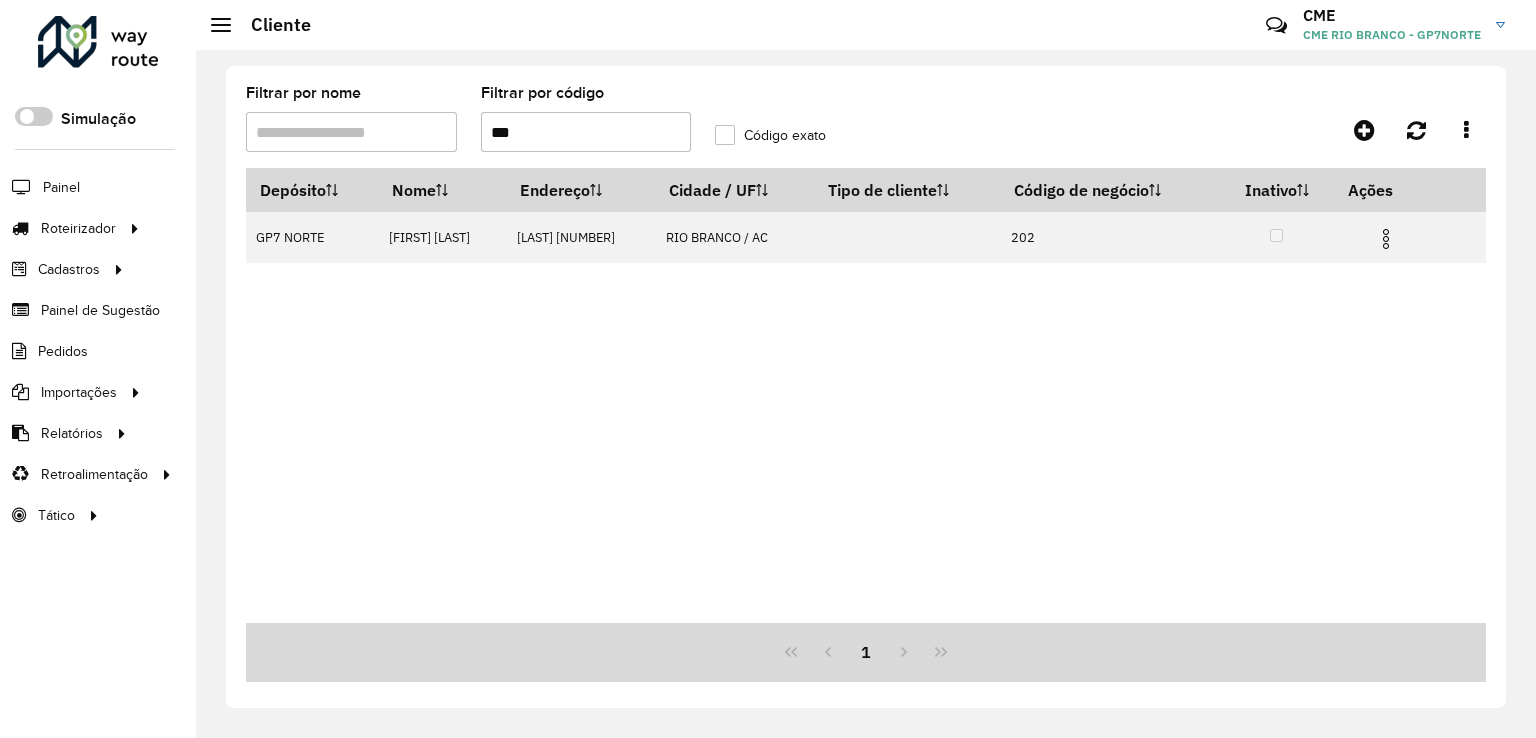 scroll, scrollTop: 0, scrollLeft: 0, axis: both 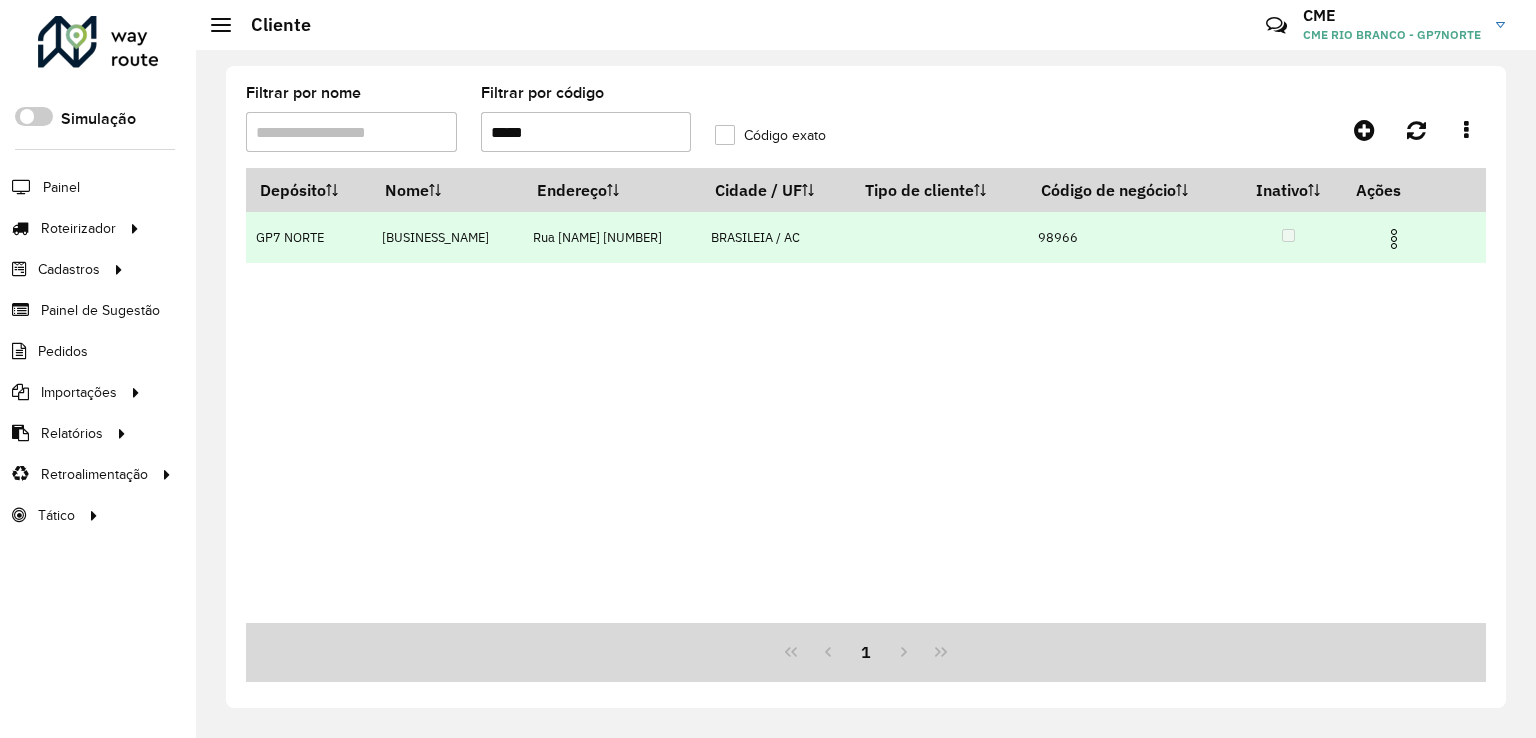 type on "*****" 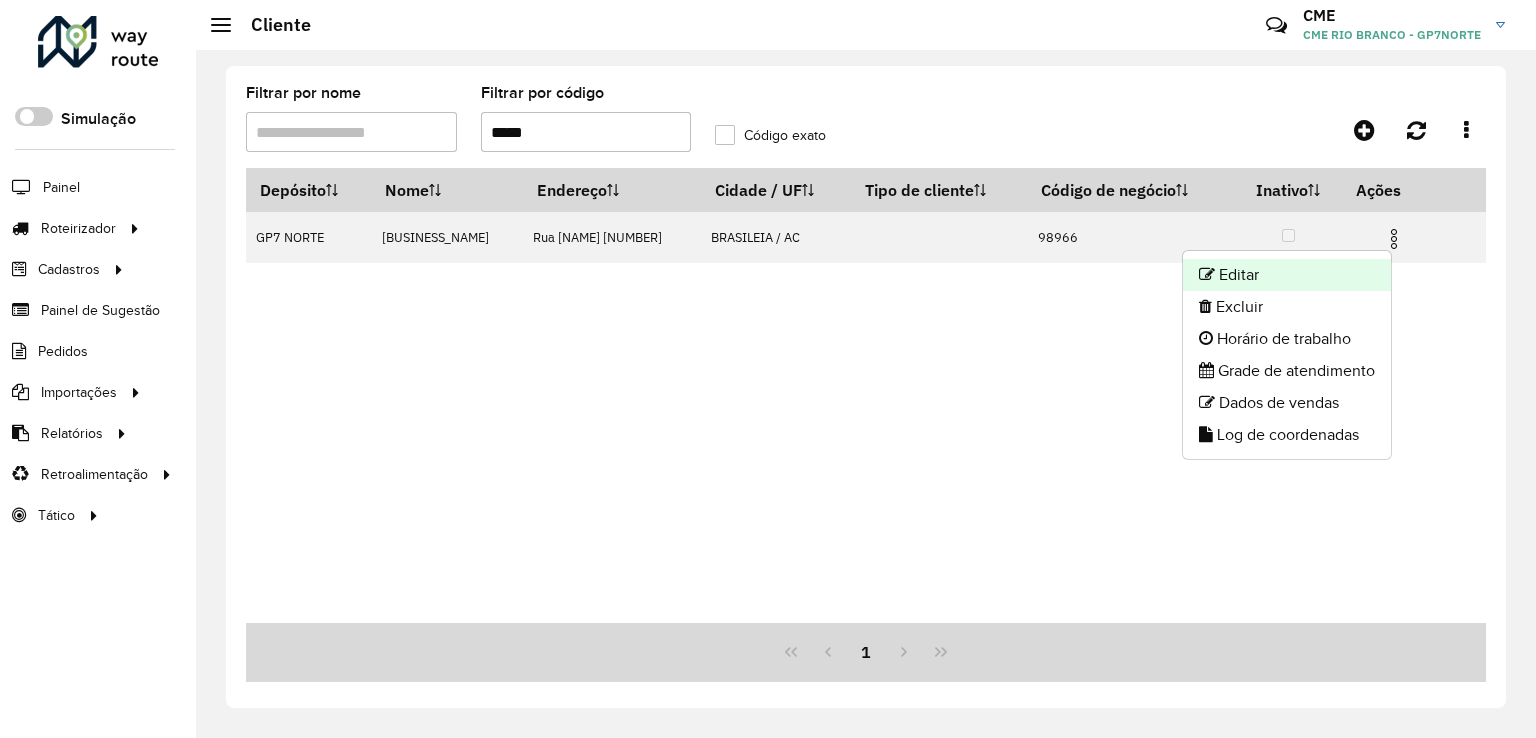 click on "Editar" 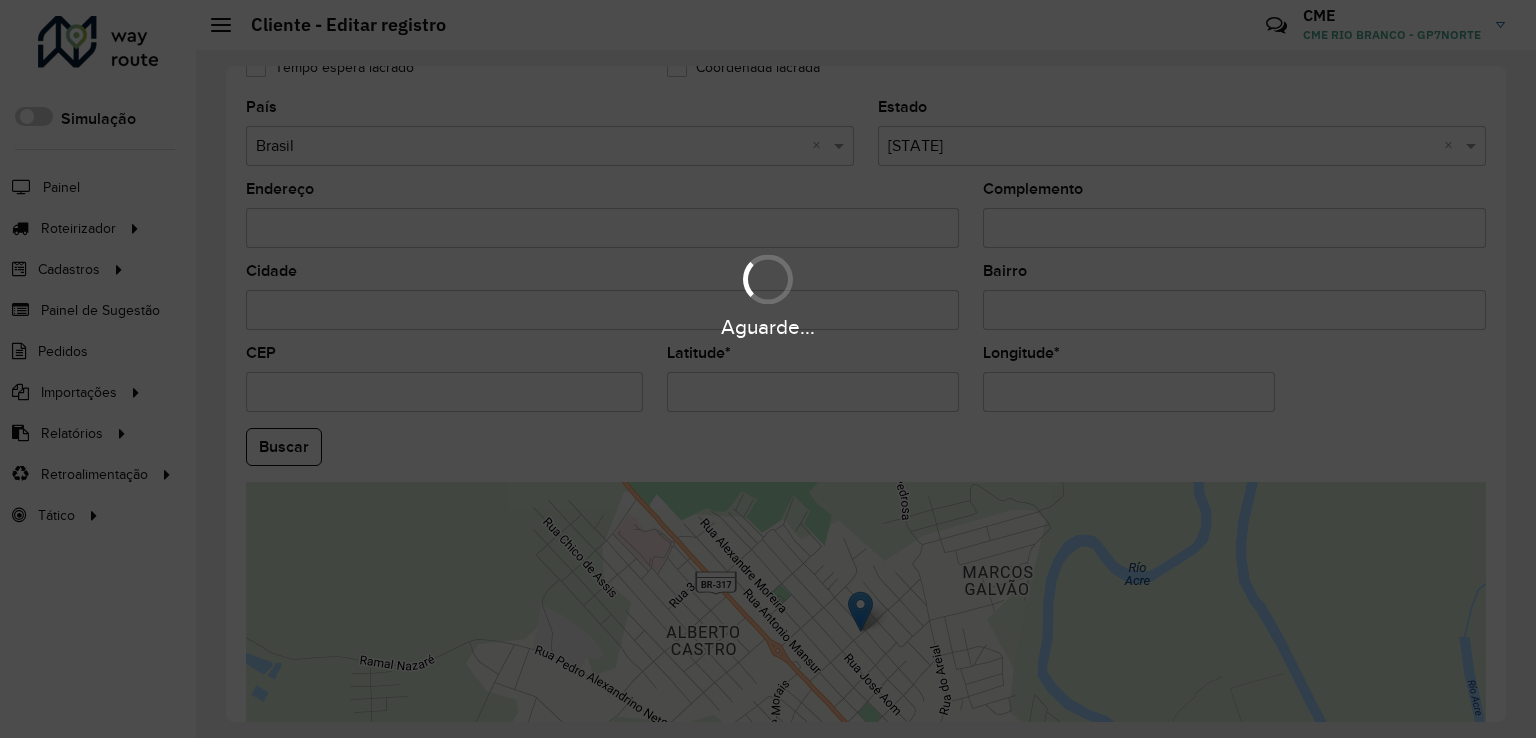 scroll, scrollTop: 742, scrollLeft: 0, axis: vertical 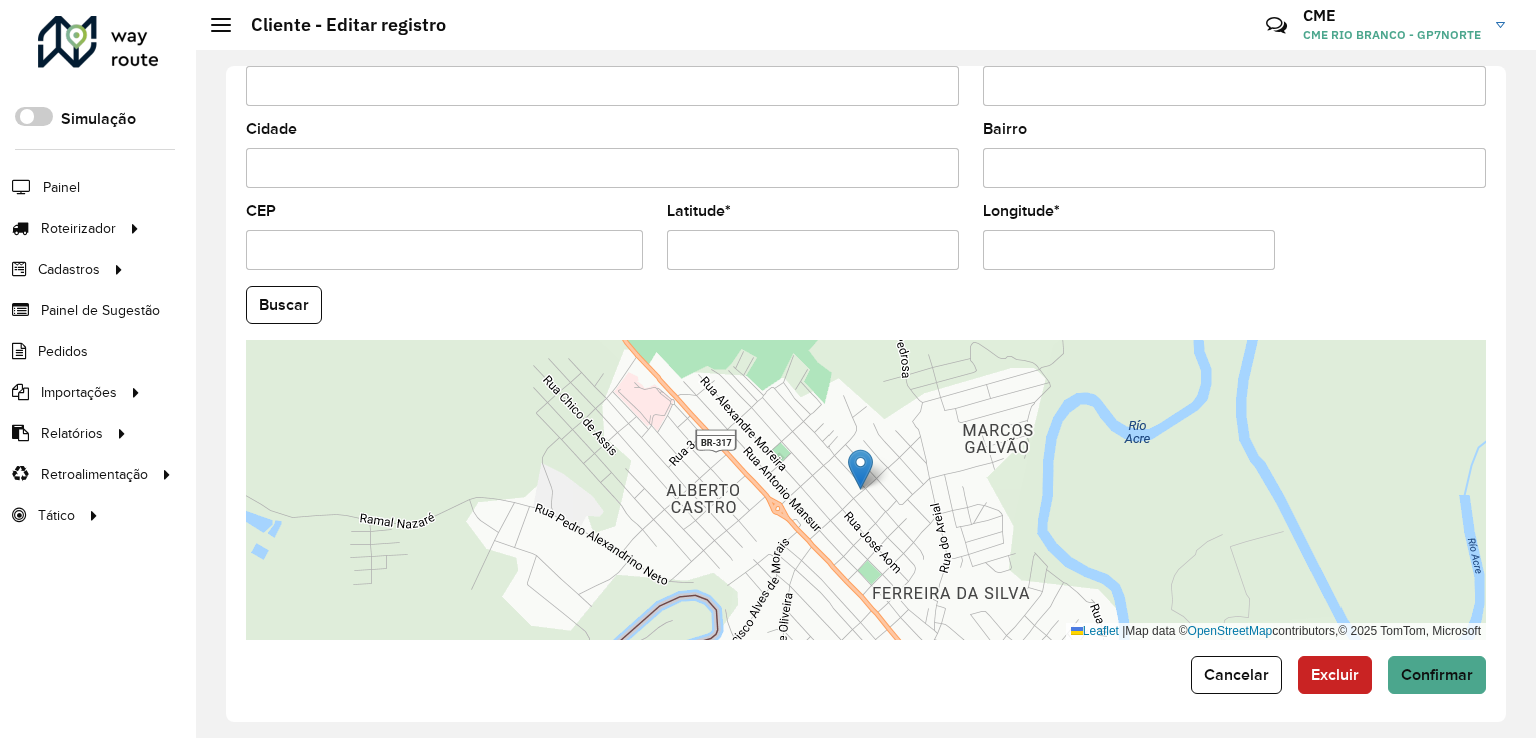 drag, startPoint x: 795, startPoint y: 261, endPoint x: 589, endPoint y: 258, distance: 206.02185 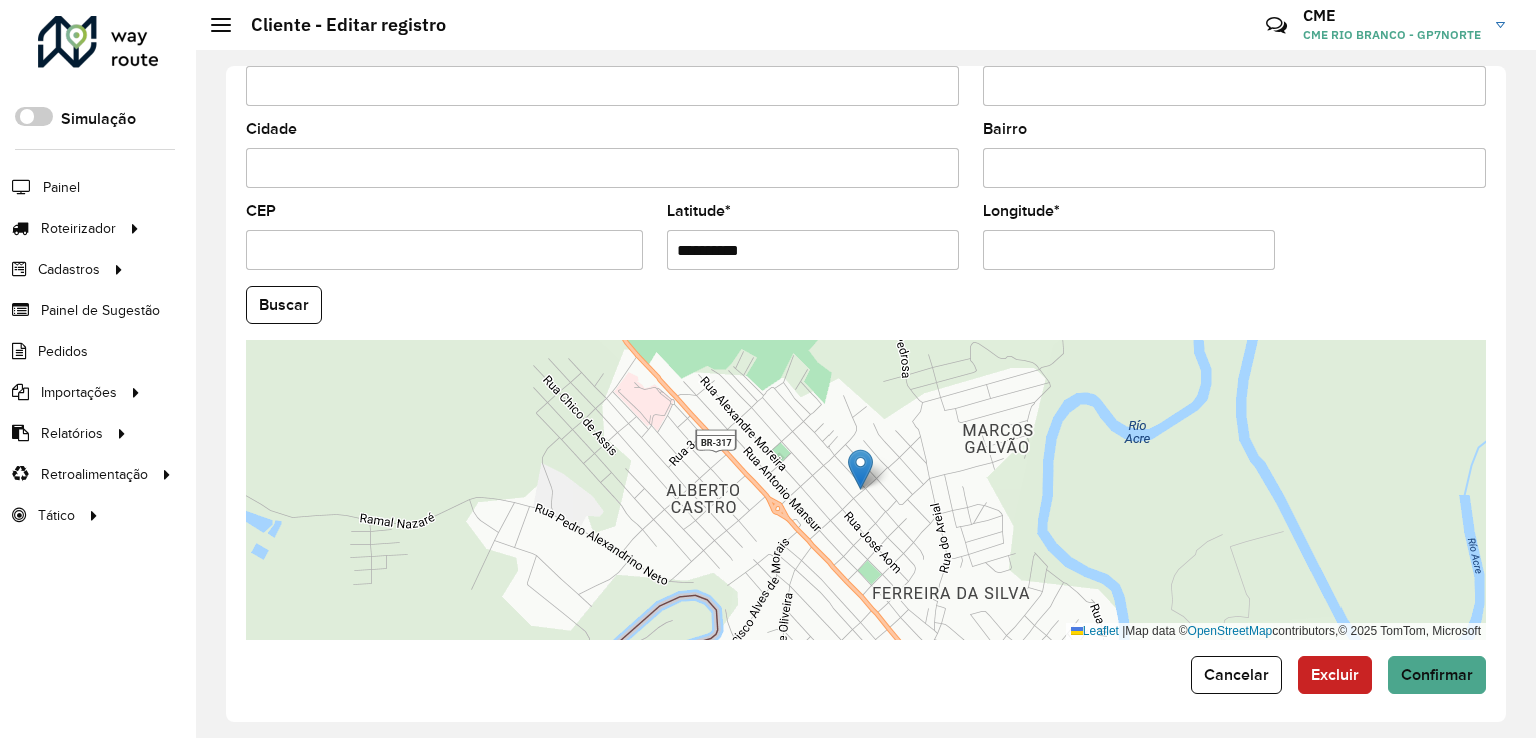 paste on "**********" 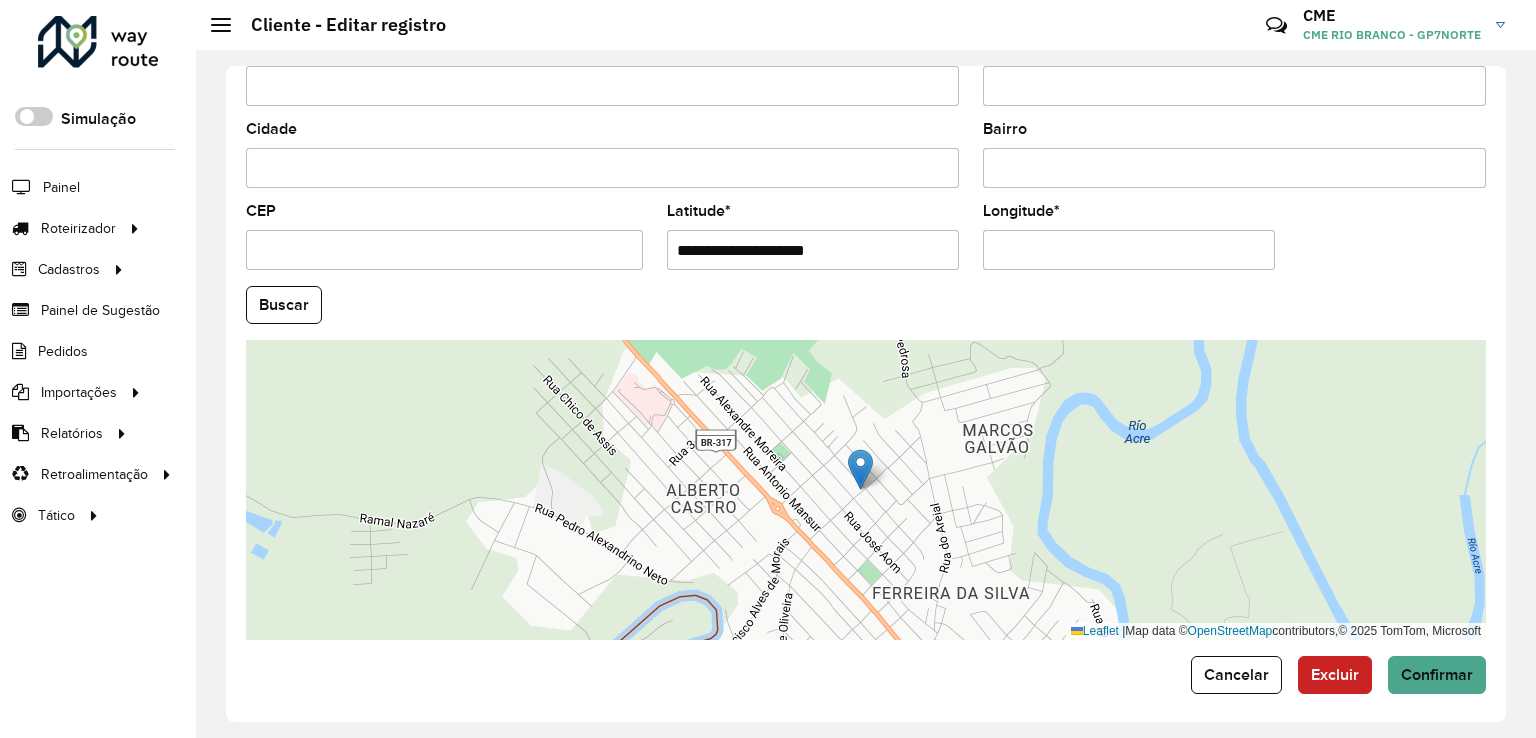 drag, startPoint x: 749, startPoint y: 248, endPoint x: 876, endPoint y: 251, distance: 127.03543 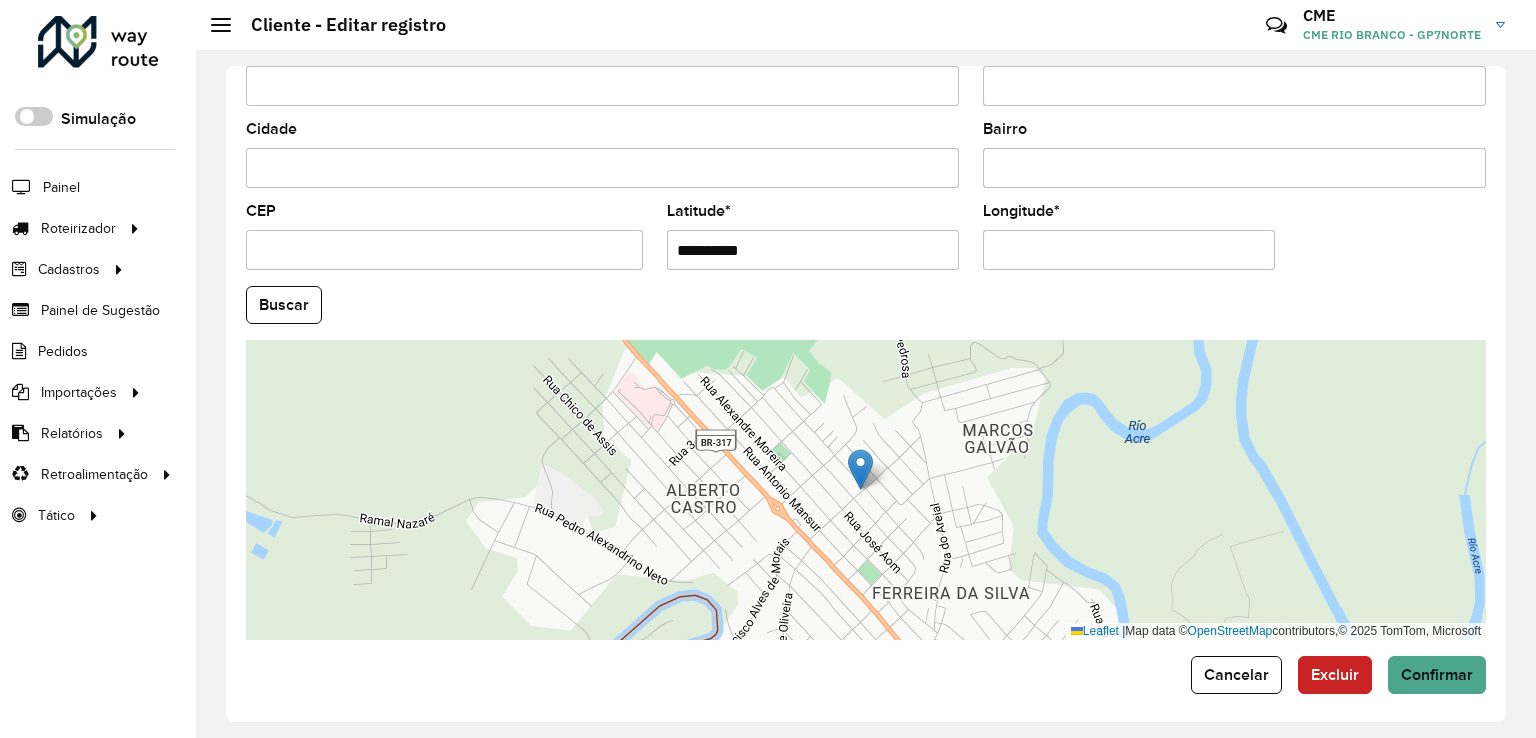 type on "**********" 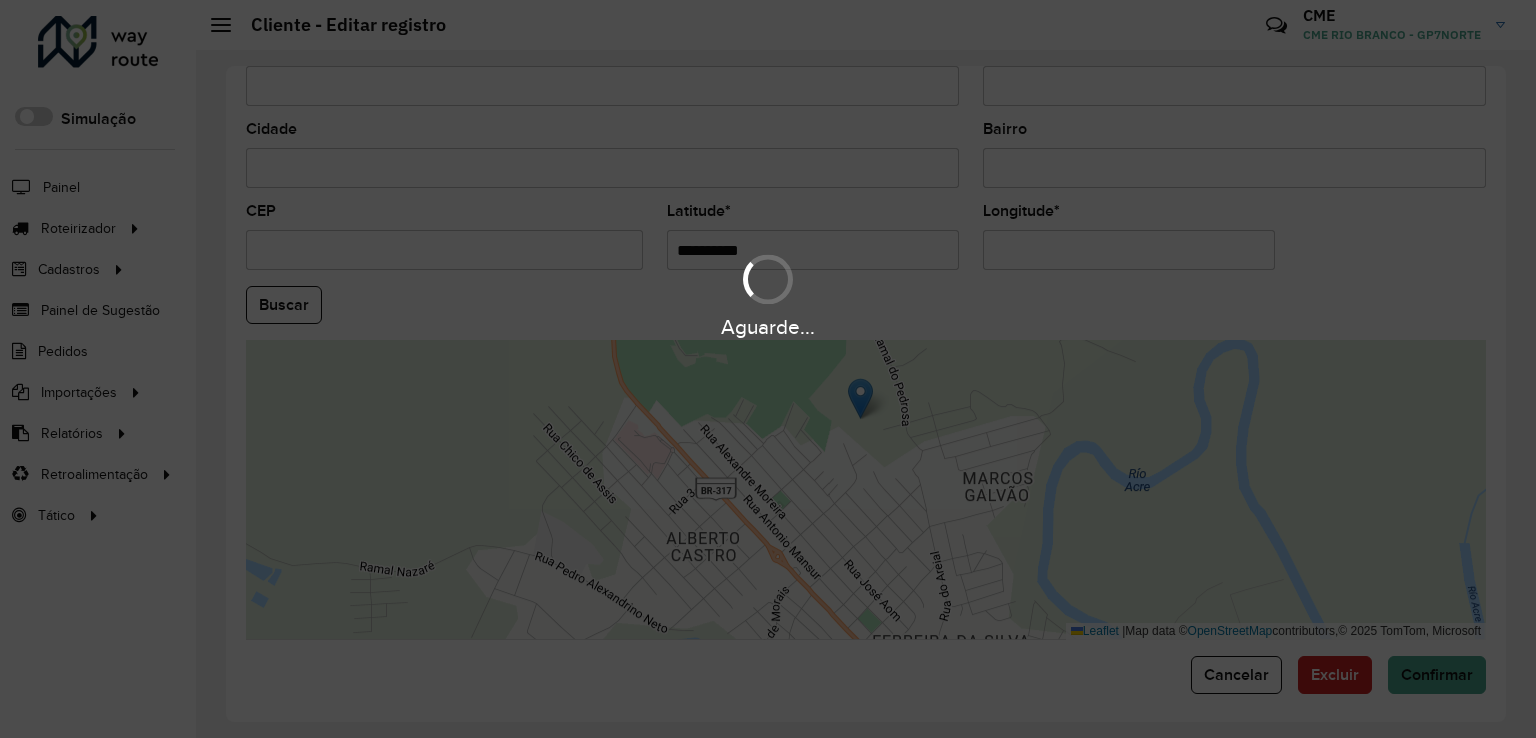 drag, startPoint x: 1180, startPoint y: 245, endPoint x: 662, endPoint y: 248, distance: 518.00867 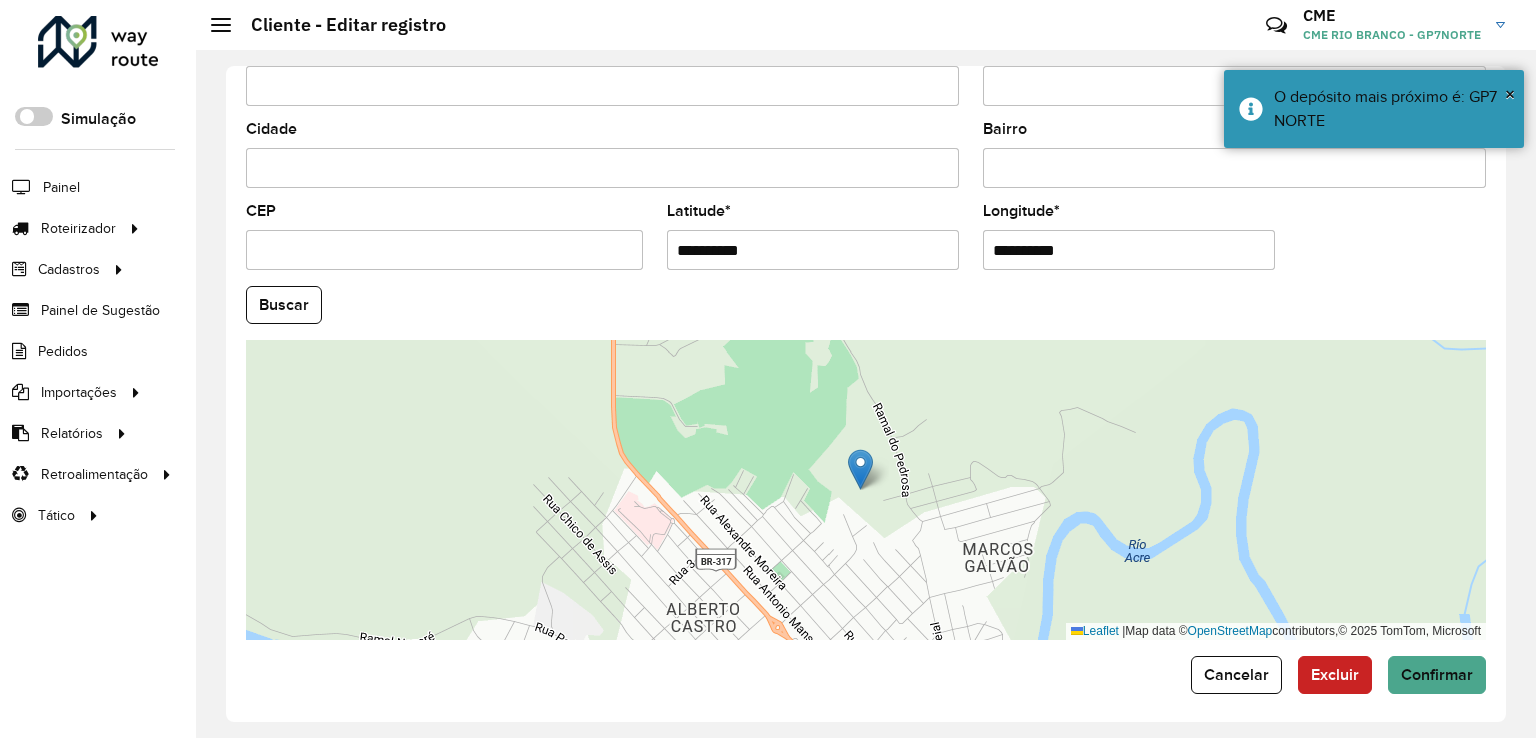 paste on "*" 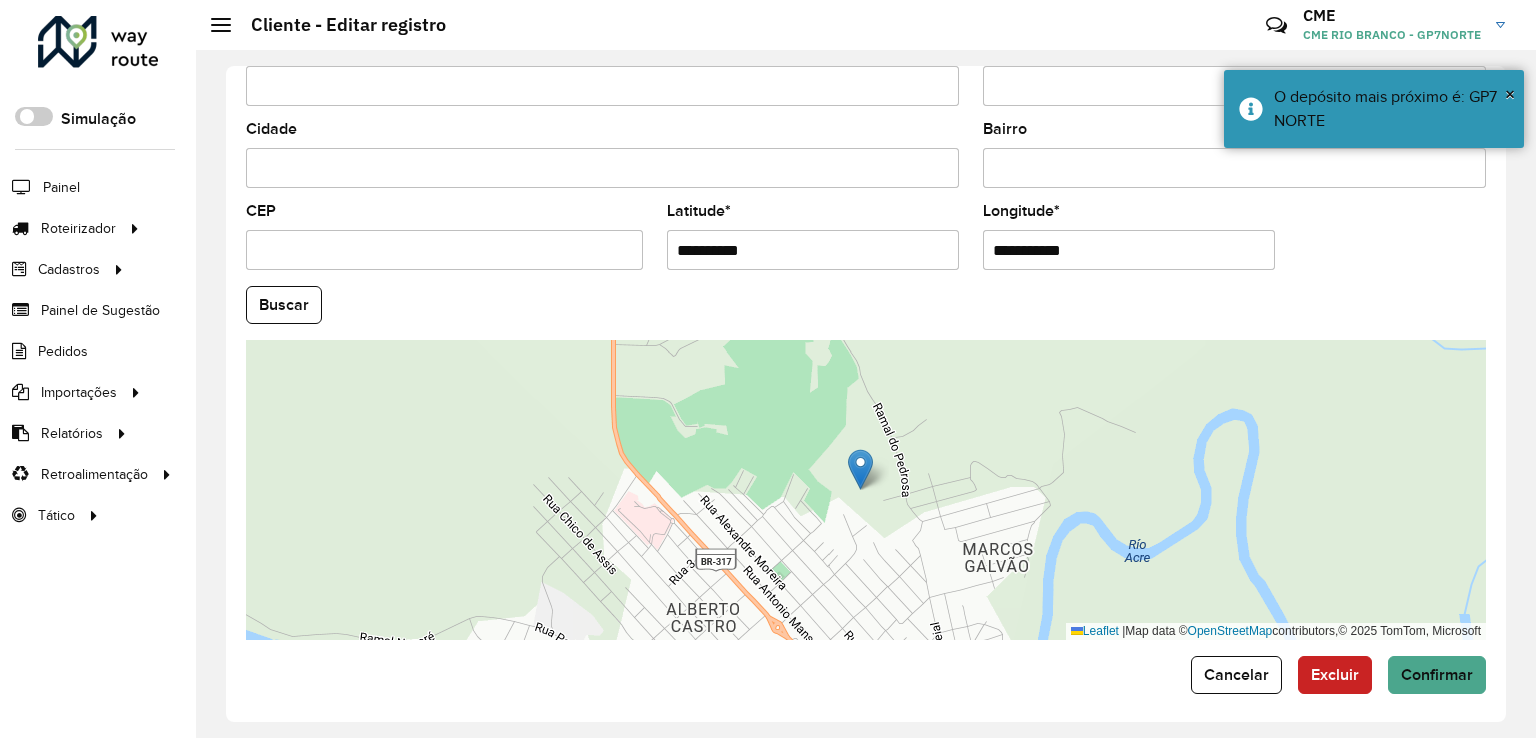 click on "**********" at bounding box center (1129, 250) 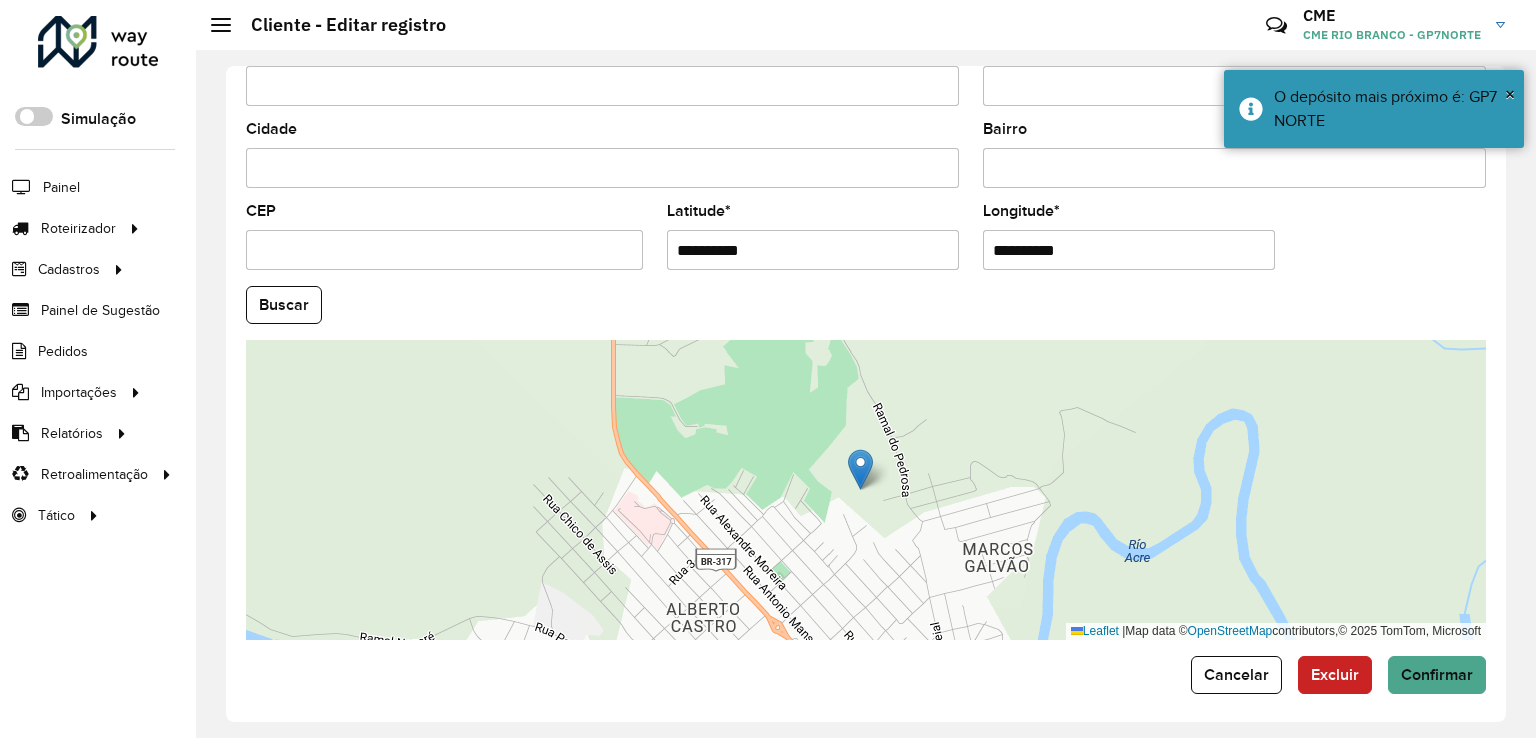 type on "**********" 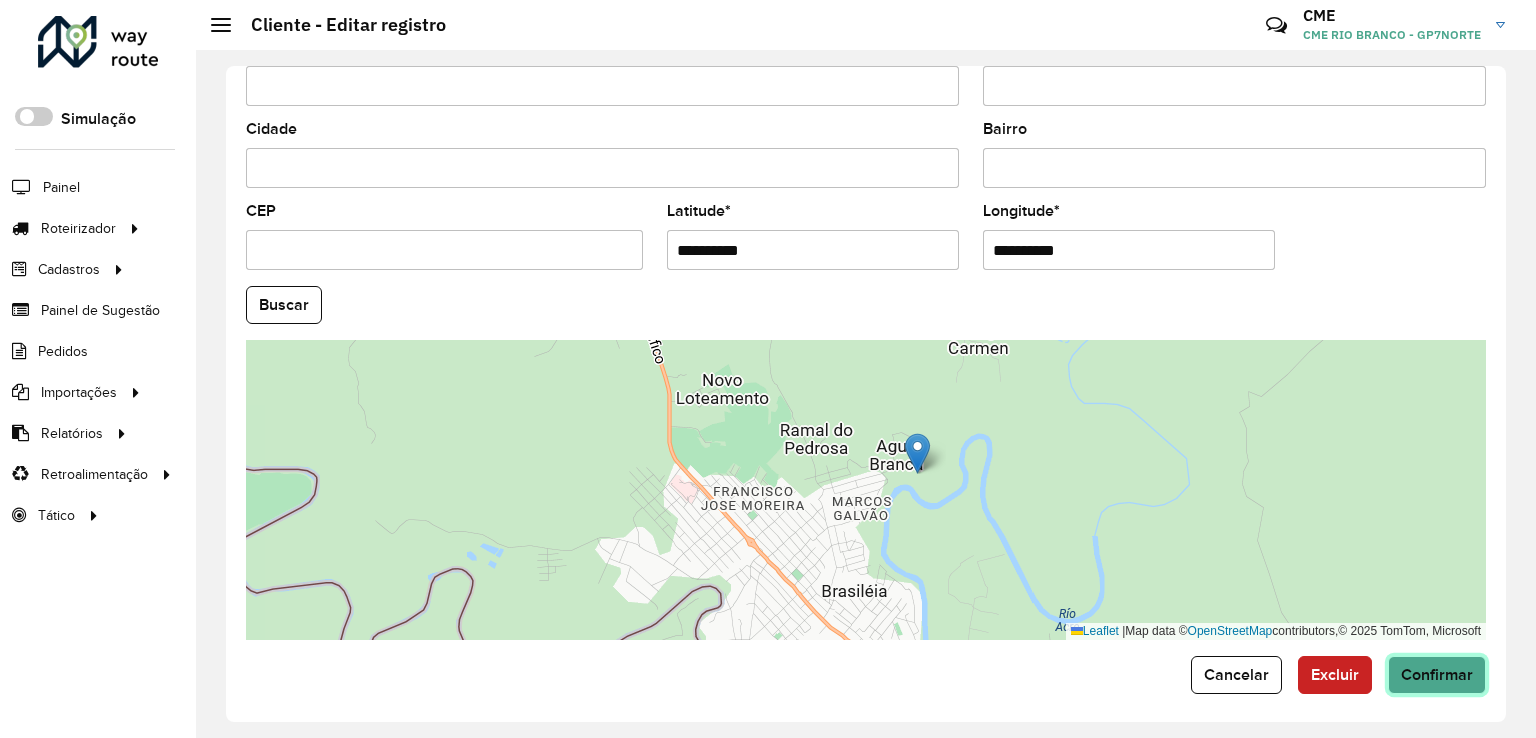 click on "Confirmar" 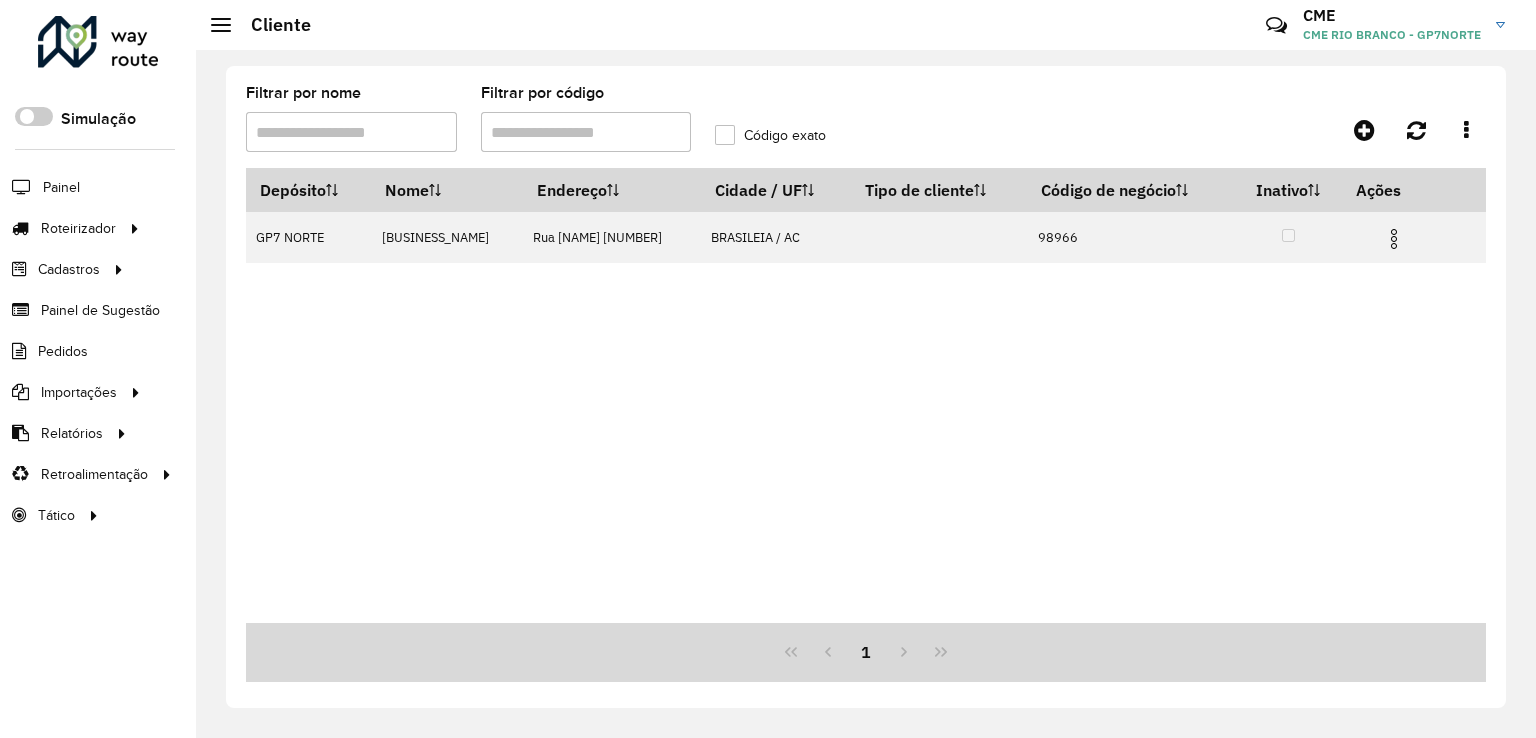 drag, startPoint x: 552, startPoint y: 122, endPoint x: 340, endPoint y: 122, distance: 212 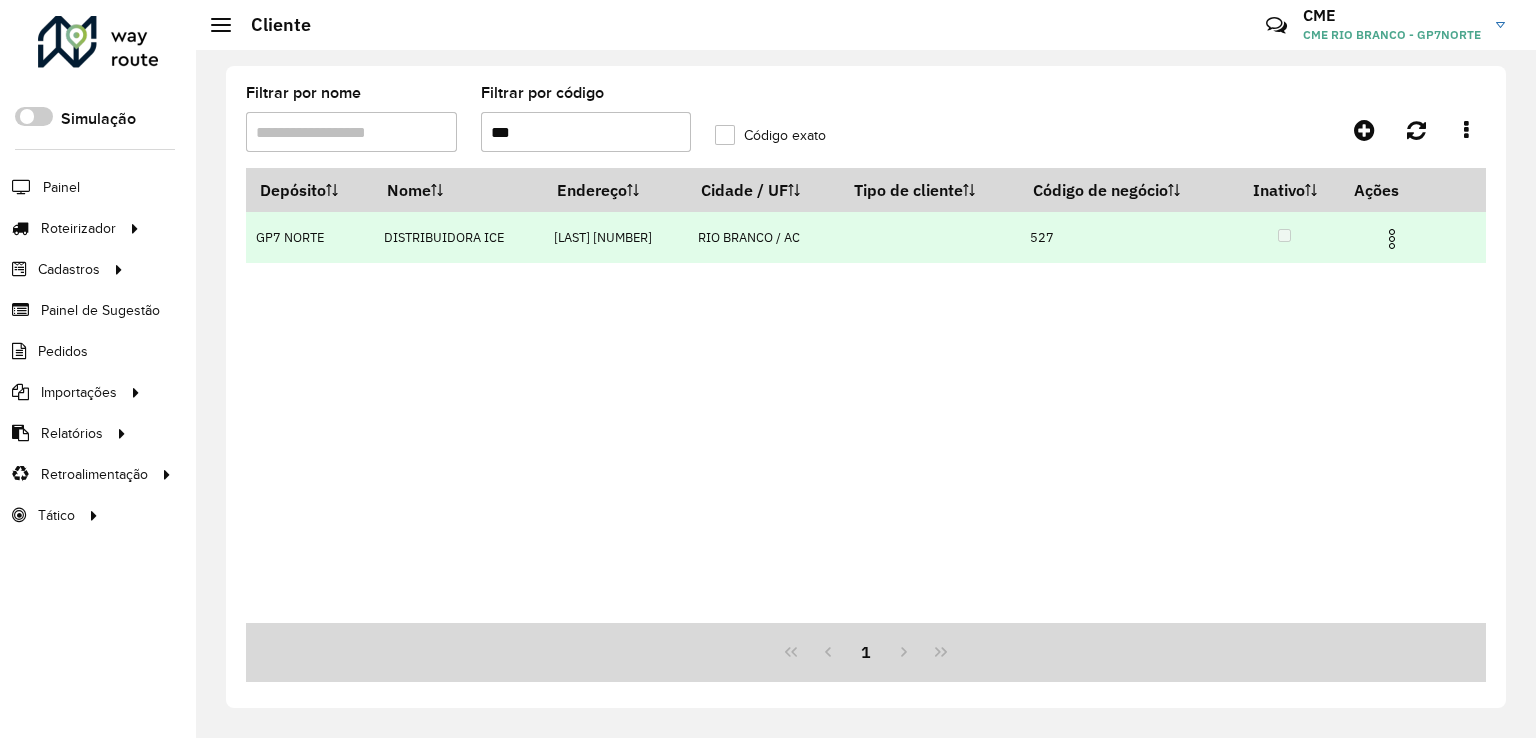 type on "***" 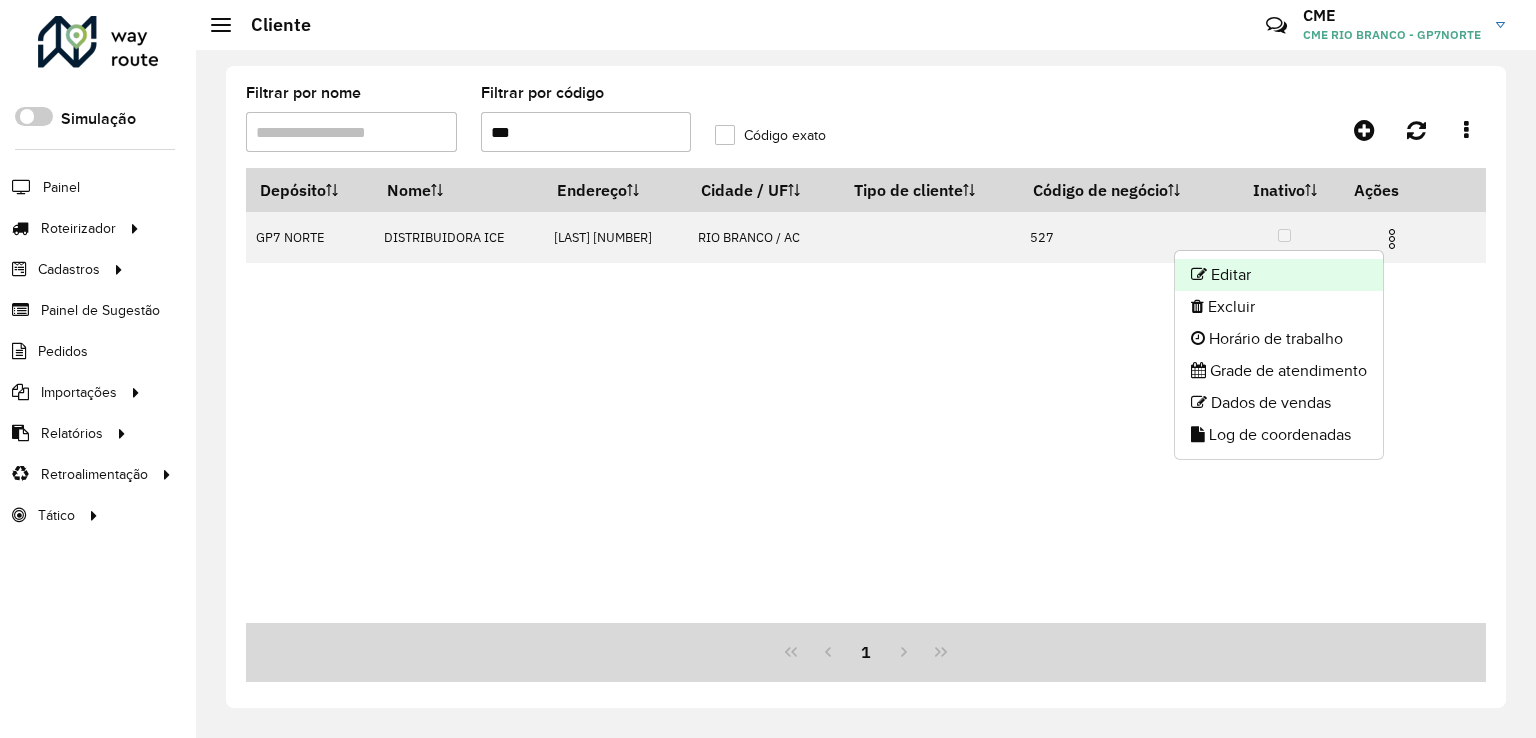 click on "Editar" 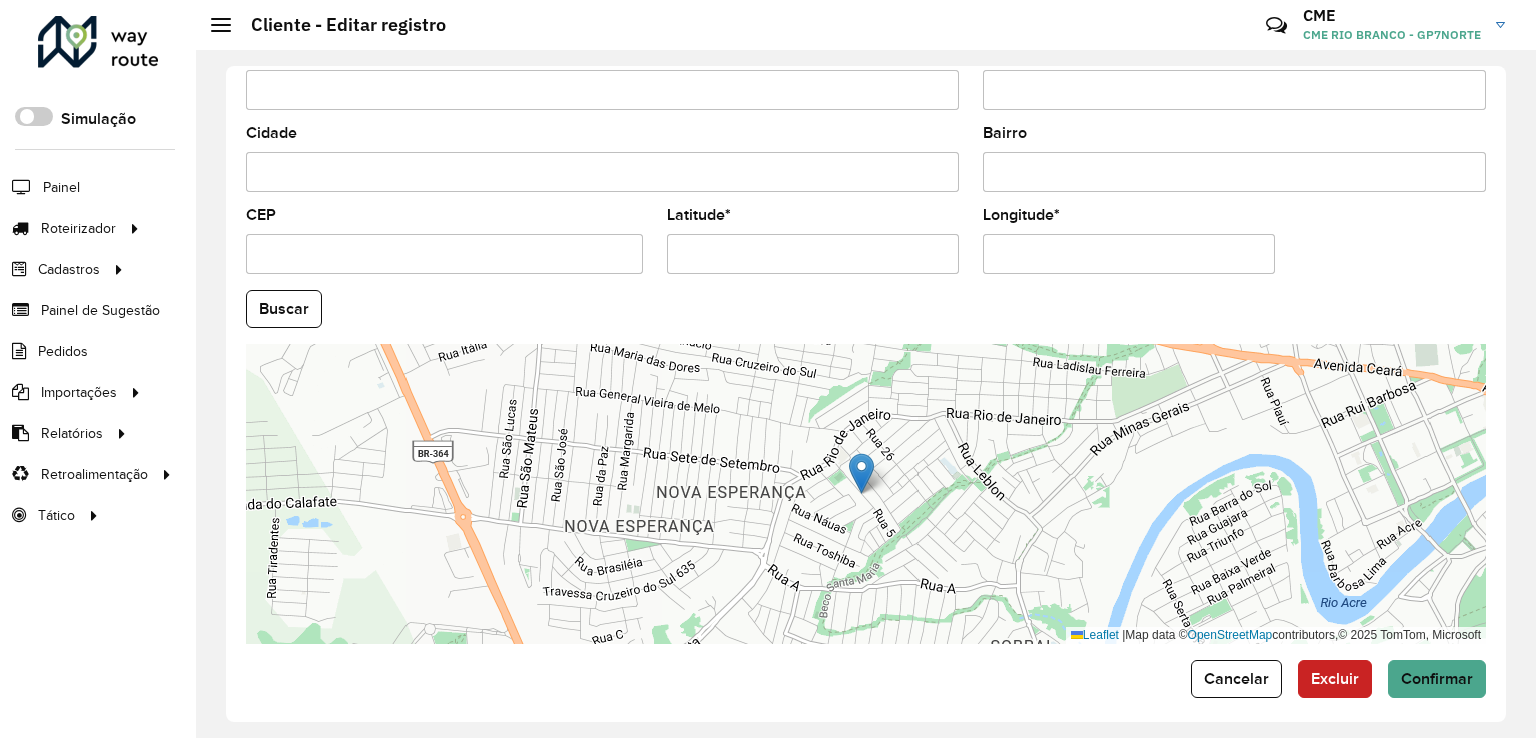 scroll, scrollTop: 742, scrollLeft: 0, axis: vertical 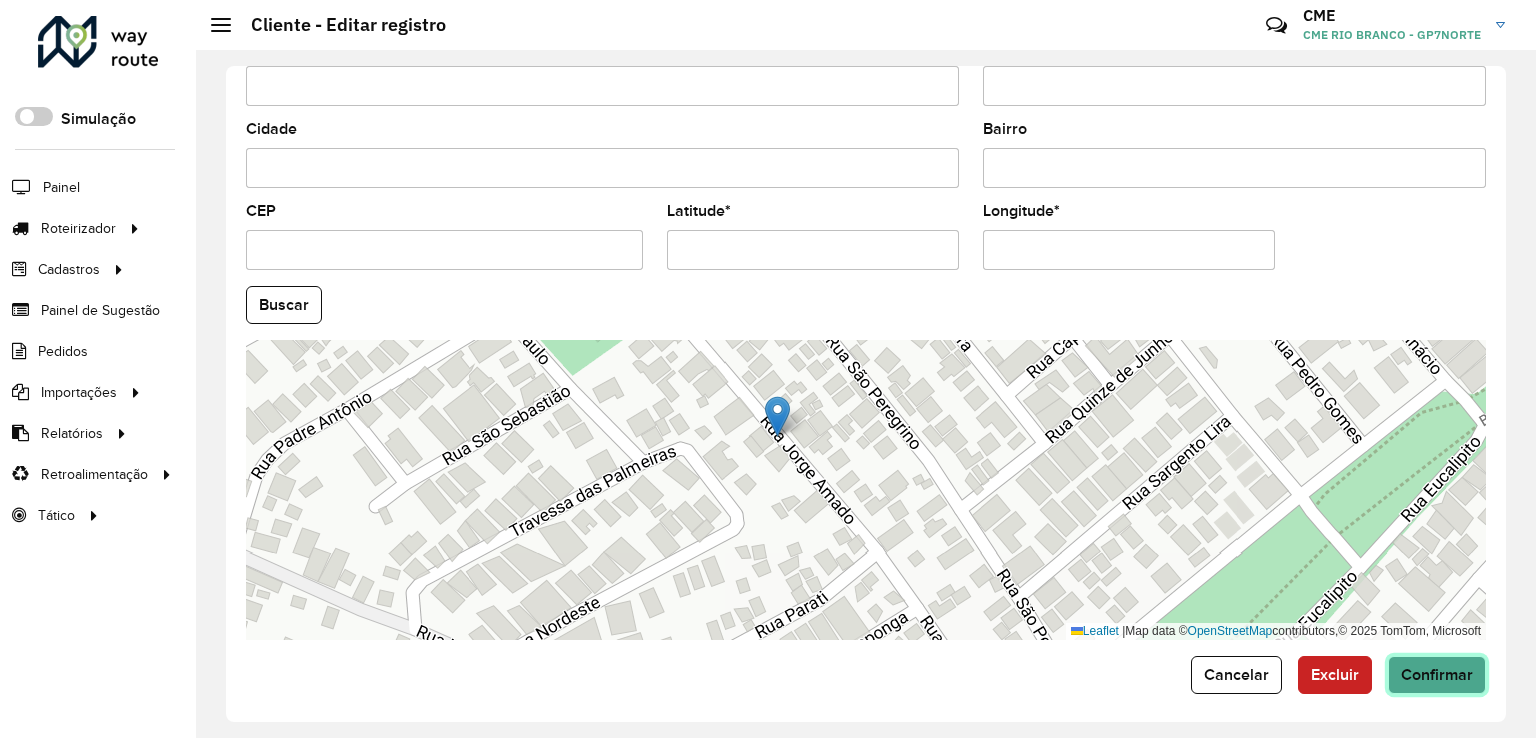 click on "Confirmar" 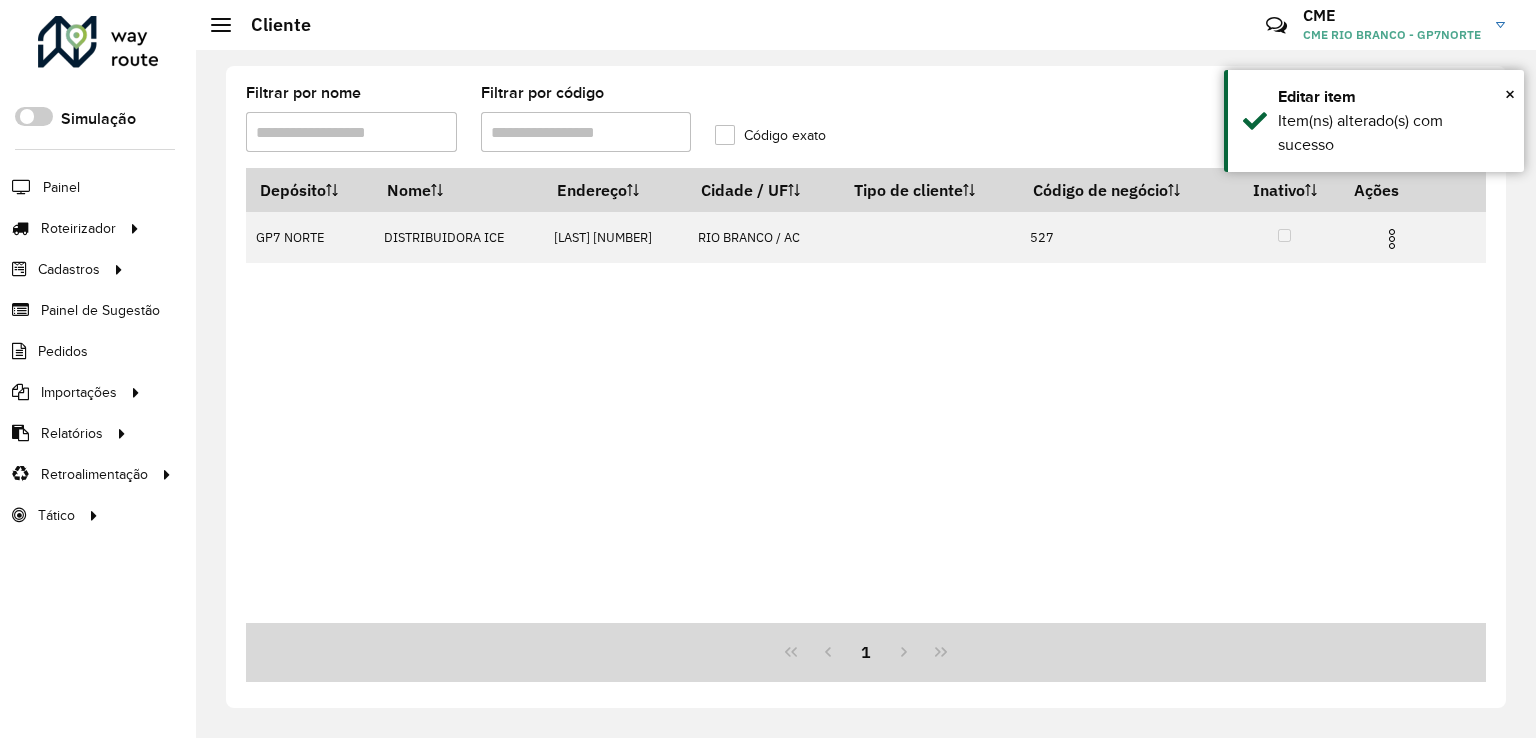click on "Filtrar por código" at bounding box center [586, 132] 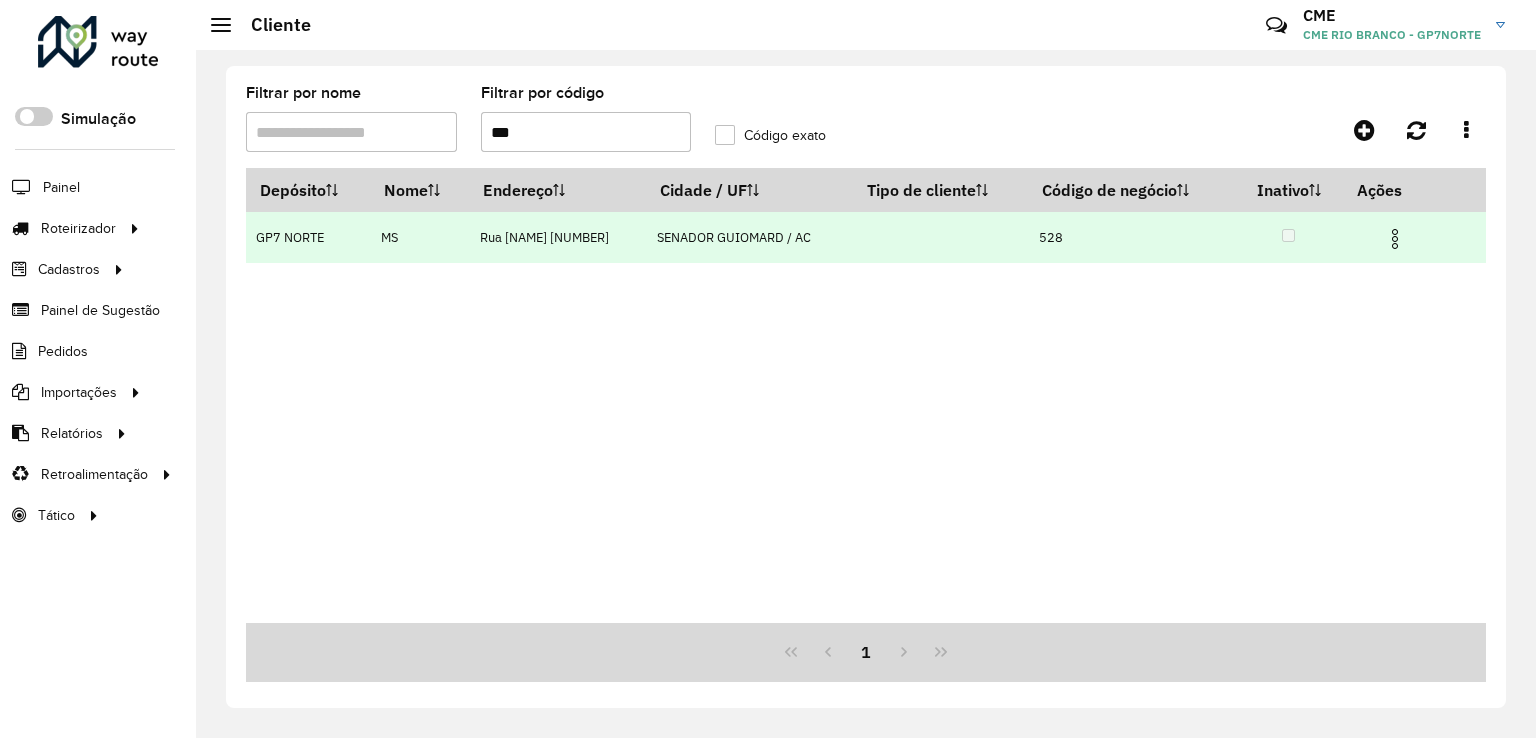 type on "***" 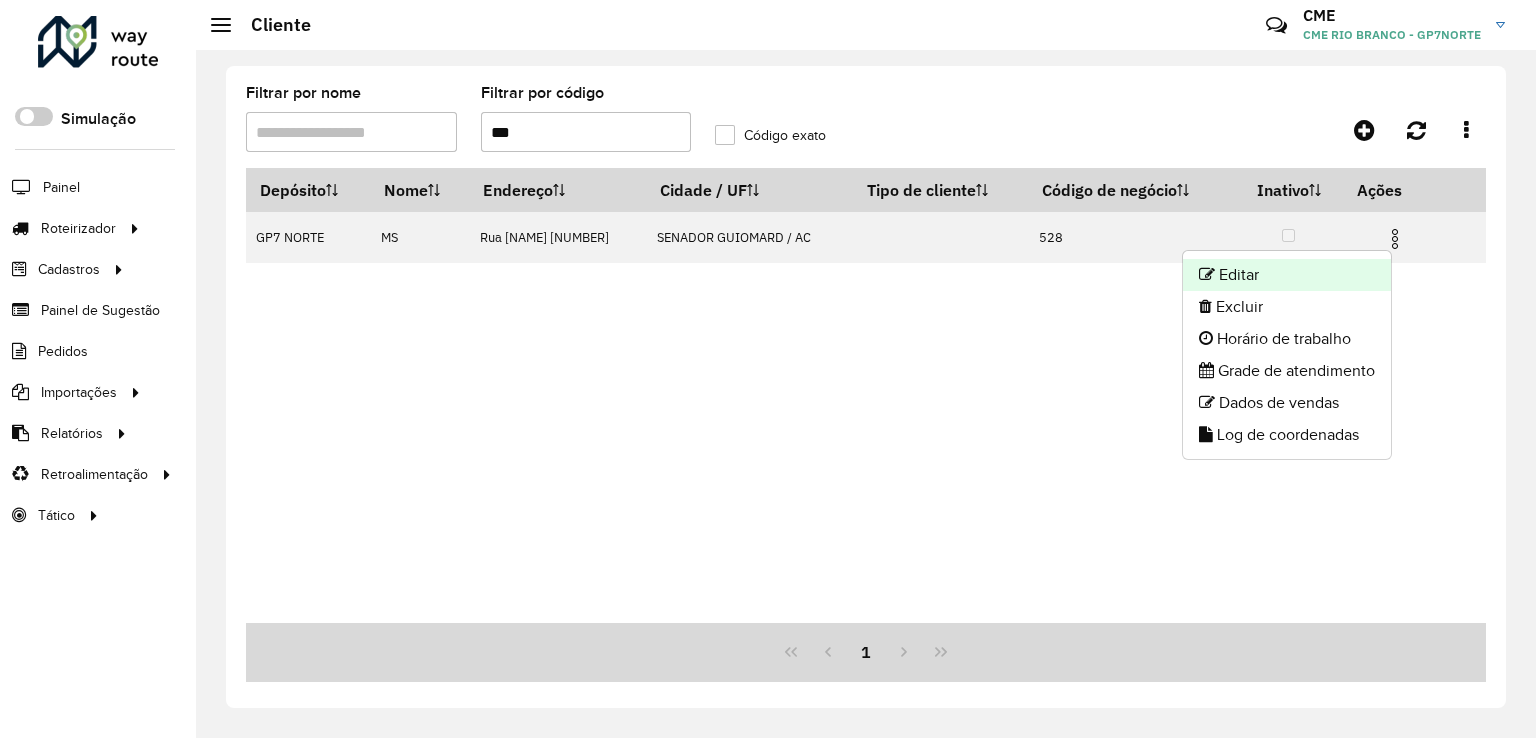 click on "Editar" 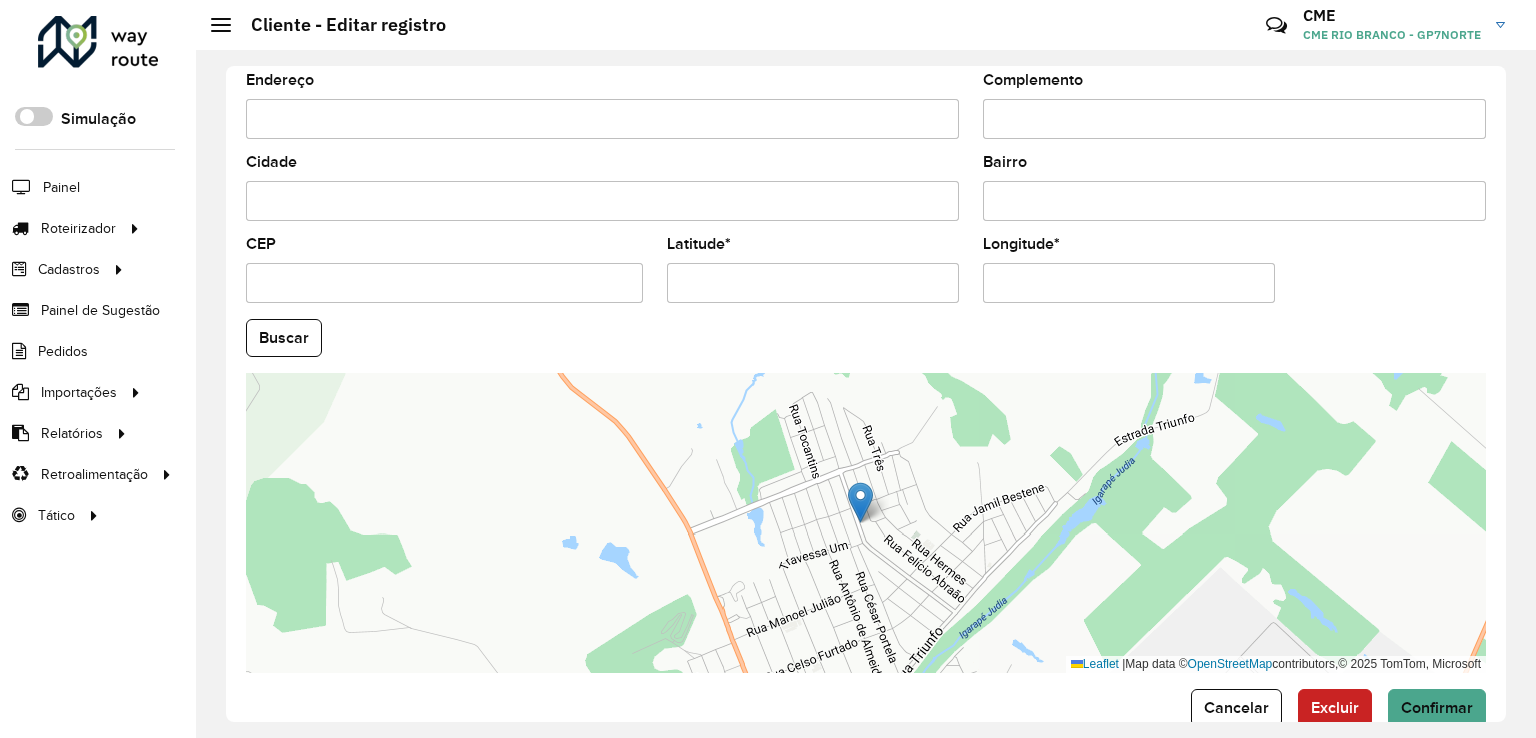 scroll, scrollTop: 742, scrollLeft: 0, axis: vertical 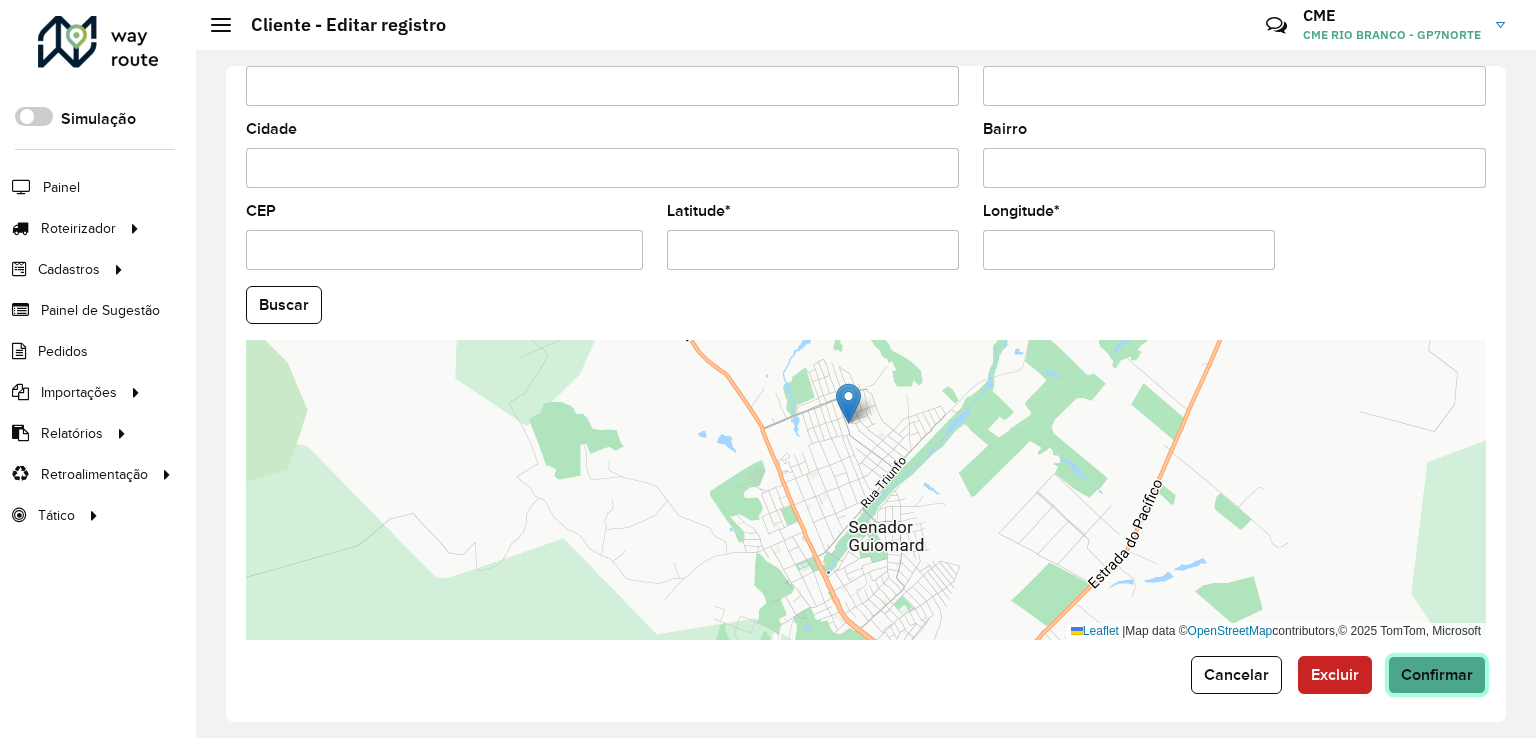 click on "Confirmar" 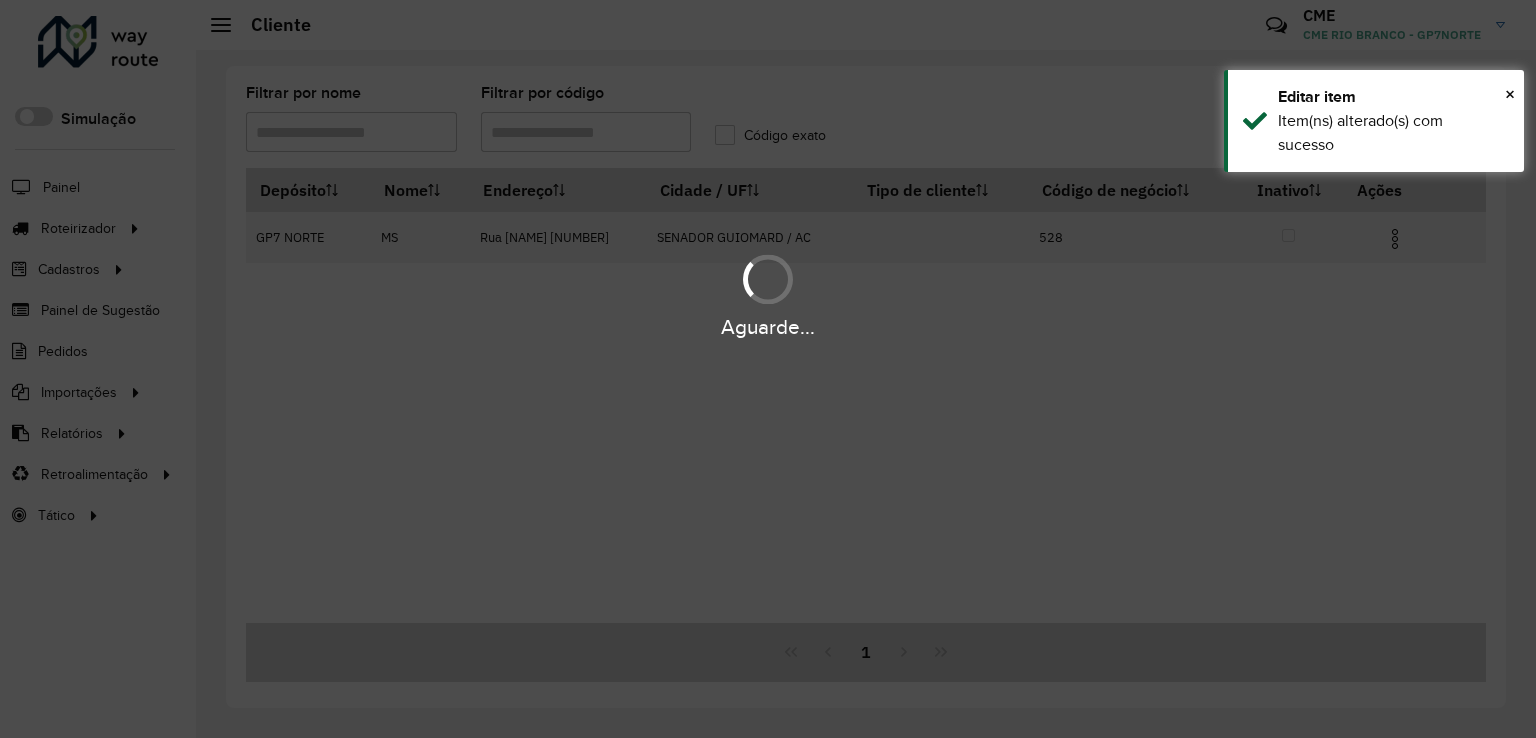 click on "Aguarde..." at bounding box center [768, 369] 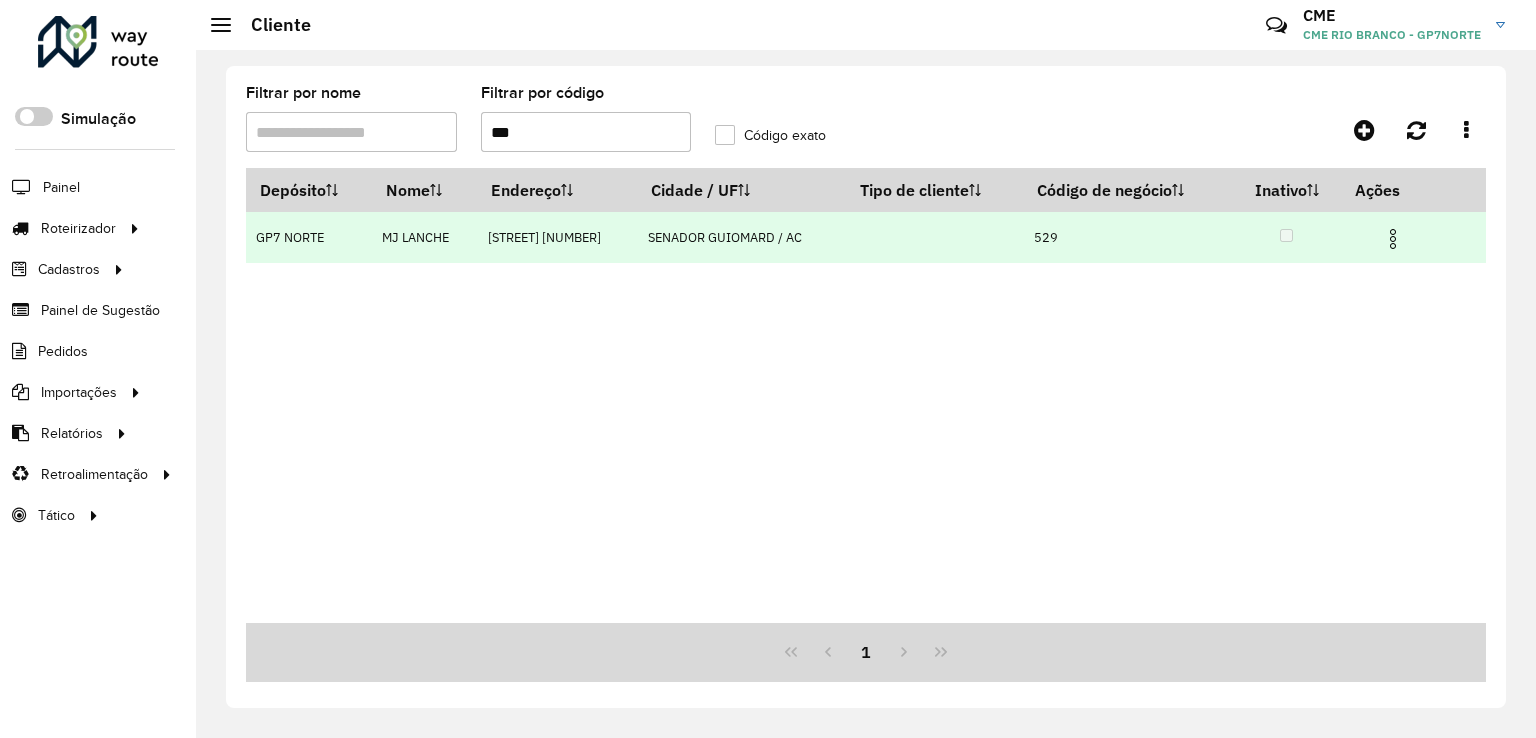 type on "***" 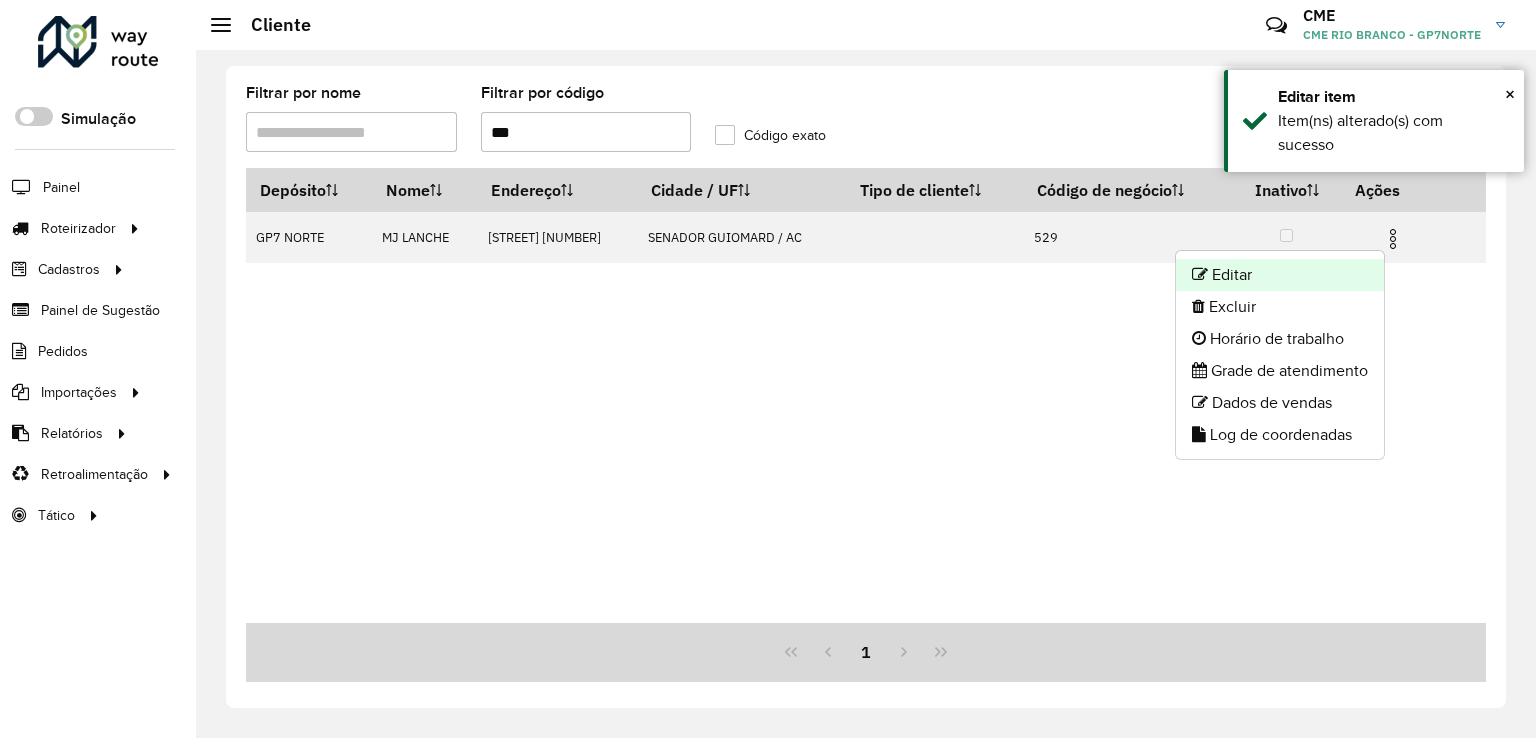 click on "Editar" 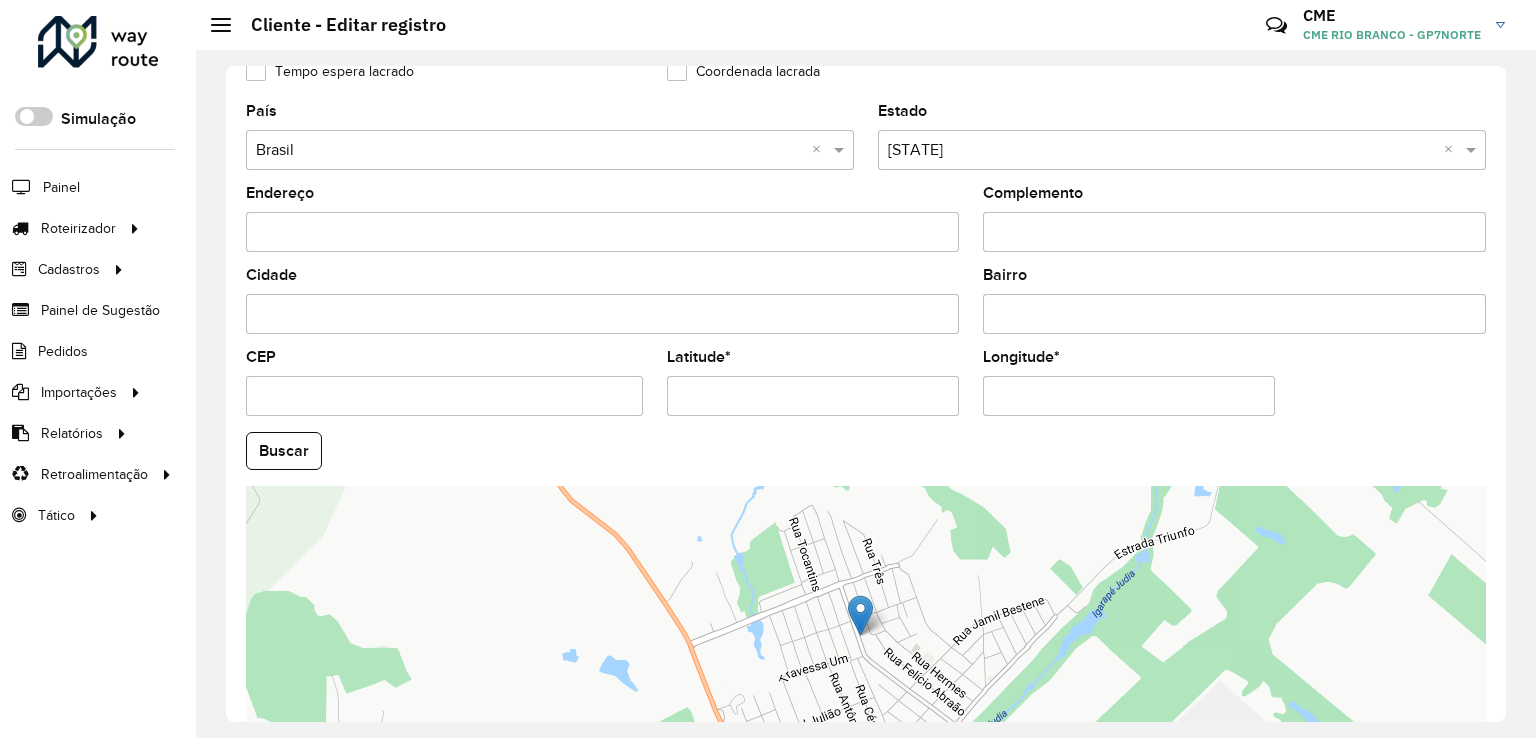 scroll, scrollTop: 742, scrollLeft: 0, axis: vertical 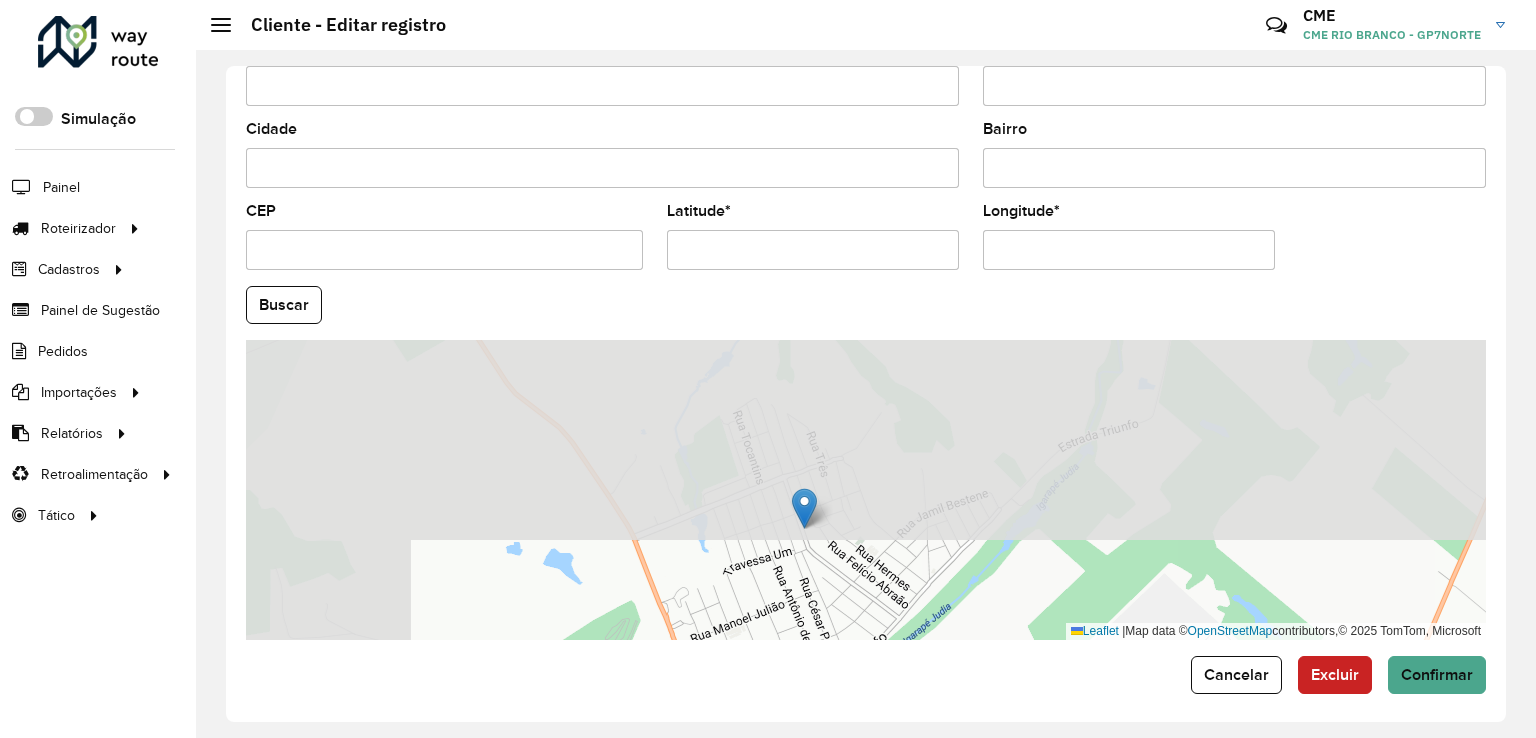 drag, startPoint x: 774, startPoint y: 425, endPoint x: 887, endPoint y: 588, distance: 198.33809 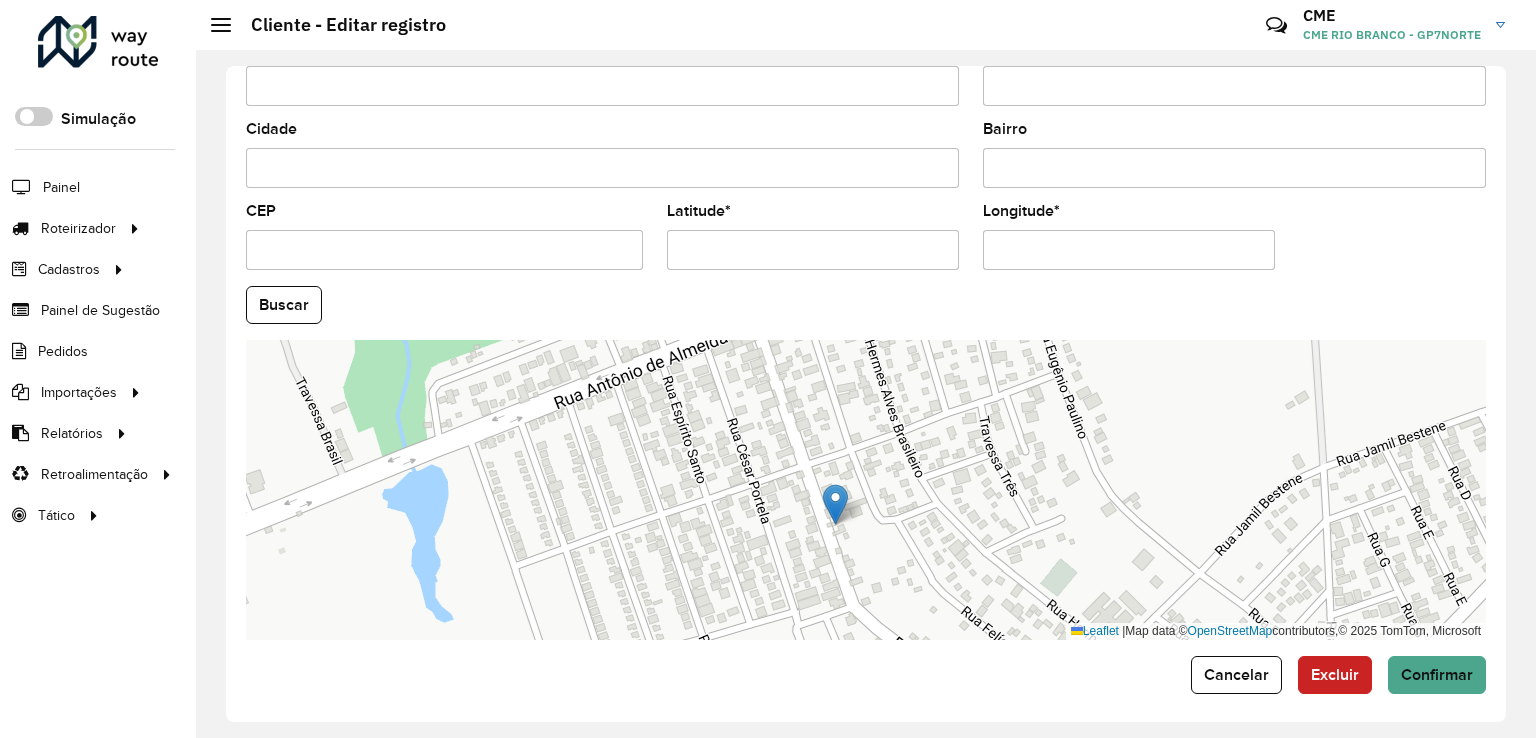 drag, startPoint x: 852, startPoint y: 564, endPoint x: 908, endPoint y: 545, distance: 59.135437 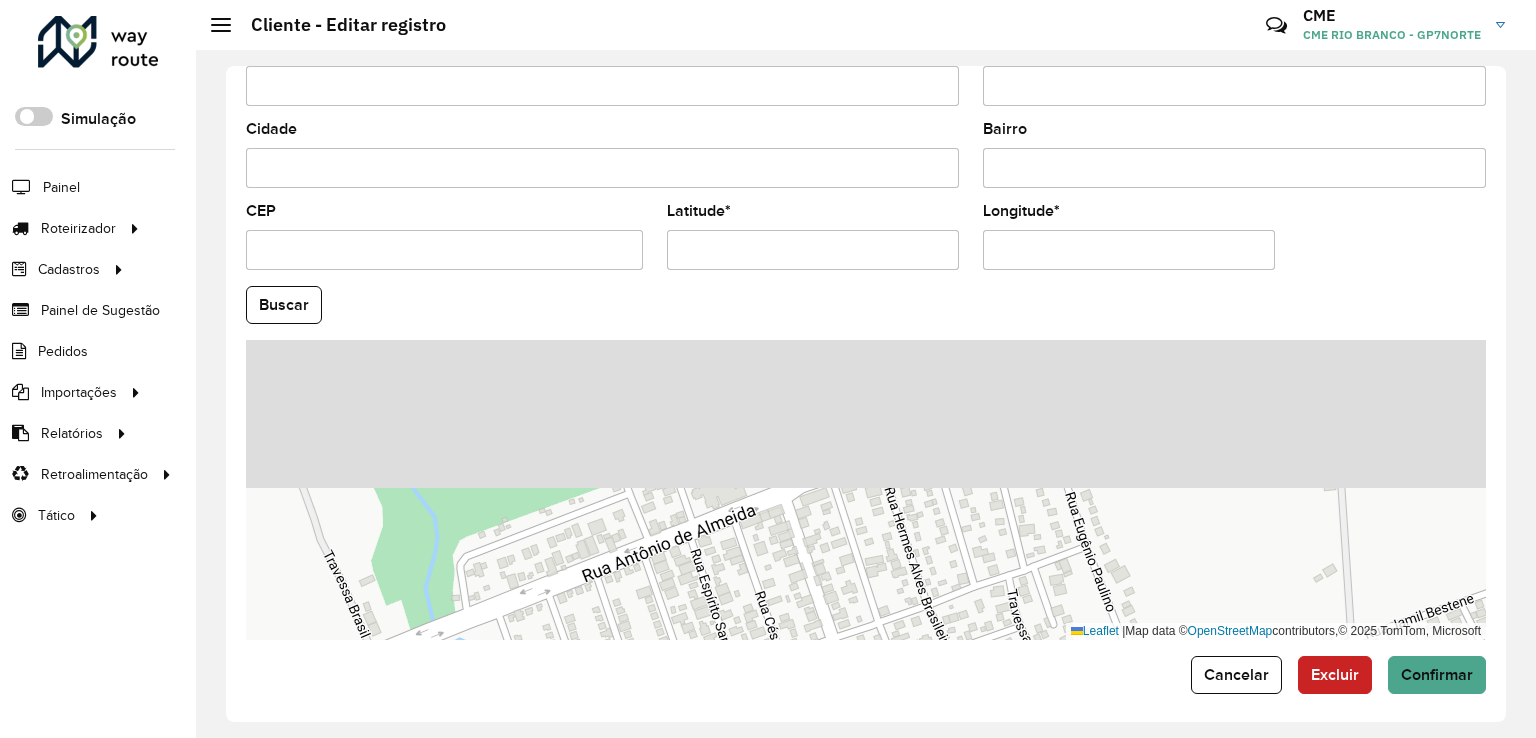drag, startPoint x: 843, startPoint y: 475, endPoint x: 864, endPoint y: 609, distance: 135.63554 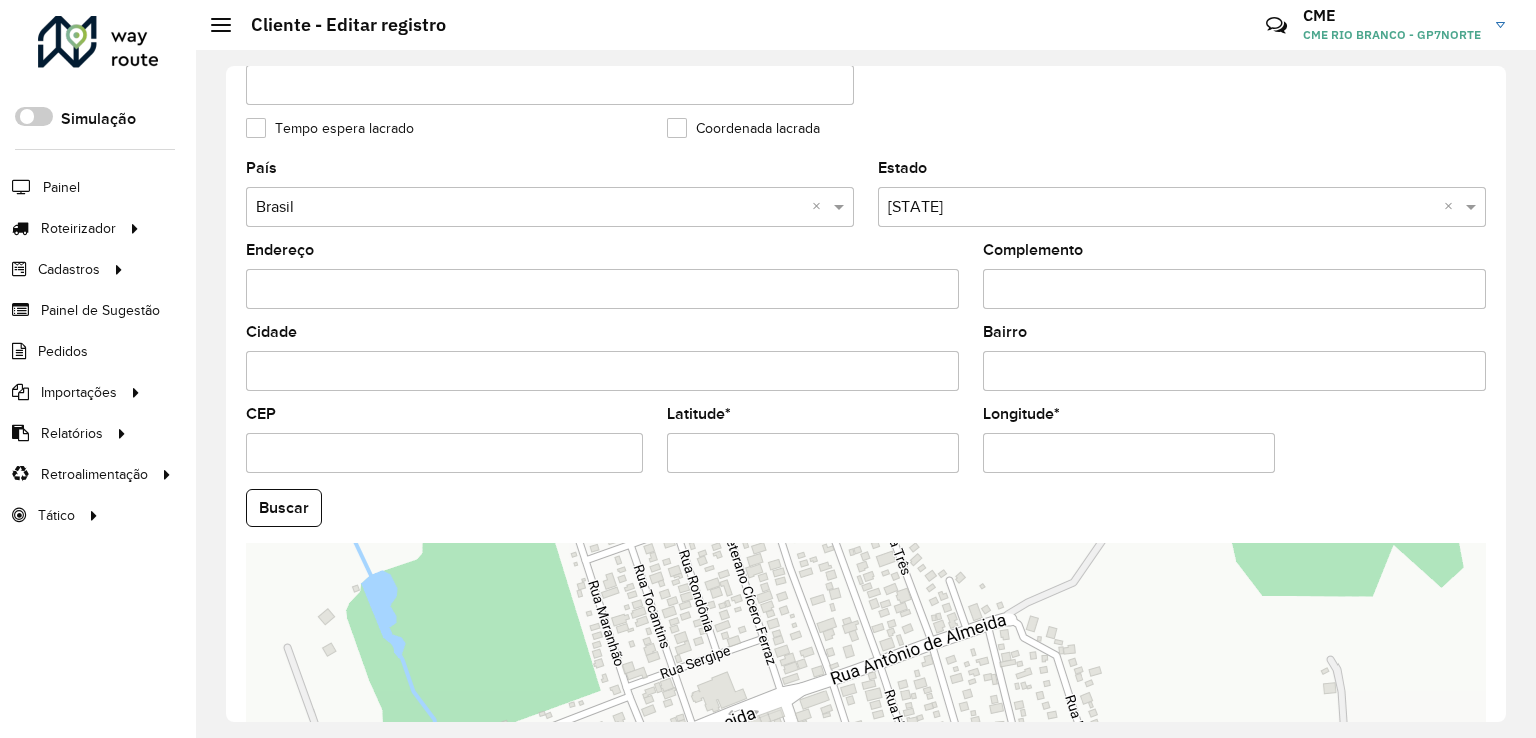 scroll, scrollTop: 542, scrollLeft: 0, axis: vertical 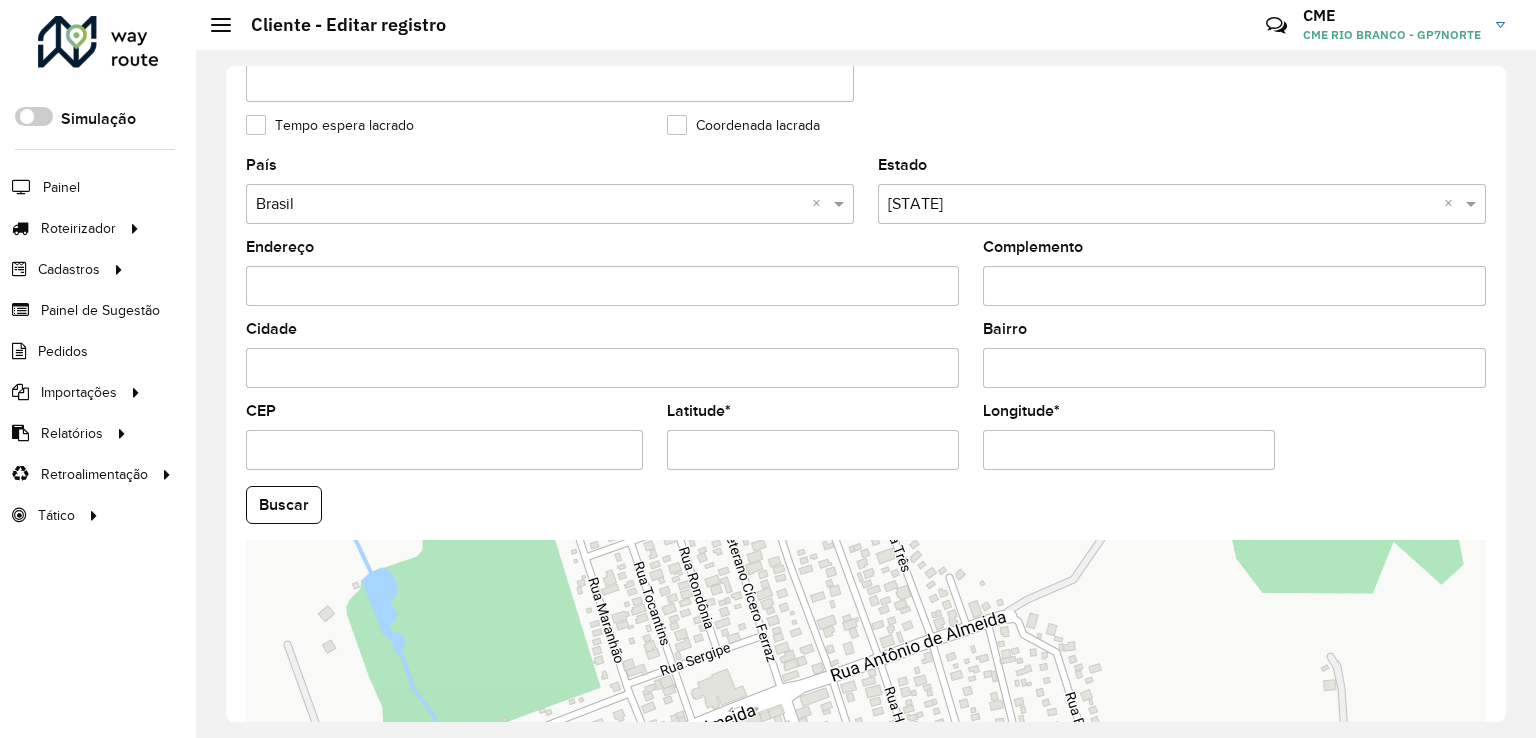 click on "Tipo de cliente  Selecione uma opção  Prioridade de entrega  * Selecione uma opção × Normal ×  Código de negócio  *  Tempo de espera   Veículos exclusivos  Selecione um ou mais itens  Tipos de veículos exclusivos  Selecione um ou mais itens  Rótulo  Selecione uma opção  Observação   Documento   Inativo   Tempo espera lacrado   Coordenada lacrada" 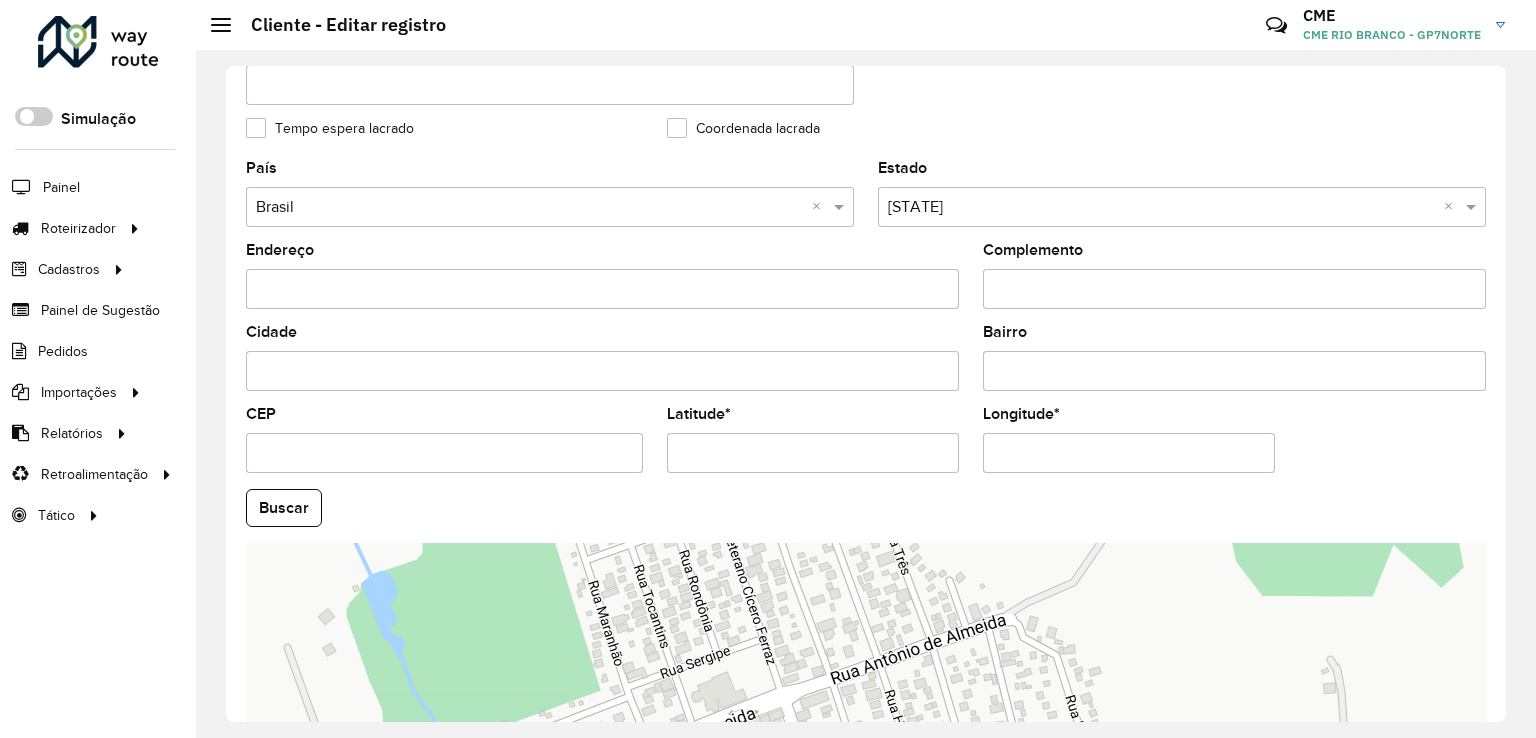 scroll, scrollTop: 542, scrollLeft: 0, axis: vertical 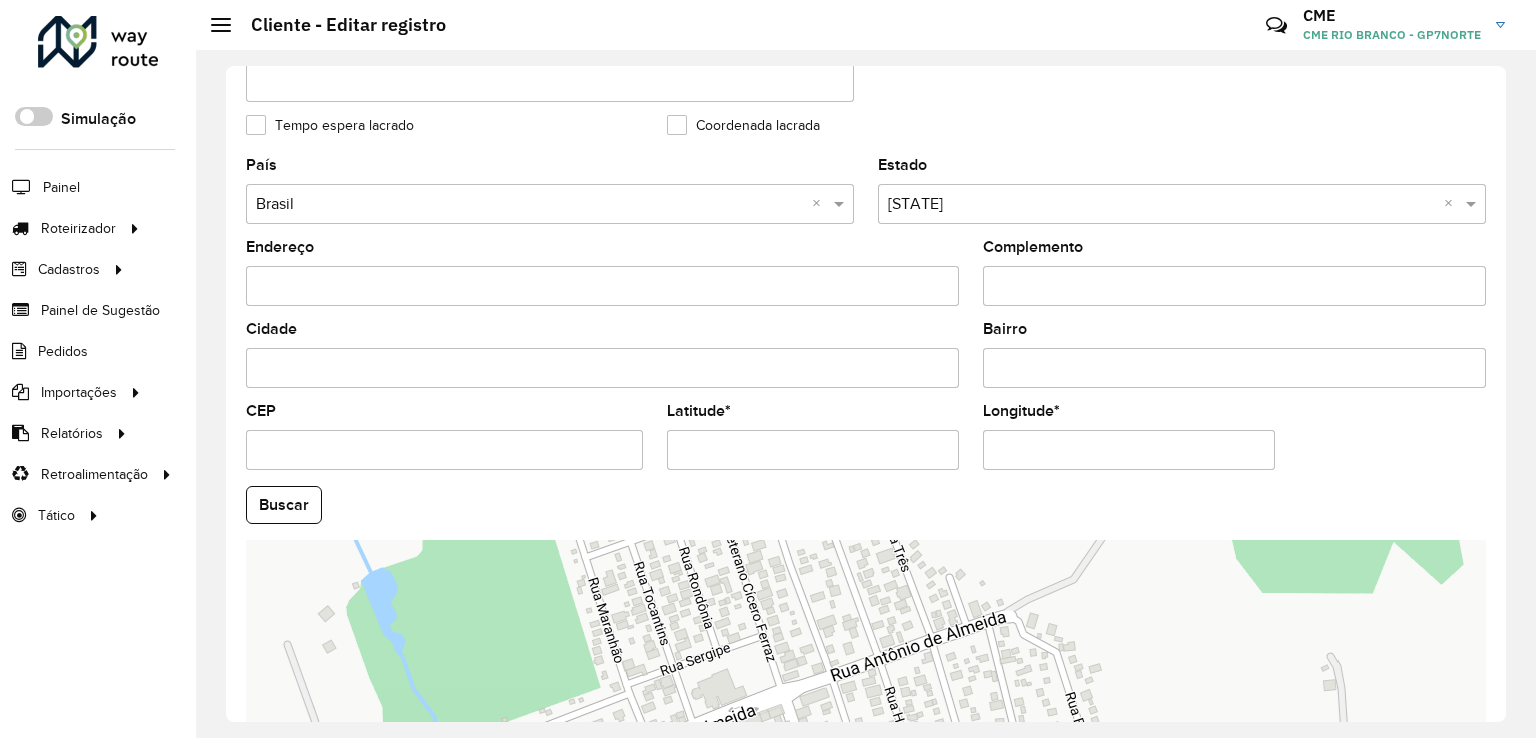 click on "Buscar" 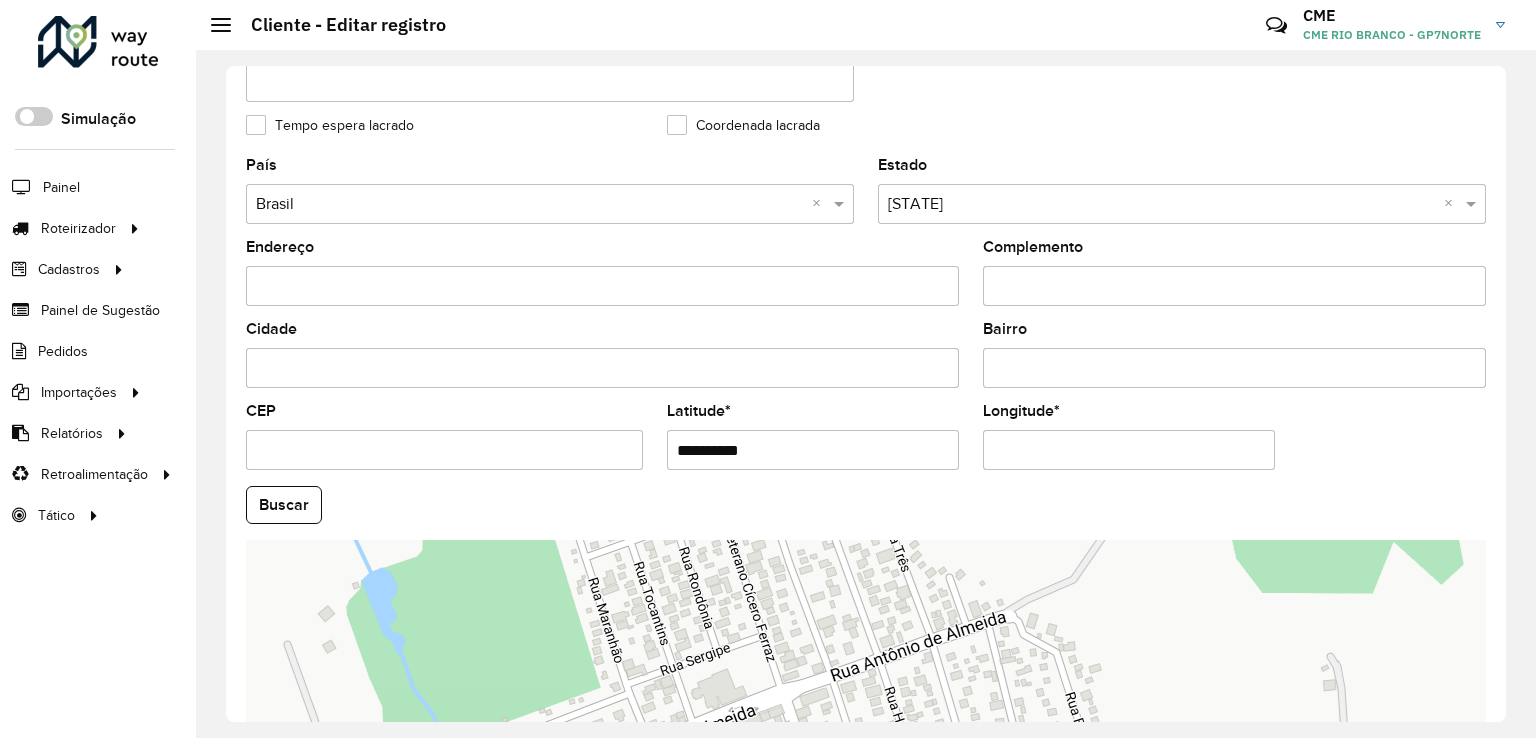 paste on "**********" 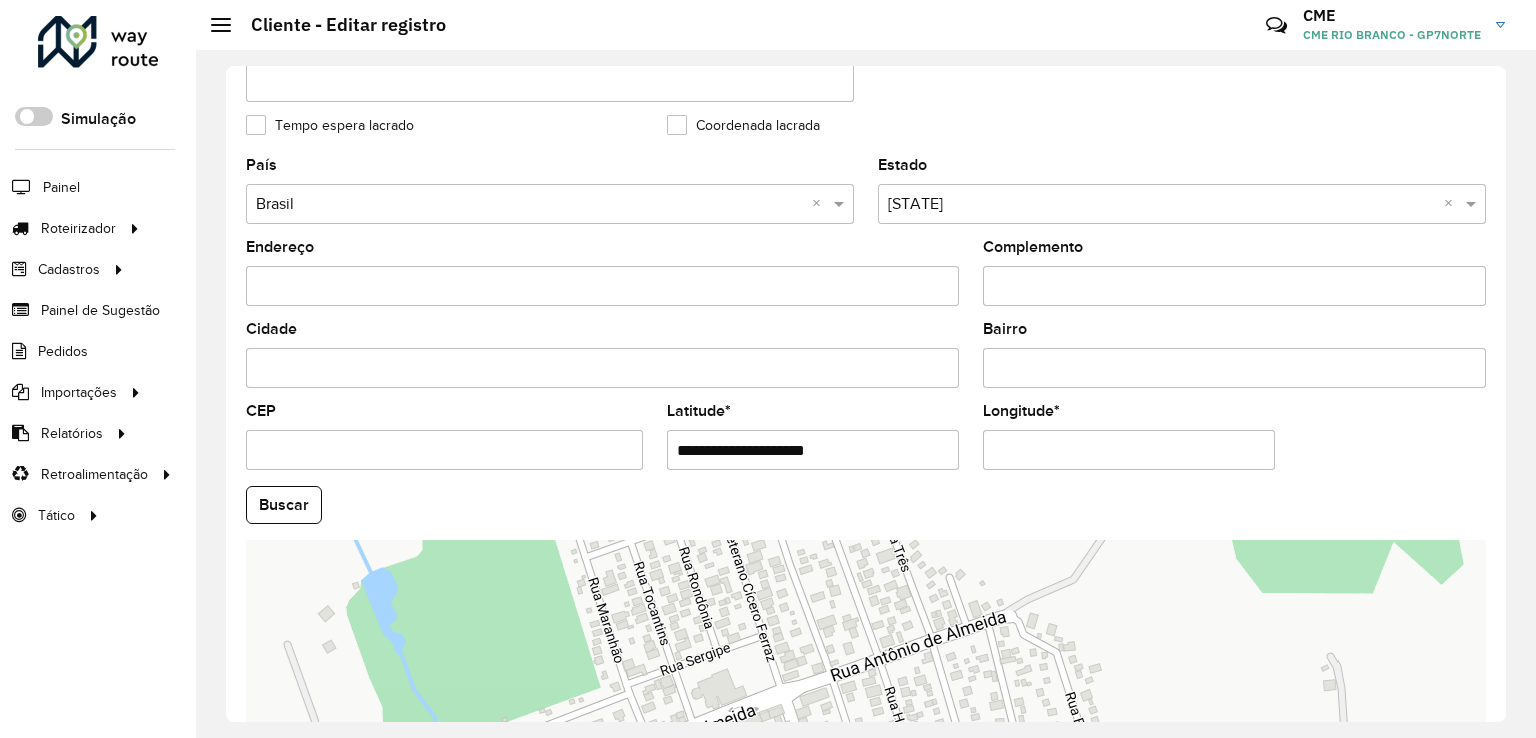 drag, startPoint x: 748, startPoint y: 445, endPoint x: 860, endPoint y: 447, distance: 112.01785 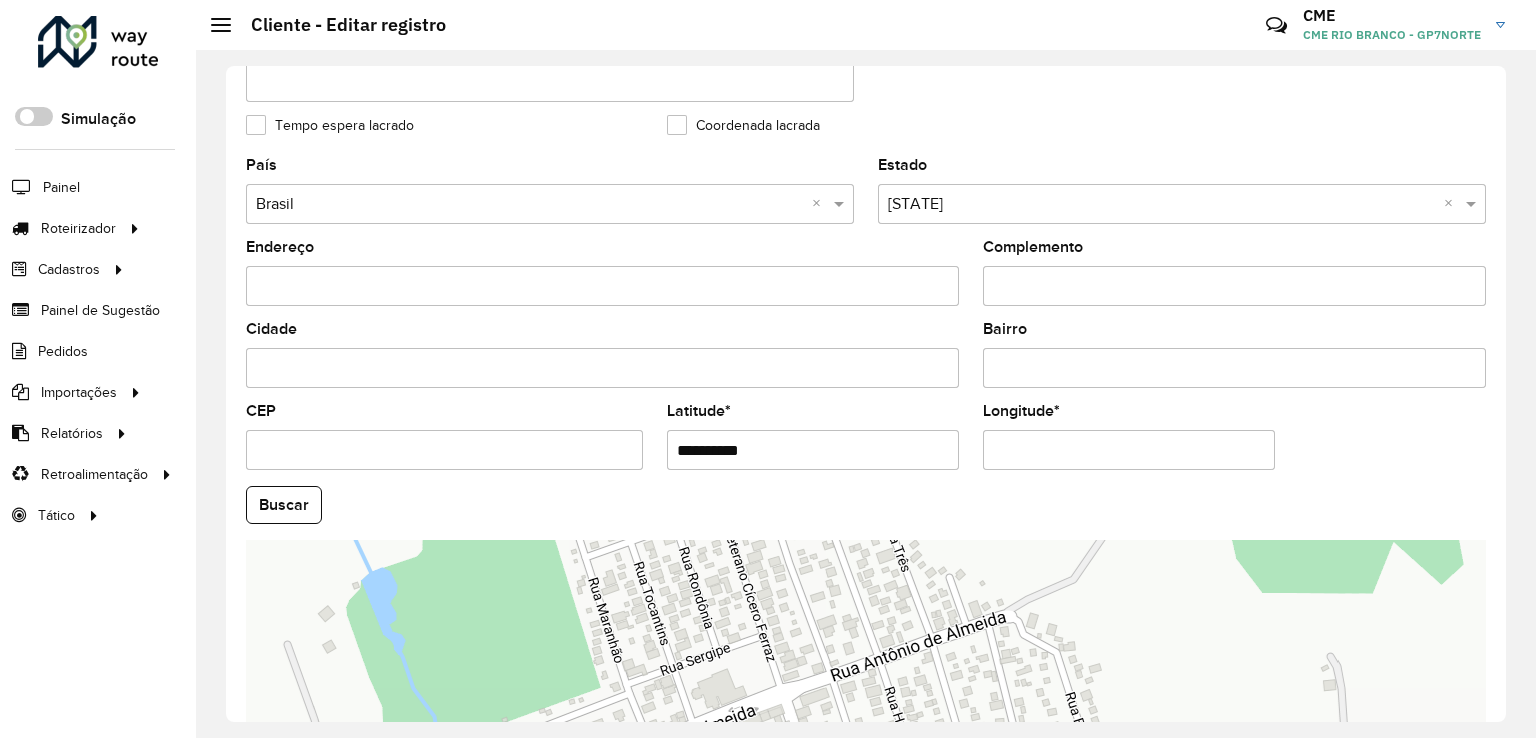 type on "**********" 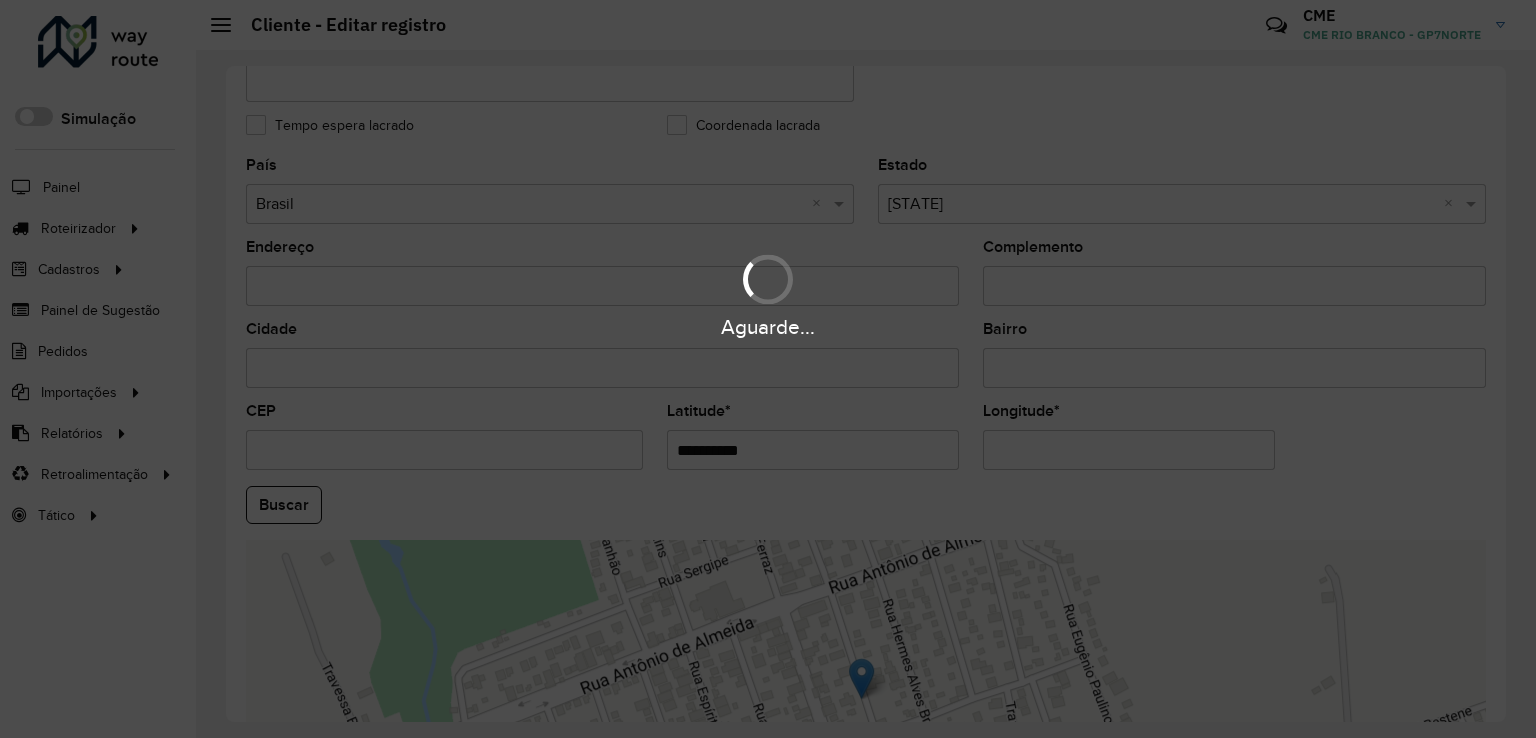 drag, startPoint x: 1107, startPoint y: 441, endPoint x: 855, endPoint y: 442, distance: 252.00198 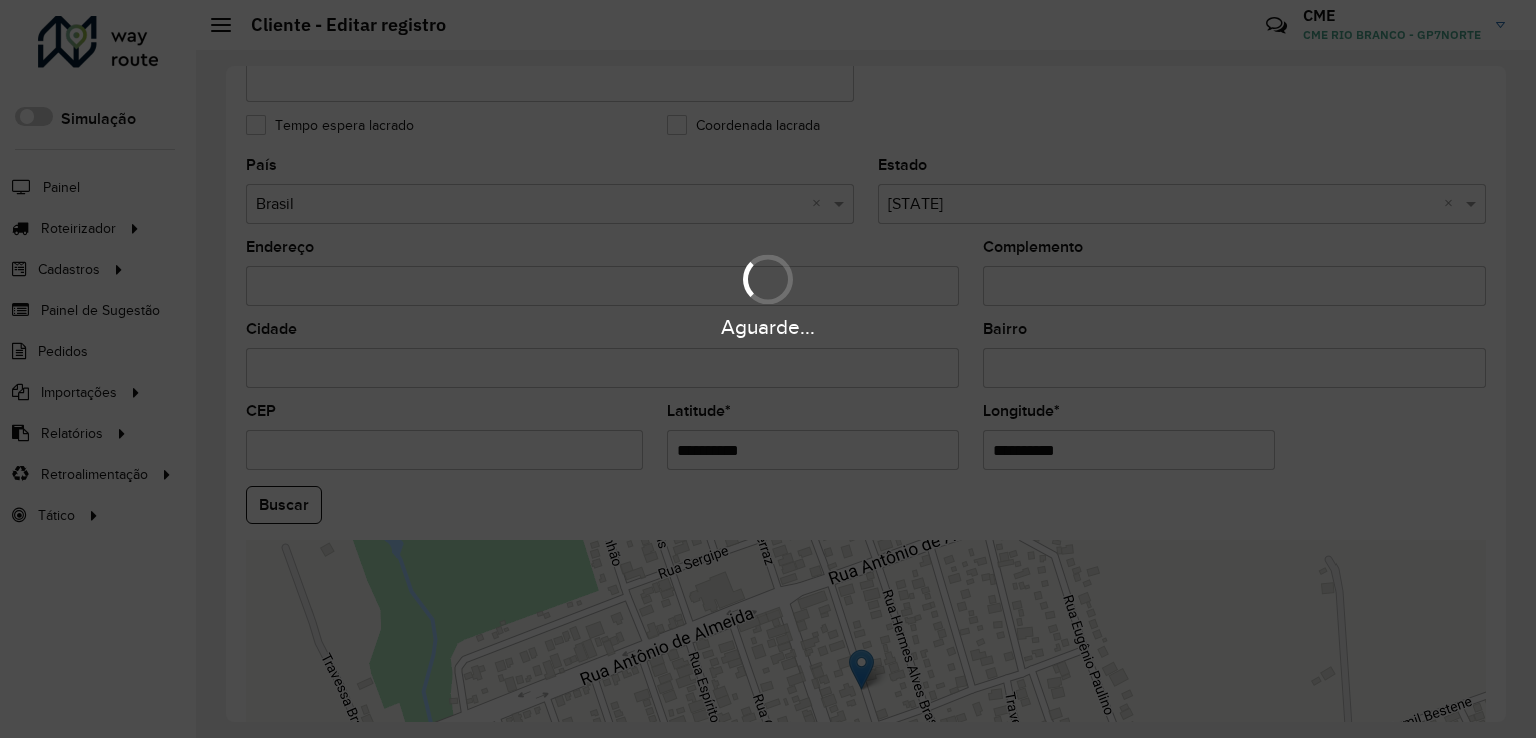 paste on "*" 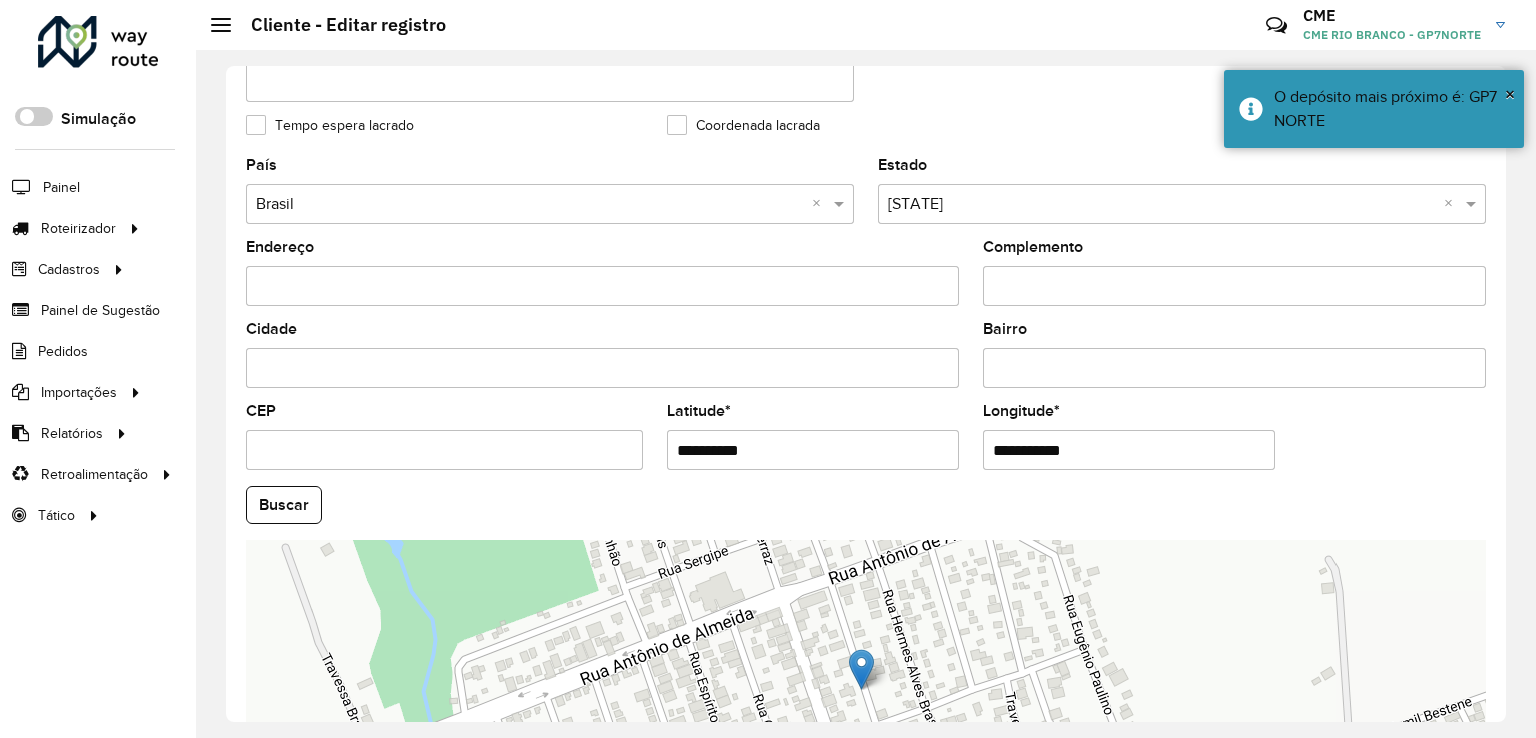 click on "**********" at bounding box center [1129, 450] 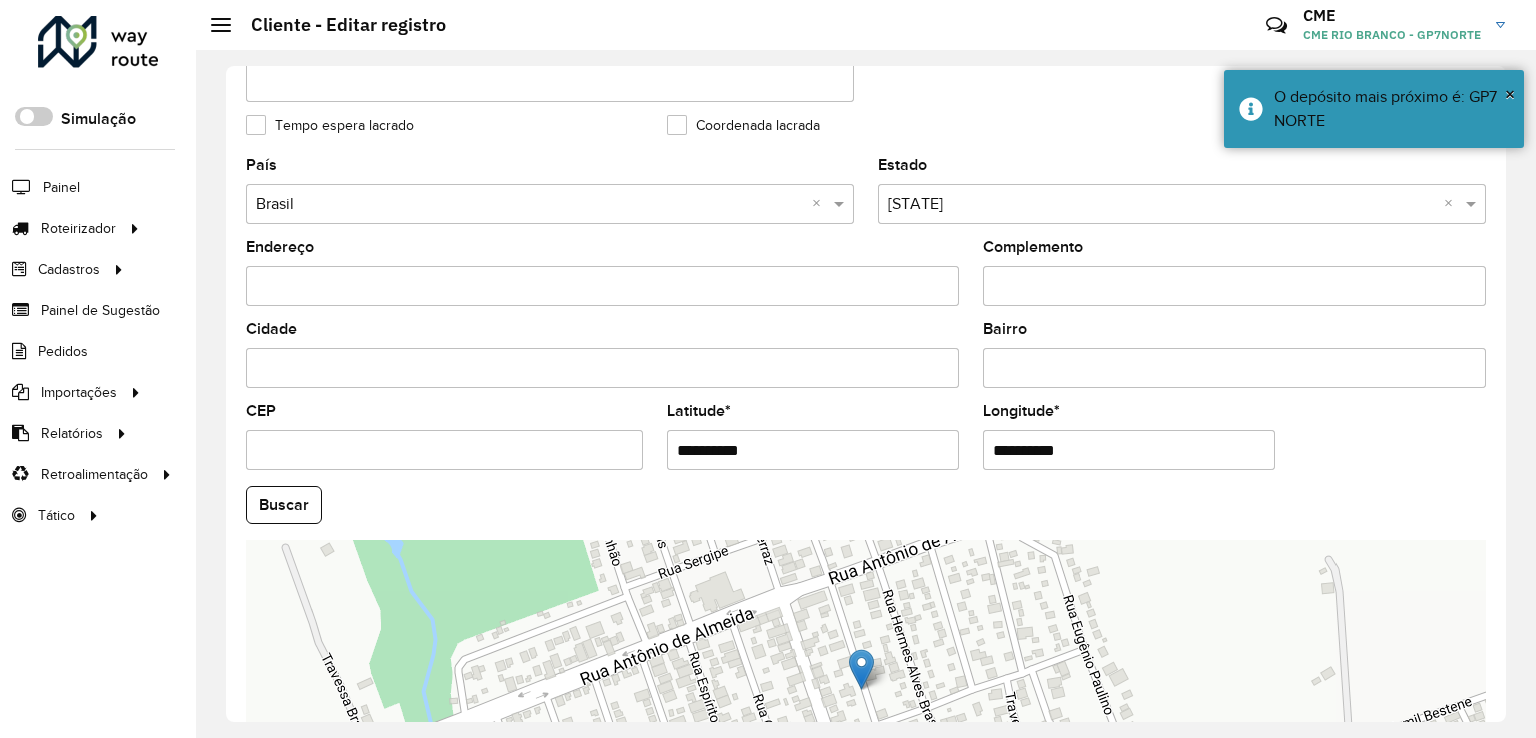 type on "**********" 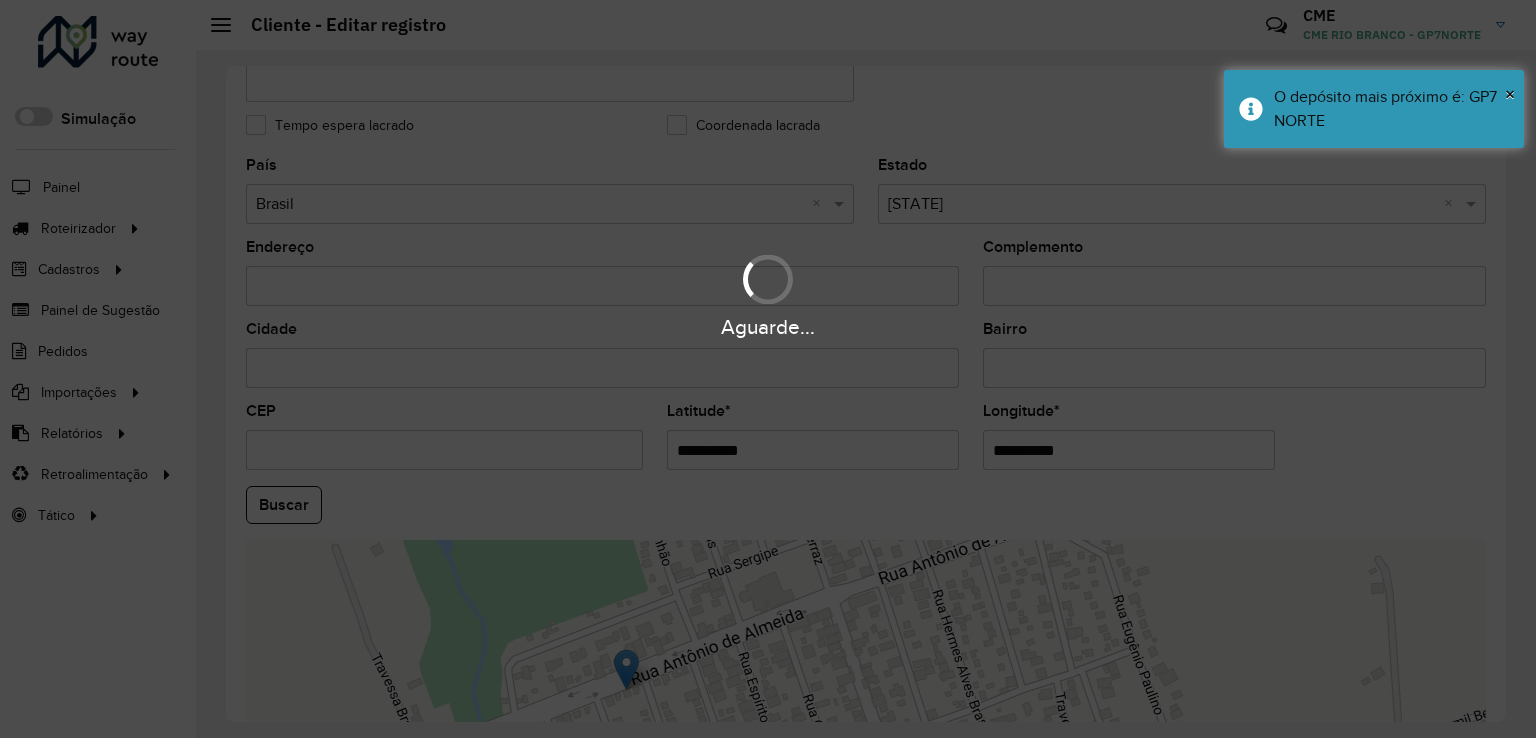 click on "Aguarde...  Pop-up bloqueado!  Seu navegador bloqueou automáticamente a abertura de uma nova janela.   Acesse as configurações e adicione o endereço do sistema a lista de permissão.   Fechar  Roteirizador AmbevTech Simulação Painel Roteirizador Entregas Vendas Cadastros Checkpoint Classificações de venda Cliente Consulta de setores Depósito Disponibilidade de veículos Fator tipo de produto Gabarito planner Grupo Rota Fator Tipo Produto Grupo de rotas exclusiva Grupo de setores Layout integração Modelo Parada Pedágio Perfil de Vendedor Ponto de apoio FAD Produto Restrição de Atendimento Planner Rodízio de placa Rota exclusiva FAD Rótulo Setor Setor Planner Tipo de cliente Tipo de veículo Tipo de veículo RN Transportadora Vendedor Veículo Painel de Sugestão Pedidos Importações Classificação e volume de venda Clientes Fator tipo produto Gabarito planner Grade de atendimento Janela de atendimento Localização Pedidos Restrição de Atendimento Planner Tempo de espera Vendedor Veículos" at bounding box center [768, 369] 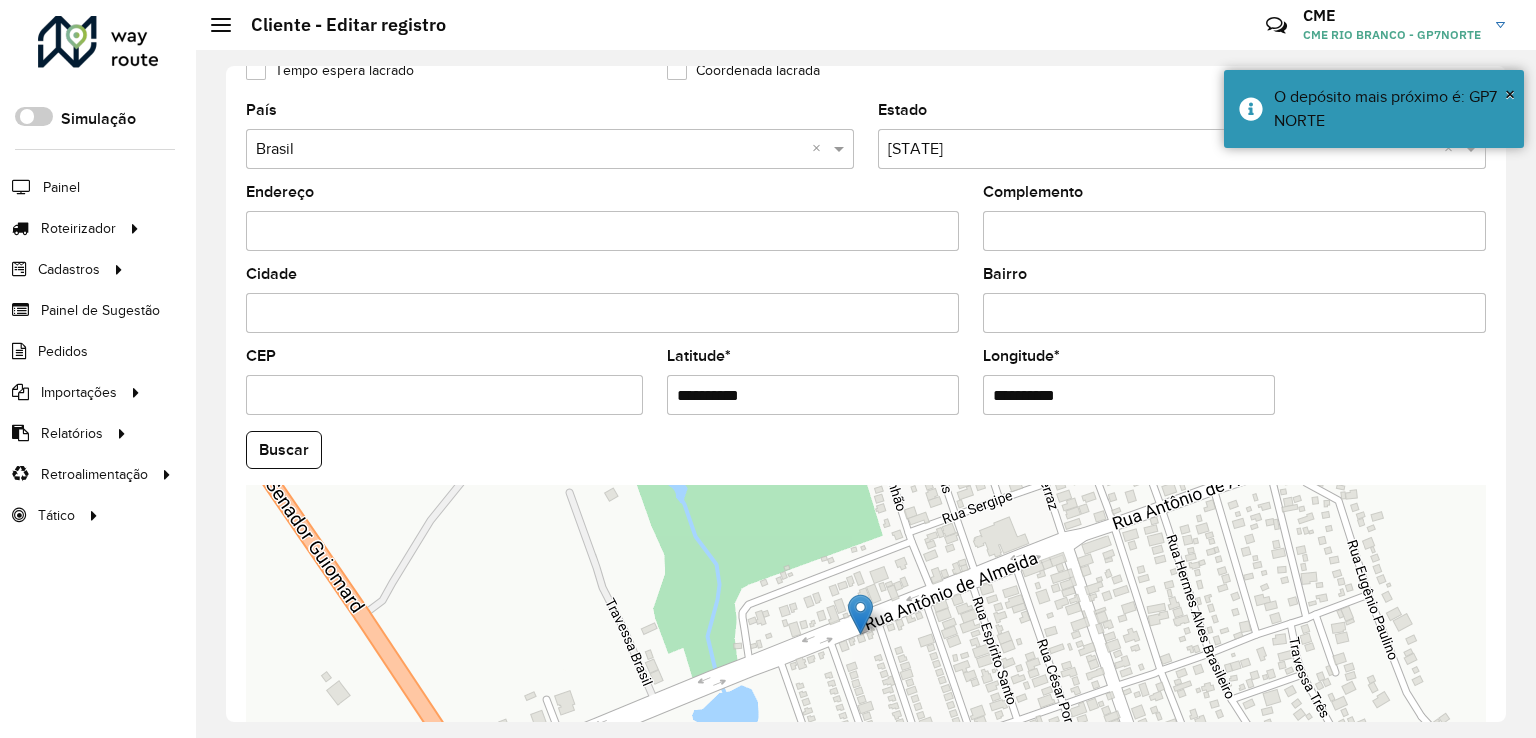 scroll, scrollTop: 742, scrollLeft: 0, axis: vertical 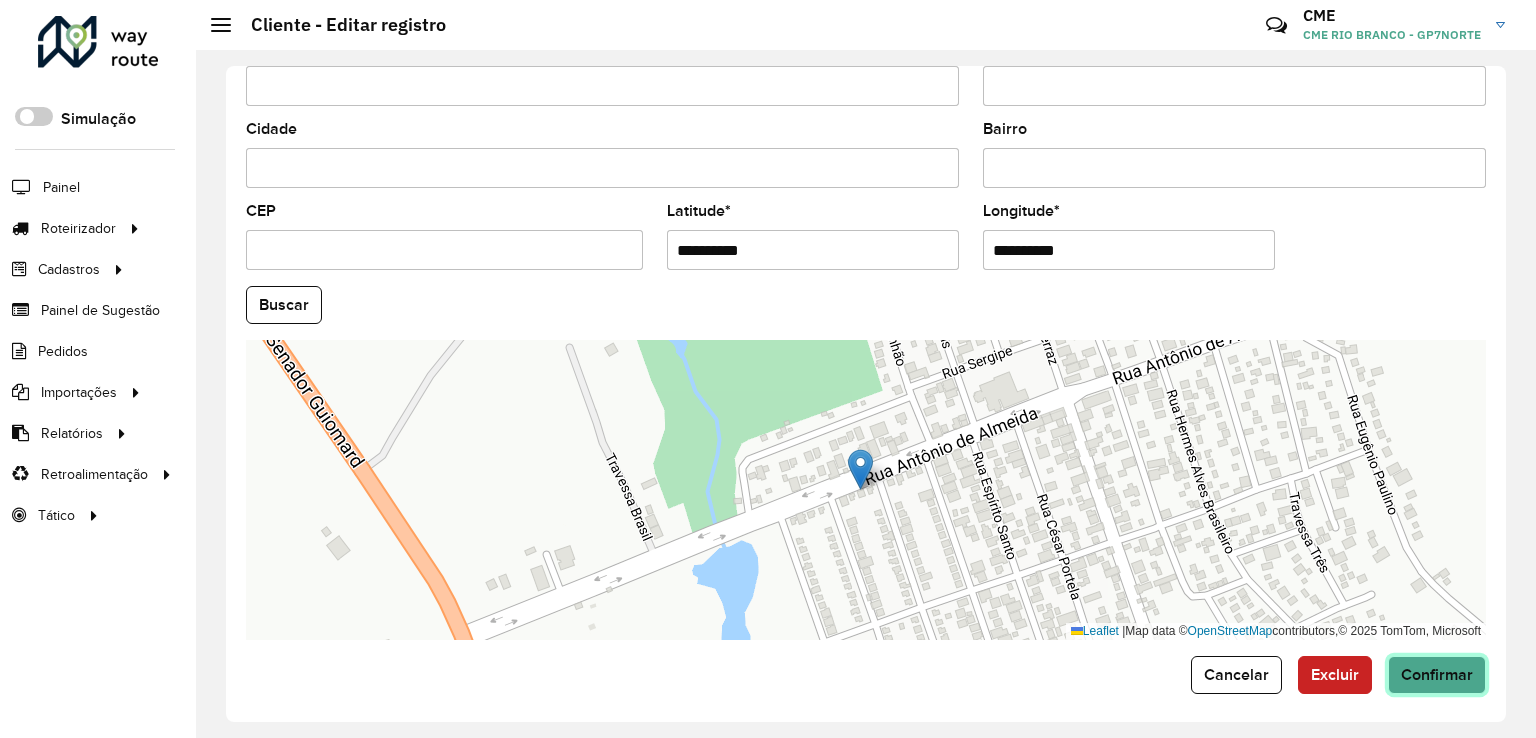 click on "Confirmar" 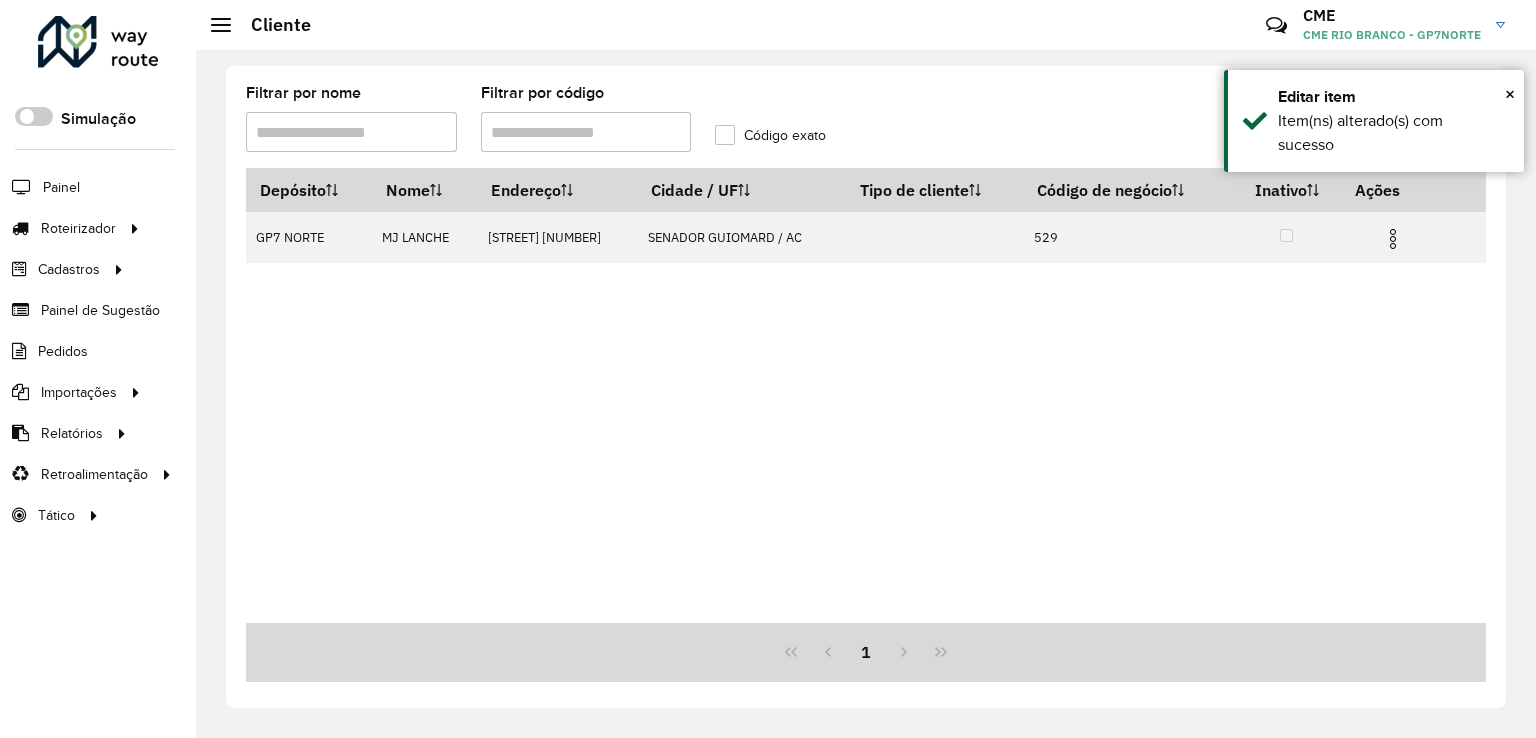 drag, startPoint x: 587, startPoint y: 108, endPoint x: 318, endPoint y: 114, distance: 269.0669 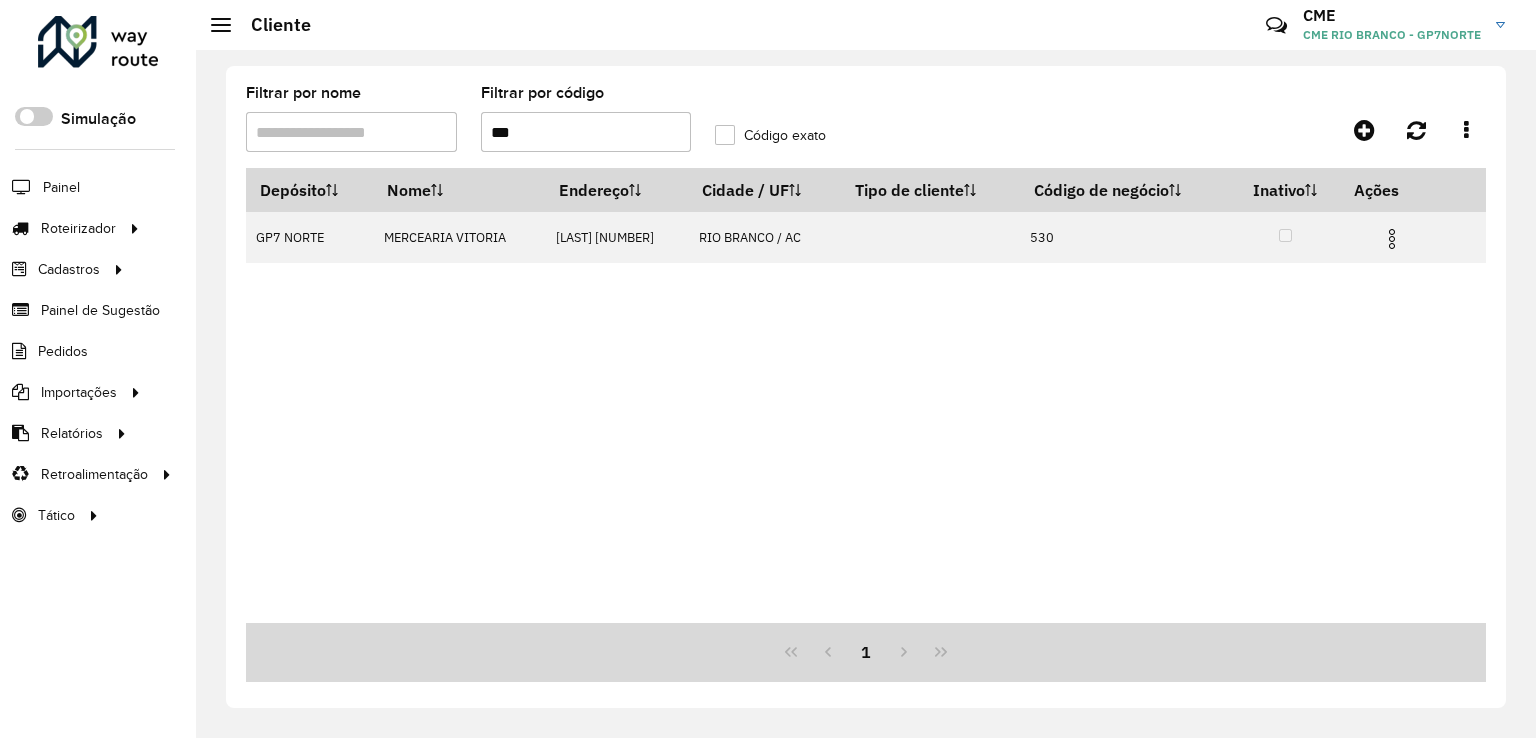 type on "***" 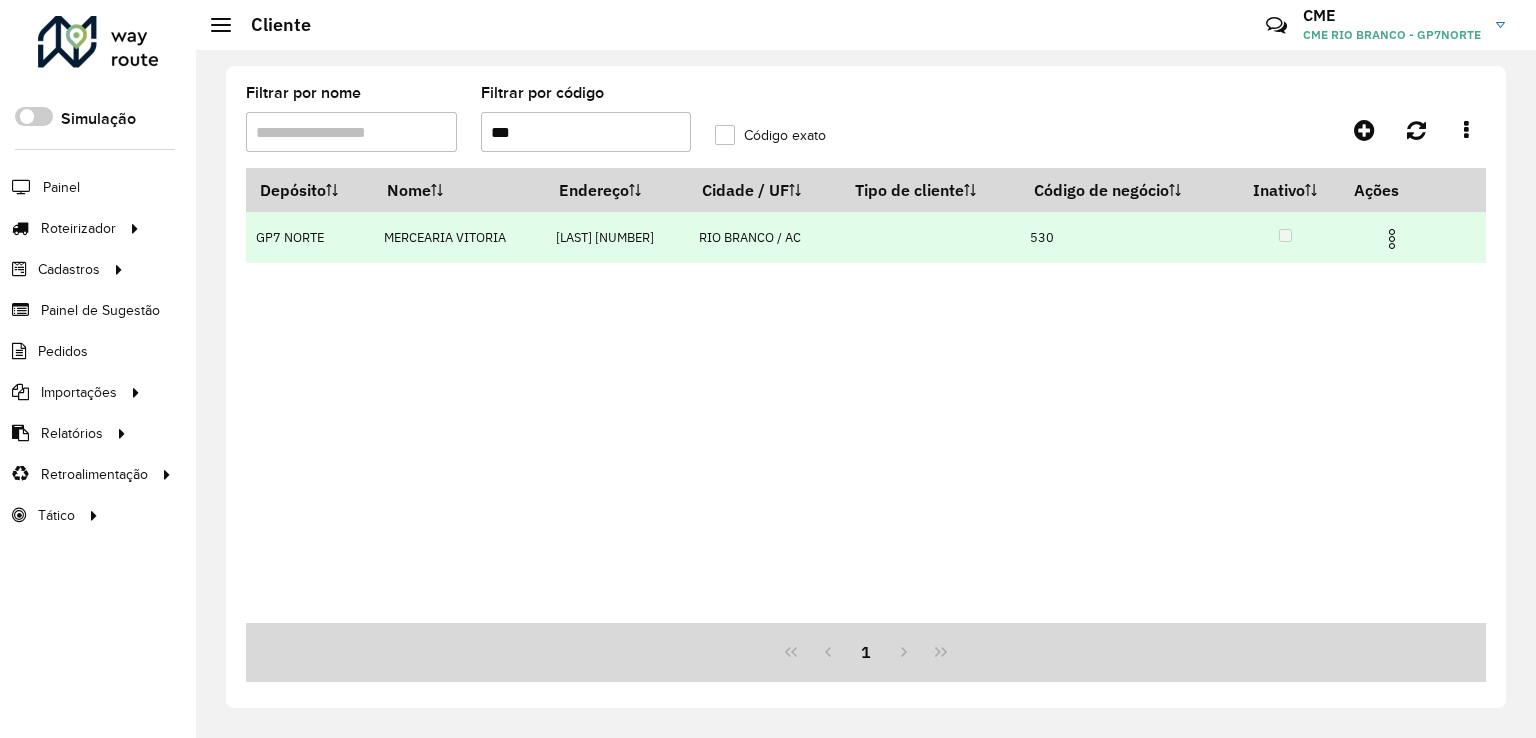 click at bounding box center (1392, 239) 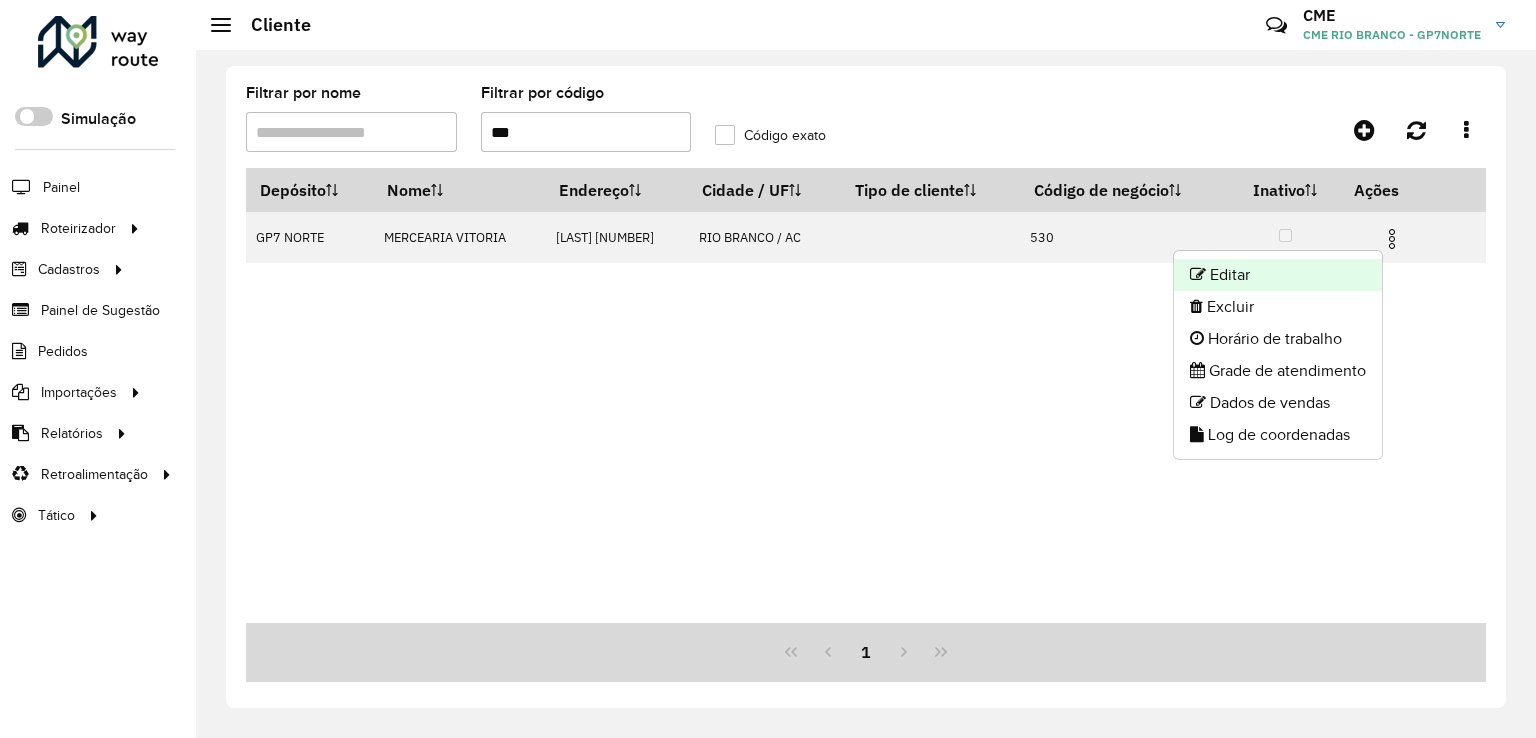 click on "Editar" 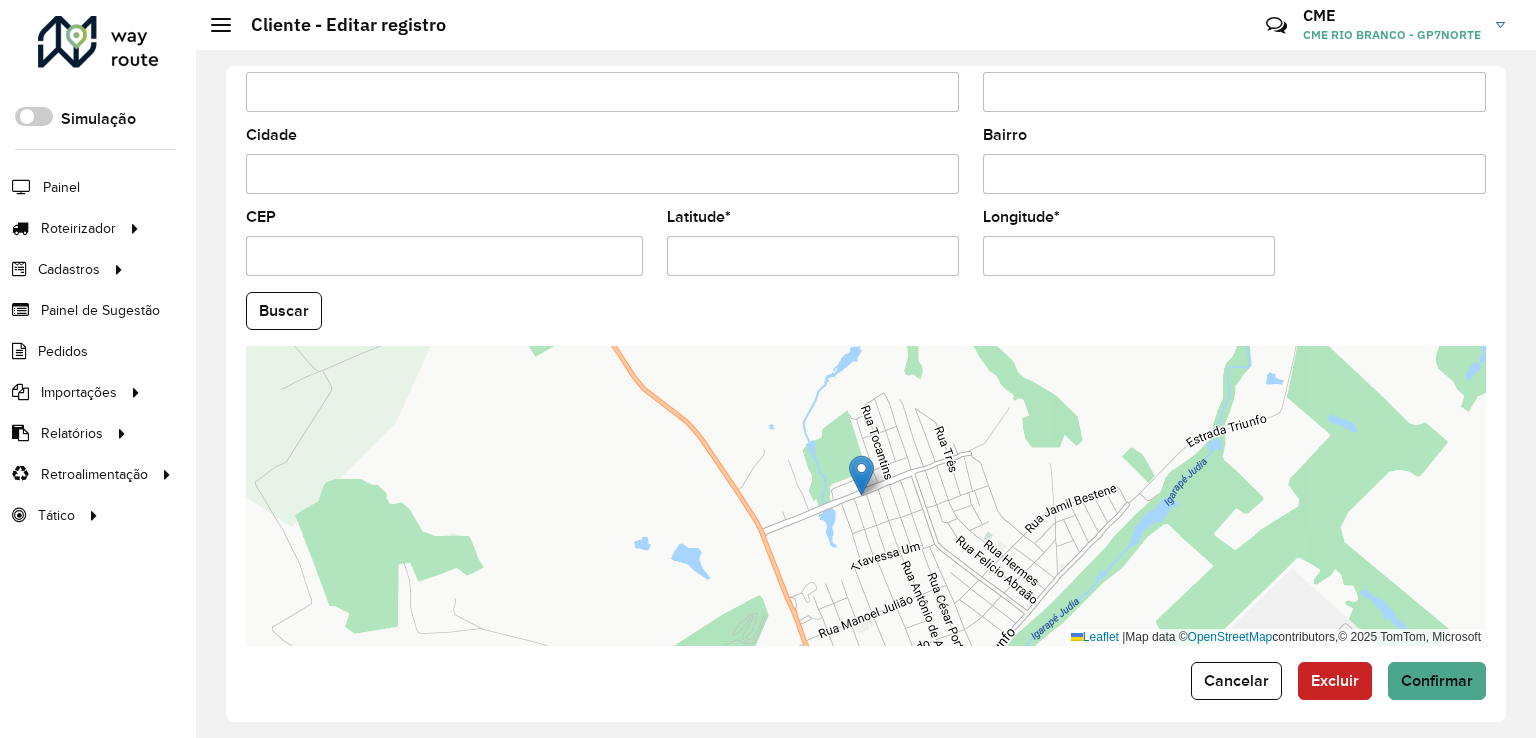 scroll, scrollTop: 742, scrollLeft: 0, axis: vertical 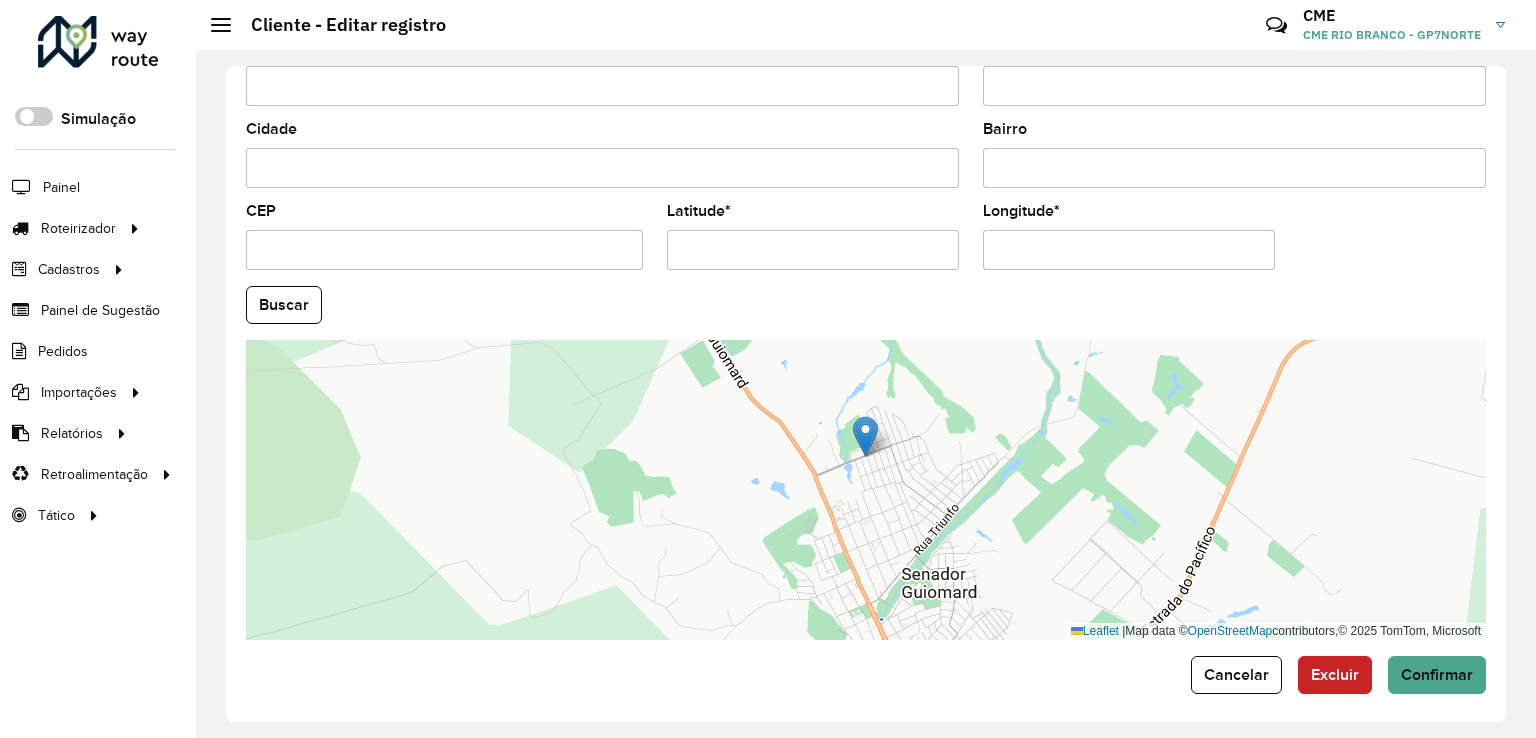 drag, startPoint x: 1286, startPoint y: 292, endPoint x: 1251, endPoint y: 292, distance: 35 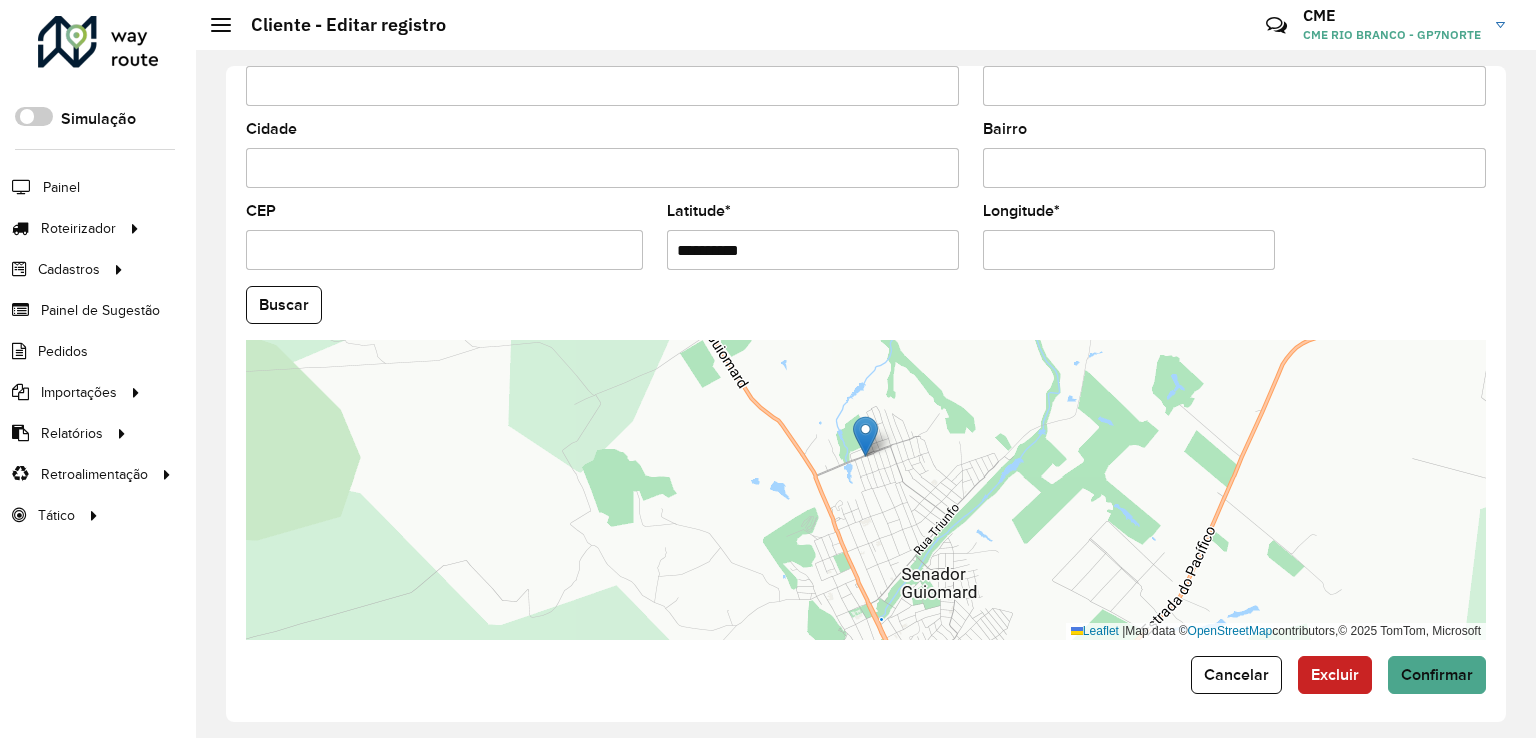 paste on "**********" 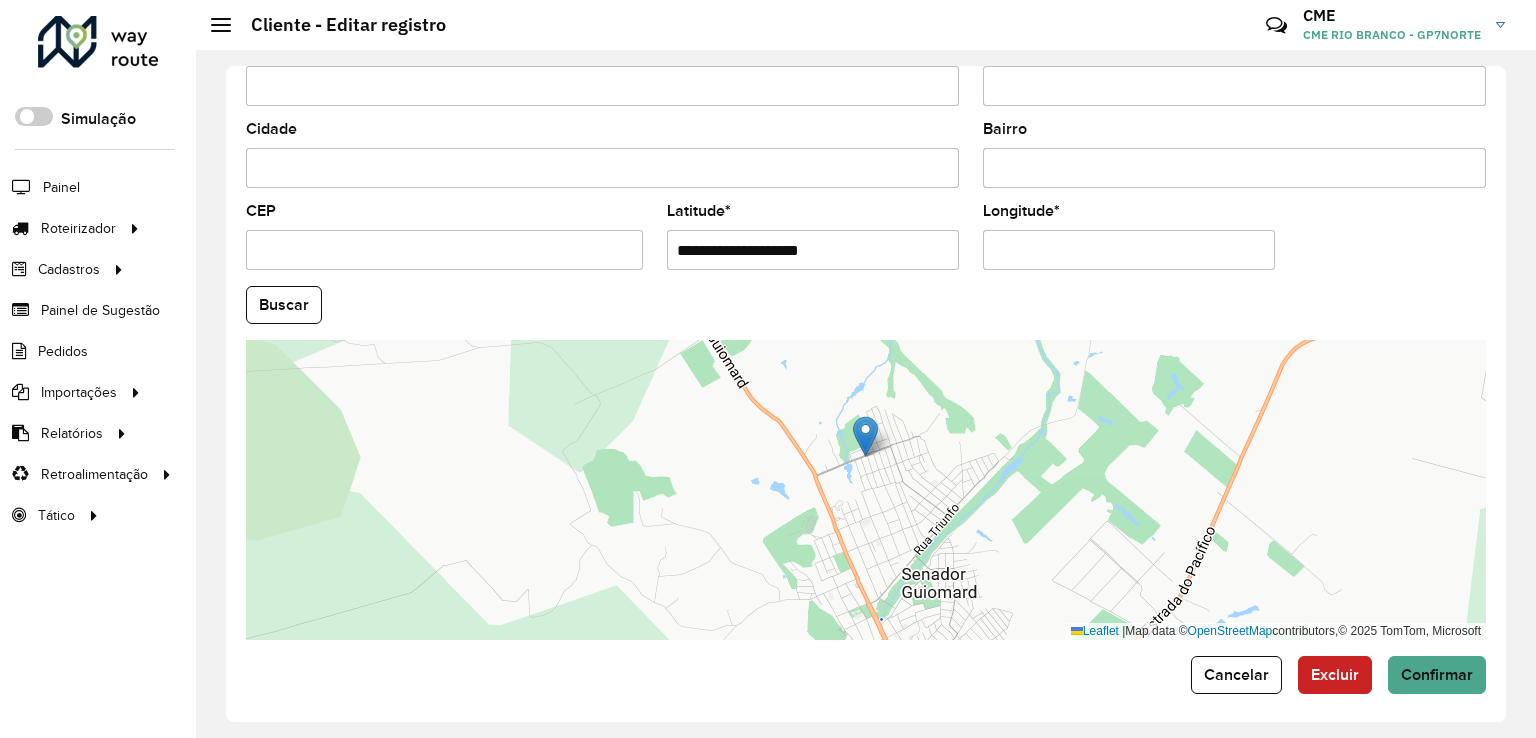 drag, startPoint x: 743, startPoint y: 250, endPoint x: 836, endPoint y: 241, distance: 93.43447 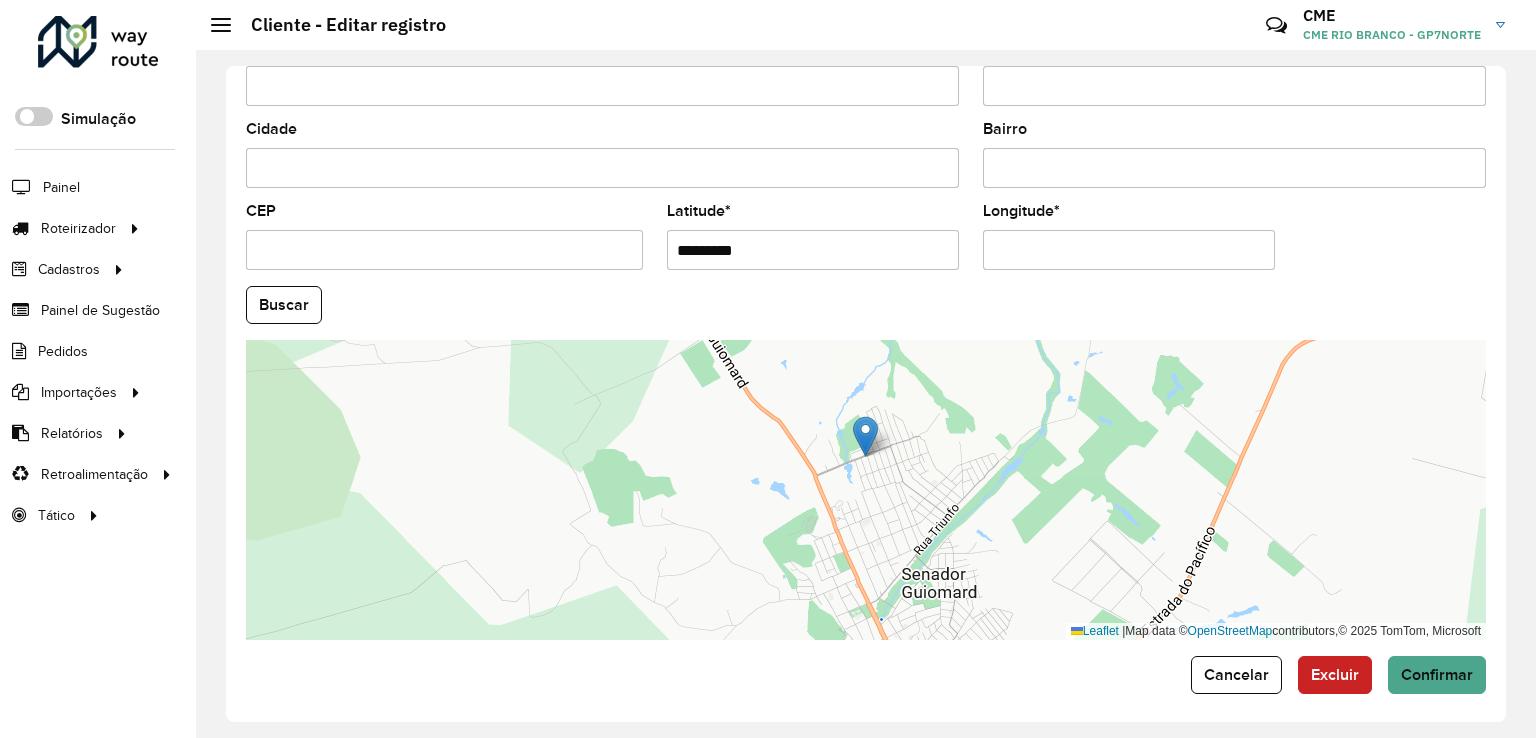 type on "*********" 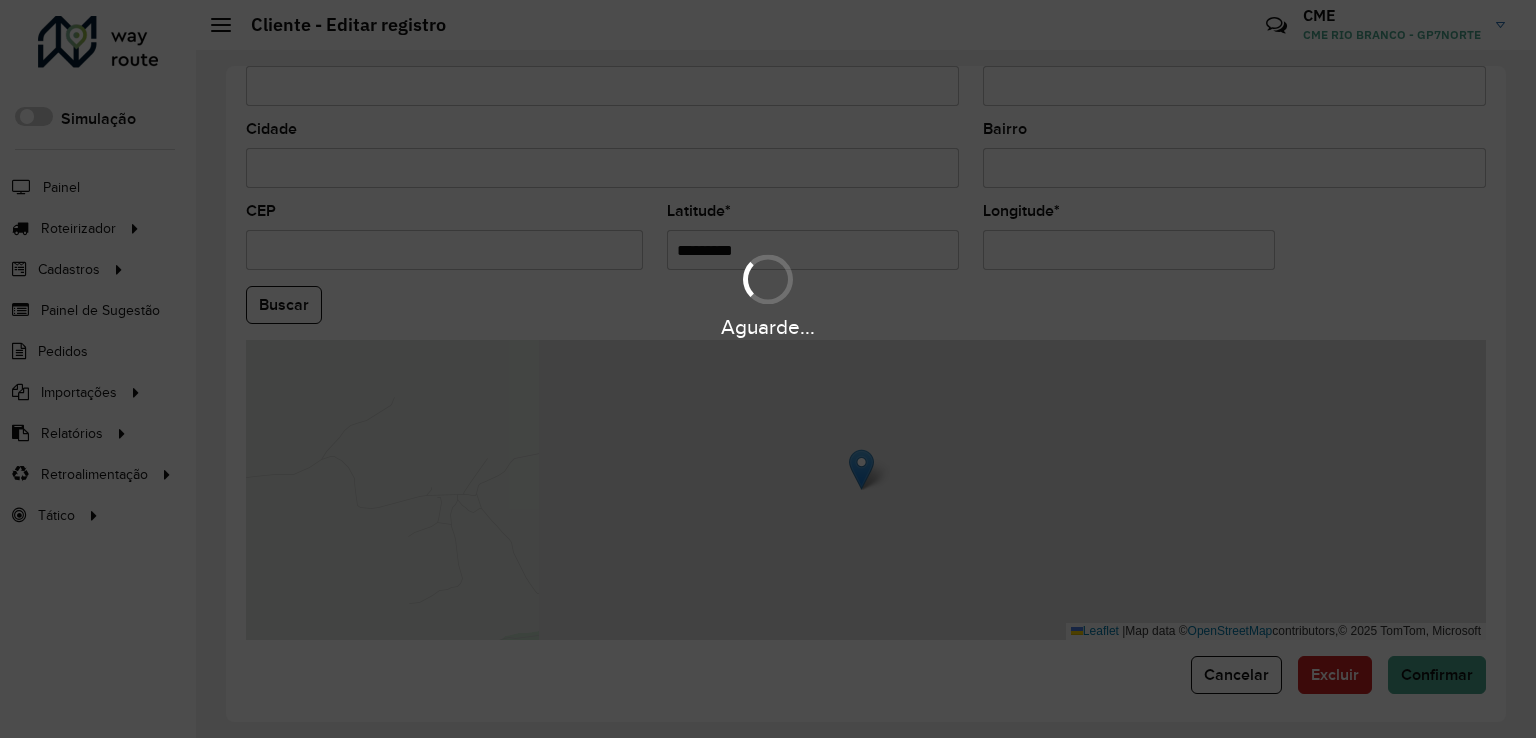 drag, startPoint x: 1116, startPoint y: 247, endPoint x: 884, endPoint y: 247, distance: 232 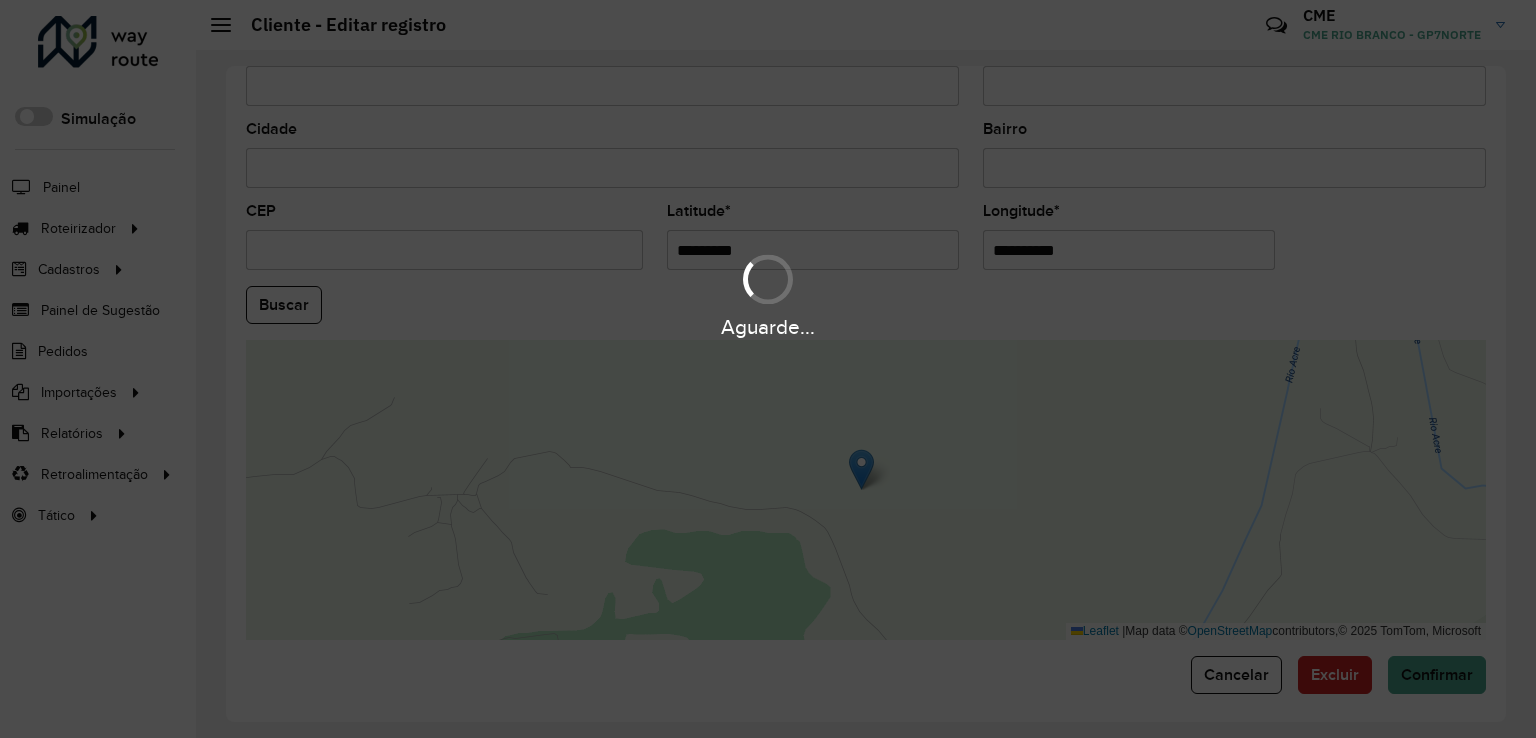 paste on "*" 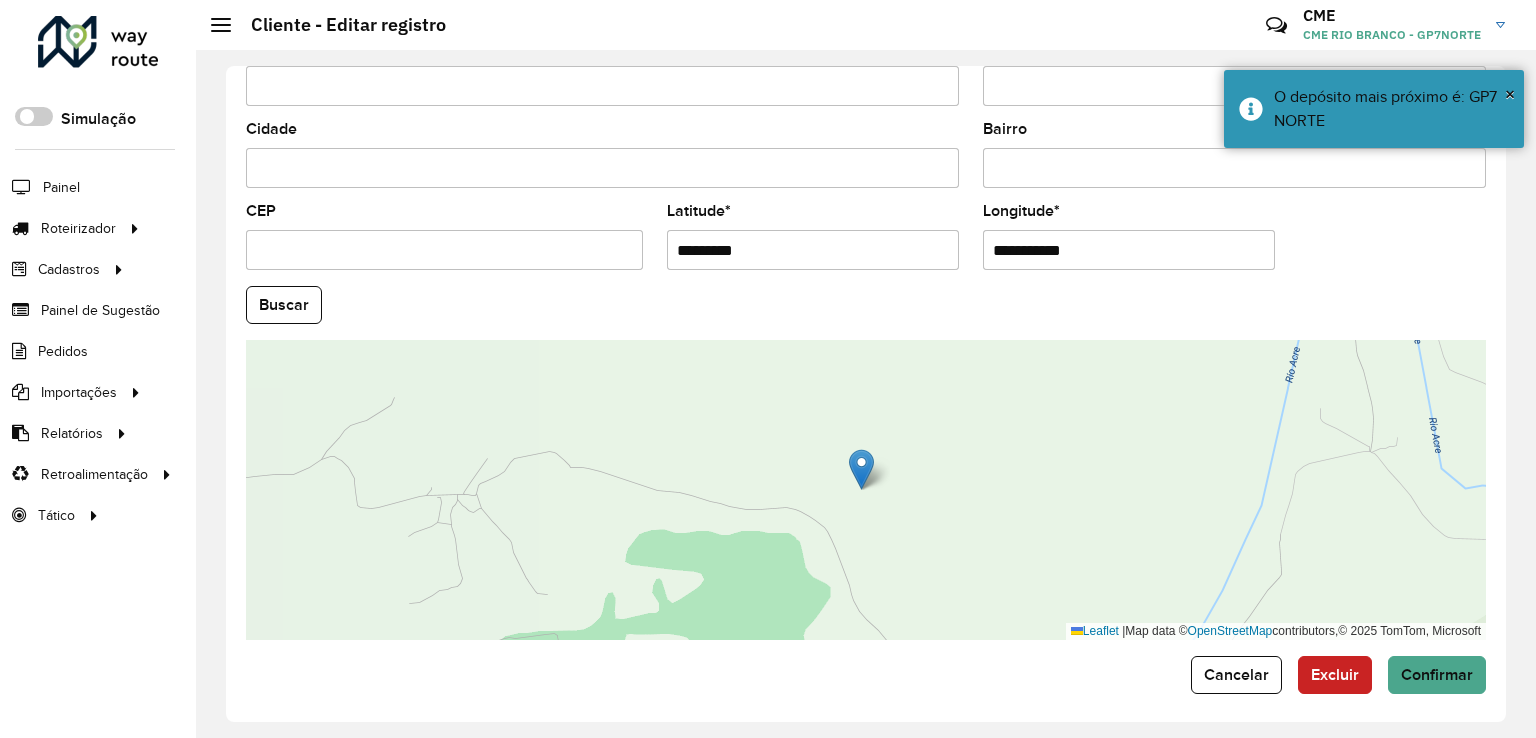 click on "**********" at bounding box center (1129, 250) 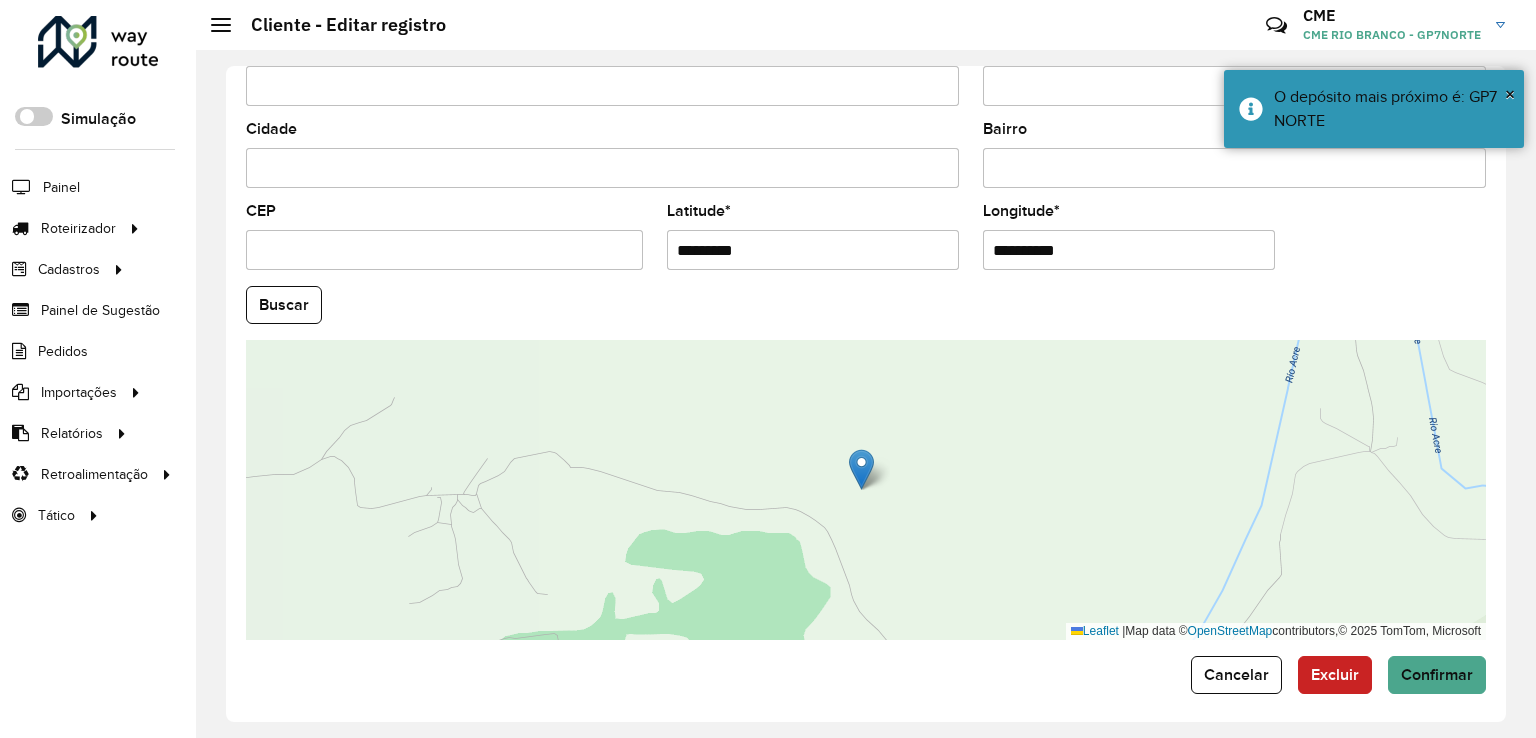type on "**********" 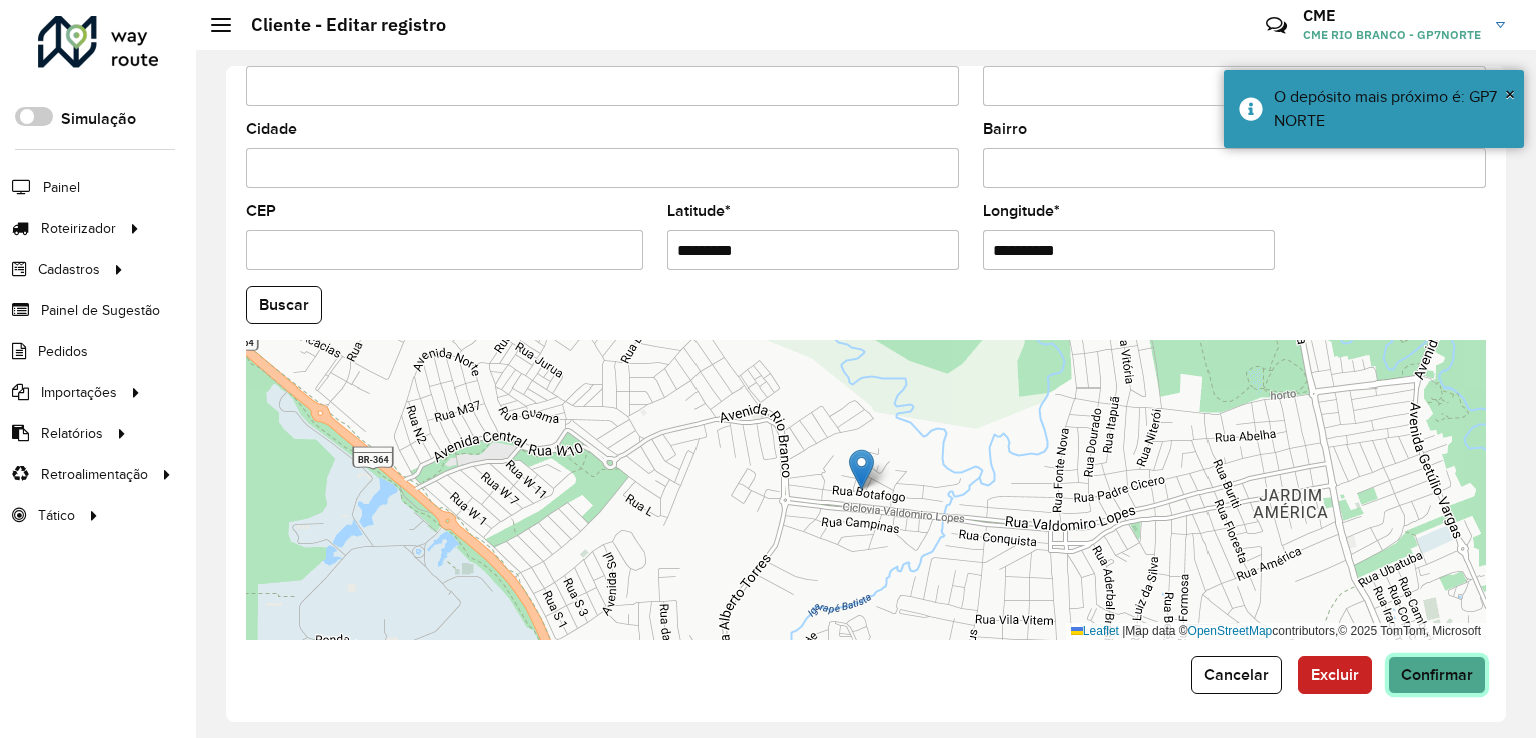 click on "Confirmar" 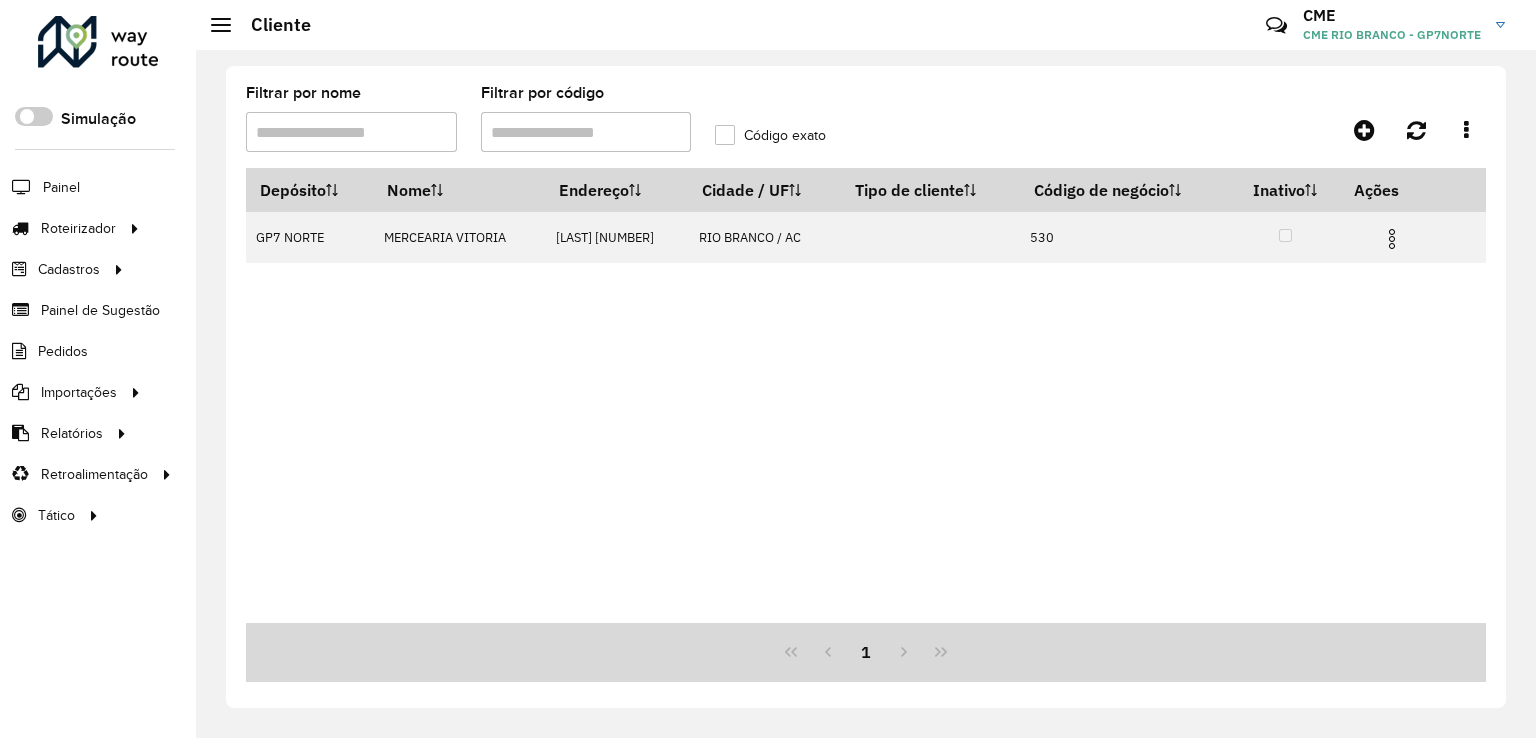 click on "Filtrar por código" at bounding box center (586, 132) 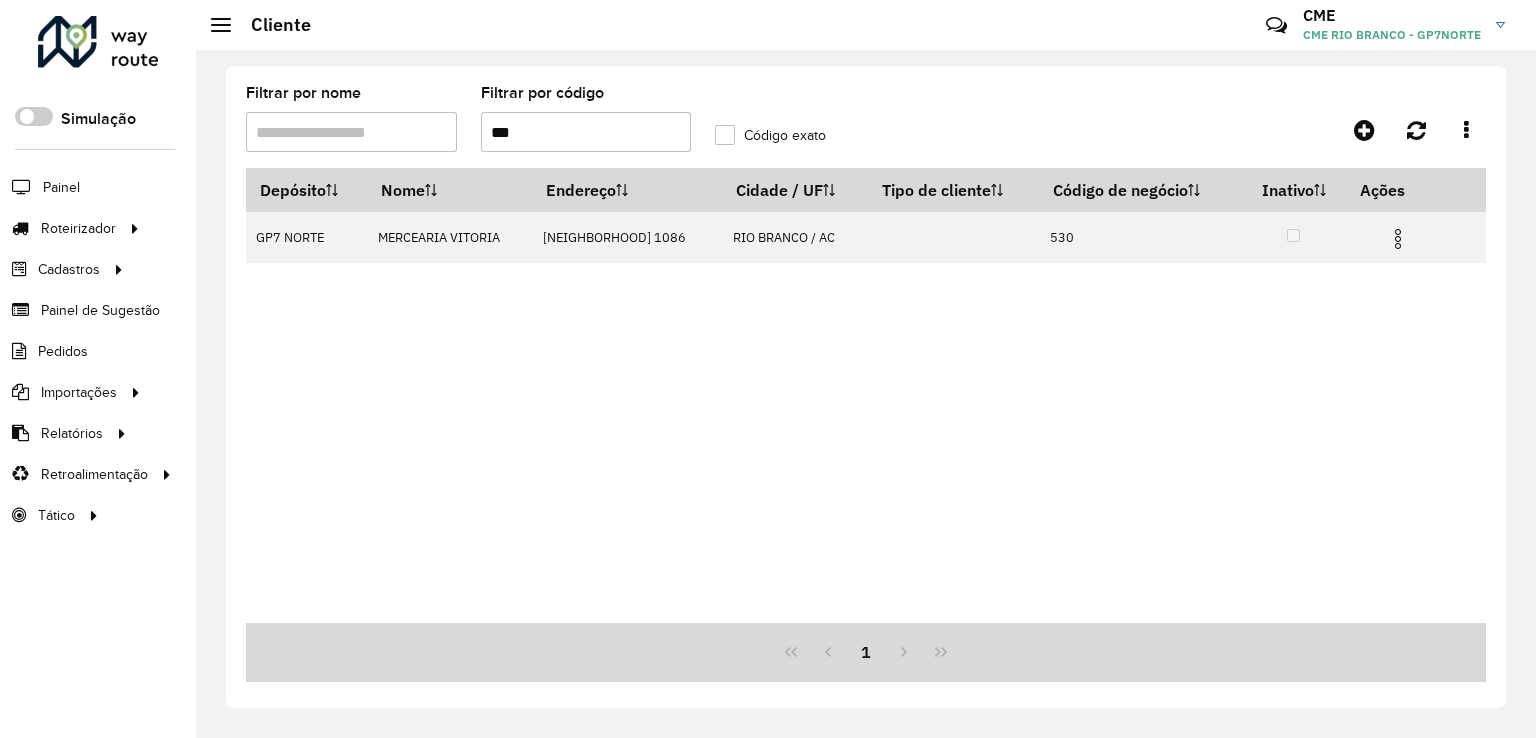 scroll, scrollTop: 0, scrollLeft: 0, axis: both 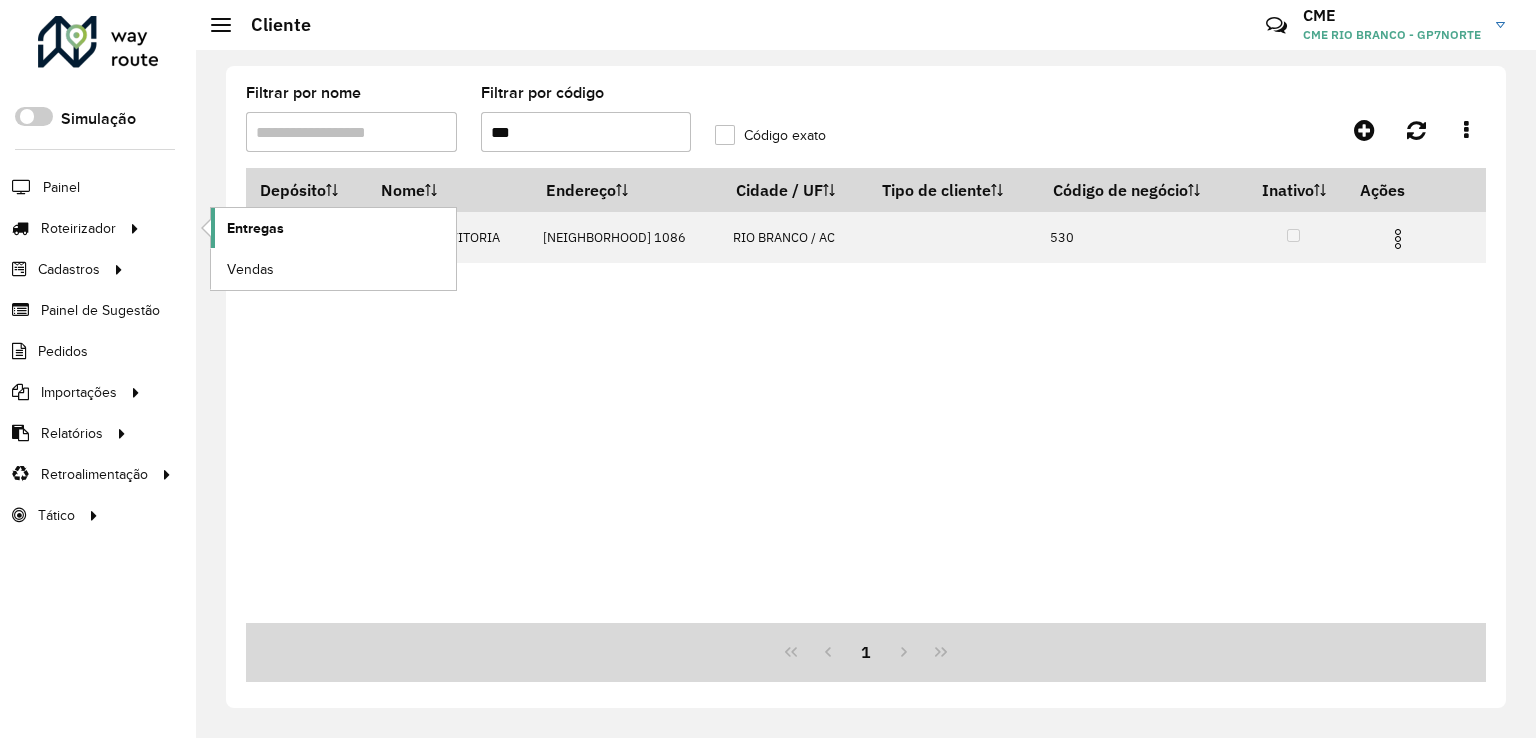 click on "Entregas" 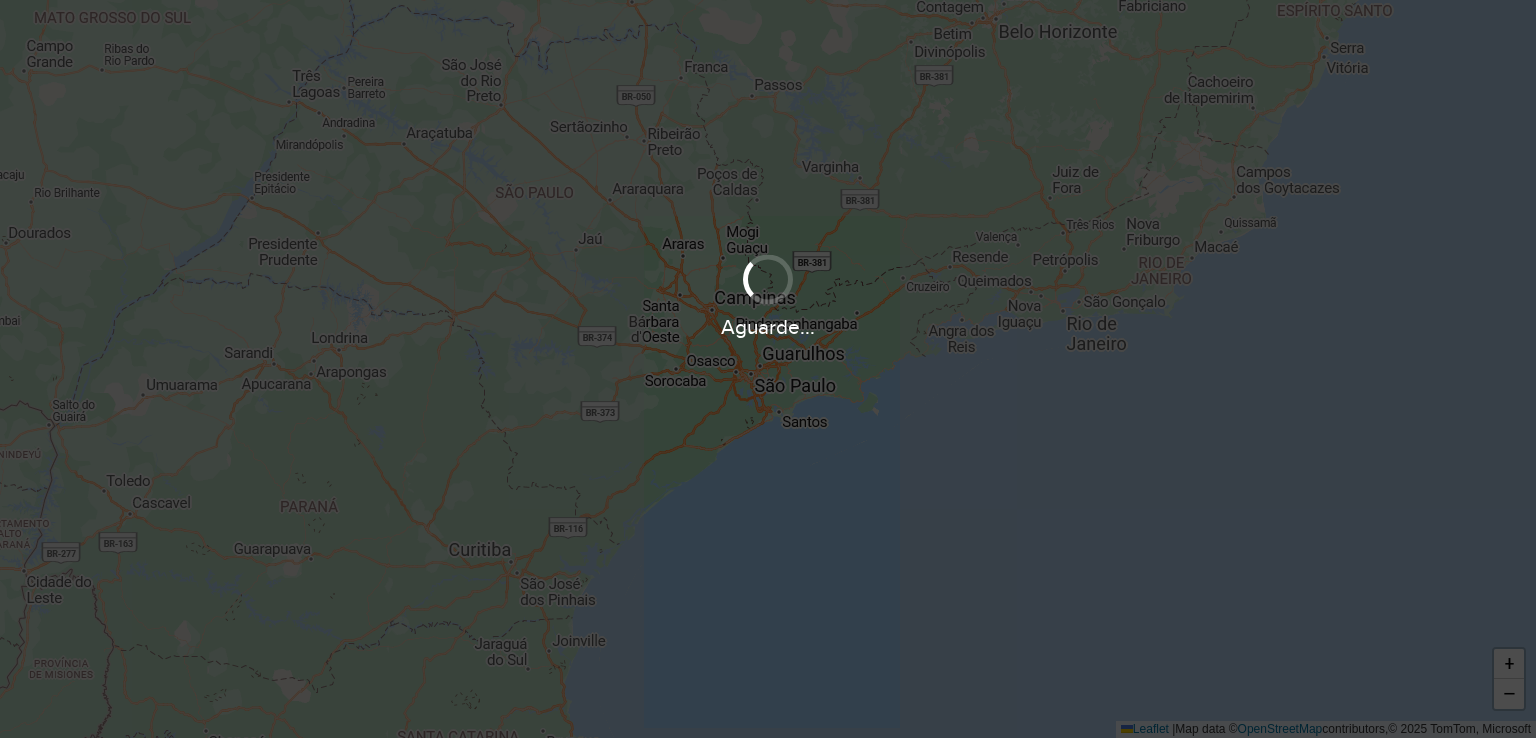 scroll, scrollTop: 0, scrollLeft: 0, axis: both 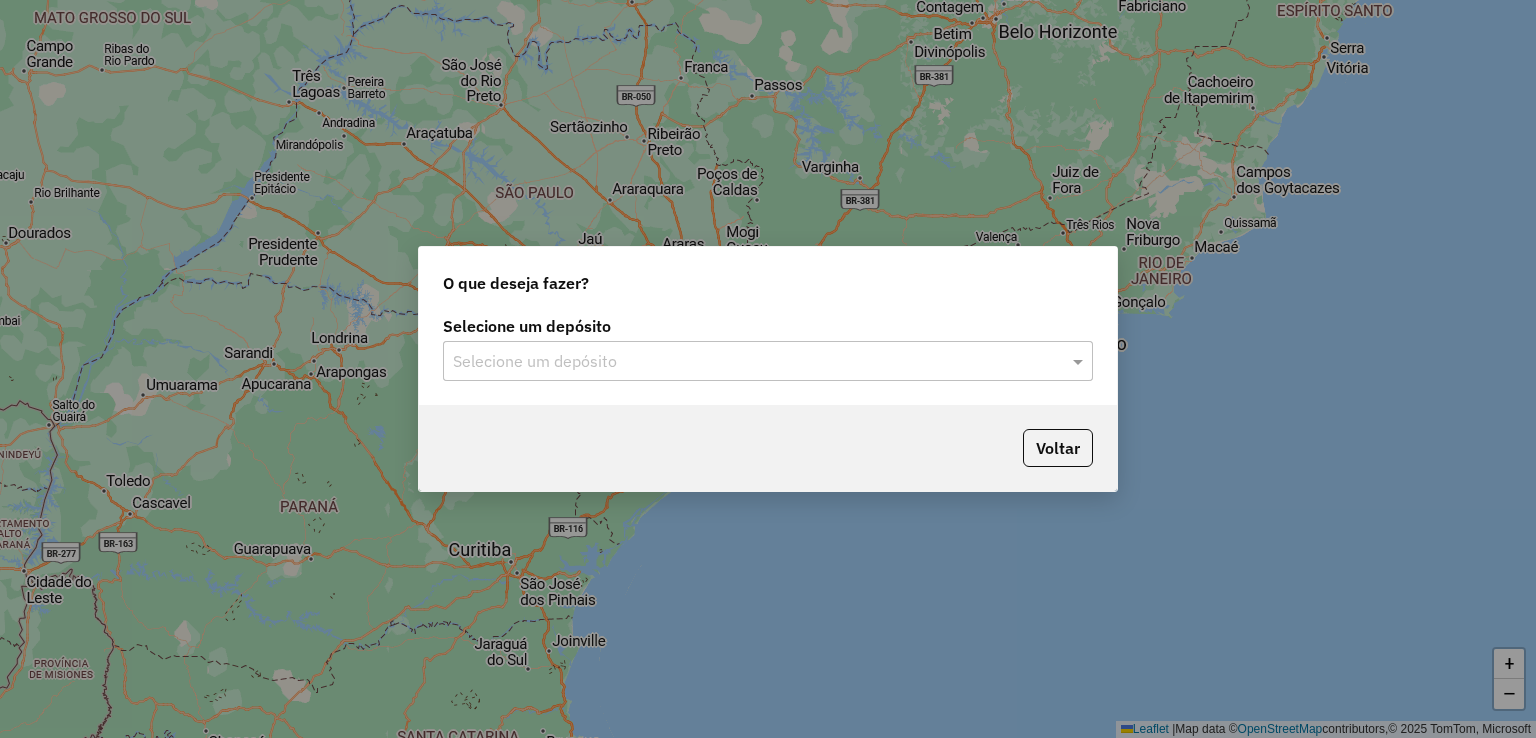click 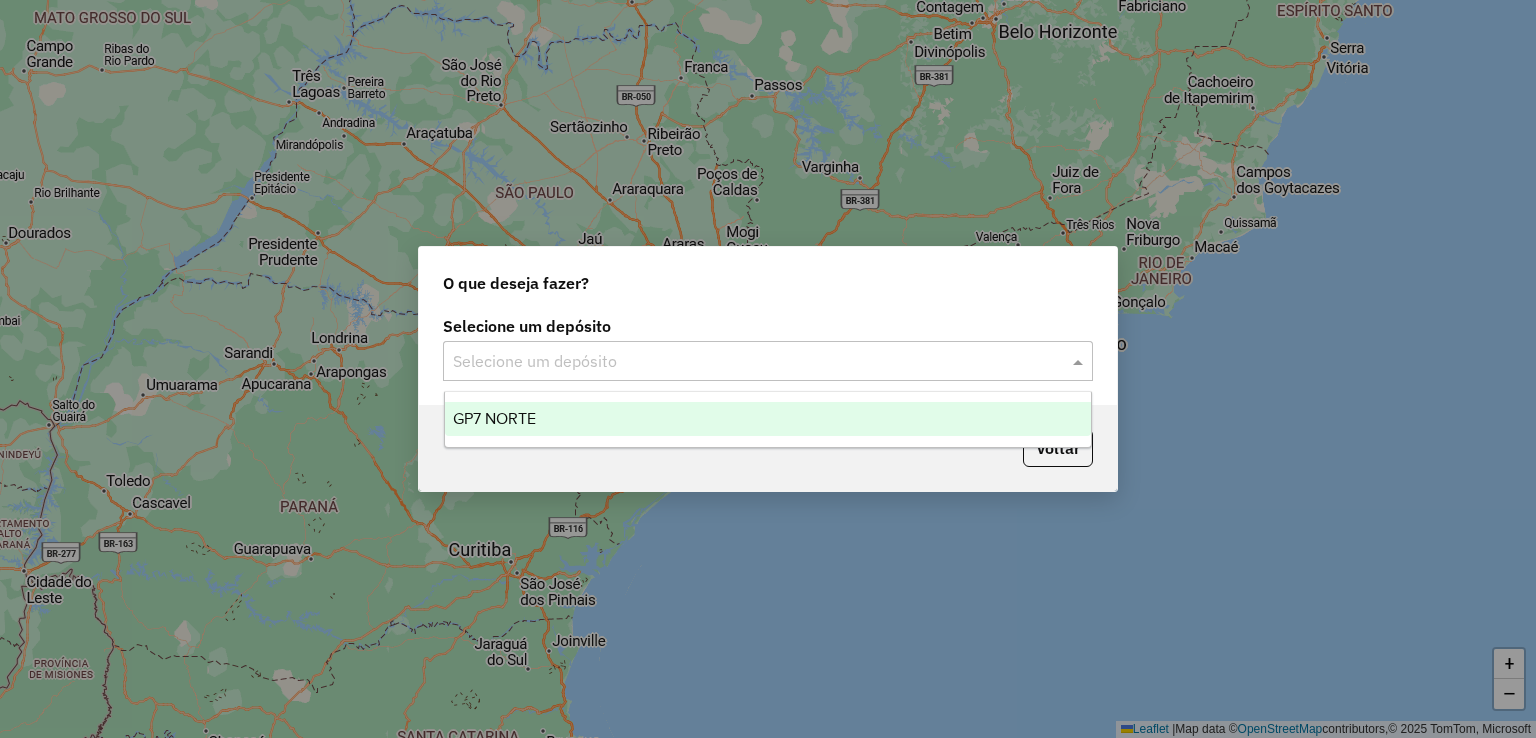 click on "GP7 NORTE" at bounding box center [768, 419] 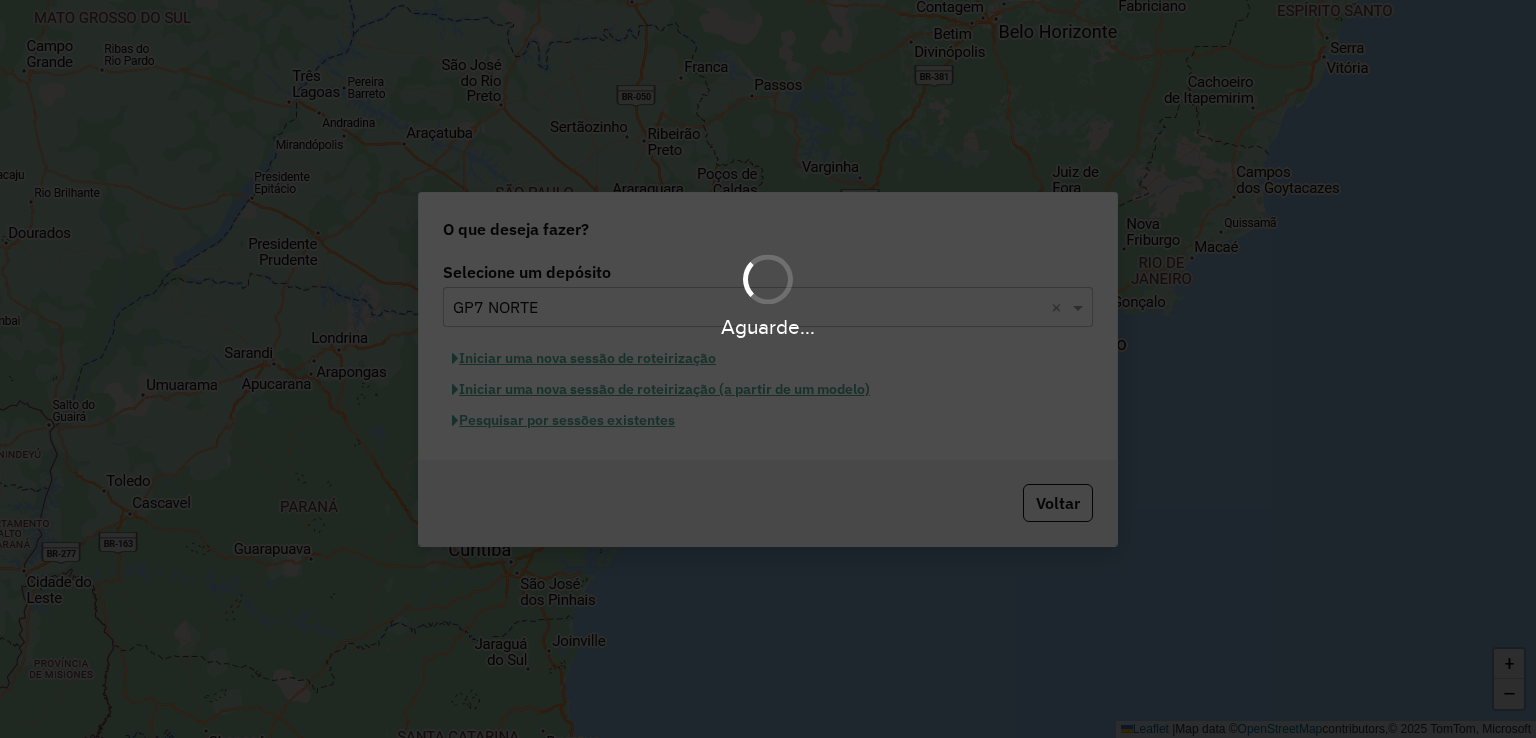 click on "Aguarde..." at bounding box center [768, 369] 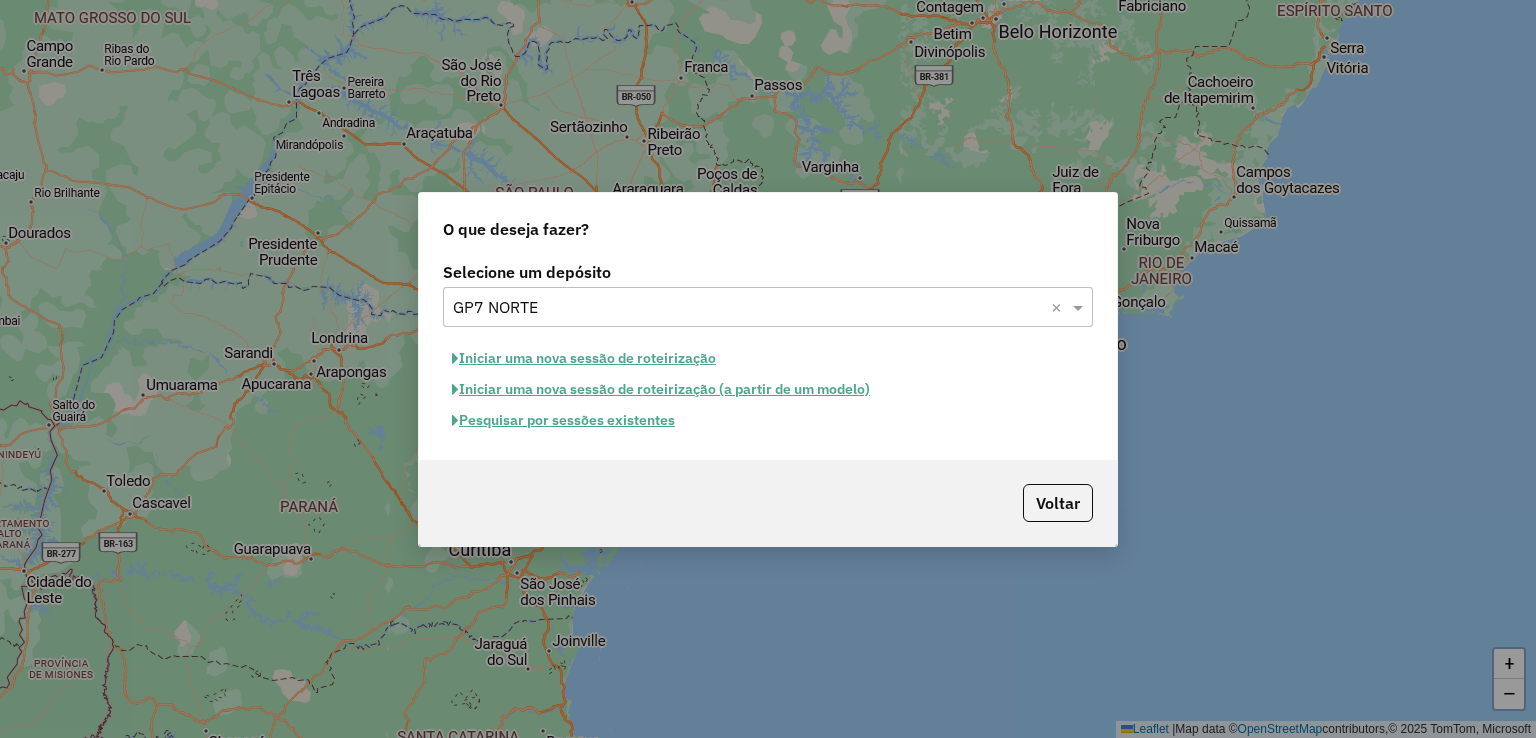 click on "Iniciar uma nova sessão de roteirização" 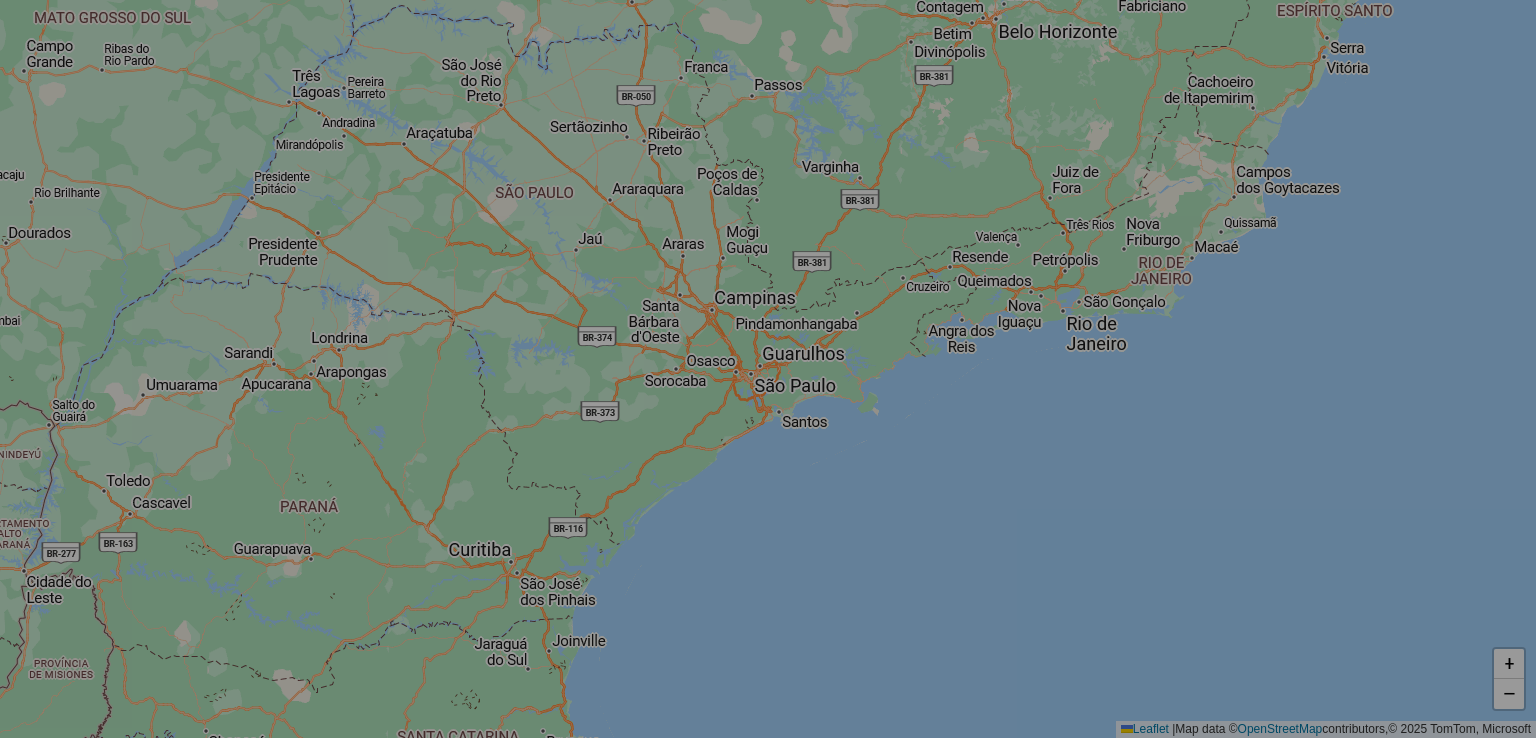 select on "*" 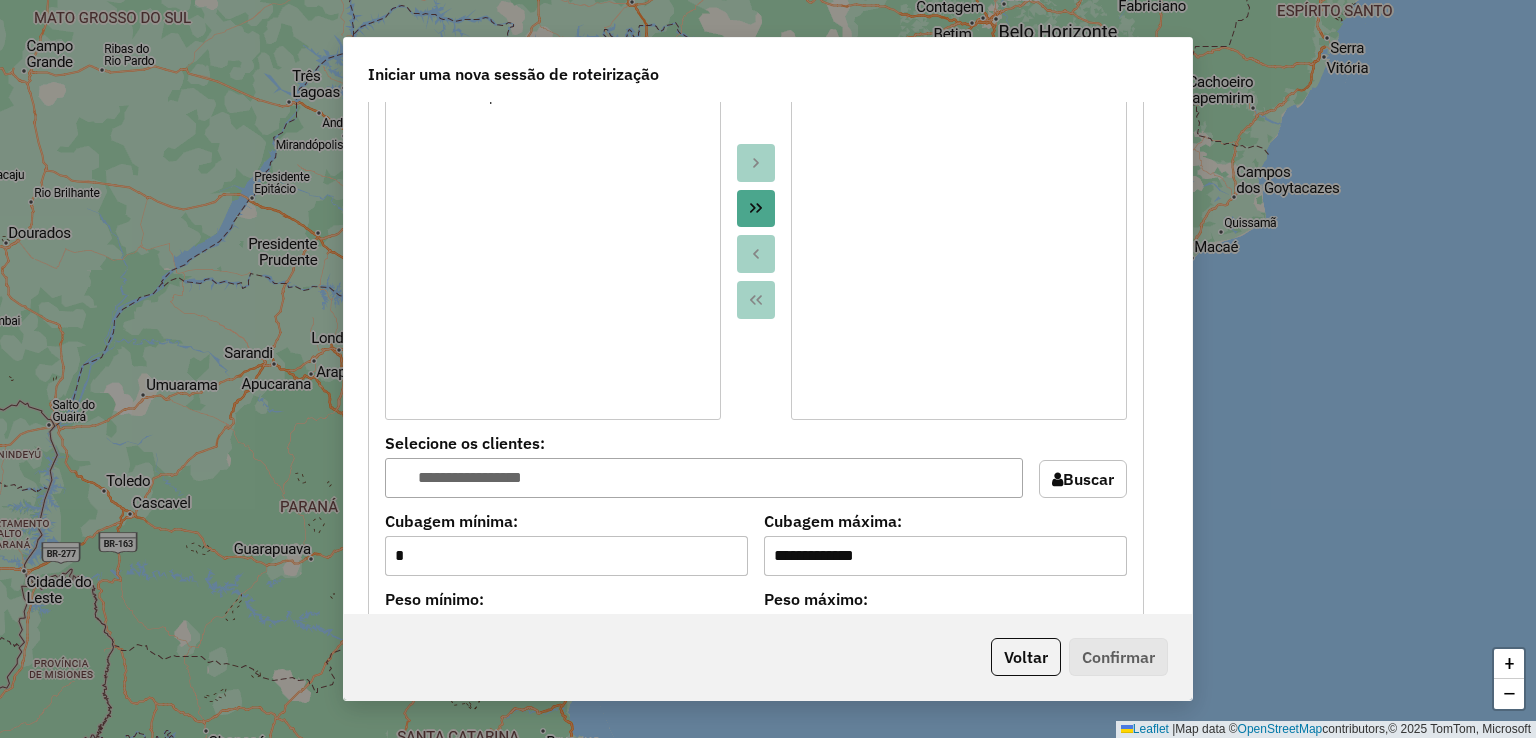 scroll, scrollTop: 1700, scrollLeft: 0, axis: vertical 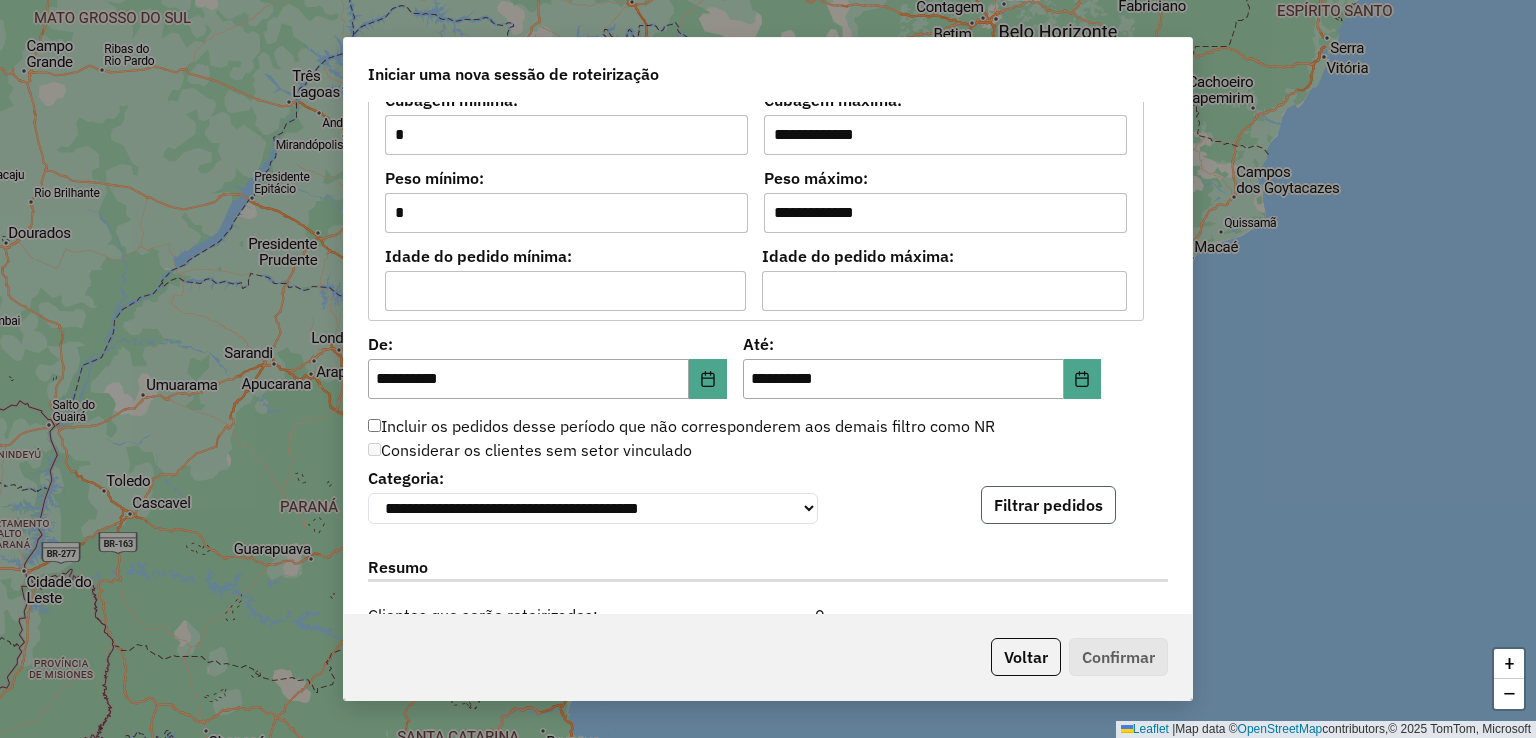 click on "Filtrar pedidos" 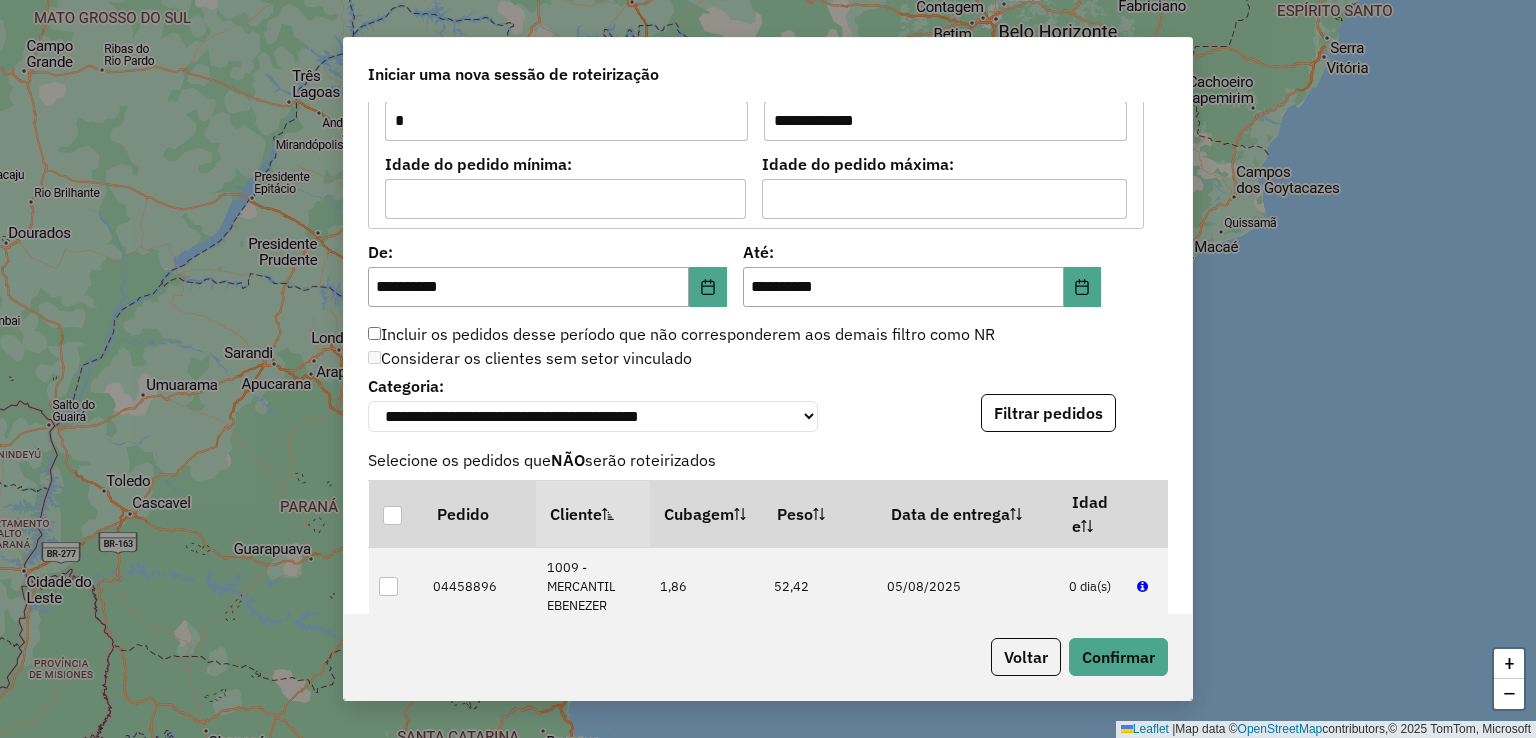 scroll, scrollTop: 2100, scrollLeft: 0, axis: vertical 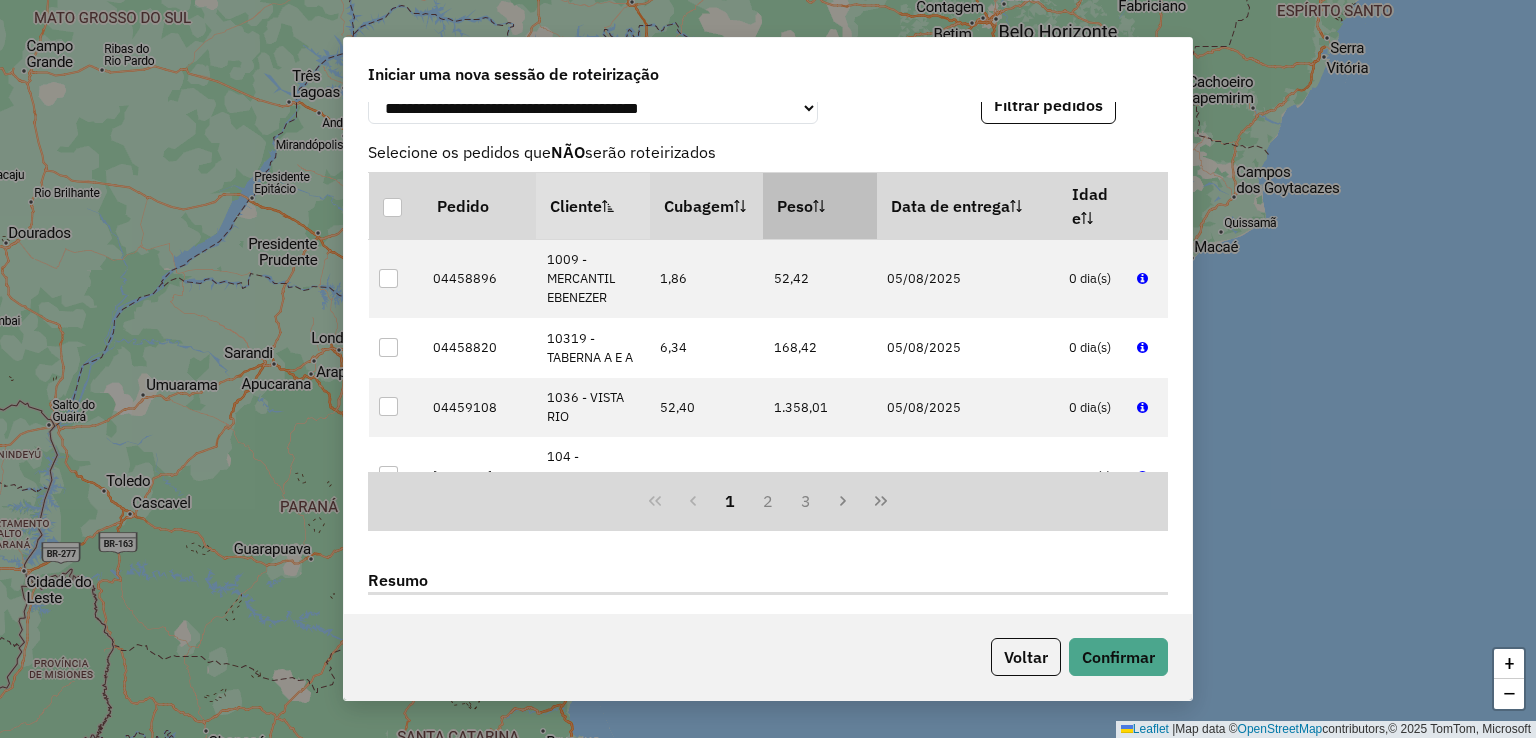 click on "Peso" at bounding box center (820, 205) 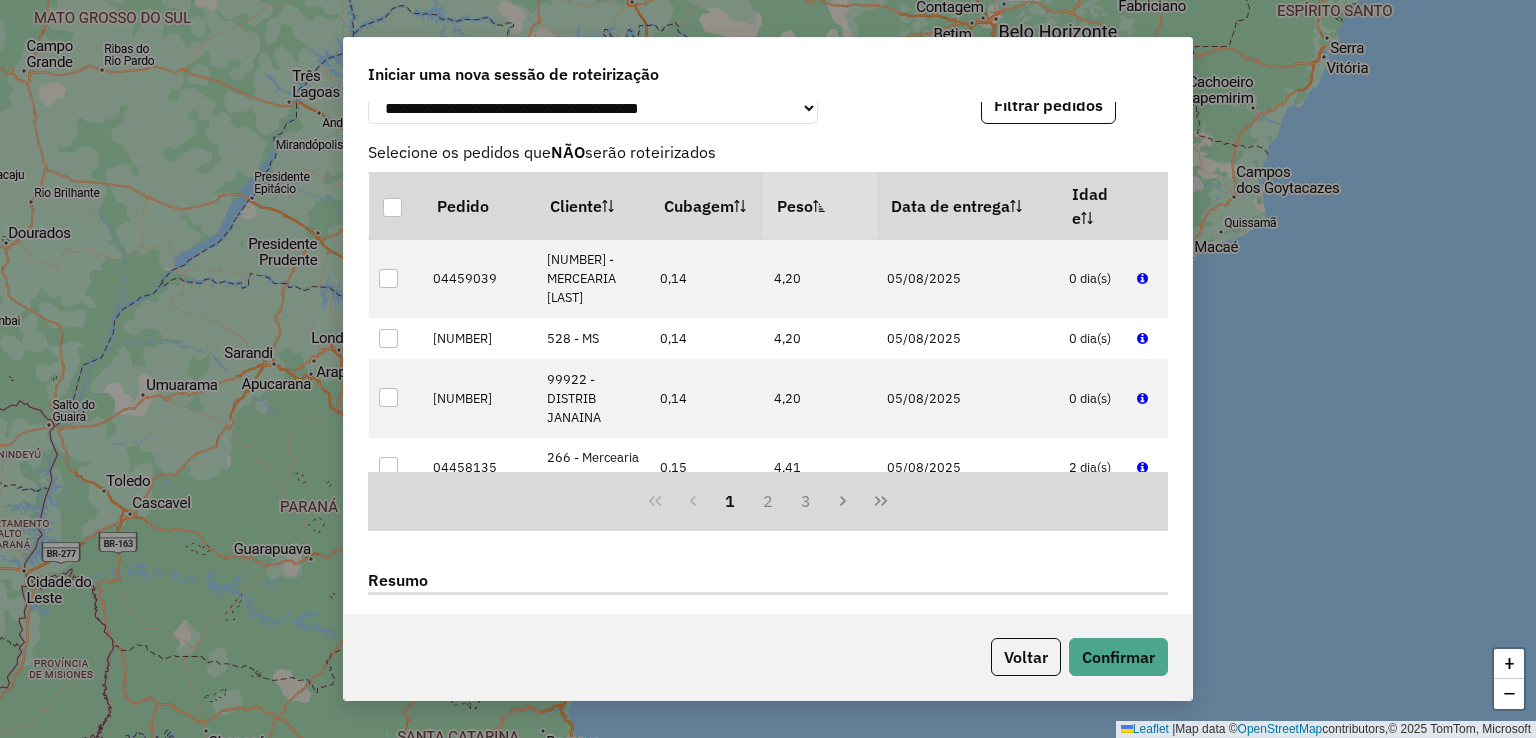 click on "Peso" at bounding box center [820, 205] 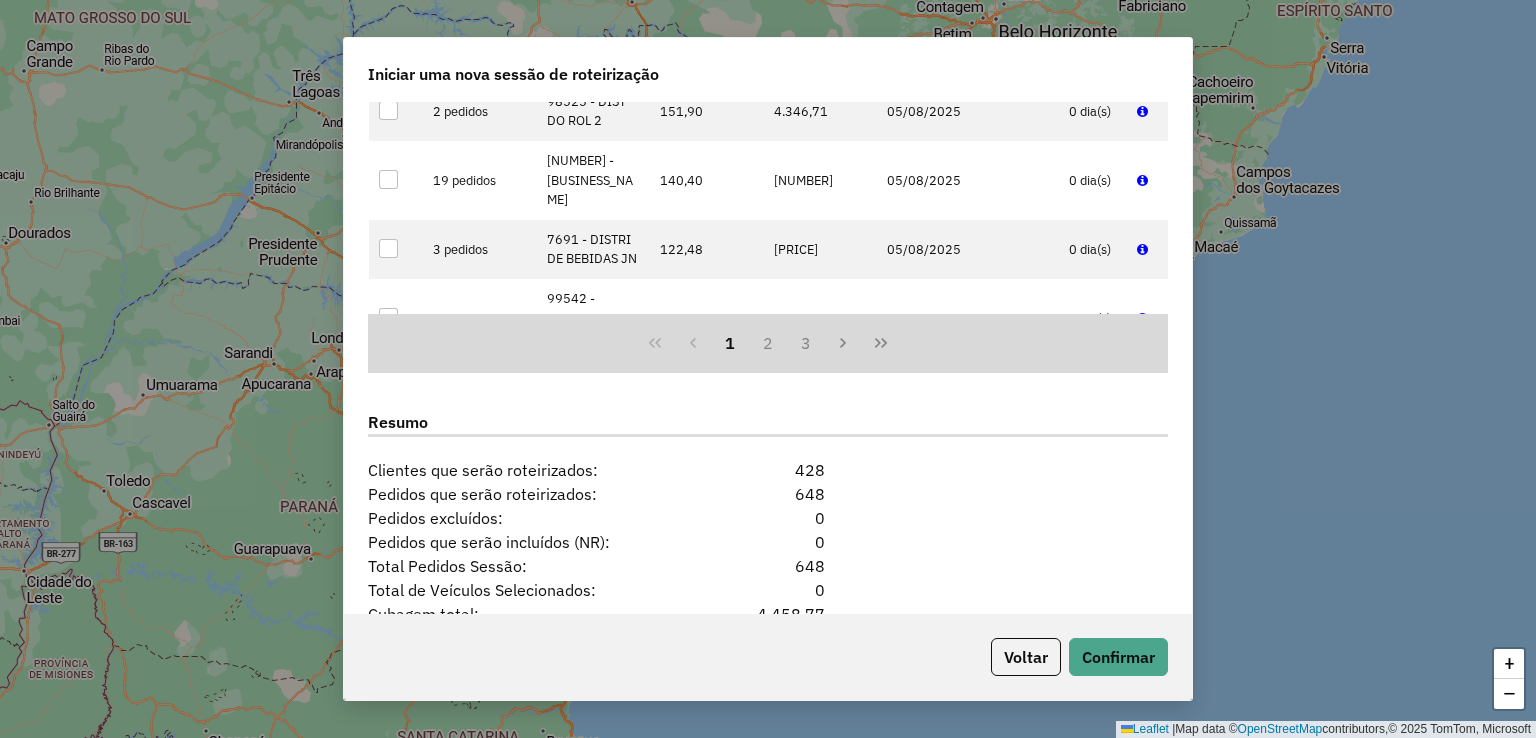 scroll, scrollTop: 2434, scrollLeft: 0, axis: vertical 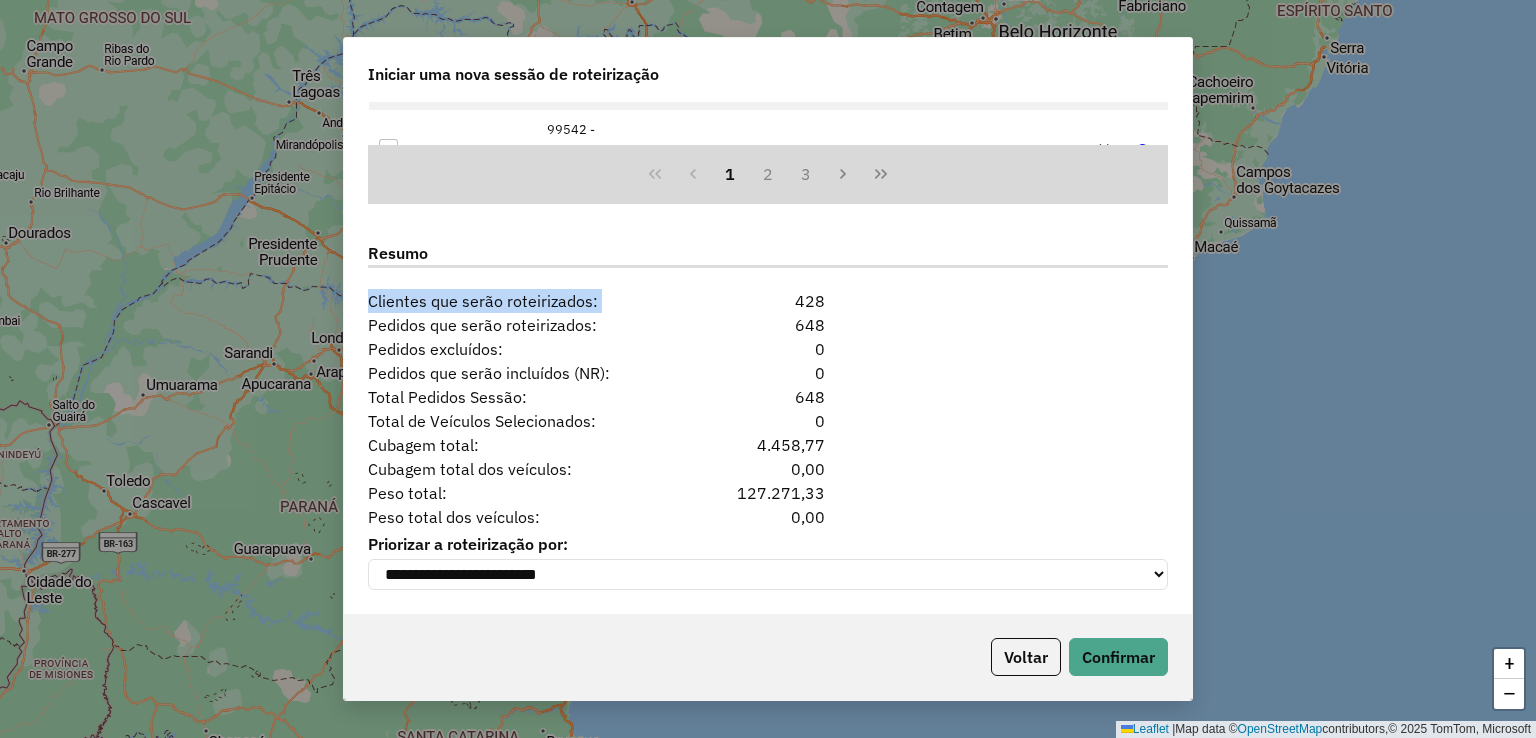 drag, startPoint x: 788, startPoint y: 287, endPoint x: 754, endPoint y: 289, distance: 34.058773 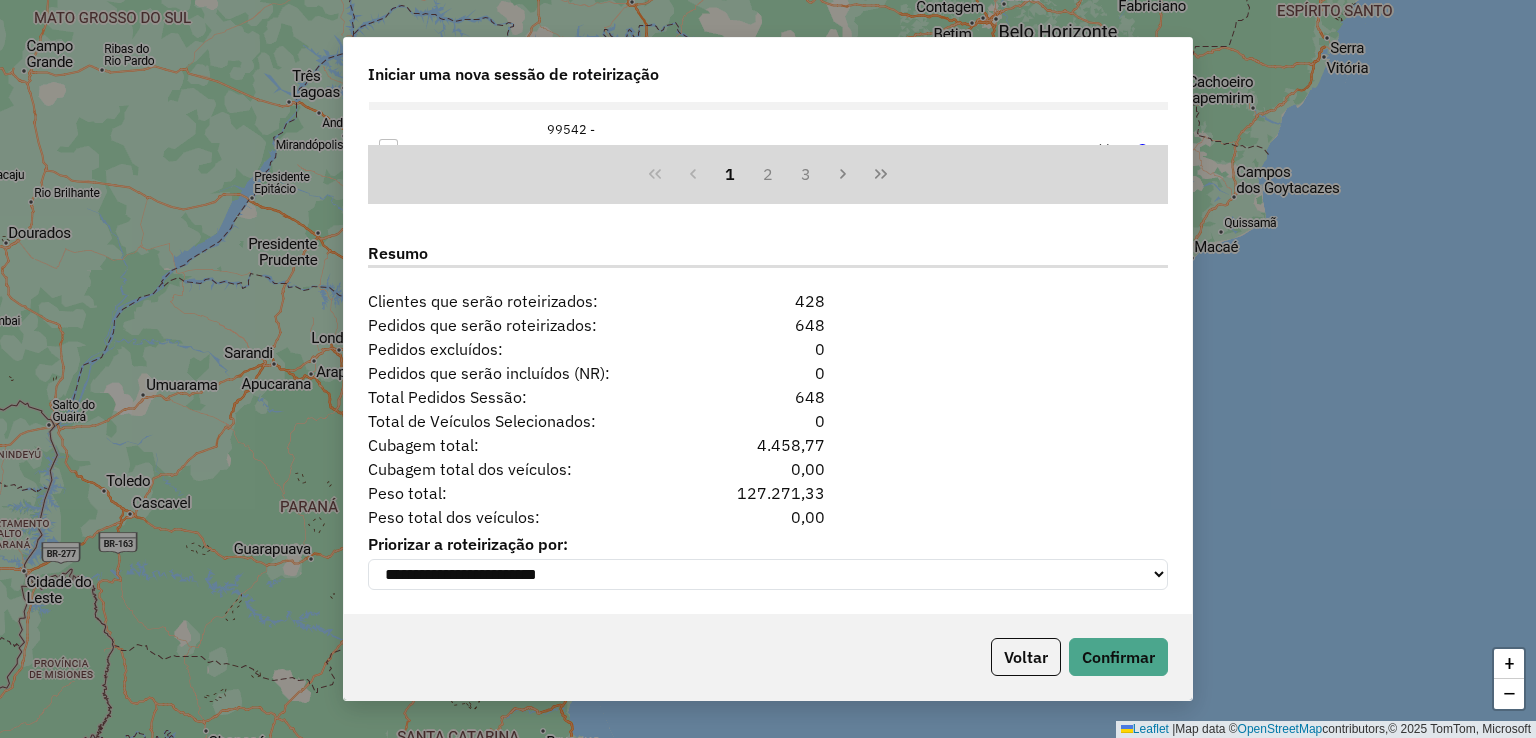click on "Cubagem total dos veículos:  0,00" 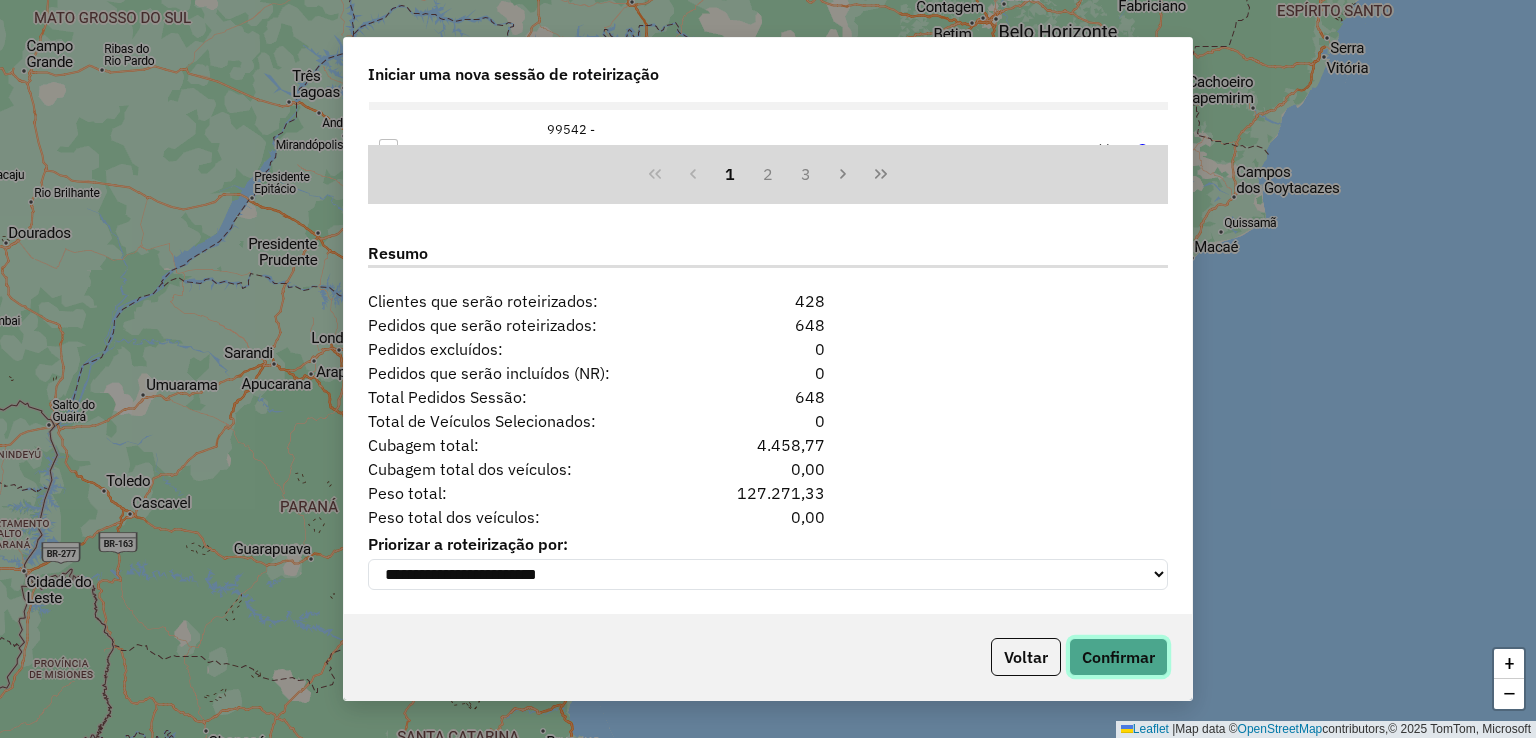 click on "Confirmar" 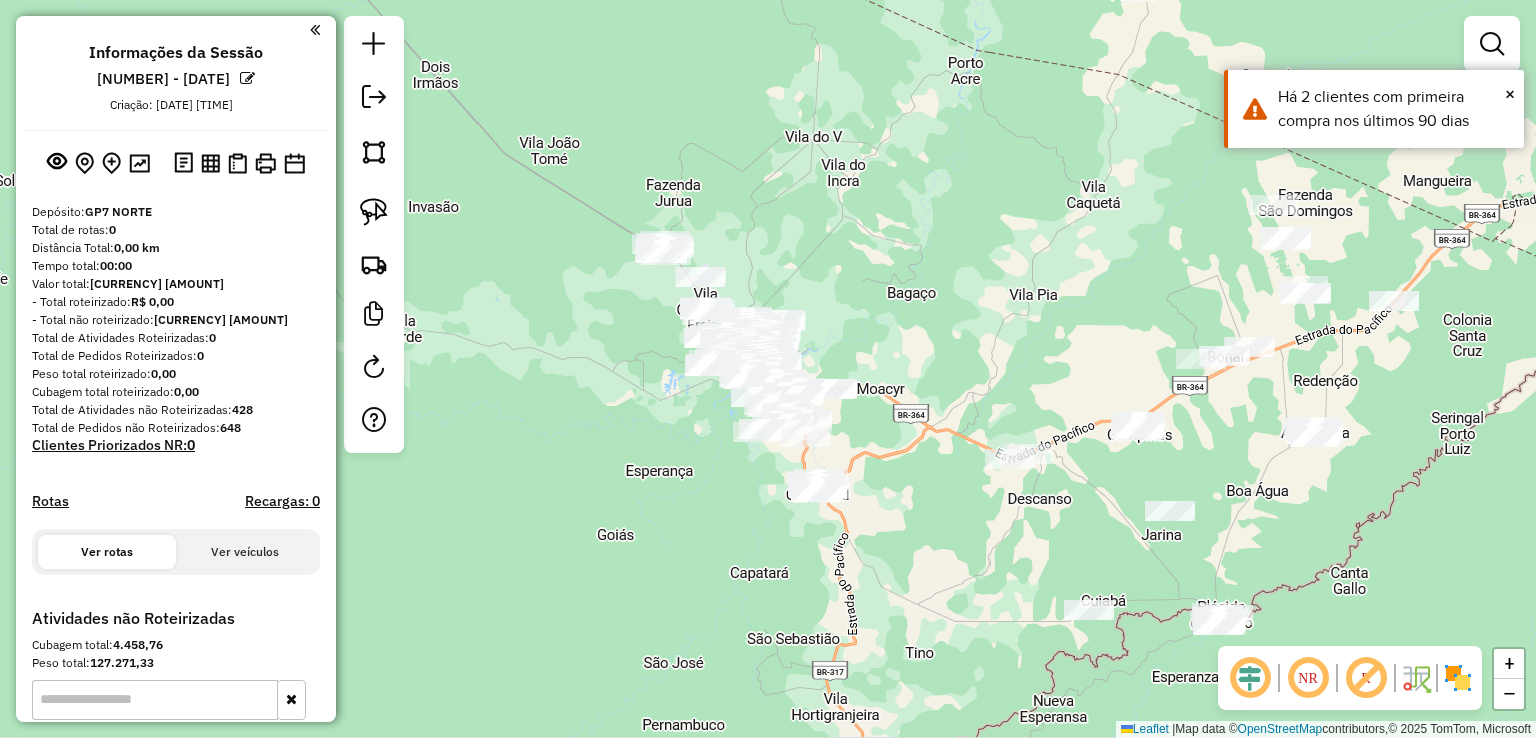 drag, startPoint x: 739, startPoint y: 381, endPoint x: 933, endPoint y: 173, distance: 284.42926 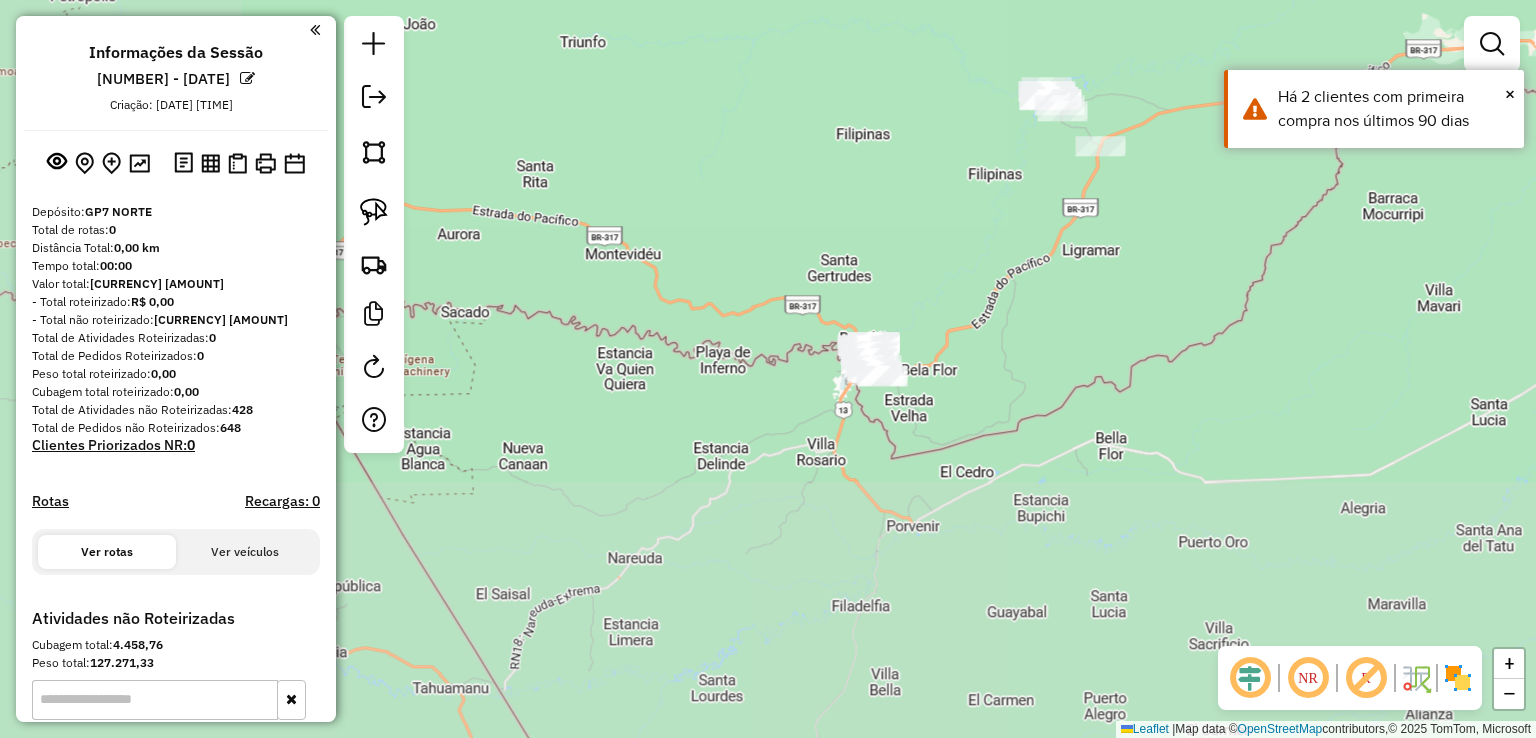 drag, startPoint x: 925, startPoint y: 325, endPoint x: 1132, endPoint y: 69, distance: 329.21878 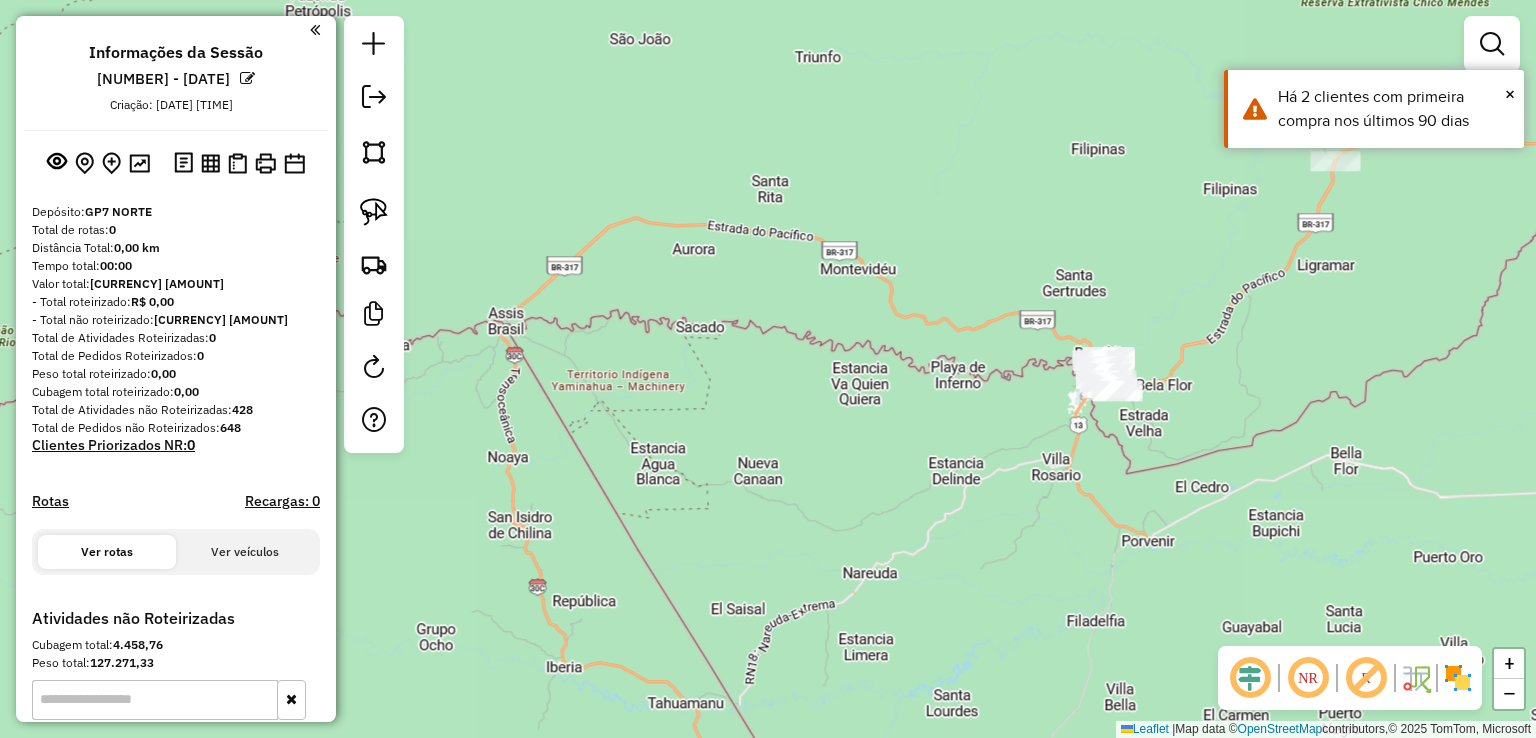 drag, startPoint x: 715, startPoint y: 265, endPoint x: 620, endPoint y: 234, distance: 99.92998 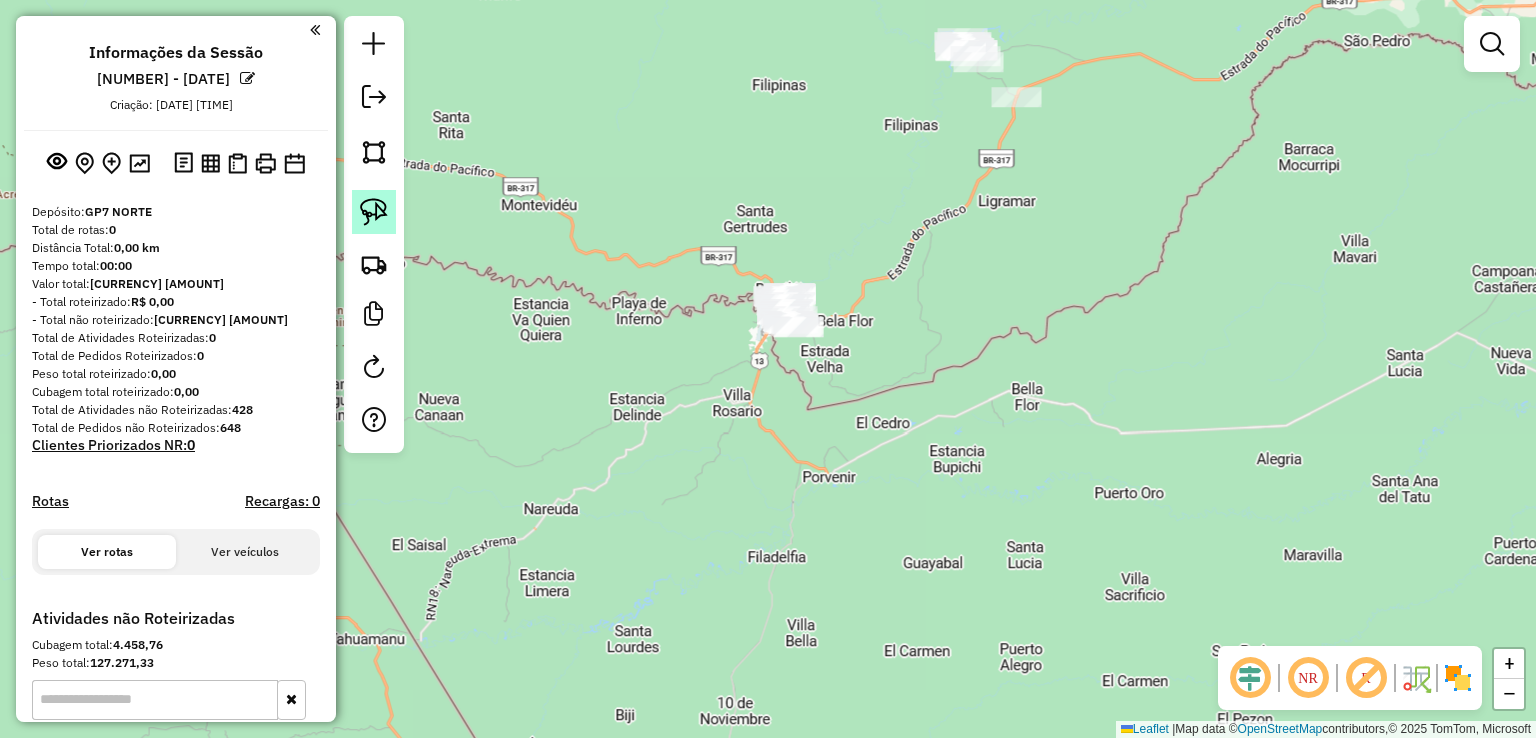 click 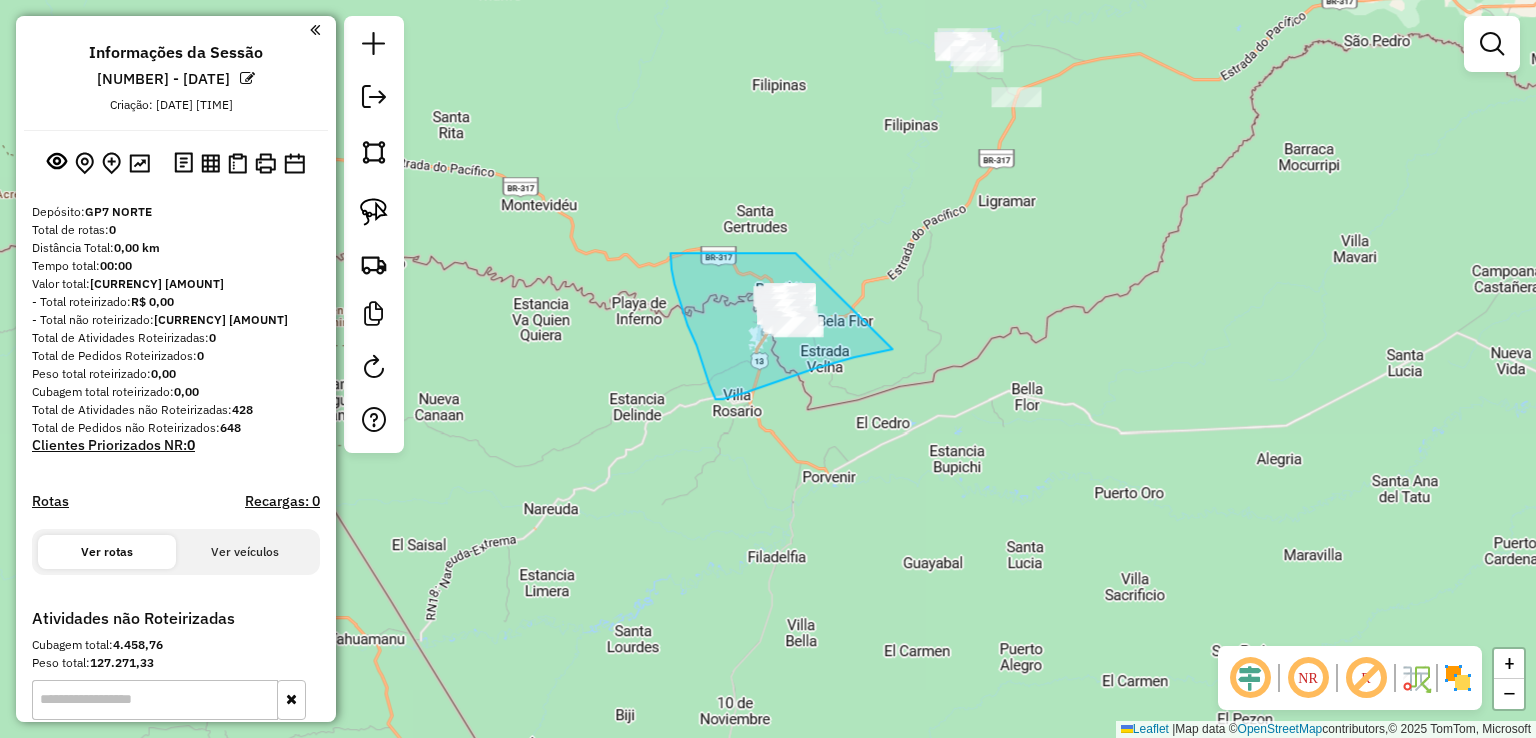 drag, startPoint x: 796, startPoint y: 253, endPoint x: 893, endPoint y: 349, distance: 136.47343 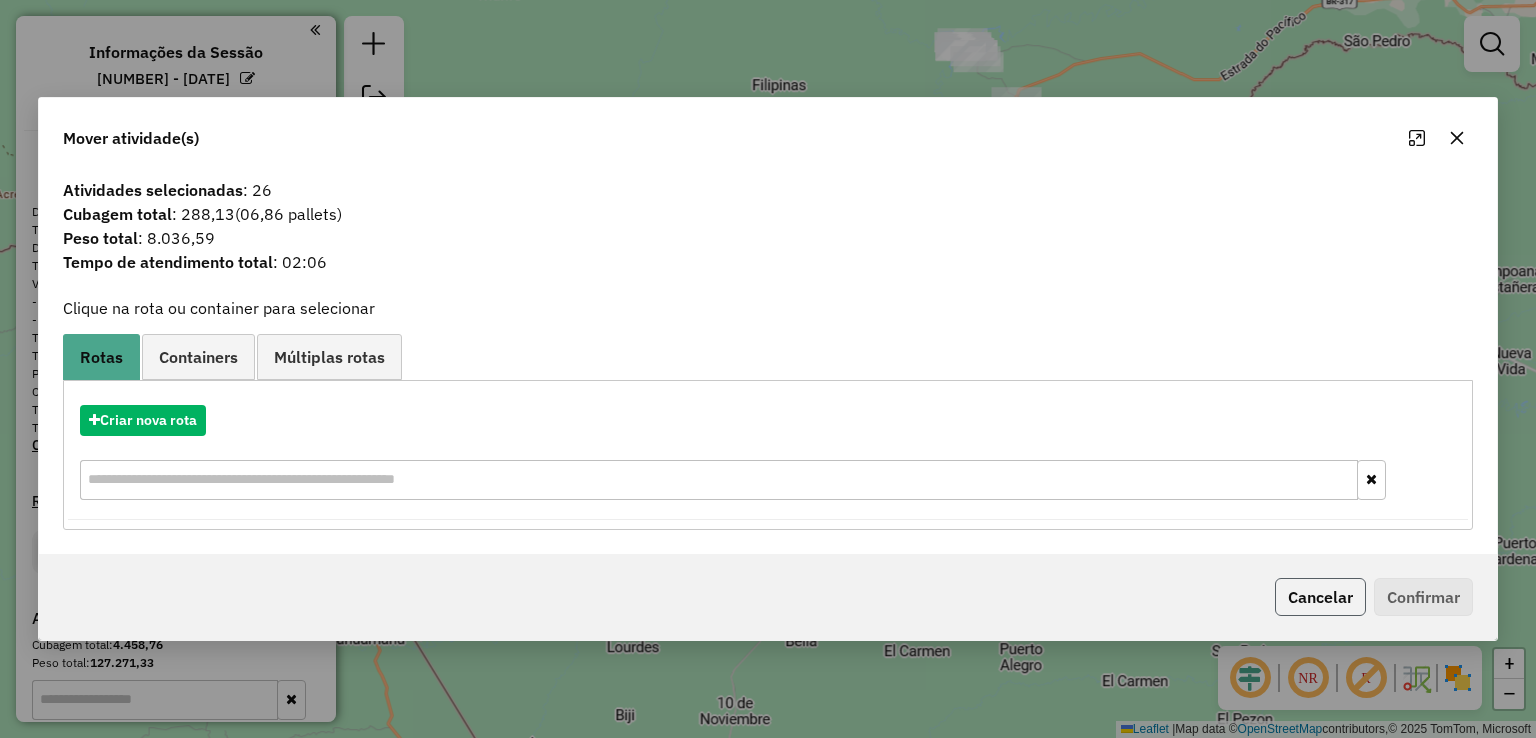 click on "Cancelar" 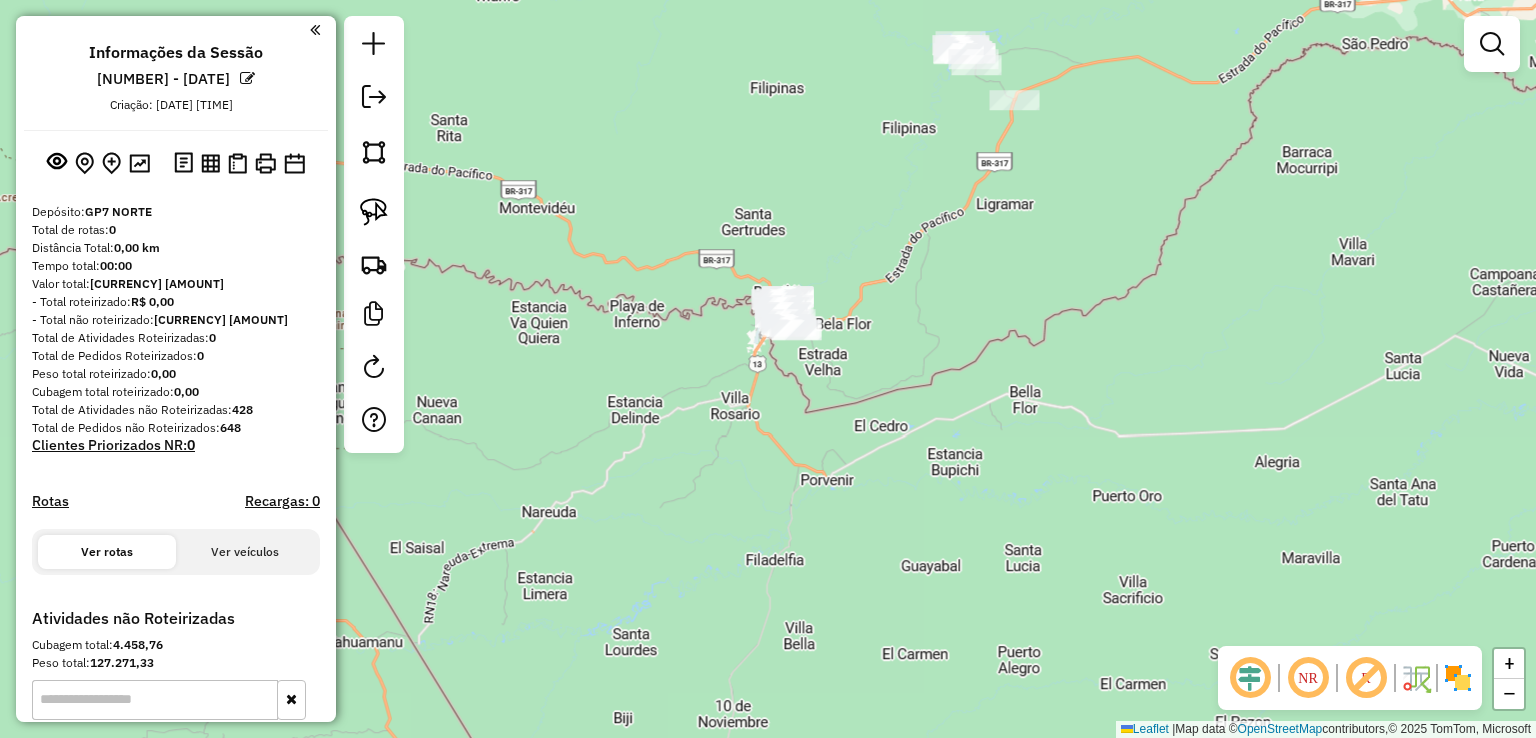 drag, startPoint x: 1064, startPoint y: 249, endPoint x: 906, endPoint y: 407, distance: 223.44574 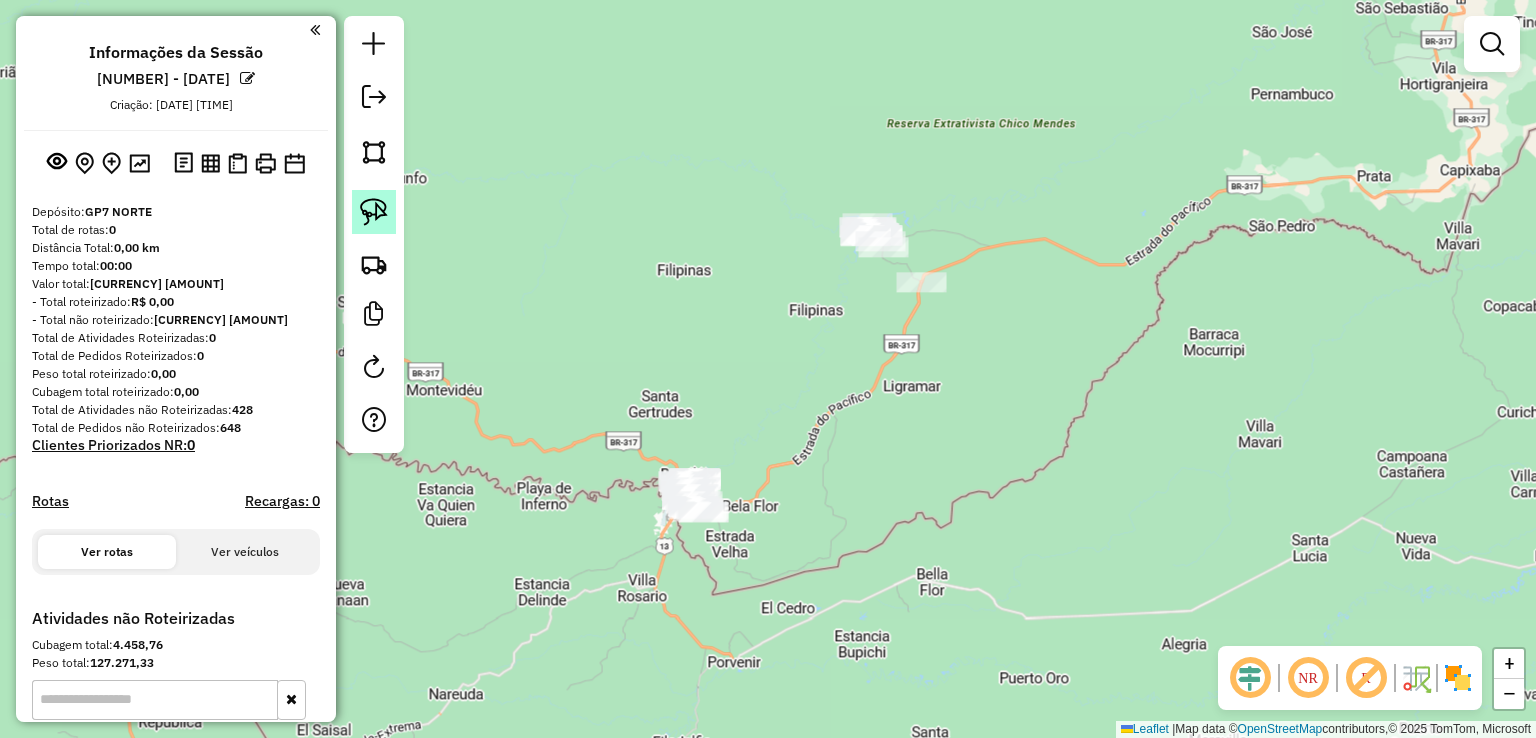 click 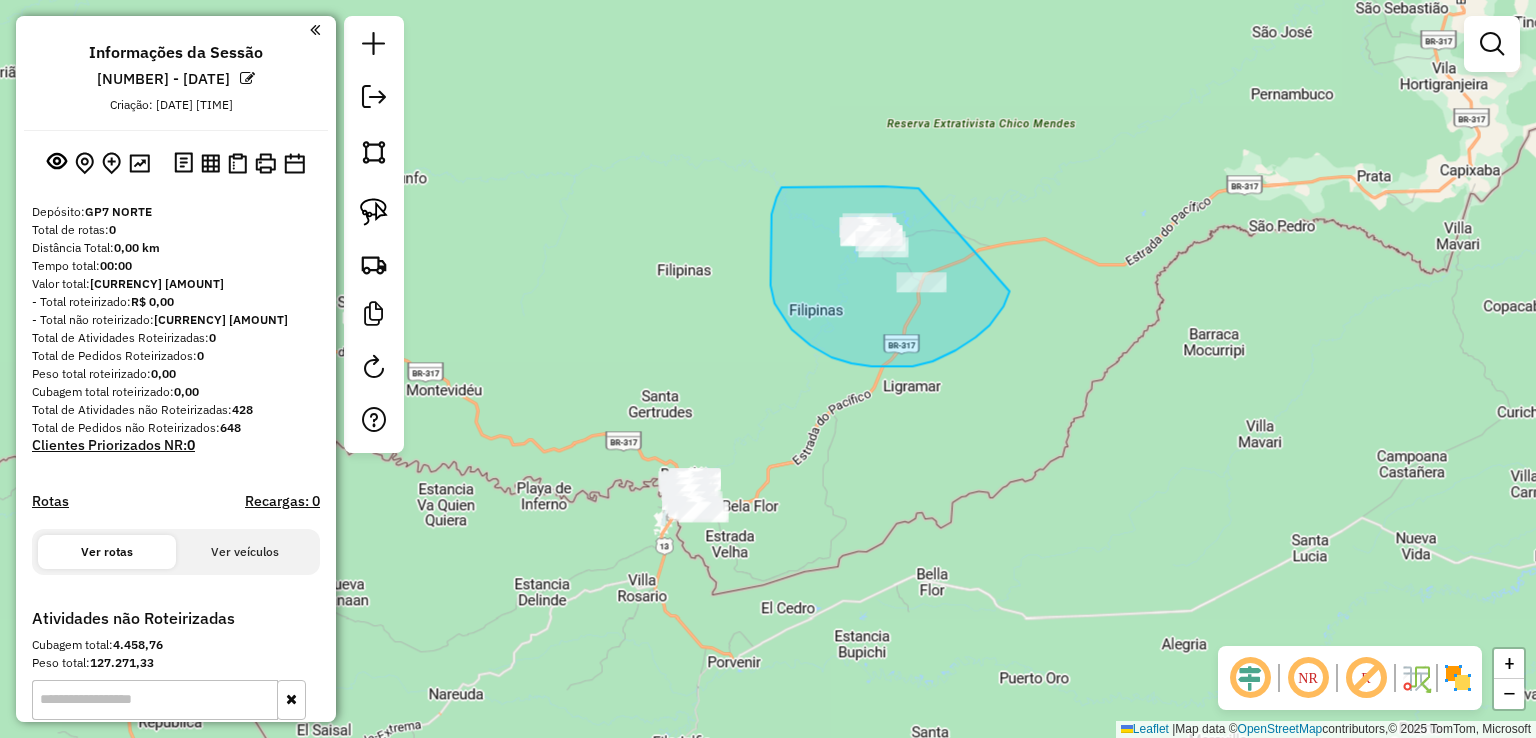 drag, startPoint x: 915, startPoint y: 188, endPoint x: 1010, endPoint y: 291, distance: 140.12137 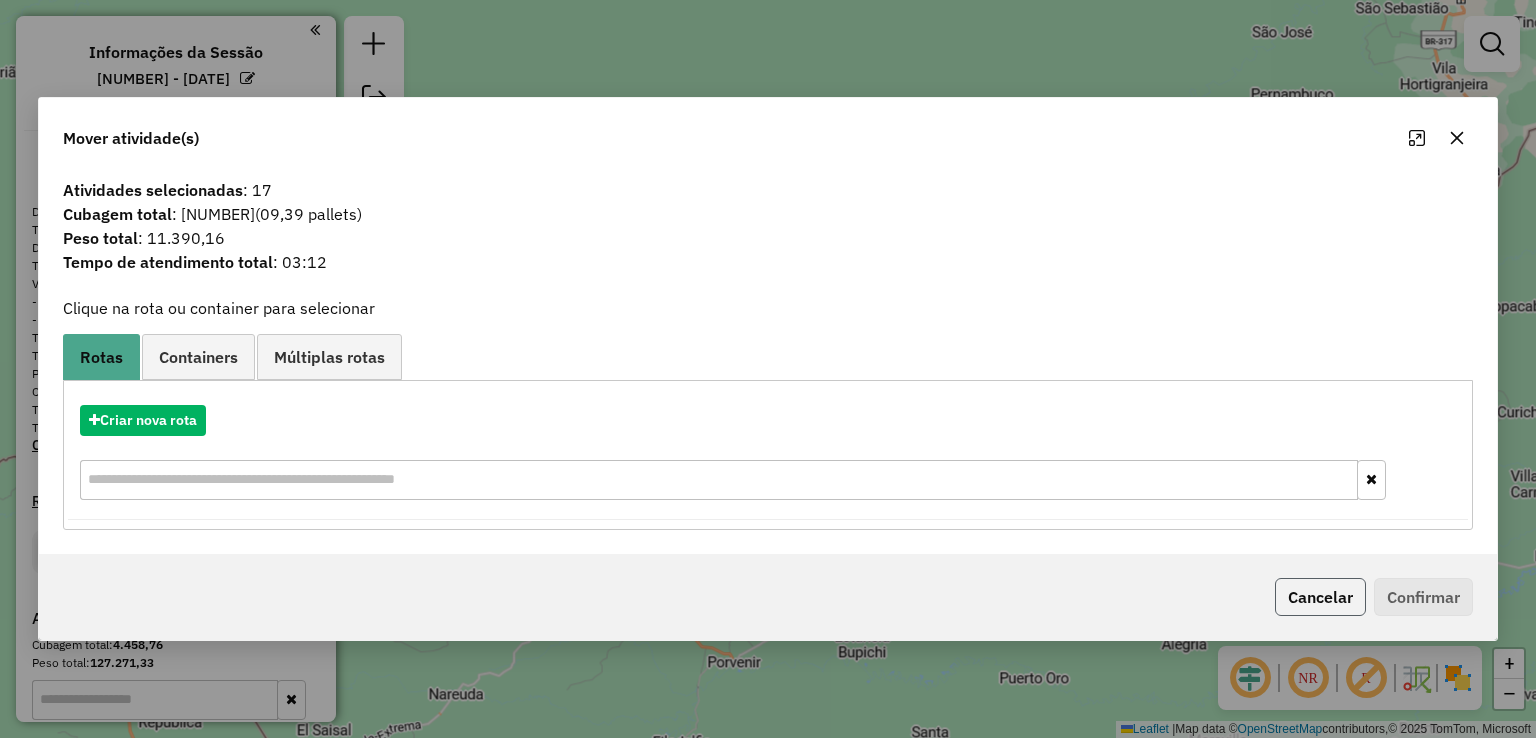 click on "Cancelar" 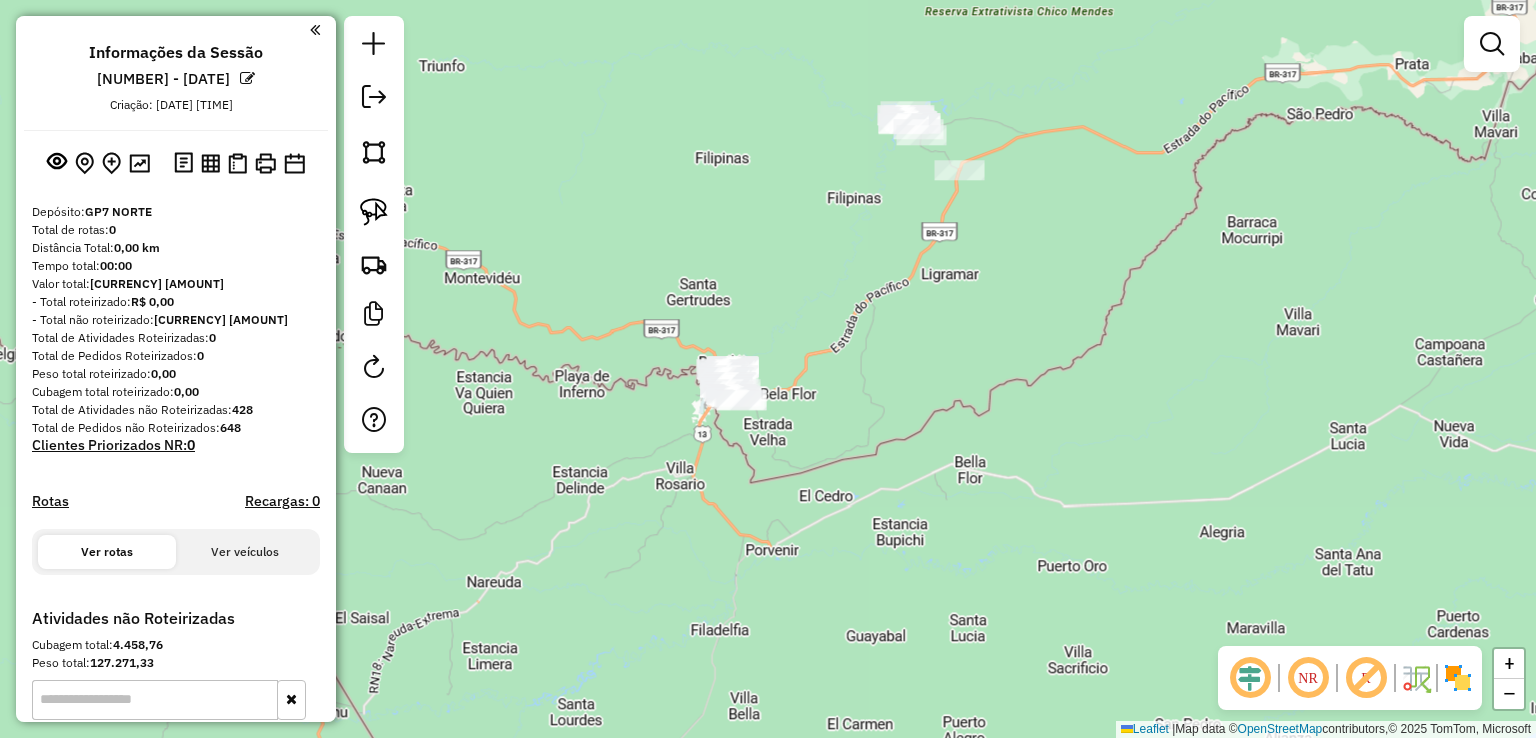 drag, startPoint x: 719, startPoint y: 412, endPoint x: 753, endPoint y: 273, distance: 143.09787 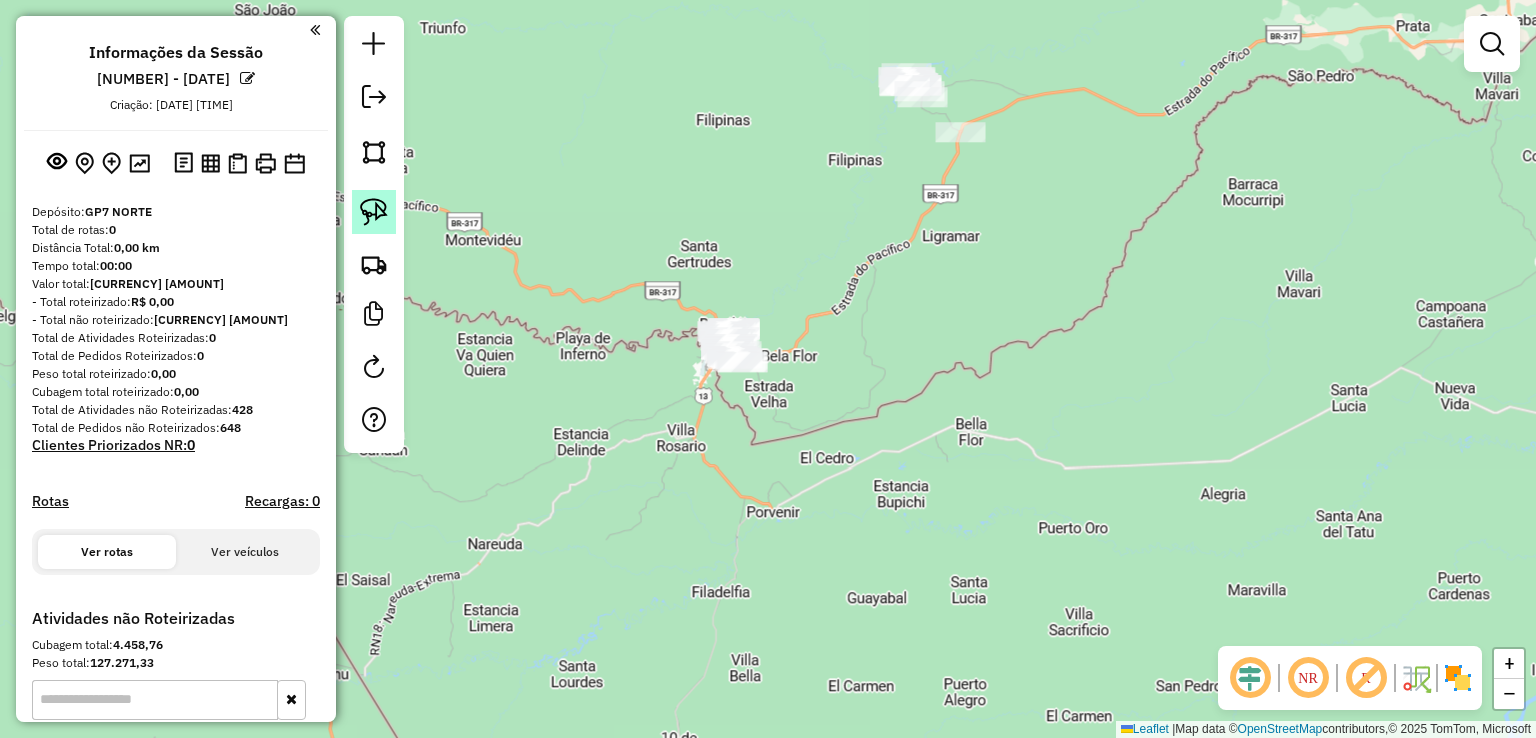 click 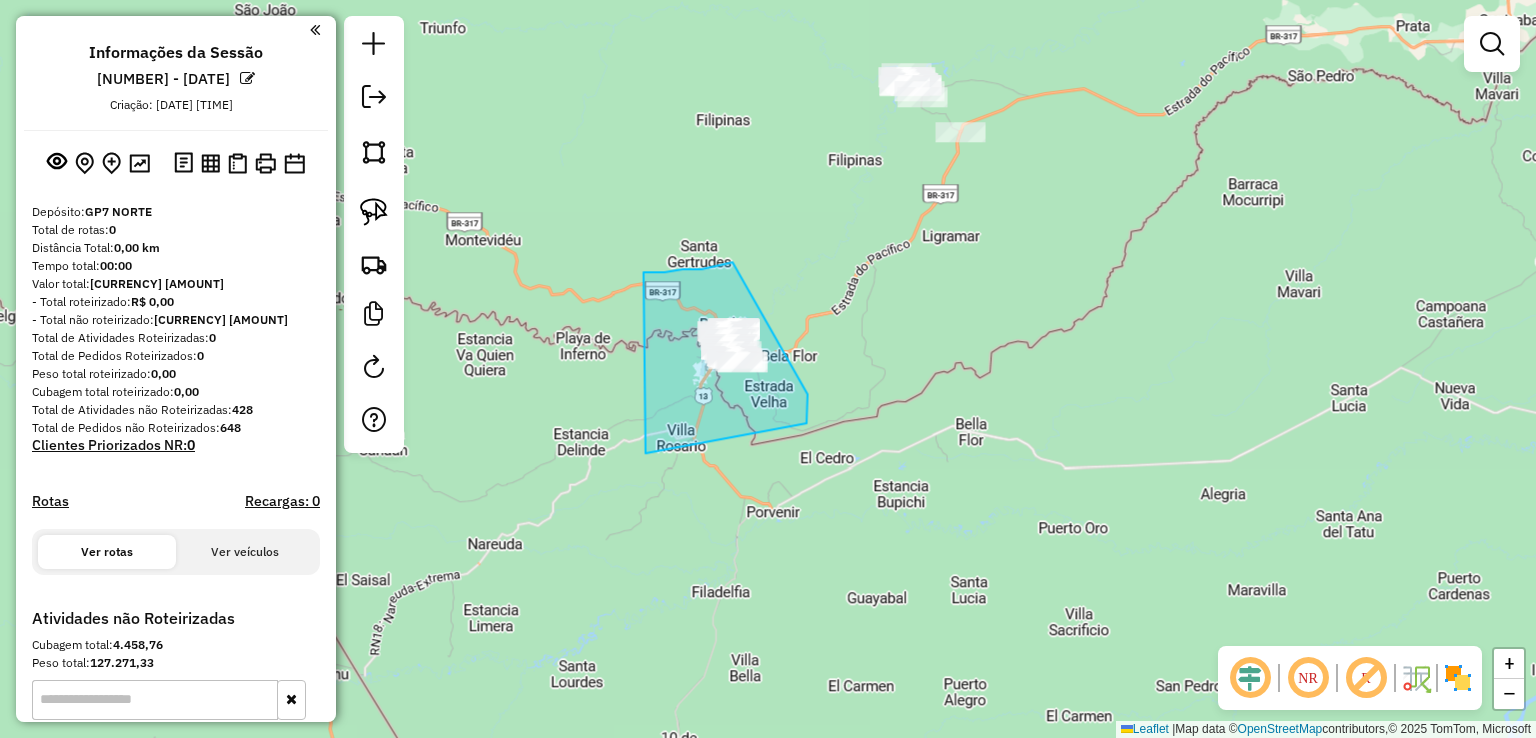 drag, startPoint x: 733, startPoint y: 262, endPoint x: 807, endPoint y: 297, distance: 81.859634 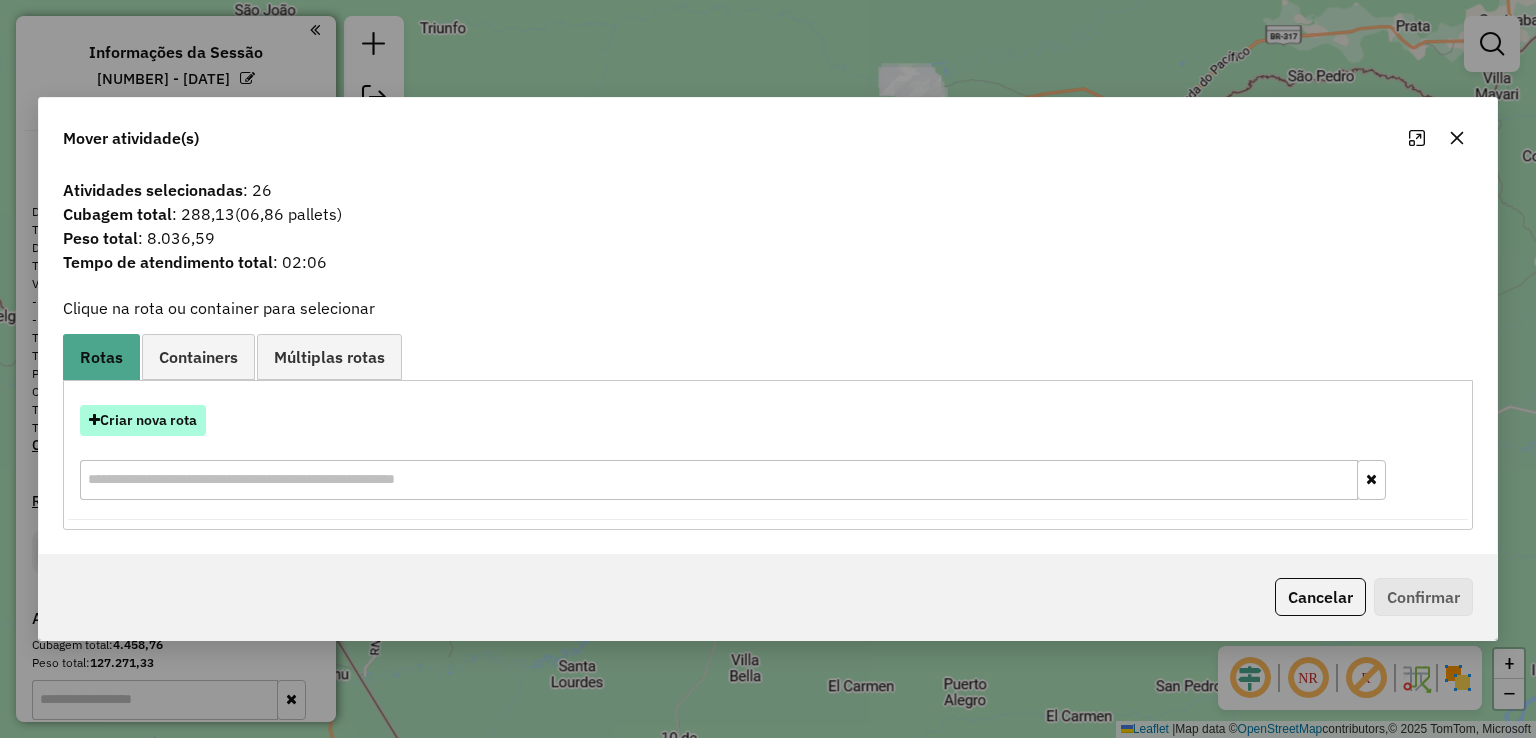 click on "Criar nova rota" at bounding box center (143, 420) 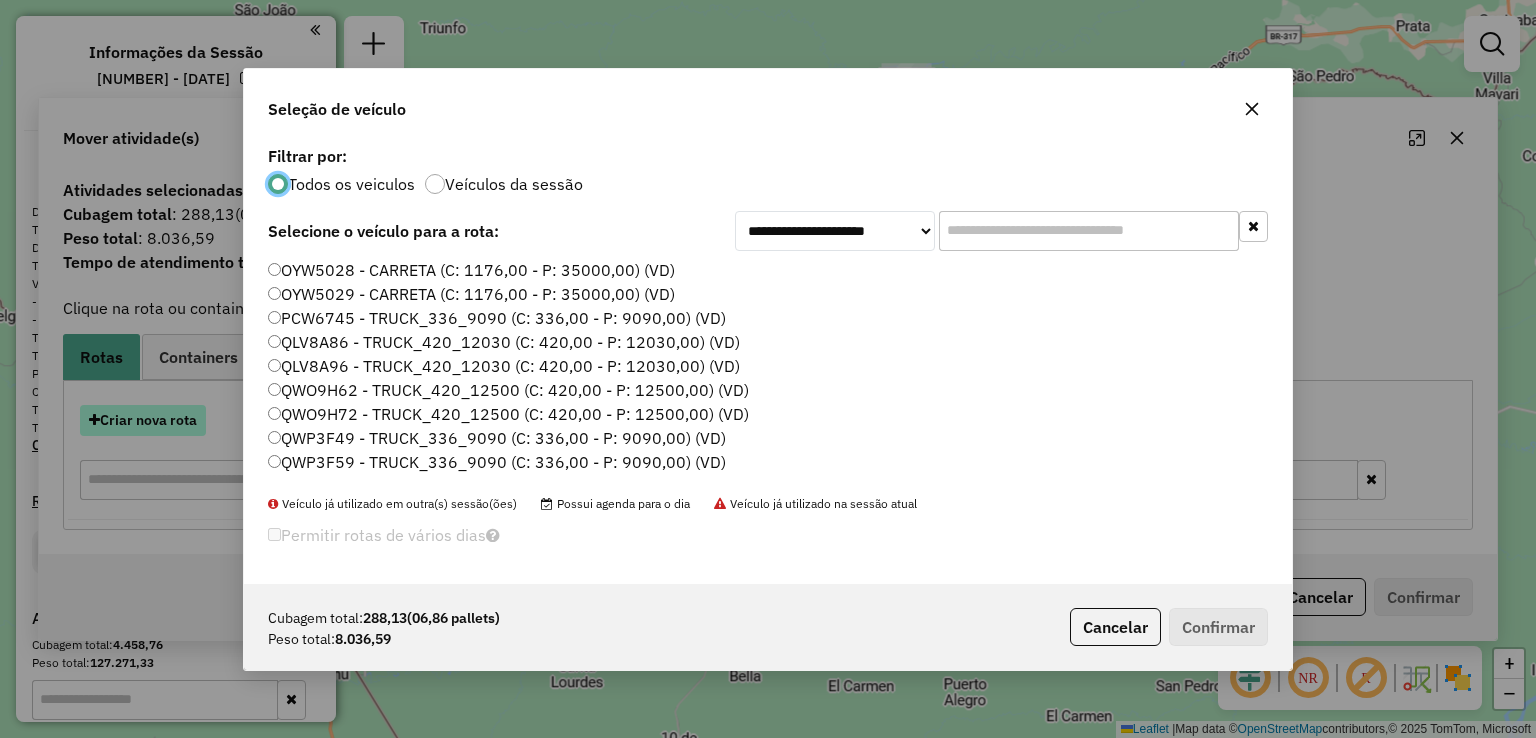 scroll, scrollTop: 10, scrollLeft: 6, axis: both 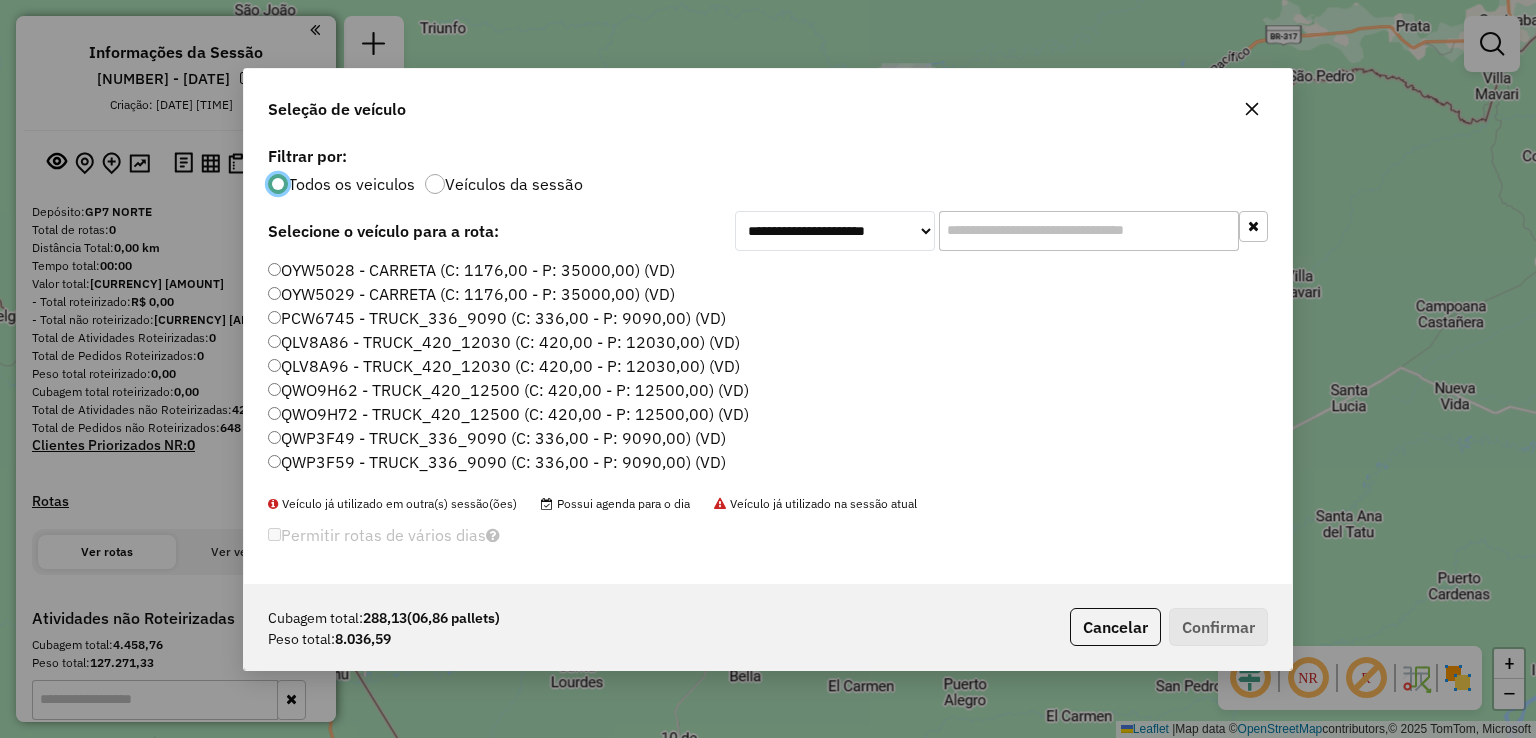 click 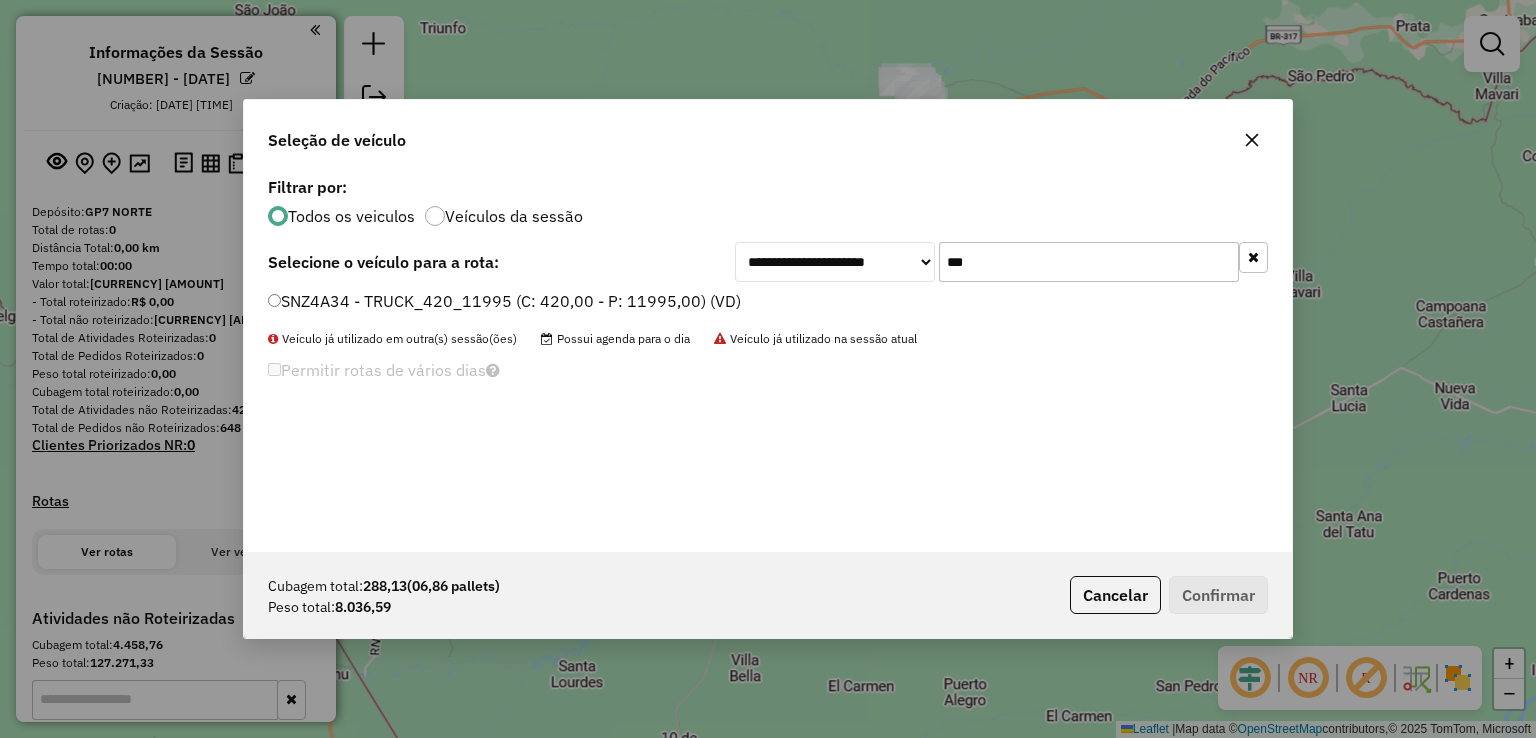 type on "***" 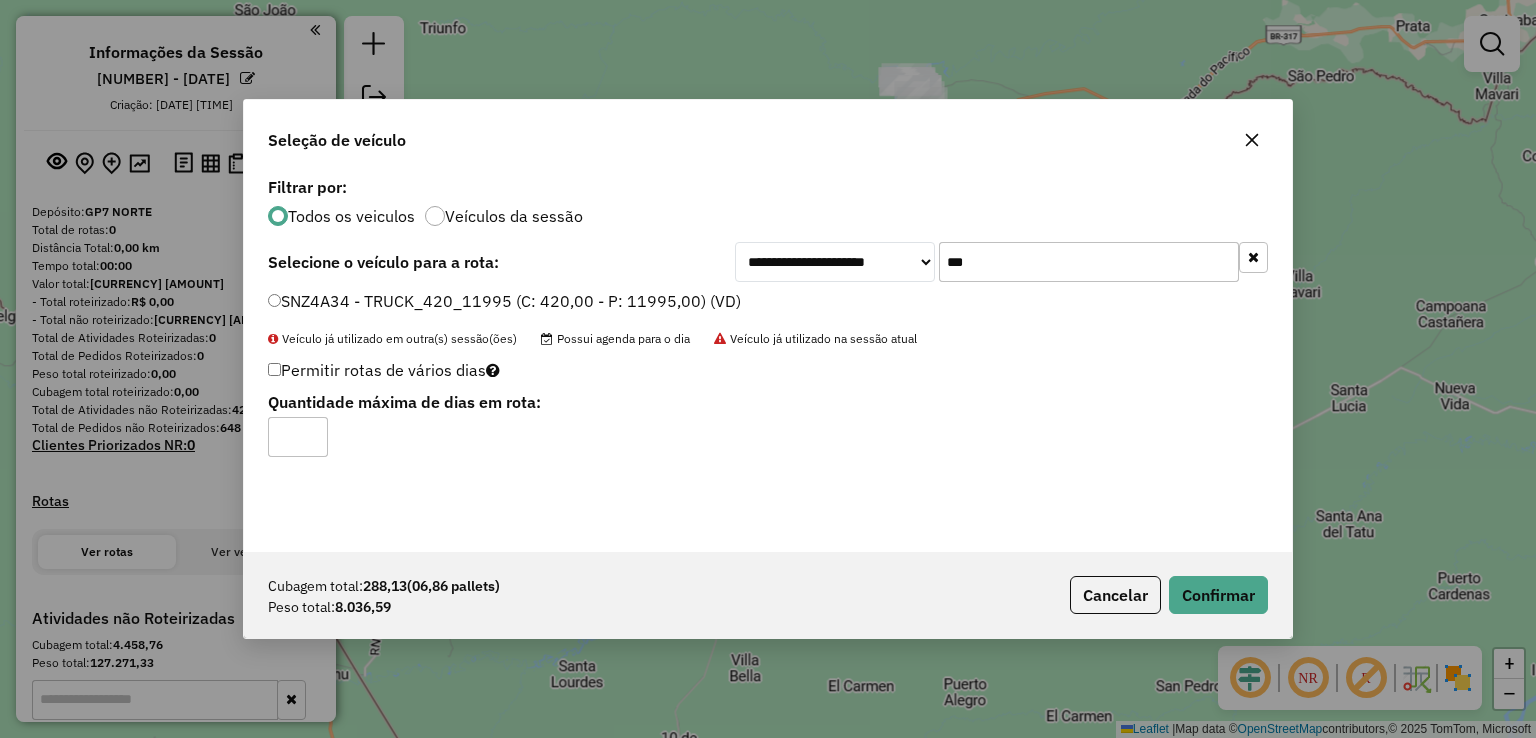 click 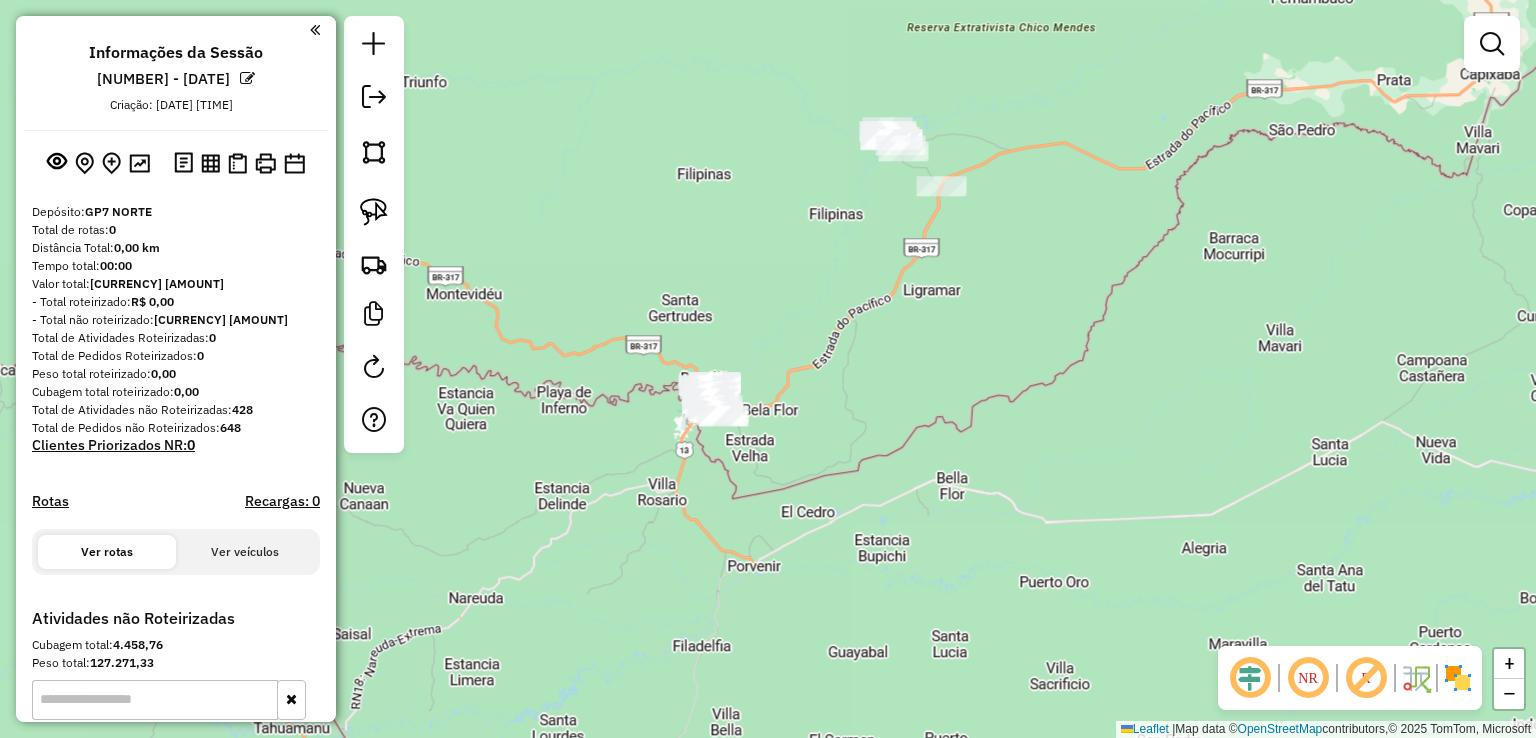 drag, startPoint x: 890, startPoint y: 235, endPoint x: 779, endPoint y: 533, distance: 318.0016 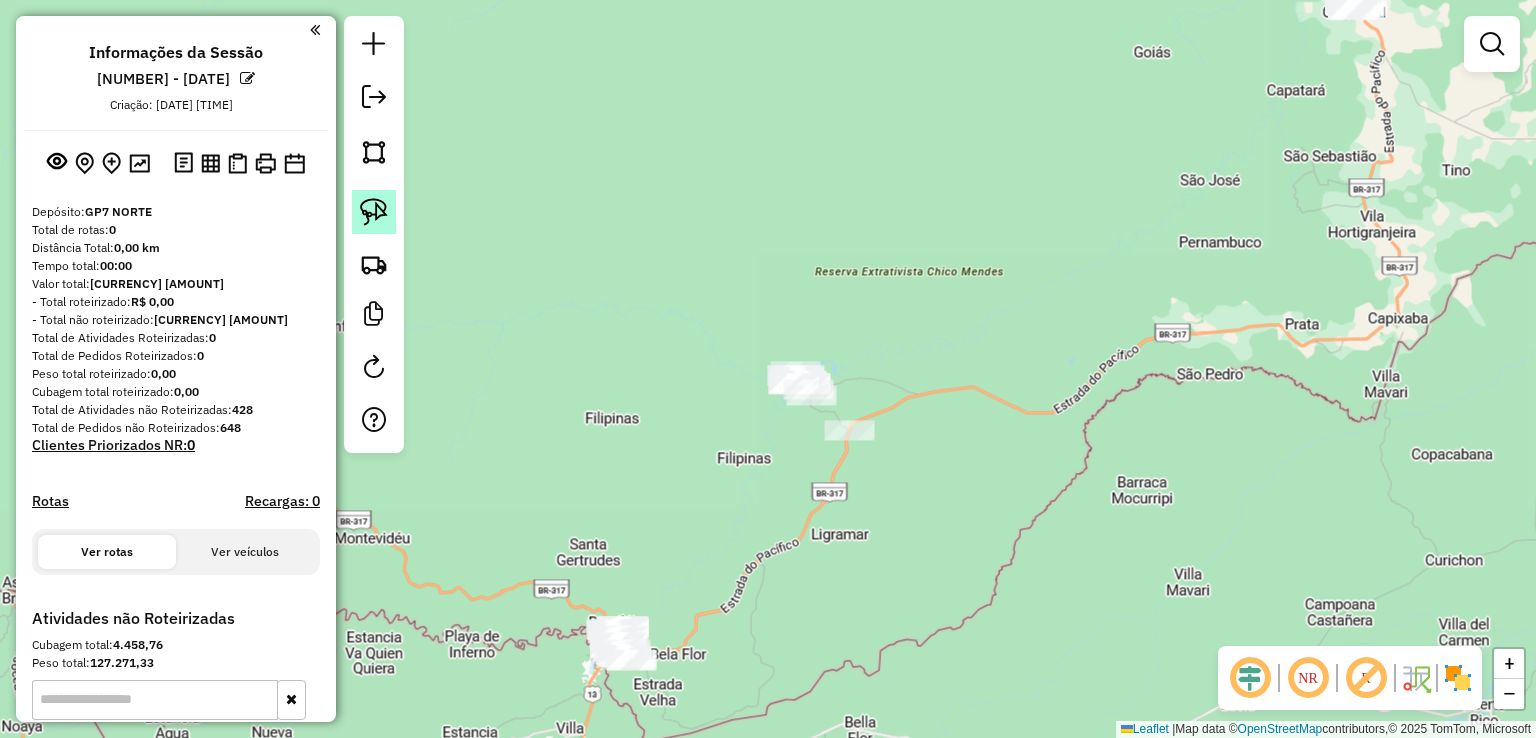 click 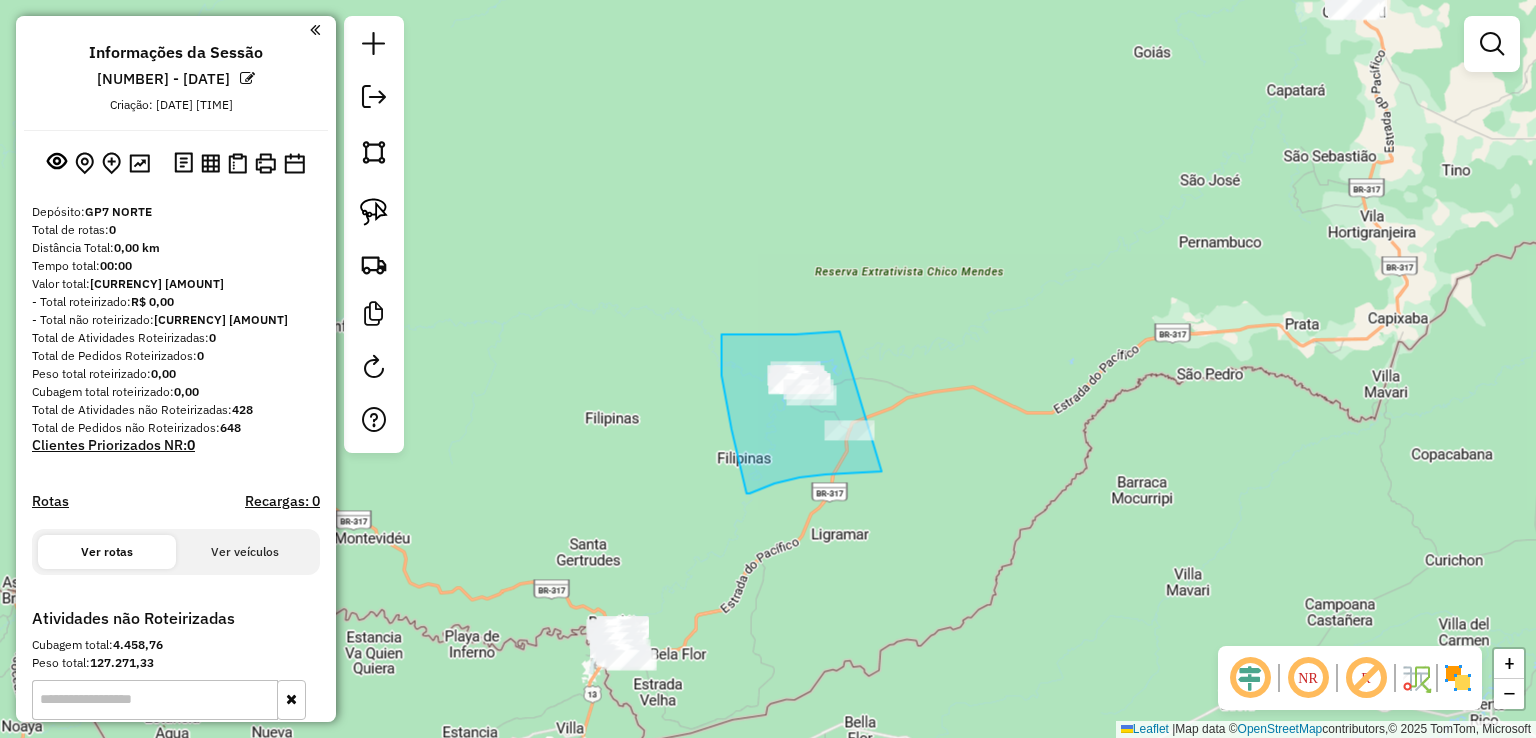 drag, startPoint x: 838, startPoint y: 331, endPoint x: 882, endPoint y: 471, distance: 146.7515 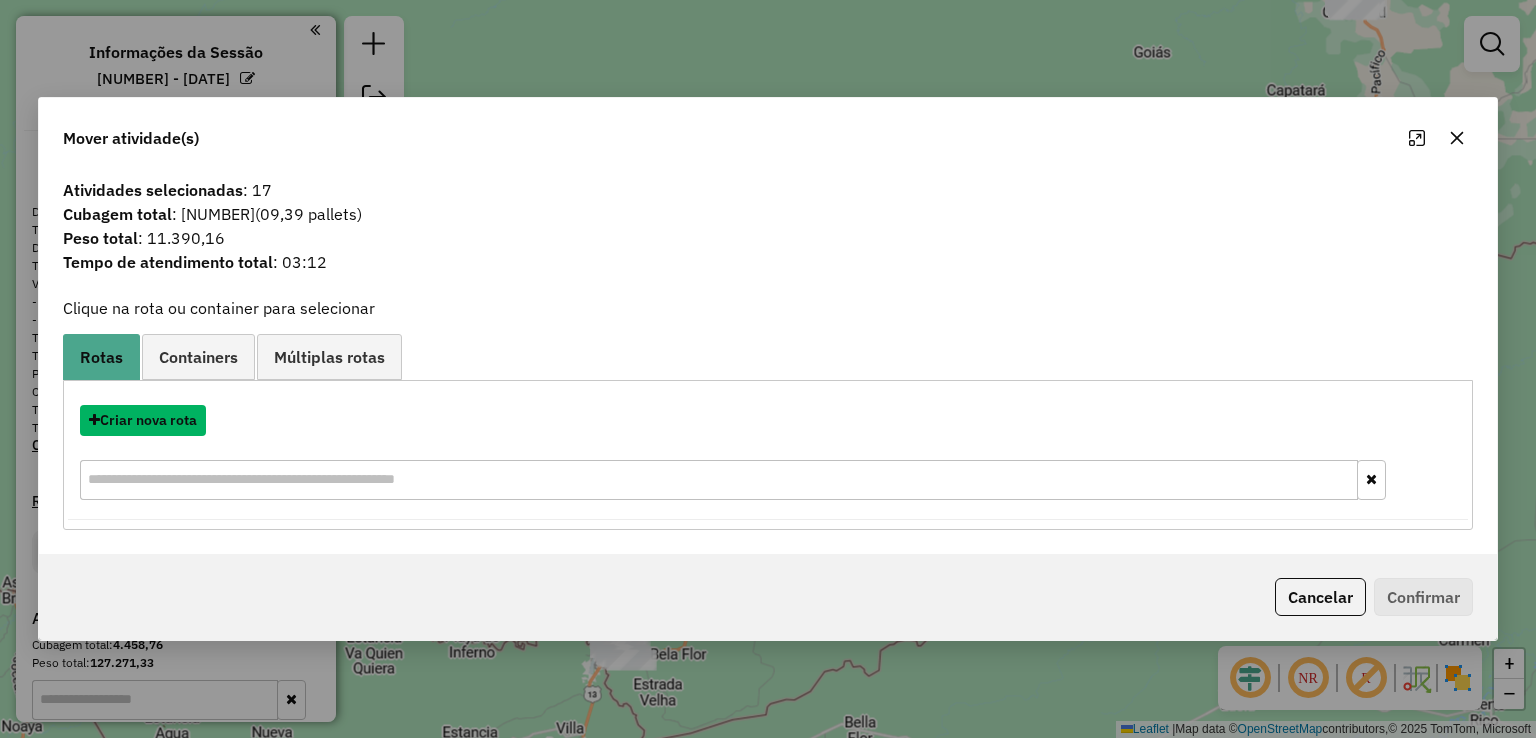 click on "Criar nova rota" at bounding box center [143, 420] 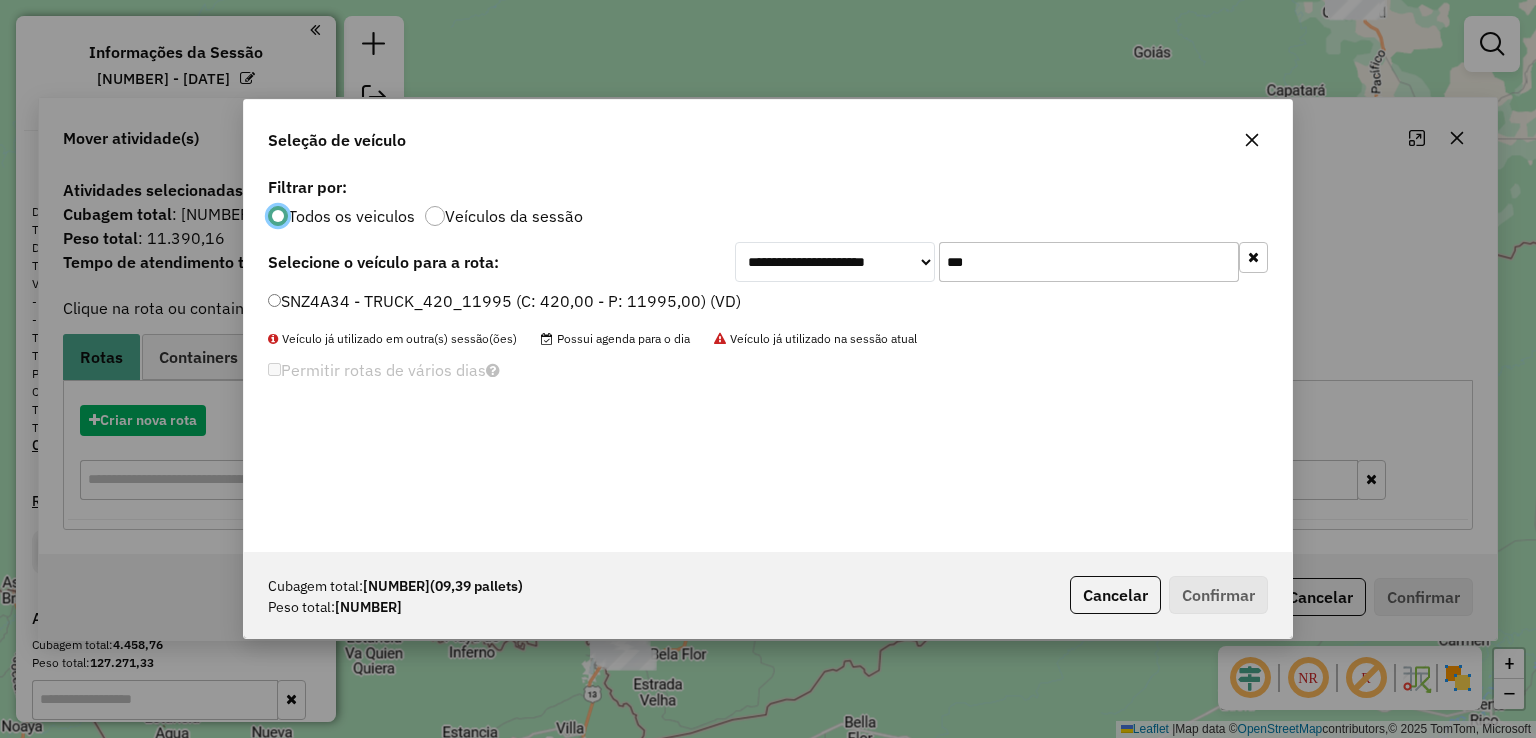 scroll, scrollTop: 10, scrollLeft: 6, axis: both 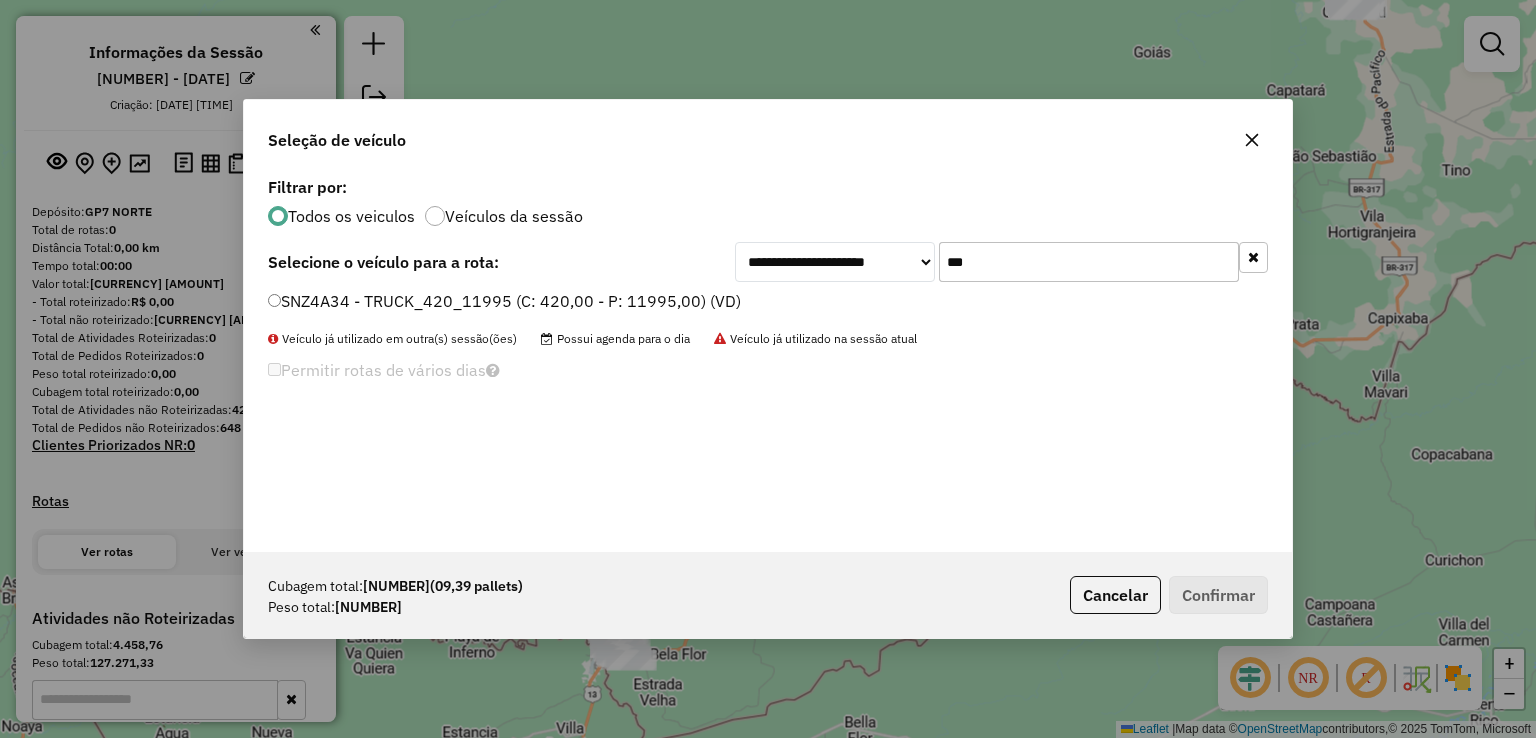 drag, startPoint x: 981, startPoint y: 244, endPoint x: 904, endPoint y: 251, distance: 77.31753 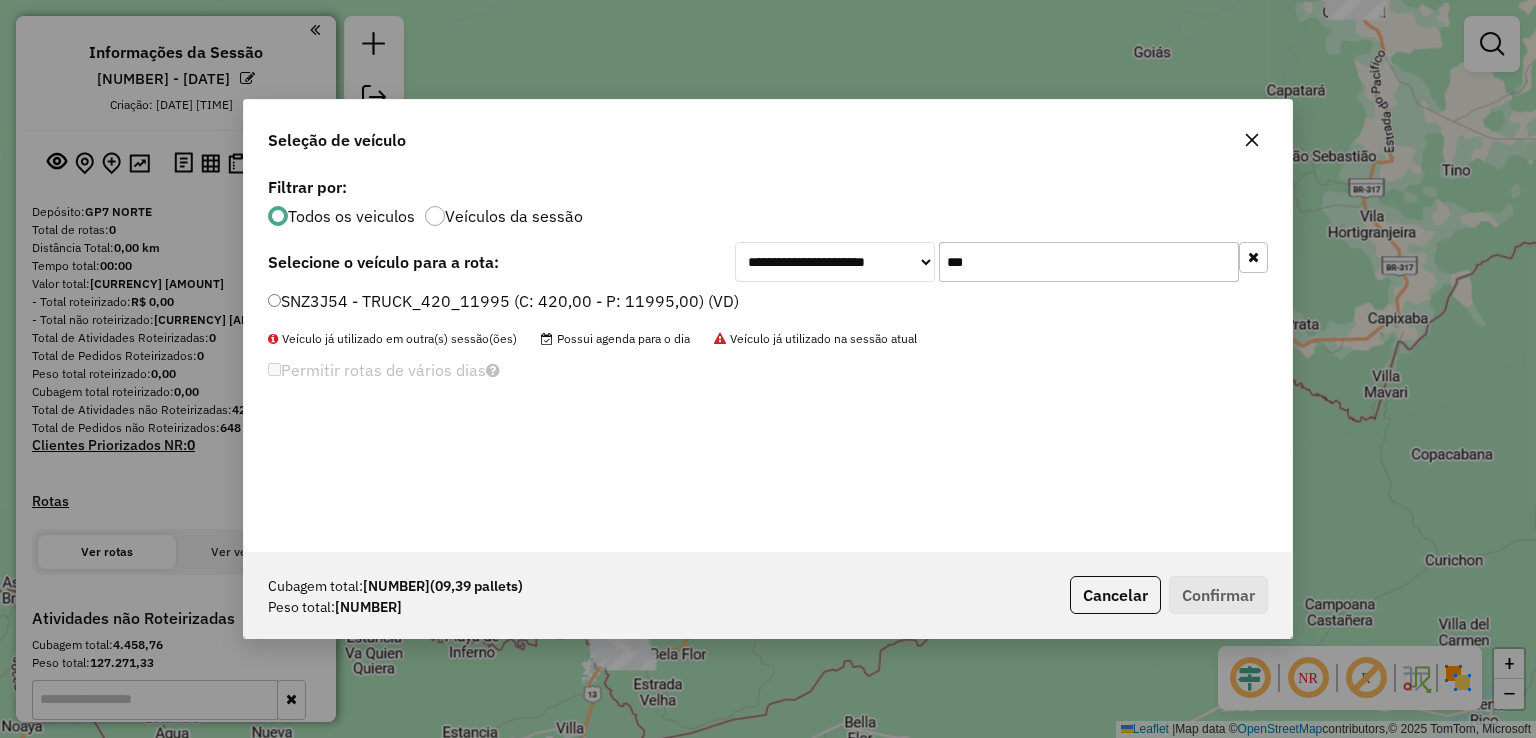 type on "***" 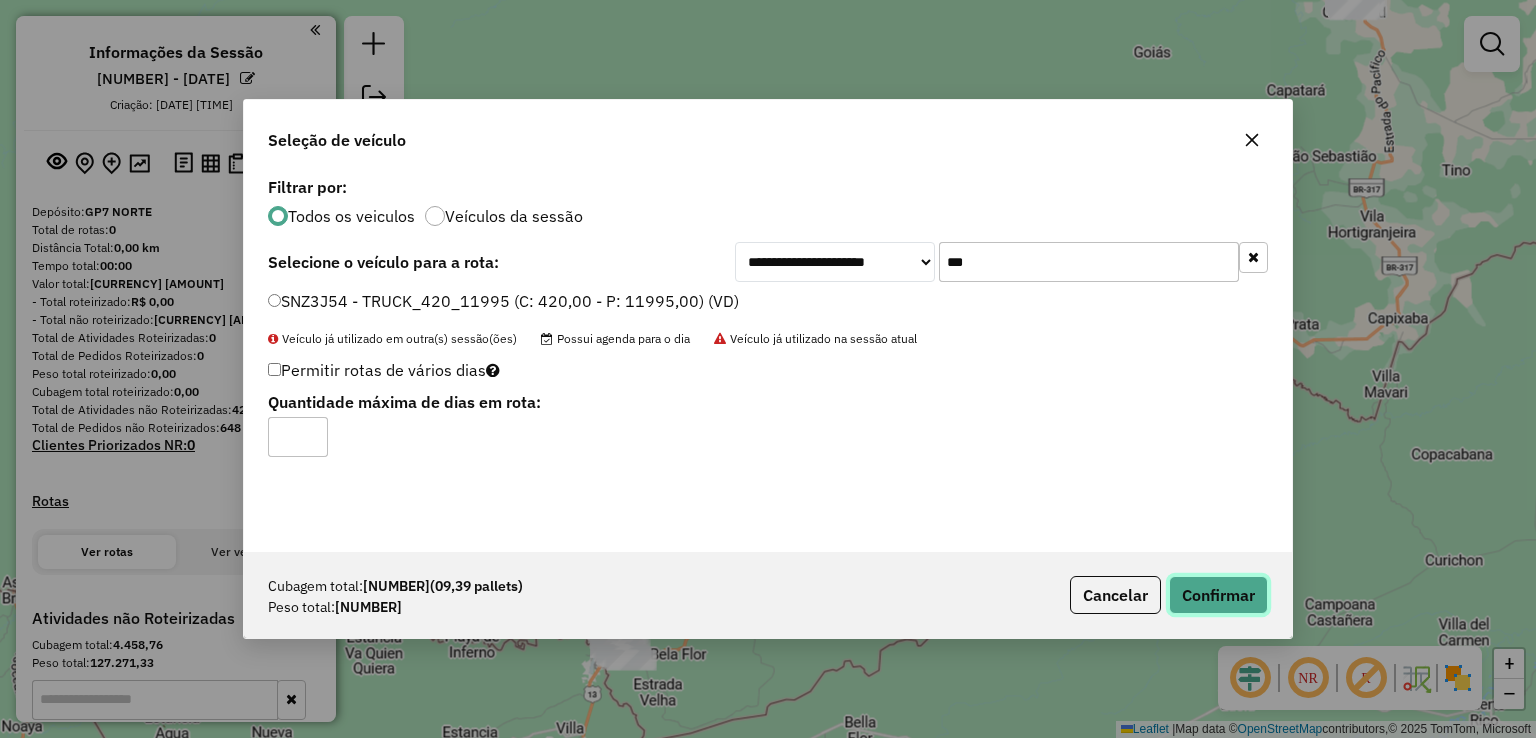 click on "Confirmar" 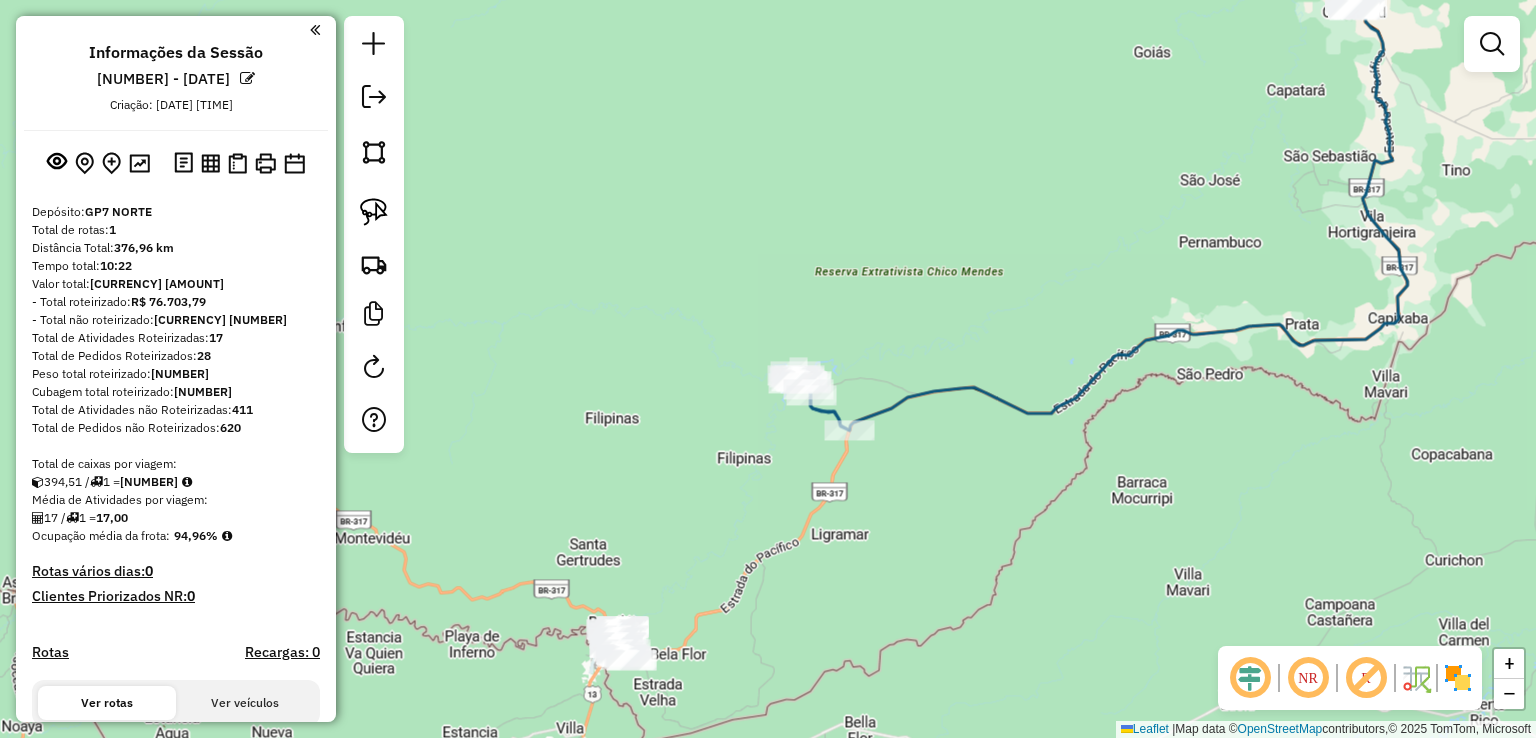 drag, startPoint x: 709, startPoint y: 418, endPoint x: 758, endPoint y: 121, distance: 301.01495 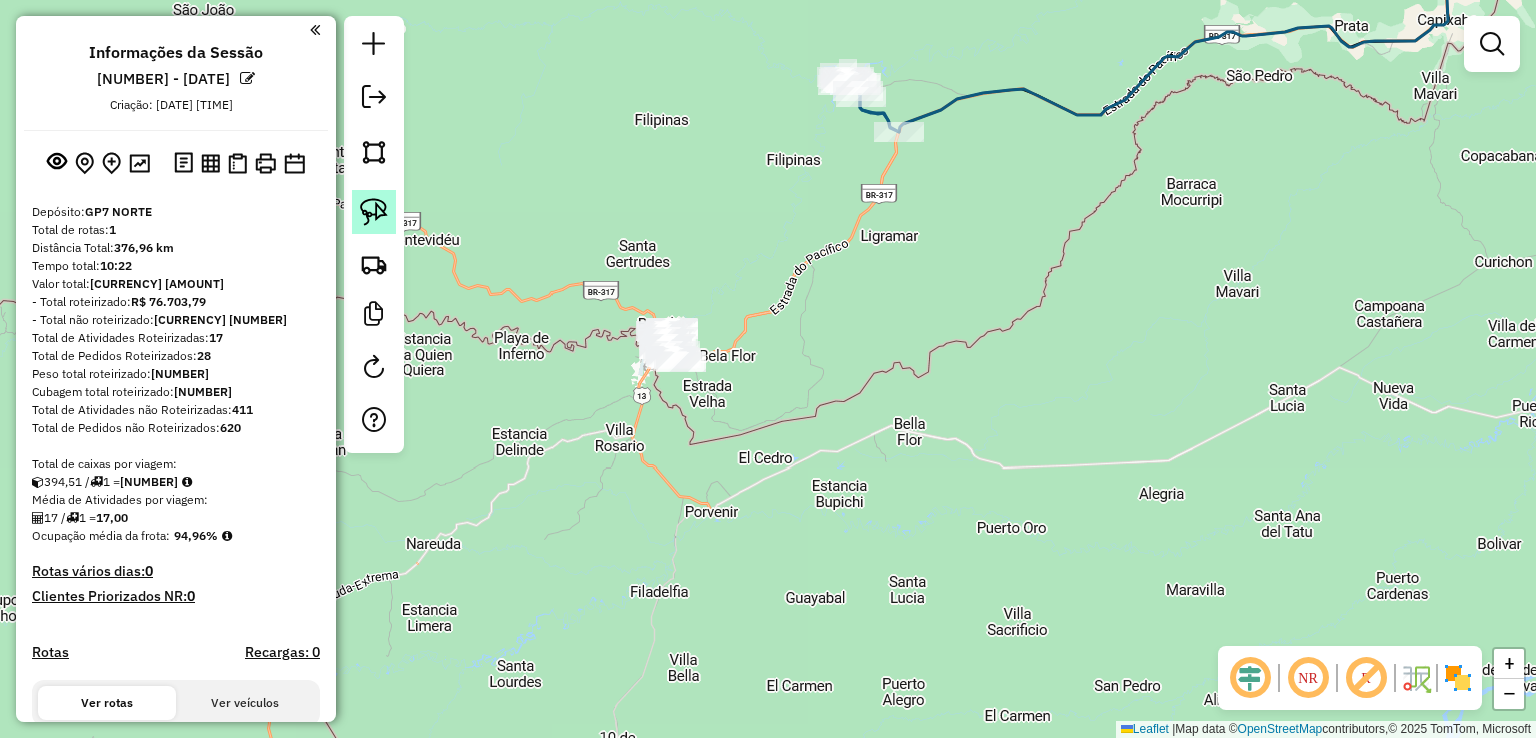 click 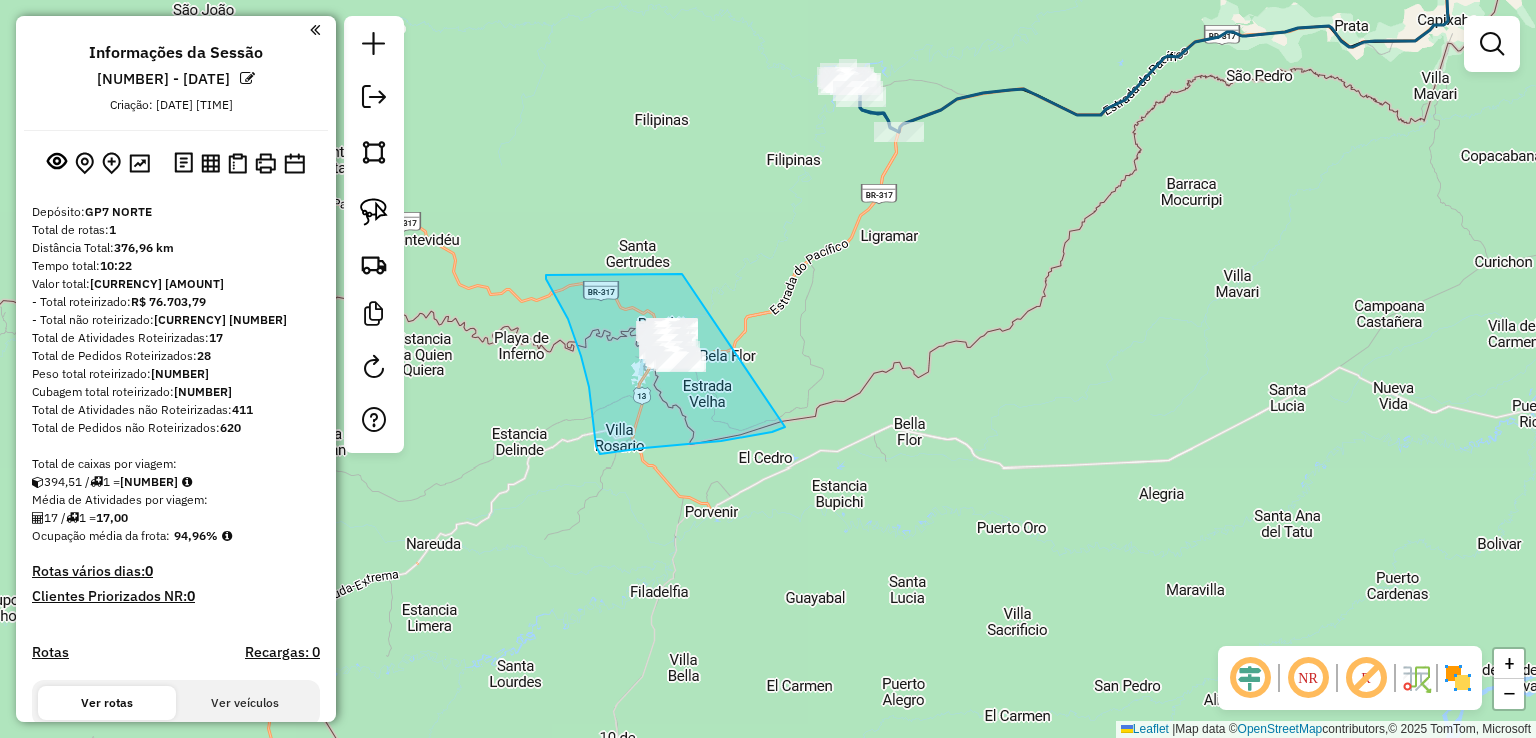 drag, startPoint x: 556, startPoint y: 274, endPoint x: 798, endPoint y: 423, distance: 284.19183 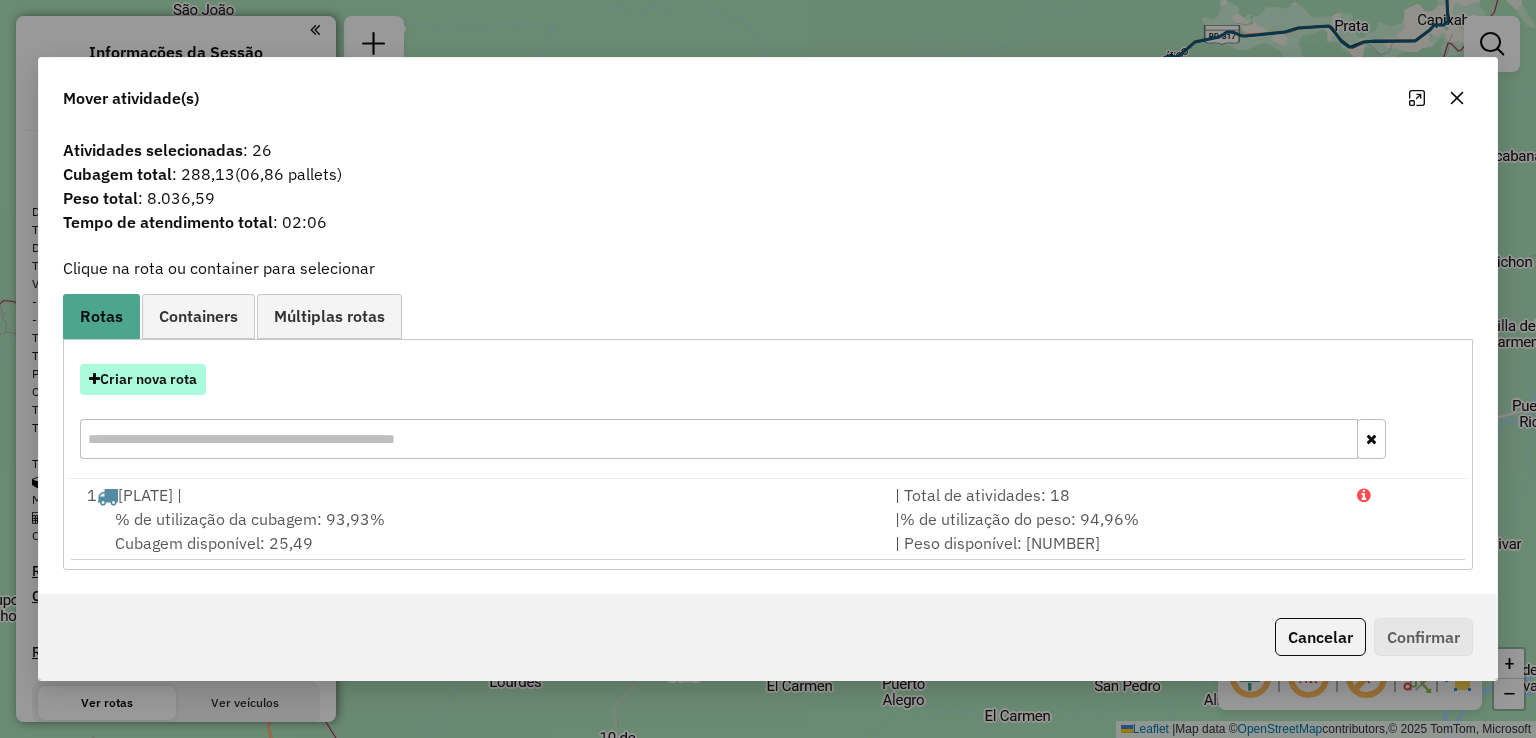 click on "Criar nova rota" at bounding box center (143, 379) 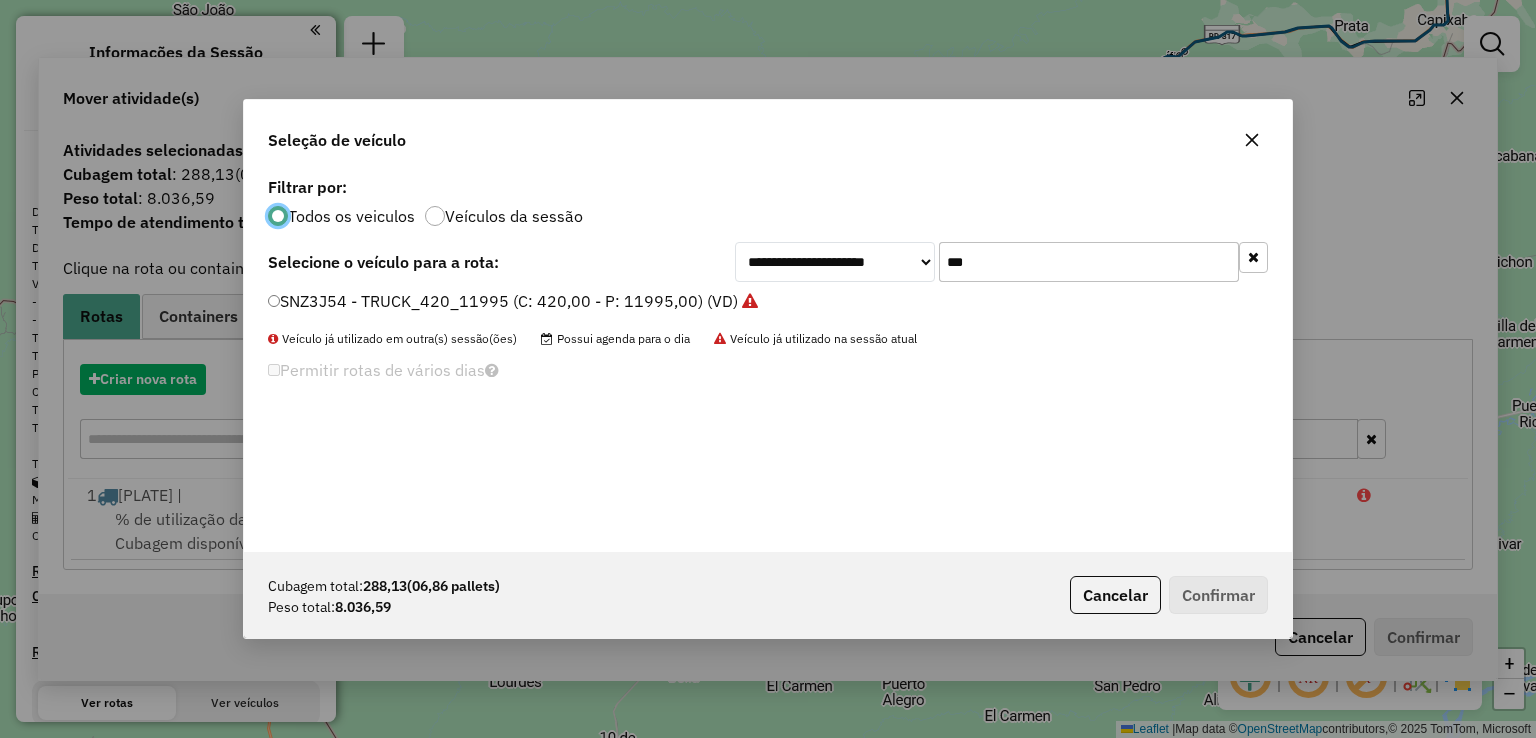 scroll, scrollTop: 10, scrollLeft: 6, axis: both 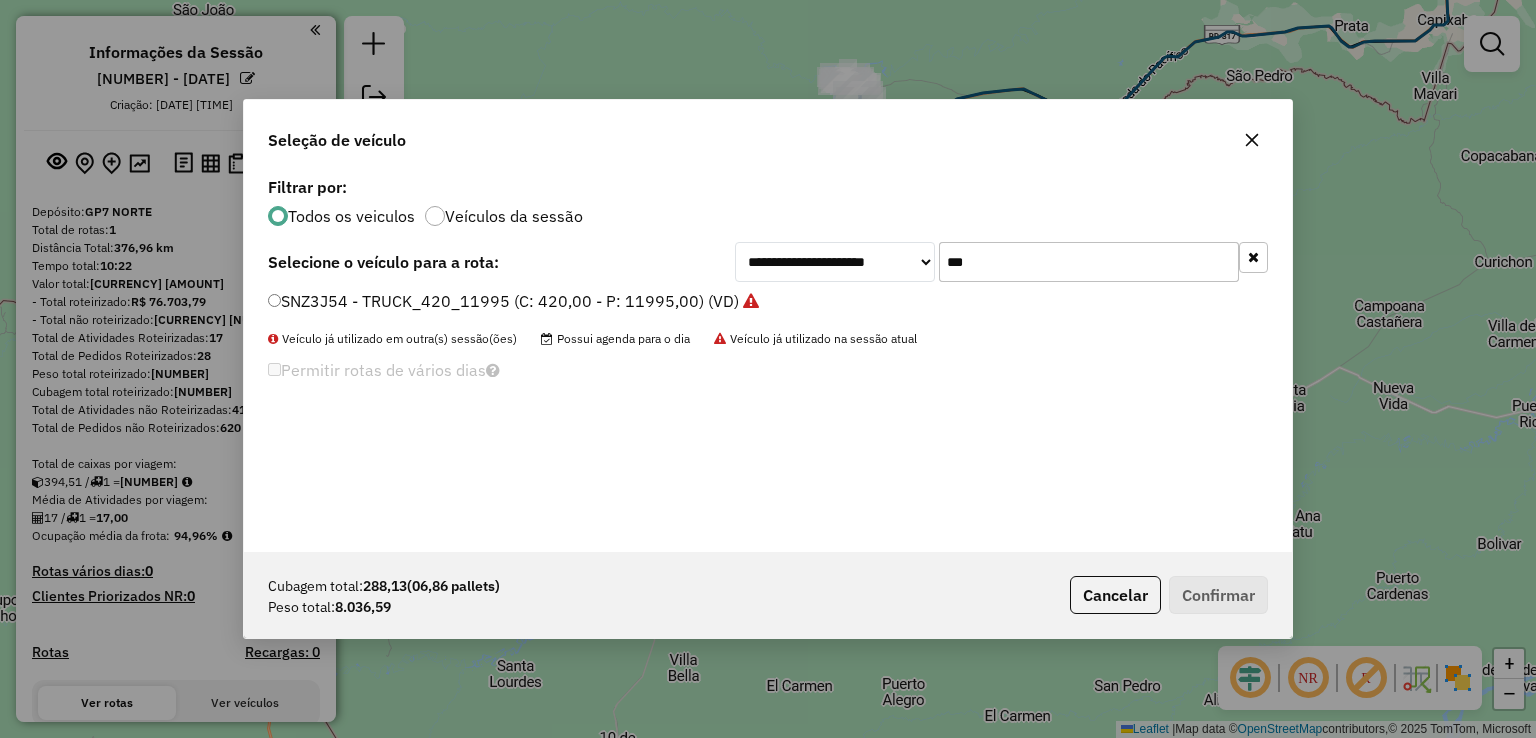 drag, startPoint x: 1042, startPoint y: 263, endPoint x: 804, endPoint y: 263, distance: 238 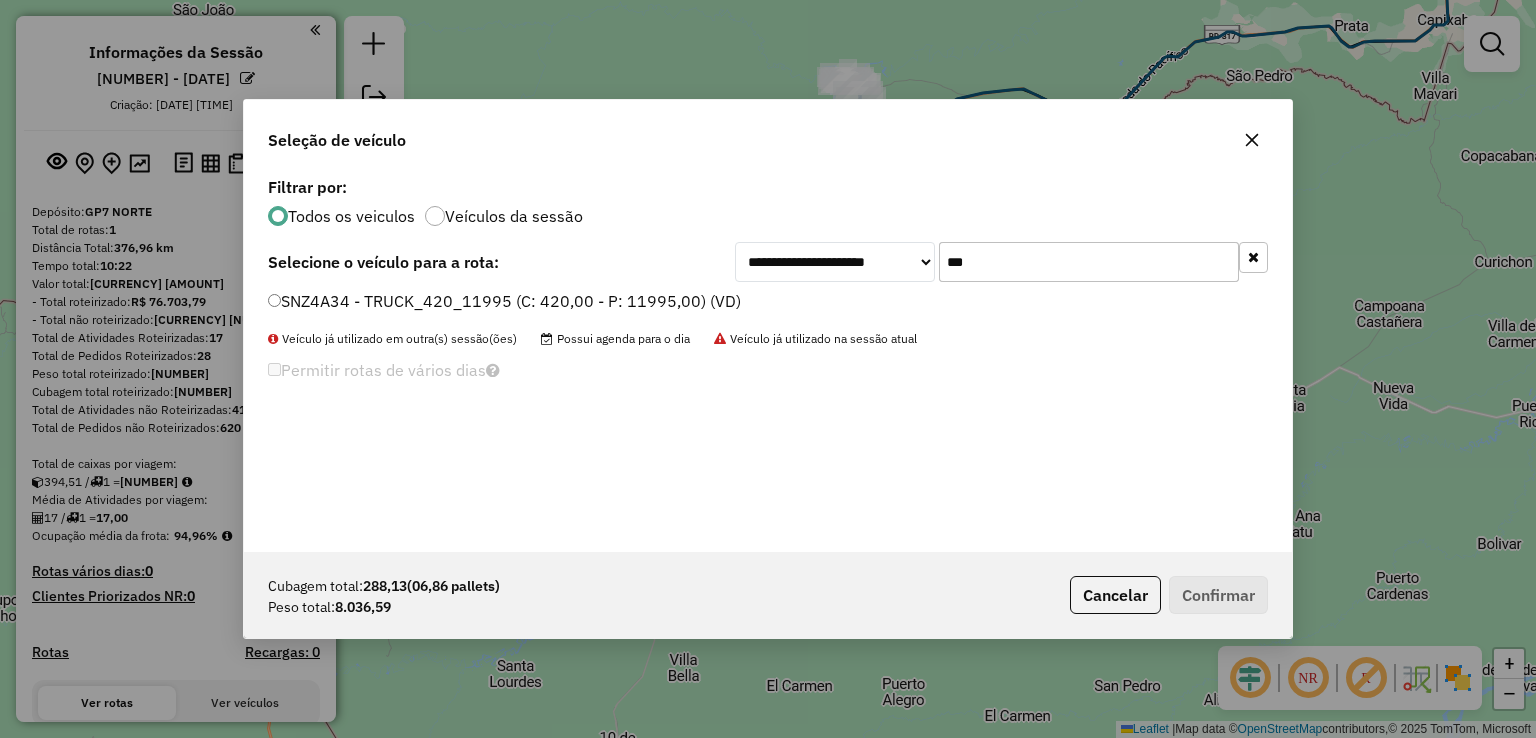 type on "***" 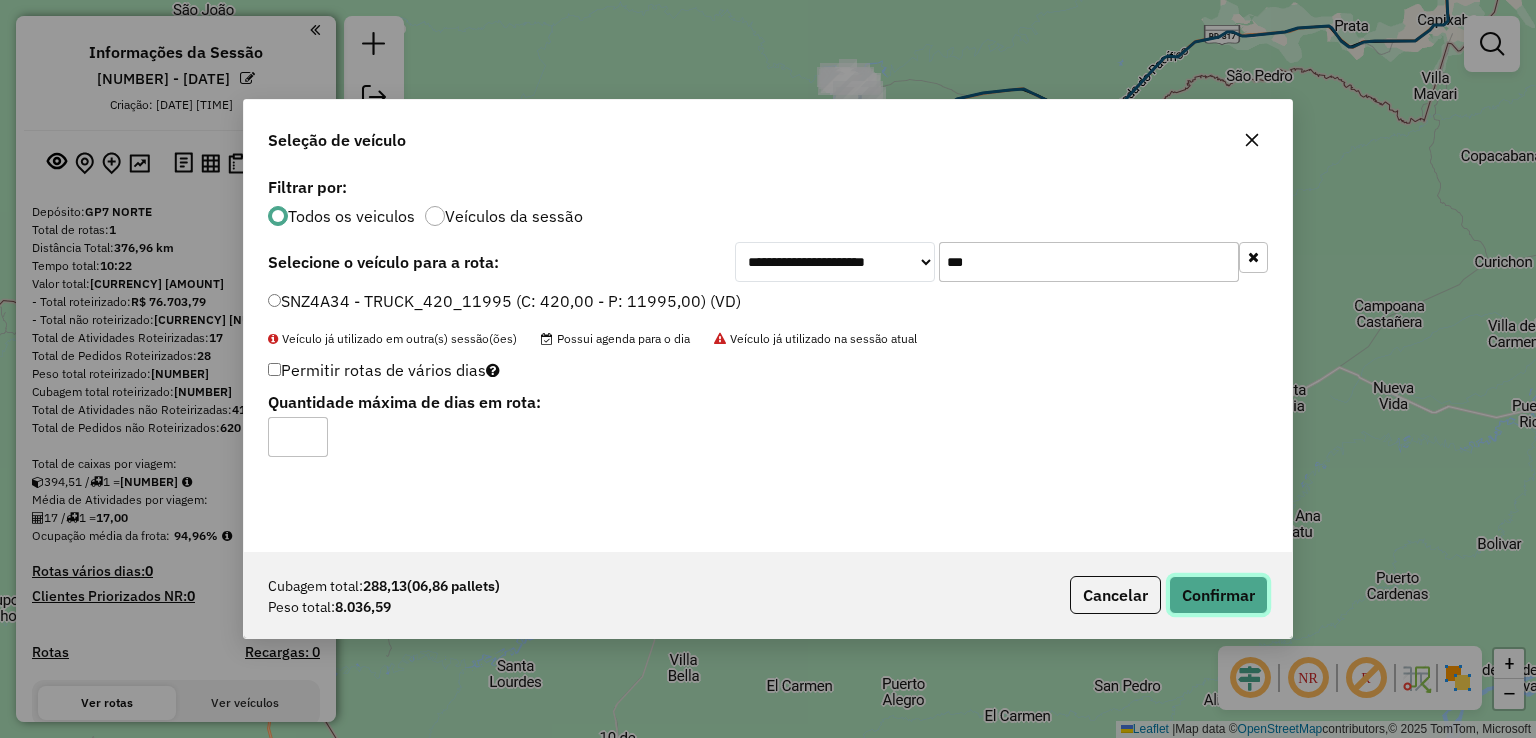 click on "Confirmar" 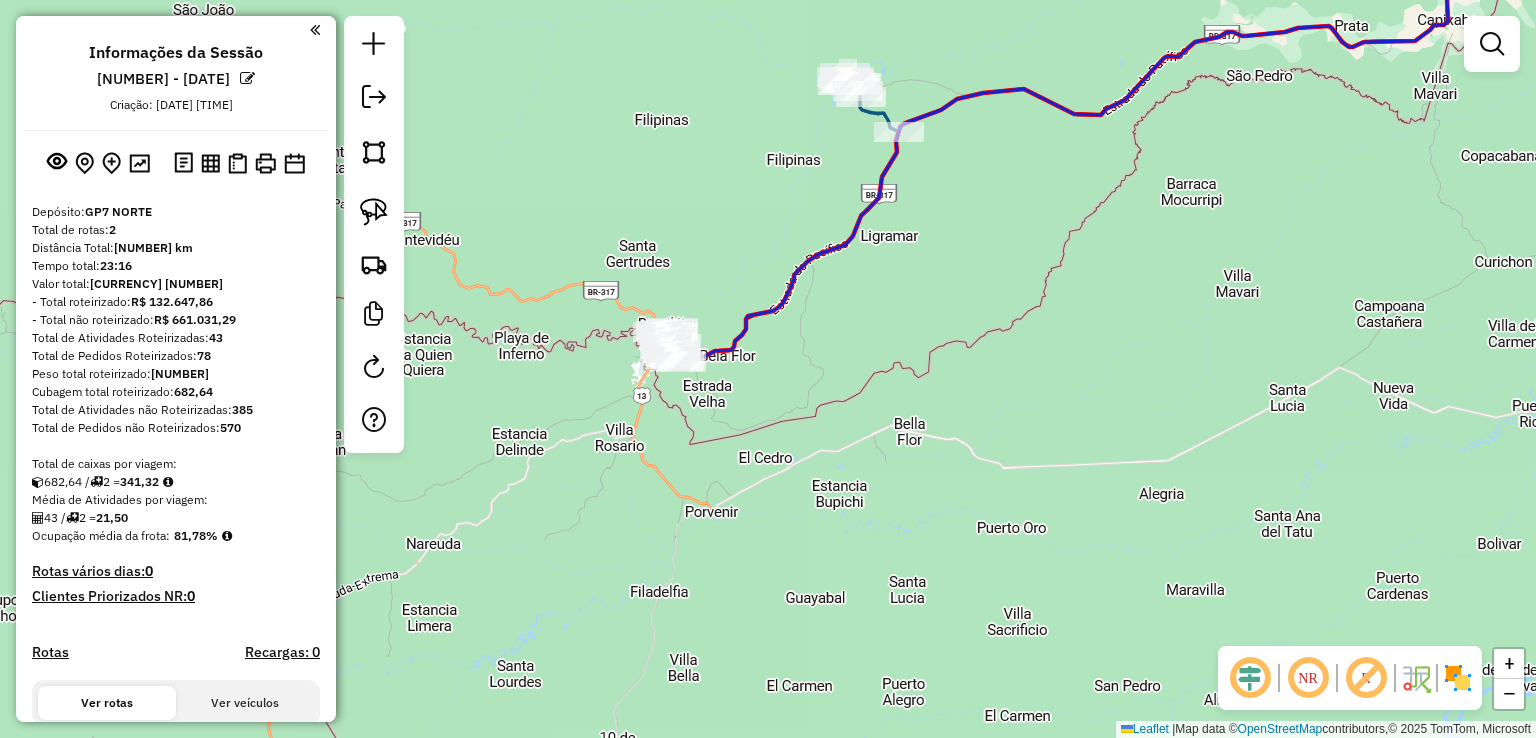click 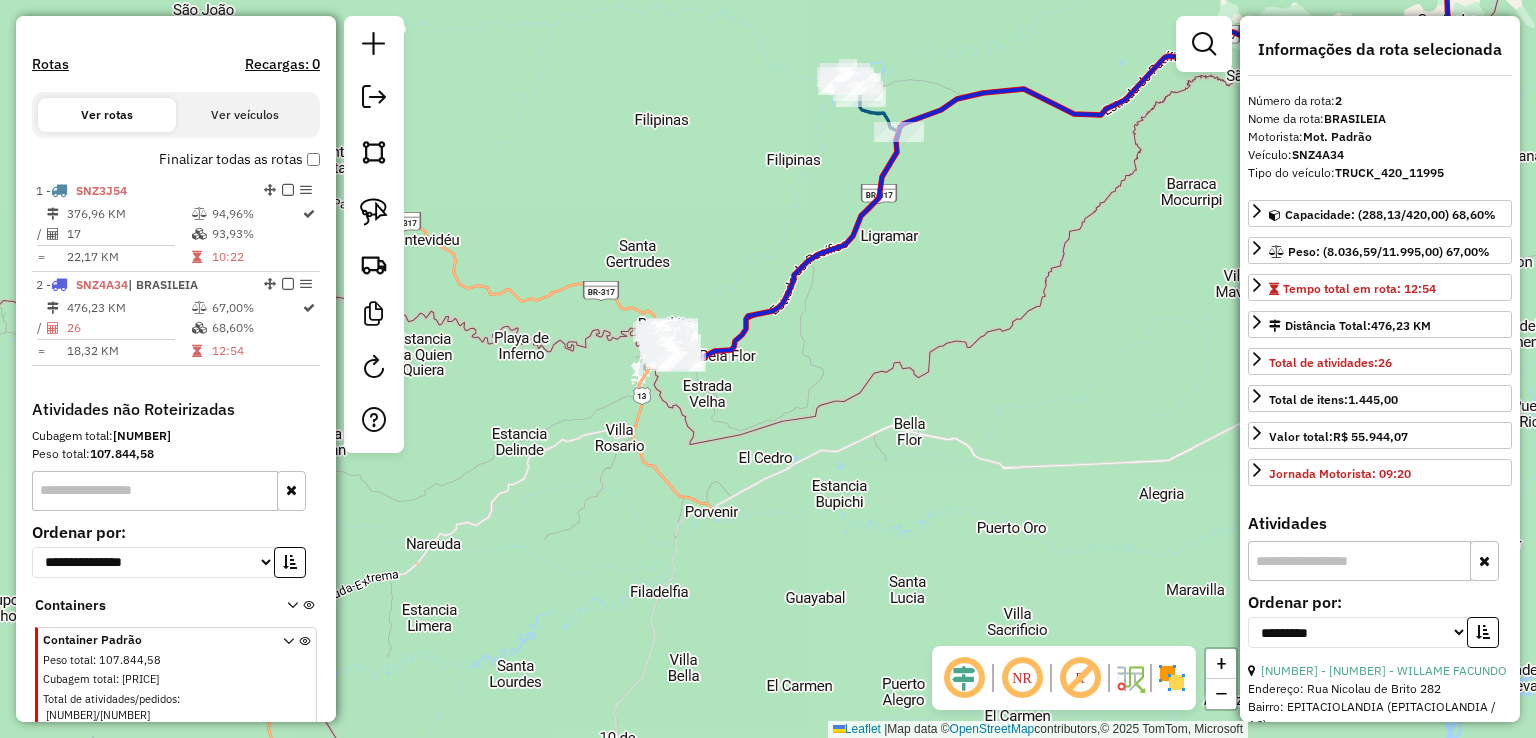 scroll, scrollTop: 624, scrollLeft: 0, axis: vertical 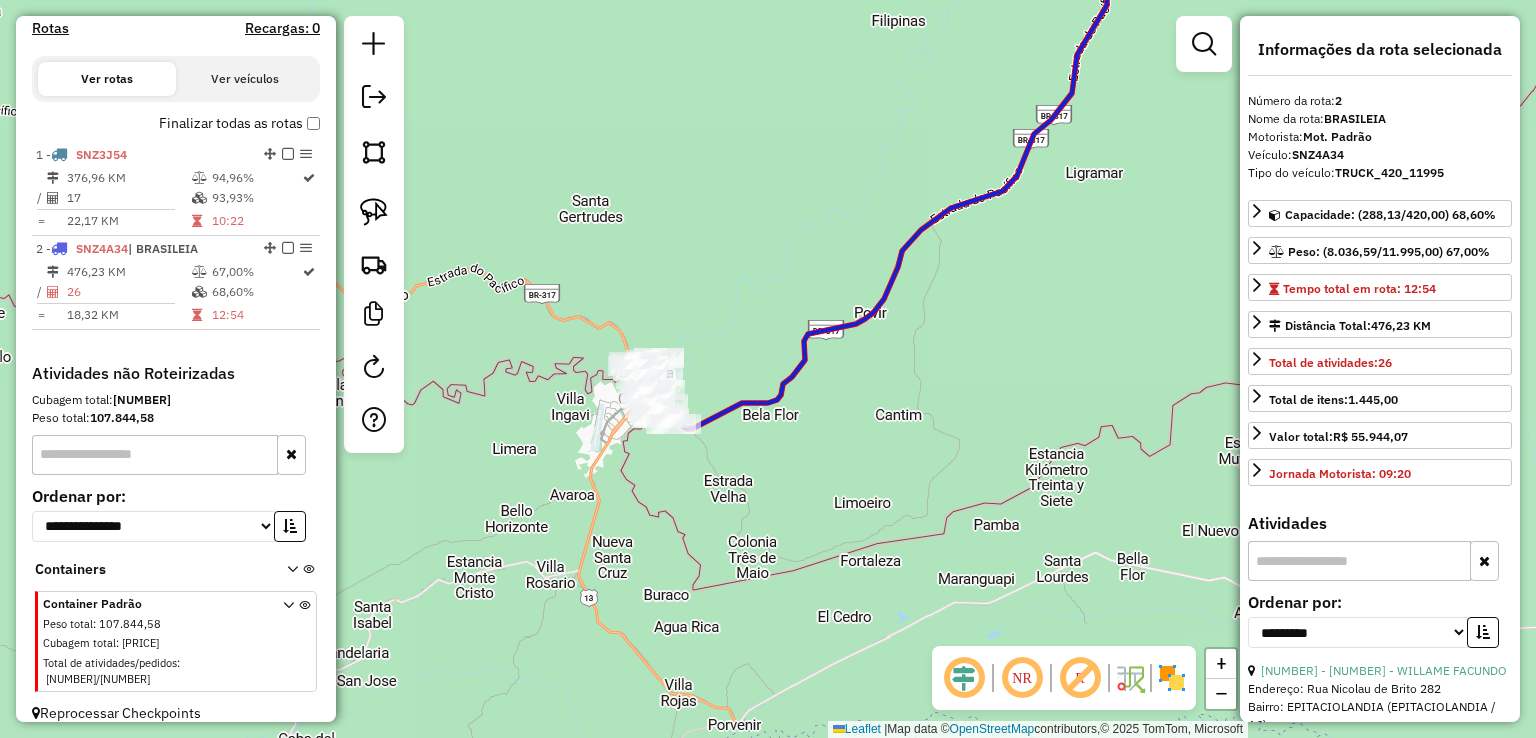 drag, startPoint x: 647, startPoint y: 286, endPoint x: 616, endPoint y: 156, distance: 133.64505 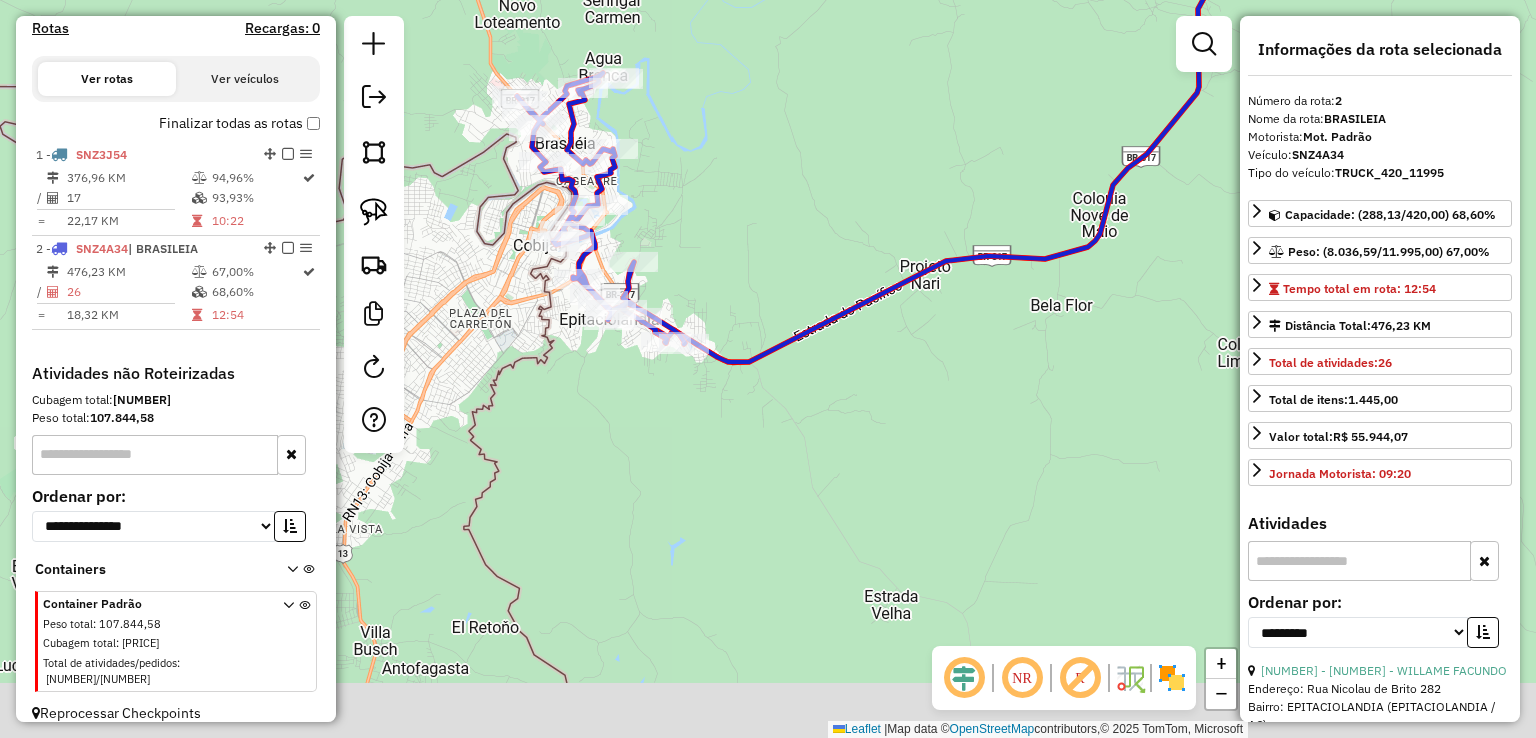 drag, startPoint x: 628, startPoint y: 331, endPoint x: 713, endPoint y: 246, distance: 120.20815 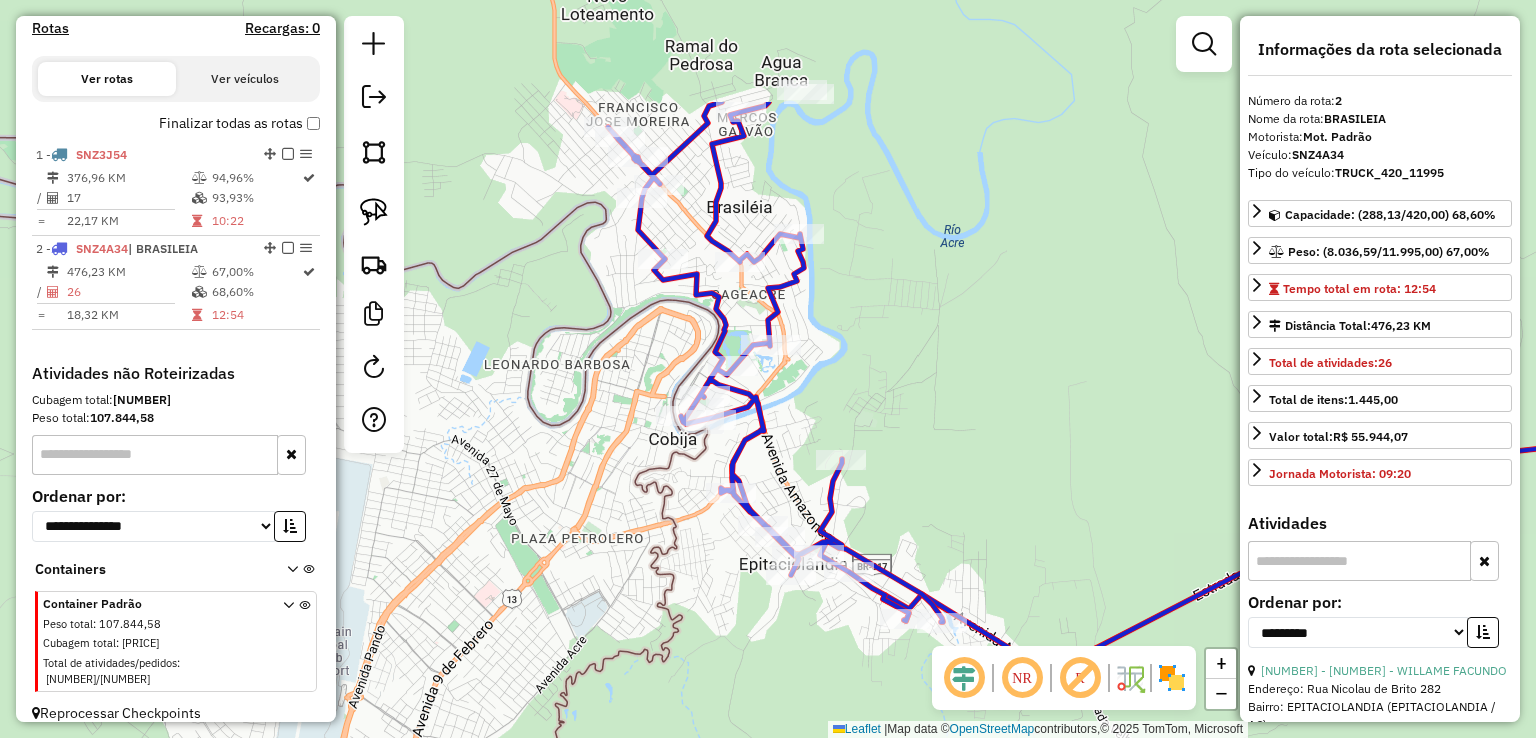 drag, startPoint x: 792, startPoint y: 258, endPoint x: 819, endPoint y: 385, distance: 129.83836 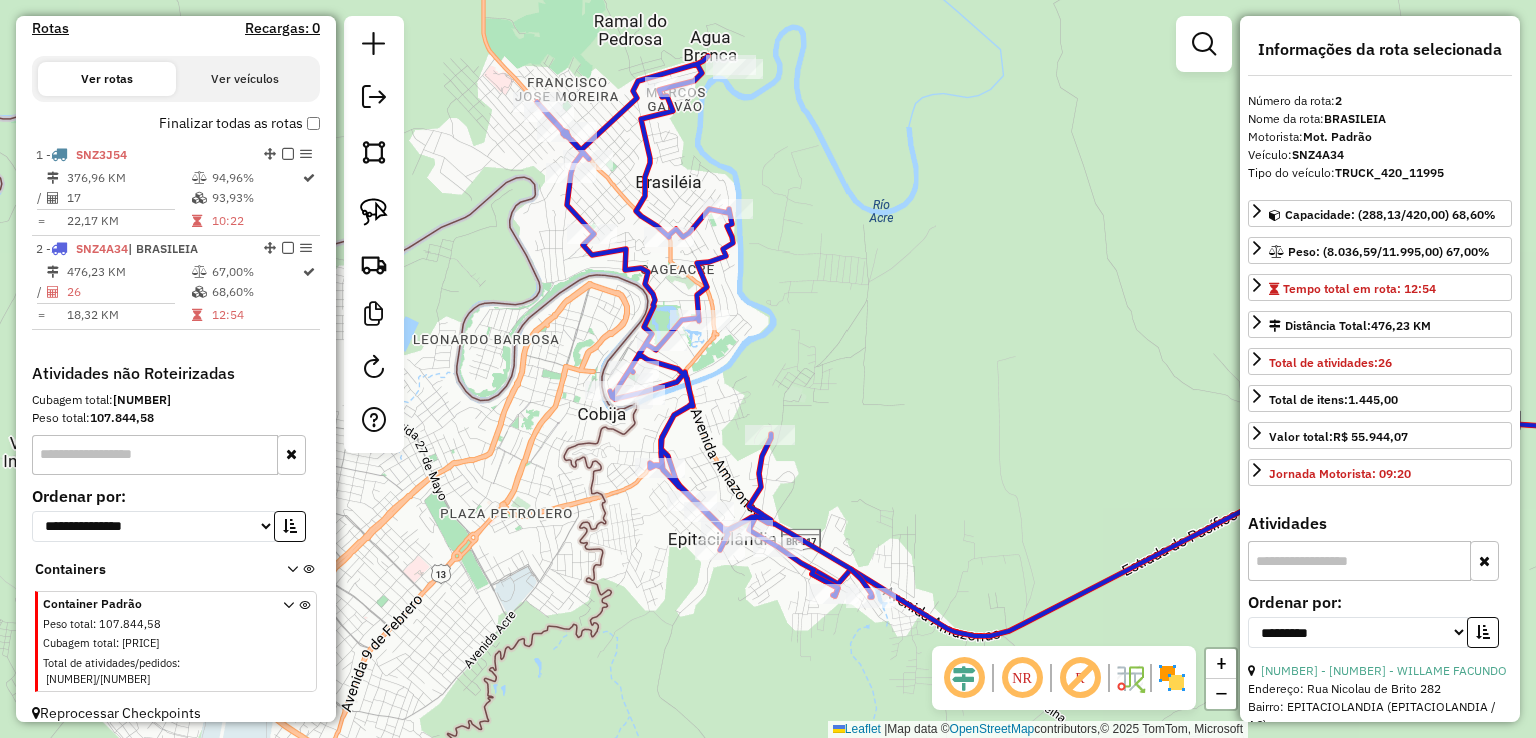 click 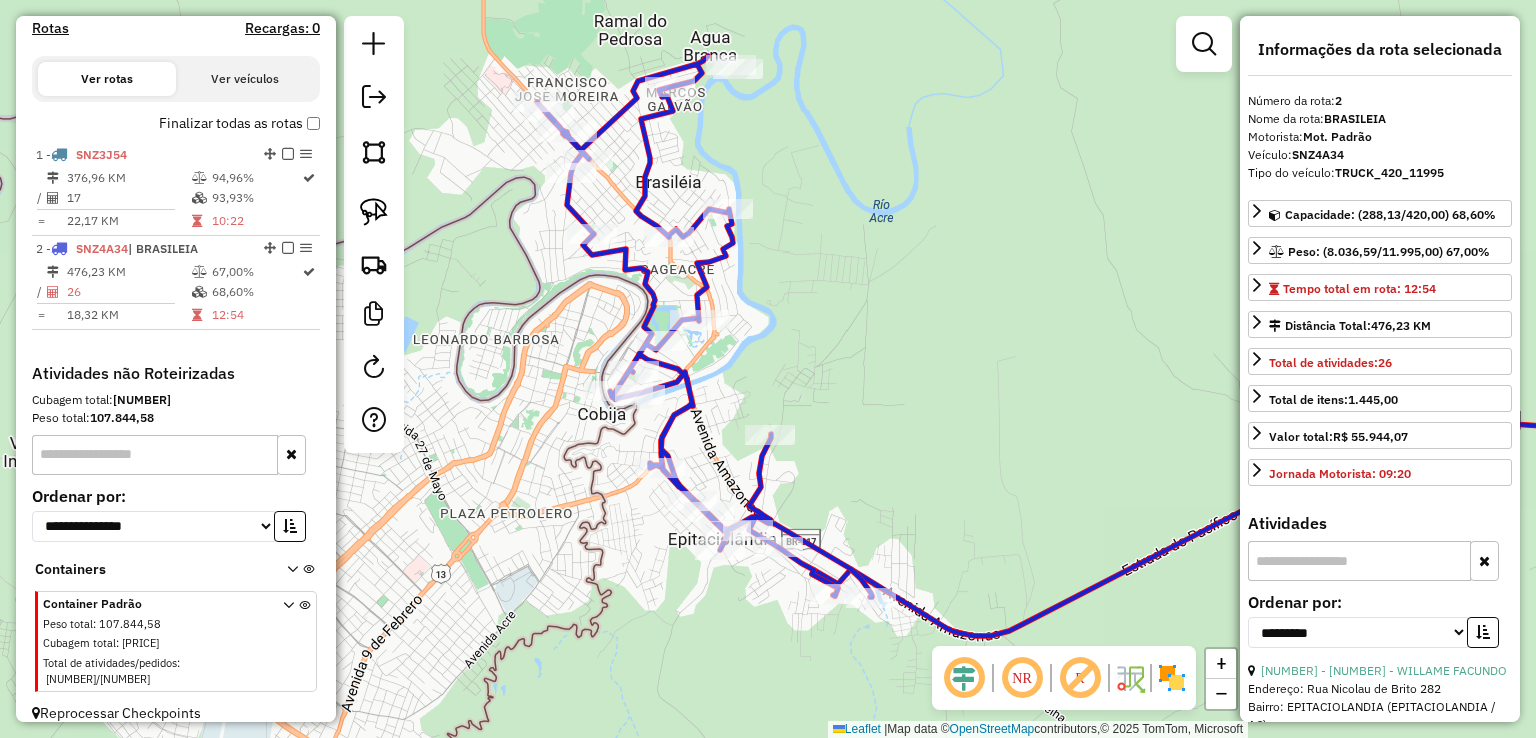 click 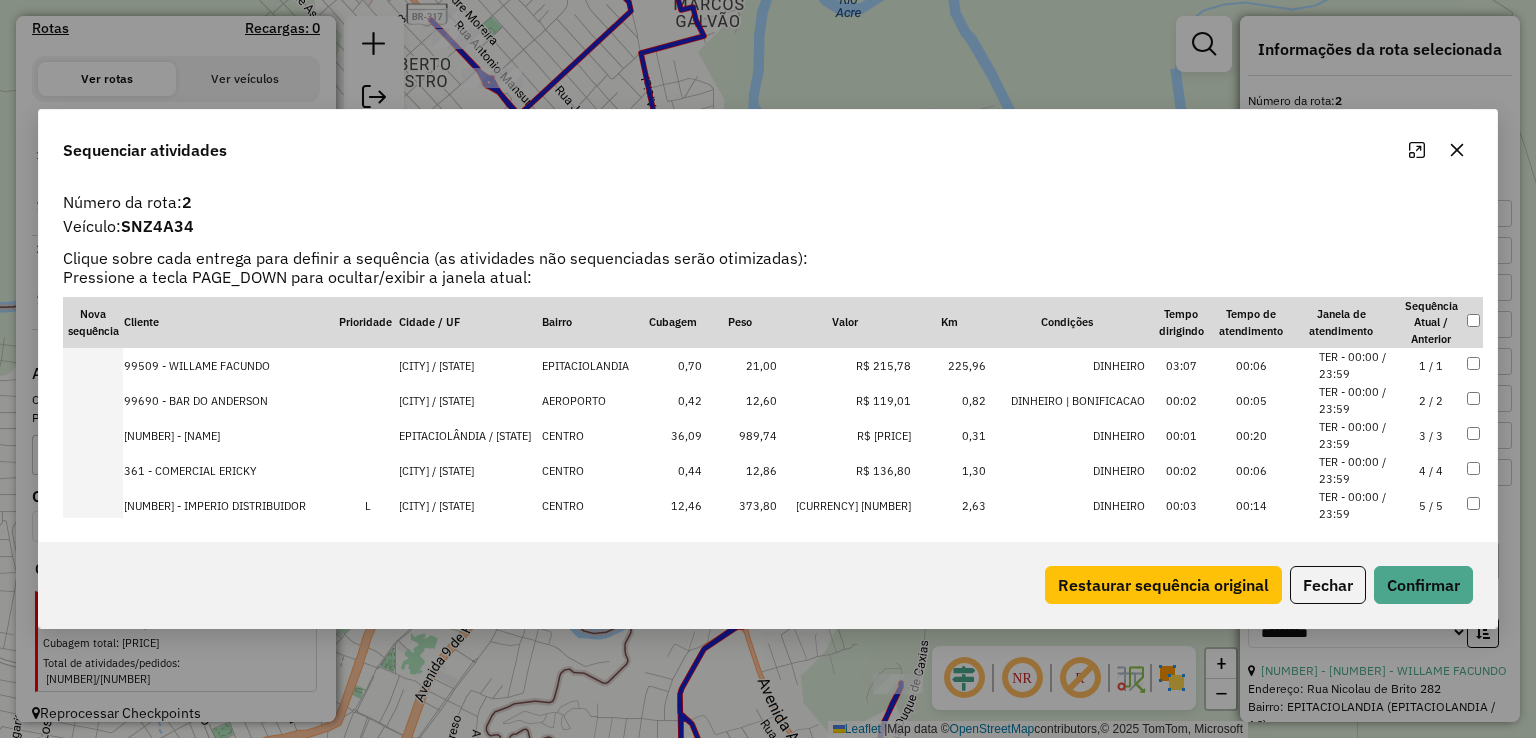 click 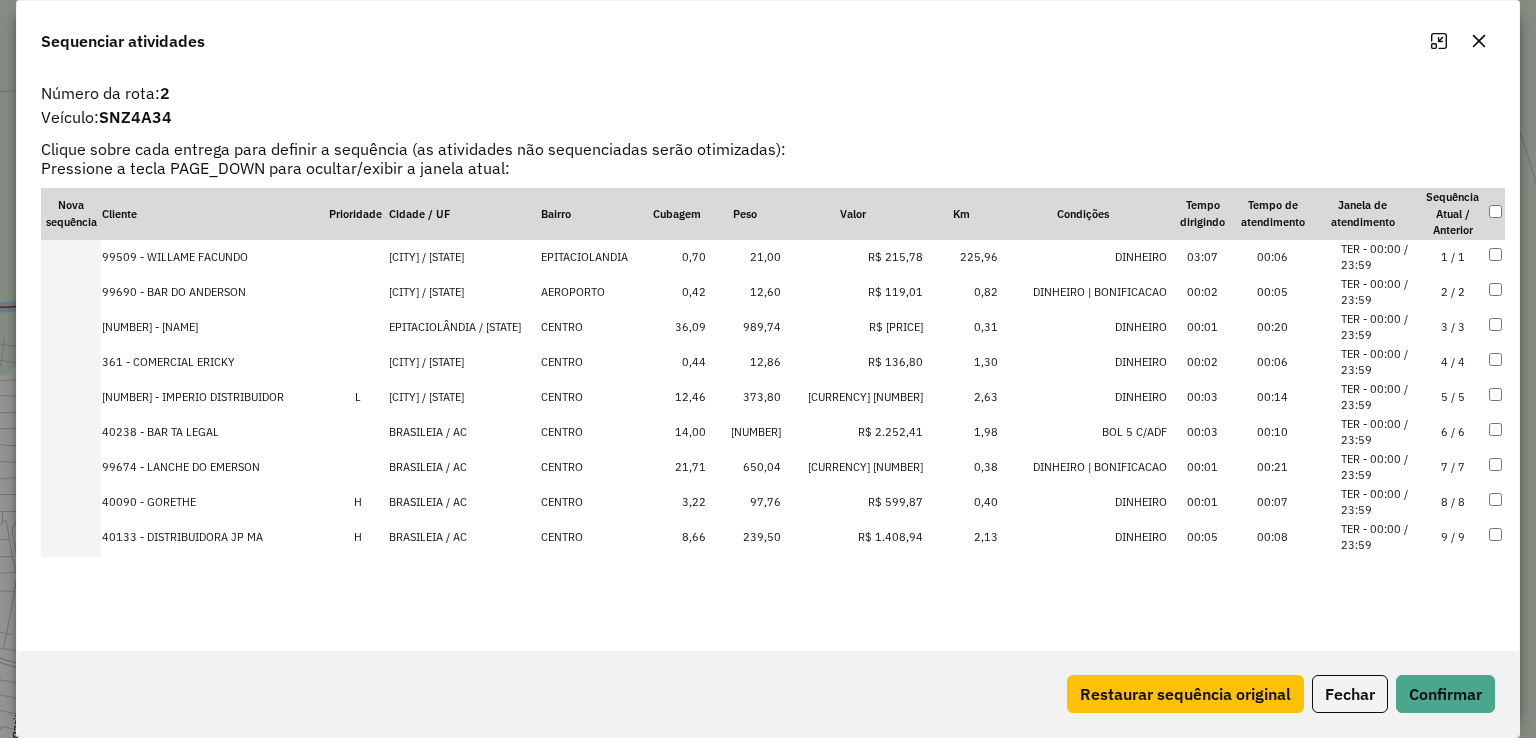 click on "BRASILEIA / AC" at bounding box center (464, 502) 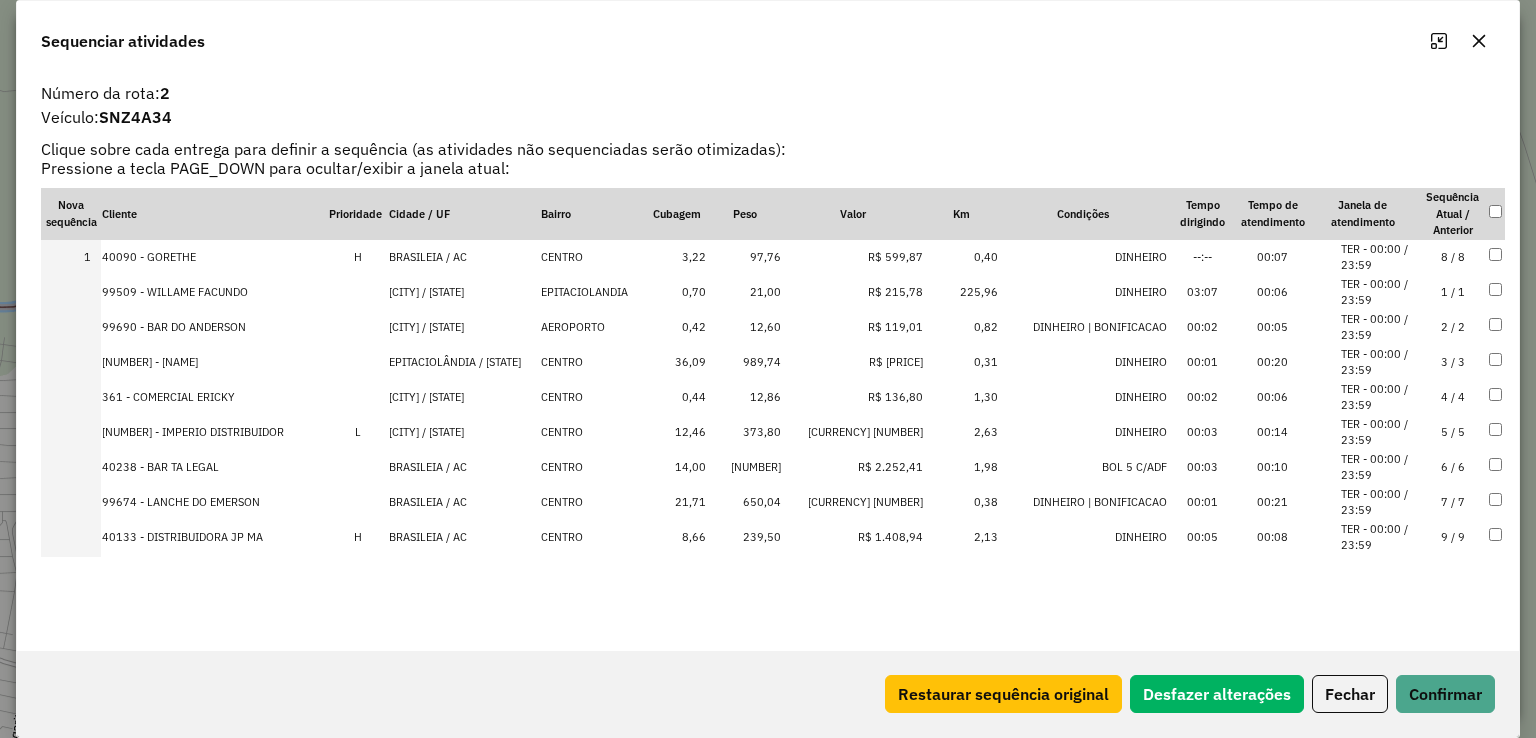 click on "BRASILEIA / AC" at bounding box center [464, 537] 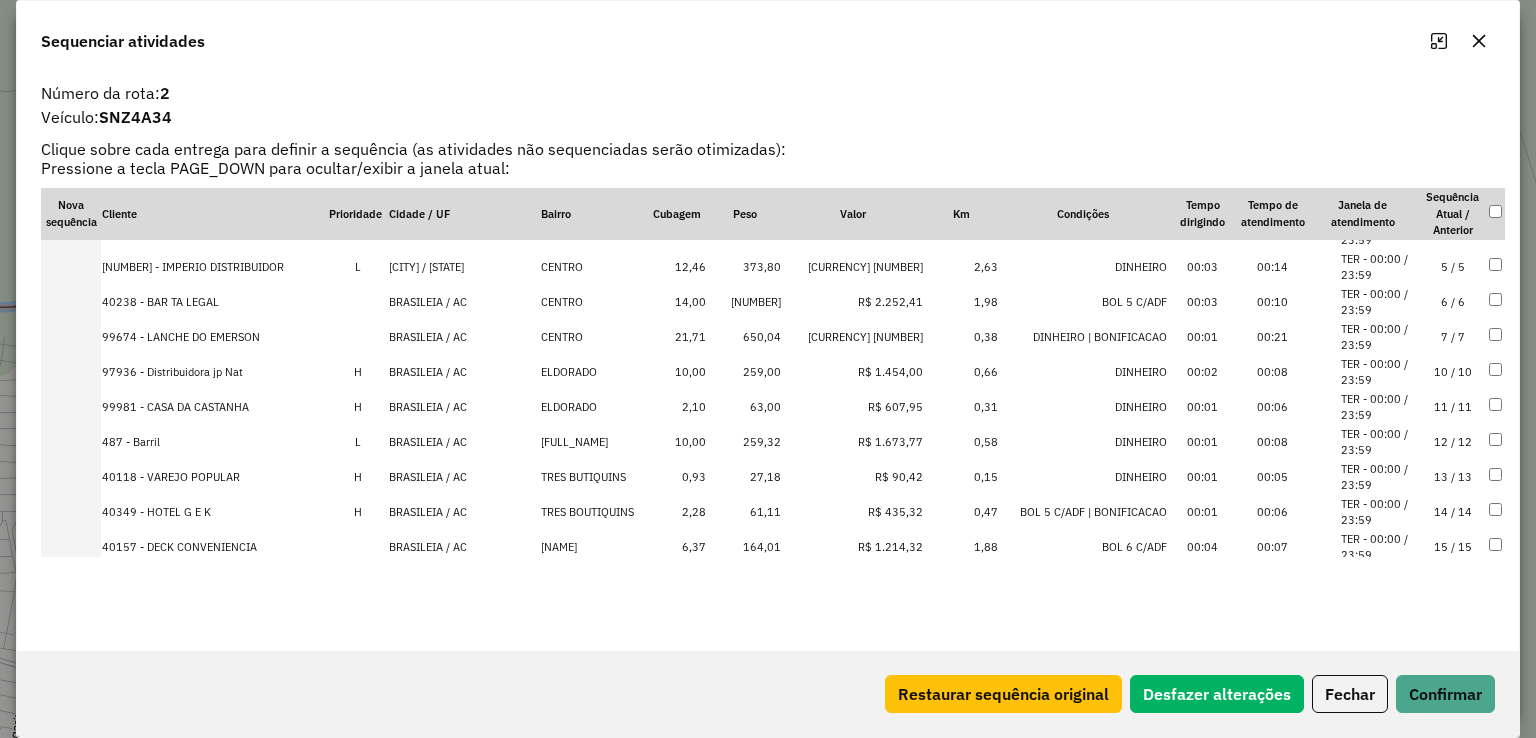 click on "BRASILEIA / AC" at bounding box center [464, 407] 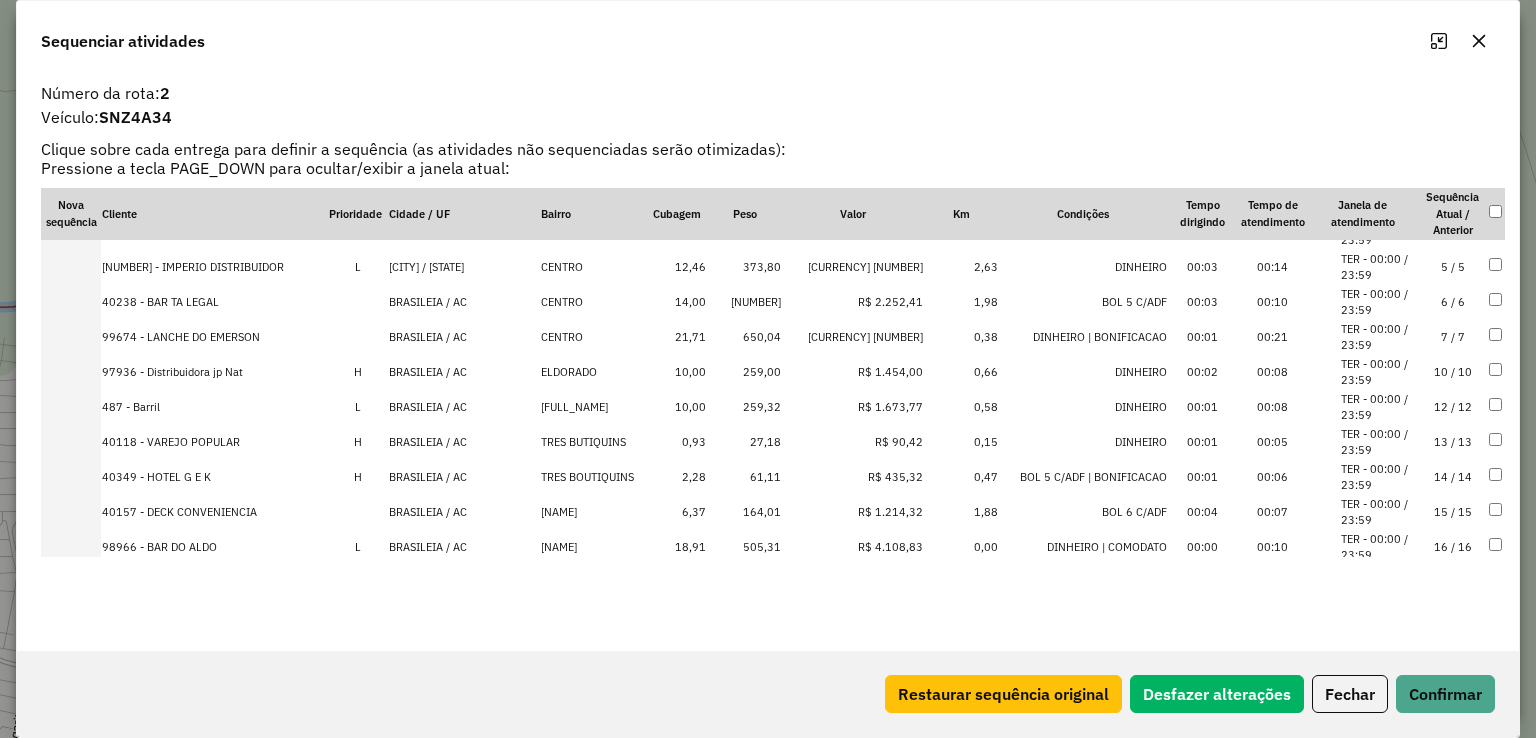 click on "BRASILEIA / AC" at bounding box center [464, 407] 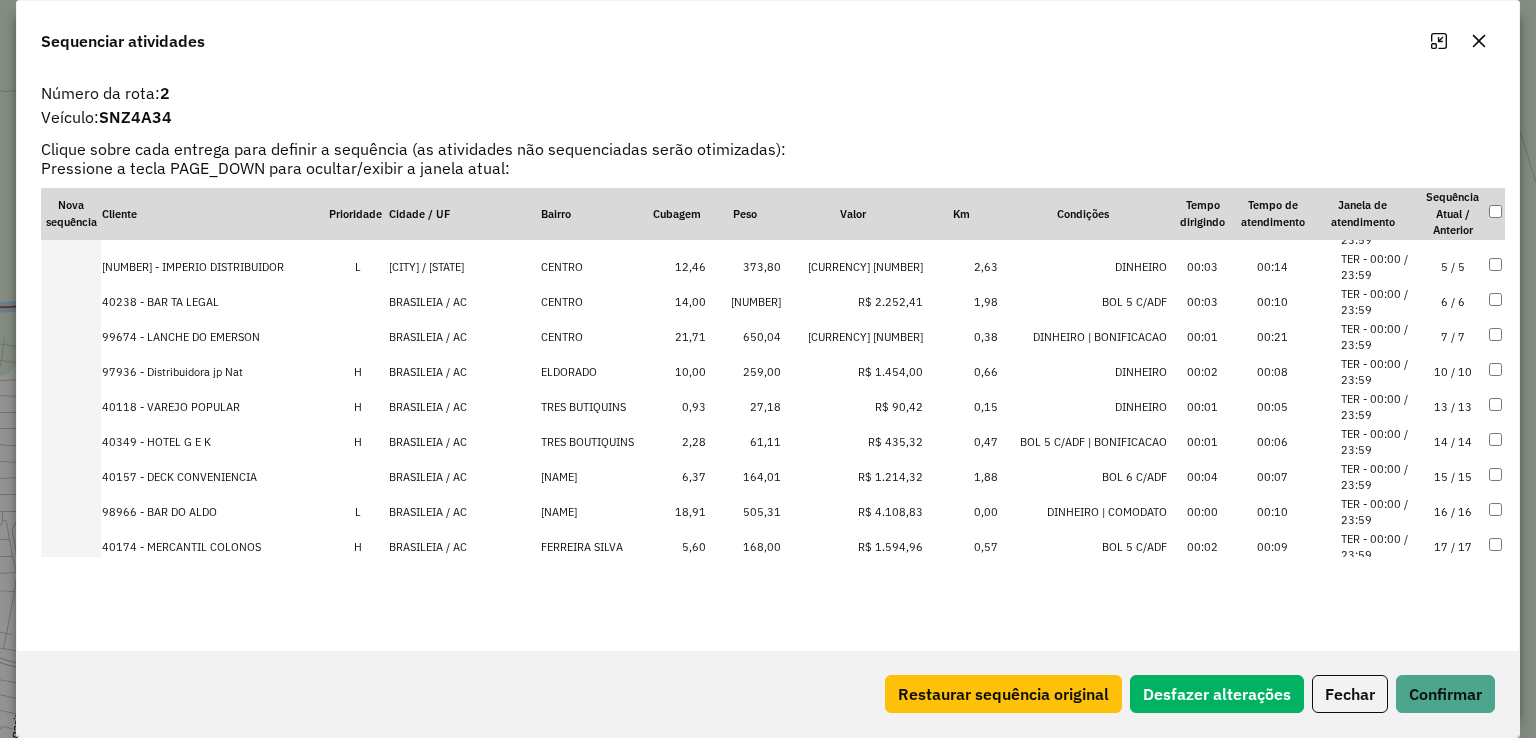 click on "BRASILEIA / AC" at bounding box center [464, 372] 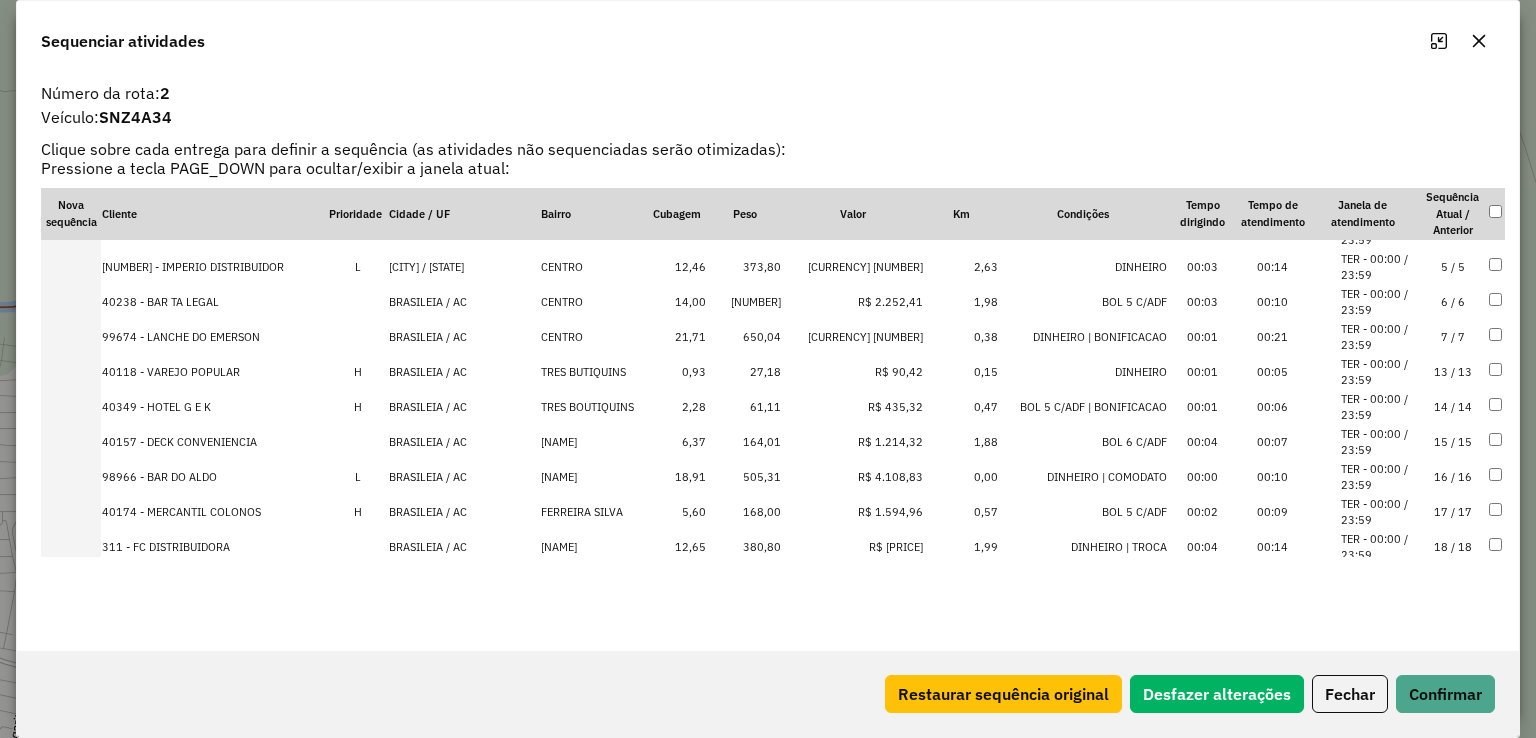 click on "BRASILEIA / AC" at bounding box center [464, 372] 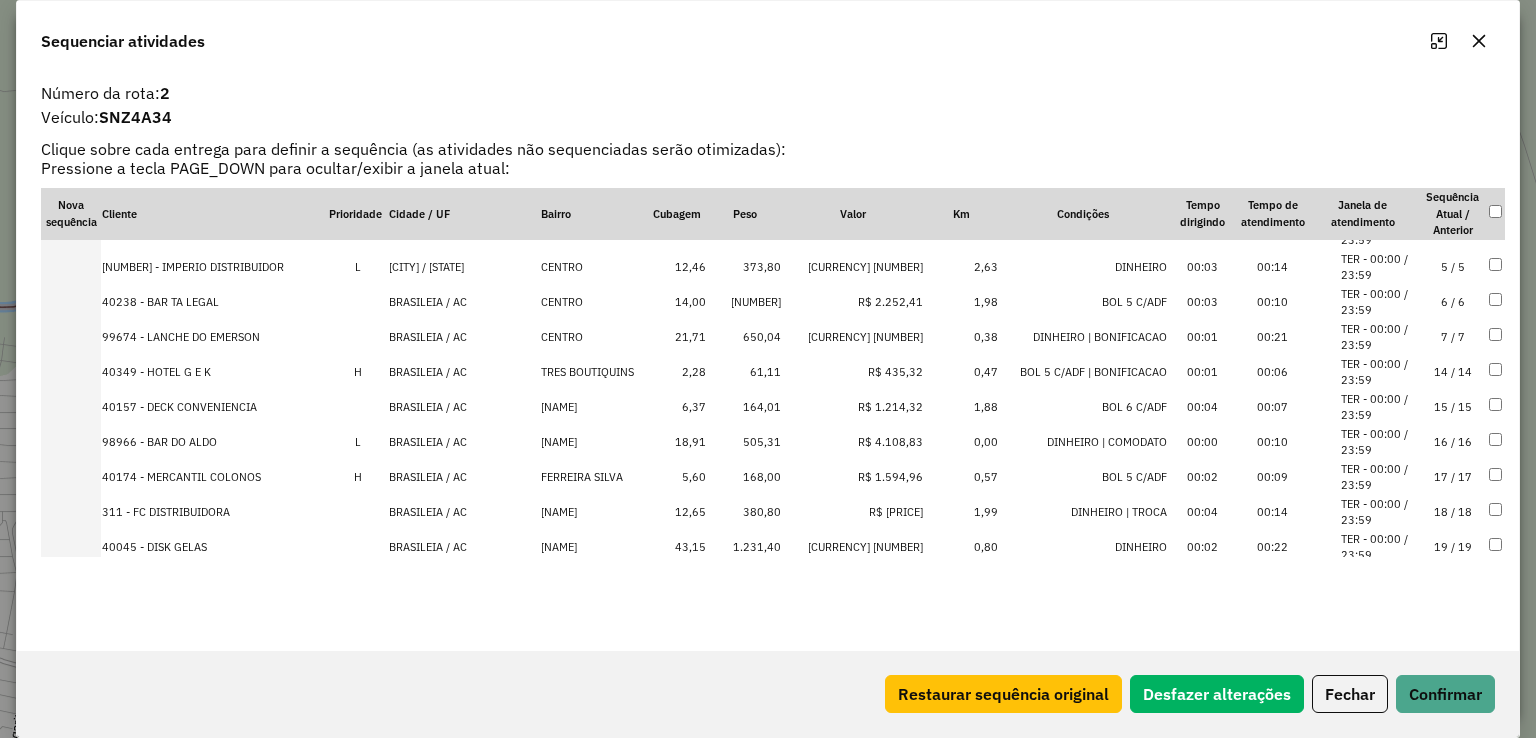 click on "BRASILEIA / AC" at bounding box center (464, 372) 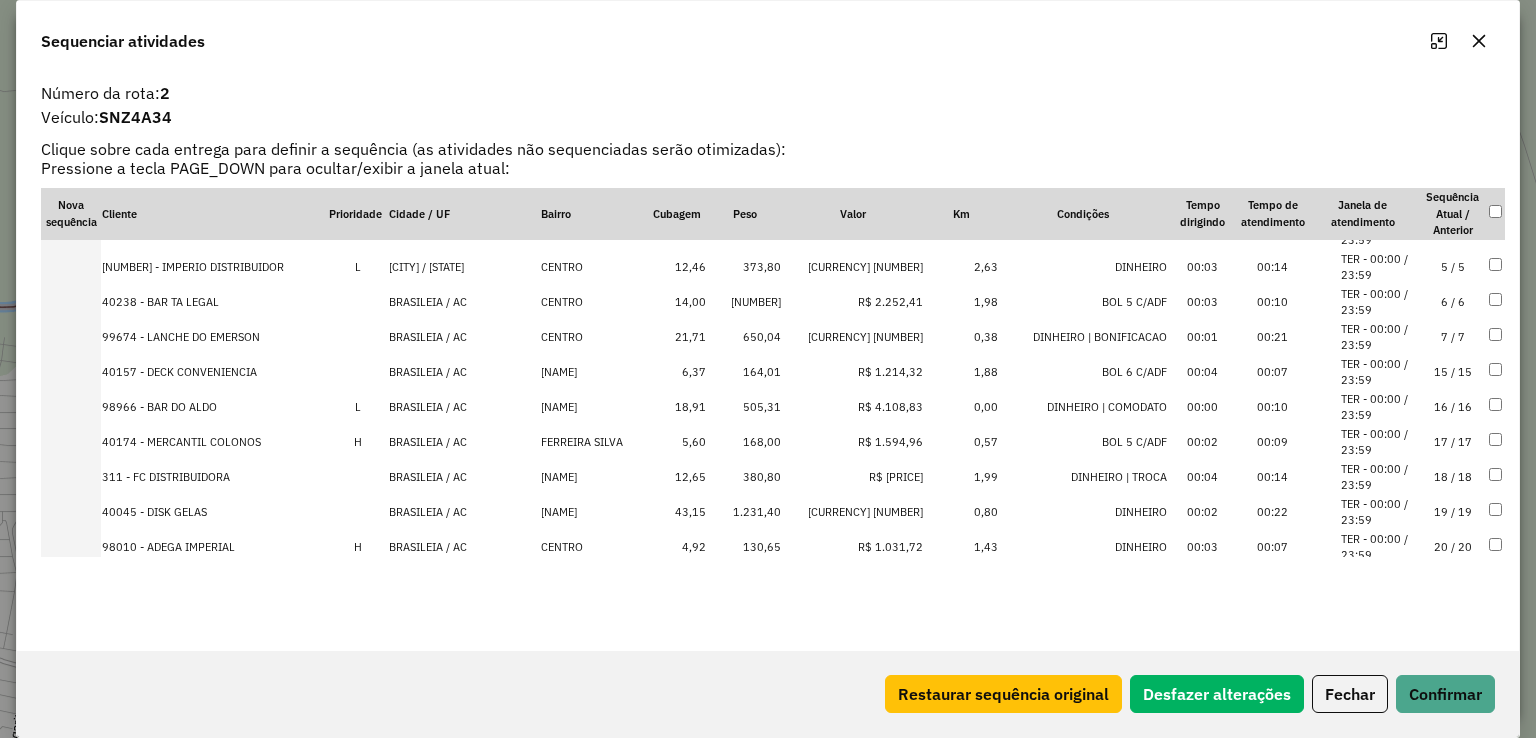 click on "EPITACIOLANDIA / AC" at bounding box center [464, 267] 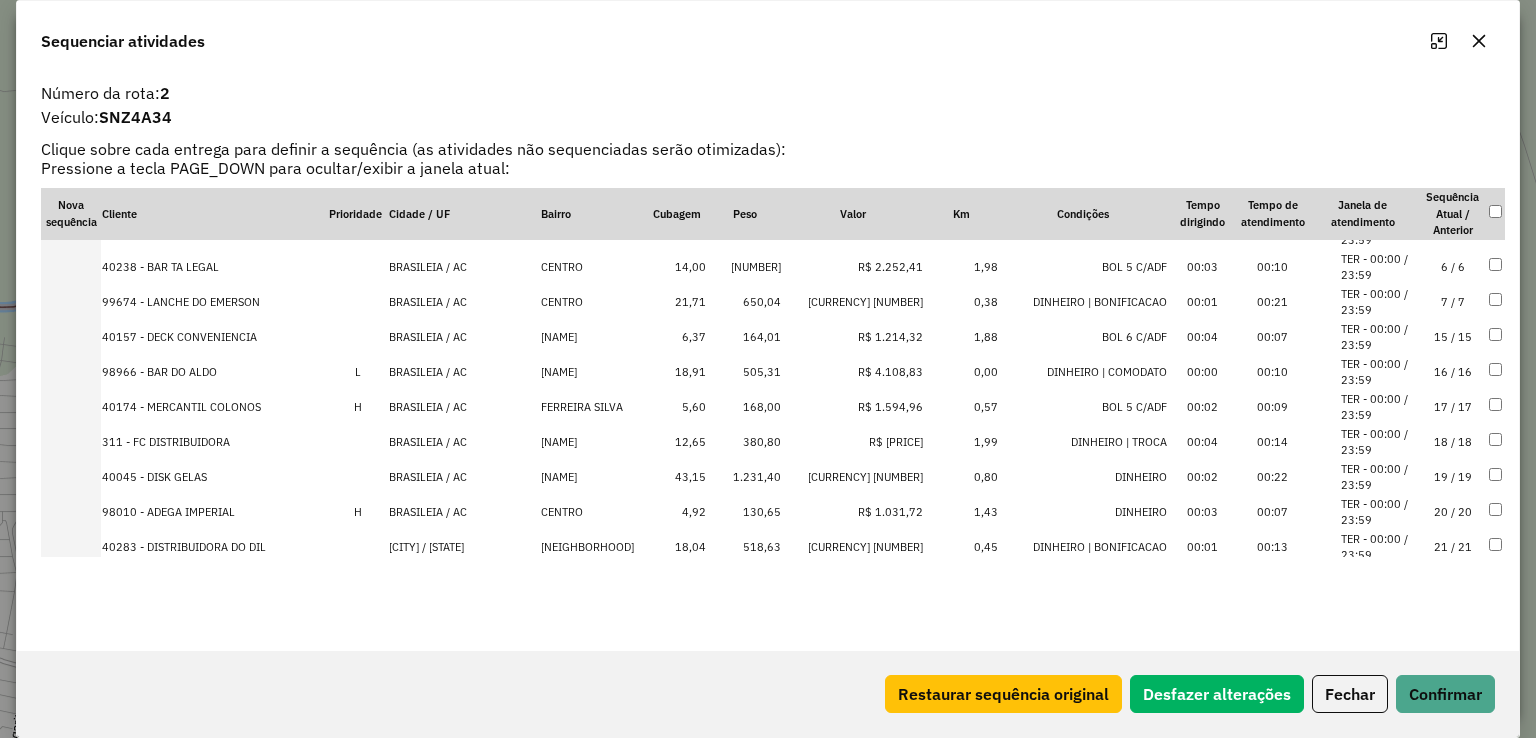 click on "BRASILEIA / AC" at bounding box center [464, 372] 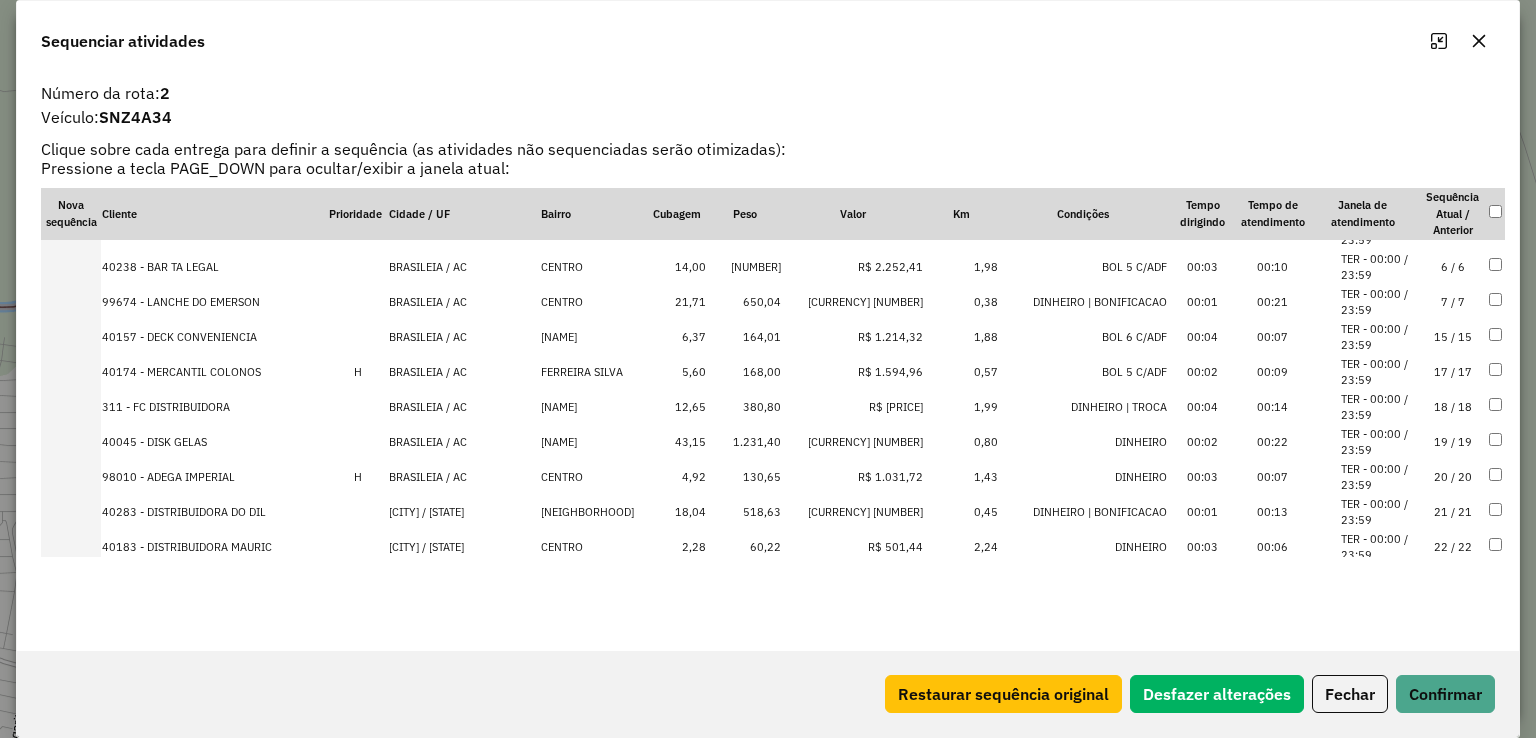 click on "BRASILEIA / AC" at bounding box center (464, 372) 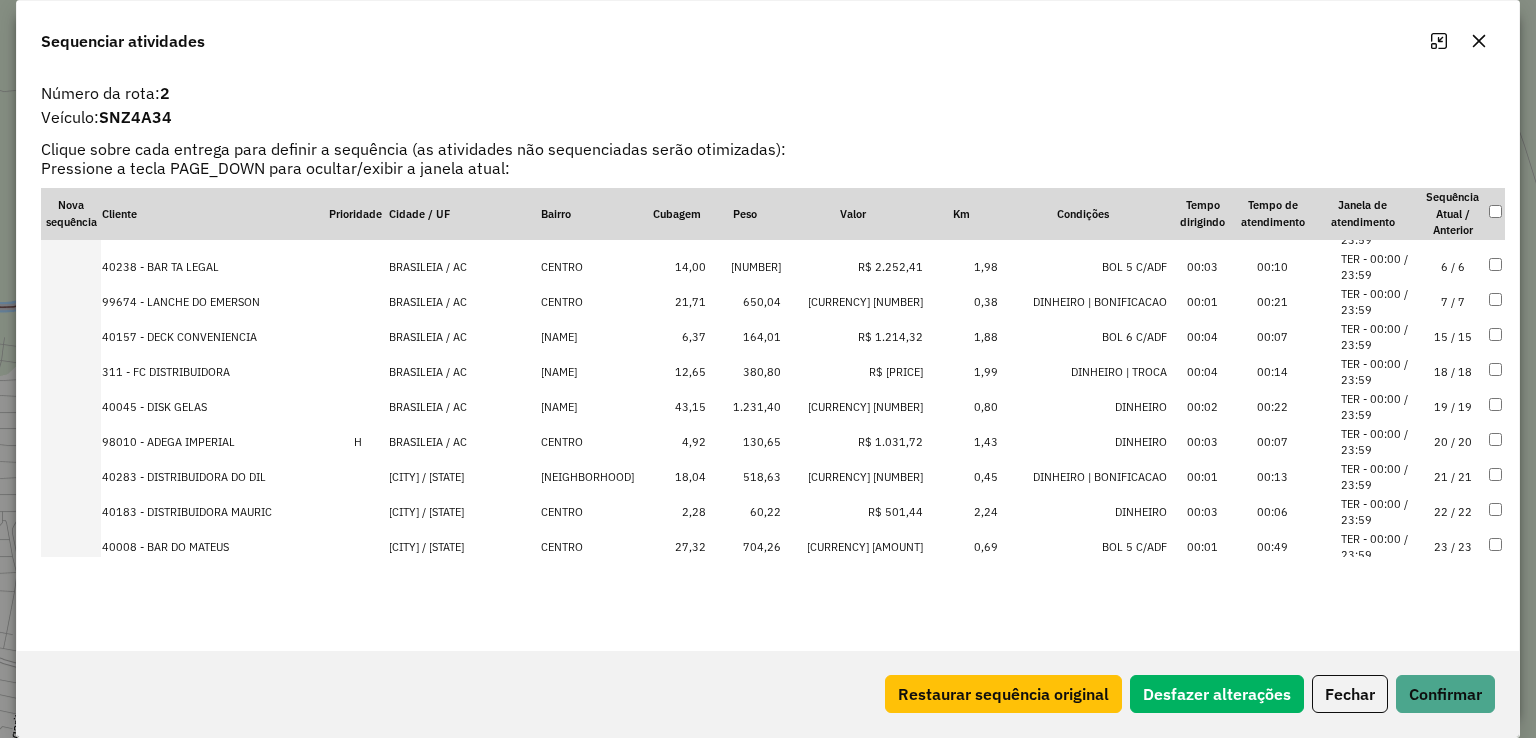 click on "BRASILEIA / AC" at bounding box center (464, 442) 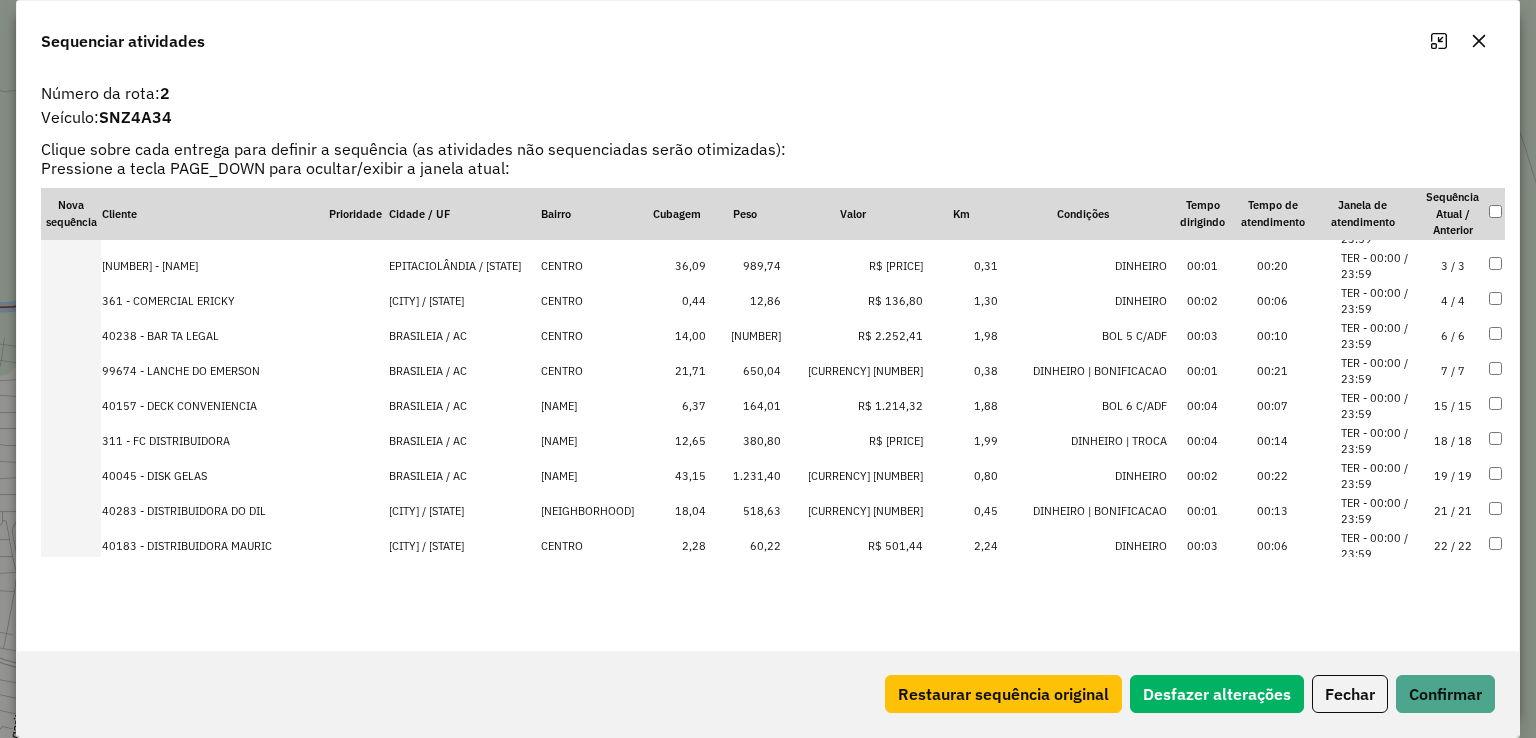 scroll, scrollTop: 411, scrollLeft: 0, axis: vertical 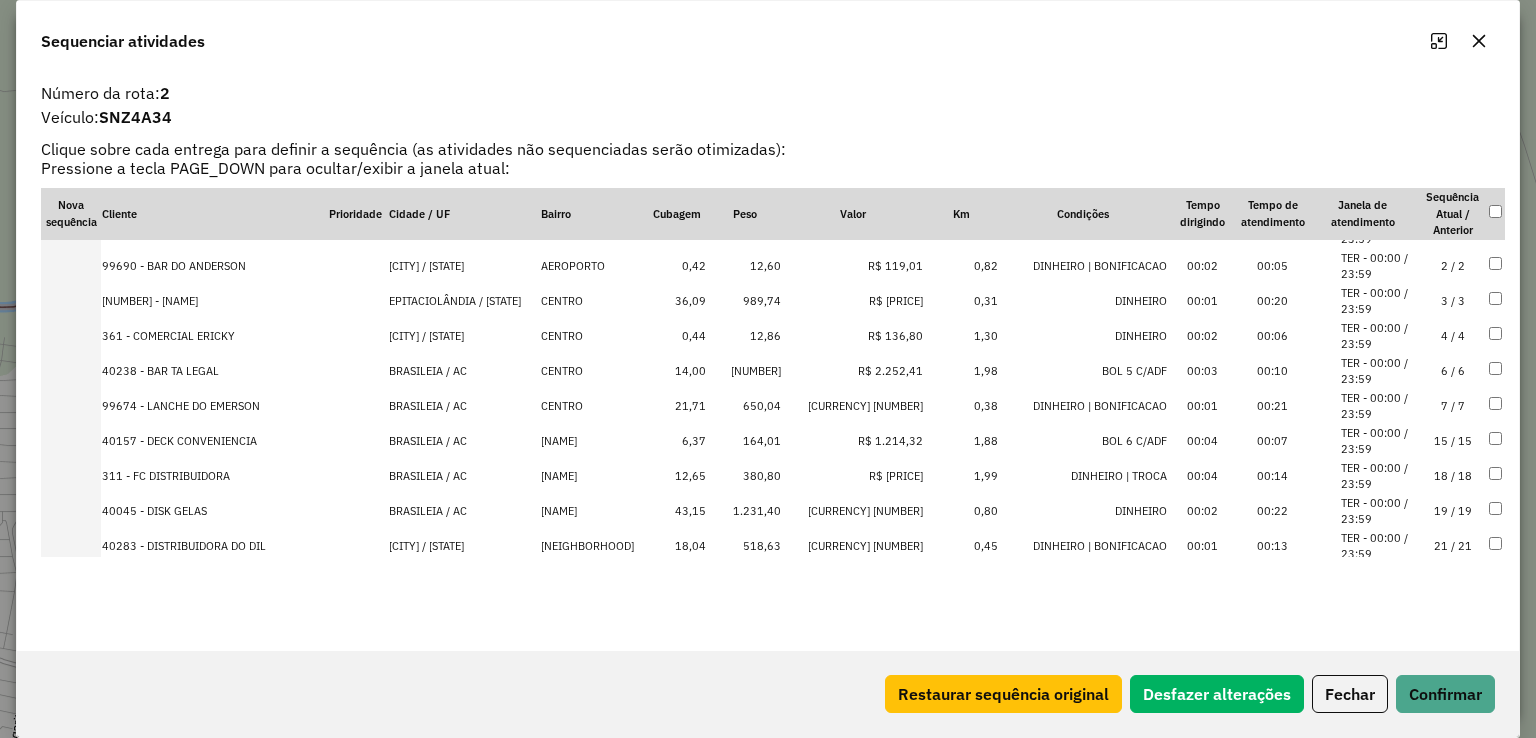 click on "1.231,40" at bounding box center [744, 511] 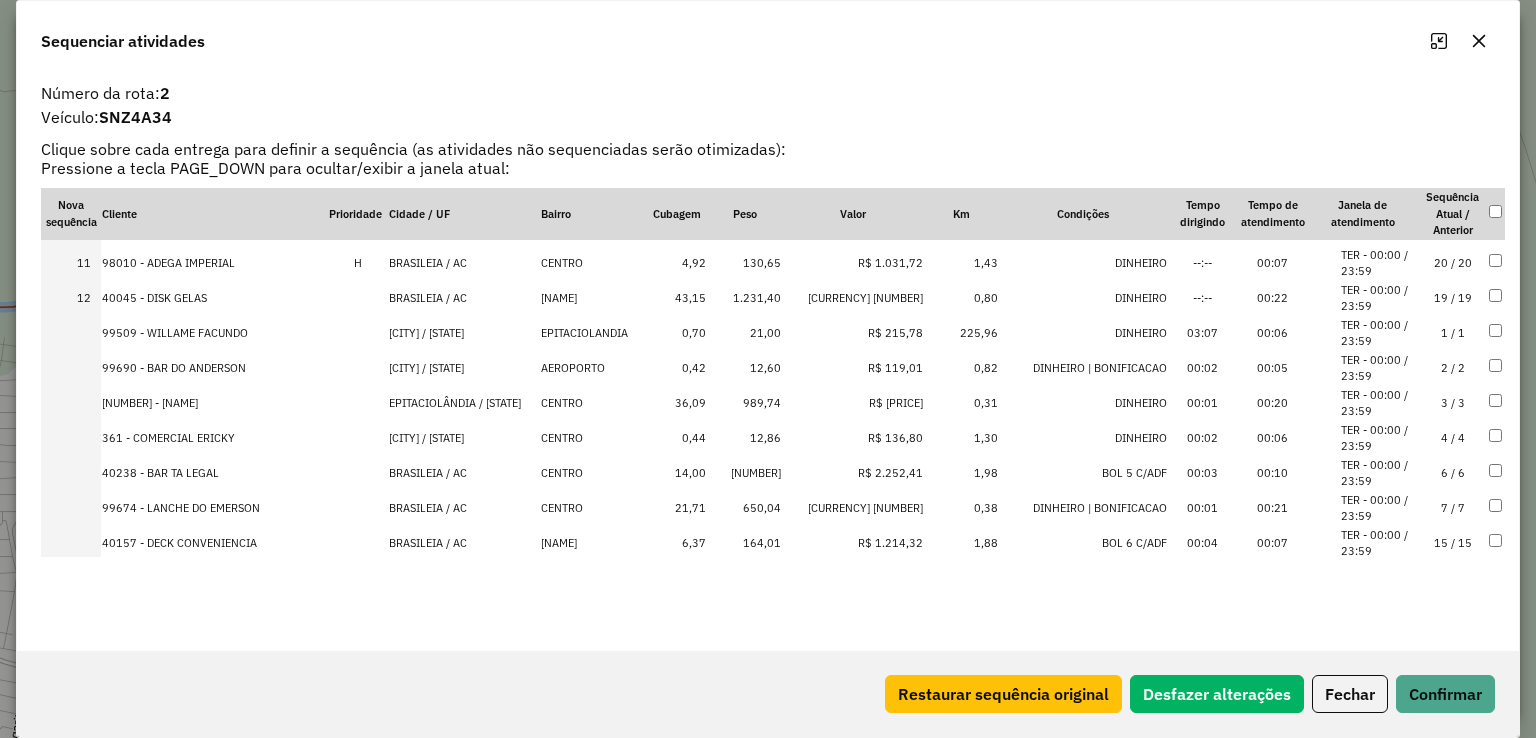 scroll, scrollTop: 311, scrollLeft: 0, axis: vertical 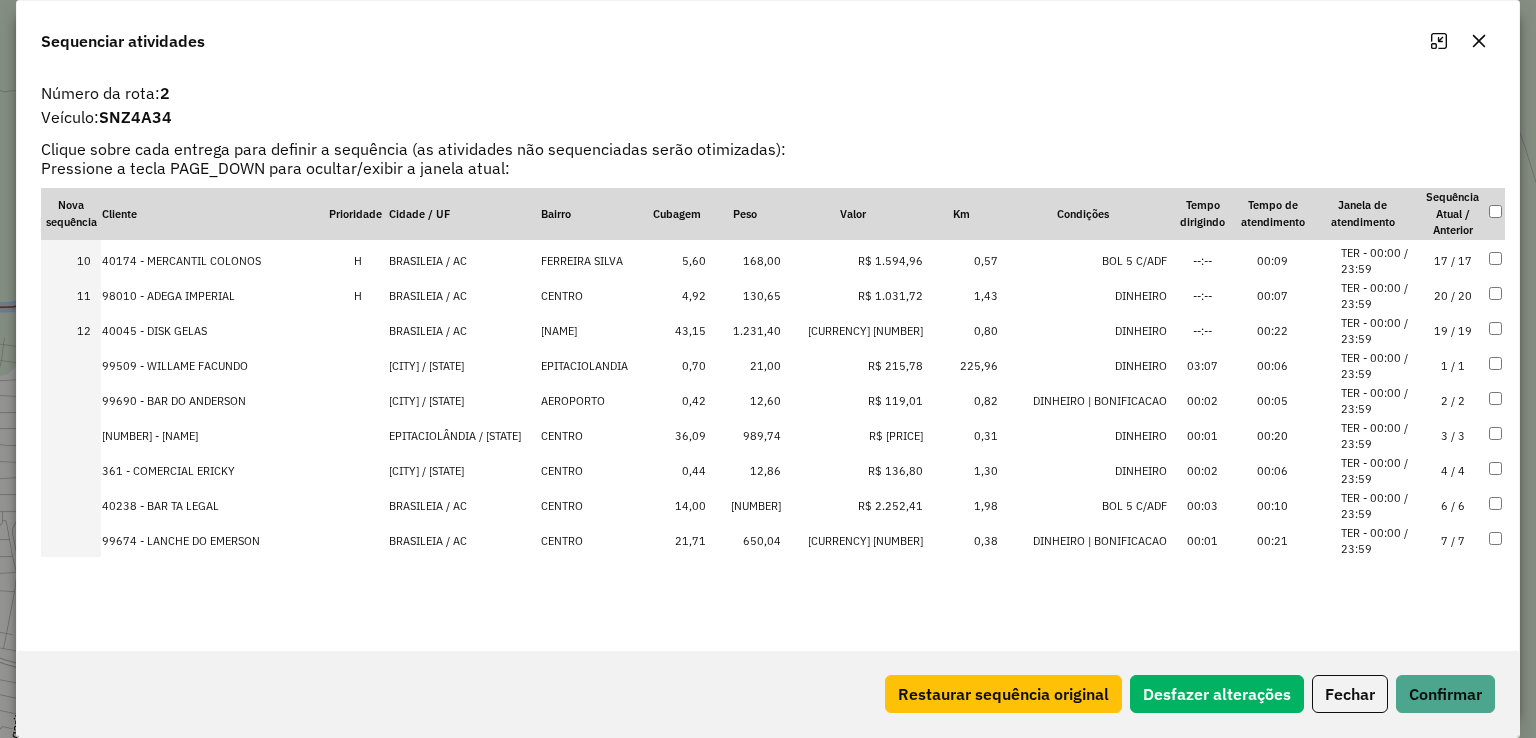 click on "989,74" at bounding box center [744, 436] 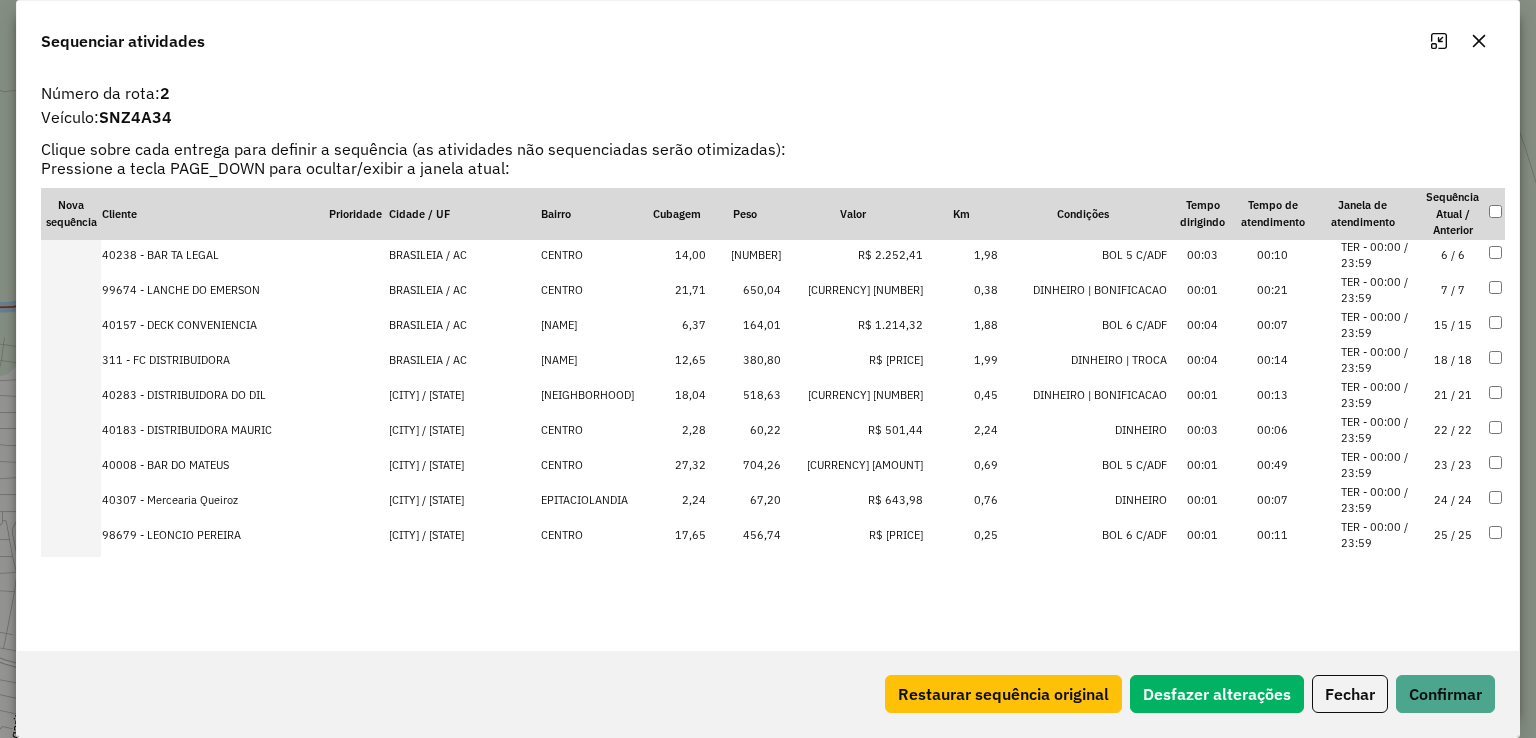 scroll, scrollTop: 611, scrollLeft: 0, axis: vertical 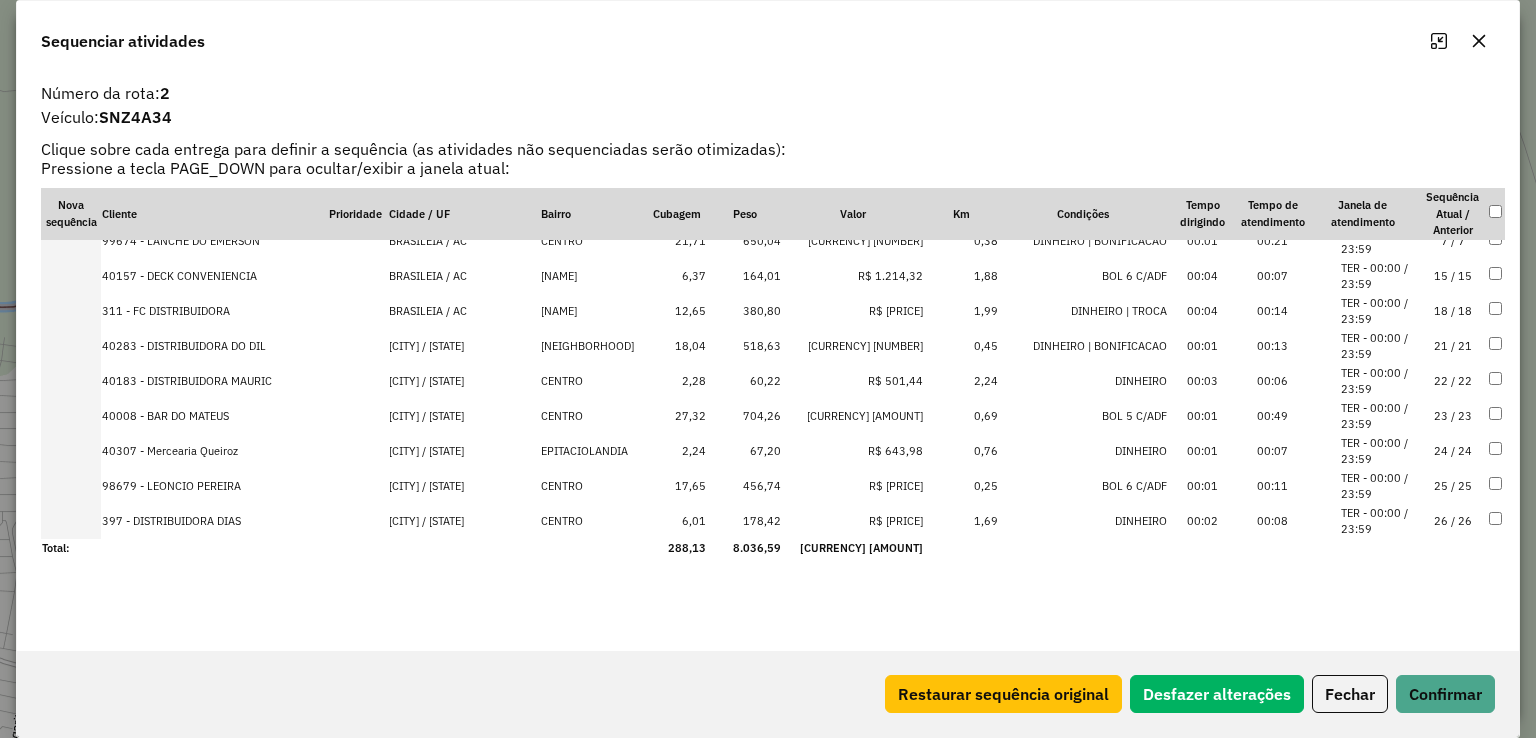 click on "456,74" at bounding box center (744, 486) 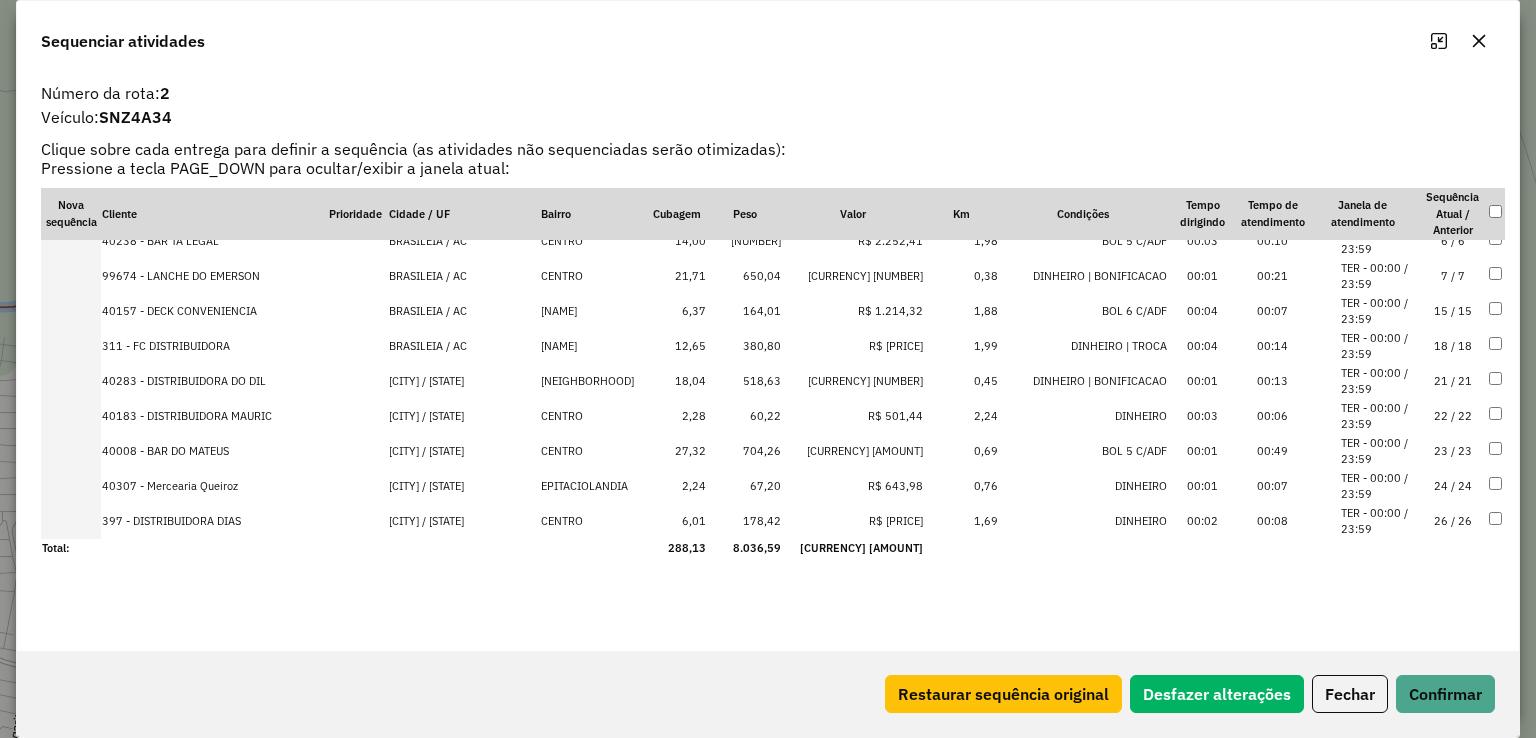 click on "178,42" at bounding box center (744, 521) 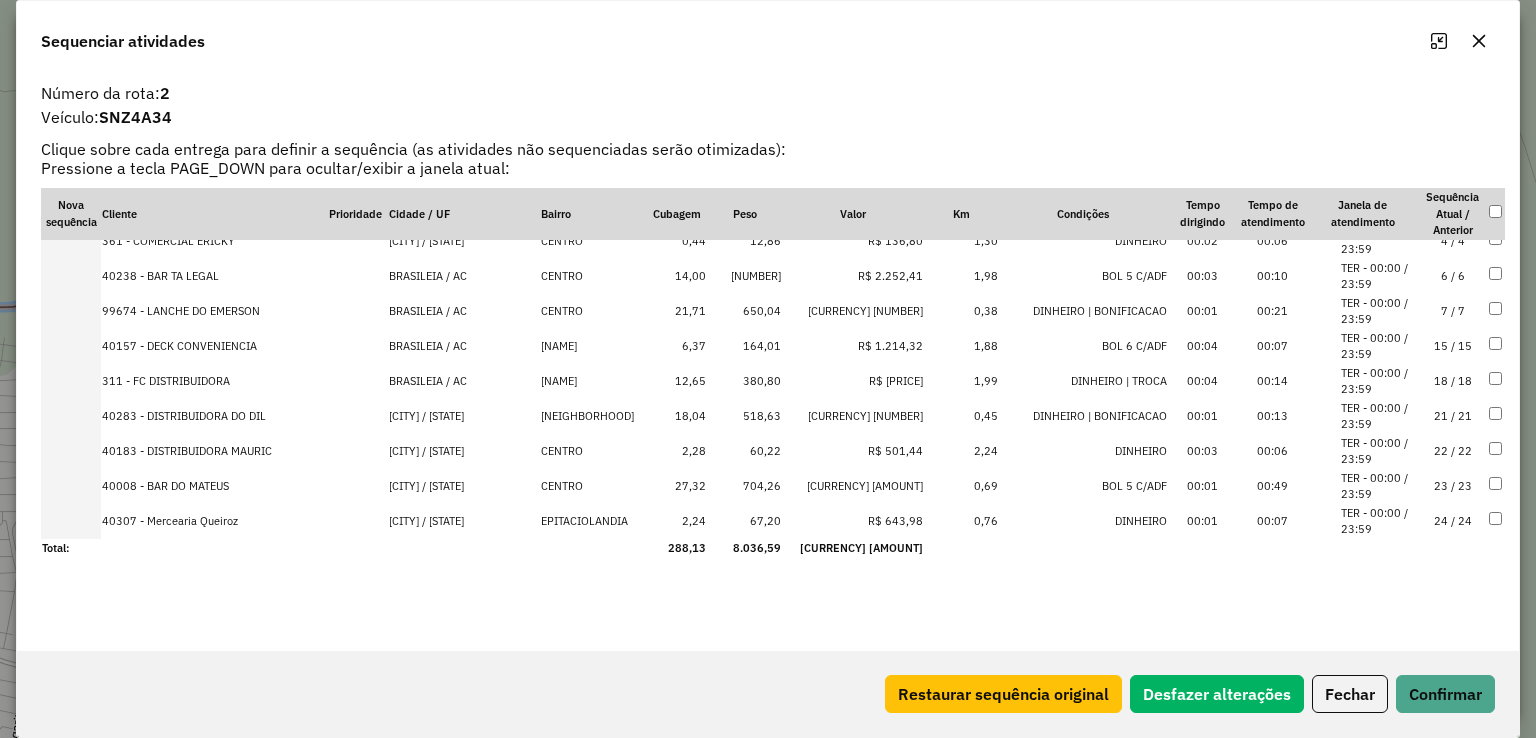 click on "704,26" at bounding box center [744, 486] 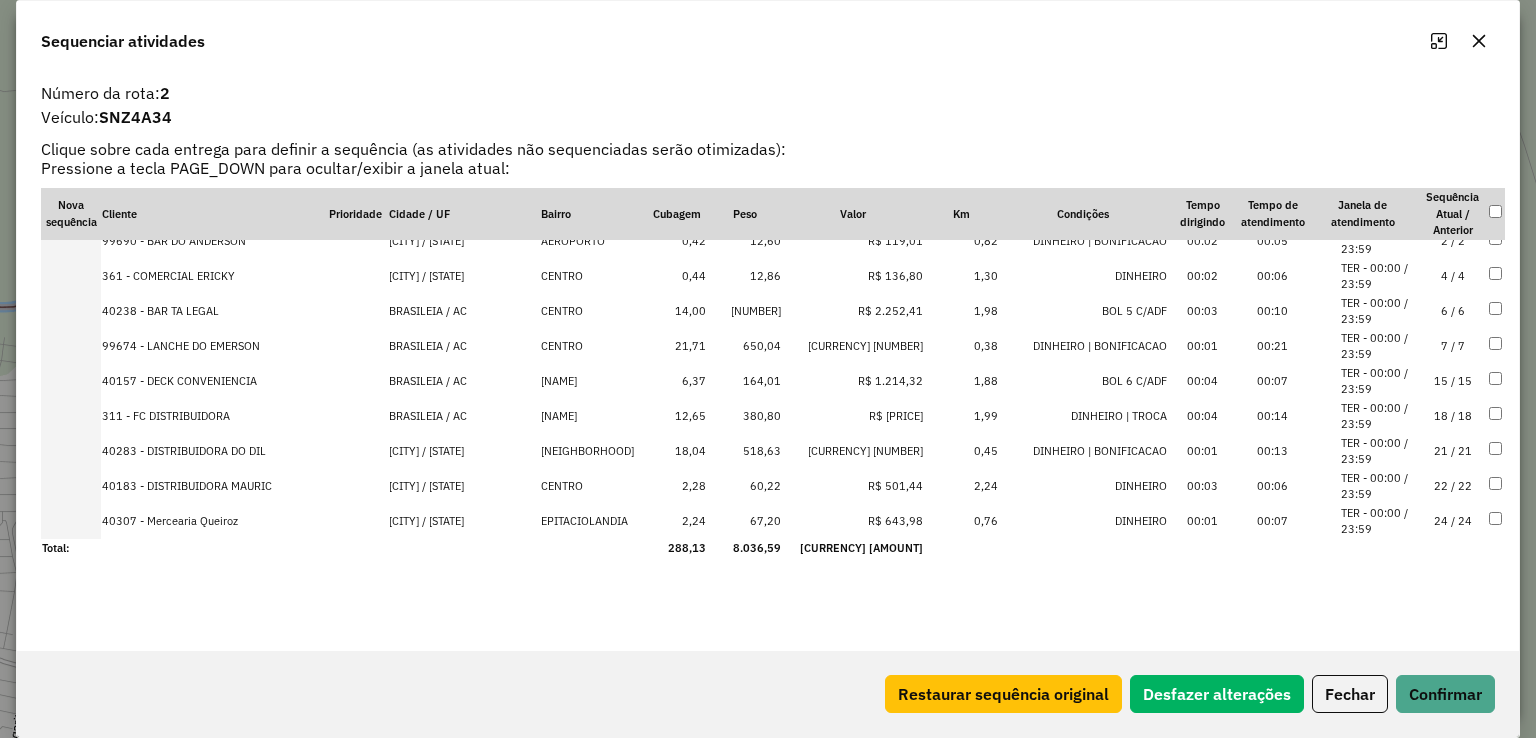 click on "518,63" at bounding box center (744, 451) 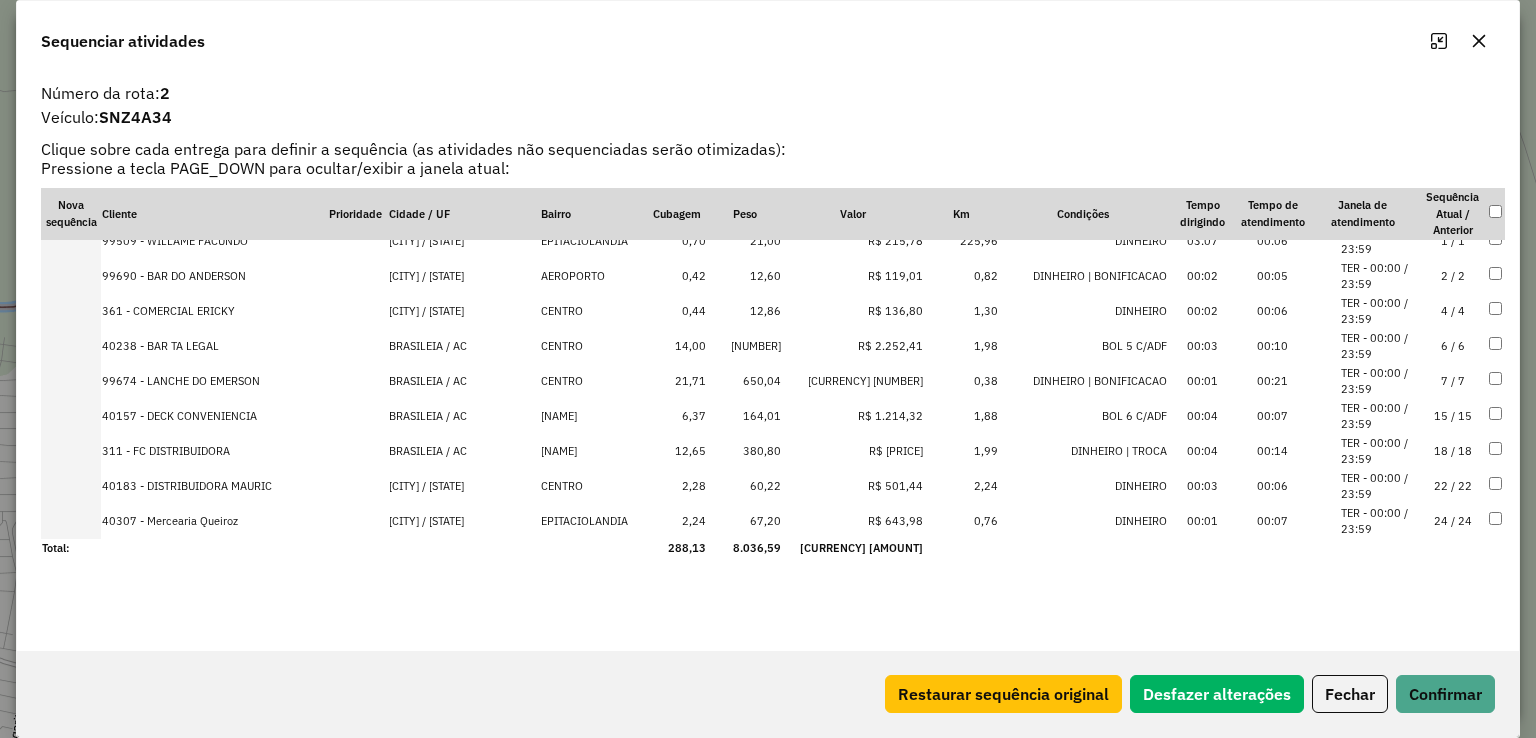 click on "380,80" at bounding box center (744, 451) 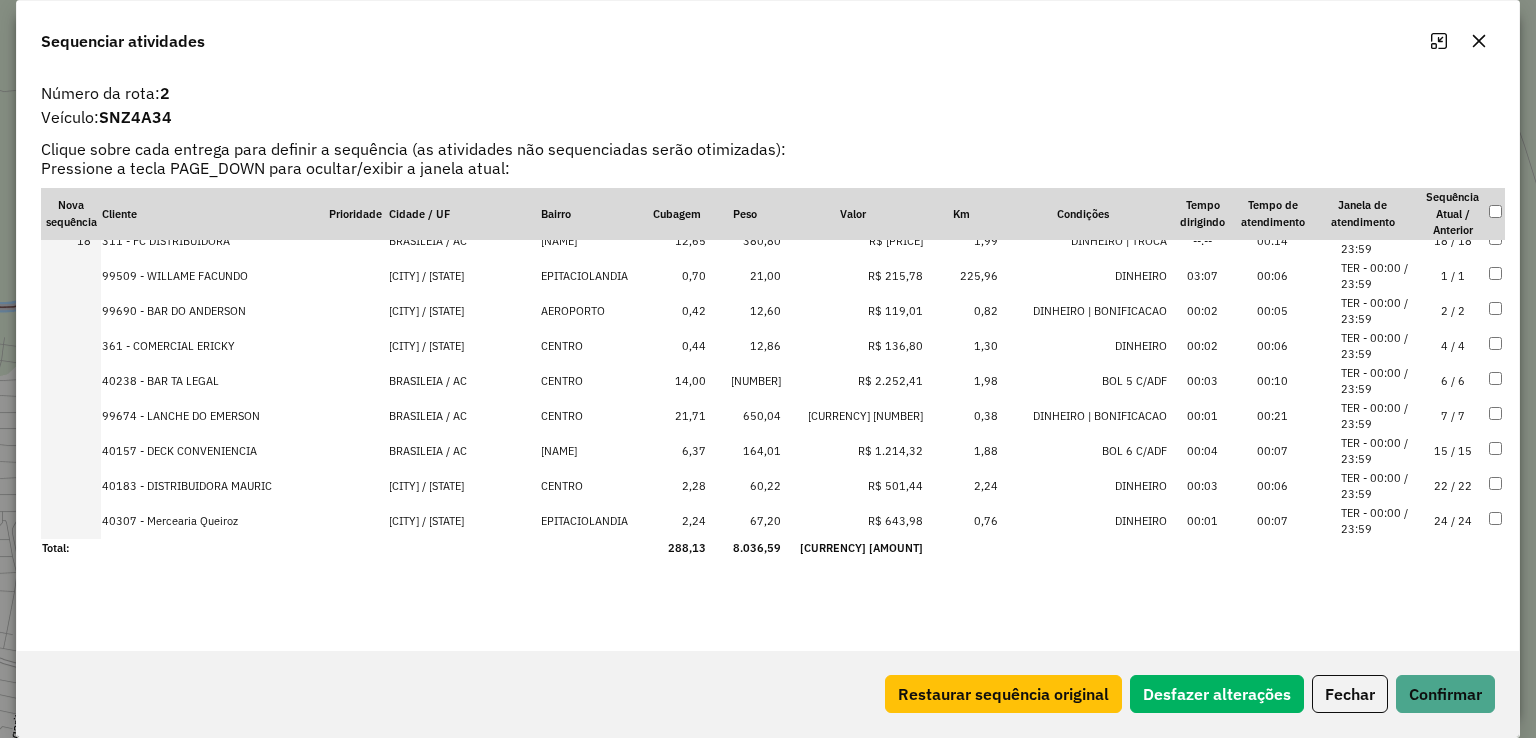 click on "164,01" at bounding box center [744, 451] 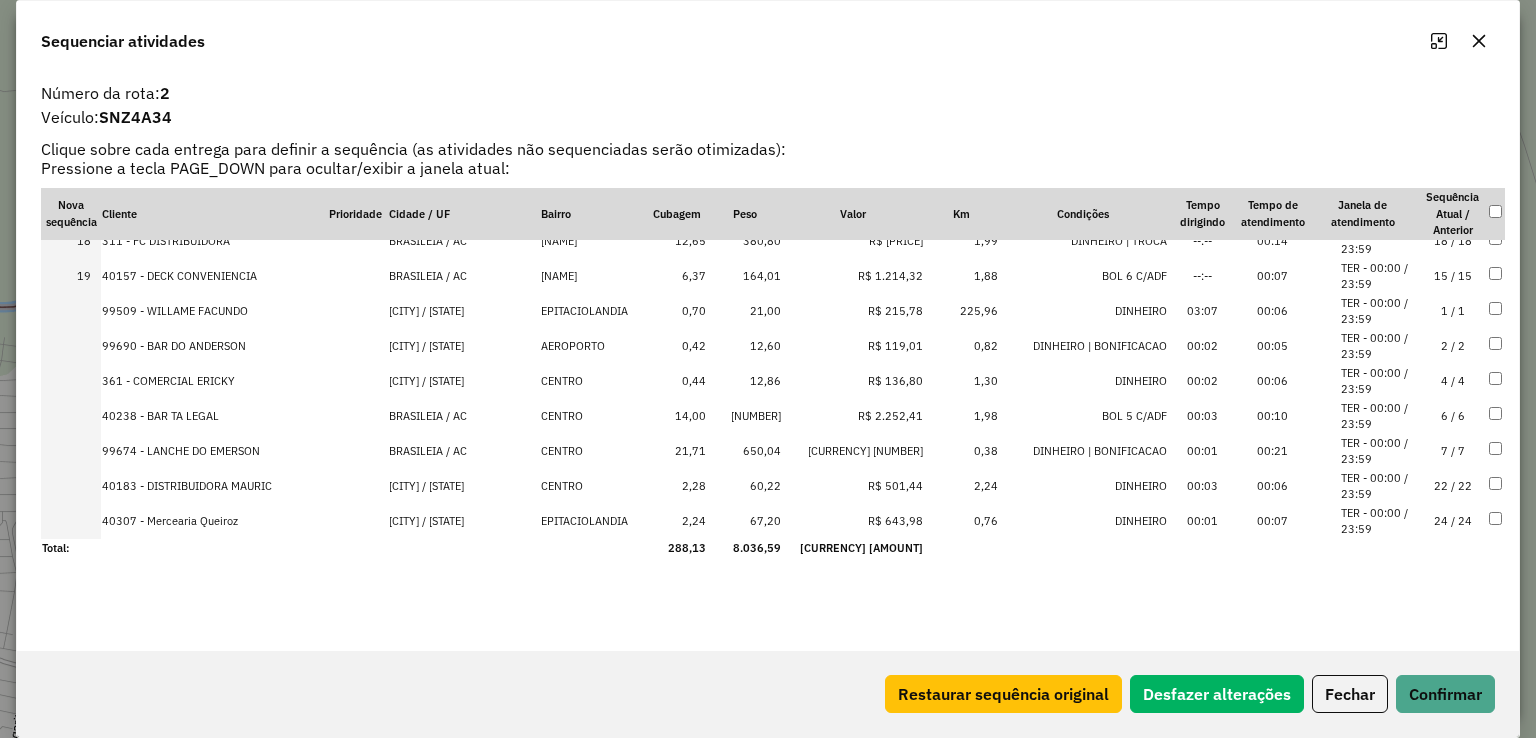 click on "650,04" at bounding box center [744, 451] 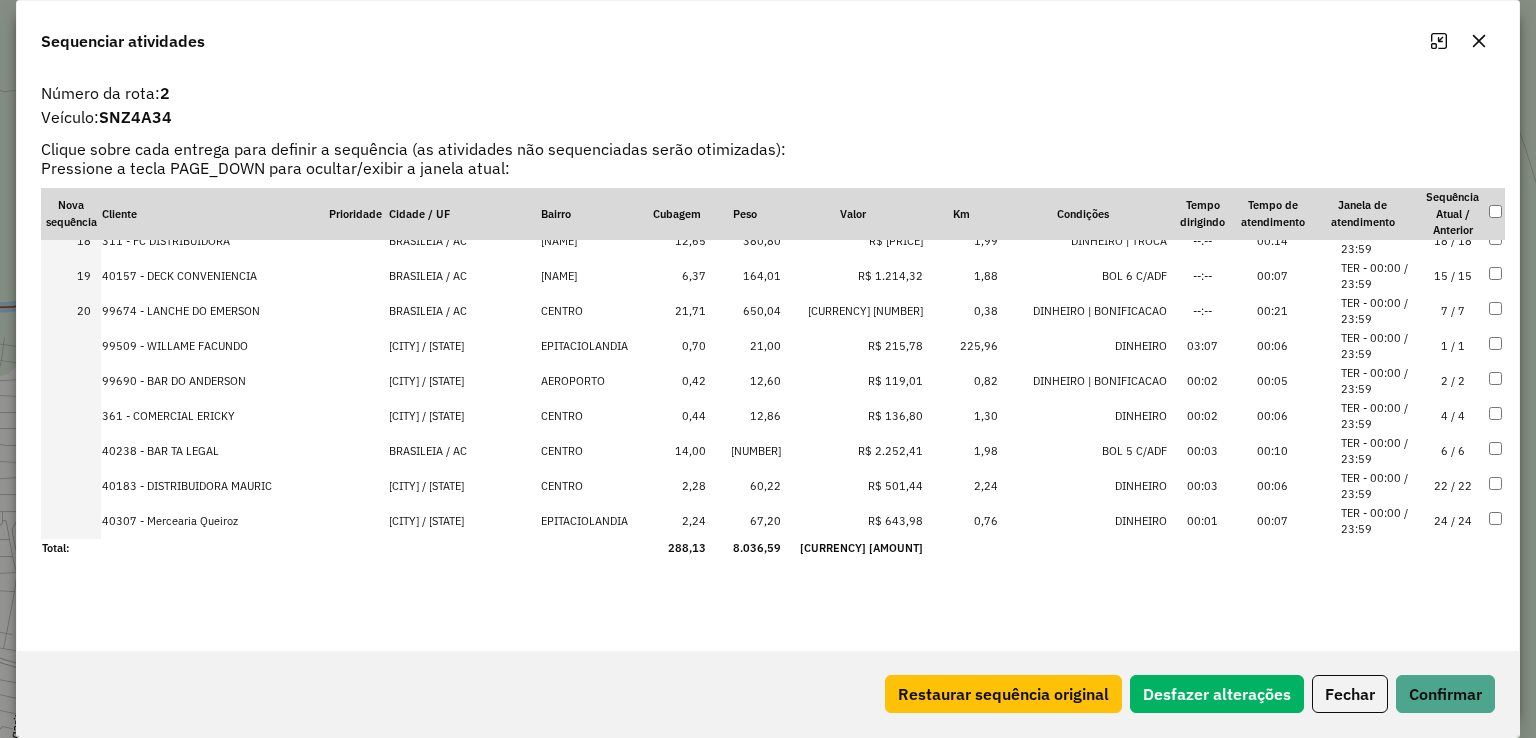 click on "404,04" at bounding box center (744, 451) 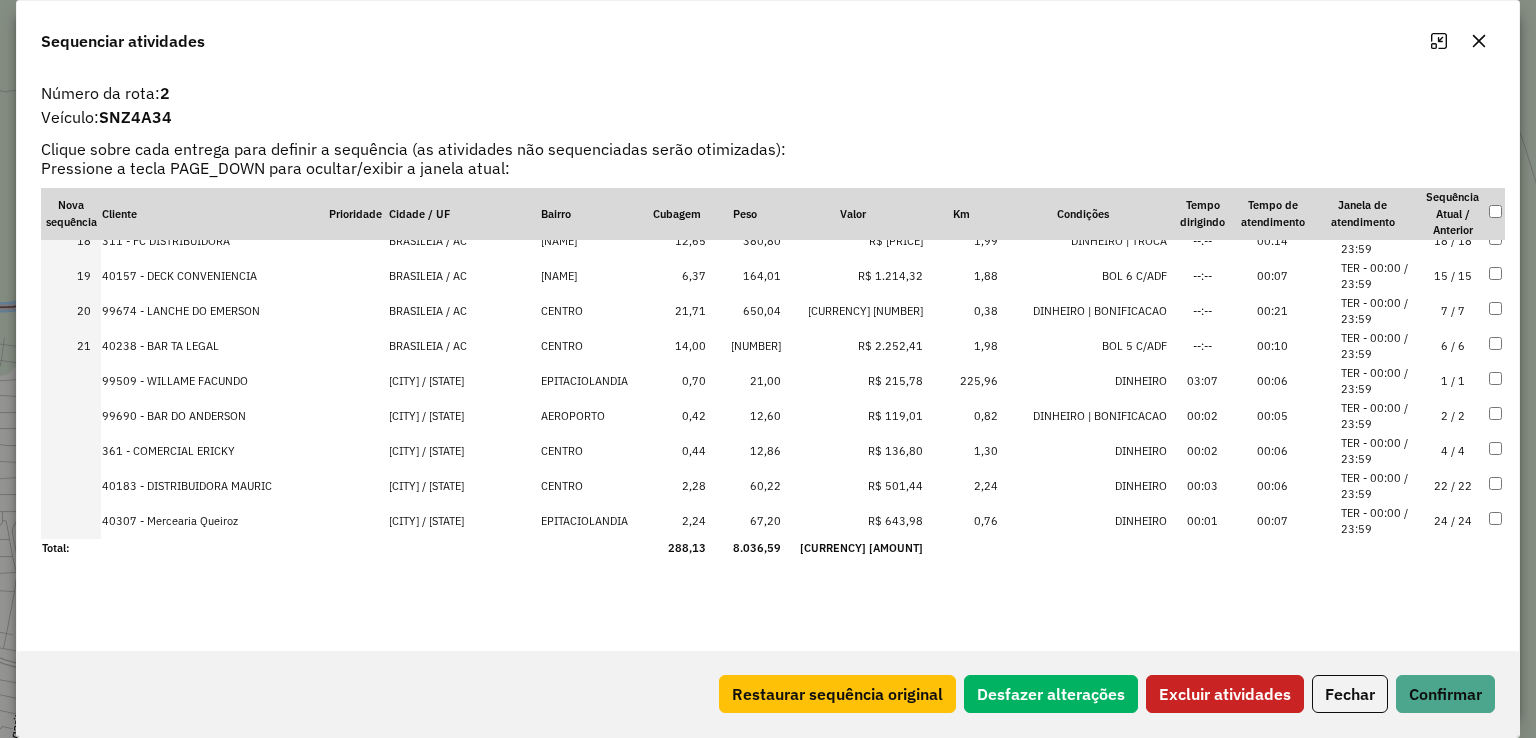 click at bounding box center (1496, 451) 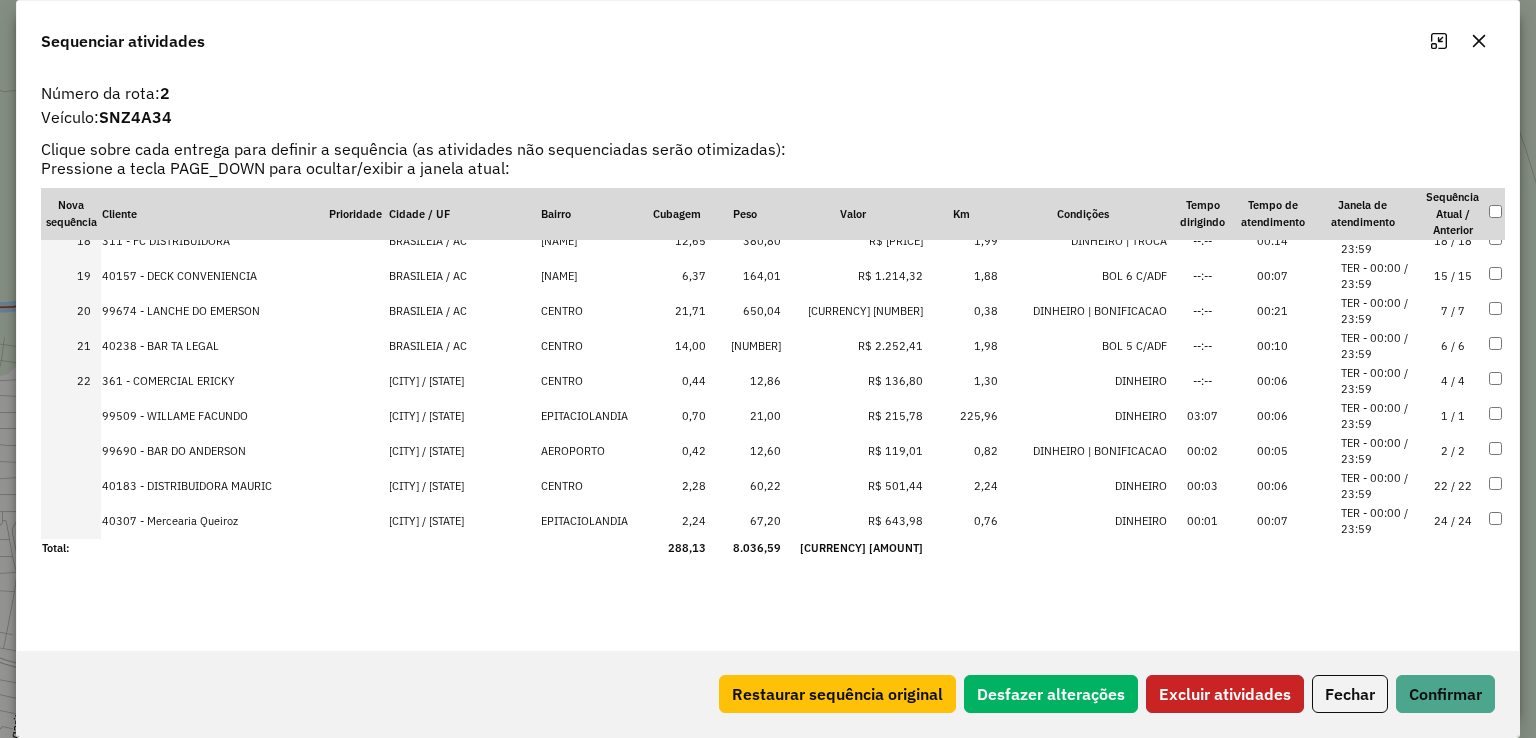 click on "Excluir atividades" 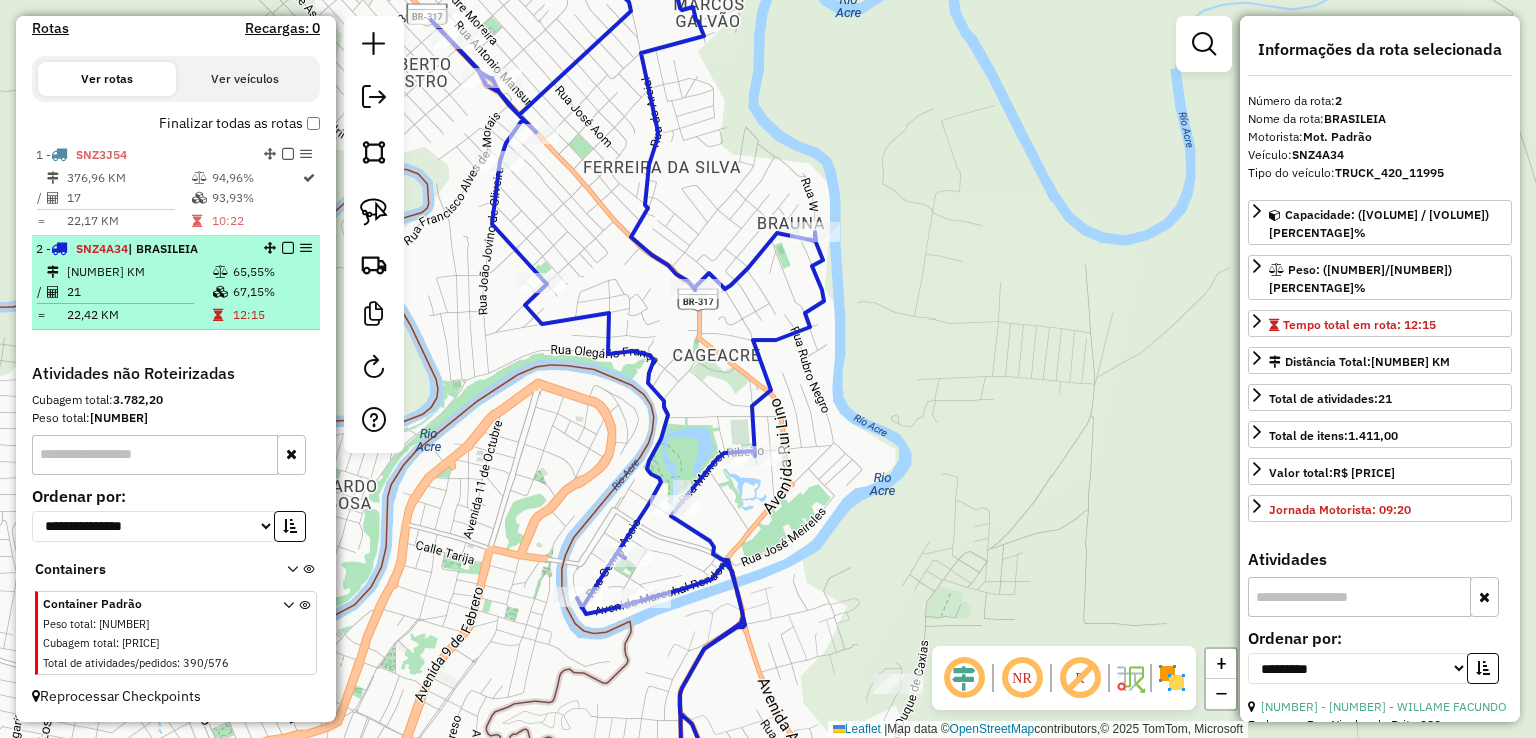 click at bounding box center [288, 248] 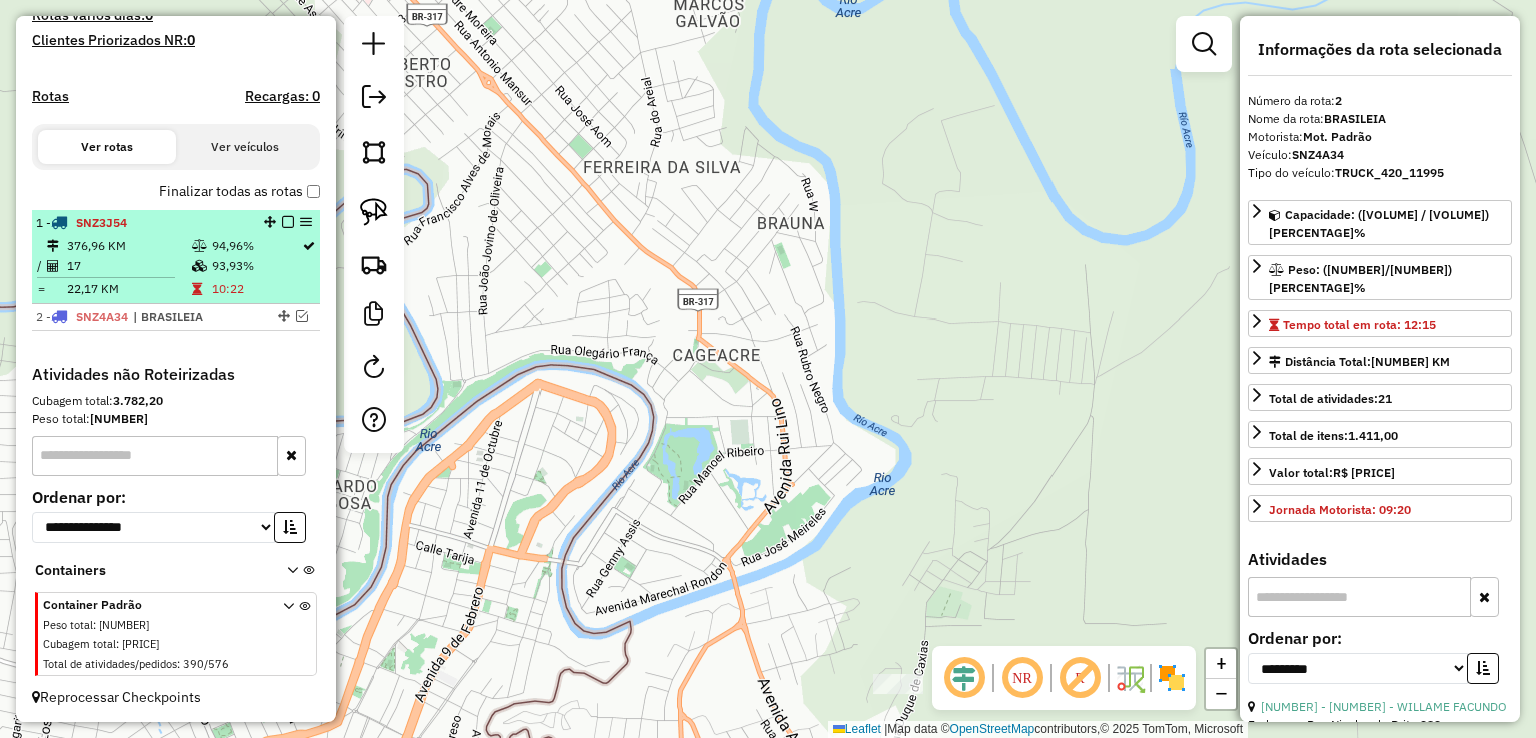 click on "94,96%" at bounding box center [256, 246] 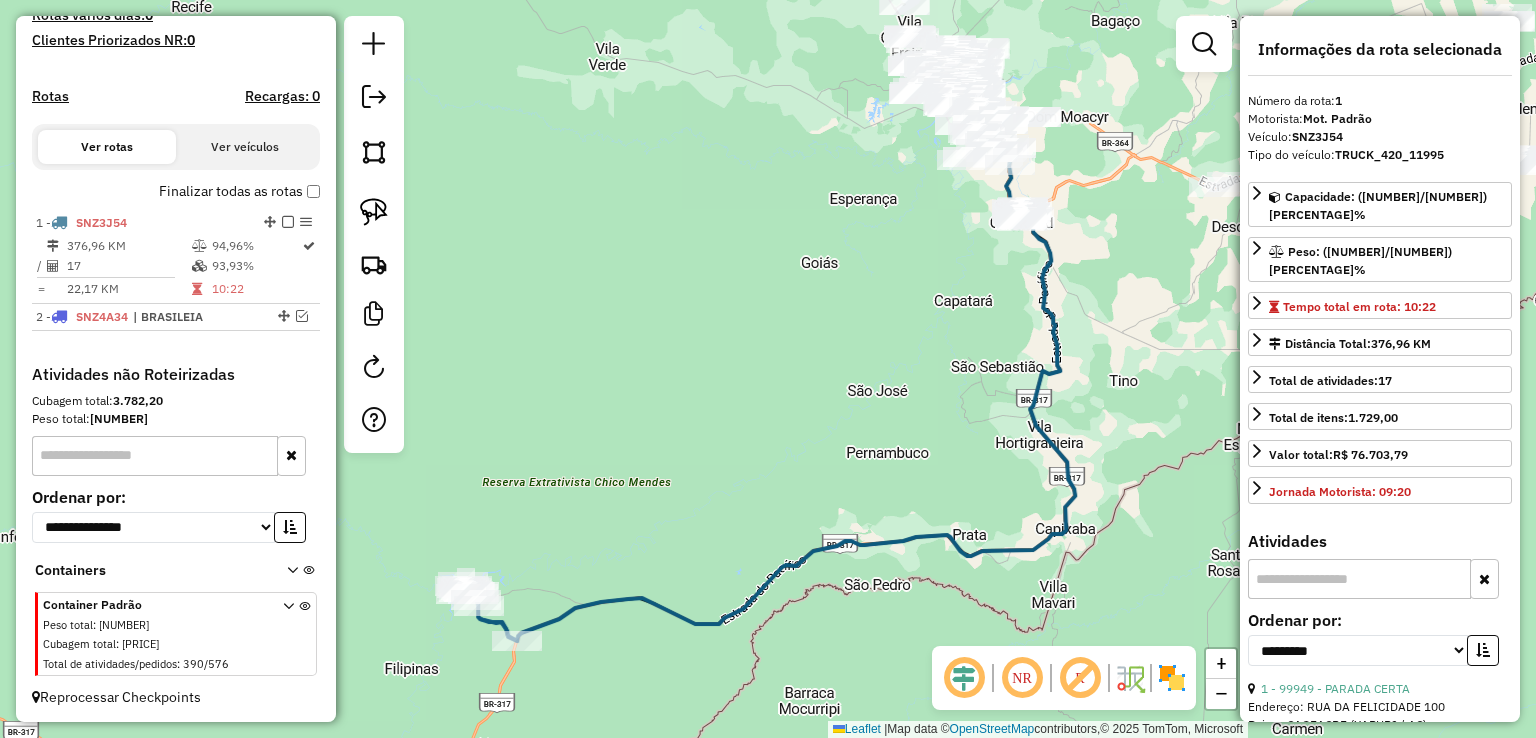 click 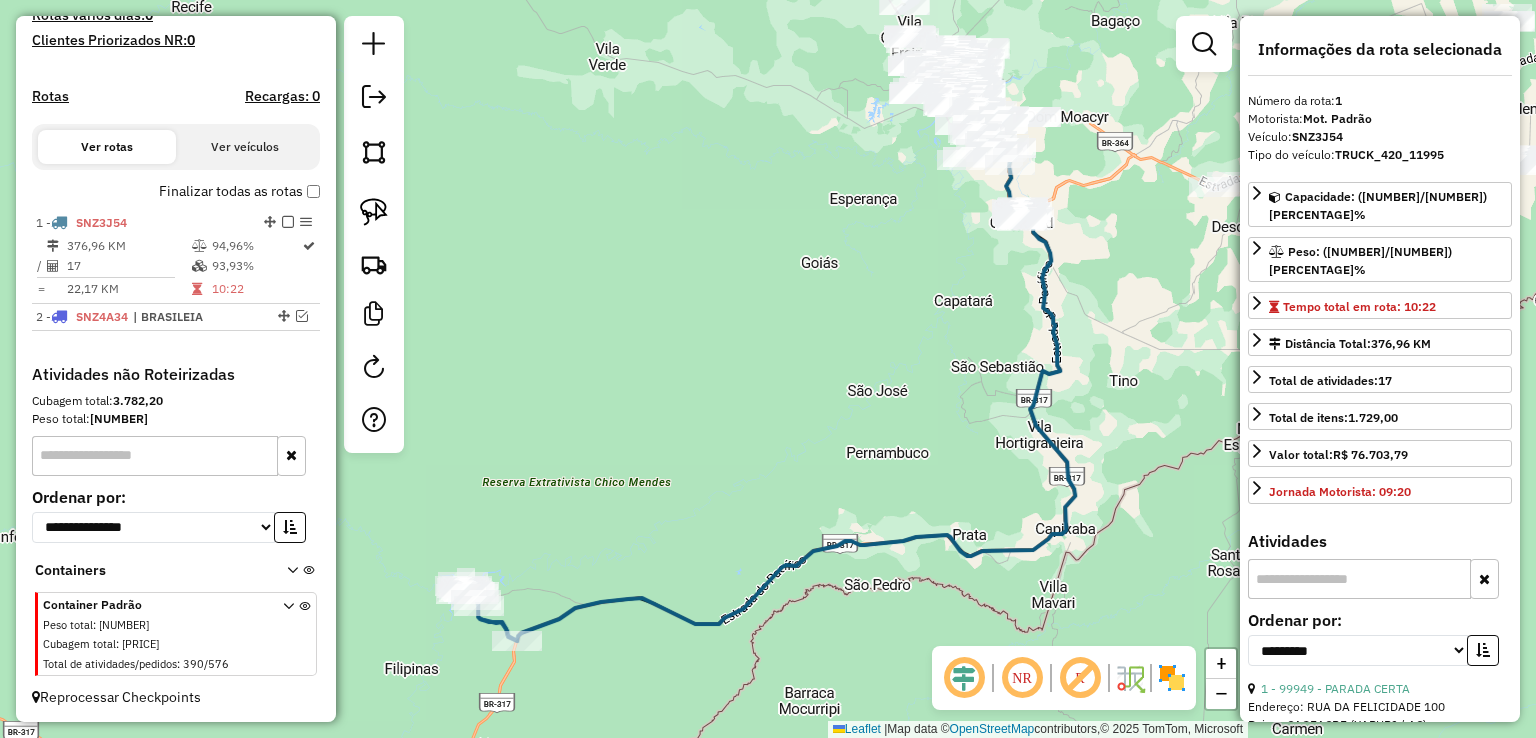click 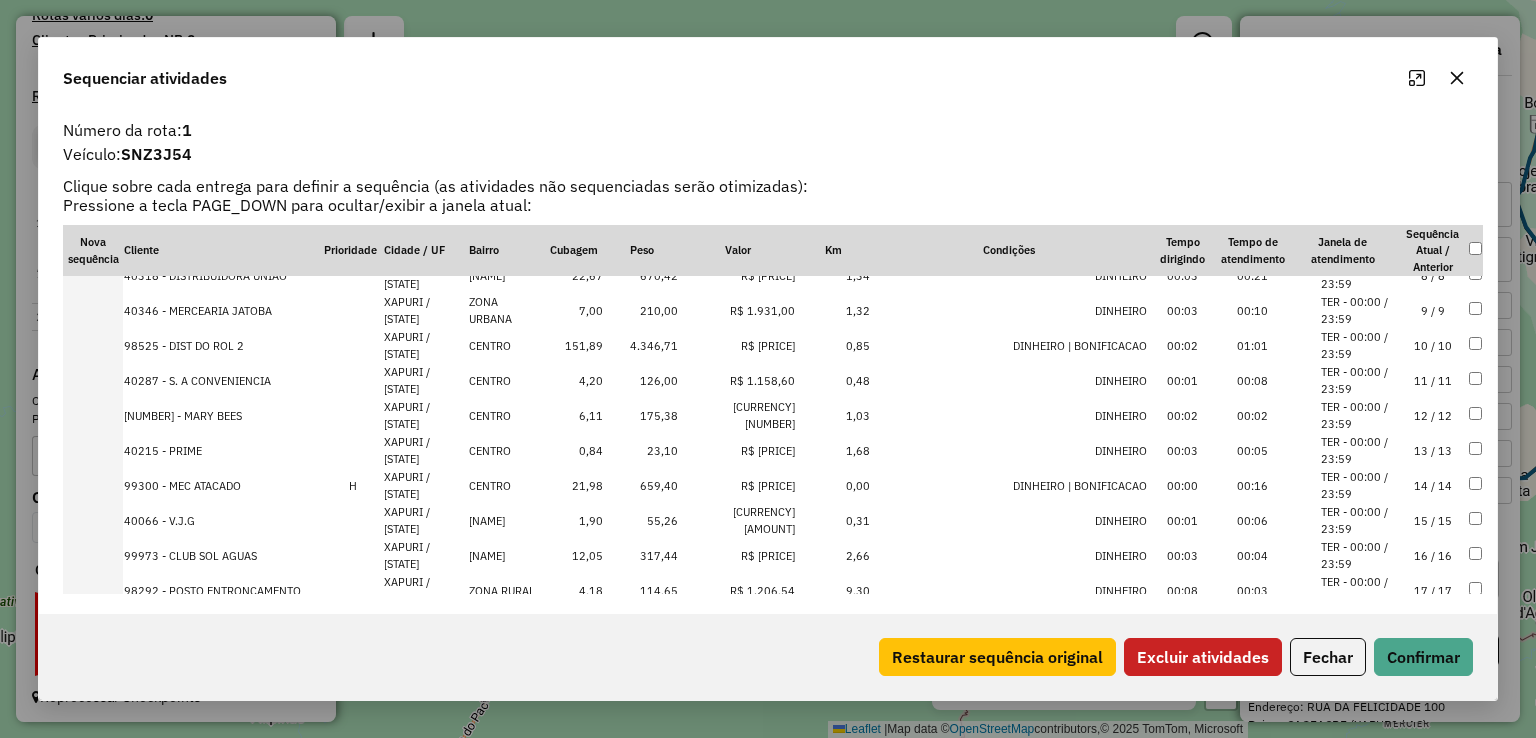 scroll, scrollTop: 296, scrollLeft: 0, axis: vertical 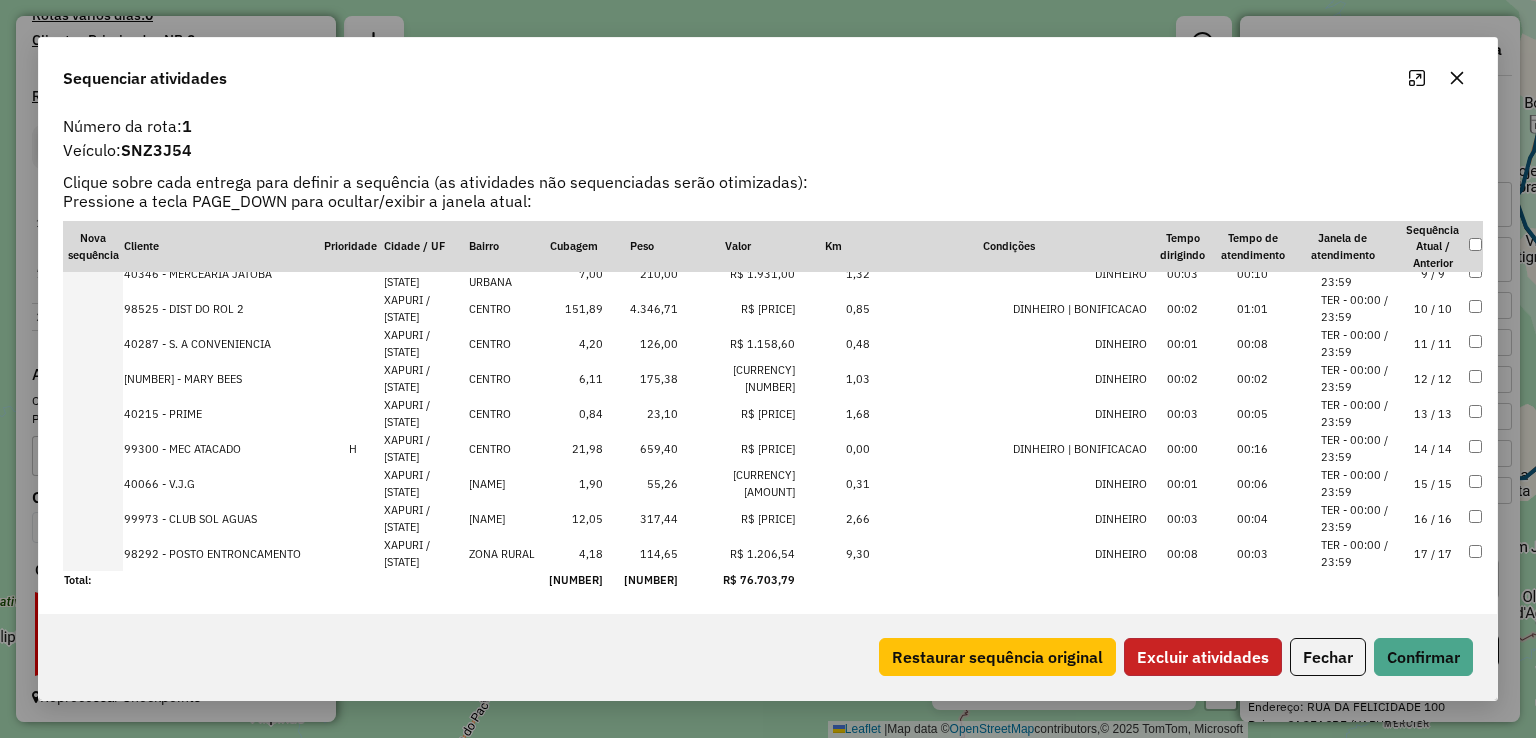 click on "Excluir atividades" 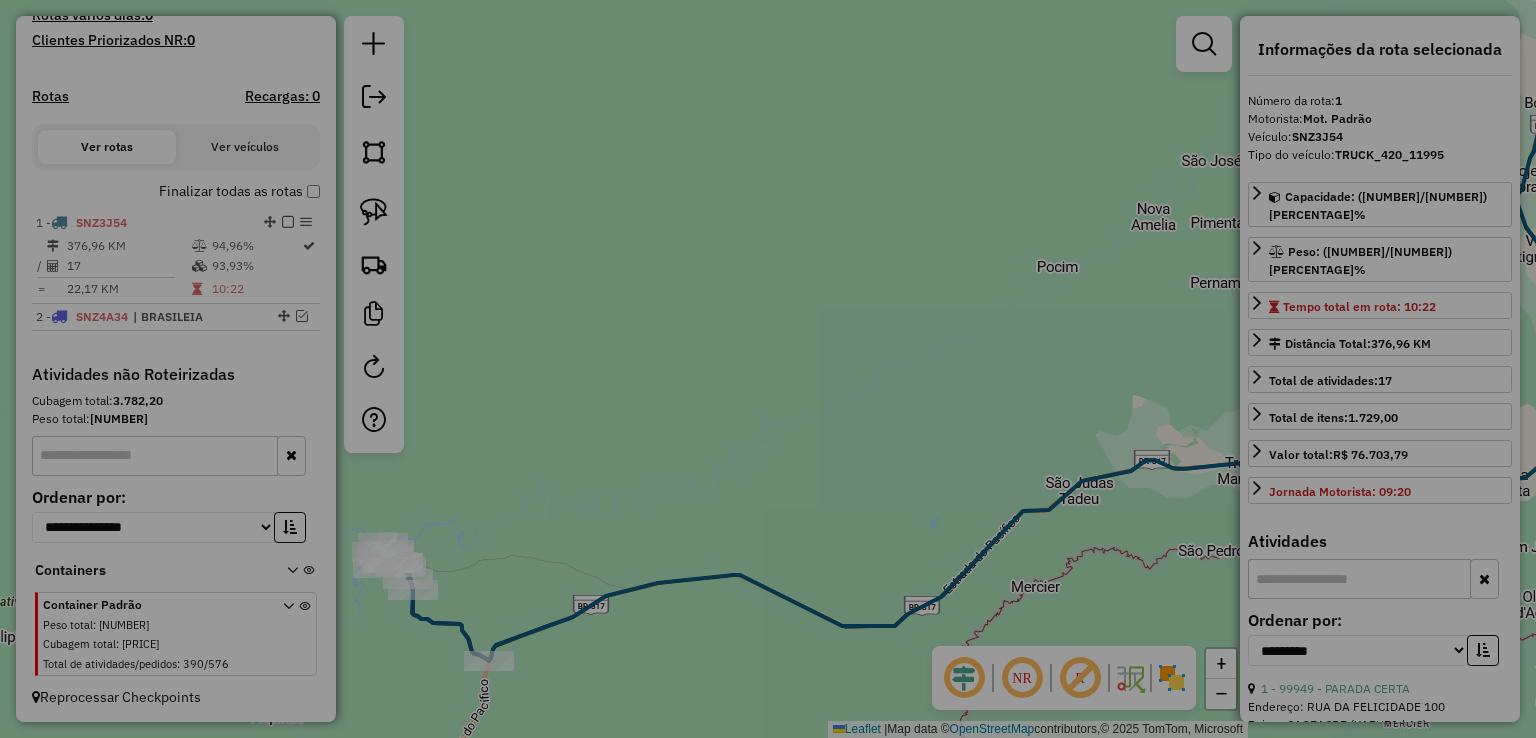 scroll, scrollTop: 0, scrollLeft: 0, axis: both 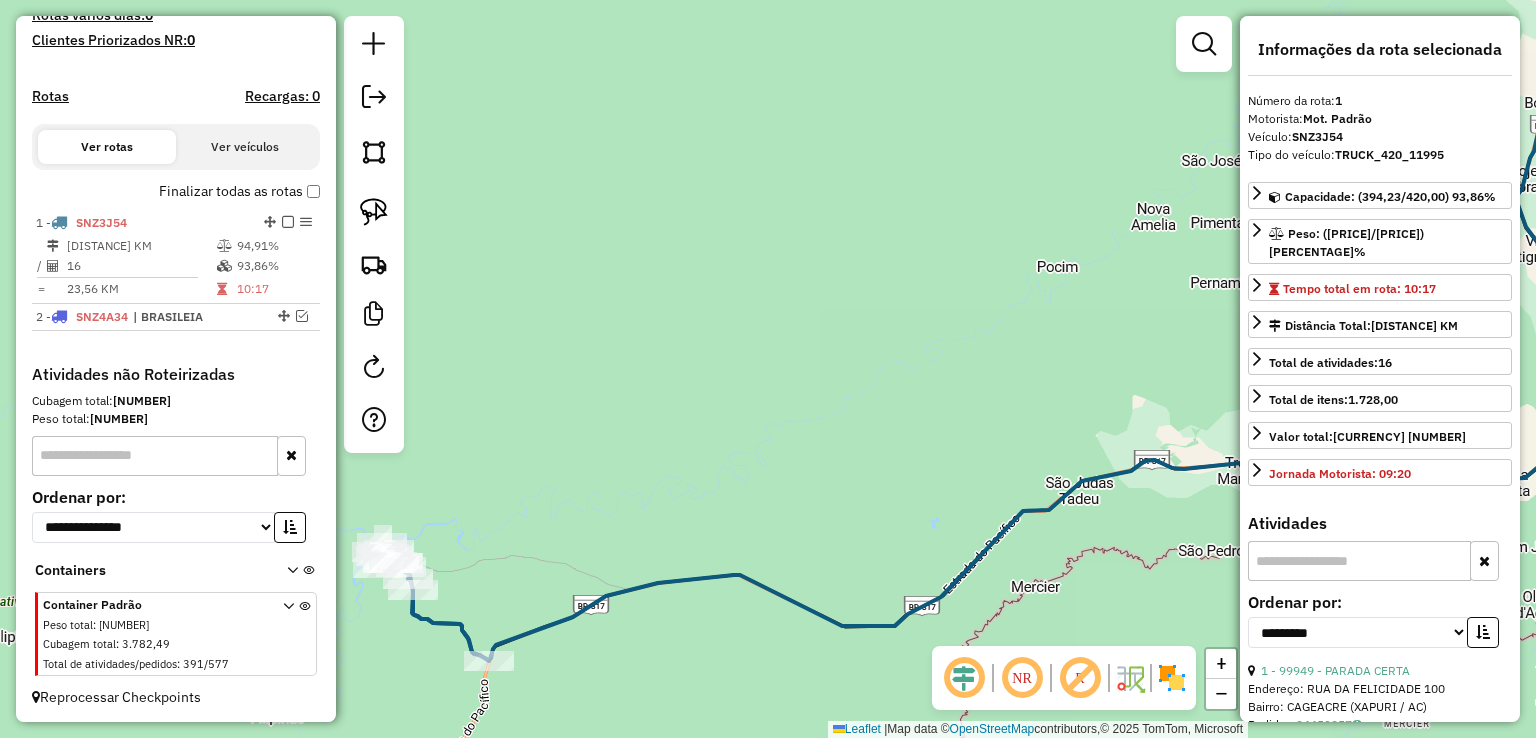 click 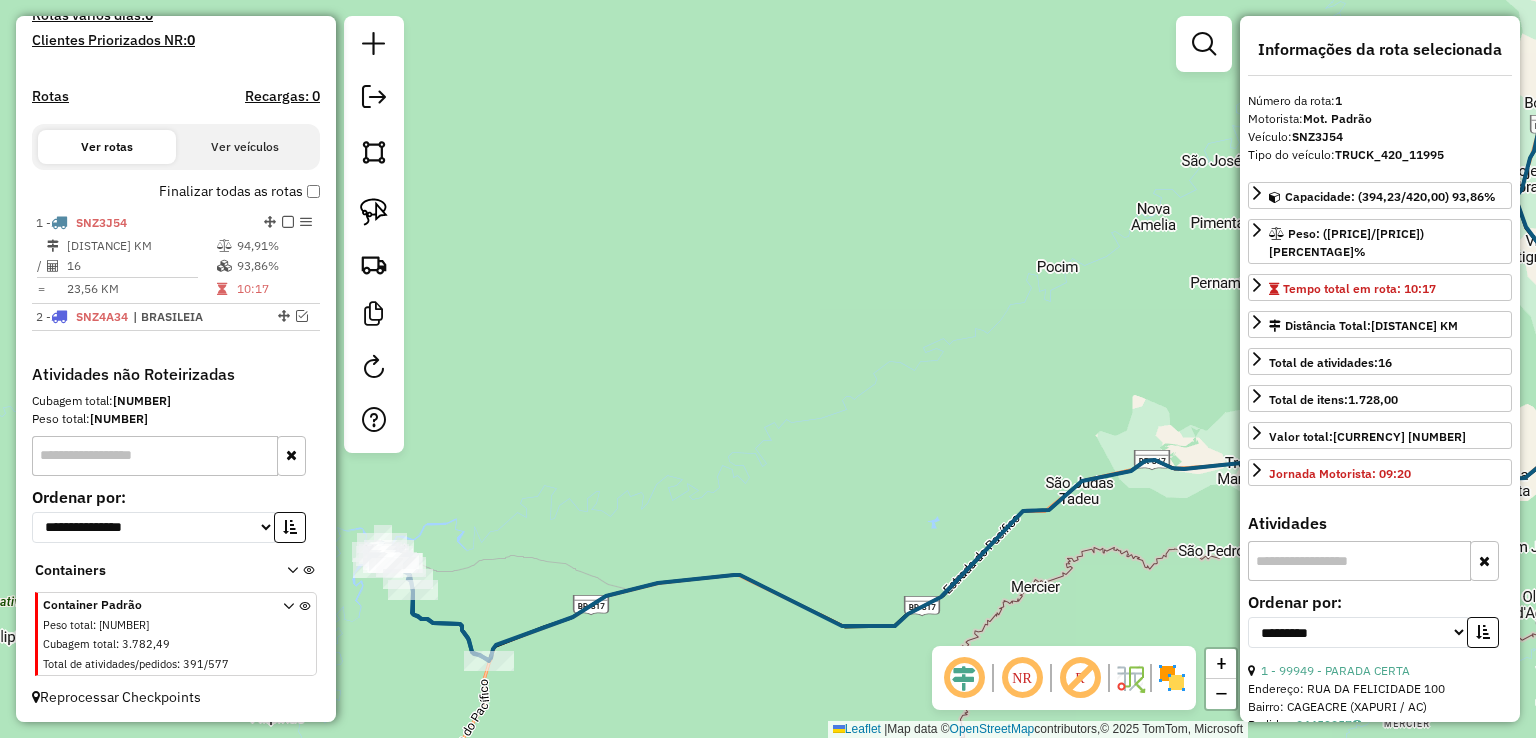 click 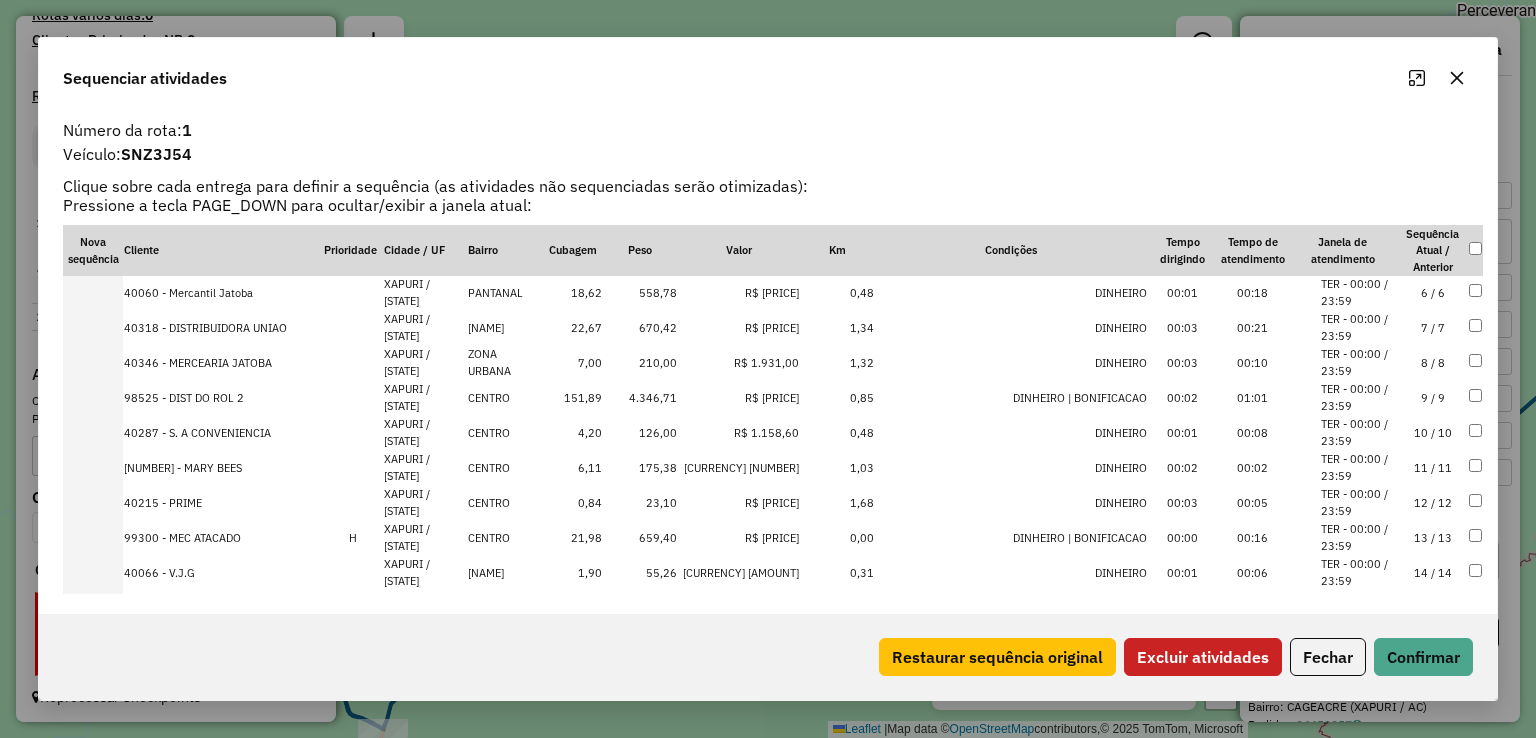 scroll, scrollTop: 260, scrollLeft: 0, axis: vertical 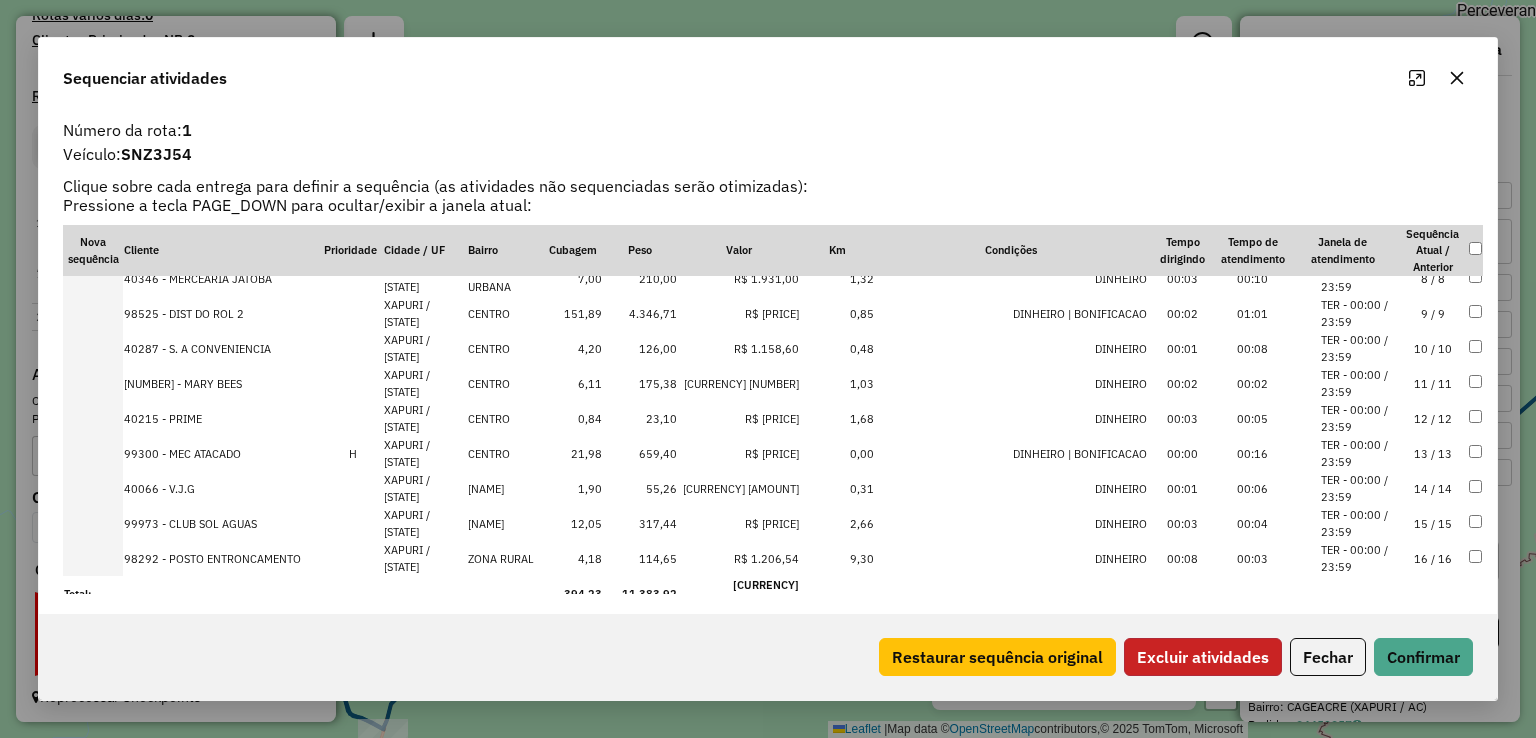 click on "Excluir atividades" 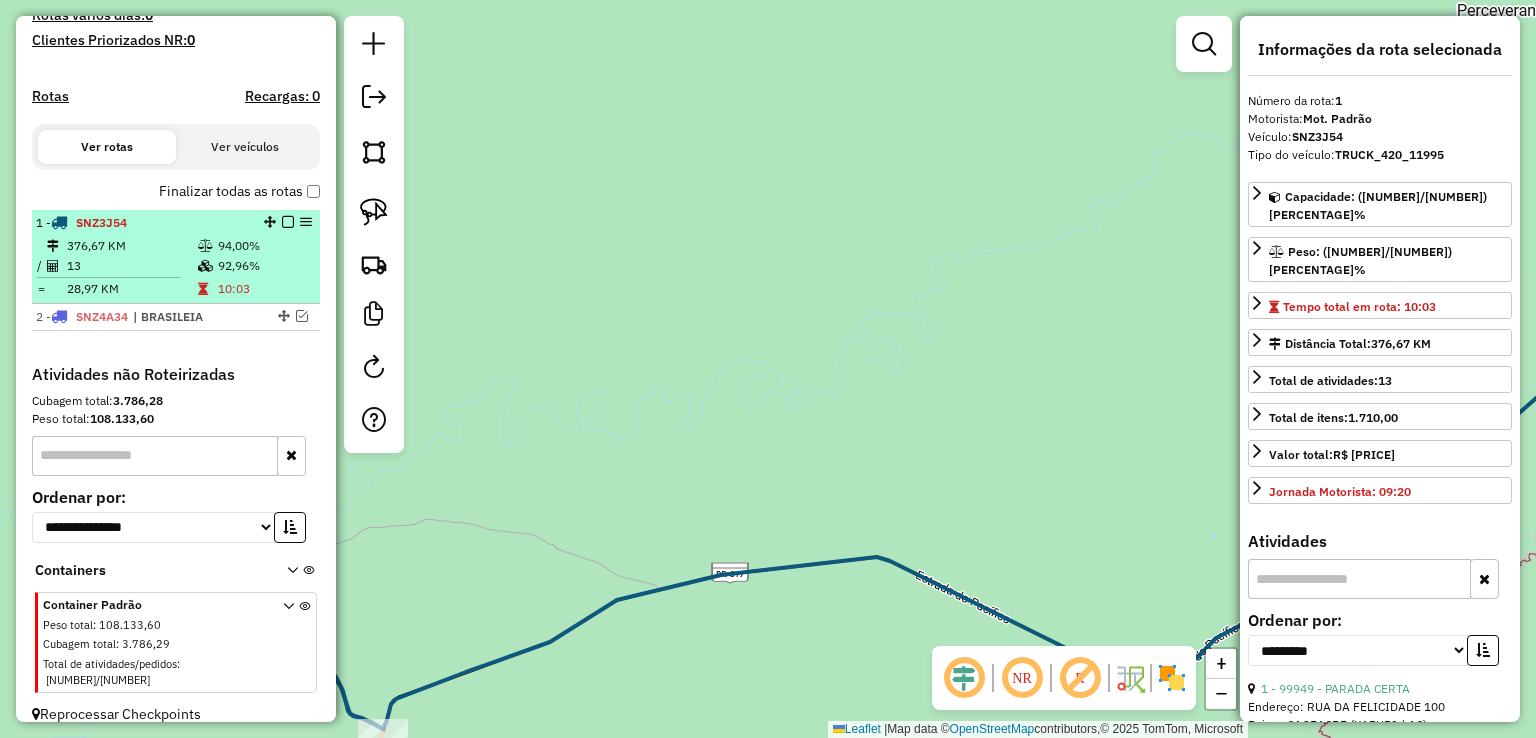 click at bounding box center [288, 222] 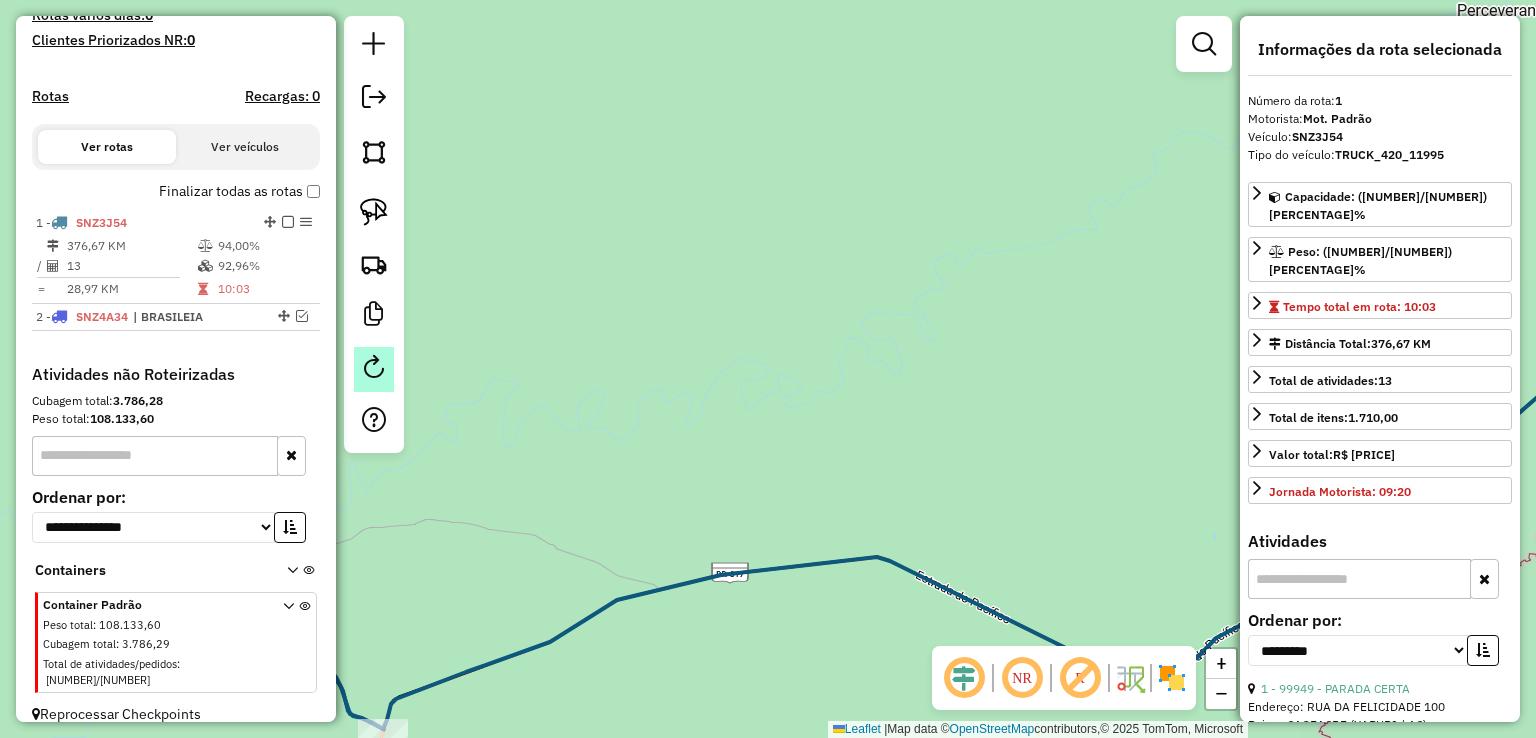 scroll, scrollTop: 490, scrollLeft: 0, axis: vertical 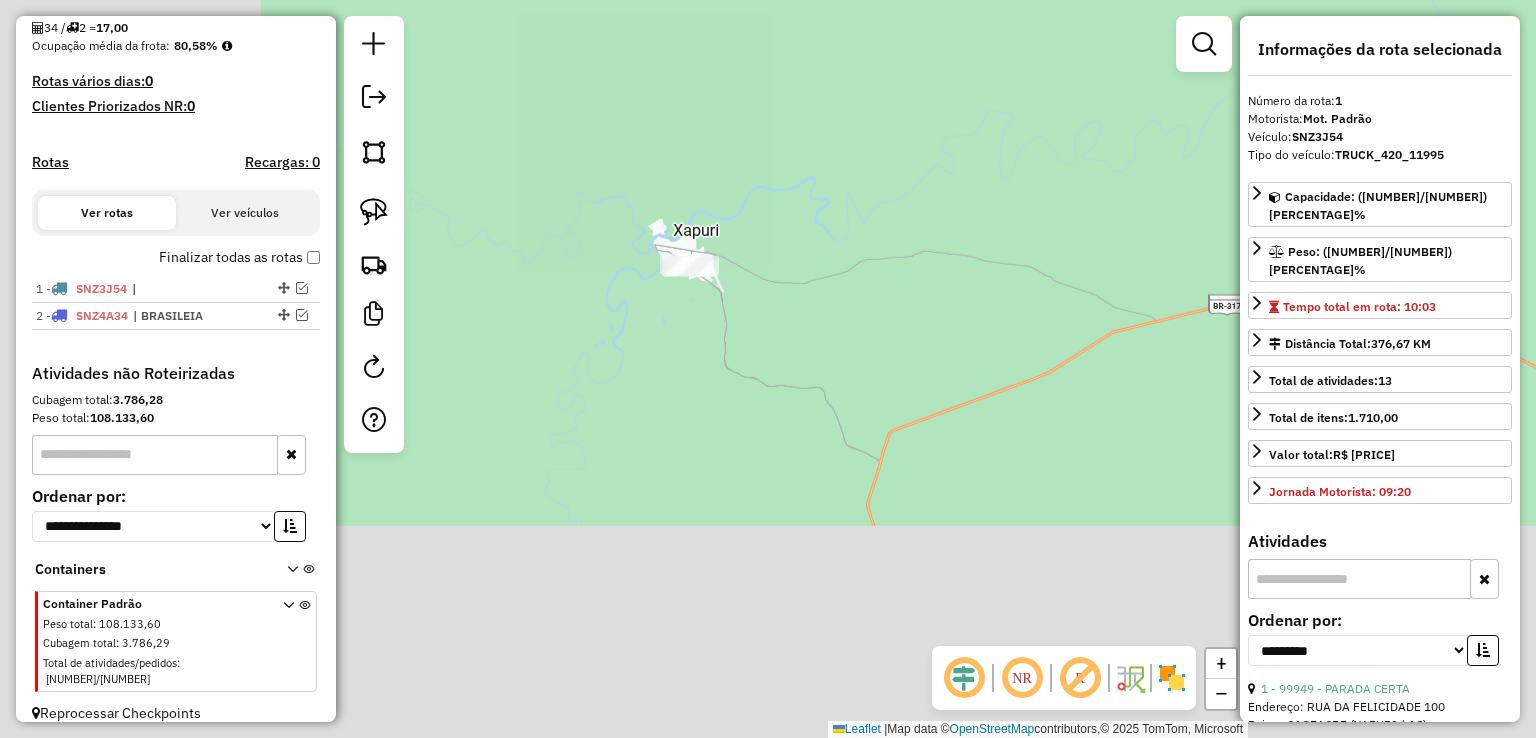 drag, startPoint x: 611, startPoint y: 461, endPoint x: 1108, endPoint y: 193, distance: 564.653 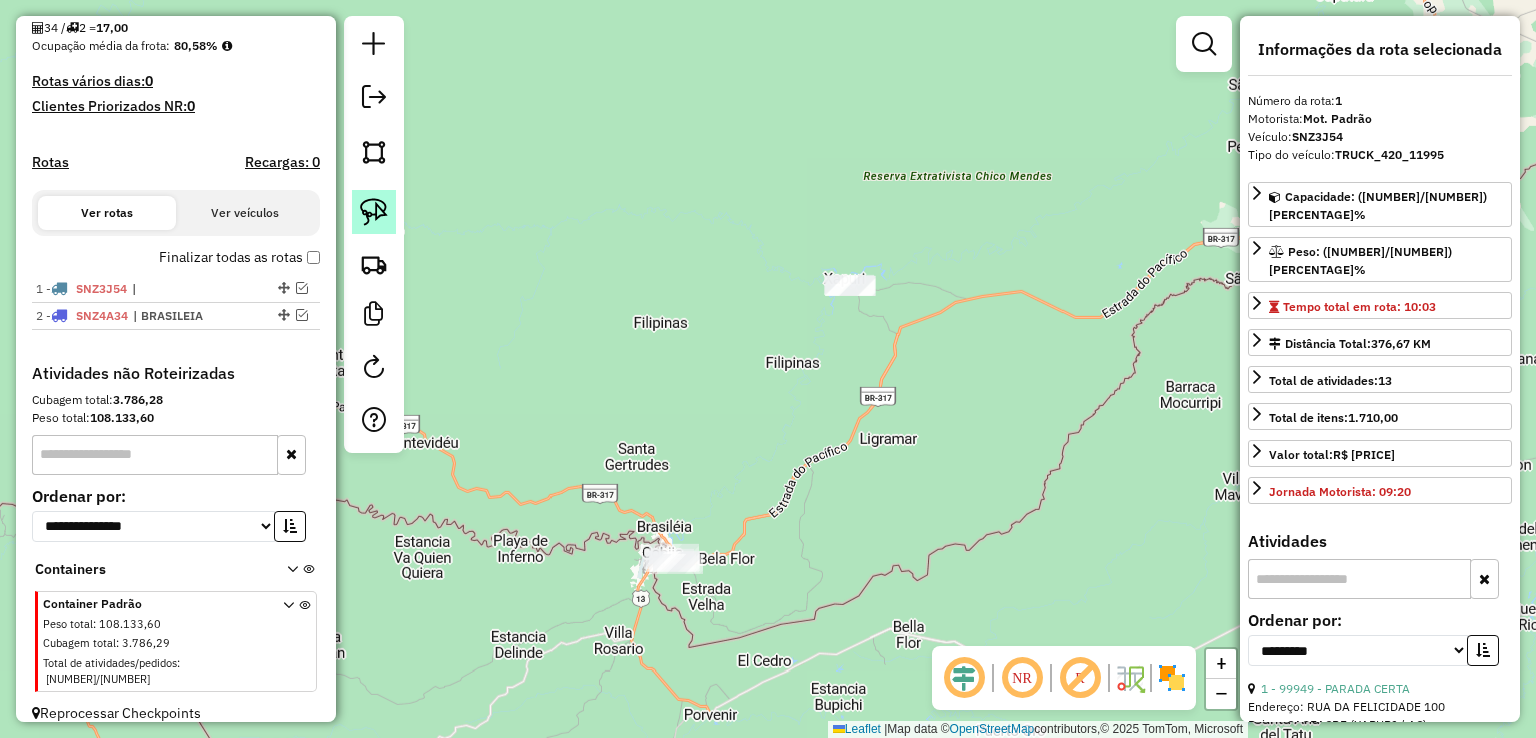click 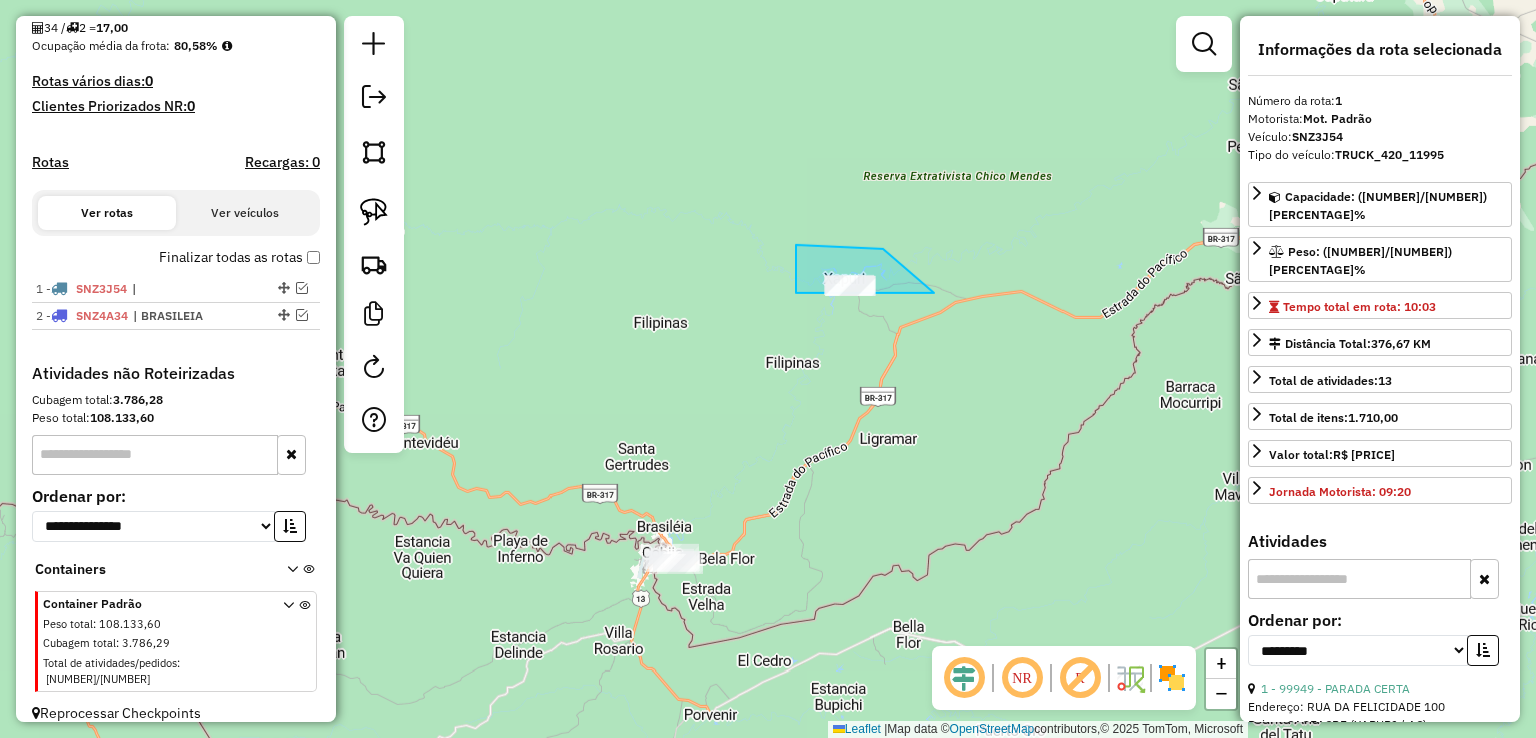 drag, startPoint x: 870, startPoint y: 249, endPoint x: 934, endPoint y: 293, distance: 77.665955 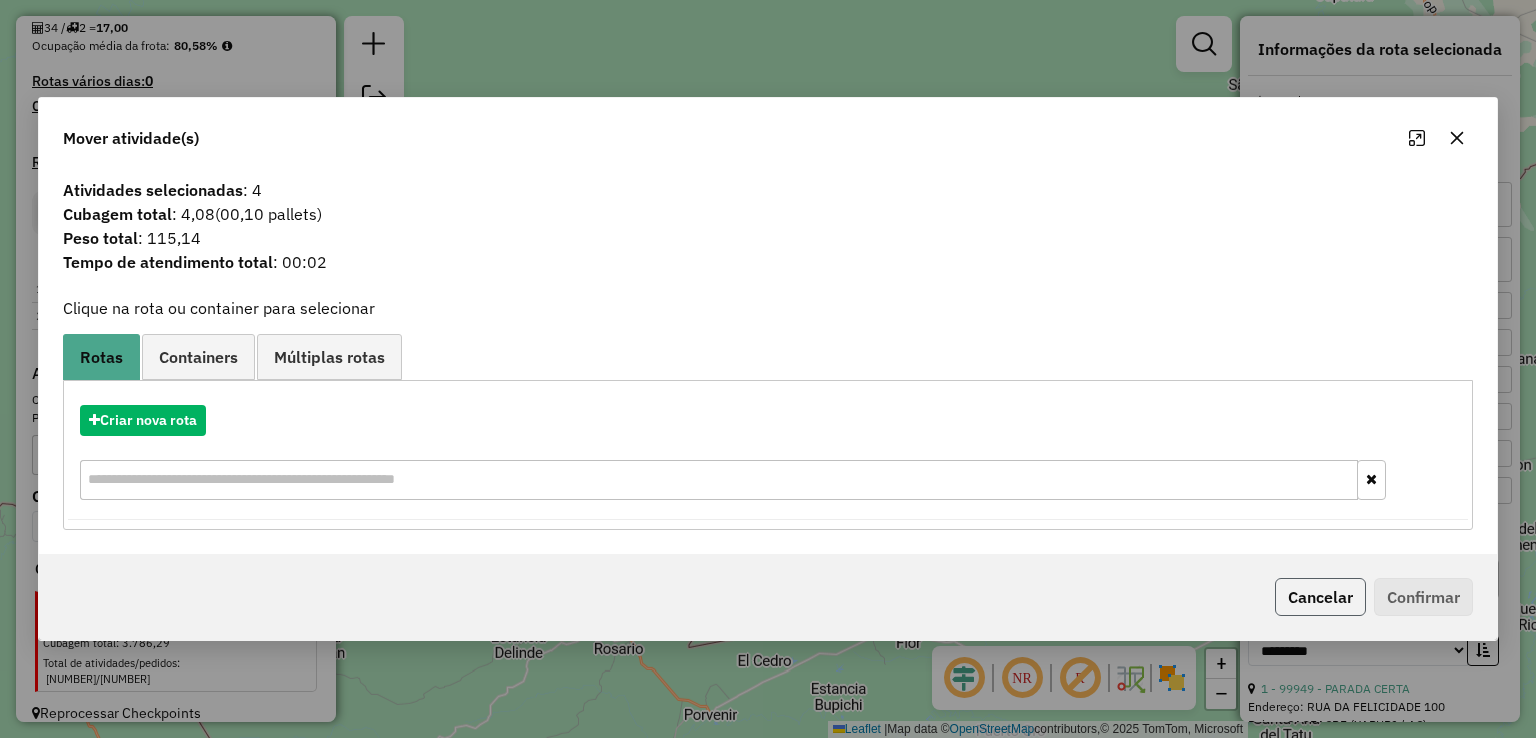 click on "Cancelar" 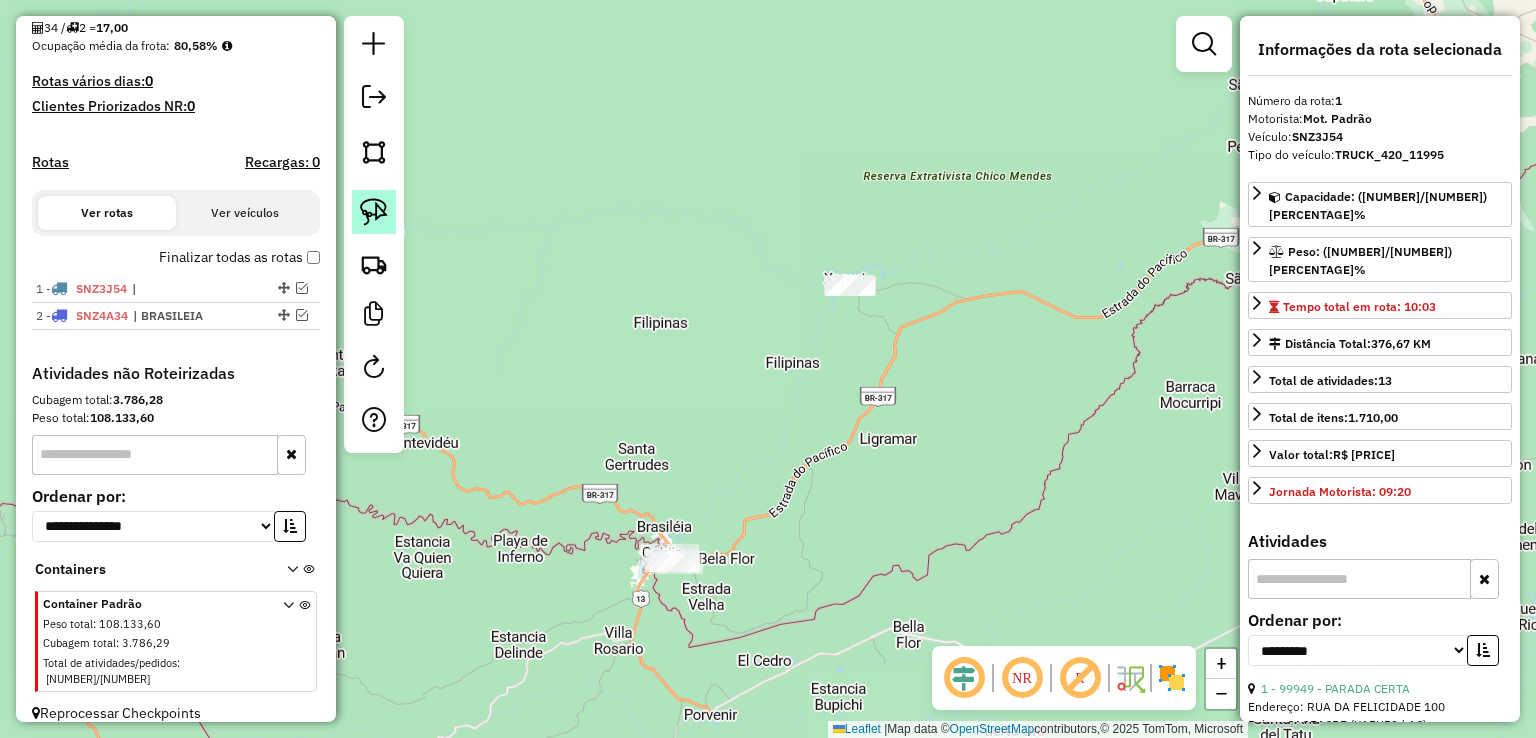 click 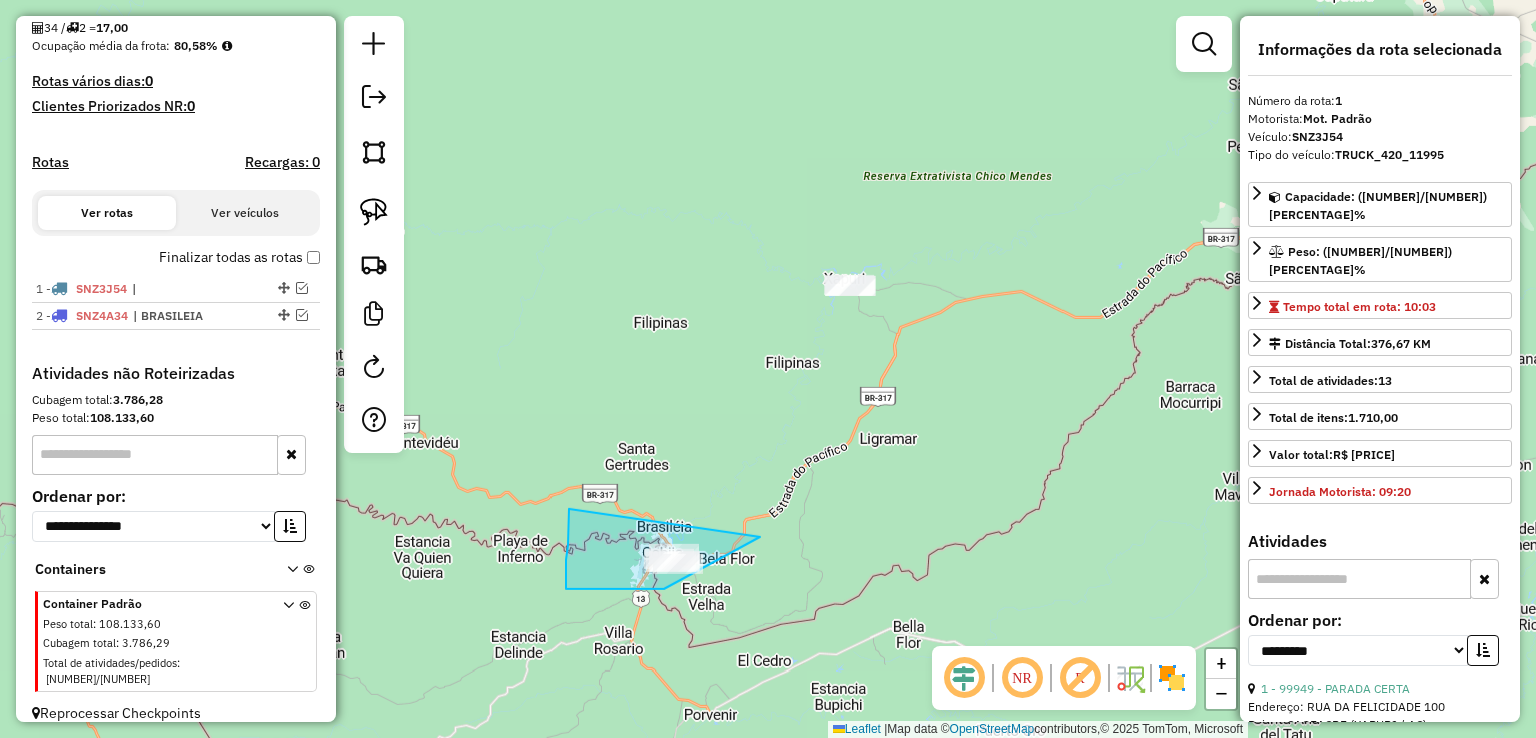 drag, startPoint x: 760, startPoint y: 537, endPoint x: 763, endPoint y: 589, distance: 52.086468 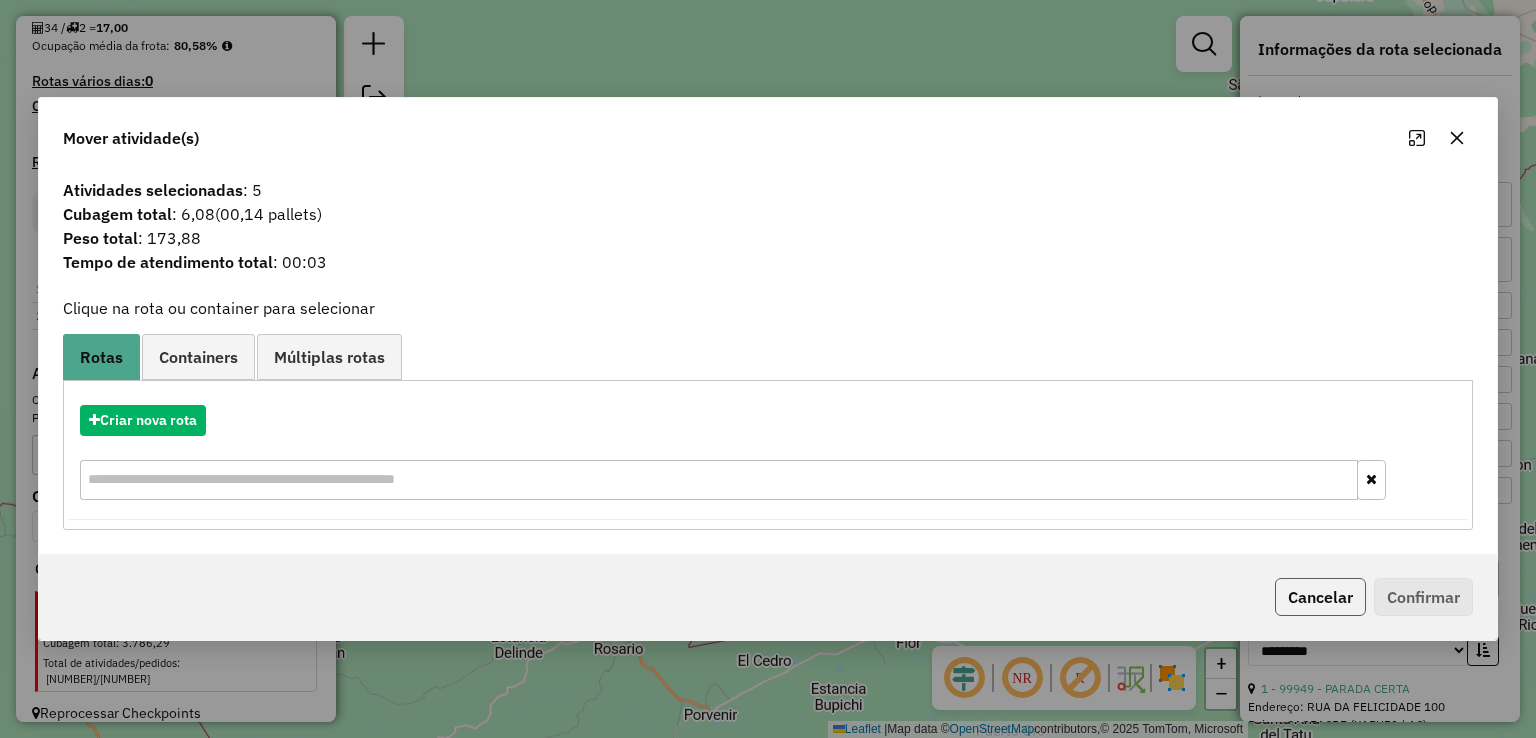 click on "Cancelar" 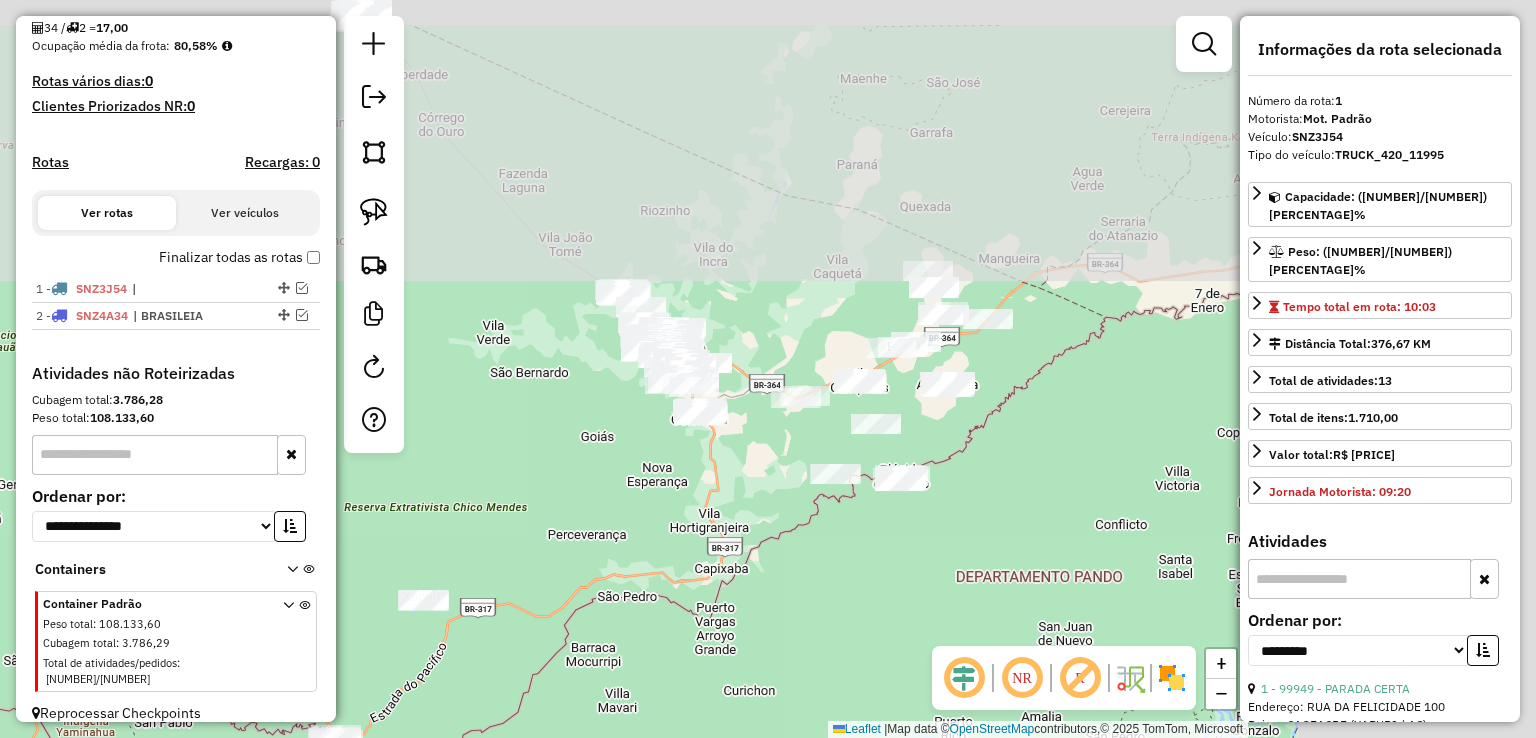 drag, startPoint x: 926, startPoint y: 208, endPoint x: 514, endPoint y: 607, distance: 573.5373 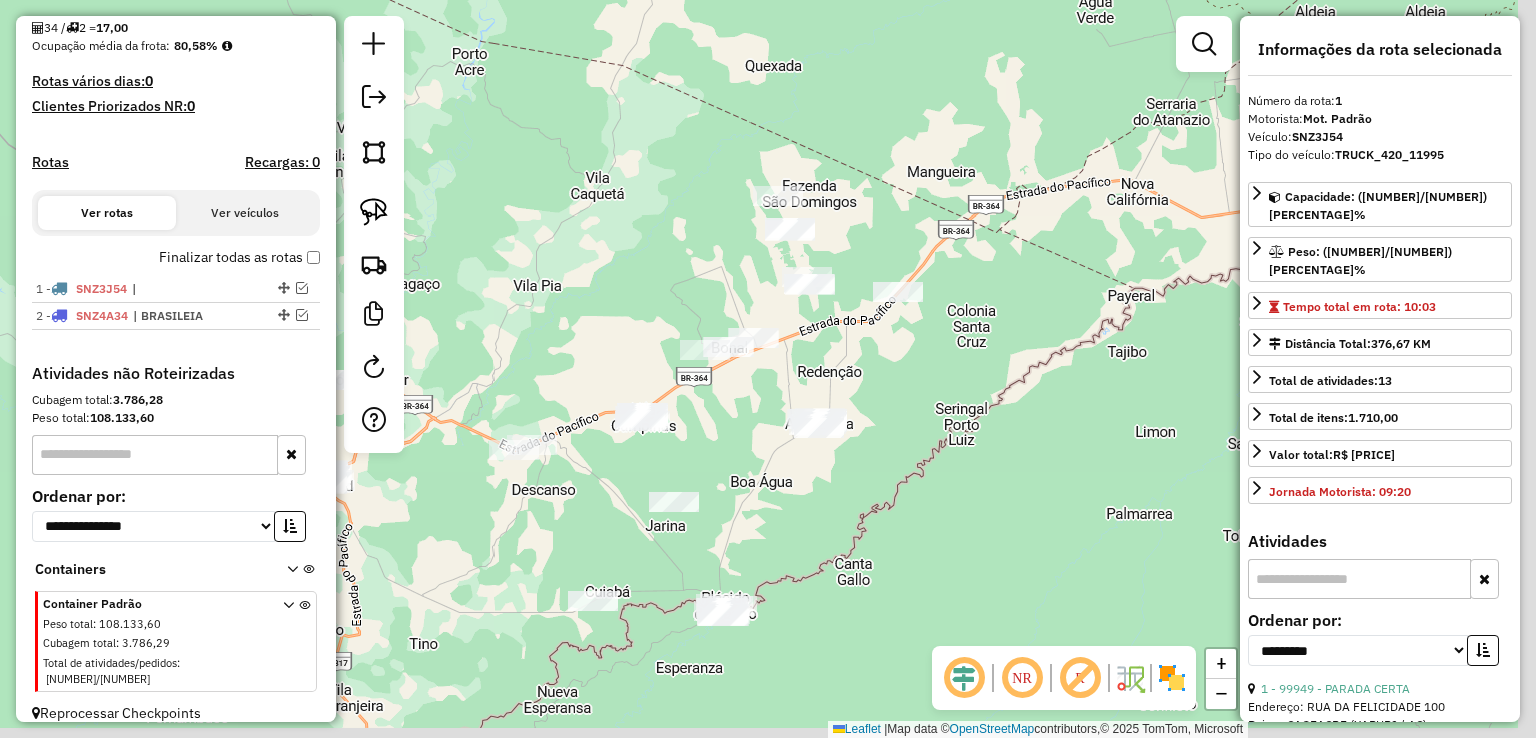 drag, startPoint x: 863, startPoint y: 398, endPoint x: 631, endPoint y: 245, distance: 277.90826 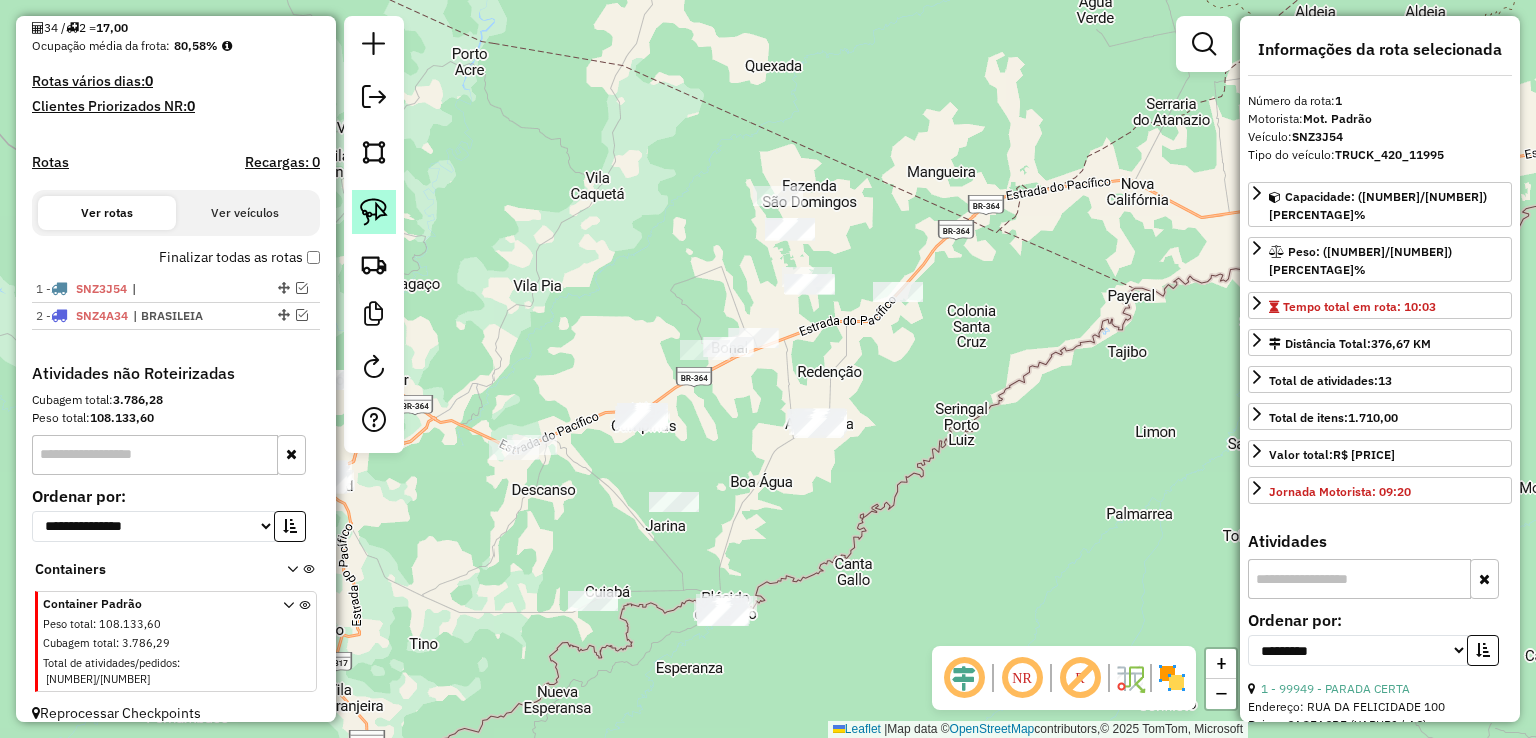 click 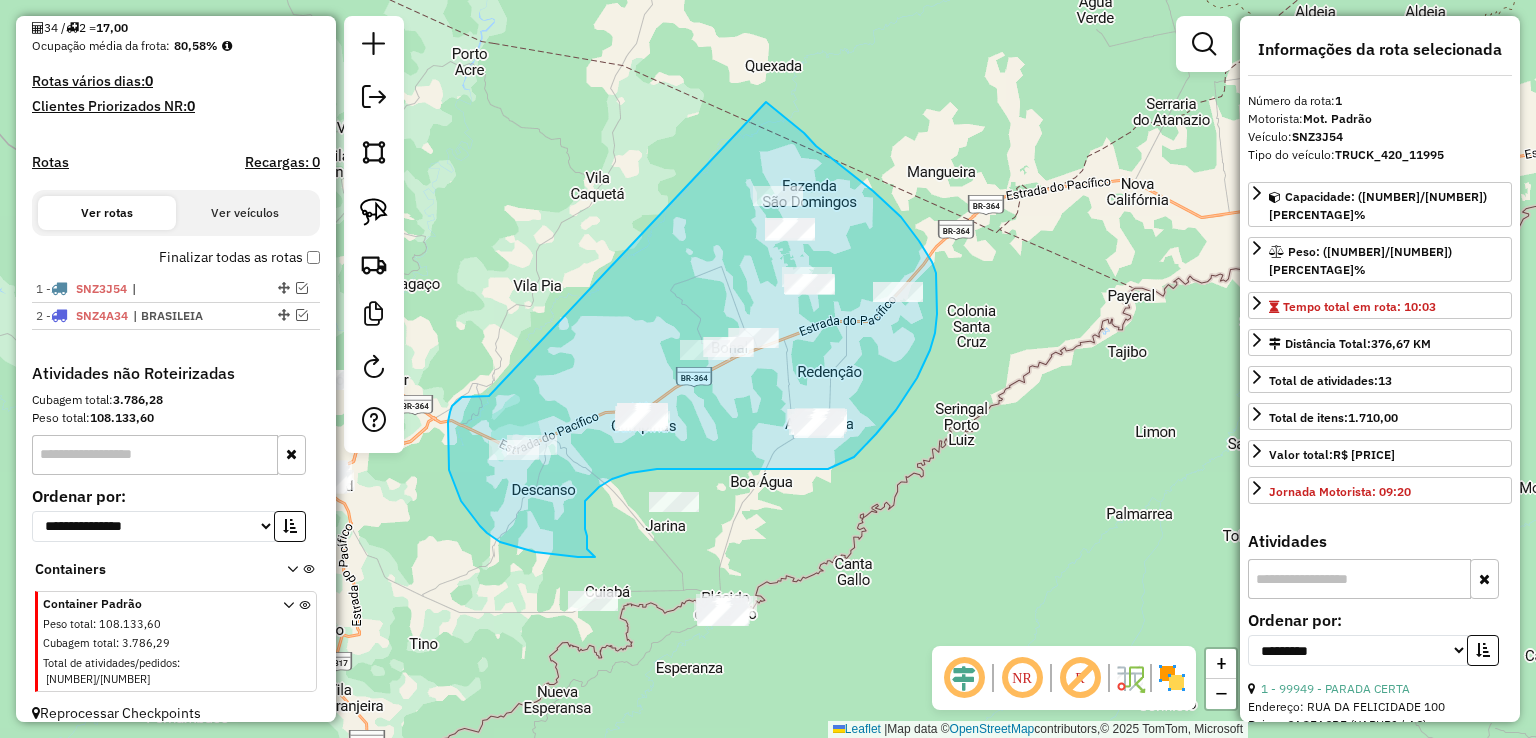 drag, startPoint x: 452, startPoint y: 406, endPoint x: 766, endPoint y: 102, distance: 437.0492 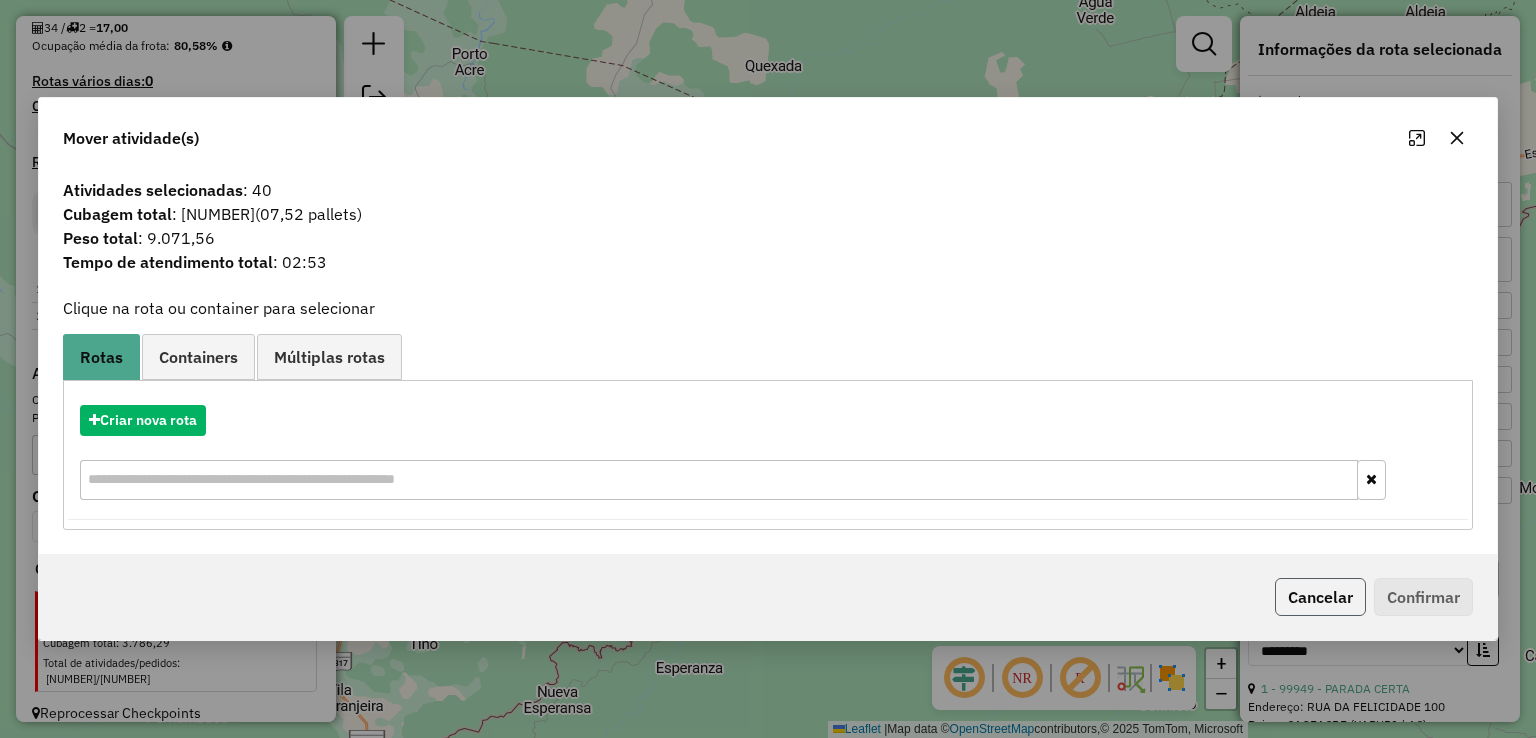 click on "Cancelar" 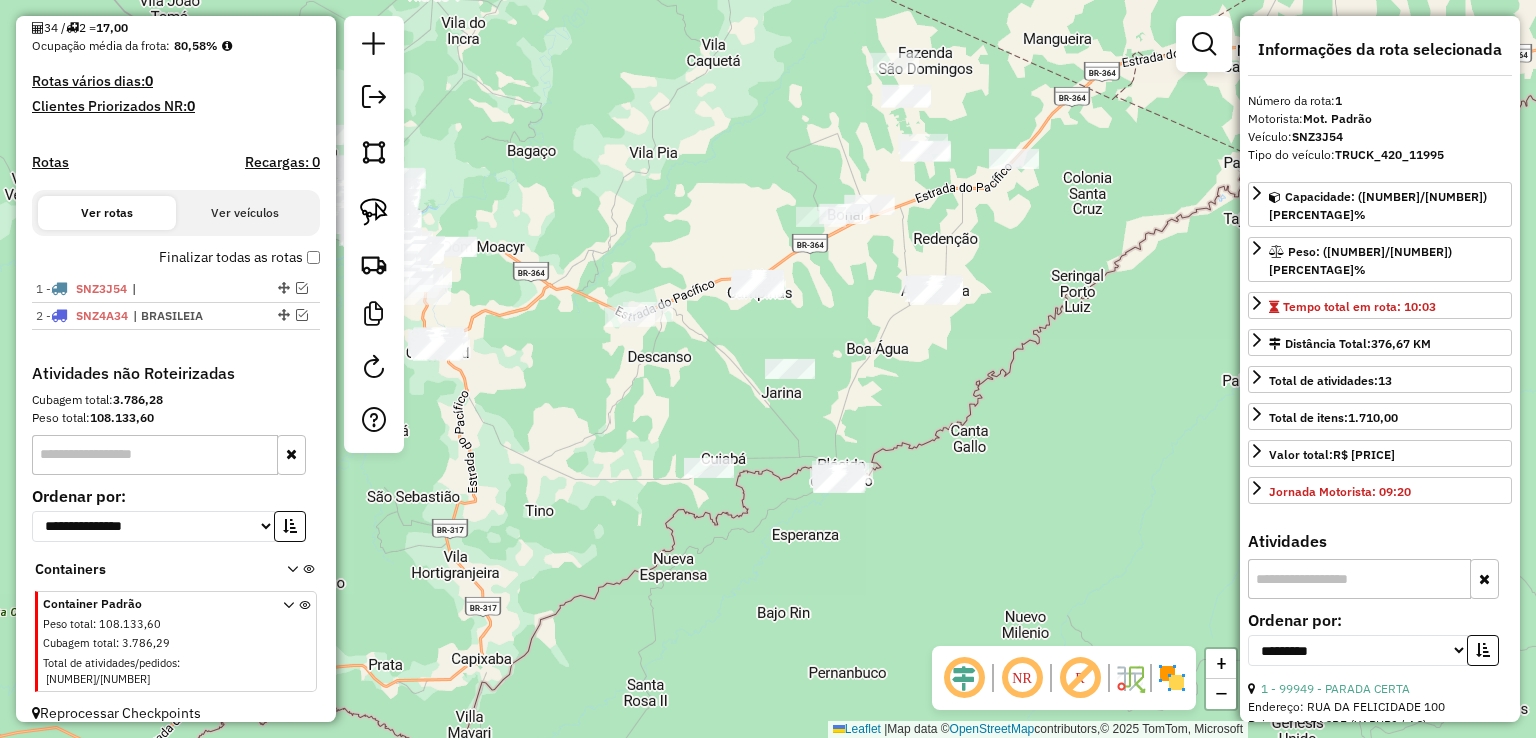 drag, startPoint x: 780, startPoint y: 521, endPoint x: 896, endPoint y: 388, distance: 176.47946 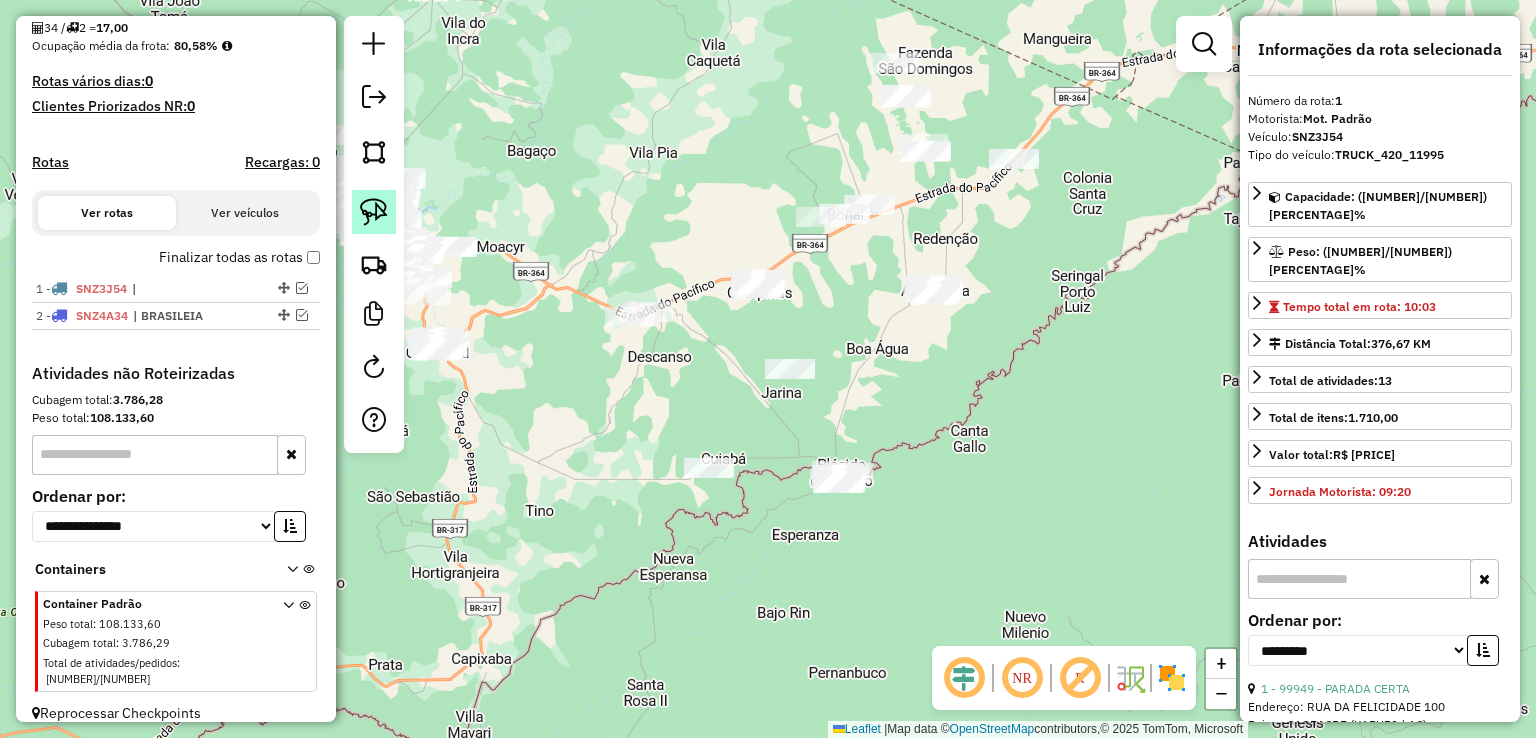 click 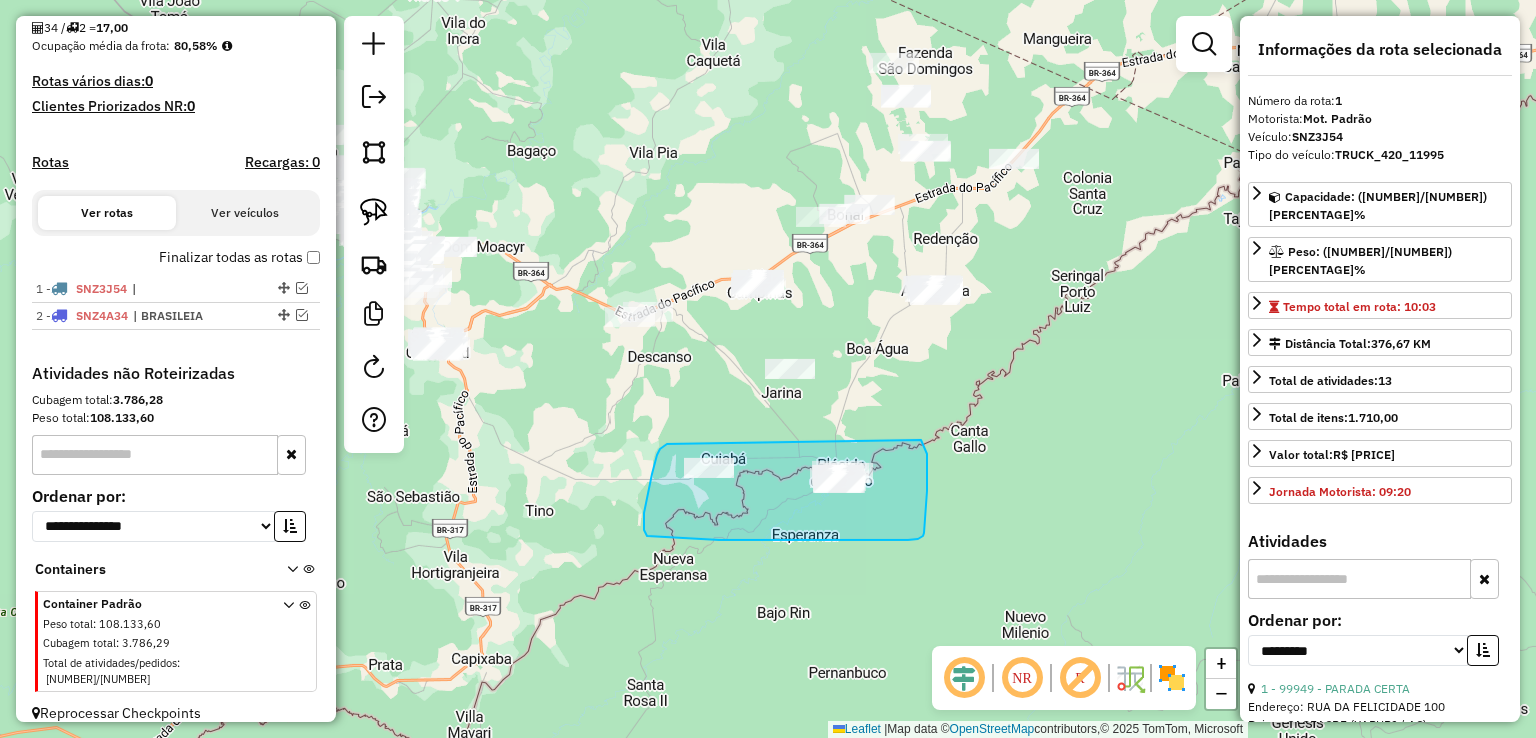 drag, startPoint x: 644, startPoint y: 513, endPoint x: 921, endPoint y: 440, distance: 286.45767 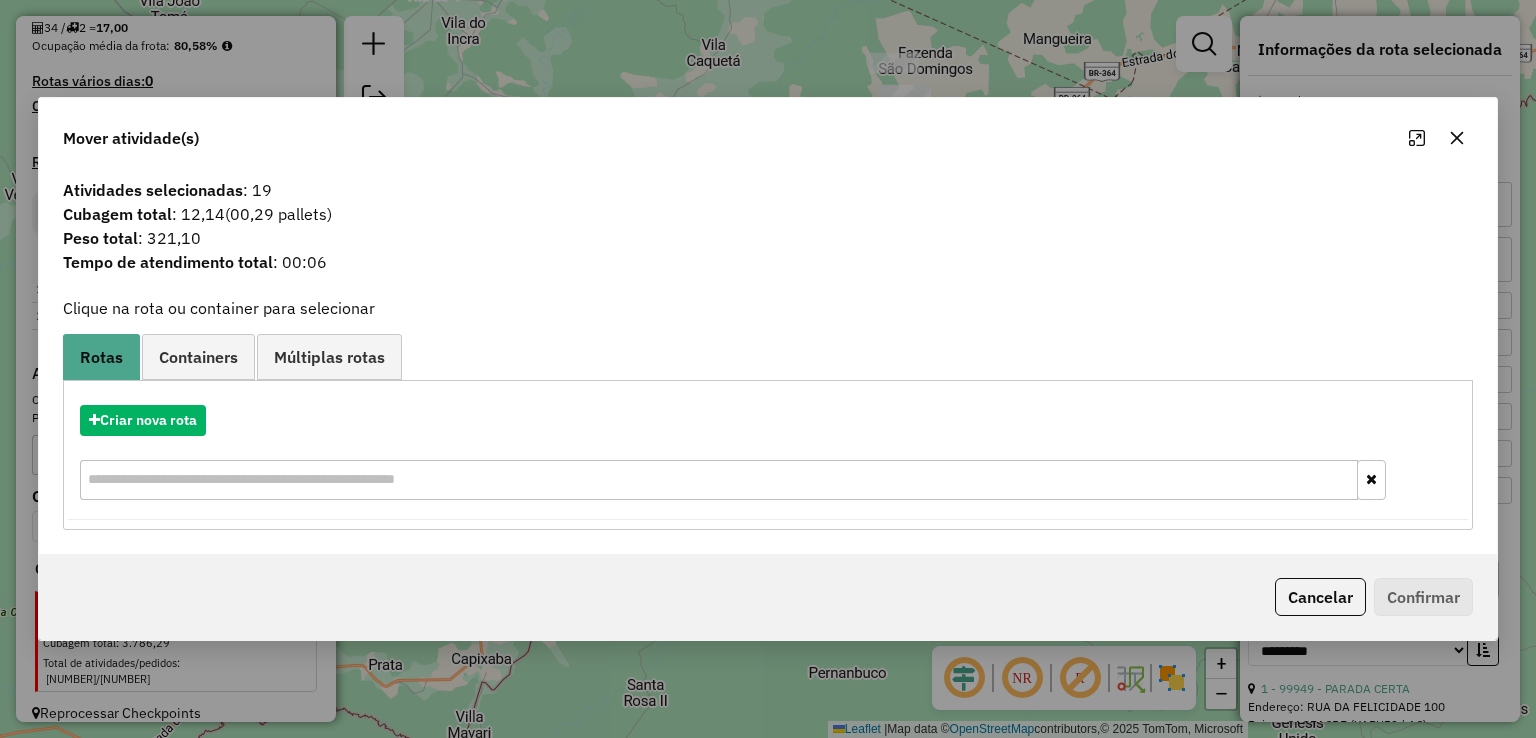 click on "Cancelar   Confirmar" 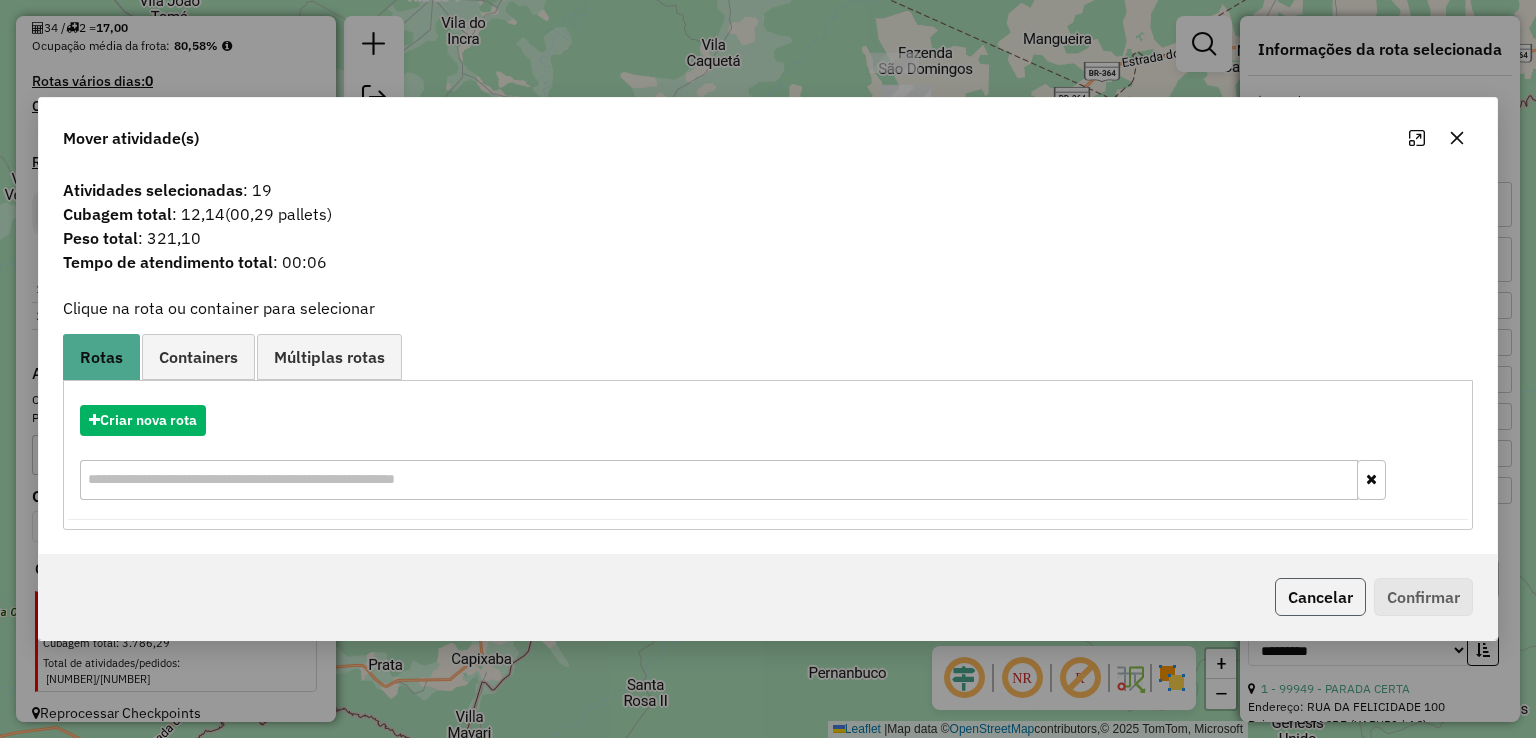 click on "Cancelar" 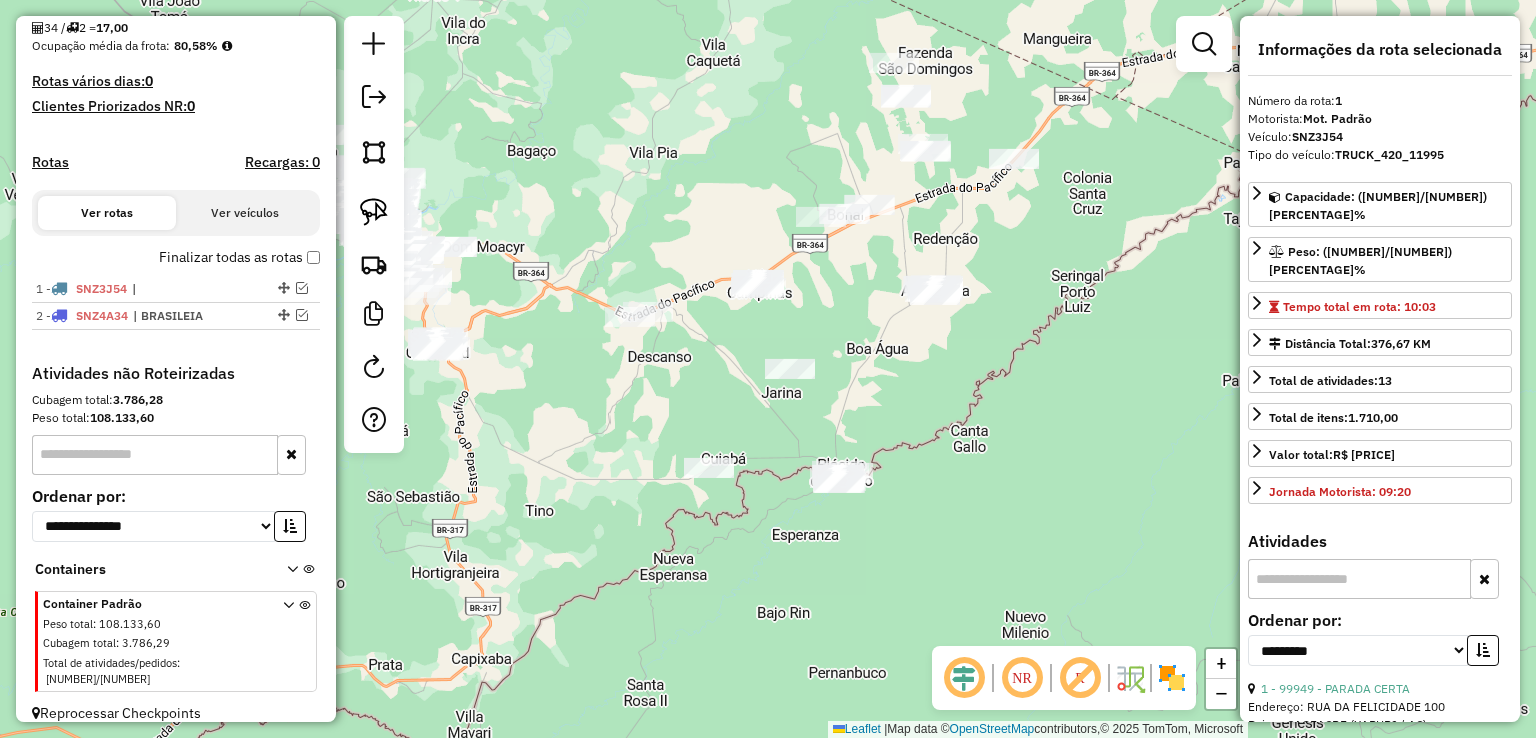 click on "Janela de atendimento Grade de atendimento Capacidade Transportadoras Veículos Cliente Pedidos  Rotas Selecione os dias de semana para filtrar as janelas de atendimento  Seg   Ter   Qua   Qui   Sex   Sáb   Dom  Informe o período da janela de atendimento: De: Até:  Filtrar exatamente a janela do cliente  Considerar janela de atendimento padrão  Selecione os dias de semana para filtrar as grades de atendimento  Seg   Ter   Qua   Qui   Sex   Sáb   Dom   Considerar clientes sem dia de atendimento cadastrado  Clientes fora do dia de atendimento selecionado Filtrar as atividades entre os valores definidos abaixo:  Peso mínimo:   Peso máximo:   Cubagem mínima:   Cubagem máxima:   De:   Até:  Filtrar as atividades entre o tempo de atendimento definido abaixo:  De:   Até:   Considerar capacidade total dos clientes não roteirizados Transportadora: Selecione um ou mais itens Tipo de veículo: Selecione um ou mais itens Veículo: Selecione um ou mais itens Motorista: Selecione um ou mais itens Nome: Rótulo:" 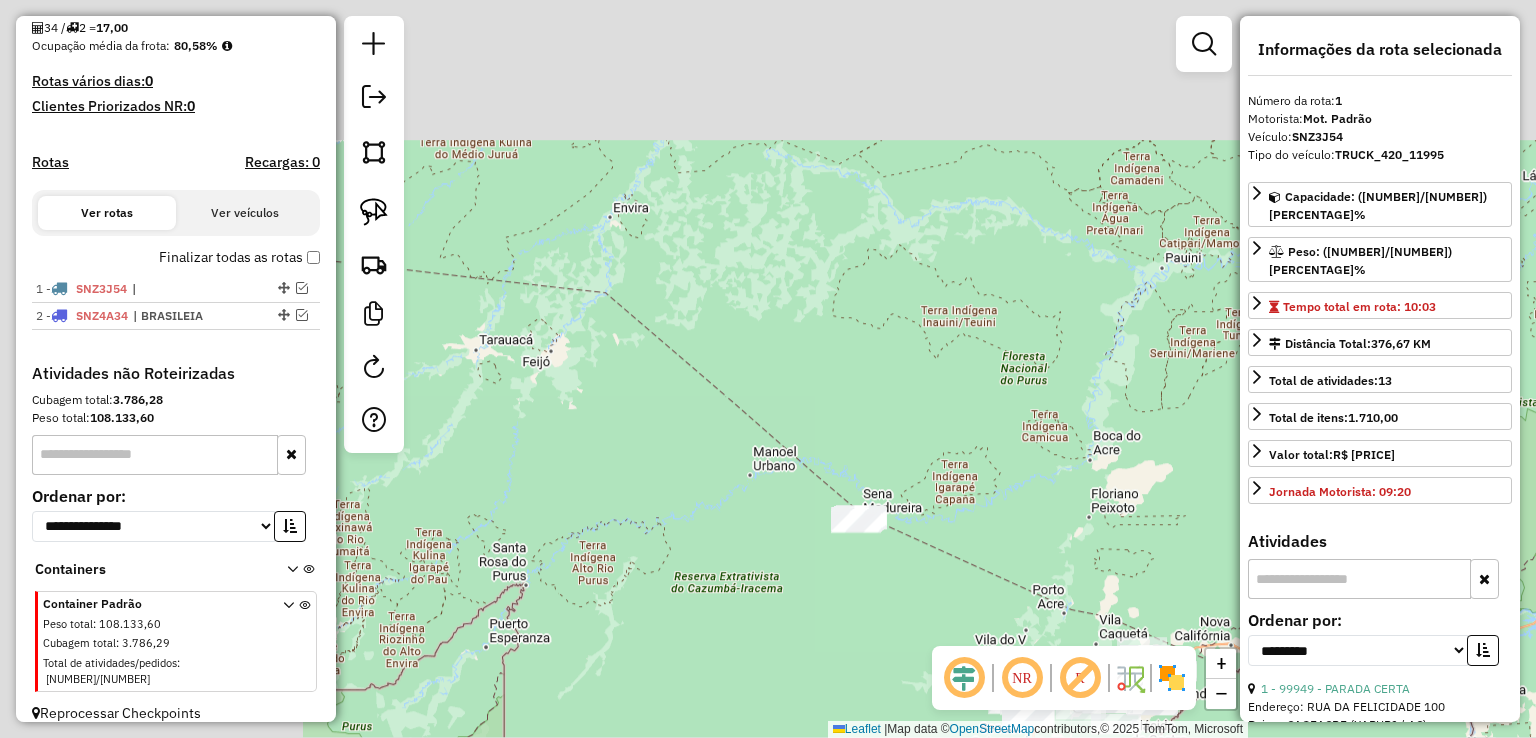 drag, startPoint x: 790, startPoint y: 451, endPoint x: 953, endPoint y: 580, distance: 207.87015 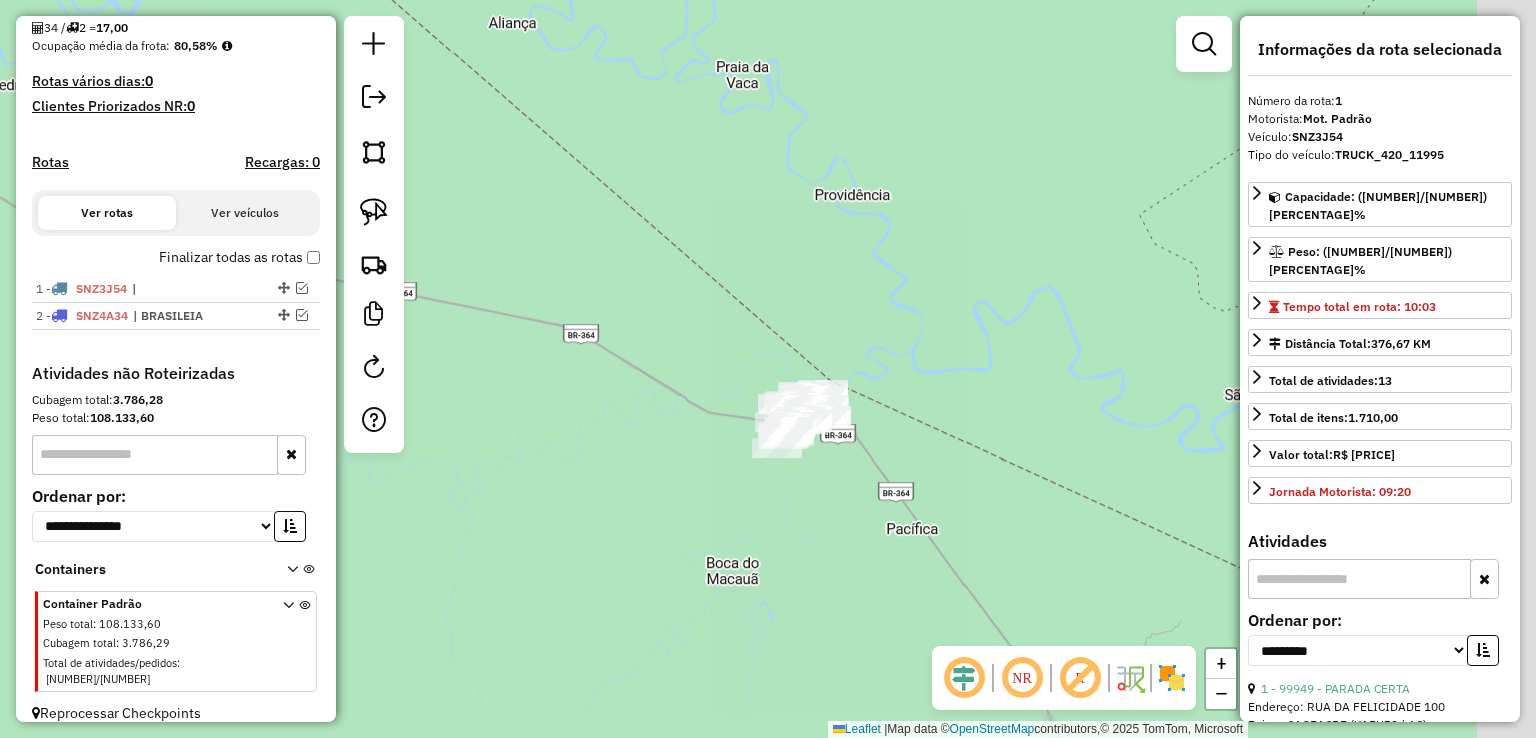 drag, startPoint x: 1042, startPoint y: 513, endPoint x: 937, endPoint y: 355, distance: 189.70767 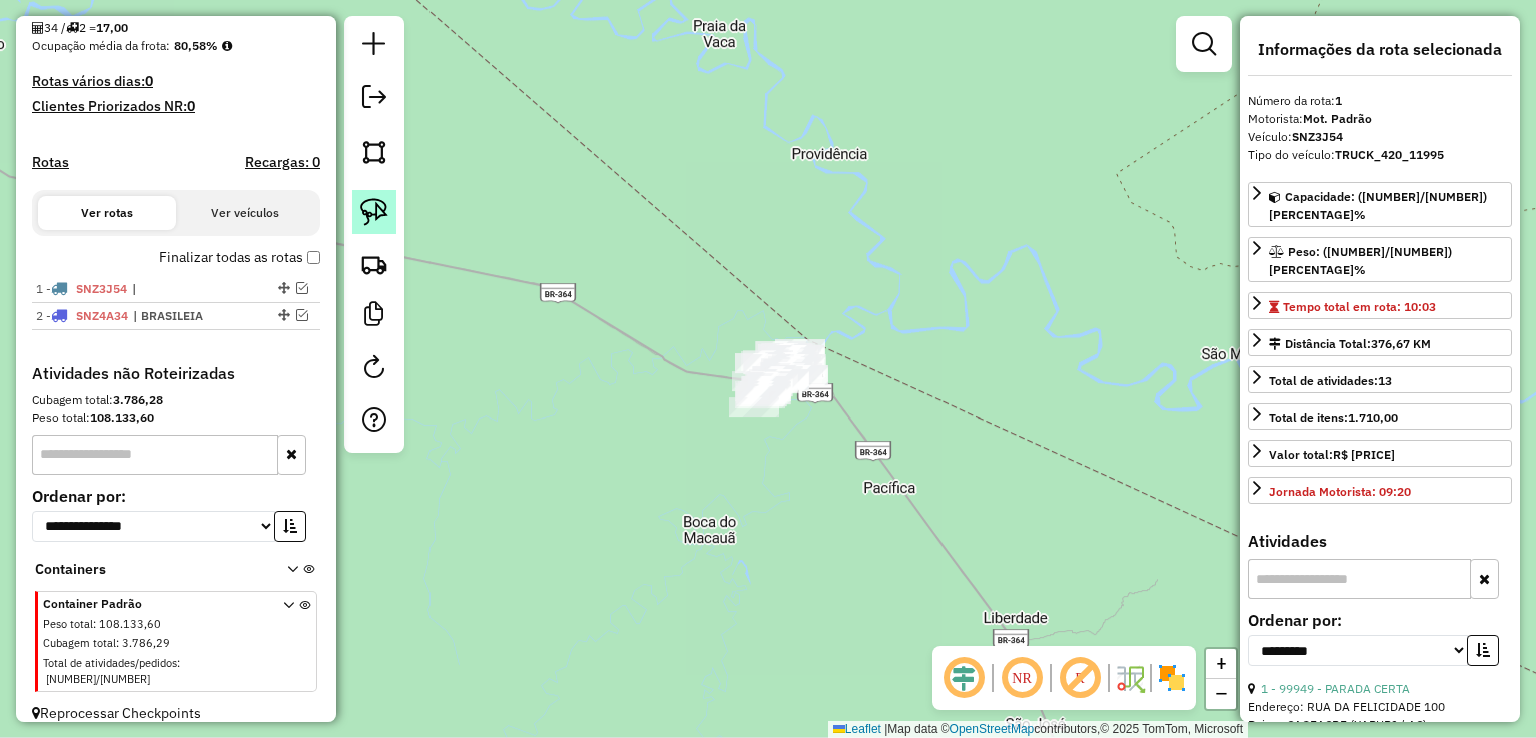 click 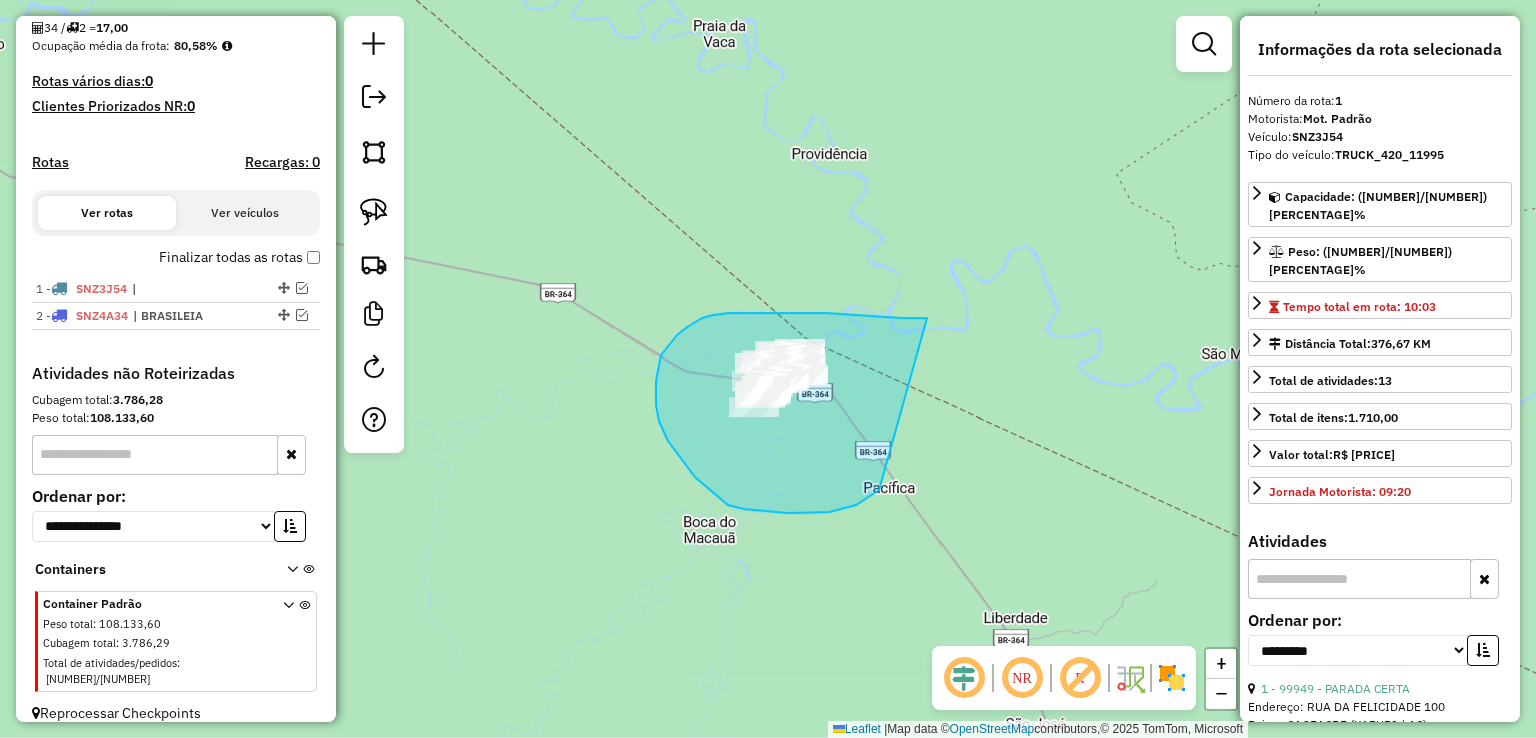 drag, startPoint x: 804, startPoint y: 313, endPoint x: 876, endPoint y: 449, distance: 153.88307 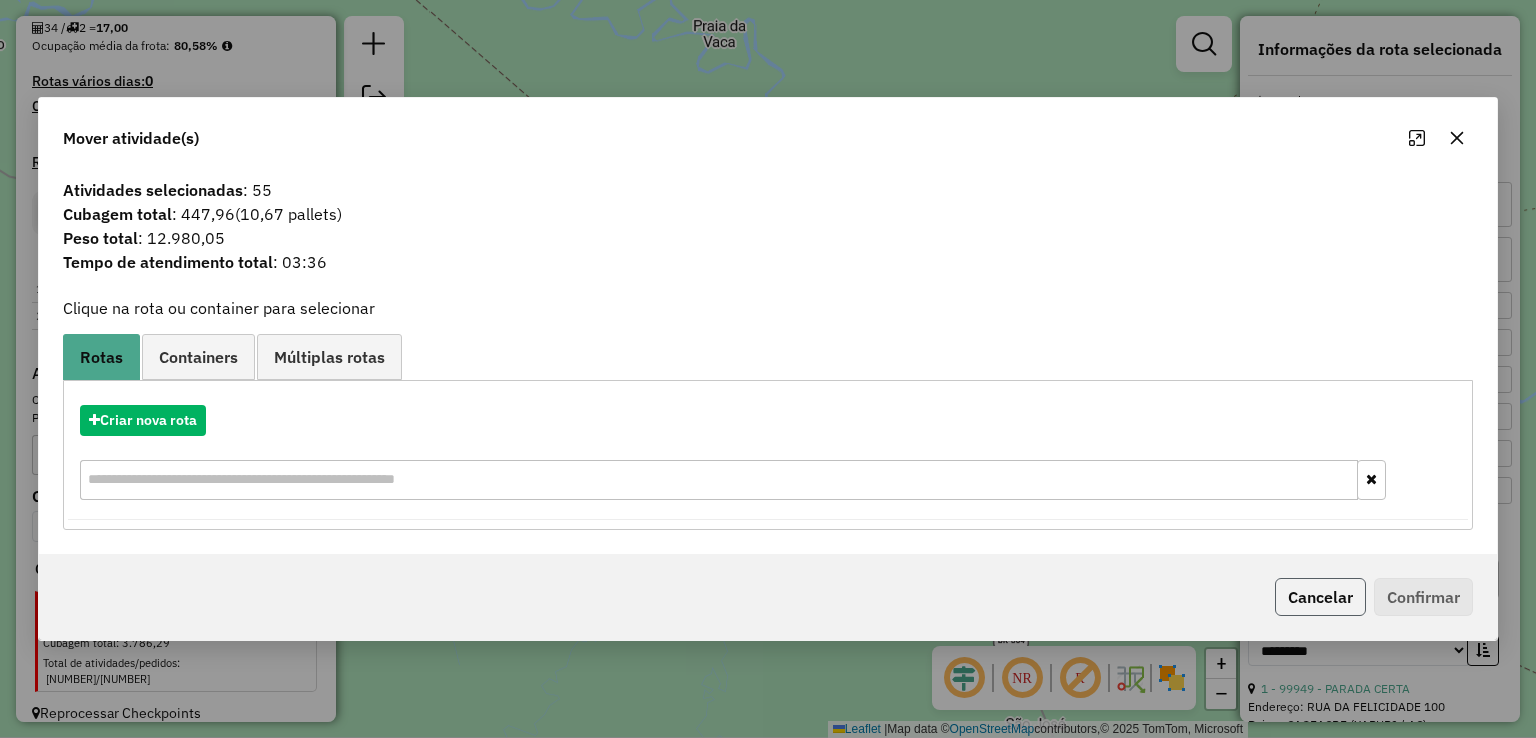 click on "Cancelar" 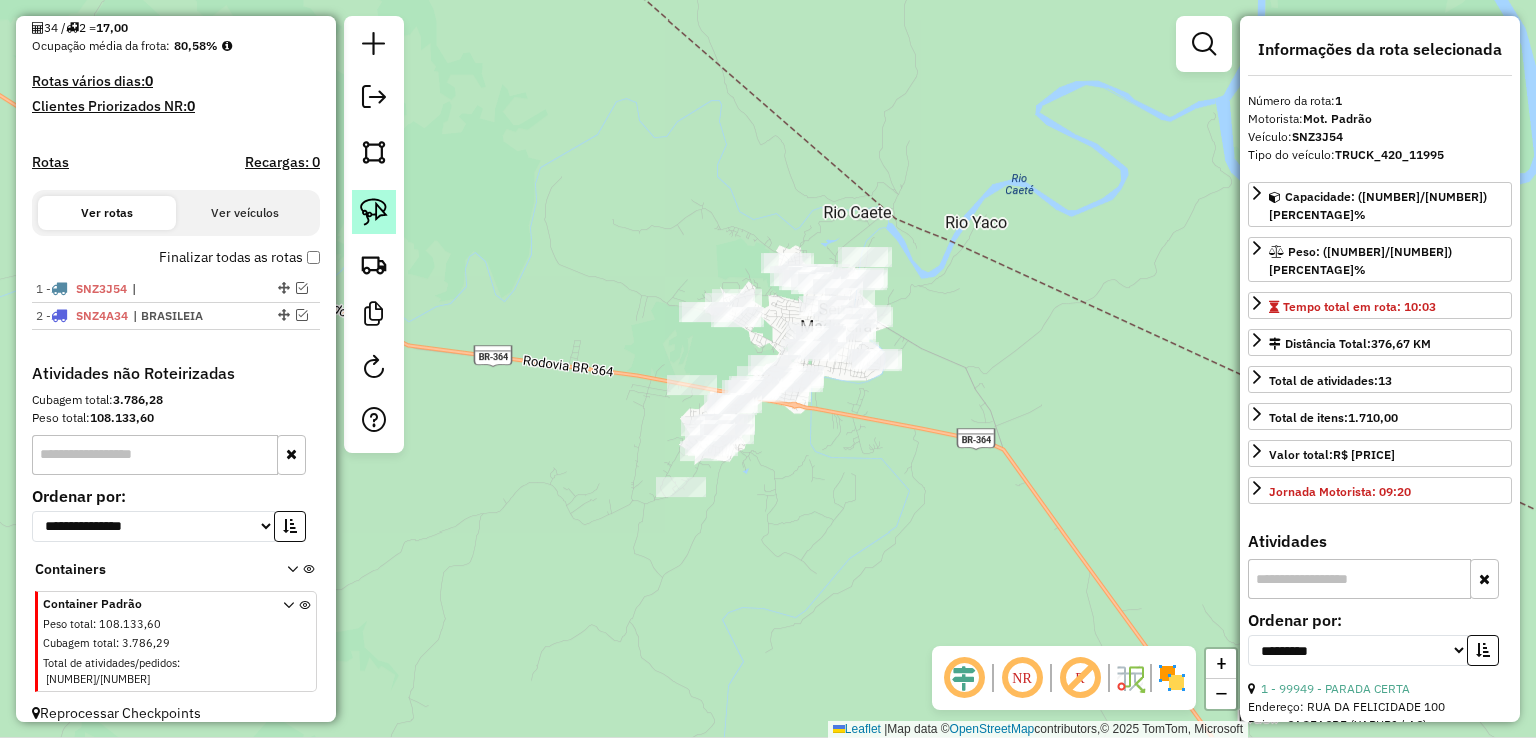 click 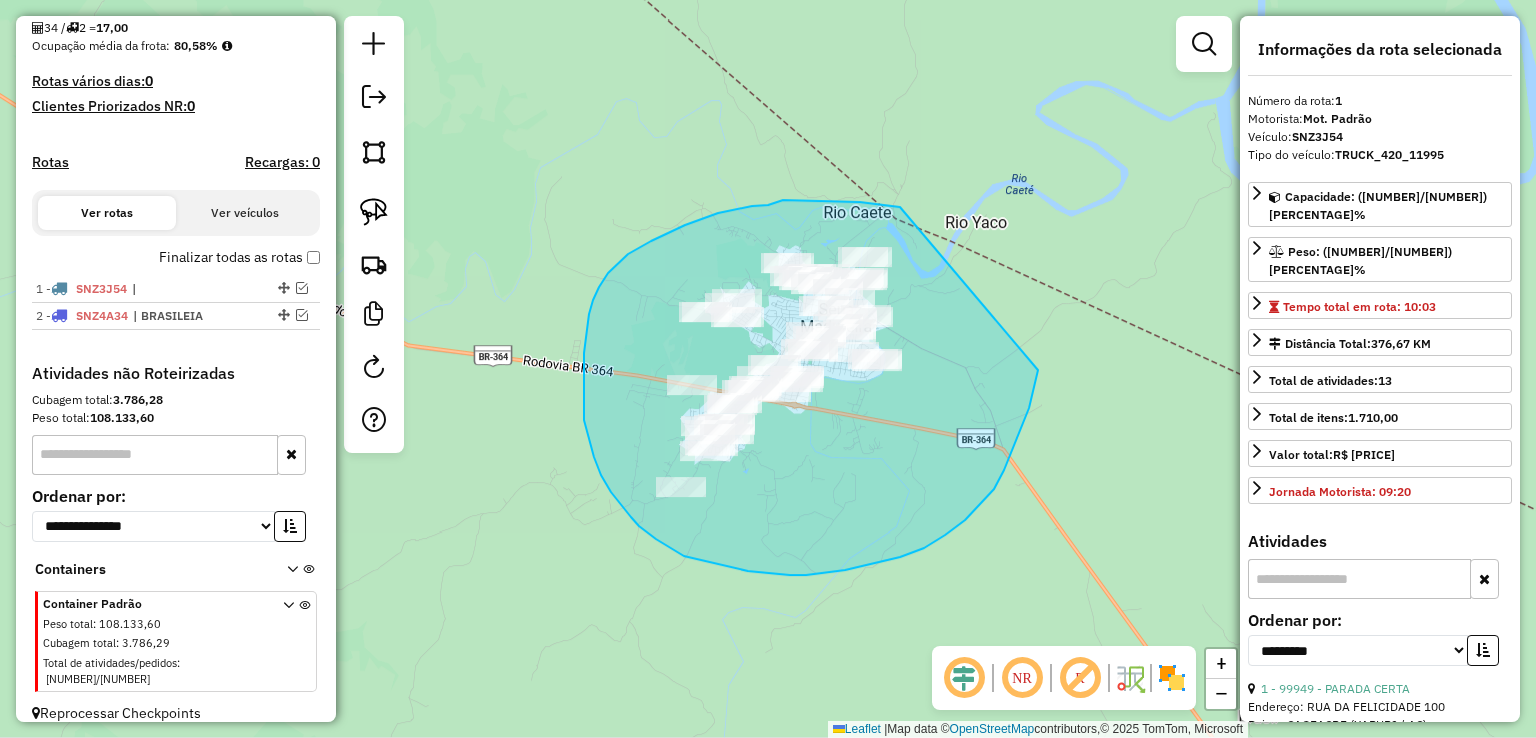 drag, startPoint x: 900, startPoint y: 207, endPoint x: 1038, endPoint y: 370, distance: 213.572 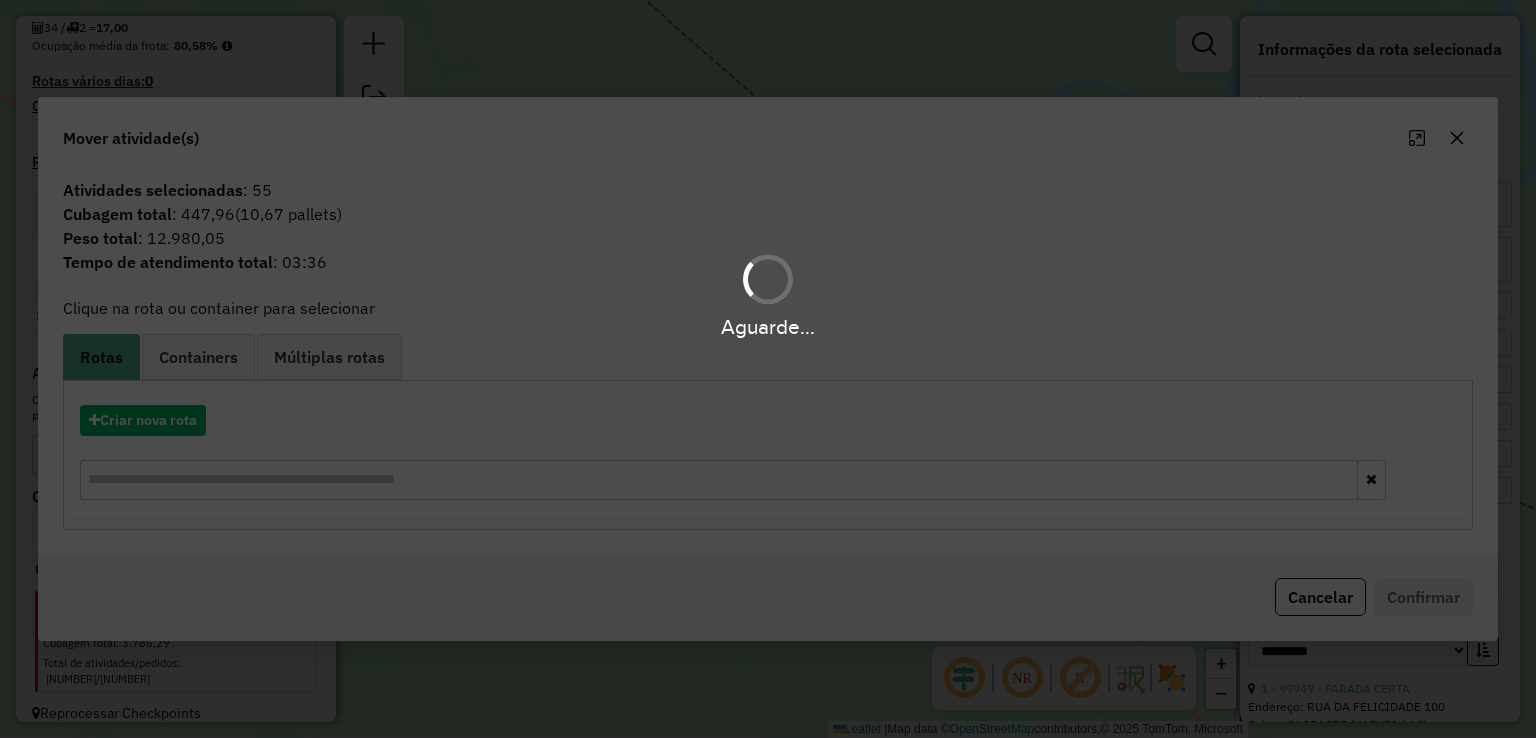 click on "Aguarde..." at bounding box center [768, 369] 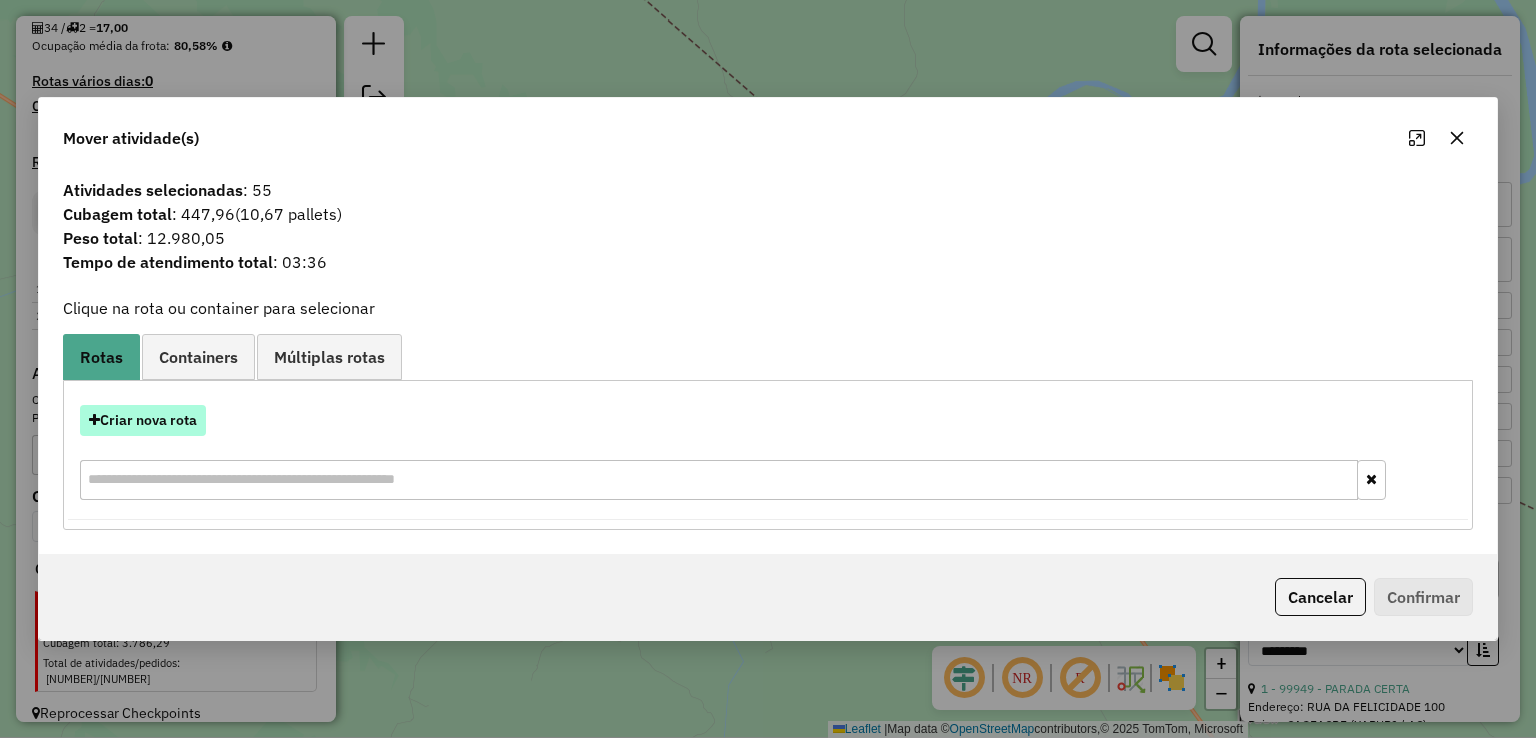 click on "Criar nova rota" at bounding box center (143, 420) 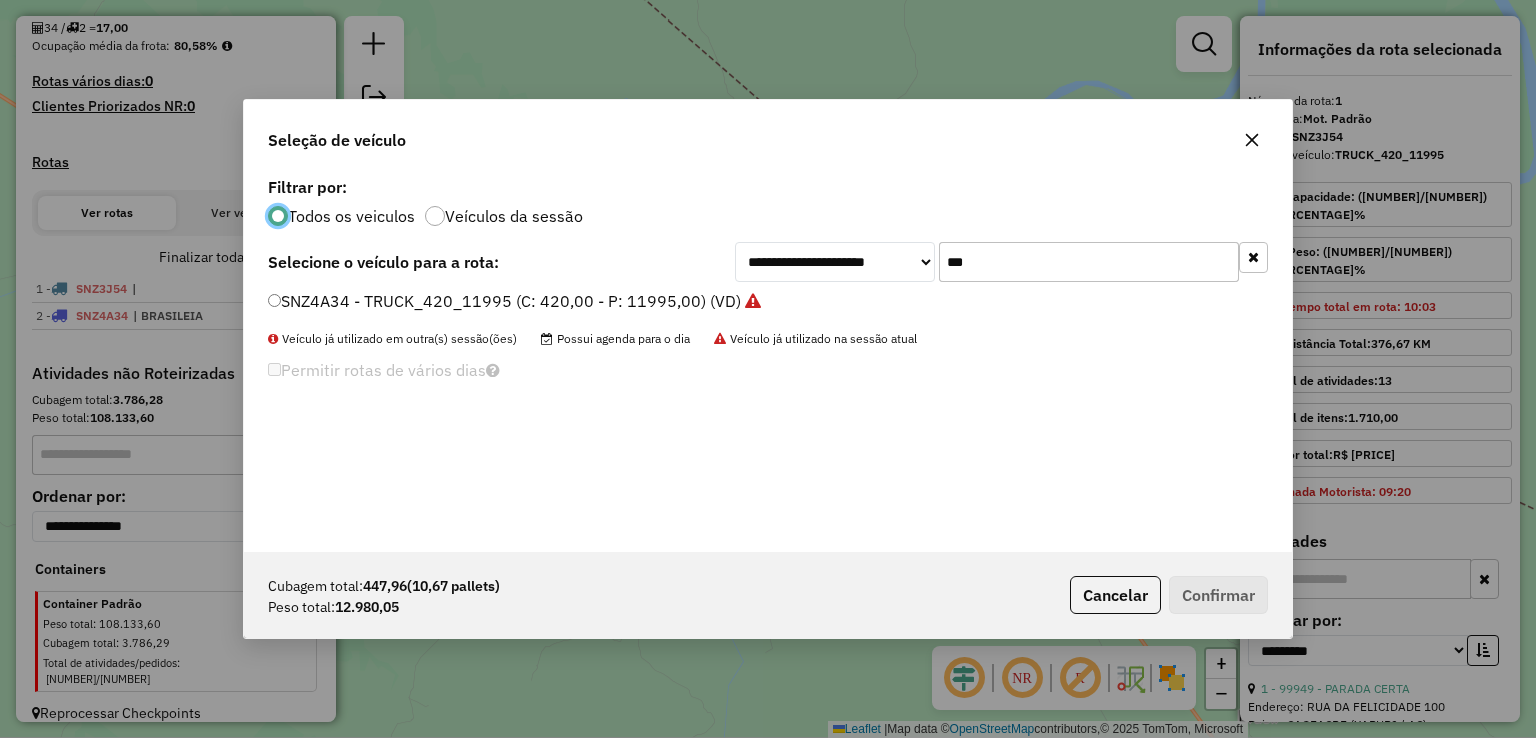 scroll, scrollTop: 10, scrollLeft: 6, axis: both 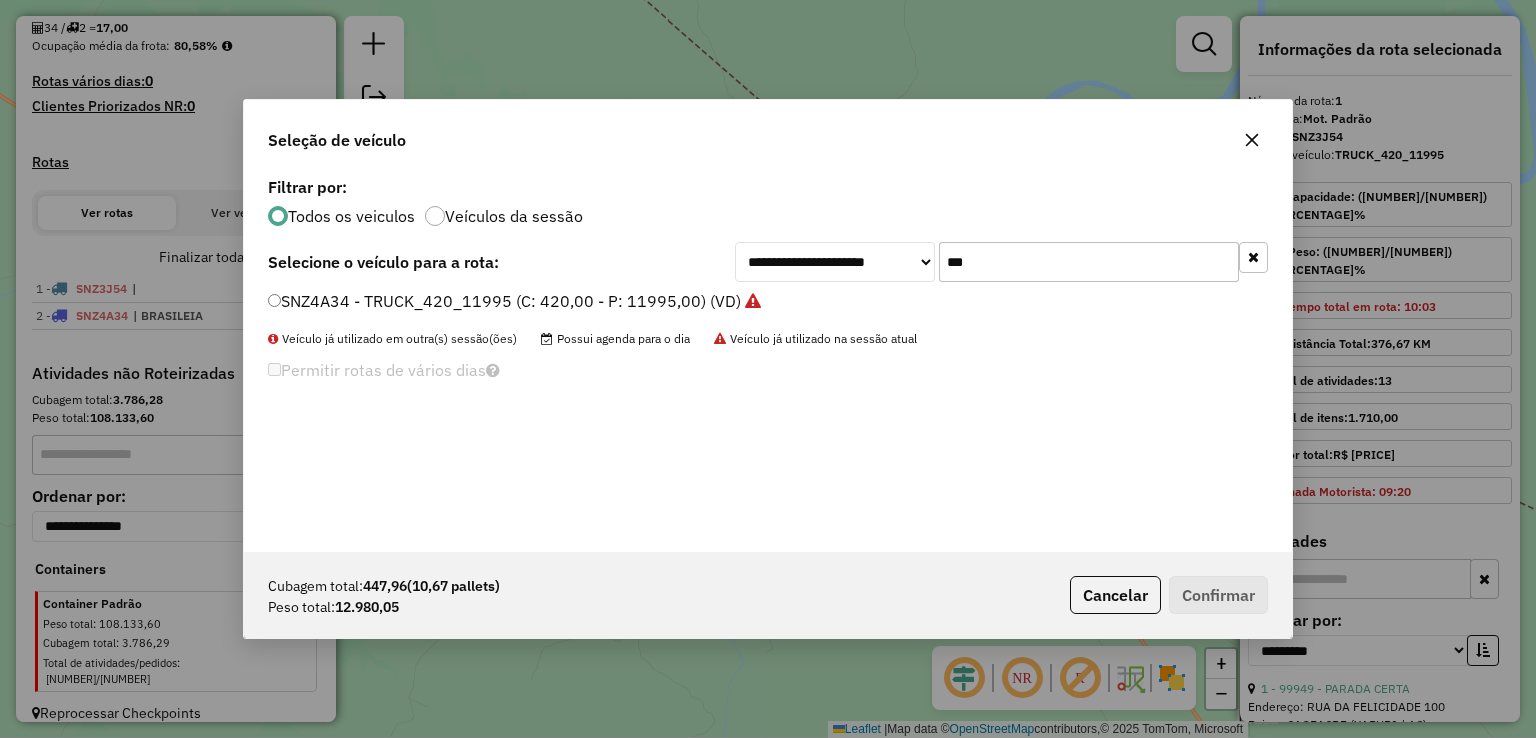 drag, startPoint x: 1012, startPoint y: 260, endPoint x: 788, endPoint y: 258, distance: 224.00893 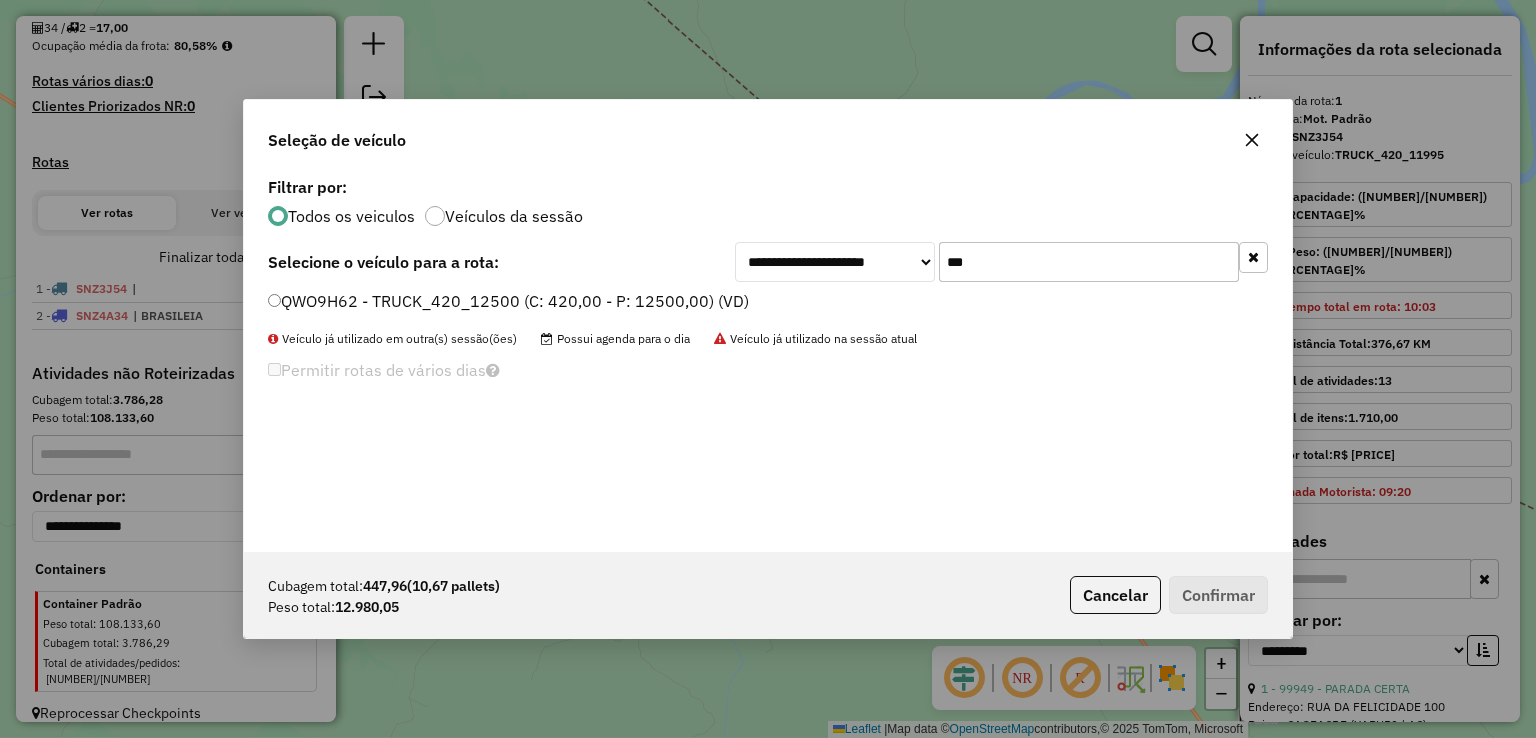 type on "***" 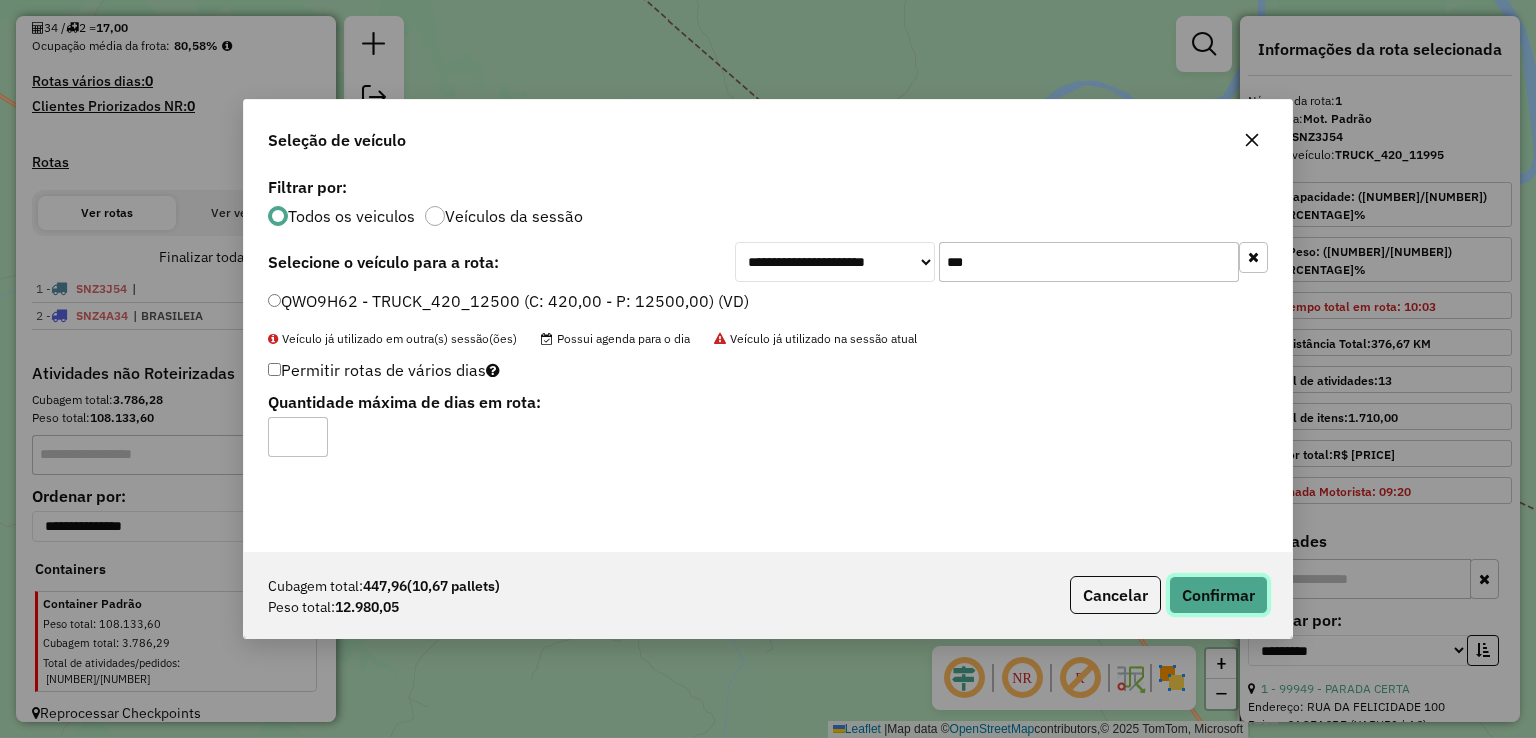 click on "Confirmar" 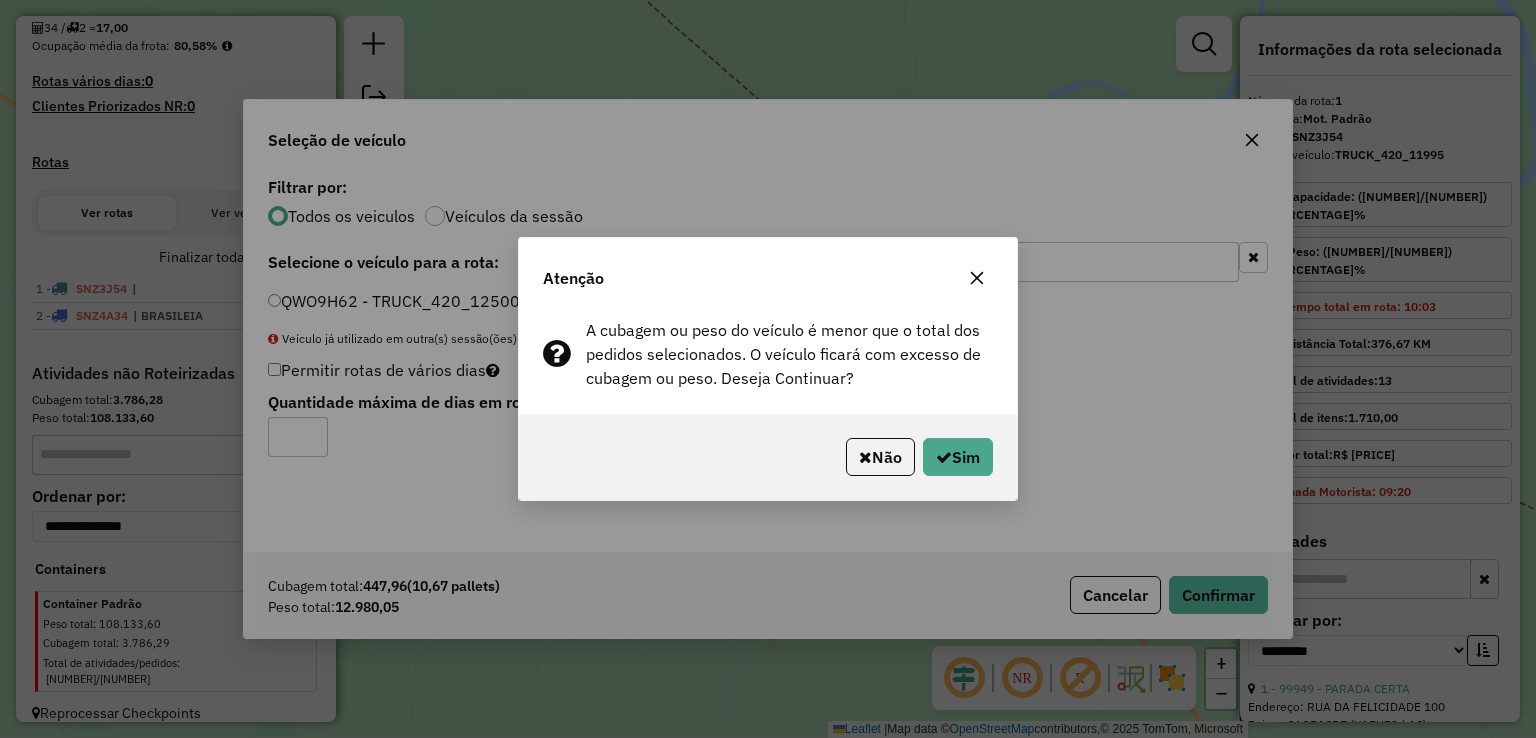 drag, startPoint x: 841, startPoint y: 376, endPoint x: 912, endPoint y: 447, distance: 100.409164 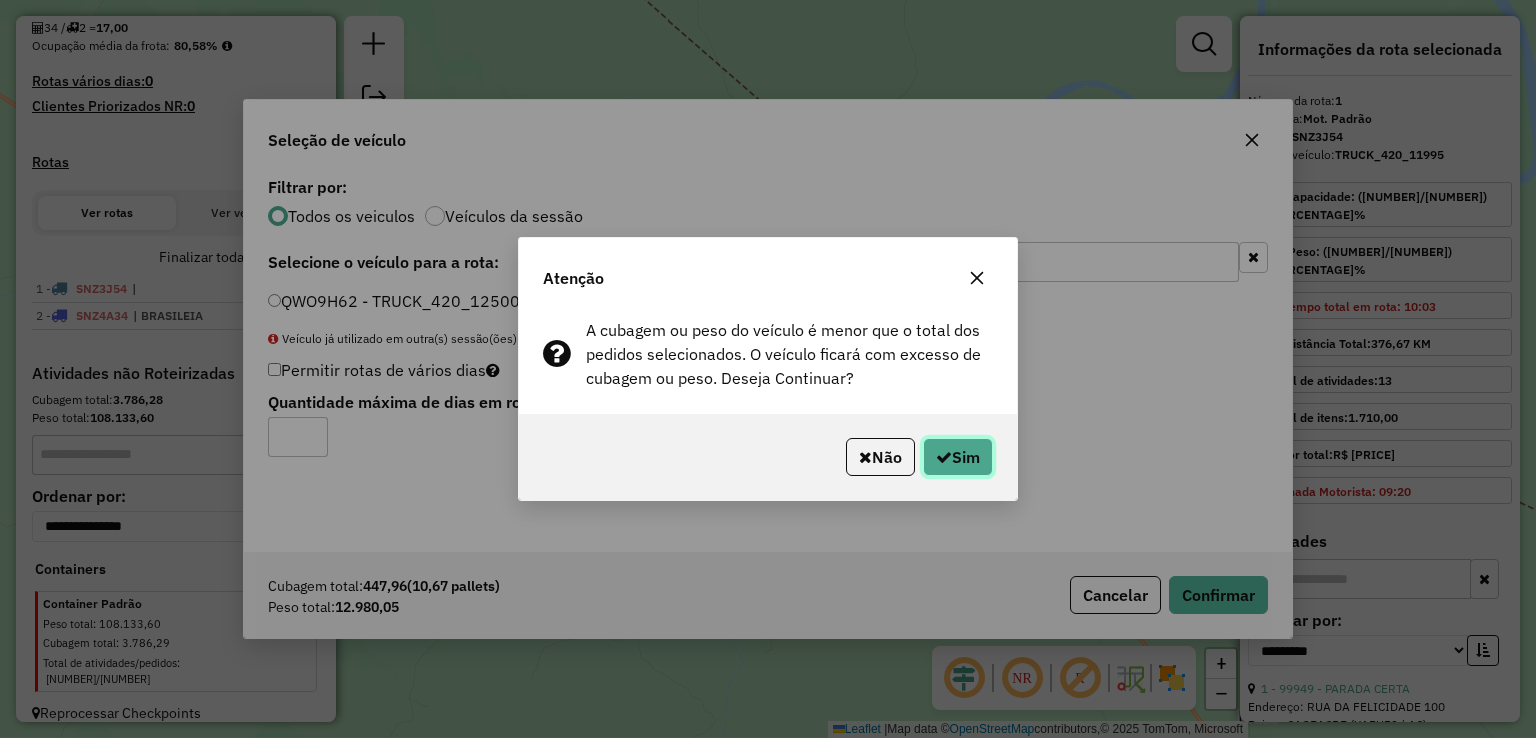 click on "Sim" 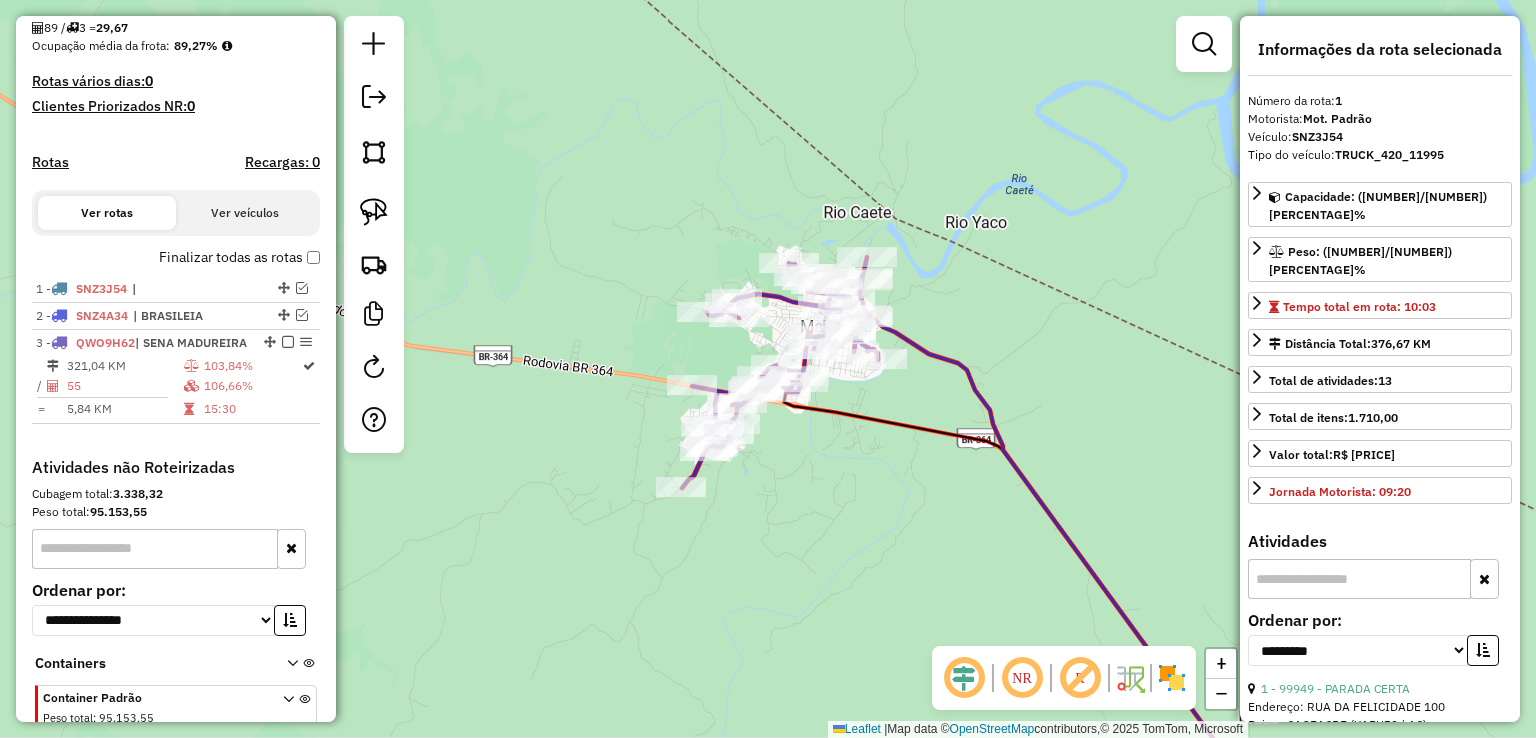 scroll, scrollTop: 601, scrollLeft: 0, axis: vertical 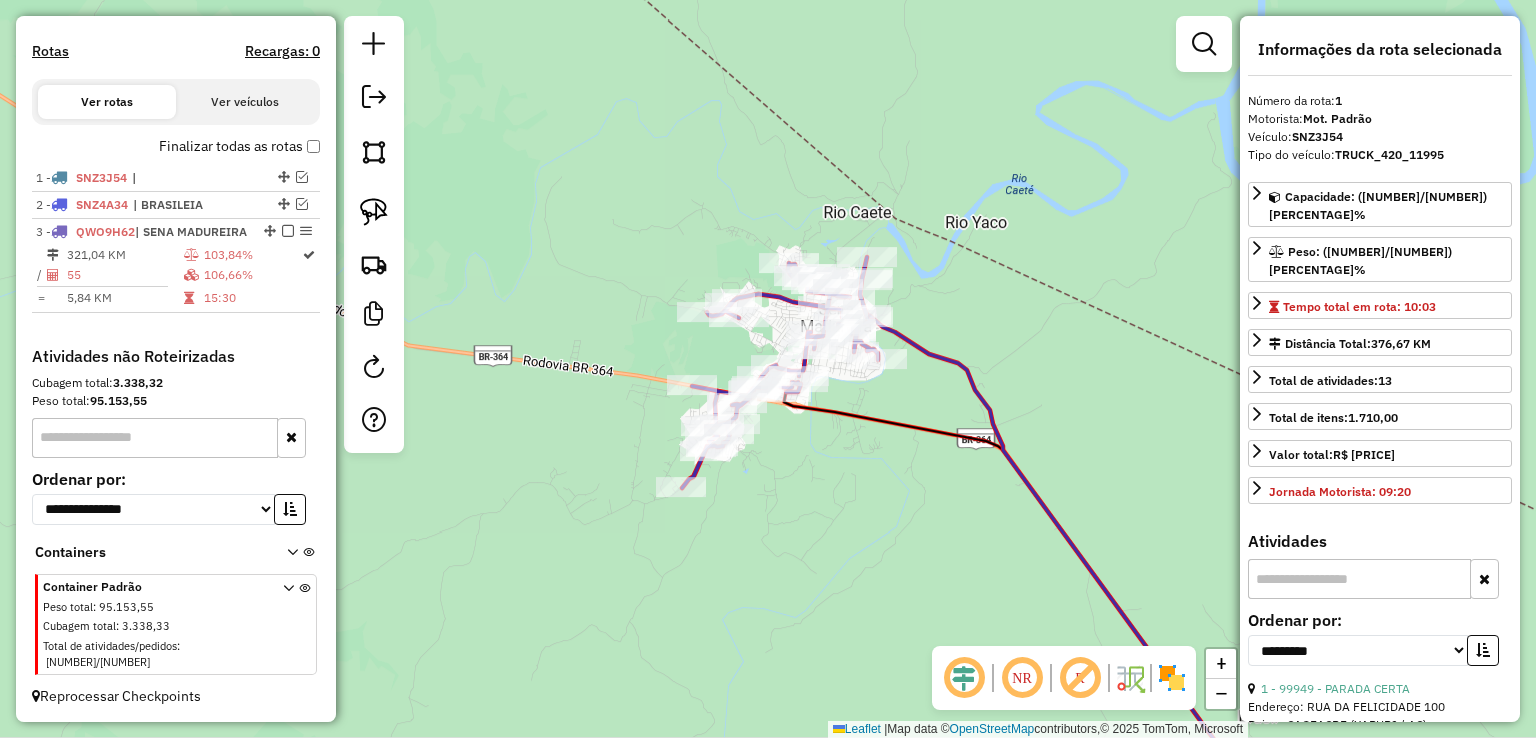 click on "Janela de atendimento Grade de atendimento Capacidade Transportadoras Veículos Cliente Pedidos  Rotas Selecione os dias de semana para filtrar as janelas de atendimento  Seg   Ter   Qua   Qui   Sex   Sáb   Dom  Informe o período da janela de atendimento: De: Até:  Filtrar exatamente a janela do cliente  Considerar janela de atendimento padrão  Selecione os dias de semana para filtrar as grades de atendimento  Seg   Ter   Qua   Qui   Sex   Sáb   Dom   Considerar clientes sem dia de atendimento cadastrado  Clientes fora do dia de atendimento selecionado Filtrar as atividades entre os valores definidos abaixo:  Peso mínimo:   Peso máximo:   Cubagem mínima:   Cubagem máxima:   De:   Até:  Filtrar as atividades entre o tempo de atendimento definido abaixo:  De:   Até:   Considerar capacidade total dos clientes não roteirizados Transportadora: Selecione um ou mais itens Tipo de veículo: Selecione um ou mais itens Veículo: Selecione um ou mais itens Motorista: Selecione um ou mais itens Nome: Rótulo:" 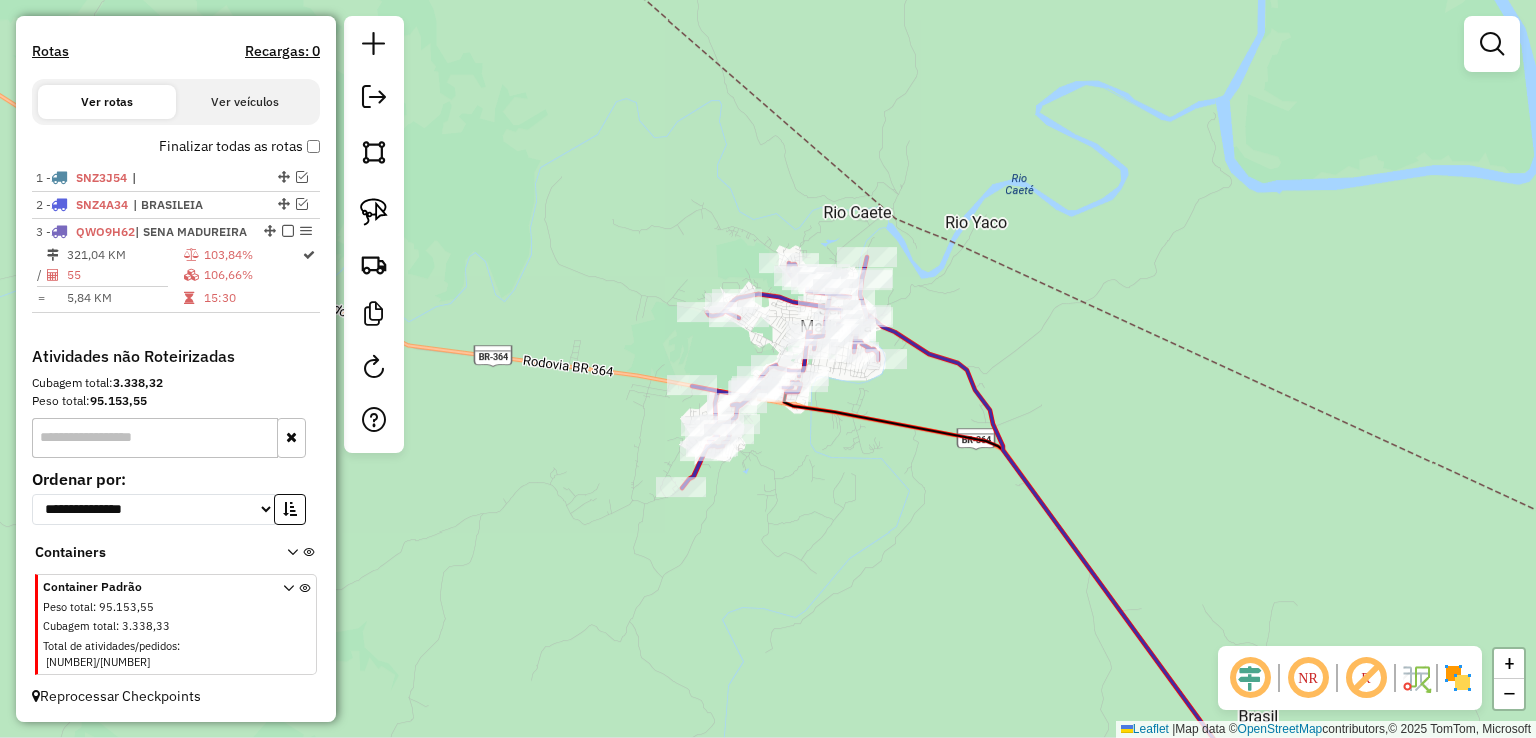 click 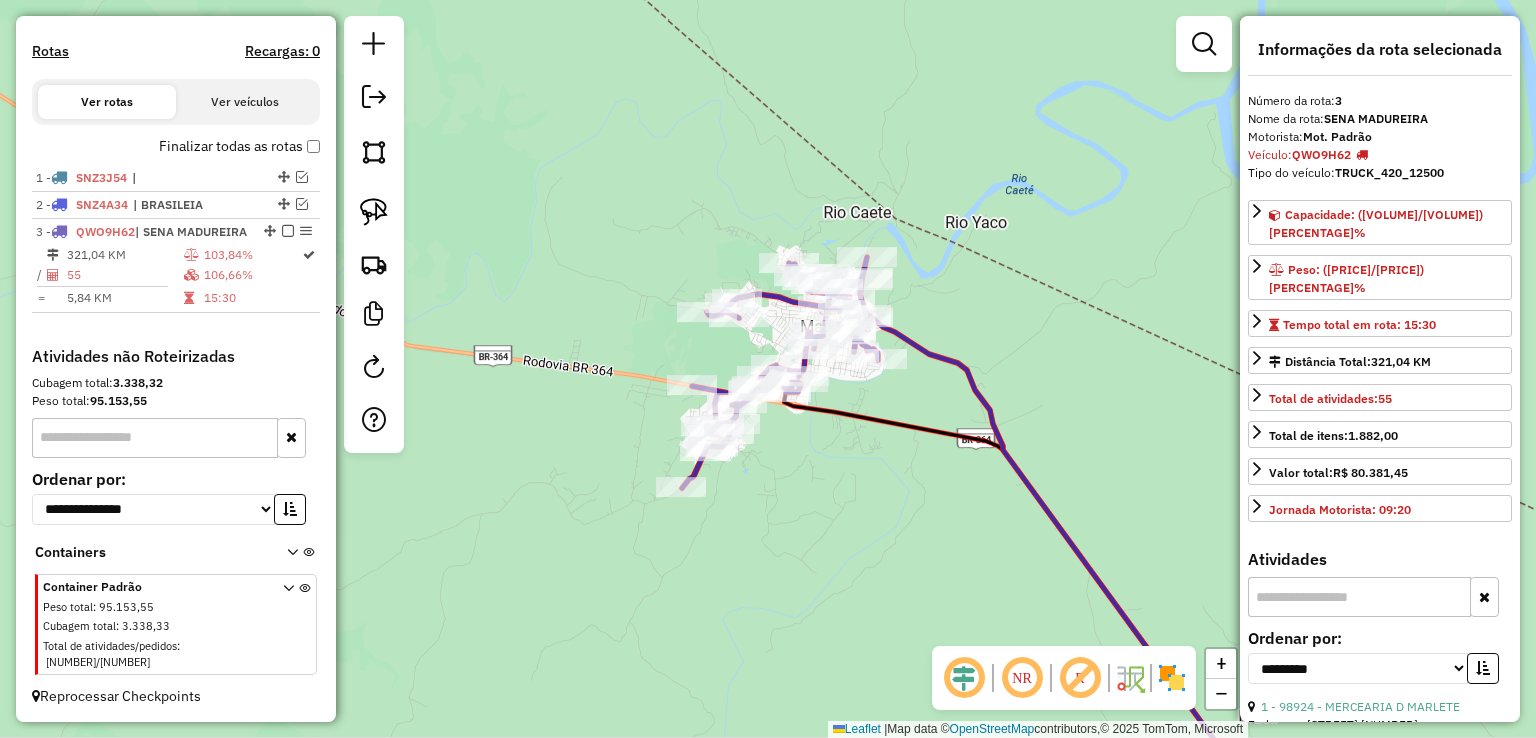 scroll, scrollTop: 200, scrollLeft: 0, axis: vertical 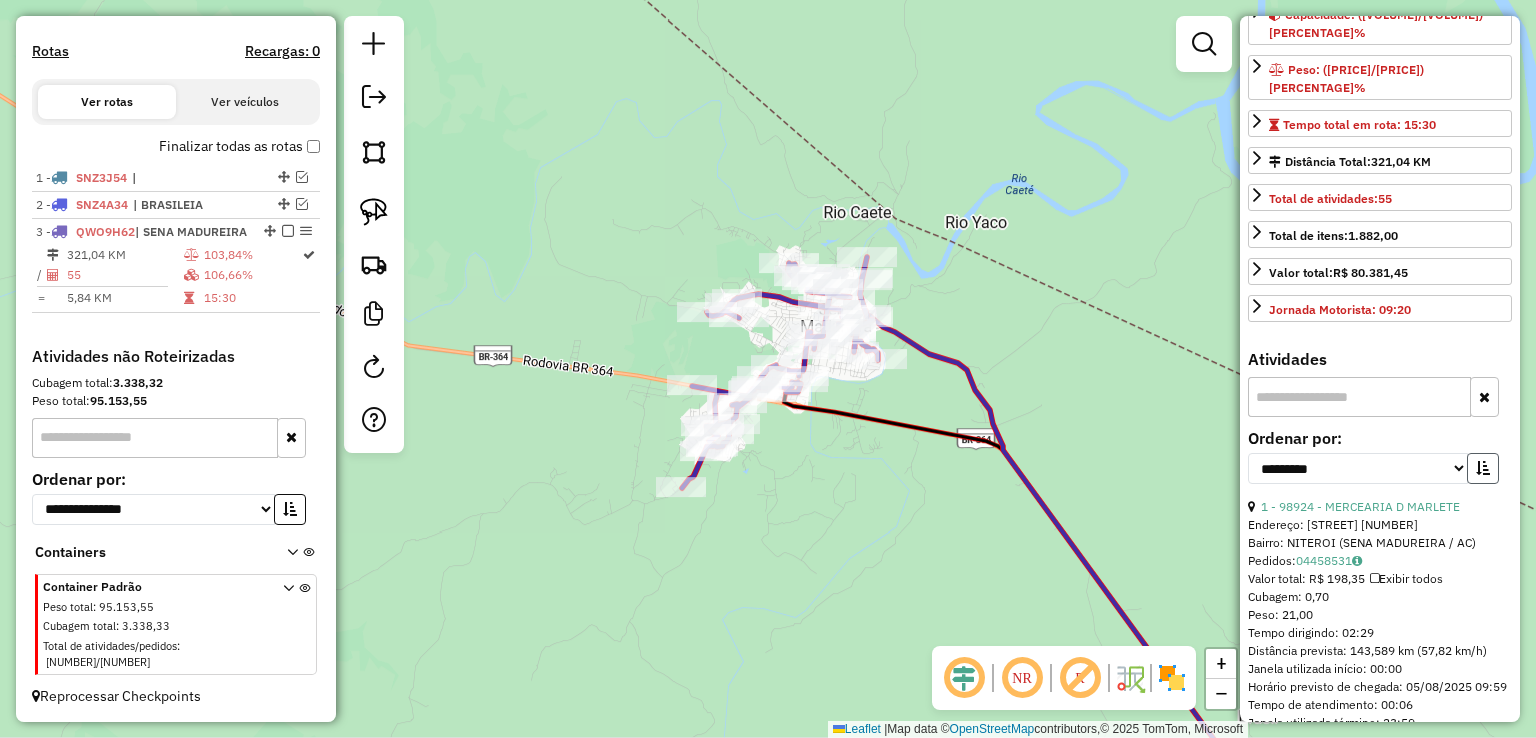 click at bounding box center [1483, 468] 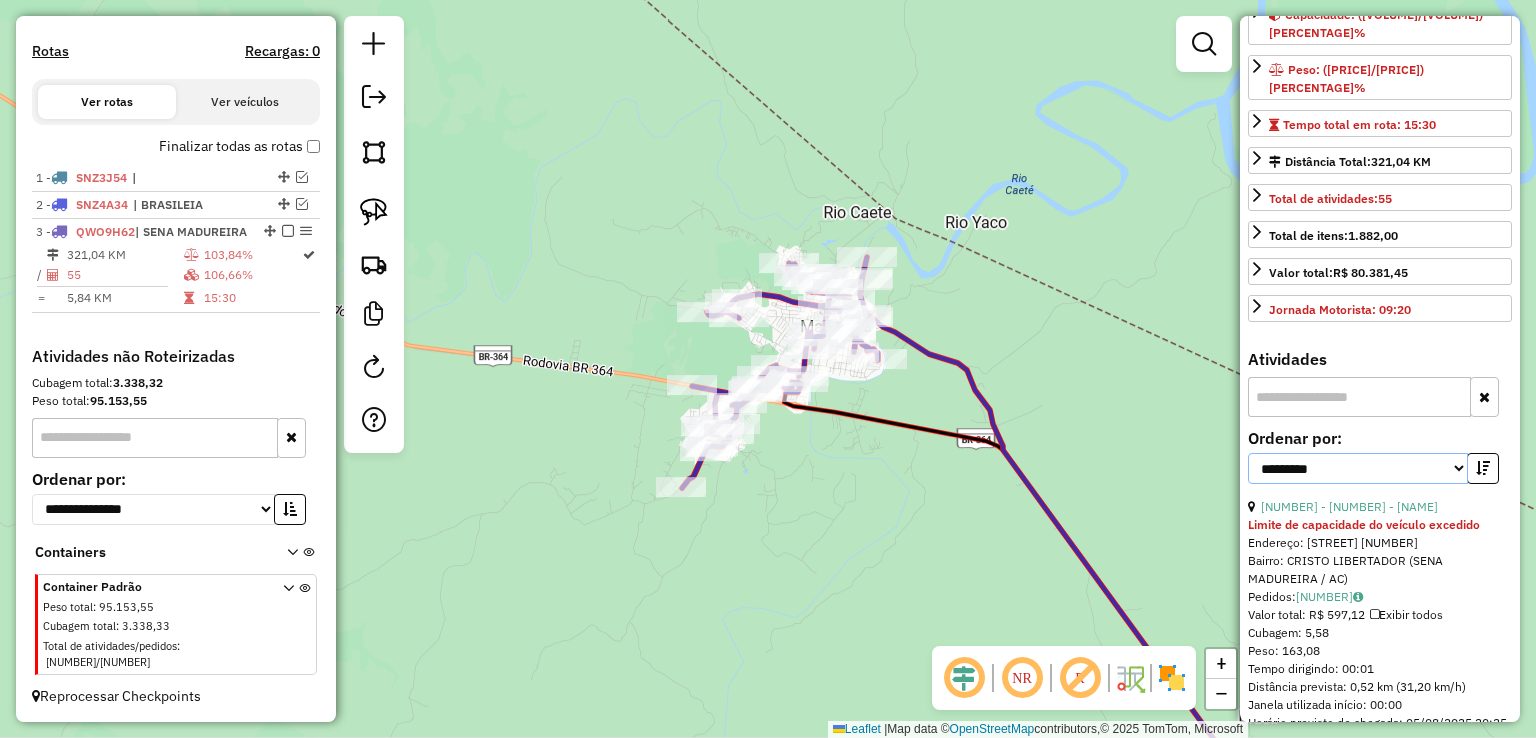 click on "**********" at bounding box center (1358, 468) 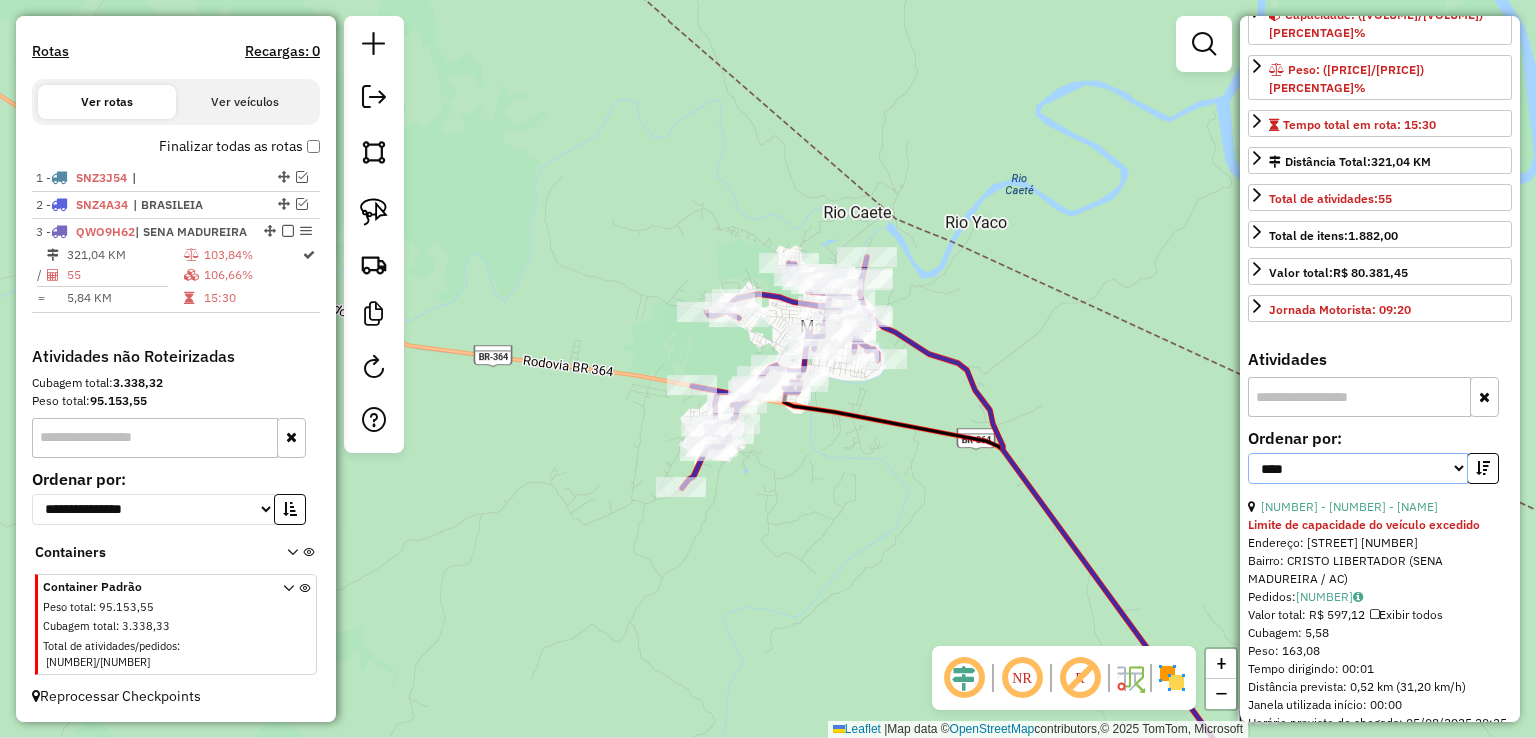 click on "**********" at bounding box center [1358, 468] 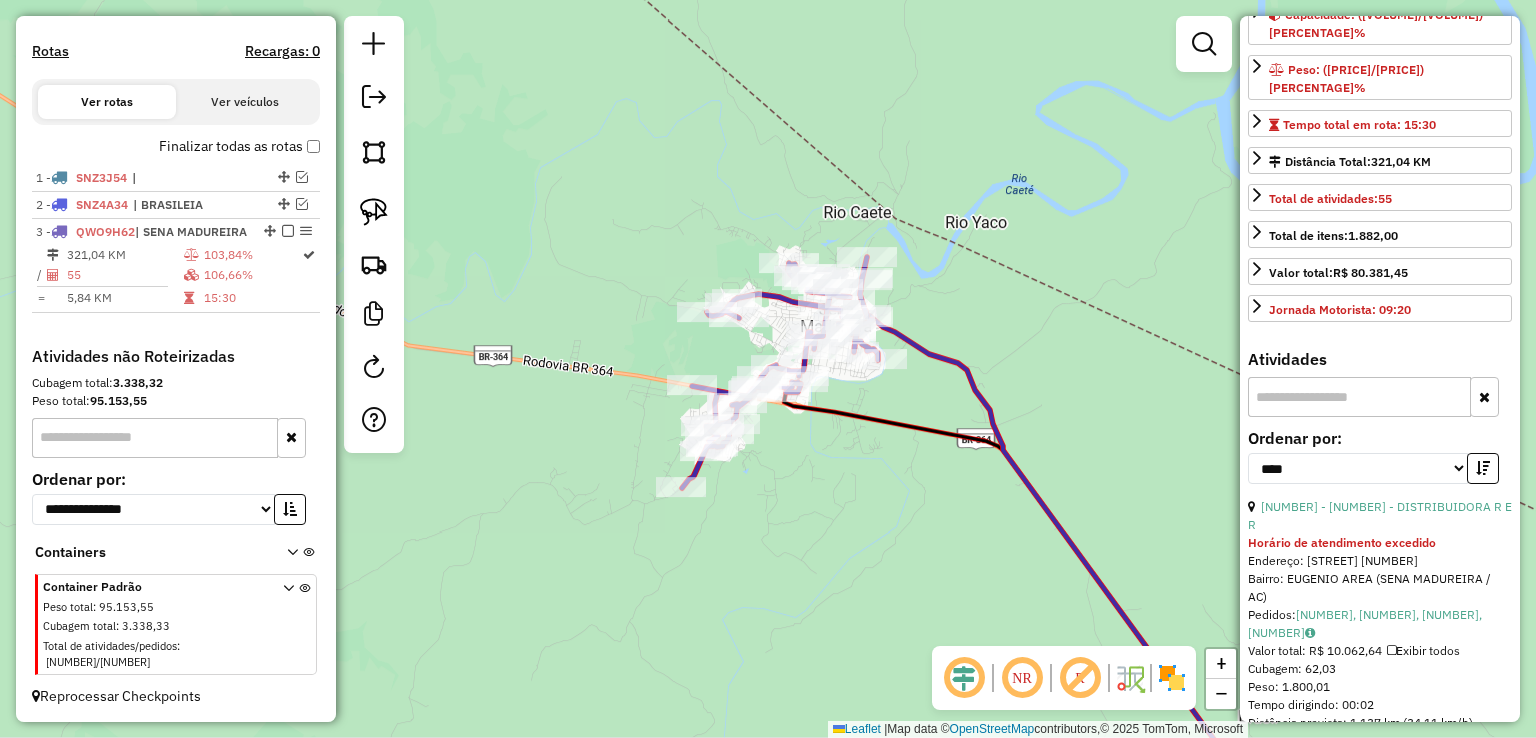 click 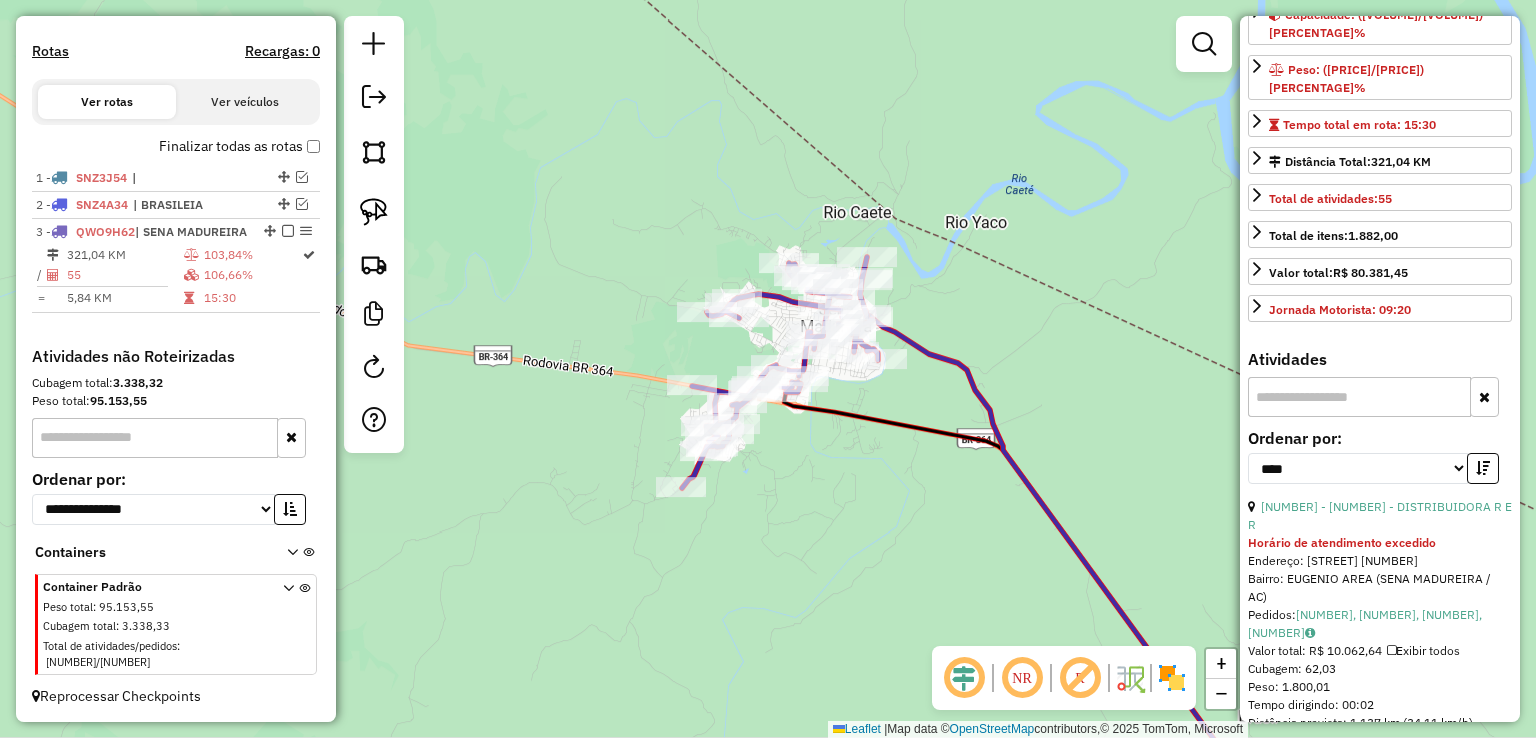 click 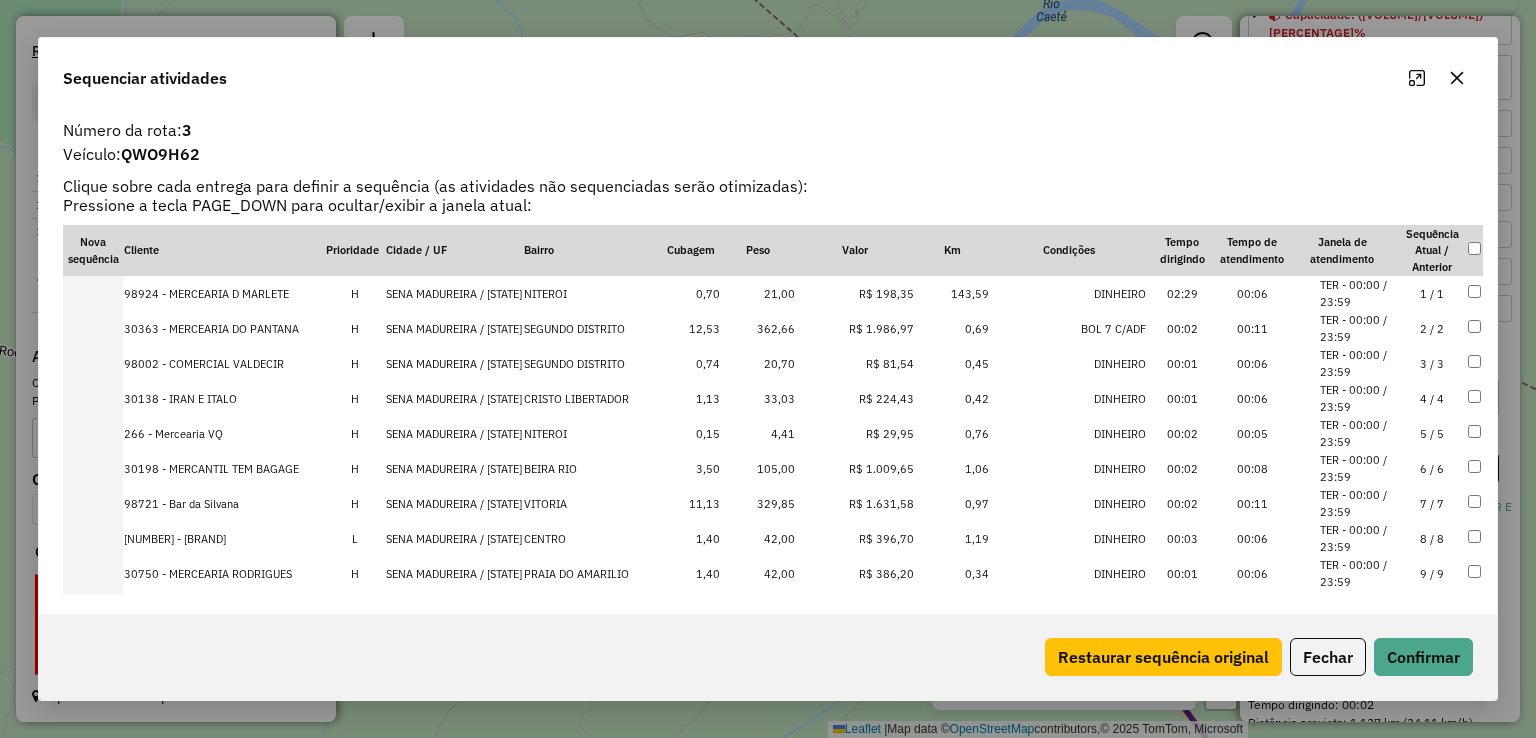 click on "SENA MADUREIRA / AC" at bounding box center (454, 363) 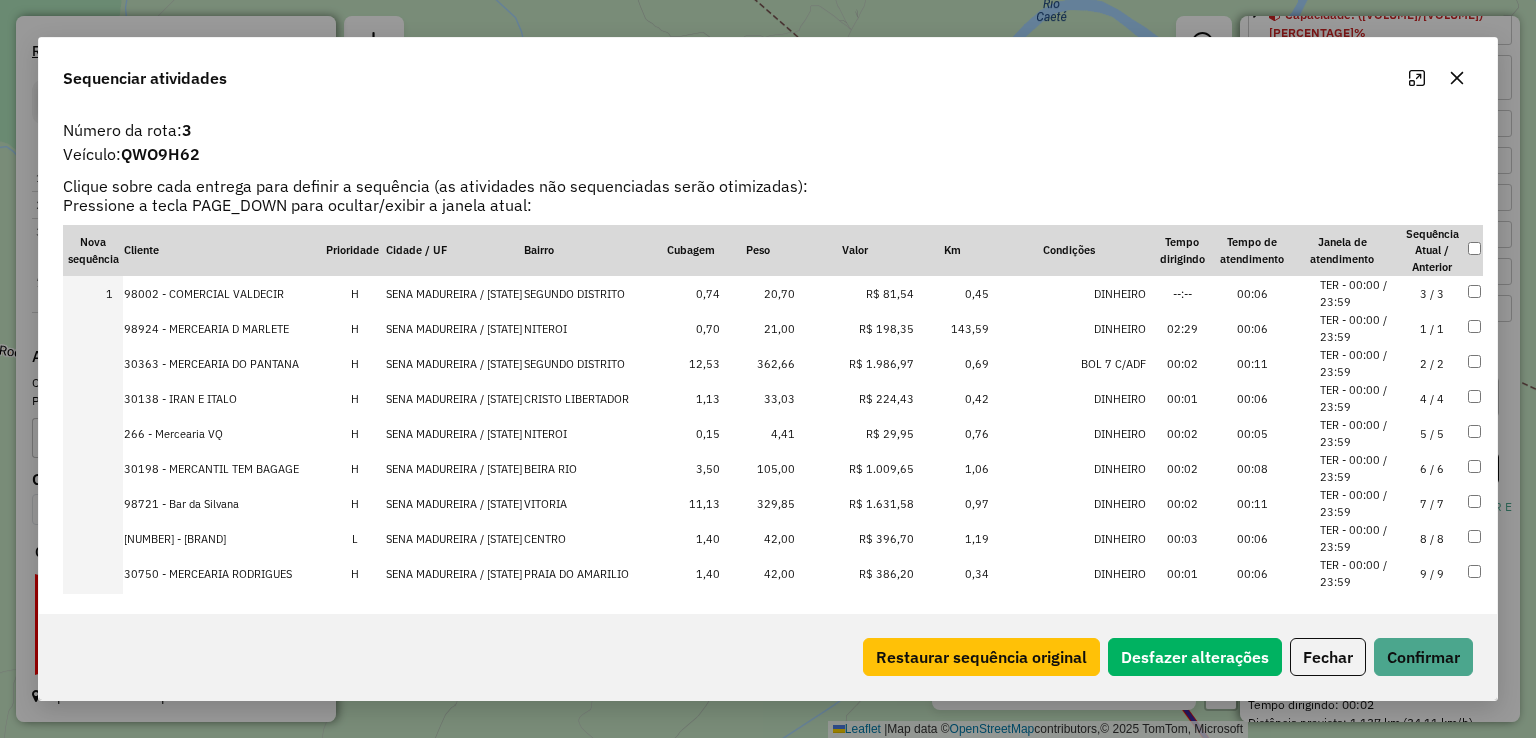 click on "SENA MADUREIRA / AC" at bounding box center [454, 363] 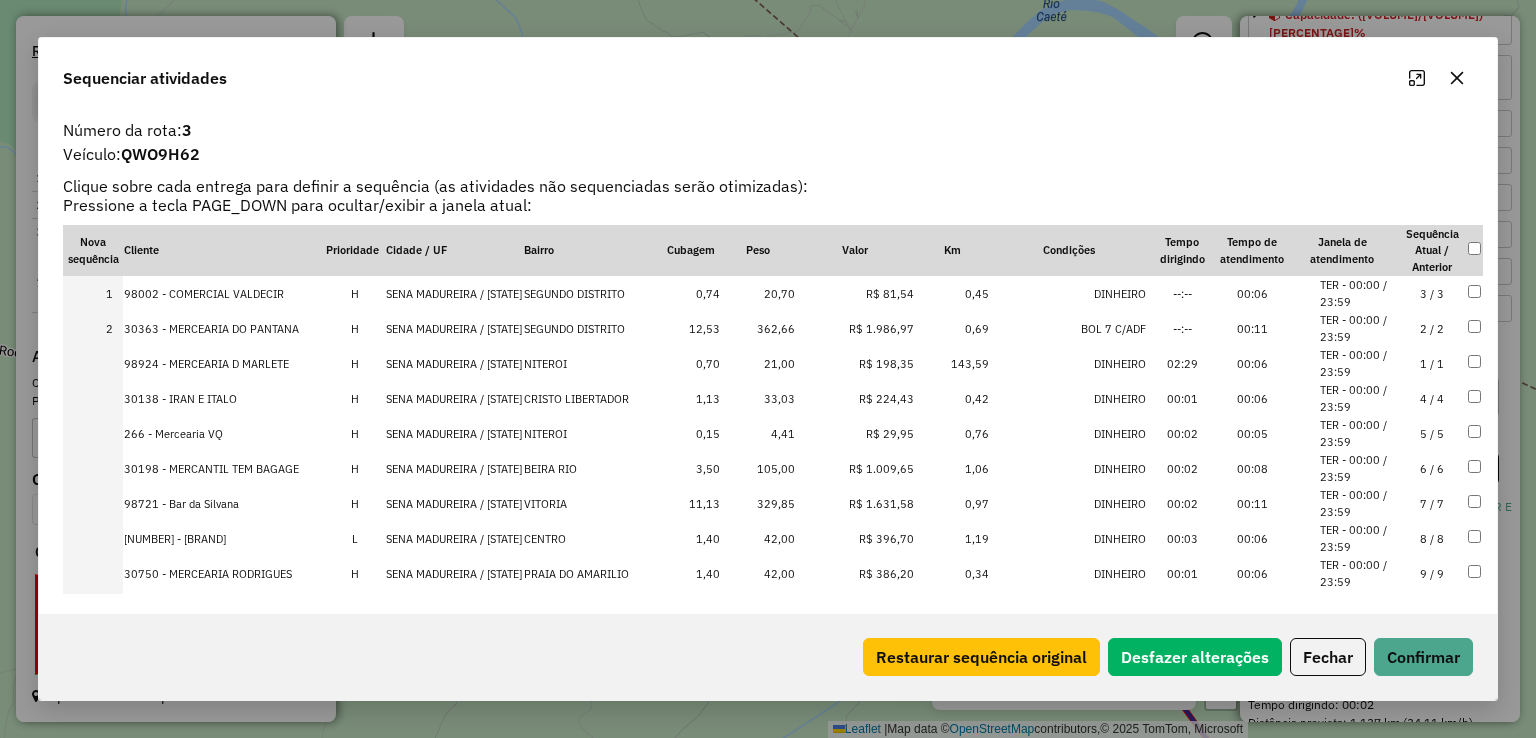 click on "SENA MADUREIRA / AC" at bounding box center [454, 398] 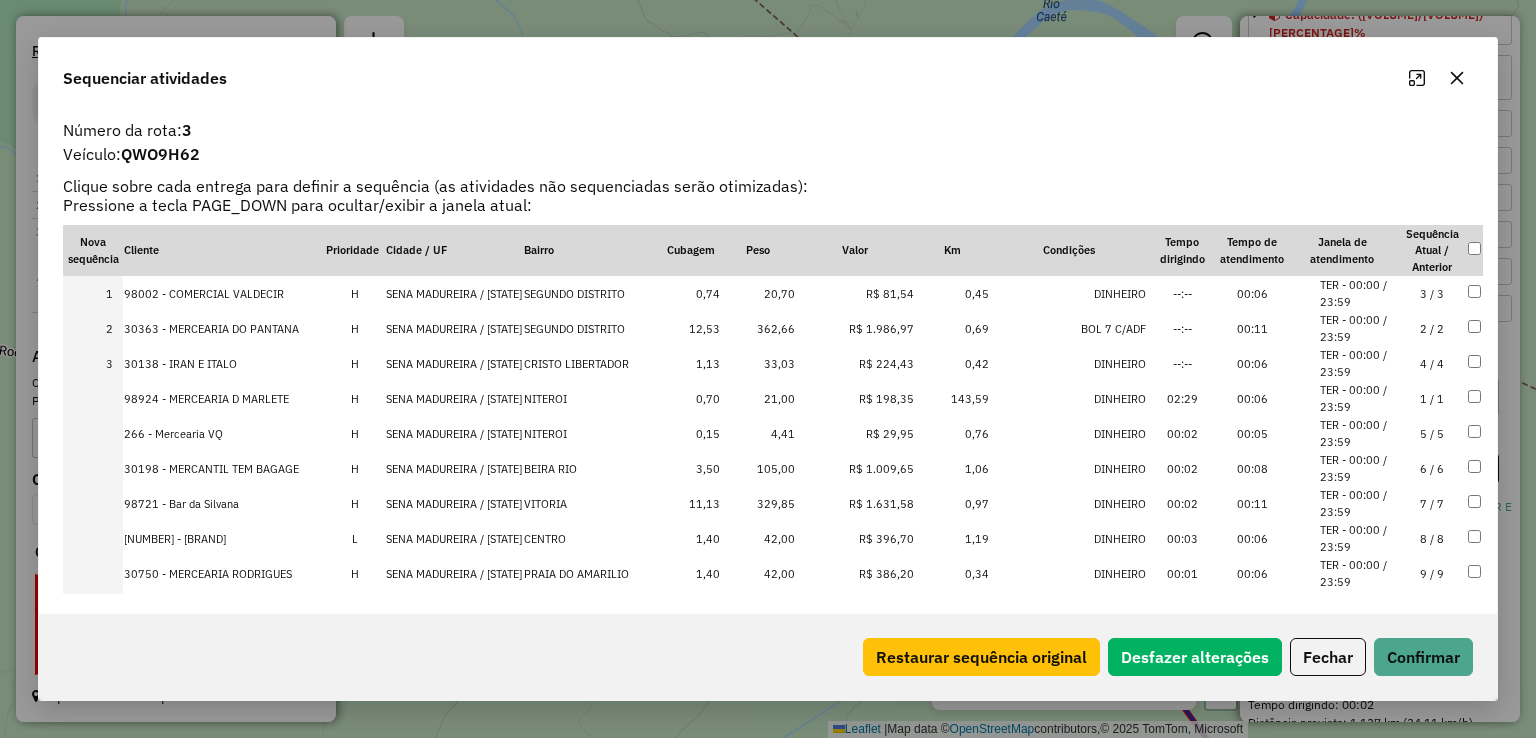 click on "SENA MADUREIRA / AC" at bounding box center [454, 398] 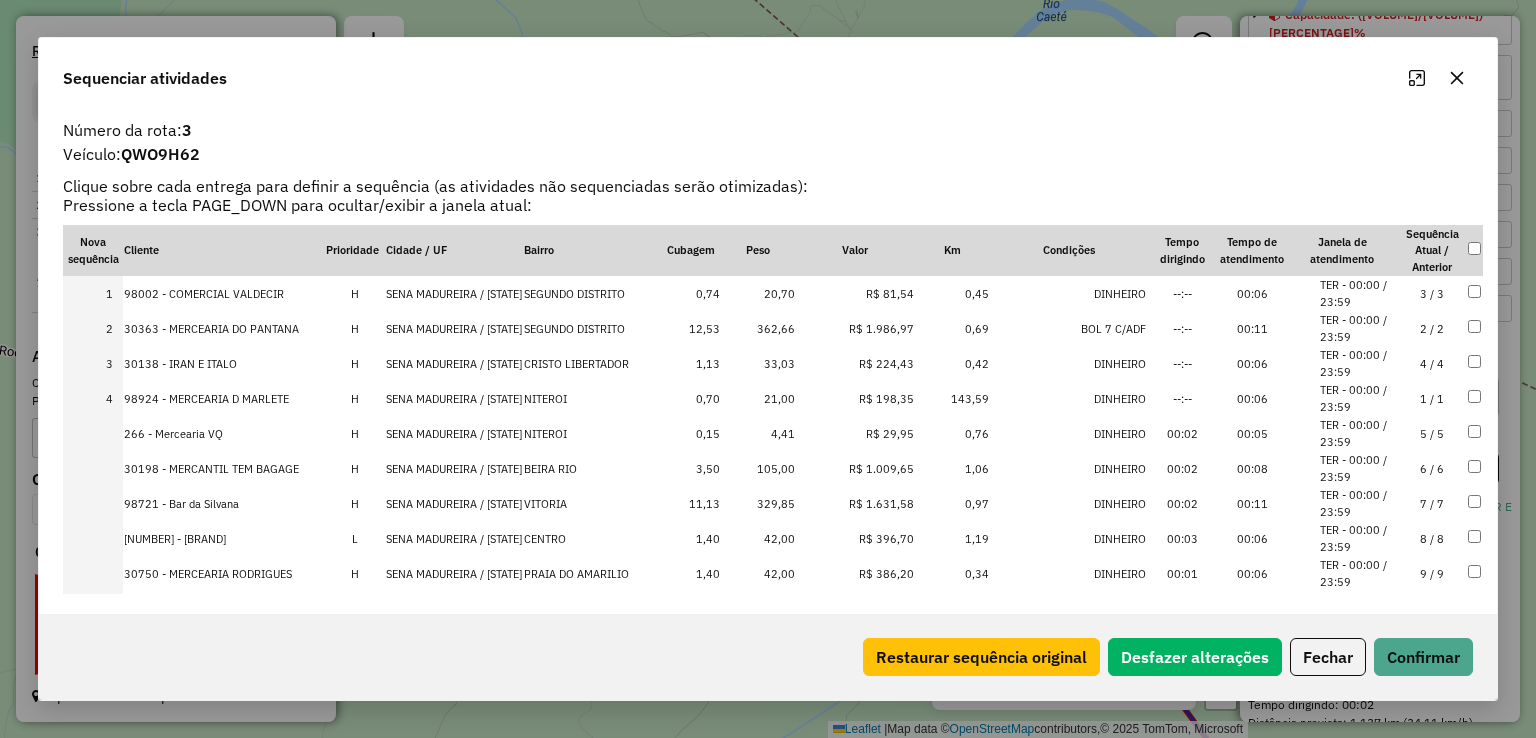 click on "SENA MADUREIRA / AC" at bounding box center [454, 433] 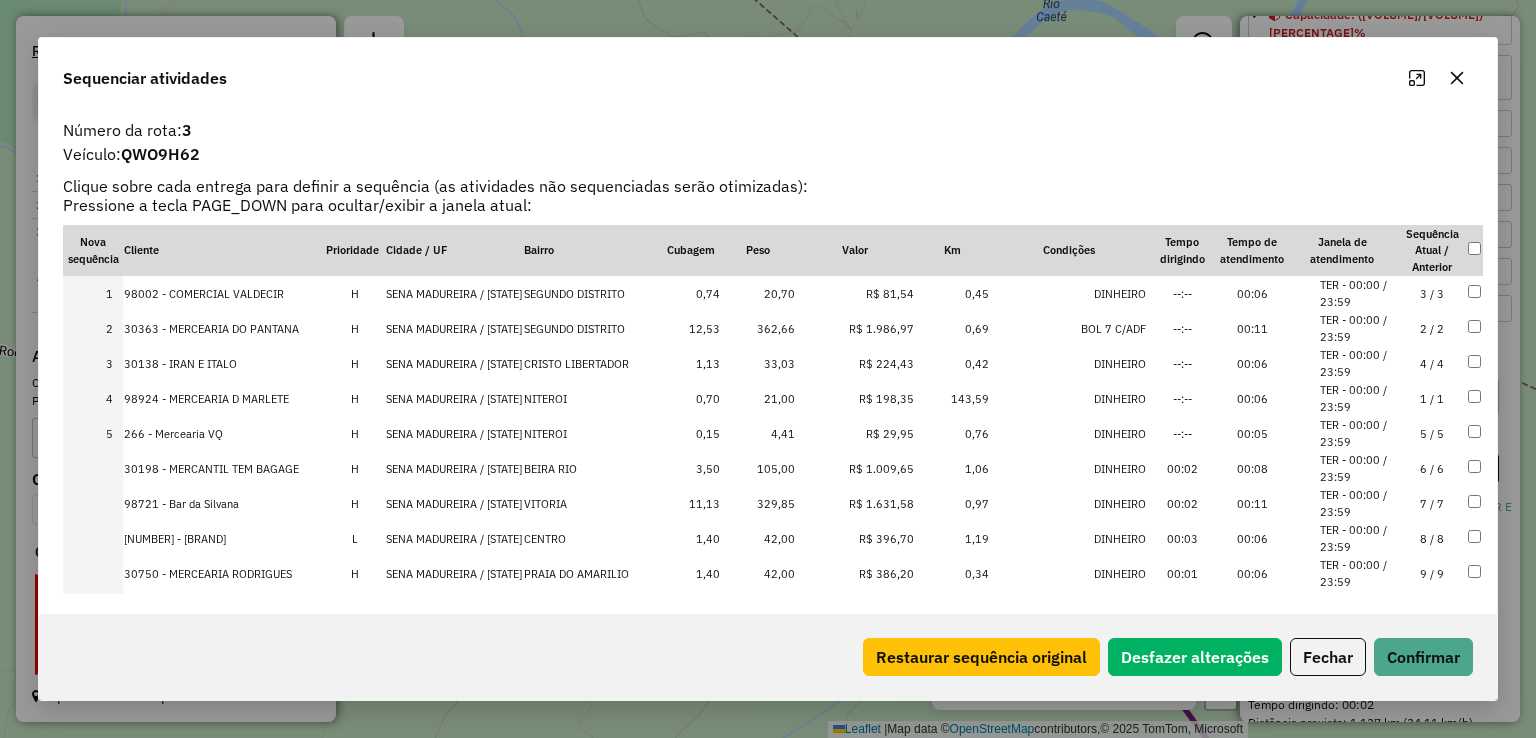 click on "SENA MADUREIRA / AC" at bounding box center [454, 468] 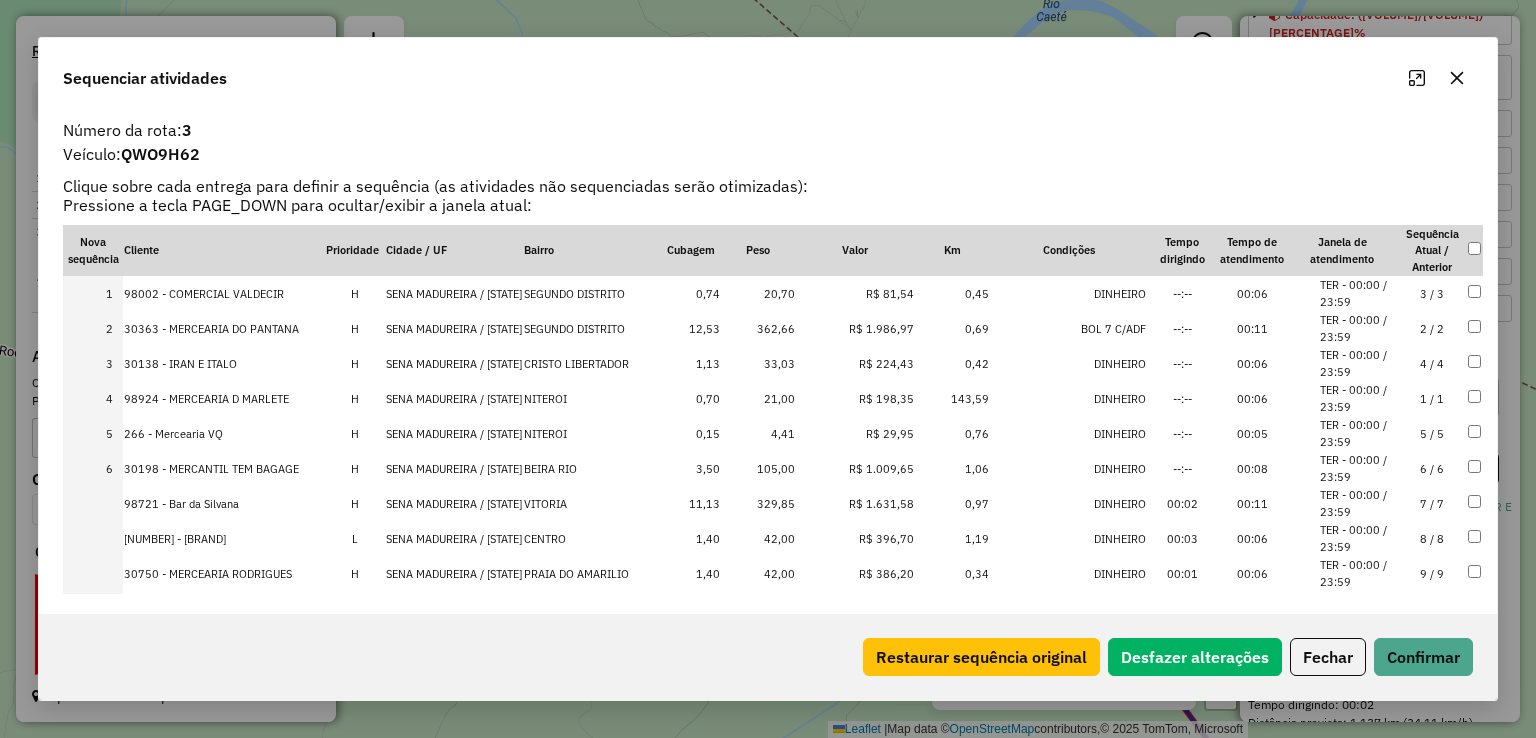 click on "SENA MADUREIRA / AC" at bounding box center [454, 503] 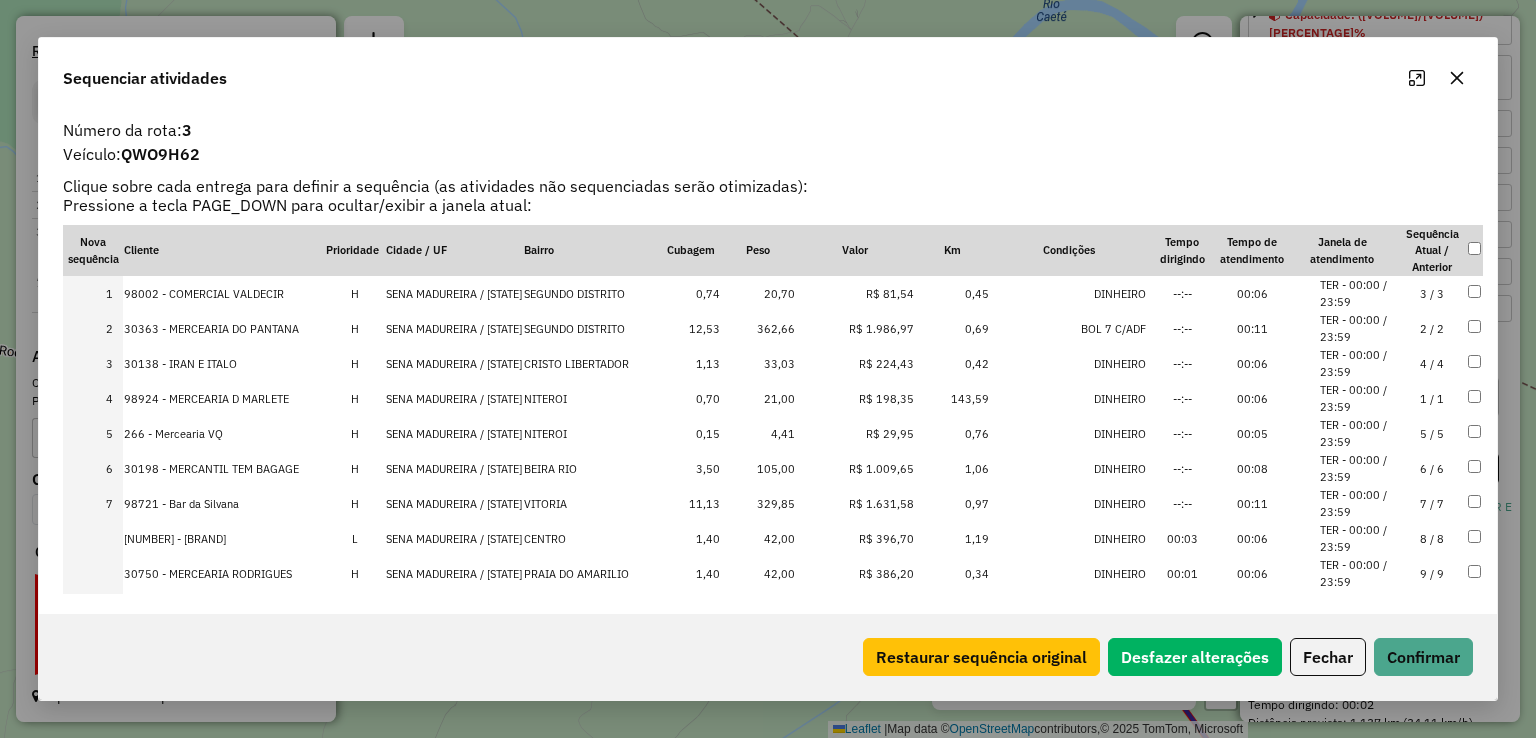 click on "SENA MADUREIRA / AC" at bounding box center [454, 573] 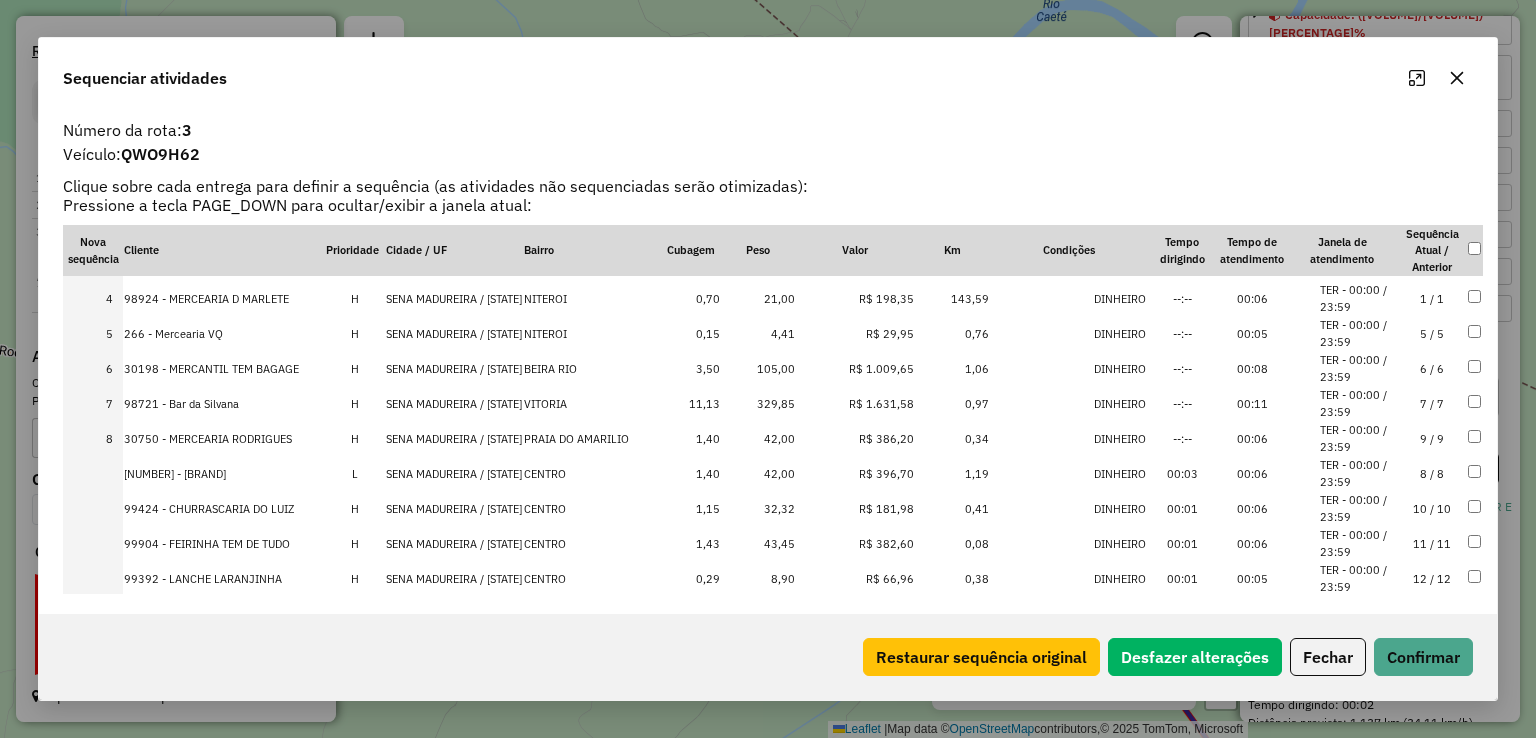 click on "1   98002 - COMERCIAL VALDECIR   H   SENA MADUREIRA / AC  SEGUNDO DISTRITO  0,74   20,70   R$ 81,54   0,45   DINHEIRO   --:--   00:06  TER - 00:00 / 23:59  3 / 3   2   30363 - MERCEARIA DO PANTANA   H   SENA MADUREIRA / AC  SEGUNDO DISTRITO  12,53   362,66   R$ 1.986,97   0,69   BOL 7 C/ADF   --:--   00:11  TER - 00:00 / 23:59  2 / 2   3   30138 - IRAN E ITALO   H   SENA MADUREIRA / AC  CRISTO LIBERTADOR  1,13   33,03   R$ 224,43   0,42   DINHEIRO   --:--   00:06  TER - 00:00 / 23:59  4 / 4   4   98924 - MERCEARIA D MARLETE   H   SENA MADUREIRA / AC  NITEROI  0,70   21,00   R$ 198,35   143,59   DINHEIRO   --:--   00:06  TER - 00:00 / 23:59  1 / 1   5   266 - Mercearia  VQ   H   SENA MADUREIRA / AC  NITEROI  0,15   4,41   R$ 29,95   0,76   DINHEIRO   --:--   00:05  TER - 00:00 / 23:59  5 / 5   6   30198 - MERCANTIL TEM BAGAGE   H   SENA MADUREIRA / AC  BEIRA RIO  3,50   105,00   R$ 1.009,65   1,06   DINHEIRO   --:--   00:08  TER - 00:00 / 23:59  6 / 6   7   98721 - Bar da Silvana   H   SENA MADUREIRA / AC" 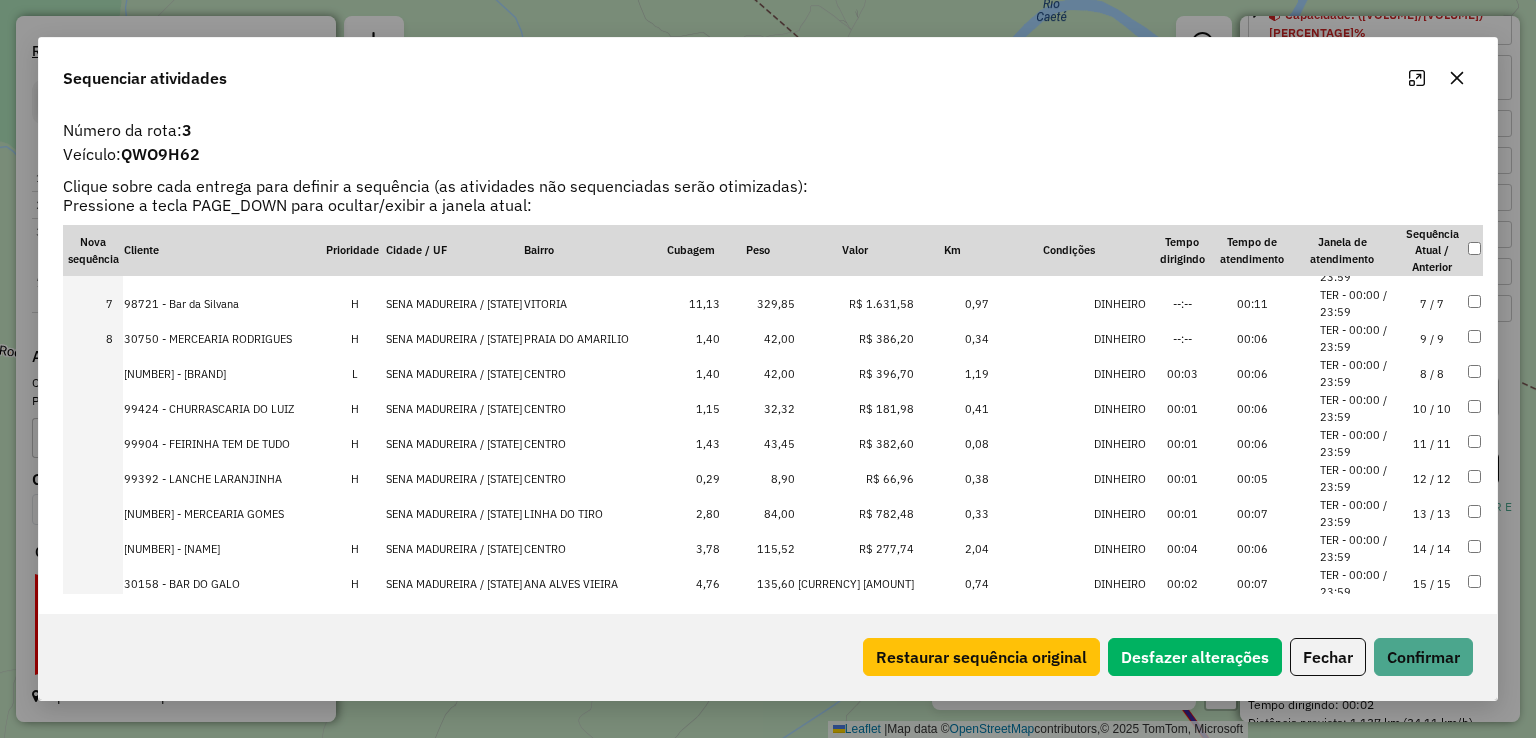 click on "SENA MADUREIRA / AC" at bounding box center (454, 443) 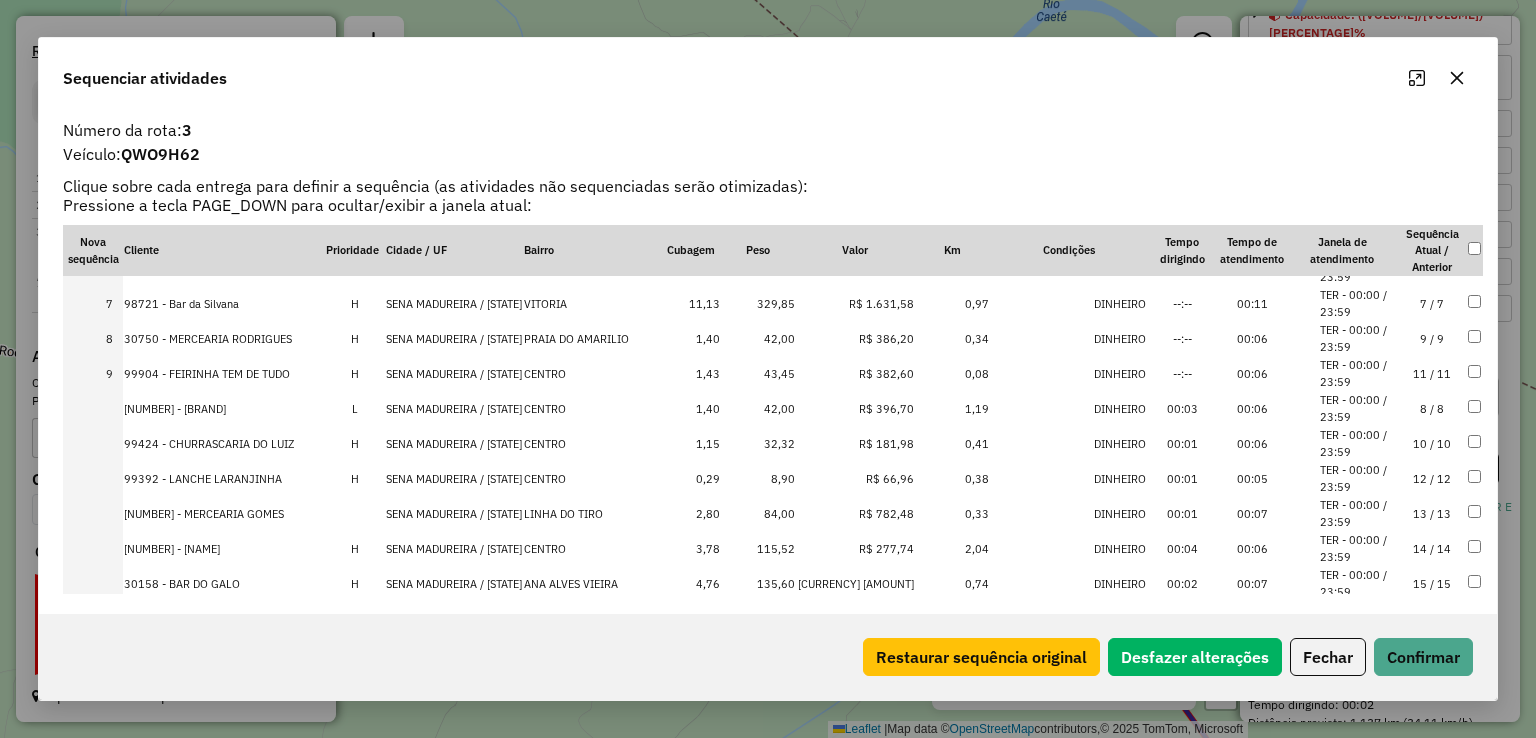 click on "SENA MADUREIRA / AC" at bounding box center [454, 443] 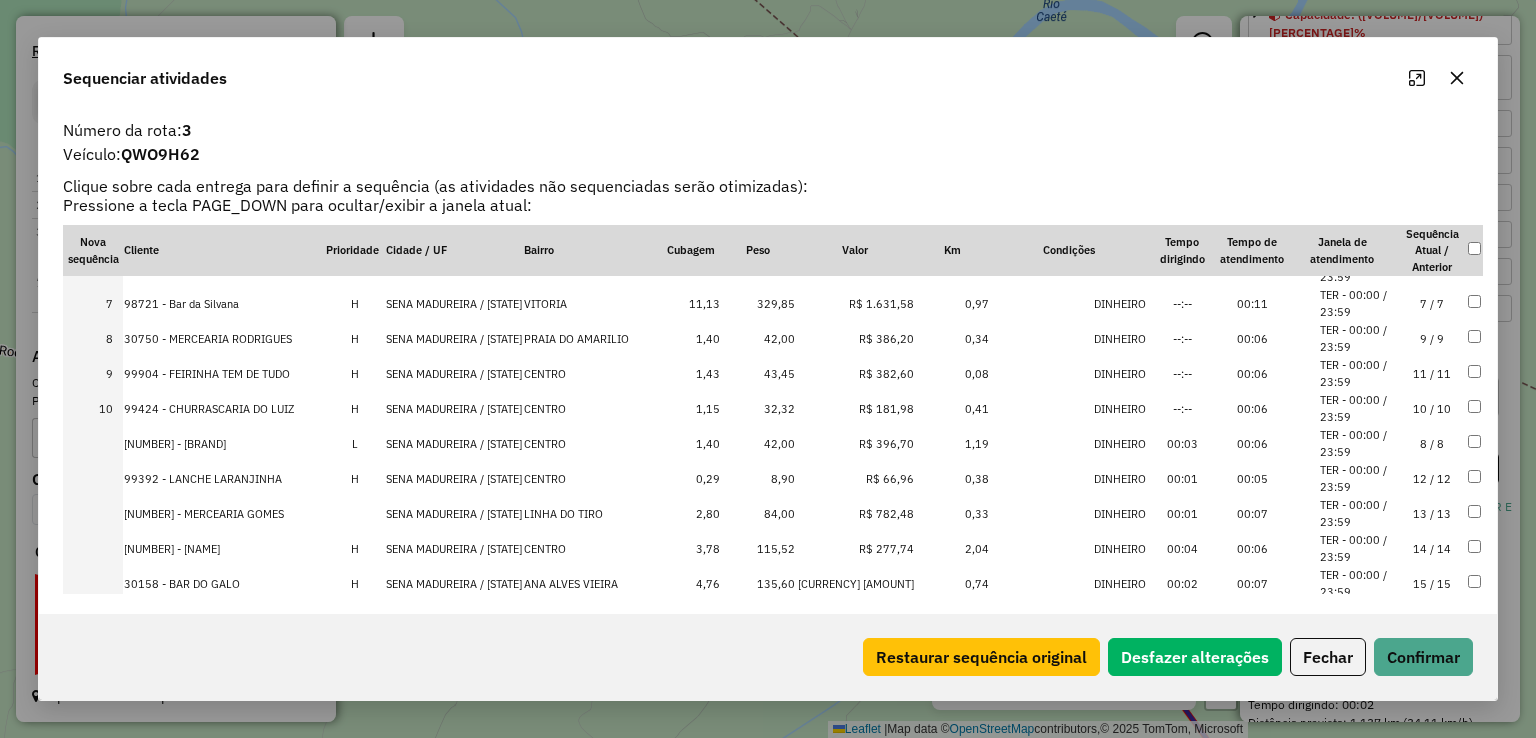 click on "SENA MADUREIRA / AC" at bounding box center (454, 443) 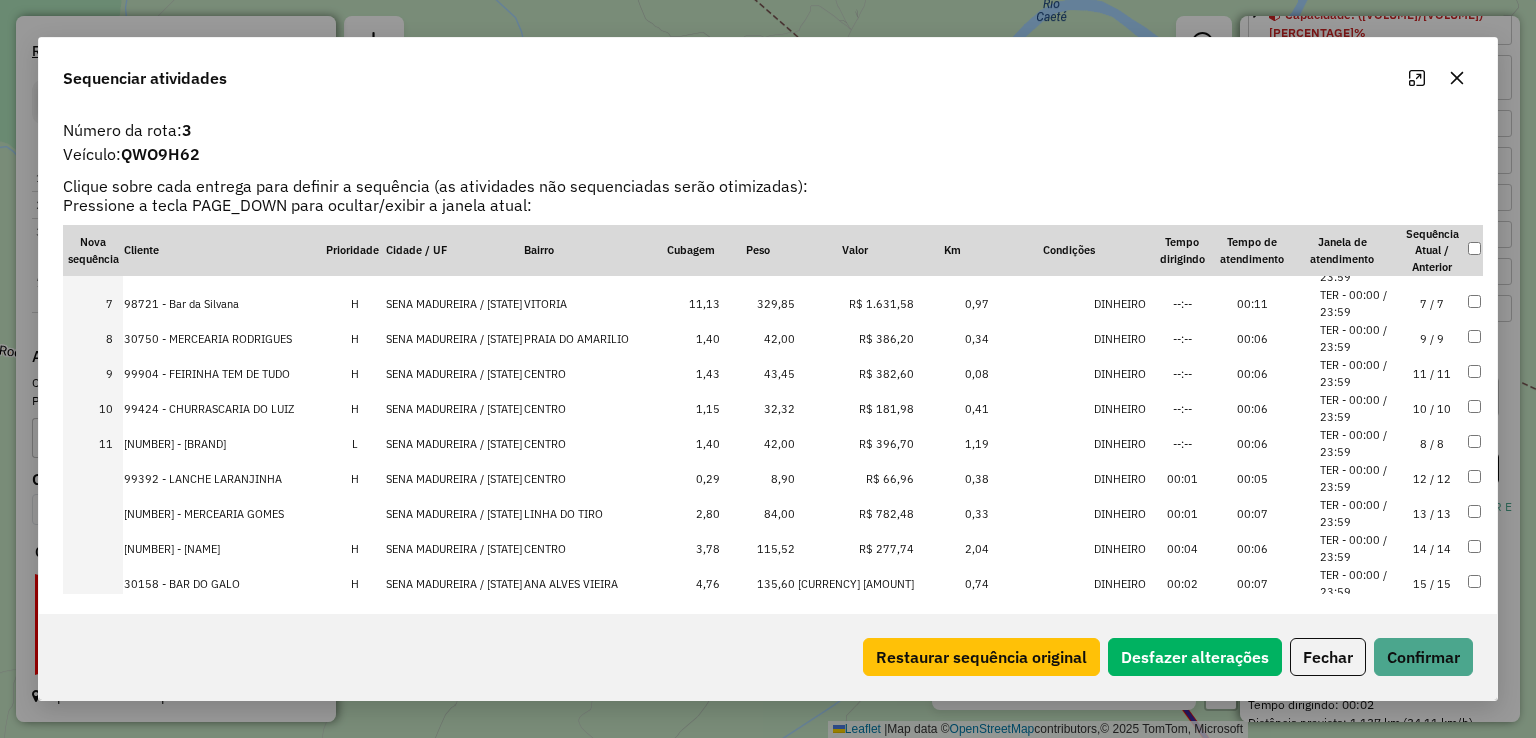 click on "SENA MADUREIRA / AC" at bounding box center (454, 478) 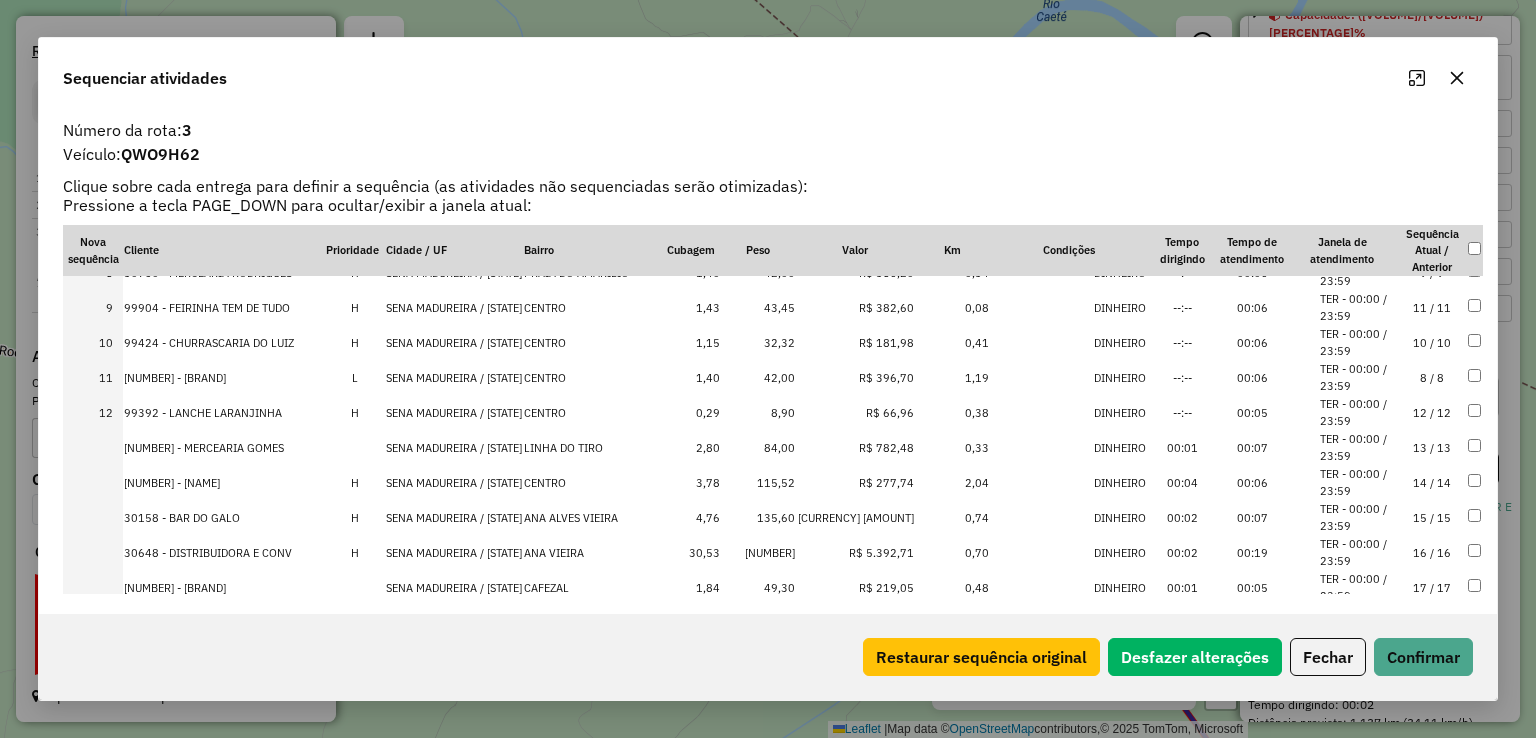 scroll, scrollTop: 300, scrollLeft: 0, axis: vertical 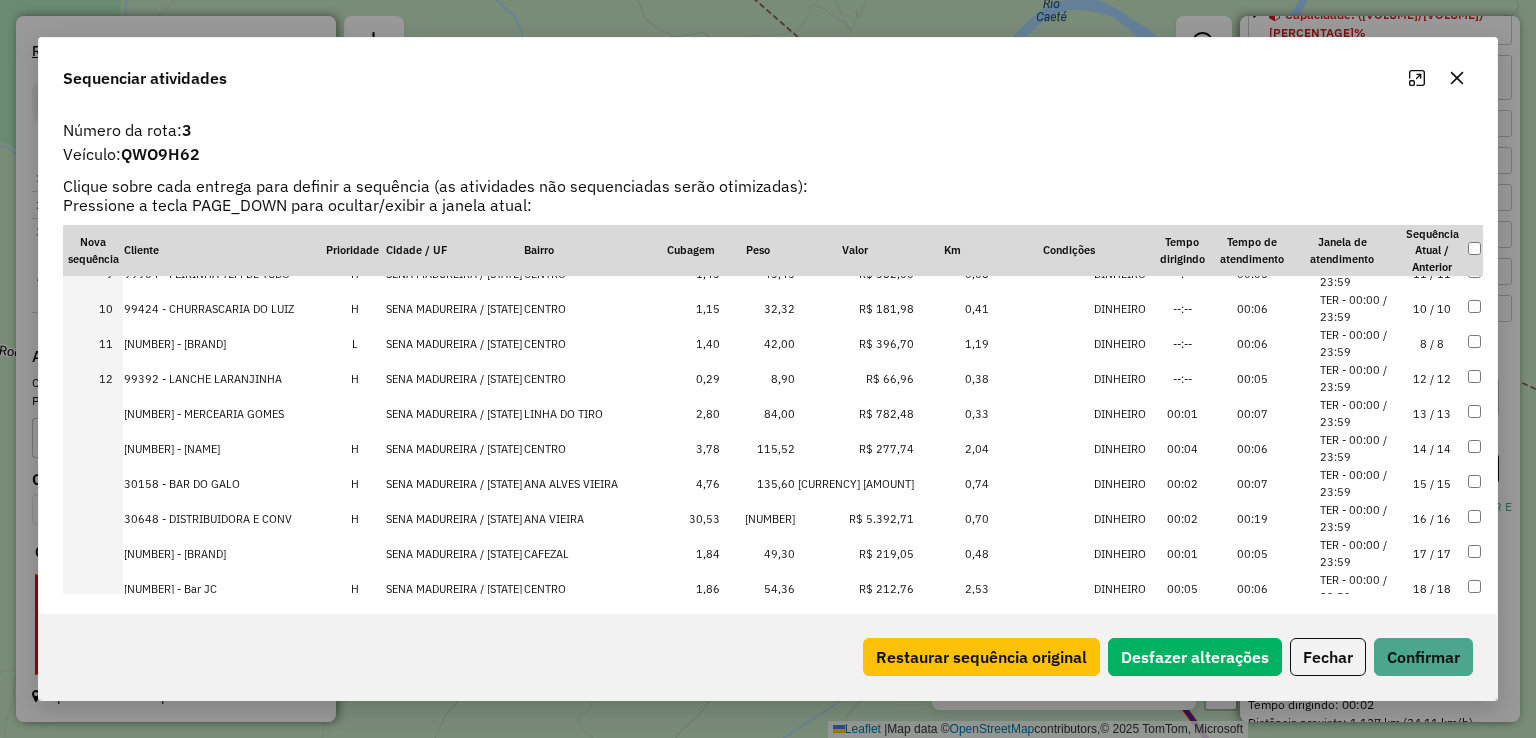 click on "SENA MADUREIRA / AC" at bounding box center [454, 483] 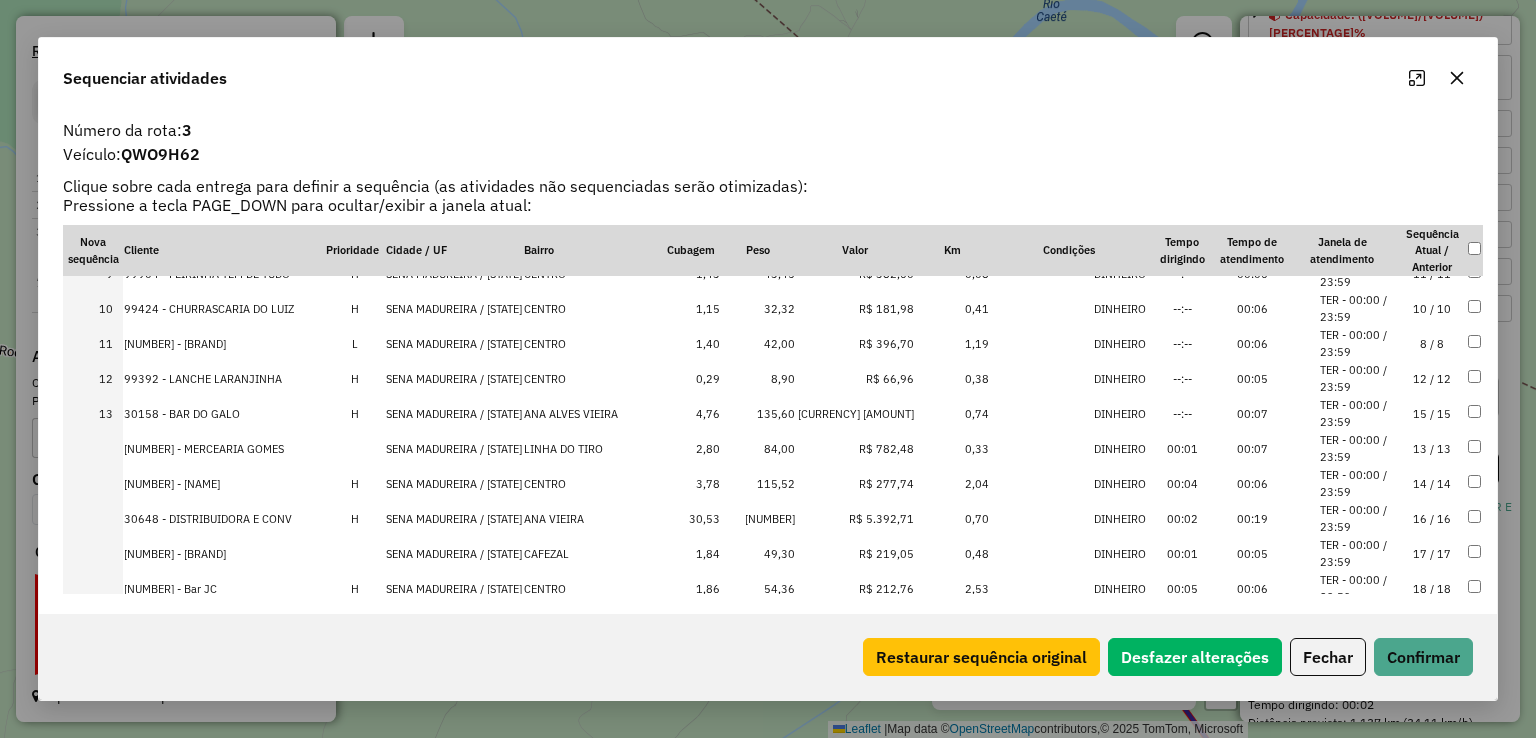 click on "SENA MADUREIRA / AC" at bounding box center (454, 483) 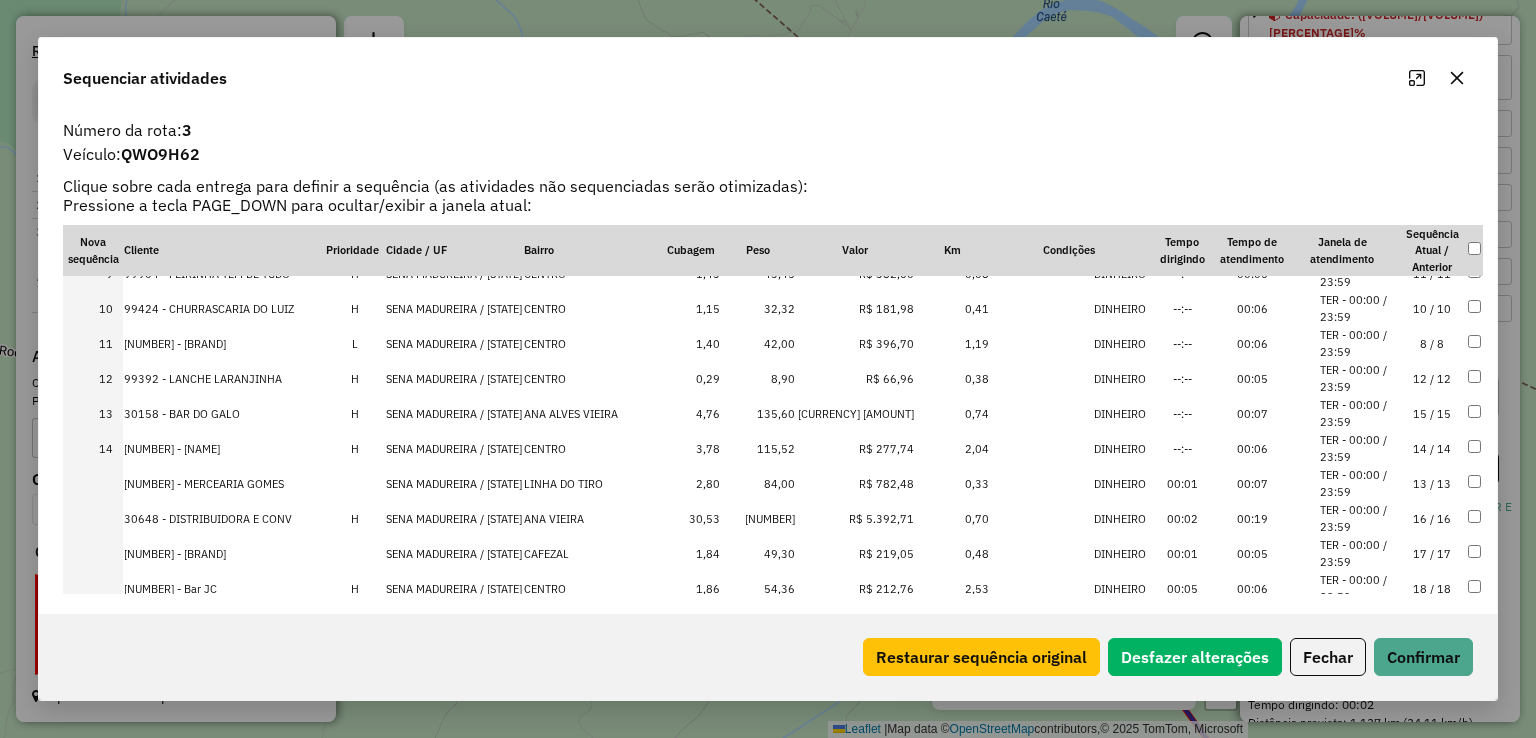 click on "SENA MADUREIRA / AC" at bounding box center (454, 518) 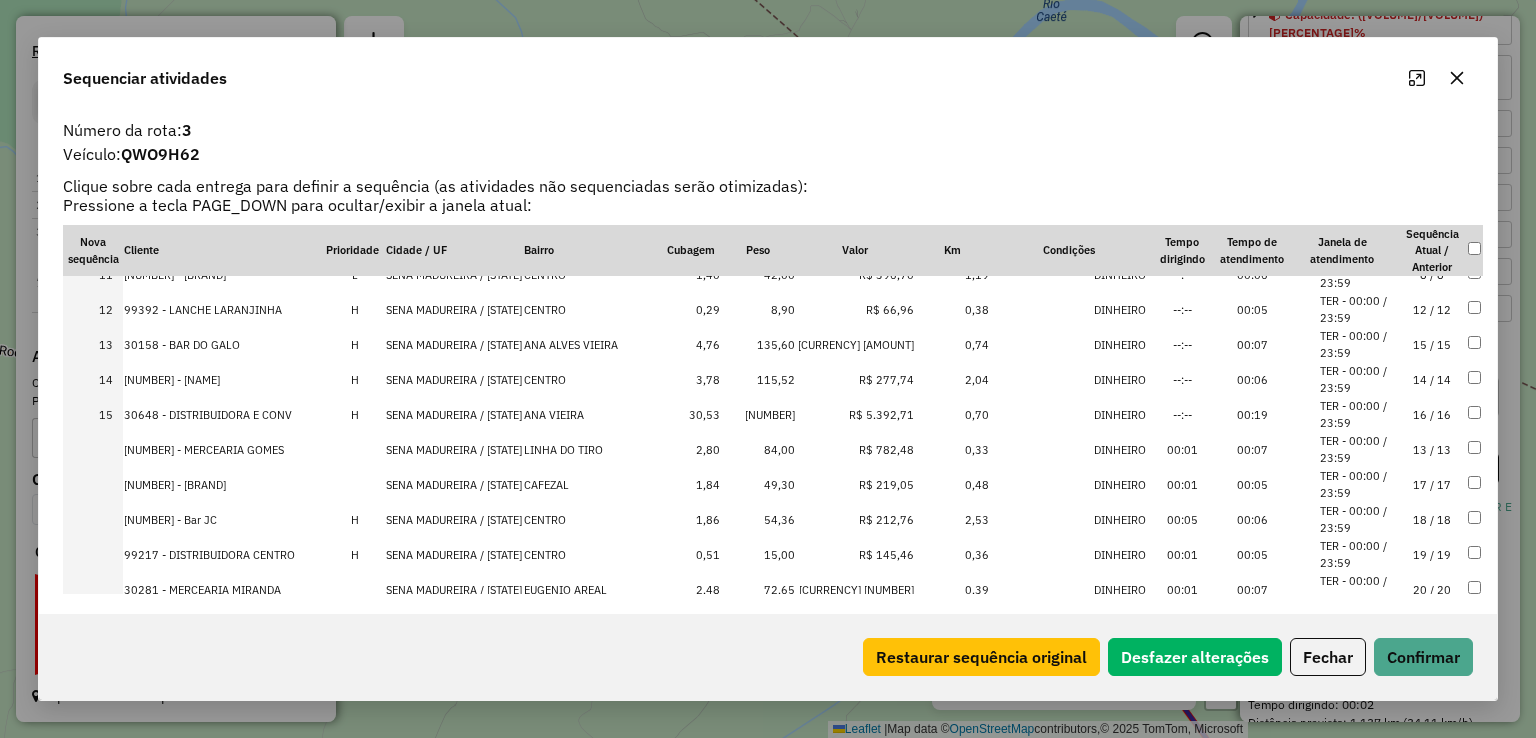 scroll, scrollTop: 400, scrollLeft: 0, axis: vertical 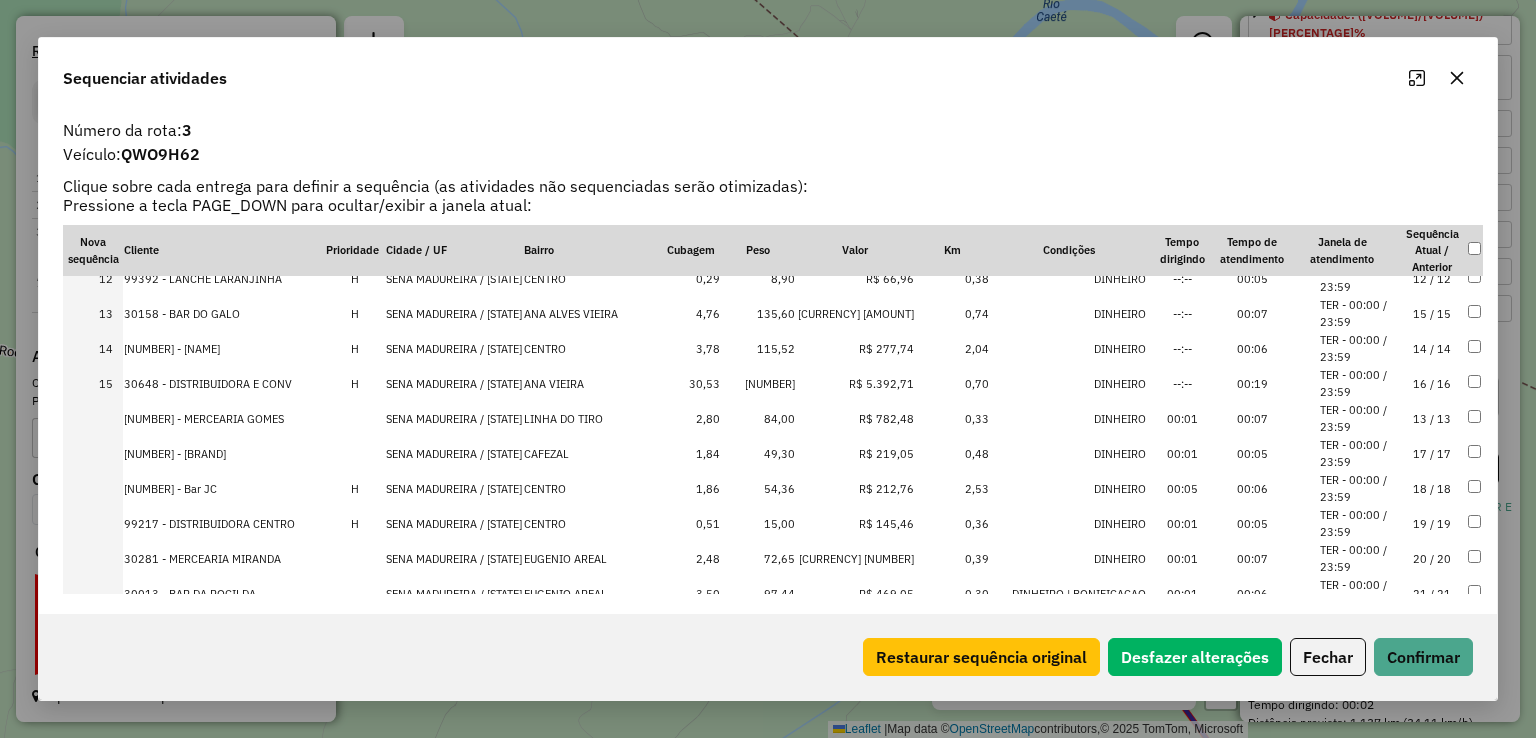 click on "SENA MADUREIRA / AC" at bounding box center [454, 488] 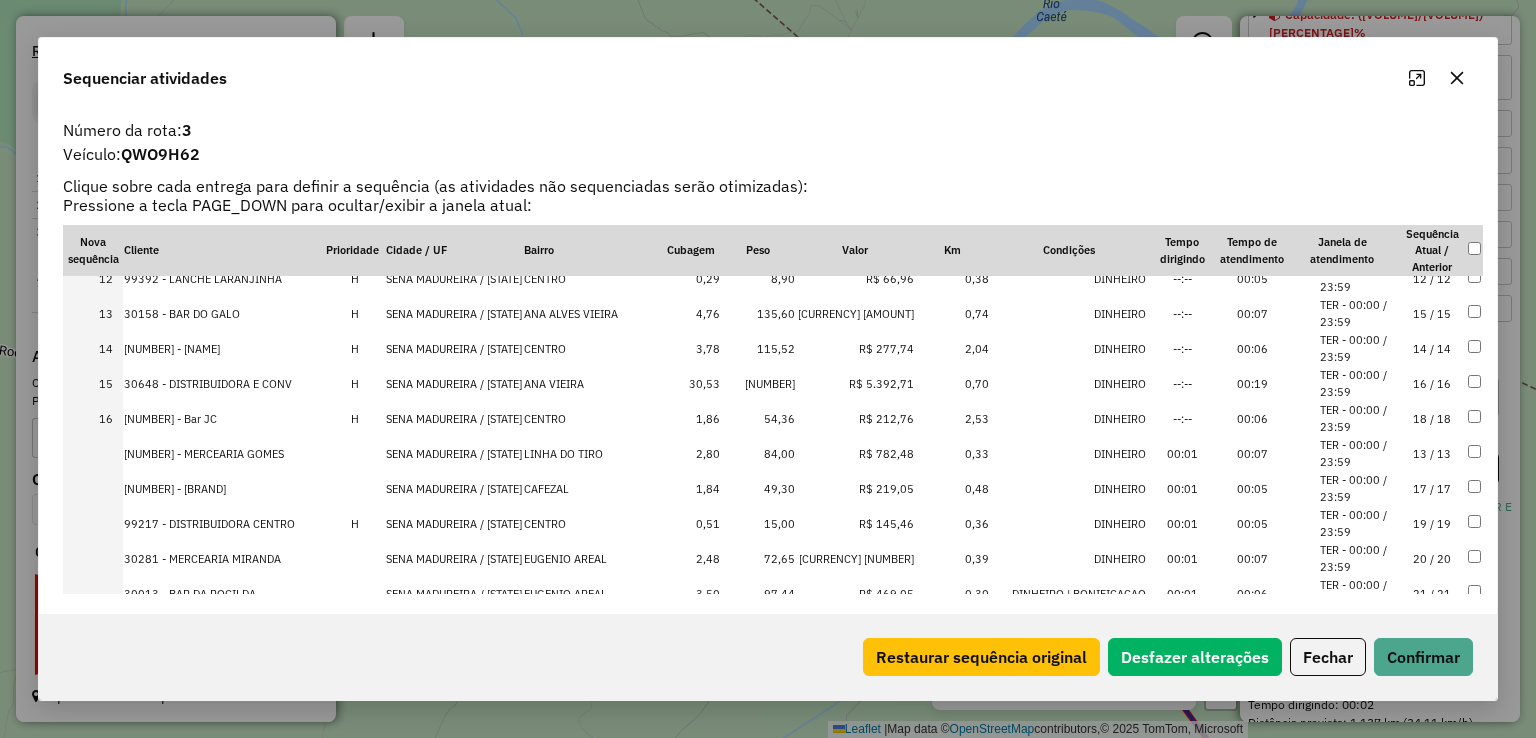 click on "SENA MADUREIRA / AC" at bounding box center [454, 523] 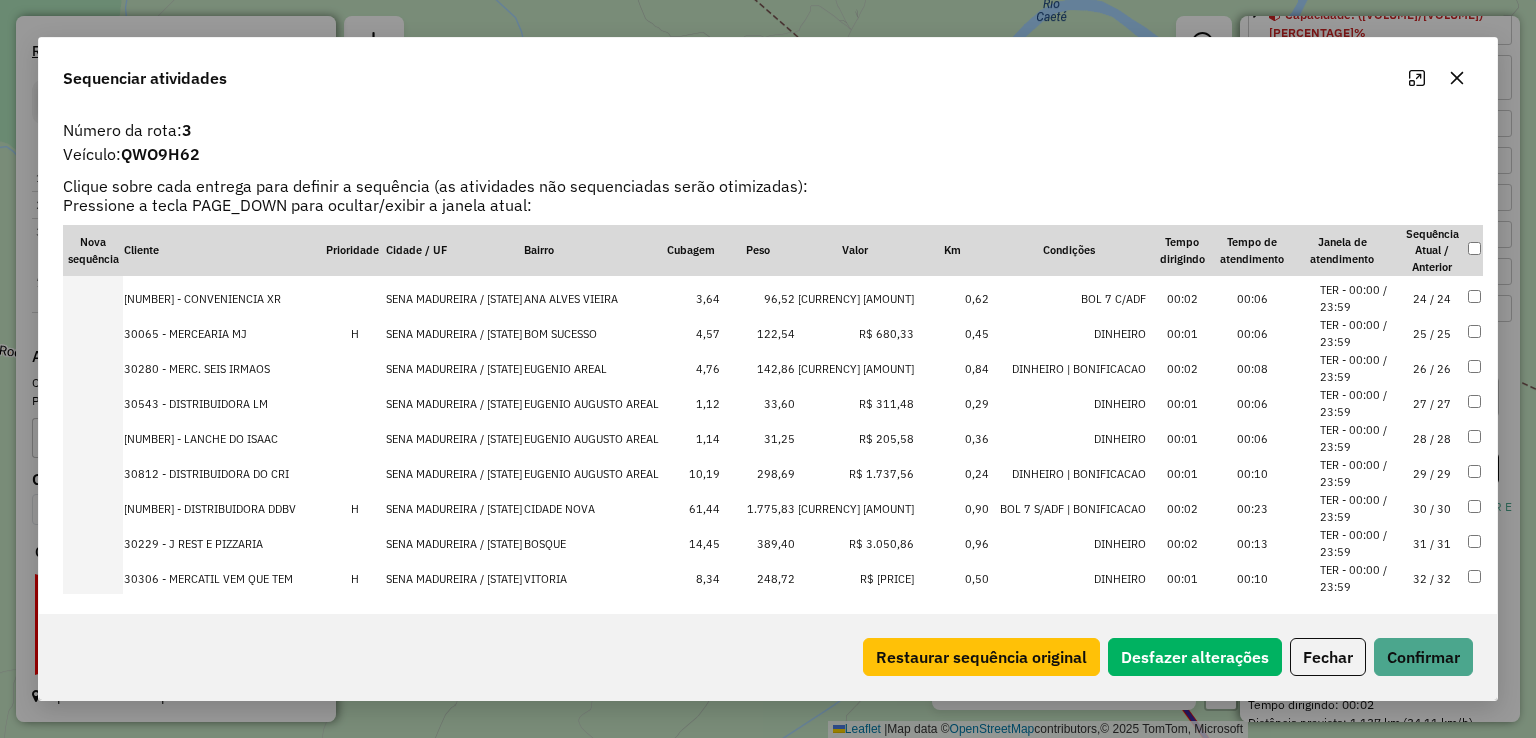 click on "H" at bounding box center [355, 333] 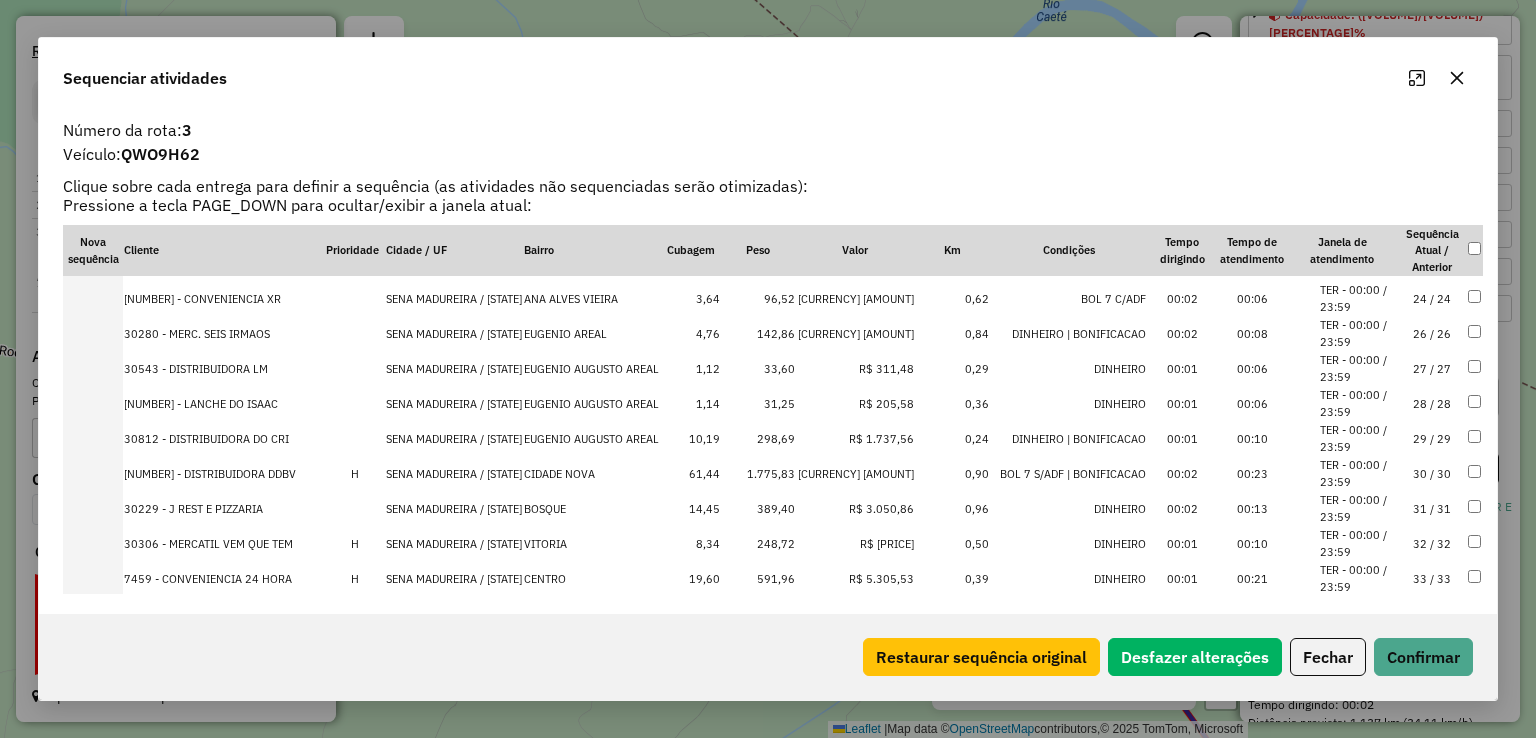 click on "SENA MADUREIRA / AC" at bounding box center (454, 473) 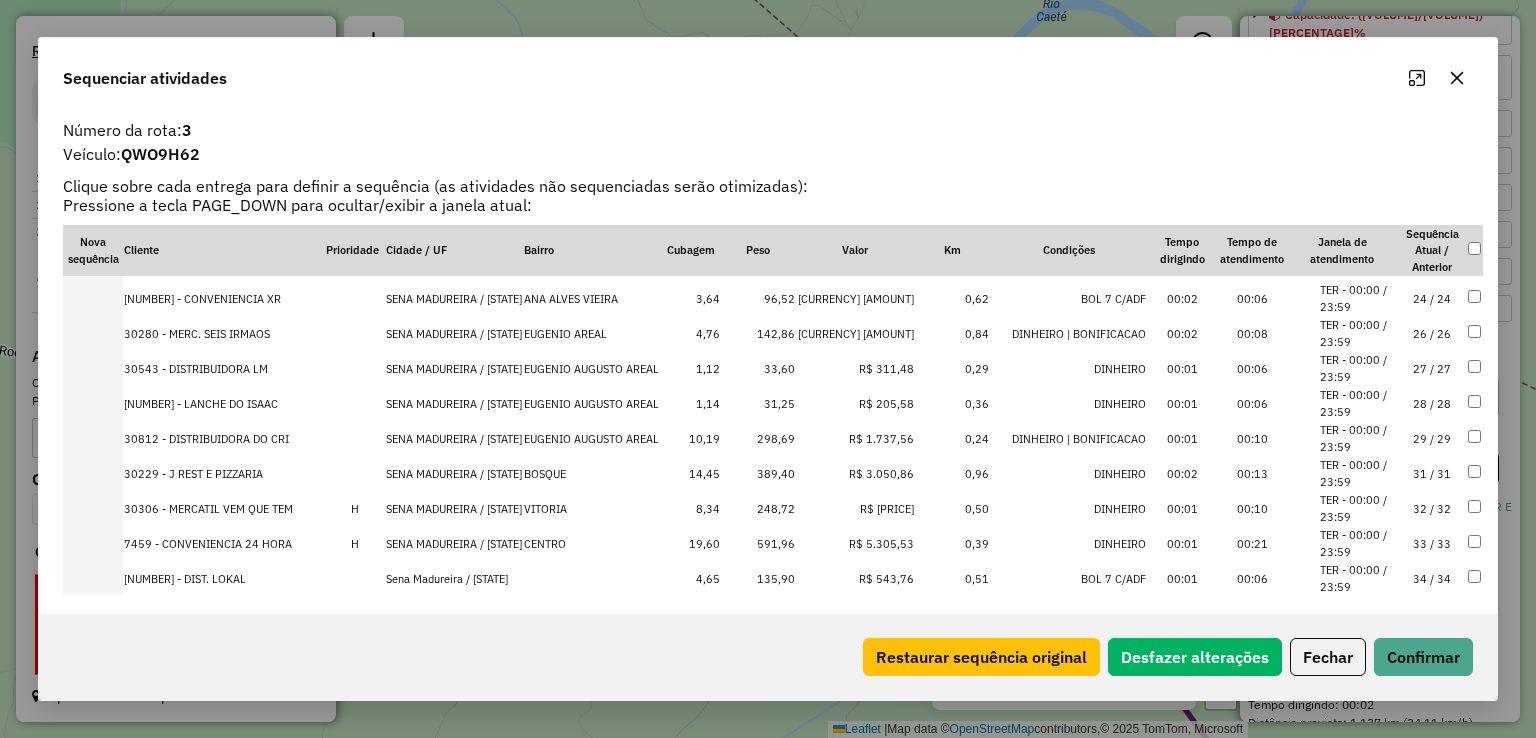 click on "SENA MADUREIRA / AC" at bounding box center (454, 508) 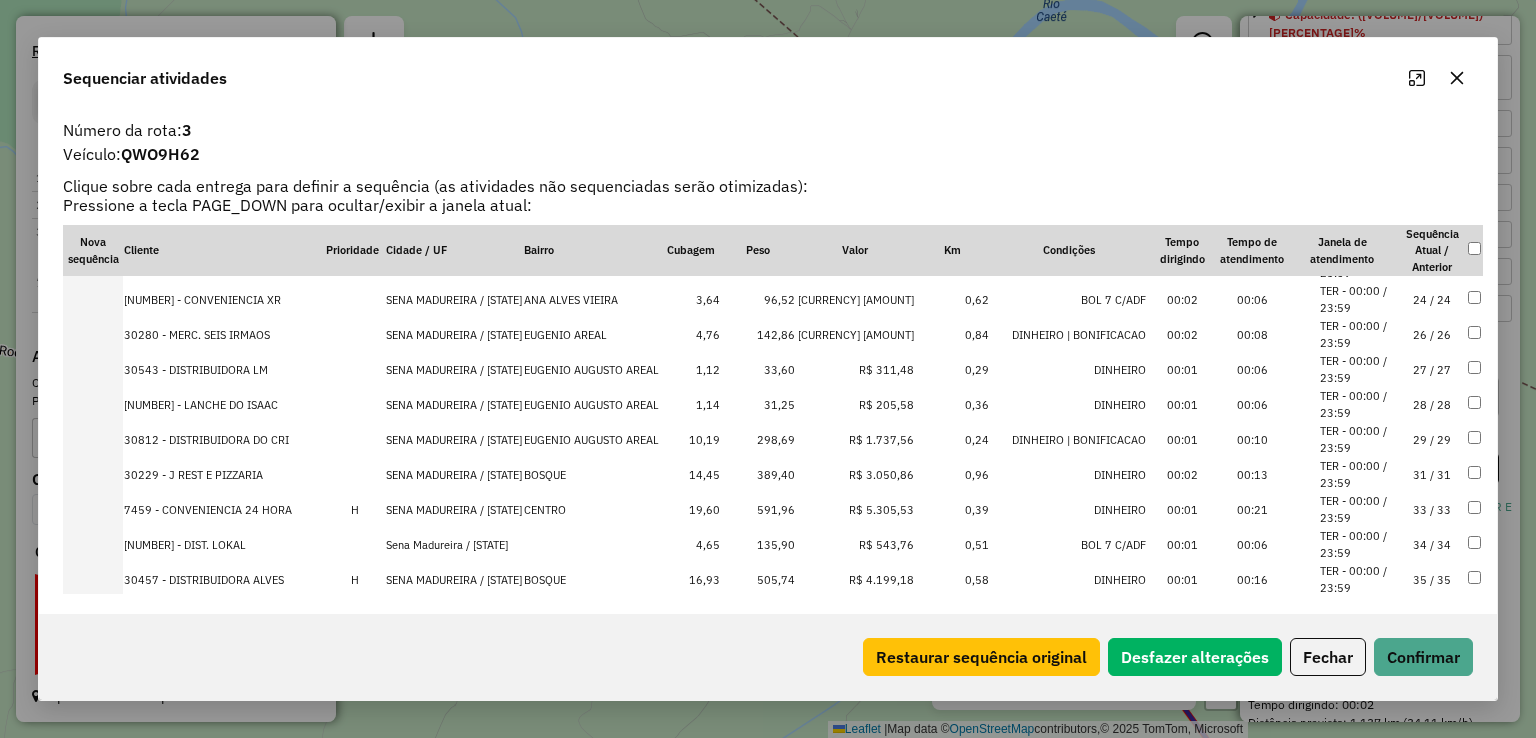 click on "SENA MADUREIRA / AC" at bounding box center [454, 509] 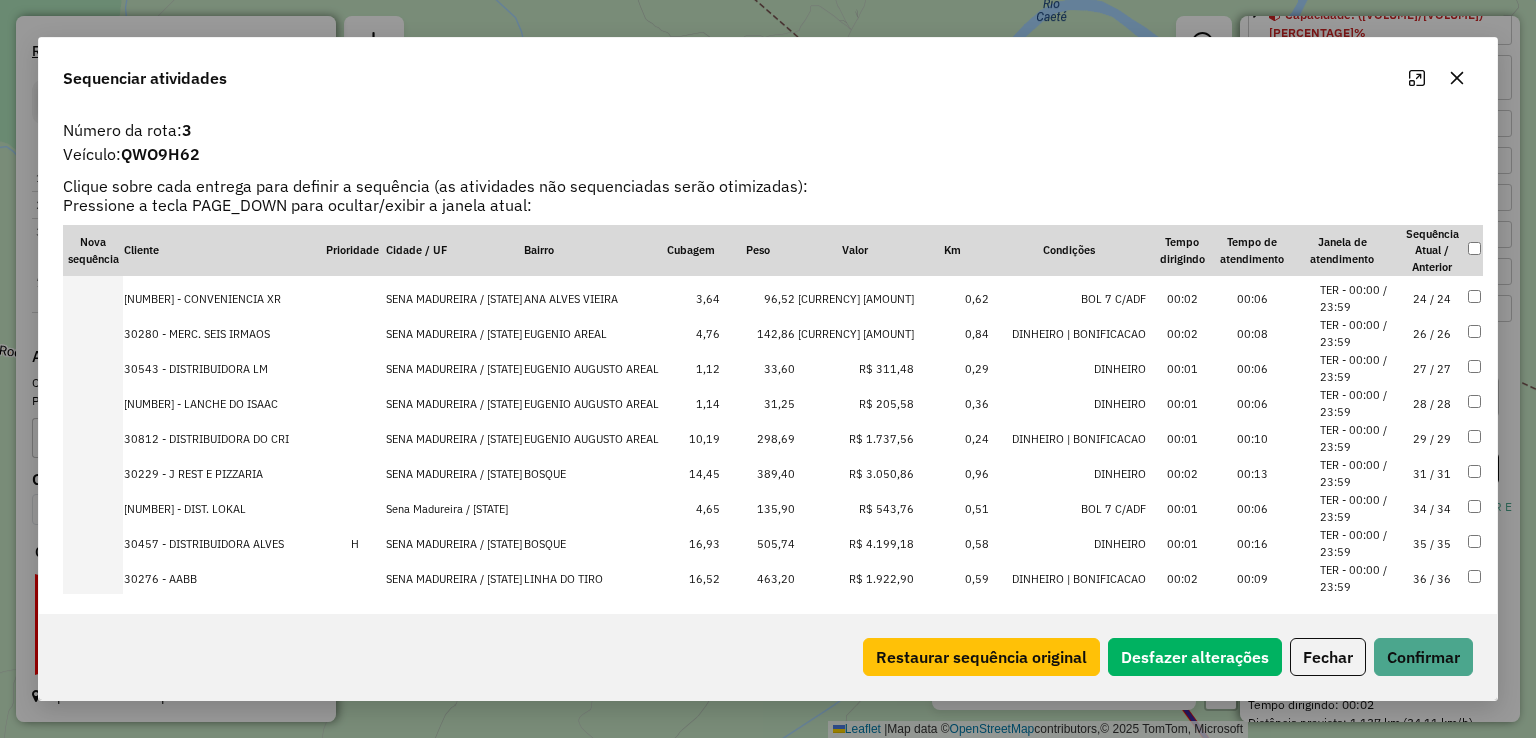 click on "SENA MADUREIRA / AC" at bounding box center [454, 543] 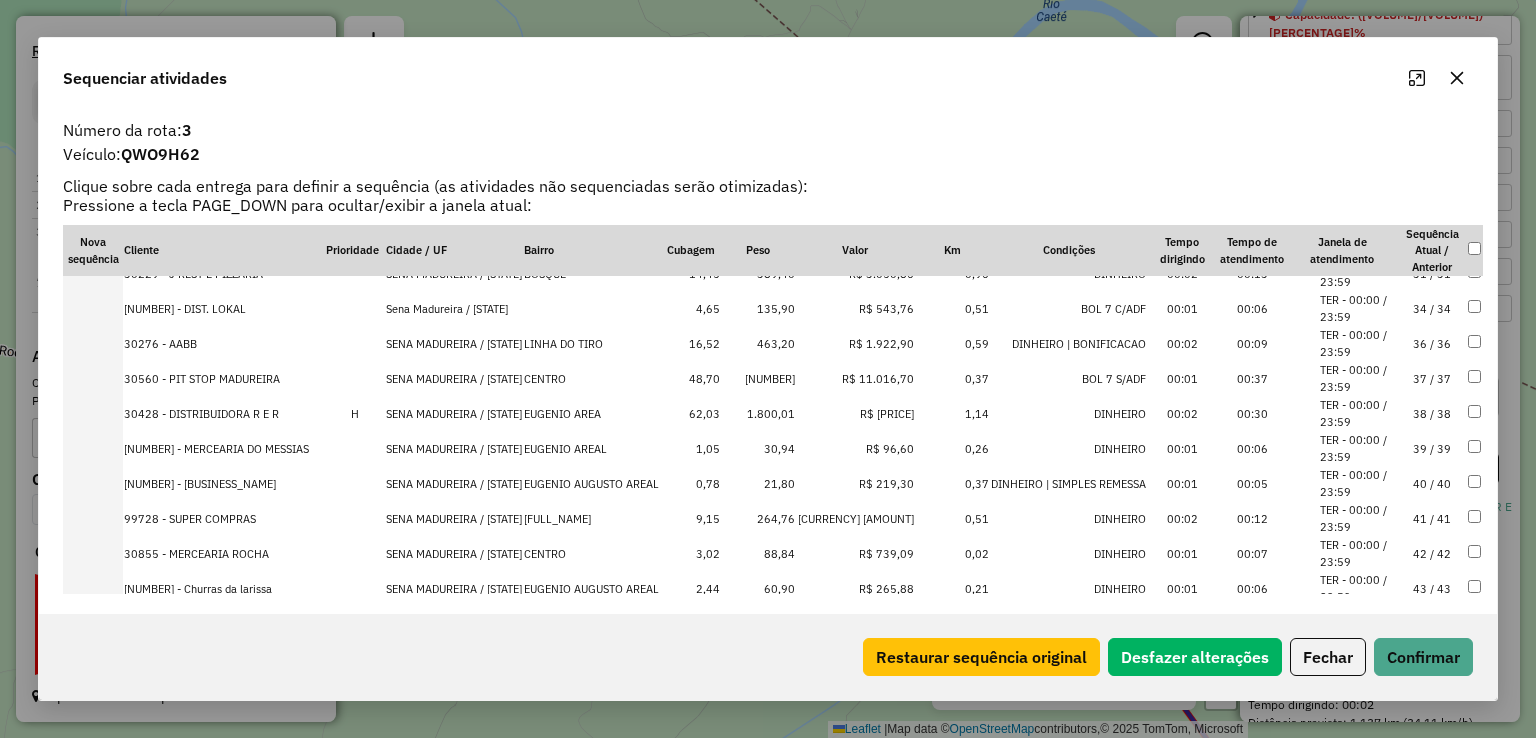 click on "SENA MADUREIRA / AC" at bounding box center [454, 413] 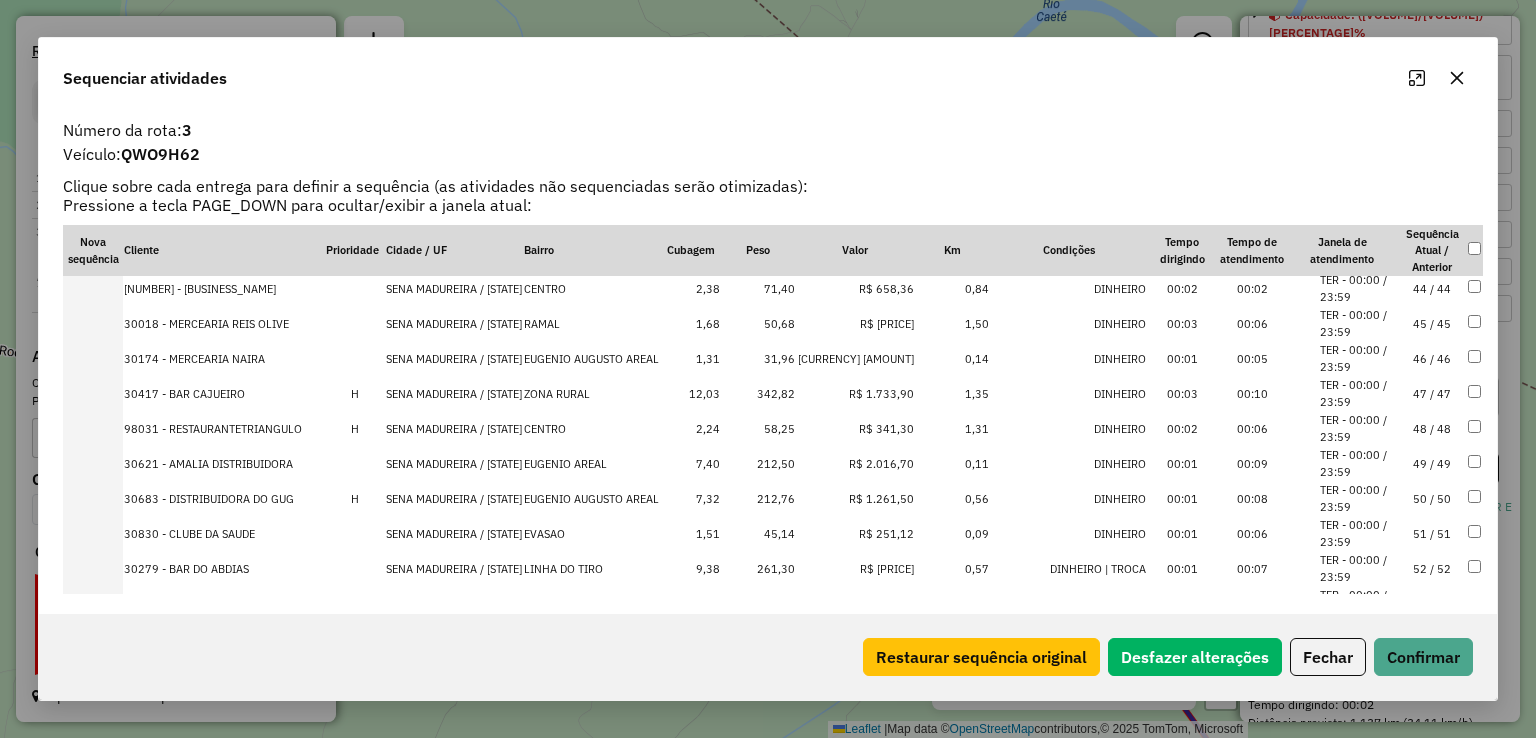 click on "SENA MADUREIRA / AC" at bounding box center (454, 428) 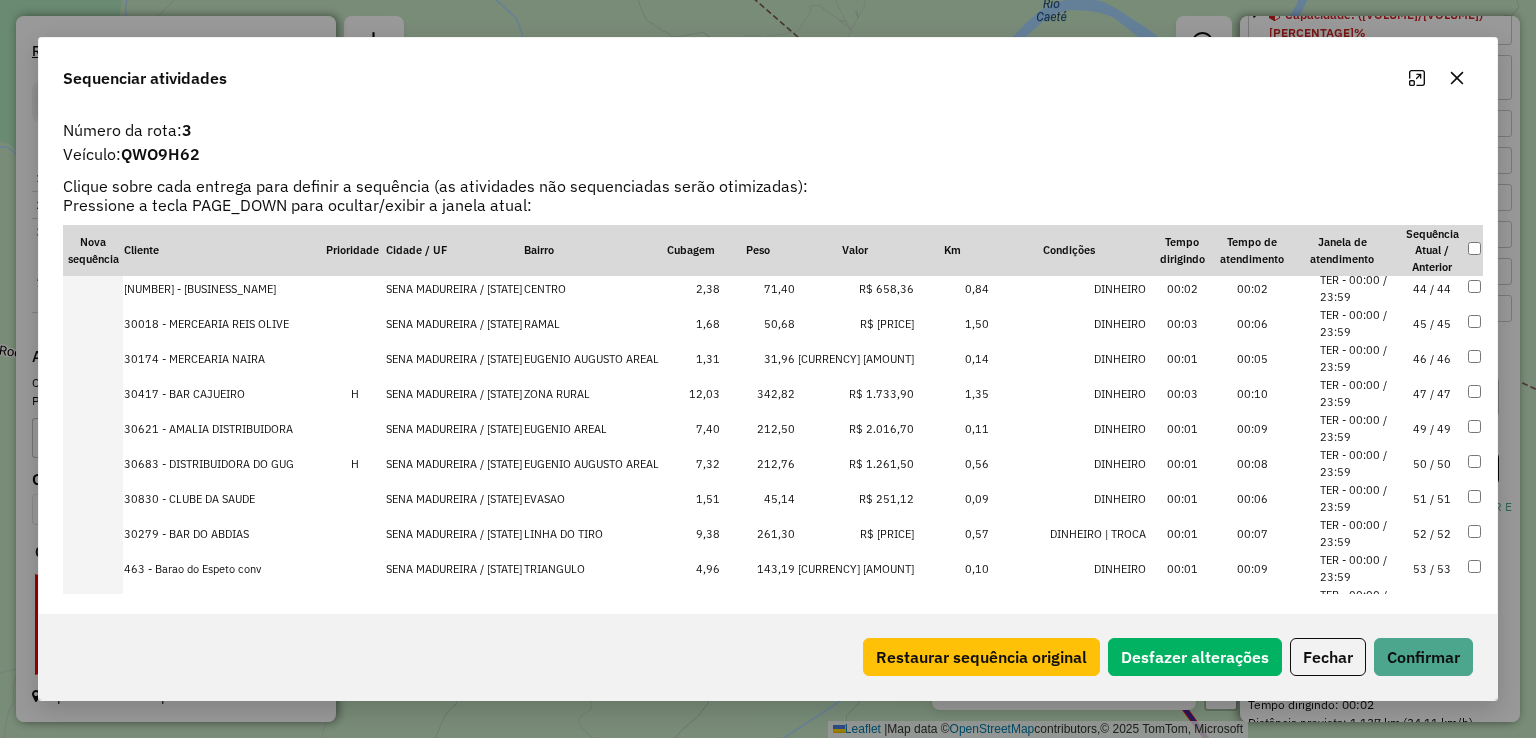 click on "SENA MADUREIRA / AC" at bounding box center (454, 393) 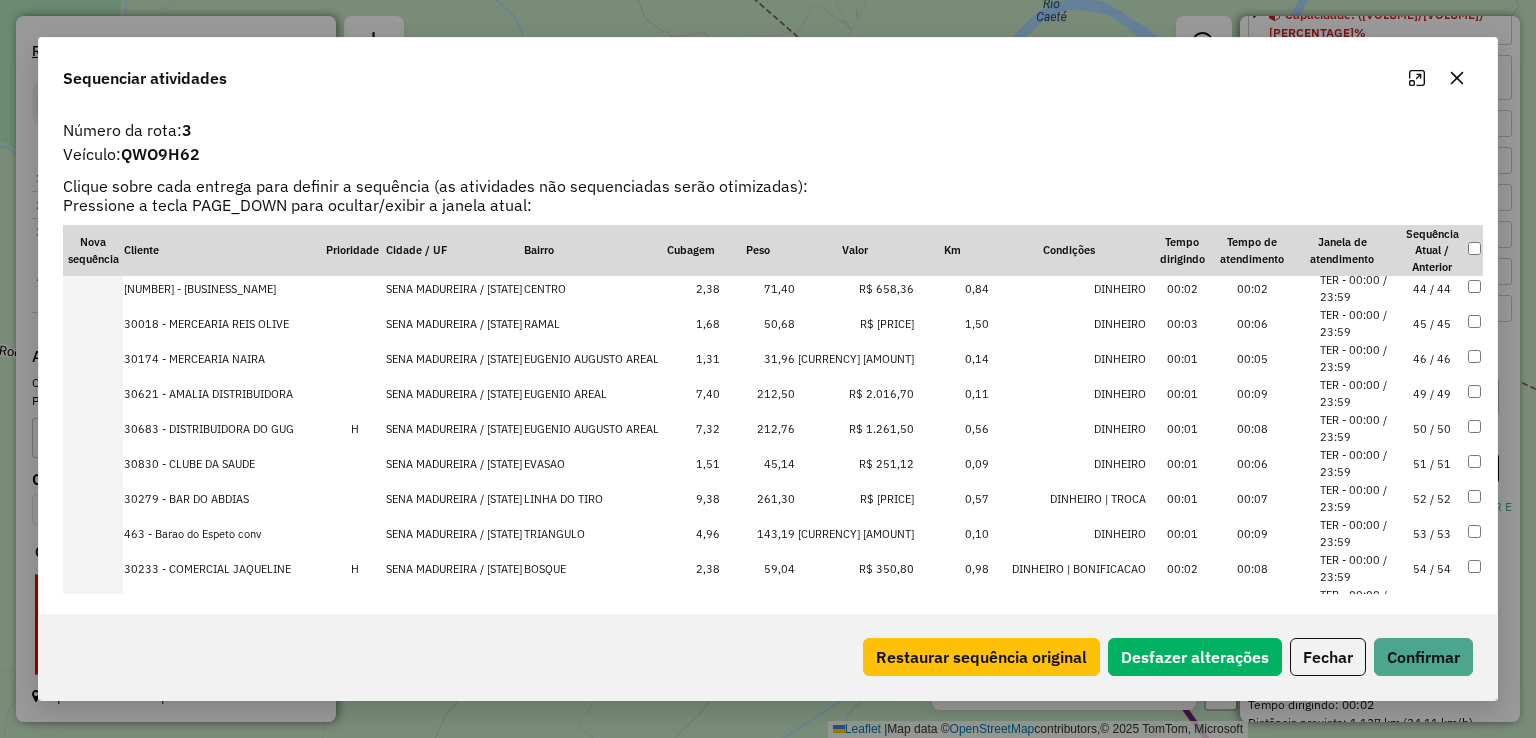 click on "SENA MADUREIRA / AC" at bounding box center (454, 428) 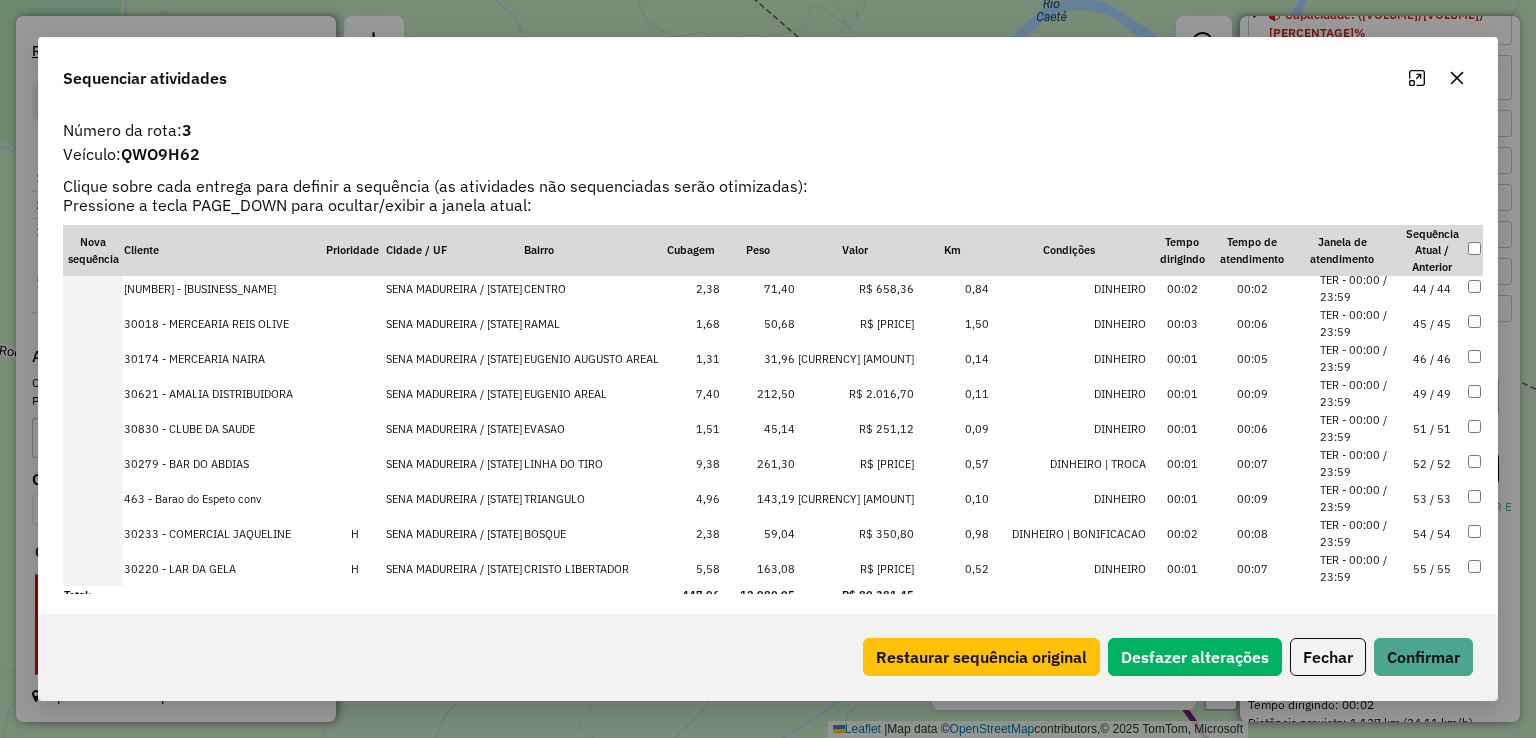 scroll, scrollTop: 1626, scrollLeft: 0, axis: vertical 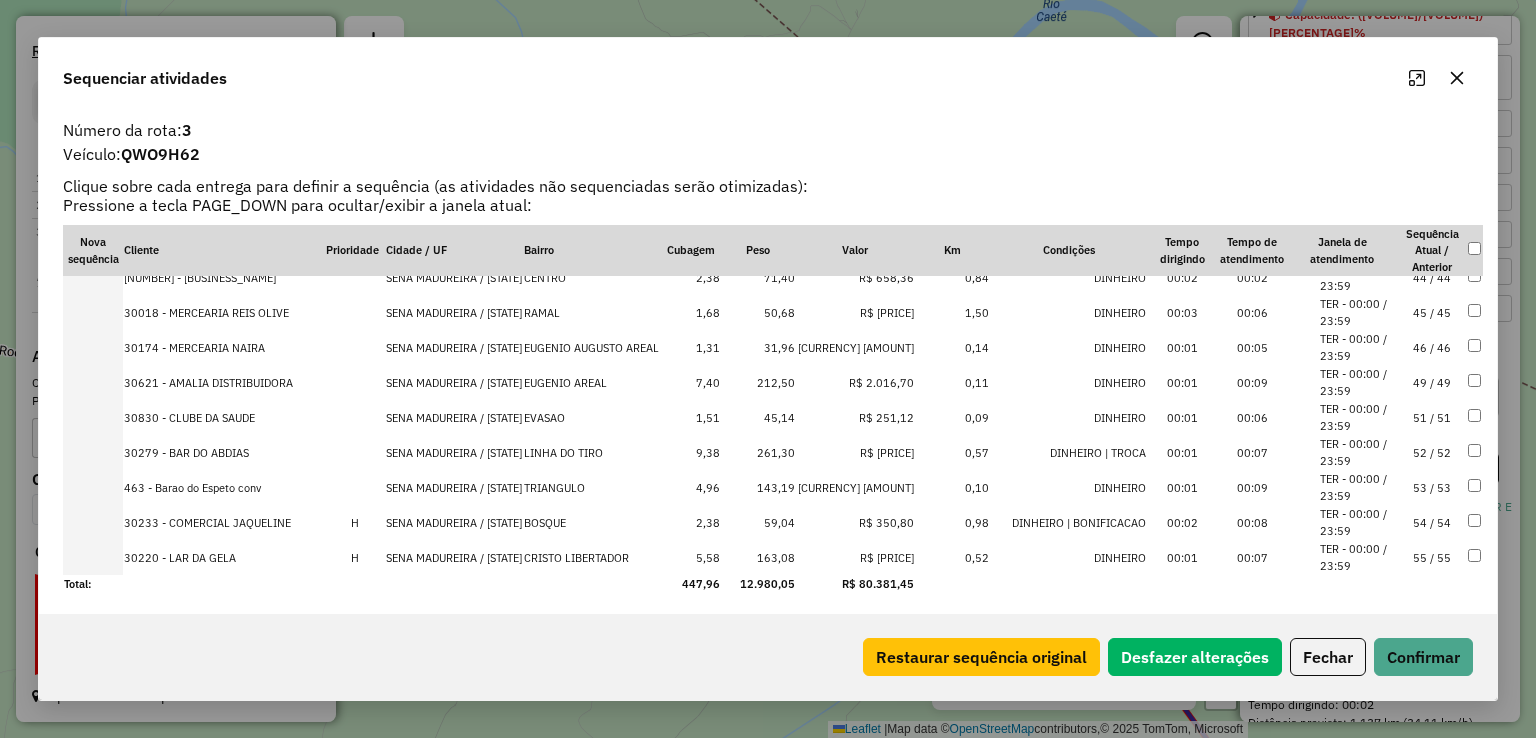 click on "SENA MADUREIRA / AC" at bounding box center (454, 522) 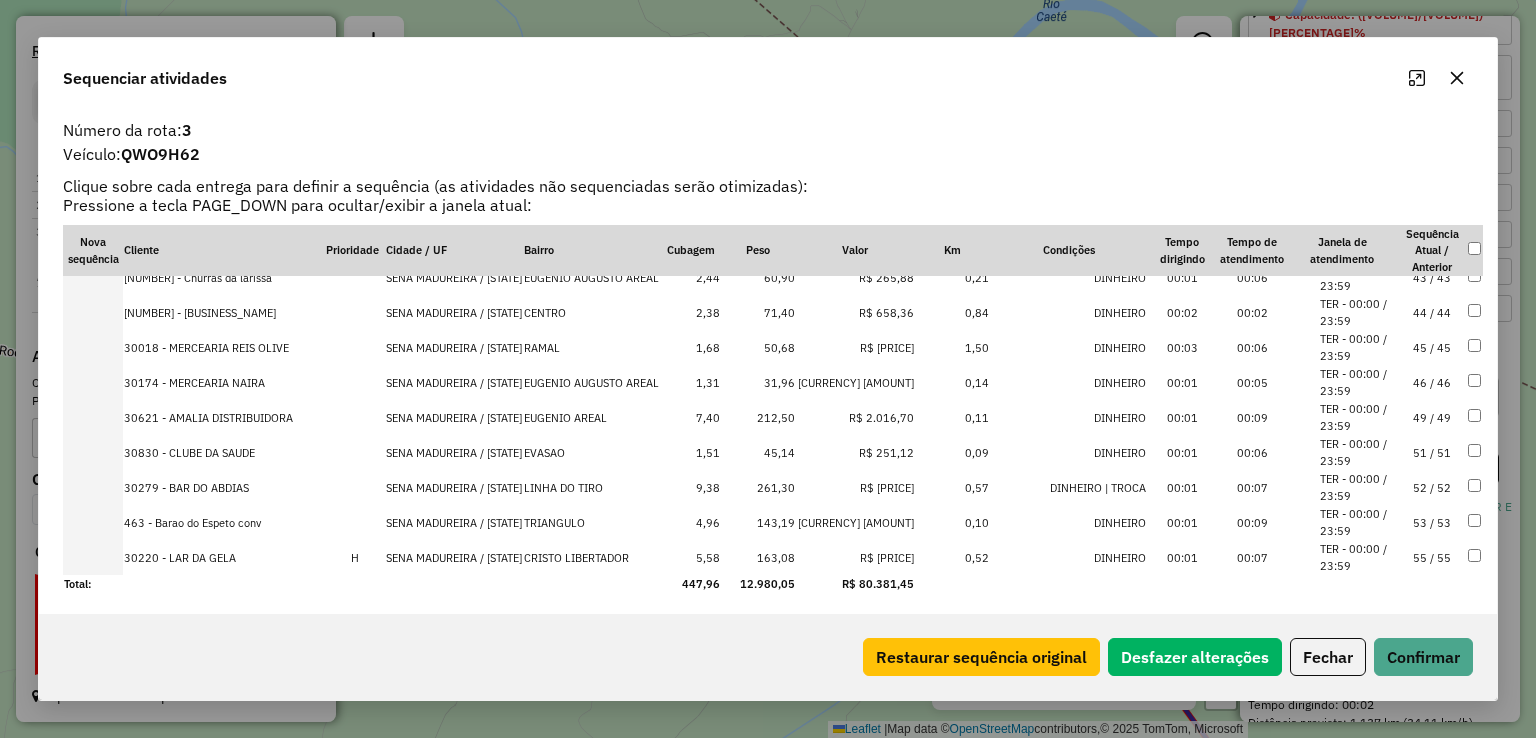 click on "SENA MADUREIRA / AC" at bounding box center [454, 557] 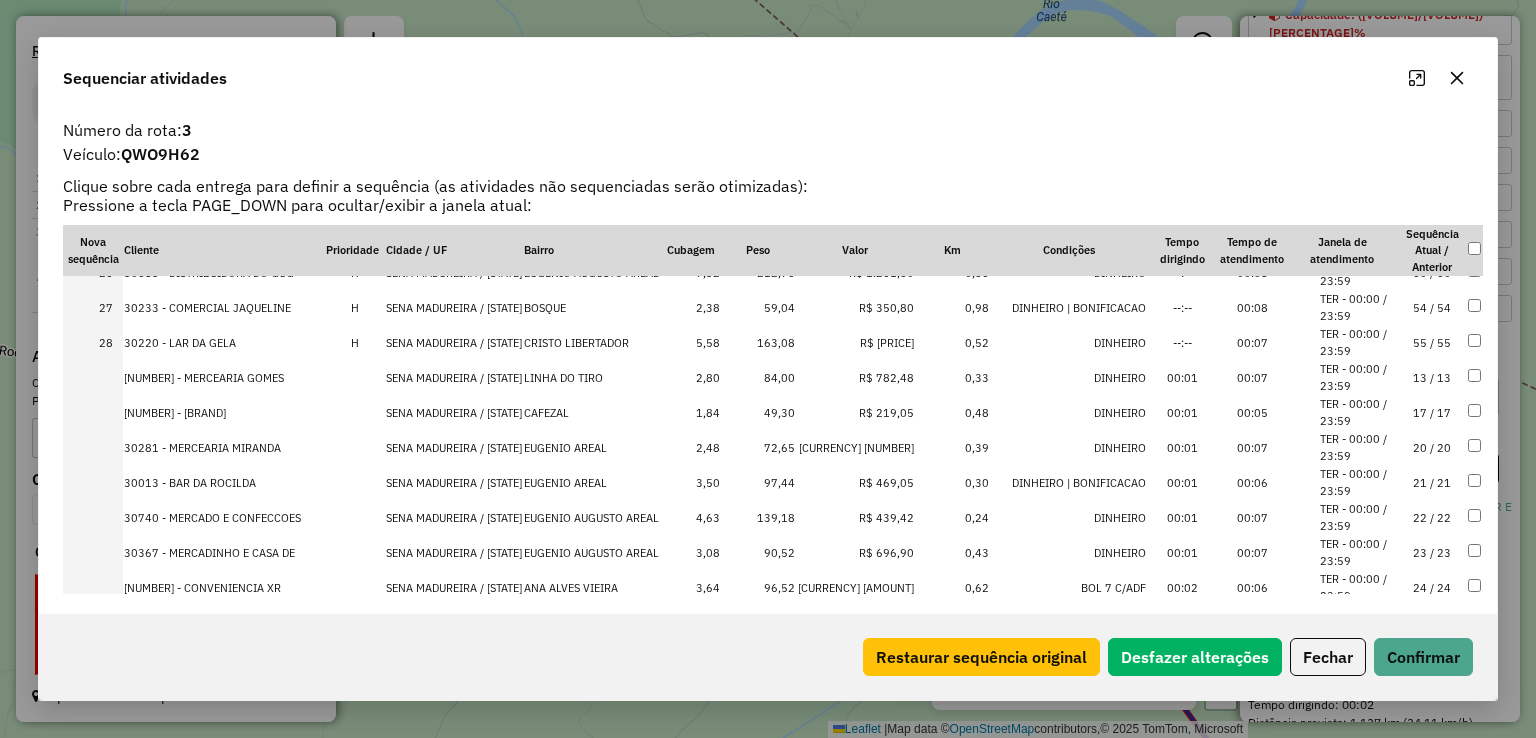 scroll, scrollTop: 726, scrollLeft: 0, axis: vertical 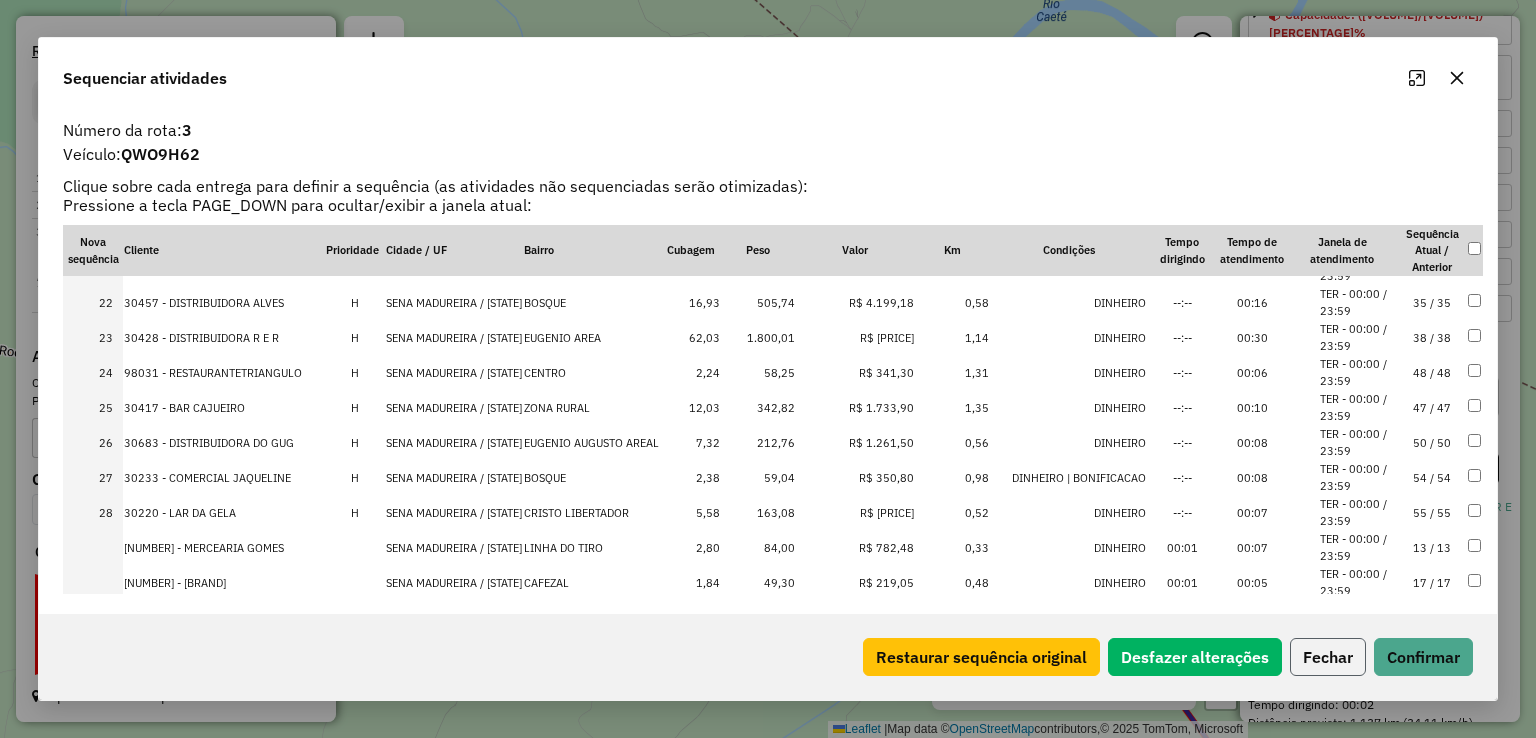 click on "Fechar" 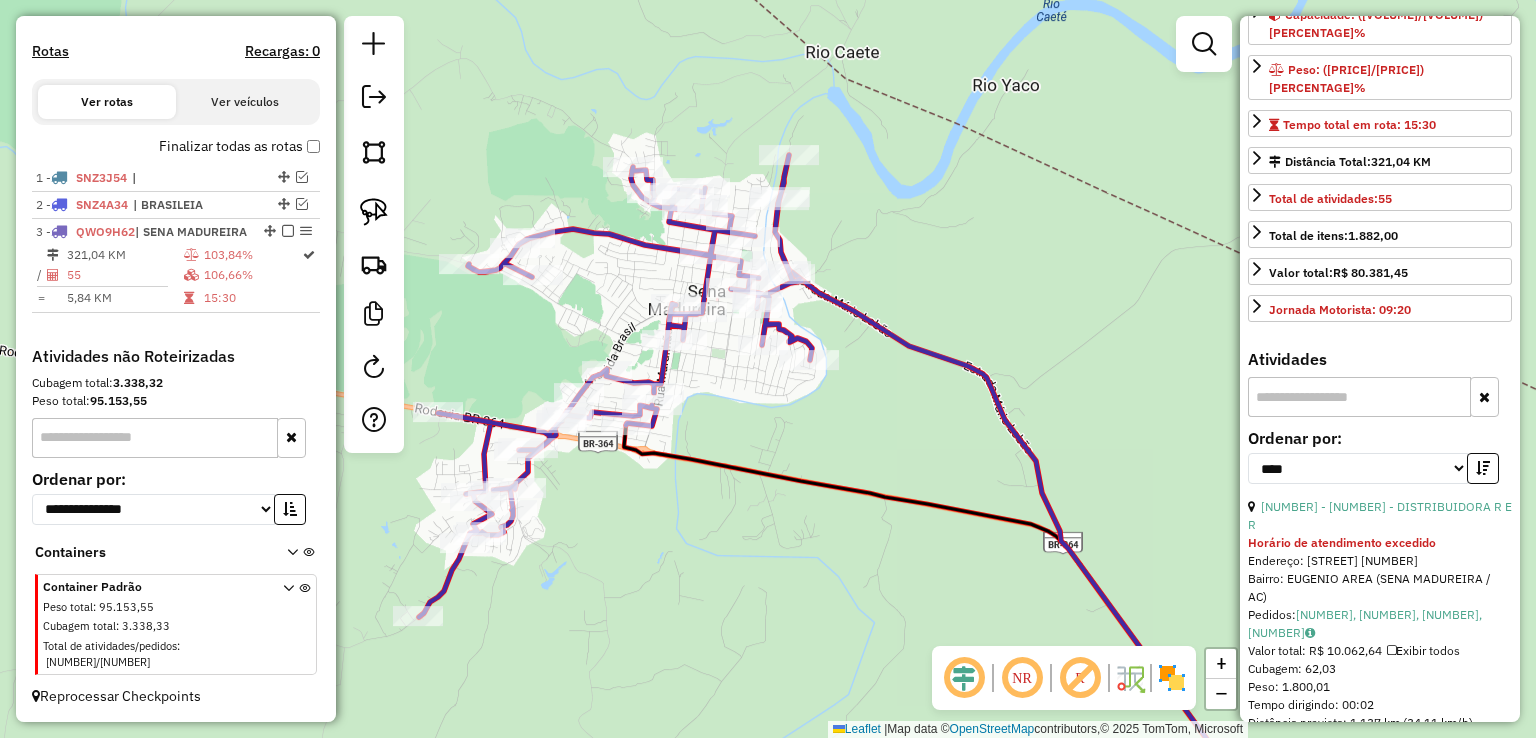 click 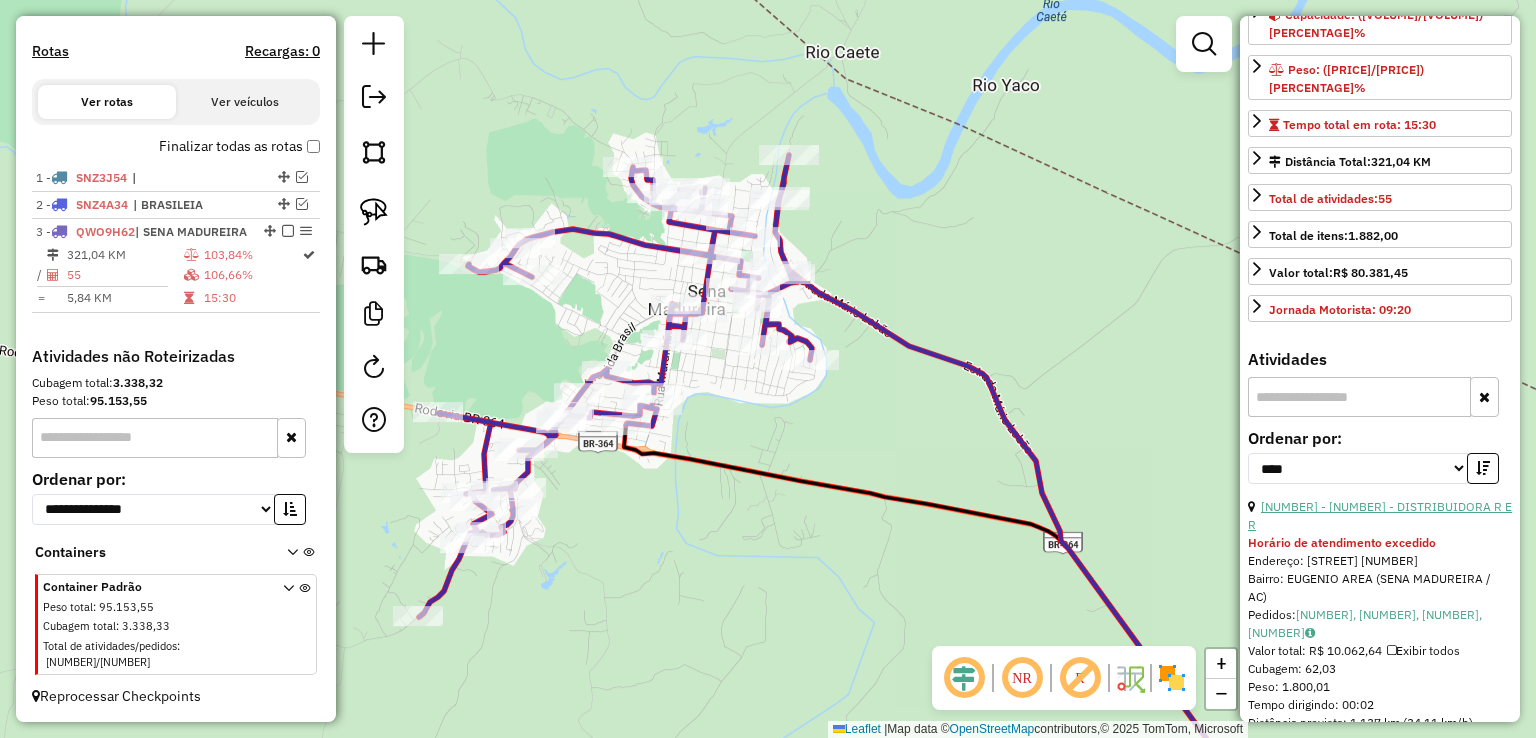 click on "38 - 30428 - DISTRIBUIDORA R E R" at bounding box center (1380, 515) 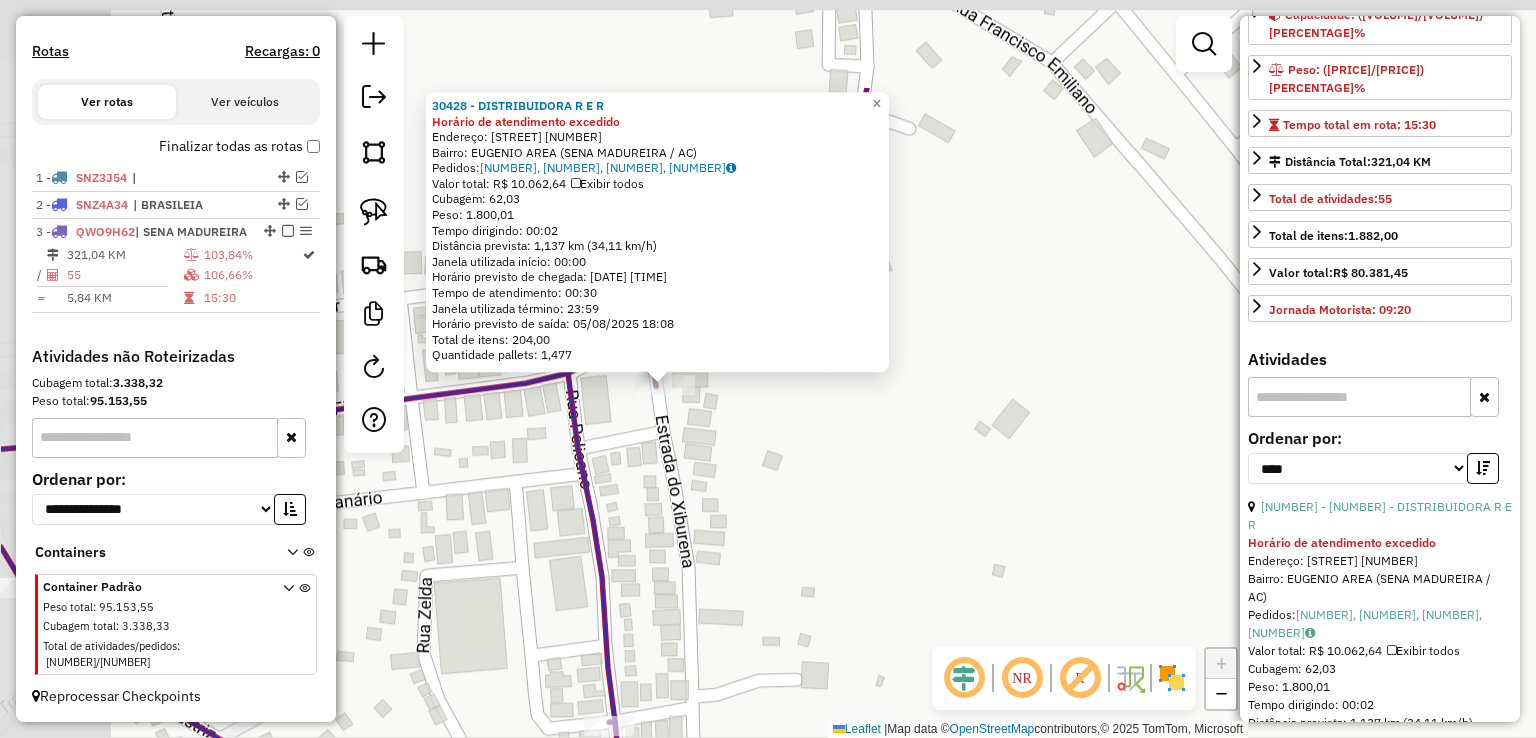 drag, startPoint x: 643, startPoint y: 315, endPoint x: 787, endPoint y: 465, distance: 207.93268 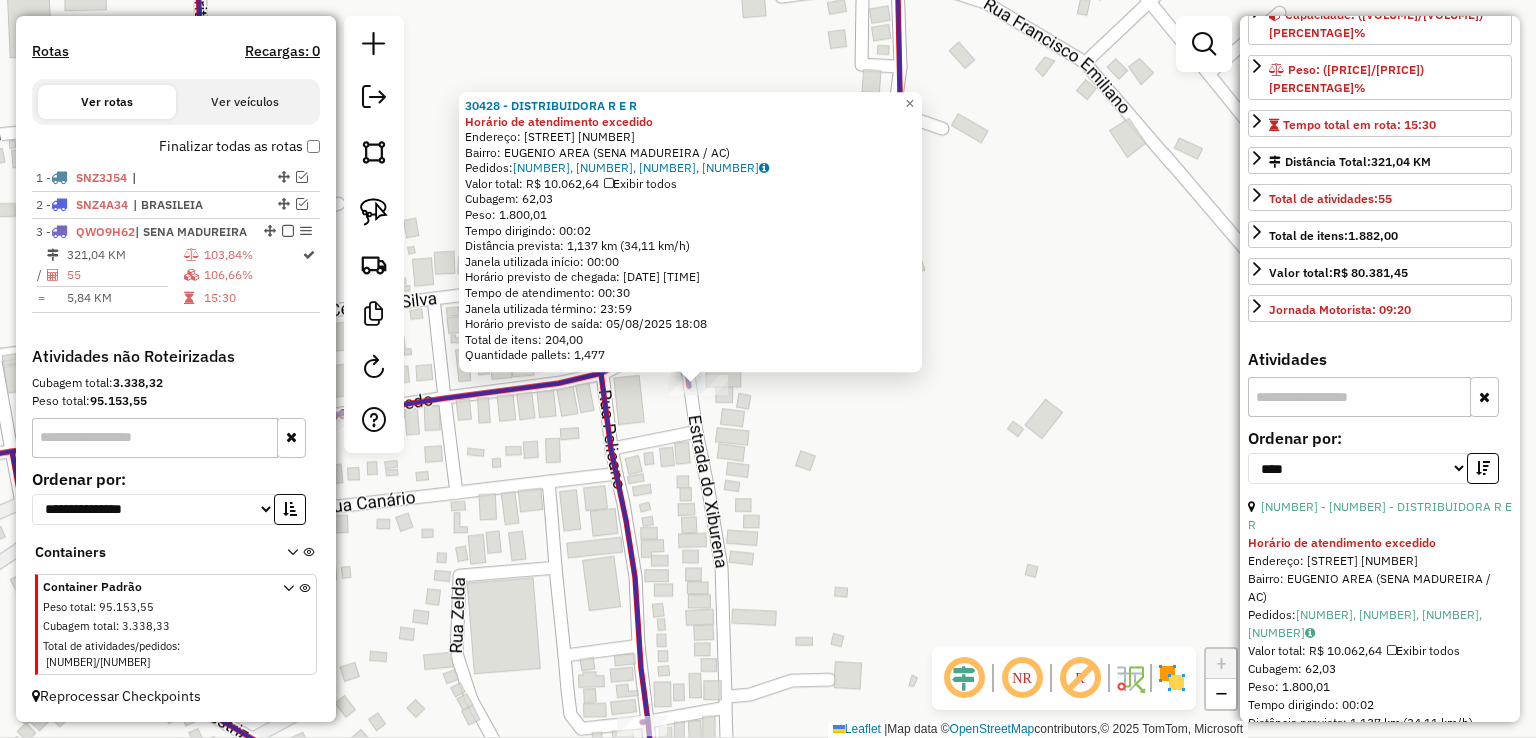 drag, startPoint x: 710, startPoint y: 474, endPoint x: 768, endPoint y: 473, distance: 58.00862 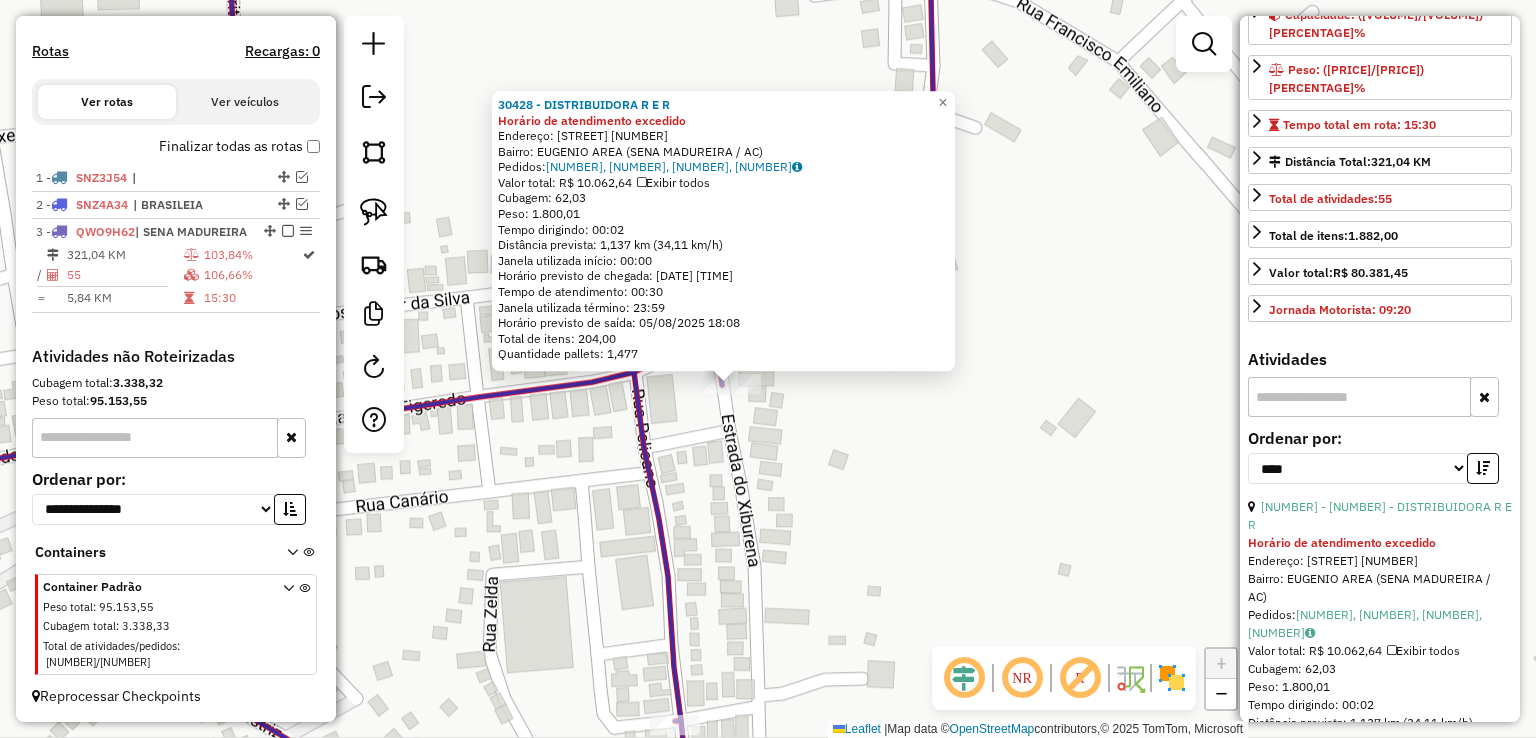 click 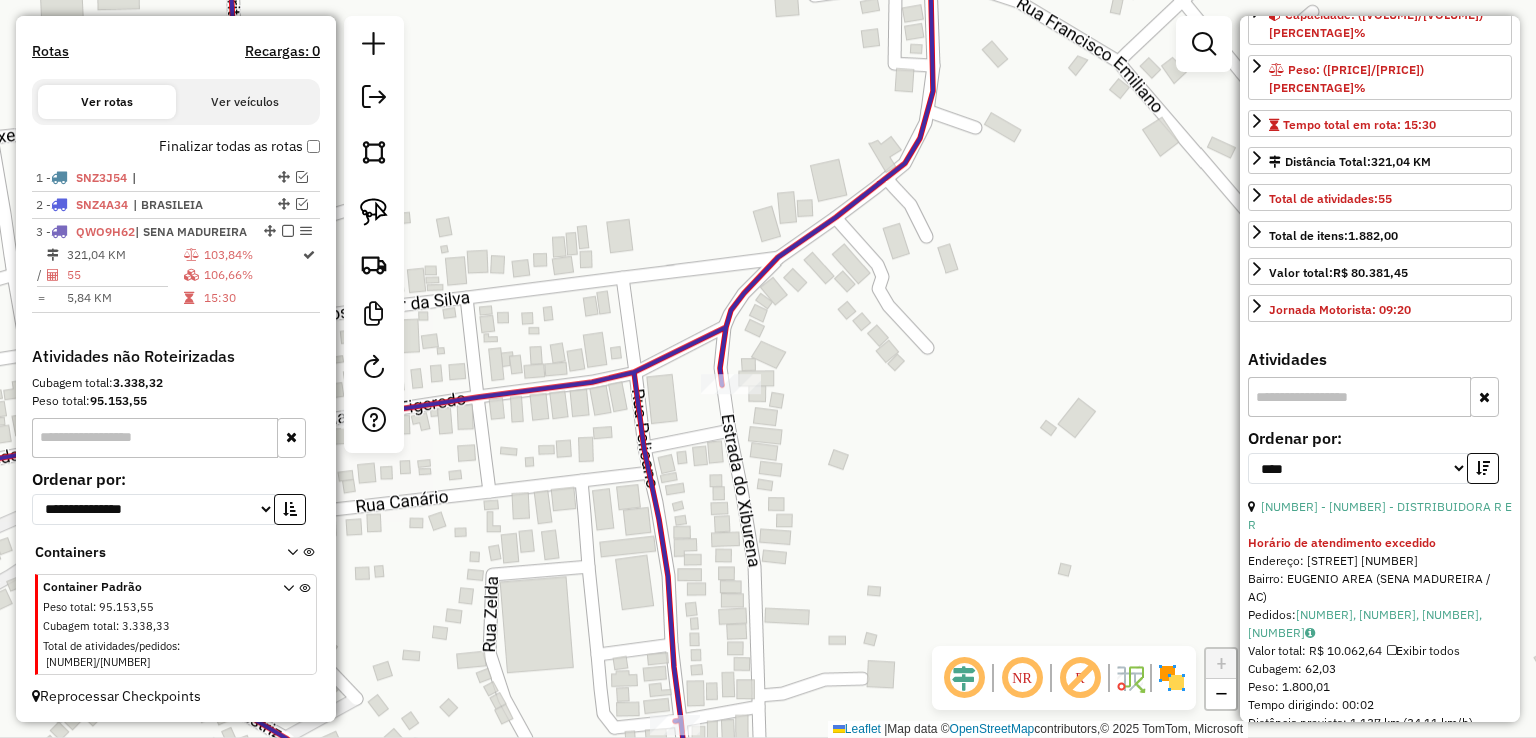 click 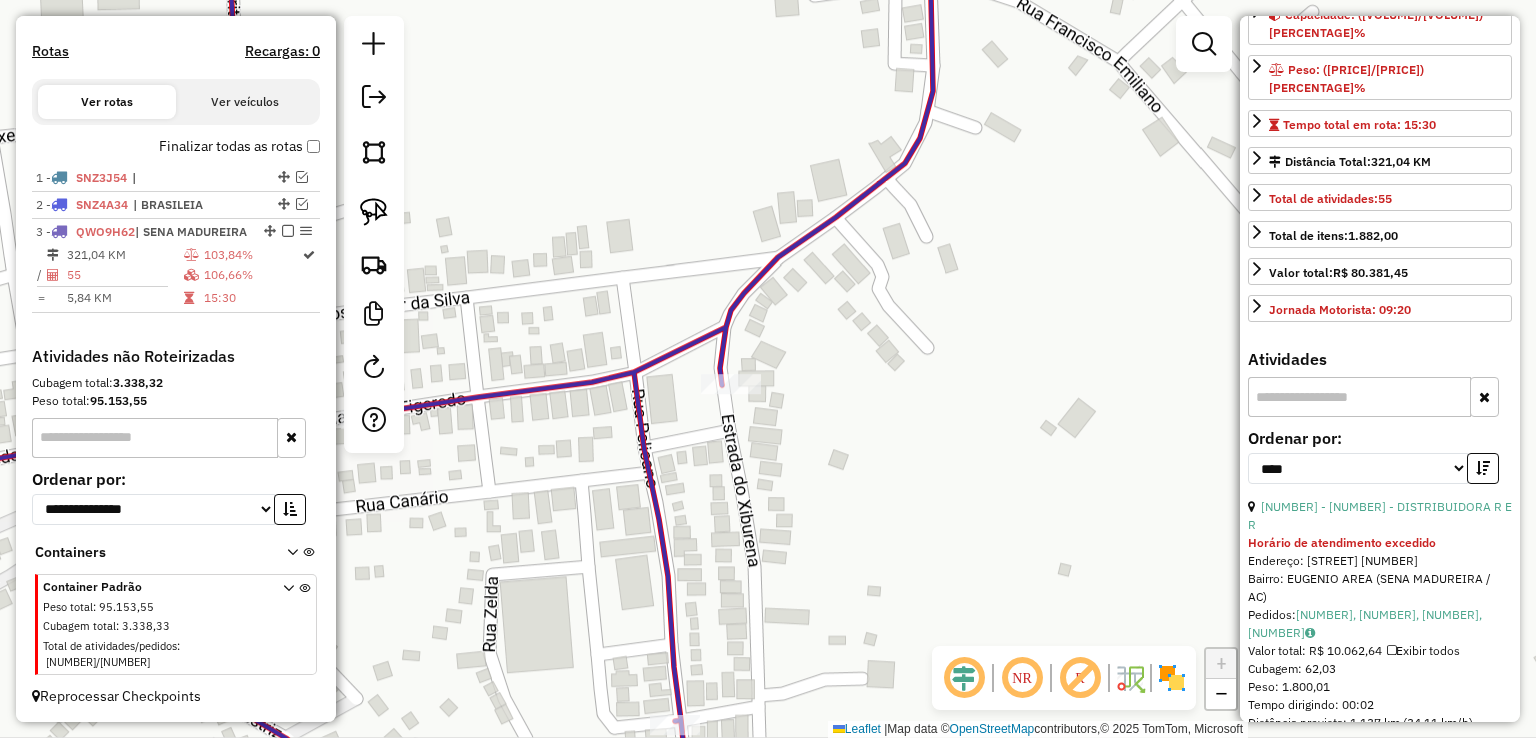 click 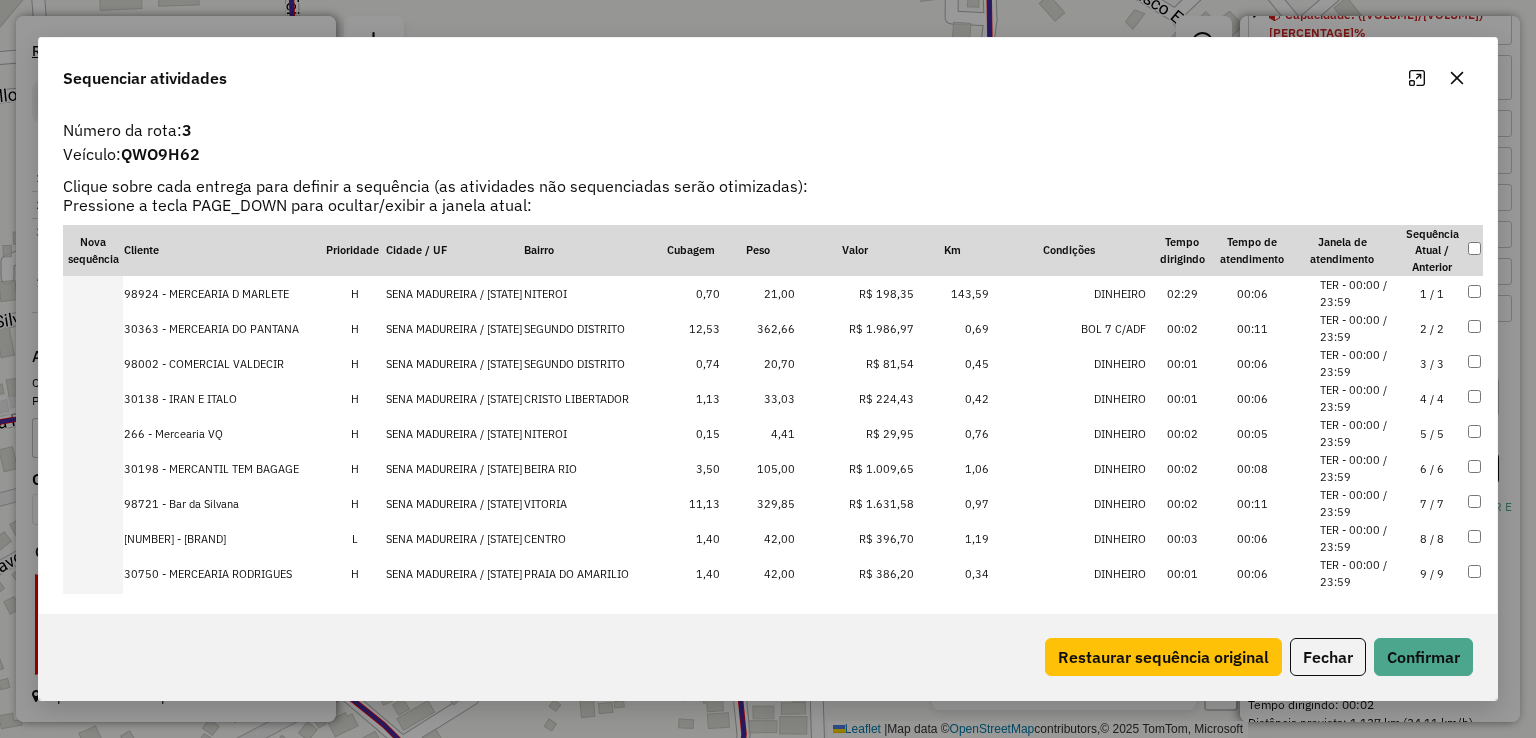 click on "362,66" at bounding box center (758, 328) 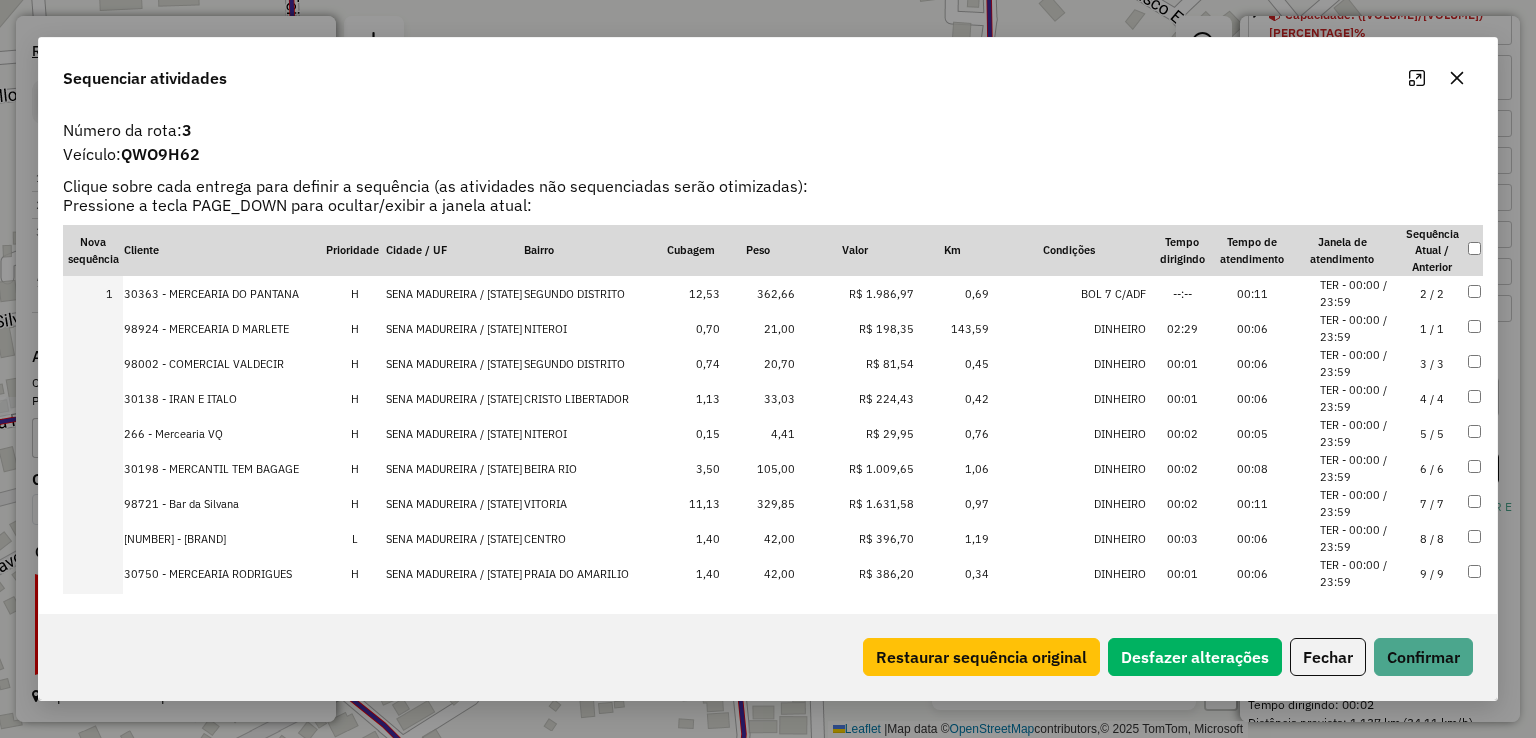 click on "R$ 1.009,65" at bounding box center [855, 468] 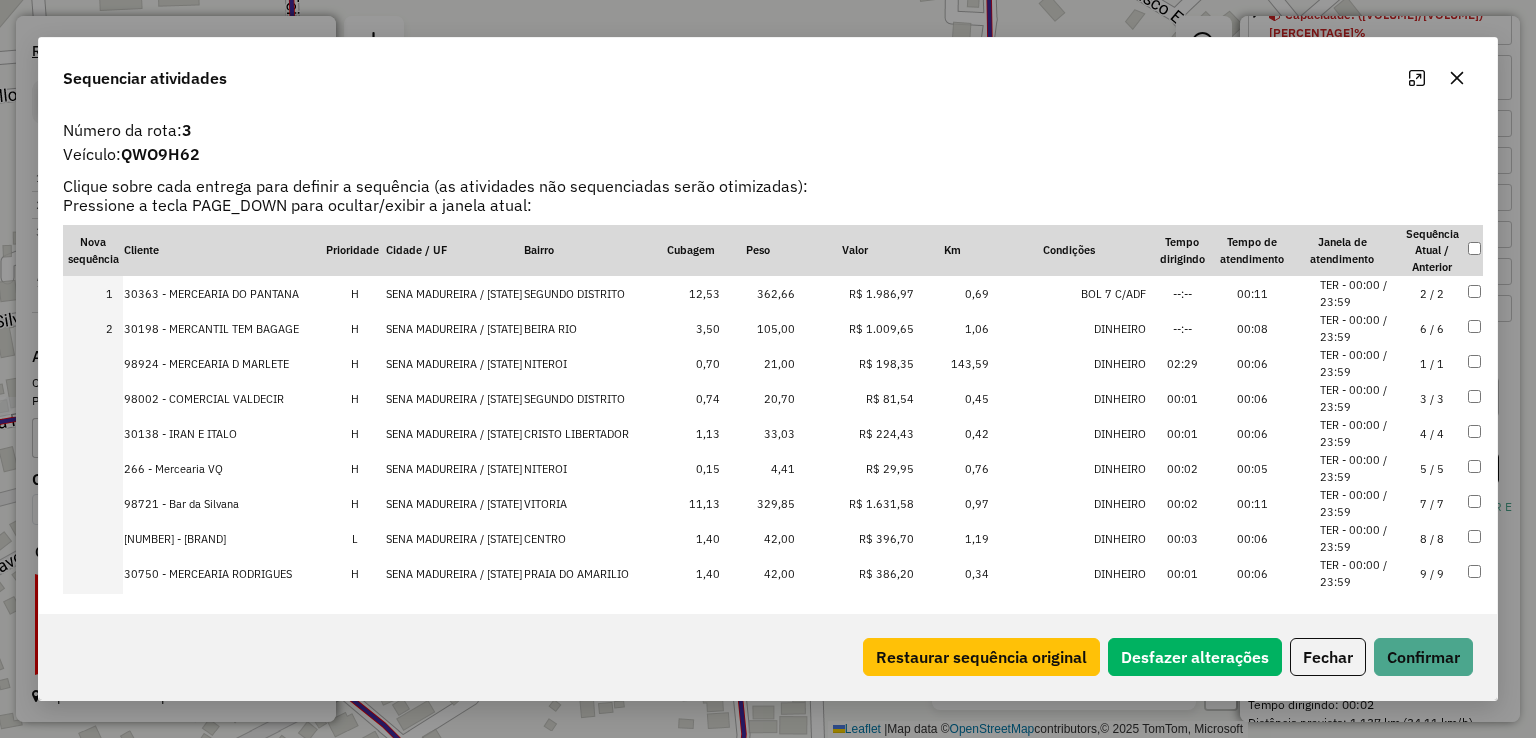 click on "R$ 1.631,58" at bounding box center [855, 503] 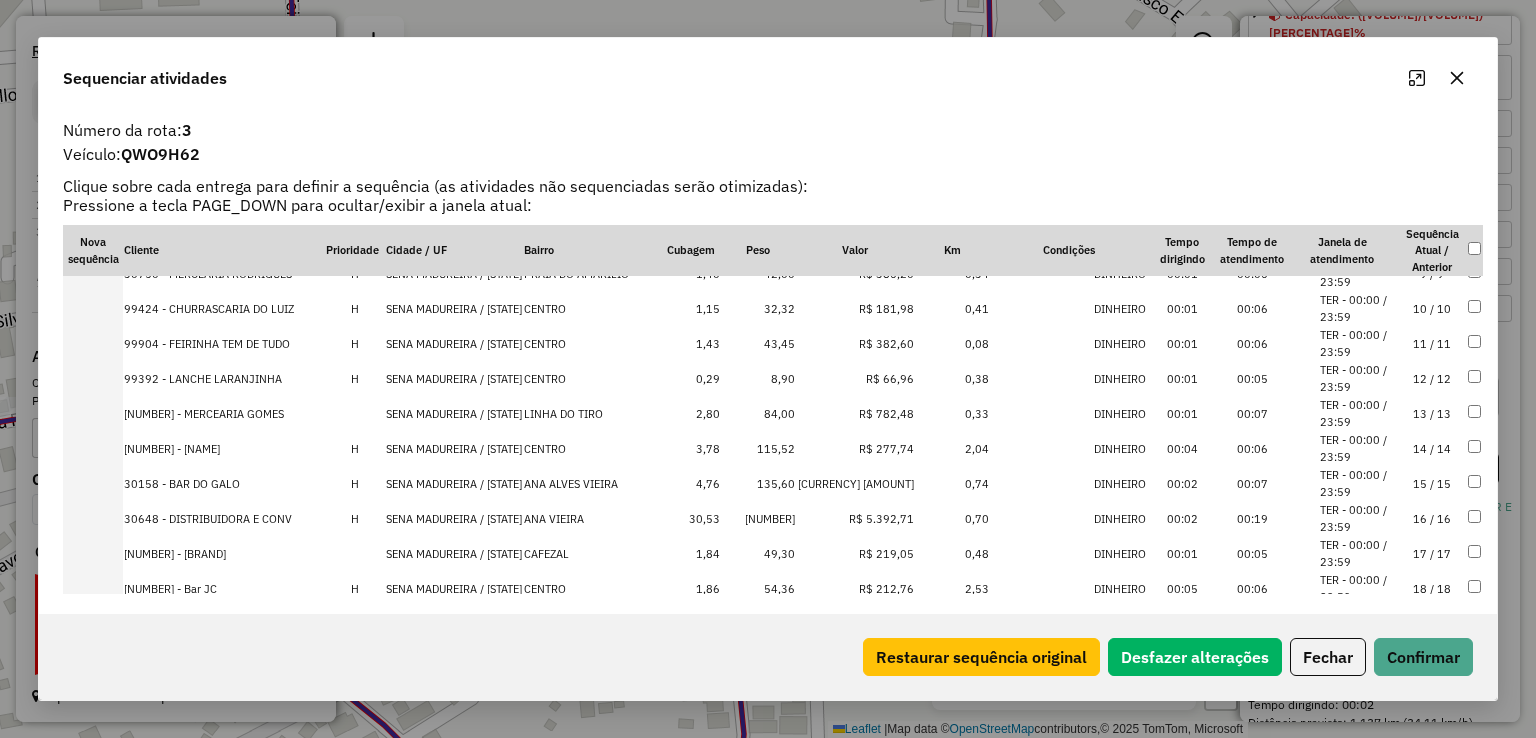 click on "115,52" at bounding box center (758, 448) 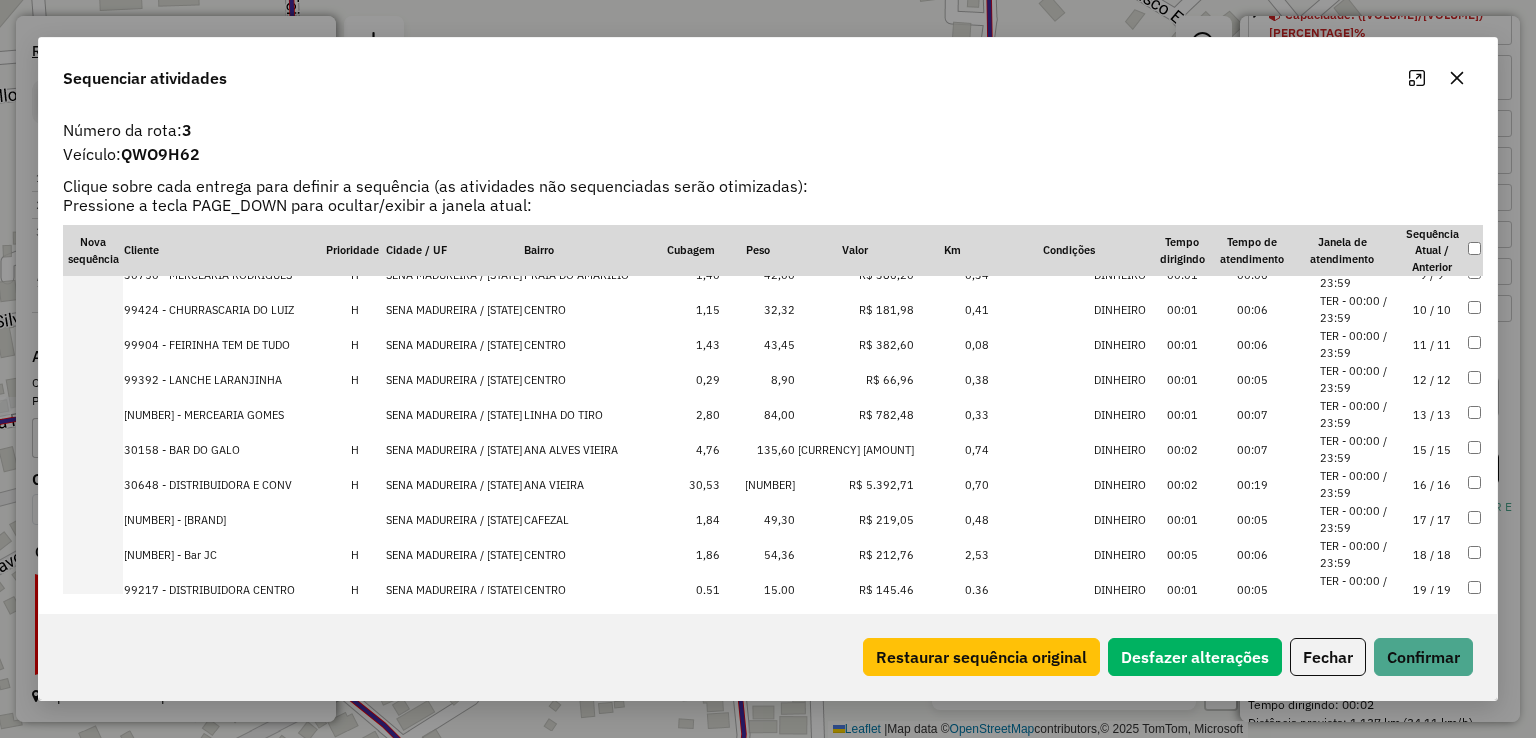 click on "135,60" at bounding box center [758, 449] 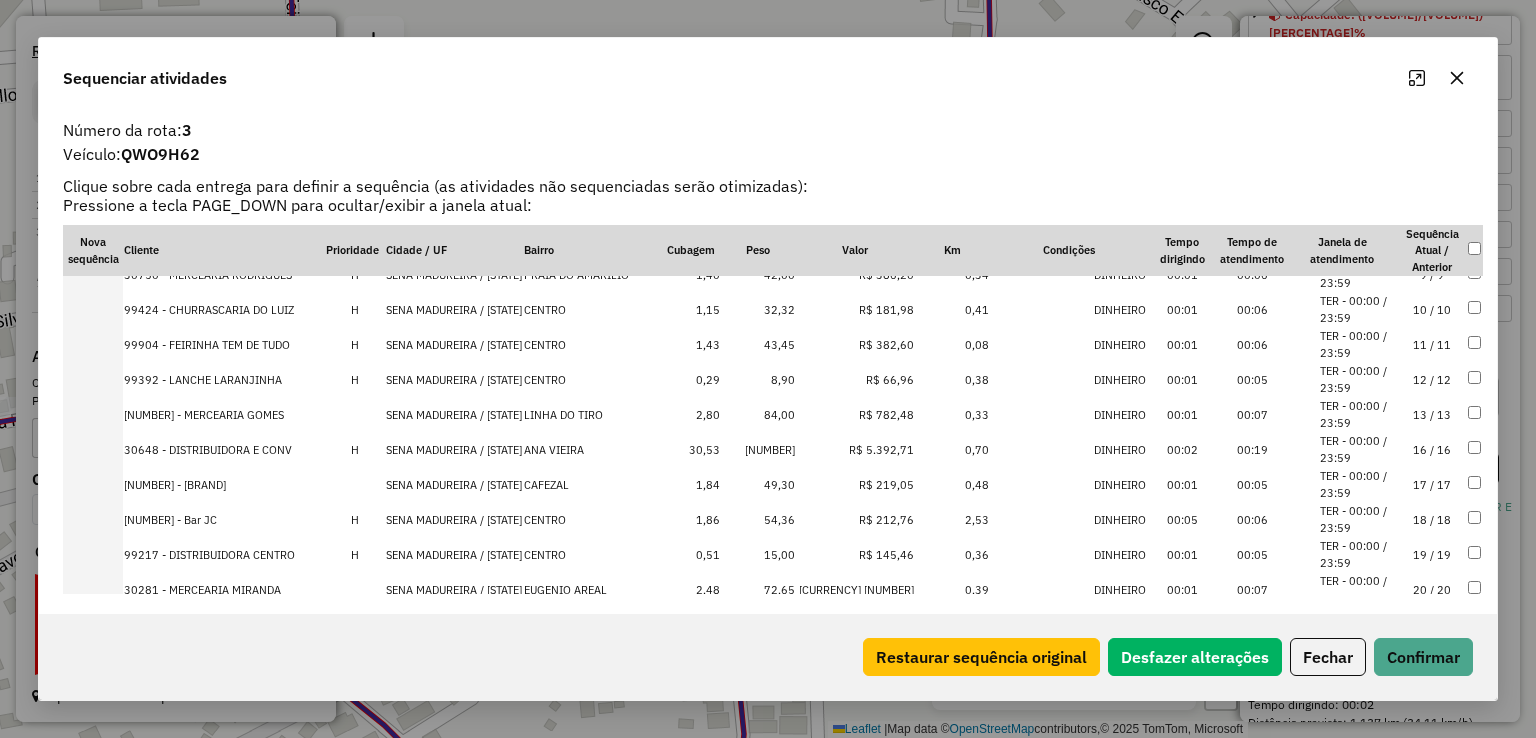 click on "885,28" at bounding box center (758, 449) 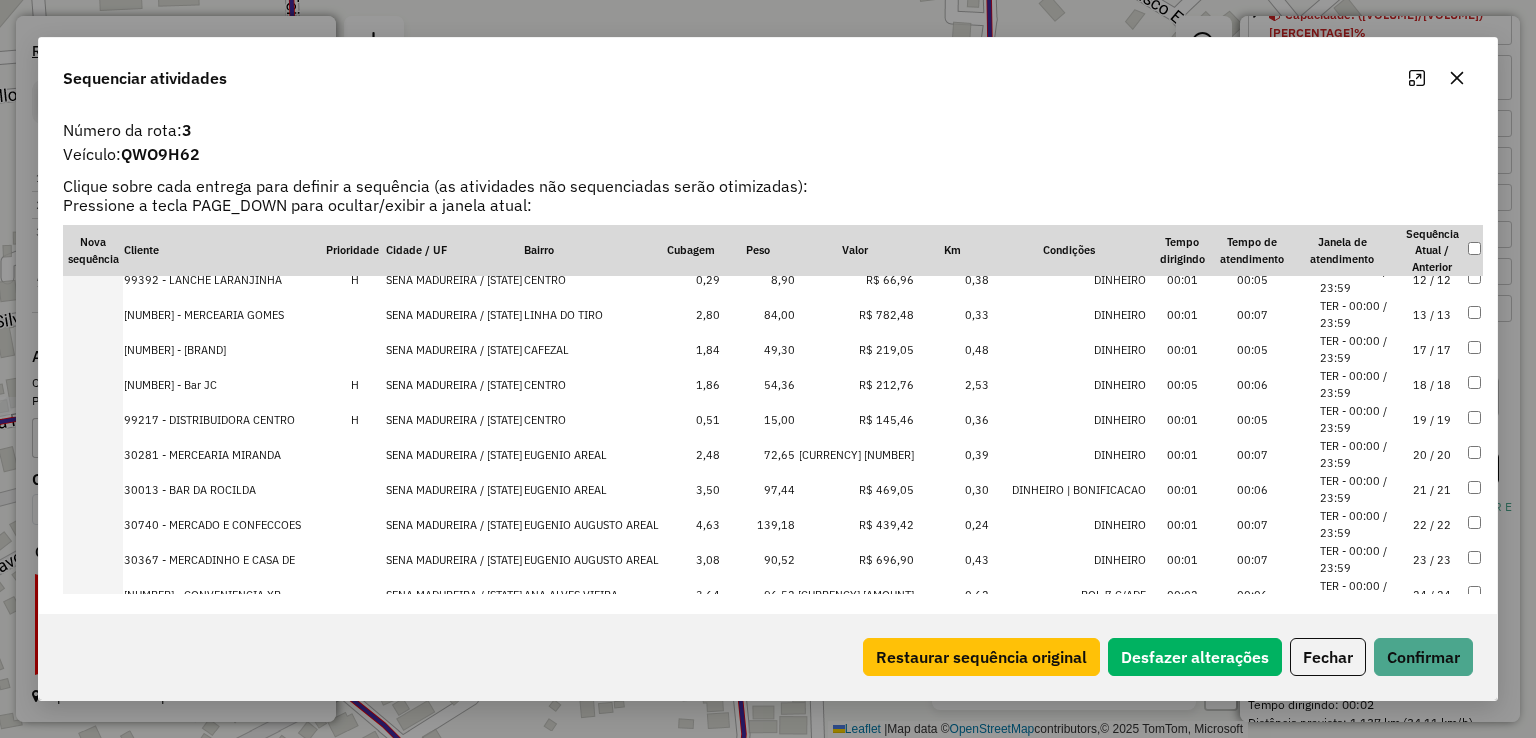 click on "139,18" at bounding box center [758, 524] 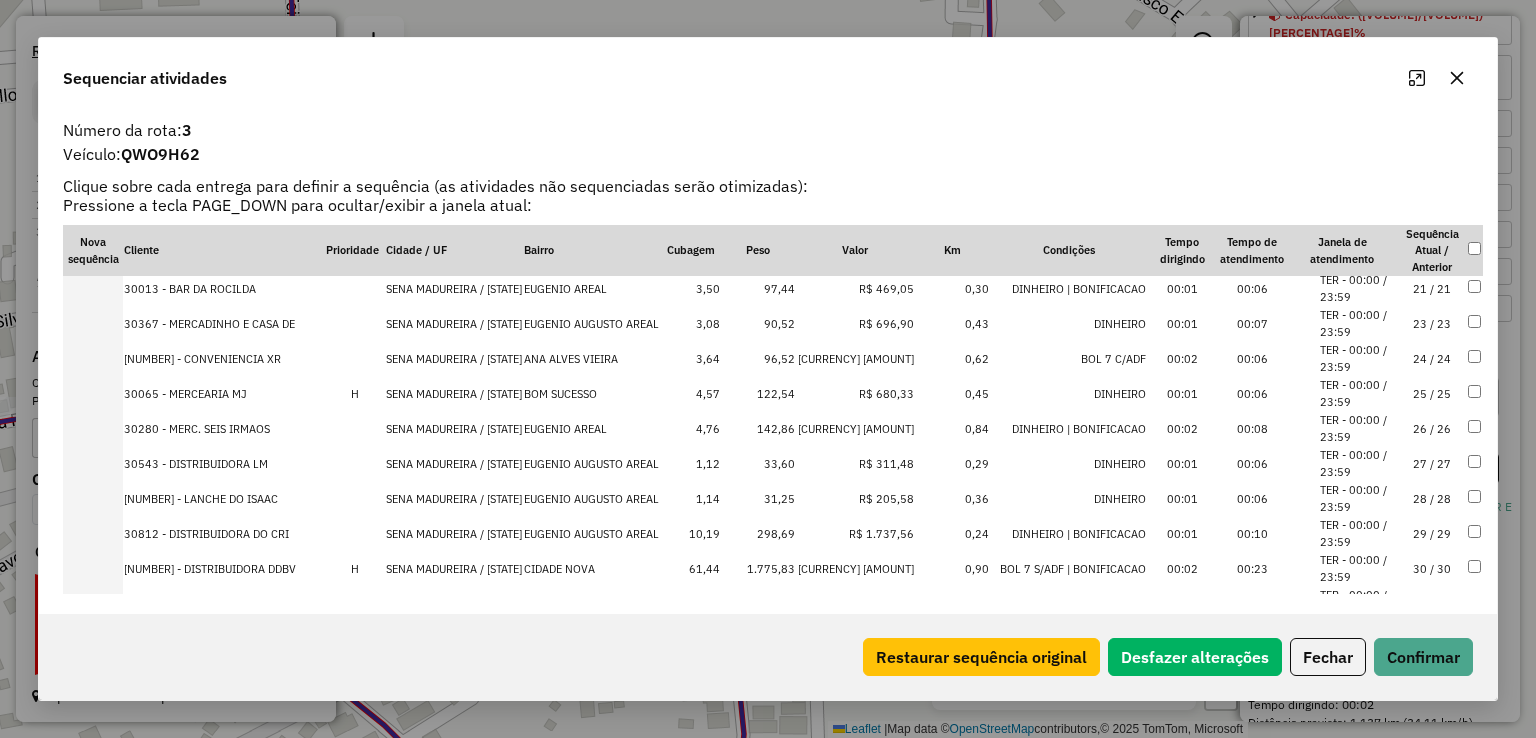 click on "142,86" at bounding box center (758, 428) 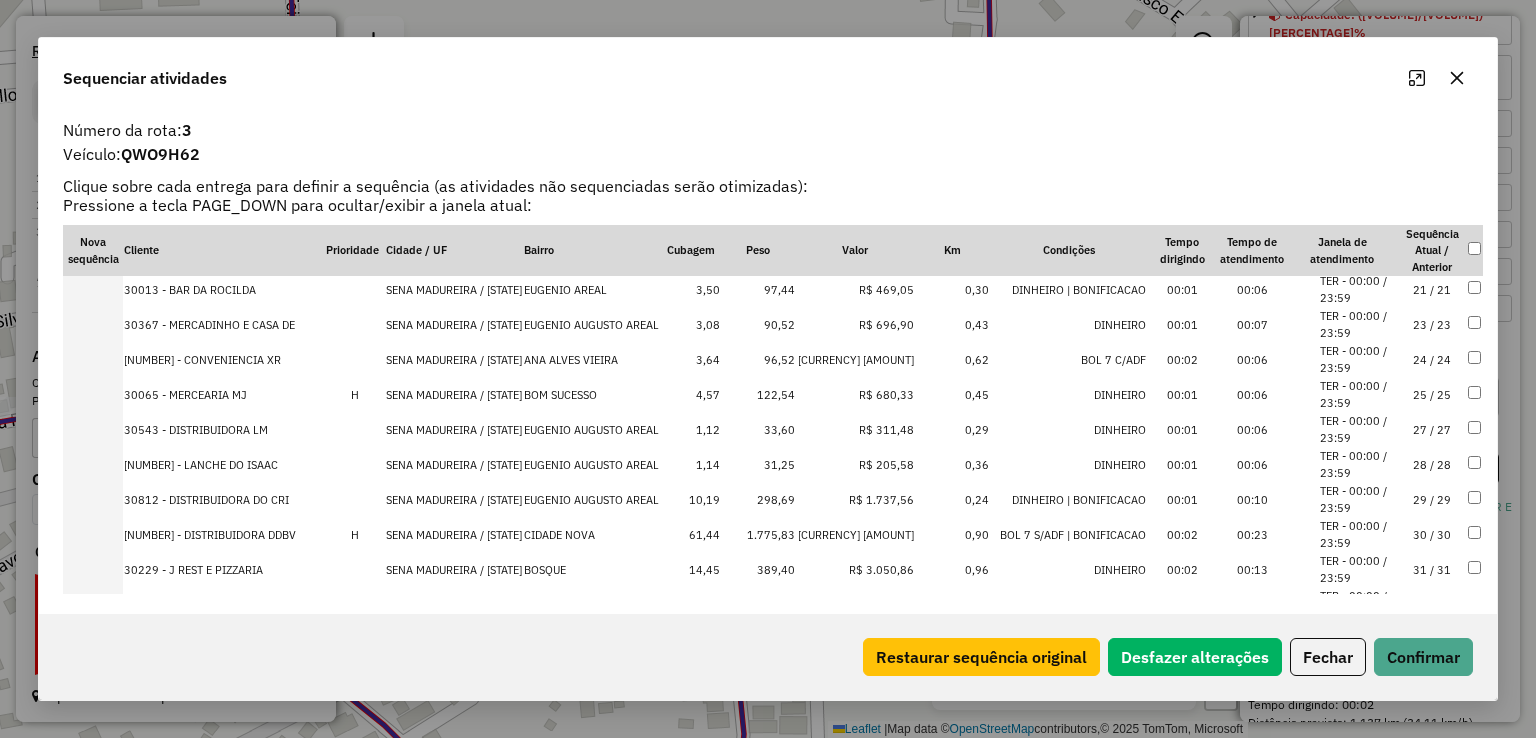 click on "122,54" at bounding box center [758, 394] 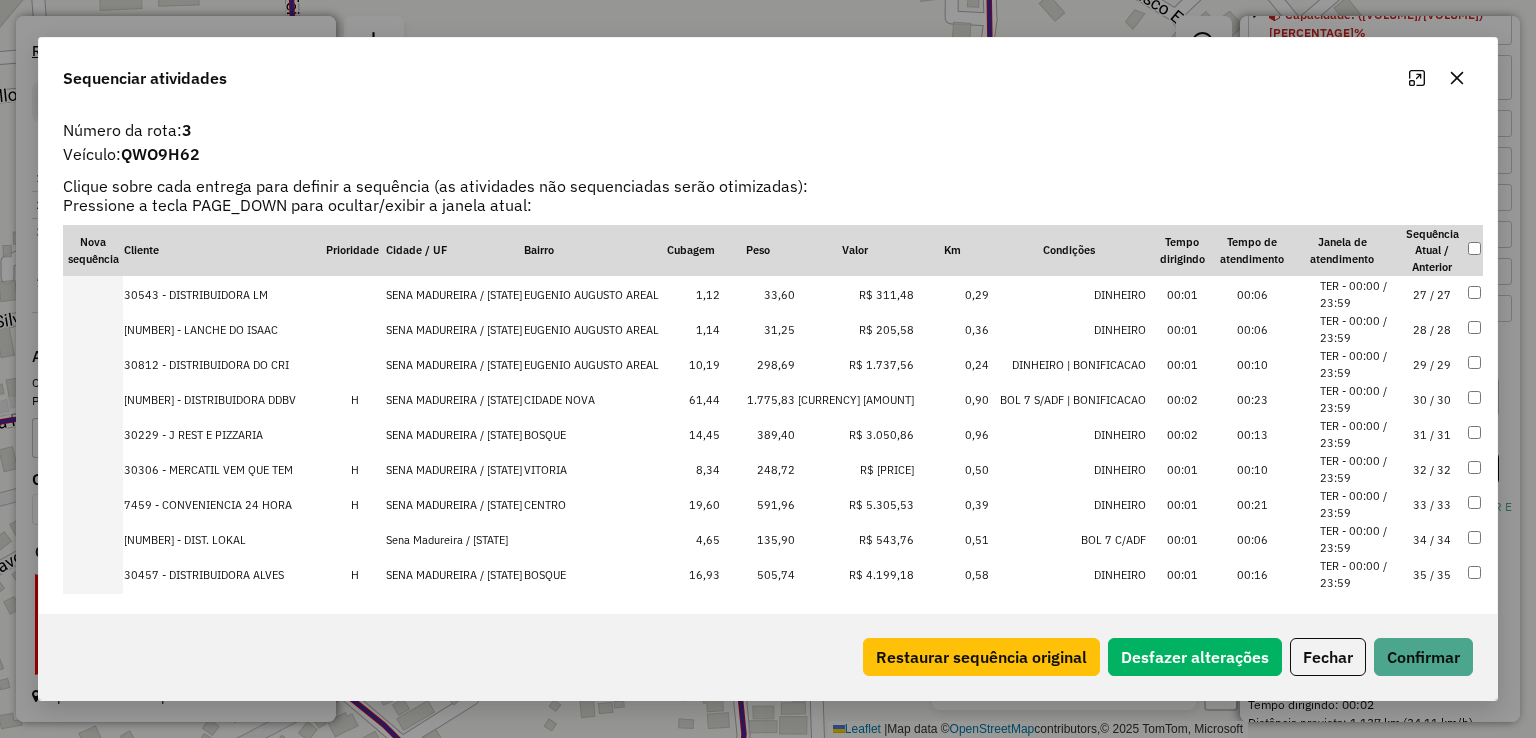 click on "1.775,83" at bounding box center (758, 399) 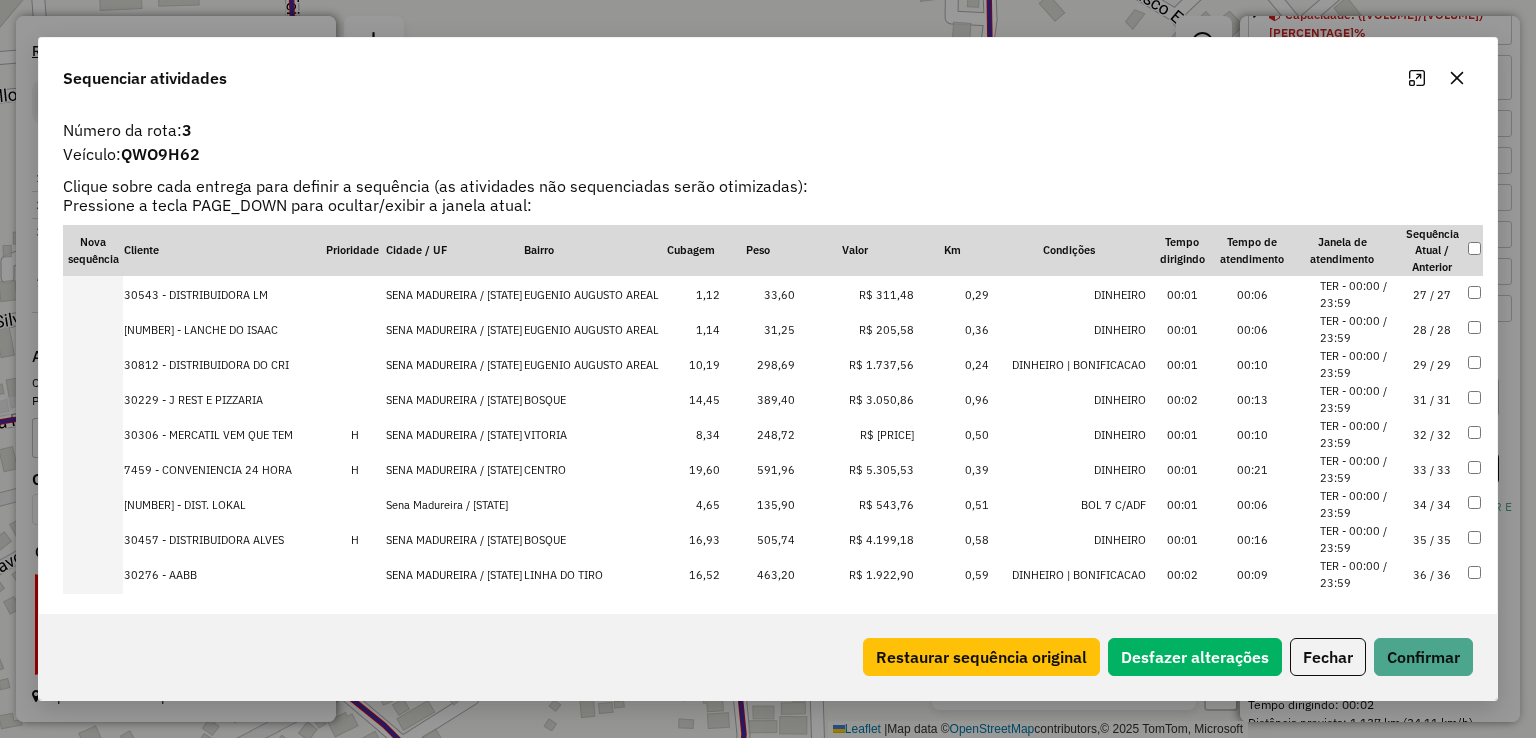click on "R$ 1.737,56" at bounding box center (855, 364) 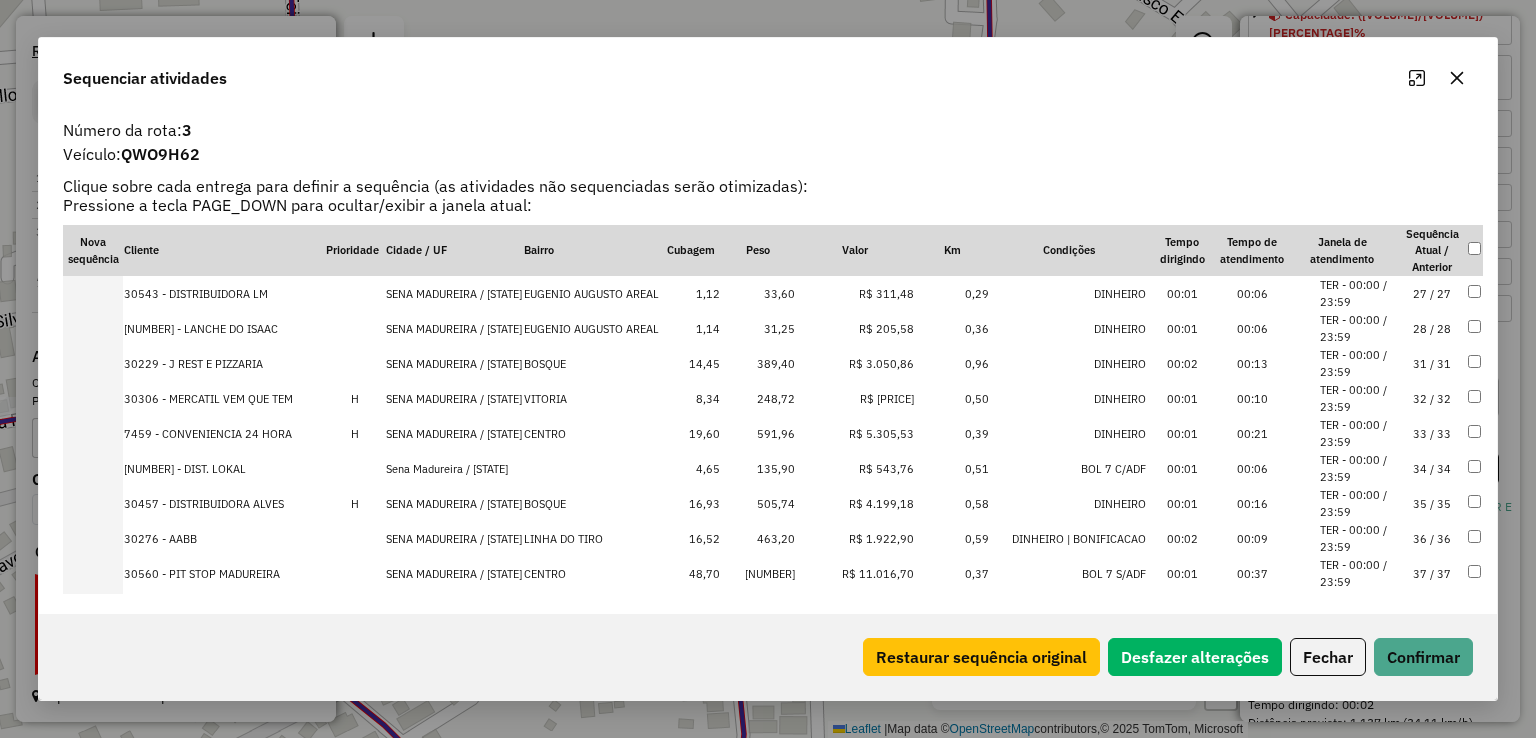 click on "R$ 3.050,86" at bounding box center [855, 363] 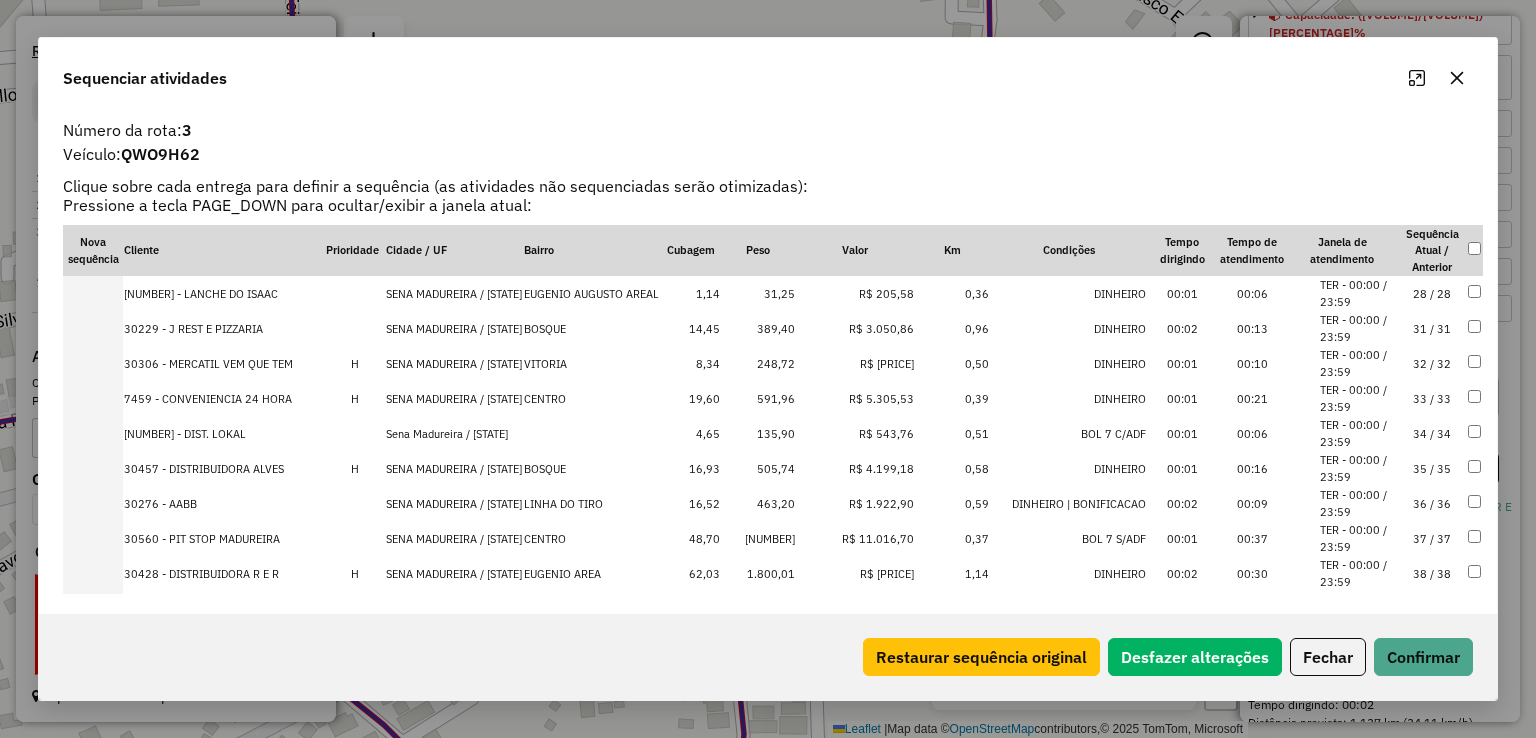 click on "R$ 2.188,83" at bounding box center (855, 363) 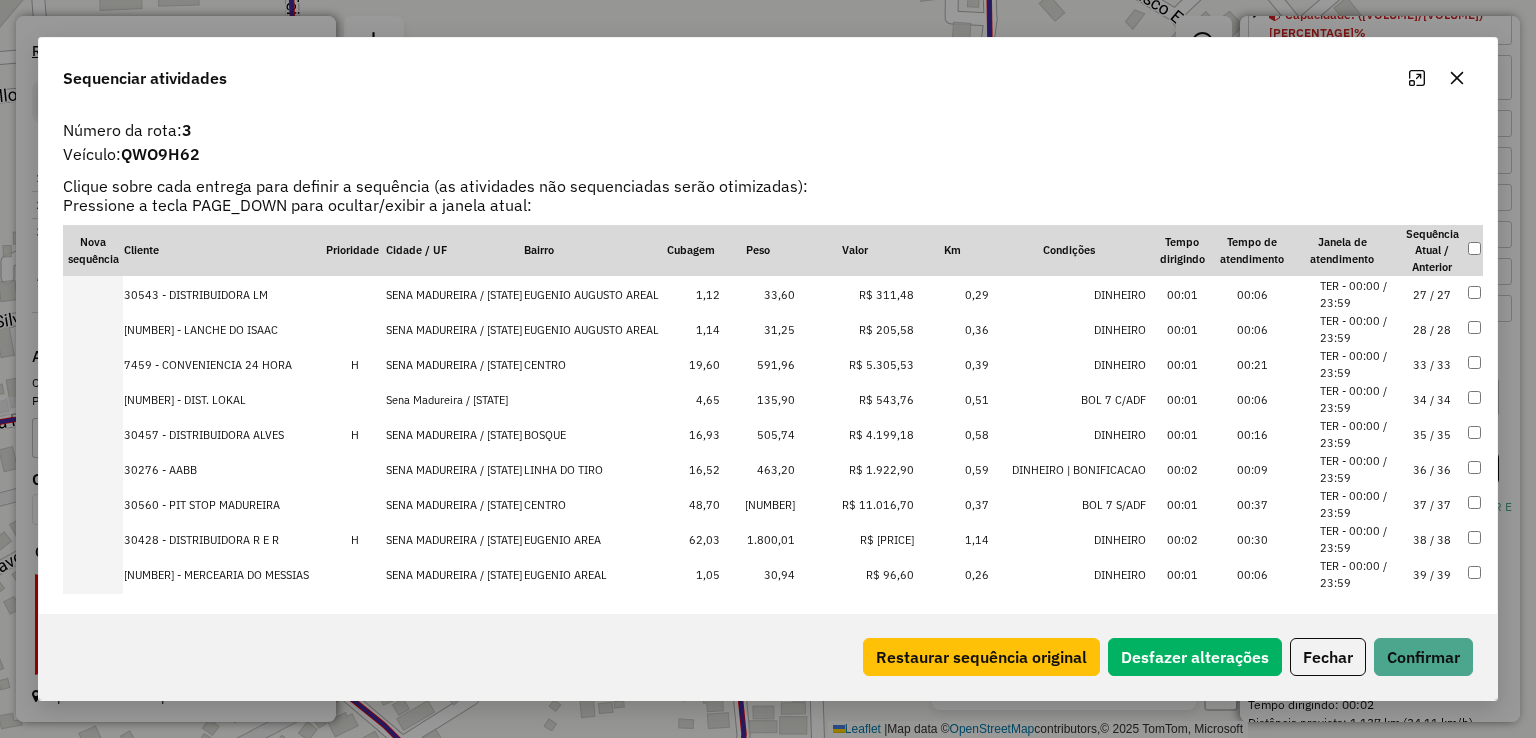 click on "R$ 5.305,53" at bounding box center [855, 364] 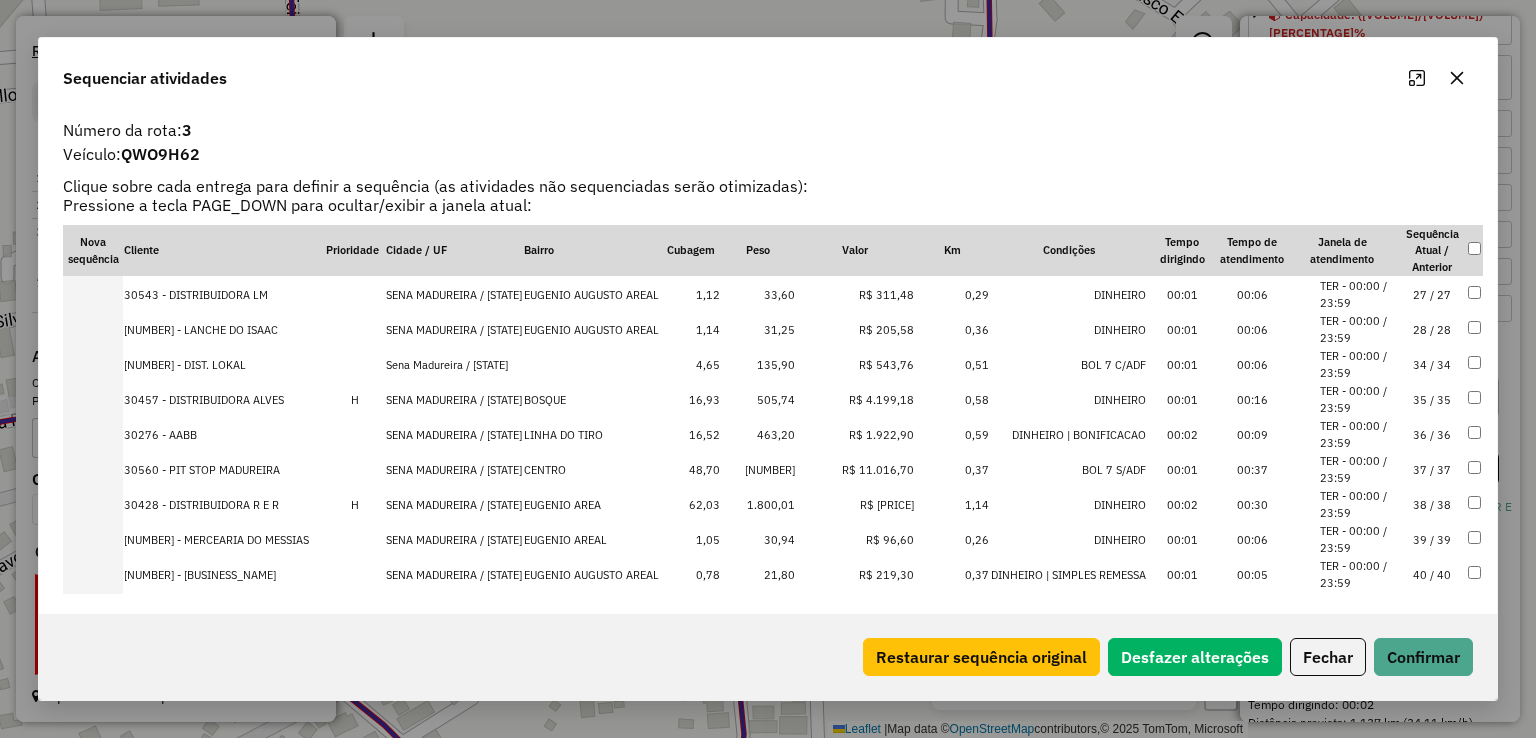 click on "R$ 543,76" at bounding box center [855, 364] 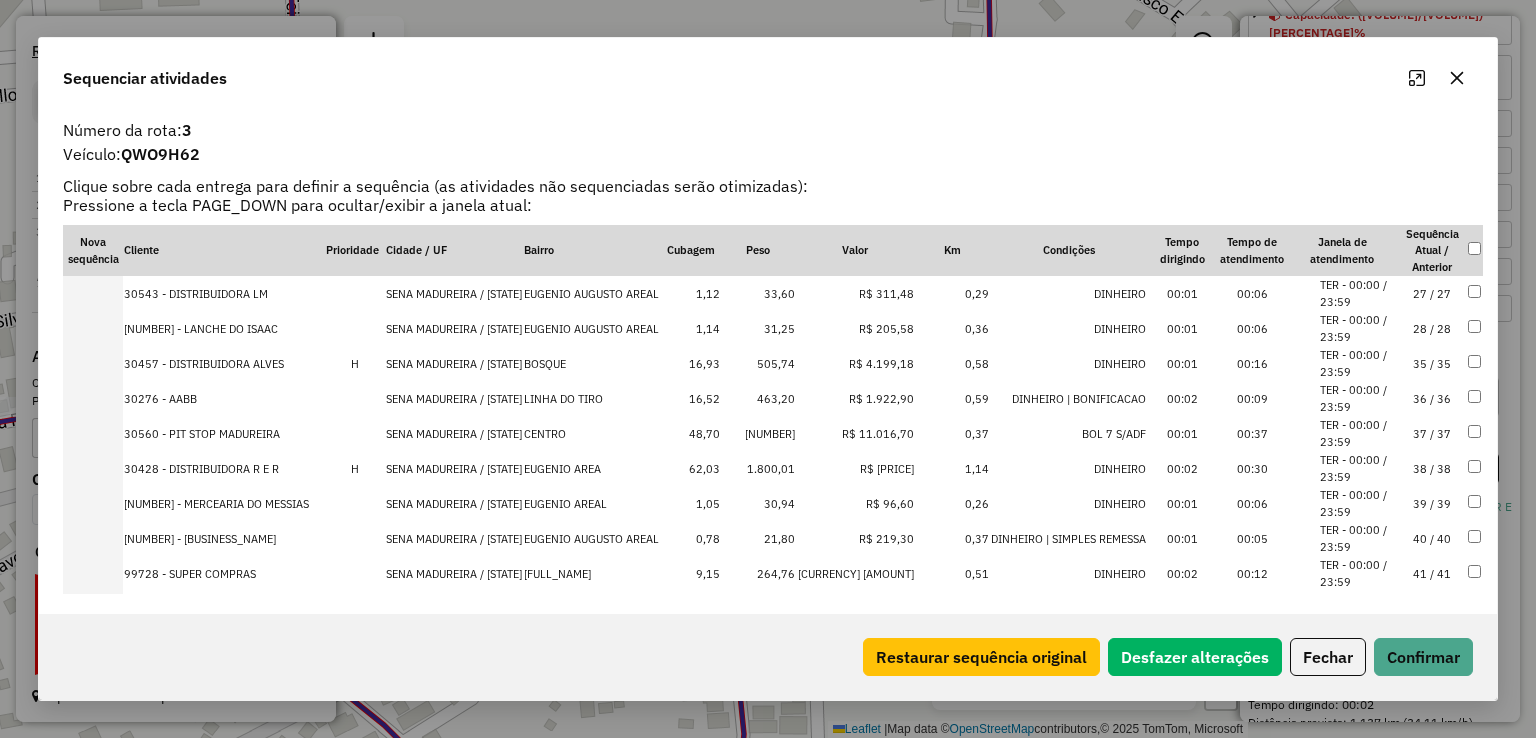 click on "R$ 4.199,18" at bounding box center [855, 363] 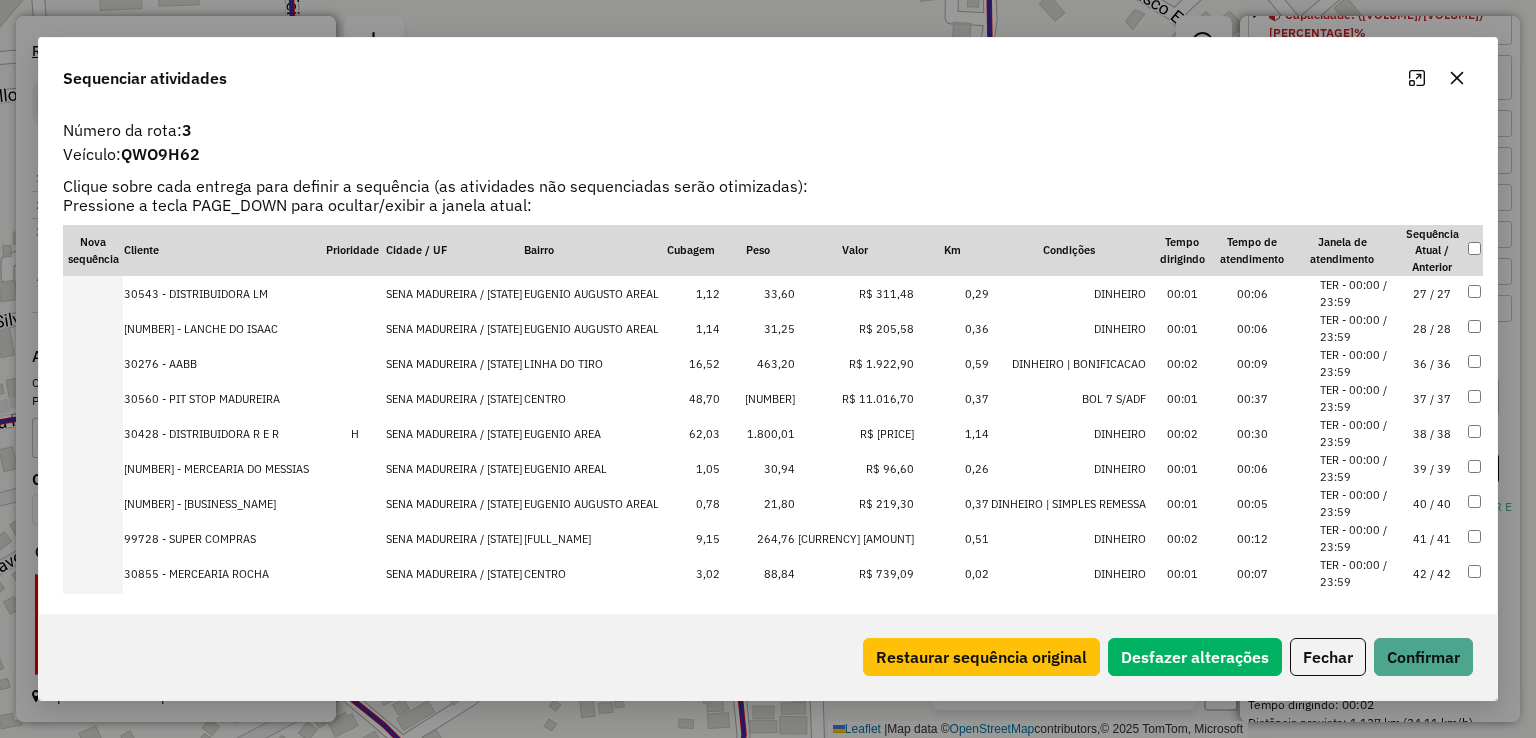 click on "R$ 1.922,90" at bounding box center (855, 363) 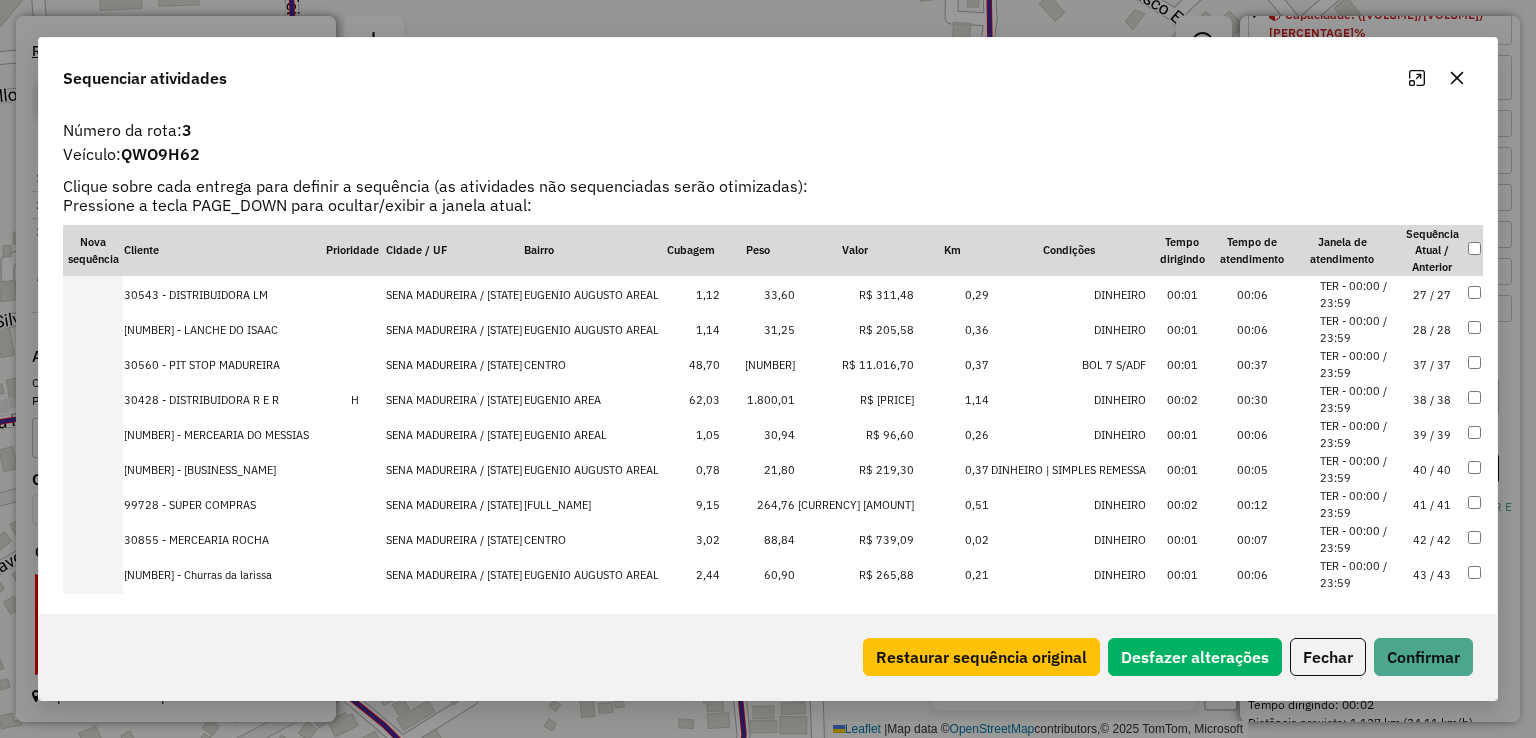 click on "R$ 11.016,70" at bounding box center (855, 364) 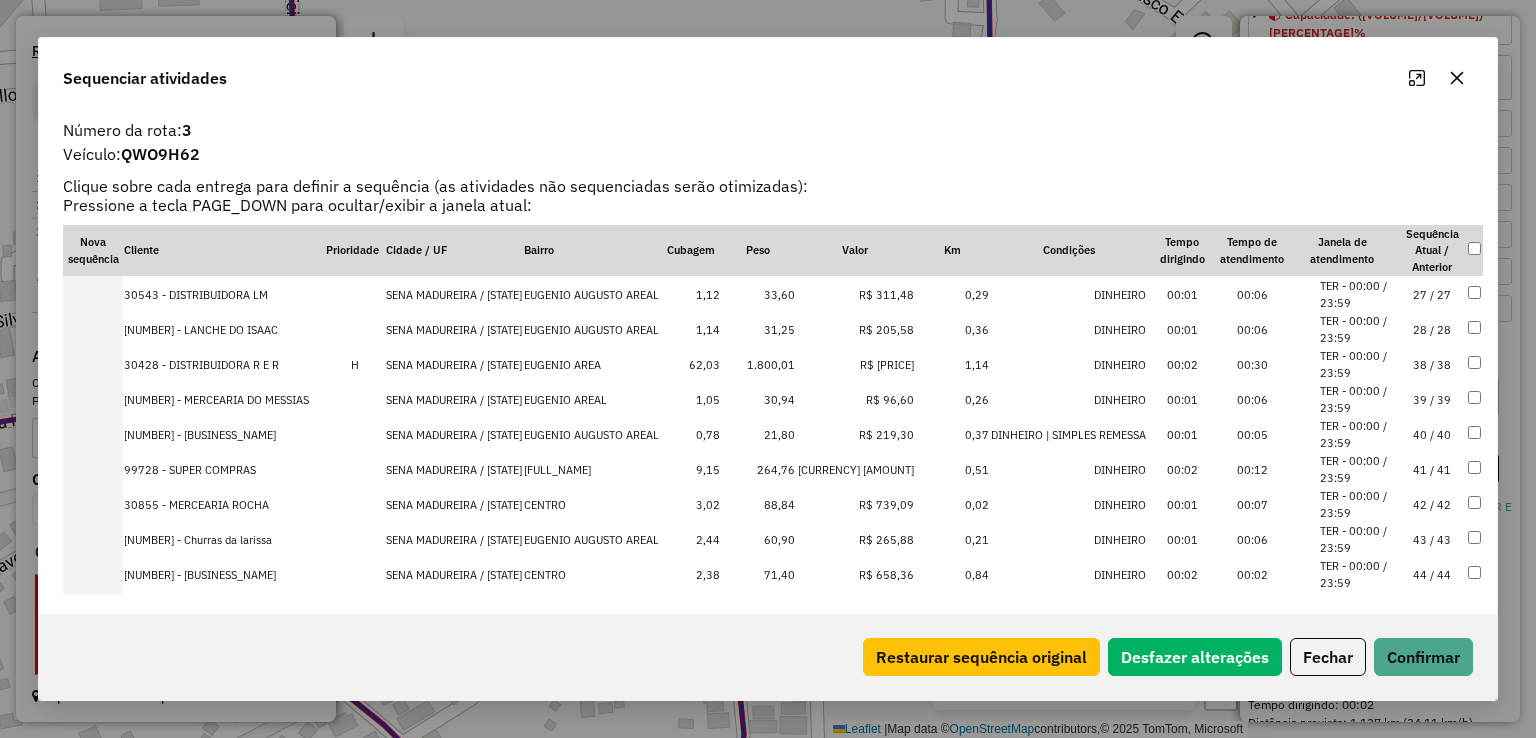 click on "R$ 10.062,64" at bounding box center [855, 364] 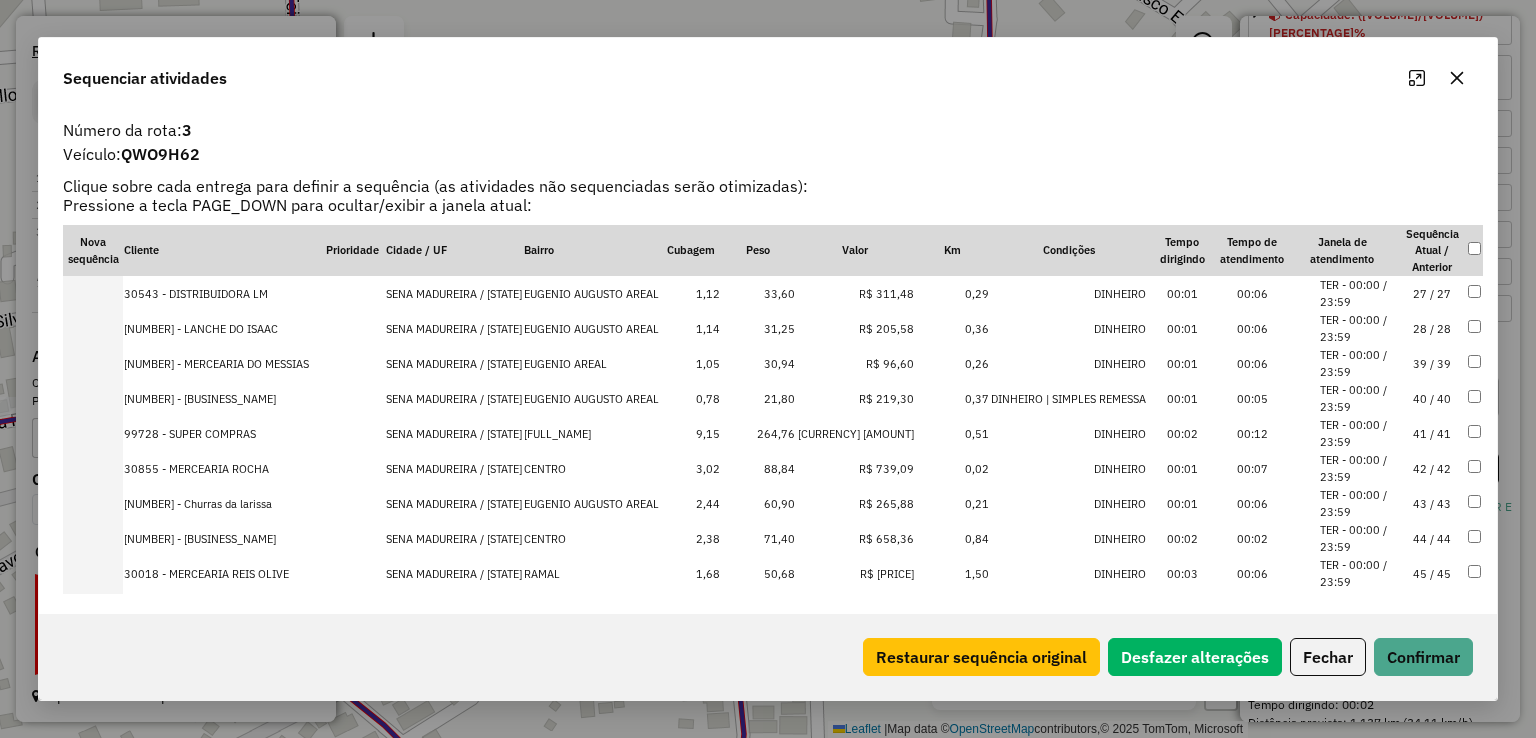 click on "R$ 2.436,48" at bounding box center [855, 433] 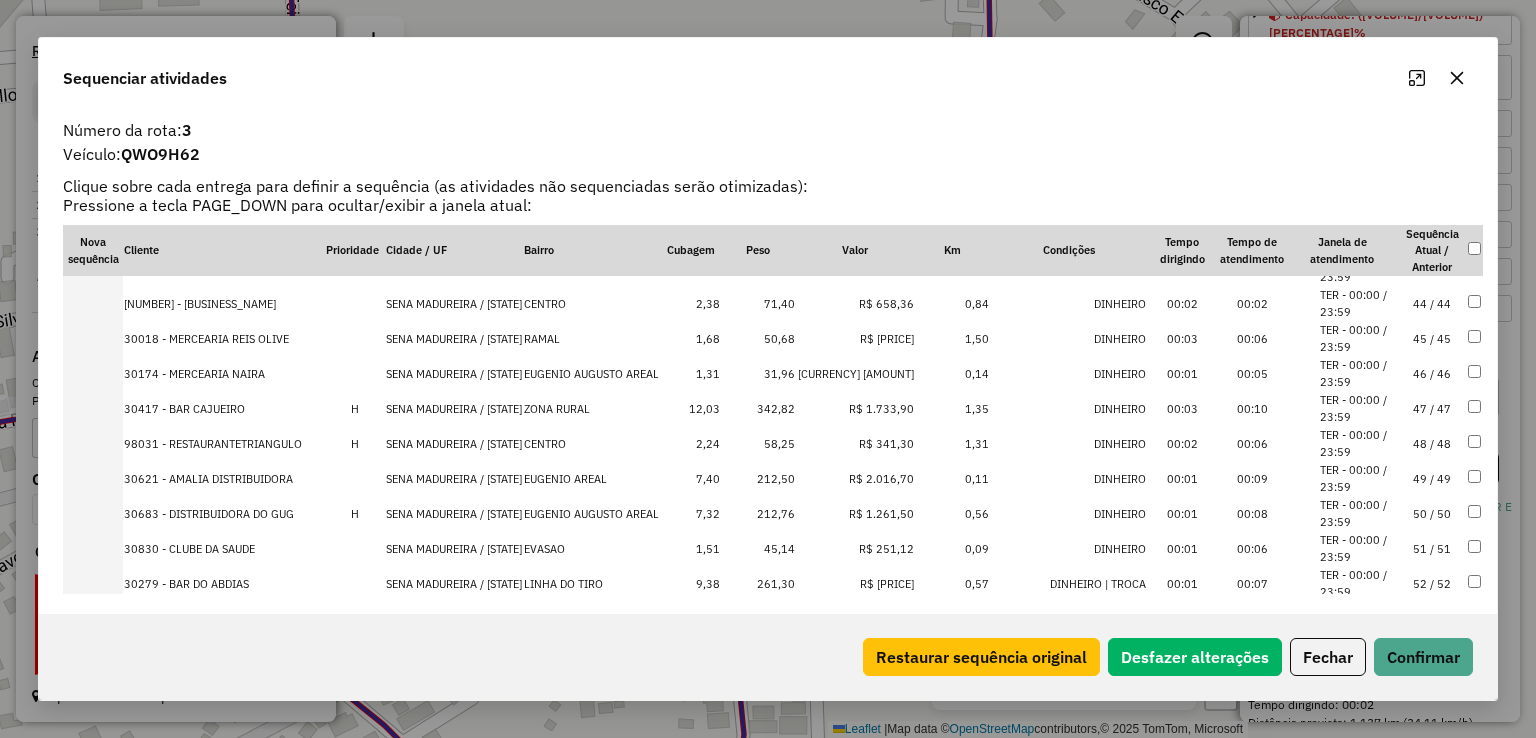 click on "R$ 1.733,90" at bounding box center (855, 408) 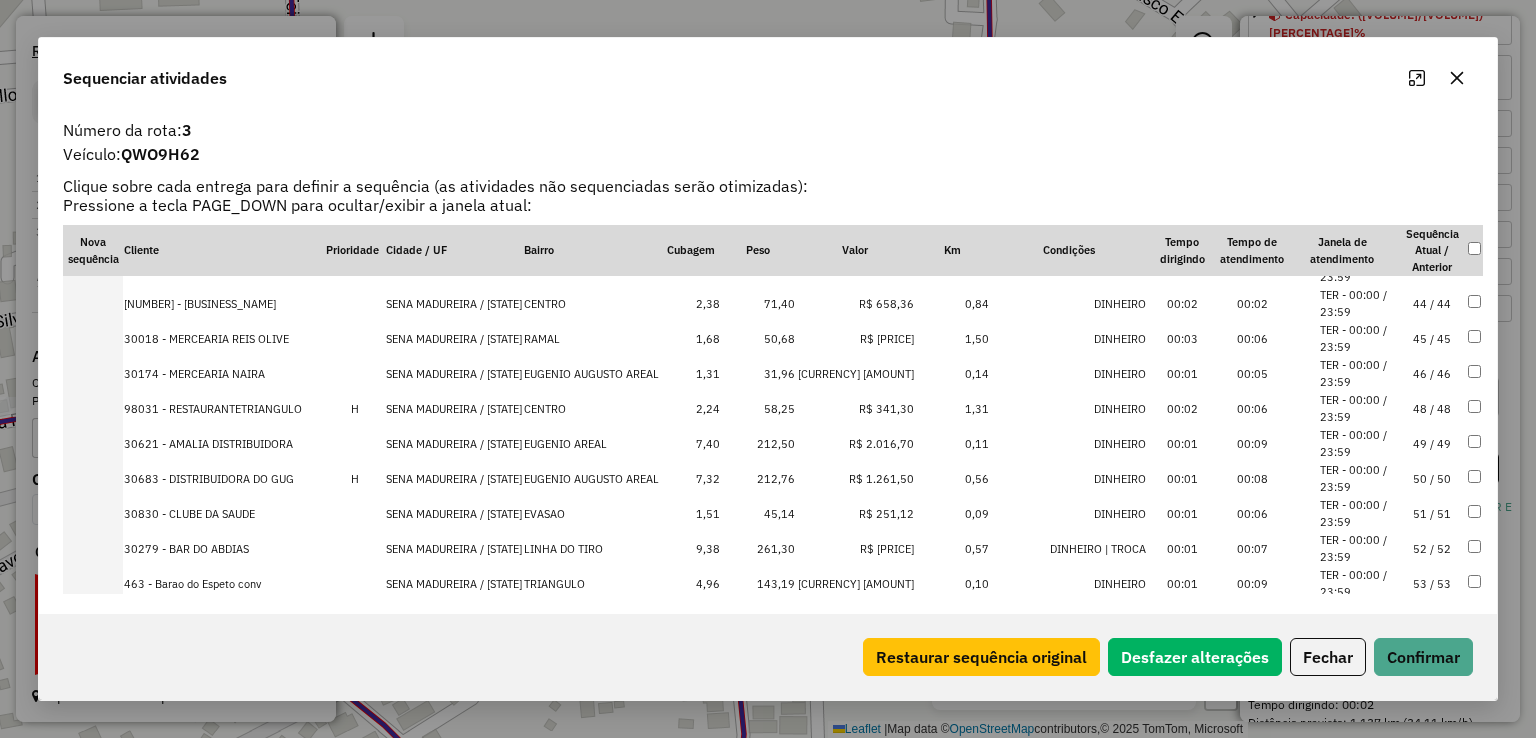 click on "R$ 2.016,70" at bounding box center (855, 443) 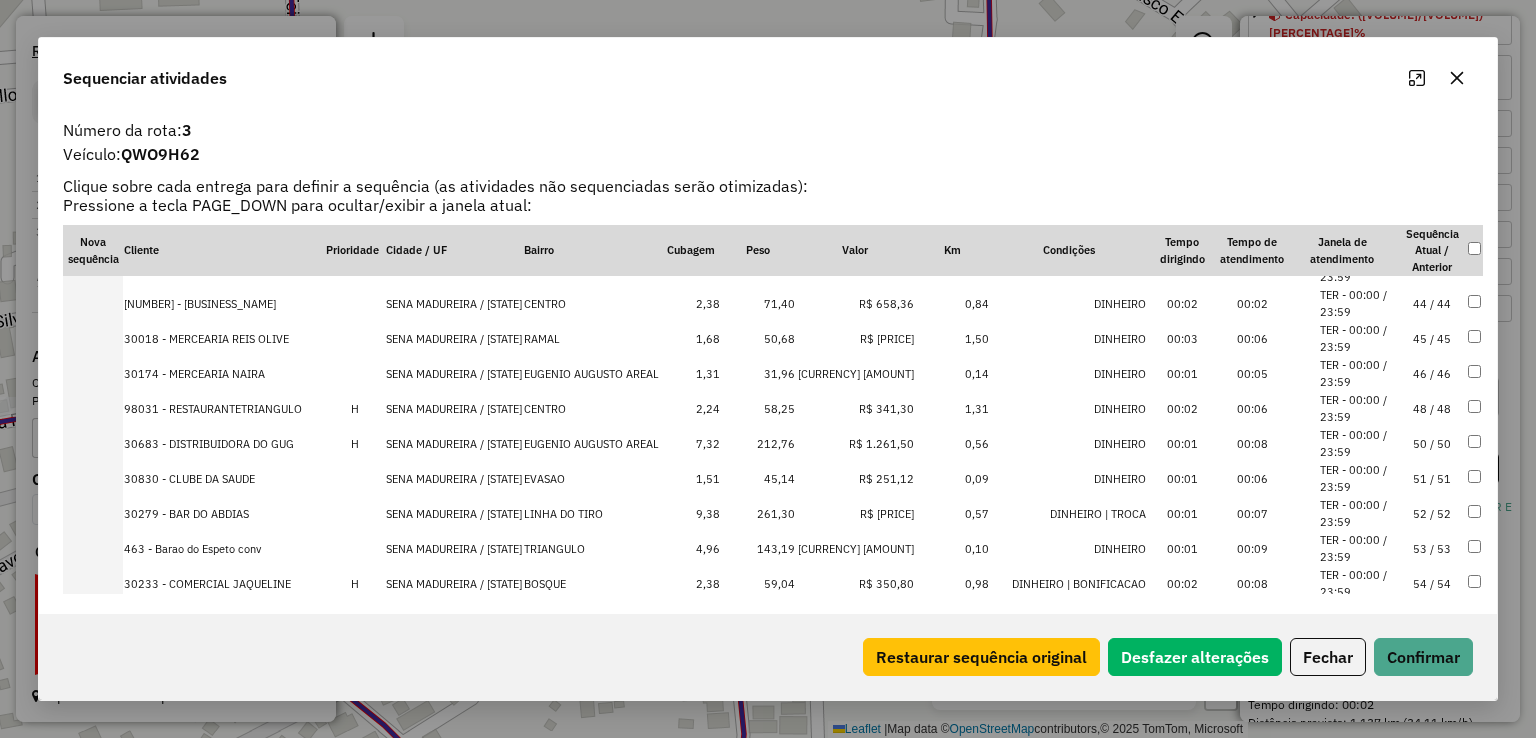 click on "R$ 1.261,50" at bounding box center [855, 443] 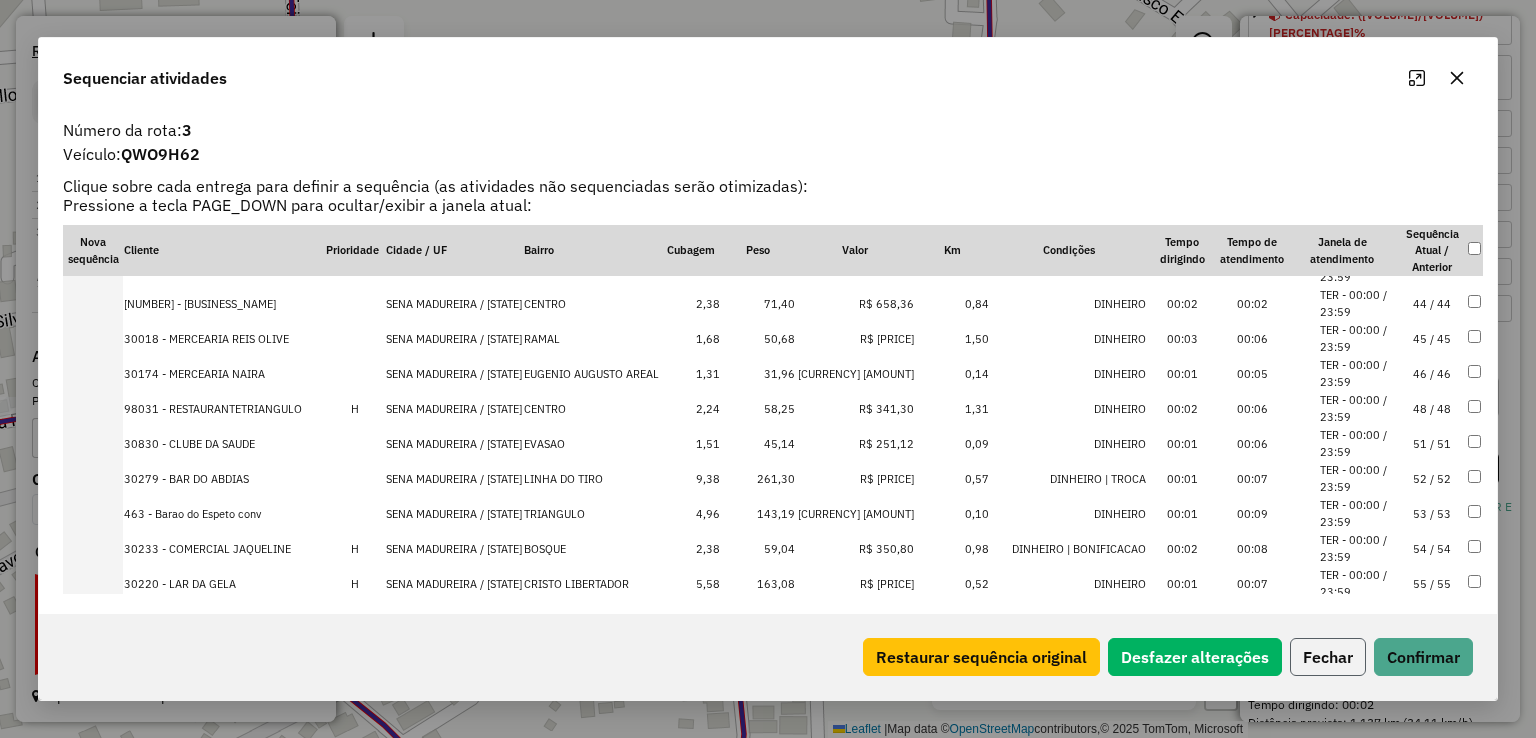 click on "Fechar" 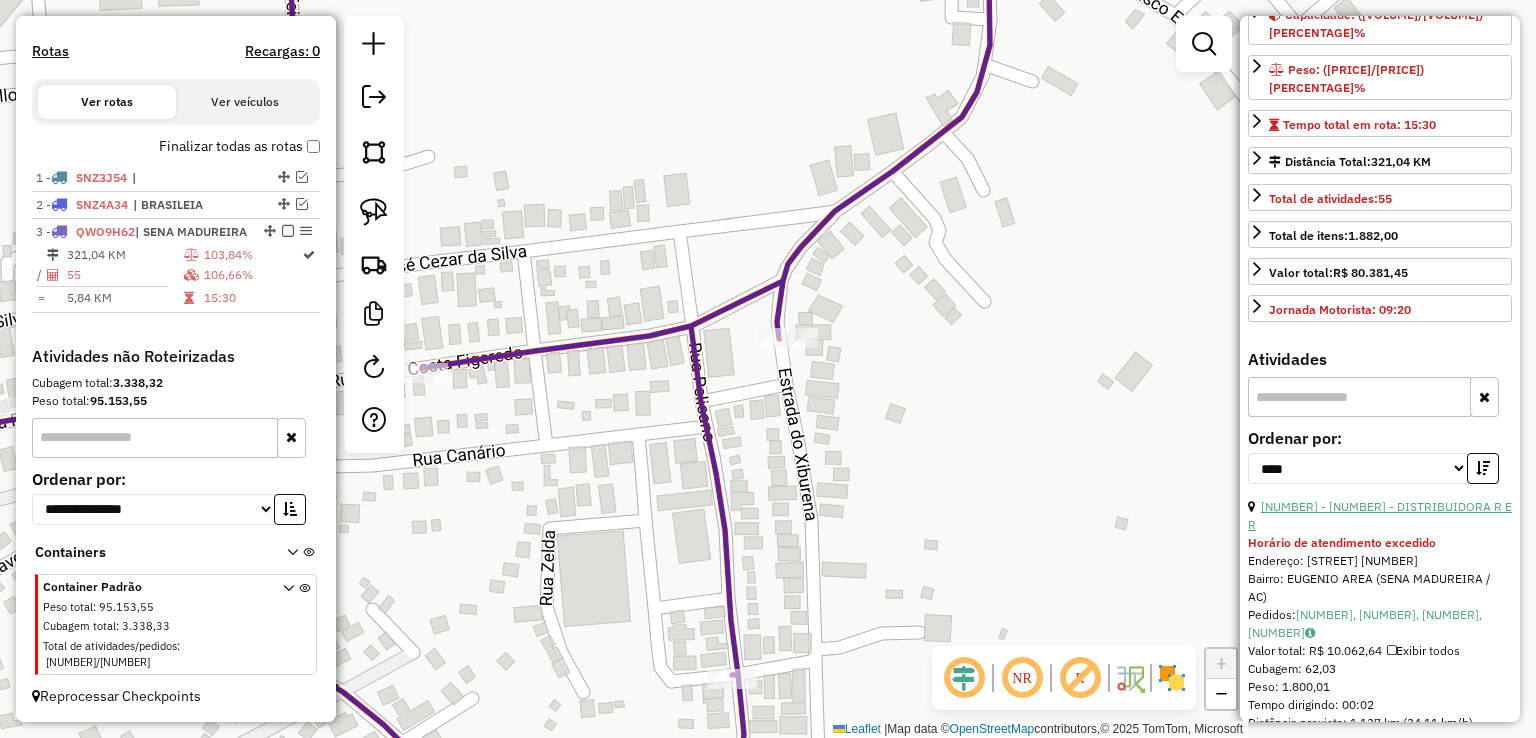 click on "38 - 30428 - DISTRIBUIDORA R E R" at bounding box center [1380, 515] 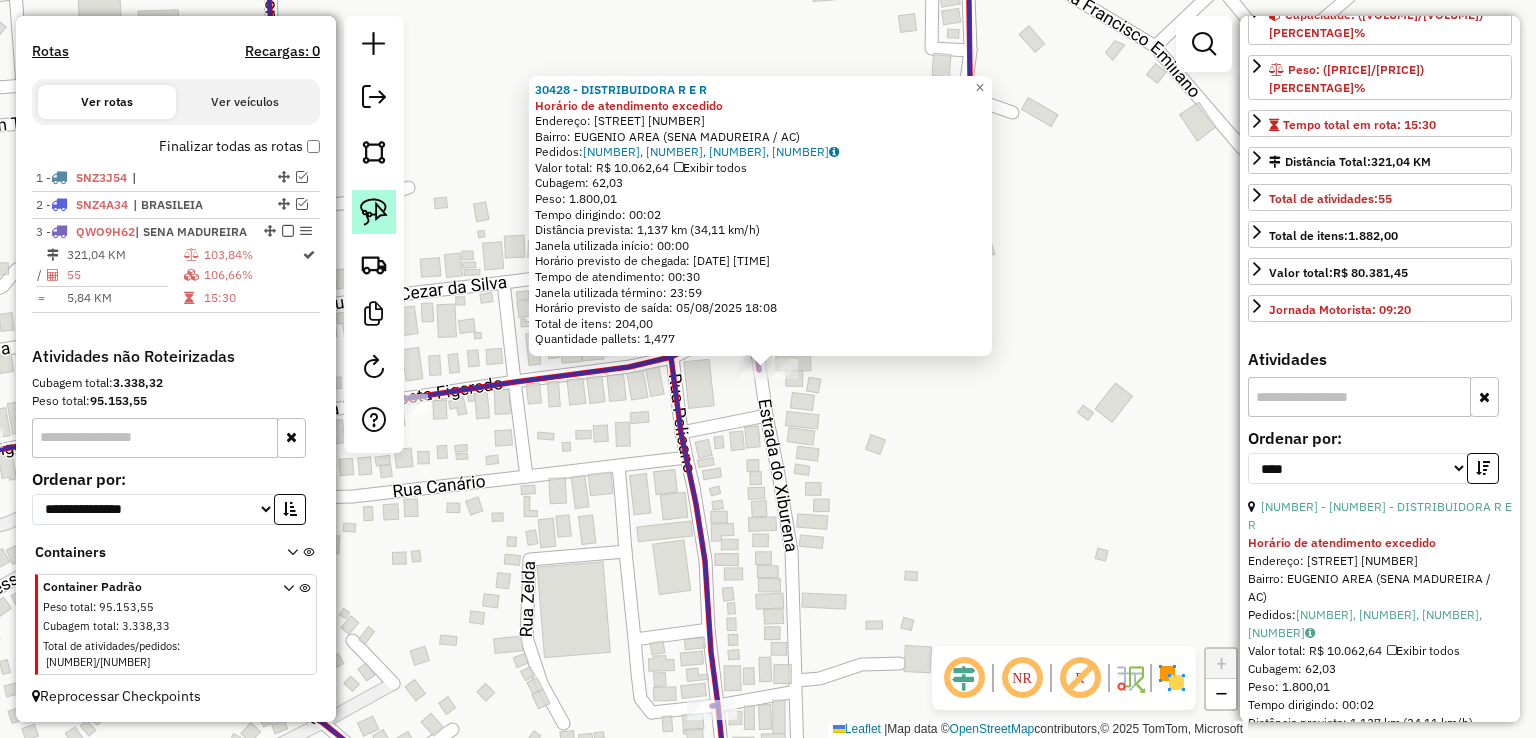 click 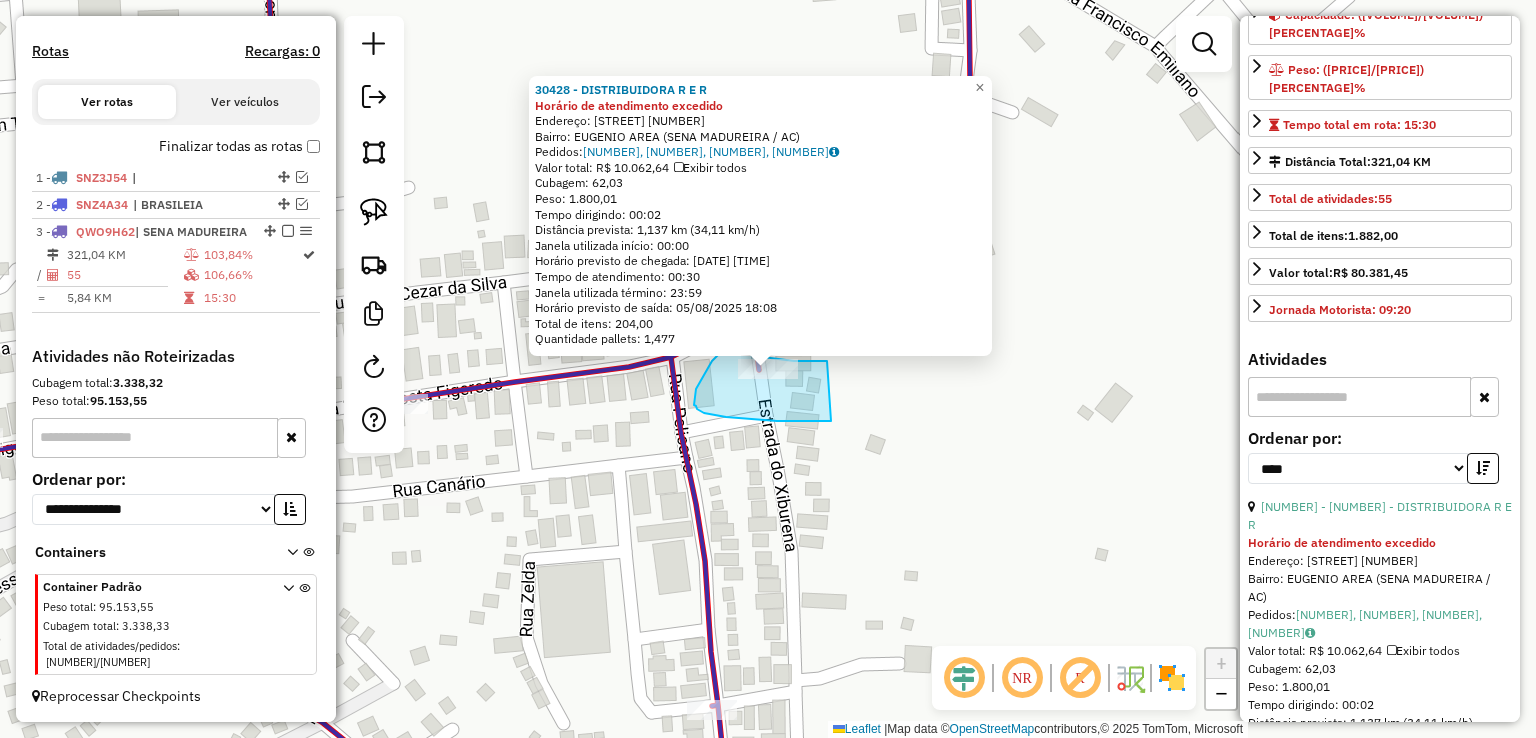 drag, startPoint x: 796, startPoint y: 421, endPoint x: 827, endPoint y: 361, distance: 67.53518 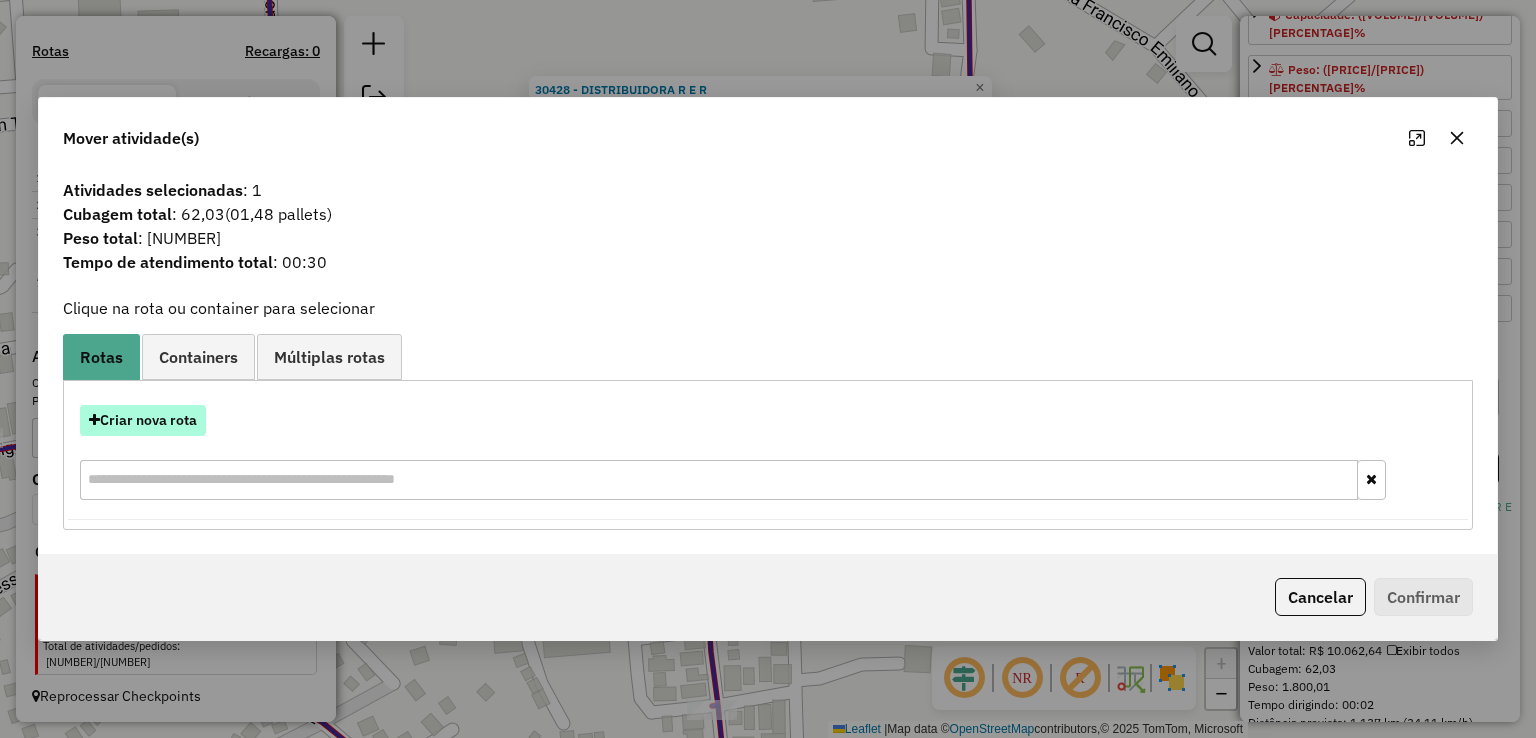 click on "Criar nova rota" at bounding box center [143, 420] 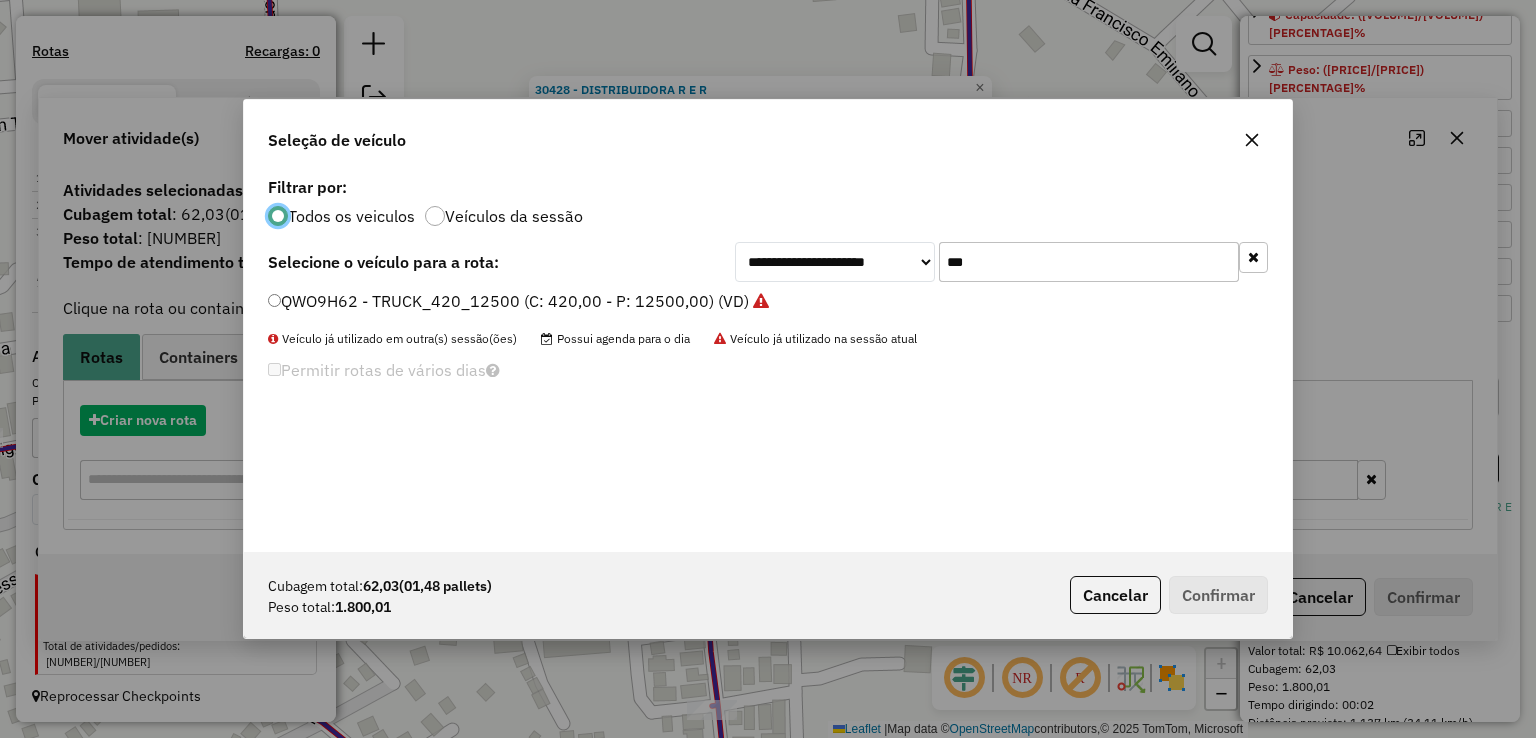 scroll, scrollTop: 10, scrollLeft: 6, axis: both 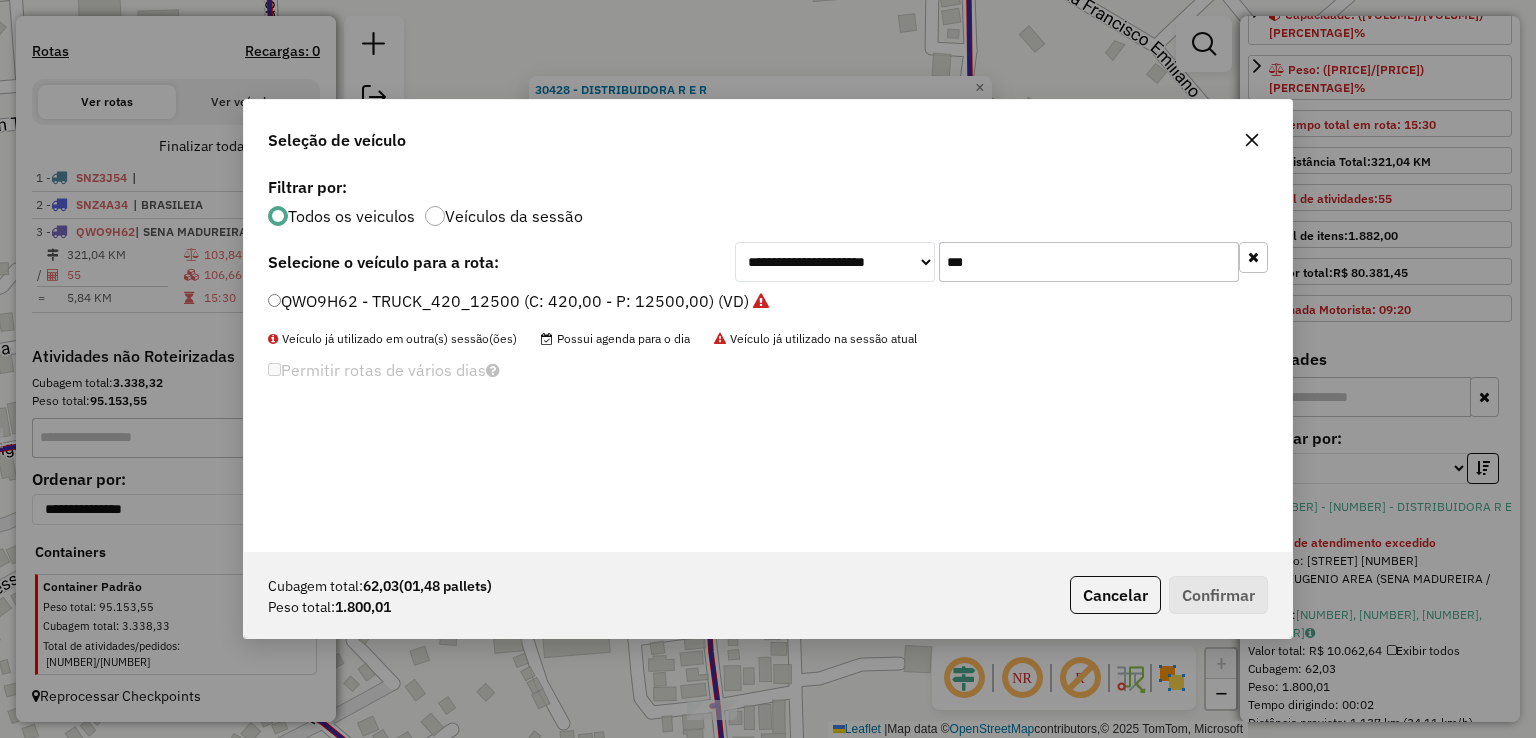 drag, startPoint x: 990, startPoint y: 268, endPoint x: 878, endPoint y: 267, distance: 112.00446 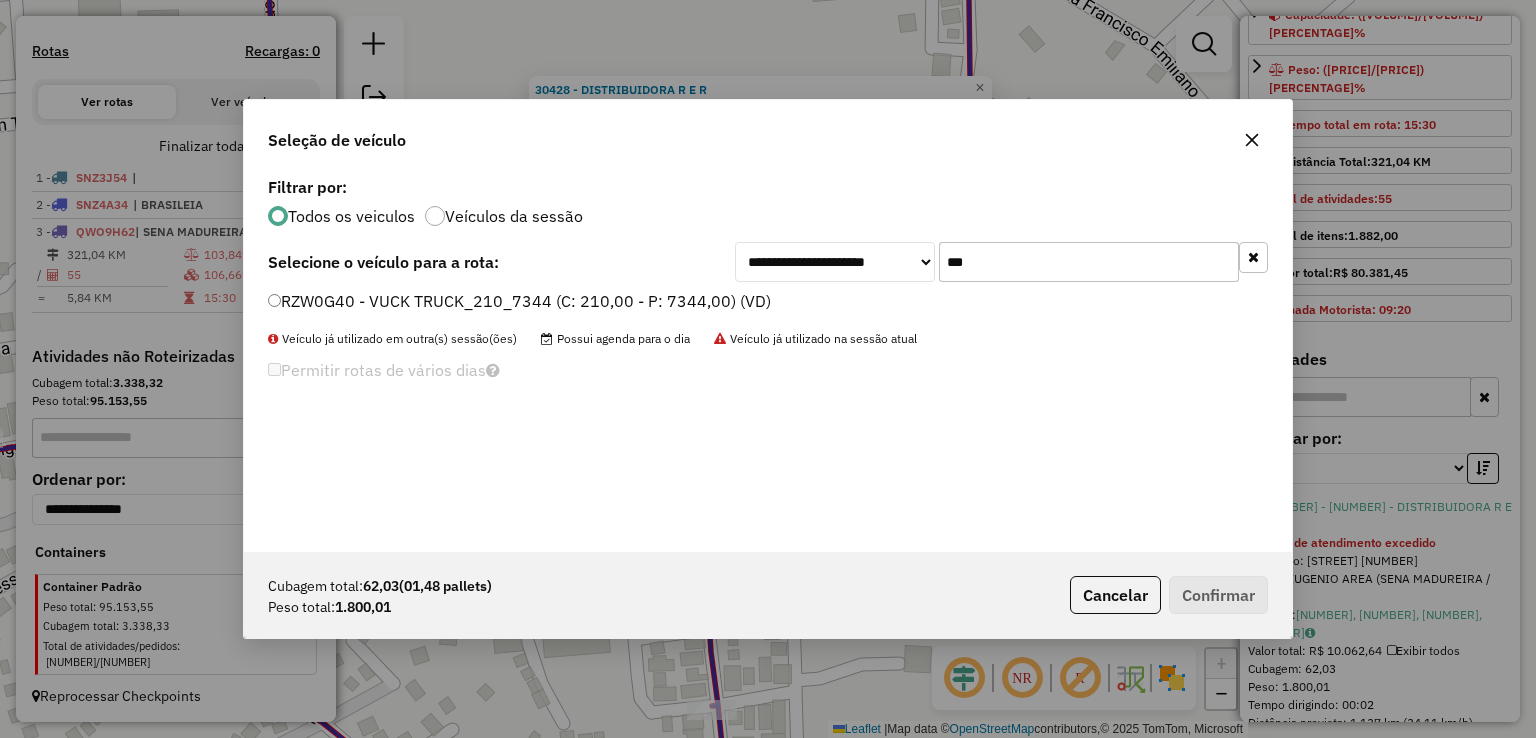 type on "***" 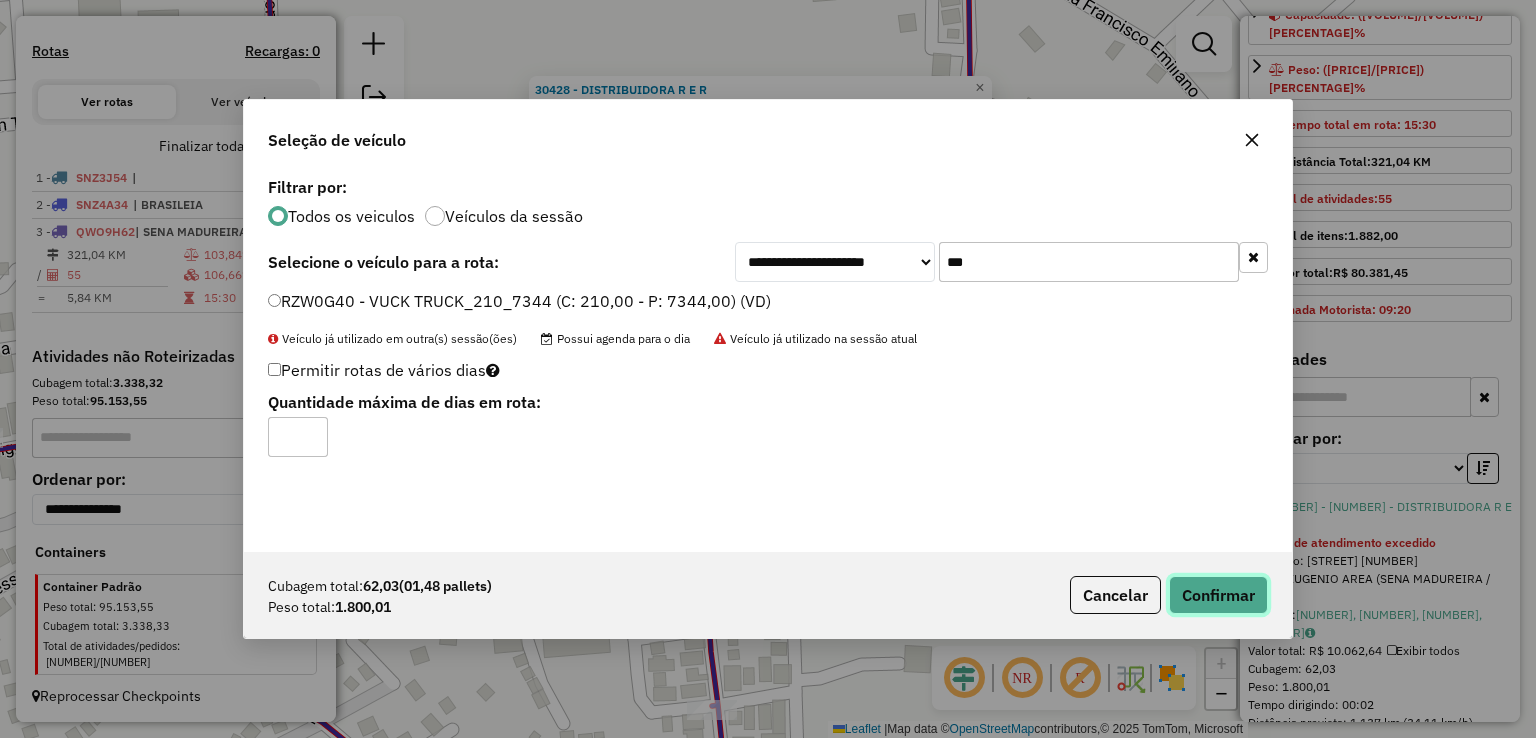 click on "Confirmar" 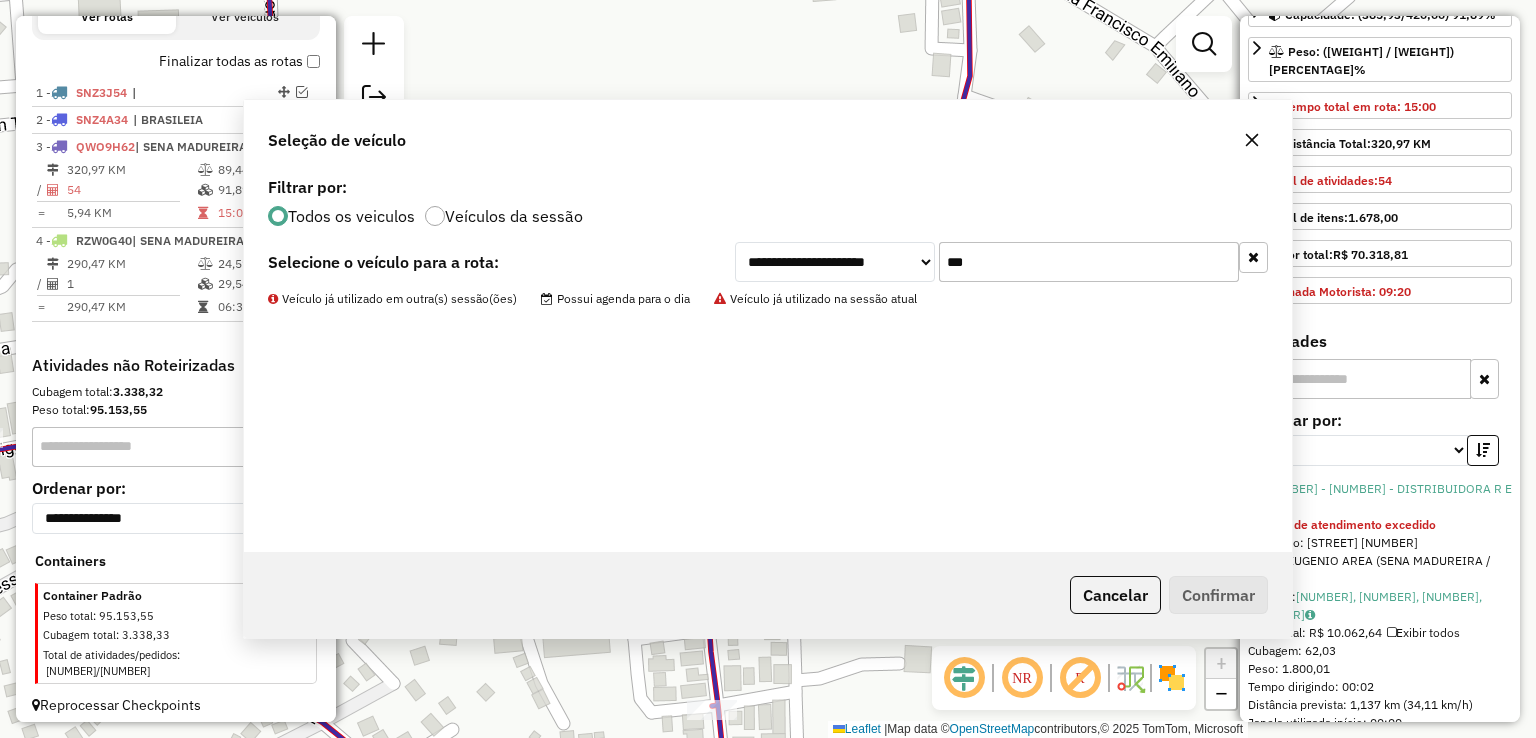 scroll, scrollTop: 713, scrollLeft: 0, axis: vertical 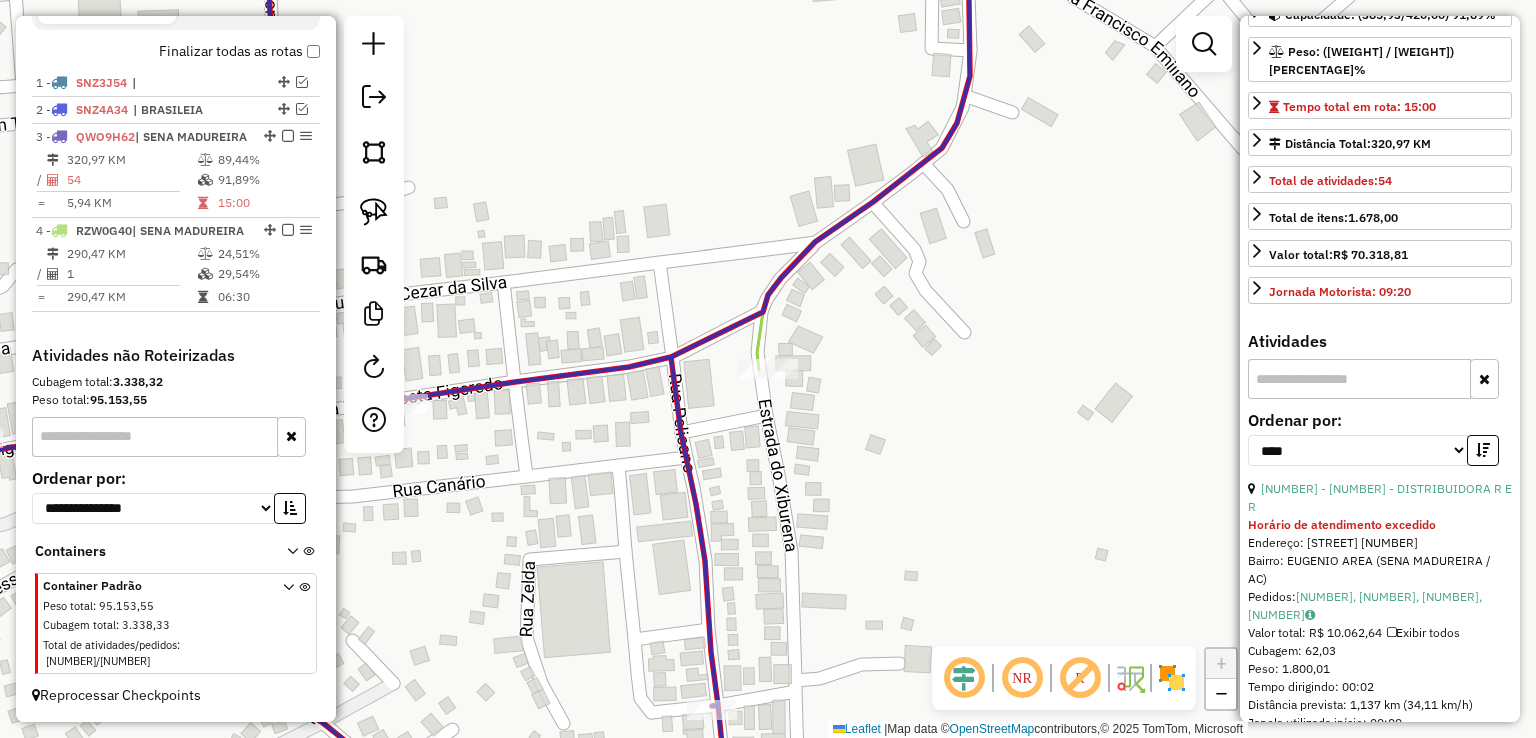 click on "Janela de atendimento Grade de atendimento Capacidade Transportadoras Veículos Cliente Pedidos  Rotas Selecione os dias de semana para filtrar as janelas de atendimento  Seg   Ter   Qua   Qui   Sex   Sáb   Dom  Informe o período da janela de atendimento: De: Até:  Filtrar exatamente a janela do cliente  Considerar janela de atendimento padrão  Selecione os dias de semana para filtrar as grades de atendimento  Seg   Ter   Qua   Qui   Sex   Sáb   Dom   Considerar clientes sem dia de atendimento cadastrado  Clientes fora do dia de atendimento selecionado Filtrar as atividades entre os valores definidos abaixo:  Peso mínimo:   Peso máximo:   Cubagem mínima:   Cubagem máxima:   De:   Até:  Filtrar as atividades entre o tempo de atendimento definido abaixo:  De:   Até:   Considerar capacidade total dos clientes não roteirizados Transportadora: Selecione um ou mais itens Tipo de veículo: Selecione um ou mais itens Veículo: Selecione um ou mais itens Motorista: Selecione um ou mais itens Nome: Rótulo:" 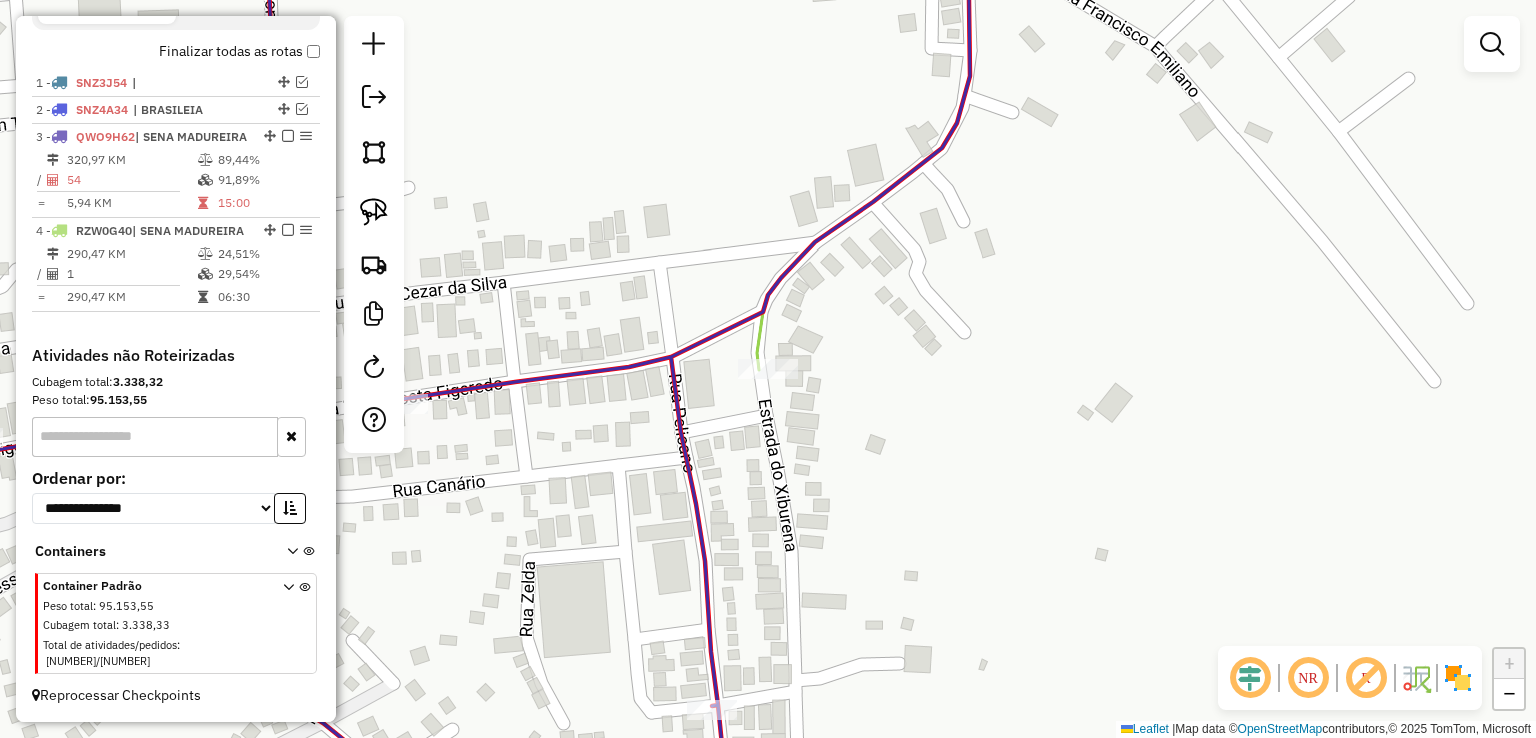 click 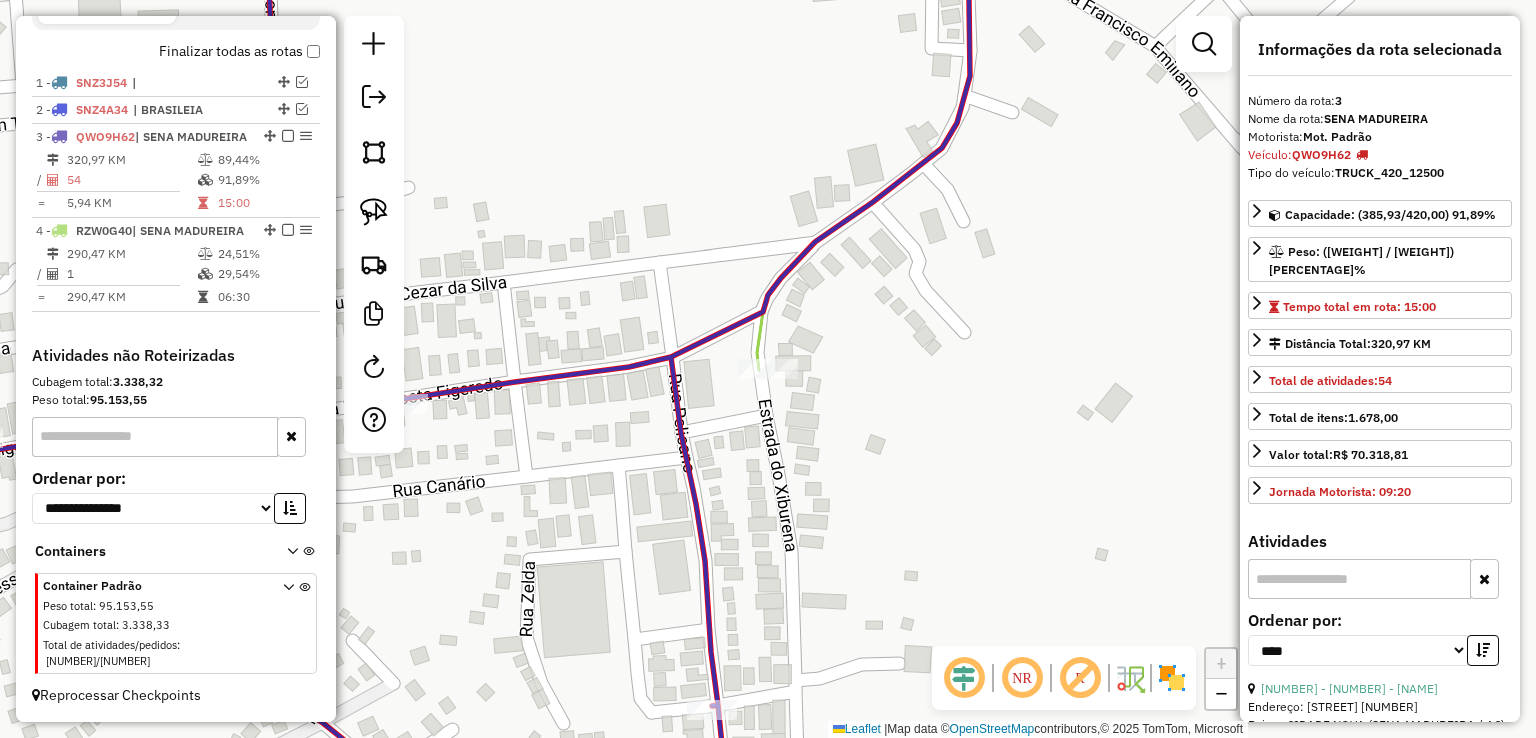 scroll, scrollTop: 200, scrollLeft: 0, axis: vertical 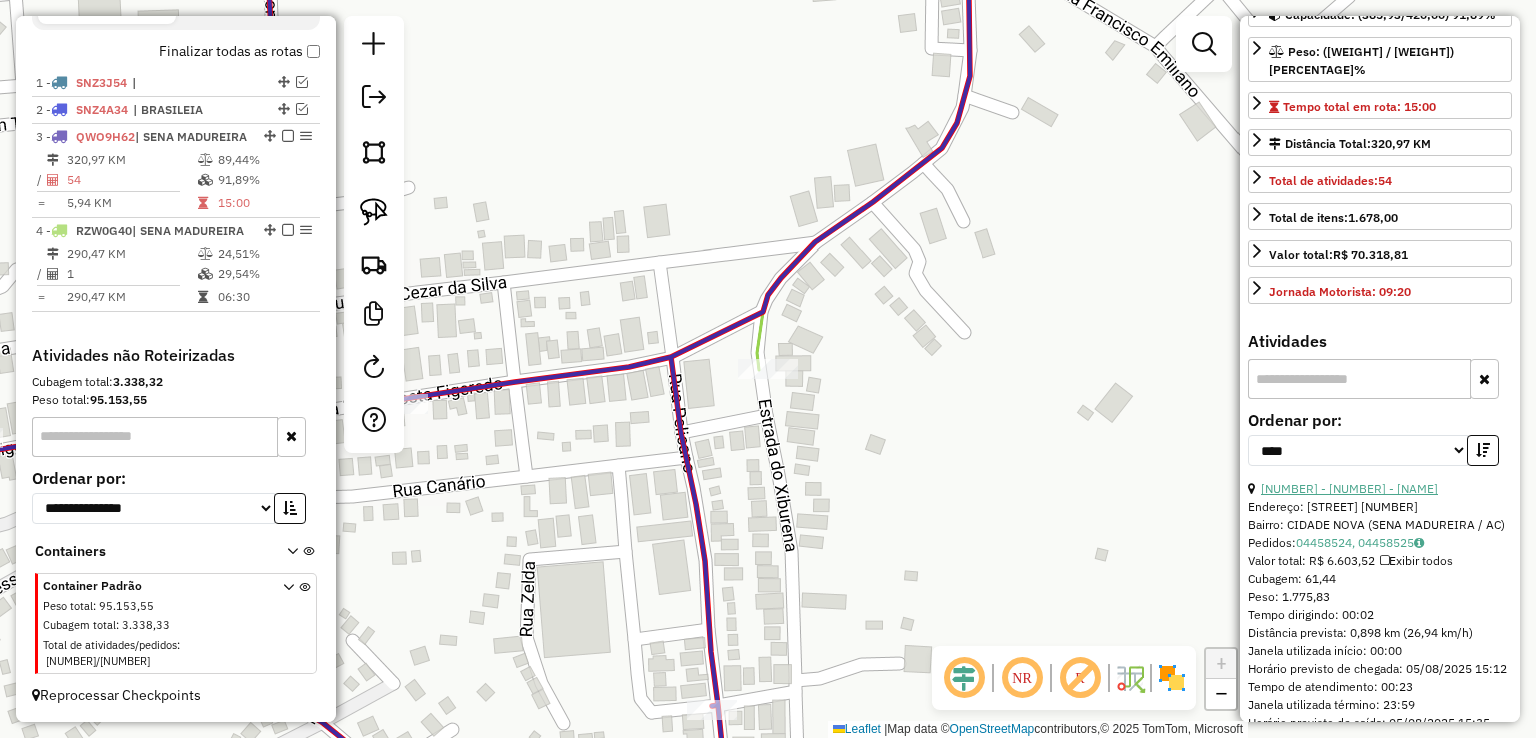 click on "30 - 30632 - DISTRIBUIDORA DDBV" at bounding box center (1349, 488) 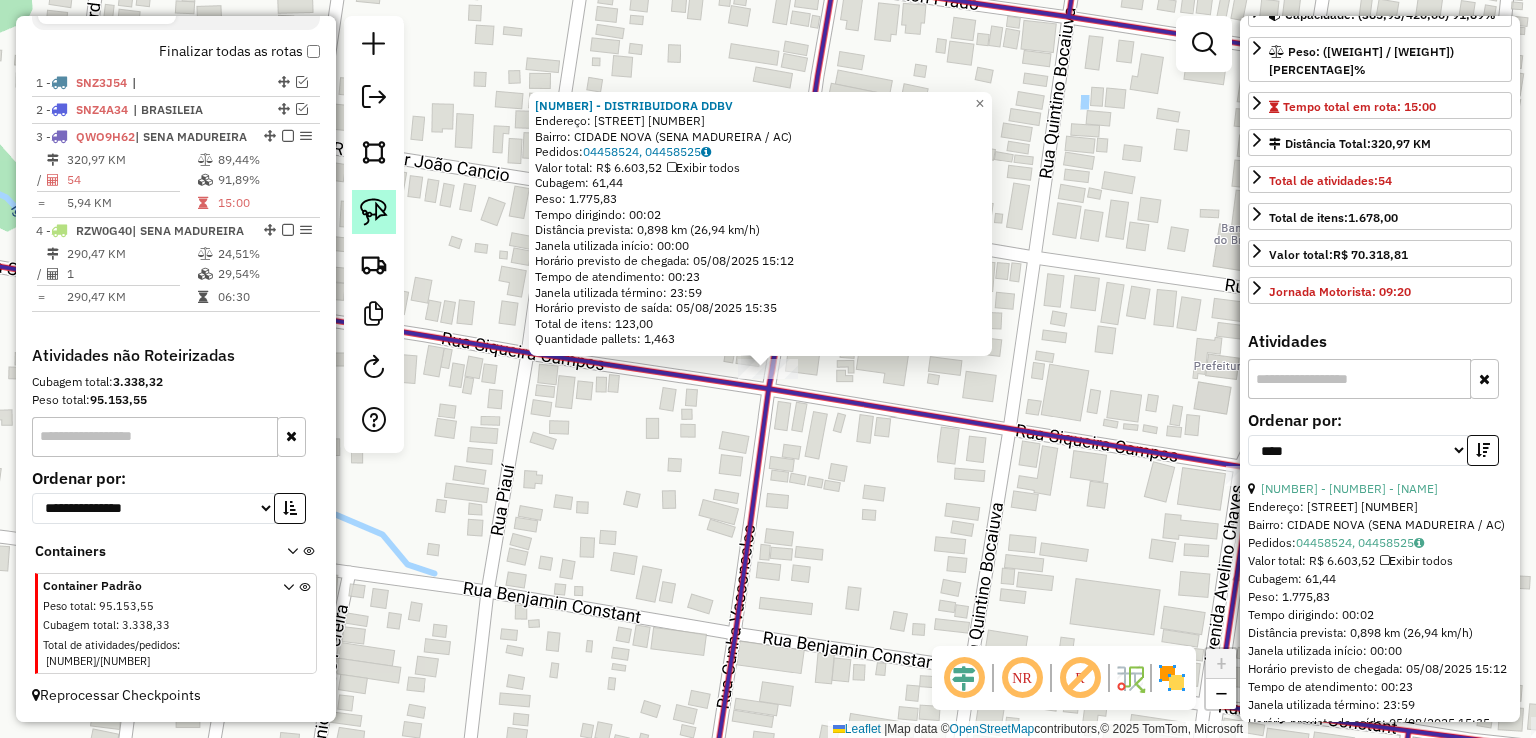 click 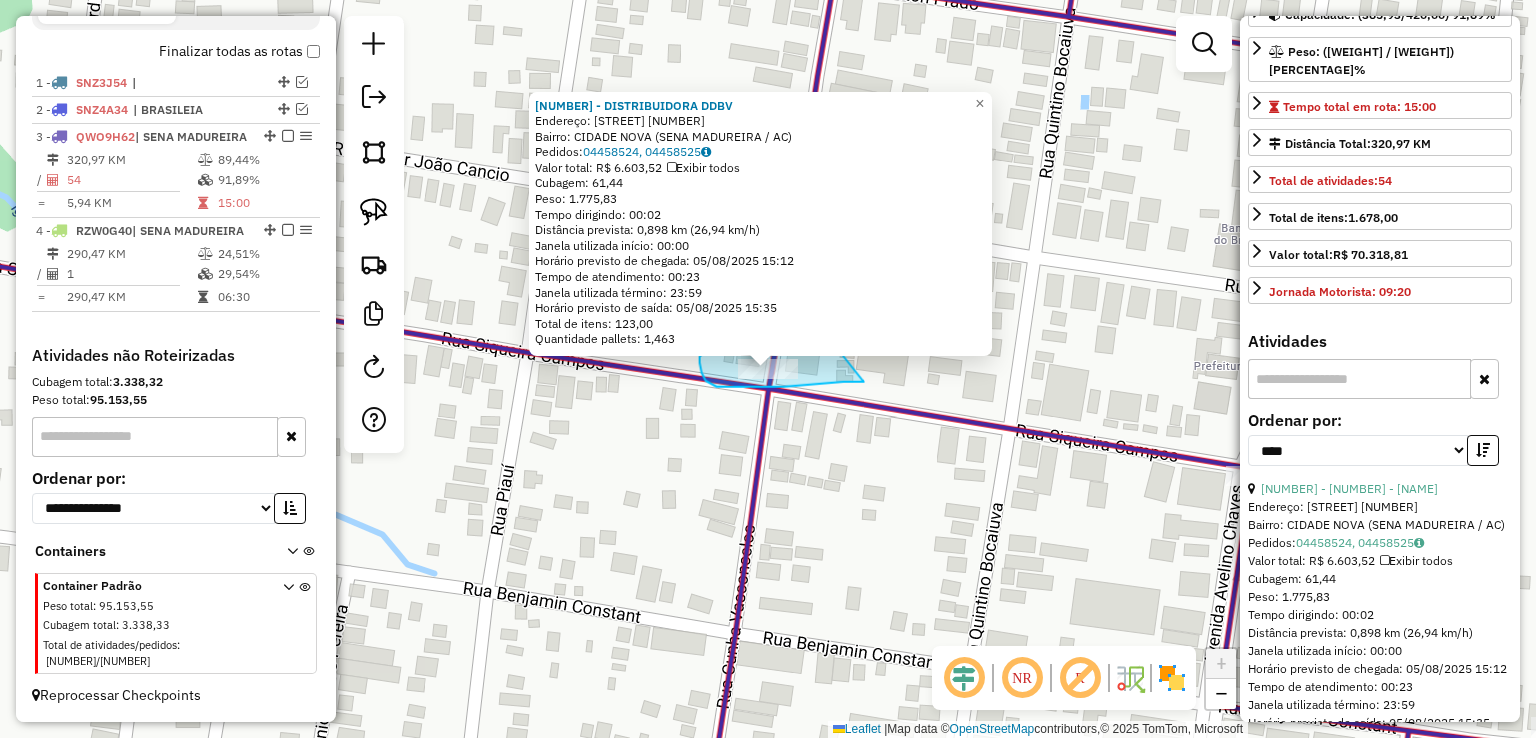 drag, startPoint x: 863, startPoint y: 382, endPoint x: 840, endPoint y: 353, distance: 37.01351 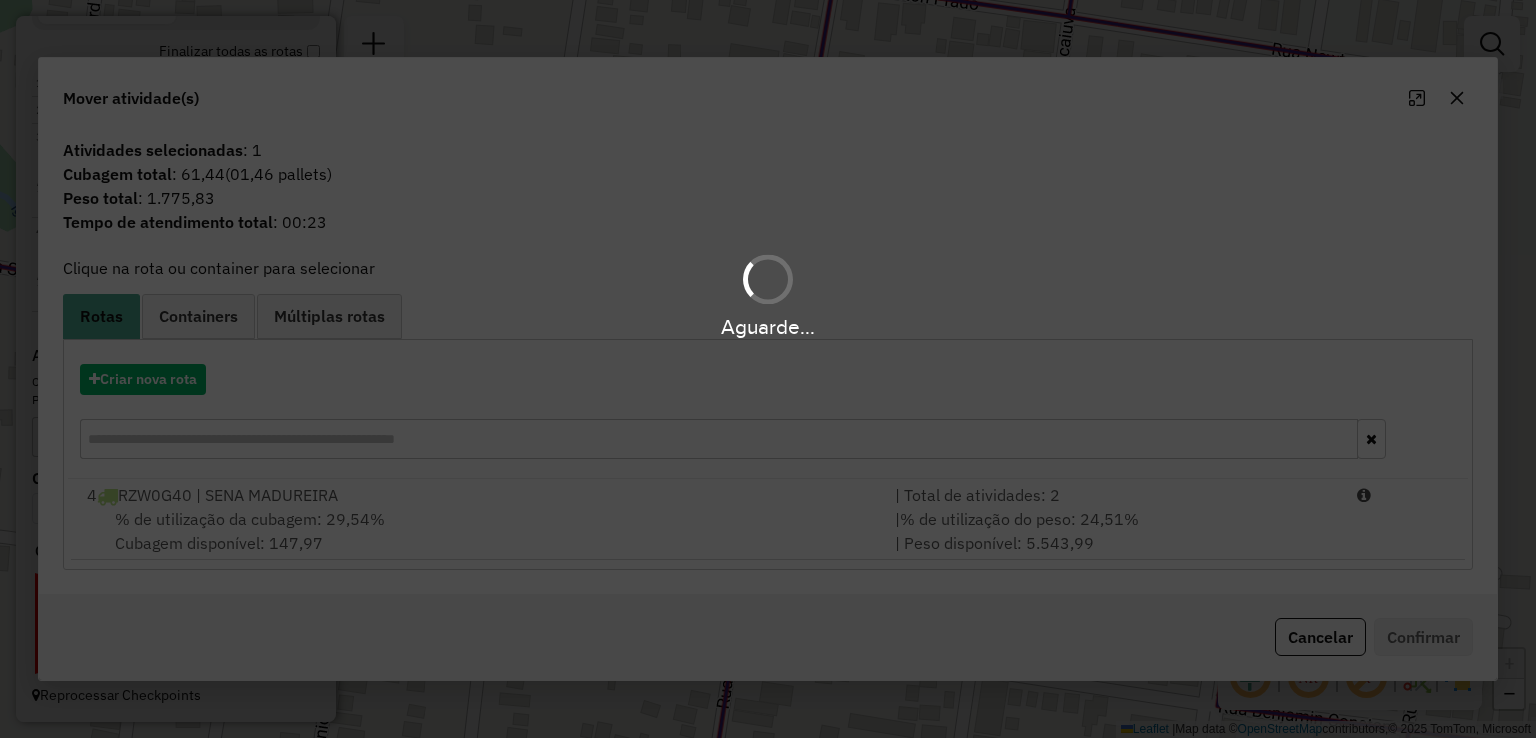 click on "Aguarde..." at bounding box center [768, 369] 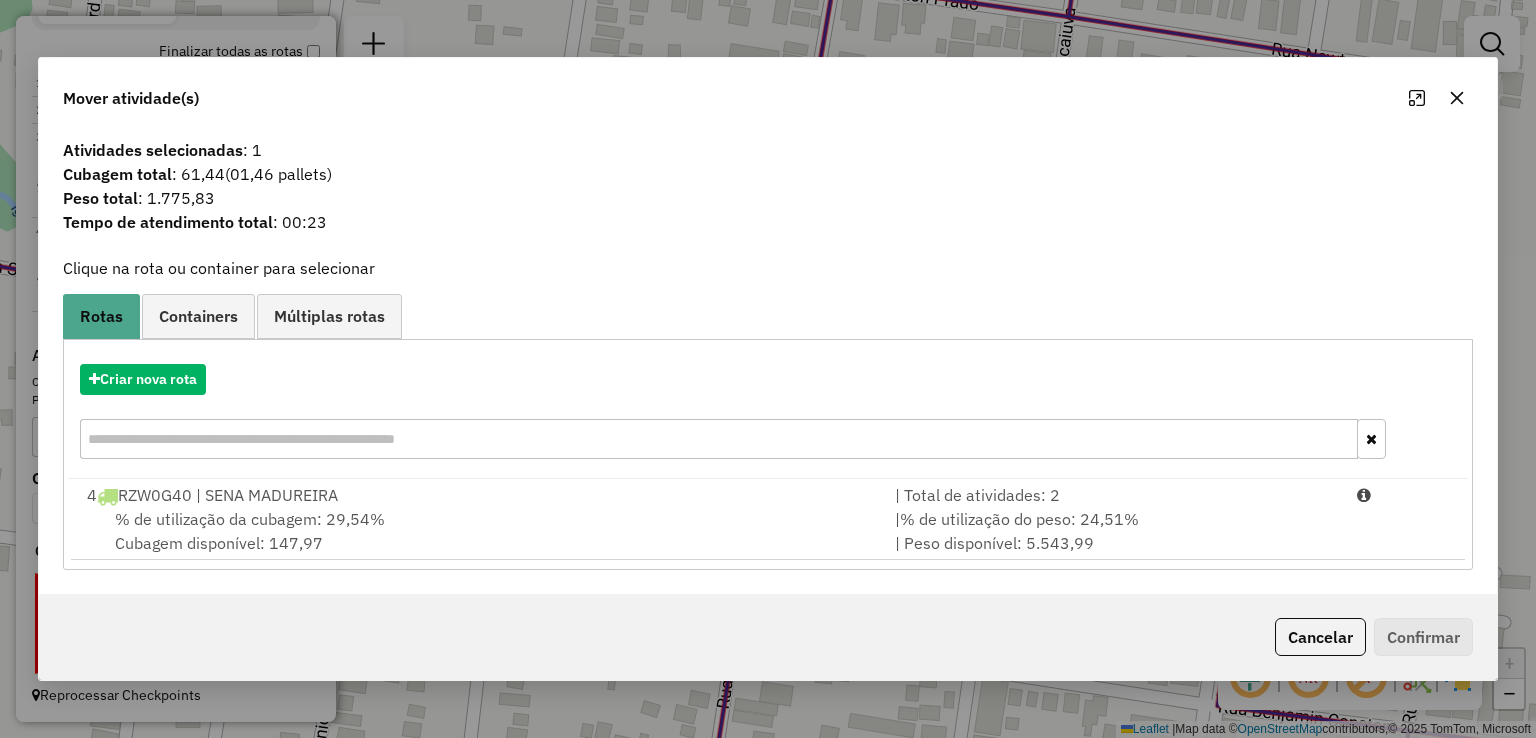 click on "% de utilização da cubagem: 29,54%" at bounding box center [250, 519] 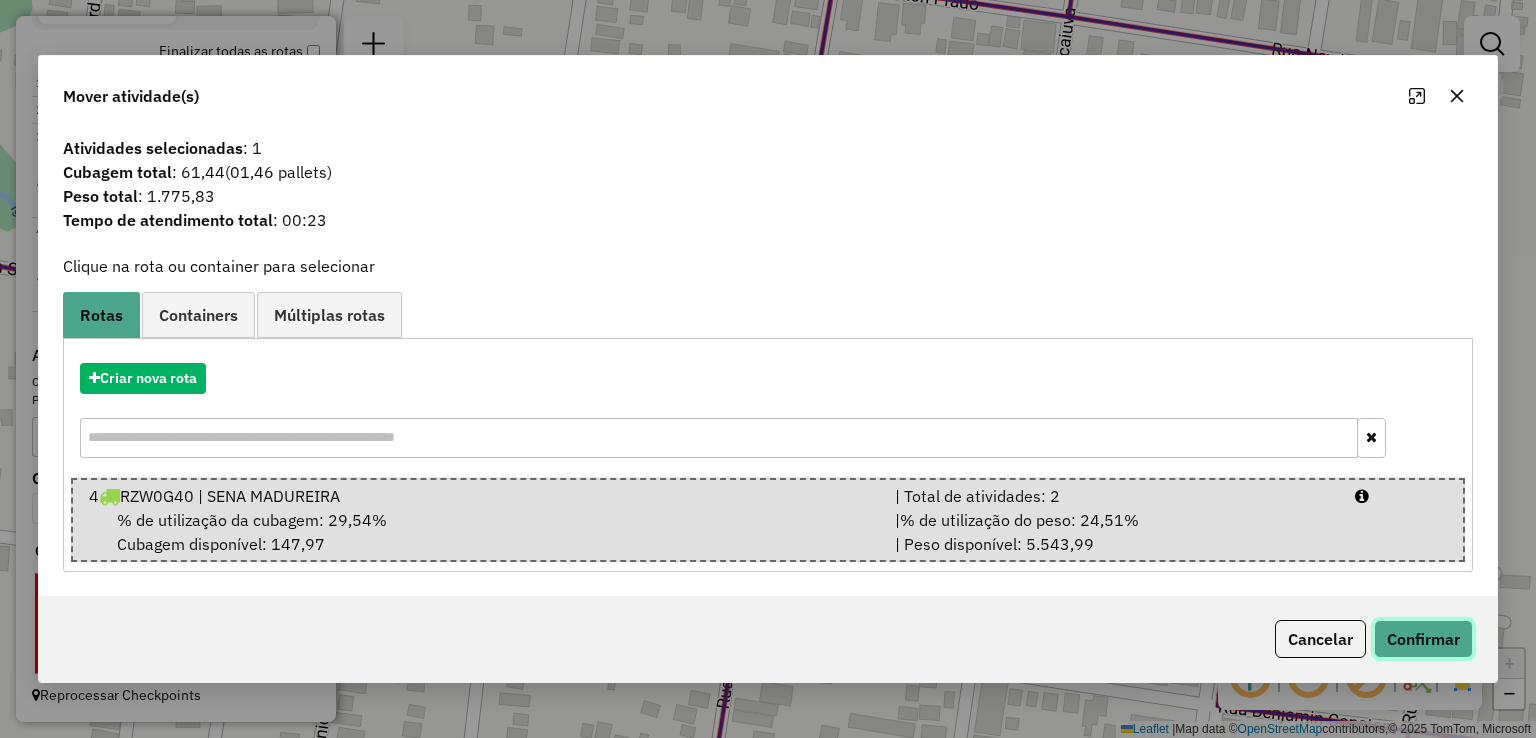 click on "Confirmar" 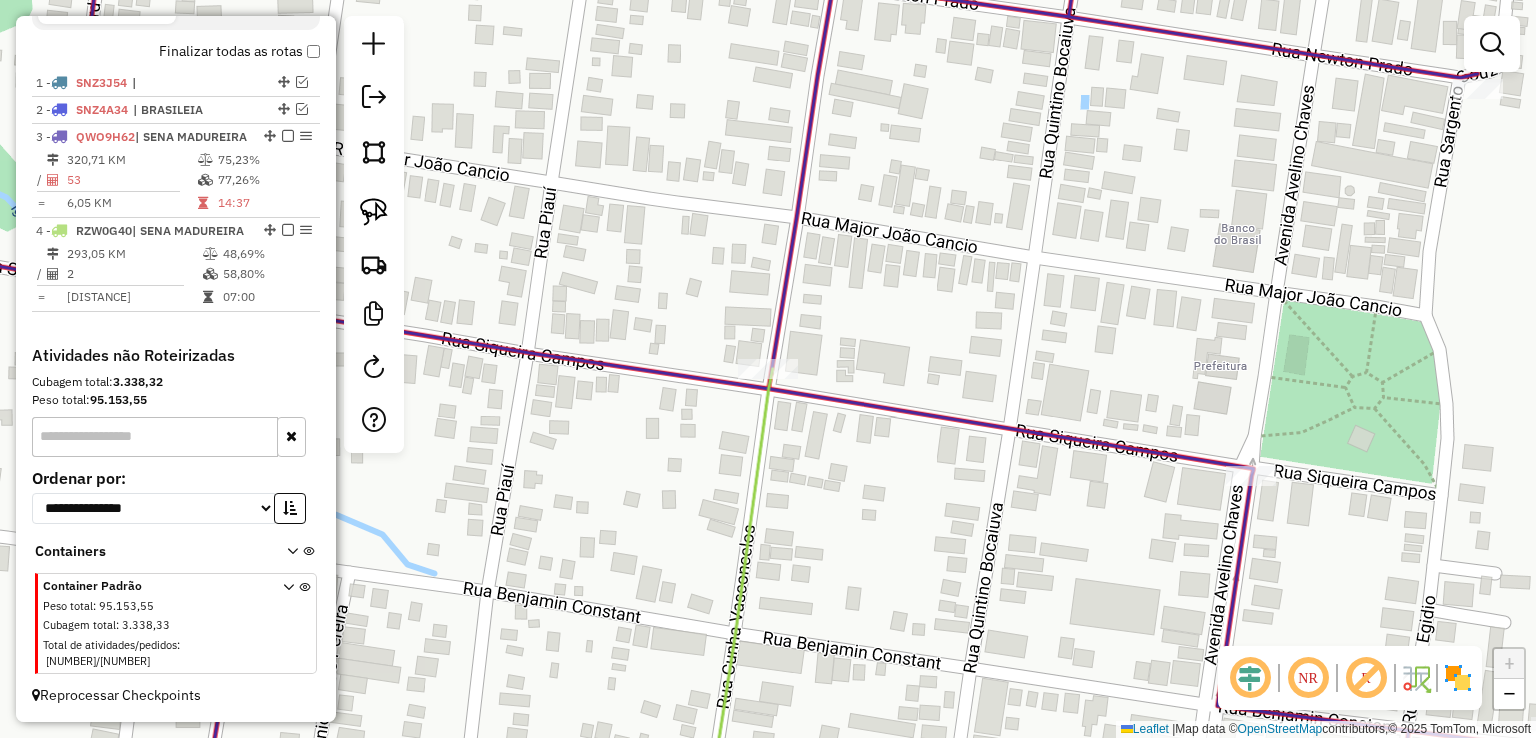 click 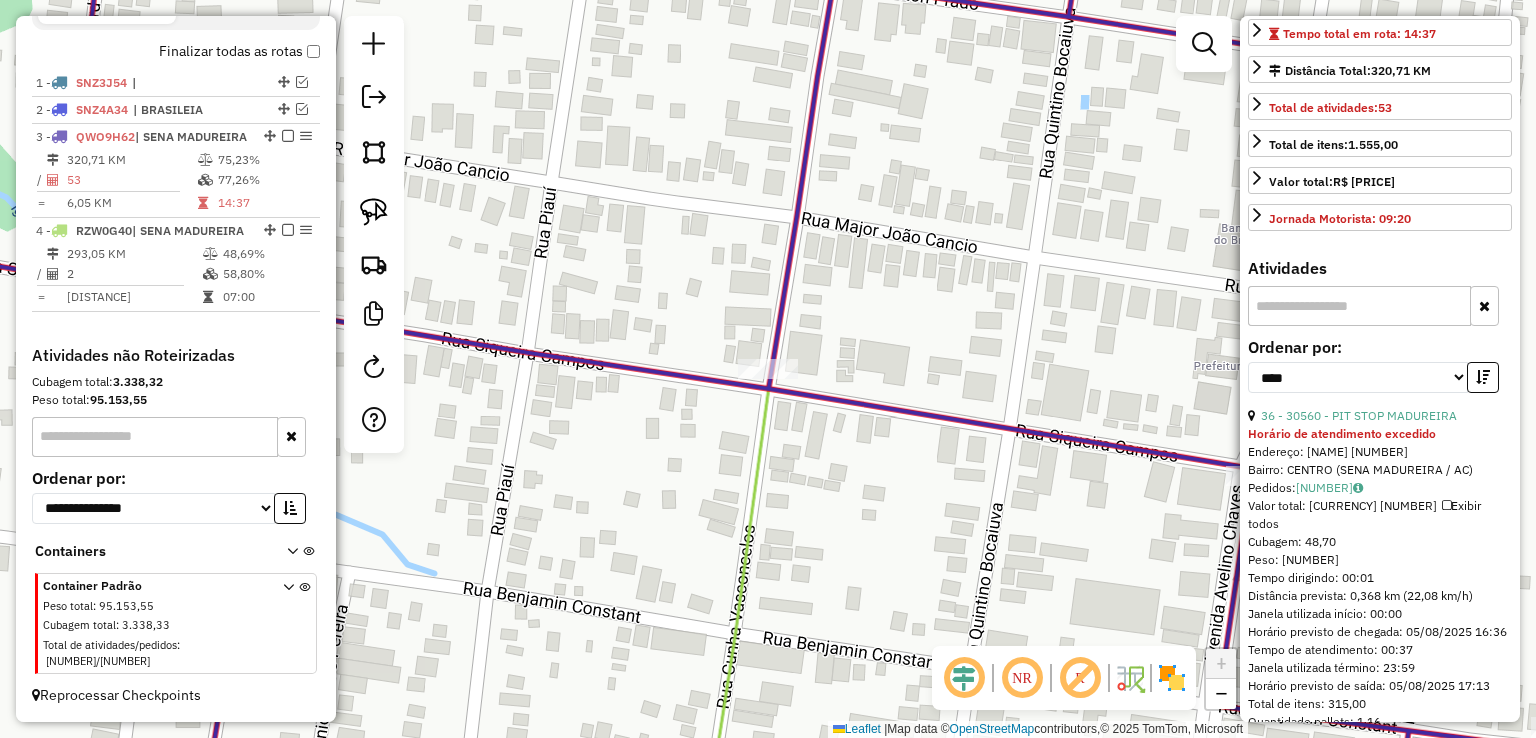 scroll, scrollTop: 300, scrollLeft: 0, axis: vertical 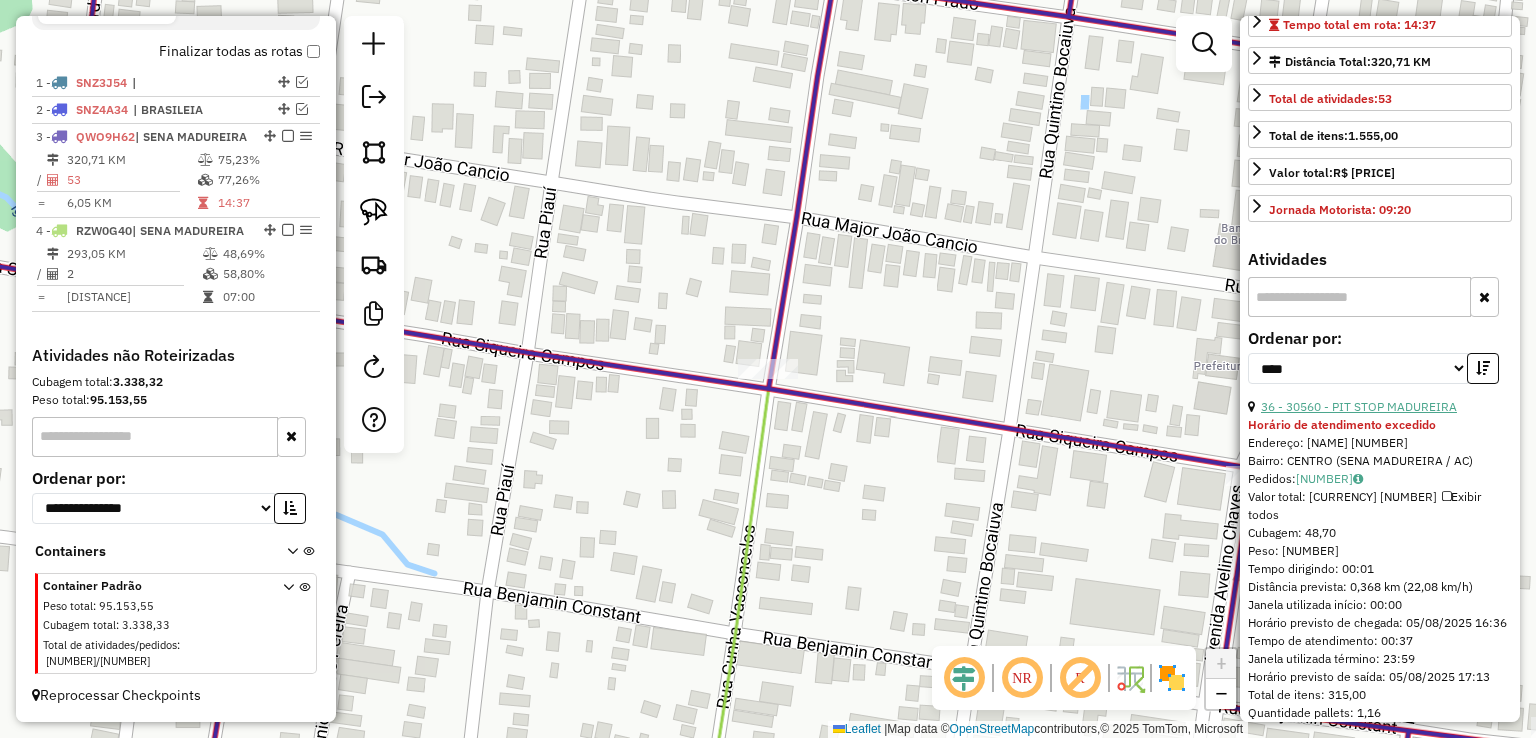 click on "36 - 30560 - PIT STOP MADUREIRA" at bounding box center (1359, 406) 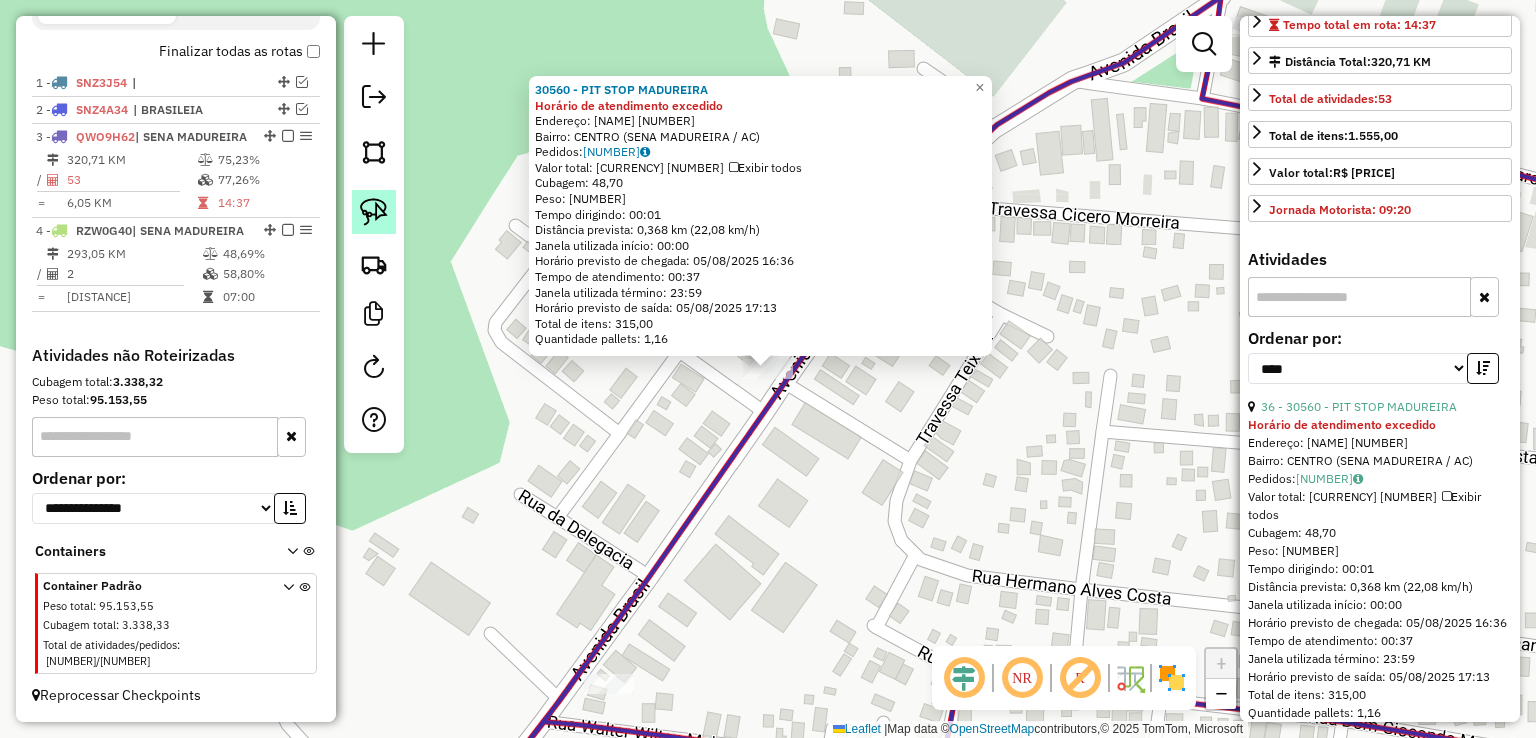 click 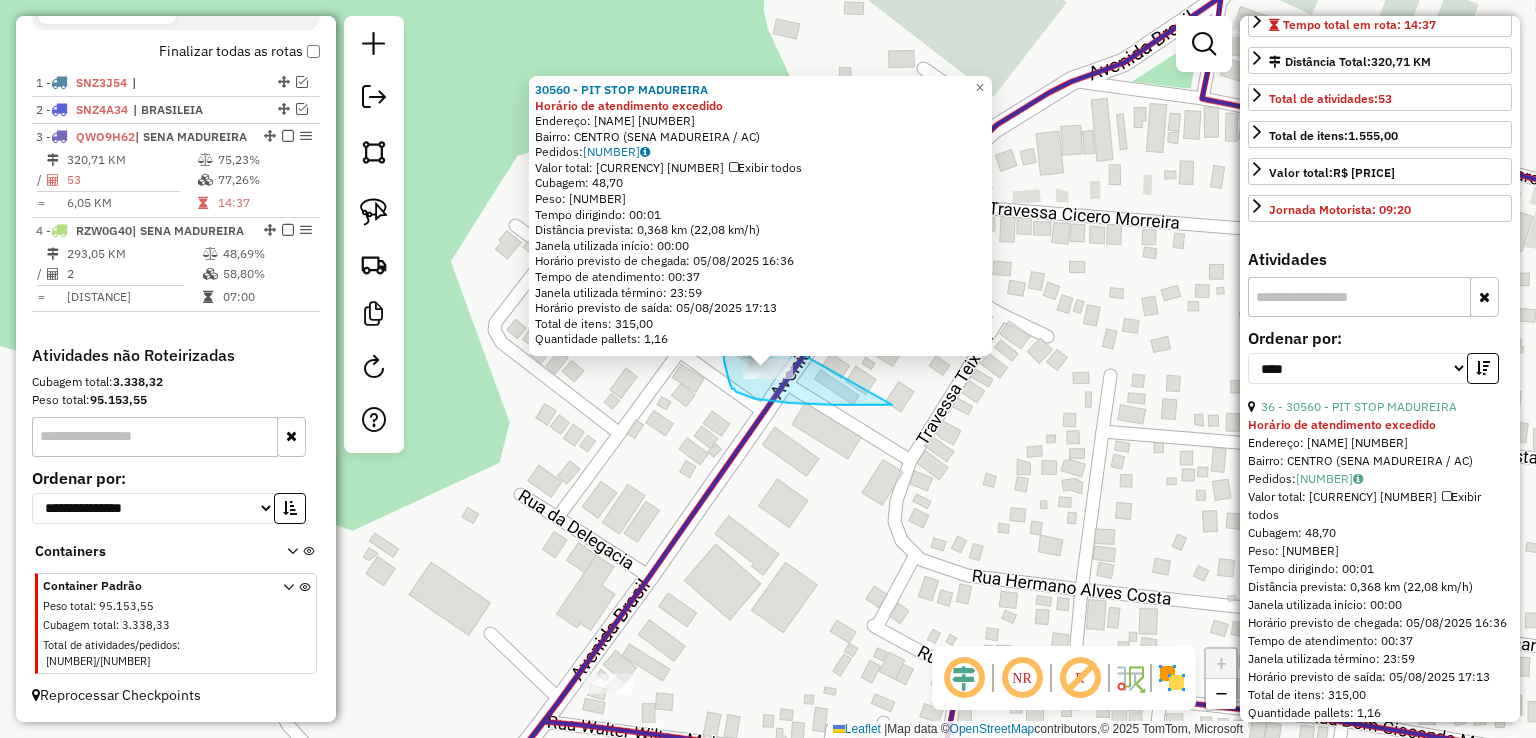 drag, startPoint x: 892, startPoint y: 405, endPoint x: 824, endPoint y: 334, distance: 98.31073 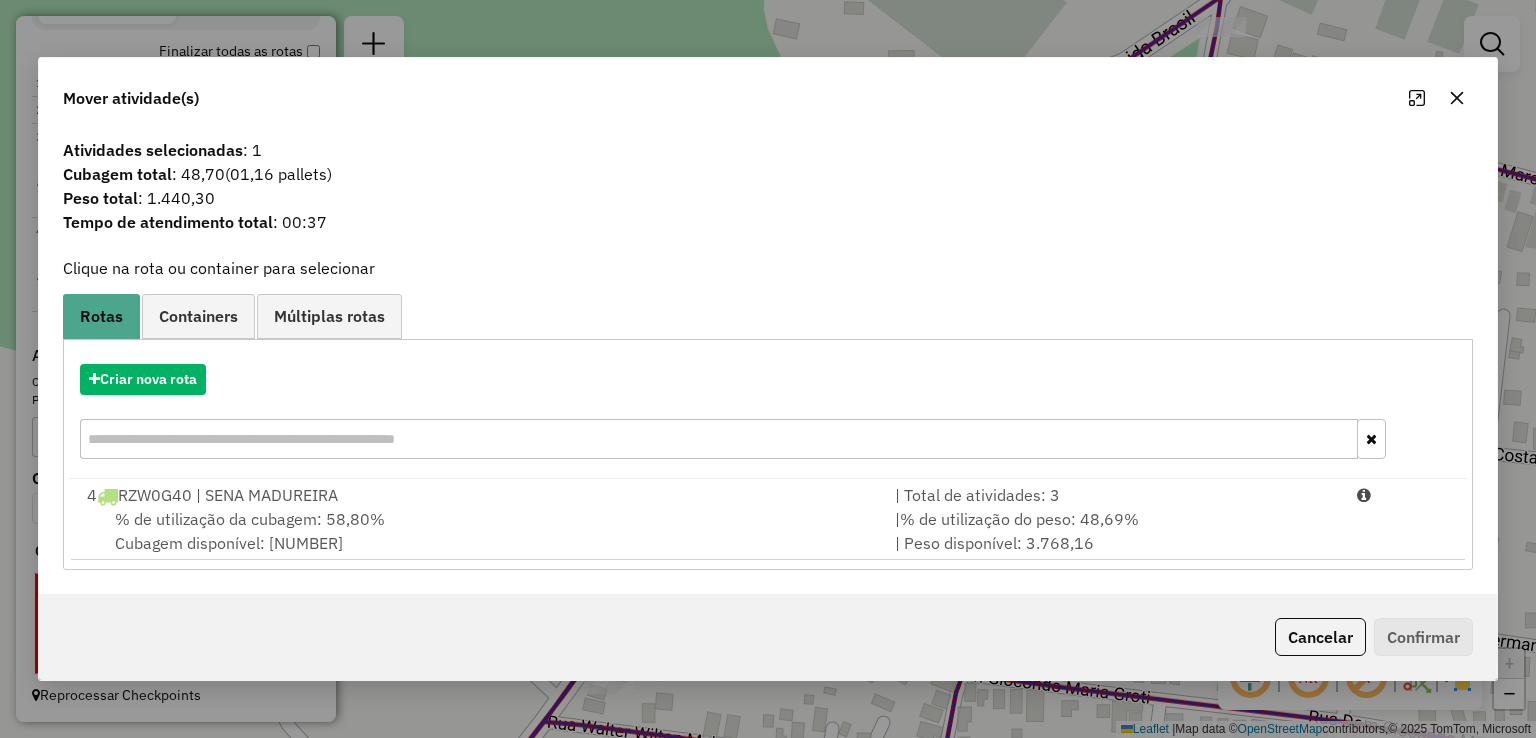 click on "% de utilização da cubagem: 58,80%  Cubagem disponível: 86,53" at bounding box center (479, 531) 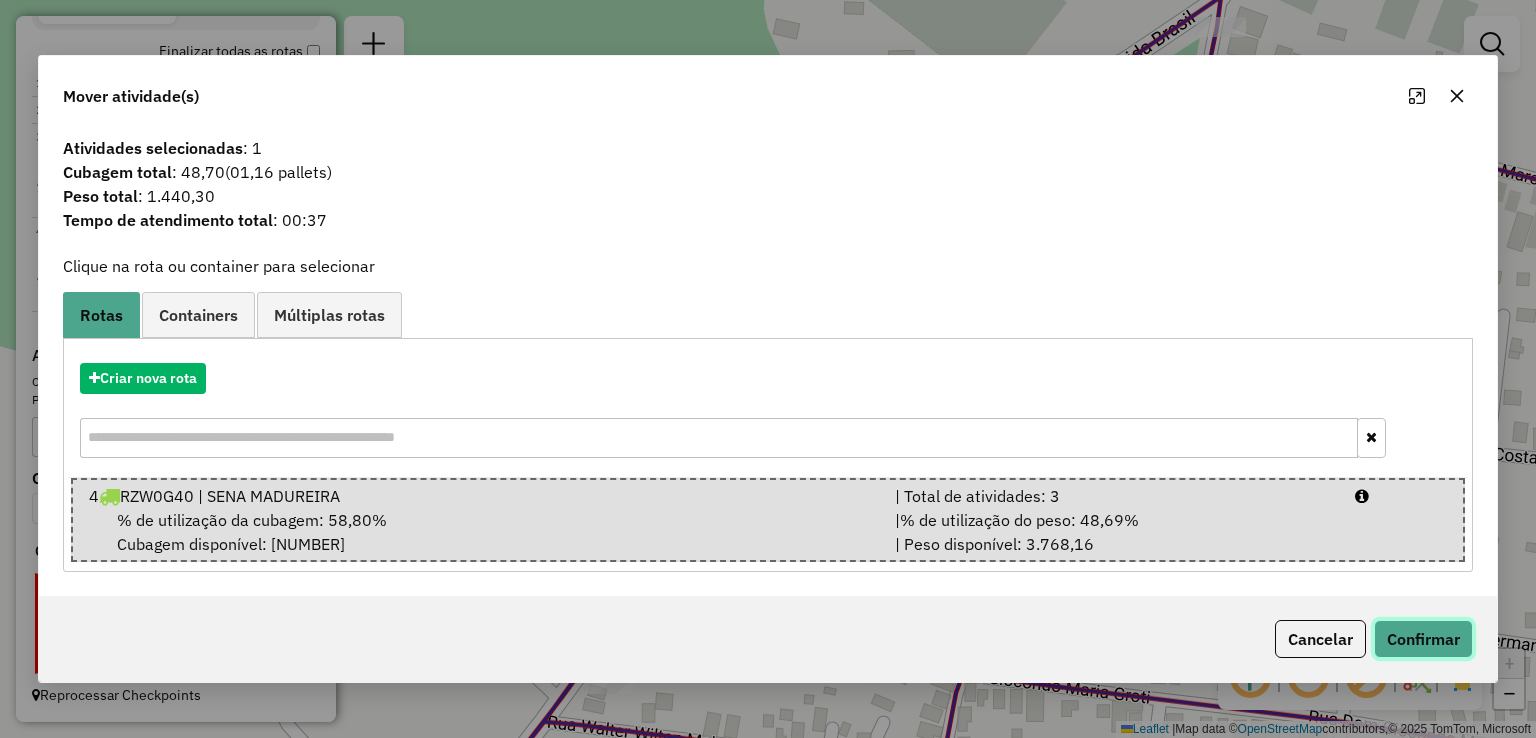 click on "Confirmar" 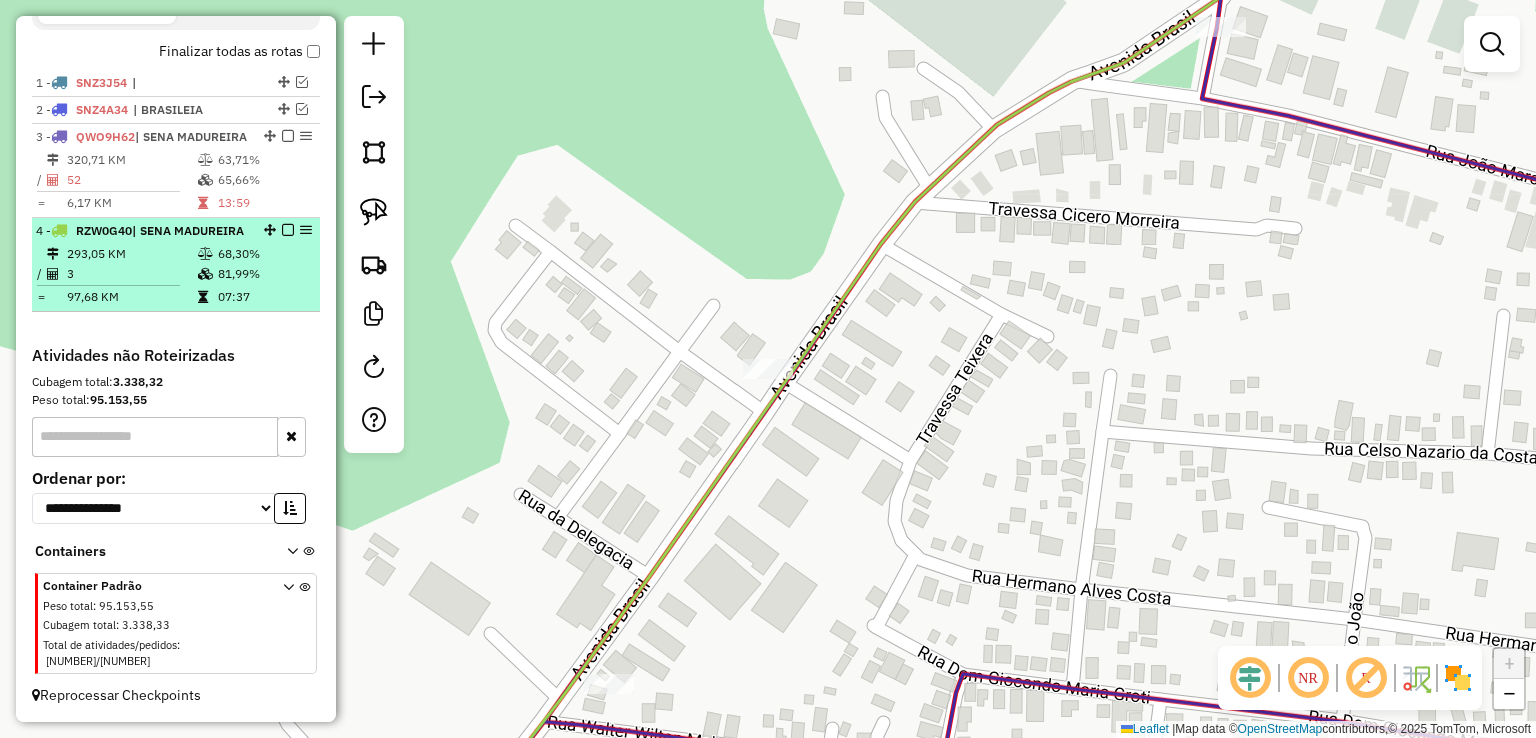 click at bounding box center (205, 254) 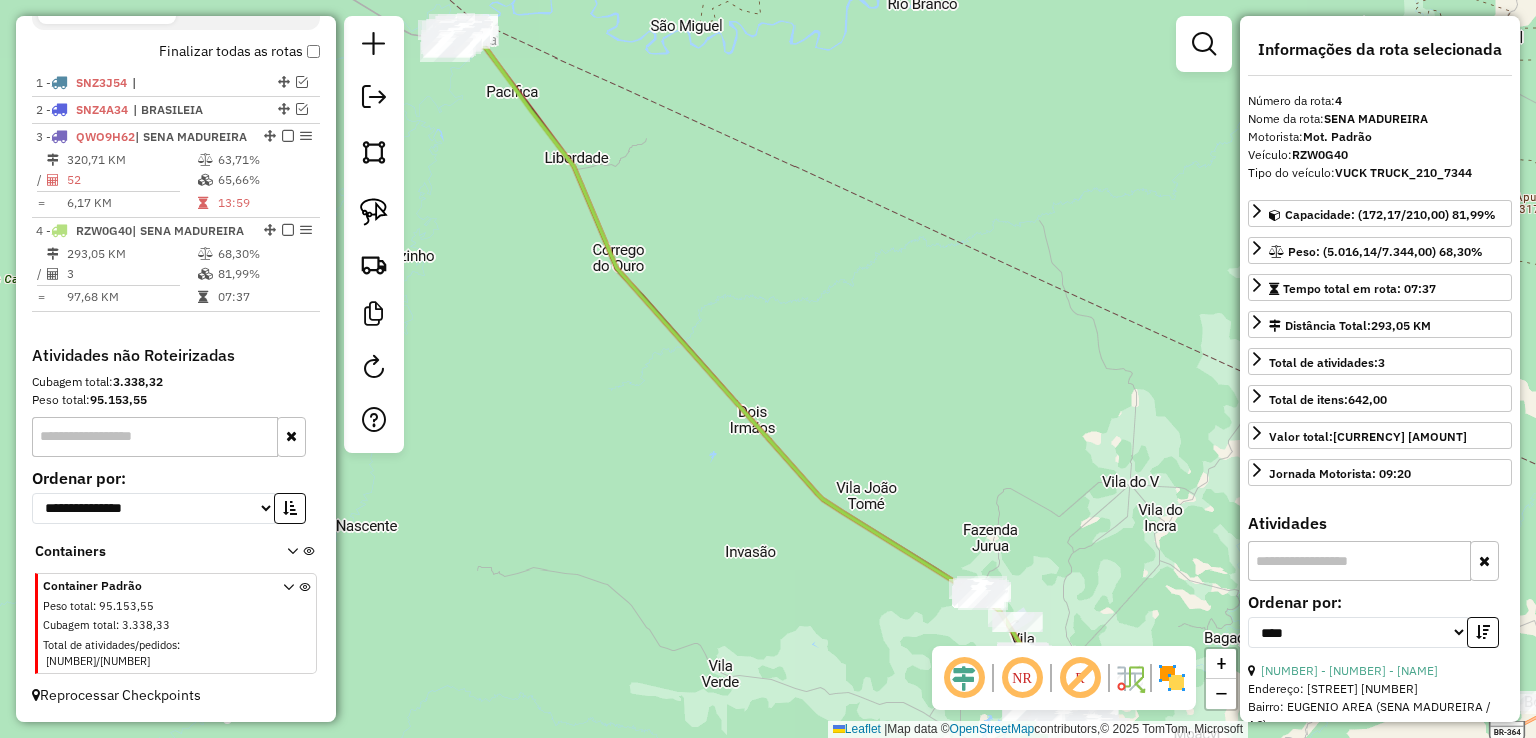 drag, startPoint x: 604, startPoint y: 166, endPoint x: 675, endPoint y: 373, distance: 218.83784 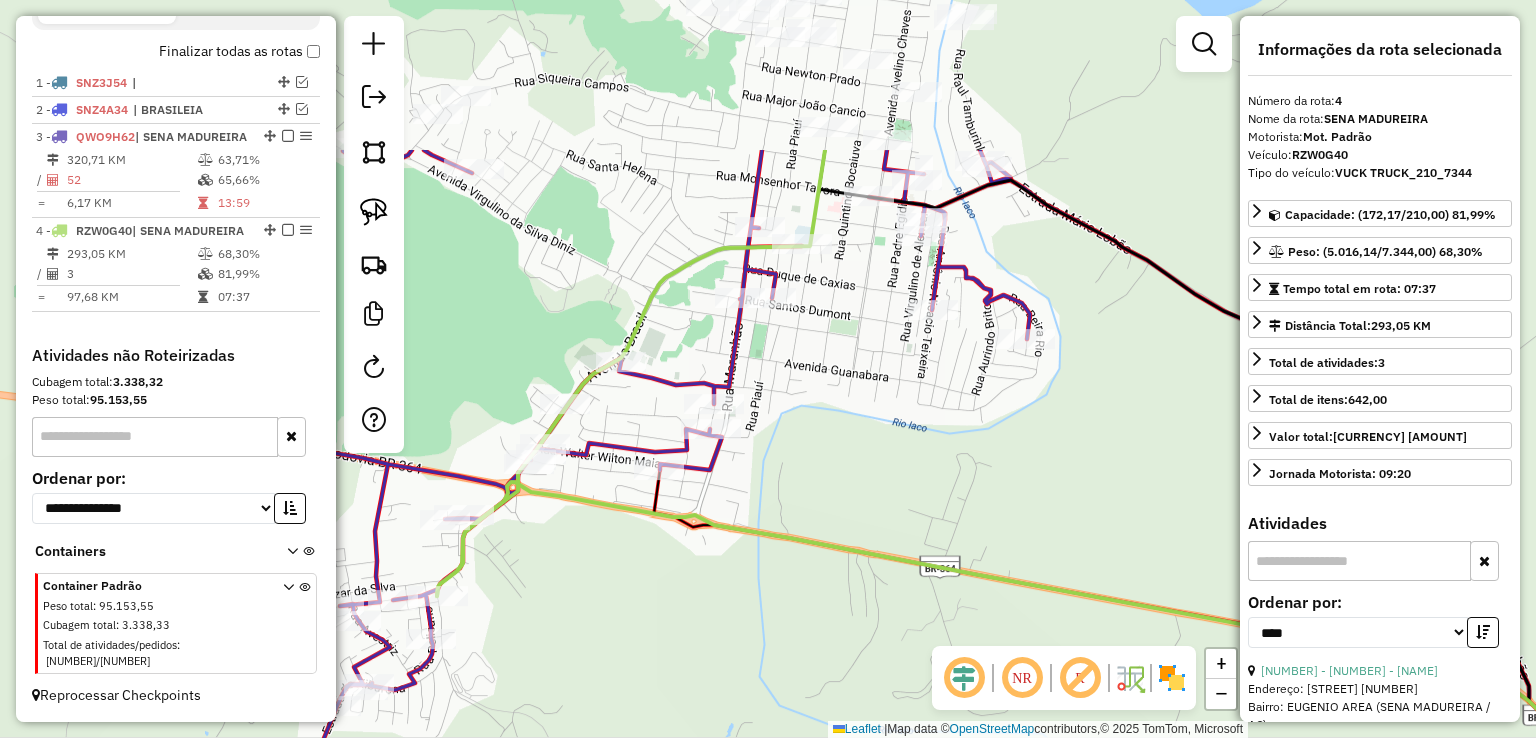 drag, startPoint x: 878, startPoint y: 225, endPoint x: 897, endPoint y: 417, distance: 192.93782 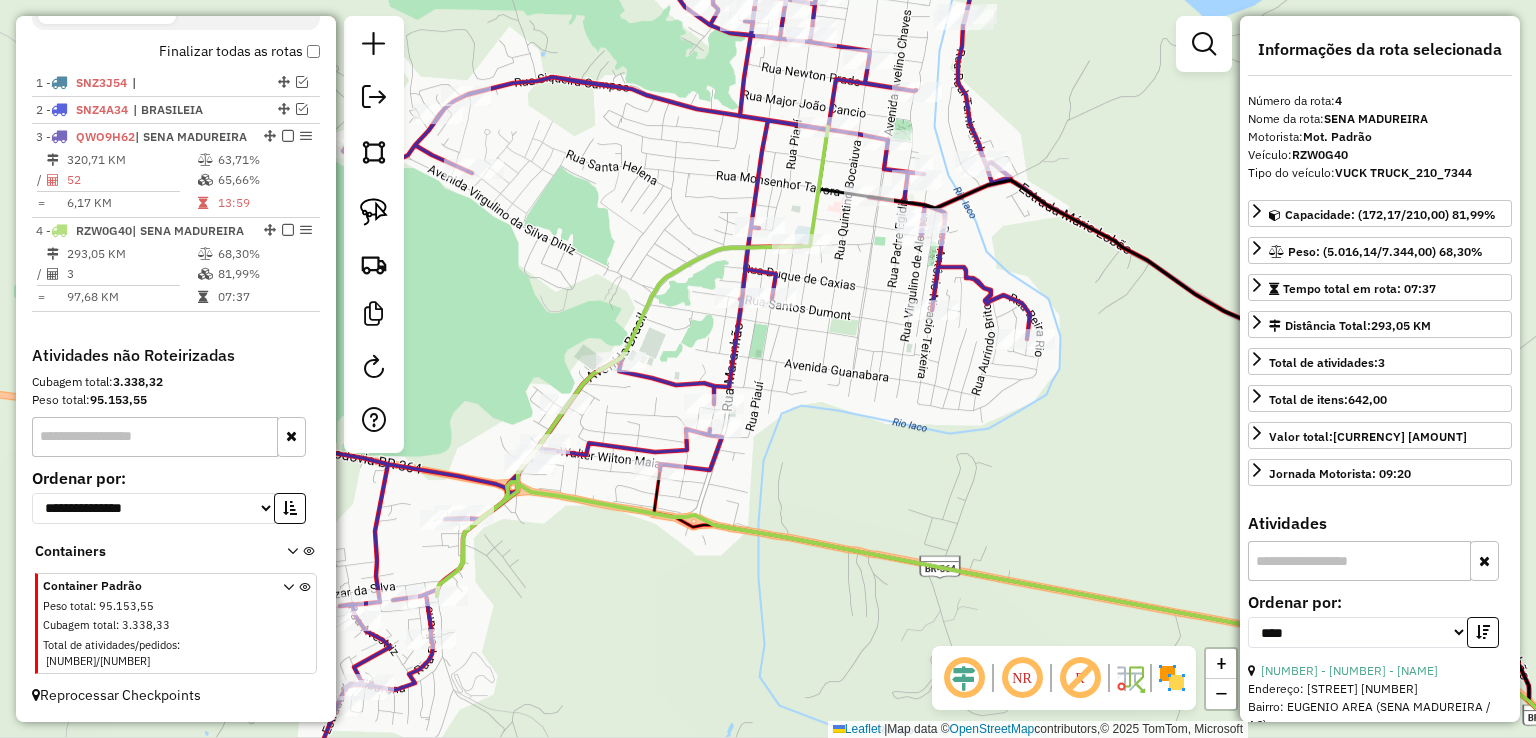 click 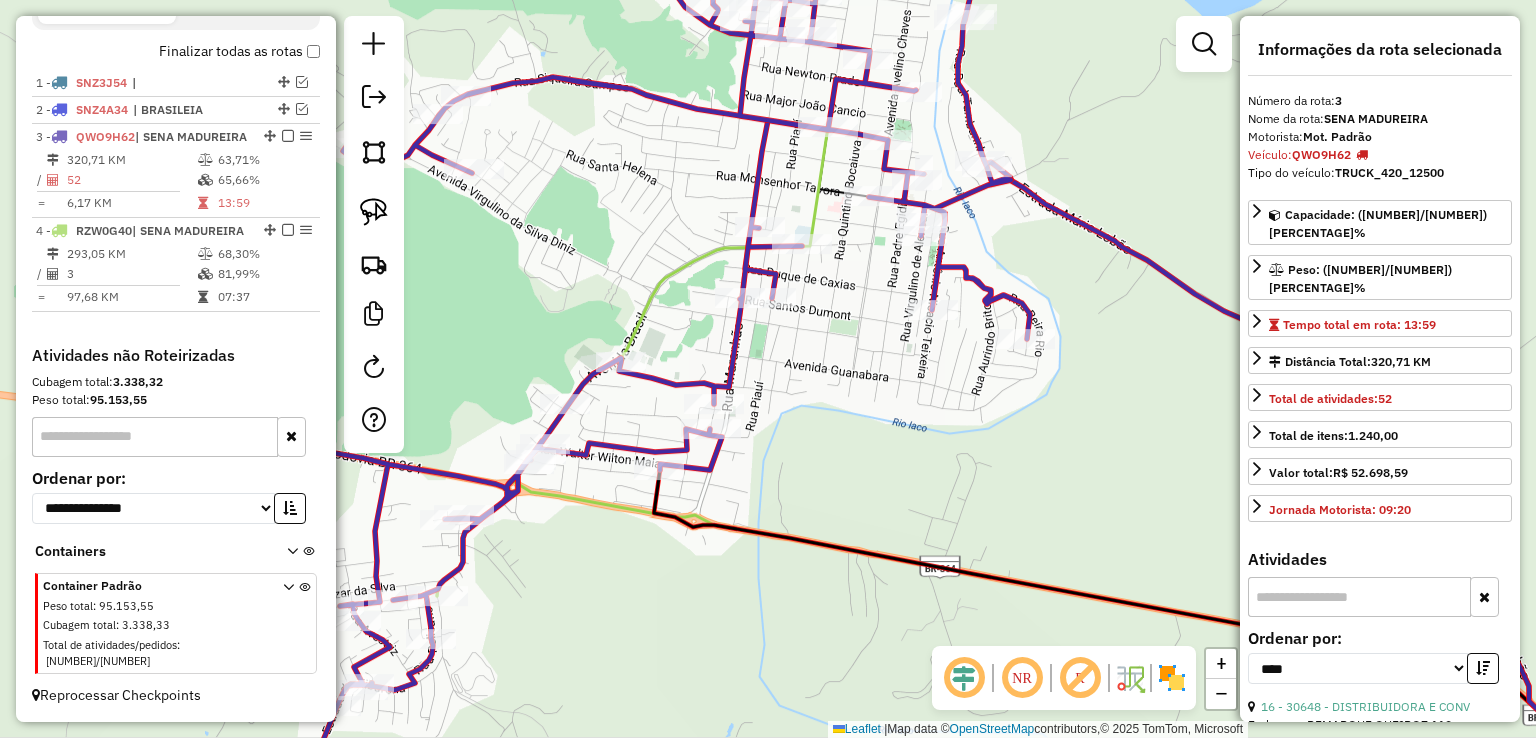 scroll, scrollTop: 100, scrollLeft: 0, axis: vertical 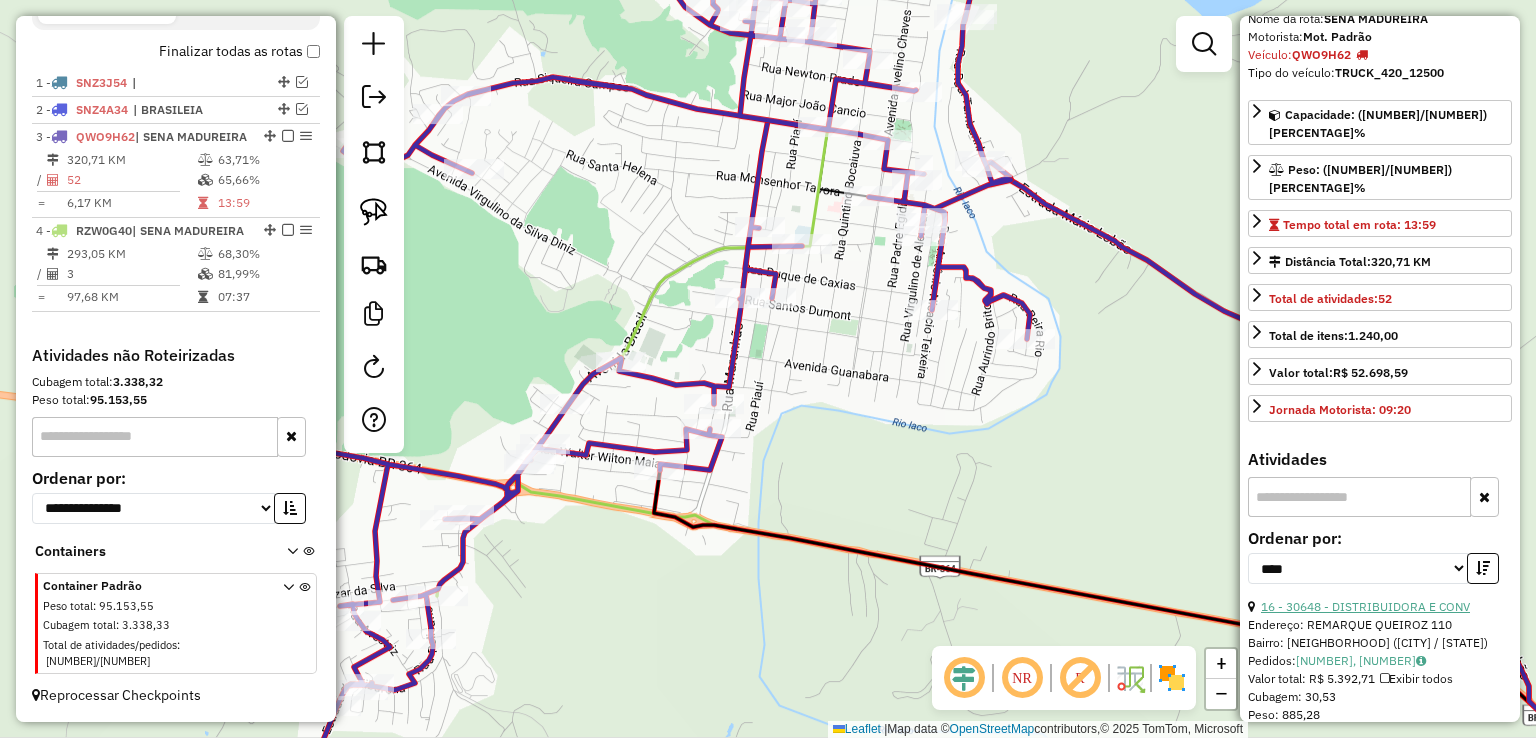 click on "16 - 30648 - DISTRIBUIDORA E CONV" at bounding box center (1365, 606) 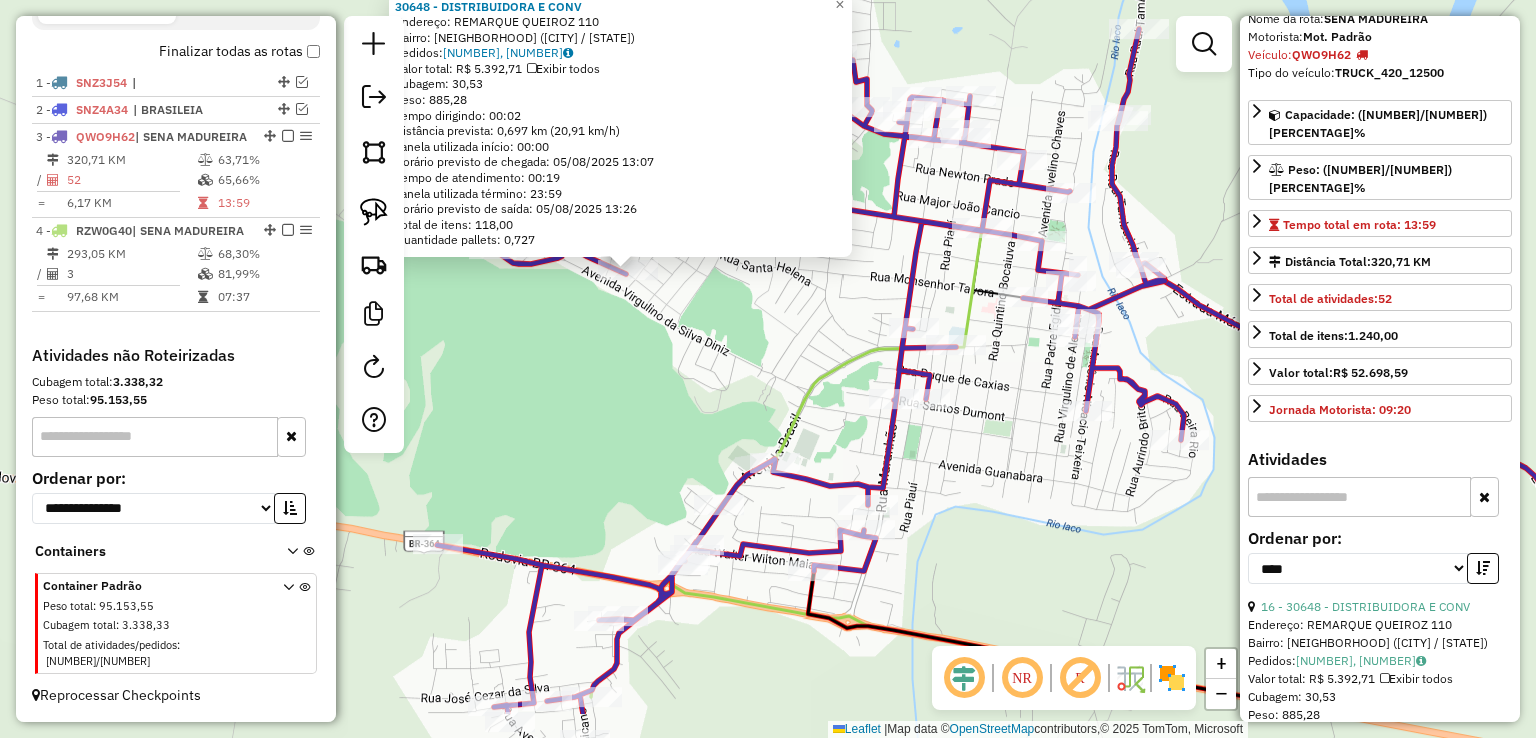 click on "30648 - DISTRIBUIDORA E CONV  Endereço:  REMARQUE QUEIROZ 110   Bairro: ANA VIEIRA (SENA MADUREIRA / AC)   Pedidos:  04458241, 04459070   Valor total: R$ 5.392,71   Exibir todos   Cubagem: 30,53  Peso: 885,28  Tempo dirigindo: 00:02   Distância prevista: 0,697 km (20,91 km/h)   Janela utilizada início: 00:00   Horário previsto de chegada: 05/08/2025 13:07   Tempo de atendimento: 00:19   Janela utilizada término: 23:59   Horário previsto de saída: 05/08/2025 13:26   Total de itens: 118,00   Quantidade pallets: 0,727  × Janela de atendimento Grade de atendimento Capacidade Transportadoras Veículos Cliente Pedidos  Rotas Selecione os dias de semana para filtrar as janelas de atendimento  Seg   Ter   Qua   Qui   Sex   Sáb   Dom  Informe o período da janela de atendimento: De: Até:  Filtrar exatamente a janela do cliente  Considerar janela de atendimento padrão  Selecione os dias de semana para filtrar as grades de atendimento  Seg   Ter   Qua   Qui   Sex   Sáb   Dom   Peso mínimo:   Peso máximo:" 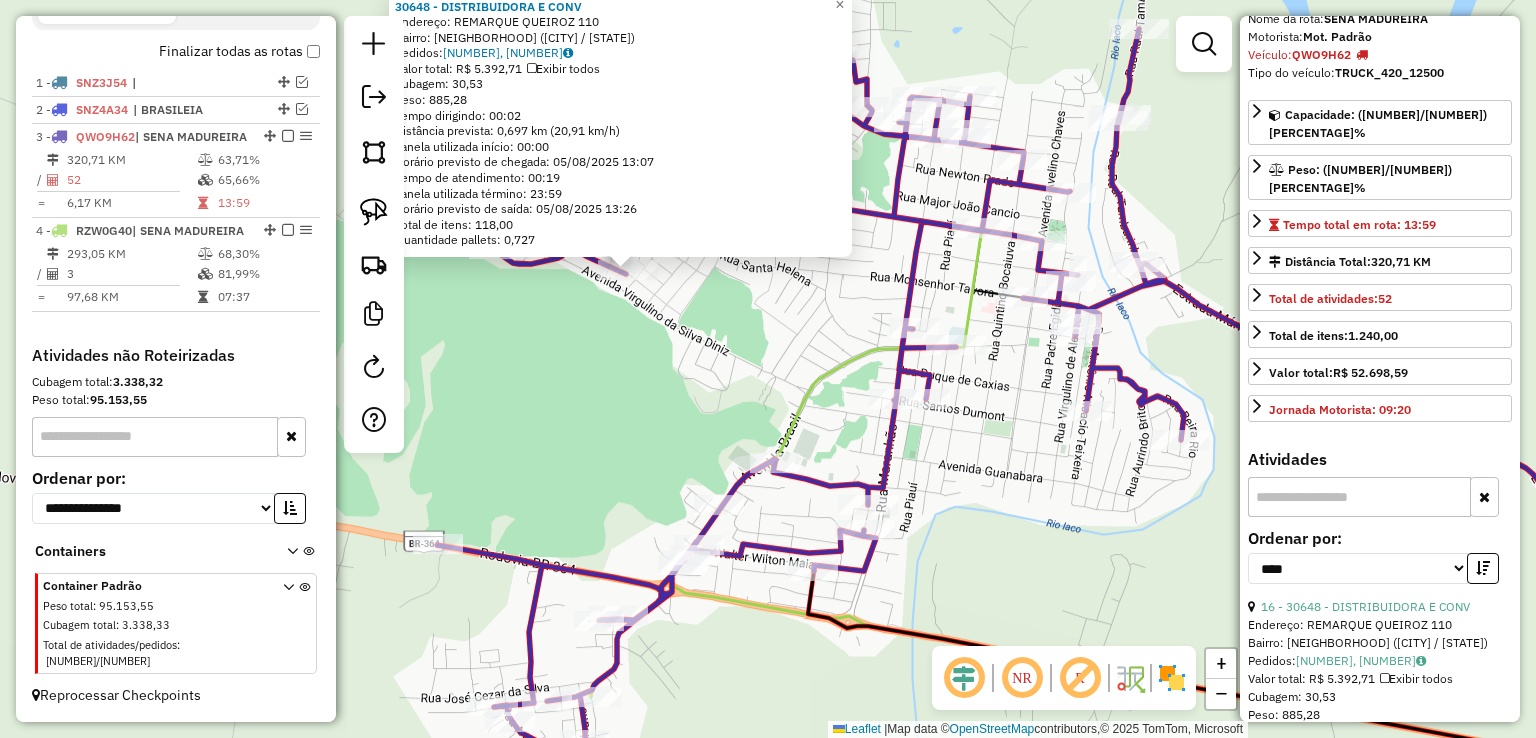 click 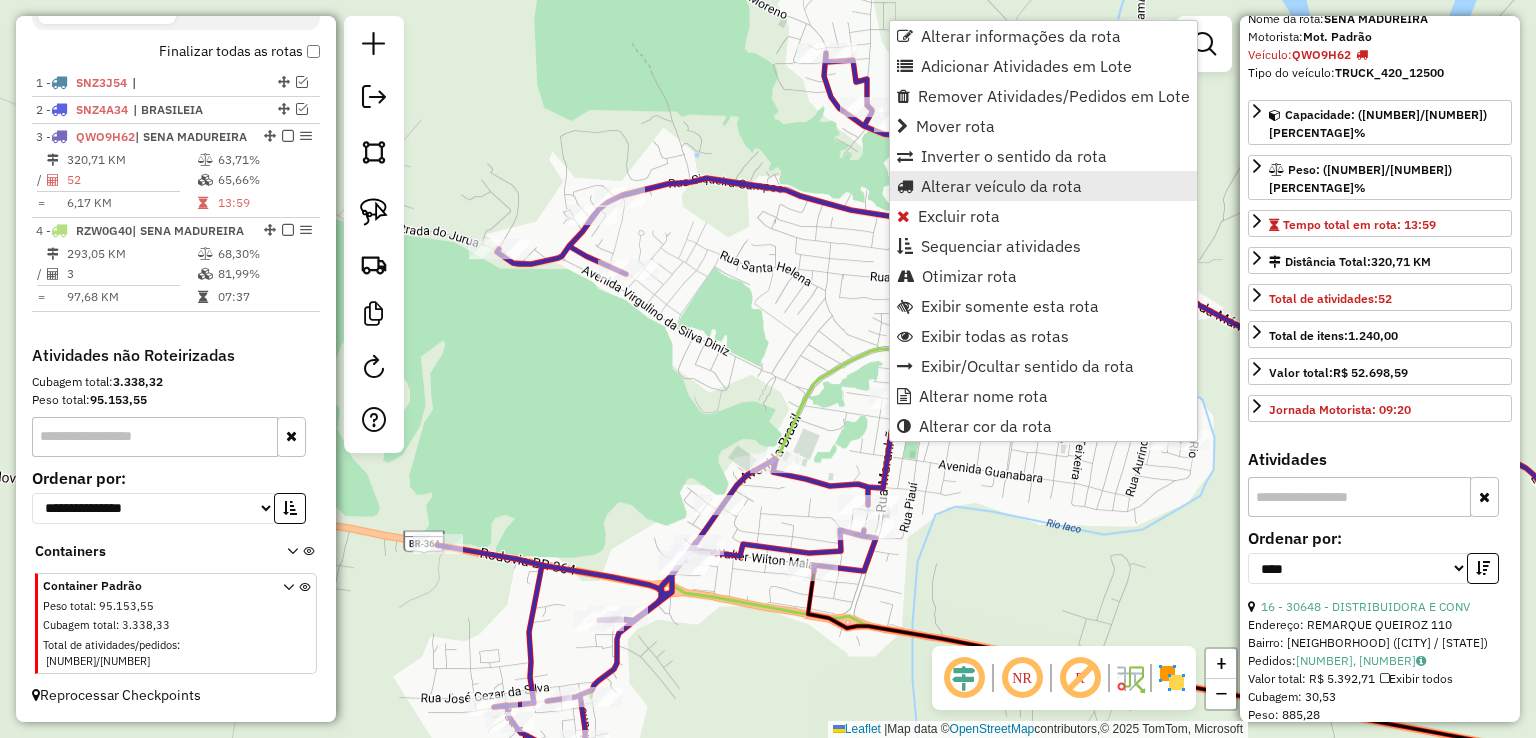 click on "Alterar veículo da rota" at bounding box center (1001, 186) 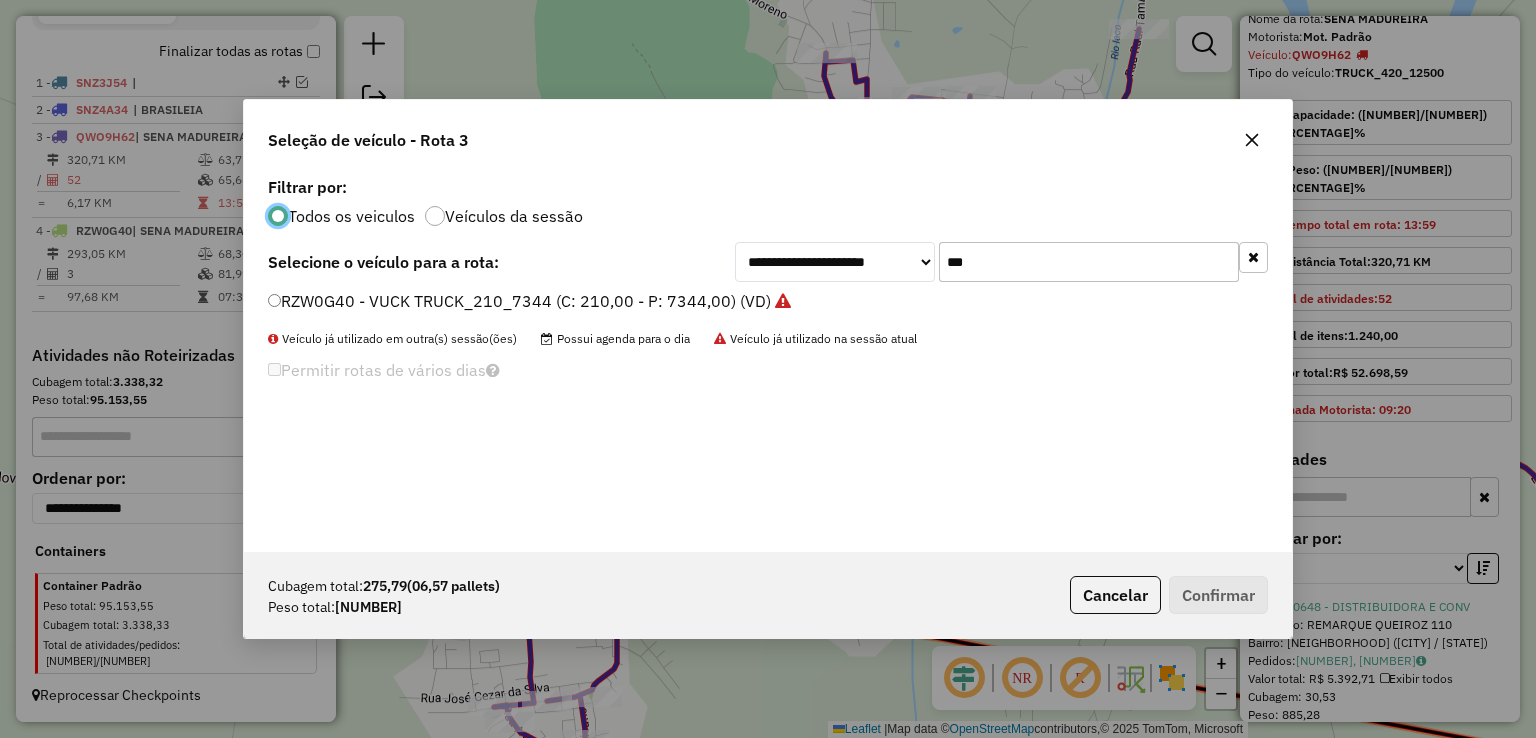 scroll, scrollTop: 10, scrollLeft: 6, axis: both 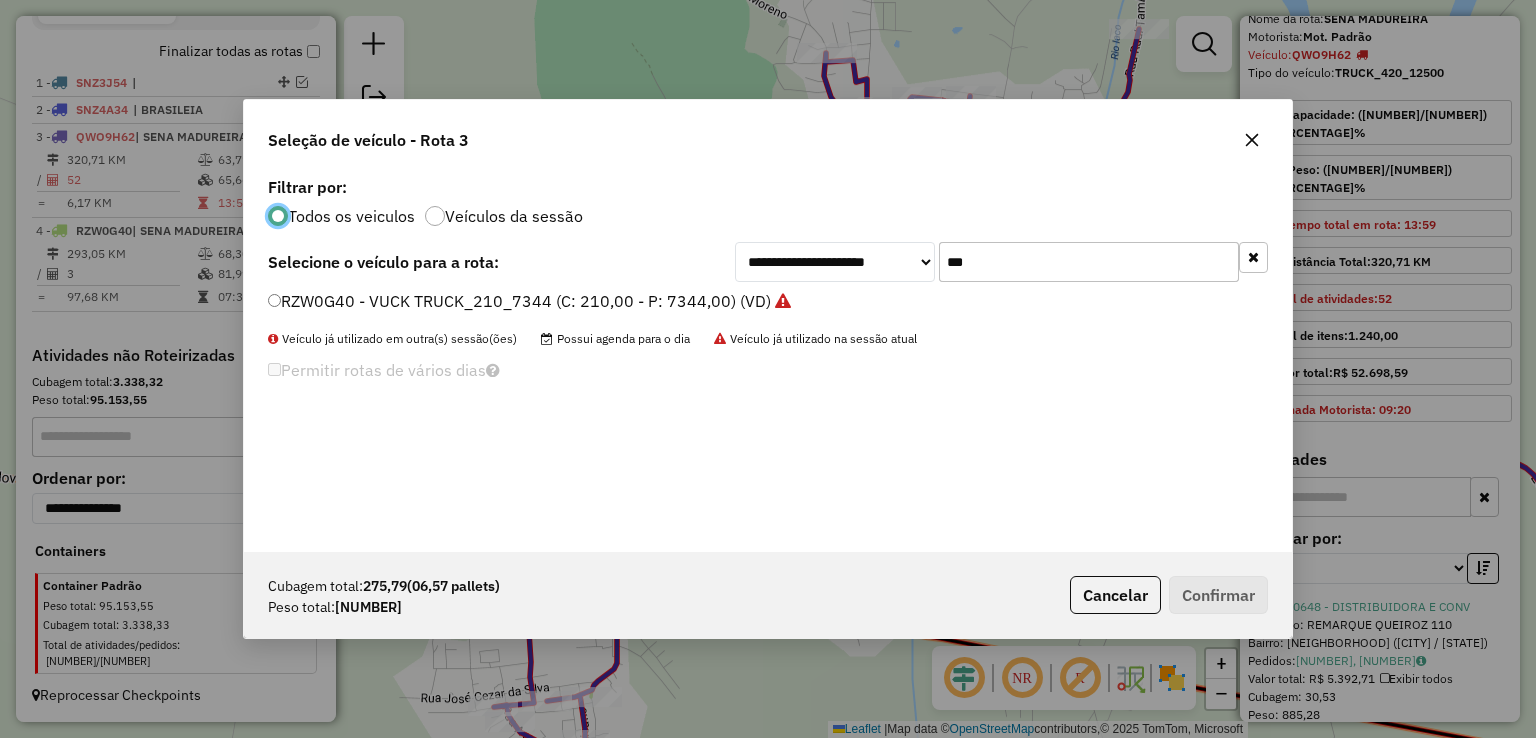 click on "**********" 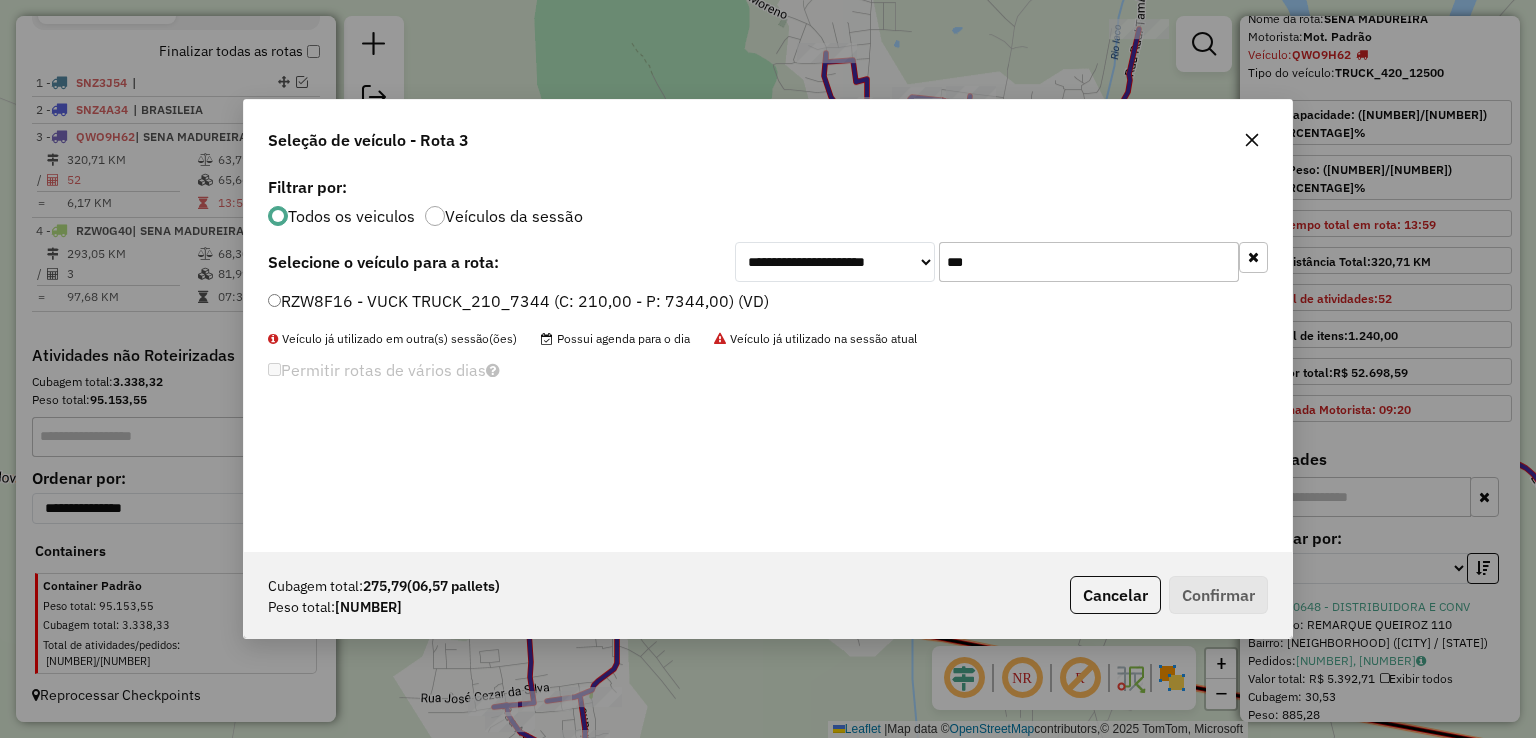 type on "***" 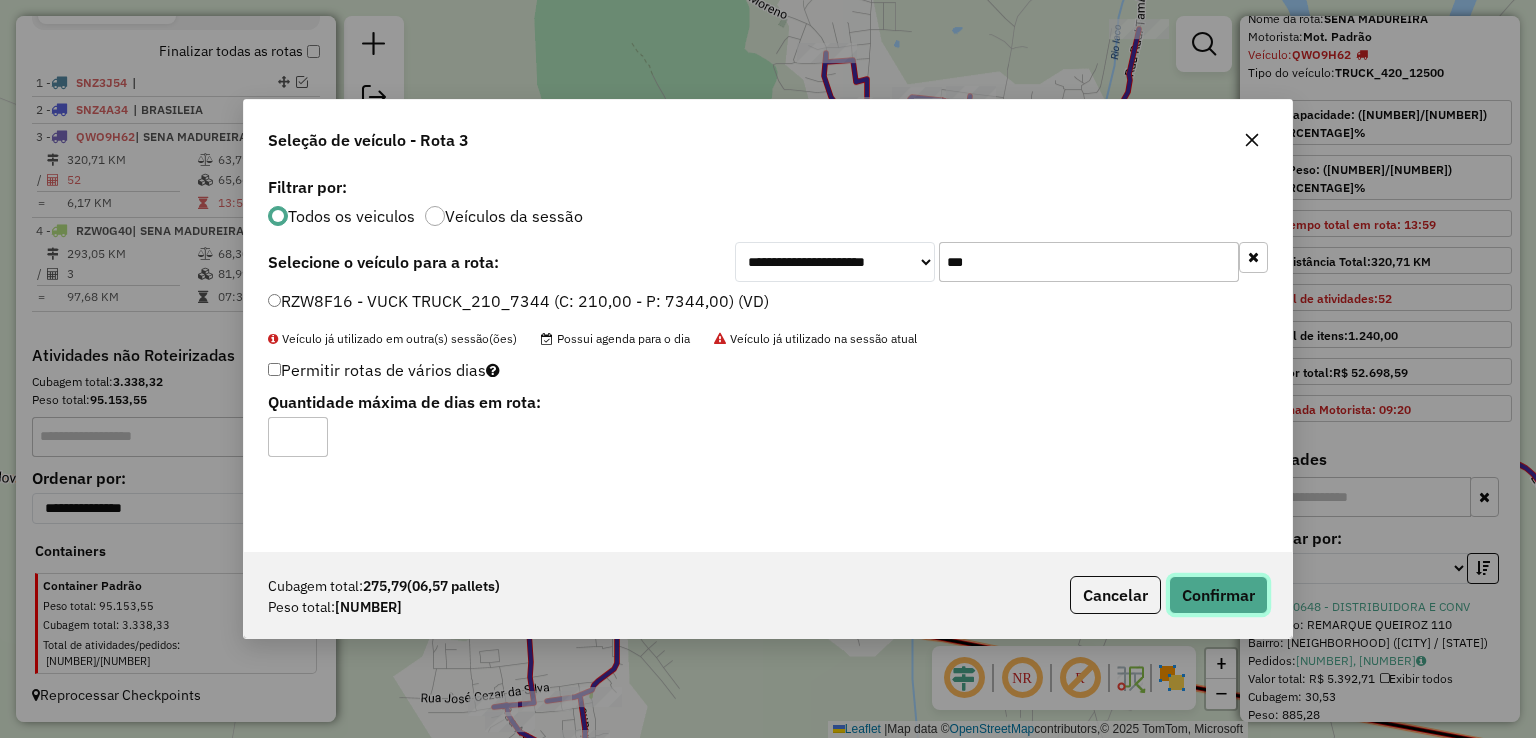 click on "Confirmar" 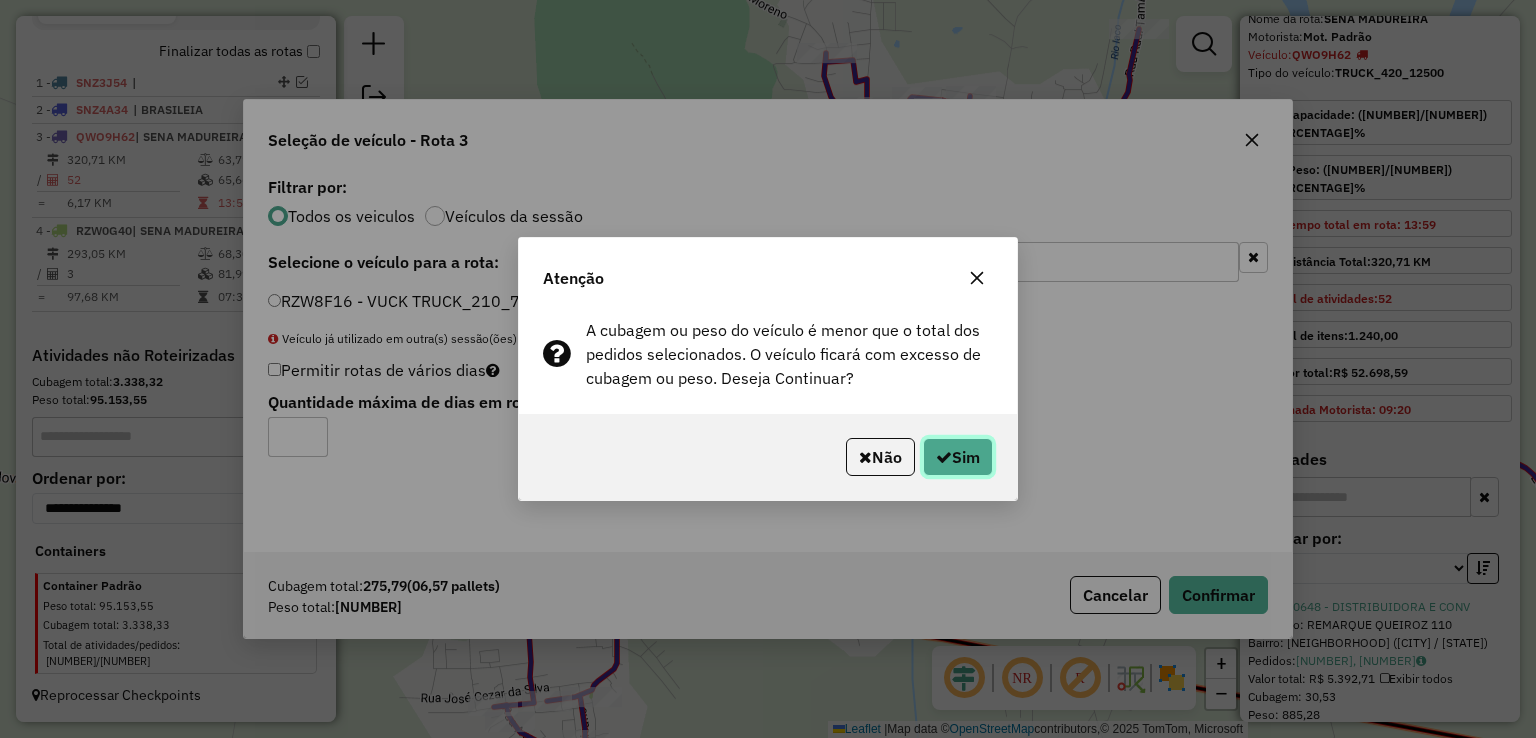 click on "Sim" 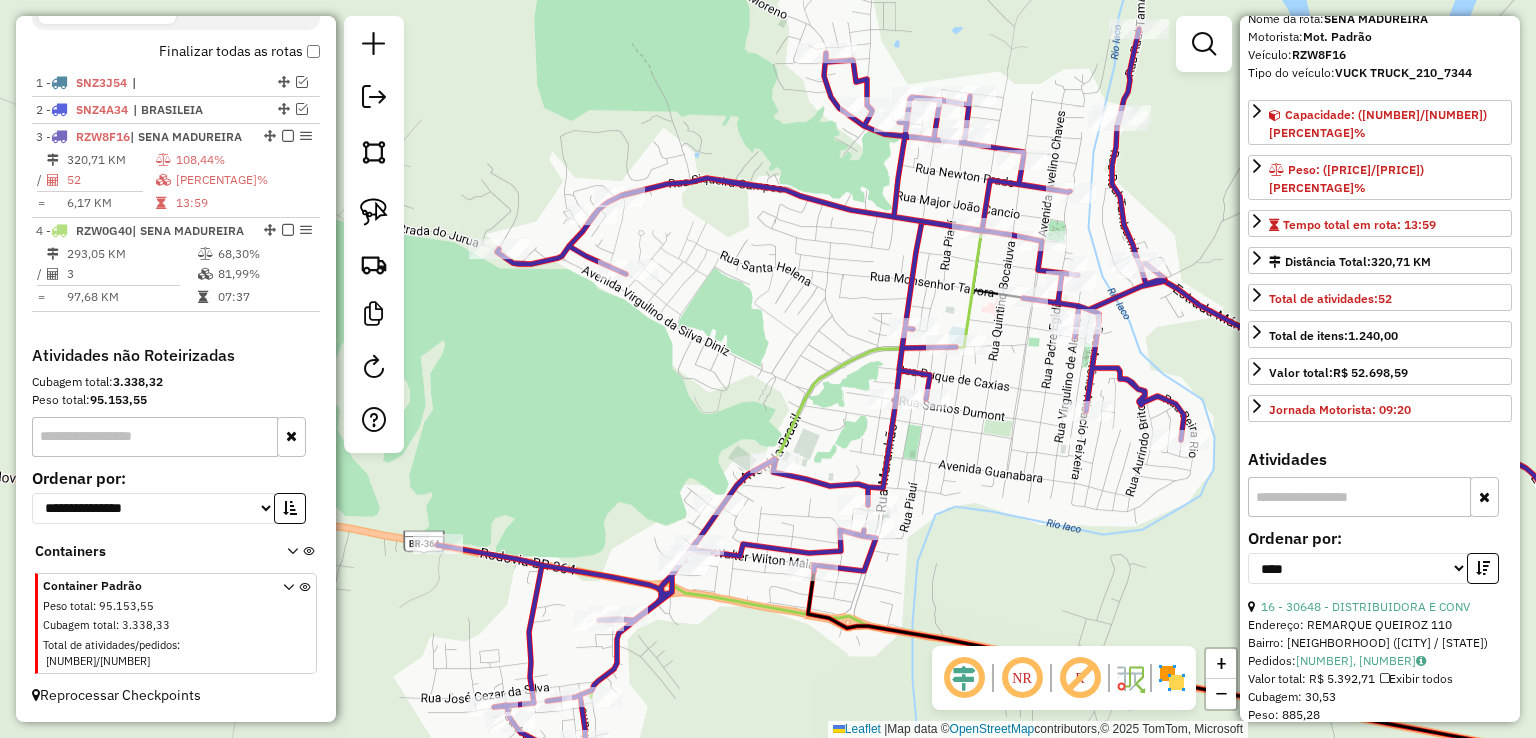 click 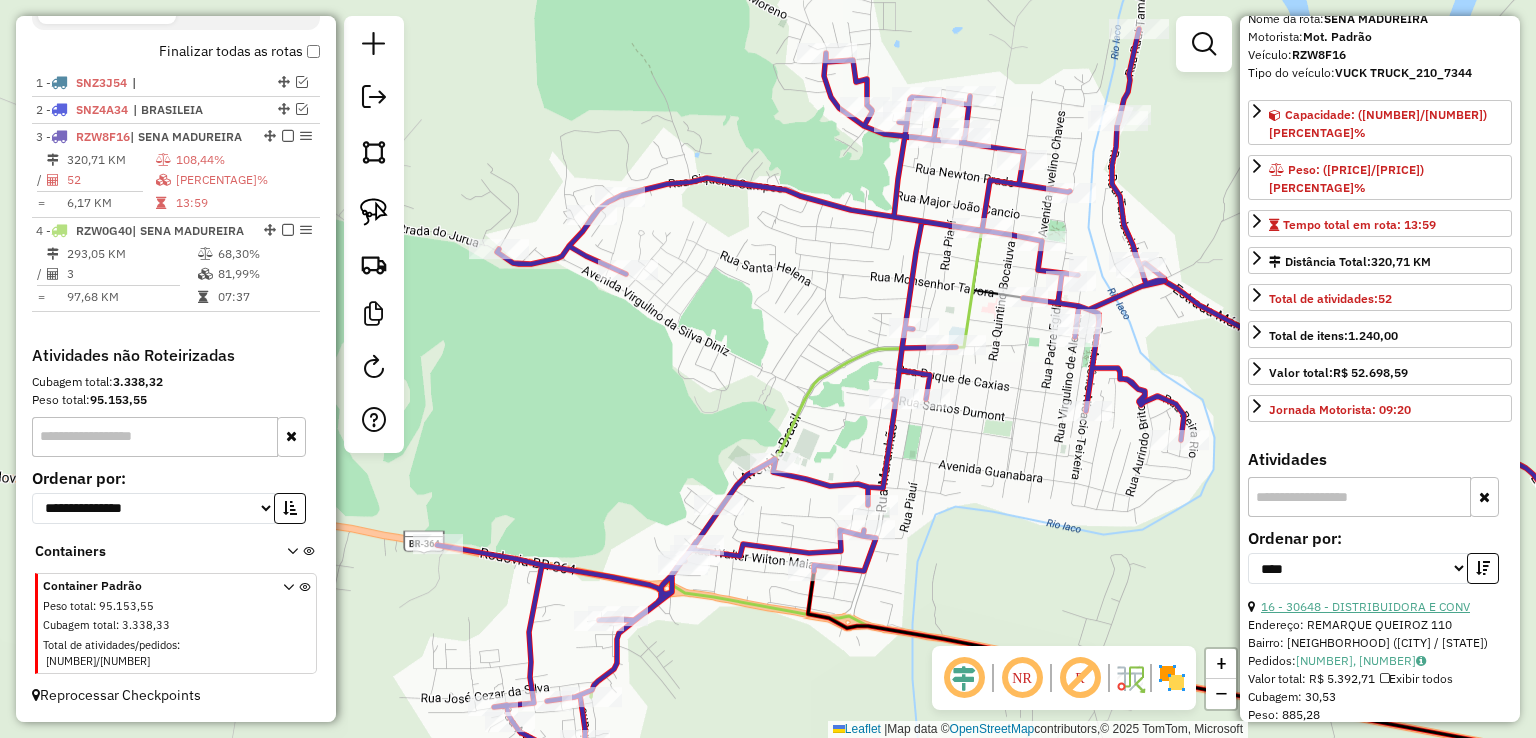 click on "16 - 30648 - DISTRIBUIDORA E CONV" at bounding box center [1365, 606] 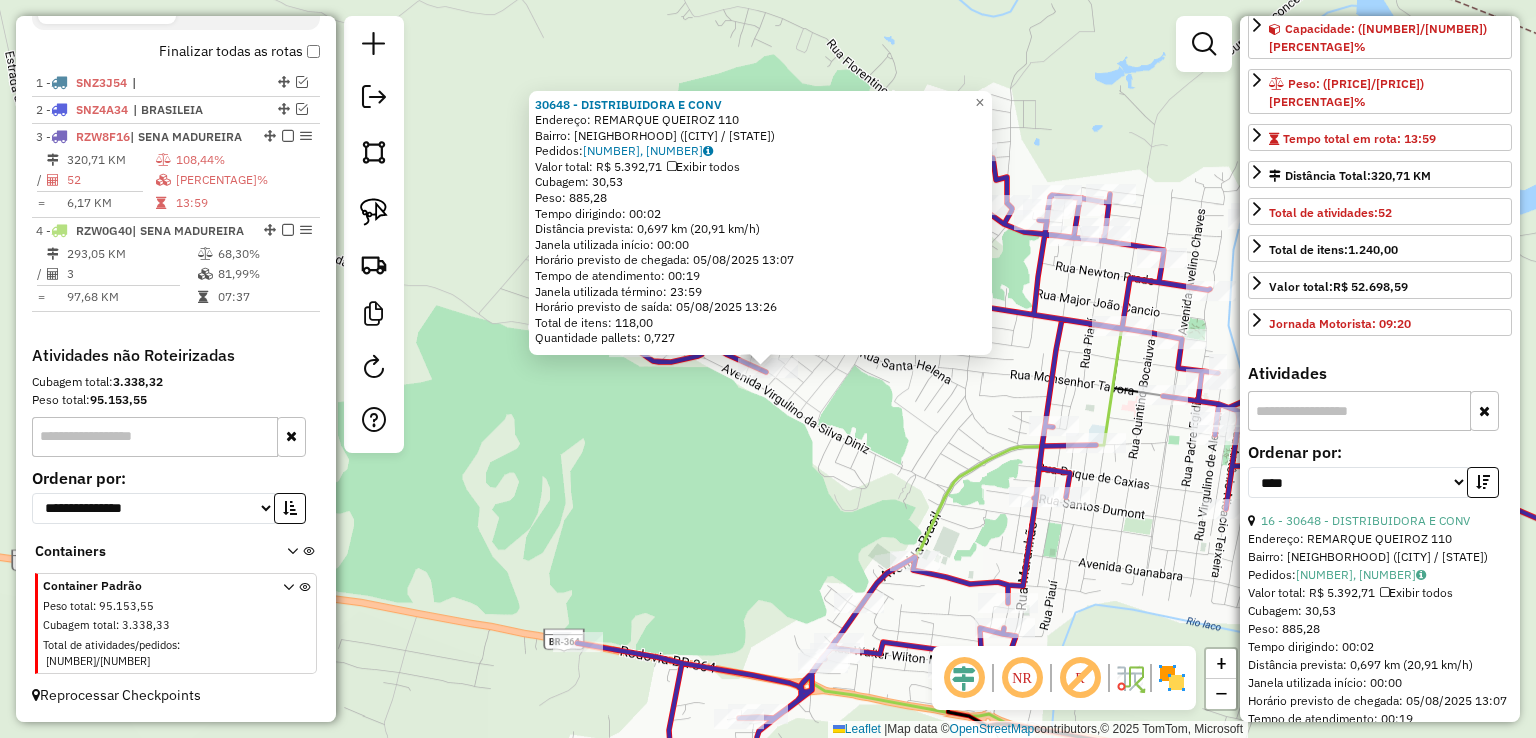 scroll, scrollTop: 300, scrollLeft: 0, axis: vertical 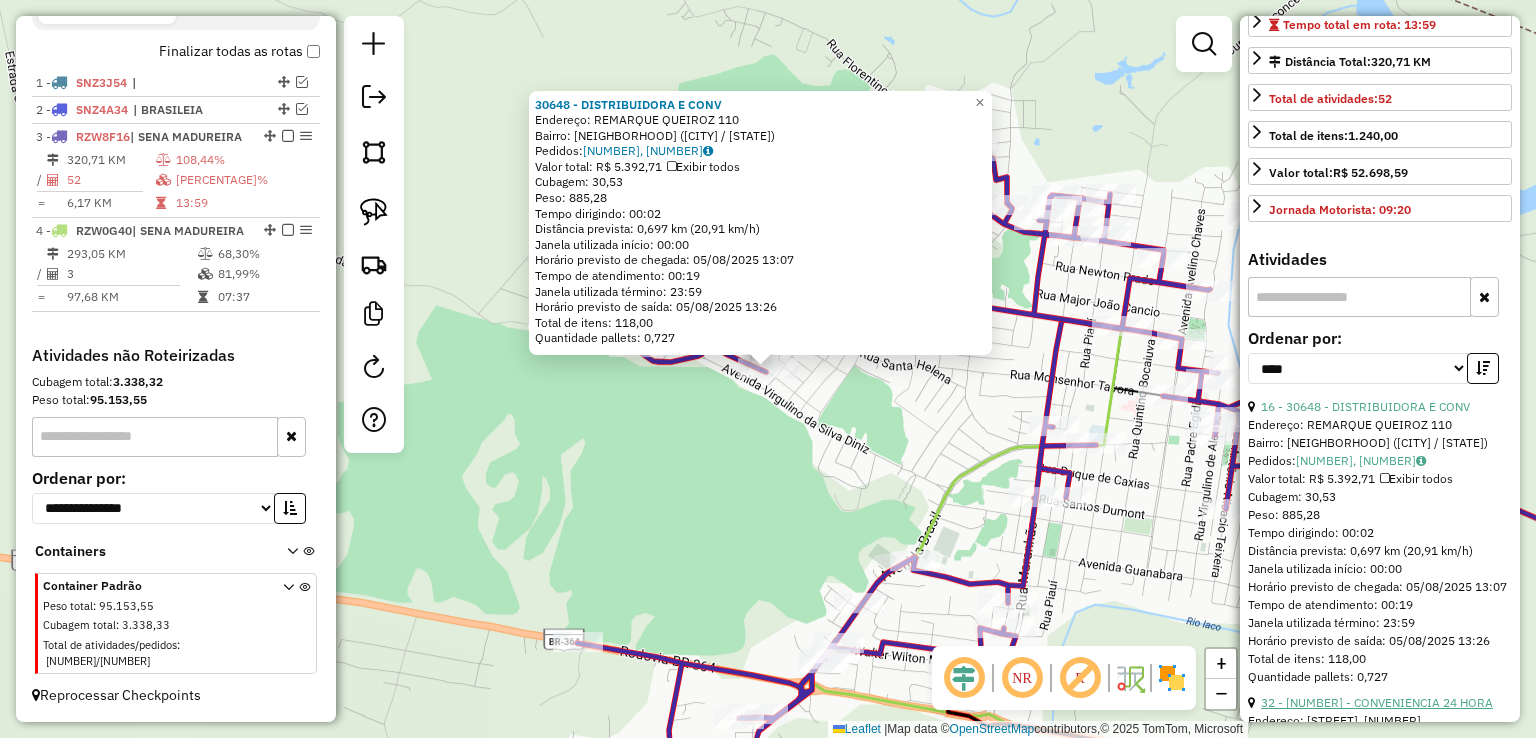click on "32 - 7459 - CONVENIENCIA 24 HORA" at bounding box center (1377, 702) 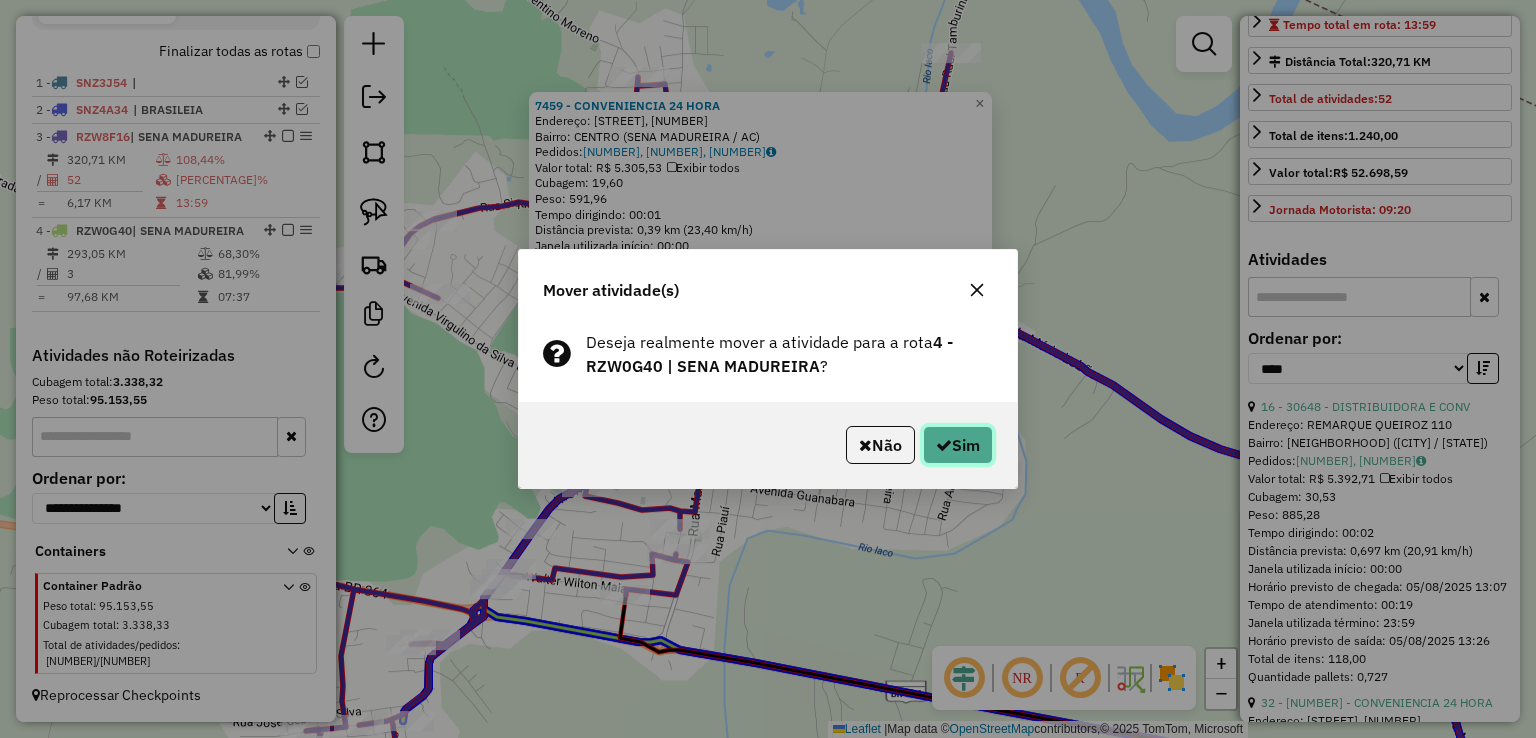 click on "Sim" 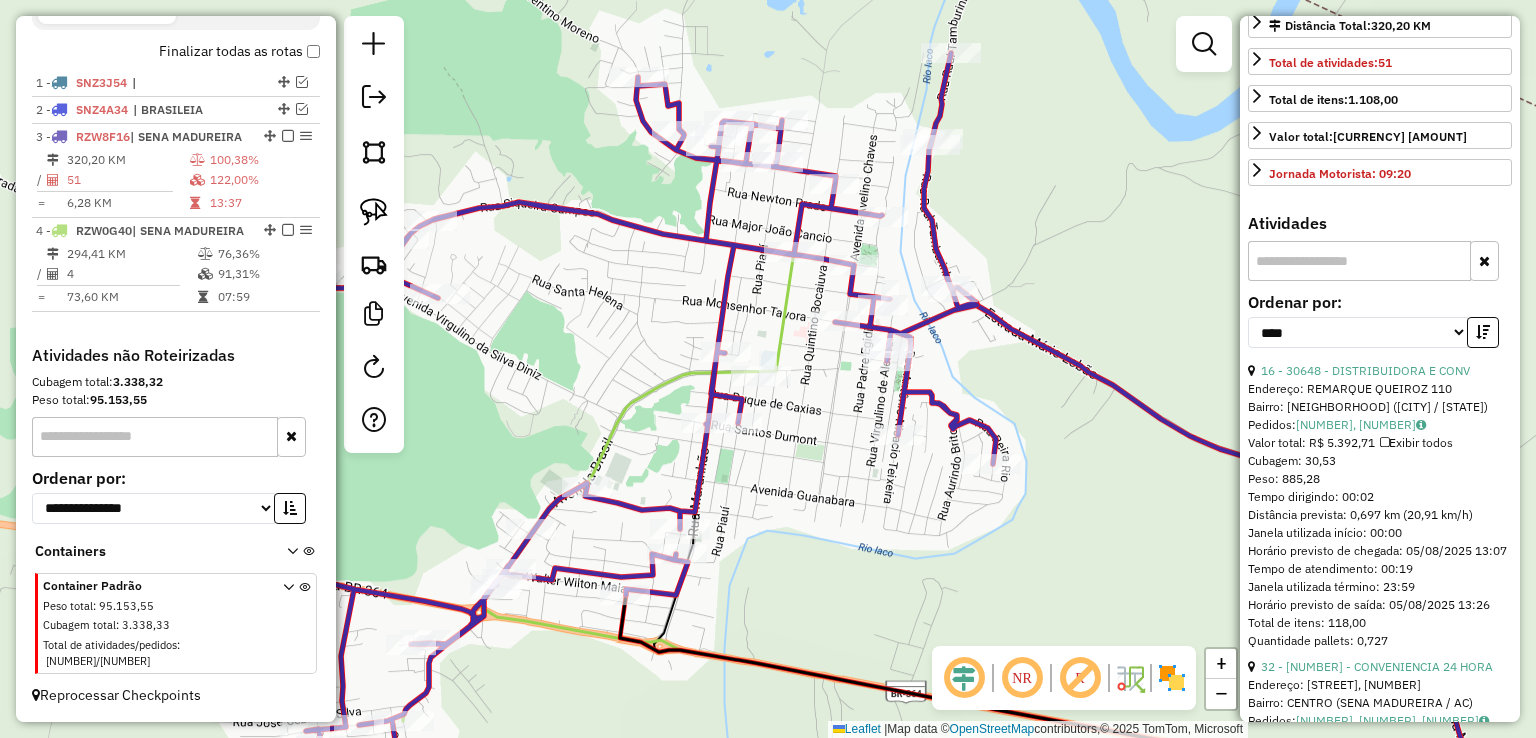 click 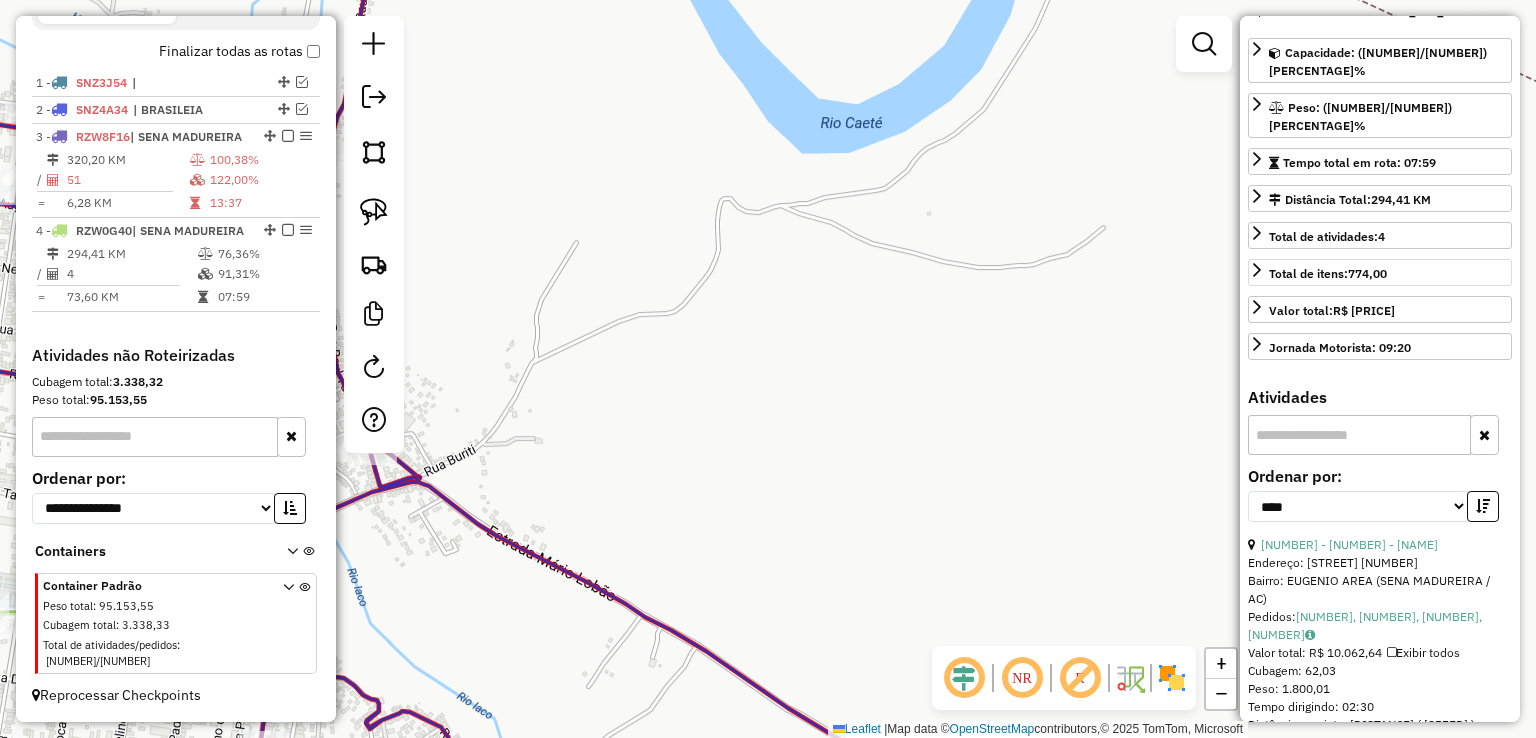 scroll, scrollTop: 81, scrollLeft: 0, axis: vertical 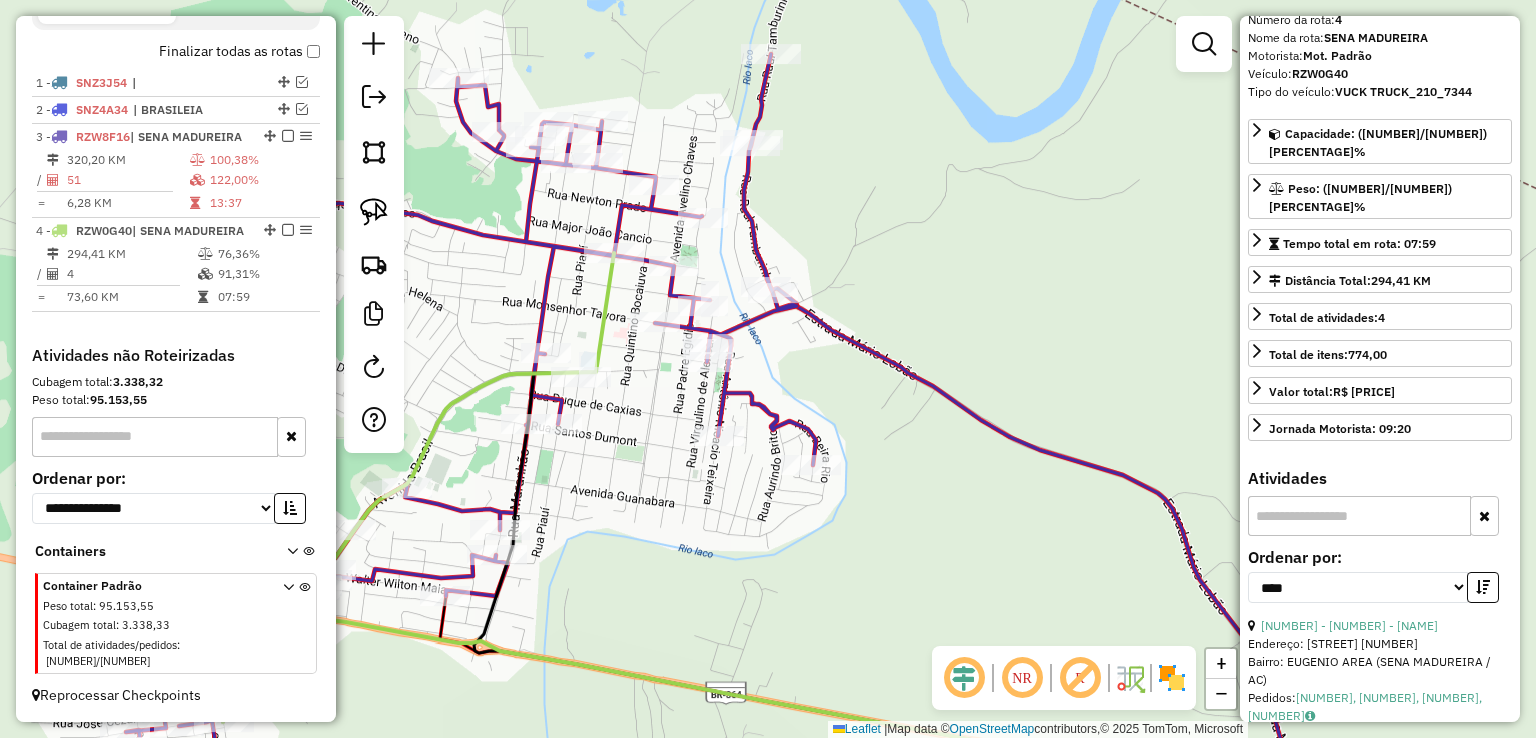 click 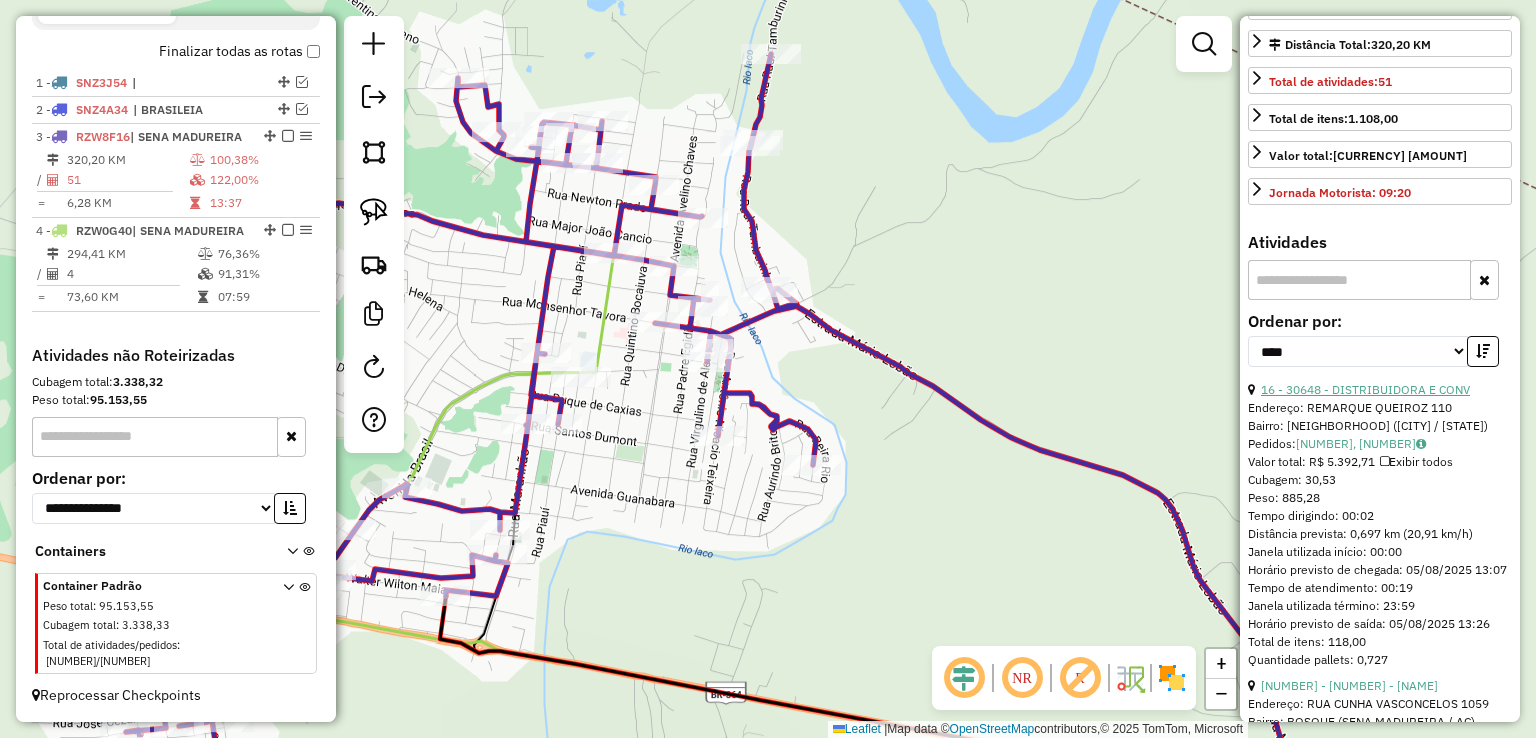 scroll, scrollTop: 381, scrollLeft: 0, axis: vertical 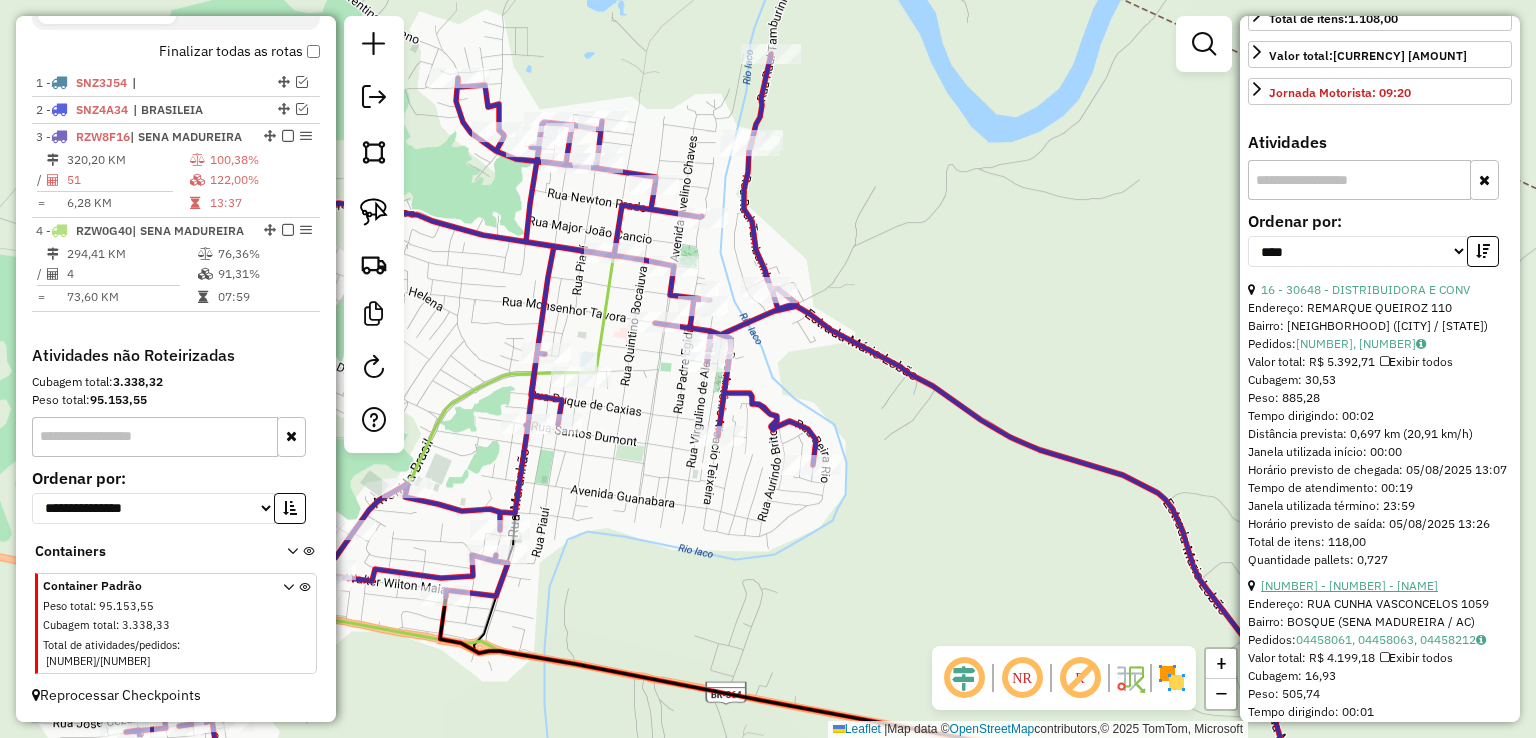 click on "33 - 30457 - DISTRIBUIDORA ALVES" at bounding box center [1349, 585] 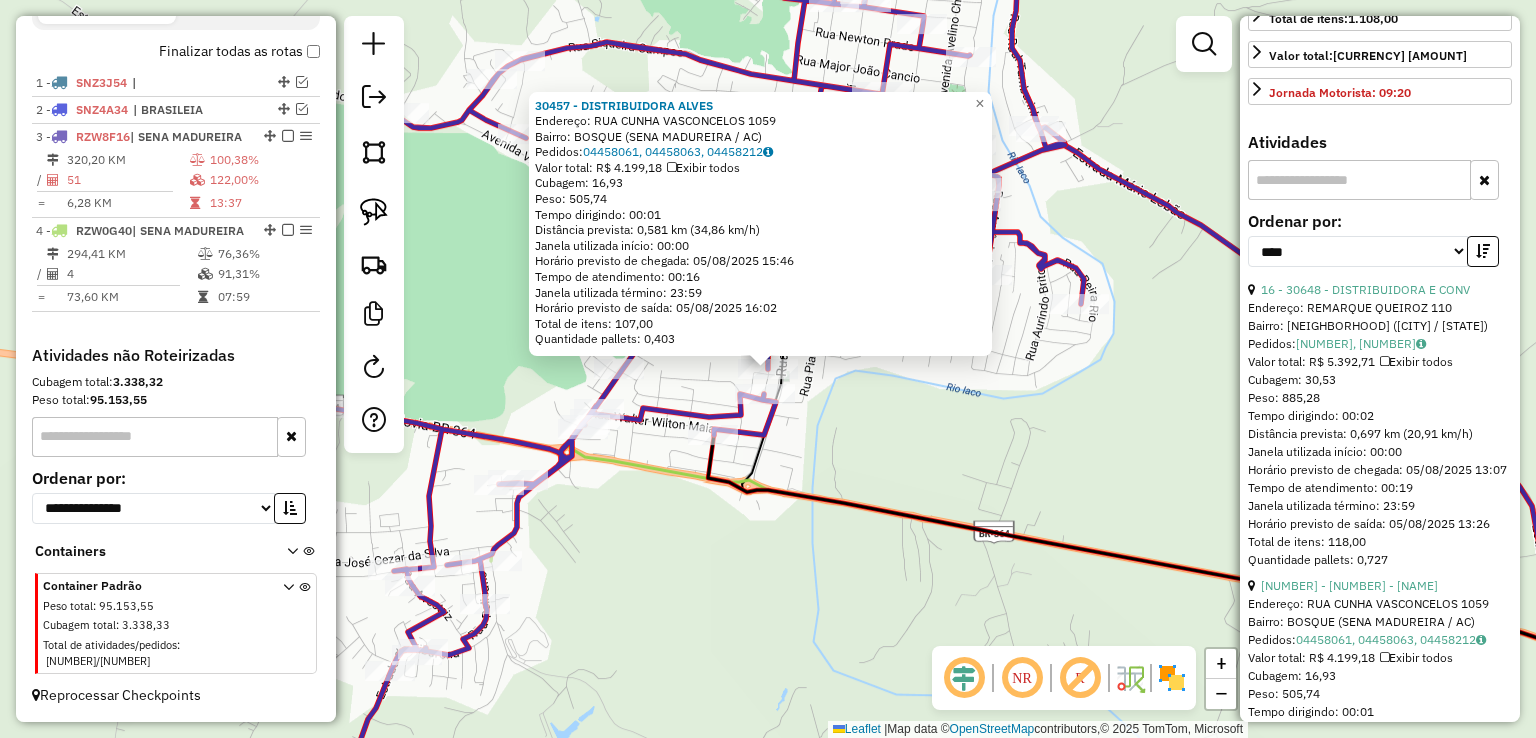 click on "Rota 3 - Placa RZW8F16  30457 - DISTRIBUIDORA ALVES 30457 - DISTRIBUIDORA ALVES  Endereço:  RUA CUNHA VASCONCELOS 1059   Bairro: BOSQUE (SENA MADUREIRA / AC)   Pedidos:  04458061, 04458063, 04458212   Valor total: R$ 4.199,18   Exibir todos   Cubagem: 16,93  Peso: 505,74  Tempo dirigindo: 00:01   Distância prevista: 0,581 km (34,86 km/h)   Janela utilizada início: 00:00   Horário previsto de chegada: 05/08/2025 15:46   Tempo de atendimento: 00:16   Janela utilizada término: 23:59   Horário previsto de saída: 05/08/2025 16:02   Total de itens: 107,00   Quantidade pallets: 0,403  × Janela de atendimento Grade de atendimento Capacidade Transportadoras Veículos Cliente Pedidos  Rotas Selecione os dias de semana para filtrar as janelas de atendimento  Seg   Ter   Qua   Qui   Sex   Sáb   Dom  Informe o período da janela de atendimento: De: Até:  Filtrar exatamente a janela do cliente  Considerar janela de atendimento padrão  Selecione os dias de semana para filtrar as grades de atendimento  Seg   Ter" 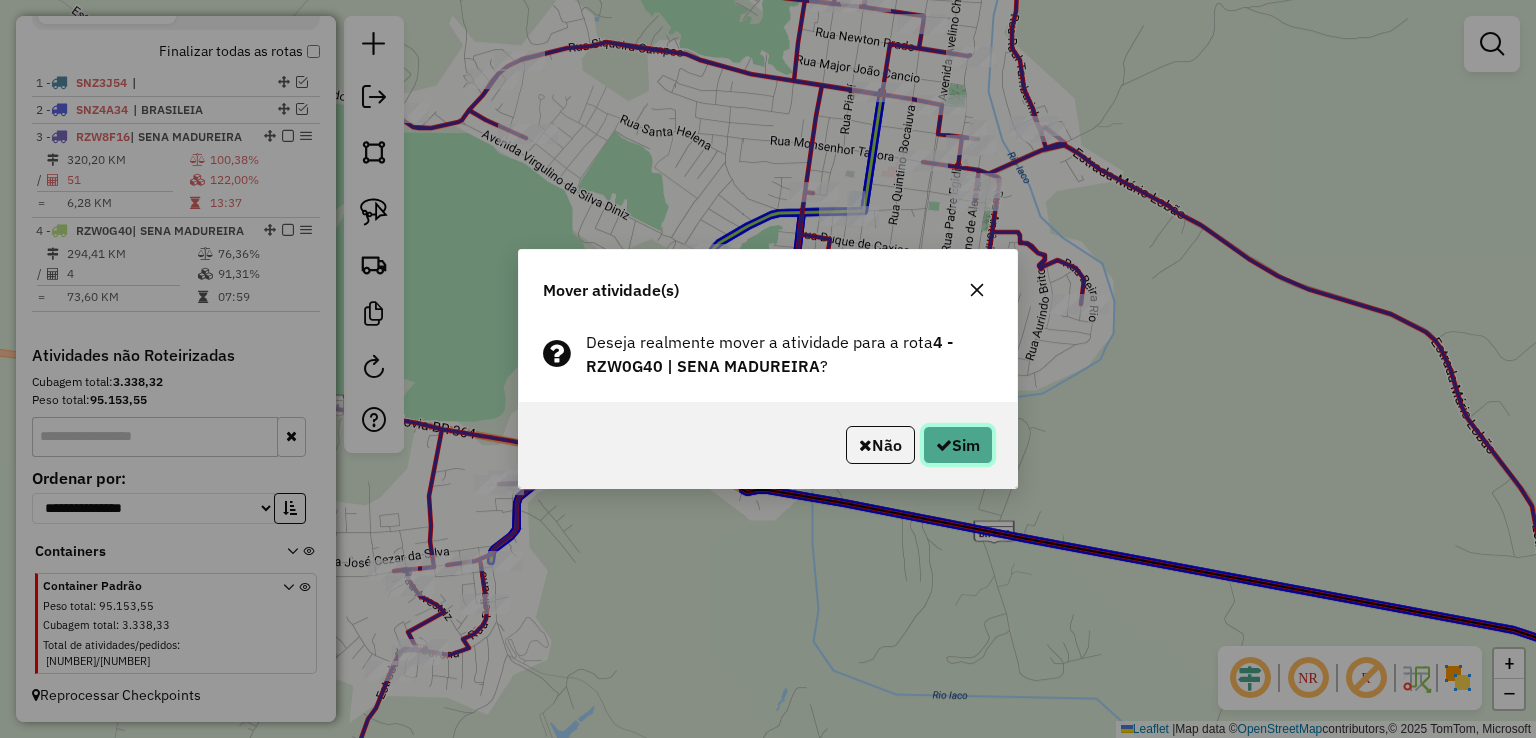 click on "Sim" 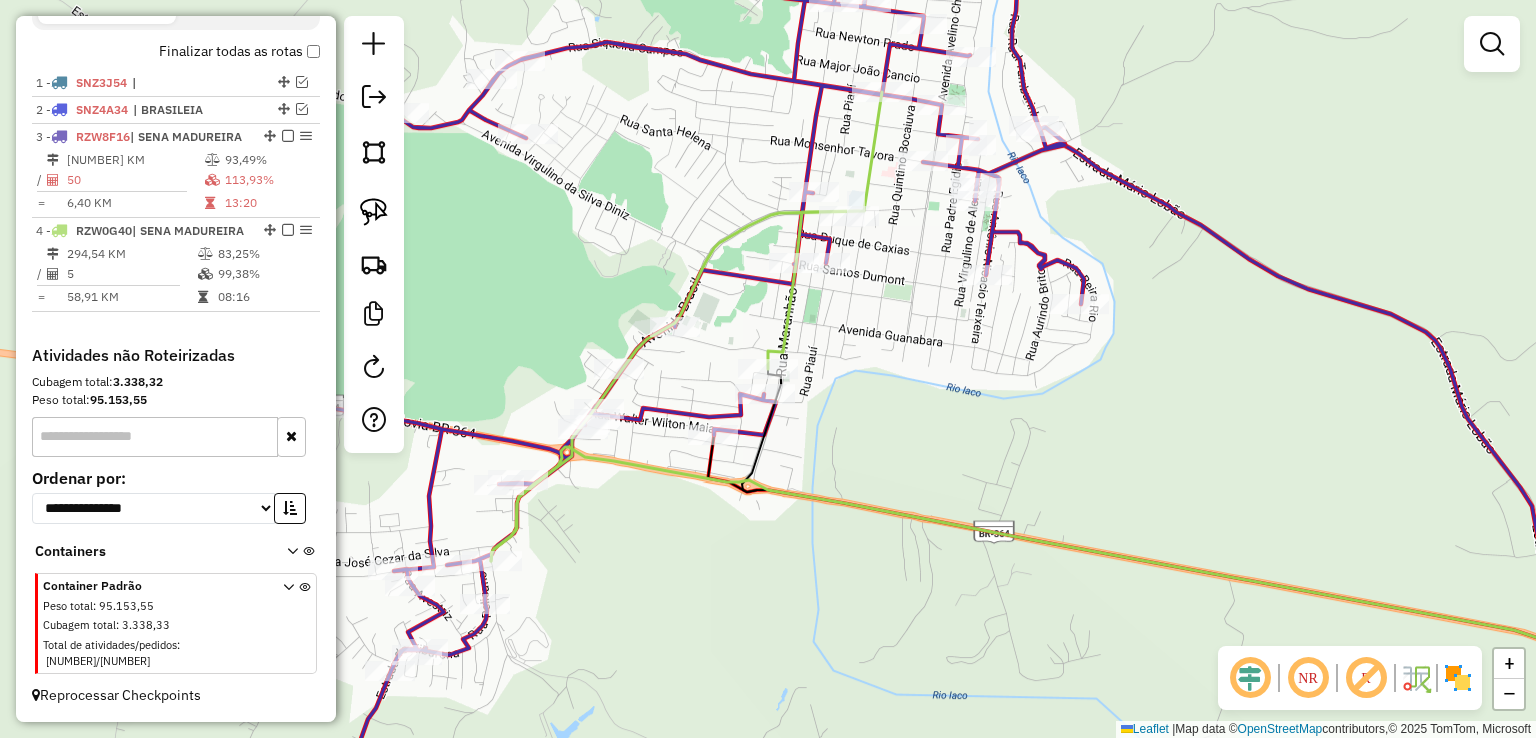 click 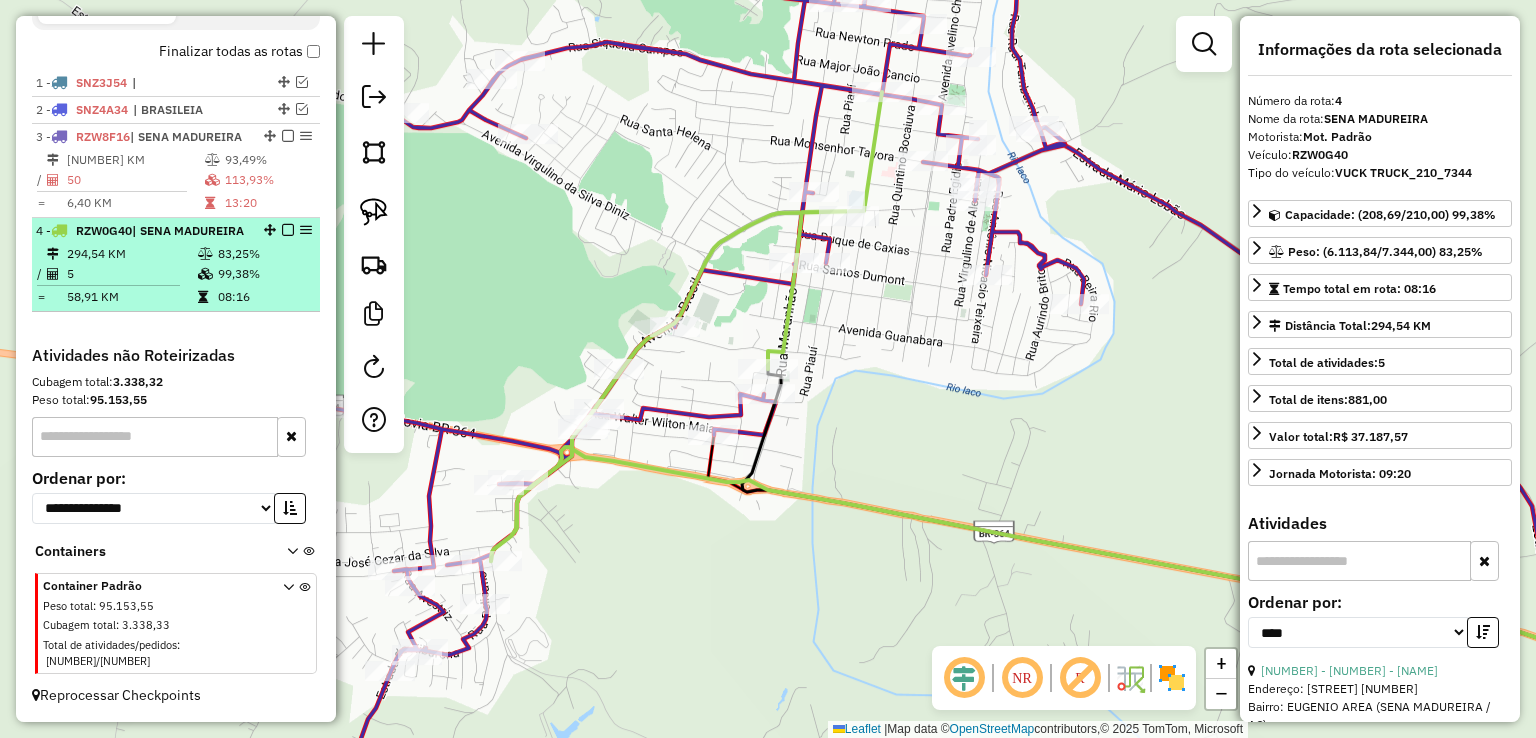 click at bounding box center [288, 230] 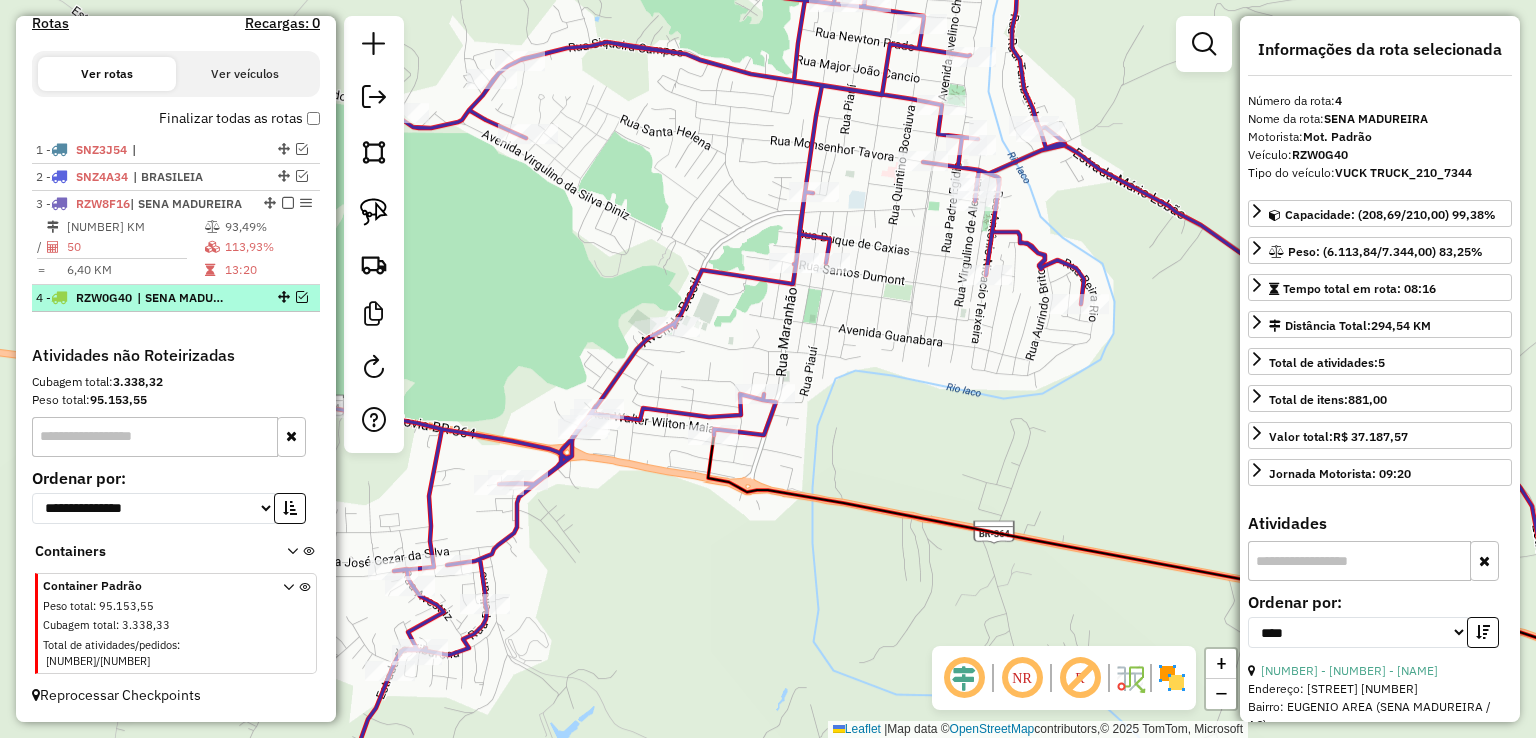 scroll, scrollTop: 628, scrollLeft: 0, axis: vertical 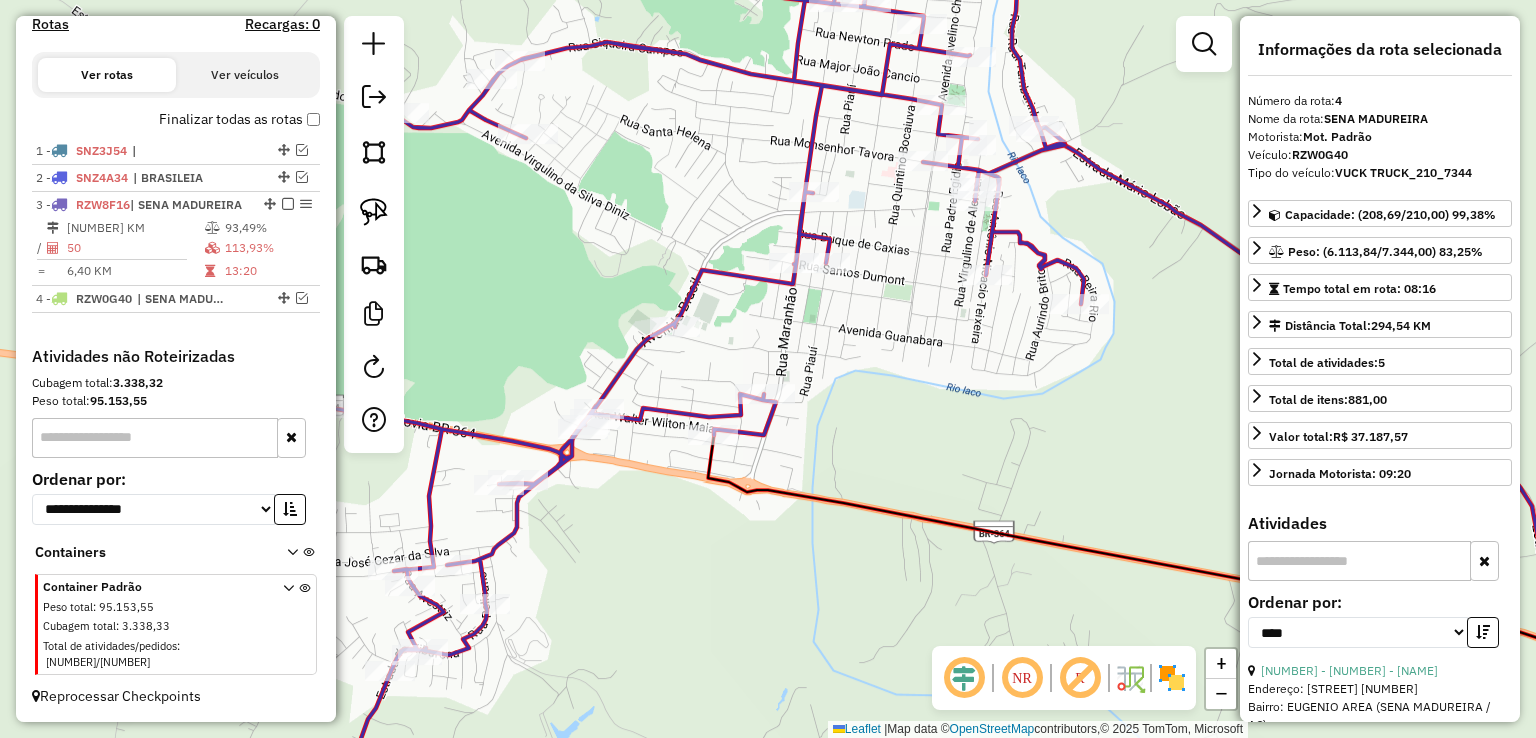 click 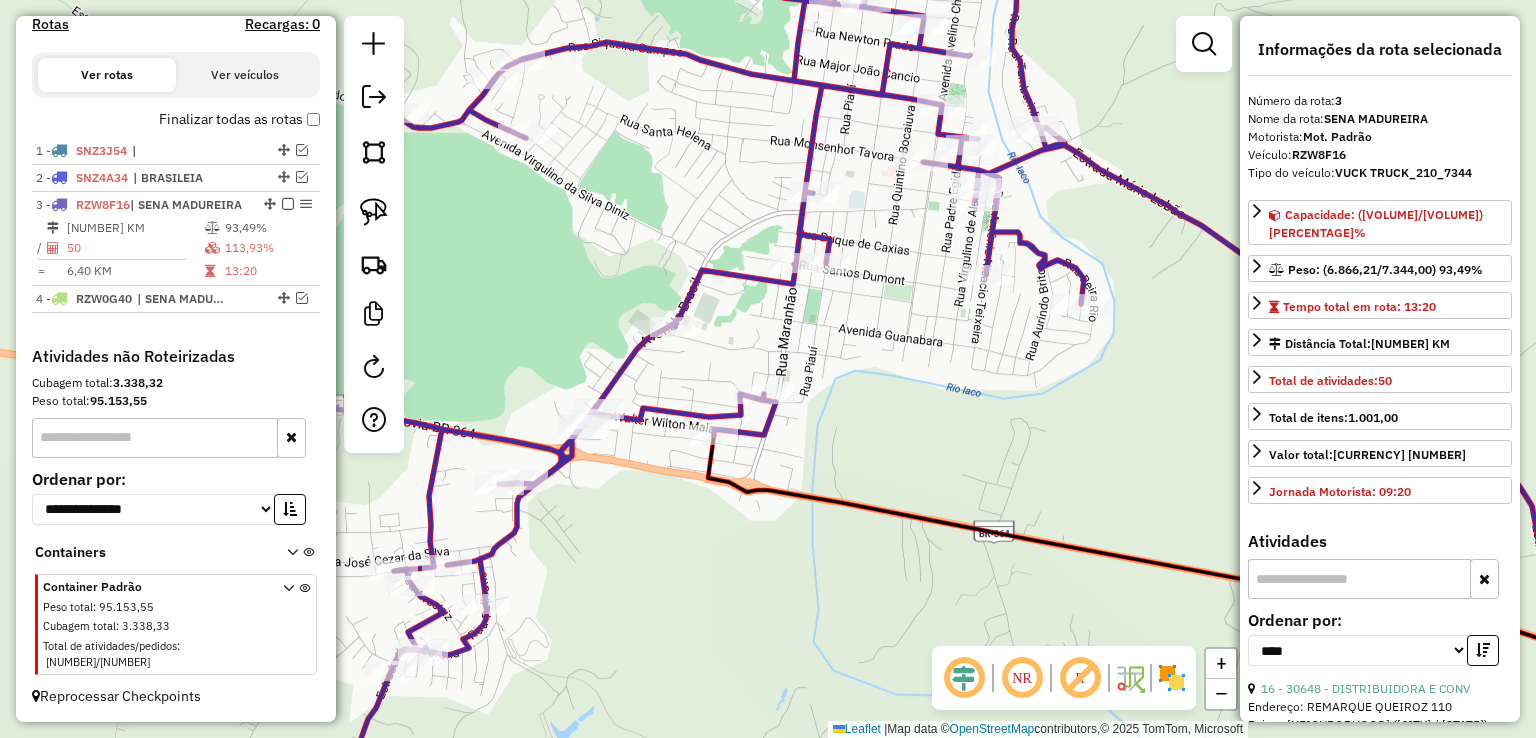 click 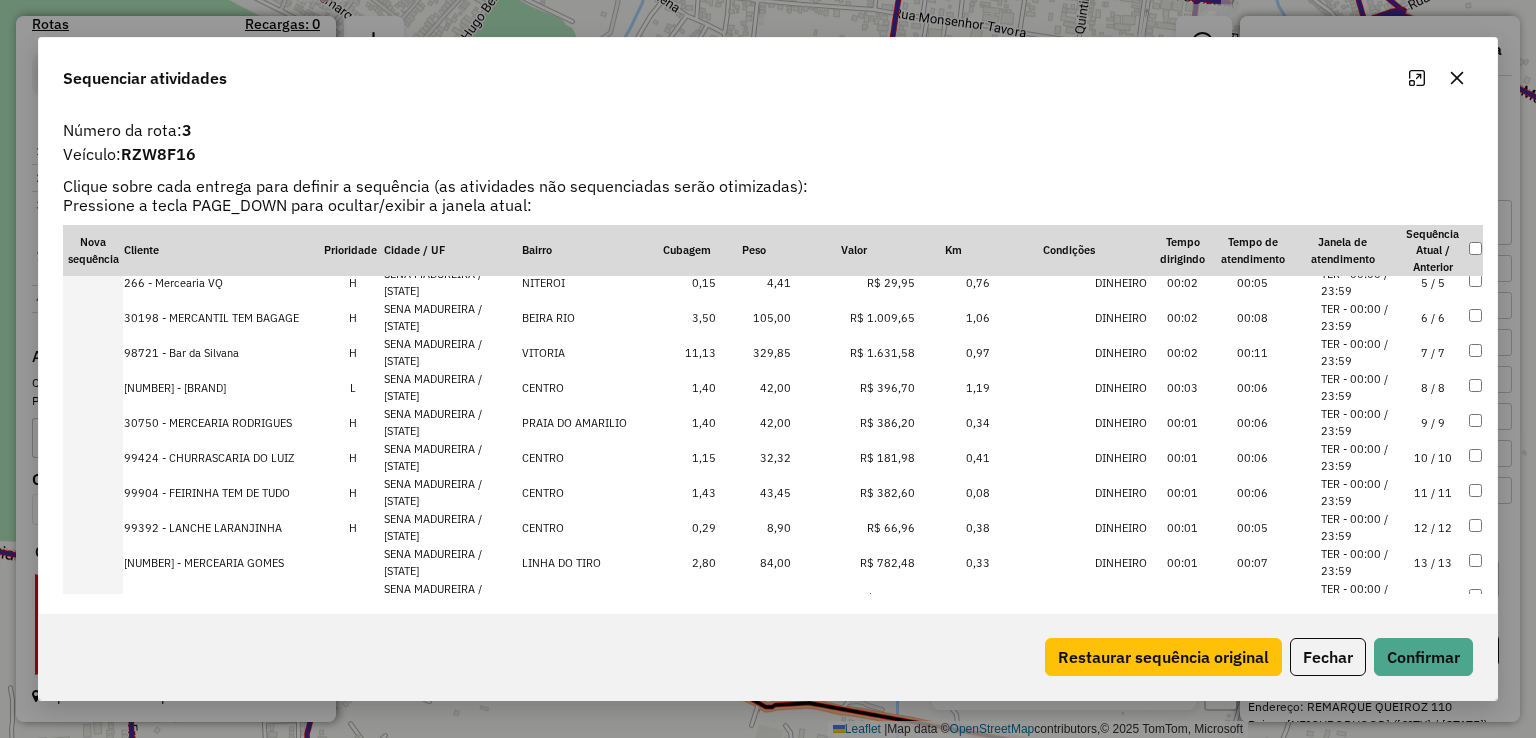 click on "SENA MADUREIRA / AC" at bounding box center (451, 457) 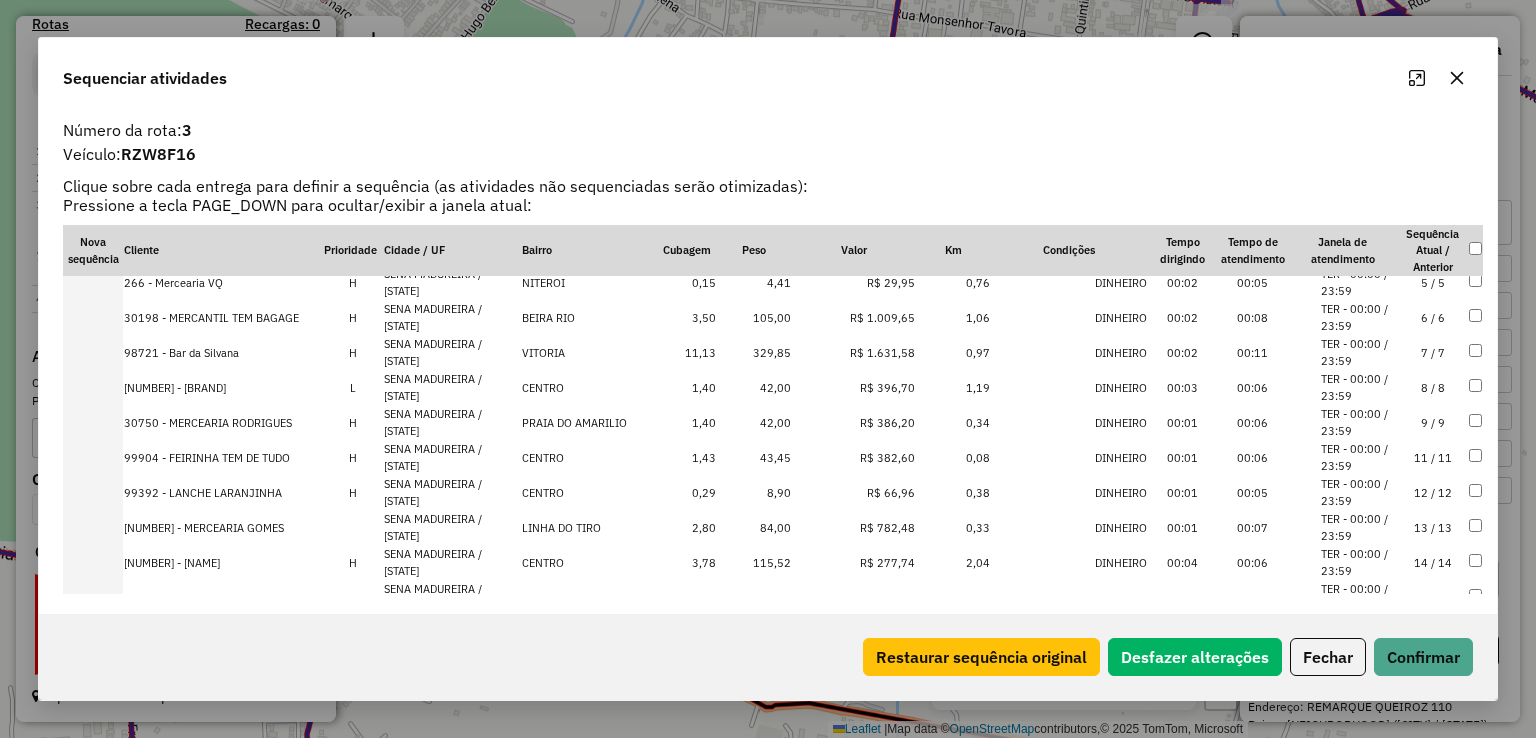 click on "SENA MADUREIRA / AC" at bounding box center [451, 457] 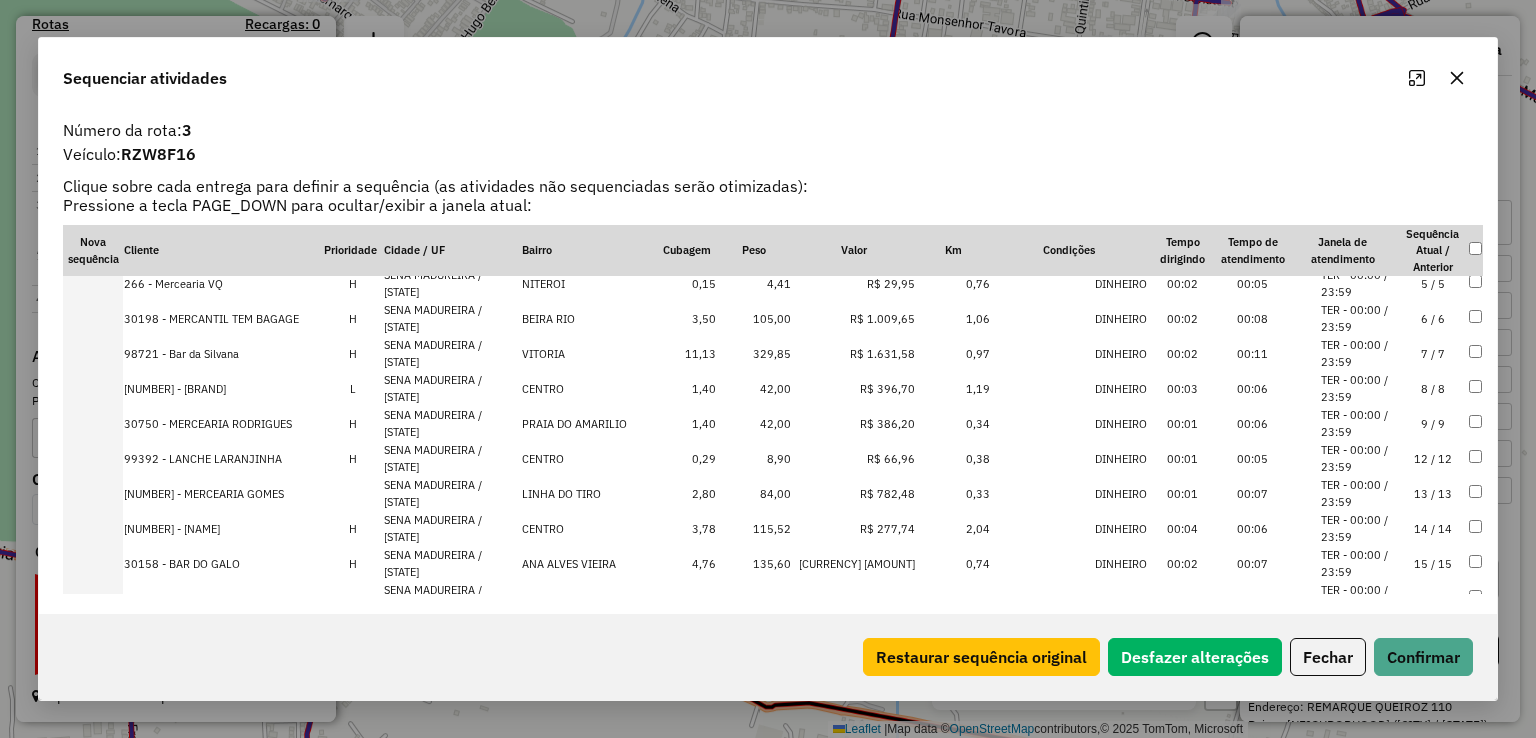 click on "SENA MADUREIRA / AC" at bounding box center [451, 388] 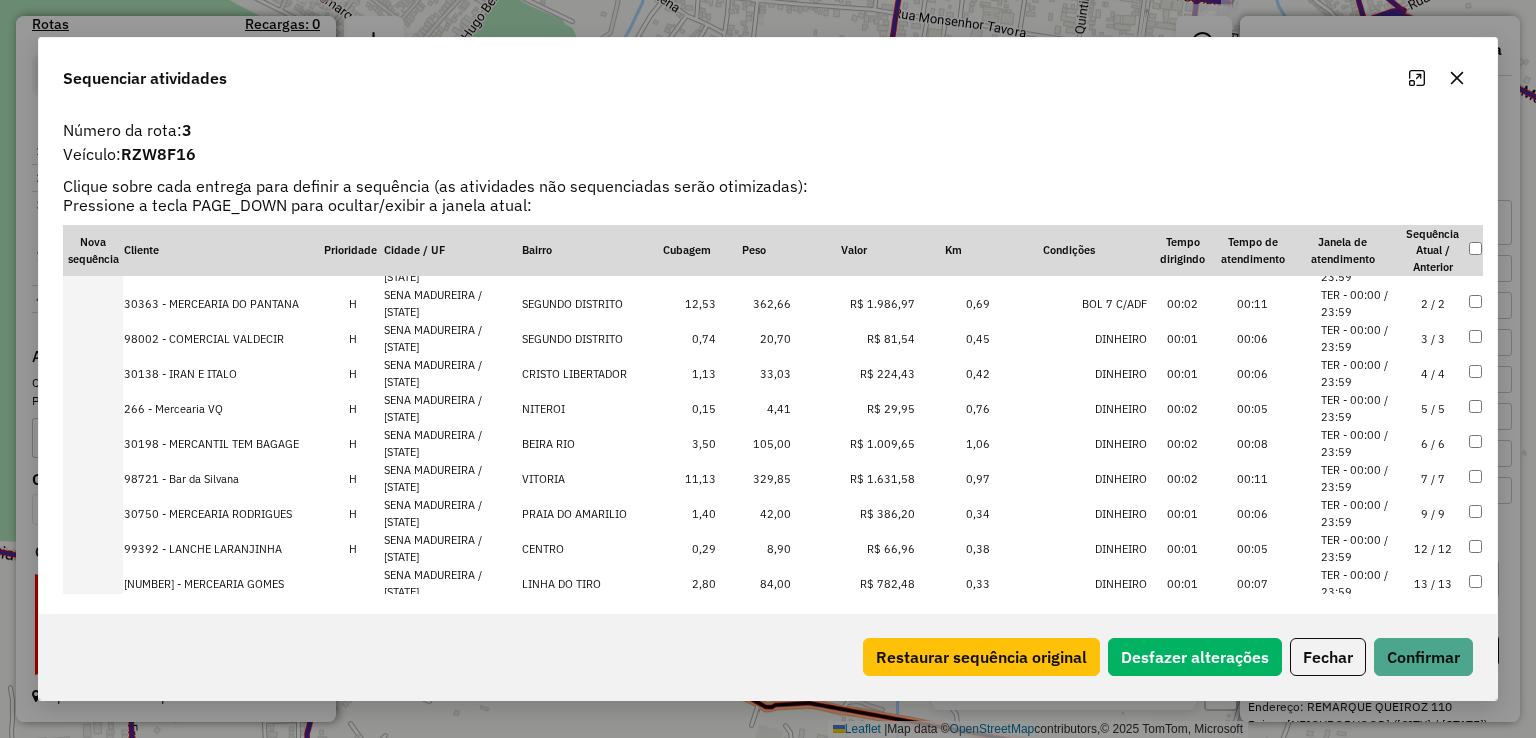 scroll, scrollTop: 56, scrollLeft: 0, axis: vertical 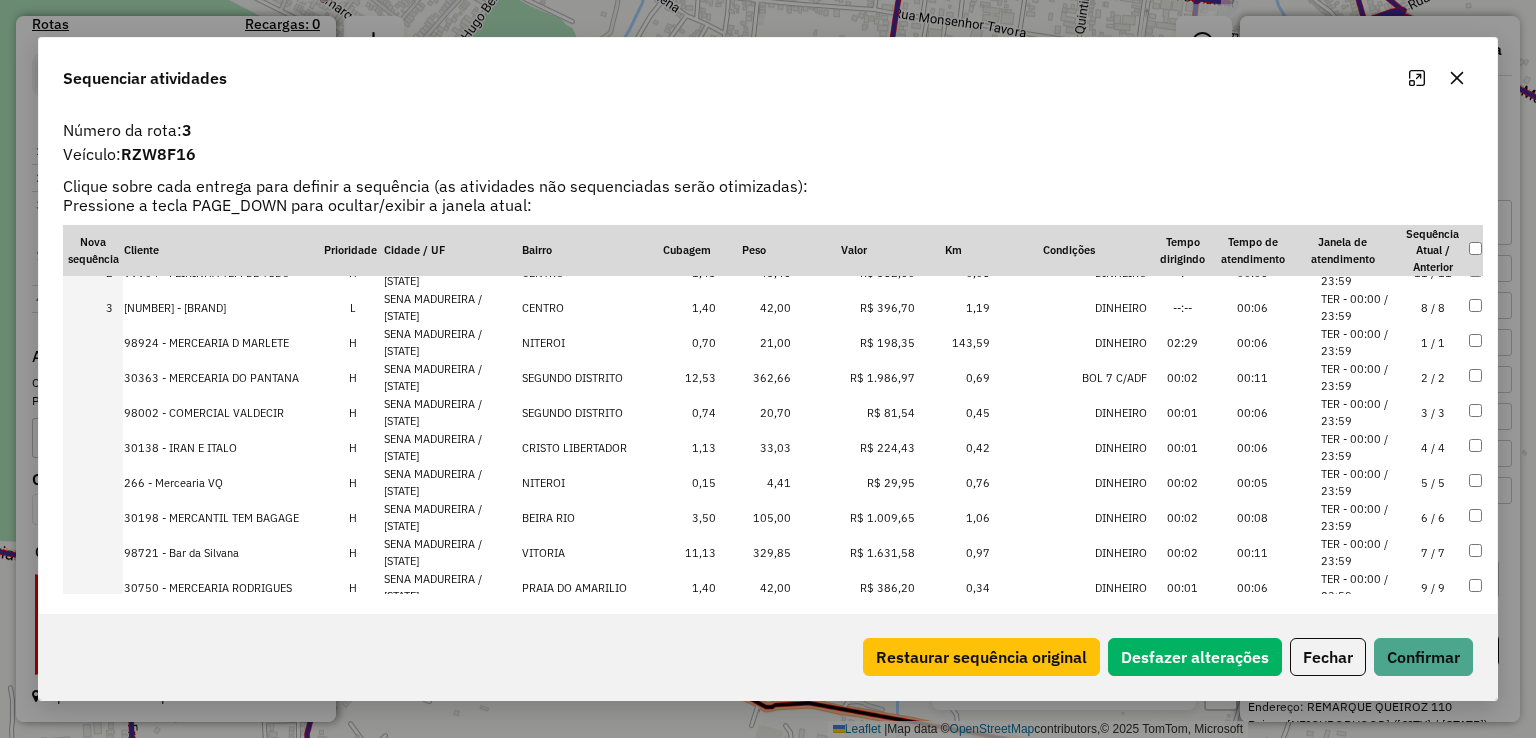 click on "SENA MADUREIRA / AC" at bounding box center [451, 412] 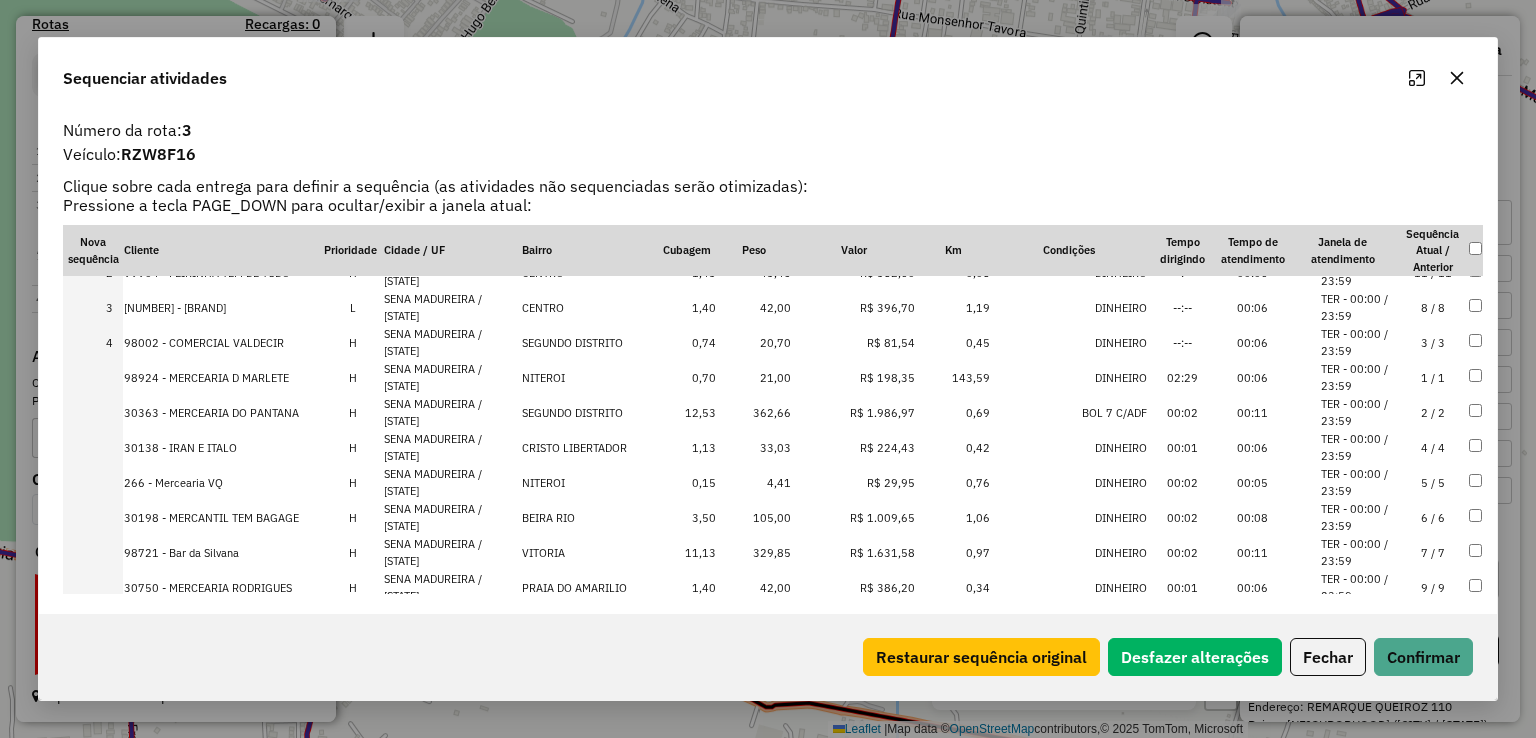 click on "SENA MADUREIRA / AC" at bounding box center [451, 412] 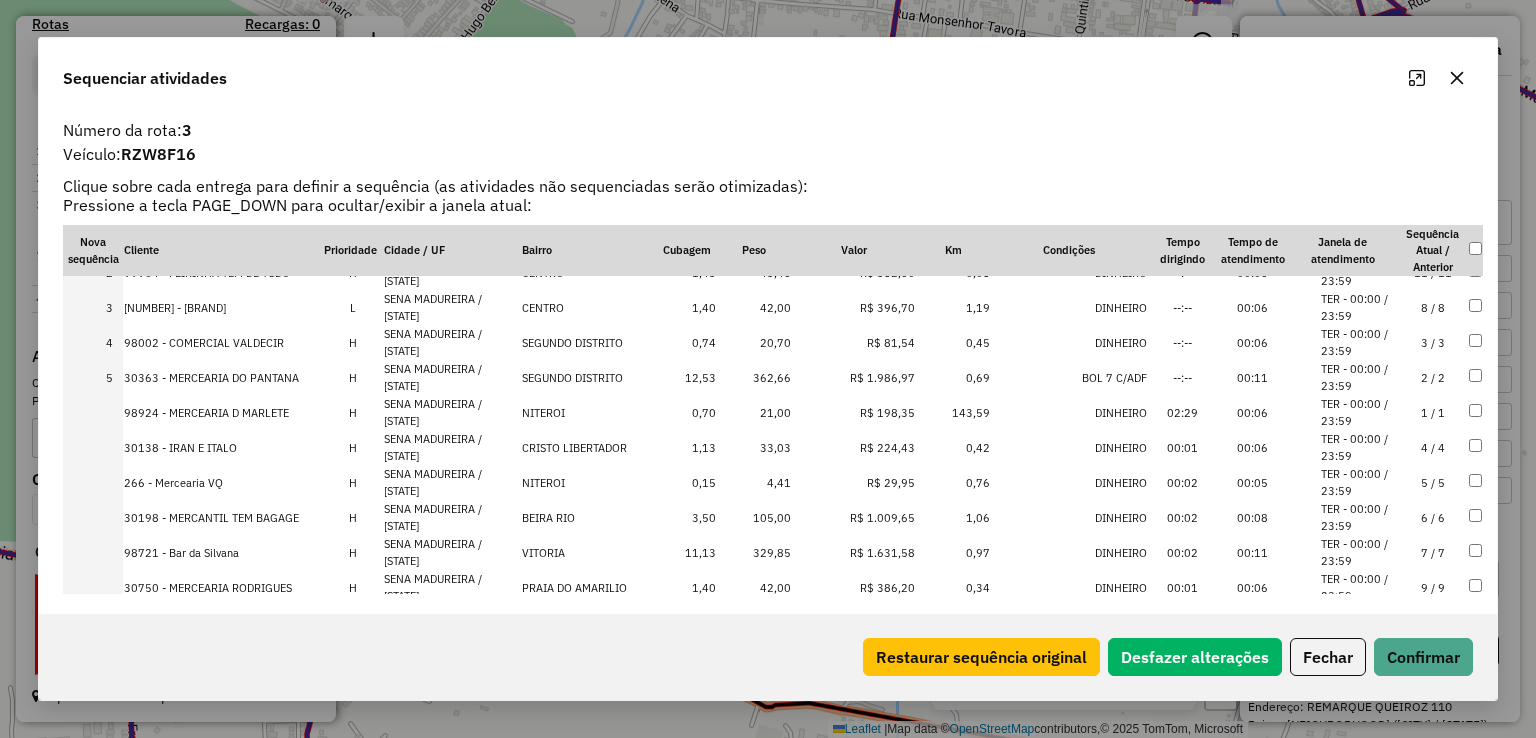 click on "SENA MADUREIRA / AC" at bounding box center (451, 412) 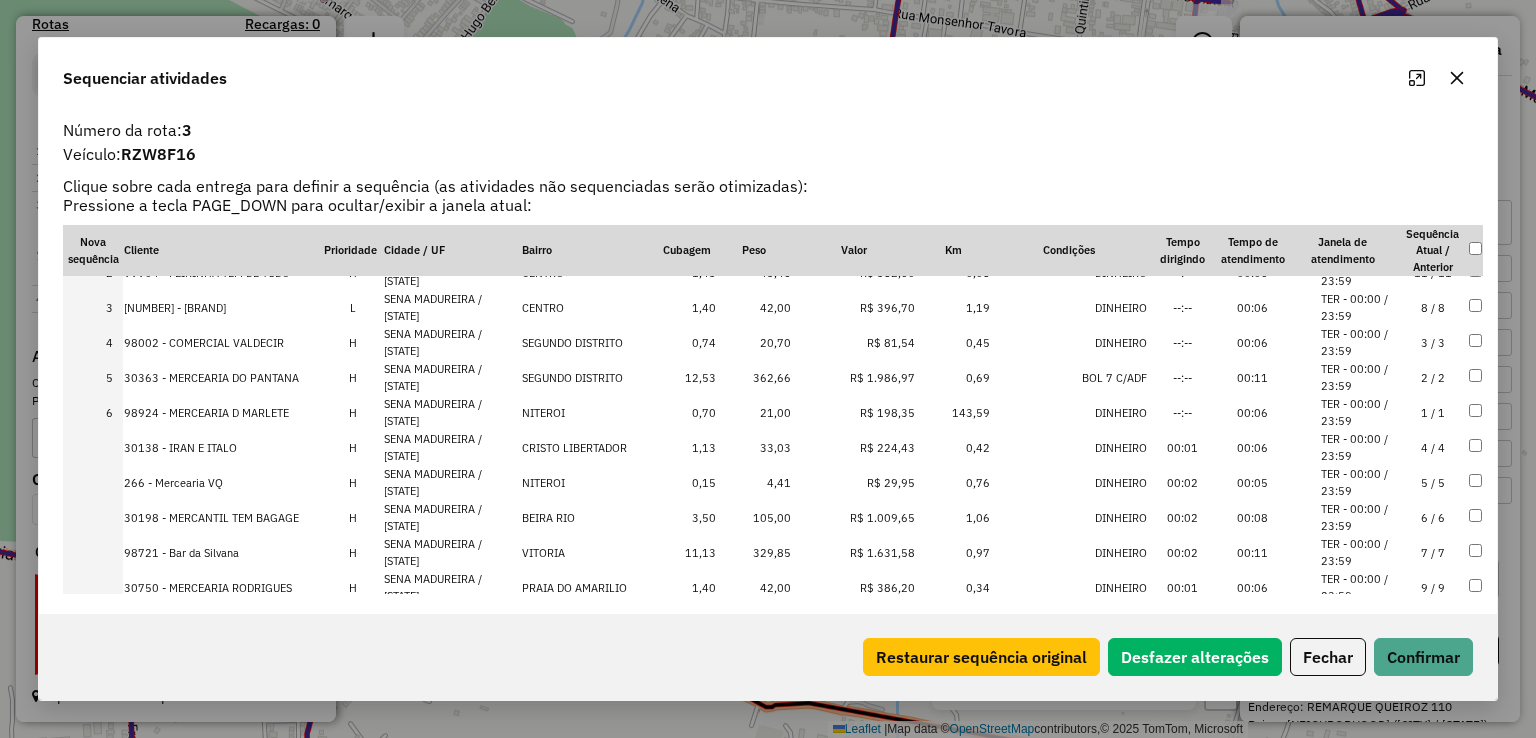 click on "SENA MADUREIRA / AC" at bounding box center (451, 482) 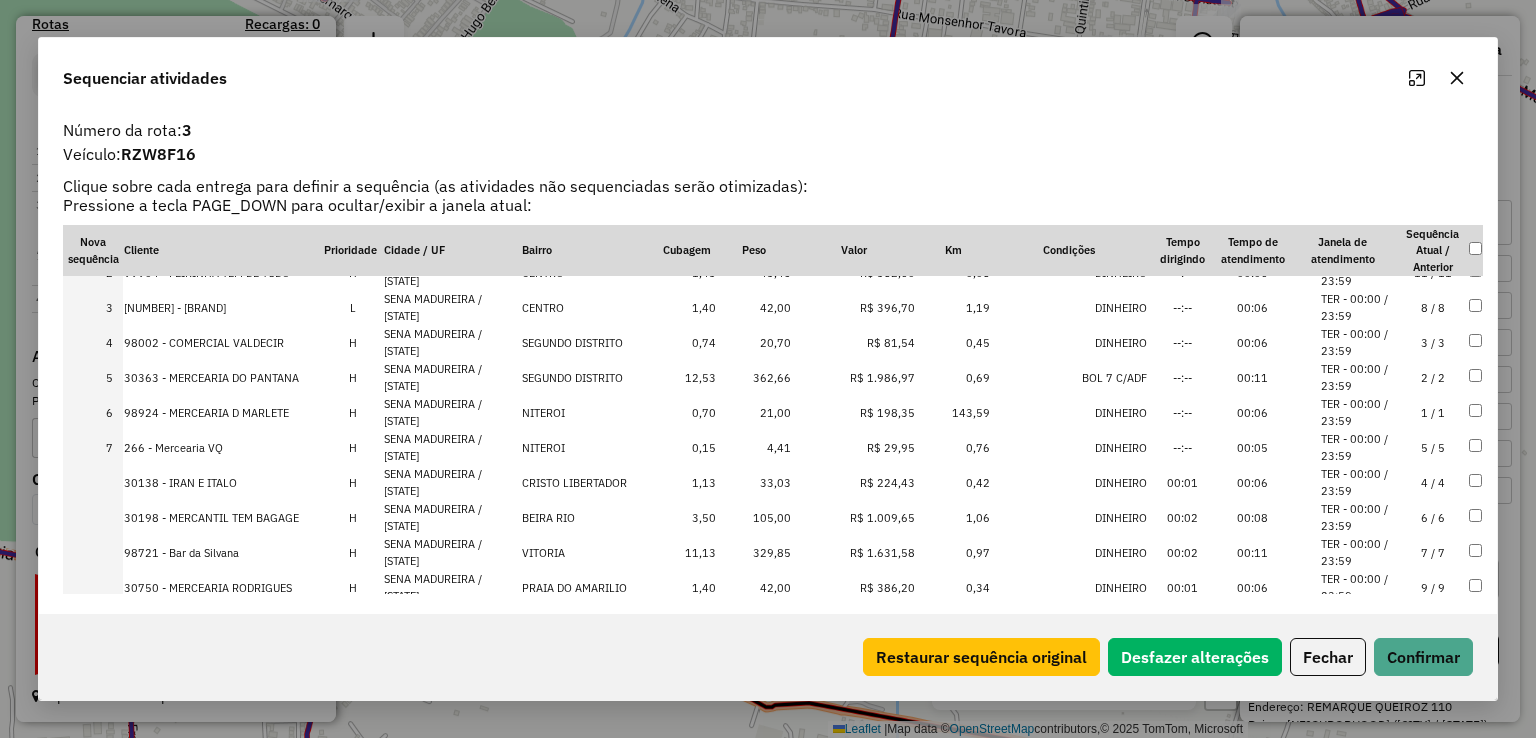 click on "SENA MADUREIRA / AC" at bounding box center [451, 517] 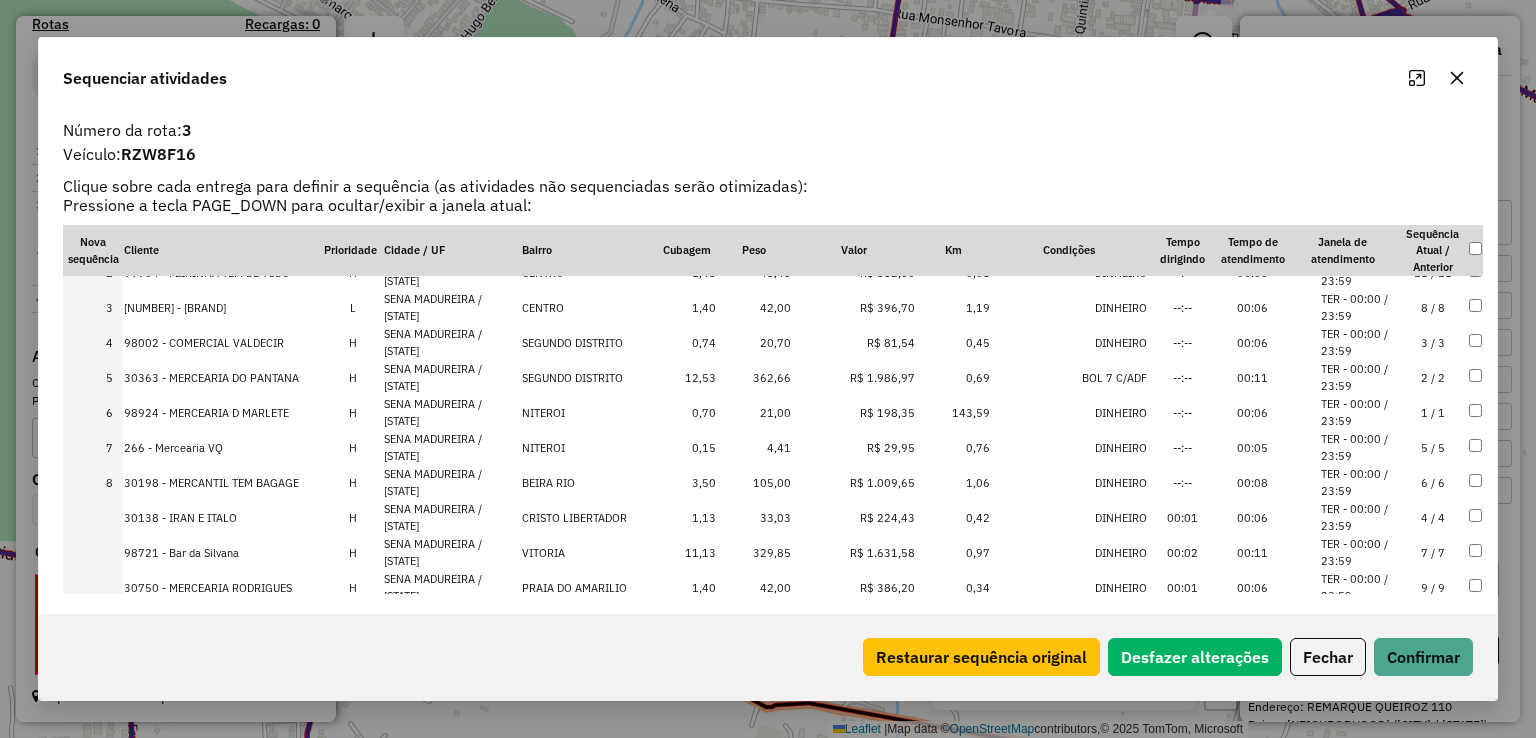 scroll, scrollTop: 256, scrollLeft: 0, axis: vertical 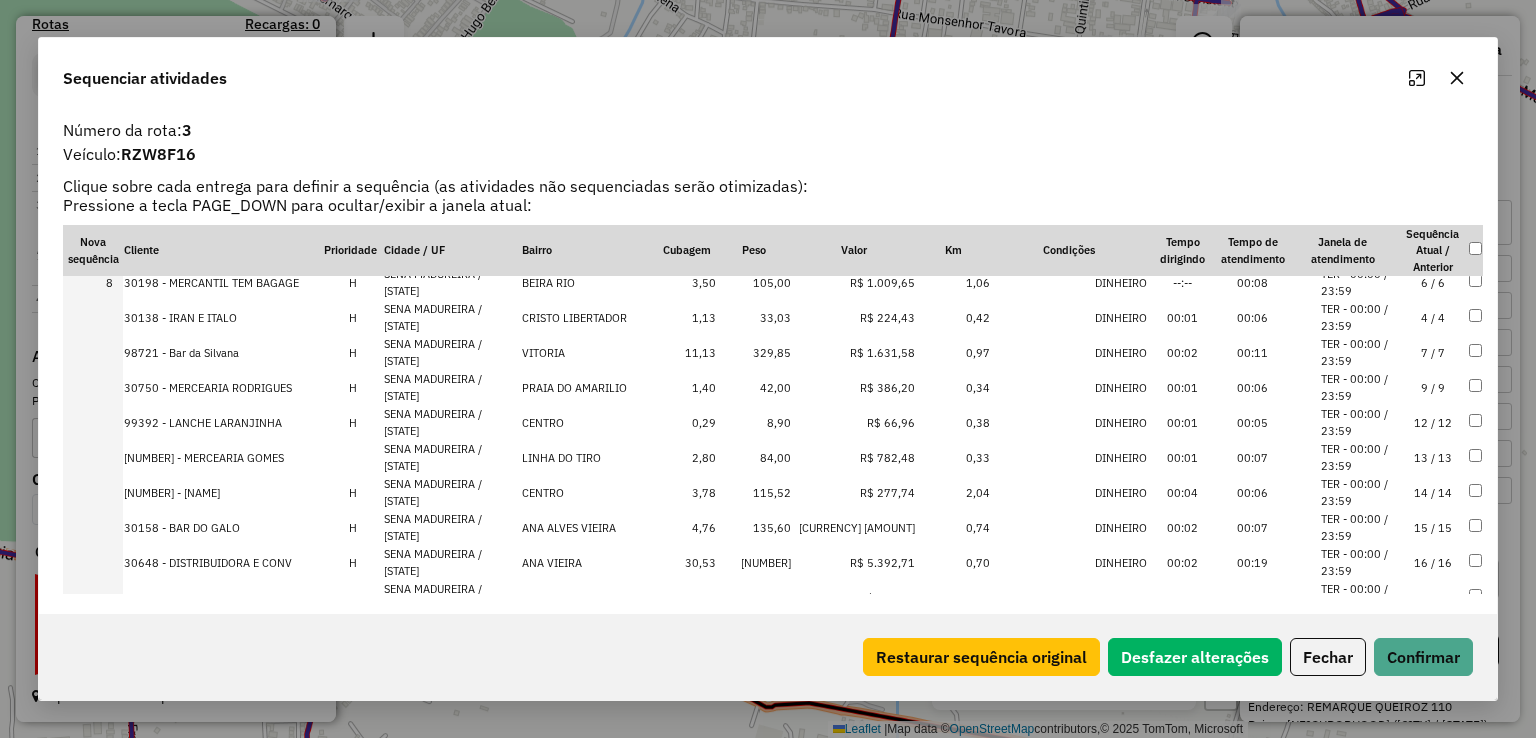 click on "SENA MADUREIRA / AC" at bounding box center (451, 422) 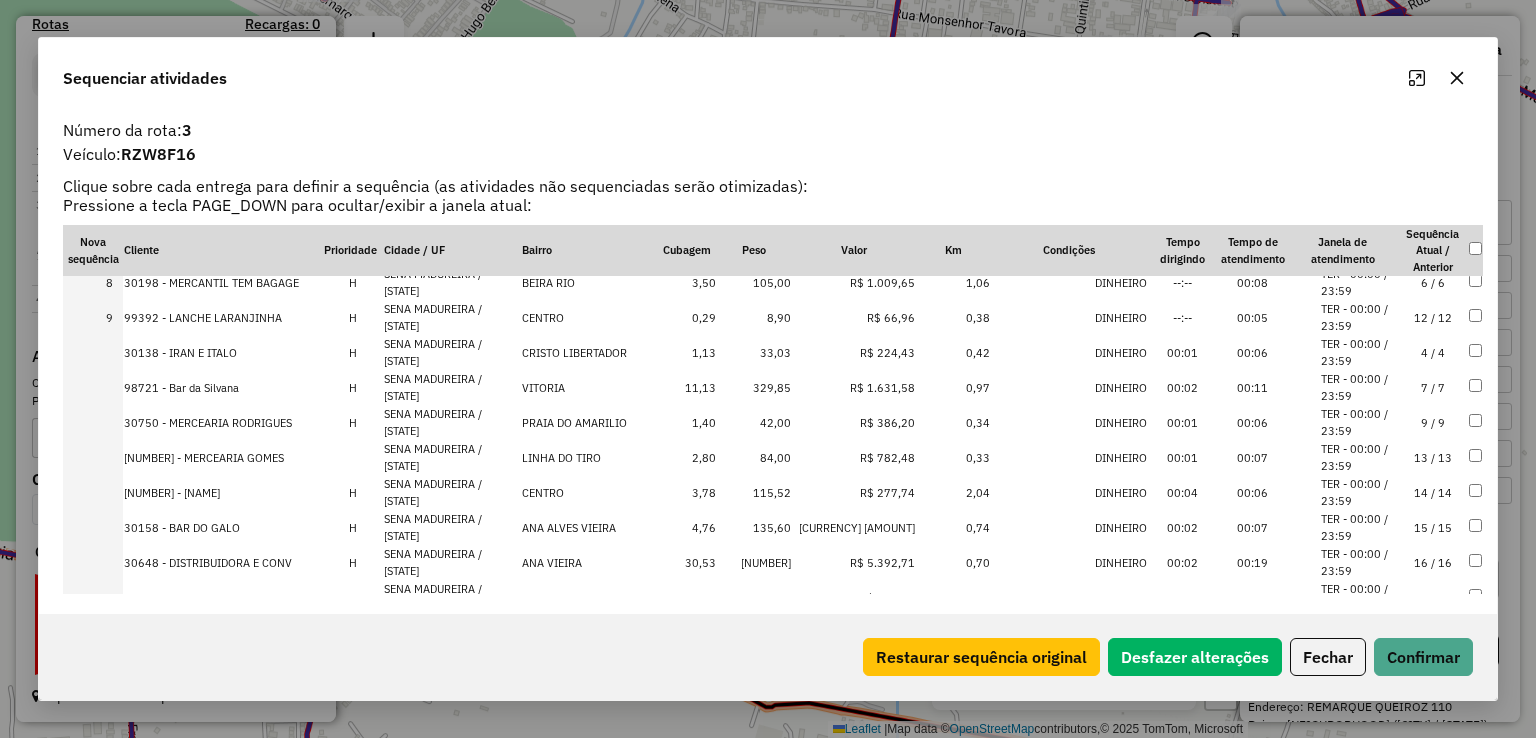 click on "SENA MADUREIRA / AC" at bounding box center (451, 387) 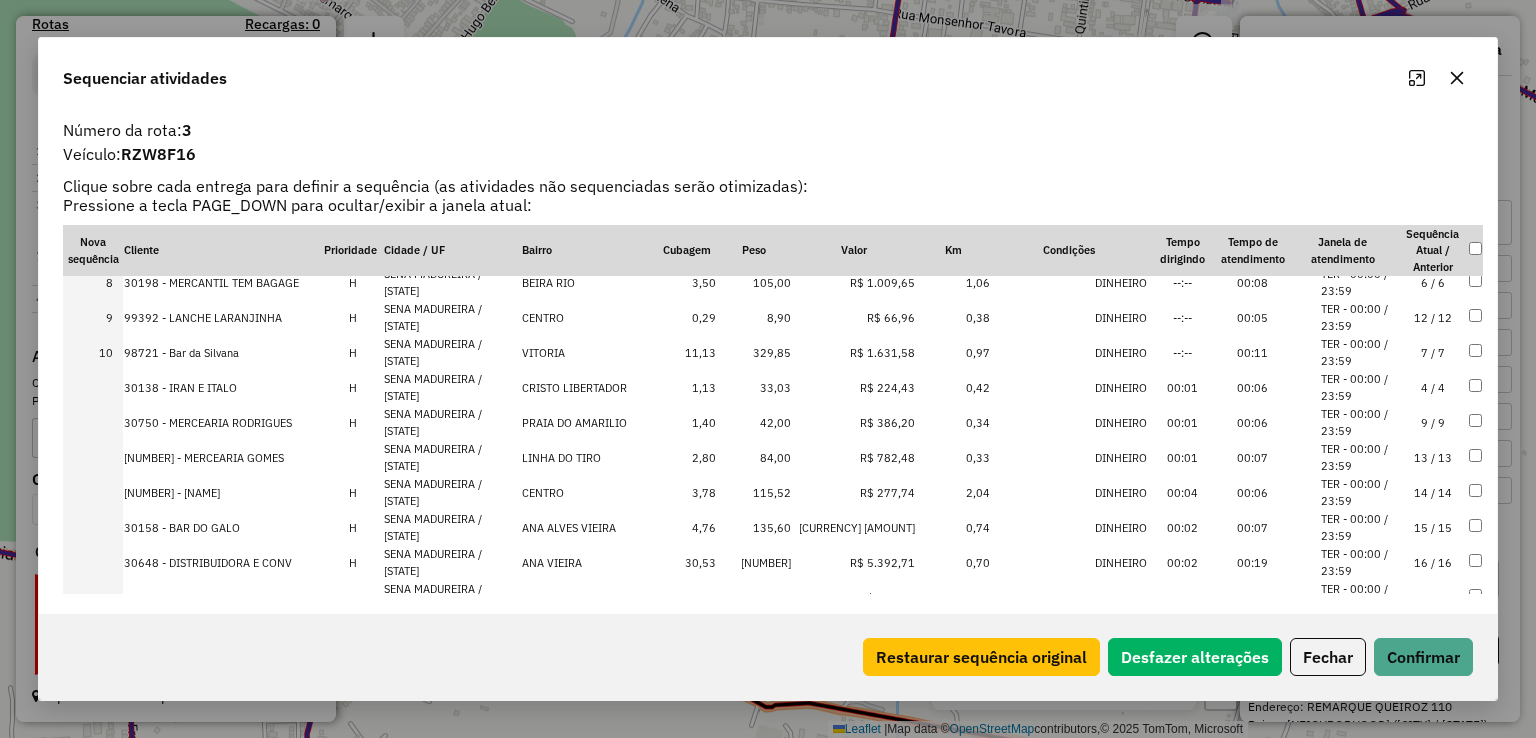 click on "SENA MADUREIRA / AC" at bounding box center (451, 387) 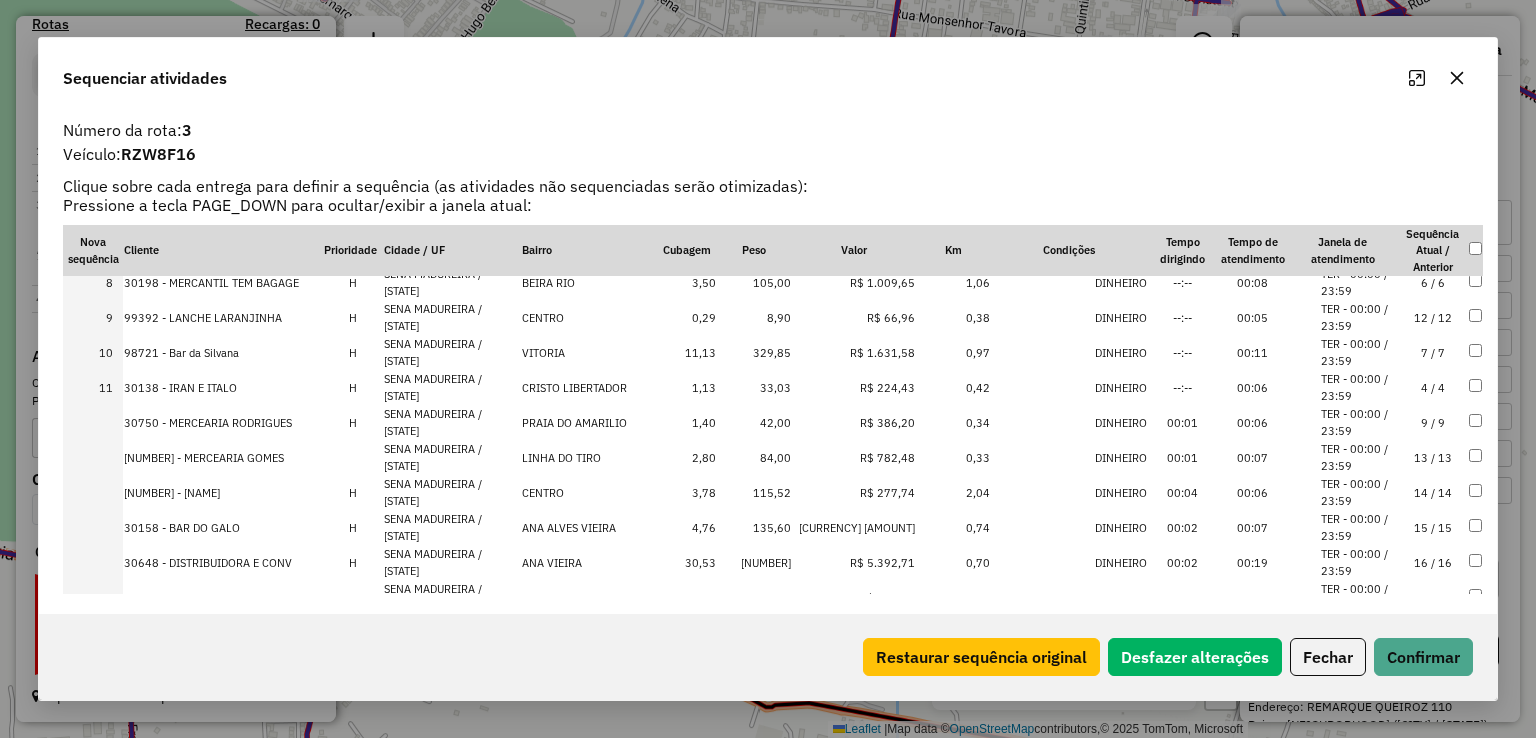 click on "SENA MADUREIRA / AC" at bounding box center [451, 422] 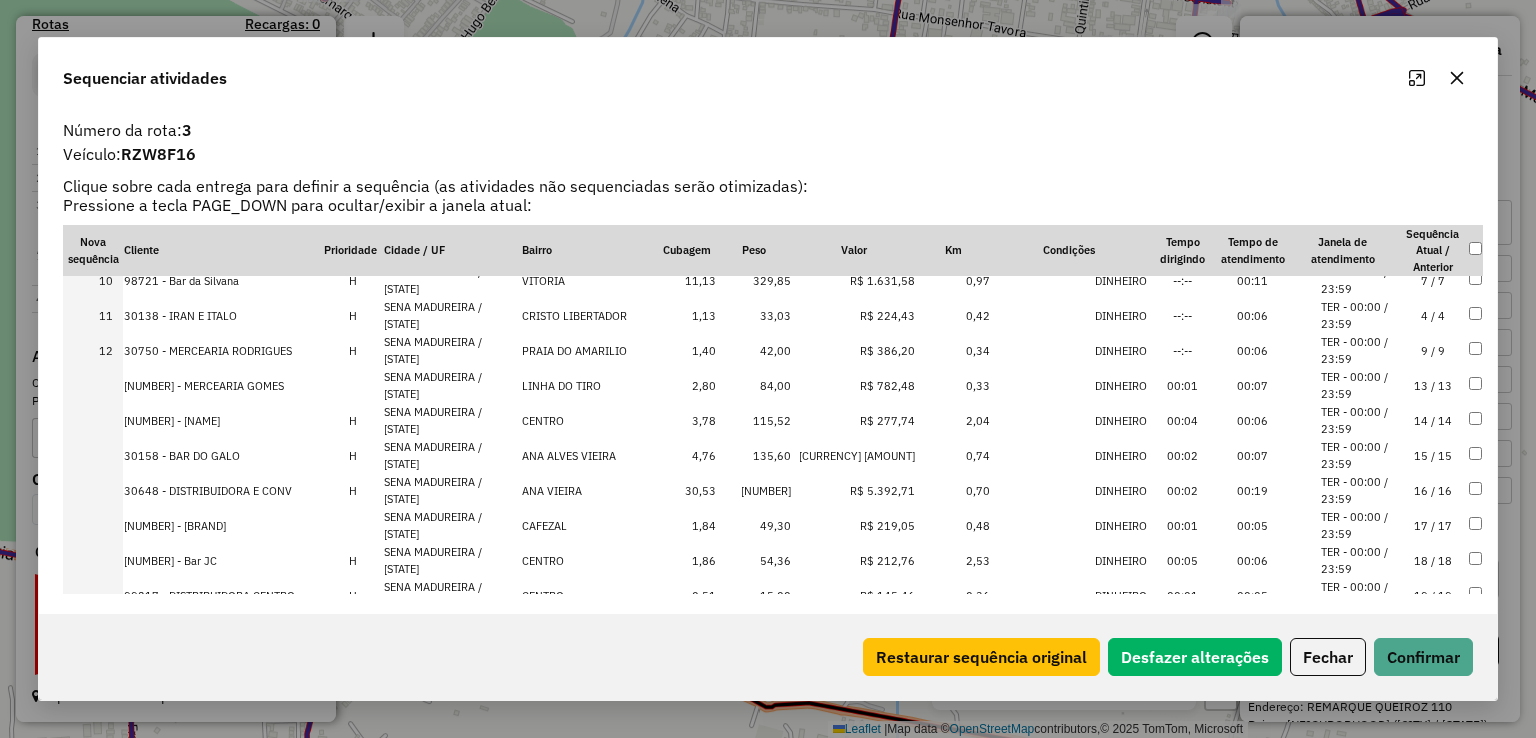 scroll, scrollTop: 356, scrollLeft: 0, axis: vertical 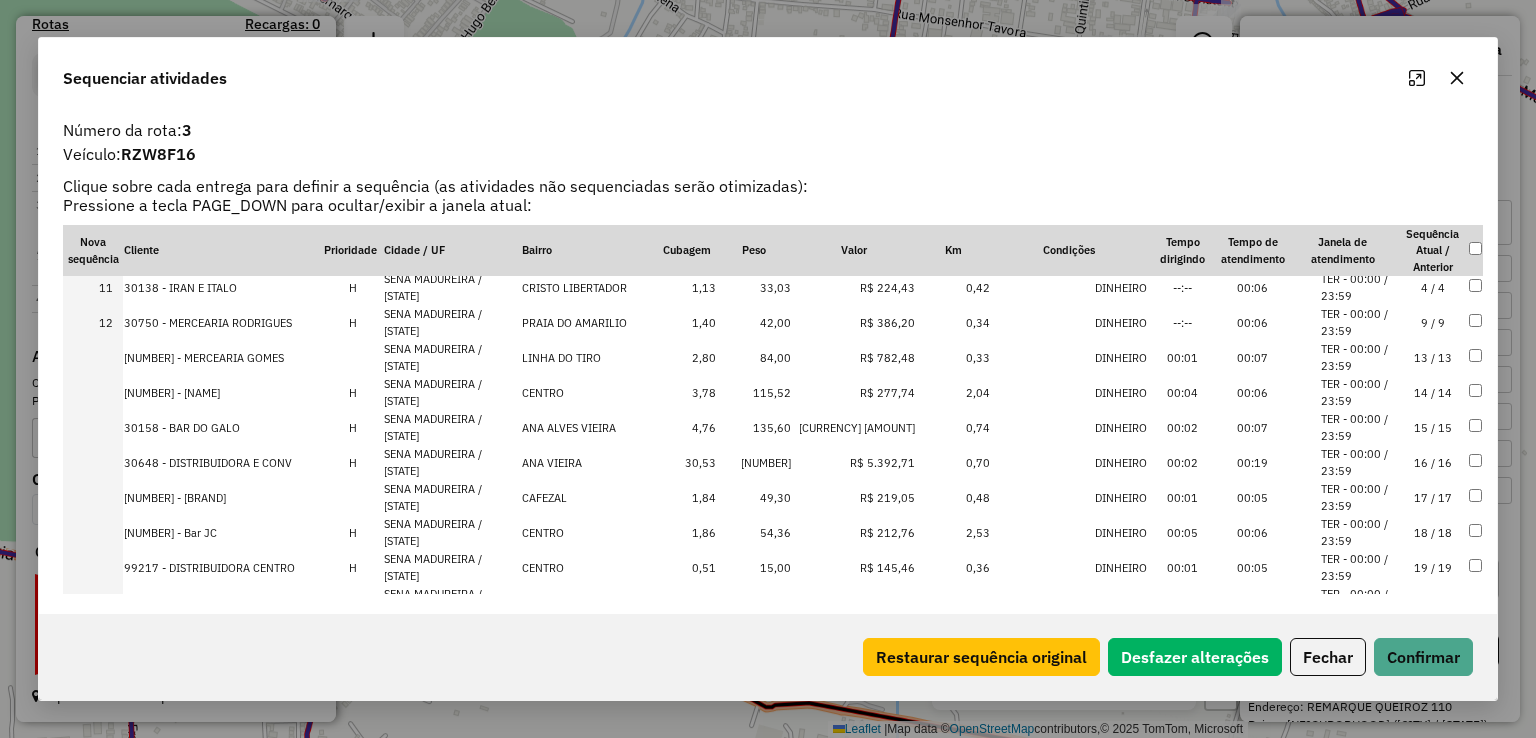 click on "SENA MADUREIRA / AC" at bounding box center [451, 427] 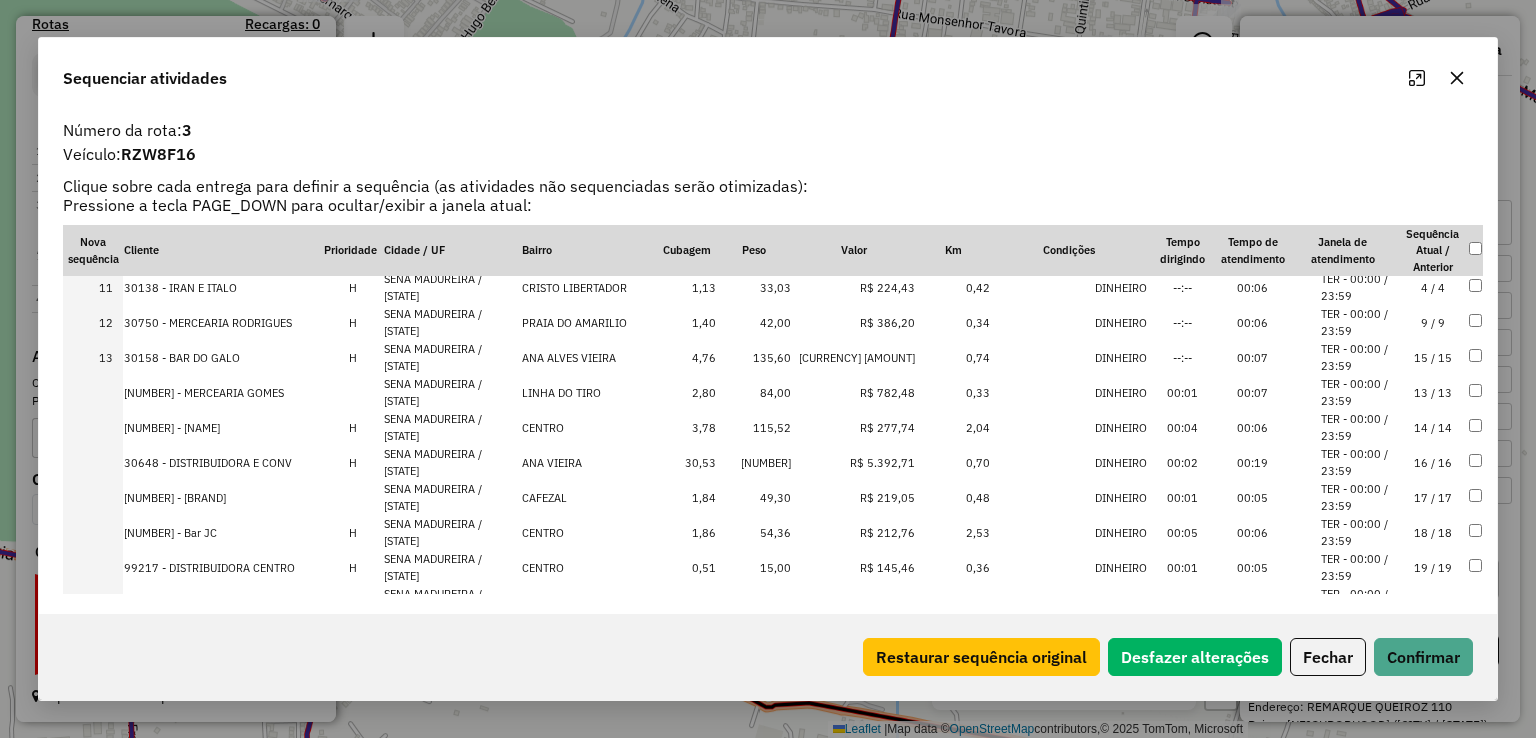 click on "SENA MADUREIRA / AC" at bounding box center (451, 427) 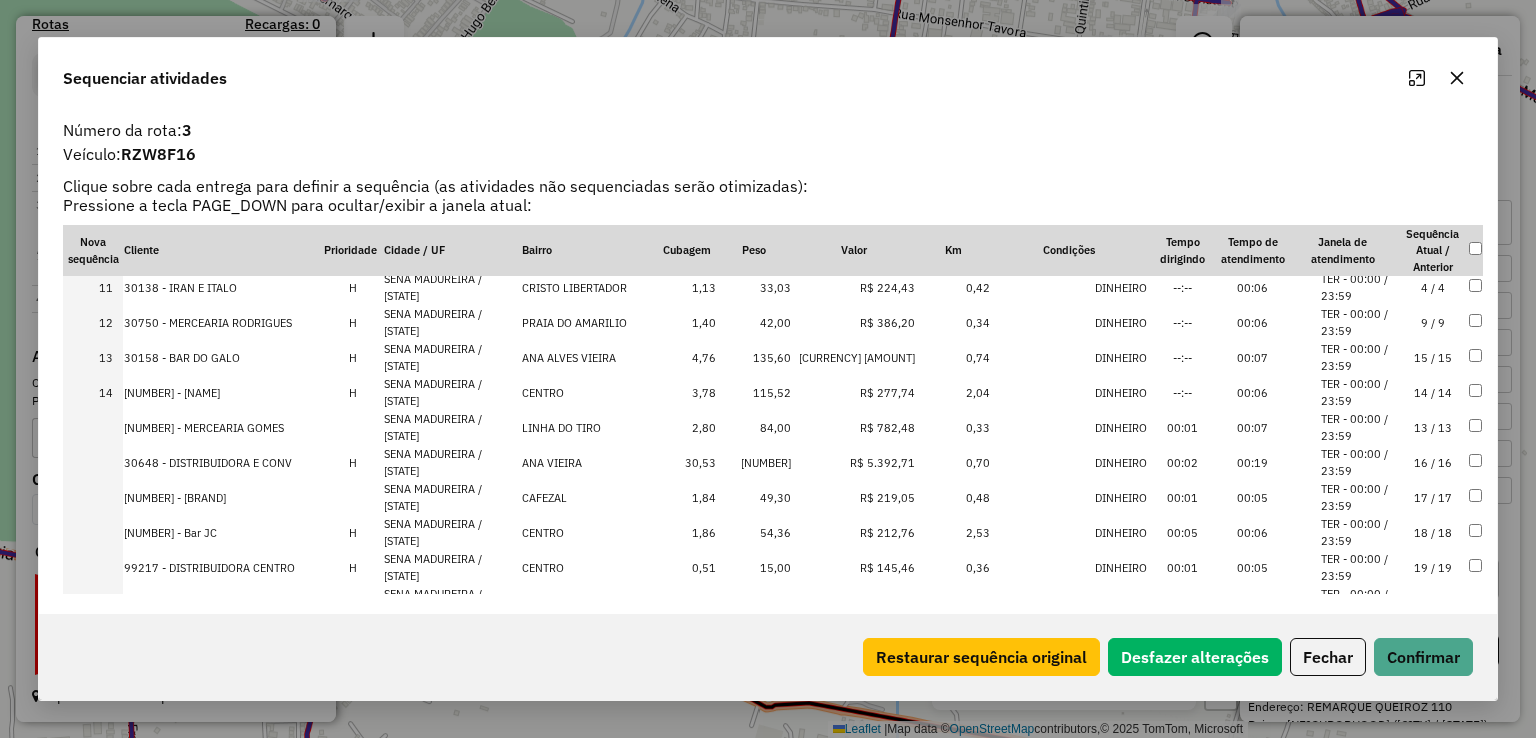 click on "SENA MADUREIRA / AC" at bounding box center [451, 462] 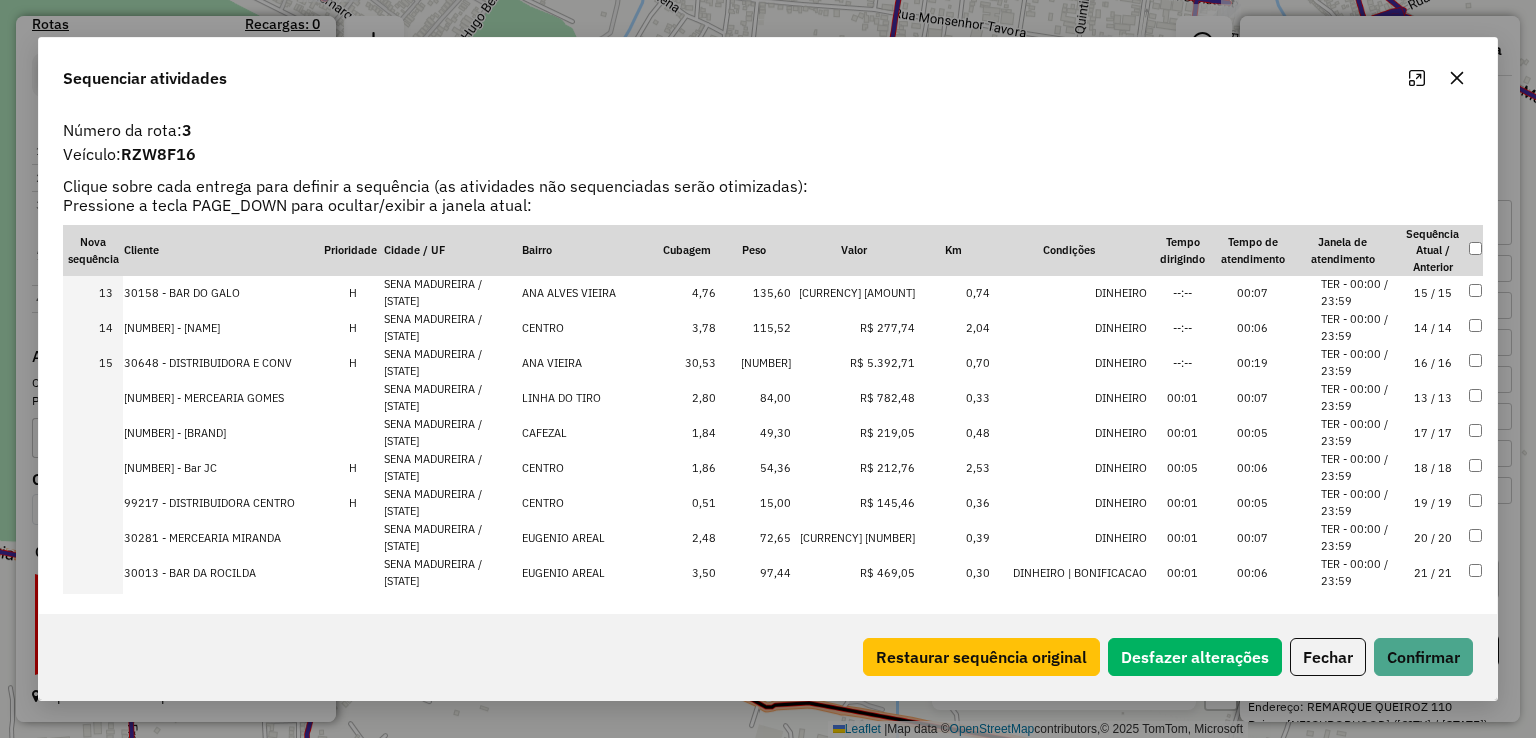 scroll, scrollTop: 456, scrollLeft: 0, axis: vertical 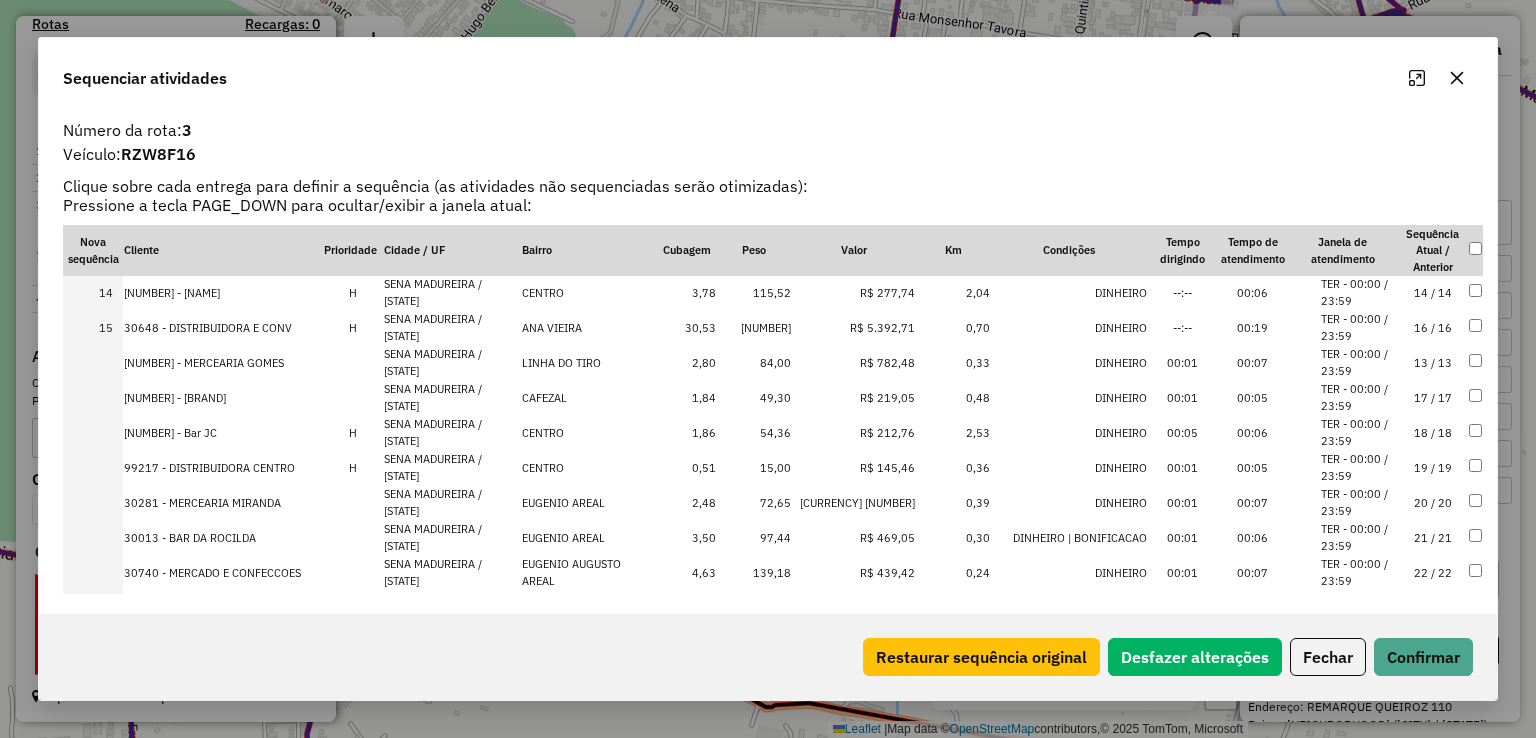 click on "SENA MADUREIRA / AC" at bounding box center (451, 432) 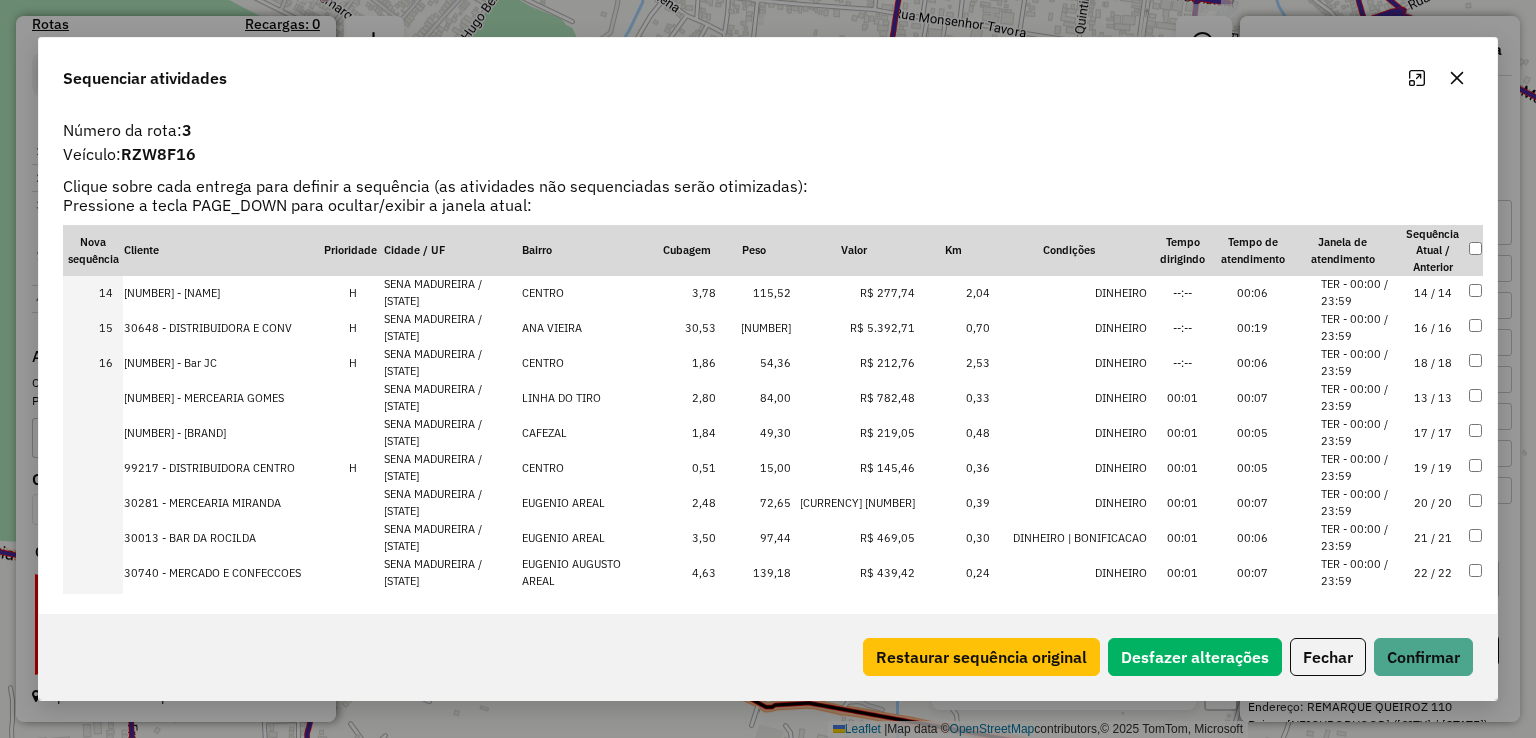 click on "SENA MADUREIRA / AC" at bounding box center [451, 467] 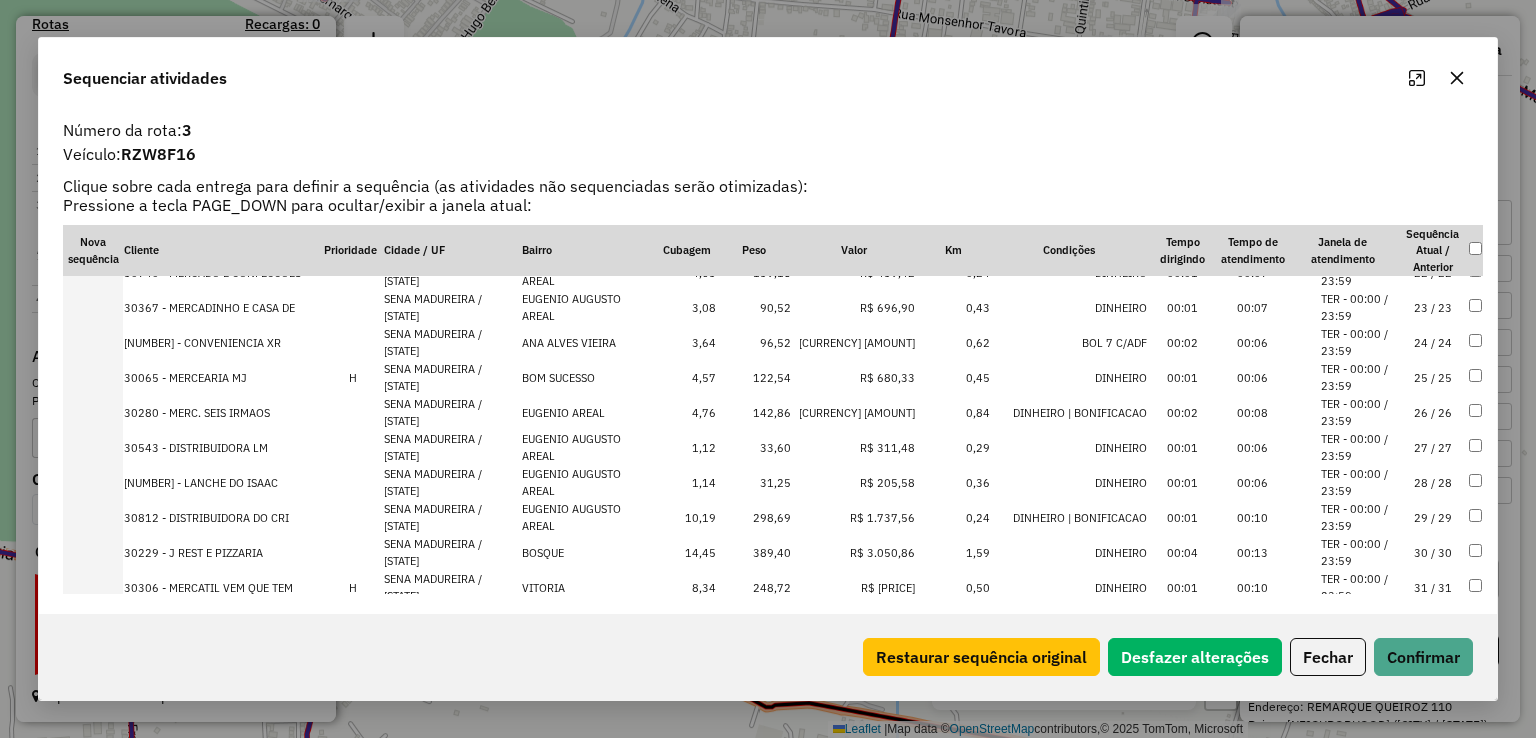 click on "SENA MADUREIRA / AC" at bounding box center (451, 377) 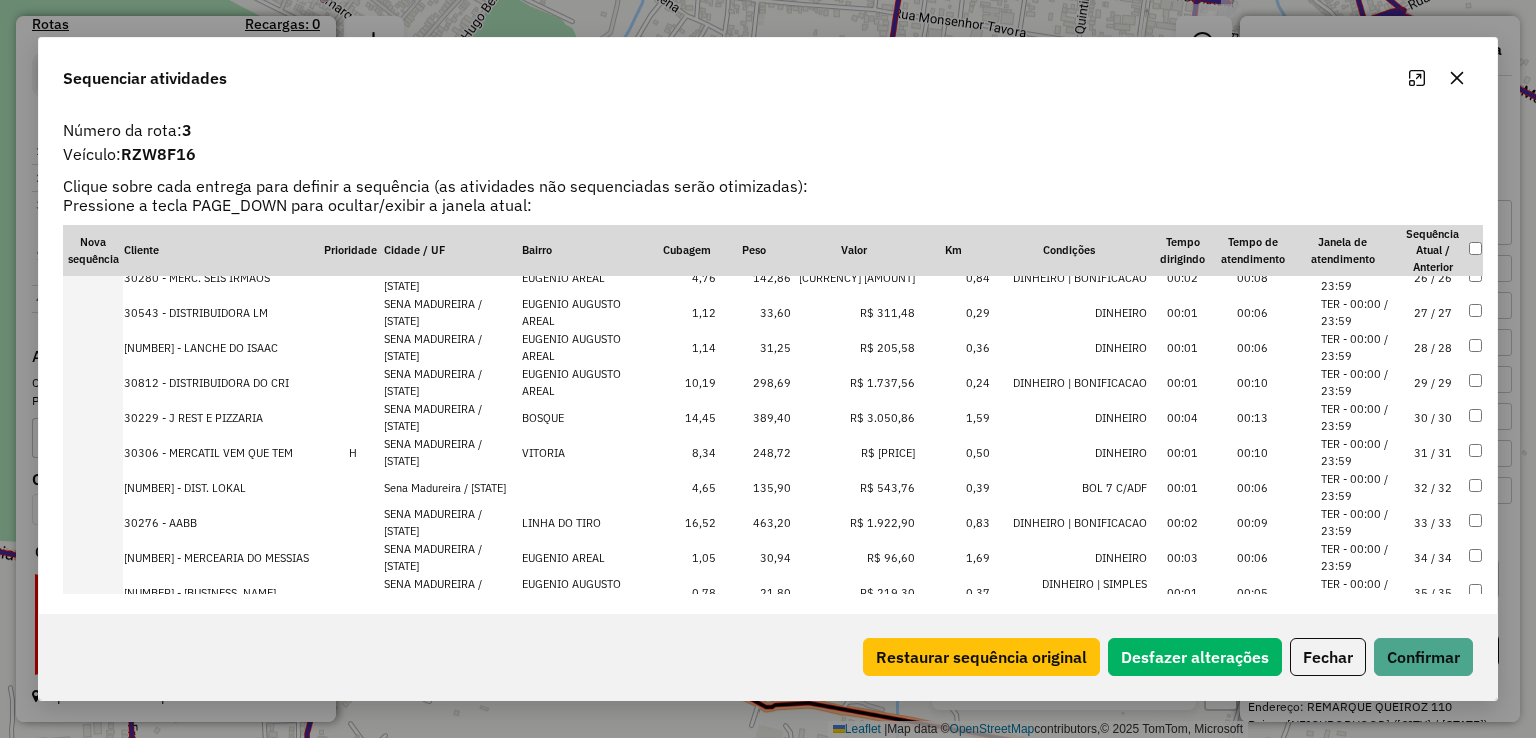 click on "SENA MADUREIRA / AC" at bounding box center [451, 452] 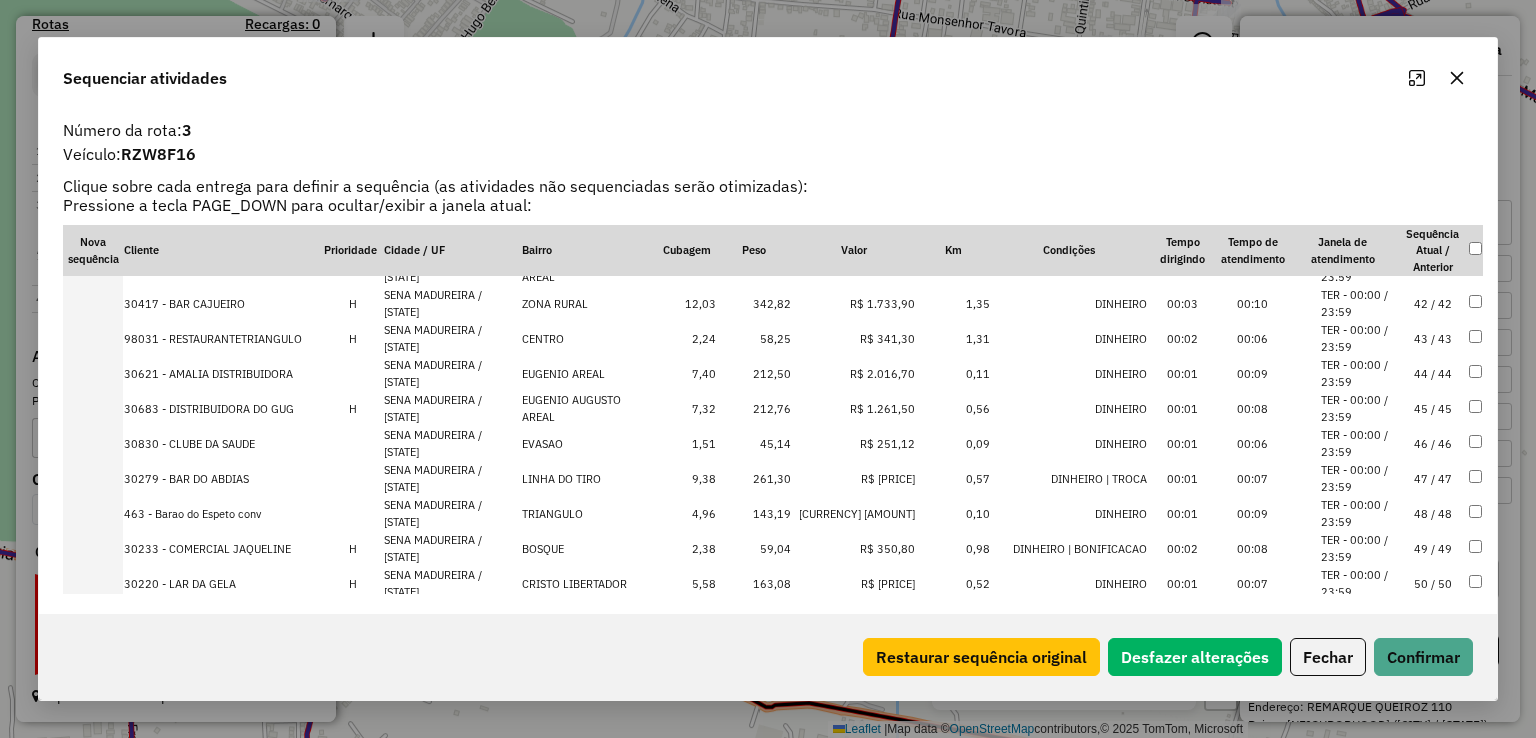 click on "SENA MADUREIRA / AC" at bounding box center [451, 303] 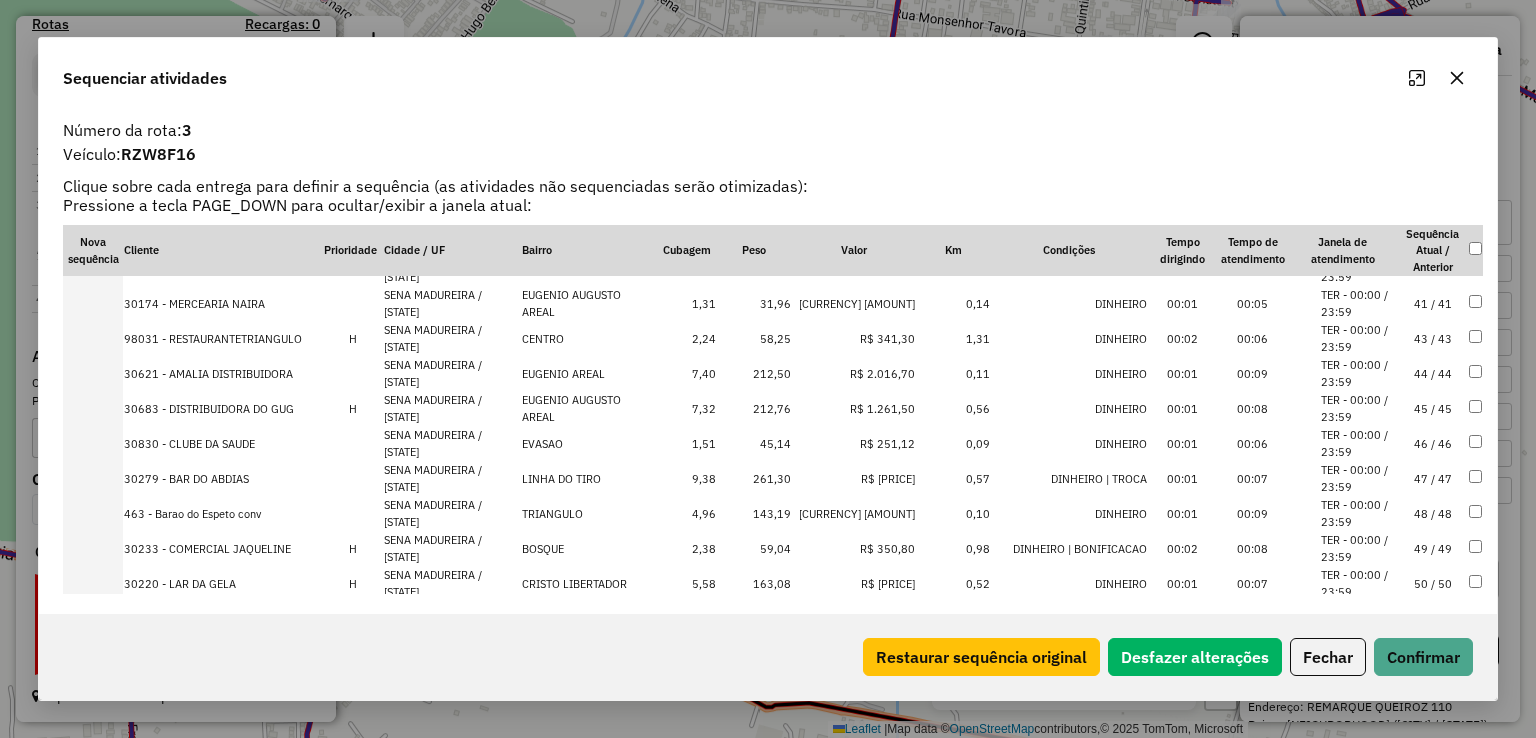 scroll, scrollTop: 1451, scrollLeft: 0, axis: vertical 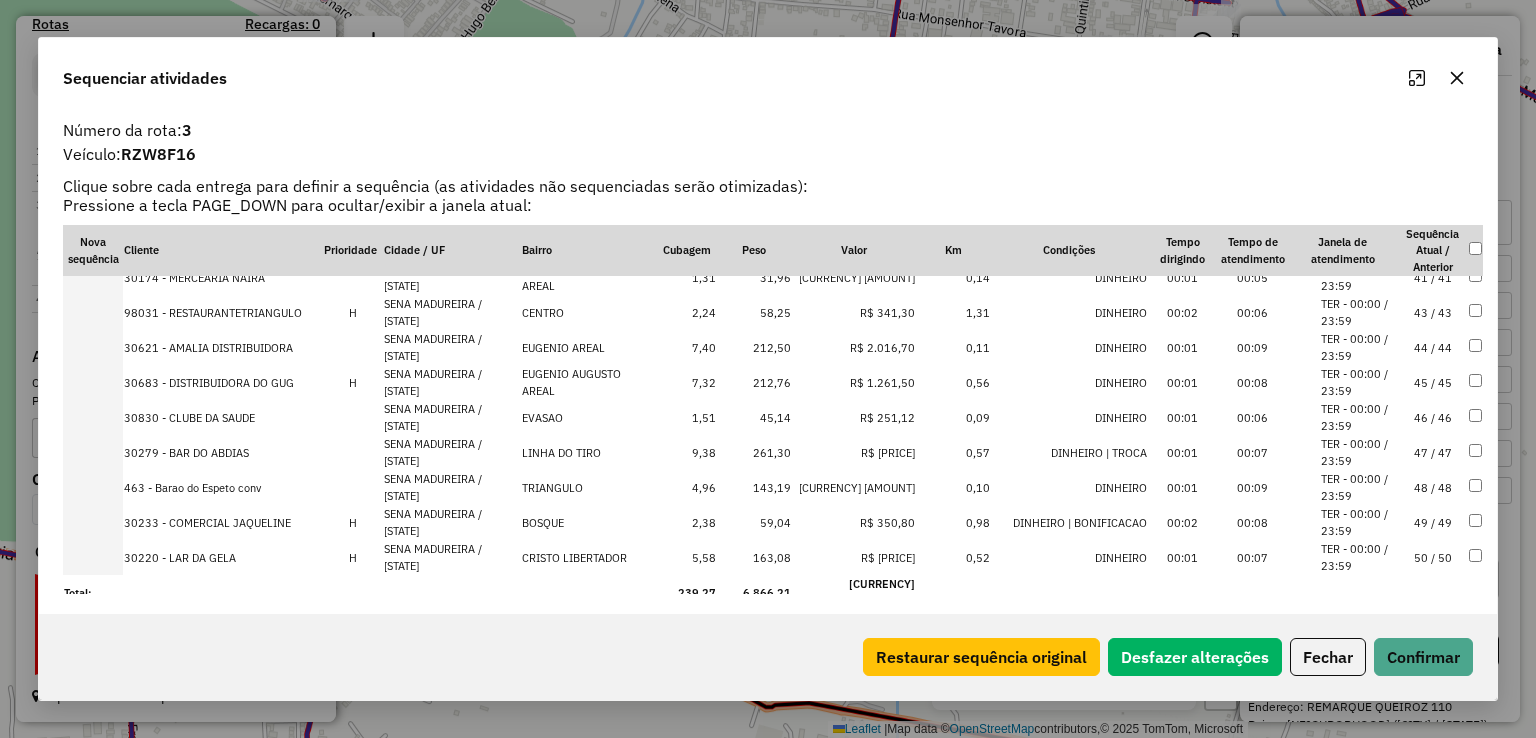 click on "SENA MADUREIRA / AC" at bounding box center [451, 312] 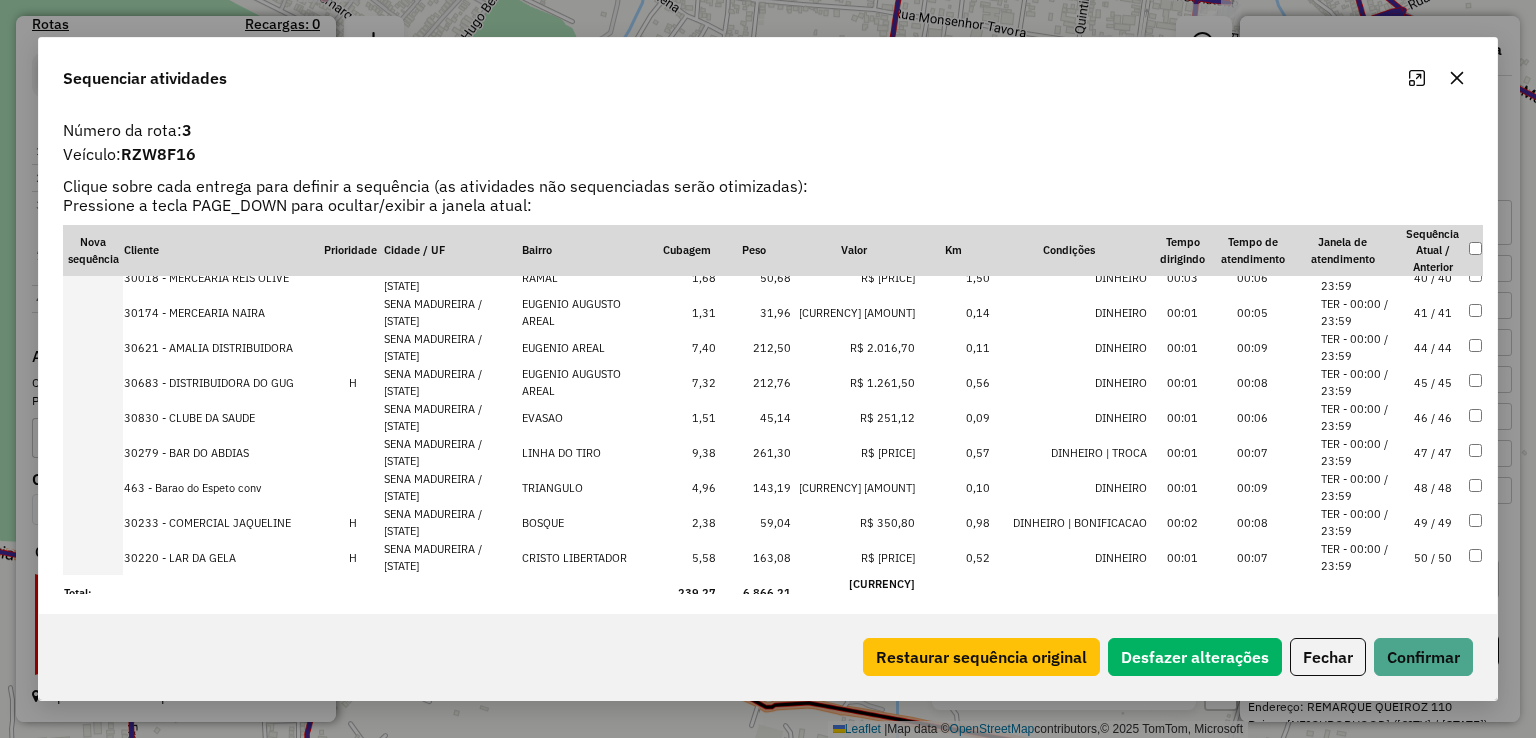 click on "SENA MADUREIRA / AC" at bounding box center (451, 382) 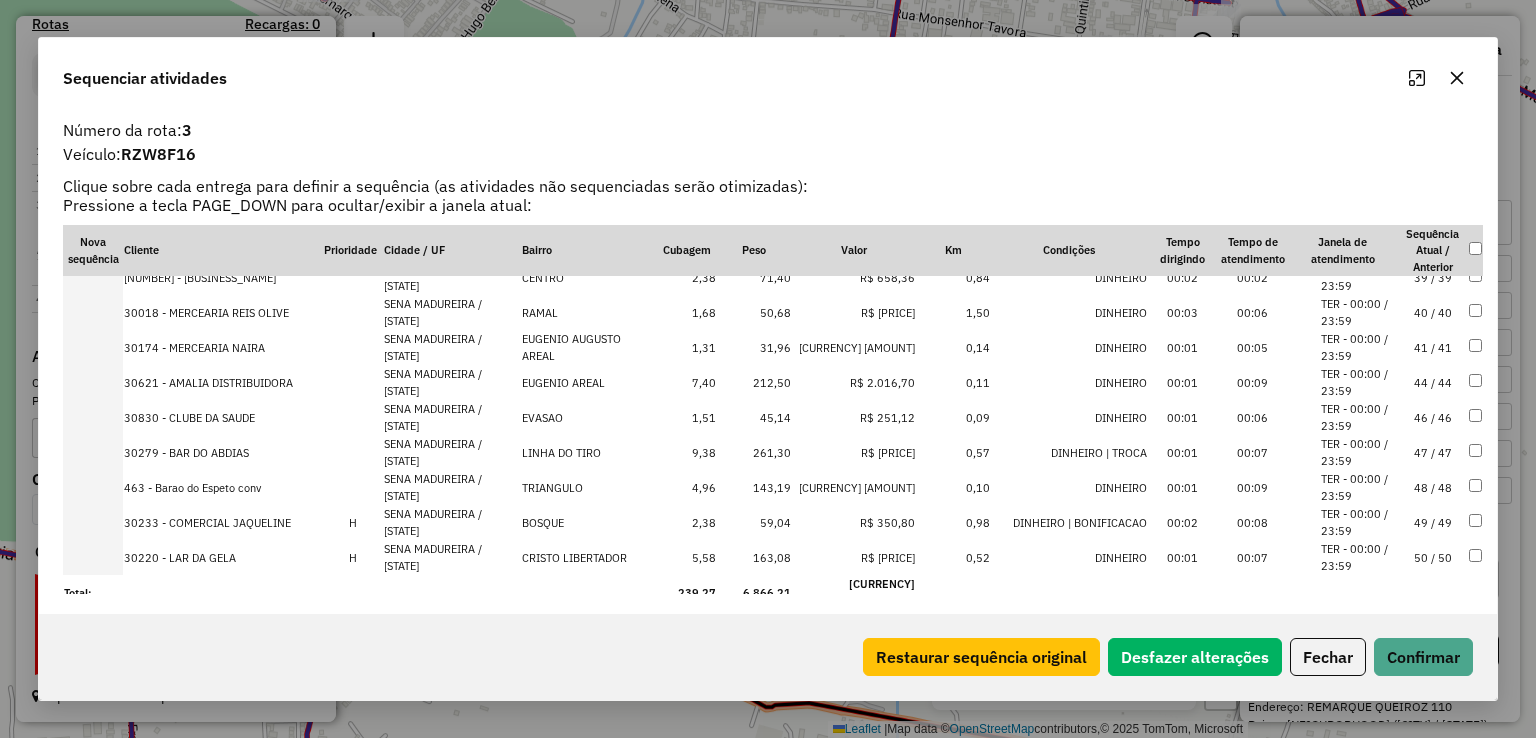 click on "SENA MADUREIRA / AC" at bounding box center [451, 522] 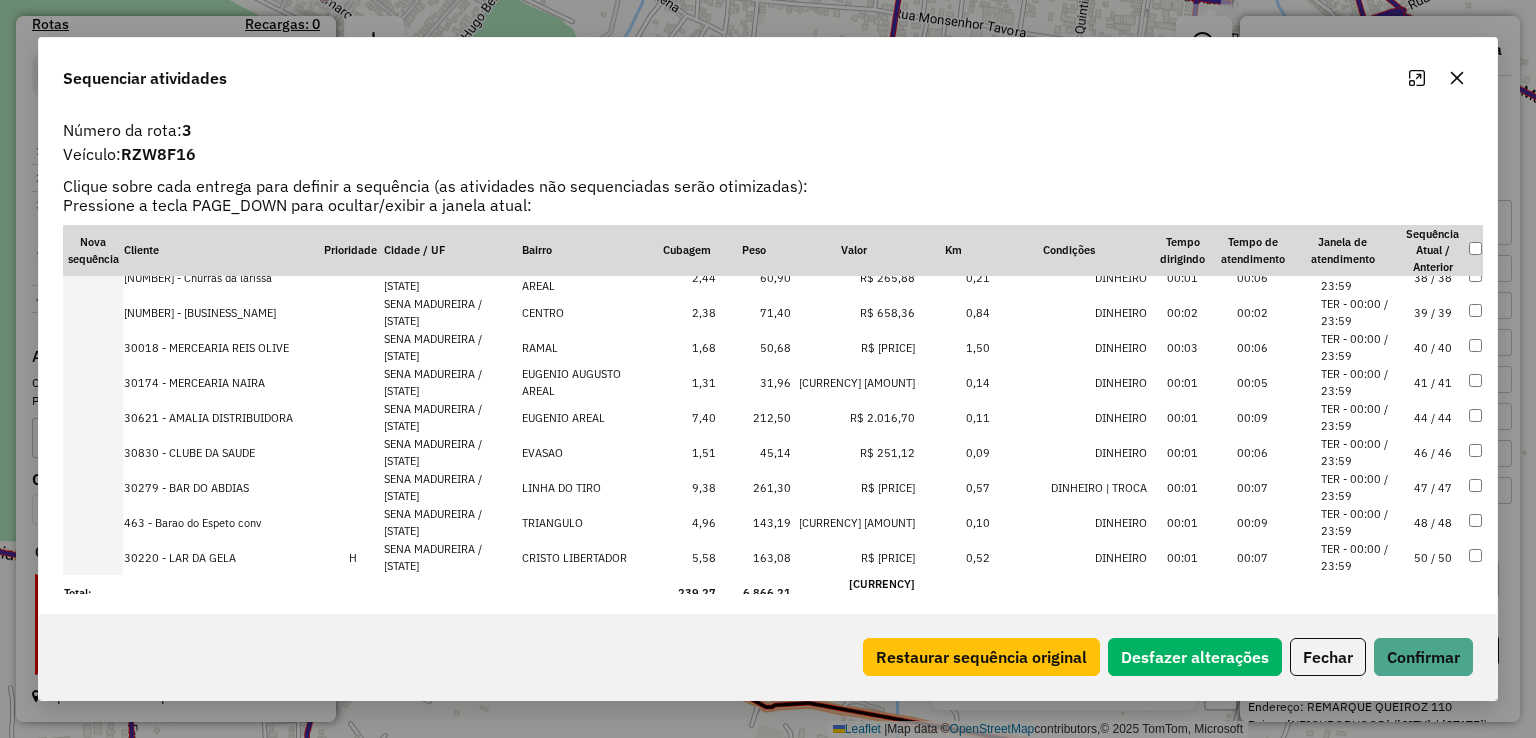 click on "SENA MADUREIRA / AC" at bounding box center (451, 557) 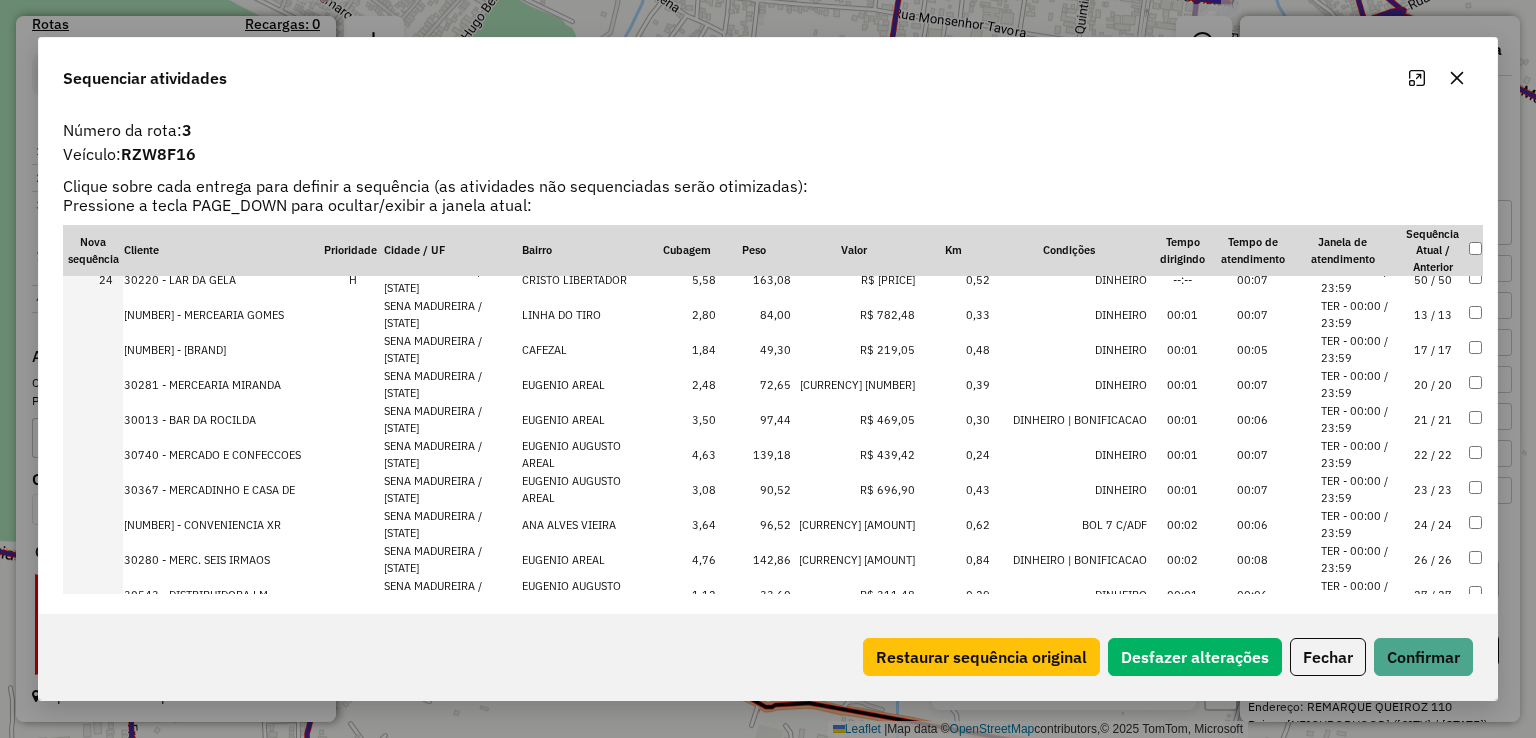 scroll, scrollTop: 851, scrollLeft: 0, axis: vertical 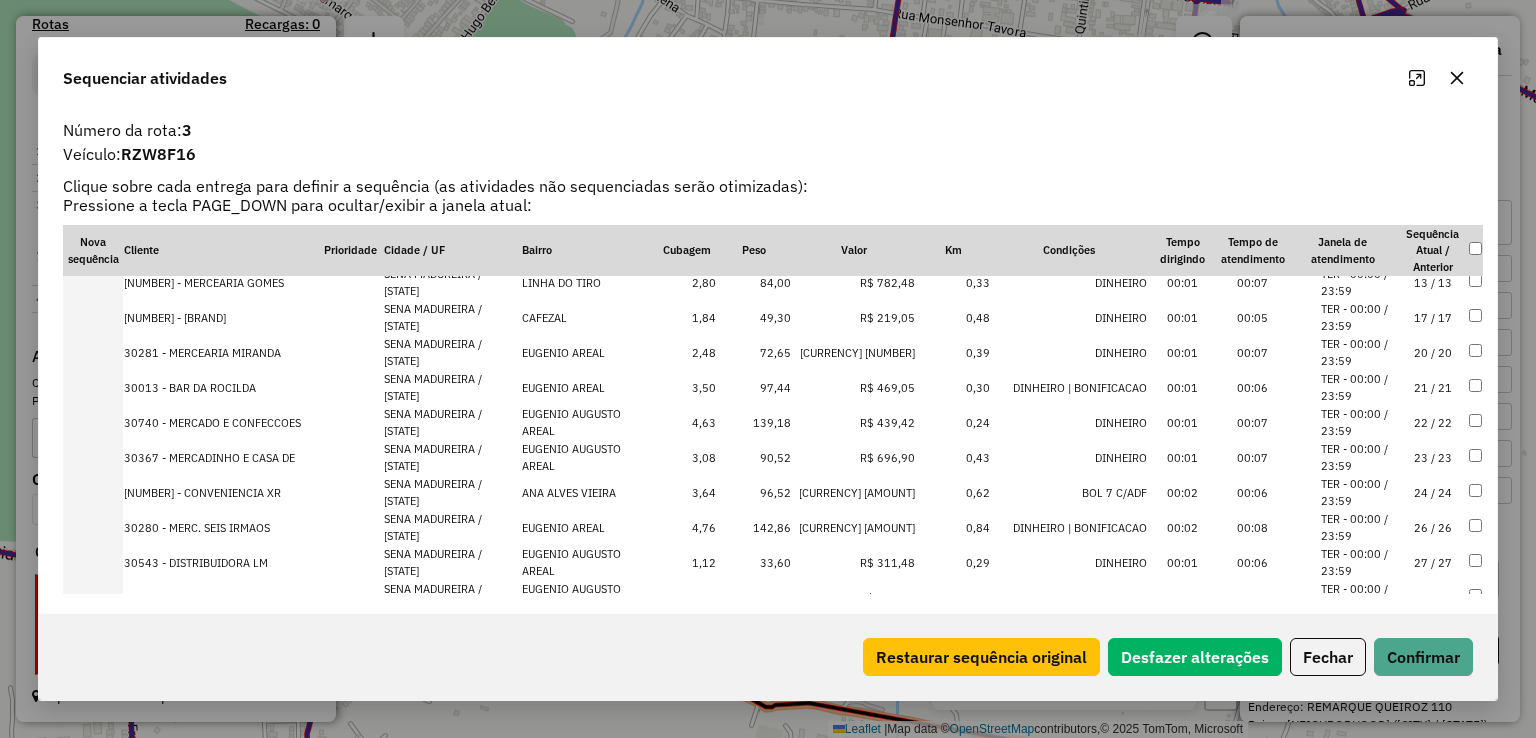 click on "139,18" at bounding box center (754, 422) 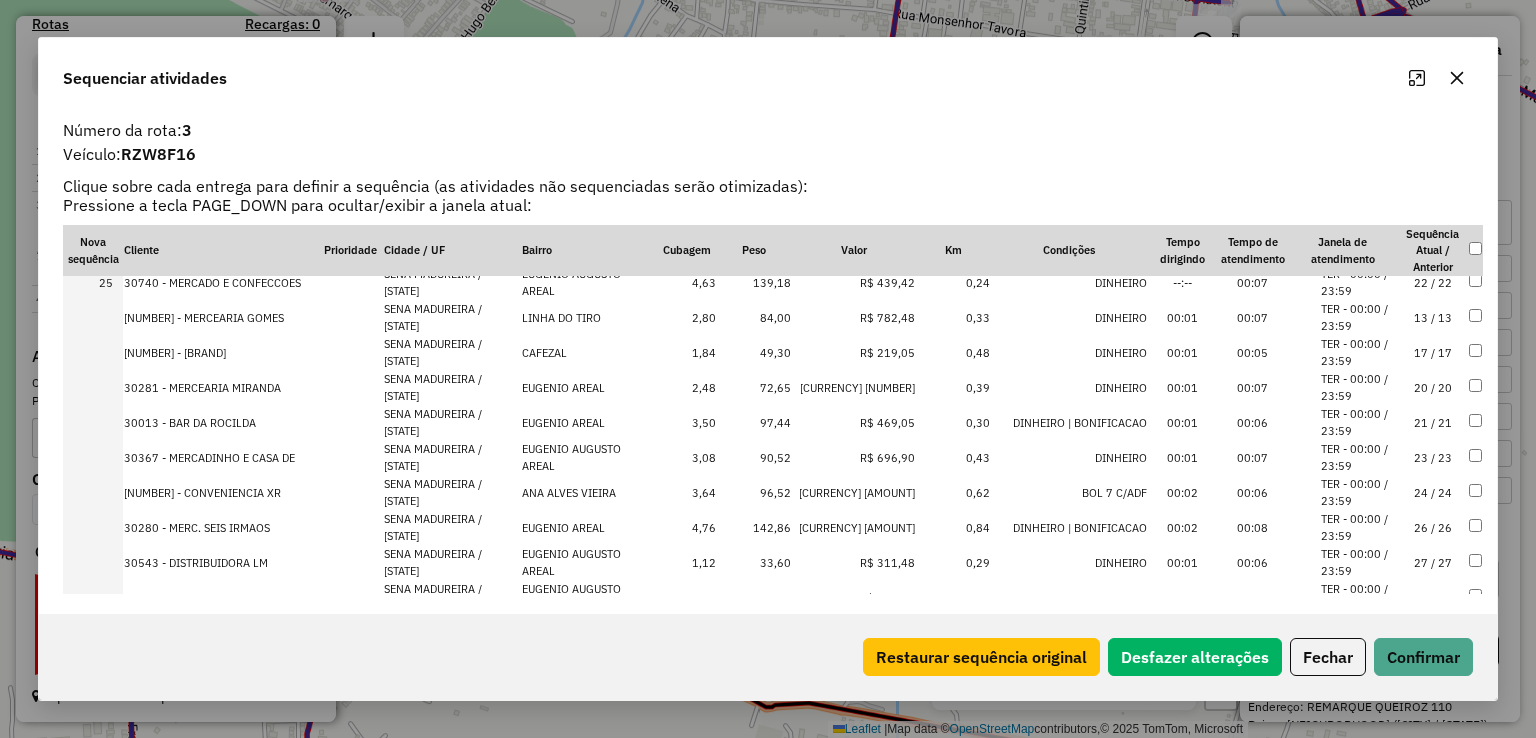 click on "142,86" at bounding box center (754, 527) 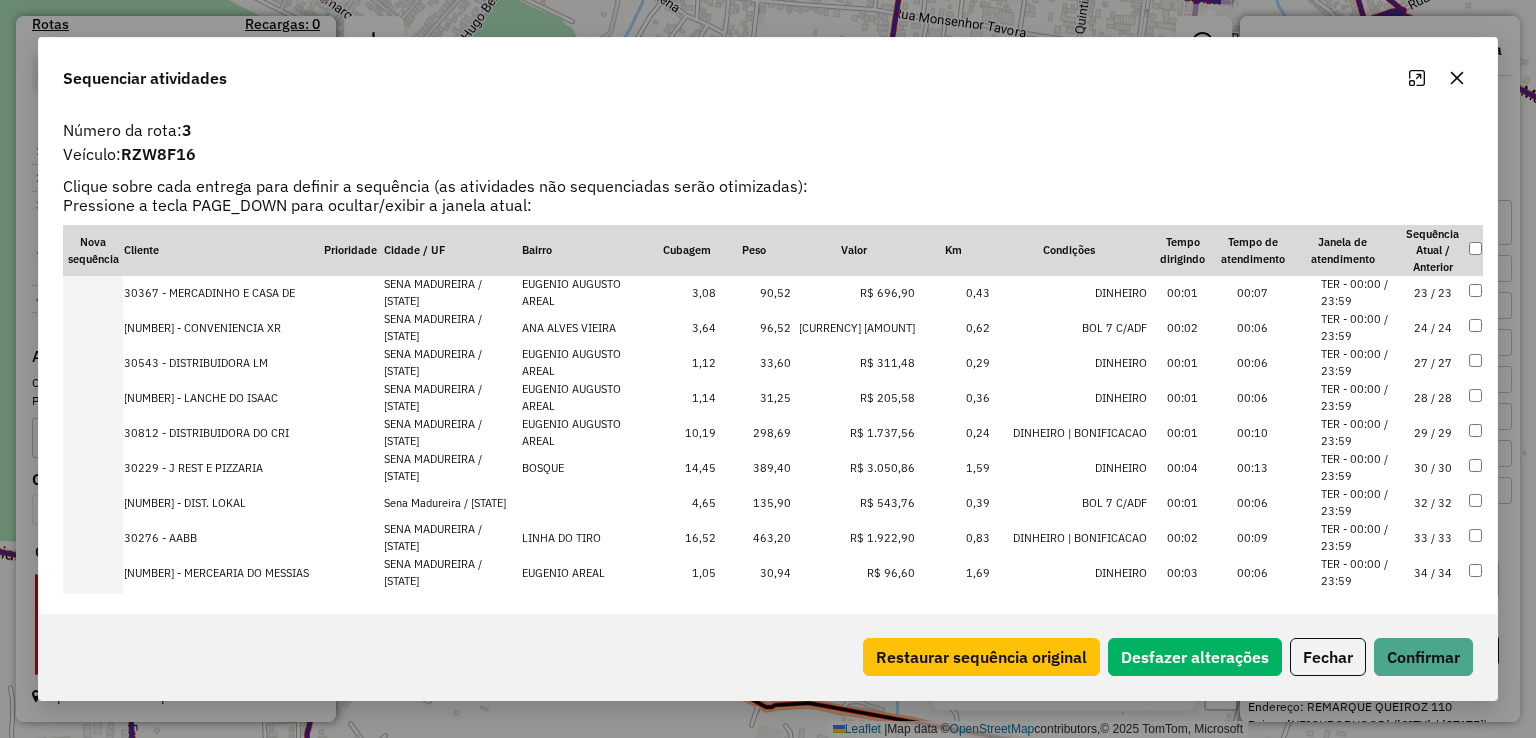 click on "298,69" at bounding box center (754, 432) 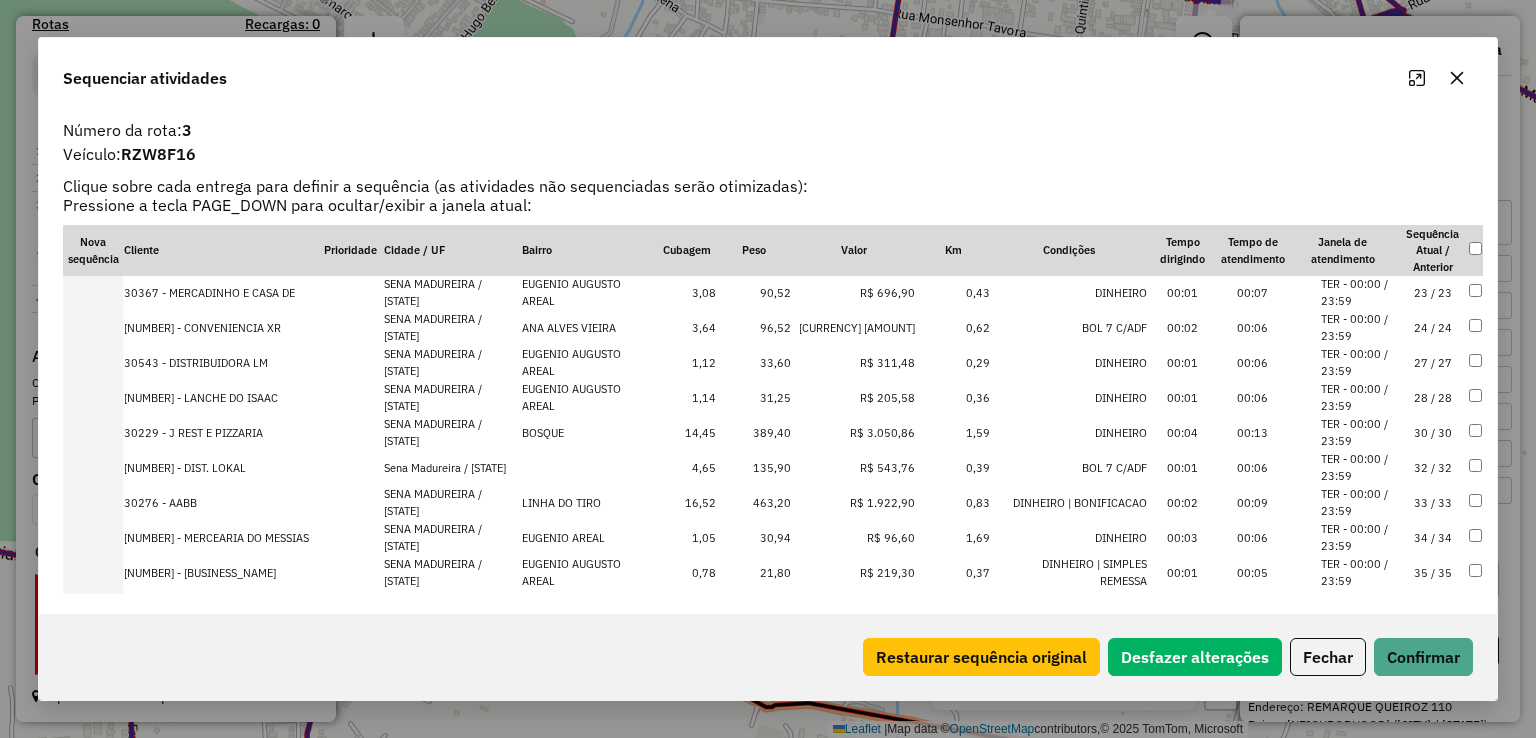 click on "135,90" at bounding box center (754, 467) 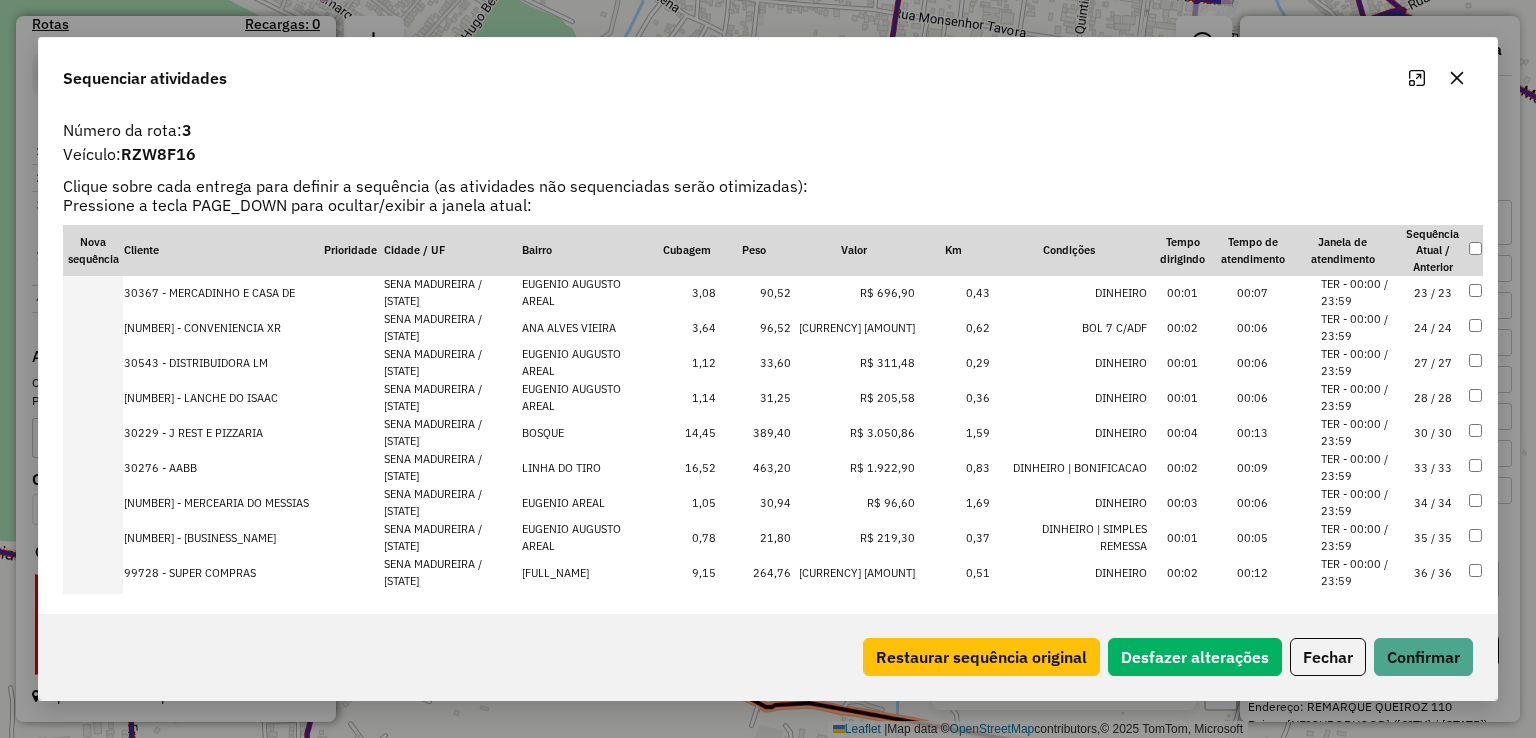 click on "389,40" at bounding box center (754, 432) 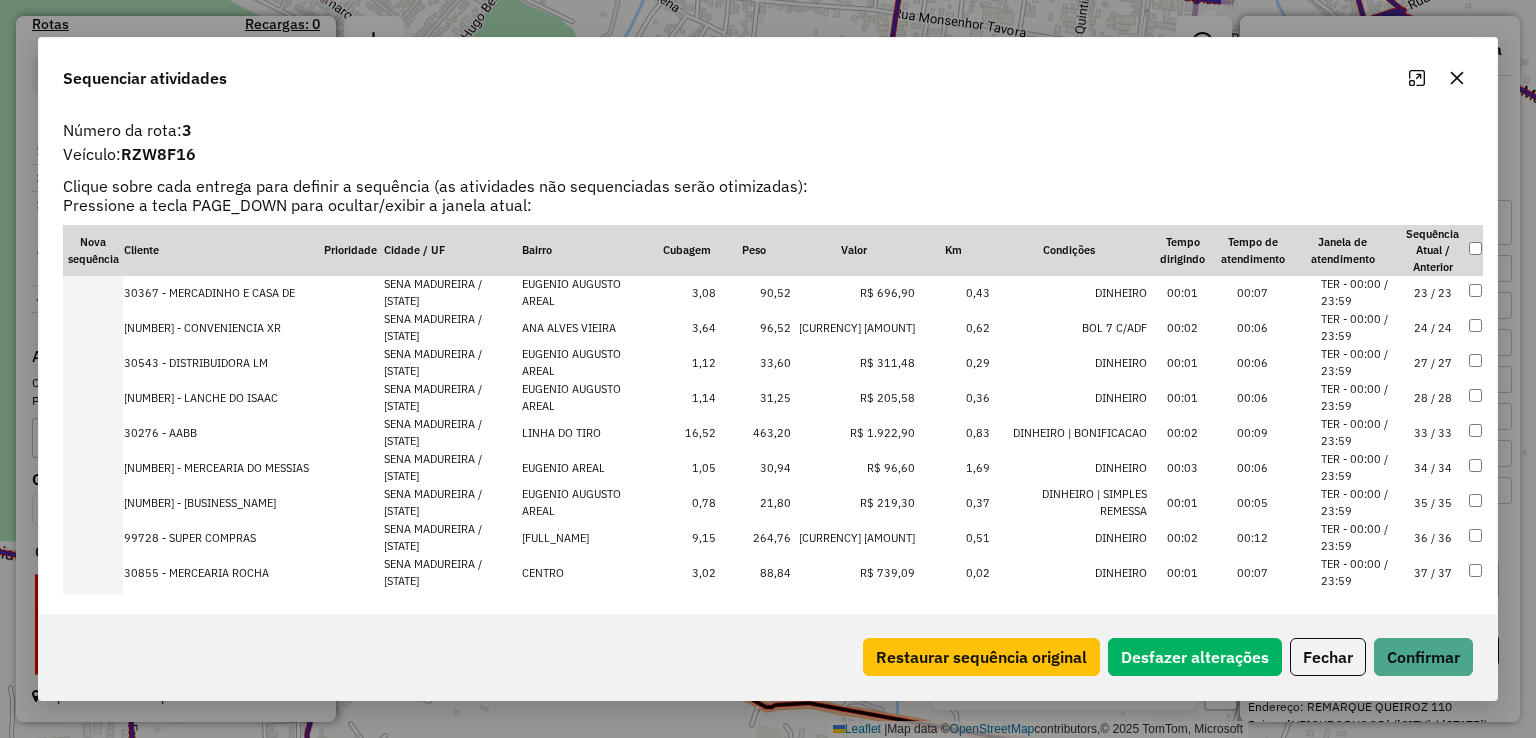click on "463,20" at bounding box center [754, 432] 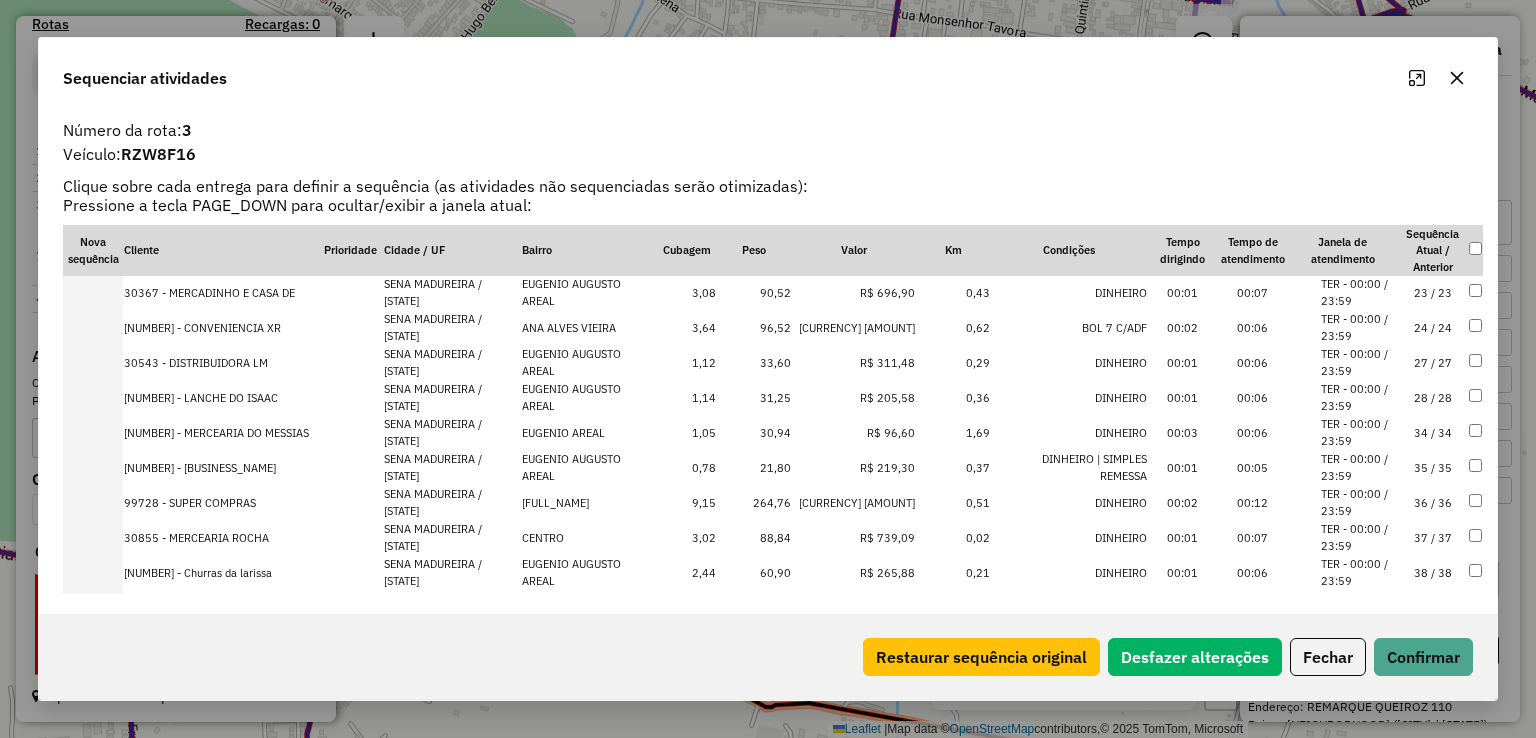 click on "264,76" at bounding box center [754, 502] 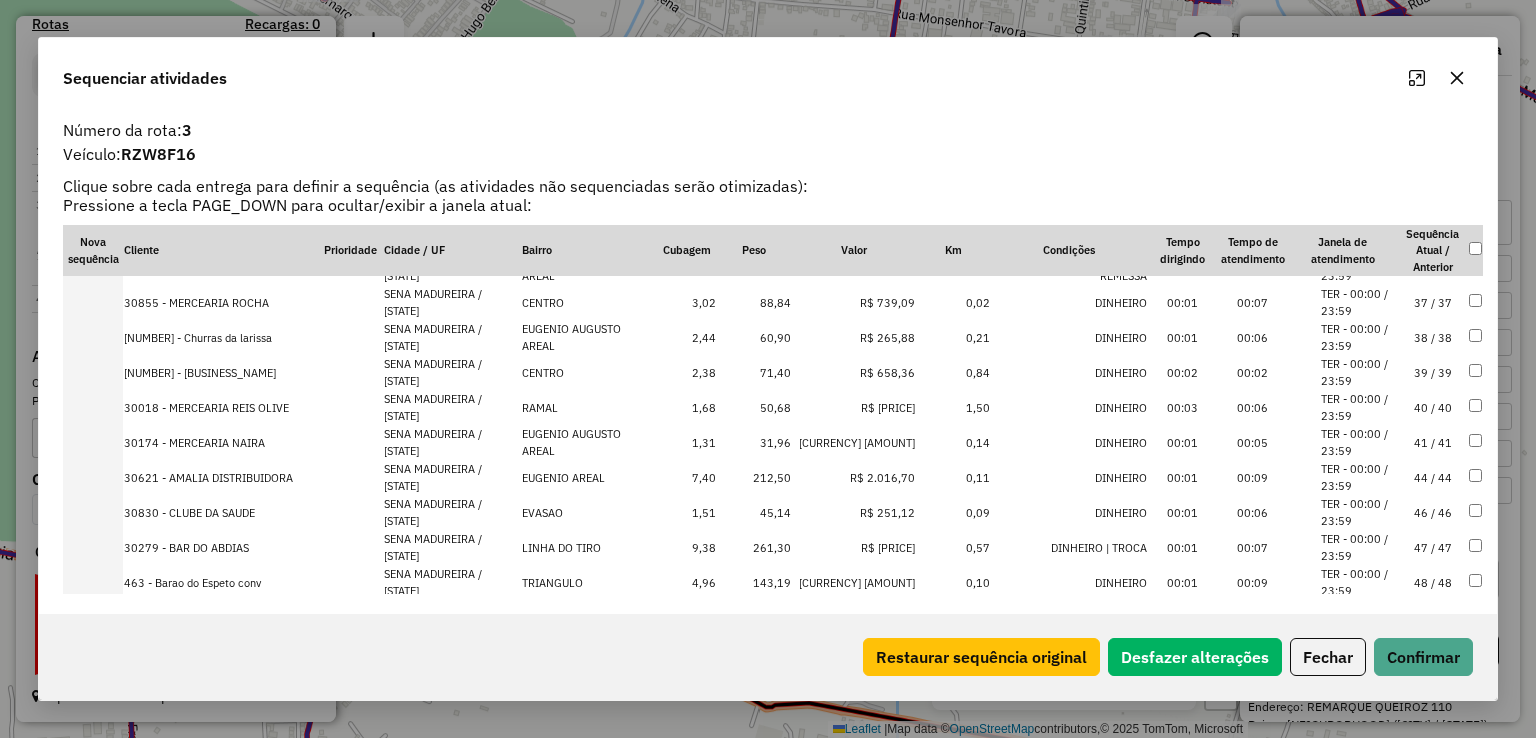 click on "212,50" at bounding box center [754, 477] 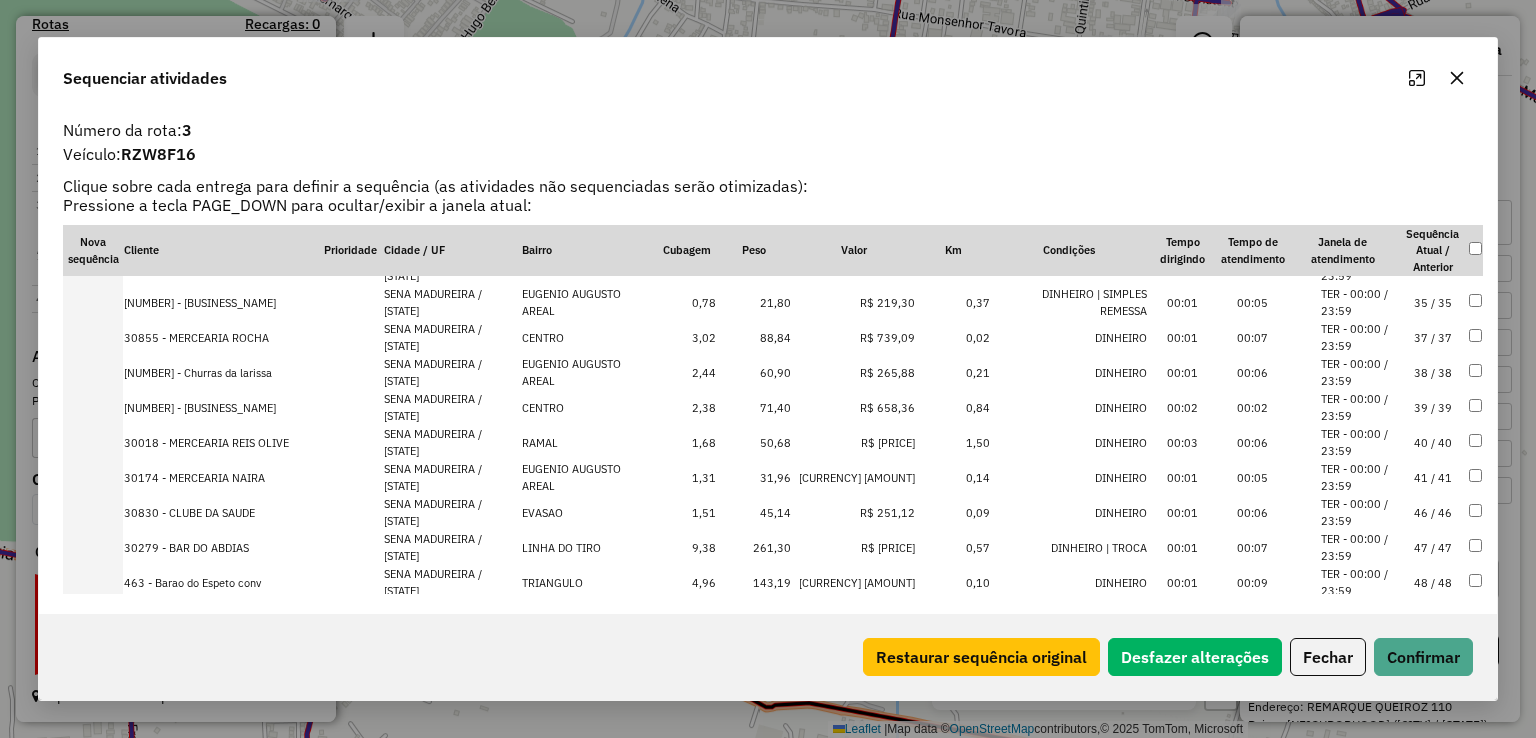 scroll, scrollTop: 1451, scrollLeft: 0, axis: vertical 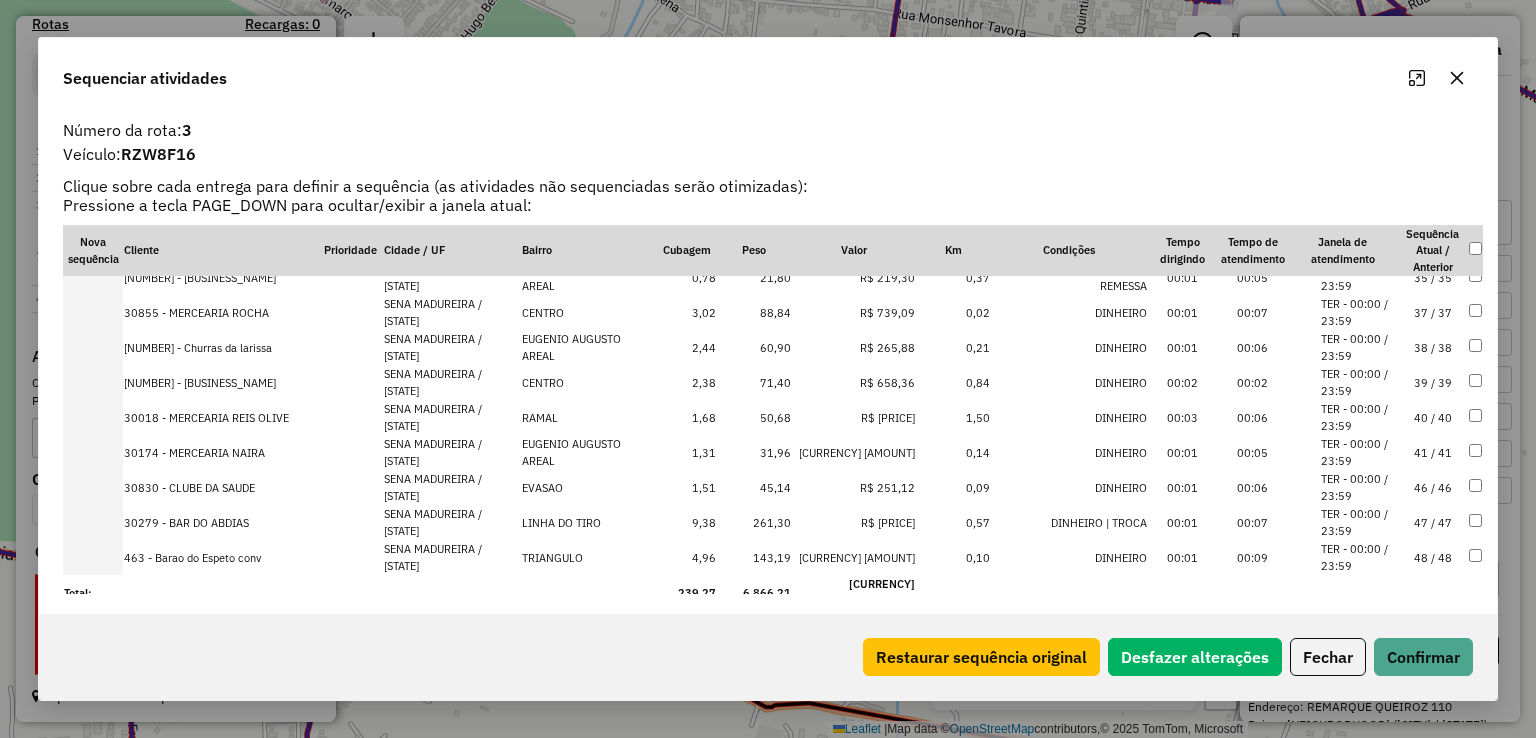 click on "261,30" at bounding box center (754, 522) 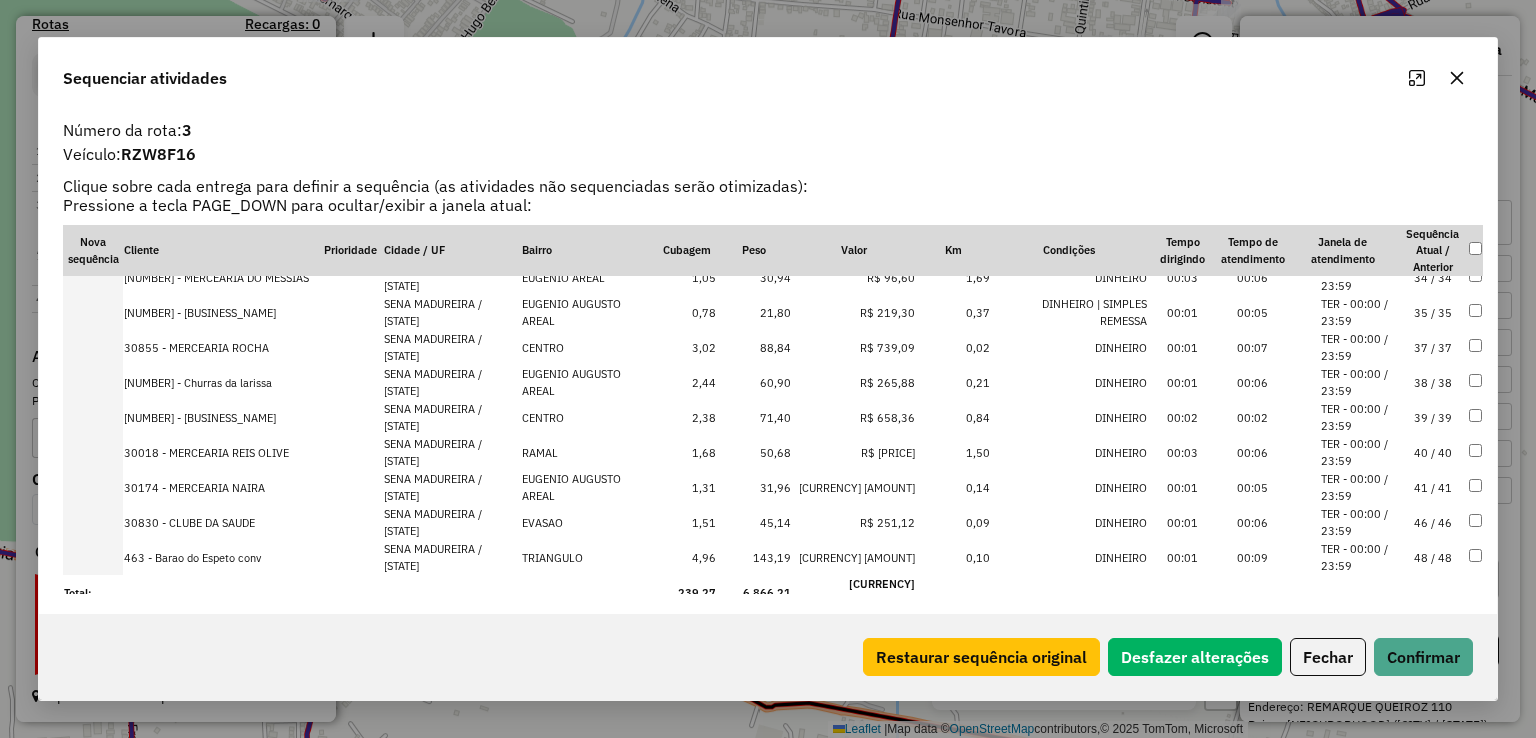 click on "143,19" at bounding box center (754, 557) 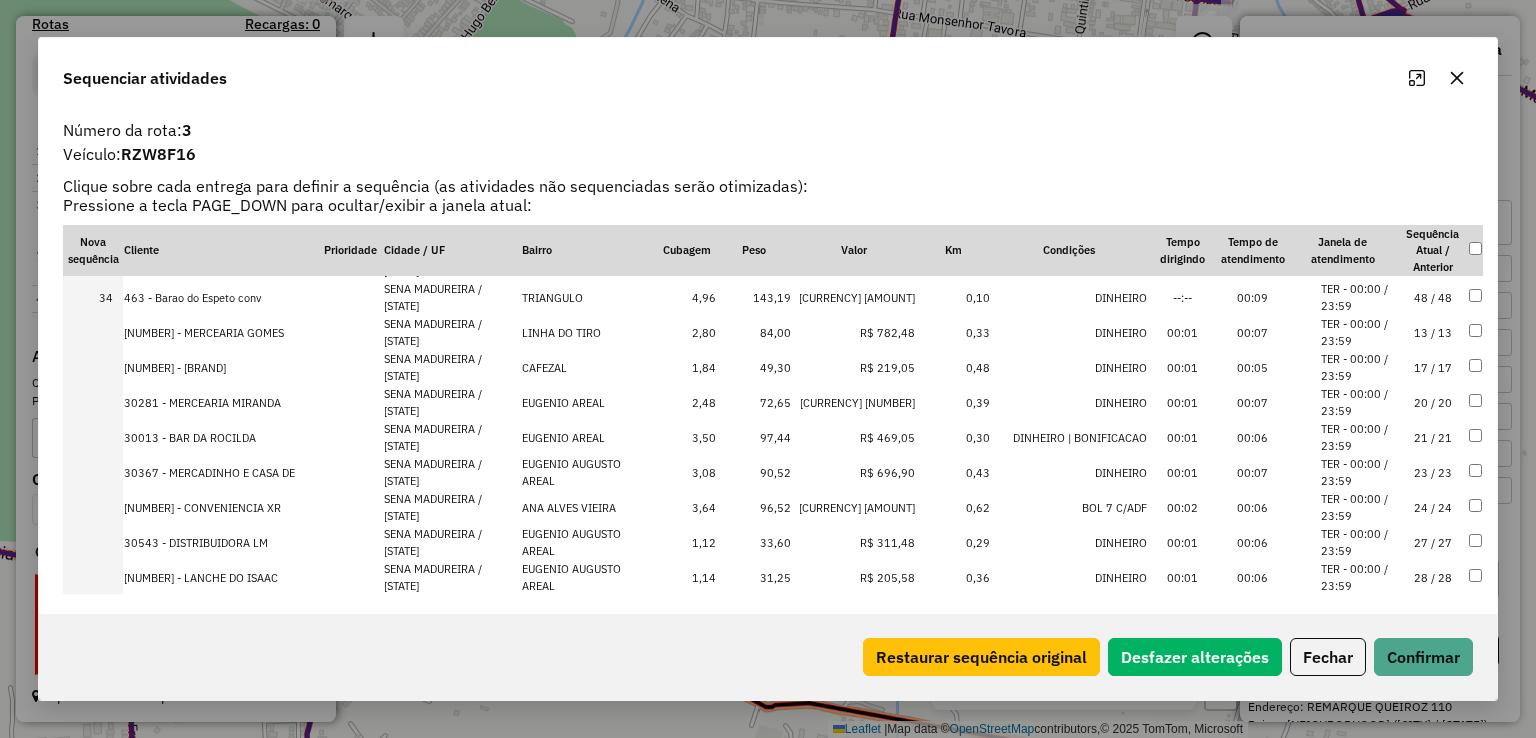 scroll, scrollTop: 1251, scrollLeft: 0, axis: vertical 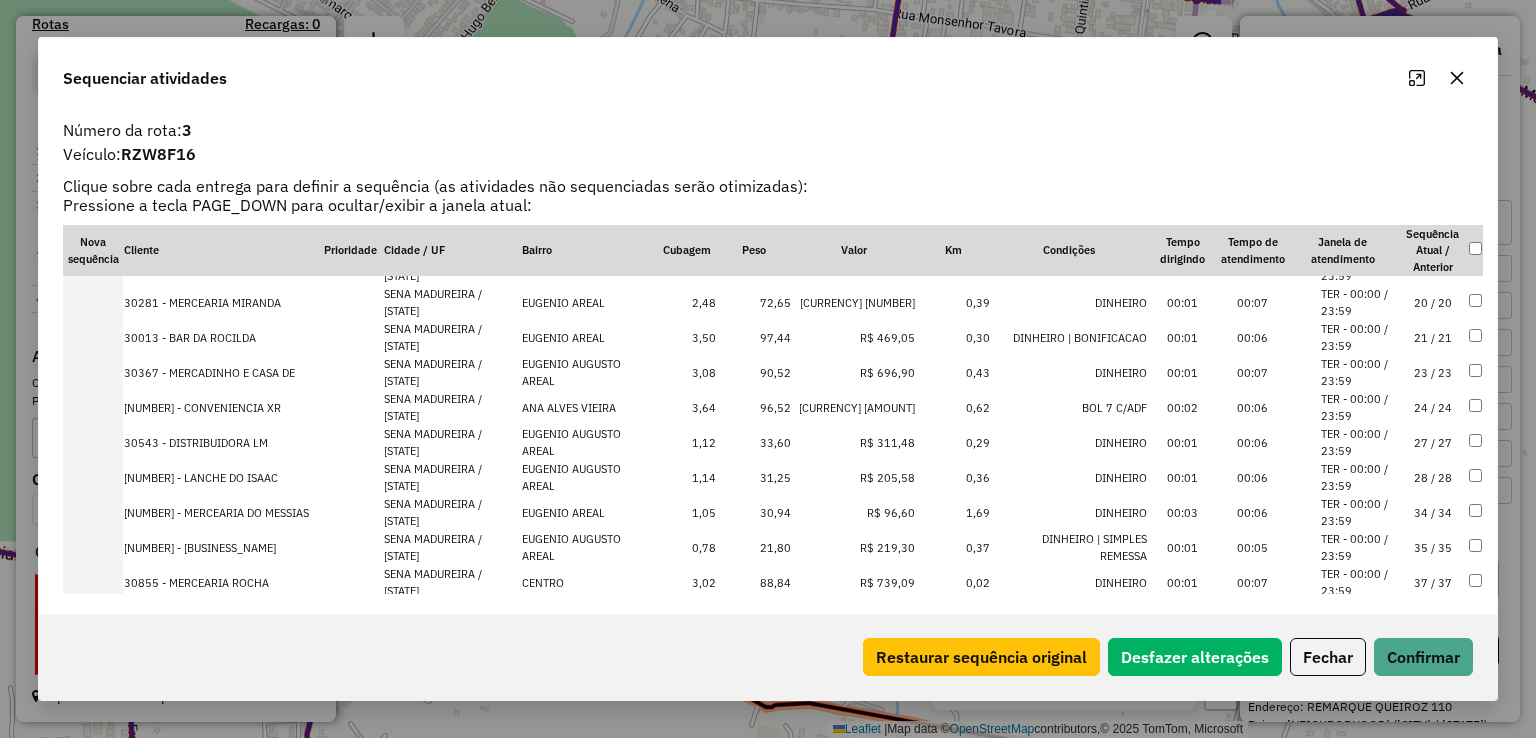 click on "R$ 469,05" at bounding box center (854, 337) 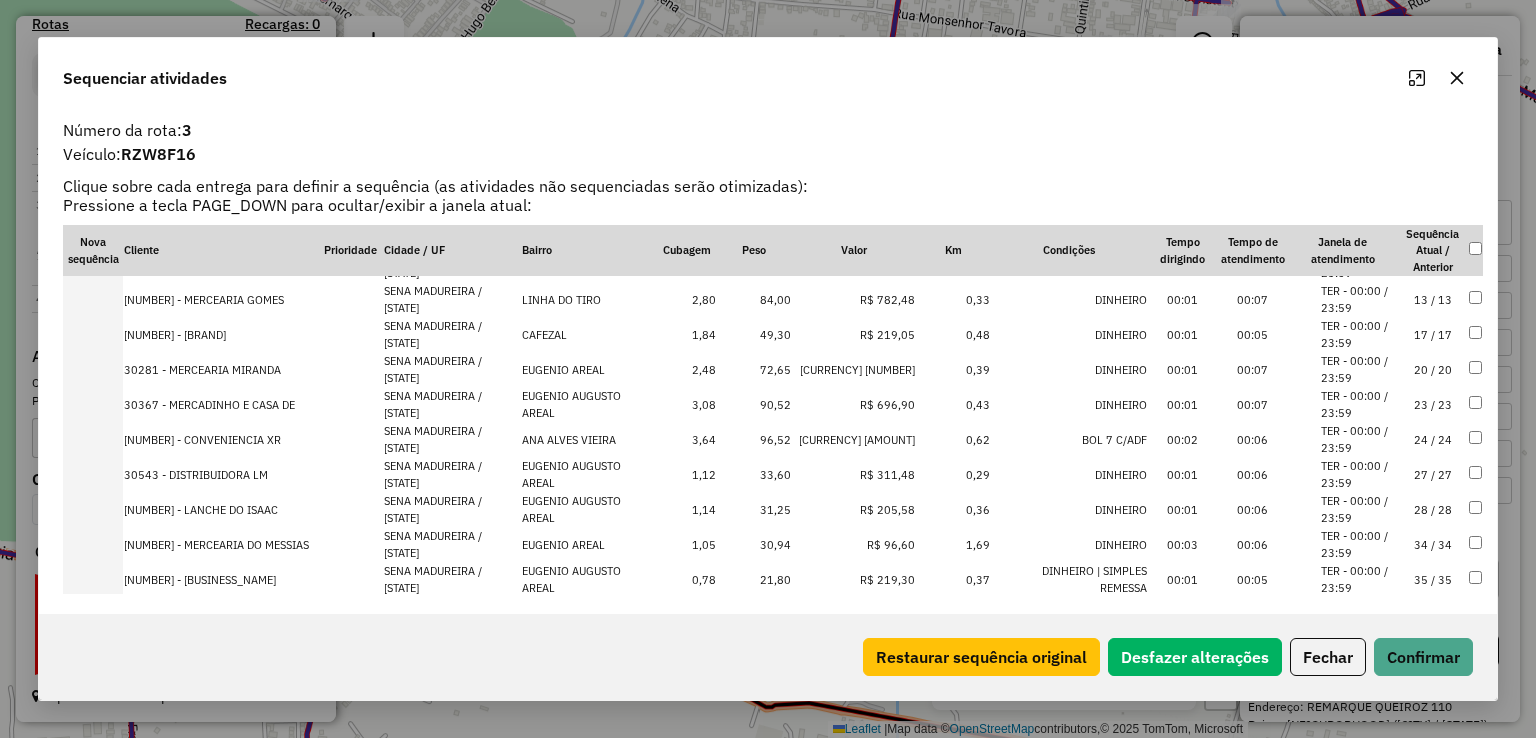 scroll, scrollTop: 1186, scrollLeft: 0, axis: vertical 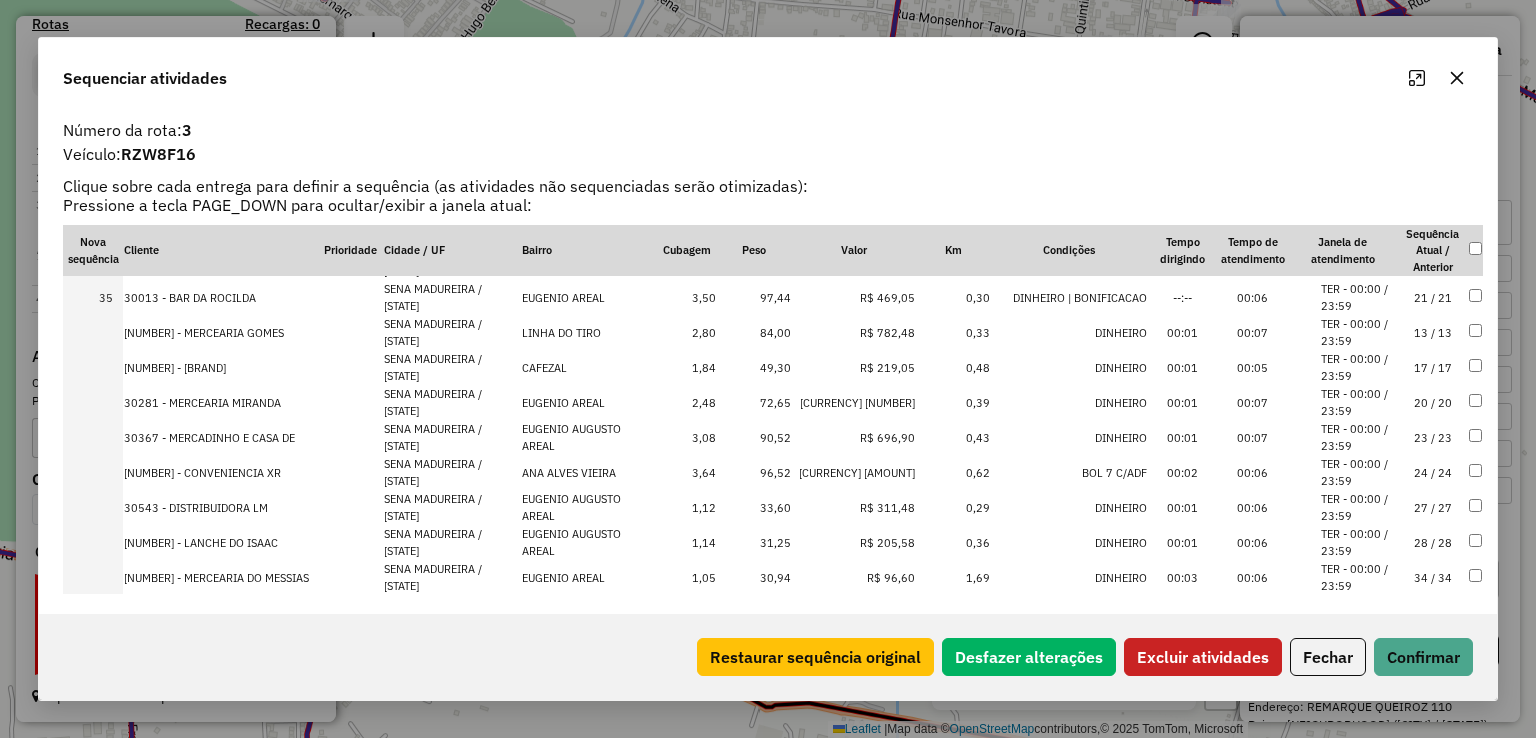 click at bounding box center [1475, 402] 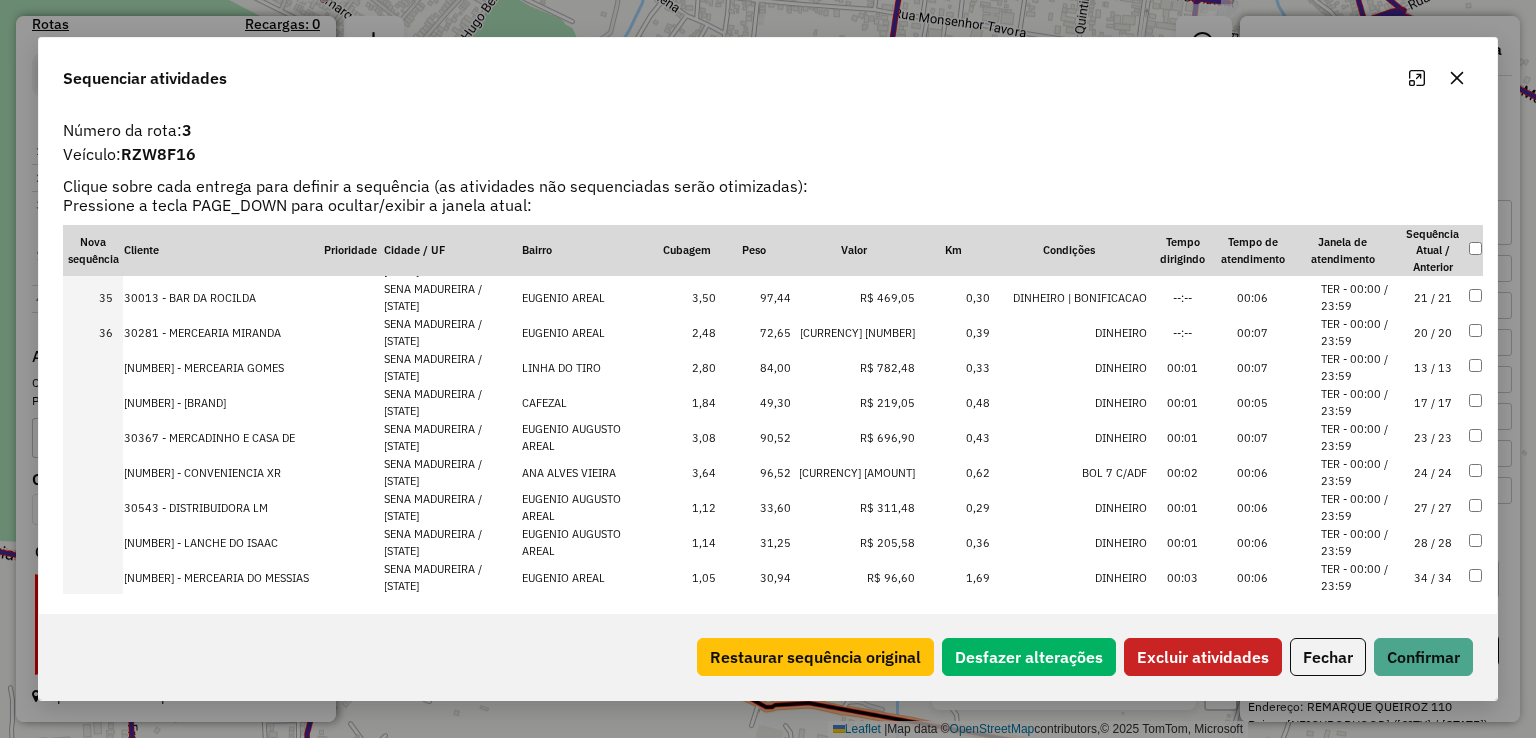 scroll, scrollTop: 1286, scrollLeft: 0, axis: vertical 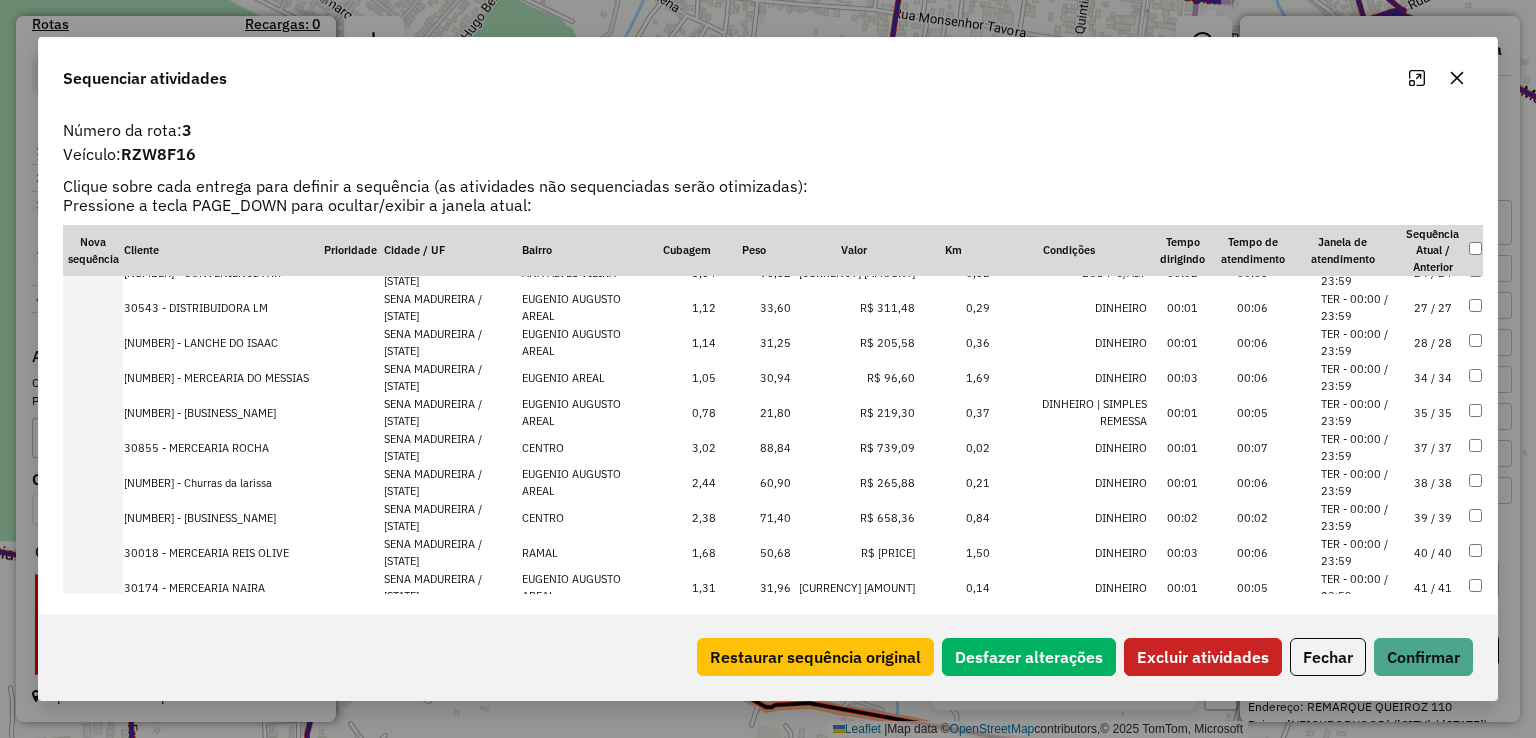 click at bounding box center (1475, 482) 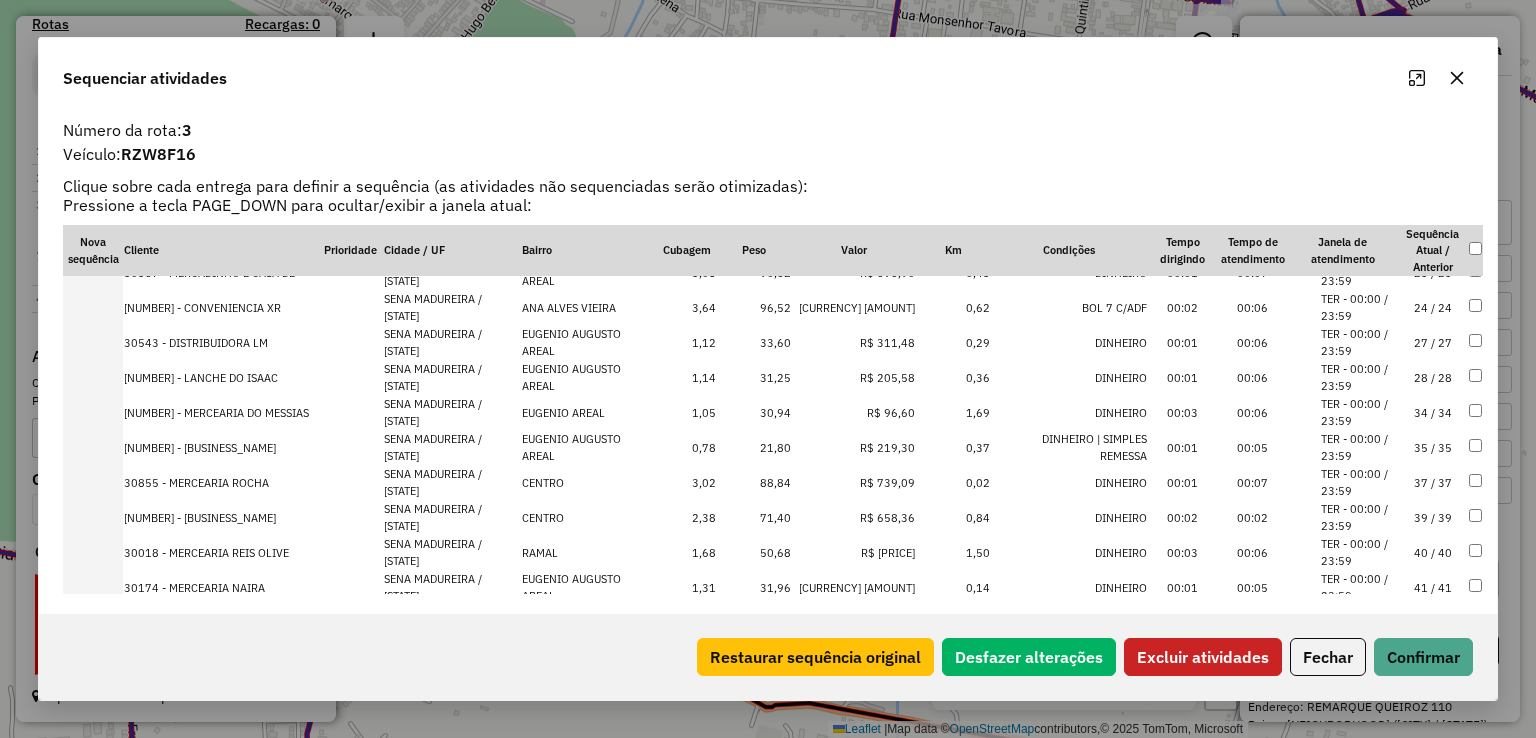 scroll, scrollTop: 1421, scrollLeft: 0, axis: vertical 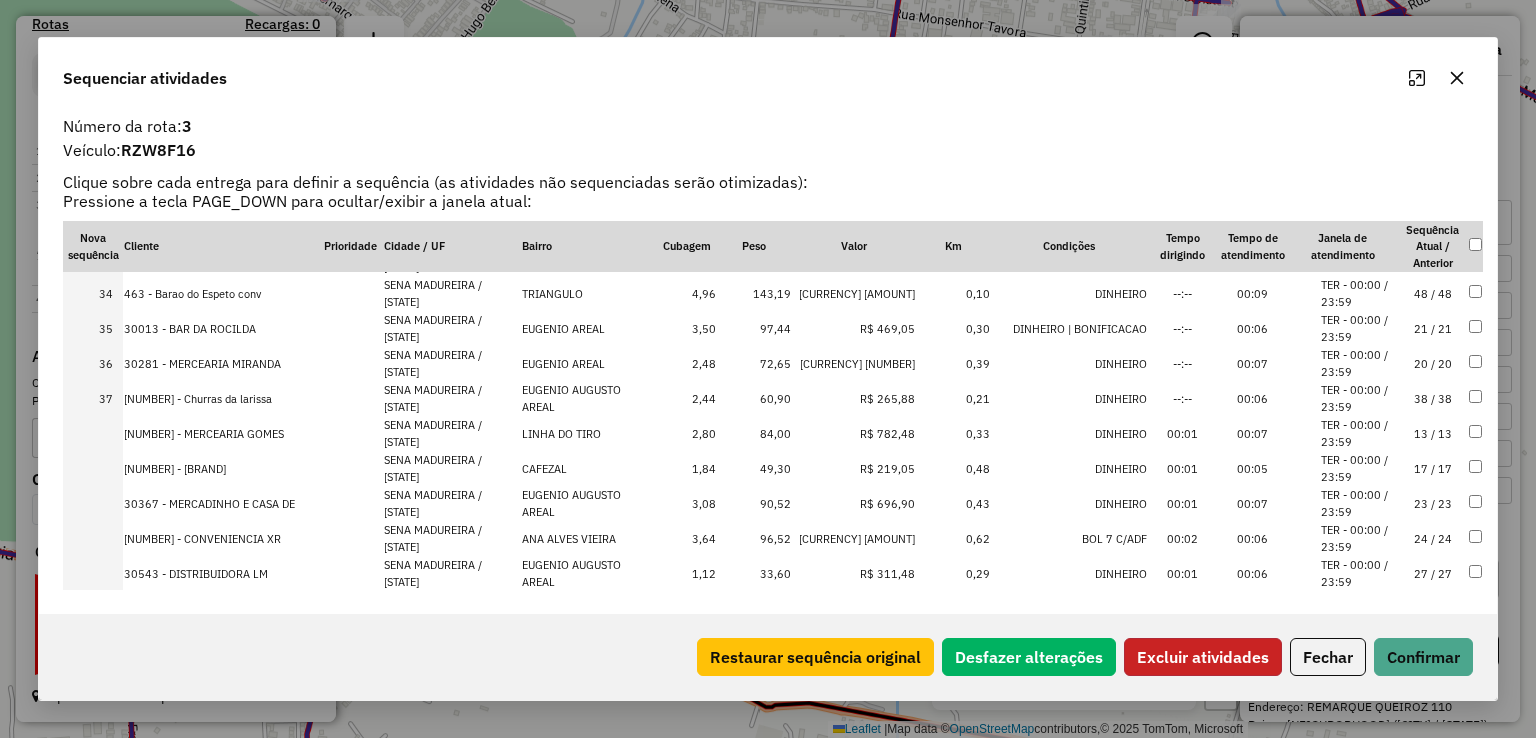 click on "Excluir atividades" 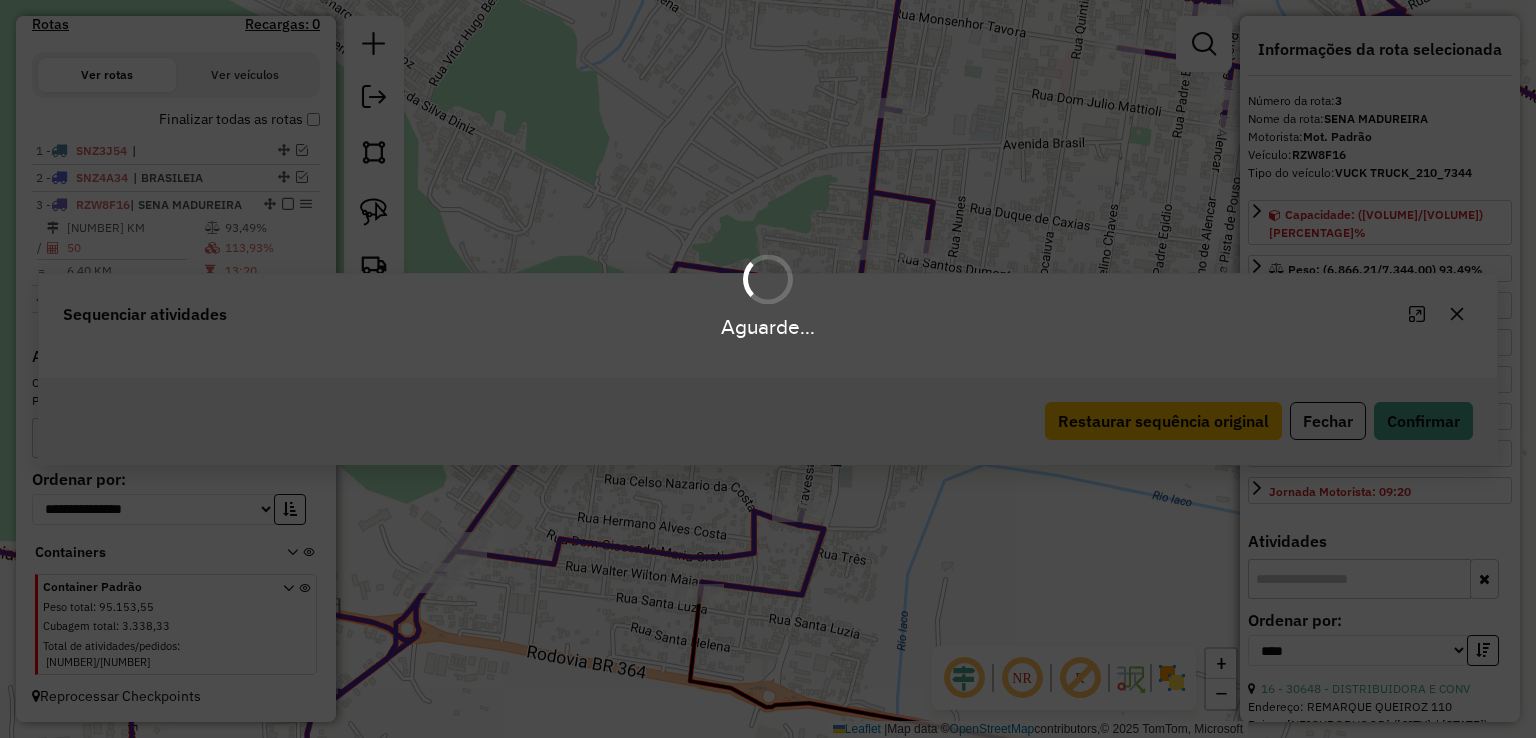 scroll, scrollTop: 0, scrollLeft: 0, axis: both 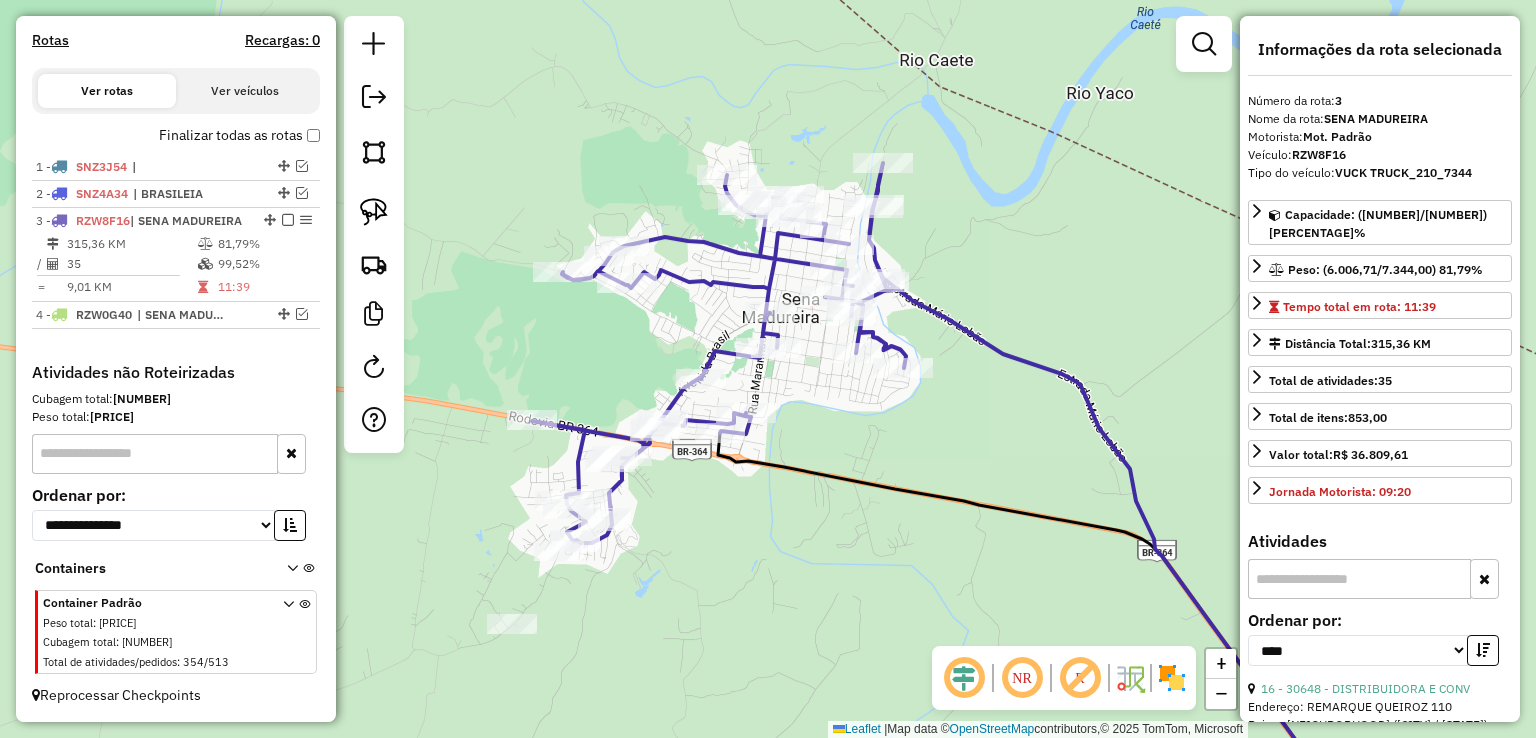 drag, startPoint x: 895, startPoint y: 374, endPoint x: 708, endPoint y: 315, distance: 196.08672 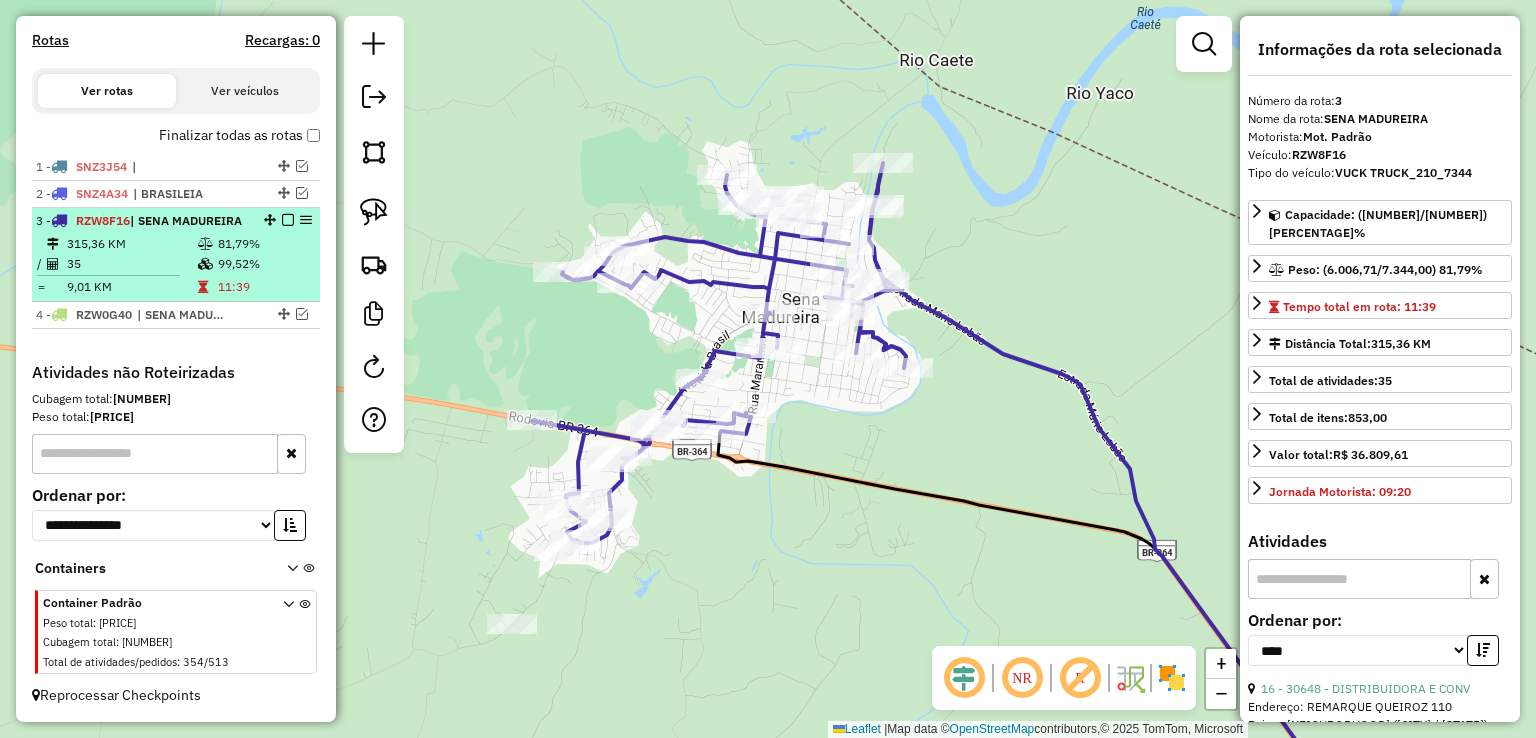 click at bounding box center [288, 220] 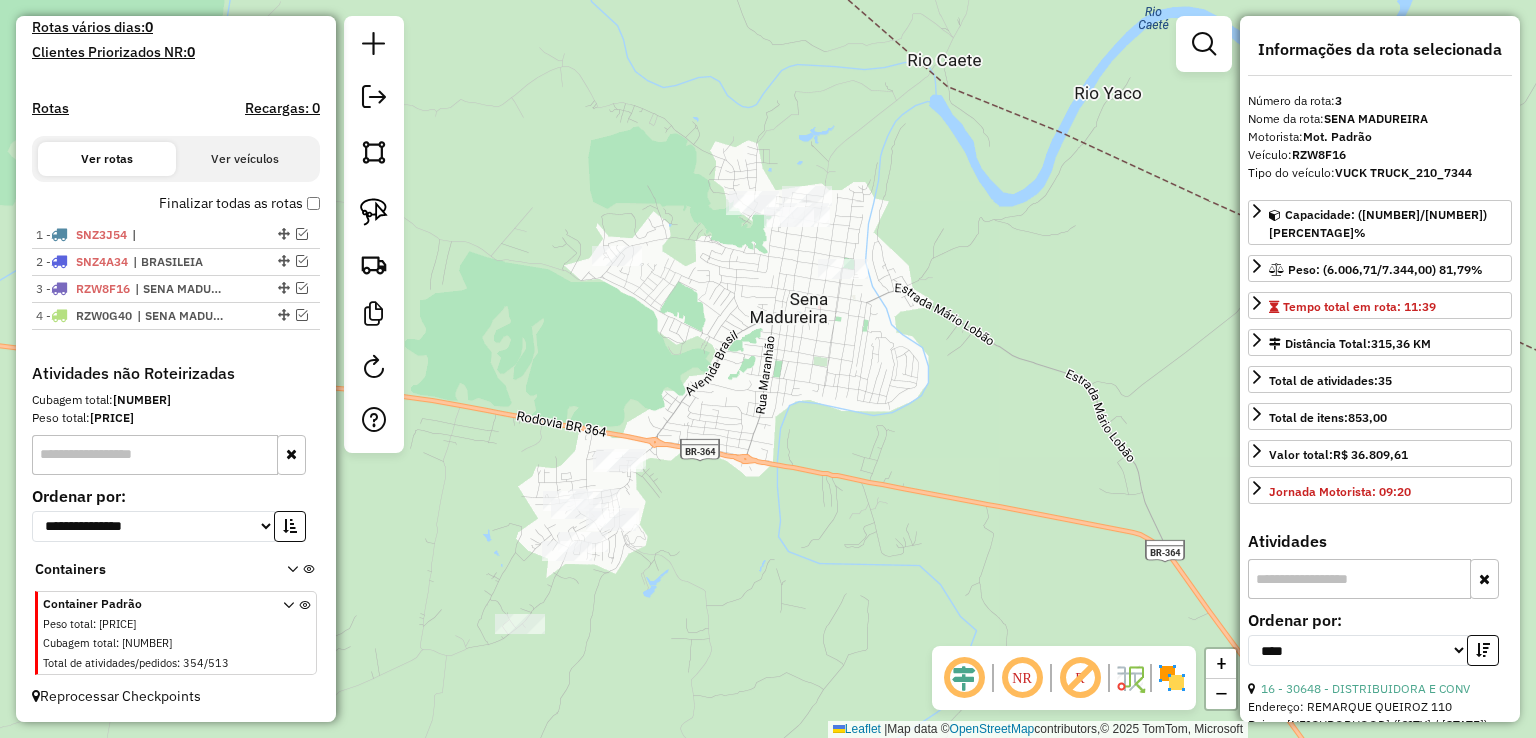 drag, startPoint x: 578, startPoint y: 322, endPoint x: 702, endPoint y: 289, distance: 128.31601 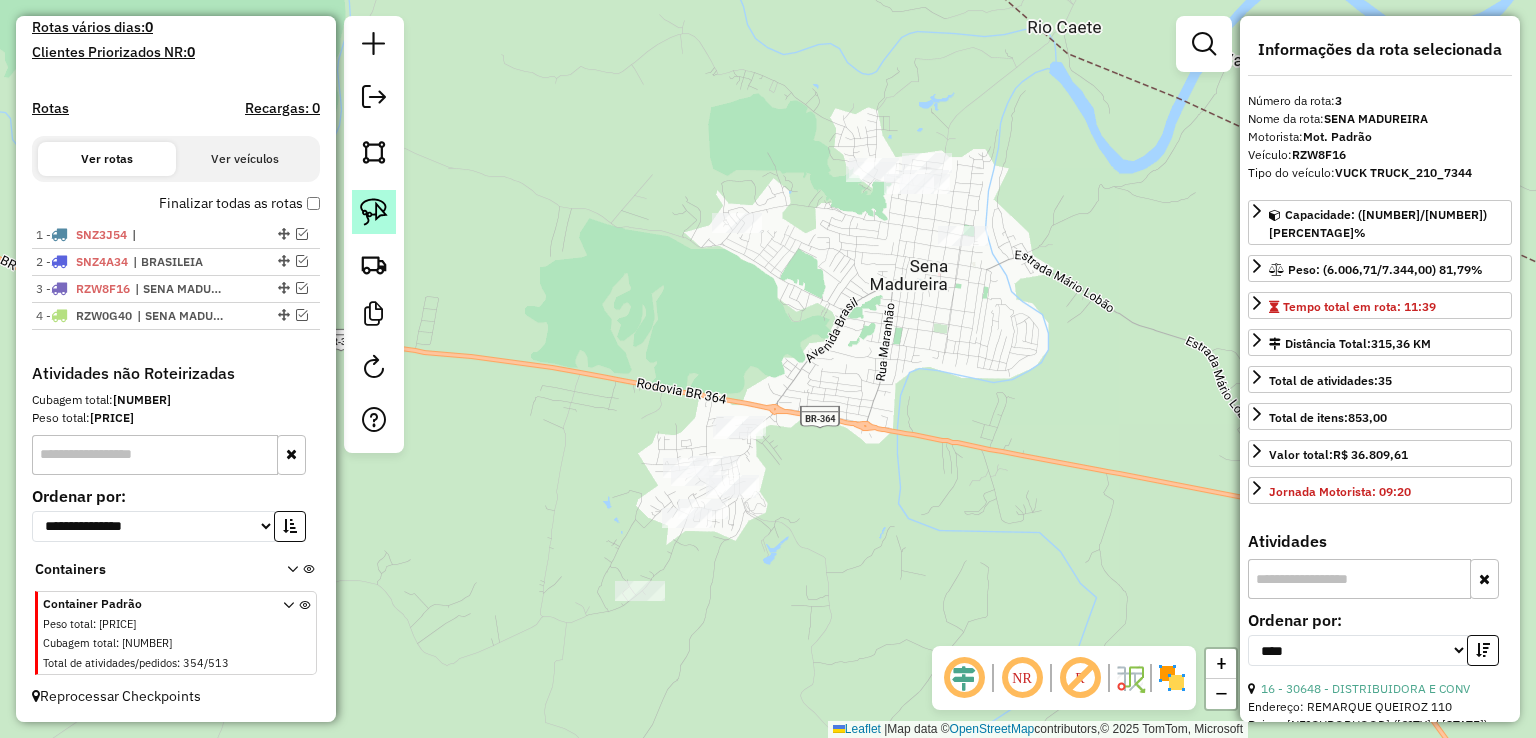 click 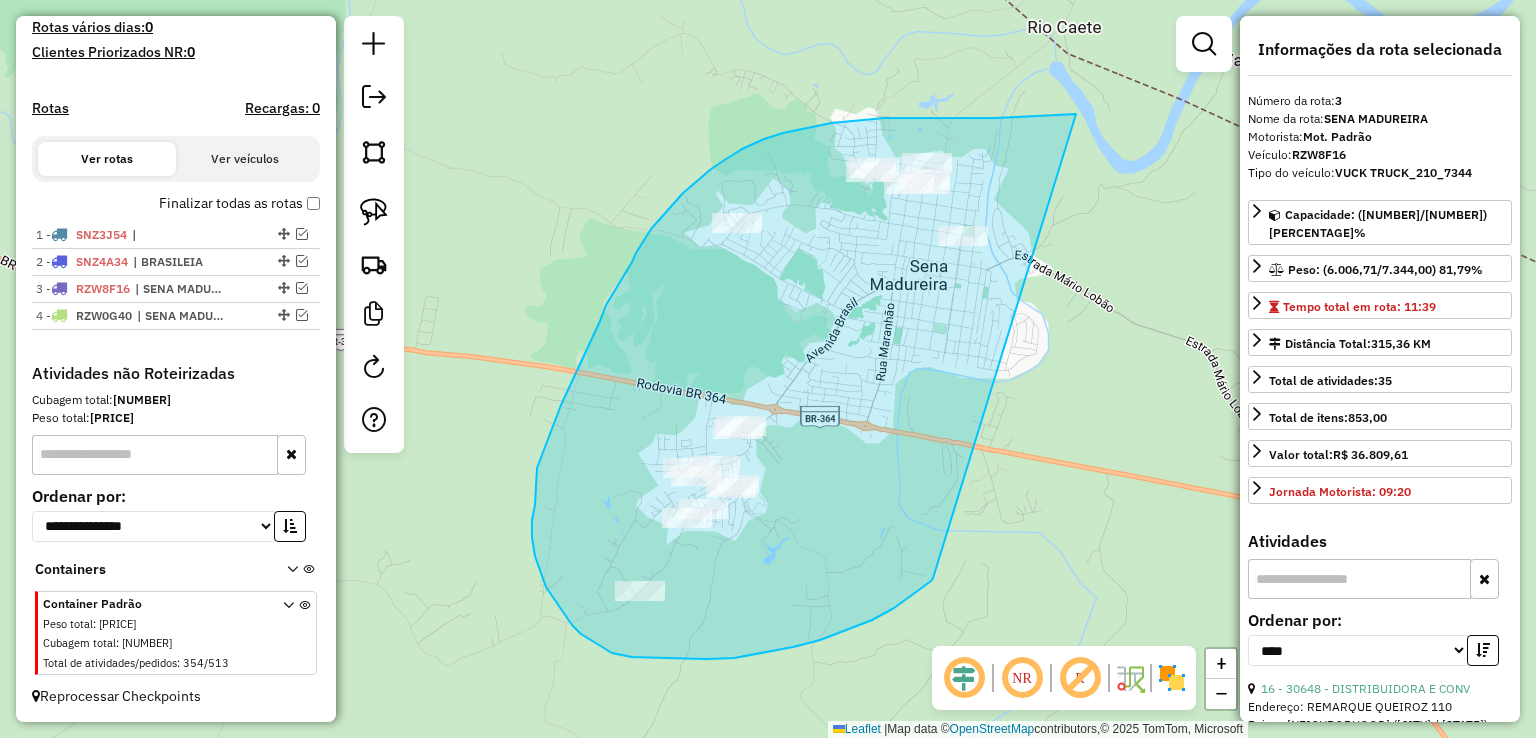 drag, startPoint x: 1076, startPoint y: 114, endPoint x: 935, endPoint y: 577, distance: 483.9938 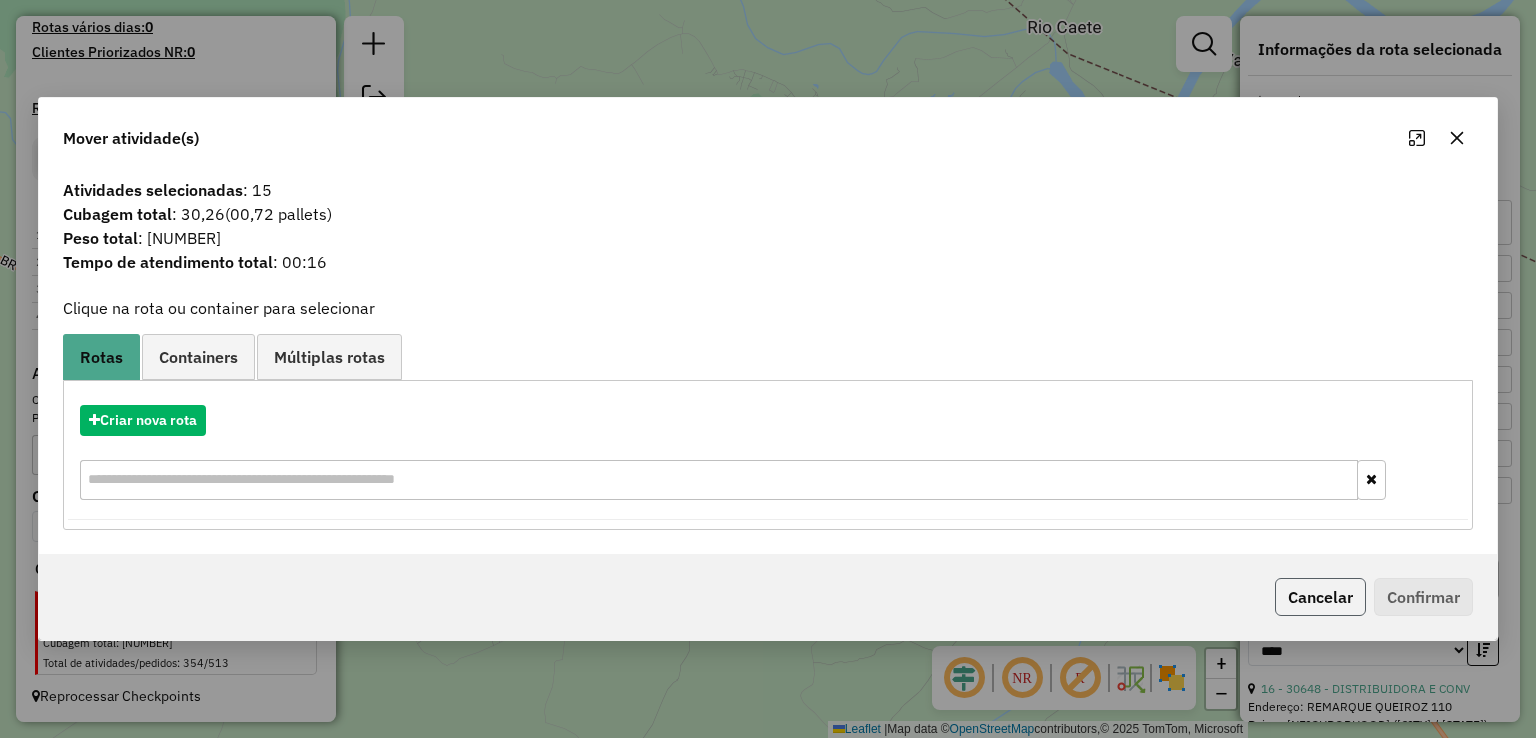 click on "Cancelar" 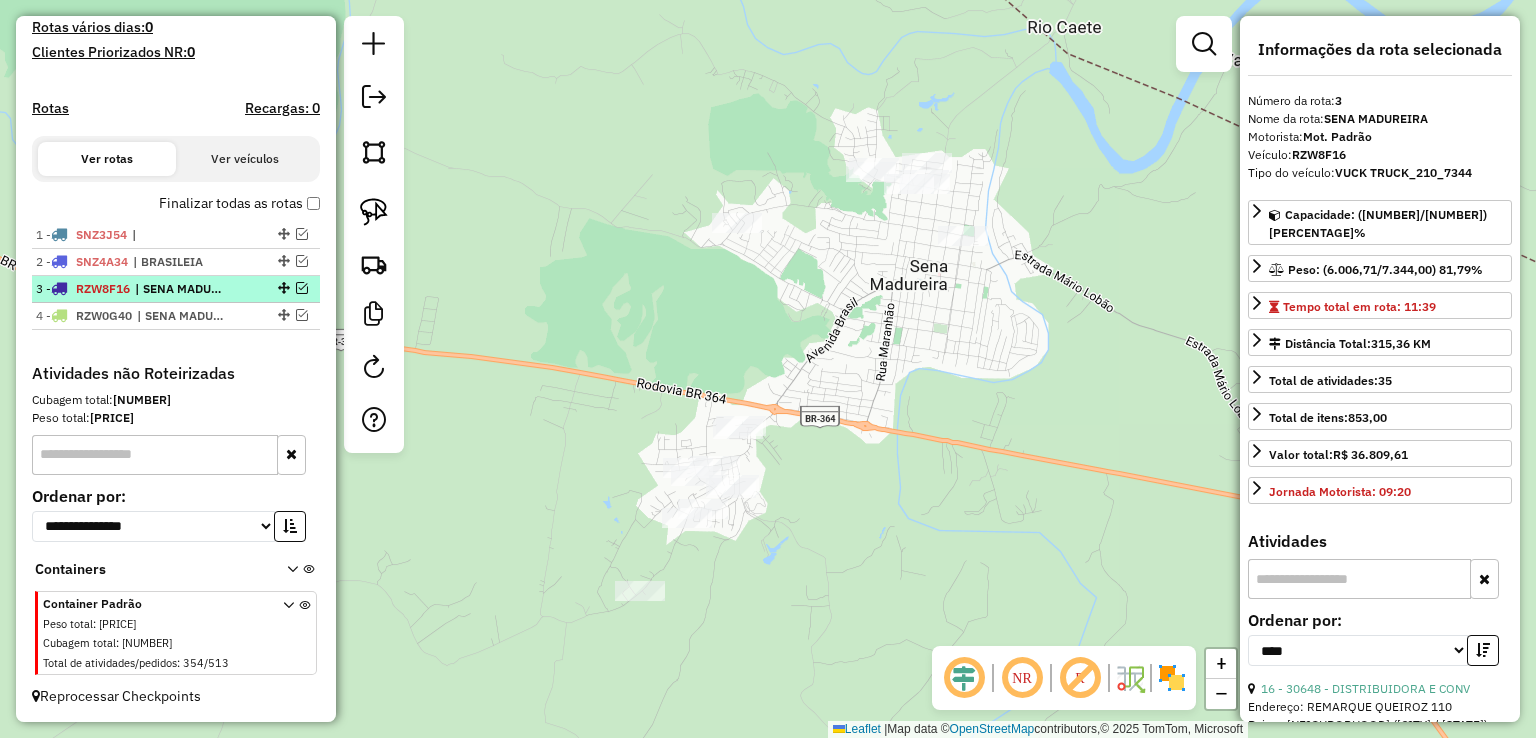 click at bounding box center (302, 288) 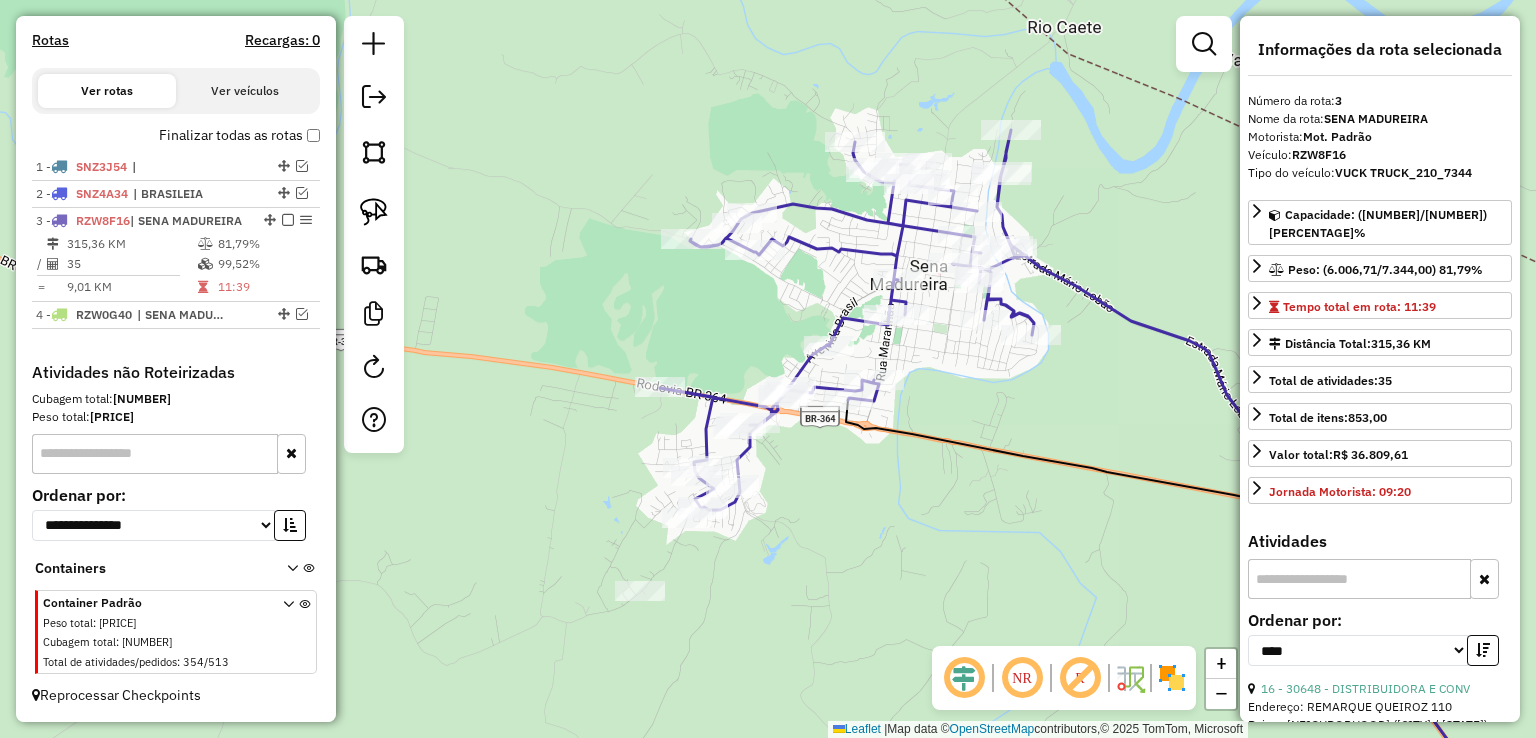 click 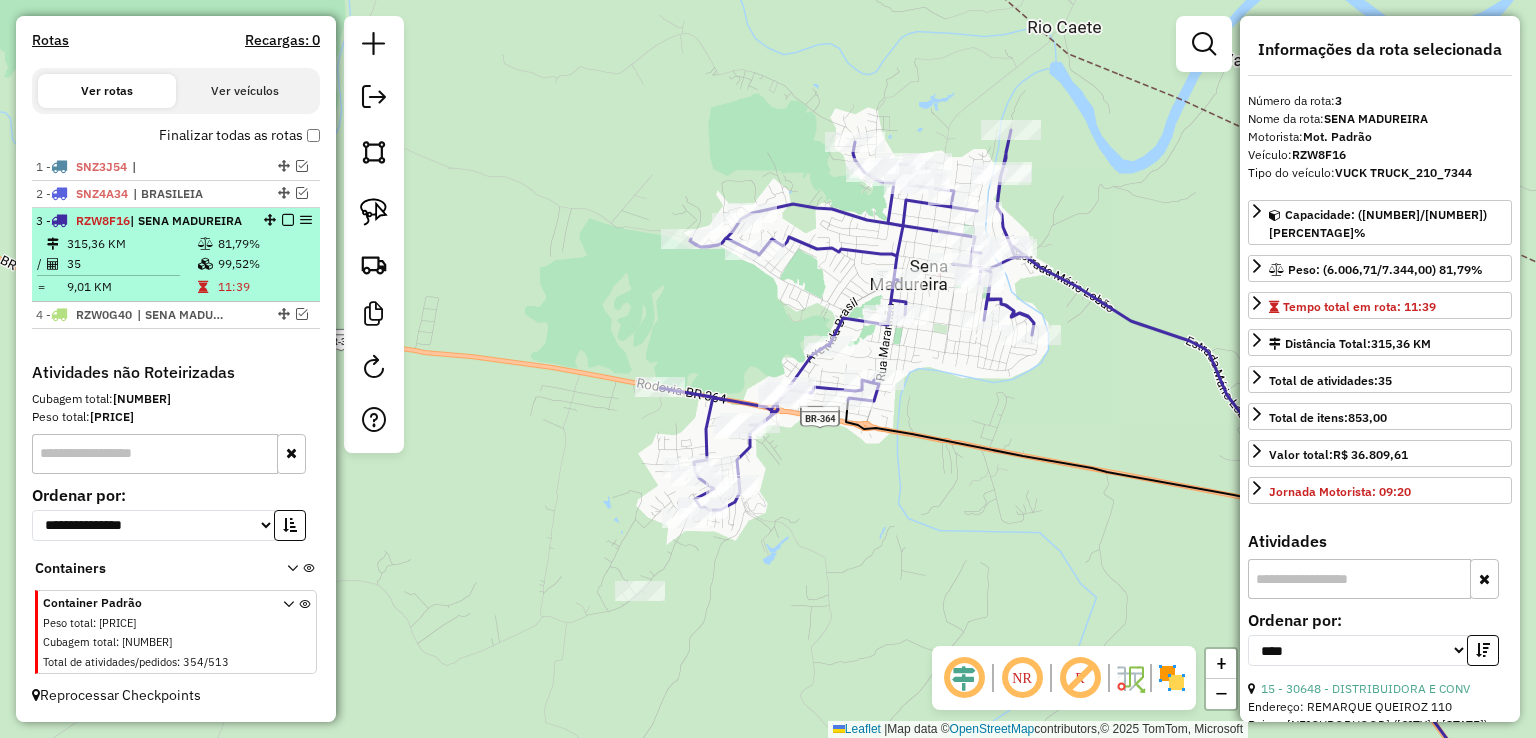 click at bounding box center (288, 220) 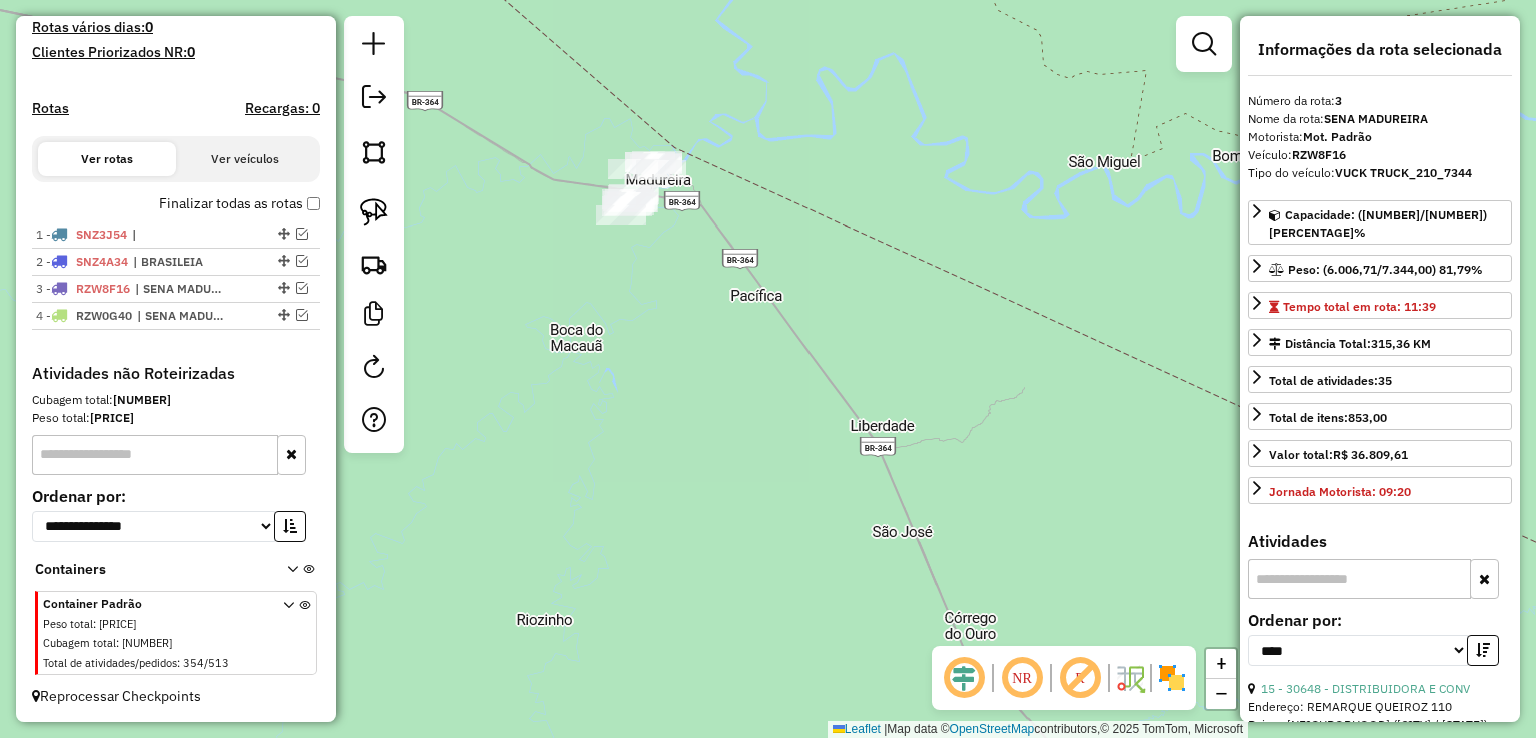 drag, startPoint x: 1134, startPoint y: 454, endPoint x: 711, endPoint y: 130, distance: 532.8274 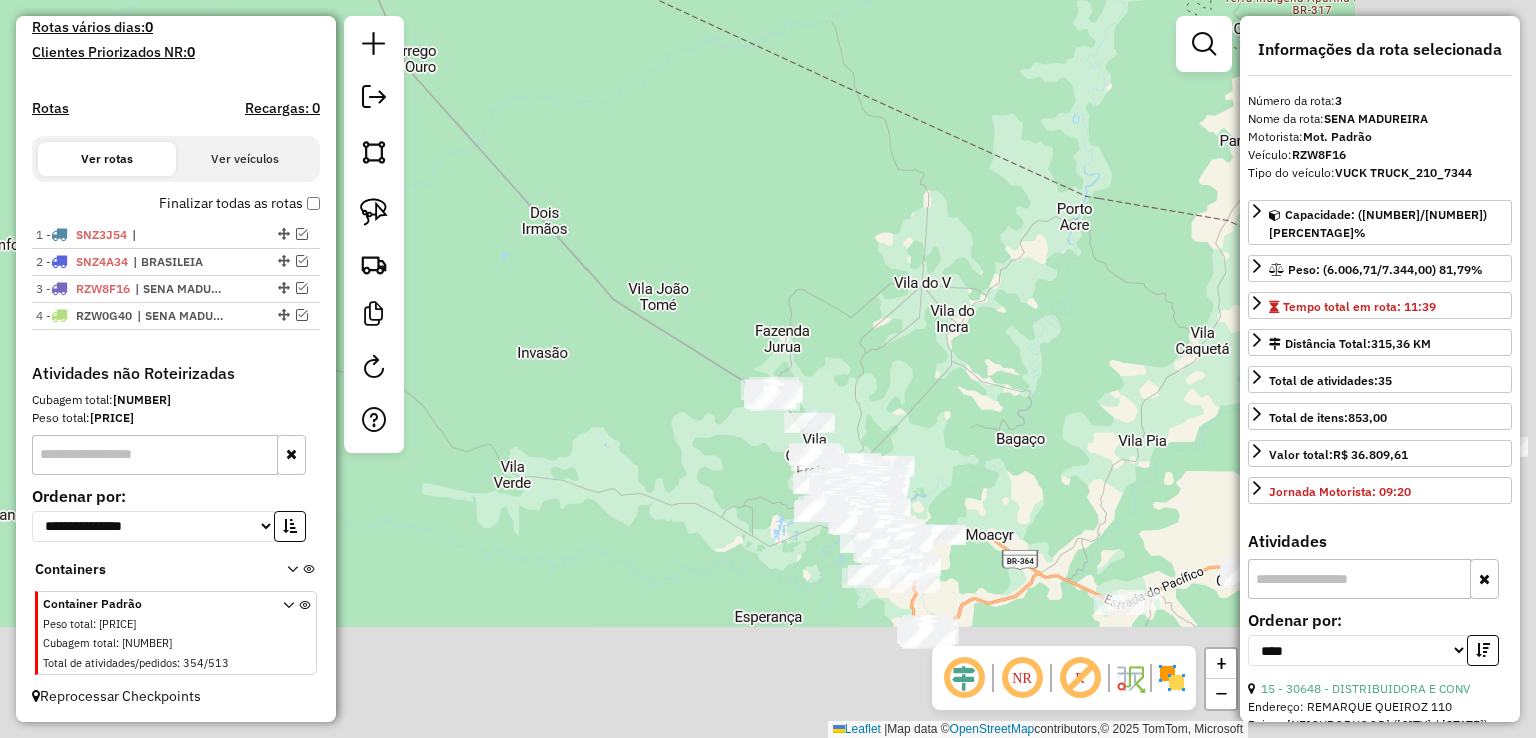 drag, startPoint x: 927, startPoint y: 324, endPoint x: 628, endPoint y: 62, distance: 397.54874 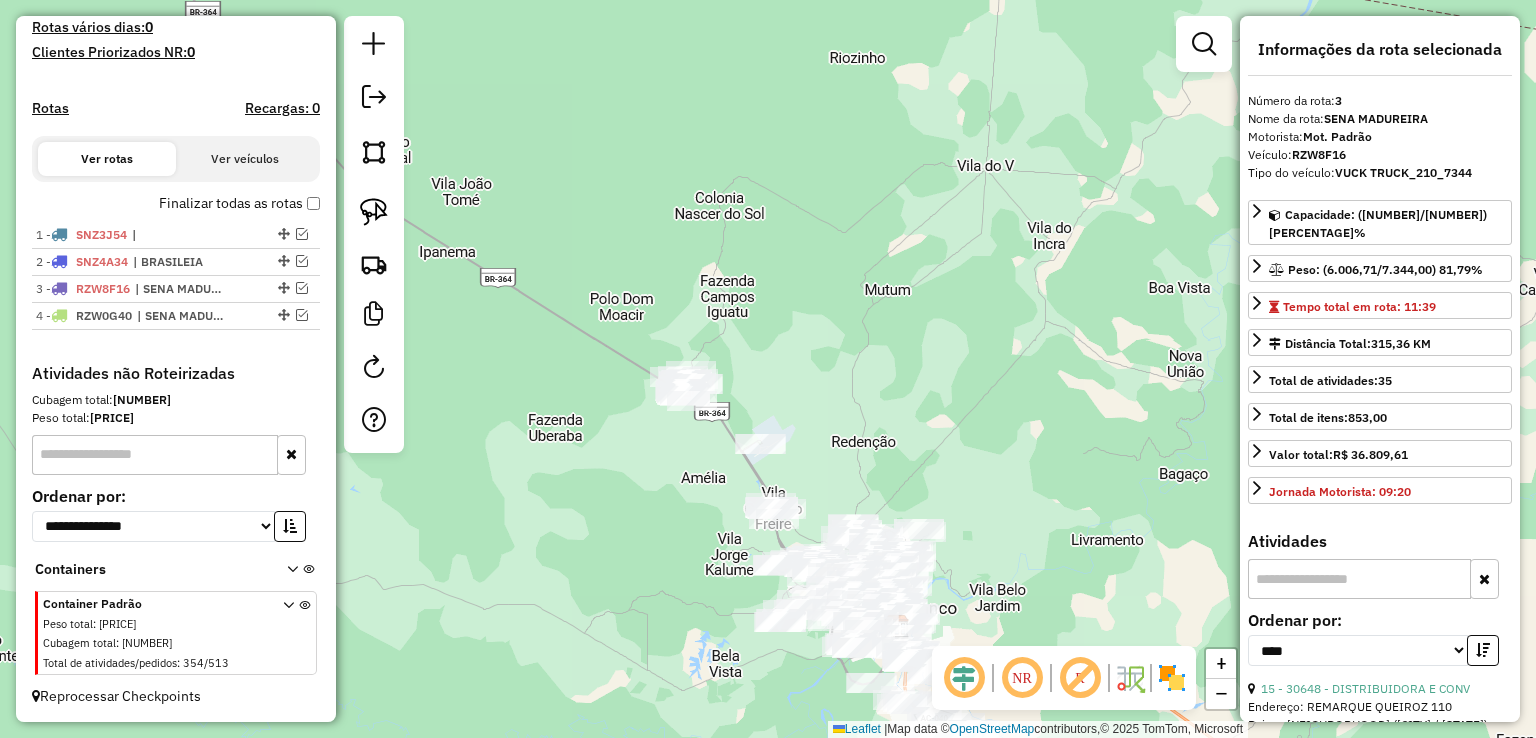 drag, startPoint x: 768, startPoint y: 301, endPoint x: 720, endPoint y: 209, distance: 103.768974 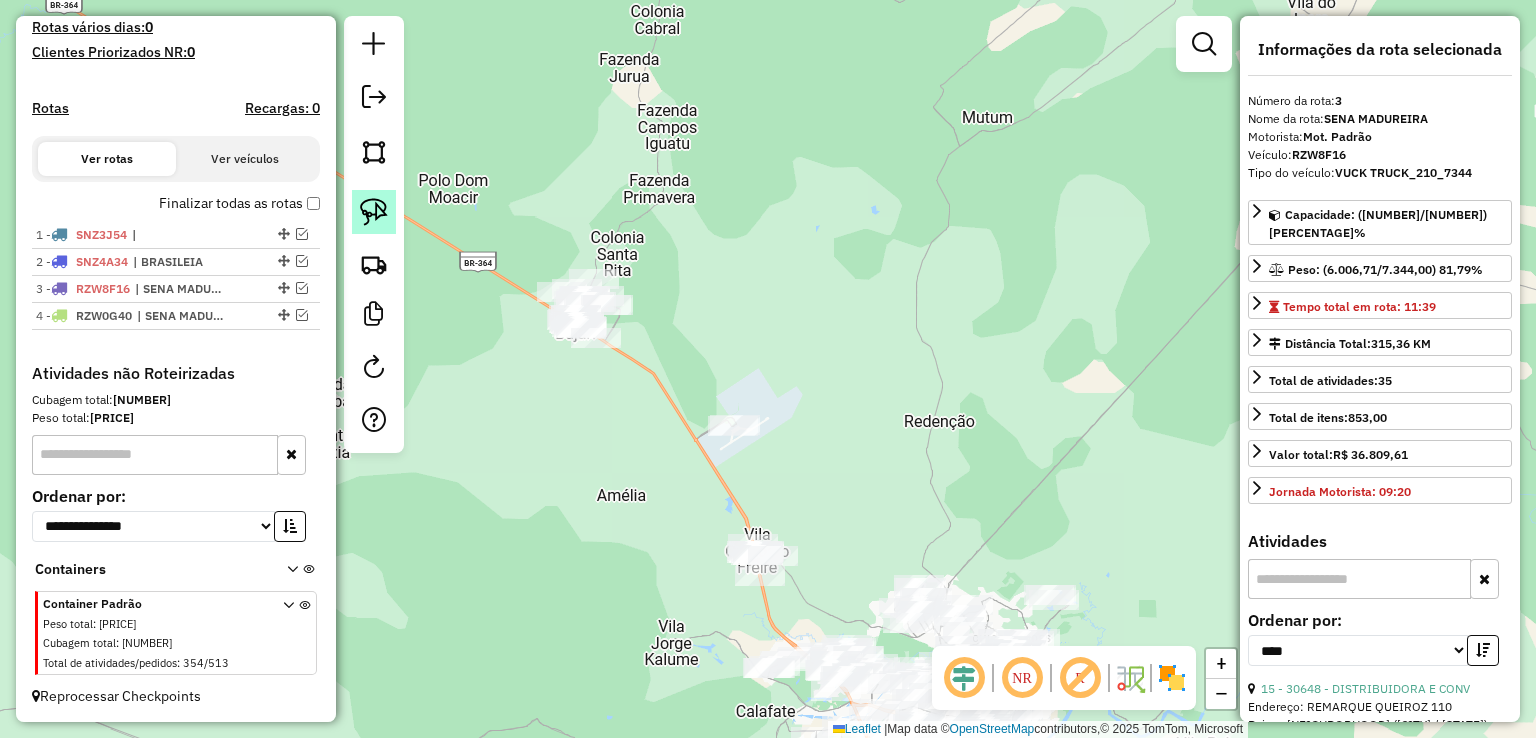 click 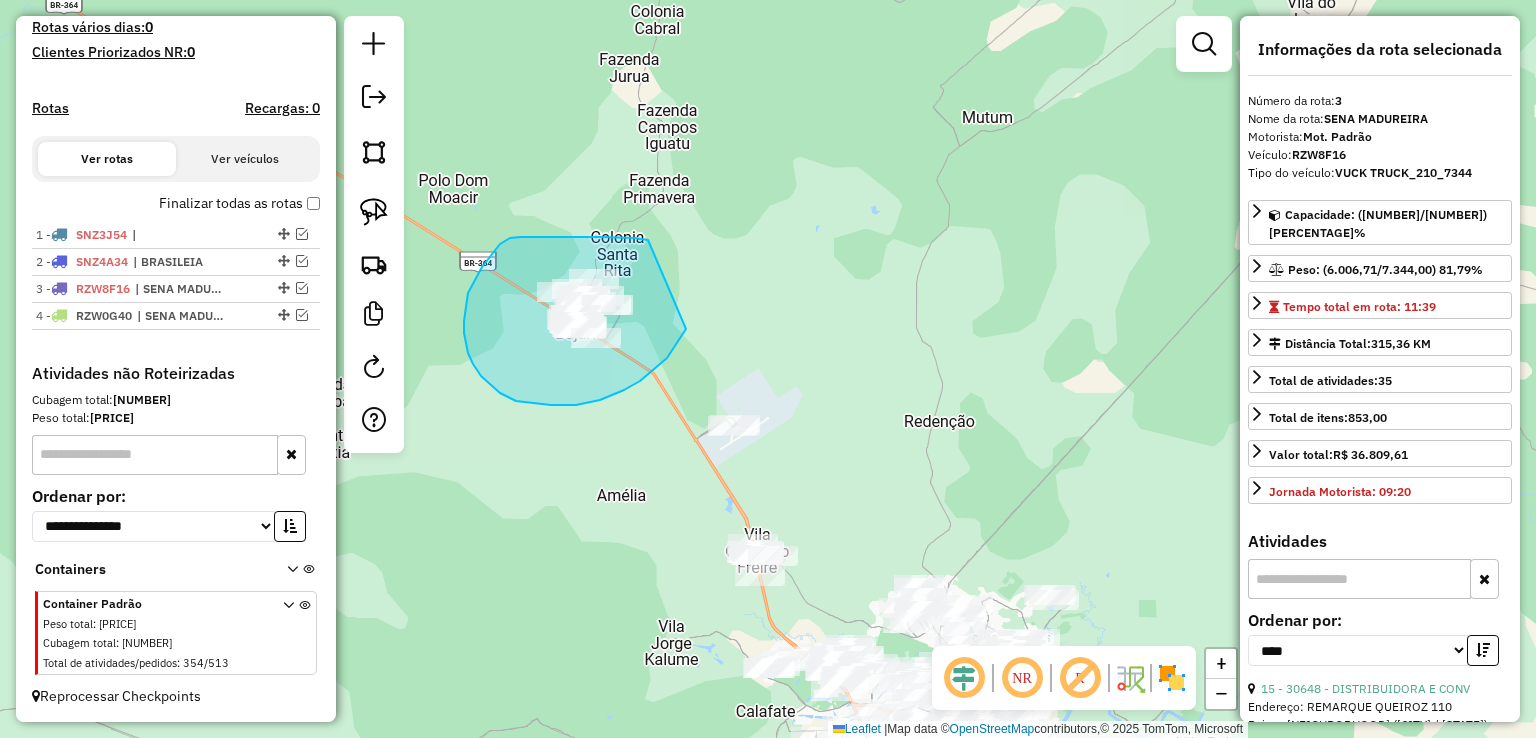 drag, startPoint x: 648, startPoint y: 240, endPoint x: 686, endPoint y: 329, distance: 96.77293 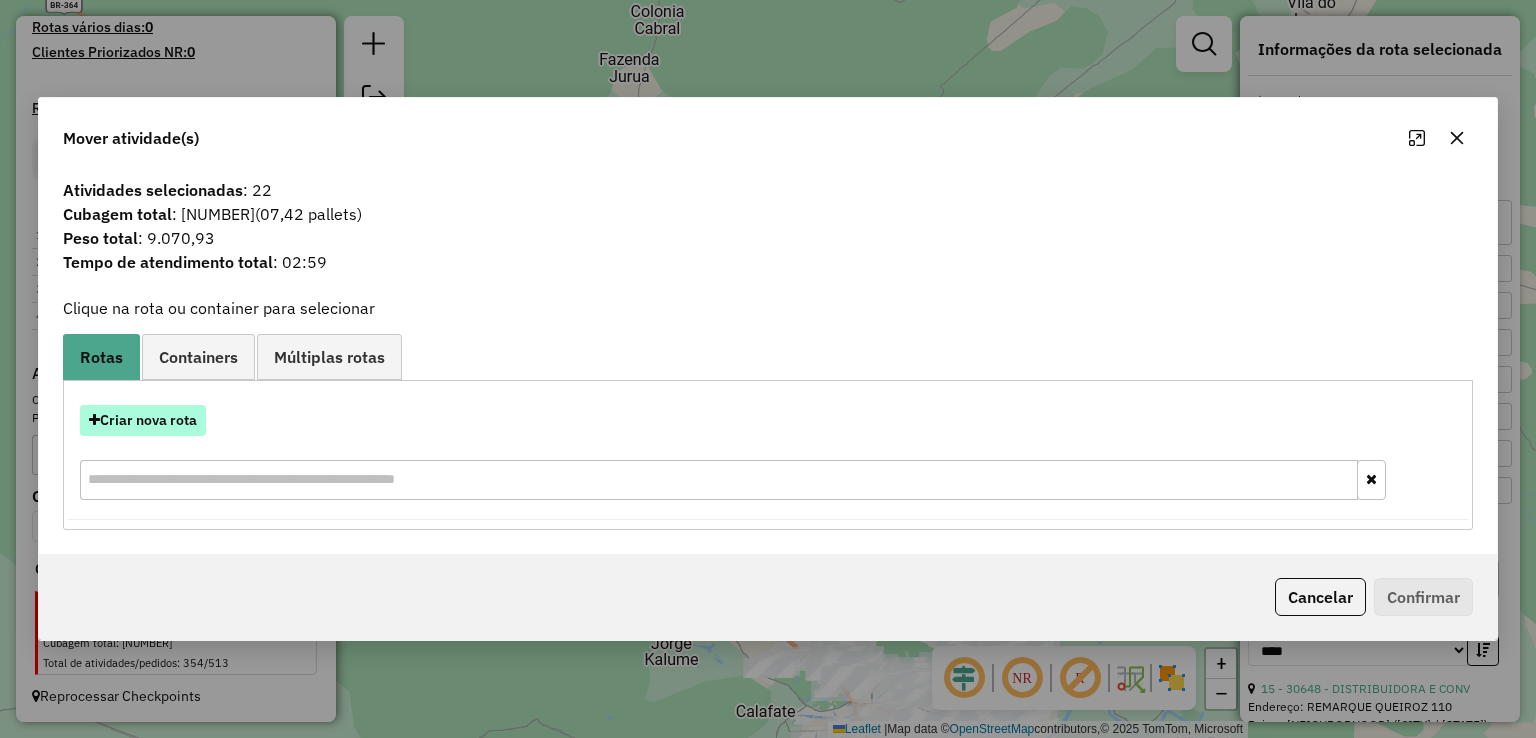 click on "Criar nova rota" at bounding box center [143, 420] 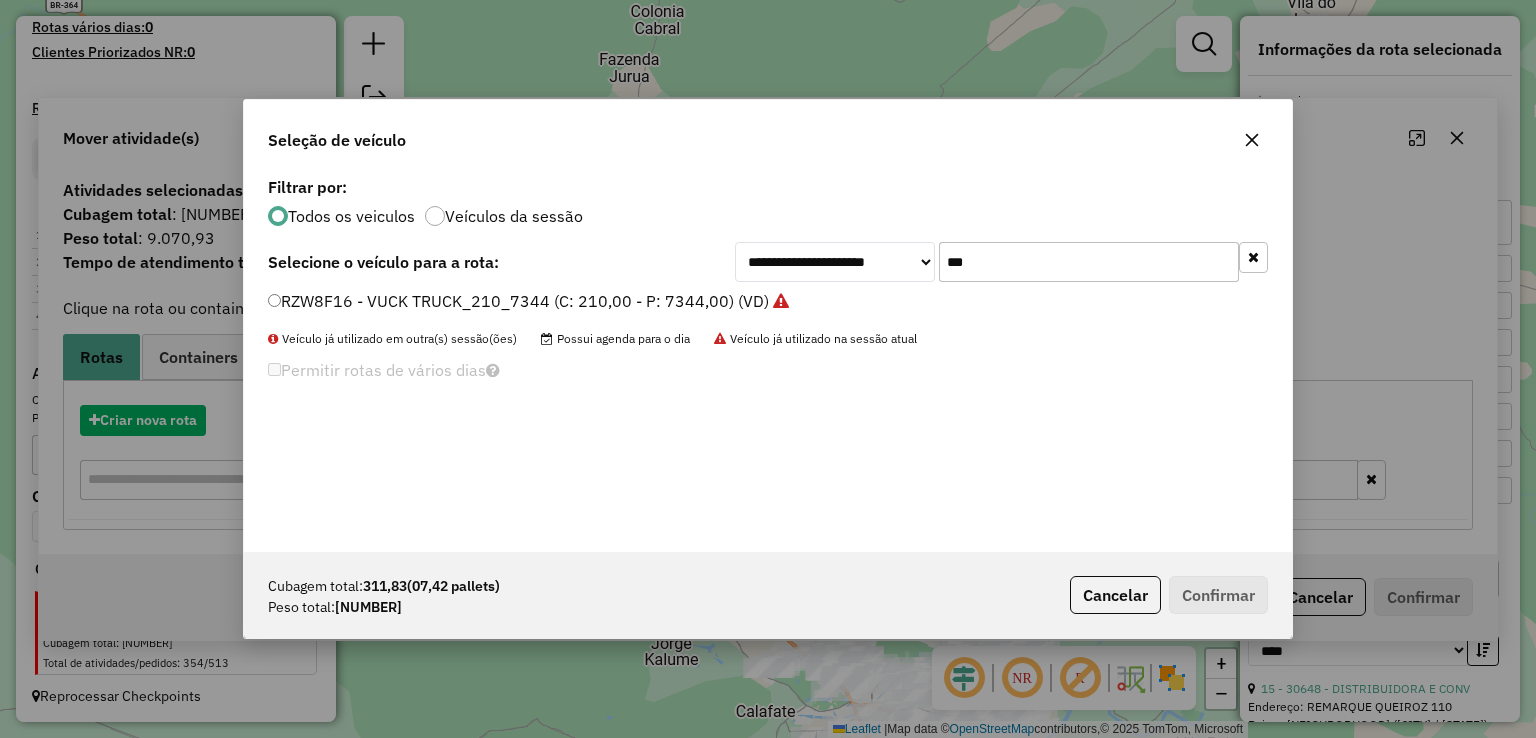 scroll, scrollTop: 10, scrollLeft: 6, axis: both 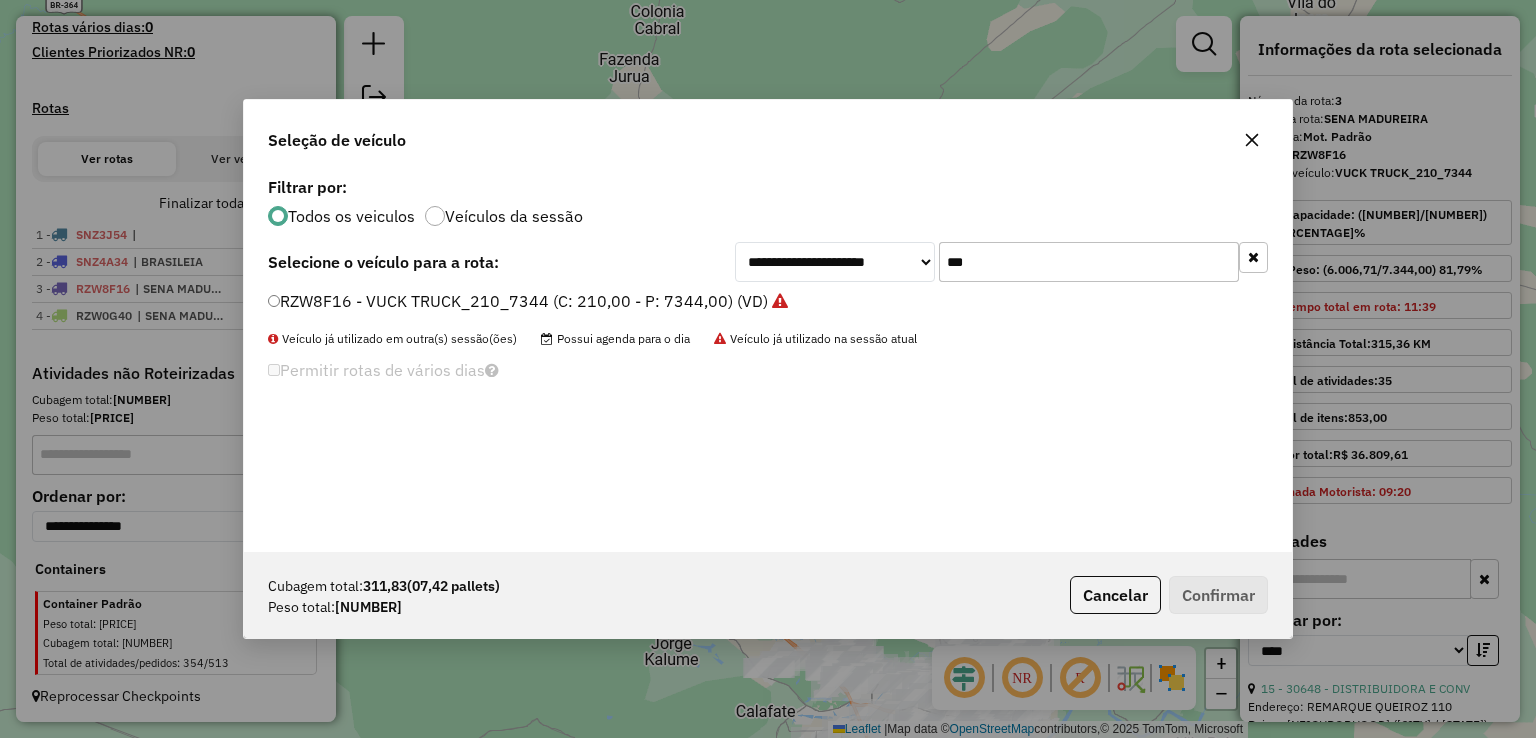 drag, startPoint x: 1040, startPoint y: 253, endPoint x: 710, endPoint y: 260, distance: 330.07425 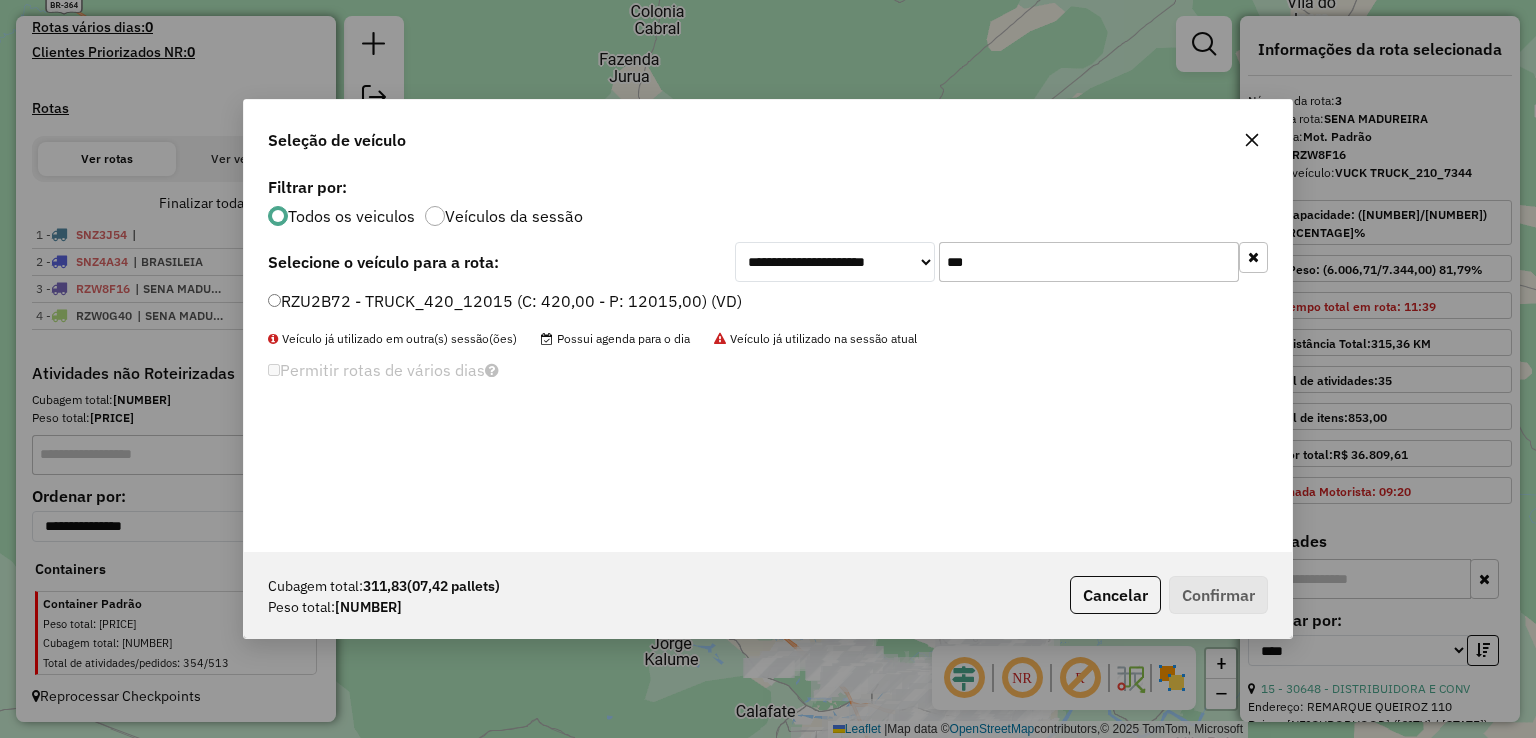 type on "***" 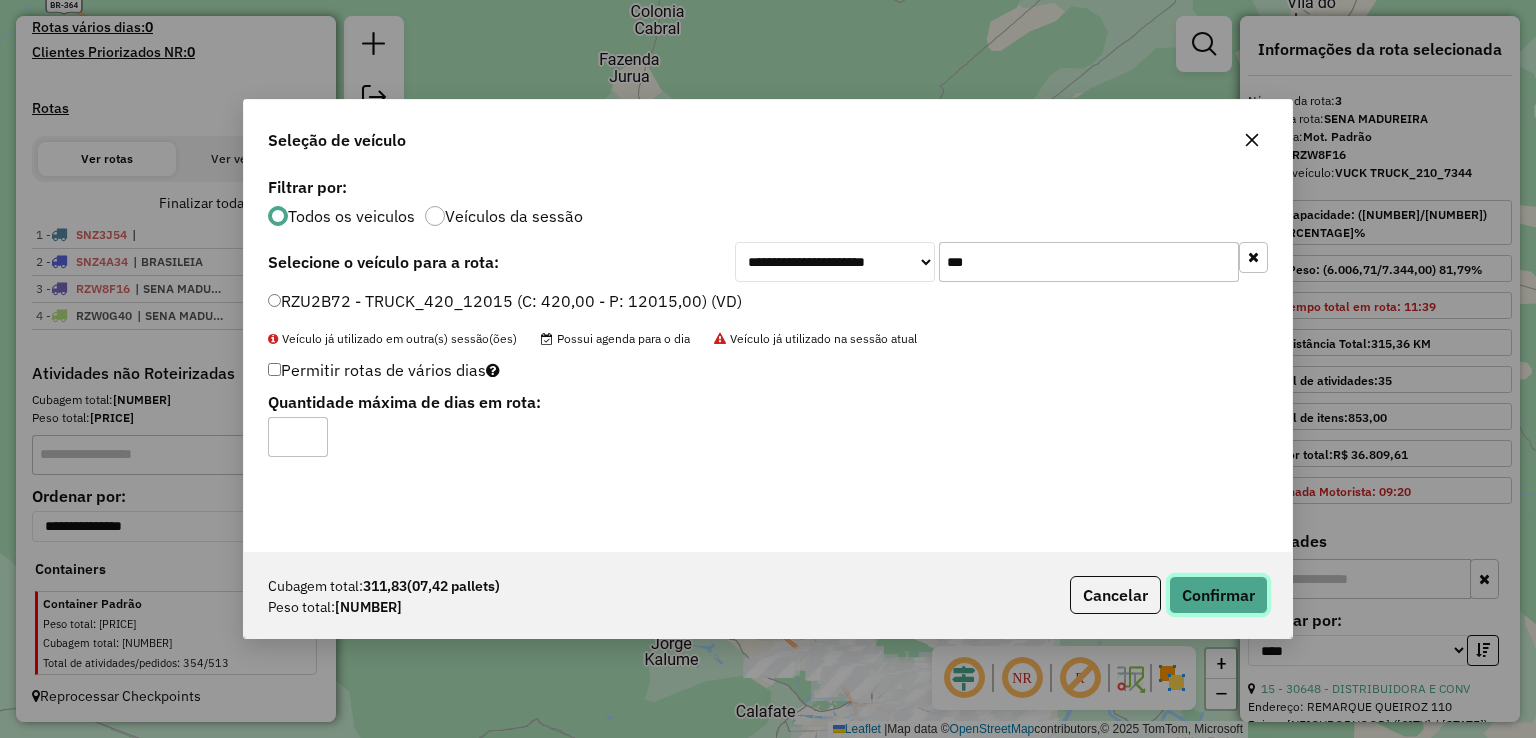 click on "Confirmar" 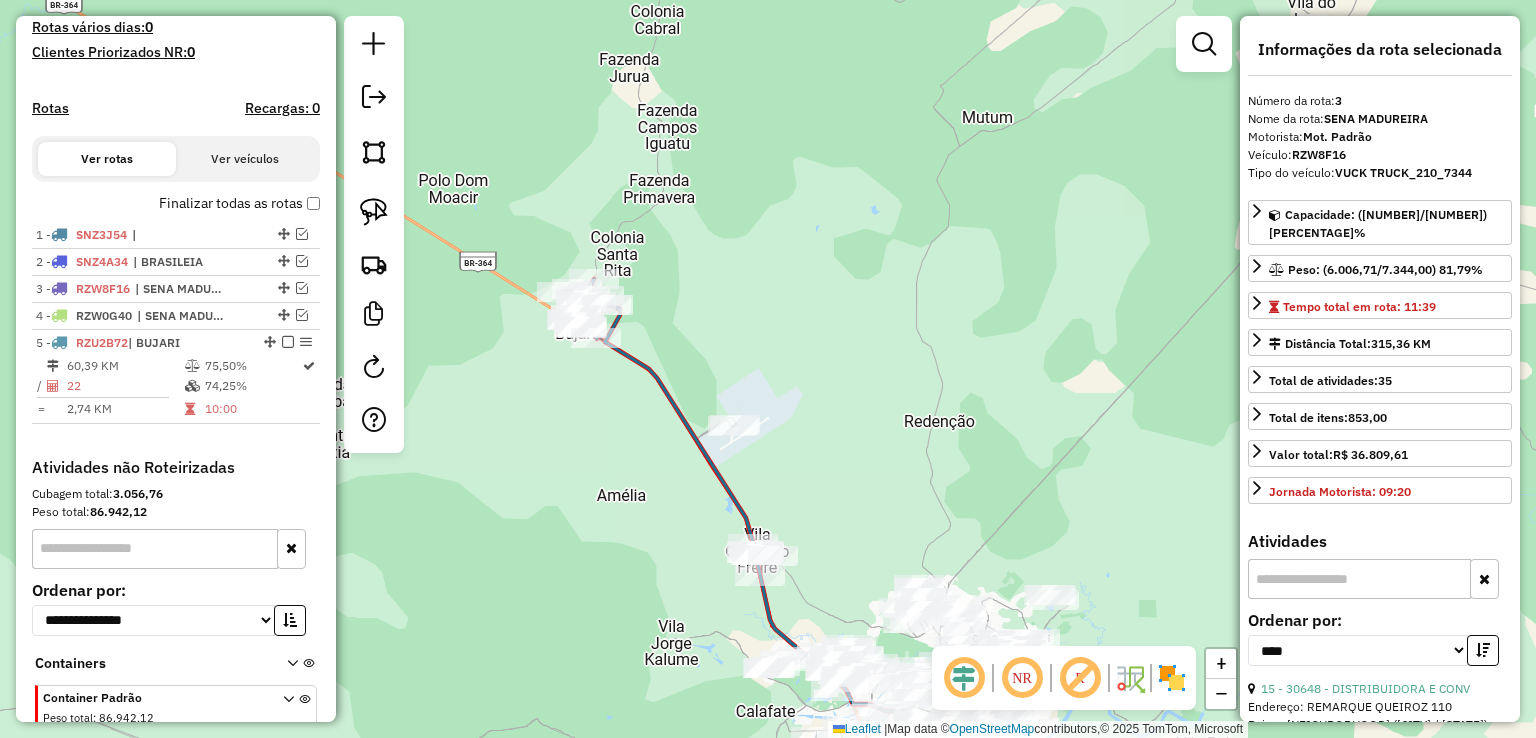scroll, scrollTop: 637, scrollLeft: 0, axis: vertical 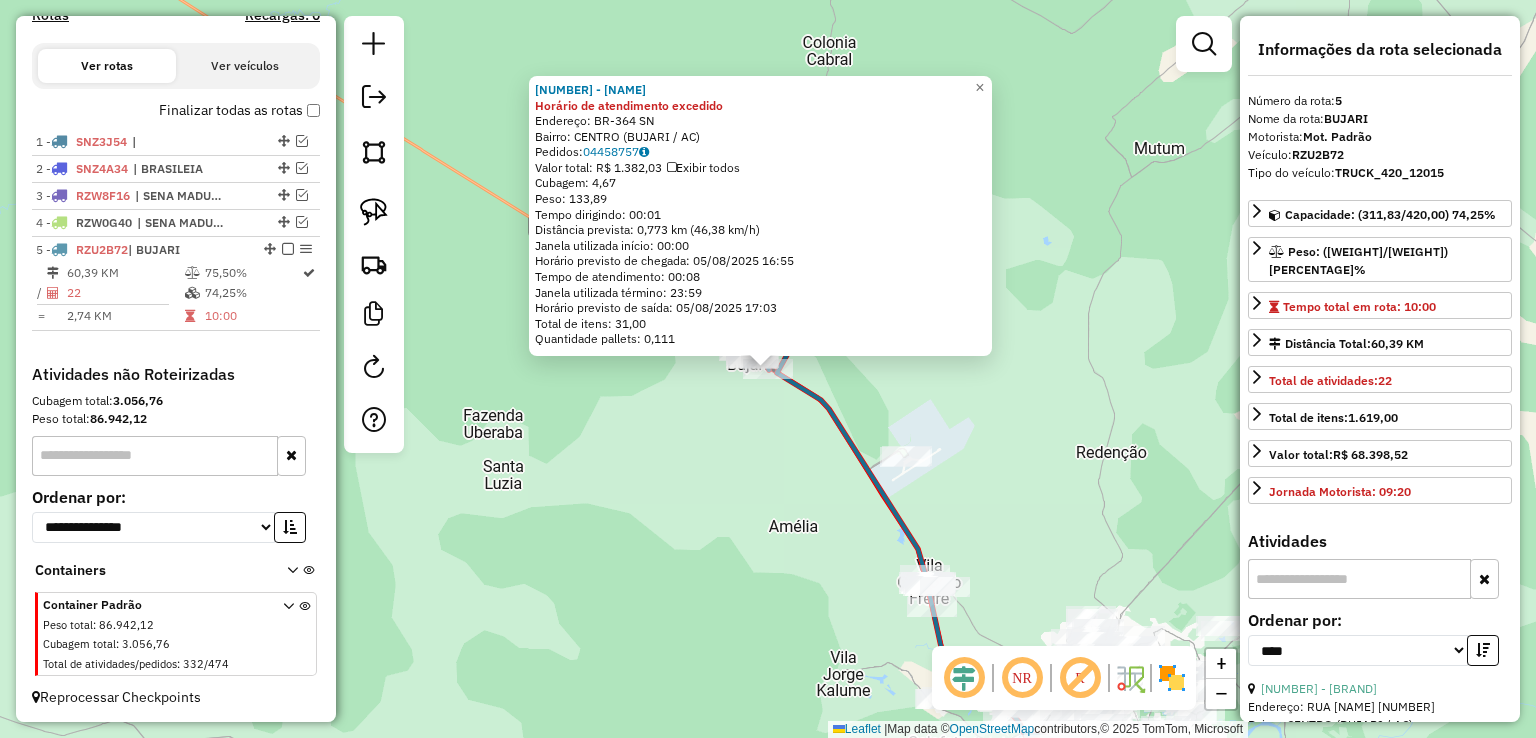 click on "98558 - LUCAS SILVA Horário de atendimento excedido  Endereço:  BR-364 SN   Bairro: CENTRO (BUJARI / AC)   Pedidos:  04458757   Valor total: R$ 1.382,03   Exibir todos   Cubagem: 4,67  Peso: 133,89  Tempo dirigindo: 00:01   Distância prevista: 0,773 km (46,38 km/h)   Janela utilizada início: 00:00   Horário previsto de chegada: 05/08/2025 16:55   Tempo de atendimento: 00:08   Janela utilizada término: 23:59   Horário previsto de saída: 05/08/2025 17:03   Total de itens: 31,00   Quantidade pallets: 0,111  × Janela de atendimento Grade de atendimento Capacidade Transportadoras Veículos Cliente Pedidos  Rotas Selecione os dias de semana para filtrar as janelas de atendimento  Seg   Ter   Qua   Qui   Sex   Sáb   Dom  Informe o período da janela de atendimento: De: Até:  Filtrar exatamente a janela do cliente  Considerar janela de atendimento padrão  Selecione os dias de semana para filtrar as grades de atendimento  Seg   Ter   Qua   Qui   Sex   Sáb   Dom   Peso mínimo:   Peso máximo:   De:   De:" 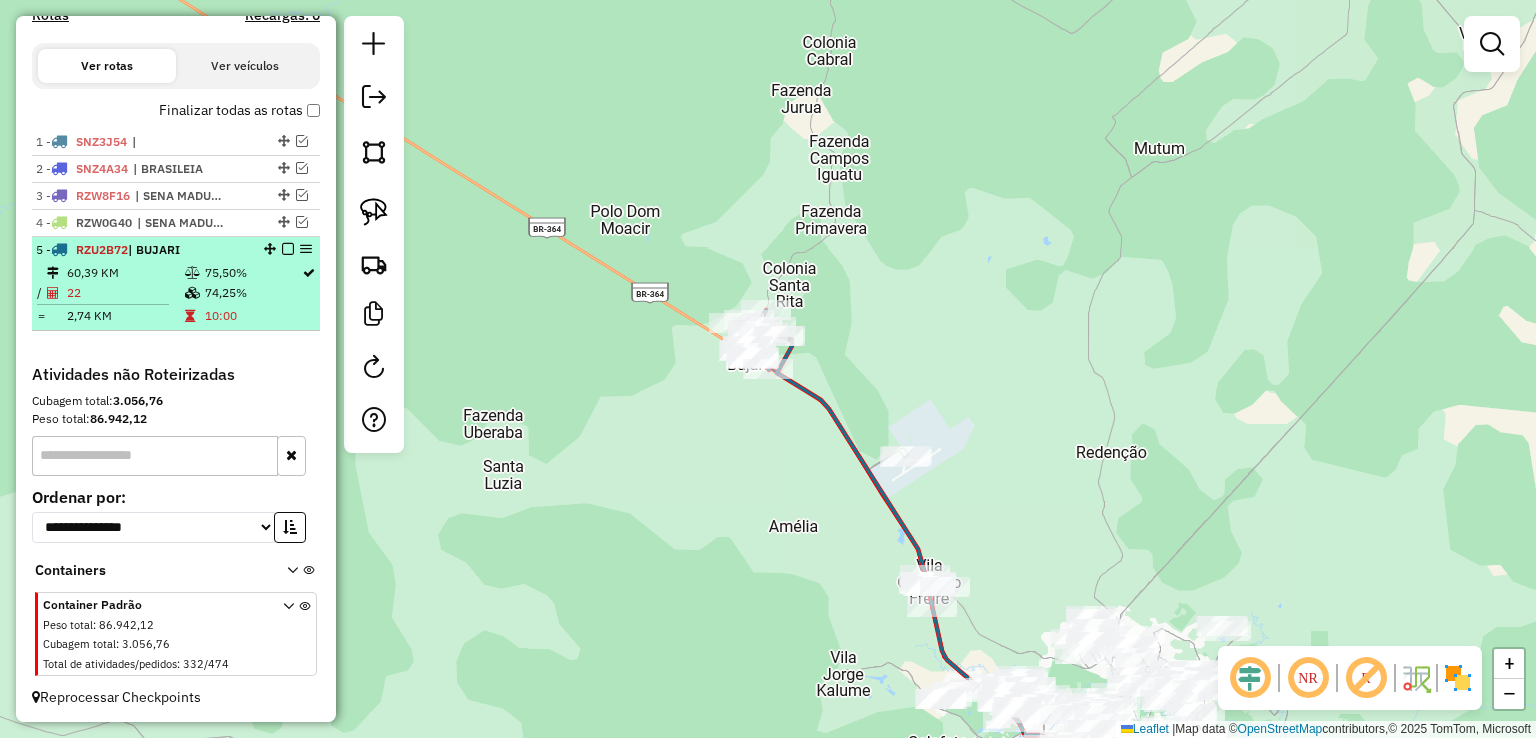 click at bounding box center [288, 249] 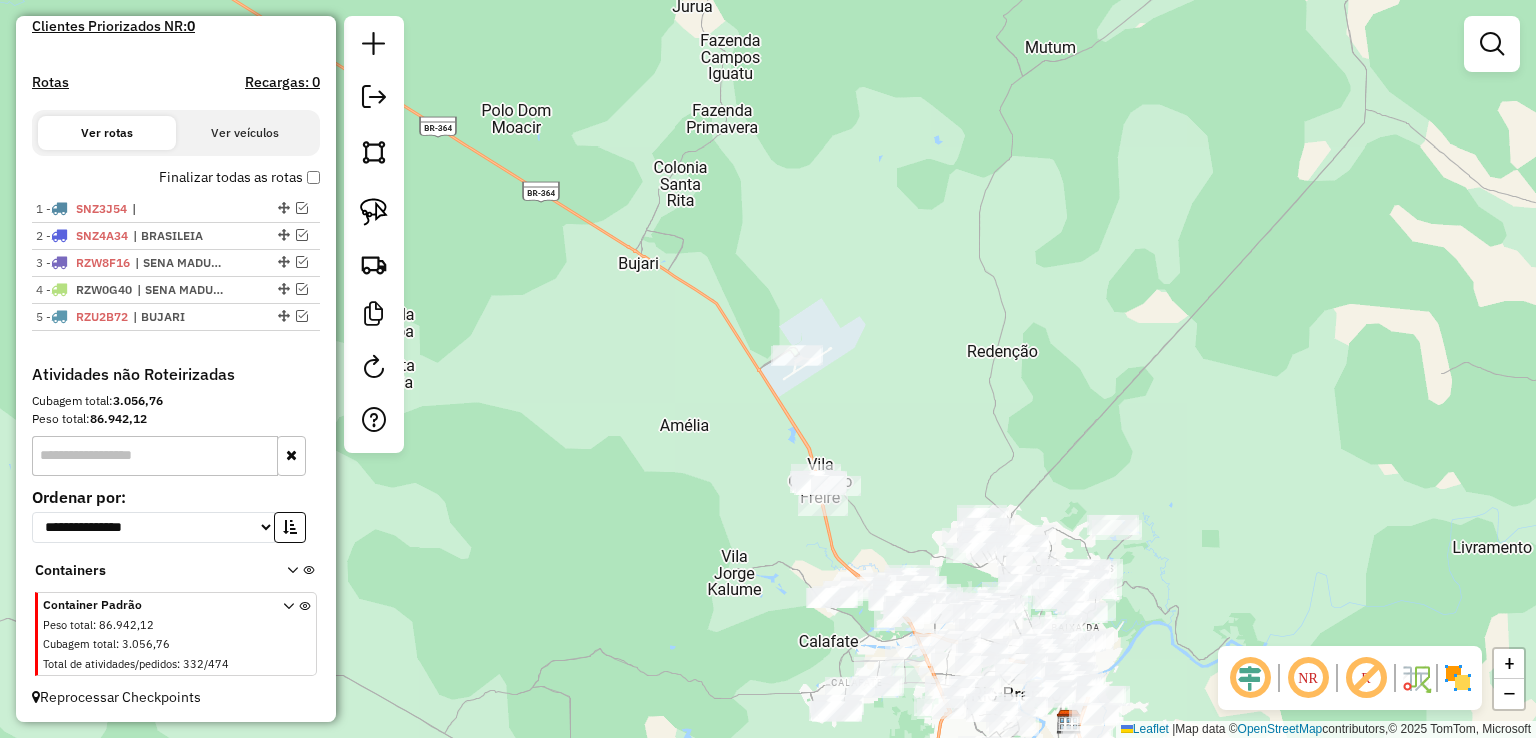 drag, startPoint x: 818, startPoint y: 405, endPoint x: 570, endPoint y: 98, distance: 394.65555 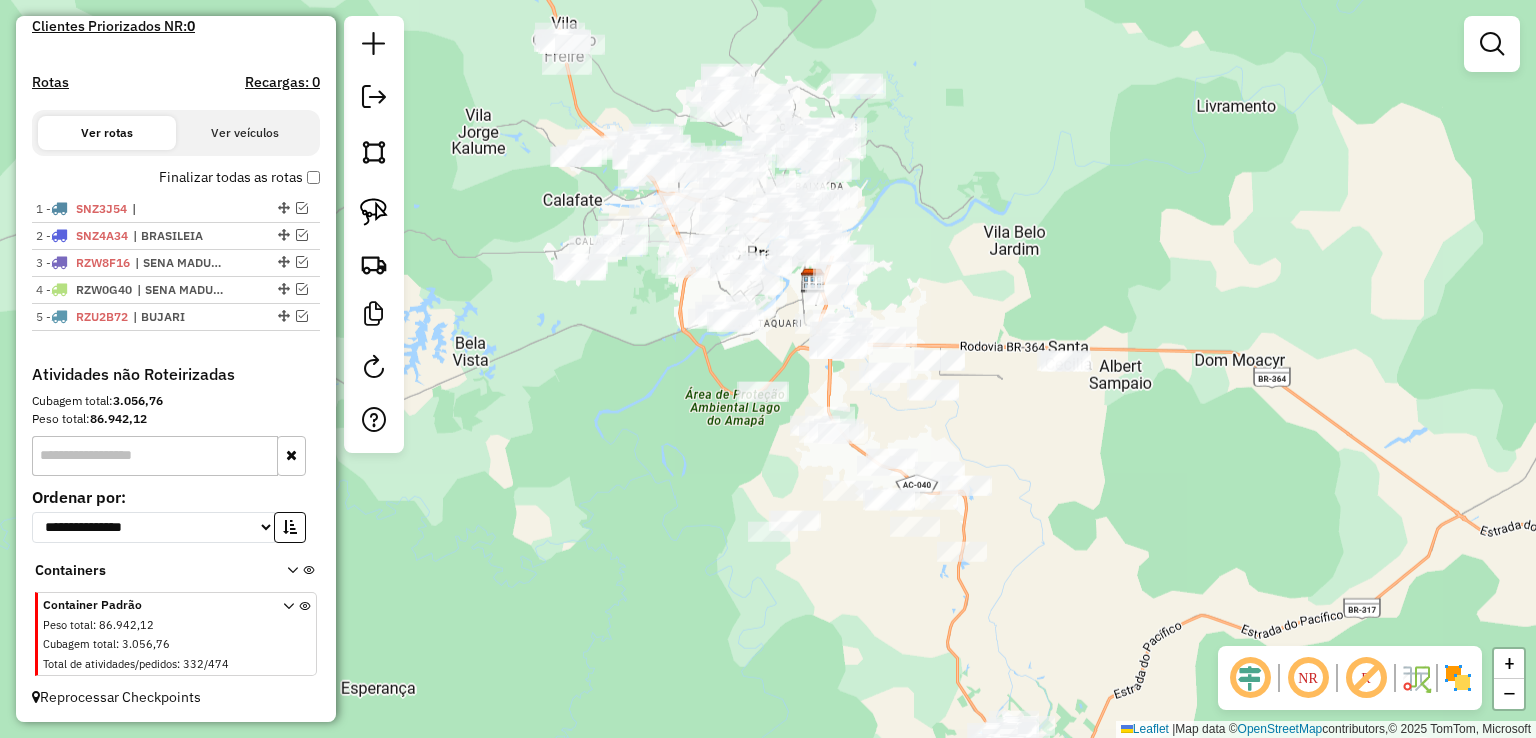 drag, startPoint x: 746, startPoint y: 257, endPoint x: 648, endPoint y: 41, distance: 237.19191 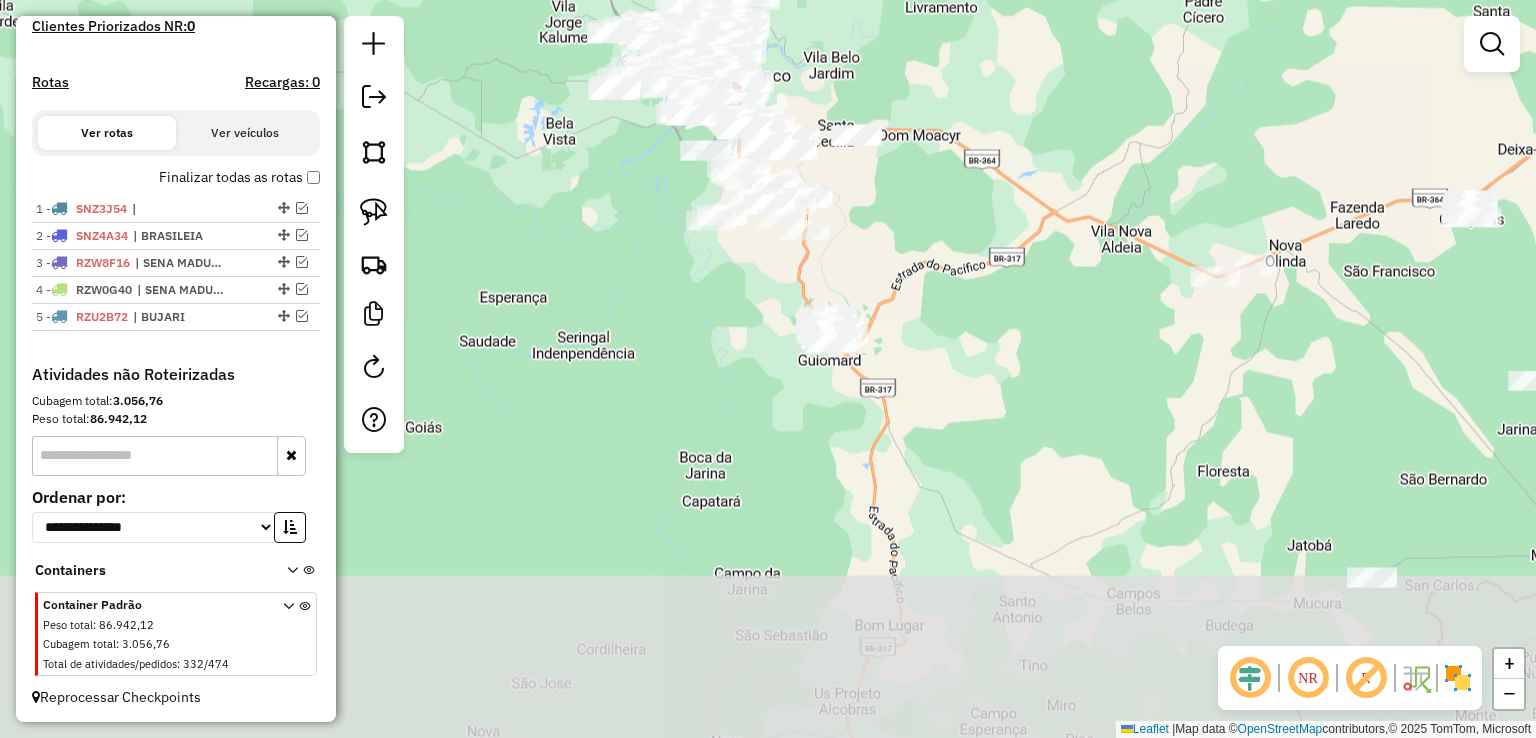 drag, startPoint x: 1384, startPoint y: 340, endPoint x: 1107, endPoint y: 65, distance: 390.3255 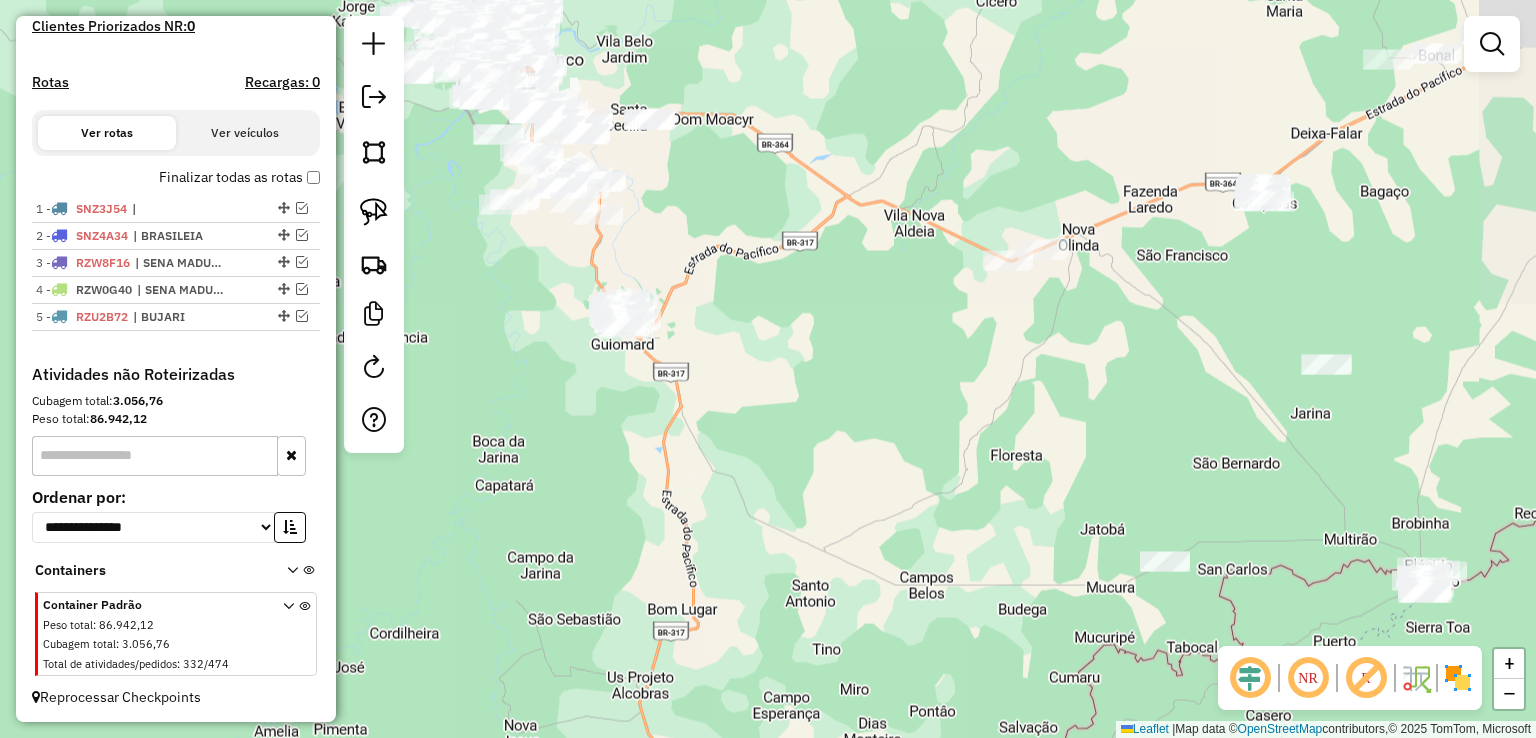 drag, startPoint x: 996, startPoint y: 465, endPoint x: 847, endPoint y: 559, distance: 176.17322 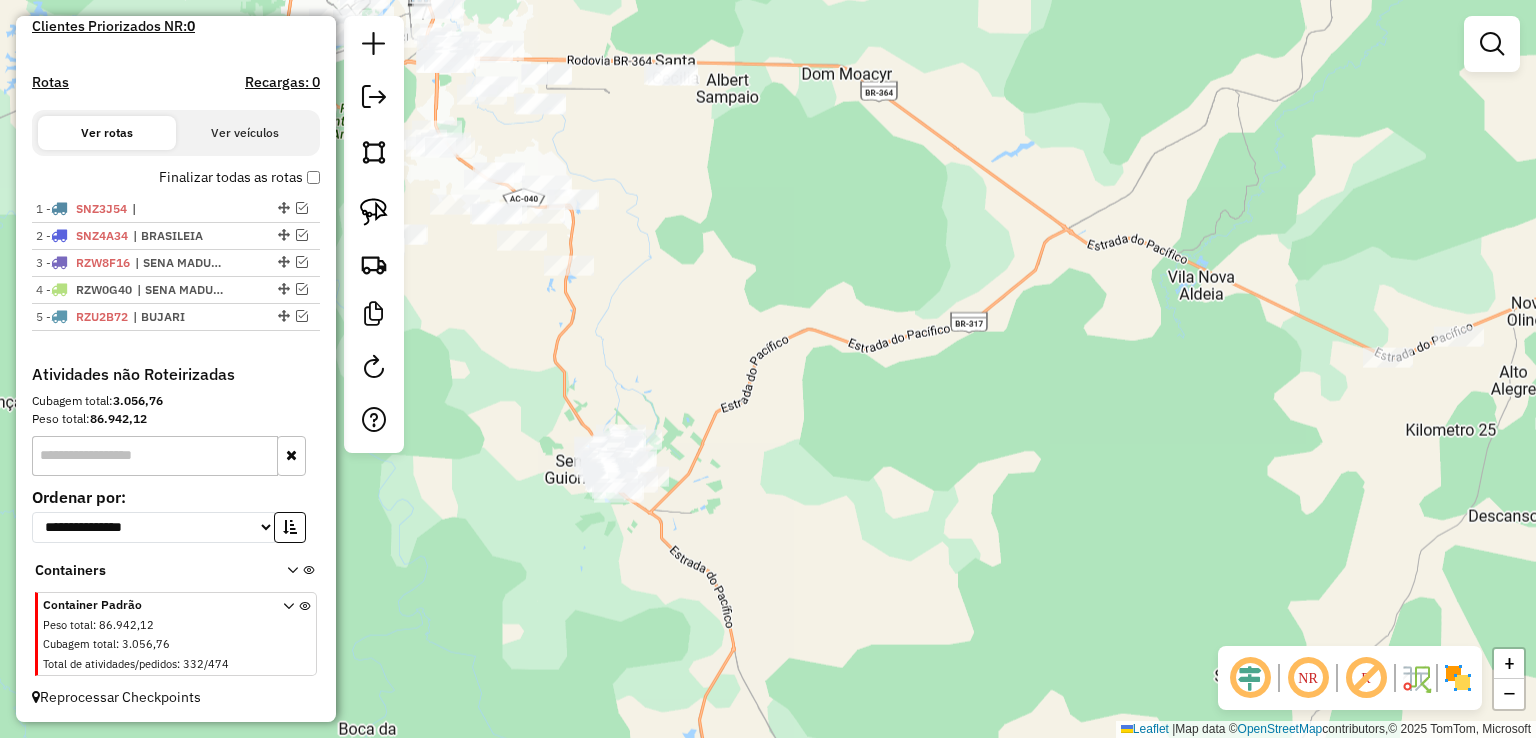 drag, startPoint x: 744, startPoint y: 383, endPoint x: 848, endPoint y: 309, distance: 127.64012 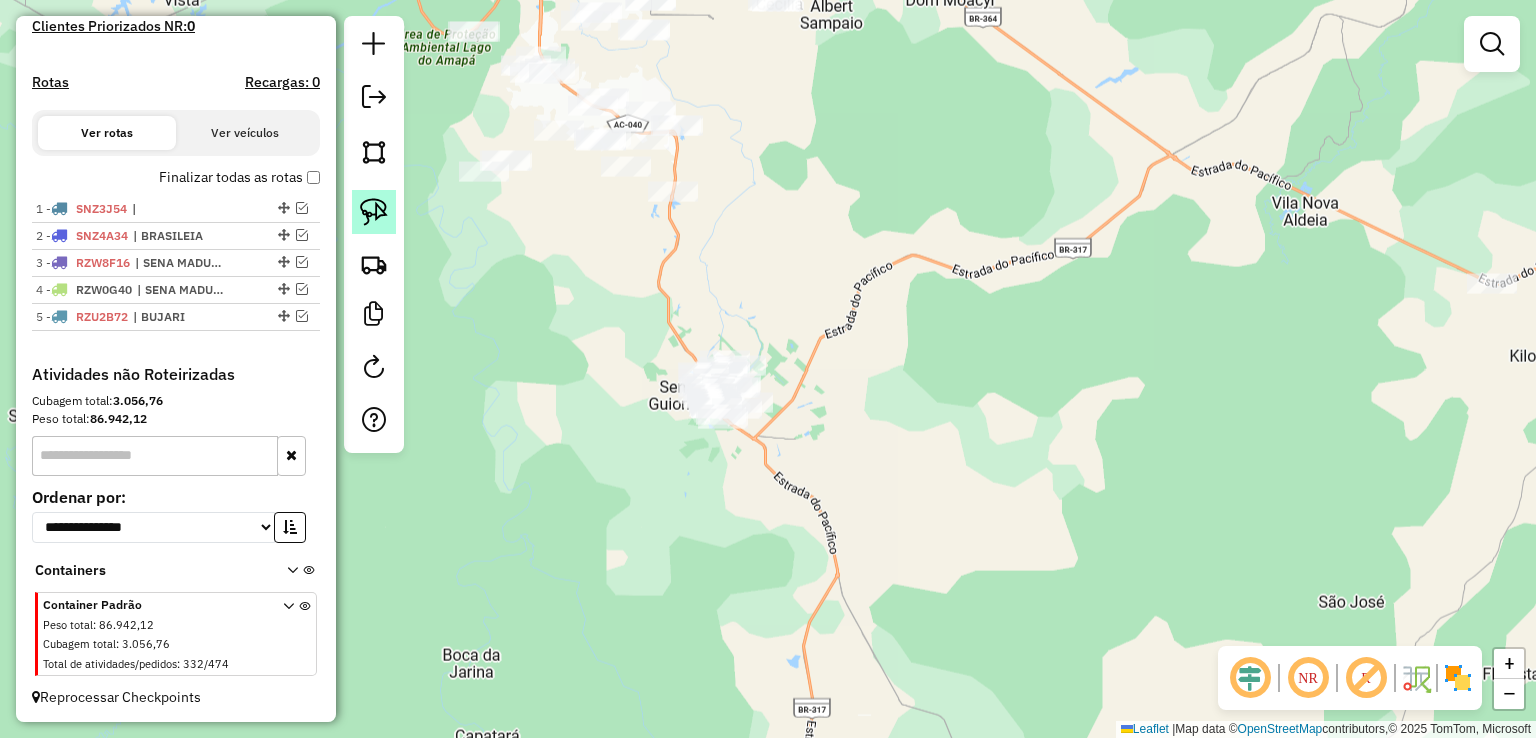 click 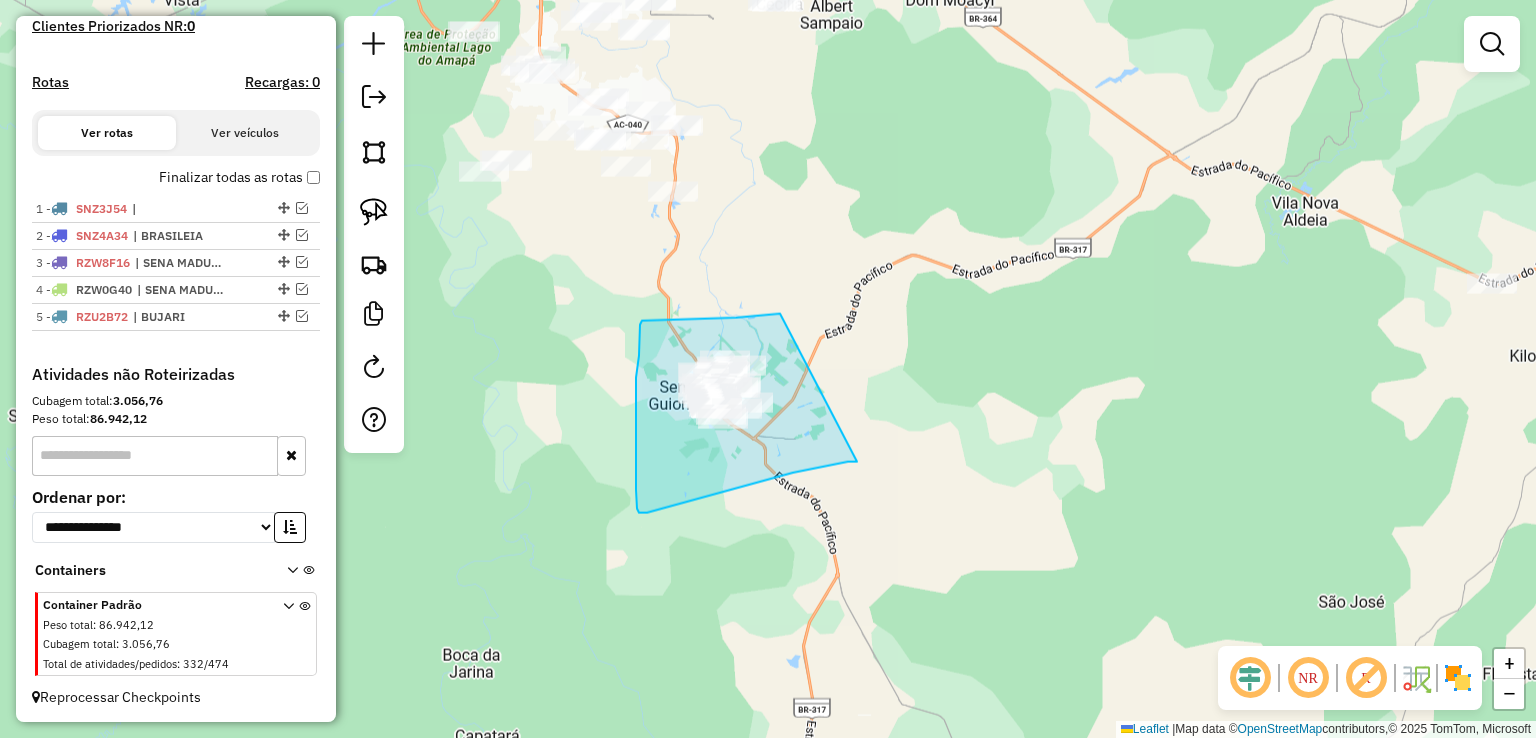 drag, startPoint x: 780, startPoint y: 313, endPoint x: 857, endPoint y: 461, distance: 166.83224 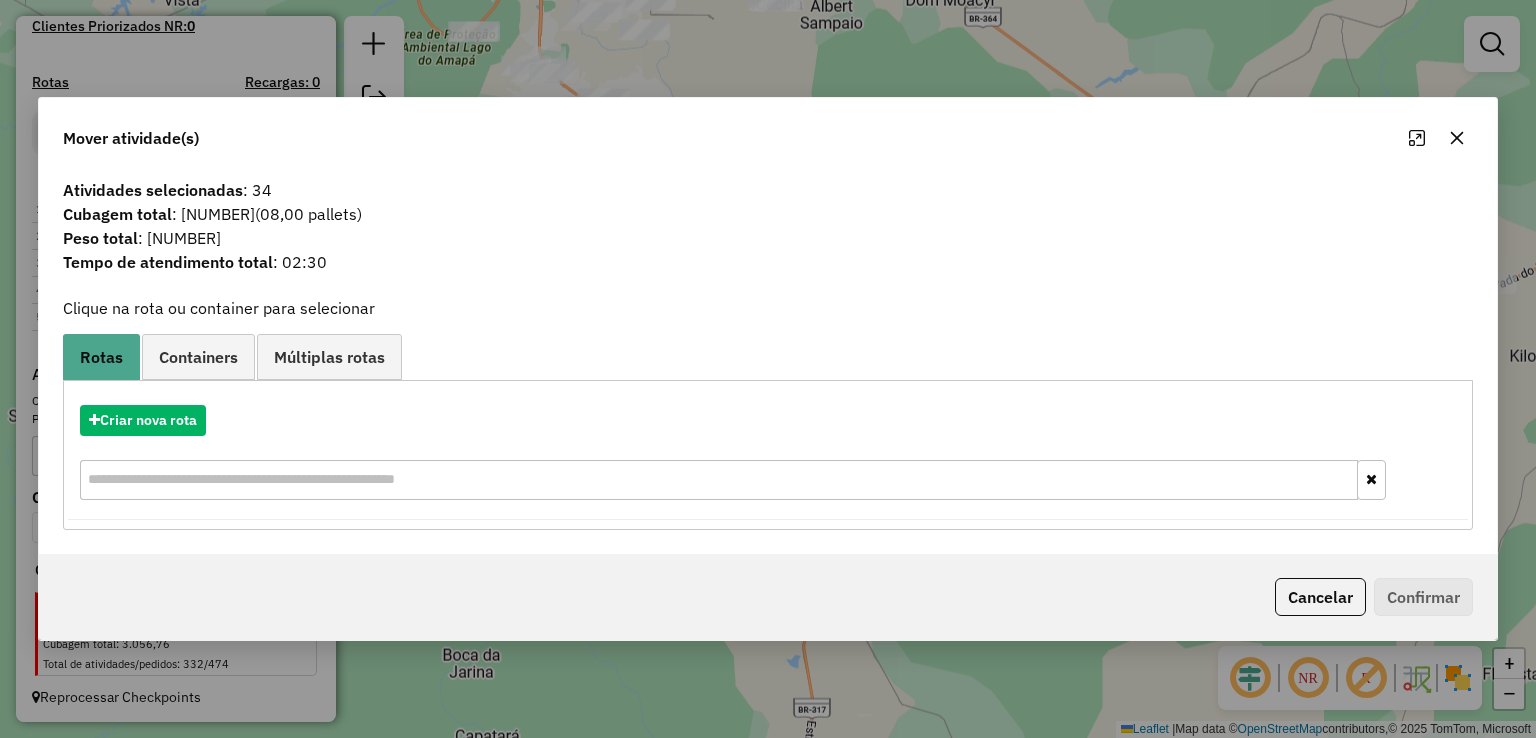 click 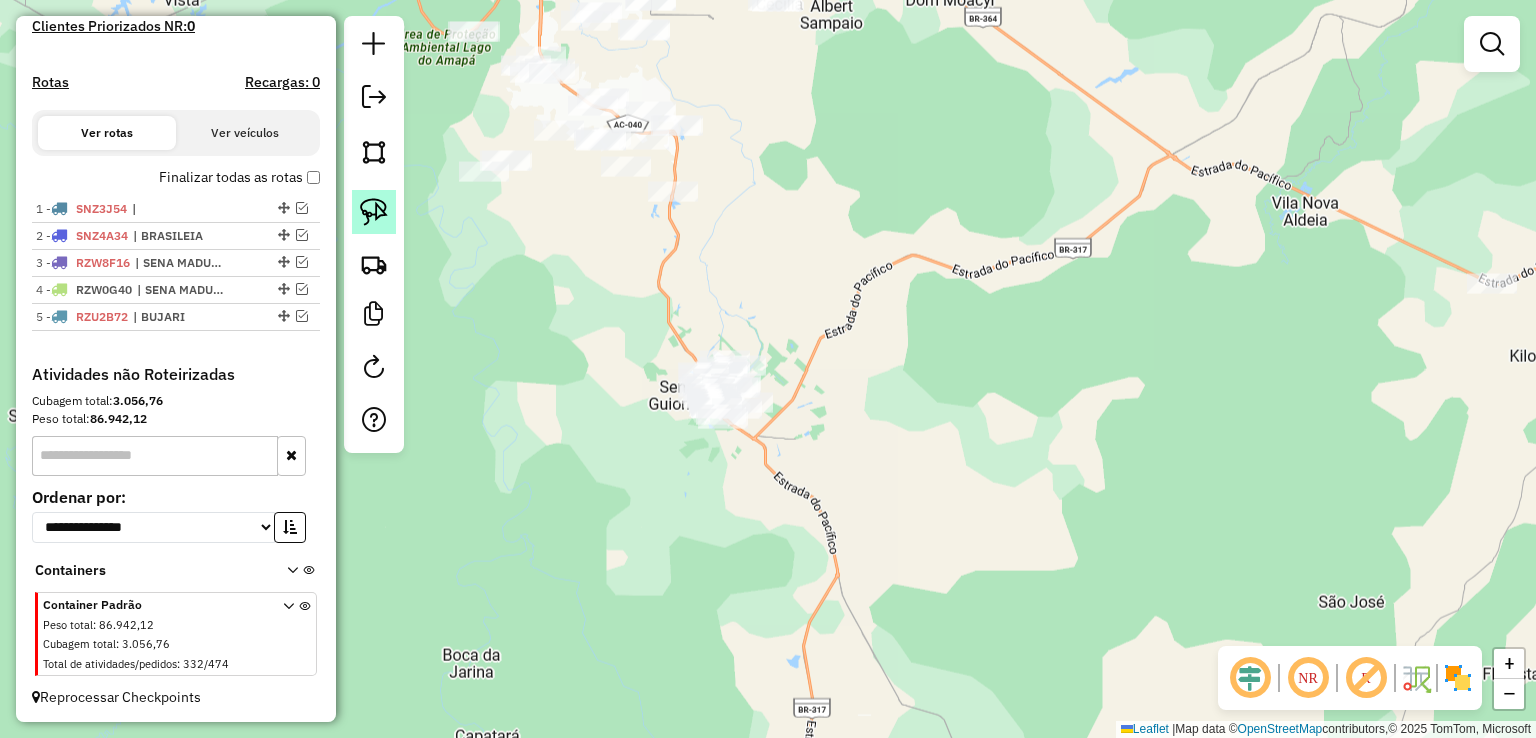click 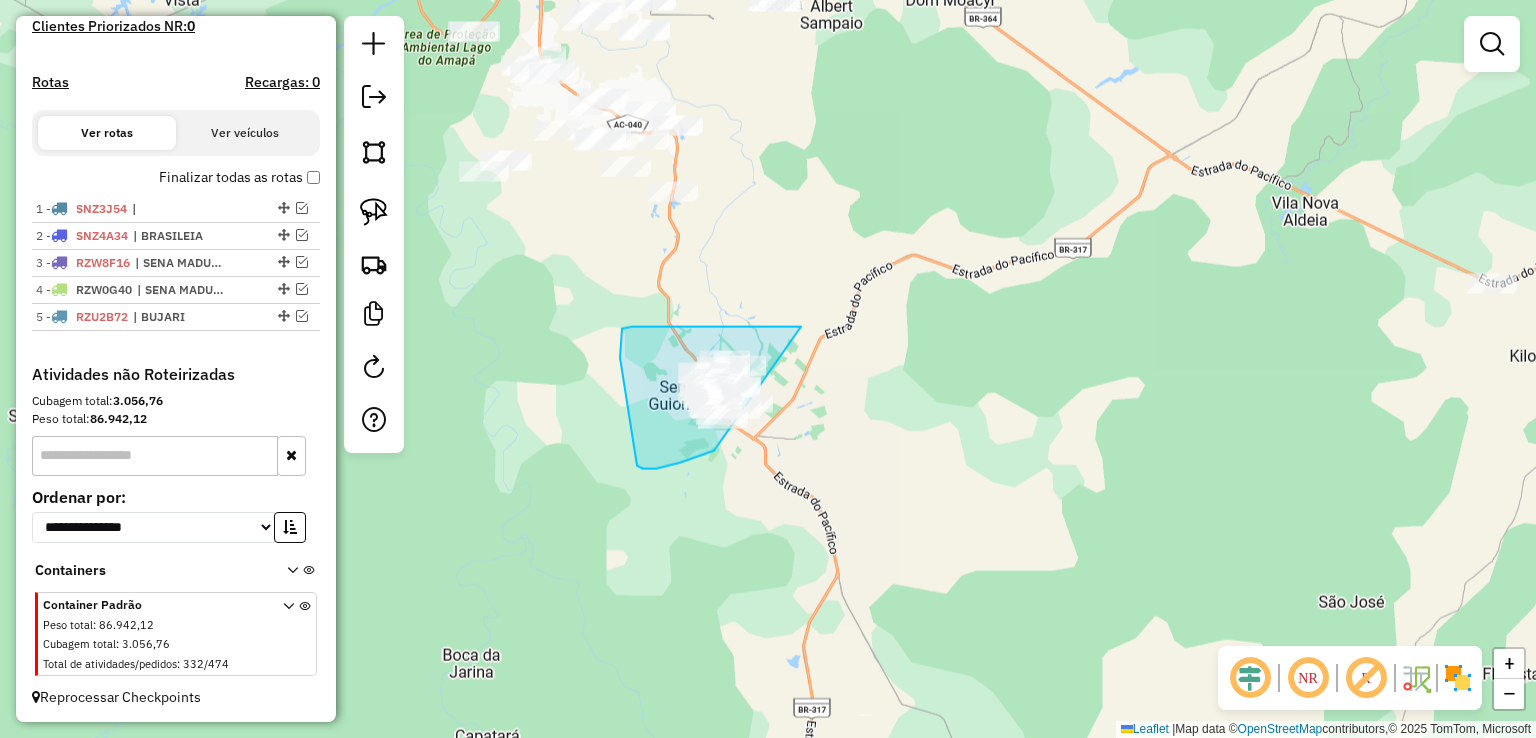 drag, startPoint x: 801, startPoint y: 326, endPoint x: 887, endPoint y: 422, distance: 128.88754 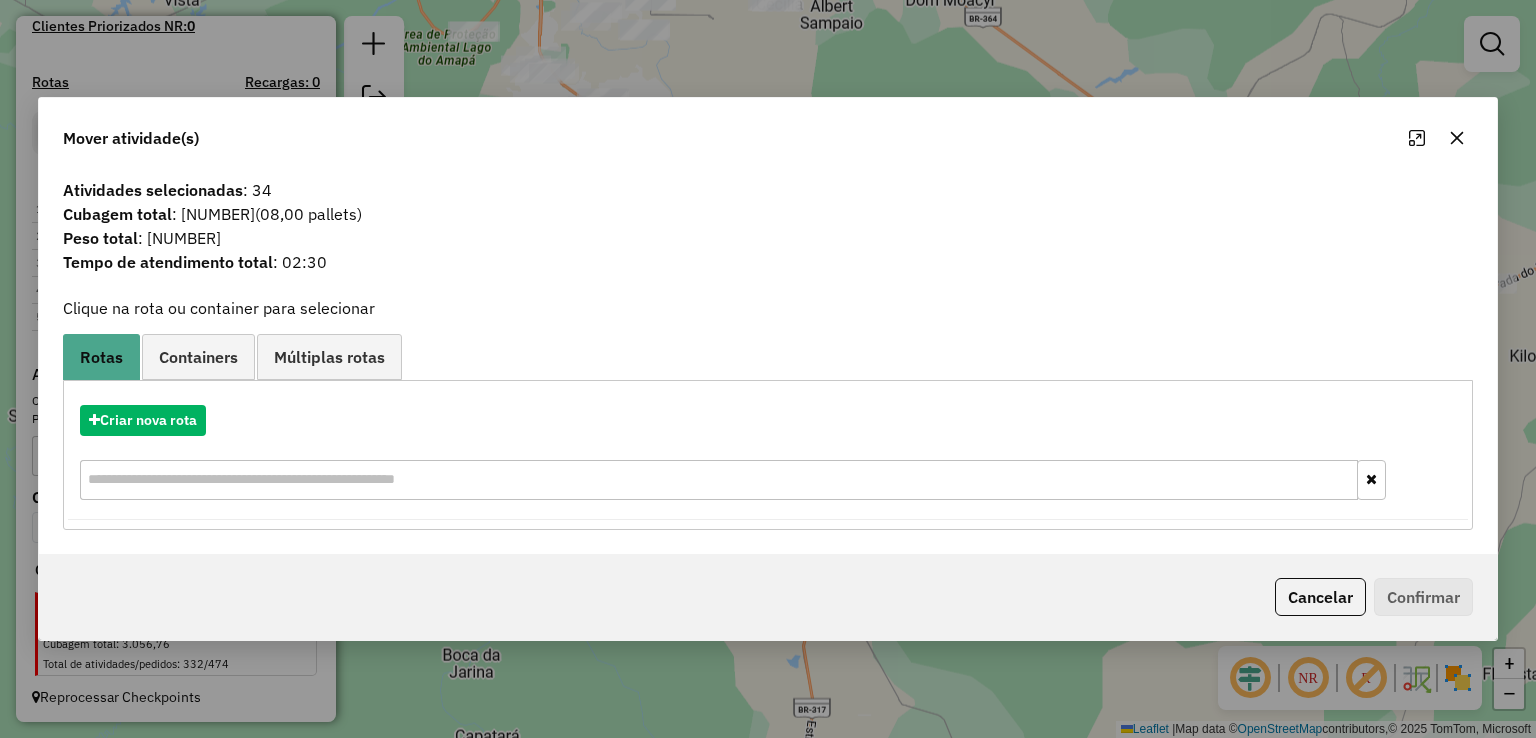 click 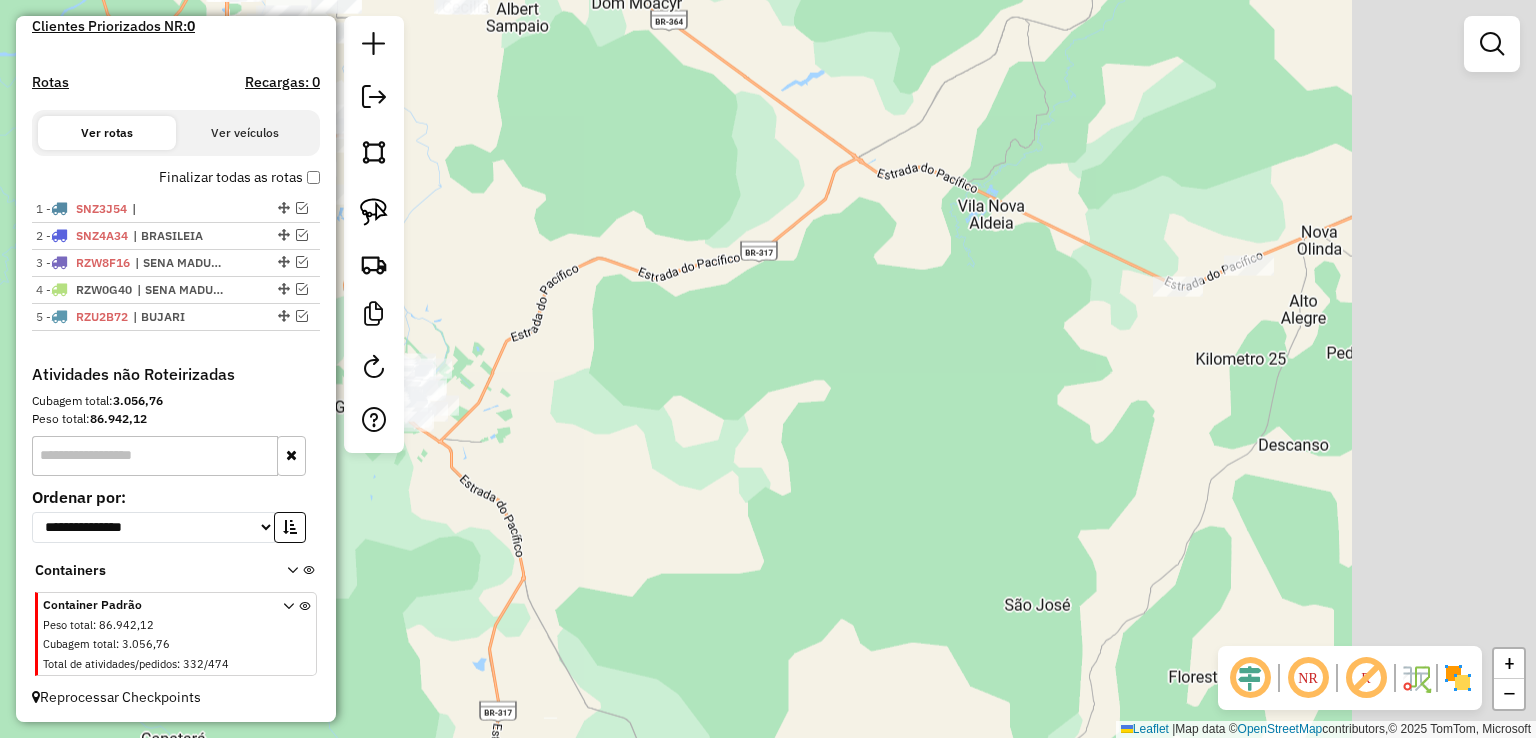 drag, startPoint x: 1234, startPoint y: 213, endPoint x: 651, endPoint y: 302, distance: 589.7542 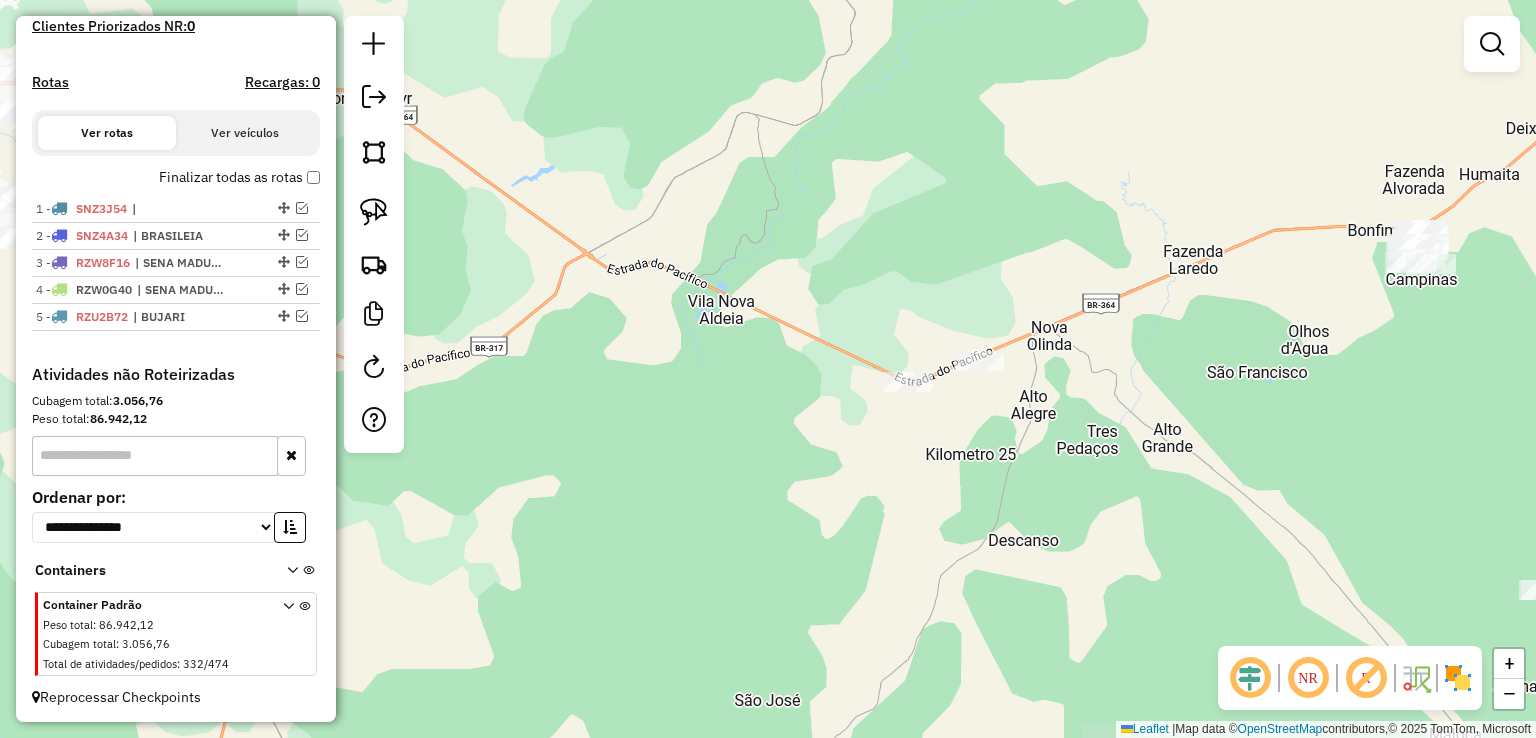 drag, startPoint x: 1123, startPoint y: 118, endPoint x: 798, endPoint y: 216, distance: 339.45398 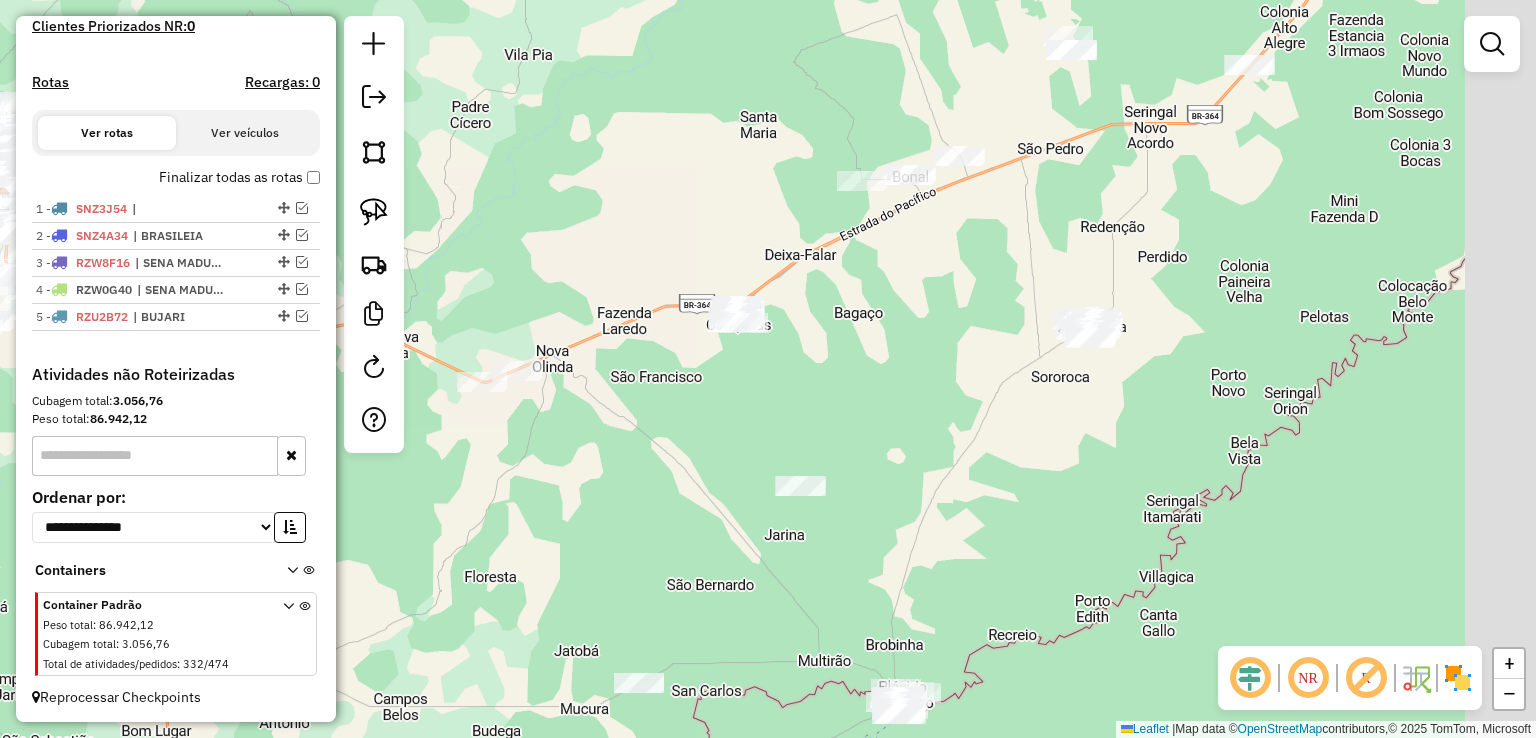 drag, startPoint x: 873, startPoint y: 148, endPoint x: 694, endPoint y: 176, distance: 181.17671 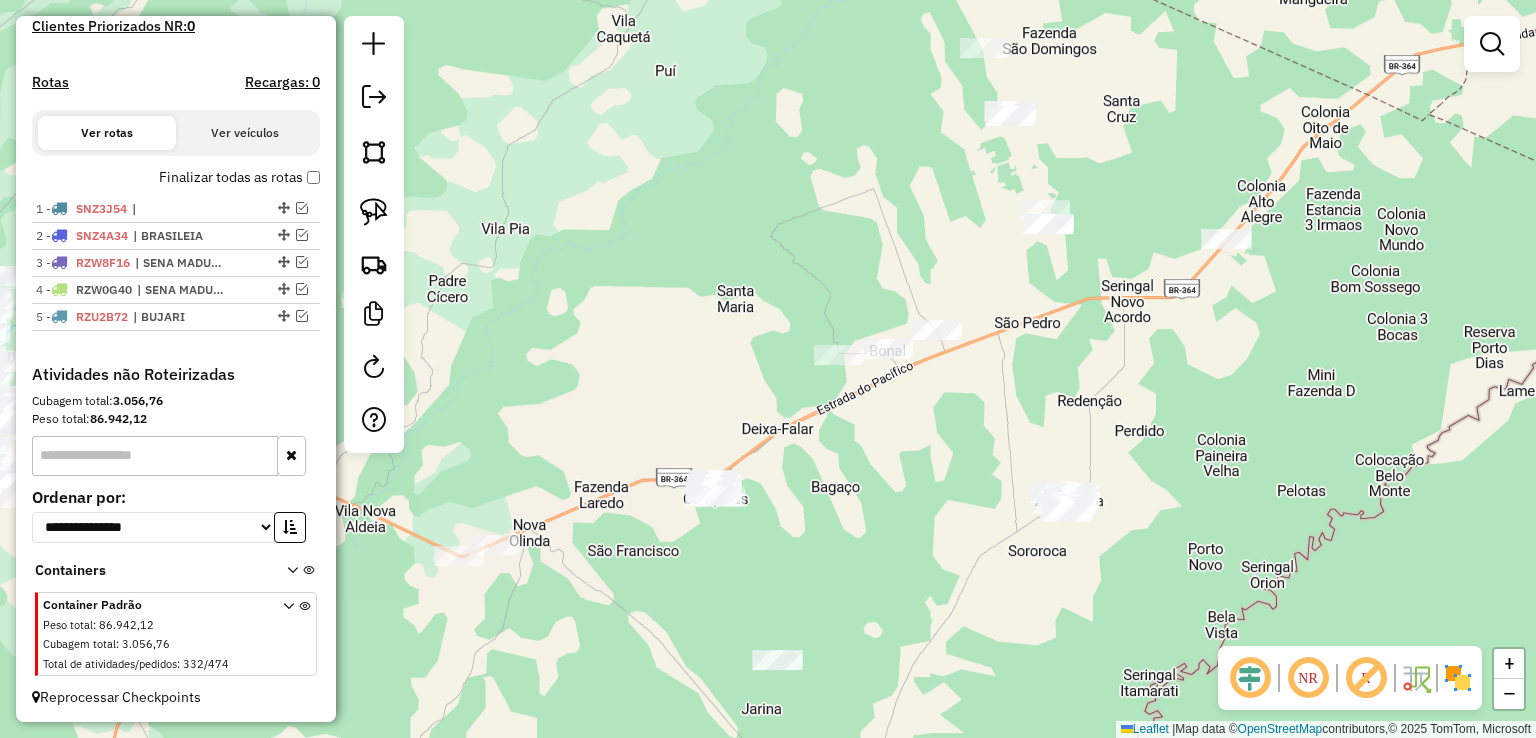 drag, startPoint x: 693, startPoint y: 134, endPoint x: 670, endPoint y: 308, distance: 175.51353 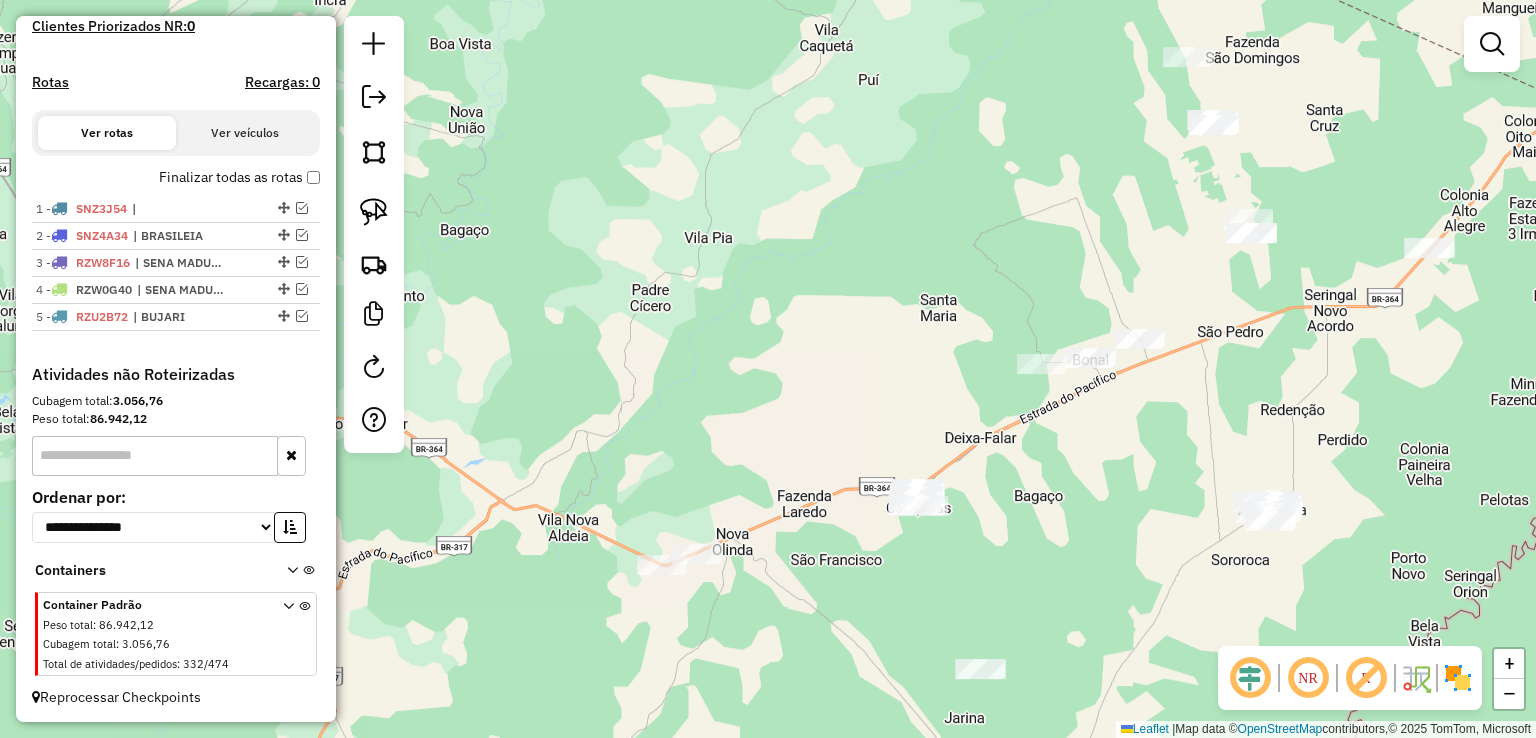 drag, startPoint x: 683, startPoint y: 167, endPoint x: 884, endPoint y: 177, distance: 201.2486 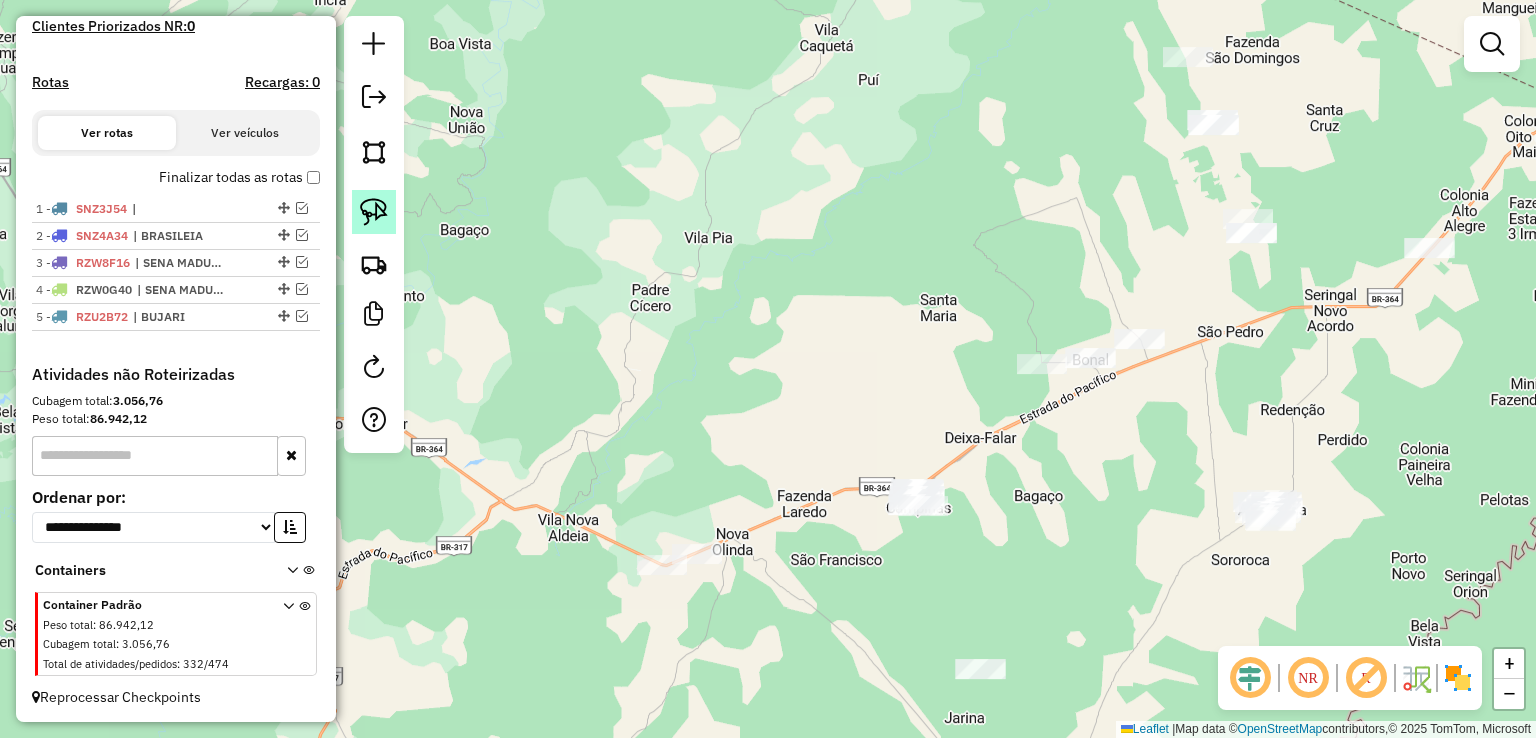 click 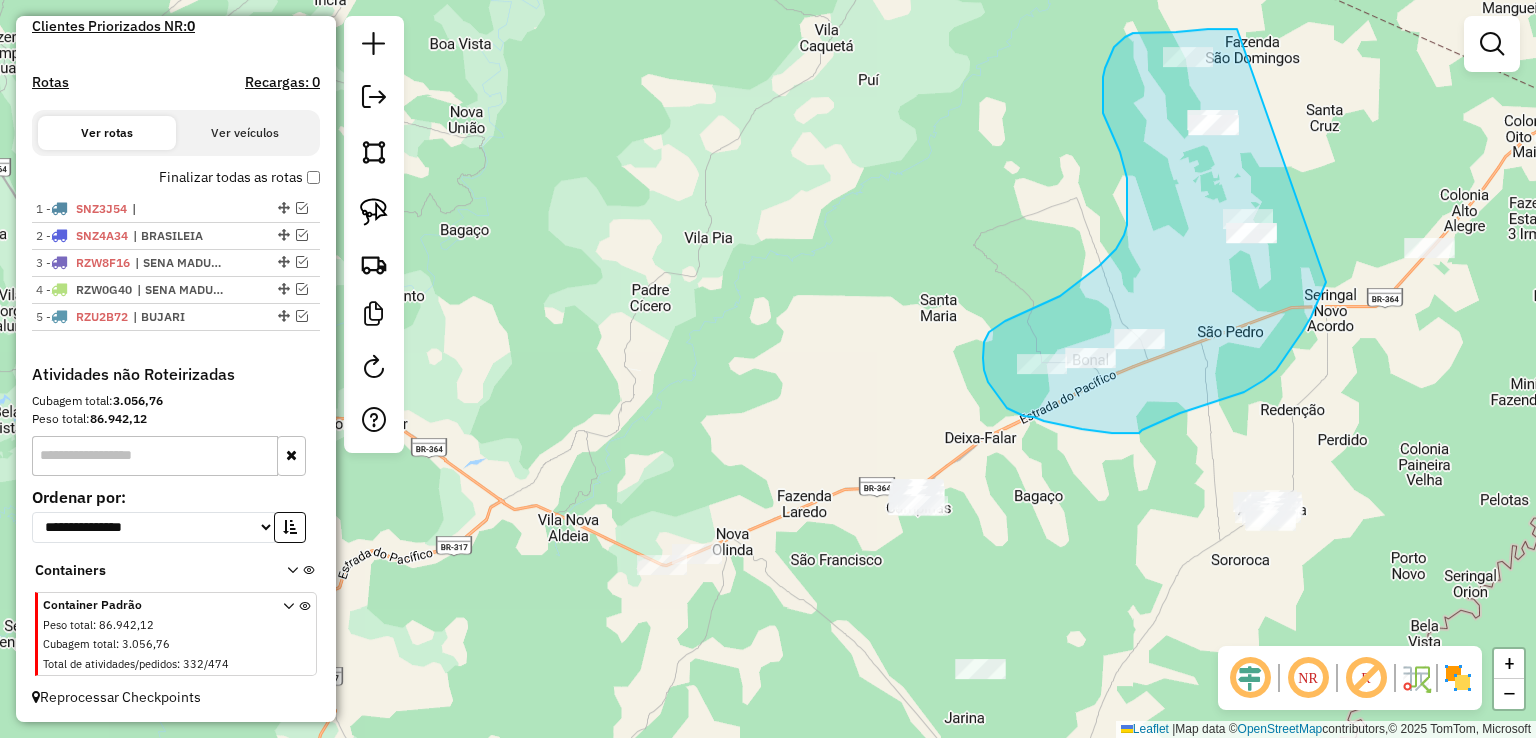 drag, startPoint x: 1237, startPoint y: 29, endPoint x: 1328, endPoint y: 270, distance: 257.60822 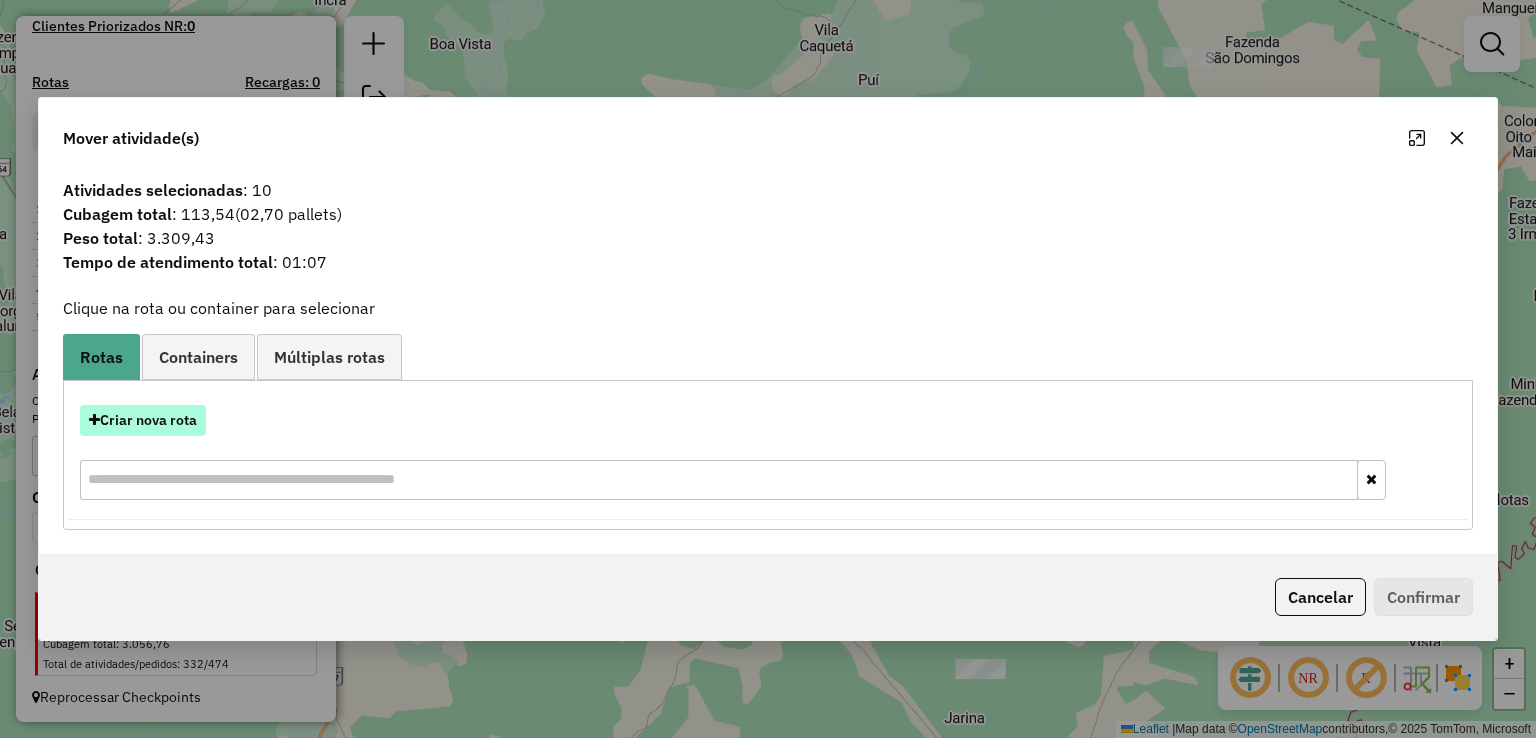 click at bounding box center (94, 420) 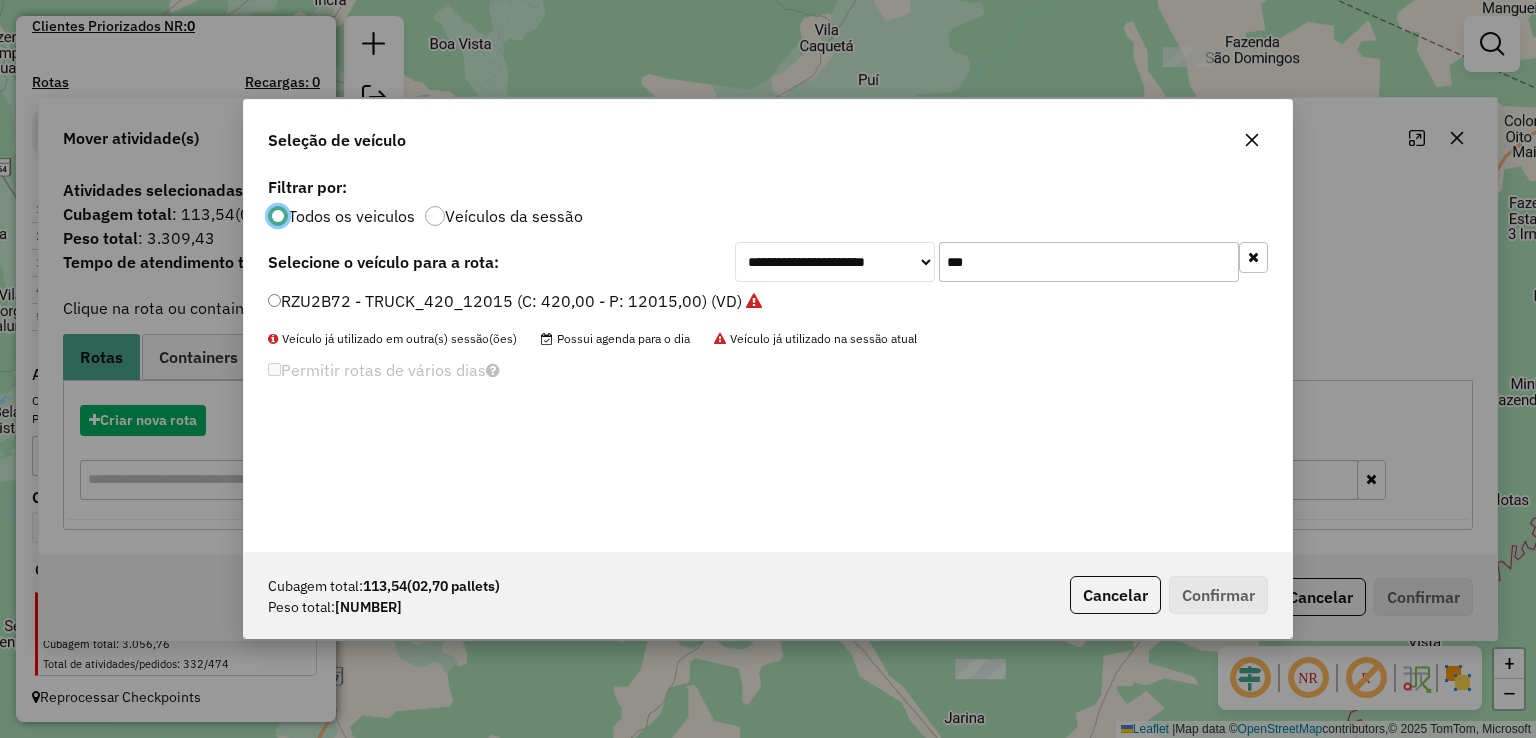scroll, scrollTop: 10, scrollLeft: 6, axis: both 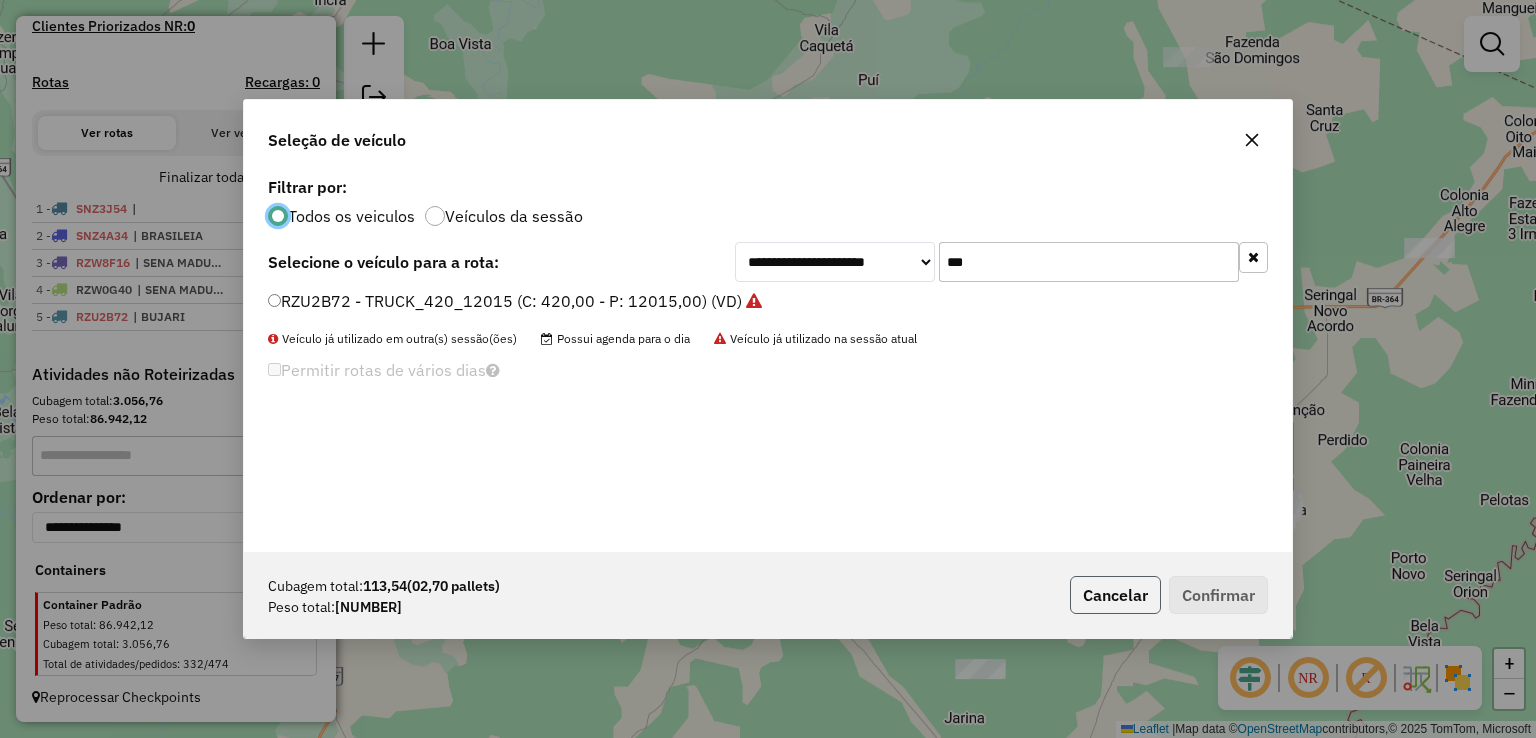 click on "Cancelar" 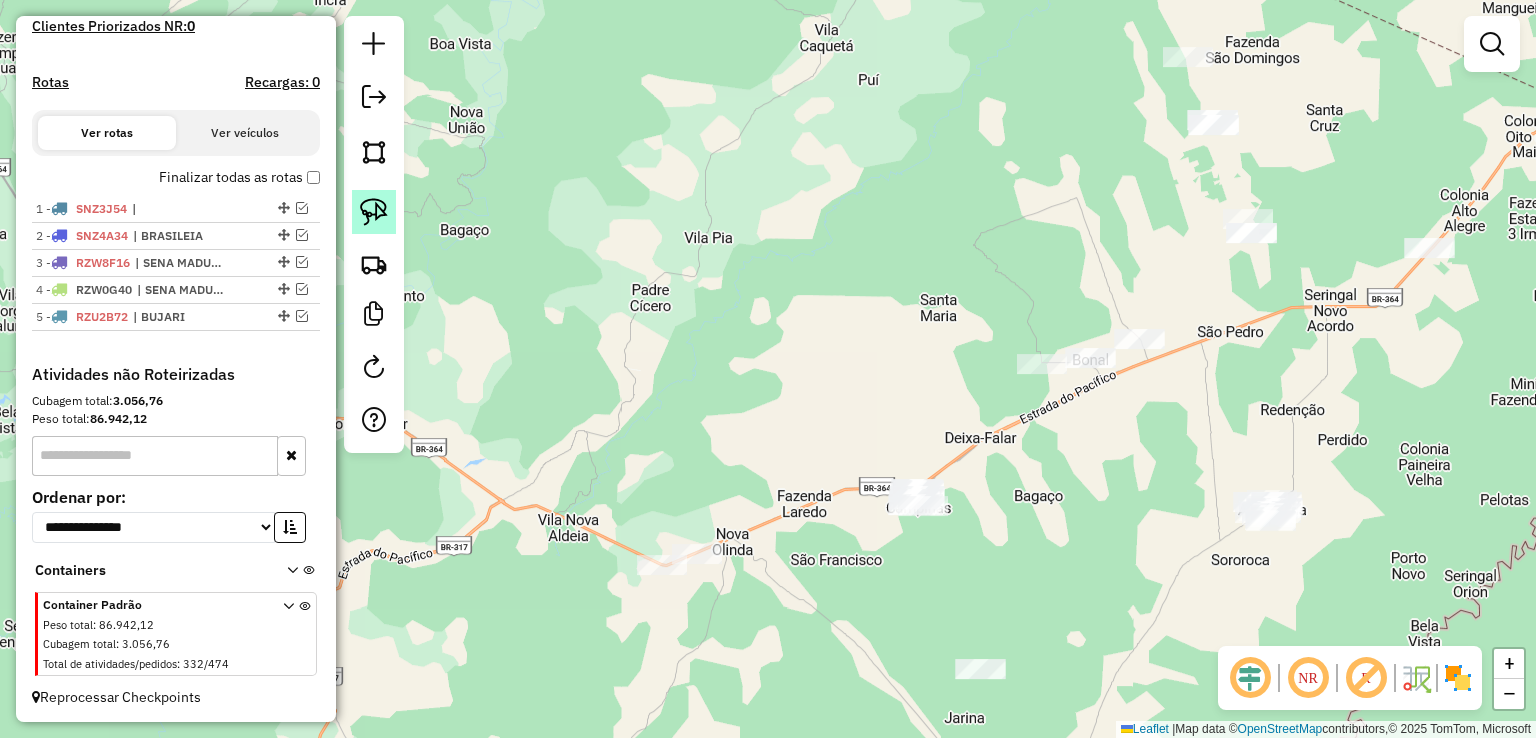 click 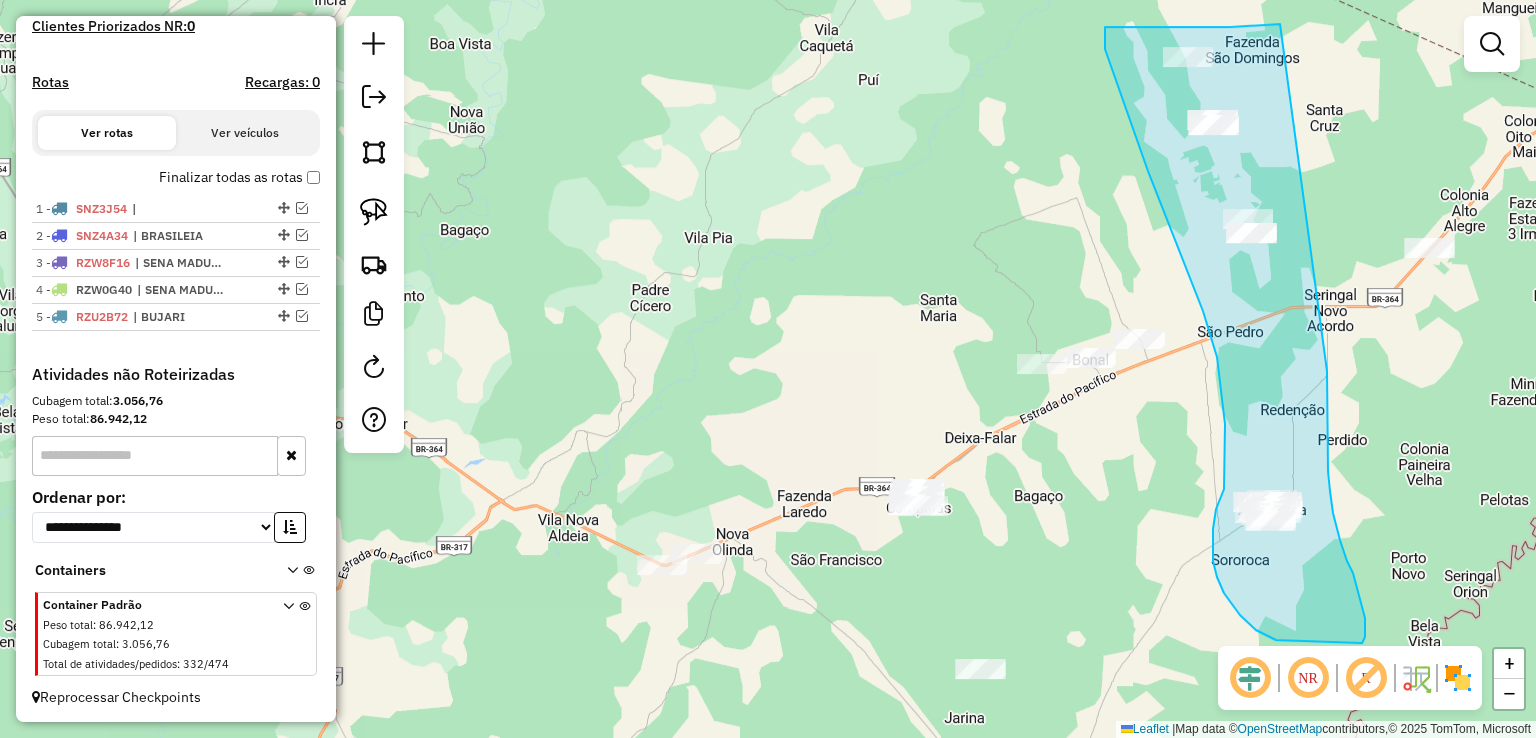 drag, startPoint x: 1140, startPoint y: 27, endPoint x: 1327, endPoint y: 371, distance: 391.5418 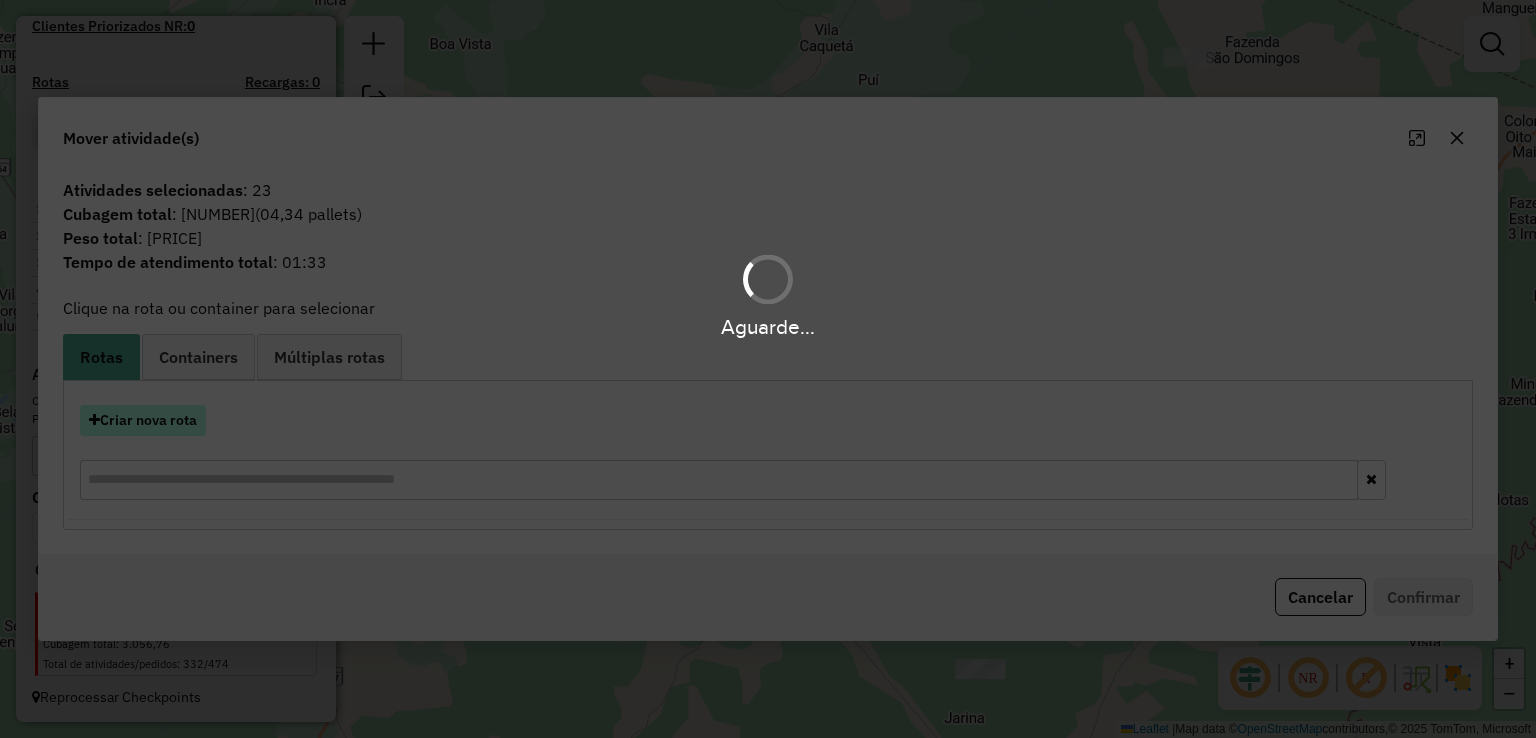 click on "Criar nova rota" at bounding box center (143, 420) 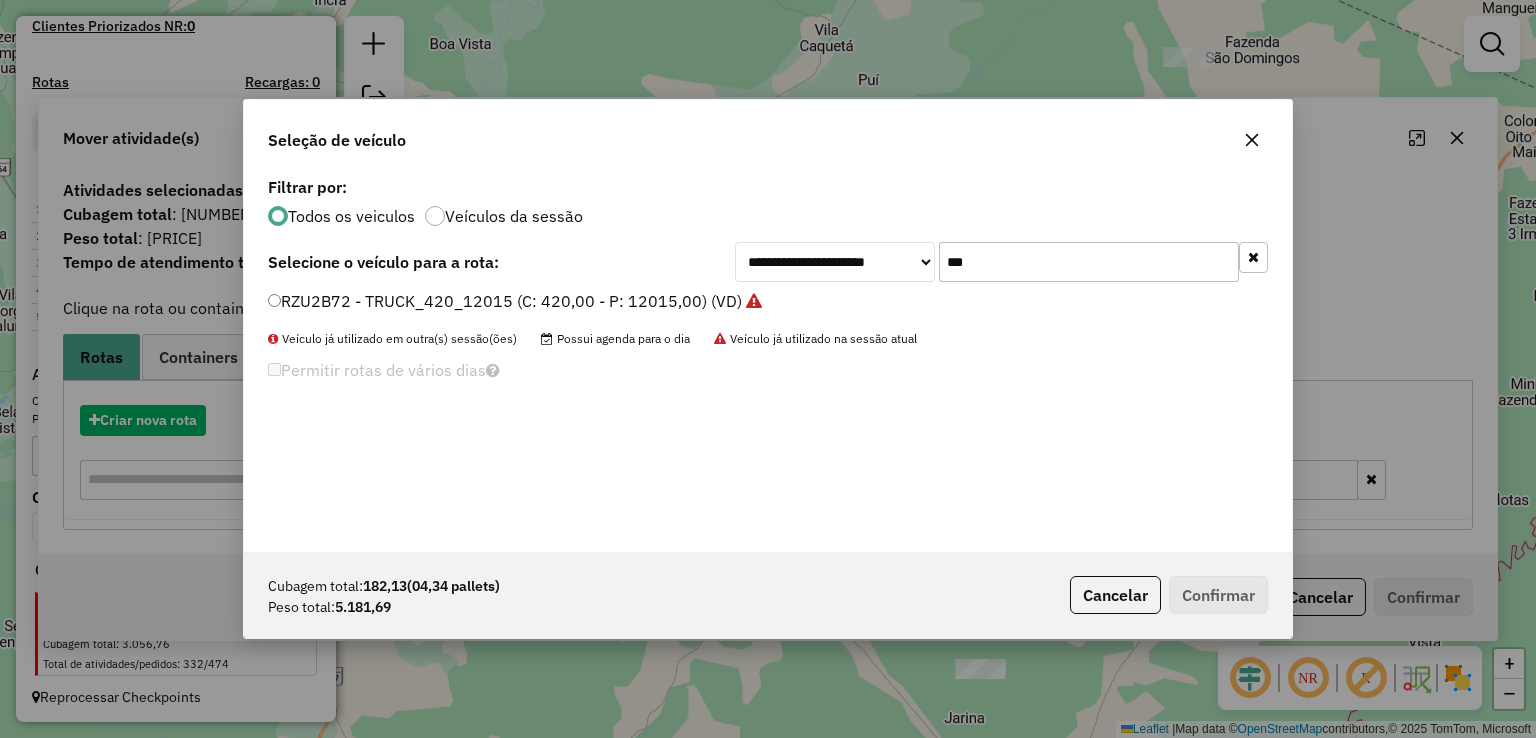 scroll, scrollTop: 10, scrollLeft: 6, axis: both 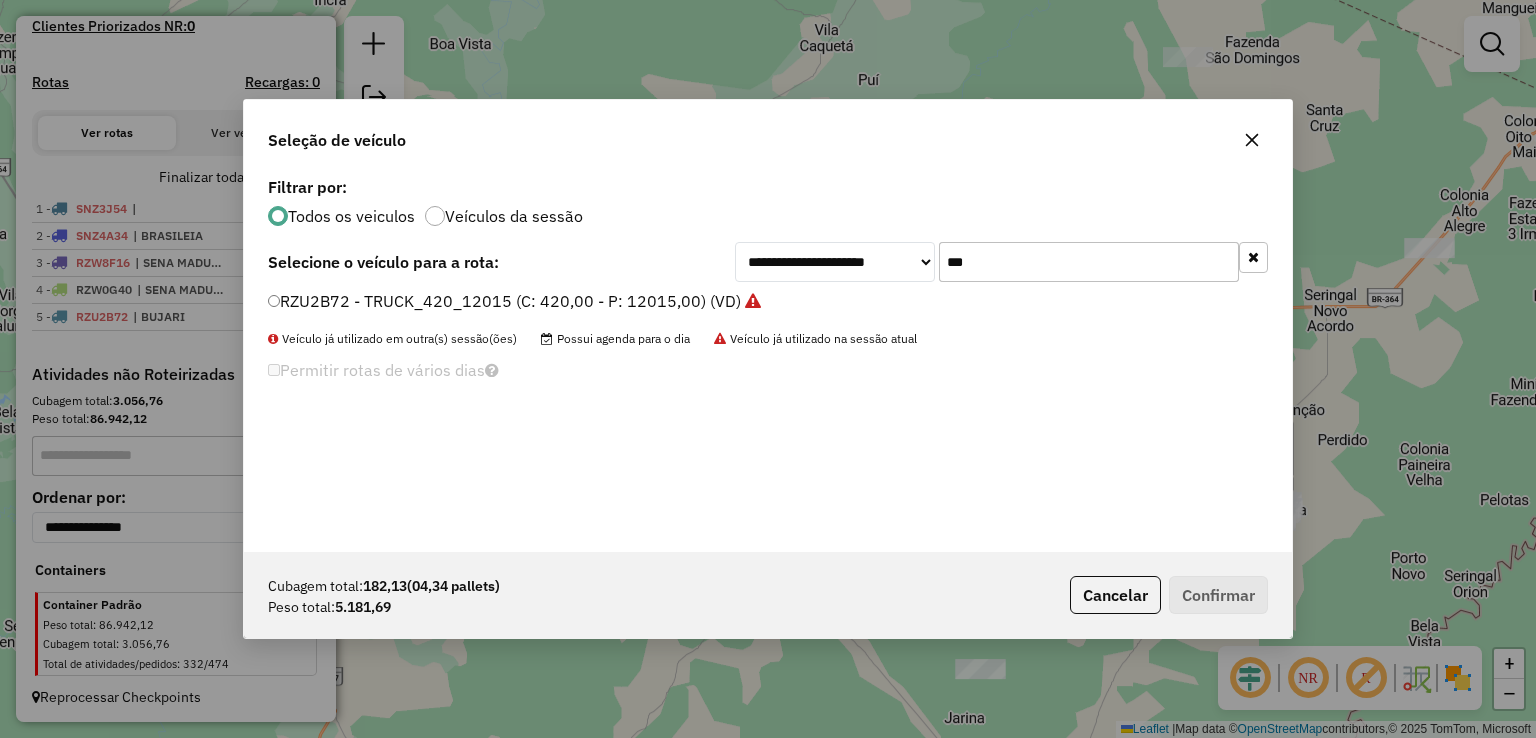 drag, startPoint x: 1083, startPoint y: 253, endPoint x: 599, endPoint y: 269, distance: 484.2644 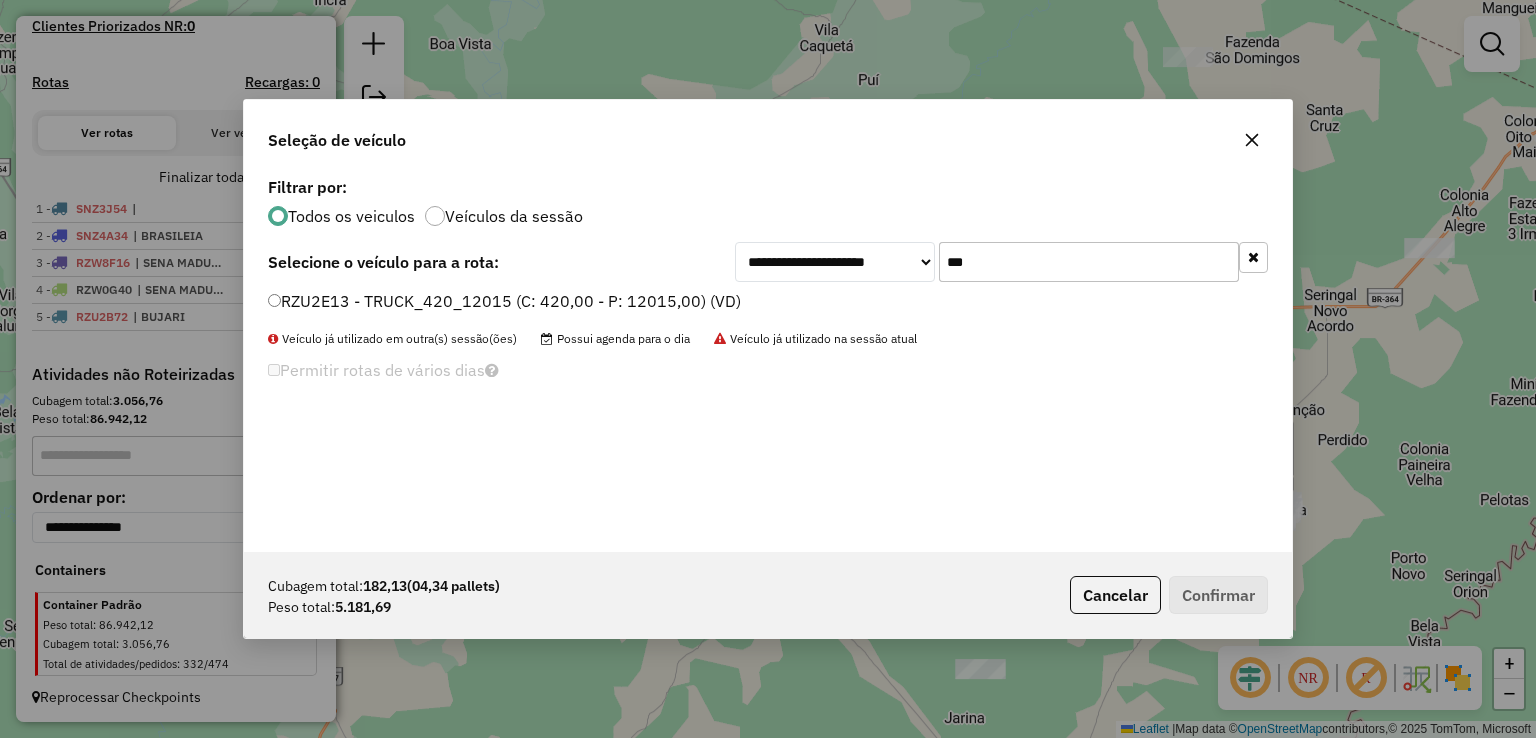 type on "***" 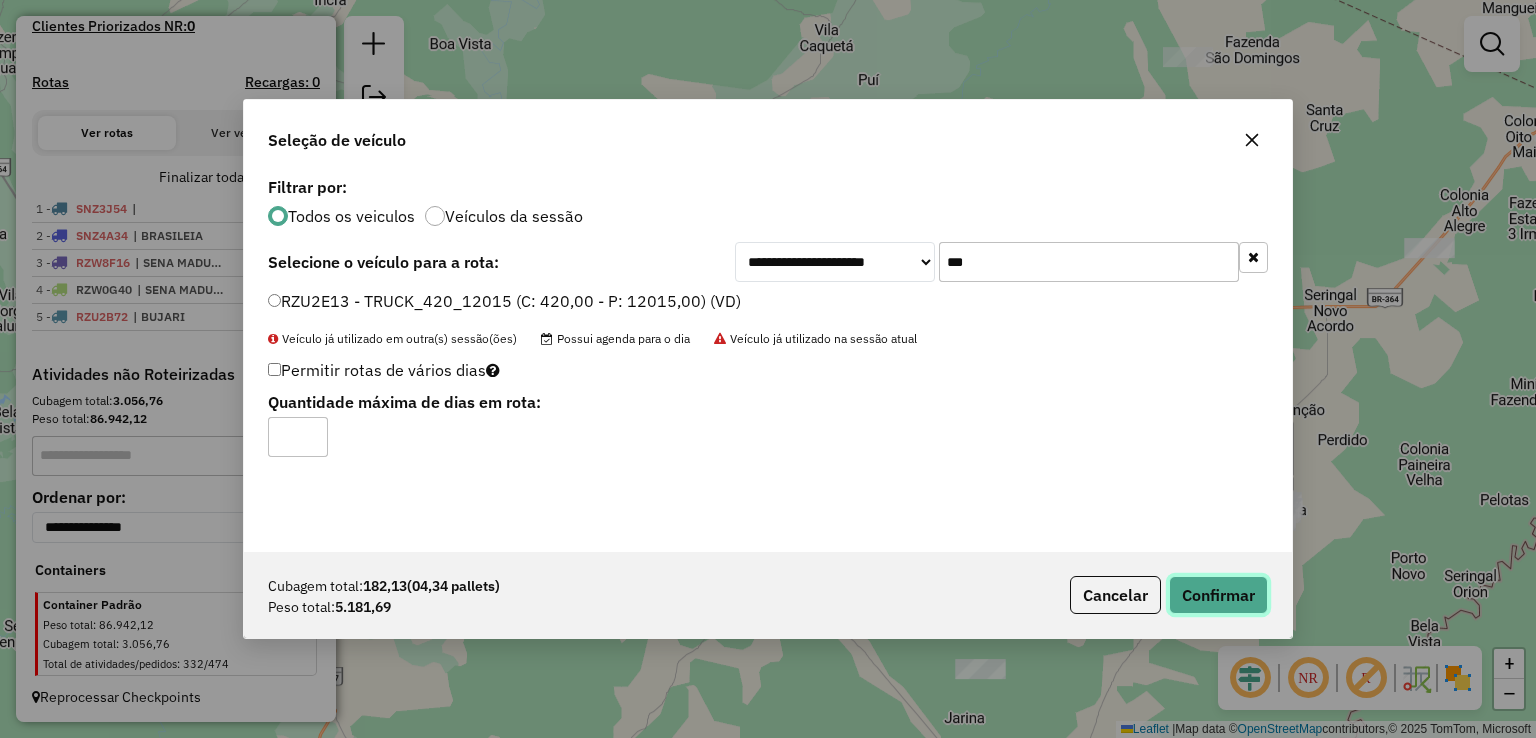 click on "Confirmar" 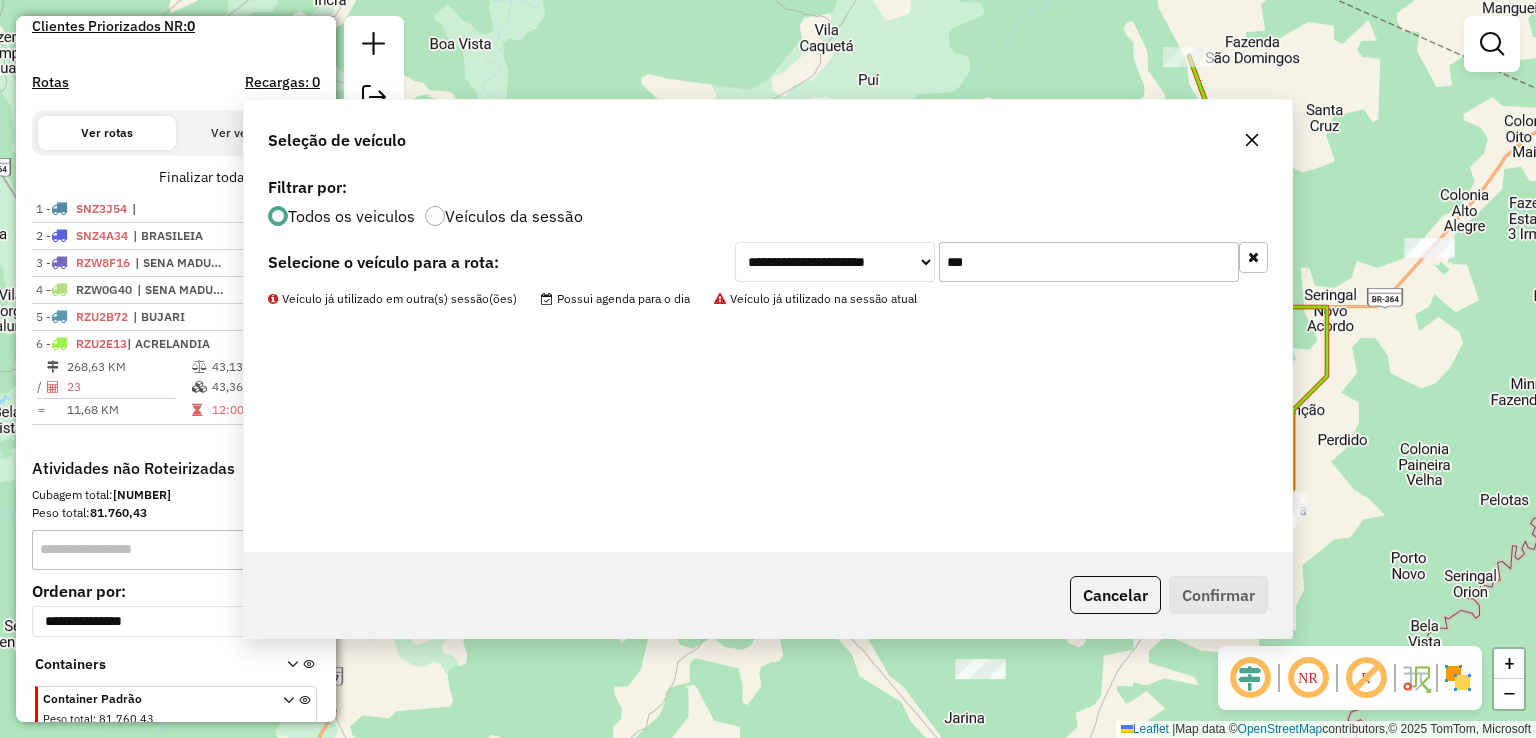 scroll, scrollTop: 664, scrollLeft: 0, axis: vertical 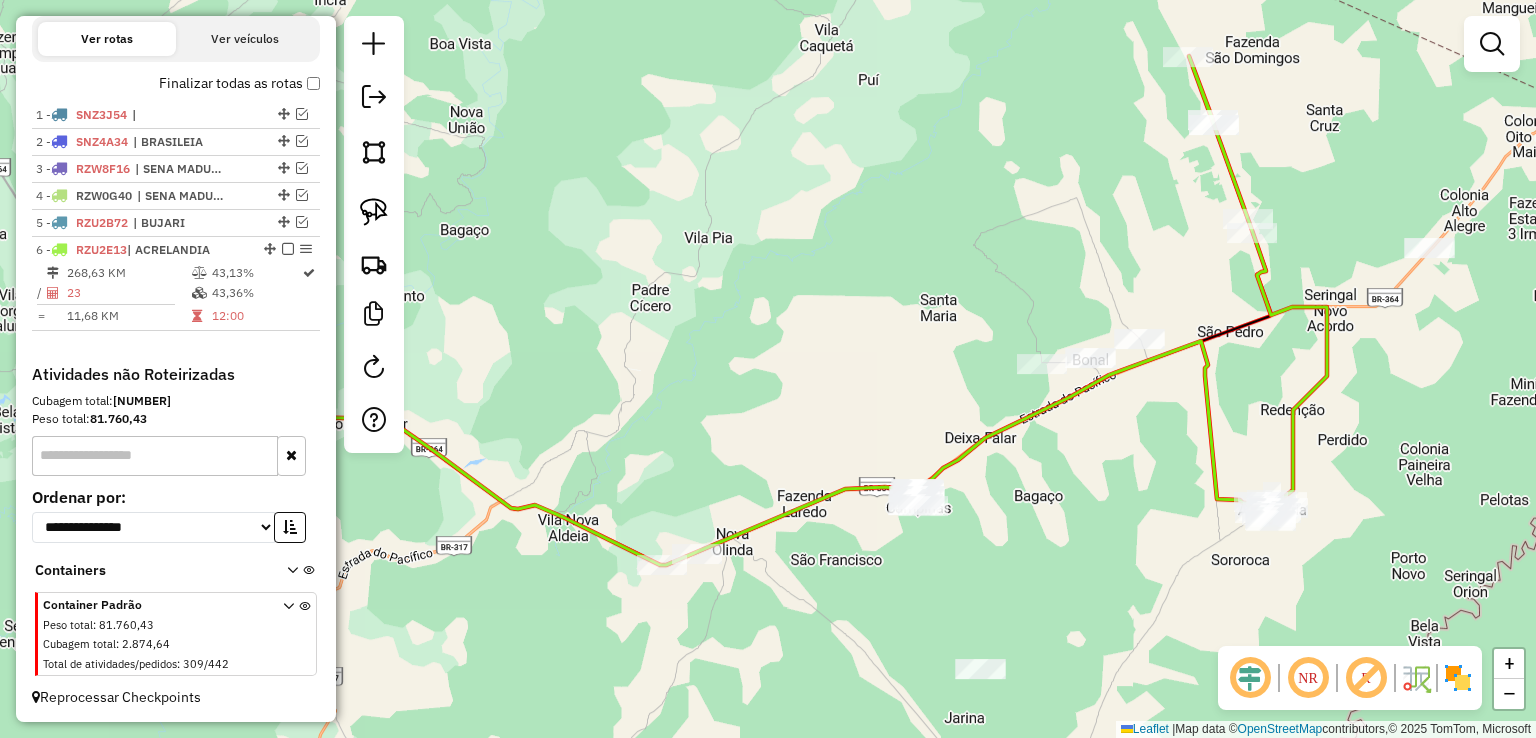click 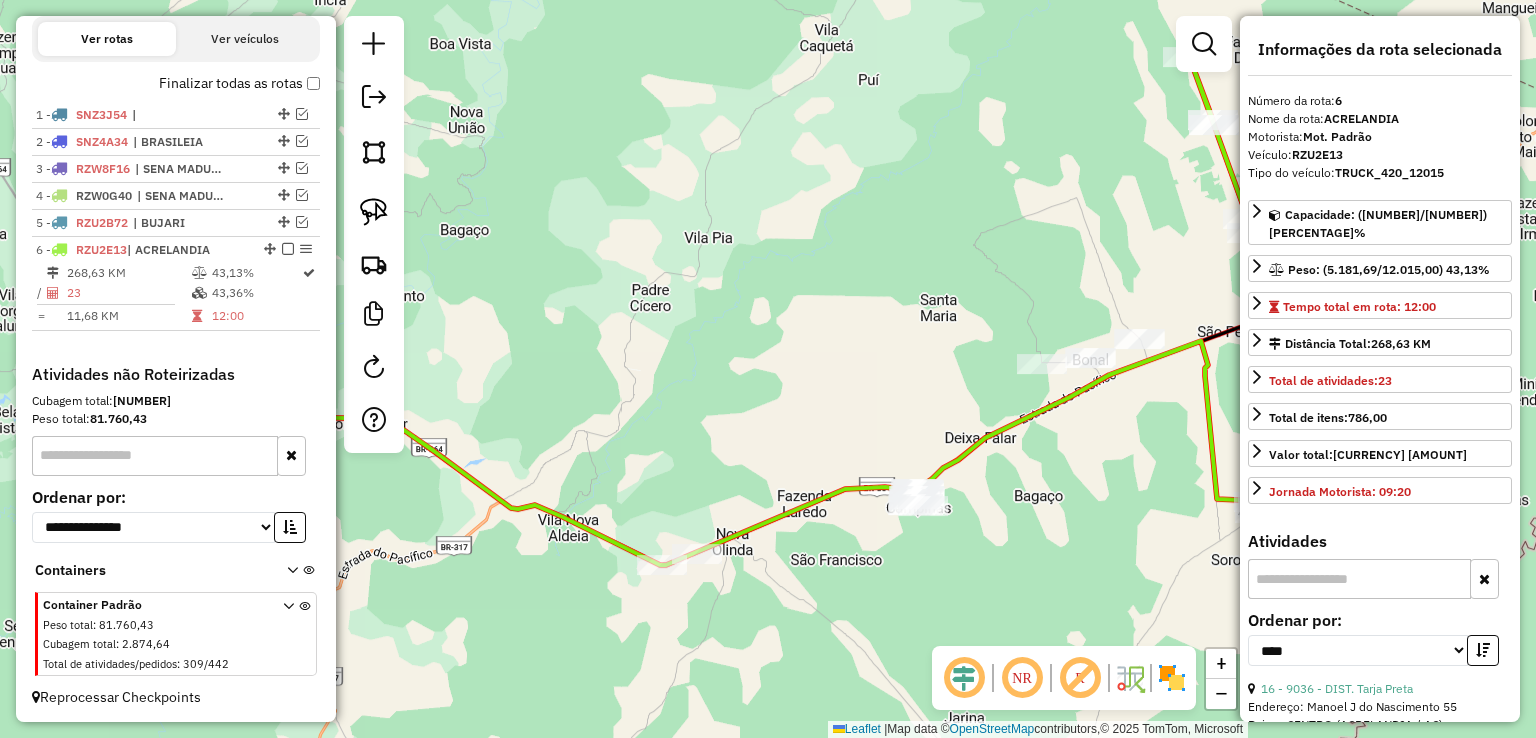 click on "Janela de atendimento Grade de atendimento Capacidade Transportadoras Veículos Cliente Pedidos  Rotas Selecione os dias de semana para filtrar as janelas de atendimento  Seg   Ter   Qua   Qui   Sex   Sáb   Dom  Informe o período da janela de atendimento: De: Até:  Filtrar exatamente a janela do cliente  Considerar janela de atendimento padrão  Selecione os dias de semana para filtrar as grades de atendimento  Seg   Ter   Qua   Qui   Sex   Sáb   Dom   Considerar clientes sem dia de atendimento cadastrado  Clientes fora do dia de atendimento selecionado Filtrar as atividades entre os valores definidos abaixo:  Peso mínimo:   Peso máximo:   Cubagem mínima:   Cubagem máxima:   De:   Até:  Filtrar as atividades entre o tempo de atendimento definido abaixo:  De:   Até:   Considerar capacidade total dos clientes não roteirizados Transportadora: Selecione um ou mais itens Tipo de veículo: Selecione um ou mais itens Veículo: Selecione um ou mais itens Motorista: Selecione um ou mais itens Nome: Rótulo:" 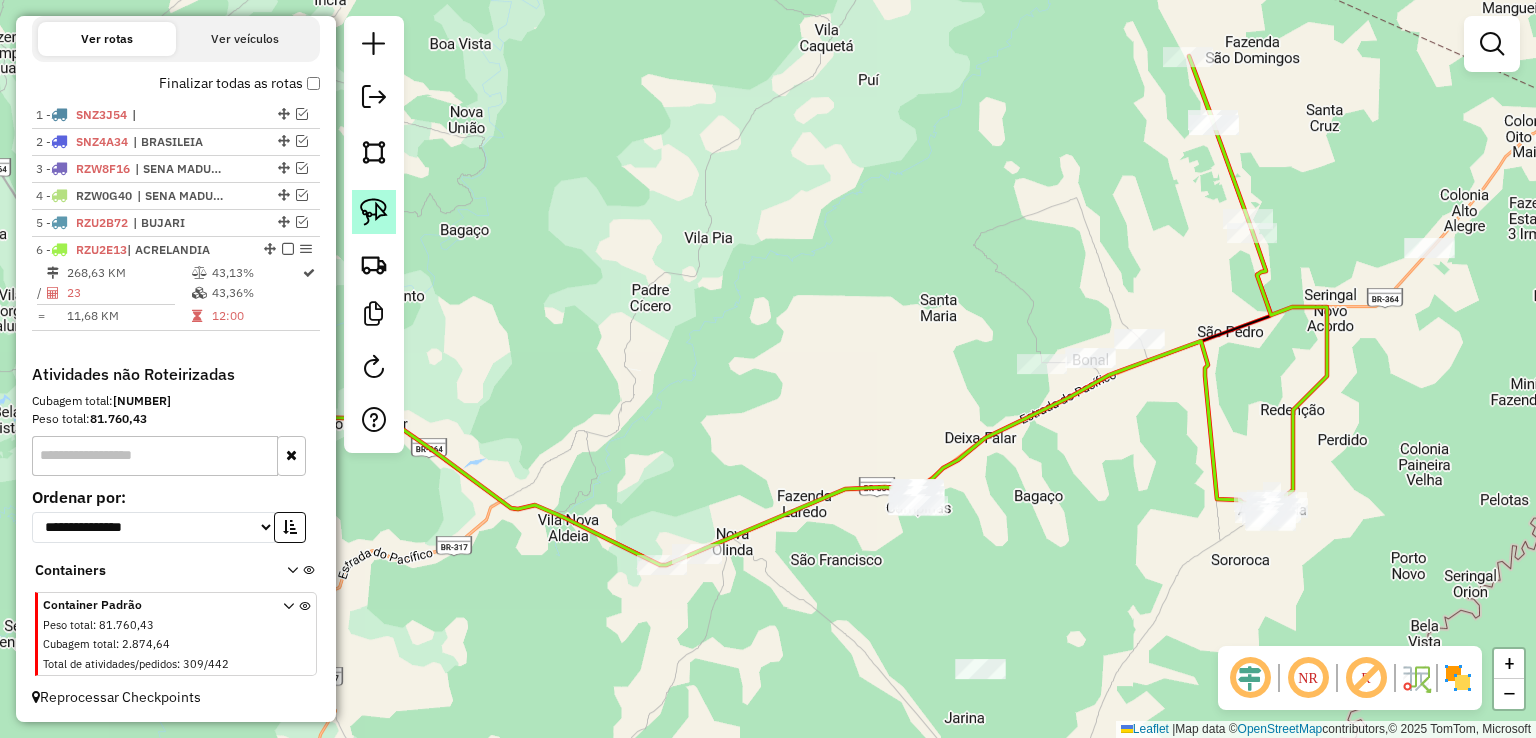 click 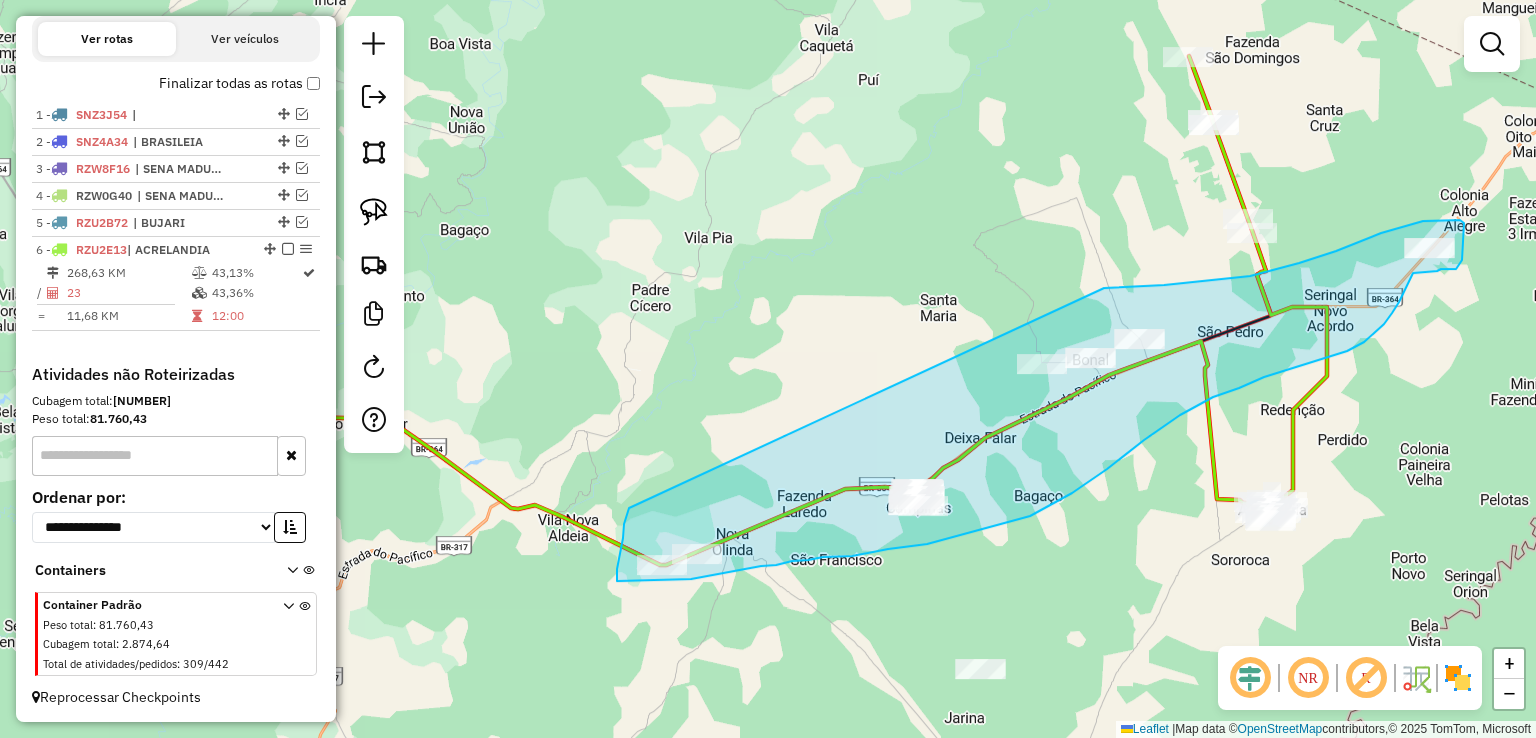 drag, startPoint x: 629, startPoint y: 508, endPoint x: 1056, endPoint y: 292, distance: 478.52377 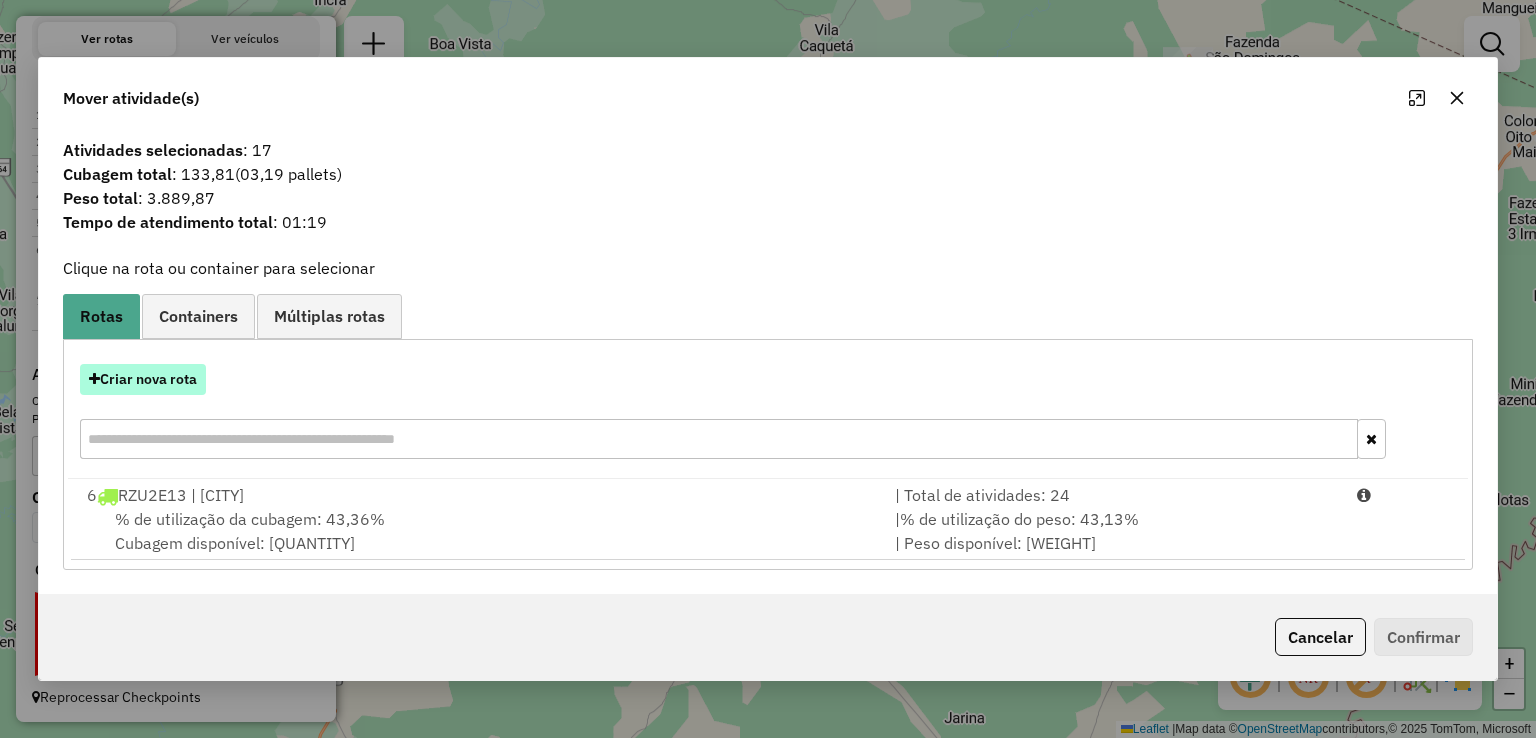 click on "Criar nova rota" at bounding box center (143, 379) 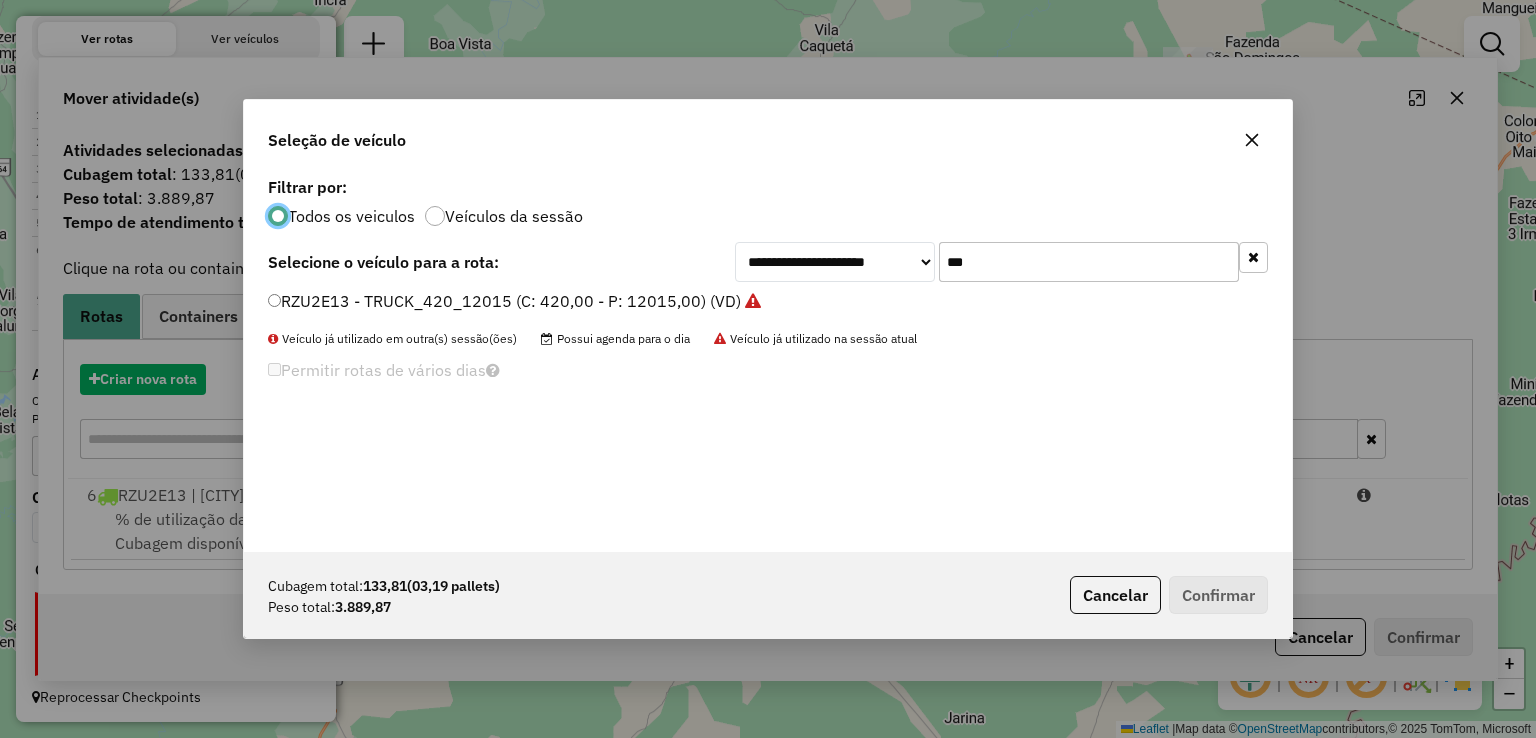 scroll, scrollTop: 10, scrollLeft: 6, axis: both 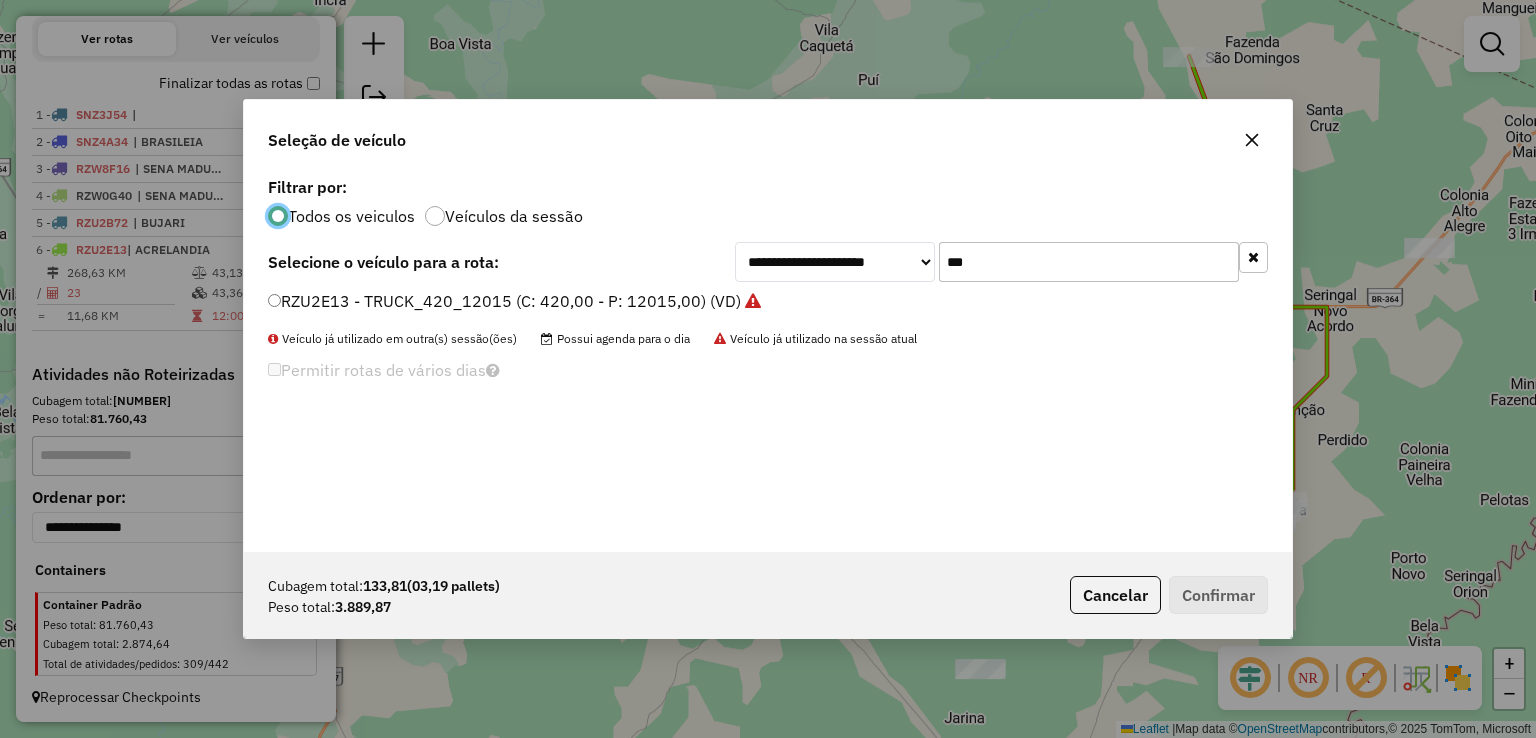 drag, startPoint x: 1014, startPoint y: 252, endPoint x: 649, endPoint y: 258, distance: 365.04932 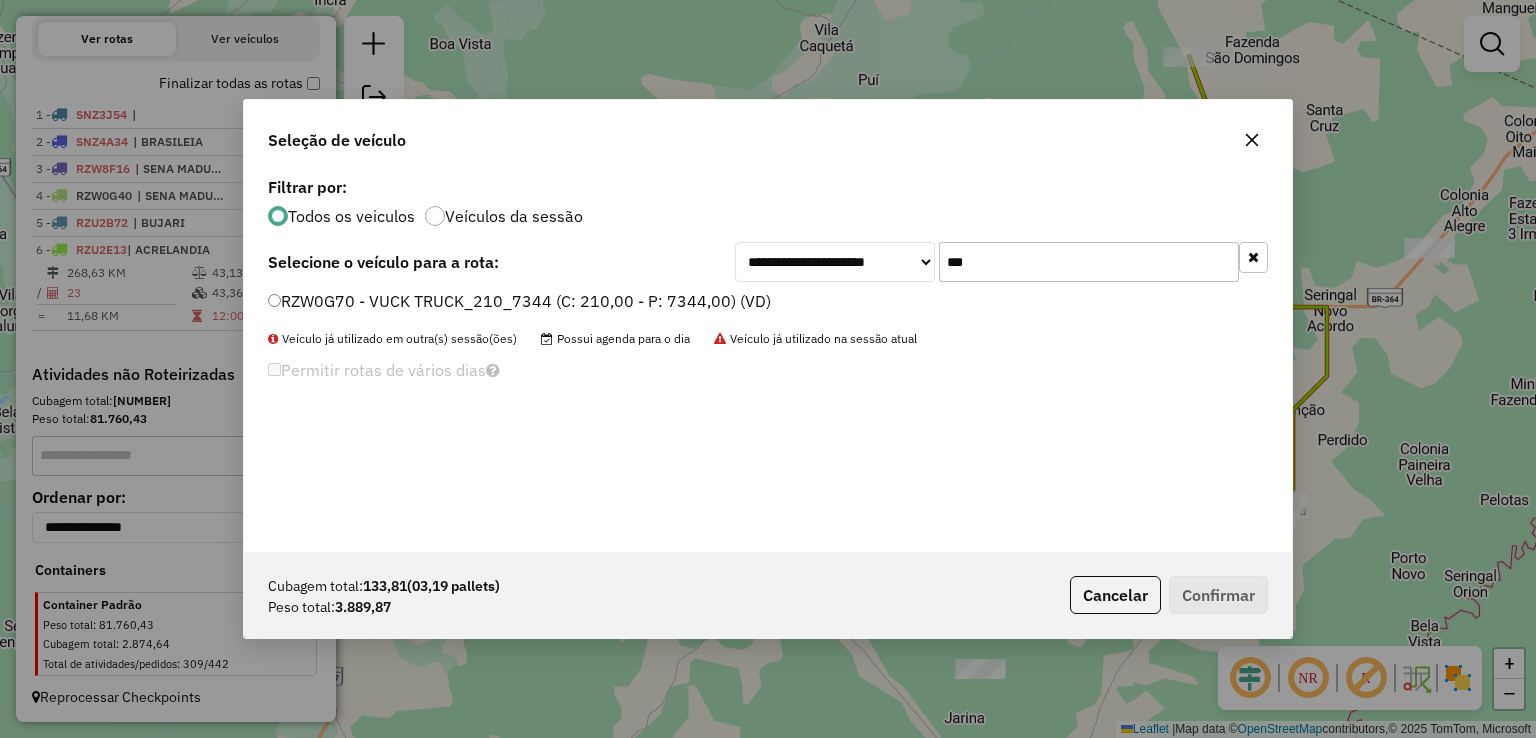 type on "***" 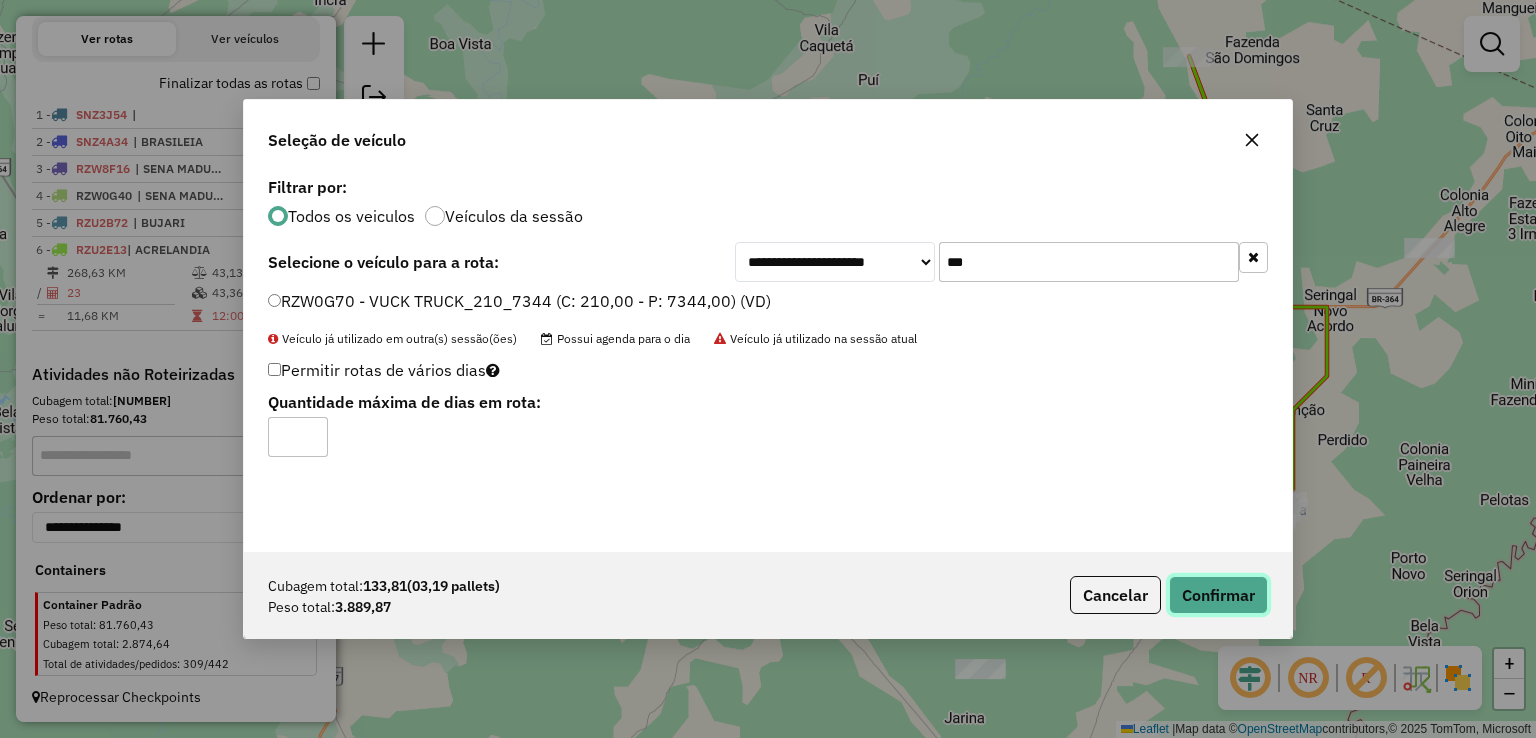 click on "Confirmar" 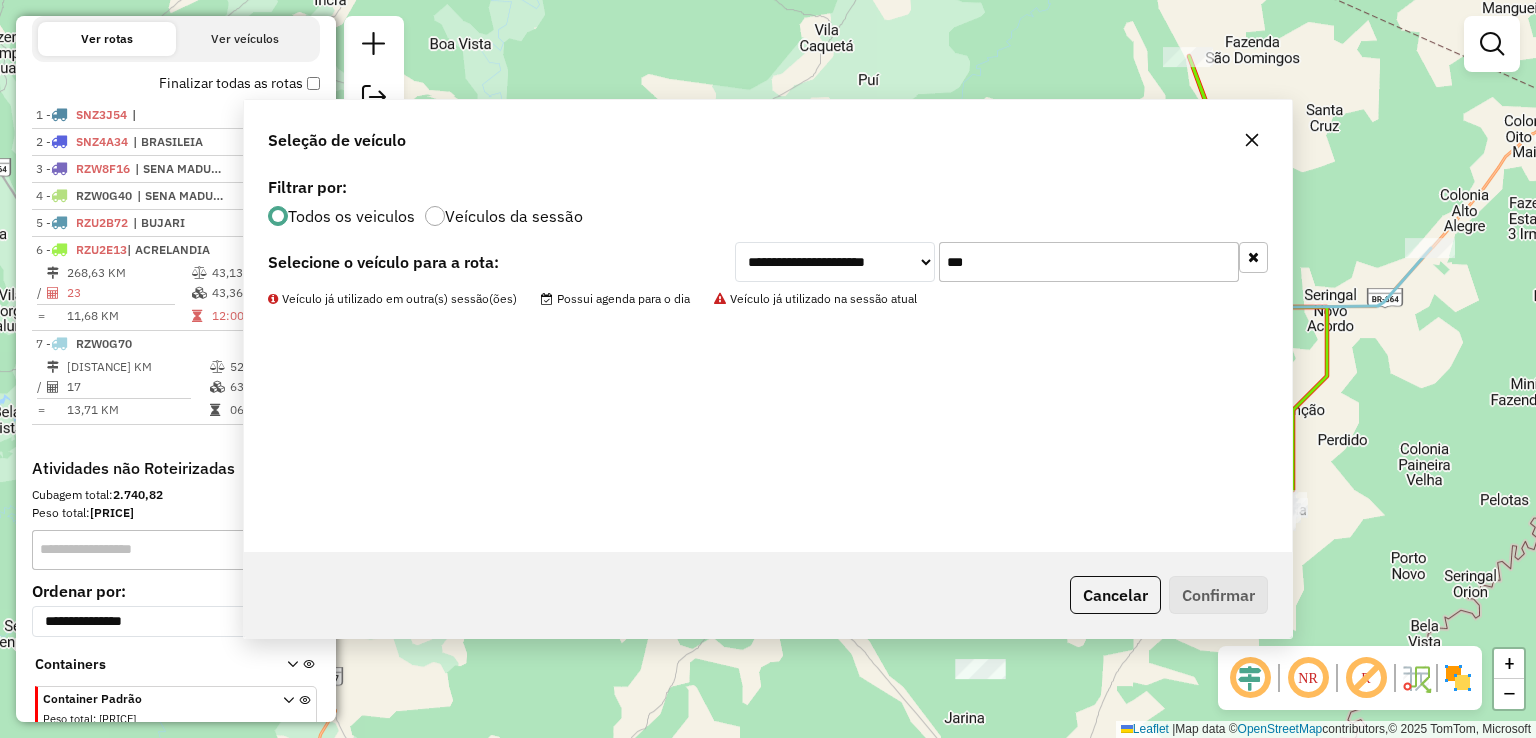 scroll, scrollTop: 713, scrollLeft: 0, axis: vertical 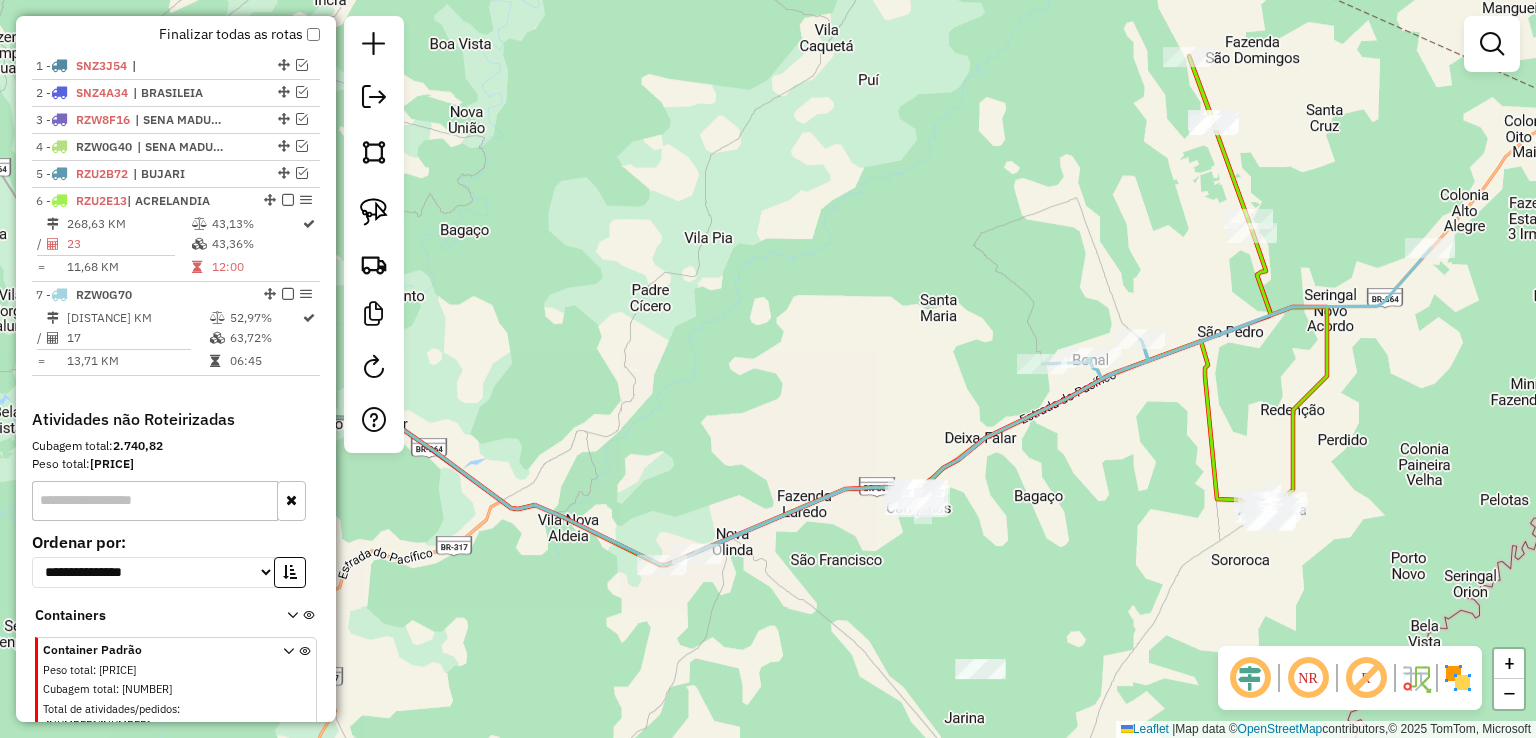 click on "Janela de atendimento Grade de atendimento Capacidade Transportadoras Veículos Cliente Pedidos  Rotas Selecione os dias de semana para filtrar as janelas de atendimento  Seg   Ter   Qua   Qui   Sex   Sáb   Dom  Informe o período da janela de atendimento: De: Até:  Filtrar exatamente a janela do cliente  Considerar janela de atendimento padrão  Selecione os dias de semana para filtrar as grades de atendimento  Seg   Ter   Qua   Qui   Sex   Sáb   Dom   Considerar clientes sem dia de atendimento cadastrado  Clientes fora do dia de atendimento selecionado Filtrar as atividades entre os valores definidos abaixo:  Peso mínimo:   Peso máximo:   Cubagem mínima:   Cubagem máxima:   De:   Até:  Filtrar as atividades entre o tempo de atendimento definido abaixo:  De:   Até:   Considerar capacidade total dos clientes não roteirizados Transportadora: Selecione um ou mais itens Tipo de veículo: Selecione um ou mais itens Veículo: Selecione um ou mais itens Motorista: Selecione um ou mais itens Nome: Rótulo:" 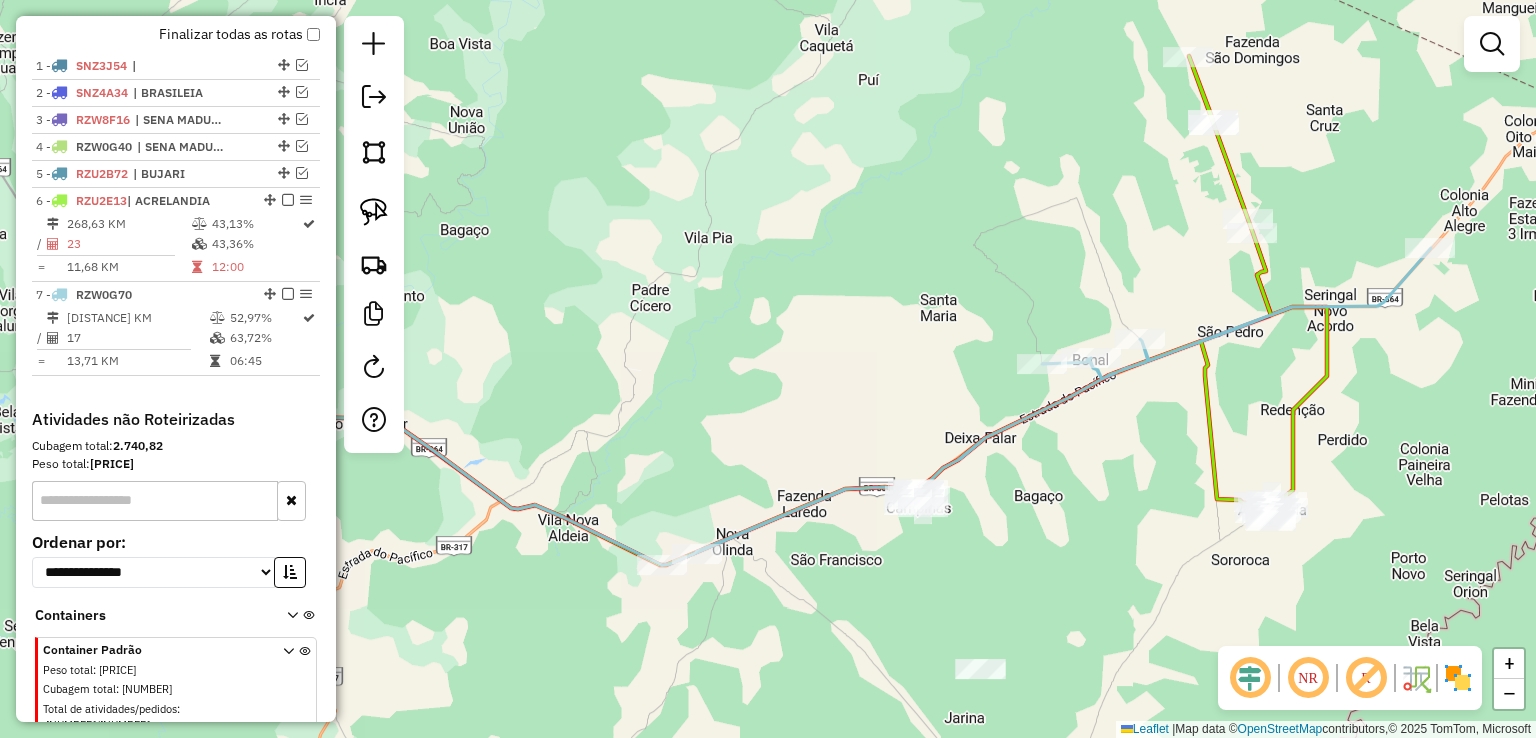 click 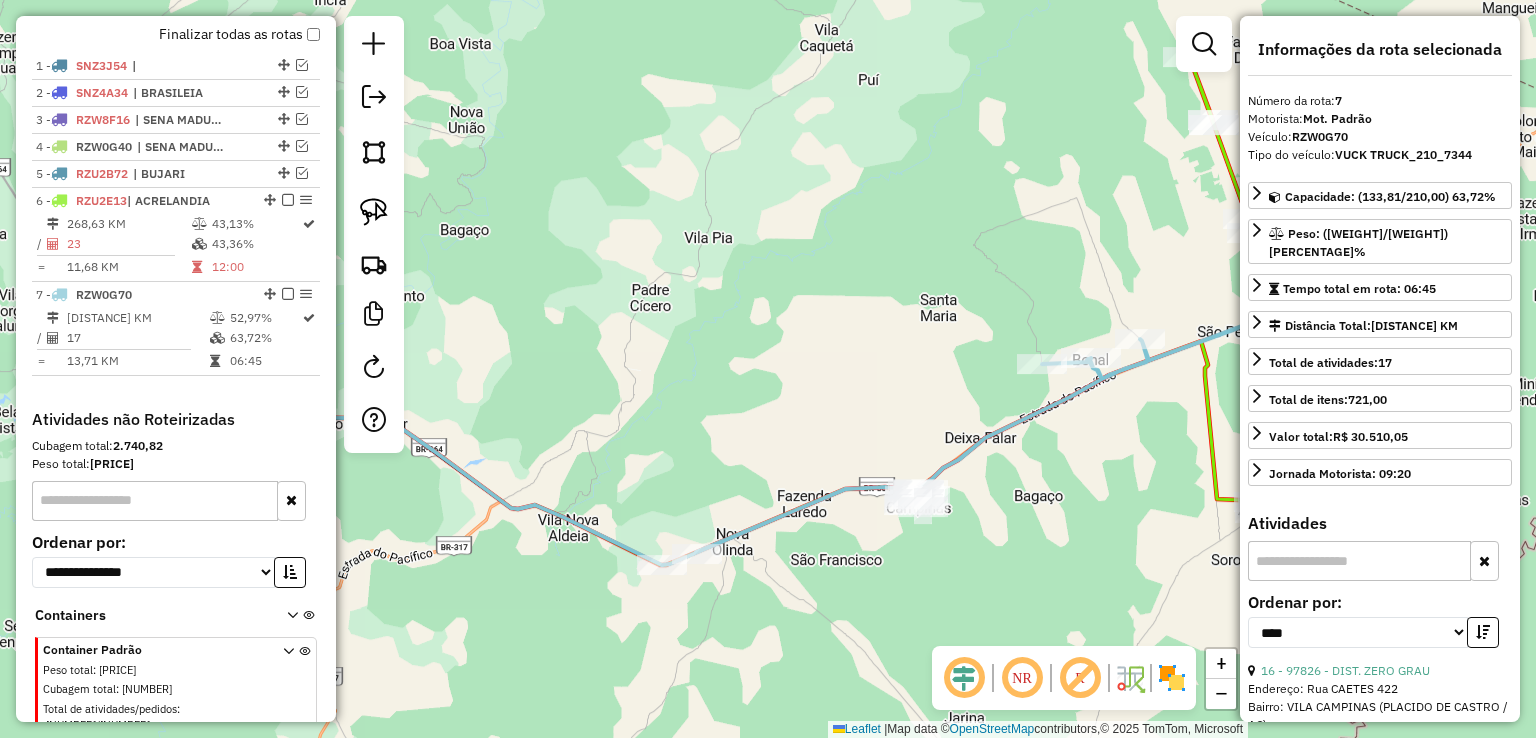 scroll, scrollTop: 758, scrollLeft: 0, axis: vertical 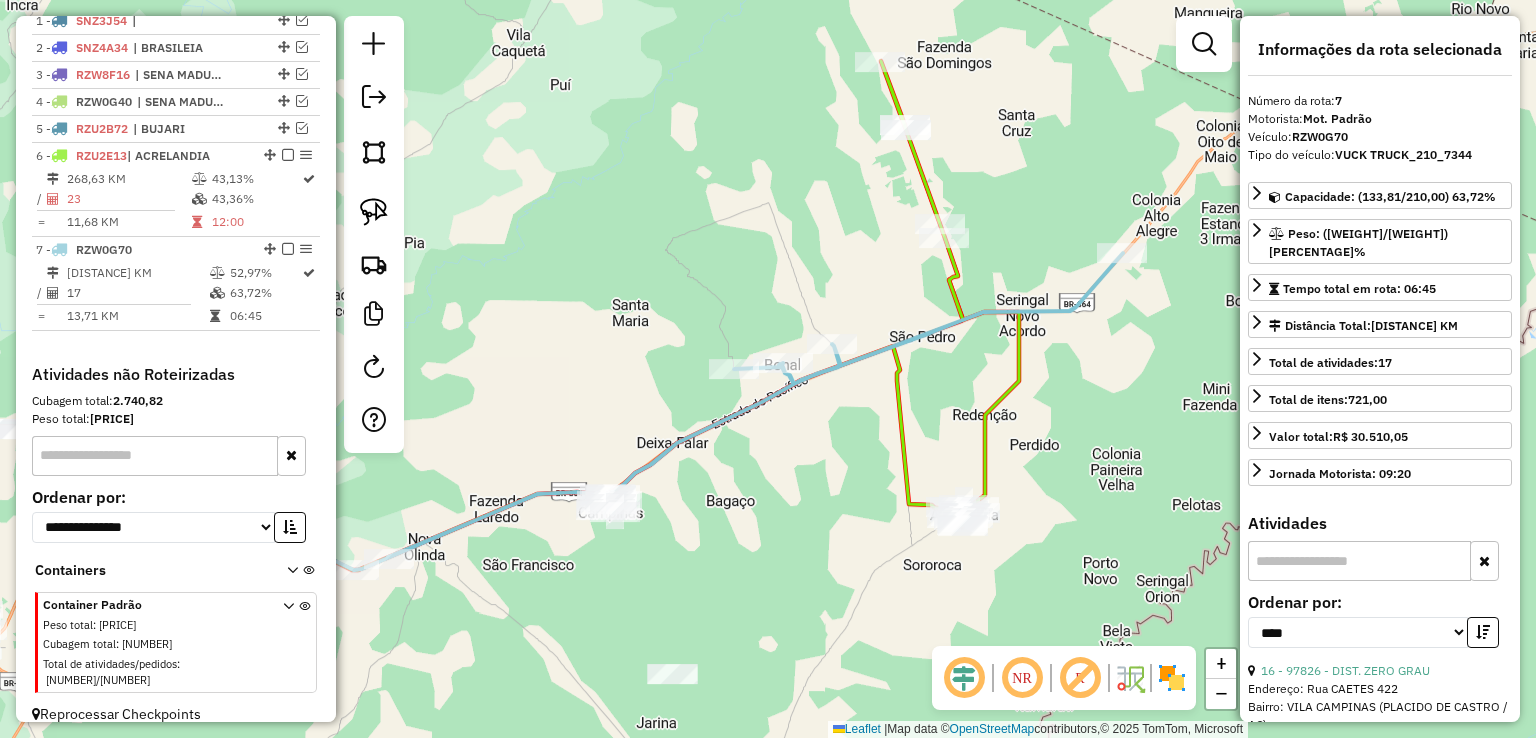 drag, startPoint x: 988, startPoint y: 438, endPoint x: 780, endPoint y: 438, distance: 208 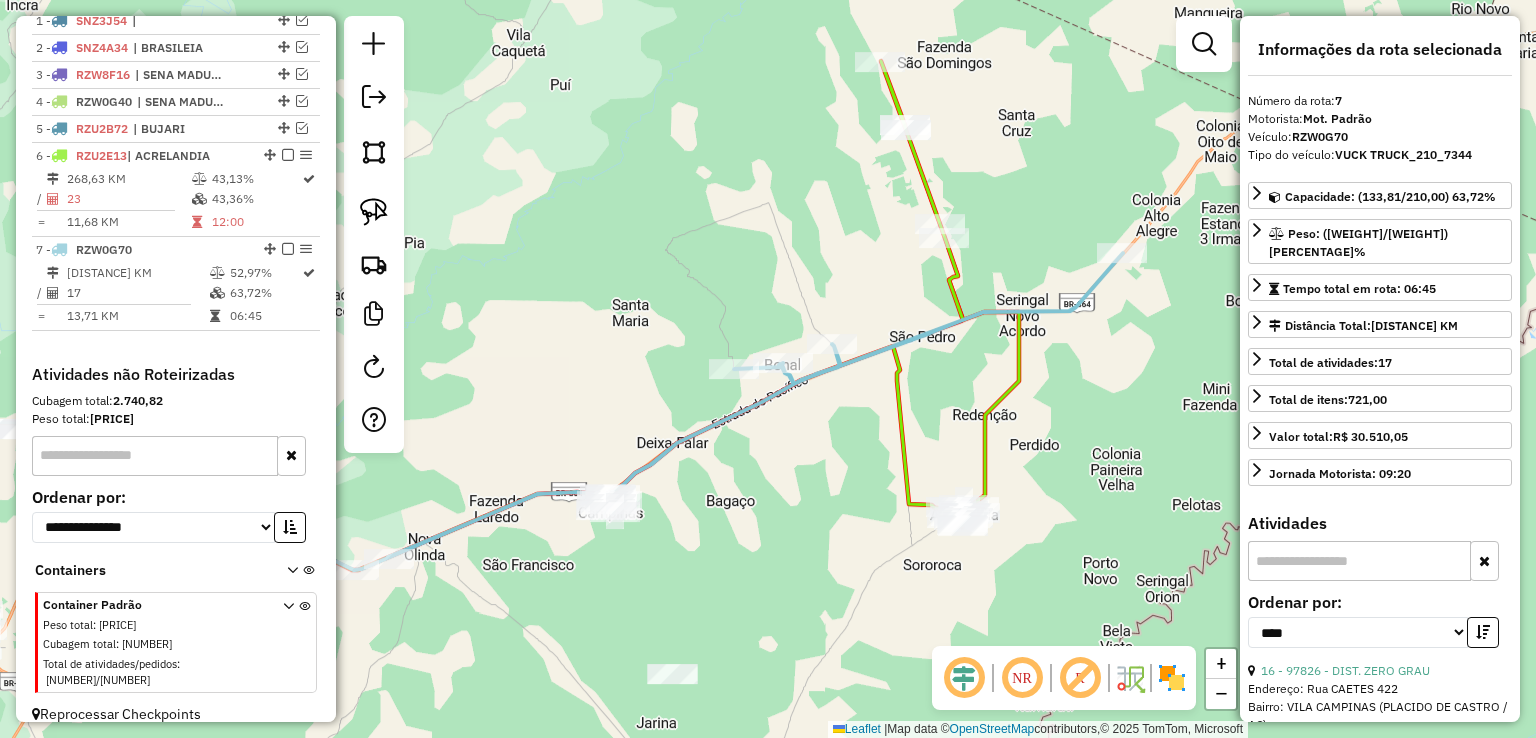 click 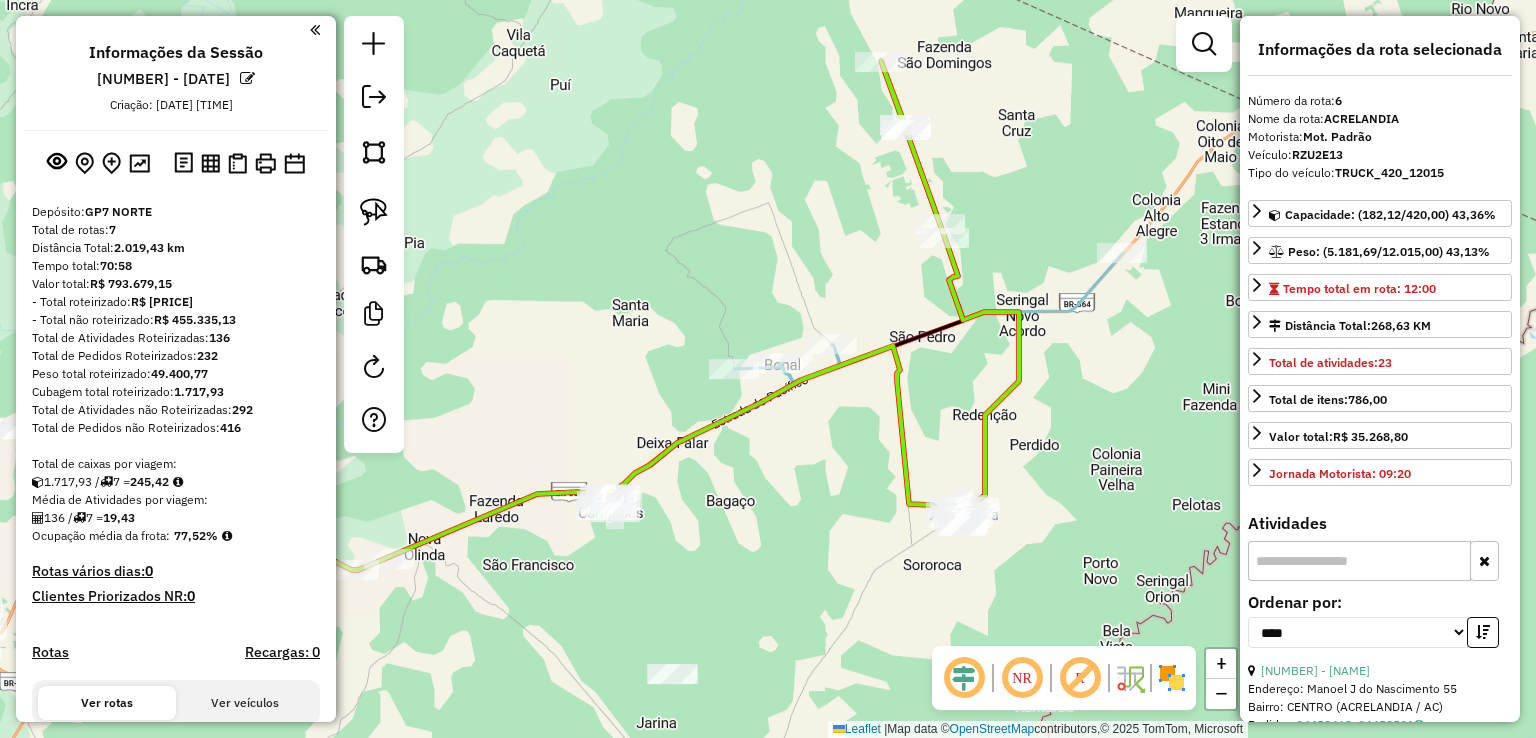 select on "*********" 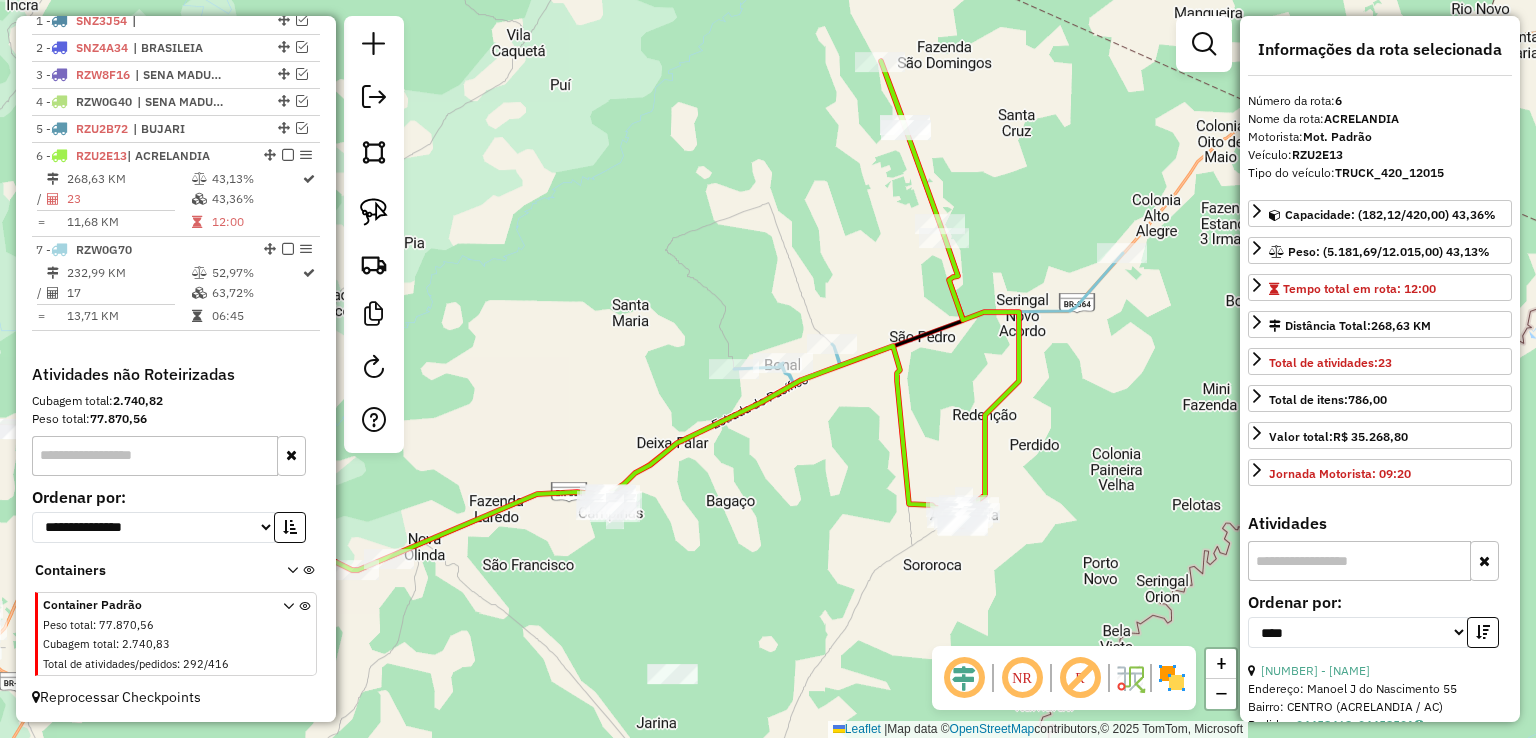 click 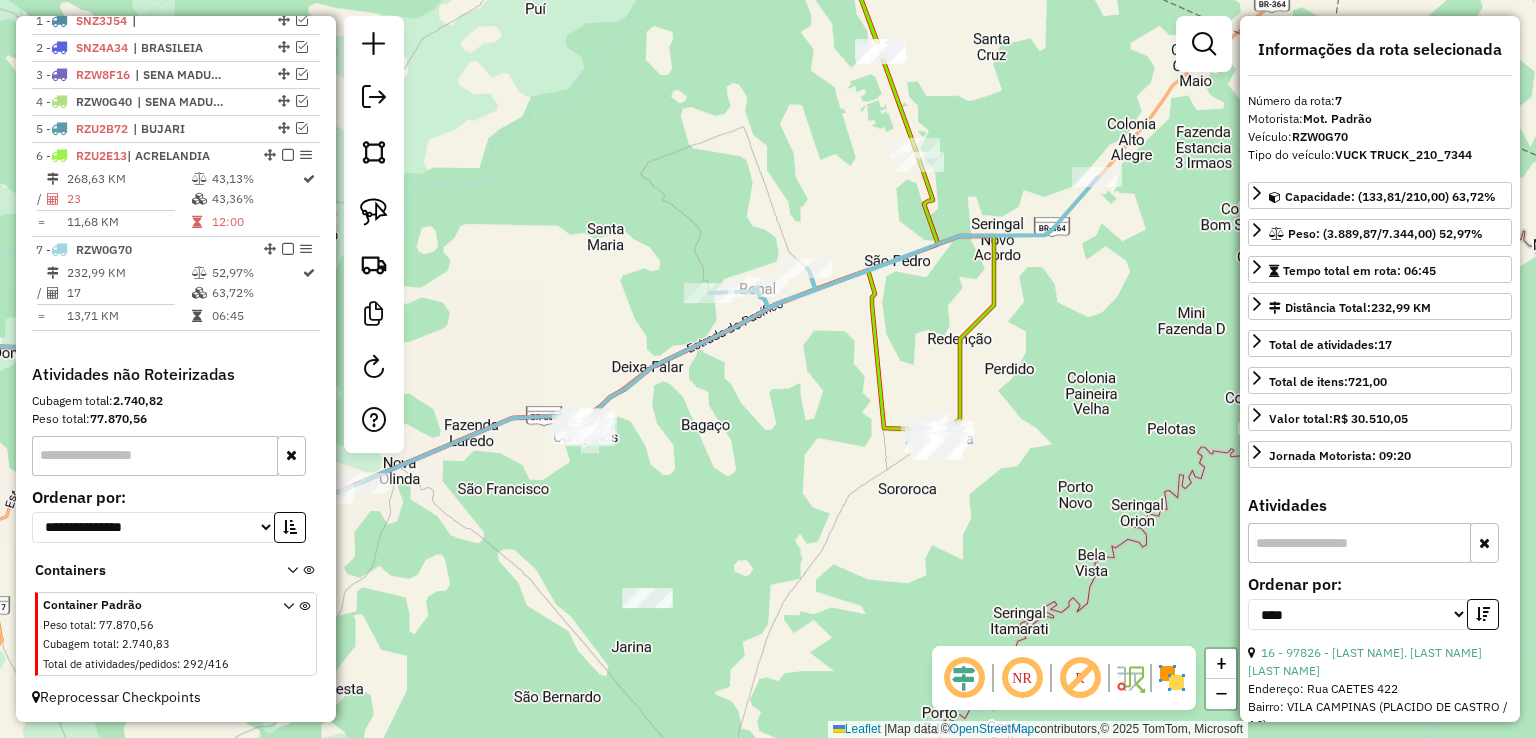 drag, startPoint x: 1066, startPoint y: 395, endPoint x: 1041, endPoint y: 319, distance: 80.00625 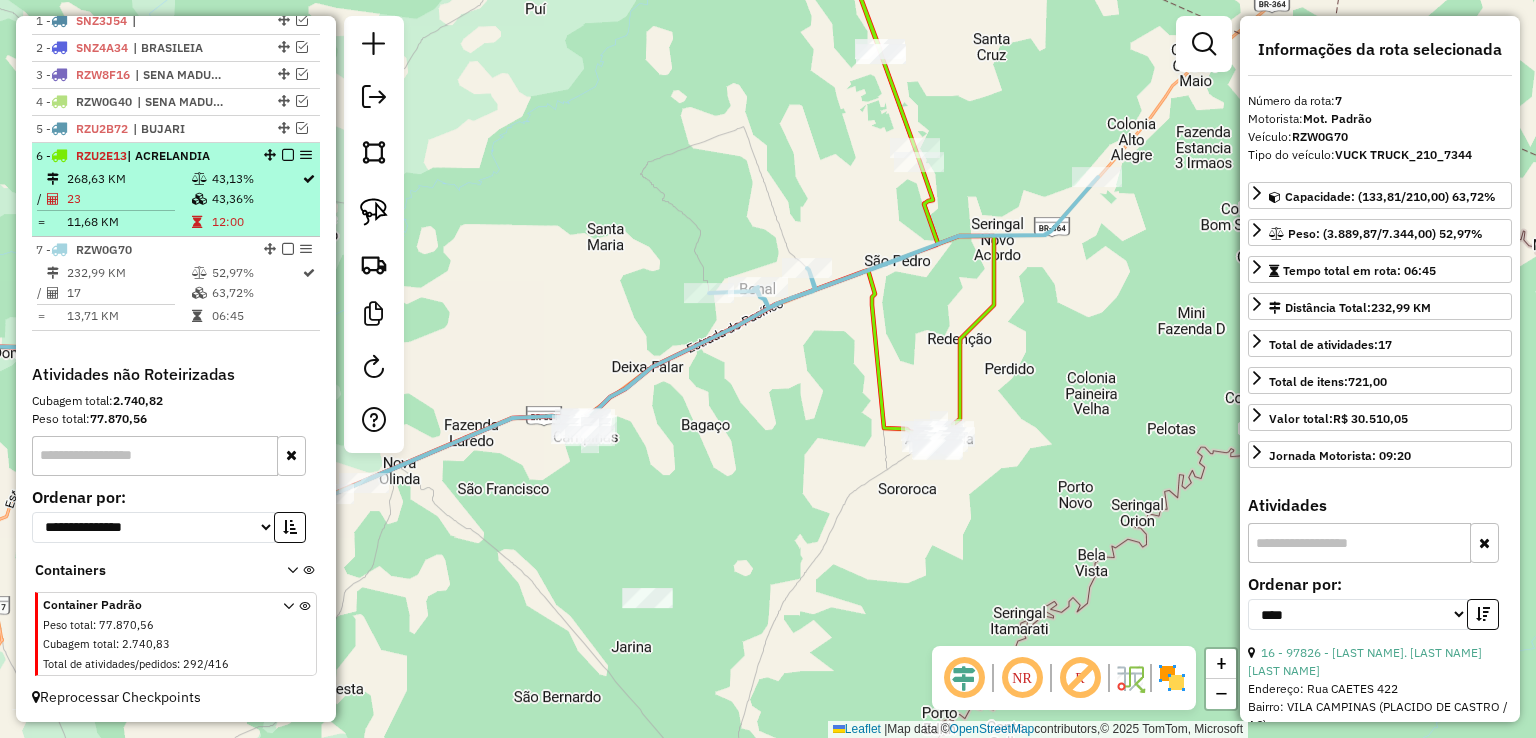 click at bounding box center [288, 155] 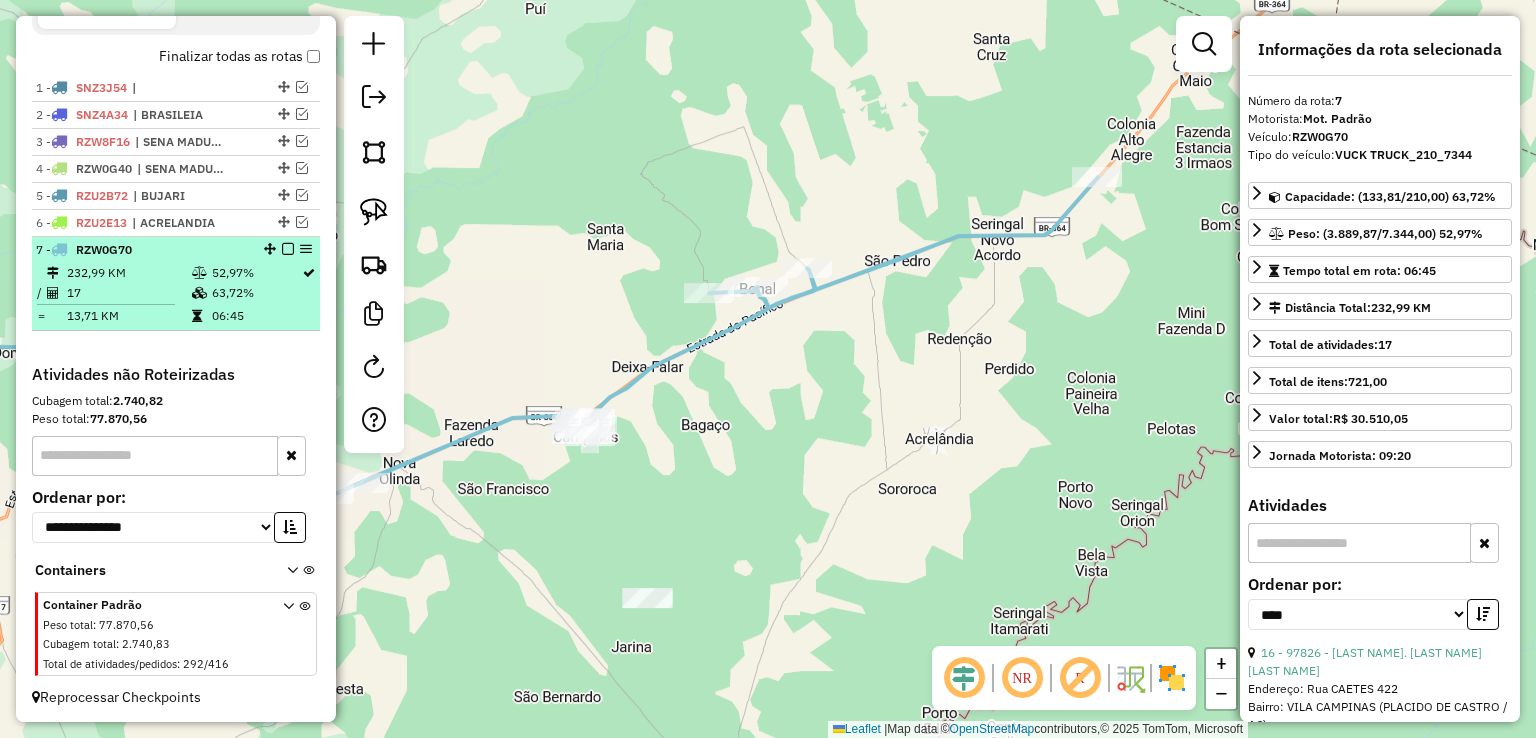 click at bounding box center (288, 249) 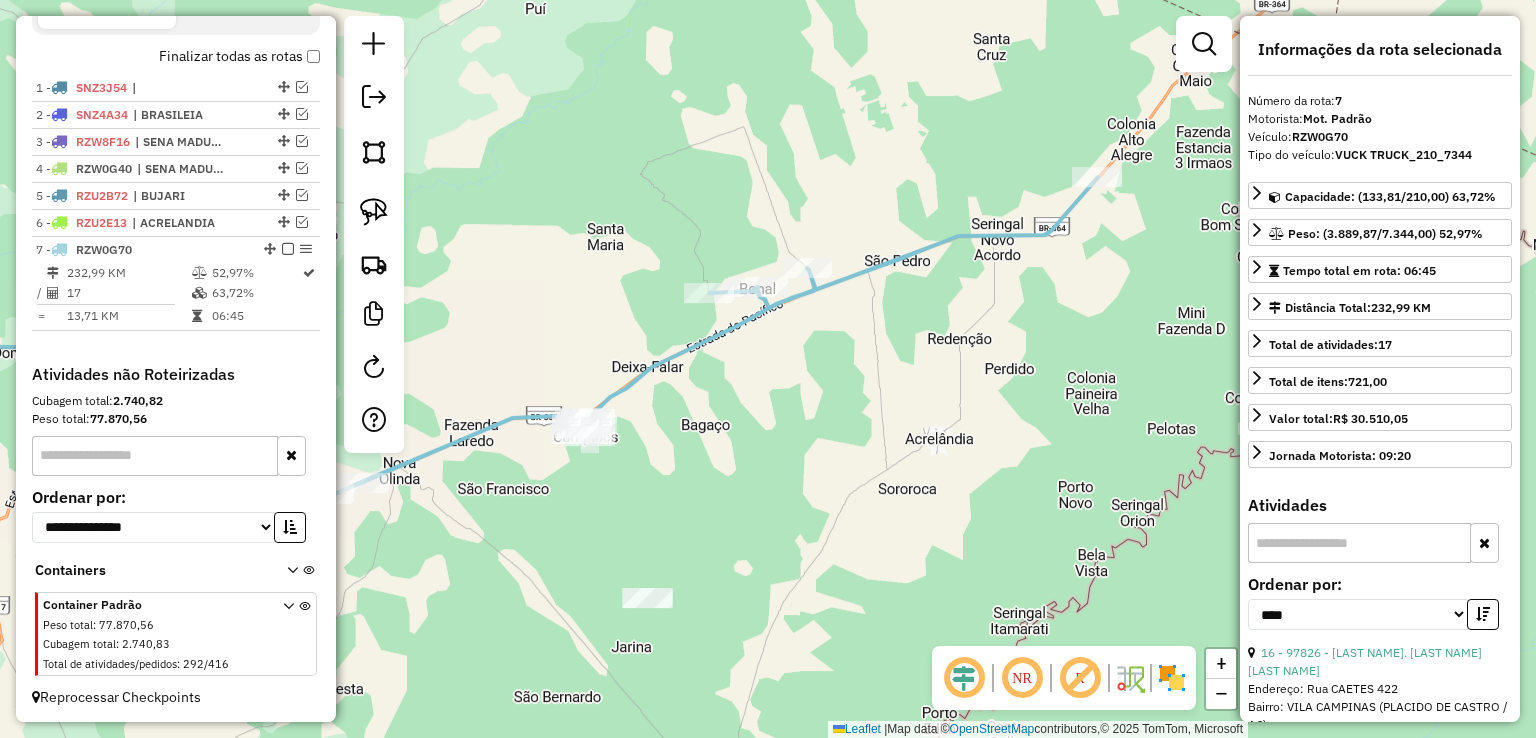 scroll, scrollTop: 624, scrollLeft: 0, axis: vertical 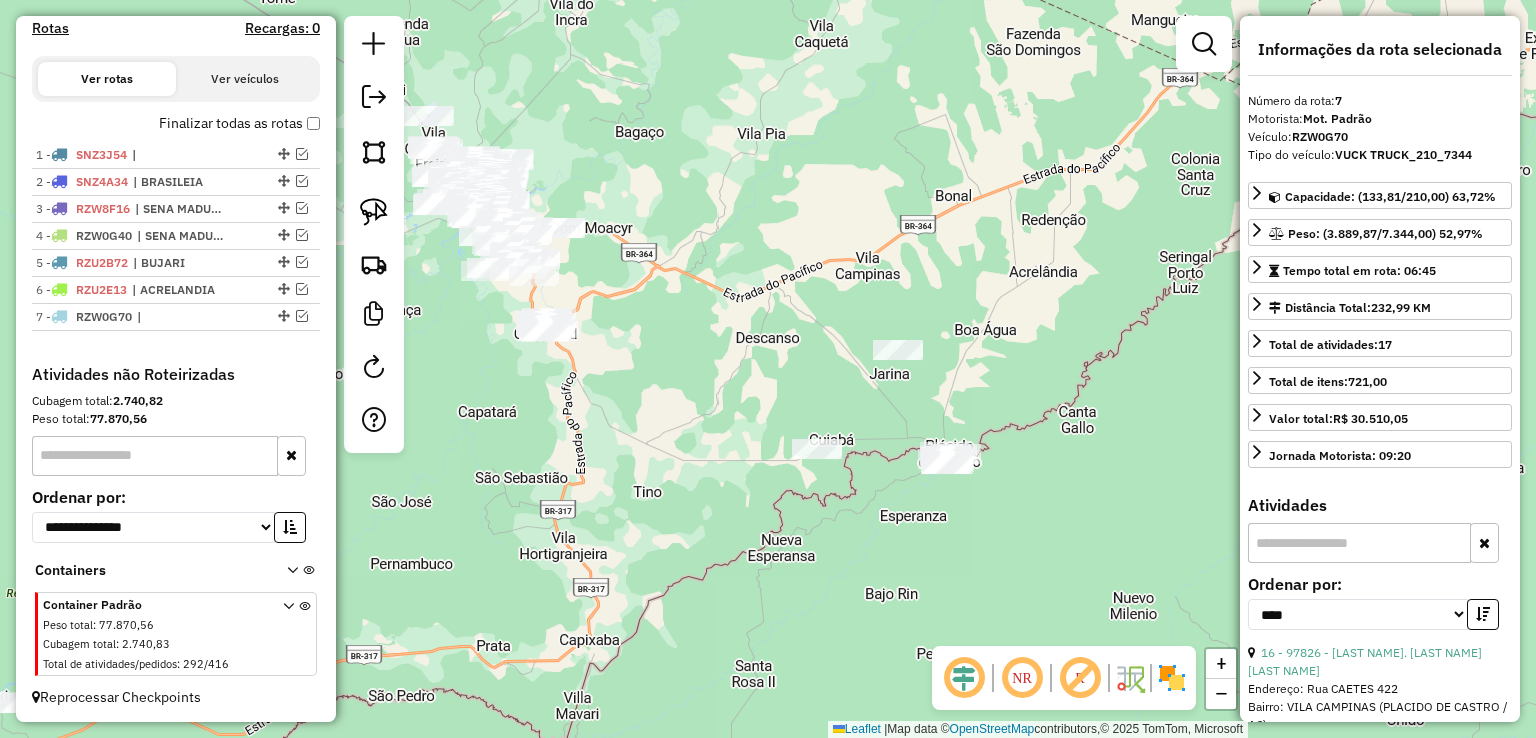 drag, startPoint x: 716, startPoint y: 373, endPoint x: 948, endPoint y: 263, distance: 256.75668 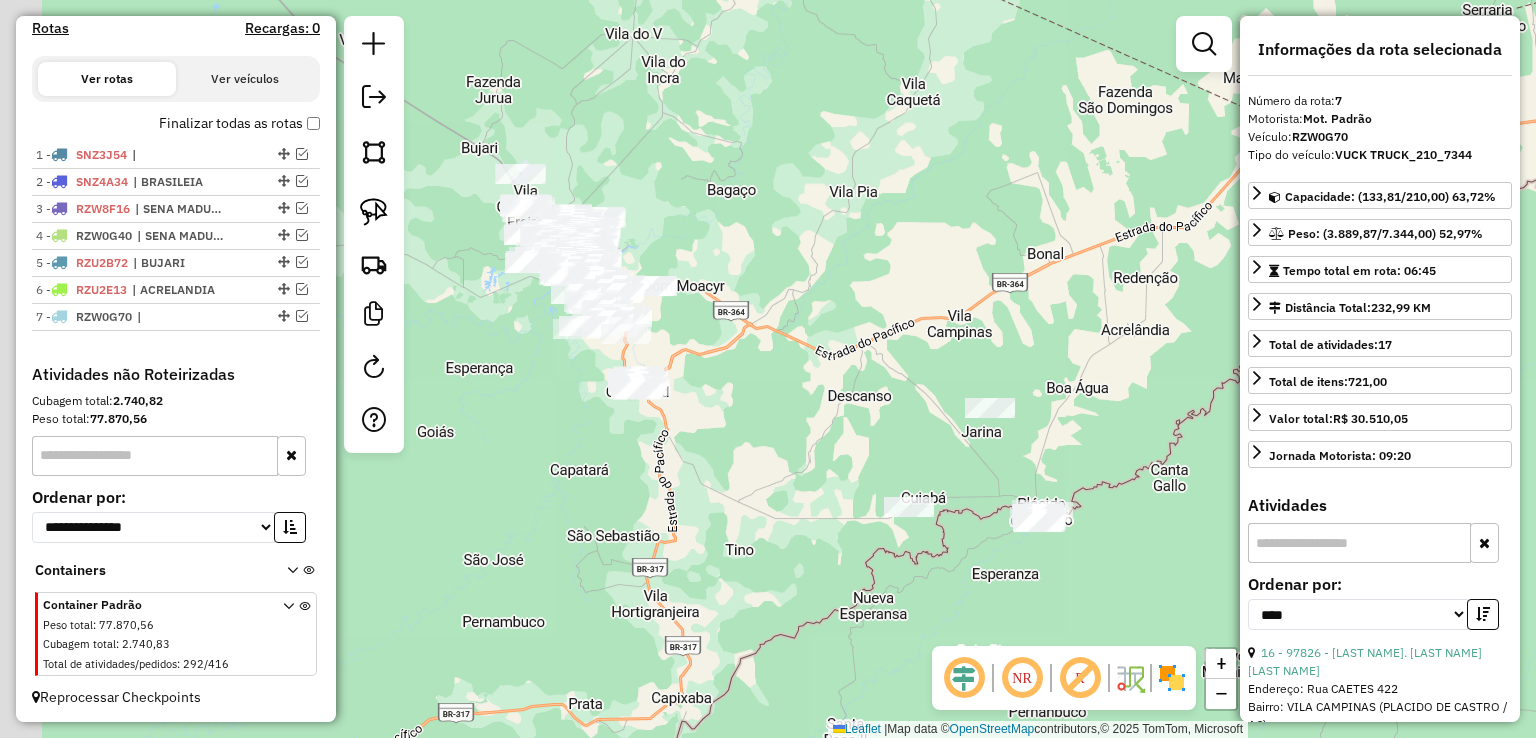 drag, startPoint x: 737, startPoint y: 281, endPoint x: 890, endPoint y: 349, distance: 167.43059 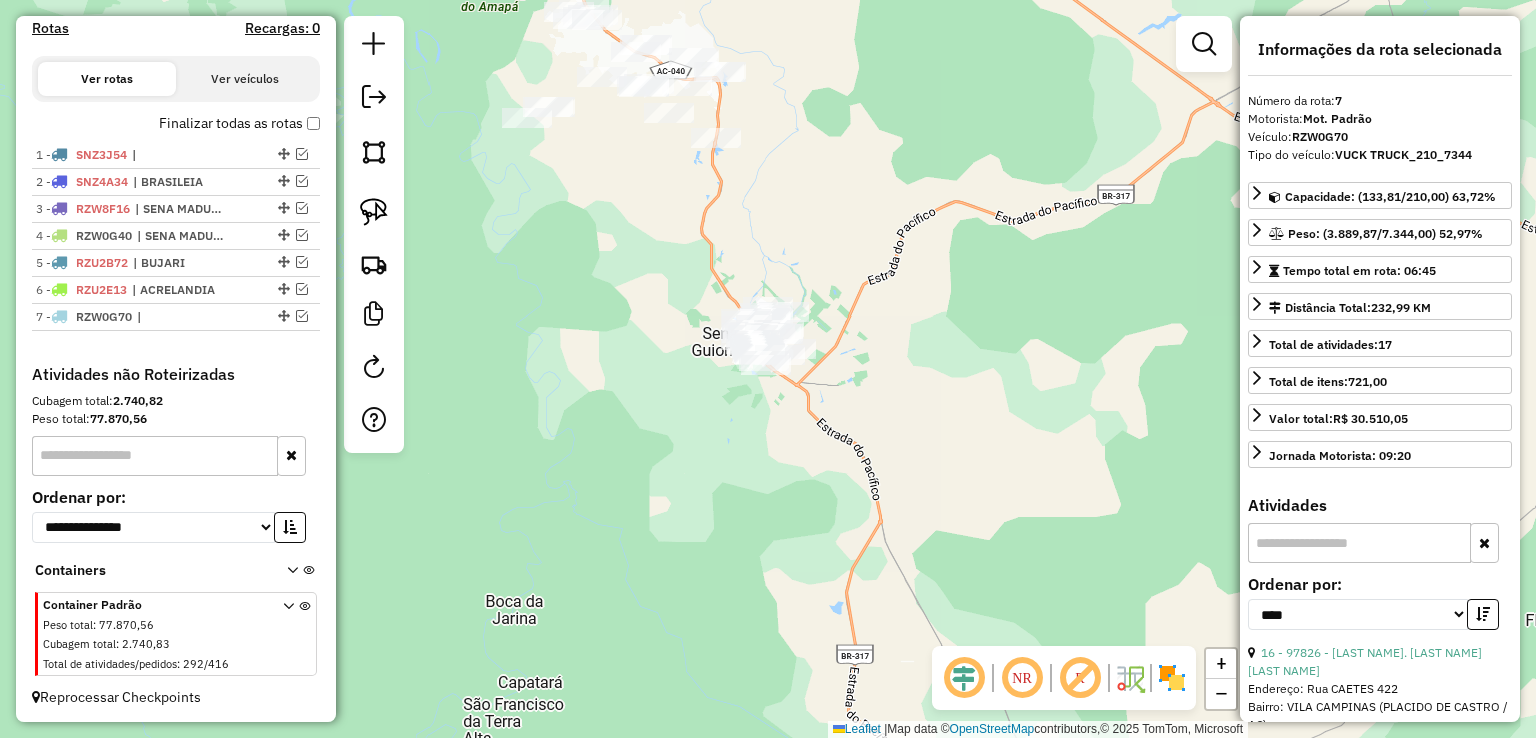 click on "Janela de atendimento Grade de atendimento Capacidade Transportadoras Veículos Cliente Pedidos  Rotas Selecione os dias de semana para filtrar as janelas de atendimento  Seg   Ter   Qua   Qui   Sex   Sáb   Dom  Informe o período da janela de atendimento: De: Até:  Filtrar exatamente a janela do cliente  Considerar janela de atendimento padrão  Selecione os dias de semana para filtrar as grades de atendimento  Seg   Ter   Qua   Qui   Sex   Sáb   Dom   Considerar clientes sem dia de atendimento cadastrado  Clientes fora do dia de atendimento selecionado Filtrar as atividades entre os valores definidos abaixo:  Peso mínimo:   Peso máximo:   Cubagem mínima:   Cubagem máxima:   De:   Até:  Filtrar as atividades entre o tempo de atendimento definido abaixo:  De:   Até:   Considerar capacidade total dos clientes não roteirizados Transportadora: Selecione um ou mais itens Tipo de veículo: Selecione um ou mais itens Veículo: Selecione um ou mais itens Motorista: Selecione um ou mais itens Nome: Rótulo:" 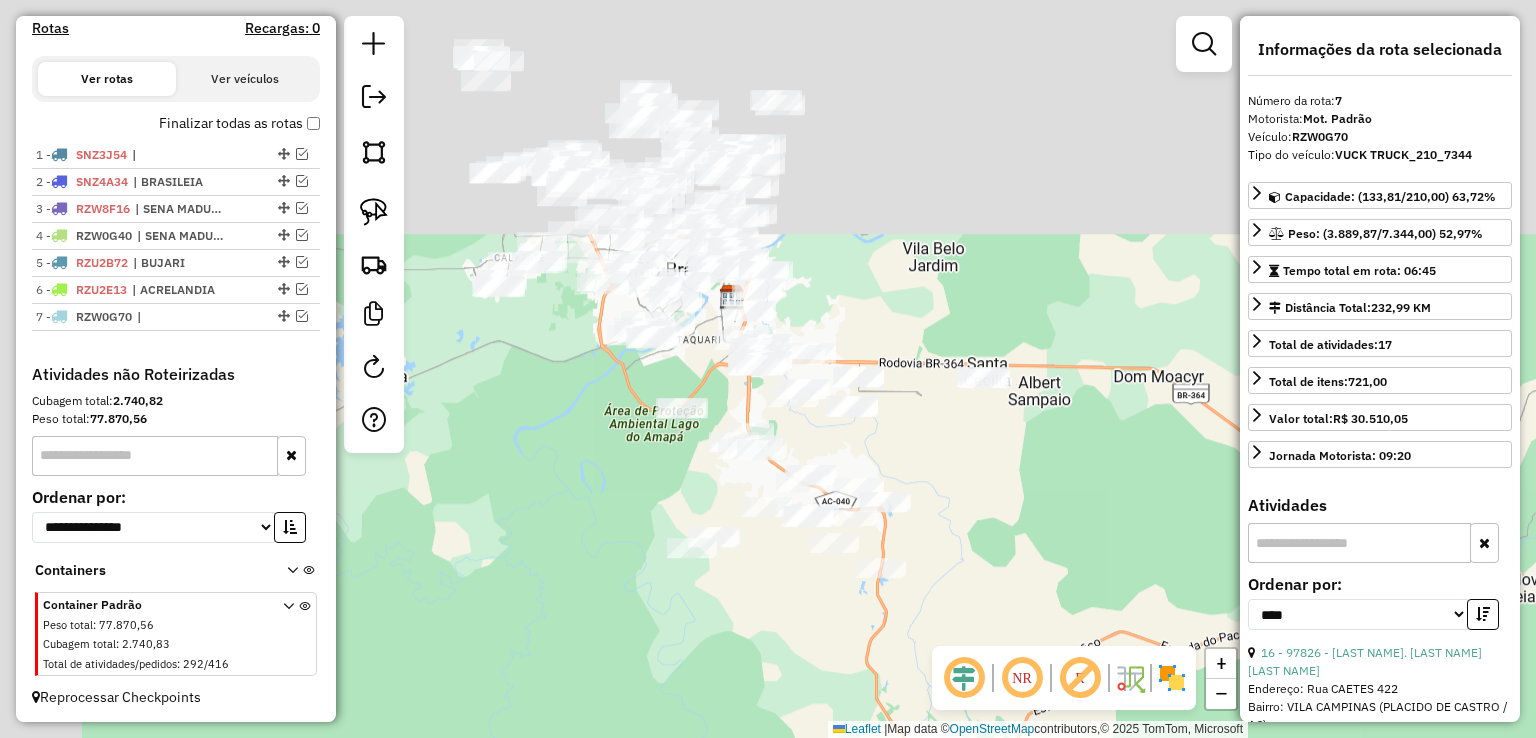 drag, startPoint x: 640, startPoint y: 506, endPoint x: 721, endPoint y: 695, distance: 205.62587 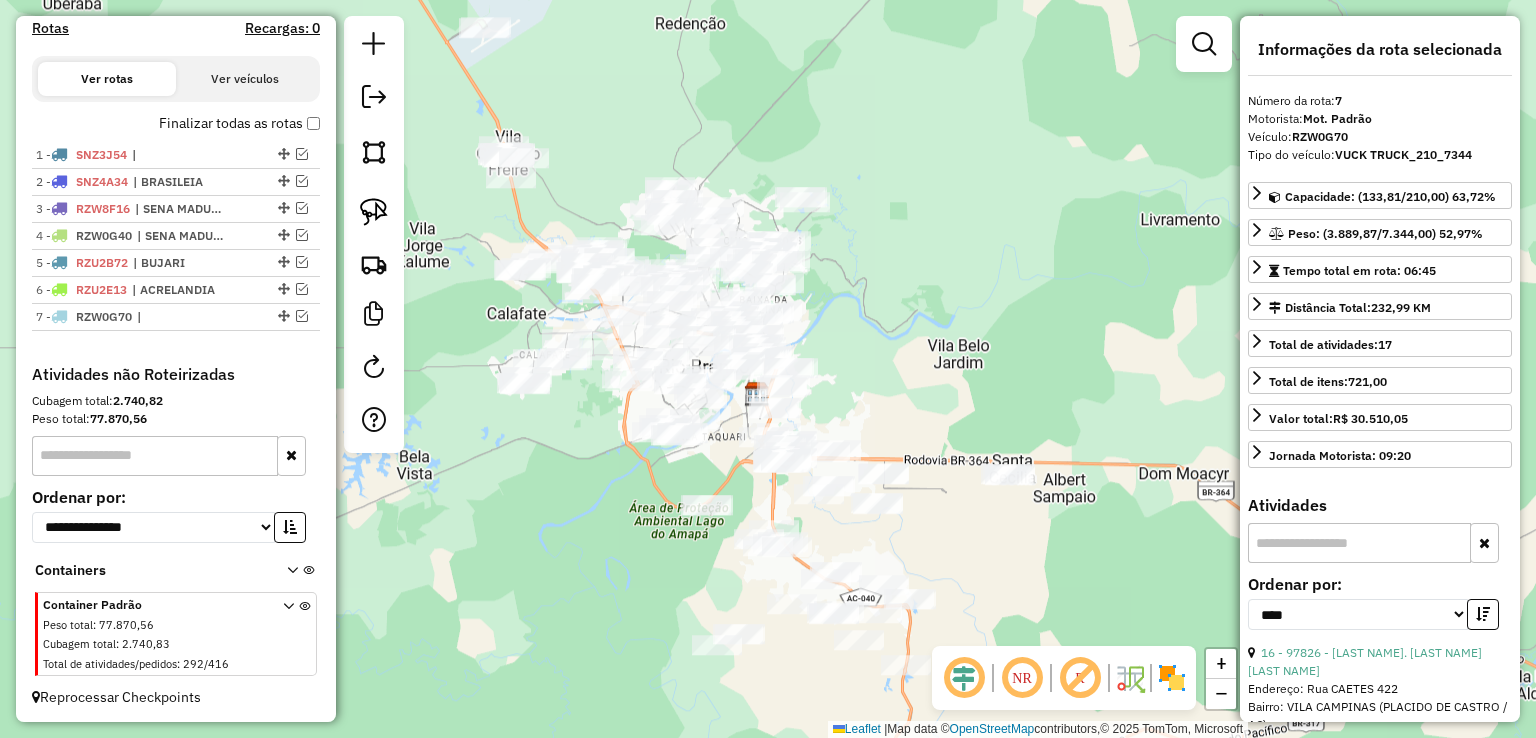drag, startPoint x: 728, startPoint y: 397, endPoint x: 732, endPoint y: 457, distance: 60.133186 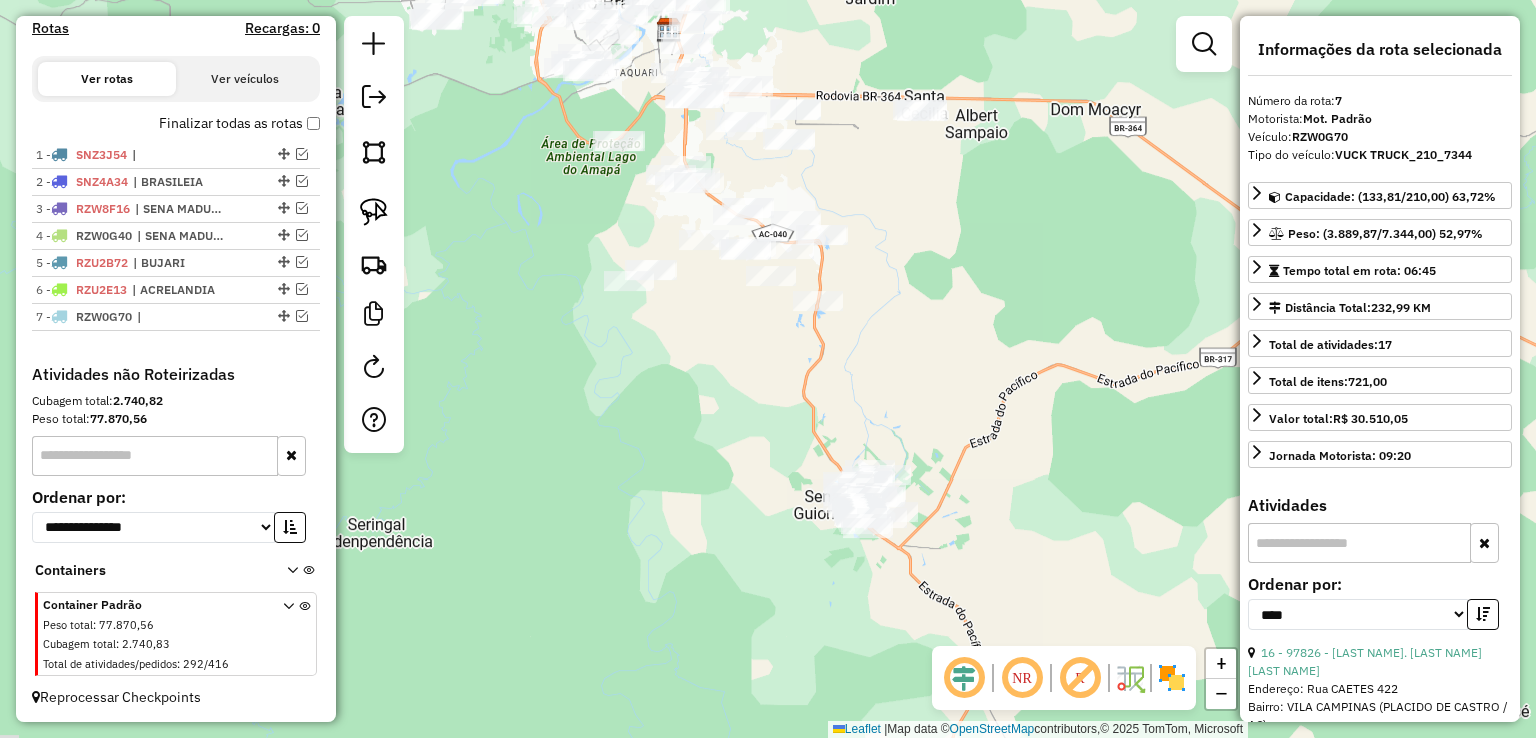 drag, startPoint x: 1000, startPoint y: 581, endPoint x: 909, endPoint y: 217, distance: 375.2026 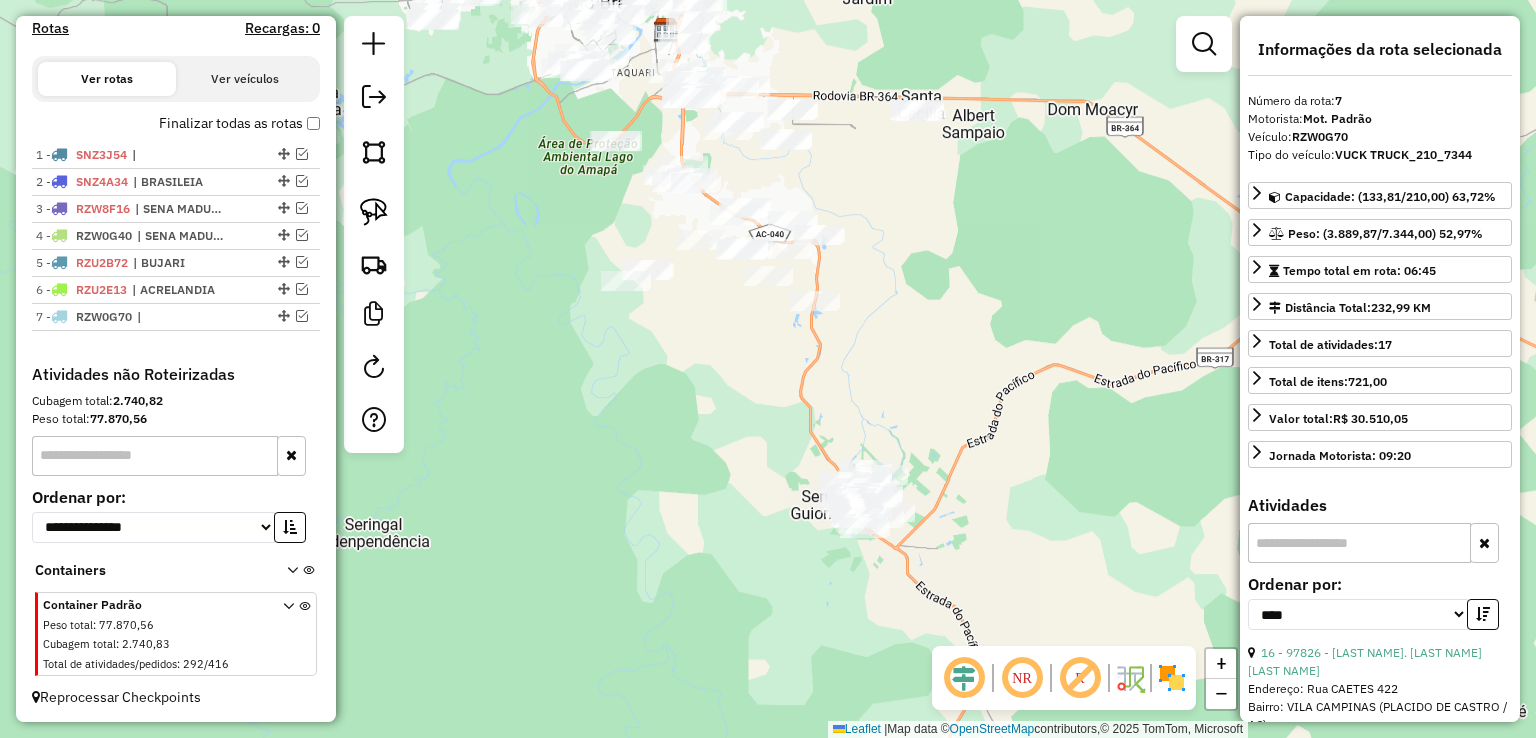 click 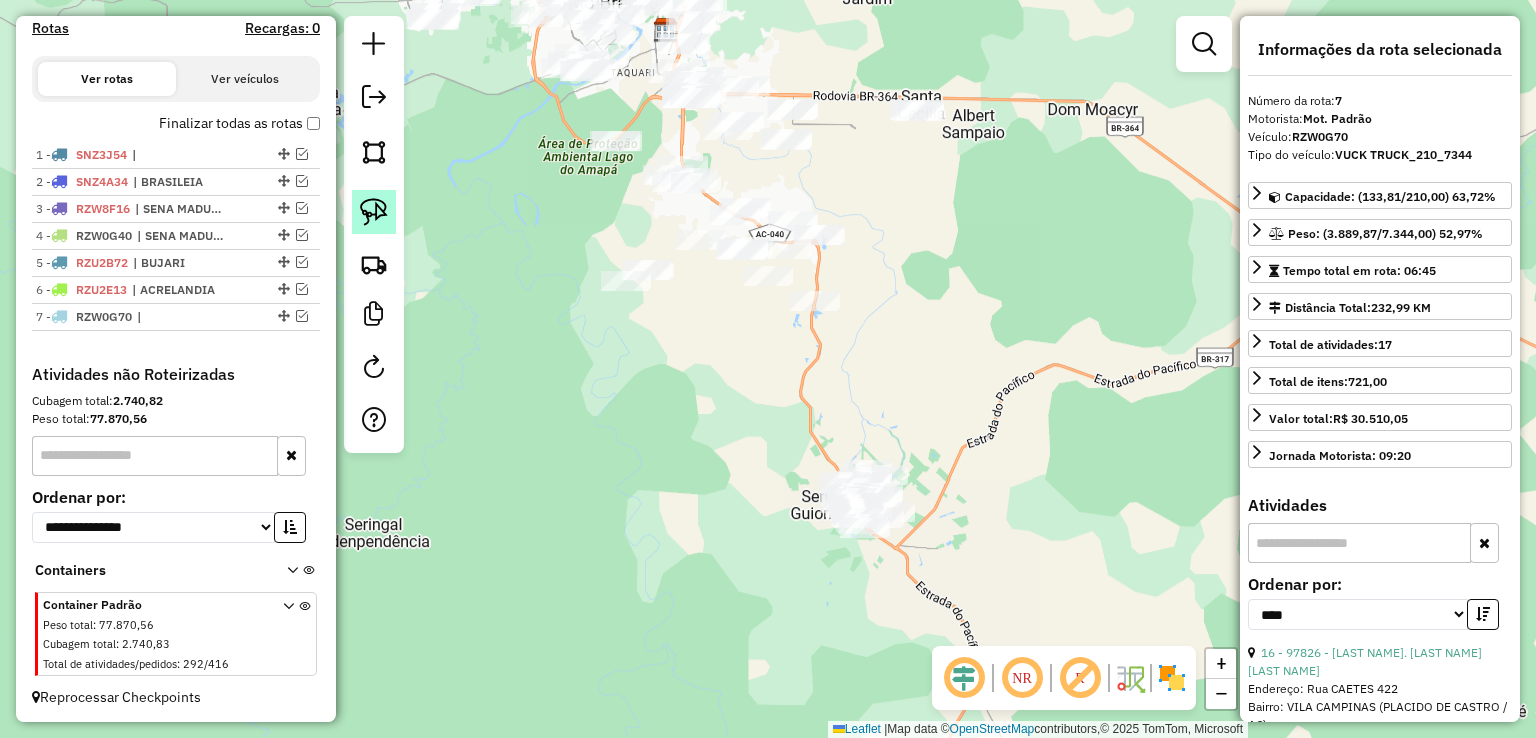click 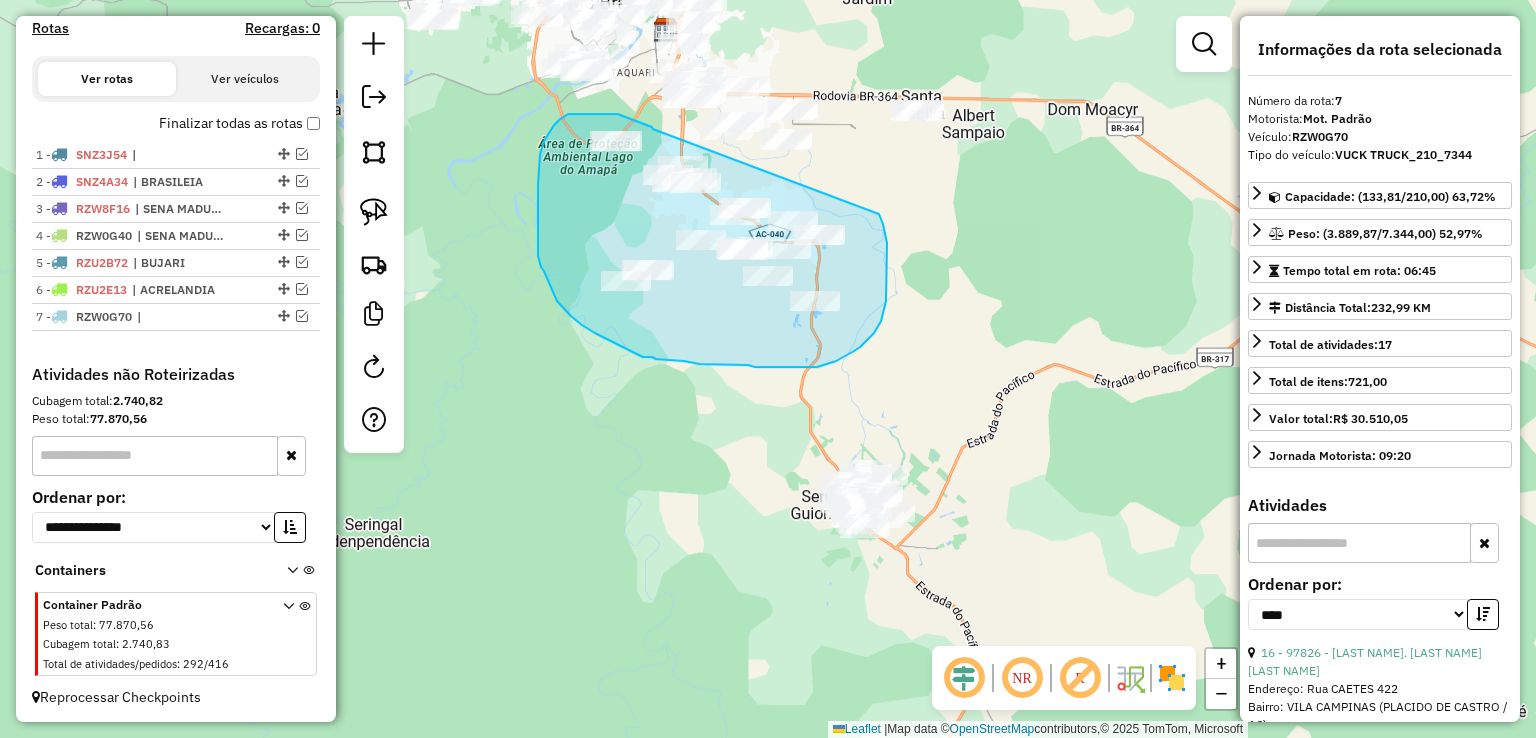 drag, startPoint x: 653, startPoint y: 129, endPoint x: 879, endPoint y: 214, distance: 241.456 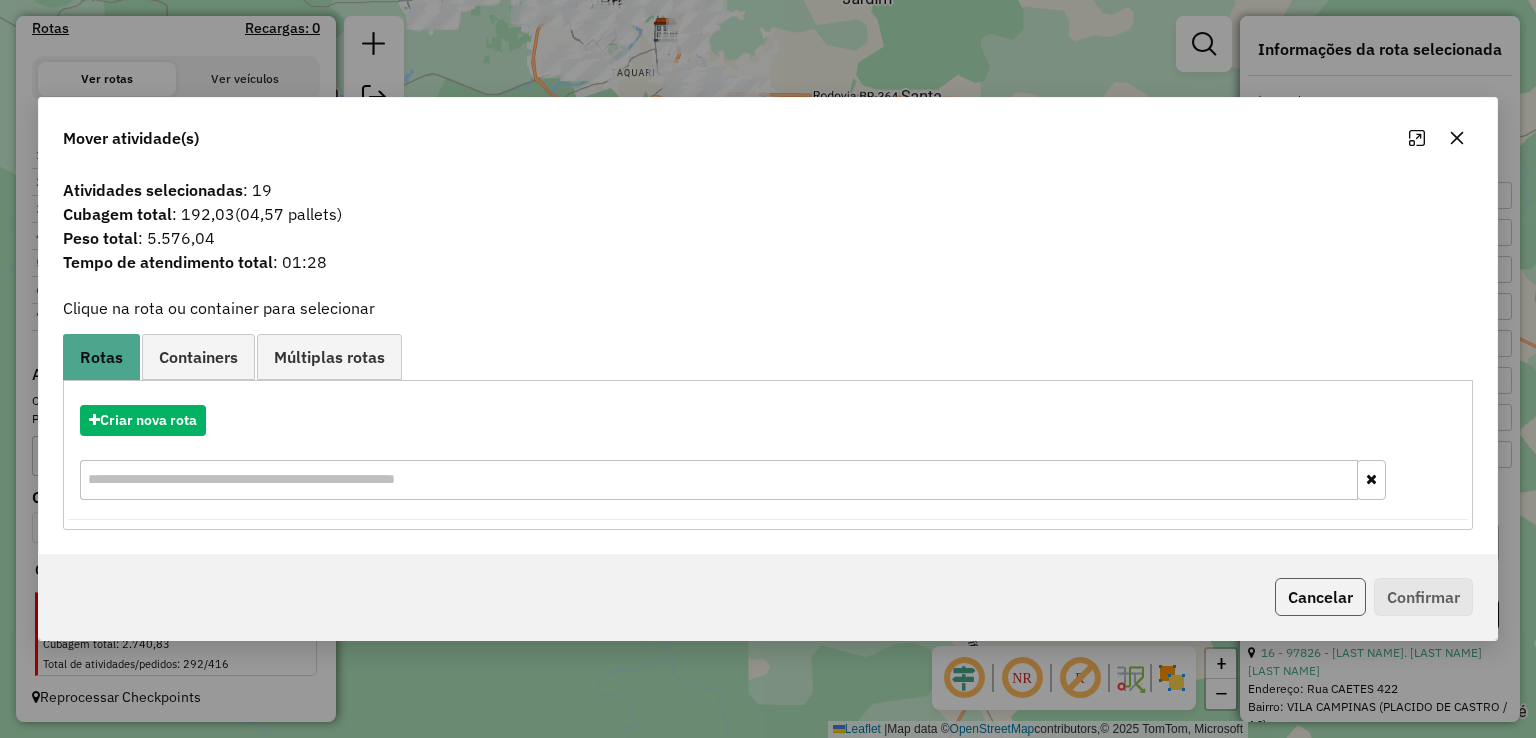 click on "Cancelar" 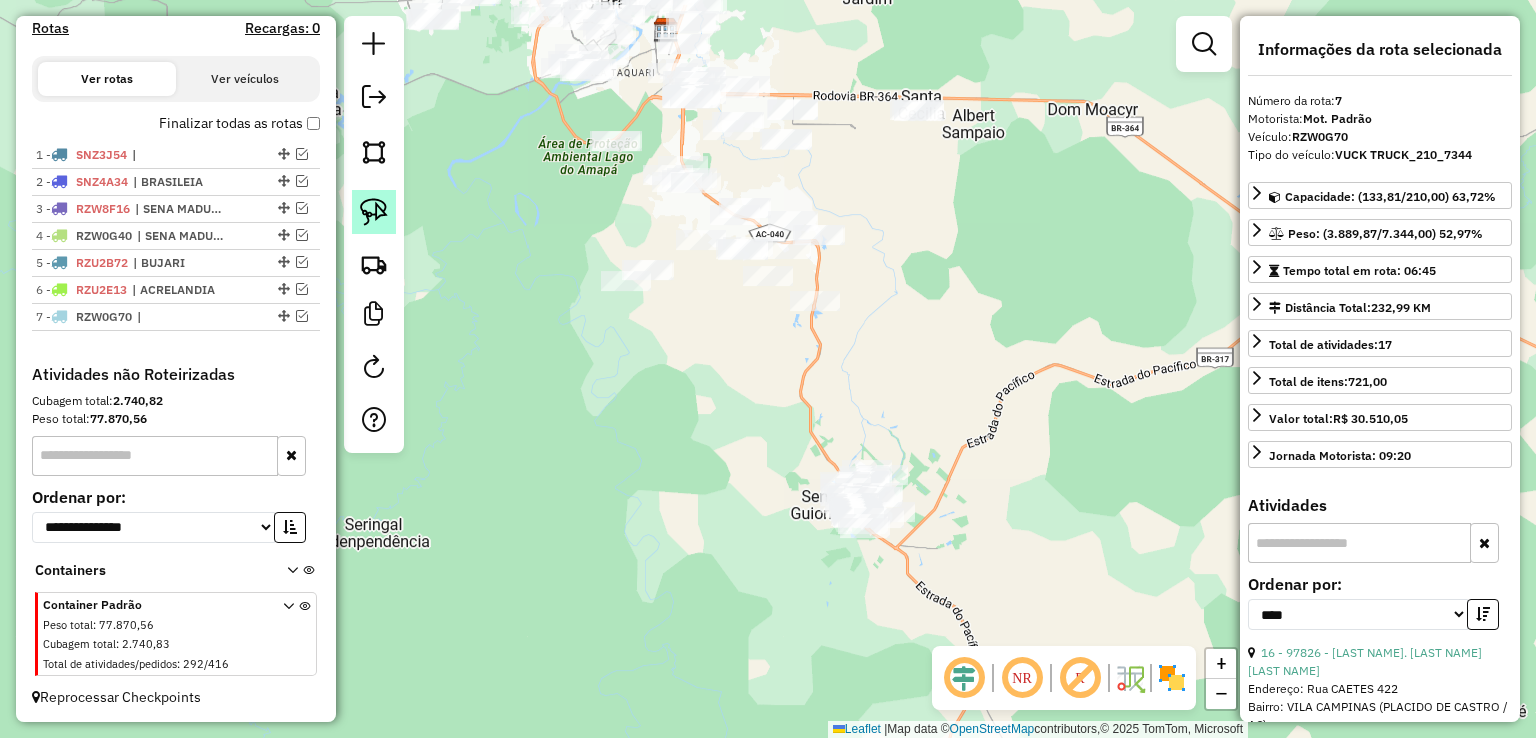 click 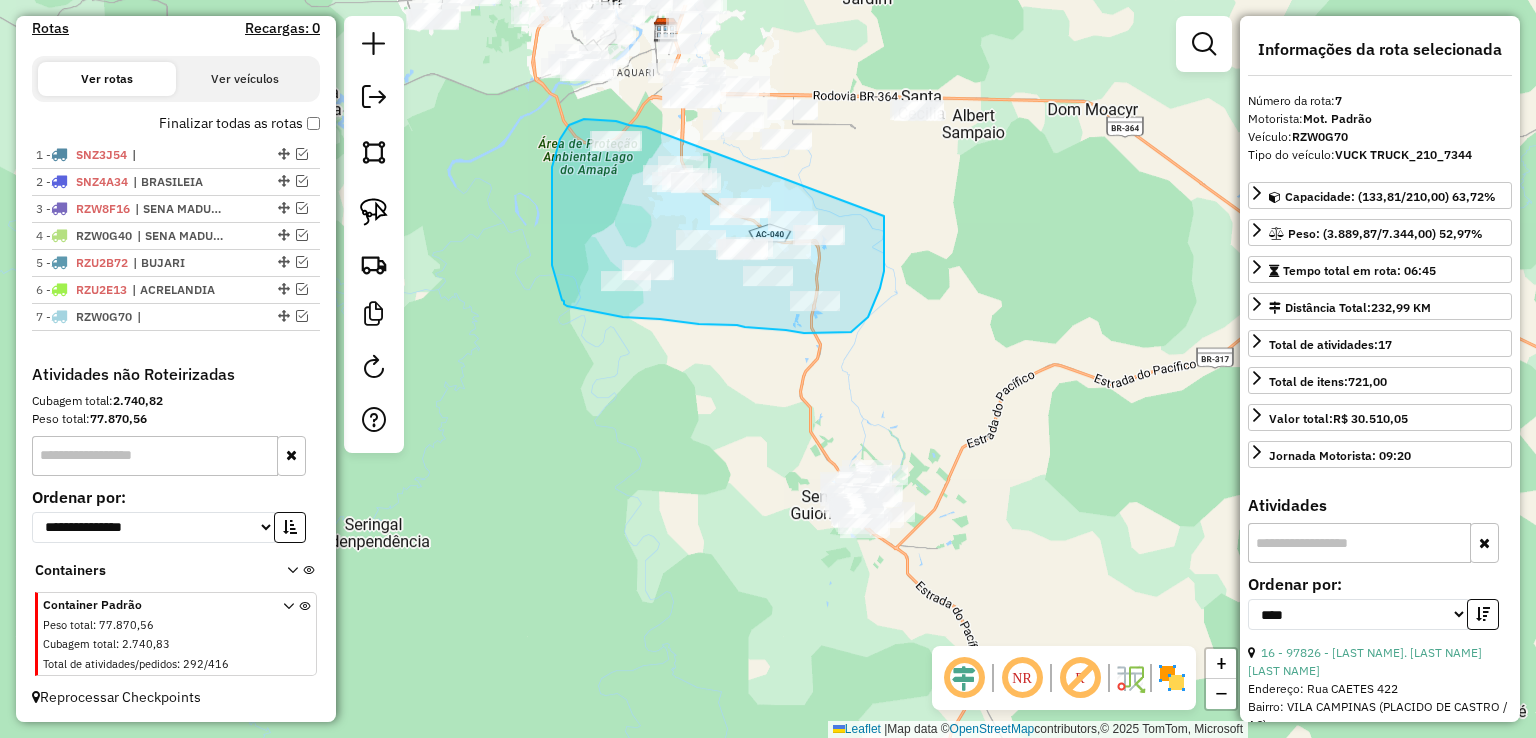 drag, startPoint x: 646, startPoint y: 127, endPoint x: 884, endPoint y: 216, distance: 254.09644 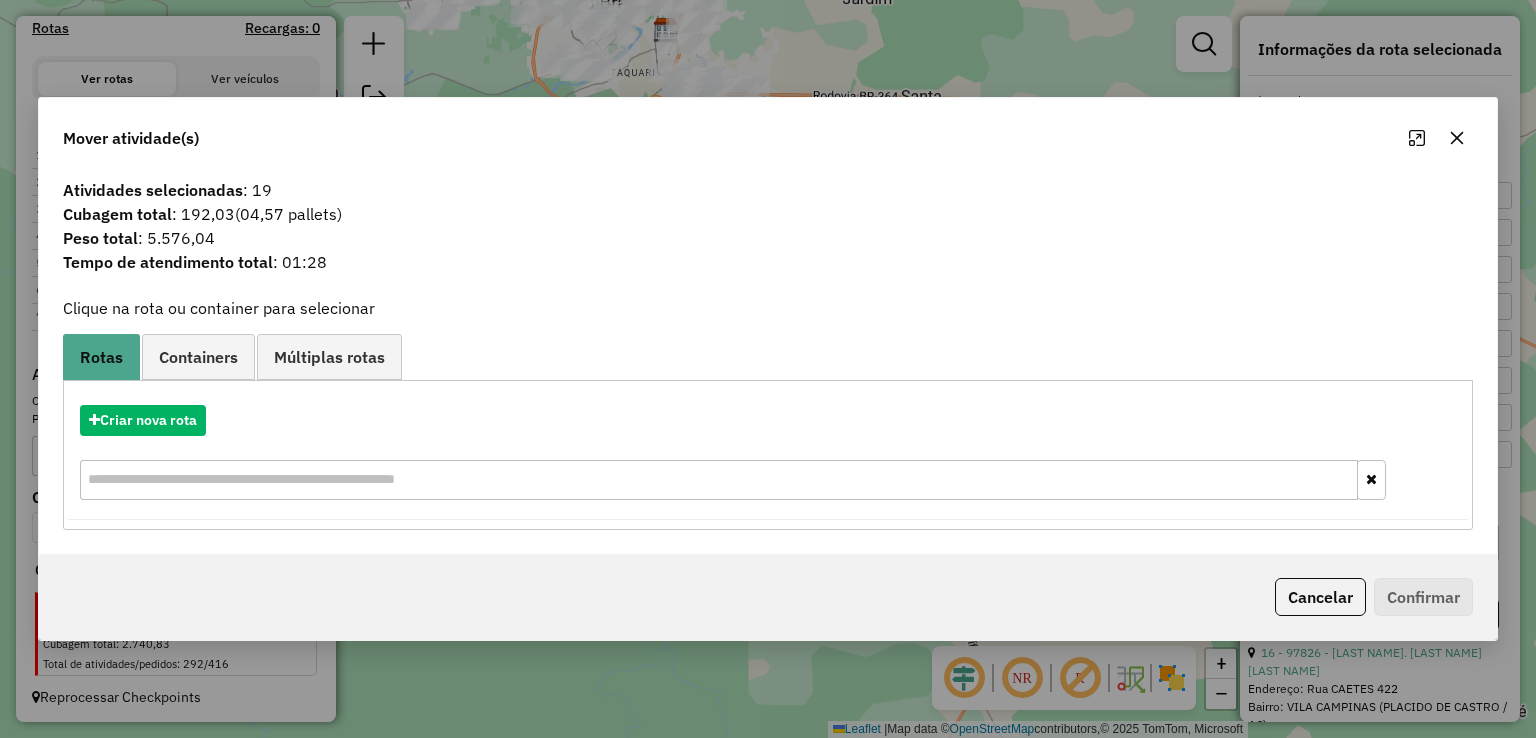 click 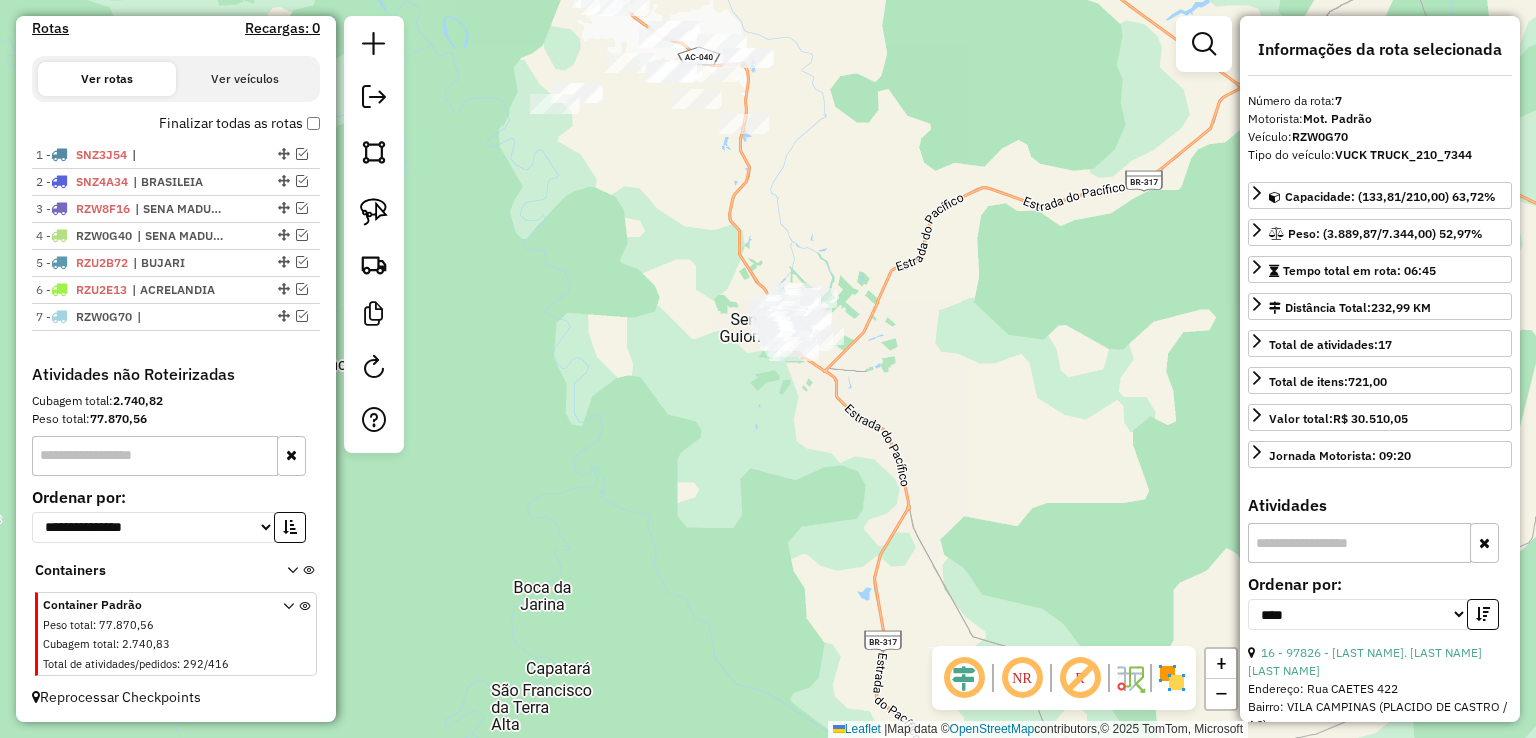 drag, startPoint x: 928, startPoint y: 318, endPoint x: 857, endPoint y: 141, distance: 190.7092 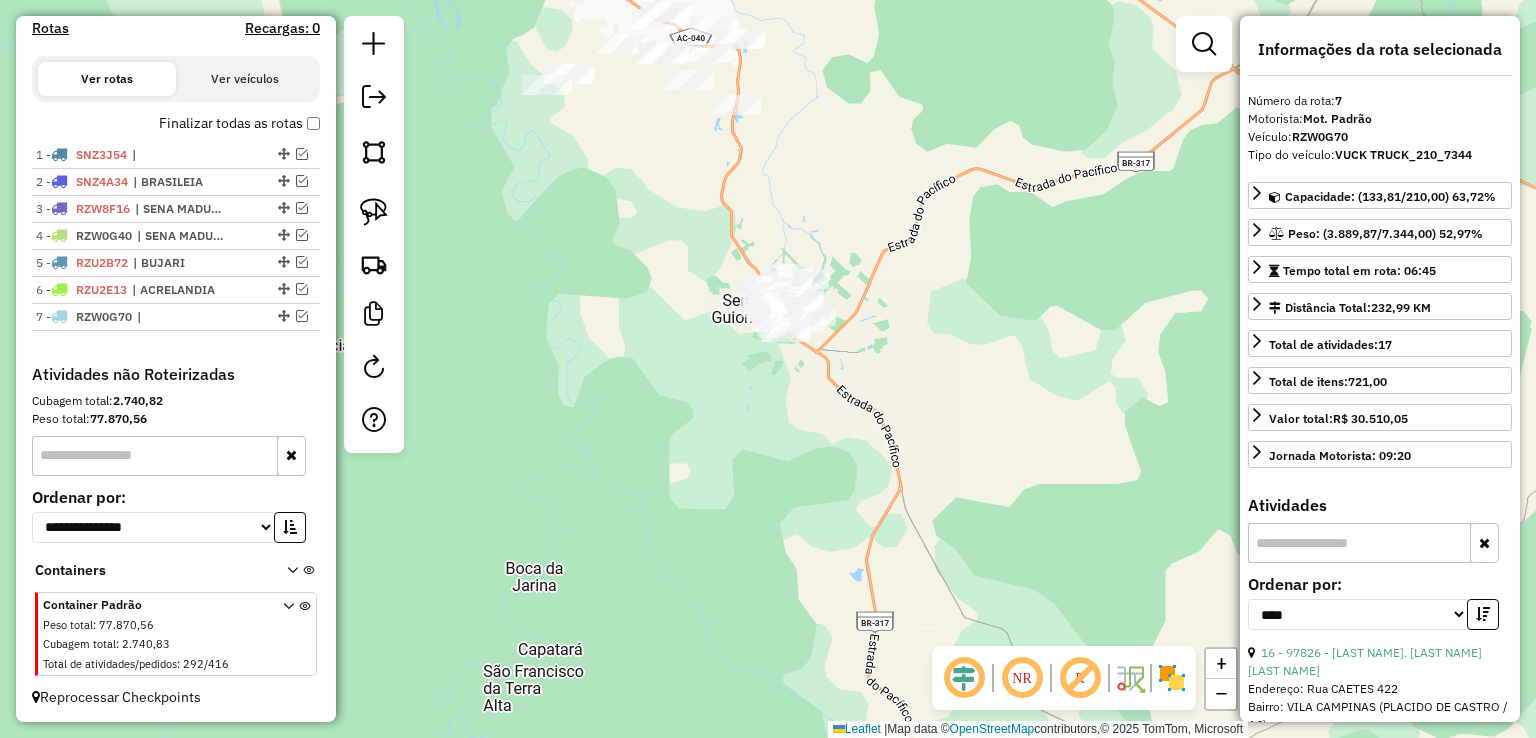 drag, startPoint x: 875, startPoint y: 340, endPoint x: 852, endPoint y: 262, distance: 81.32035 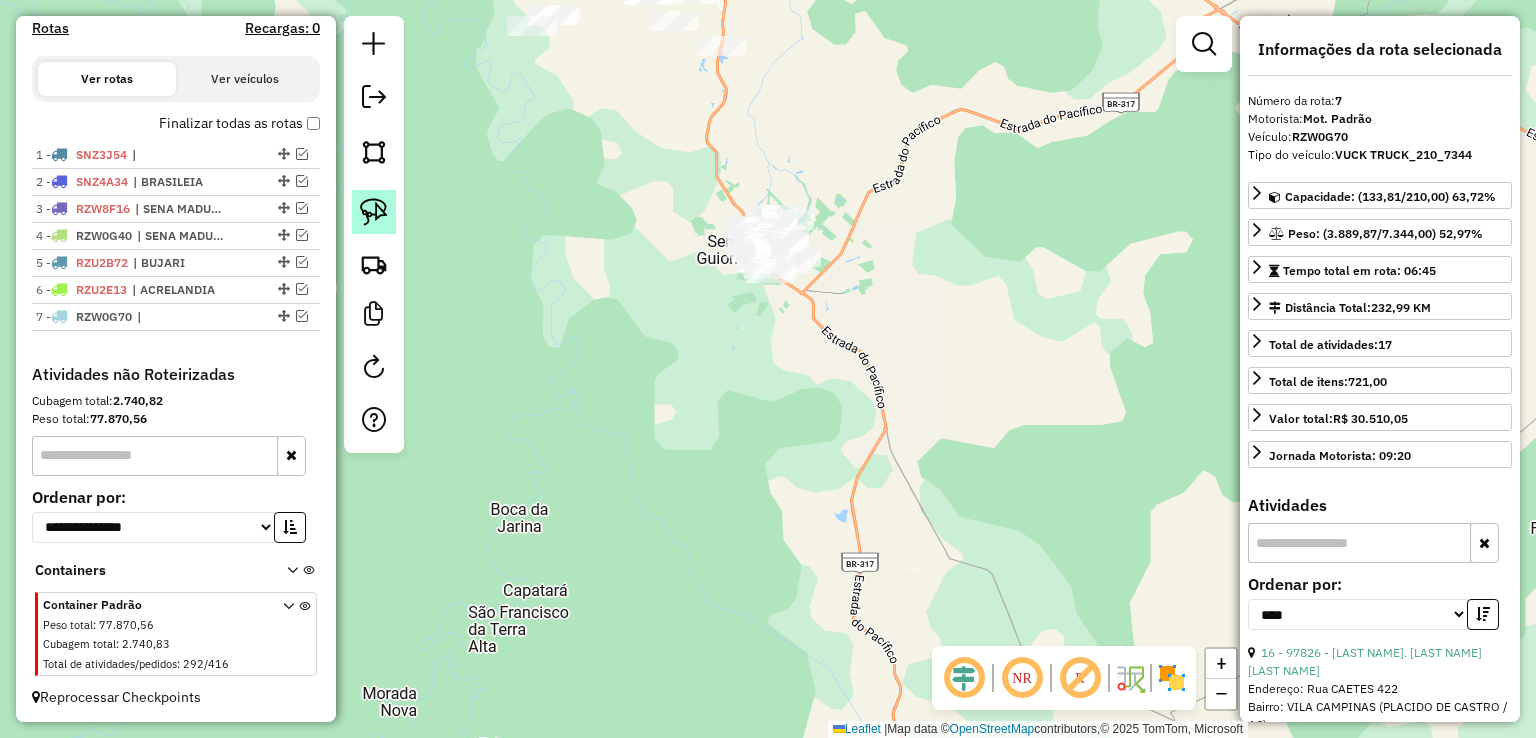 click 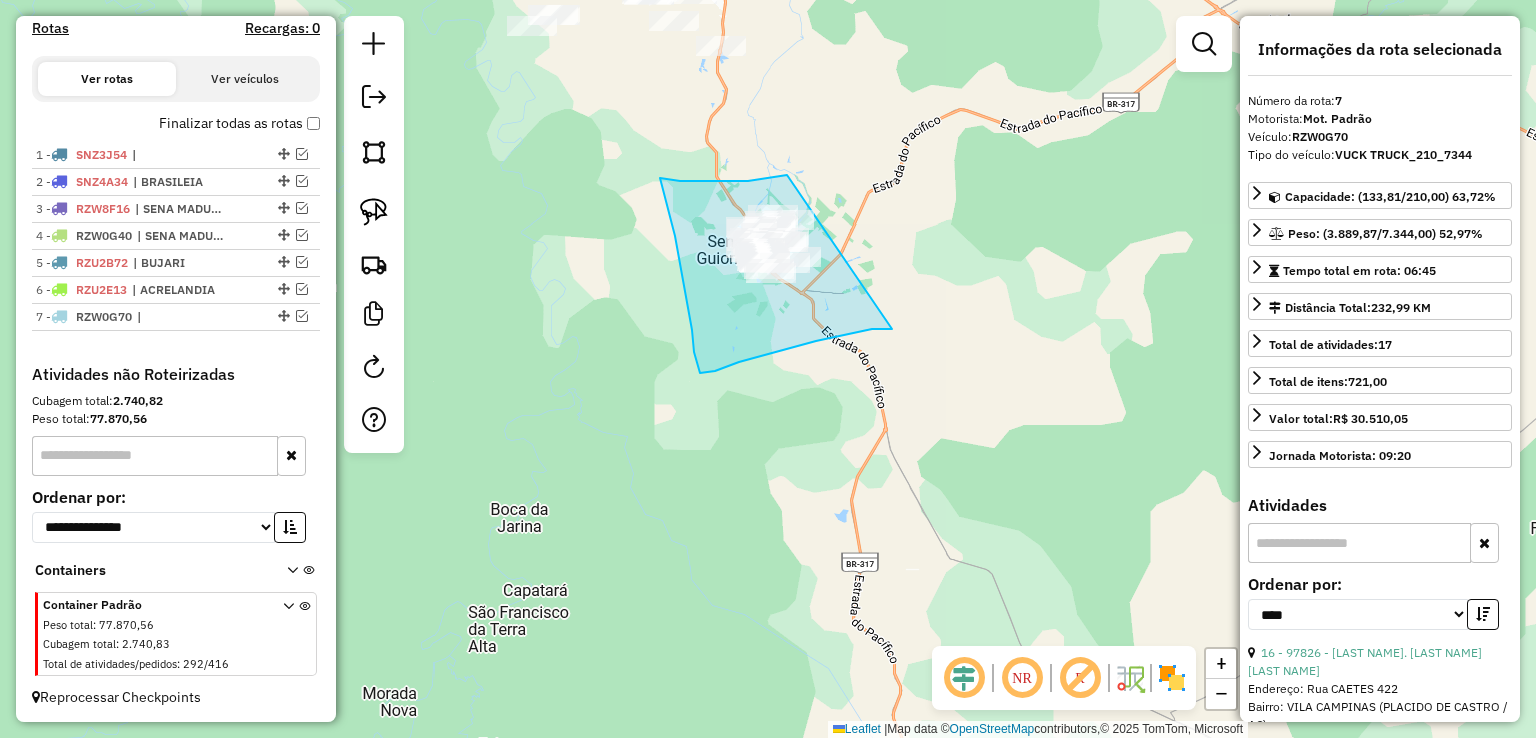 drag, startPoint x: 787, startPoint y: 175, endPoint x: 892, endPoint y: 329, distance: 186.38937 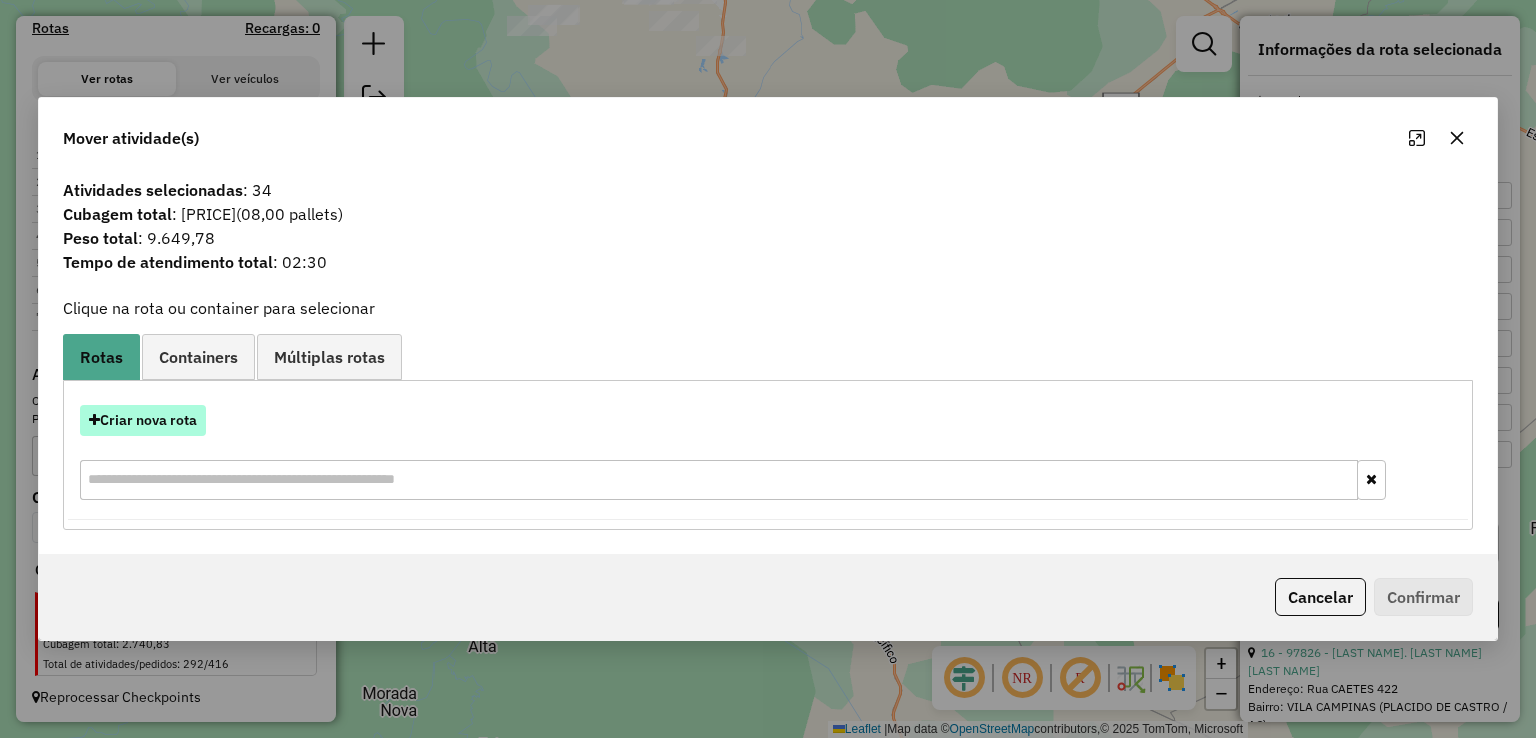 click on "Criar nova rota" at bounding box center (143, 420) 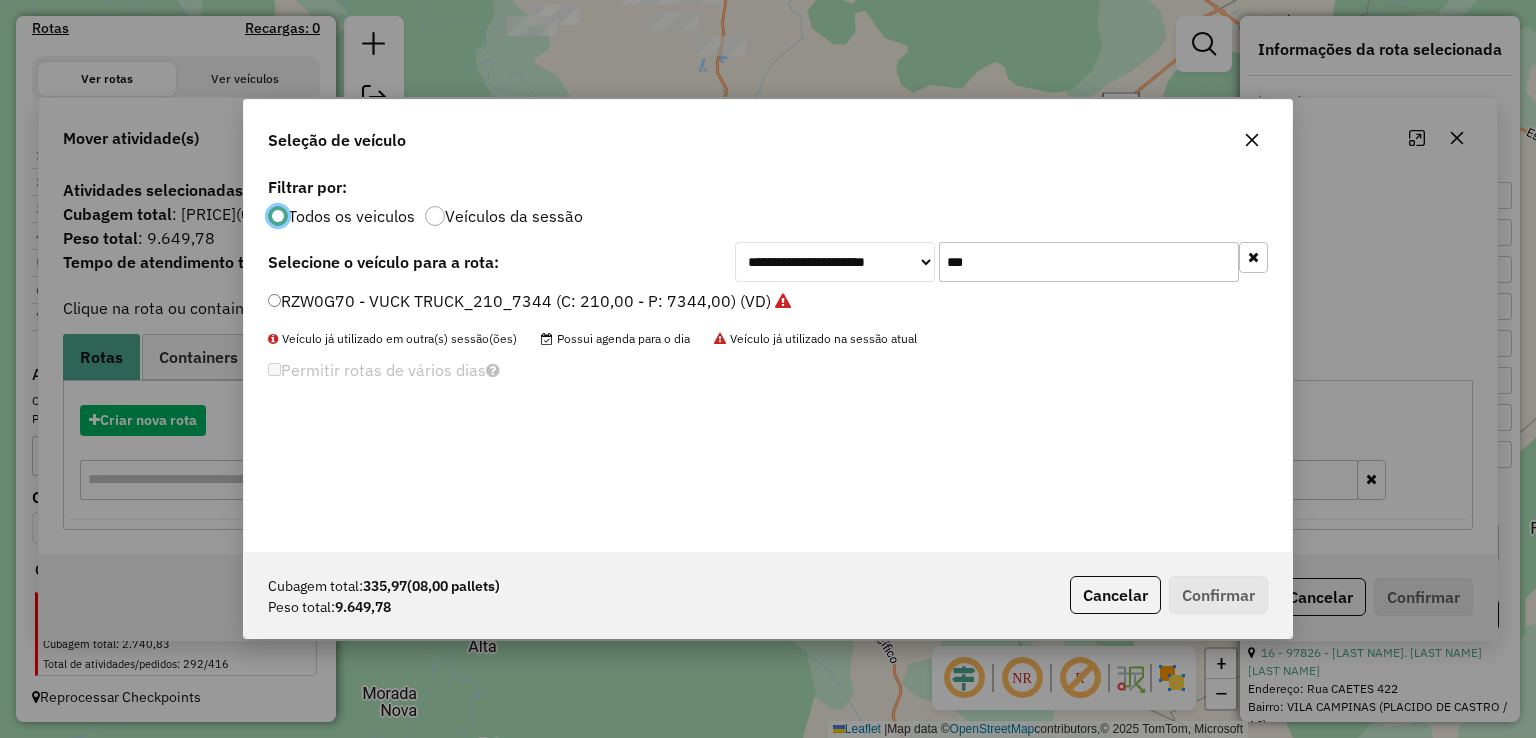 scroll, scrollTop: 10, scrollLeft: 6, axis: both 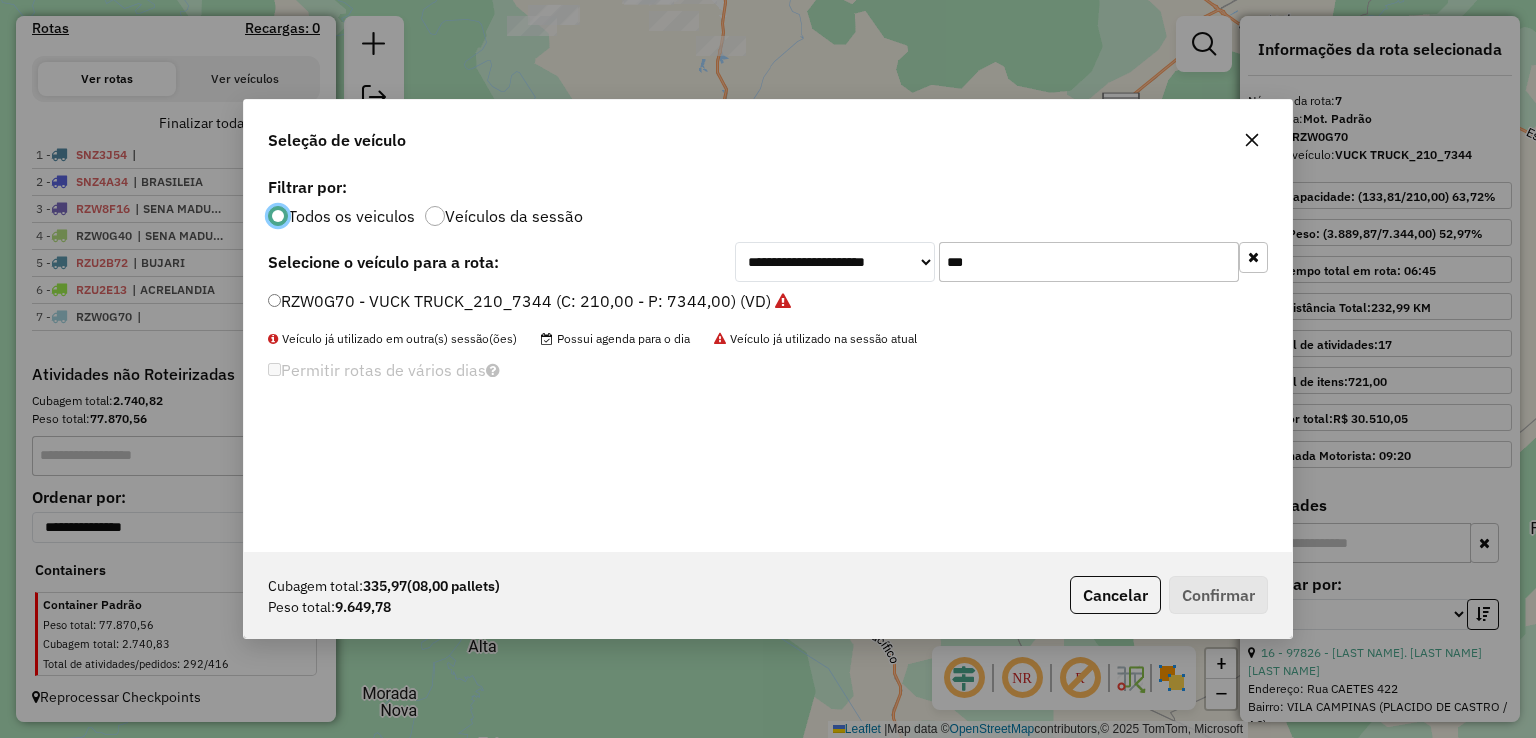 drag, startPoint x: 1014, startPoint y: 263, endPoint x: 777, endPoint y: 263, distance: 237 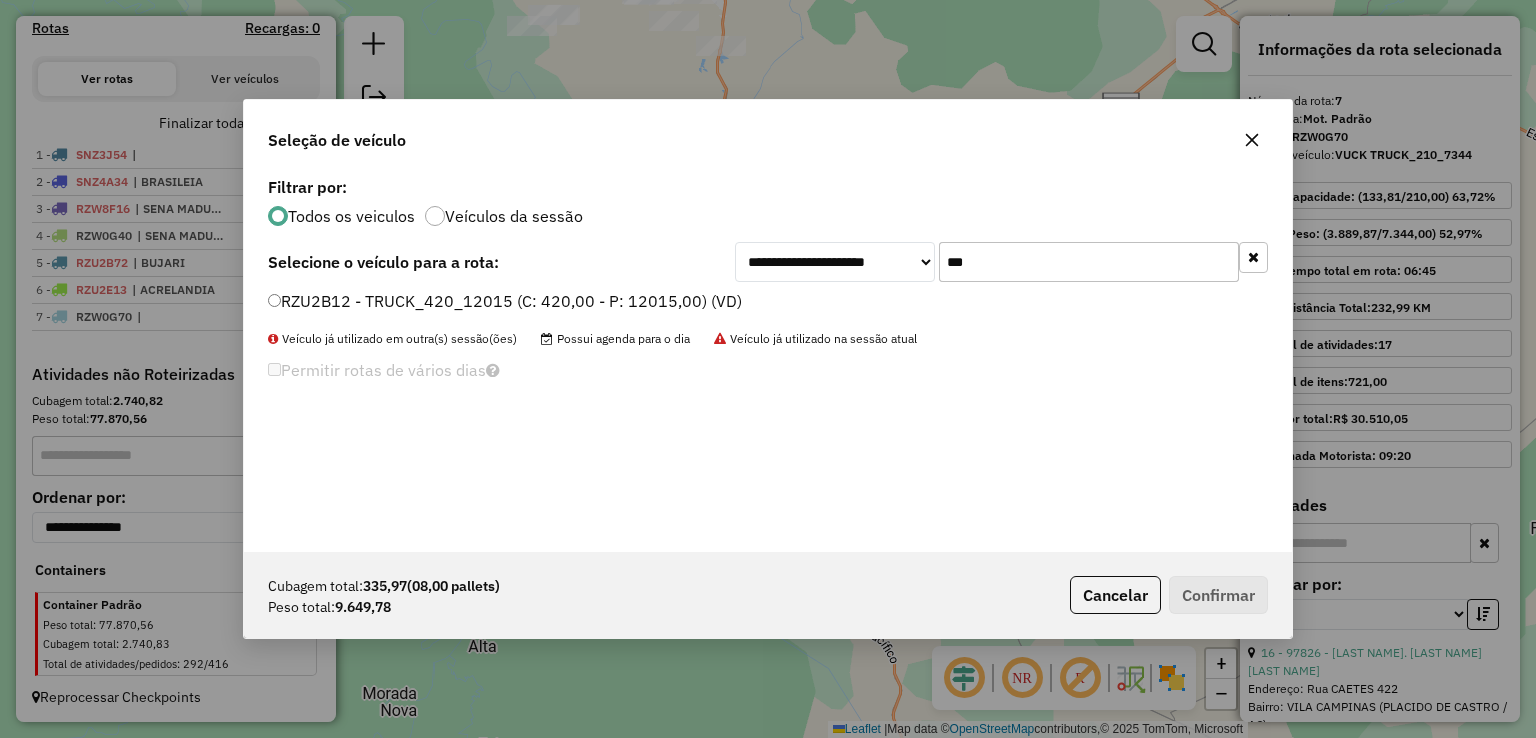 type on "***" 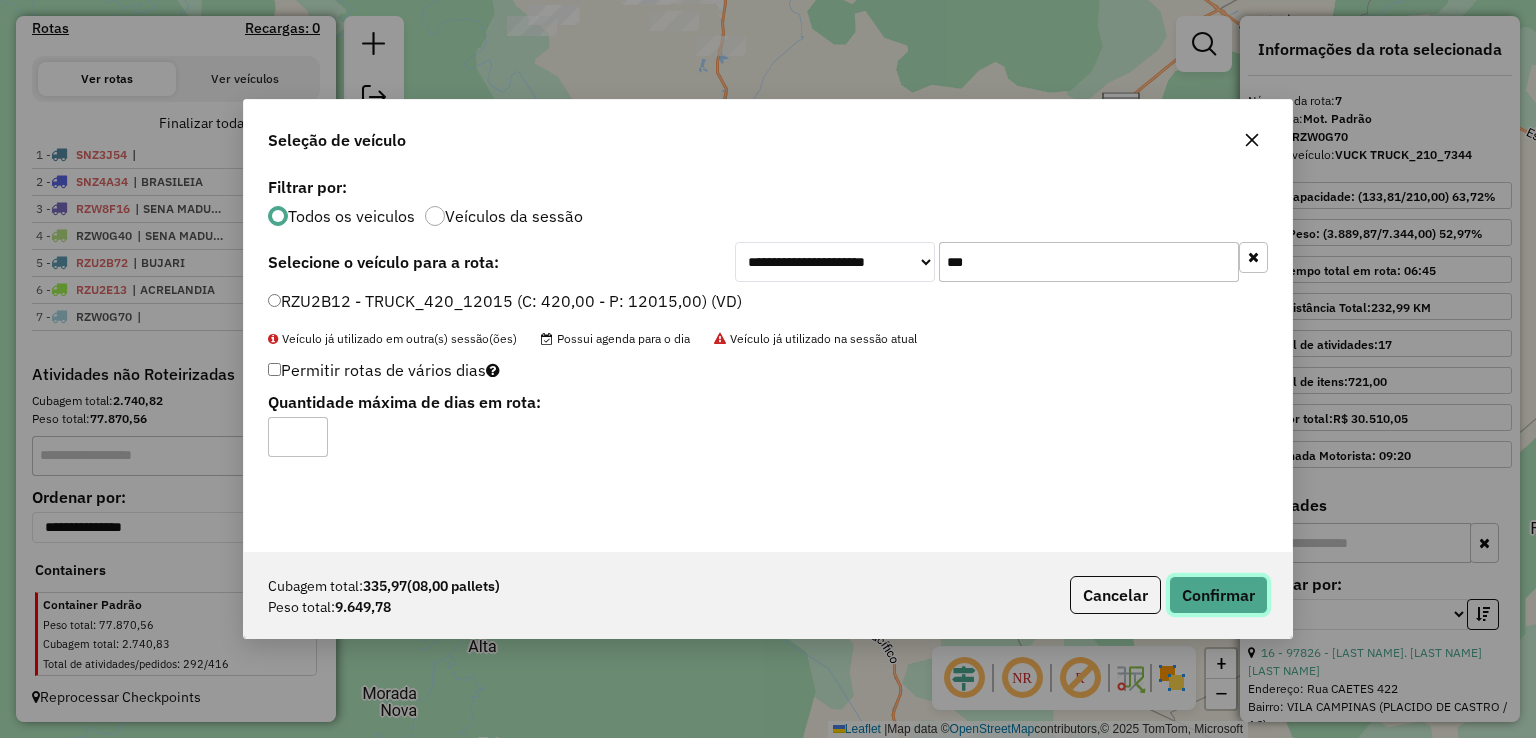 click on "Confirmar" 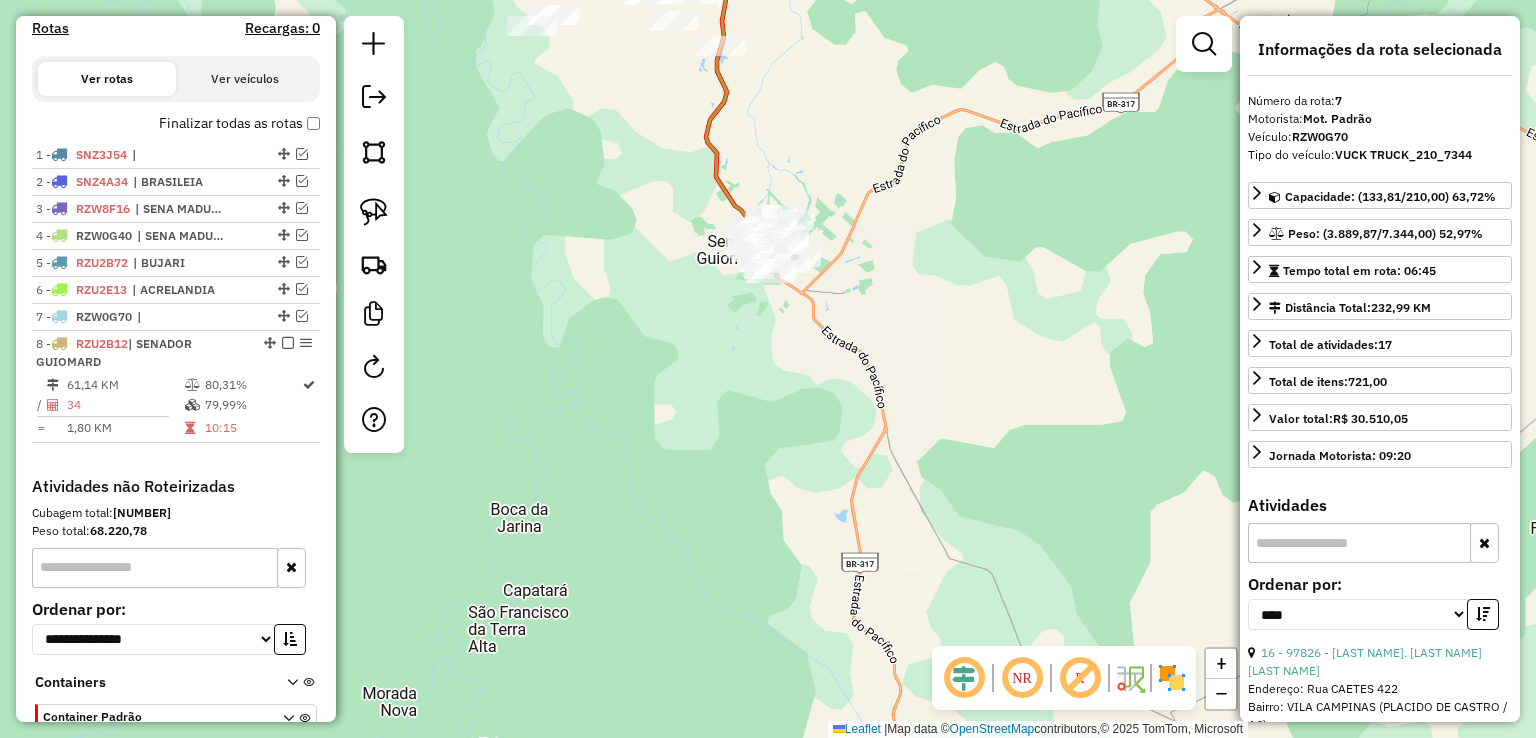 scroll, scrollTop: 736, scrollLeft: 0, axis: vertical 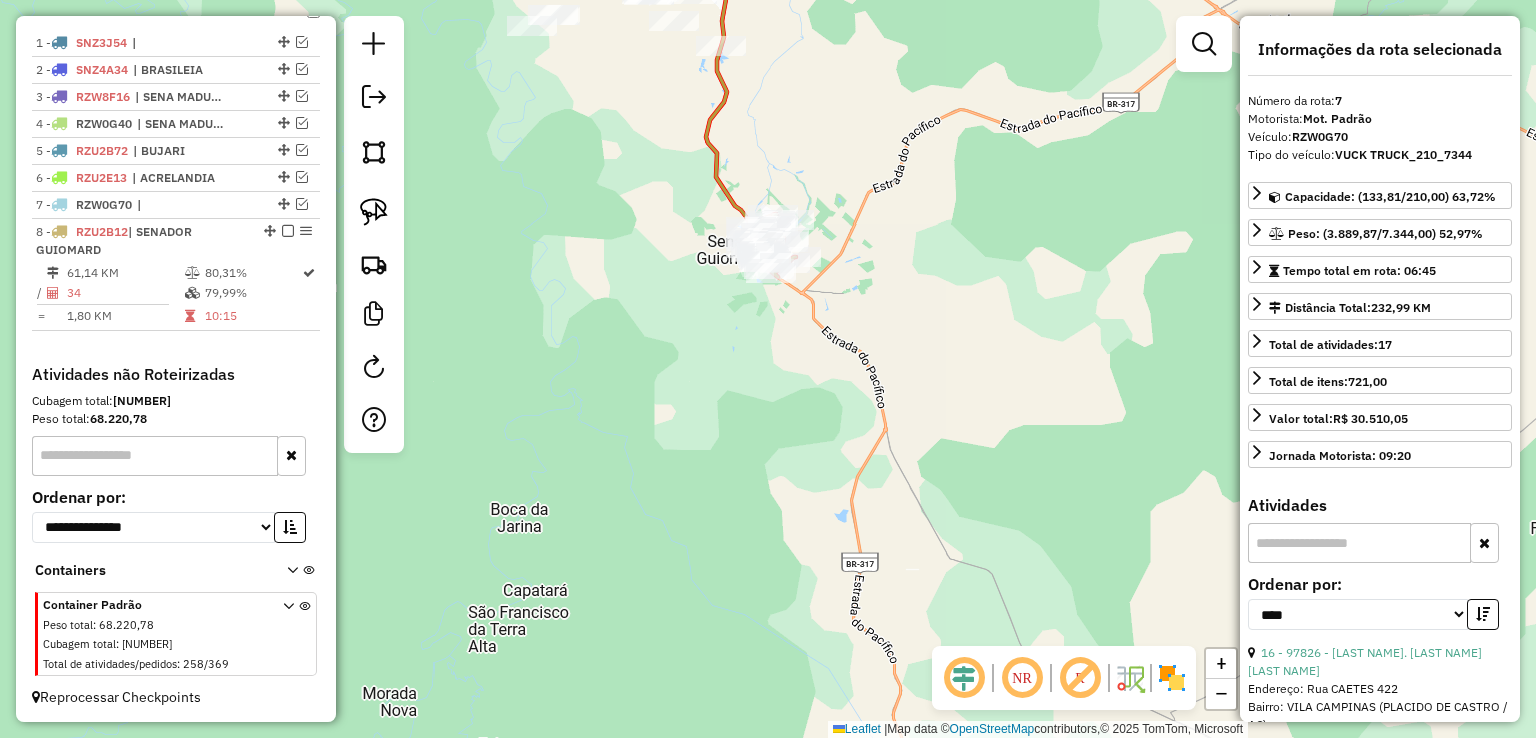 click 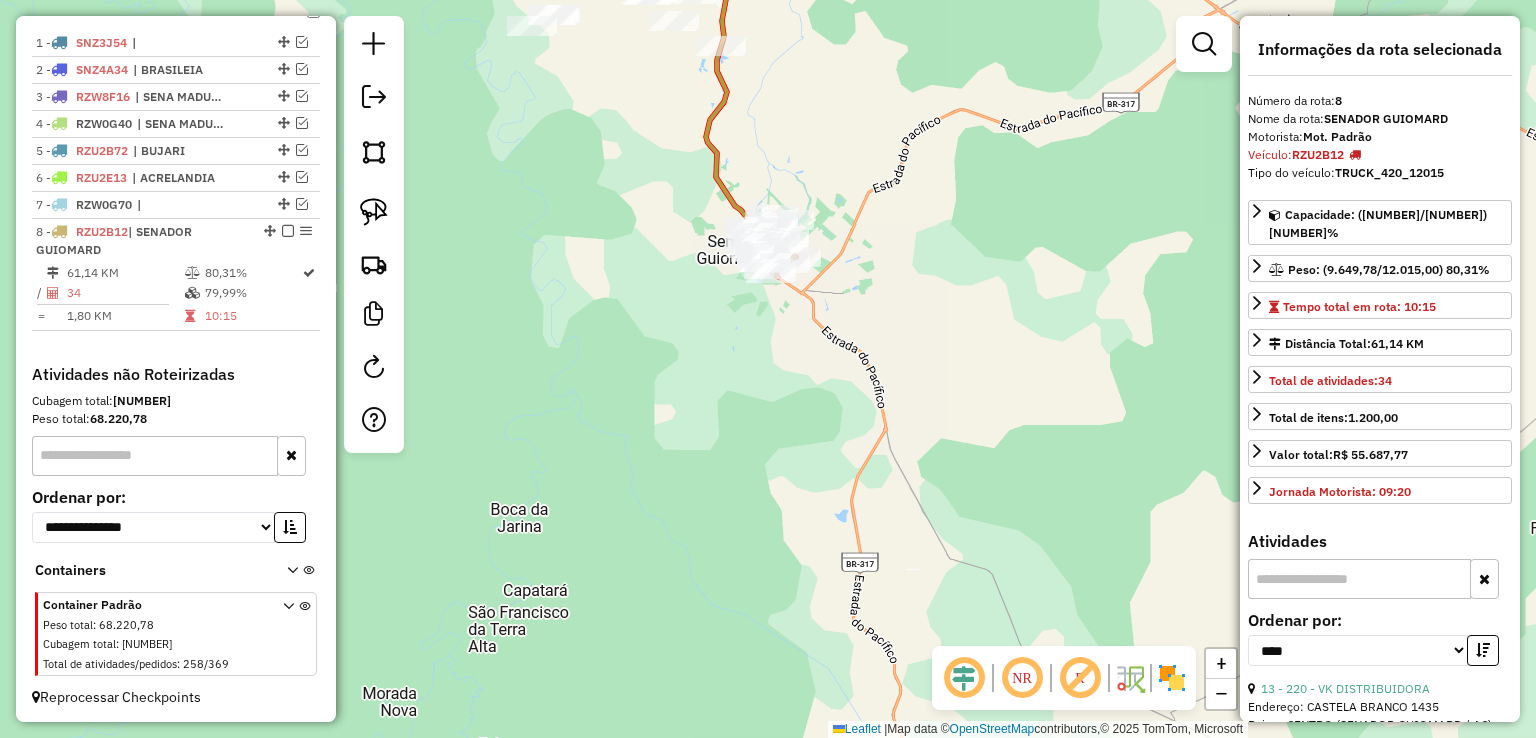 click 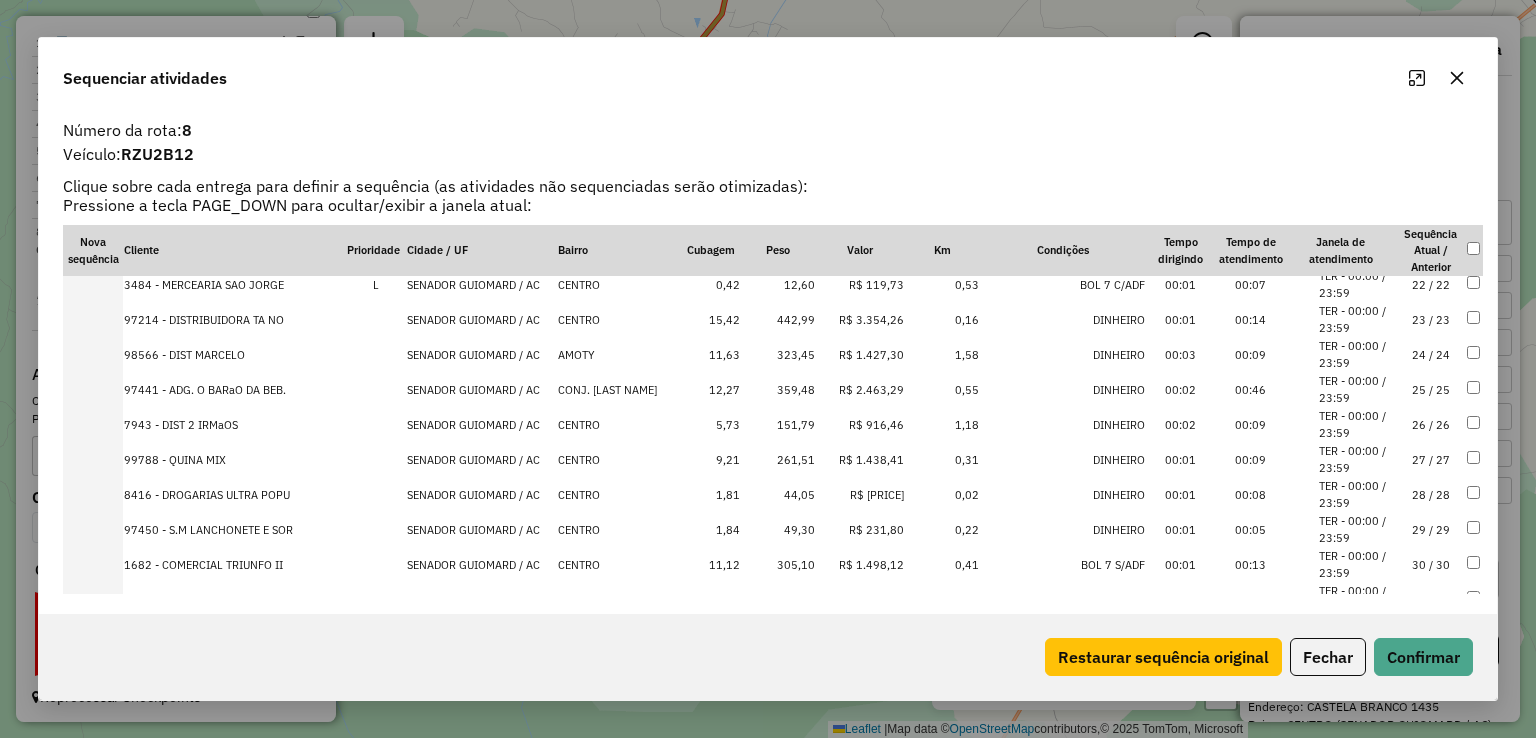 scroll, scrollTop: 891, scrollLeft: 0, axis: vertical 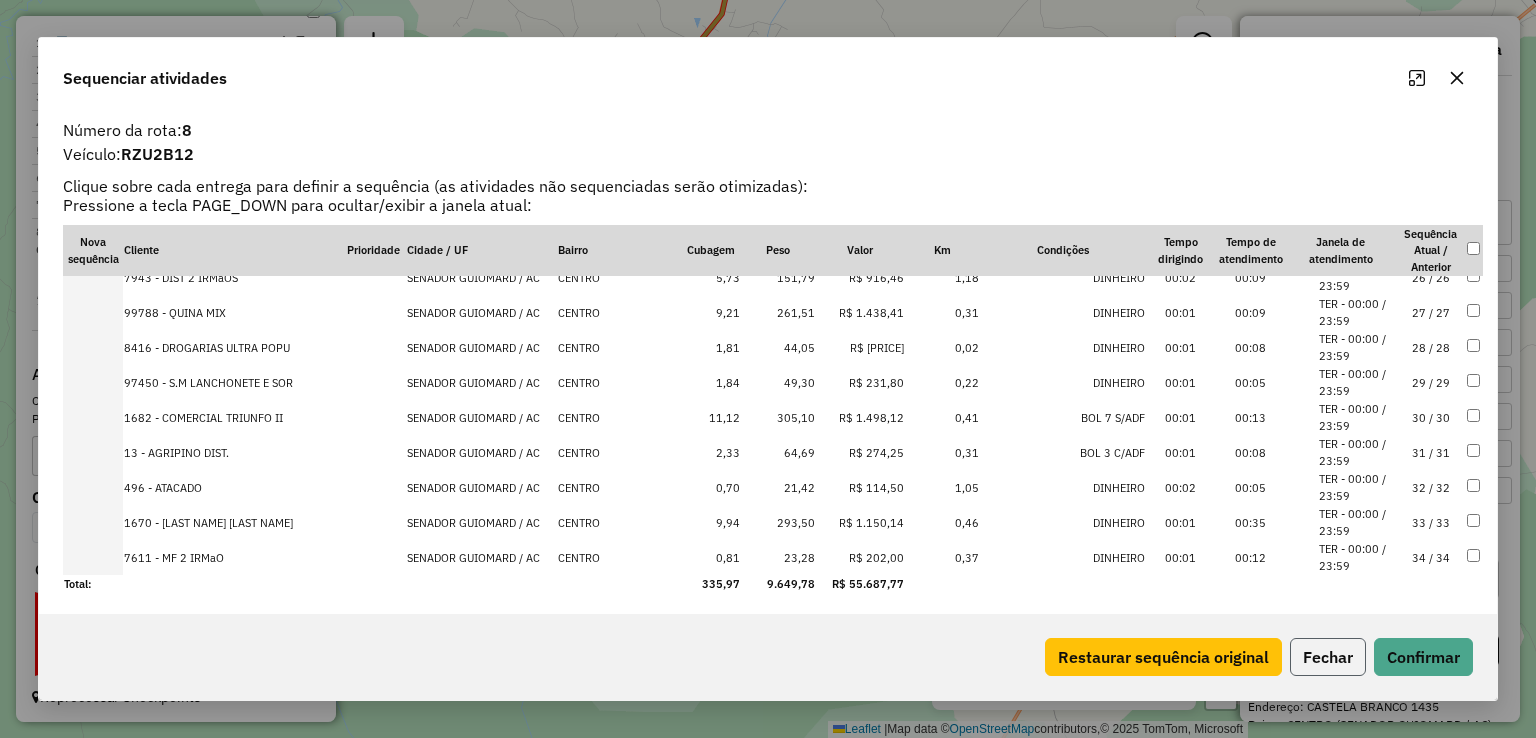 click on "Fechar" 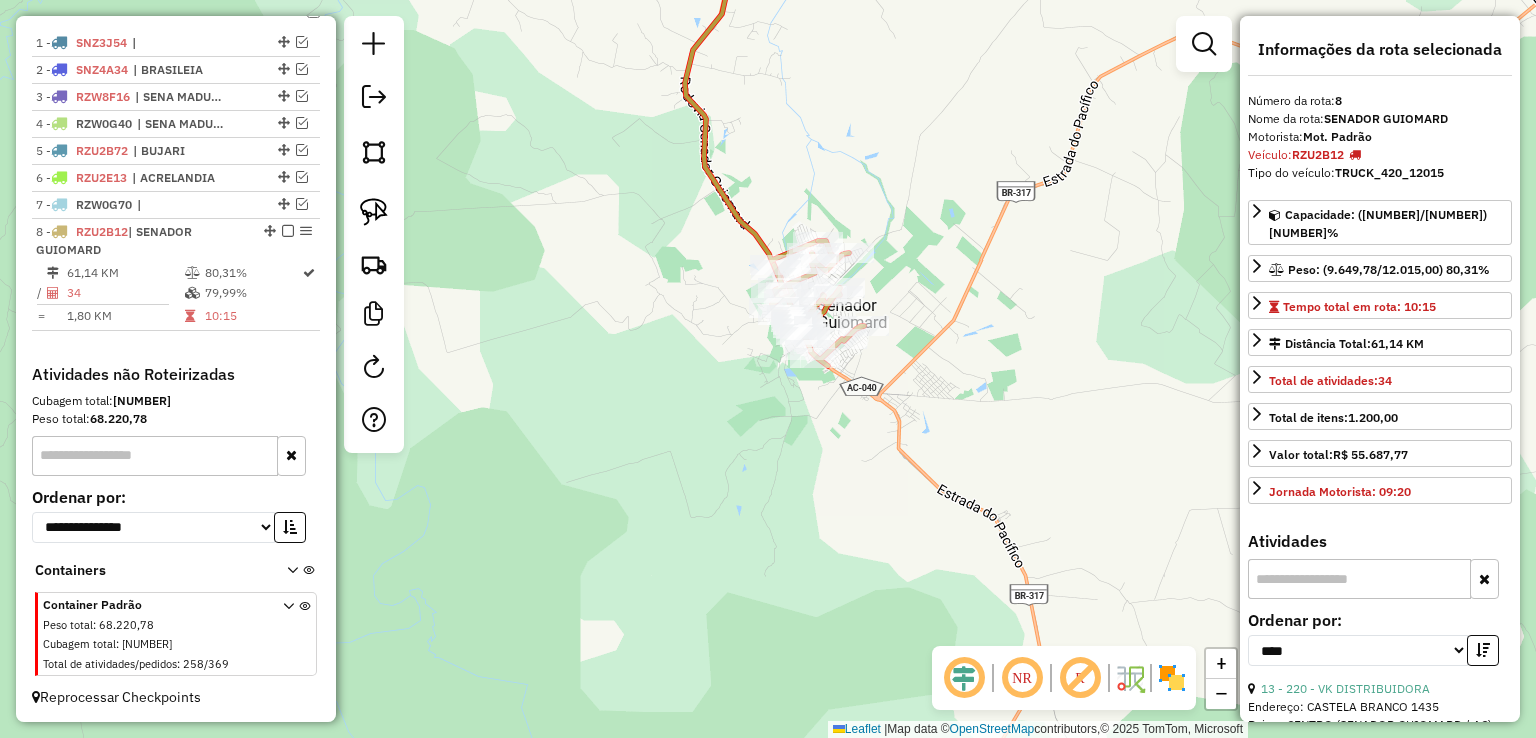 scroll, scrollTop: 100, scrollLeft: 0, axis: vertical 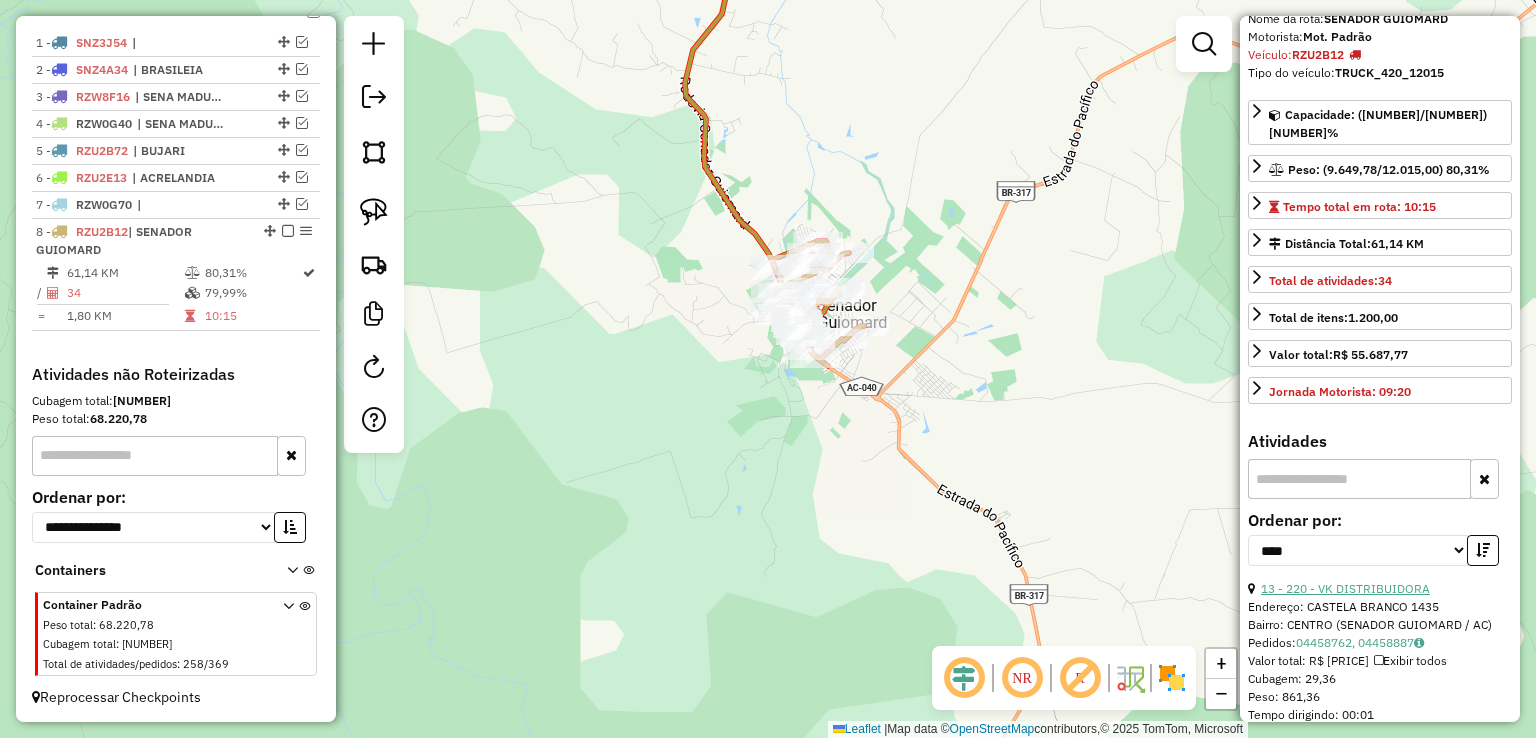 click on "13 - 220 - VK DISTRIBUIDORA" at bounding box center (1345, 588) 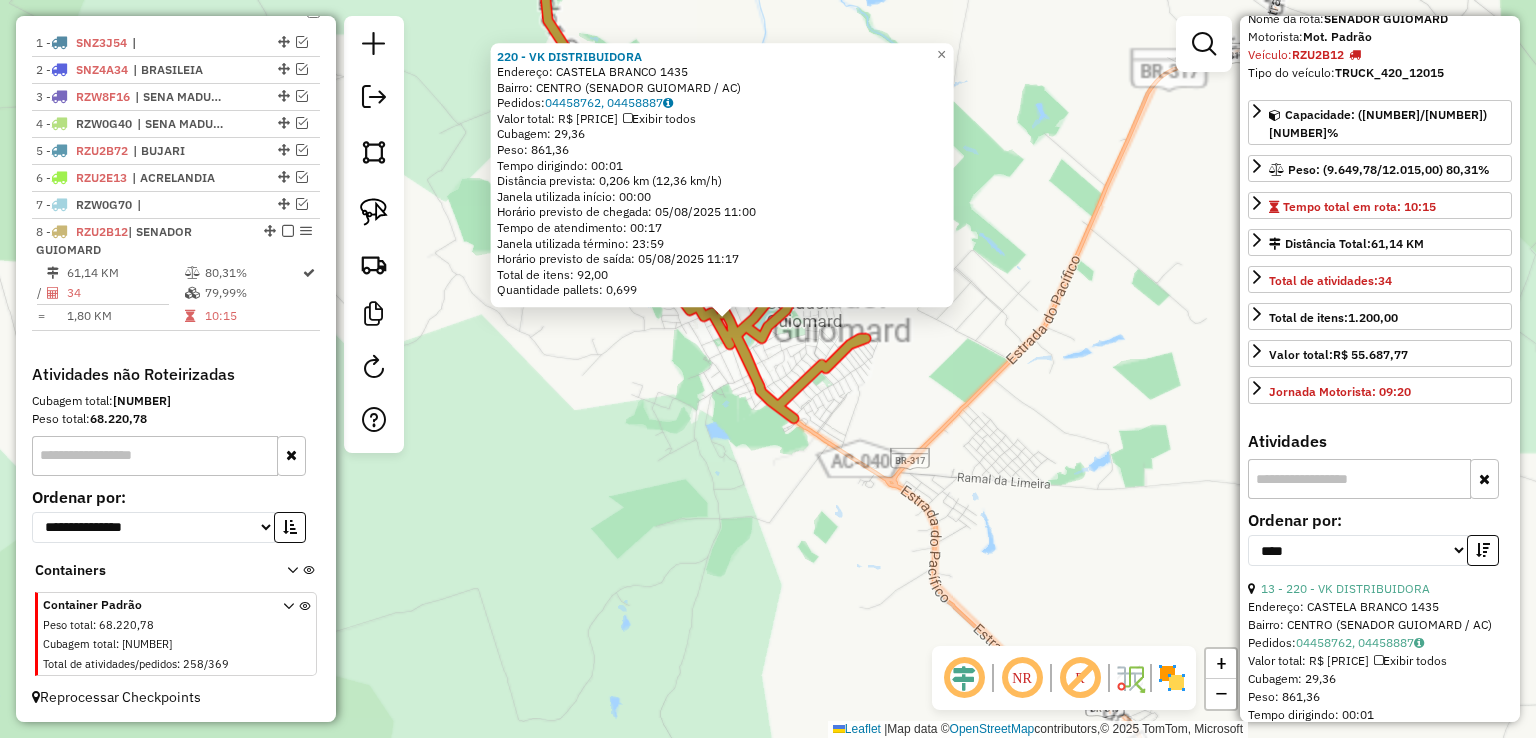 click on "Rota 8 - Placa RZU2B12  97214 - DISTRIBUIDORA TA NO 220 - VK DISTRIBUIDORA  Endereço:  CASTELA BRANCO 1435   Bairro: CENTRO (SENADOR GUIOMARD / AC)   Pedidos:  04458762, 04458887   Valor total: R$ 4.144,20   Exibir todos   Cubagem: 29,36  Peso: 861,36  Tempo dirigindo: 00:01   Distância prevista: 0,206 km (12,36 km/h)   Janela utilizada início: 00:00   Horário previsto de chegada: 05/08/2025 11:00   Tempo de atendimento: 00:17   Janela utilizada término: 23:59   Horário previsto de saída: 05/08/2025 11:17   Total de itens: 92,00   Quantidade pallets: 0,699  × Janela de atendimento Grade de atendimento Capacidade Transportadoras Veículos Cliente Pedidos  Rotas Selecione os dias de semana para filtrar as janelas de atendimento  Seg   Ter   Qua   Qui   Sex   Sáb   Dom  Informe o período da janela de atendimento: De: Até:  Filtrar exatamente a janela do cliente  Considerar janela de atendimento padrão  Selecione os dias de semana para filtrar as grades de atendimento  Seg   Ter   Qua   Qui   Sex  De:" 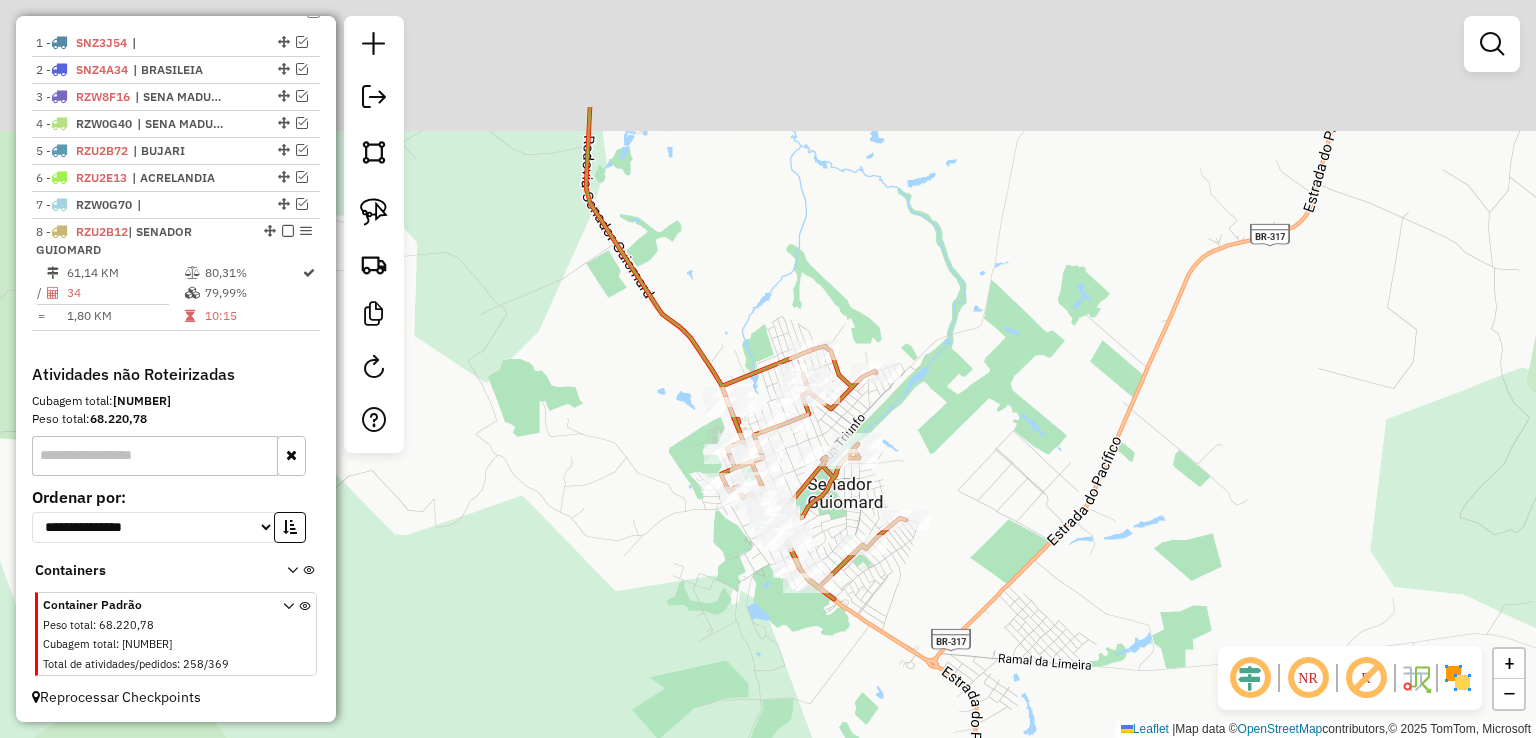 drag, startPoint x: 891, startPoint y: 405, endPoint x: 937, endPoint y: 605, distance: 205.22183 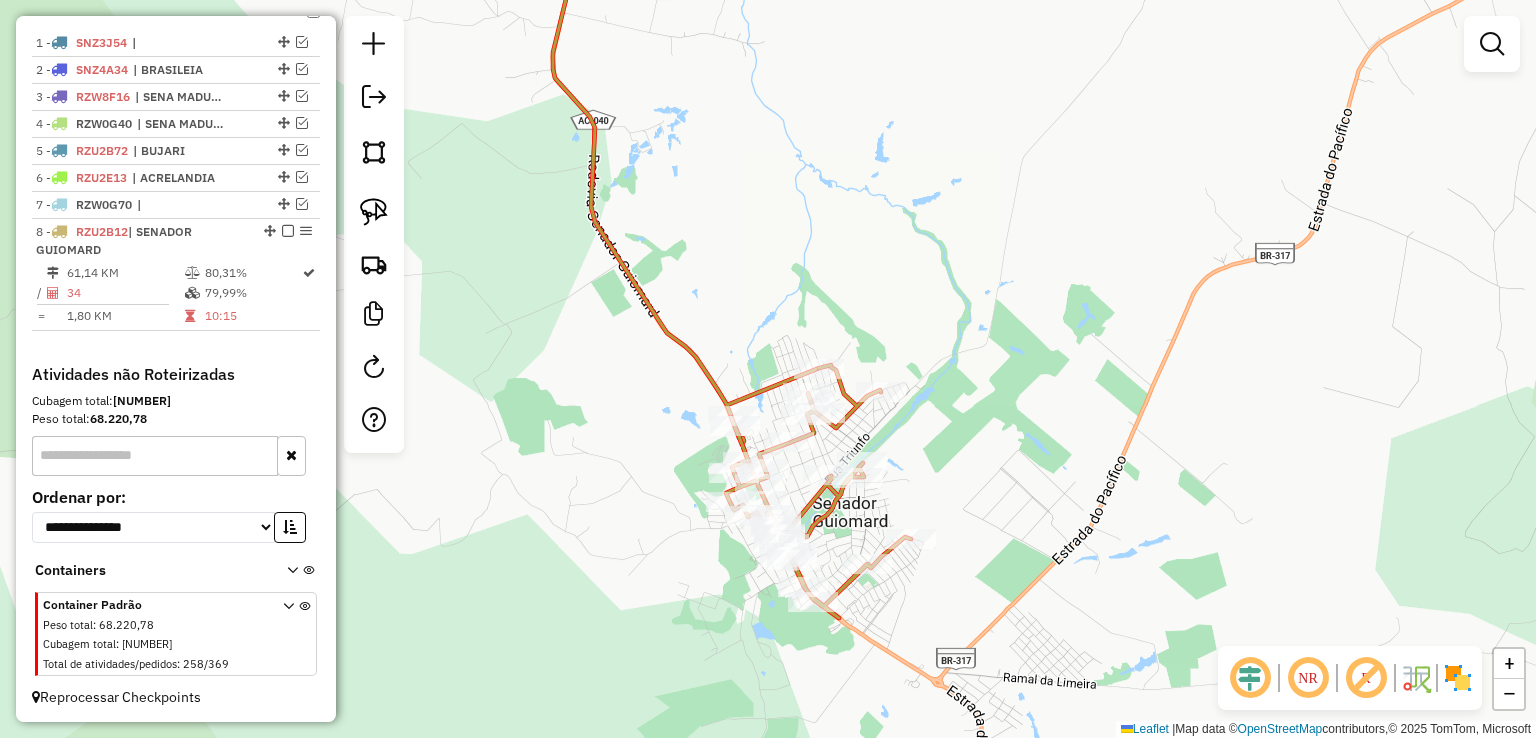 click 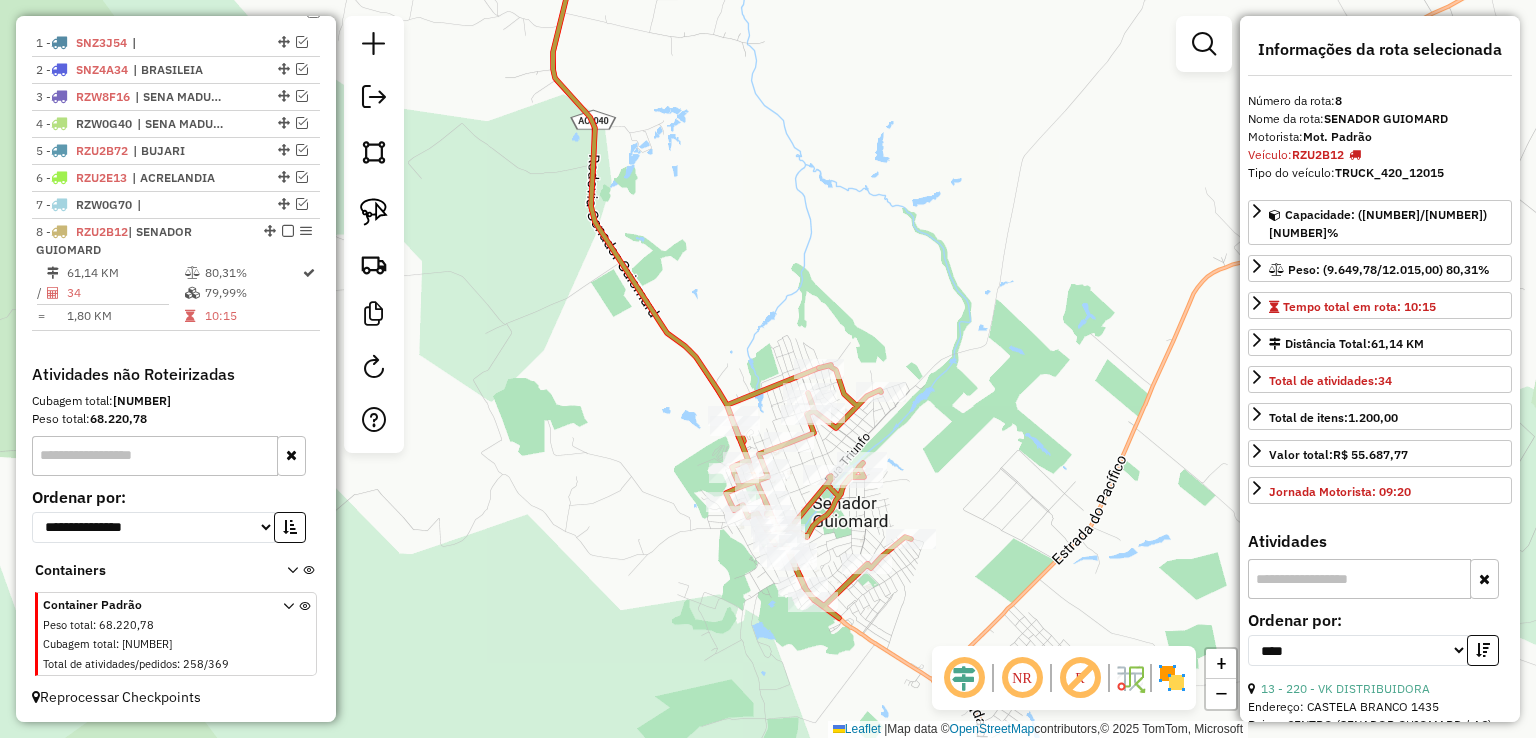 click 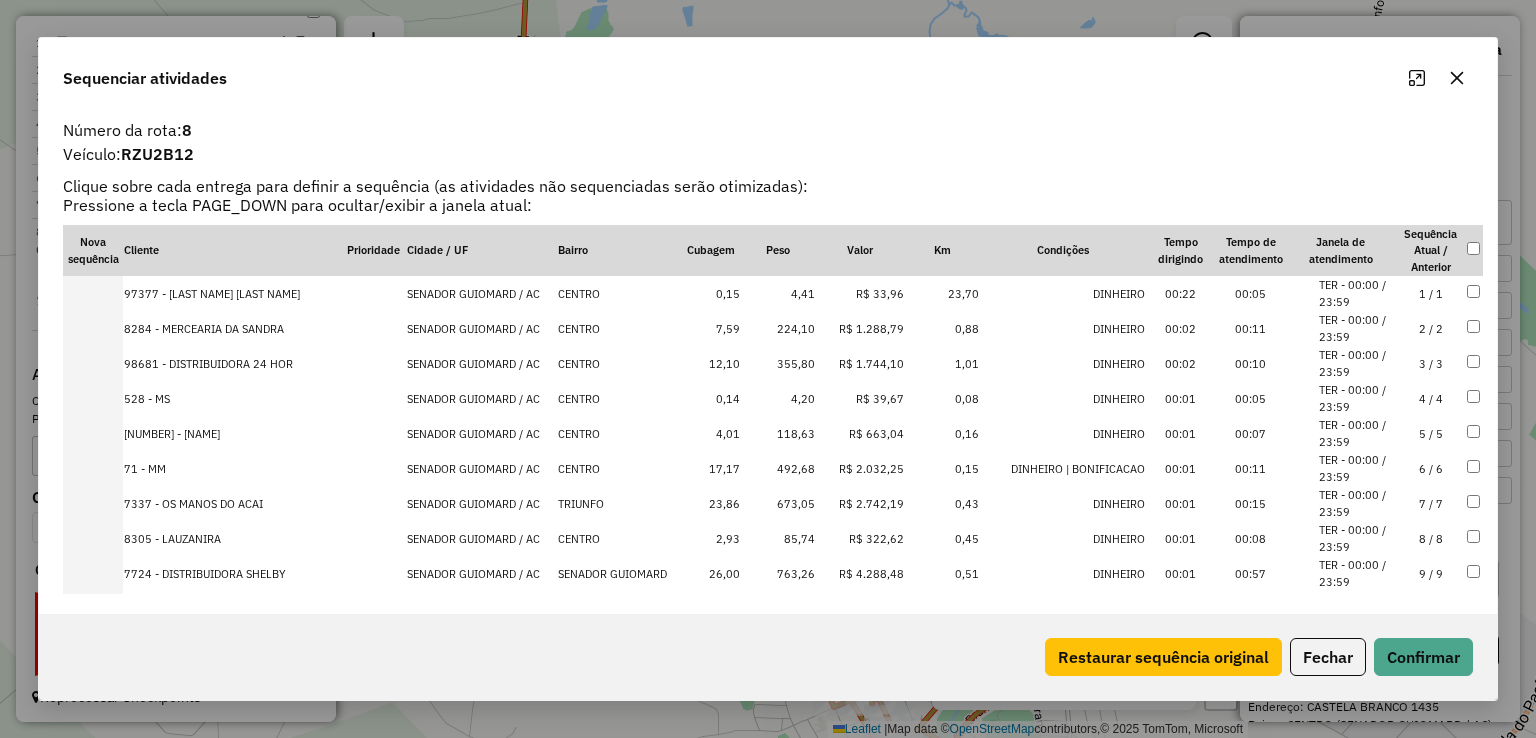 click on "R$ 1.744,10" at bounding box center (860, 363) 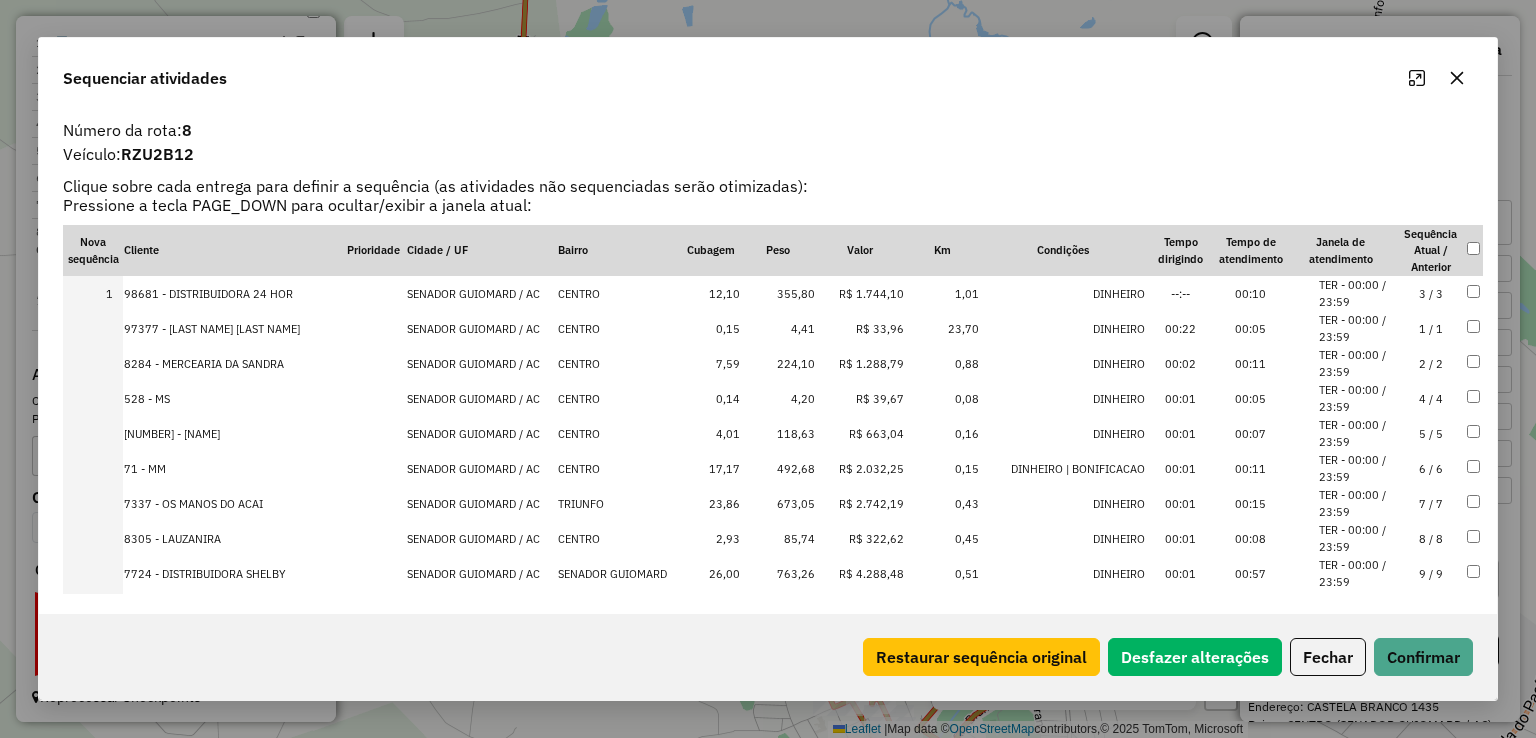 click on "224,10" at bounding box center (778, 363) 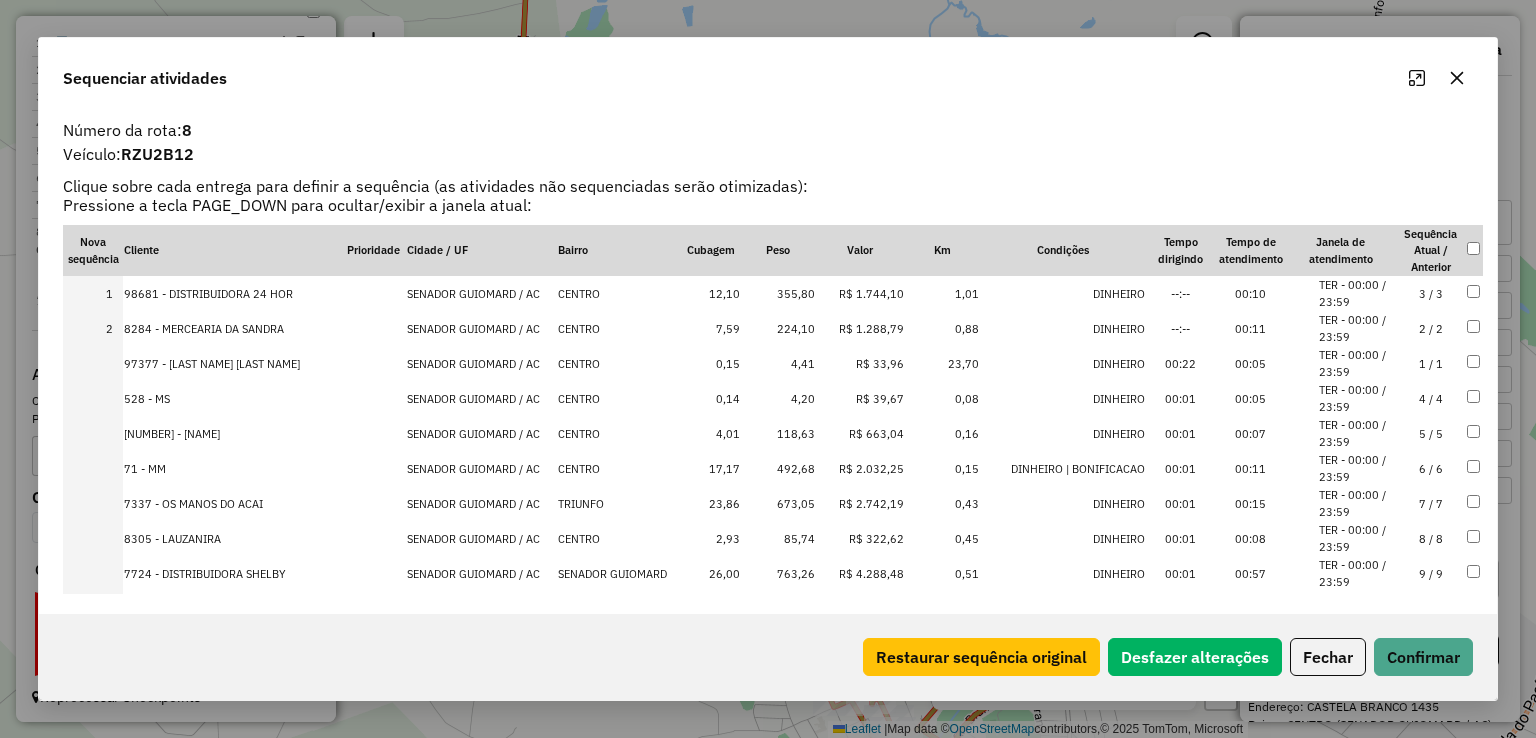 click on "492,68" at bounding box center [778, 468] 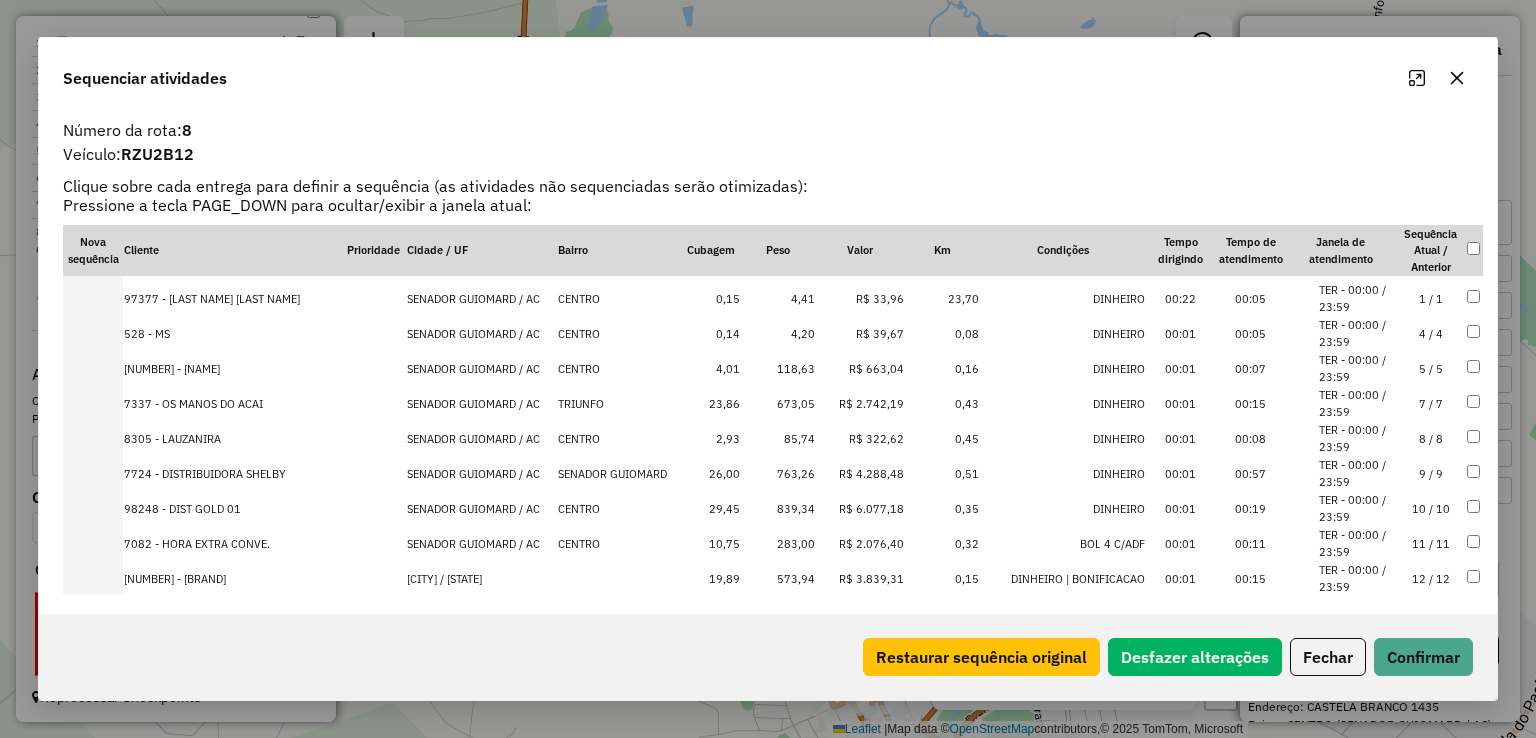 scroll, scrollTop: 0, scrollLeft: 0, axis: both 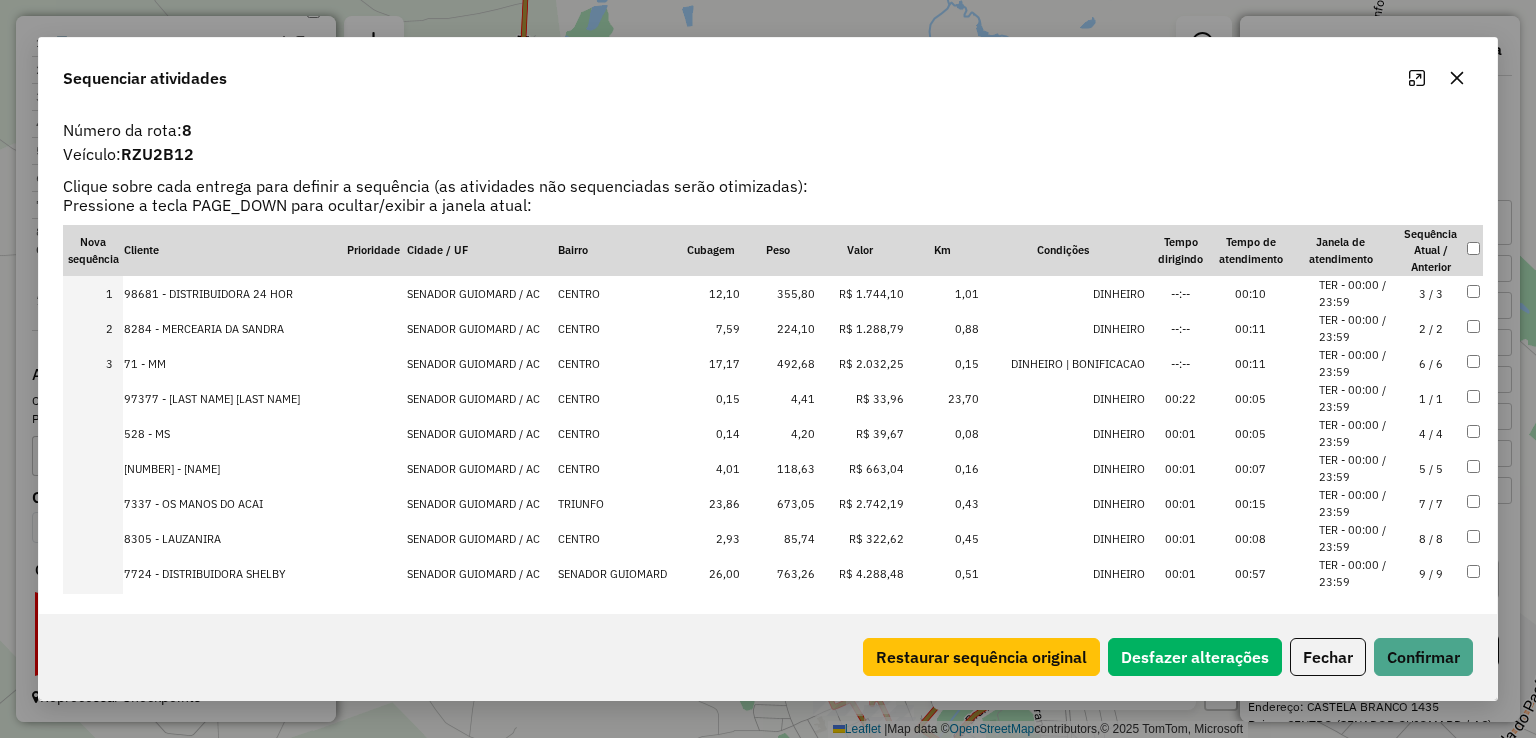 click on "R$ 33,96" at bounding box center [860, 398] 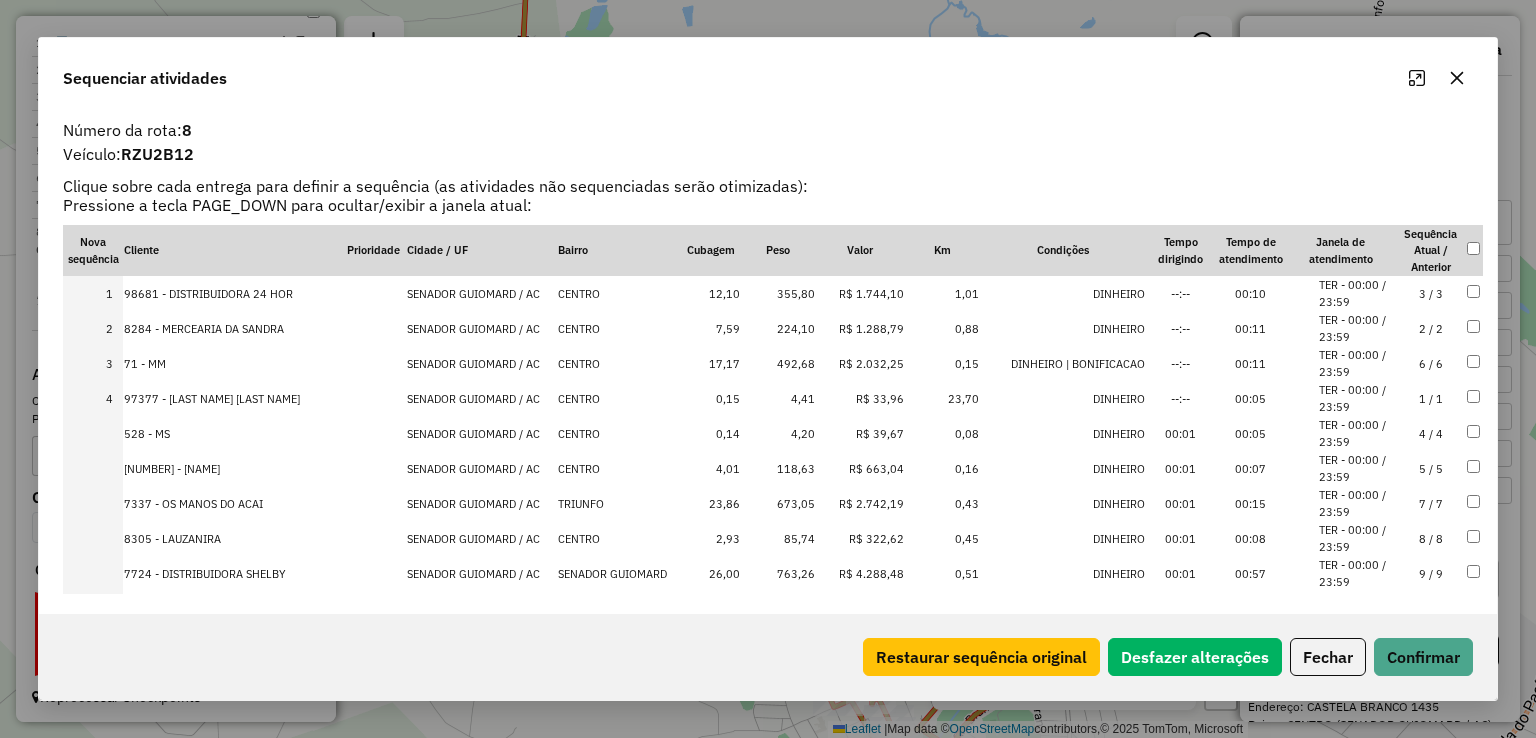 click on "R$ 39,67" at bounding box center [860, 433] 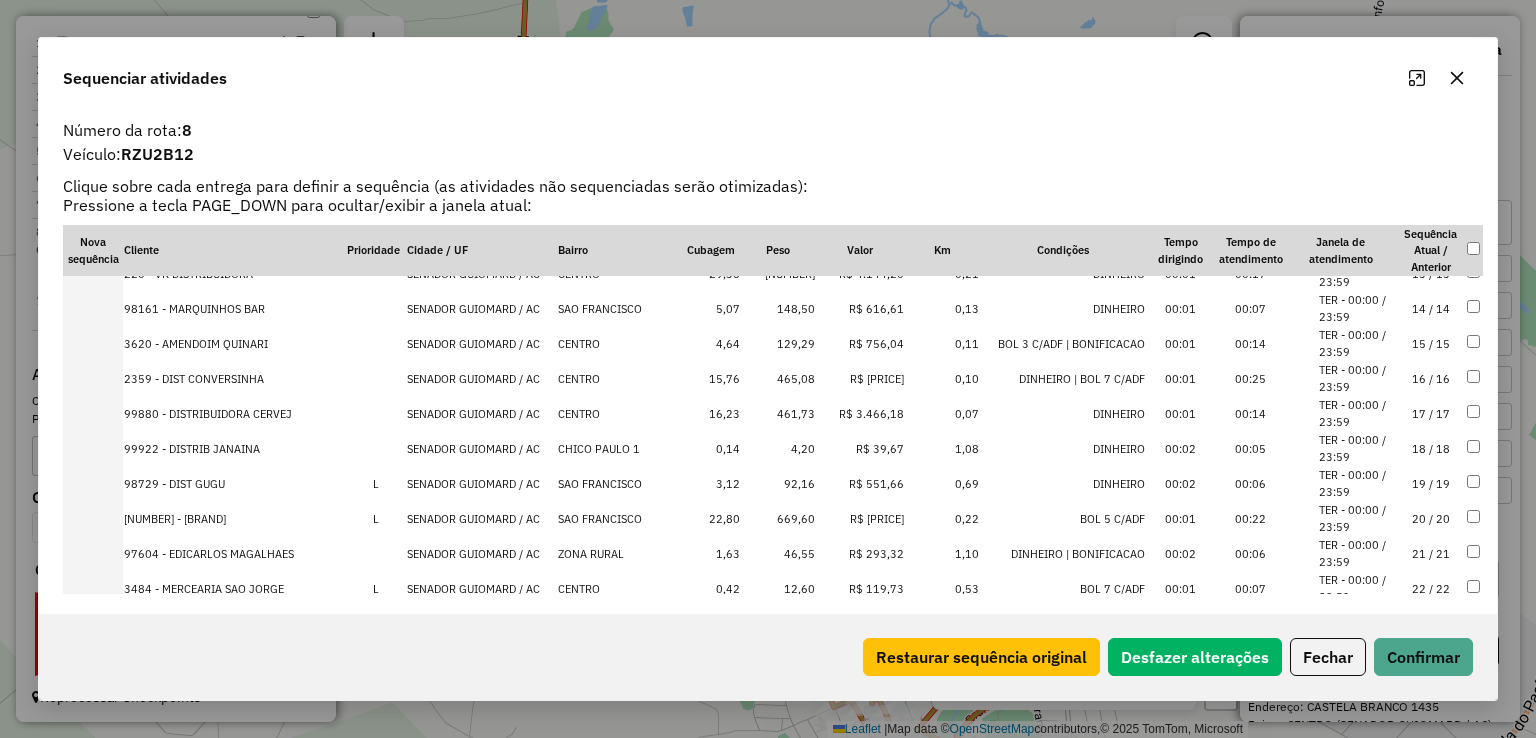 scroll, scrollTop: 500, scrollLeft: 0, axis: vertical 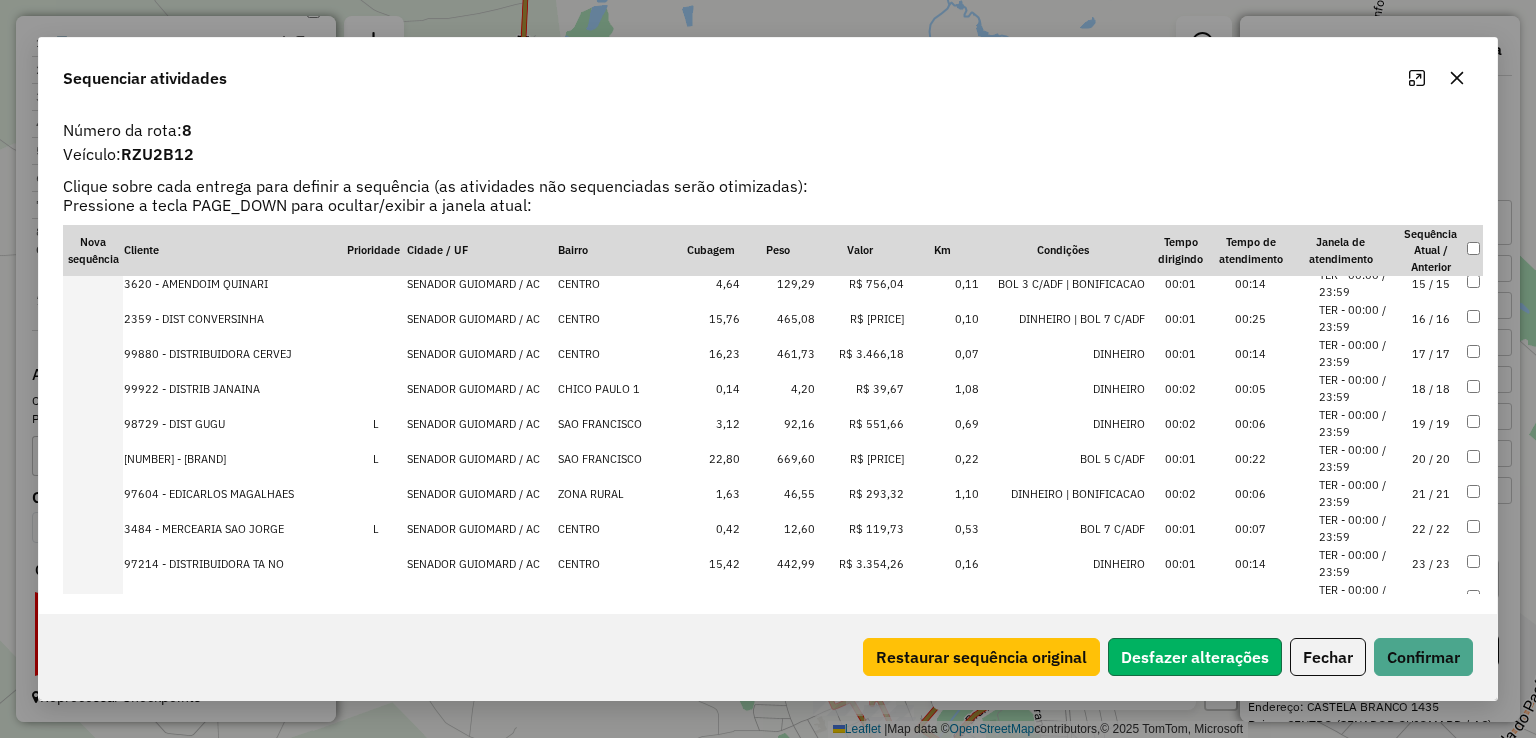 click on "Desfazer alterações" 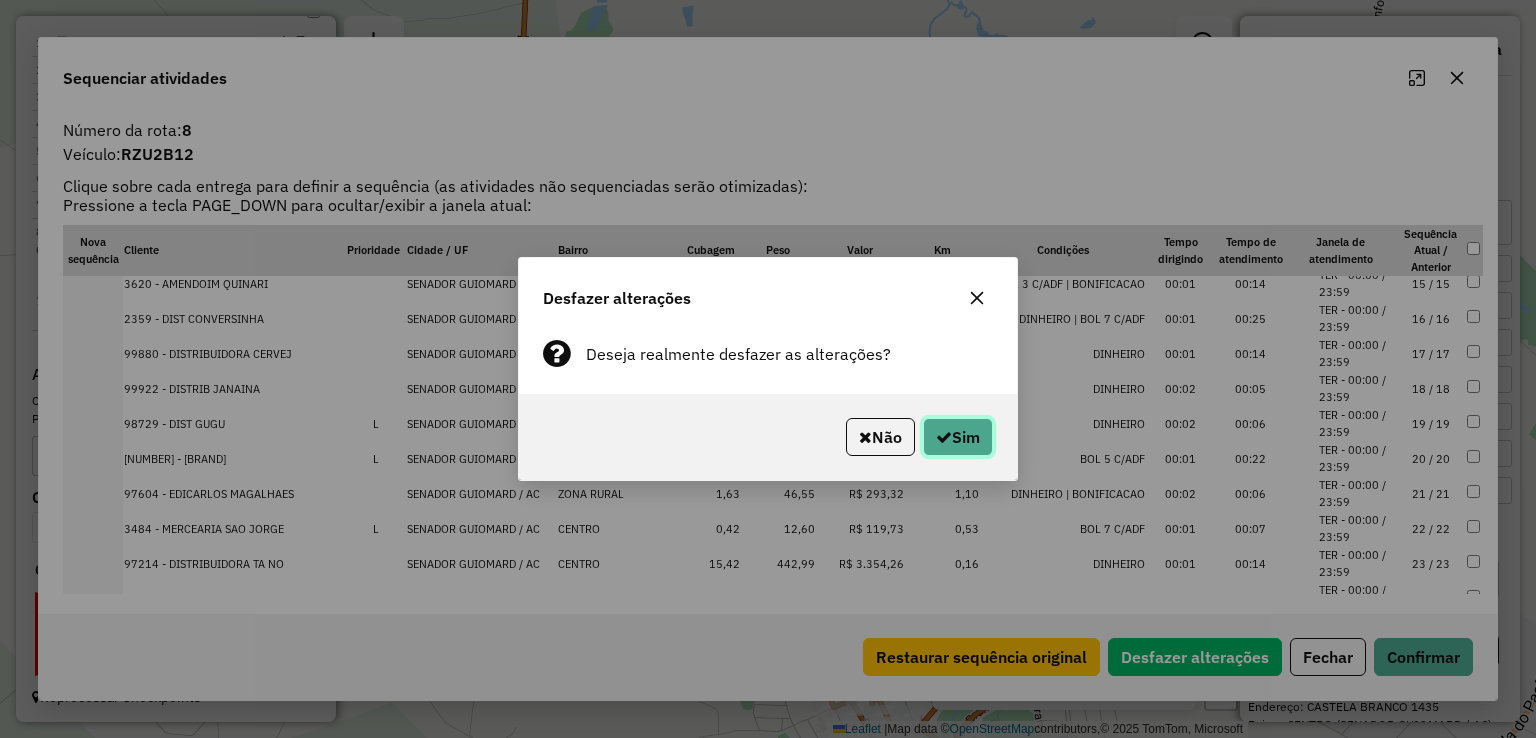 click on "Sim" 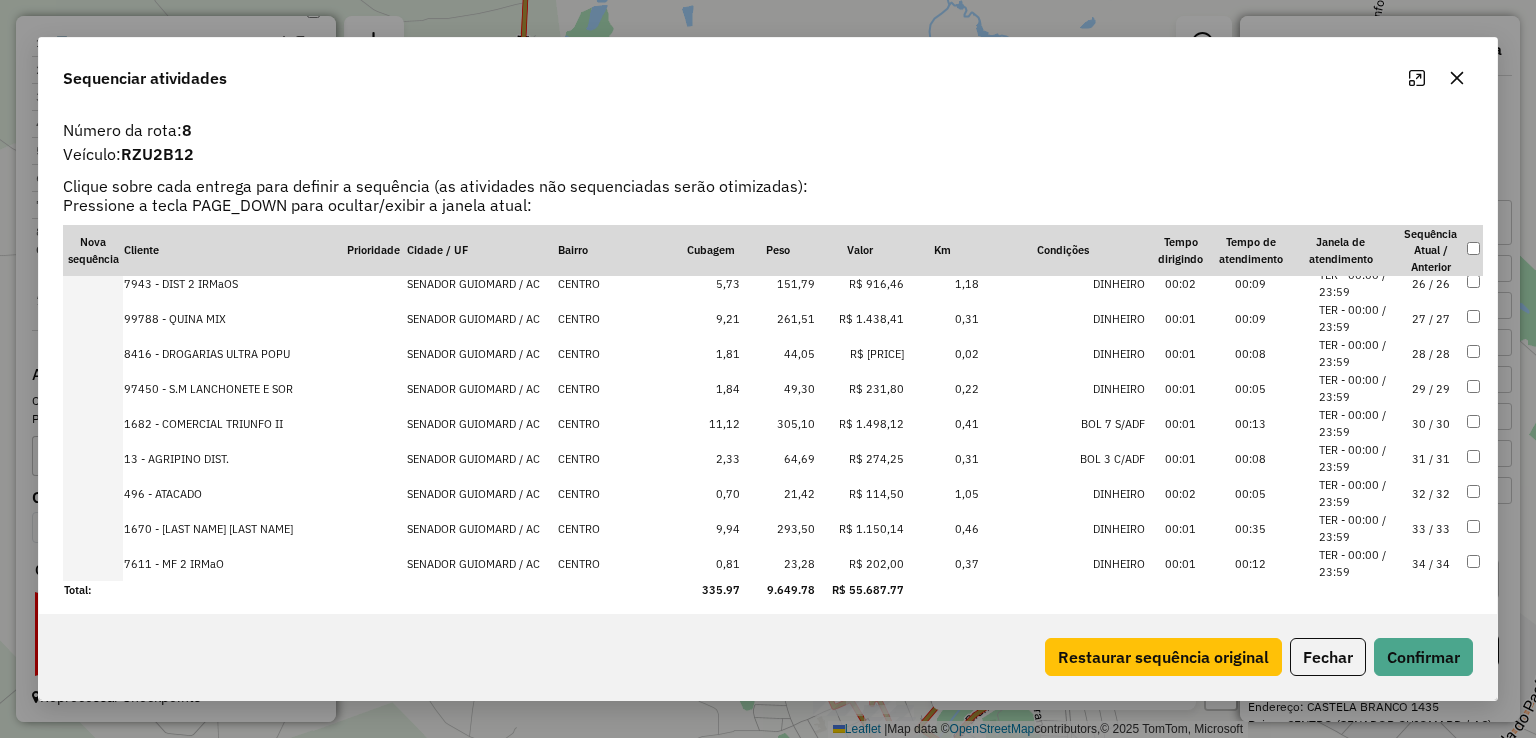 scroll, scrollTop: 891, scrollLeft: 0, axis: vertical 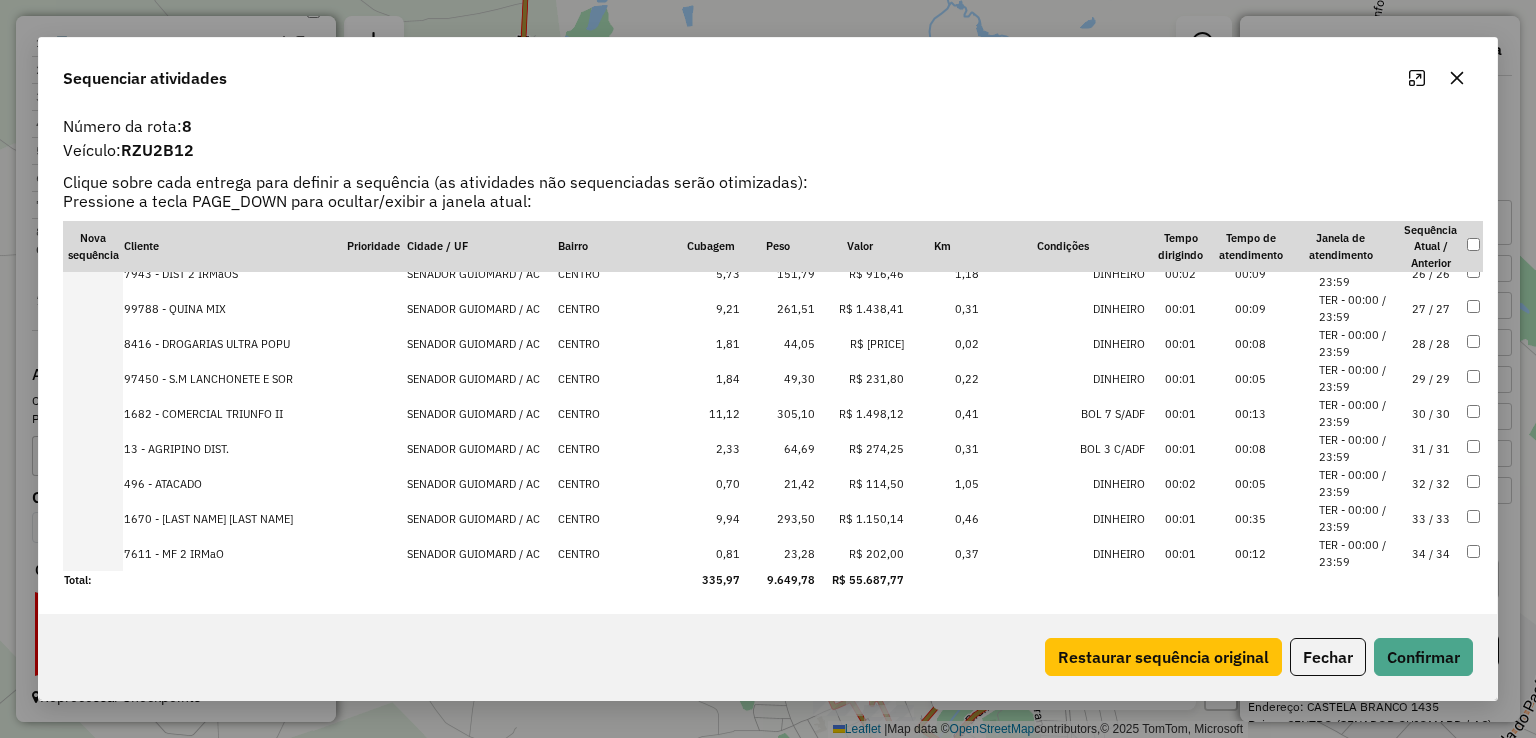 click on "R$ 1.150,14" at bounding box center (860, 518) 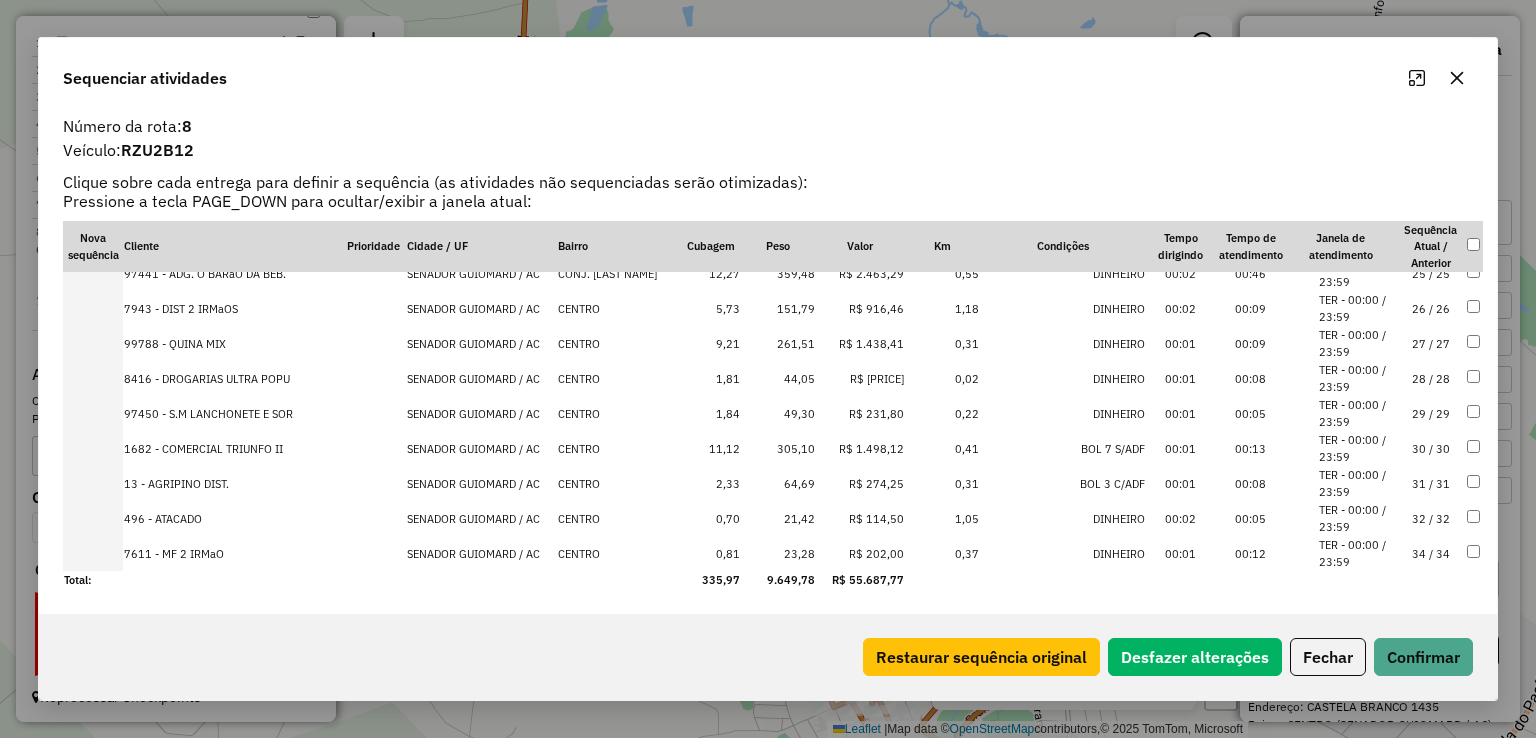 click on "R$ 1.498,12" at bounding box center (860, 448) 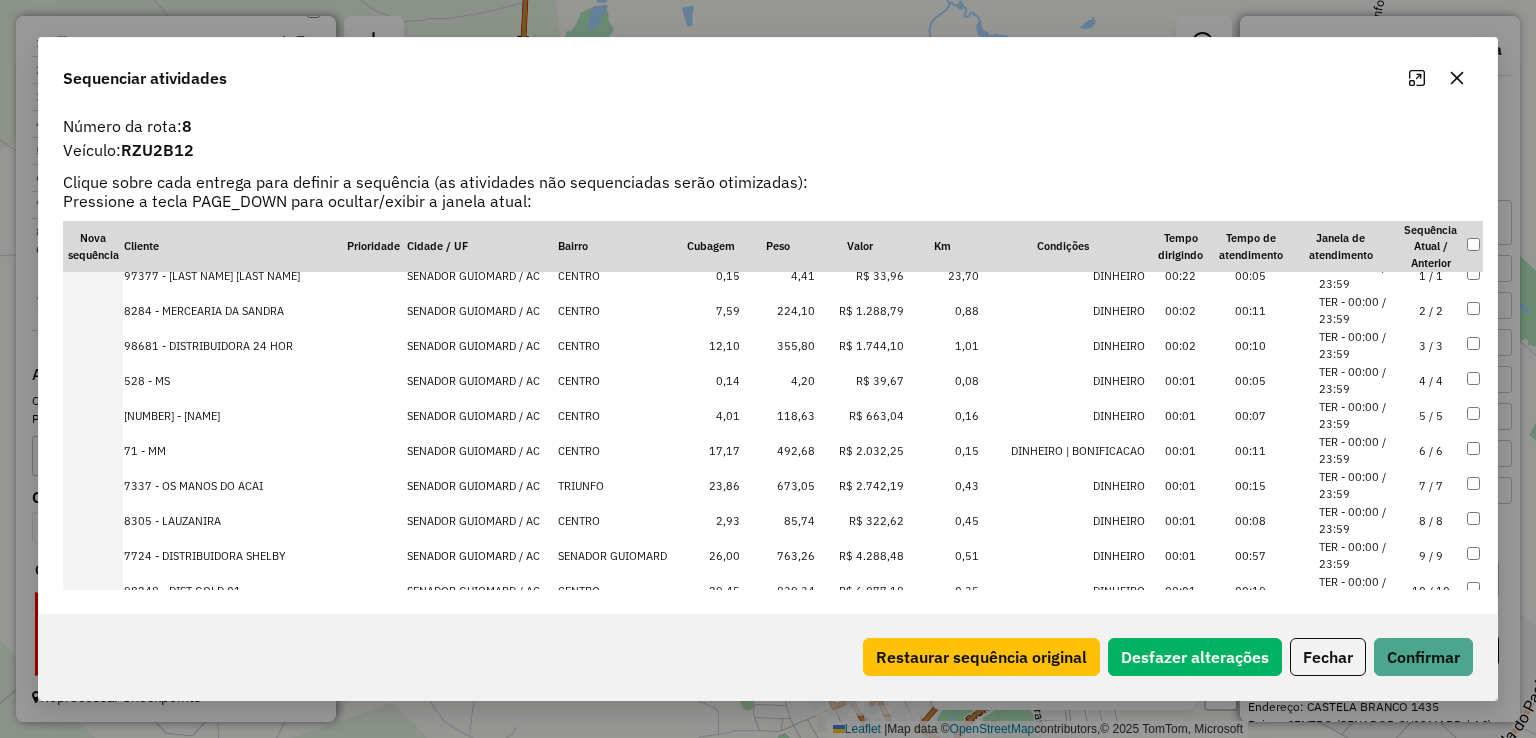 scroll, scrollTop: 0, scrollLeft: 0, axis: both 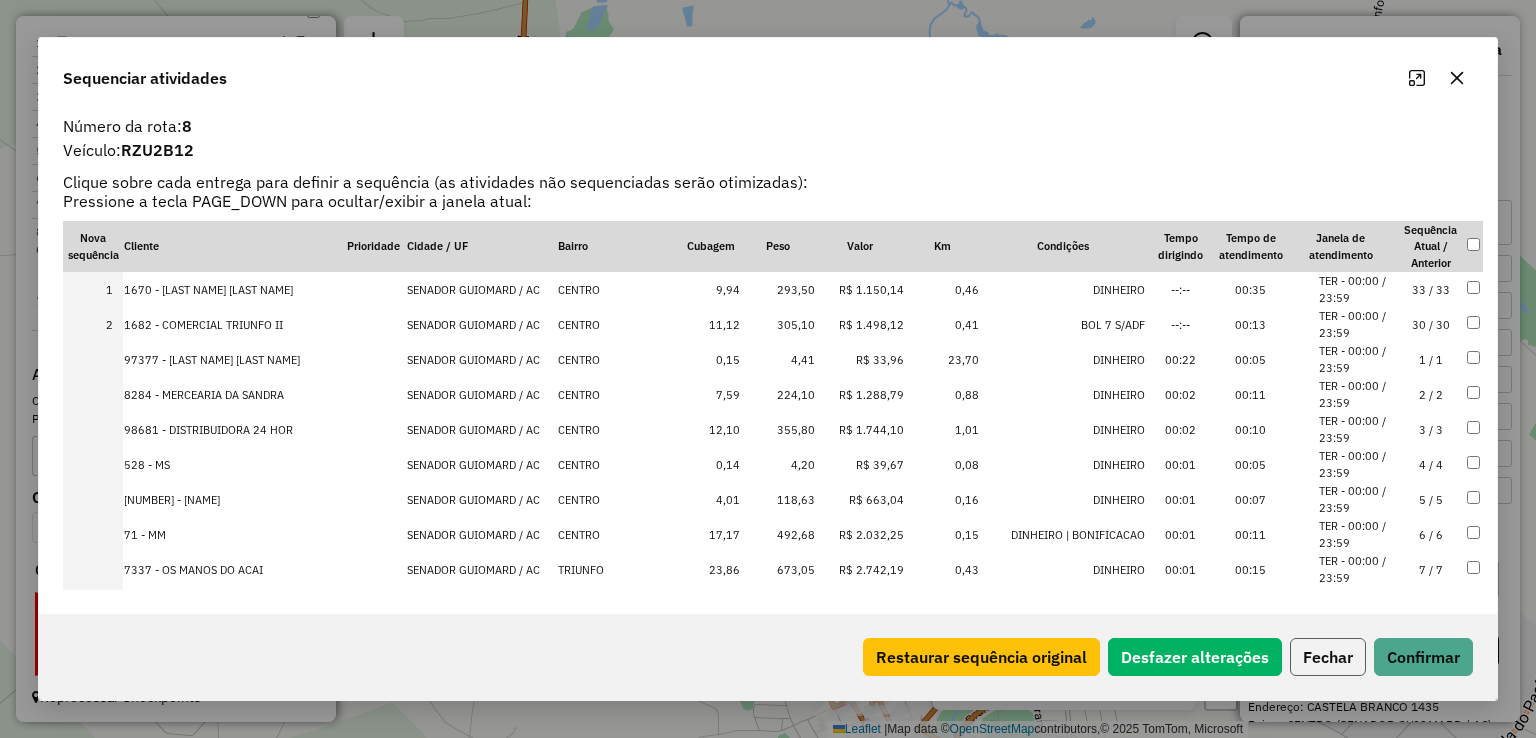 click on "Fechar" 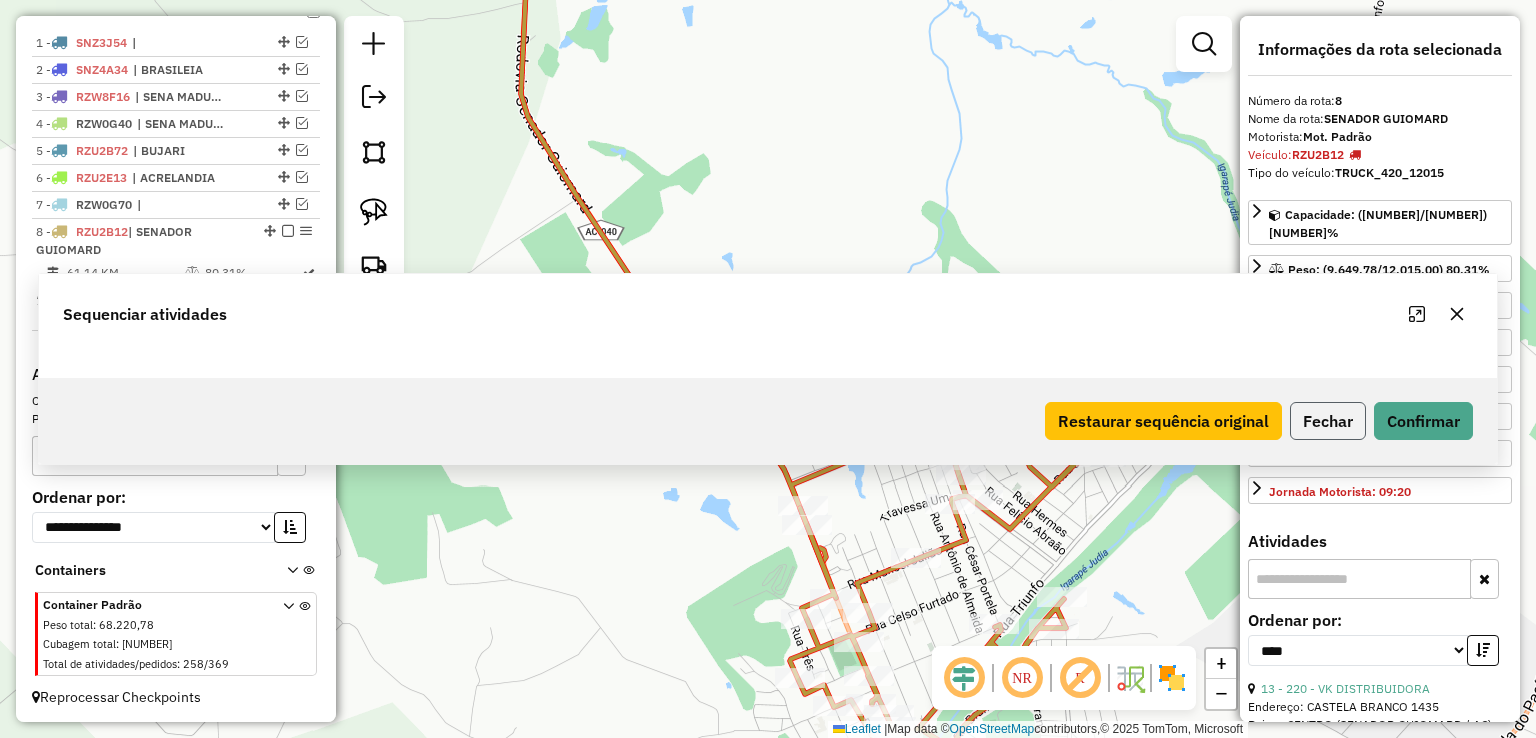scroll, scrollTop: 0, scrollLeft: 0, axis: both 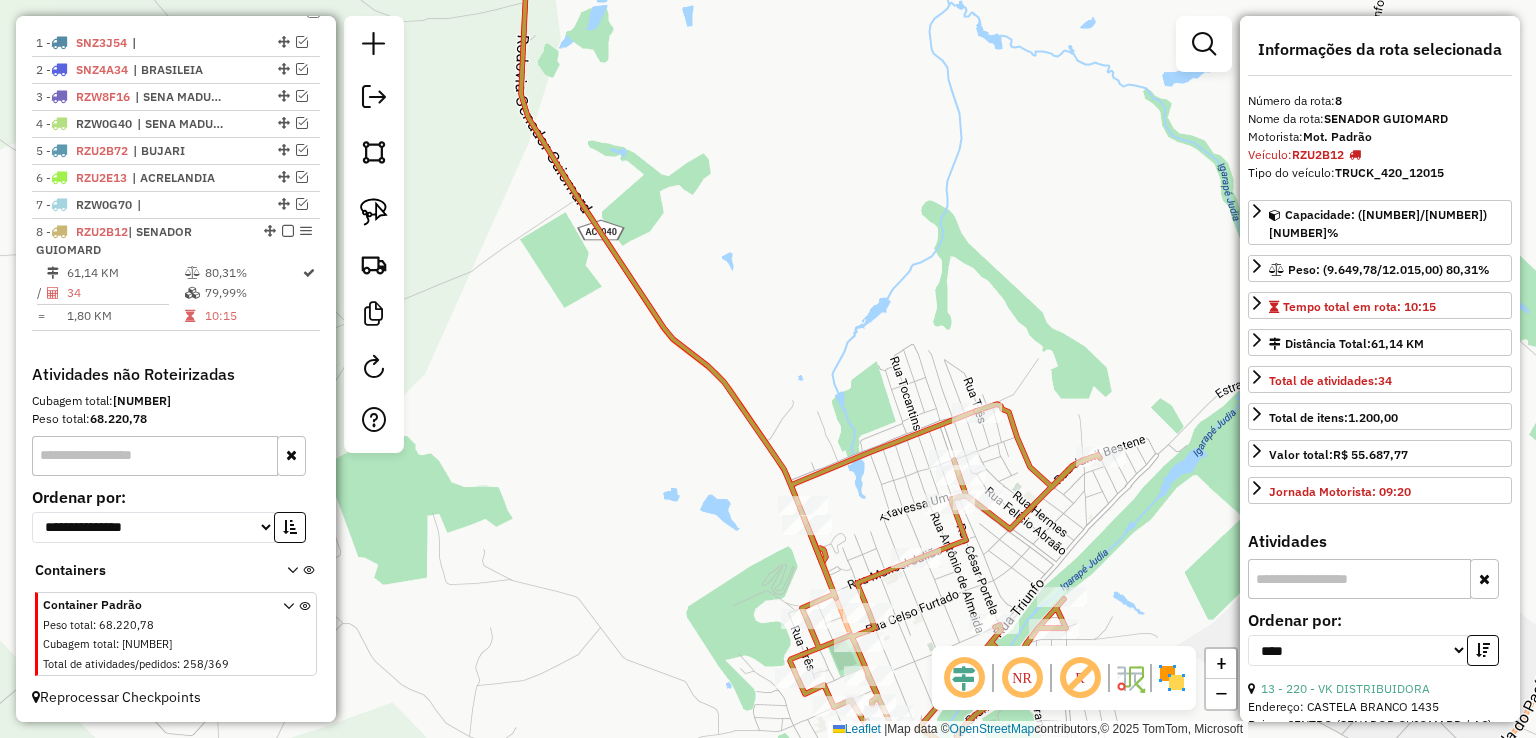 click 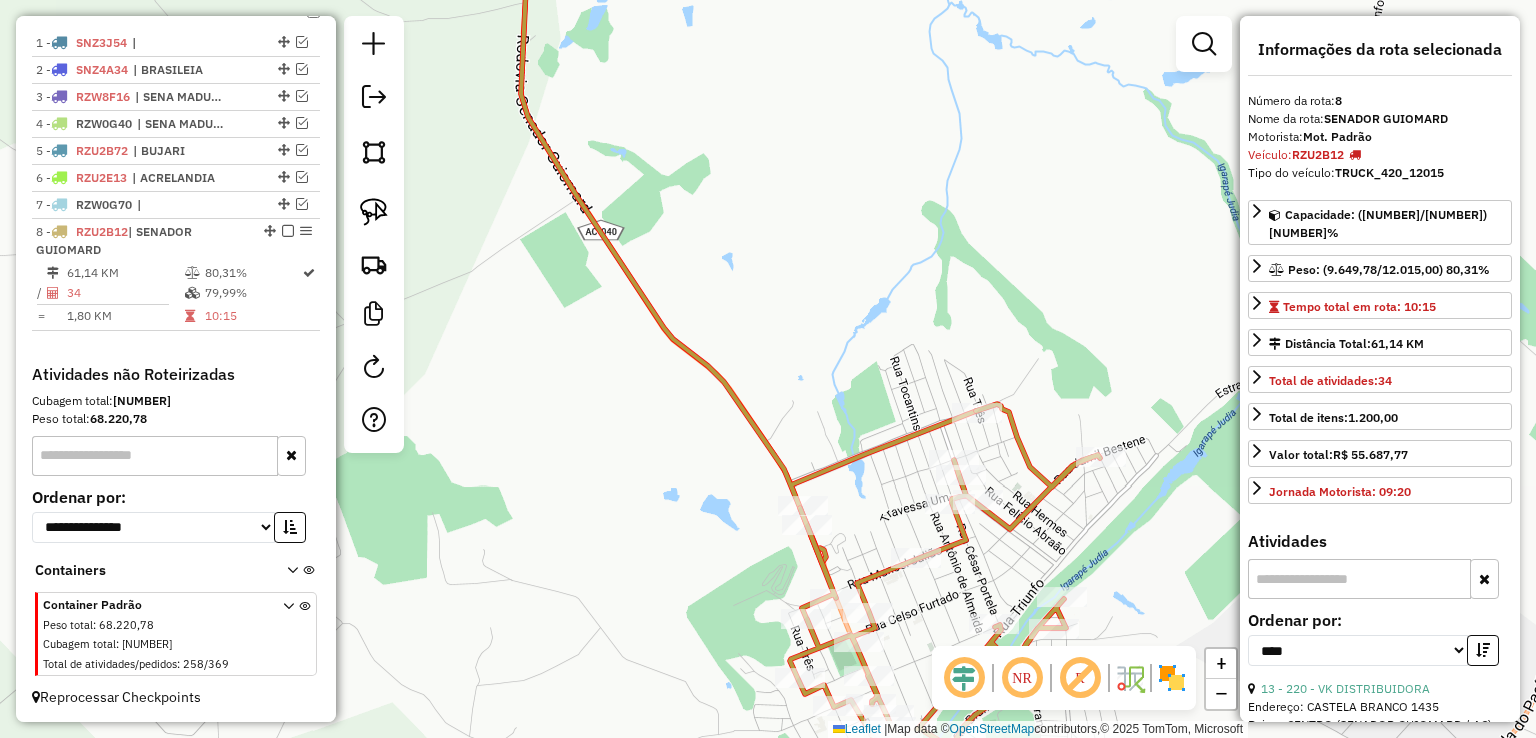 click 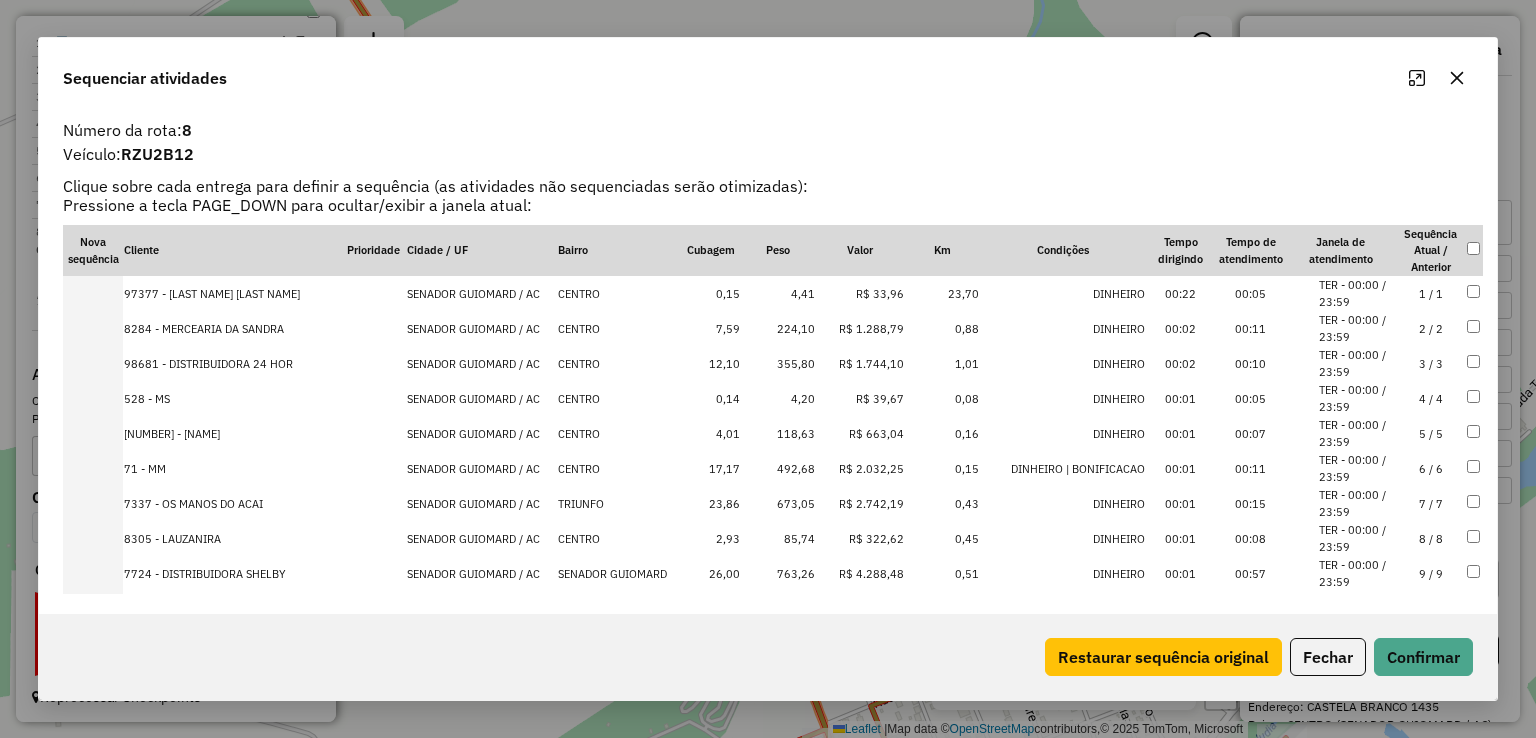 click on "673,05" at bounding box center [778, 503] 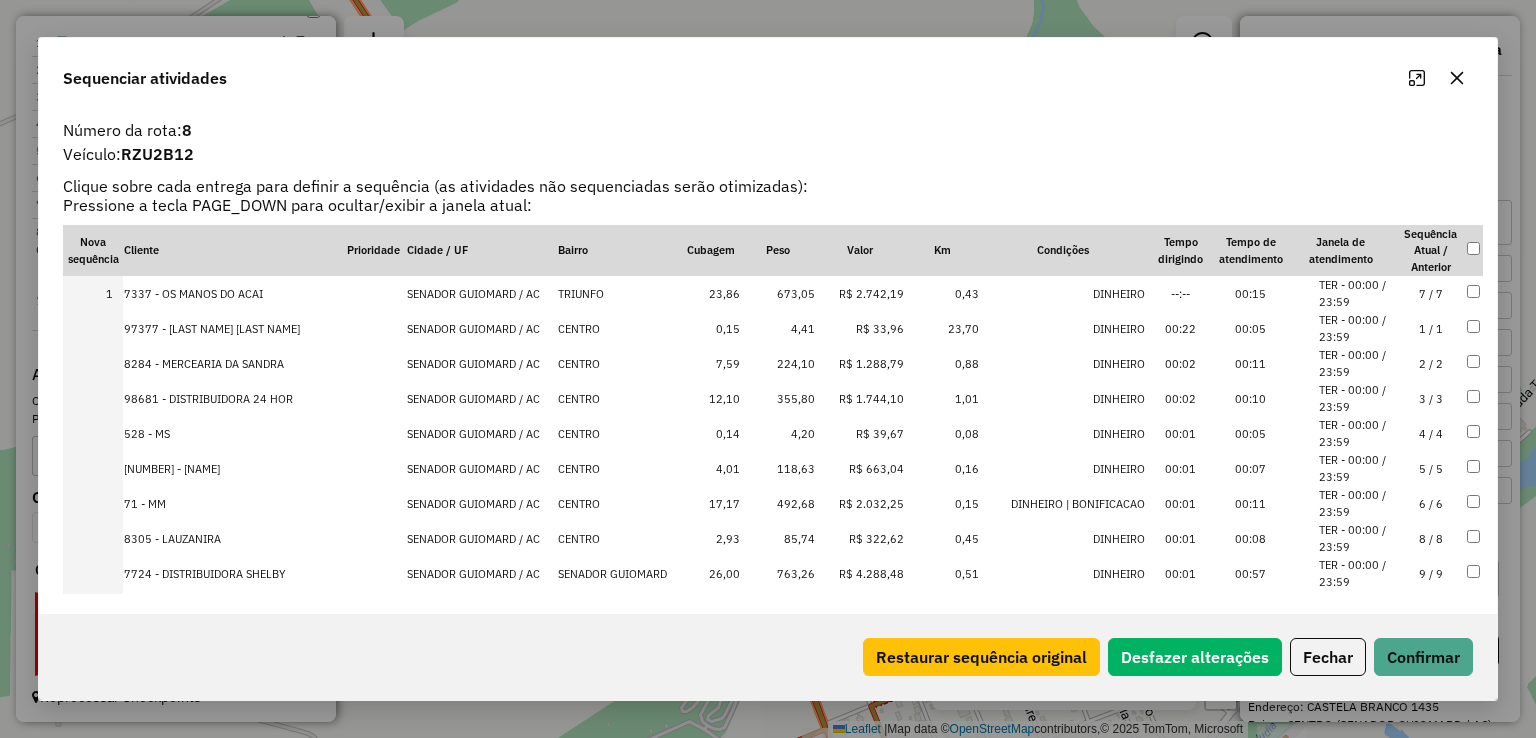 click on "763,26" at bounding box center (778, 573) 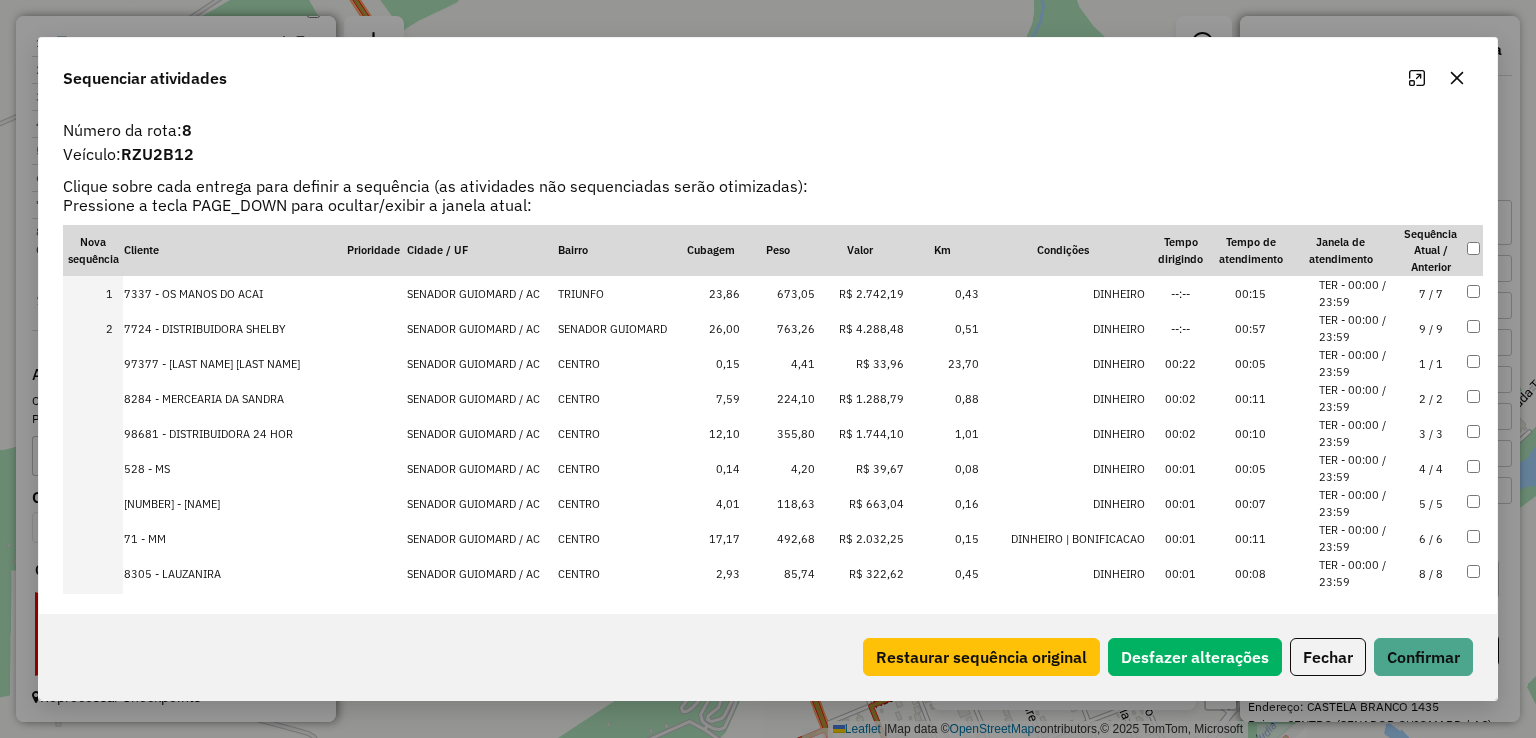 scroll, scrollTop: 100, scrollLeft: 0, axis: vertical 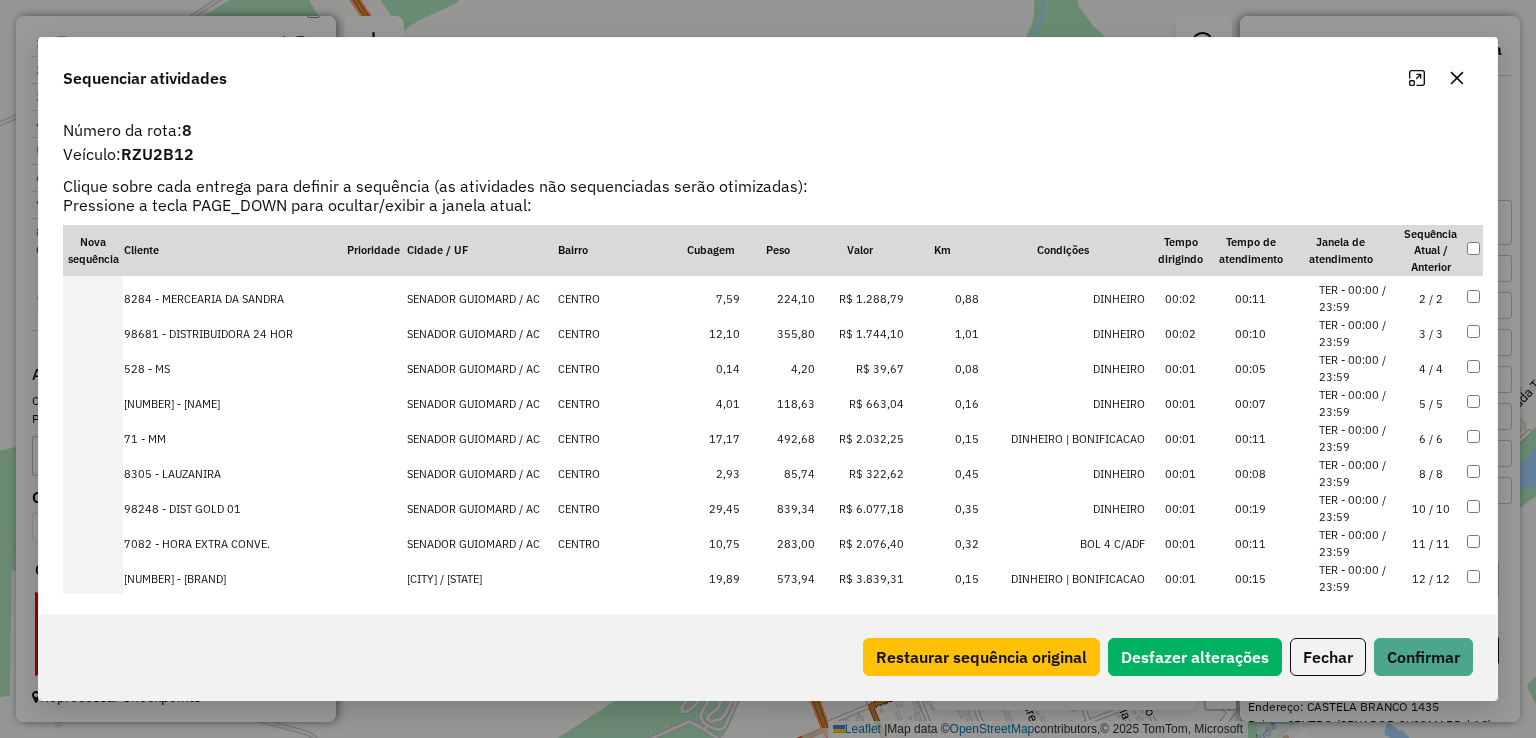 click on "839,34" at bounding box center (778, 508) 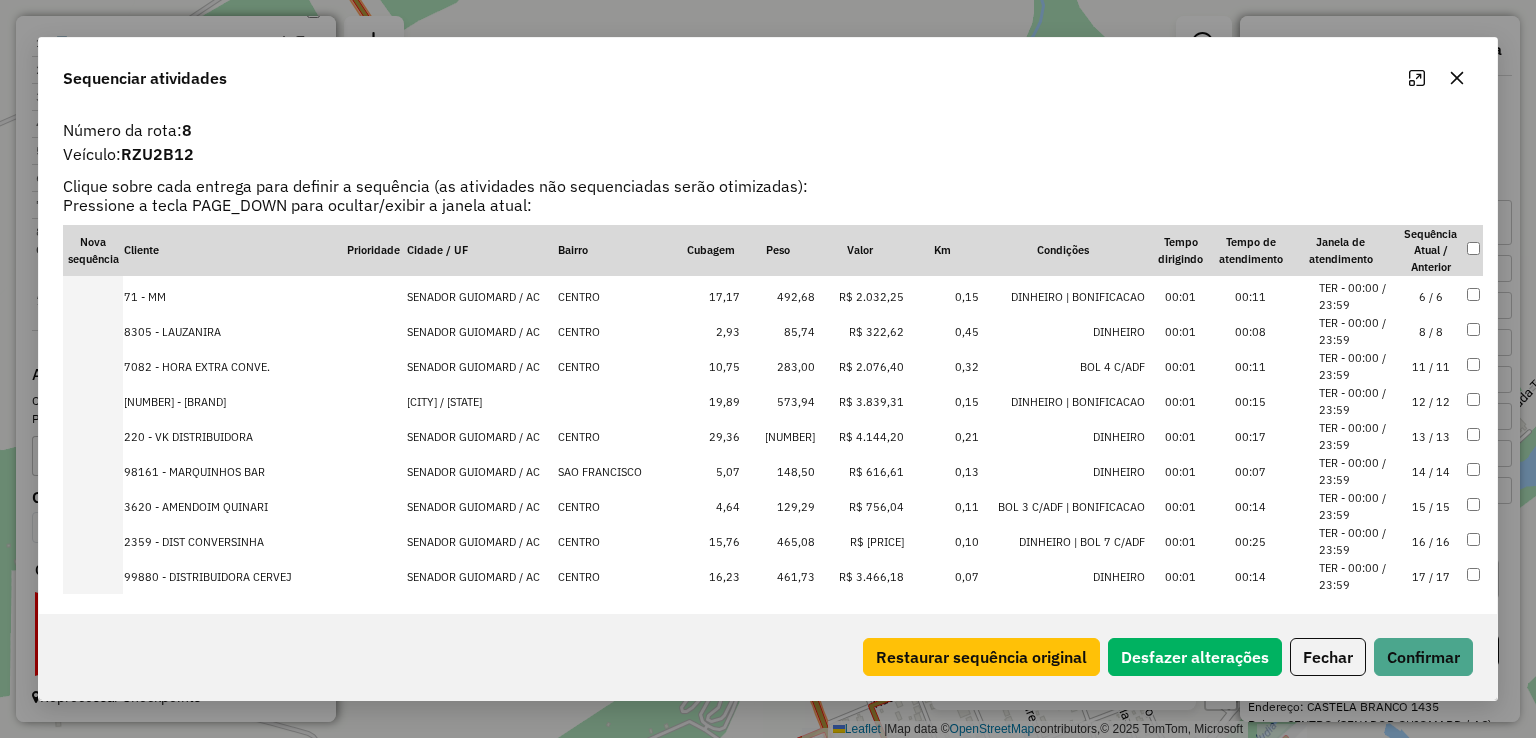 scroll, scrollTop: 300, scrollLeft: 0, axis: vertical 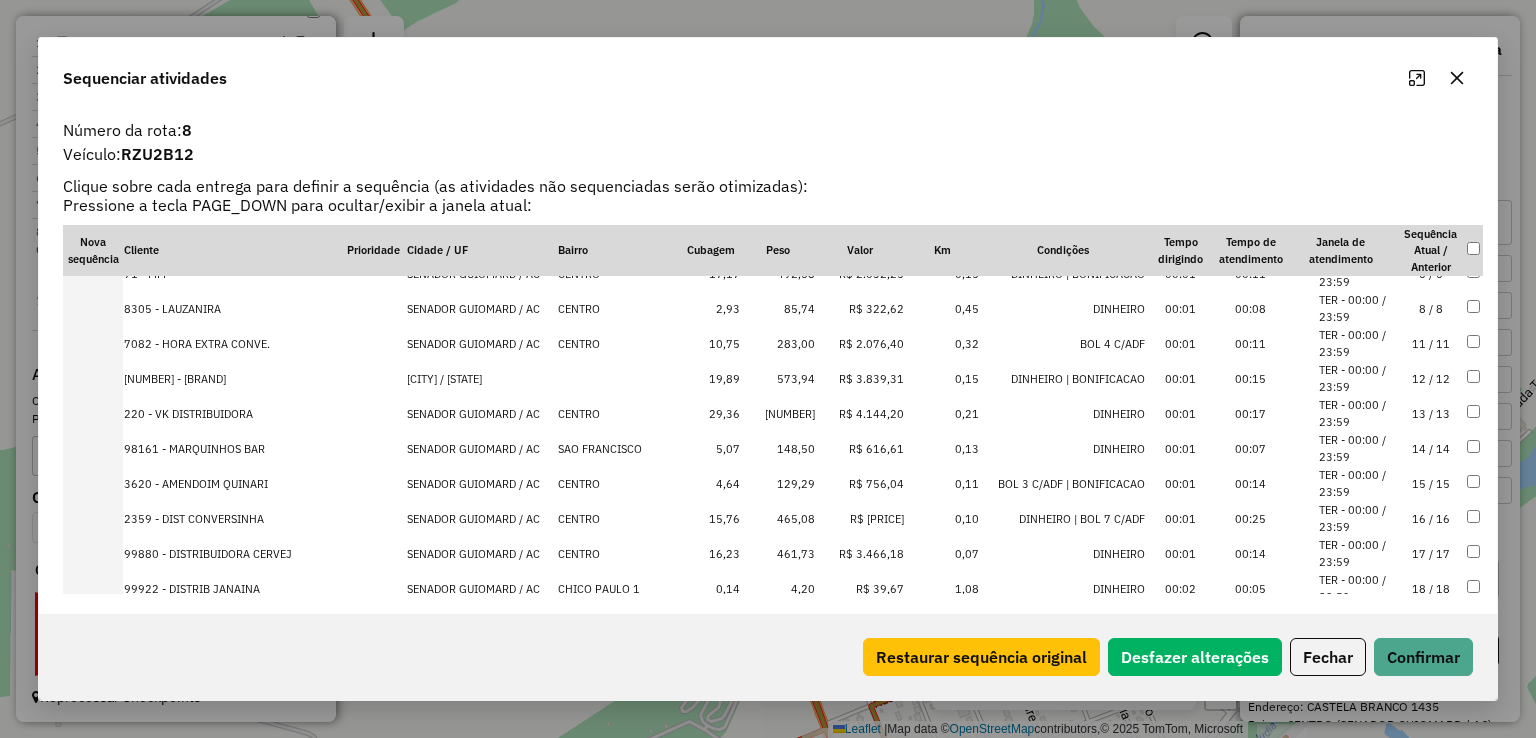 click on "R$ 4.144,20" at bounding box center (860, 413) 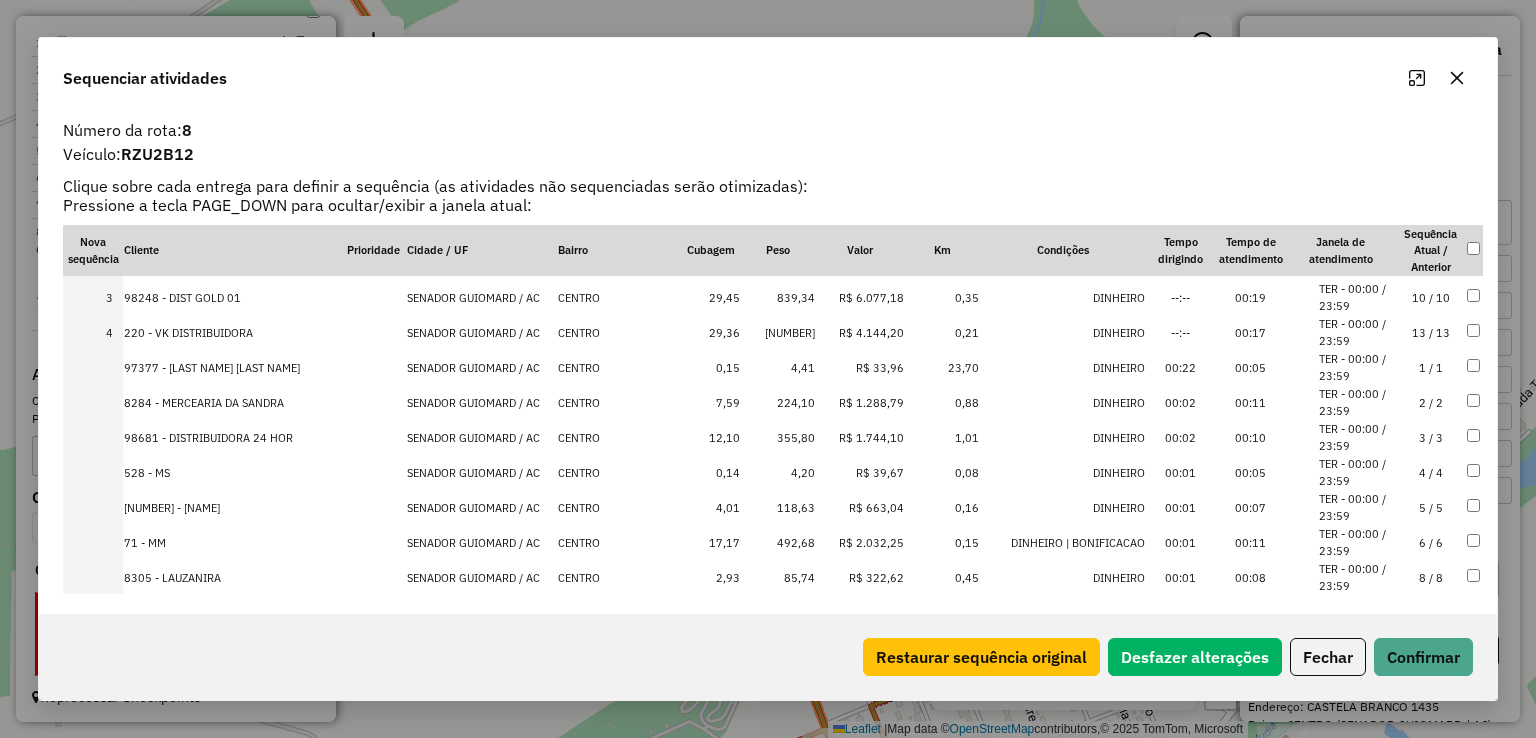 scroll, scrollTop: 100, scrollLeft: 0, axis: vertical 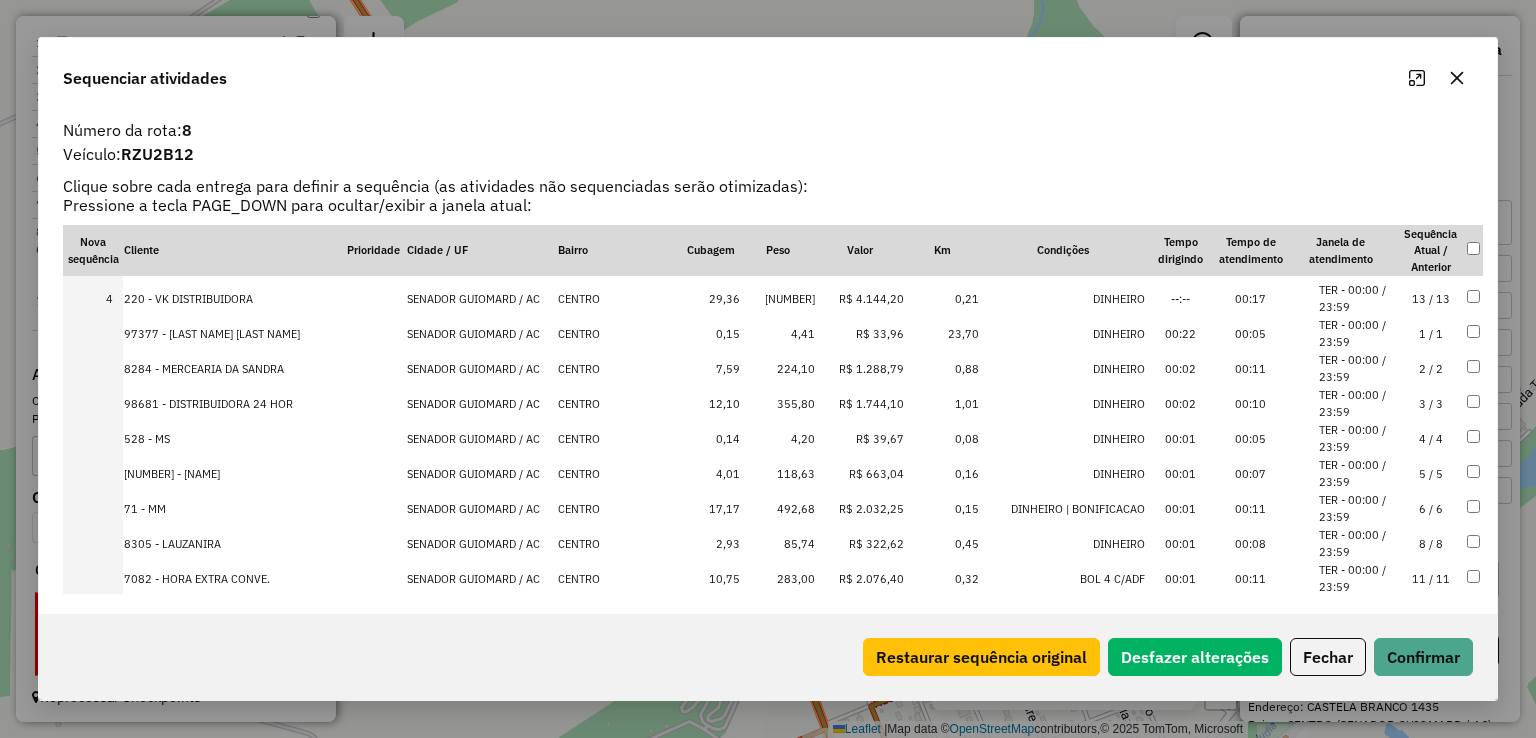 click on "R$ 33,96" at bounding box center (860, 333) 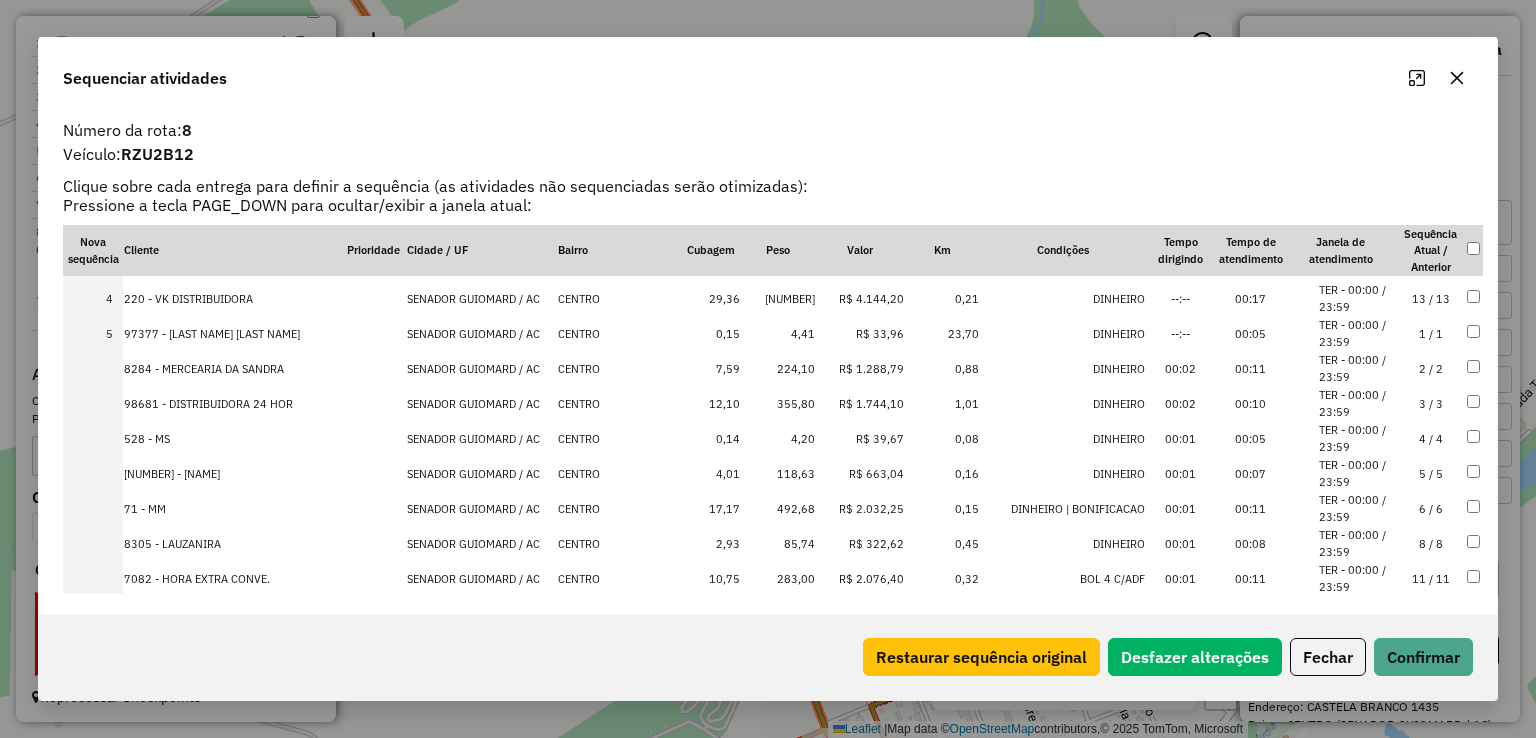 click on "R$ 39,67" at bounding box center [860, 438] 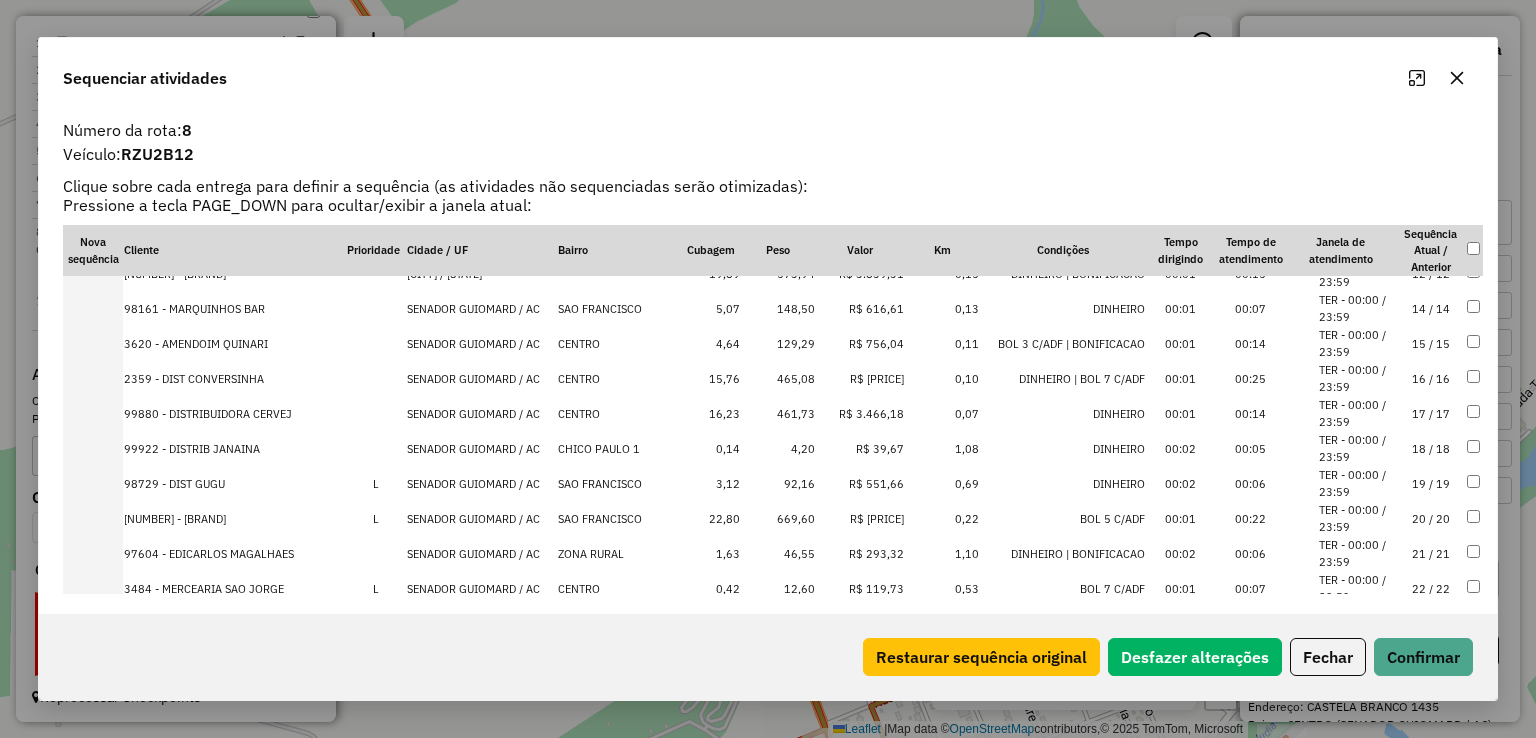 scroll, scrollTop: 500, scrollLeft: 0, axis: vertical 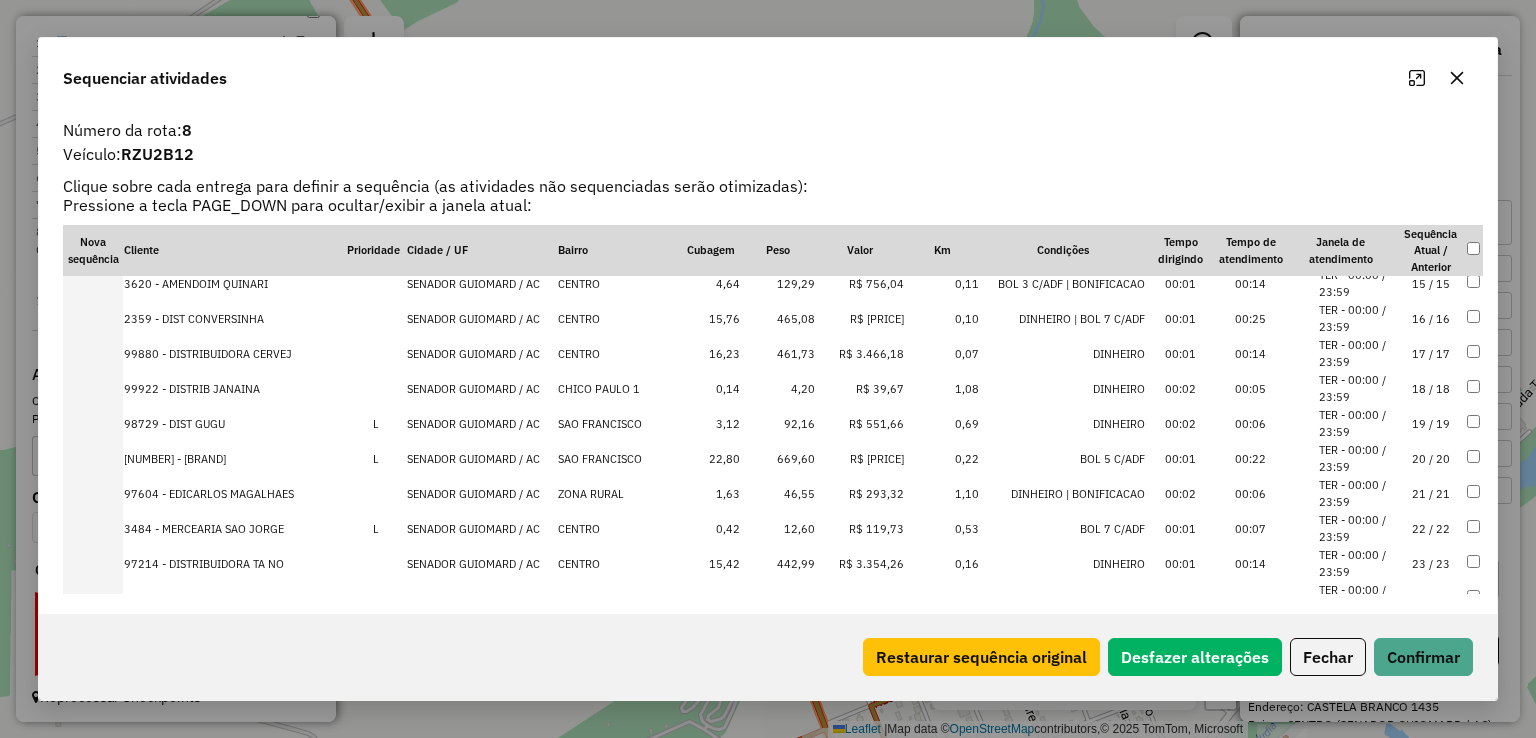click on "R$ 39,67" at bounding box center (860, 388) 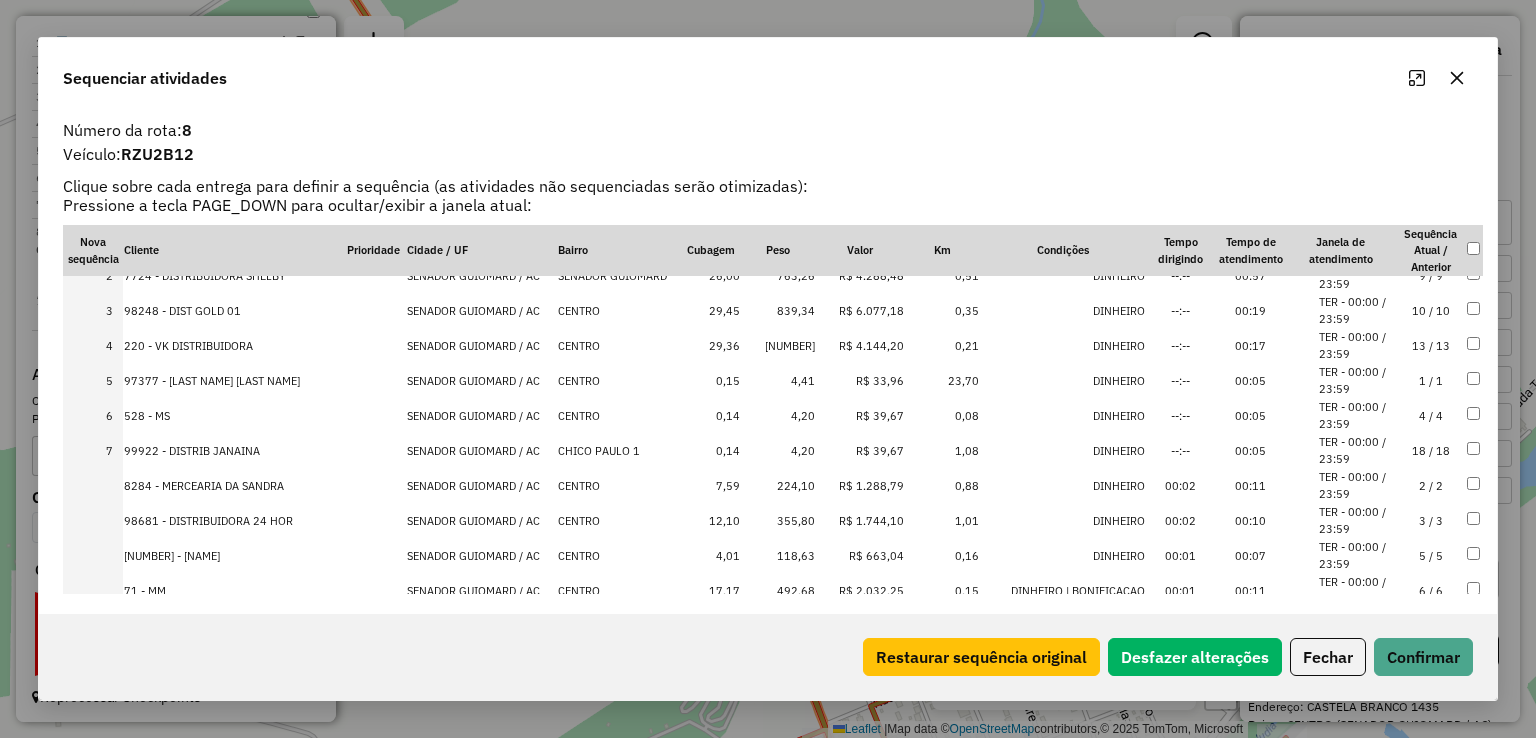 scroll, scrollTop: 0, scrollLeft: 0, axis: both 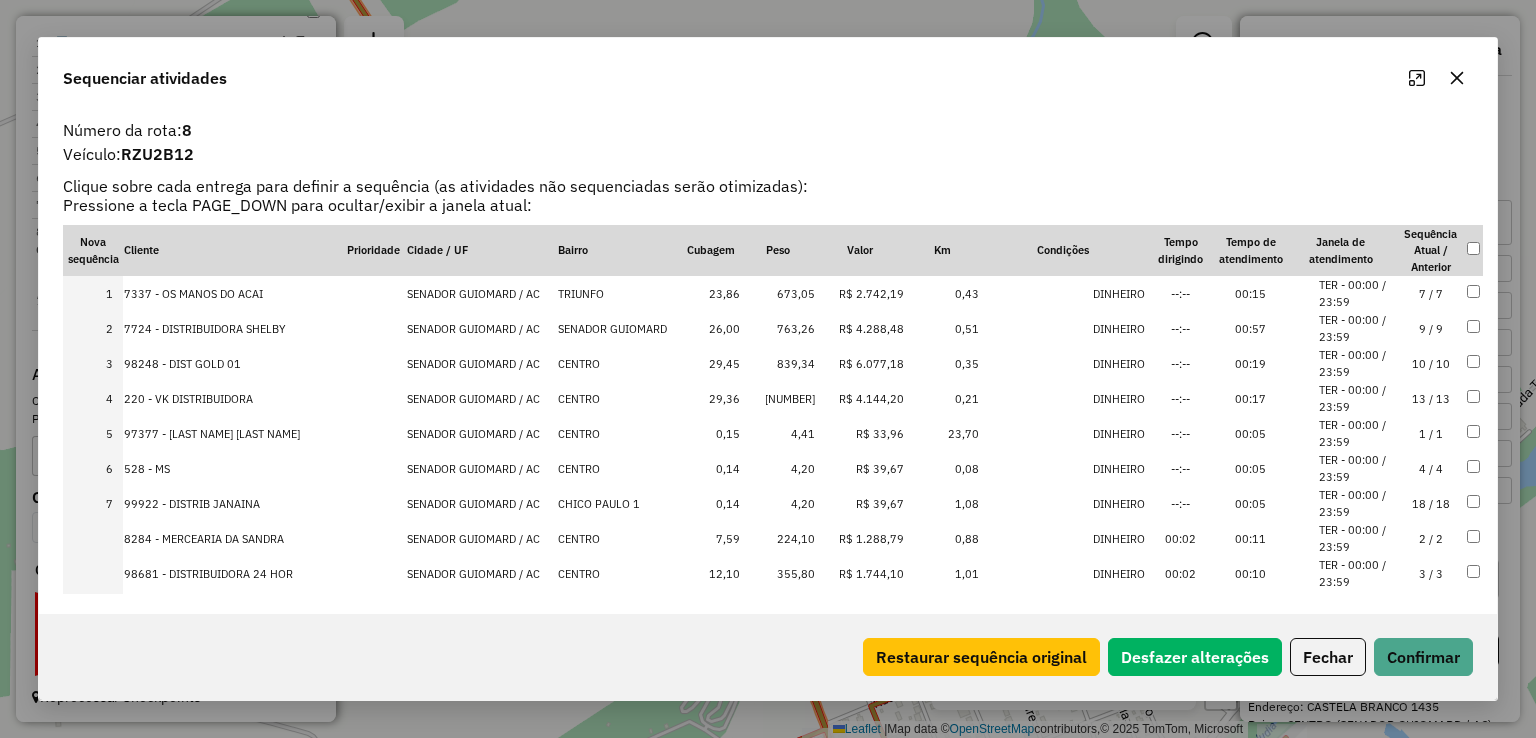 click on "R$ 39,67" at bounding box center [860, 503] 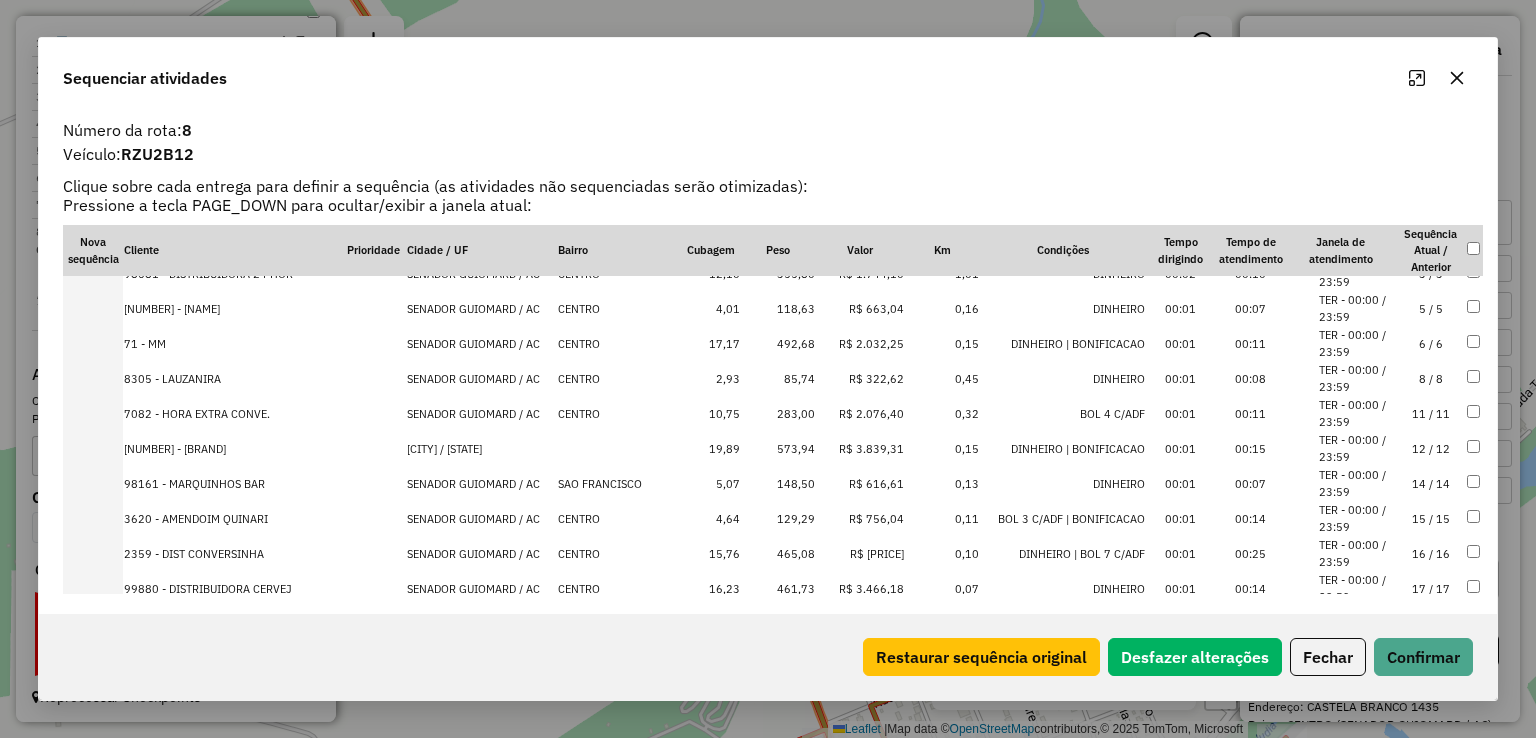 click on "85,74" at bounding box center [778, 378] 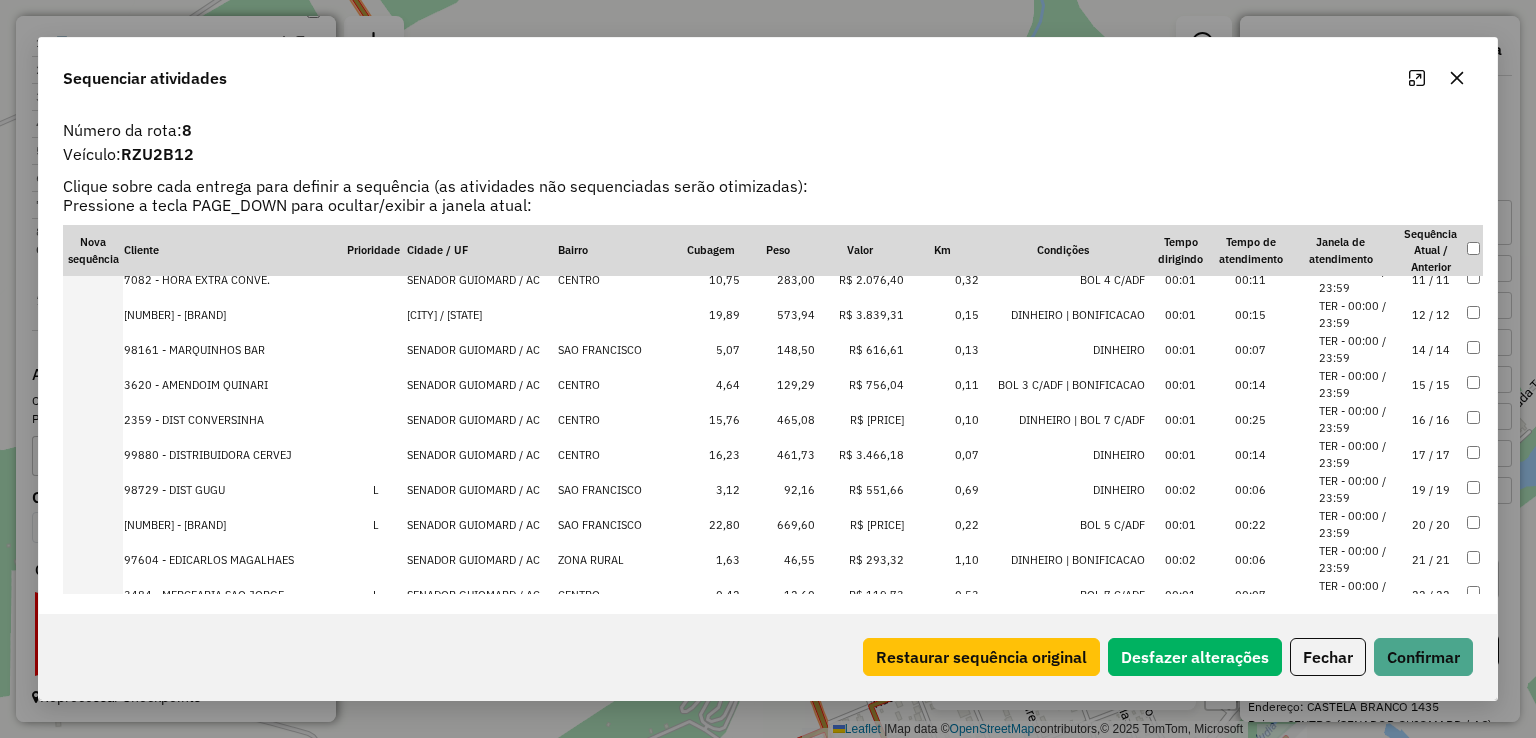 click on "92,16" at bounding box center (778, 489) 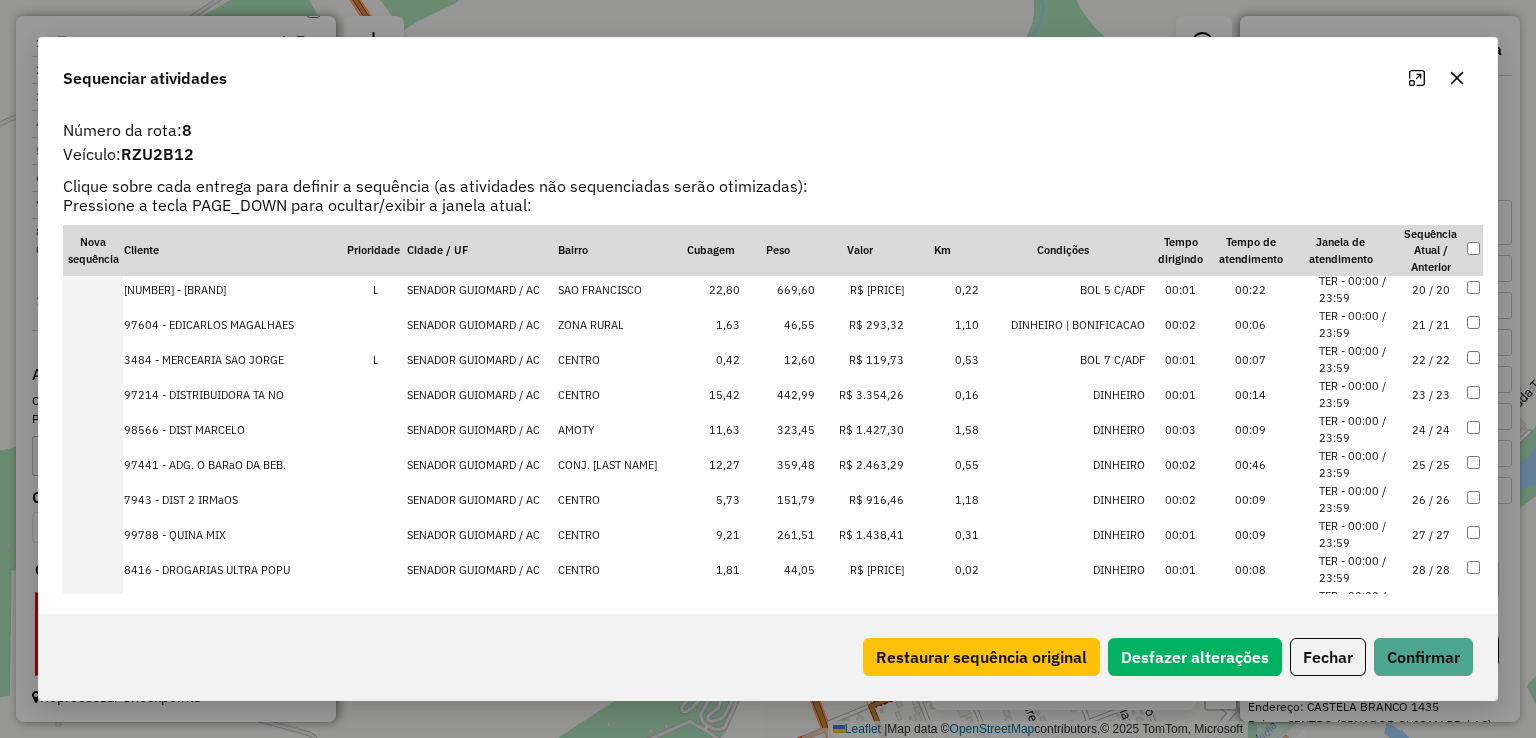 click on "R$ 119,73" at bounding box center [860, 359] 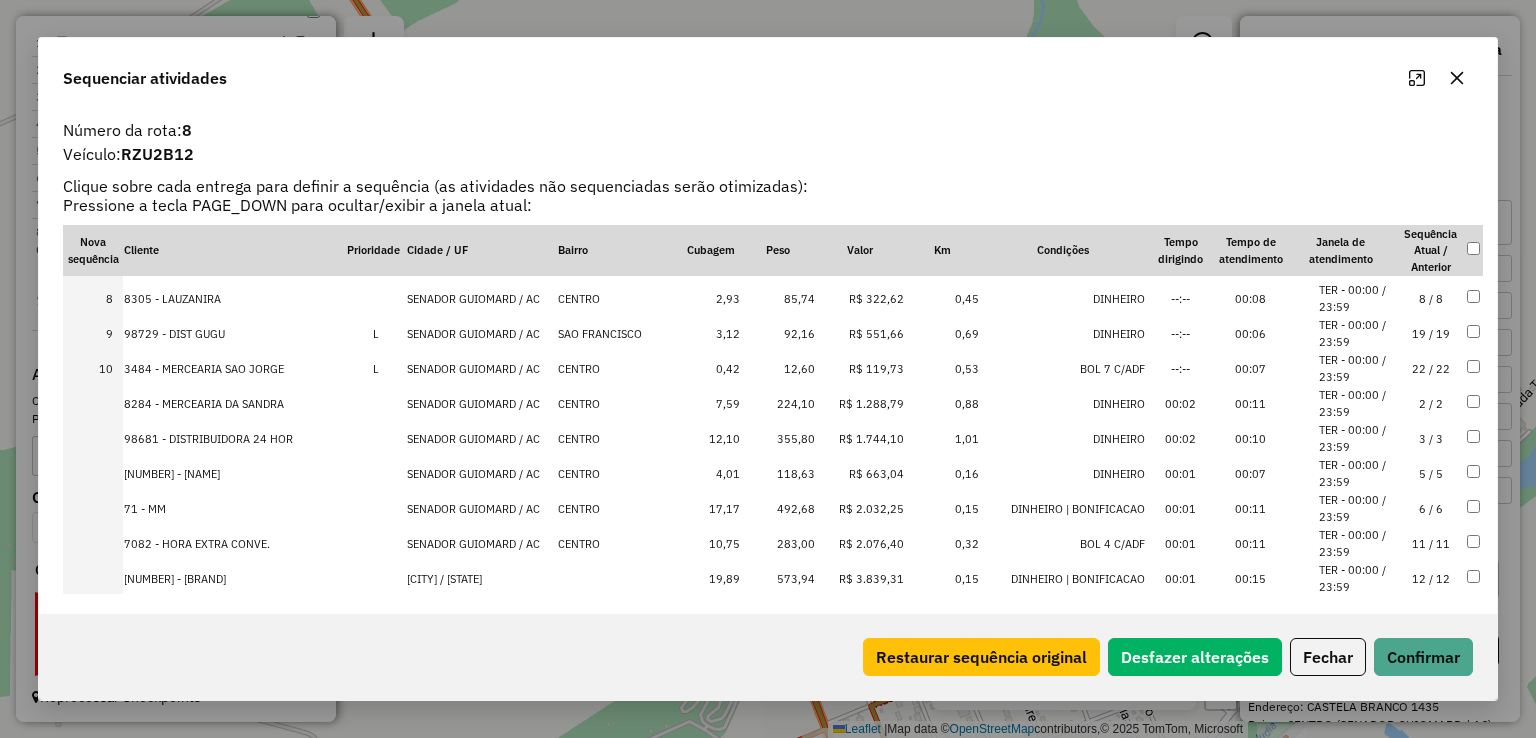 scroll, scrollTop: 204, scrollLeft: 0, axis: vertical 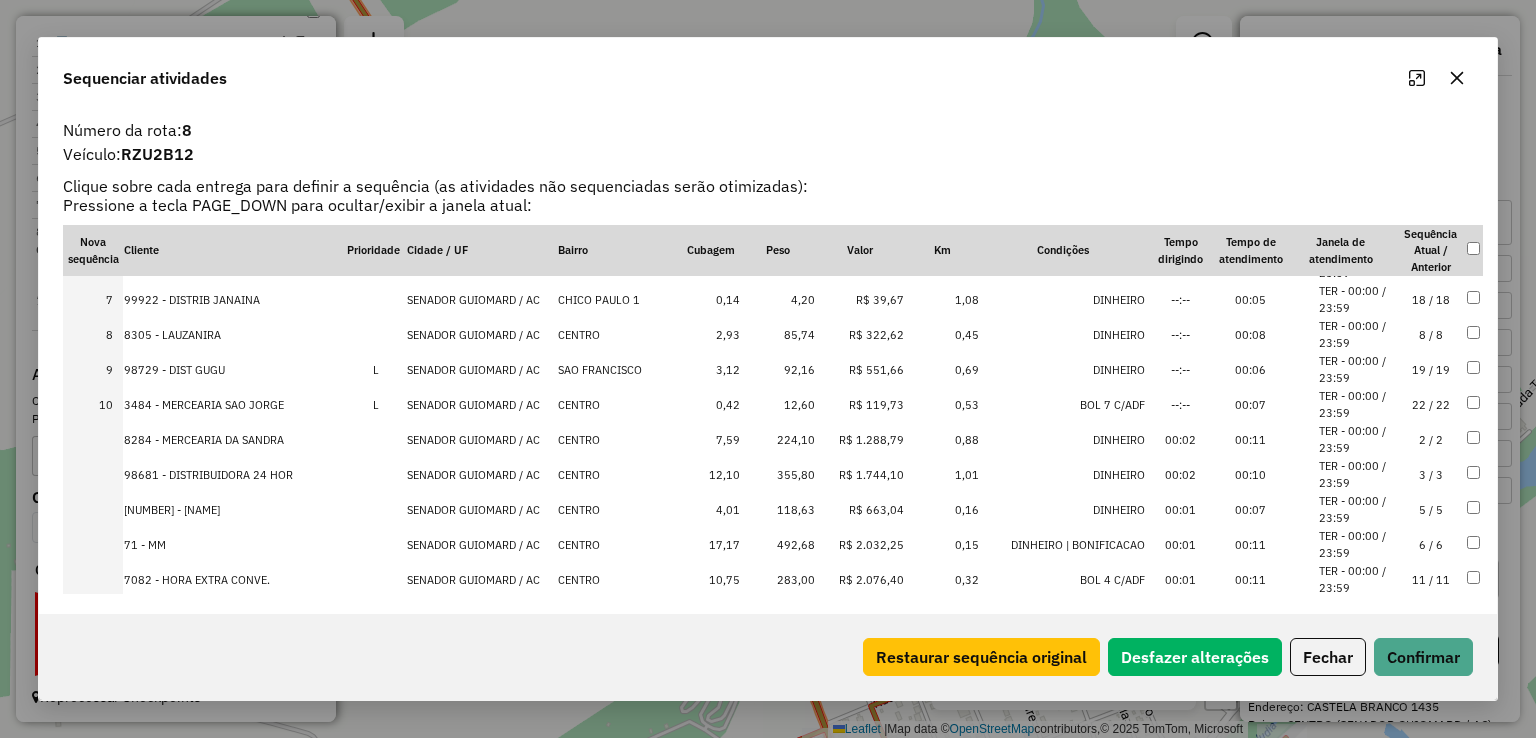 click on "R$ 1.288,79" at bounding box center (860, 439) 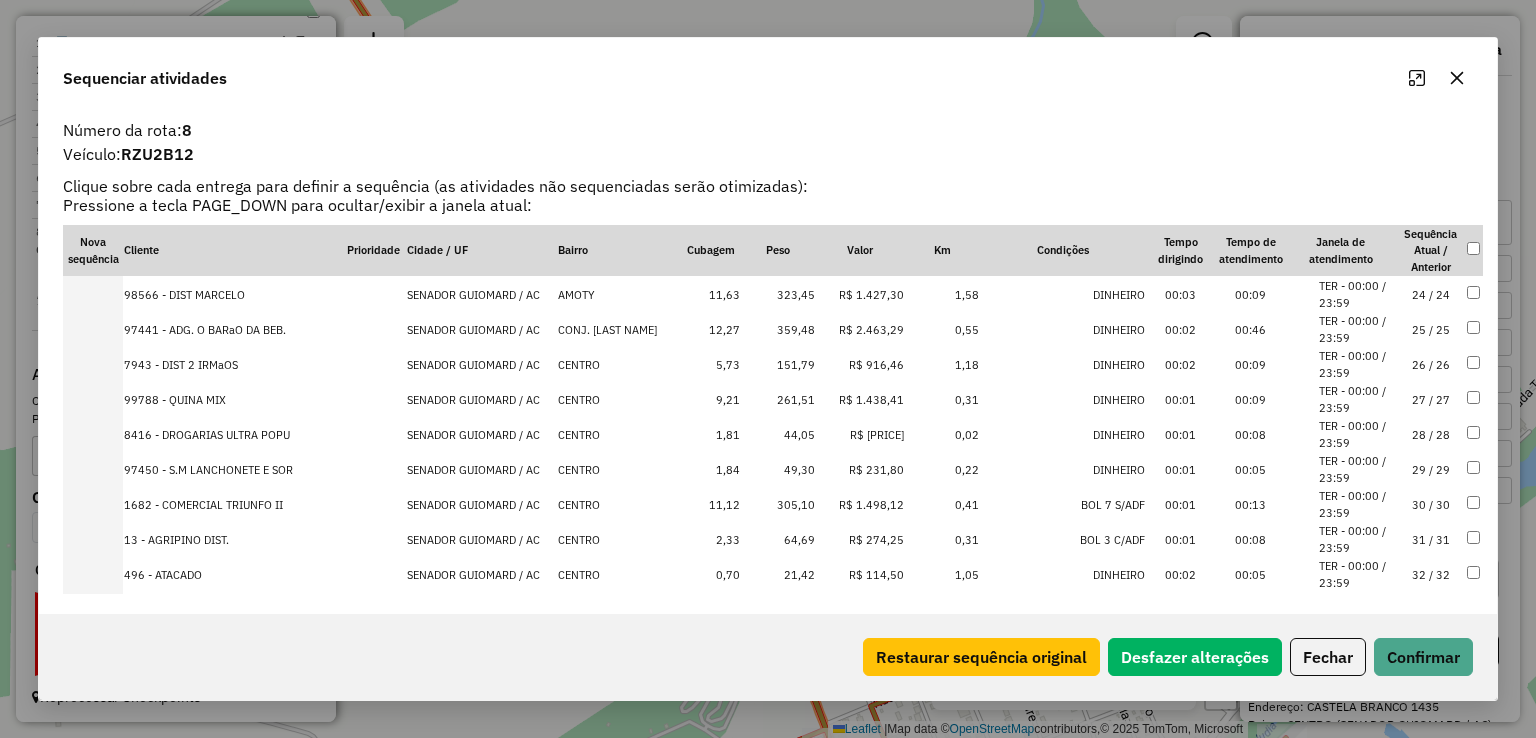 scroll, scrollTop: 891, scrollLeft: 0, axis: vertical 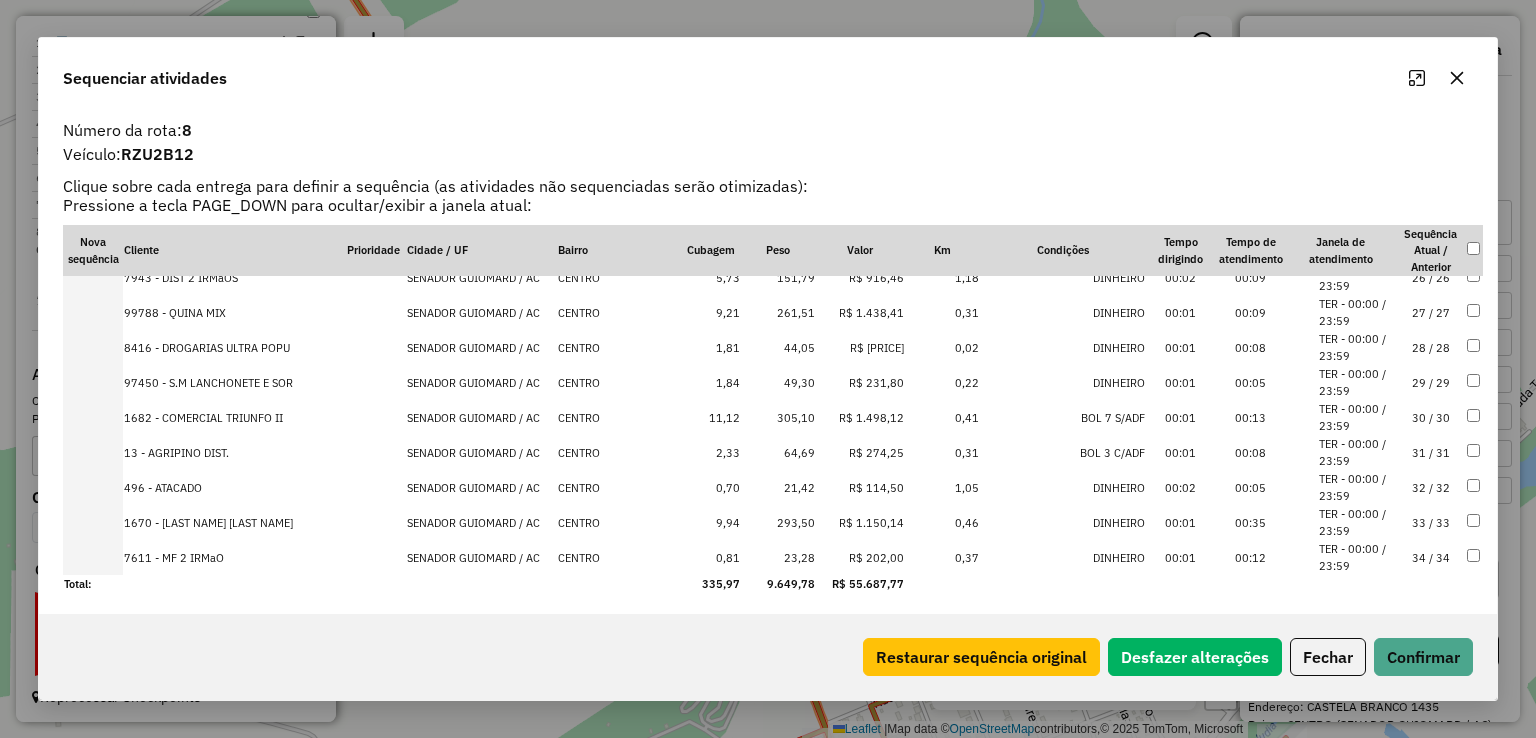 click on "R$ 114,50" at bounding box center (860, 487) 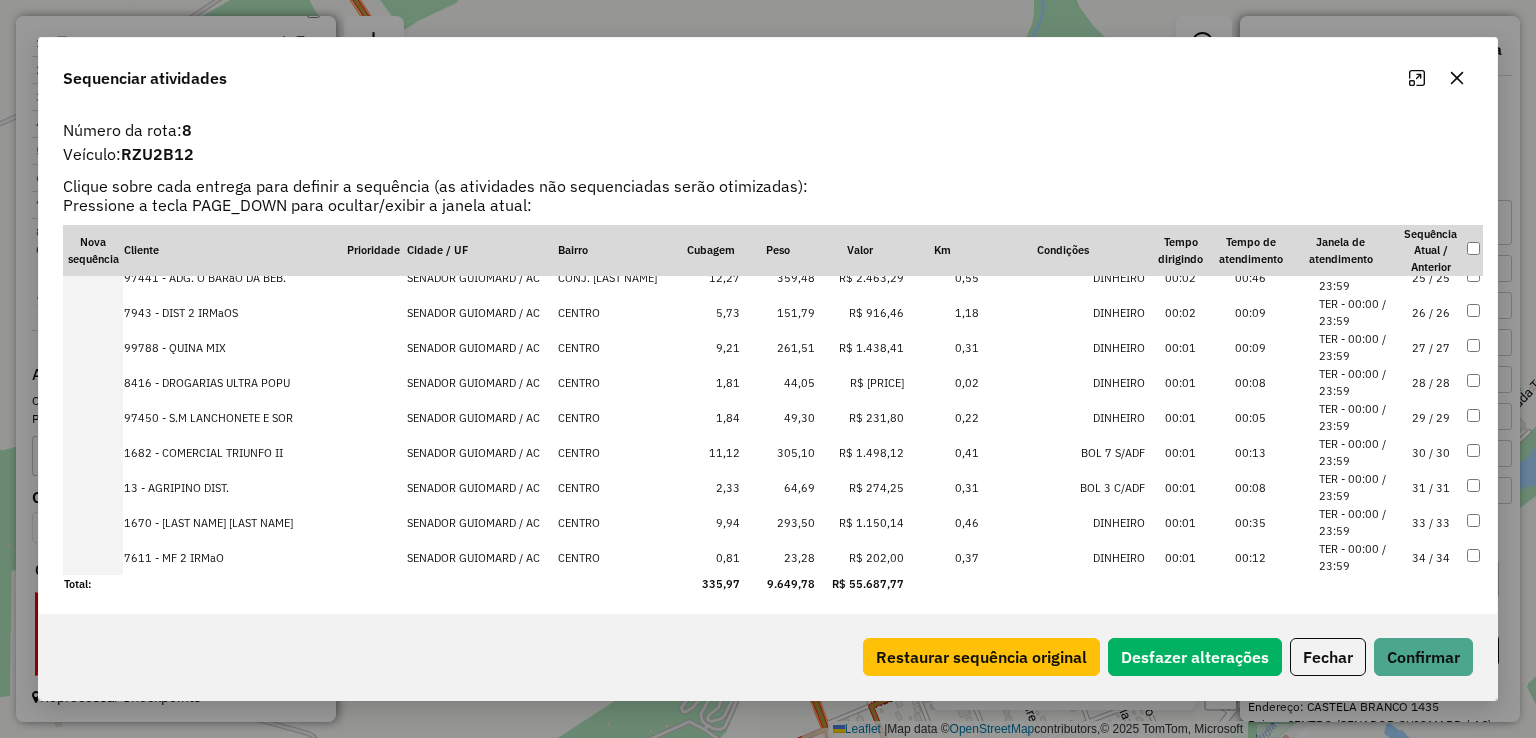 click on "R$ 202,00" at bounding box center (860, 557) 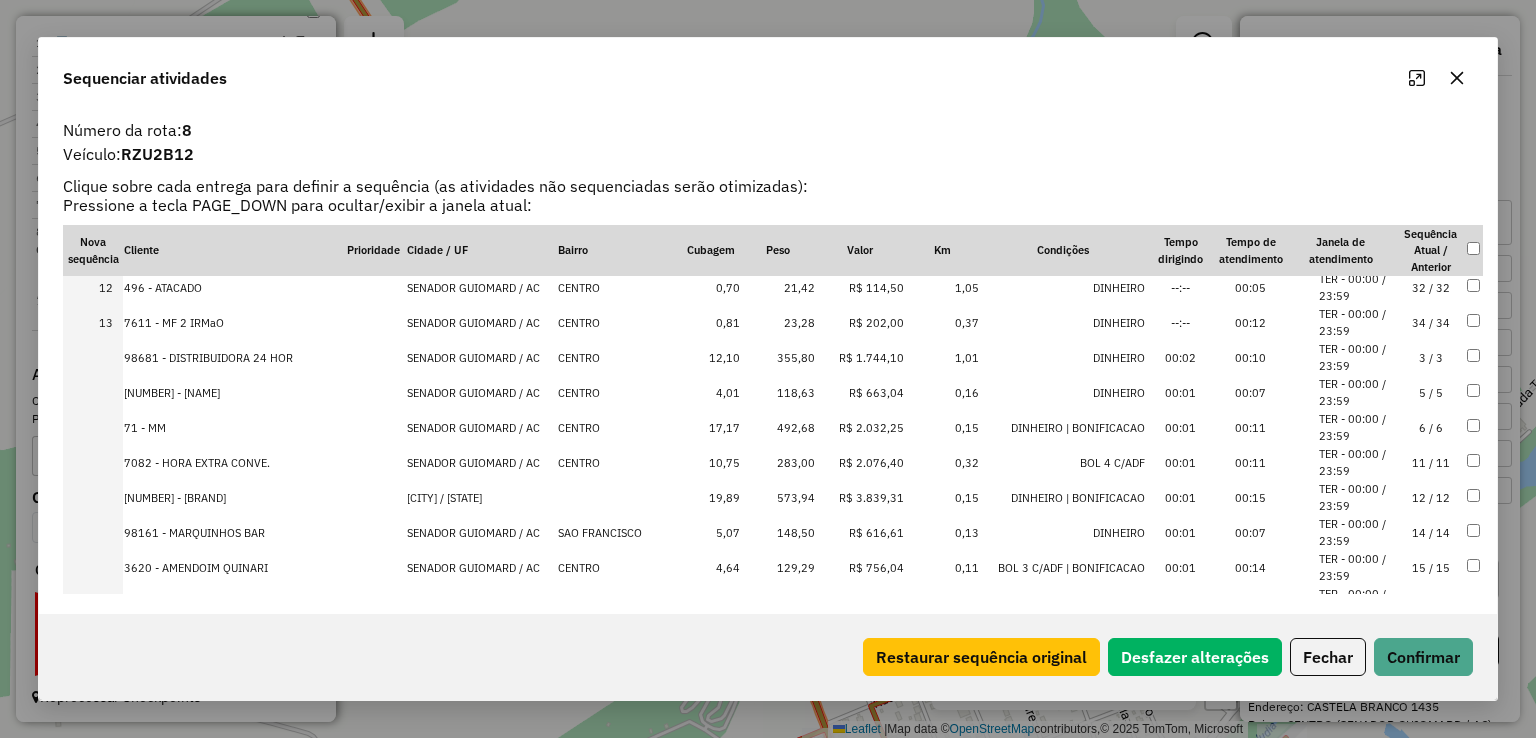 scroll, scrollTop: 291, scrollLeft: 0, axis: vertical 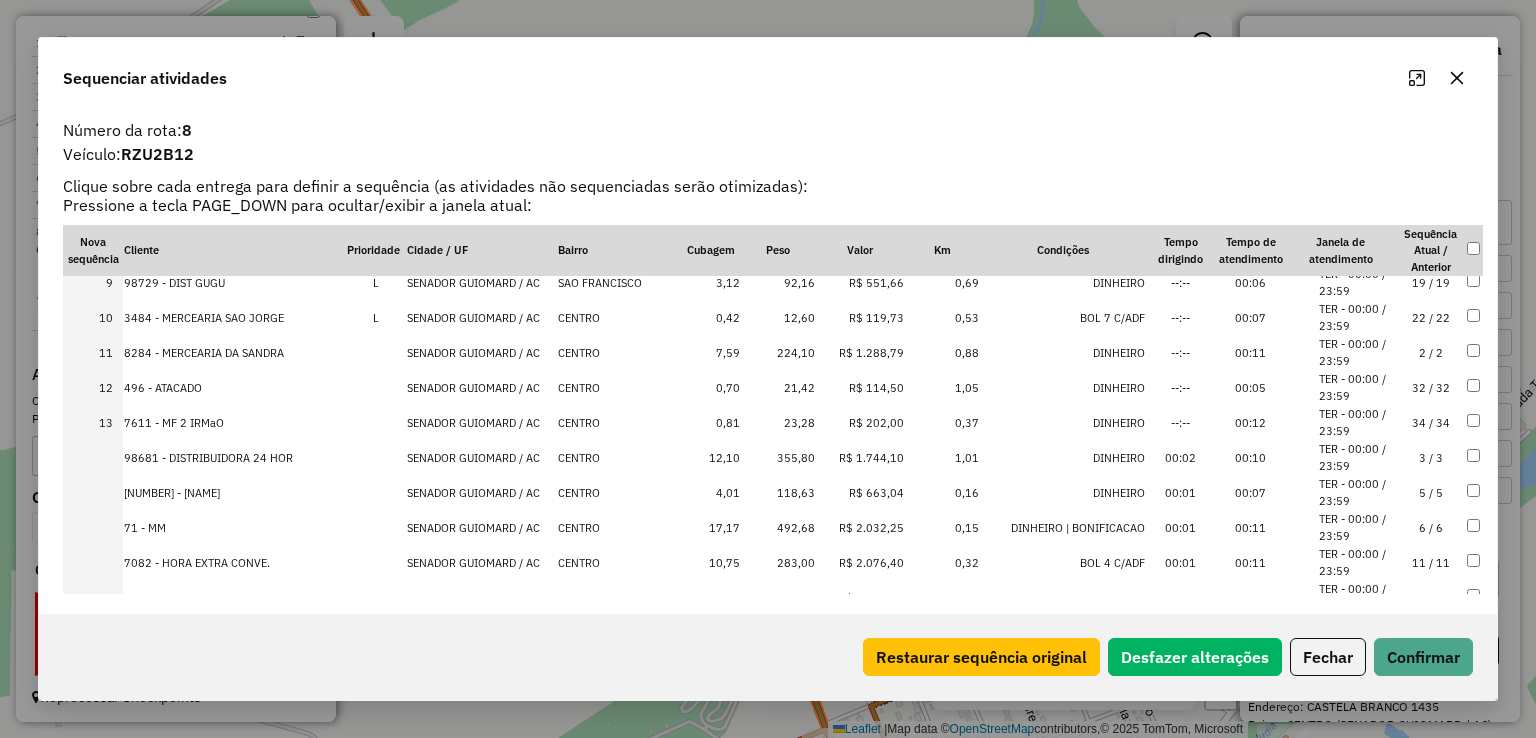 click on "283,00" at bounding box center [778, 562] 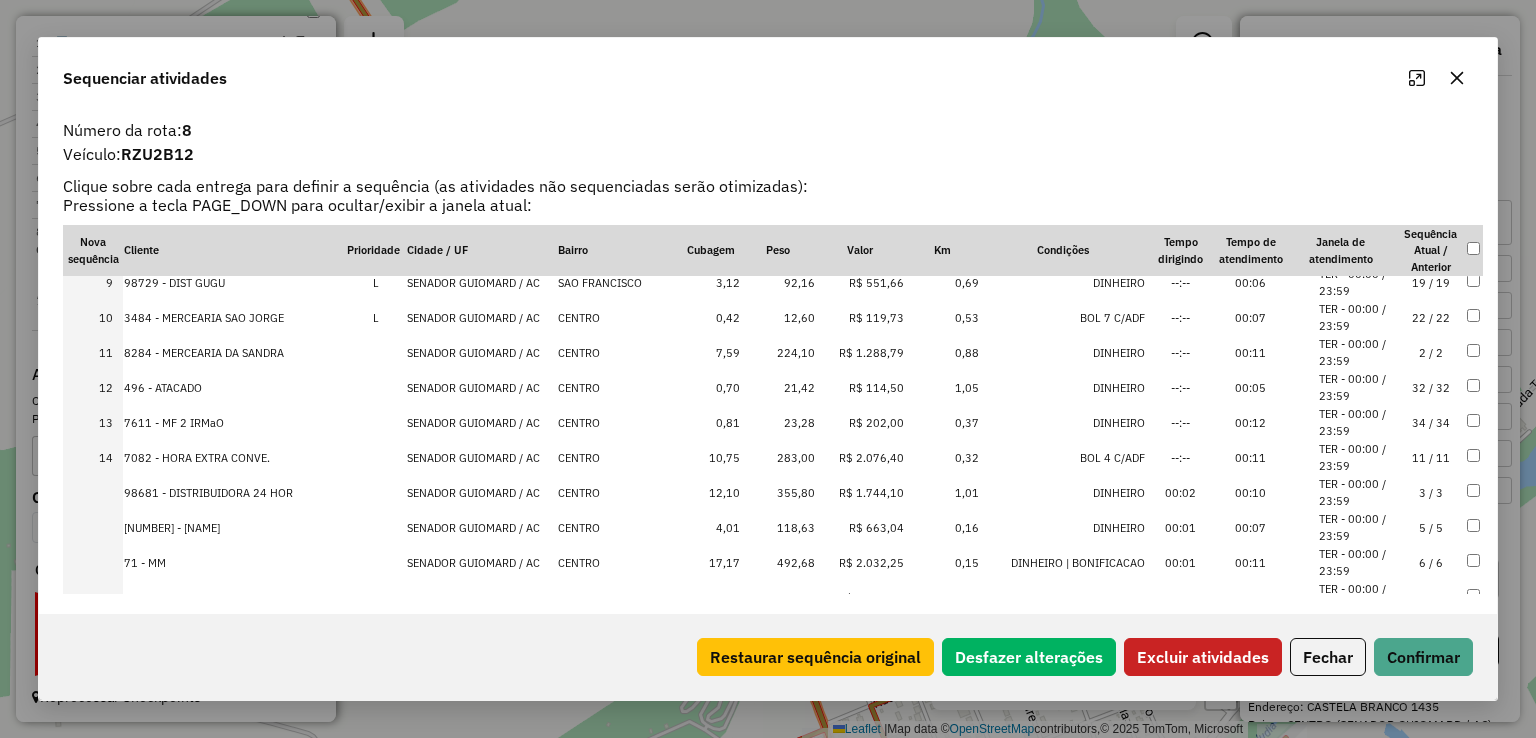 scroll, scrollTop: 191, scrollLeft: 0, axis: vertical 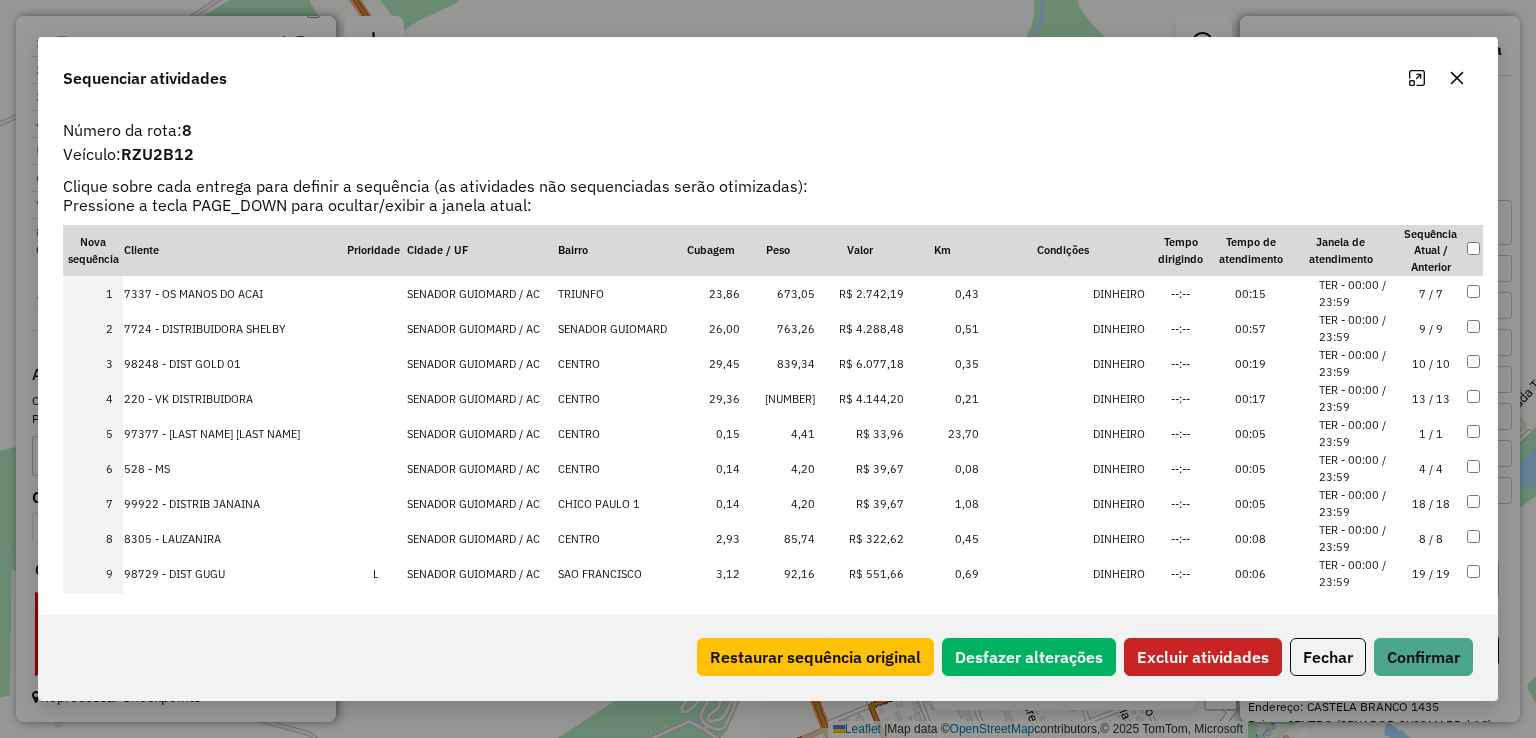 click on "Excluir atividades" 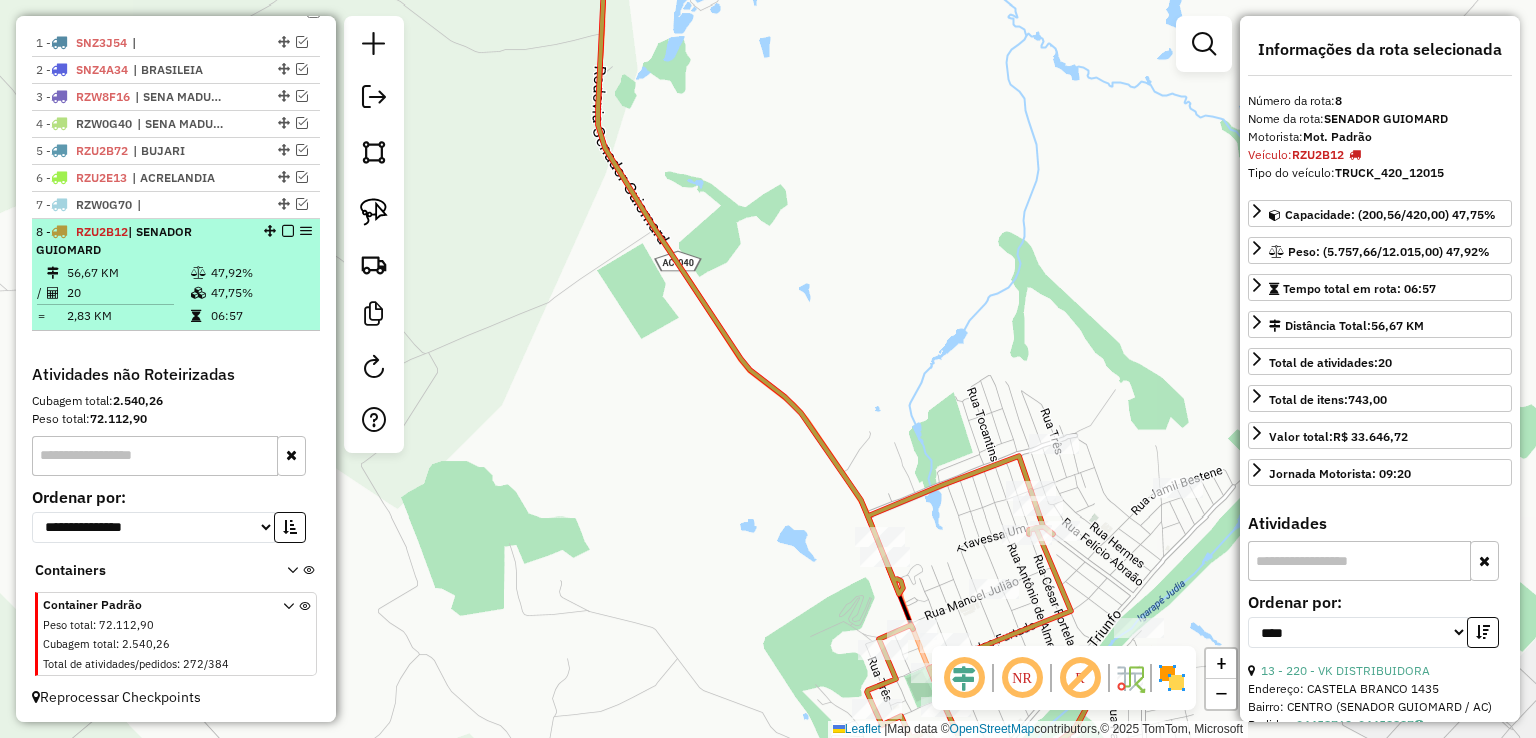 click on "47,92%" at bounding box center (260, 273) 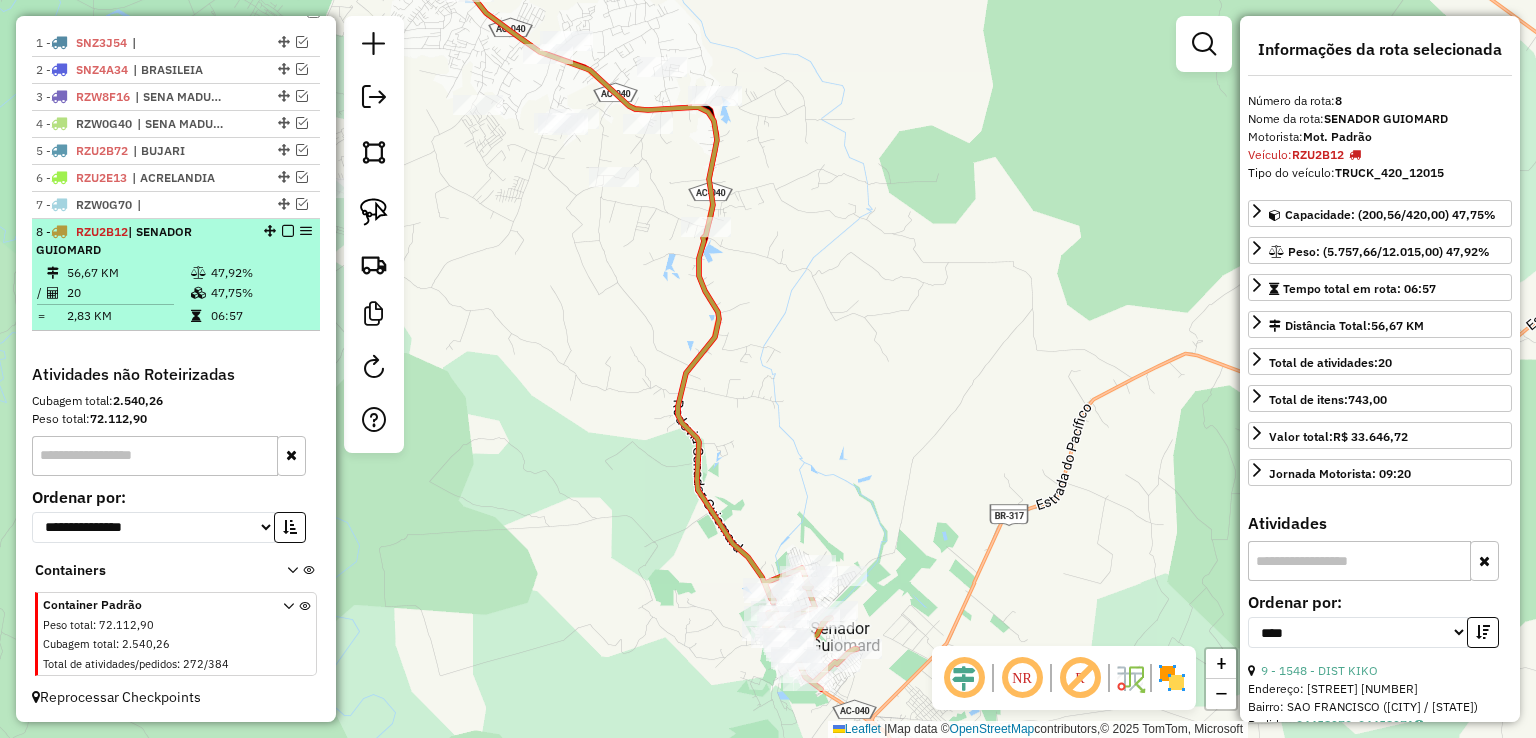 click at bounding box center (288, 231) 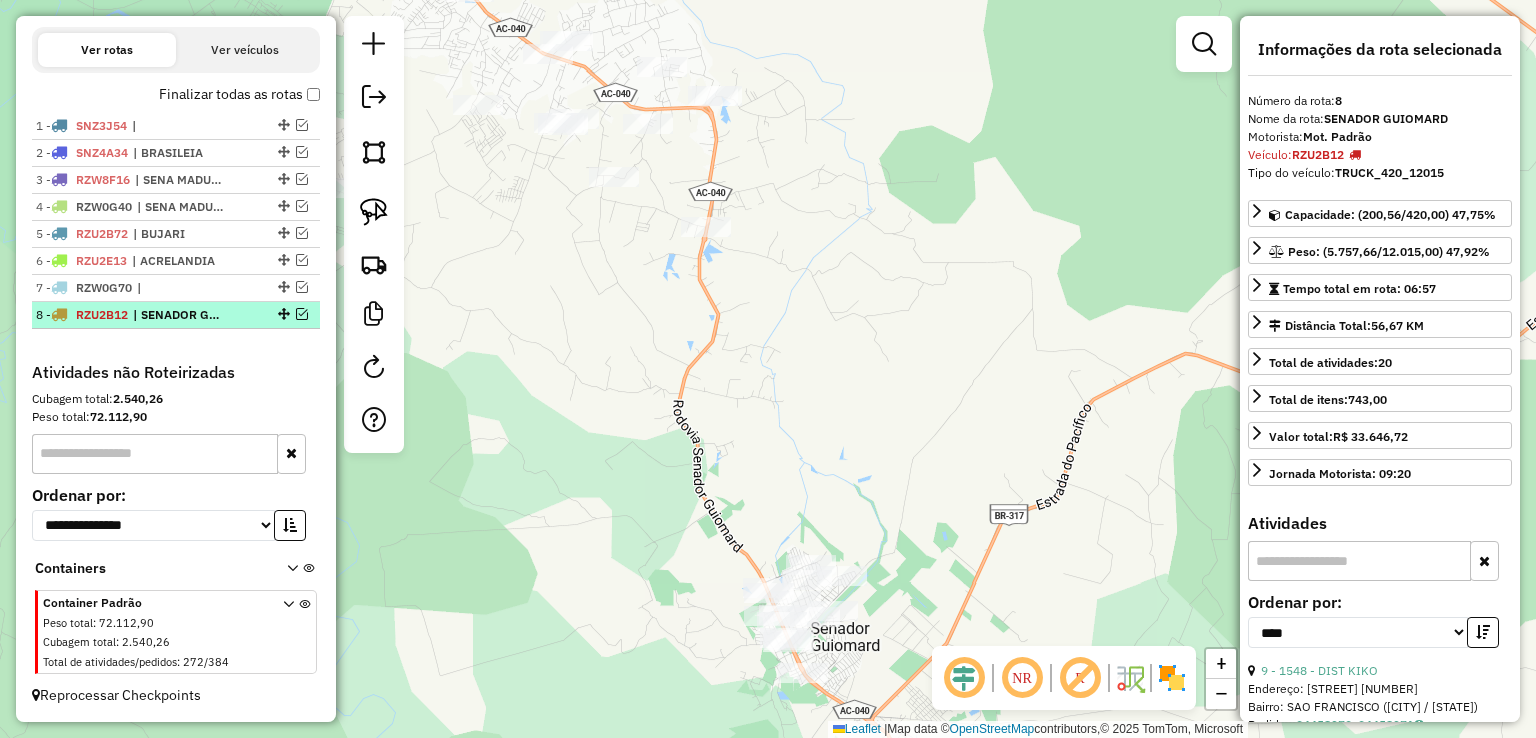 scroll, scrollTop: 651, scrollLeft: 0, axis: vertical 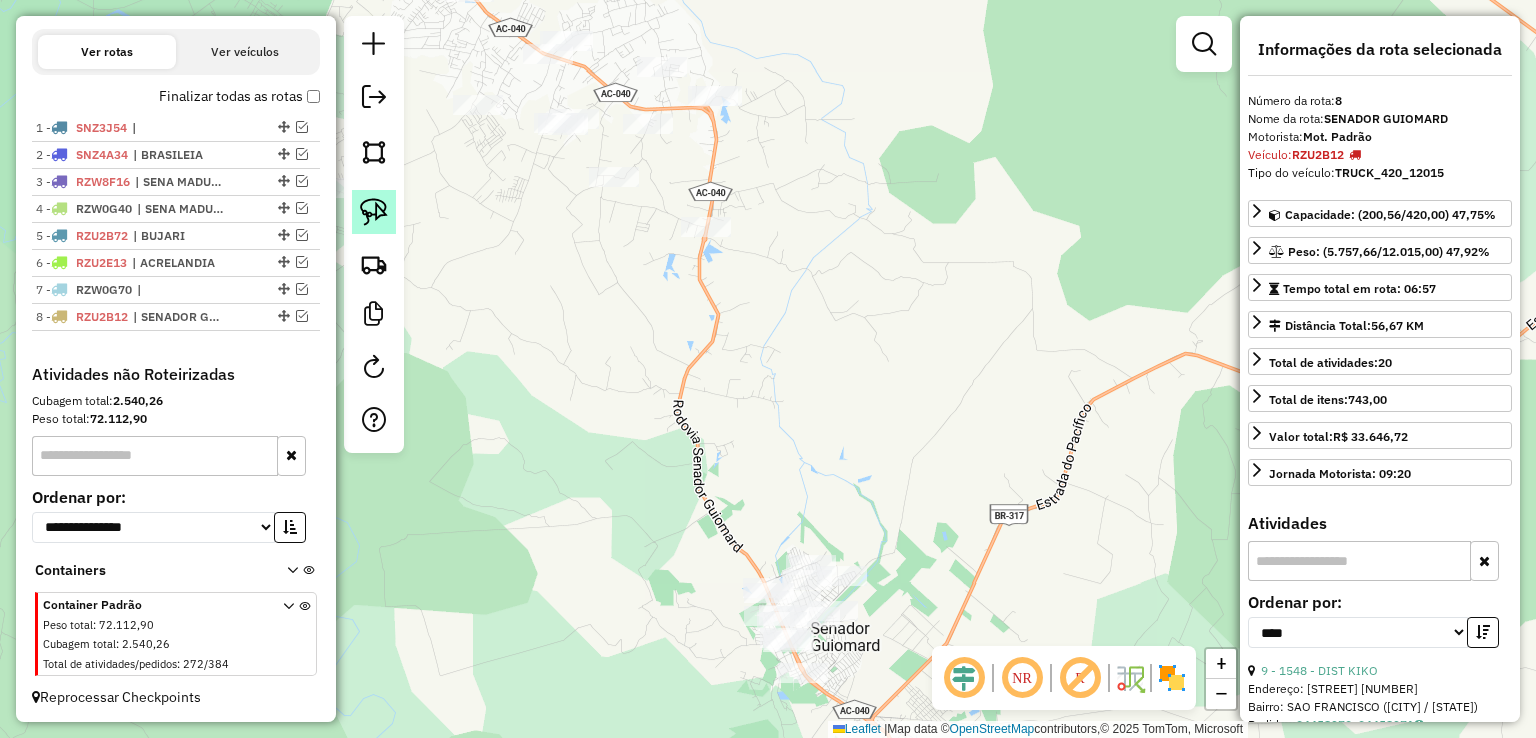 click 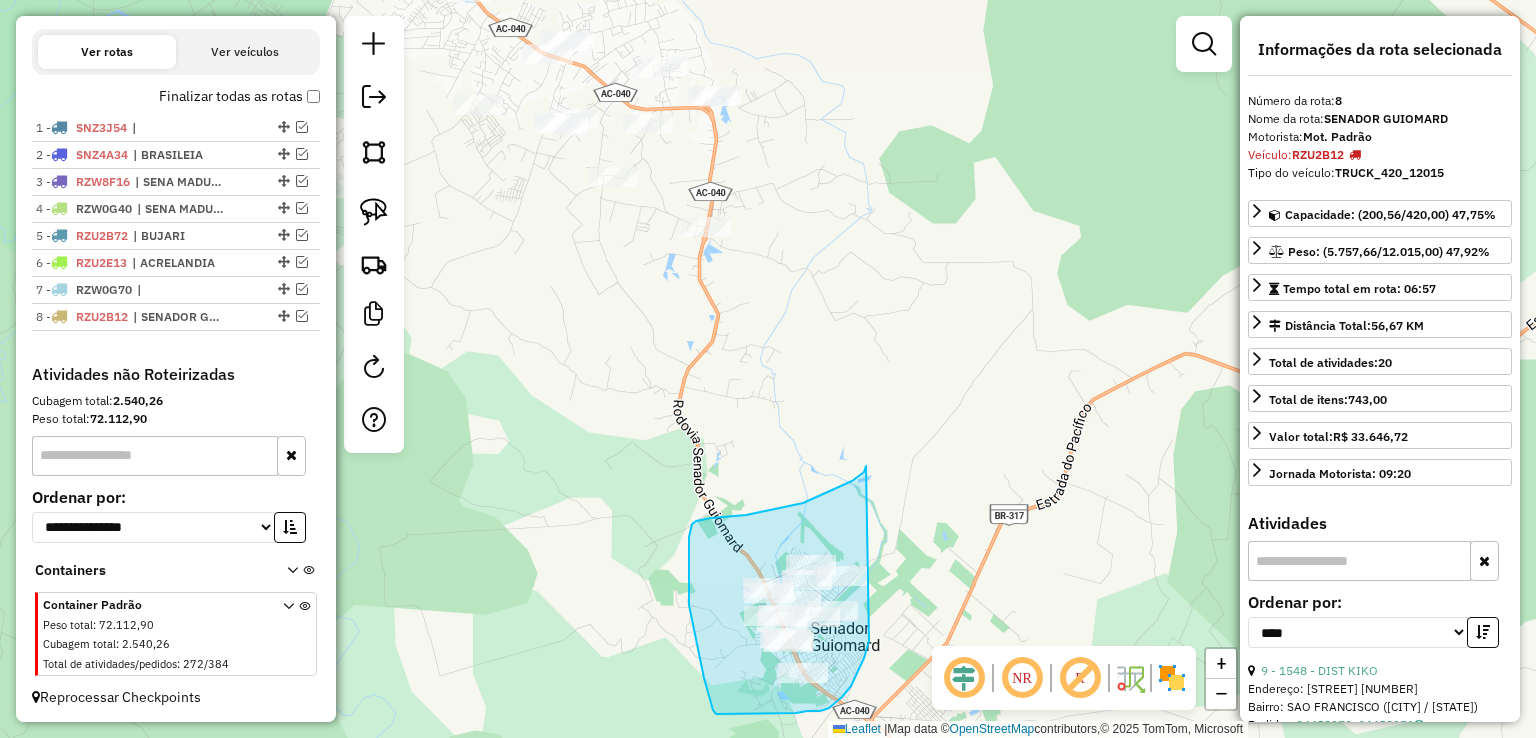 drag, startPoint x: 866, startPoint y: 466, endPoint x: 869, endPoint y: 641, distance: 175.02571 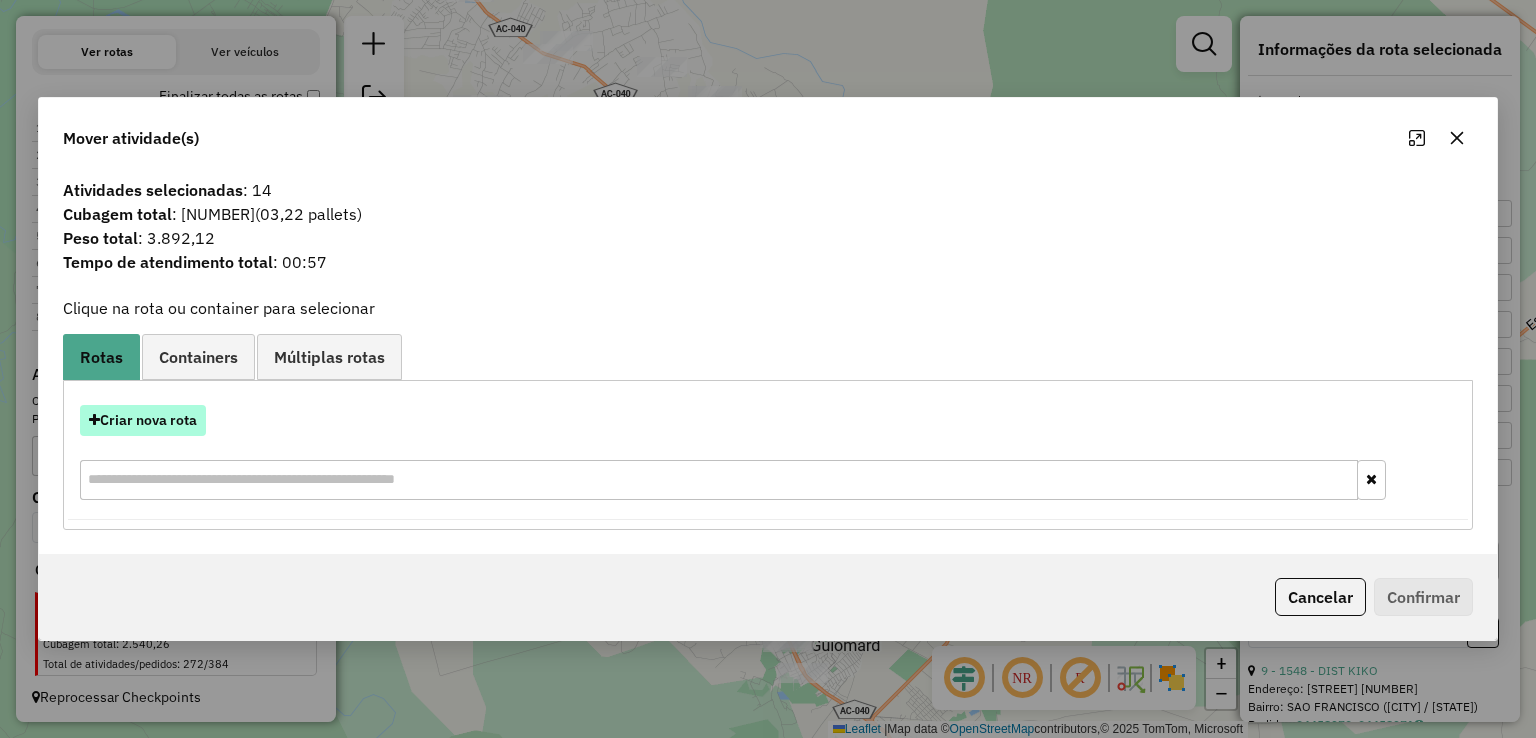 click on "Criar nova rota" at bounding box center [143, 420] 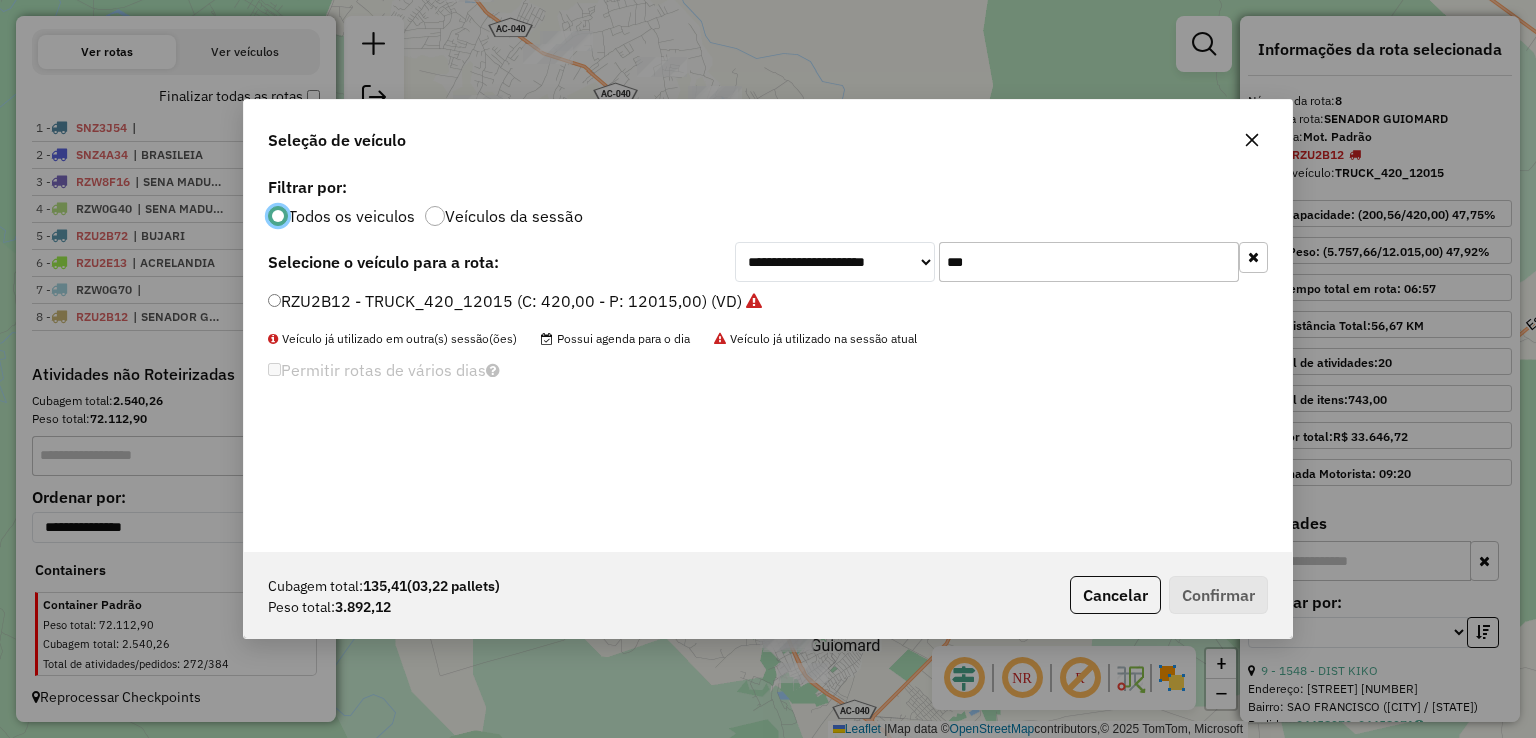 scroll, scrollTop: 10, scrollLeft: 6, axis: both 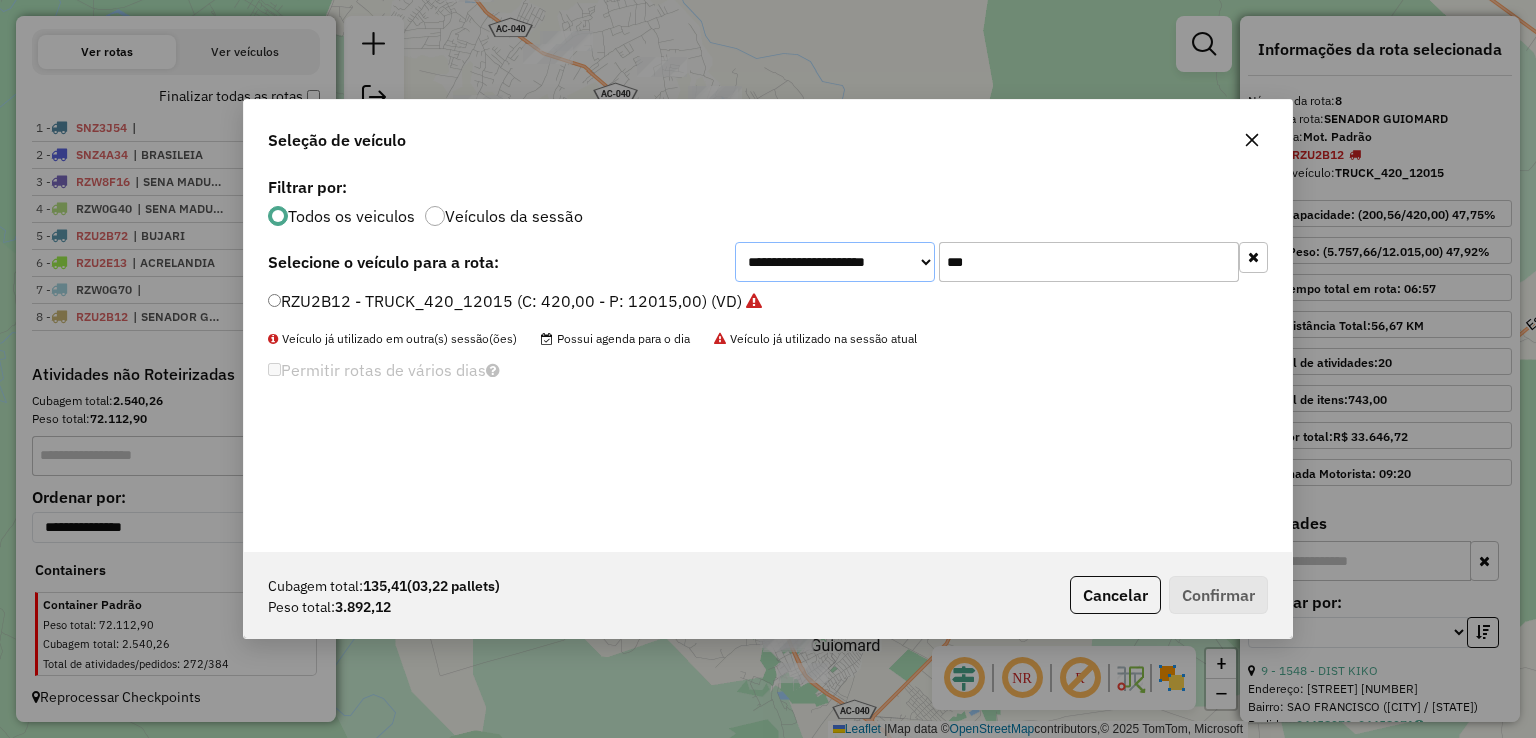 click on "**********" 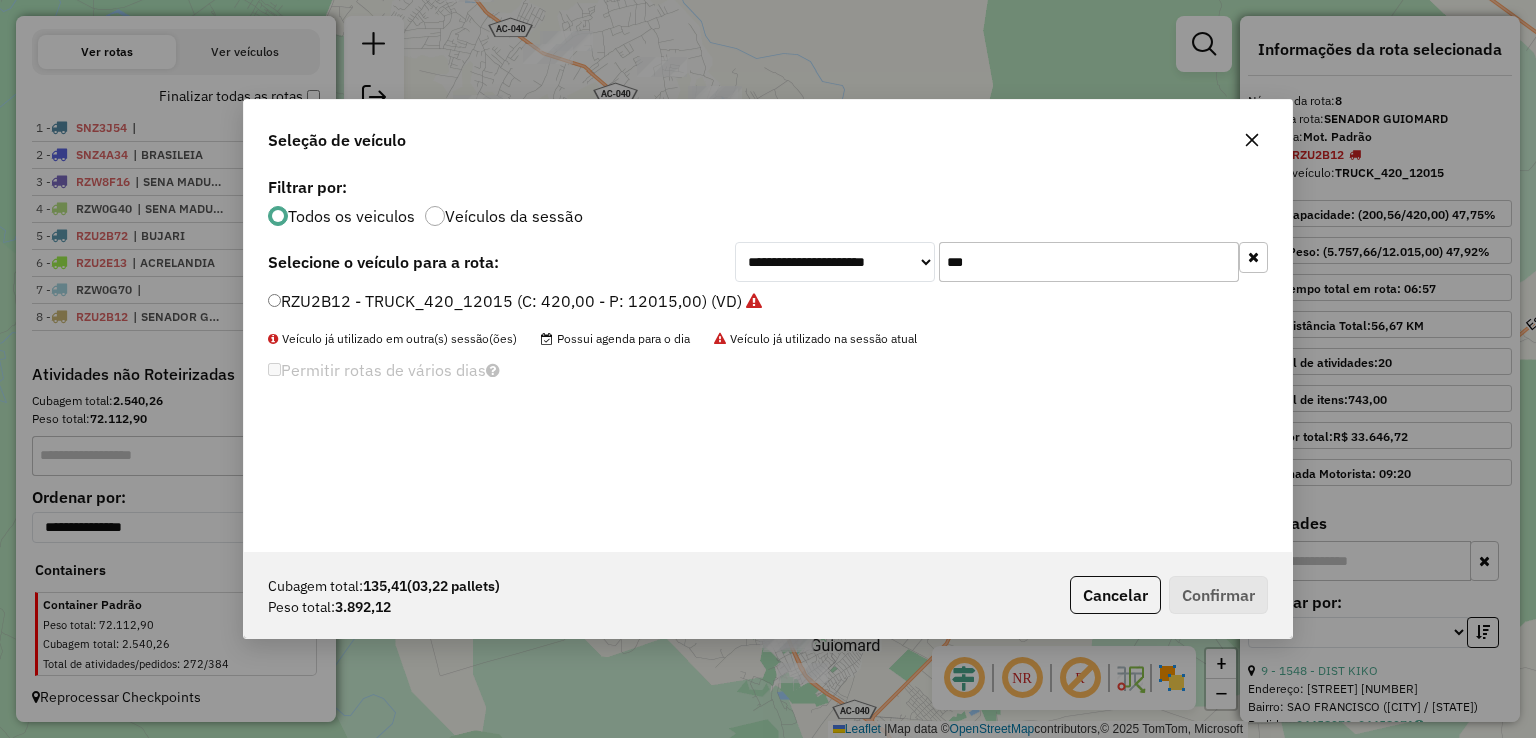 click on "***" 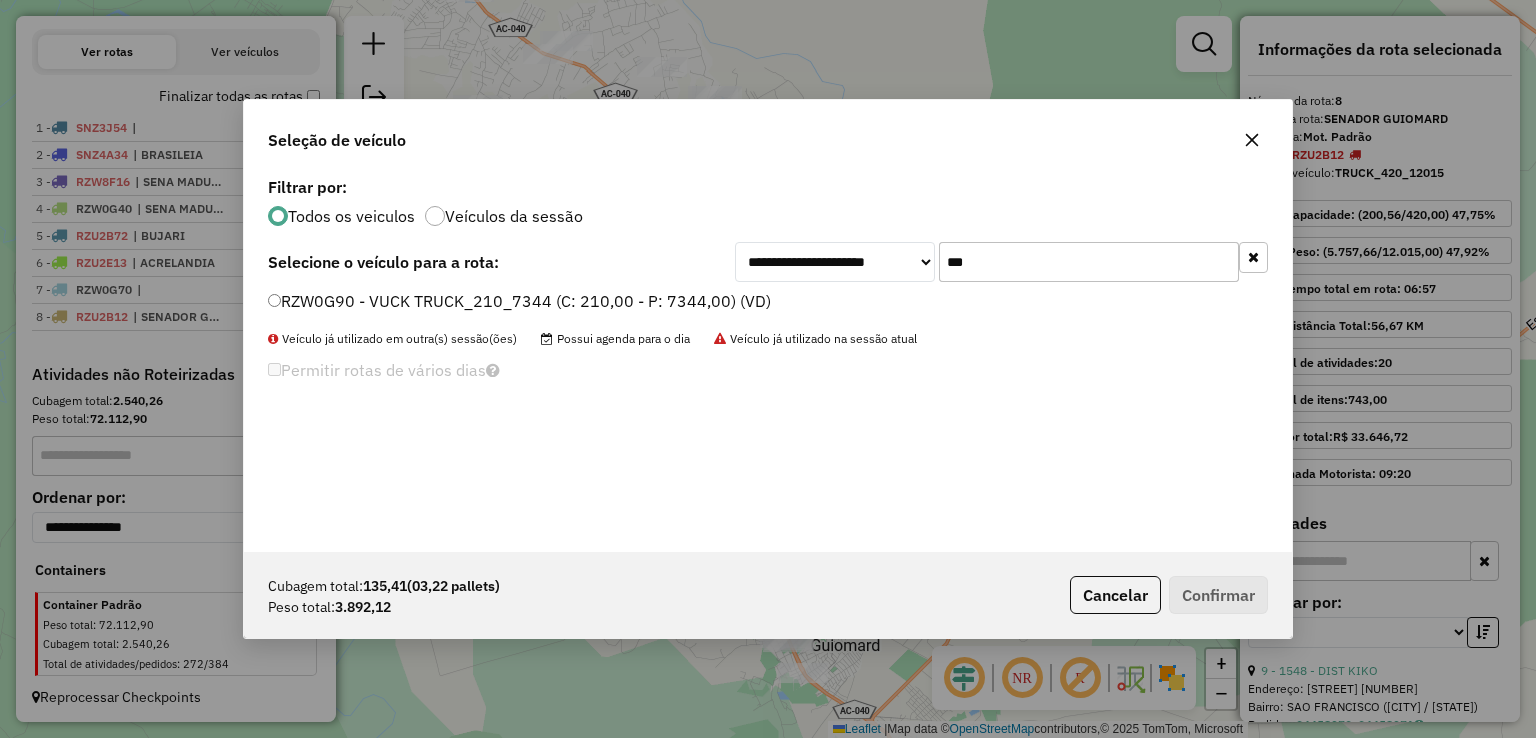 type on "***" 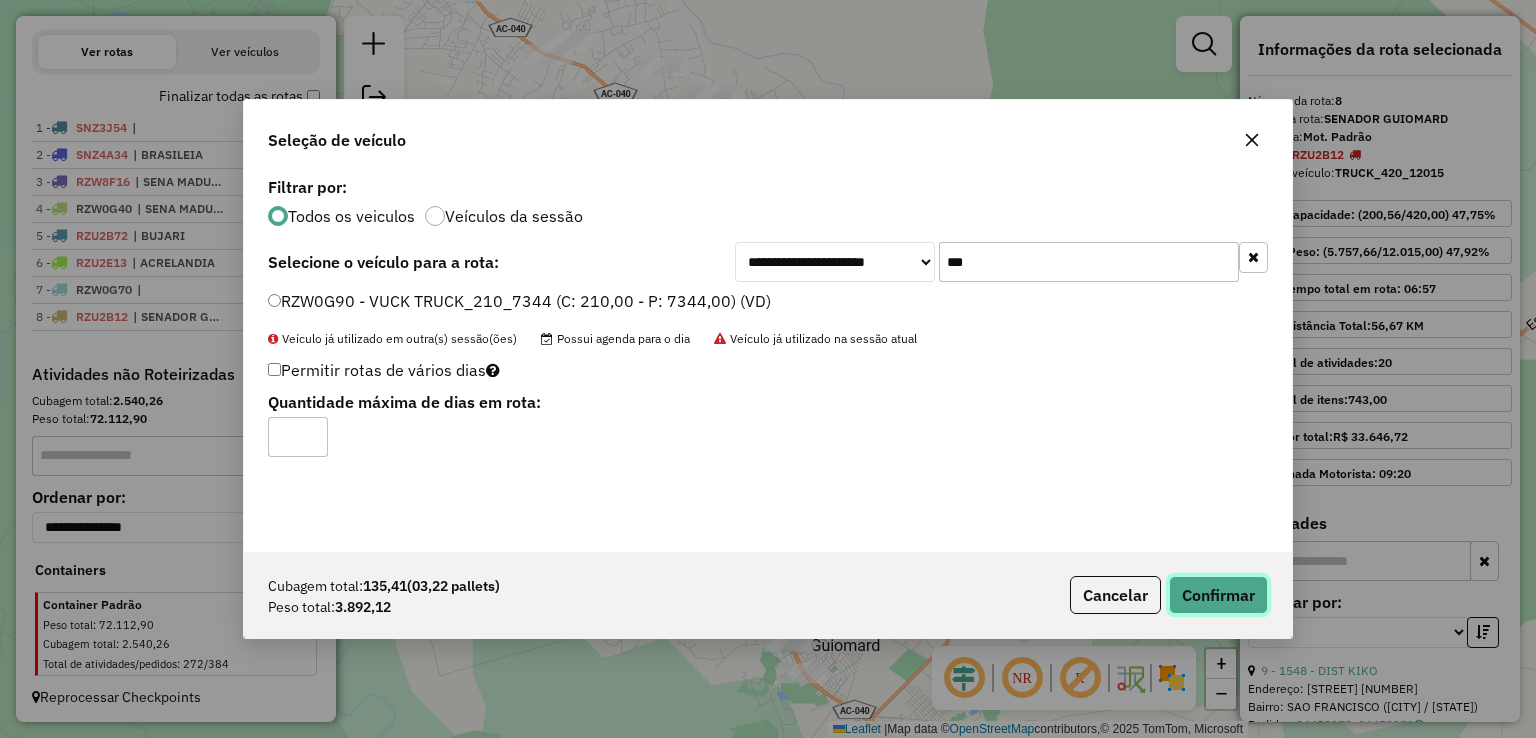 click on "Confirmar" 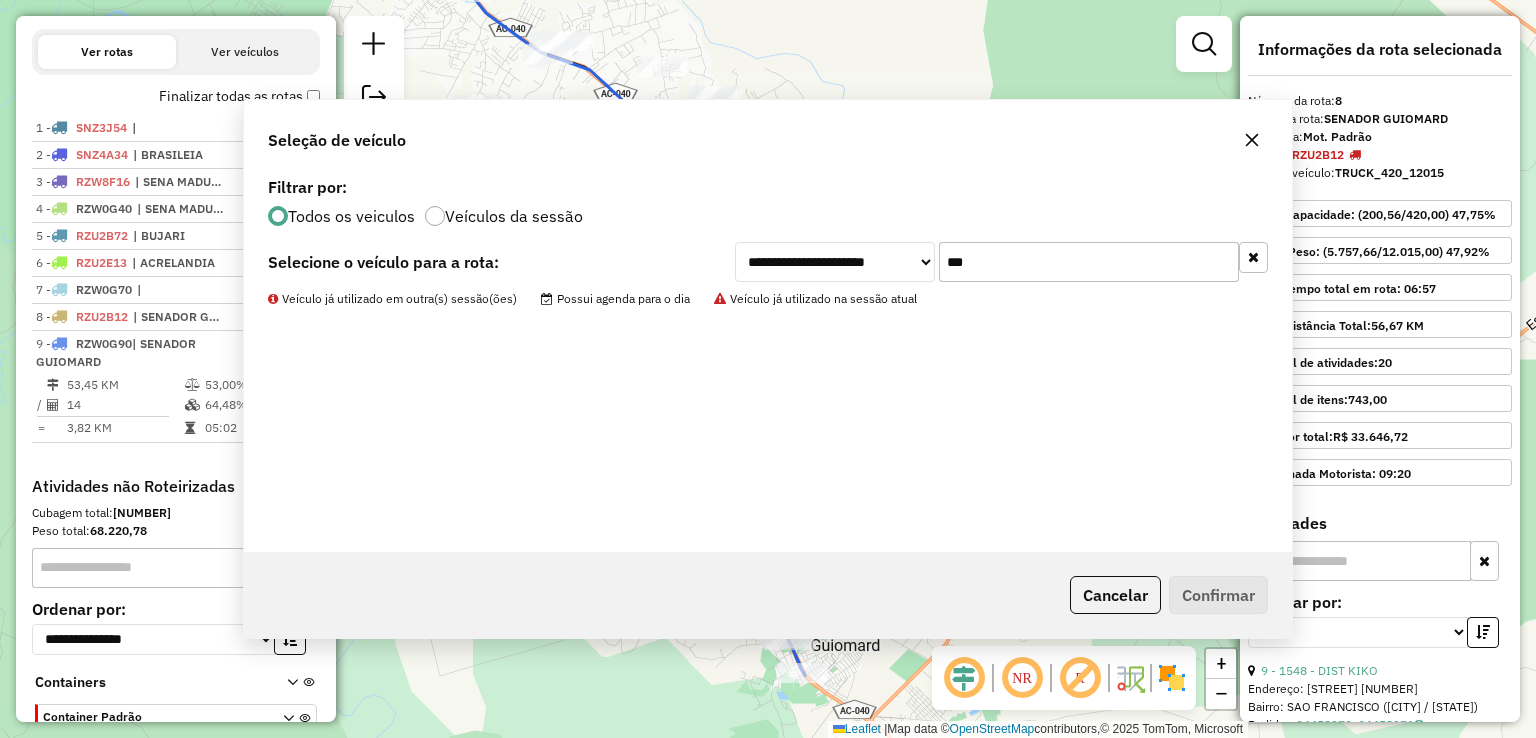 scroll, scrollTop: 762, scrollLeft: 0, axis: vertical 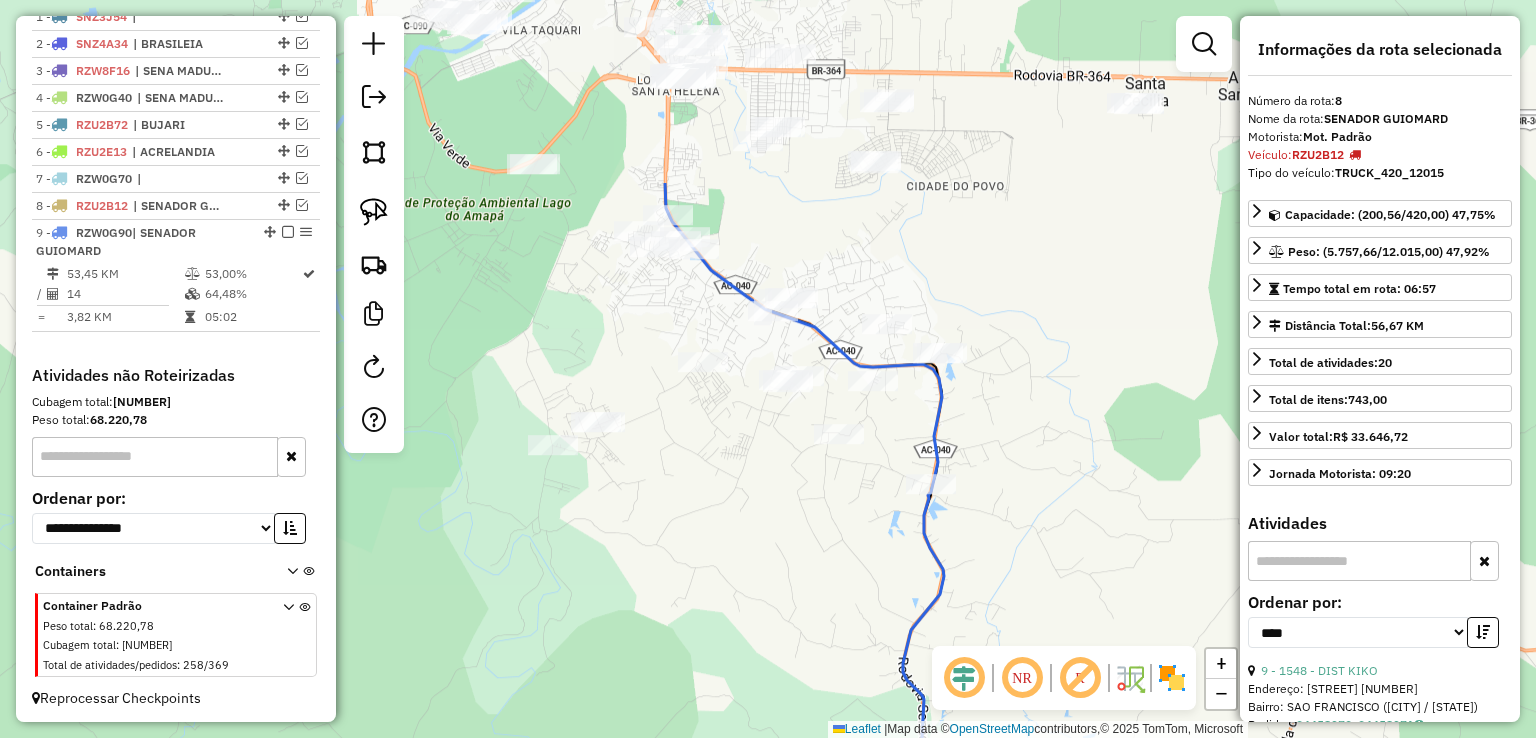 drag, startPoint x: 845, startPoint y: 189, endPoint x: 1056, endPoint y: 431, distance: 321.06854 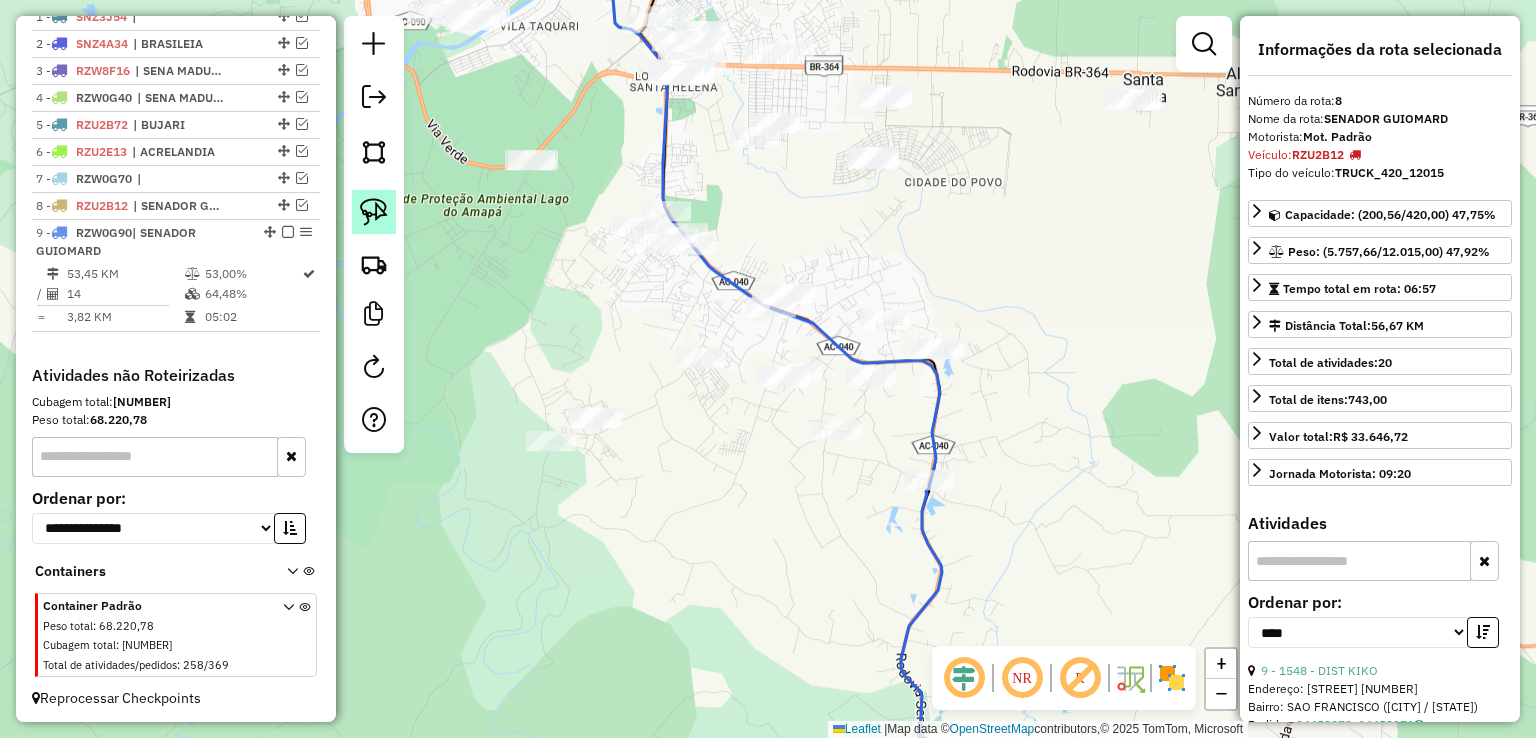 click 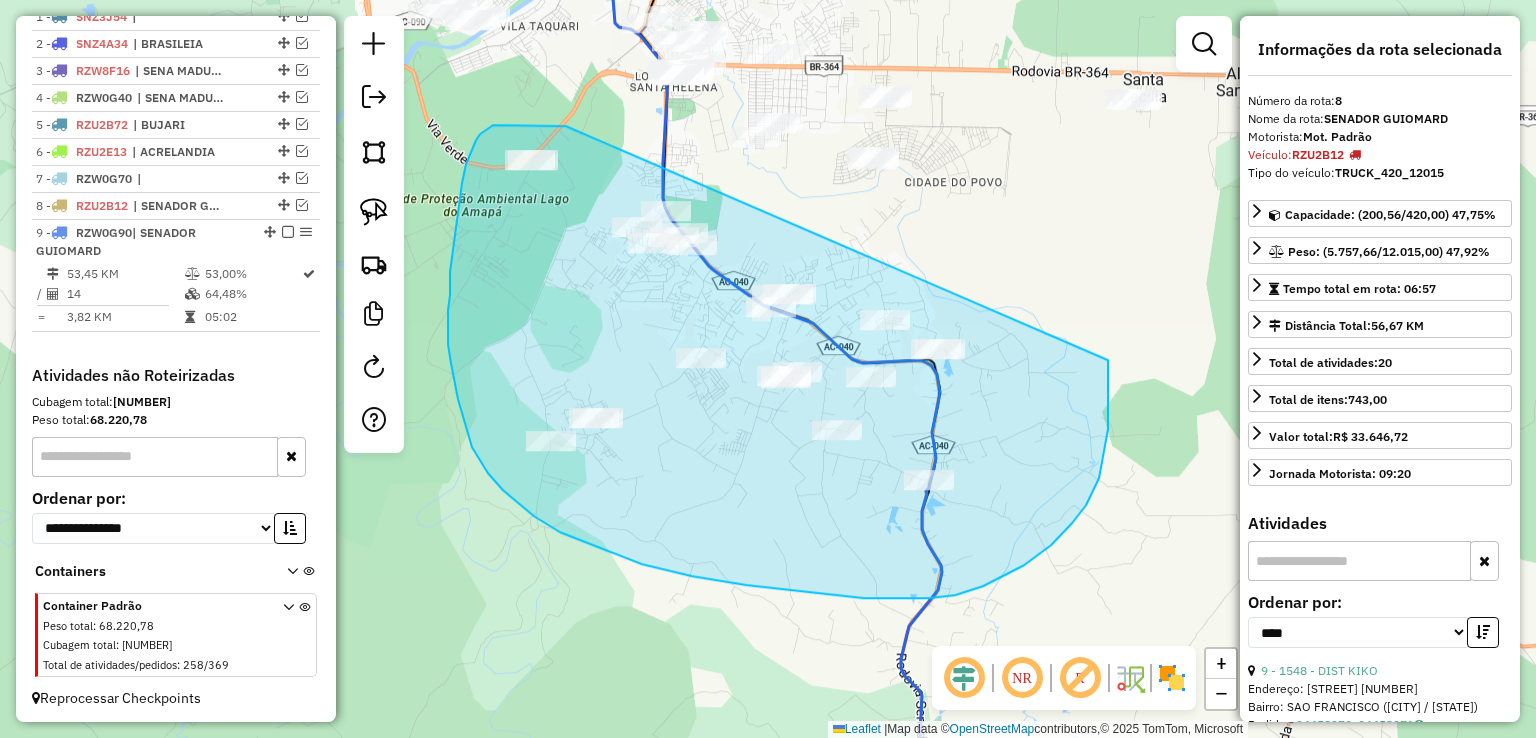drag, startPoint x: 566, startPoint y: 126, endPoint x: 1108, endPoint y: 360, distance: 590.35583 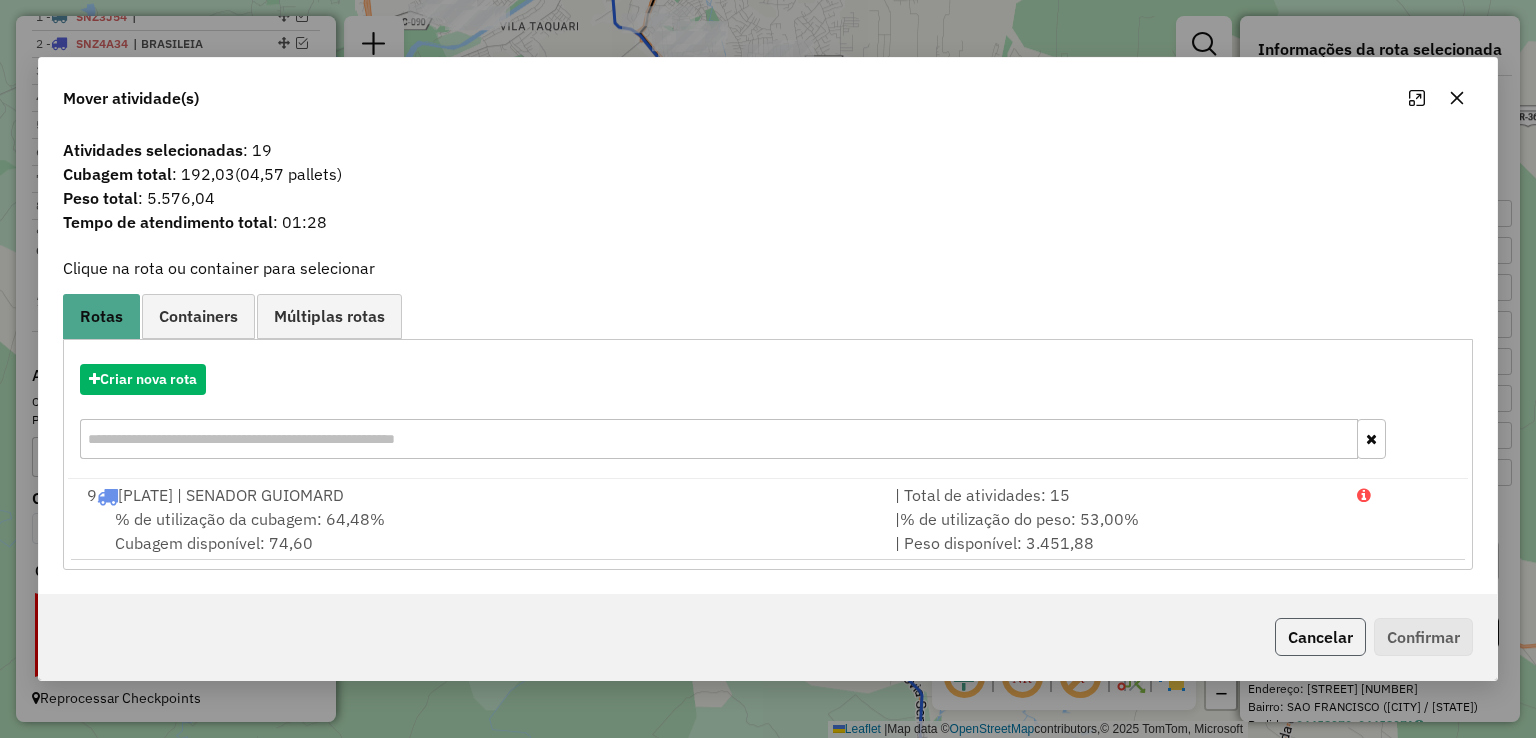 click on "Cancelar" 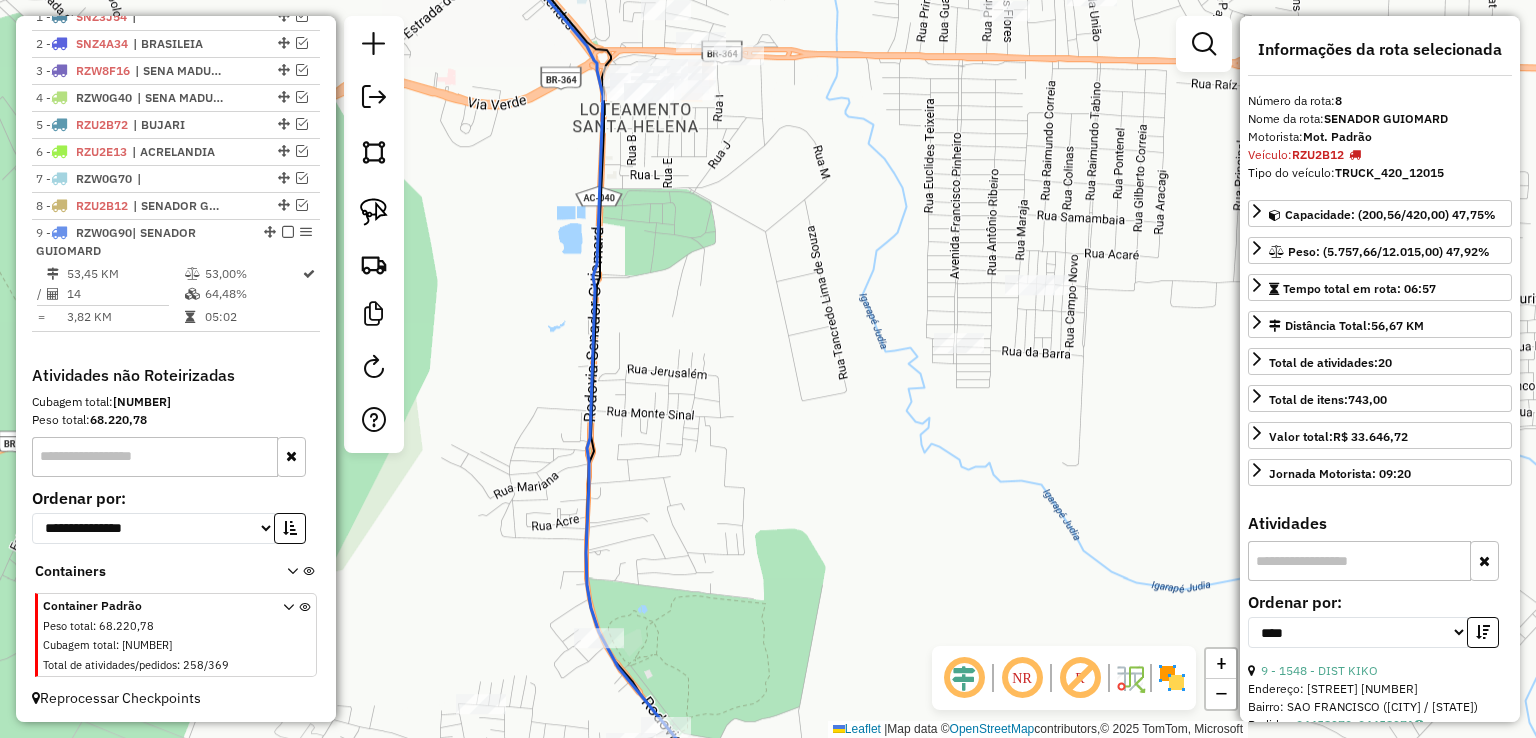 drag, startPoint x: 681, startPoint y: 132, endPoint x: 718, endPoint y: 278, distance: 150.6154 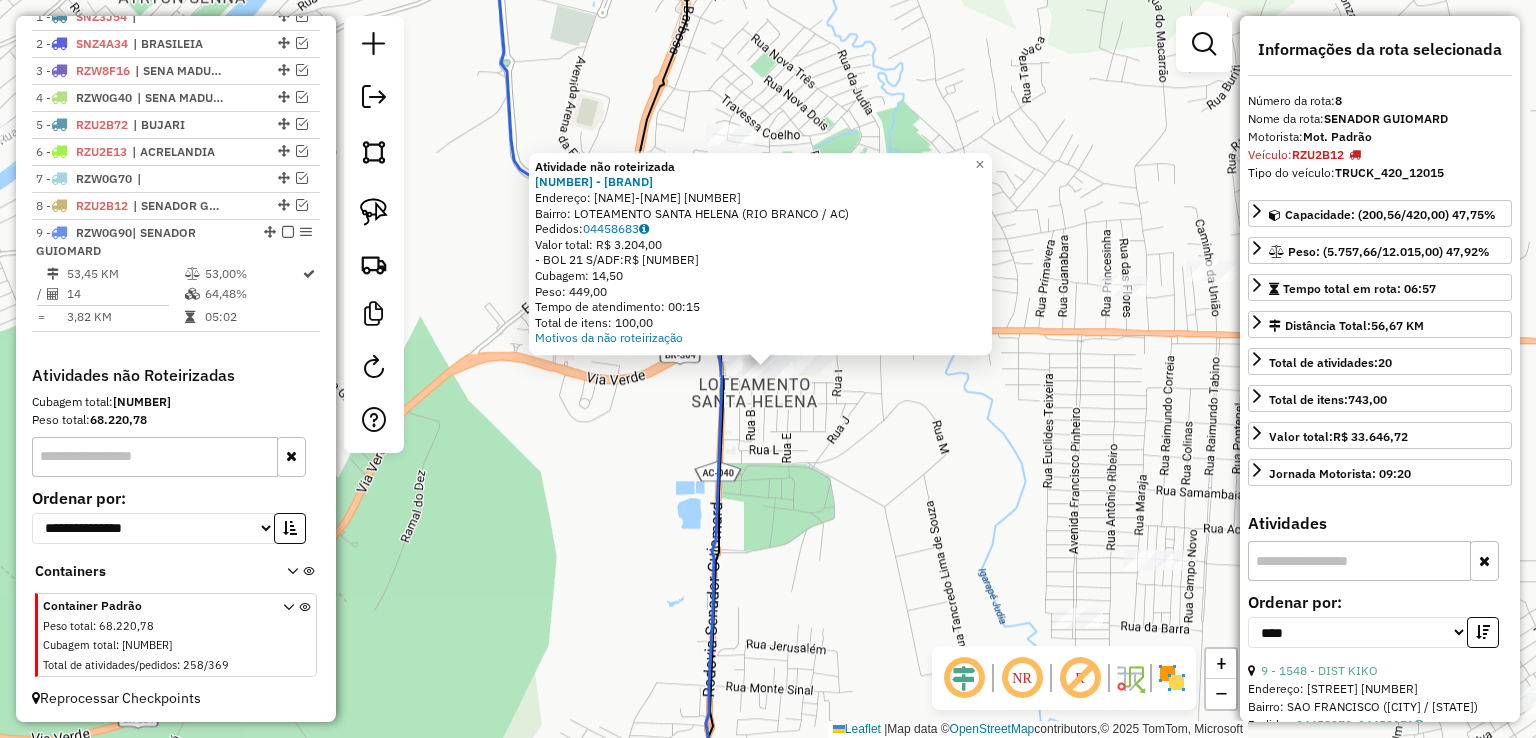 click on "Atividade não roteirizada 8624 - ATACALE  Endereço:  BR-364 (RIO BRANCO-PORTO VELHO 381   Bairro: LOTEAMENTO SANTA HELENA (RIO BRANCO / AC)   Pedidos:  04458683   Valor total: R$ 3.204,00   - BOL 21 S/ADF:  R$ 3.204,00   Cubagem: 14,50   Peso: 449,00   Tempo de atendimento: 00:15   Total de itens: 100,00  Motivos da não roteirização × Janela de atendimento Grade de atendimento Capacidade Transportadoras Veículos Cliente Pedidos  Rotas Selecione os dias de semana para filtrar as janelas de atendimento  Seg   Ter   Qua   Qui   Sex   Sáb   Dom  Informe o período da janela de atendimento: De: Até:  Filtrar exatamente a janela do cliente  Considerar janela de atendimento padrão  Selecione os dias de semana para filtrar as grades de atendimento  Seg   Ter   Qua   Qui   Sex   Sáb   Dom   Considerar clientes sem dia de atendimento cadastrado  Clientes fora do dia de atendimento selecionado Filtrar as atividades entre os valores definidos abaixo:  Peso mínimo:   Peso máximo:   Cubagem mínima:   De:  De:" 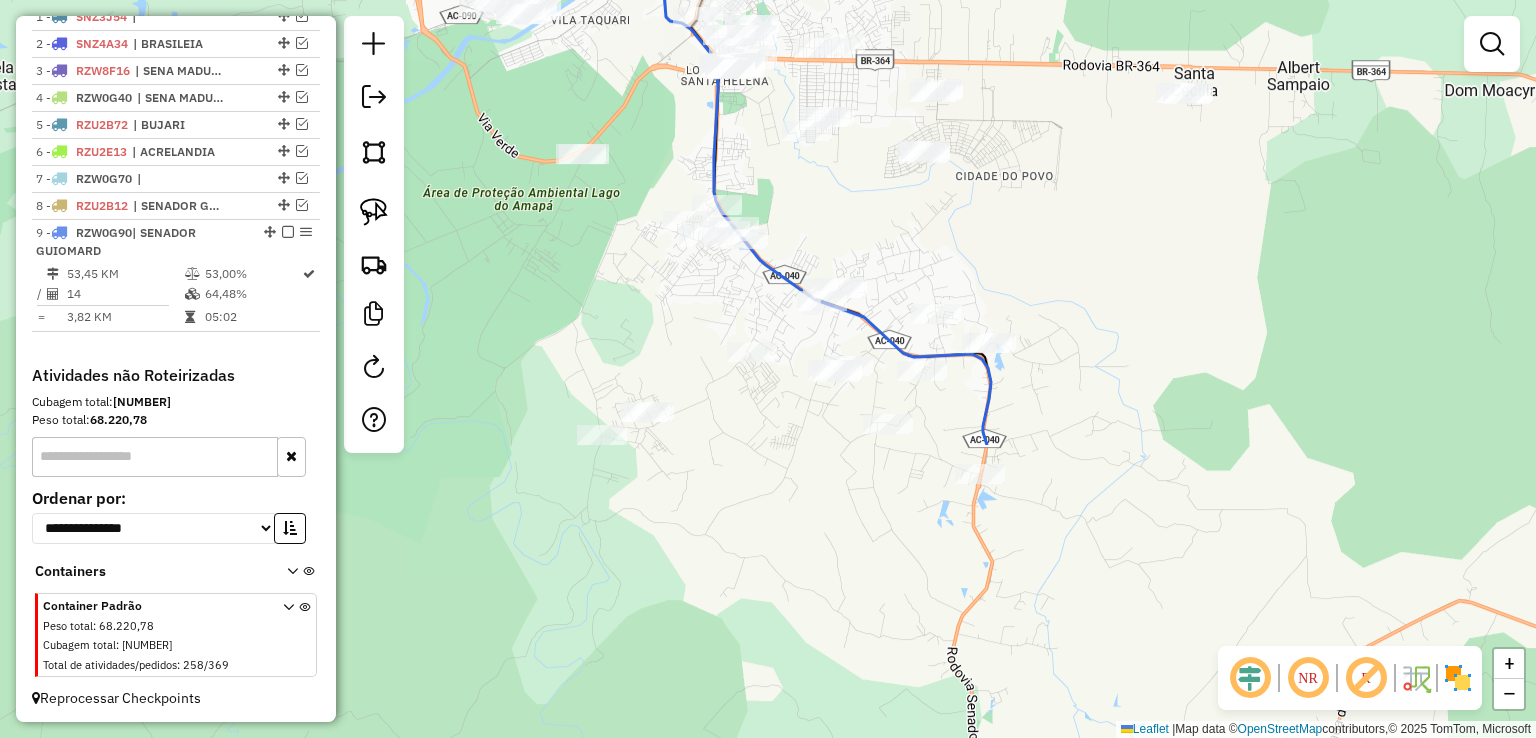 drag, startPoint x: 840, startPoint y: 517, endPoint x: 778, endPoint y: 150, distance: 372.20023 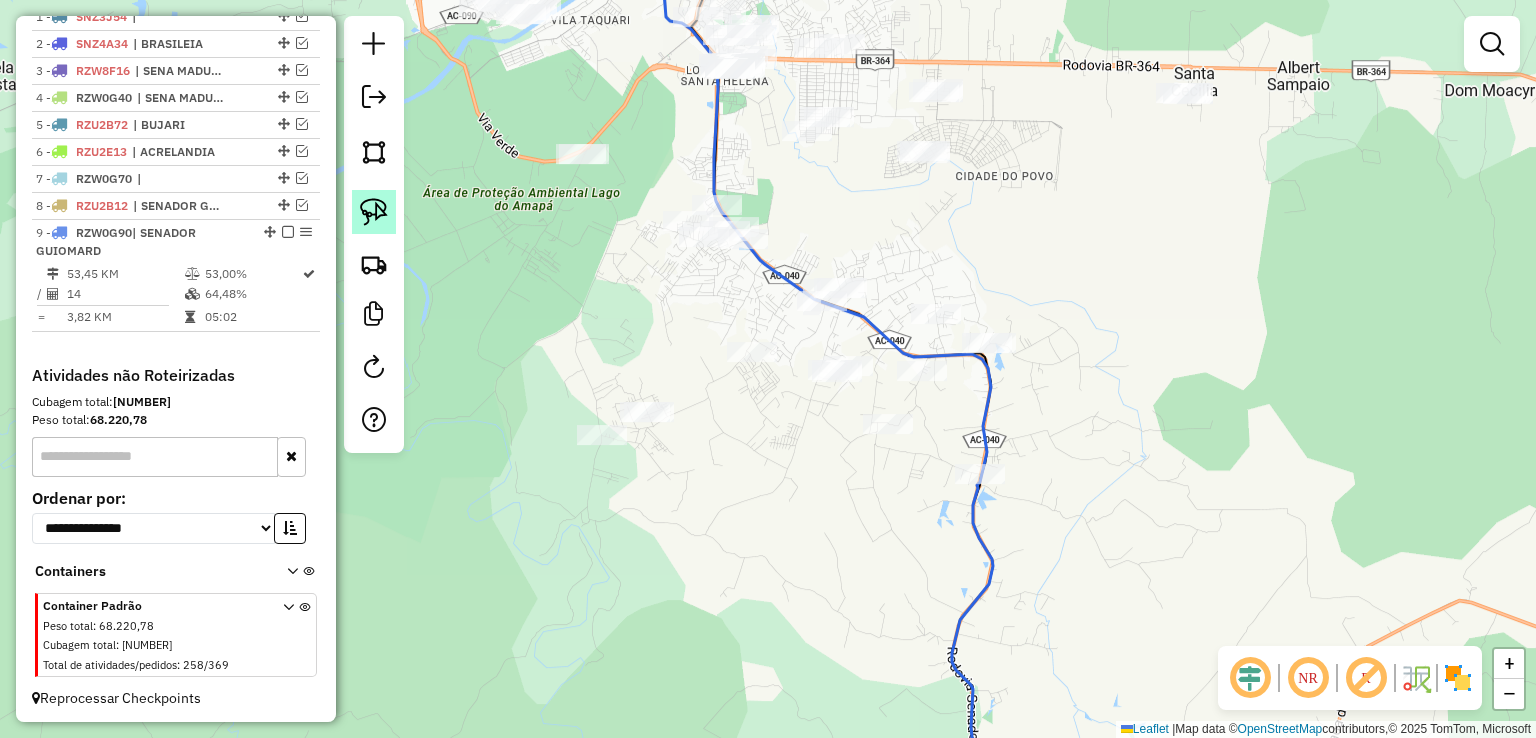 click 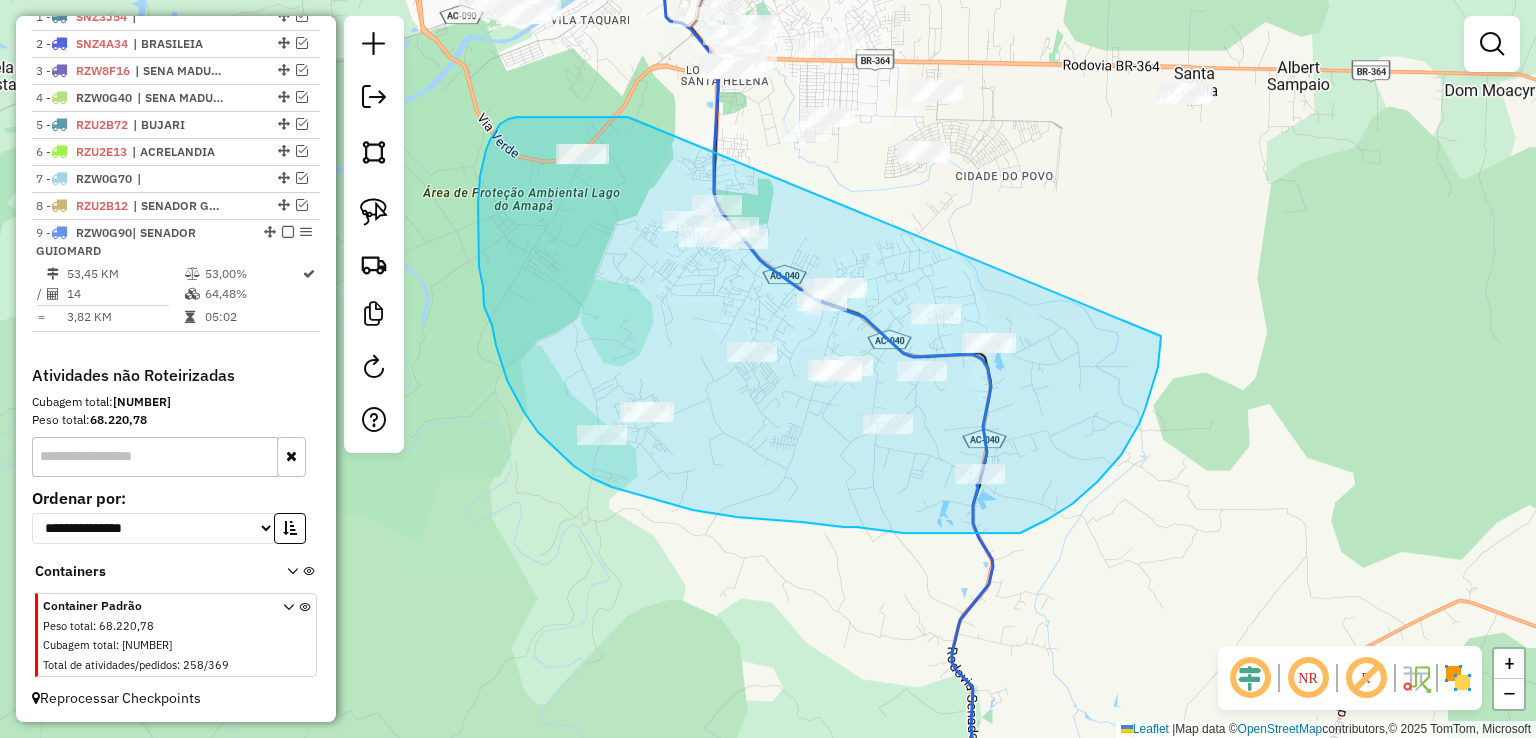 drag, startPoint x: 628, startPoint y: 117, endPoint x: 1161, endPoint y: 336, distance: 576.2378 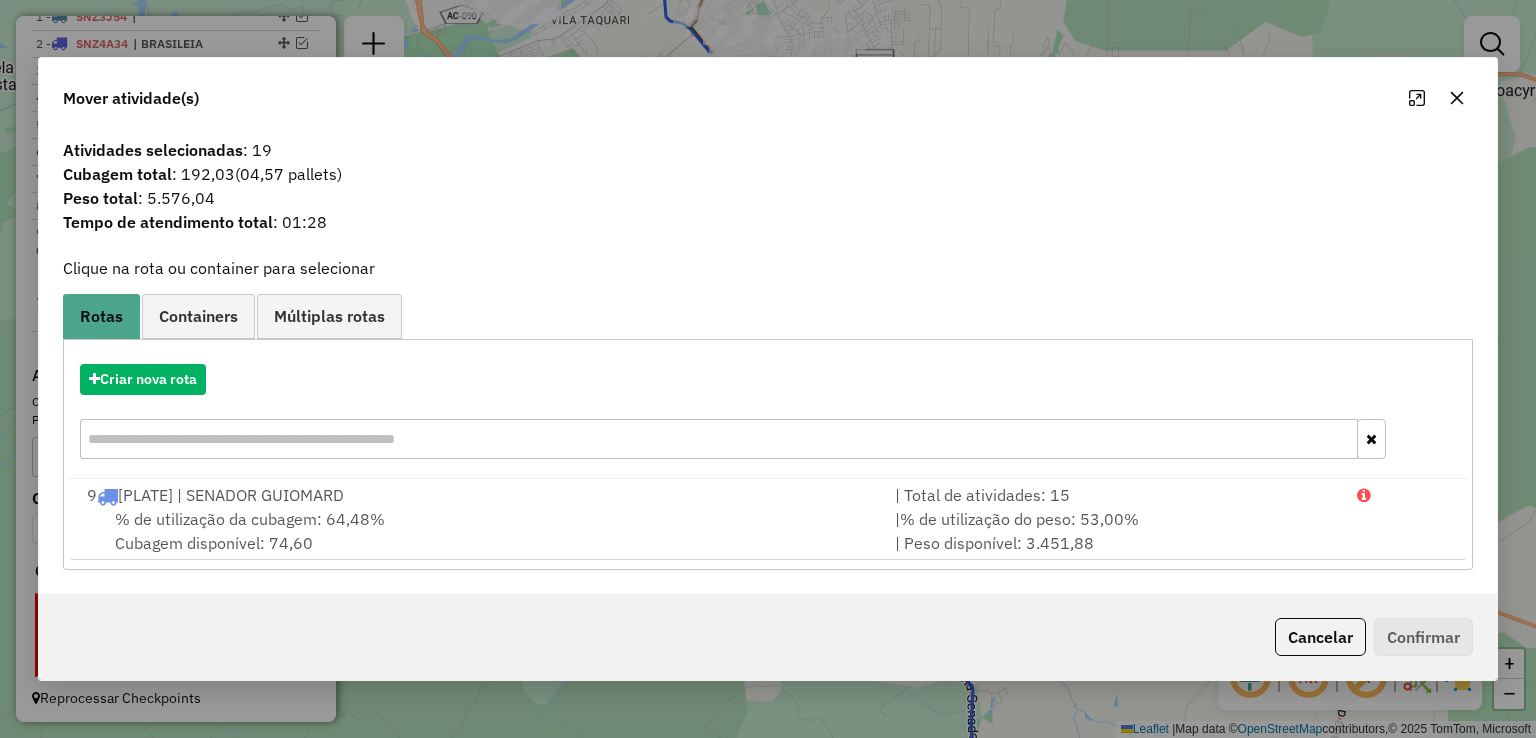 click on "Criar nova rota" at bounding box center [767, 414] 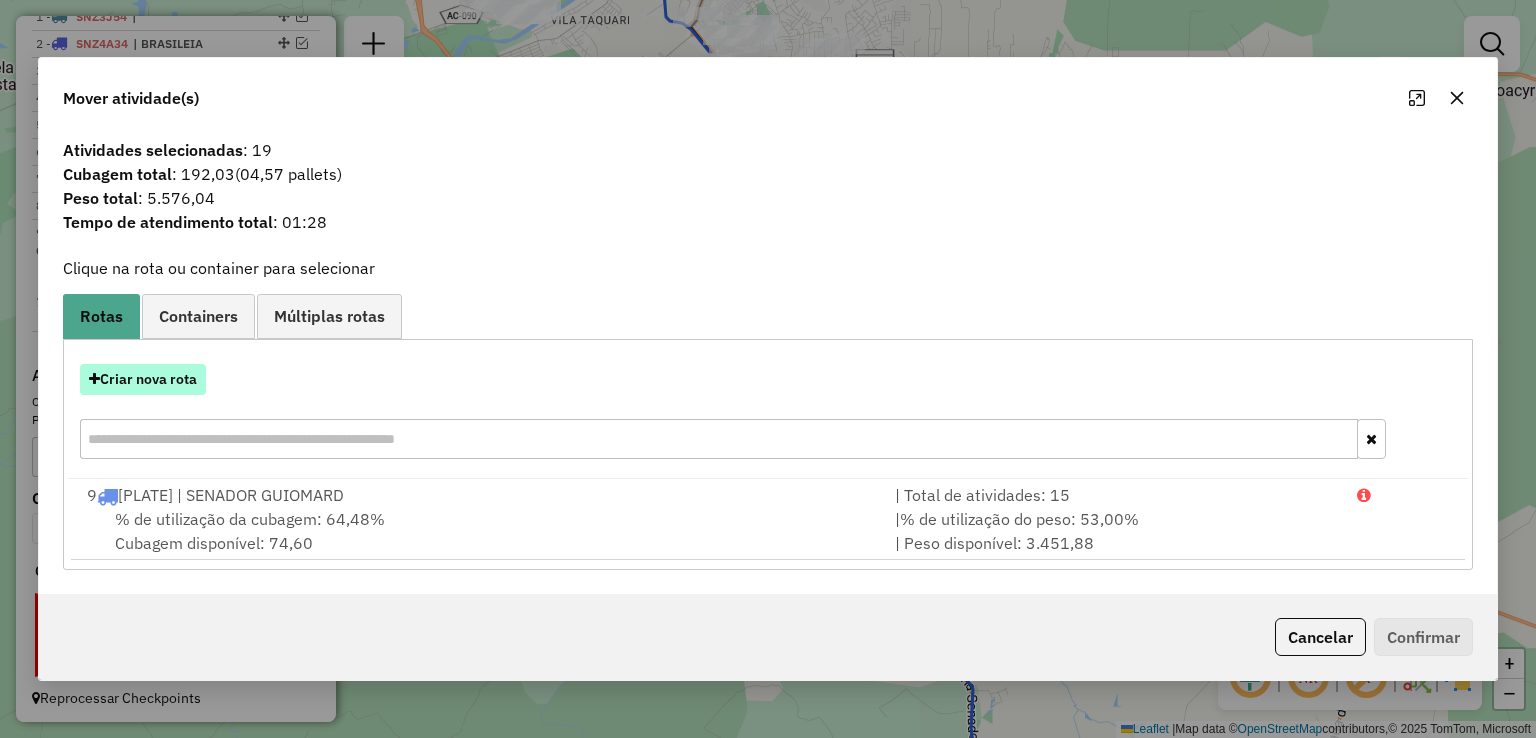 click on "Criar nova rota" at bounding box center [143, 379] 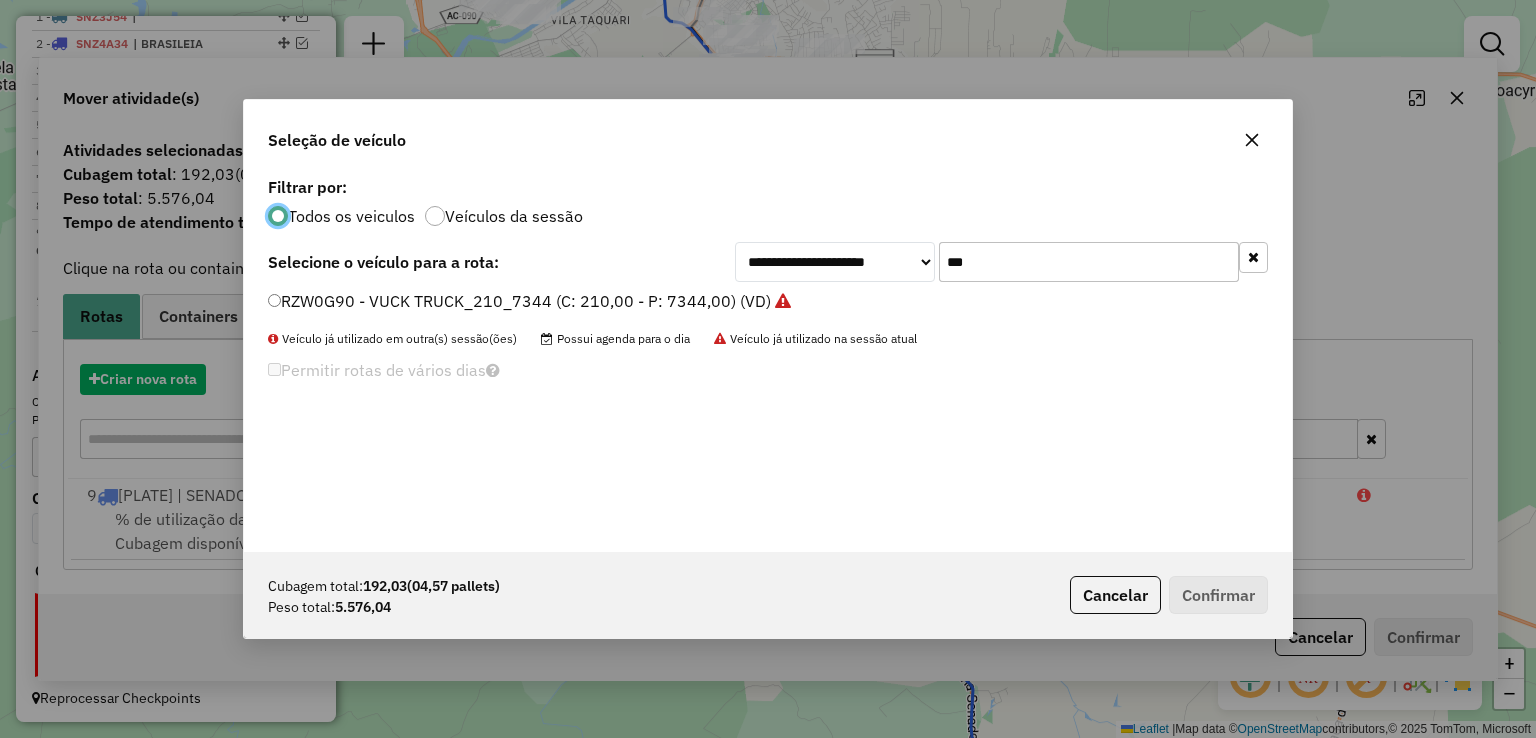scroll, scrollTop: 10, scrollLeft: 6, axis: both 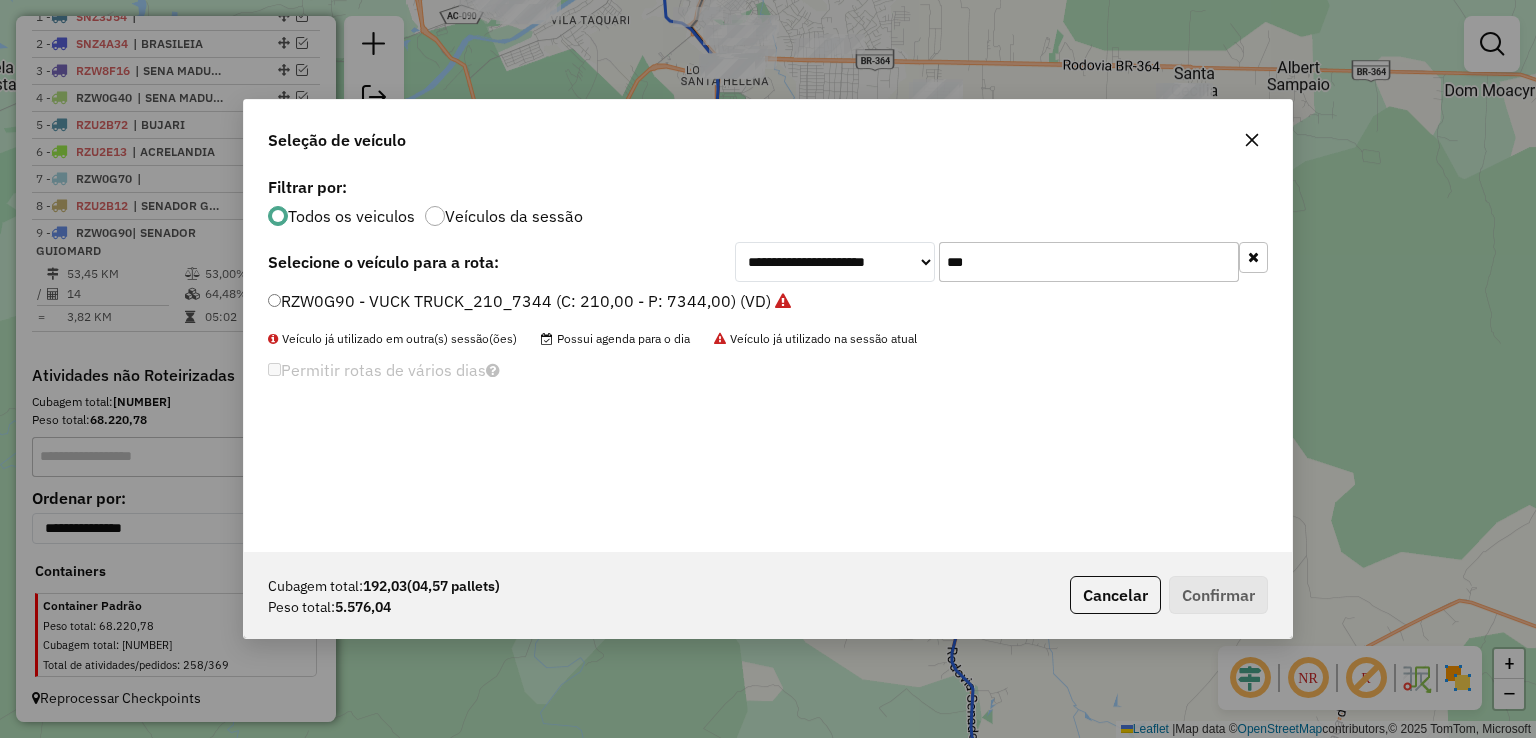 drag, startPoint x: 1067, startPoint y: 257, endPoint x: 884, endPoint y: 257, distance: 183 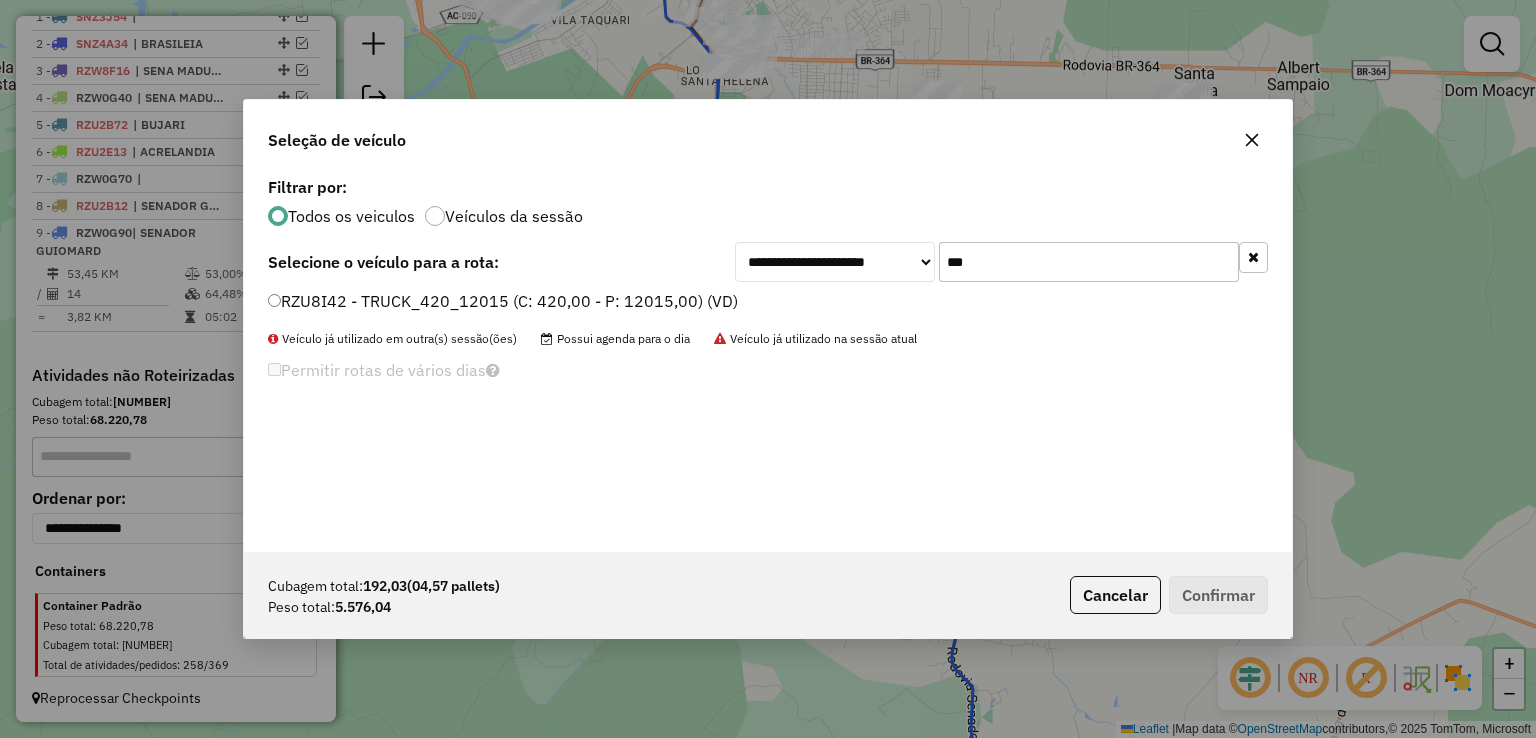 type on "***" 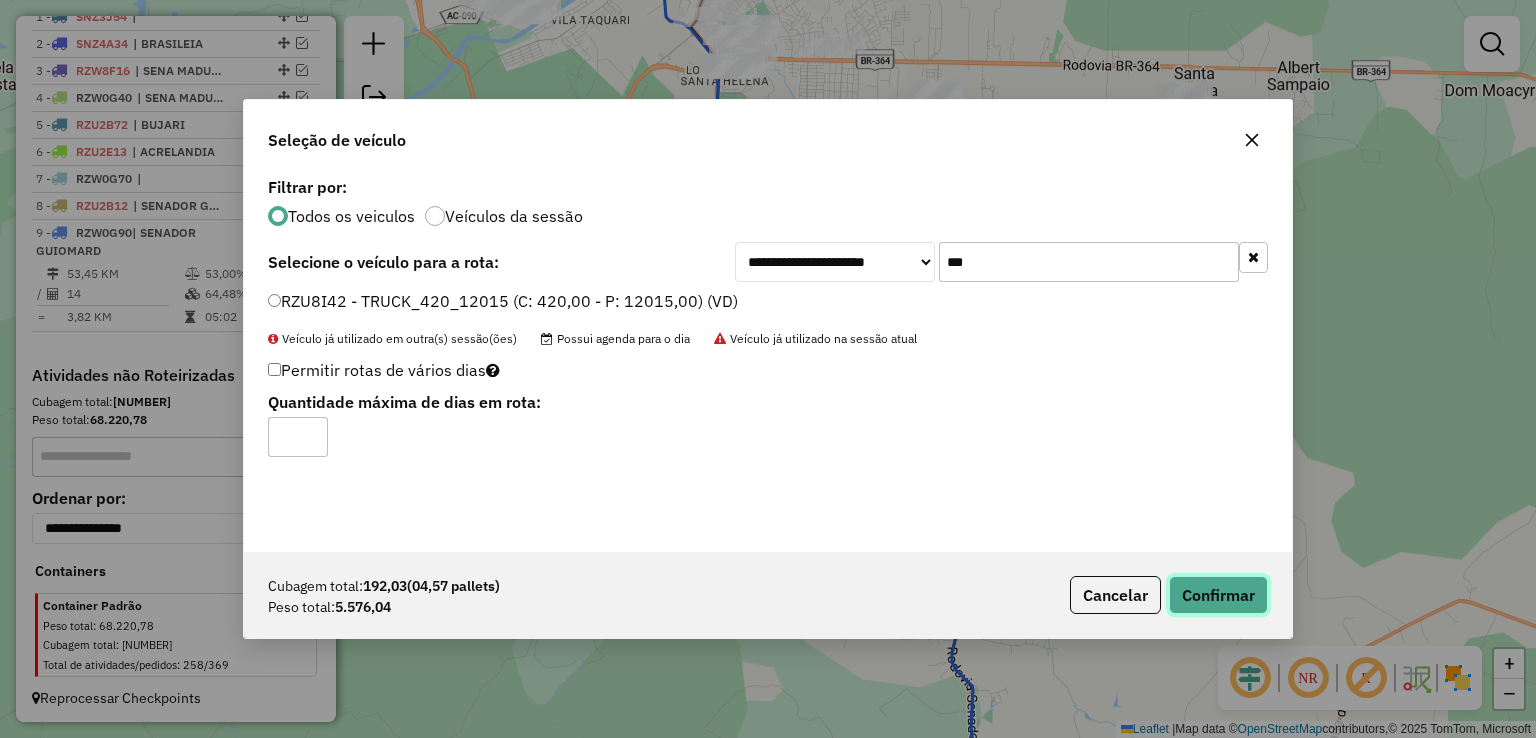 click on "Confirmar" 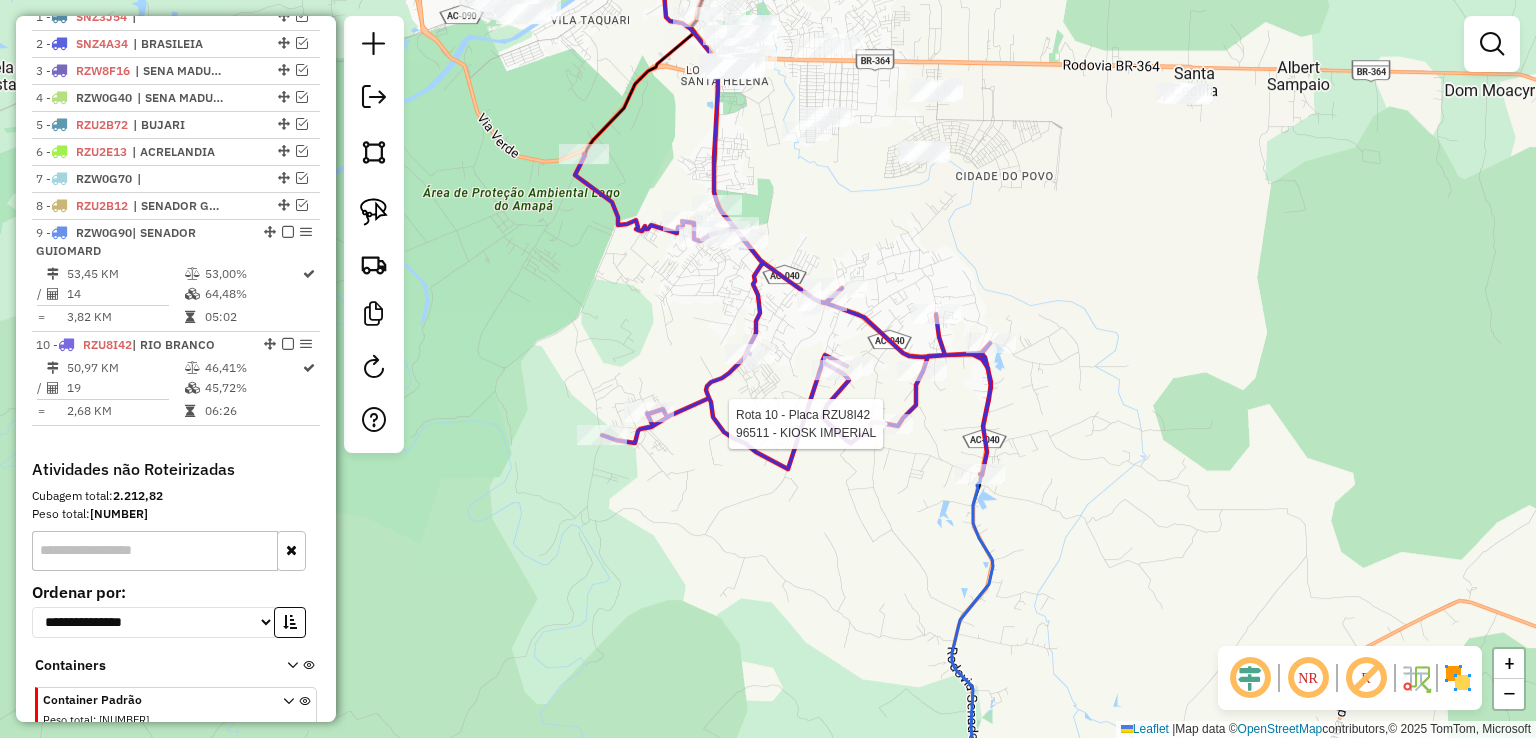 scroll, scrollTop: 856, scrollLeft: 0, axis: vertical 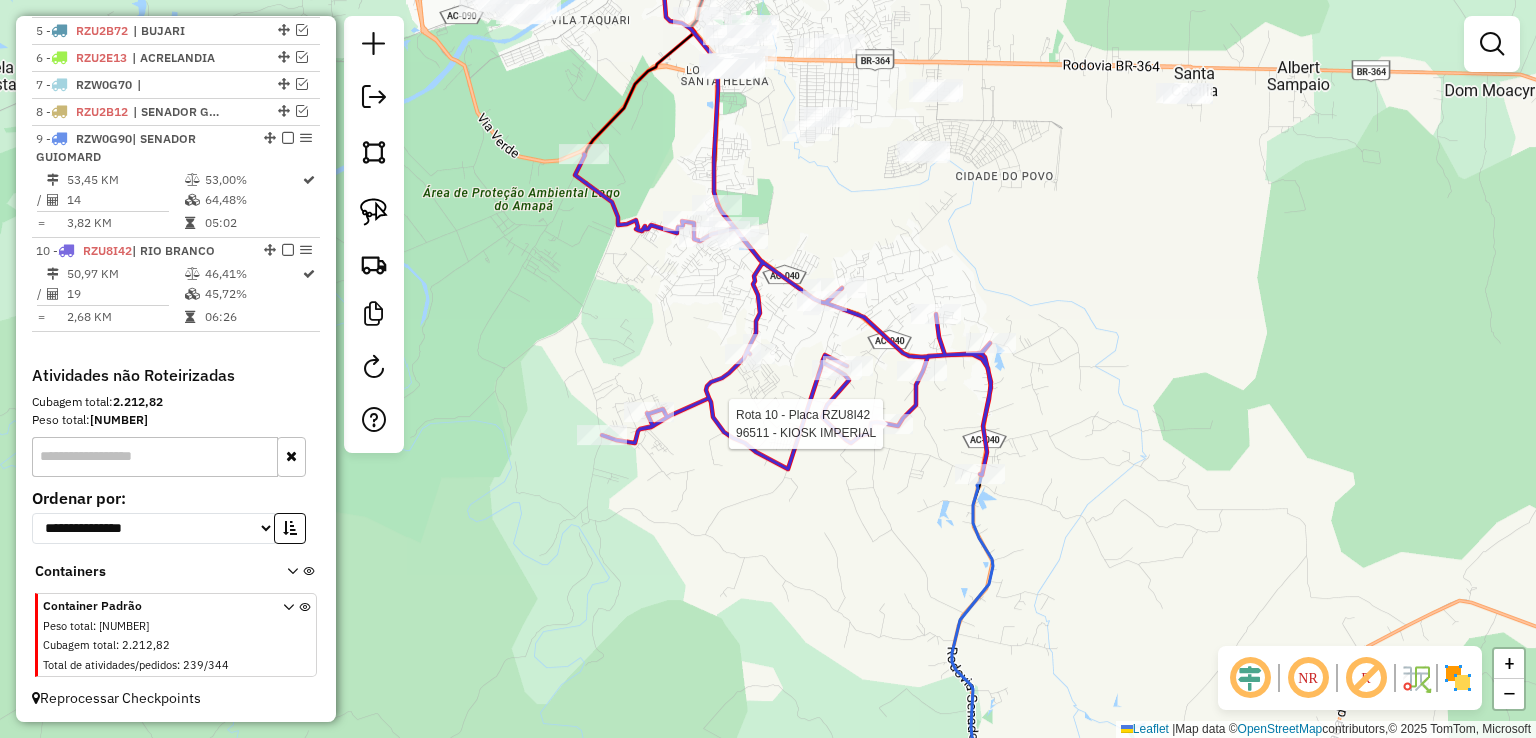 select on "*********" 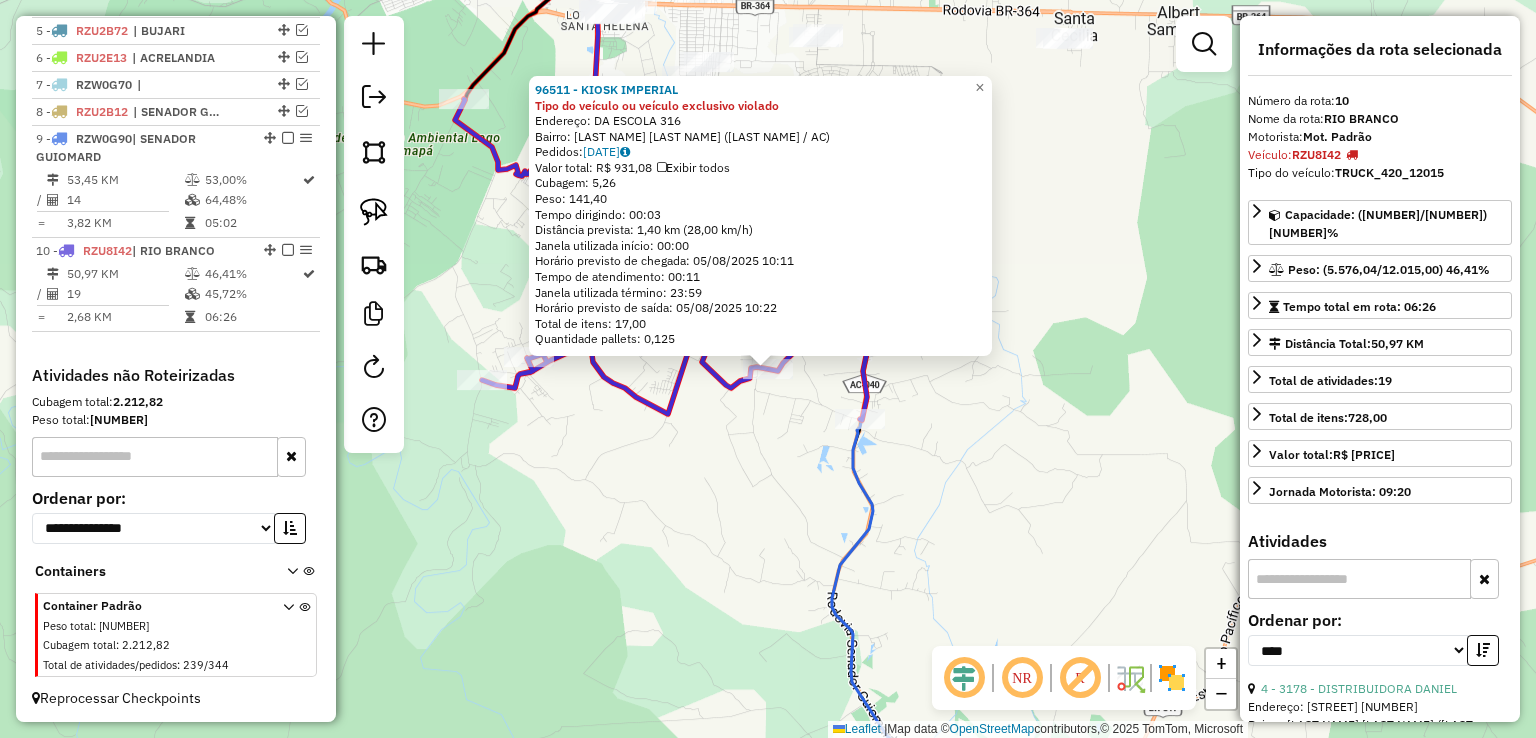 click on "96511 - KIOSK IMPERIAL Tipo do veículo ou veículo exclusivo violado  Endereço:  DA ESCOLA 316   Bairro: VILA ACRE (RIO BRANCO / AC)   Pedidos:  04459035   Valor total: R$ 931,08   Exibir todos   Cubagem: 5,26  Peso: 141,40  Tempo dirigindo: 00:03   Distância prevista: 1,40 km (28,00 km/h)   Janela utilizada início: 00:00   Horário previsto de chegada: 05/08/2025 10:11   Tempo de atendimento: 00:11   Janela utilizada término: 23:59   Horário previsto de saída: 05/08/2025 10:22   Total de itens: 17,00   Quantidade pallets: 0,125  × Janela de atendimento Grade de atendimento Capacidade Transportadoras Veículos Cliente Pedidos  Rotas Selecione os dias de semana para filtrar as janelas de atendimento  Seg   Ter   Qua   Qui   Sex   Sáb   Dom  Informe o período da janela de atendimento: De: Até:  Filtrar exatamente a janela do cliente  Considerar janela de atendimento padrão  Selecione os dias de semana para filtrar as grades de atendimento  Seg   Ter   Qua   Qui   Sex   Sáb   Dom   Peso mínimo:  +" 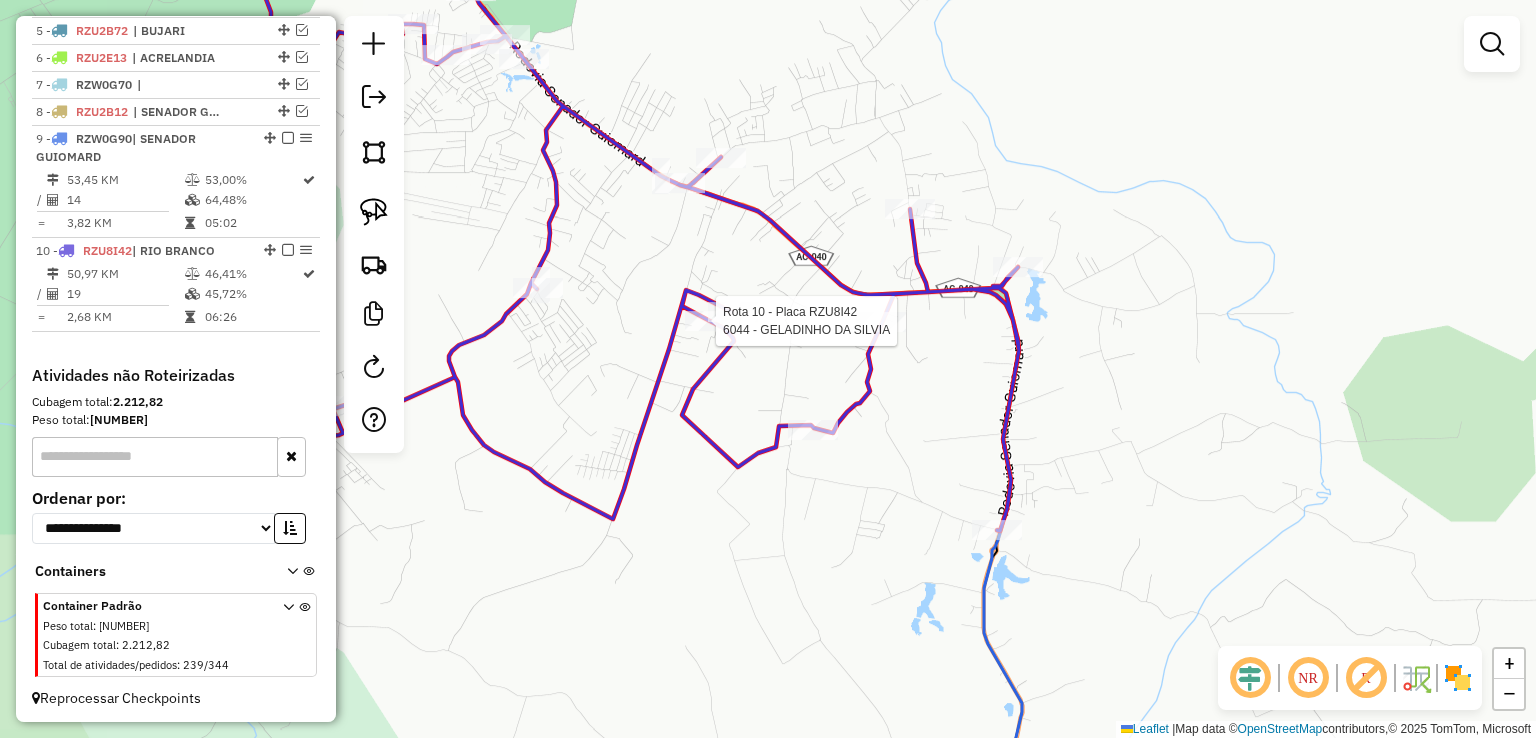 select on "*********" 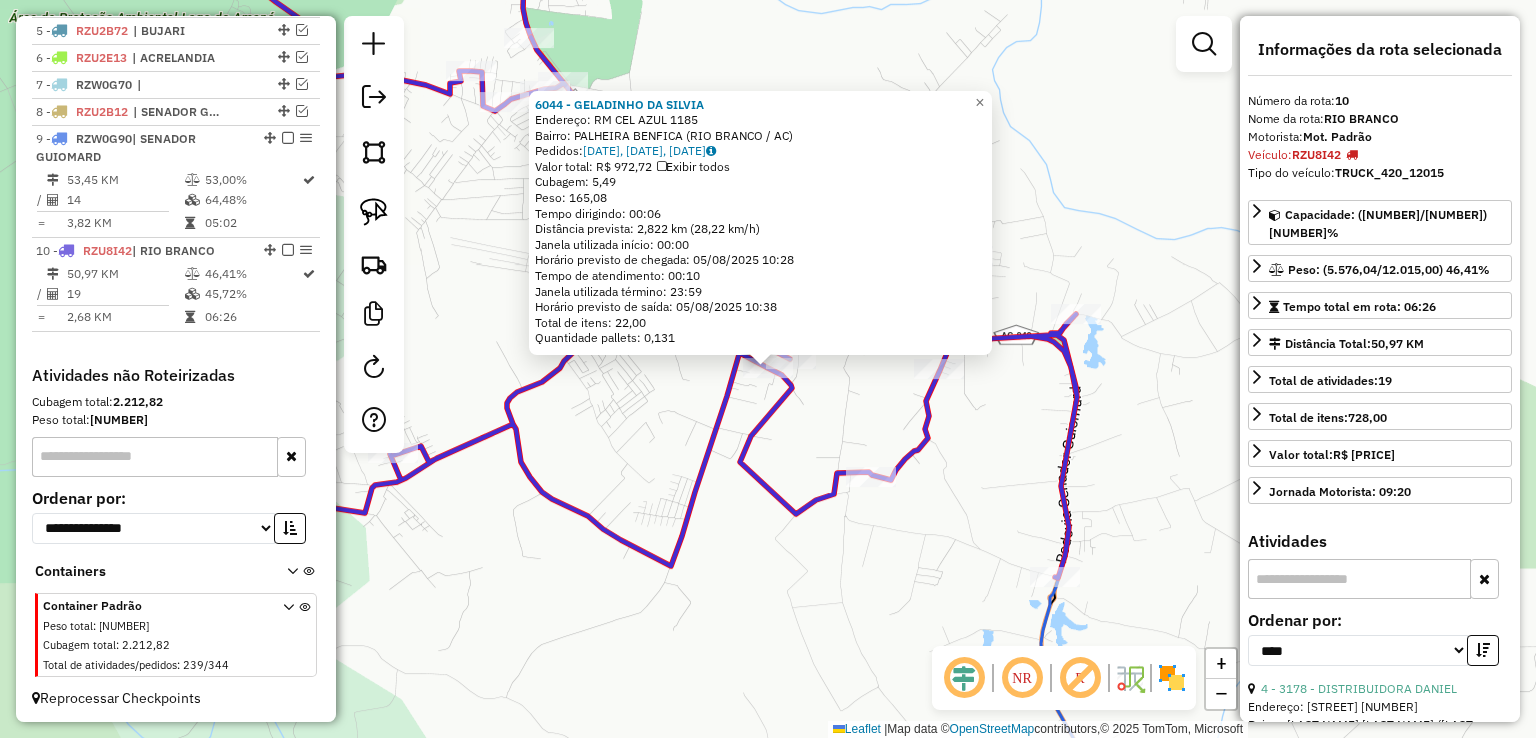 click on "Rota 10 - Placa RZU8I42  6044 - GELADINHO DA SILVIA 6044 - GELADINHO DA SILVIA  Endereço:  RM CEL AZUL 1185   Bairro: PALHEIRA BENFICA (RIO BRANCO / AC)   Pedidos:  04459142, 04459150, 04459161   Valor total: R$ 972,72   Exibir todos   Cubagem: 5,49  Peso: 165,08  Tempo dirigindo: 00:06   Distância prevista: 2,822 km (28,22 km/h)   Janela utilizada início: 00:00   Horário previsto de chegada: 05/08/2025 10:28   Tempo de atendimento: 00:10   Janela utilizada término: 23:59   Horário previsto de saída: 05/08/2025 10:38   Total de itens: 22,00   Quantidade pallets: 0,131  × Janela de atendimento Grade de atendimento Capacidade Transportadoras Veículos Cliente Pedidos  Rotas Selecione os dias de semana para filtrar as janelas de atendimento  Seg   Ter   Qua   Qui   Sex   Sáb   Dom  Informe o período da janela de atendimento: De: Até:  Filtrar exatamente a janela do cliente  Considerar janela de atendimento padrão  Selecione os dias de semana para filtrar as grades de atendimento  Seg   Ter   Qua  De:" 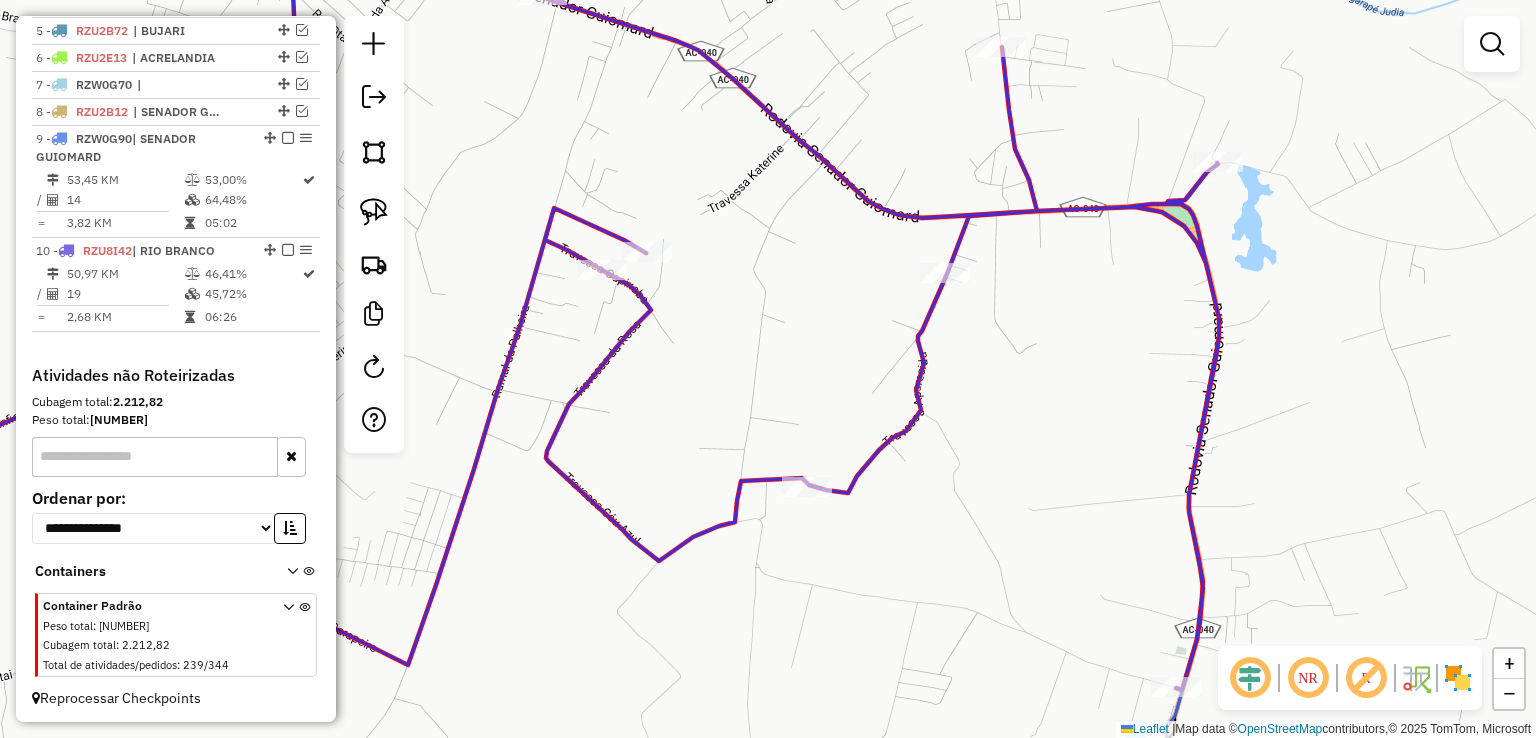 drag, startPoint x: 862, startPoint y: 398, endPoint x: 768, endPoint y: 335, distance: 113.15918 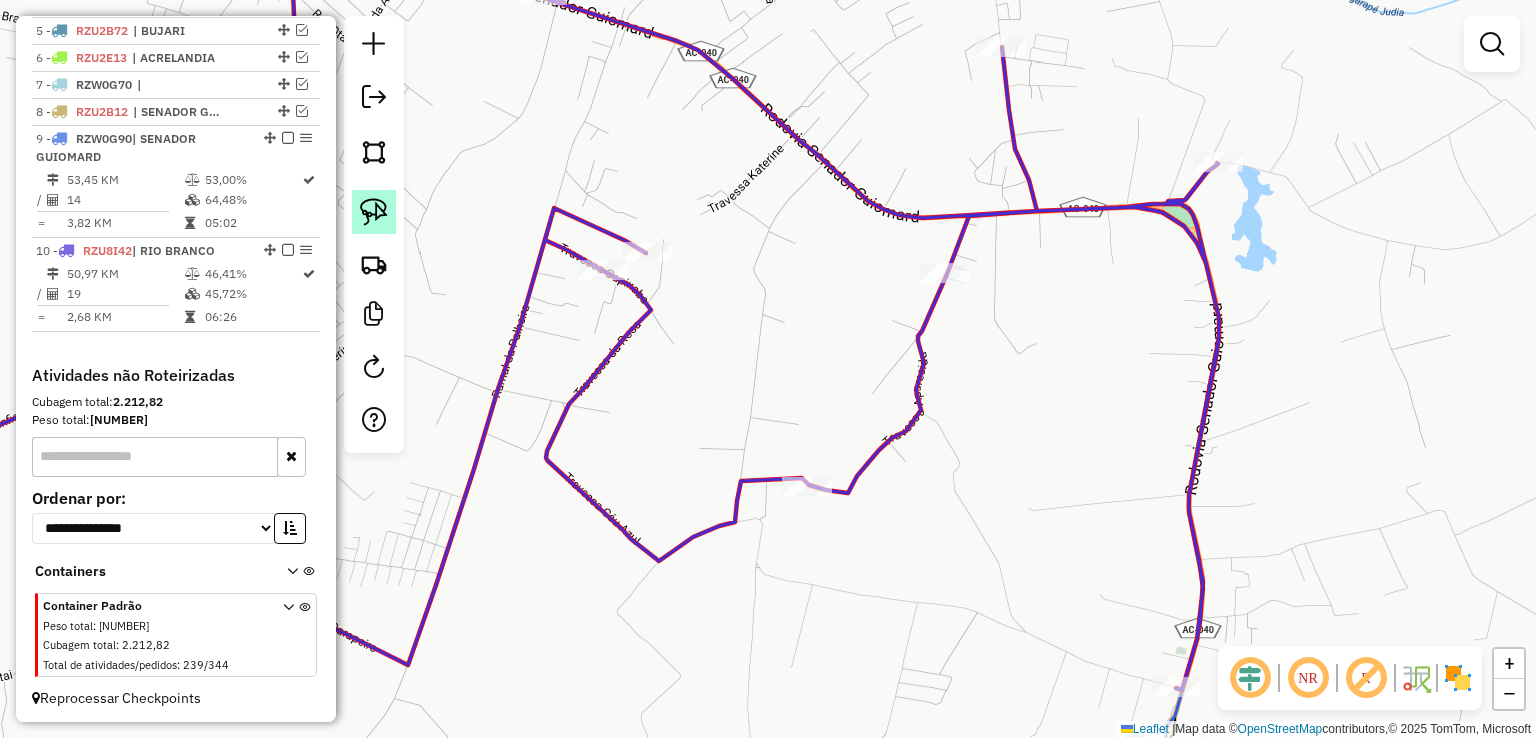 click 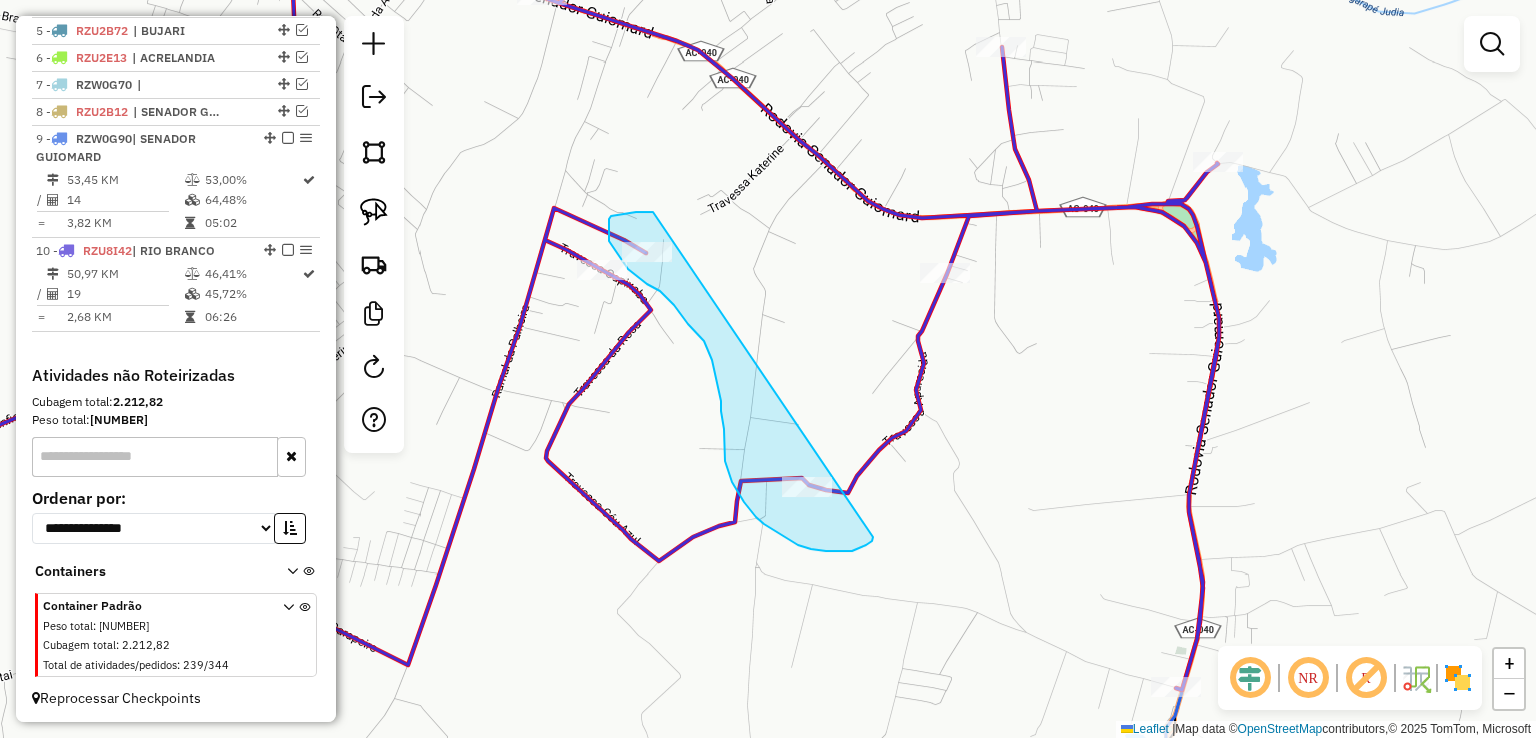drag, startPoint x: 653, startPoint y: 212, endPoint x: 873, endPoint y: 537, distance: 392.46017 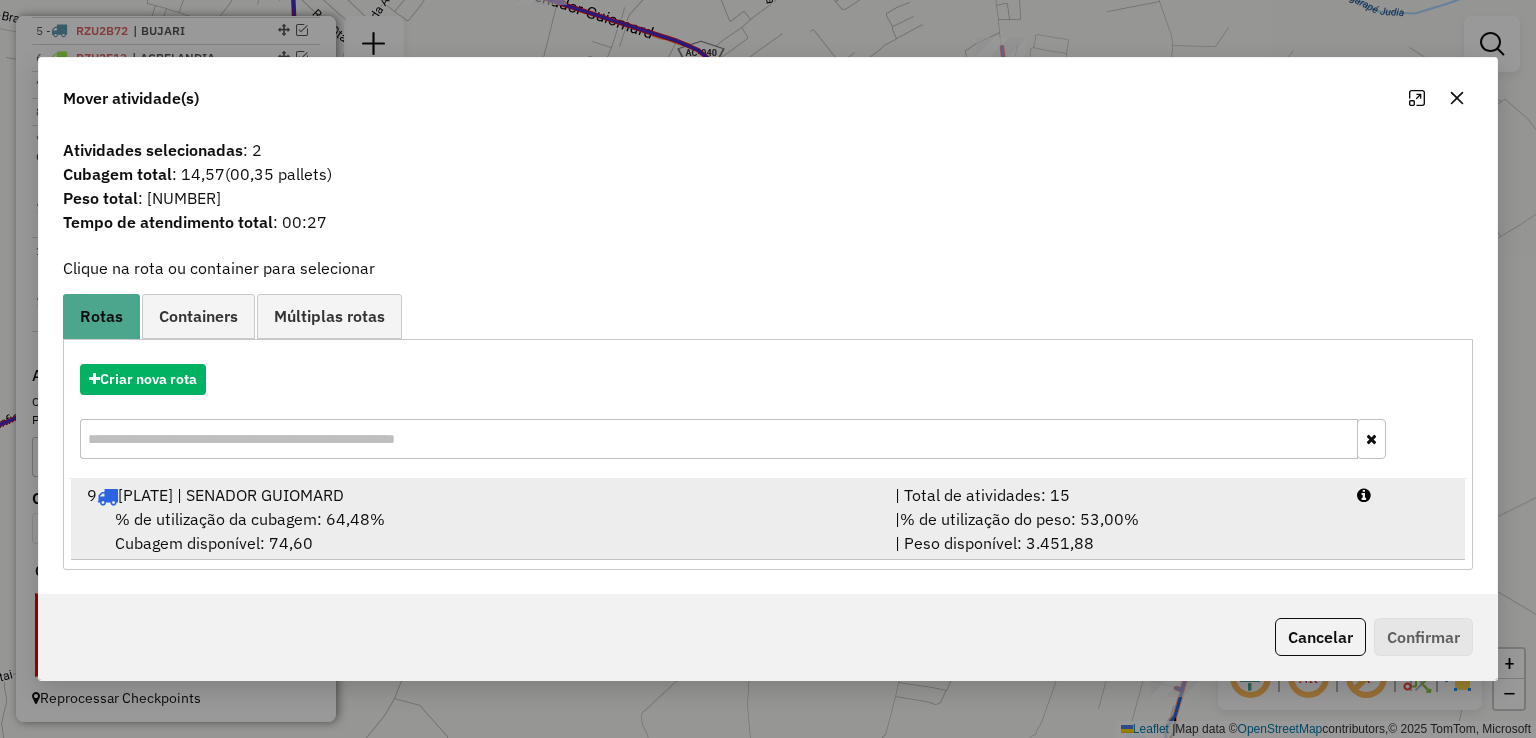 click on "% de utilização da cubagem: 64,48%  Cubagem disponível: 74,60" at bounding box center (479, 531) 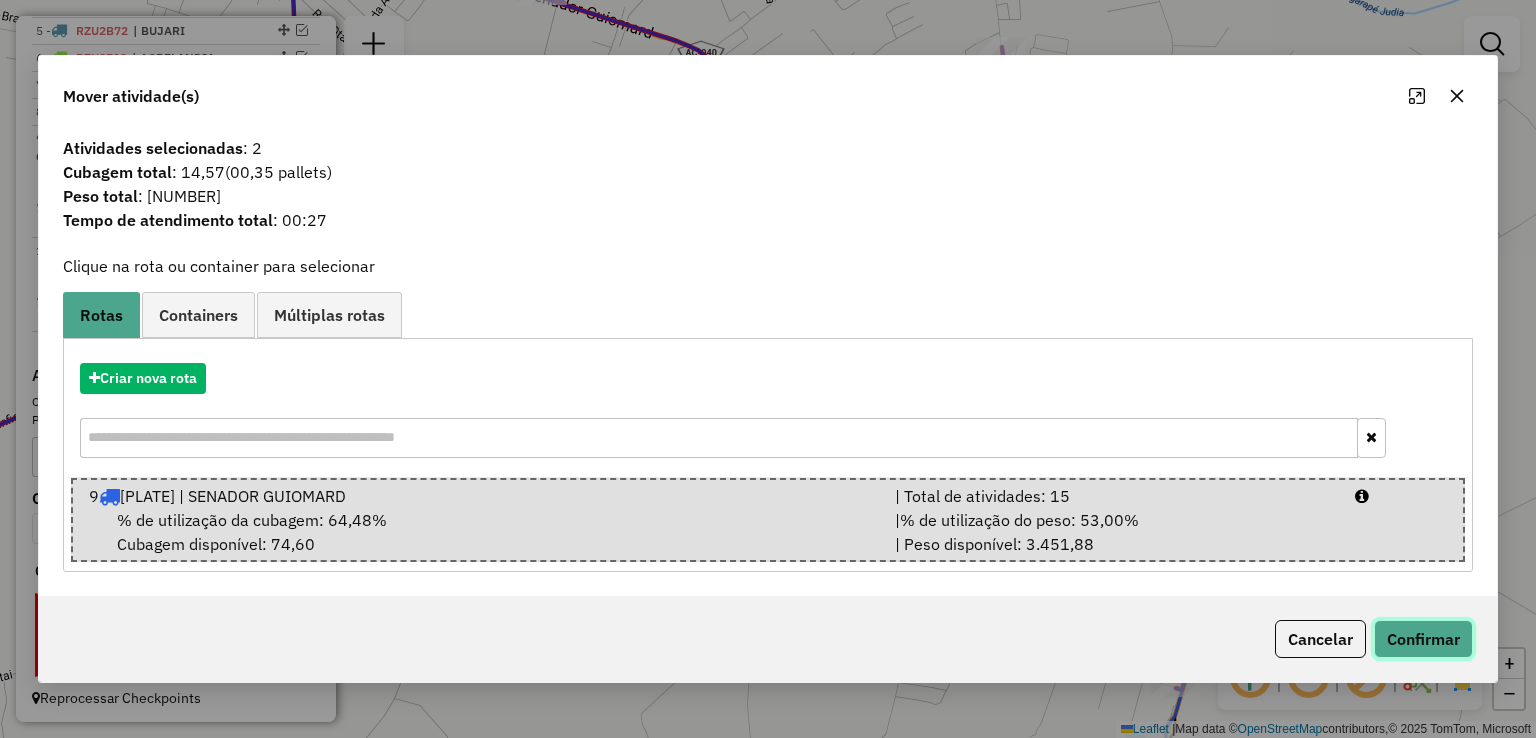 click on "Confirmar" 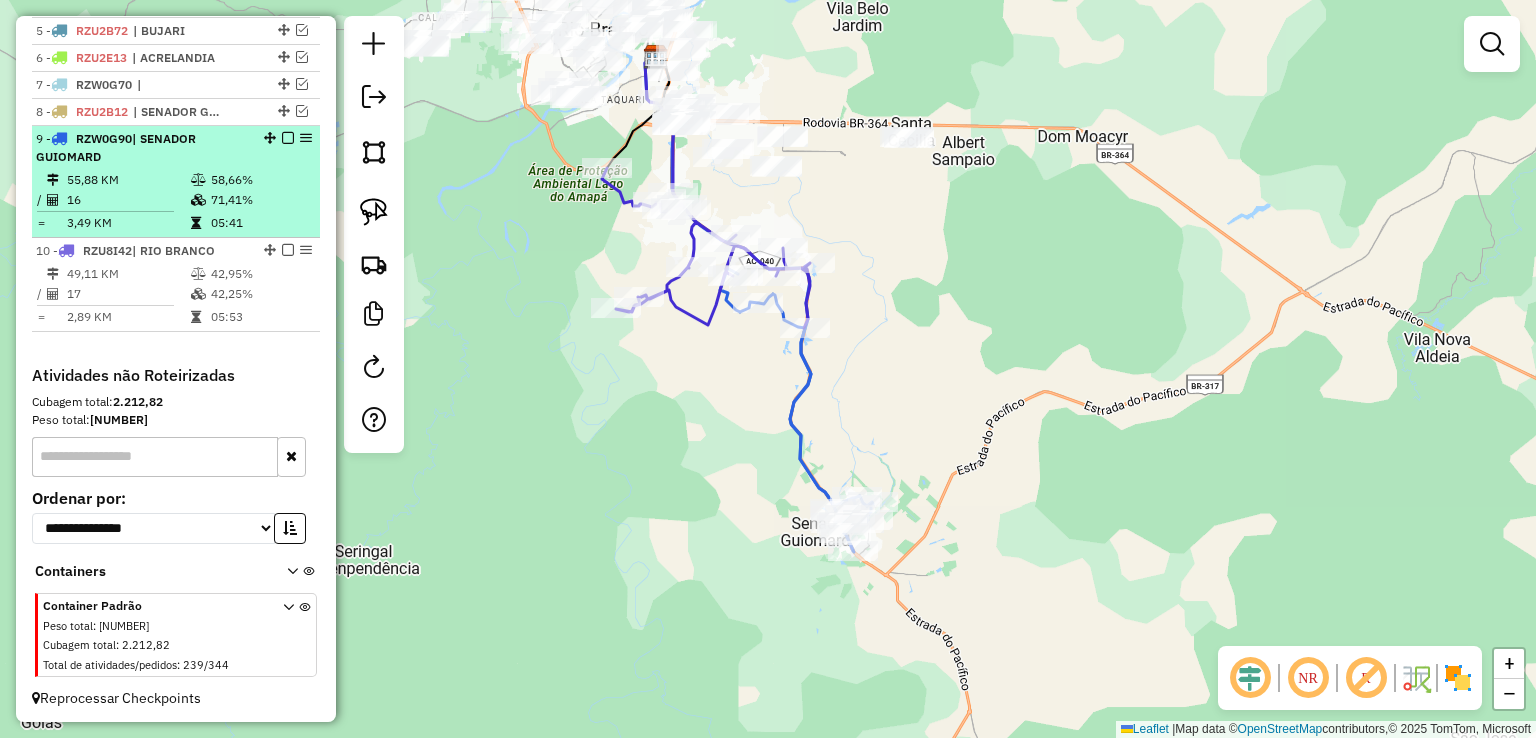 click on "58,66%" at bounding box center [260, 180] 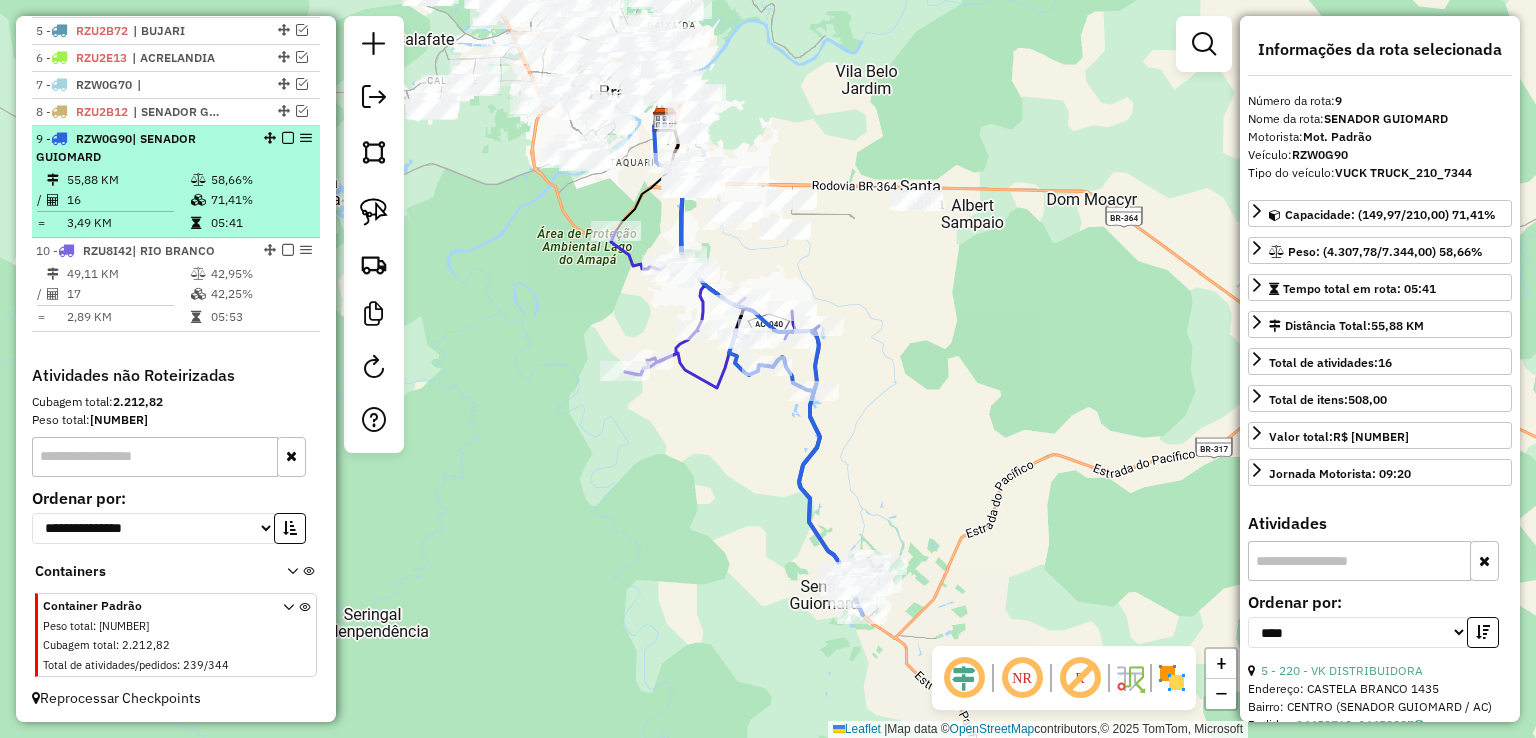 click at bounding box center [288, 138] 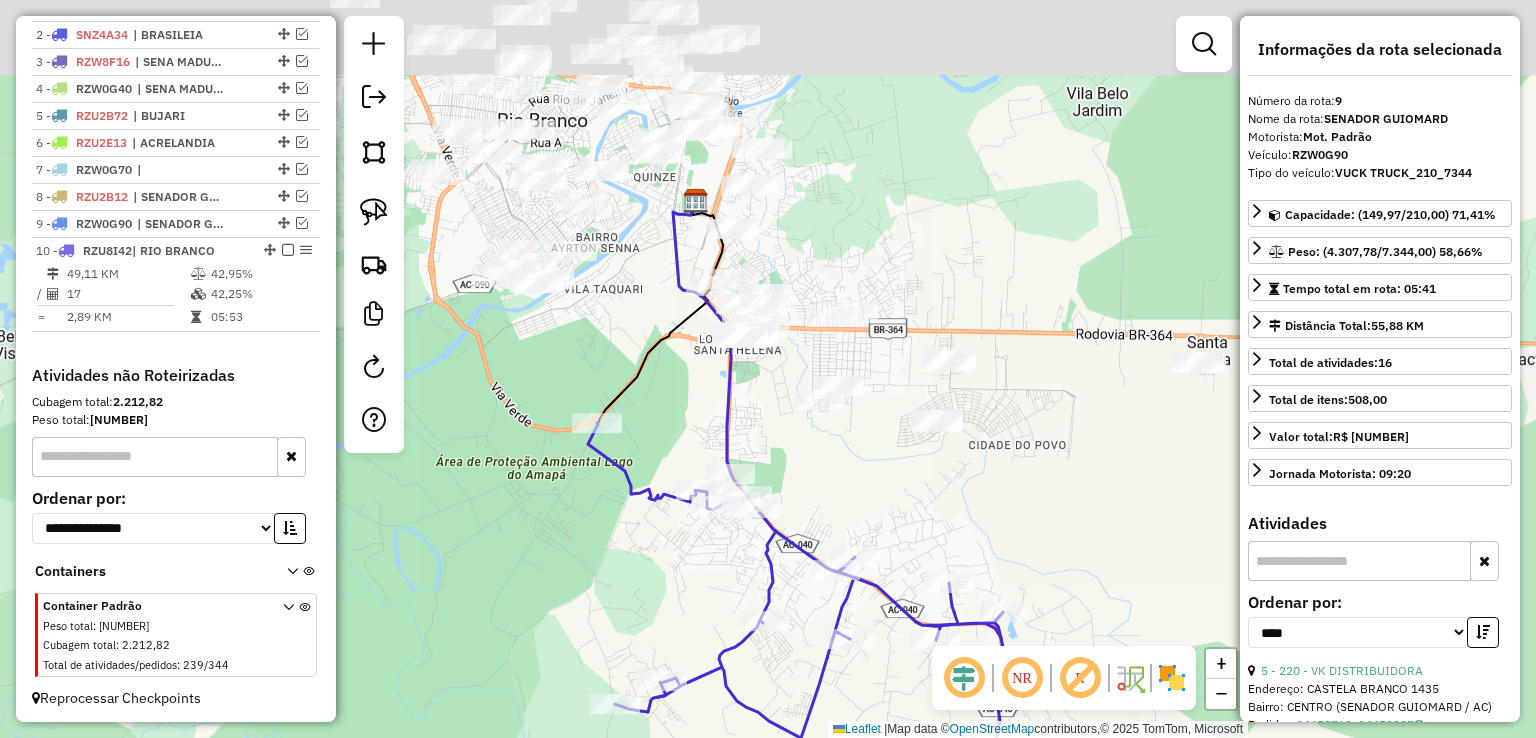 drag, startPoint x: 646, startPoint y: 155, endPoint x: 739, endPoint y: 377, distance: 240.69275 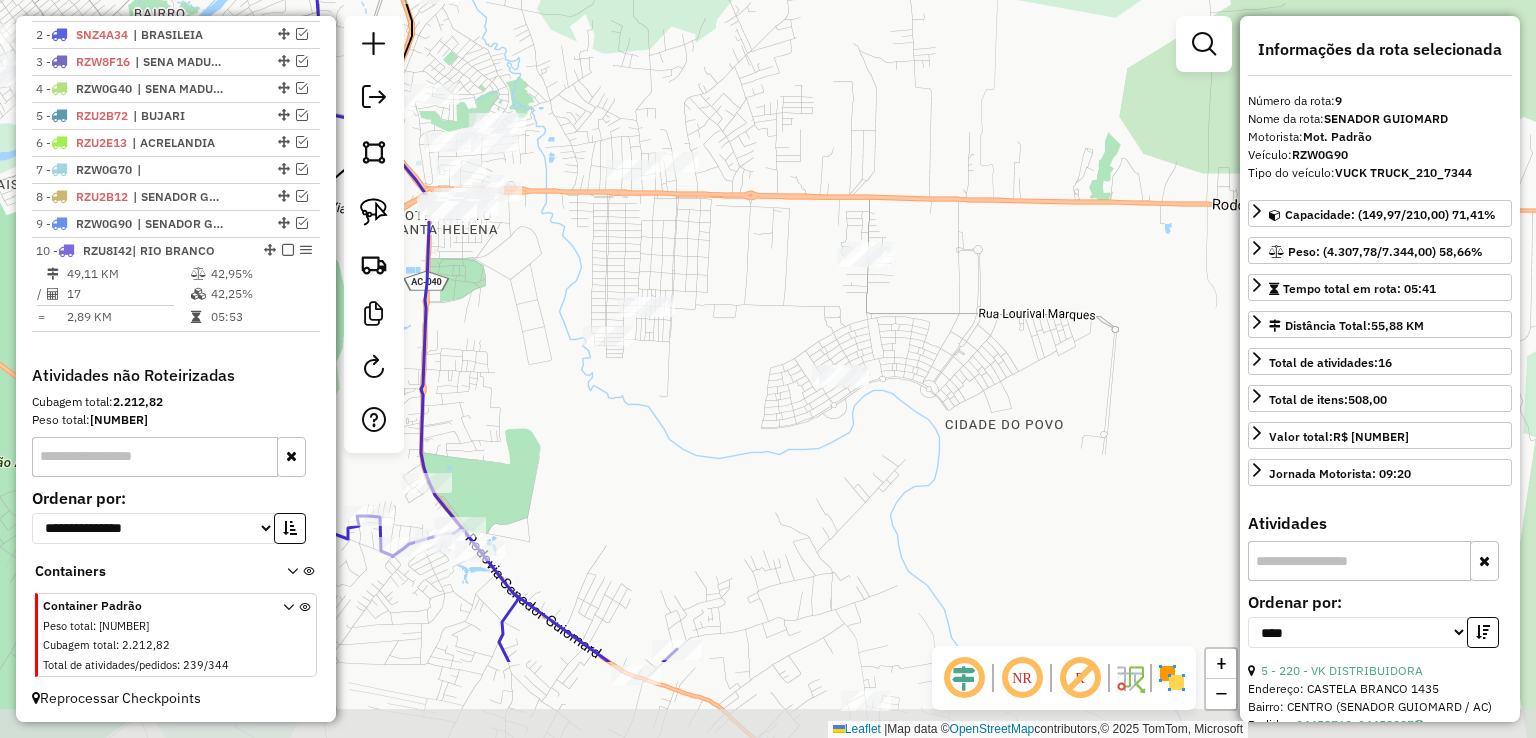 drag, startPoint x: 805, startPoint y: 389, endPoint x: 524, endPoint y: 271, distance: 304.77042 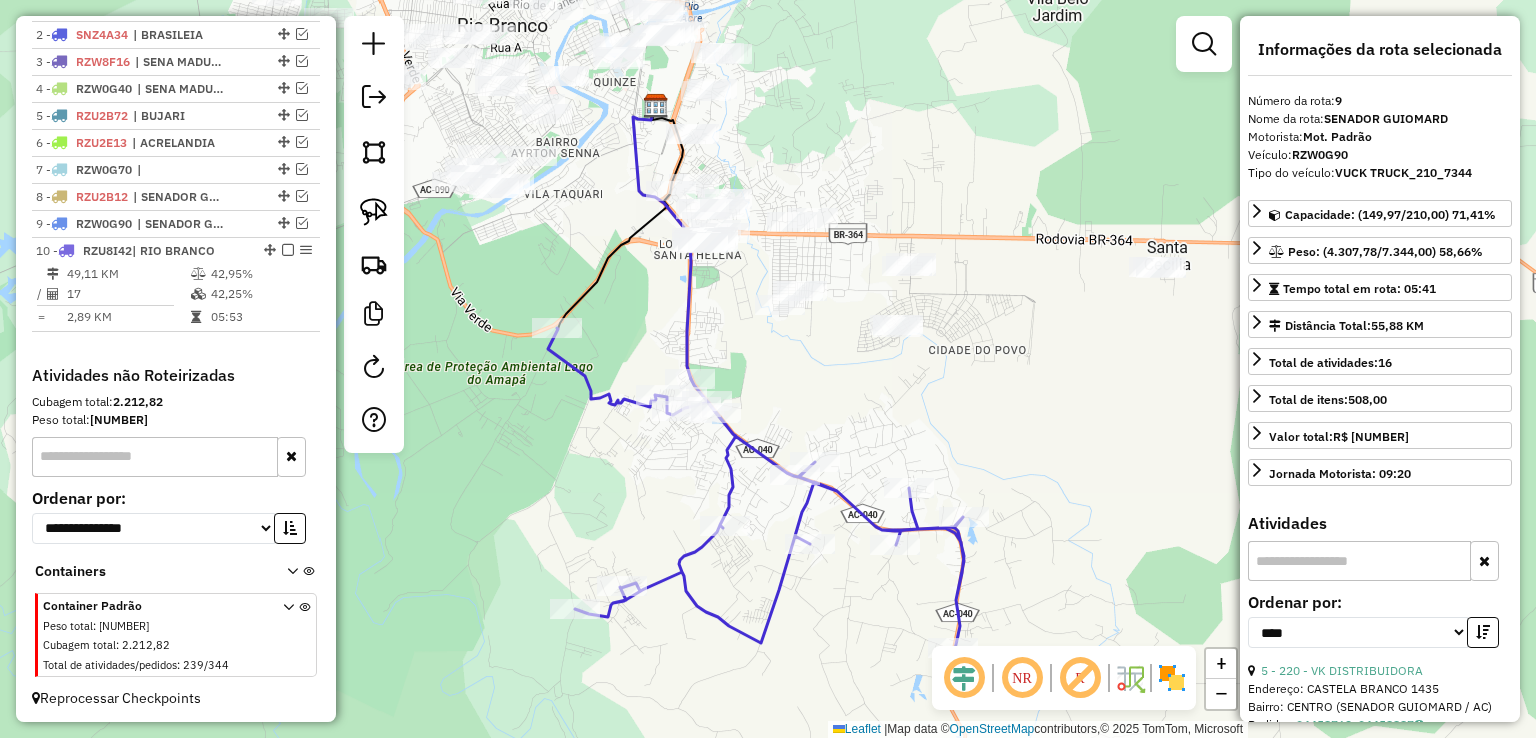 drag, startPoint x: 660, startPoint y: 291, endPoint x: 875, endPoint y: 293, distance: 215.00931 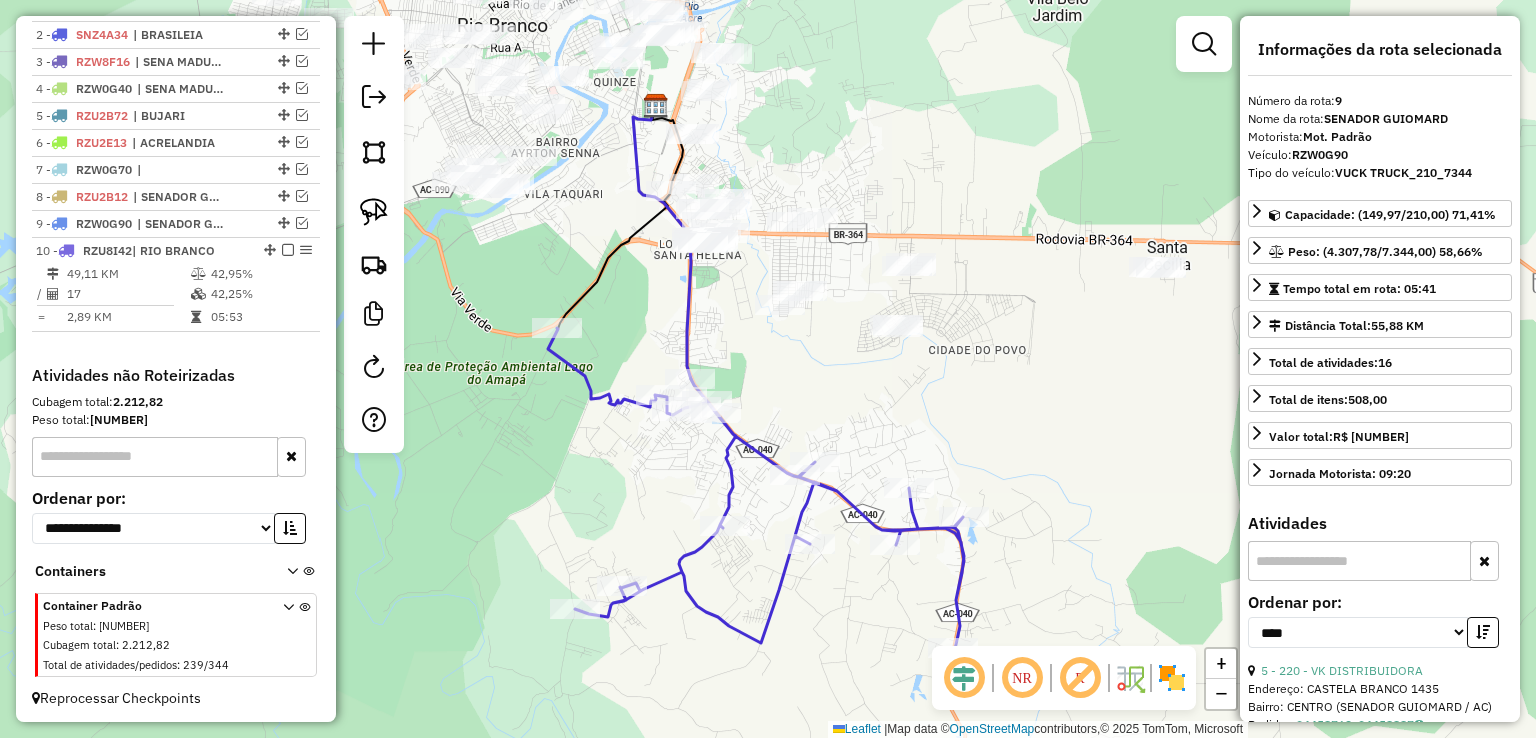 click 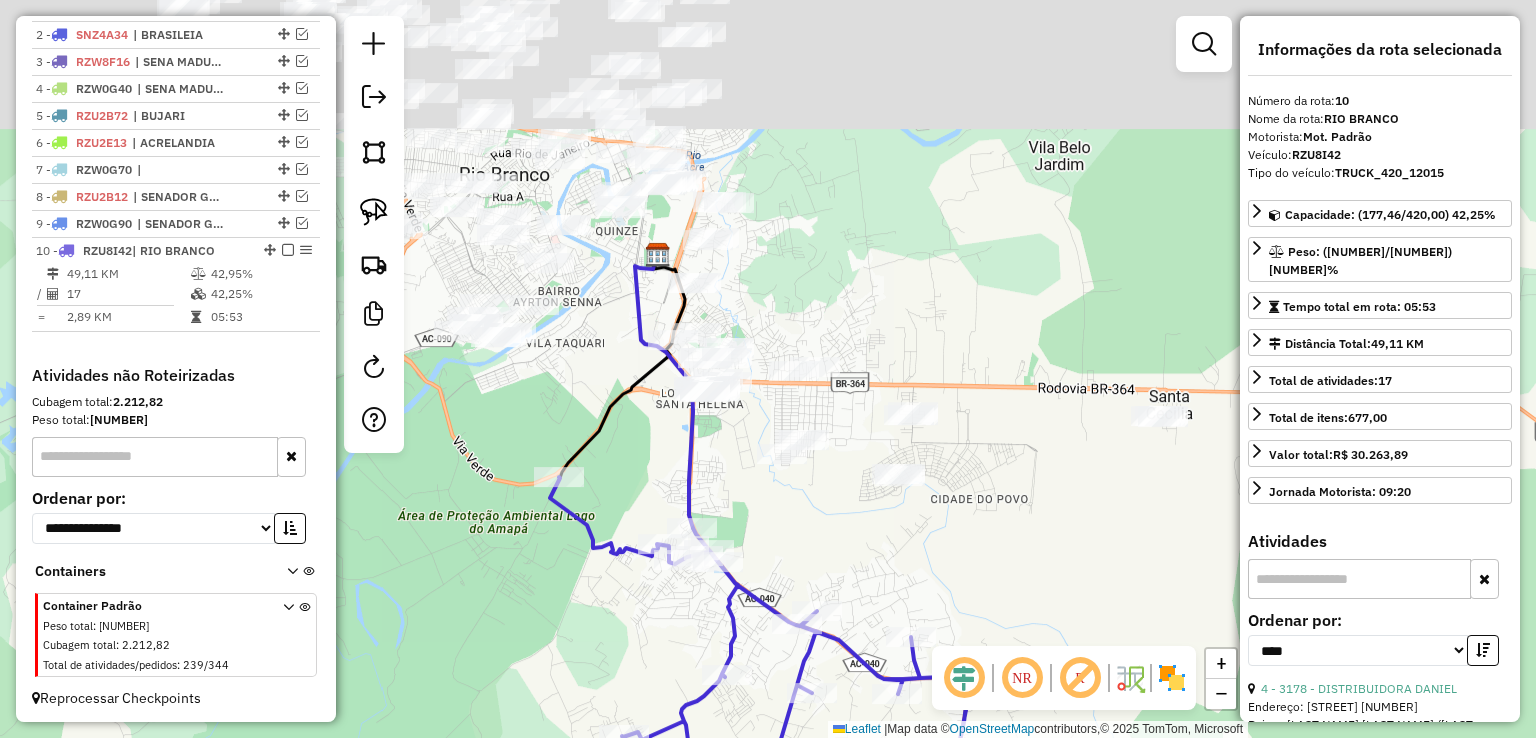drag, startPoint x: 724, startPoint y: 292, endPoint x: 710, endPoint y: 419, distance: 127.769325 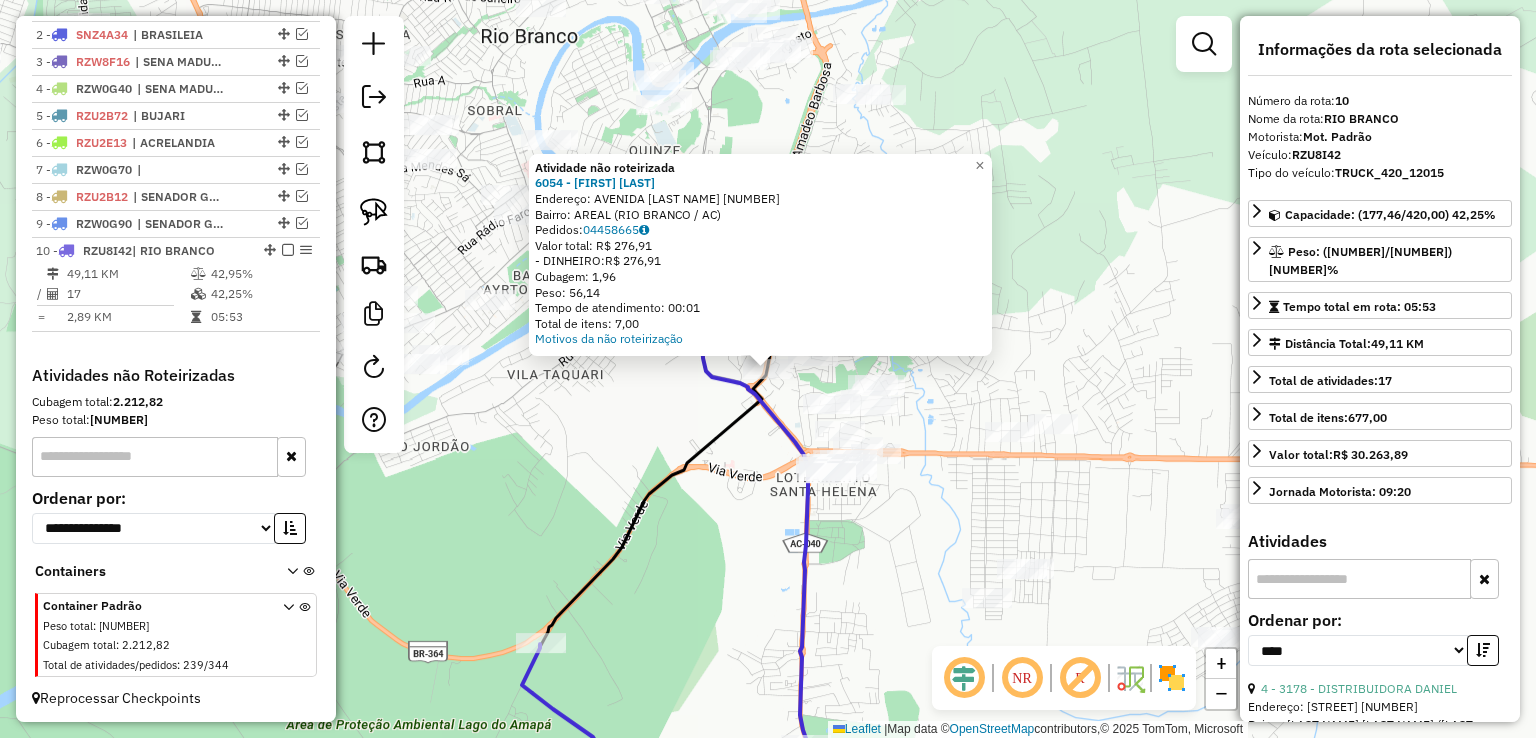 click on "Atividade não roteirizada 6054 - WILHOY BRUNO GAMA NE  Endereço:  AVENIDA PRESIDENTE MEDICE 1760   Bairro: AREAL (RIO BRANCO / AC)   Pedidos:  04458665   Valor total: R$ 276,91   - DINHEIRO:  R$ 276,91   Cubagem: 1,96   Peso: 56,14   Tempo de atendimento: 00:01   Total de itens: 7,00  Motivos da não roteirização × Janela de atendimento Grade de atendimento Capacidade Transportadoras Veículos Cliente Pedidos  Rotas Selecione os dias de semana para filtrar as janelas de atendimento  Seg   Ter   Qua   Qui   Sex   Sáb   Dom  Informe o período da janela de atendimento: De: Até:  Filtrar exatamente a janela do cliente  Considerar janela de atendimento padrão  Selecione os dias de semana para filtrar as grades de atendimento  Seg   Ter   Qua   Qui   Sex   Sáb   Dom   Considerar clientes sem dia de atendimento cadastrado  Clientes fora do dia de atendimento selecionado Filtrar as atividades entre os valores definidos abaixo:  Peso mínimo:   Peso máximo:   Cubagem mínima:   Cubagem máxima:   De:   De:" 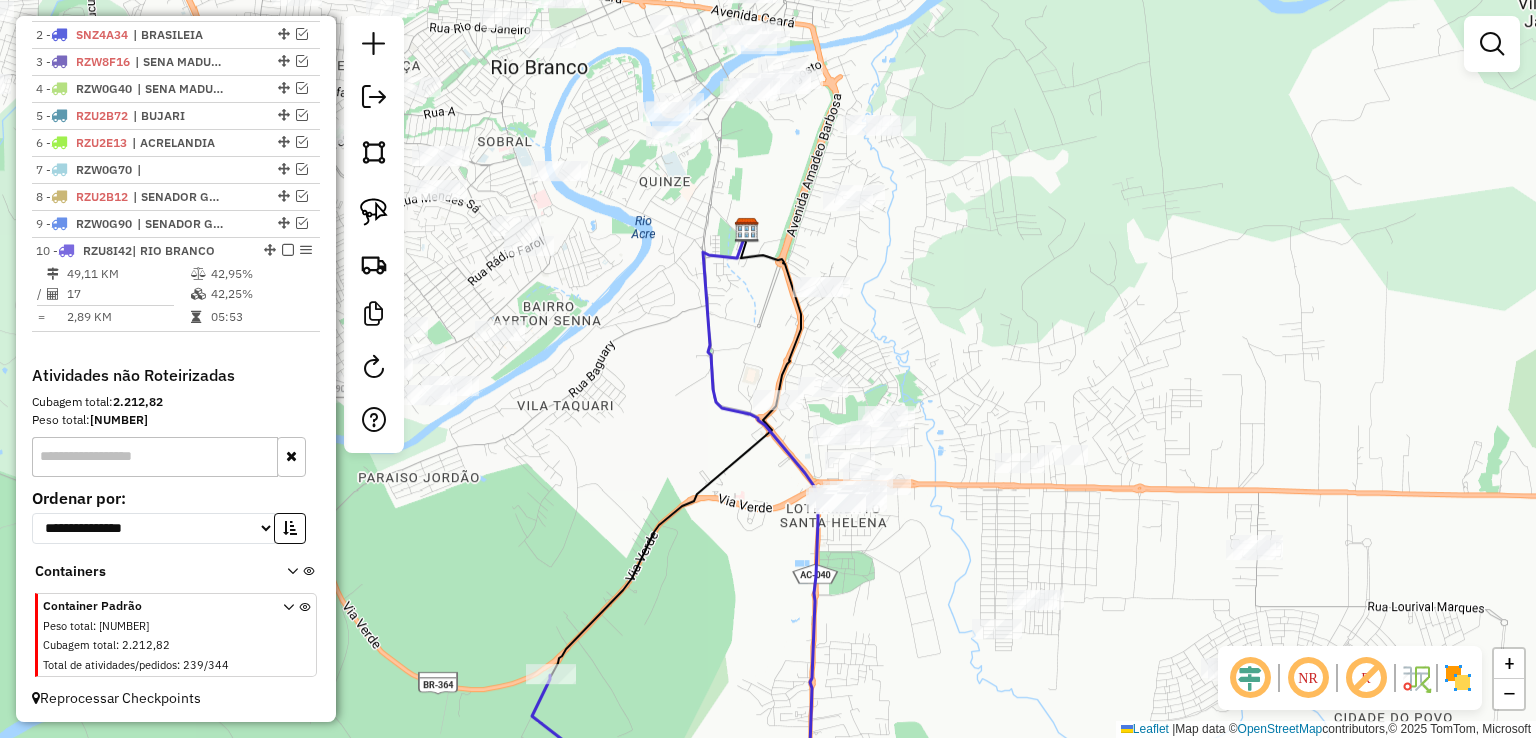 drag, startPoint x: 630, startPoint y: 389, endPoint x: 692, endPoint y: 531, distance: 154.94514 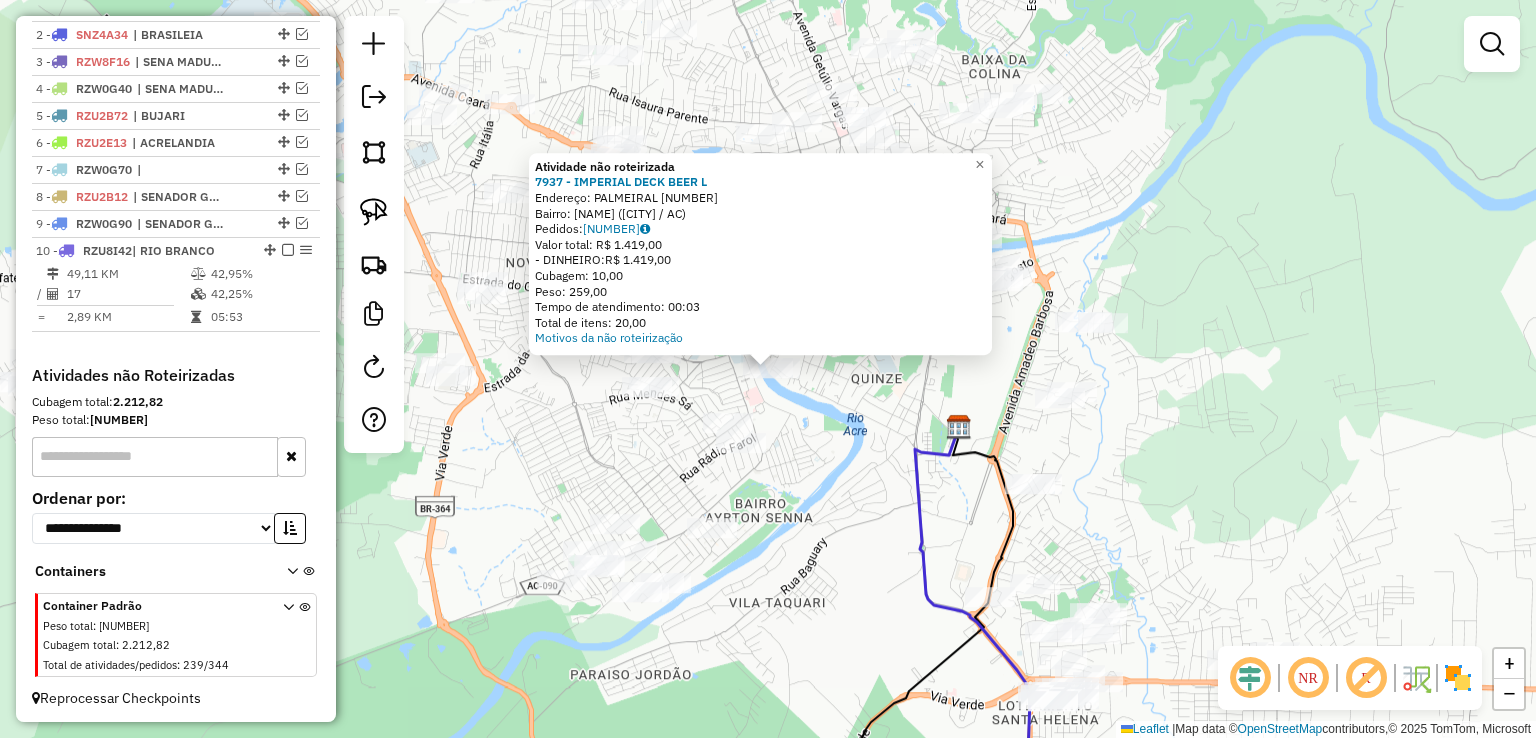 click on "Atividade não roteirizada 7937 - IMPERIAL DECK BEER L  Endereço:  PALMEIRAL 445   Bairro: CIDADE NOVA (RIO BRANCO / AC)   Pedidos:  04458893   Valor total: R$ 1.419,00   - DINHEIRO:  R$ 1.419,00   Cubagem: 10,00   Peso: 259,00   Tempo de atendimento: 00:03   Total de itens: 20,00  Motivos da não roteirização × Janela de atendimento Grade de atendimento Capacidade Transportadoras Veículos Cliente Pedidos  Rotas Selecione os dias de semana para filtrar as janelas de atendimento  Seg   Ter   Qua   Qui   Sex   Sáb   Dom  Informe o período da janela de atendimento: De: Até:  Filtrar exatamente a janela do cliente  Considerar janela de atendimento padrão  Selecione os dias de semana para filtrar as grades de atendimento  Seg   Ter   Qua   Qui   Sex   Sáb   Dom   Considerar clientes sem dia de atendimento cadastrado  Clientes fora do dia de atendimento selecionado Filtrar as atividades entre os valores definidos abaixo:  Peso mínimo:   Peso máximo:   Cubagem mínima:   Cubagem máxima:   De:   Até:  +" 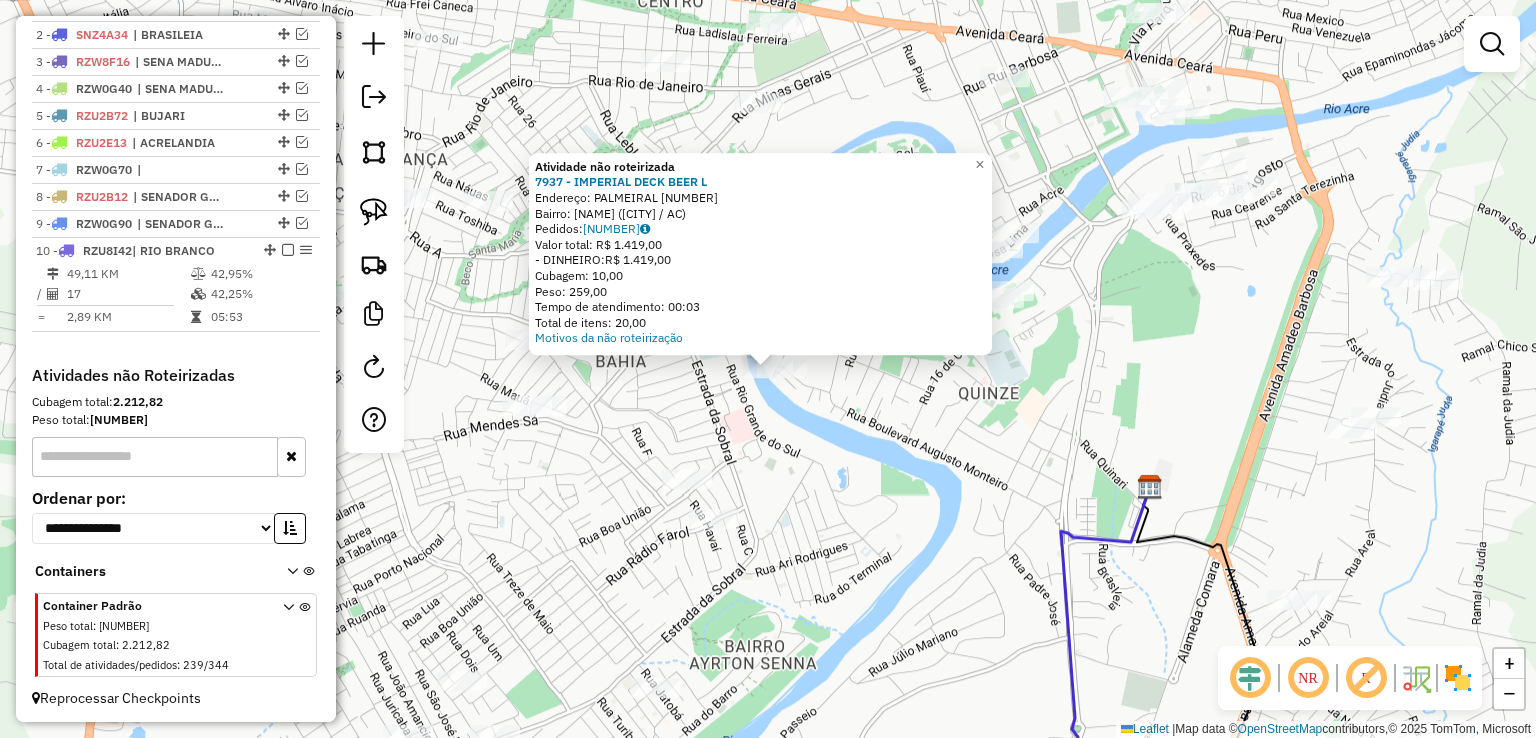 click on "Atividade não roteirizada 7937 - IMPERIAL DECK BEER L  Endereço:  PALMEIRAL 445   Bairro: CIDADE NOVA (RIO BRANCO / AC)   Pedidos:  04458893   Valor total: R$ 1.419,00   - DINHEIRO:  R$ 1.419,00   Cubagem: 10,00   Peso: 259,00   Tempo de atendimento: 00:03   Total de itens: 20,00  Motivos da não roteirização × Janela de atendimento Grade de atendimento Capacidade Transportadoras Veículos Cliente Pedidos  Rotas Selecione os dias de semana para filtrar as janelas de atendimento  Seg   Ter   Qua   Qui   Sex   Sáb   Dom  Informe o período da janela de atendimento: De: Até:  Filtrar exatamente a janela do cliente  Considerar janela de atendimento padrão  Selecione os dias de semana para filtrar as grades de atendimento  Seg   Ter   Qua   Qui   Sex   Sáb   Dom   Considerar clientes sem dia de atendimento cadastrado  Clientes fora do dia de atendimento selecionado Filtrar as atividades entre os valores definidos abaixo:  Peso mínimo:   Peso máximo:   Cubagem mínima:   Cubagem máxima:   De:   Até:  +" 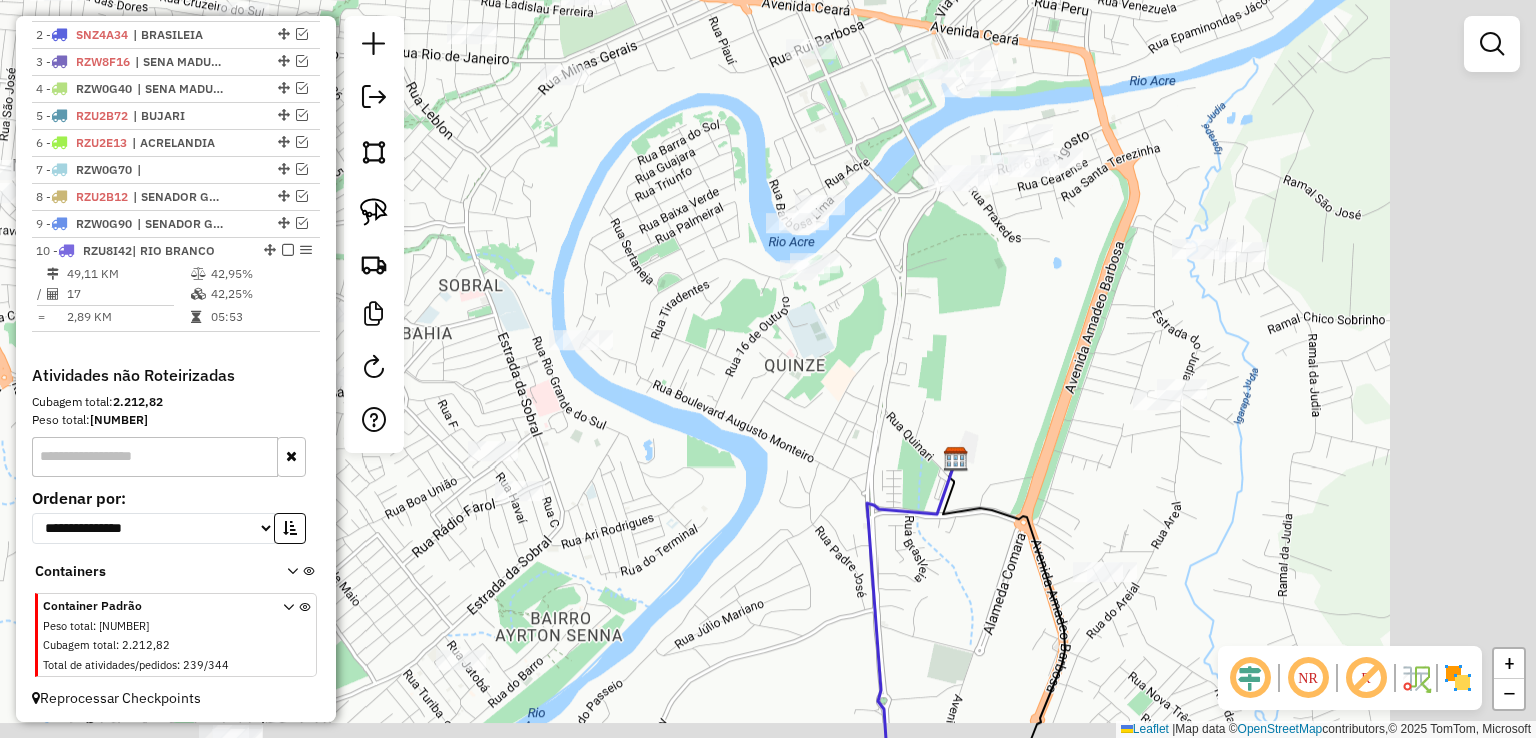 drag, startPoint x: 961, startPoint y: 421, endPoint x: 767, endPoint y: 393, distance: 196.01021 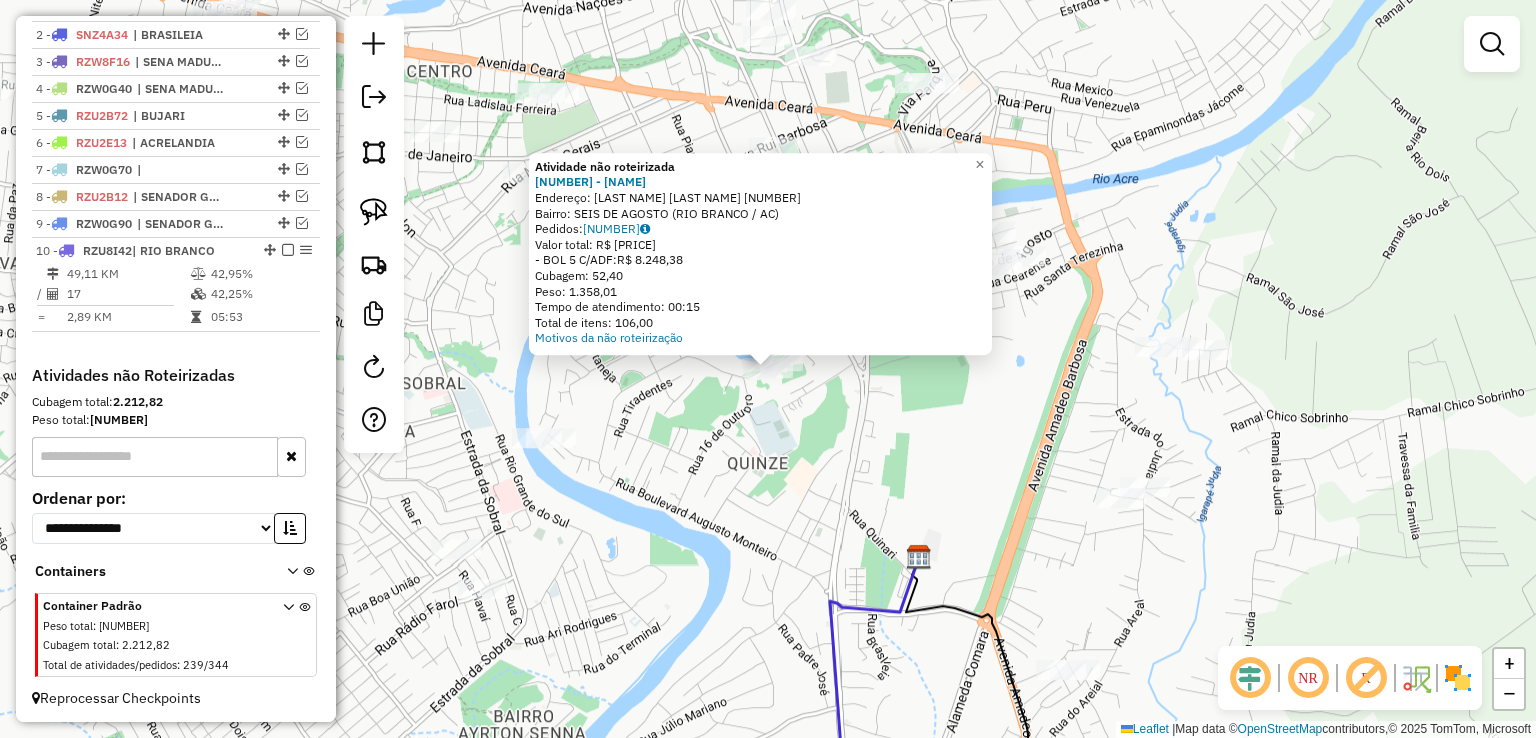 click on "Atividade não roteirizada 1036 - VISTA RIO  Endereço:  CUNHA MATOS 634   Bairro: SEIS DE AGOSTO (RIO BRANCO / AC)   Pedidos:  04459108   Valor total: R$ 8.248,38   - BOL 5 C/ADF:  R$ 8.248,38   Cubagem: 52,40   Peso: 1.358,01   Tempo de atendimento: 00:15   Total de itens: 106,00  Motivos da não roteirização × Janela de atendimento Grade de atendimento Capacidade Transportadoras Veículos Cliente Pedidos  Rotas Selecione os dias de semana para filtrar as janelas de atendimento  Seg   Ter   Qua   Qui   Sex   Sáb   Dom  Informe o período da janela de atendimento: De: Até:  Filtrar exatamente a janela do cliente  Considerar janela de atendimento padrão  Selecione os dias de semana para filtrar as grades de atendimento  Seg   Ter   Qua   Qui   Sex   Sáb   Dom   Considerar clientes sem dia de atendimento cadastrado  Clientes fora do dia de atendimento selecionado Filtrar as atividades entre os valores definidos abaixo:  Peso mínimo:   Peso máximo:   Cubagem mínima:   Cubagem máxima:   De:   Até:  +" 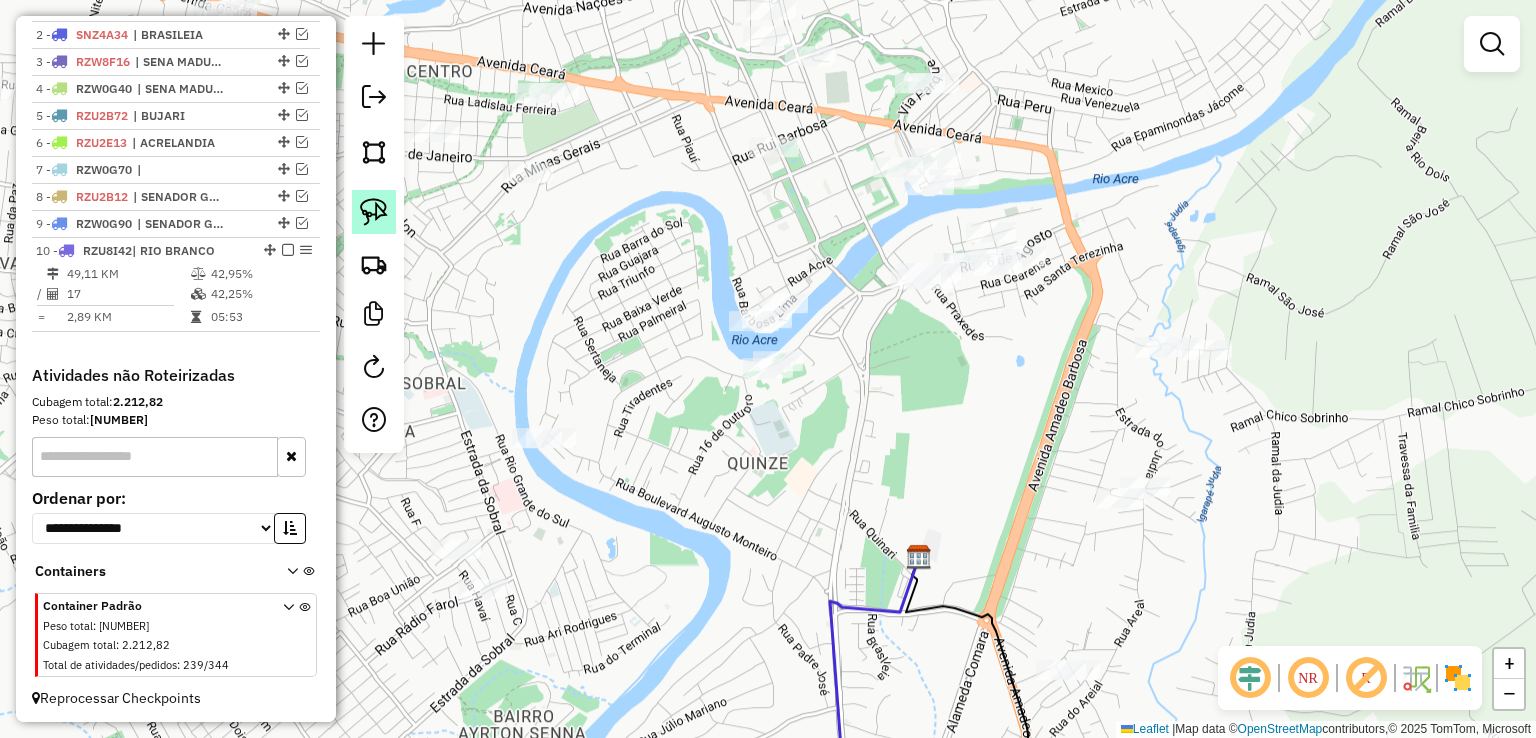 click 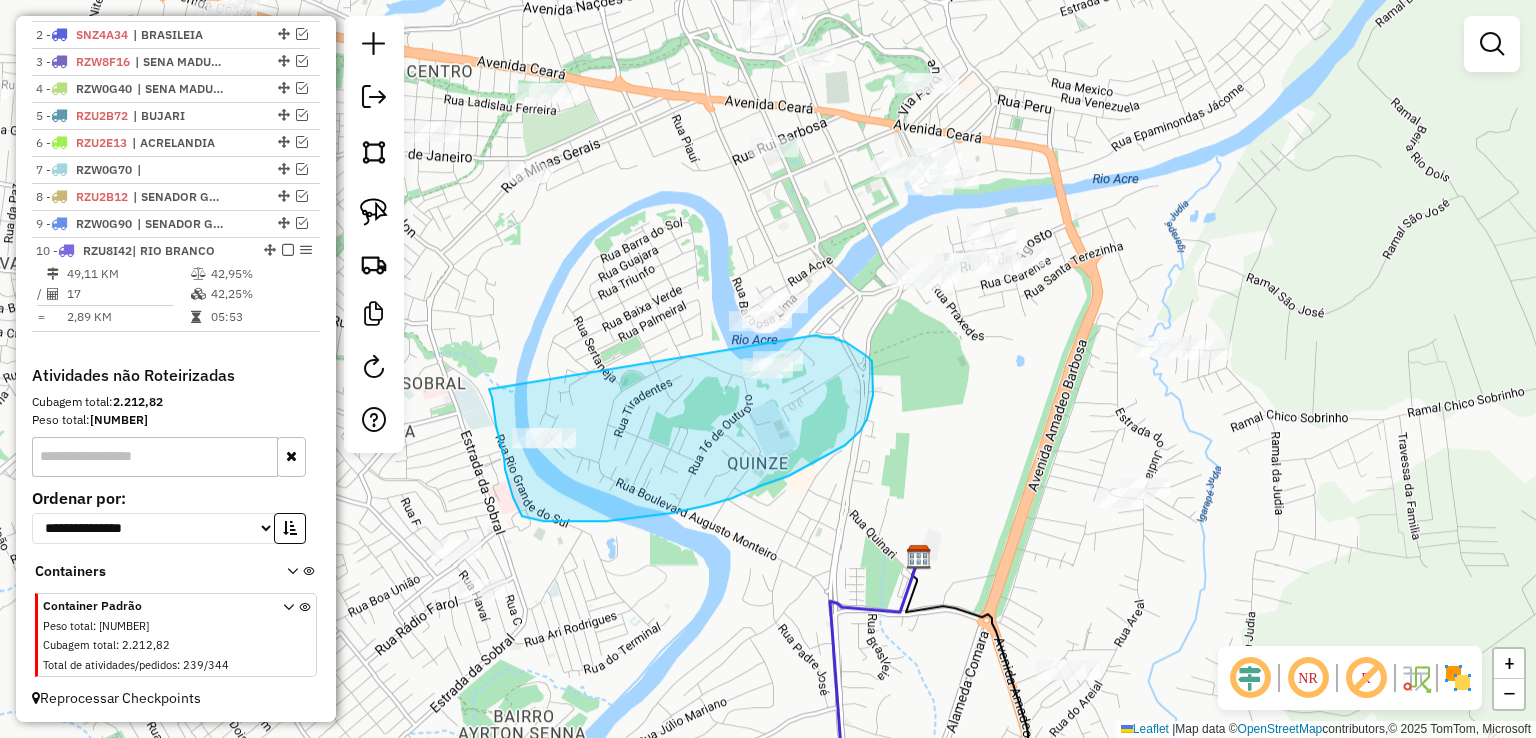 drag, startPoint x: 500, startPoint y: 441, endPoint x: 816, endPoint y: 335, distance: 333.30466 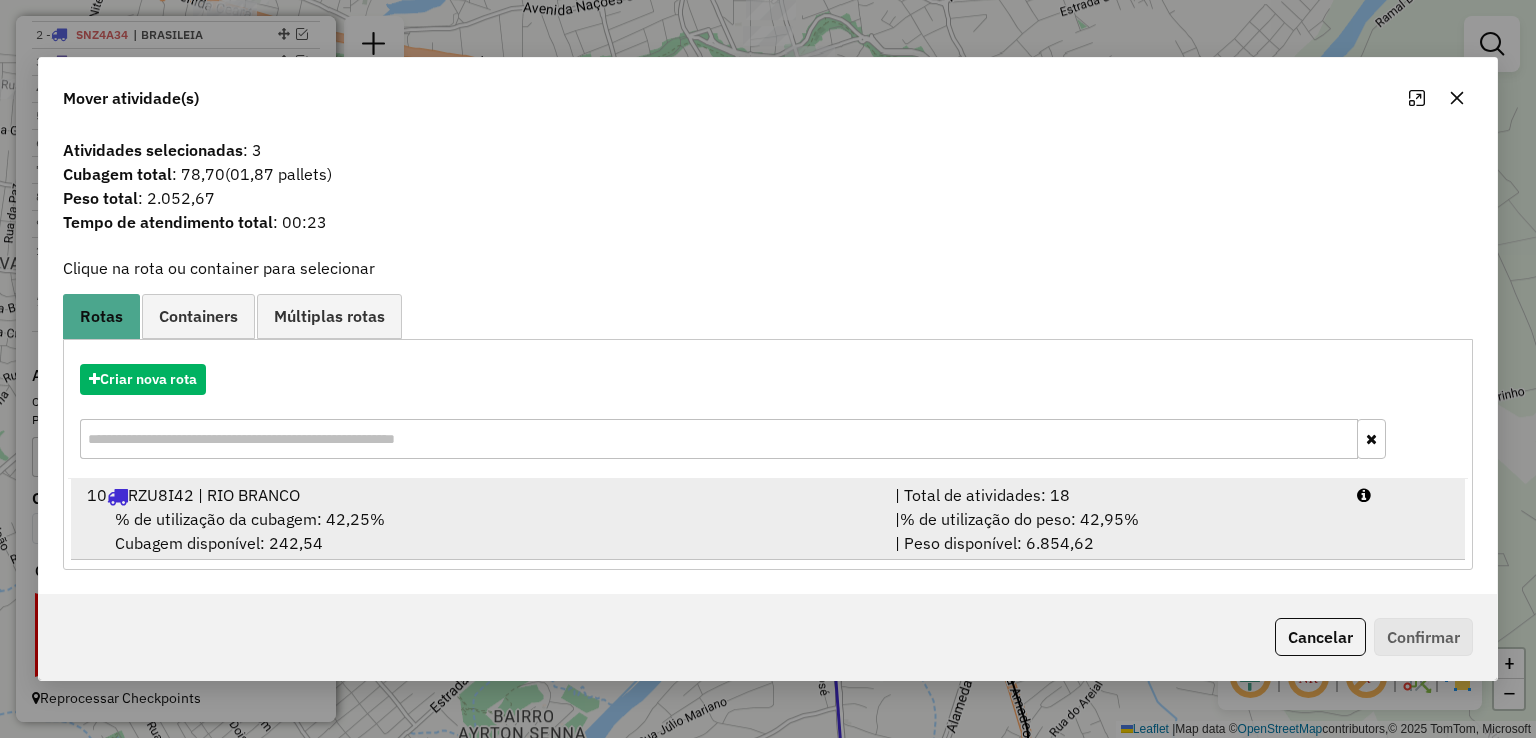 click on "% de utilização da cubagem: 42,25%  Cubagem disponível: 242,54" at bounding box center [479, 531] 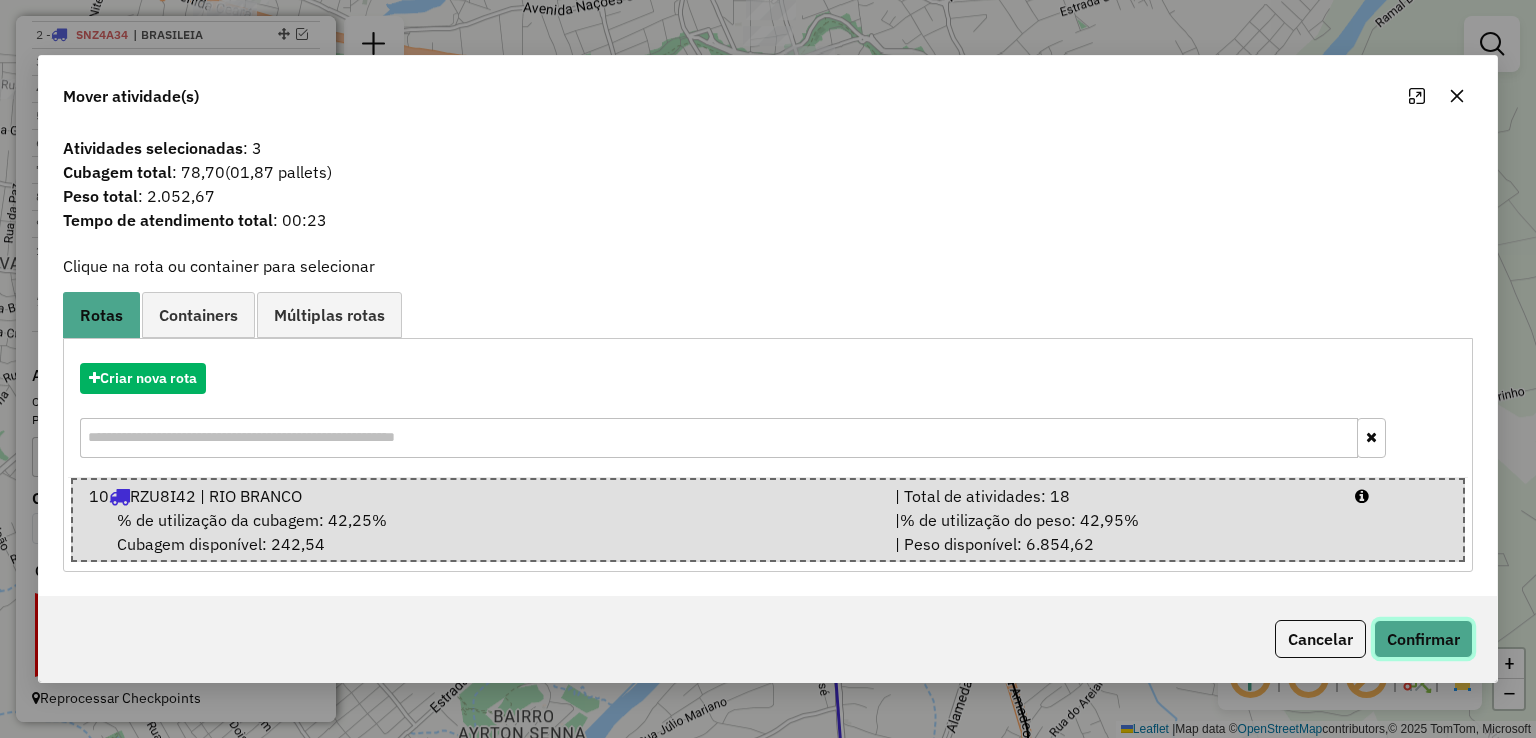 click on "Confirmar" 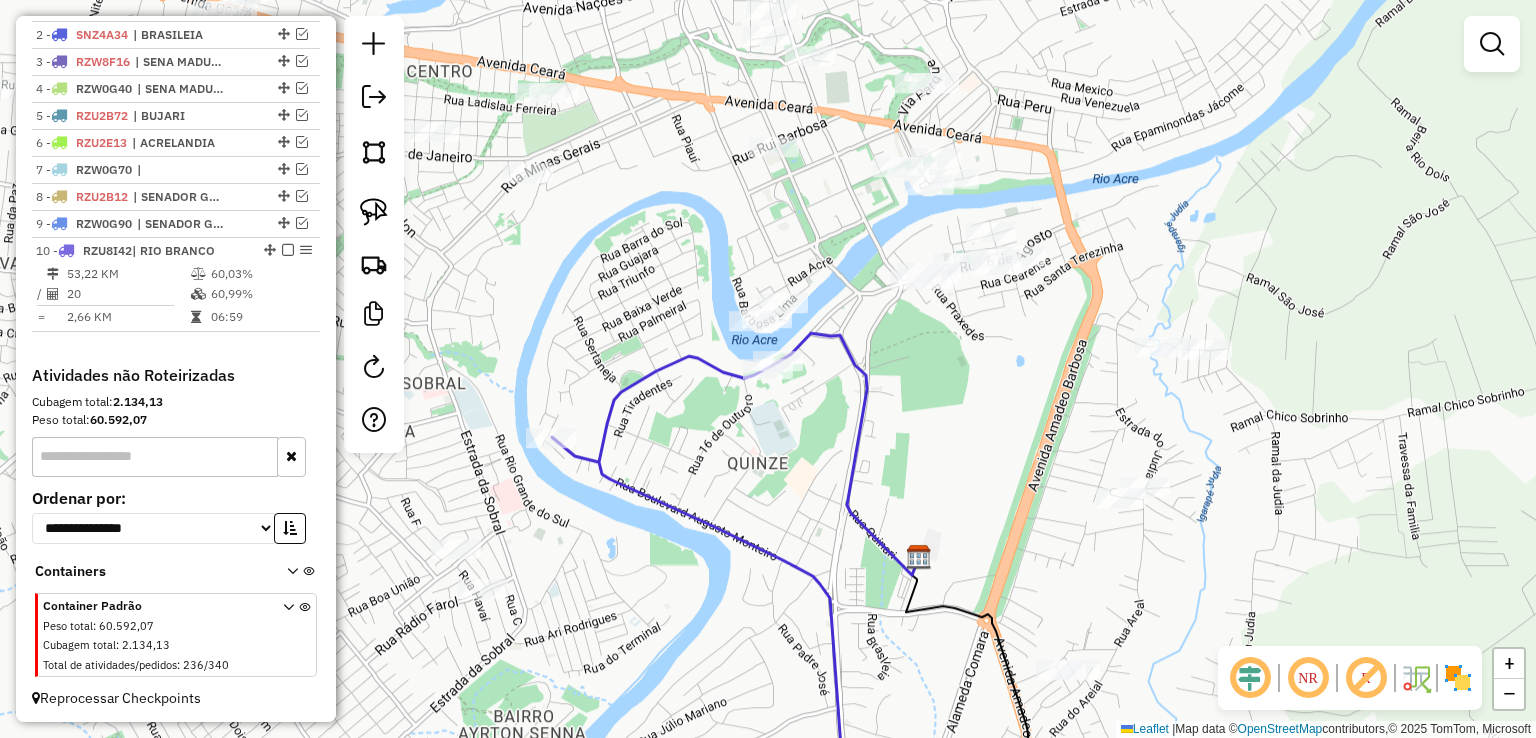 click 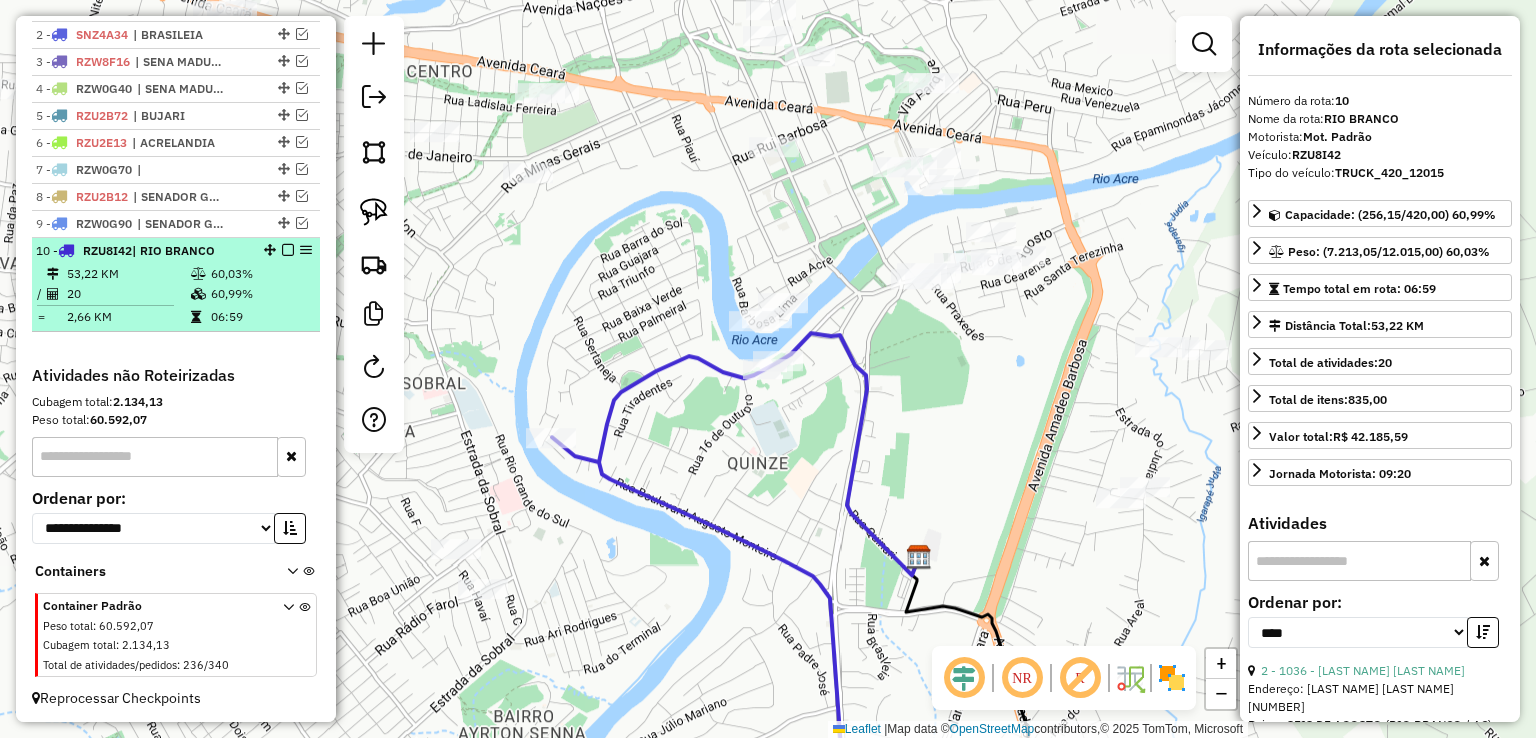 click at bounding box center [288, 250] 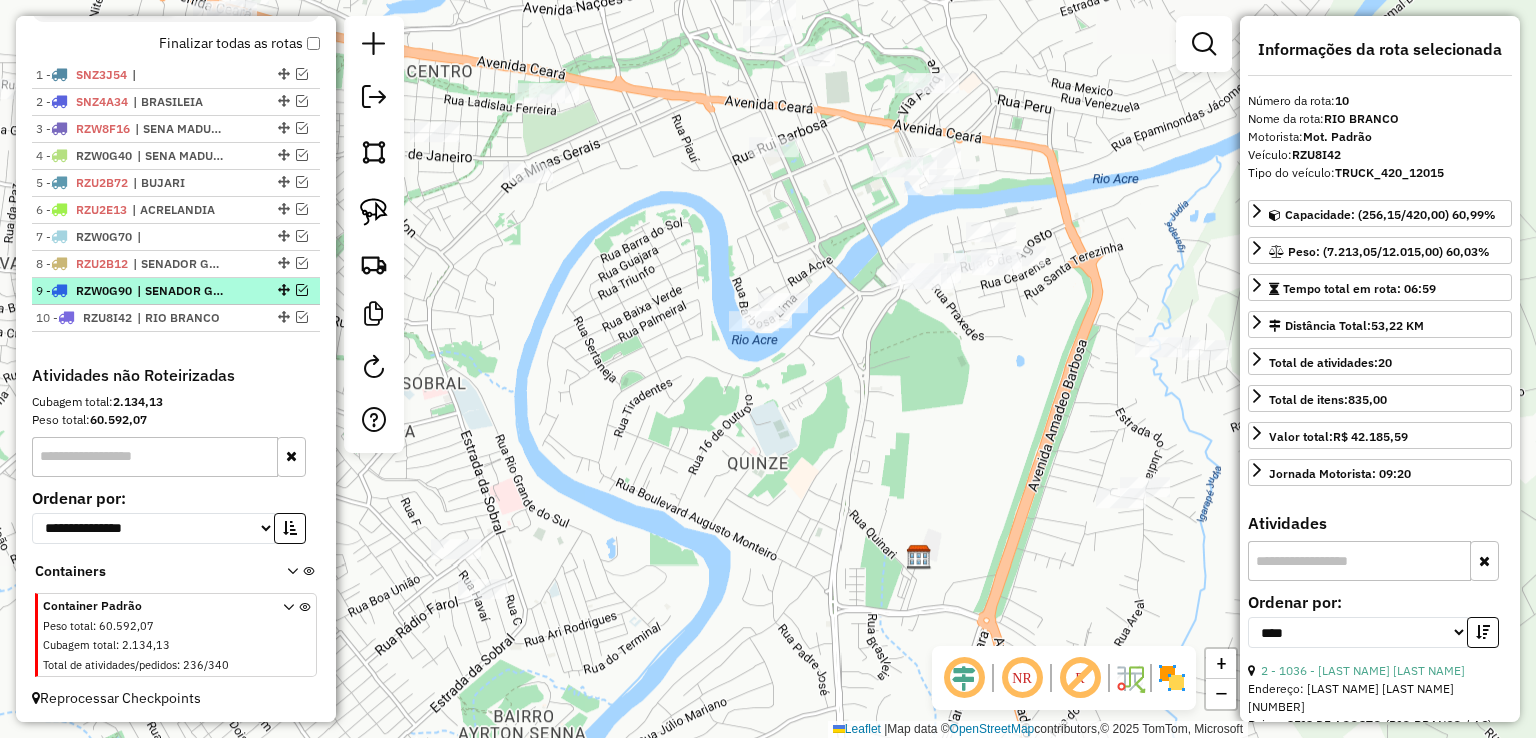 click at bounding box center [302, 290] 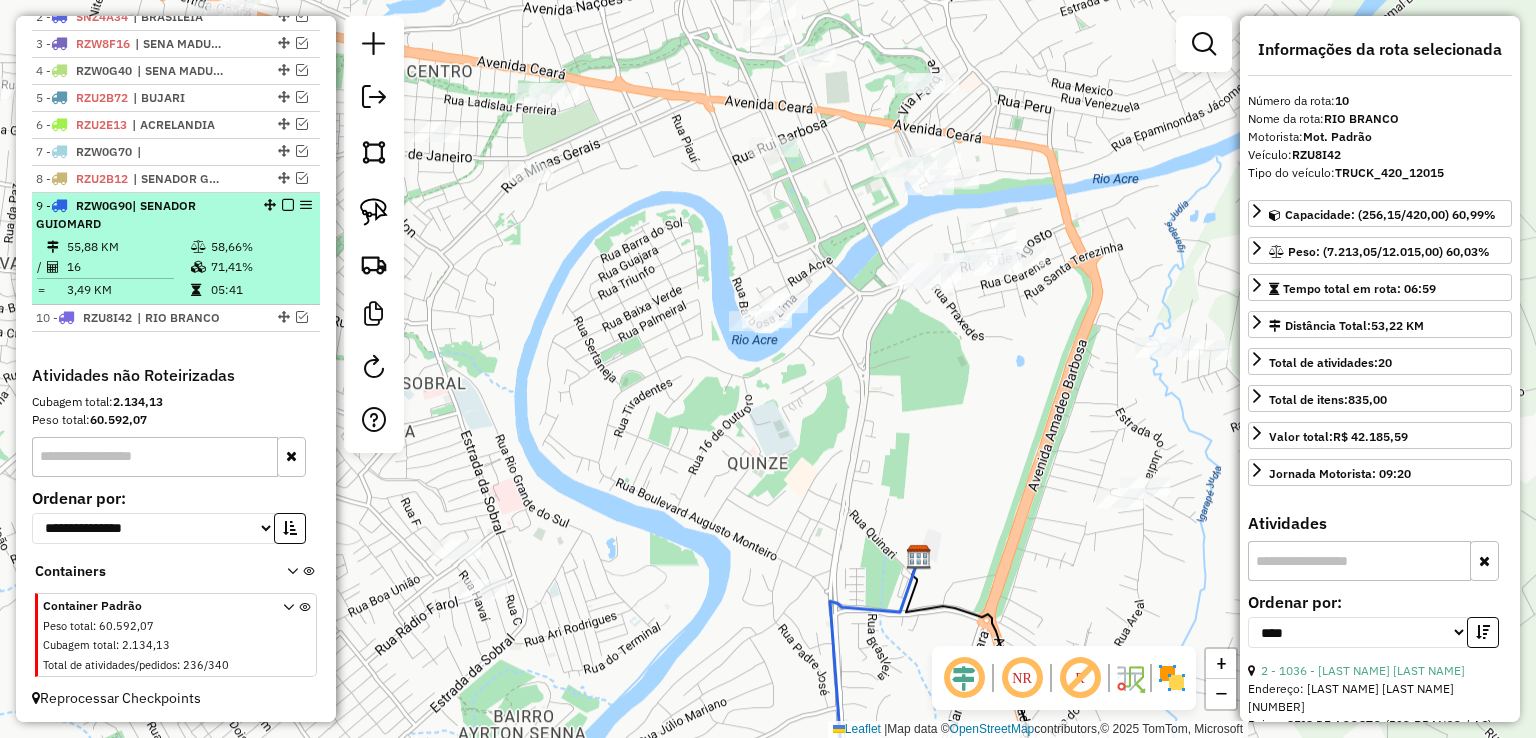 click at bounding box center [288, 205] 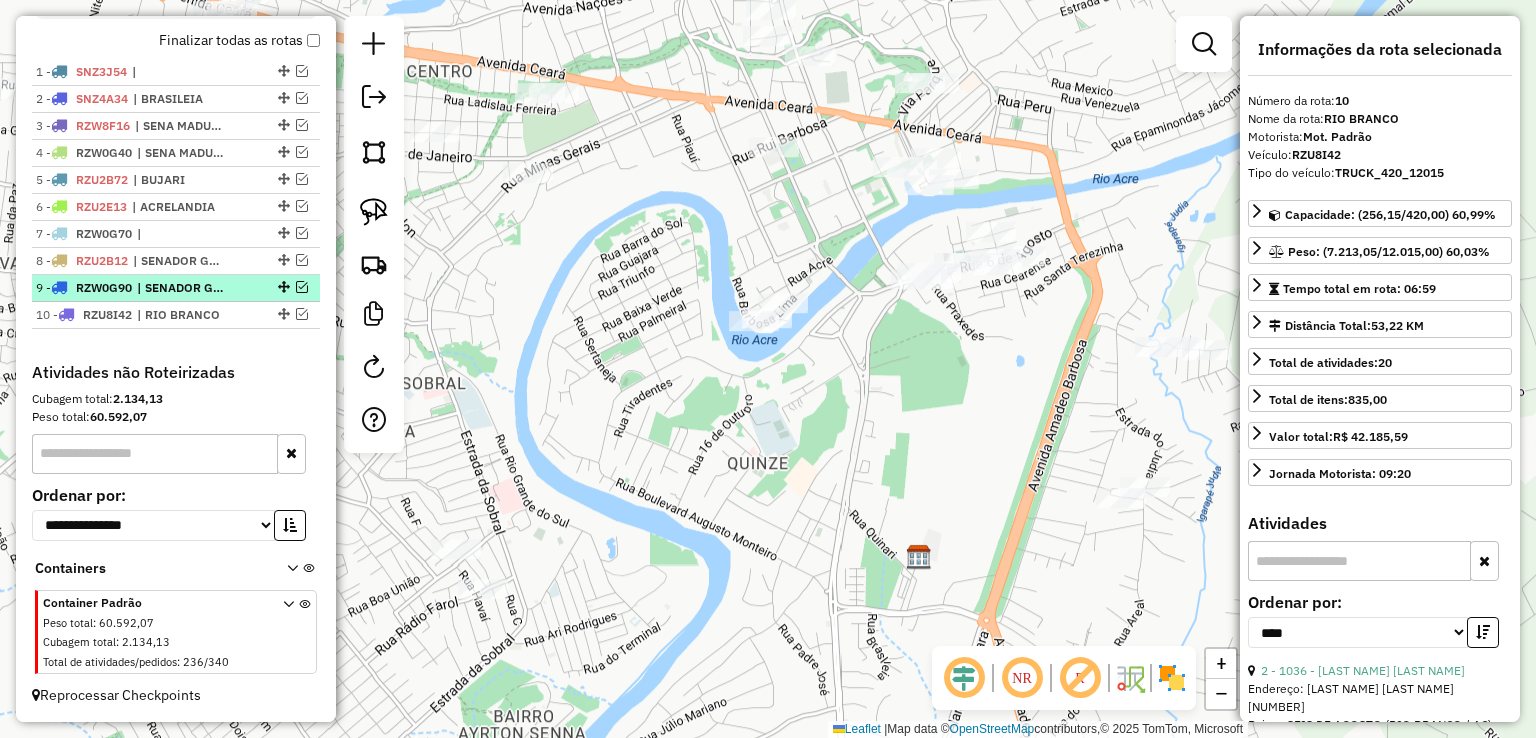 scroll, scrollTop: 704, scrollLeft: 0, axis: vertical 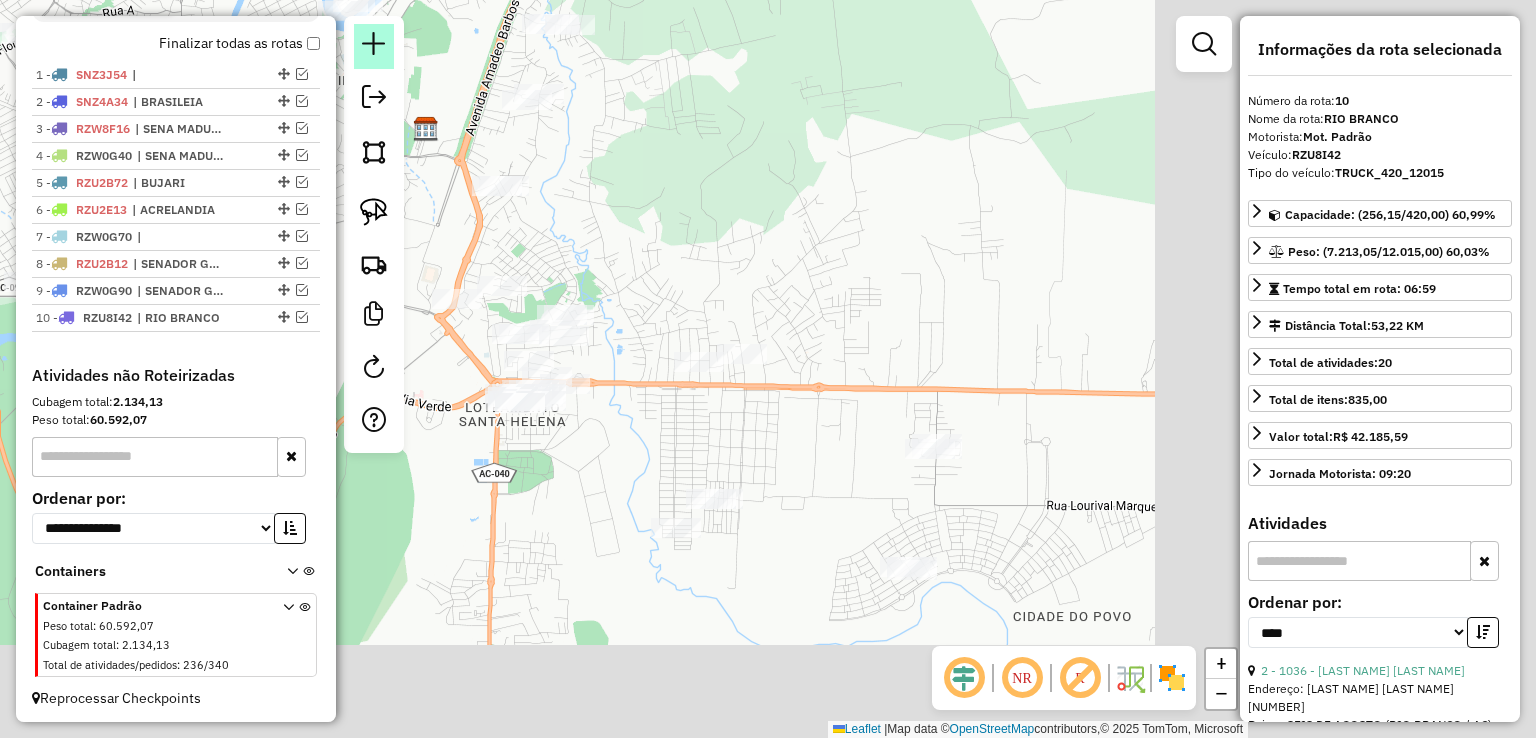 drag, startPoint x: 832, startPoint y: 399, endPoint x: 388, endPoint y: 23, distance: 581.8179 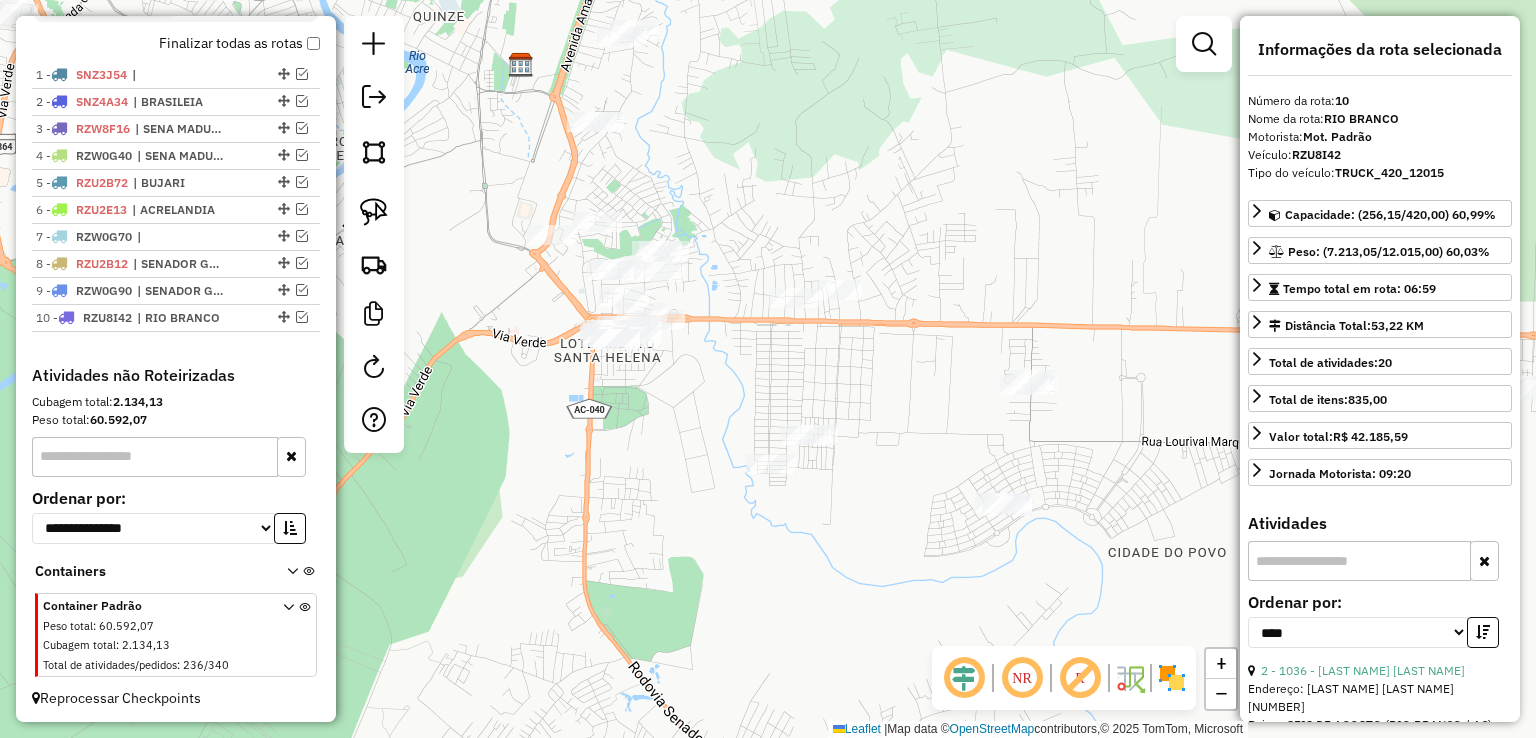 drag, startPoint x: 806, startPoint y: 176, endPoint x: 940, endPoint y: 162, distance: 134.72935 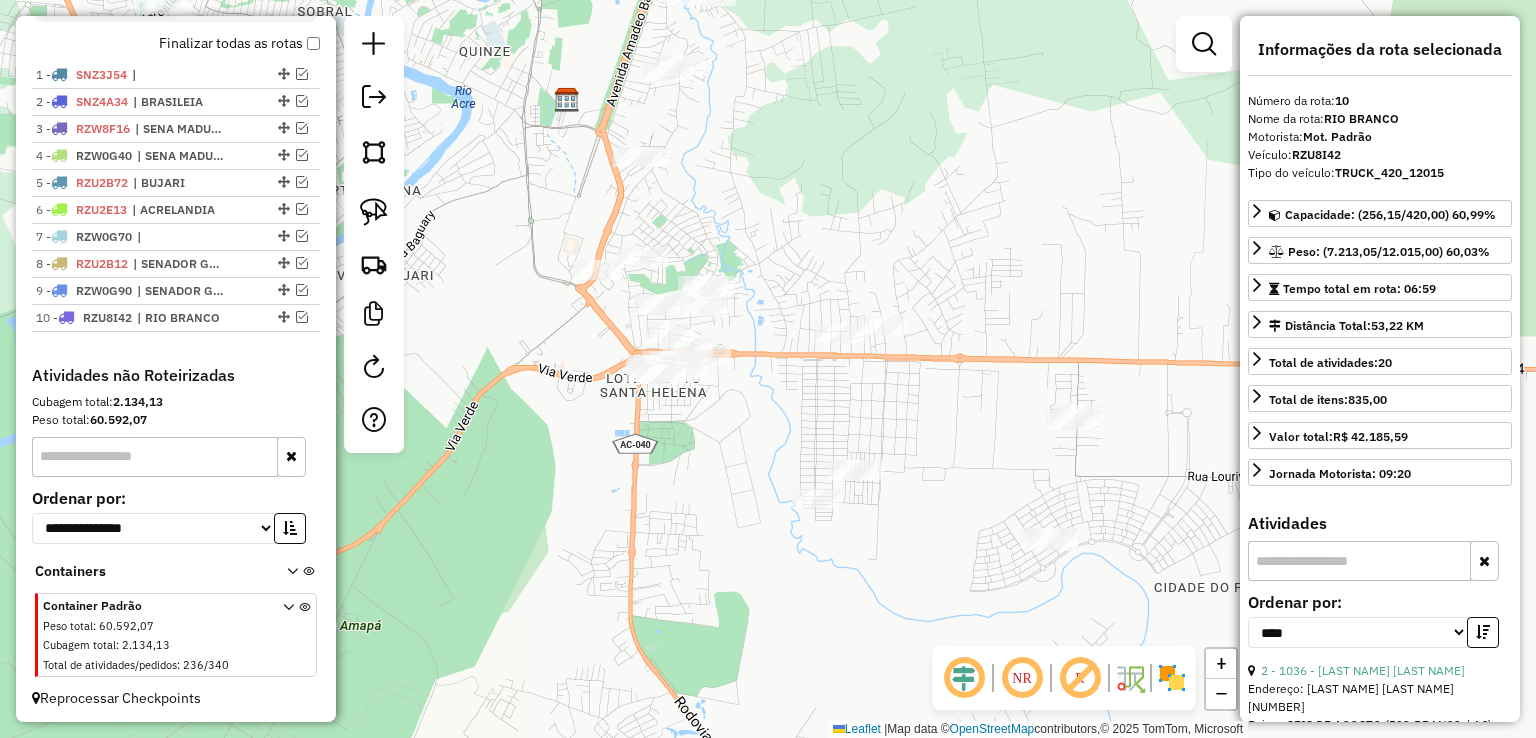 drag, startPoint x: 731, startPoint y: 184, endPoint x: 638, endPoint y: 147, distance: 100.08996 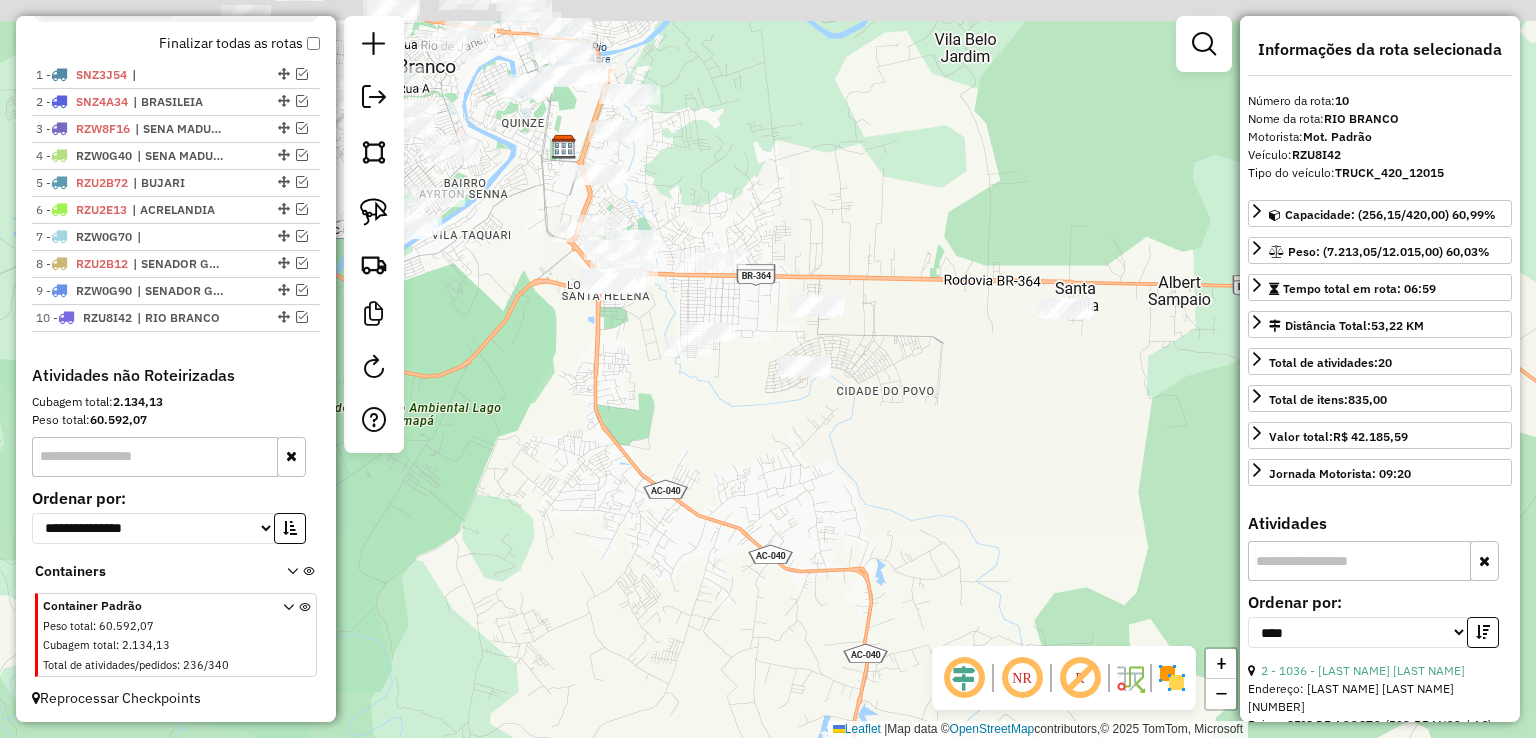 drag, startPoint x: 891, startPoint y: 166, endPoint x: 888, endPoint y: 182, distance: 16.27882 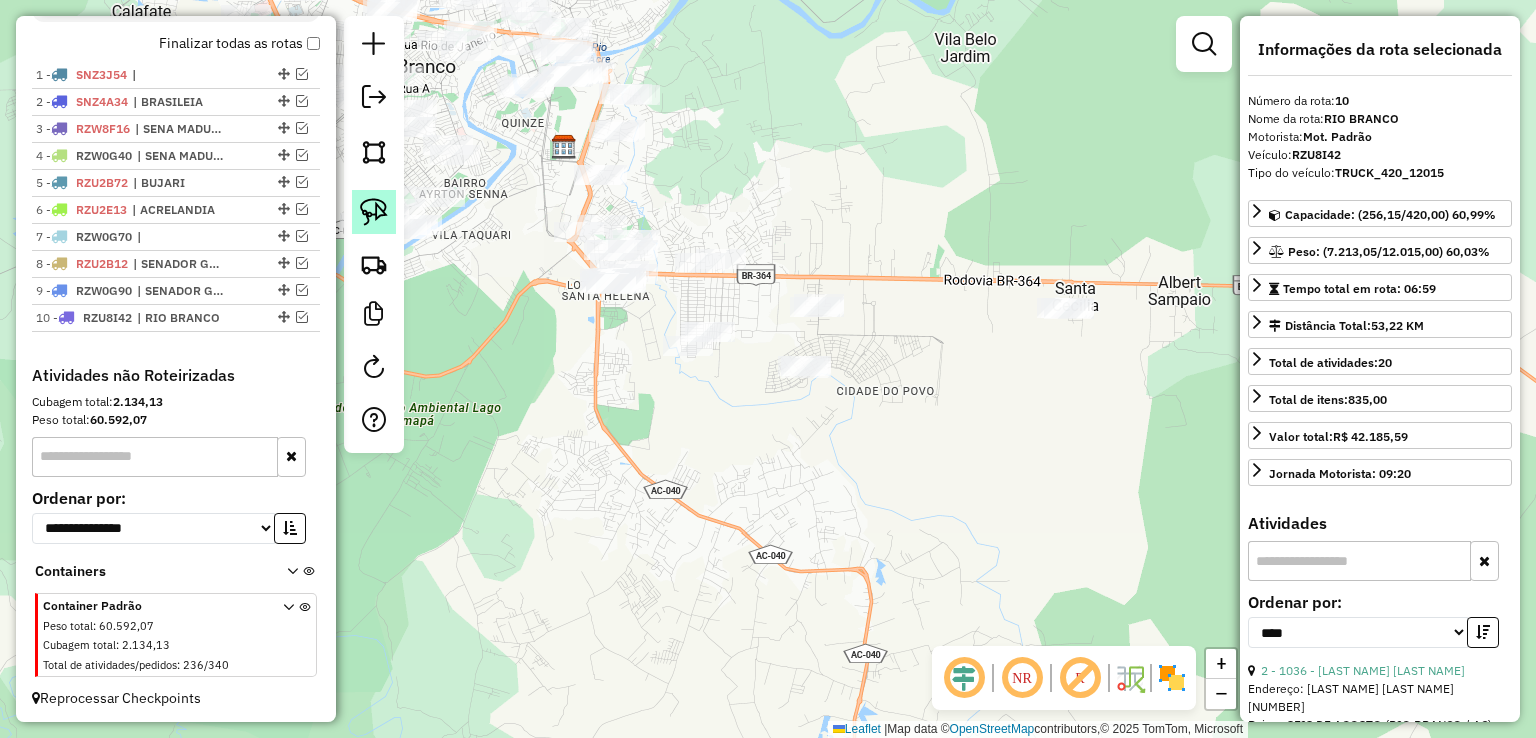 click 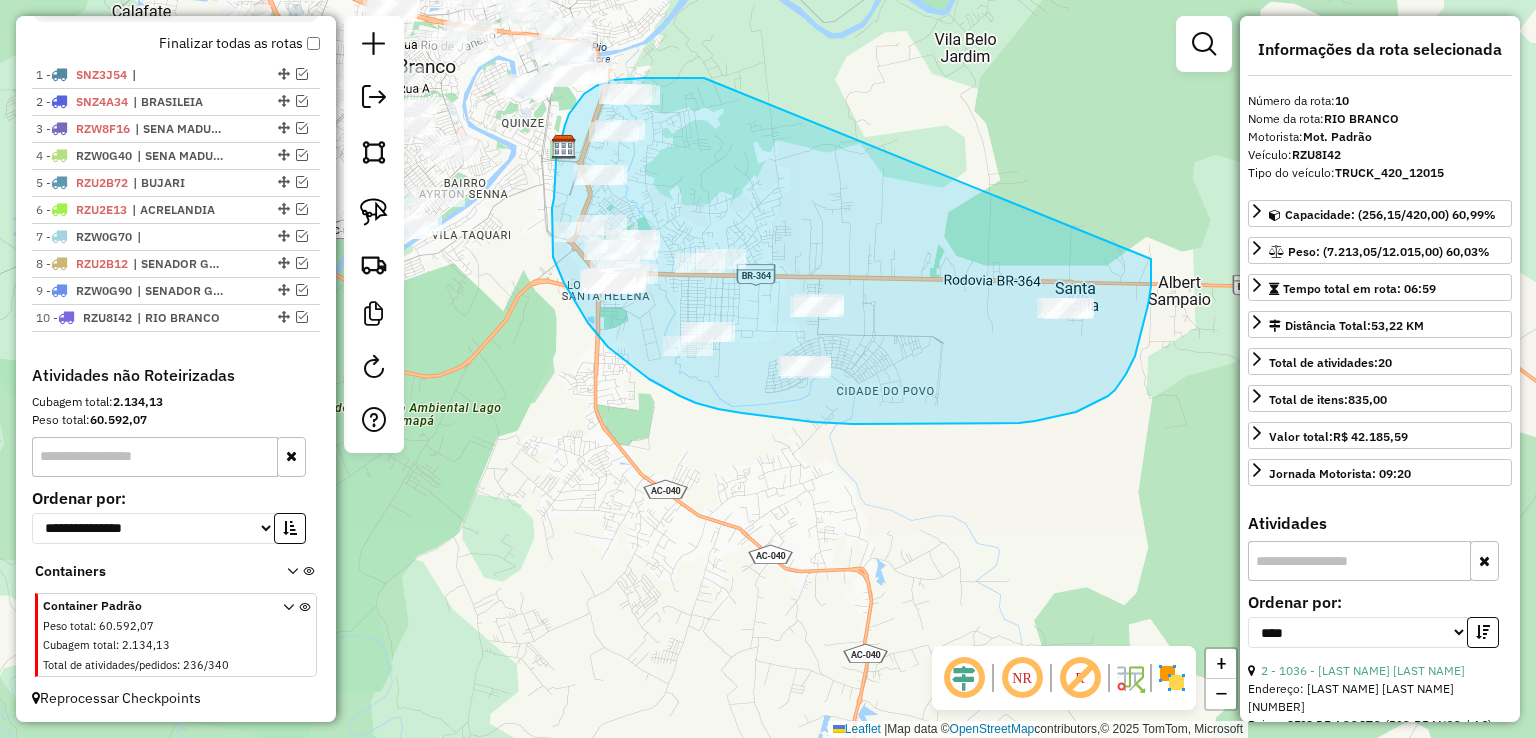 drag, startPoint x: 704, startPoint y: 78, endPoint x: 1151, endPoint y: 259, distance: 482.25513 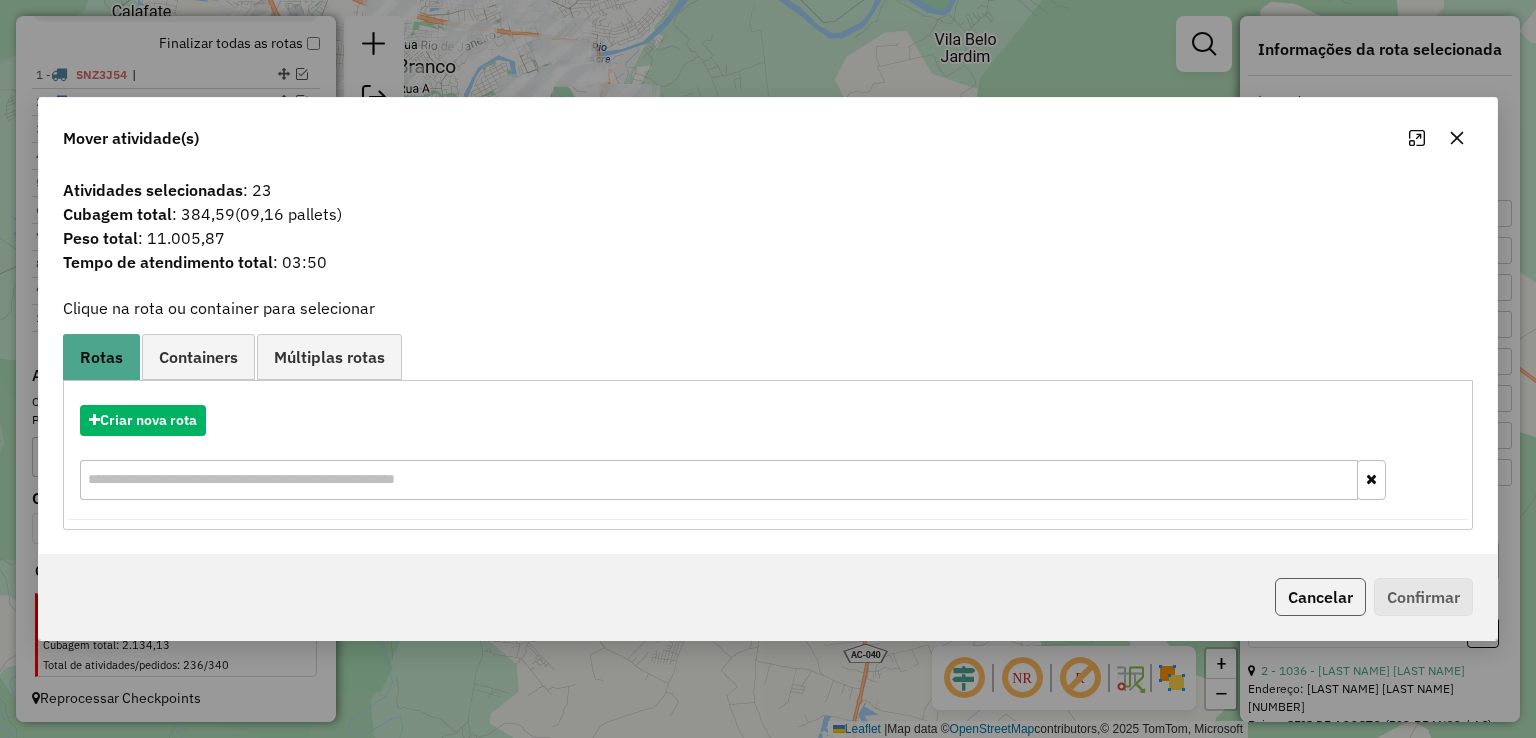 click on "Cancelar" 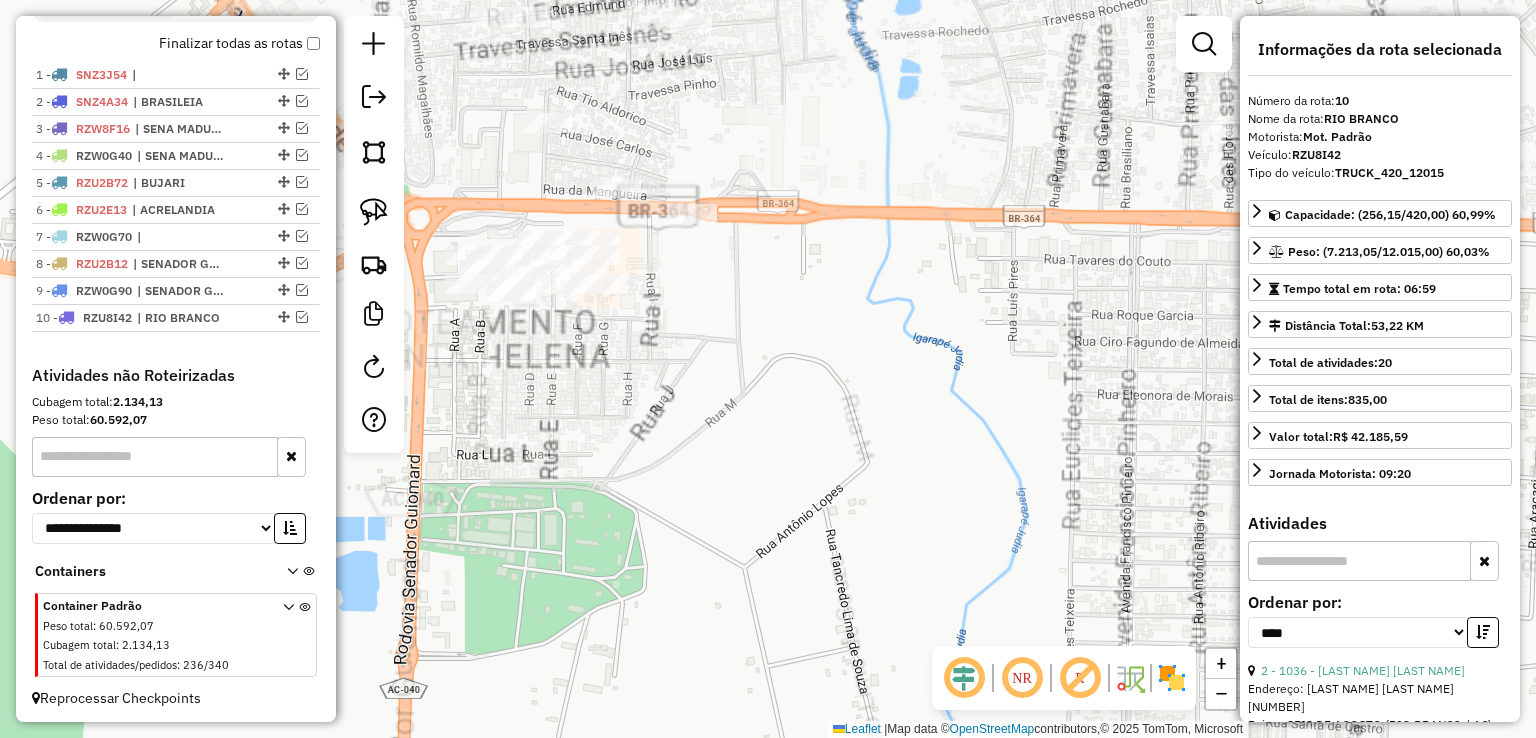 drag, startPoint x: 563, startPoint y: 363, endPoint x: 701, endPoint y: 353, distance: 138.36185 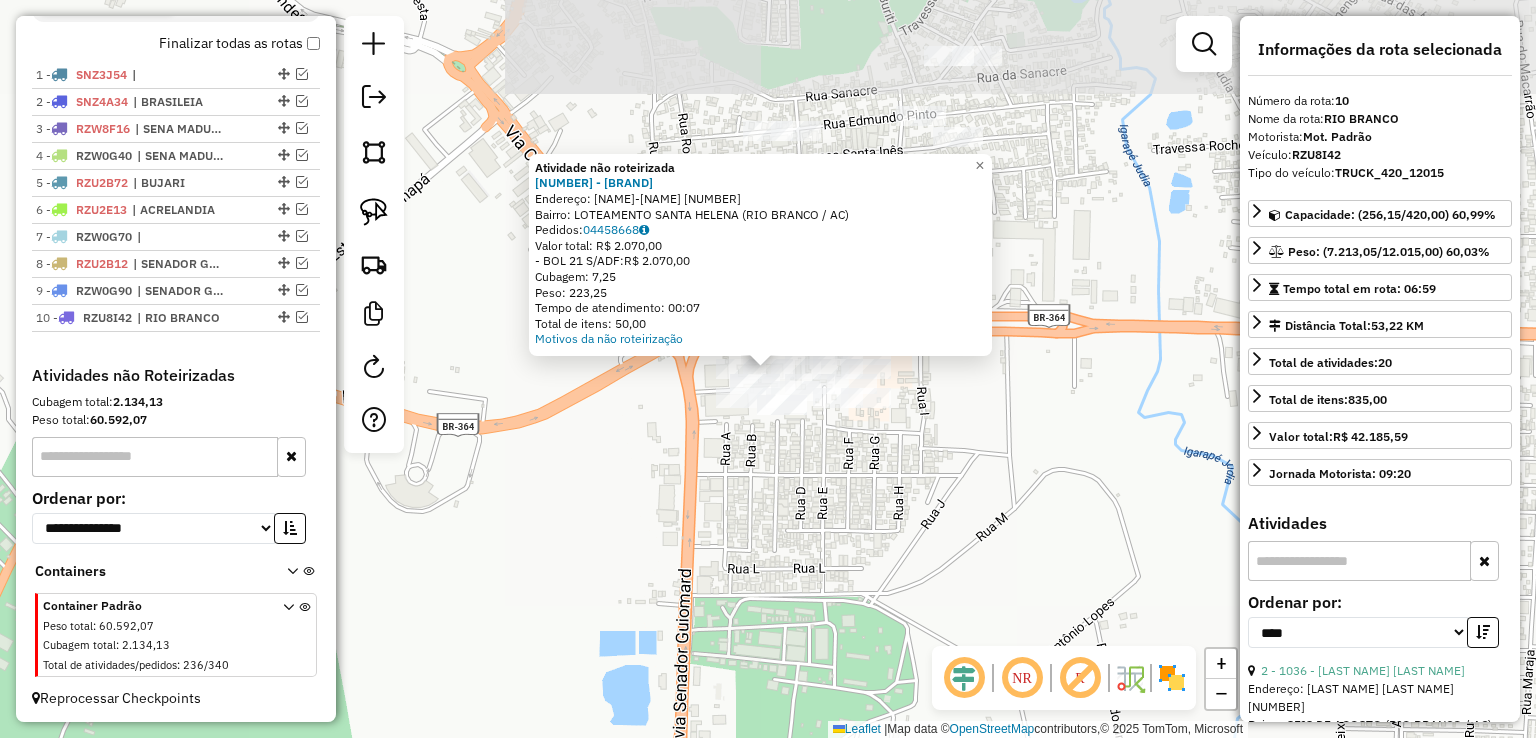 click on "Atividade não roteirizada 8624 - ATACALE  Endereço:  BR-364 (RIO BRANCO-PORTO VELHO 381   Bairro: LOTEAMENTO SANTA HELENA (RIO BRANCO / AC)   Pedidos:  04458668   Valor total: R$ 2.070,00   - BOL 21 S/ADF:  R$ 2.070,00   Cubagem: 7,25   Peso: 223,25   Tempo de atendimento: 00:07   Total de itens: 50,00  Motivos da não roteirização × Janela de atendimento Grade de atendimento Capacidade Transportadoras Veículos Cliente Pedidos  Rotas Selecione os dias de semana para filtrar as janelas de atendimento  Seg   Ter   Qua   Qui   Sex   Sáb   Dom  Informe o período da janela de atendimento: De: Até:  Filtrar exatamente a janela do cliente  Considerar janela de atendimento padrão  Selecione os dias de semana para filtrar as grades de atendimento  Seg   Ter   Qua   Qui   Sex   Sáb   Dom   Considerar clientes sem dia de atendimento cadastrado  Clientes fora do dia de atendimento selecionado Filtrar as atividades entre os valores definidos abaixo:  Peso mínimo:   Peso máximo:   Cubagem mínima:   De:   De:" 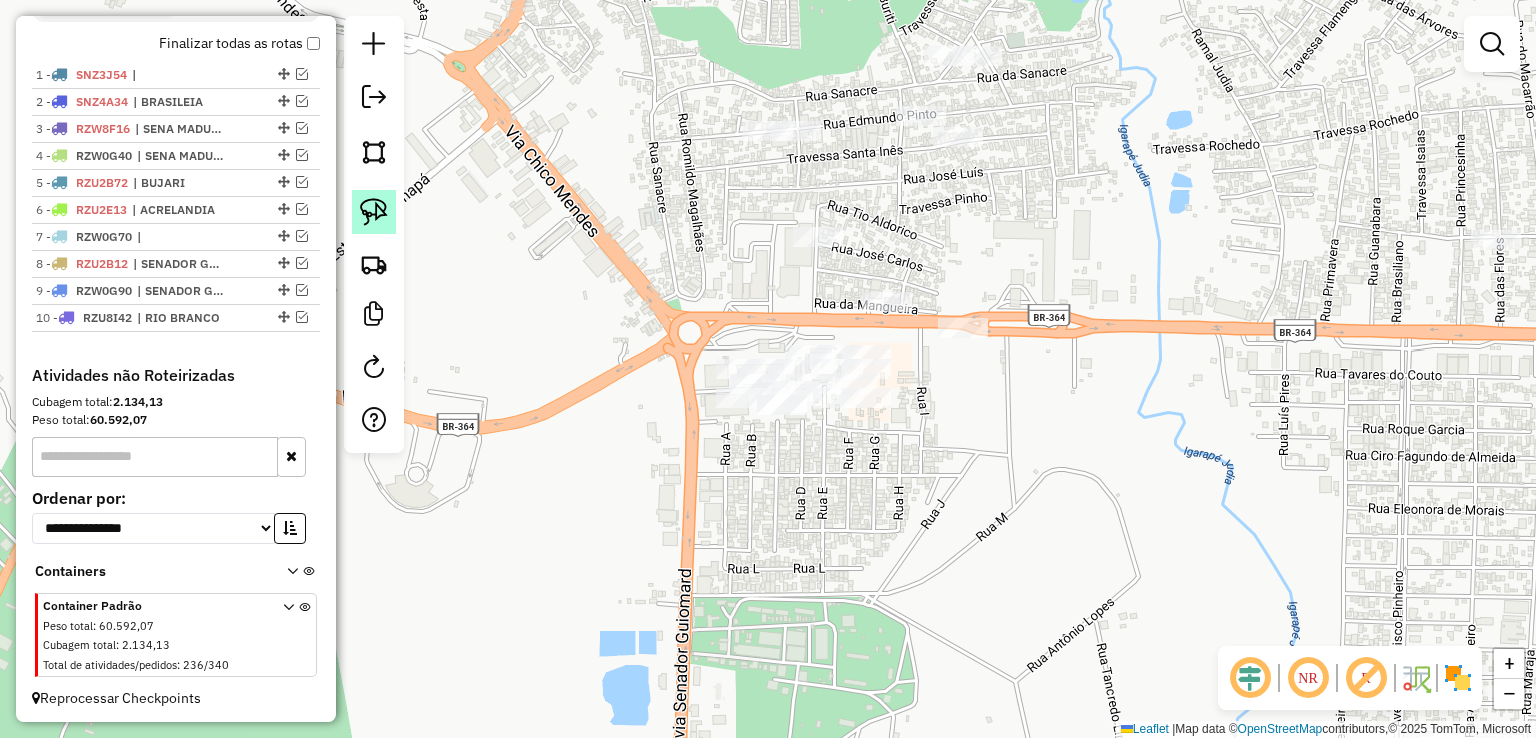click 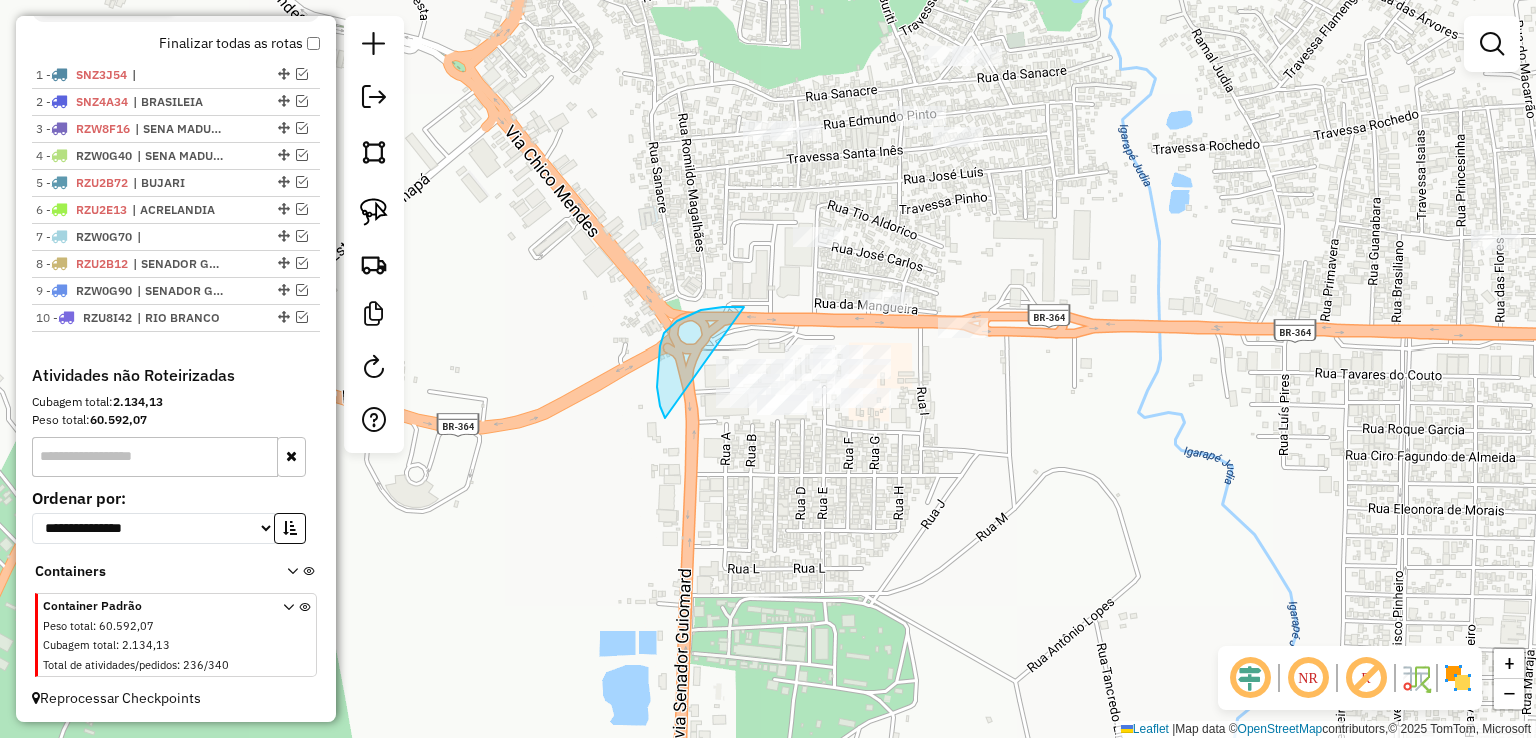 drag, startPoint x: 685, startPoint y: 317, endPoint x: 665, endPoint y: 418, distance: 102.96116 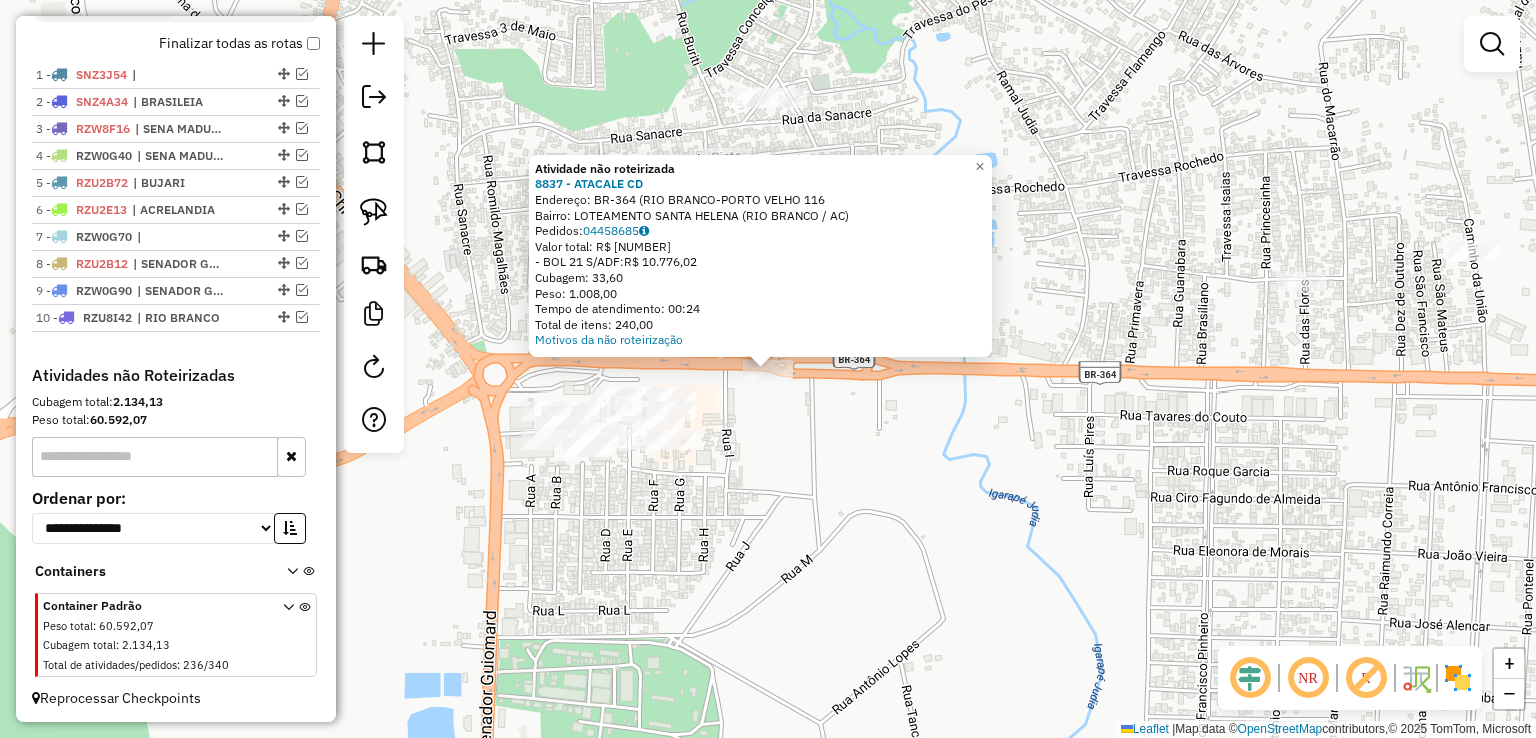 click on "Atividade não roteirizada 8837 - ATACALE CD  Endereço:  BR-364 (RIO BRANCO-PORTO VELHO 116   Bairro: LOTEAMENTO SANTA HELENA (RIO BRANCO / AC)   Pedidos:  04458685   Valor total: R$ 10.776,02   - BOL 21 S/ADF:  R$ 10.776,02   Cubagem: 33,60   Peso: 1.008,00   Tempo de atendimento: 00:24   Total de itens: 240,00  Motivos da não roteirização × Janela de atendimento Grade de atendimento Capacidade Transportadoras Veículos Cliente Pedidos  Rotas Selecione os dias de semana para filtrar as janelas de atendimento  Seg   Ter   Qua   Qui   Sex   Sáb   Dom  Informe o período da janela de atendimento: De: Até:  Filtrar exatamente a janela do cliente  Considerar janela de atendimento padrão  Selecione os dias de semana para filtrar as grades de atendimento  Seg   Ter   Qua   Qui   Sex   Sáb   Dom   Considerar clientes sem dia de atendimento cadastrado  Clientes fora do dia de atendimento selecionado Filtrar as atividades entre os valores definidos abaixo:  Peso mínimo:   Peso máximo:   Cubagem mínima:  +" 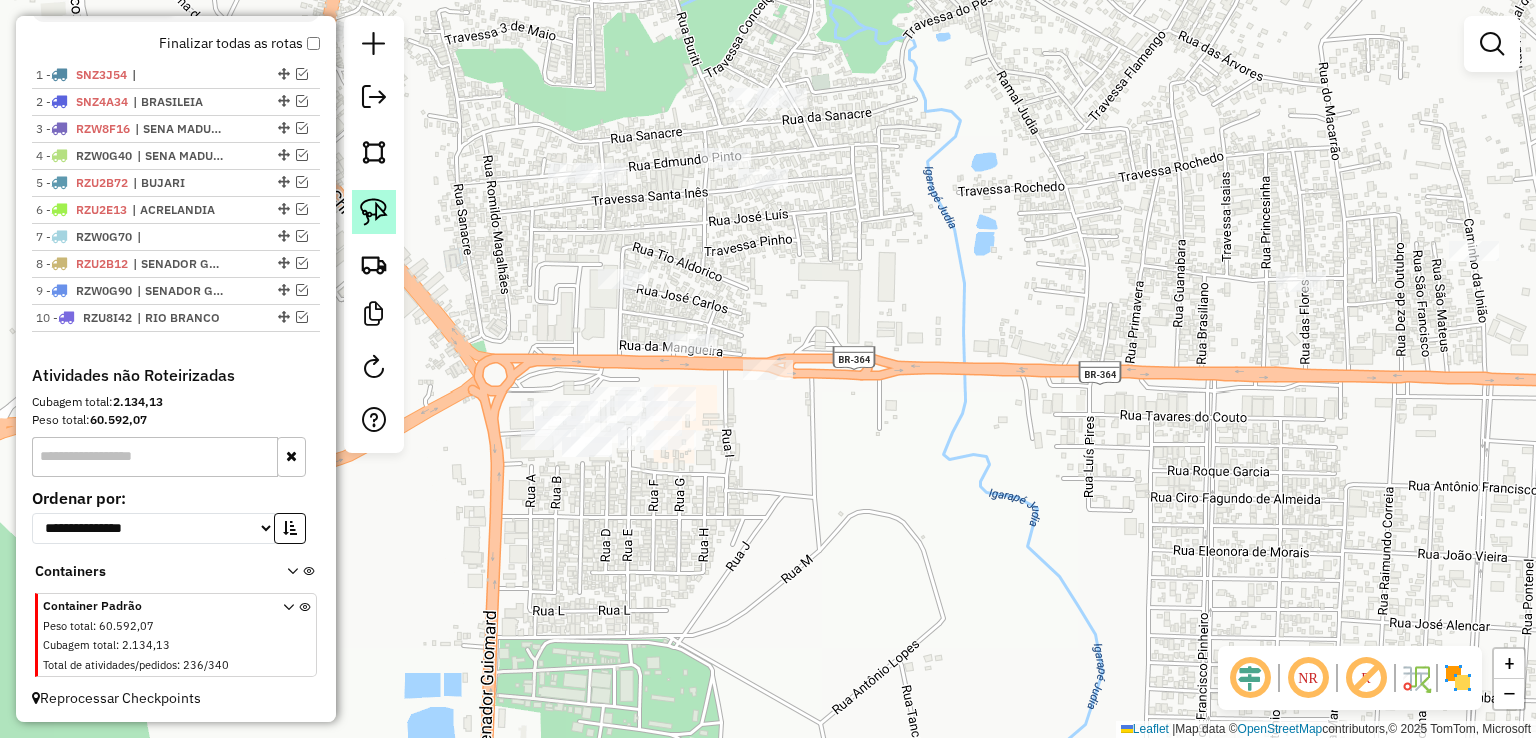 click 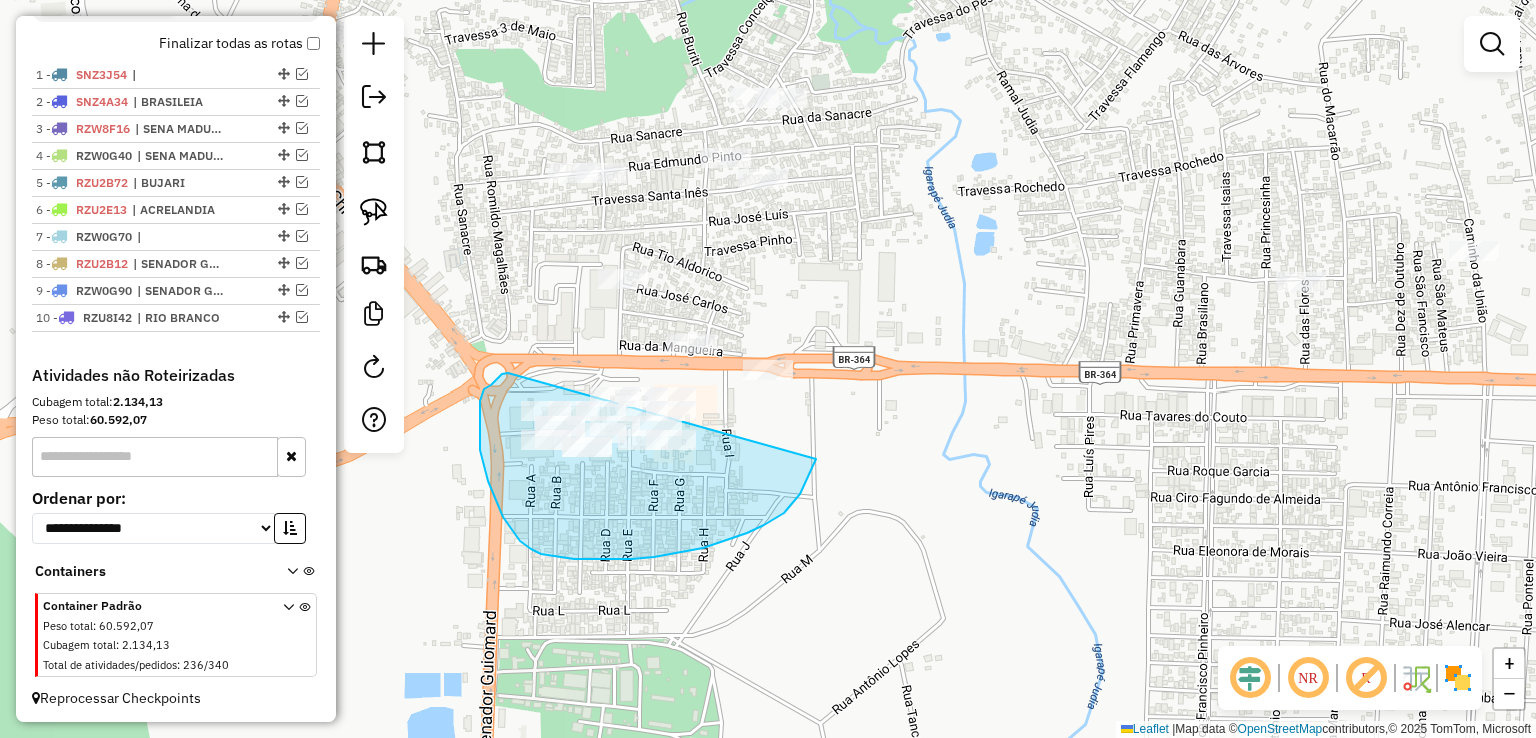 drag, startPoint x: 491, startPoint y: 385, endPoint x: 810, endPoint y: 376, distance: 319.12692 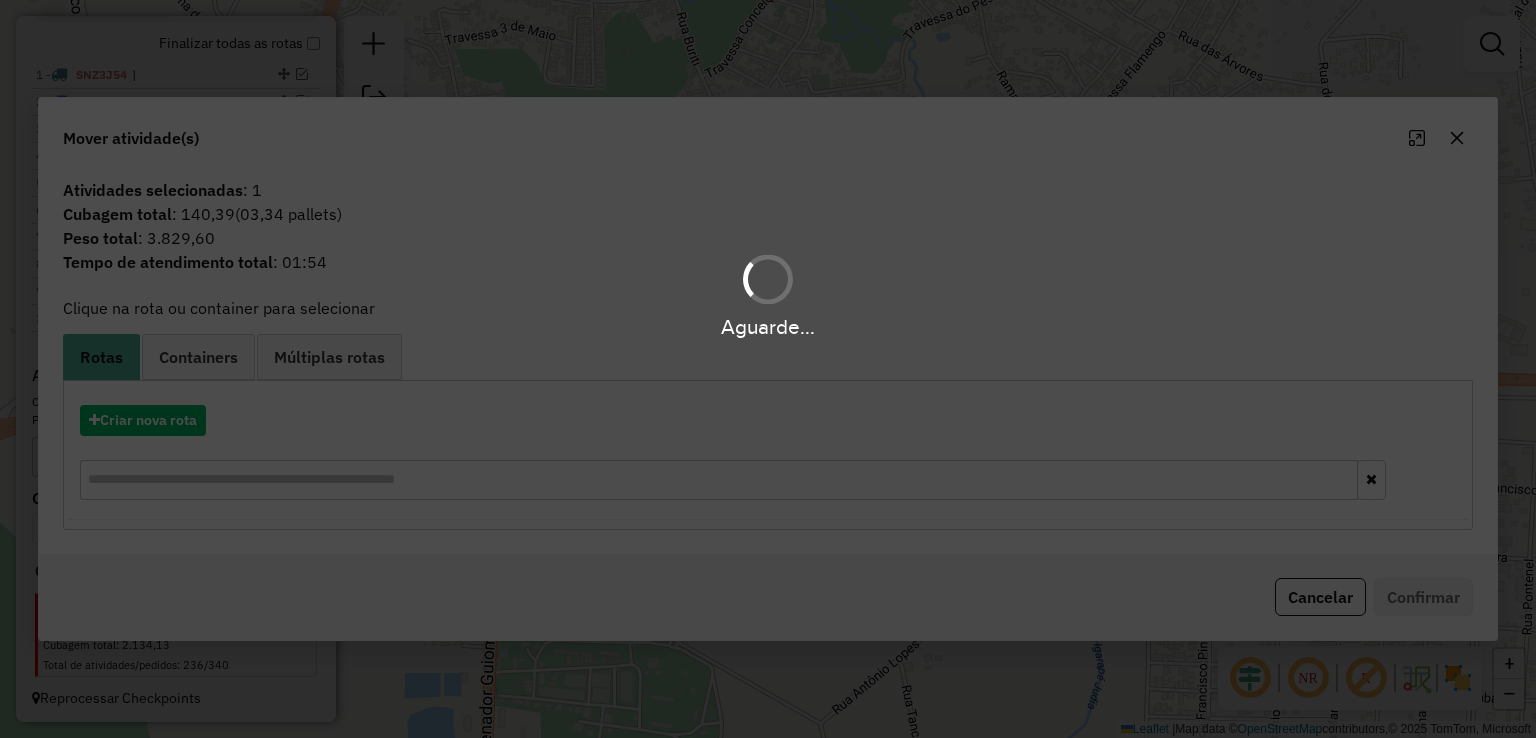 click on "Aguarde..." at bounding box center [768, 369] 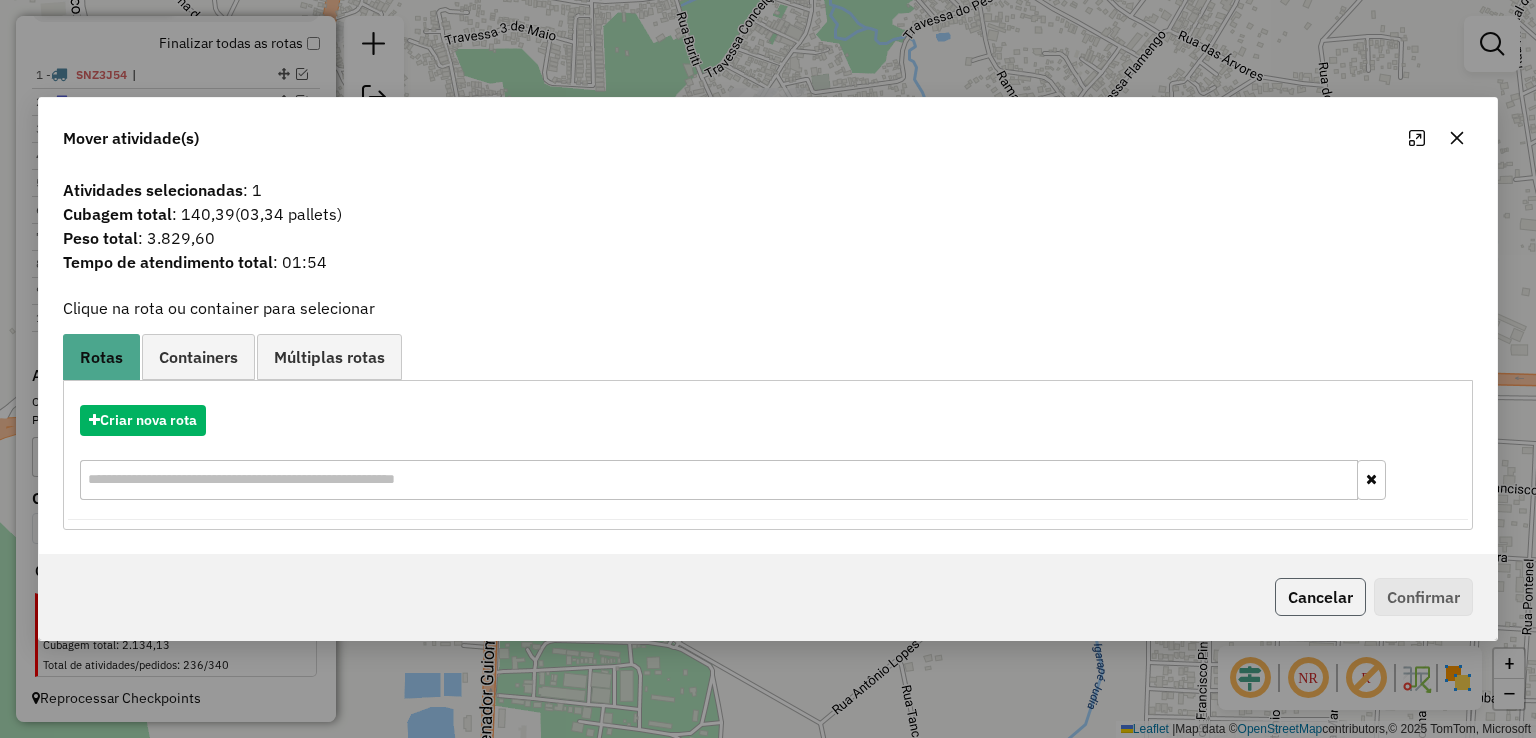 click on "Cancelar" 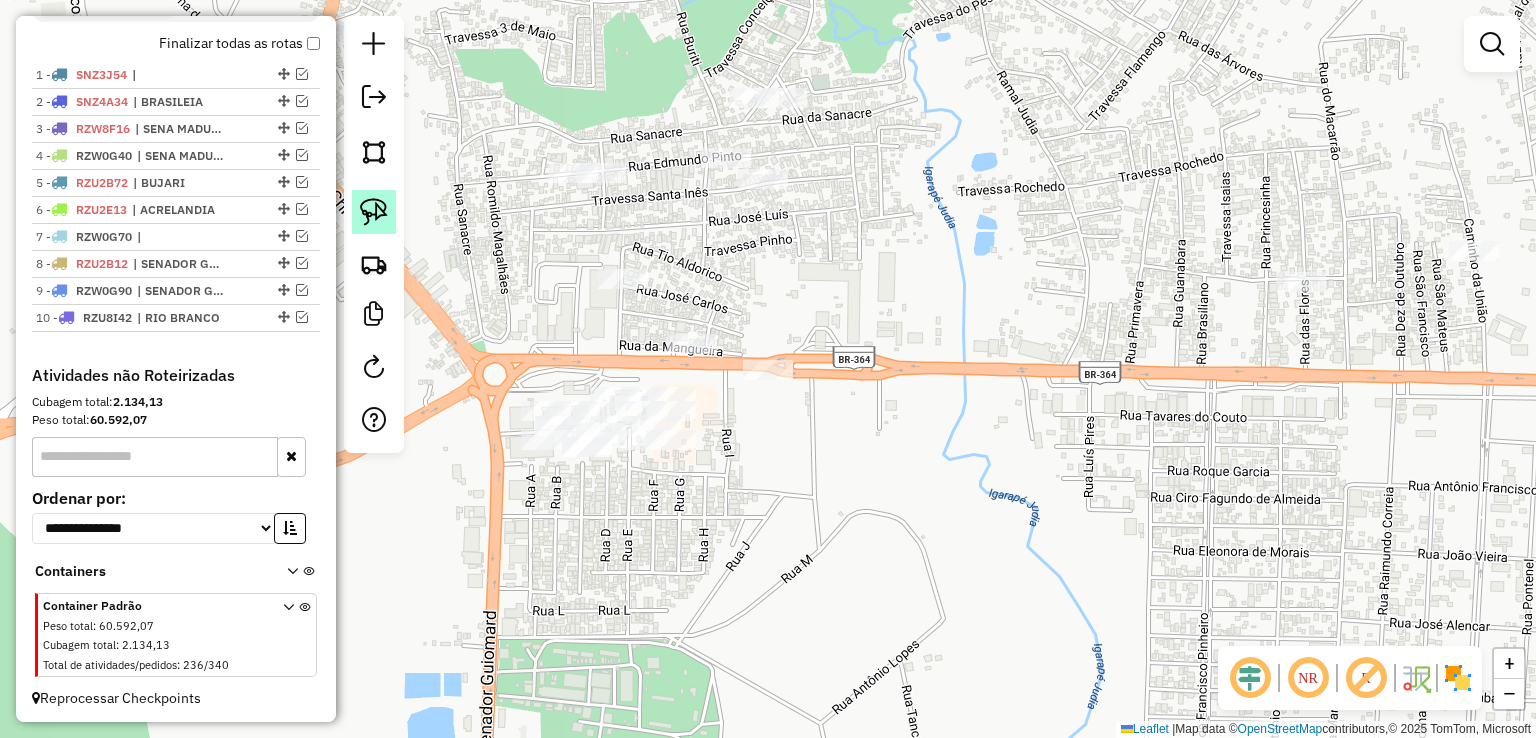 click 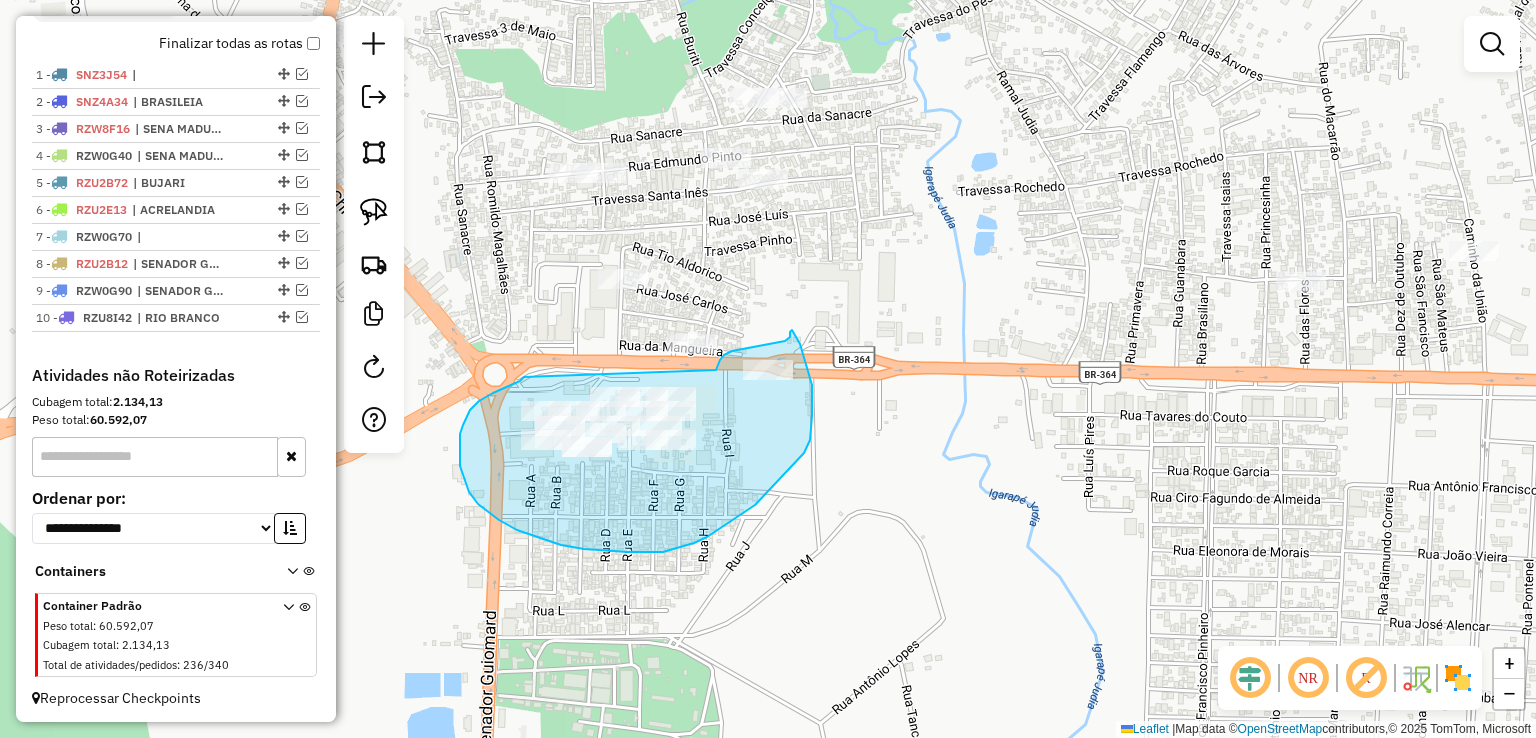 drag, startPoint x: 524, startPoint y: 377, endPoint x: 716, endPoint y: 370, distance: 192.12756 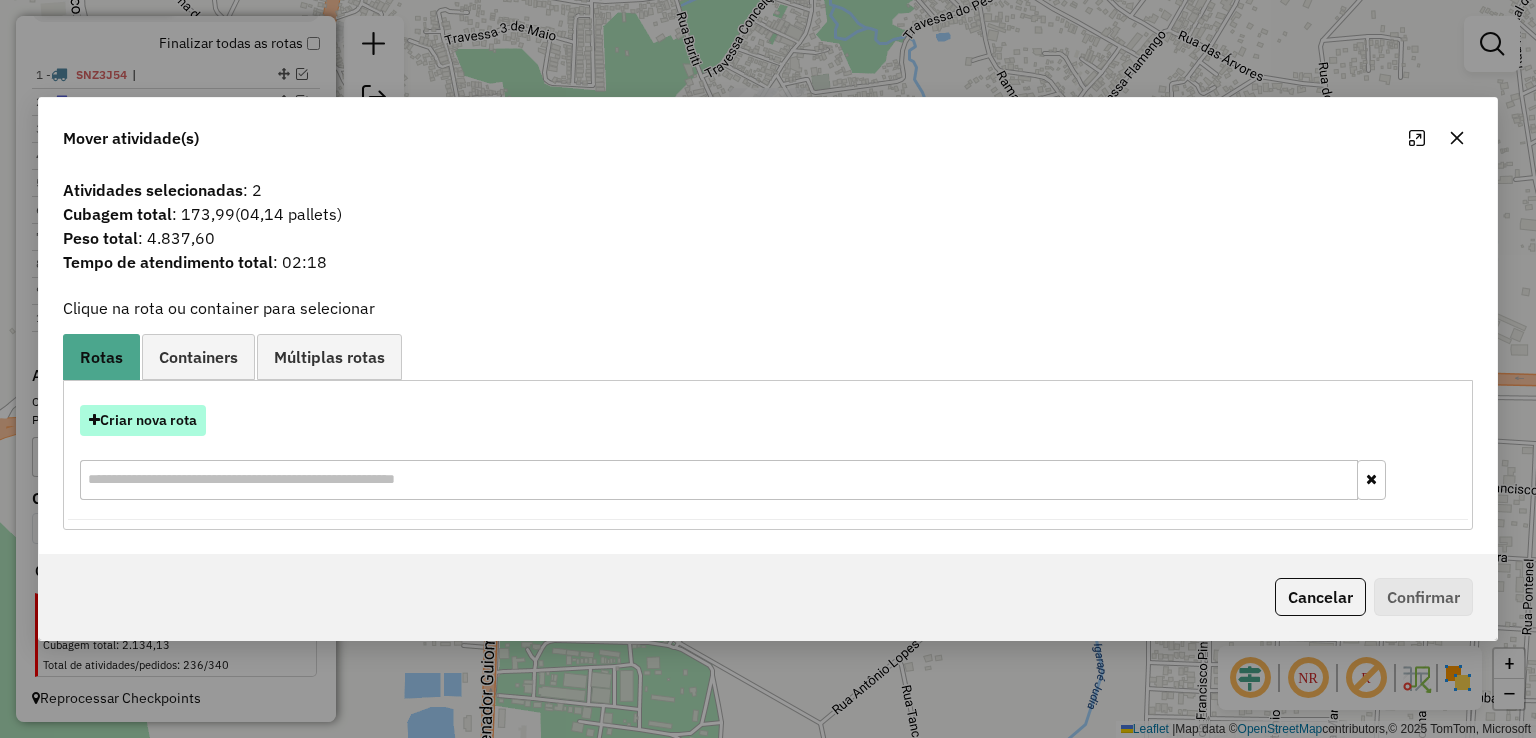click on "Criar nova rota" at bounding box center [143, 420] 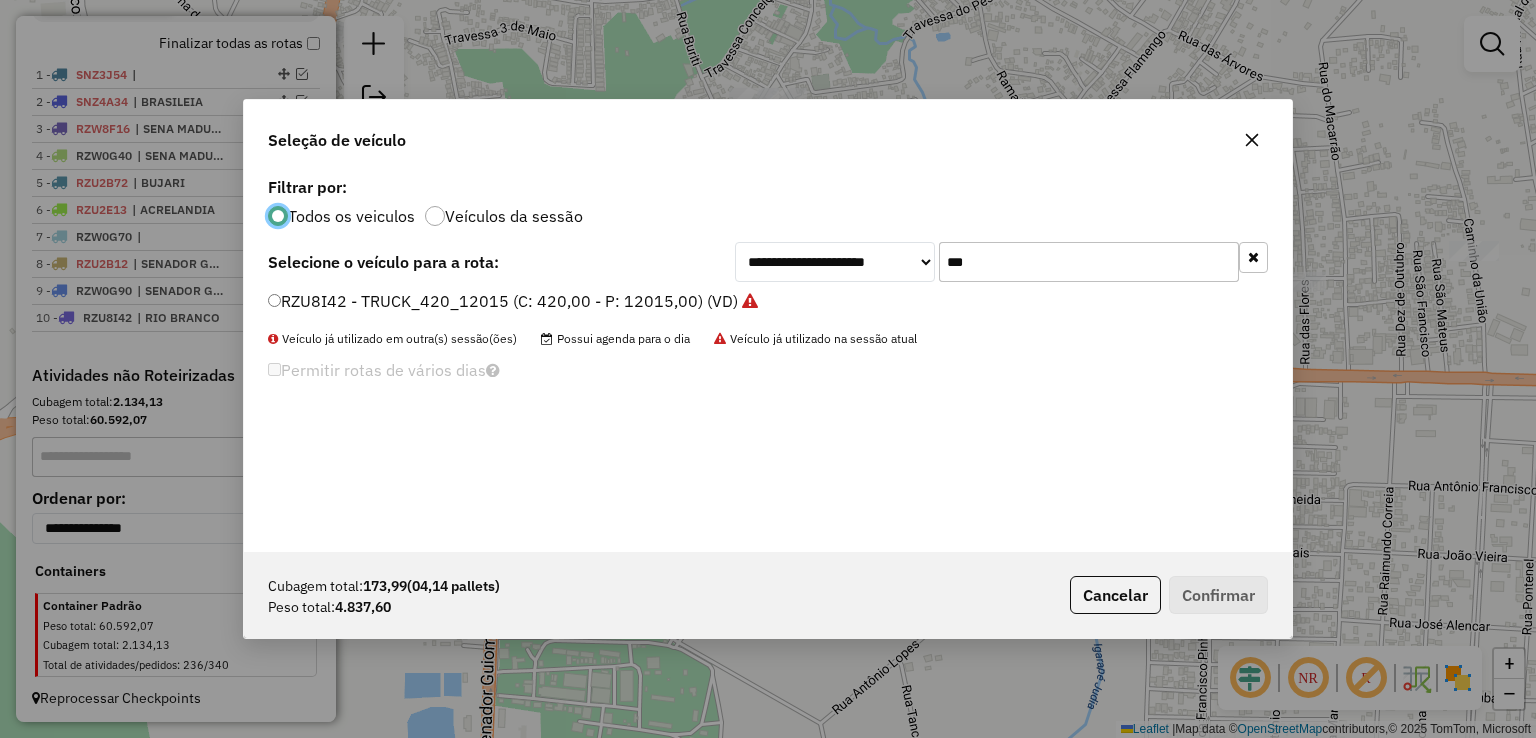 scroll, scrollTop: 10, scrollLeft: 6, axis: both 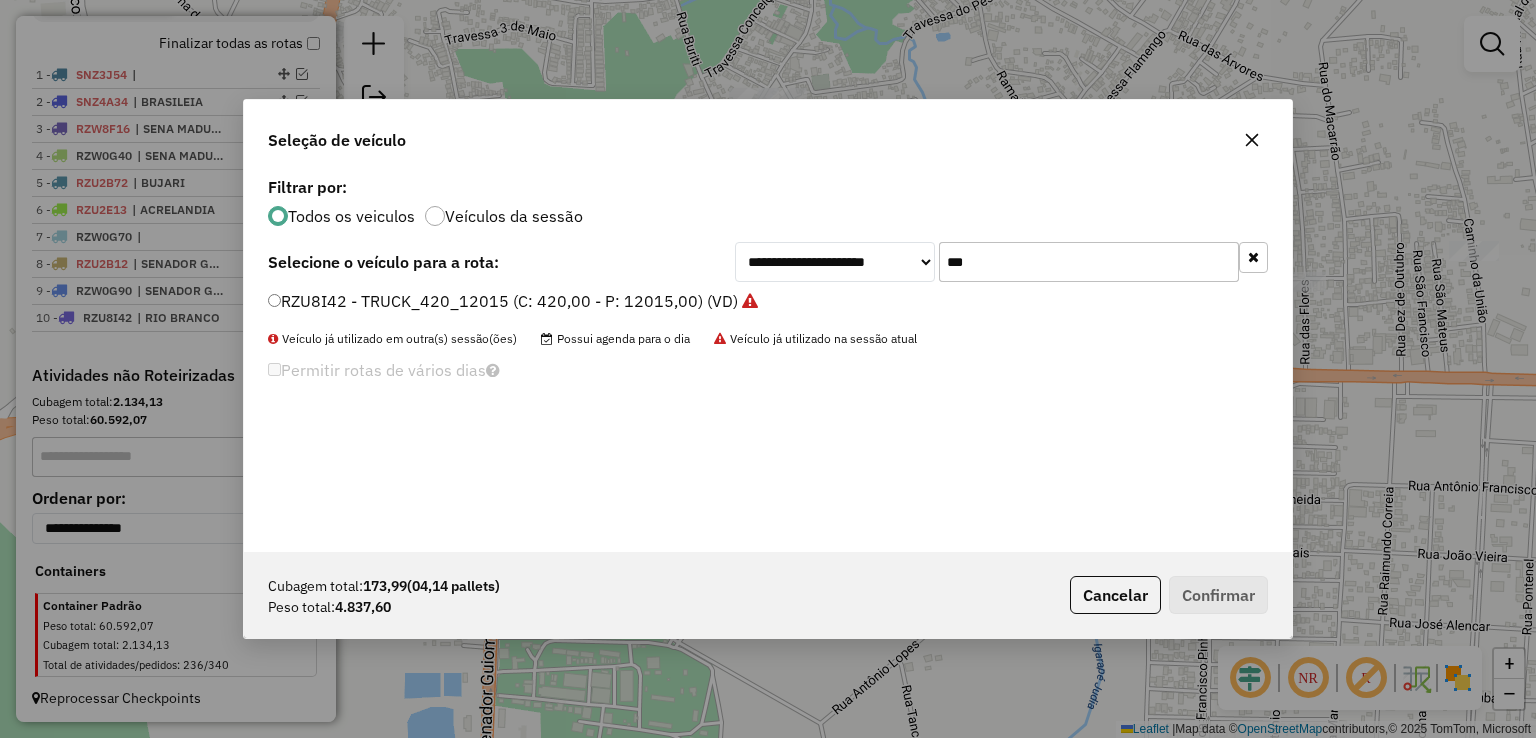 drag, startPoint x: 1012, startPoint y: 258, endPoint x: 877, endPoint y: 250, distance: 135.23683 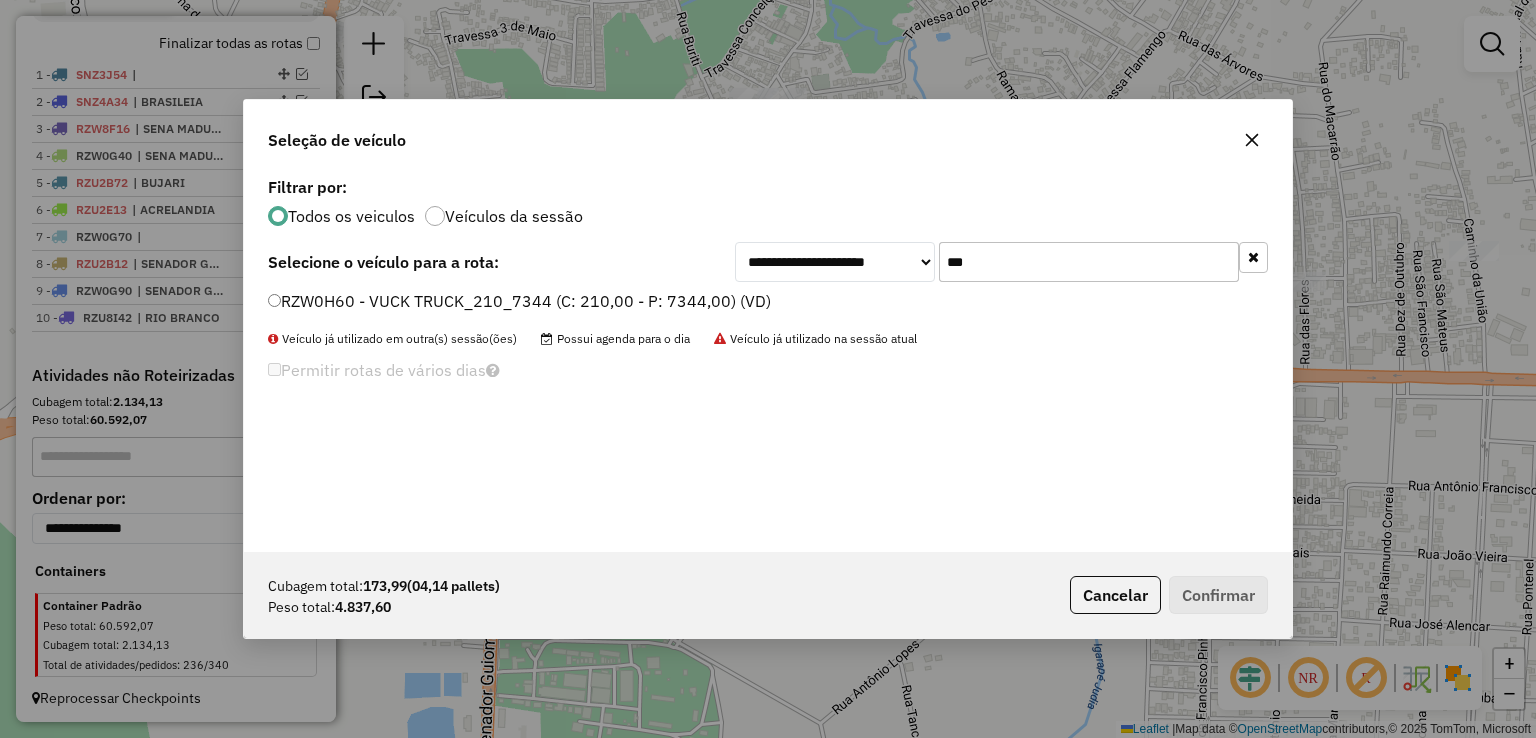 type on "***" 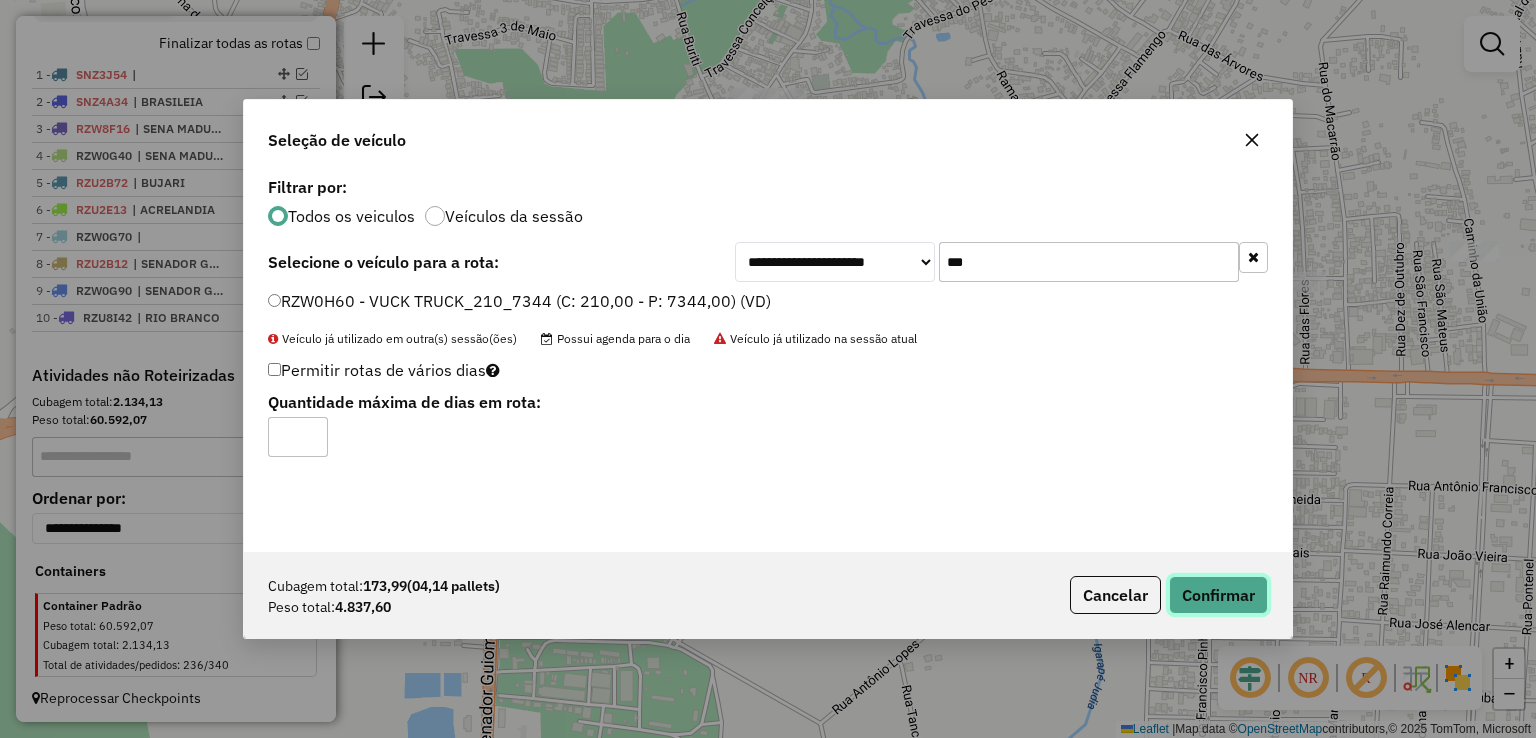 click on "Confirmar" 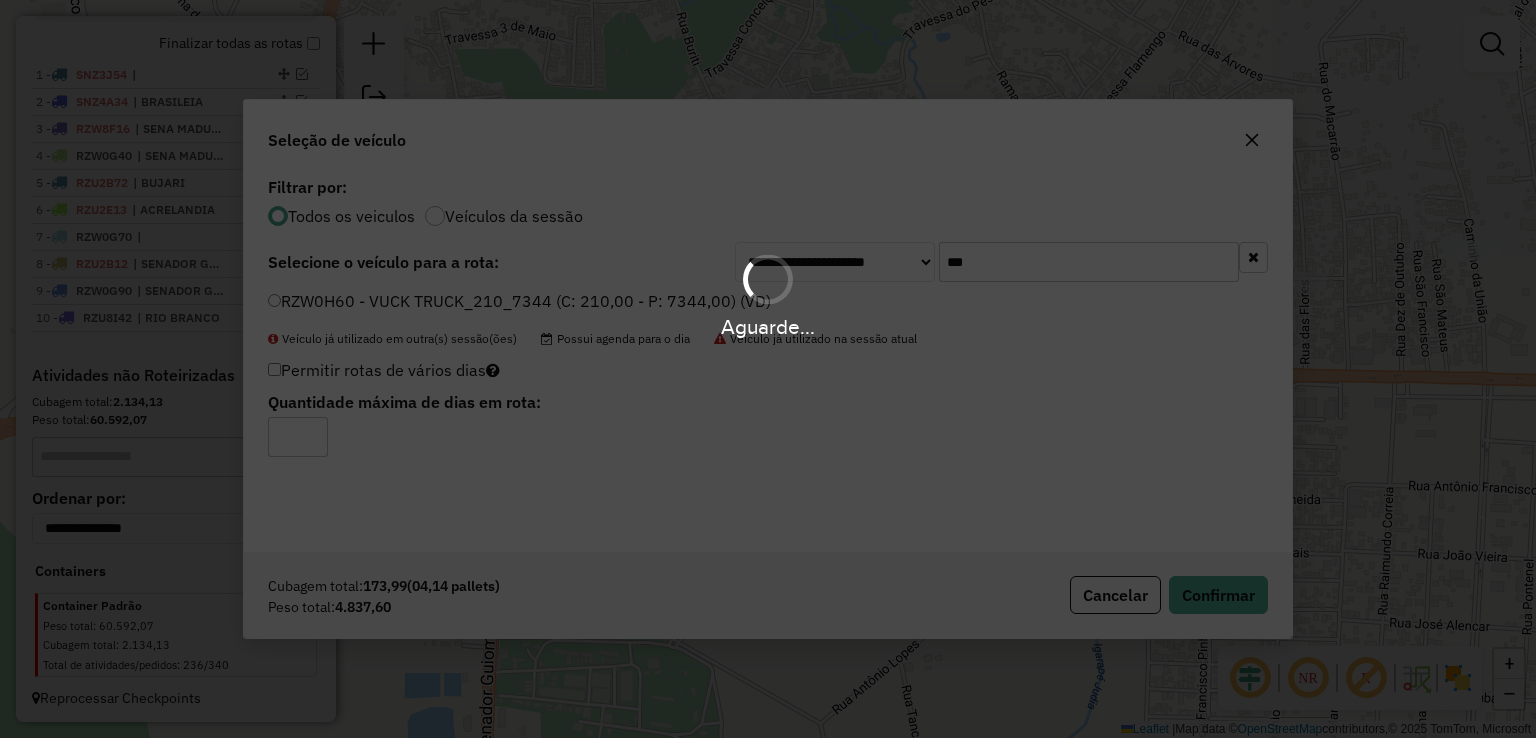scroll, scrollTop: 798, scrollLeft: 0, axis: vertical 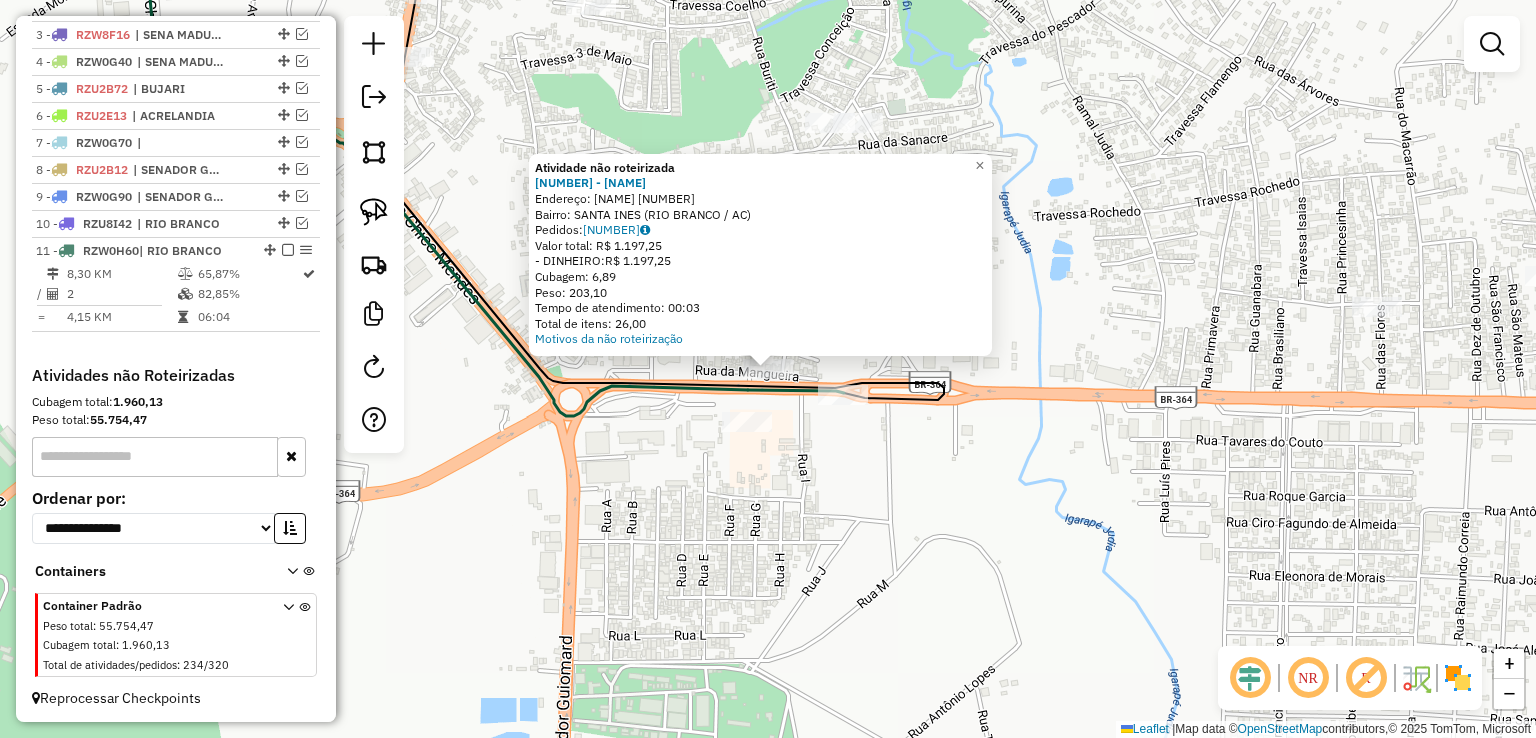 click on "Atividade não roteirizada 99917 - MIRA BAR E RESTAURAN  Endereço:  DA MANGUEIRA 104   Bairro: SANTA INES (RIO BRANCO / AC)   Pedidos:  04459054   Valor total: R$ 1.197,25   - DINHEIRO:  R$ 1.197,25   Cubagem: 6,89   Peso: 203,10   Tempo de atendimento: 00:03   Total de itens: 26,00  Motivos da não roteirização × Janela de atendimento Grade de atendimento Capacidade Transportadoras Veículos Cliente Pedidos  Rotas Selecione os dias de semana para filtrar as janelas de atendimento  Seg   Ter   Qua   Qui   Sex   Sáb   Dom  Informe o período da janela de atendimento: De: Até:  Filtrar exatamente a janela do cliente  Considerar janela de atendimento padrão  Selecione os dias de semana para filtrar as grades de atendimento  Seg   Ter   Qua   Qui   Sex   Sáb   Dom   Considerar clientes sem dia de atendimento cadastrado  Clientes fora do dia de atendimento selecionado Filtrar as atividades entre os valores definidos abaixo:  Peso mínimo:   Peso máximo:   Cubagem mínima:   Cubagem máxima:   De:   Até:" 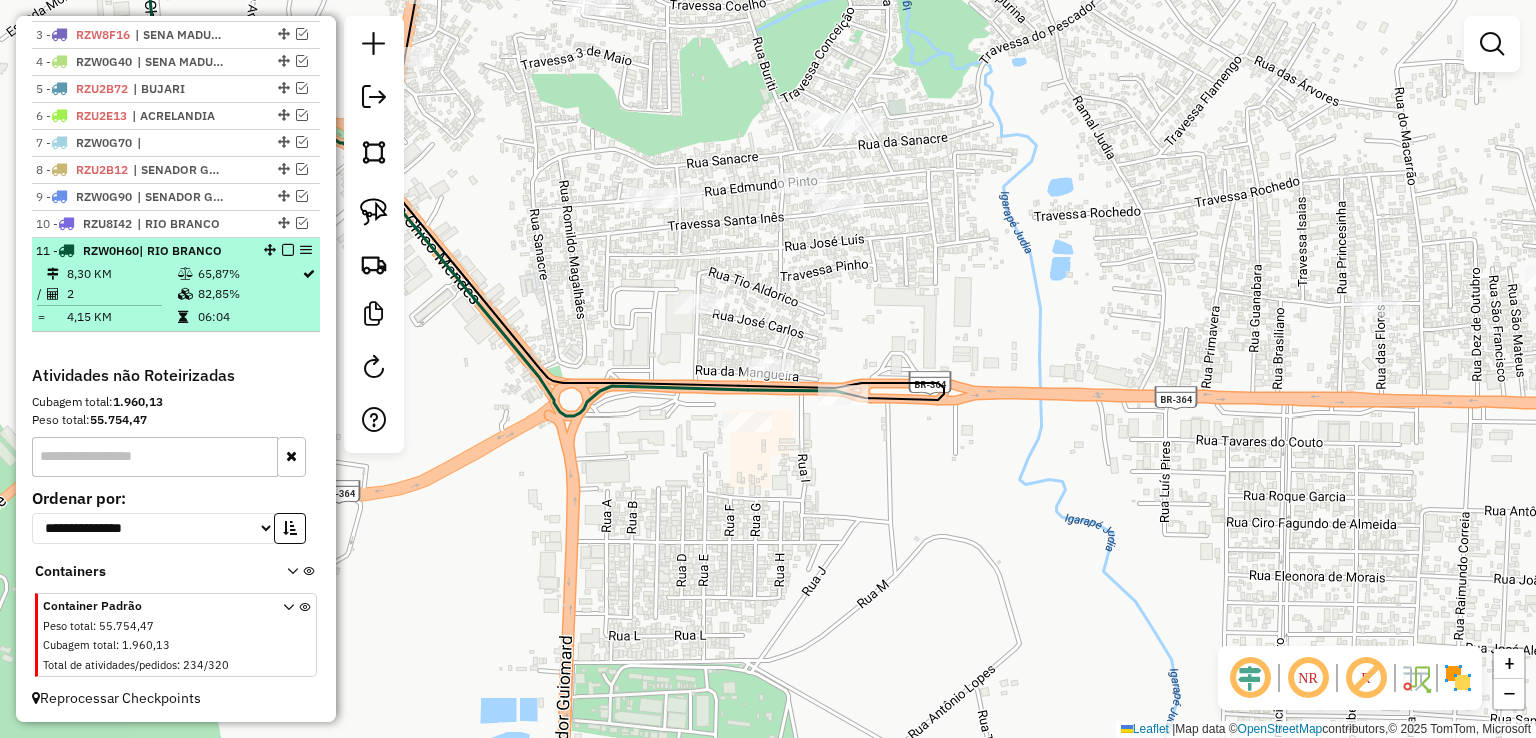 click at bounding box center [288, 250] 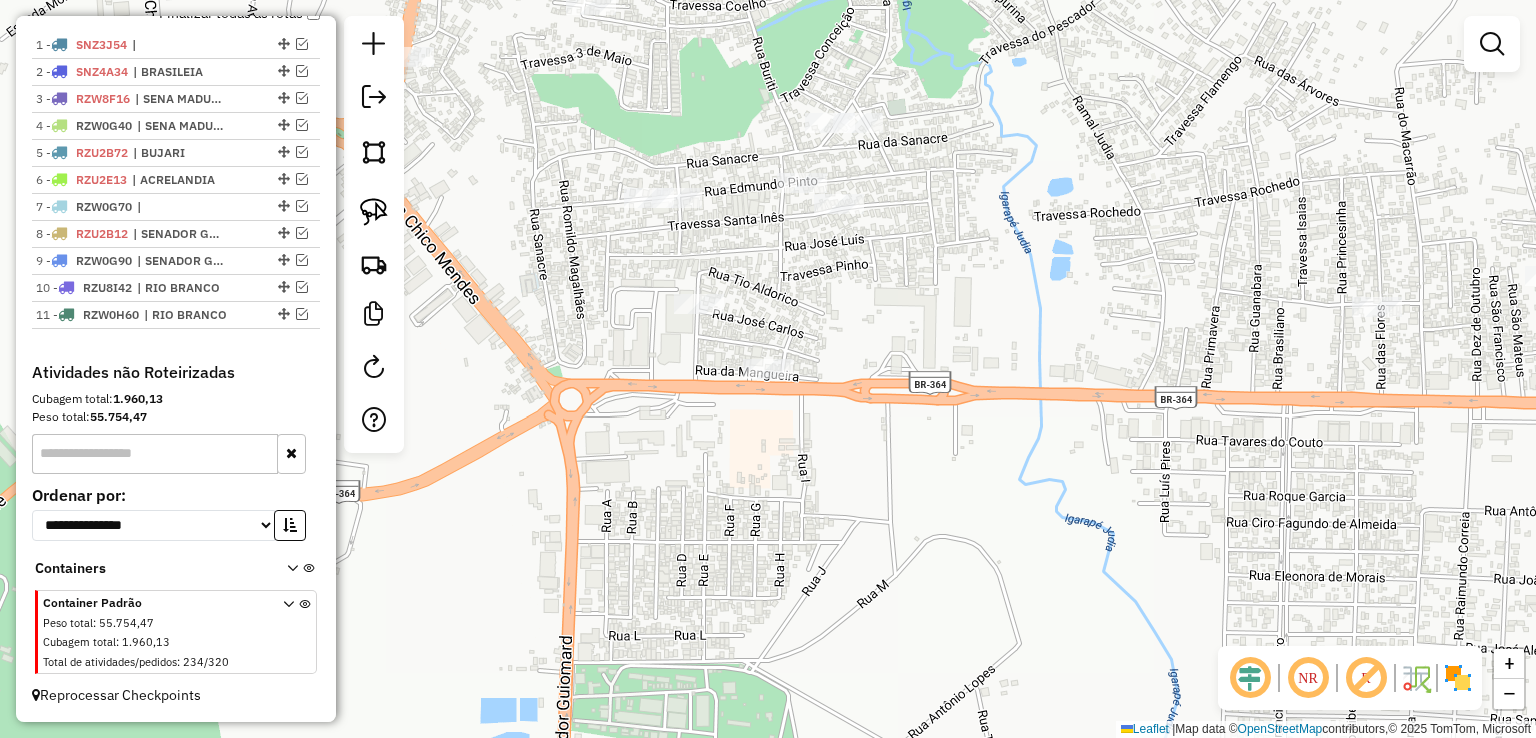 scroll, scrollTop: 731, scrollLeft: 0, axis: vertical 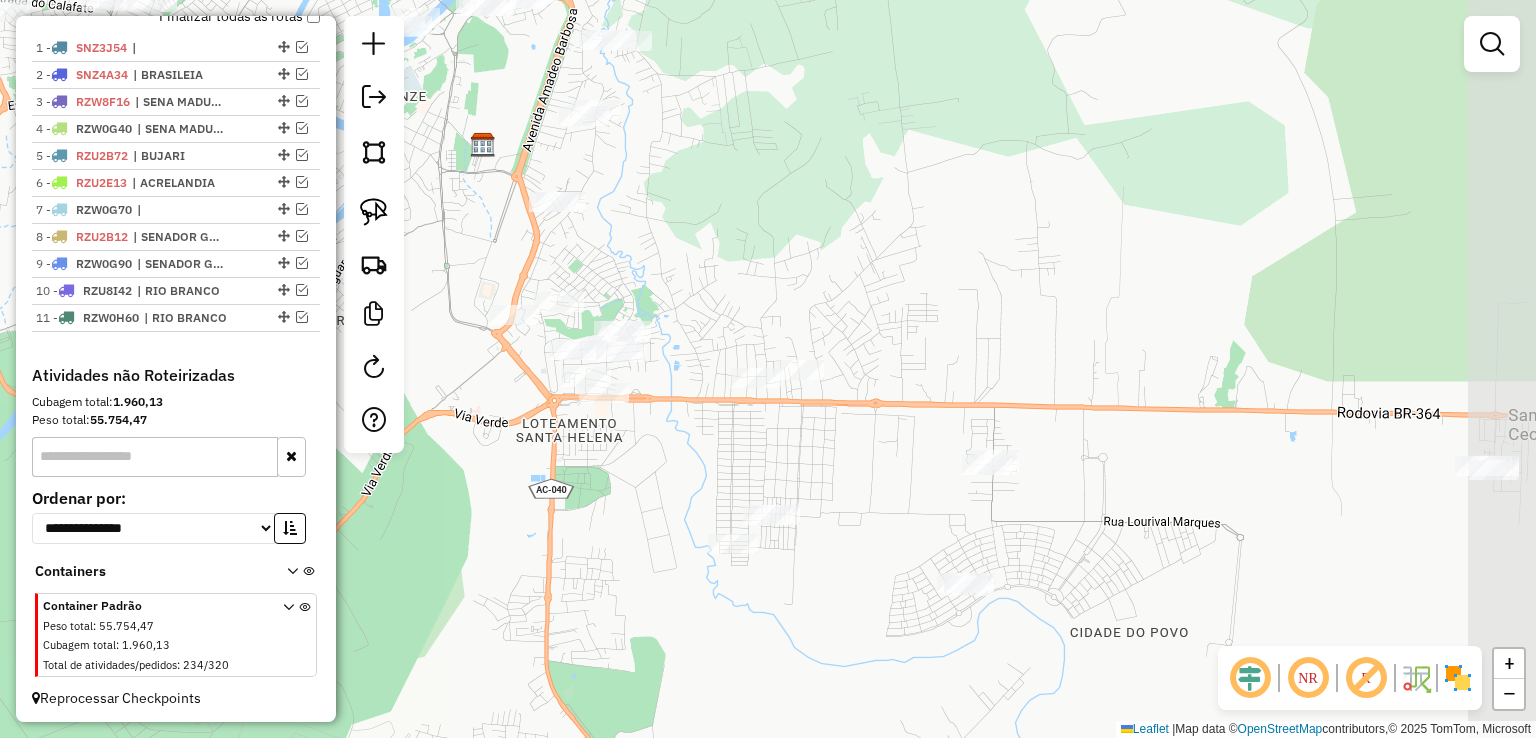 drag, startPoint x: 860, startPoint y: 500, endPoint x: 772, endPoint y: 453, distance: 99.764725 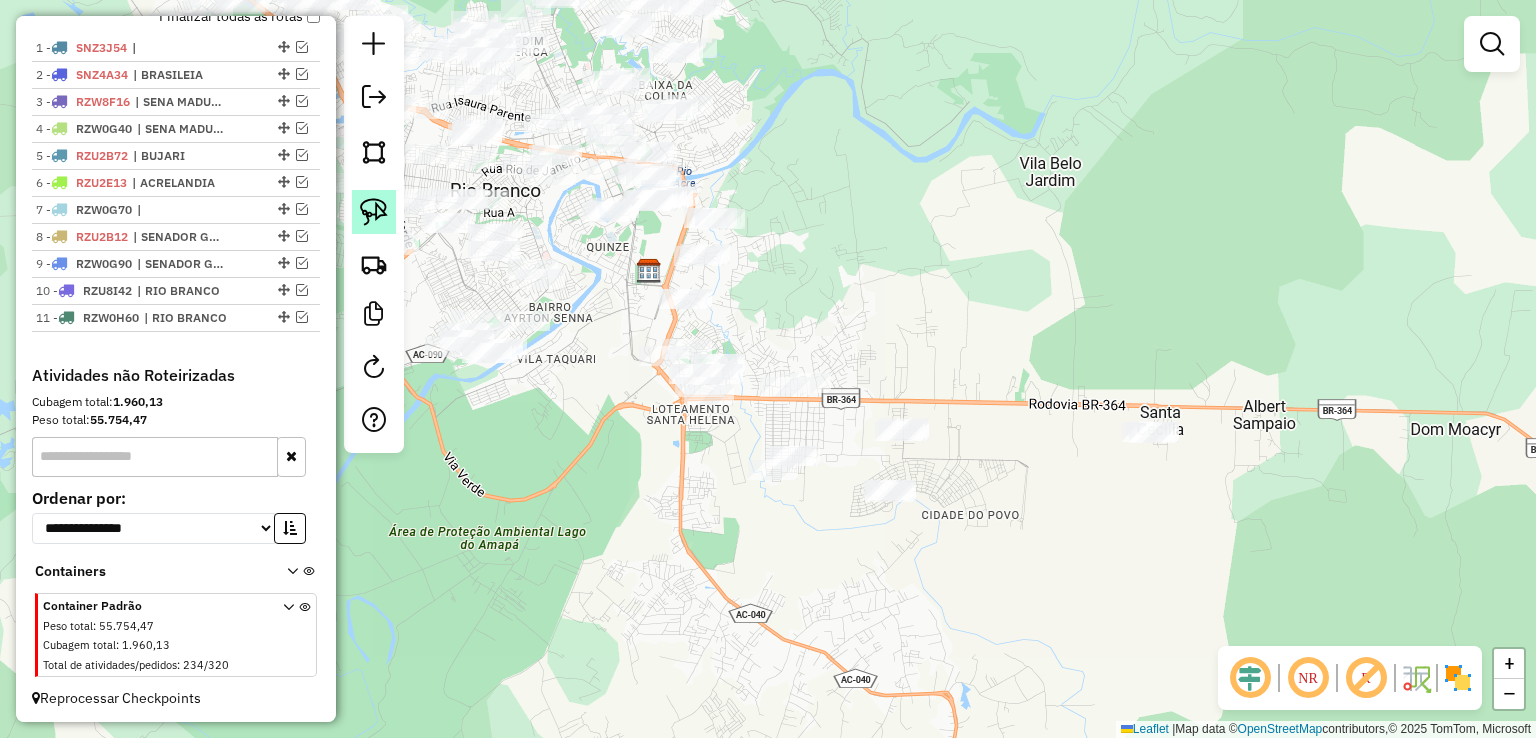 click 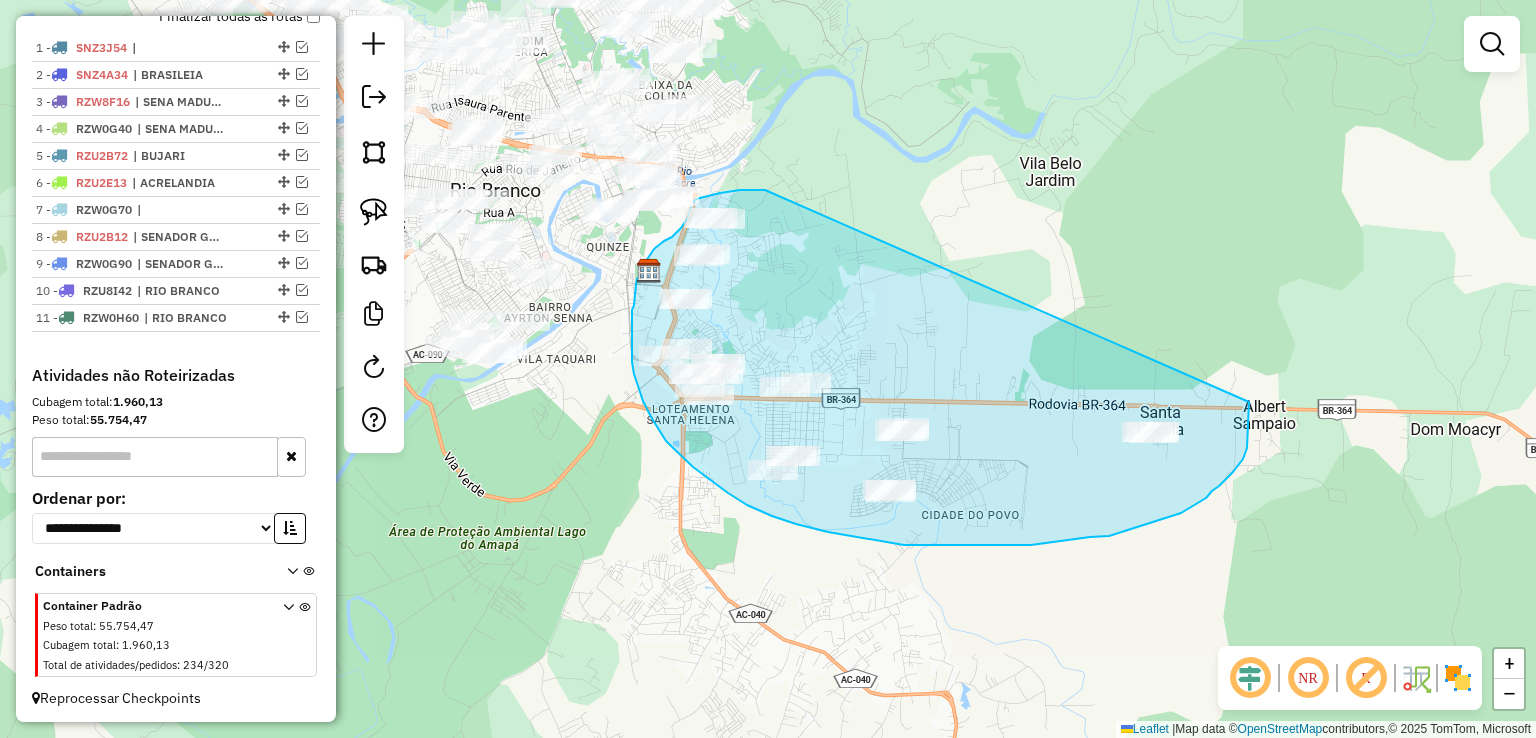 drag, startPoint x: 765, startPoint y: 190, endPoint x: 1249, endPoint y: 402, distance: 528.3938 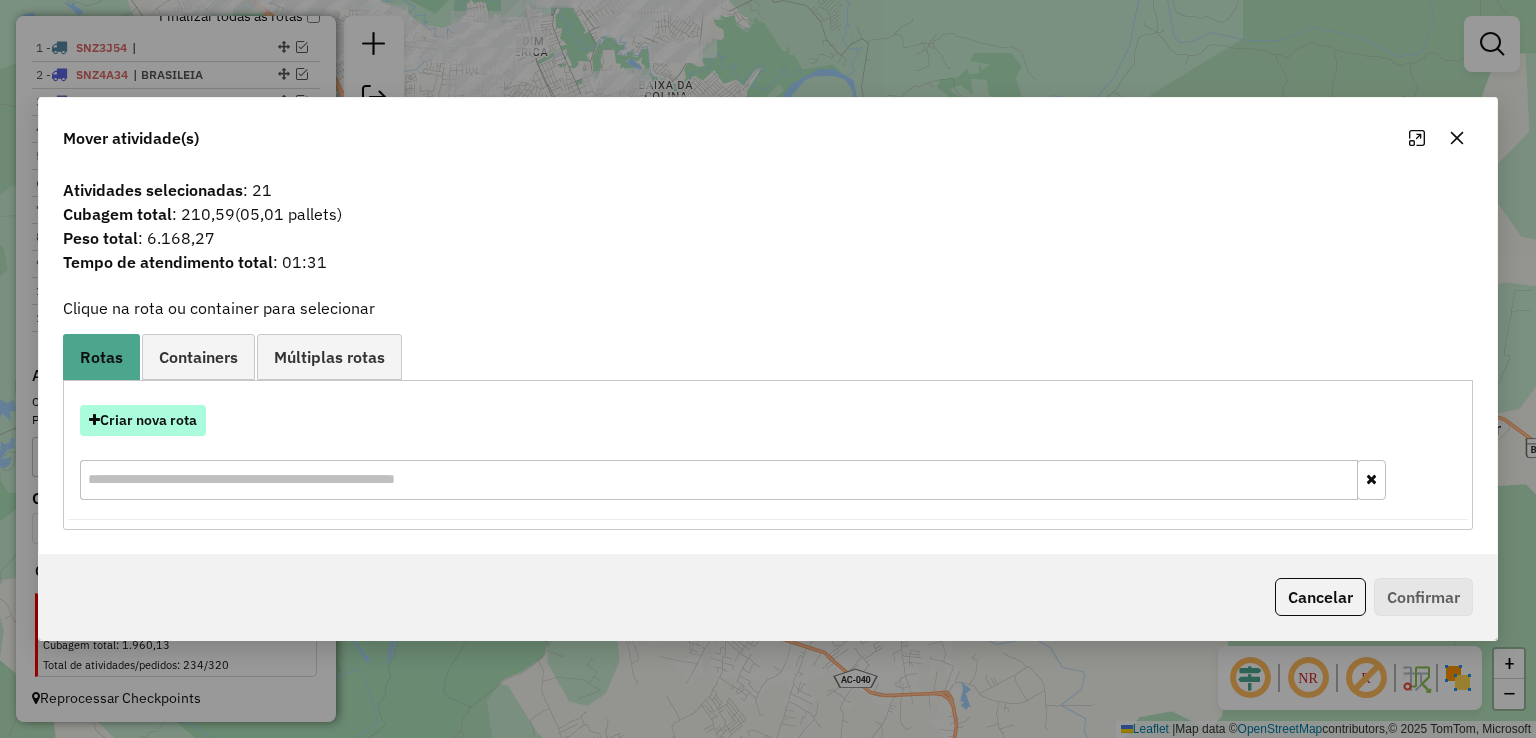 click on "Criar nova rota" at bounding box center [143, 420] 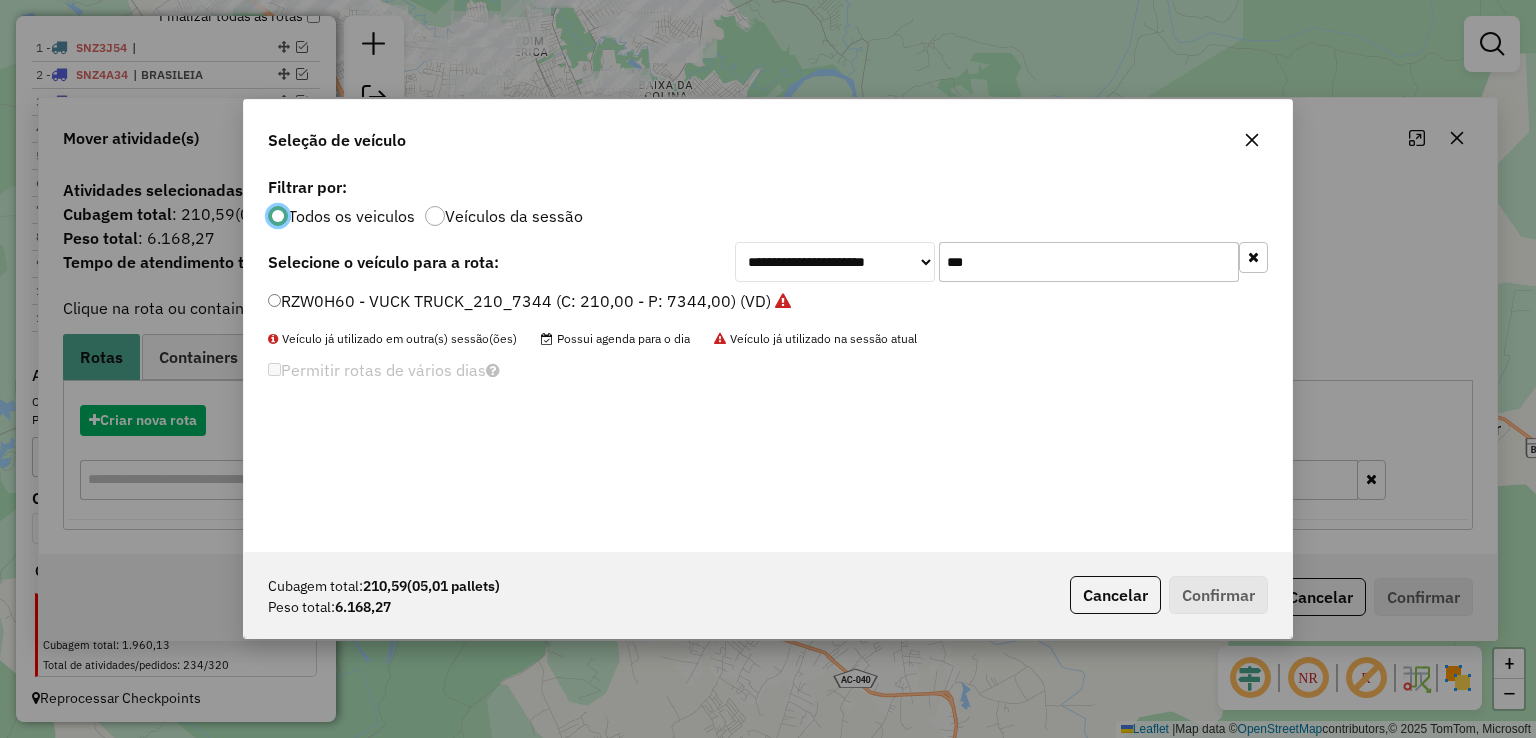 scroll, scrollTop: 10, scrollLeft: 6, axis: both 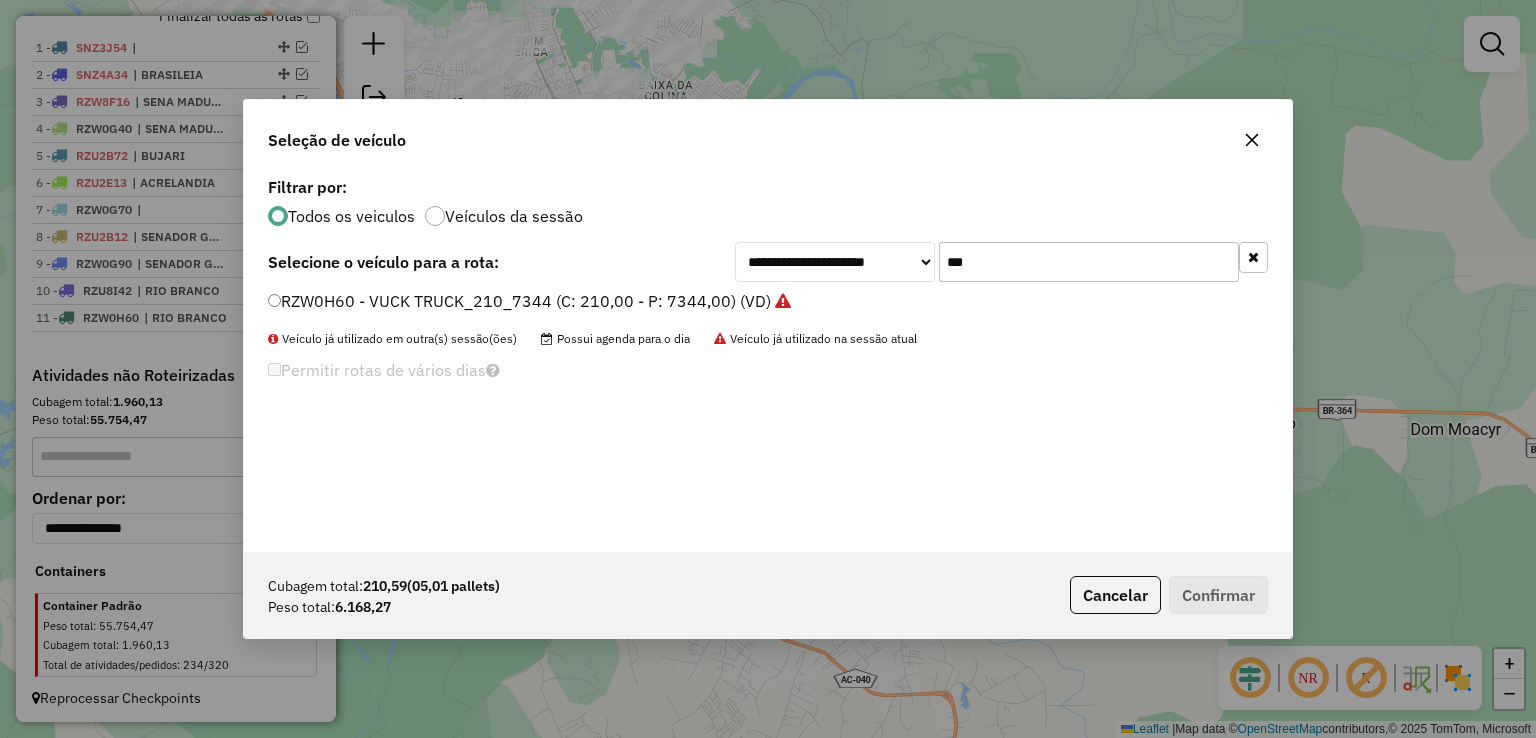 drag, startPoint x: 983, startPoint y: 260, endPoint x: 824, endPoint y: 254, distance: 159.11317 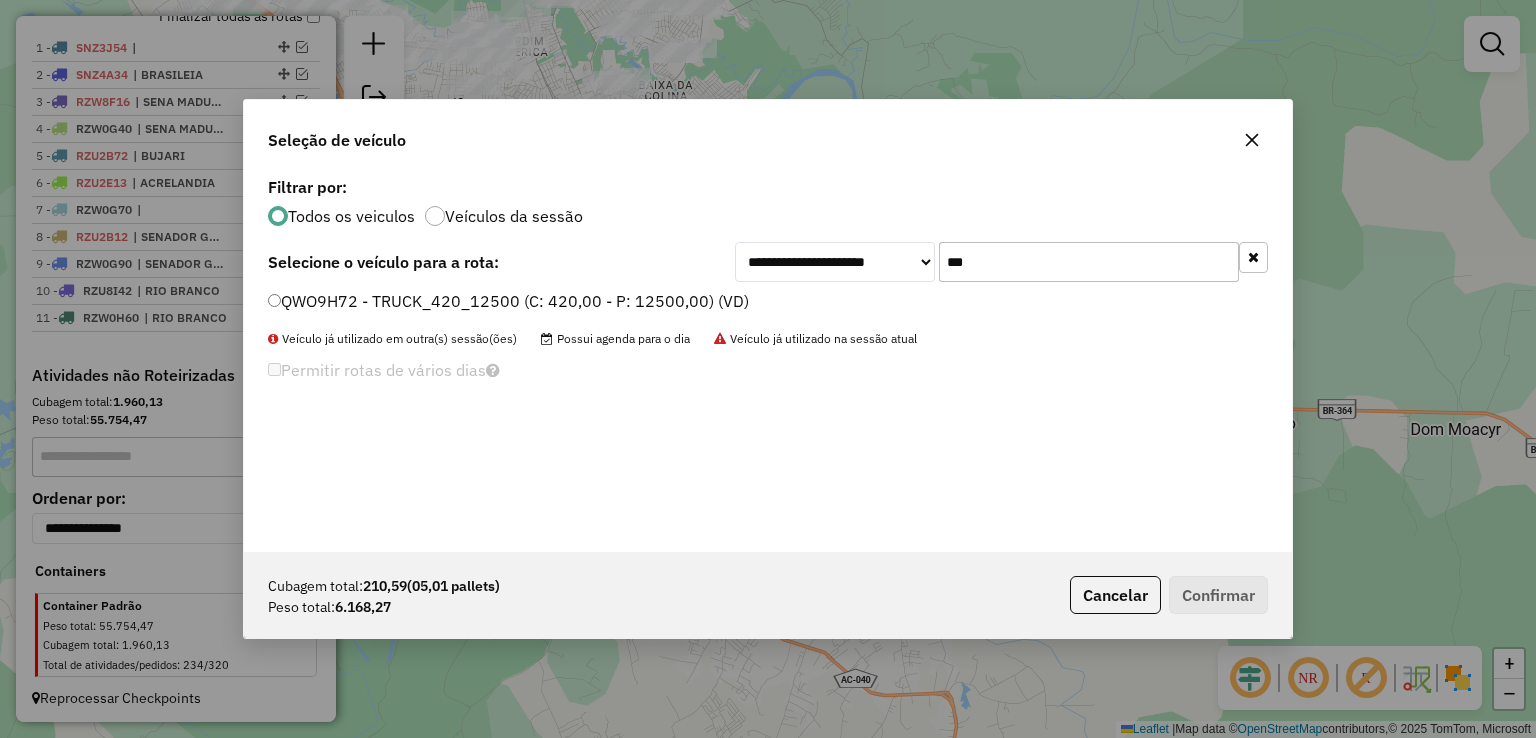 type on "***" 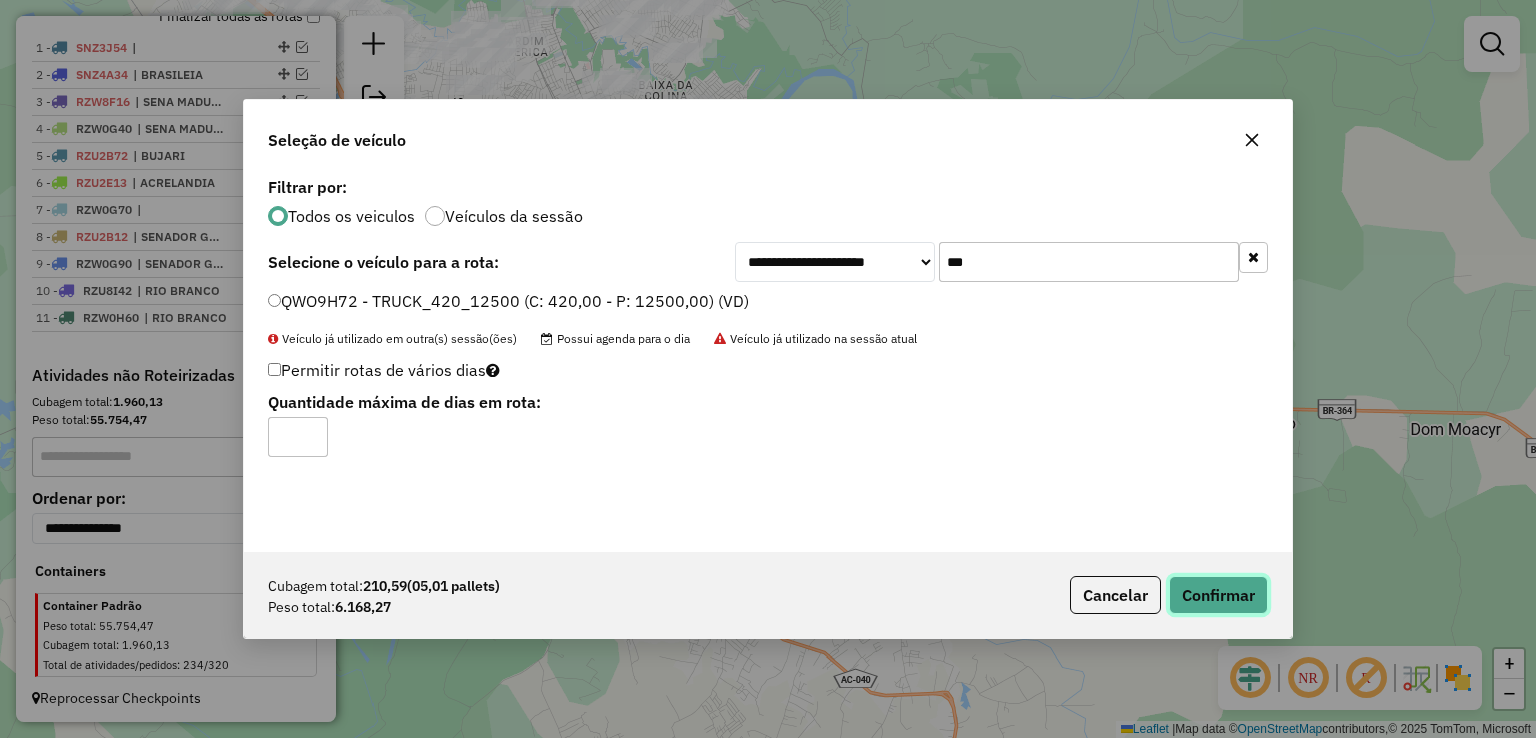 click on "Confirmar" 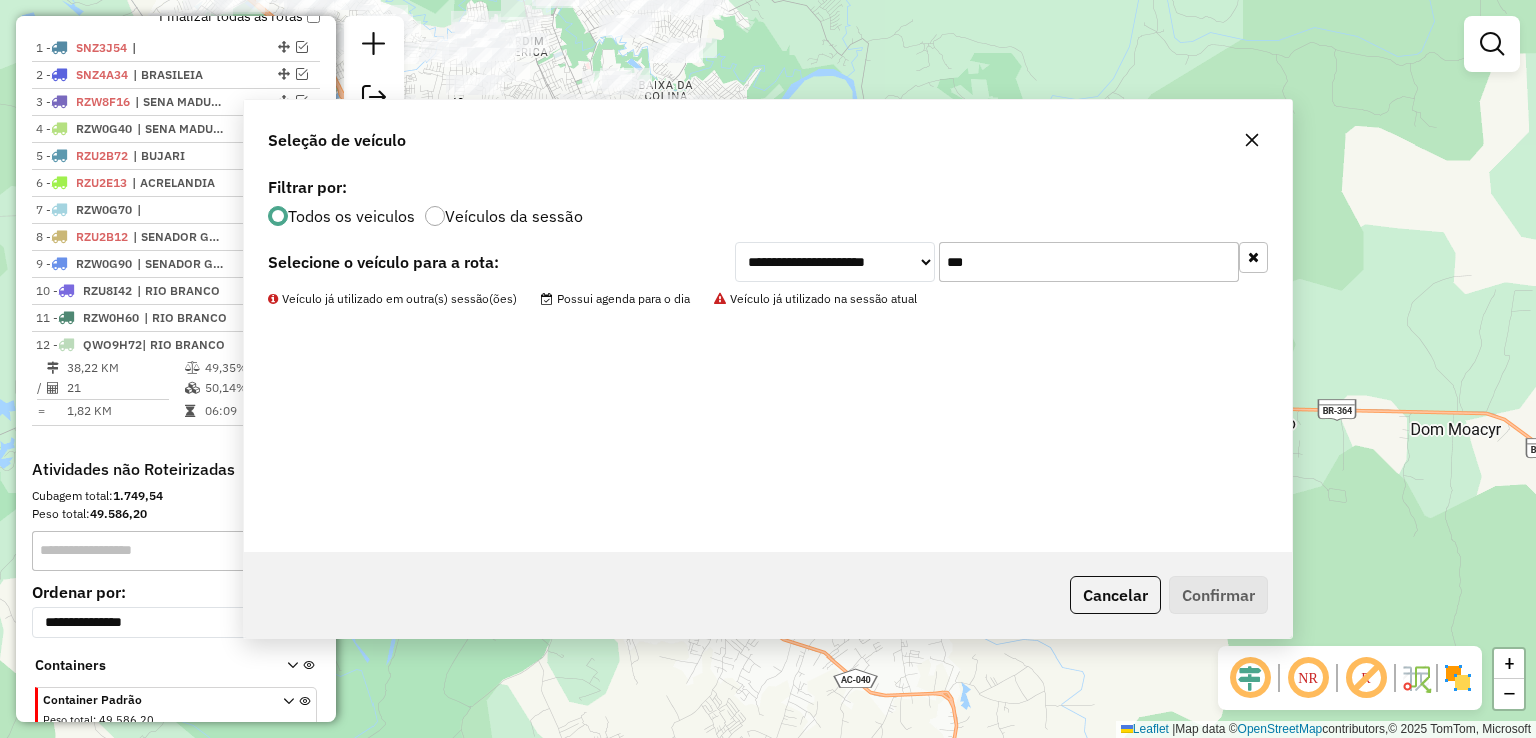 scroll, scrollTop: 824, scrollLeft: 0, axis: vertical 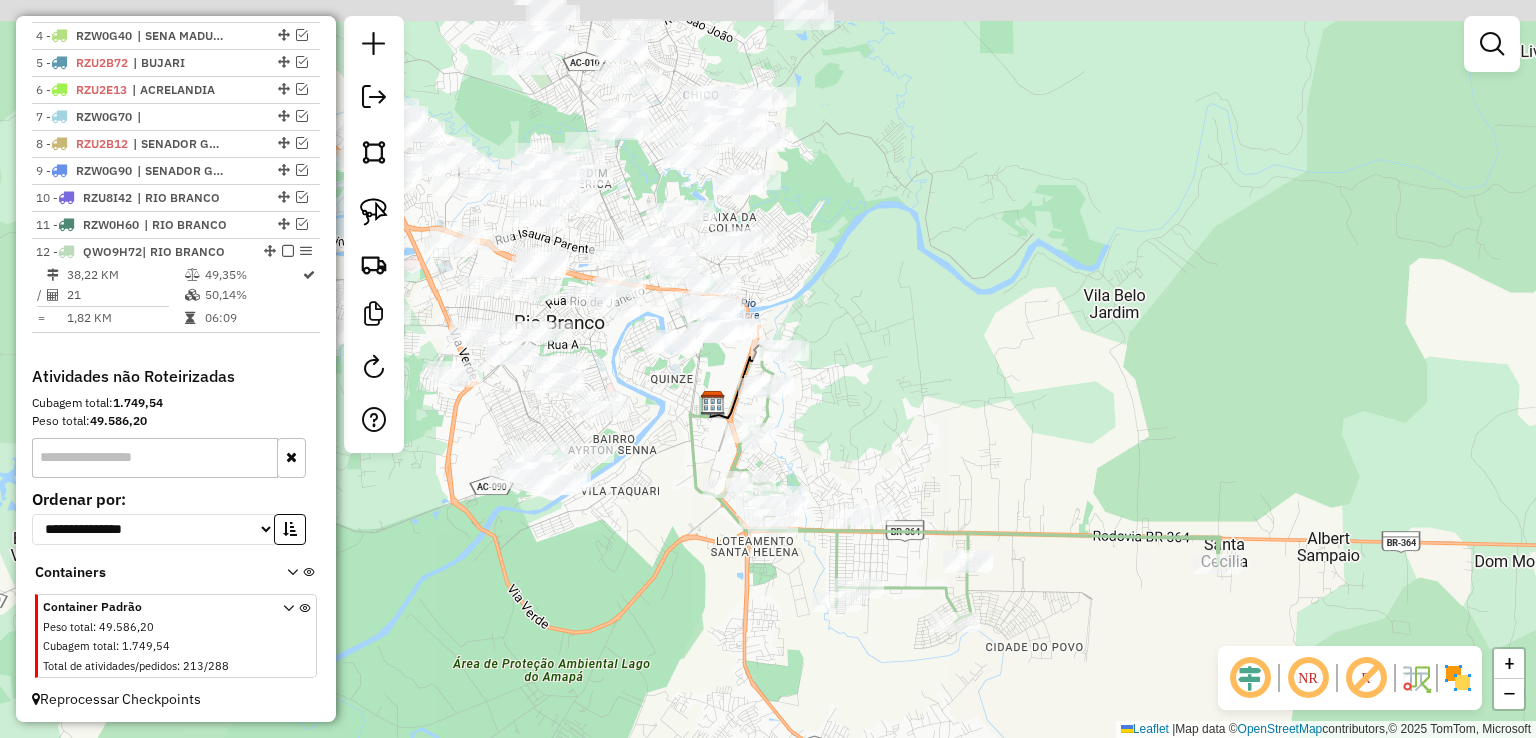 drag, startPoint x: 835, startPoint y: 313, endPoint x: 800, endPoint y: 455, distance: 146.24979 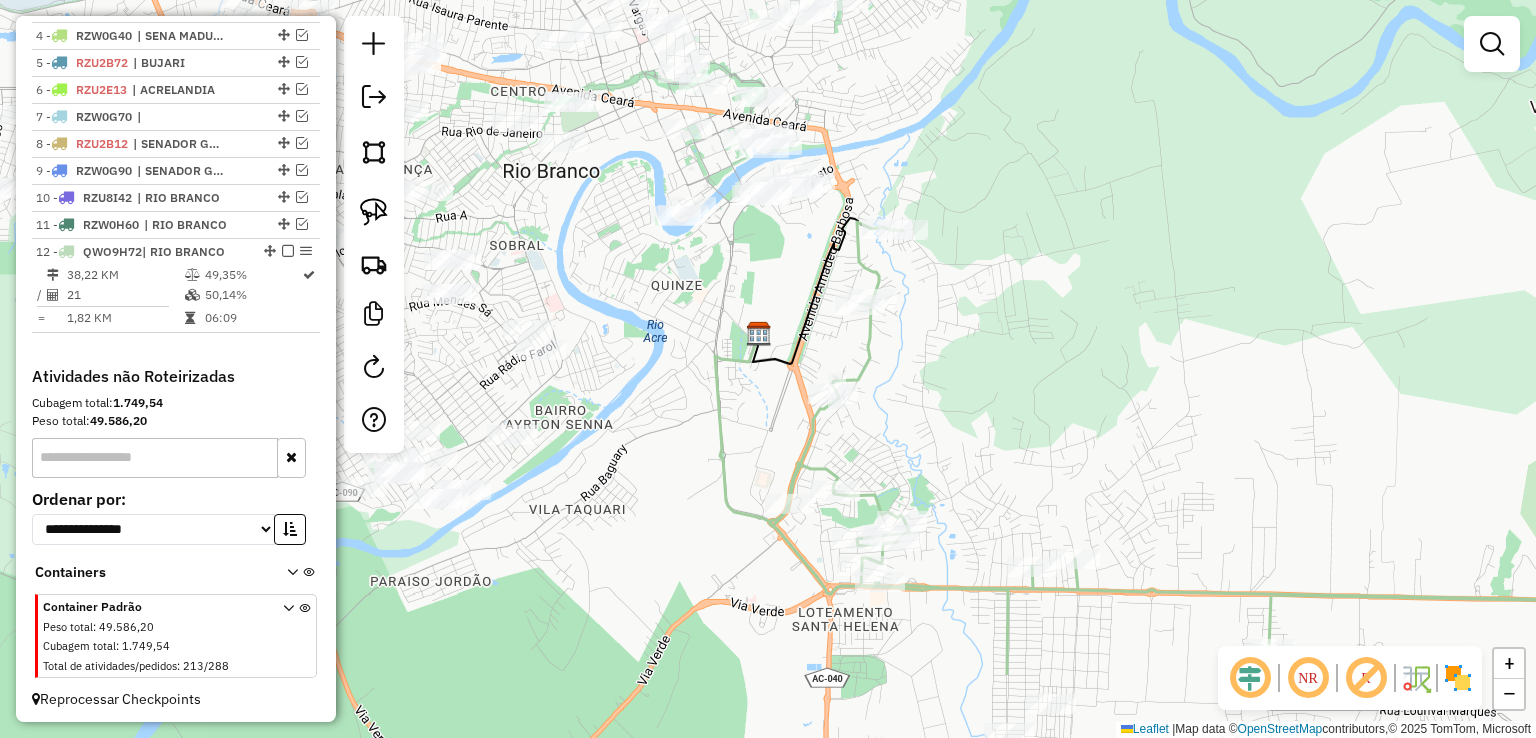 drag, startPoint x: 745, startPoint y: 480, endPoint x: 730, endPoint y: 260, distance: 220.51077 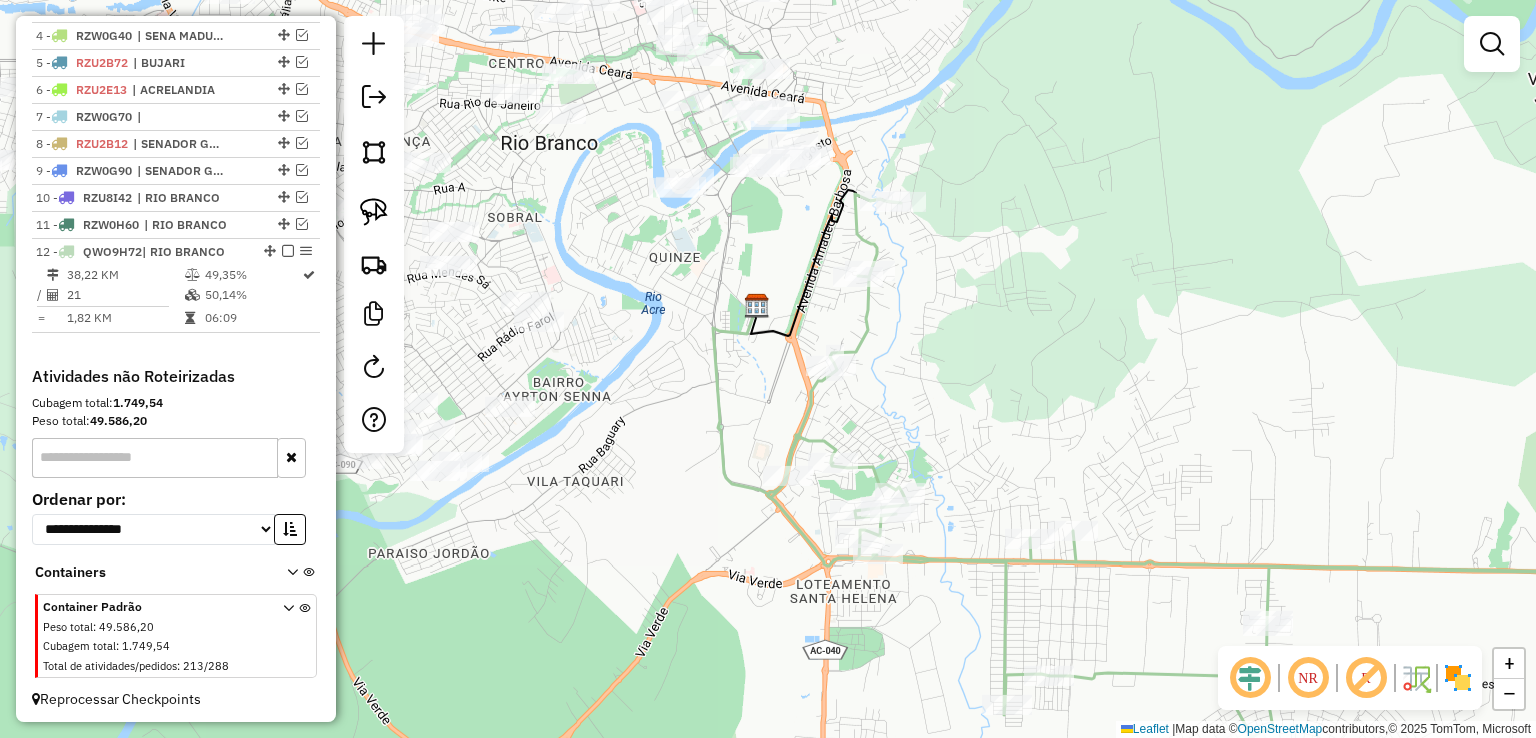 click 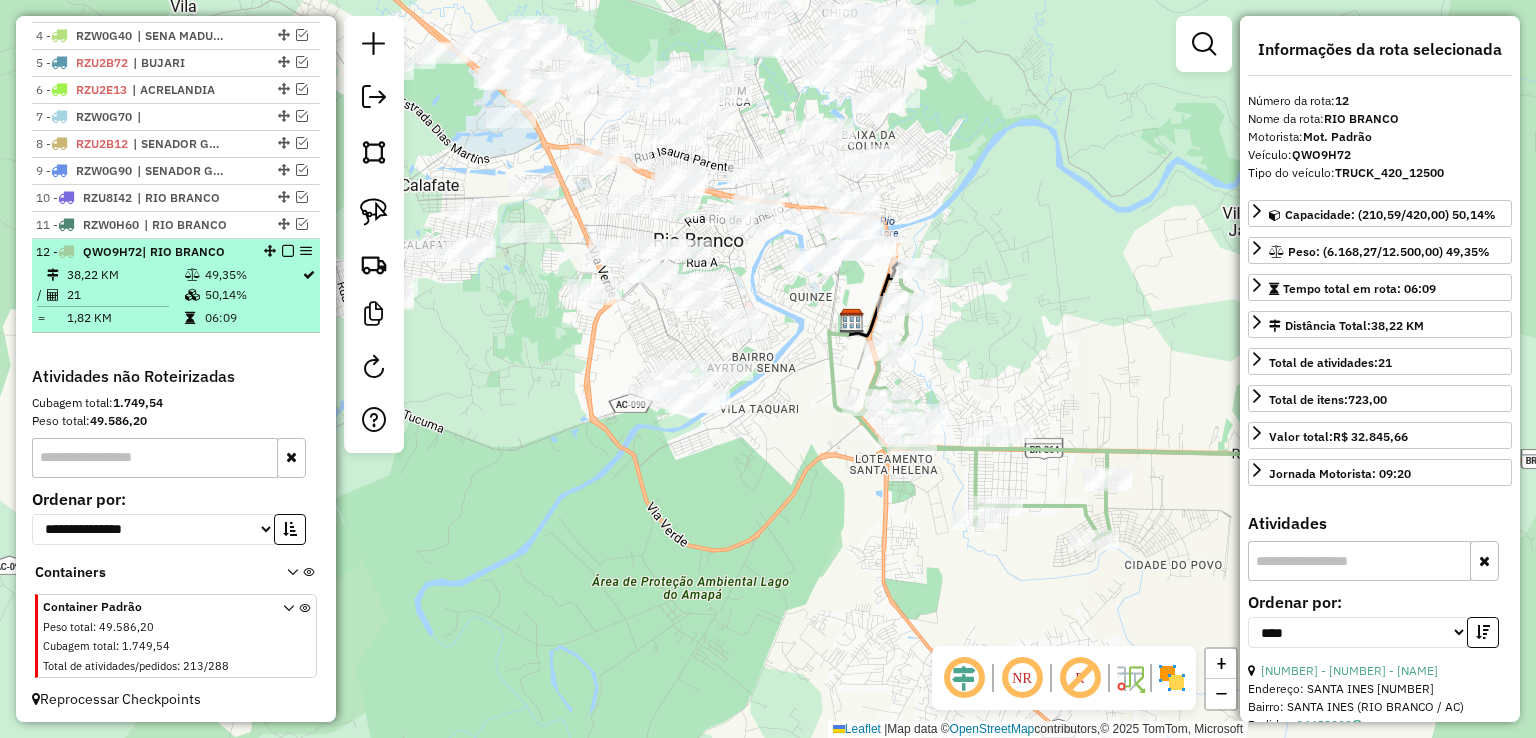 click at bounding box center [288, 251] 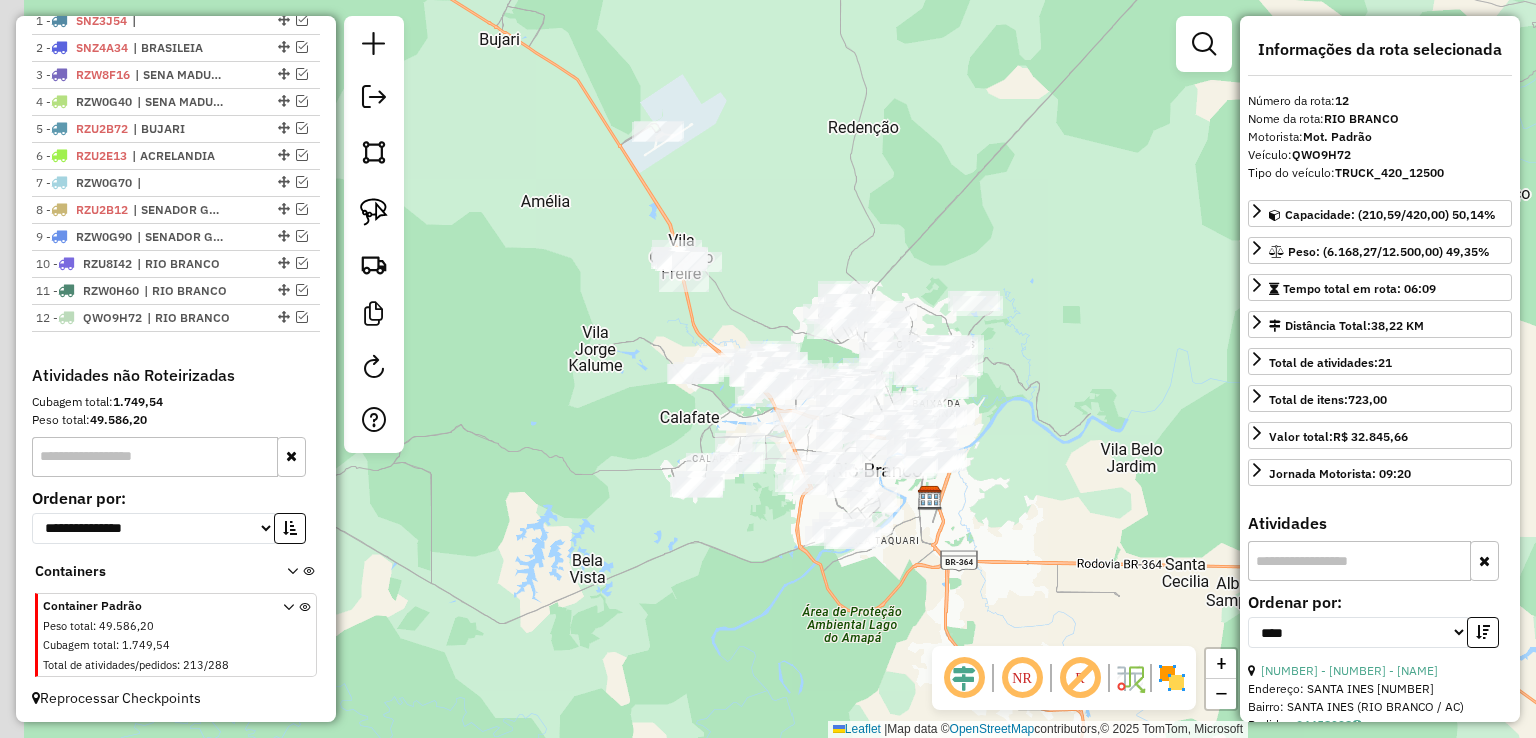 drag, startPoint x: 873, startPoint y: 424, endPoint x: 1049, endPoint y: 645, distance: 282.519 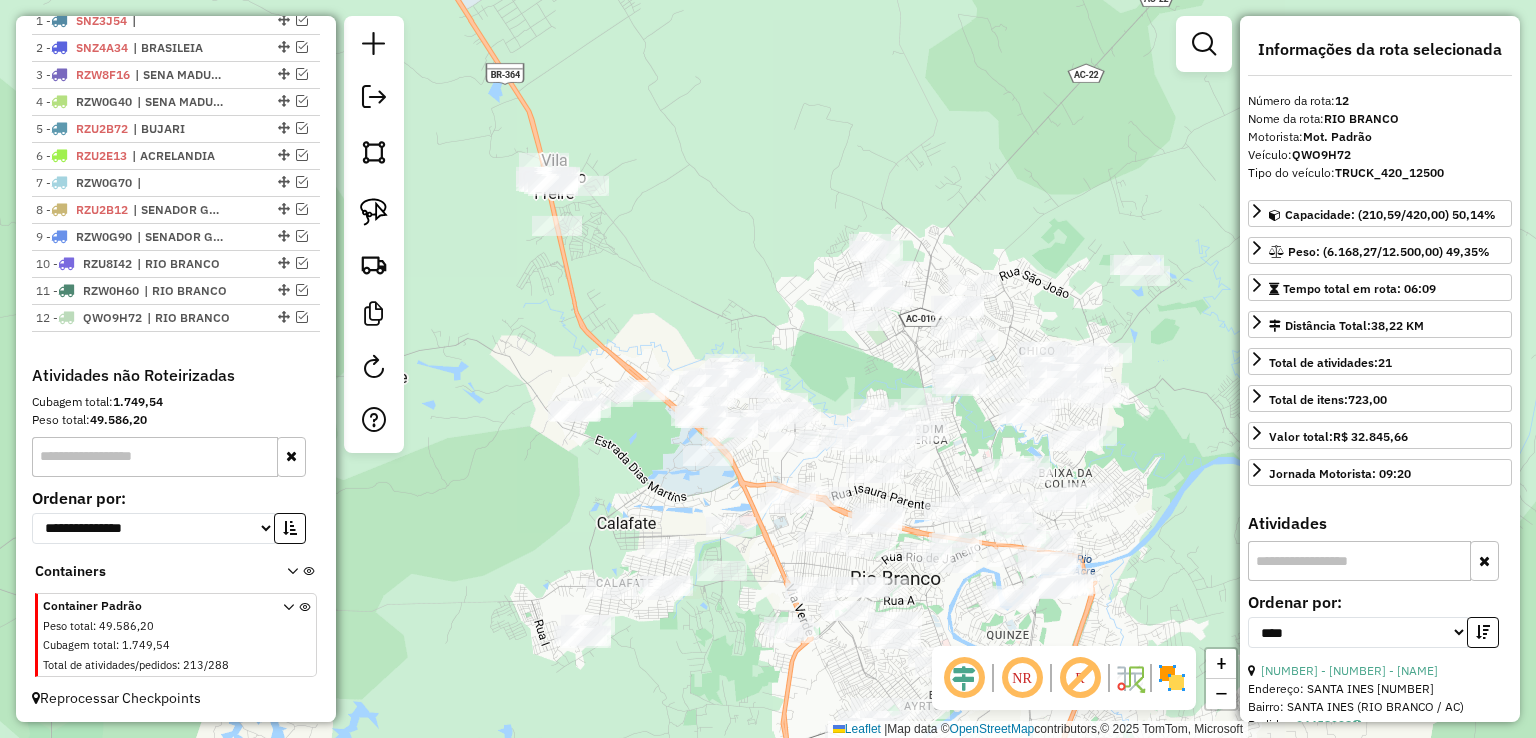 drag, startPoint x: 800, startPoint y: 301, endPoint x: 741, endPoint y: 168, distance: 145.49915 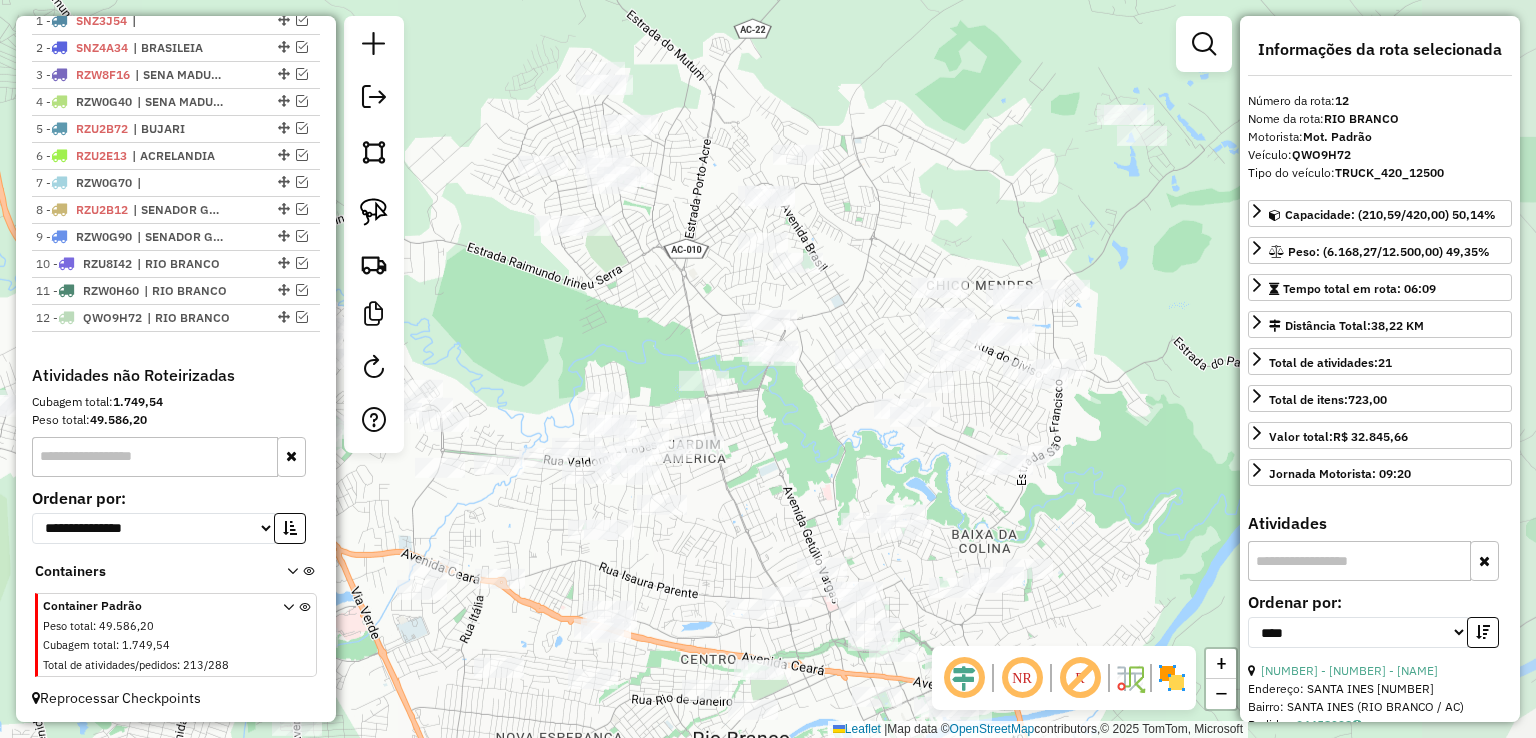 drag, startPoint x: 845, startPoint y: 400, endPoint x: 461, endPoint y: 279, distance: 402.61273 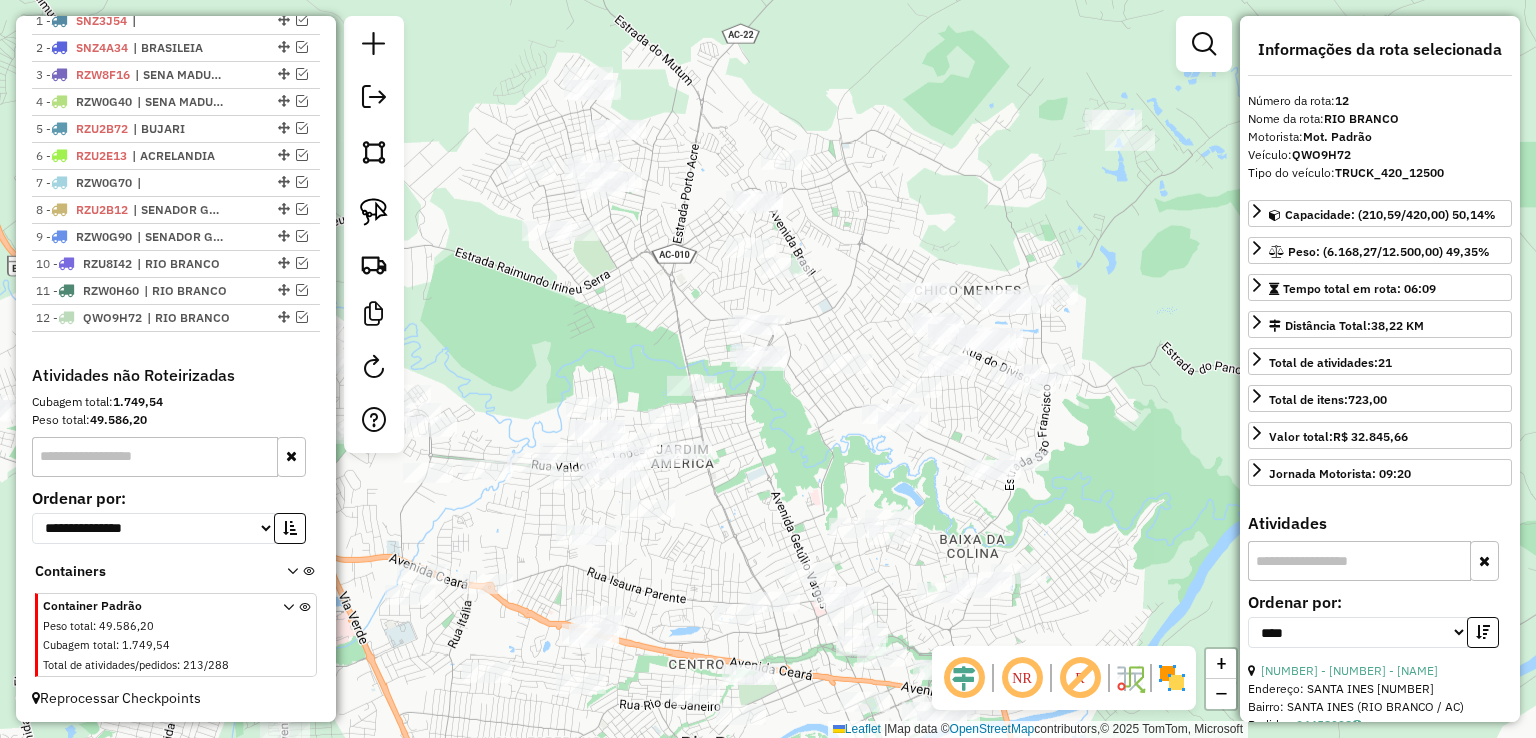 drag, startPoint x: 1026, startPoint y: 137, endPoint x: 809, endPoint y: 160, distance: 218.21548 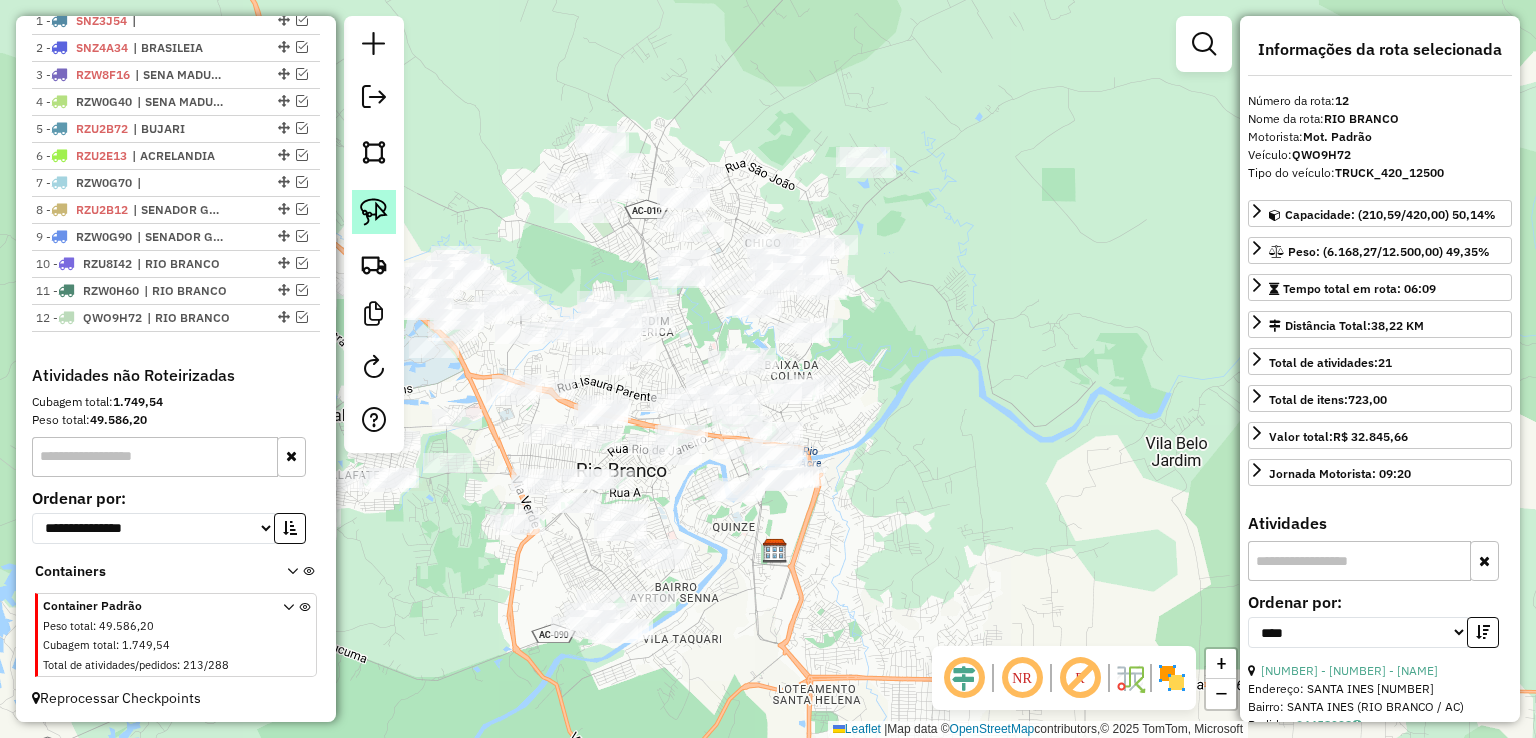 click 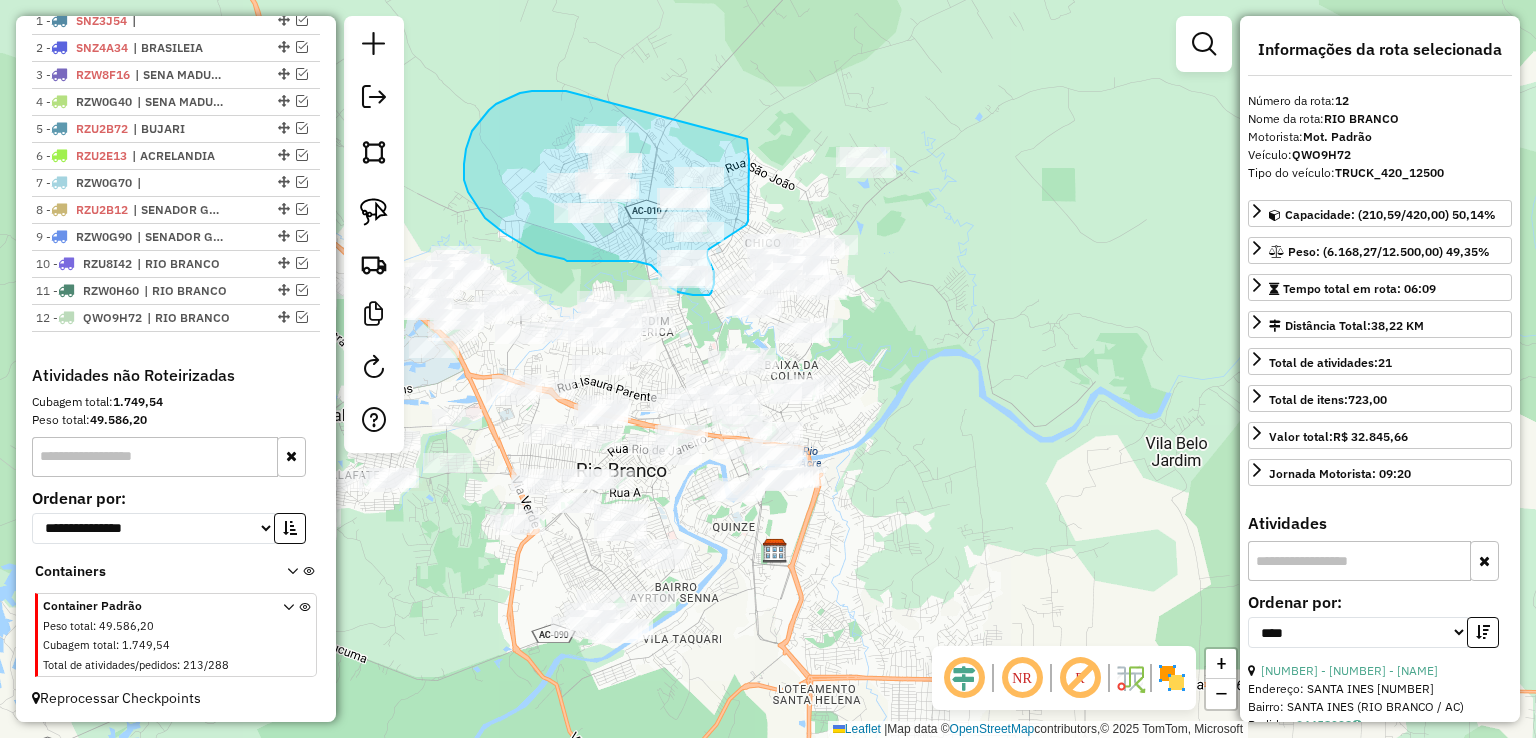 drag, startPoint x: 566, startPoint y: 91, endPoint x: 747, endPoint y: 139, distance: 187.25652 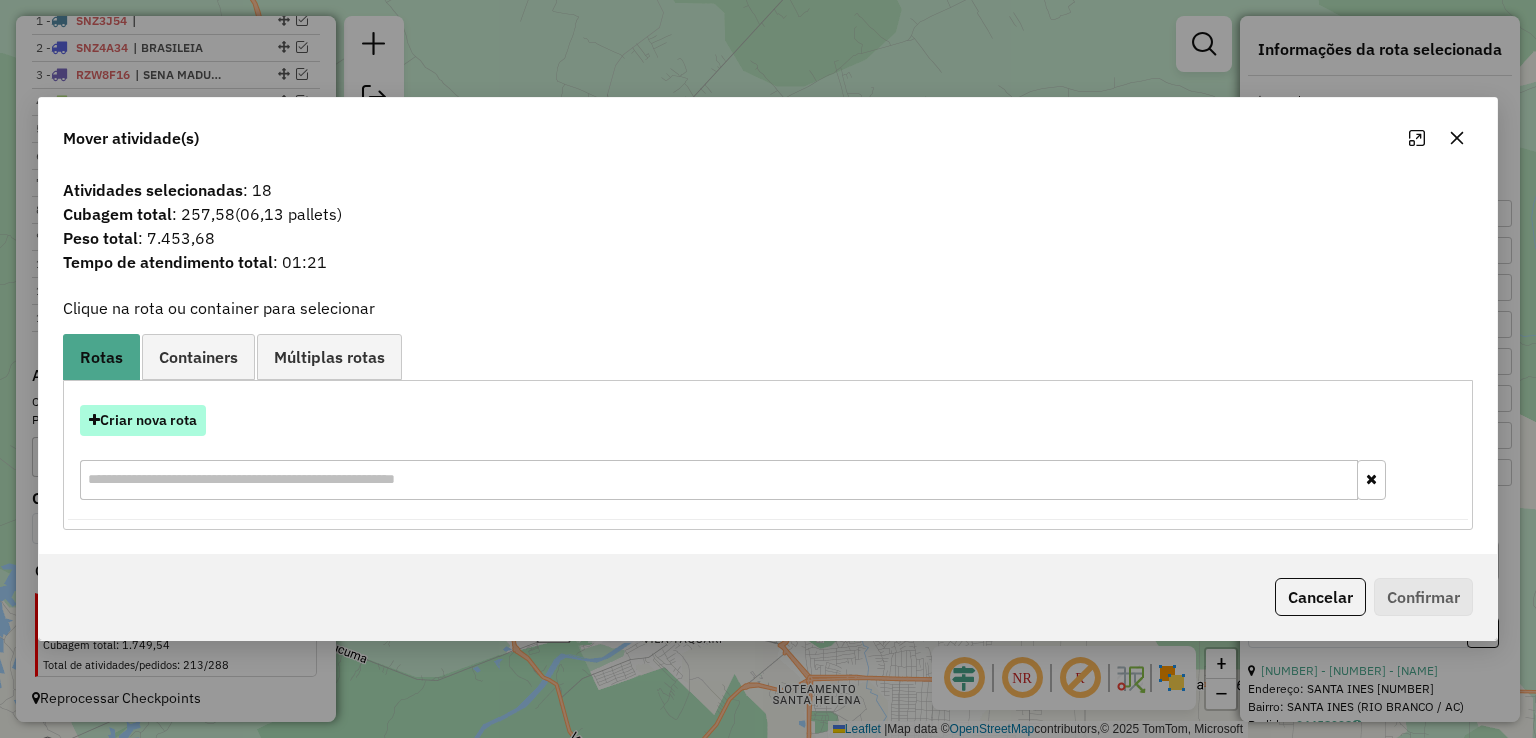 click on "Criar nova rota" at bounding box center [143, 420] 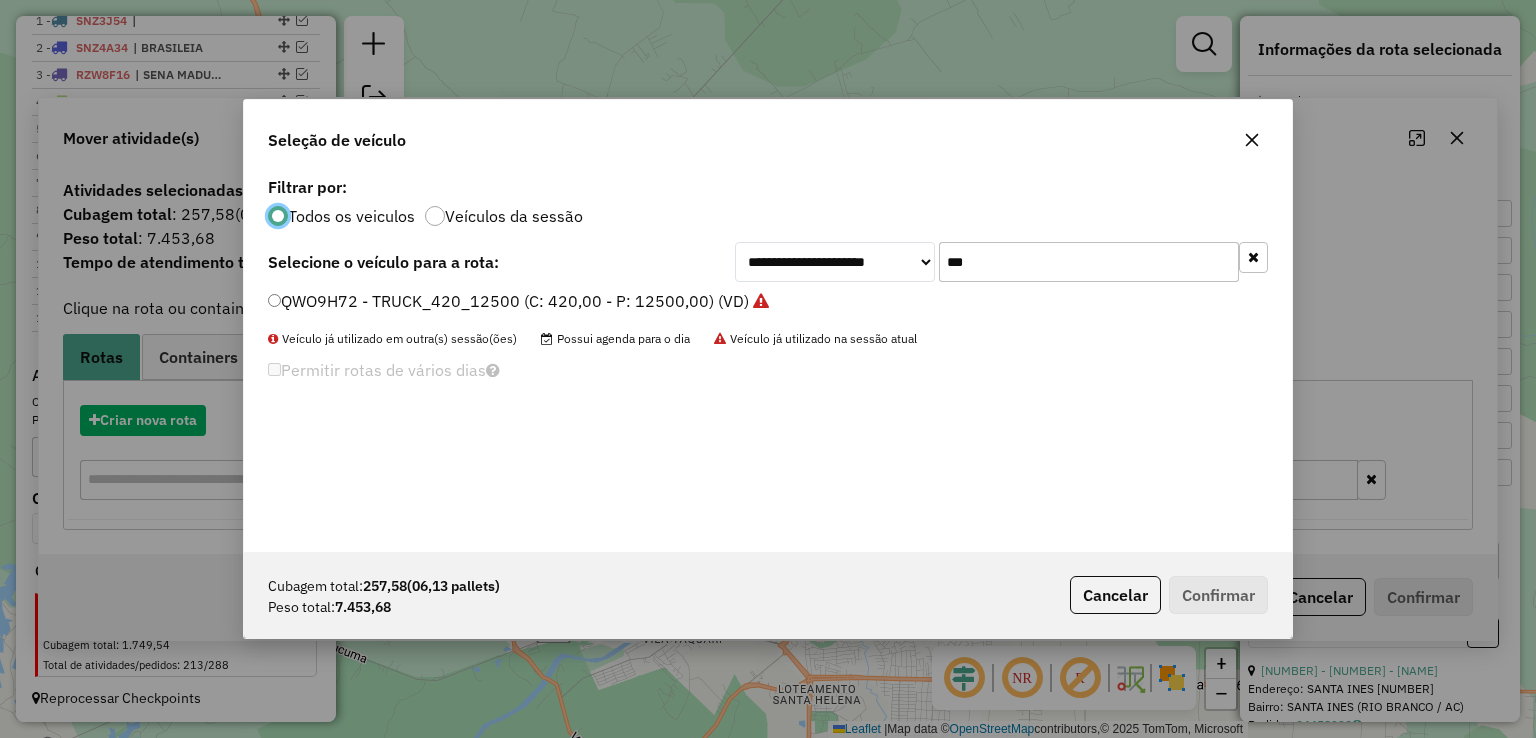 scroll, scrollTop: 10, scrollLeft: 6, axis: both 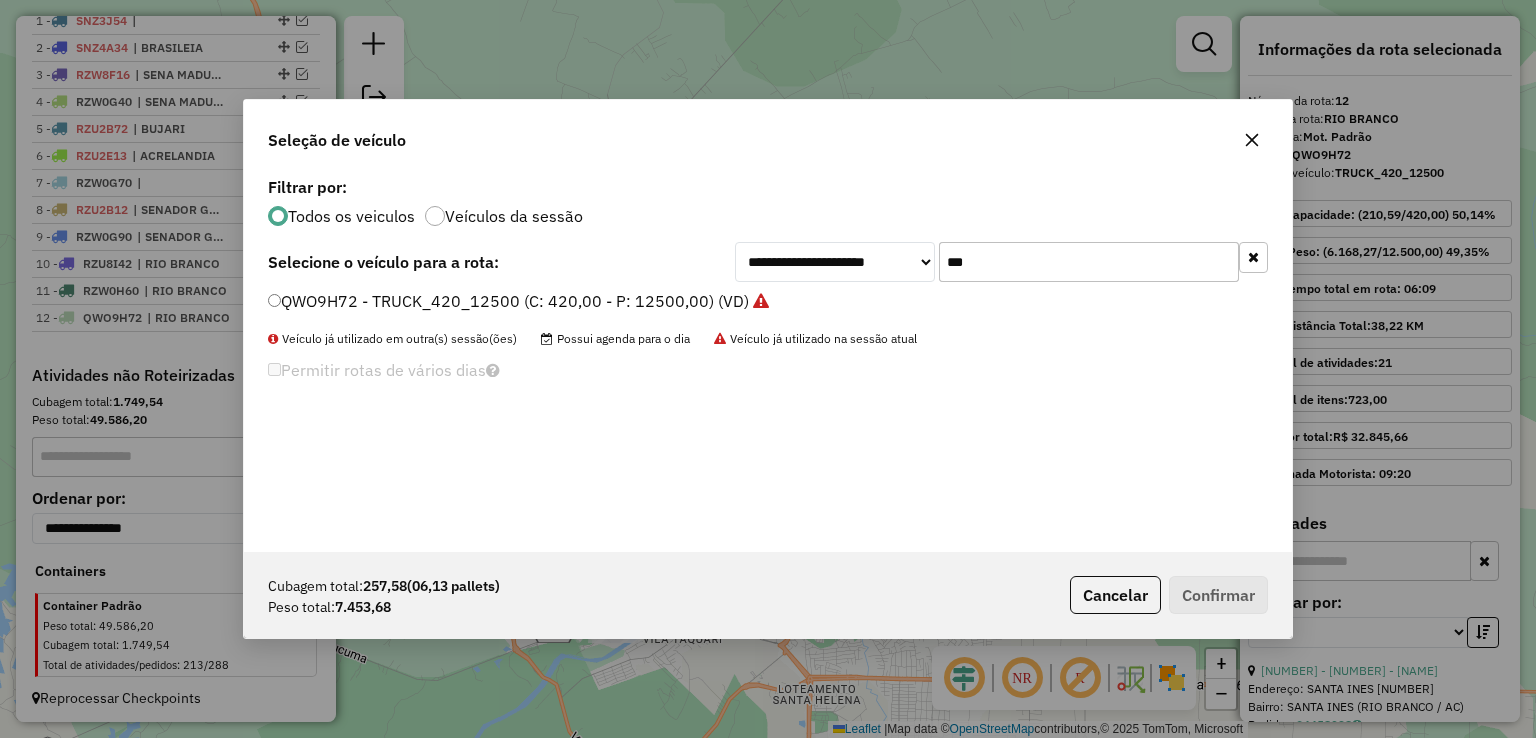 drag, startPoint x: 1008, startPoint y: 257, endPoint x: 994, endPoint y: 258, distance: 14.035668 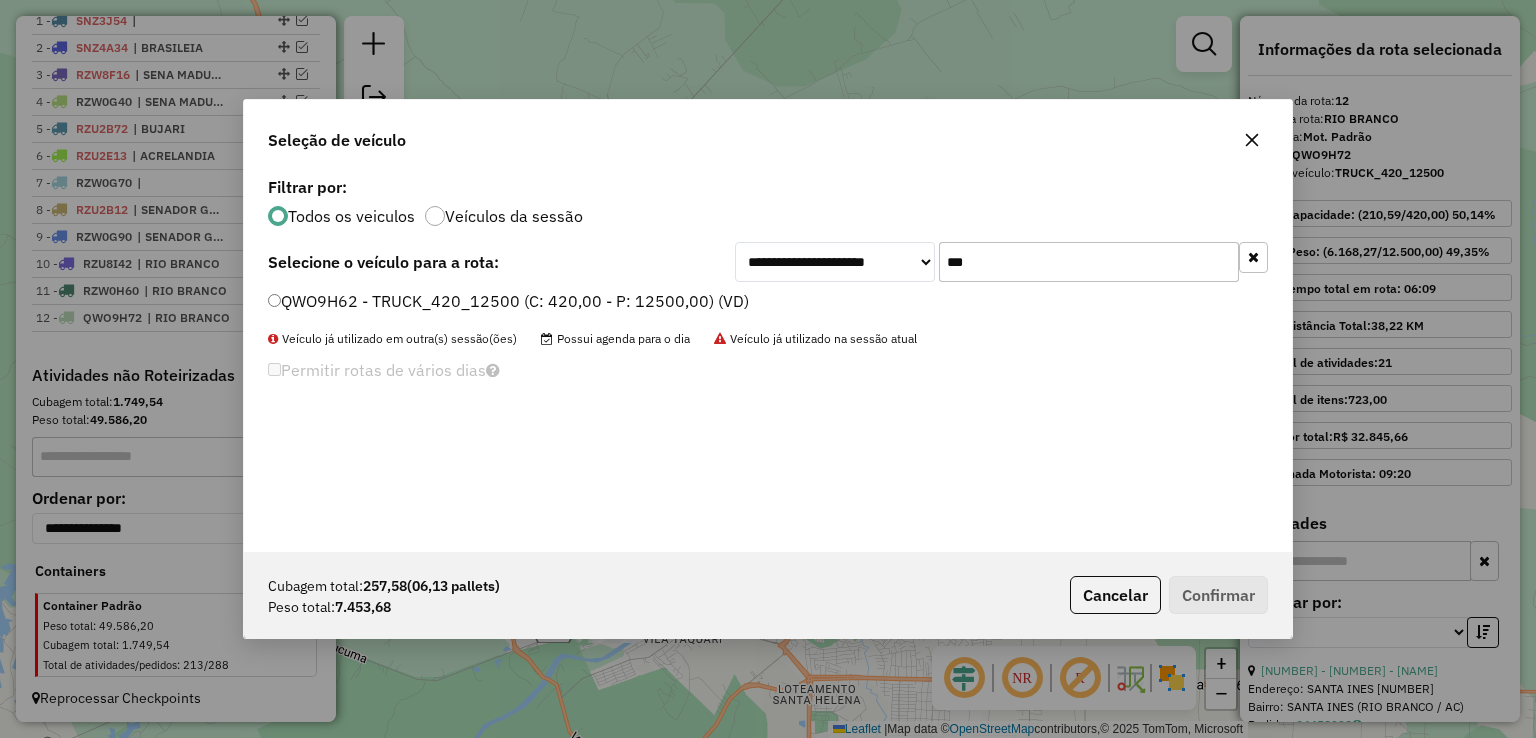 type on "***" 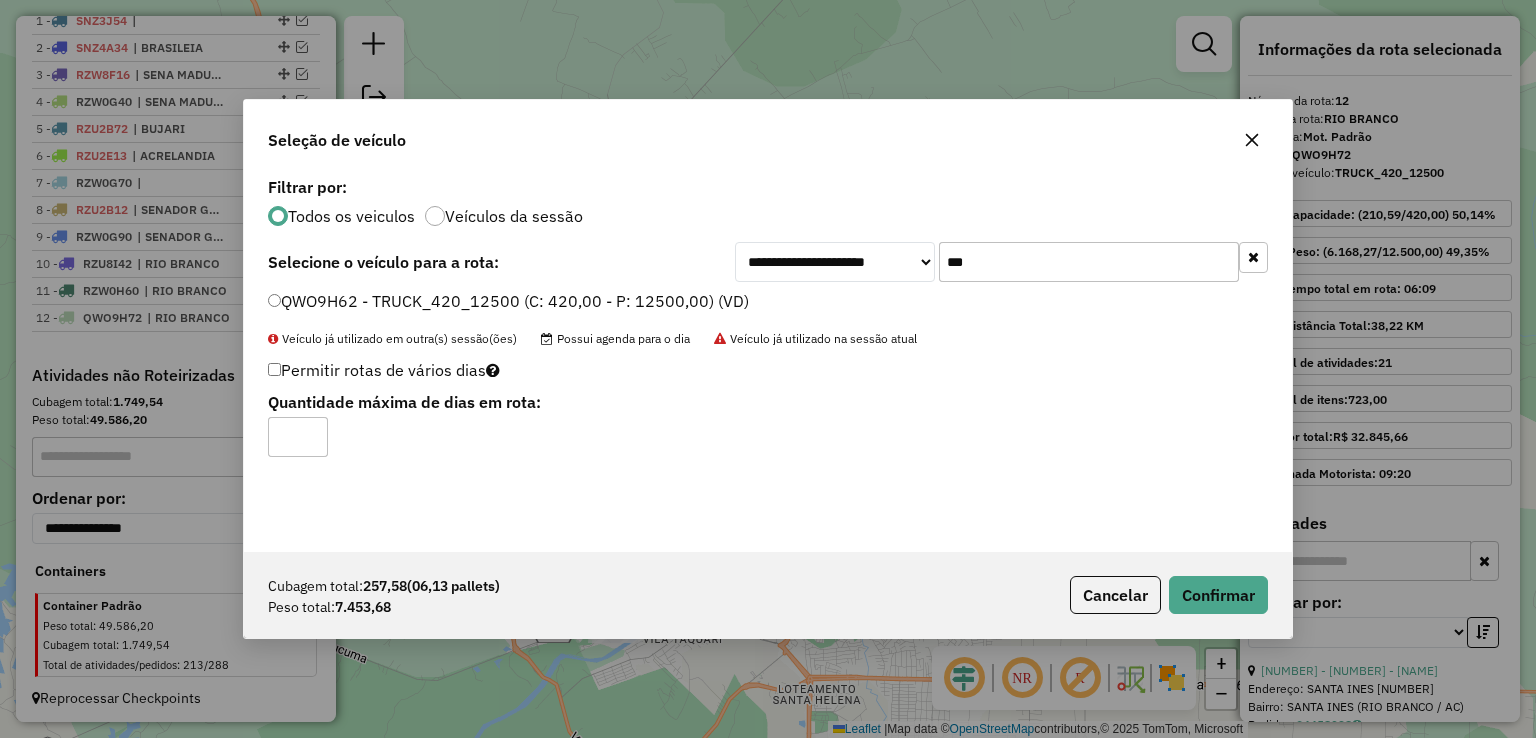 click on "Cubagem total:  257,58   (06,13 pallets)  Peso total: 7.453,68  Cancelar   Confirmar" 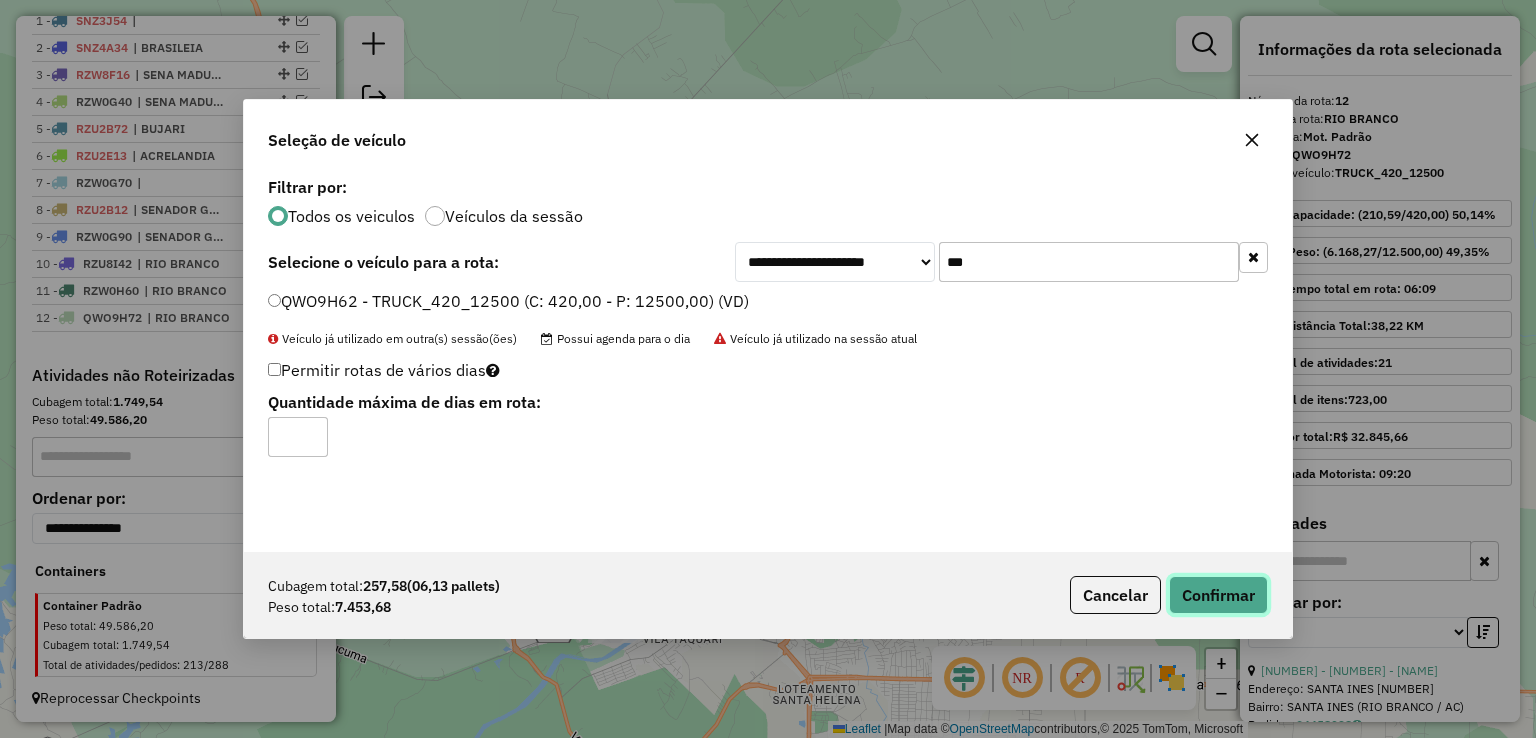 click on "Confirmar" 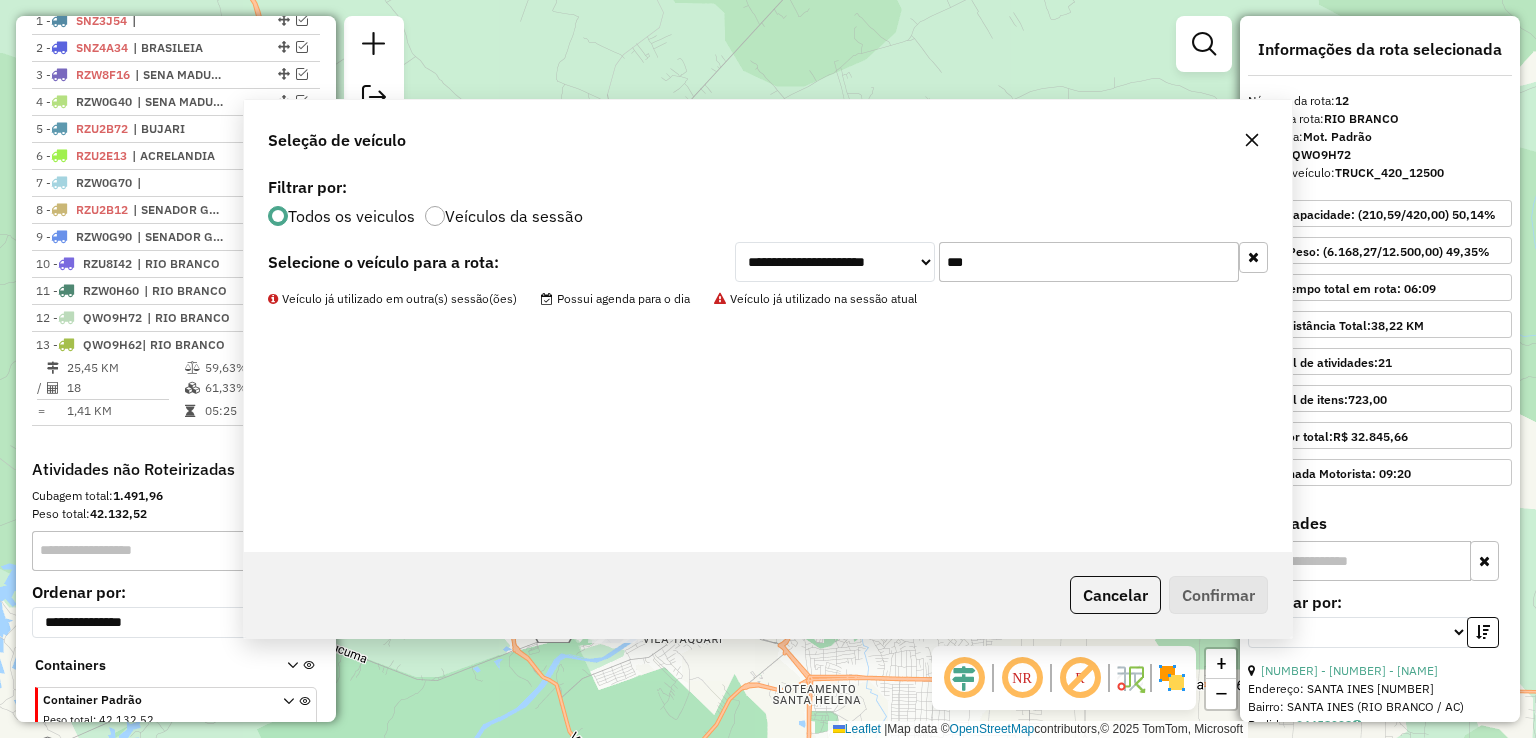 scroll, scrollTop: 852, scrollLeft: 0, axis: vertical 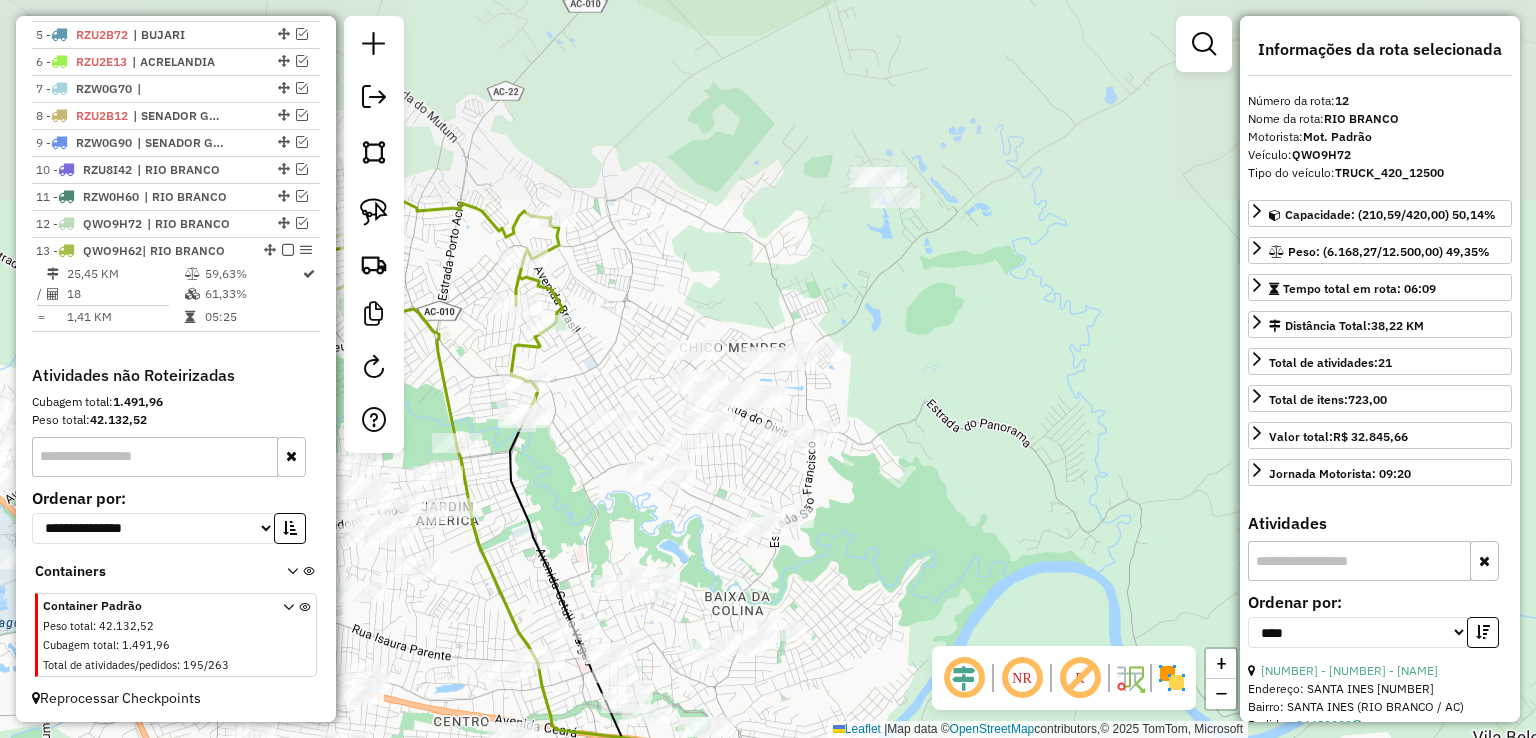 drag, startPoint x: 905, startPoint y: 365, endPoint x: 902, endPoint y: 509, distance: 144.03125 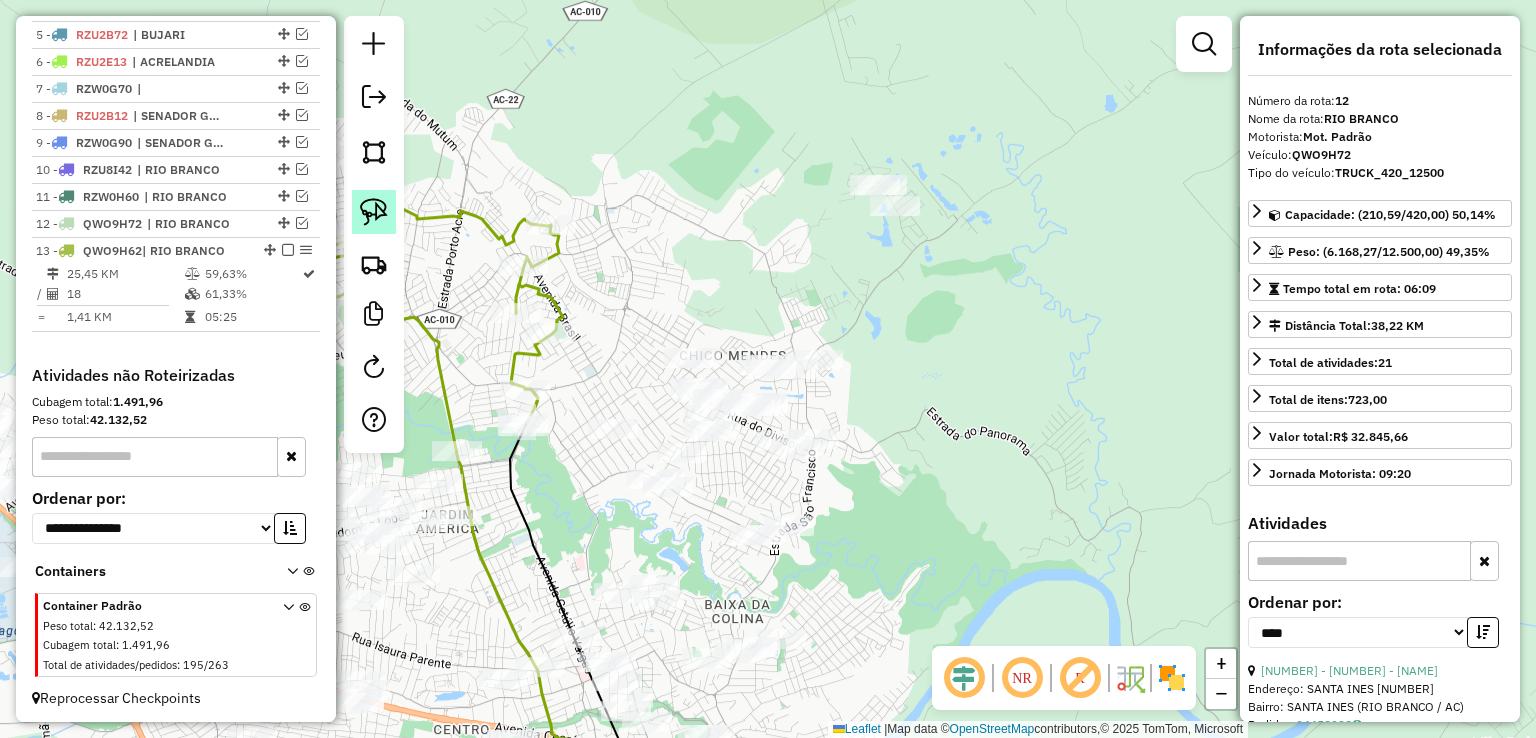 click 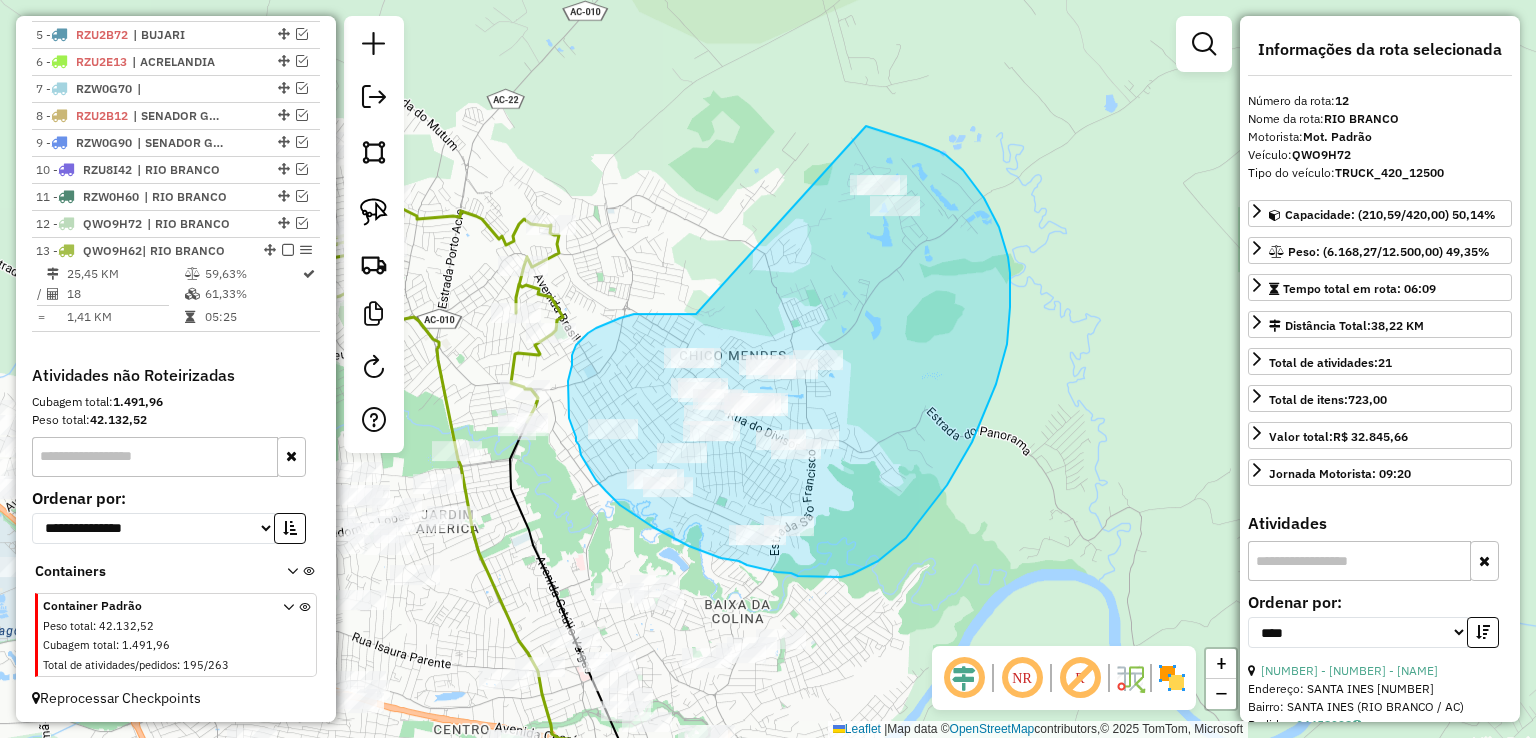 drag, startPoint x: 661, startPoint y: 314, endPoint x: 866, endPoint y: 126, distance: 278.15283 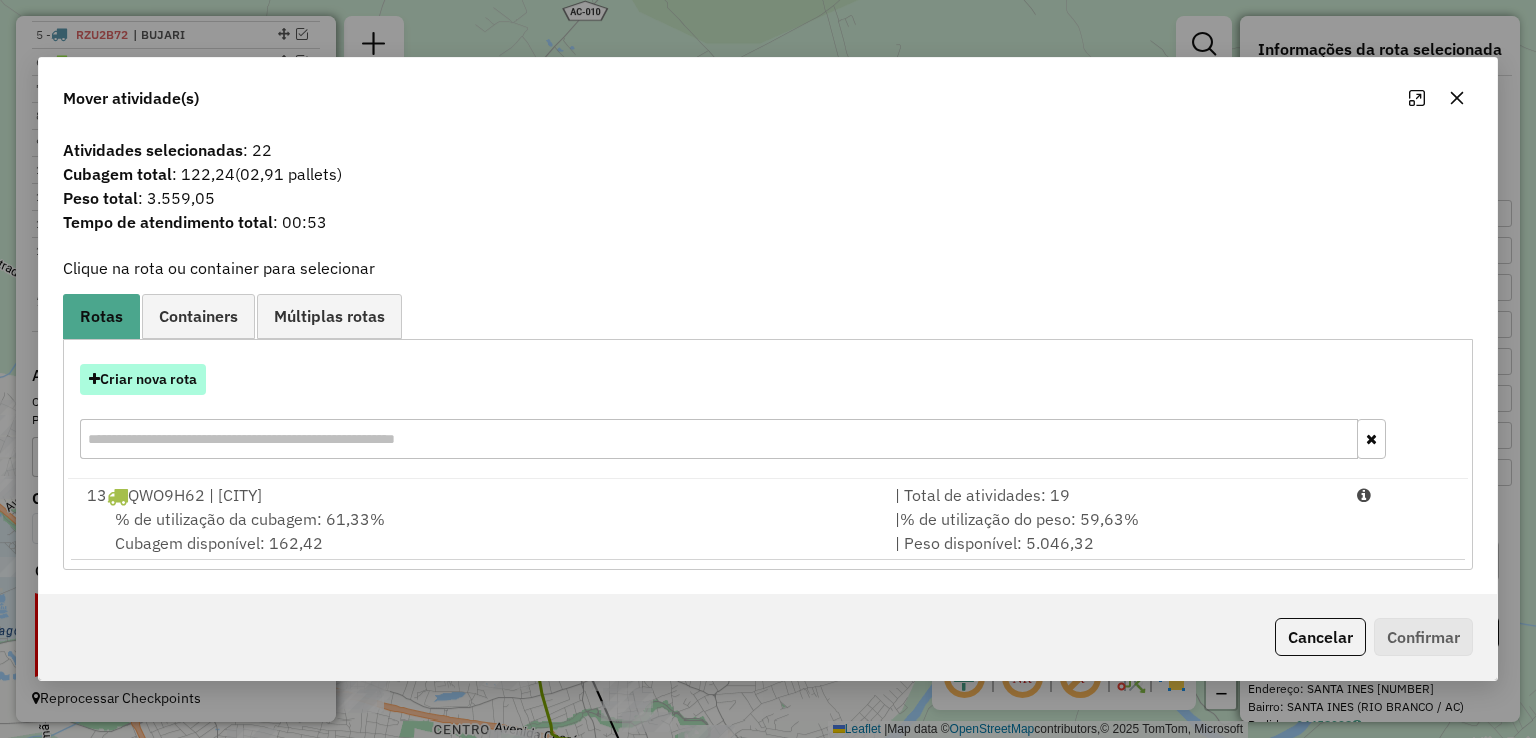 click on "Criar nova rota" at bounding box center (143, 379) 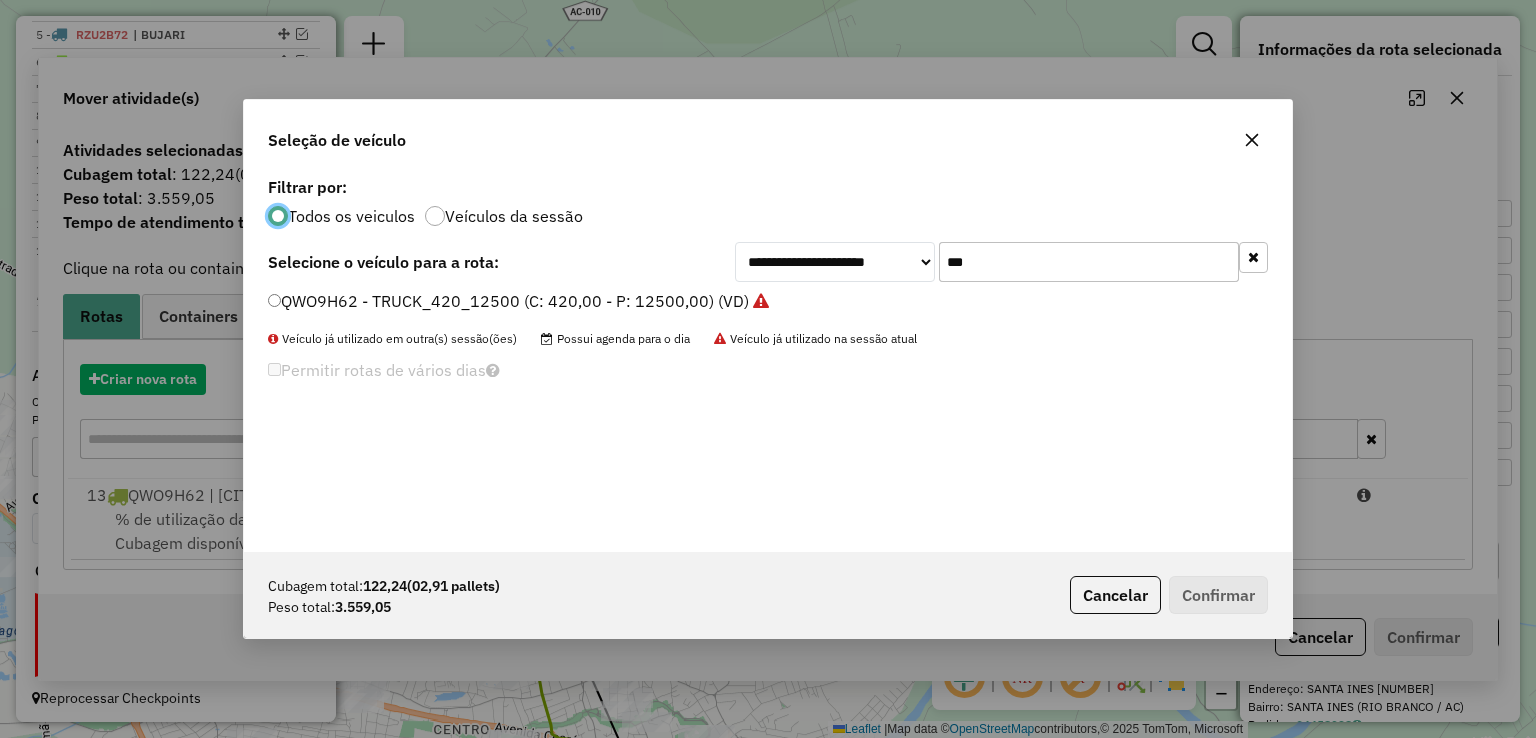 scroll, scrollTop: 10, scrollLeft: 6, axis: both 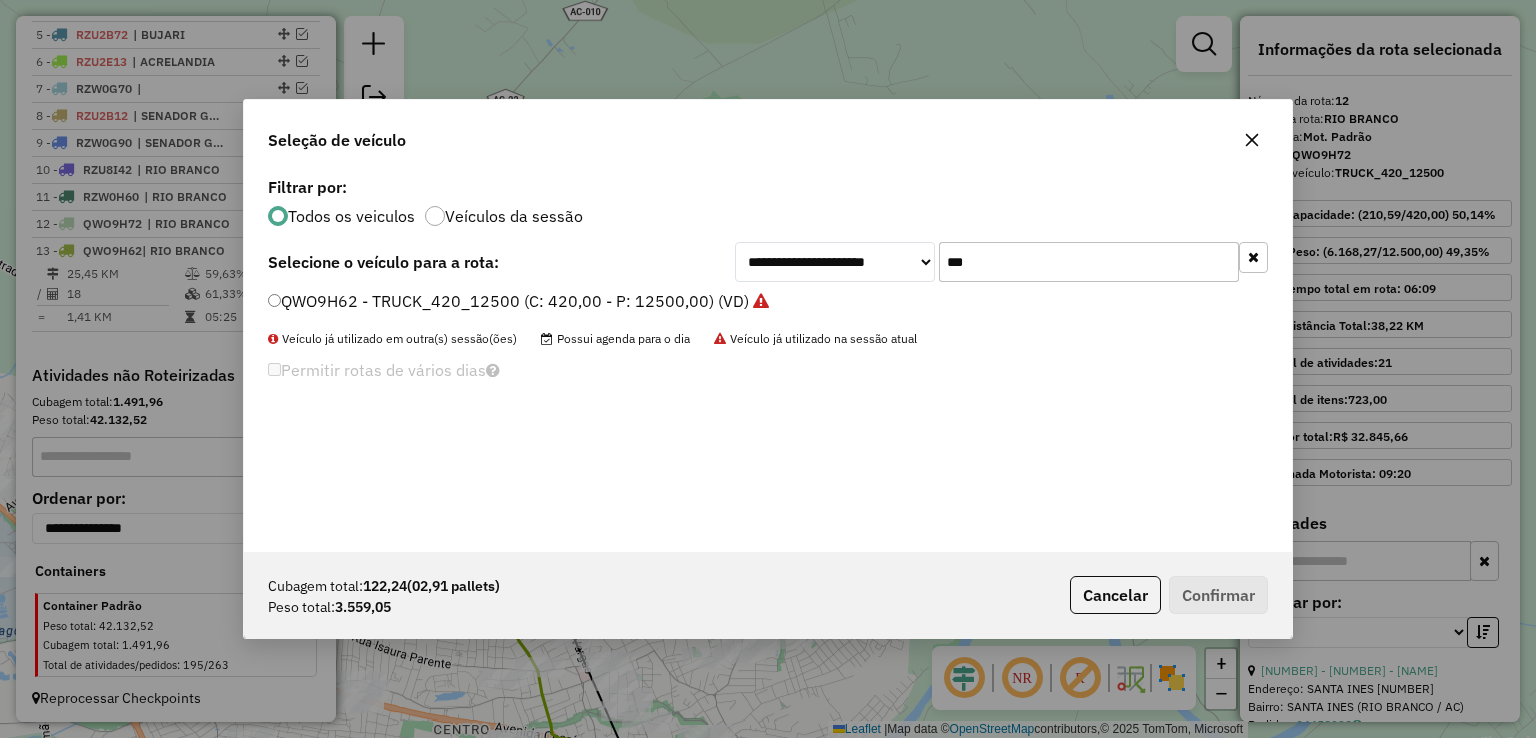 drag, startPoint x: 1033, startPoint y: 256, endPoint x: 817, endPoint y: 255, distance: 216.00232 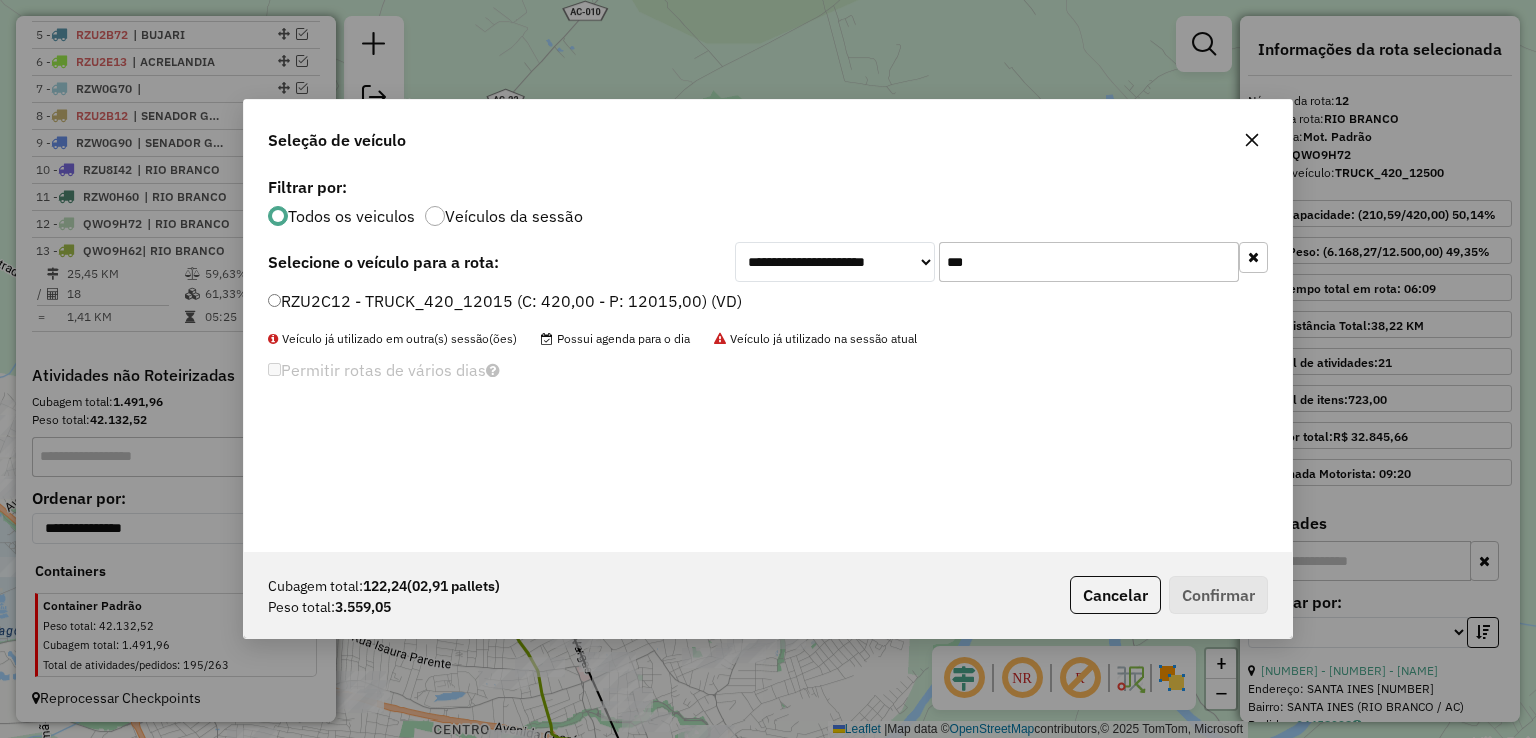 type on "***" 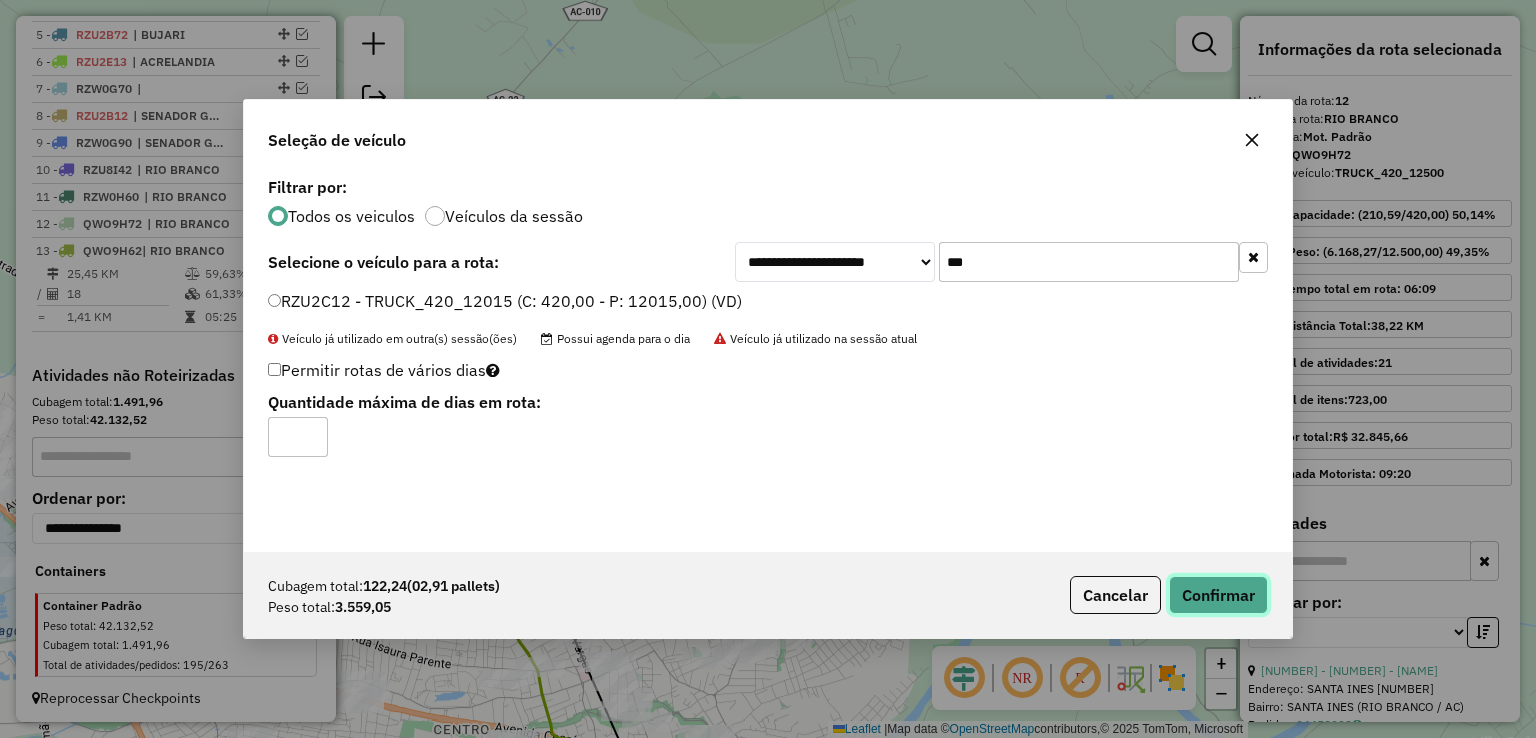 click on "Confirmar" 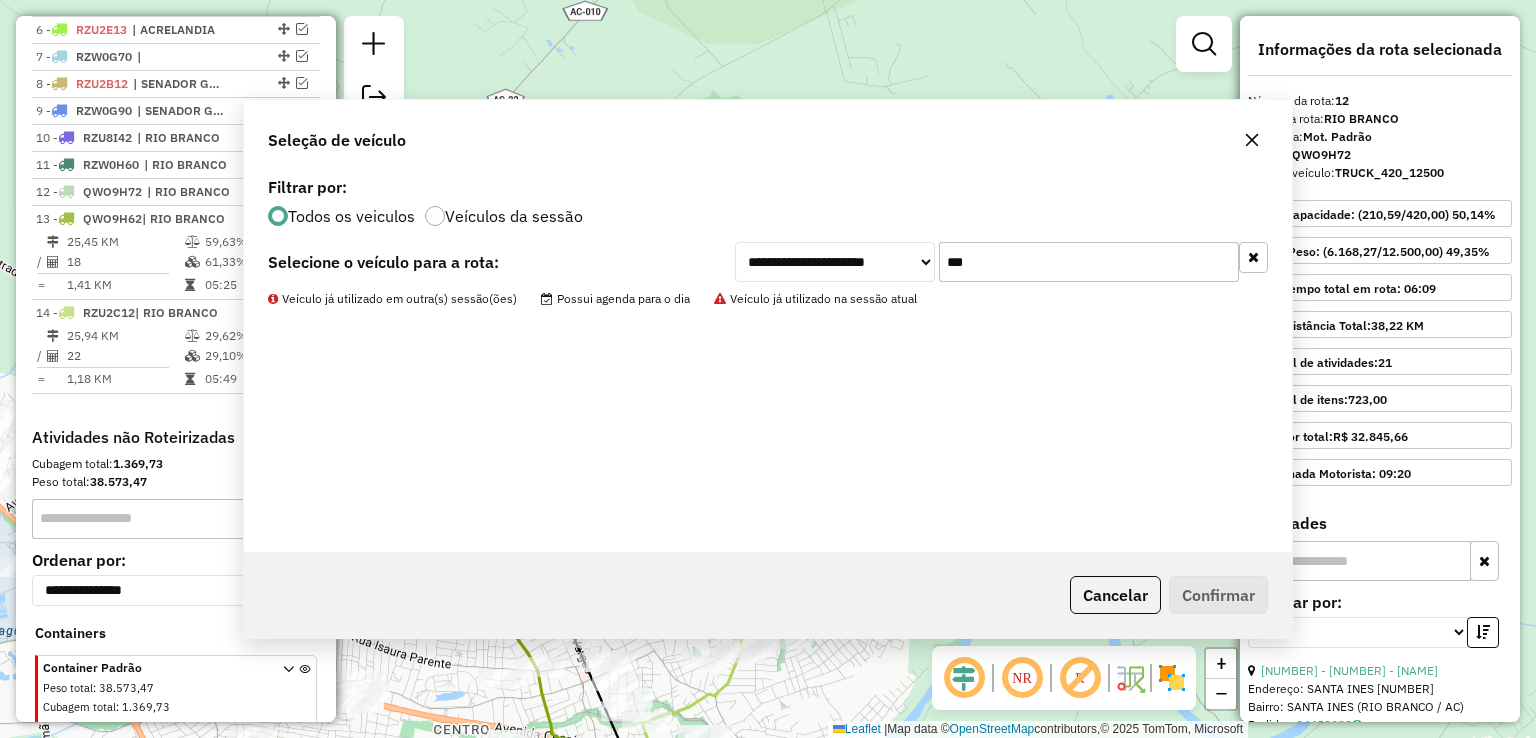 scroll, scrollTop: 945, scrollLeft: 0, axis: vertical 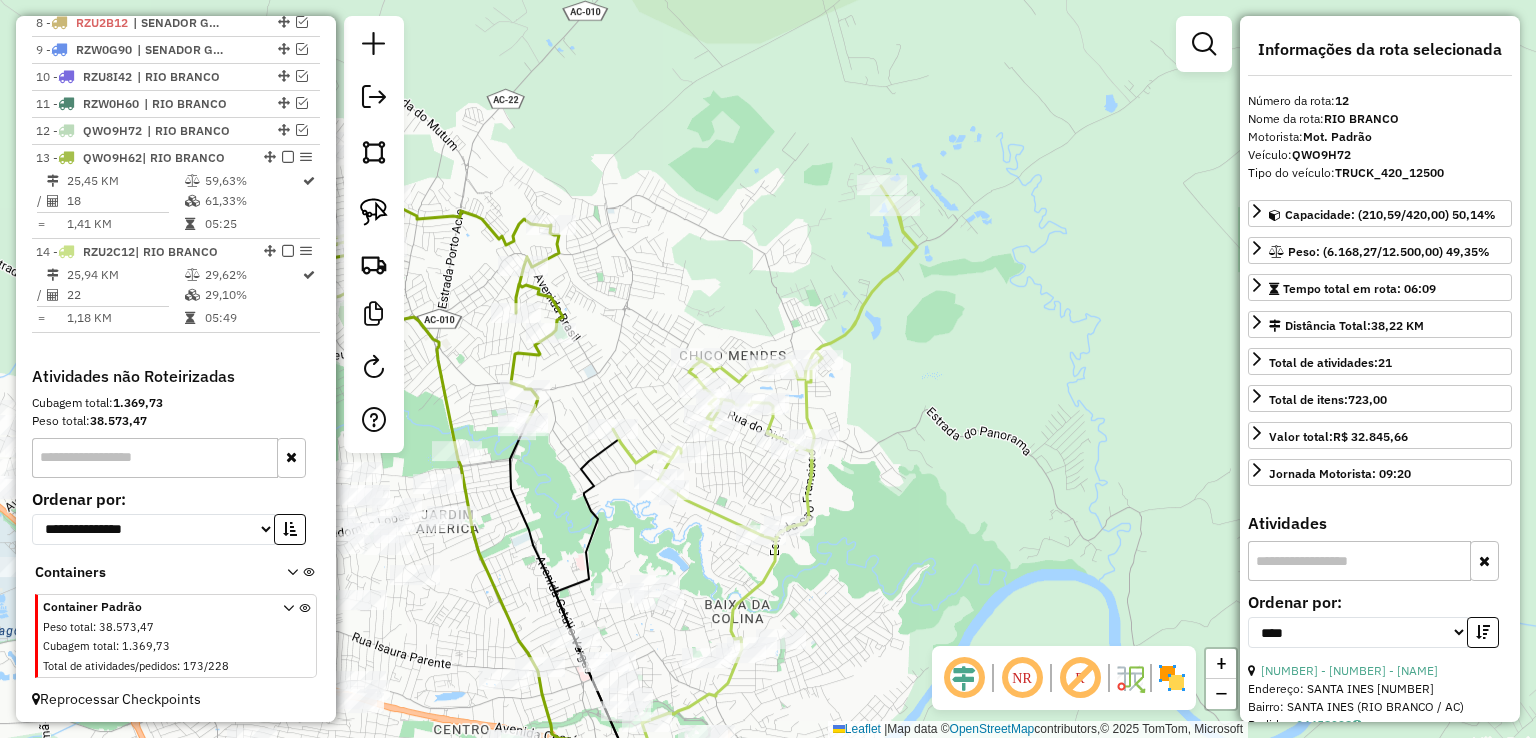 click 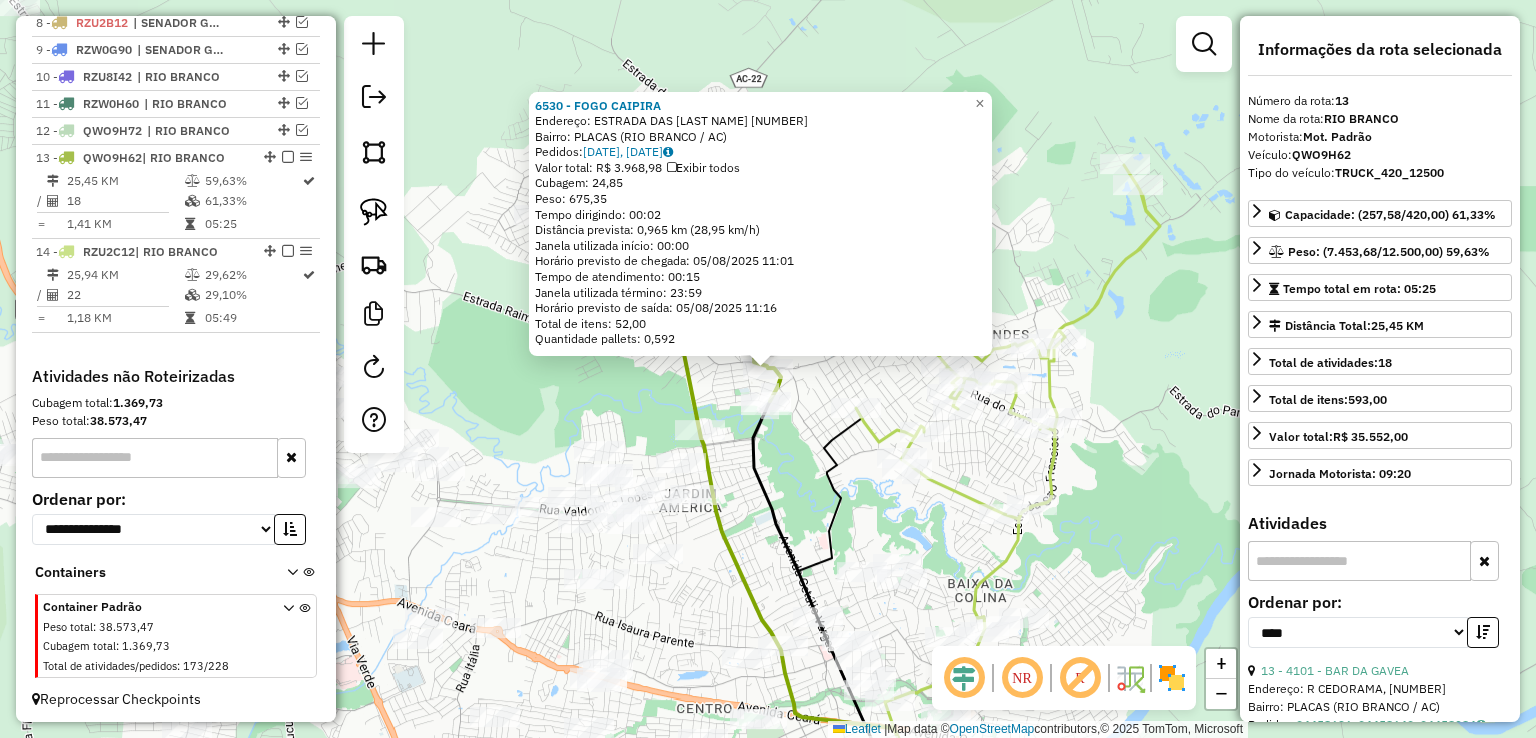 click on "Rota 13 - Placa QWO9H62  97979 - Distribuidora Centra Rota 13 - Placa QWO9H62  8707 - DISTR. CENTRAL Rota 13 - Placa QWO9H62  97979 - Distribuidora Centra 6530 - FOGO CAIPIRA  Endereço:  ESTRADA DAS PLACAS 1502   Bairro: PLACAS (RIO BRANCO / AC)   Pedidos:  04458925, 04459162   Valor total: R$ 3.968,98   Exibir todos   Cubagem: 24,85  Peso: 675,35  Tempo dirigindo: 00:02   Distância prevista: 0,965 km (28,95 km/h)   Janela utilizada início: 00:00   Horário previsto de chegada: 05/08/2025 11:01   Tempo de atendimento: 00:15   Janela utilizada término: 23:59   Horário previsto de saída: 05/08/2025 11:16   Total de itens: 52,00   Quantidade pallets: 0,592  × Janela de atendimento Grade de atendimento Capacidade Transportadoras Veículos Cliente Pedidos  Rotas Selecione os dias de semana para filtrar as janelas de atendimento  Seg   Ter   Qua   Qui   Sex   Sáb   Dom  Informe o período da janela de atendimento: De: Até:  Filtrar exatamente a janela do cliente  Considerar janela de atendimento padrão  +" 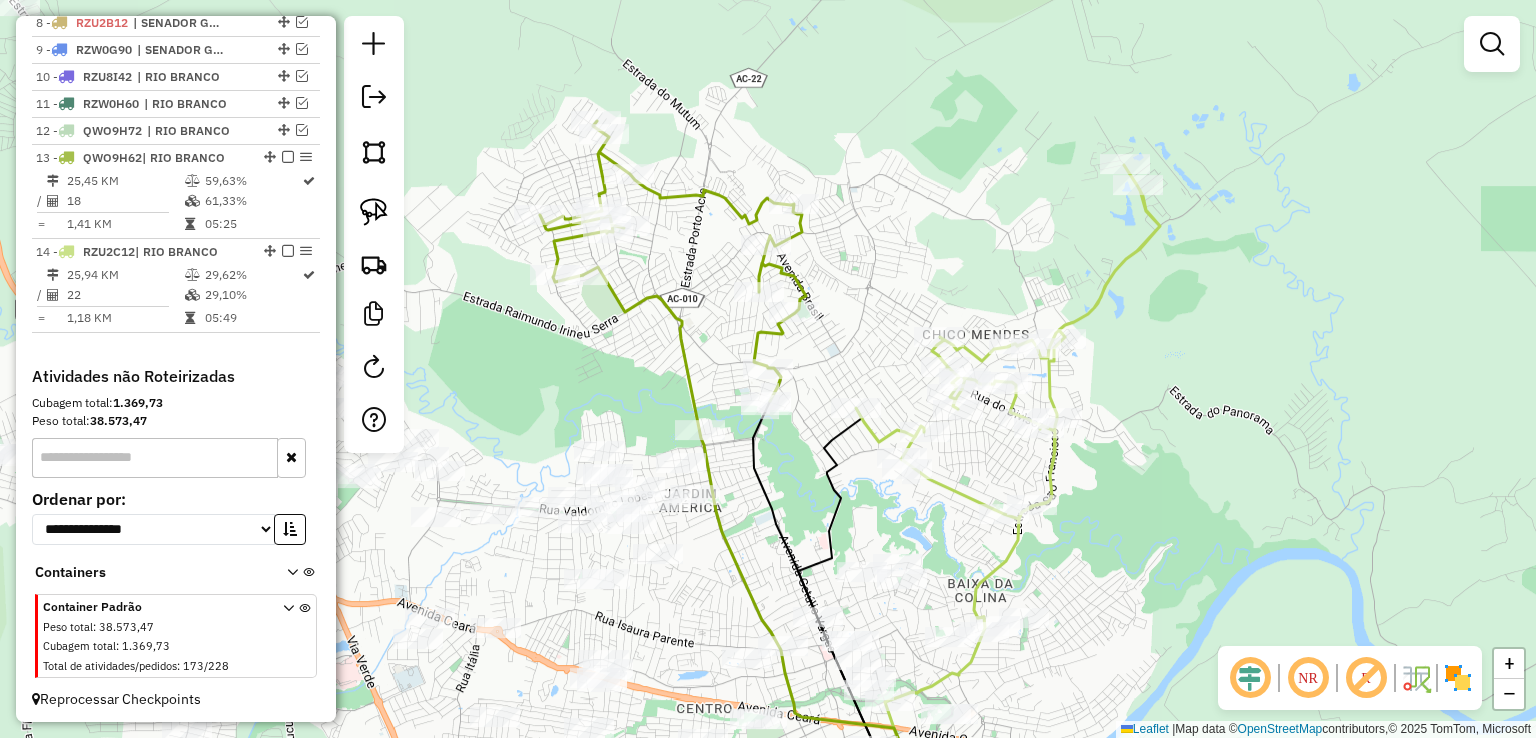 click 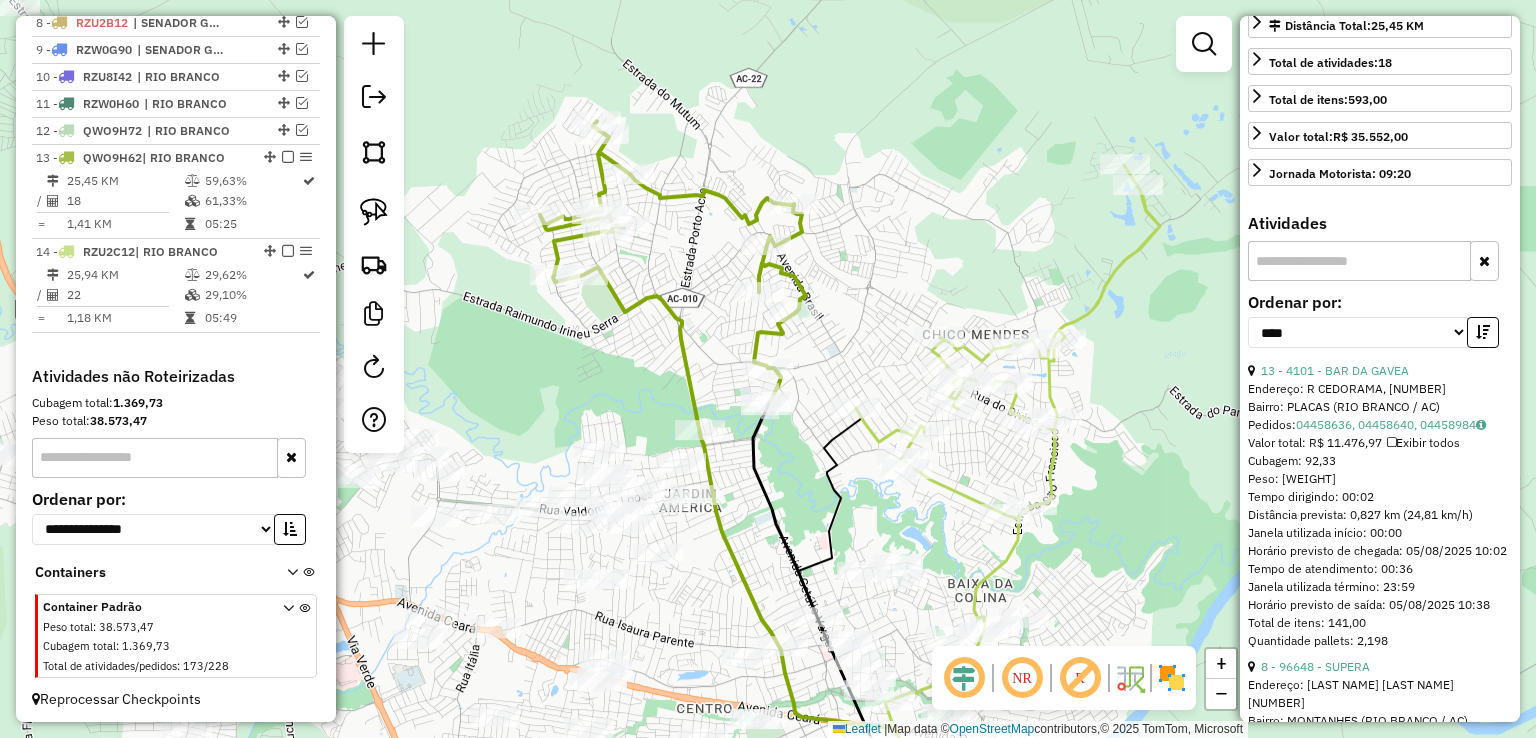 scroll, scrollTop: 500, scrollLeft: 0, axis: vertical 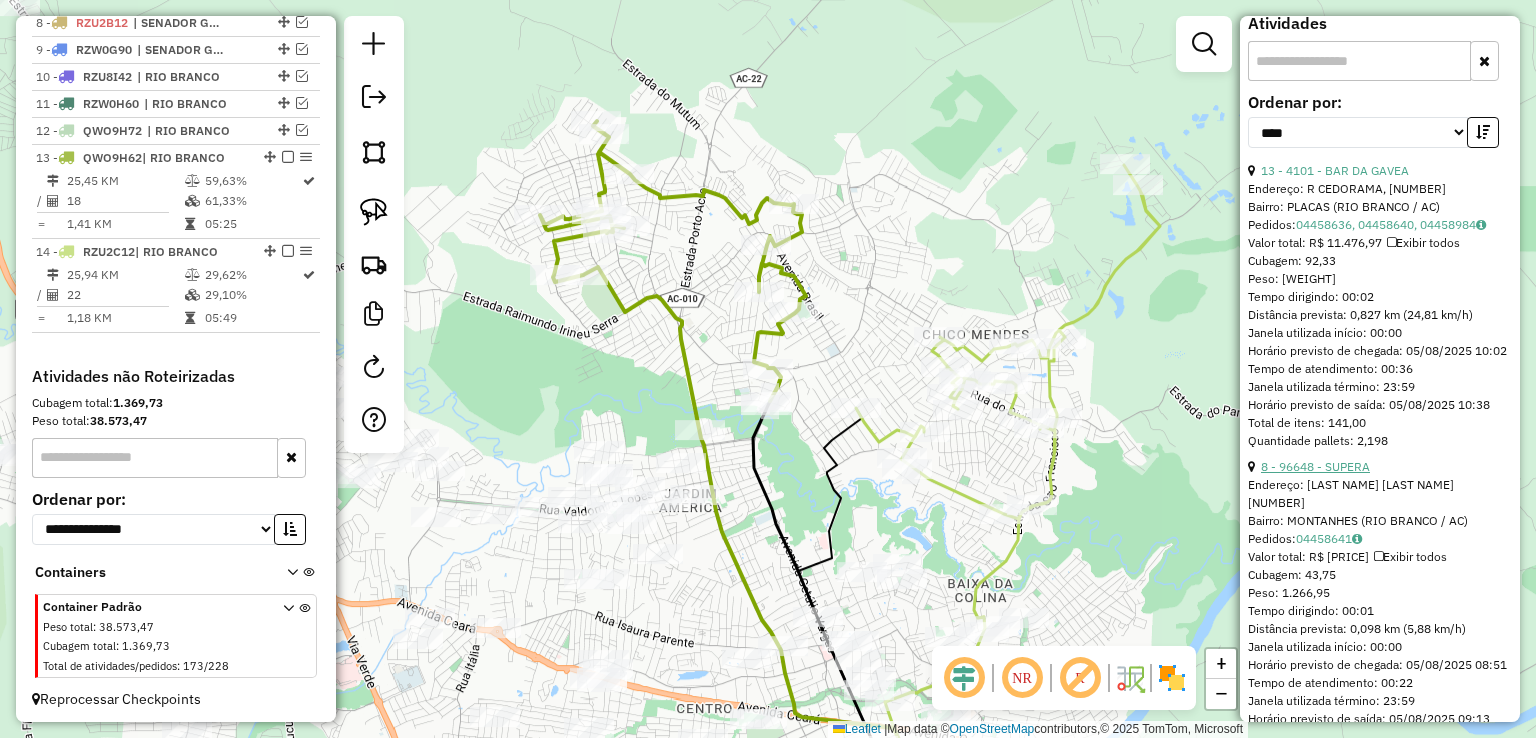 click on "8 - 96648 - SUPERA" at bounding box center [1315, 466] 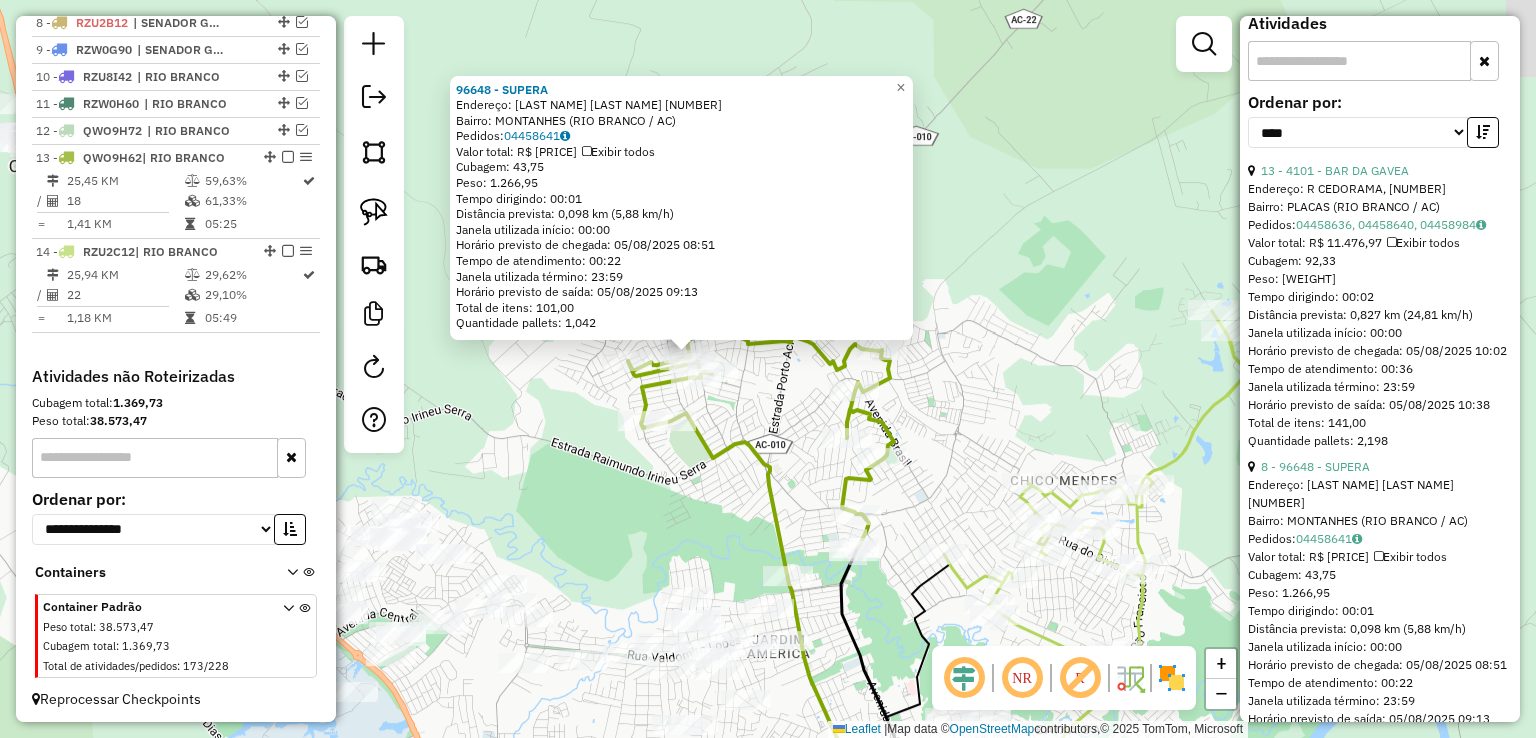 drag, startPoint x: 992, startPoint y: 410, endPoint x: 935, endPoint y: 381, distance: 63.953106 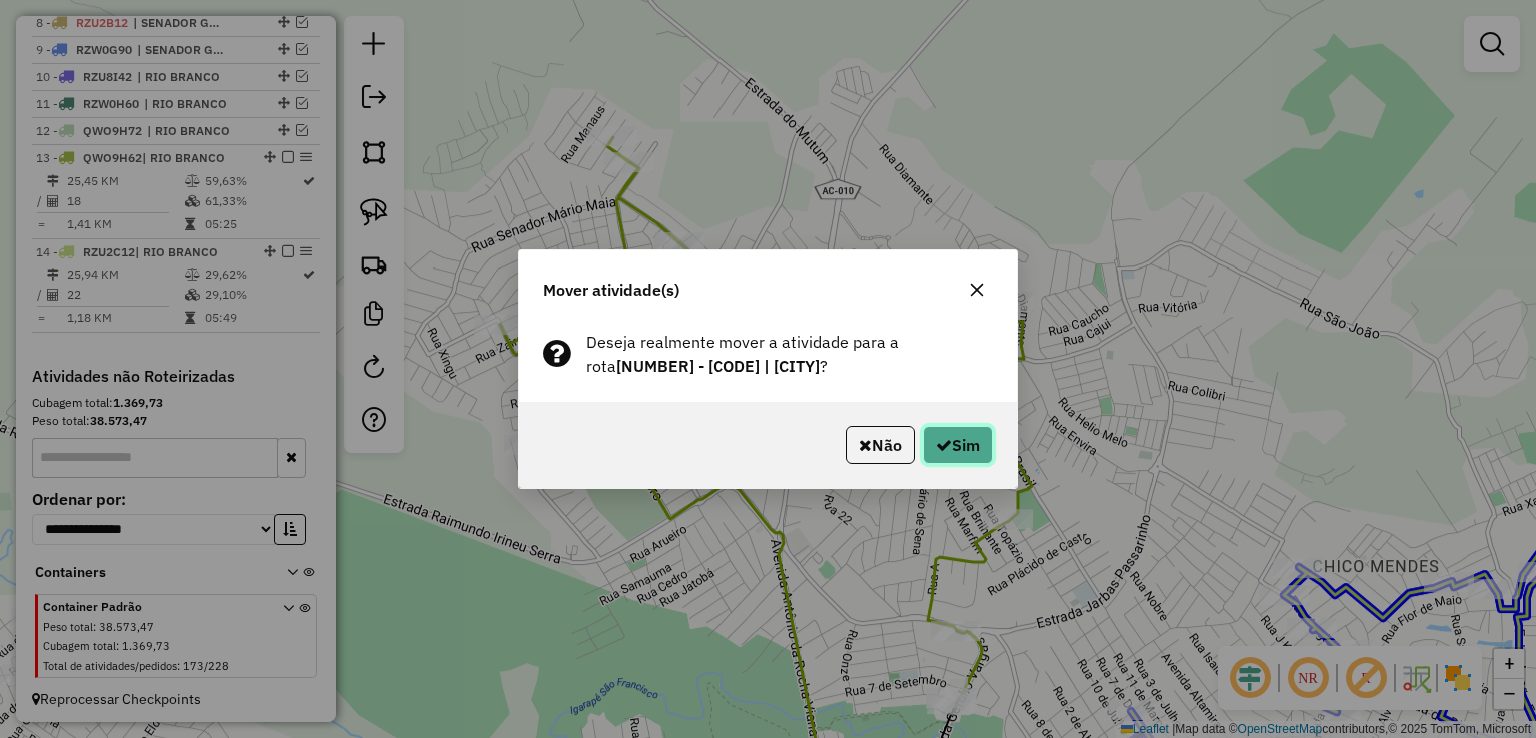 click 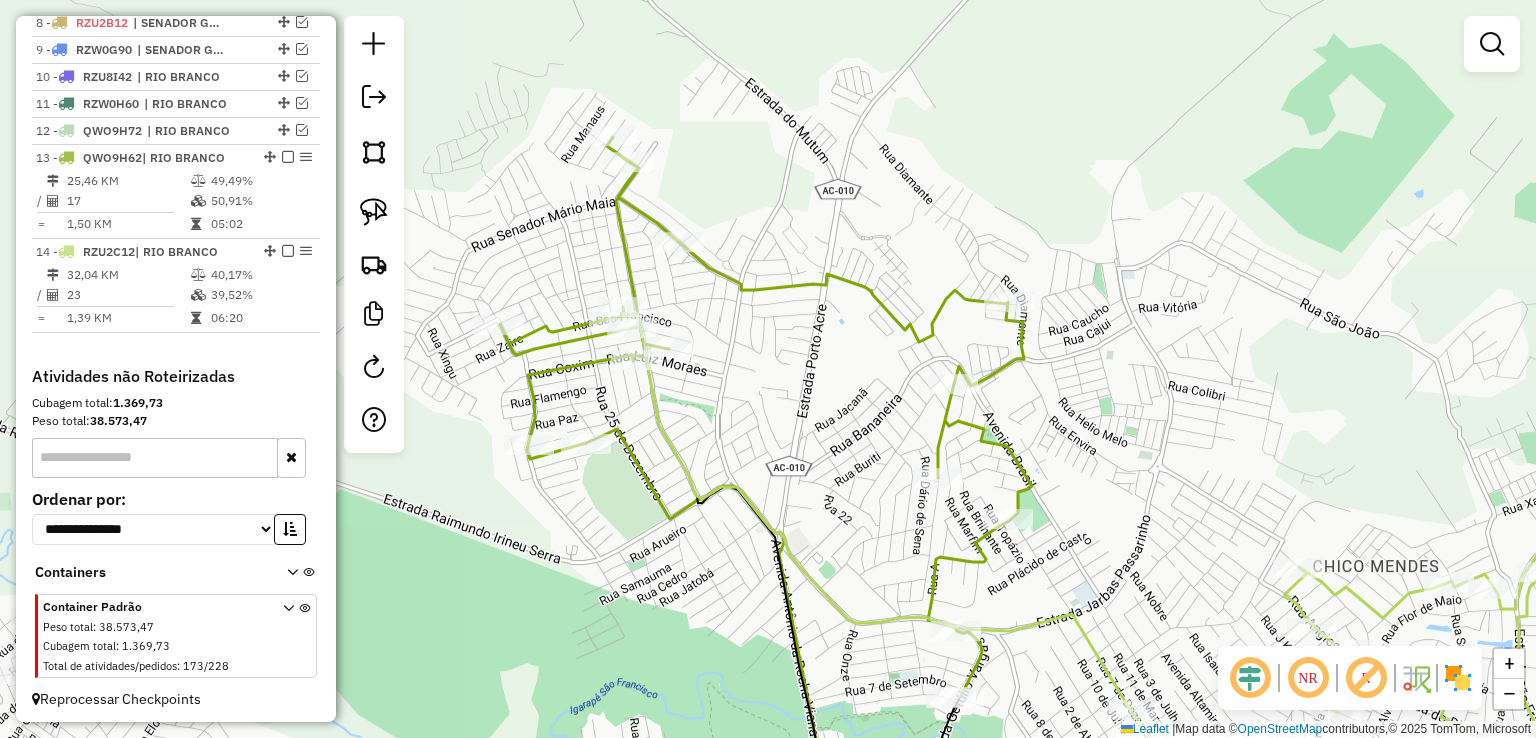 click 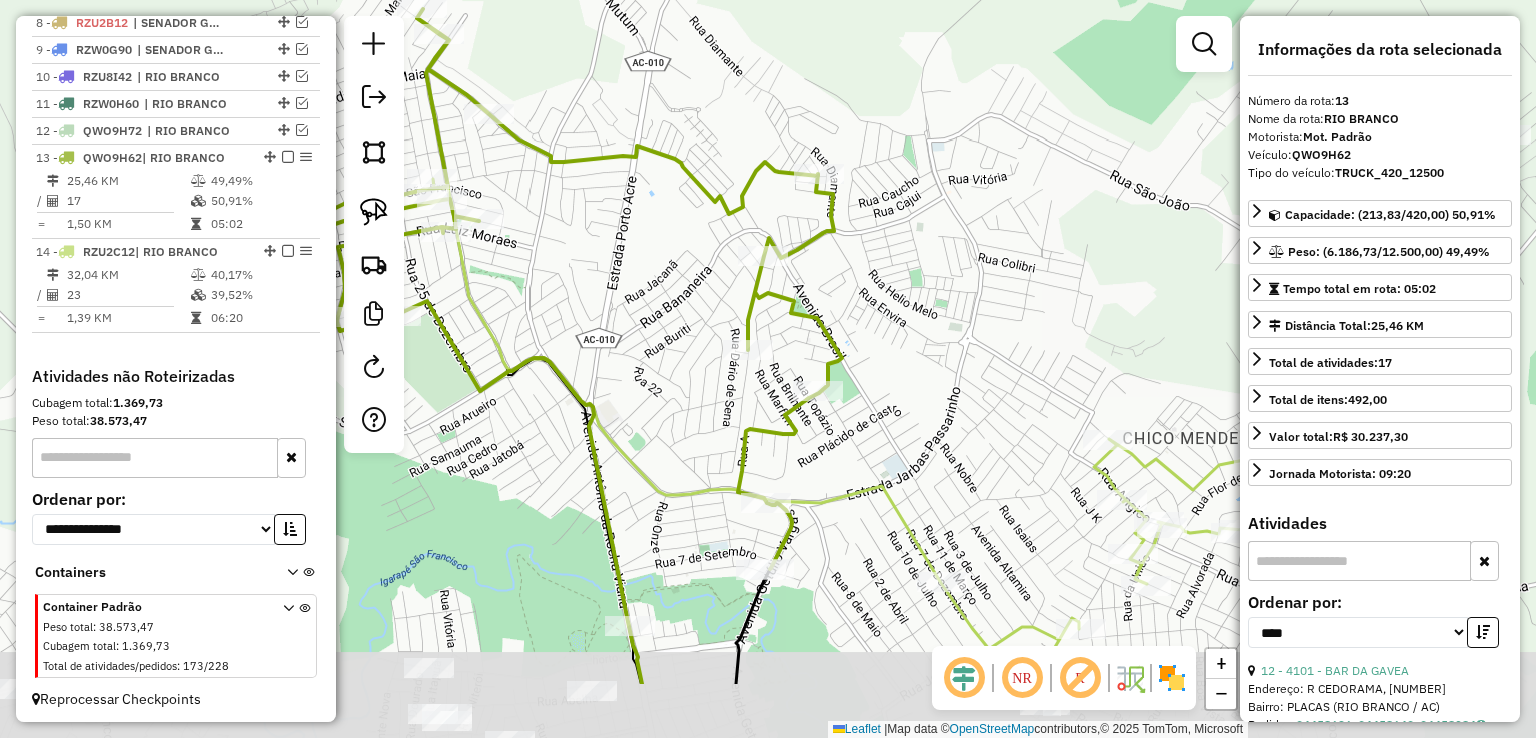 drag, startPoint x: 820, startPoint y: 174, endPoint x: 682, endPoint y: 23, distance: 204.5605 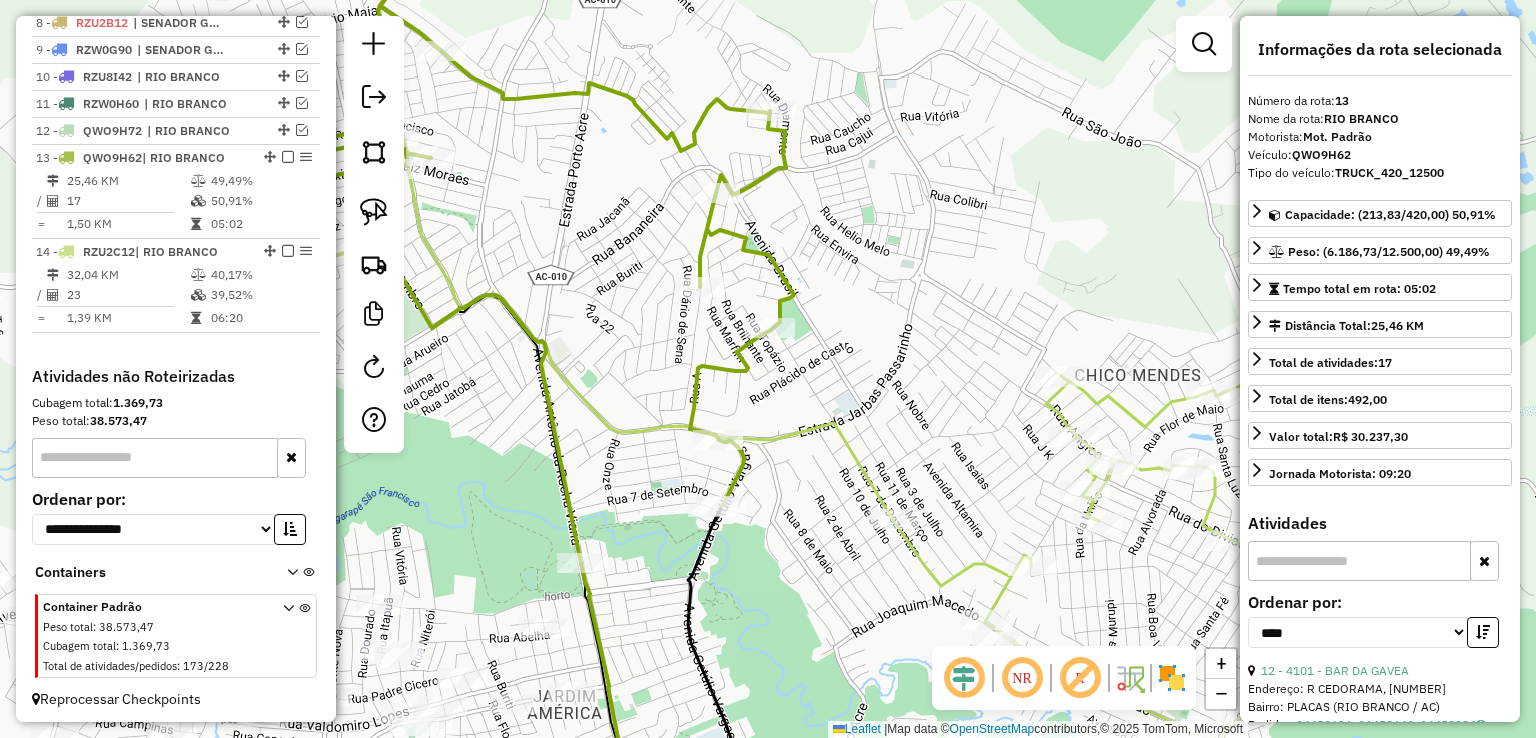 click 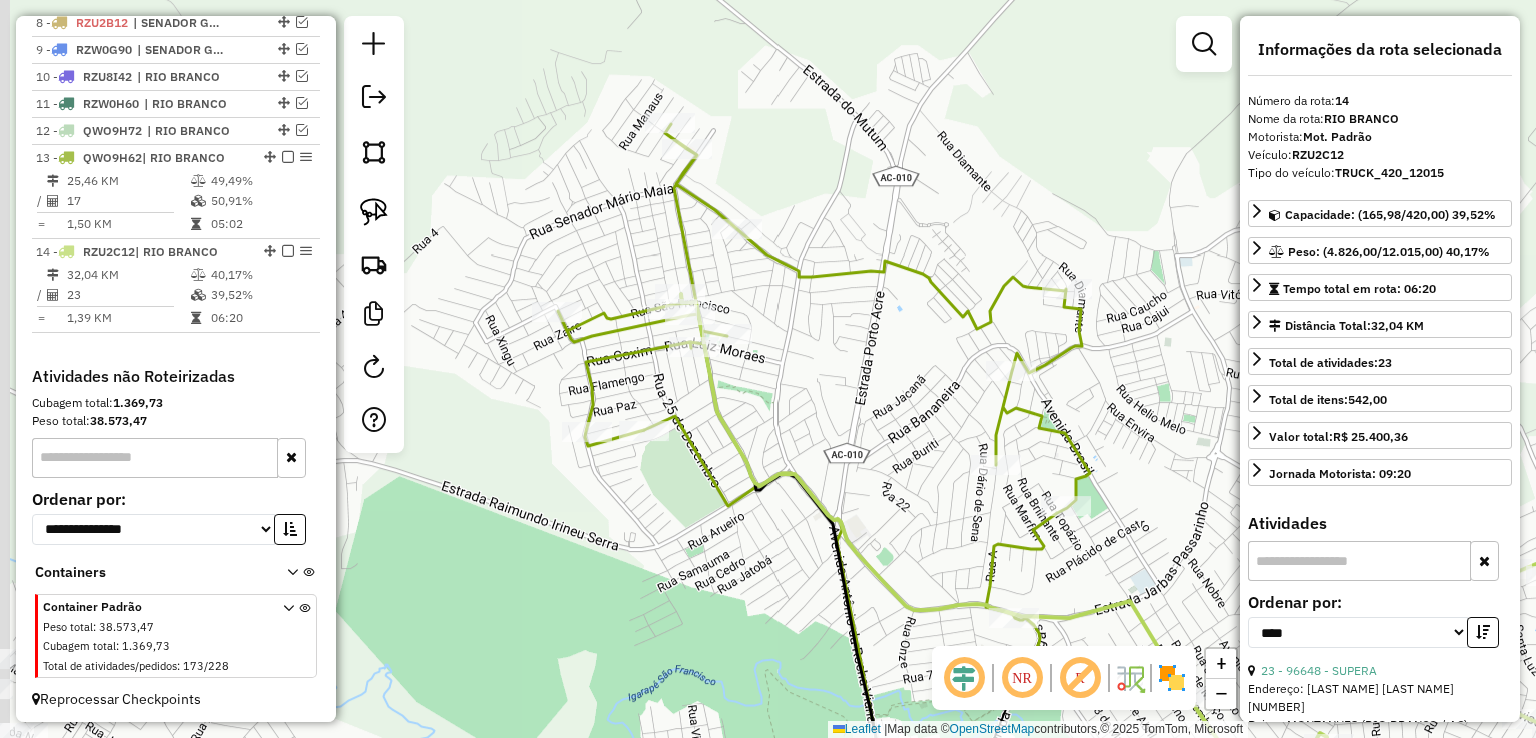 drag, startPoint x: 764, startPoint y: 417, endPoint x: 856, endPoint y: 451, distance: 98.0816 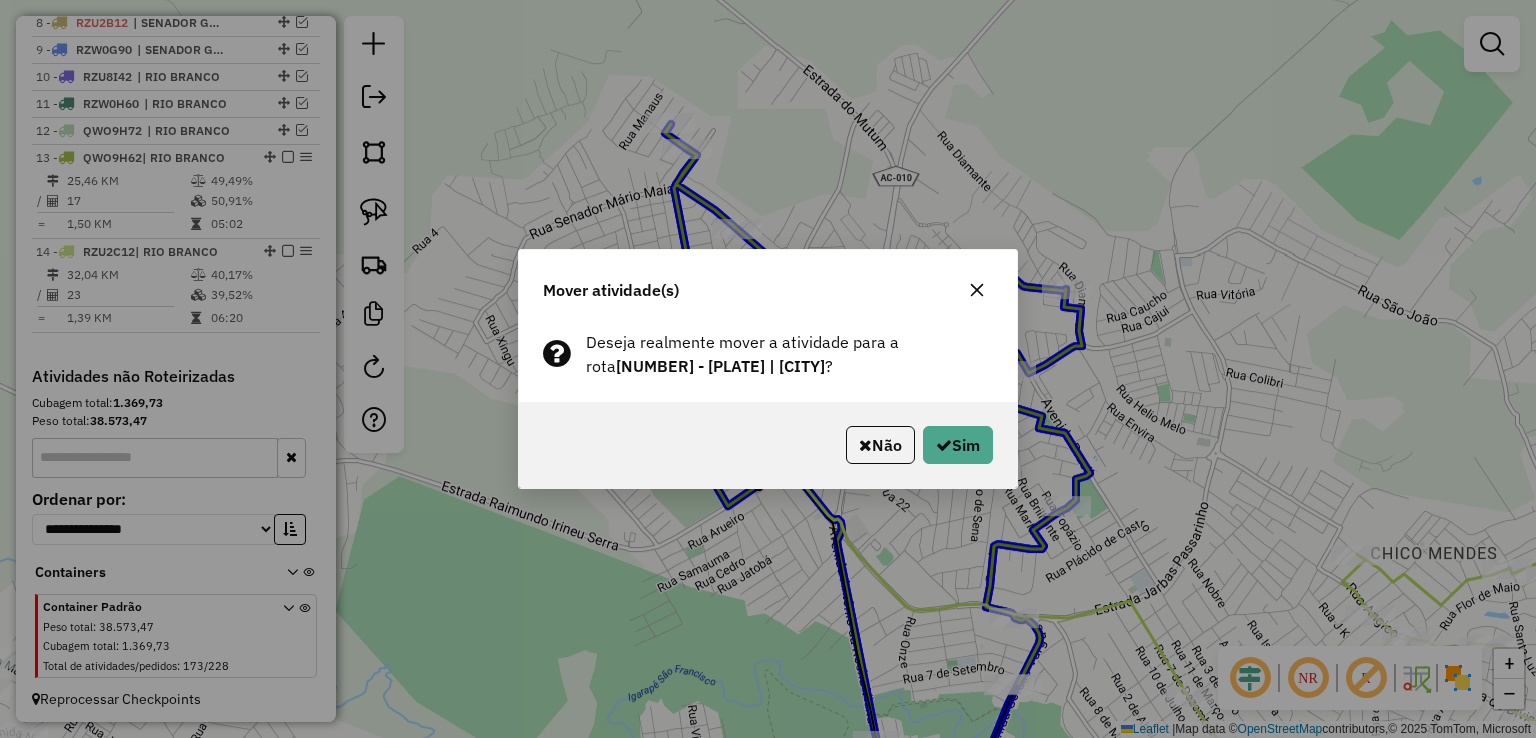 click on "Não   Sim" 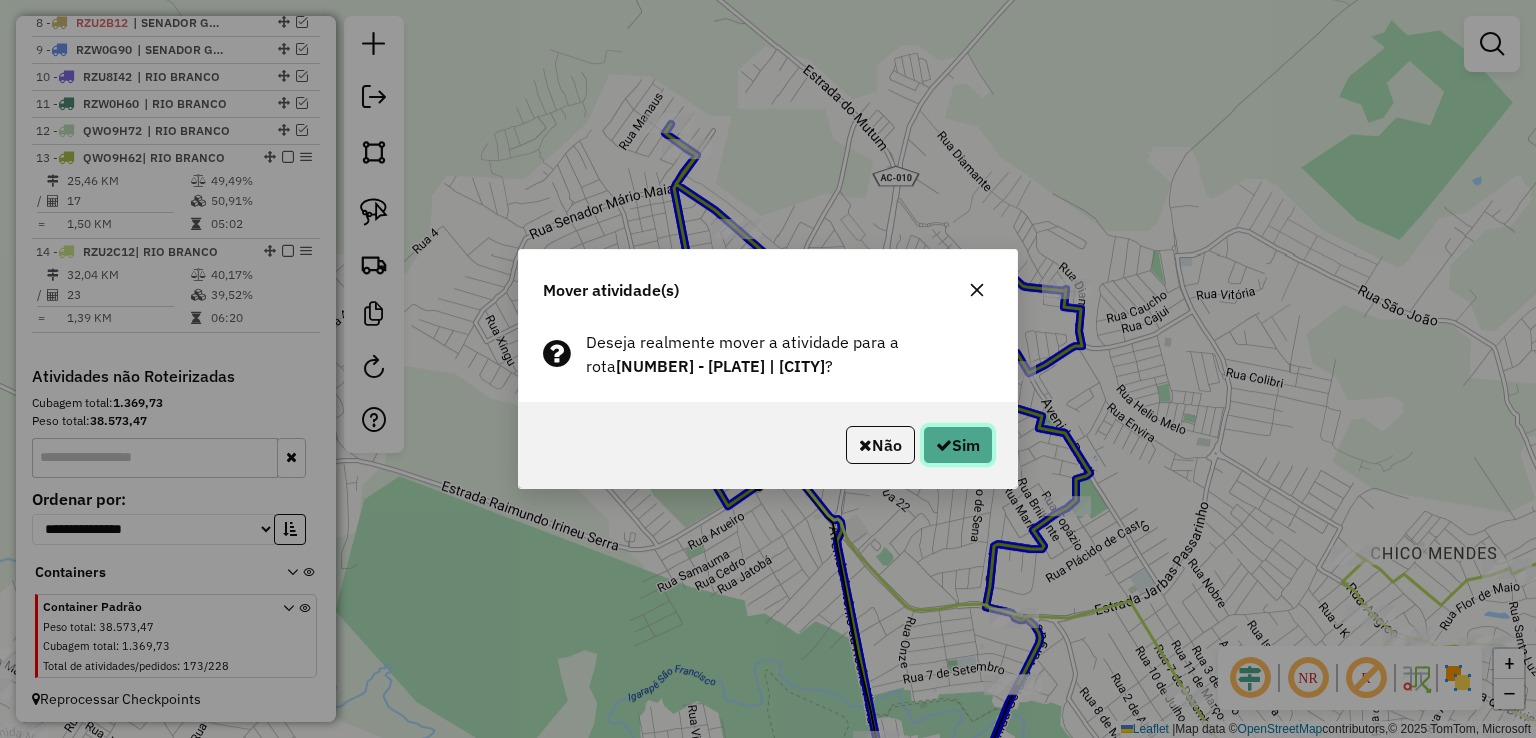 click on "Sim" 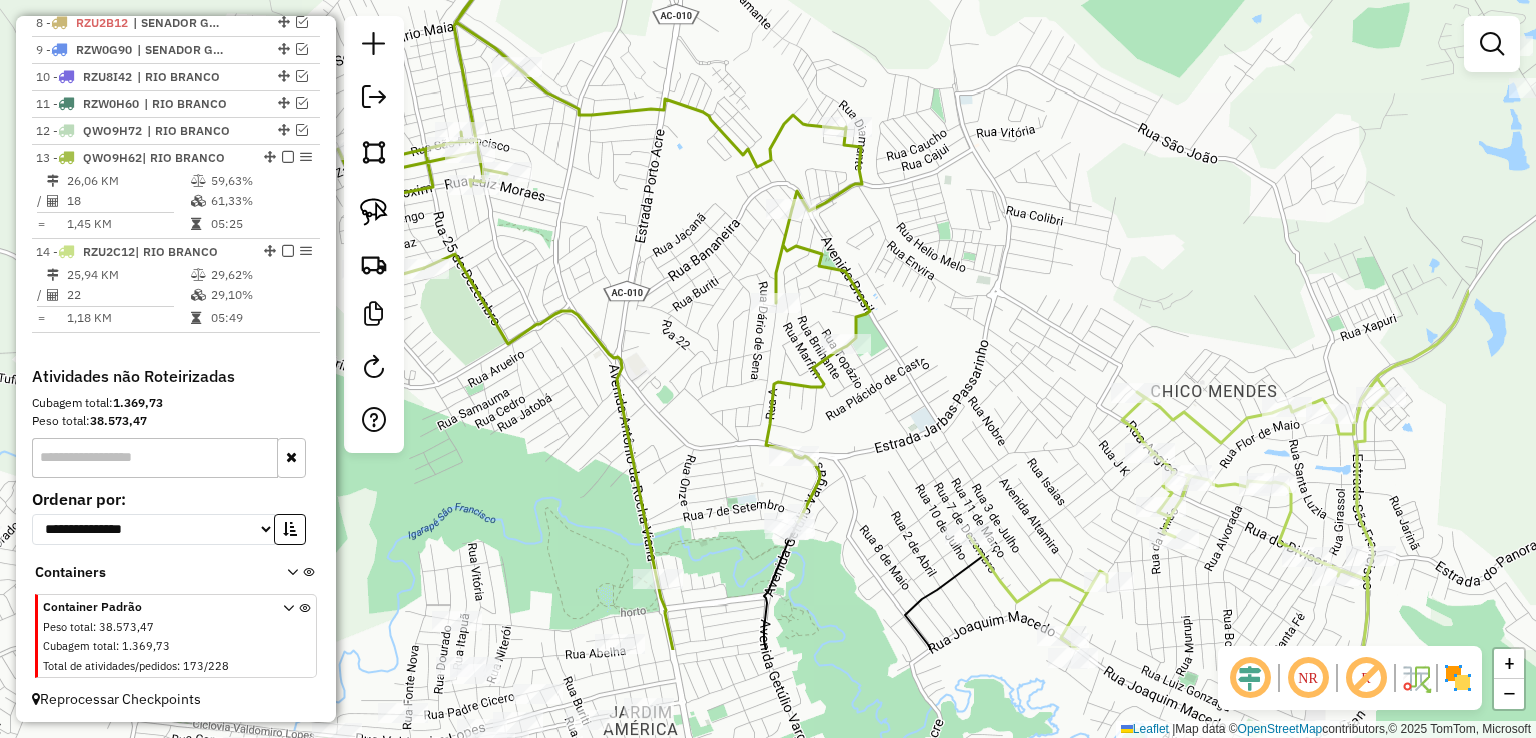 drag, startPoint x: 1211, startPoint y: 438, endPoint x: 970, endPoint y: 222, distance: 323.63095 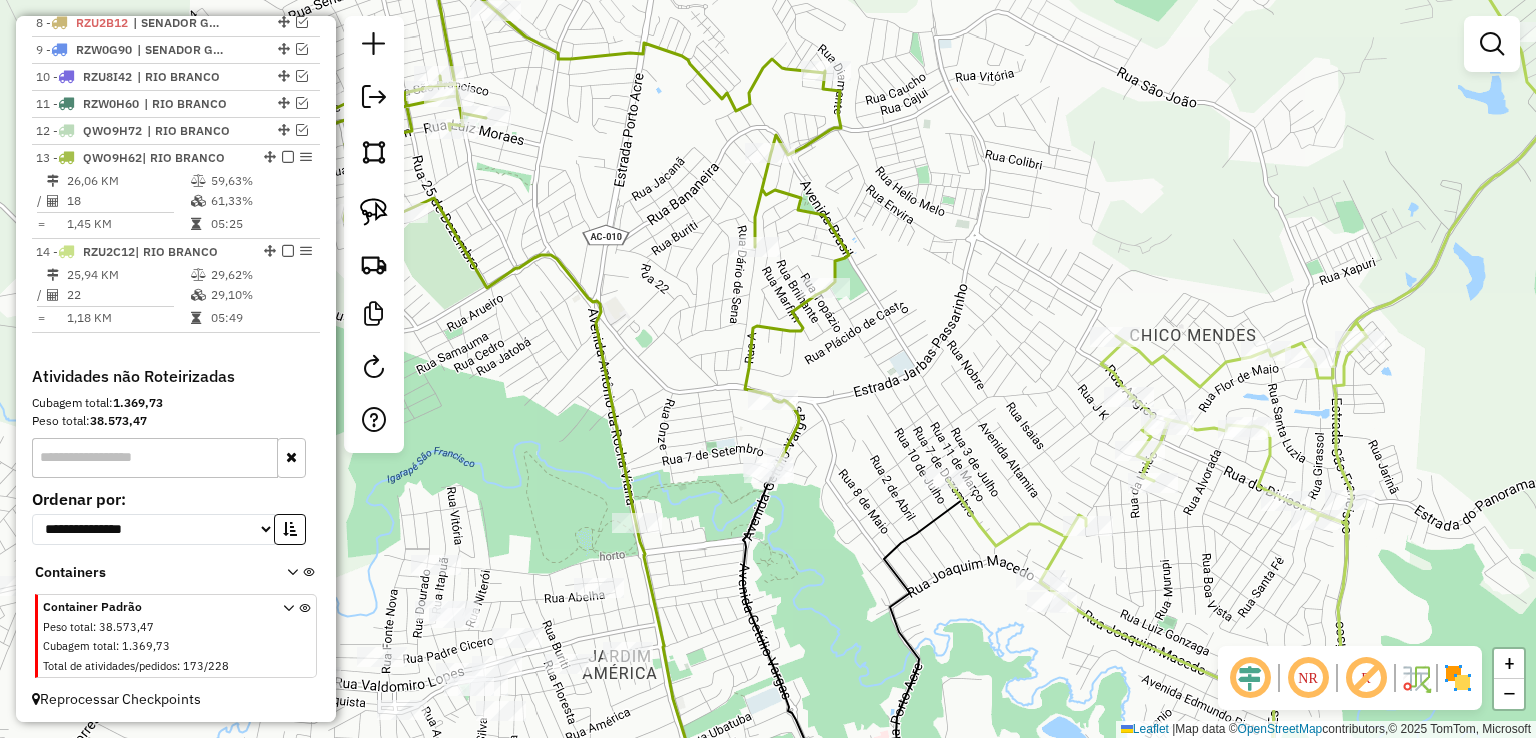 click 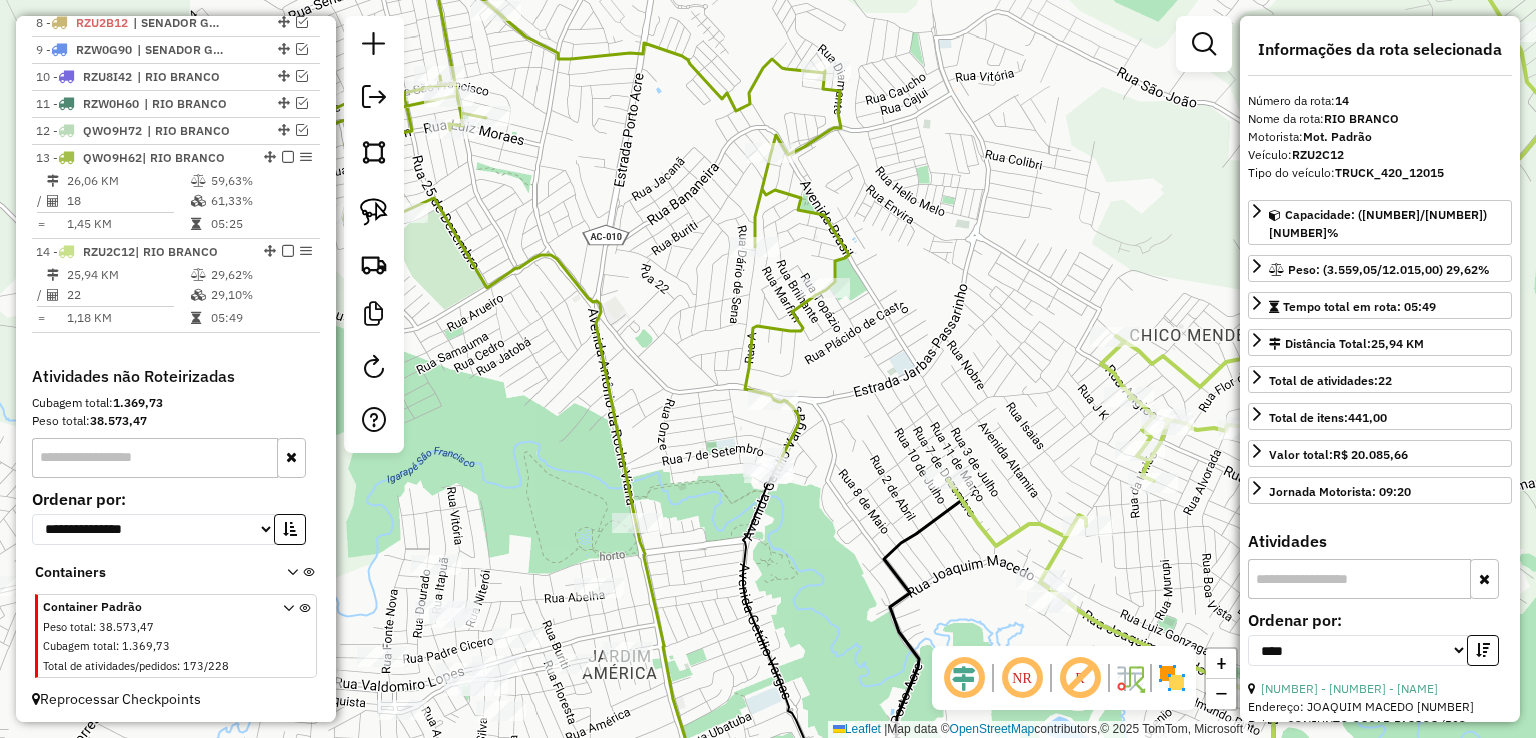 click 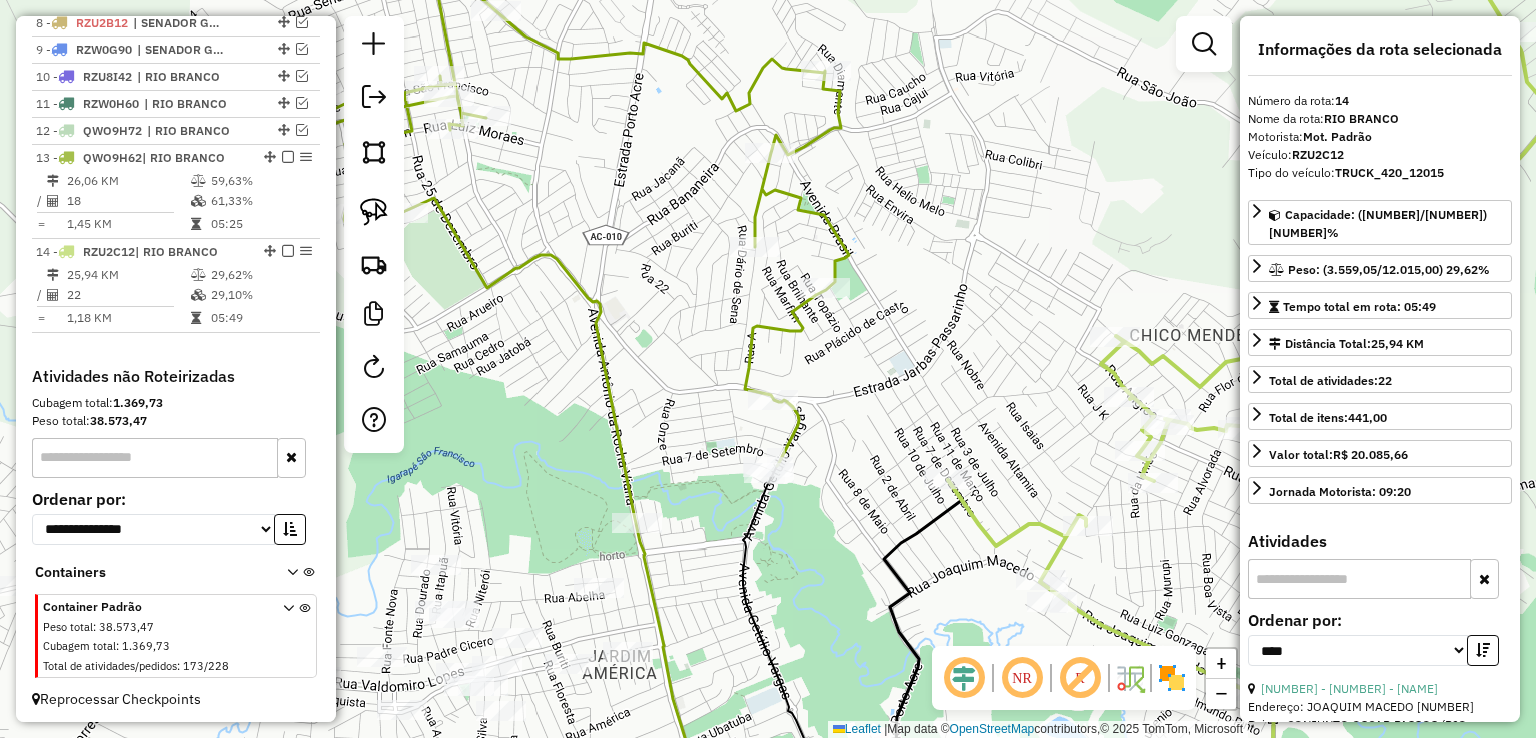 scroll, scrollTop: 200, scrollLeft: 0, axis: vertical 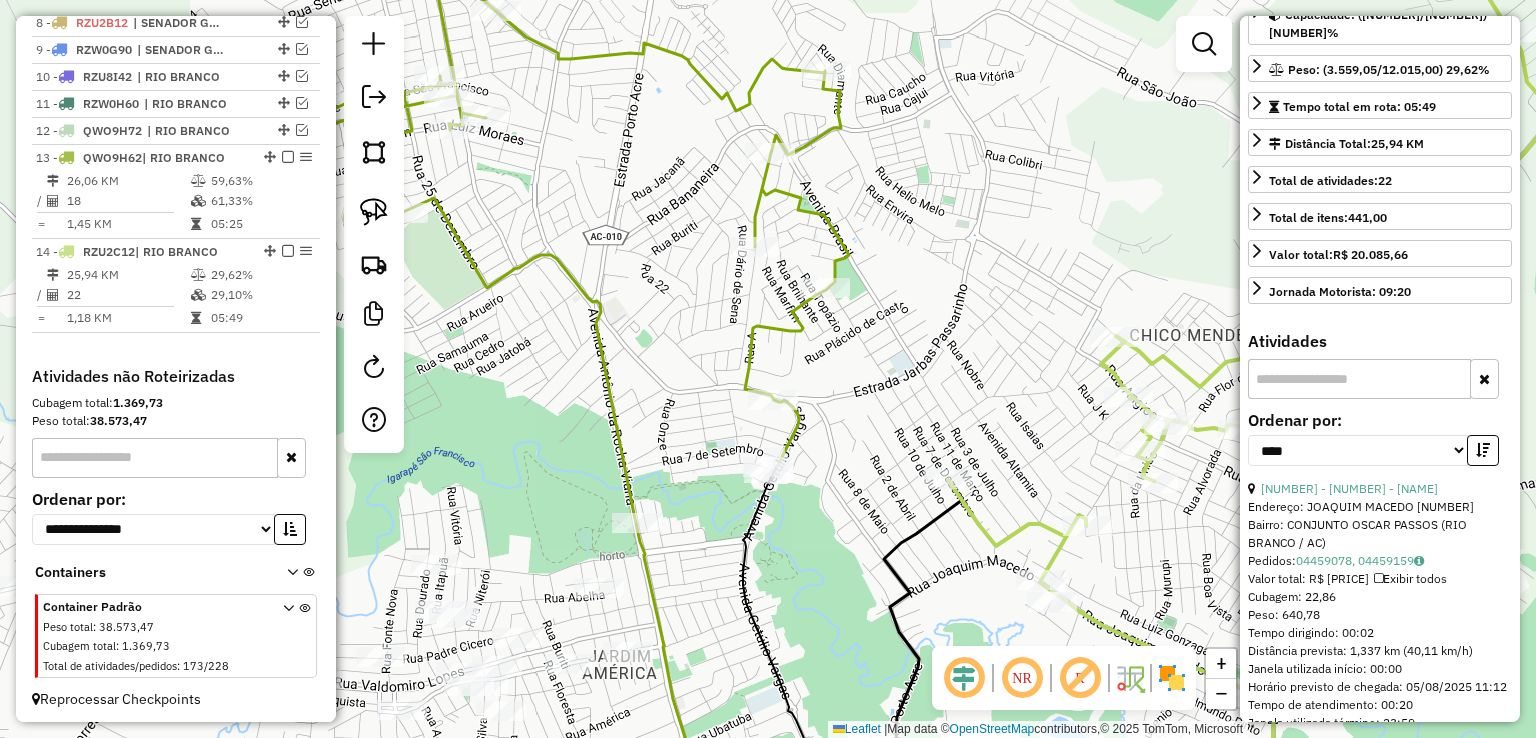 click 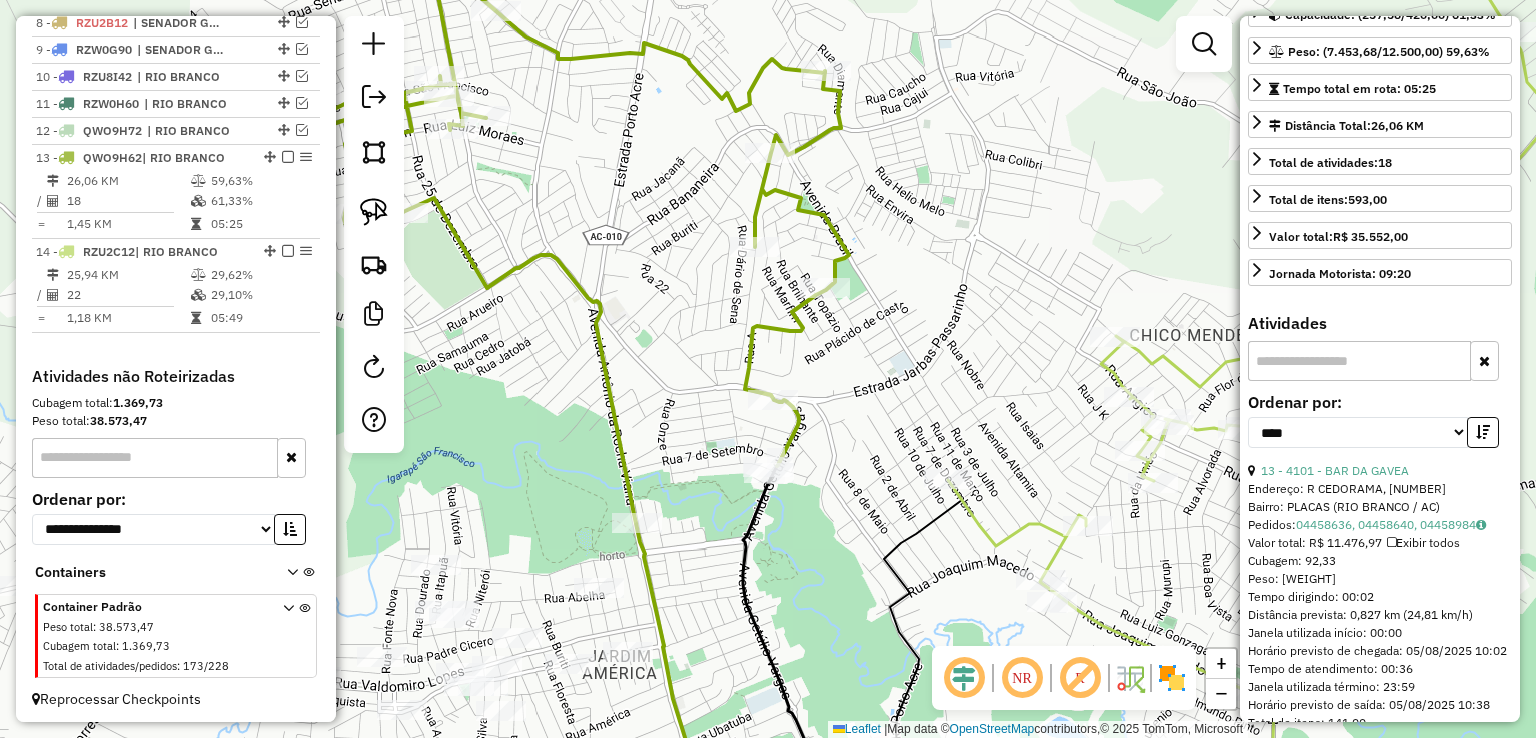 click on "**********" at bounding box center (1380, 428) 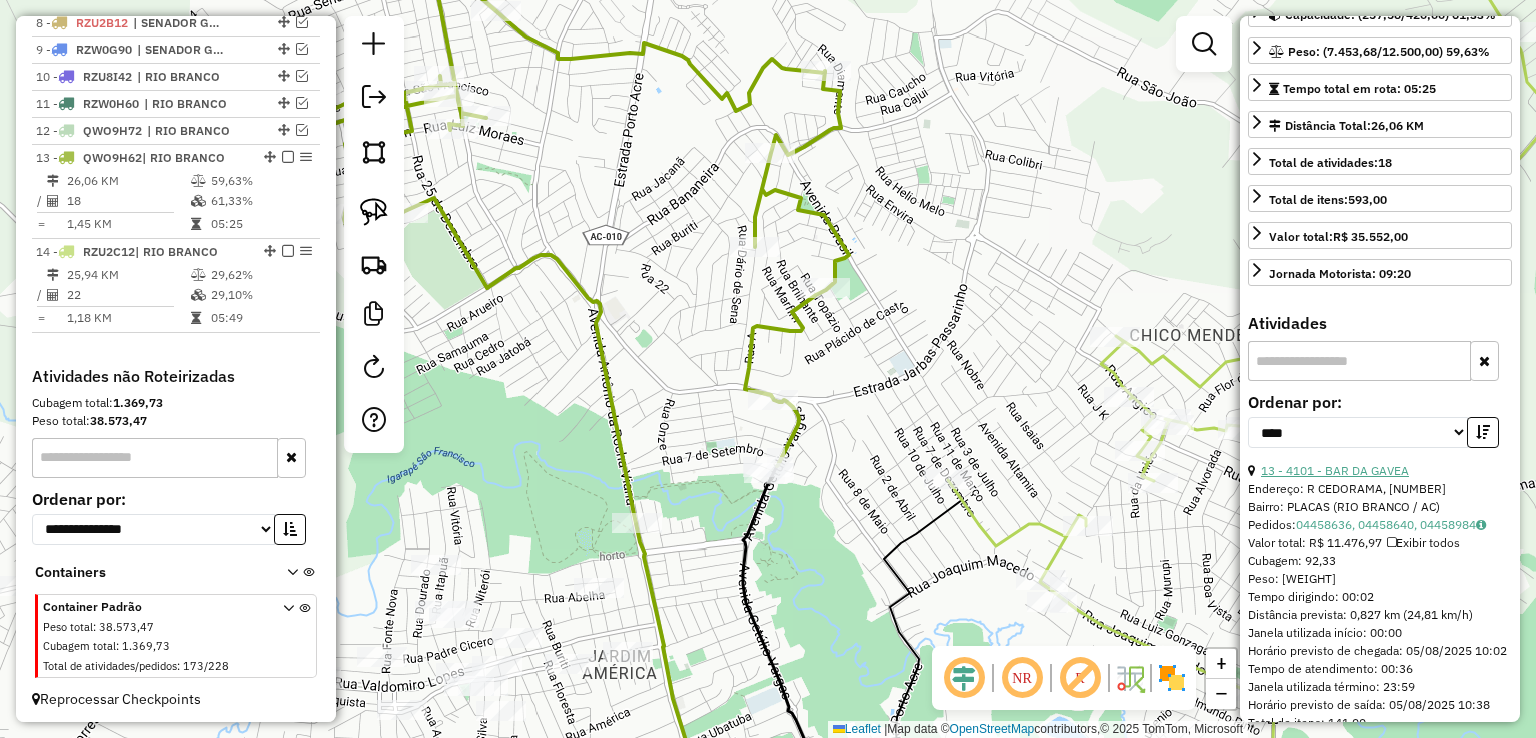 click on "13 - 4101 - BAR DA GAVEA" at bounding box center [1335, 470] 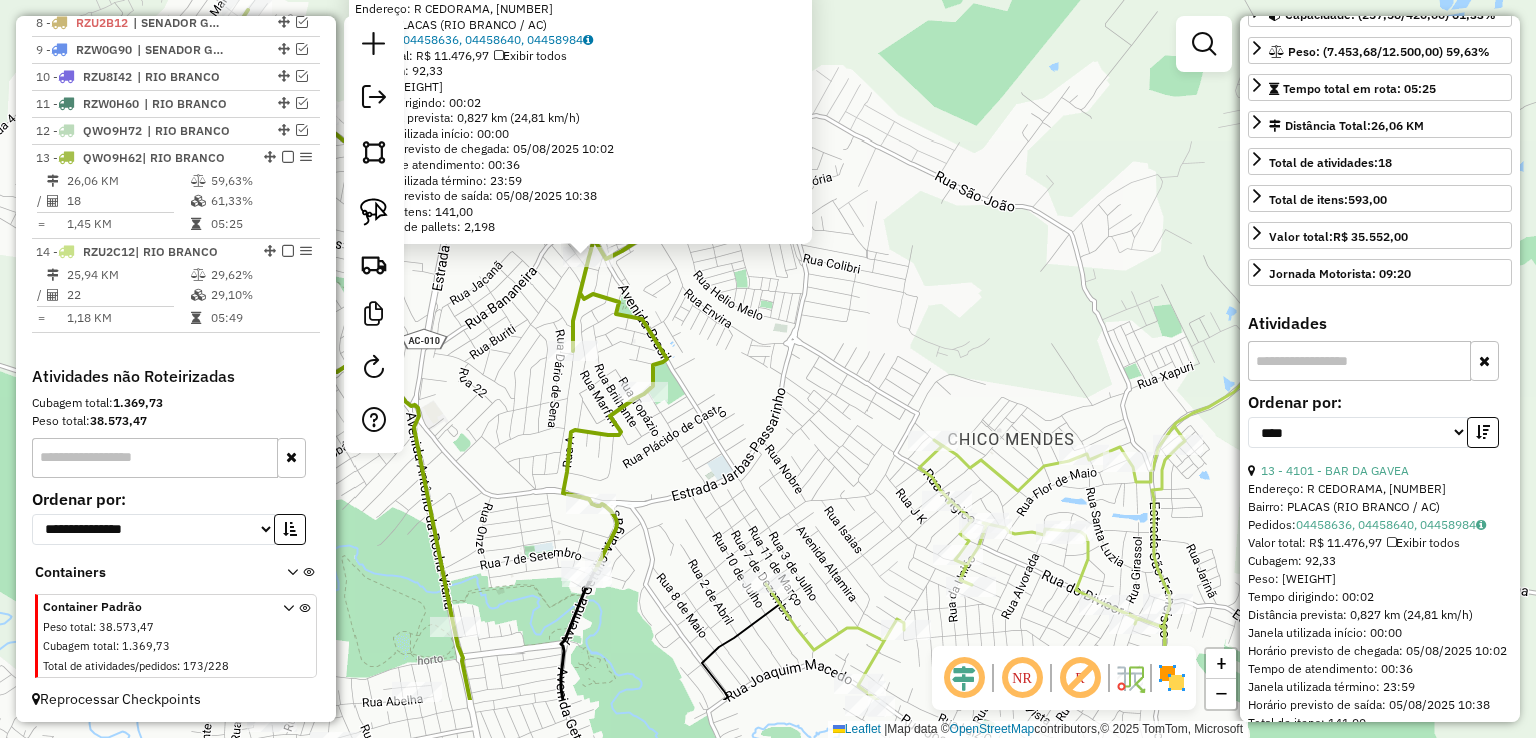 drag, startPoint x: 910, startPoint y: 425, endPoint x: 700, endPoint y: 285, distance: 252.3886 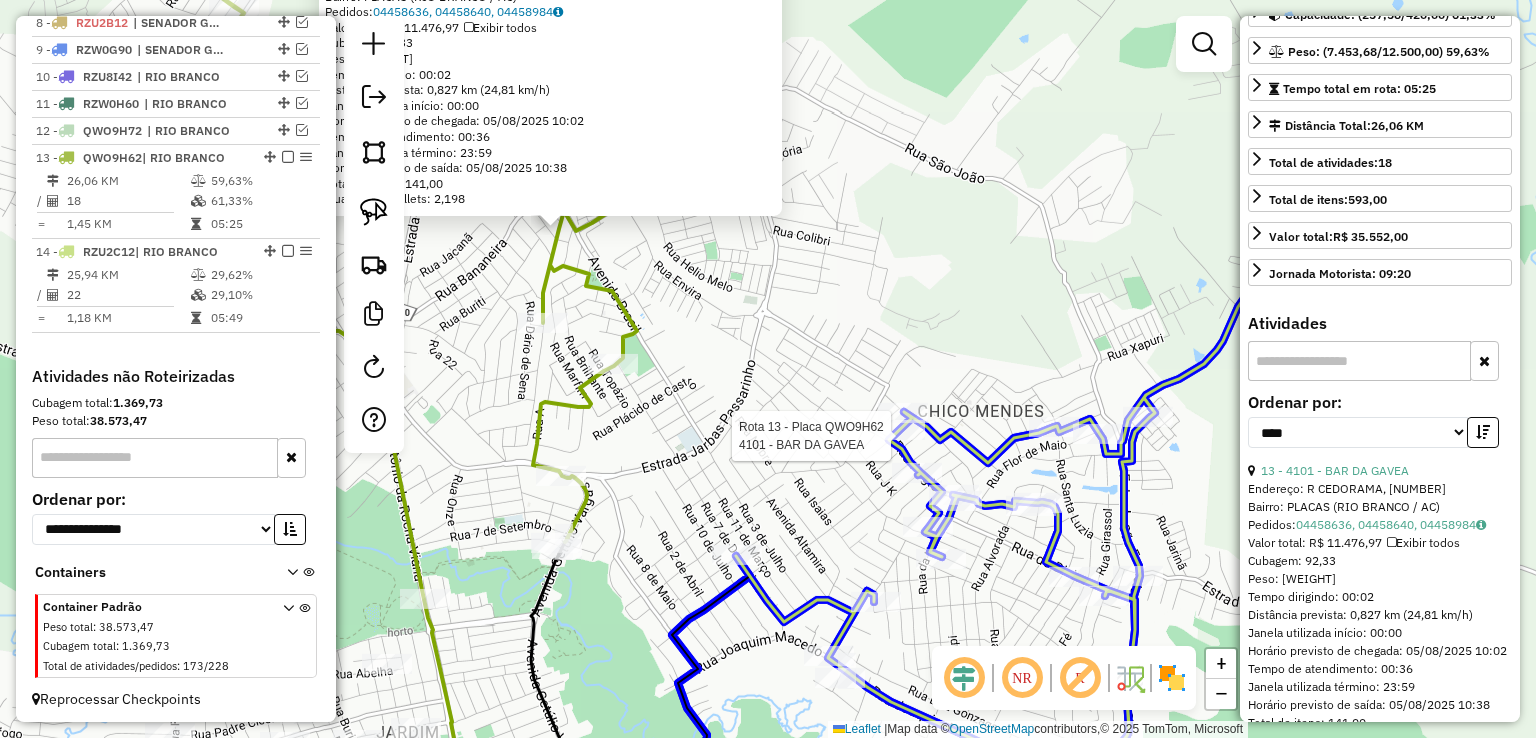 click 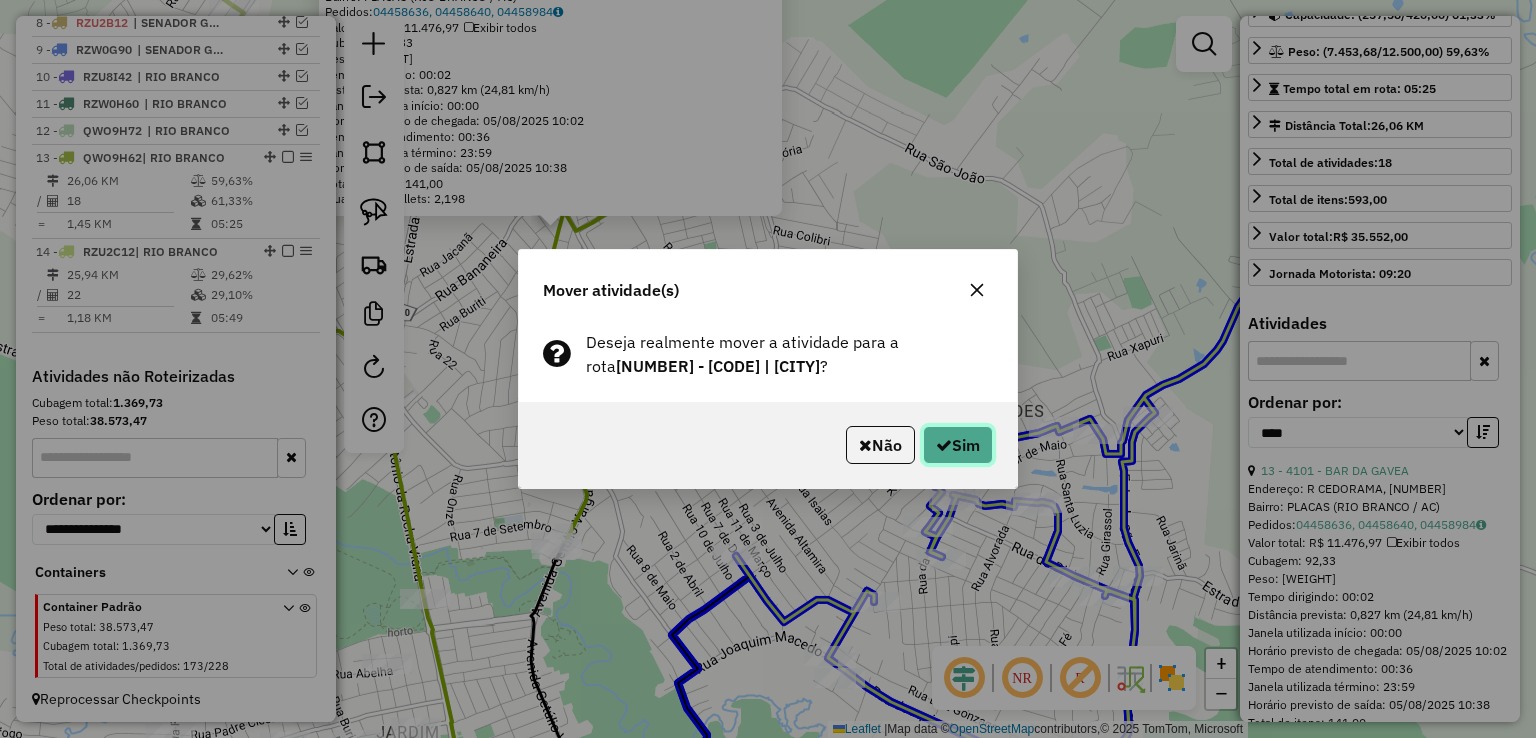 click on "Sim" 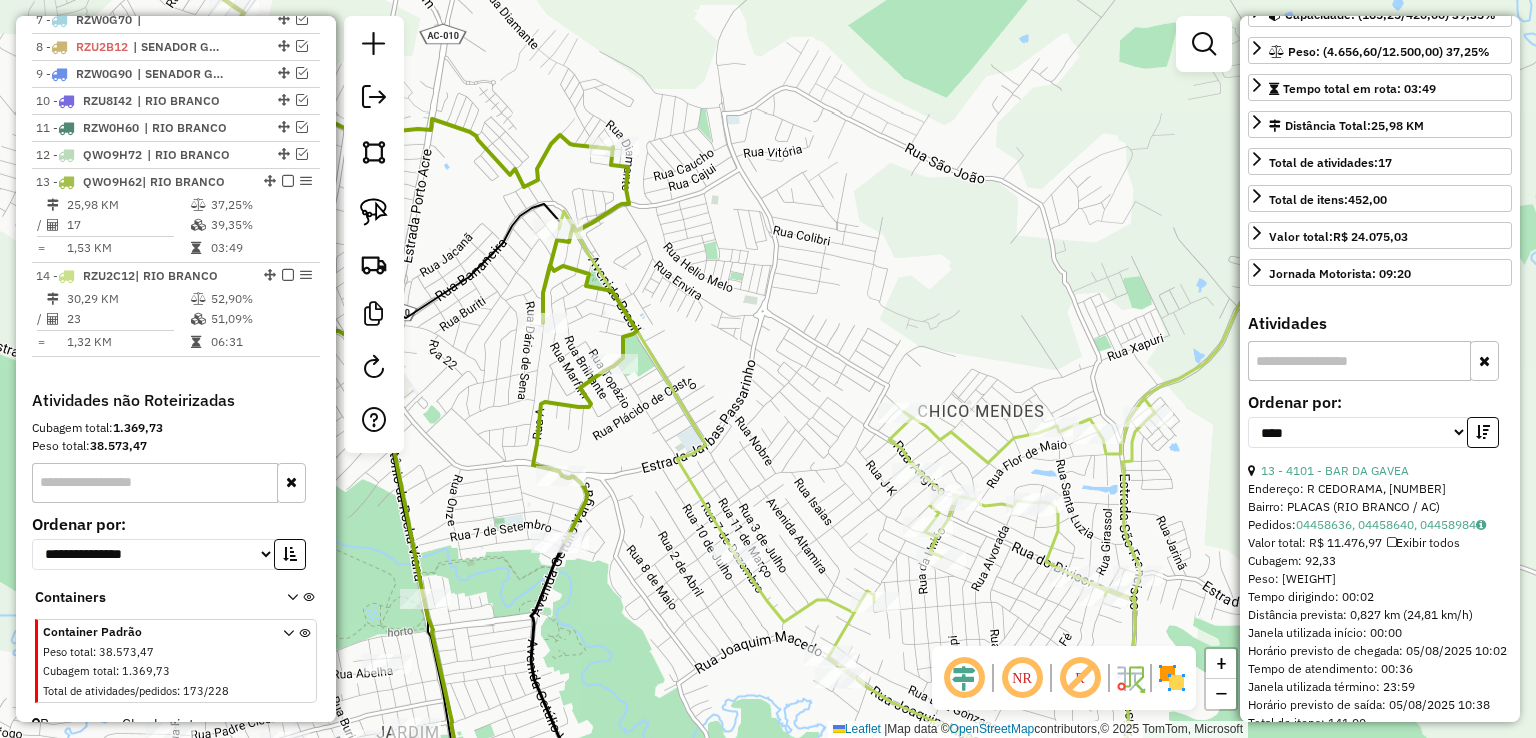 scroll, scrollTop: 970, scrollLeft: 0, axis: vertical 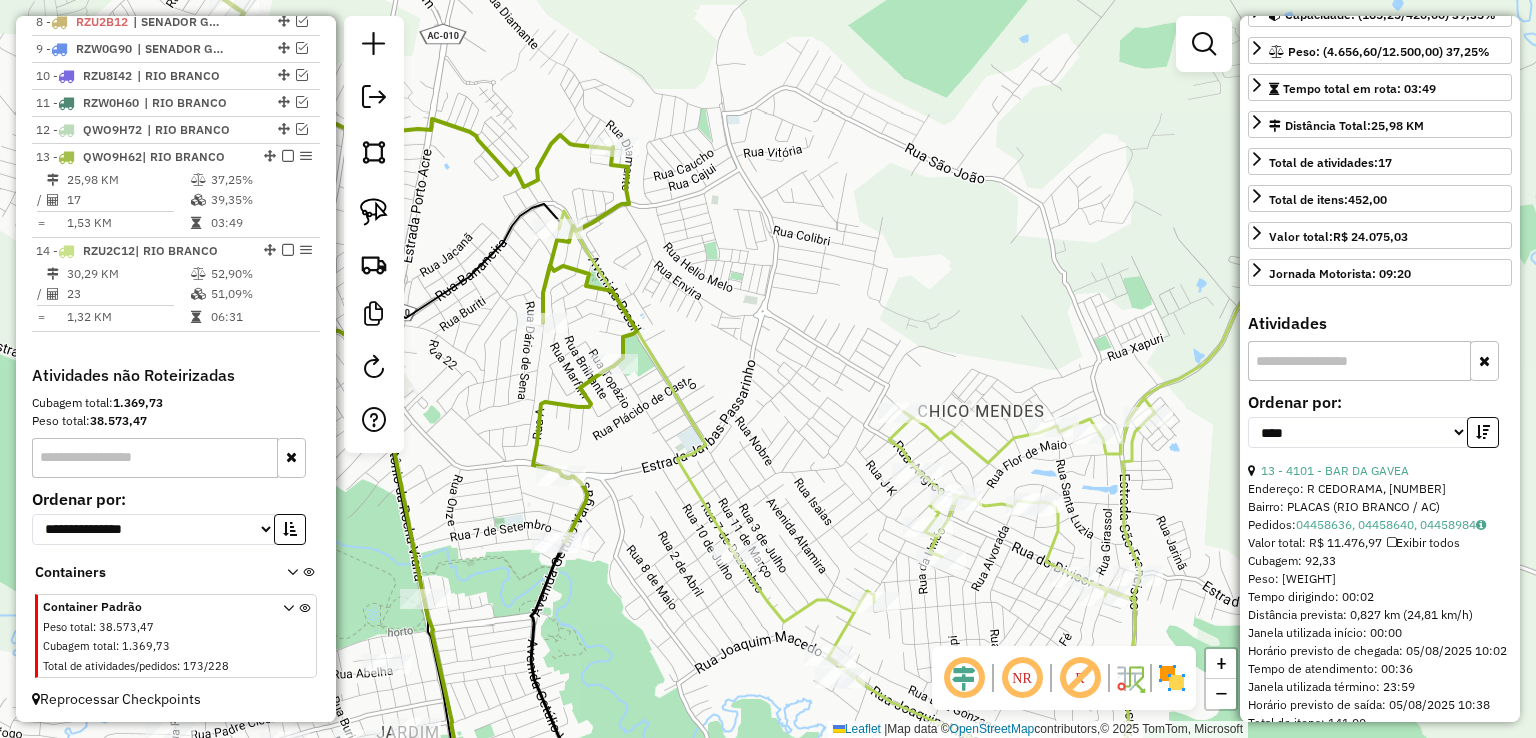 click 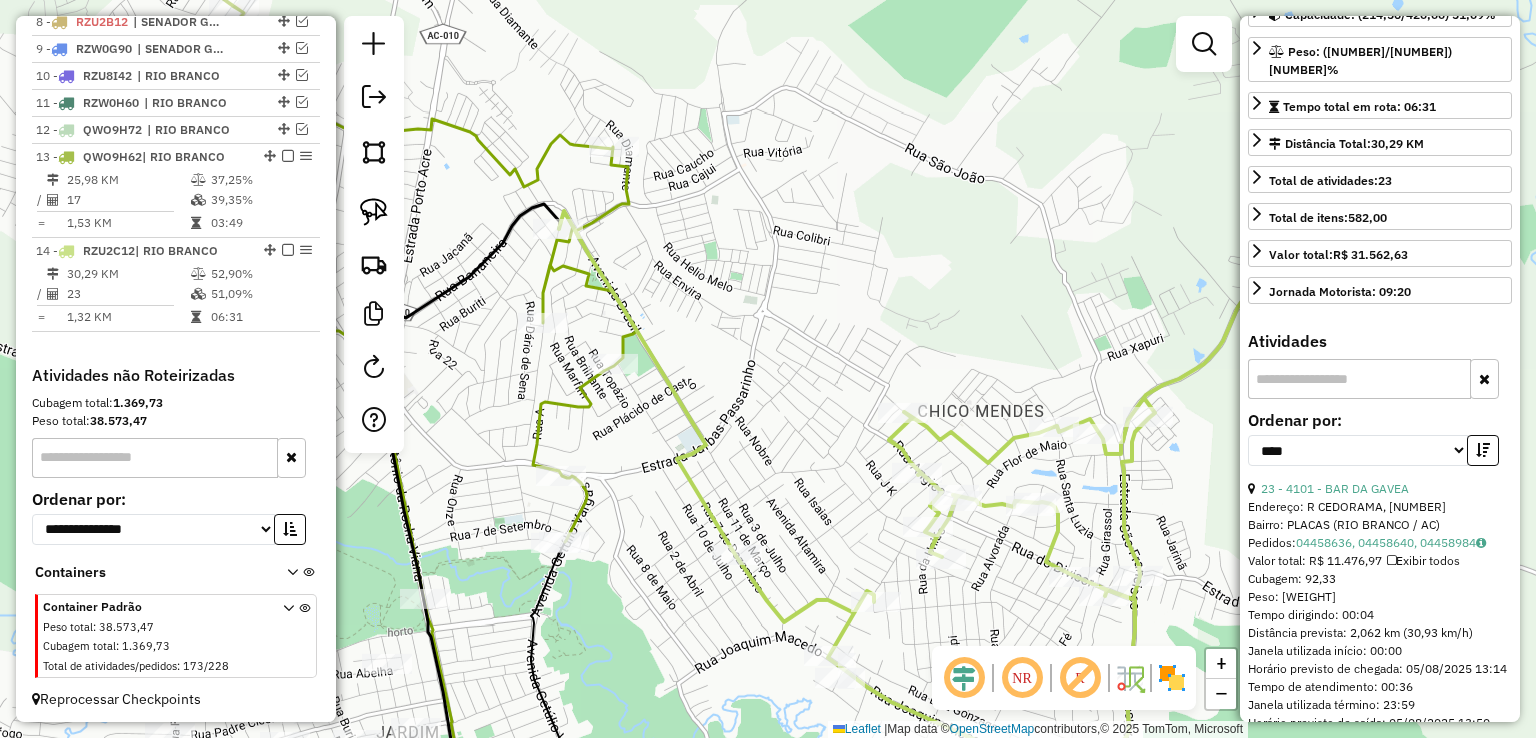 click 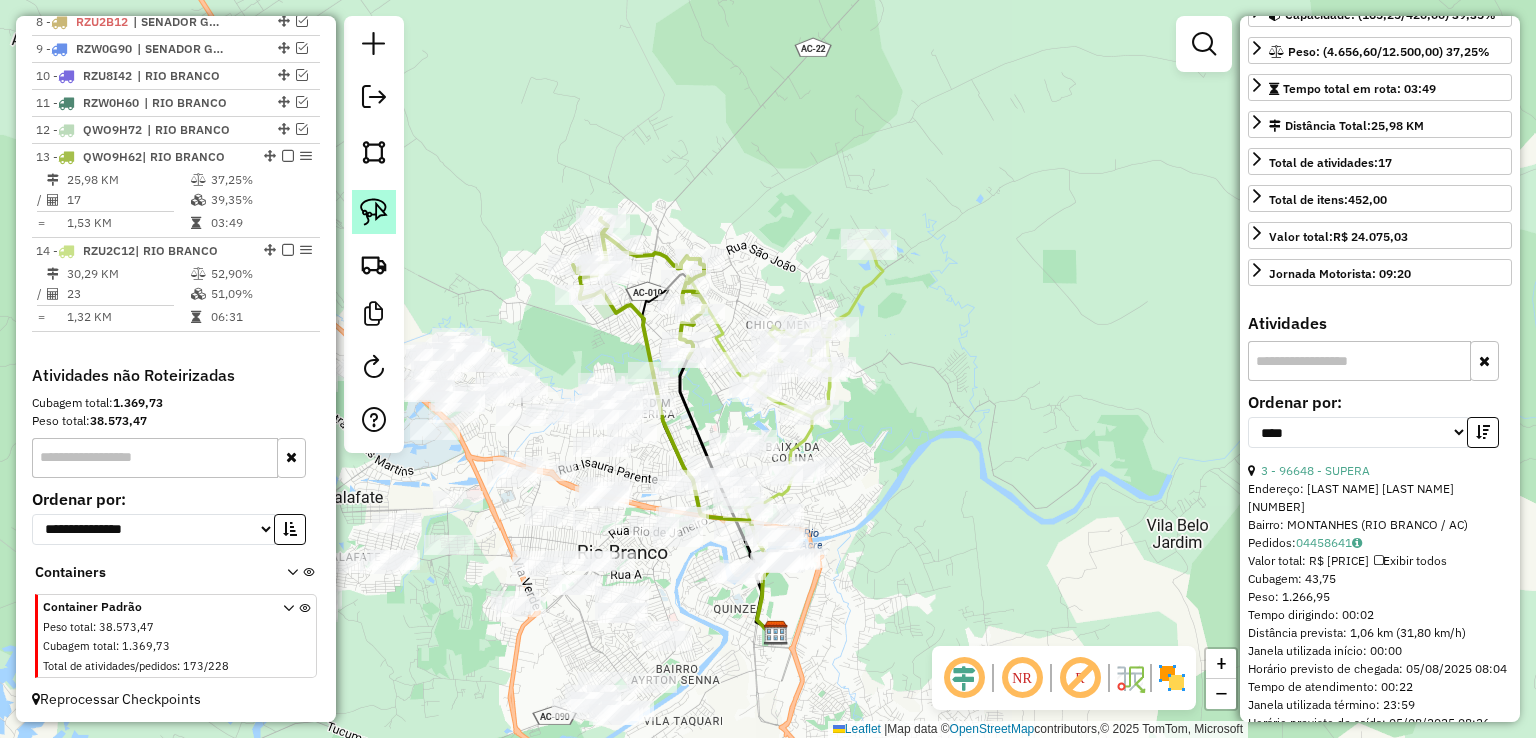 click 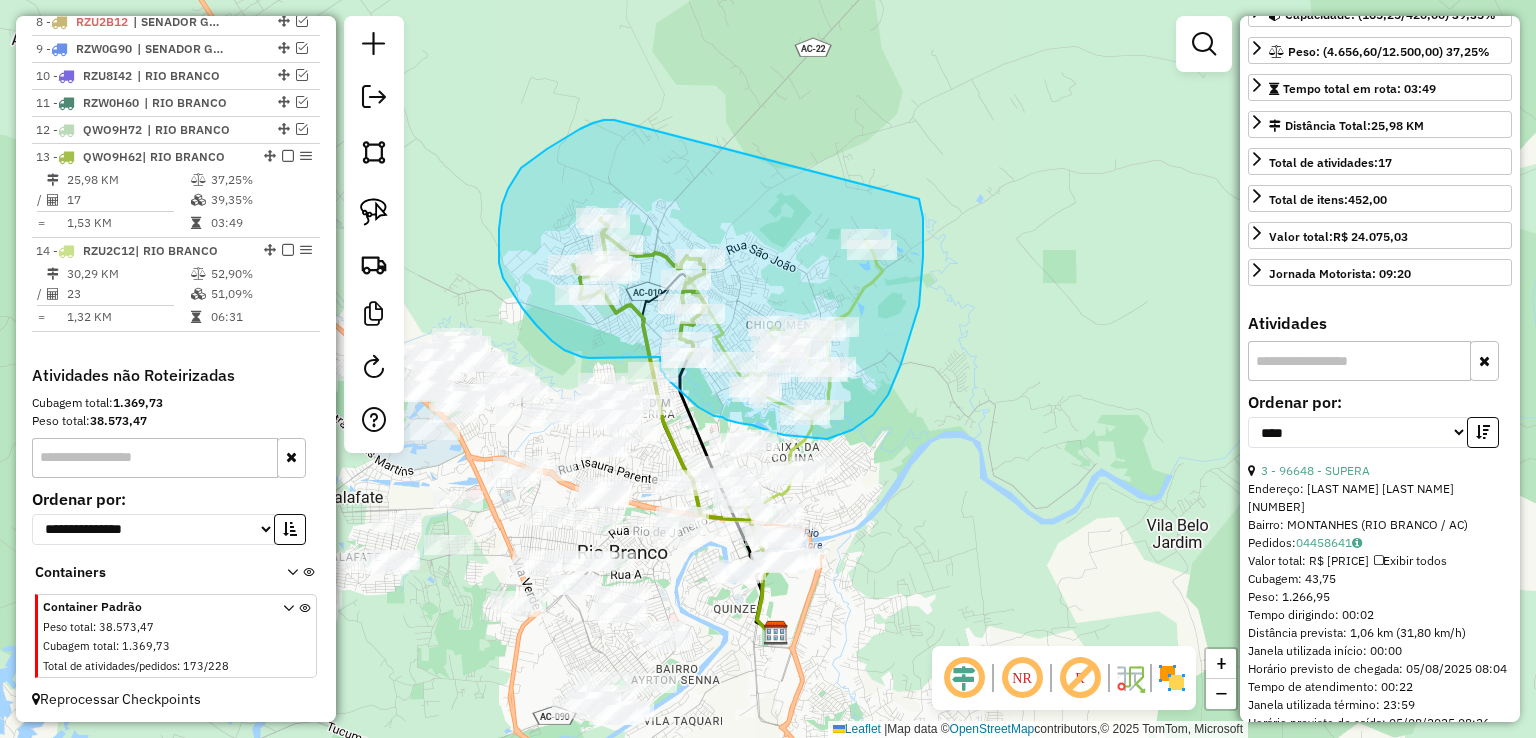 drag, startPoint x: 604, startPoint y: 120, endPoint x: 919, endPoint y: 199, distance: 324.75528 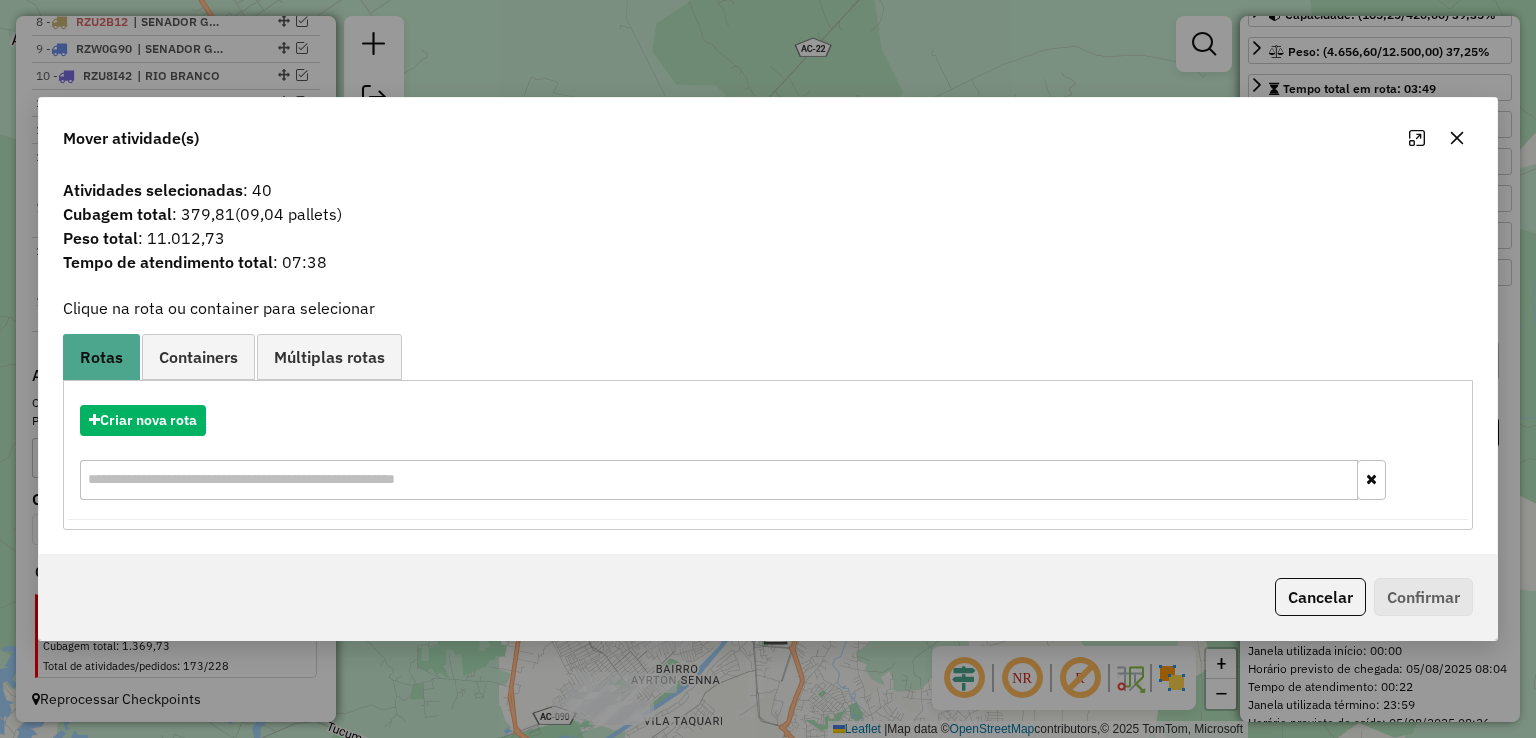 click on "Tempo de atendimento total : 07:38" 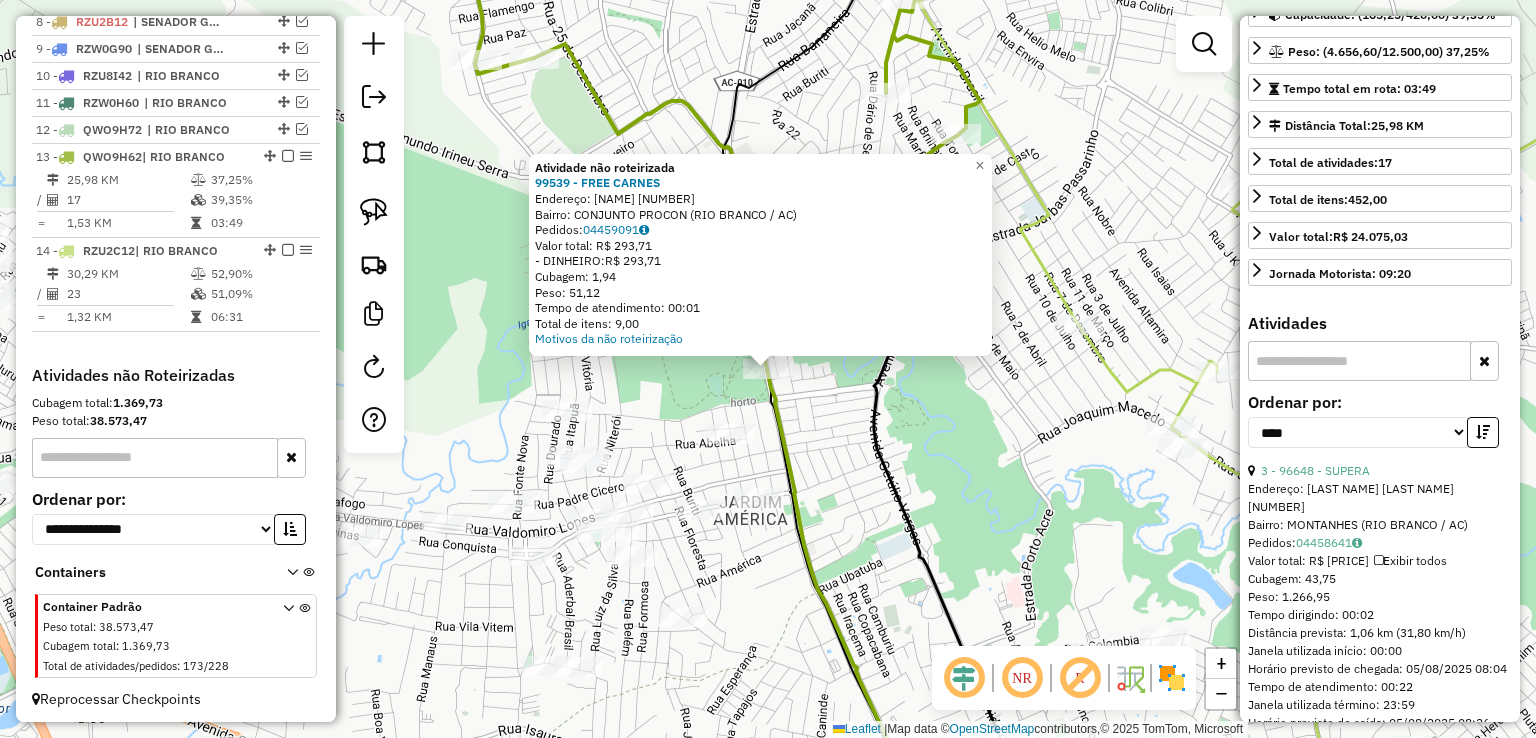 click on "Atividade não roteirizada 99539 - FREE CARNES  Endereço:  ANTONIO DA ROCHA VIANA 3348   Bairro: CONJUNTO PROCON (RIO BRANCO / AC)   Pedidos:  04459091   Valor total: R$ 293,71   - DINHEIRO:  R$ 293,71   Cubagem: 1,94   Peso: 51,12   Tempo de atendimento: 00:01   Total de itens: 9,00  Motivos da não roteirização × Janela de atendimento Grade de atendimento Capacidade Transportadoras Veículos Cliente Pedidos  Rotas Selecione os dias de semana para filtrar as janelas de atendimento  Seg   Ter   Qua   Qui   Sex   Sáb   Dom  Informe o período da janela de atendimento: De: Até:  Filtrar exatamente a janela do cliente  Considerar janela de atendimento padrão  Selecione os dias de semana para filtrar as grades de atendimento  Seg   Ter   Qua   Qui   Sex   Sáb   Dom   Considerar clientes sem dia de atendimento cadastrado  Clientes fora do dia de atendimento selecionado Filtrar as atividades entre os valores definidos abaixo:  Peso mínimo:   Peso máximo:   Cubagem mínima:   Cubagem máxima:   De:   De:" 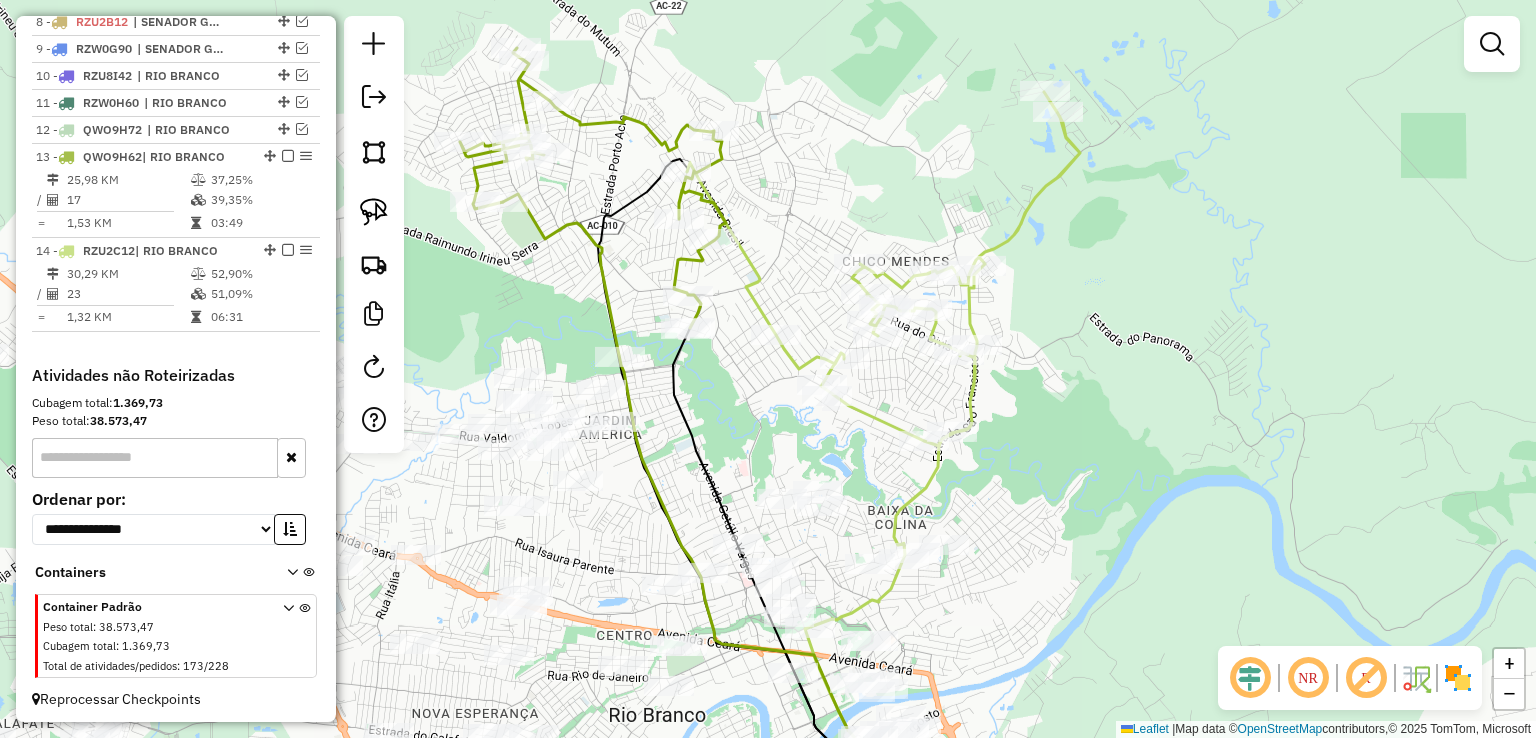 drag, startPoint x: 888, startPoint y: 441, endPoint x: 624, endPoint y: 365, distance: 274.72168 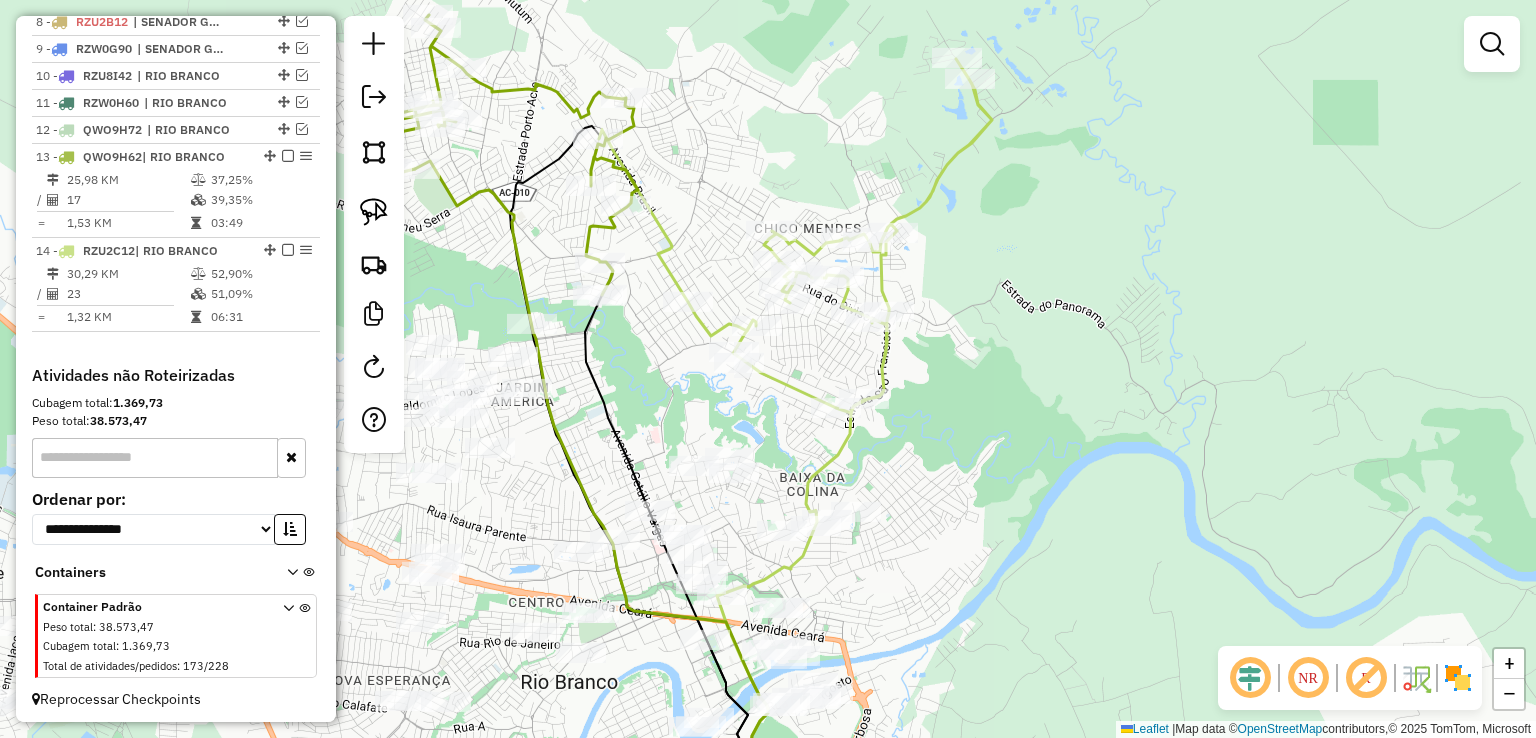 click 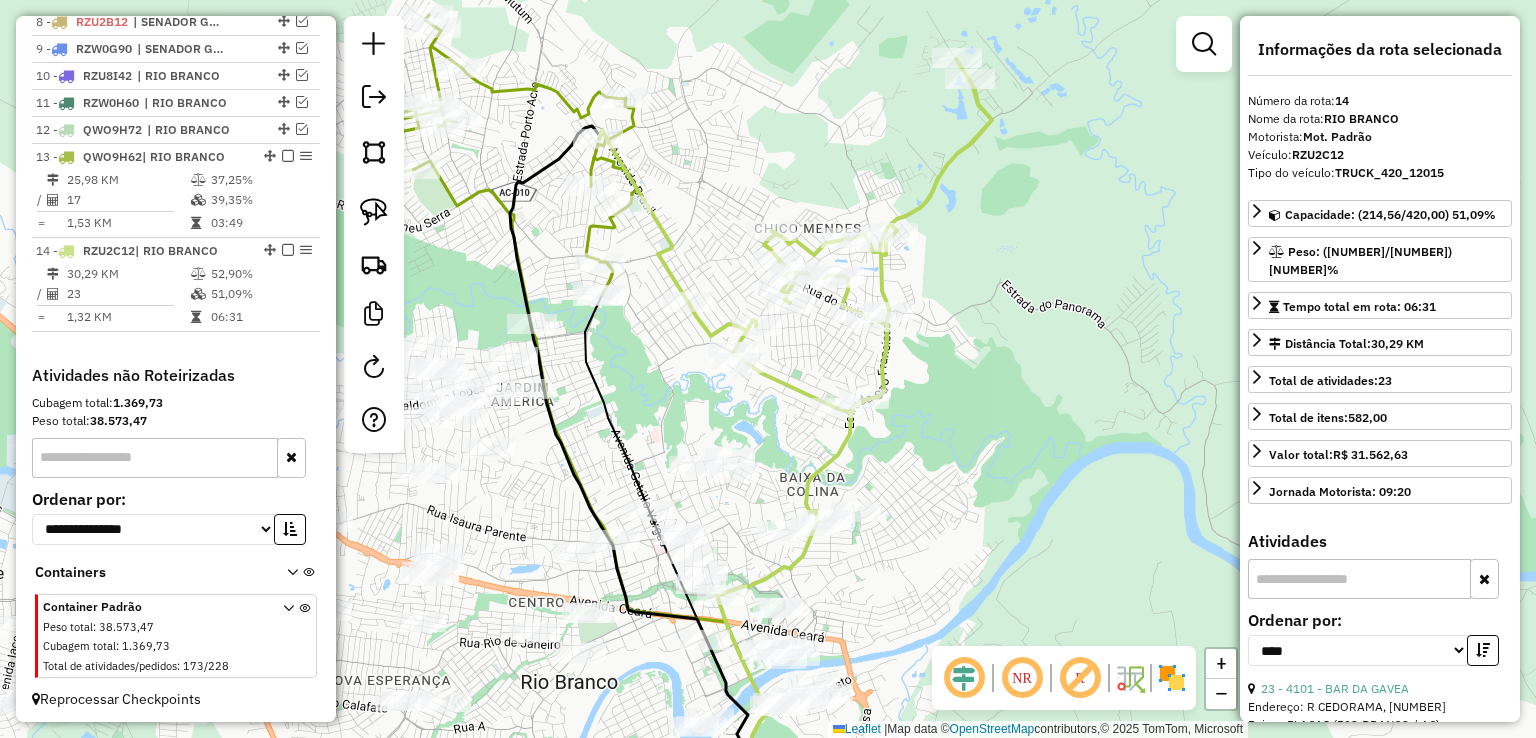 click 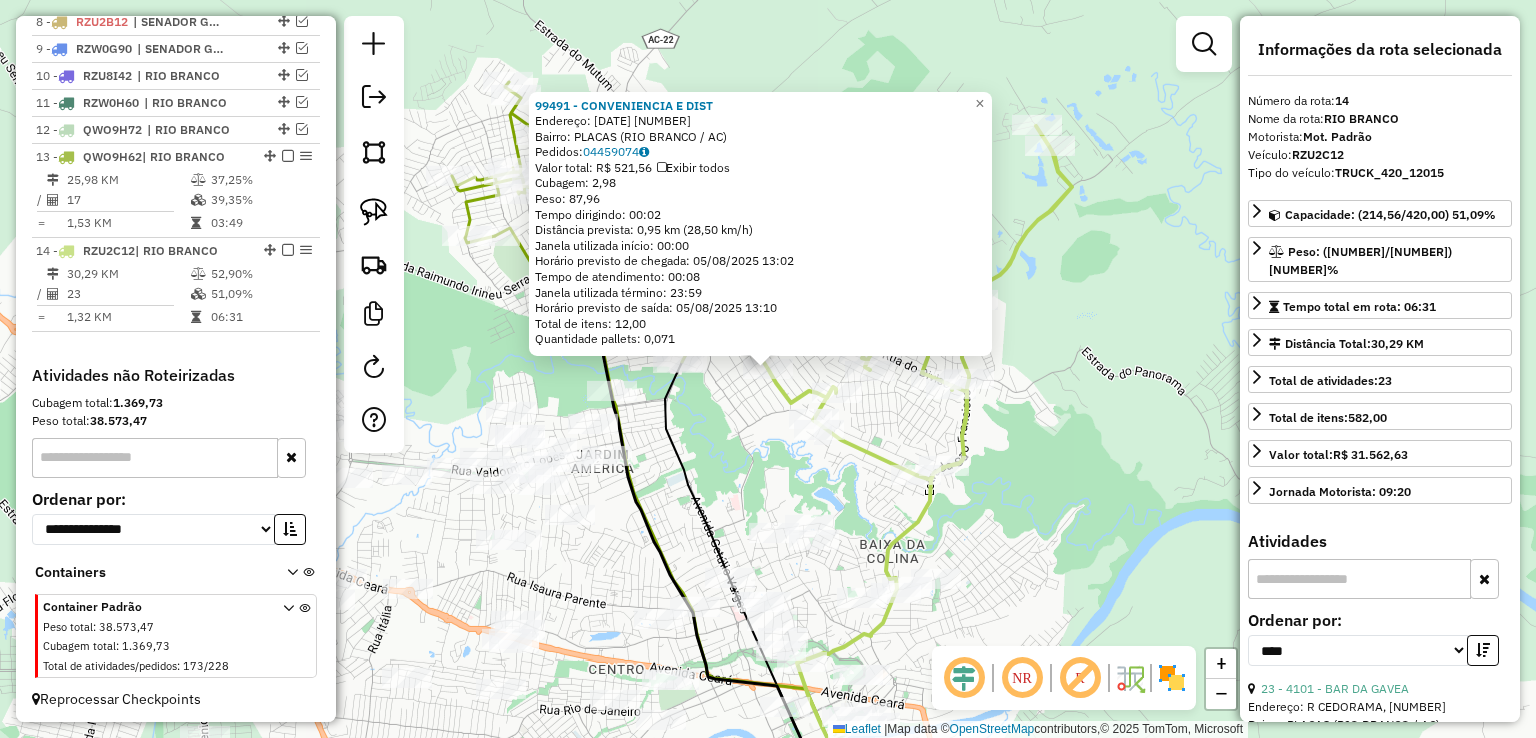 click on "99491 - CONVENIENCIA E DIST  Endereço:  7 DE DEZEMBRO 455   Bairro: PLACAS (RIO BRANCO / AC)   Pedidos:  04459074   Valor total: R$ 521,56   Exibir todos   Cubagem: 2,98  Peso: 87,96  Tempo dirigindo: 00:02   Distância prevista: 0,95 km (28,50 km/h)   Janela utilizada início: 00:00   Horário previsto de chegada: 05/08/2025 13:02   Tempo de atendimento: 00:08   Janela utilizada término: 23:59   Horário previsto de saída: 05/08/2025 13:10   Total de itens: 12,00   Quantidade pallets: 0,071  × Janela de atendimento Grade de atendimento Capacidade Transportadoras Veículos Cliente Pedidos  Rotas Selecione os dias de semana para filtrar as janelas de atendimento  Seg   Ter   Qua   Qui   Sex   Sáb   Dom  Informe o período da janela de atendimento: De: Até:  Filtrar exatamente a janela do cliente  Considerar janela de atendimento padrão  Selecione os dias de semana para filtrar as grades de atendimento  Seg   Ter   Qua   Qui   Sex   Sáb   Dom   Considerar clientes sem dia de atendimento cadastrado  De:" 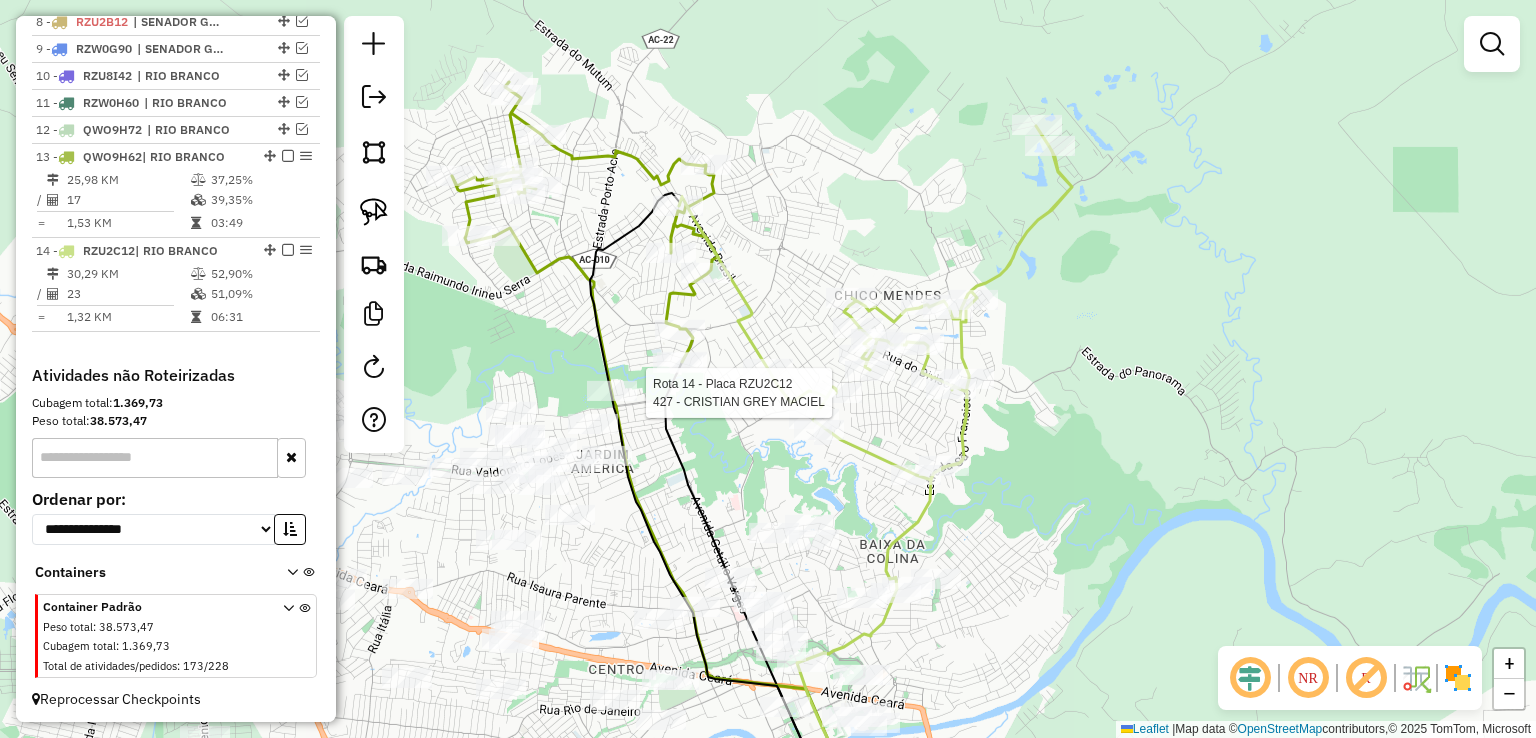 select on "*********" 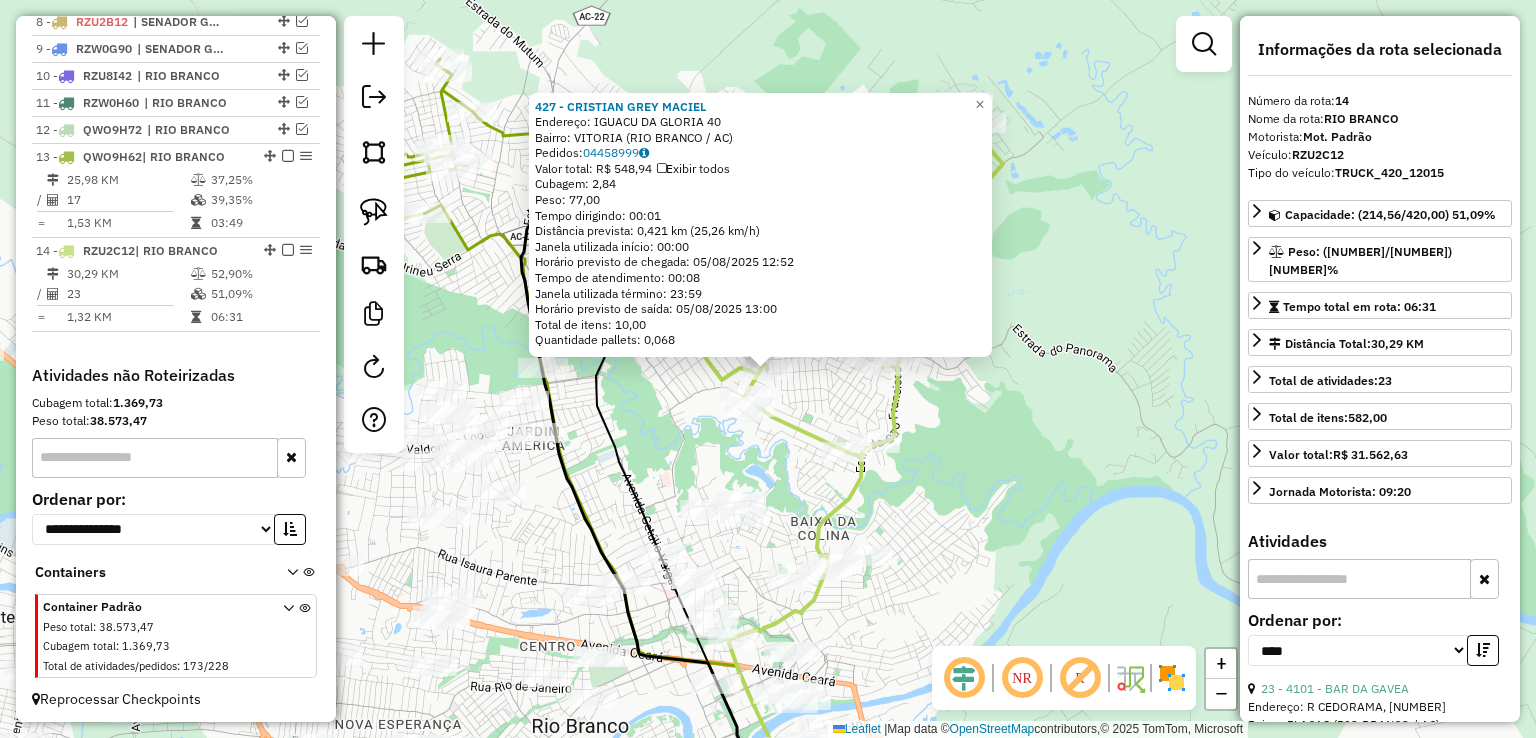 click on "Rota 14 - Placa RZU2C12  97100 - EDMAR R SANTOS 427 - CRISTIAN GREY MACIEL  Endereço:  IGUACU DA GLORIA 40   Bairro: VITORIA (RIO BRANCO / AC)   Pedidos:  04458999   Valor total: R$ 548,94   Exibir todos   Cubagem: 2,84  Peso: 77,00  Tempo dirigindo: 00:01   Distância prevista: 0,421 km (25,26 km/h)   Janela utilizada início: 00:00   Horário previsto de chegada: 05/08/2025 12:52   Tempo de atendimento: 00:08   Janela utilizada término: 23:59   Horário previsto de saída: 05/08/2025 13:00   Total de itens: 10,00   Quantidade pallets: 0,068  × Janela de atendimento Grade de atendimento Capacidade Transportadoras Veículos Cliente Pedidos  Rotas Selecione os dias de semana para filtrar as janelas de atendimento  Seg   Ter   Qua   Qui   Sex   Sáb   Dom  Informe o período da janela de atendimento: De: Até:  Filtrar exatamente a janela do cliente  Considerar janela de atendimento padrão  Selecione os dias de semana para filtrar as grades de atendimento  Seg   Ter   Qua   Qui   Sex   Sáb   Dom   De:  De:" 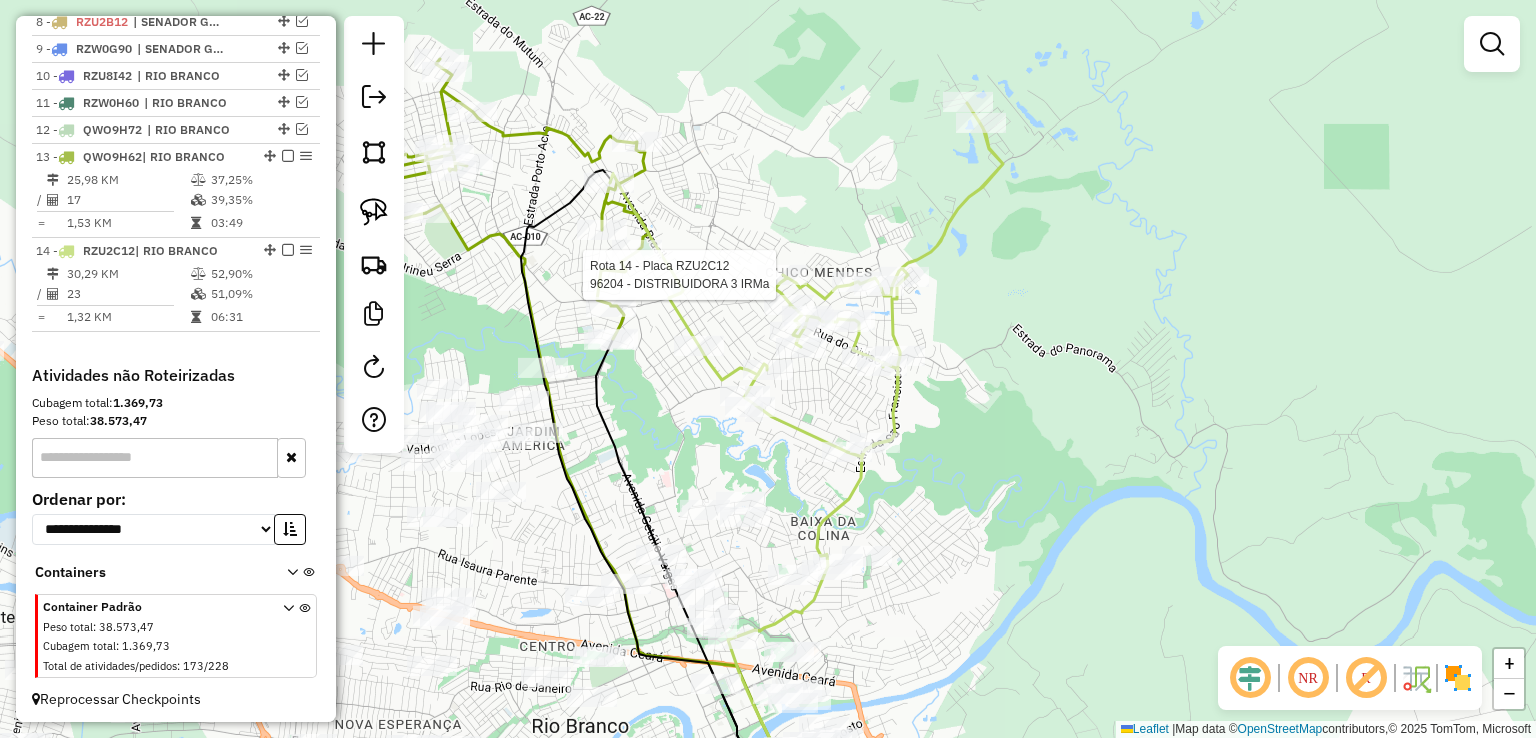 select on "*********" 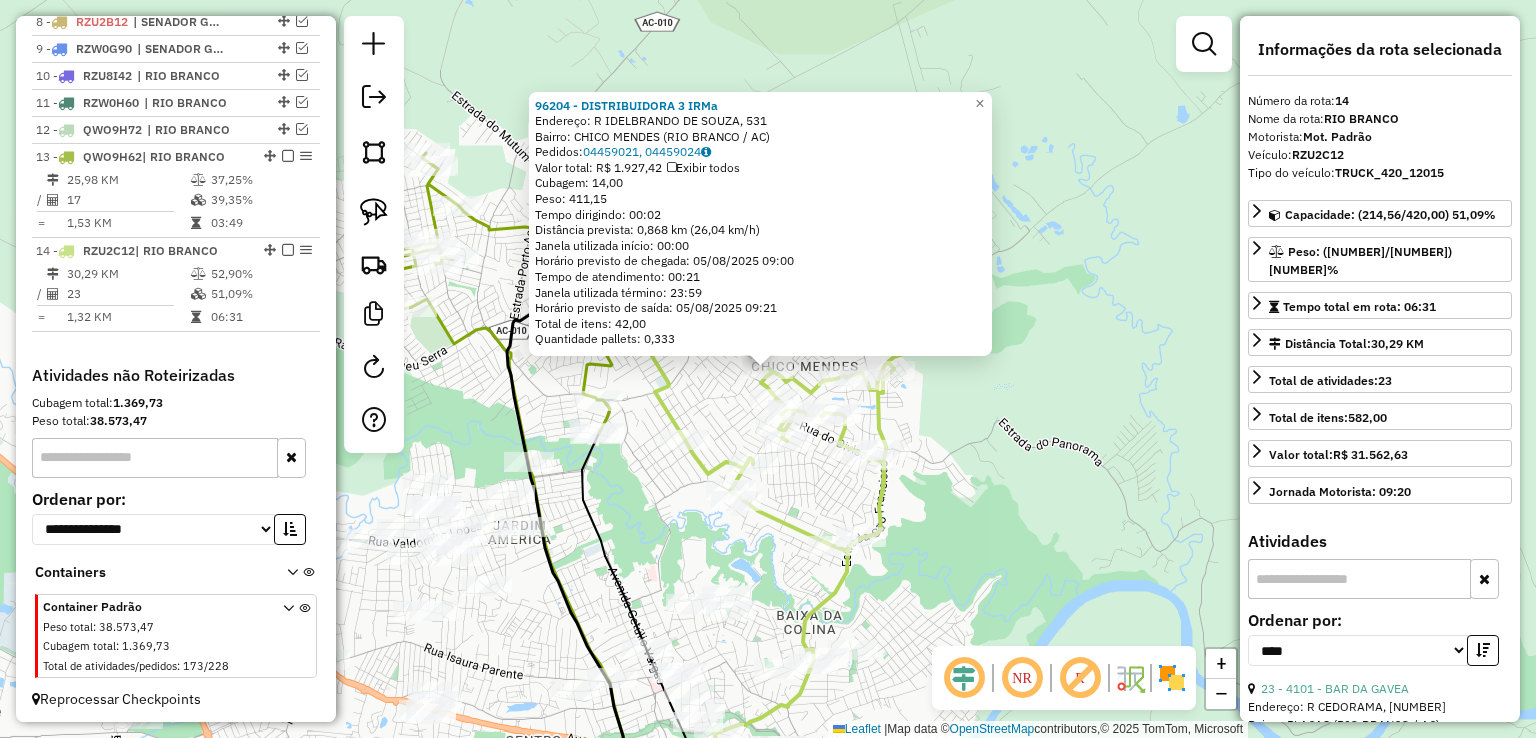 click on "96204 - DISTRIBUIDORA 3 IRMa  Endereço: R   IDELBRANDO DE SOUZA, 531   Bairro: CHICO MENDES (RIO BRANCO / AC)   Pedidos:  04459021, 04459024   Valor total: R$ 1.927,42   Exibir todos   Cubagem: 14,00  Peso: 411,15  Tempo dirigindo: 00:02   Distância prevista: 0,868 km (26,04 km/h)   Janela utilizada início: 00:00   Horário previsto de chegada: 05/08/2025 09:00   Tempo de atendimento: 00:21   Janela utilizada término: 23:59   Horário previsto de saída: 05/08/2025 09:21   Total de itens: 42,00   Quantidade pallets: 0,333  × Janela de atendimento Grade de atendimento Capacidade Transportadoras Veículos Cliente Pedidos  Rotas Selecione os dias de semana para filtrar as janelas de atendimento  Seg   Ter   Qua   Qui   Sex   Sáb   Dom  Informe o período da janela de atendimento: De: Até:  Filtrar exatamente a janela do cliente  Considerar janela de atendimento padrão  Selecione os dias de semana para filtrar as grades de atendimento  Seg   Ter   Qua   Qui   Sex   Sáb   Dom   Peso mínimo:   De:   De:" 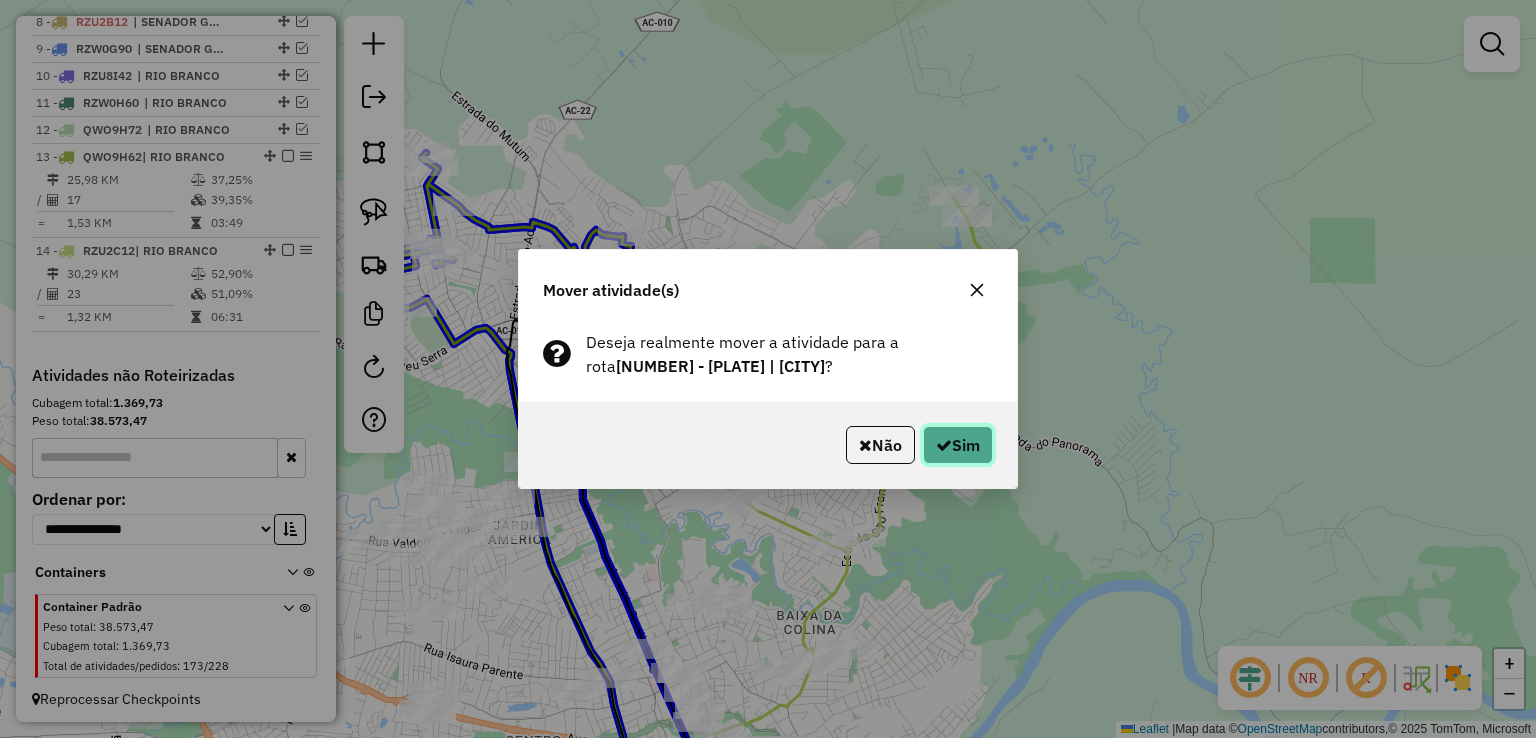 click 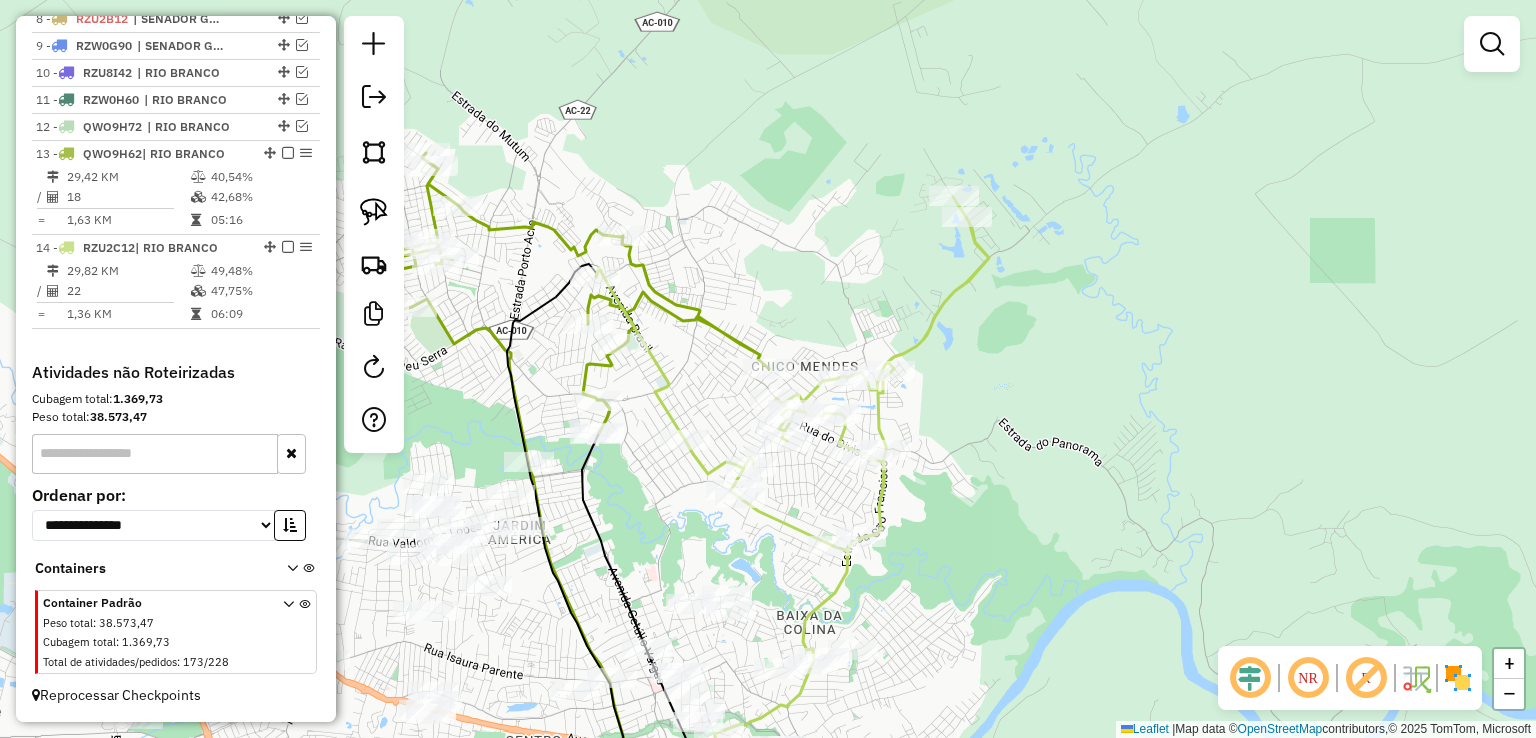 scroll, scrollTop: 945, scrollLeft: 0, axis: vertical 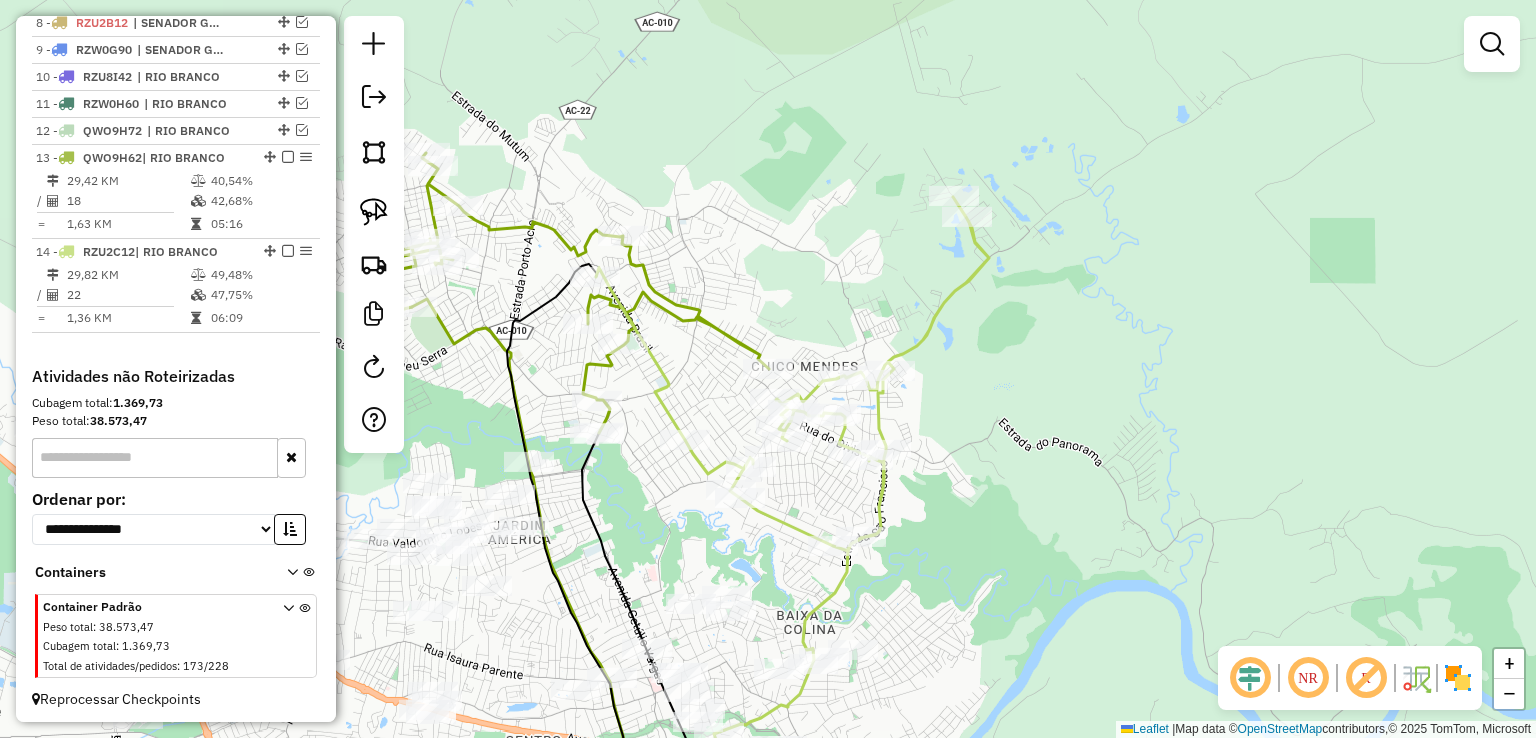 click 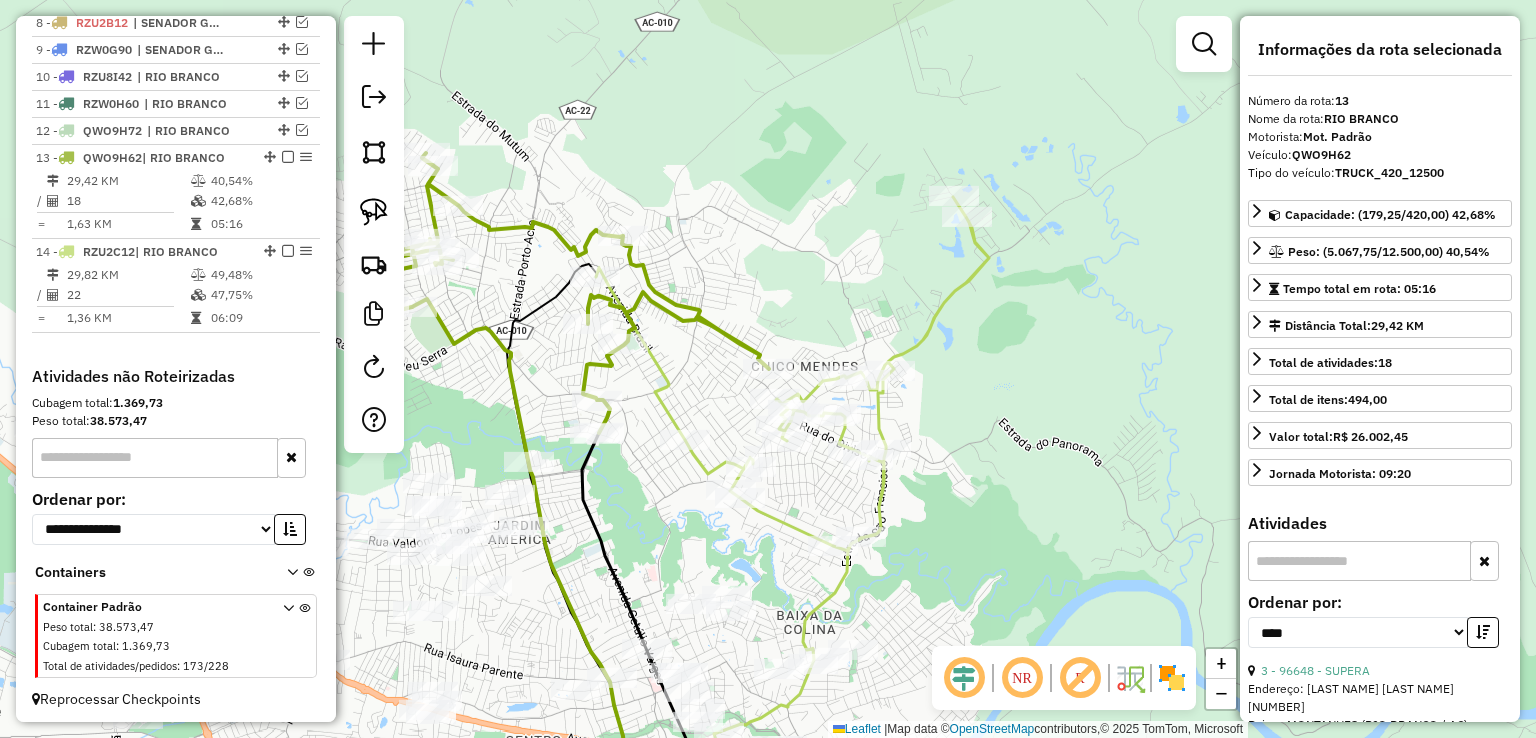 click 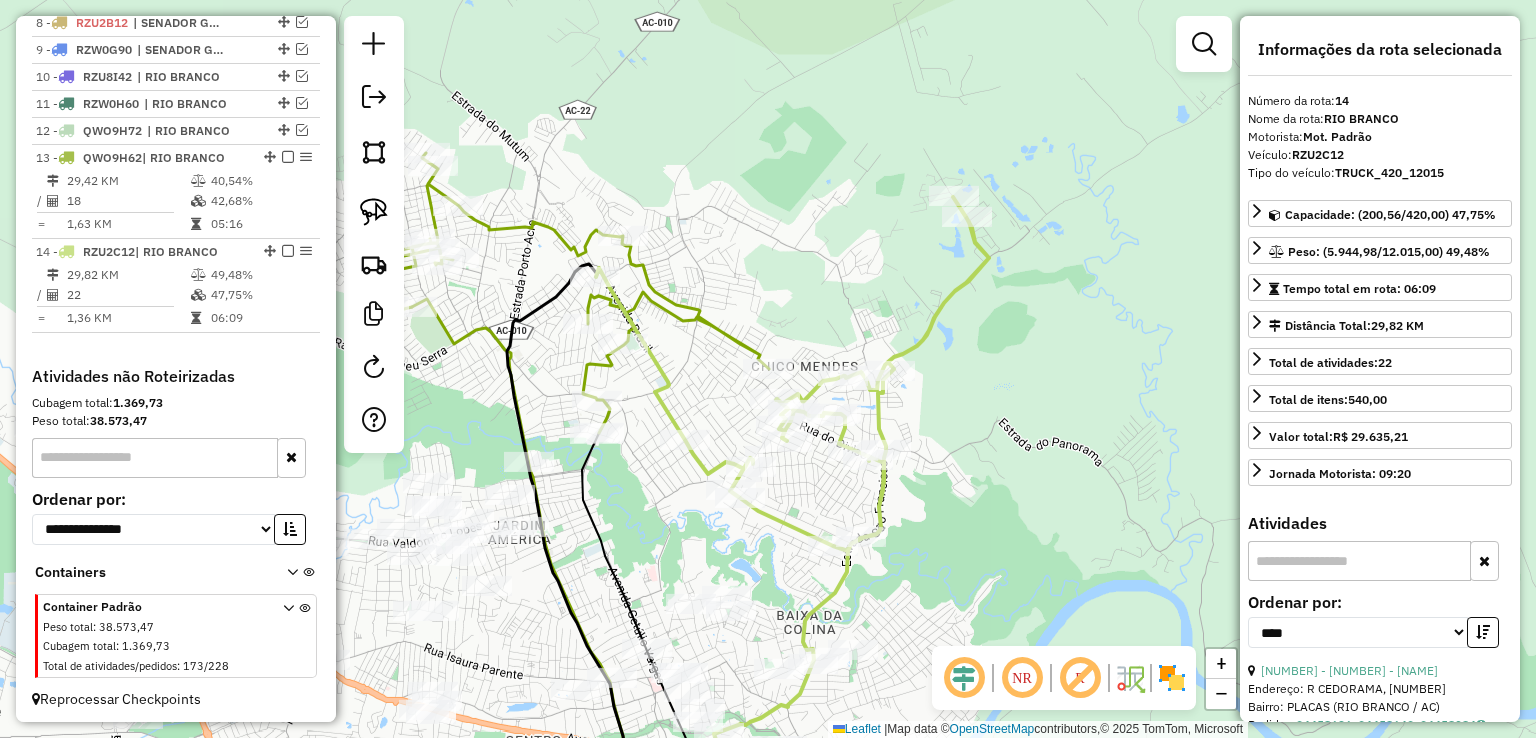 click 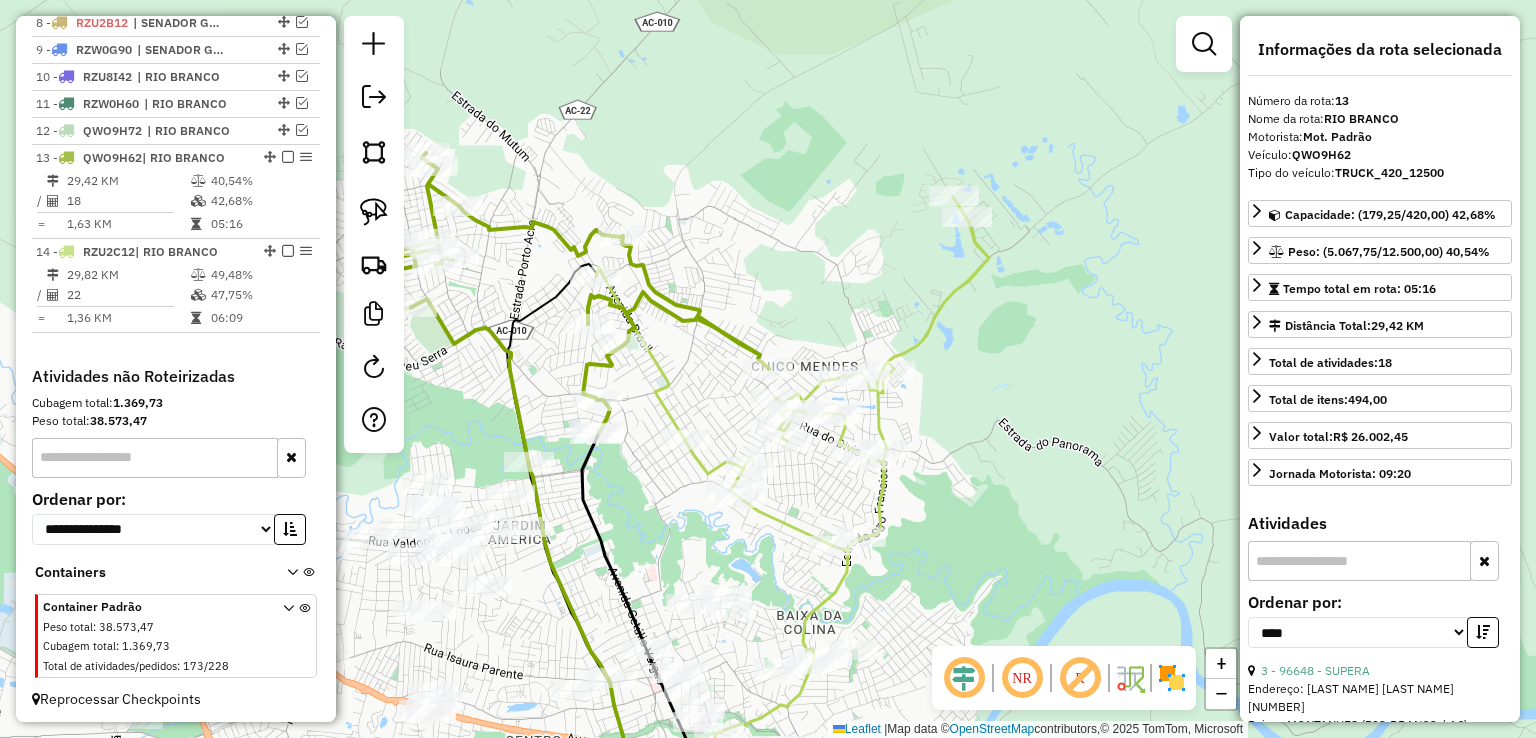 click 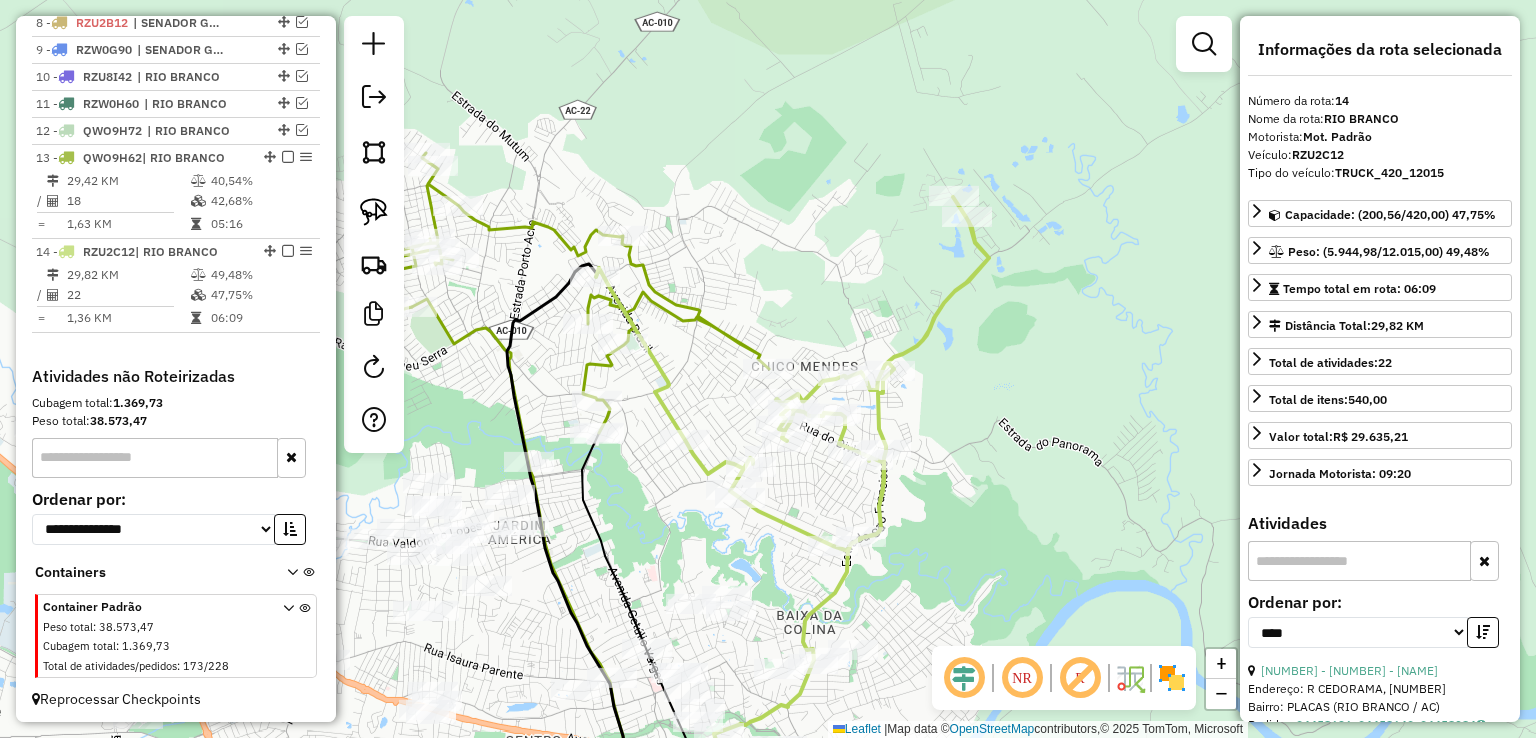 click 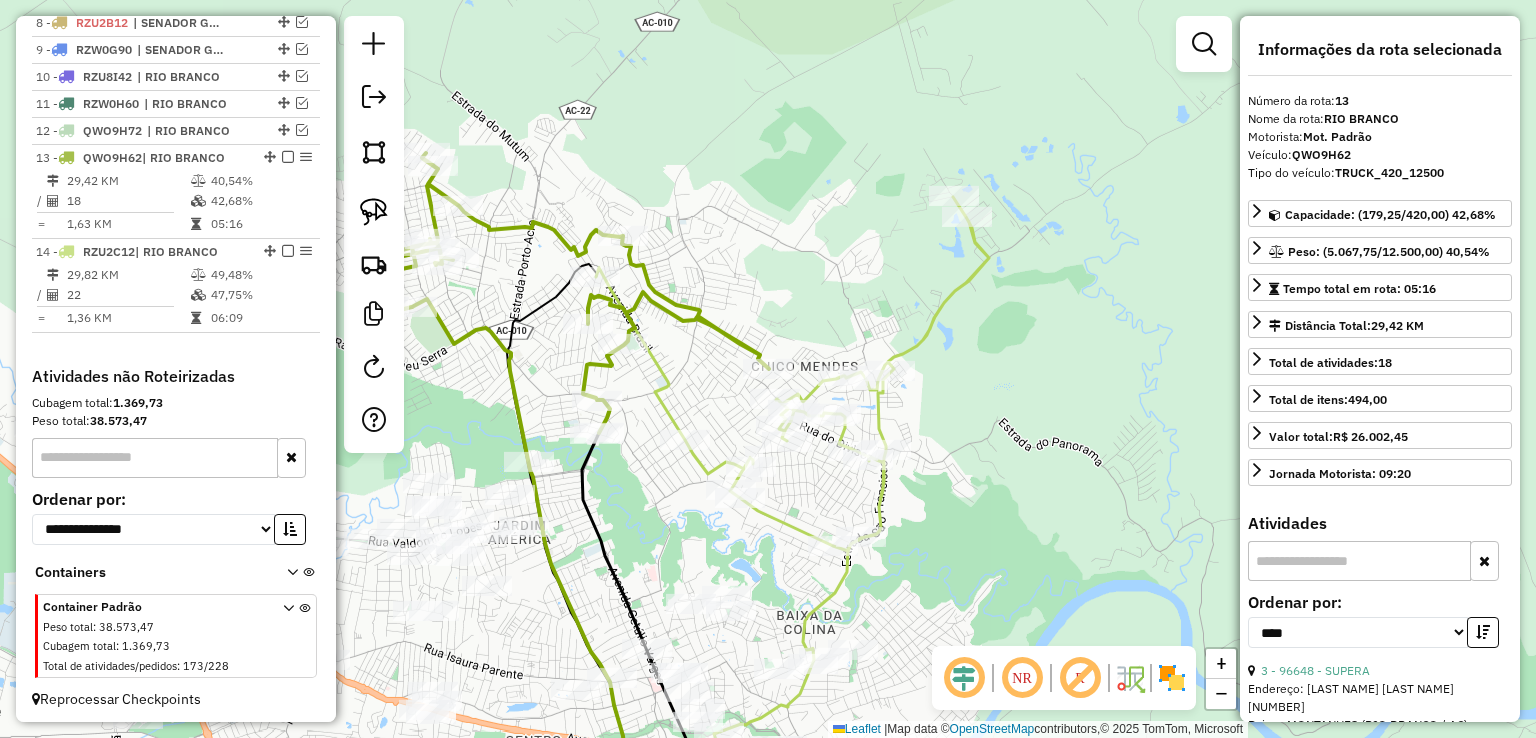 click 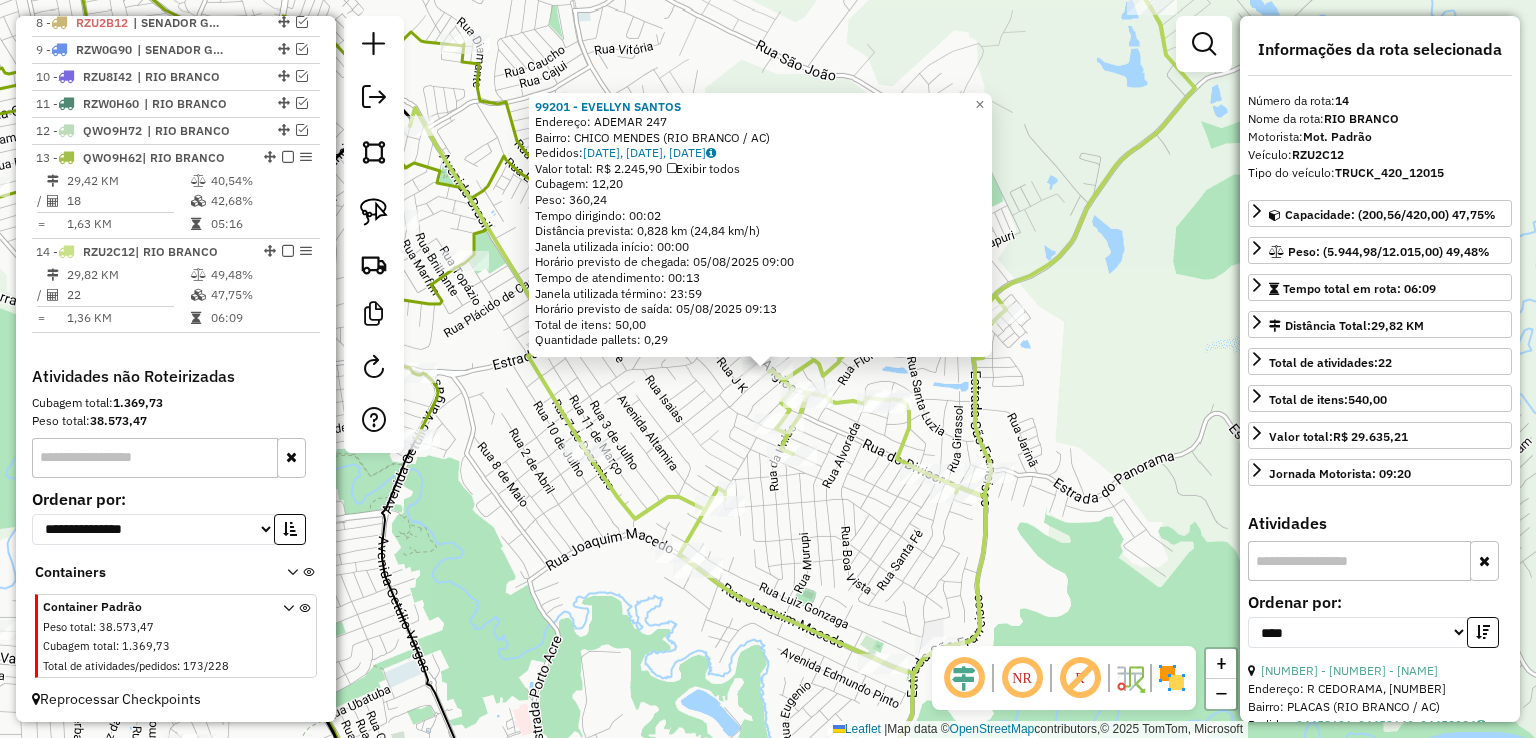 click on "99201 - EVELLYN SANTOS  Endereço:  ADEMAR 247   Bairro: CHICO MENDES (RIO BRANCO / AC)   Pedidos:  04458639, 04458644, 04458645   Valor total: R$ 2.245,90   Exibir todos   Cubagem: 12,20  Peso: 360,24  Tempo dirigindo: 00:02   Distância prevista: 0,828 km (24,84 km/h)   Janela utilizada início: 00:00   Horário previsto de chegada: 05/08/2025 09:00   Tempo de atendimento: 00:13   Janela utilizada término: 23:59   Horário previsto de saída: 05/08/2025 09:13   Total de itens: 50,00   Quantidade pallets: 0,29  × Janela de atendimento Grade de atendimento Capacidade Transportadoras Veículos Cliente Pedidos  Rotas Selecione os dias de semana para filtrar as janelas de atendimento  Seg   Ter   Qua   Qui   Sex   Sáb   Dom  Informe o período da janela de atendimento: De: Até:  Filtrar exatamente a janela do cliente  Considerar janela de atendimento padrão  Selecione os dias de semana para filtrar as grades de atendimento  Seg   Ter   Qua   Qui   Sex   Sáb   Dom   Peso mínimo:   Peso máximo:   De:  De:" 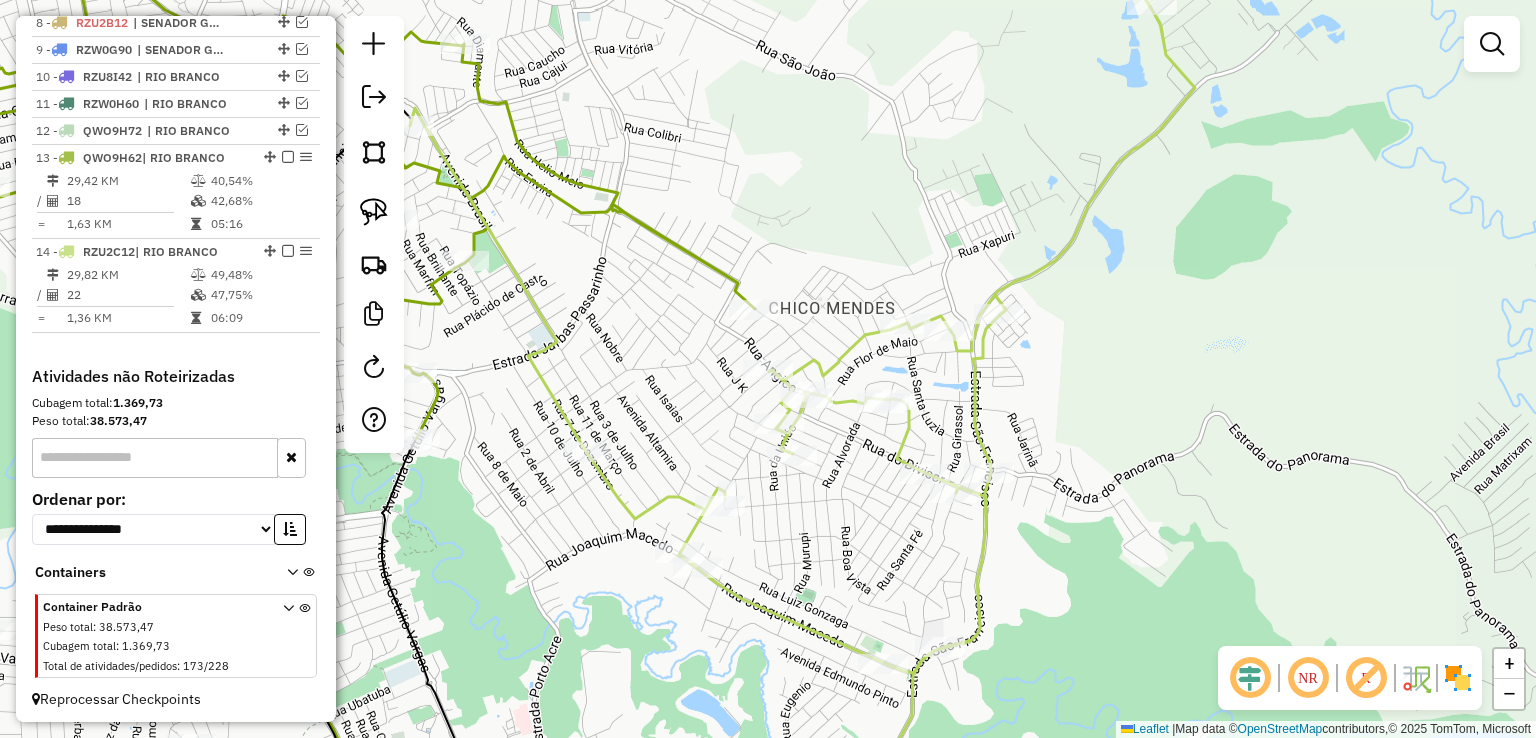 select on "*********" 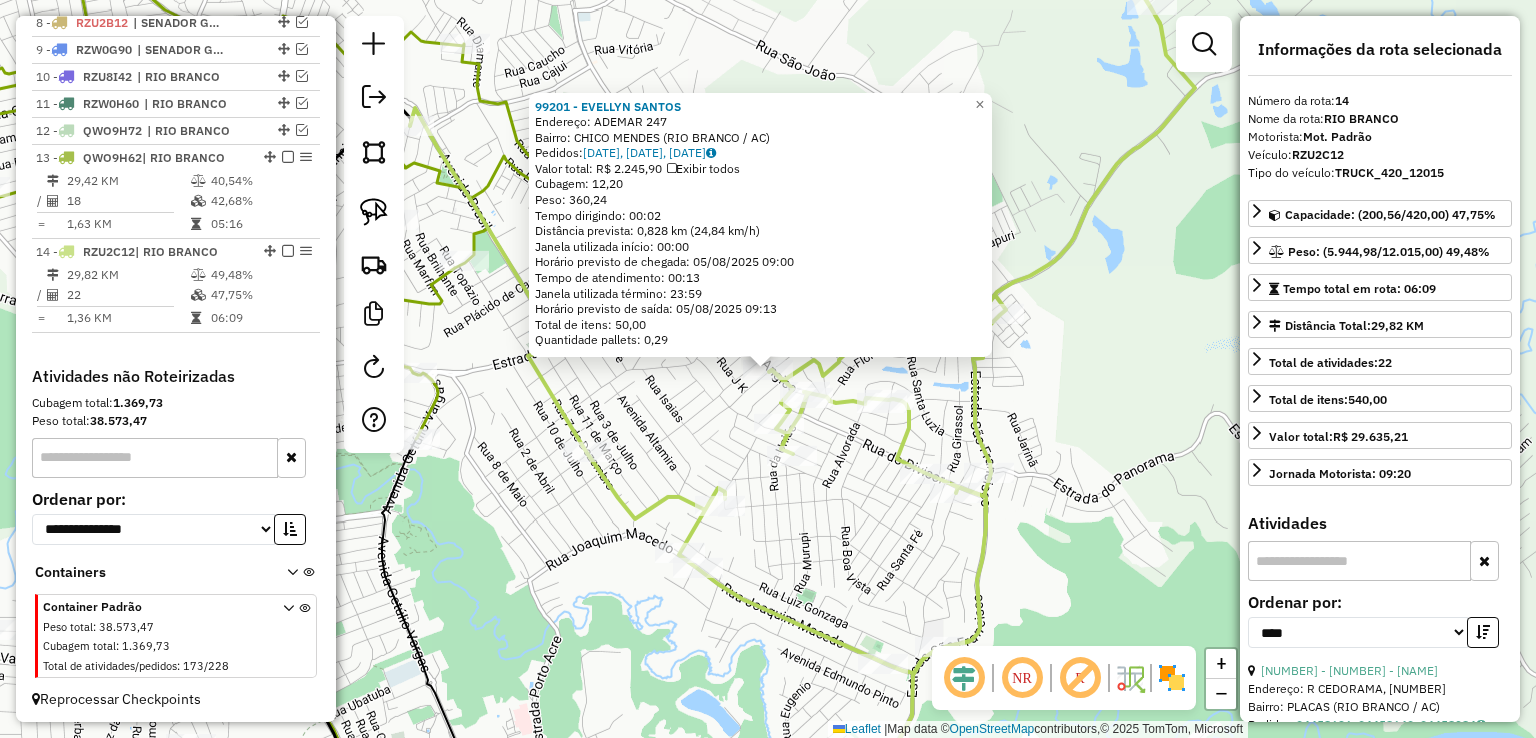 click on "99201 - EVELLYN SANTOS  Endereço:  ADEMAR 247   Bairro: CHICO MENDES (RIO BRANCO / AC)   Pedidos:  04458639, 04458644, 04458645   Valor total: R$ 2.245,90   Exibir todos   Cubagem: 12,20  Peso: 360,24  Tempo dirigindo: 00:02   Distância prevista: 0,828 km (24,84 km/h)   Janela utilizada início: 00:00   Horário previsto de chegada: 05/08/2025 09:00   Tempo de atendimento: 00:13   Janela utilizada término: 23:59   Horário previsto de saída: 05/08/2025 09:13   Total de itens: 50,00   Quantidade pallets: 0,29  × Janela de atendimento Grade de atendimento Capacidade Transportadoras Veículos Cliente Pedidos  Rotas Selecione os dias de semana para filtrar as janelas de atendimento  Seg   Ter   Qua   Qui   Sex   Sáb   Dom  Informe o período da janela de atendimento: De: Até:  Filtrar exatamente a janela do cliente  Considerar janela de atendimento padrão  Selecione os dias de semana para filtrar as grades de atendimento  Seg   Ter   Qua   Qui   Sex   Sáb   Dom   Peso mínimo:   Peso máximo:   De:  De:" 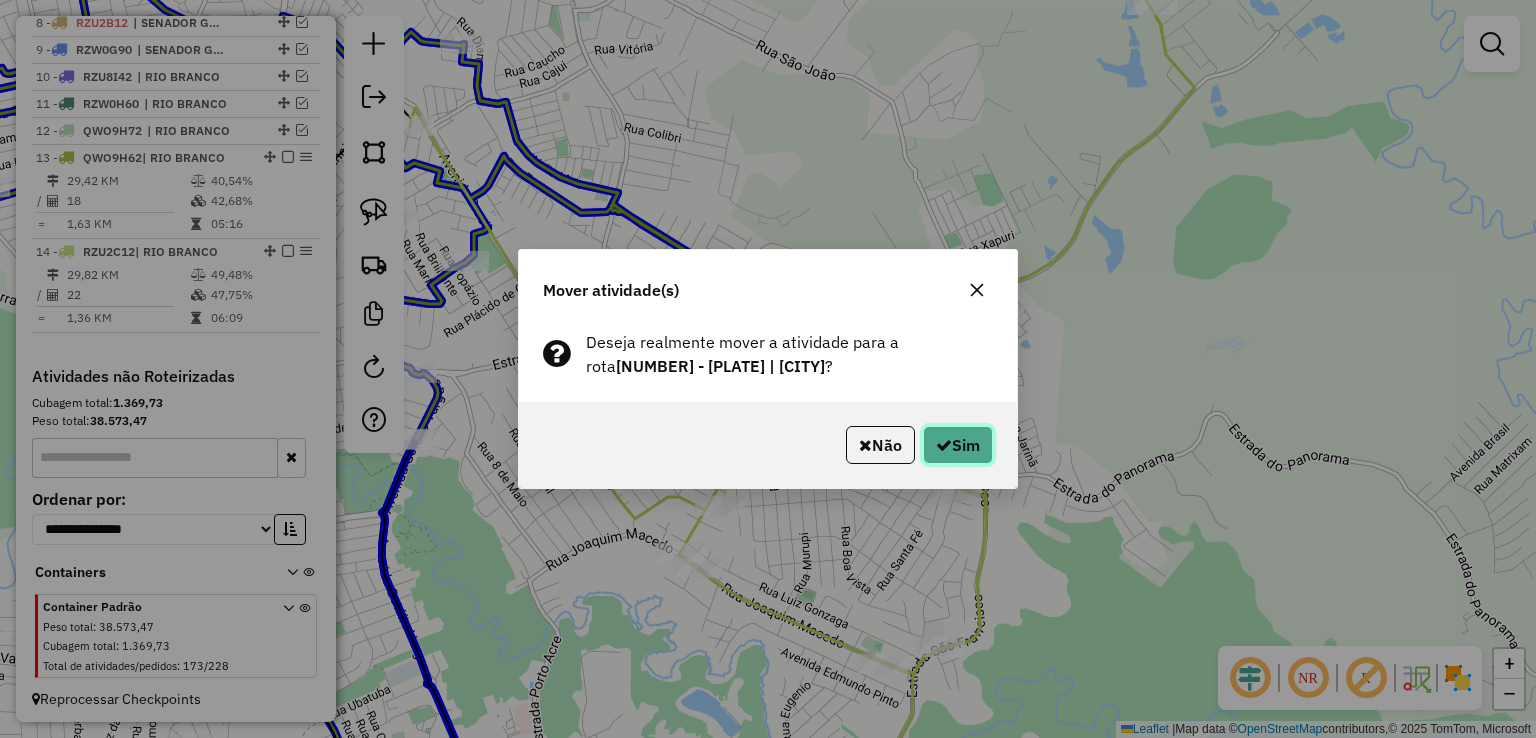 click on "Sim" 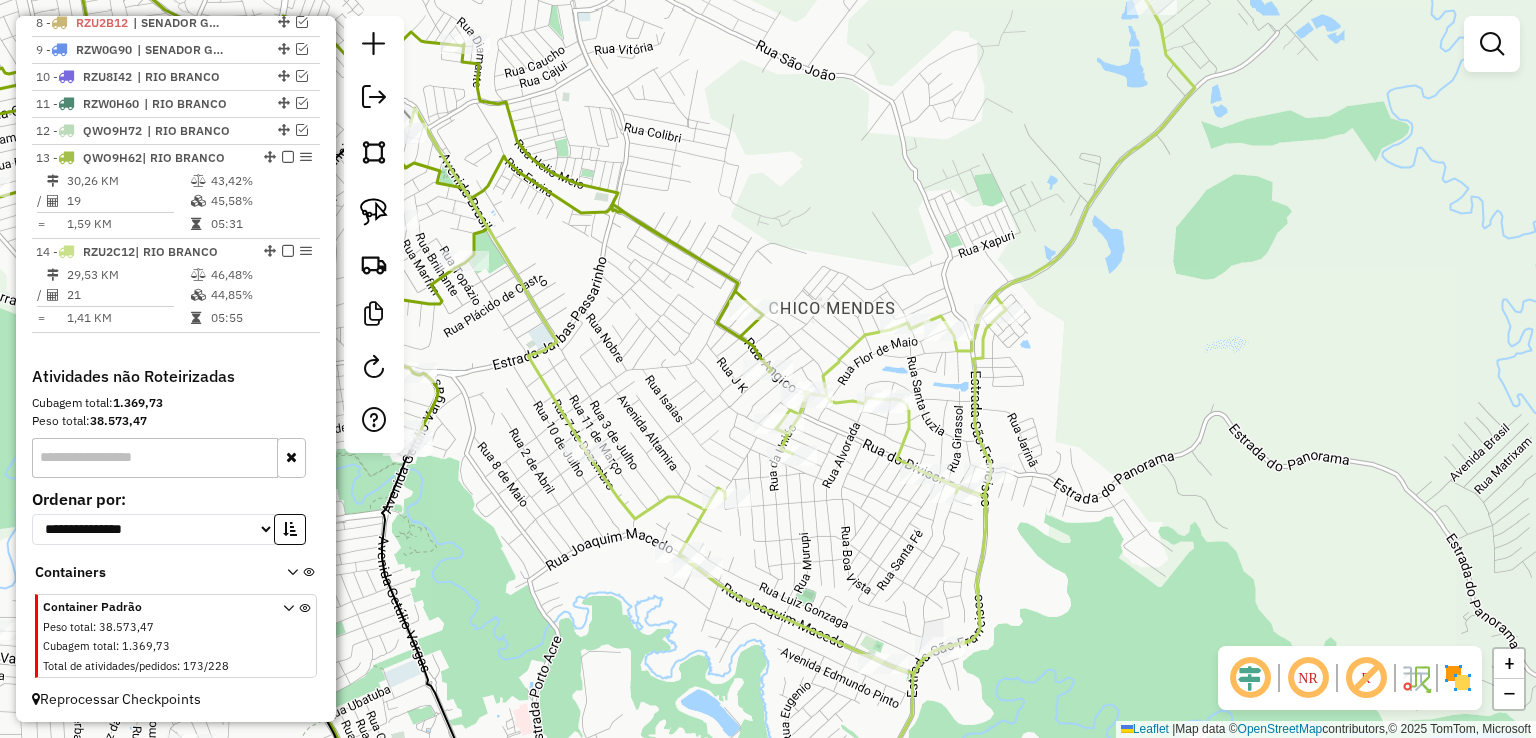 click 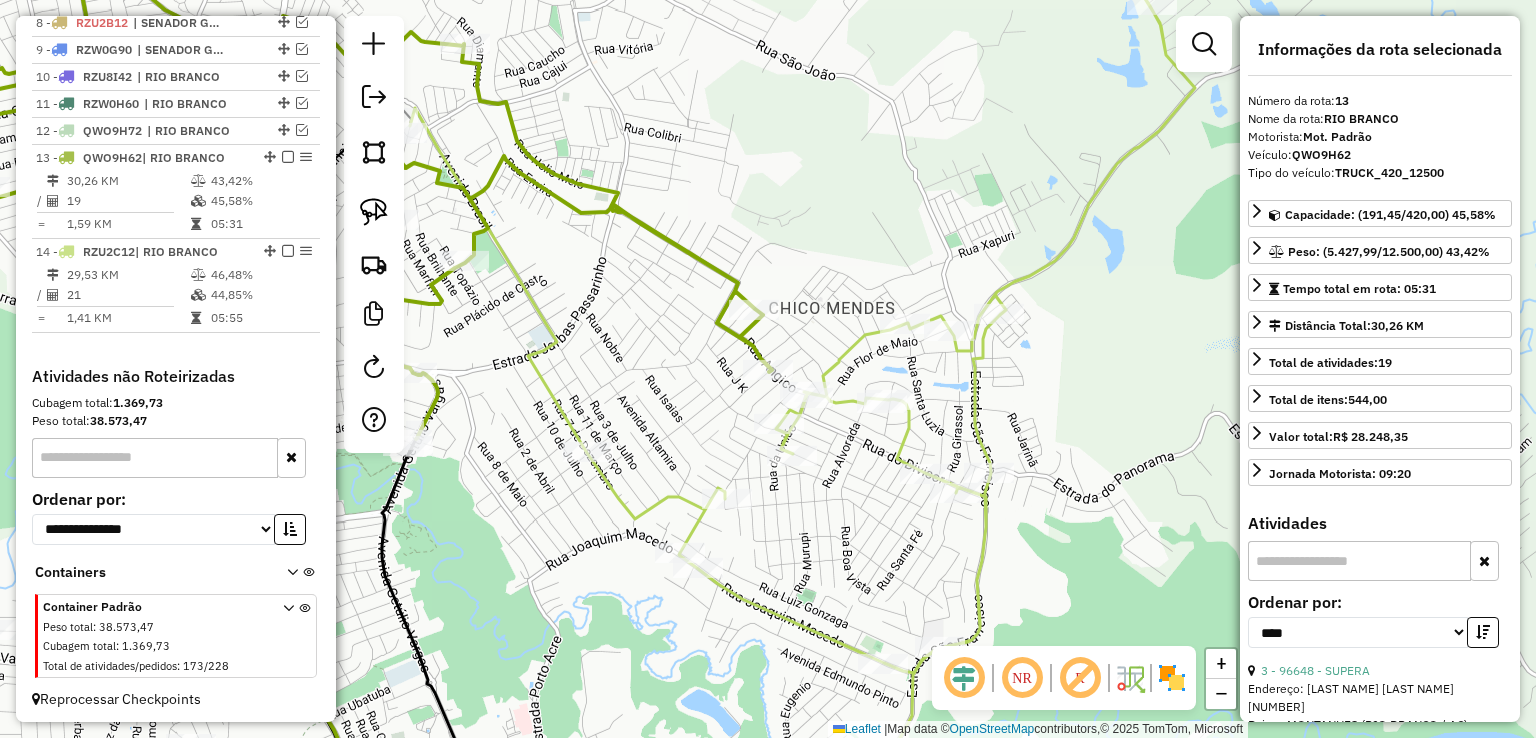 click 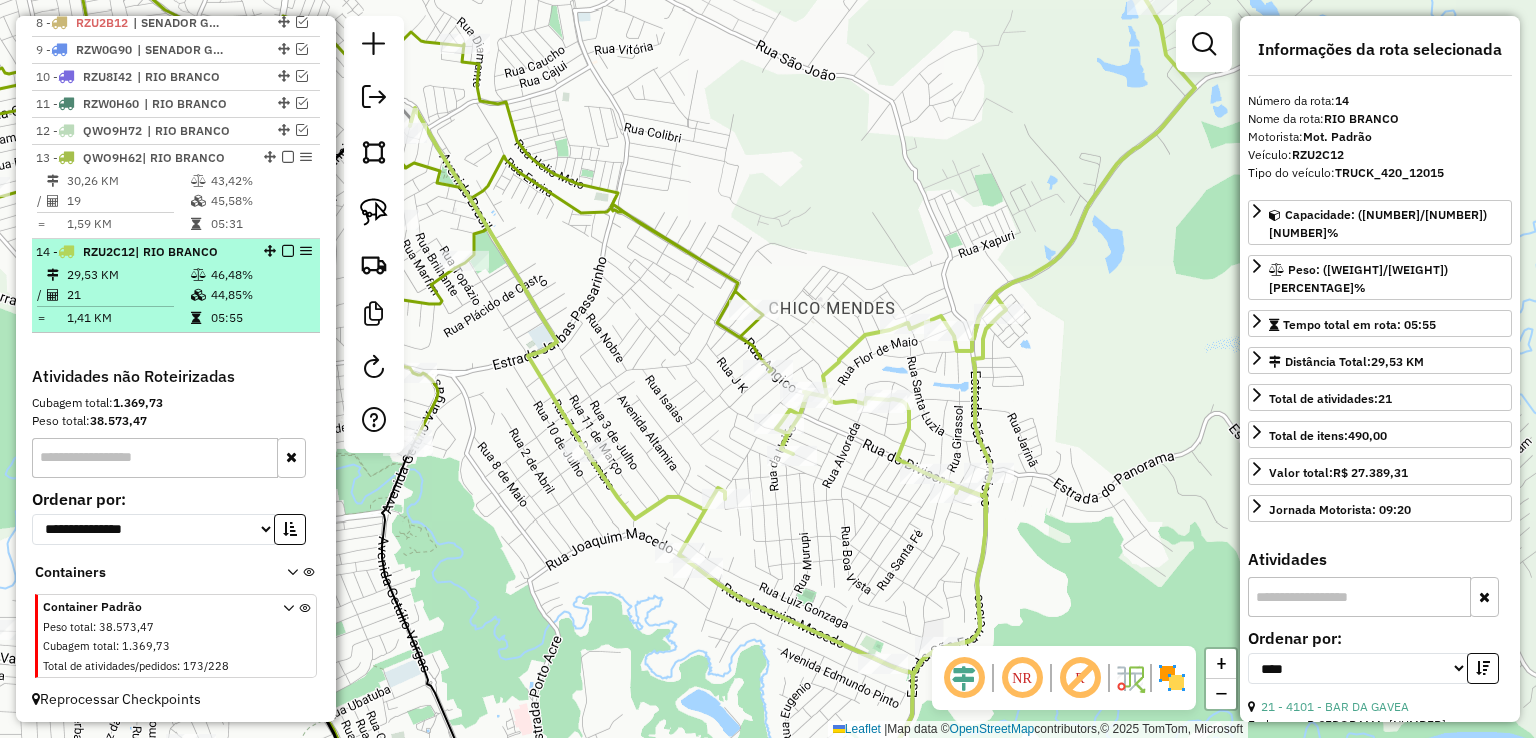 click on "46,48%" at bounding box center (260, 275) 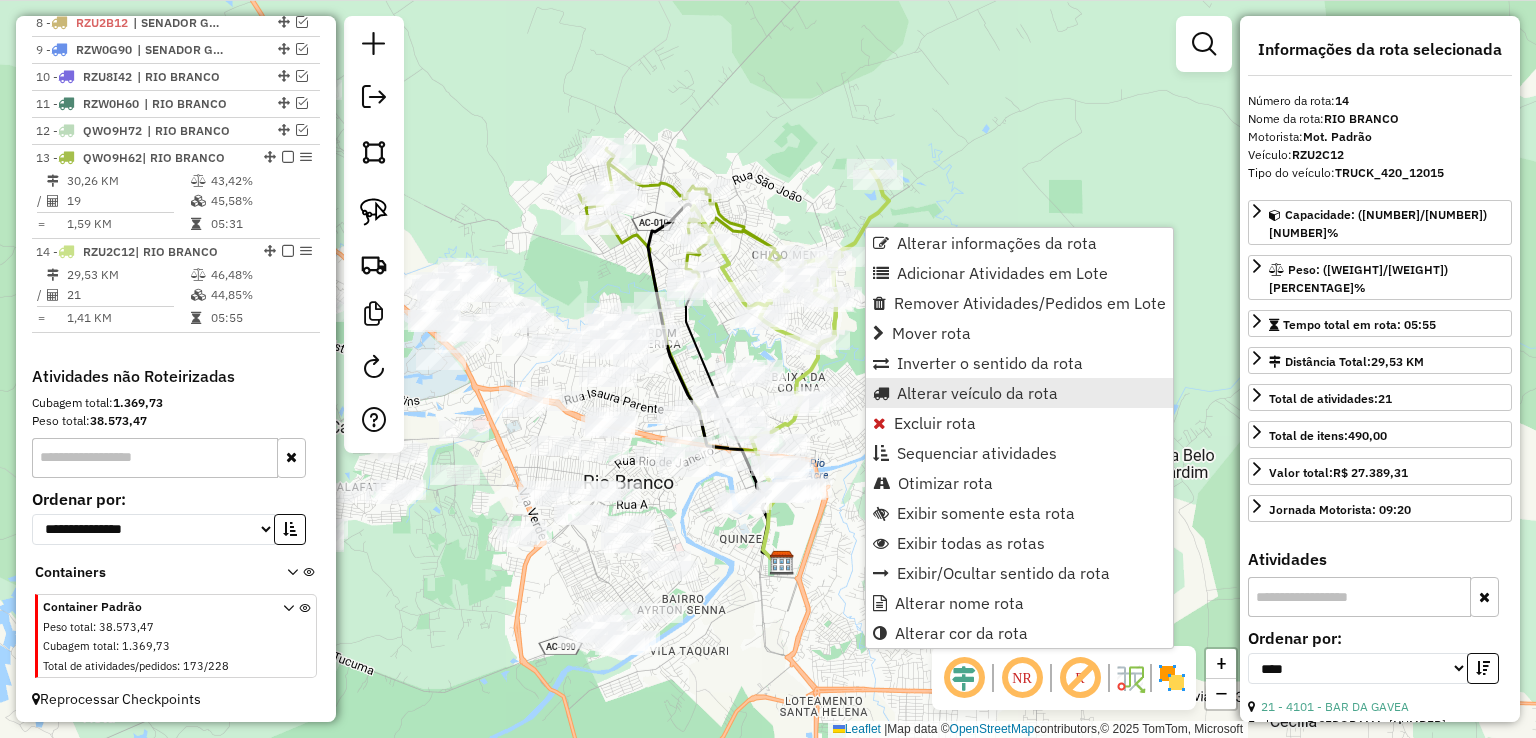 click on "Alterar veículo da rota" at bounding box center [977, 393] 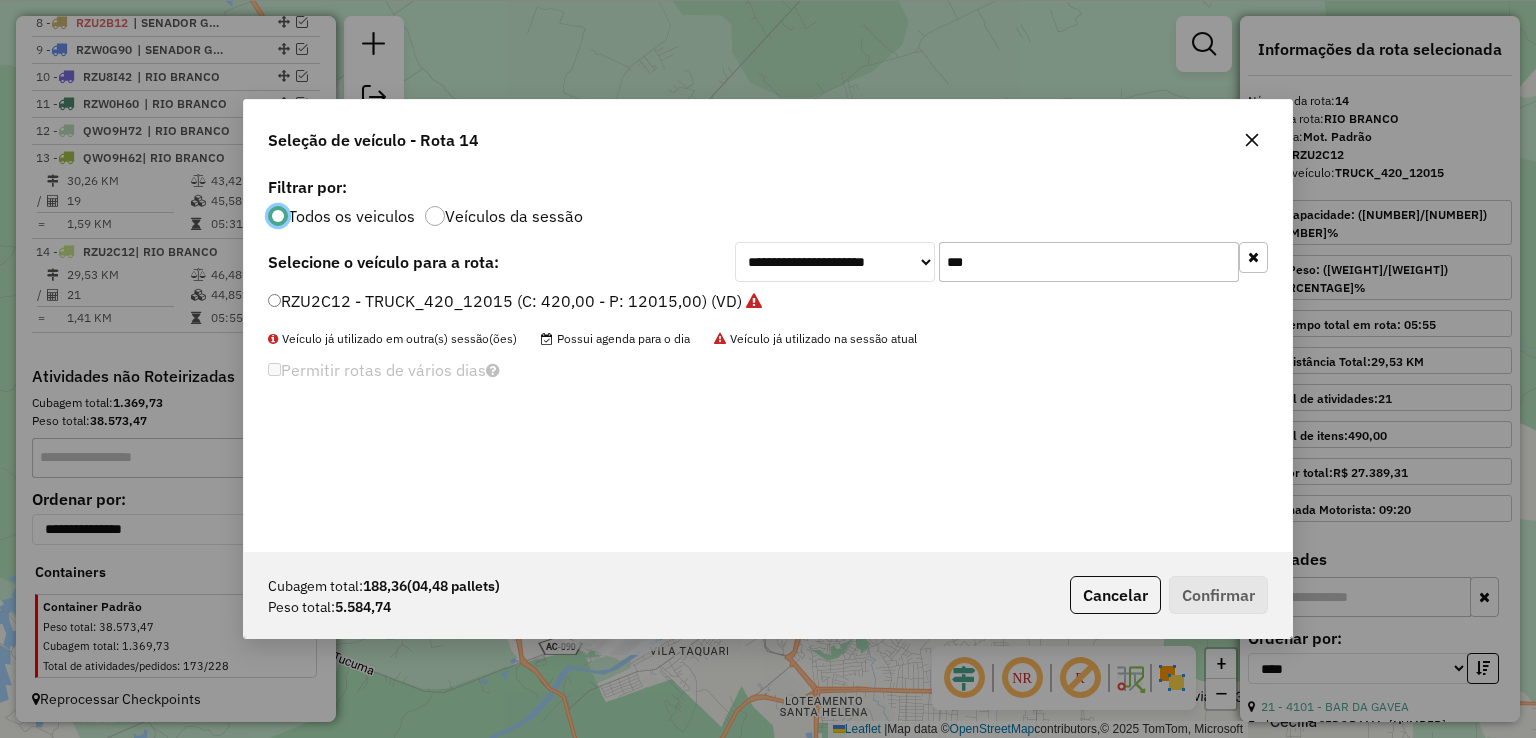 scroll, scrollTop: 10, scrollLeft: 6, axis: both 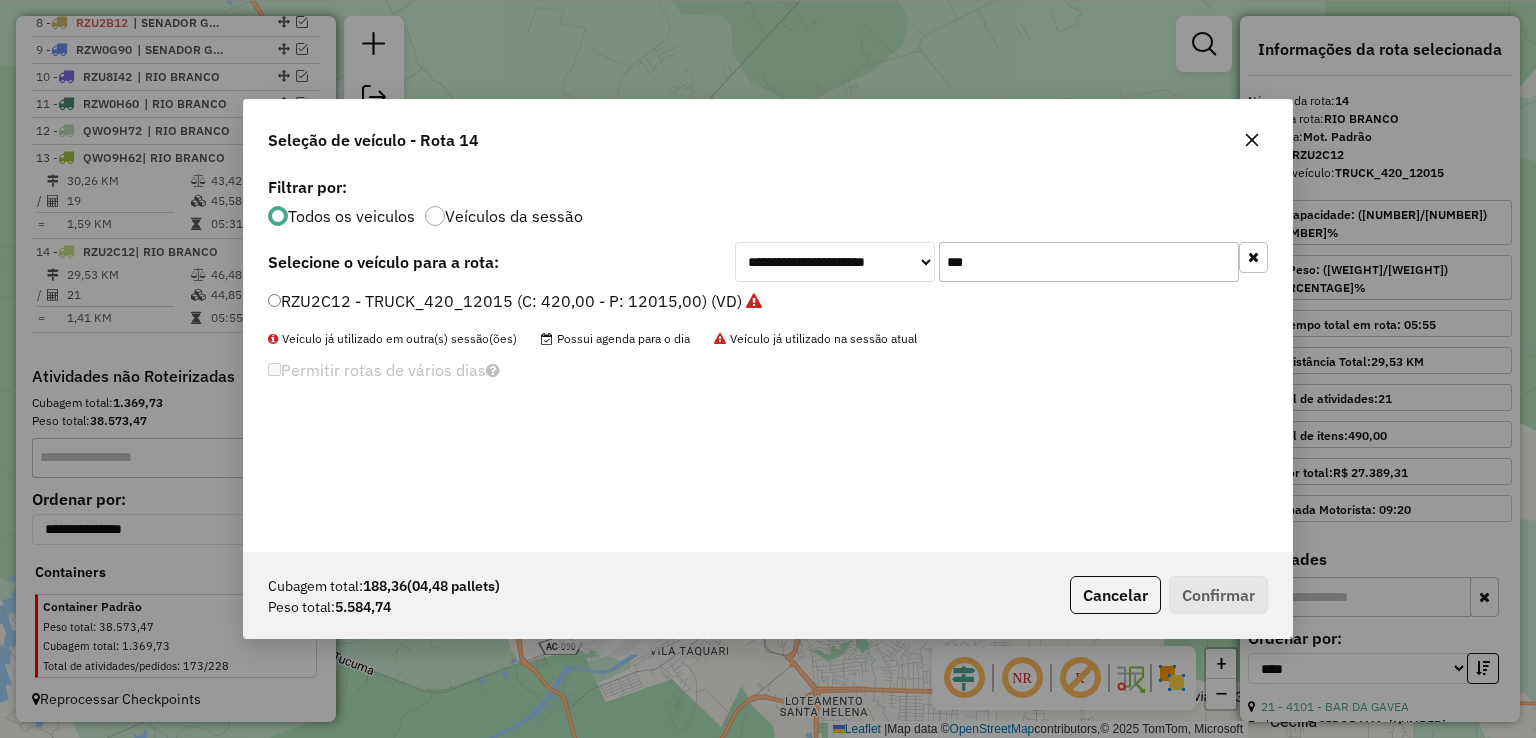 drag, startPoint x: 1021, startPoint y: 274, endPoint x: 849, endPoint y: 266, distance: 172.18594 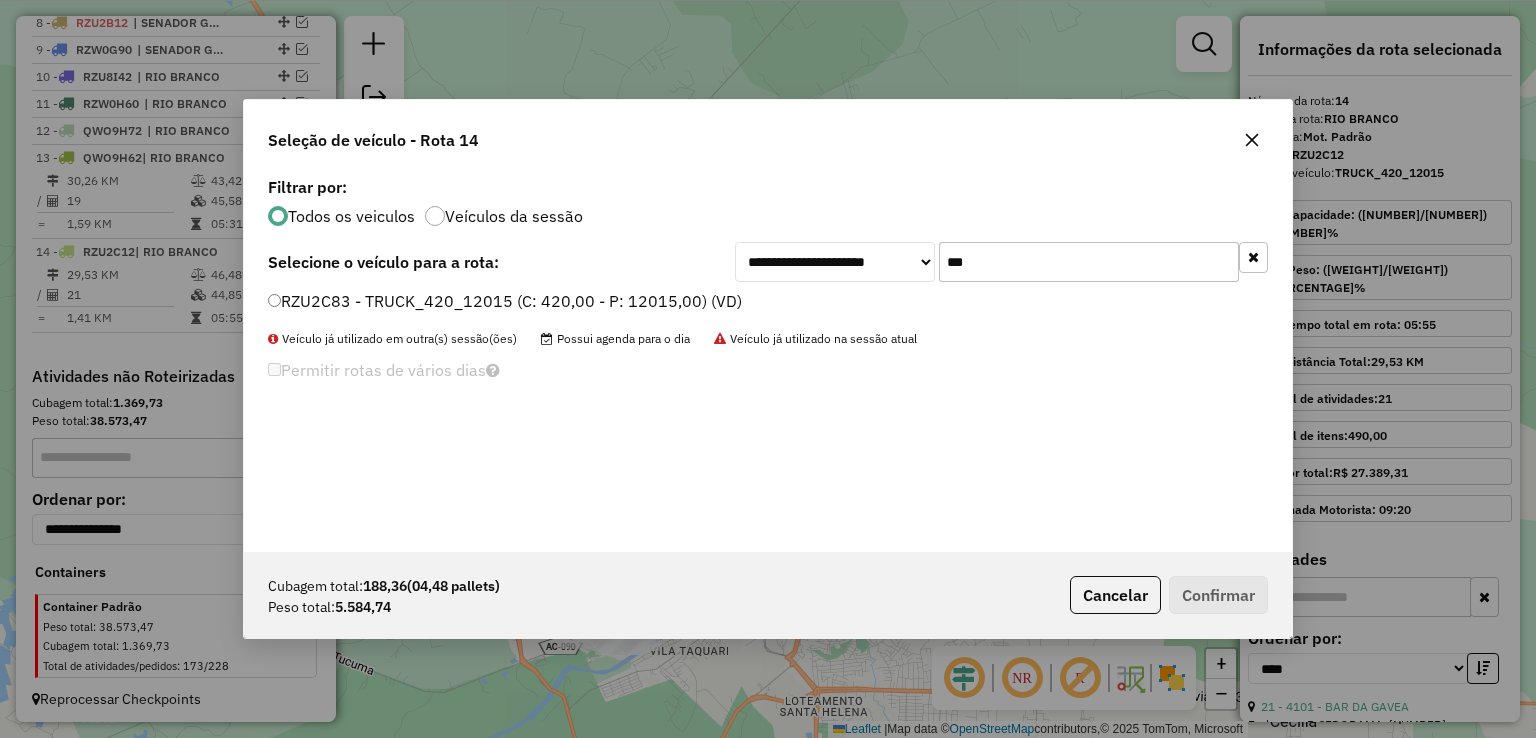 type on "***" 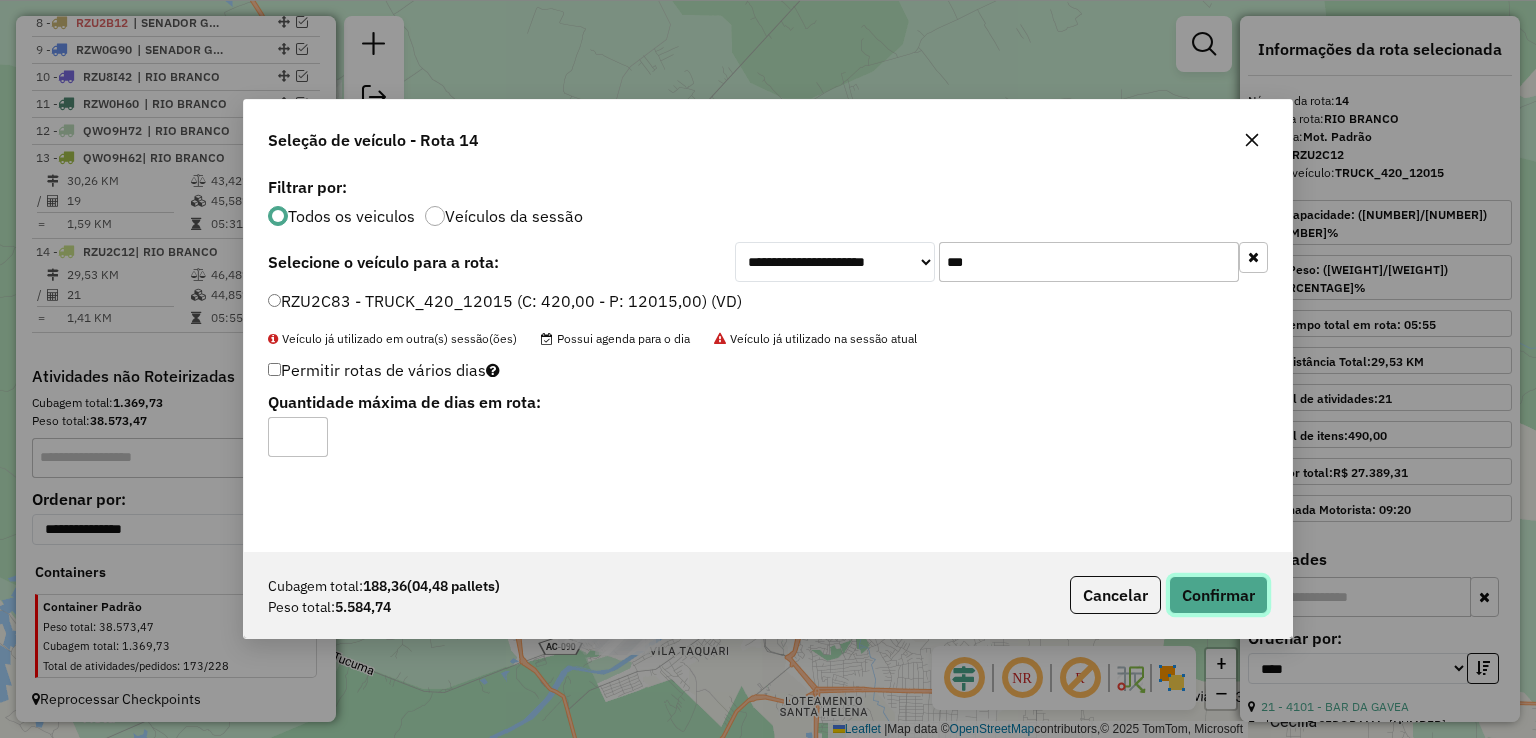 click on "Confirmar" 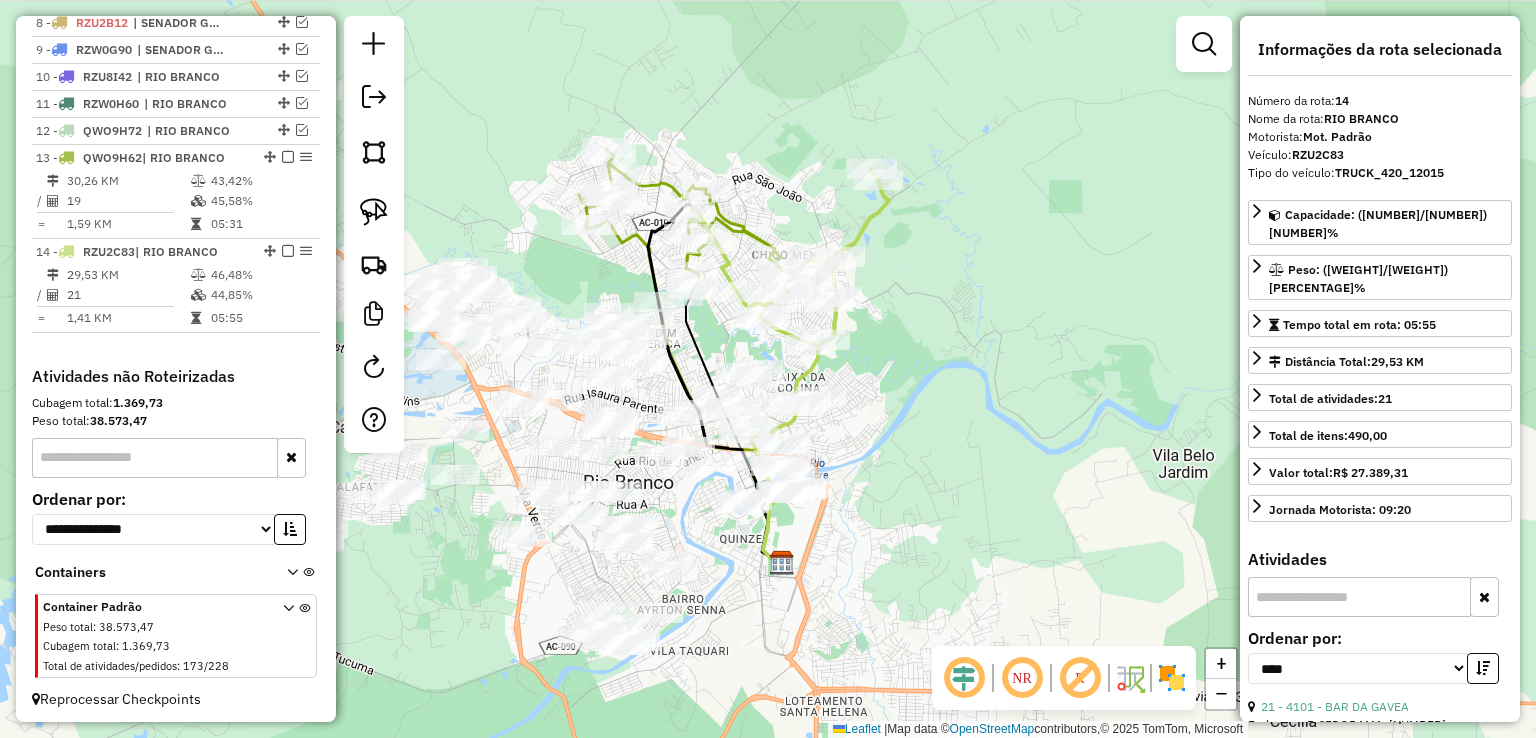 click 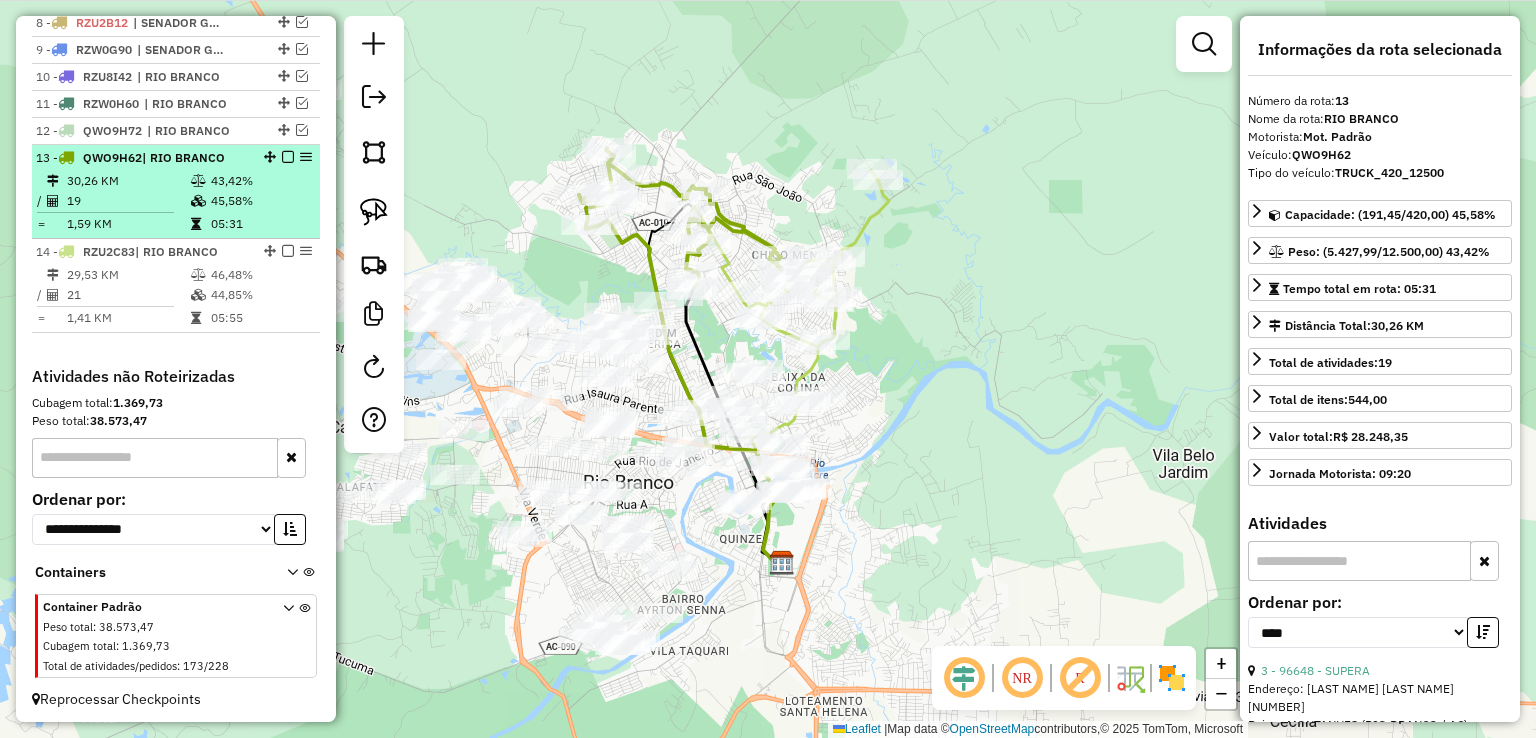 click at bounding box center (288, 157) 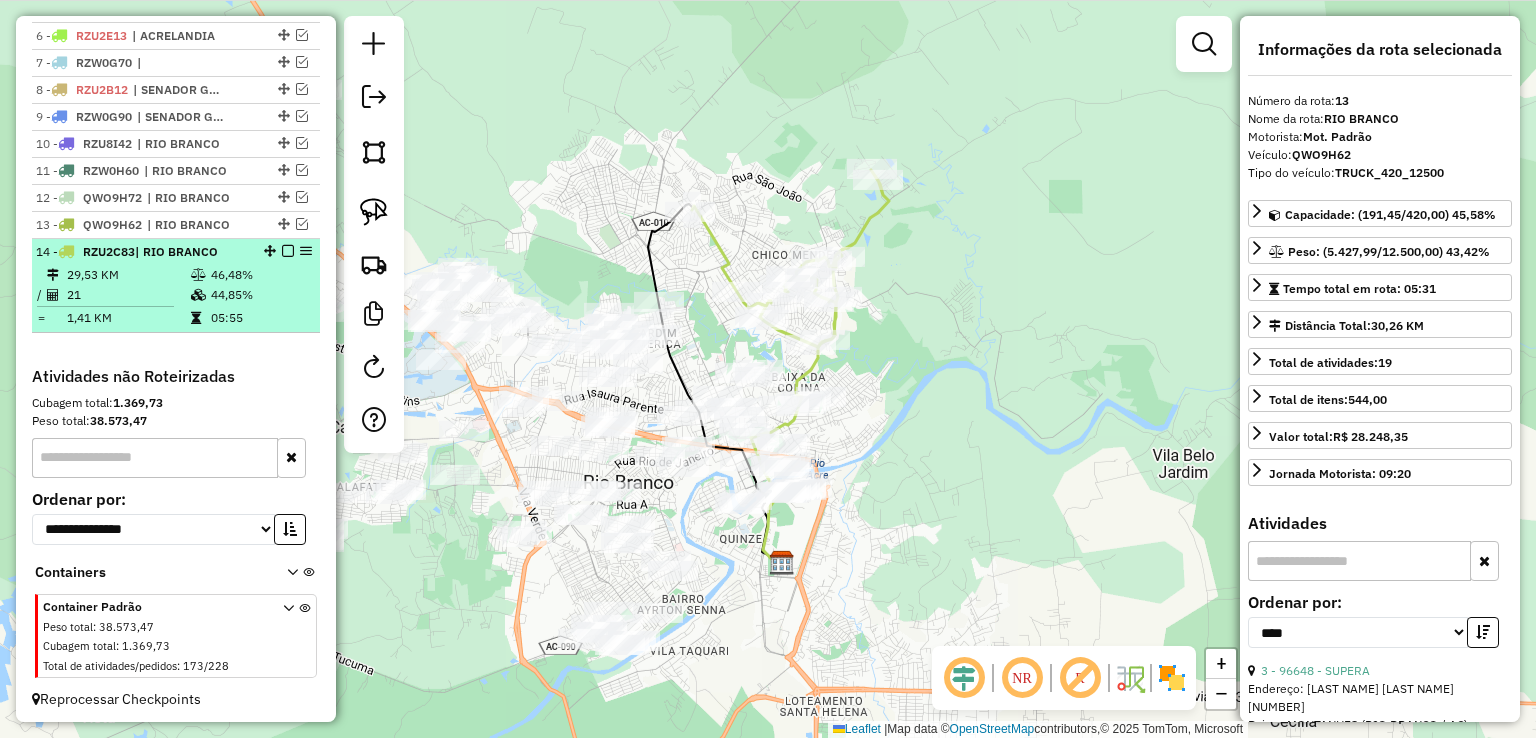 click at bounding box center [288, 251] 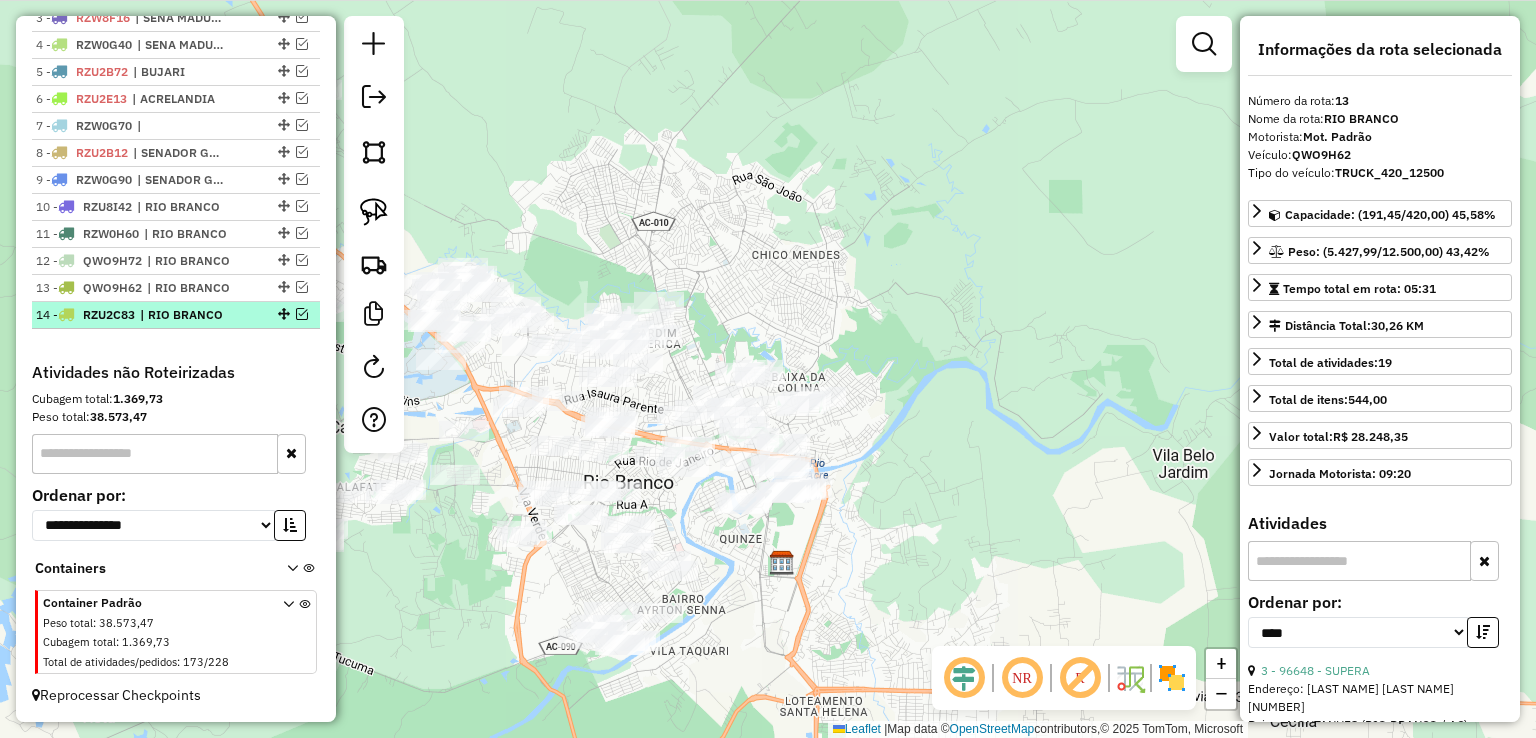 scroll, scrollTop: 812, scrollLeft: 0, axis: vertical 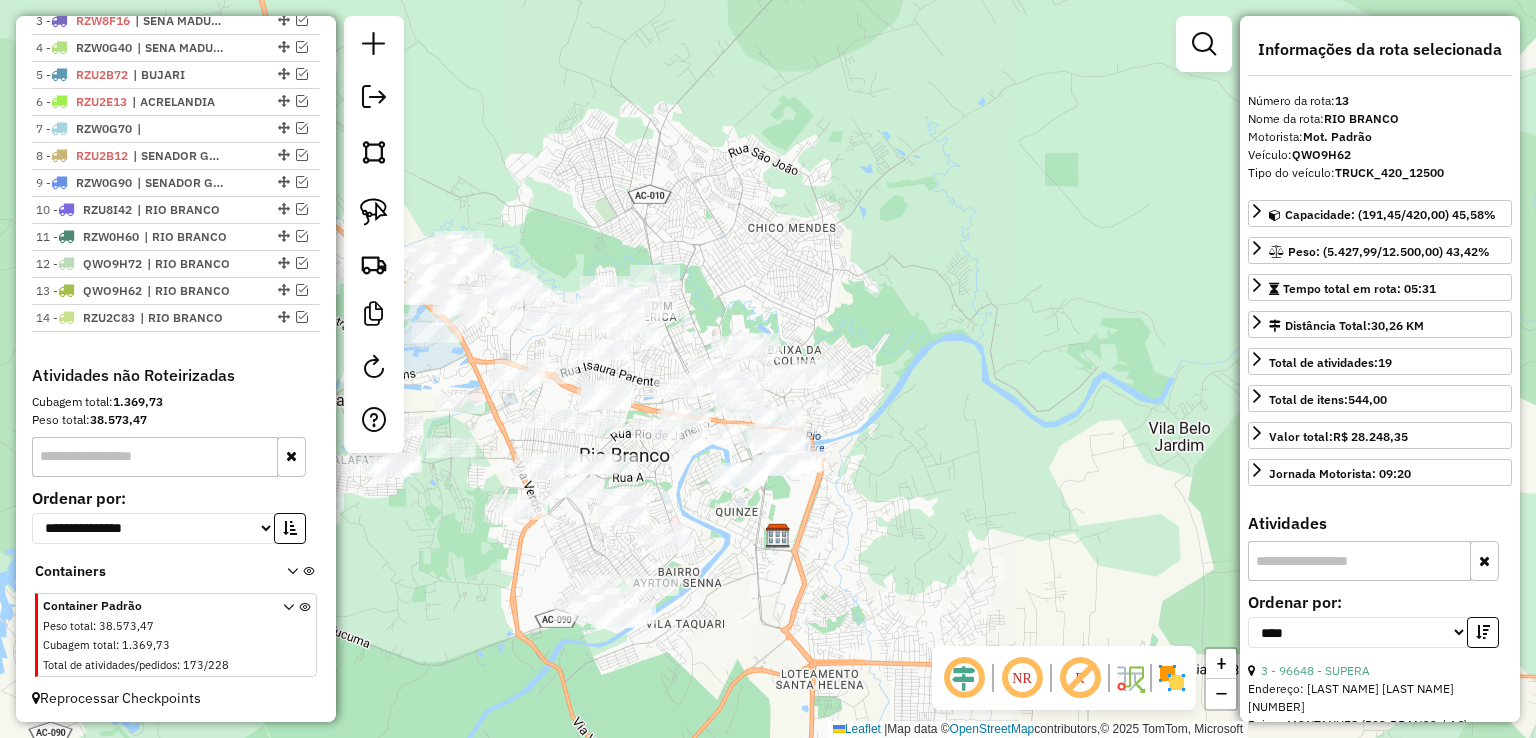 drag, startPoint x: 780, startPoint y: 177, endPoint x: 785, endPoint y: 96, distance: 81.154175 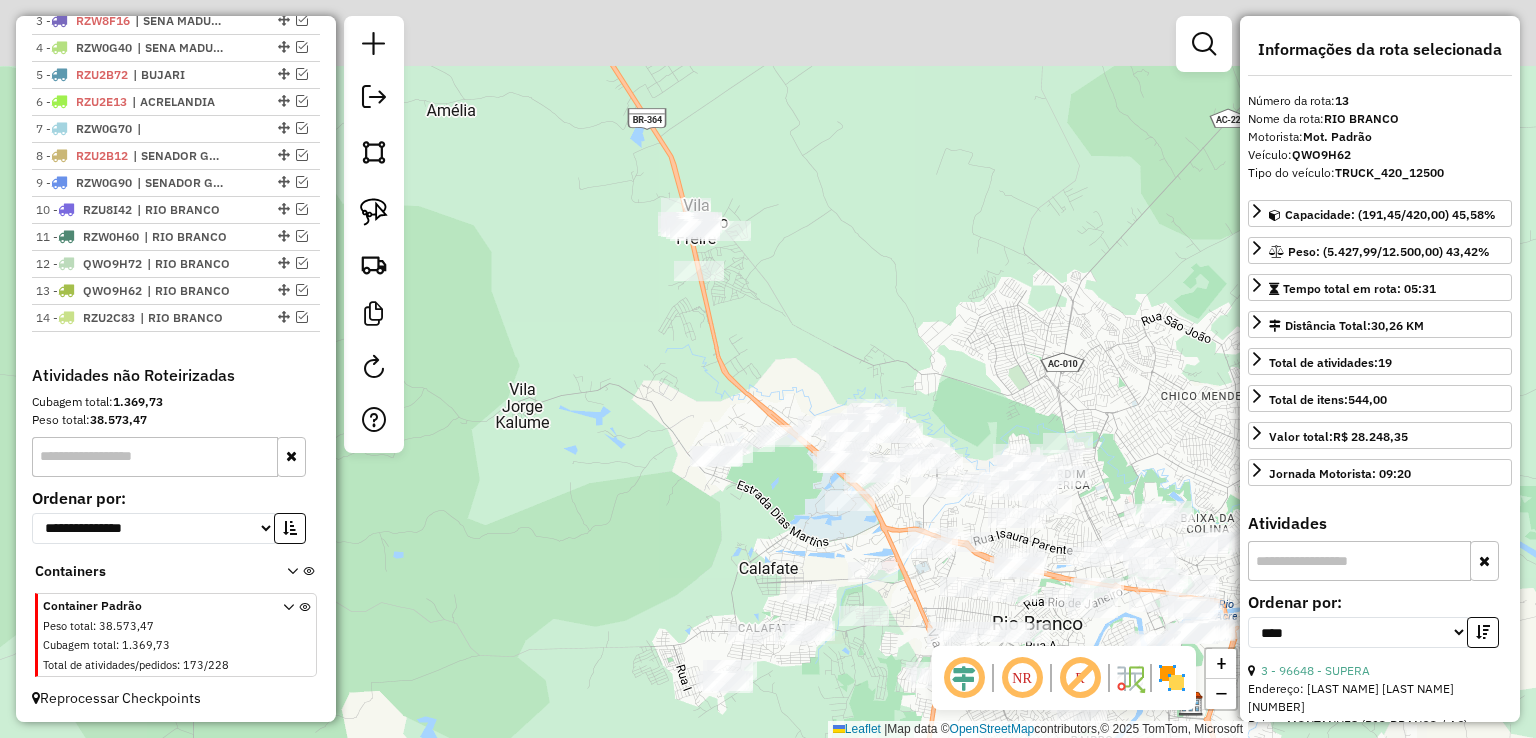 drag, startPoint x: 708, startPoint y: 168, endPoint x: 1113, endPoint y: 397, distance: 465.25906 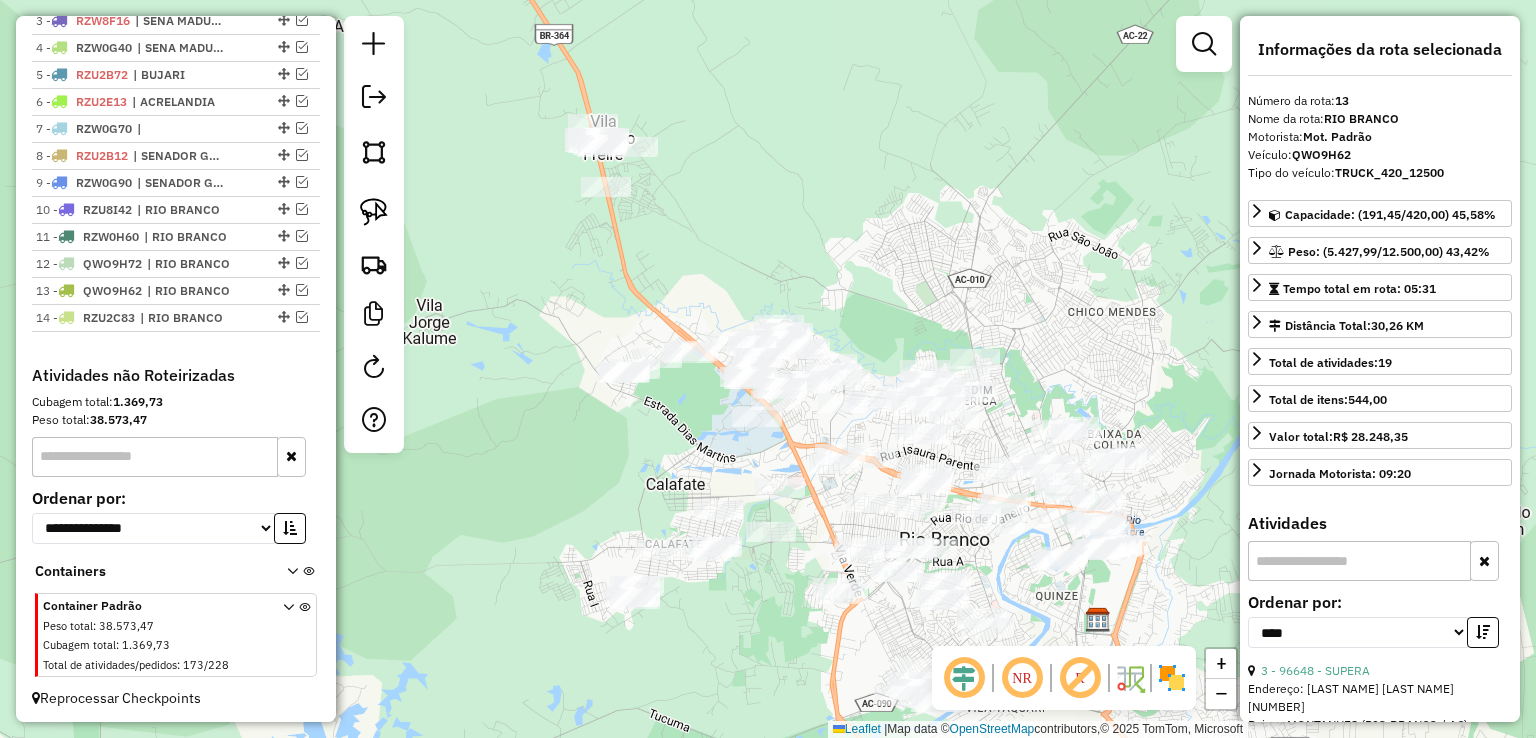 drag, startPoint x: 797, startPoint y: 273, endPoint x: 734, endPoint y: 213, distance: 87 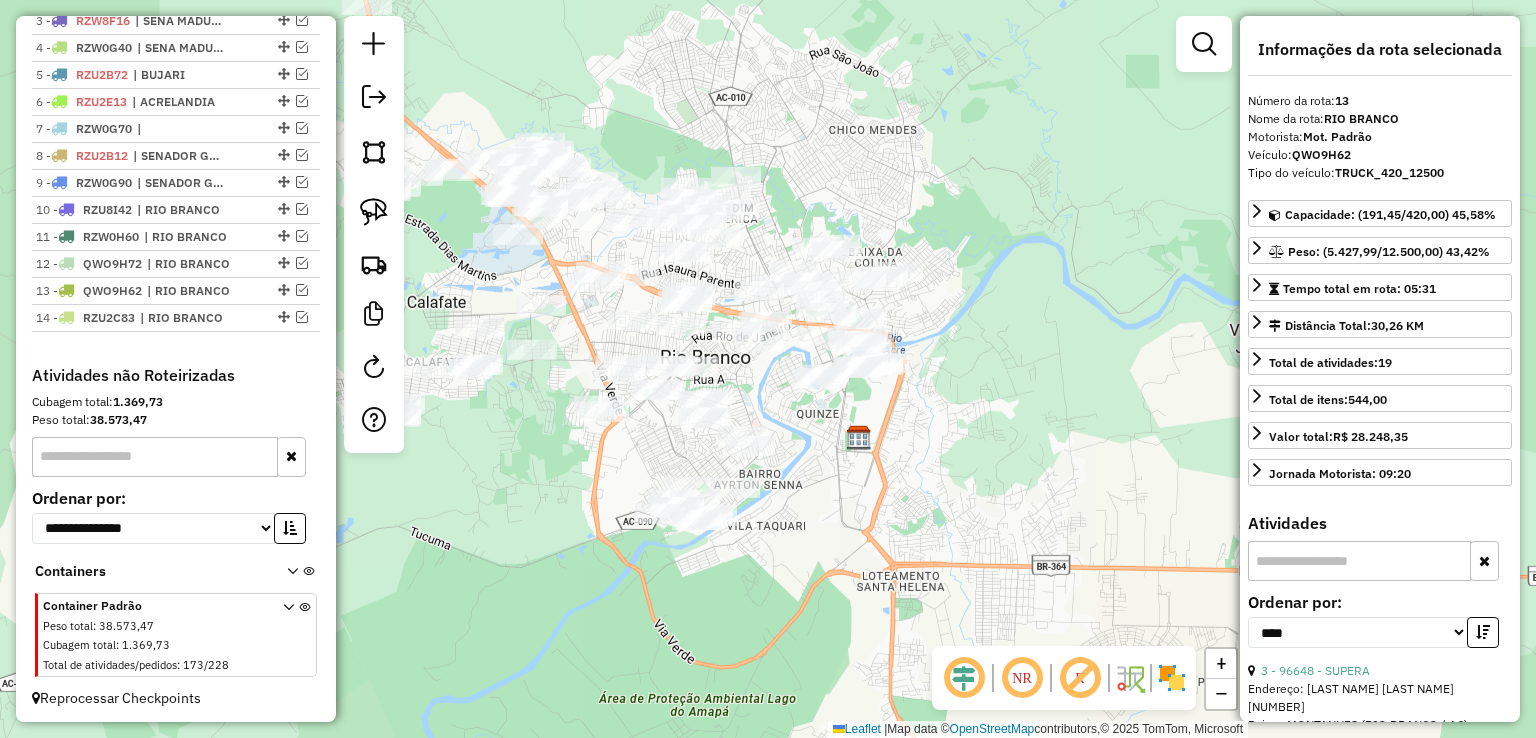 drag, startPoint x: 1060, startPoint y: 321, endPoint x: 752, endPoint y: 135, distance: 359.8055 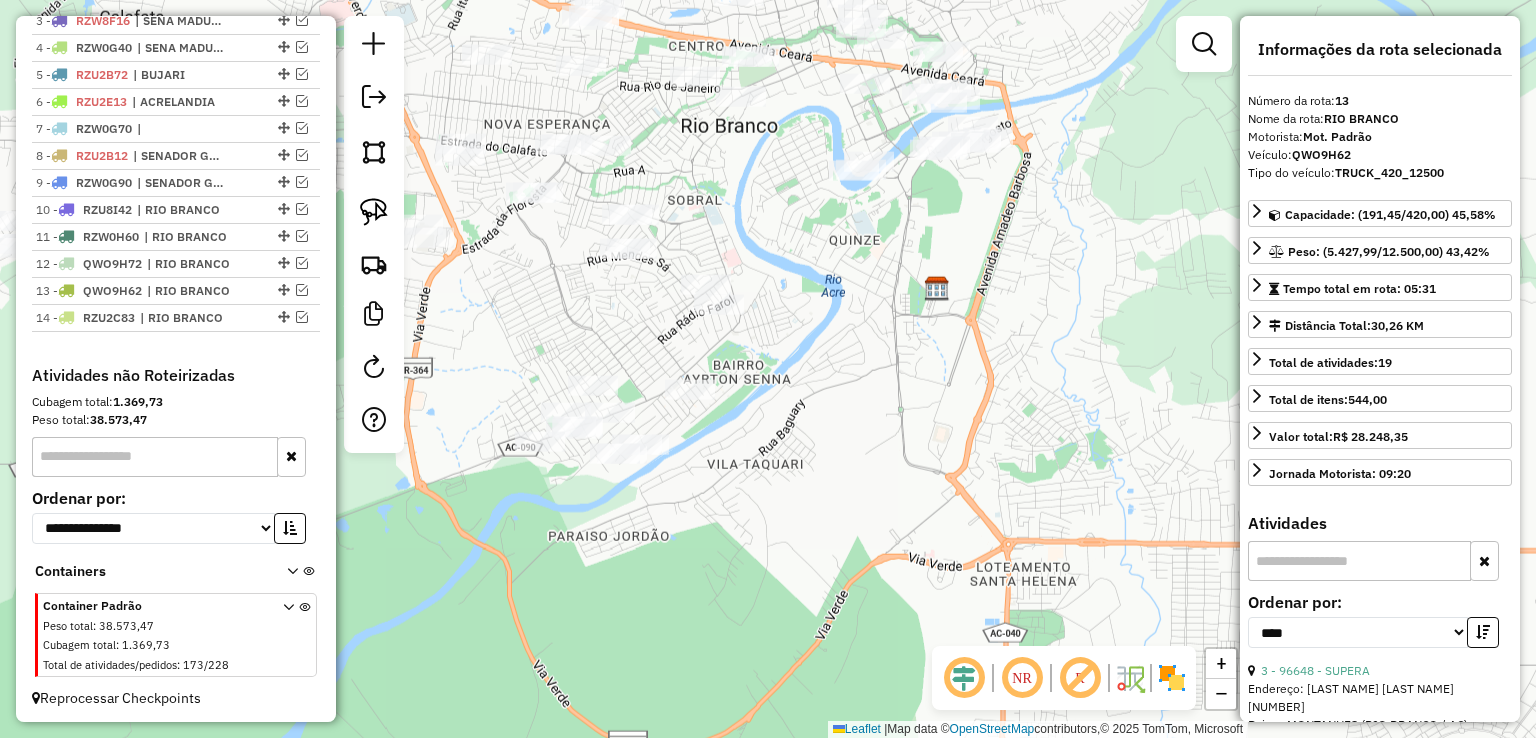 drag, startPoint x: 876, startPoint y: 497, endPoint x: 1042, endPoint y: 254, distance: 294.28726 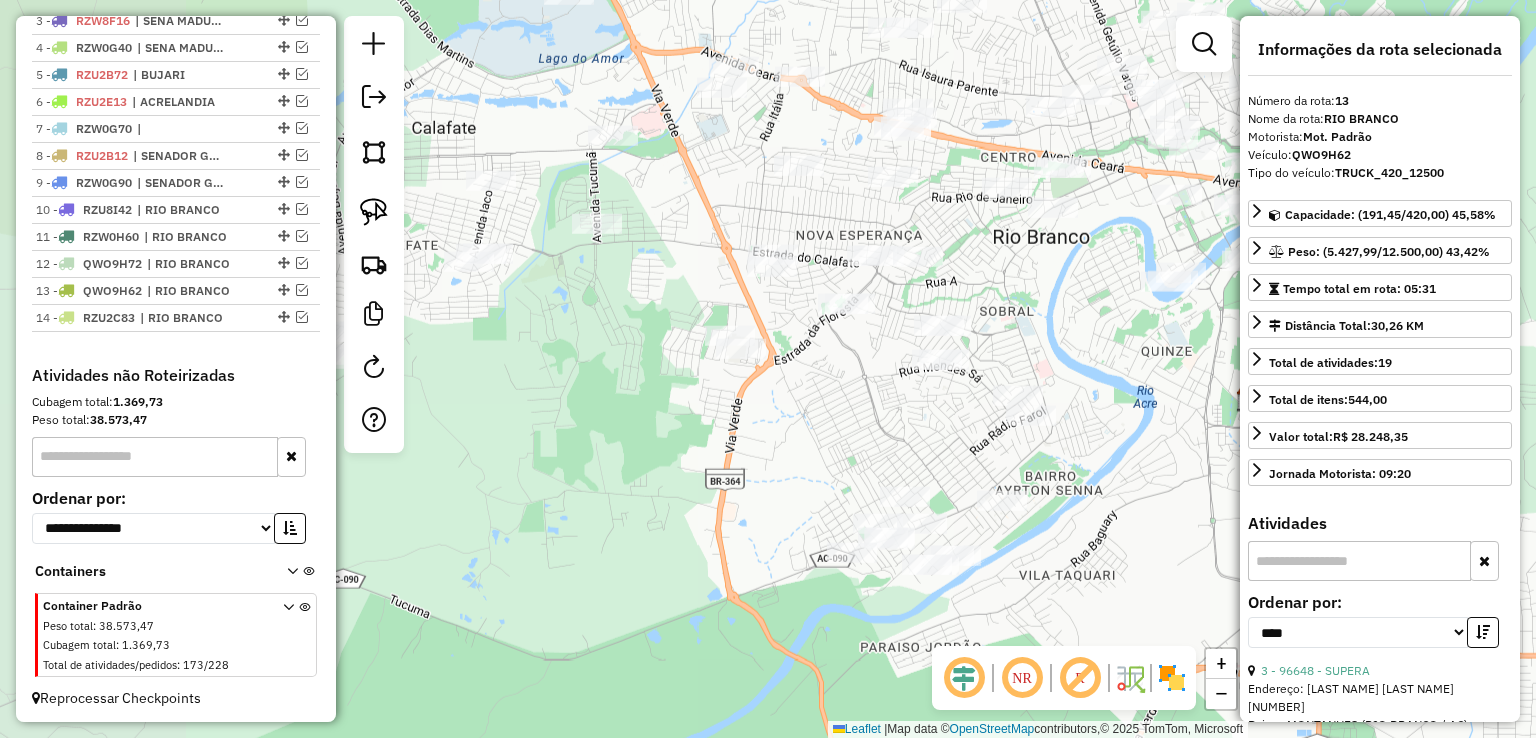 drag, startPoint x: 738, startPoint y: 334, endPoint x: 1050, endPoint y: 445, distance: 331.15707 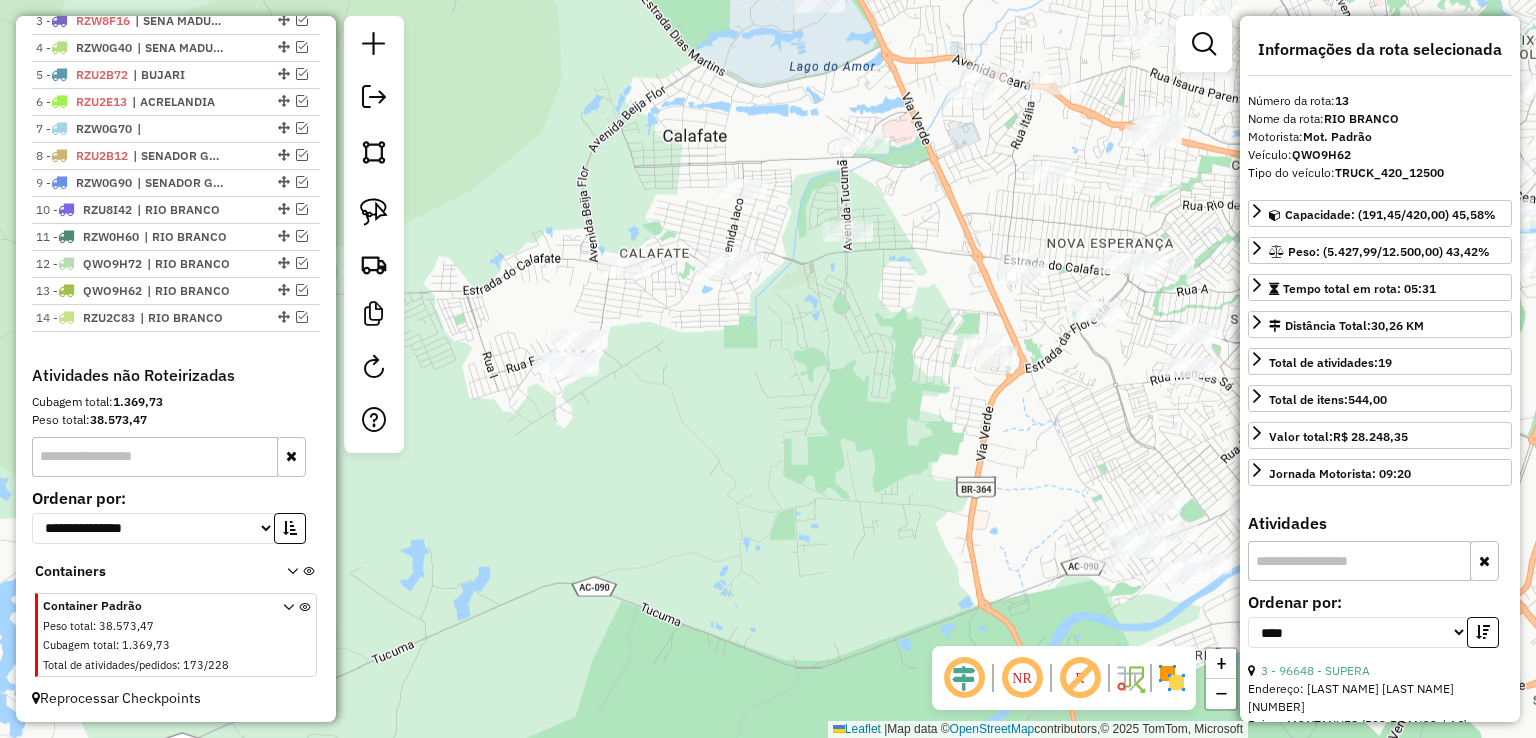 drag, startPoint x: 595, startPoint y: 385, endPoint x: 846, endPoint y: 393, distance: 251.12746 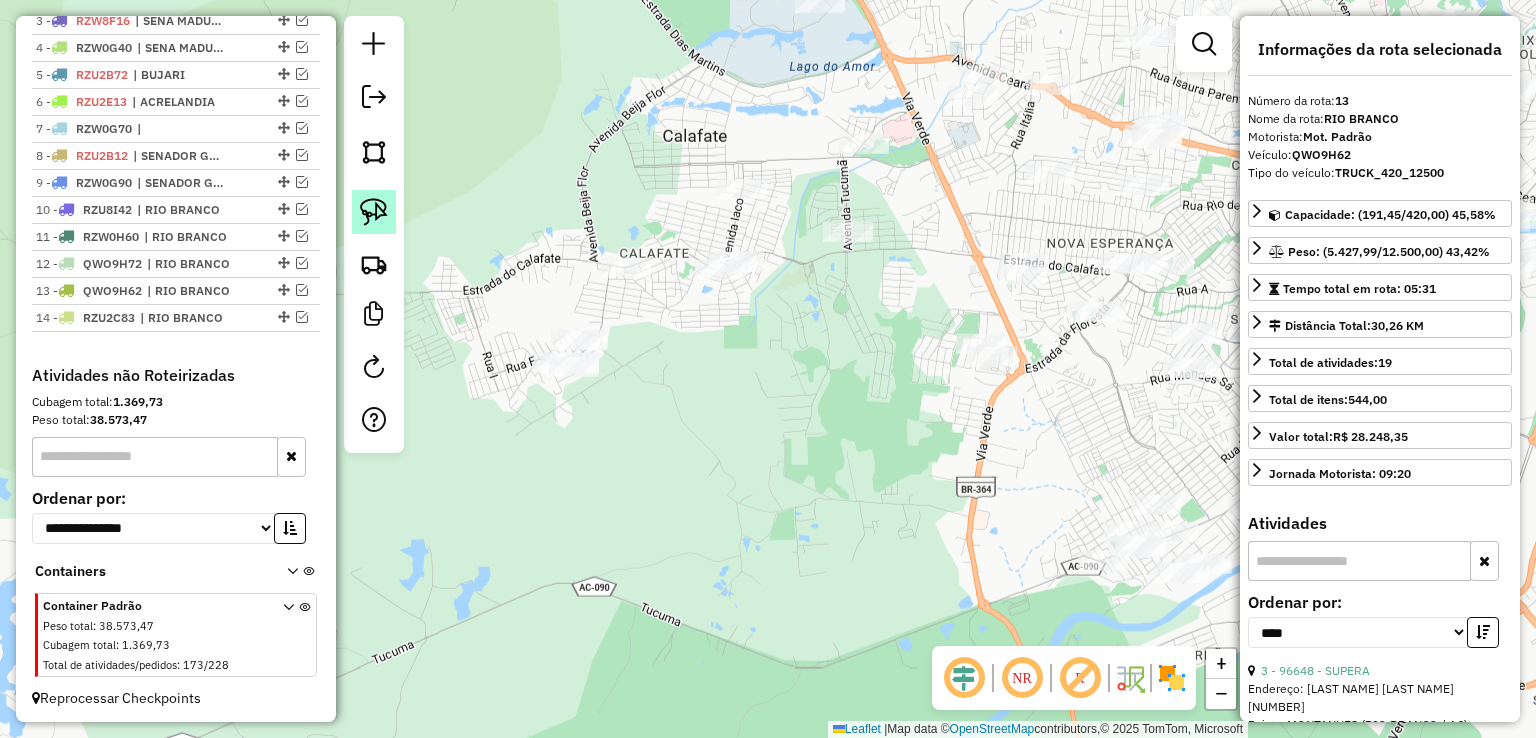 click 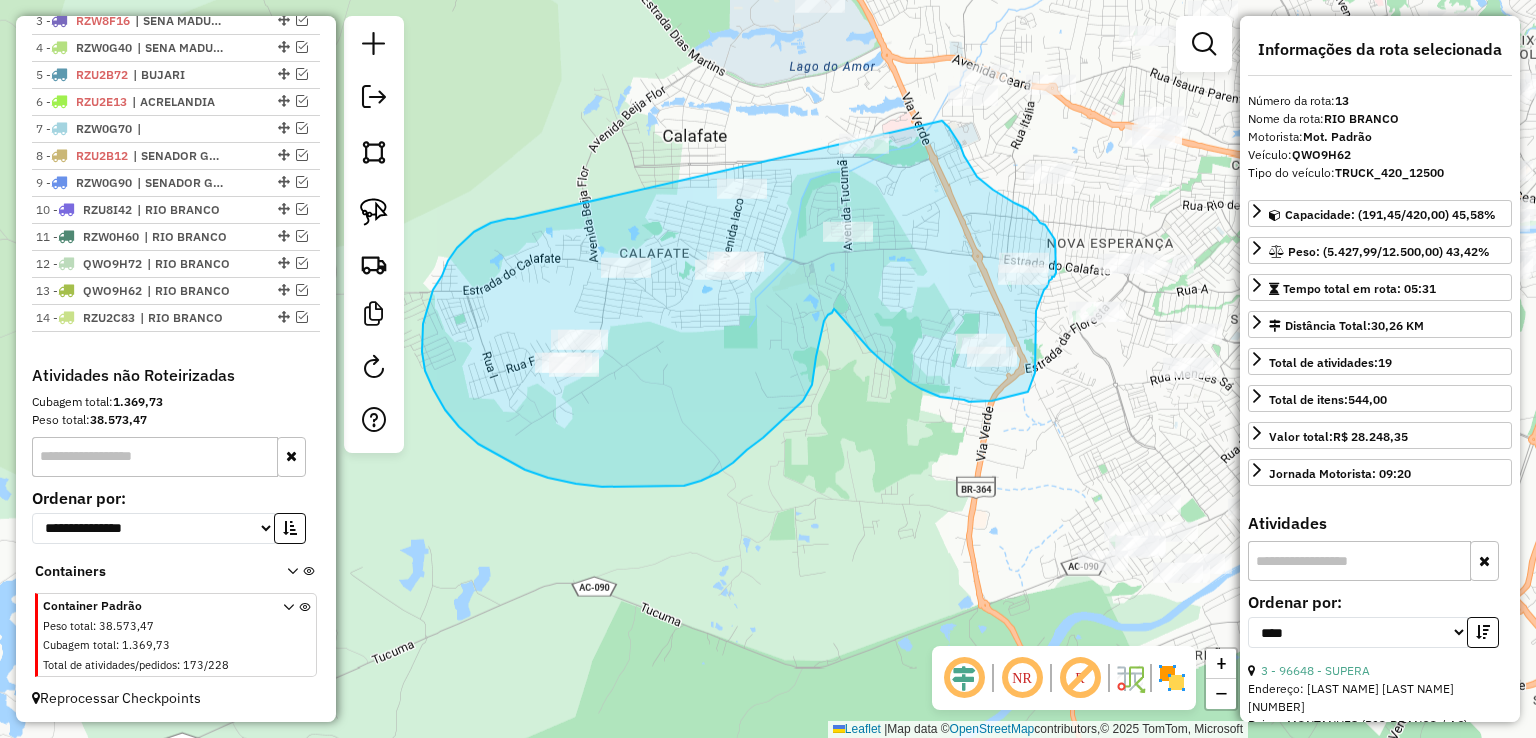 drag, startPoint x: 491, startPoint y: 223, endPoint x: 882, endPoint y: 92, distance: 412.36148 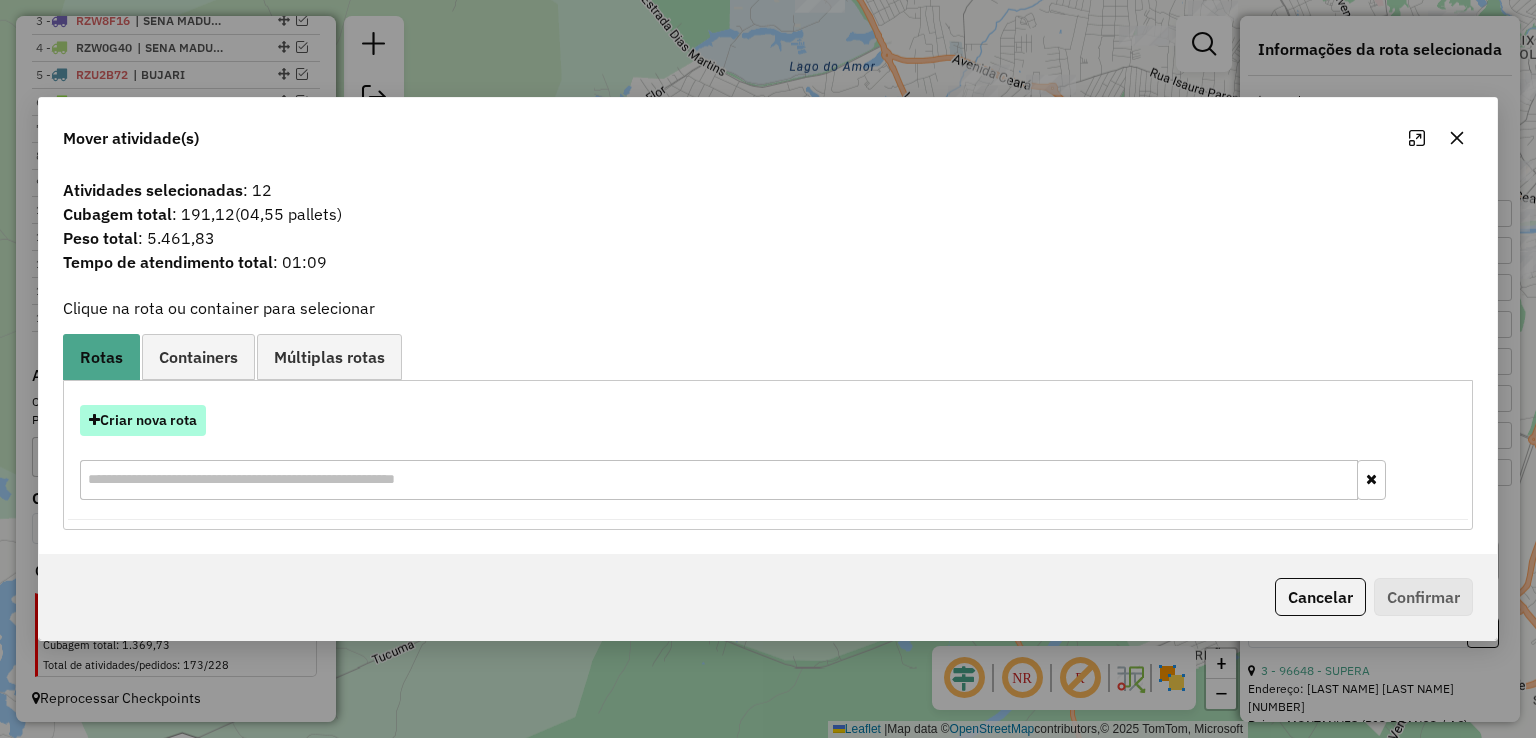 click on "Criar nova rota" at bounding box center (143, 420) 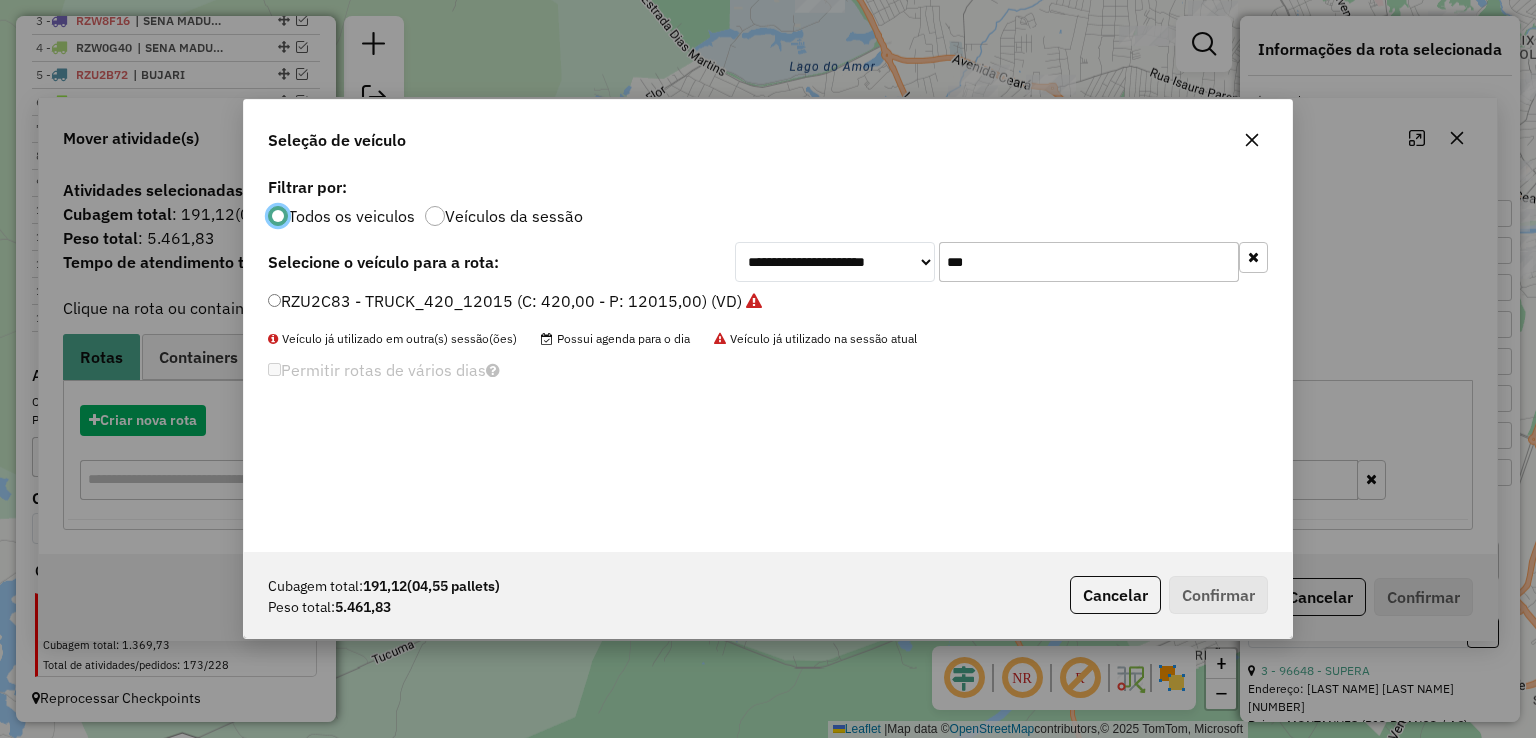 scroll, scrollTop: 10, scrollLeft: 6, axis: both 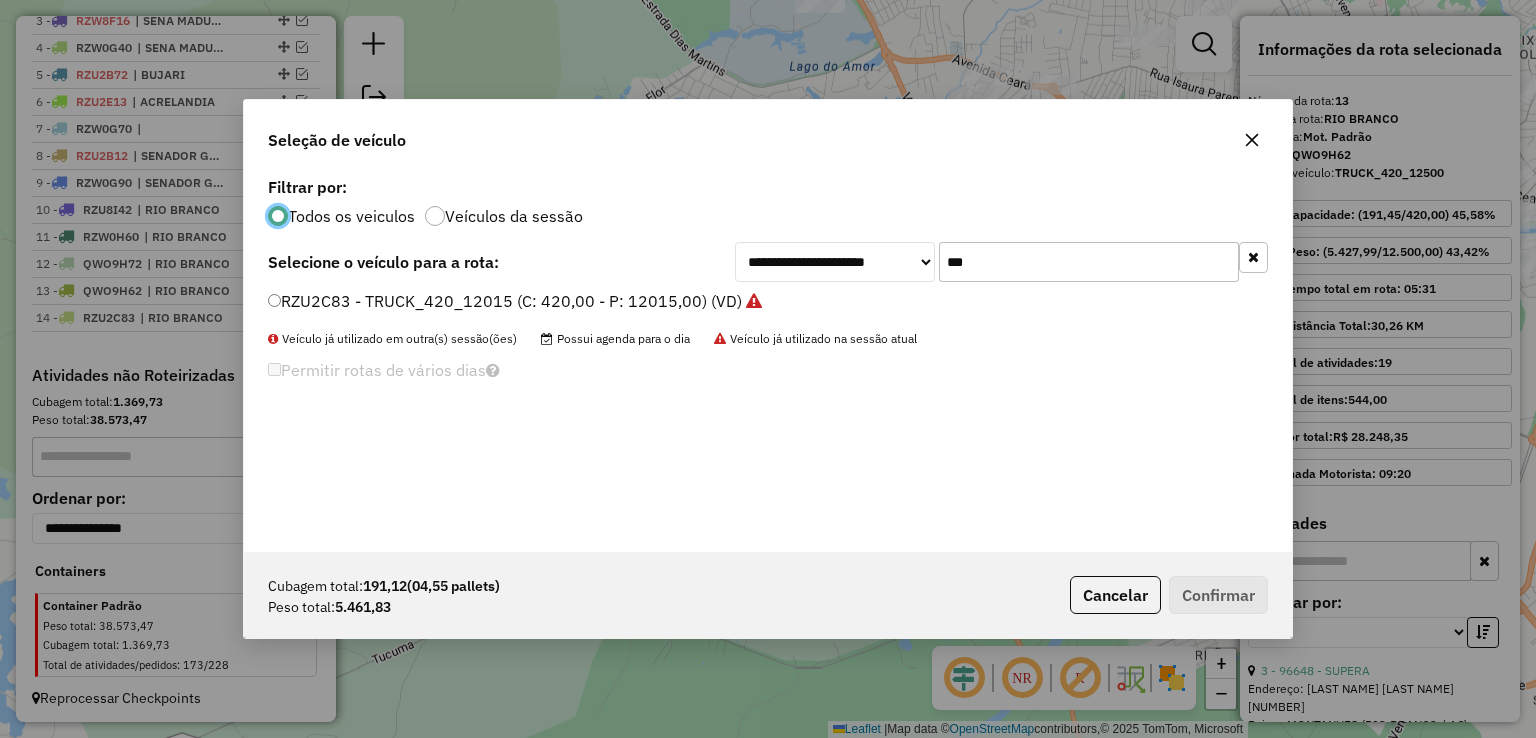 drag, startPoint x: 1023, startPoint y: 251, endPoint x: 707, endPoint y: 258, distance: 316.0775 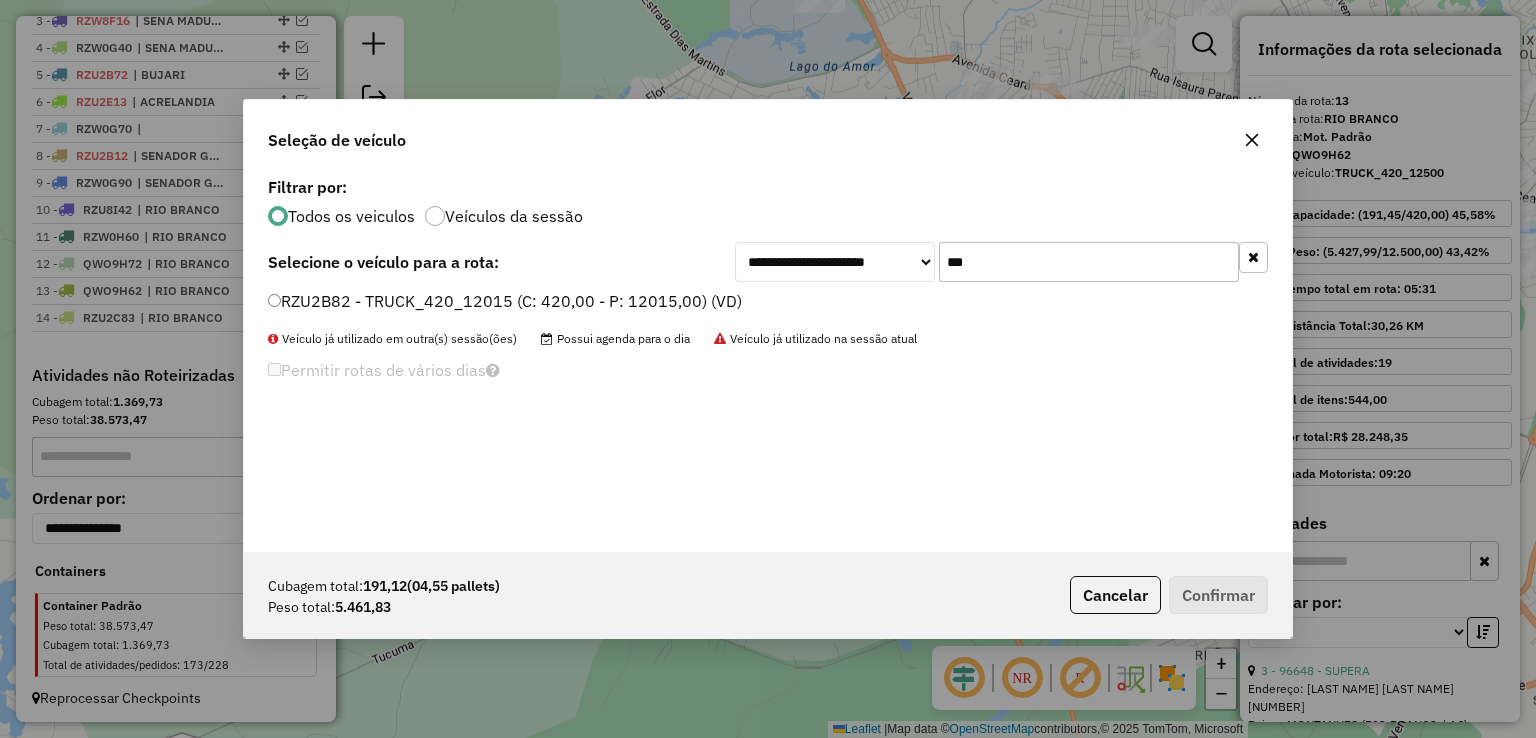 type on "***" 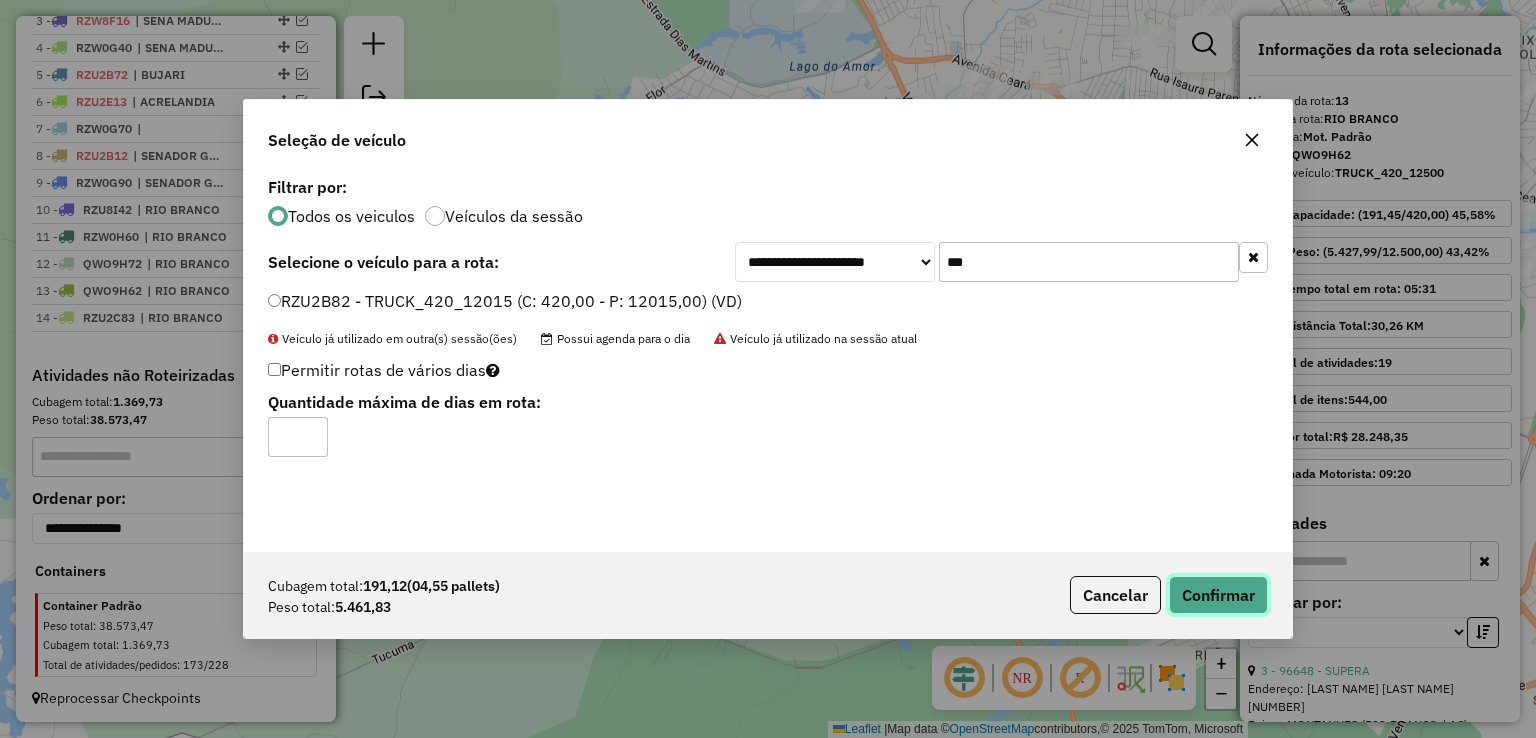 click on "Confirmar" 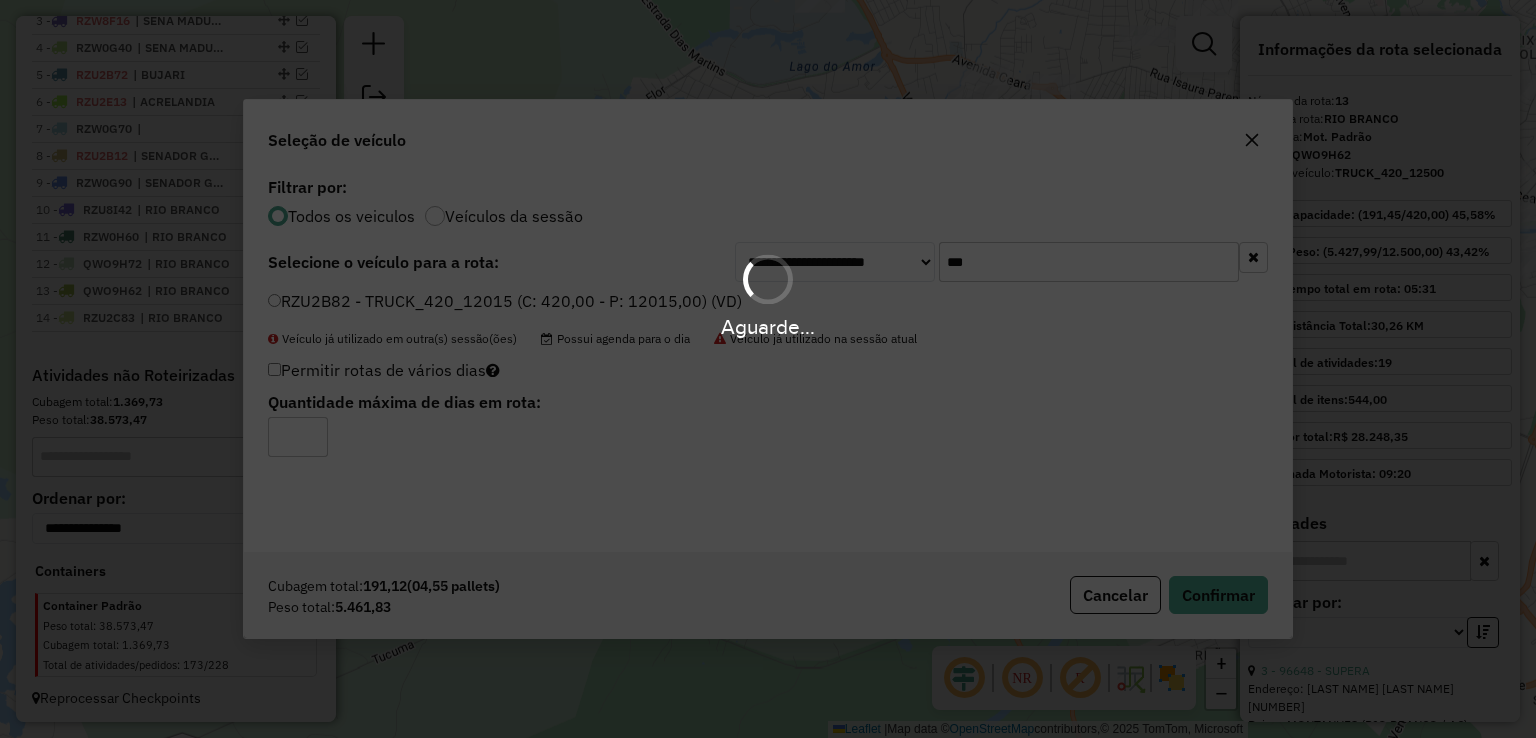 scroll, scrollTop: 905, scrollLeft: 0, axis: vertical 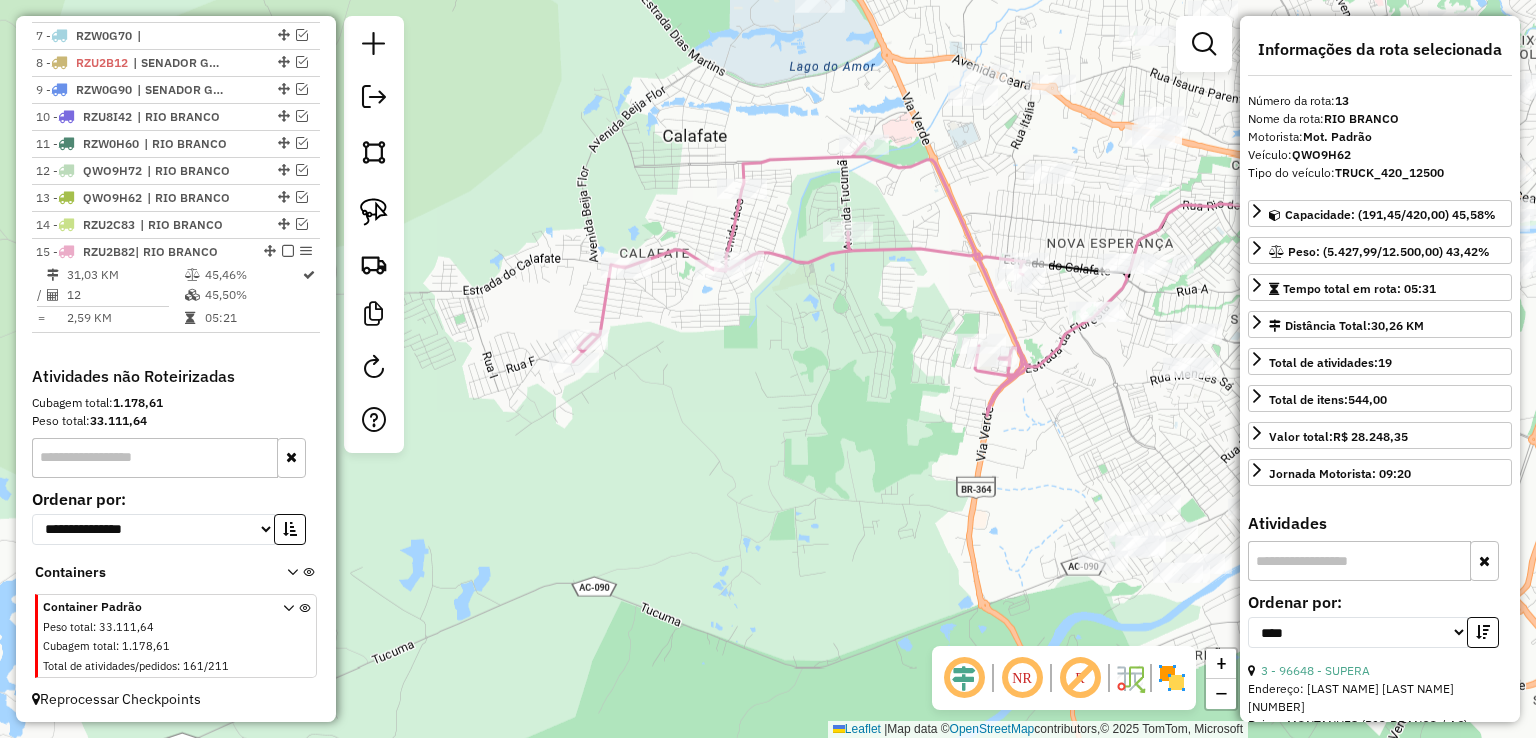 click 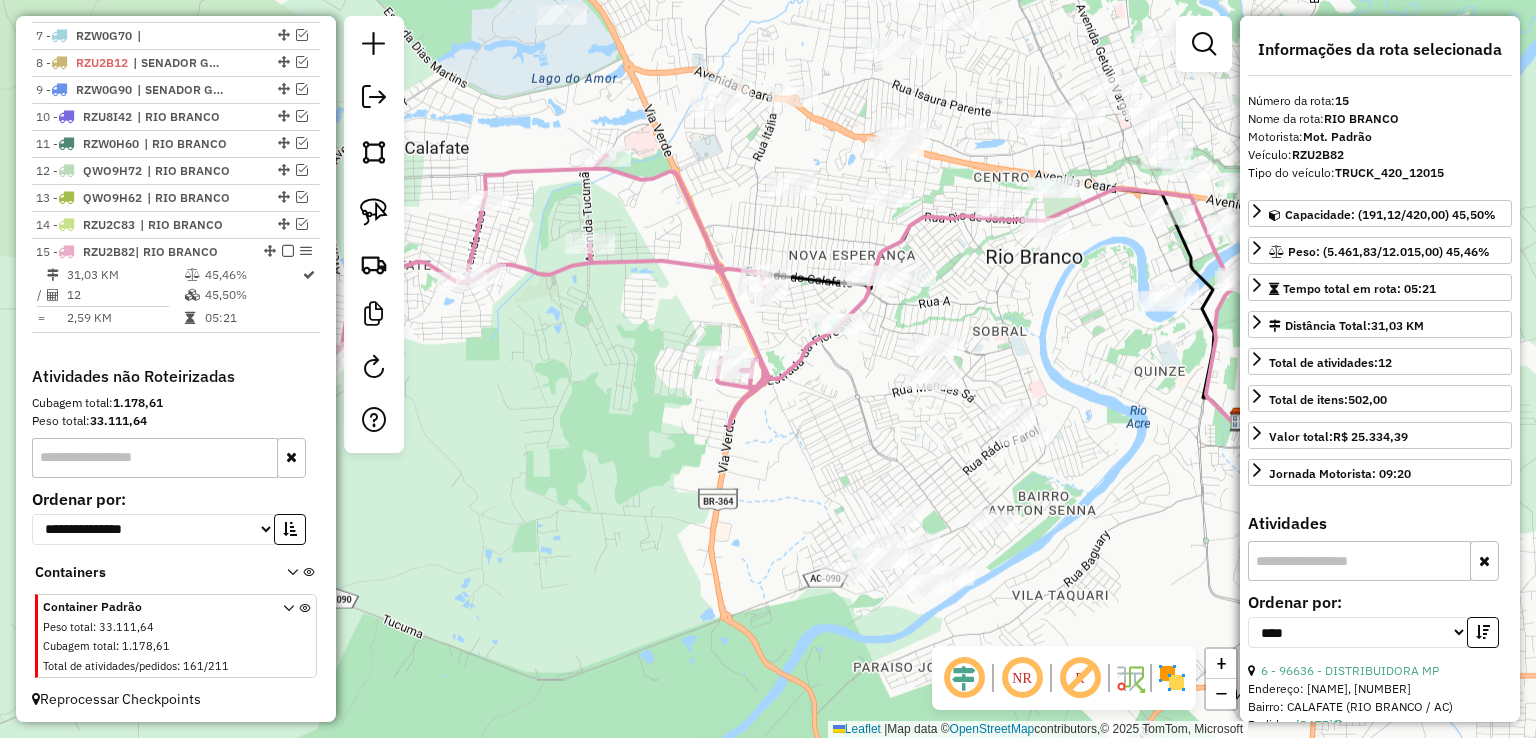 drag, startPoint x: 878, startPoint y: 319, endPoint x: 620, endPoint y: 319, distance: 258 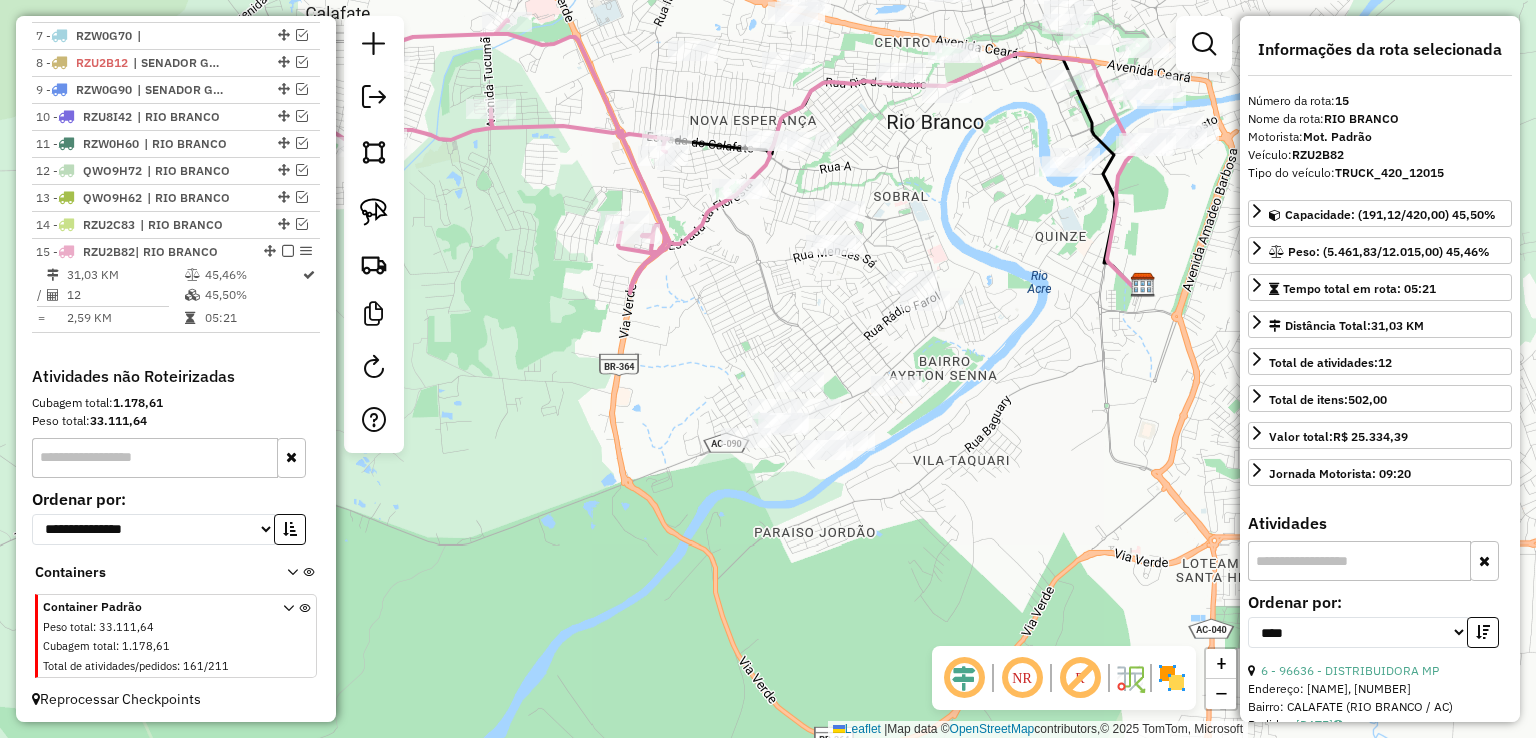 drag, startPoint x: 855, startPoint y: 397, endPoint x: 756, endPoint y: 269, distance: 161.8178 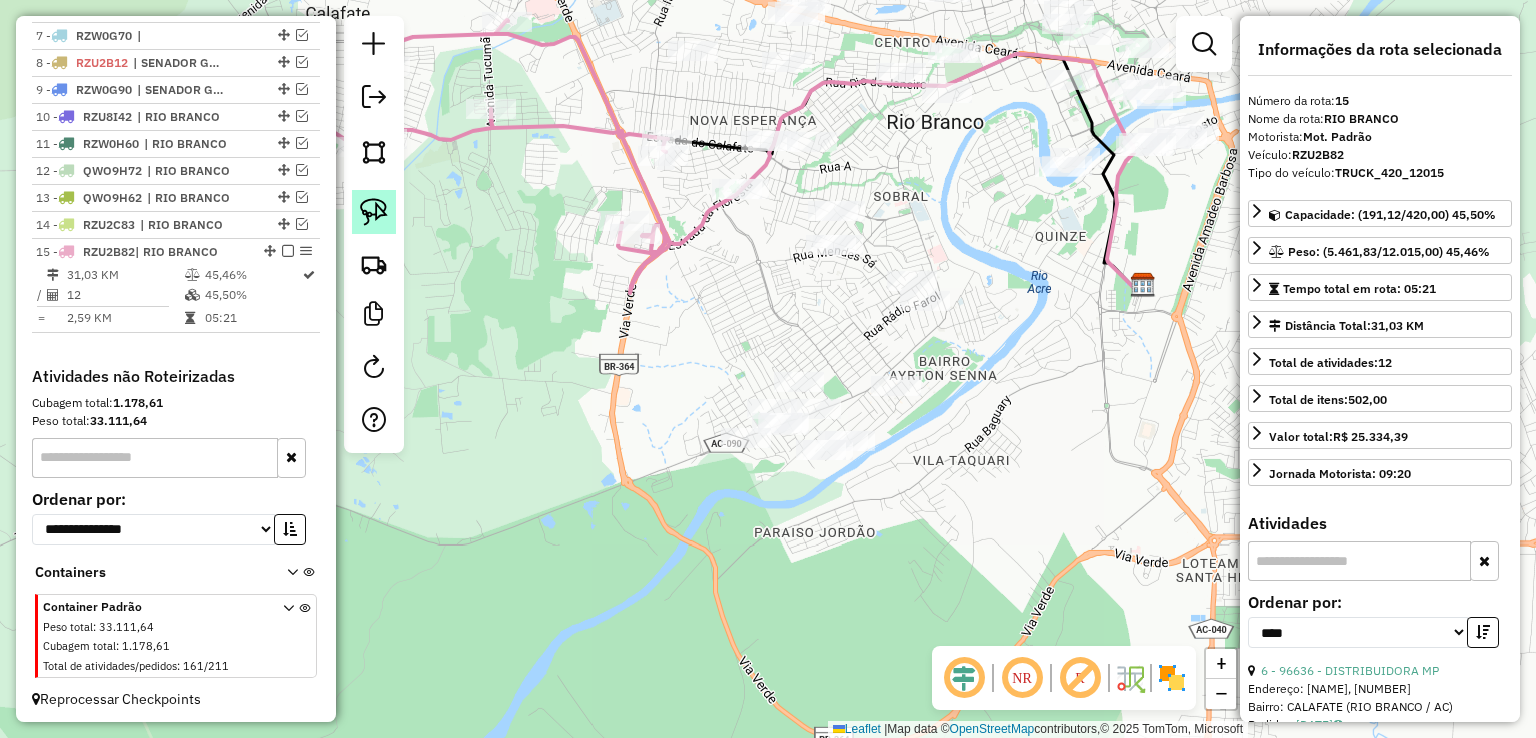 click 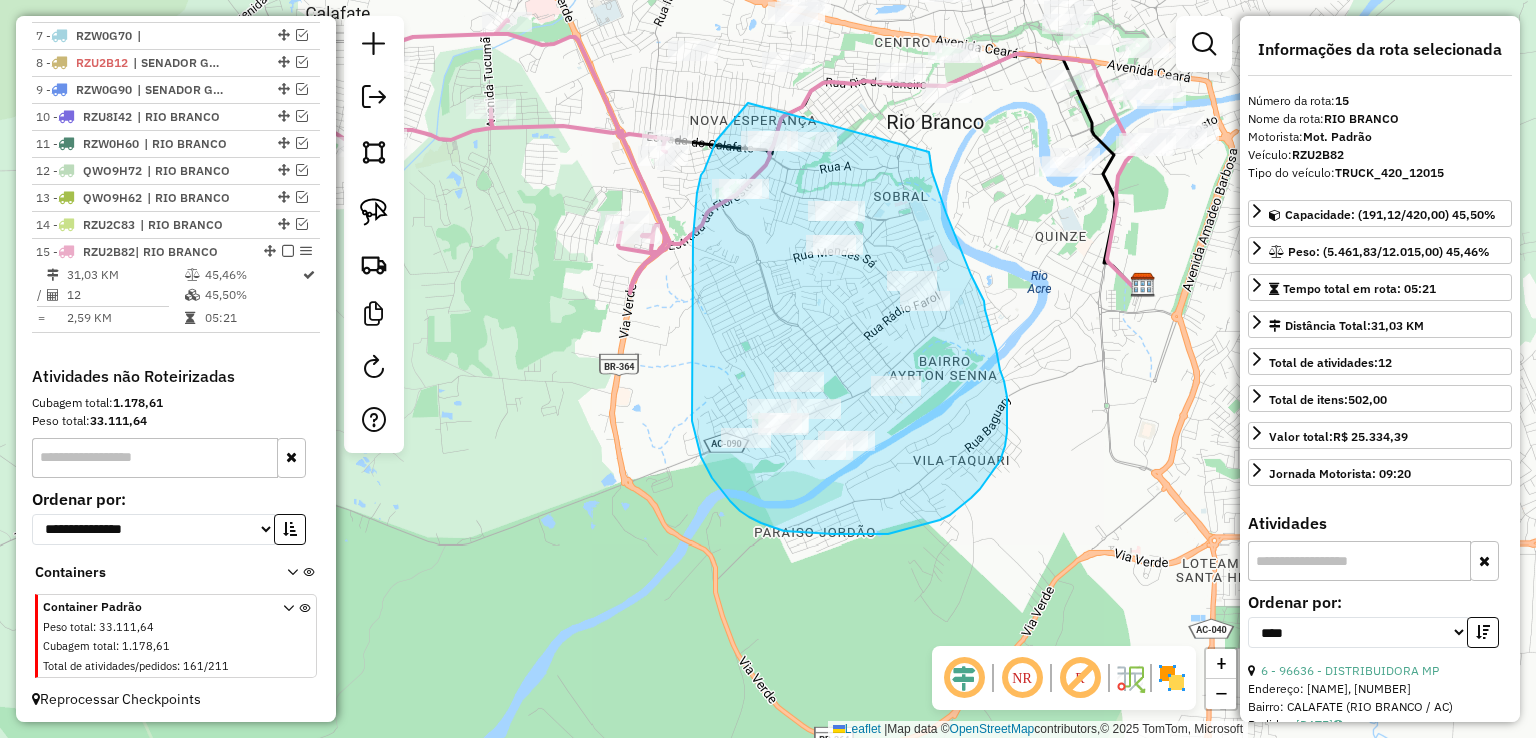 drag, startPoint x: 748, startPoint y: 103, endPoint x: 929, endPoint y: 152, distance: 187.51534 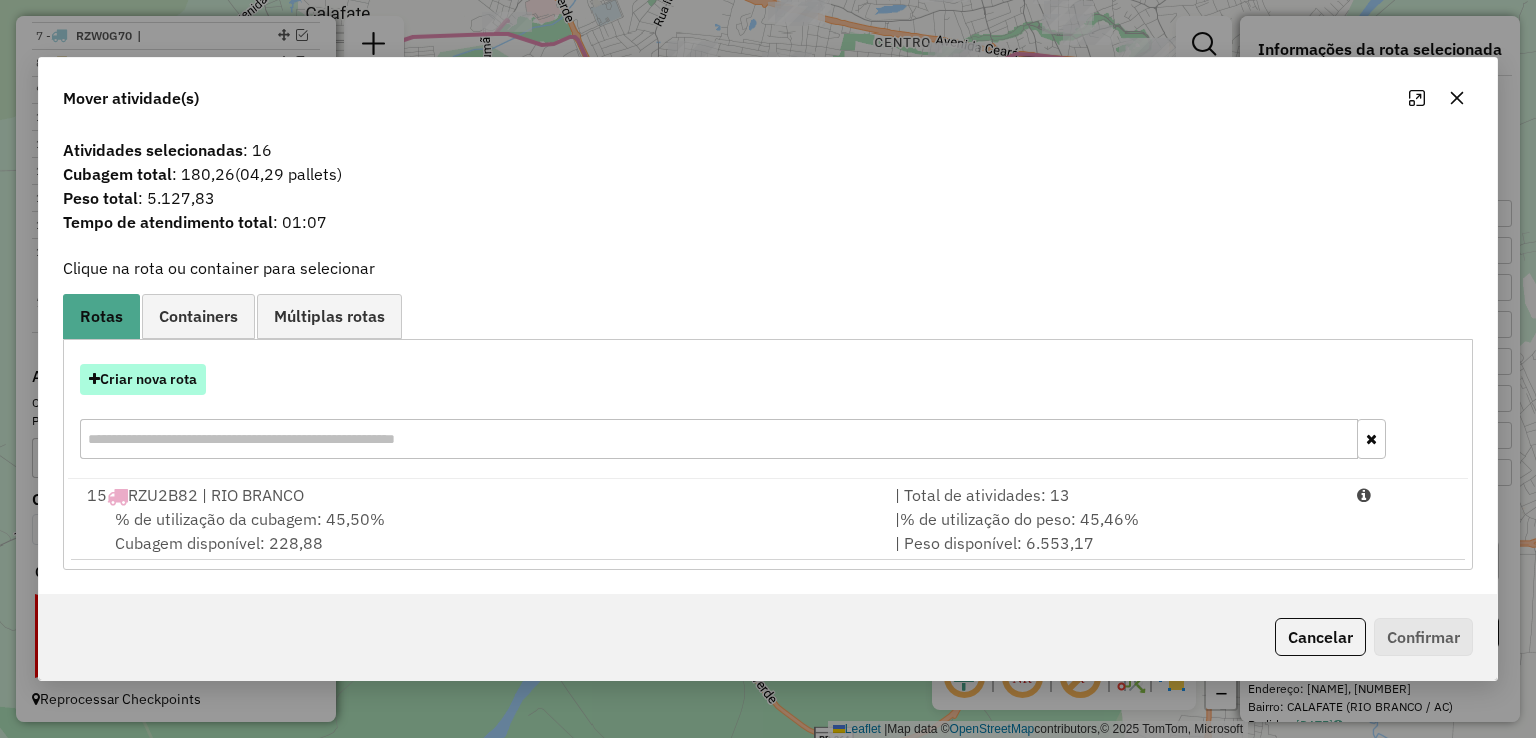 click on "Criar nova rota" at bounding box center [143, 379] 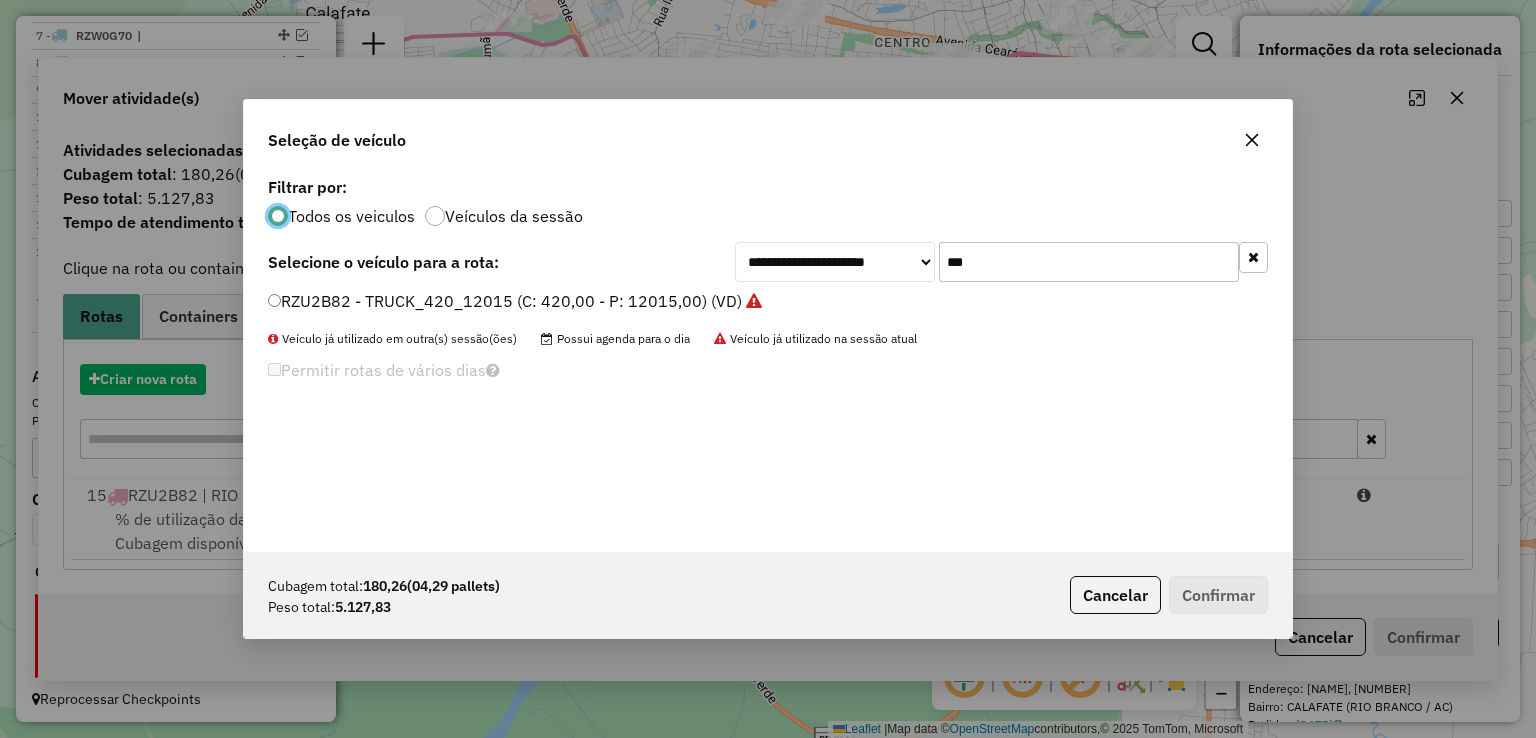 scroll, scrollTop: 10, scrollLeft: 6, axis: both 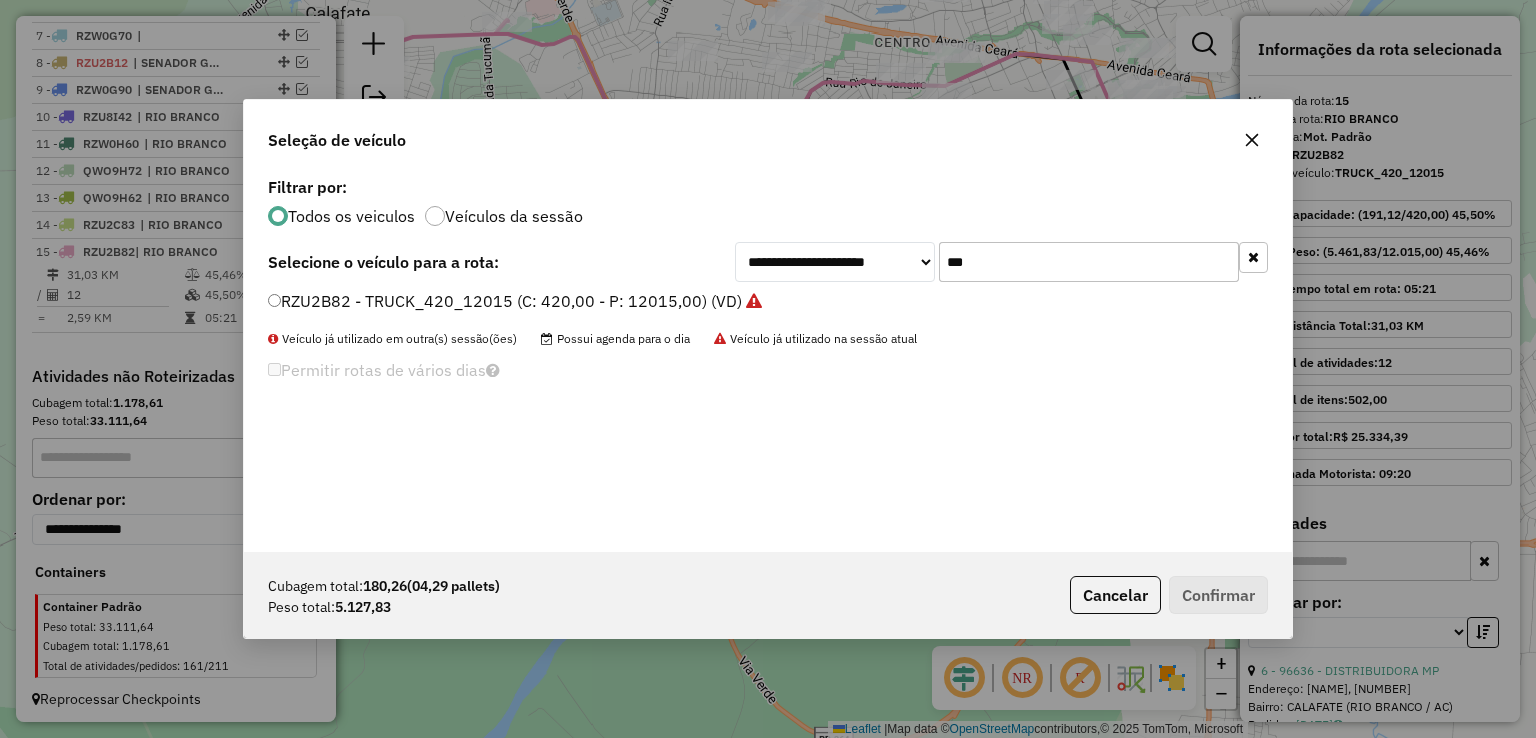 drag, startPoint x: 1027, startPoint y: 260, endPoint x: 785, endPoint y: 258, distance: 242.00827 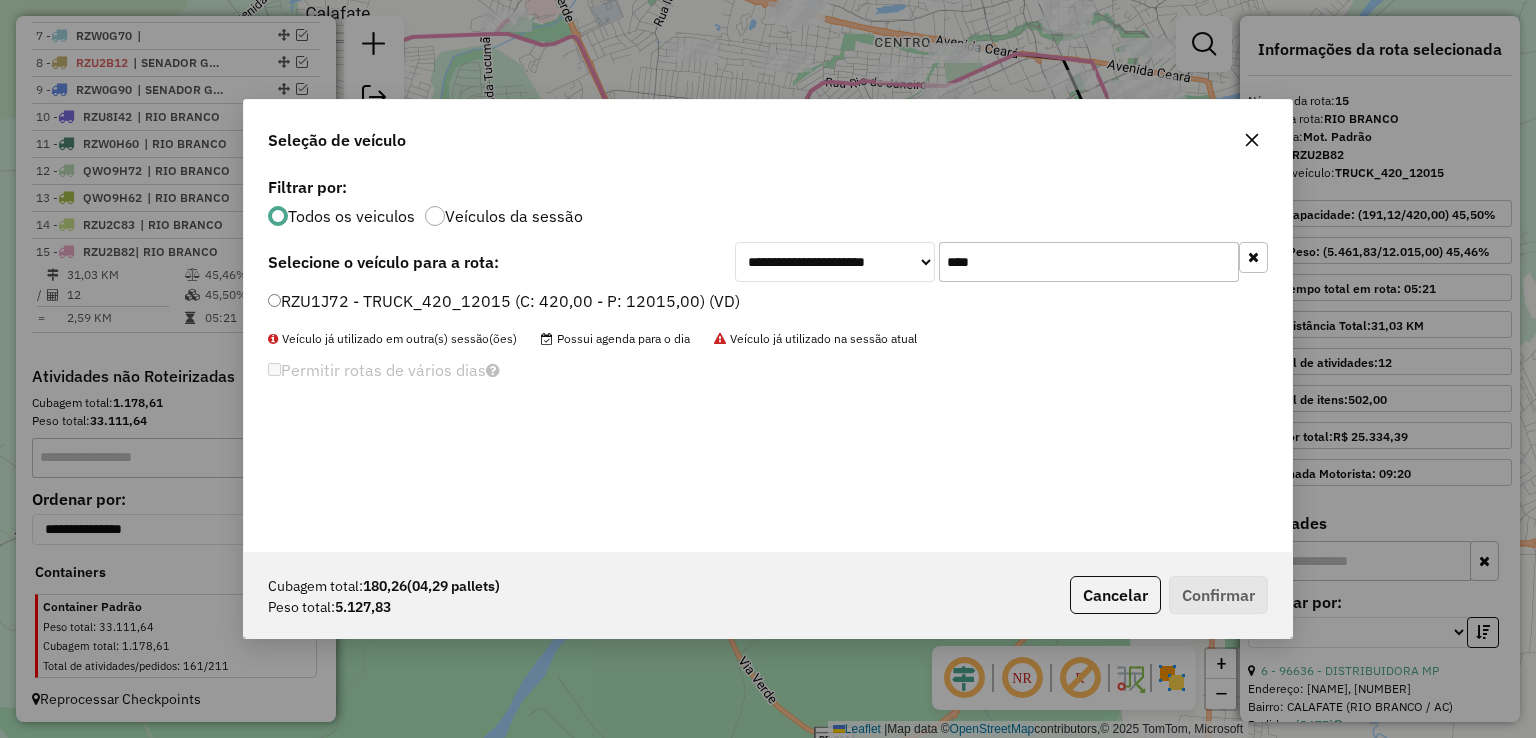 type on "****" 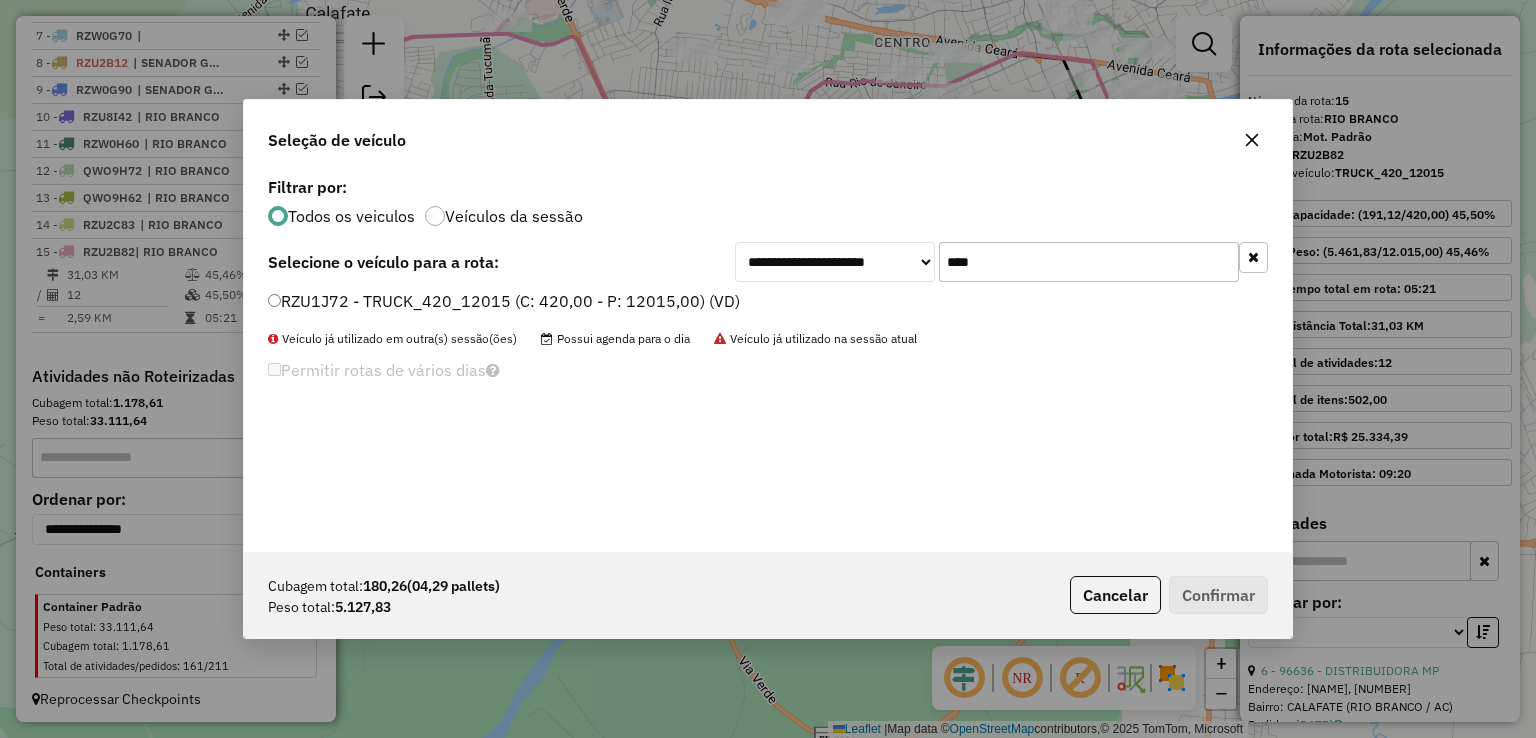 click on "RZU1J72 - TRUCK_420_12015 (C: 420,00 - P: 12015,00) (VD)" 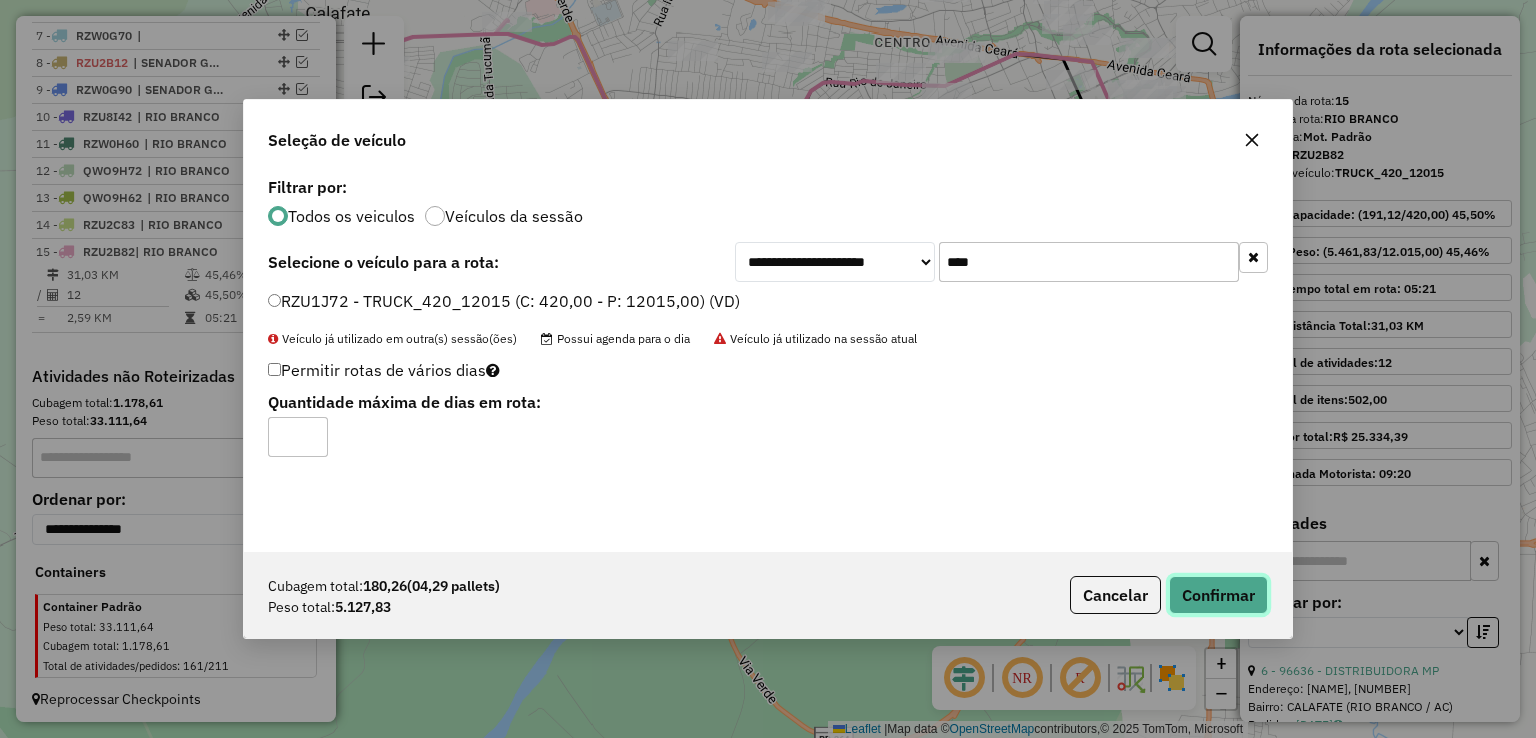 click on "Confirmar" 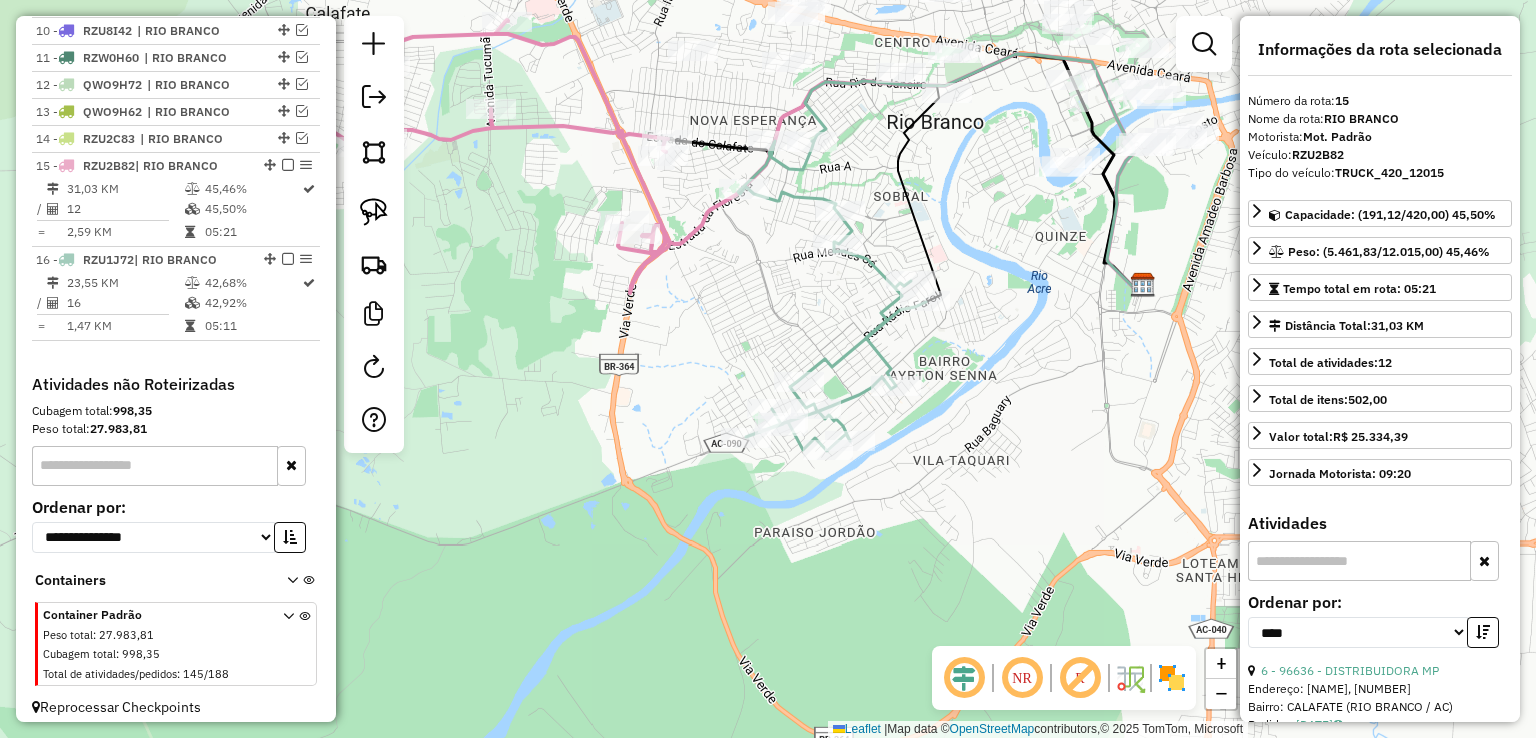 scroll, scrollTop: 999, scrollLeft: 0, axis: vertical 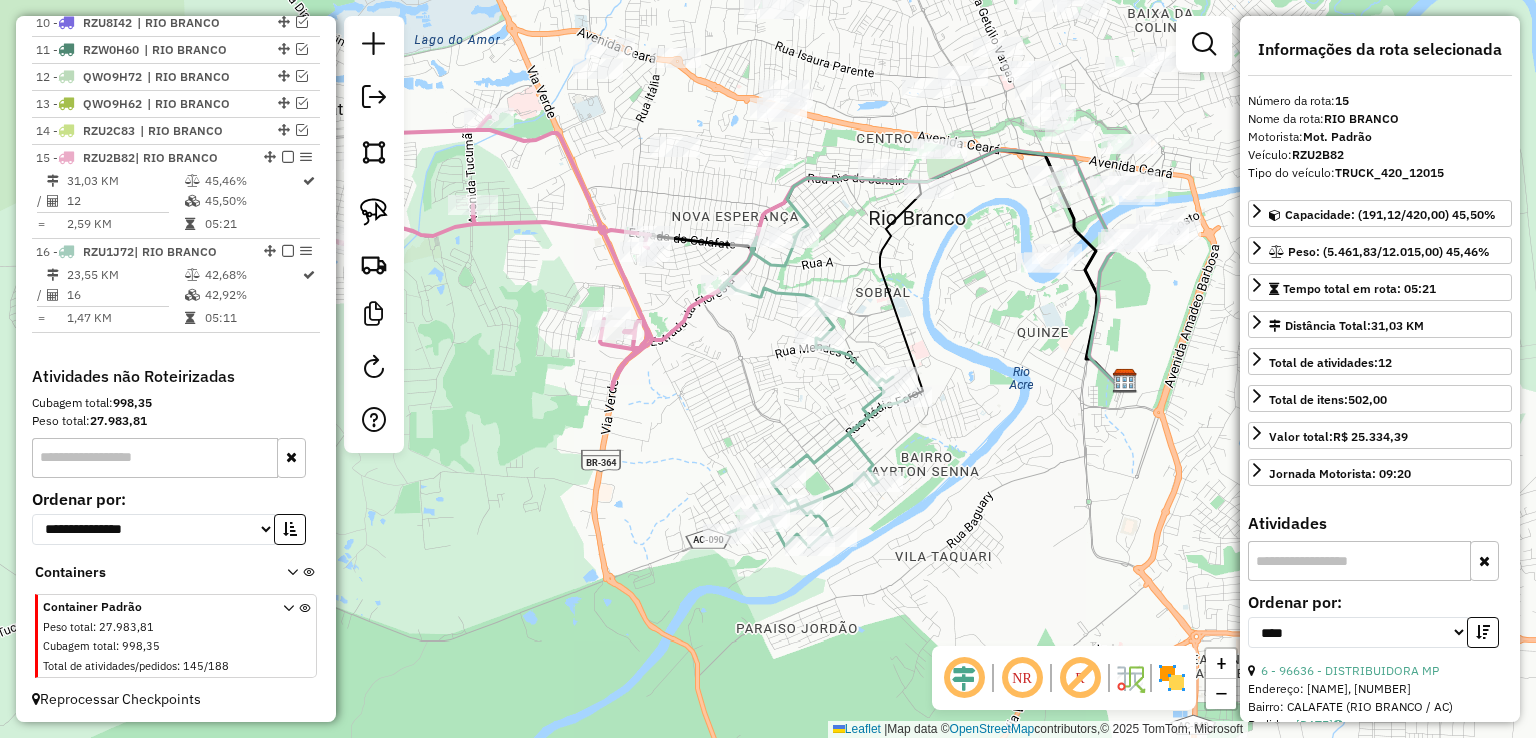 drag, startPoint x: 766, startPoint y: 413, endPoint x: 757, endPoint y: 522, distance: 109.370926 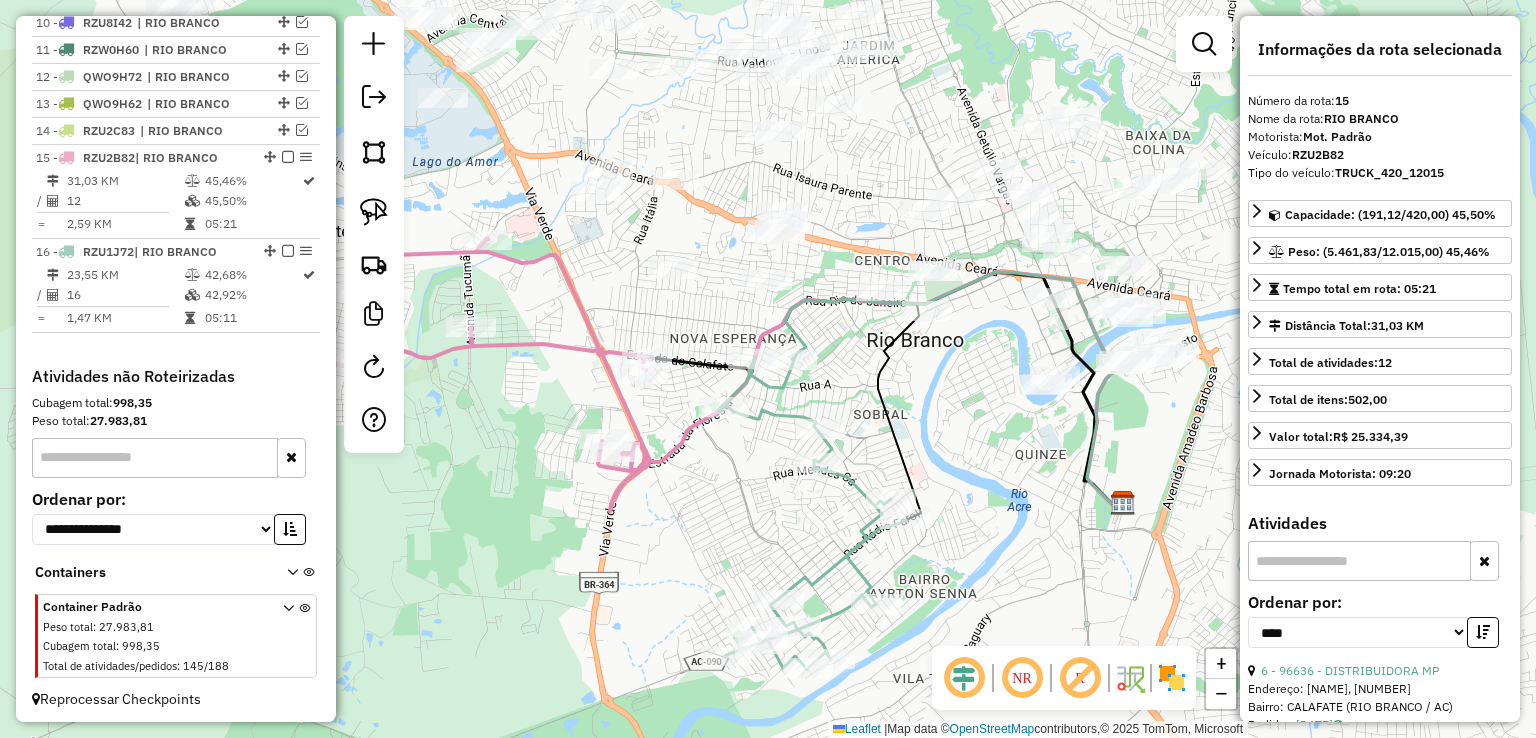 drag, startPoint x: 701, startPoint y: 311, endPoint x: 752, endPoint y: 385, distance: 89.87213 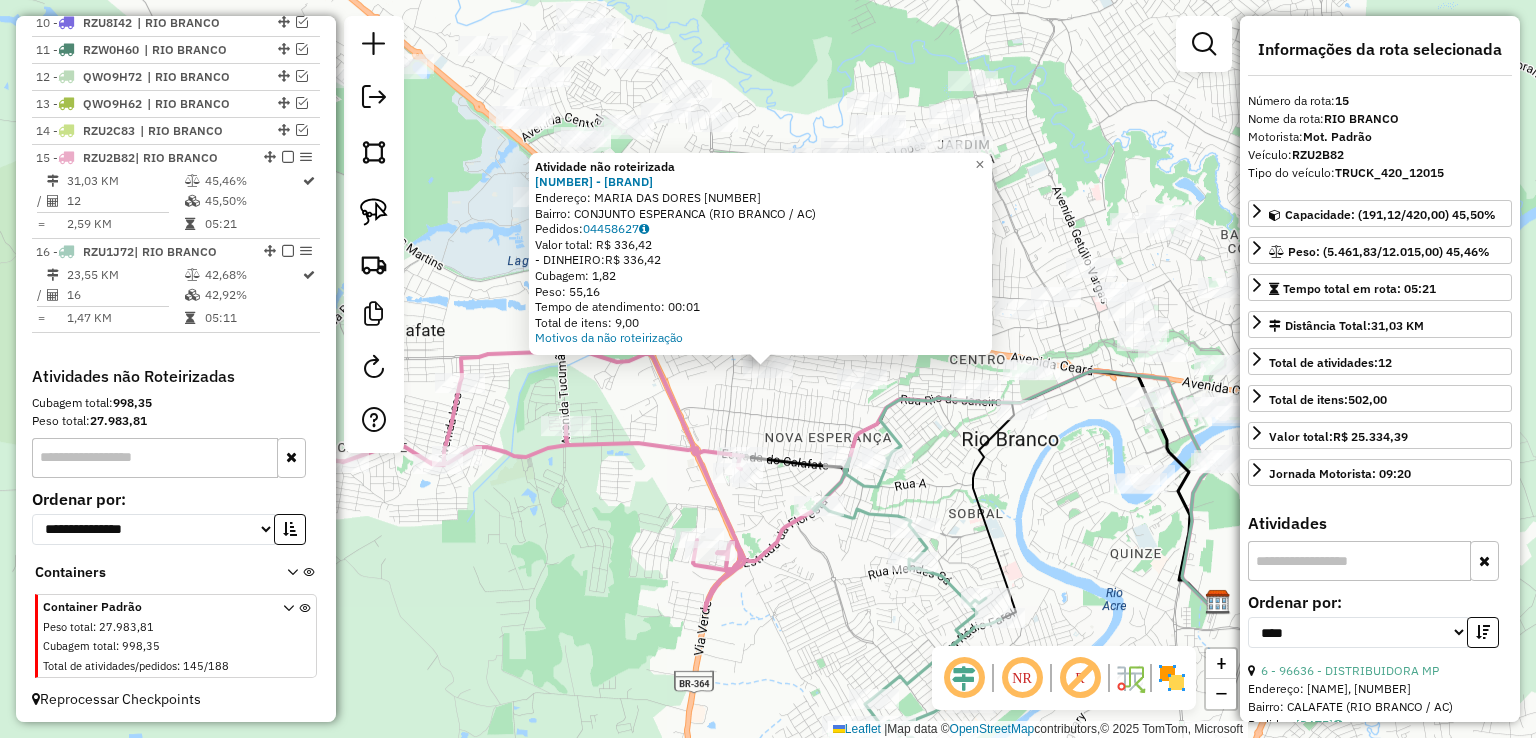 click on "Atividade não roteirizada 16 - MERCEARIA DO LORO  Endereço:  MARIA DAS DORES 1057   Bairro: CONJUNTO ESPERANCA (RIO BRANCO / AC)   Pedidos:  04458627   Valor total: R$ 336,42   - DINHEIRO:  R$ 336,42   Cubagem: 1,82   Peso: 55,16   Tempo de atendimento: 00:01   Total de itens: 9,00  Motivos da não roteirização × Janela de atendimento Grade de atendimento Capacidade Transportadoras Veículos Cliente Pedidos  Rotas Selecione os dias de semana para filtrar as janelas de atendimento  Seg   Ter   Qua   Qui   Sex   Sáb   Dom  Informe o período da janela de atendimento: De: Até:  Filtrar exatamente a janela do cliente  Considerar janela de atendimento padrão  Selecione os dias de semana para filtrar as grades de atendimento  Seg   Ter   Qua   Qui   Sex   Sáb   Dom   Considerar clientes sem dia de atendimento cadastrado  Clientes fora do dia de atendimento selecionado Filtrar as atividades entre os valores definidos abaixo:  Peso mínimo:   Peso máximo:   Cubagem mínima:   Cubagem máxima:   De:   Até:" 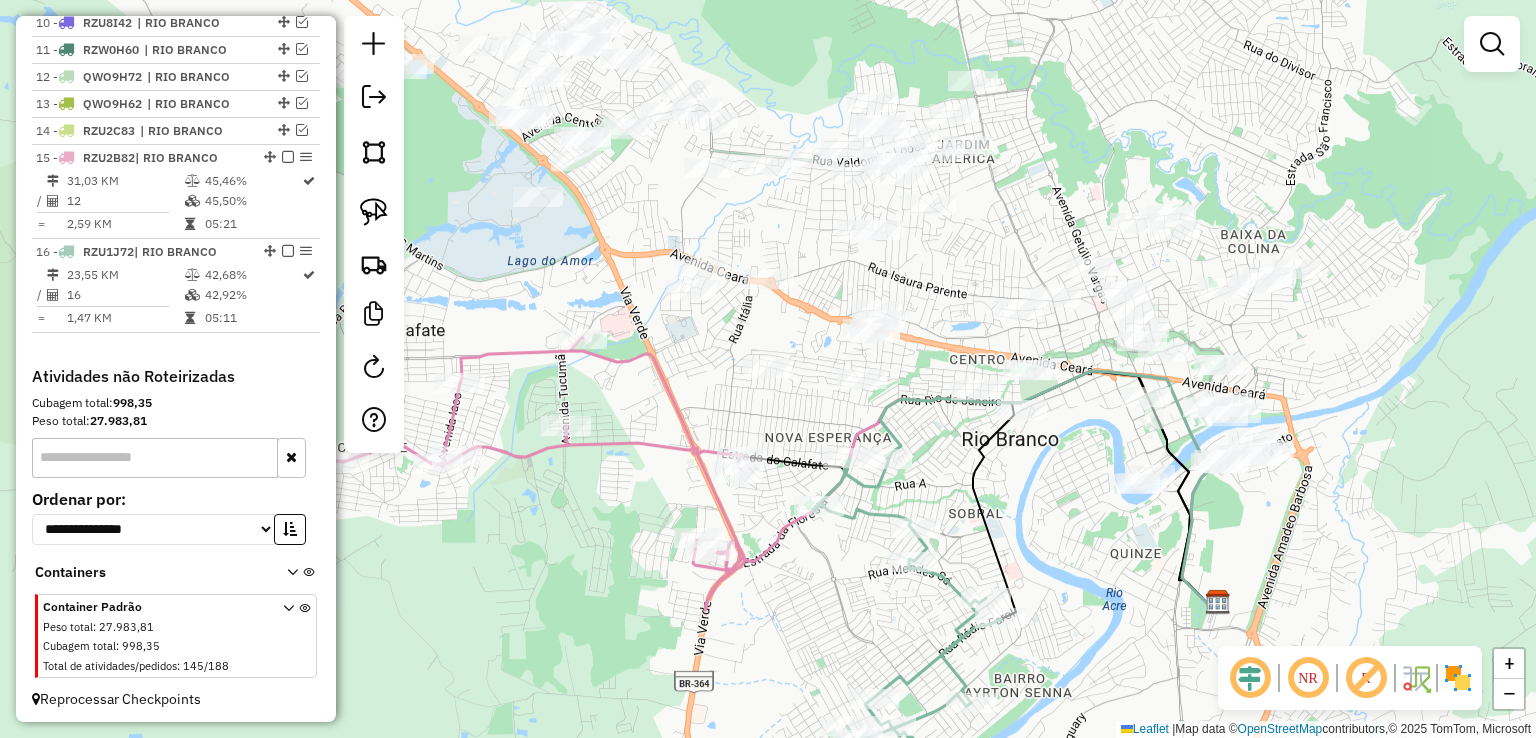 click 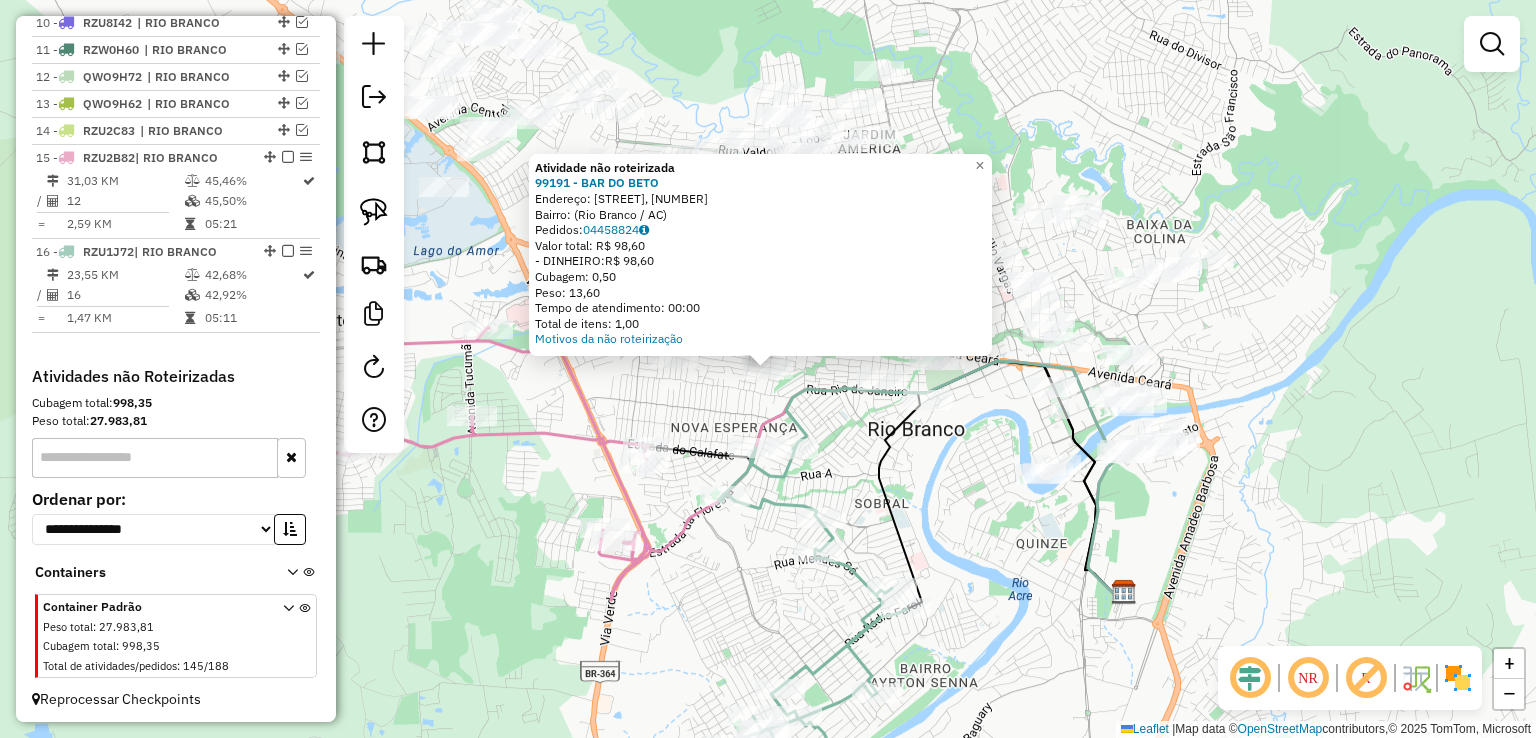 click on "Atividade não roteirizada 99191 - BAR DO BETO  Endereço: Rua Euclides da Cunha, 355   Bairro:  (Rio Branco / AC)   Pedidos:  04458824   Valor total: R$ 98,60   - DINHEIRO:  R$ 98,60   Cubagem: 0,50   Peso: 13,60   Tempo de atendimento: 00:00   Total de itens: 1,00  Motivos da não roteirização × Janela de atendimento Grade de atendimento Capacidade Transportadoras Veículos Cliente Pedidos  Rotas Selecione os dias de semana para filtrar as janelas de atendimento  Seg   Ter   Qua   Qui   Sex   Sáb   Dom  Informe o período da janela de atendimento: De: Até:  Filtrar exatamente a janela do cliente  Considerar janela de atendimento padrão  Selecione os dias de semana para filtrar as grades de atendimento  Seg   Ter   Qua   Qui   Sex   Sáb   Dom   Considerar clientes sem dia de atendimento cadastrado  Clientes fora do dia de atendimento selecionado Filtrar as atividades entre os valores definidos abaixo:  Peso mínimo:   Peso máximo:   Cubagem mínima:   Cubagem máxima:   De:   Até:   De:   Até:  De:" 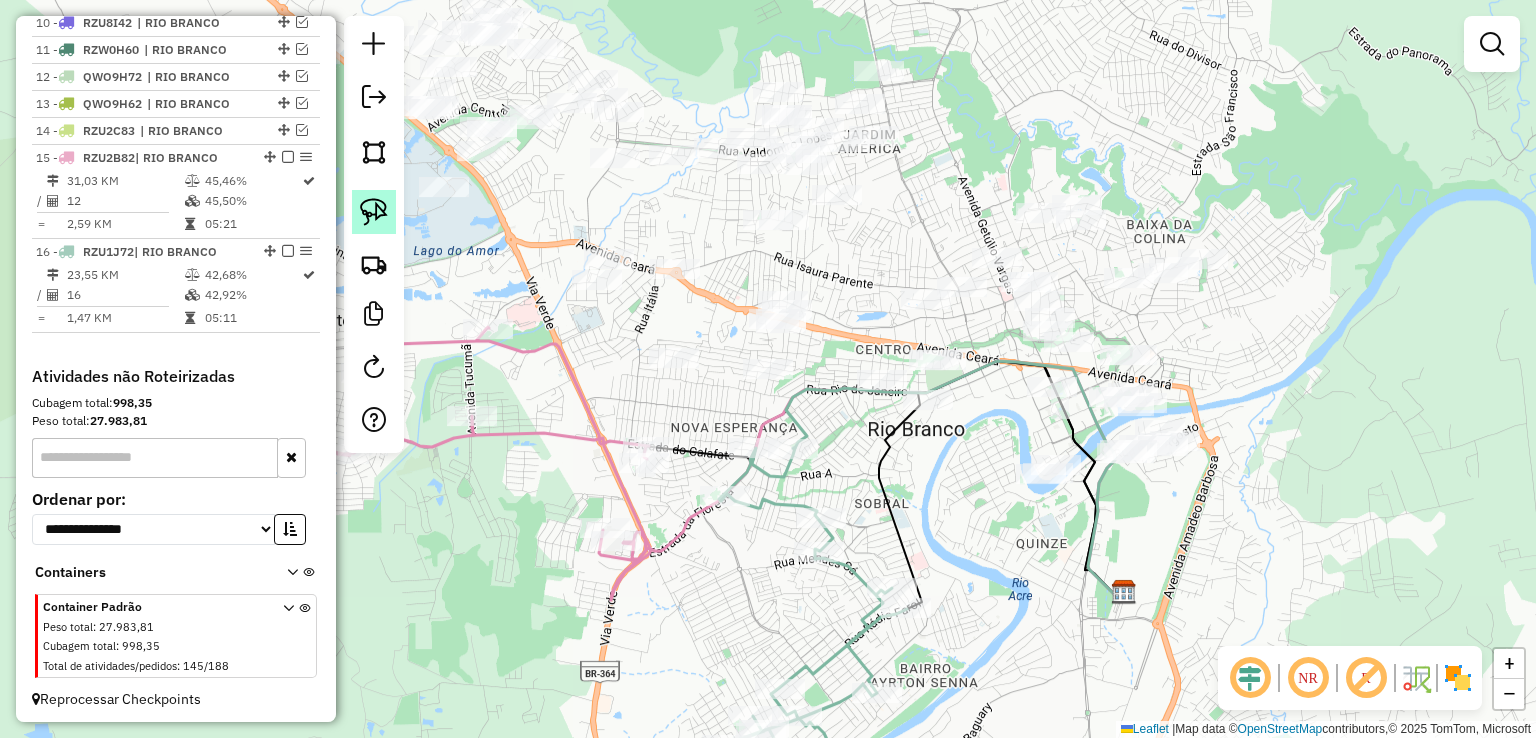 click 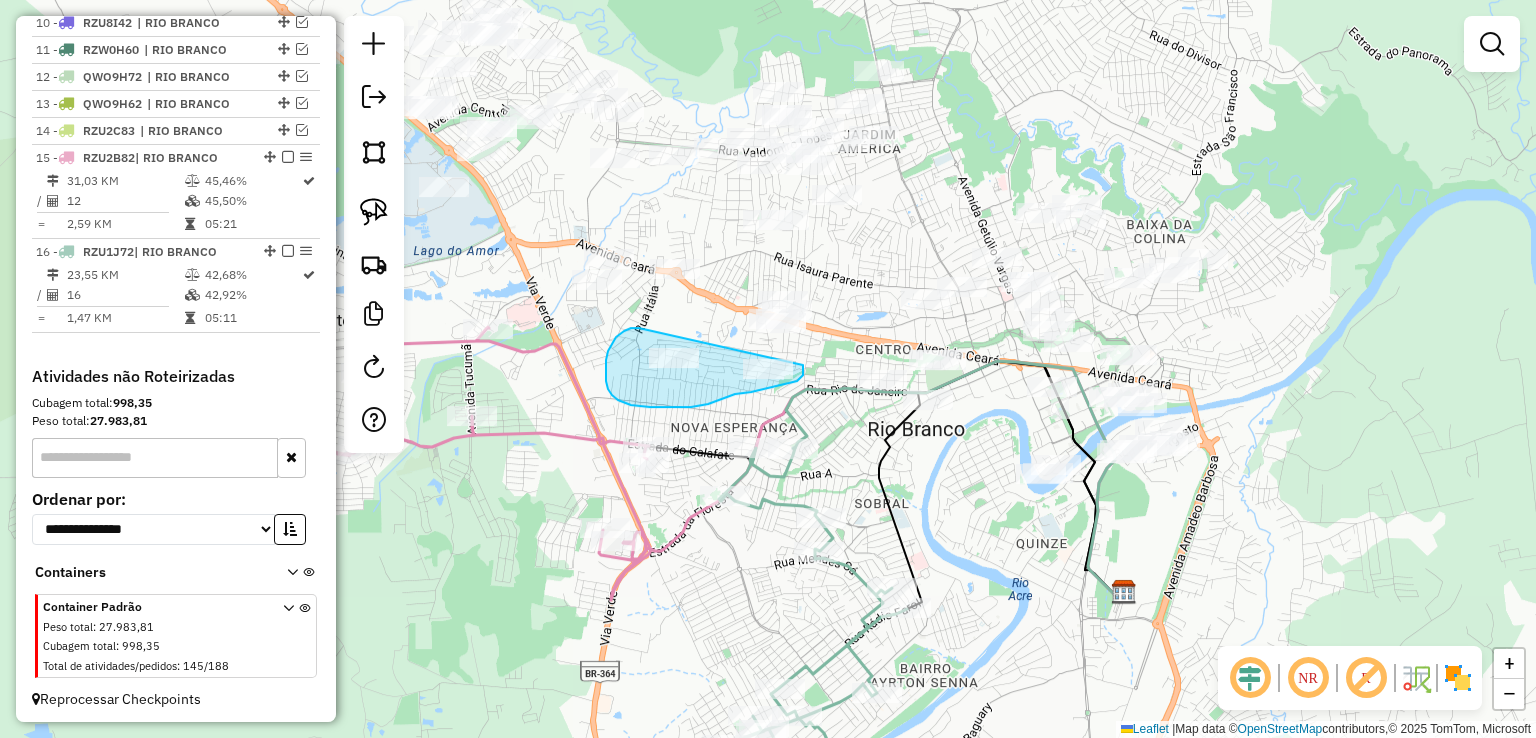drag, startPoint x: 635, startPoint y: 328, endPoint x: 803, endPoint y: 365, distance: 172.02615 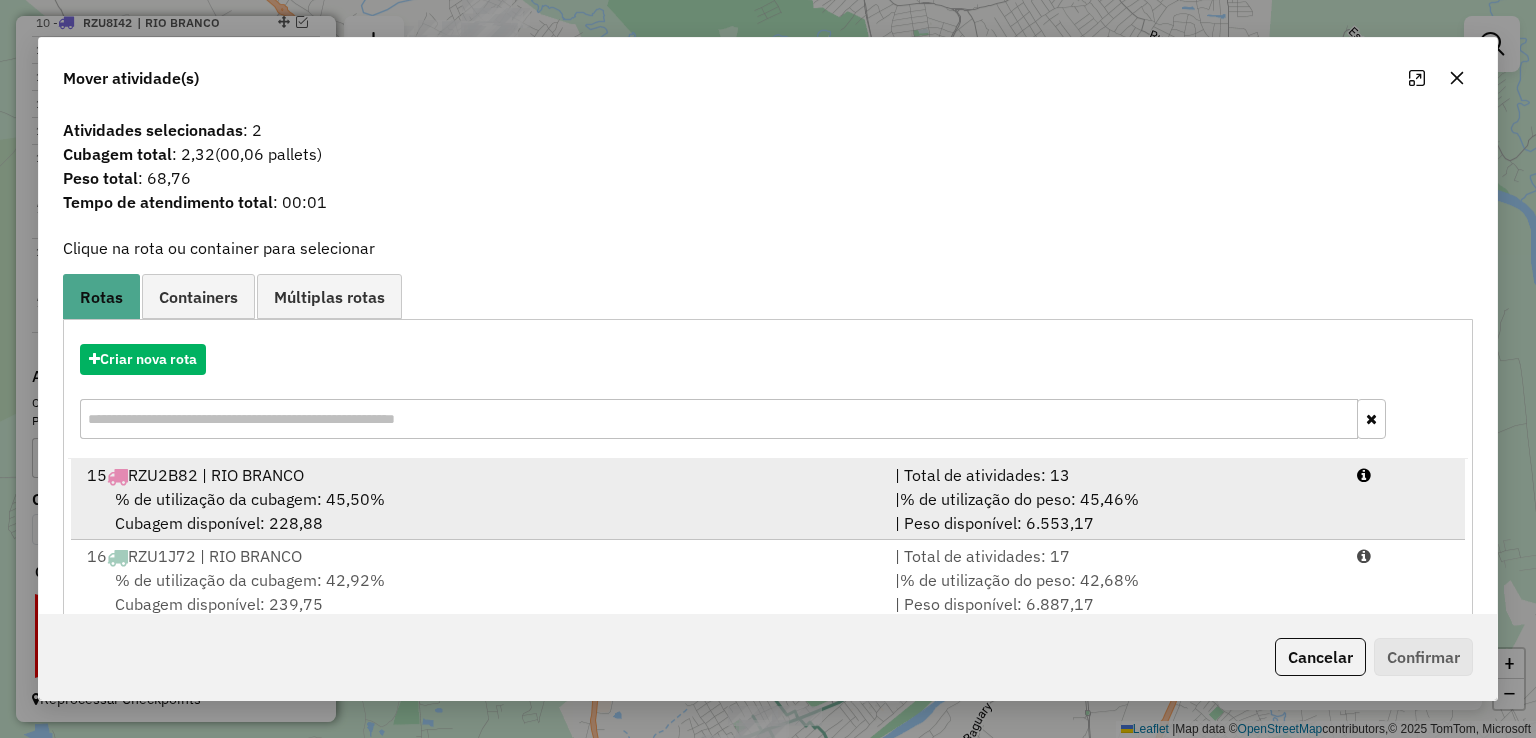 click on "% de utilização da cubagem: 45,50%  Cubagem disponível: 228,88" at bounding box center (479, 511) 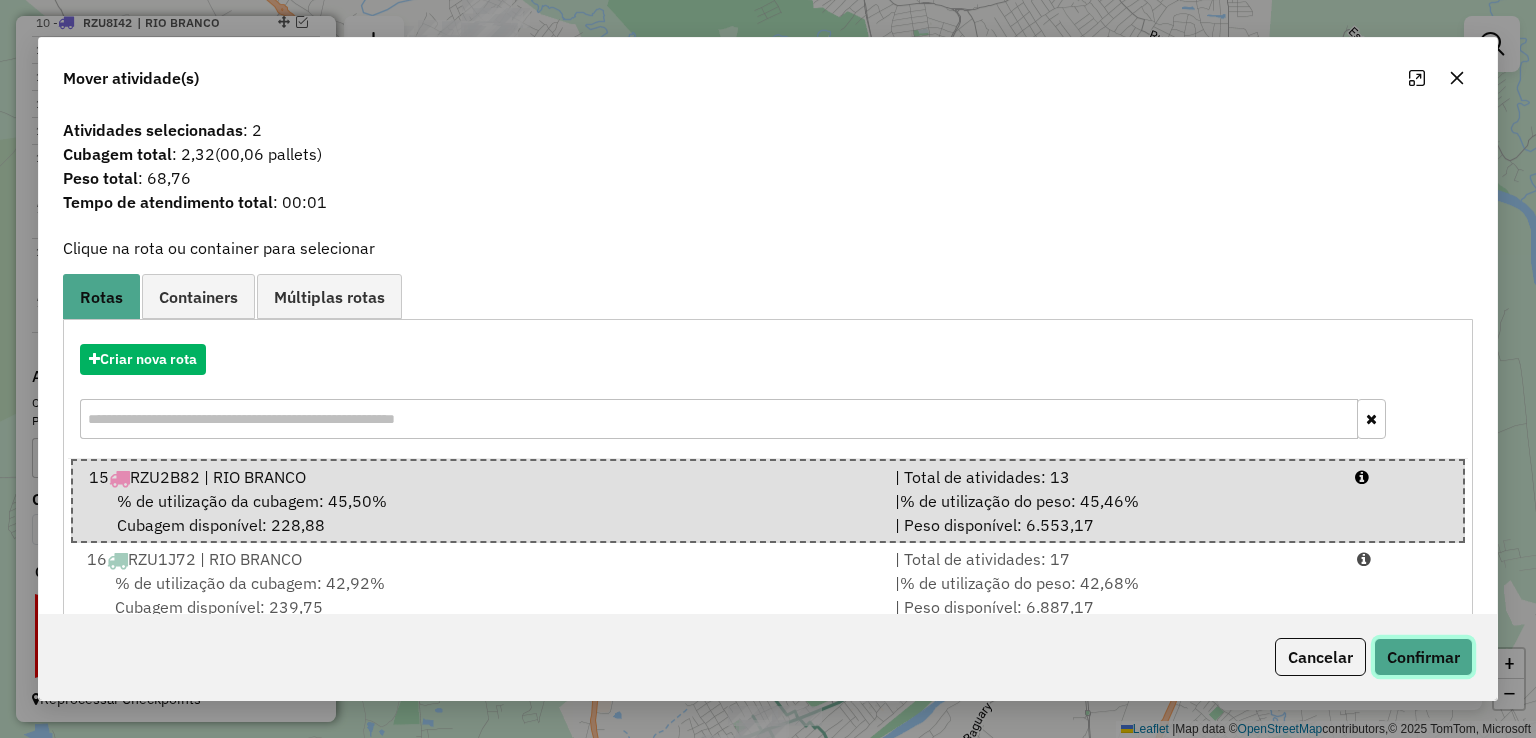 click on "Confirmar" 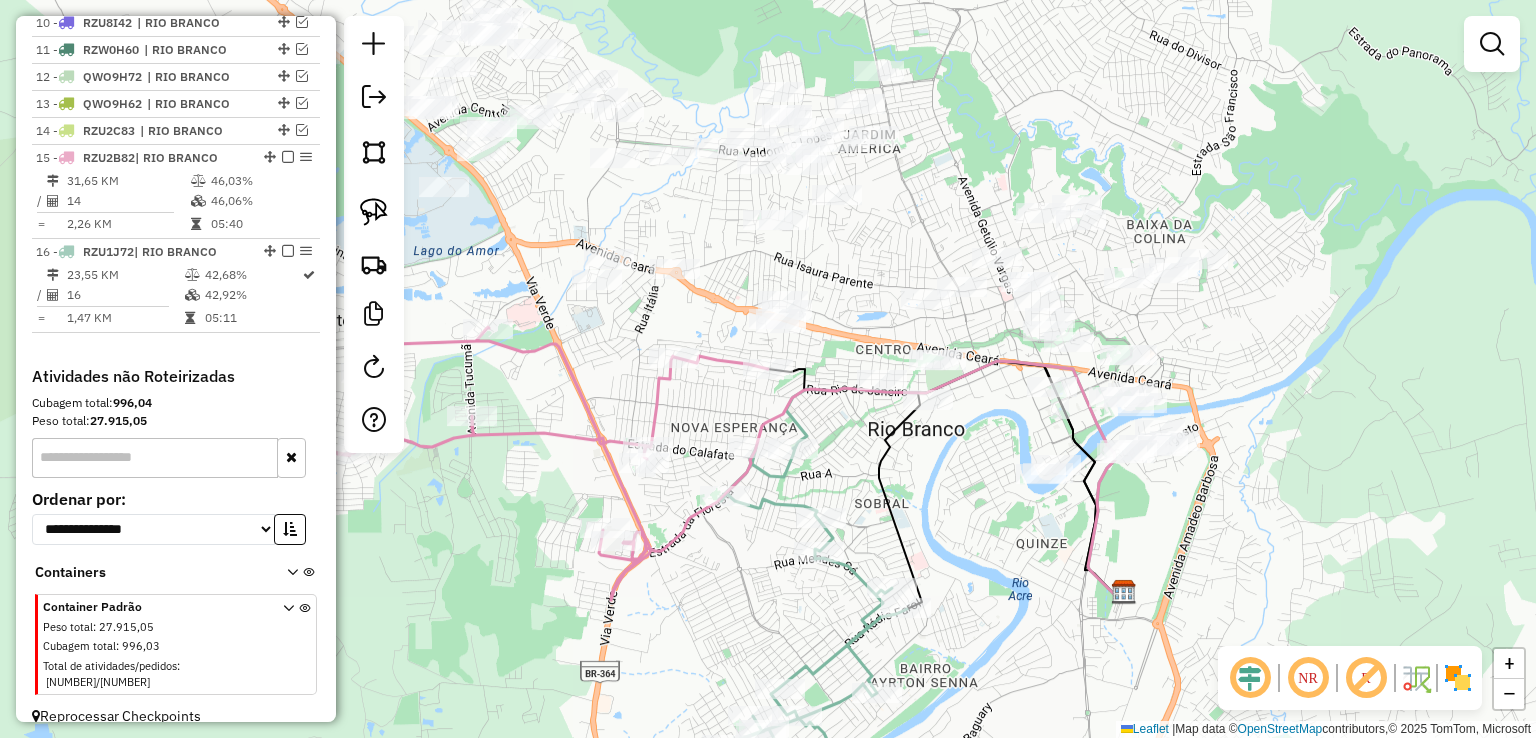 click on "Rota 15 - Placa RZU2B82  97964 - MATA NATIVA EXPRESS Janela de atendimento Grade de atendimento Capacidade Transportadoras Veículos Cliente Pedidos  Rotas Selecione os dias de semana para filtrar as janelas de atendimento  Seg   Ter   Qua   Qui   Sex   Sáb   Dom  Informe o período da janela de atendimento: De: Até:  Filtrar exatamente a janela do cliente  Considerar janela de atendimento padrão  Selecione os dias de semana para filtrar as grades de atendimento  Seg   Ter   Qua   Qui   Sex   Sáb   Dom   Considerar clientes sem dia de atendimento cadastrado  Clientes fora do dia de atendimento selecionado Filtrar as atividades entre os valores definidos abaixo:  Peso mínimo:   Peso máximo:   Cubagem mínima:   Cubagem máxima:   De:   Até:  Filtrar as atividades entre o tempo de atendimento definido abaixo:  De:   Até:   Considerar capacidade total dos clientes não roteirizados Transportadora: Selecione um ou mais itens Tipo de veículo: Selecione um ou mais itens Veículo: Selecione um ou mais itens" 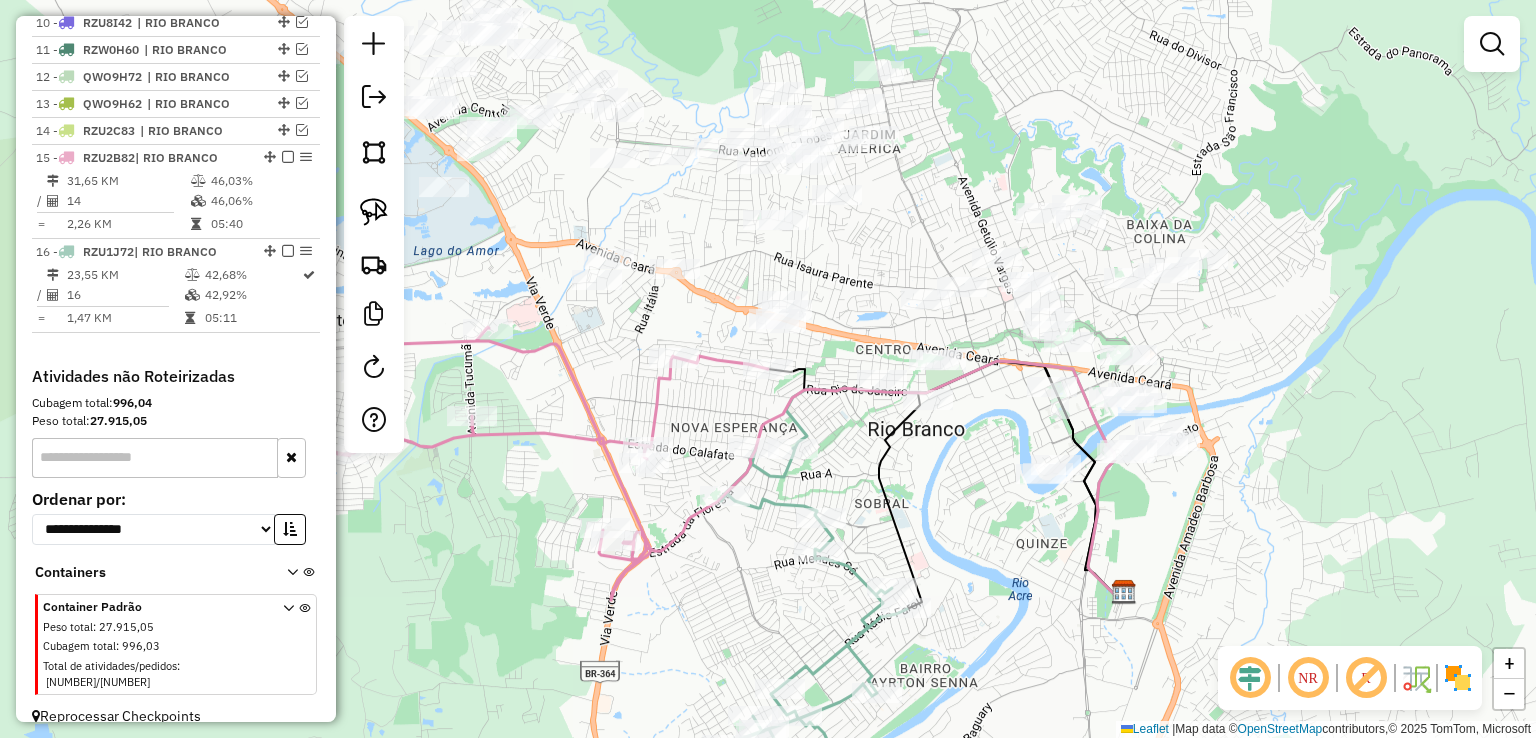 click 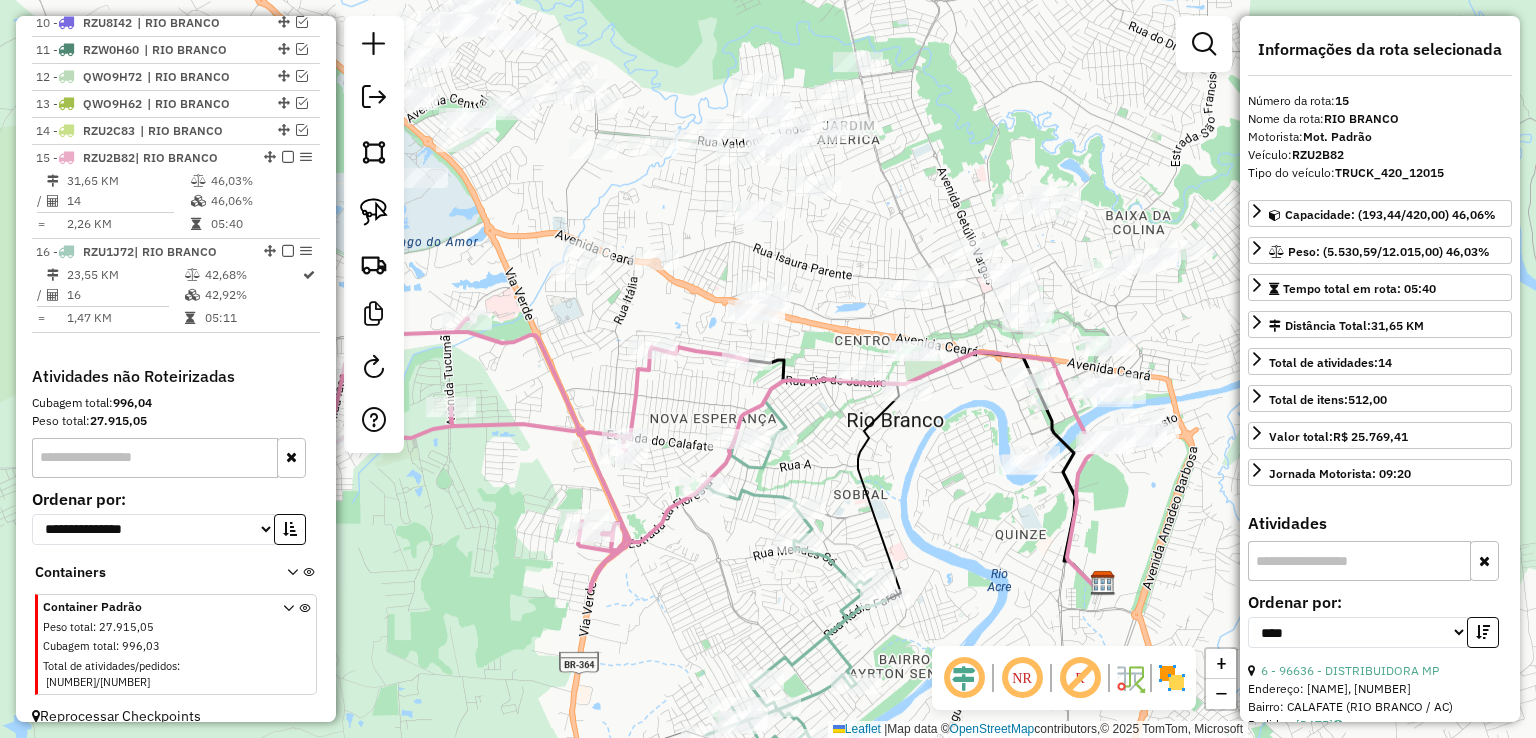 drag, startPoint x: 698, startPoint y: 408, endPoint x: 677, endPoint y: 399, distance: 22.847319 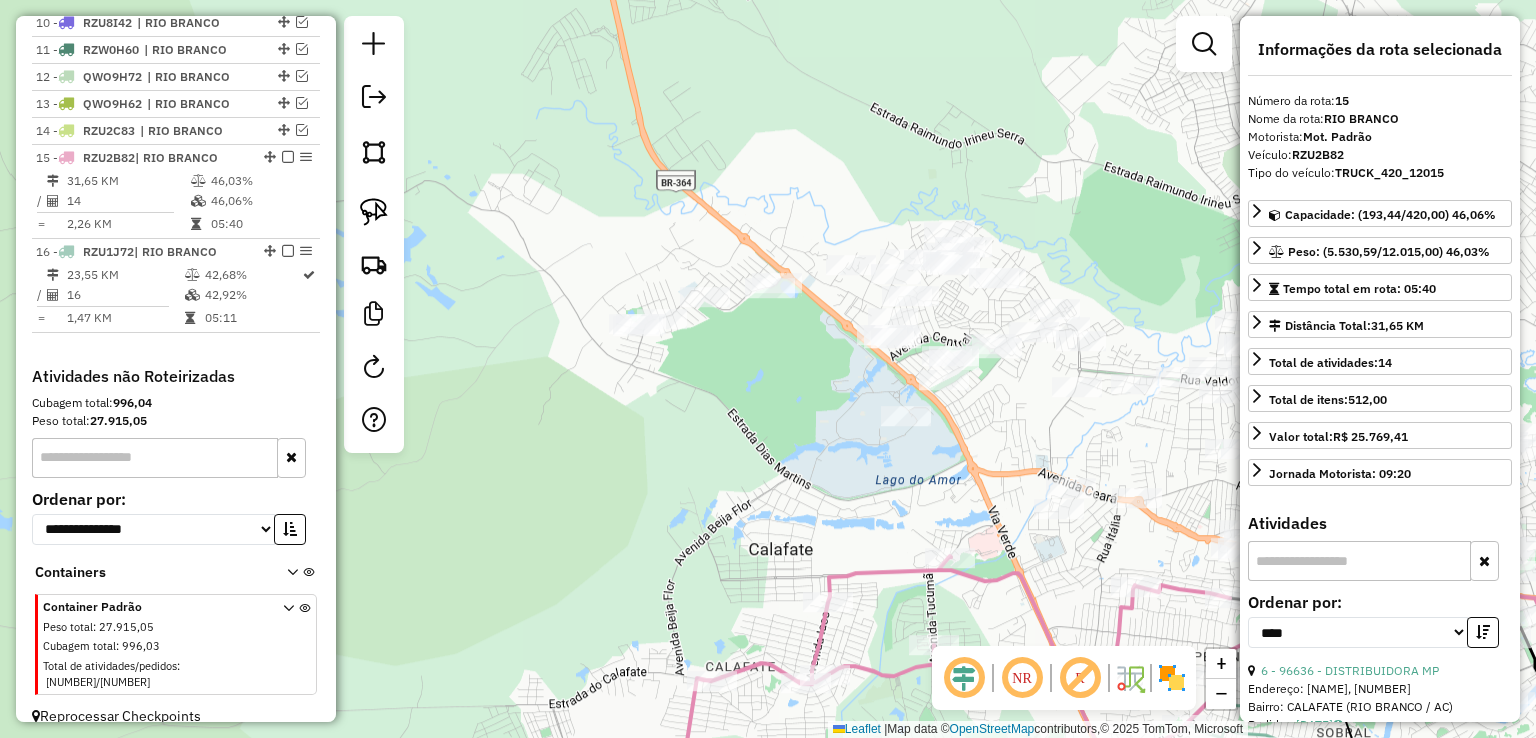 drag, startPoint x: 574, startPoint y: 337, endPoint x: 1055, endPoint y: 575, distance: 536.66095 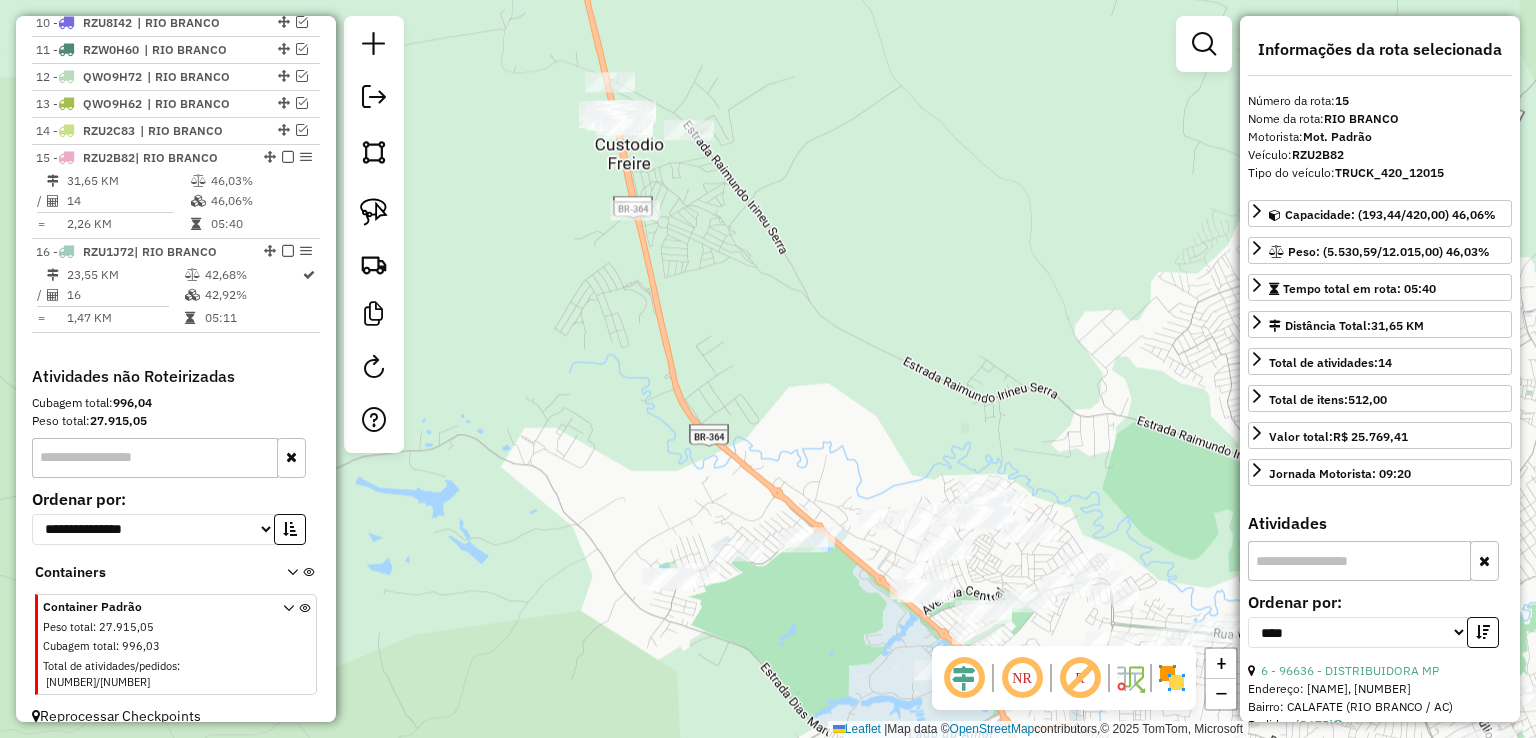 drag, startPoint x: 908, startPoint y: 176, endPoint x: 941, endPoint y: 399, distance: 225.42848 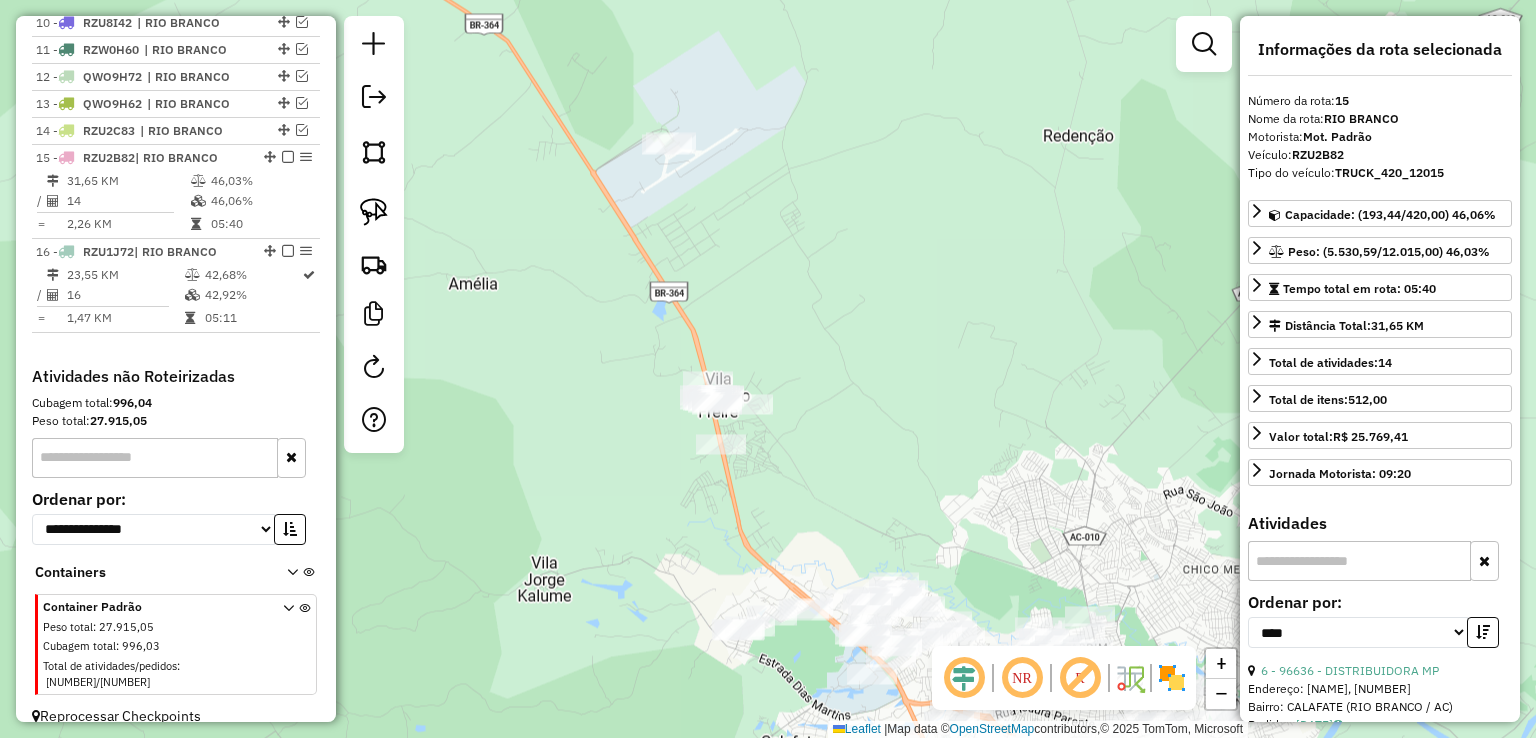 drag, startPoint x: 901, startPoint y: 215, endPoint x: 864, endPoint y: 456, distance: 243.8237 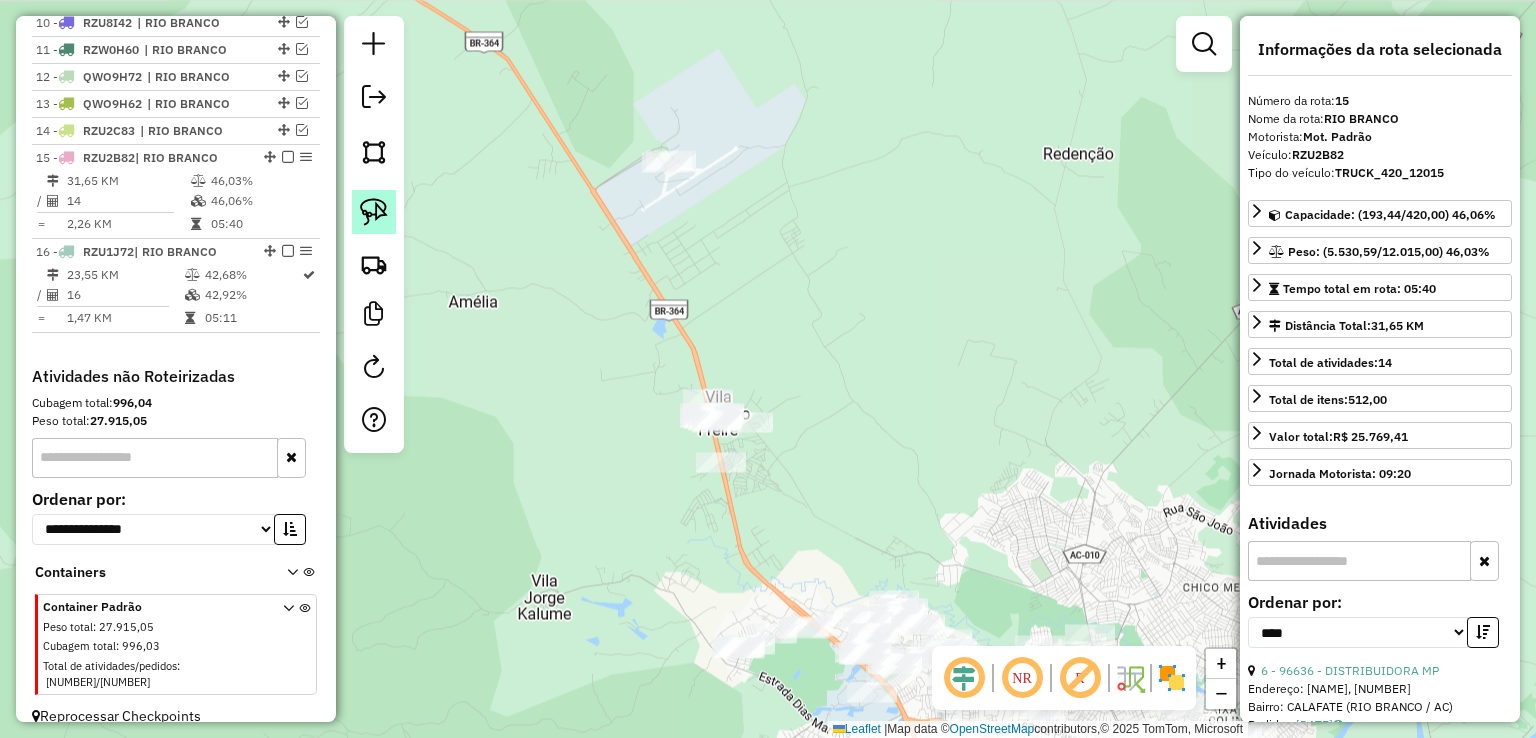 click 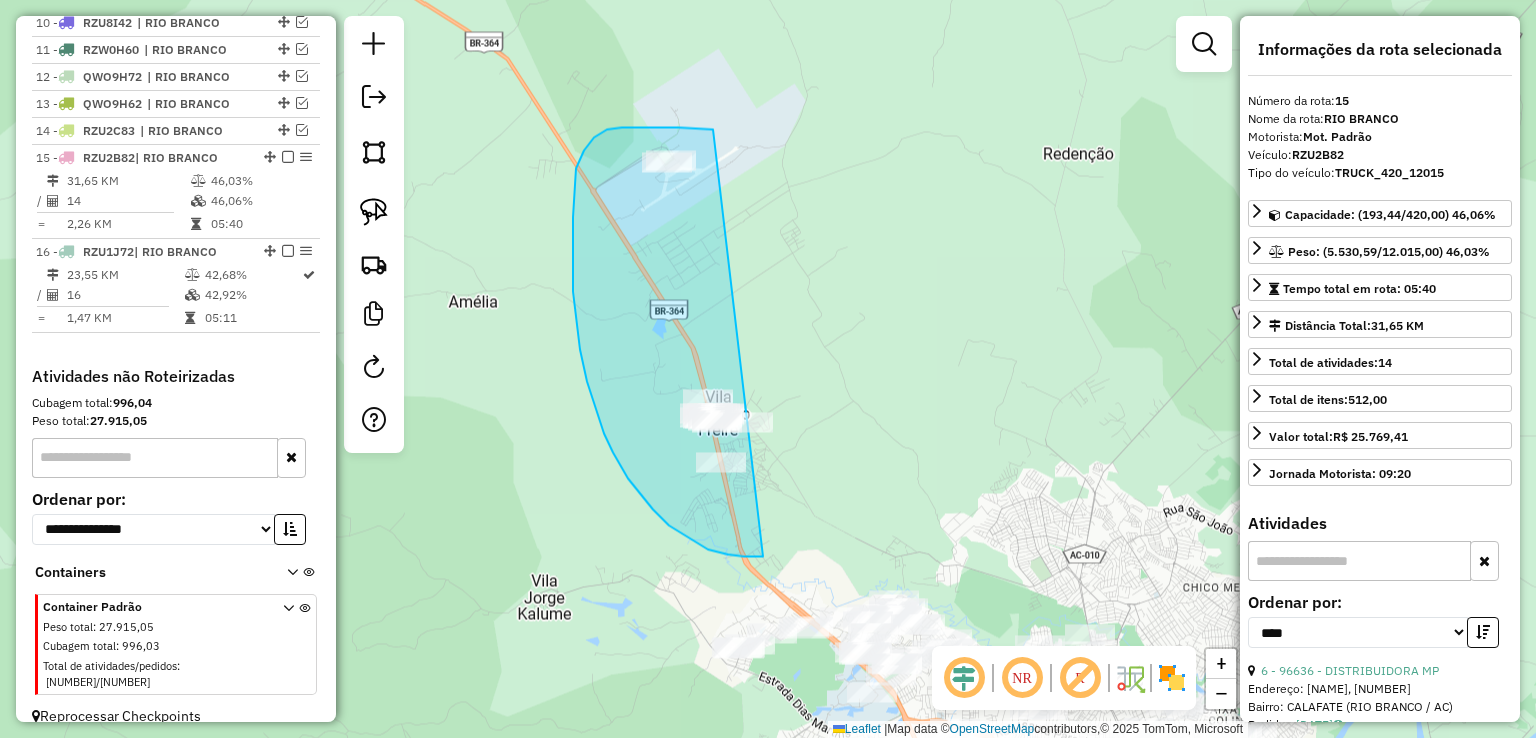 drag, startPoint x: 713, startPoint y: 129, endPoint x: 863, endPoint y: 442, distance: 347.08646 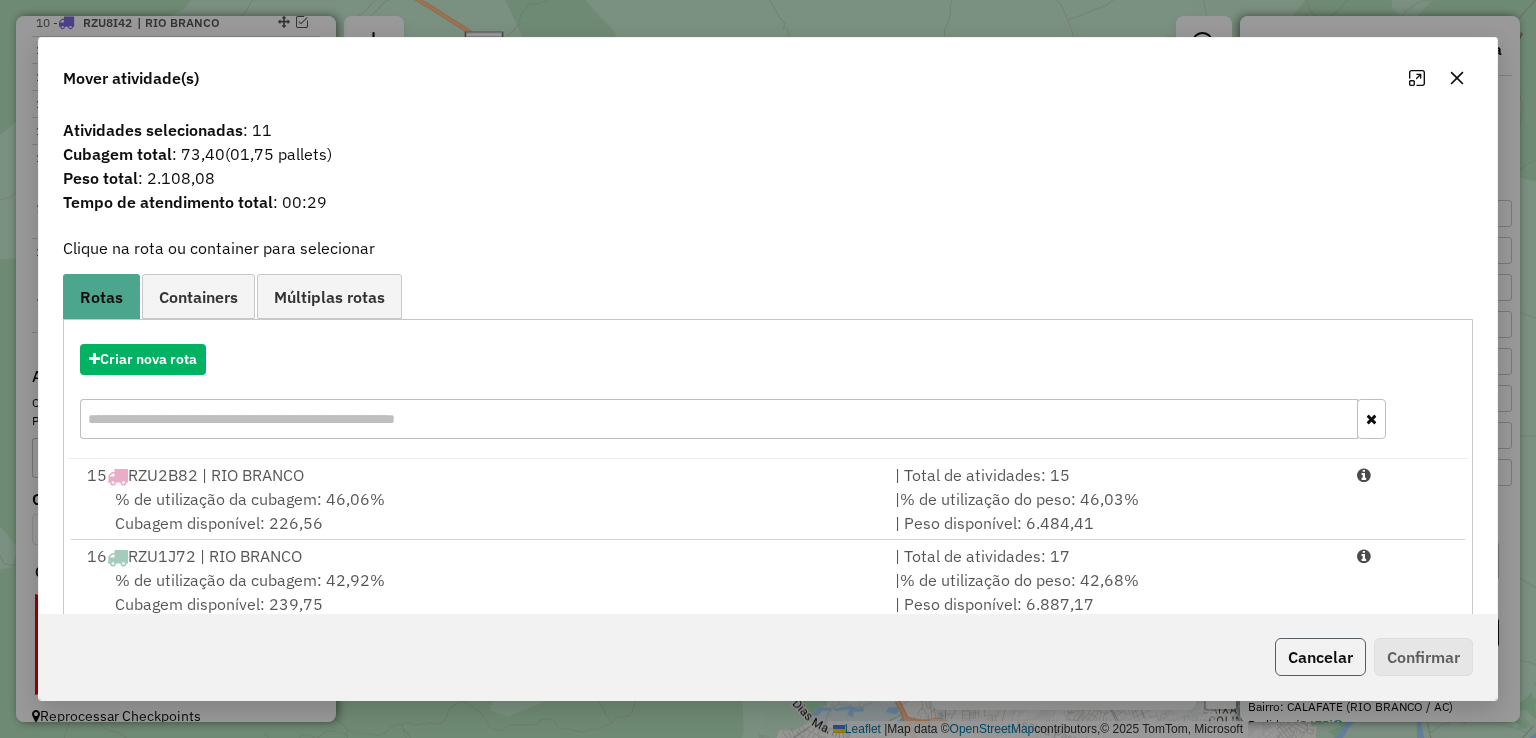 click on "Cancelar" 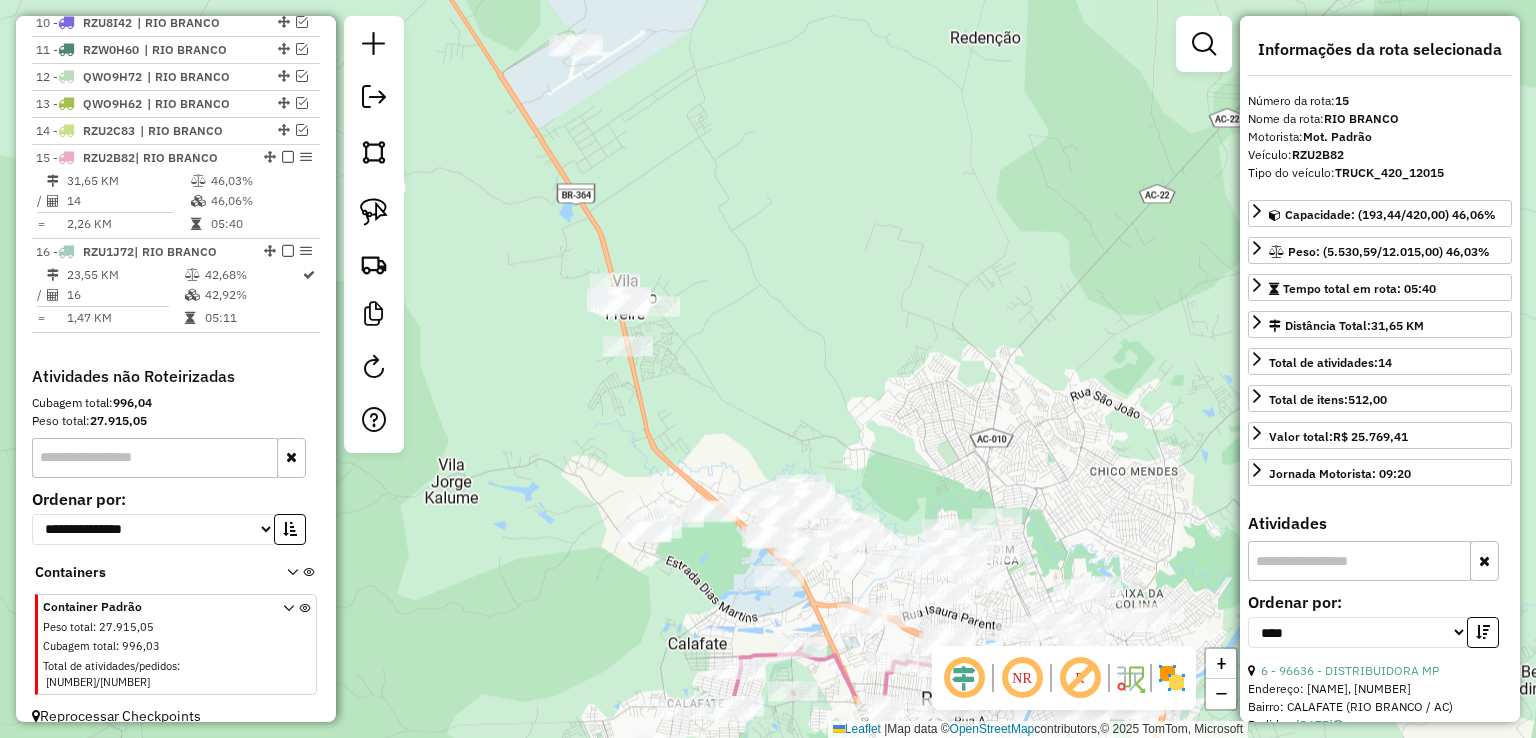 drag, startPoint x: 960, startPoint y: 466, endPoint x: 890, endPoint y: 383, distance: 108.57716 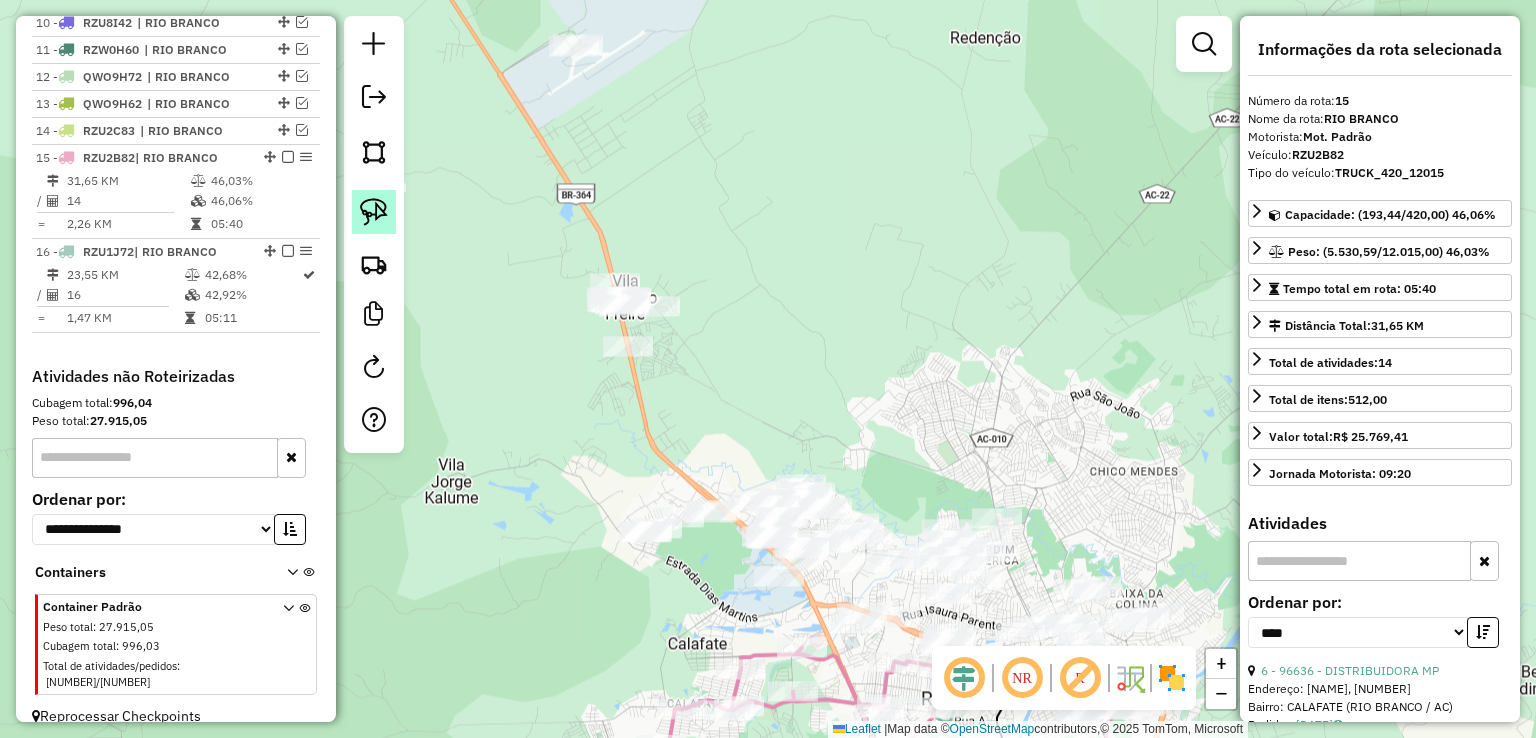 click 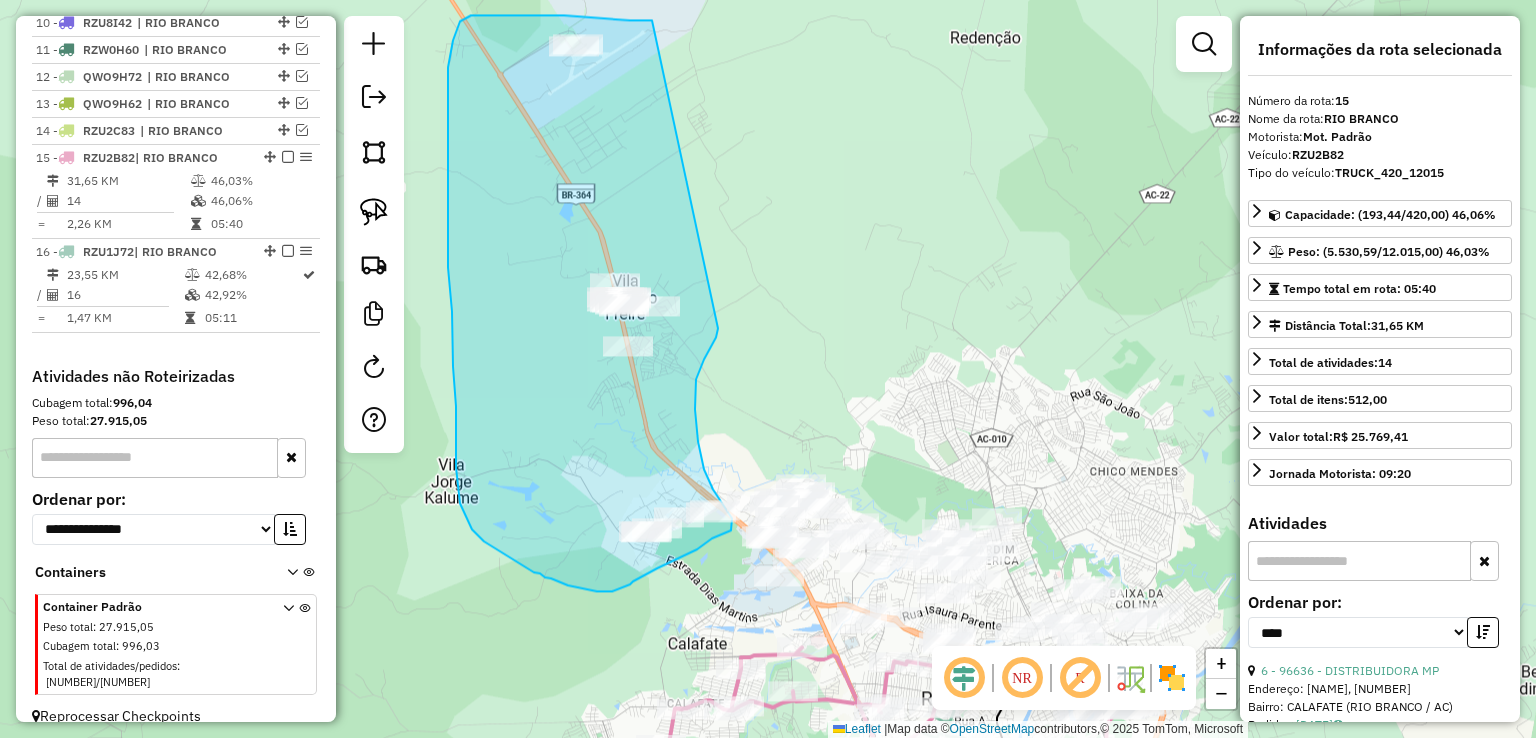 drag, startPoint x: 586, startPoint y: 16, endPoint x: 719, endPoint y: 323, distance: 334.57138 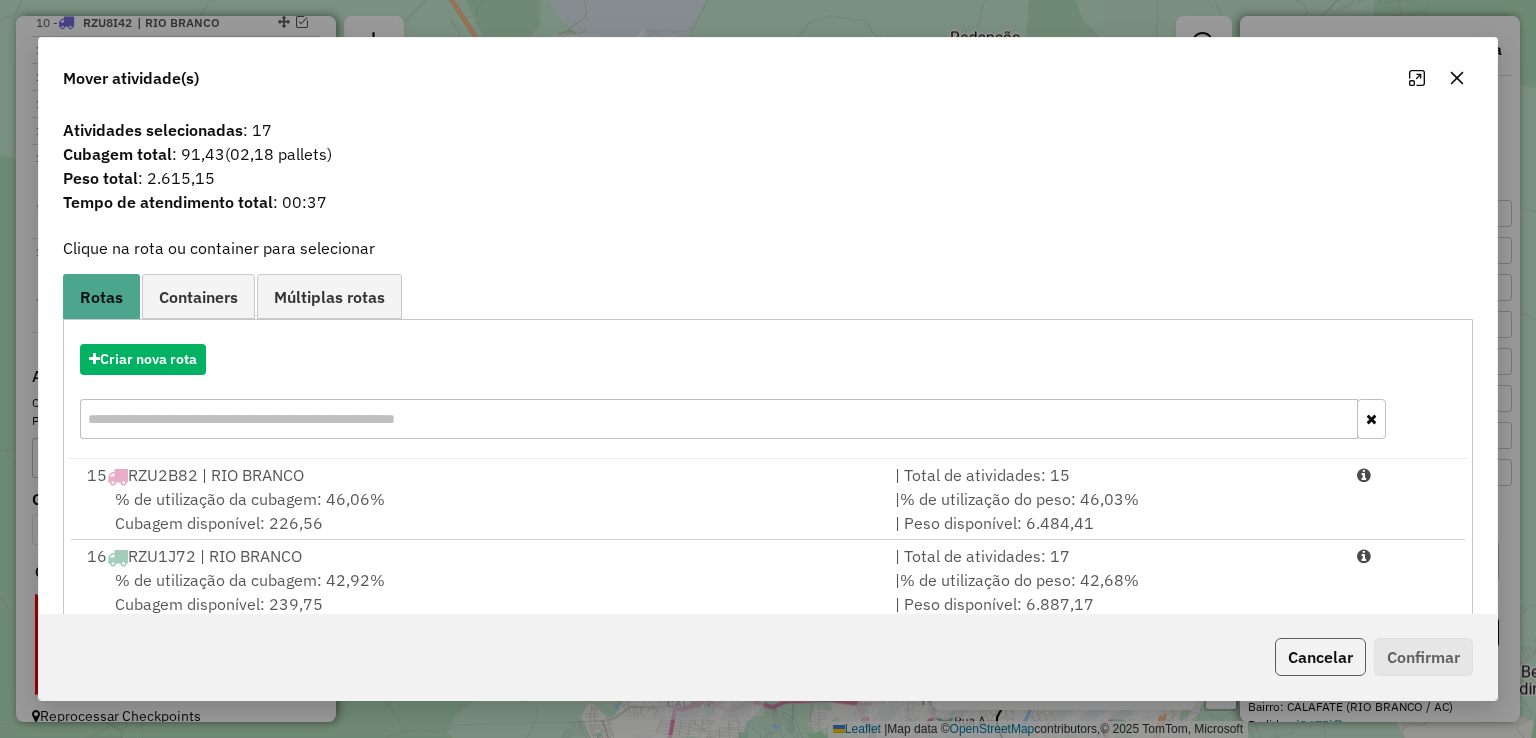 click on "Cancelar" 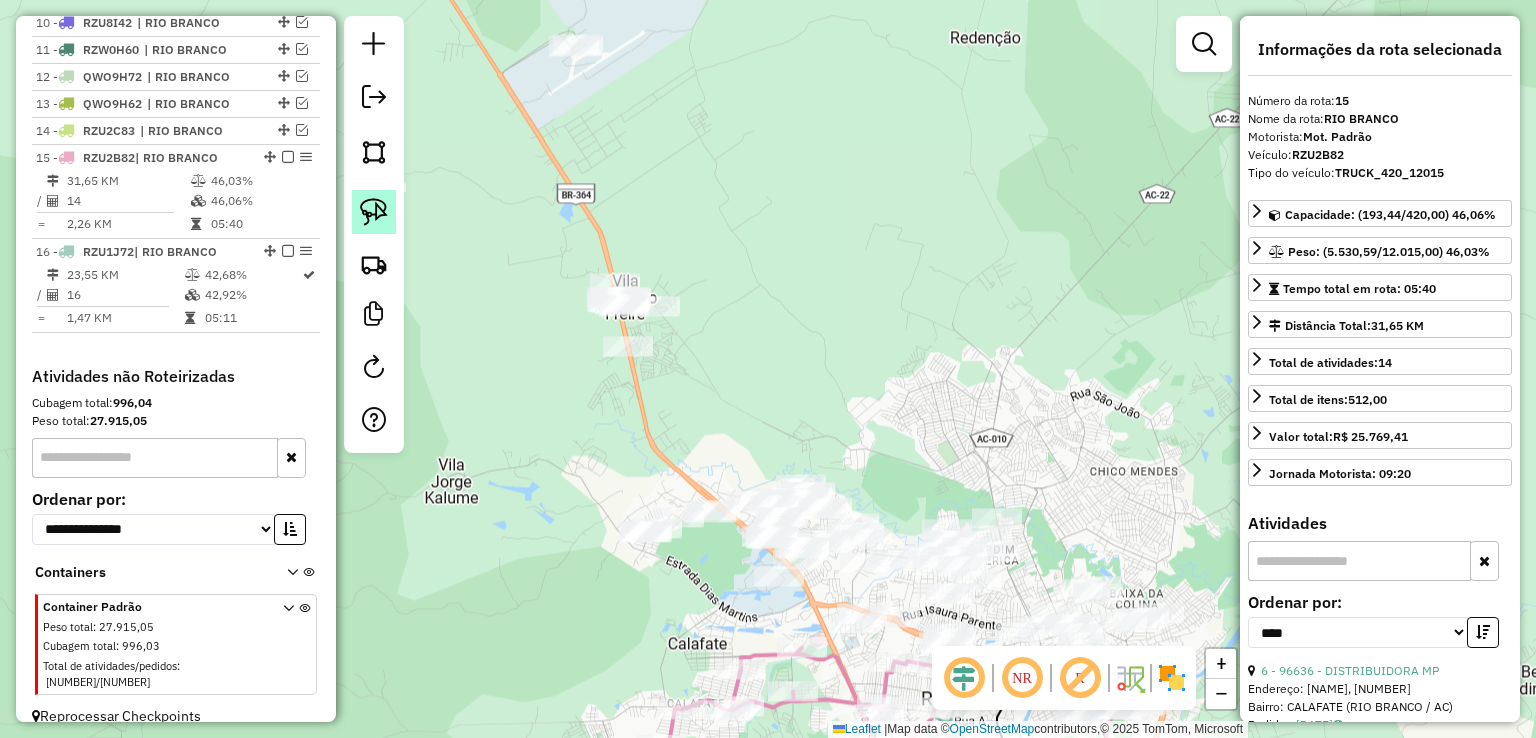click 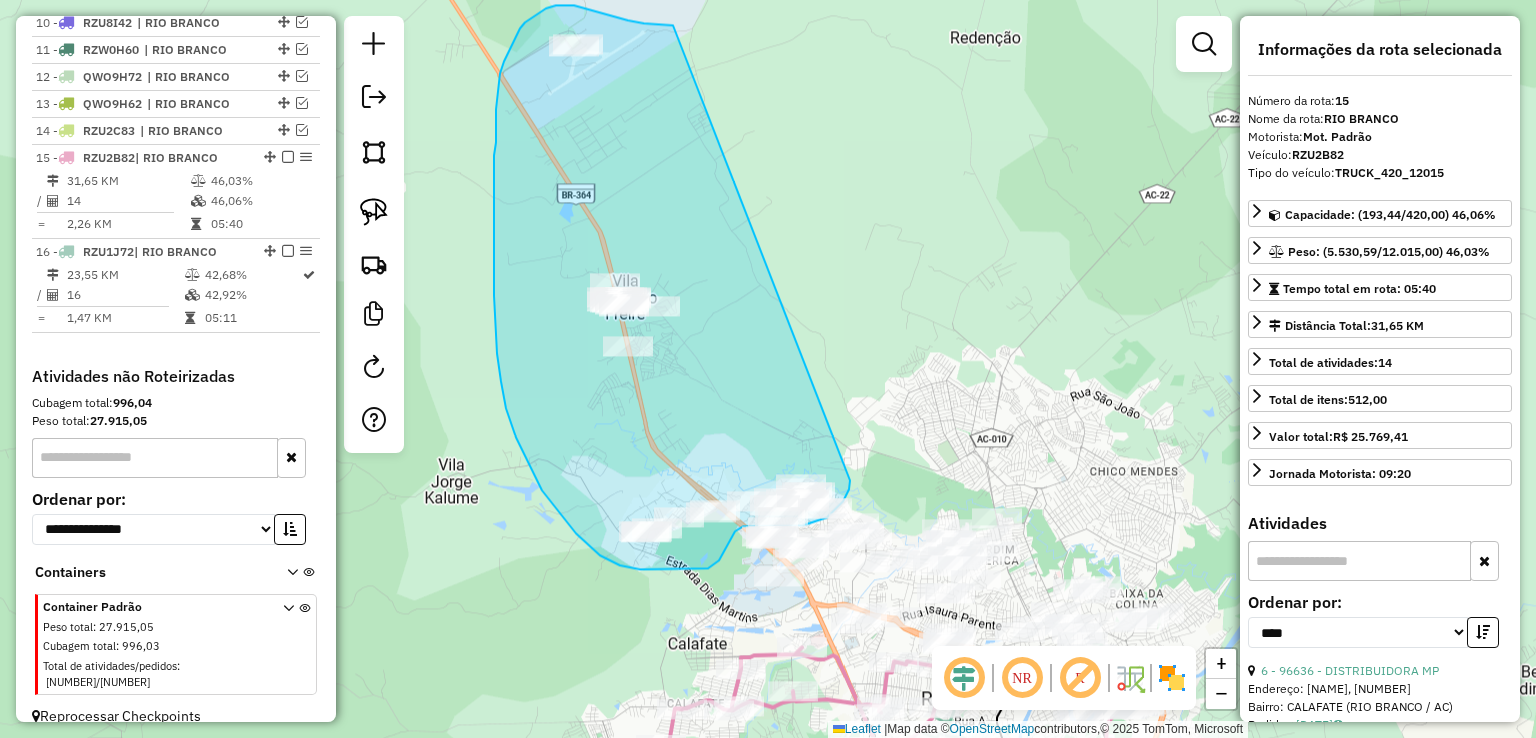 drag, startPoint x: 673, startPoint y: 25, endPoint x: 850, endPoint y: 480, distance: 488.21512 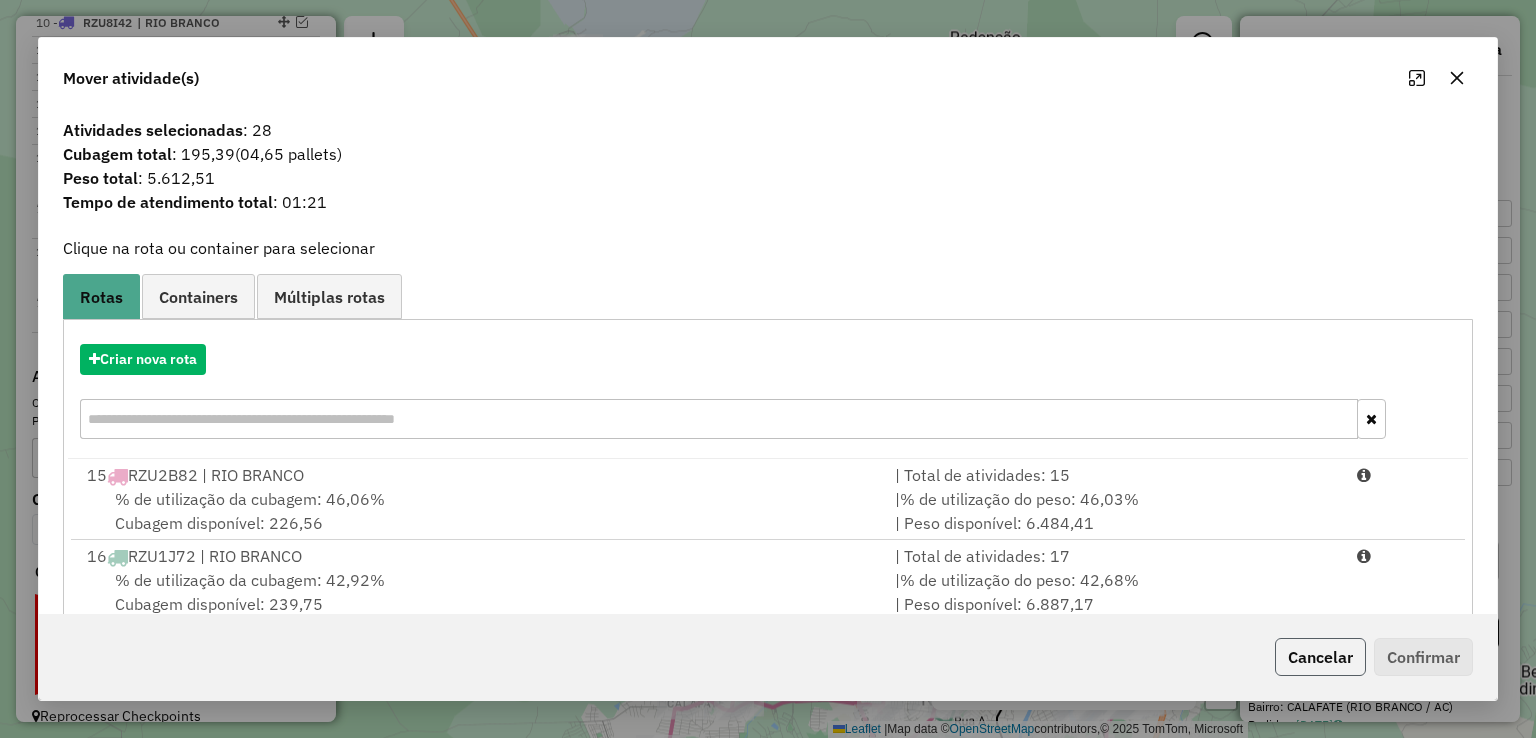 click on "Cancelar" 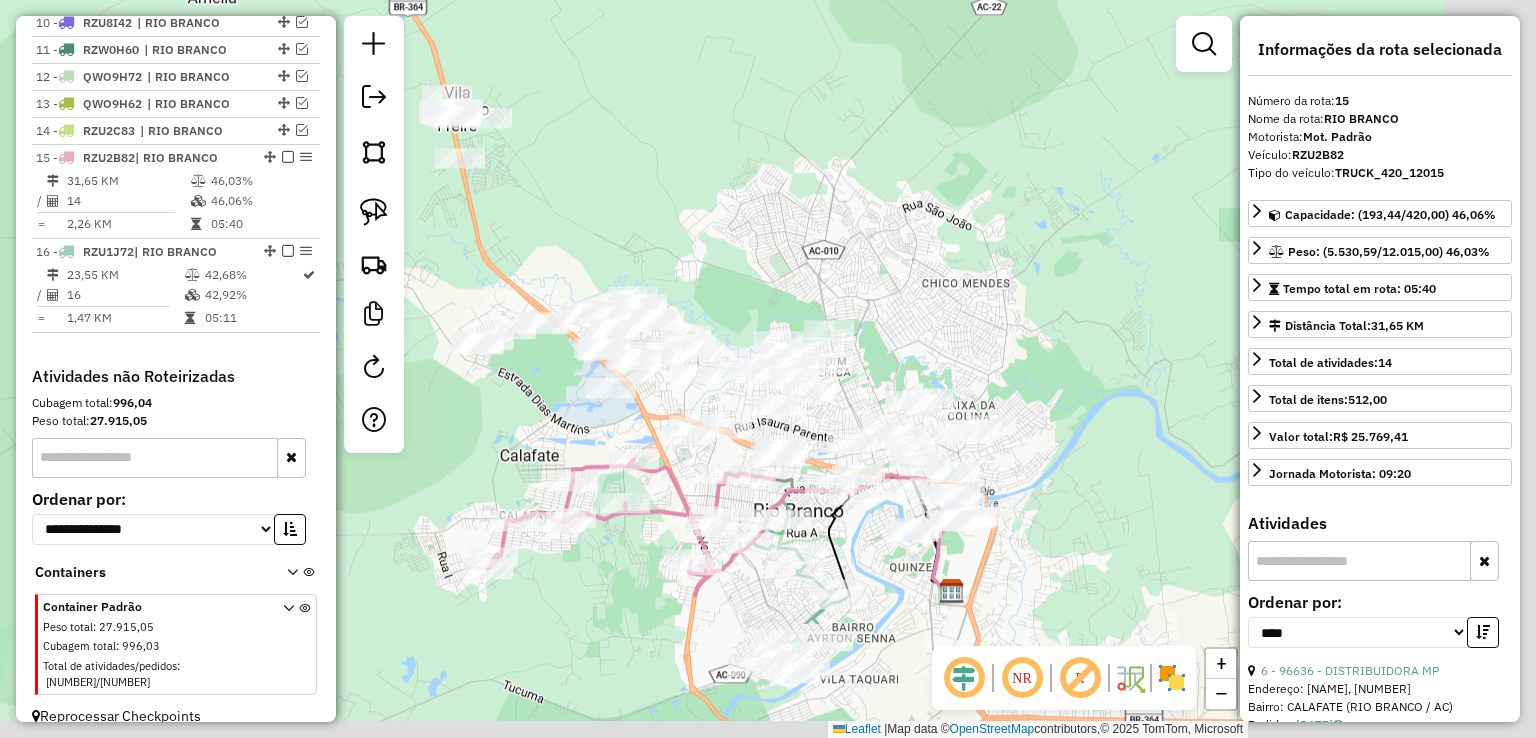 drag, startPoint x: 1001, startPoint y: 401, endPoint x: 807, endPoint y: 119, distance: 342.28644 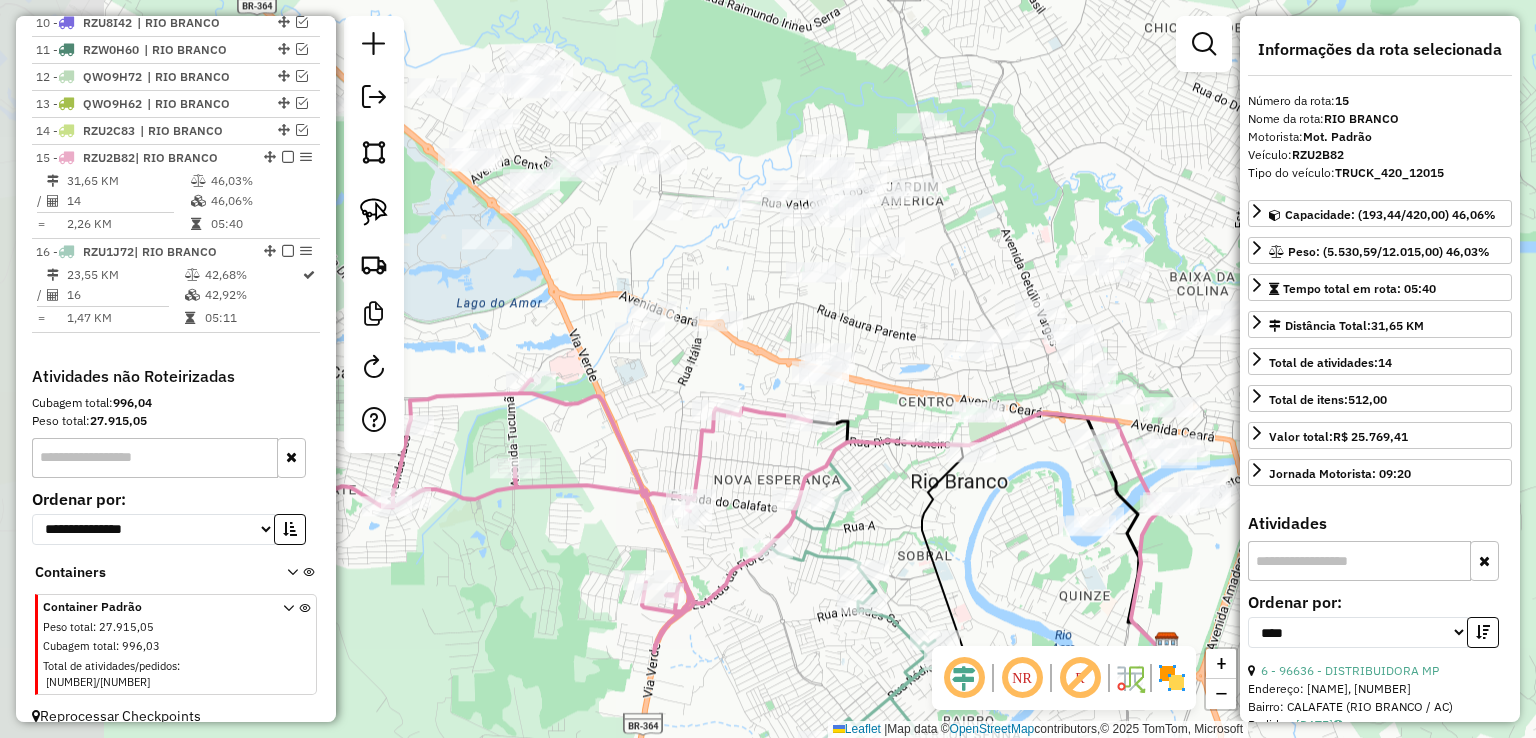 drag, startPoint x: 847, startPoint y: 458, endPoint x: 1096, endPoint y: 591, distance: 282.29416 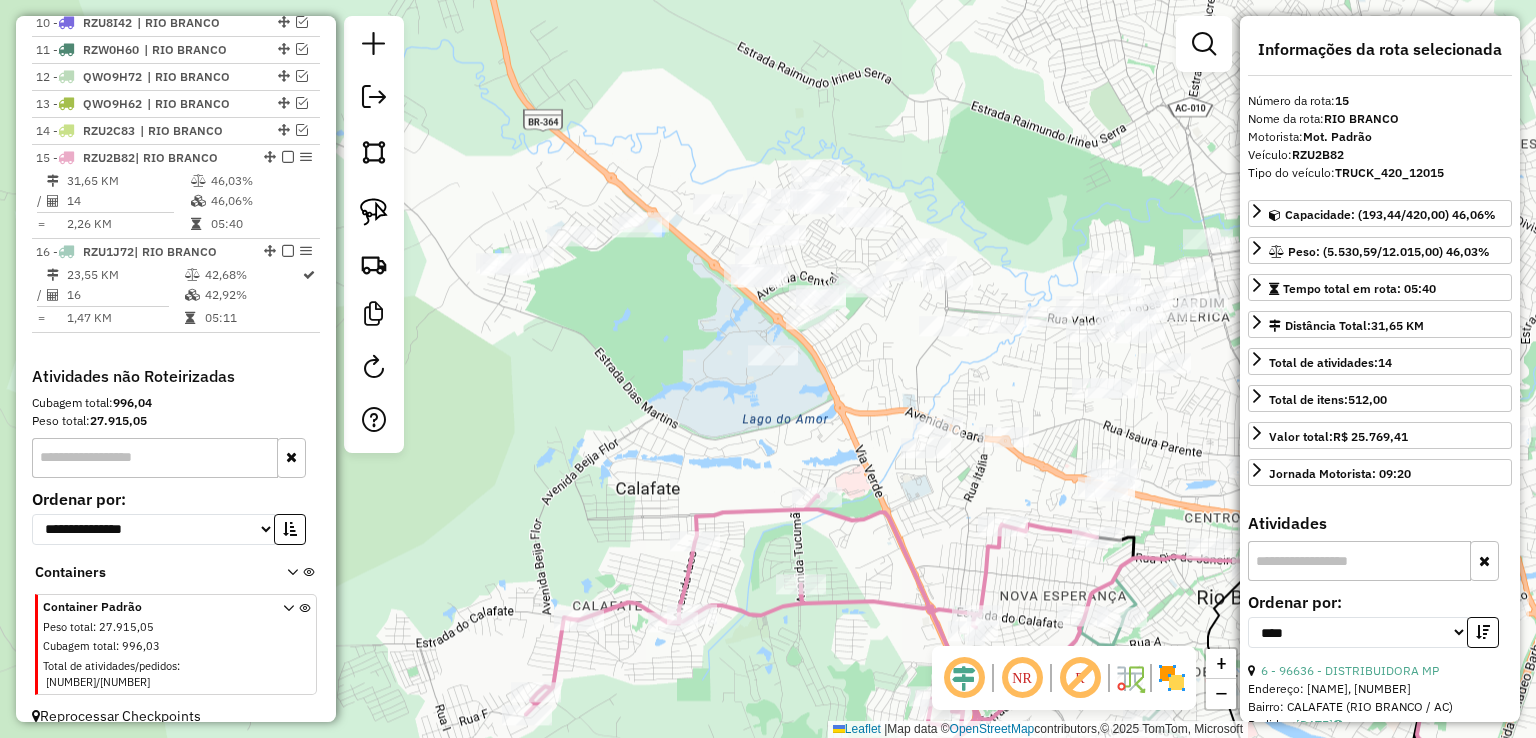 drag, startPoint x: 709, startPoint y: 396, endPoint x: 968, endPoint y: 502, distance: 279.85175 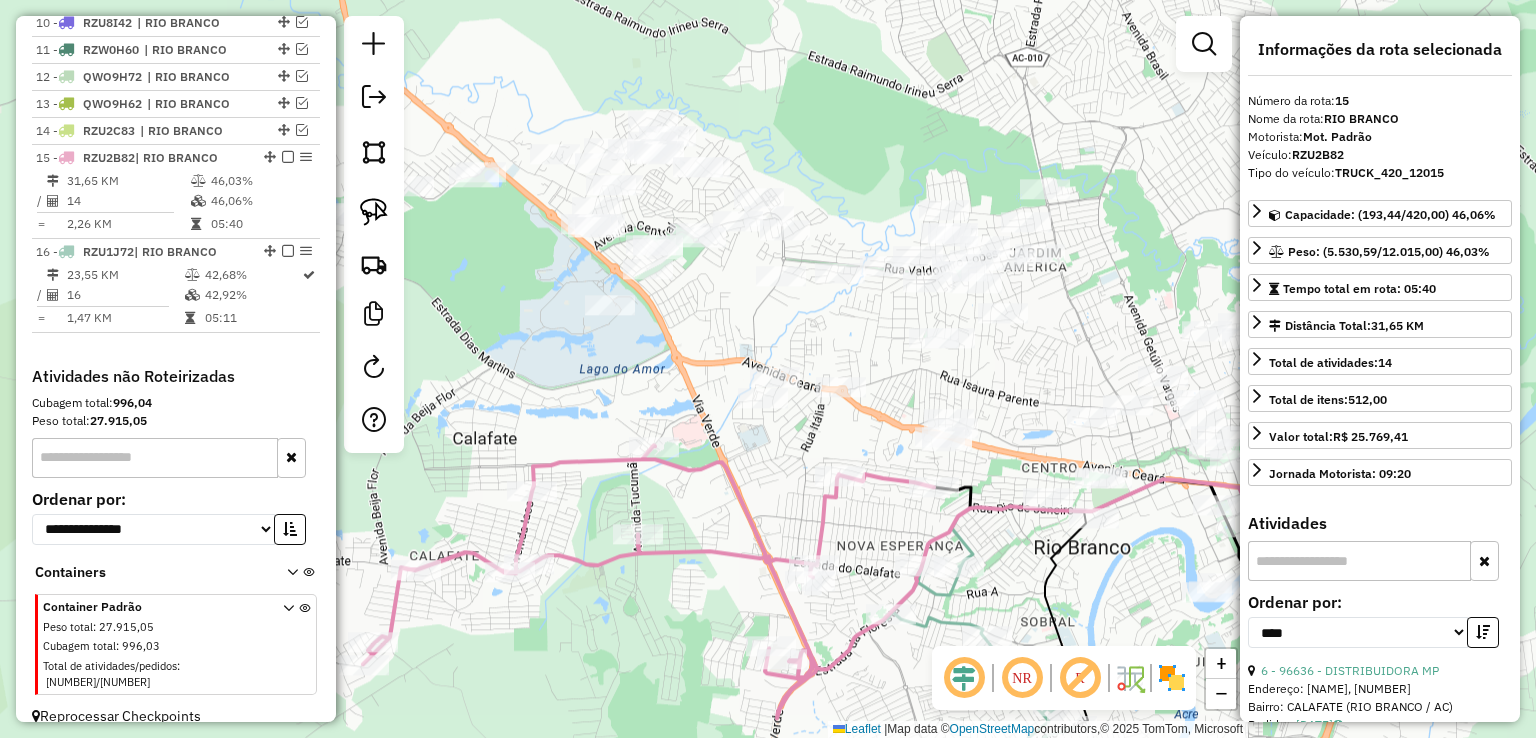 drag, startPoint x: 946, startPoint y: 202, endPoint x: 896, endPoint y: 182, distance: 53.851646 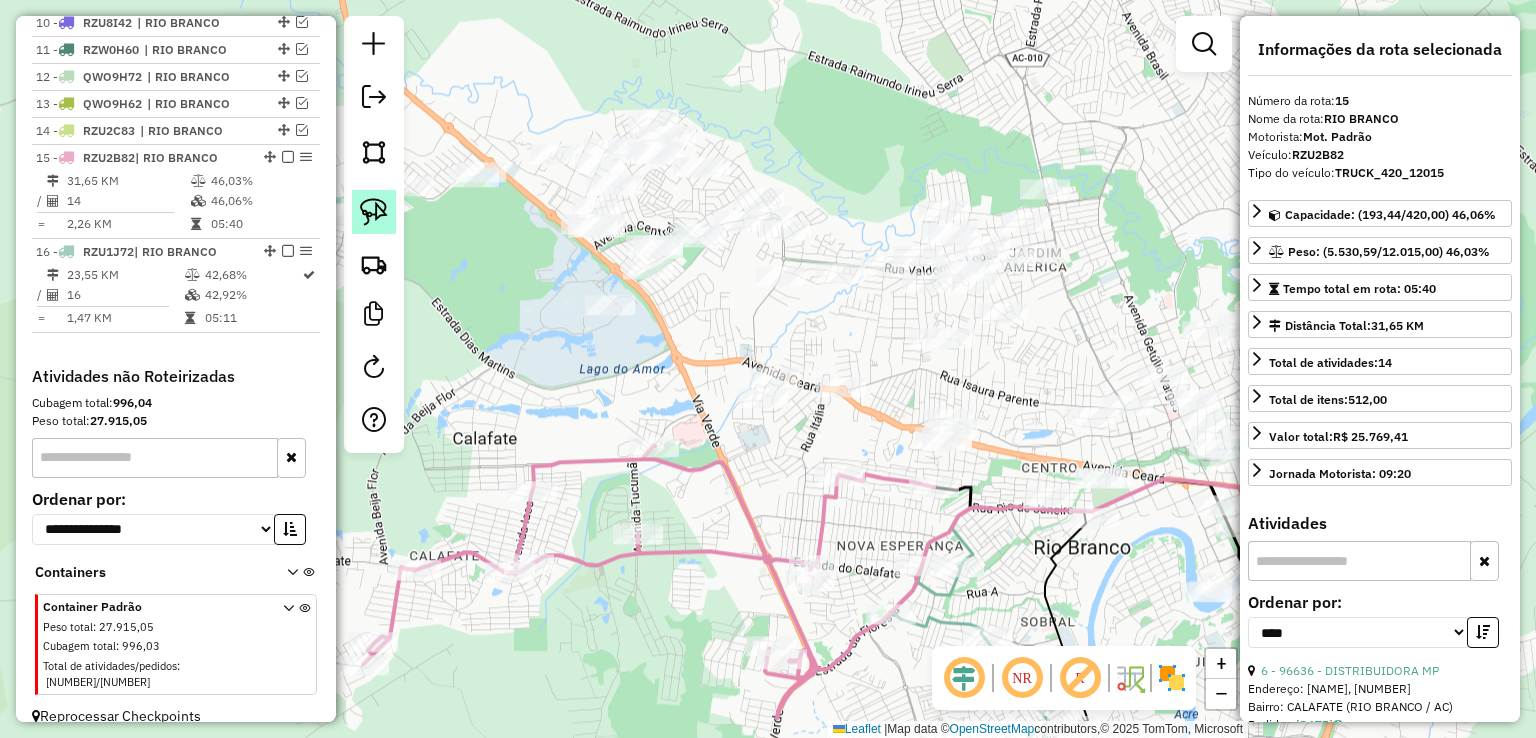 click 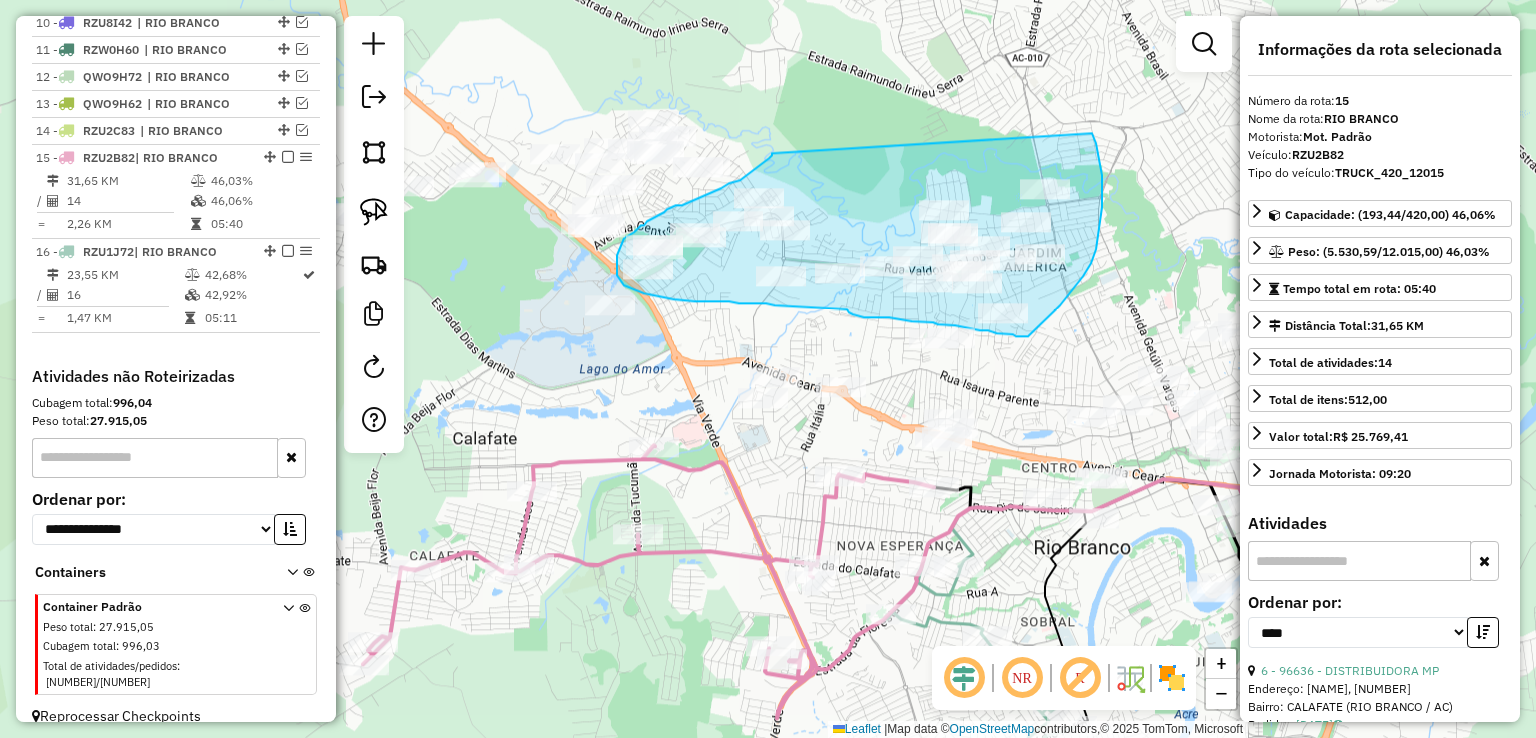 drag, startPoint x: 772, startPoint y: 153, endPoint x: 1092, endPoint y: 133, distance: 320.6244 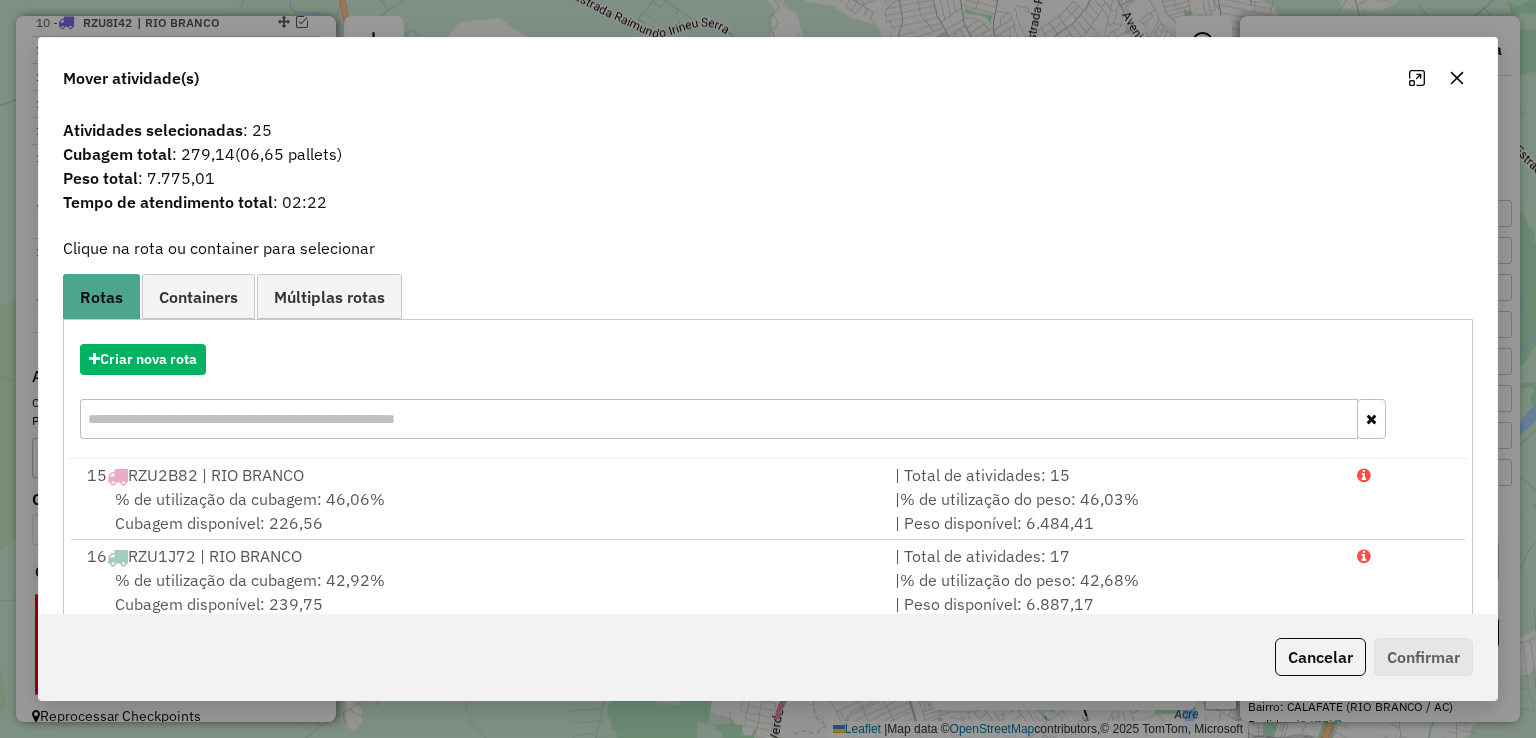 click on "Cancelar   Confirmar" 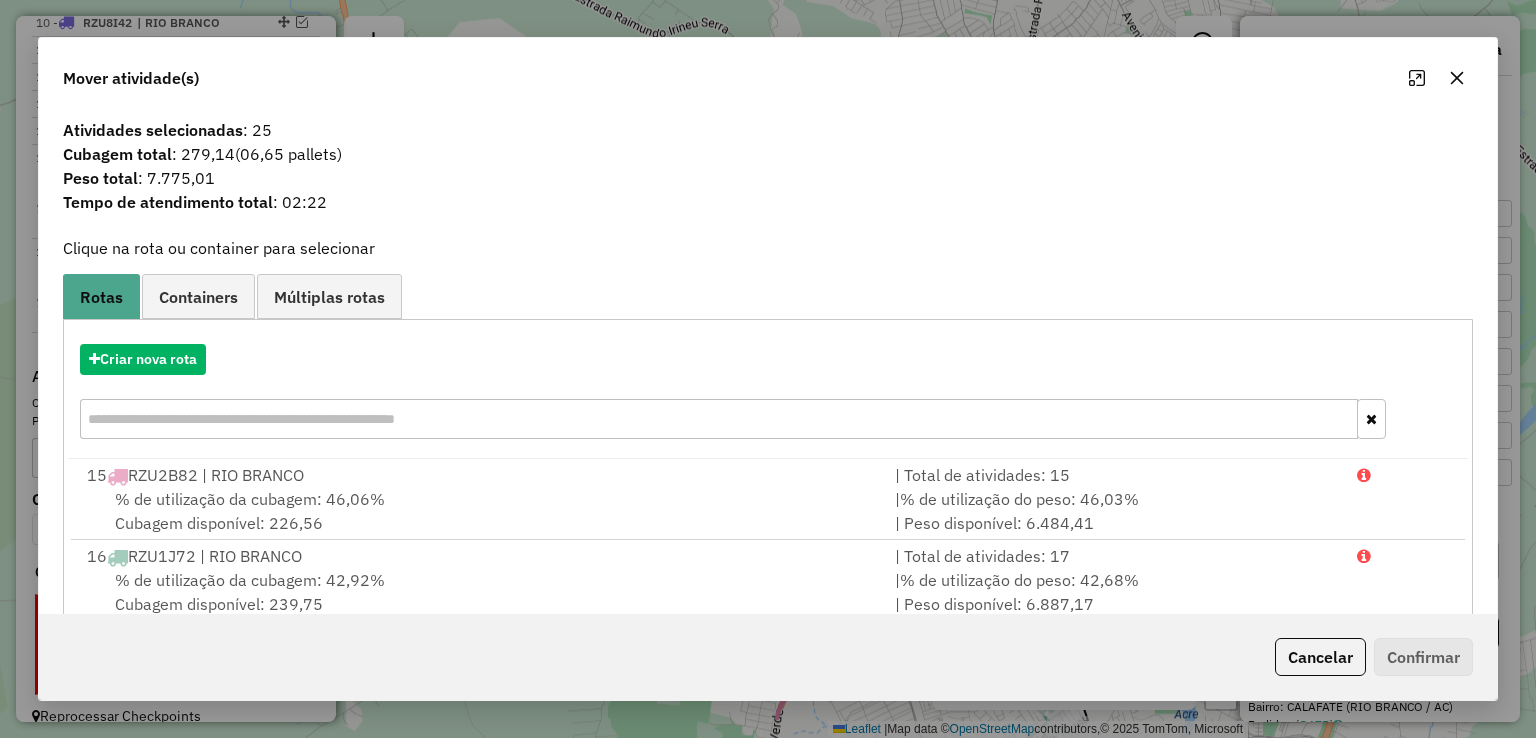 click on "Cancelar" 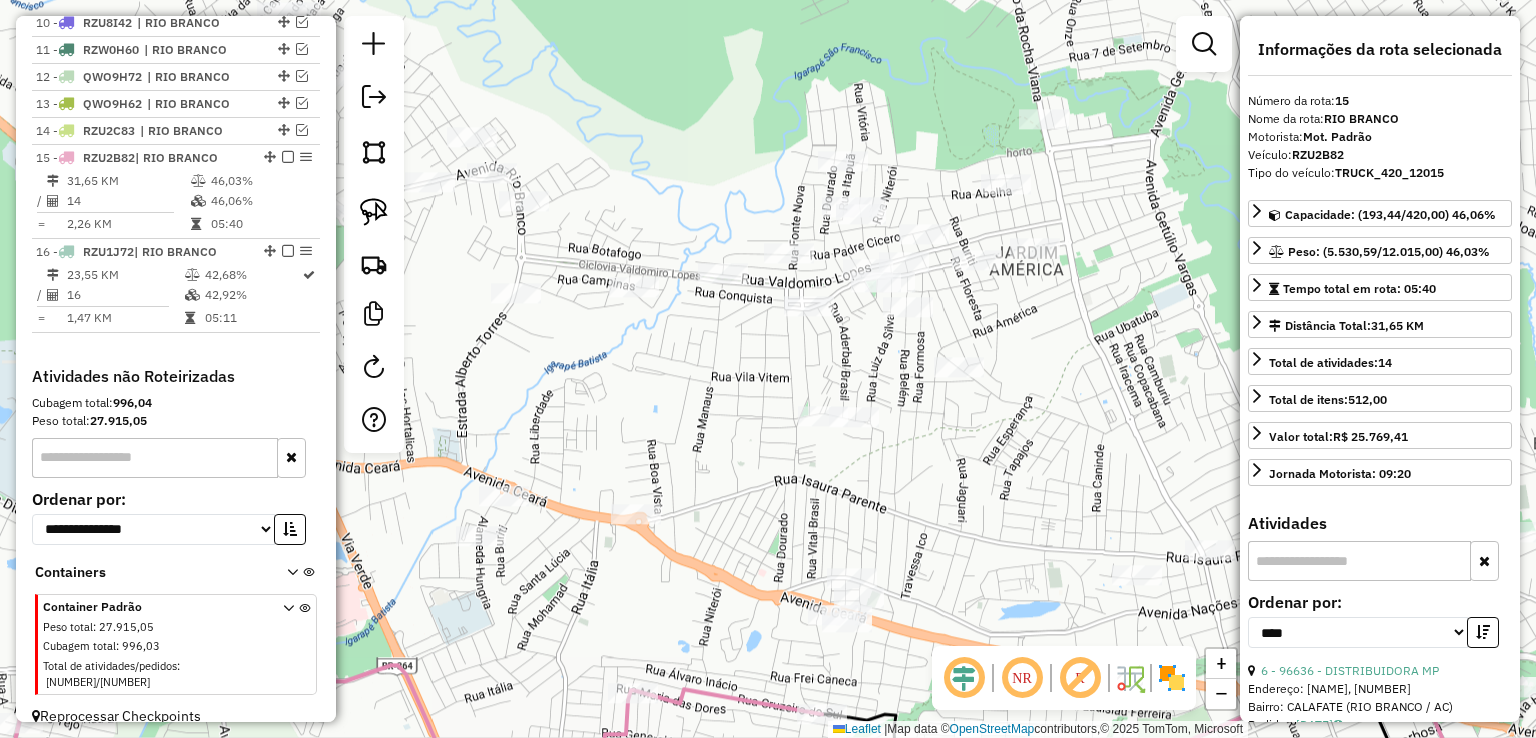 drag, startPoint x: 1009, startPoint y: 334, endPoint x: 995, endPoint y: 373, distance: 41.4367 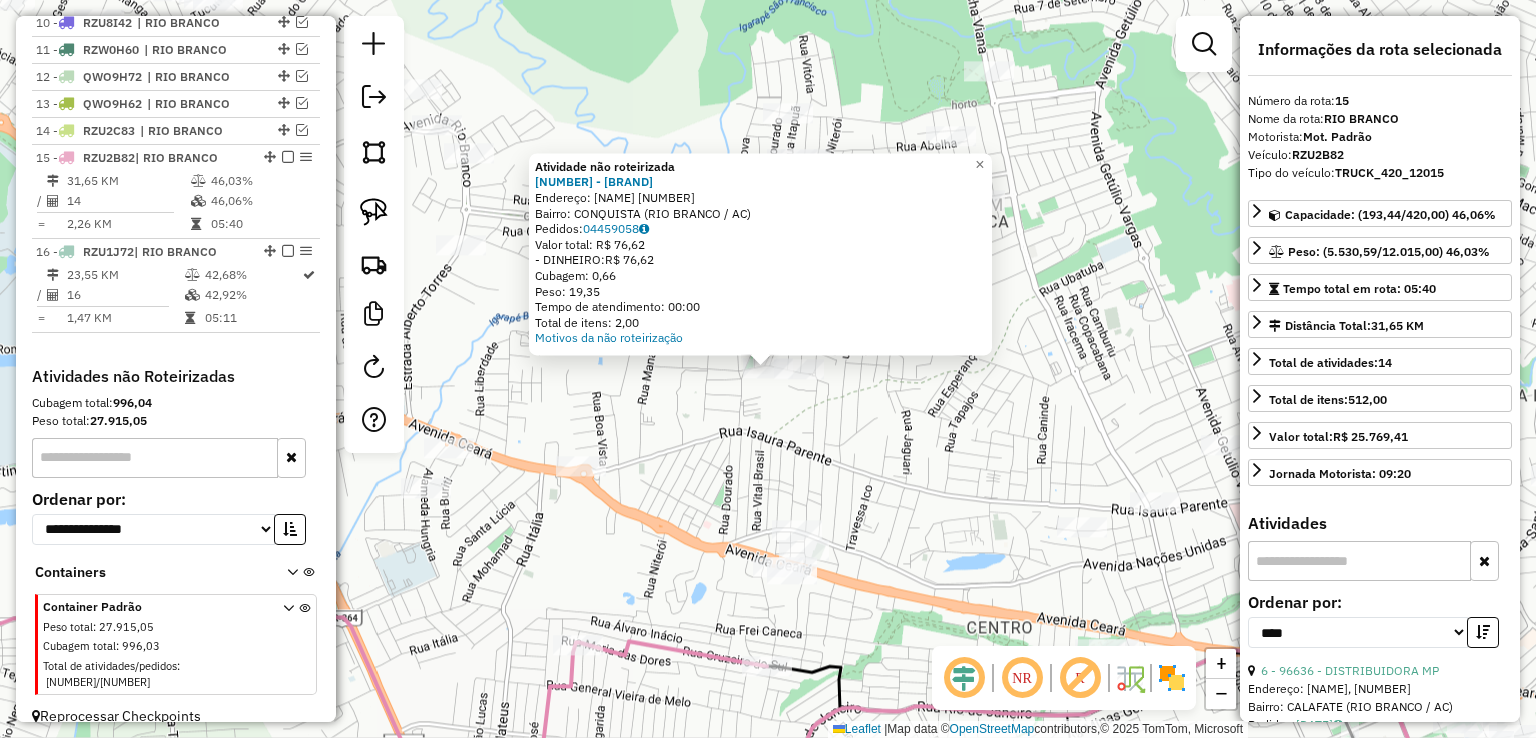 click on "Atividade não roteirizada 98320 - Mercearia Brandao  Endereço:  VALDOMIRO LOPES 1580   Bairro: CONQUISTA (RIO BRANCO / AC)   Pedidos:  04459058   Valor total: R$ 76,62   - DINHEIRO:  R$ 76,62   Cubagem: 0,66   Peso: 19,35   Tempo de atendimento: 00:00   Total de itens: 2,00  Motivos da não roteirização × Janela de atendimento Grade de atendimento Capacidade Transportadoras Veículos Cliente Pedidos  Rotas Selecione os dias de semana para filtrar as janelas de atendimento  Seg   Ter   Qua   Qui   Sex   Sáb   Dom  Informe o período da janela de atendimento: De: Até:  Filtrar exatamente a janela do cliente  Considerar janela de atendimento padrão  Selecione os dias de semana para filtrar as grades de atendimento  Seg   Ter   Qua   Qui   Sex   Sáb   Dom   Considerar clientes sem dia de atendimento cadastrado  Clientes fora do dia de atendimento selecionado Filtrar as atividades entre os valores definidos abaixo:  Peso mínimo:   Peso máximo:   Cubagem mínima:   Cubagem máxima:   De:   Até:   De:  +" 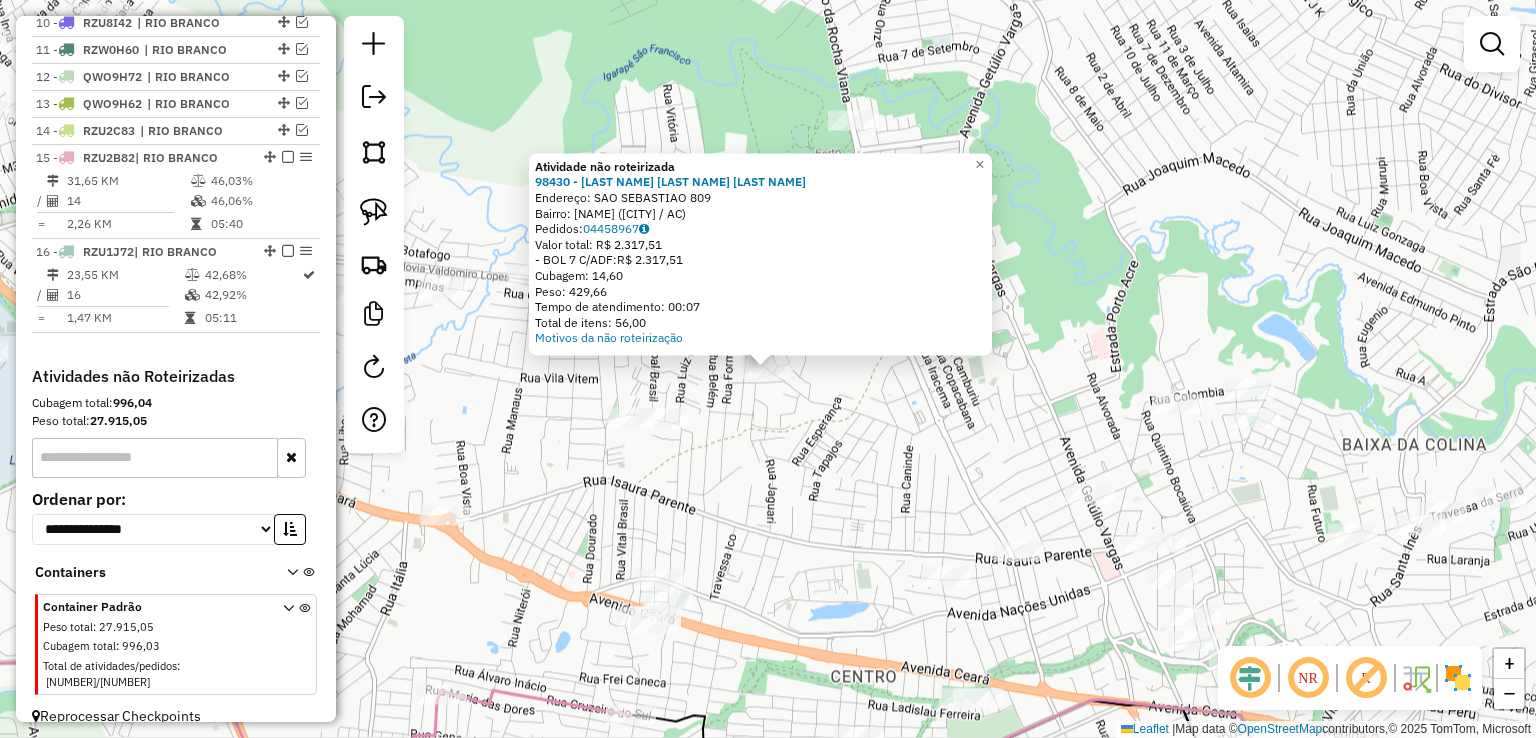 click on "Atividade não roteirizada 98430 - MERCANTIL BOM PRECO  Endereço:  SAO SEBASTIAO 809   Bairro: NOVA ESTACAO (RIO BRANCO / AC)   Pedidos:  04458967   Valor total: R$ 2.317,51   - BOL 7 C/ADF:  R$ 2.317,51   Cubagem: 14,60   Peso: 429,66   Tempo de atendimento: 00:07   Total de itens: 56,00  Motivos da não roteirização × Janela de atendimento Grade de atendimento Capacidade Transportadoras Veículos Cliente Pedidos  Rotas Selecione os dias de semana para filtrar as janelas de atendimento  Seg   Ter   Qua   Qui   Sex   Sáb   Dom  Informe o período da janela de atendimento: De: Até:  Filtrar exatamente a janela do cliente  Considerar janela de atendimento padrão  Selecione os dias de semana para filtrar as grades de atendimento  Seg   Ter   Qua   Qui   Sex   Sáb   Dom   Considerar clientes sem dia de atendimento cadastrado  Clientes fora do dia de atendimento selecionado Filtrar as atividades entre os valores definidos abaixo:  Peso mínimo:   Peso máximo:   Cubagem mínima:   Cubagem máxima:   De:  +" 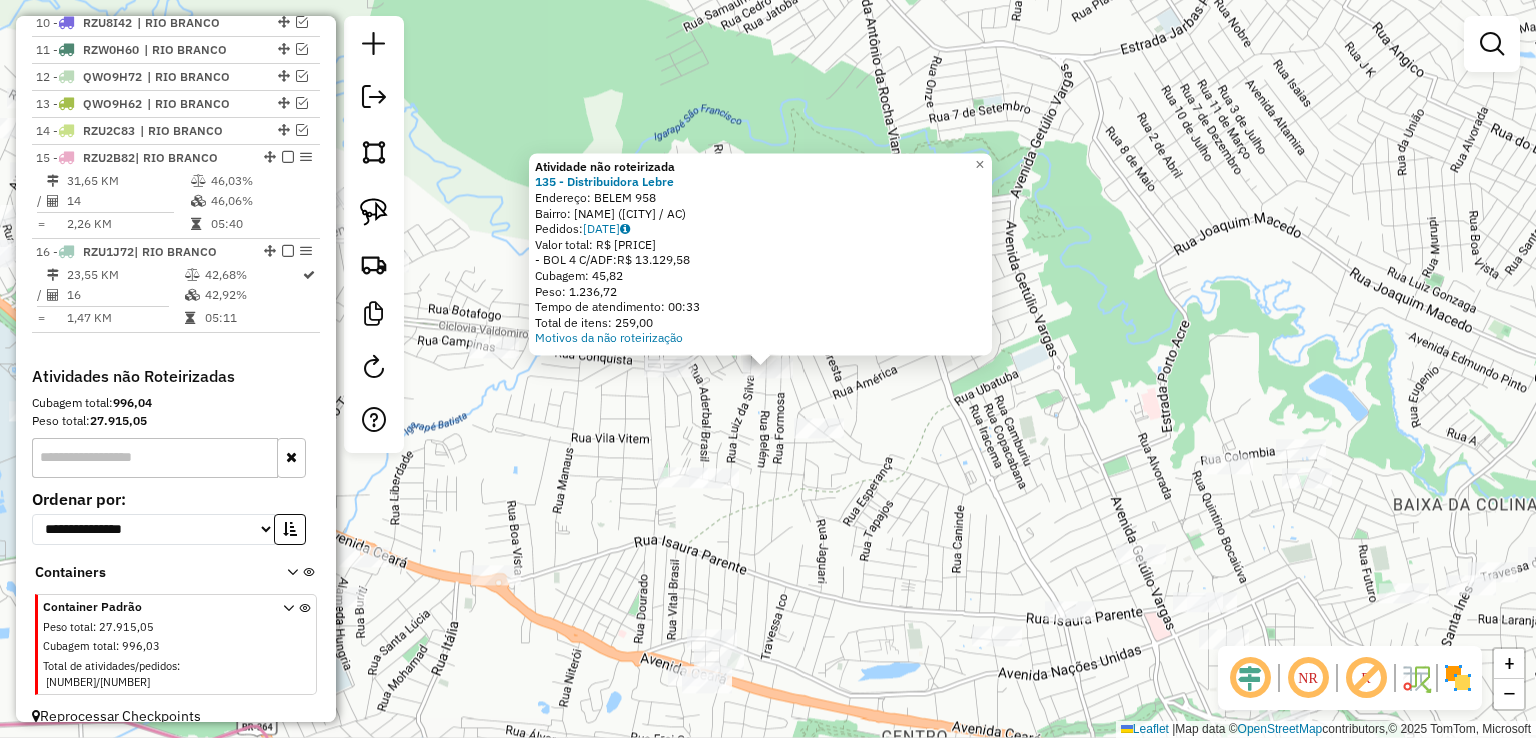 click on "Atividade não roteirizada 135 - Distribuidora Lebre  Endereço:  BELEM 958   Bairro: NOVA ESTACAO (RIO BRANCO / AC)   Pedidos:  04459017   Valor total: R$ 13.129,58   - BOL 4 C/ADF:  R$ 13.129,58   Cubagem: 45,82   Peso: 1.236,72   Tempo de atendimento: 00:33   Total de itens: 259,00  Motivos da não roteirização × Janela de atendimento Grade de atendimento Capacidade Transportadoras Veículos Cliente Pedidos  Rotas Selecione os dias de semana para filtrar as janelas de atendimento  Seg   Ter   Qua   Qui   Sex   Sáb   Dom  Informe o período da janela de atendimento: De: Até:  Filtrar exatamente a janela do cliente  Considerar janela de atendimento padrão  Selecione os dias de semana para filtrar as grades de atendimento  Seg   Ter   Qua   Qui   Sex   Sáb   Dom   Considerar clientes sem dia de atendimento cadastrado  Clientes fora do dia de atendimento selecionado Filtrar as atividades entre os valores definidos abaixo:  Peso mínimo:   Peso máximo:   Cubagem mínima:   Cubagem máxima:   De:   De:" 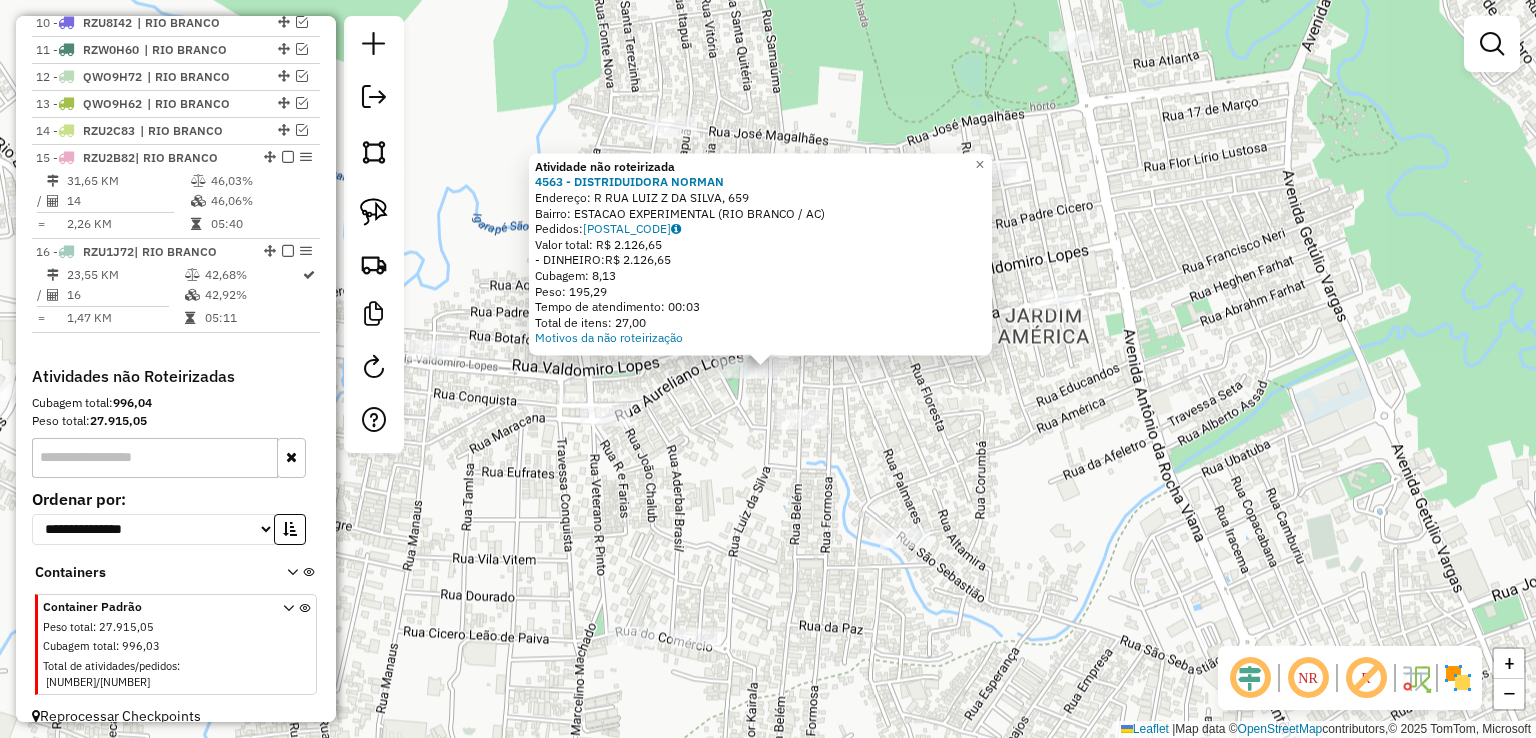click on "Atividade não roteirizada 4563 - DISTRIDUIDORA NORMAN  Endereço: R   RUA LUIZ Z DA SILVA, 659   Bairro: ESTACAO EXPERIMENTAL (RIO BRANCO / AC)   Pedidos:  04458690   Valor total: R$ 2.126,65   - DINHEIRO:  R$ 2.126,65   Cubagem: 8,13   Peso: 195,29   Tempo de atendimento: 00:03   Total de itens: 27,00  Motivos da não roteirização × Janela de atendimento Grade de atendimento Capacidade Transportadoras Veículos Cliente Pedidos  Rotas Selecione os dias de semana para filtrar as janelas de atendimento  Seg   Ter   Qua   Qui   Sex   Sáb   Dom  Informe o período da janela de atendimento: De: Até:  Filtrar exatamente a janela do cliente  Considerar janela de atendimento padrão  Selecione os dias de semana para filtrar as grades de atendimento  Seg   Ter   Qua   Qui   Sex   Sáb   Dom   Considerar clientes sem dia de atendimento cadastrado  Clientes fora do dia de atendimento selecionado Filtrar as atividades entre os valores definidos abaixo:  Peso mínimo:   Peso máximo:   Cubagem mínima:   De:   De:" 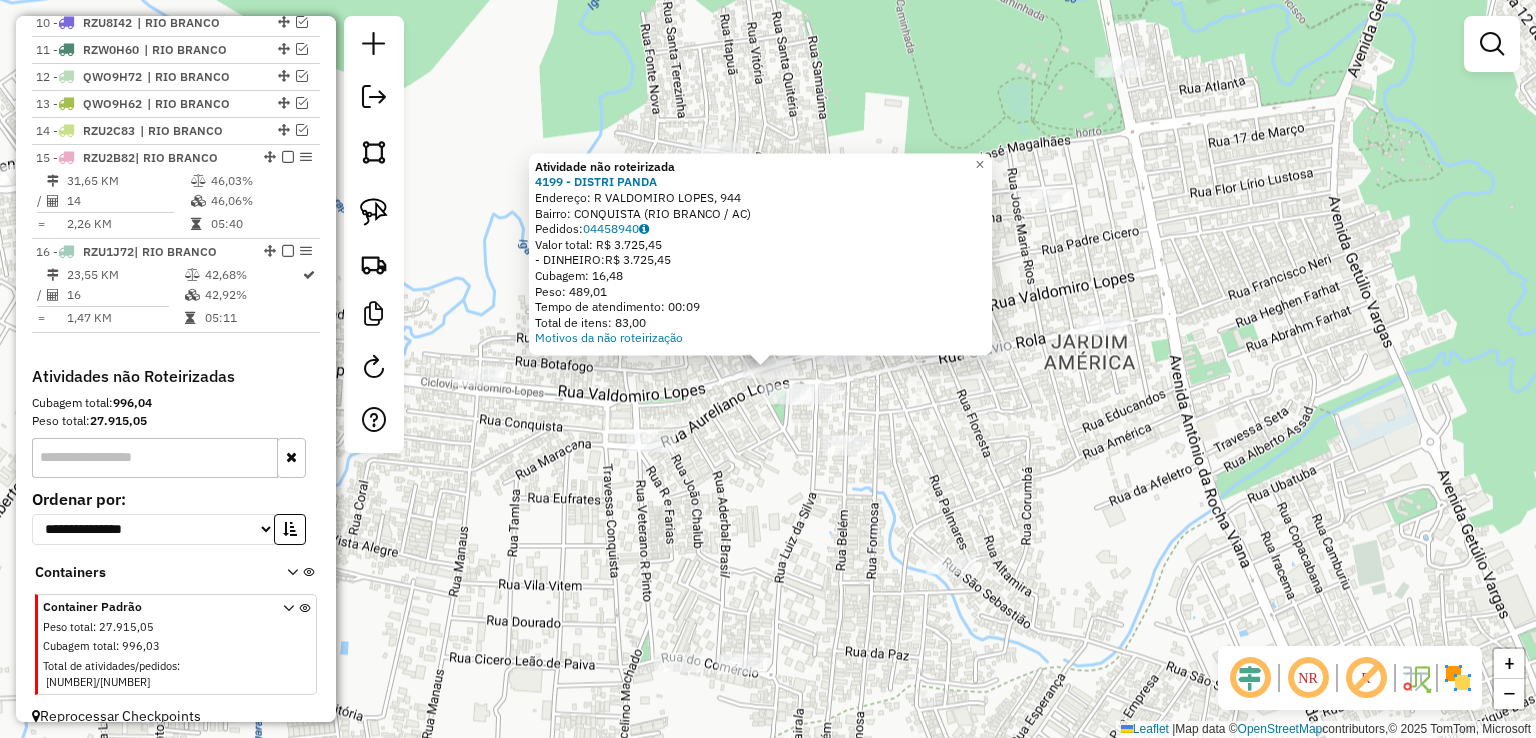 click on "Atividade não roteirizada 4199 - DISTRI PANDA  Endereço: R   VALDOMIRO LOPES, 944   Bairro: CONQUISTA (RIO BRANCO / AC)   Pedidos:  04458940   Valor total: R$ 3.725,45   - DINHEIRO:  R$ 3.725,45   Cubagem: 16,48   Peso: 489,01   Tempo de atendimento: 00:09   Total de itens: 83,00  Motivos da não roteirização × Janela de atendimento Grade de atendimento Capacidade Transportadoras Veículos Cliente Pedidos  Rotas Selecione os dias de semana para filtrar as janelas de atendimento  Seg   Ter   Qua   Qui   Sex   Sáb   Dom  Informe o período da janela de atendimento: De: Até:  Filtrar exatamente a janela do cliente  Considerar janela de atendimento padrão  Selecione os dias de semana para filtrar as grades de atendimento  Seg   Ter   Qua   Qui   Sex   Sáb   Dom   Considerar clientes sem dia de atendimento cadastrado  Clientes fora do dia de atendimento selecionado Filtrar as atividades entre os valores definidos abaixo:  Peso mínimo:   Peso máximo:   Cubagem mínima:   Cubagem máxima:   De:   Até:  +" 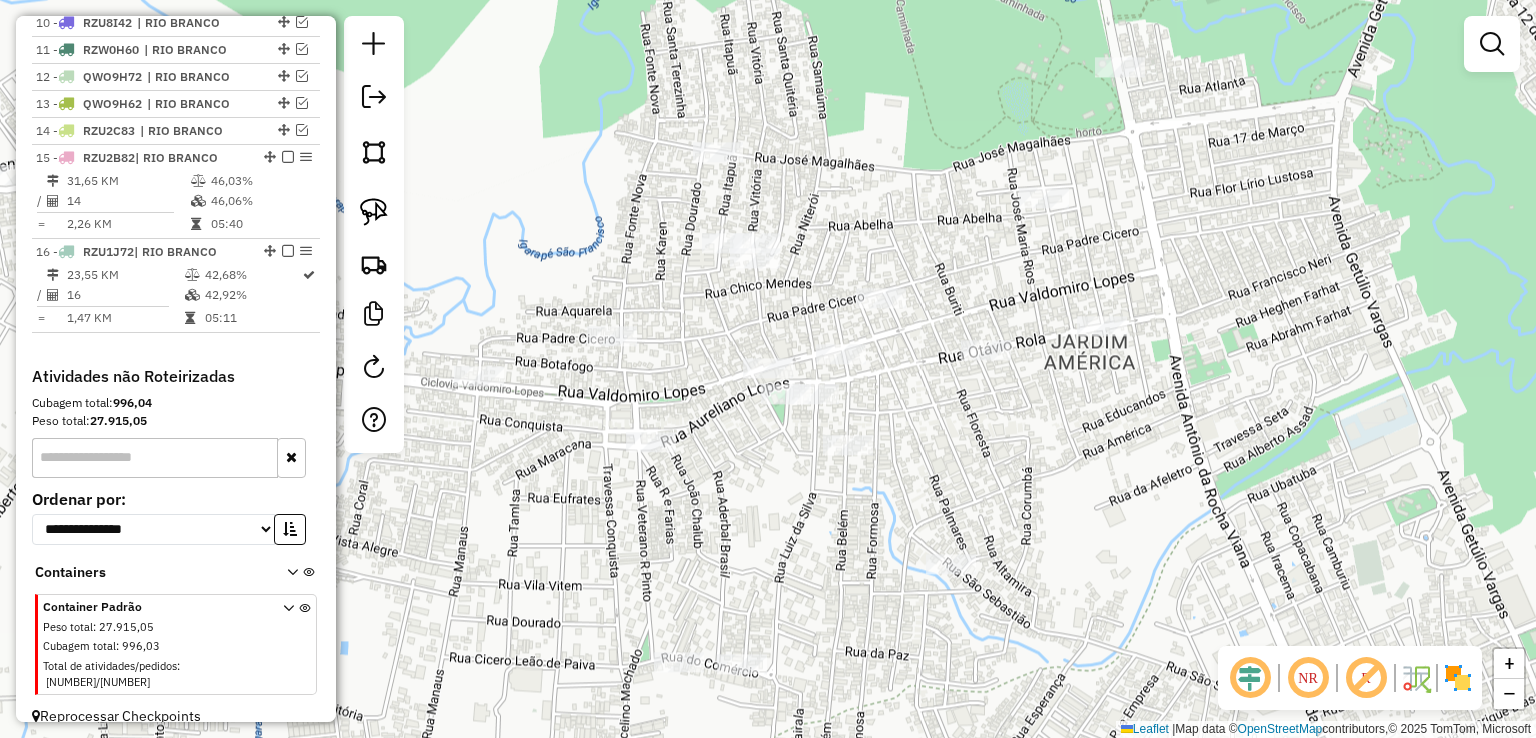 click on "Janela de atendimento Grade de atendimento Capacidade Transportadoras Veículos Cliente Pedidos  Rotas Selecione os dias de semana para filtrar as janelas de atendimento  Seg   Ter   Qua   Qui   Sex   Sáb   Dom  Informe o período da janela de atendimento: De: Até:  Filtrar exatamente a janela do cliente  Considerar janela de atendimento padrão  Selecione os dias de semana para filtrar as grades de atendimento  Seg   Ter   Qua   Qui   Sex   Sáb   Dom   Considerar clientes sem dia de atendimento cadastrado  Clientes fora do dia de atendimento selecionado Filtrar as atividades entre os valores definidos abaixo:  Peso mínimo:   Peso máximo:   Cubagem mínima:   Cubagem máxima:   De:   Até:  Filtrar as atividades entre o tempo de atendimento definido abaixo:  De:   Até:   Considerar capacidade total dos clientes não roteirizados Transportadora: Selecione um ou mais itens Tipo de veículo: Selecione um ou mais itens Veículo: Selecione um ou mais itens Motorista: Selecione um ou mais itens Nome: Rótulo:" 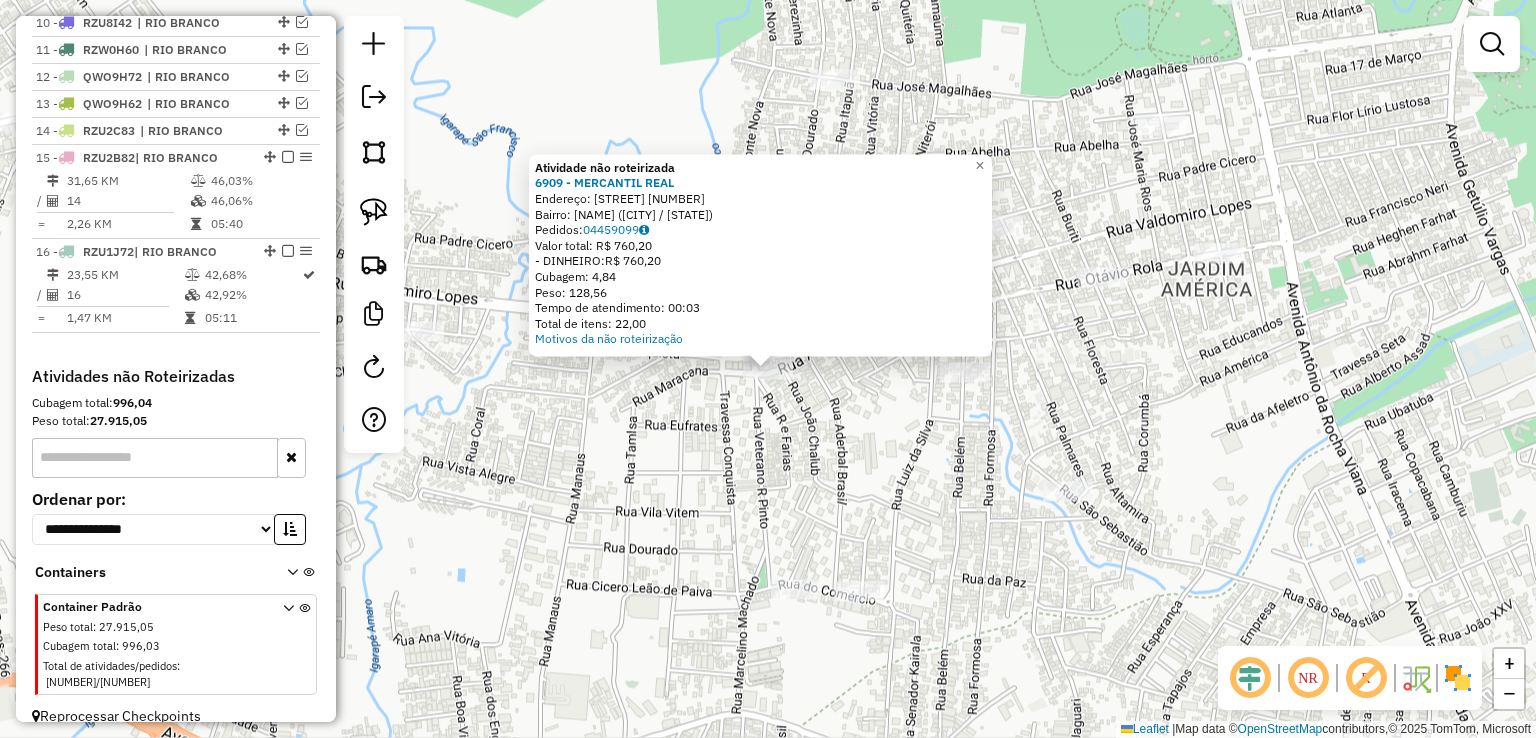 click on "Atividade não roteirizada 6909 - MERCANTIL  REAL  Endereço:  RUA AURELIANO LOPES 256   Bairro: MANOEL JULIAO (RIO BRANCO / AC)   Pedidos:  04459099   Valor total: R$ 760,20   - DINHEIRO:  R$ 760,20   Cubagem: 4,84   Peso: 128,56   Tempo de atendimento: 00:03   Total de itens: 22,00  Motivos da não roteirização × Janela de atendimento Grade de atendimento Capacidade Transportadoras Veículos Cliente Pedidos  Rotas Selecione os dias de semana para filtrar as janelas de atendimento  Seg   Ter   Qua   Qui   Sex   Sáb   Dom  Informe o período da janela de atendimento: De: Até:  Filtrar exatamente a janela do cliente  Considerar janela de atendimento padrão  Selecione os dias de semana para filtrar as grades de atendimento  Seg   Ter   Qua   Qui   Sex   Sáb   Dom   Considerar clientes sem dia de atendimento cadastrado  Clientes fora do dia de atendimento selecionado Filtrar as atividades entre os valores definidos abaixo:  Peso mínimo:   Peso máximo:   Cubagem mínima:   Cubagem máxima:   De:   Até:" 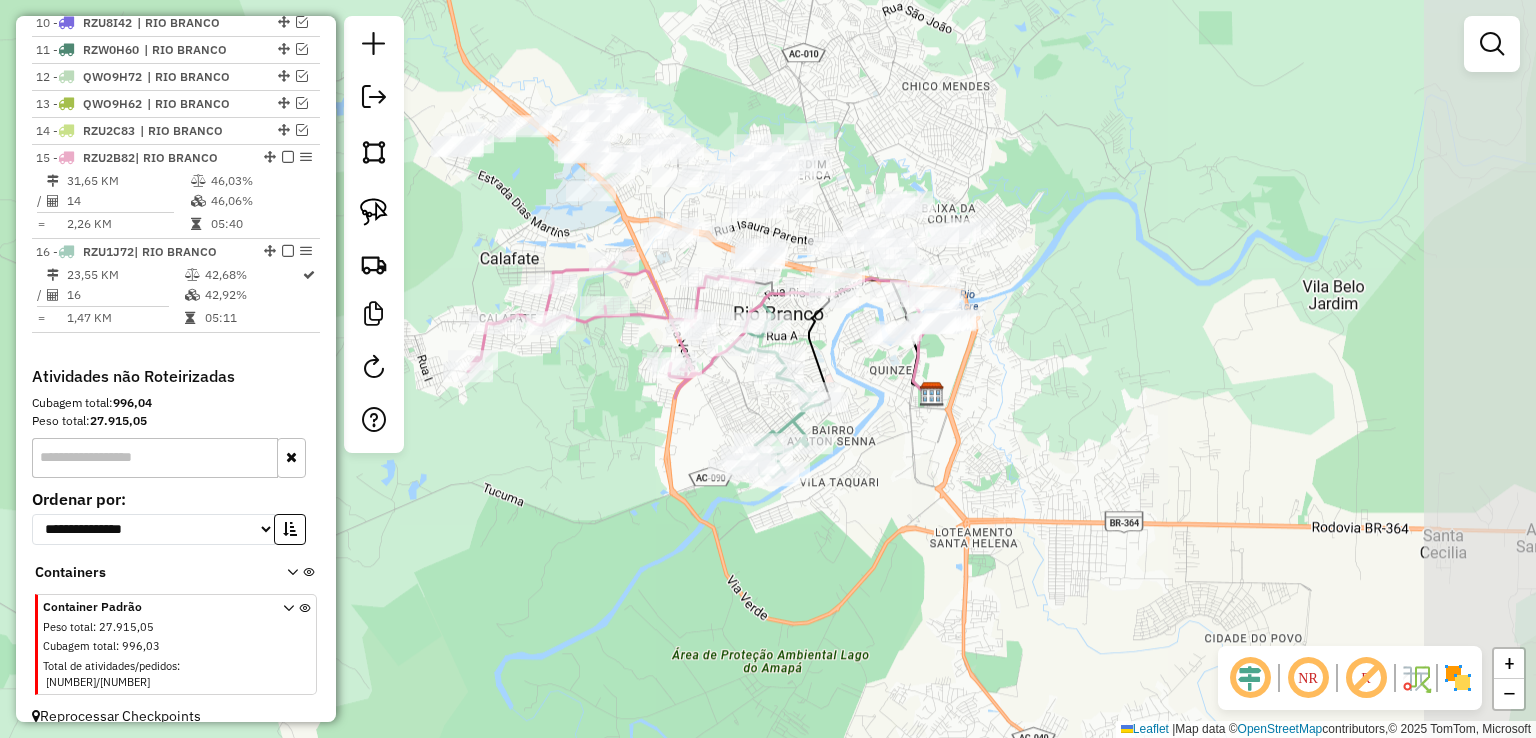 drag, startPoint x: 1152, startPoint y: 405, endPoint x: 1028, endPoint y: 205, distance: 235.32106 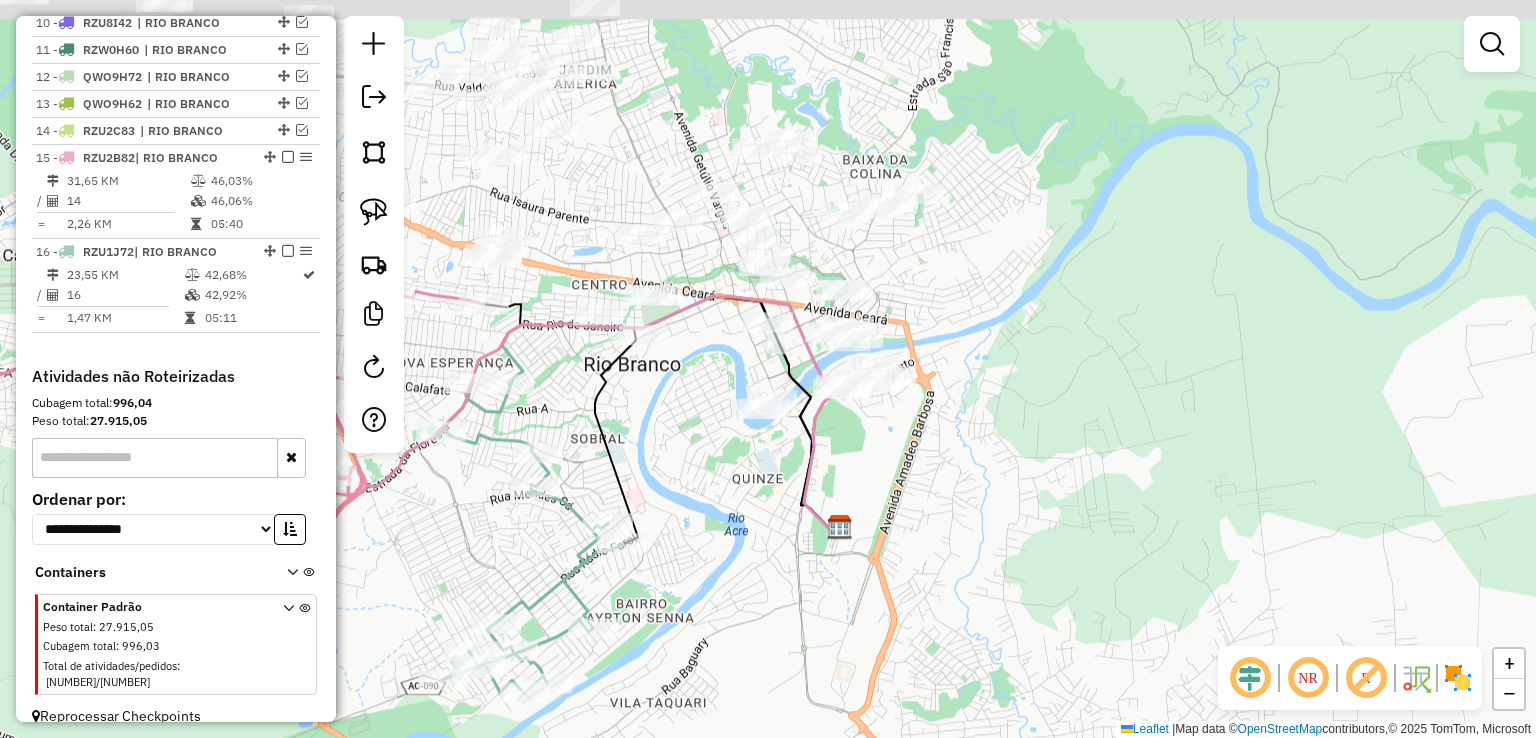drag, startPoint x: 1009, startPoint y: 285, endPoint x: 980, endPoint y: 344, distance: 65.74192 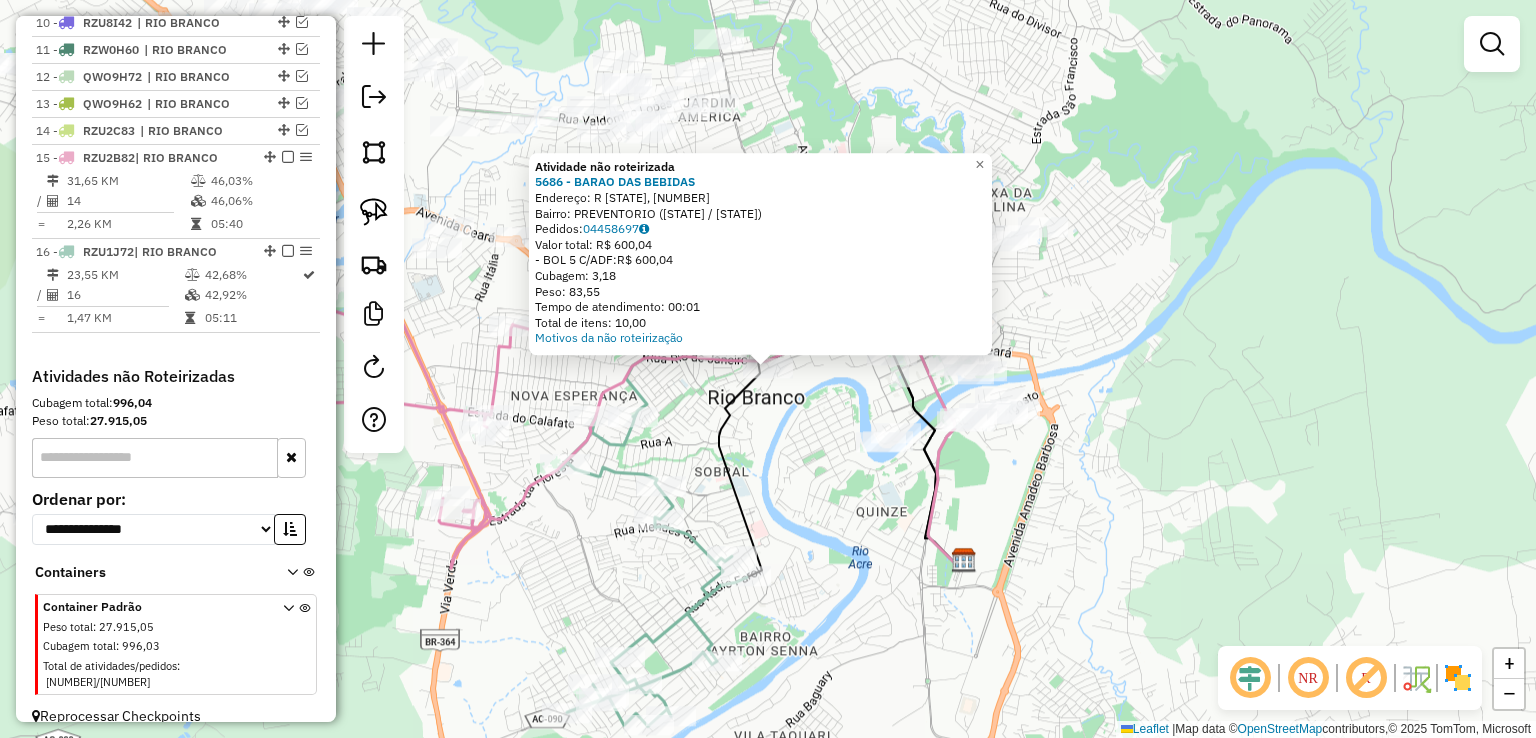 drag, startPoint x: 722, startPoint y: 403, endPoint x: 723, endPoint y: 391, distance: 12.0415945 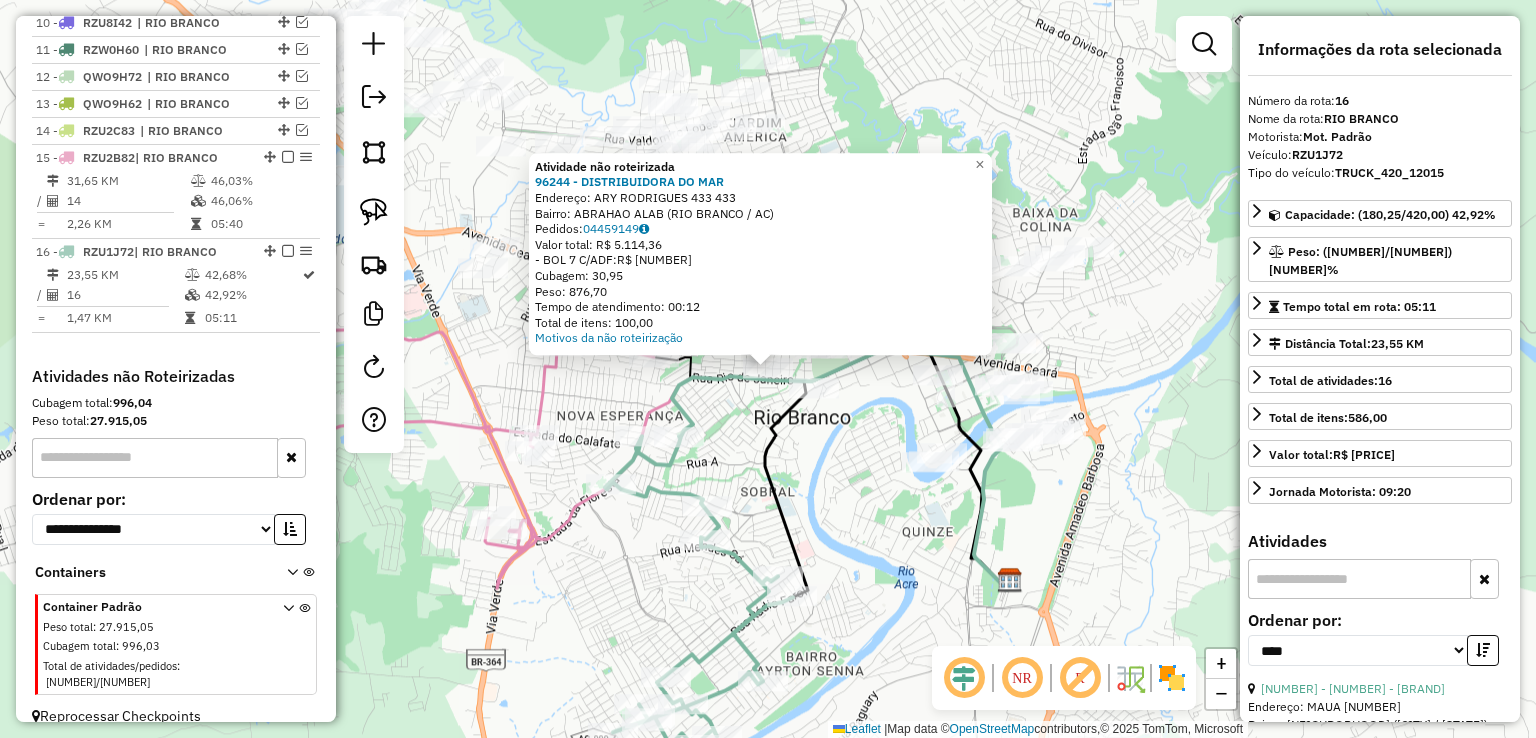 click on "Atividade não roteirizada 96244 - DISTRIBUIDORA DO MAR  Endereço:  ARY RODRIGUES 433 433   Bairro: ABRAHAO ALAB (RIO BRANCO / AC)   Pedidos:  04459149   Valor total: R$ 5.114,36   - BOL 7 C/ADF:  R$ 5.114,36   Cubagem: 30,95   Peso: 876,70   Tempo de atendimento: 00:12   Total de itens: 100,00  Motivos da não roteirização × Janela de atendimento Grade de atendimento Capacidade Transportadoras Veículos Cliente Pedidos  Rotas Selecione os dias de semana para filtrar as janelas de atendimento  Seg   Ter   Qua   Qui   Sex   Sáb   Dom  Informe o período da janela de atendimento: De: Até:  Filtrar exatamente a janela do cliente  Considerar janela de atendimento padrão  Selecione os dias de semana para filtrar as grades de atendimento  Seg   Ter   Qua   Qui   Sex   Sáb   Dom   Considerar clientes sem dia de atendimento cadastrado  Clientes fora do dia de atendimento selecionado Filtrar as atividades entre os valores definidos abaixo:  Peso mínimo:   Peso máximo:   Cubagem mínima:   Cubagem máxima:  +" 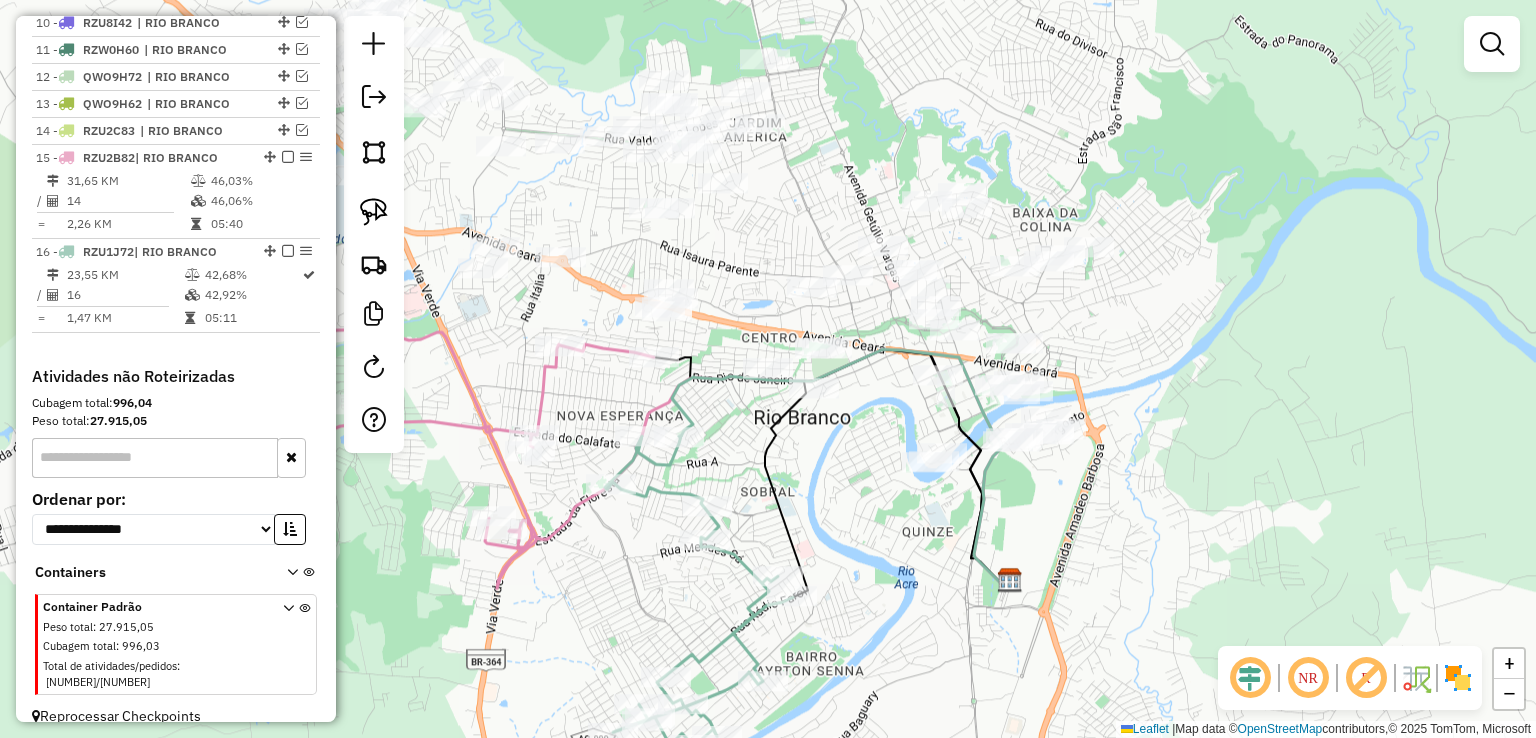 click 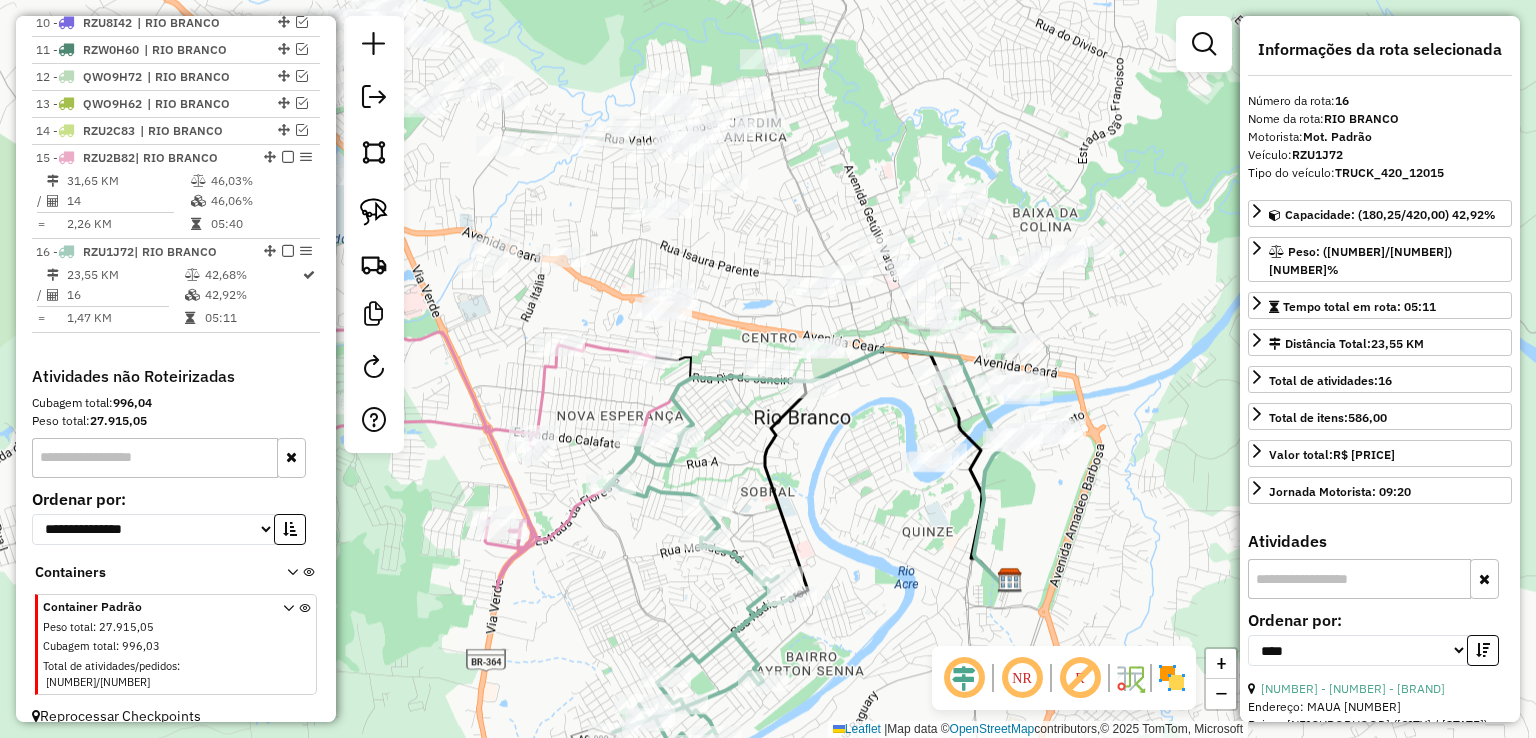 click 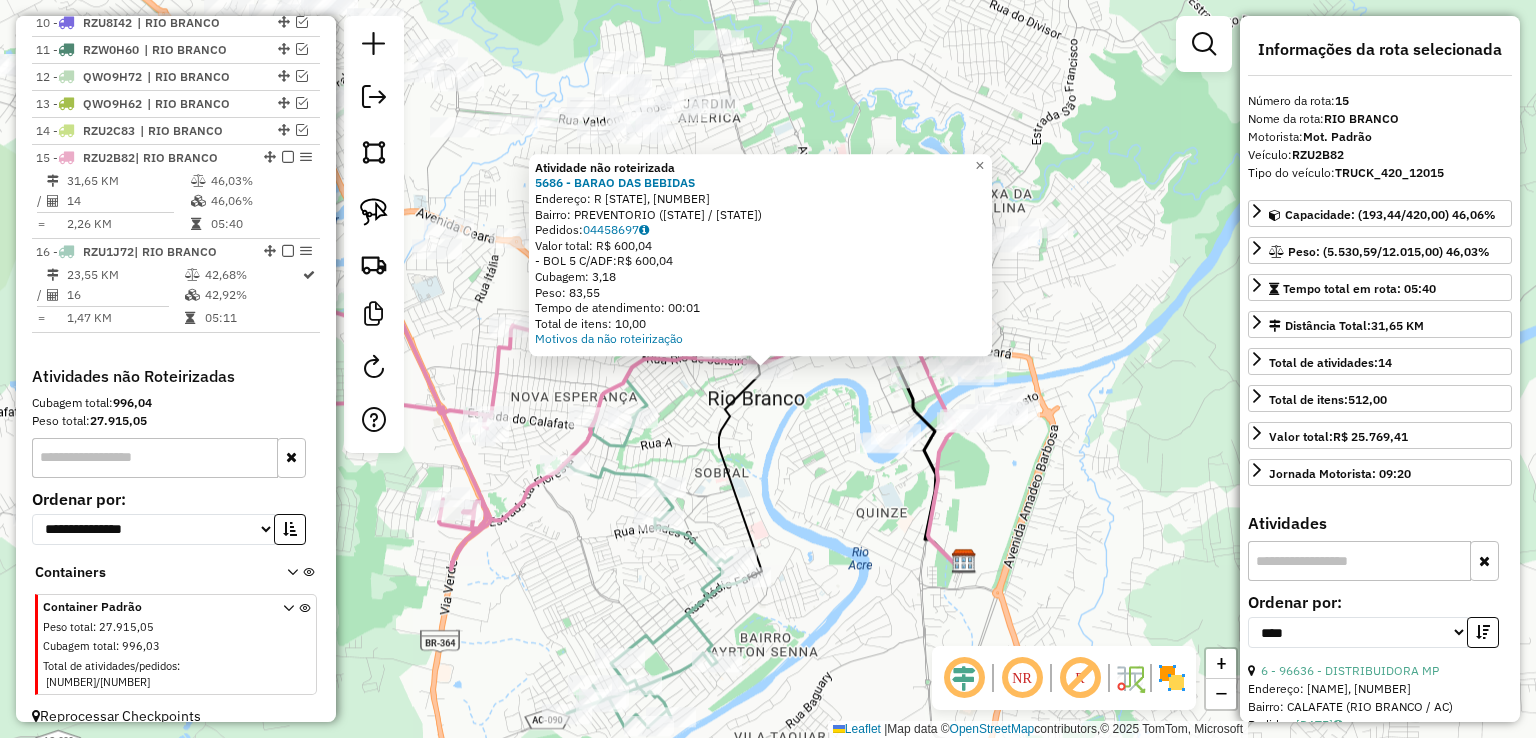 click 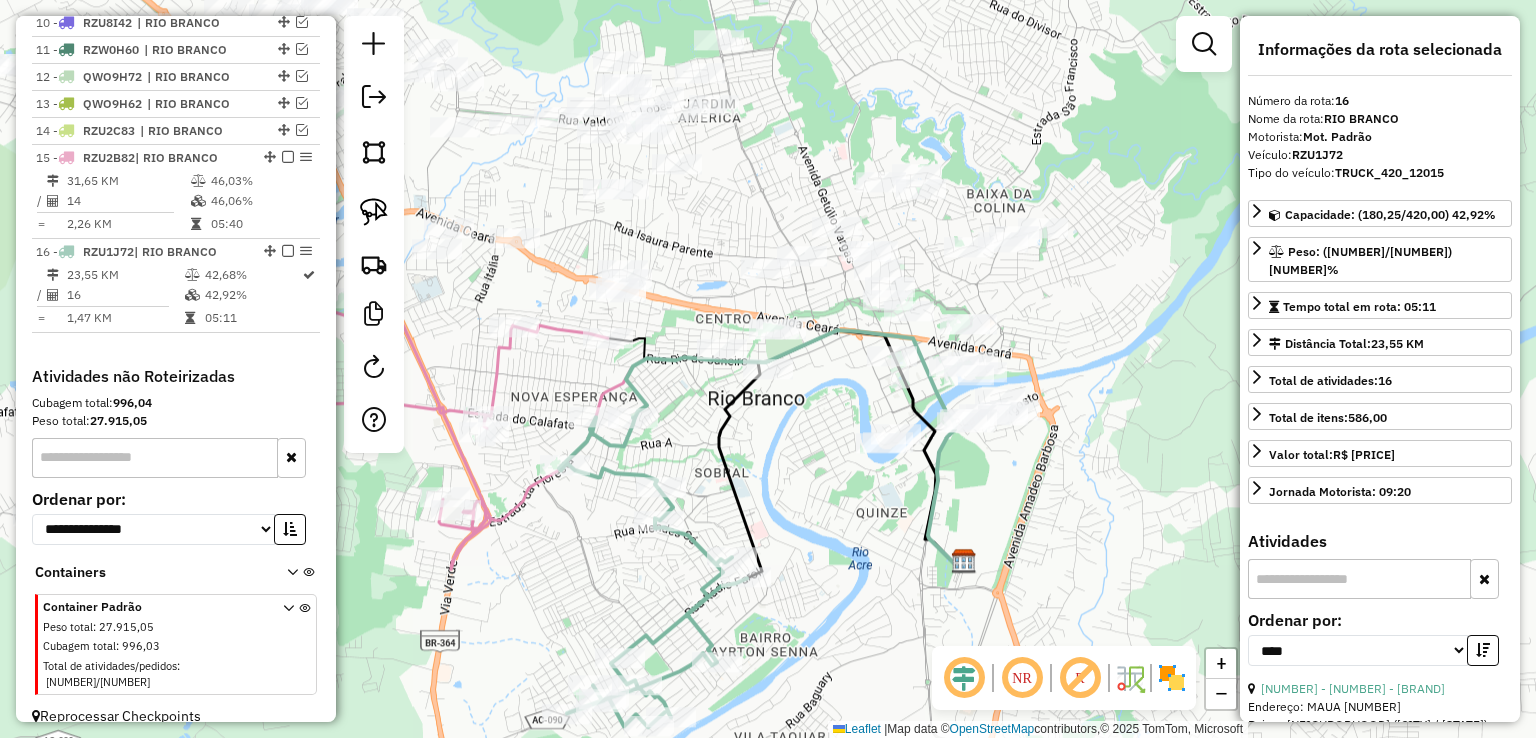 click 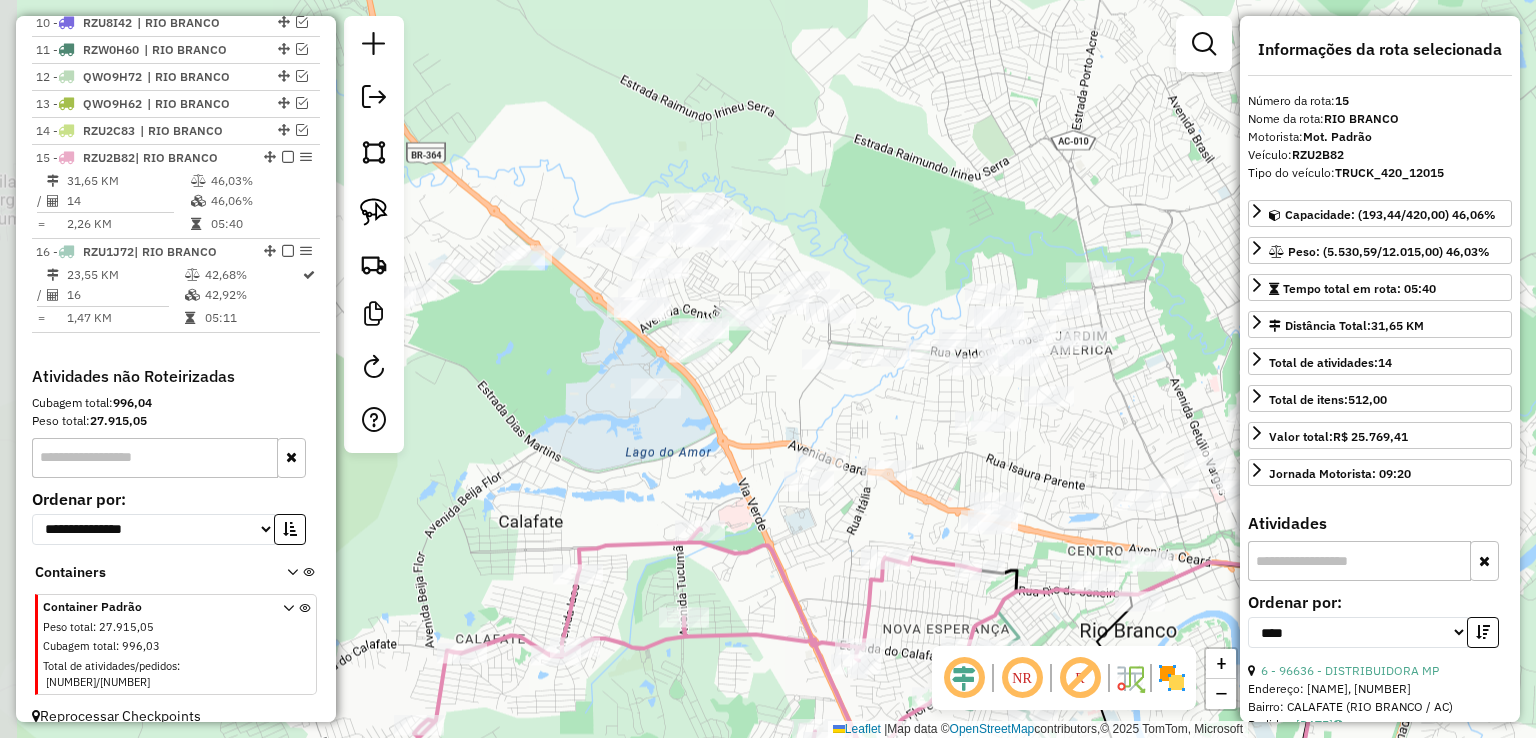 drag, startPoint x: 504, startPoint y: 295, endPoint x: 876, endPoint y: 525, distance: 437.36026 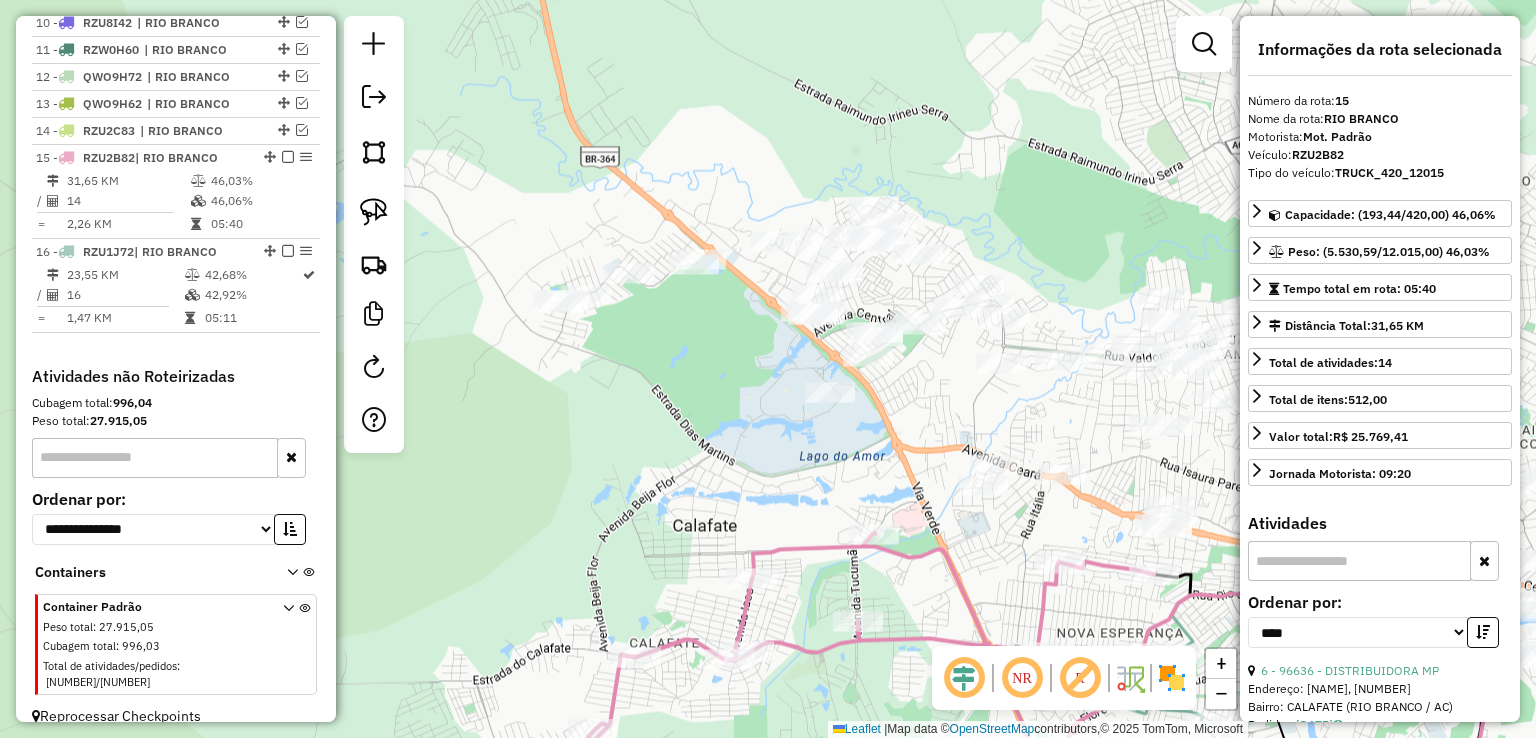 drag, startPoint x: 600, startPoint y: 435, endPoint x: 795, endPoint y: 441, distance: 195.09229 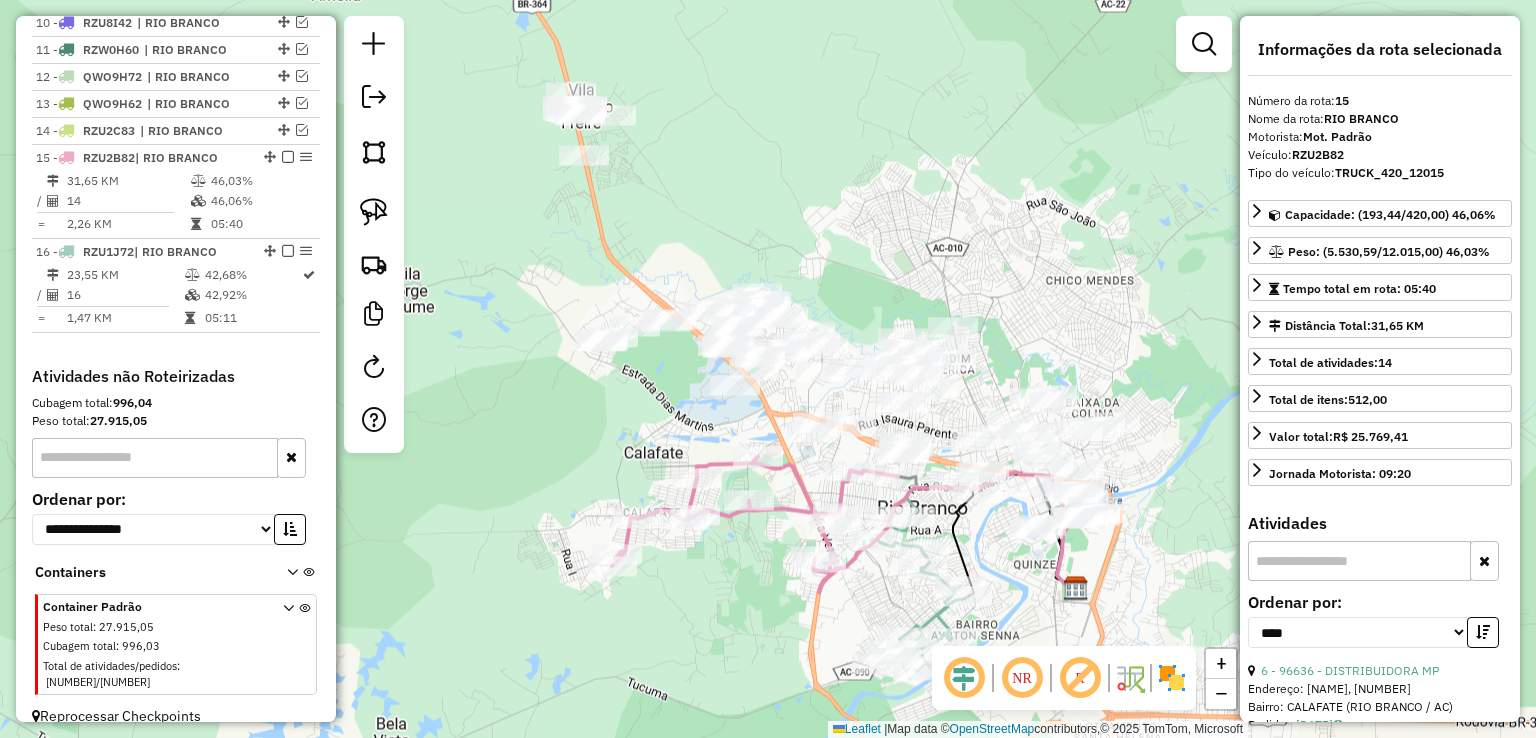 drag, startPoint x: 672, startPoint y: 262, endPoint x: 656, endPoint y: 265, distance: 16.27882 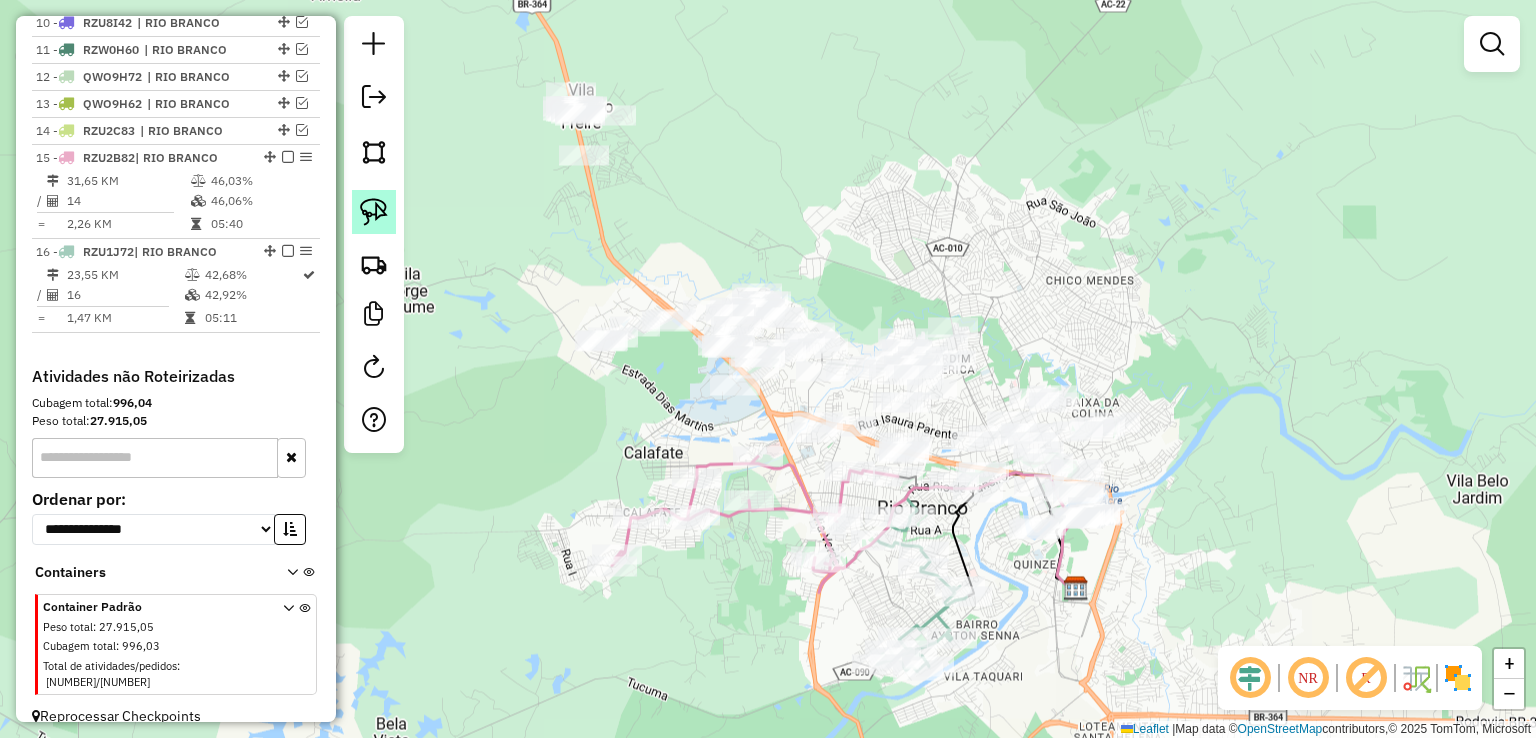 click 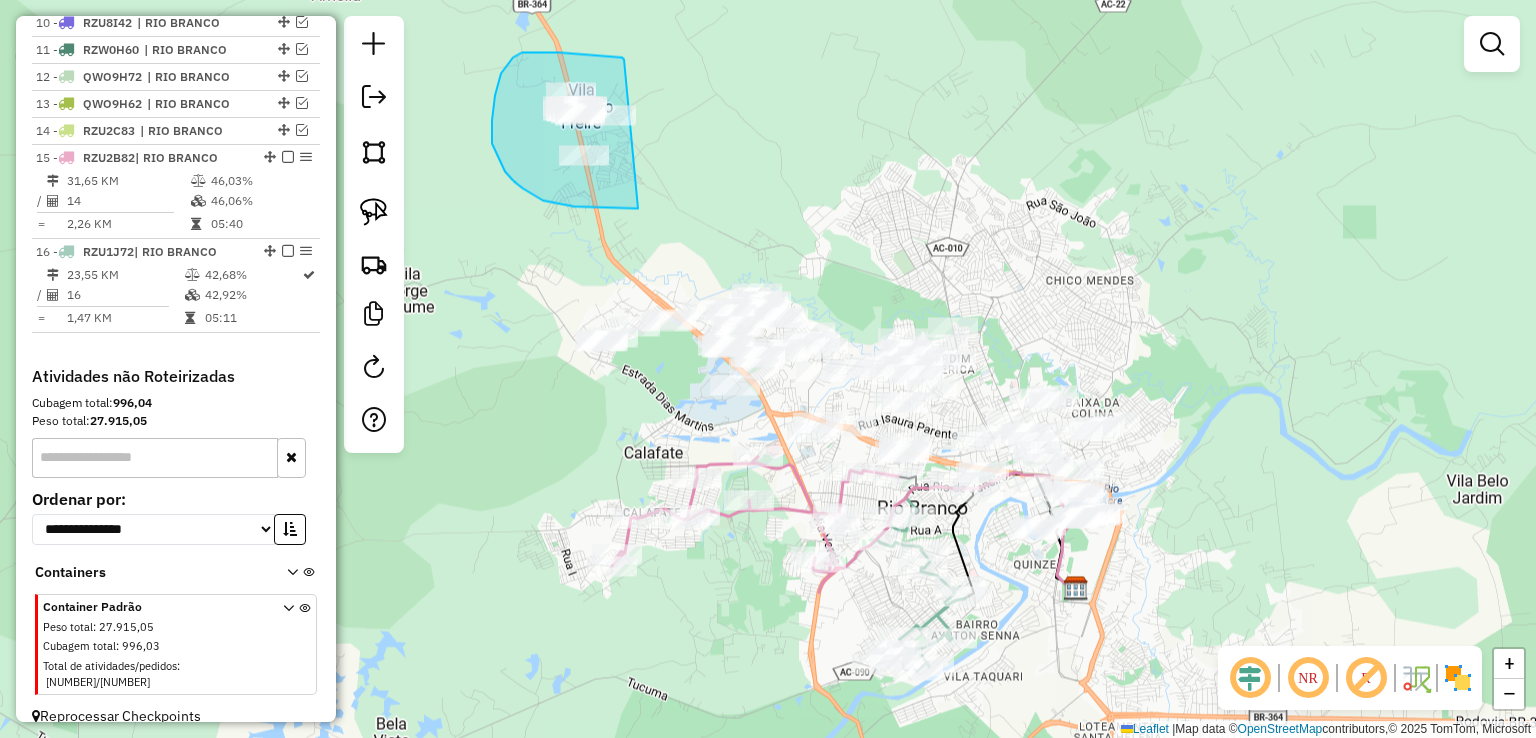 drag, startPoint x: 624, startPoint y: 59, endPoint x: 680, endPoint y: 185, distance: 137.884 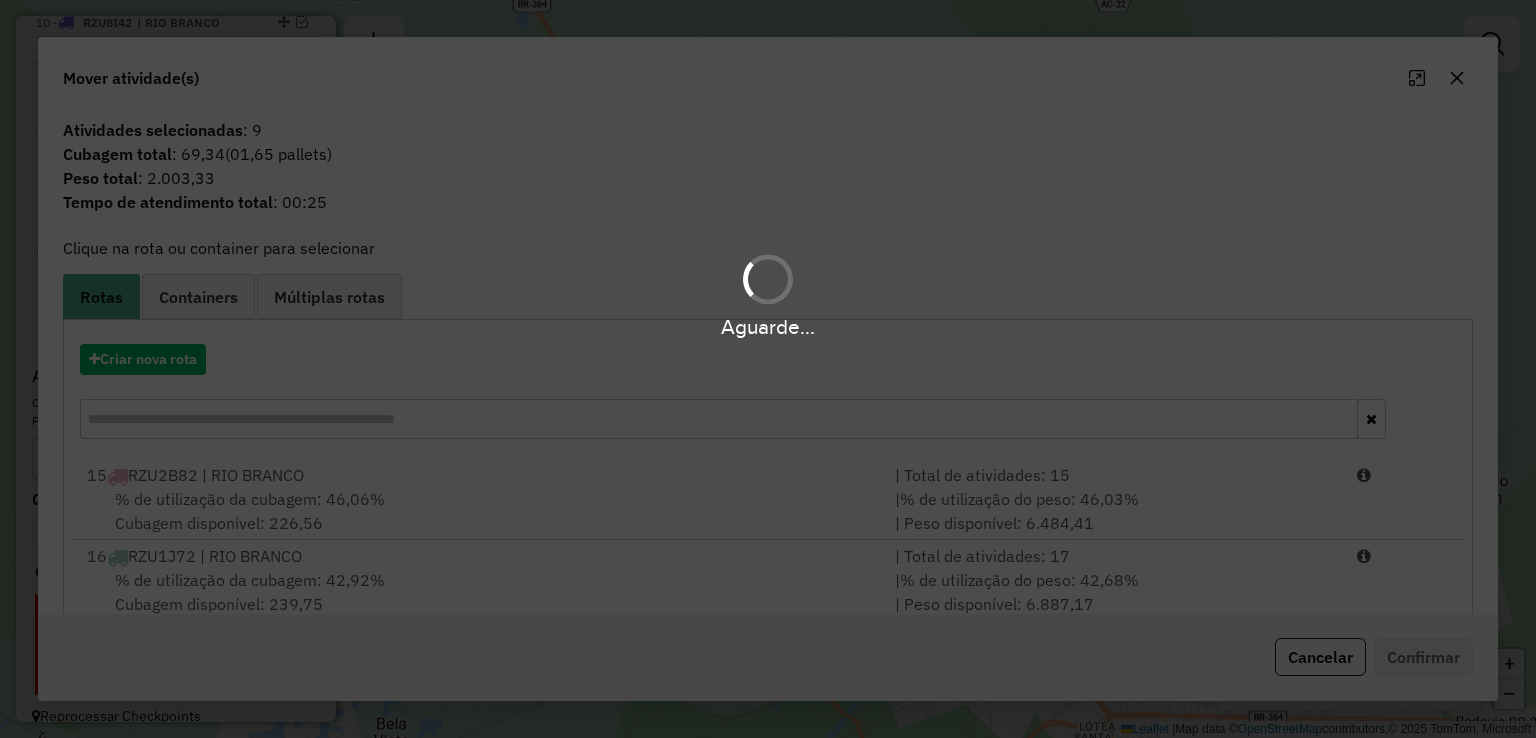click on "Aguarde..." at bounding box center [768, 369] 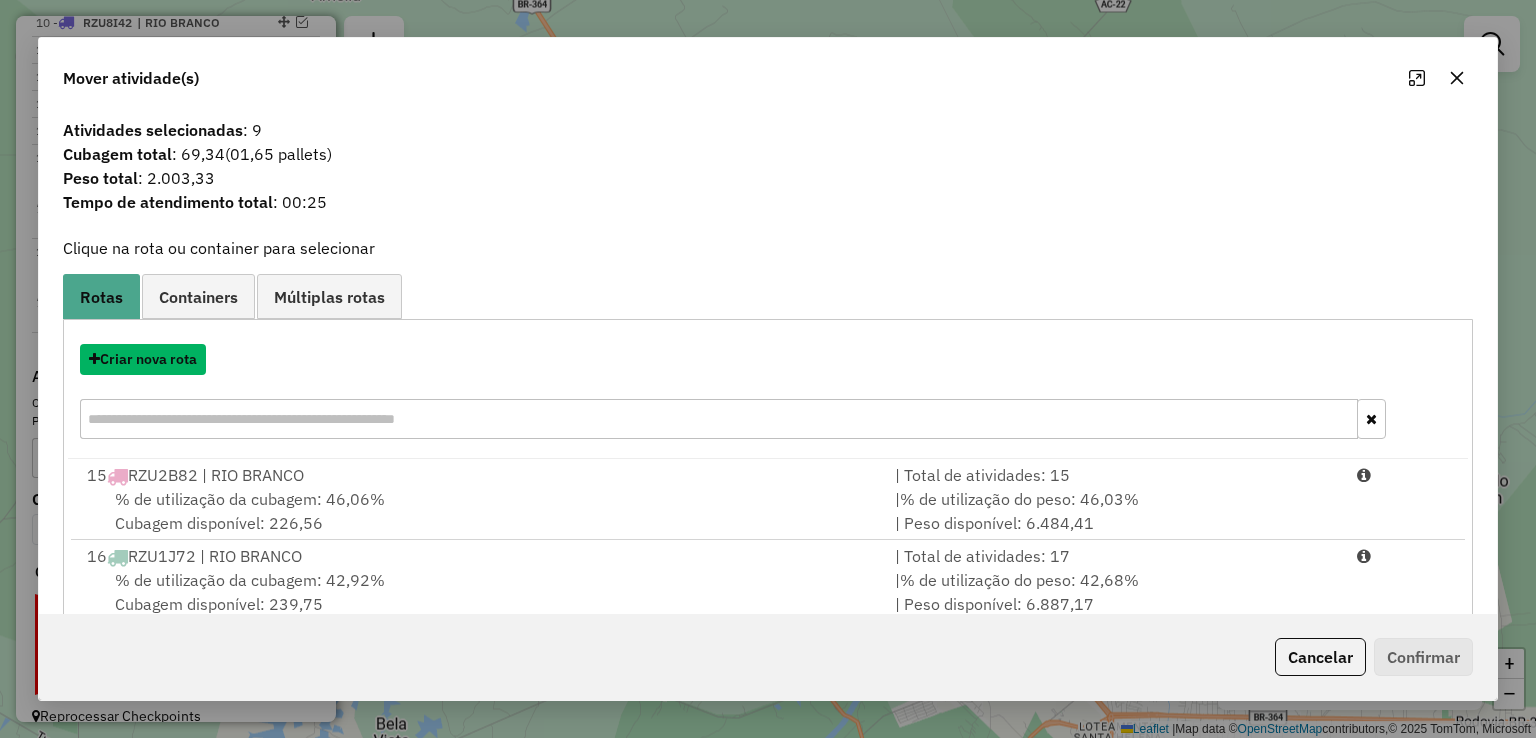 click on "Criar nova rota" at bounding box center (143, 359) 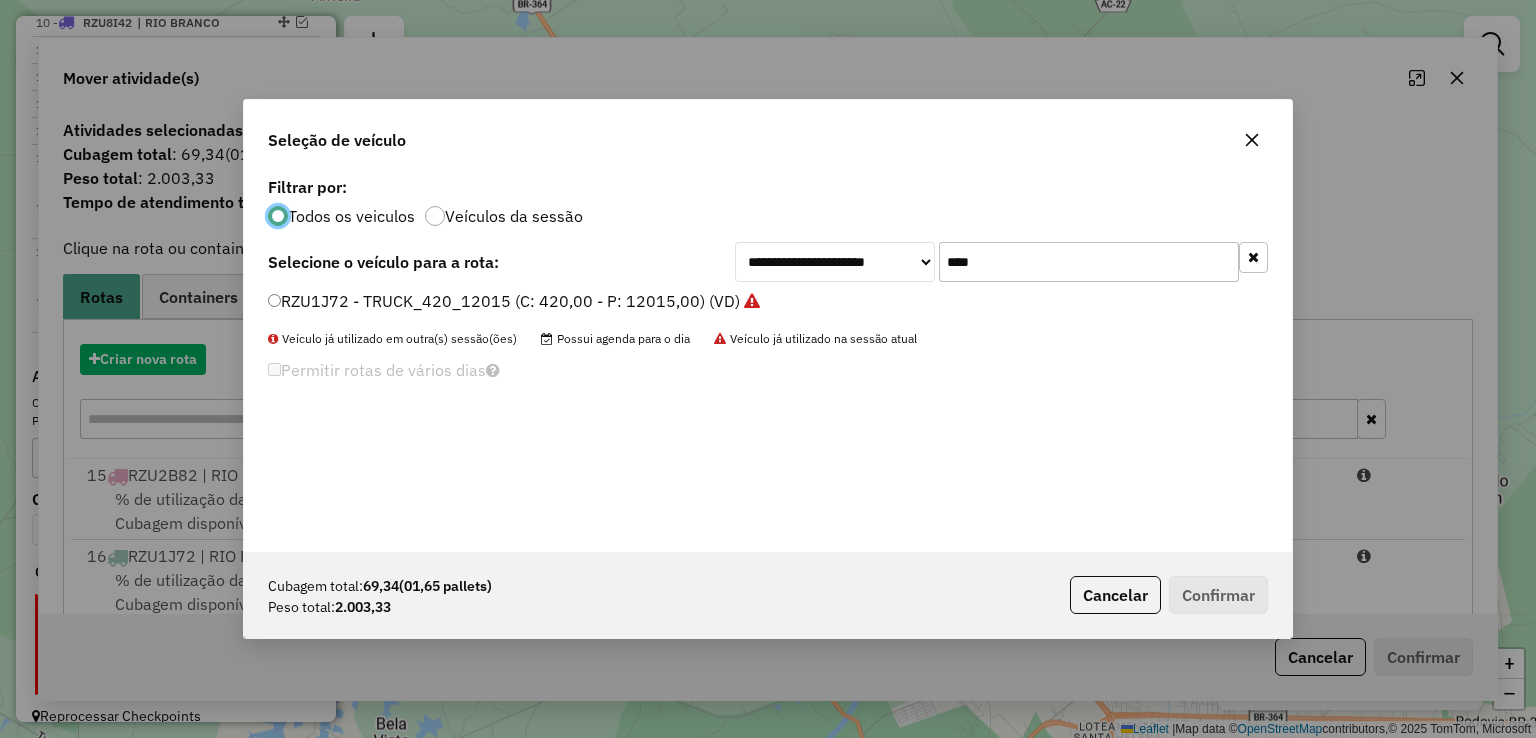 scroll, scrollTop: 10, scrollLeft: 6, axis: both 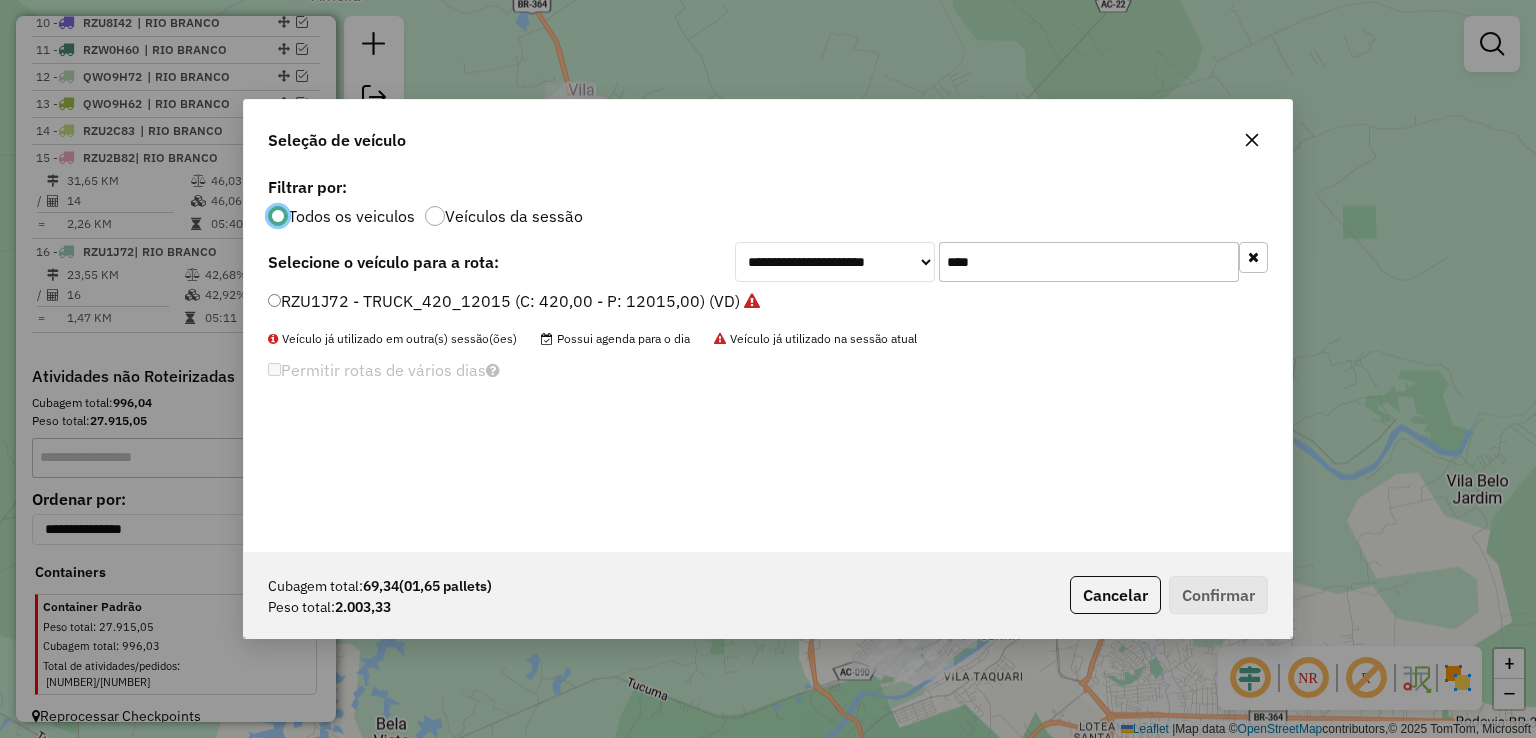 drag, startPoint x: 978, startPoint y: 265, endPoint x: 870, endPoint y: 260, distance: 108.11568 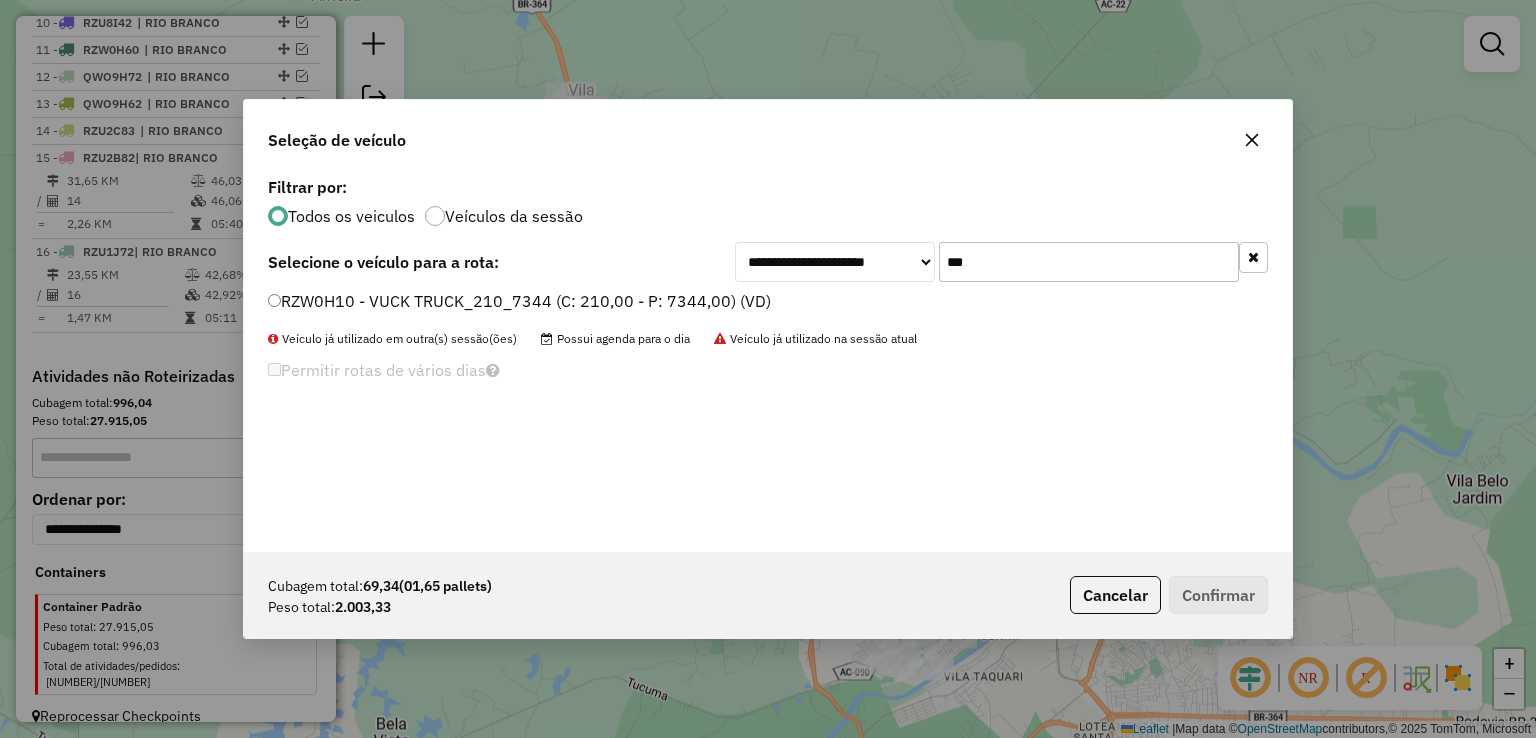 type on "***" 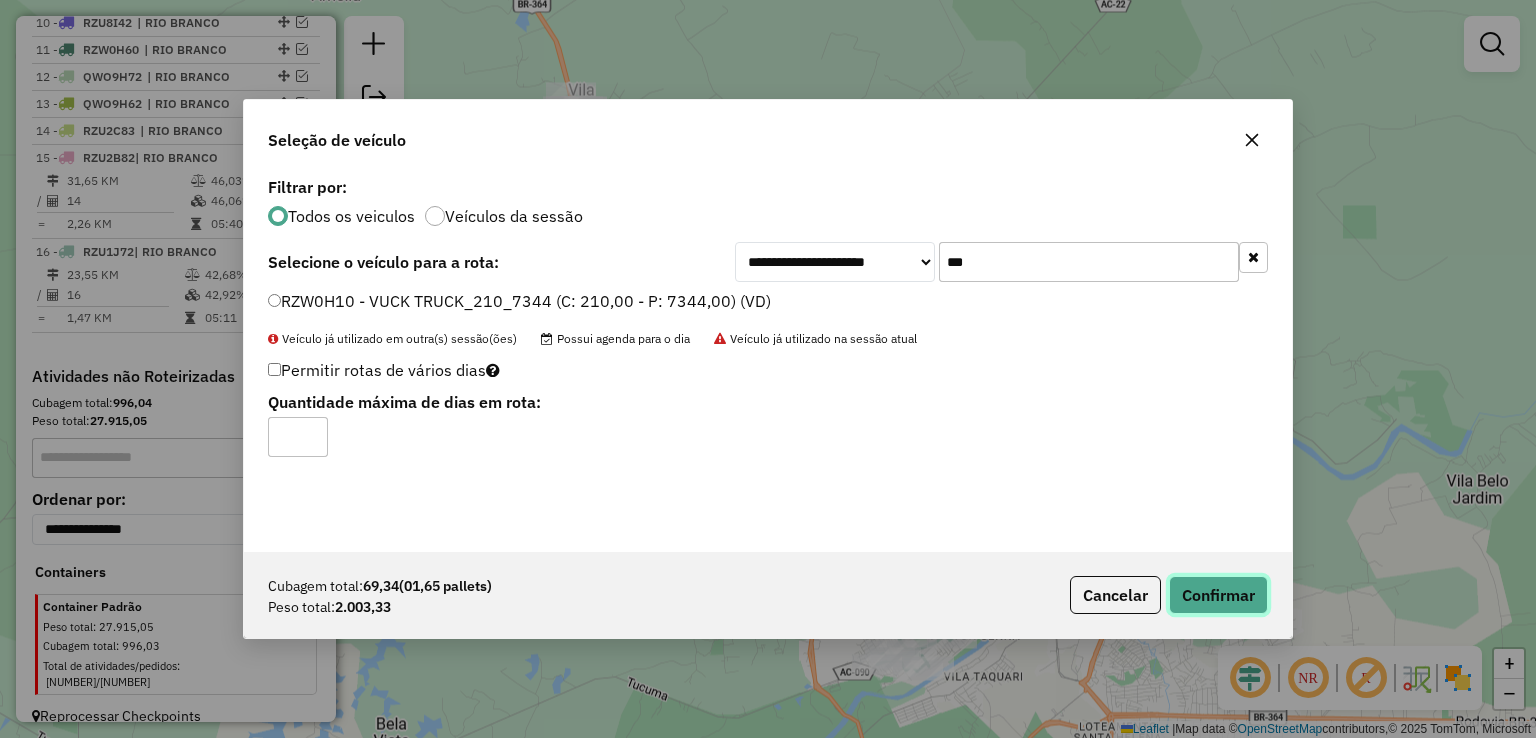 click on "Confirmar" 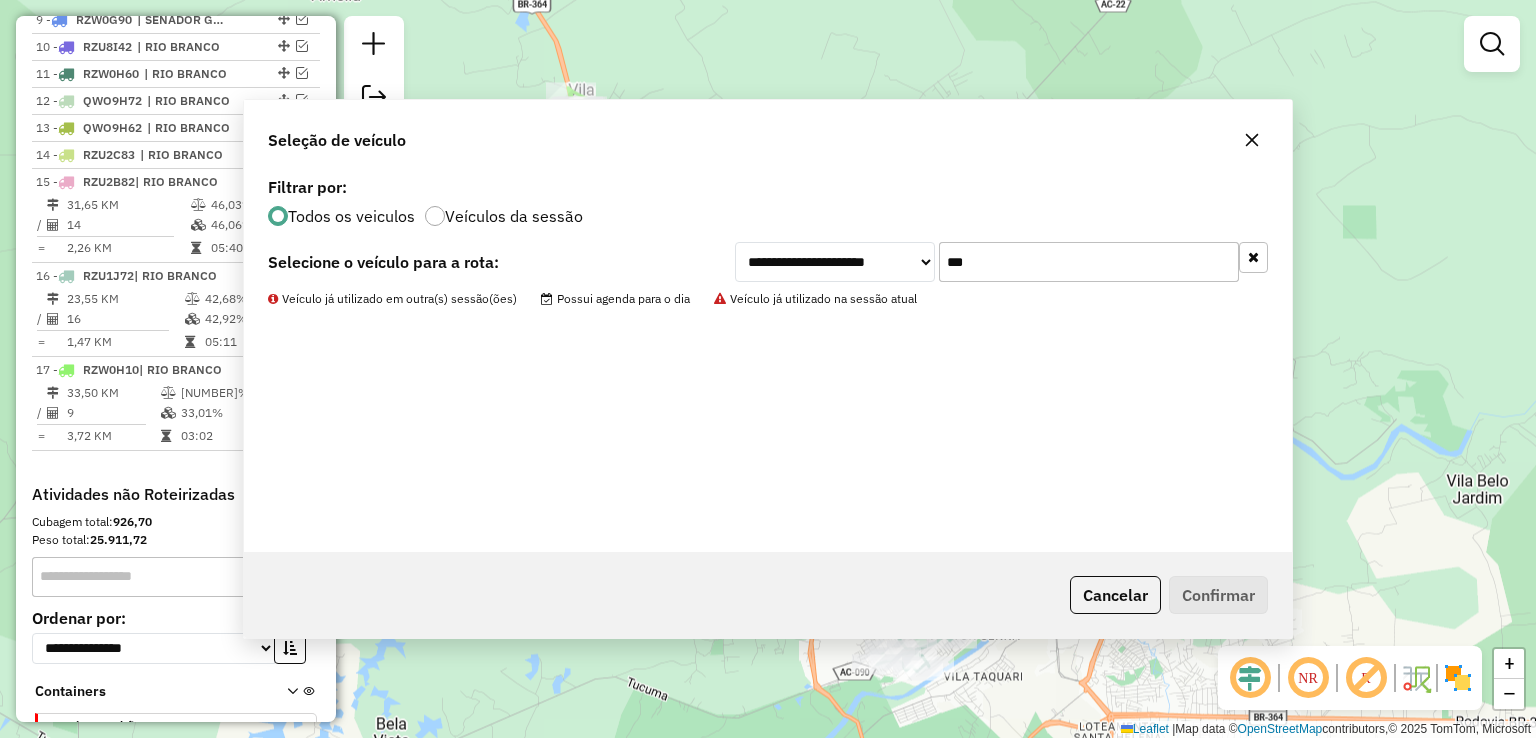 scroll, scrollTop: 1024, scrollLeft: 0, axis: vertical 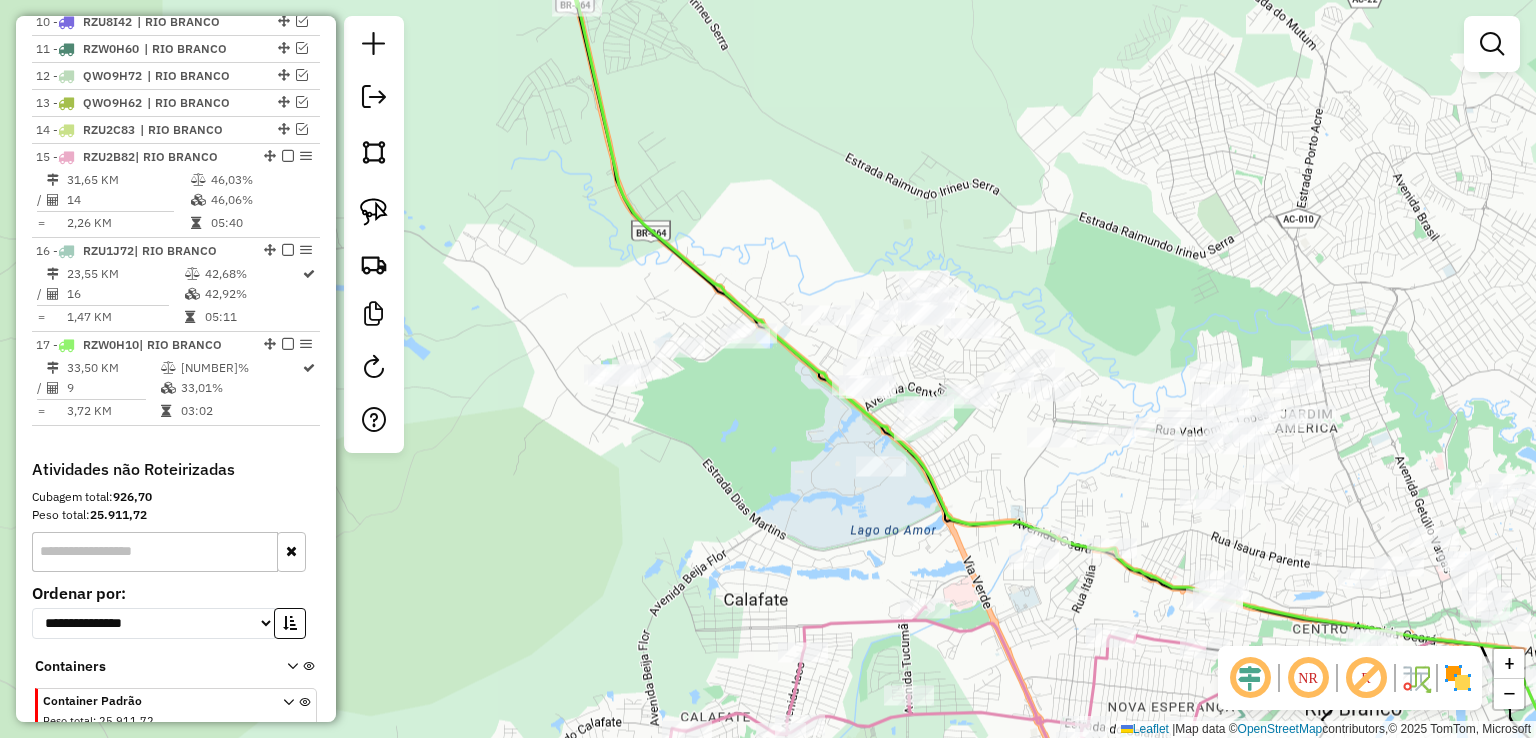 drag, startPoint x: 608, startPoint y: 289, endPoint x: 596, endPoint y: 325, distance: 37.94733 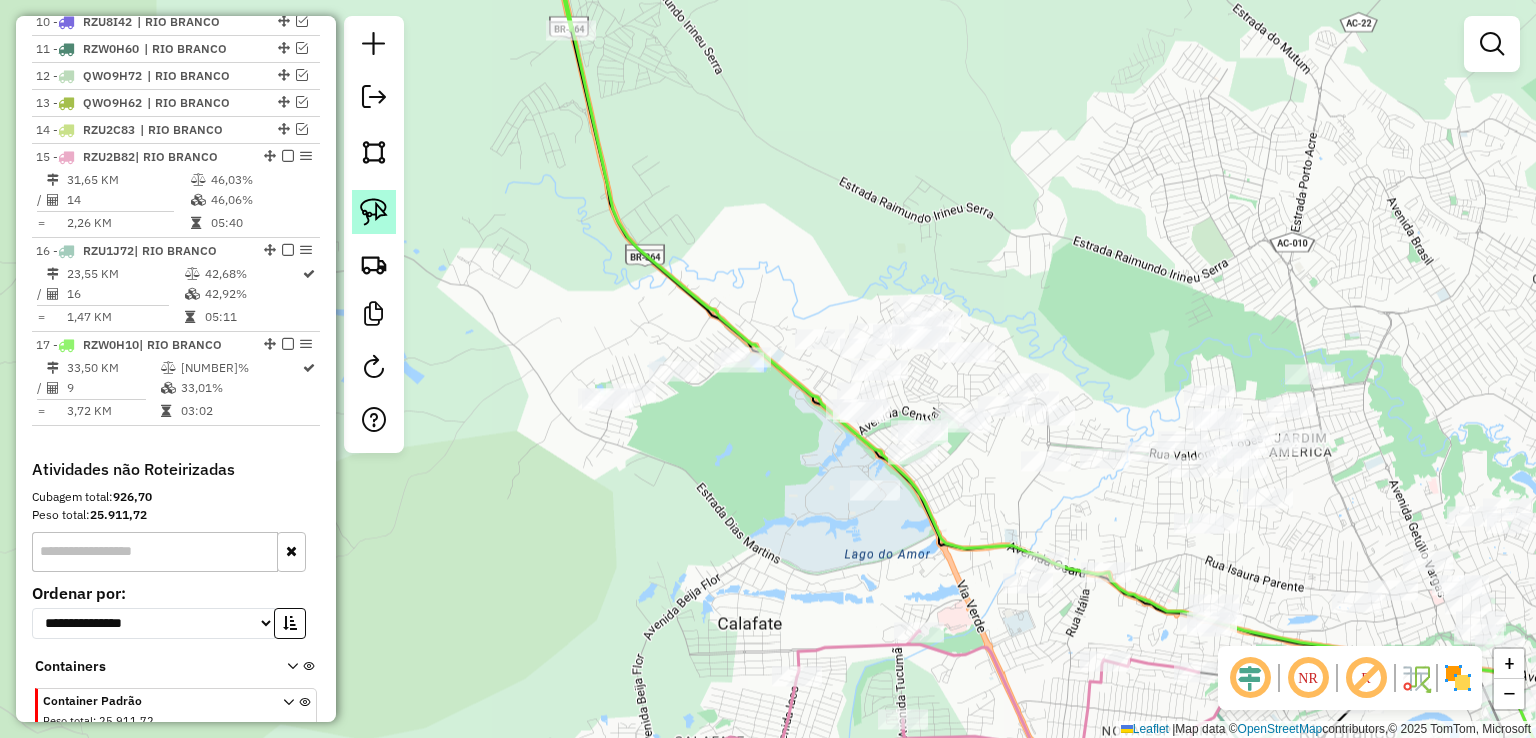 click 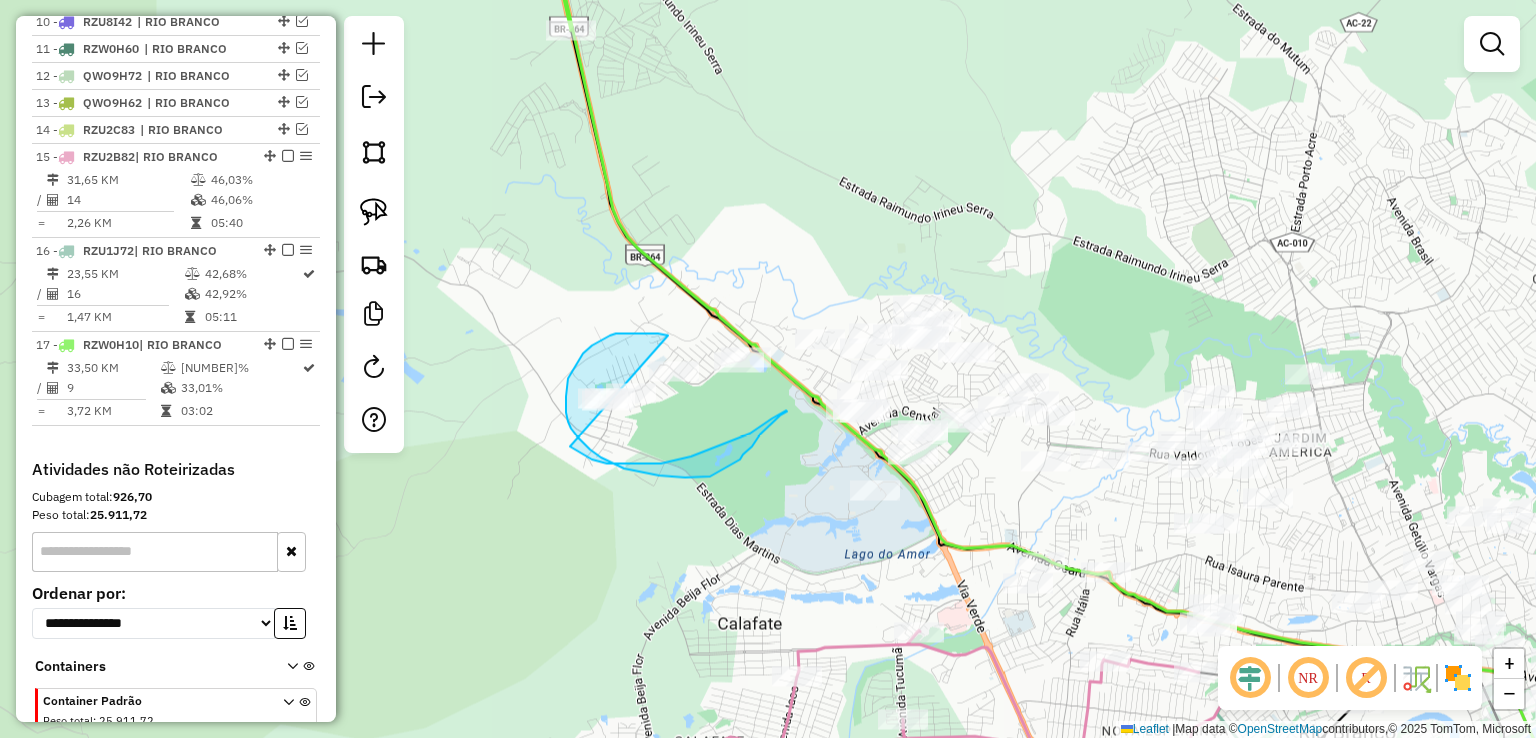 drag, startPoint x: 666, startPoint y: 335, endPoint x: 504, endPoint y: 347, distance: 162.44383 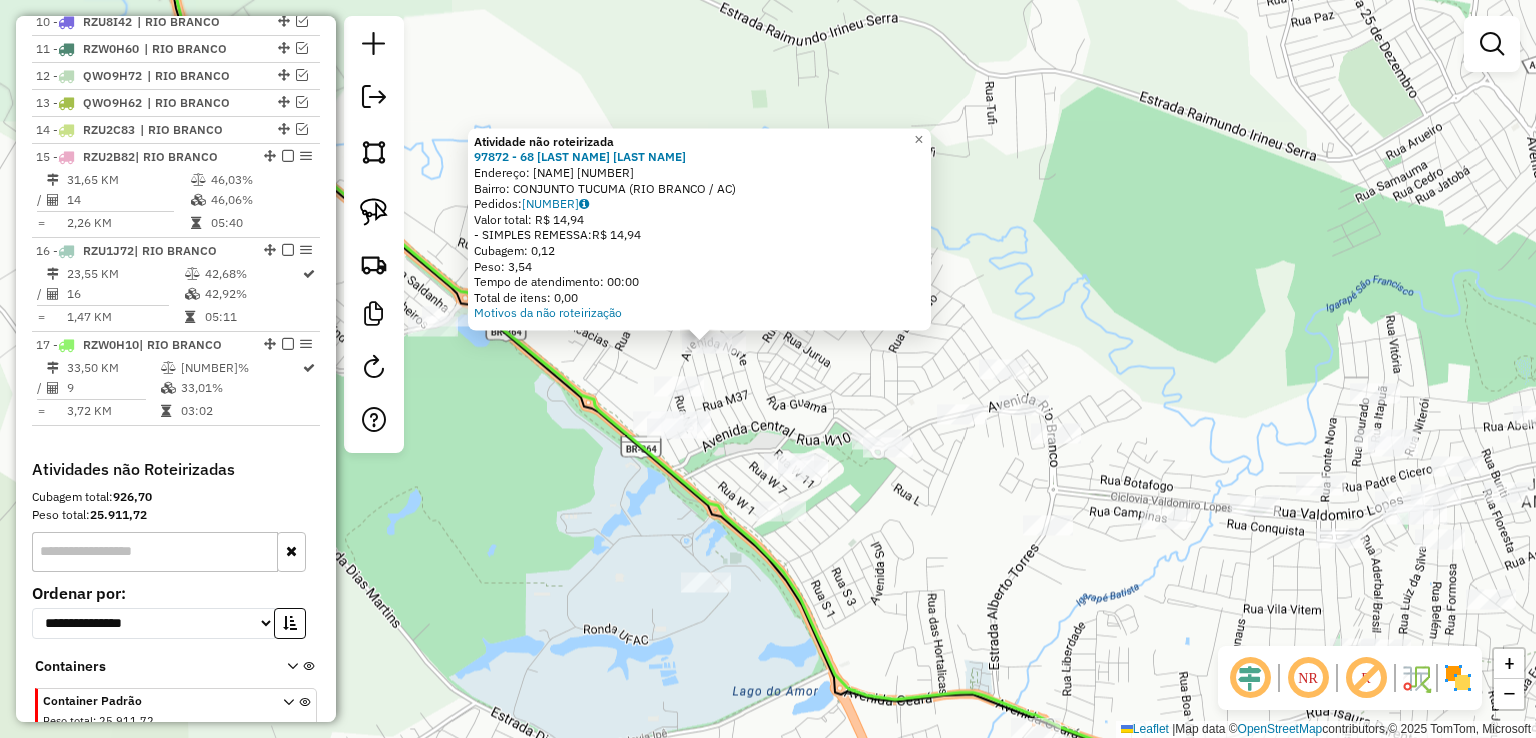 click on "Atividade não roteirizada 97872 - 68 BARDEGA DISTRIBUI  Endereço:  NORTE 448   Bairro: CONJUNTO TUCUMA (RIO BRANCO / AC)   Pedidos:  04459171   Valor total: R$ 14,94   - SIMPLES REMESSA:  R$ 14,94   Cubagem: 0,12   Peso: 3,54   Tempo de atendimento: 00:00   Total de itens: 0,00  Motivos da não roteirização × Janela de atendimento Grade de atendimento Capacidade Transportadoras Veículos Cliente Pedidos  Rotas Selecione os dias de semana para filtrar as janelas de atendimento  Seg   Ter   Qua   Qui   Sex   Sáb   Dom  Informe o período da janela de atendimento: De: Até:  Filtrar exatamente a janela do cliente  Considerar janela de atendimento padrão  Selecione os dias de semana para filtrar as grades de atendimento  Seg   Ter   Qua   Qui   Sex   Sáb   Dom   Considerar clientes sem dia de atendimento cadastrado  Clientes fora do dia de atendimento selecionado Filtrar as atividades entre os valores definidos abaixo:  Peso mínimo:   Peso máximo:   Cubagem mínima:   Cubagem máxima:   De:   Até:  De:" 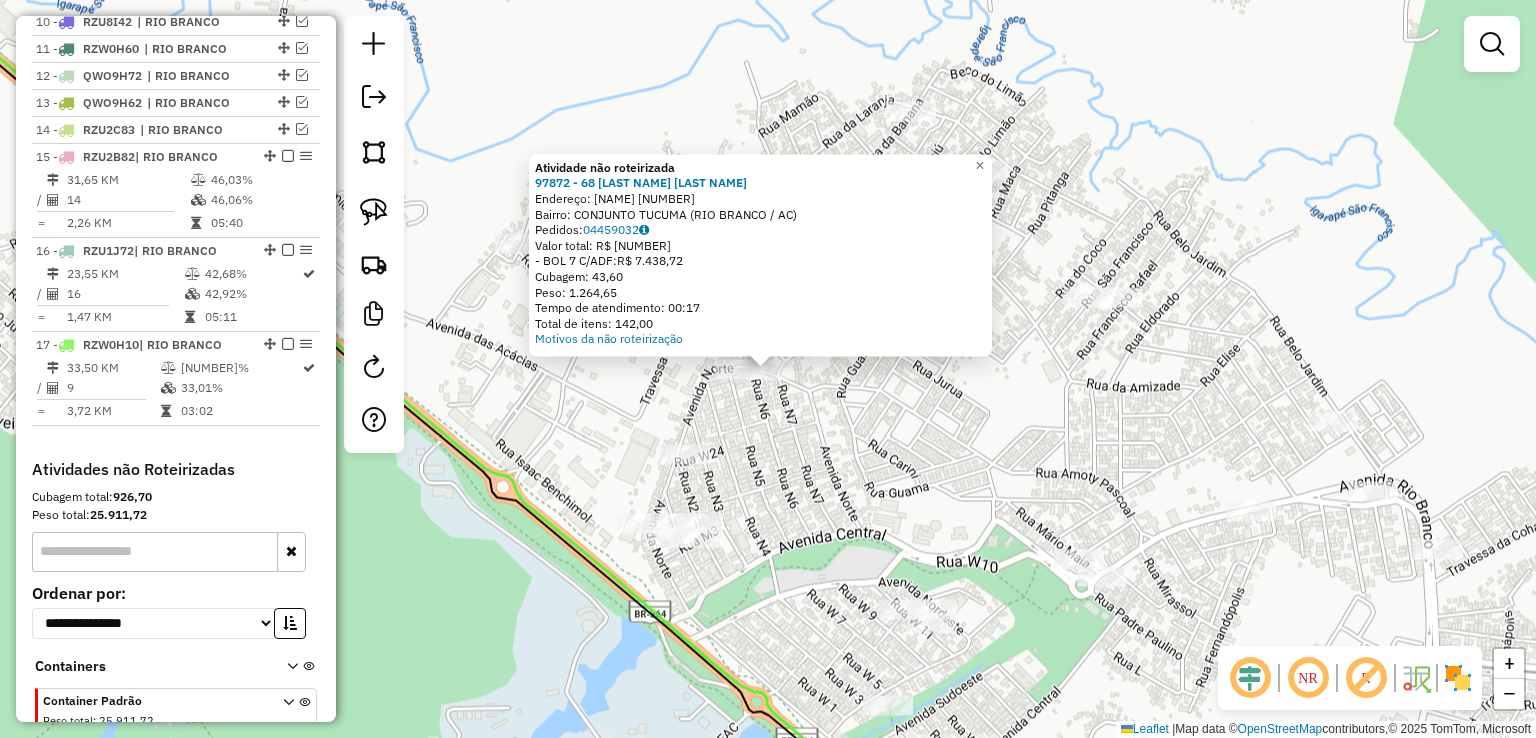 click on "Atividade não roteirizada 97872 - 68 BARDEGA DISTRIBUI  Endereço:  NORTE 448   Bairro: CONJUNTO TUCUMA (RIO BRANCO / AC)   Pedidos:  04459032   Valor total: R$ 7.438,72   - BOL 7 C/ADF:  R$ 7.438,72   Cubagem: 43,60   Peso: 1.264,65   Tempo de atendimento: 00:17   Total de itens: 142,00  Motivos da não roteirização × Janela de atendimento Grade de atendimento Capacidade Transportadoras Veículos Cliente Pedidos  Rotas Selecione os dias de semana para filtrar as janelas de atendimento  Seg   Ter   Qua   Qui   Sex   Sáb   Dom  Informe o período da janela de atendimento: De: Até:  Filtrar exatamente a janela do cliente  Considerar janela de atendimento padrão  Selecione os dias de semana para filtrar as grades de atendimento  Seg   Ter   Qua   Qui   Sex   Sáb   Dom   Considerar clientes sem dia de atendimento cadastrado  Clientes fora do dia de atendimento selecionado Filtrar as atividades entre os valores definidos abaixo:  Peso mínimo:   Peso máximo:   Cubagem mínima:   Cubagem máxima:   De:  +" 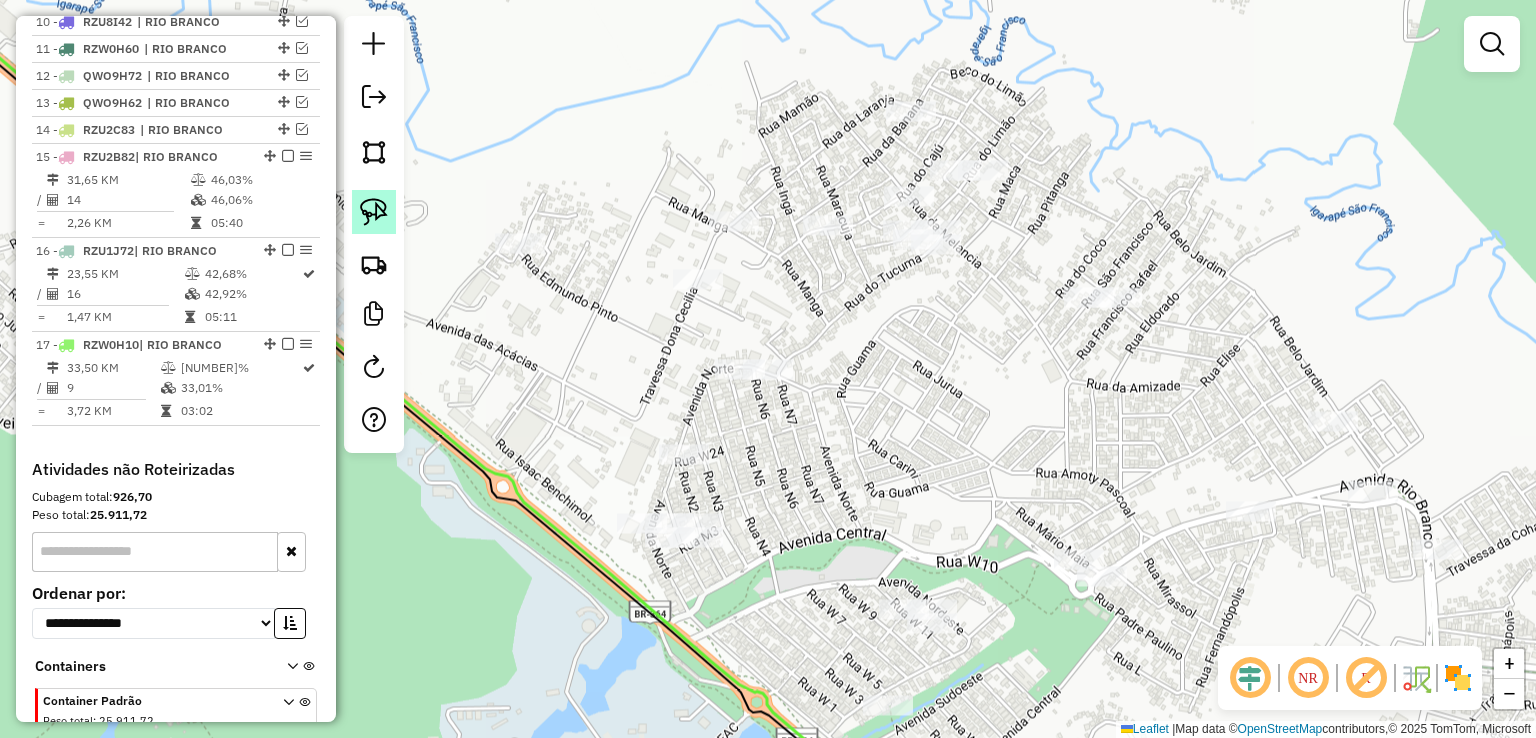 click 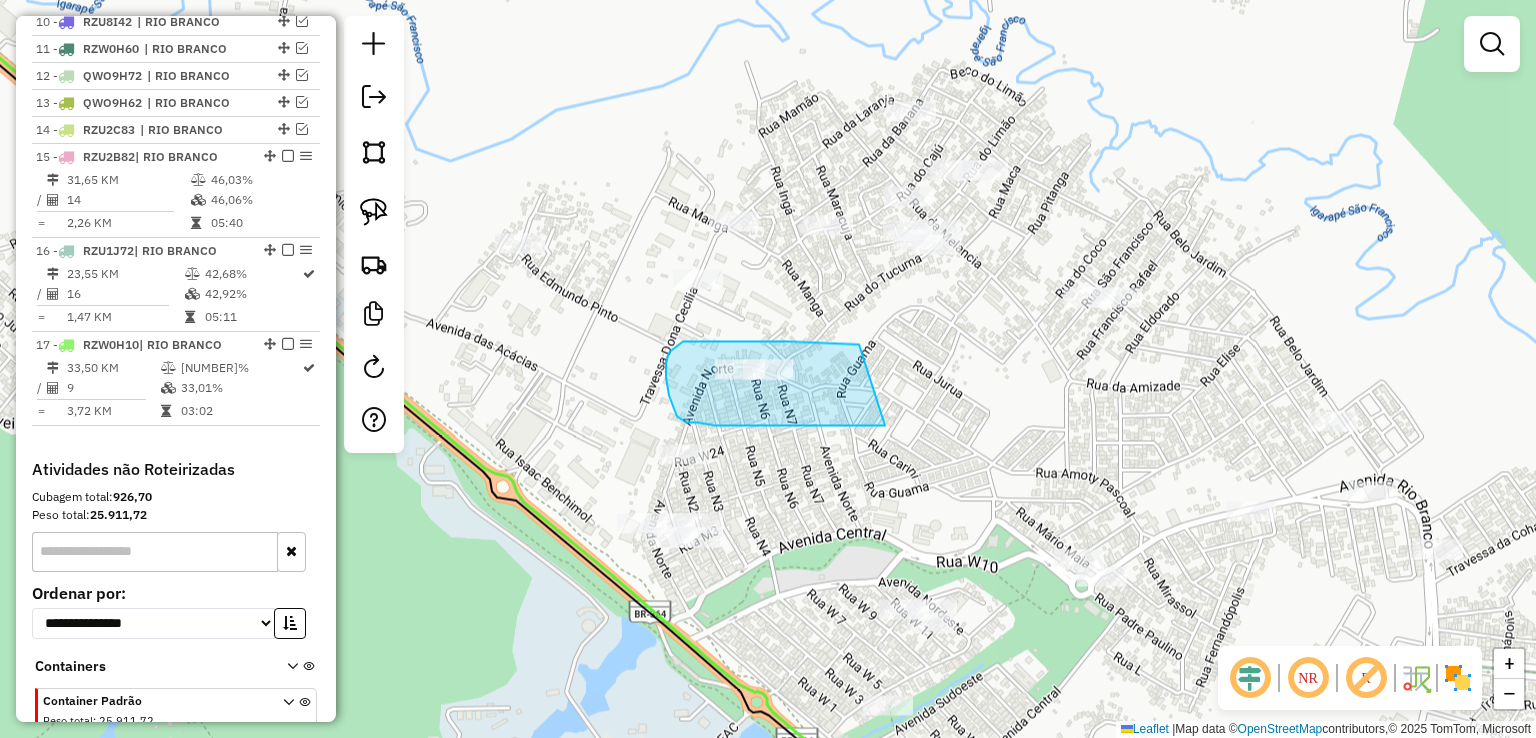 drag, startPoint x: 776, startPoint y: 341, endPoint x: 918, endPoint y: 425, distance: 164.98485 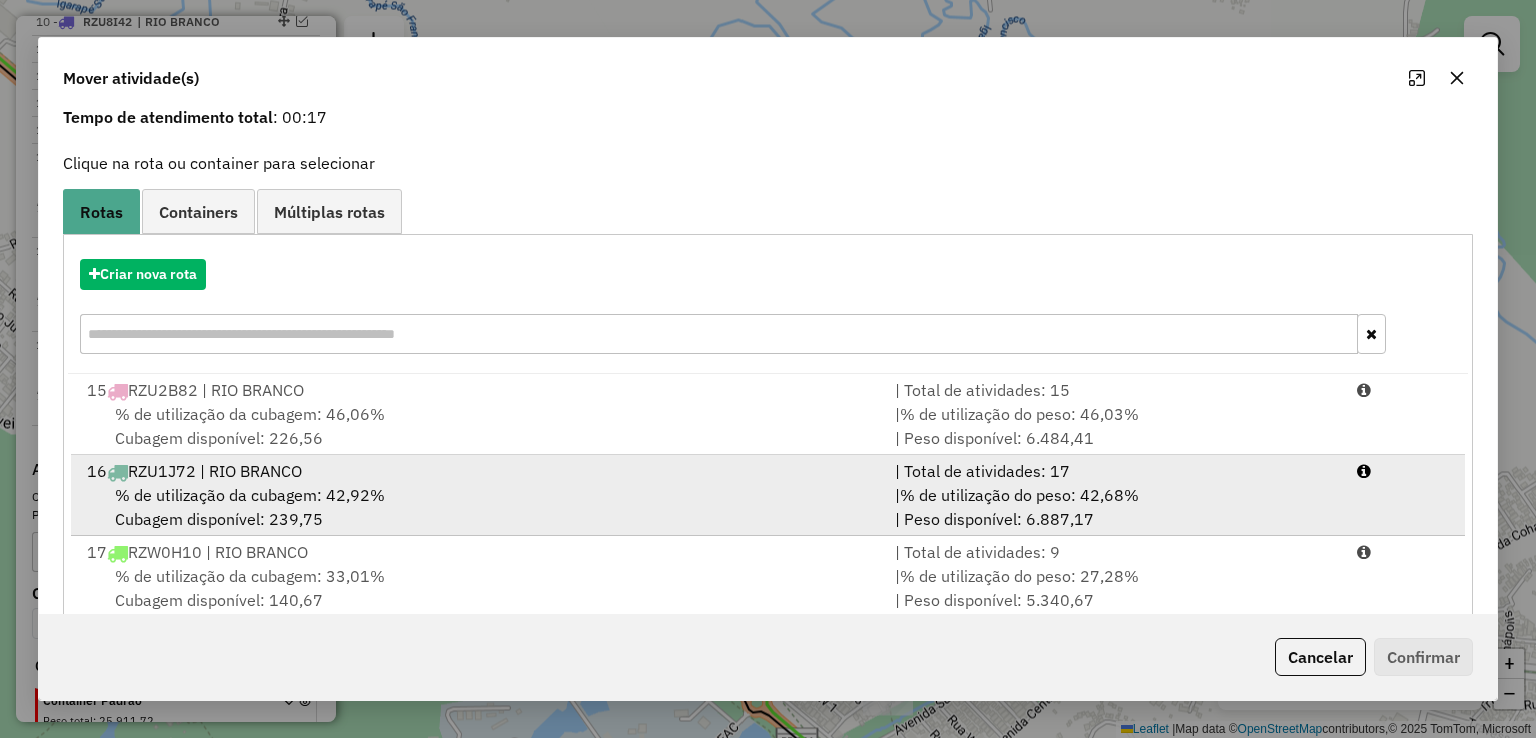 scroll, scrollTop: 121, scrollLeft: 0, axis: vertical 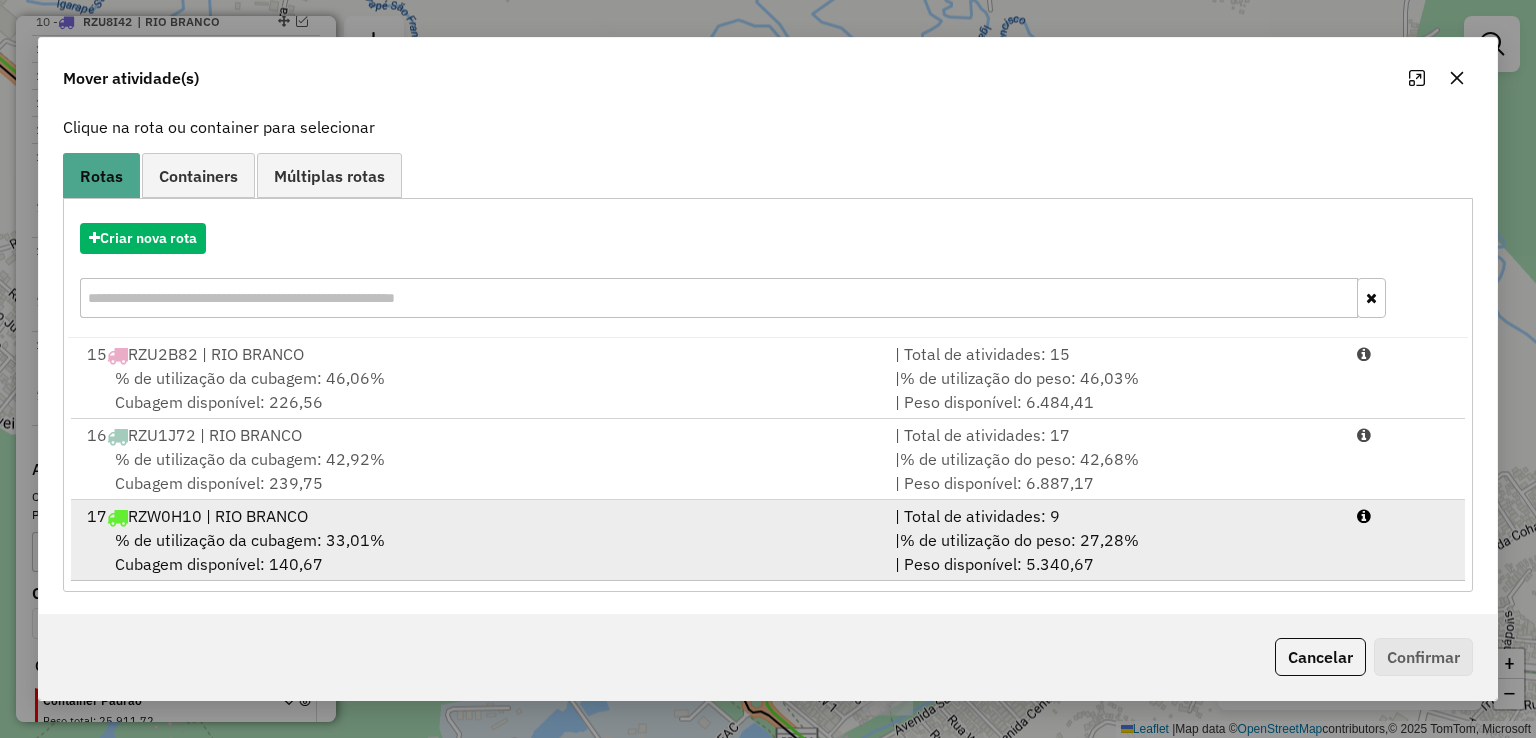 click on "% de utilização da cubagem: 33,01%" at bounding box center (250, 540) 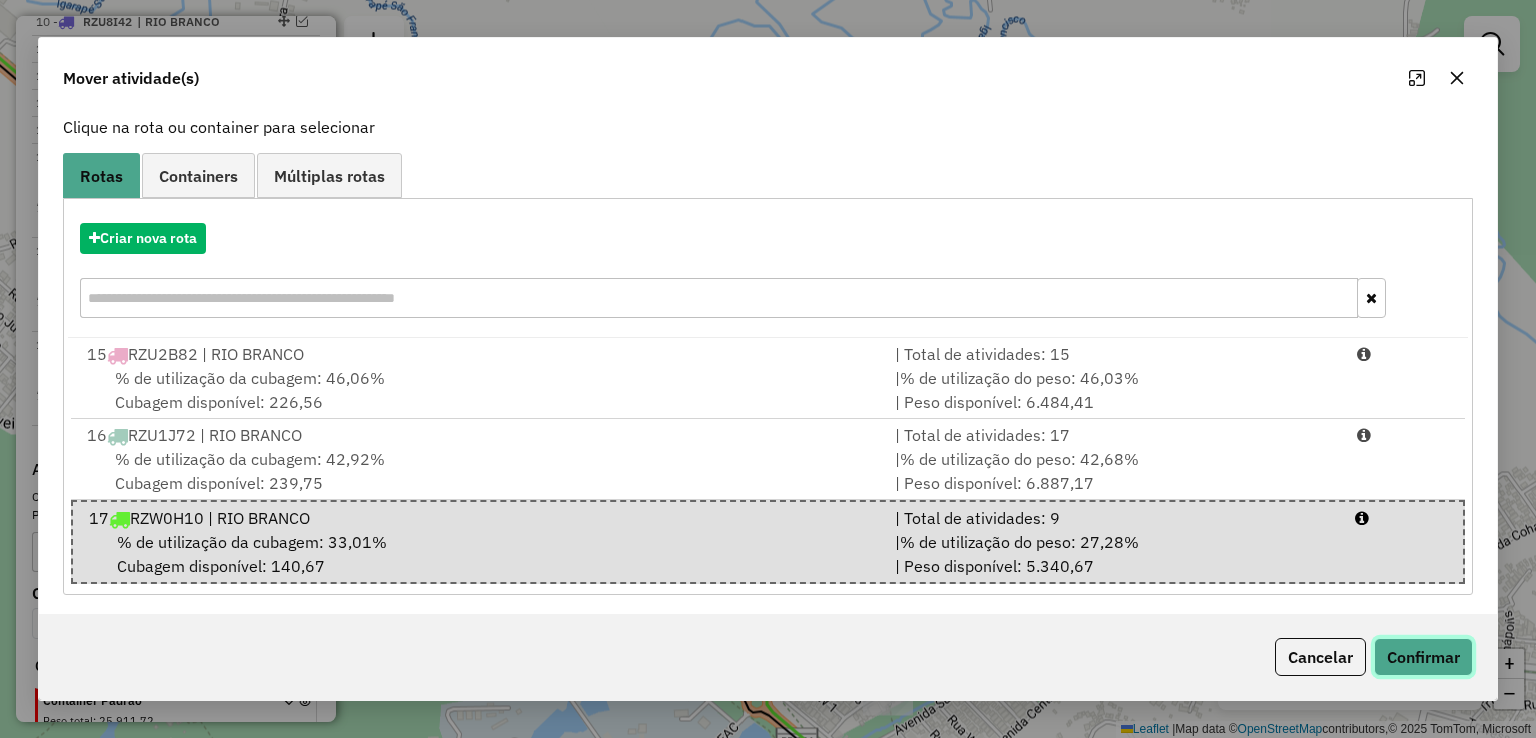 click on "Confirmar" 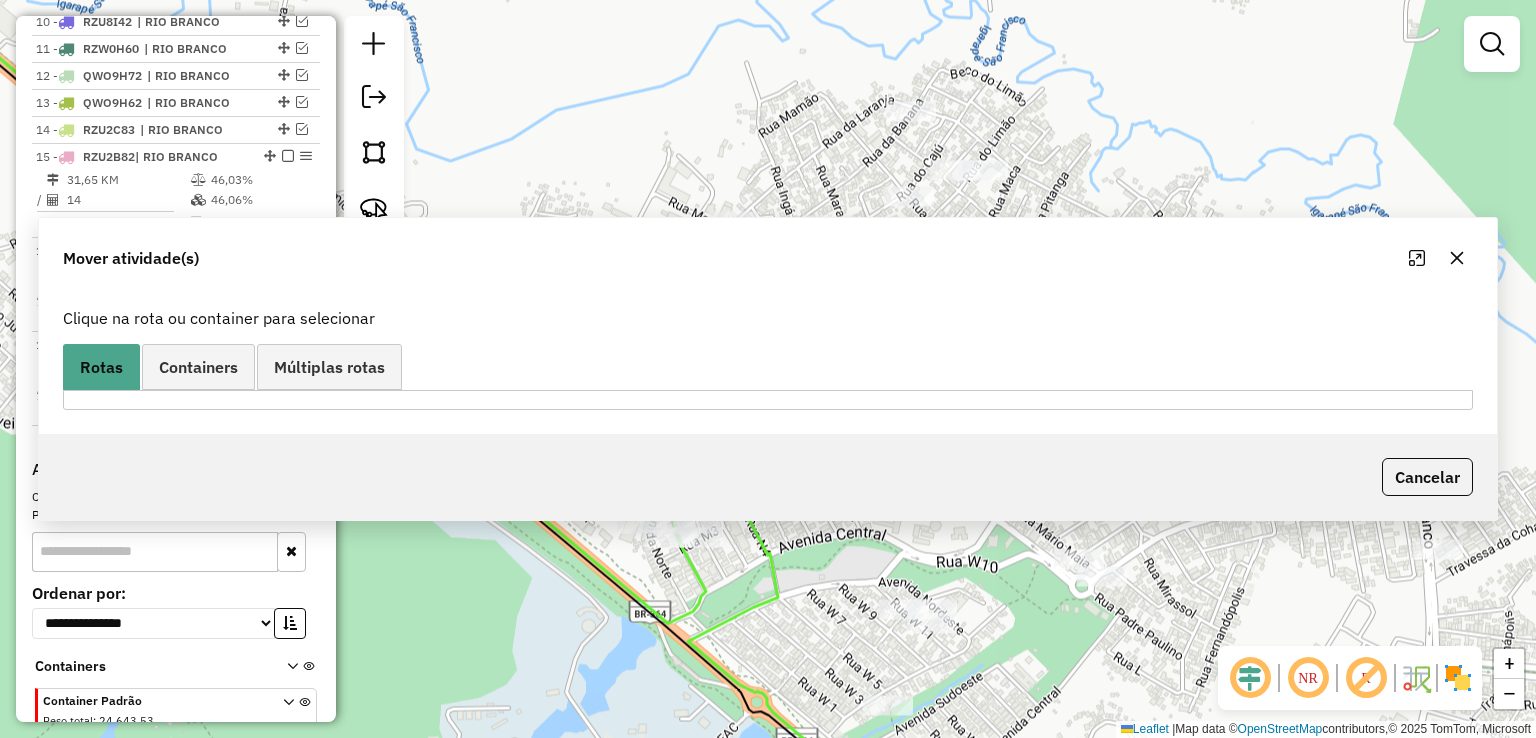 scroll, scrollTop: 0, scrollLeft: 0, axis: both 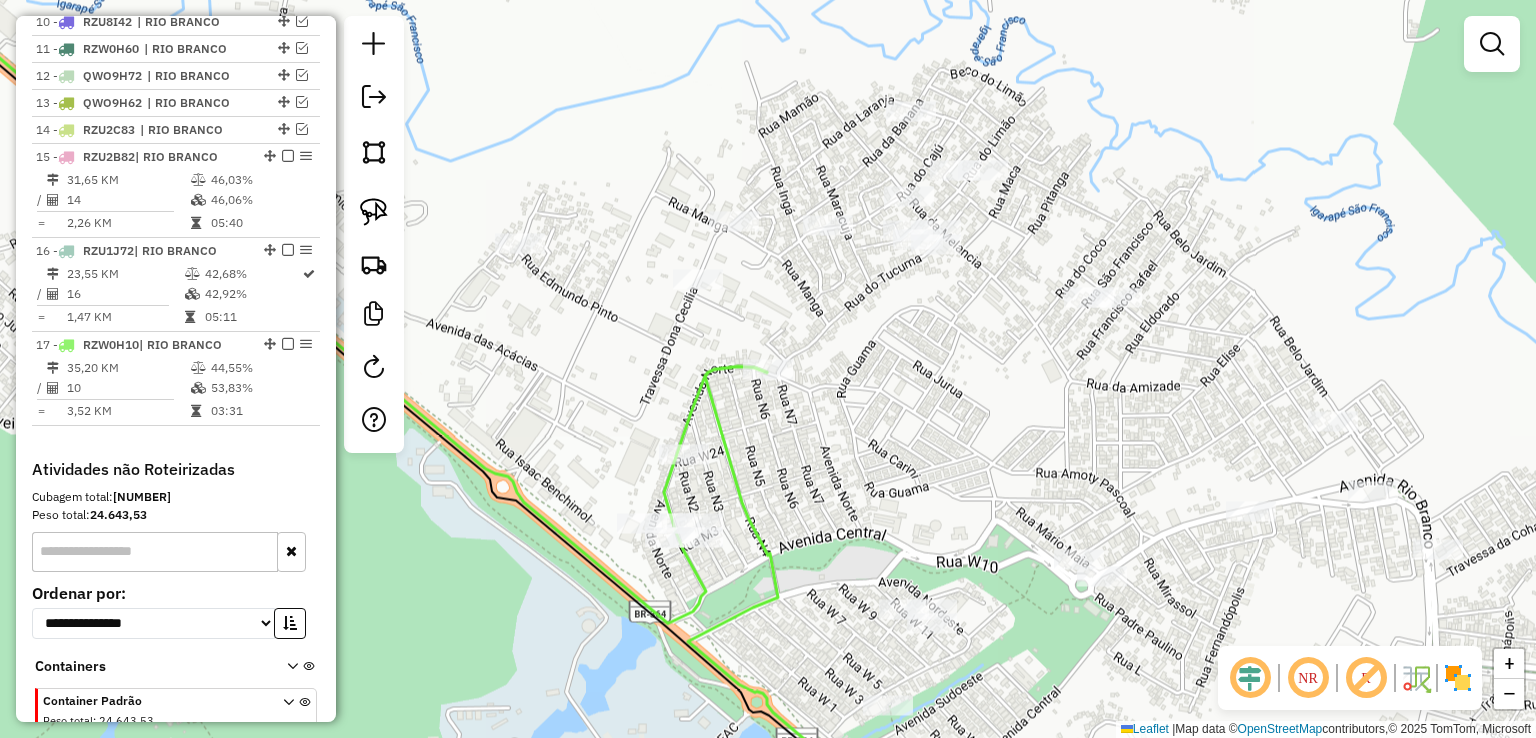 click 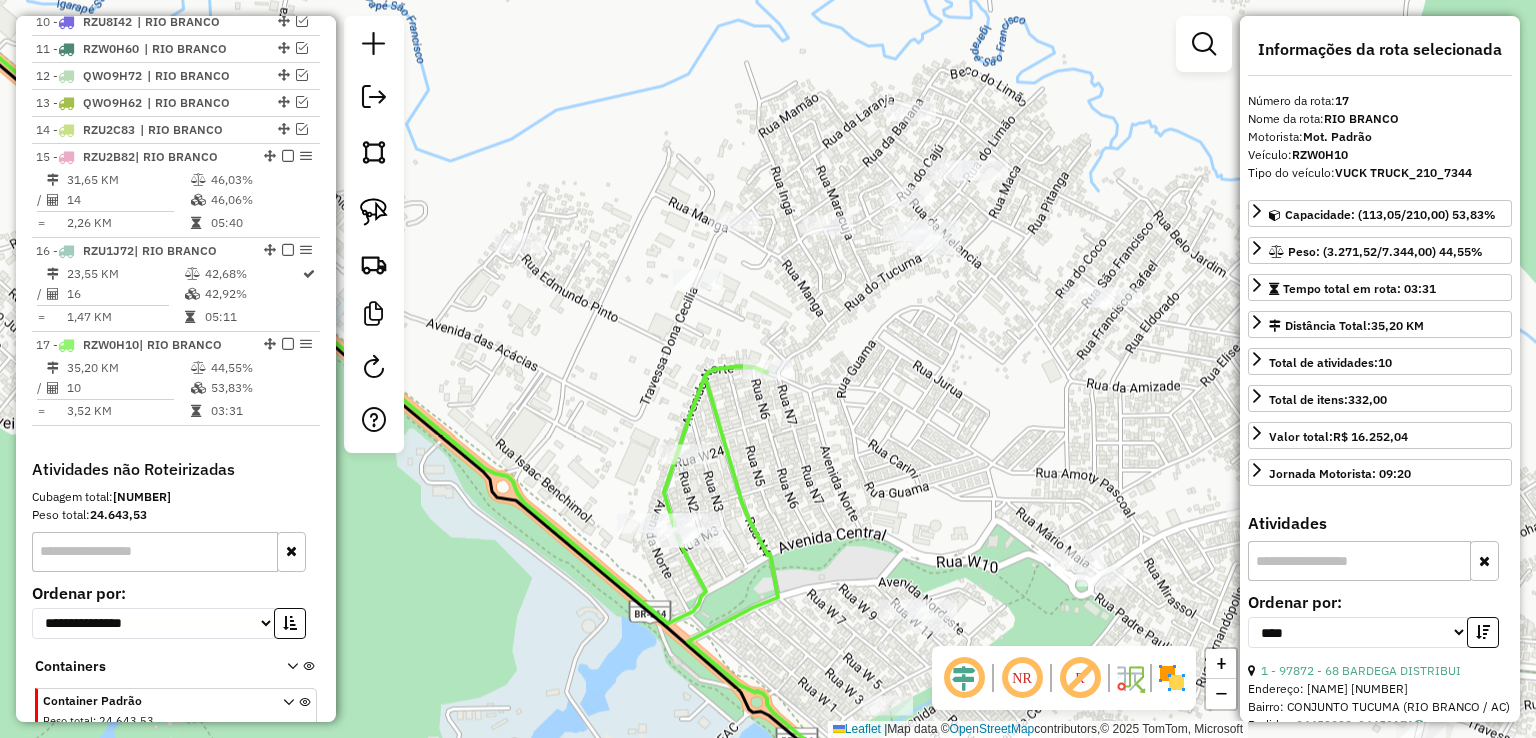 scroll, scrollTop: 1117, scrollLeft: 0, axis: vertical 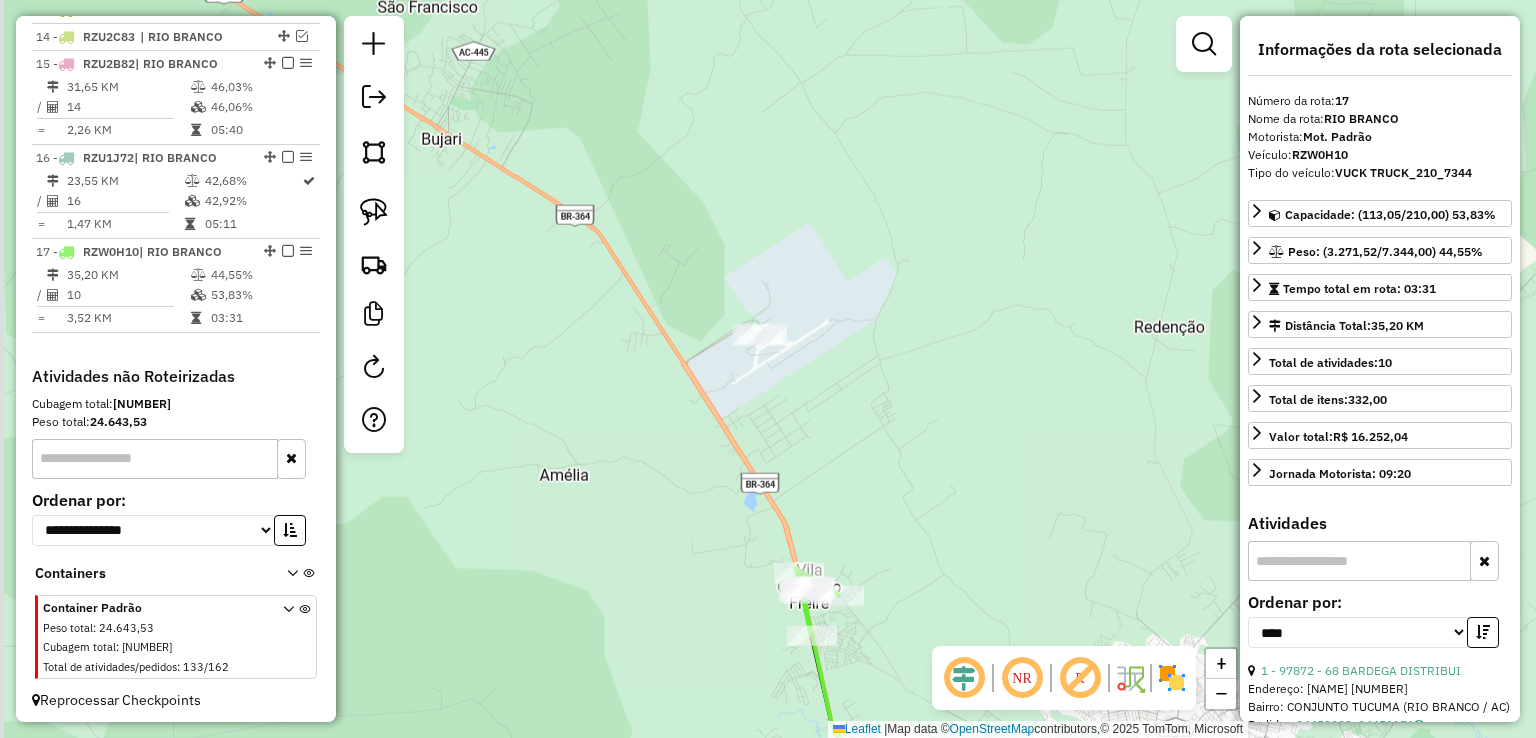 drag, startPoint x: 800, startPoint y: 362, endPoint x: 932, endPoint y: 634, distance: 302.33755 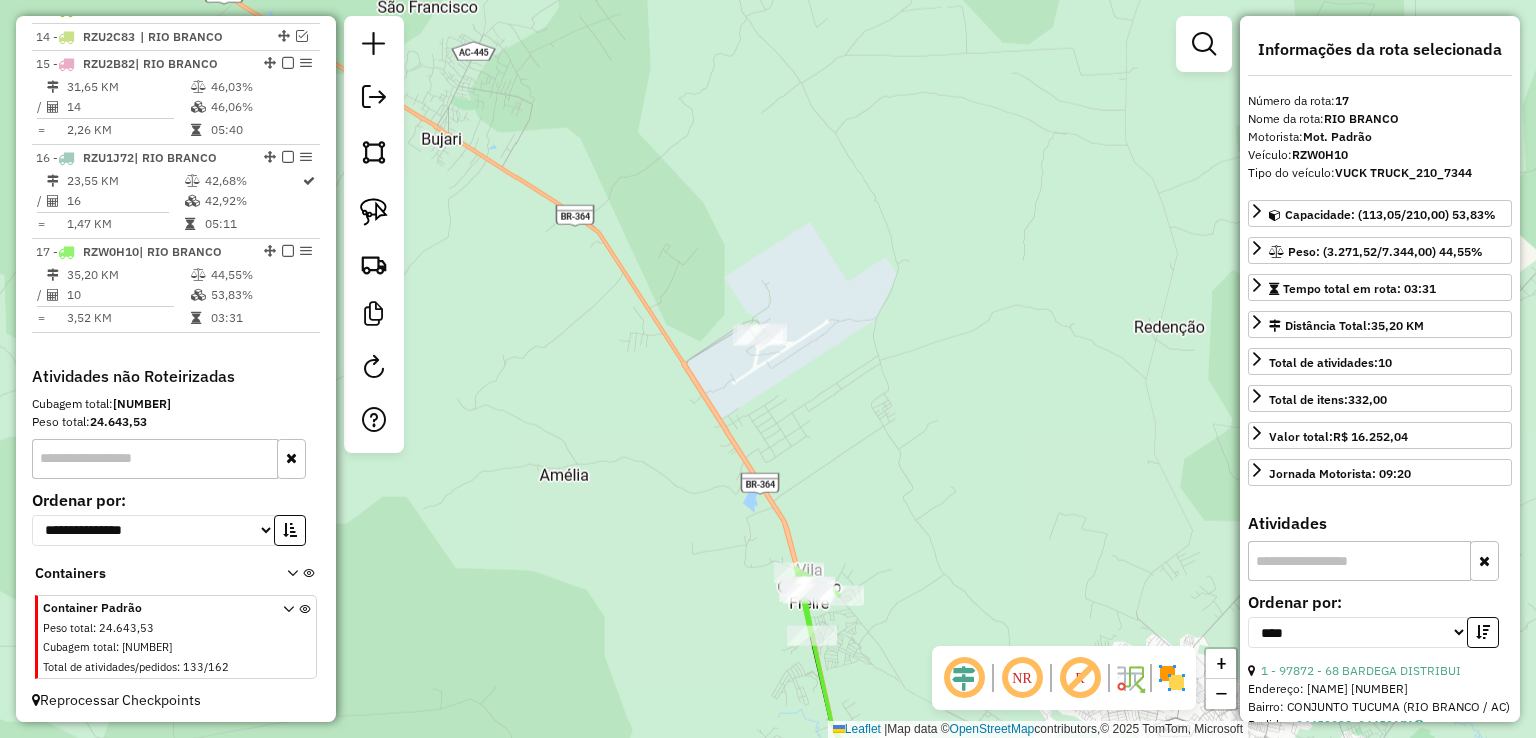click 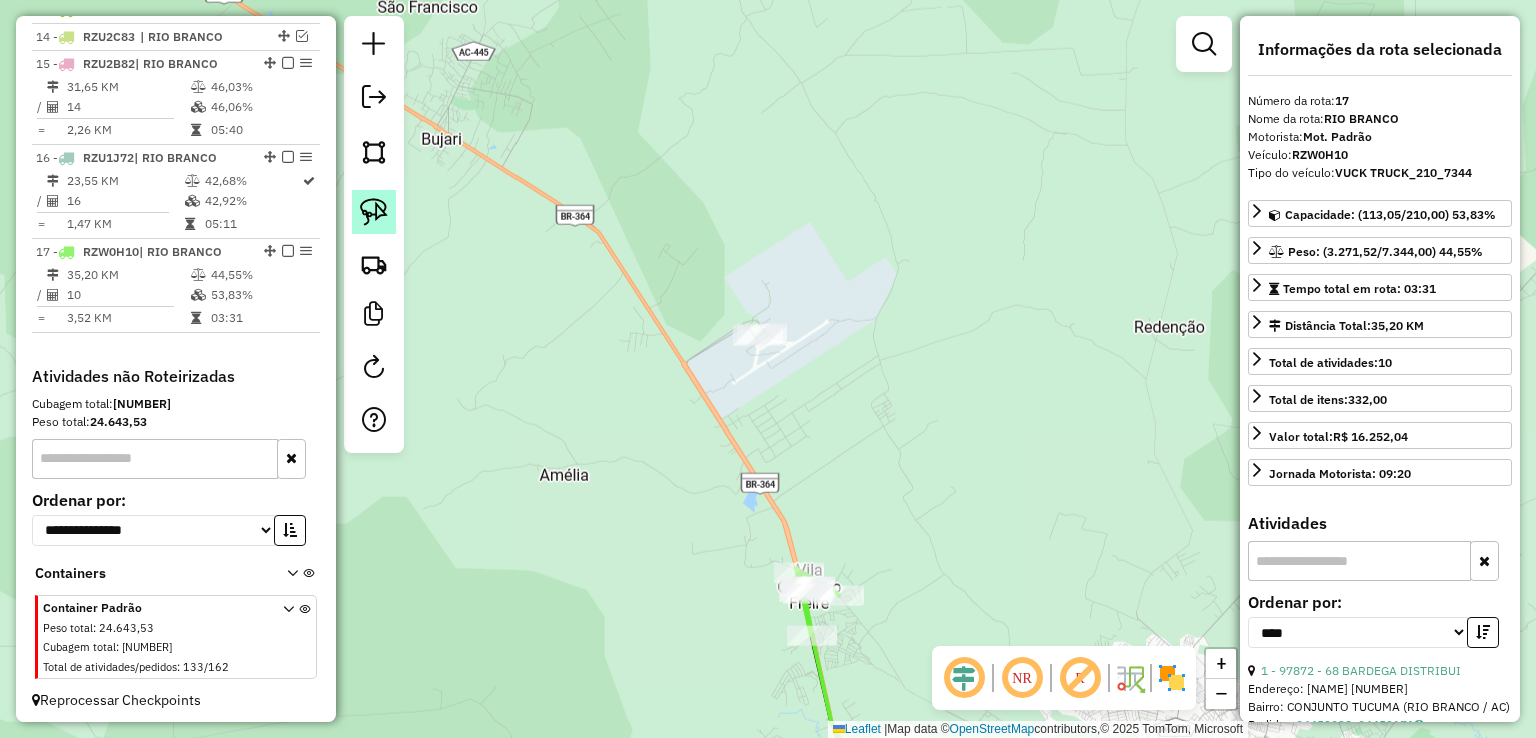 click 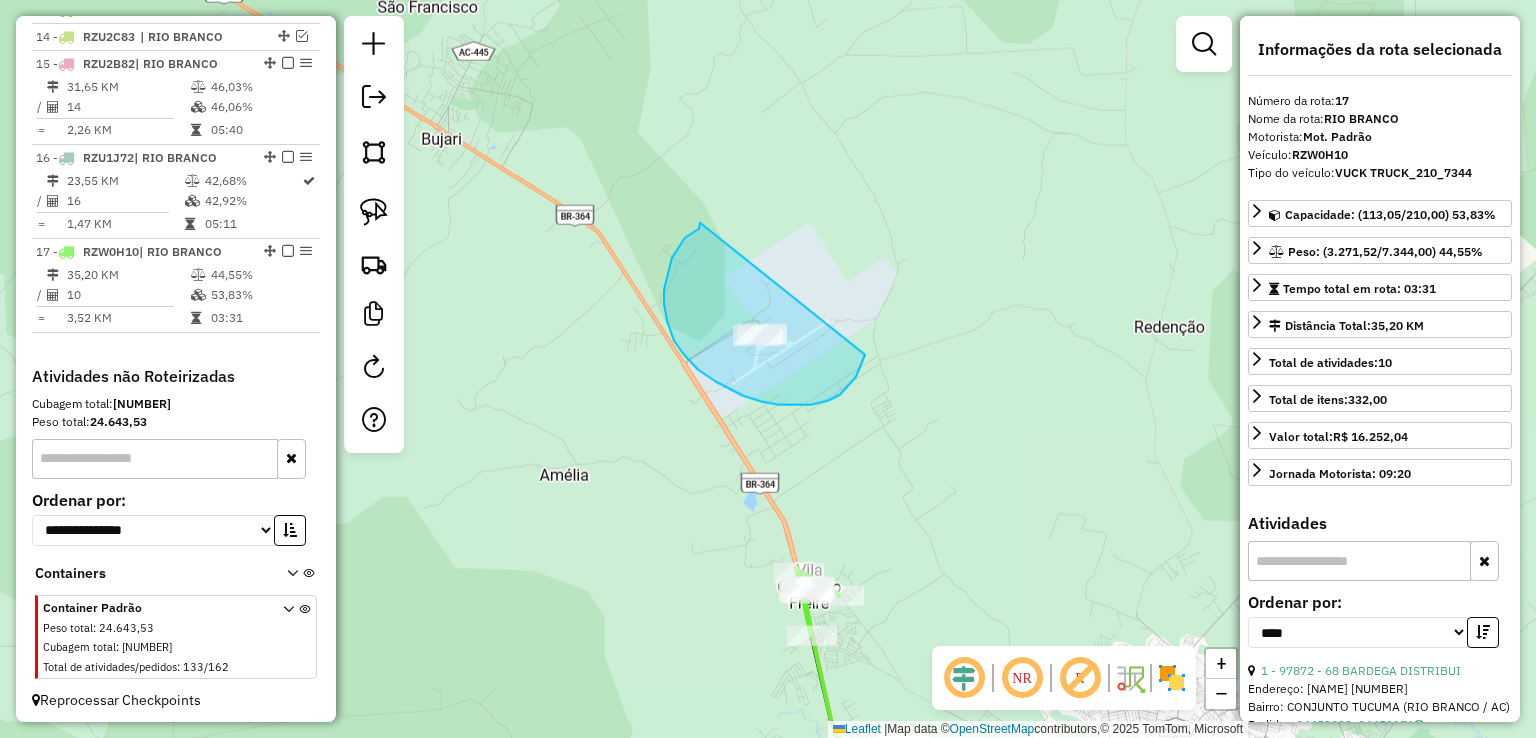 drag, startPoint x: 700, startPoint y: 223, endPoint x: 866, endPoint y: 345, distance: 206.0097 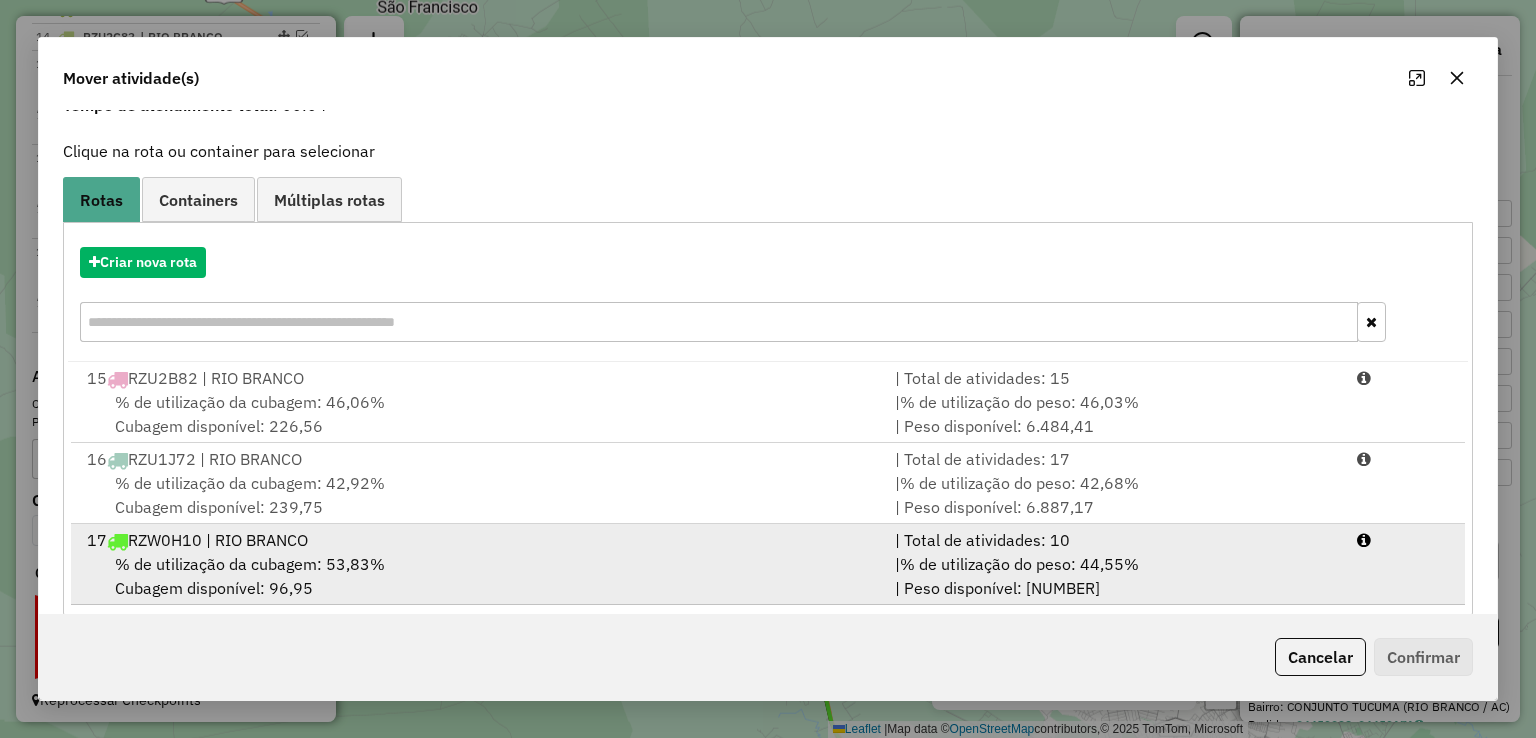 scroll, scrollTop: 121, scrollLeft: 0, axis: vertical 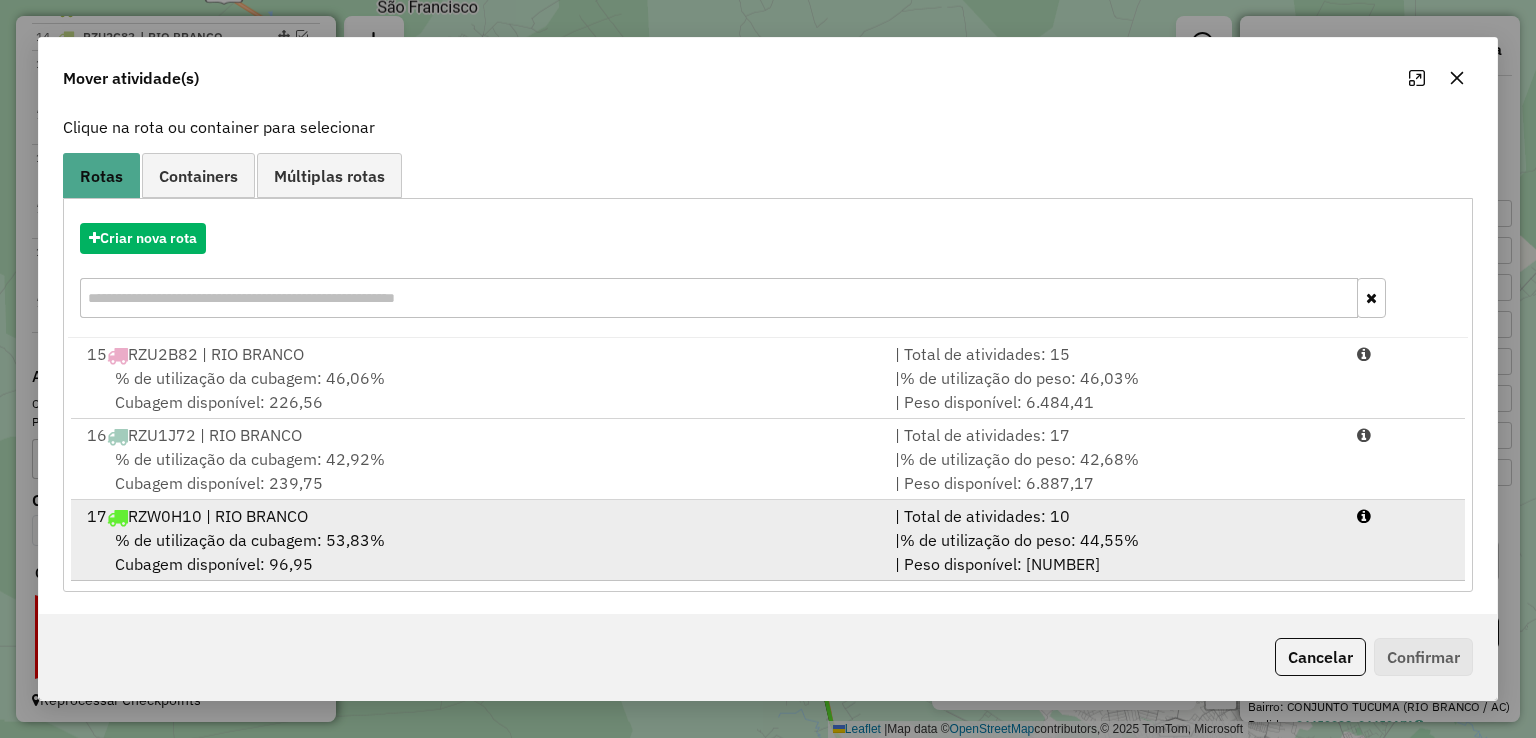 click on "% de utilização da cubagem: 53,83%" at bounding box center (250, 540) 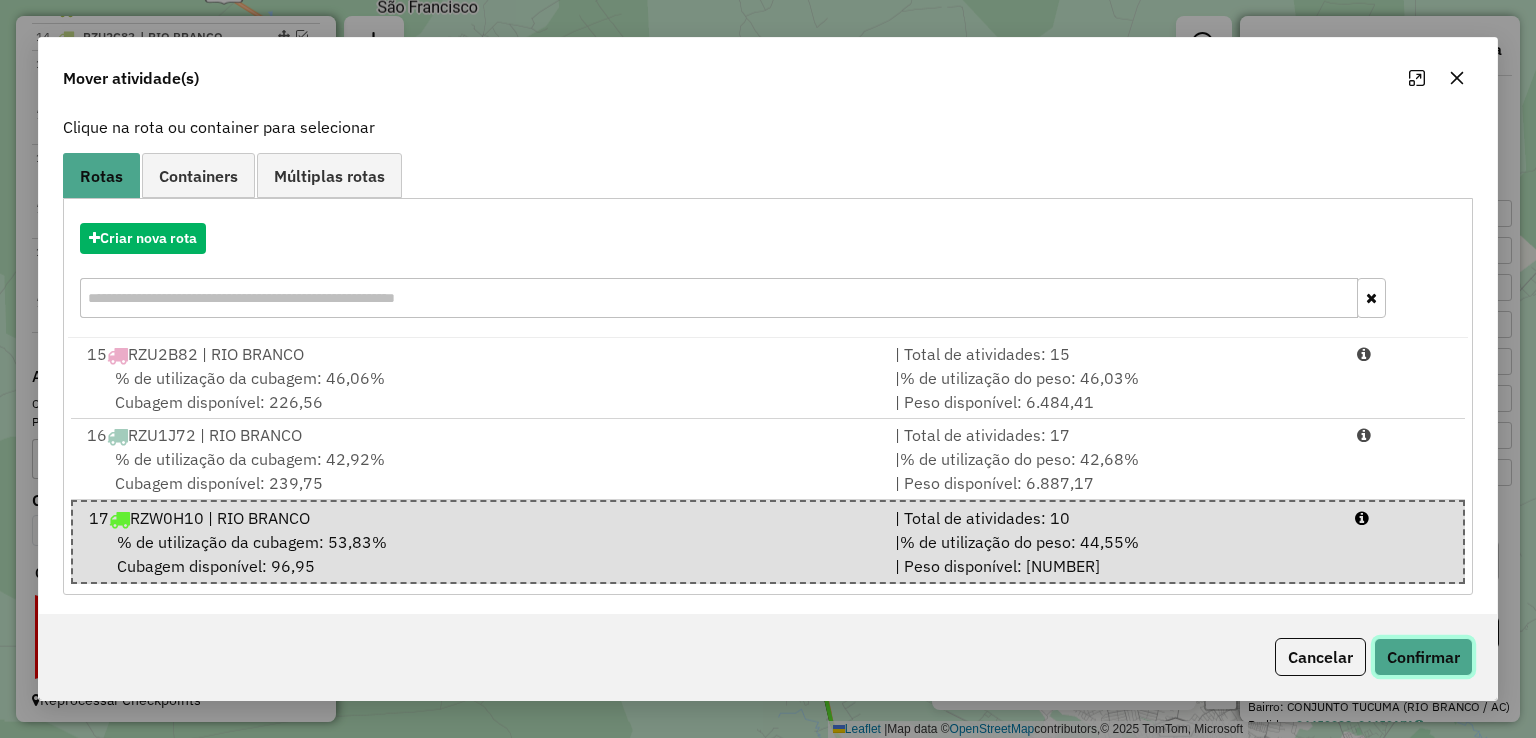 click on "Confirmar" 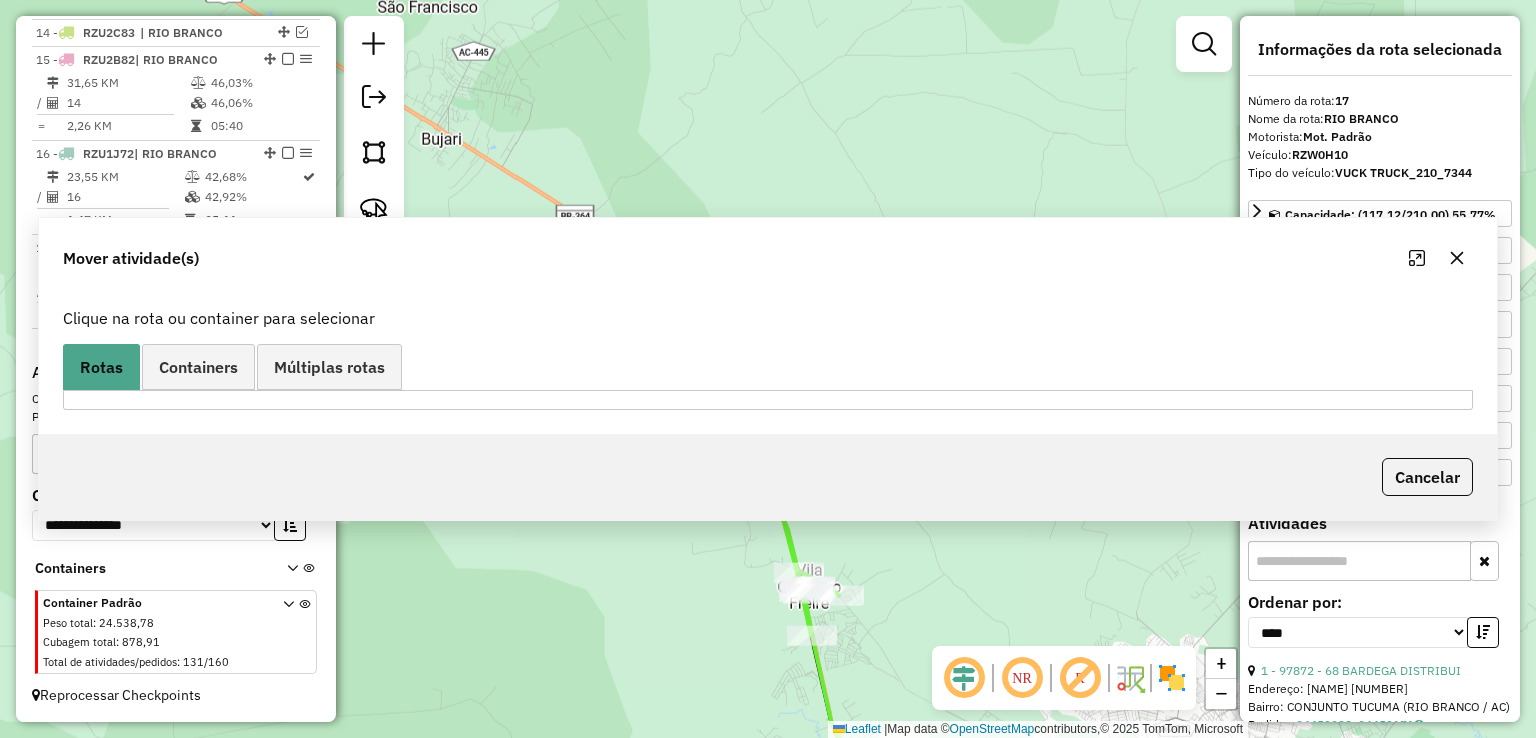 scroll, scrollTop: 1092, scrollLeft: 0, axis: vertical 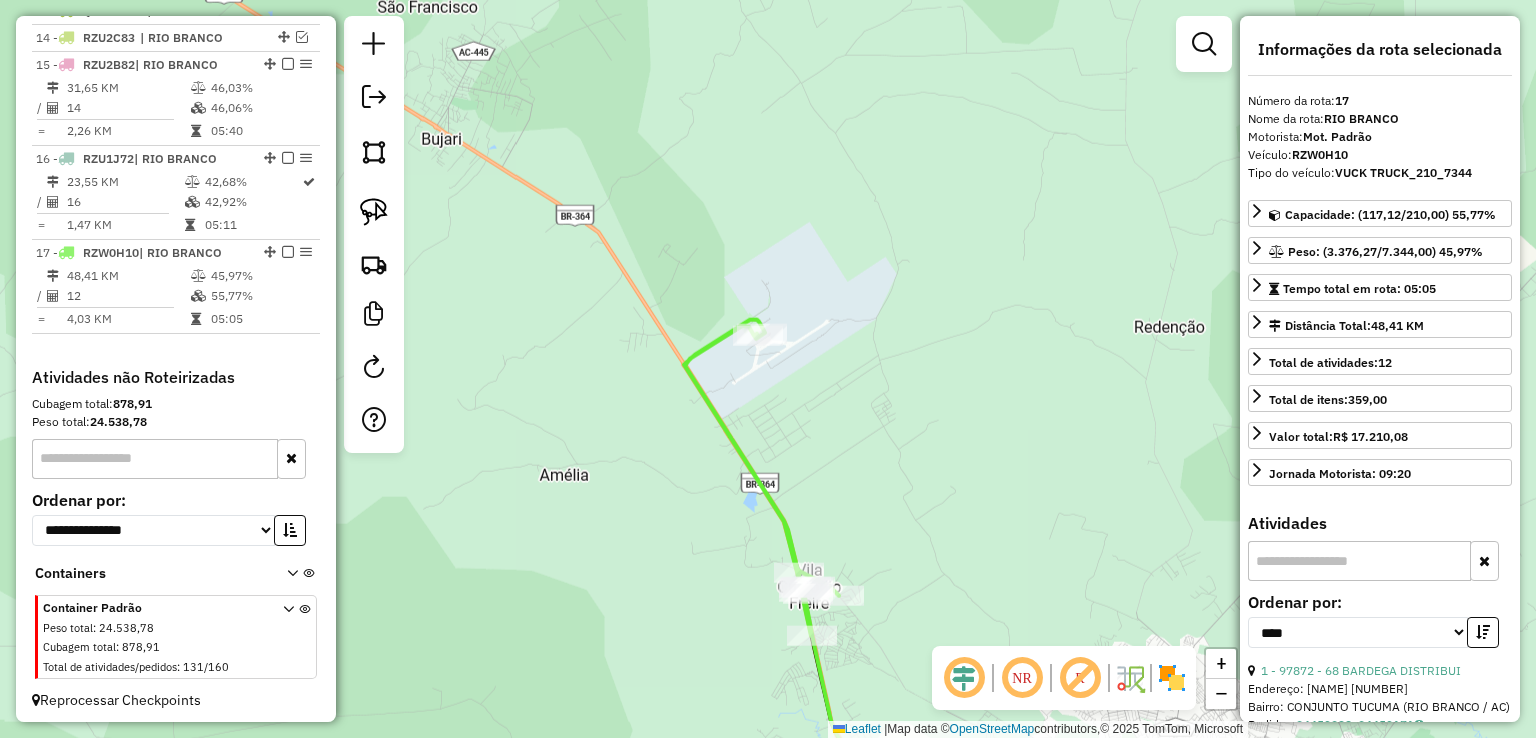 click 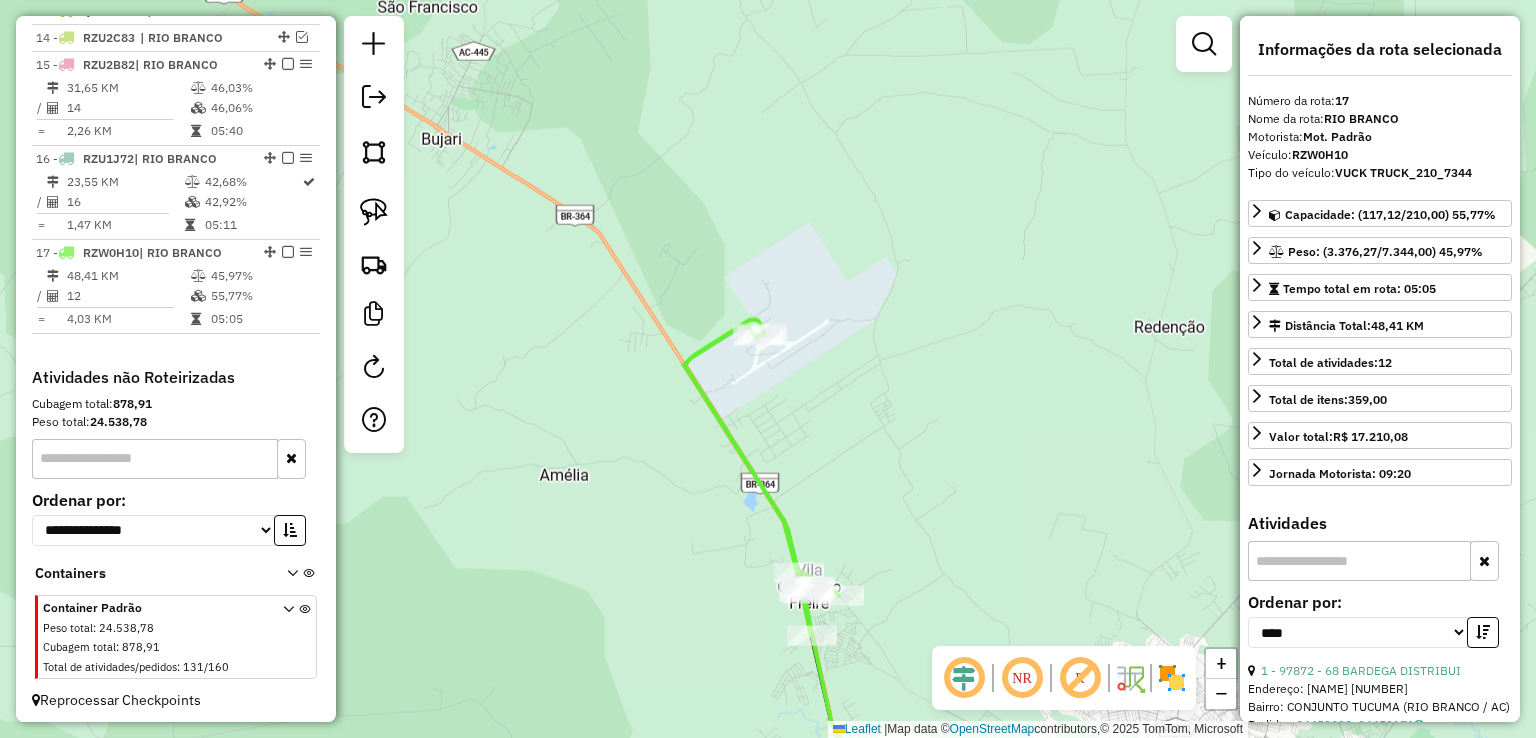 drag, startPoint x: 848, startPoint y: 461, endPoint x: 742, endPoint y: 195, distance: 286.34244 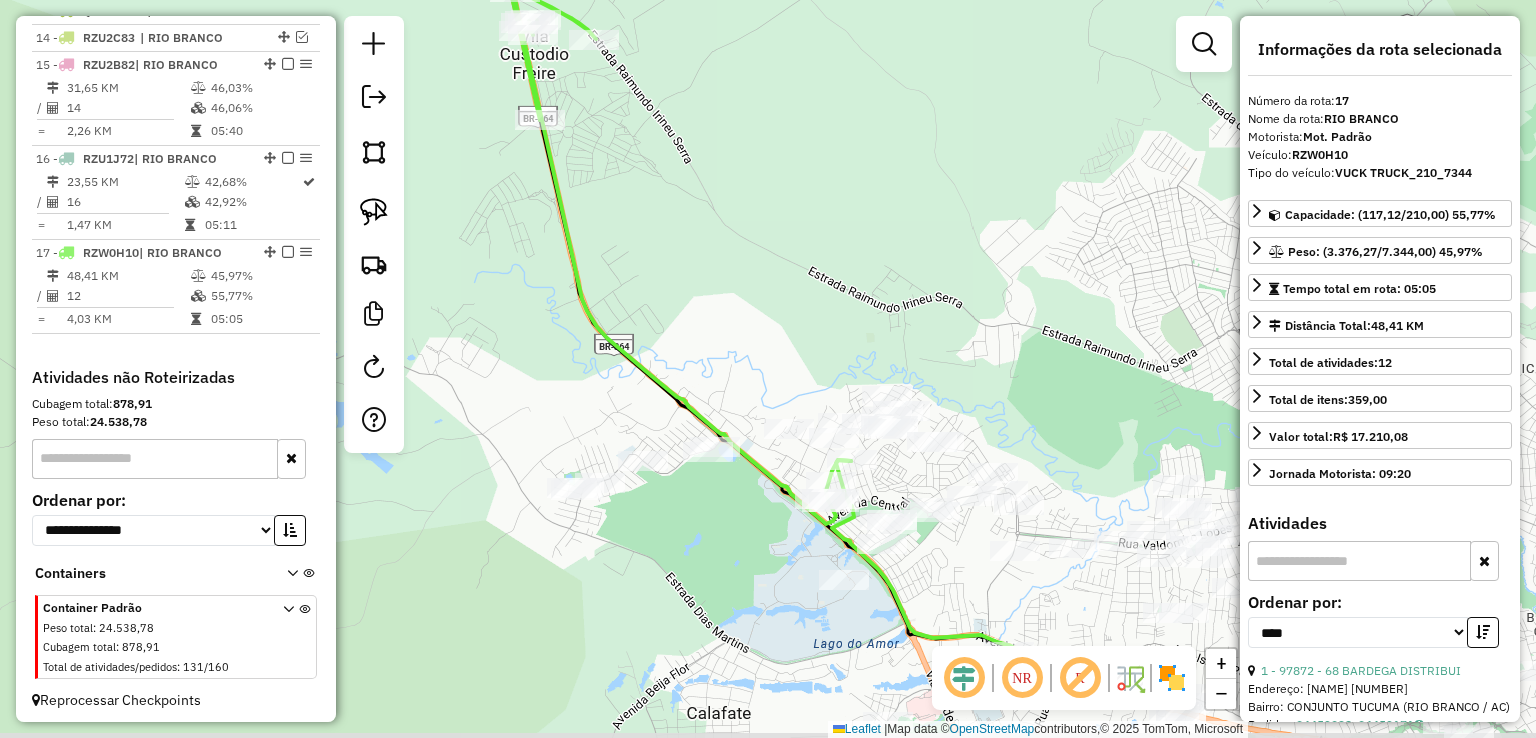drag, startPoint x: 833, startPoint y: 447, endPoint x: 743, endPoint y: 337, distance: 142.12671 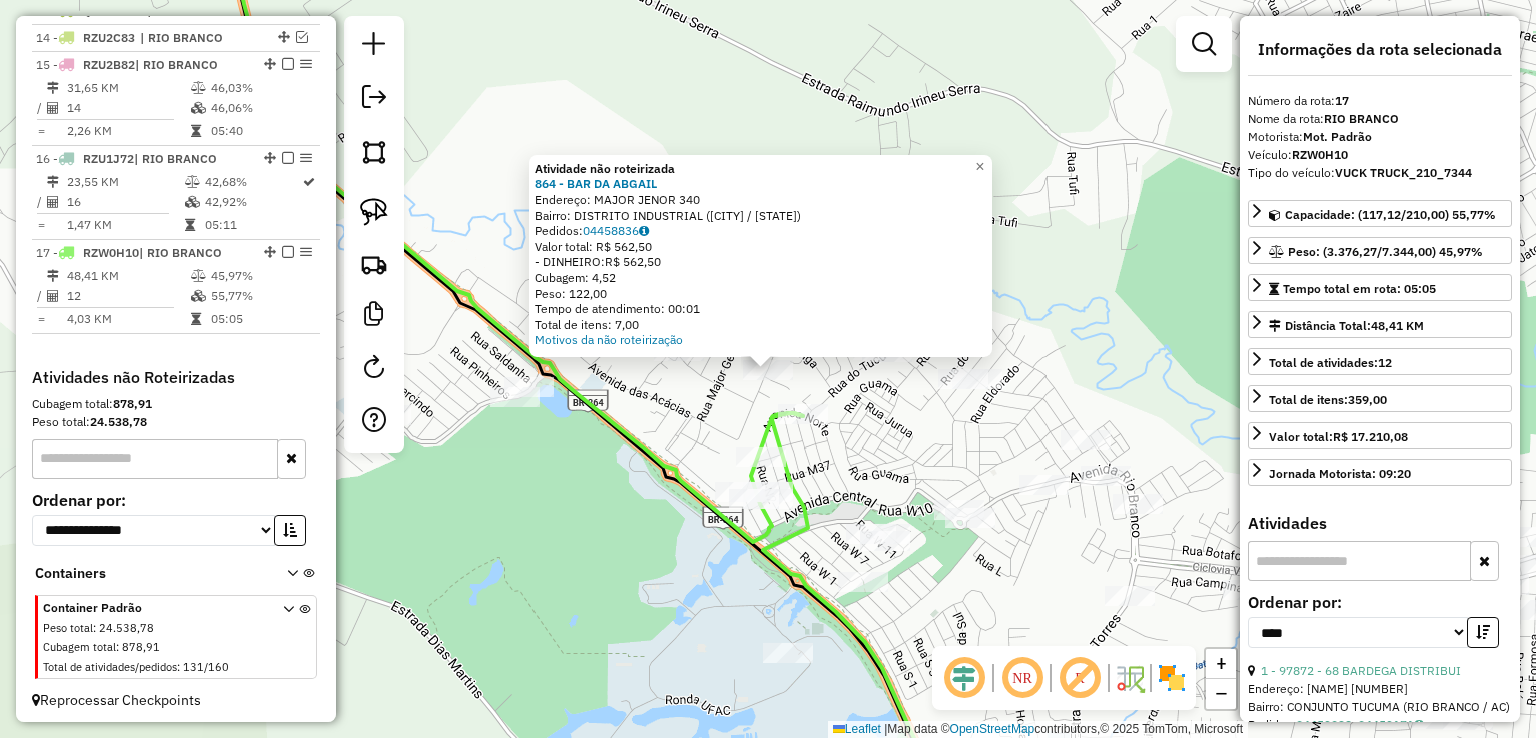 click on "Atividade não roteirizada 864 - BAR DA ABGAIL  Endereço:  MAJOR JENOR 340   Bairro: DISTRITO INDUSTRIAL (RIO BRANCO / AC)   Pedidos:  04458836   Valor total: R$ 562,50   - DINHEIRO:  R$ 562,50   Cubagem: 4,52   Peso: 122,00   Tempo de atendimento: 00:01   Total de itens: 7,00  Motivos da não roteirização × Janela de atendimento Grade de atendimento Capacidade Transportadoras Veículos Cliente Pedidos  Rotas Selecione os dias de semana para filtrar as janelas de atendimento  Seg   Ter   Qua   Qui   Sex   Sáb   Dom  Informe o período da janela de atendimento: De: Até:  Filtrar exatamente a janela do cliente  Considerar janela de atendimento padrão  Selecione os dias de semana para filtrar as grades de atendimento  Seg   Ter   Qua   Qui   Sex   Sáb   Dom   Considerar clientes sem dia de atendimento cadastrado  Clientes fora do dia de atendimento selecionado Filtrar as atividades entre os valores definidos abaixo:  Peso mínimo:   Peso máximo:   Cubagem mínima:   Cubagem máxima:   De:   Até:   De:" 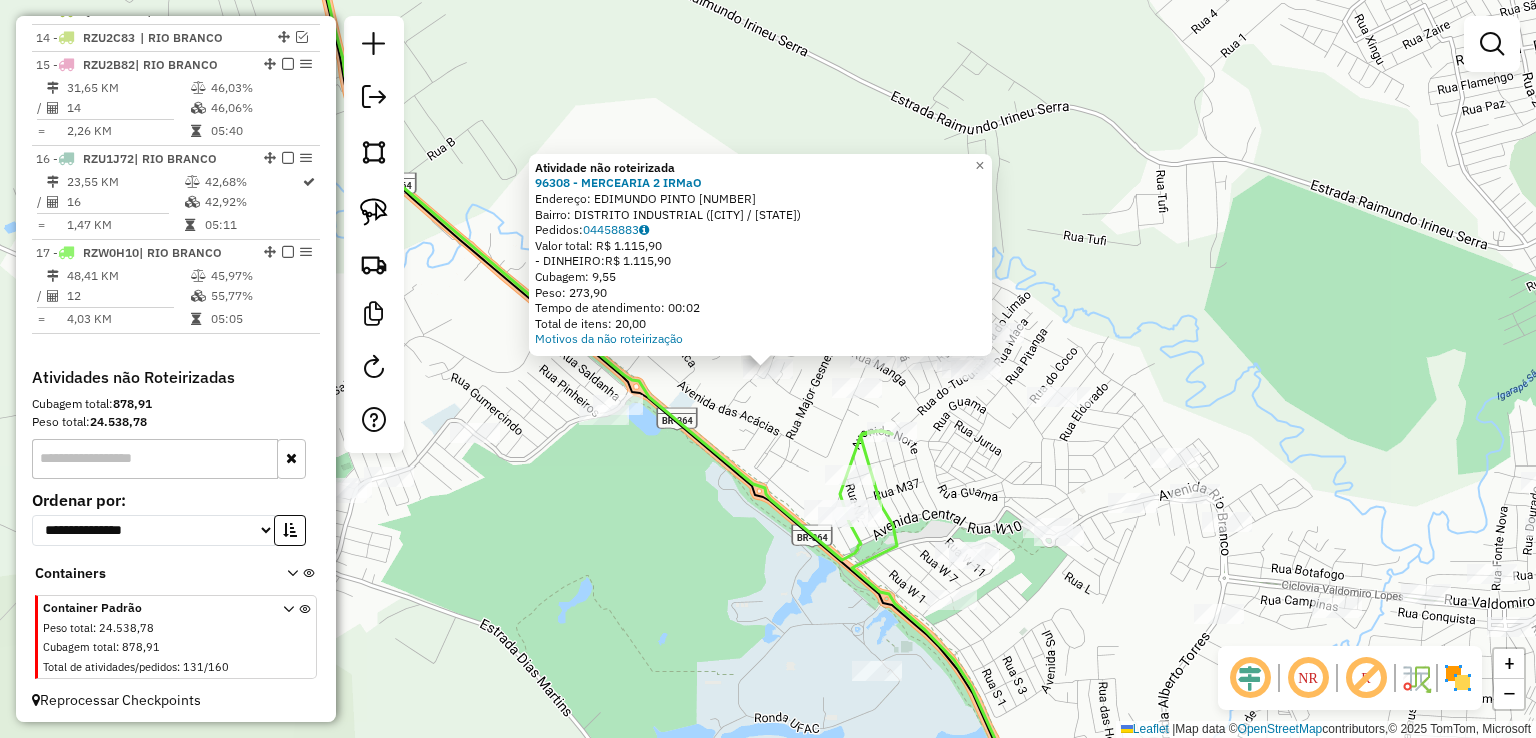 click on "Atividade não roteirizada 96308 - MERCEARIA 2 IRMaO  Endereço:  EDIMUNDO  PINTO 58   Bairro: DISTRITO INDUSTRIAL (RIO BRANCO / AC)   Pedidos:  04458883   Valor total: R$ 1.115,90   - DINHEIRO:  R$ 1.115,90   Cubagem: 9,55   Peso: 273,90   Tempo de atendimento: 00:02   Total de itens: 20,00  Motivos da não roteirização × Janela de atendimento Grade de atendimento Capacidade Transportadoras Veículos Cliente Pedidos  Rotas Selecione os dias de semana para filtrar as janelas de atendimento  Seg   Ter   Qua   Qui   Sex   Sáb   Dom  Informe o período da janela de atendimento: De: Até:  Filtrar exatamente a janela do cliente  Considerar janela de atendimento padrão  Selecione os dias de semana para filtrar as grades de atendimento  Seg   Ter   Qua   Qui   Sex   Sáb   Dom   Considerar clientes sem dia de atendimento cadastrado  Clientes fora do dia de atendimento selecionado Filtrar as atividades entre os valores definidos abaixo:  Peso mínimo:   Peso máximo:   Cubagem mínima:   Cubagem máxima:   De:" 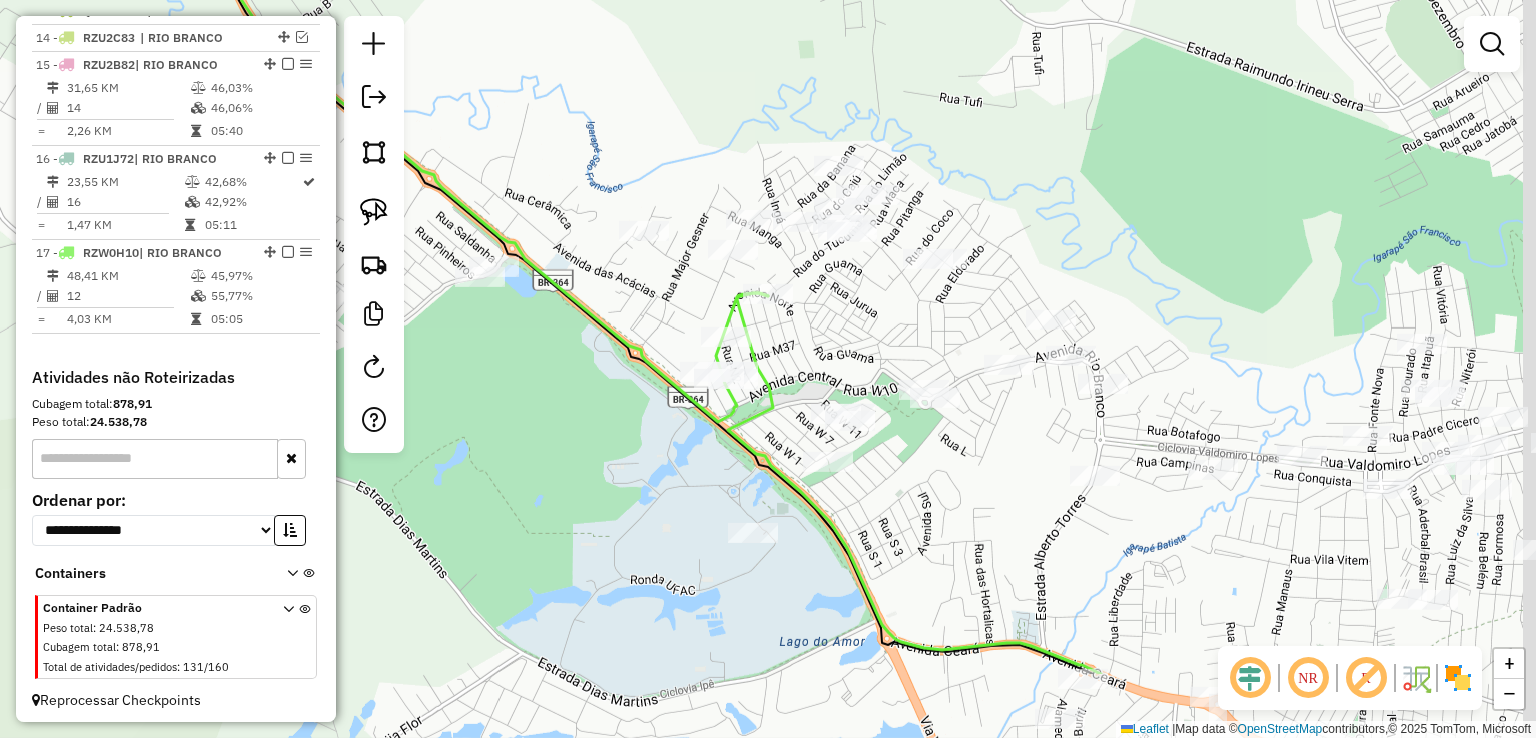 drag, startPoint x: 779, startPoint y: 447, endPoint x: 663, endPoint y: 316, distance: 174.97714 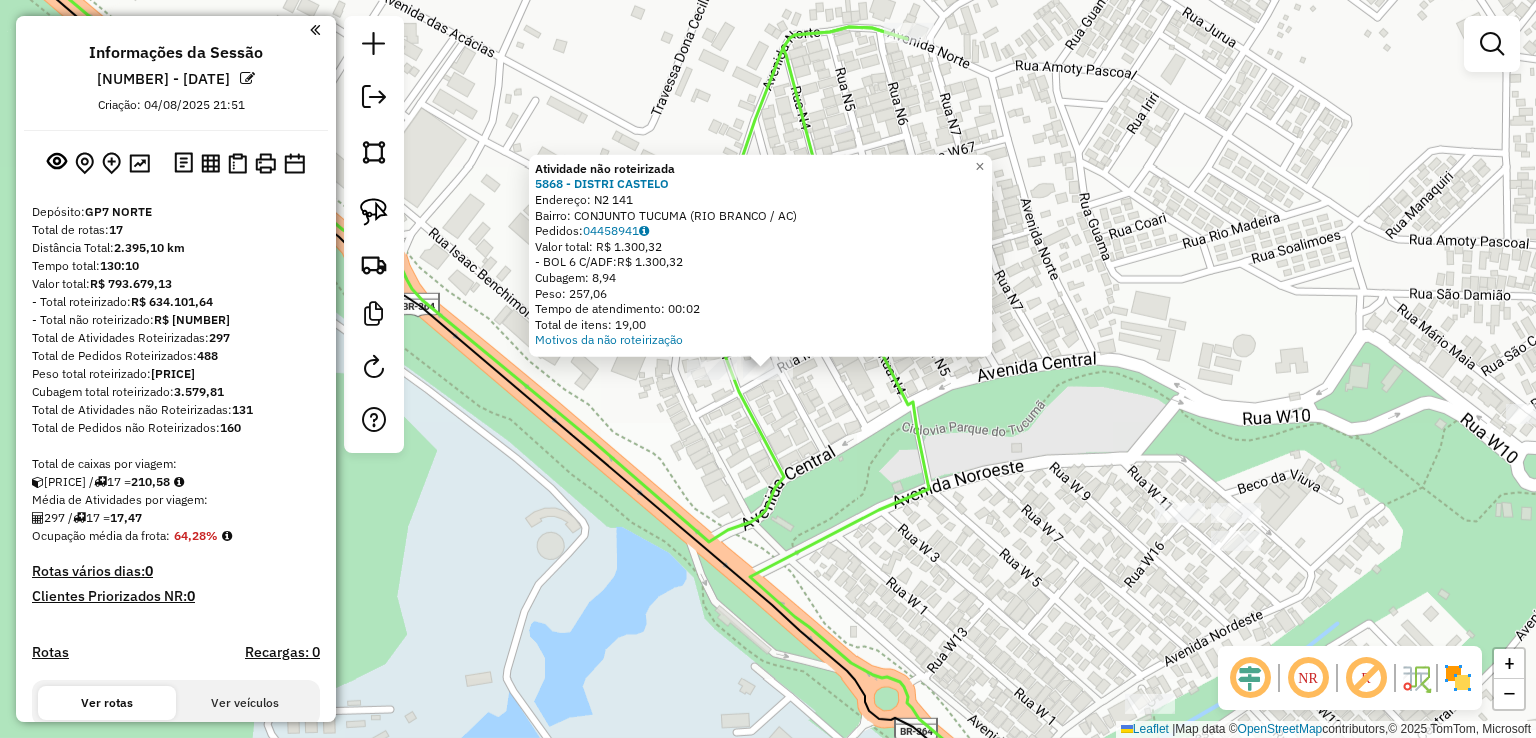 scroll, scrollTop: 0, scrollLeft: 0, axis: both 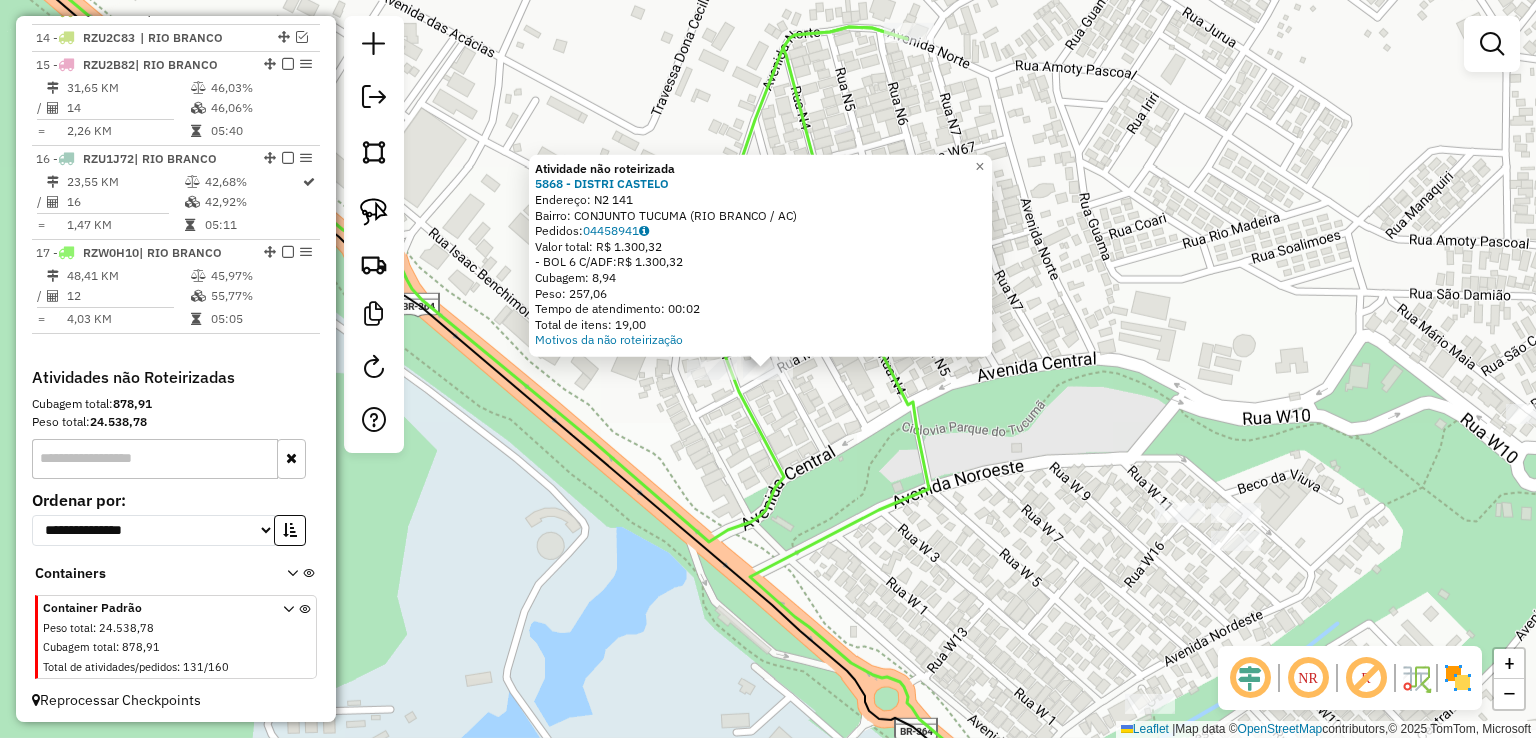 click 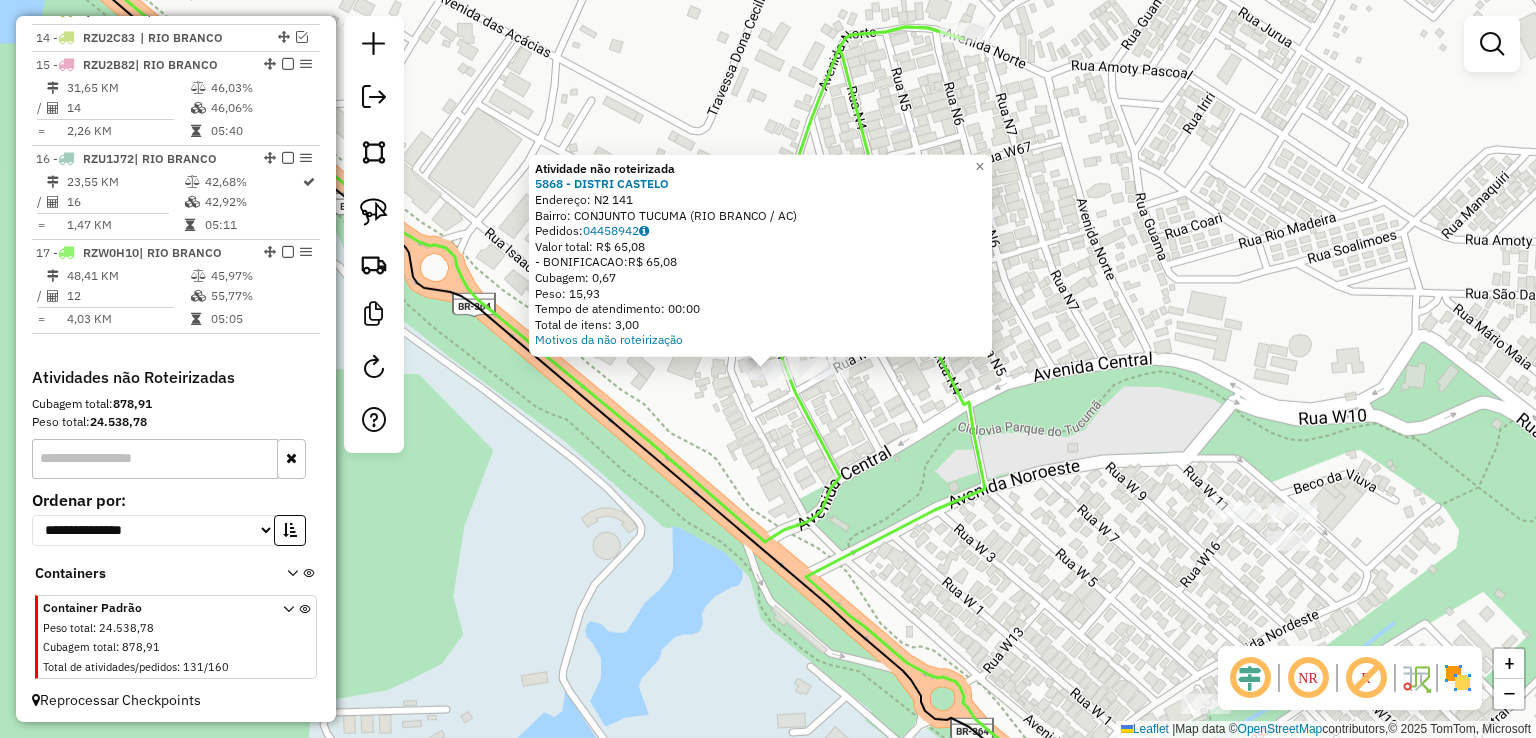 click on "Atividade não roteirizada [ORDER_ID] - [STORE_NAME]  Endereço:  [LETTER] [NUMBER]   Bairro: [BAIRRO_NAME] ([CITY] / [STATE])   Pedidos:  [ORDER_ID]   Valor total: [CURRENCY] [PRICE]   -BONIFICACAO:  [CURRENCY] [PRICE]   Cubagem: [PRICE]   Peso: [PRICE]   Tempo de atendimento: [TIME]   Total de itens: [PRICE]  Motivos da não roteirização × Janela de atendimento Grade de atendimento Capacidade Transportadoras Veículos Cliente Pedidos  Rotas Selecione os dias de semana para filtrar as janelas de atendimento  Seg   Ter   Qua   Qui   Sex   Sáb   Dom  Informe o período da janela de atendimento: De: Até:  Filtrar exatamente a janela do cliente  Considerar janela de atendimento padrão  Selecione os dias de semana para filtrar as grades de atendimento  Seg   Ter   Qua   Qui   Sex   Sáb   Dom   Considerar clientes sem dia de atendimento cadastrado  Clientes fora do dia de atendimento selecionado Filtrar as atividades entre os valores definidos abaixo:  Peso mínimo:   Peso máximo:   Cubagem mínima:   Cubagem máxima:   De:   Até:   De:   Até:  +" 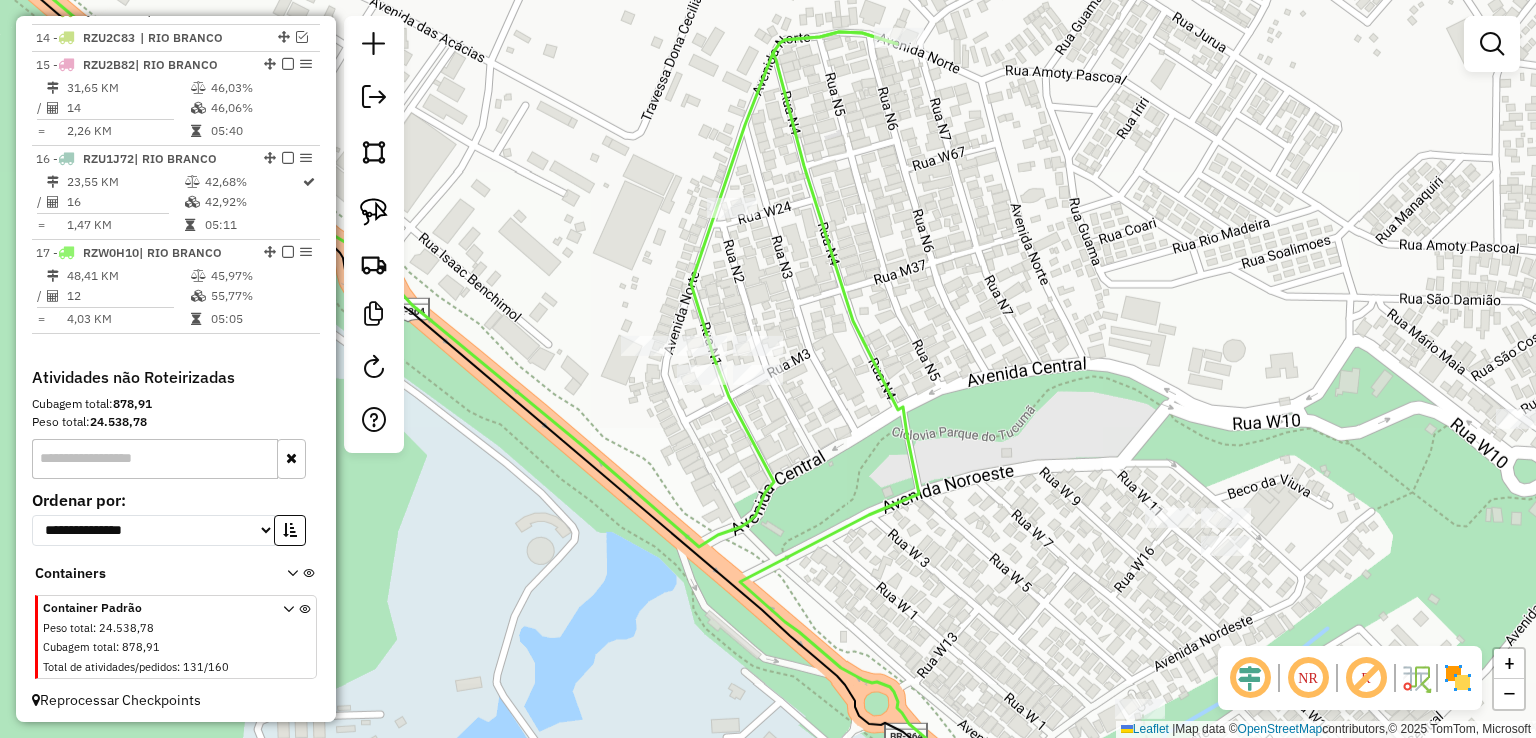 drag, startPoint x: 994, startPoint y: 349, endPoint x: 834, endPoint y: 358, distance: 160.25293 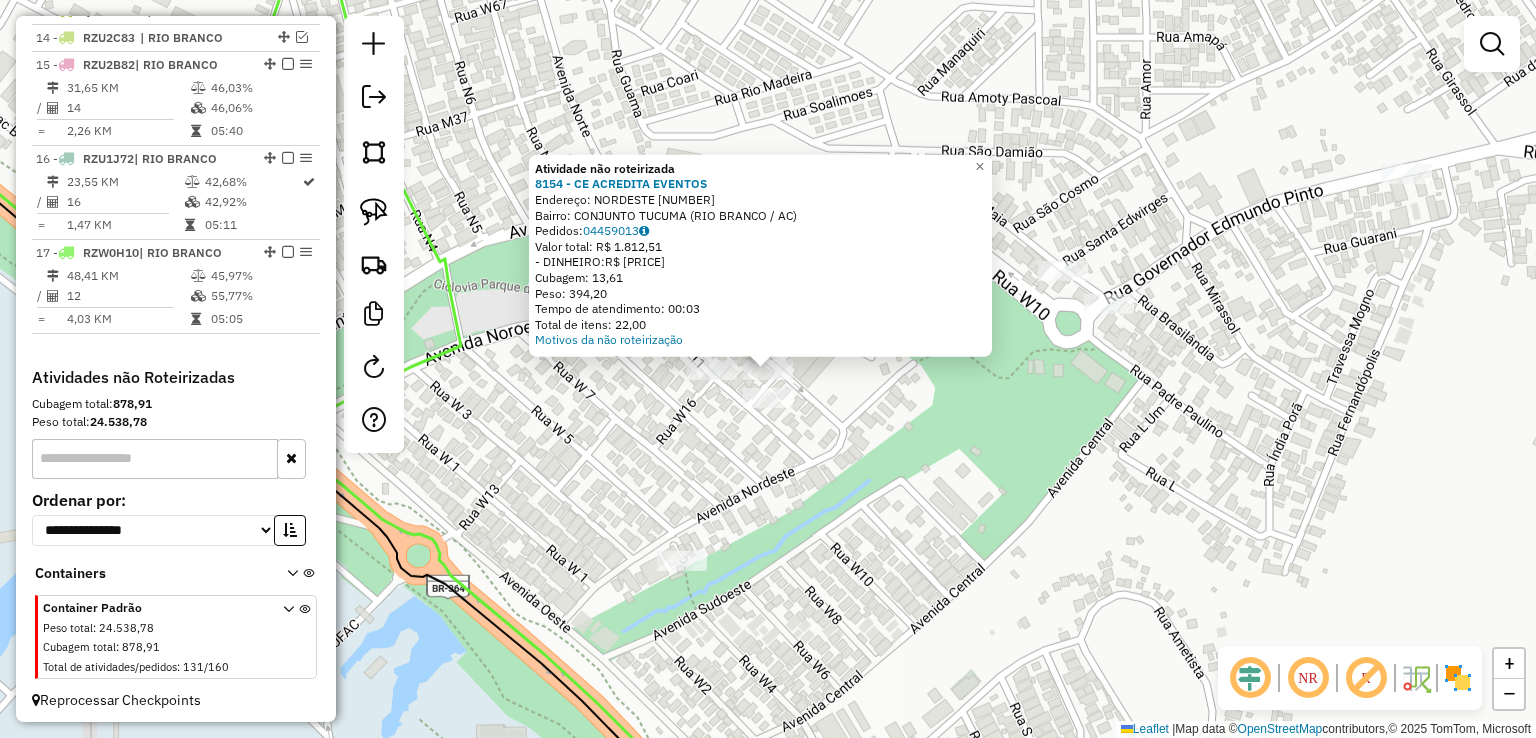 click 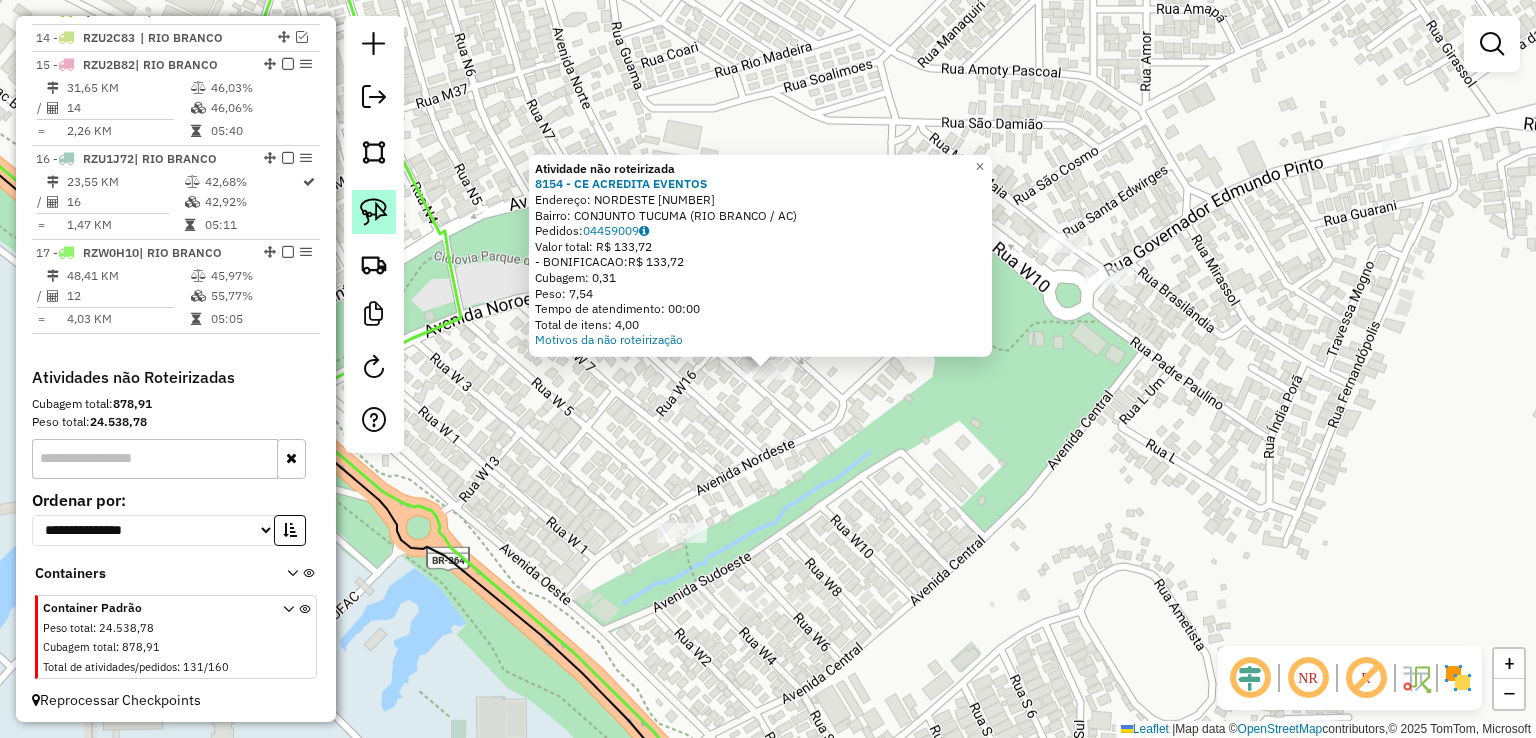click 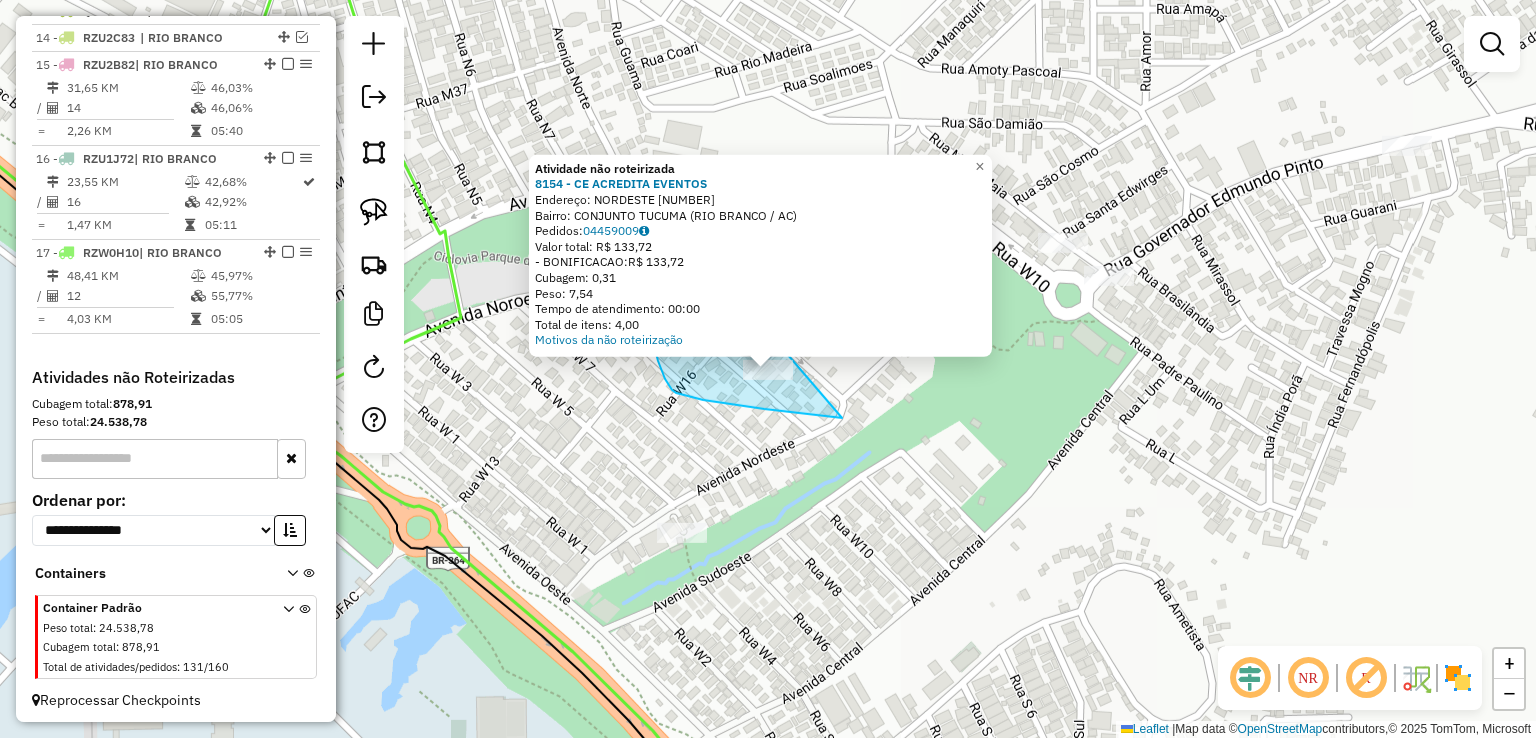 drag, startPoint x: 785, startPoint y: 411, endPoint x: 821, endPoint y: 288, distance: 128.16005 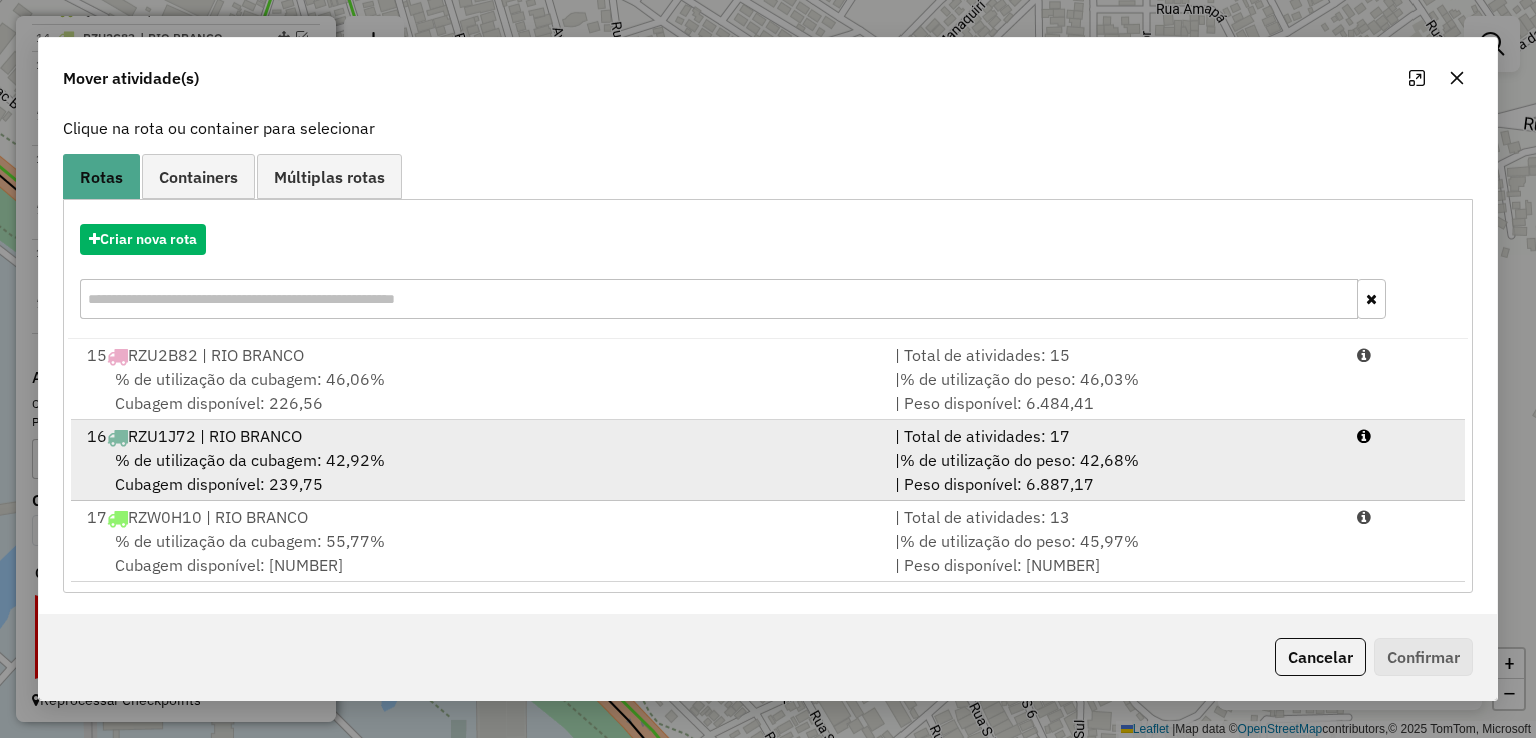 scroll, scrollTop: 121, scrollLeft: 0, axis: vertical 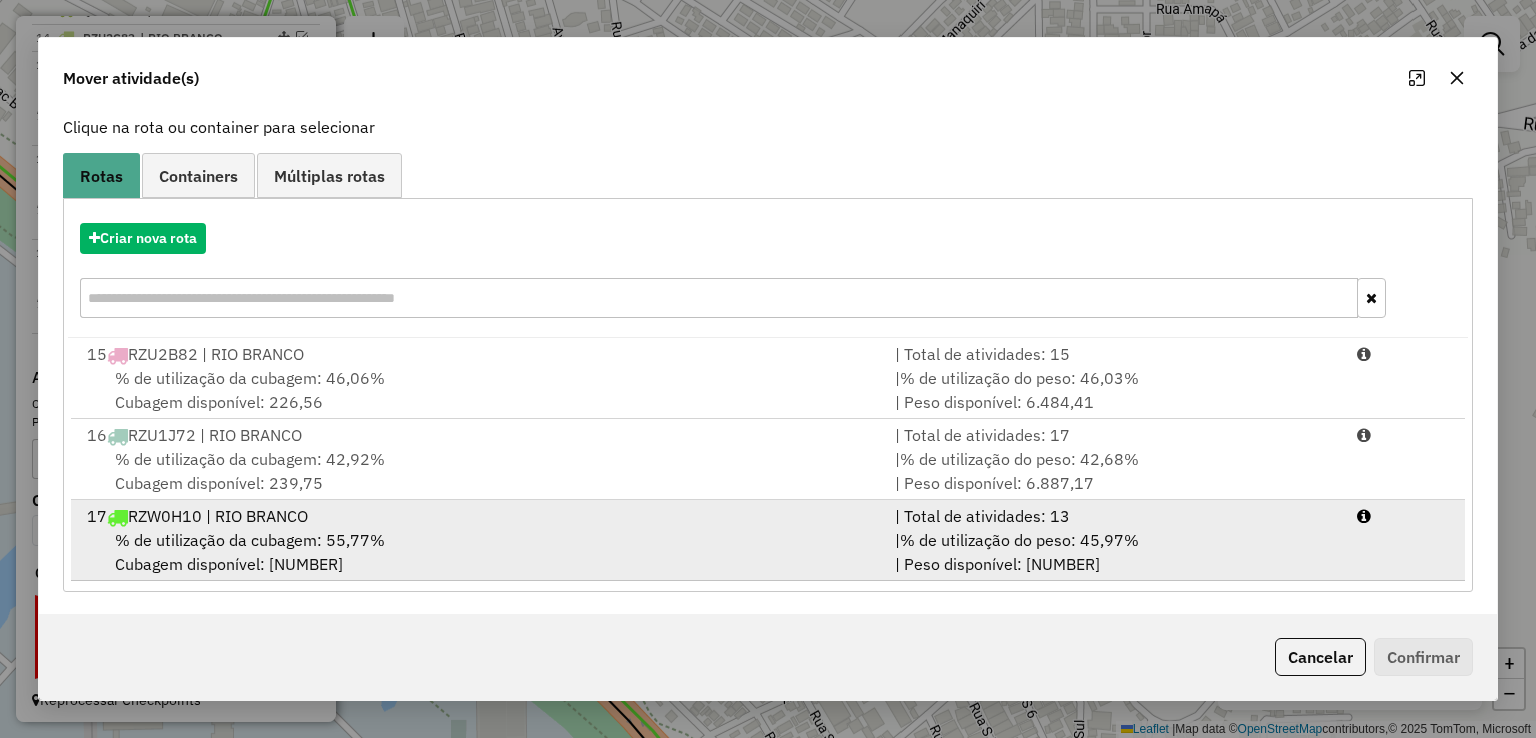 click on "% de utilização da cubagem: 55,77%  Cubagem disponível: 92,88" at bounding box center (479, 552) 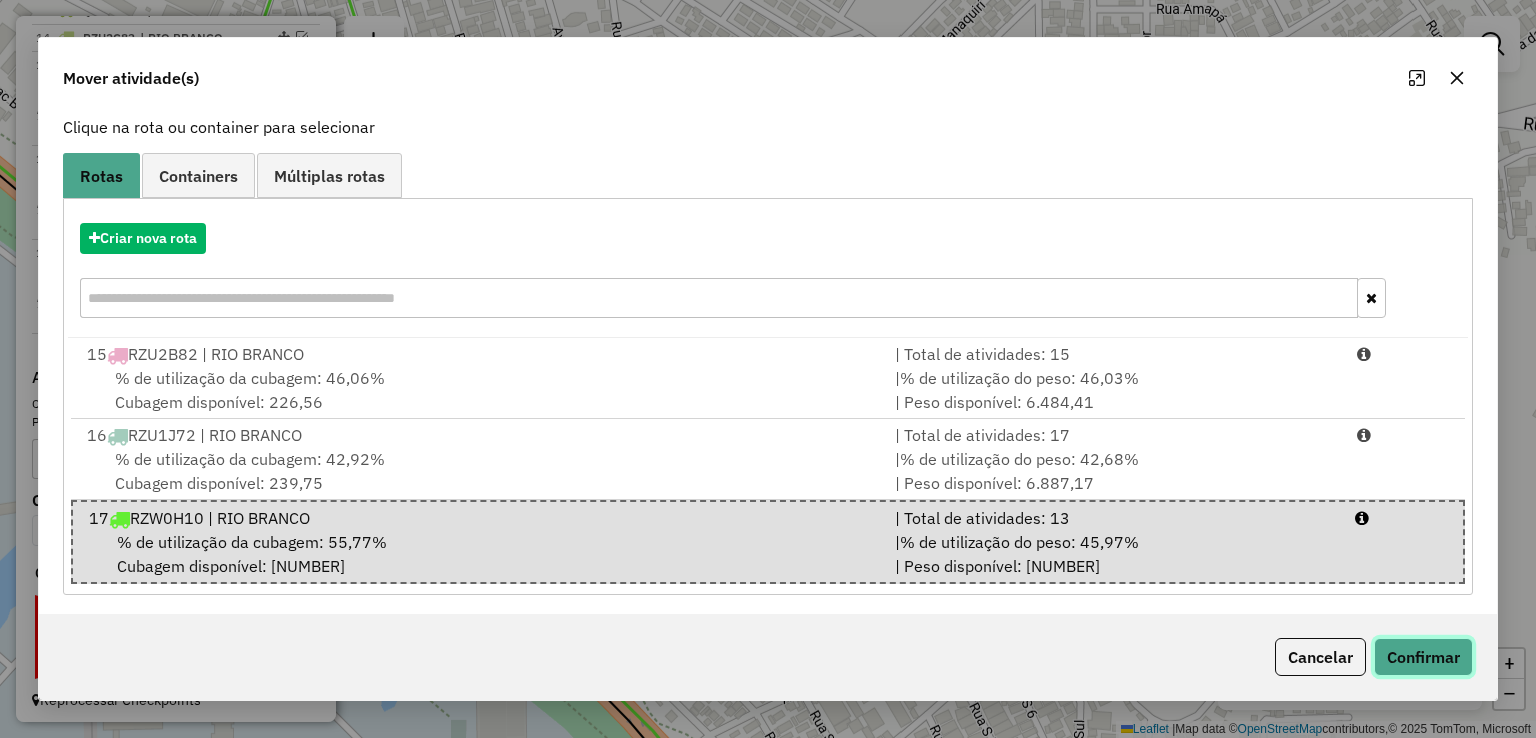 click on "Confirmar" 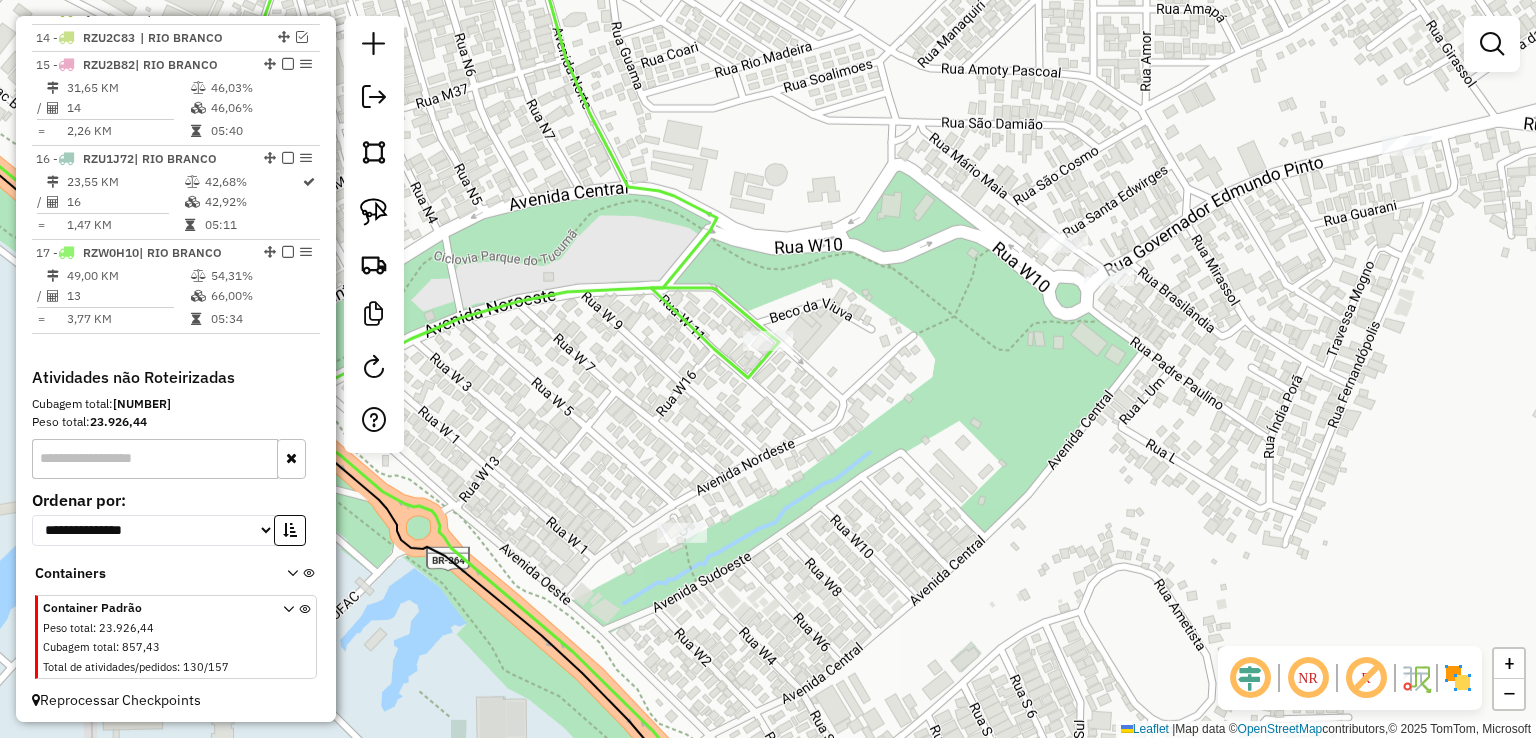 drag, startPoint x: 738, startPoint y: 303, endPoint x: 729, endPoint y: 313, distance: 13.453624 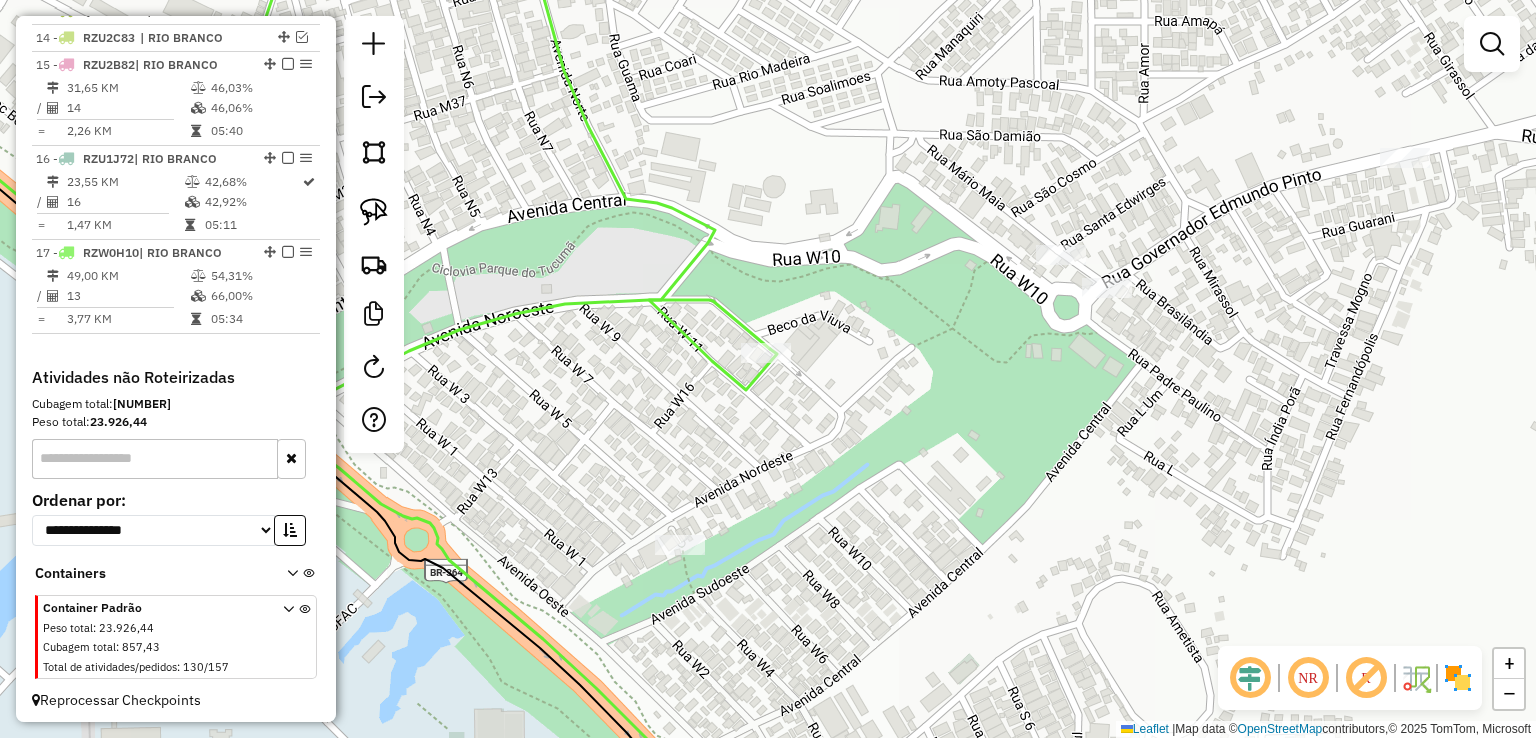click 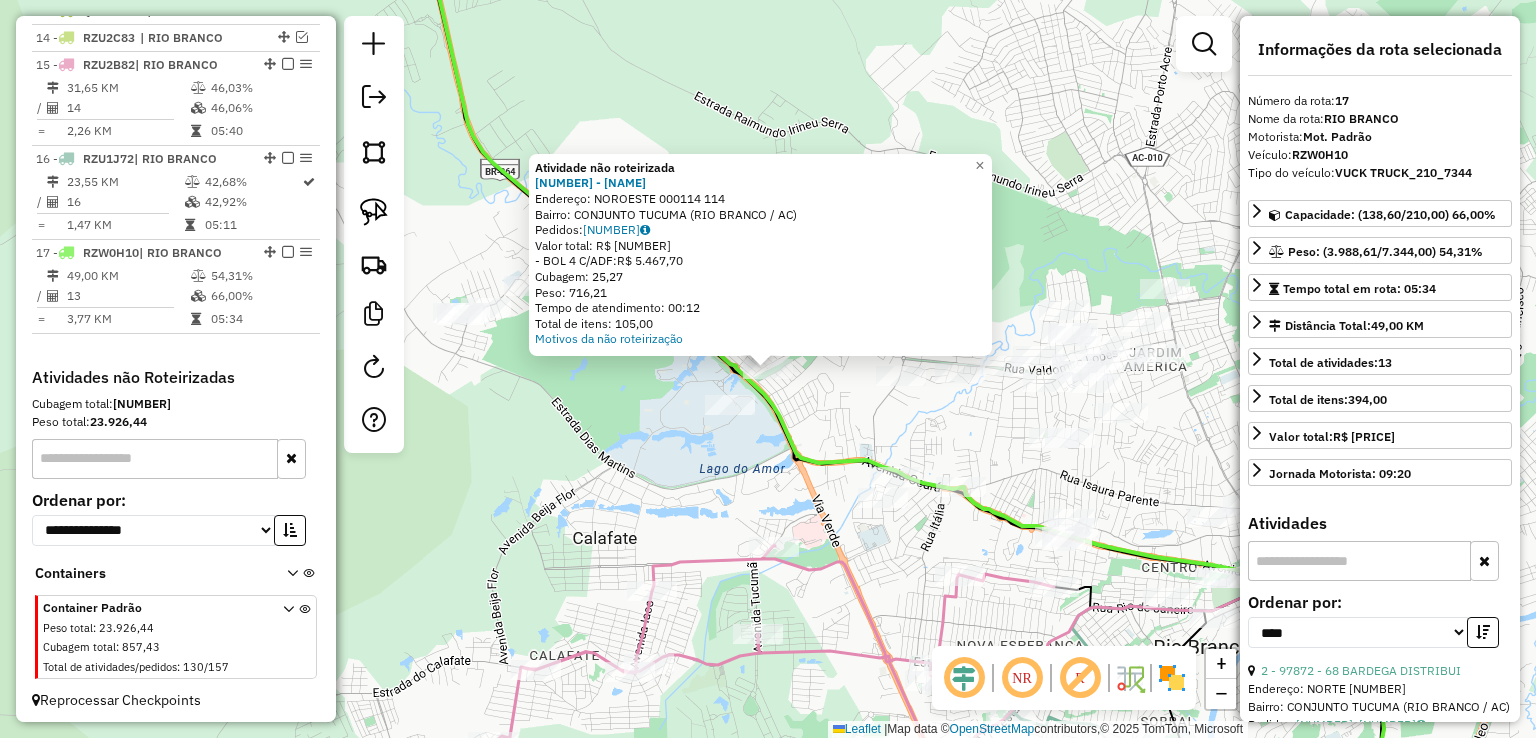 click on "Atividade não roteirizada 345 - MERCANTIL MESQUITA  Endereço:  NOROESTE 000114 114   Bairro: CONJUNTO TUCUMA (RIO BRANCO / AC)   Pedidos:  04458621   Valor total: R$ 5.467,70   - BOL 4 C/ADF:  R$ 5.467,70   Cubagem: 25,27   Peso: 716,21   Tempo de atendimento: 00:12   Total de itens: 105,00  Motivos da não roteirização × Janela de atendimento Grade de atendimento Capacidade Transportadoras Veículos Cliente Pedidos  Rotas Selecione os dias de semana para filtrar as janelas de atendimento  Seg   Ter   Qua   Qui   Sex   Sáb   Dom  Informe o período da janela de atendimento: De: Até:  Filtrar exatamente a janela do cliente  Considerar janela de atendimento padrão  Selecione os dias de semana para filtrar as grades de atendimento  Seg   Ter   Qua   Qui   Sex   Sáb   Dom   Considerar clientes sem dia de atendimento cadastrado  Clientes fora do dia de atendimento selecionado Filtrar as atividades entre os valores definidos abaixo:  Peso mínimo:   Peso máximo:   Cubagem mínima:   Cubagem máxima:  De:" 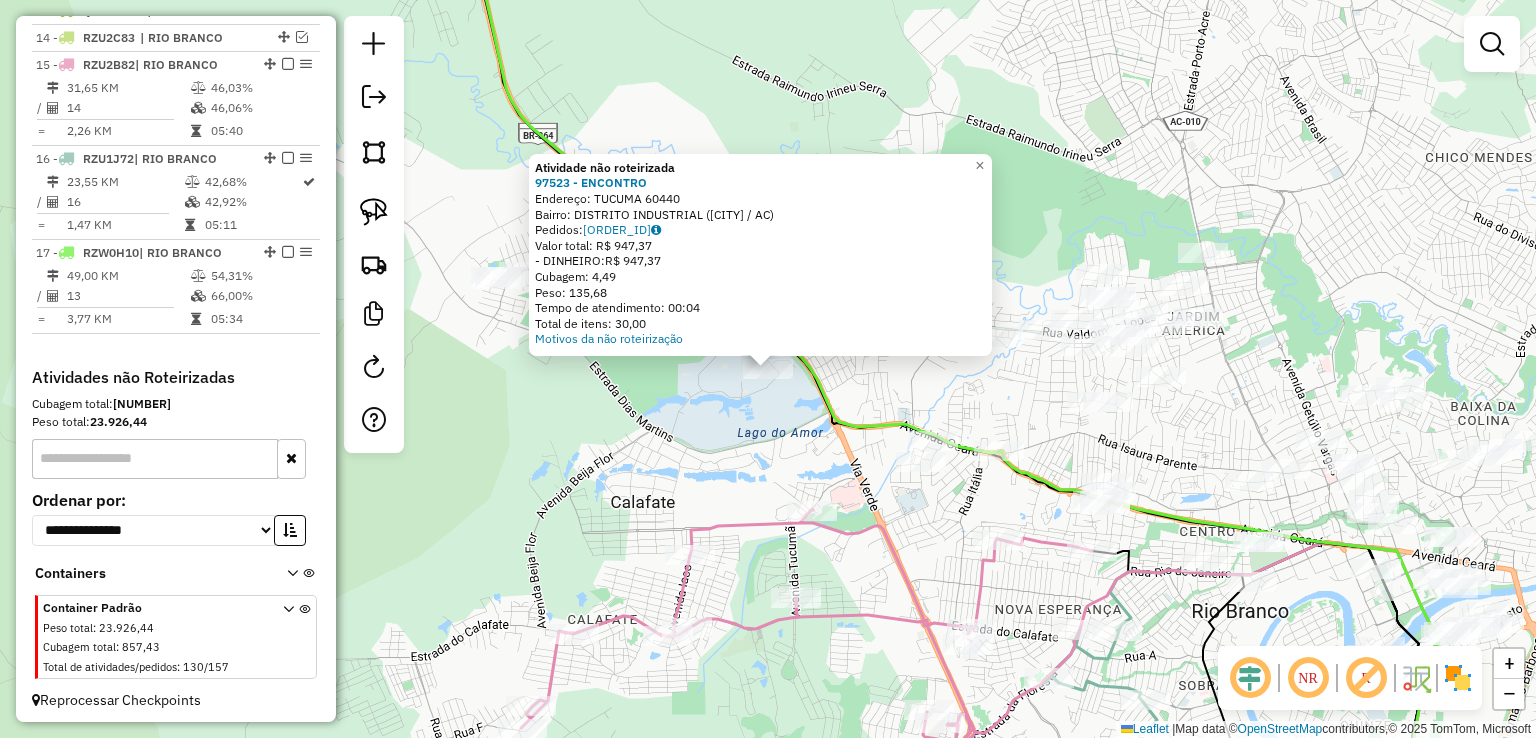 click on "Atividade não roteirizada 97523 - ENCONTRO  Endereço:  TUCUMA 60440   Bairro: DISTRITO INDUSTRIAL (RIO BRANCO / AC)   Pedidos:  04458867   Valor total: R$ 947,37   - DINHEIRO:  R$ 947,37   Cubagem: 4,49   Peso: 135,68   Tempo de atendimento: 00:04   Total de itens: 30,00  Motivos da não roteirização × Janela de atendimento Grade de atendimento Capacidade Transportadoras Veículos Cliente Pedidos  Rotas Selecione os dias de semana para filtrar as janelas de atendimento  Seg   Ter   Qua   Qui   Sex   Sáb   Dom  Informe o período da janela de atendimento: De: Até:  Filtrar exatamente a janela do cliente  Considerar janela de atendimento padrão  Selecione os dias de semana para filtrar as grades de atendimento  Seg   Ter   Qua   Qui   Sex   Sáb   Dom   Considerar clientes sem dia de atendimento cadastrado  Clientes fora do dia de atendimento selecionado Filtrar as atividades entre os valores definidos abaixo:  Peso mínimo:   Peso máximo:   Cubagem mínima:   Cubagem máxima:   De:   Até:   De:  De:" 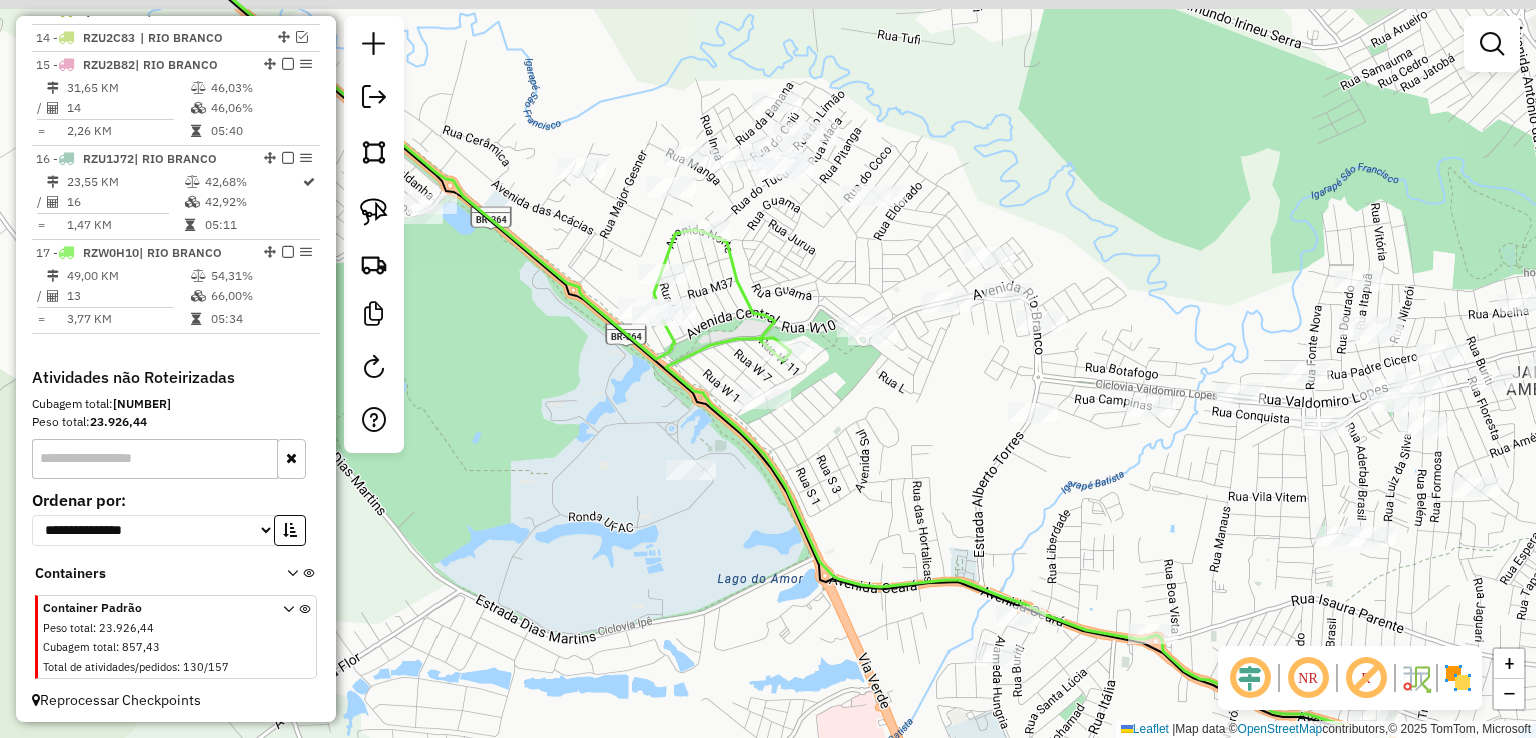 drag, startPoint x: 748, startPoint y: 335, endPoint x: 814, endPoint y: 407, distance: 97.67292 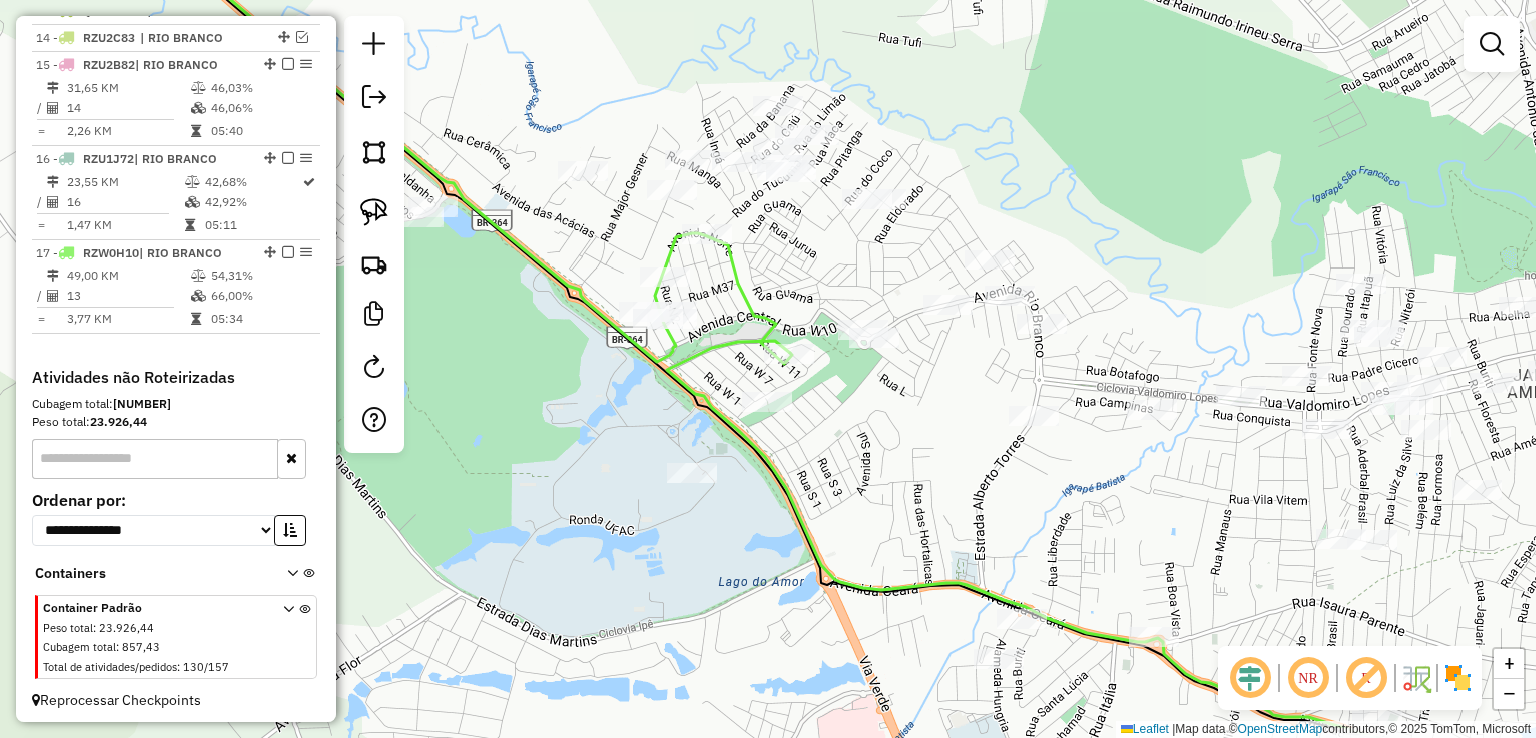 click 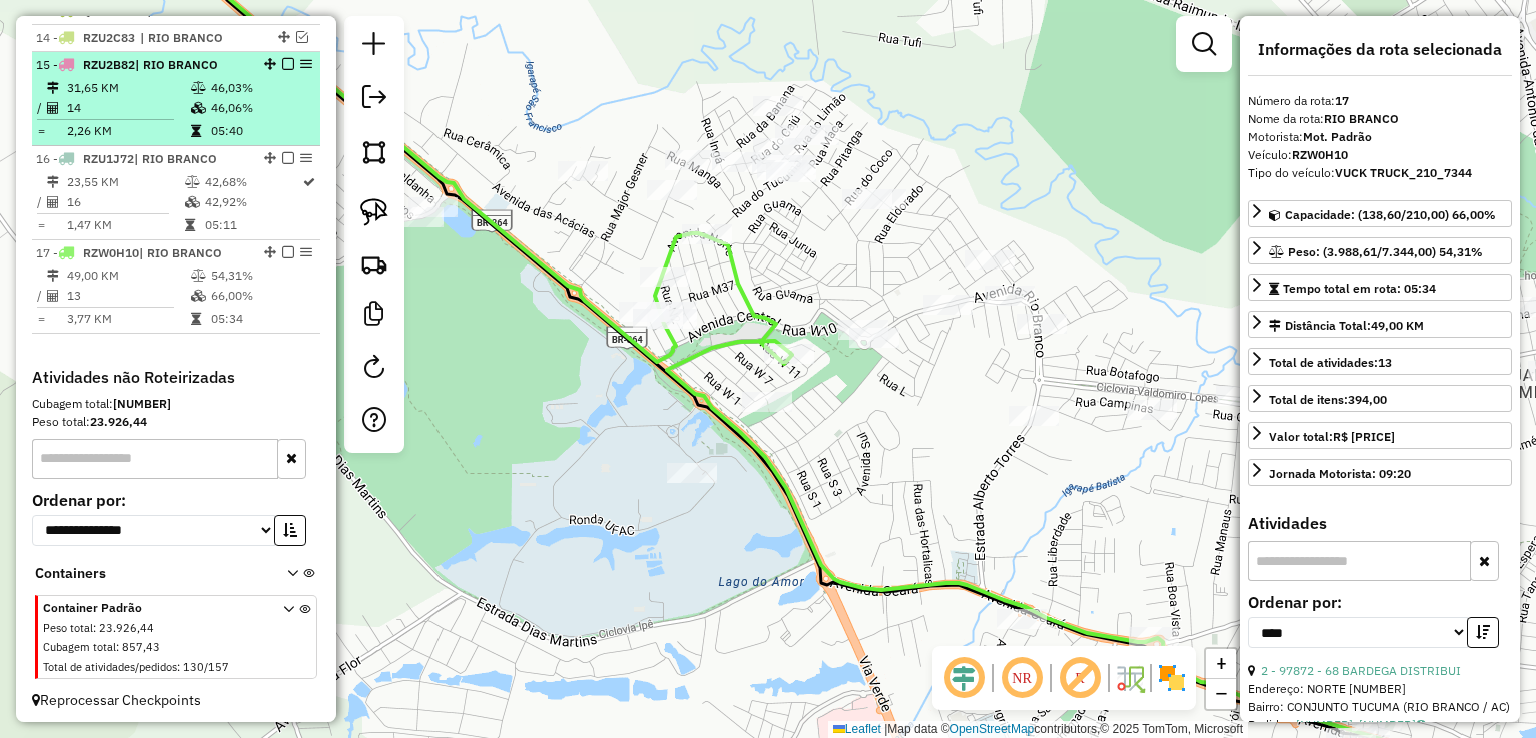 click at bounding box center (288, 64) 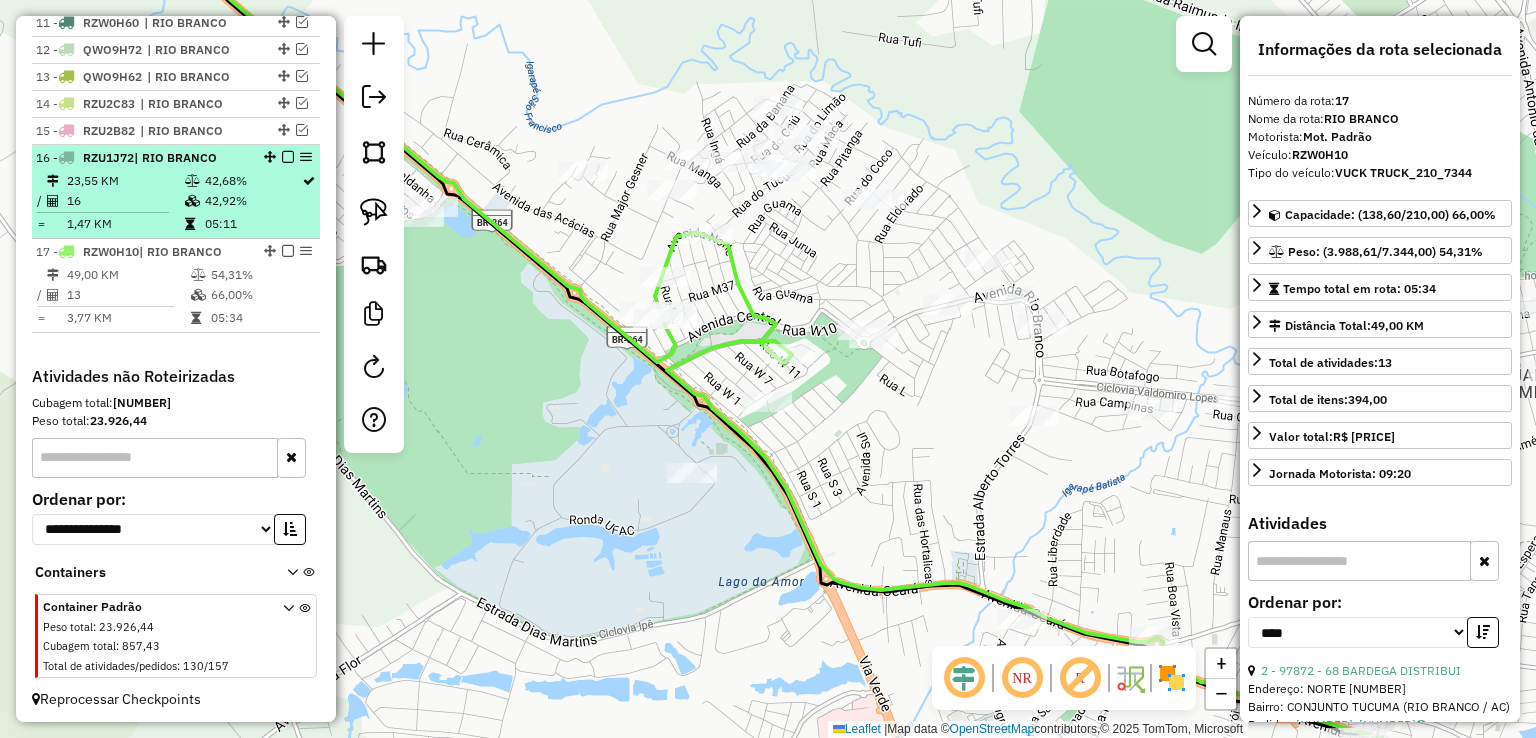 click at bounding box center [288, 157] 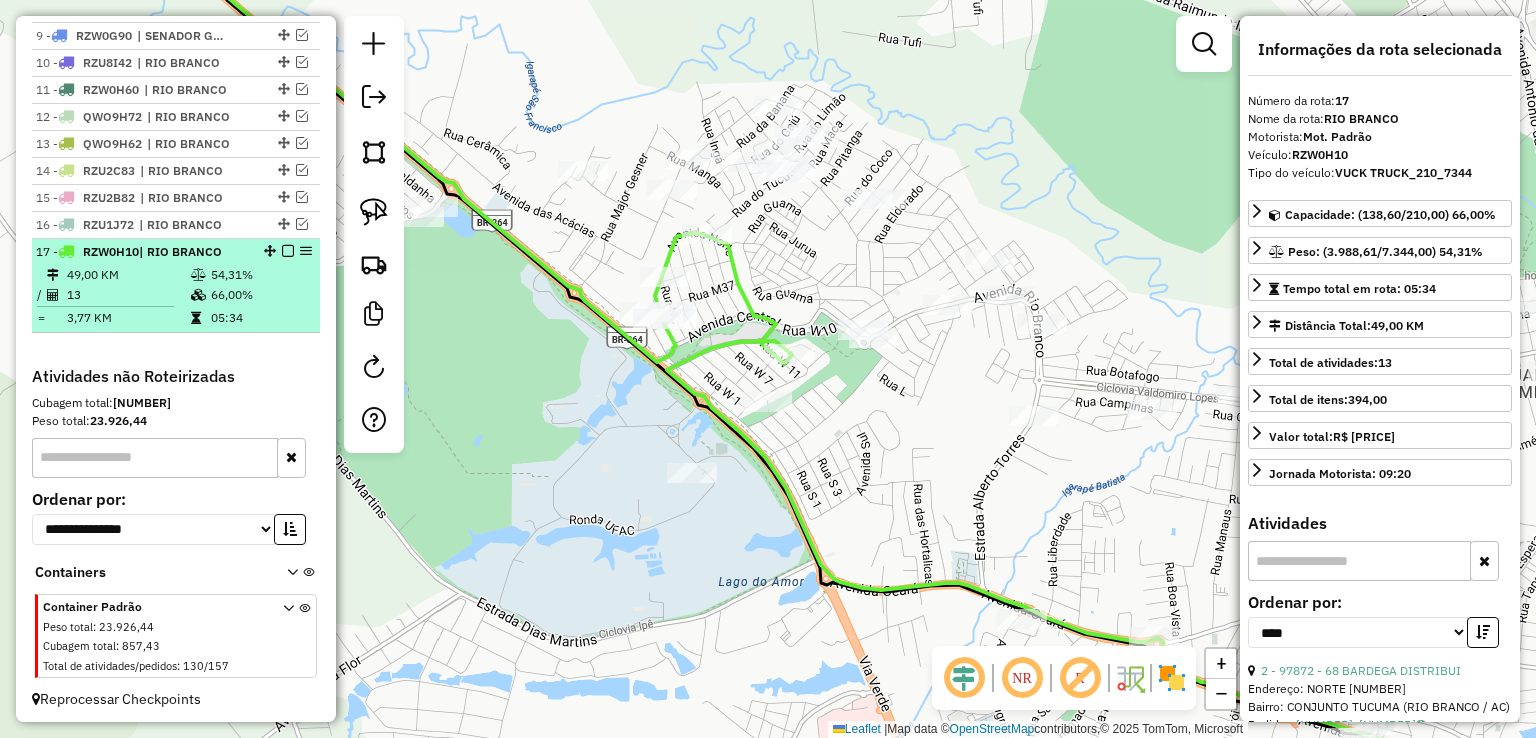 click at bounding box center [288, 251] 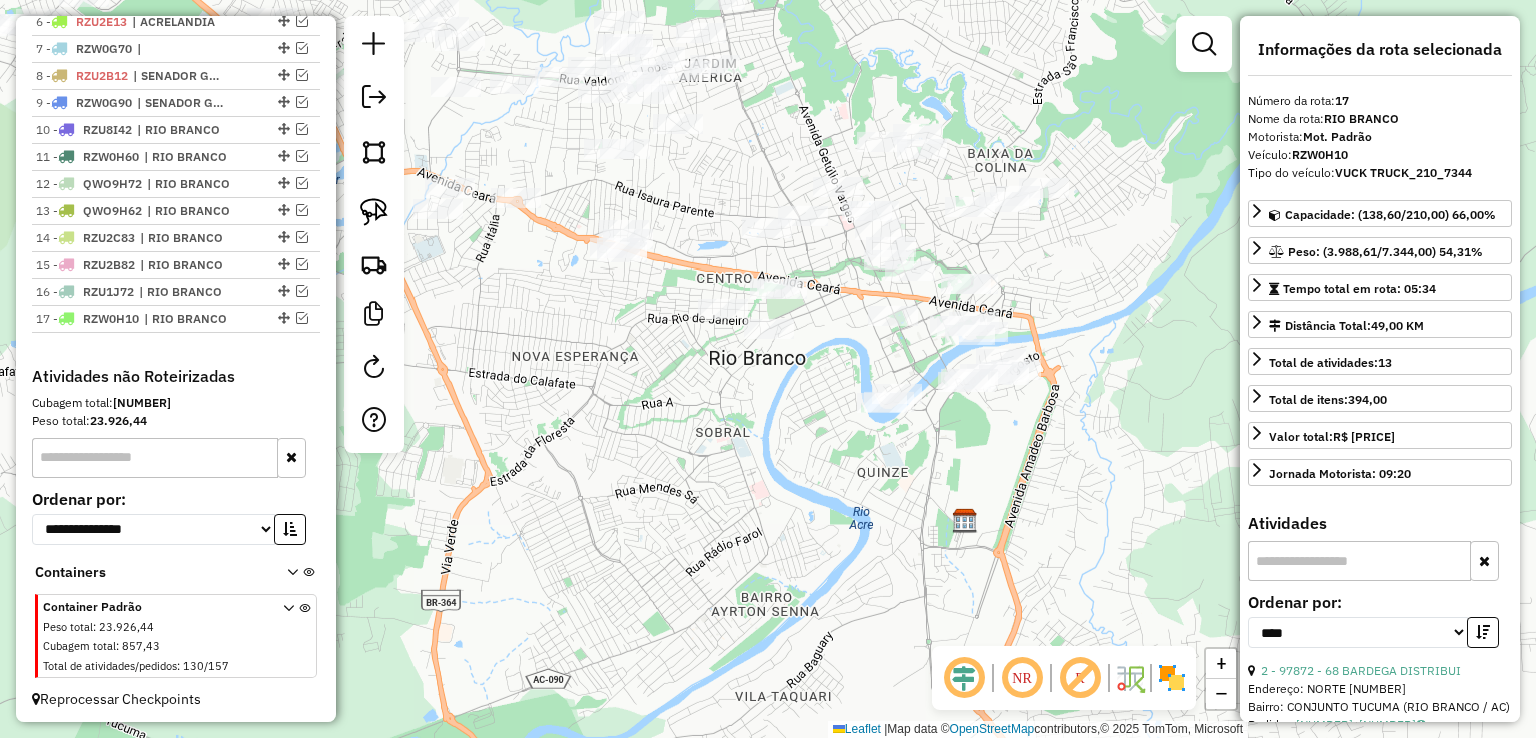 drag, startPoint x: 708, startPoint y: 341, endPoint x: 459, endPoint y: 144, distance: 317.50592 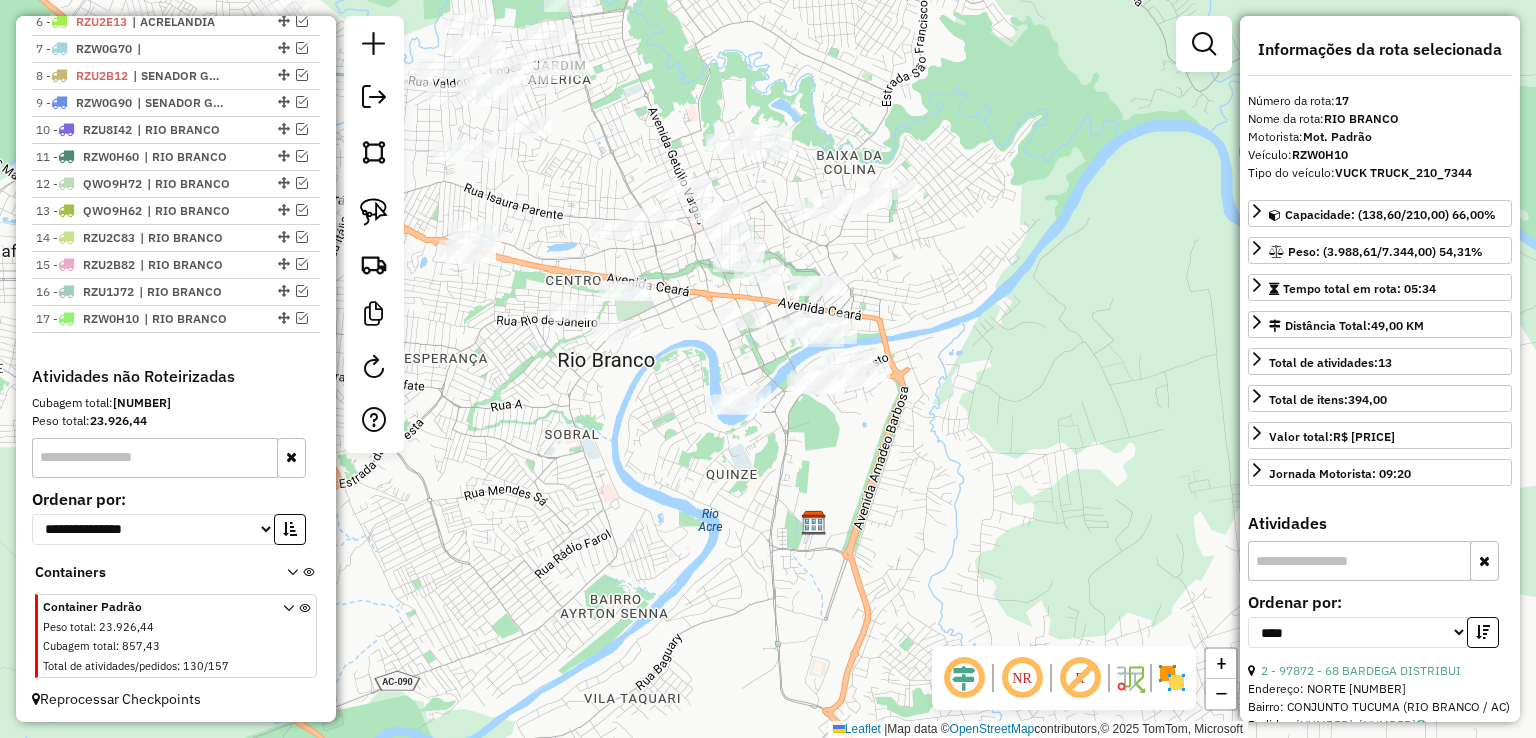 drag, startPoint x: 1052, startPoint y: 123, endPoint x: 884, endPoint y: 121, distance: 168.0119 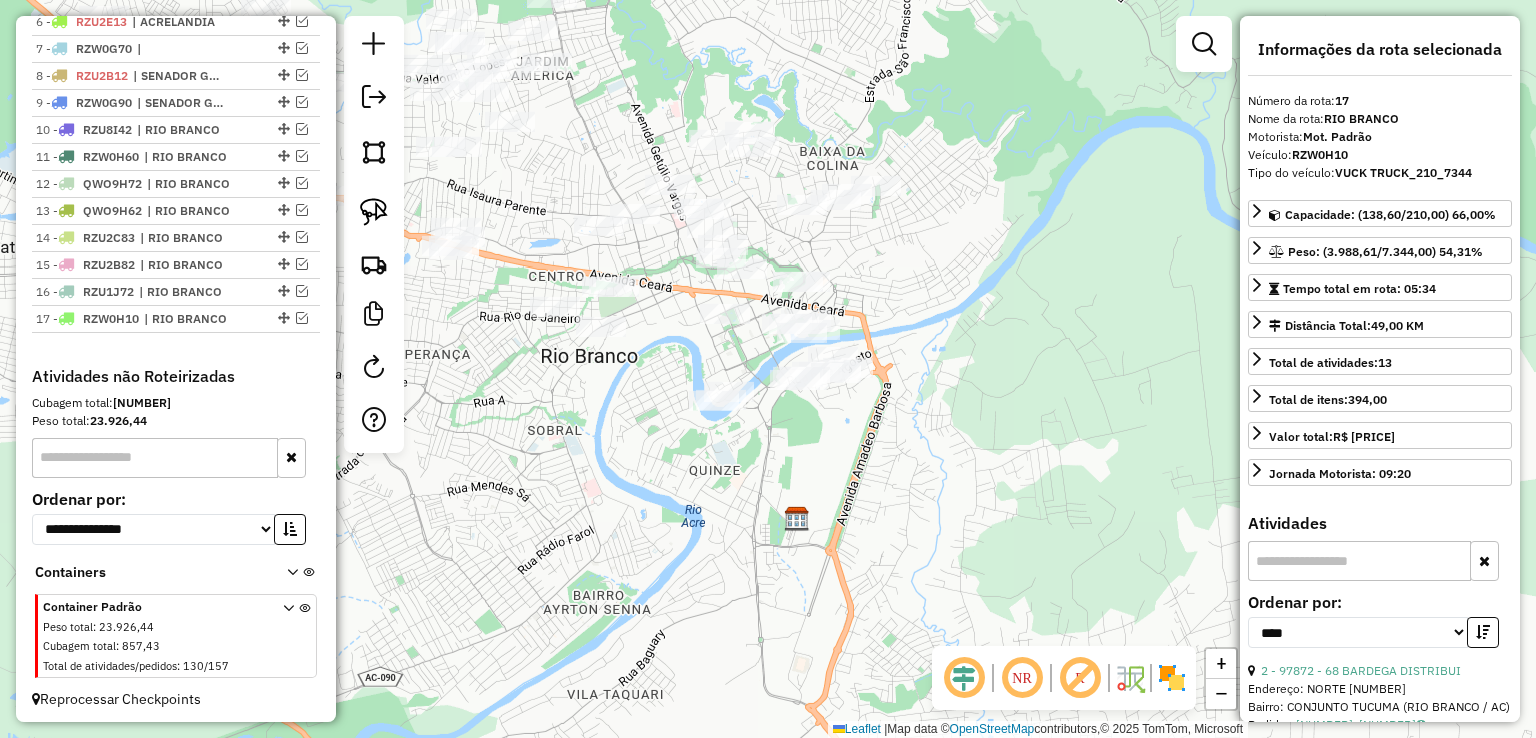 click 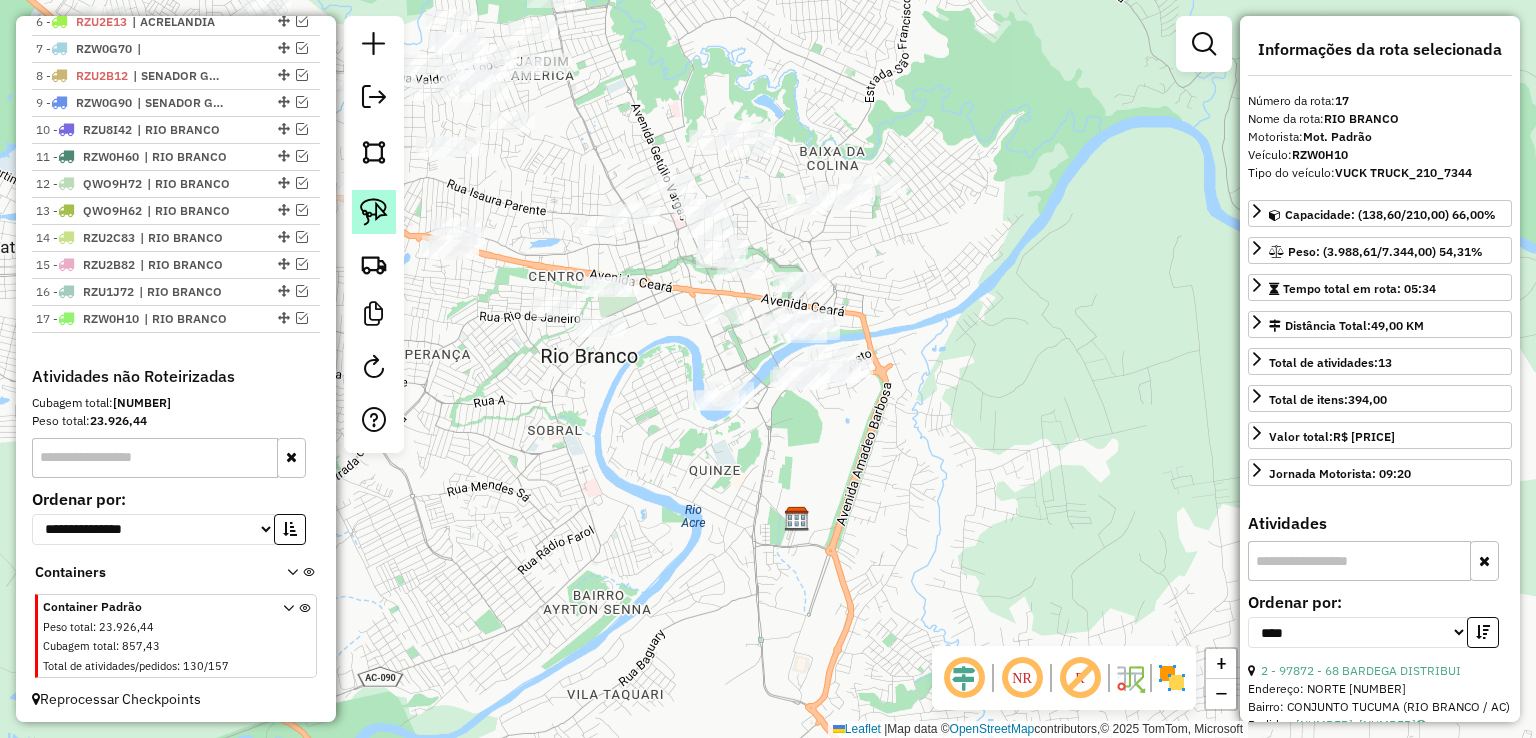 click 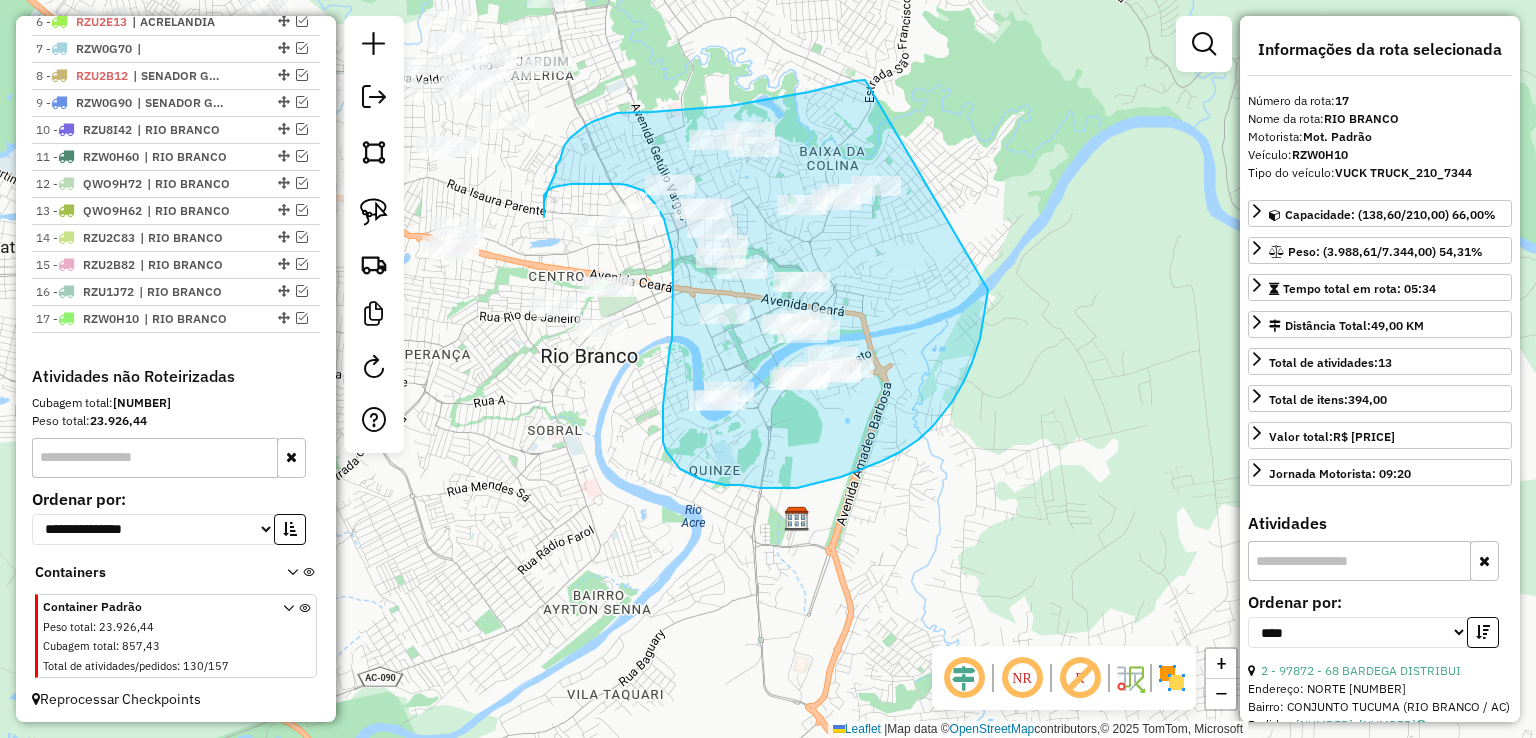 drag, startPoint x: 865, startPoint y: 80, endPoint x: 988, endPoint y: 235, distance: 197.8737 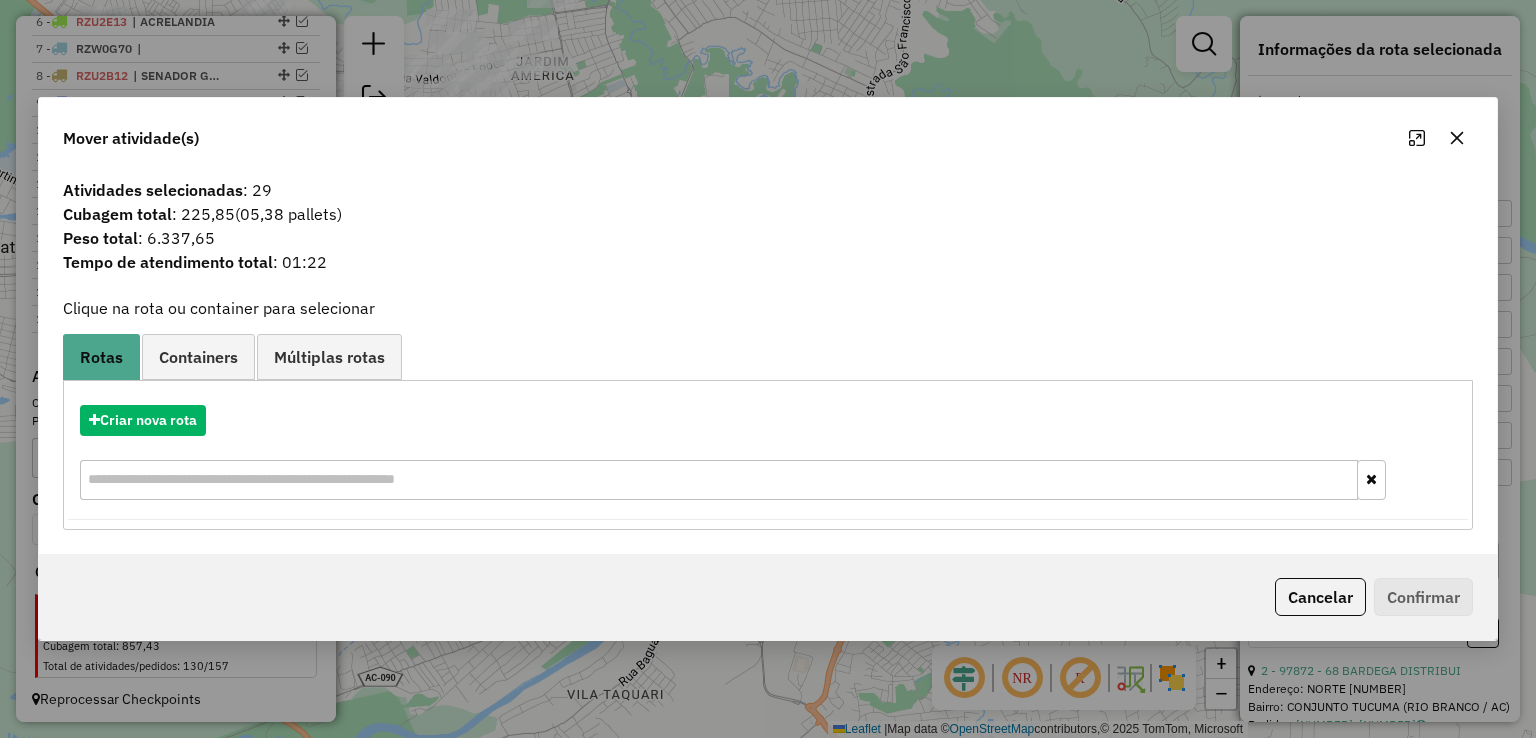 click on "Cancelar   Confirmar" 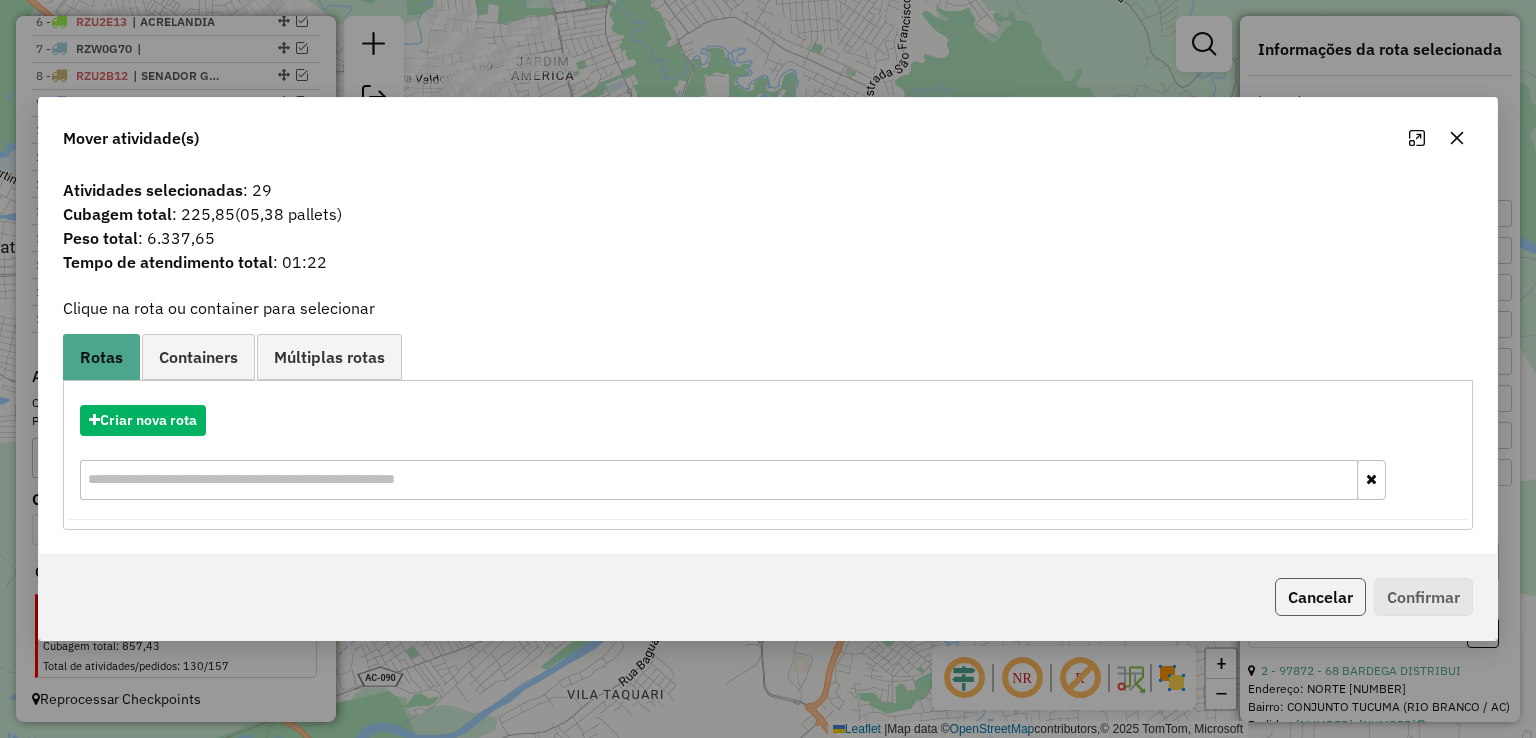 click on "Cancelar" 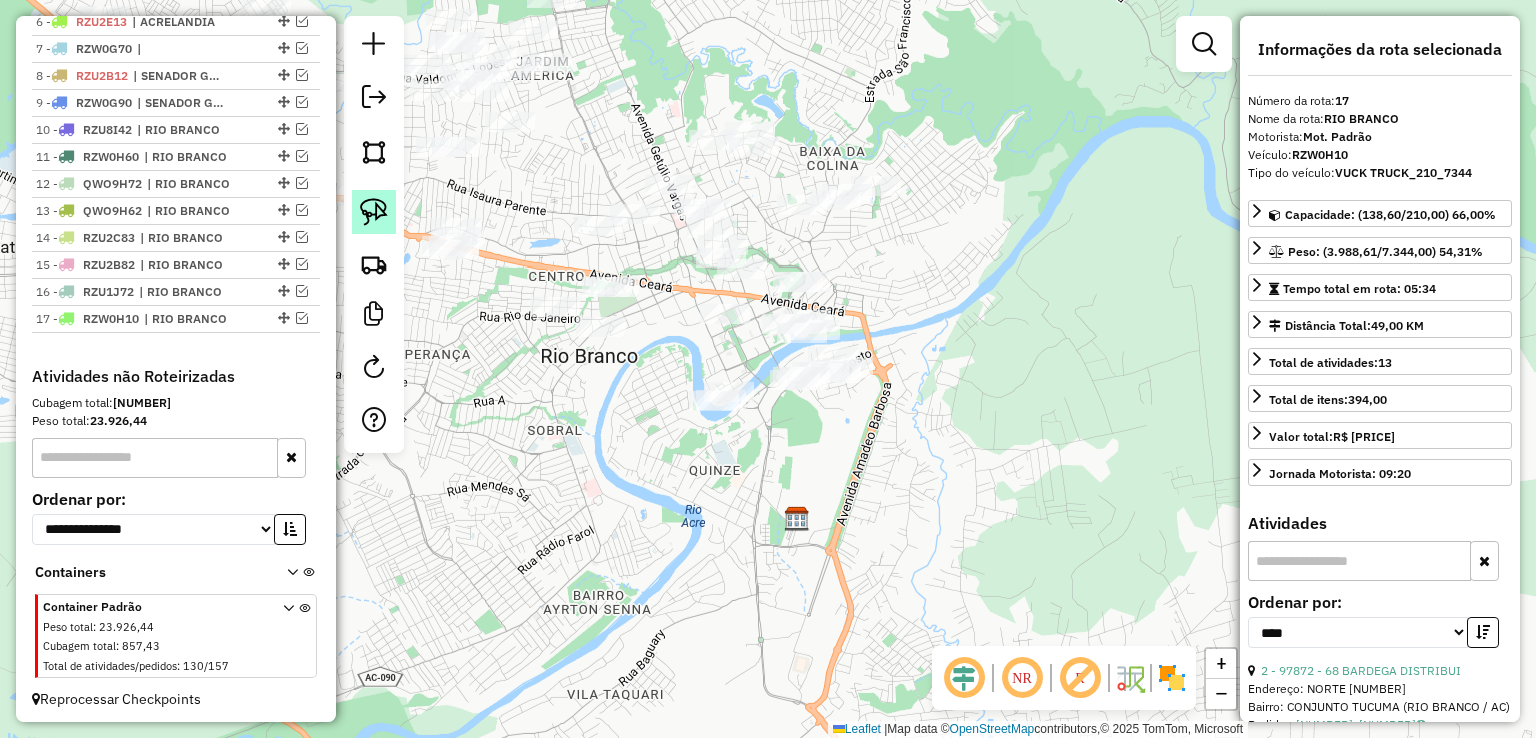 click 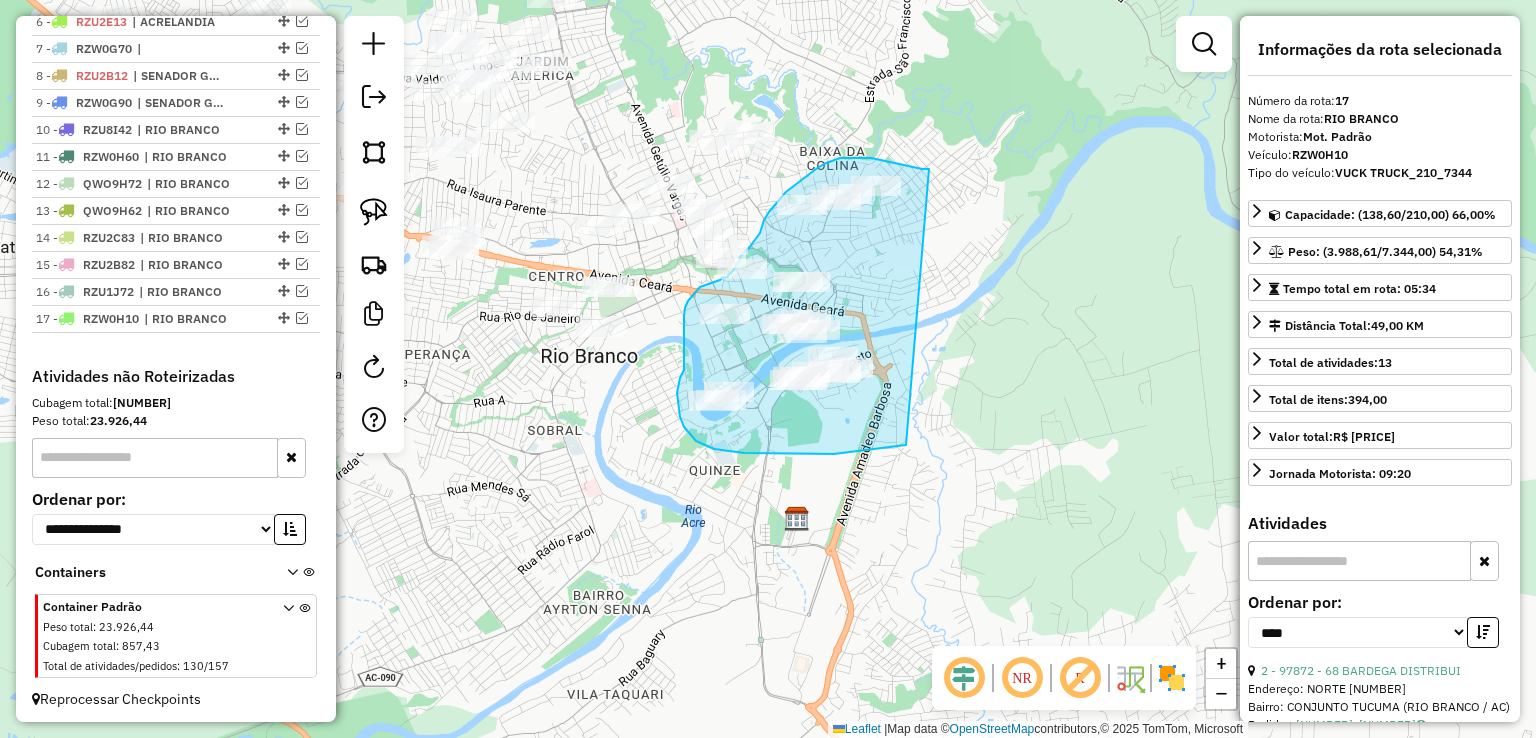 drag, startPoint x: 913, startPoint y: 167, endPoint x: 984, endPoint y: 397, distance: 240.70937 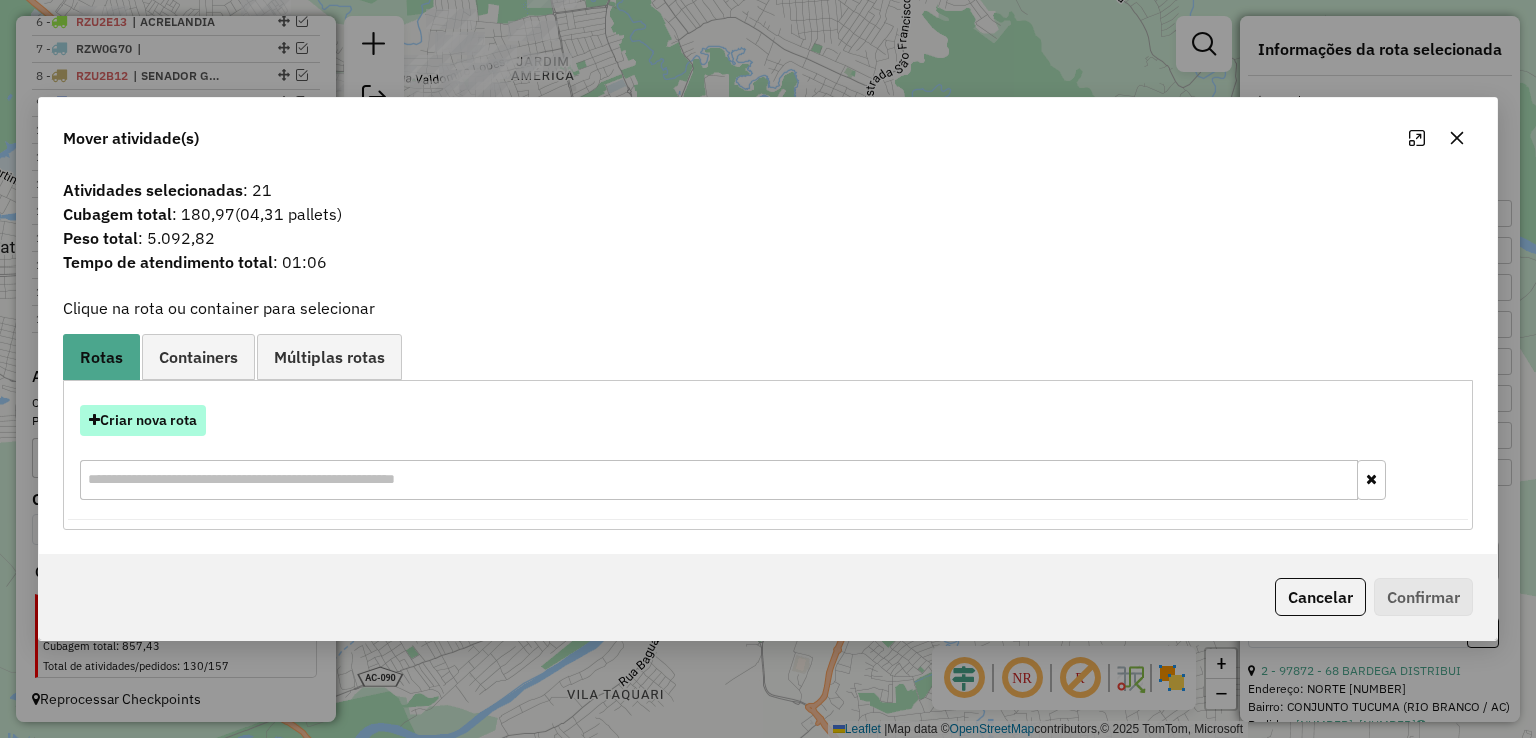 click on "Criar nova rota" at bounding box center [143, 420] 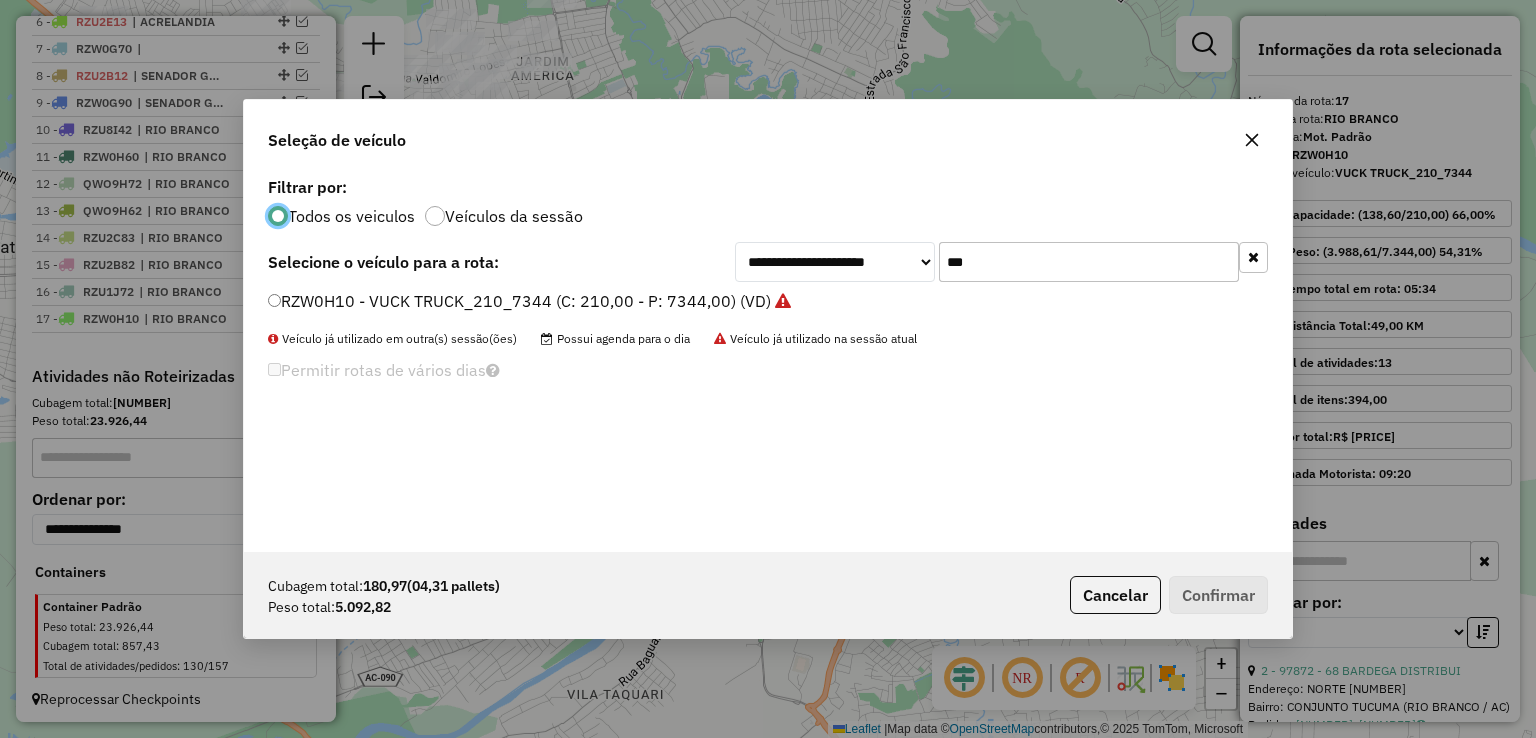 scroll, scrollTop: 10, scrollLeft: 6, axis: both 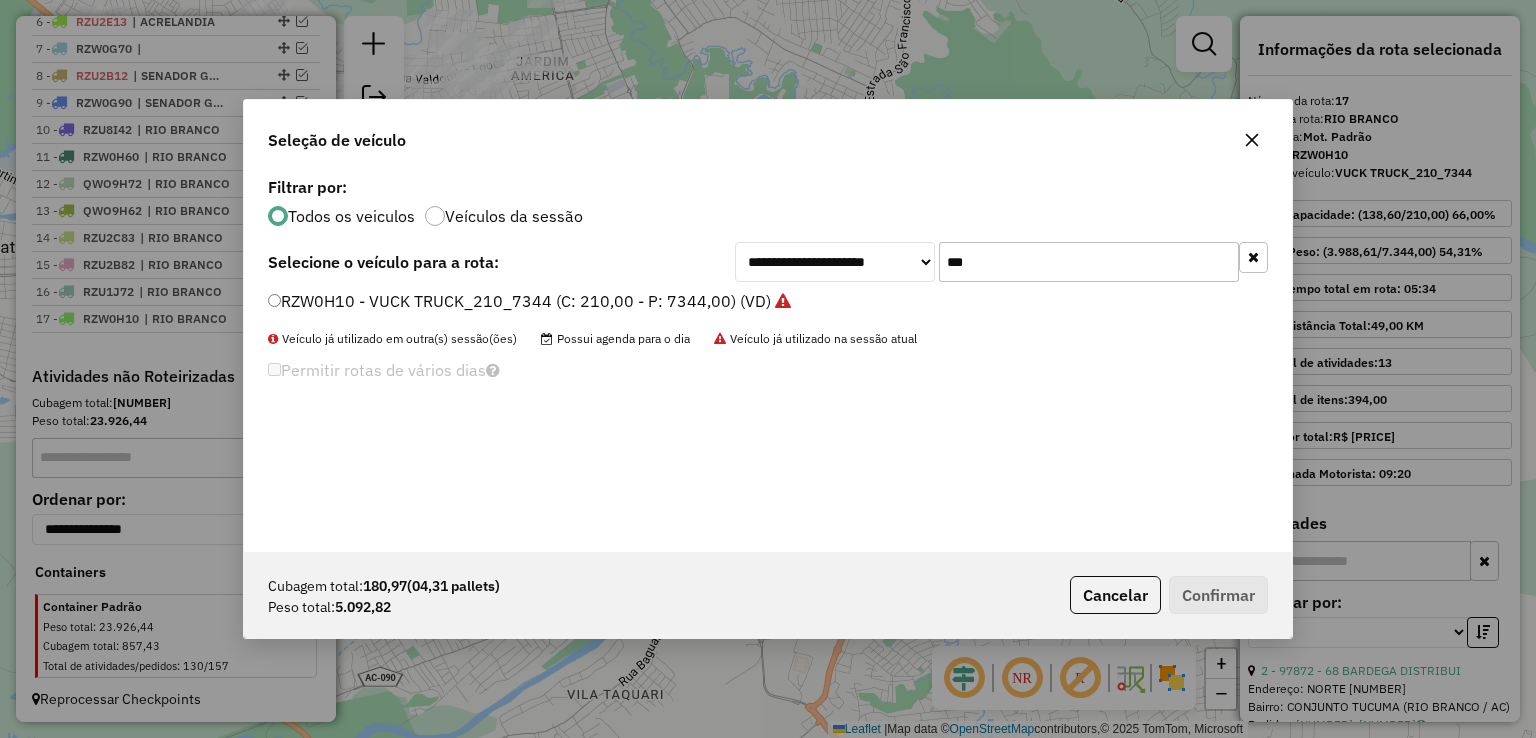 drag, startPoint x: 1032, startPoint y: 241, endPoint x: 835, endPoint y: 257, distance: 197.64868 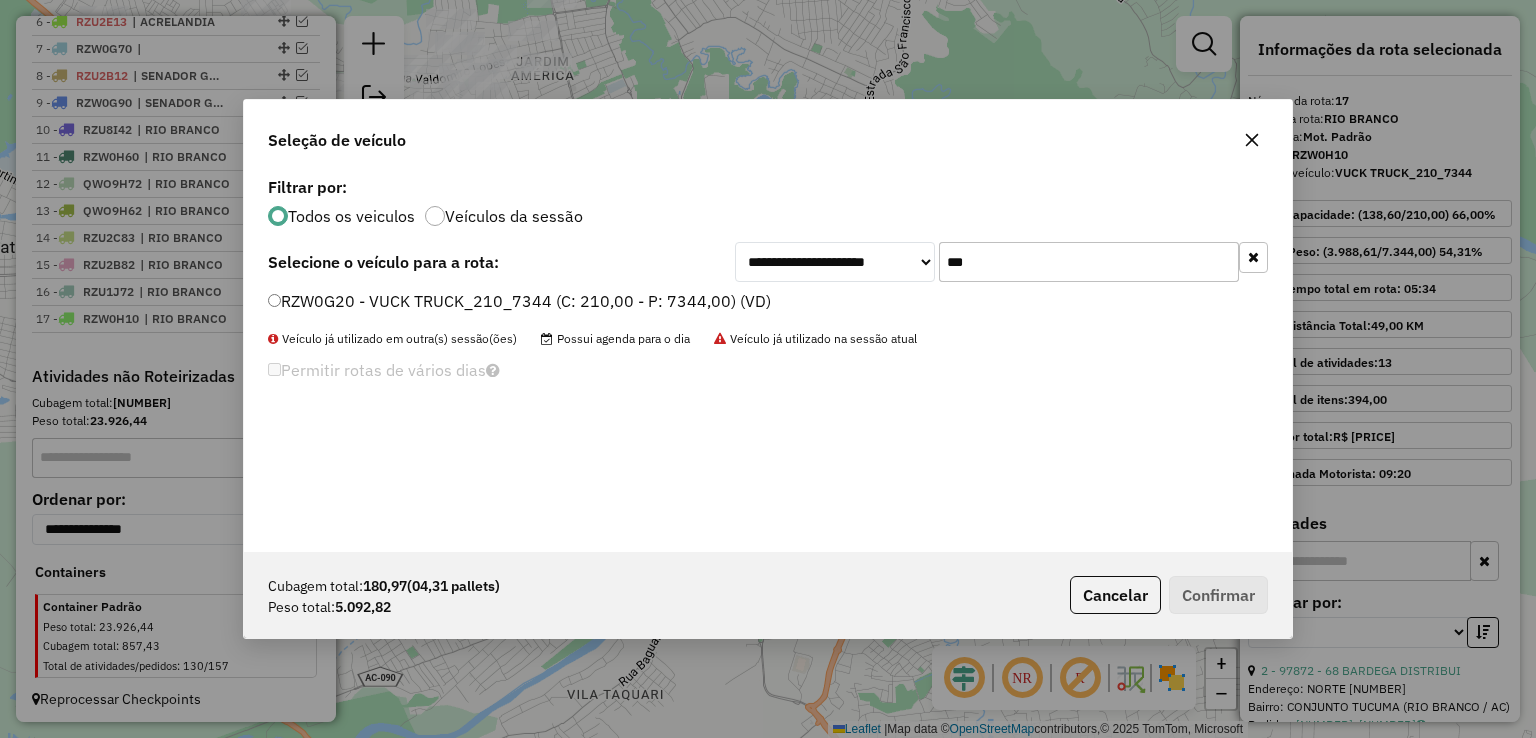 type on "***" 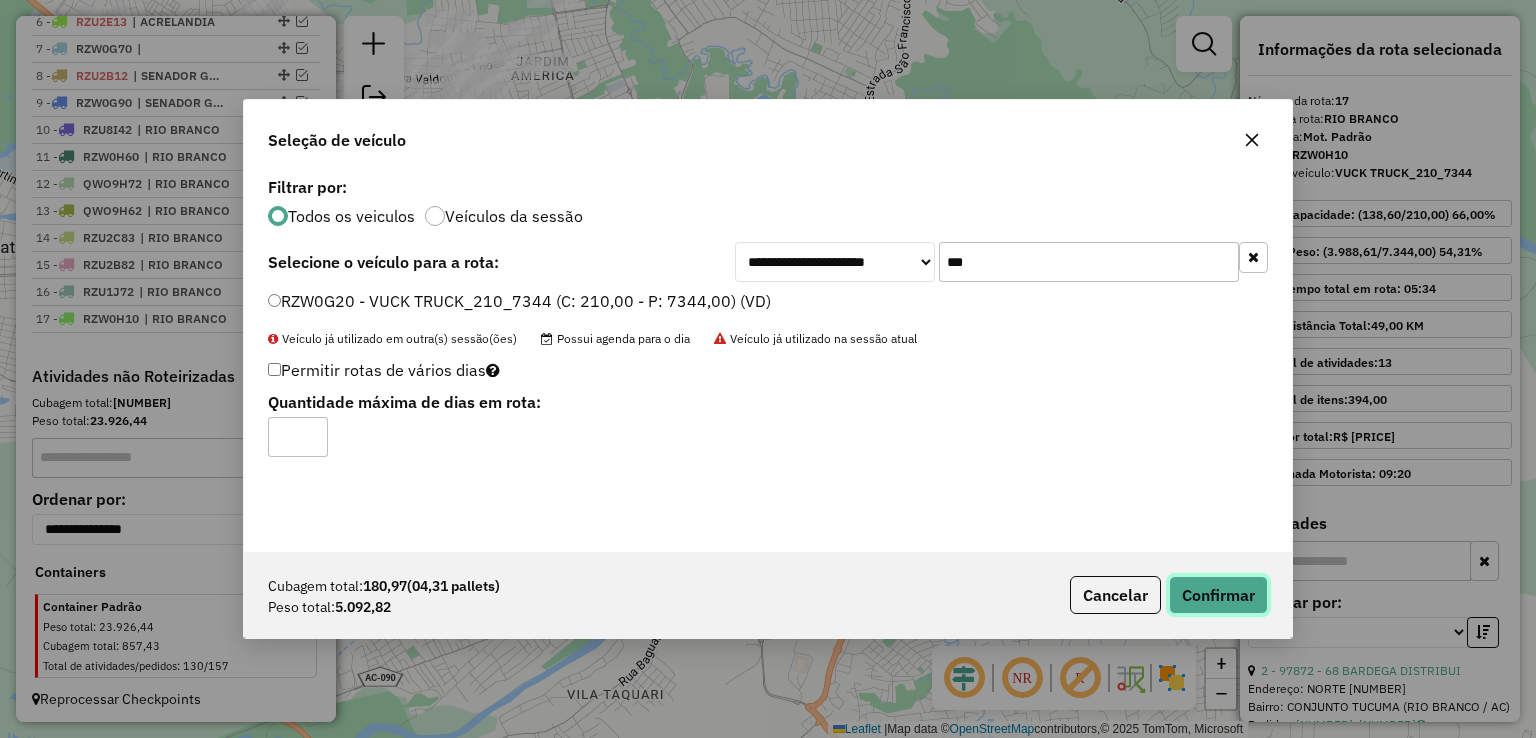click on "Confirmar" 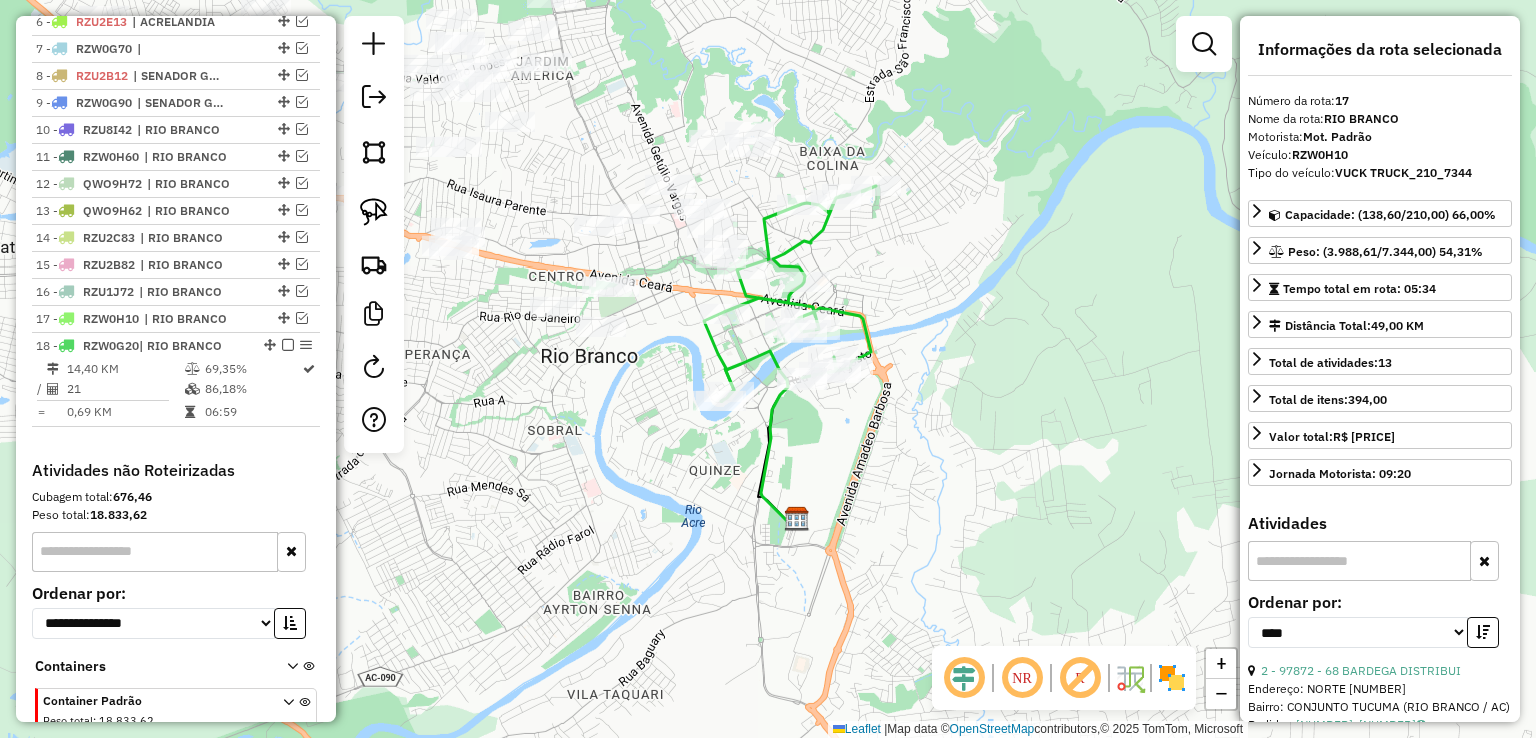 scroll, scrollTop: 985, scrollLeft: 0, axis: vertical 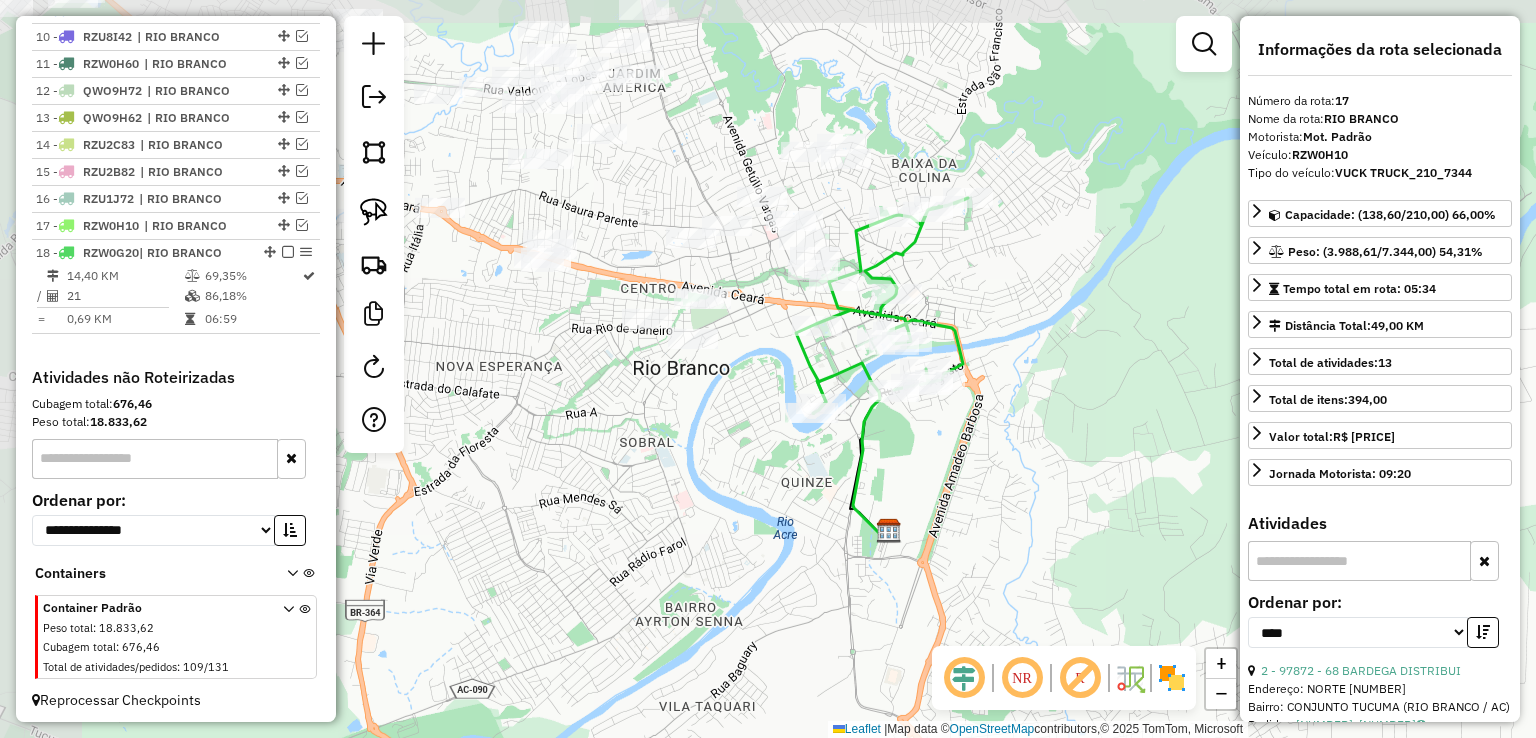 drag, startPoint x: 731, startPoint y: 169, endPoint x: 872, endPoint y: 234, distance: 155.26108 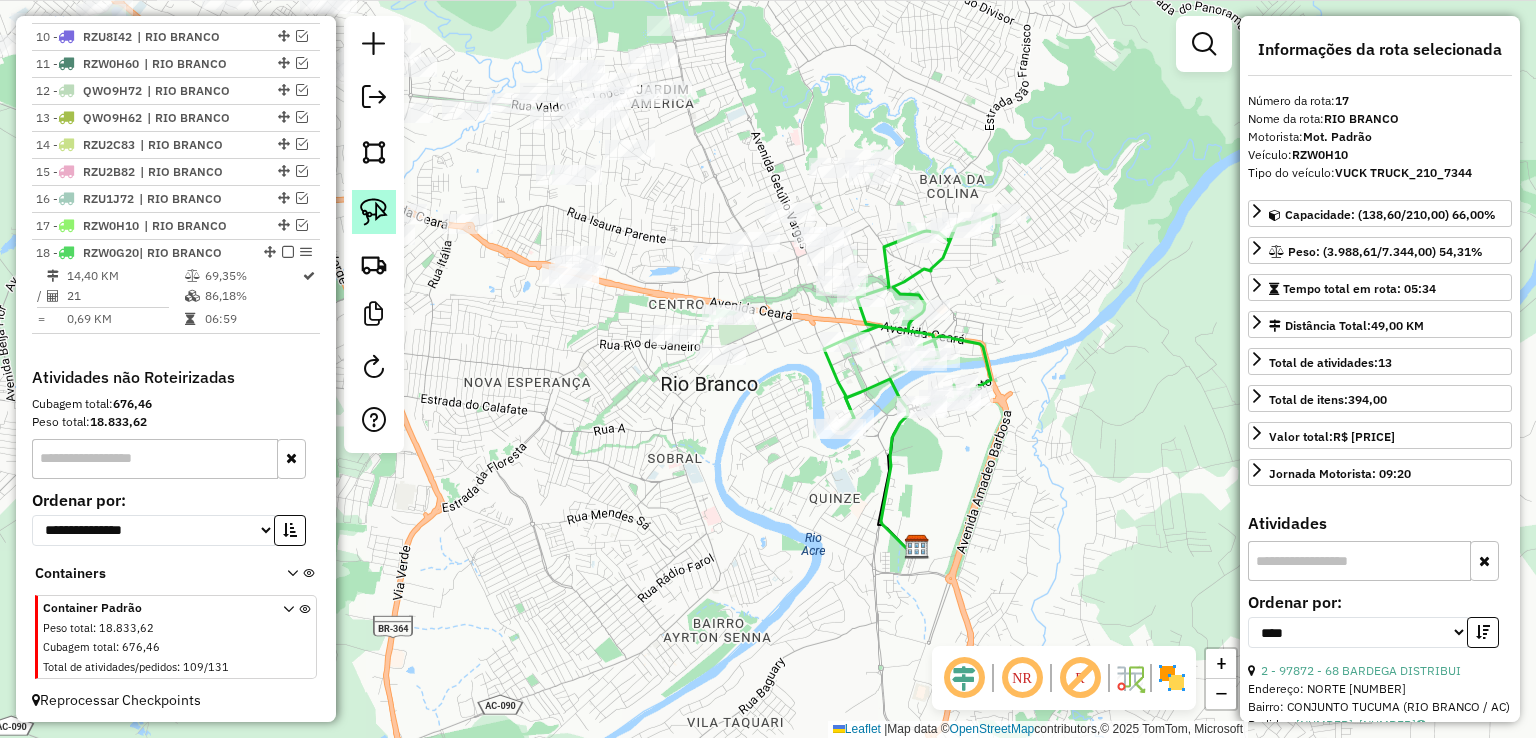 click 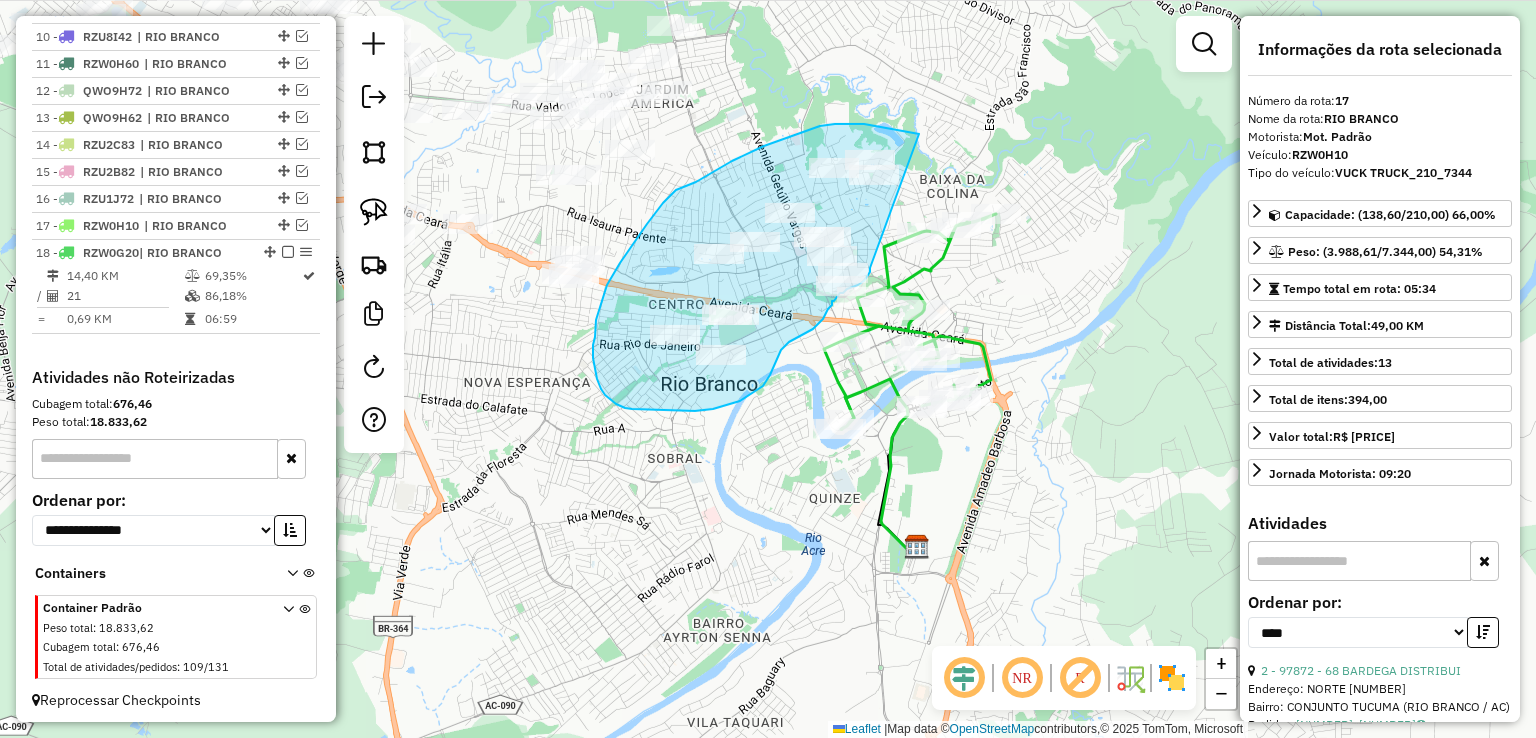 drag, startPoint x: 897, startPoint y: 129, endPoint x: 870, endPoint y: 263, distance: 136.69308 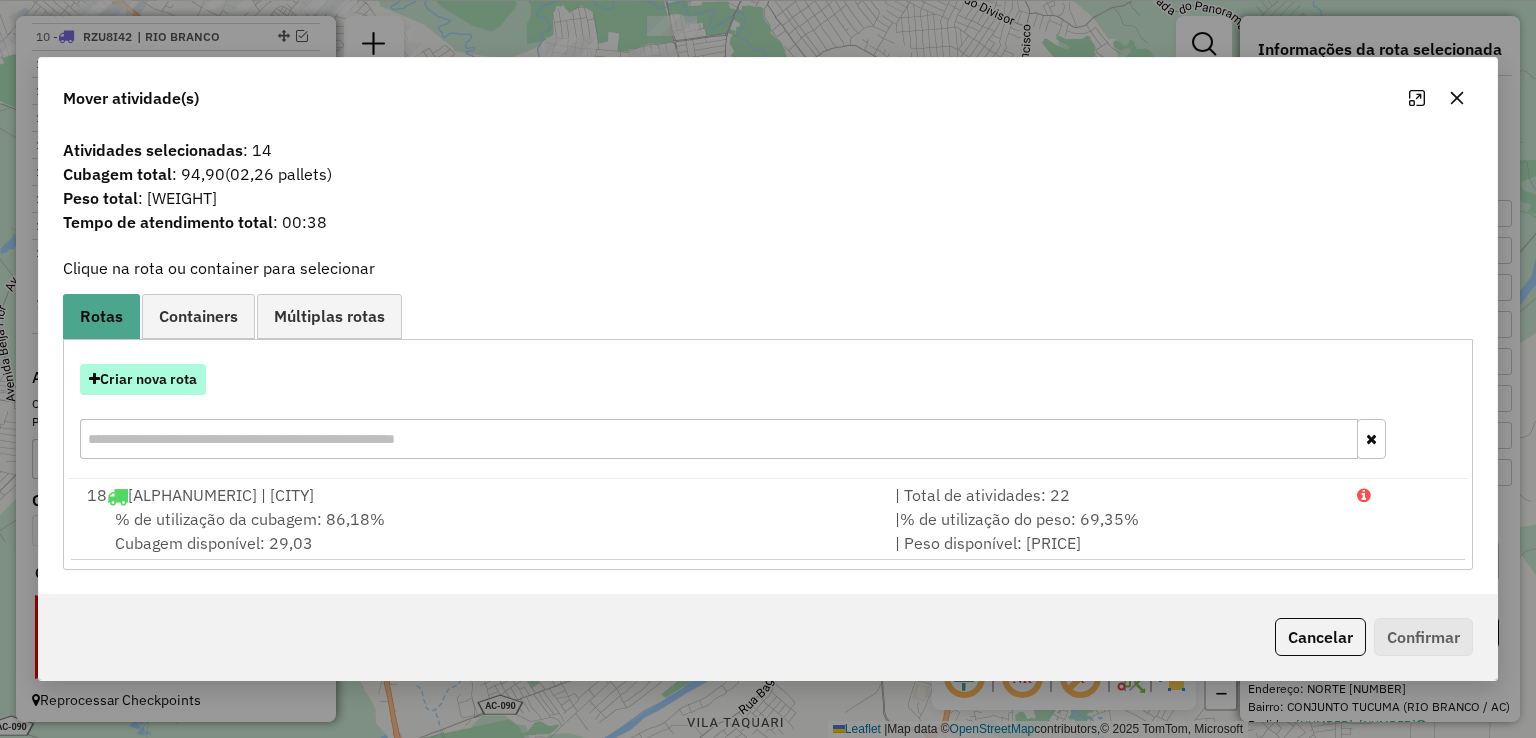 click on "Criar nova rota" at bounding box center [143, 379] 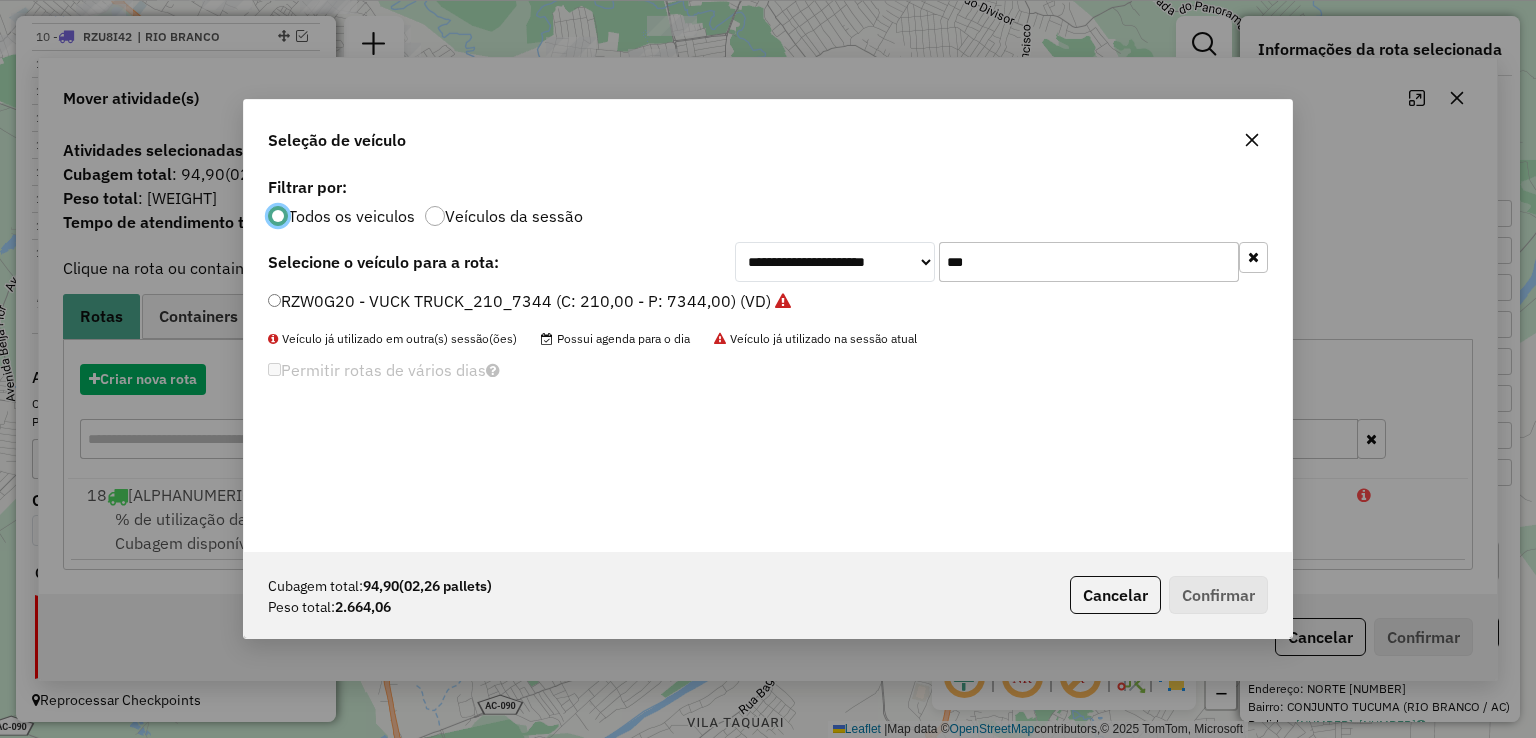 scroll, scrollTop: 10, scrollLeft: 6, axis: both 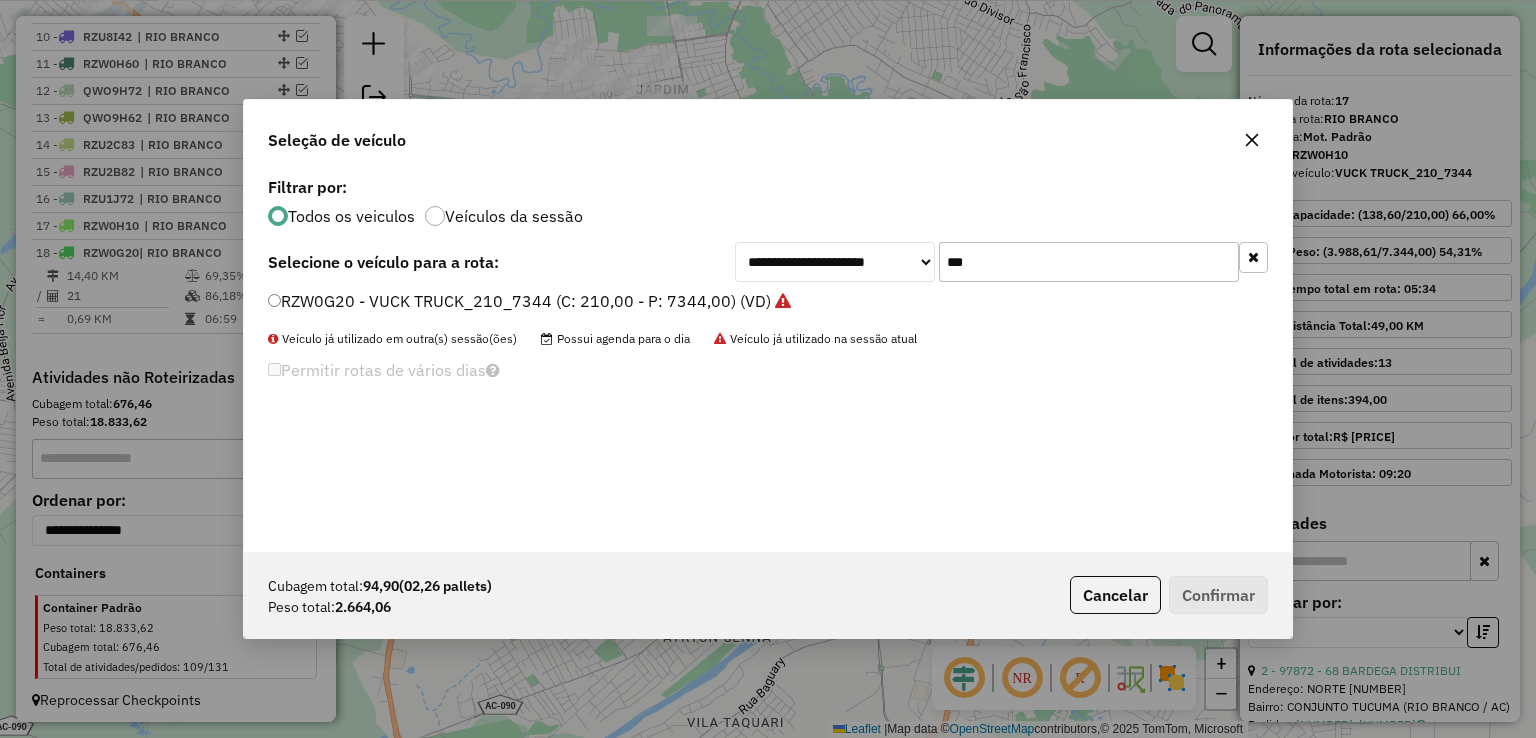 drag, startPoint x: 1190, startPoint y: 237, endPoint x: 994, endPoint y: 263, distance: 197.71696 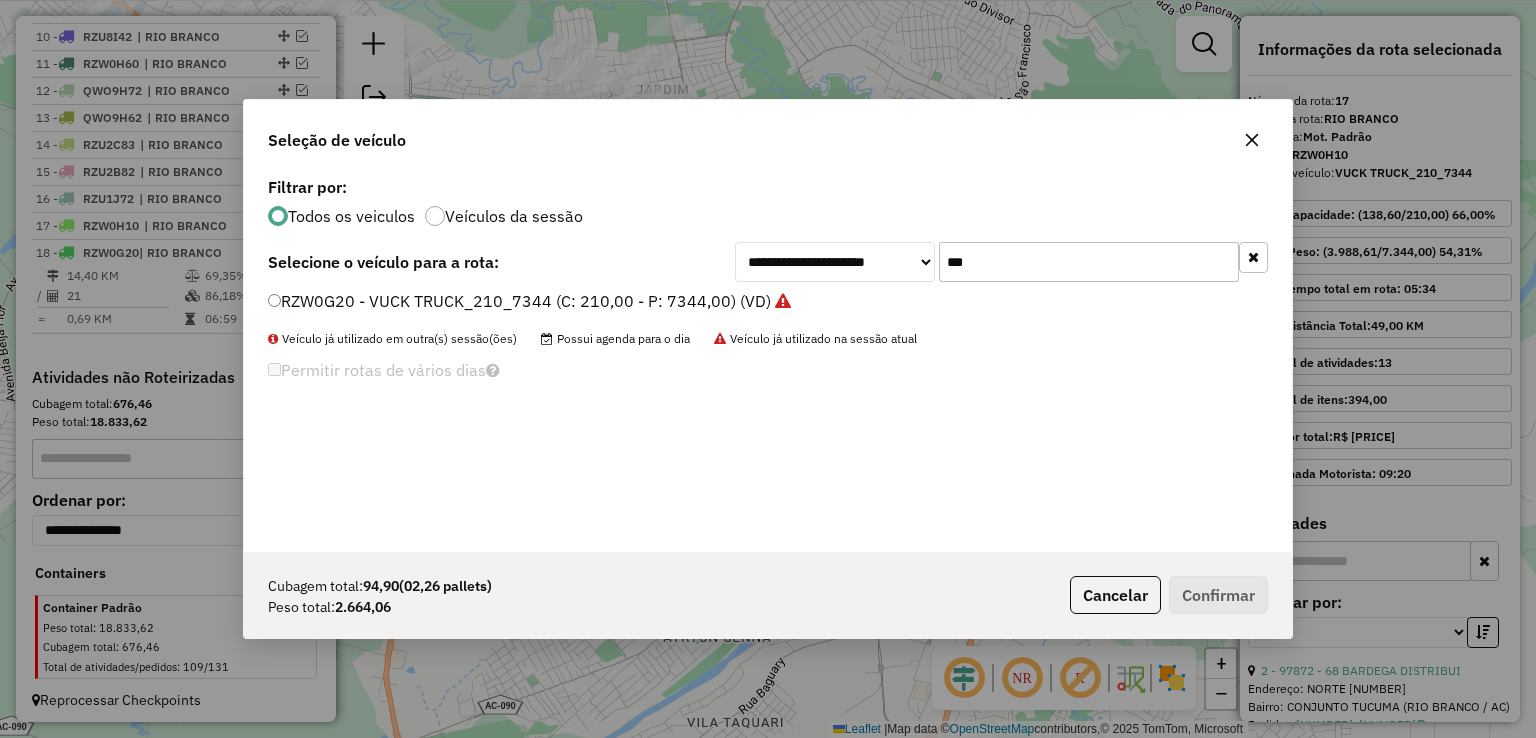 drag, startPoint x: 998, startPoint y: 263, endPoint x: 915, endPoint y: 275, distance: 83.86298 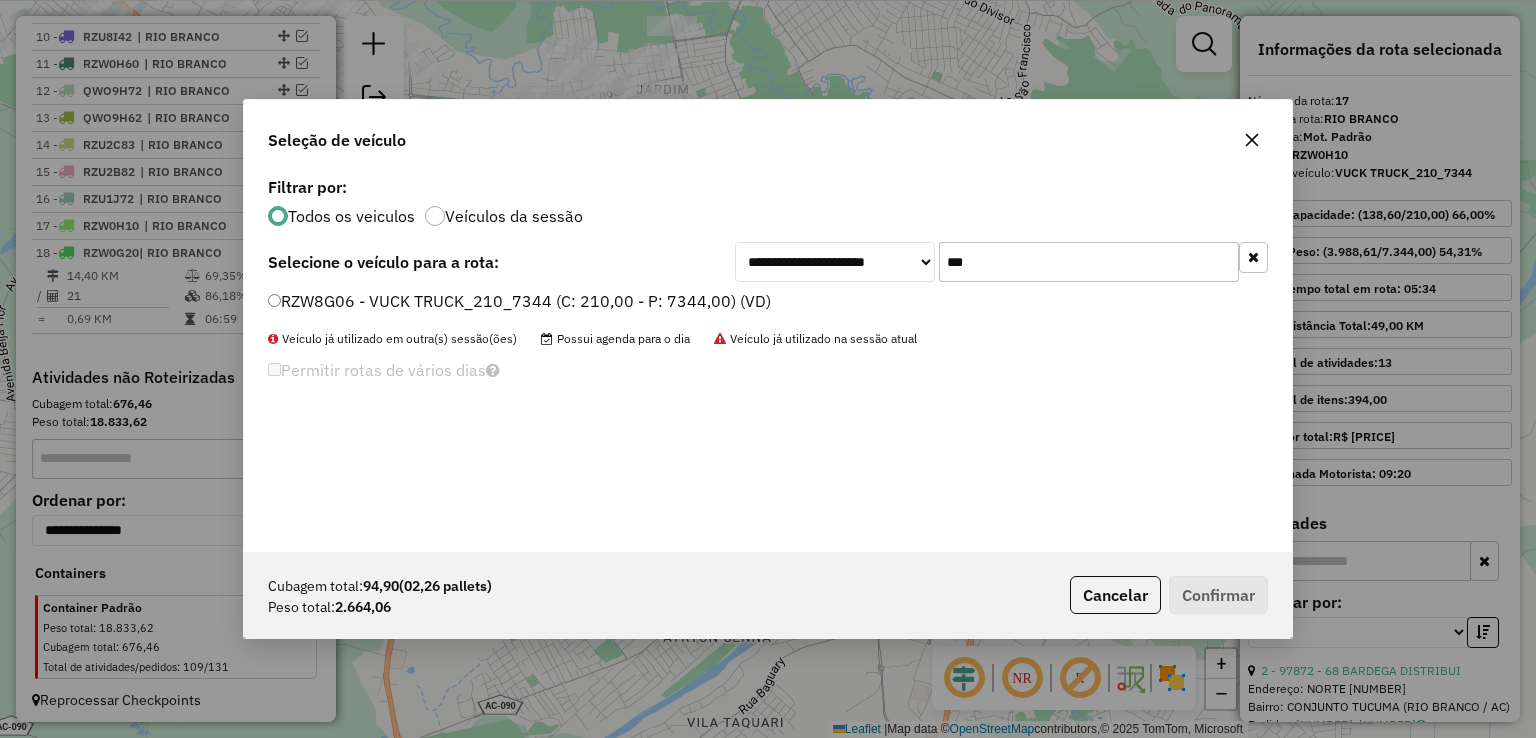 type on "***" 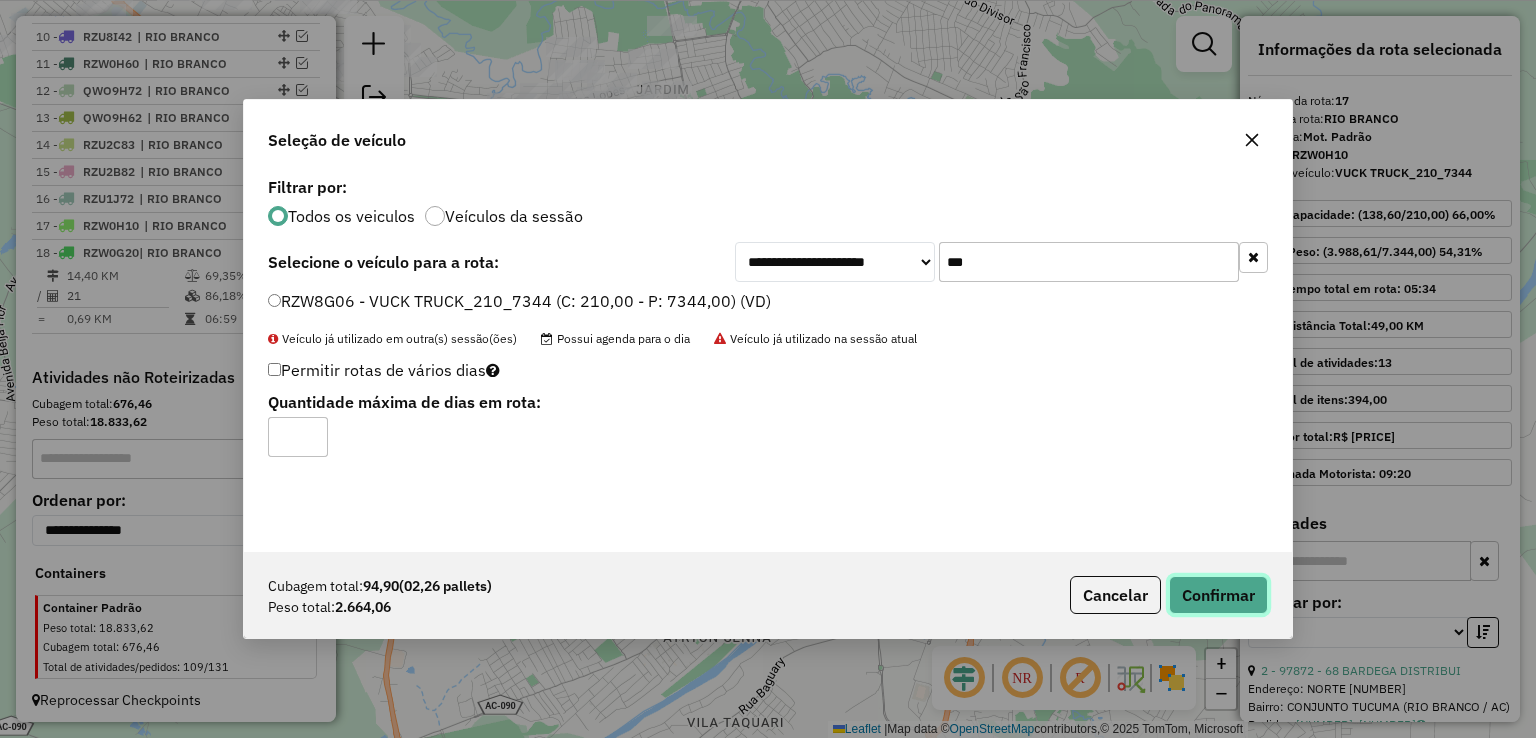 click on "Confirmar" 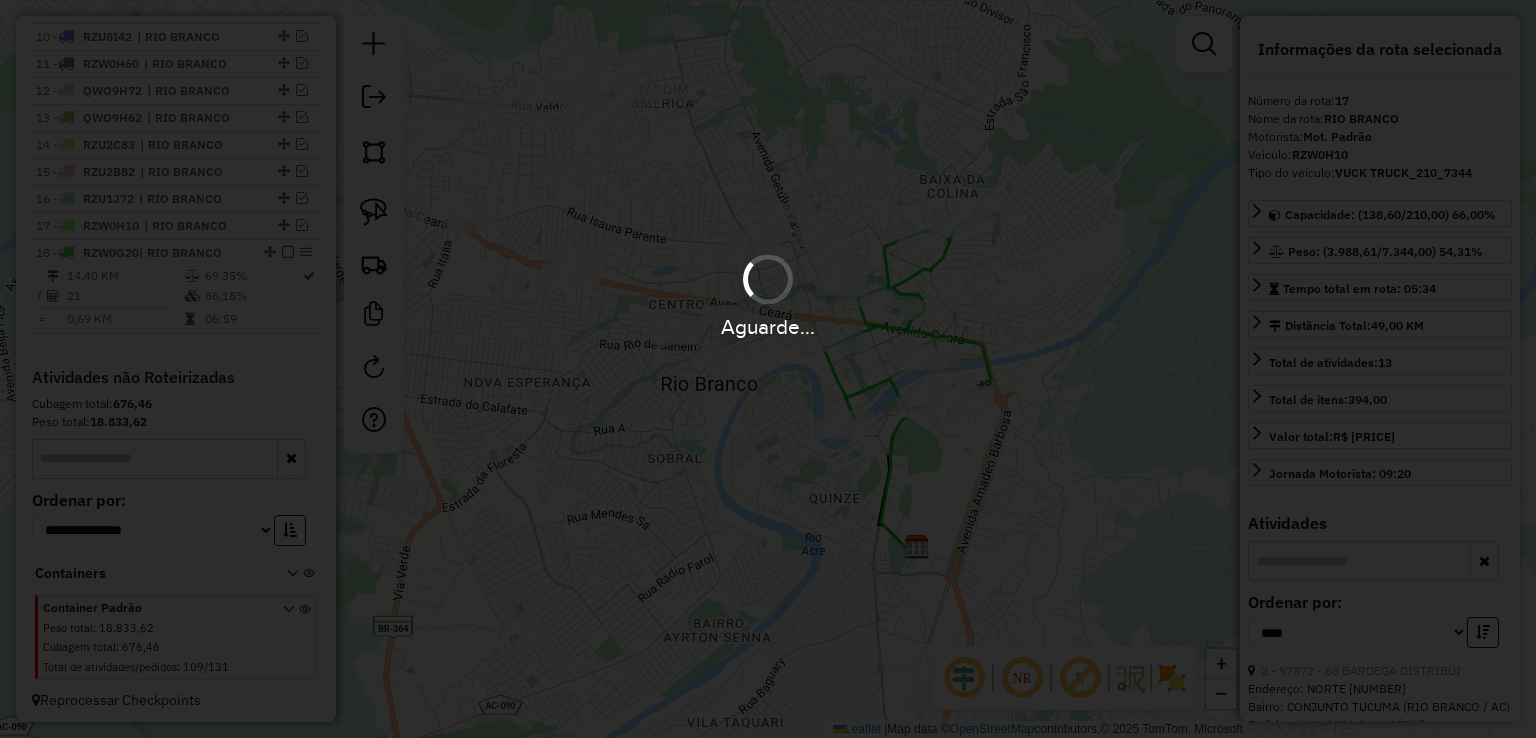 scroll, scrollTop: 1104, scrollLeft: 0, axis: vertical 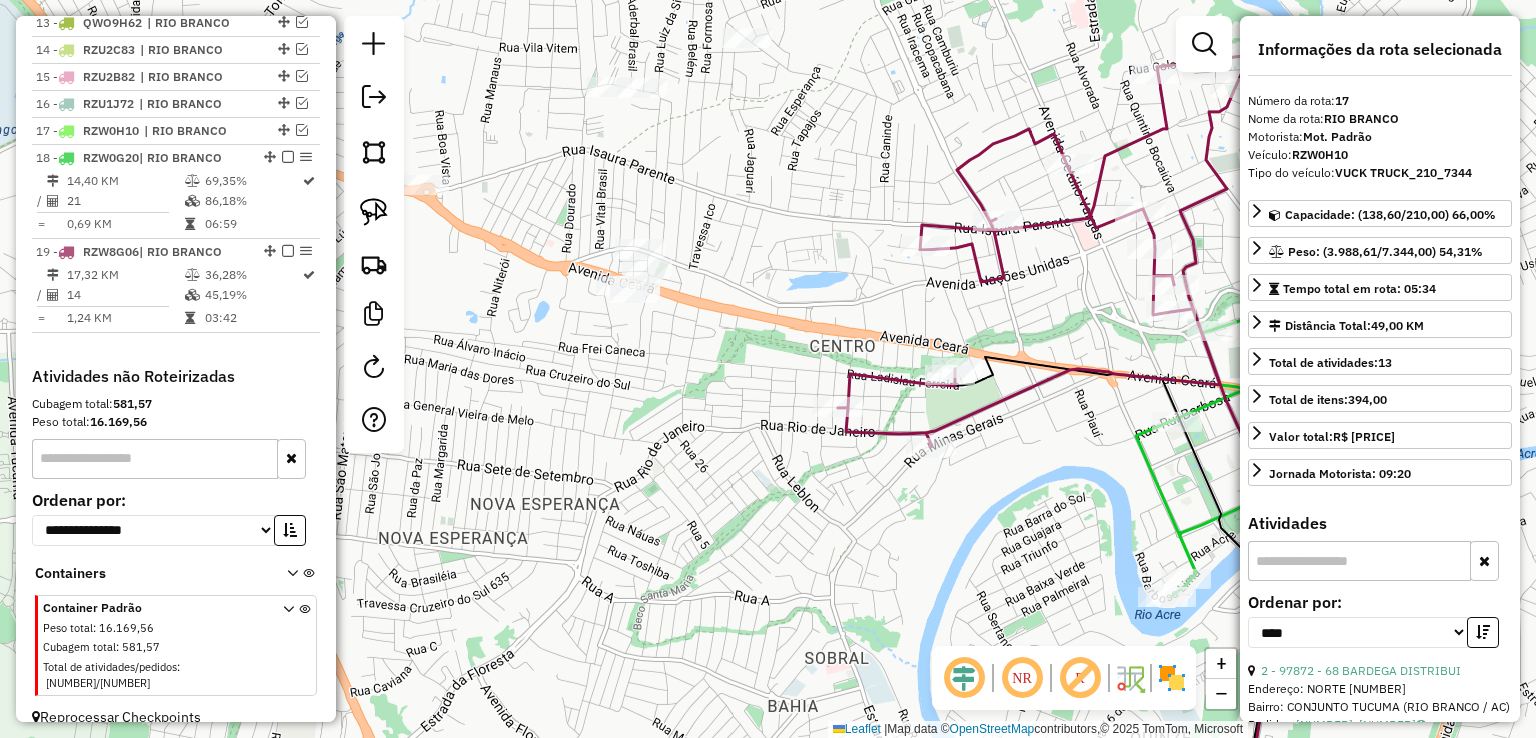 drag, startPoint x: 591, startPoint y: 290, endPoint x: 690, endPoint y: 297, distance: 99.24717 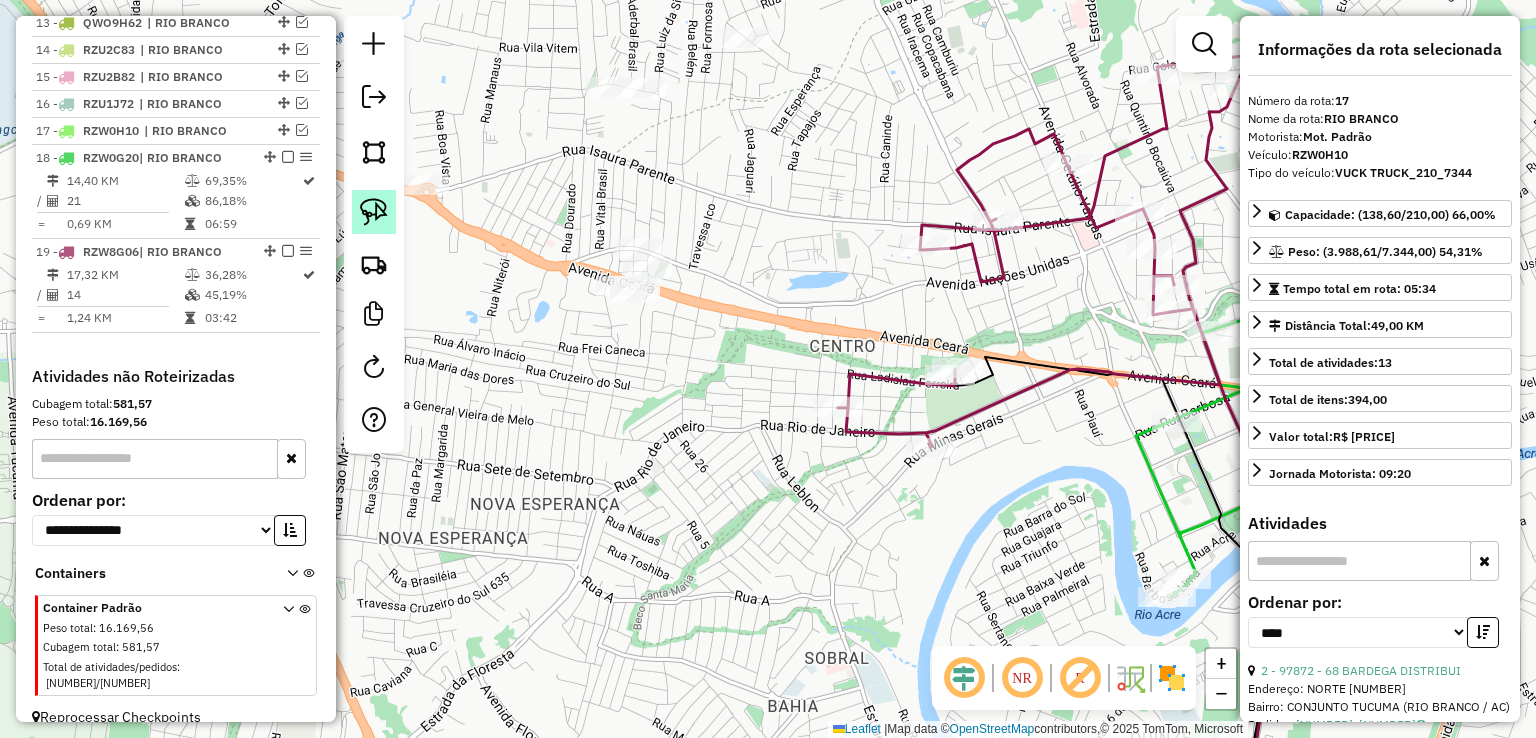 click 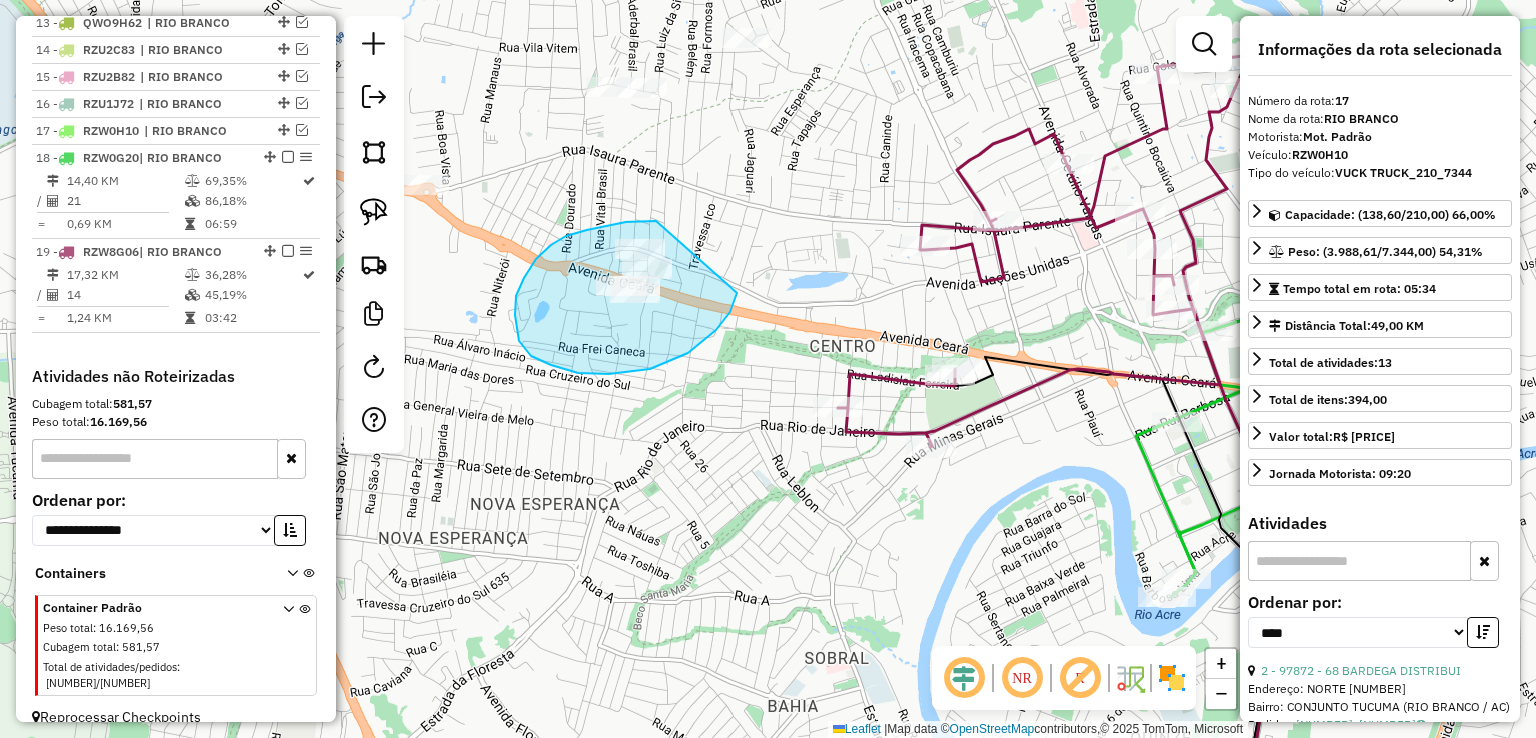 drag, startPoint x: 626, startPoint y: 222, endPoint x: 740, endPoint y: 277, distance: 126.57409 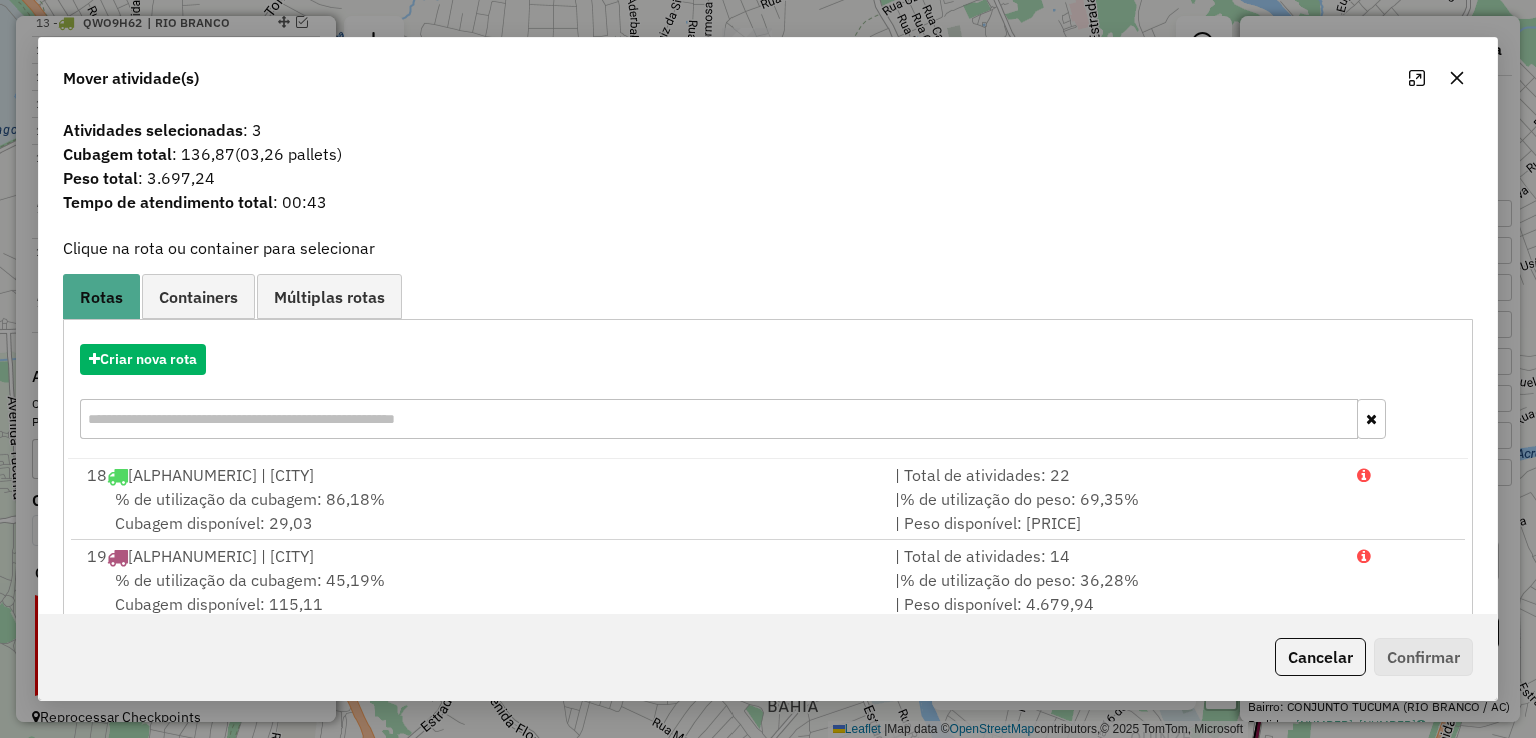 drag, startPoint x: 1338, startPoint y: 649, endPoint x: 1122, endPoint y: 601, distance: 221.26907 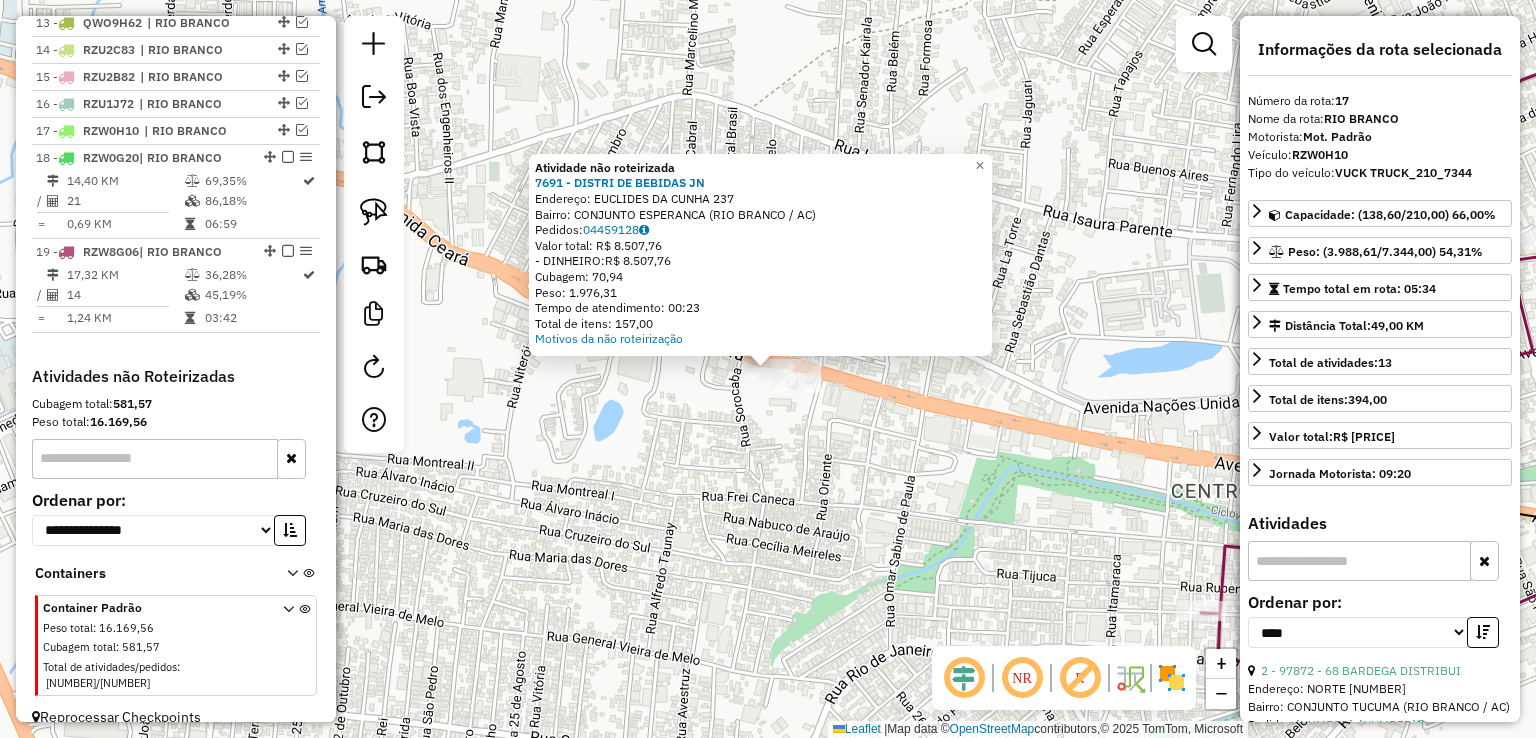 click on "Atividade não roteirizada 7691 - DISTRI DE BEBIDAS JN  Endereço:  EUCLIDES DA CUNHA 237   Bairro: CONJUNTO ESPERANCA (RIO BRANCO / AC)   Pedidos:  04459128   Valor total: R$ 8.507,76   - DINHEIRO:  R$ 8.507,76   Cubagem: 70,94   Peso: 1.976,31   Tempo de atendimento: 00:23   Total de itens: 157,00  Motivos da não roteirização × Janela de atendimento Grade de atendimento Capacidade Transportadoras Veículos Cliente Pedidos  Rotas Selecione os dias de semana para filtrar as janelas de atendimento  Seg   Ter   Qua   Qui   Sex   Sáb   Dom  Informe o período da janela de atendimento: De: Até:  Filtrar exatamente a janela do cliente  Considerar janela de atendimento padrão  Selecione os dias de semana para filtrar as grades de atendimento  Seg   Ter   Qua   Qui   Sex   Sáb   Dom   Considerar clientes sem dia de atendimento cadastrado  Clientes fora do dia de atendimento selecionado Filtrar as atividades entre os valores definidos abaixo:  Peso mínimo:   Peso máximo:   Cubagem mínima:   De:   Até:  +" 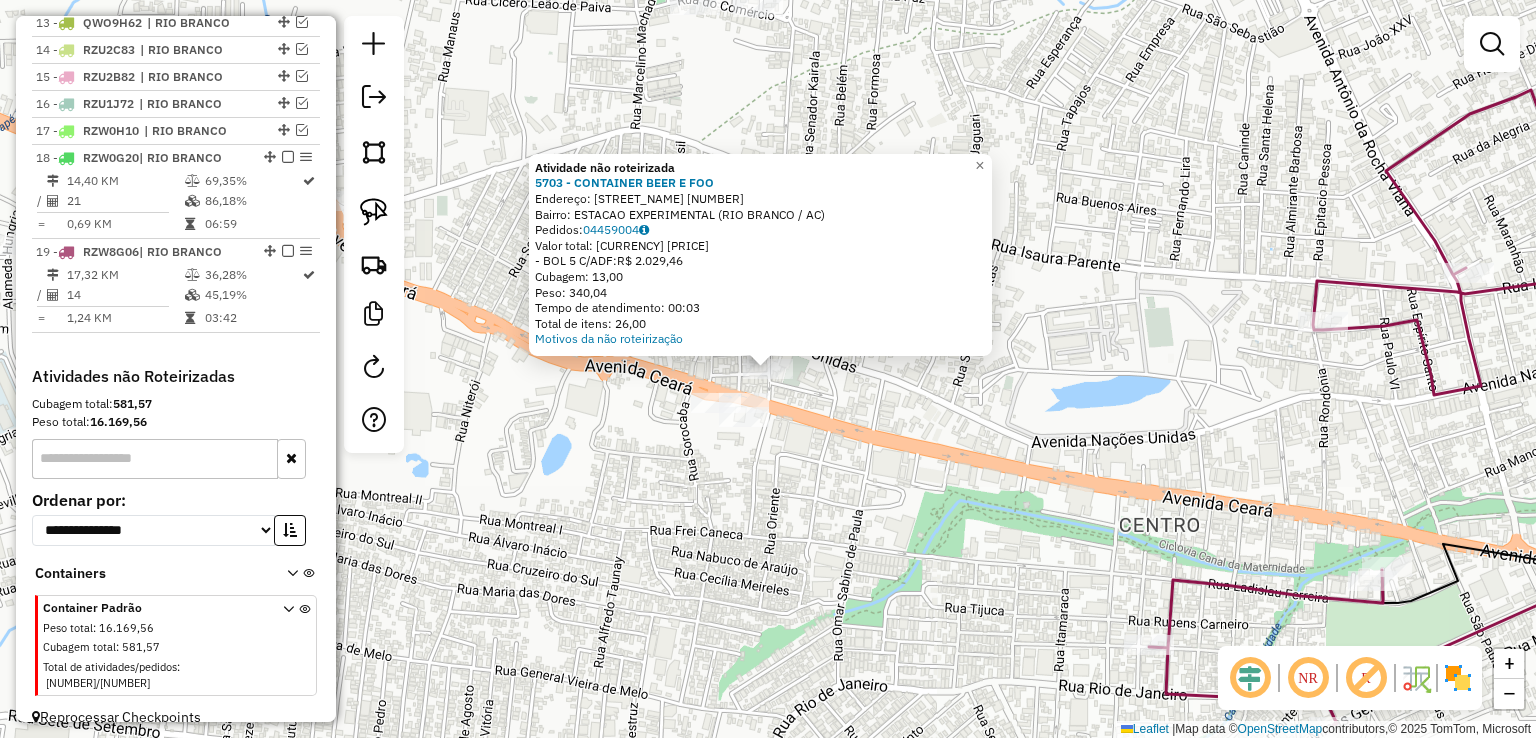 click on "Atividade não roteirizada 5703 - CONTAINER BEER E FOO  Endereço:  NOVA 90   Bairro: ESTACAO EXPERIMENTAL (RIO BRANCO / AC)   Pedidos:  04459004   Valor total: R$ 2.029,46   - BOL 5 C/ADF:  R$ 2.029,46   Cubagem: 13,00   Peso: 340,04   Tempo de atendimento: 00:03   Total de itens: 26,00  Motivos da não roteirização × Janela de atendimento Grade de atendimento Capacidade Transportadoras Veículos Cliente Pedidos  Rotas Selecione os dias de semana para filtrar as janelas de atendimento  Seg   Ter   Qua   Qui   Sex   Sáb   Dom  Informe o período da janela de atendimento: De: Até:  Filtrar exatamente a janela do cliente  Considerar janela de atendimento padrão  Selecione os dias de semana para filtrar as grades de atendimento  Seg   Ter   Qua   Qui   Sex   Sáb   Dom   Considerar clientes sem dia de atendimento cadastrado  Clientes fora do dia de atendimento selecionado Filtrar as atividades entre os valores definidos abaixo:  Peso mínimo:   Peso máximo:   Cubagem mínima:   Cubagem máxima:   De:  De:" 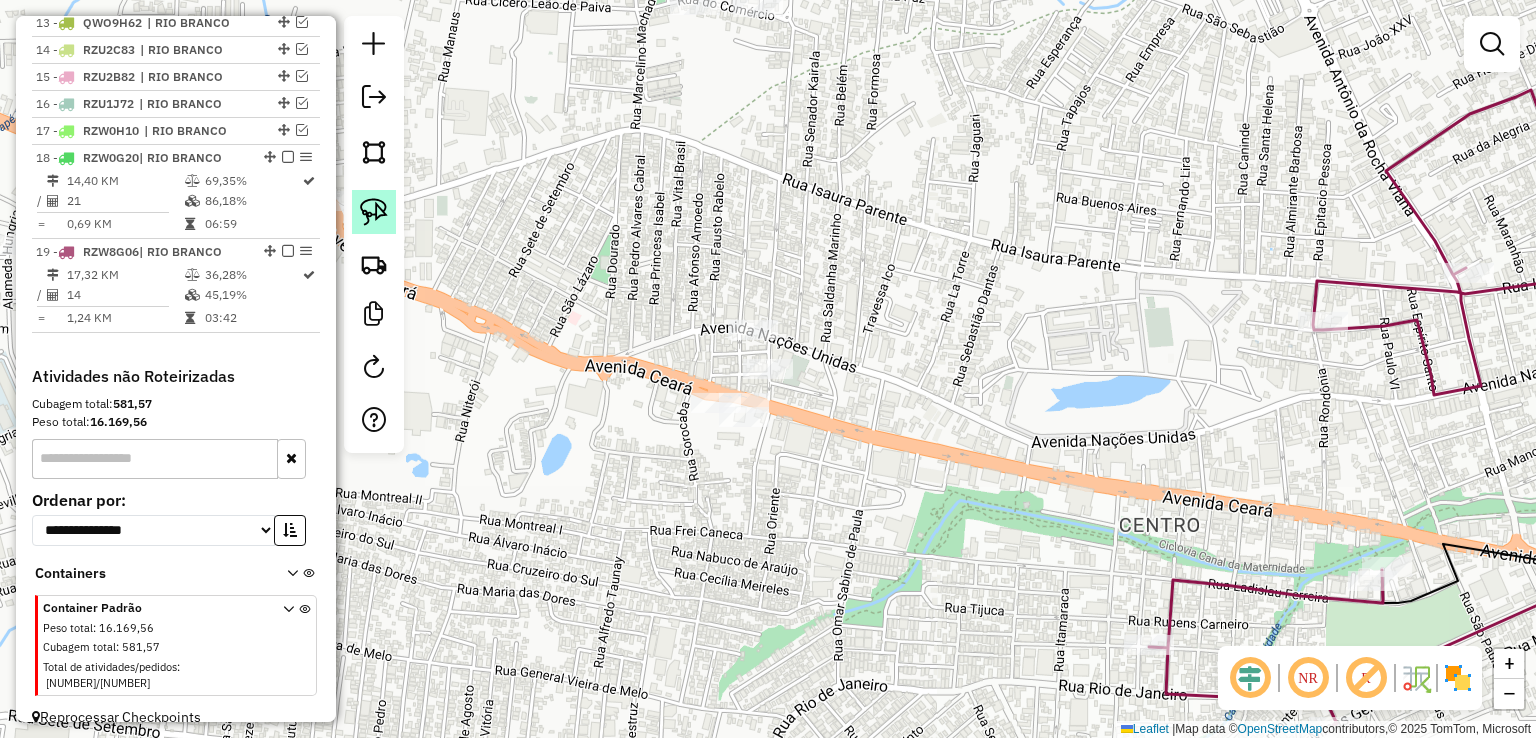 click 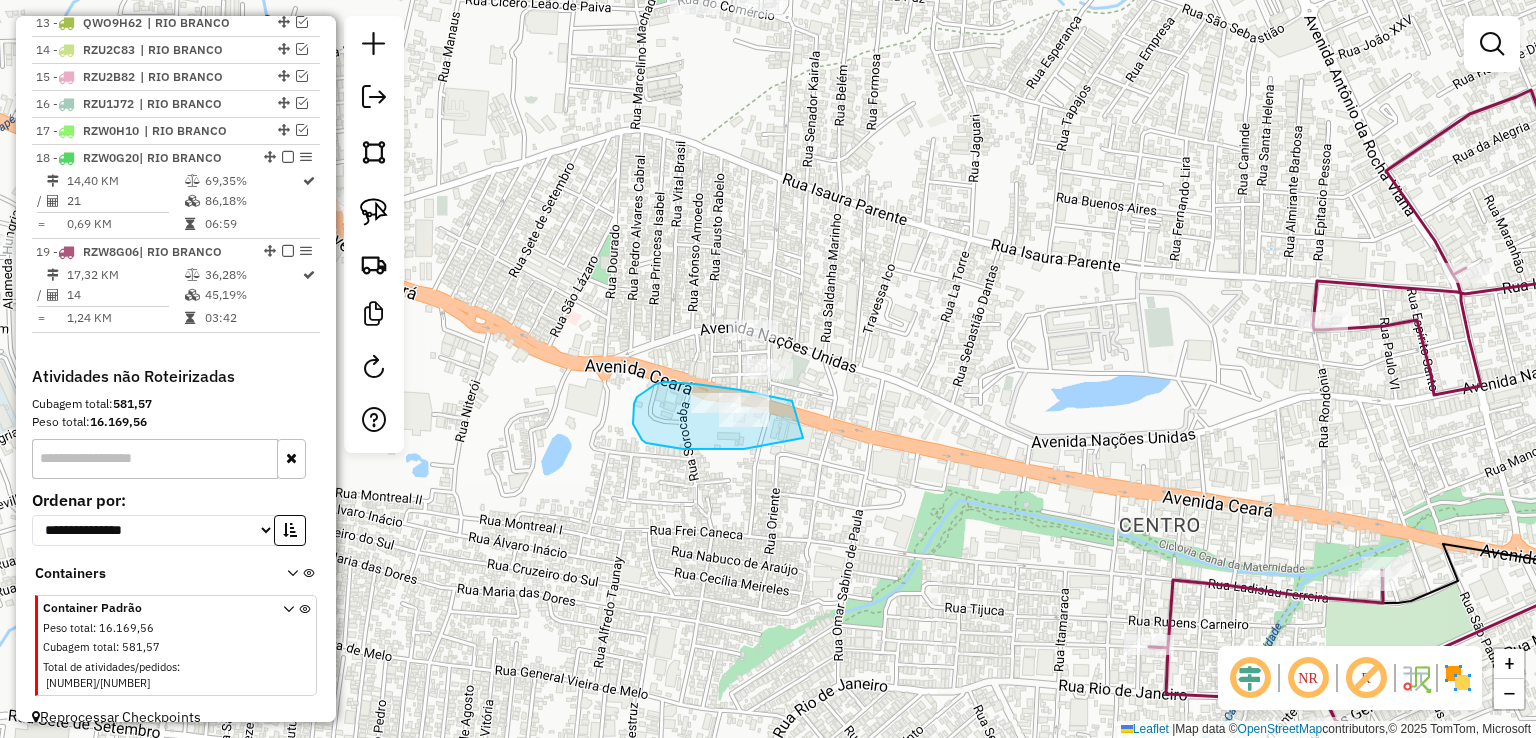 drag, startPoint x: 790, startPoint y: 400, endPoint x: 803, endPoint y: 438, distance: 40.16217 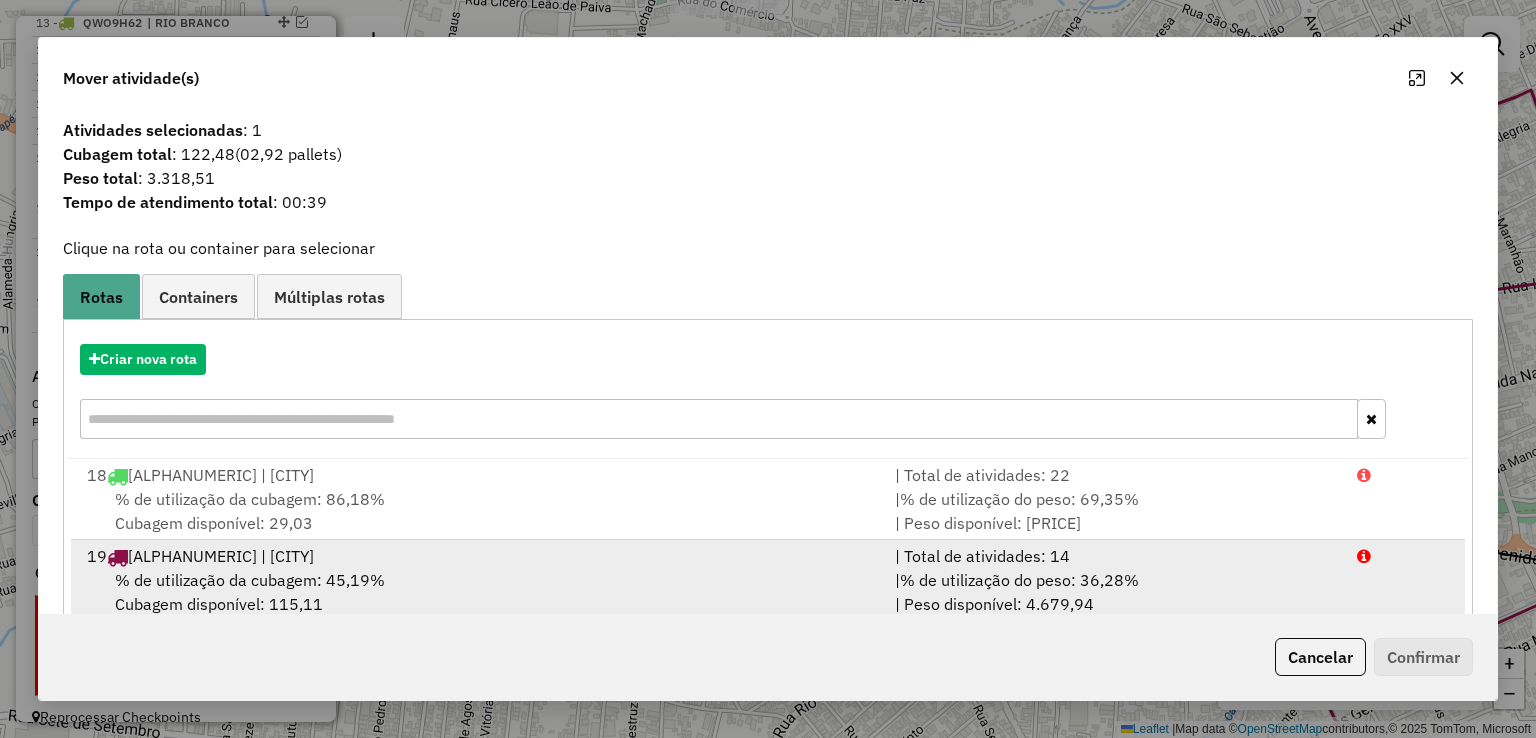 click on "% de utilização do peso: 36,28%" at bounding box center [1019, 580] 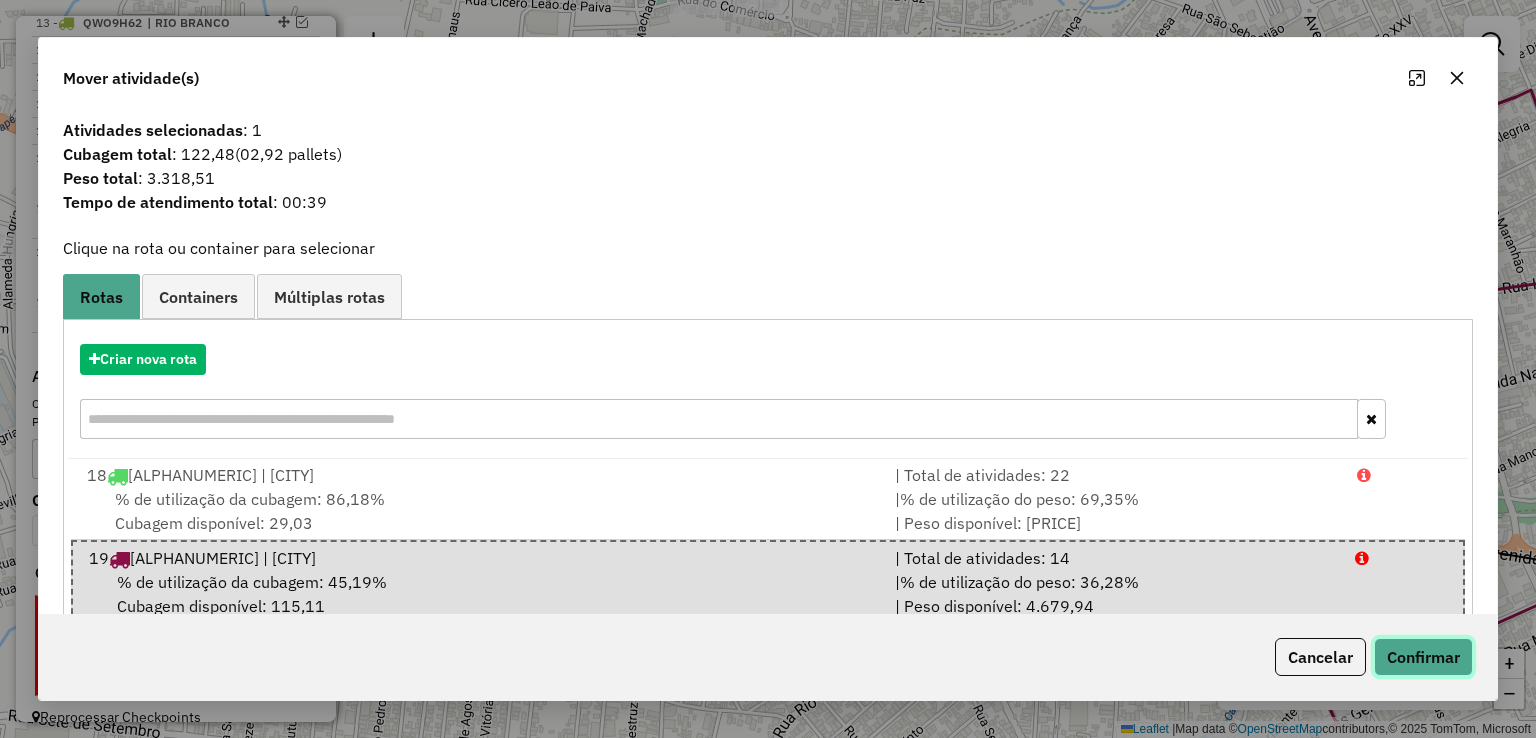 click on "Confirmar" 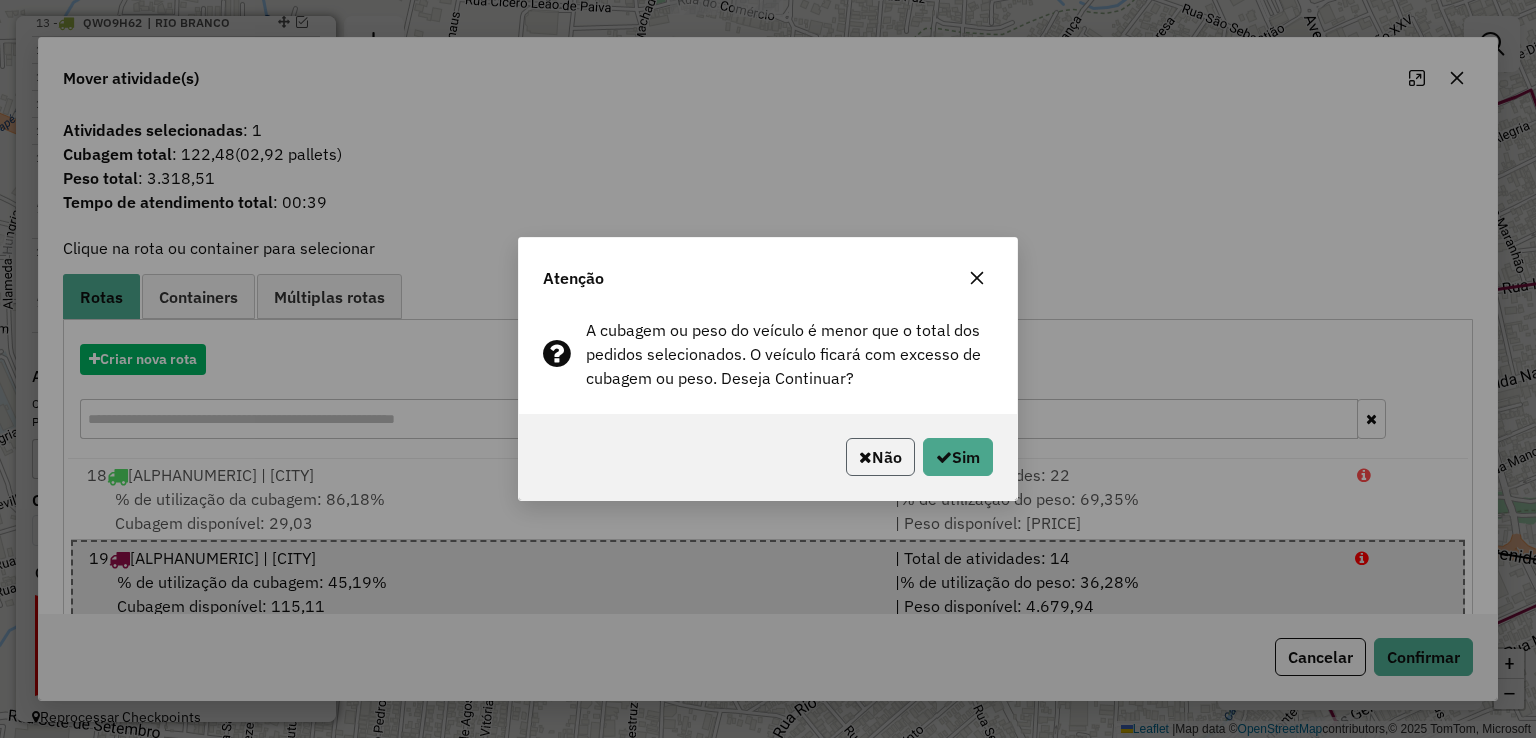 click on "Não" 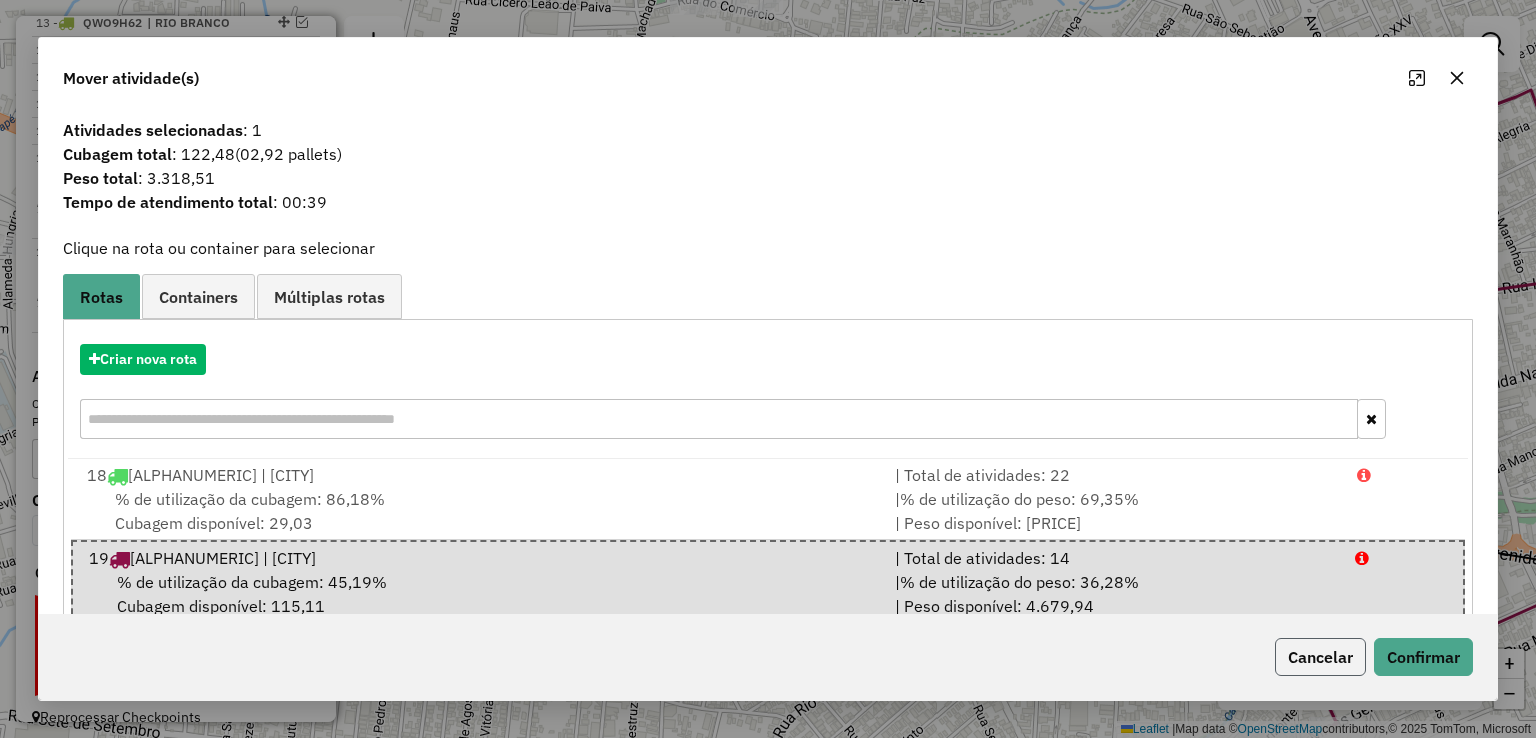 click on "Cancelar" 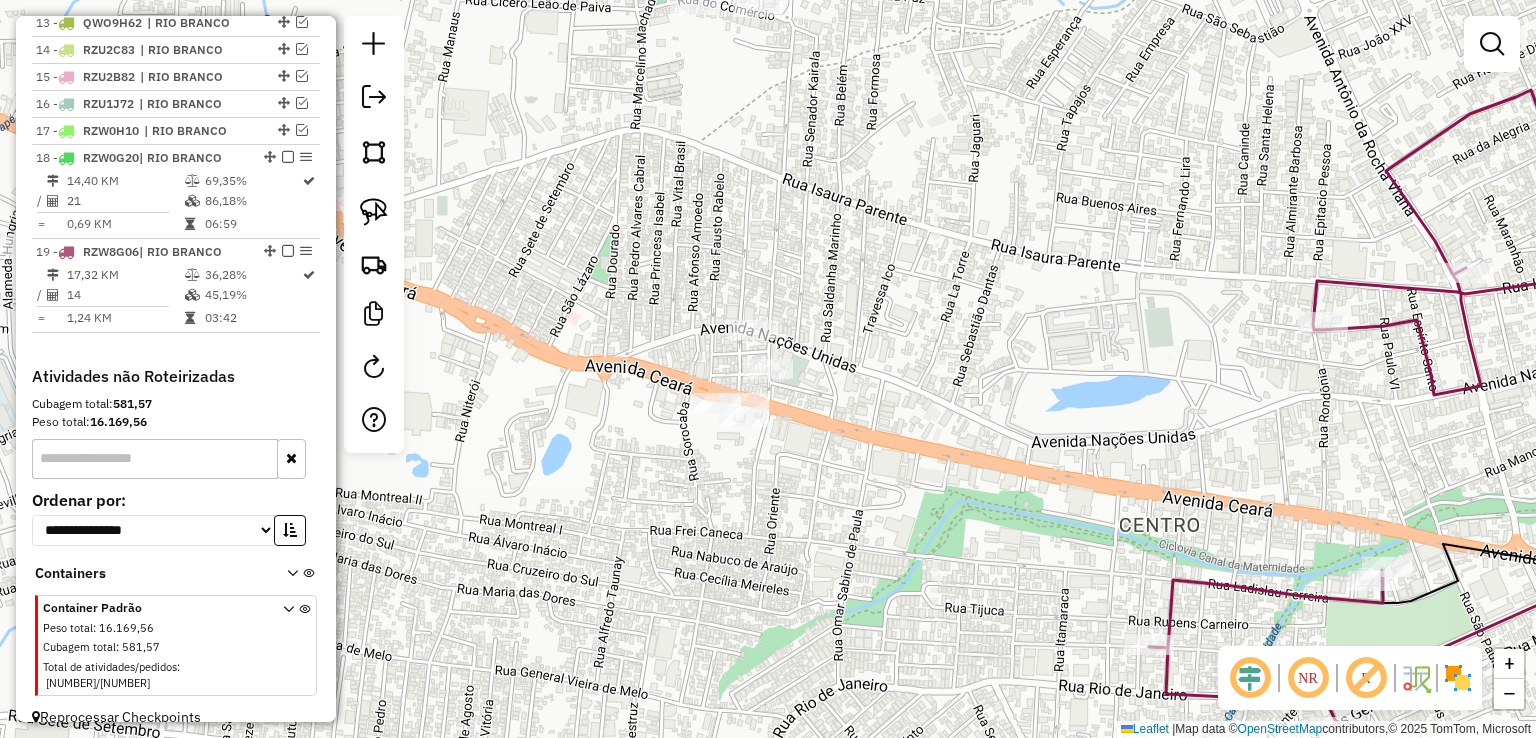 click 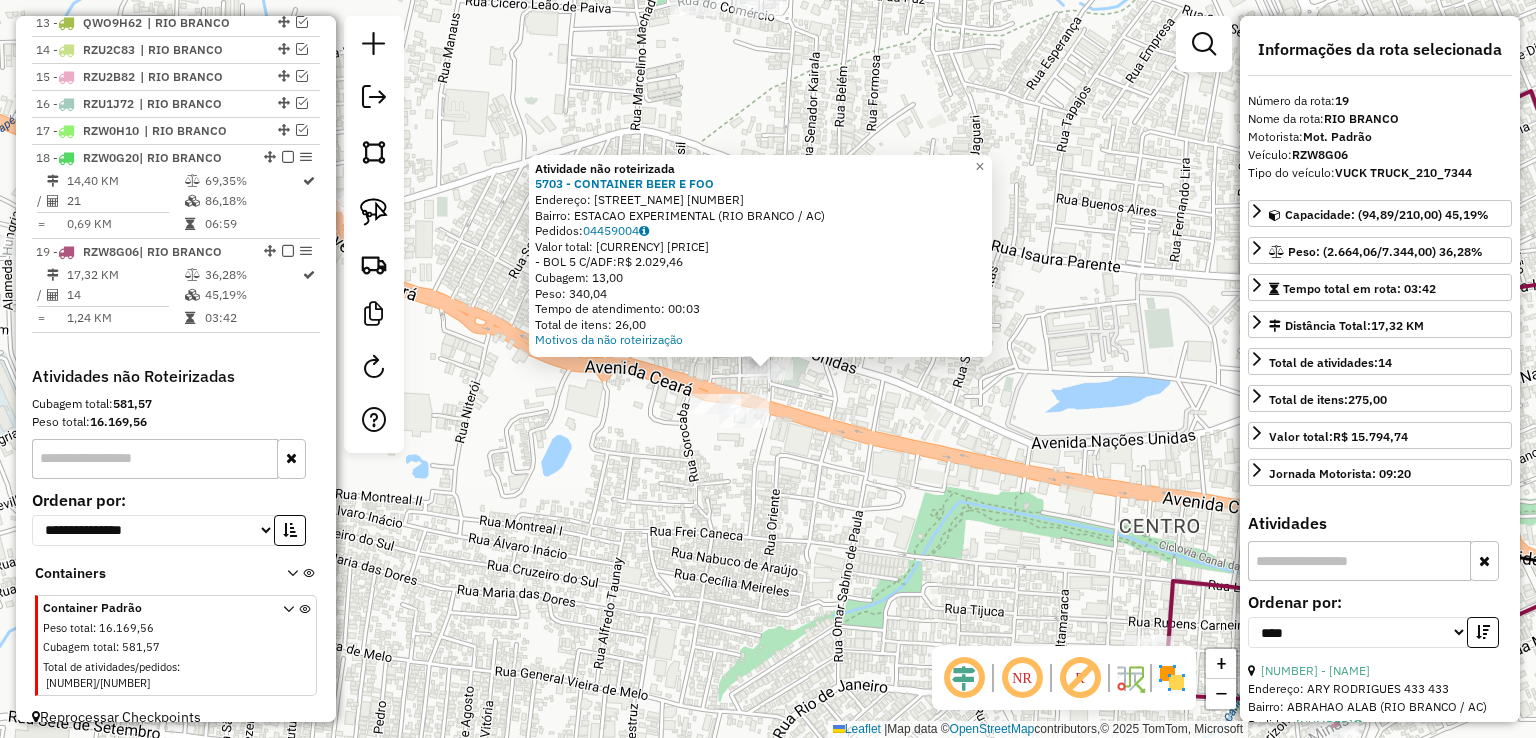 click on "Atividade não roteirizada 5703 - CONTAINER BEER E FOO  Endereço:  NOVA 90   Bairro: ESTACAO EXPERIMENTAL (RIO BRANCO / AC)   Pedidos:  04459004   Valor total: R$ 2.029,46   - BOL 5 C/ADF:  R$ 2.029,46   Cubagem: 13,00   Peso: 340,04   Tempo de atendimento: 00:03   Total de itens: 26,00  Motivos da não roteirização × Janela de atendimento Grade de atendimento Capacidade Transportadoras Veículos Cliente Pedidos  Rotas Selecione os dias de semana para filtrar as janelas de atendimento  Seg   Ter   Qua   Qui   Sex   Sáb   Dom  Informe o período da janela de atendimento: De: Até:  Filtrar exatamente a janela do cliente  Considerar janela de atendimento padrão  Selecione os dias de semana para filtrar as grades de atendimento  Seg   Ter   Qua   Qui   Sex   Sáb   Dom   Considerar clientes sem dia de atendimento cadastrado  Clientes fora do dia de atendimento selecionado Filtrar as atividades entre os valores definidos abaixo:  Peso mínimo:   Peso máximo:   Cubagem mínima:   Cubagem máxima:   De:  De:" 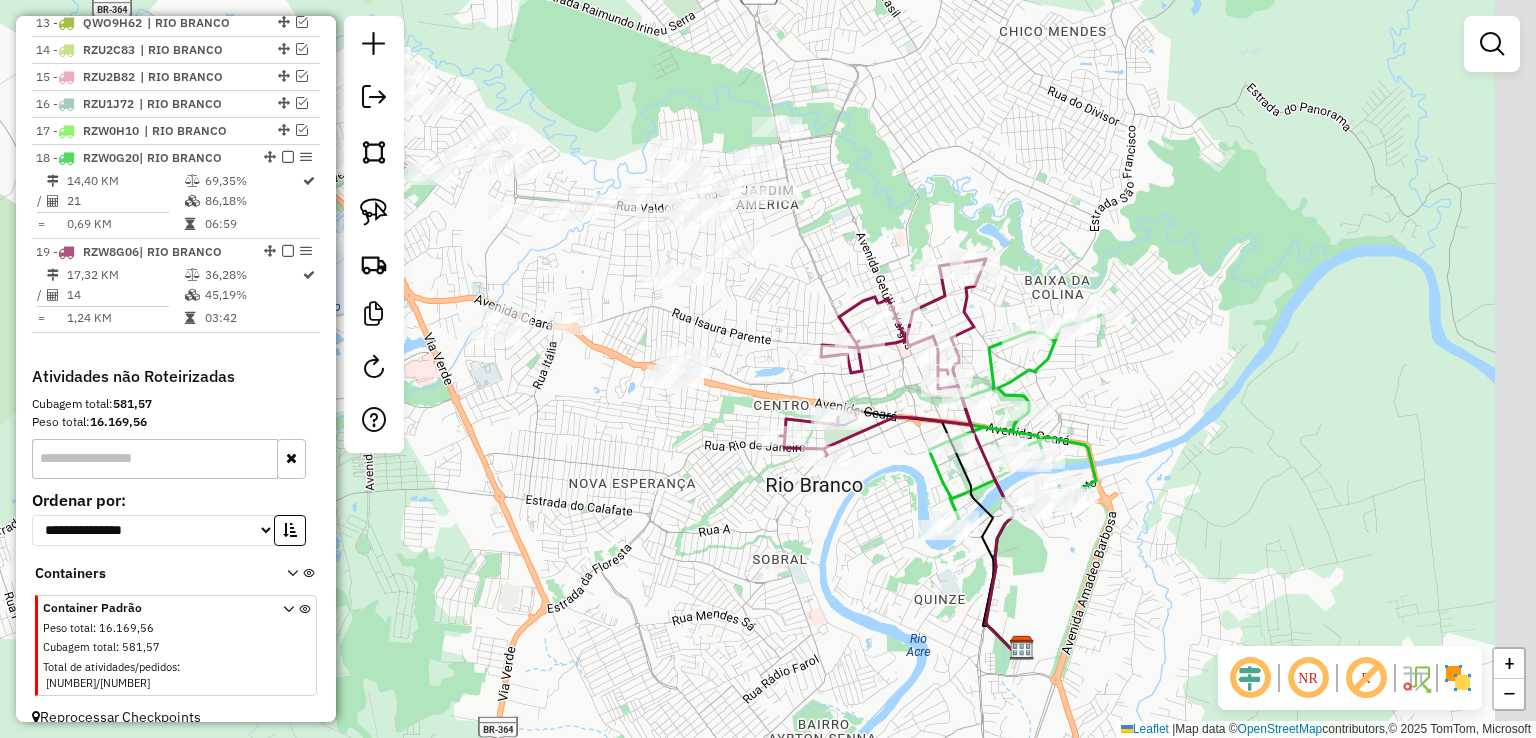 drag, startPoint x: 974, startPoint y: 304, endPoint x: 783, endPoint y: 287, distance: 191.75505 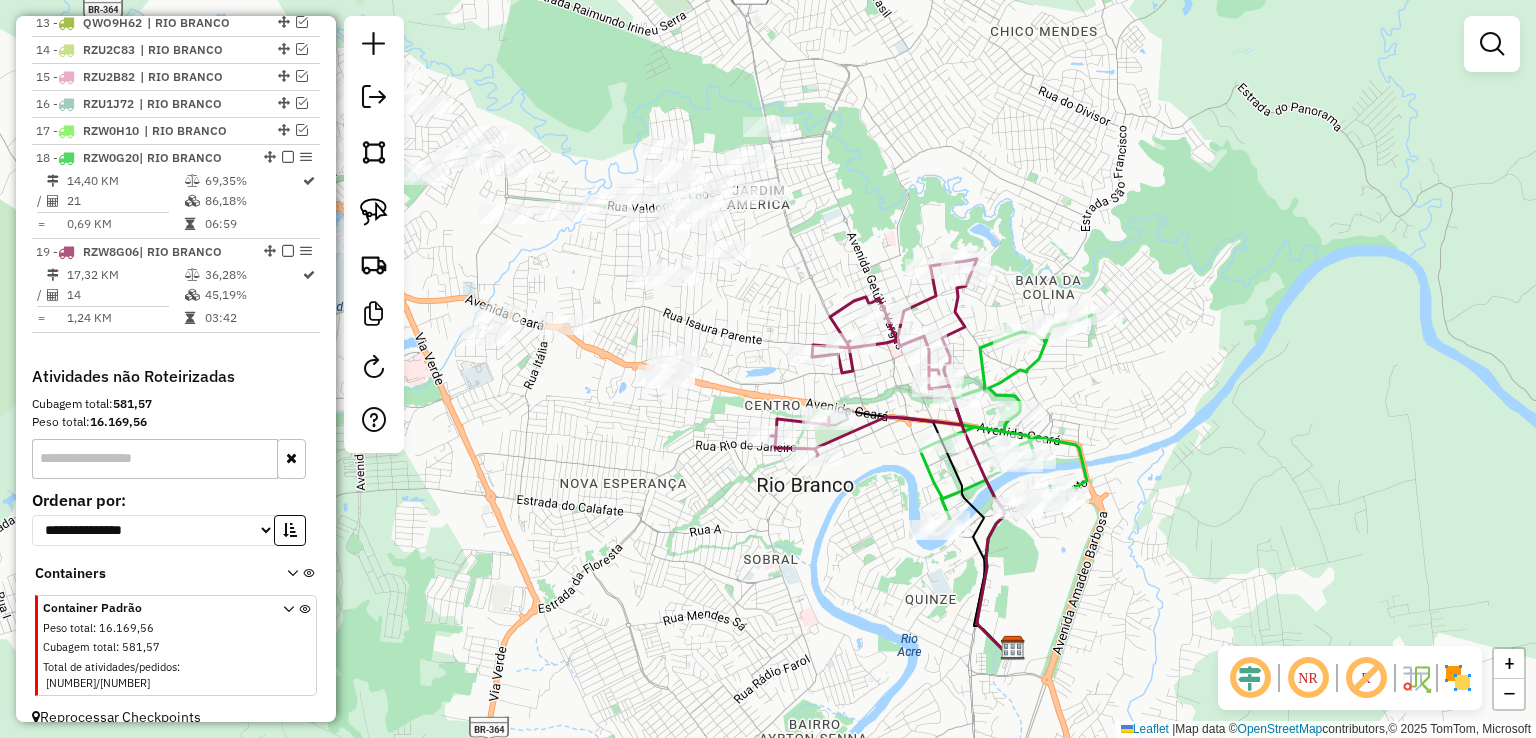 click 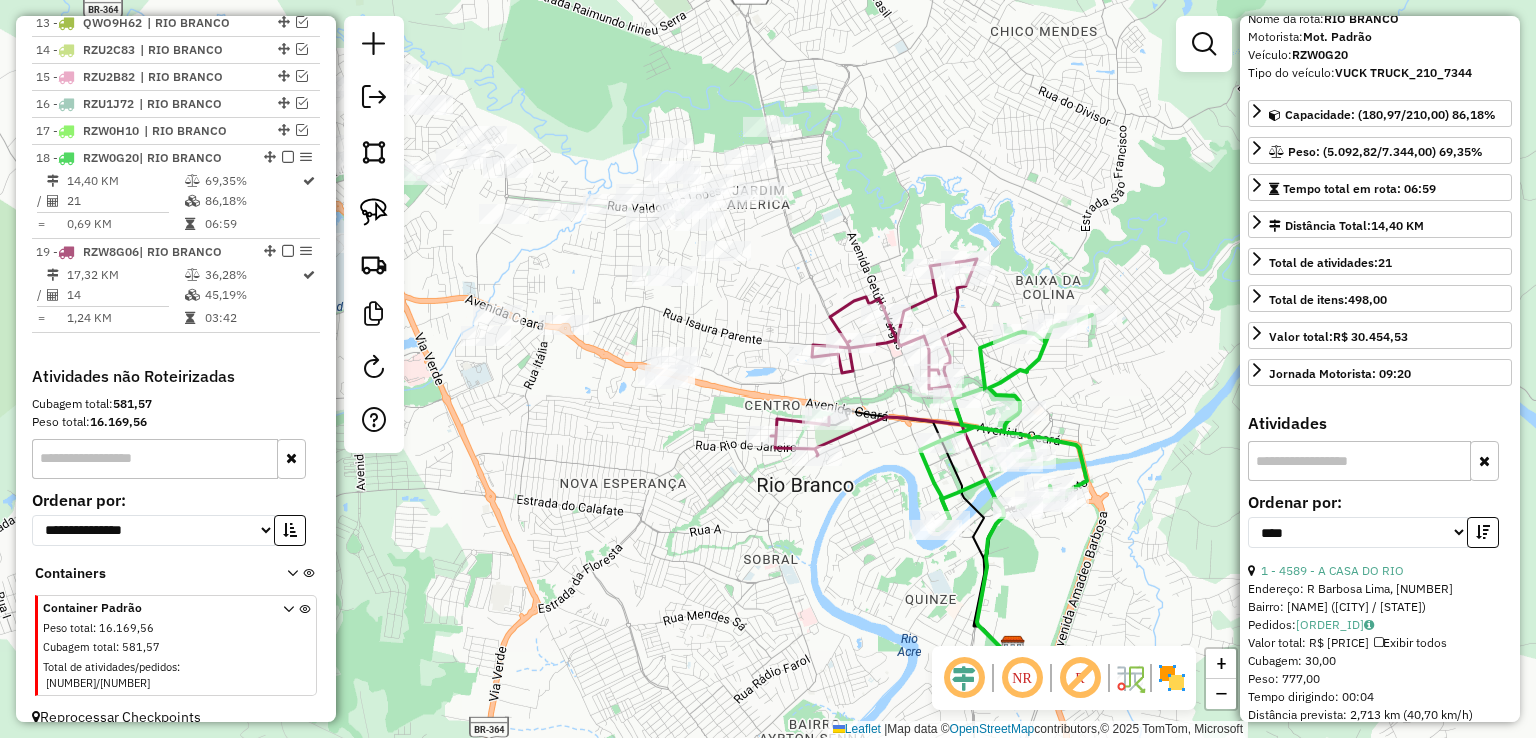scroll, scrollTop: 200, scrollLeft: 0, axis: vertical 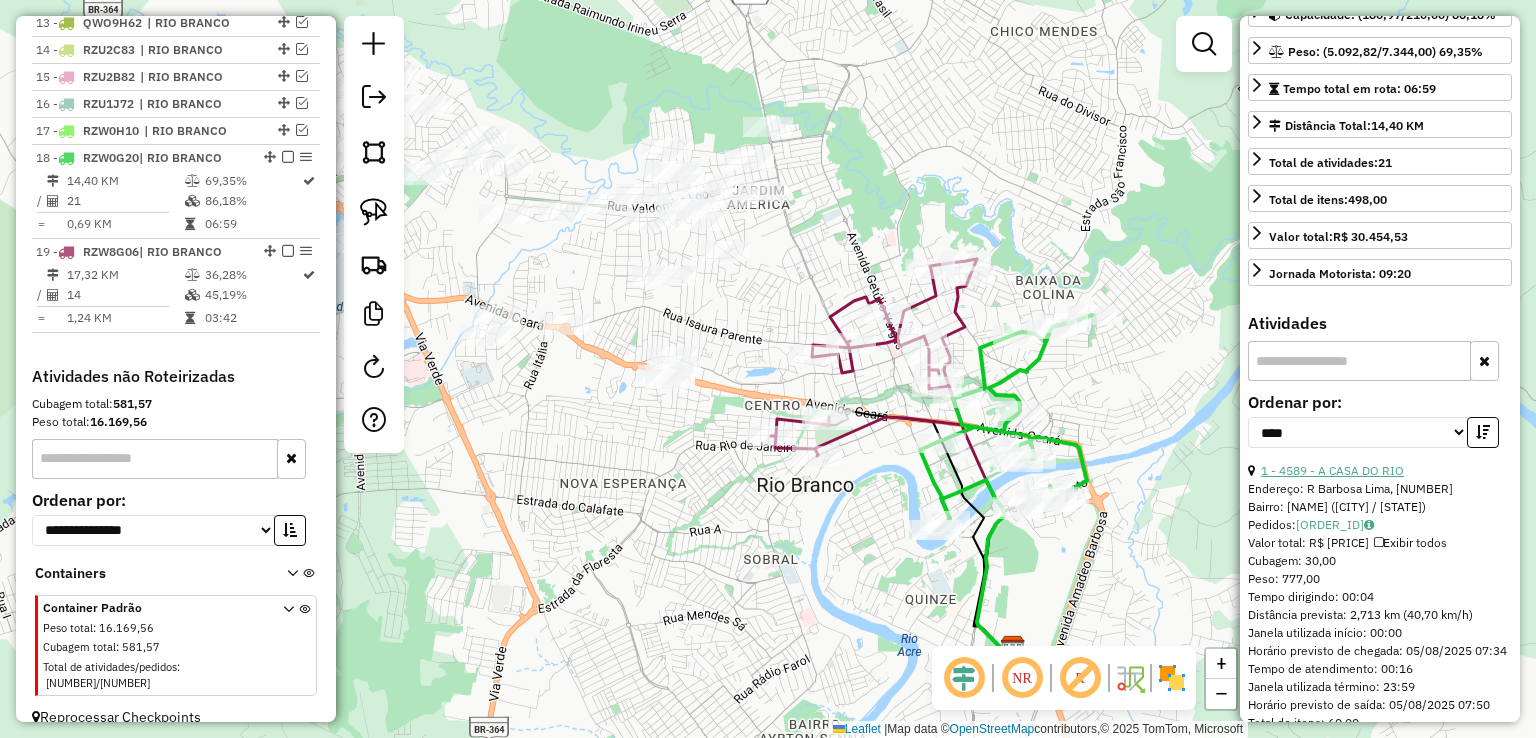 click on "1 - 4589 - A CASA DO RIO" at bounding box center [1332, 470] 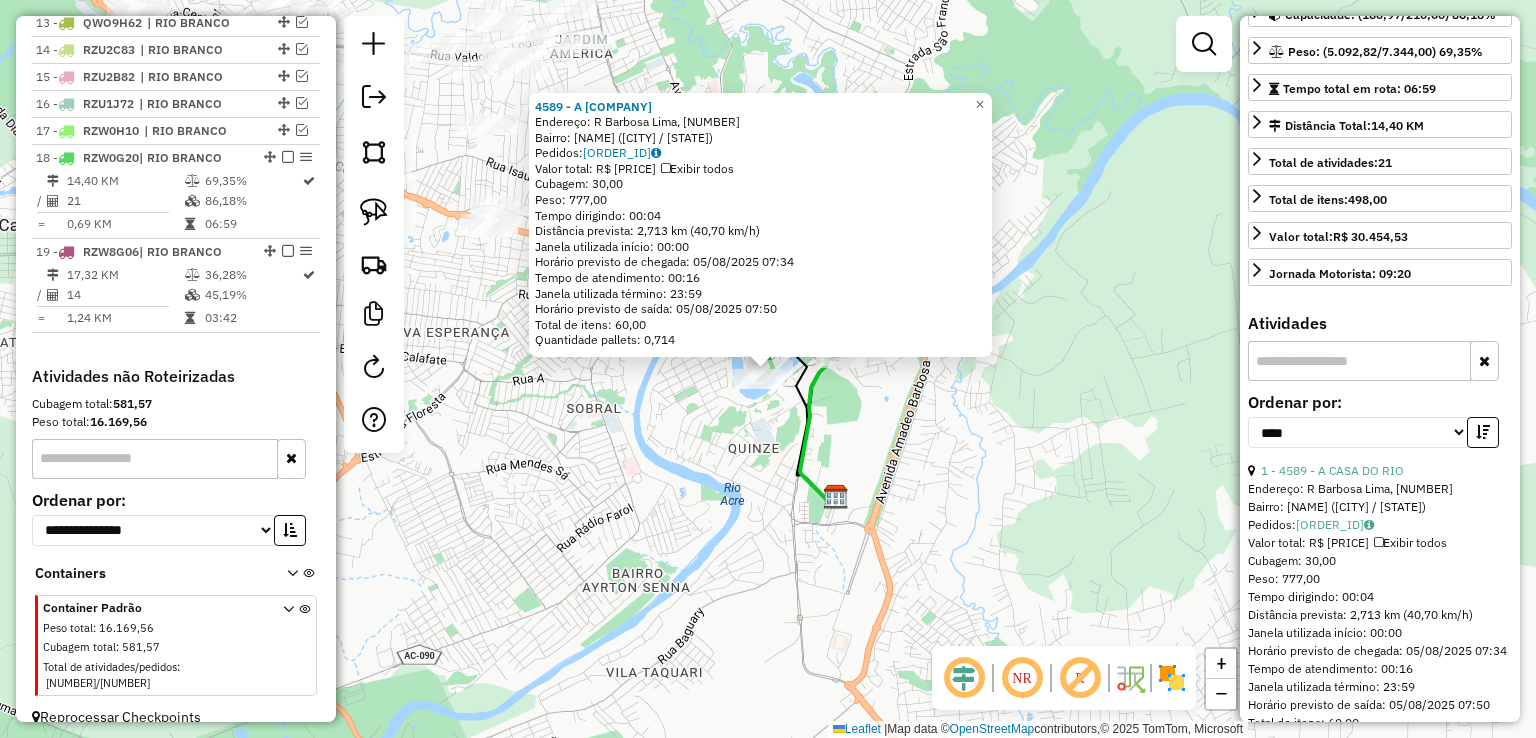 click on "4589 - A CASA DO RIO  Endereço: R   Barbosa Lima, 164   Bairro: BASE (RIO BRANCO / AC)   Pedidos:  04459066   Valor total: R$ 5.051,04   Exibir todos   Cubagem: 30,00  Peso: 777,00  Tempo dirigindo: 00:04   Distância prevista: 2,713 km (40,70 km/h)   Janela utilizada início: 00:00   Horário previsto de chegada: 05/08/2025 07:34   Tempo de atendimento: 00:16   Janela utilizada término: 23:59   Horário previsto de saída: 05/08/2025 07:50   Total de itens: 60,00   Quantidade pallets: 0,714  × Janela de atendimento Grade de atendimento Capacidade Transportadoras Veículos Cliente Pedidos  Rotas Selecione os dias de semana para filtrar as janelas de atendimento  Seg   Ter   Qua   Qui   Sex   Sáb   Dom  Informe o período da janela de atendimento: De: Até:  Filtrar exatamente a janela do cliente  Considerar janela de atendimento padrão  Selecione os dias de semana para filtrar as grades de atendimento  Seg   Ter   Qua   Qui   Sex   Sáb   Dom   Considerar clientes sem dia de atendimento cadastrado  De:" 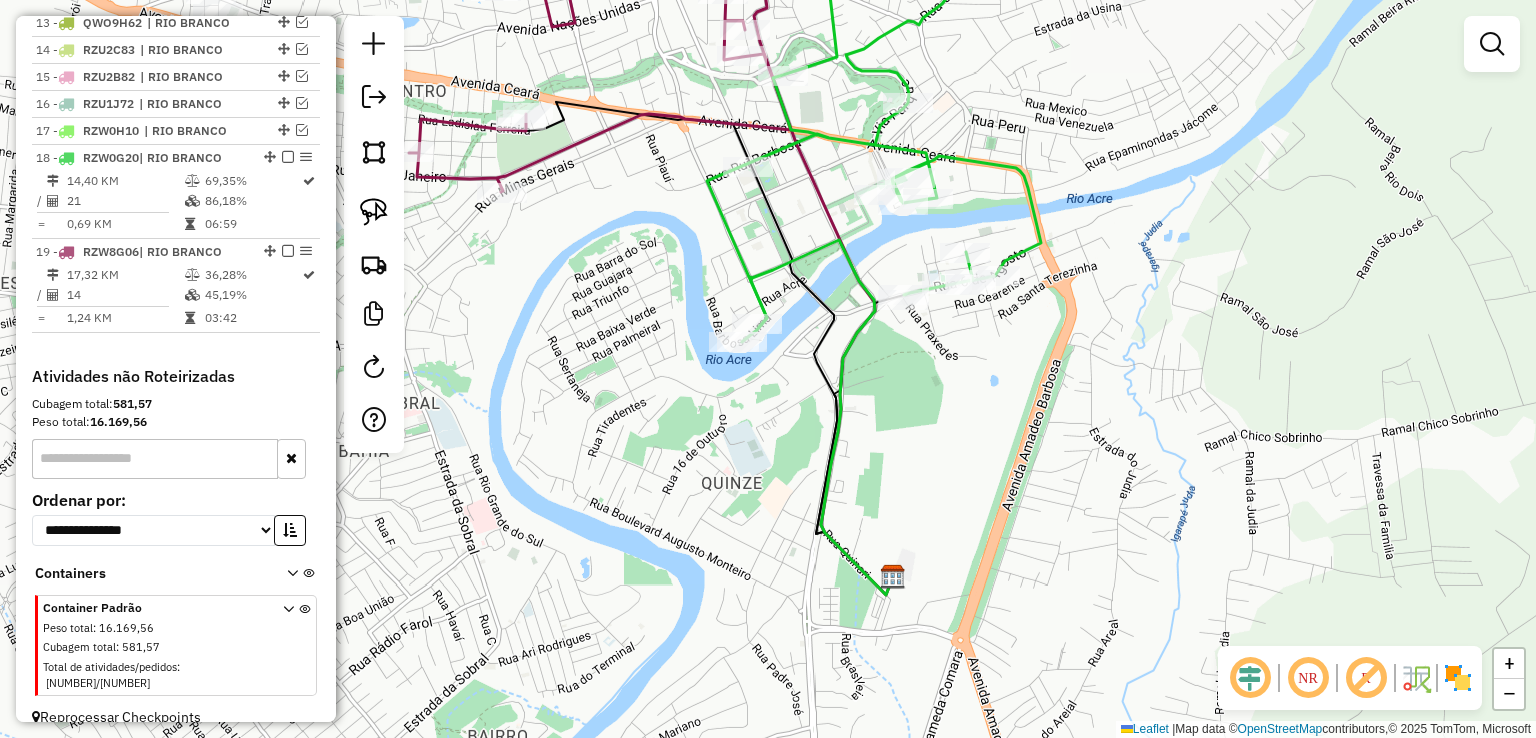 drag, startPoint x: 784, startPoint y: 409, endPoint x: 808, endPoint y: 548, distance: 141.05673 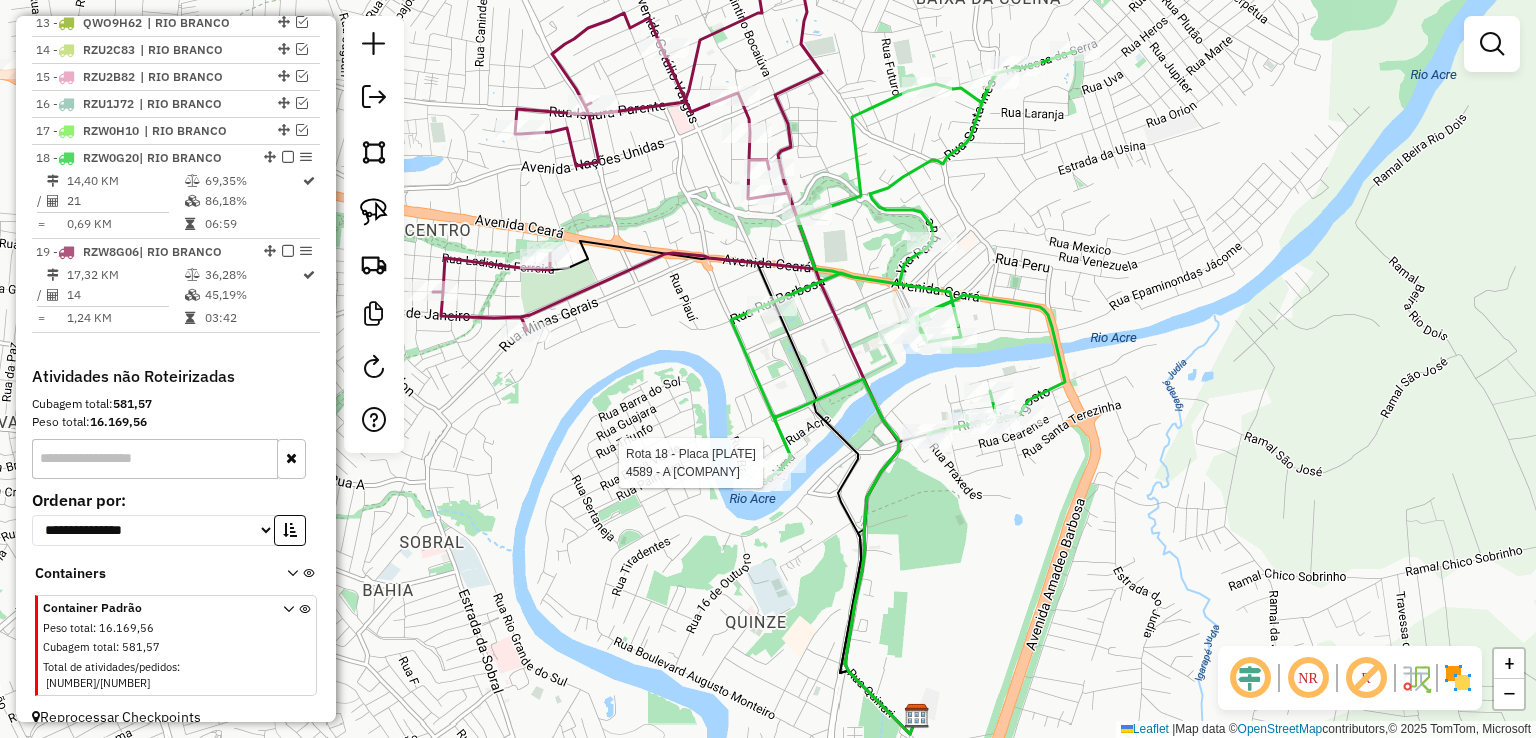 select on "*********" 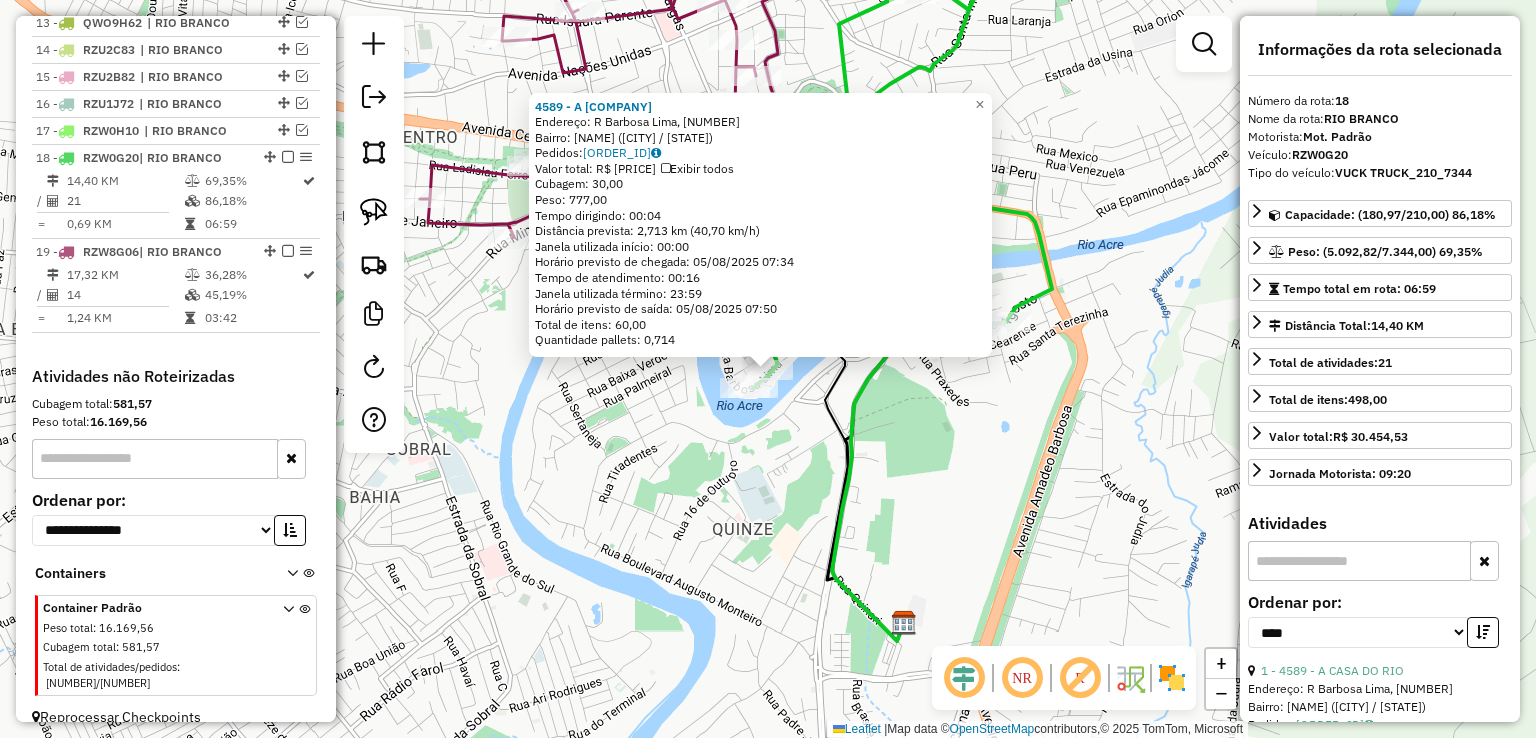 click on "4589 - A CASA DO RIO  Endereço: R   Barbosa Lima, 164   Bairro: BASE (RIO BRANCO / AC)   Pedidos:  04459066   Valor total: R$ 5.051,04   Exibir todos   Cubagem: 30,00  Peso: 777,00  Tempo dirigindo: 00:04   Distância prevista: 2,713 km (40,70 km/h)   Janela utilizada início: 00:00   Horário previsto de chegada: 05/08/2025 07:34   Tempo de atendimento: 00:16   Janela utilizada término: 23:59   Horário previsto de saída: 05/08/2025 07:50   Total de itens: 60,00   Quantidade pallets: 0,714  × Janela de atendimento Grade de atendimento Capacidade Transportadoras Veículos Cliente Pedidos  Rotas Selecione os dias de semana para filtrar as janelas de atendimento  Seg   Ter   Qua   Qui   Sex   Sáb   Dom  Informe o período da janela de atendimento: De: Até:  Filtrar exatamente a janela do cliente  Considerar janela de atendimento padrão  Selecione os dias de semana para filtrar as grades de atendimento  Seg   Ter   Qua   Qui   Sex   Sáb   Dom   Considerar clientes sem dia de atendimento cadastrado  De:" 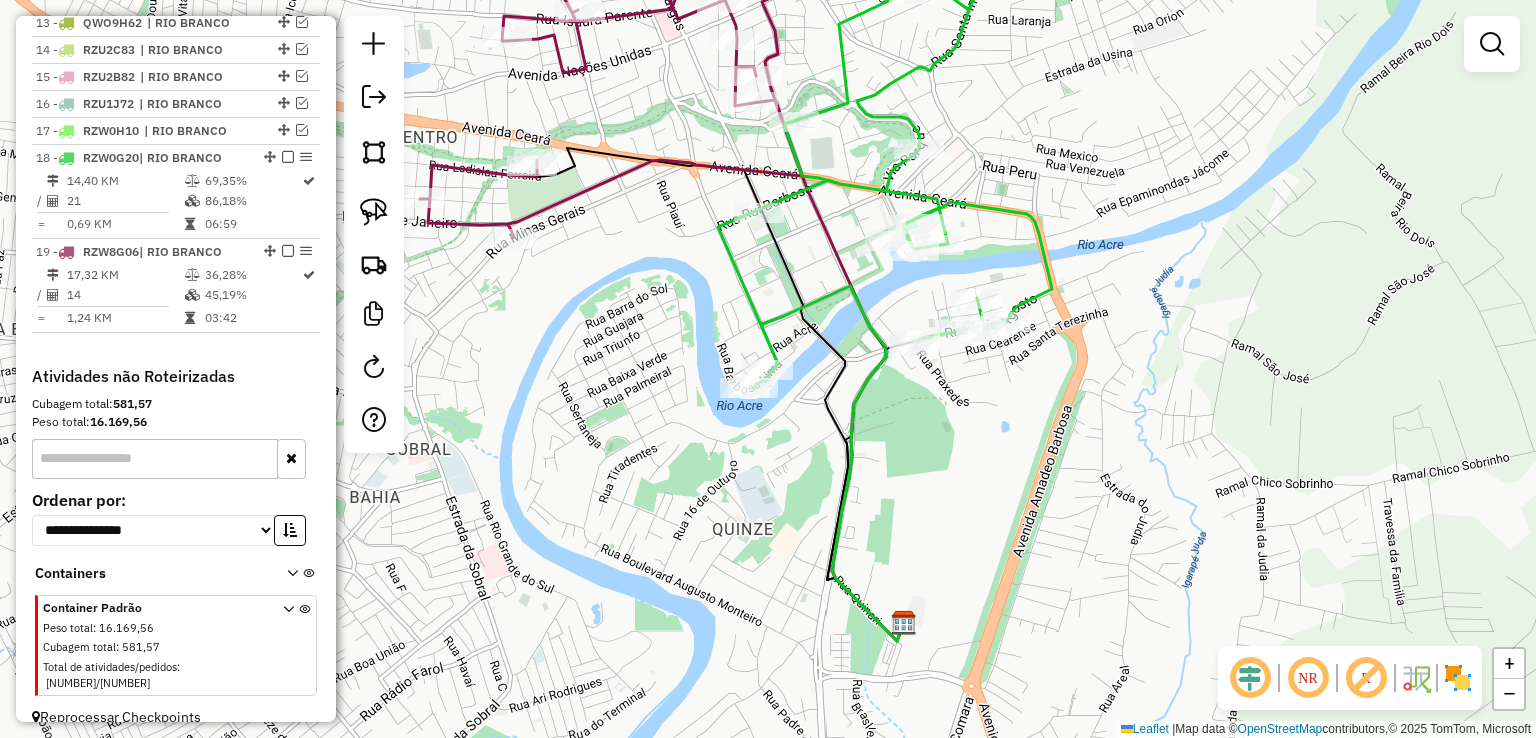 click 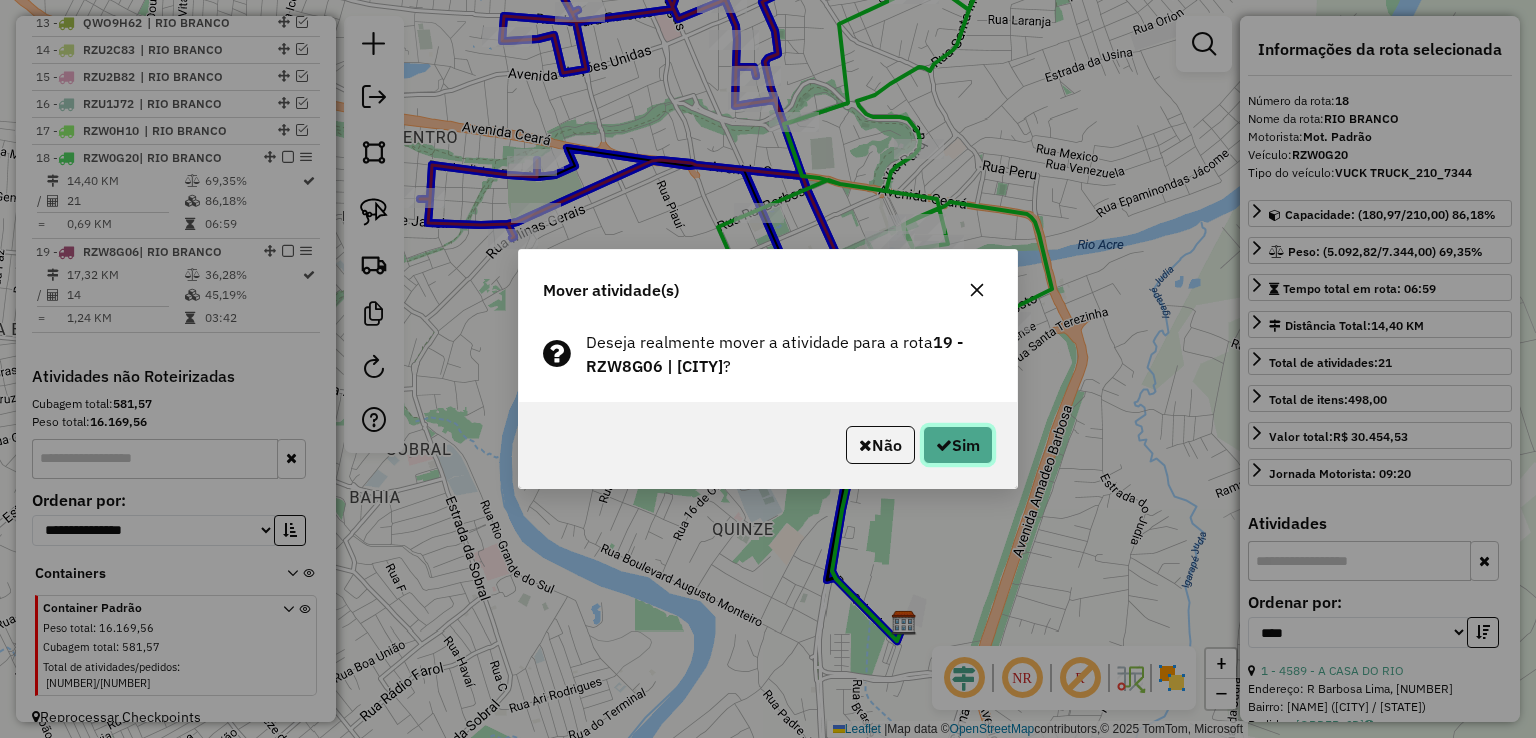 click on "Sim" 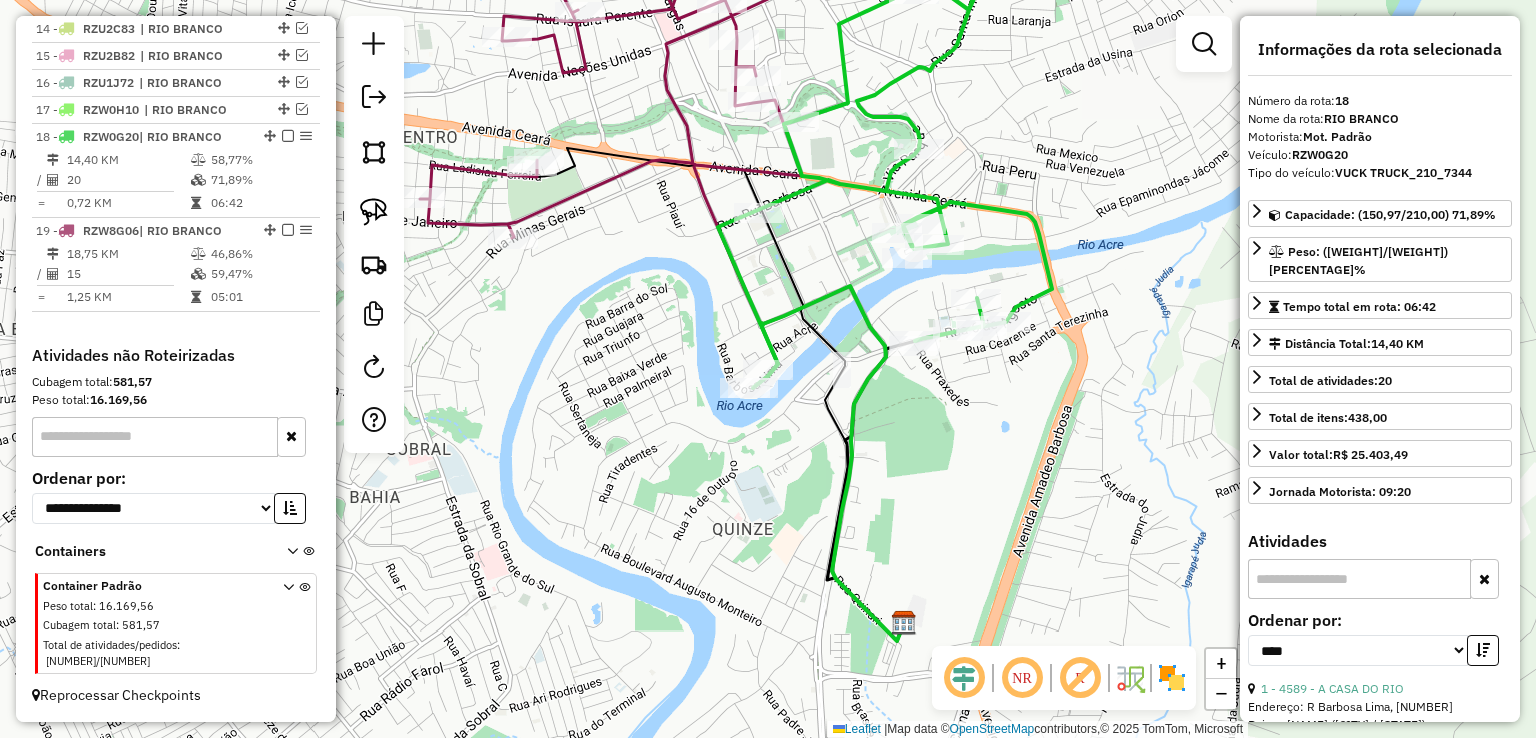 scroll, scrollTop: 1080, scrollLeft: 0, axis: vertical 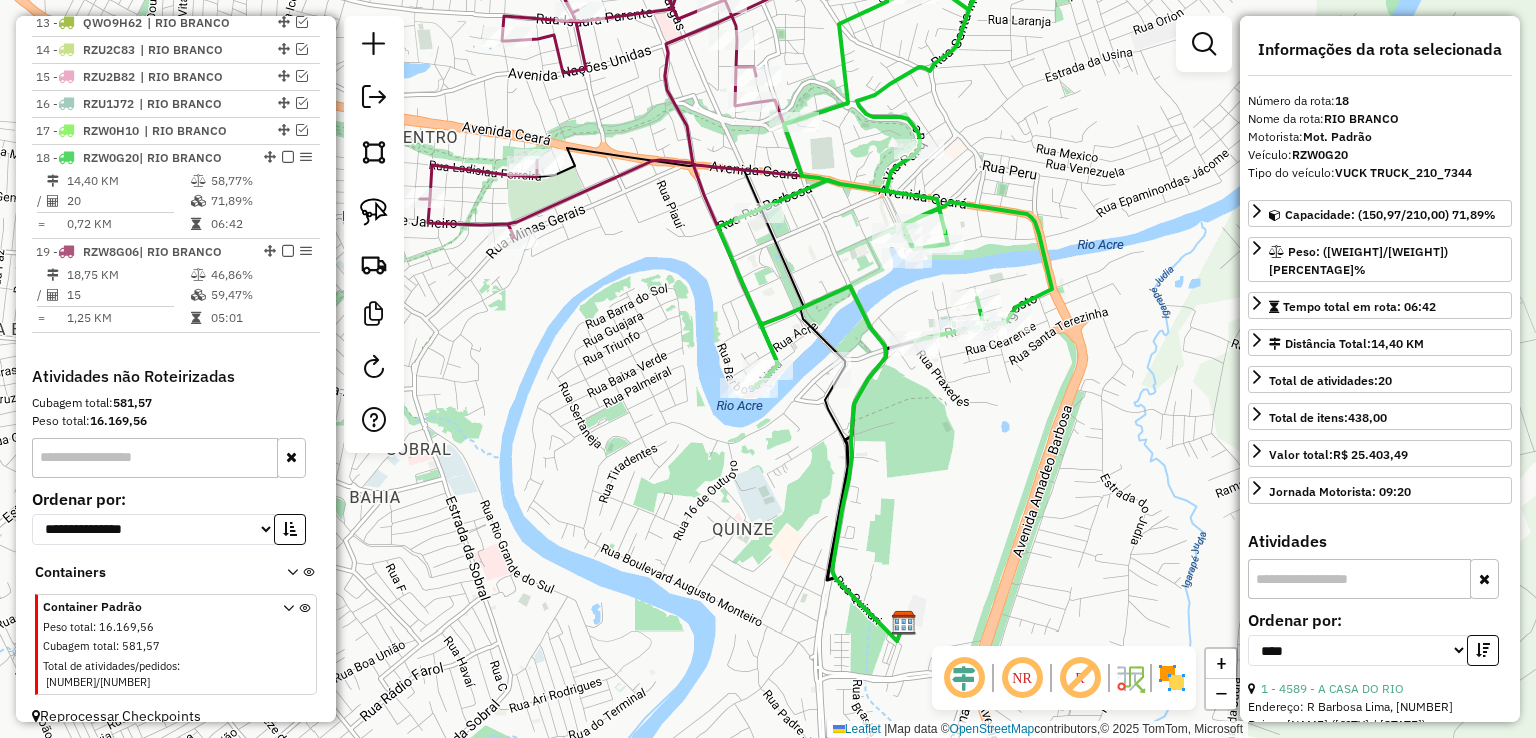 click 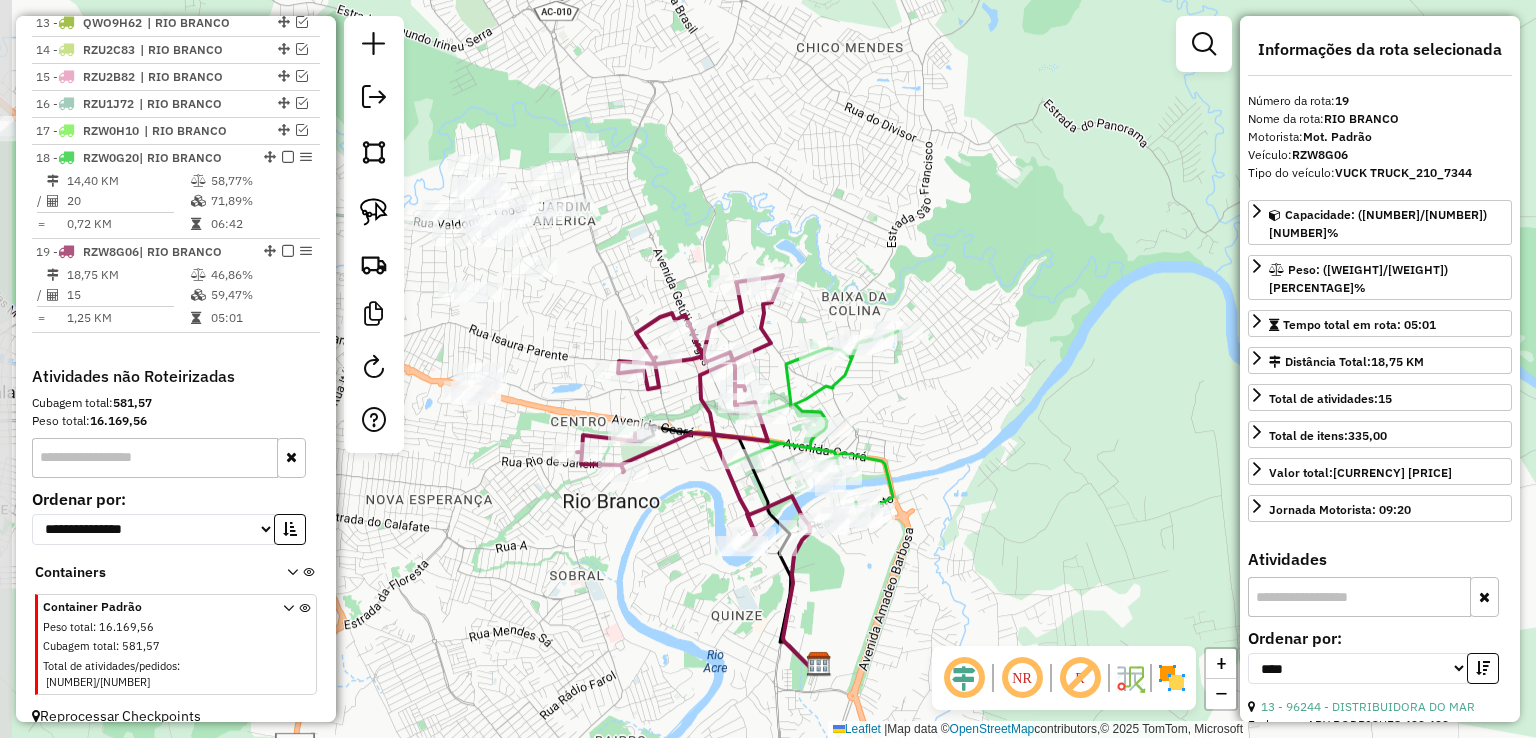 drag, startPoint x: 610, startPoint y: 235, endPoint x: 668, endPoint y: 496, distance: 267.3668 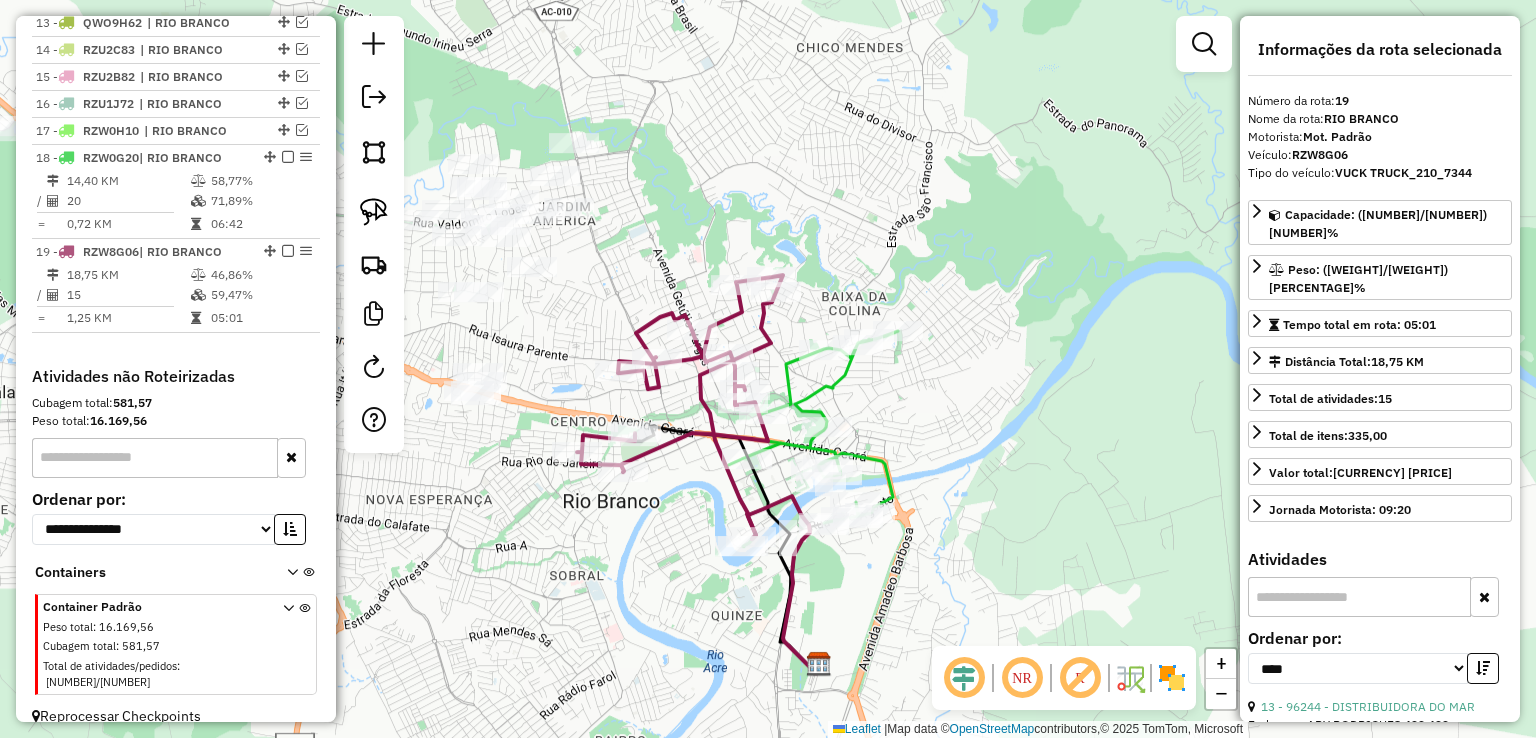 click 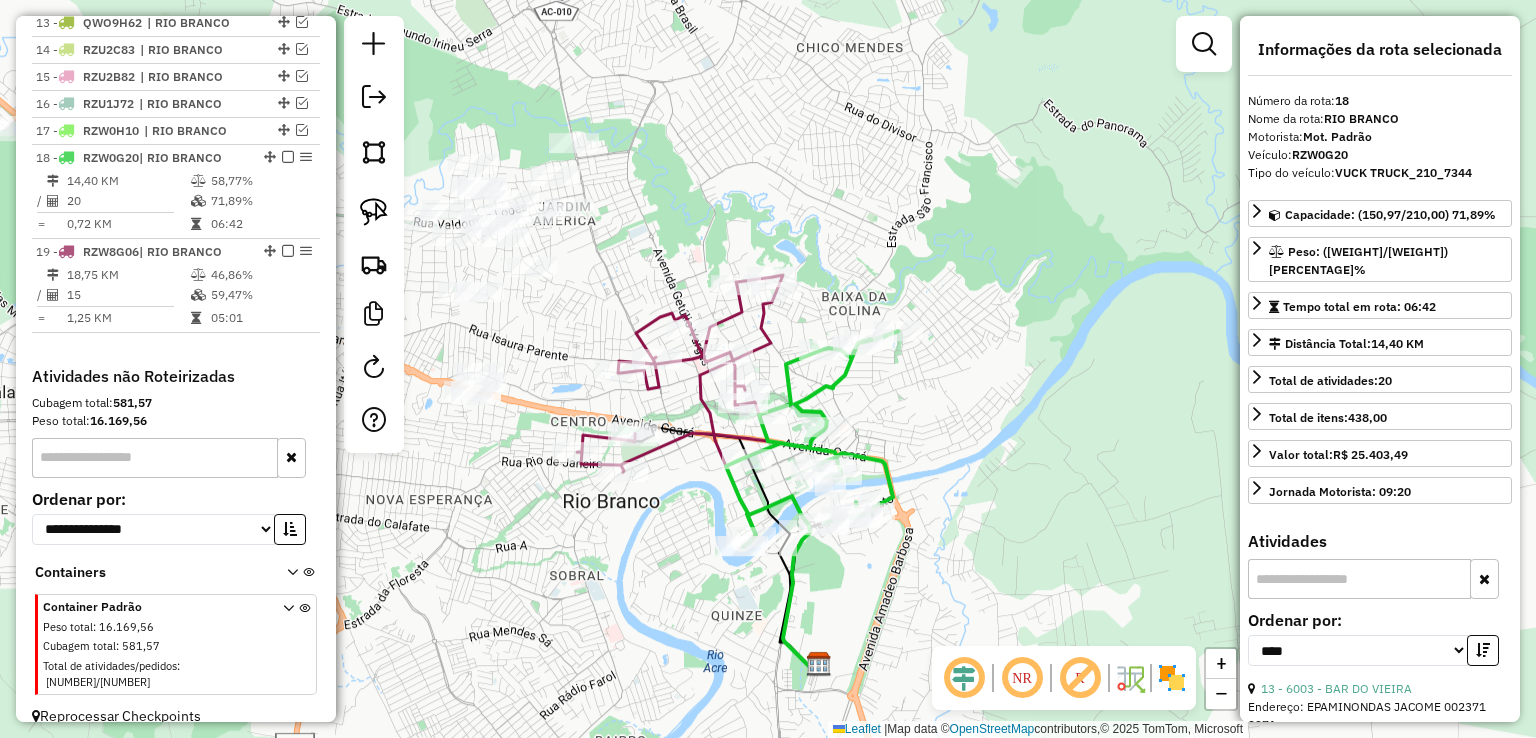 click 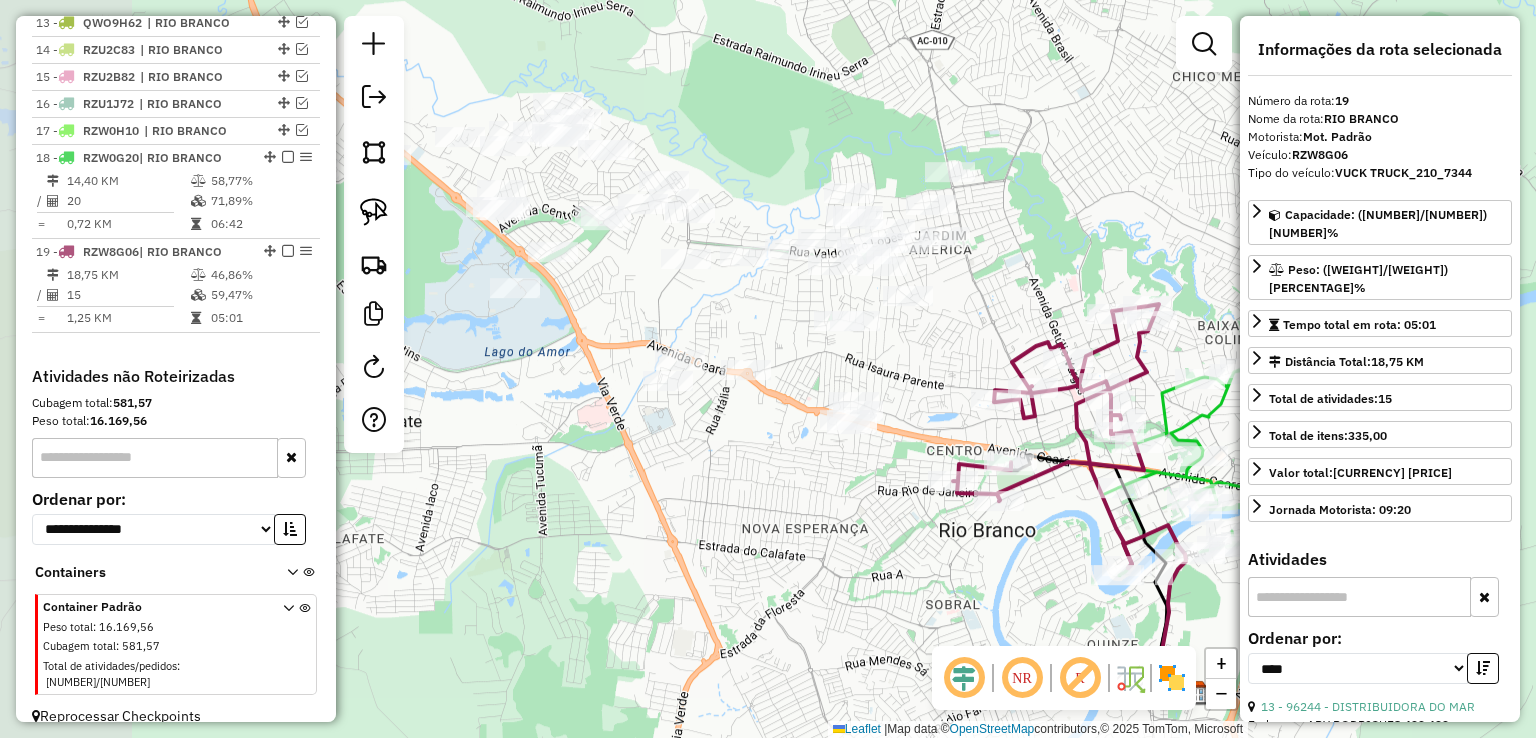 drag, startPoint x: 632, startPoint y: 289, endPoint x: 1058, endPoint y: 318, distance: 426.98596 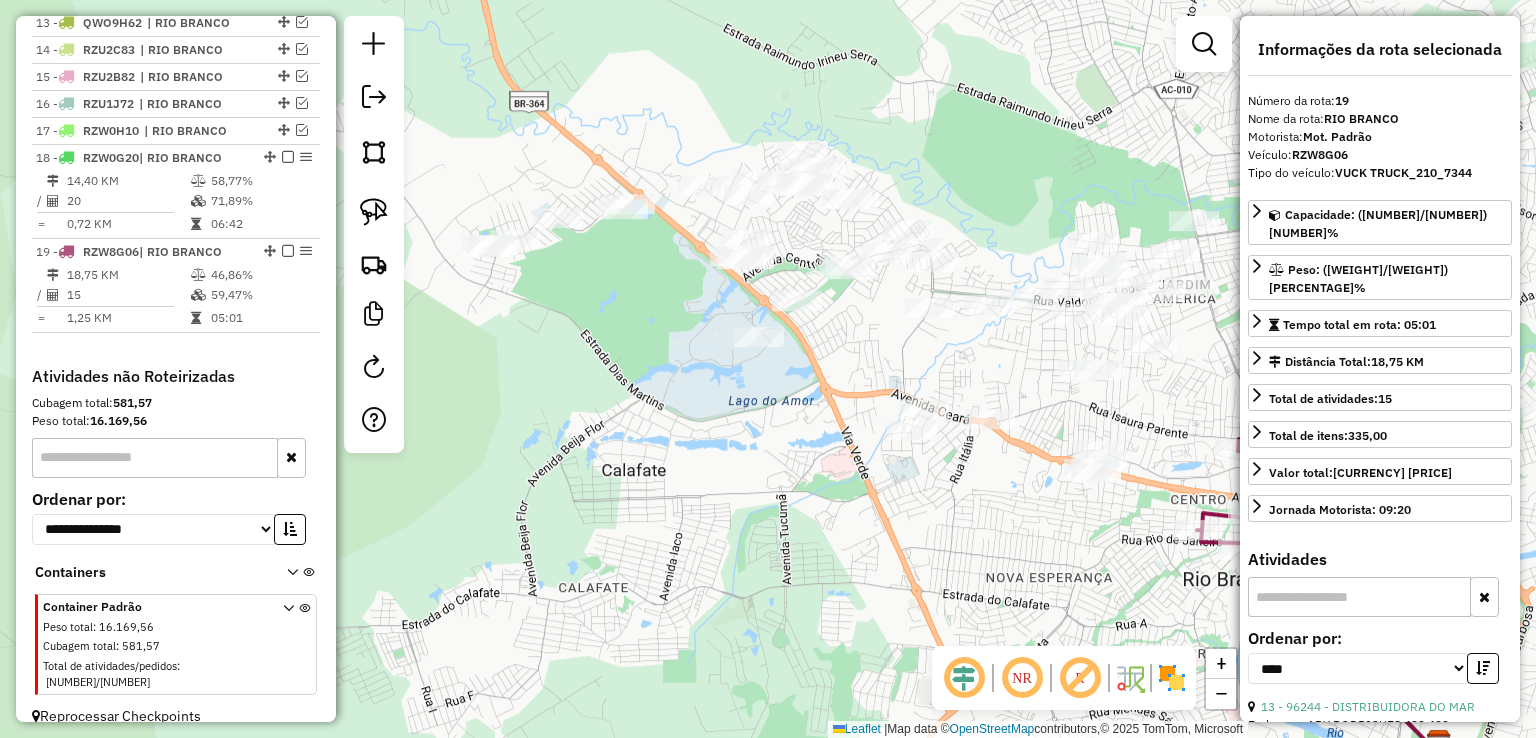 drag, startPoint x: 687, startPoint y: 307, endPoint x: 879, endPoint y: 356, distance: 198.15398 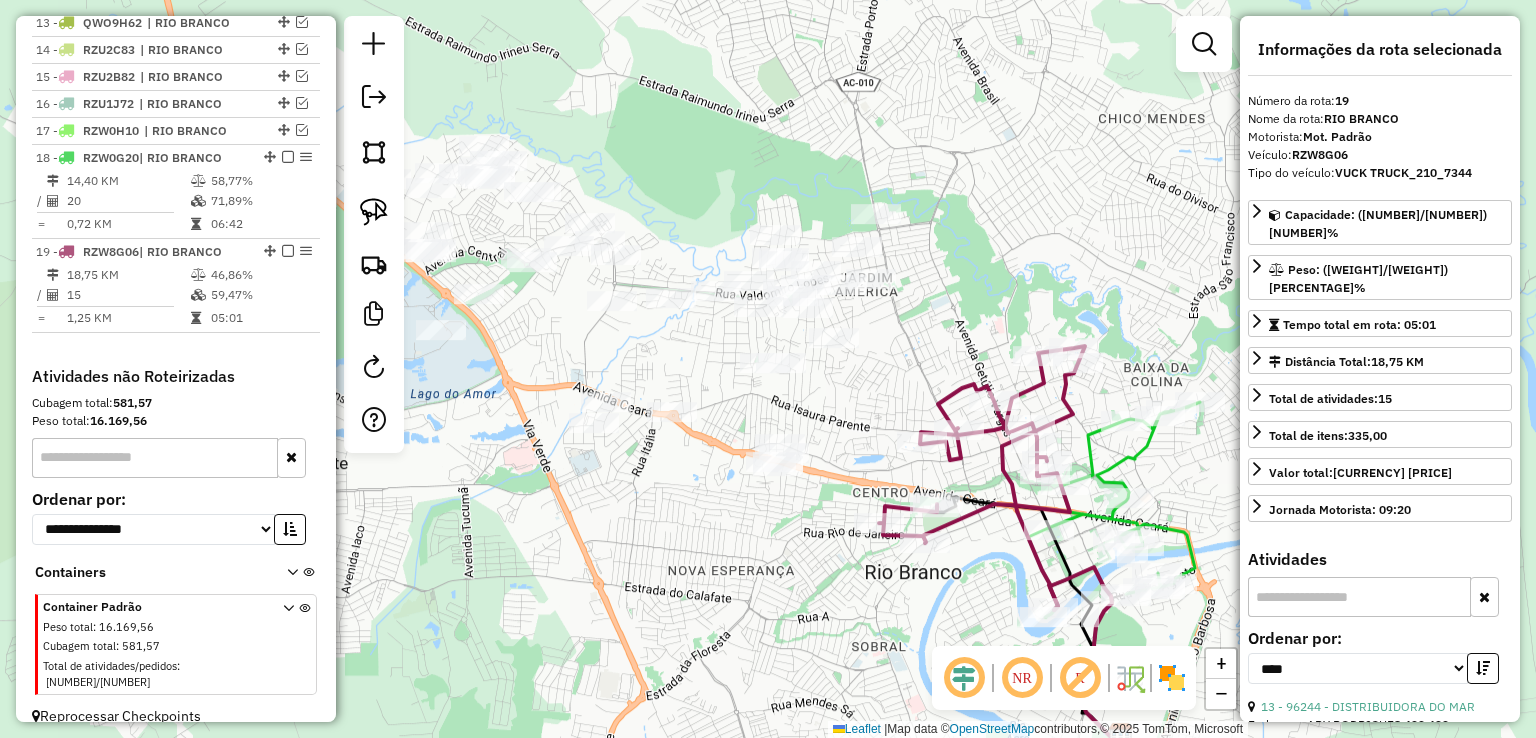 drag, startPoint x: 1152, startPoint y: 389, endPoint x: 822, endPoint y: 381, distance: 330.09695 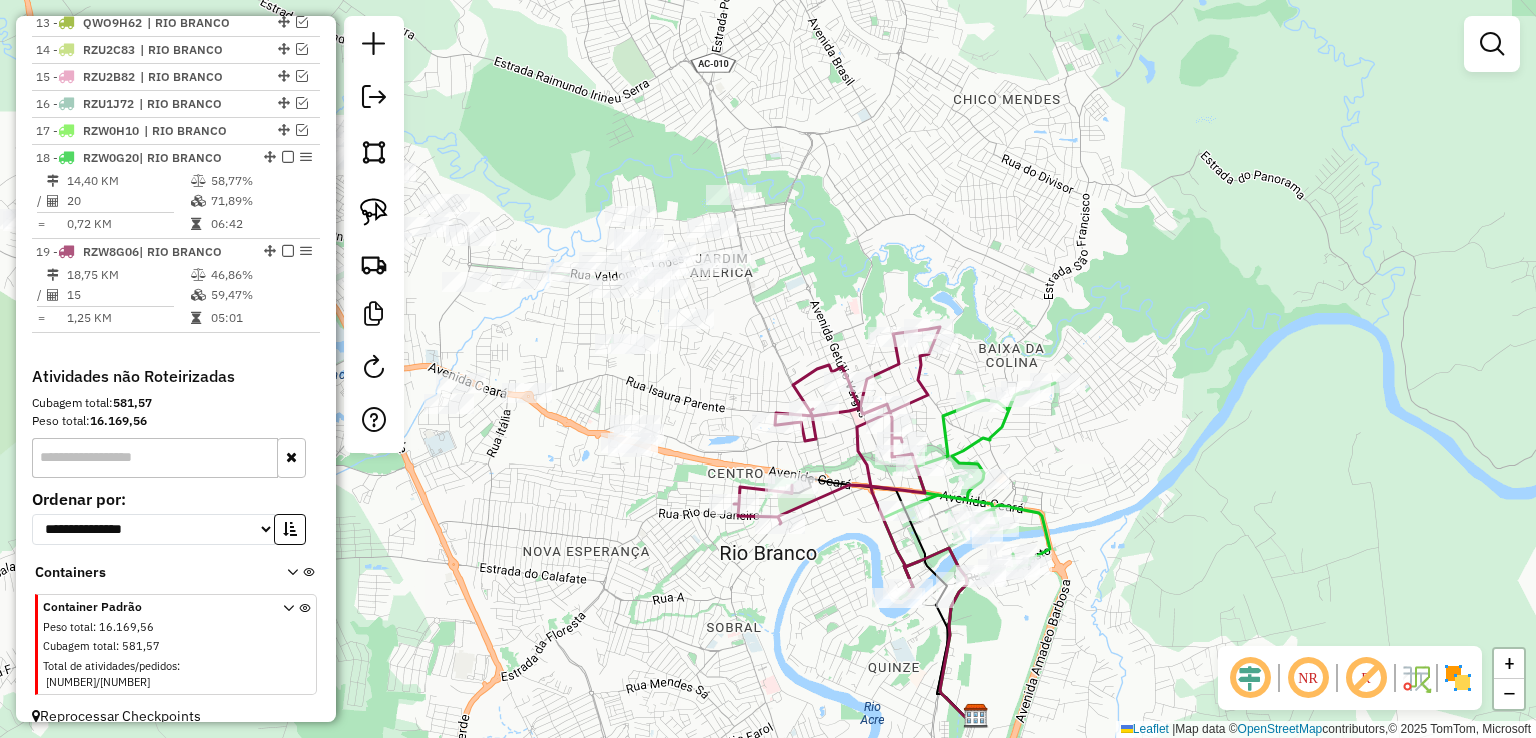 drag, startPoint x: 827, startPoint y: 457, endPoint x: 791, endPoint y: 449, distance: 36.878178 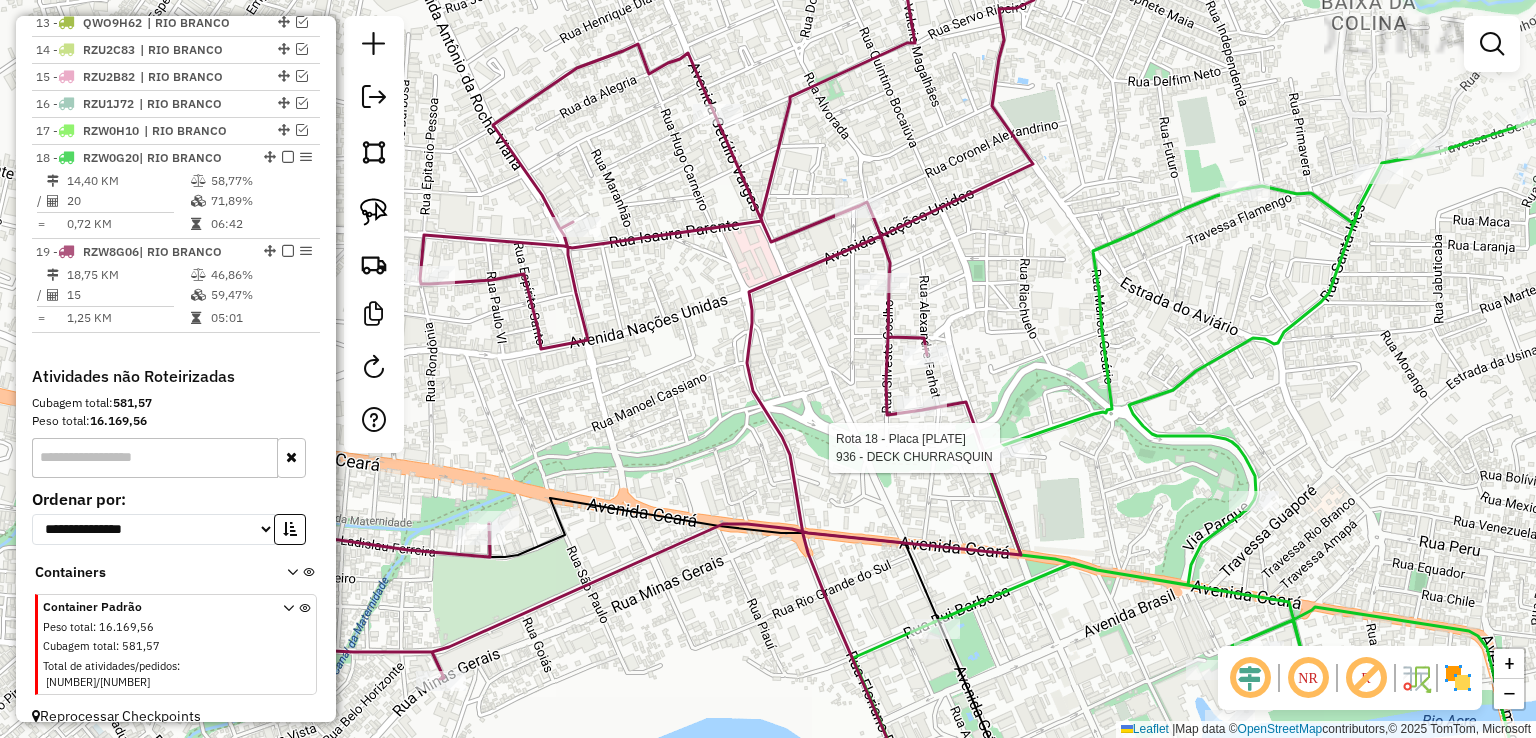 select on "*********" 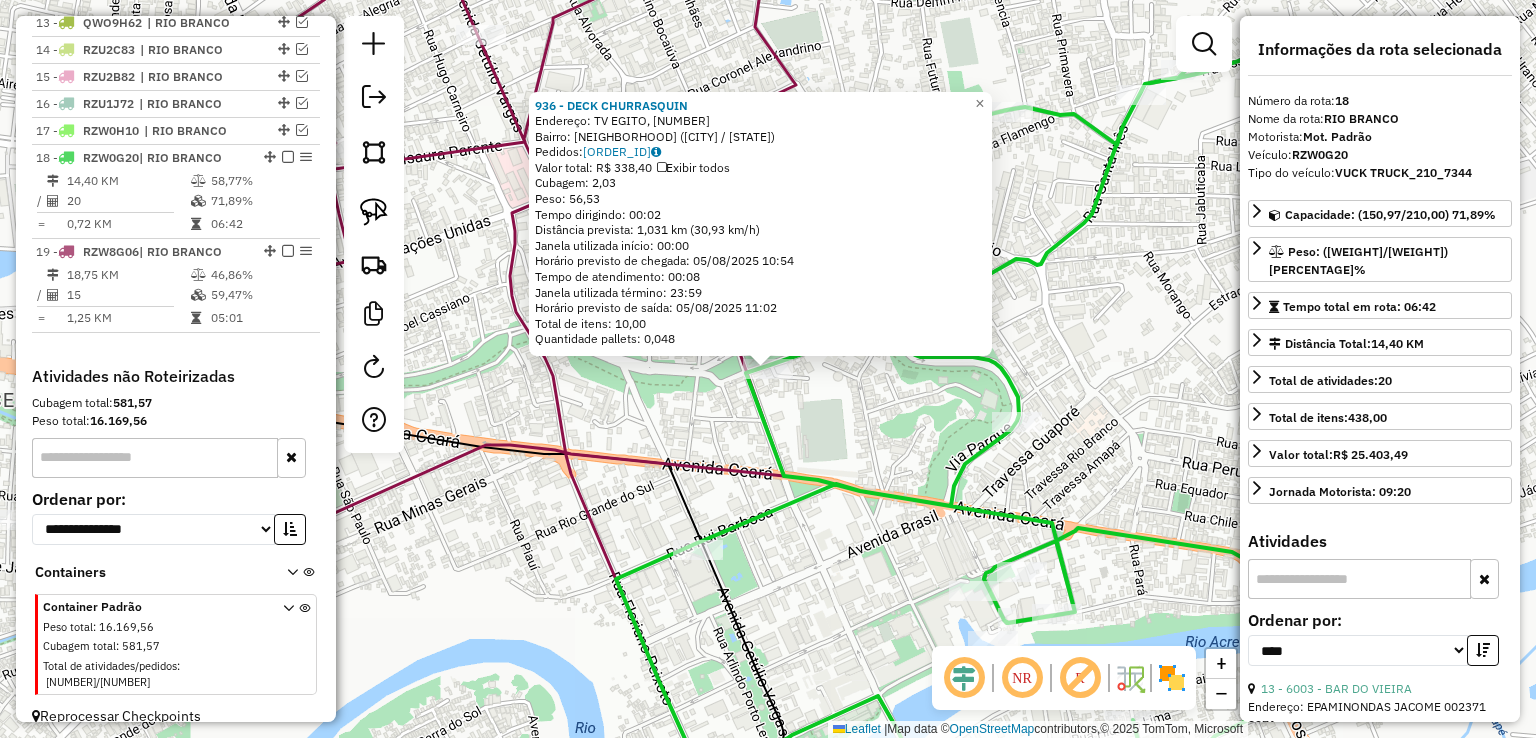 click on "936 - DECK CHURRASQUIN  Endereço: TV  EGITO, 103   Bairro: CAPOEIRA (RIO BRANCO / AC)   Pedidos:  04458985   Valor total: R$ 338,40   Exibir todos   Cubagem: 2,03  Peso: 56,53  Tempo dirigindo: 00:02   Distância prevista: 1,031 km (30,93 km/h)   Janela utilizada início: 00:00   Horário previsto de chegada: 05/08/2025 10:54   Tempo de atendimento: 00:08   Janela utilizada término: 23:59   Horário previsto de saída: 05/08/2025 11:02   Total de itens: 10,00   Quantidade pallets: 0,048  × Janela de atendimento Grade de atendimento Capacidade Transportadoras Veículos Cliente Pedidos  Rotas Selecione os dias de semana para filtrar as janelas de atendimento  Seg   Ter   Qua   Qui   Sex   Sáb   Dom  Informe o período da janela de atendimento: De: Até:  Filtrar exatamente a janela do cliente  Considerar janela de atendimento padrão  Selecione os dias de semana para filtrar as grades de atendimento  Seg   Ter   Qua   Qui   Sex   Sáb   Dom   Considerar clientes sem dia de atendimento cadastrado  De:   De:" 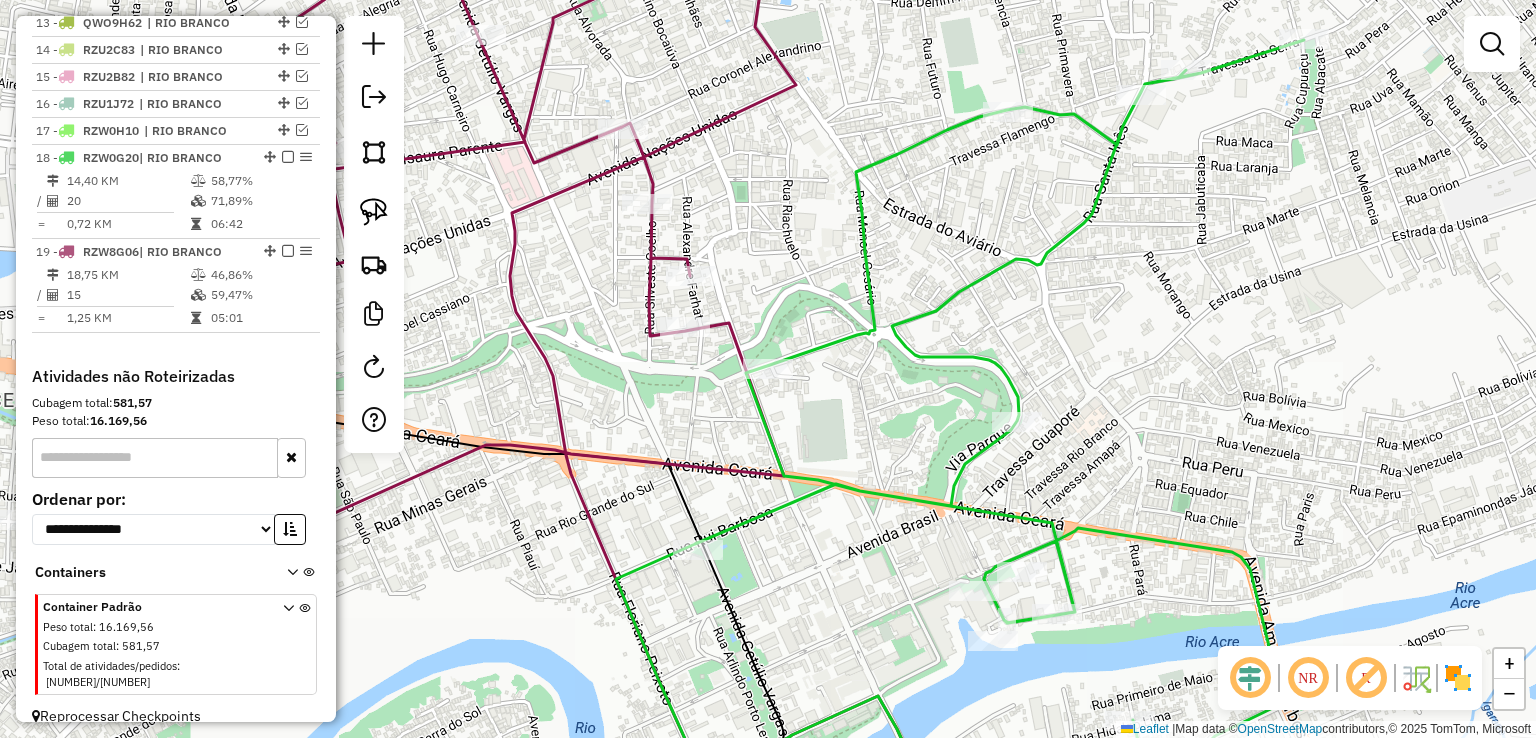 click on "Janela de atendimento Grade de atendimento Capacidade Transportadoras Veículos Cliente Pedidos  Rotas Selecione os dias de semana para filtrar as janelas de atendimento  Seg   Ter   Qua   Qui   Sex   Sáb   Dom  Informe o período da janela de atendimento: De: Até:  Filtrar exatamente a janela do cliente  Considerar janela de atendimento padrão  Selecione os dias de semana para filtrar as grades de atendimento  Seg   Ter   Qua   Qui   Sex   Sáb   Dom   Considerar clientes sem dia de atendimento cadastrado  Clientes fora do dia de atendimento selecionado Filtrar as atividades entre os valores definidos abaixo:  Peso mínimo:   Peso máximo:   Cubagem mínima:   Cubagem máxima:   De:   Até:  Filtrar as atividades entre o tempo de atendimento definido abaixo:  De:   Até:   Considerar capacidade total dos clientes não roteirizados Transportadora: Selecione um ou mais itens Tipo de veículo: Selecione um ou mais itens Veículo: Selecione um ou mais itens Motorista: Selecione um ou mais itens Nome: Rótulo:" 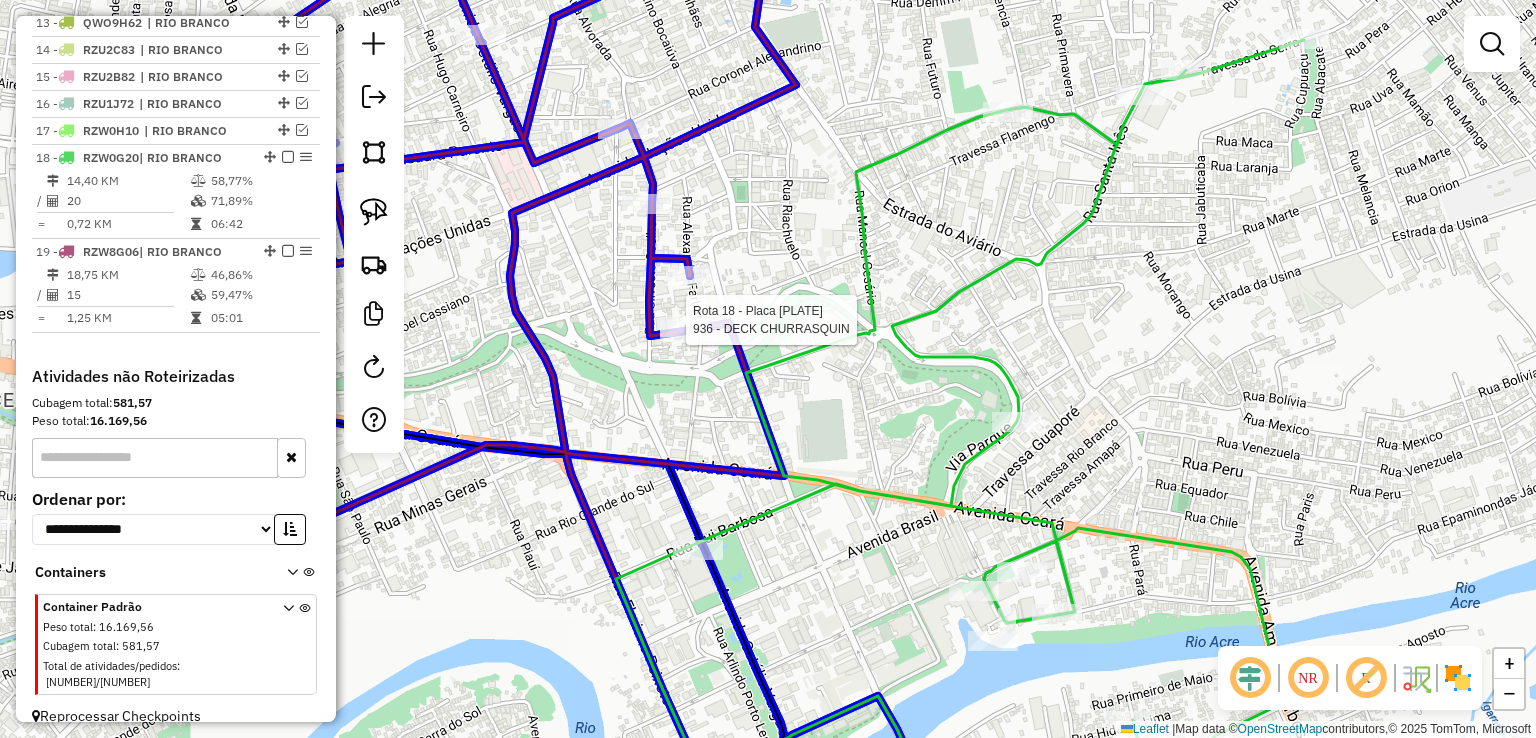 click 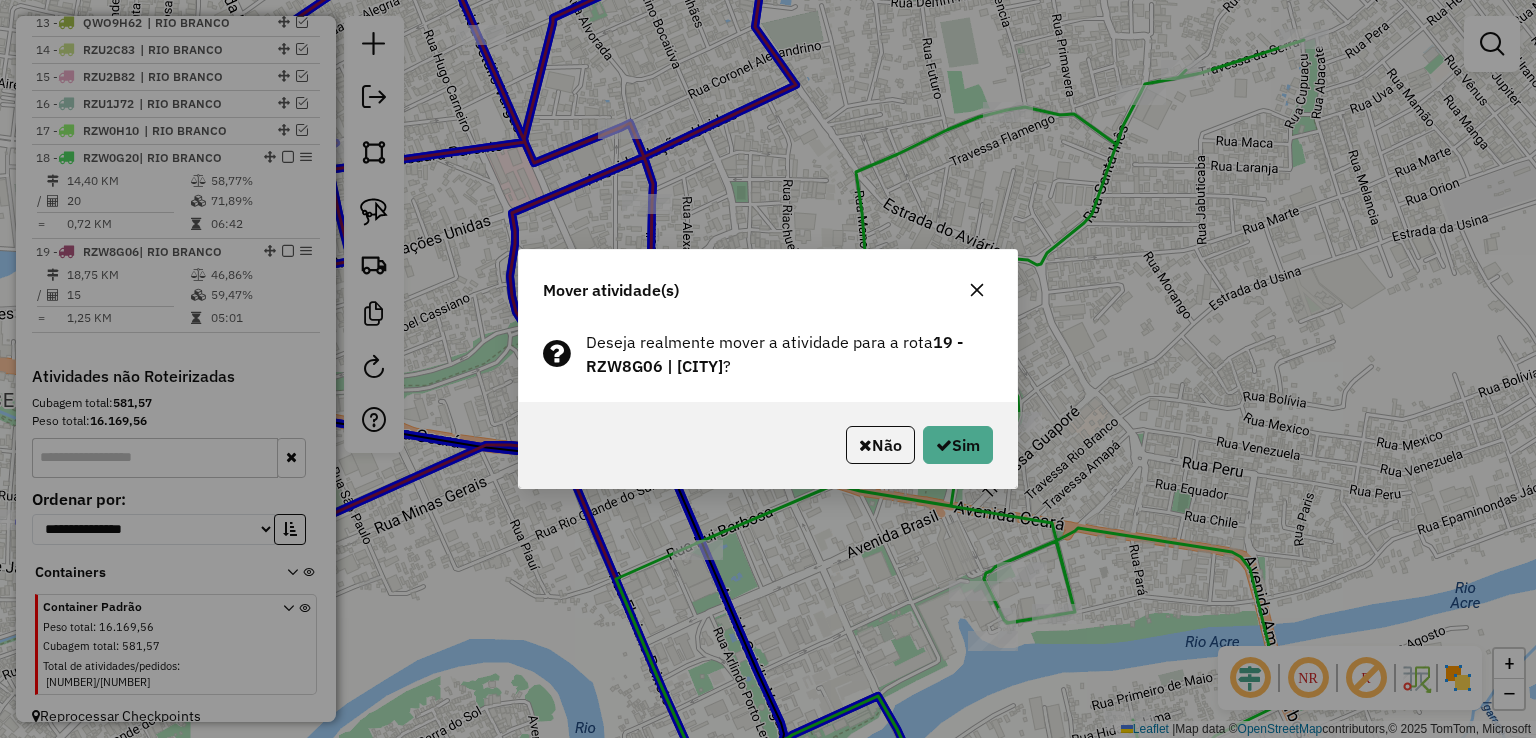 click on "Não   Sim" 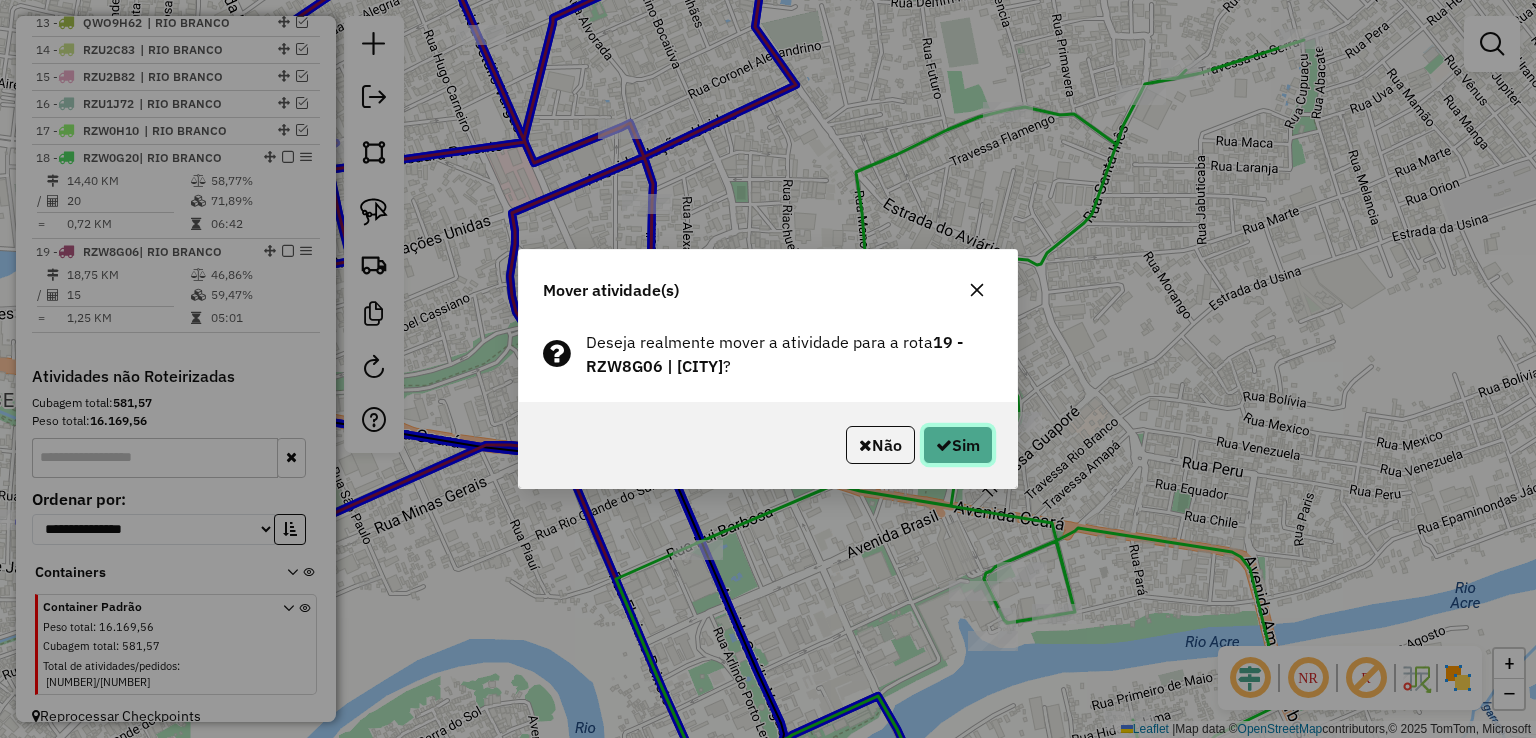 click on "Sim" 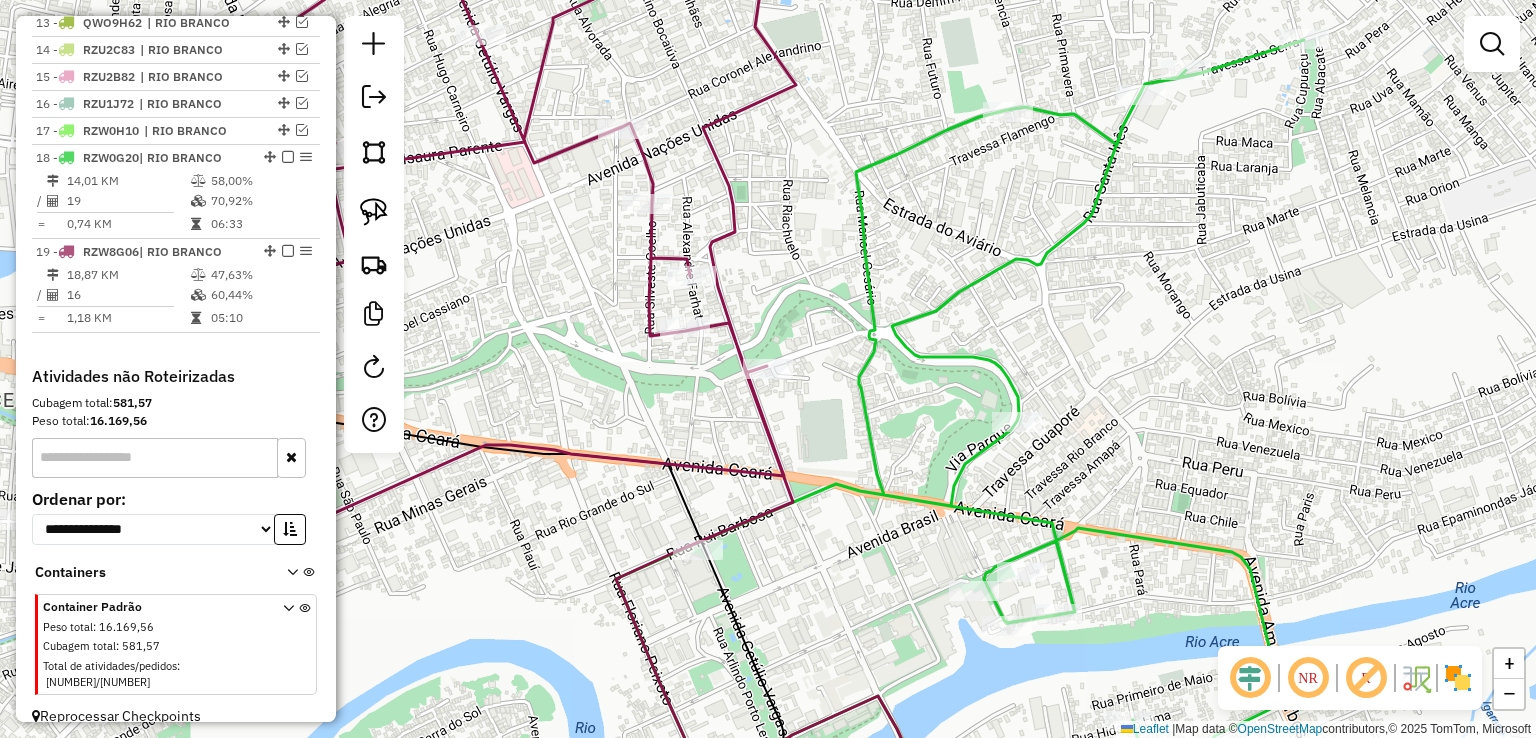 click 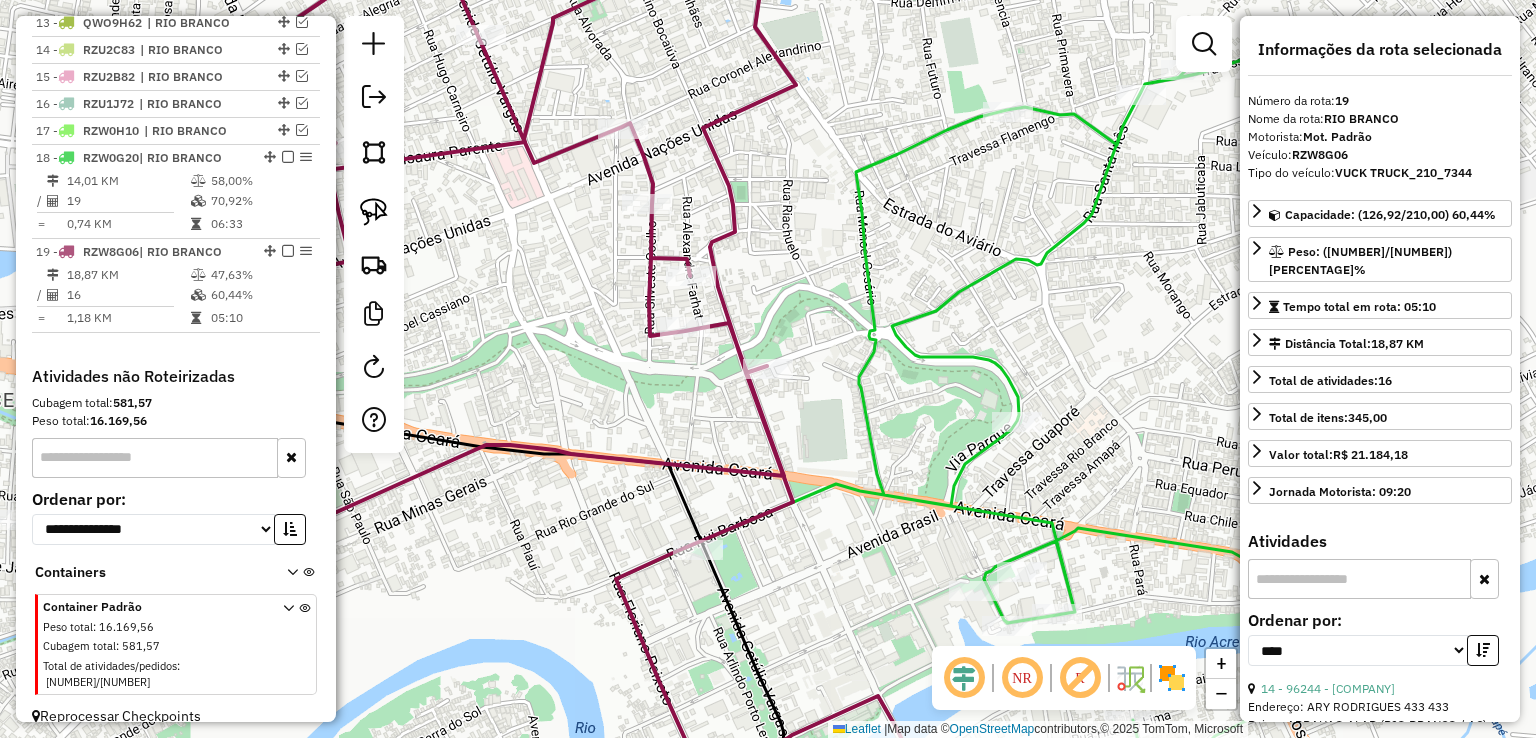 click 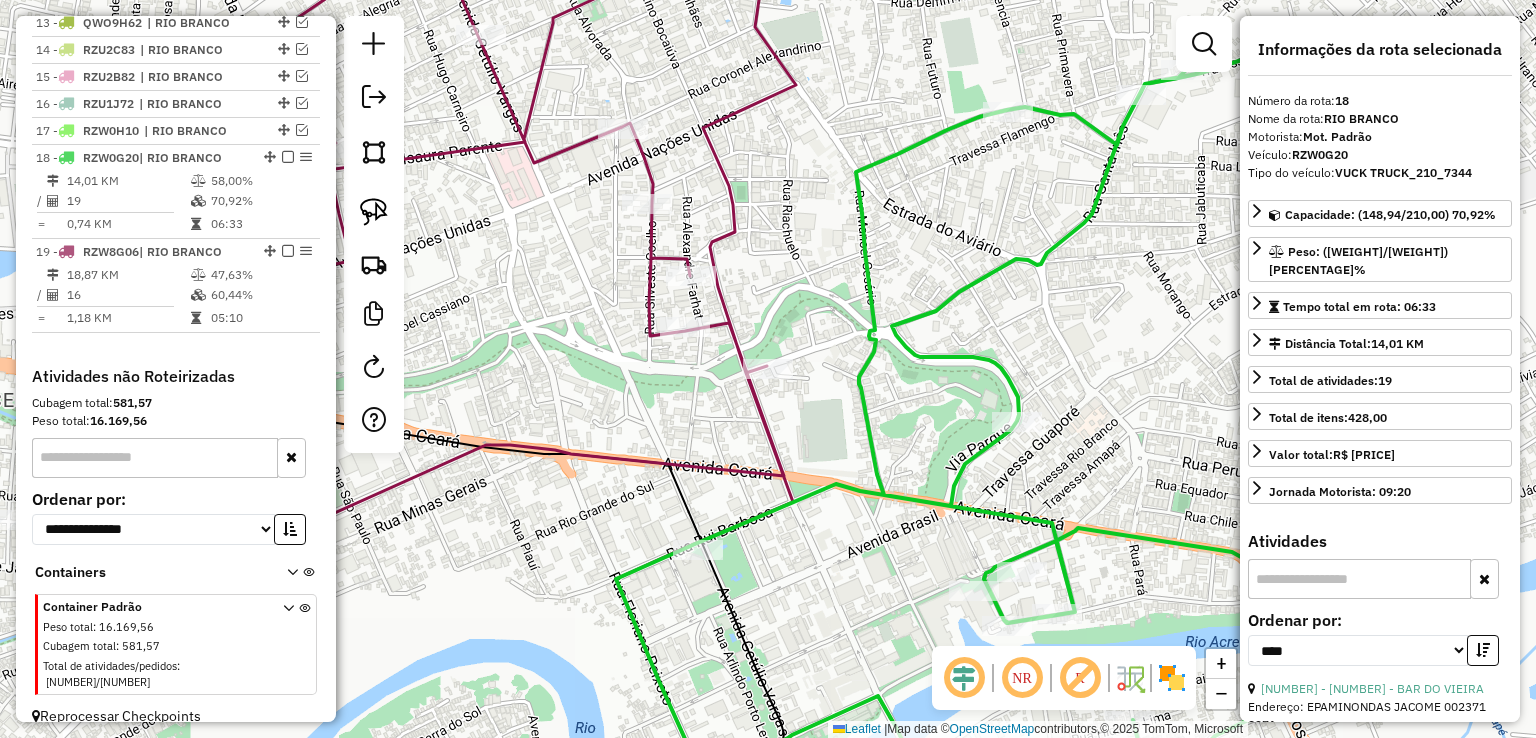 click 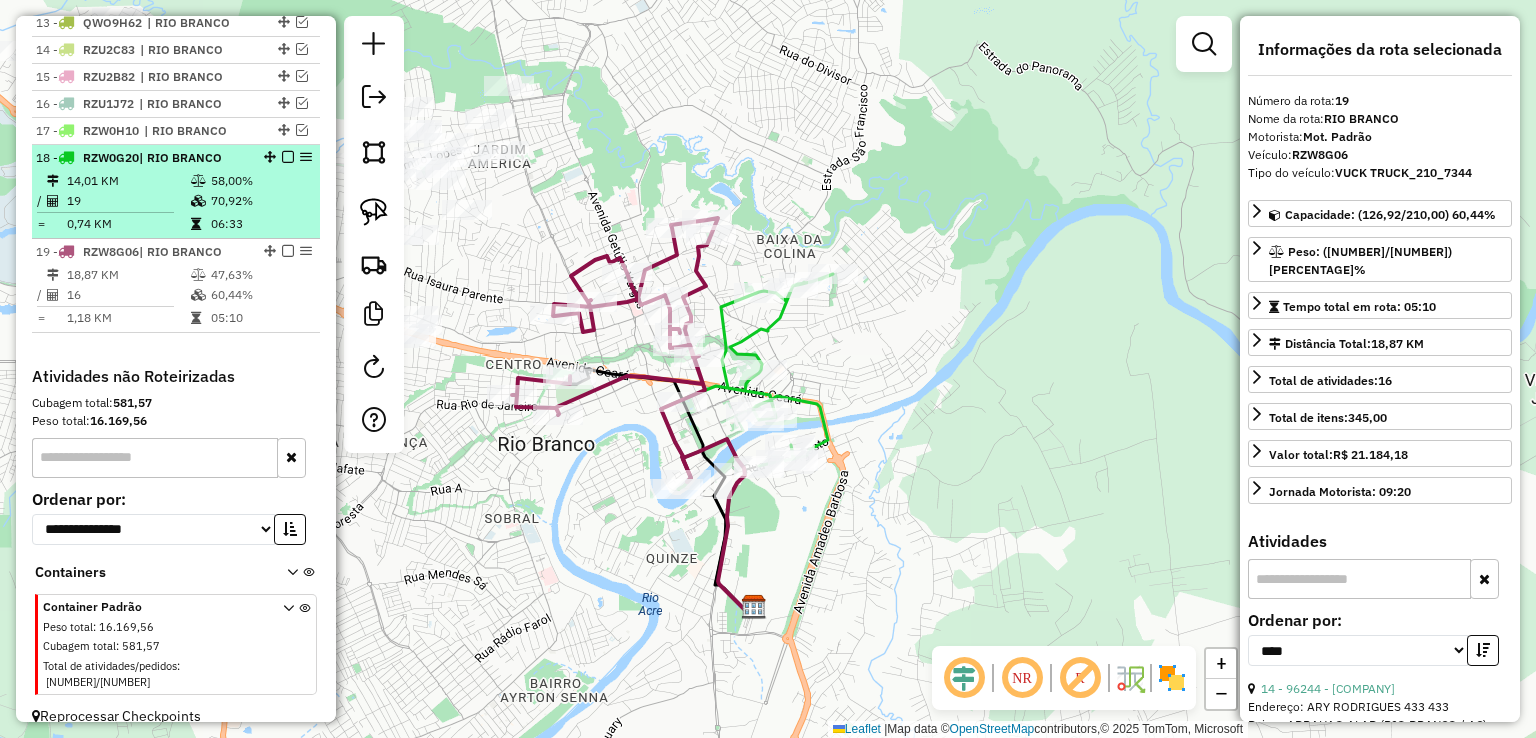 click at bounding box center (288, 157) 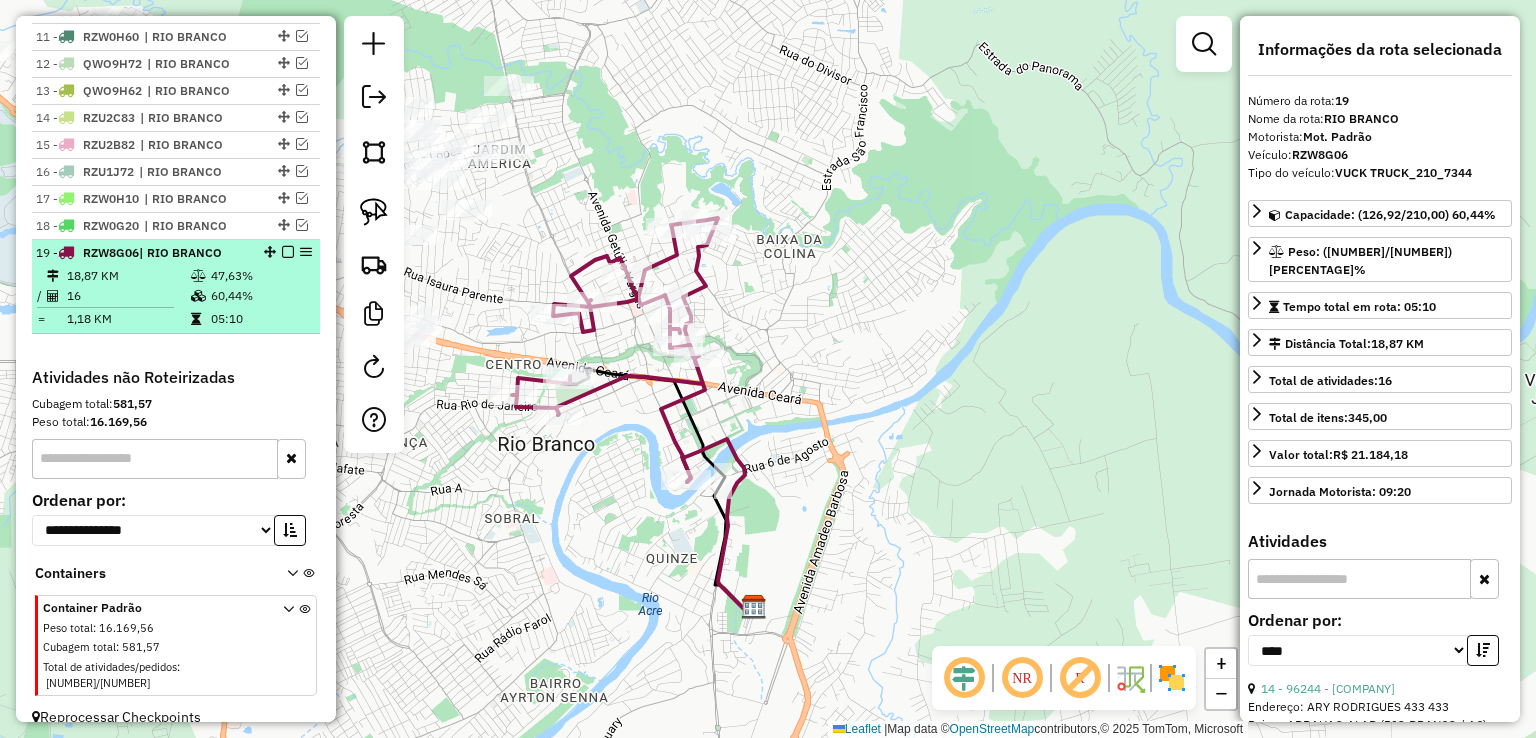 click at bounding box center [288, 252] 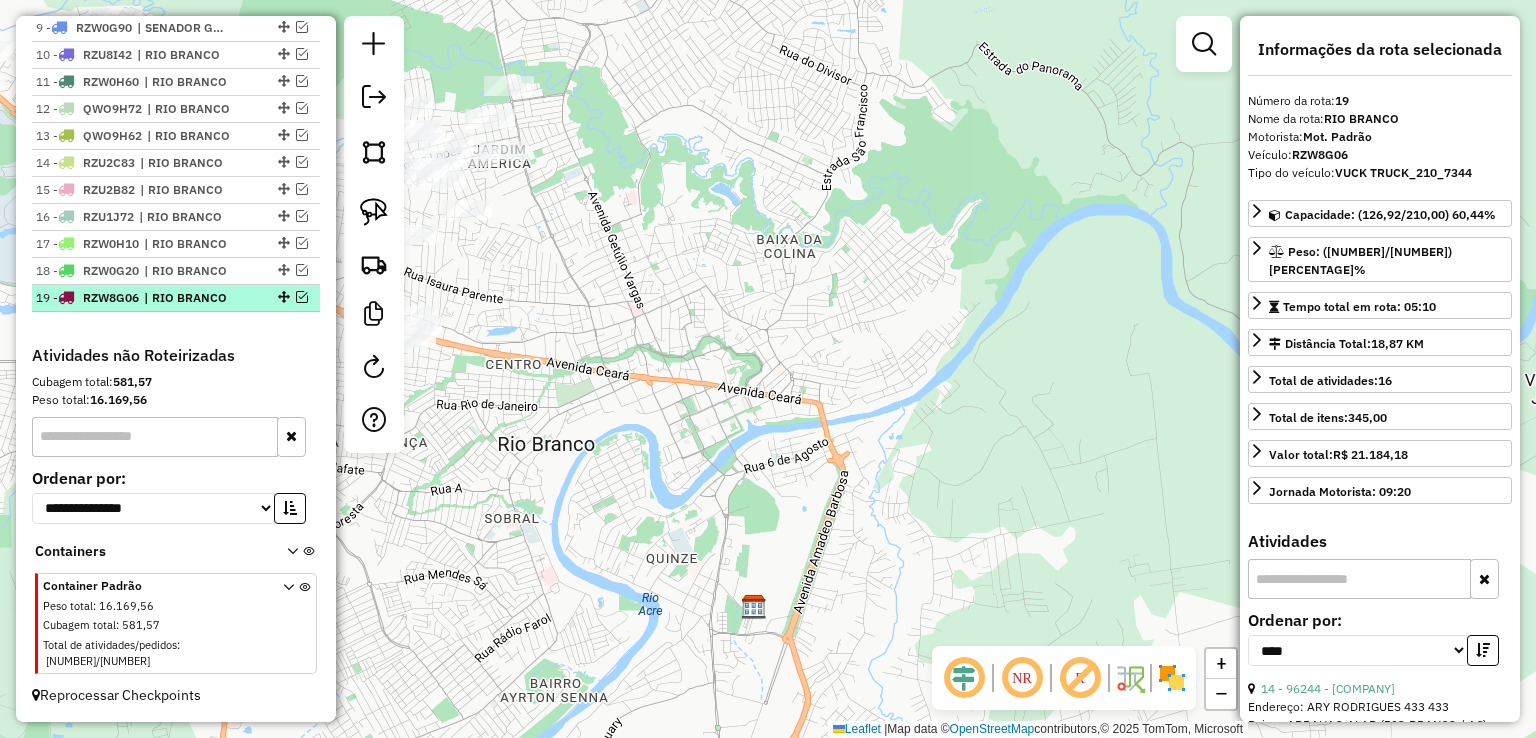 scroll, scrollTop: 945, scrollLeft: 0, axis: vertical 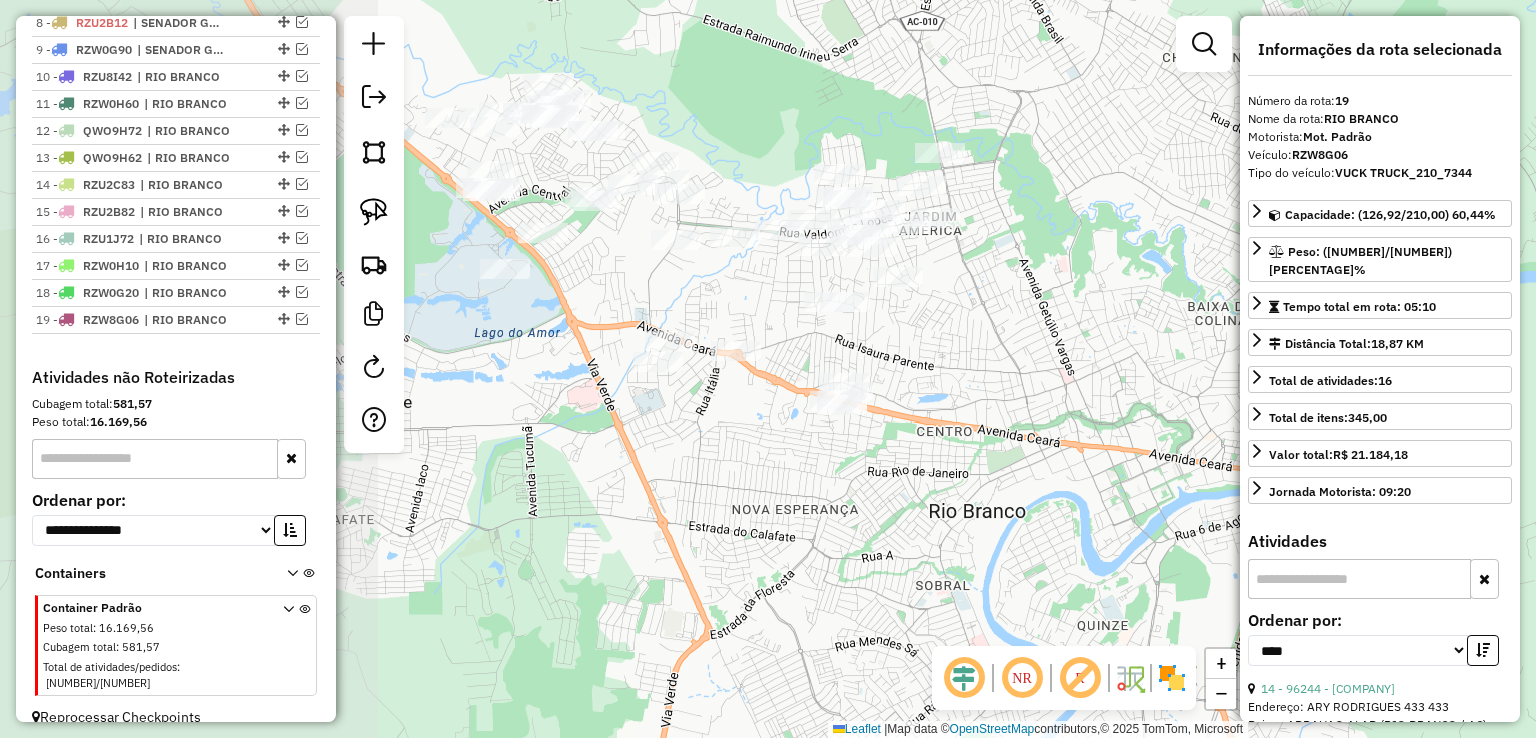 drag, startPoint x: 553, startPoint y: 254, endPoint x: 984, endPoint y: 321, distance: 436.17657 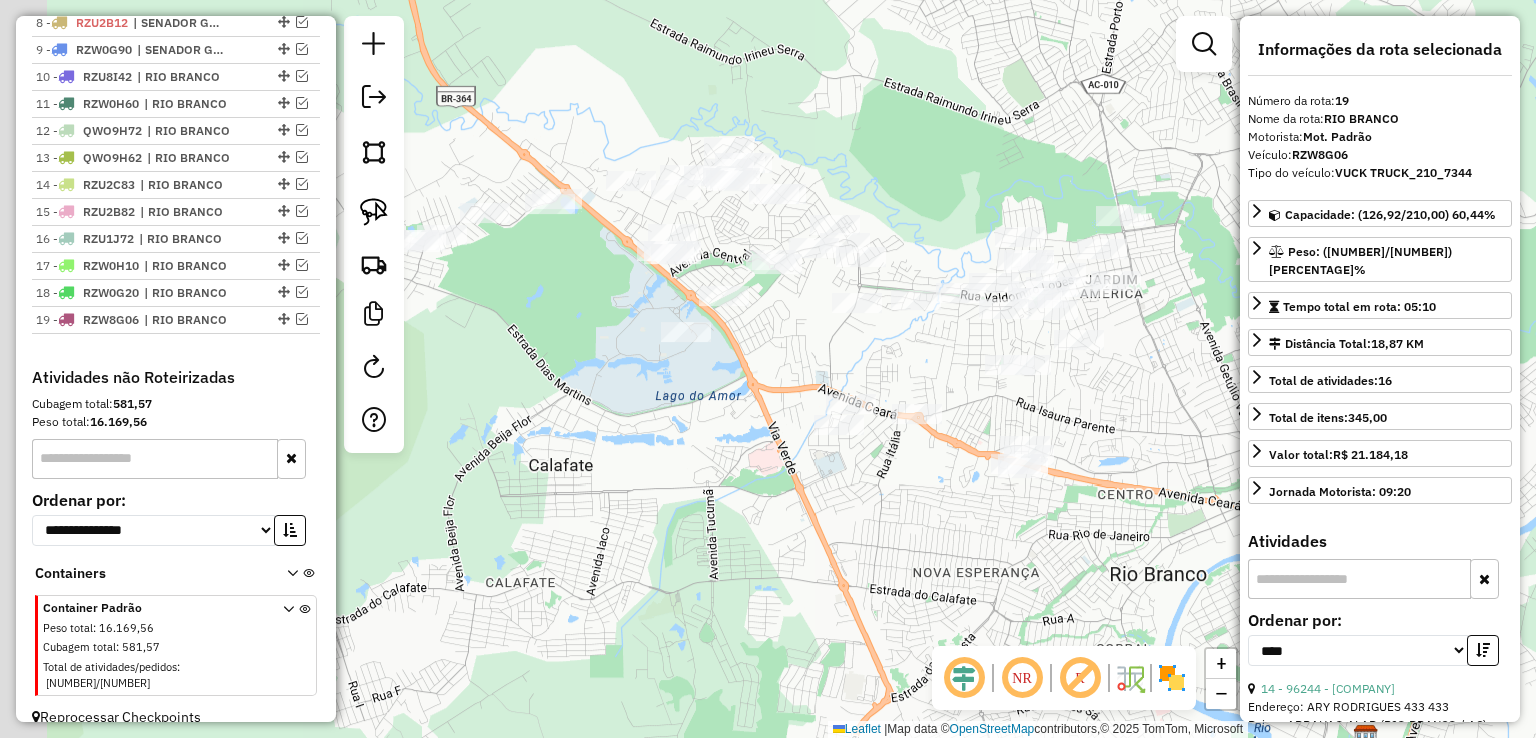drag, startPoint x: 979, startPoint y: 321, endPoint x: 1163, endPoint y: 387, distance: 195.4789 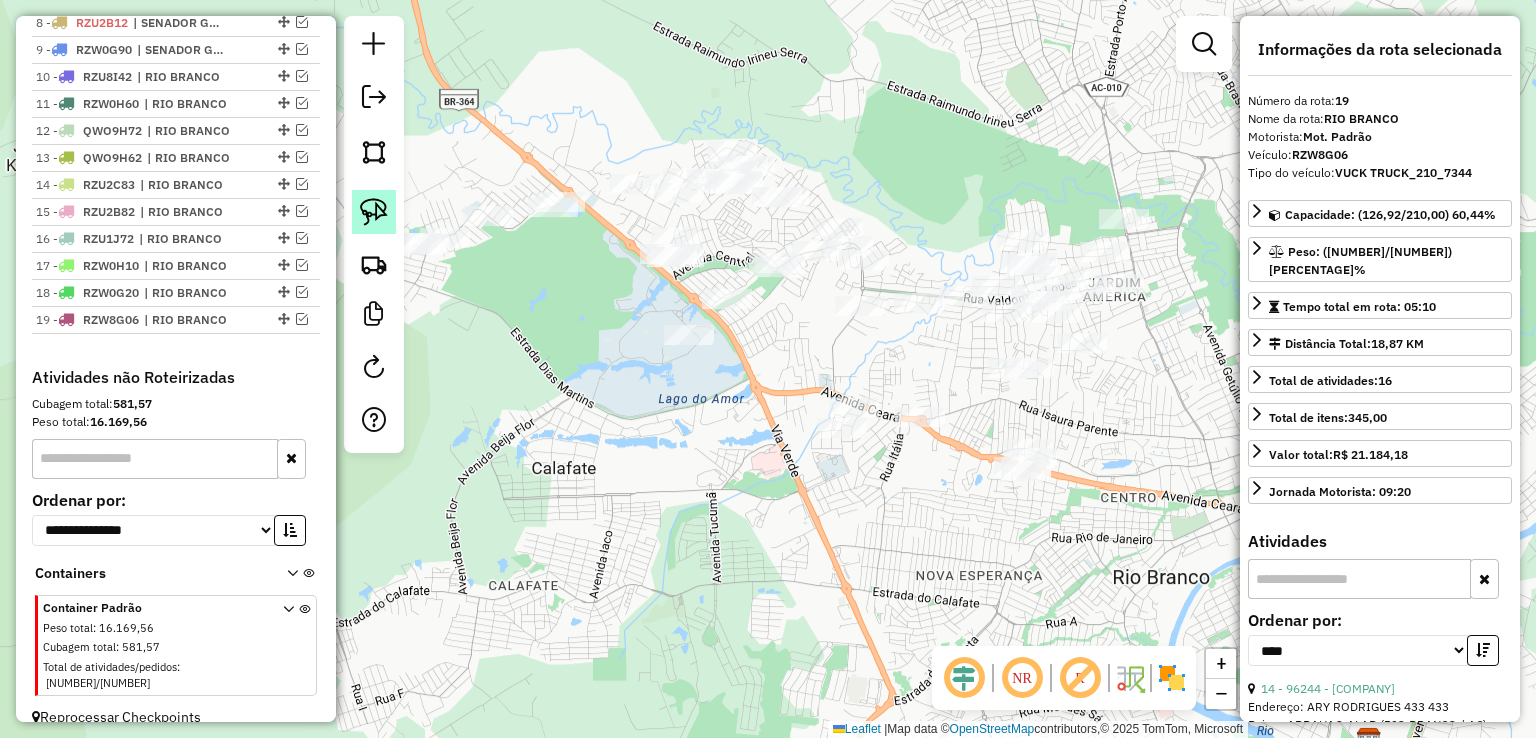 click 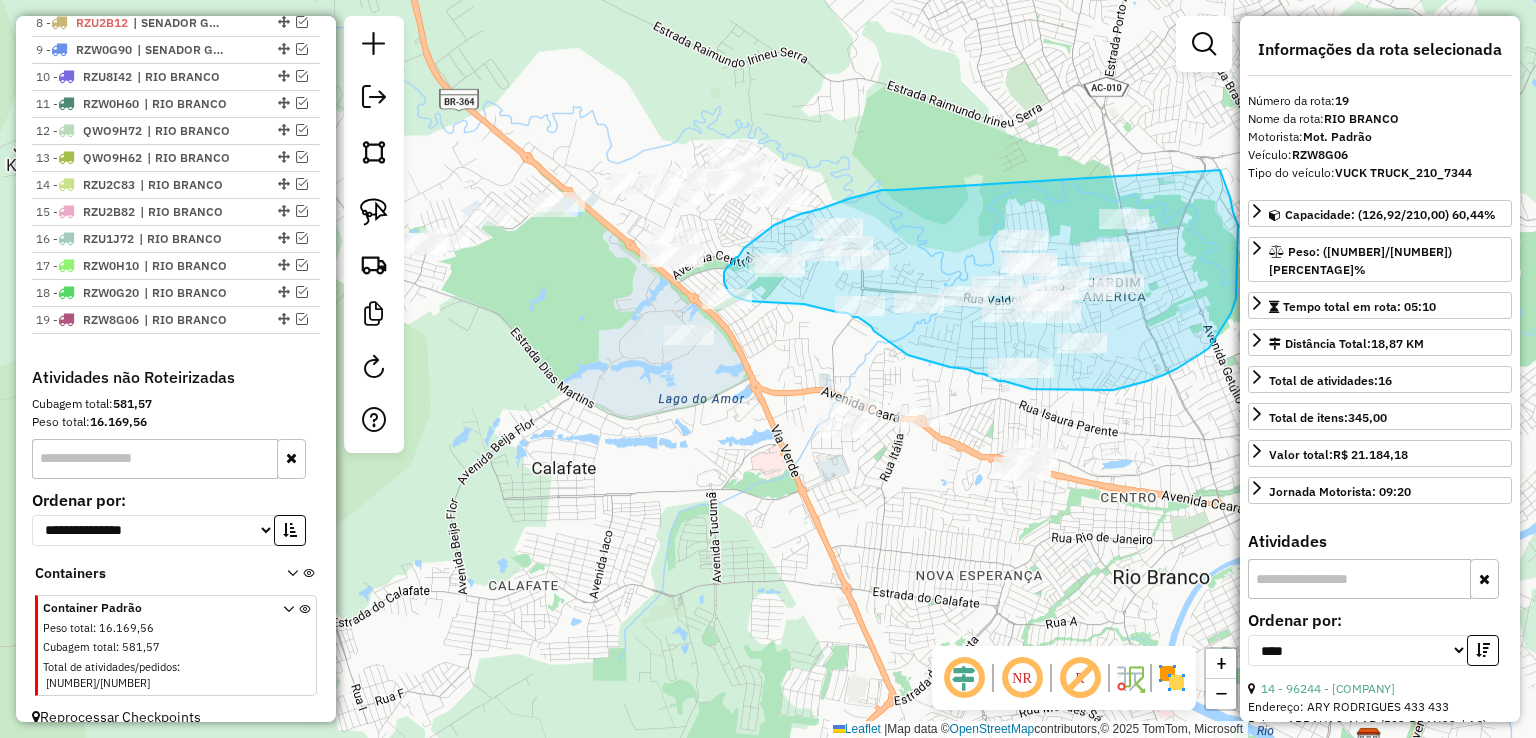 drag, startPoint x: 868, startPoint y: 194, endPoint x: 1220, endPoint y: 170, distance: 352.81723 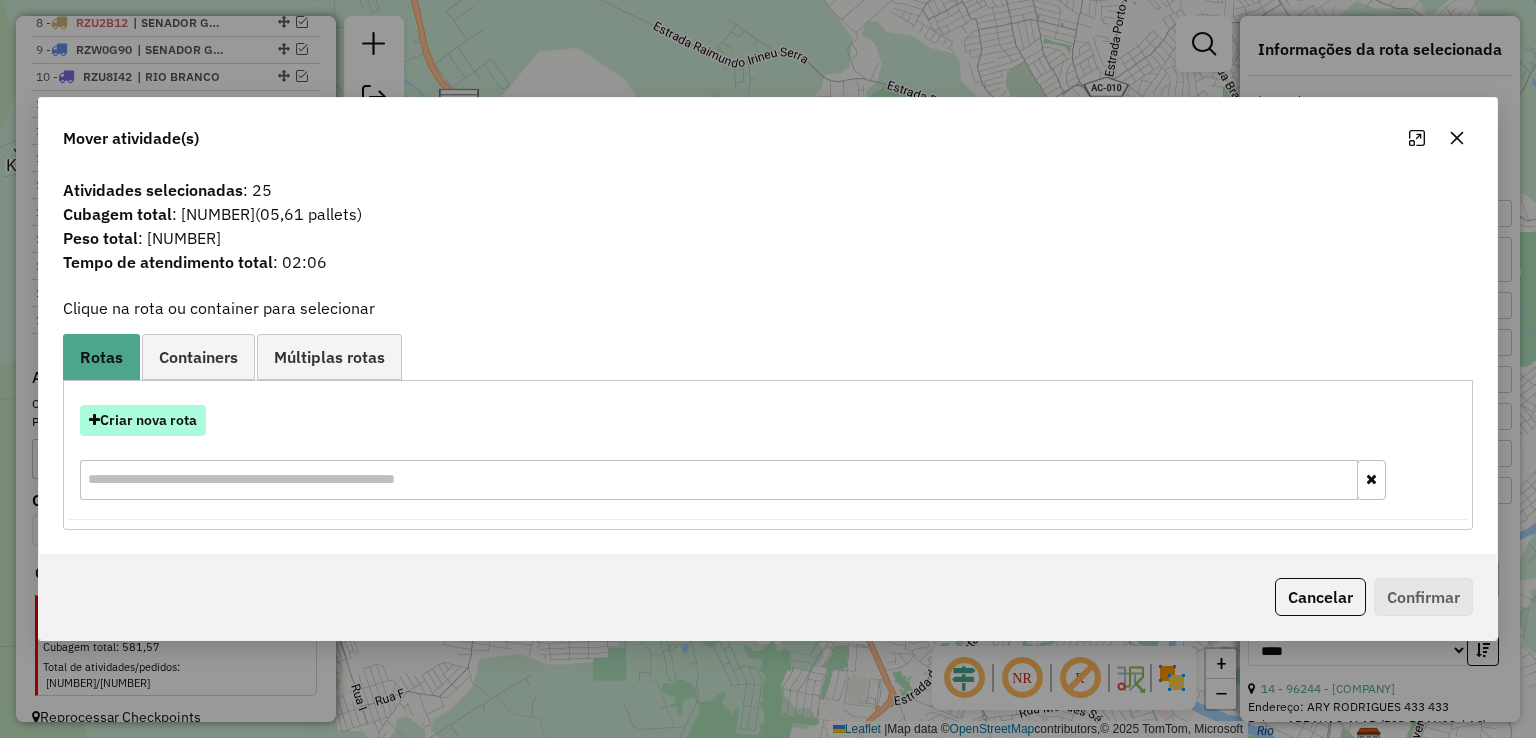 click on "Criar nova rota" at bounding box center [143, 420] 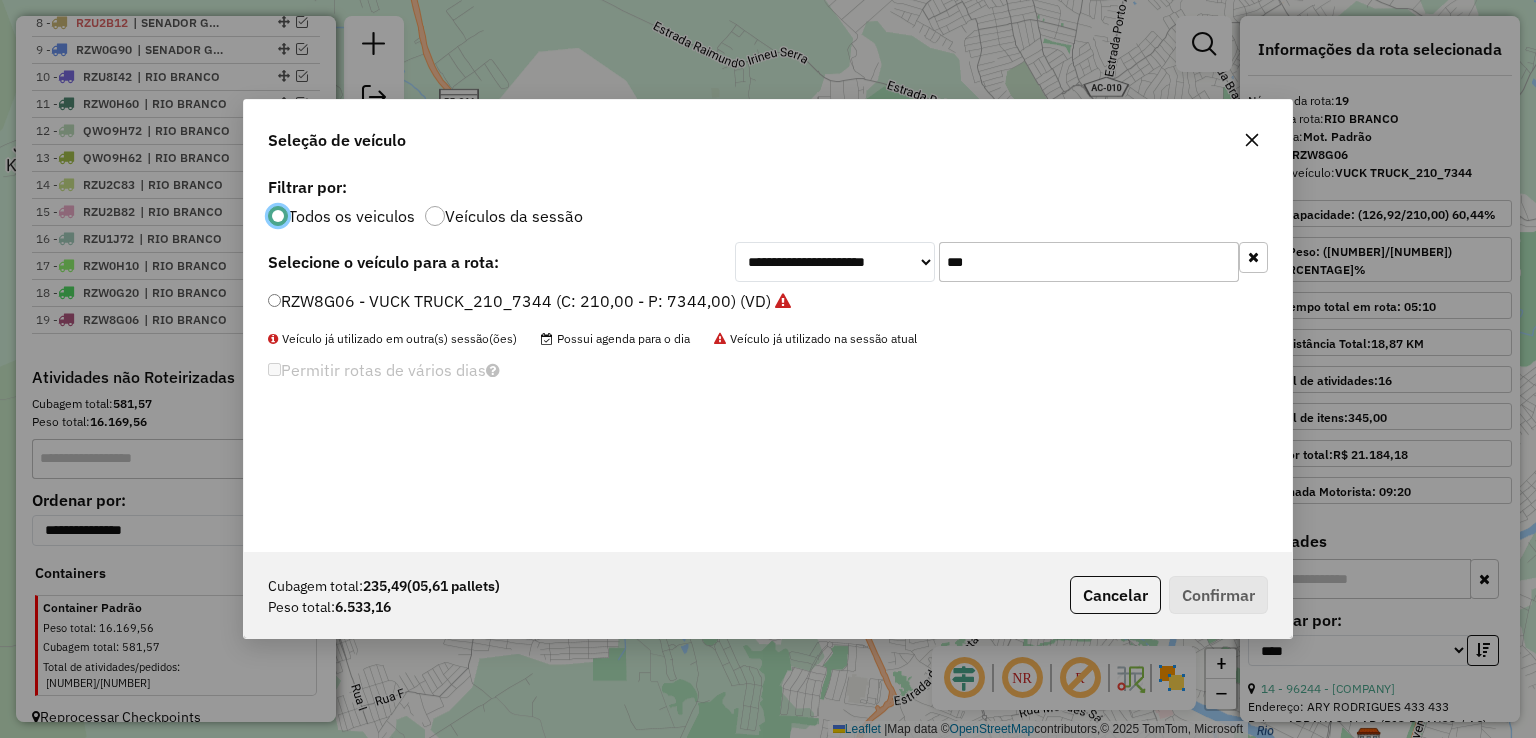 scroll, scrollTop: 10, scrollLeft: 6, axis: both 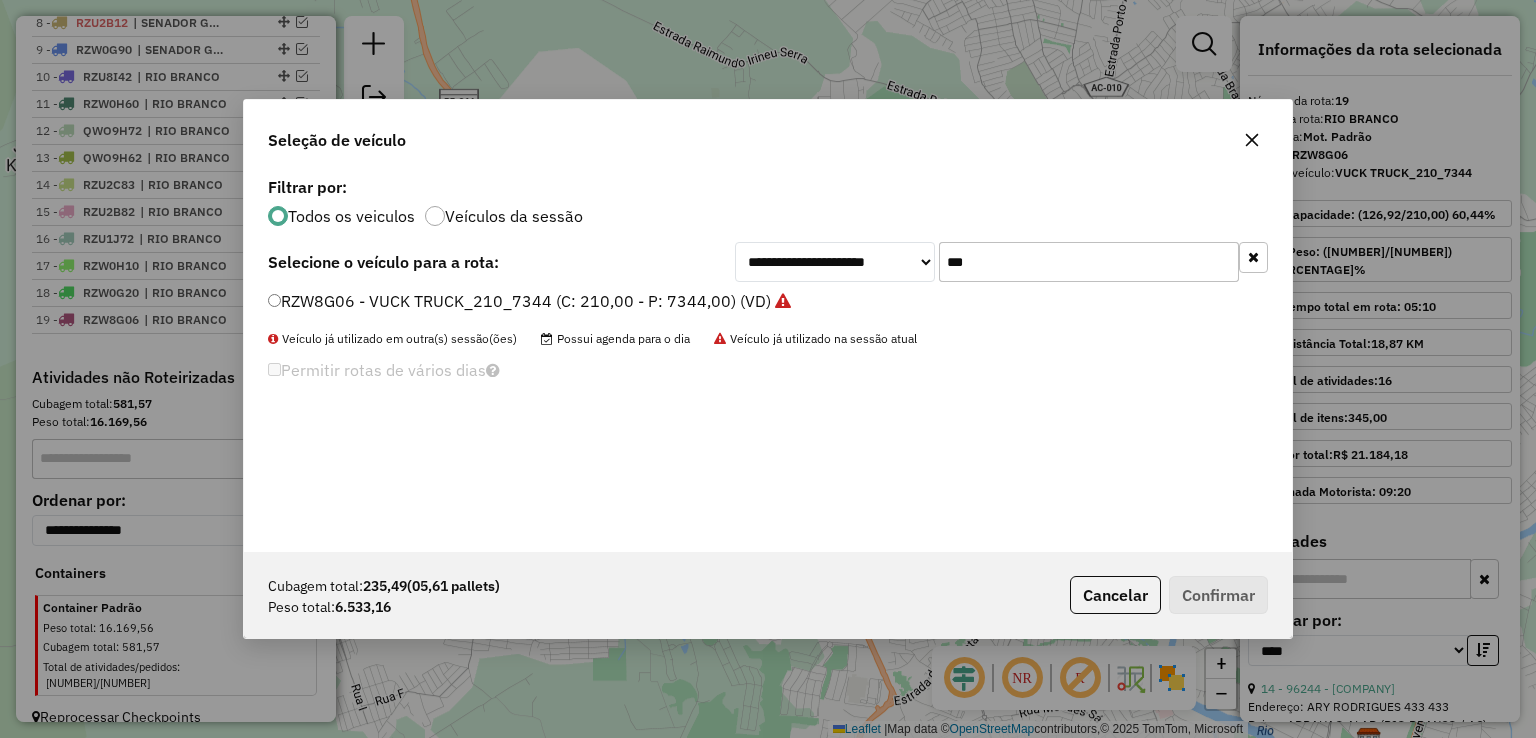 drag, startPoint x: 1011, startPoint y: 262, endPoint x: 816, endPoint y: 265, distance: 195.02307 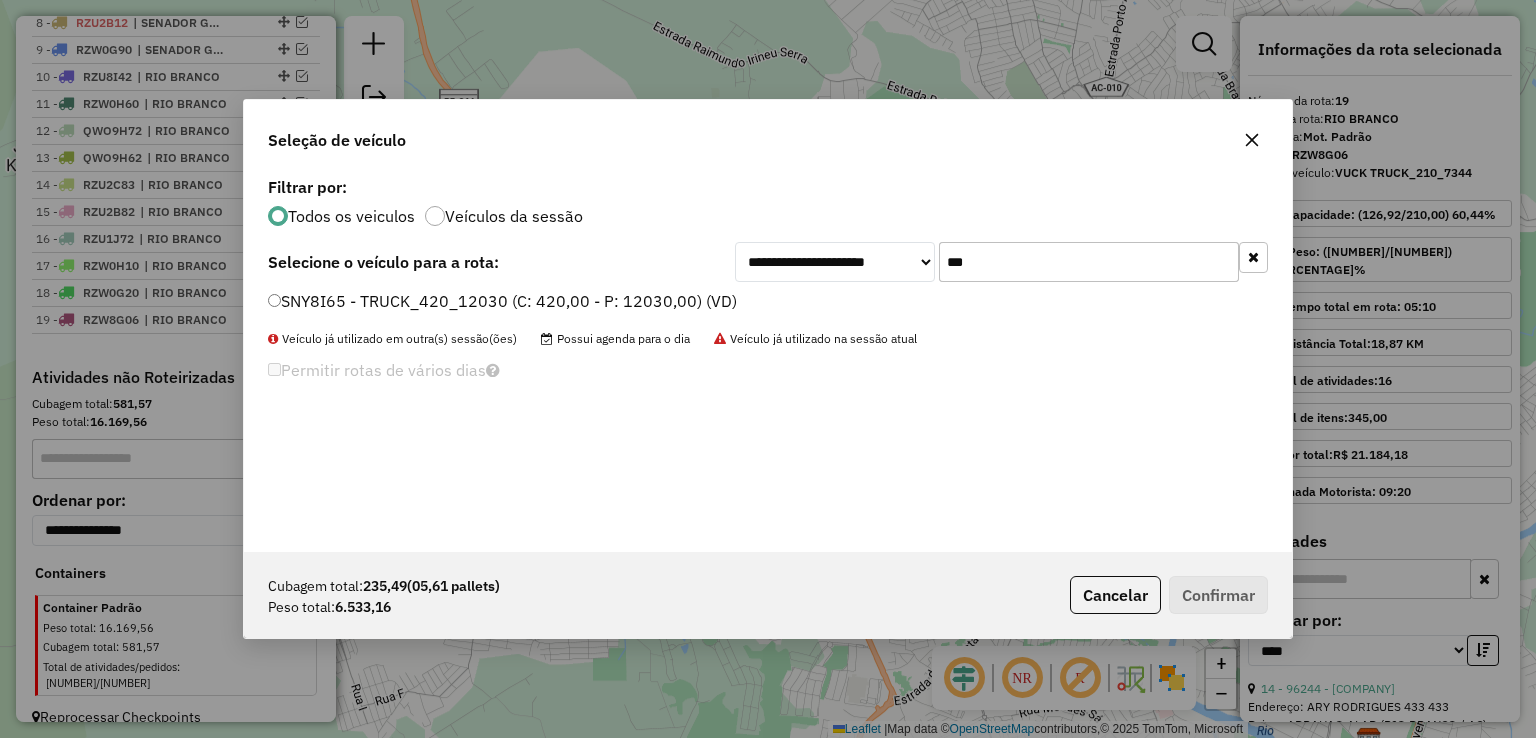 type on "***" 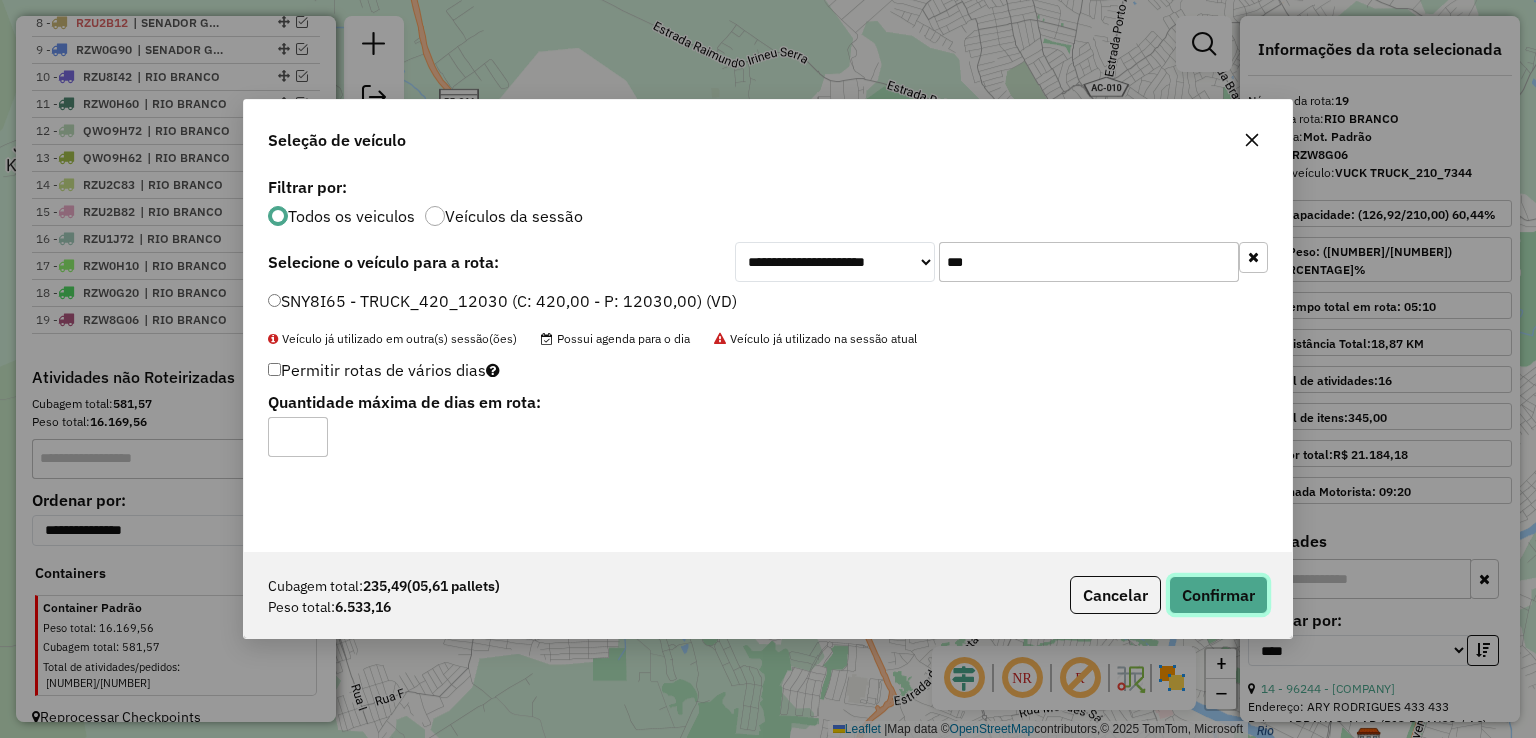 click on "Confirmar" 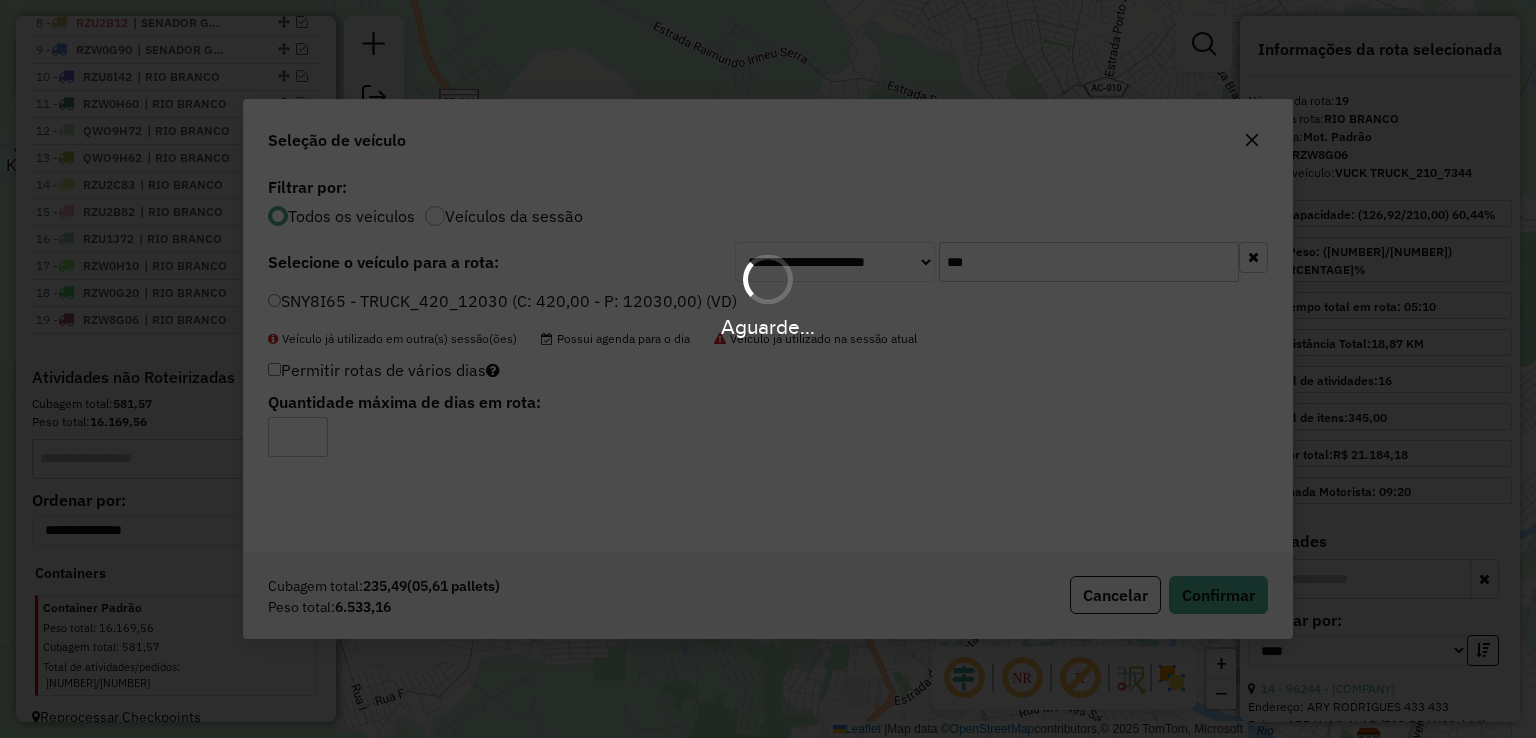 scroll, scrollTop: 1039, scrollLeft: 0, axis: vertical 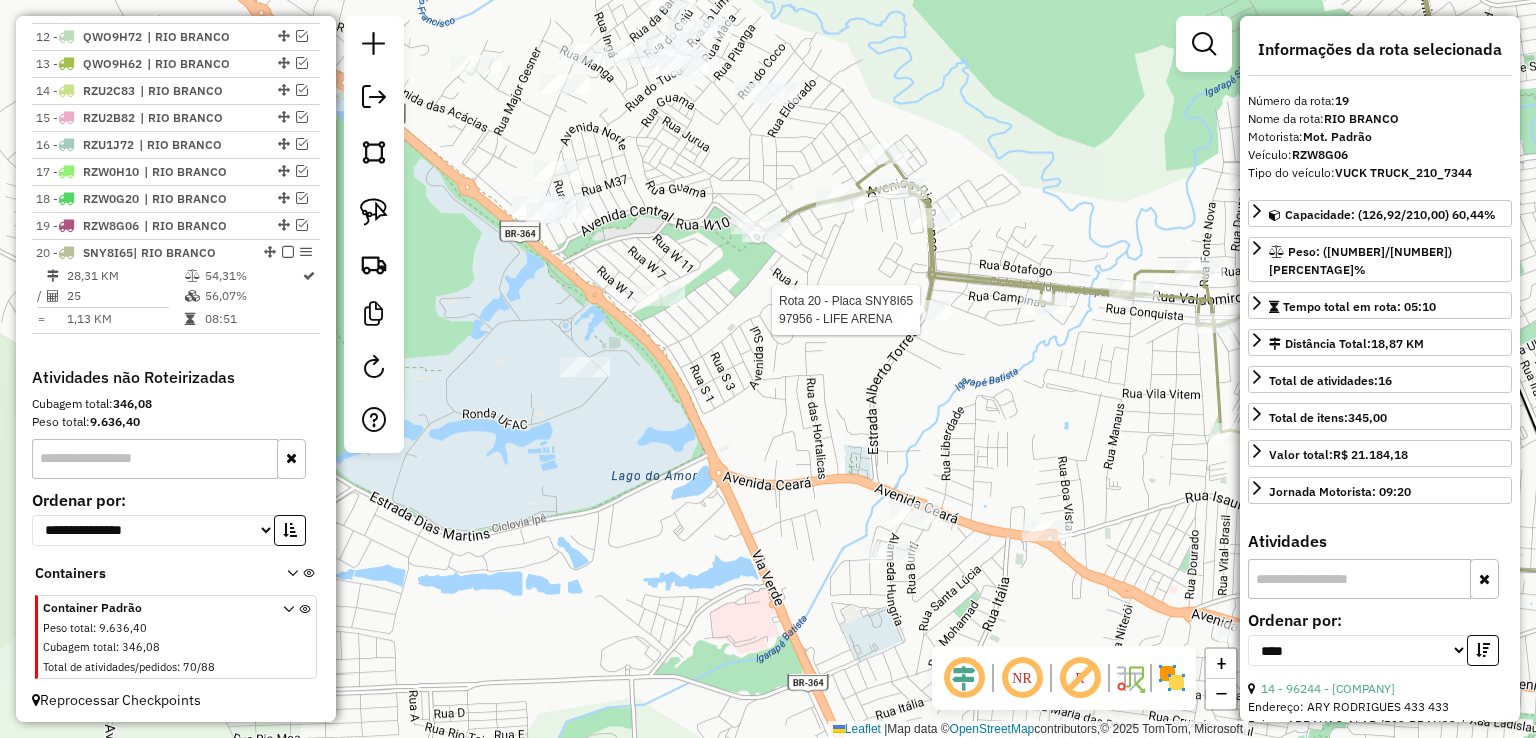 click 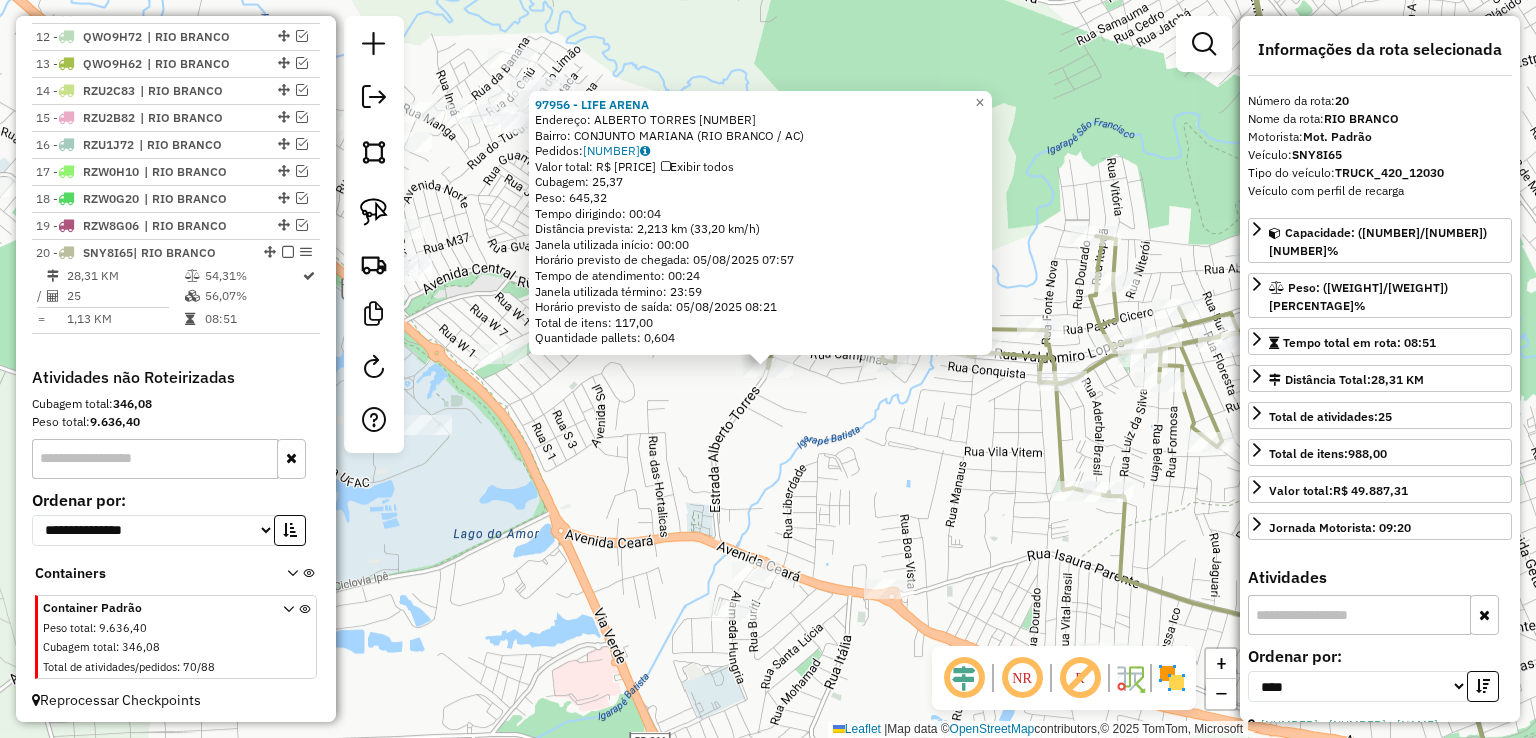 click on "97956 - LIFE ARENA  Endereço:  ALBERTO TORRES 001   Bairro: CONJUNTO MARIANA (RIO BRANCO / AC)   Pedidos:  04458881   Valor total: R$ 6.954,36   Exibir todos   Cubagem: 25,37  Peso: 645,32  Tempo dirigindo: 00:04   Distância prevista: 2,213 km (33,20 km/h)   Janela utilizada início: 00:00   Horário previsto de chegada: 05/08/2025 07:57   Tempo de atendimento: 00:24   Janela utilizada término: 23:59   Horário previsto de saída: 05/08/2025 08:21   Total de itens: 117,00   Quantidade pallets: 0,604  × Janela de atendimento Grade de atendimento Capacidade Transportadoras Veículos Cliente Pedidos  Rotas Selecione os dias de semana para filtrar as janelas de atendimento  Seg   Ter   Qua   Qui   Sex   Sáb   Dom  Informe o período da janela de atendimento: De: Até:  Filtrar exatamente a janela do cliente  Considerar janela de atendimento padrão  Selecione os dias de semana para filtrar as grades de atendimento  Seg   Ter   Qua   Qui   Sex   Sáb   Dom   Clientes fora do dia de atendimento selecionado De:" 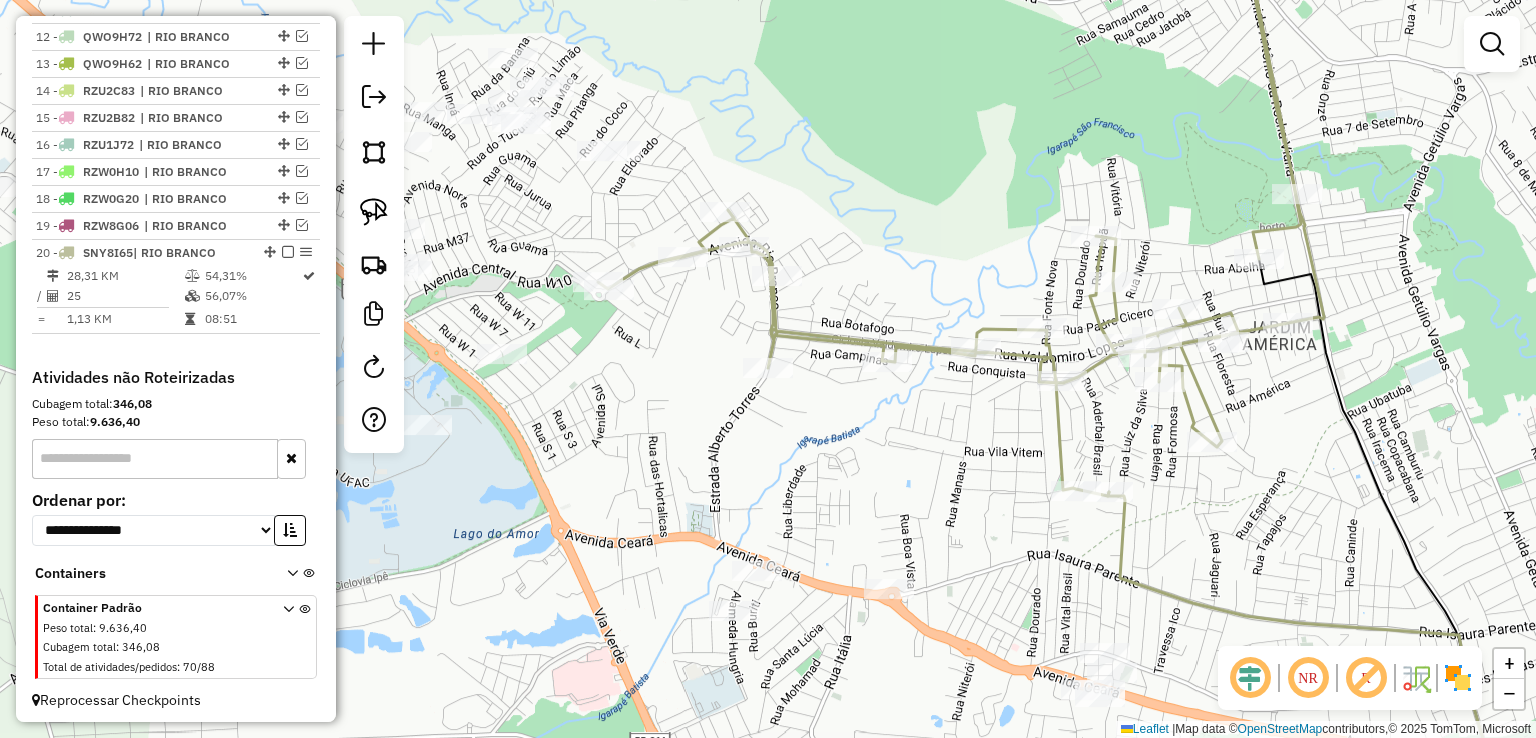 click 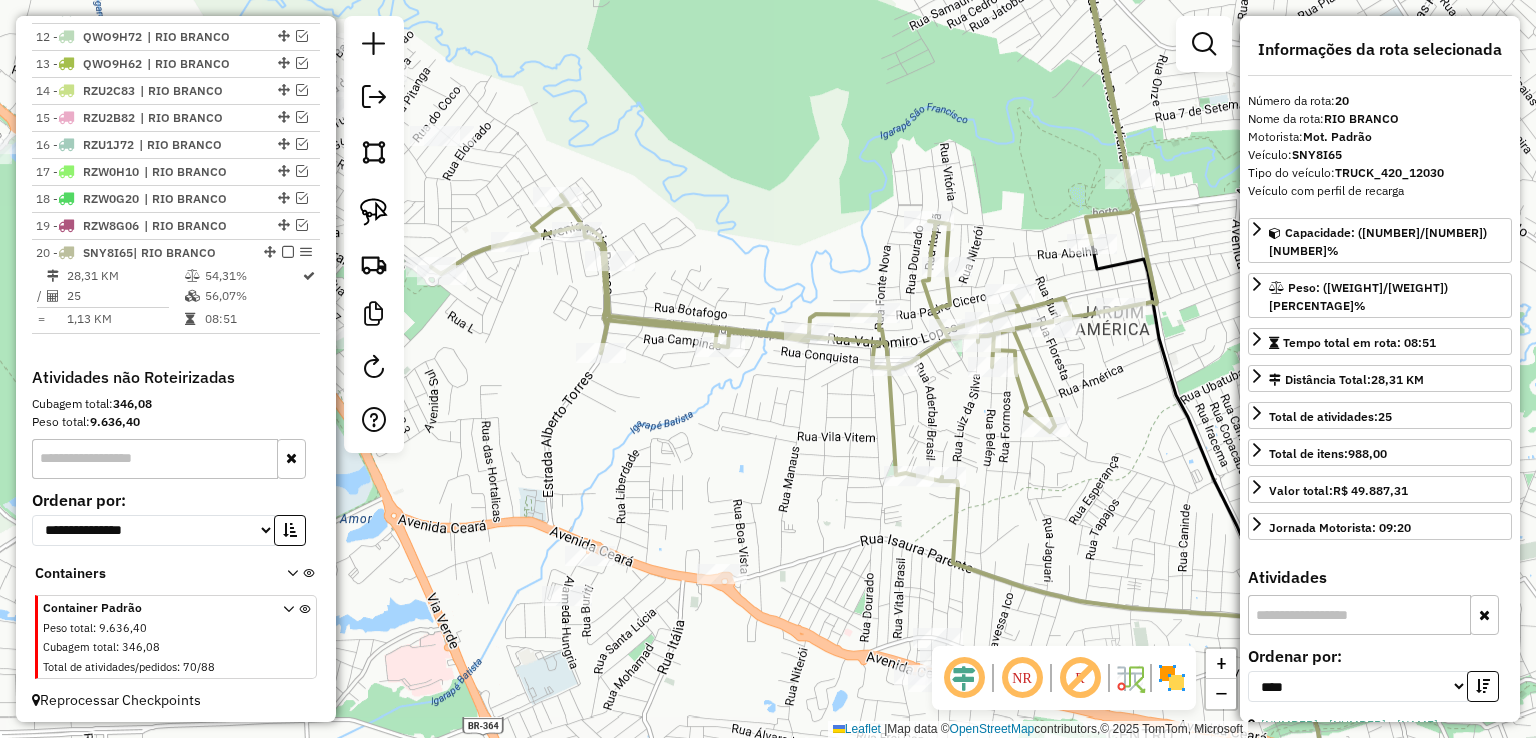 drag, startPoint x: 895, startPoint y: 221, endPoint x: 728, endPoint y: 206, distance: 167.6723 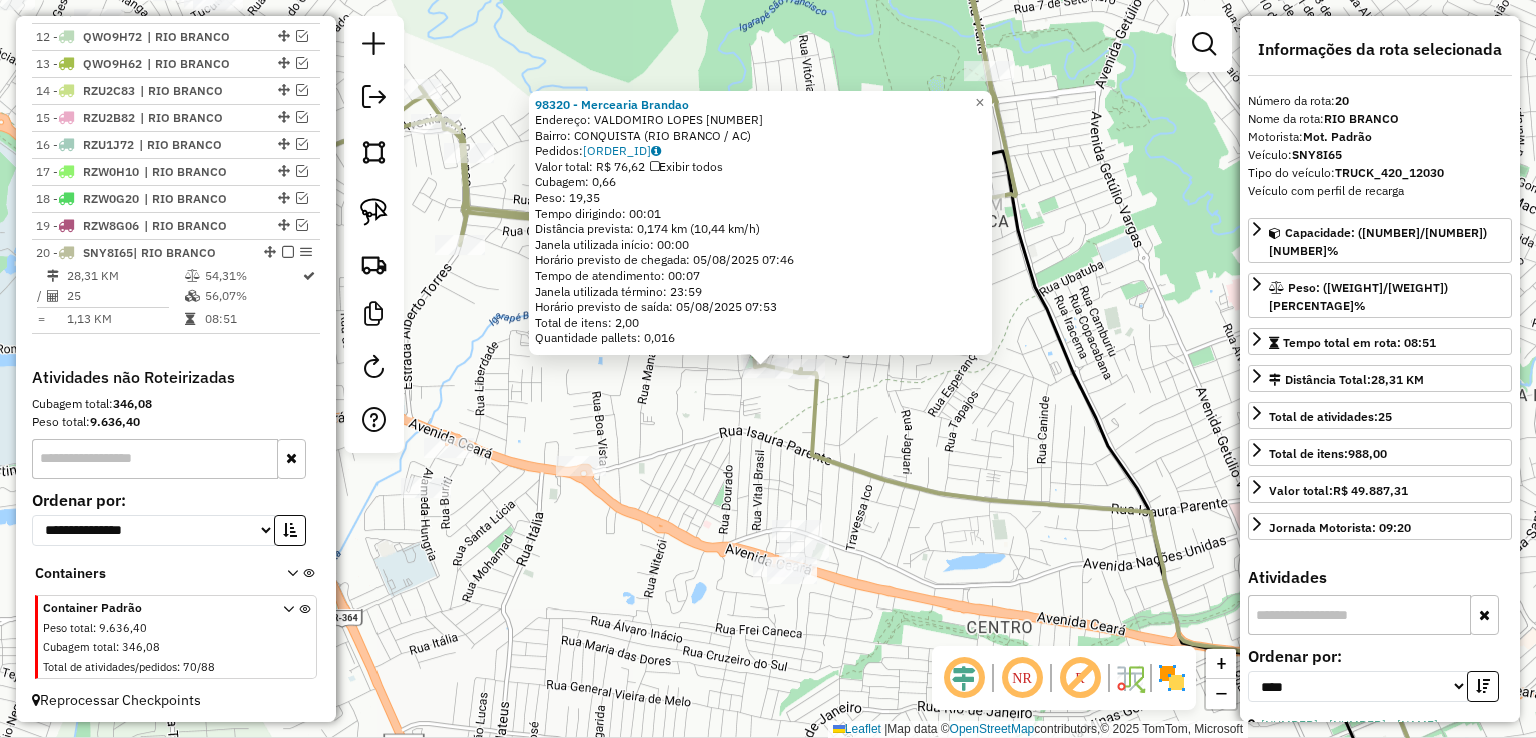 click on "98320 - Mercearia Brandao  Endereço:  VALDOMIRO LOPES 1580   Bairro: CONQUISTA (RIO BRANCO / AC)   Pedidos:  04459058   Valor total: R$ 76,62   Exibir todos   Cubagem: 0,66  Peso: 19,35  Tempo dirigindo: 00:01   Distância prevista: 0,174 km (10,44 km/h)   Janela utilizada início: 00:00   Horário previsto de chegada: 05/08/2025 07:46   Tempo de atendimento: 00:07   Janela utilizada término: 23:59   Horário previsto de saída: 05/08/2025 07:53   Total de itens: 2,00   Quantidade pallets: 0,016  × Janela de atendimento Grade de atendimento Capacidade Transportadoras Veículos Cliente Pedidos  Rotas Selecione os dias de semana para filtrar as janelas de atendimento  Seg   Ter   Qua   Qui   Sex   Sáb   Dom  Informe o período da janela de atendimento: De: Até:  Filtrar exatamente a janela do cliente  Considerar janela de atendimento padrão  Selecione os dias de semana para filtrar as grades de atendimento  Seg   Ter   Qua   Qui   Sex   Sáb   Dom   Considerar clientes sem dia de atendimento cadastrado +" 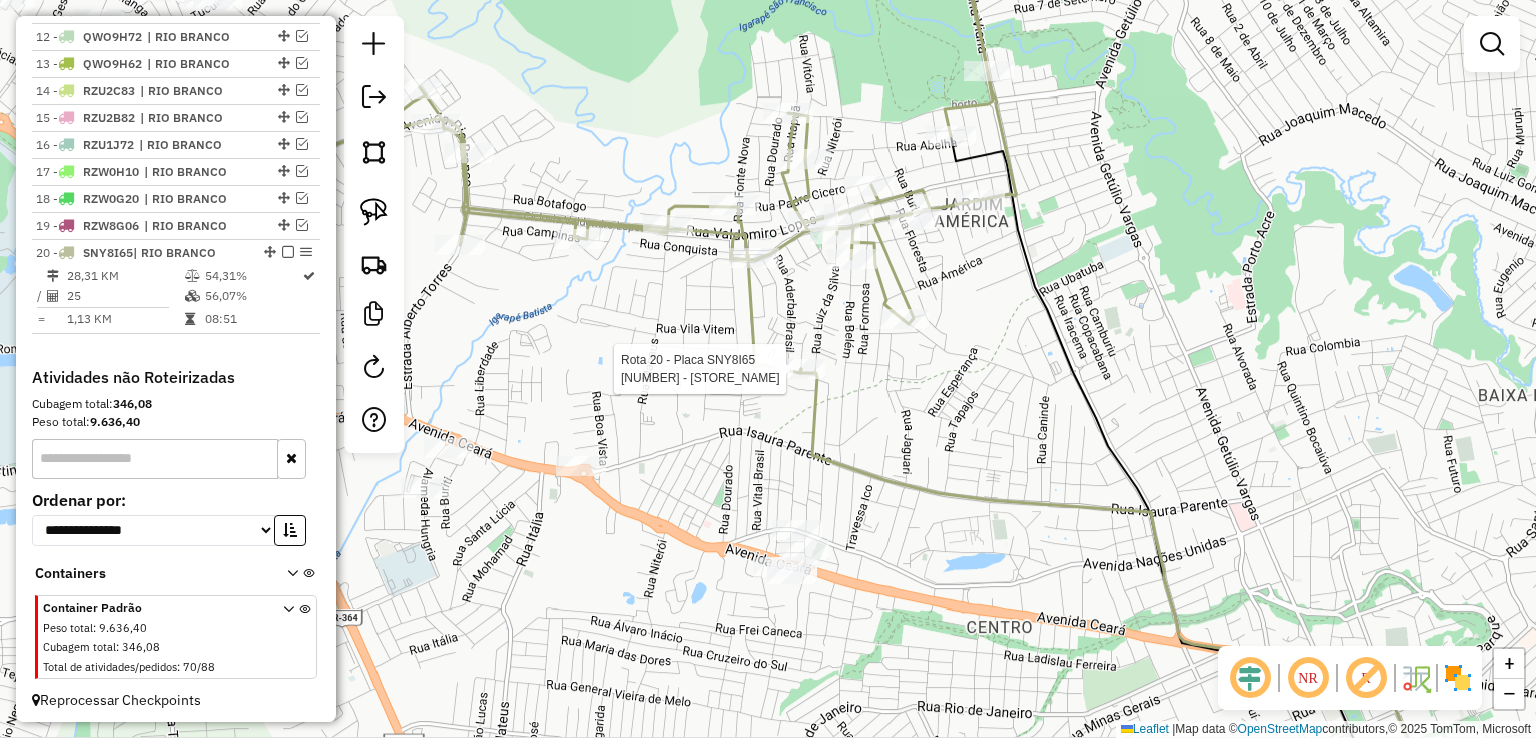 select on "*********" 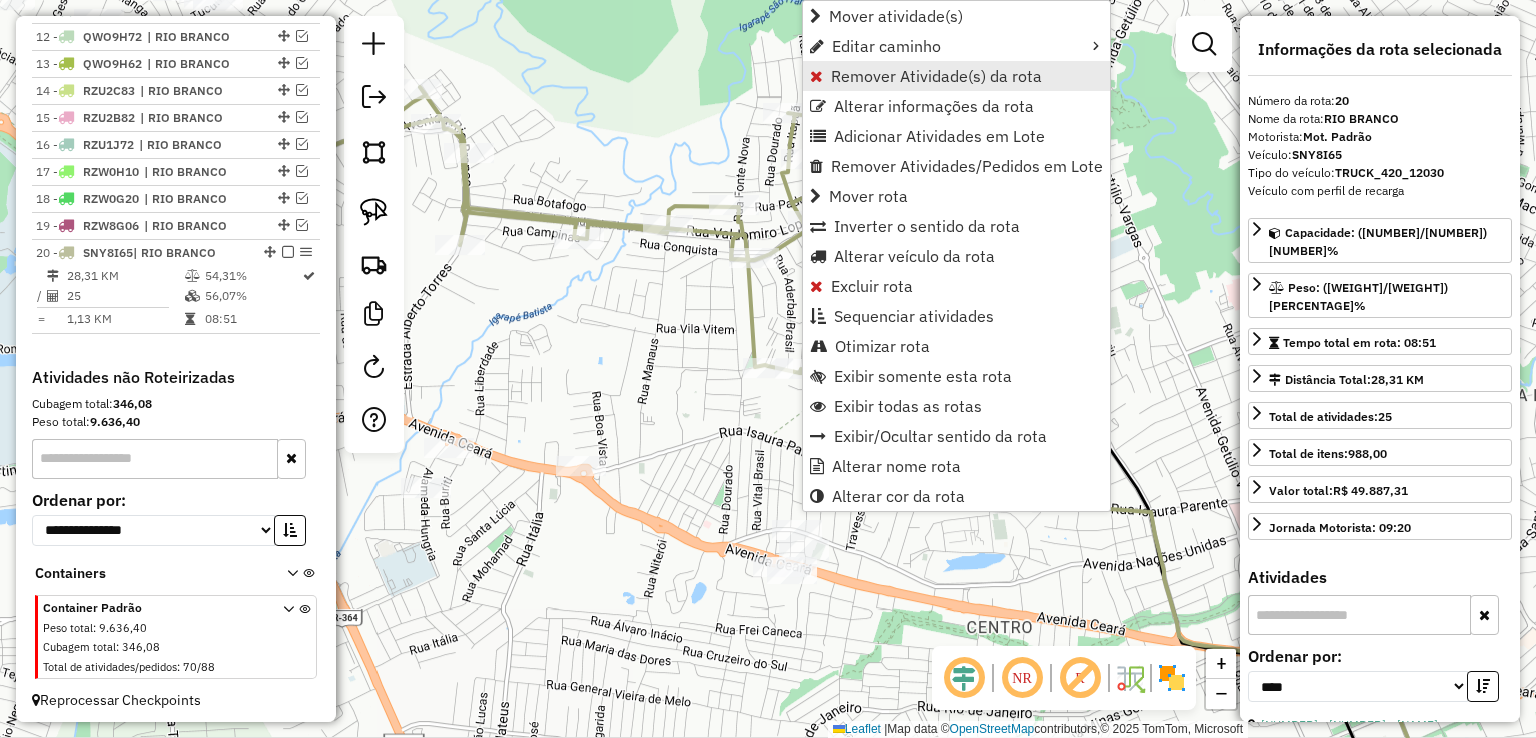 click on "Remover Atividade(s) da rota" at bounding box center (936, 76) 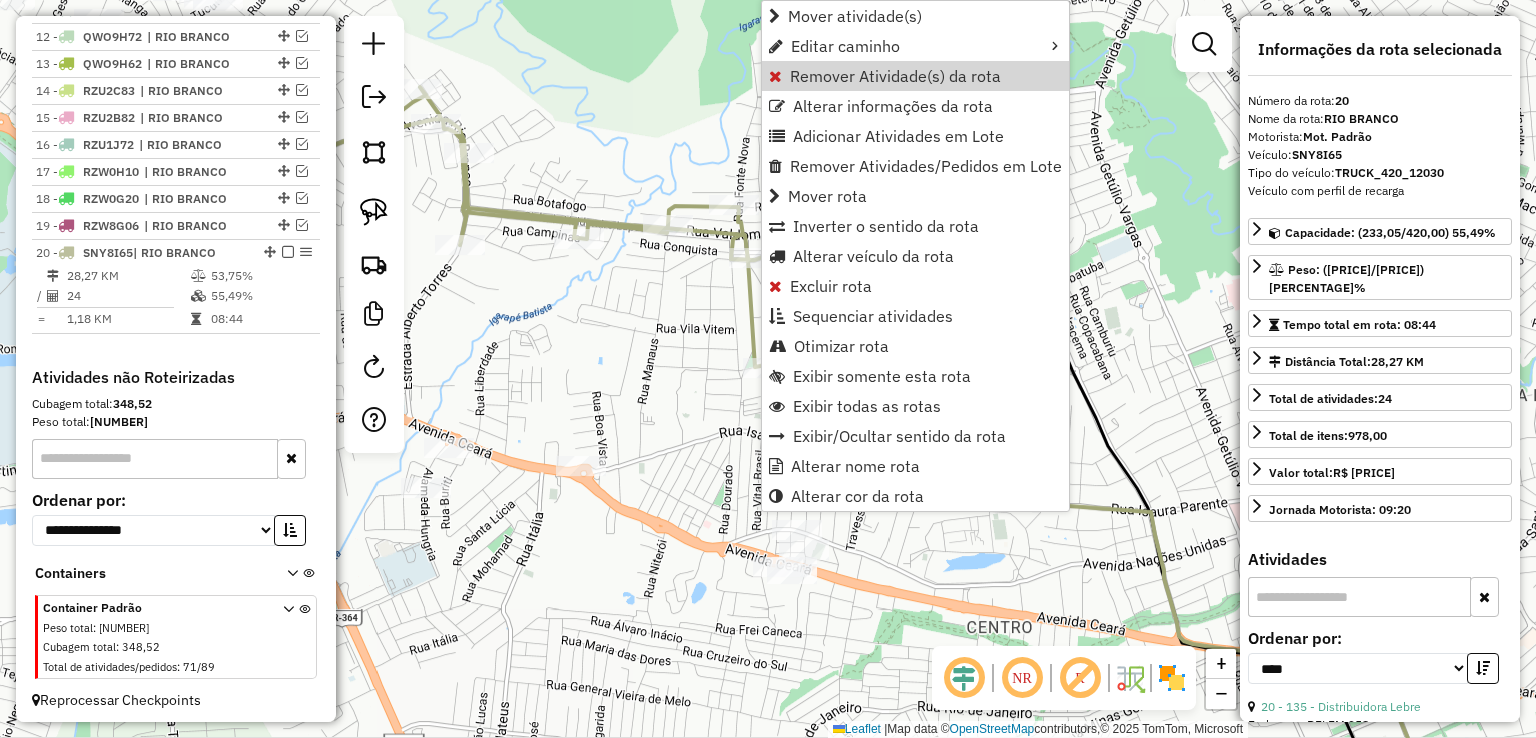click on "Remover Atividade(s) da rota" at bounding box center (895, 76) 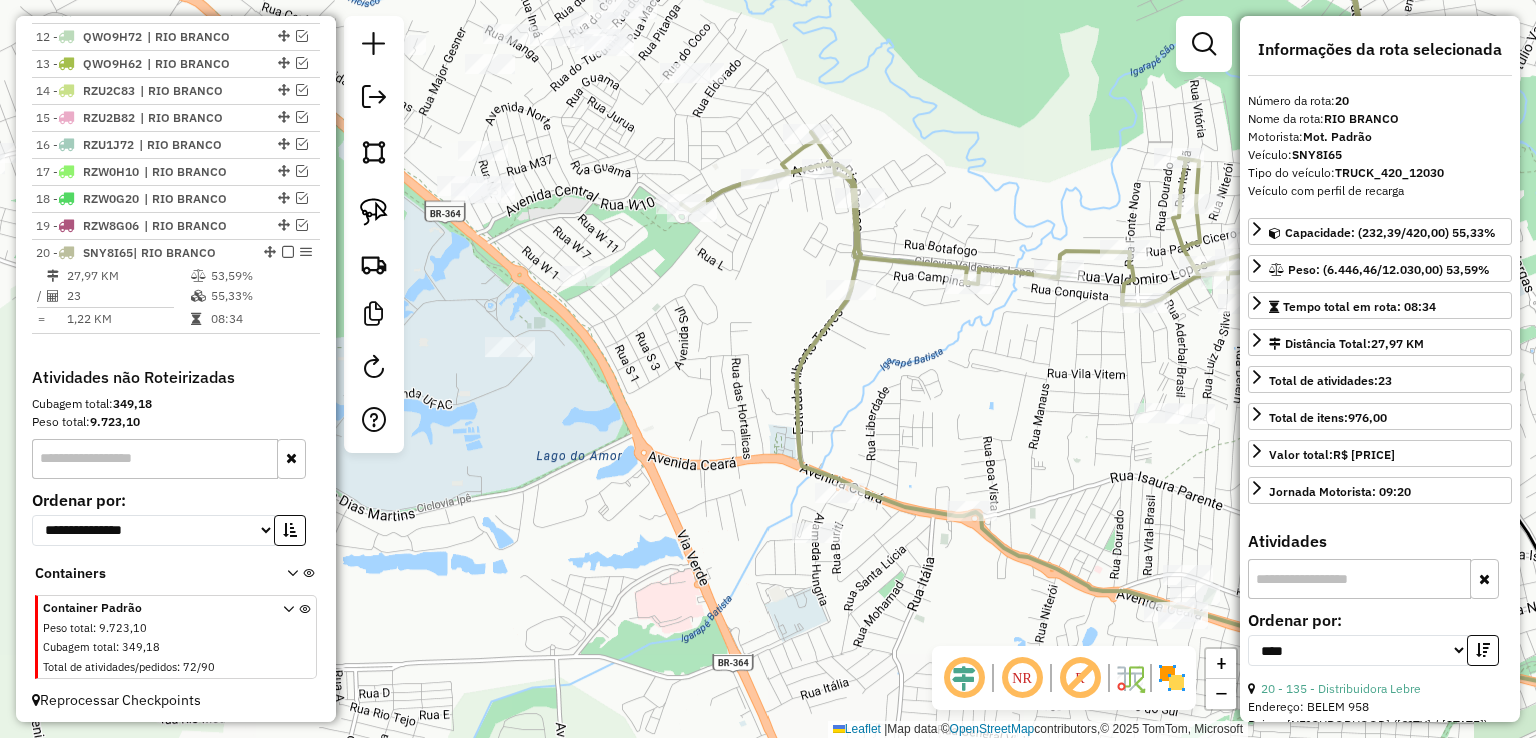 drag, startPoint x: 530, startPoint y: 353, endPoint x: 1028, endPoint y: 456, distance: 508.54007 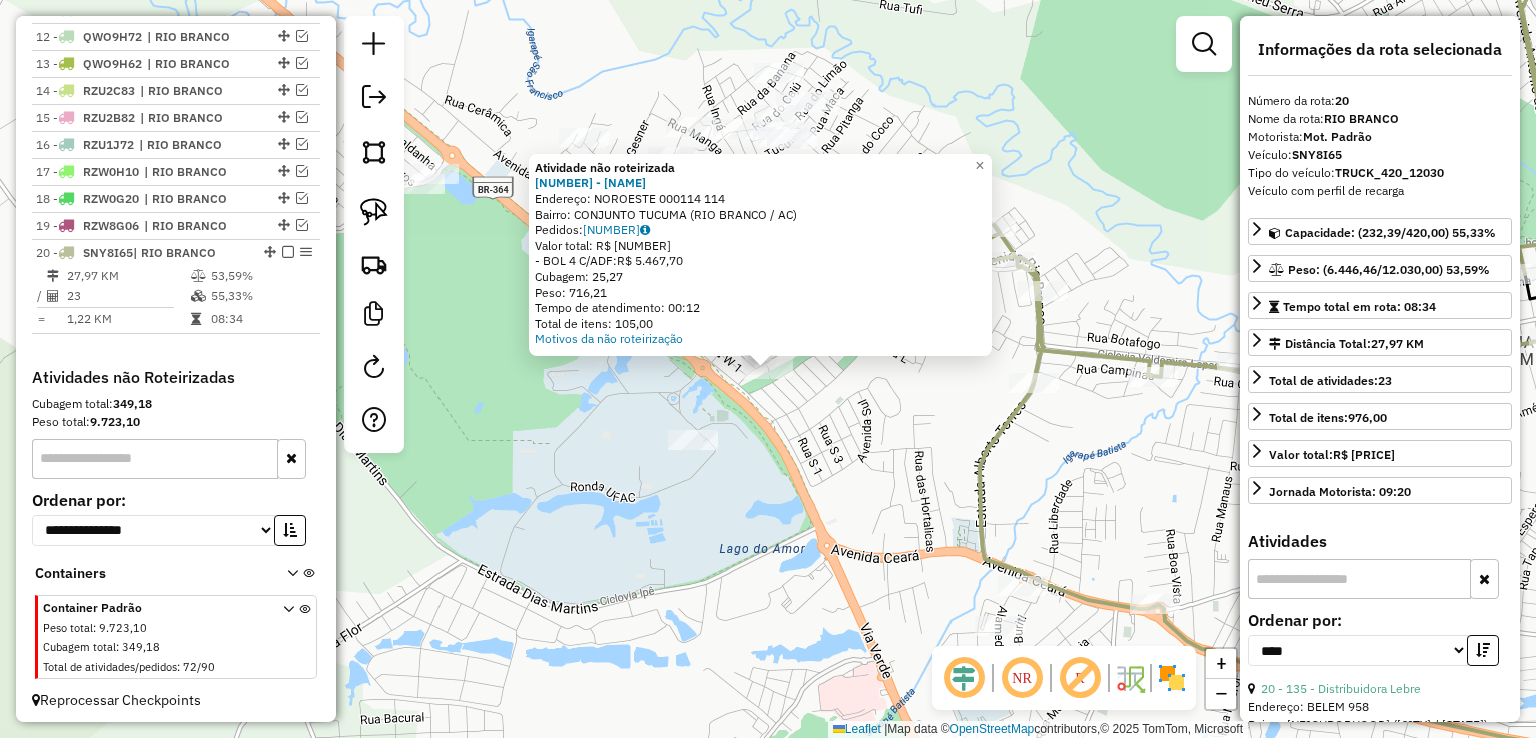 click on "Atividade não roteirizada 345 - MERCANTIL MESQUITA  Endereço:  NOROESTE 000114 114   Bairro: CONJUNTO TUCUMA (RIO BRANCO / AC)   Pedidos:  04458621   Valor total: R$ 5.467,70   - BOL 4 C/ADF:  R$ 5.467,70   Cubagem: 25,27   Peso: 716,21   Tempo de atendimento: 00:12   Total de itens: 105,00  Motivos da não roteirização × Janela de atendimento Grade de atendimento Capacidade Transportadoras Veículos Cliente Pedidos  Rotas Selecione os dias de semana para filtrar as janelas de atendimento  Seg   Ter   Qua   Qui   Sex   Sáb   Dom  Informe o período da janela de atendimento: De: Até:  Filtrar exatamente a janela do cliente  Considerar janela de atendimento padrão  Selecione os dias de semana para filtrar as grades de atendimento  Seg   Ter   Qua   Qui   Sex   Sáb   Dom   Considerar clientes sem dia de atendimento cadastrado  Clientes fora do dia de atendimento selecionado Filtrar as atividades entre os valores definidos abaixo:  Peso mínimo:   Peso máximo:   Cubagem mínima:   Cubagem máxima:  De:" 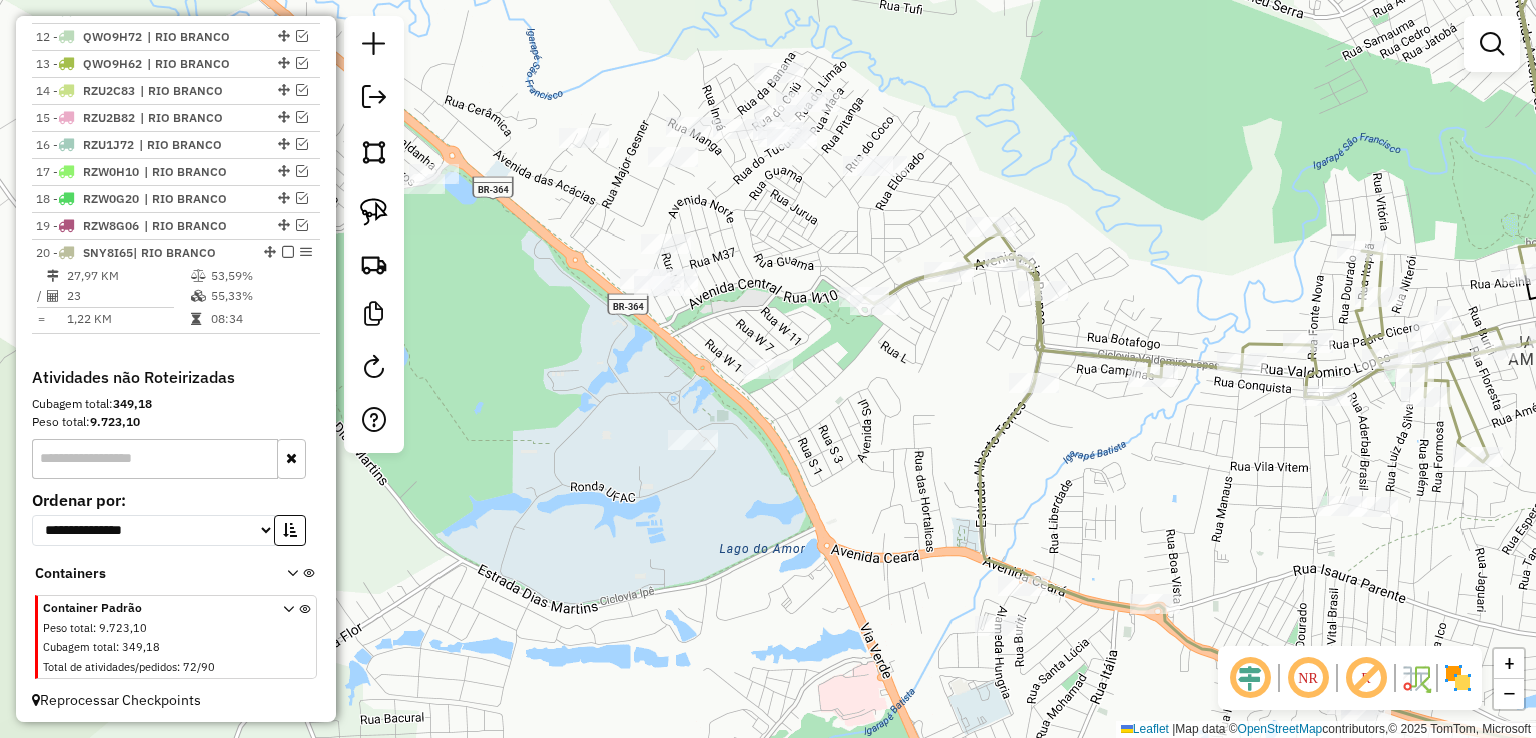 click 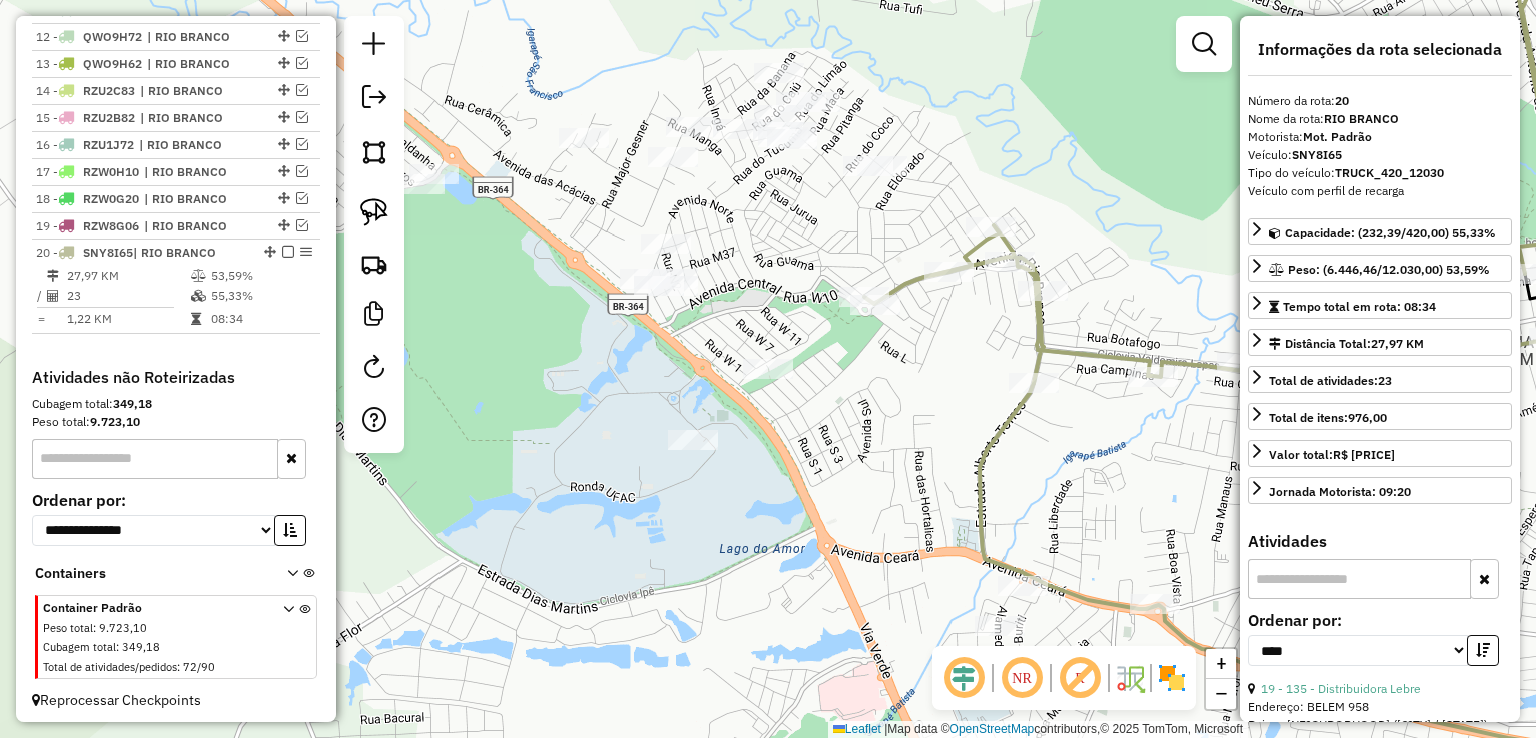 click on "Janela de atendimento Grade de atendimento Capacidade Transportadoras Veículos Cliente Pedidos  Rotas Selecione os dias de semana para filtrar as janelas de atendimento  Seg   Ter   Qua   Qui   Sex   Sáb   Dom  Informe o período da janela de atendimento: De: Até:  Filtrar exatamente a janela do cliente  Considerar janela de atendimento padrão  Selecione os dias de semana para filtrar as grades de atendimento  Seg   Ter   Qua   Qui   Sex   Sáb   Dom   Considerar clientes sem dia de atendimento cadastrado  Clientes fora do dia de atendimento selecionado Filtrar as atividades entre os valores definidos abaixo:  Peso mínimo:   Peso máximo:   Cubagem mínima:   Cubagem máxima:   De:   Até:  Filtrar as atividades entre o tempo de atendimento definido abaixo:  De:   Até:   Considerar capacidade total dos clientes não roteirizados Transportadora: Selecione um ou mais itens Tipo de veículo: Selecione um ou mais itens Veículo: Selecione um ou mais itens Motorista: Selecione um ou mais itens Nome: Rótulo:" 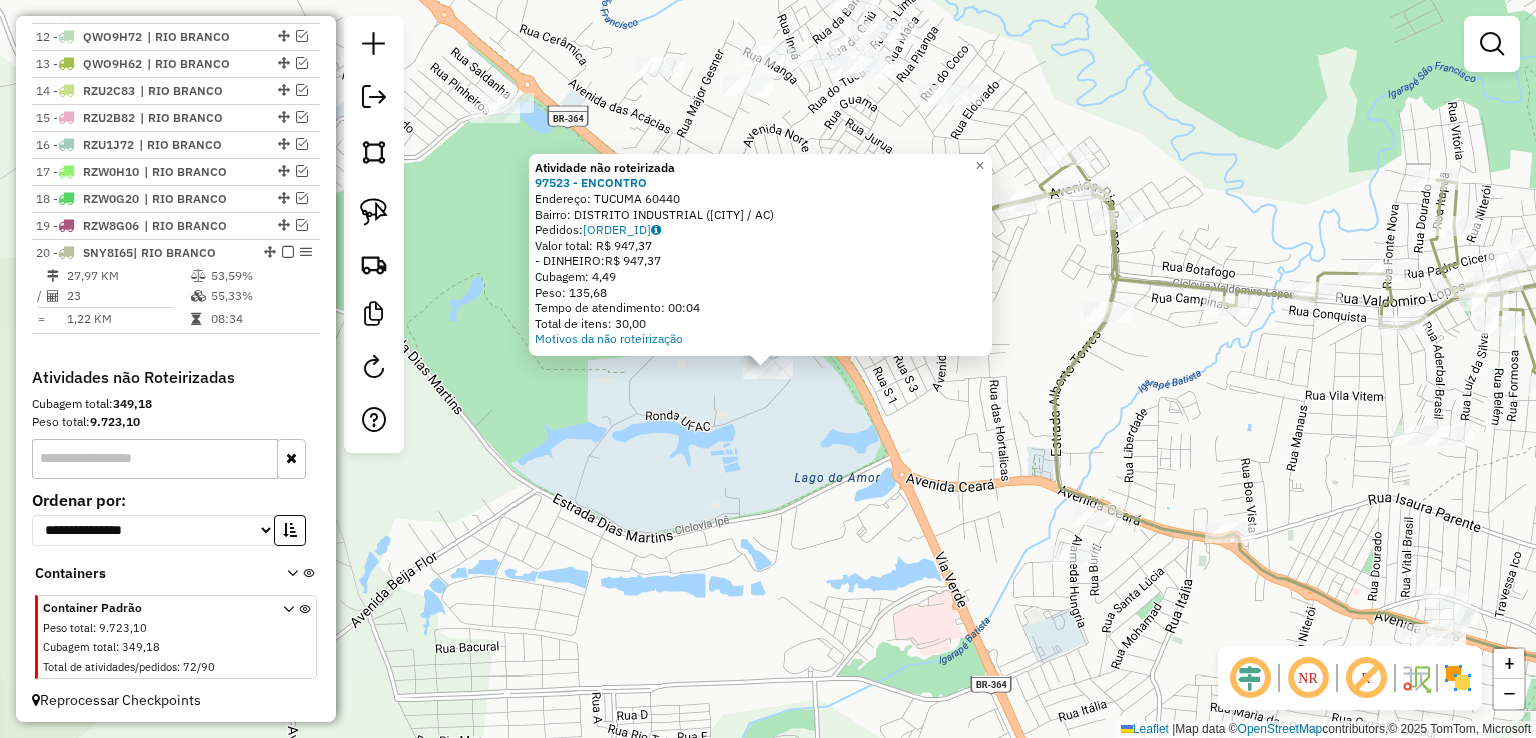 click on "Atividade não roteirizada 97523 - ENCONTRO  Endereço:  TUCUMA 60440   Bairro: DISTRITO INDUSTRIAL (RIO BRANCO / AC)   Pedidos:  04458867   Valor total: R$ 947,37   - DINHEIRO:  R$ 947,37   Cubagem: 4,49   Peso: 135,68   Tempo de atendimento: 00:04   Total de itens: 30,00  Motivos da não roteirização × Janela de atendimento Grade de atendimento Capacidade Transportadoras Veículos Cliente Pedidos  Rotas Selecione os dias de semana para filtrar as janelas de atendimento  Seg   Ter   Qua   Qui   Sex   Sáb   Dom  Informe o período da janela de atendimento: De: Até:  Filtrar exatamente a janela do cliente  Considerar janela de atendimento padrão  Selecione os dias de semana para filtrar as grades de atendimento  Seg   Ter   Qua   Qui   Sex   Sáb   Dom   Considerar clientes sem dia de atendimento cadastrado  Clientes fora do dia de atendimento selecionado Filtrar as atividades entre os valores definidos abaixo:  Peso mínimo:   Peso máximo:   Cubagem mínima:   Cubagem máxima:   De:   Até:   De:  De:" 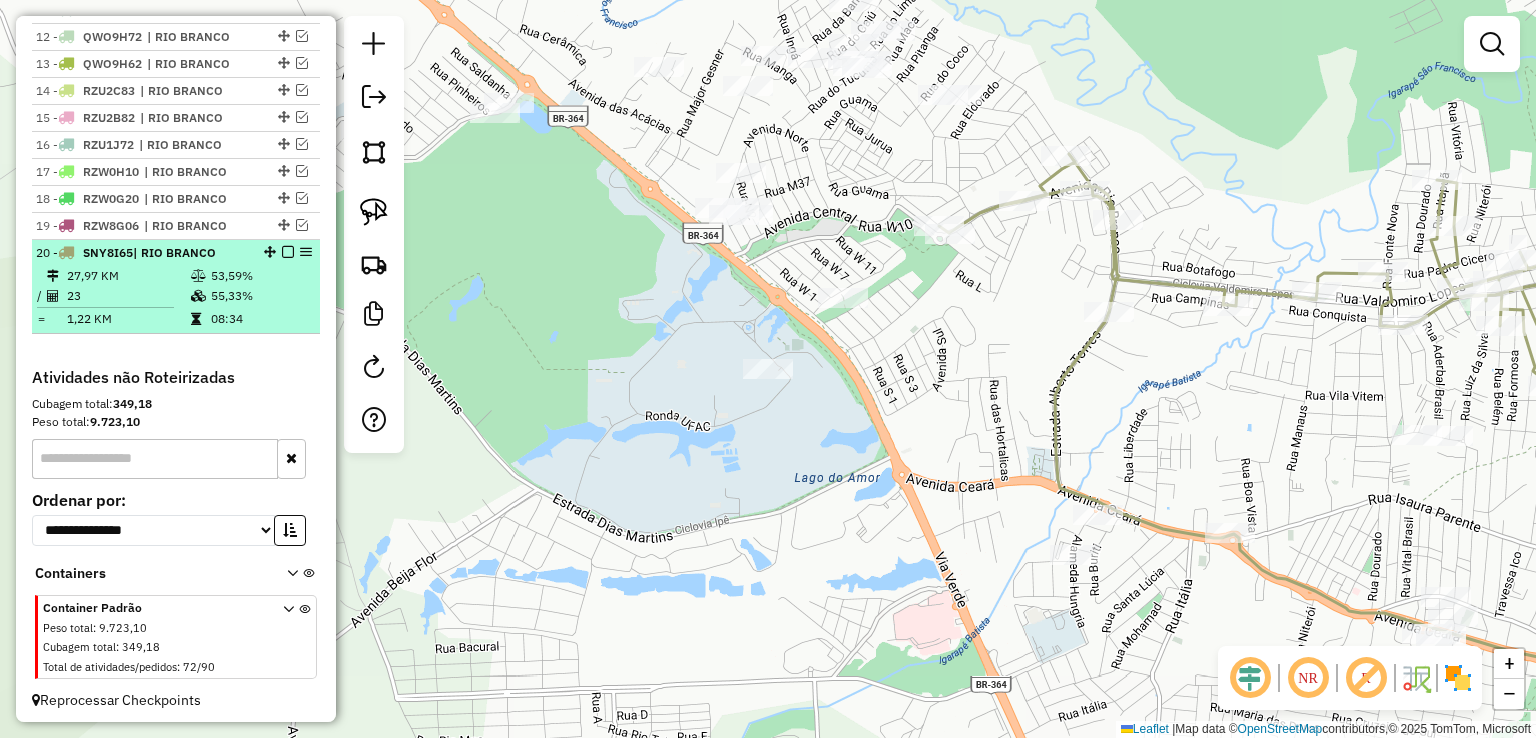 click at bounding box center (288, 252) 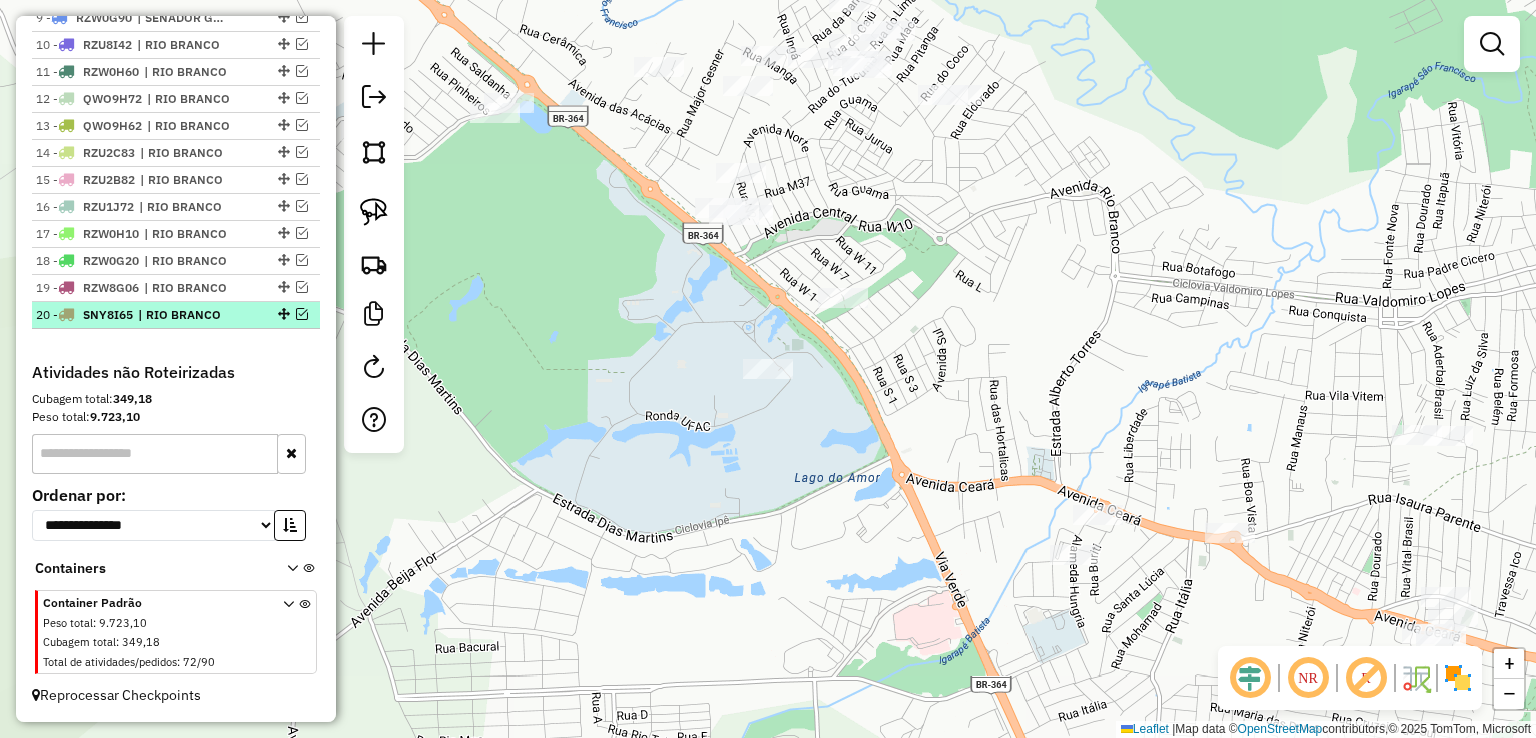 scroll, scrollTop: 972, scrollLeft: 0, axis: vertical 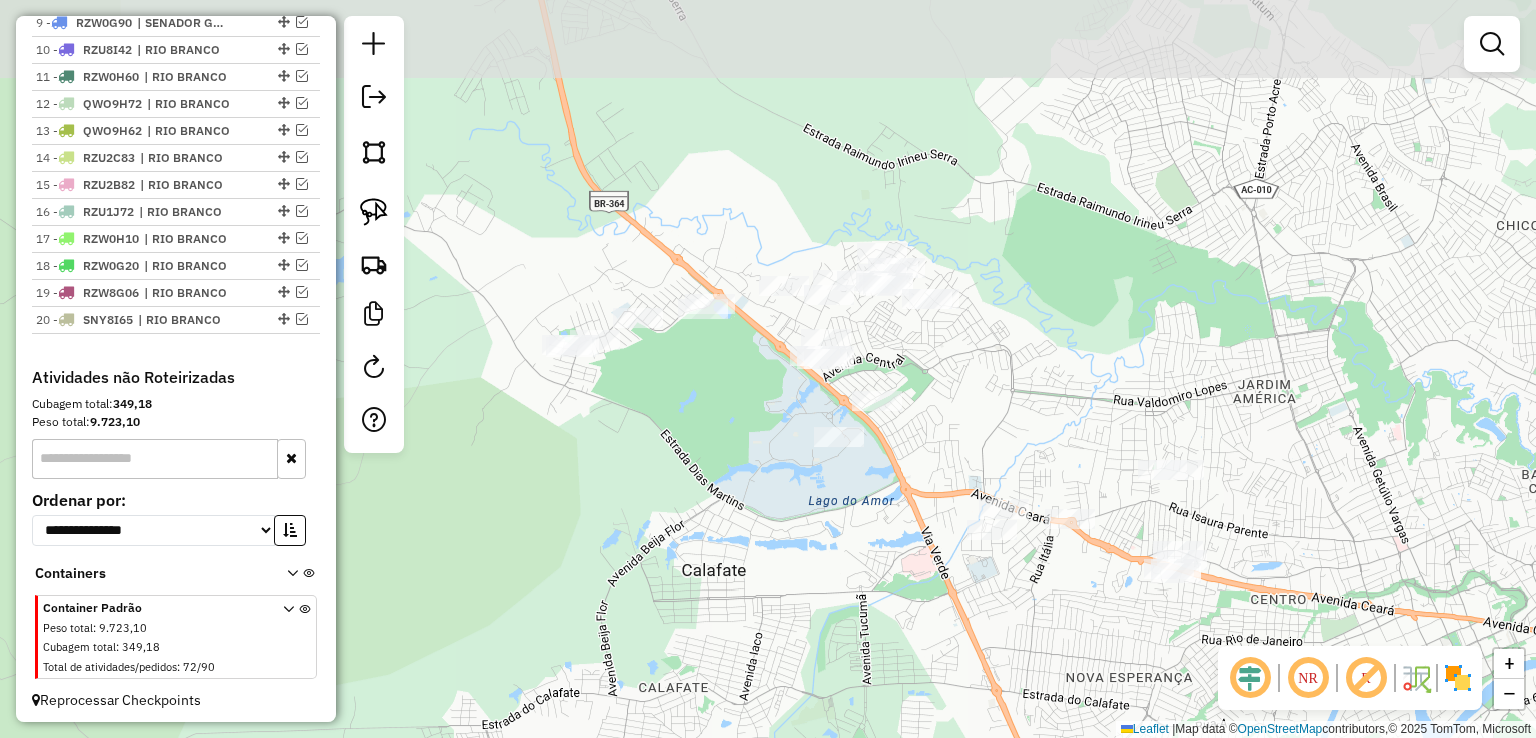 drag, startPoint x: 648, startPoint y: 338, endPoint x: 839, endPoint y: 444, distance: 218.44221 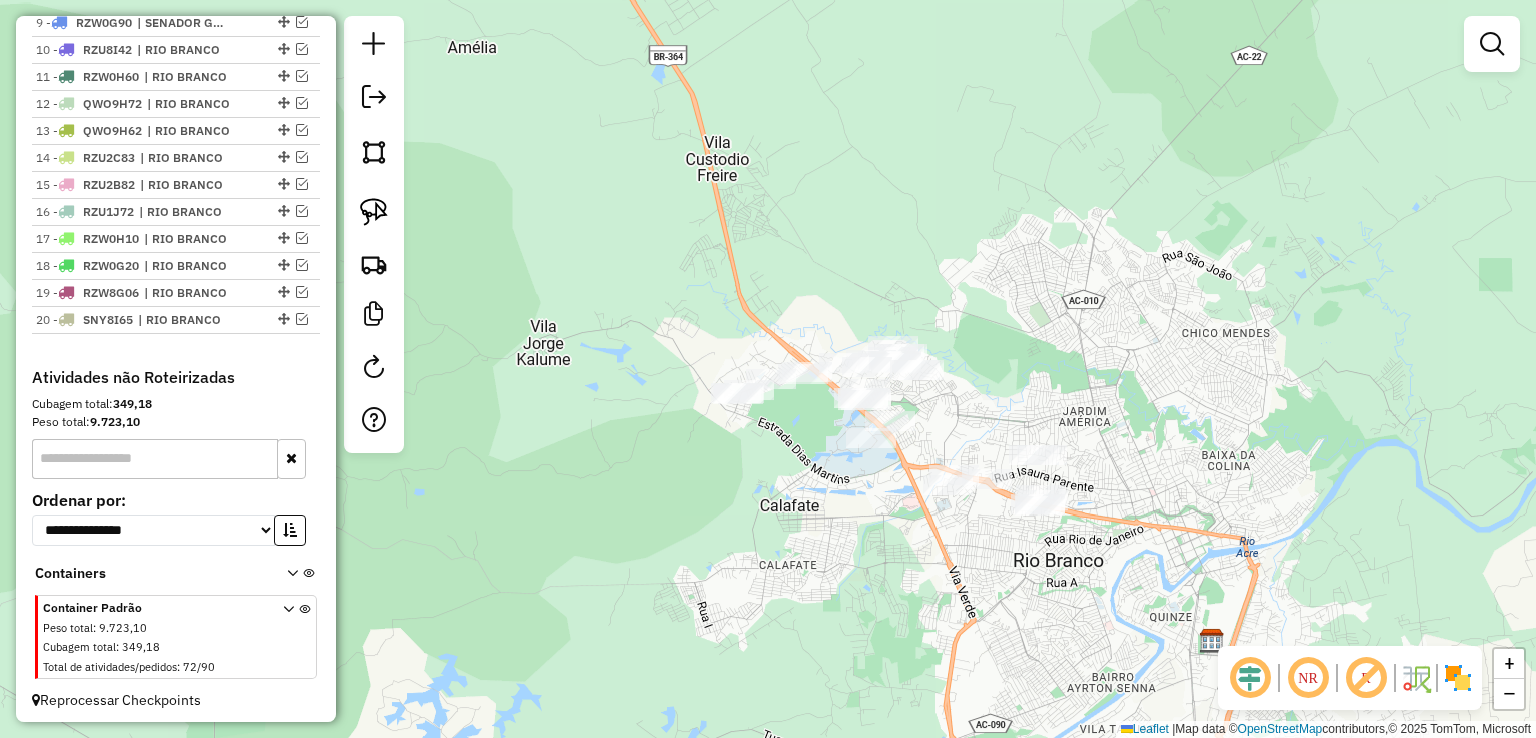 drag, startPoint x: 804, startPoint y: 474, endPoint x: 704, endPoint y: 421, distance: 113.17685 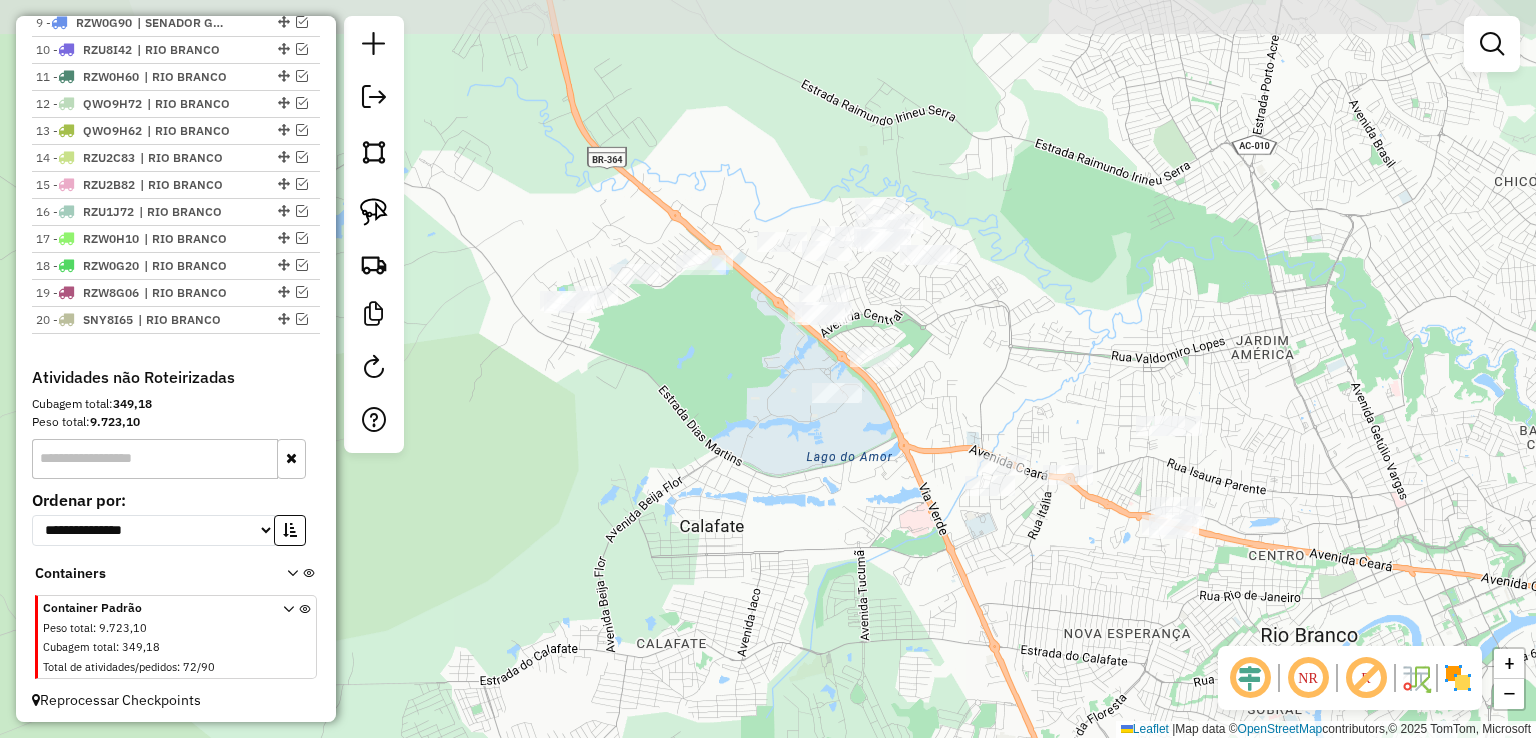 drag, startPoint x: 703, startPoint y: 419, endPoint x: 701, endPoint y: 462, distance: 43.046486 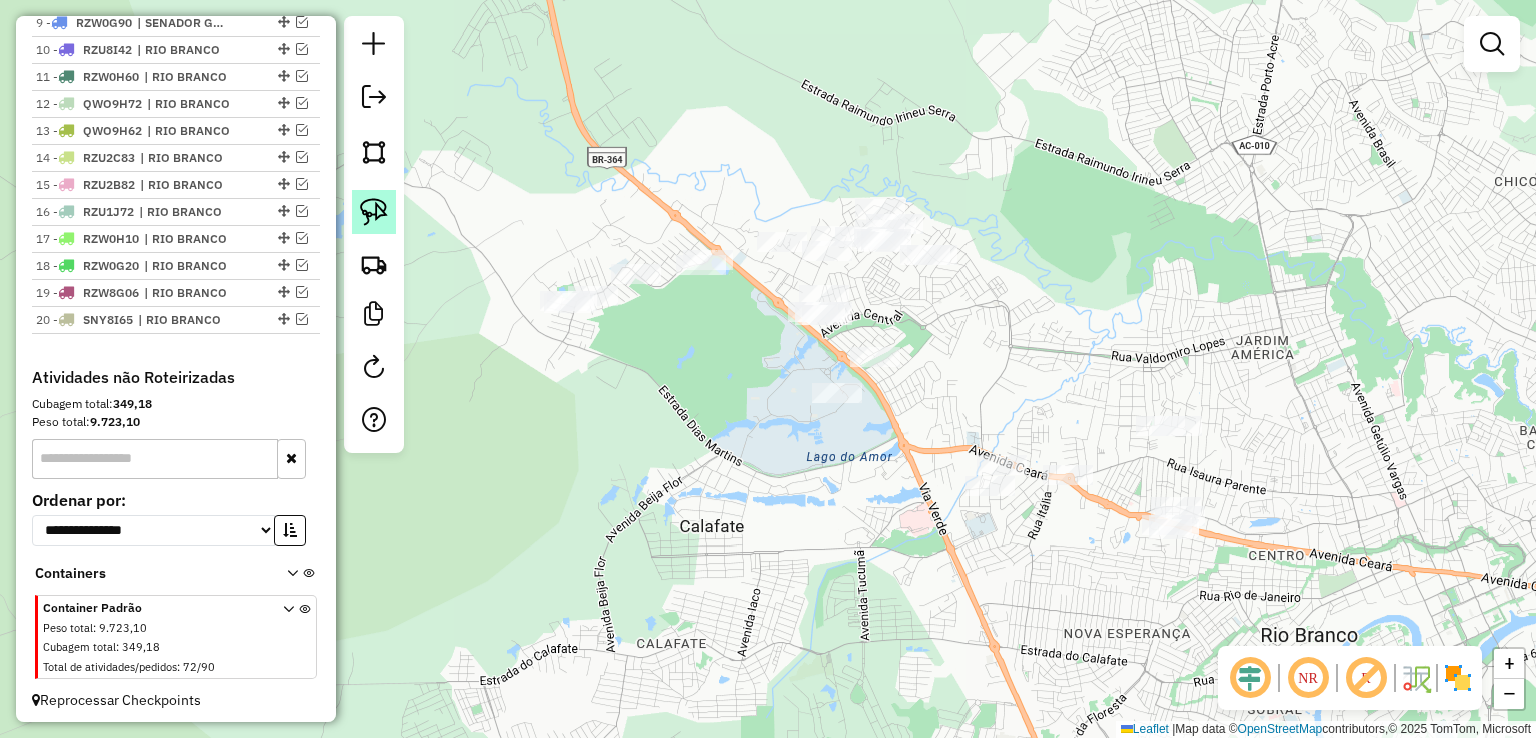 click 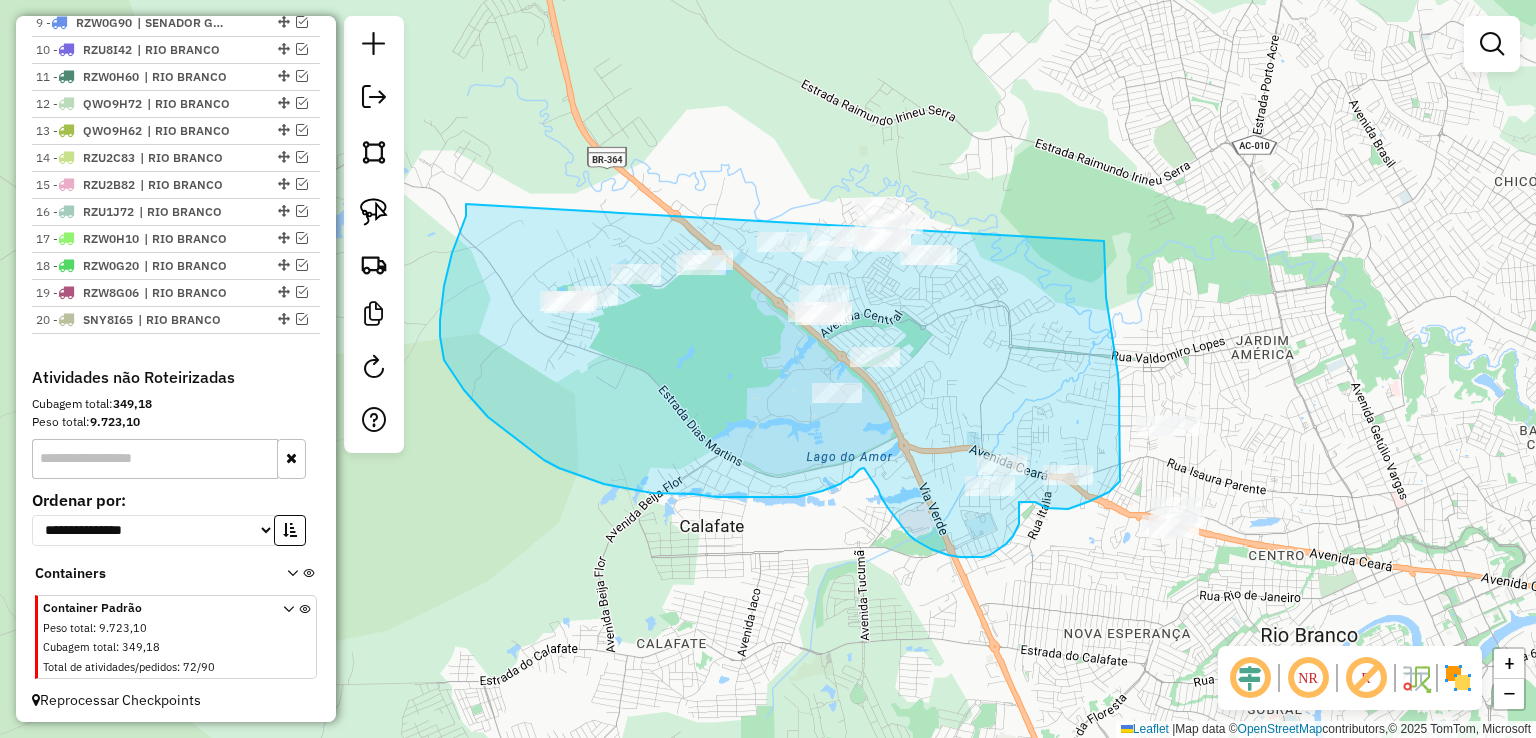 drag, startPoint x: 466, startPoint y: 204, endPoint x: 1095, endPoint y: 137, distance: 632.5583 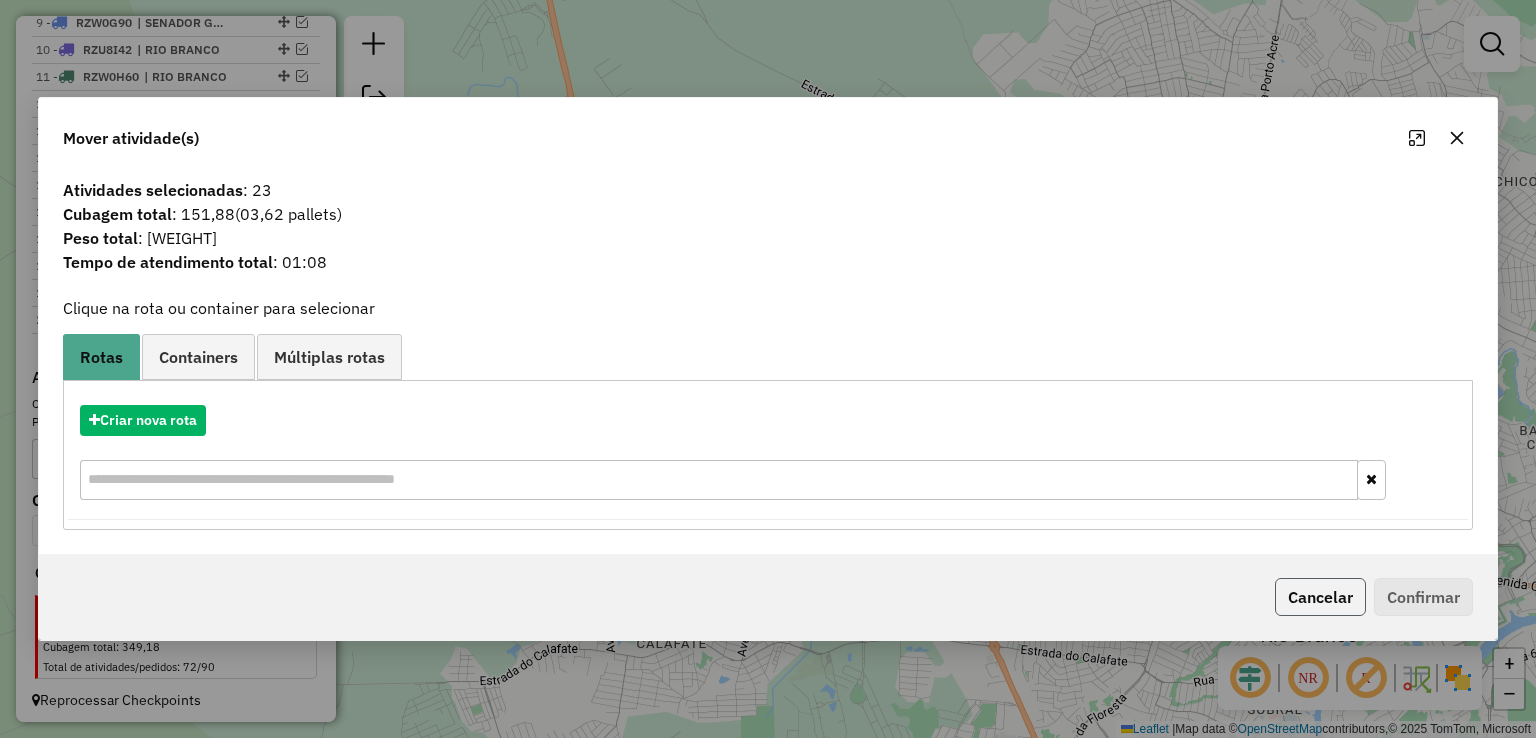click on "Cancelar" 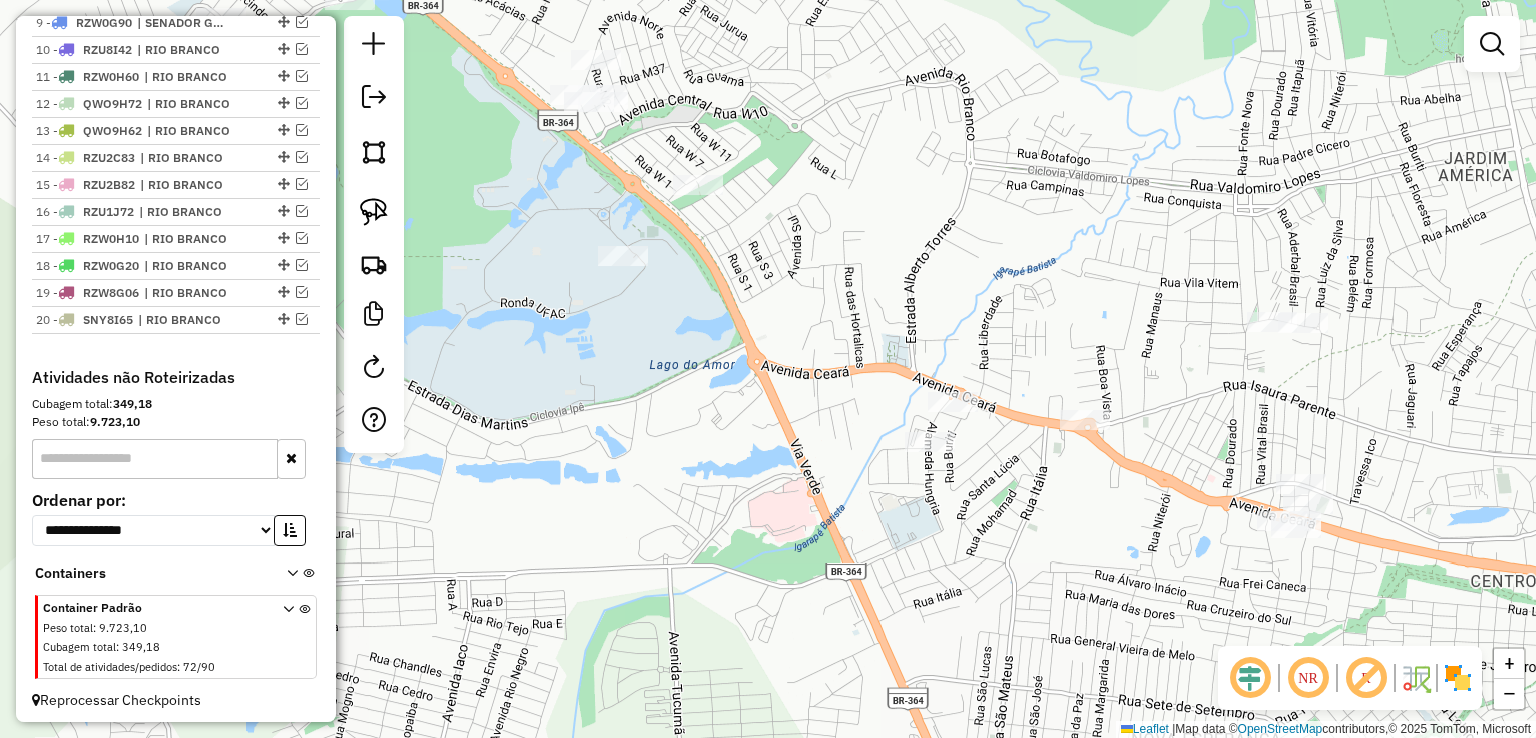 click 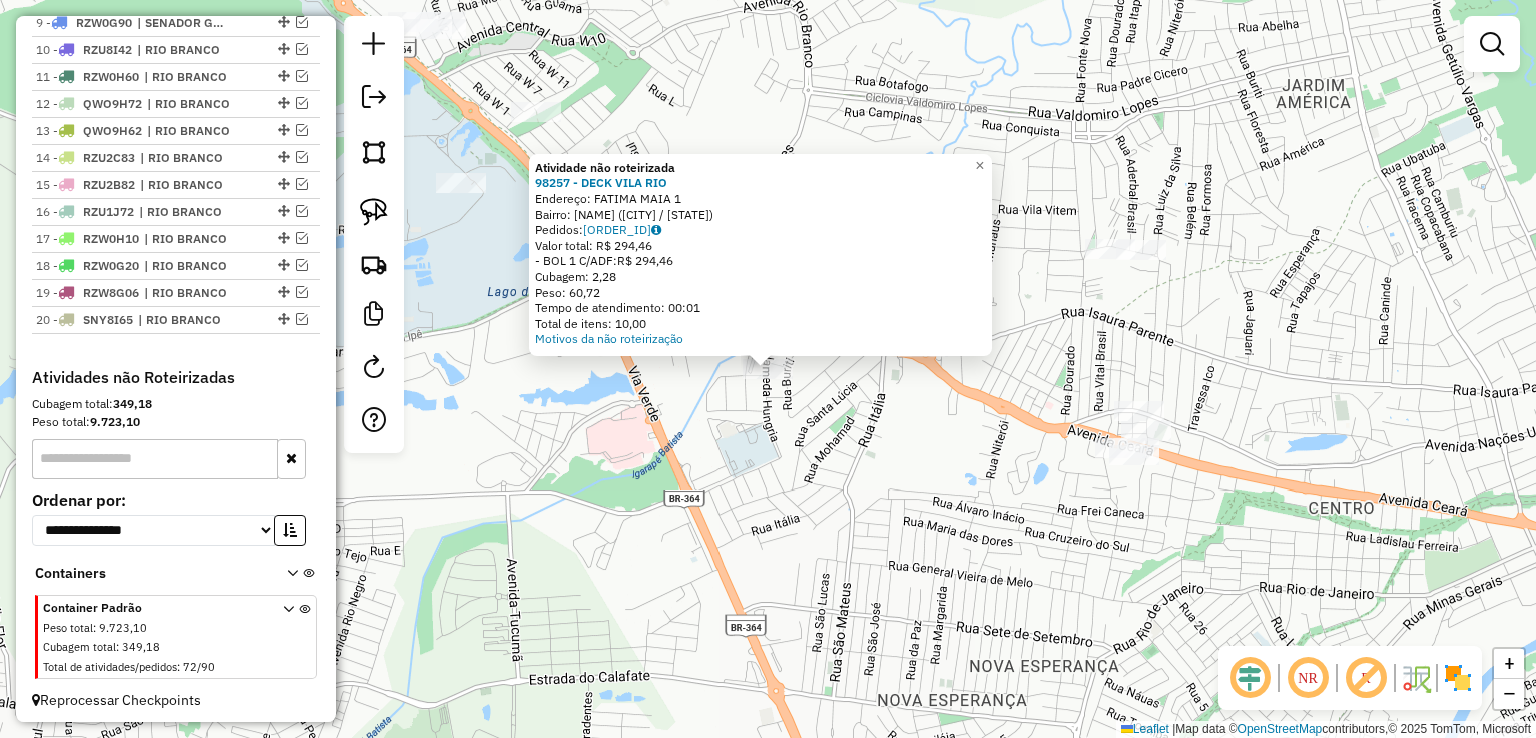 click on "Atividade não roteirizada 98257 - DECK VILA RIO  Endereço:  FATIMA MAIA 1   Bairro: JARDIM DE ALAH (RIO BRANCO / AC)   Pedidos:  04458998   Valor total: R$ 294,46   - BOL 1 C/ADF:  R$ 294,46   Cubagem: 2,28   Peso: 60,72   Tempo de atendimento: 00:01   Total de itens: 10,00  Motivos da não roteirização × Janela de atendimento Grade de atendimento Capacidade Transportadoras Veículos Cliente Pedidos  Rotas Selecione os dias de semana para filtrar as janelas de atendimento  Seg   Ter   Qua   Qui   Sex   Sáb   Dom  Informe o período da janela de atendimento: De: Até:  Filtrar exatamente a janela do cliente  Considerar janela de atendimento padrão  Selecione os dias de semana para filtrar as grades de atendimento  Seg   Ter   Qua   Qui   Sex   Sáb   Dom   Considerar clientes sem dia de atendimento cadastrado  Clientes fora do dia de atendimento selecionado Filtrar as atividades entre os valores definidos abaixo:  Peso mínimo:   Peso máximo:   Cubagem mínima:   Cubagem máxima:   De:   Até:   De:  +" 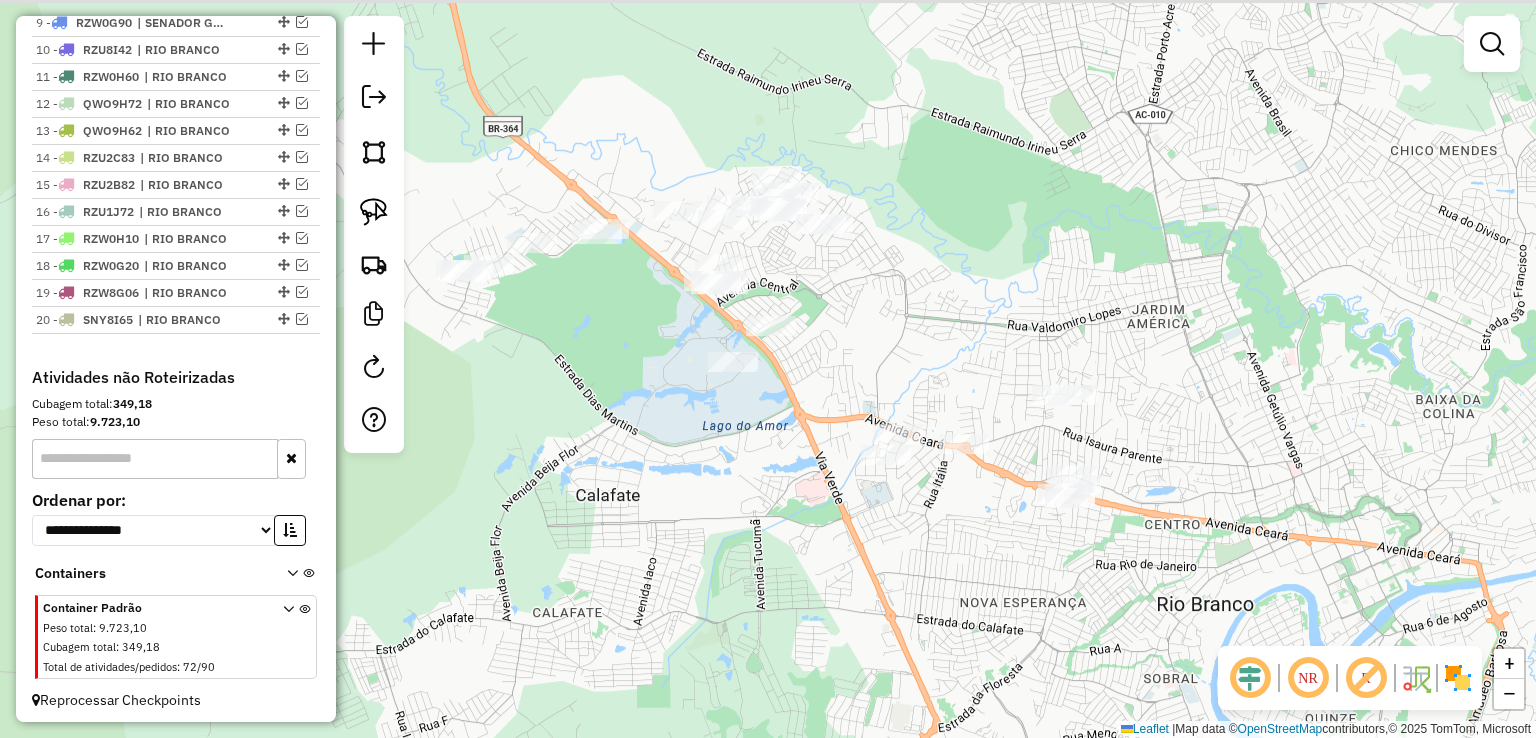 drag, startPoint x: 906, startPoint y: 513, endPoint x: 1040, endPoint y: 577, distance: 148.49916 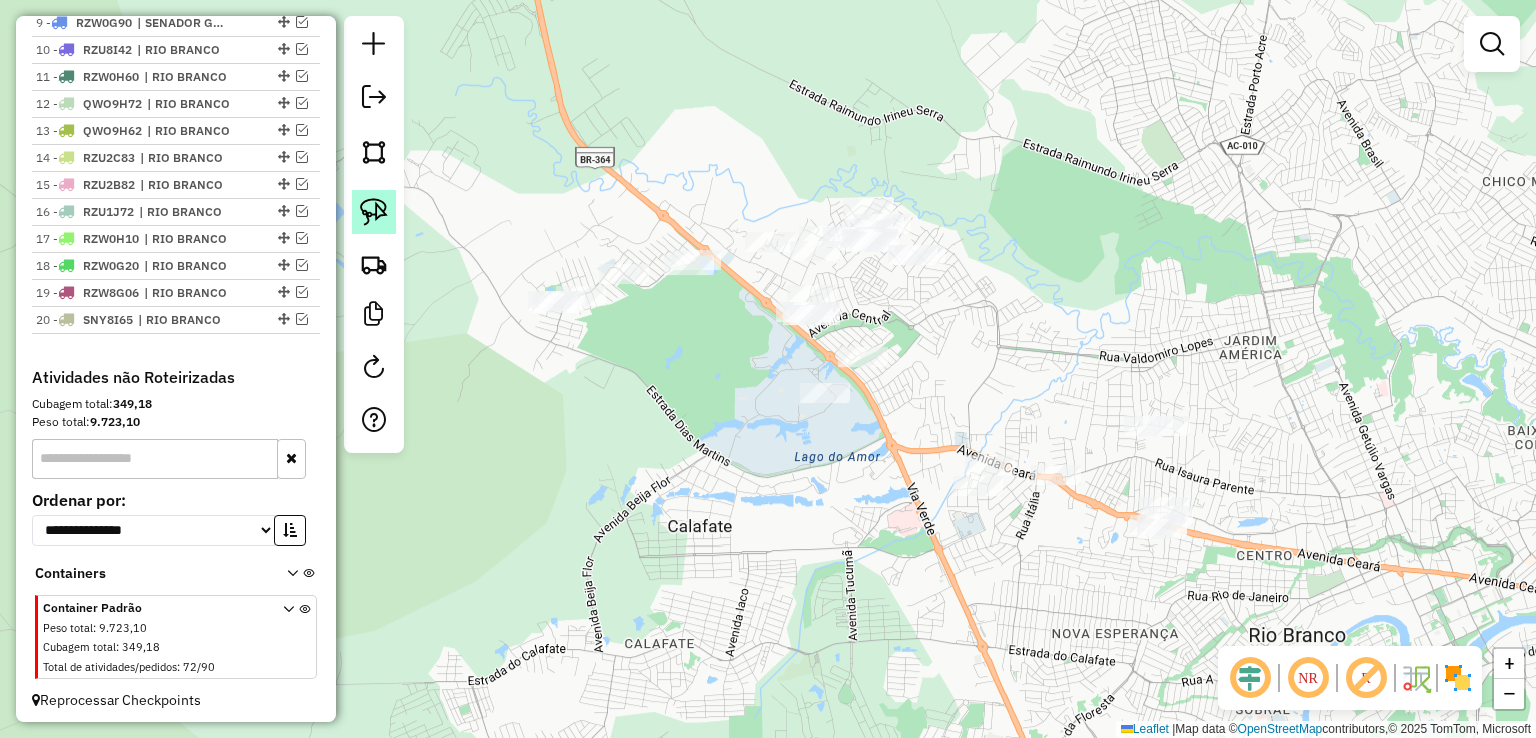 click 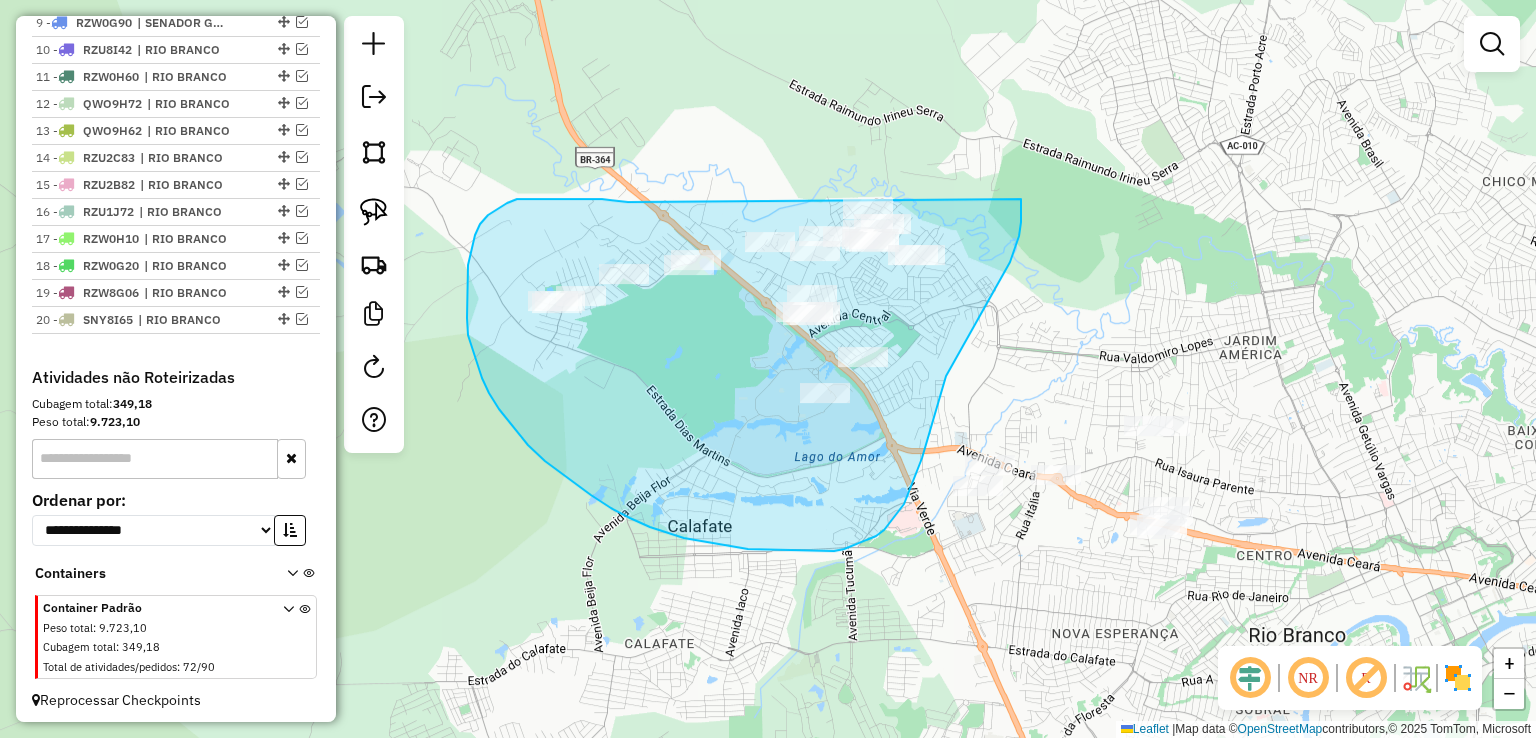 drag, startPoint x: 517, startPoint y: 199, endPoint x: 1012, endPoint y: 141, distance: 498.38638 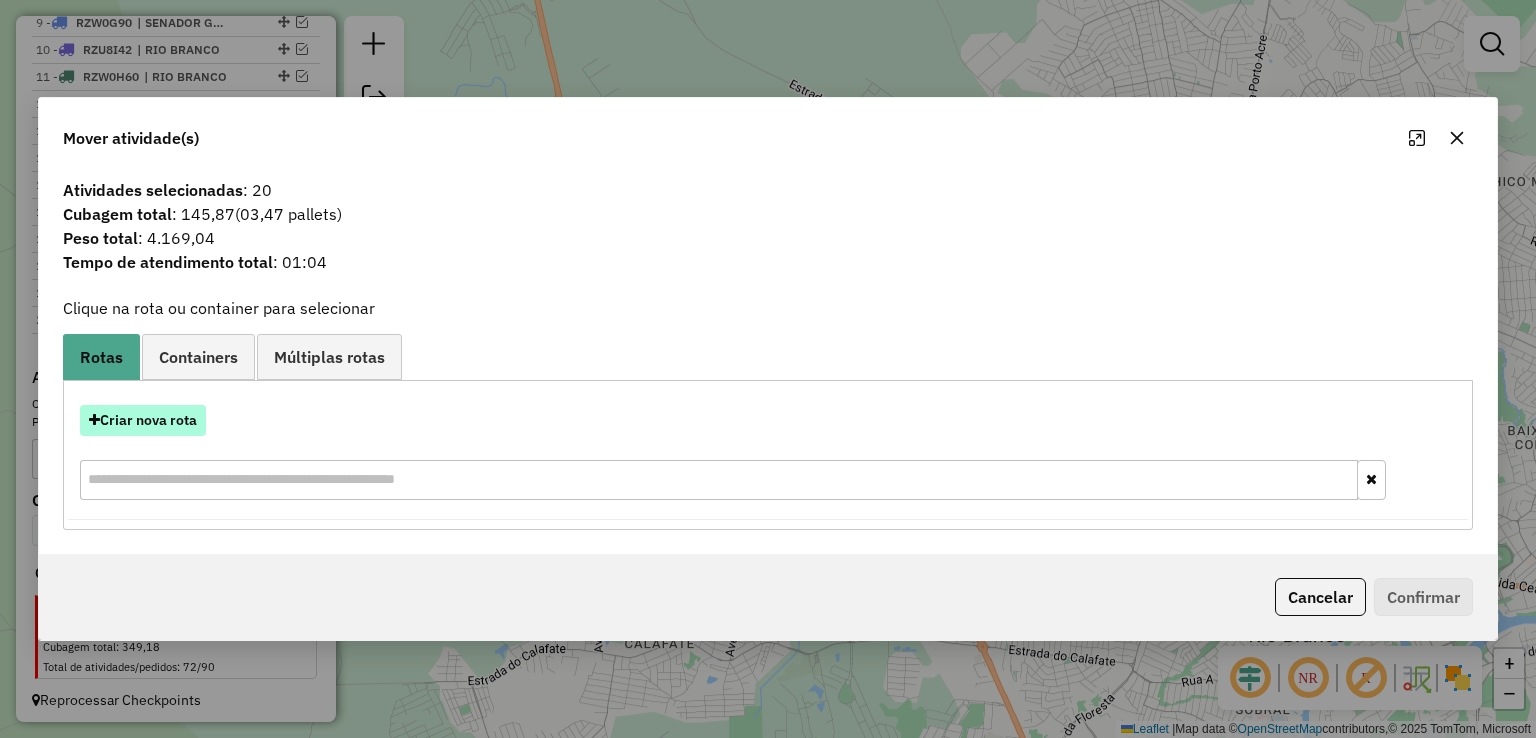 click on "Criar nova rota" at bounding box center [143, 420] 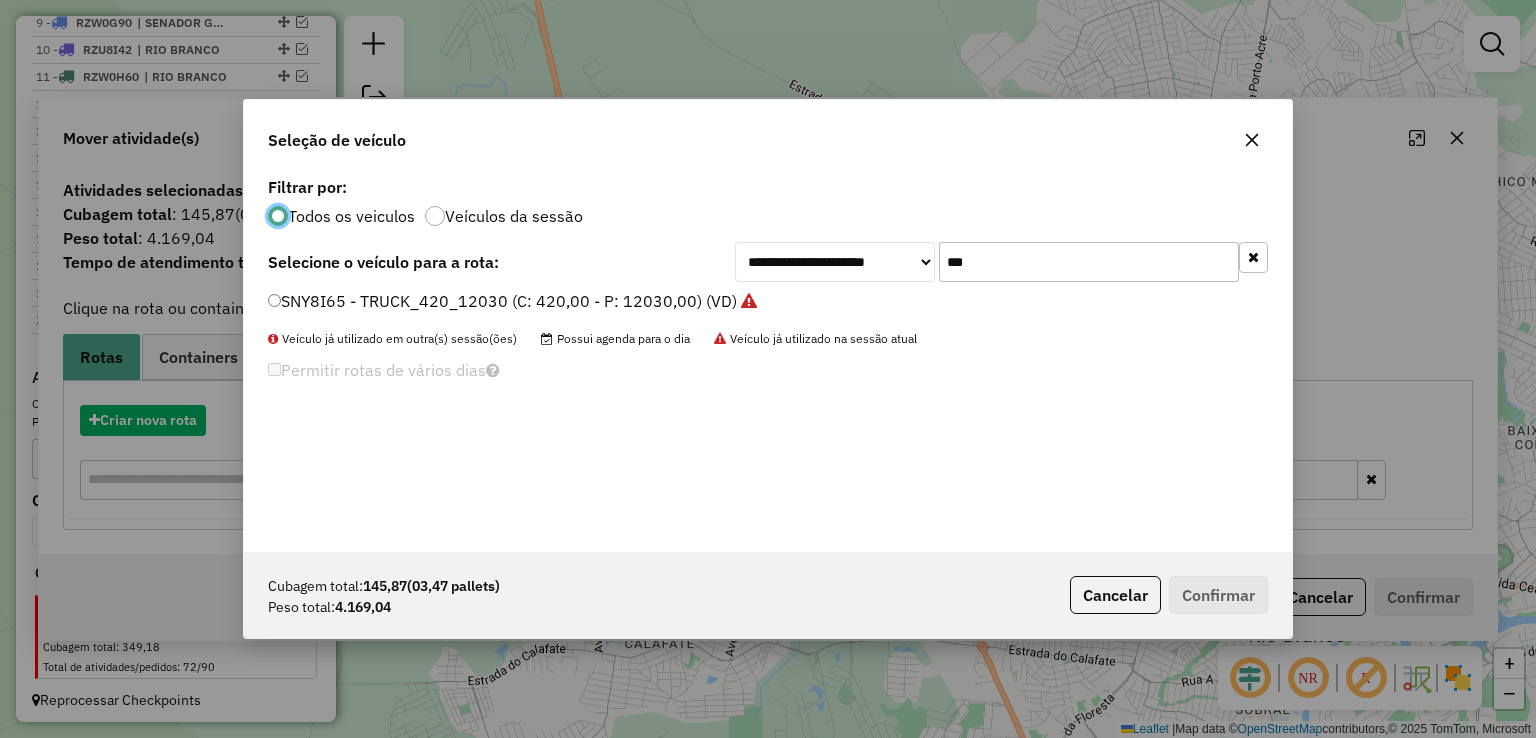 scroll, scrollTop: 10, scrollLeft: 6, axis: both 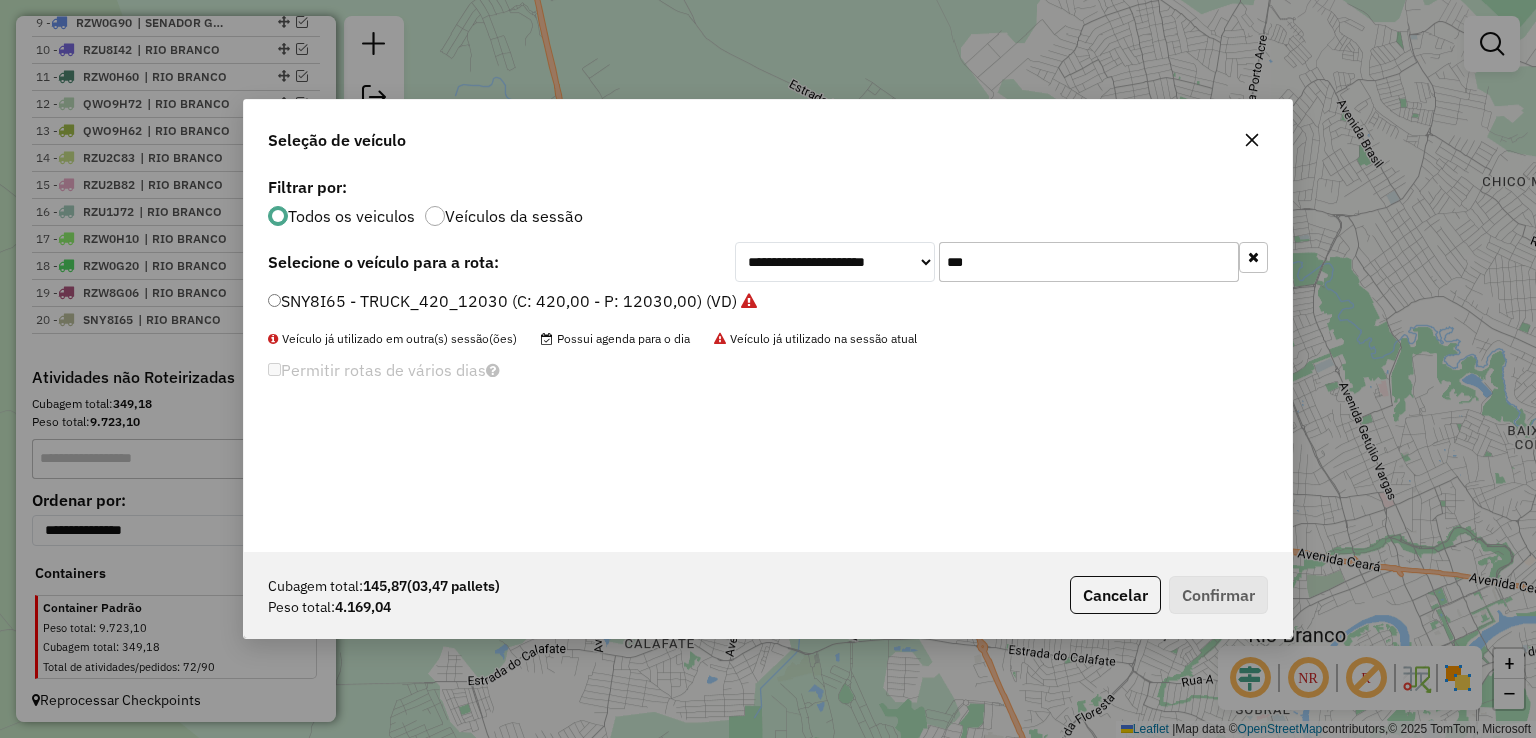 drag, startPoint x: 888, startPoint y: 266, endPoint x: 816, endPoint y: 266, distance: 72 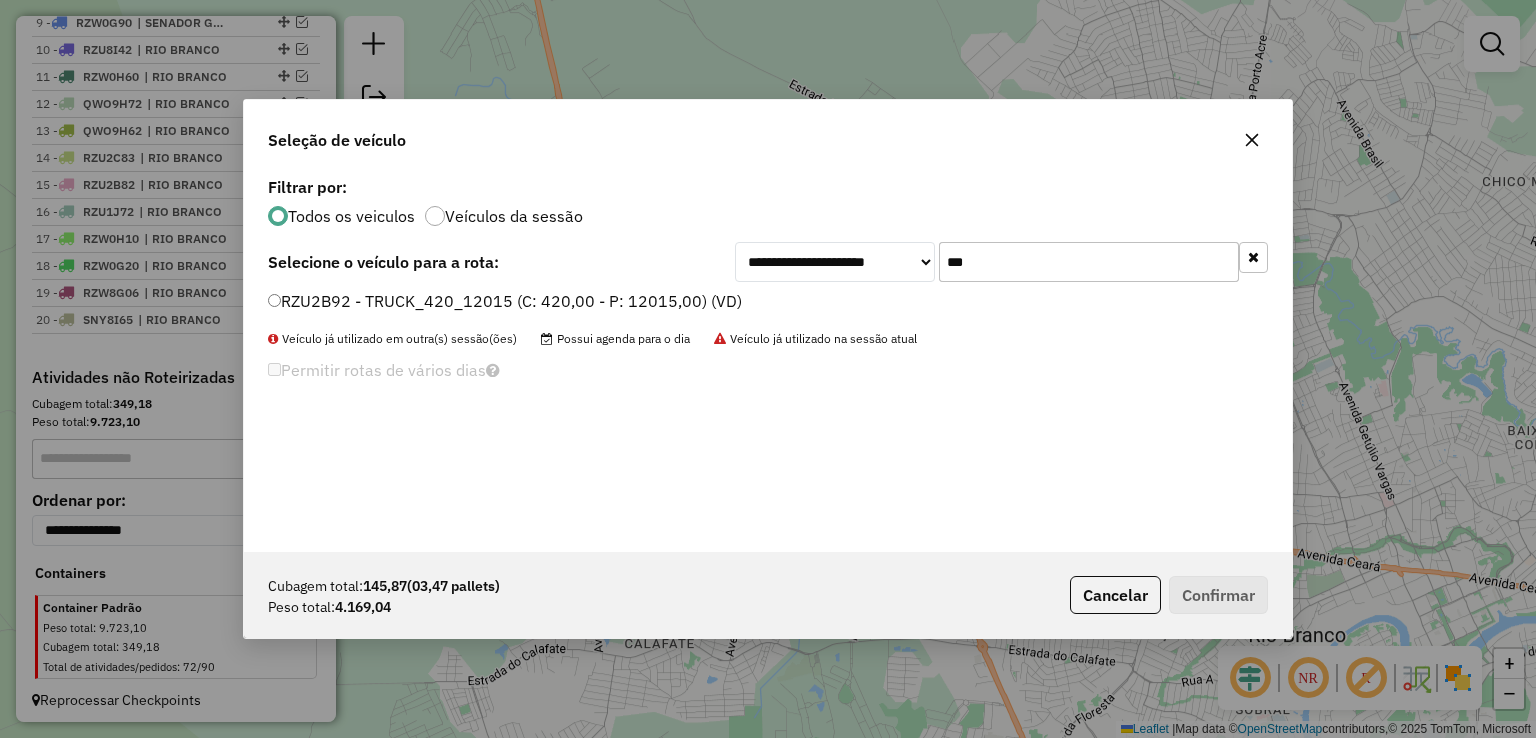 type on "***" 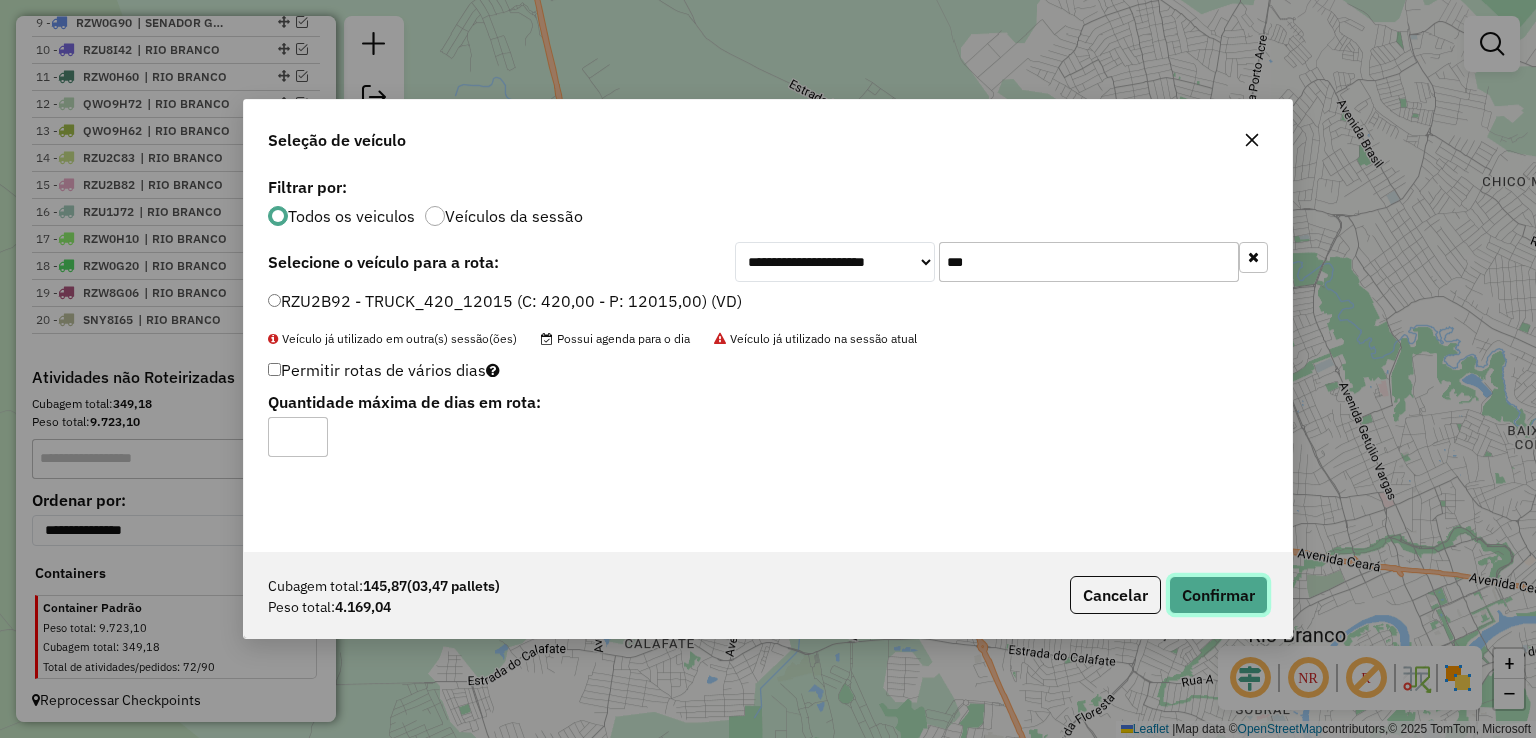 click on "Confirmar" 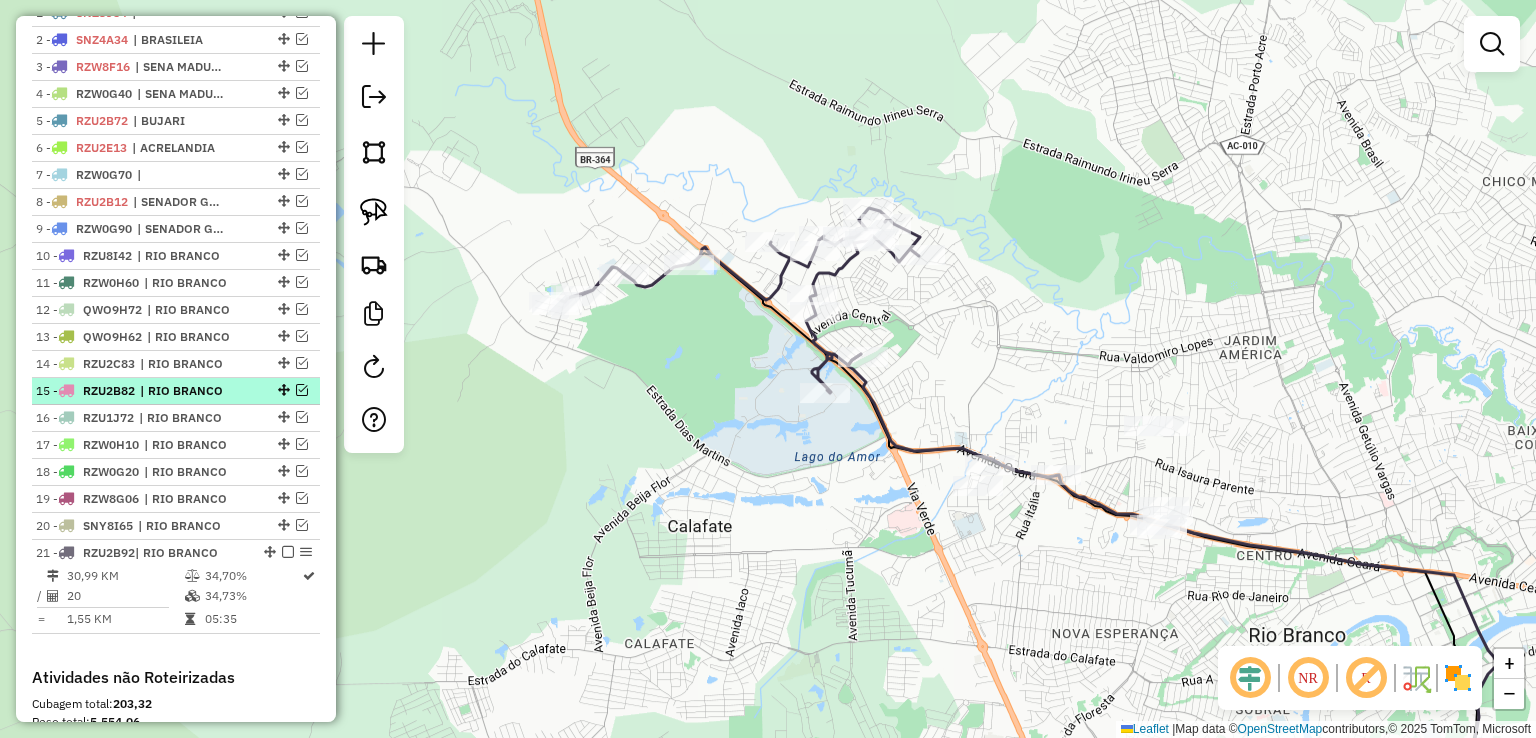 scroll, scrollTop: 666, scrollLeft: 0, axis: vertical 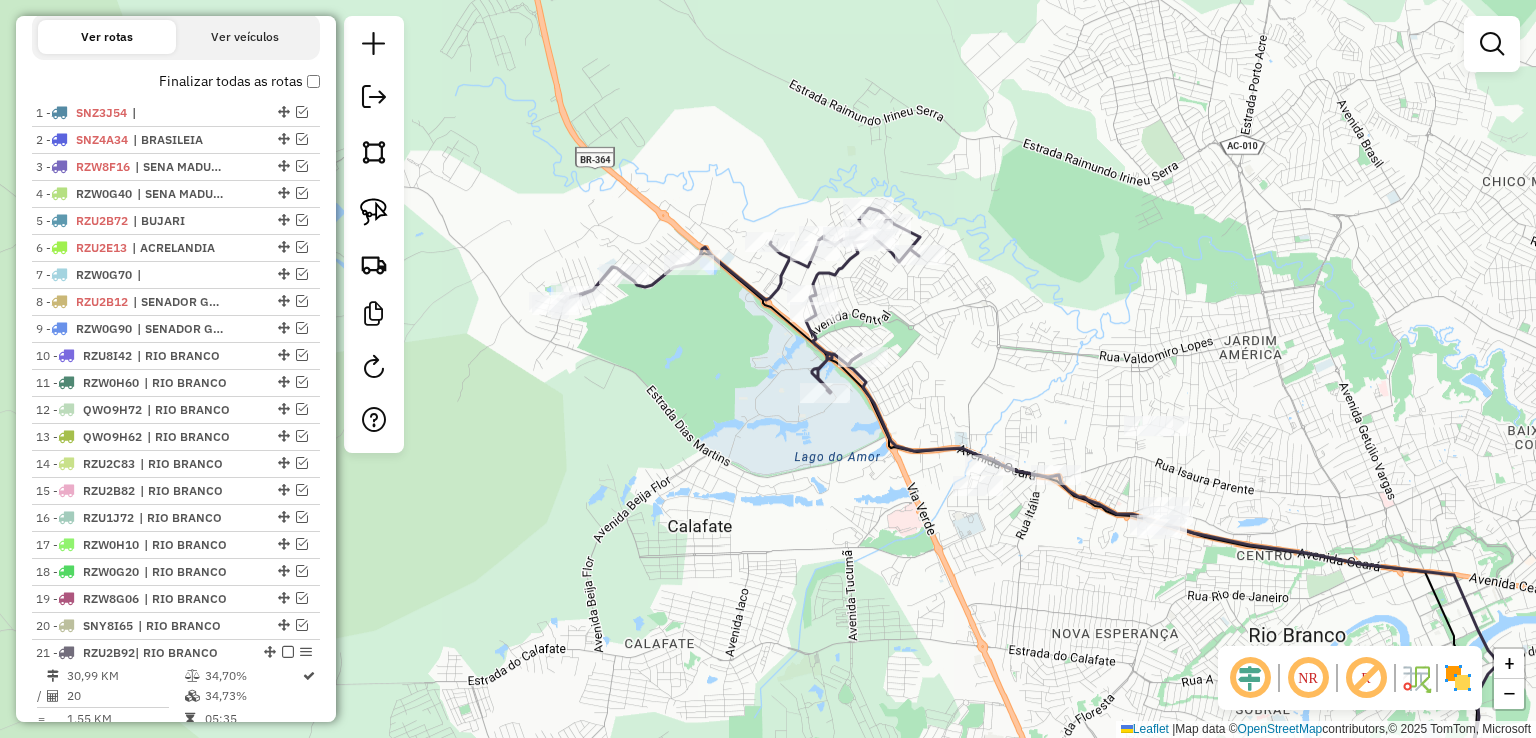 click on "Finalizar todas as rotas" at bounding box center [239, 81] 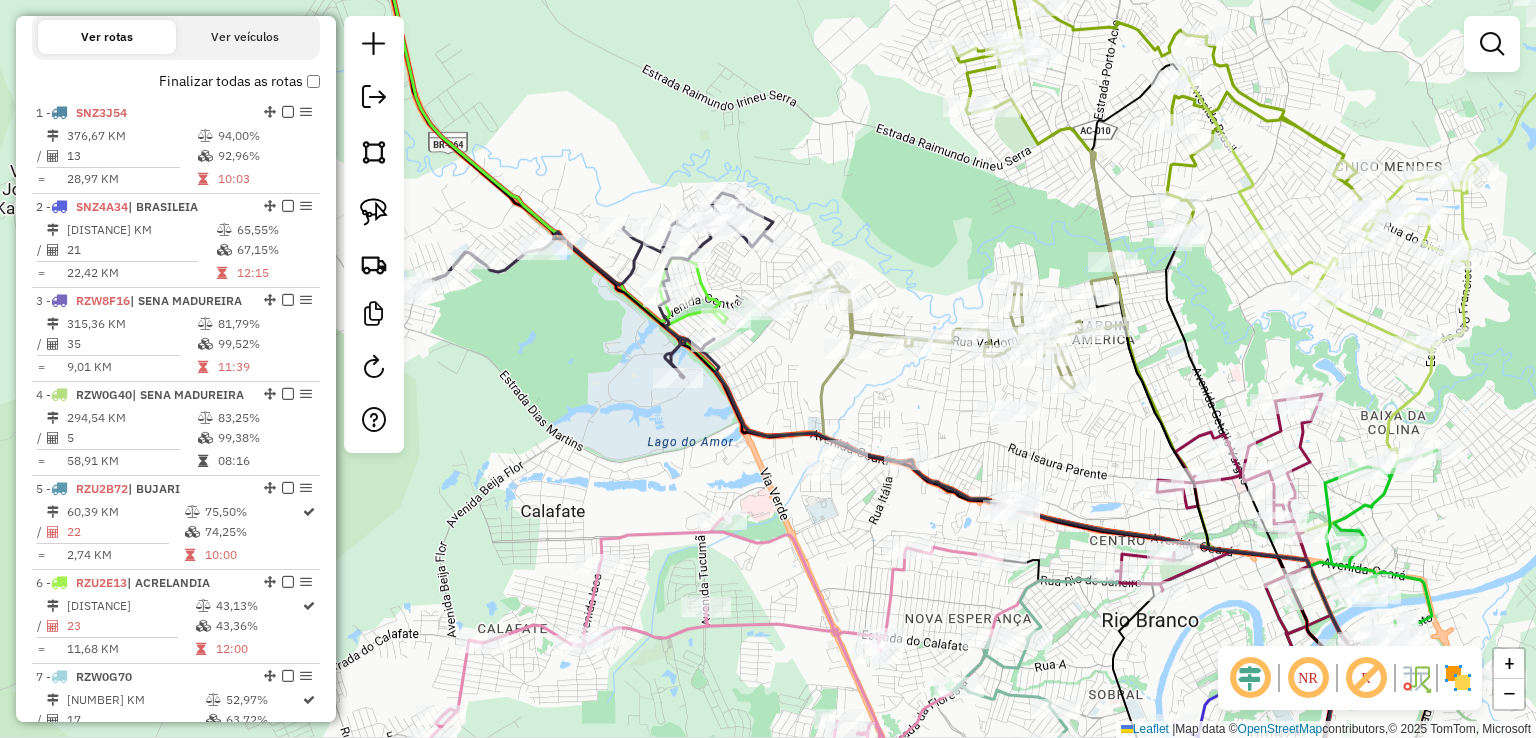 drag, startPoint x: 1090, startPoint y: 420, endPoint x: 926, endPoint y: 401, distance: 165.09694 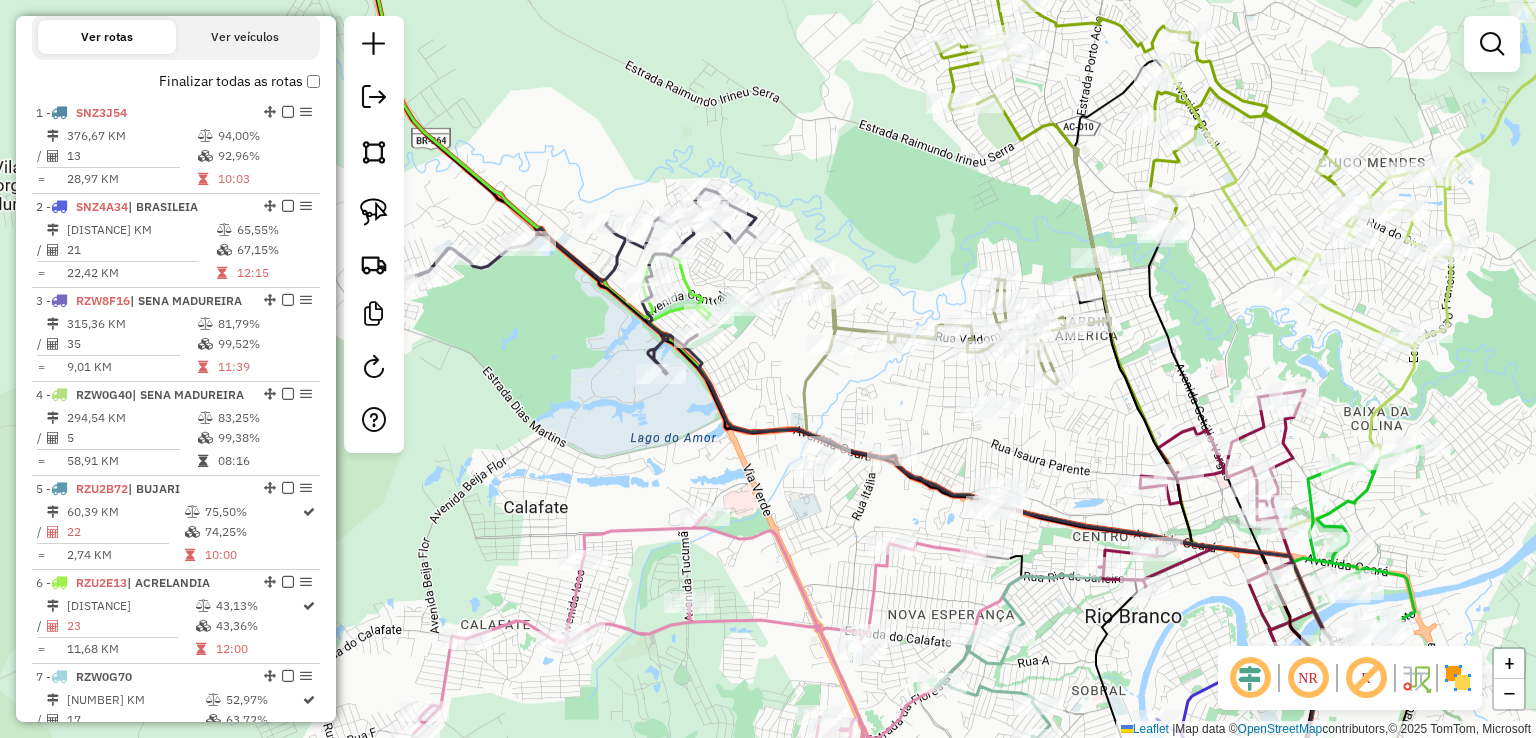 click 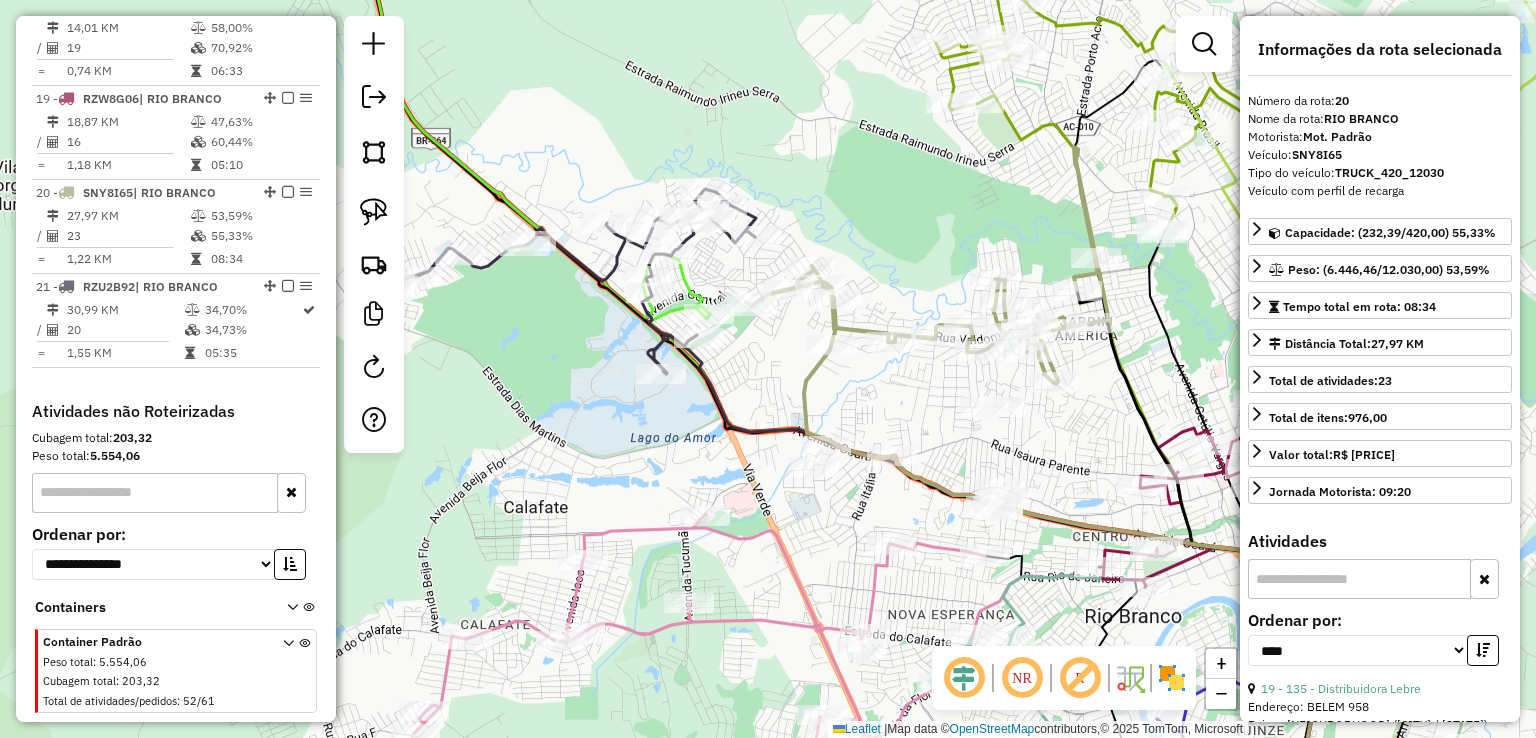 scroll, scrollTop: 2478, scrollLeft: 0, axis: vertical 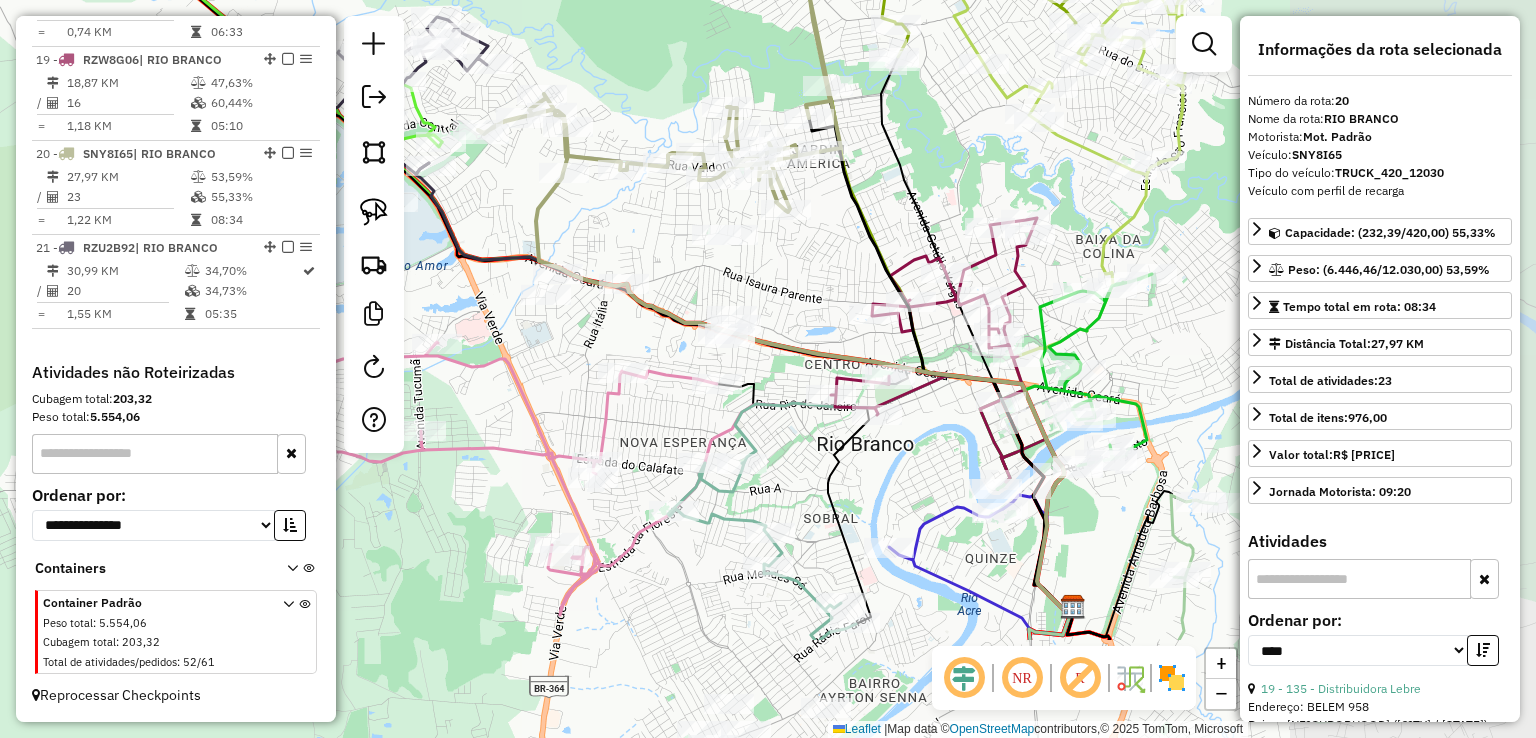 drag, startPoint x: 929, startPoint y: 412, endPoint x: 774, endPoint y: 281, distance: 202.94334 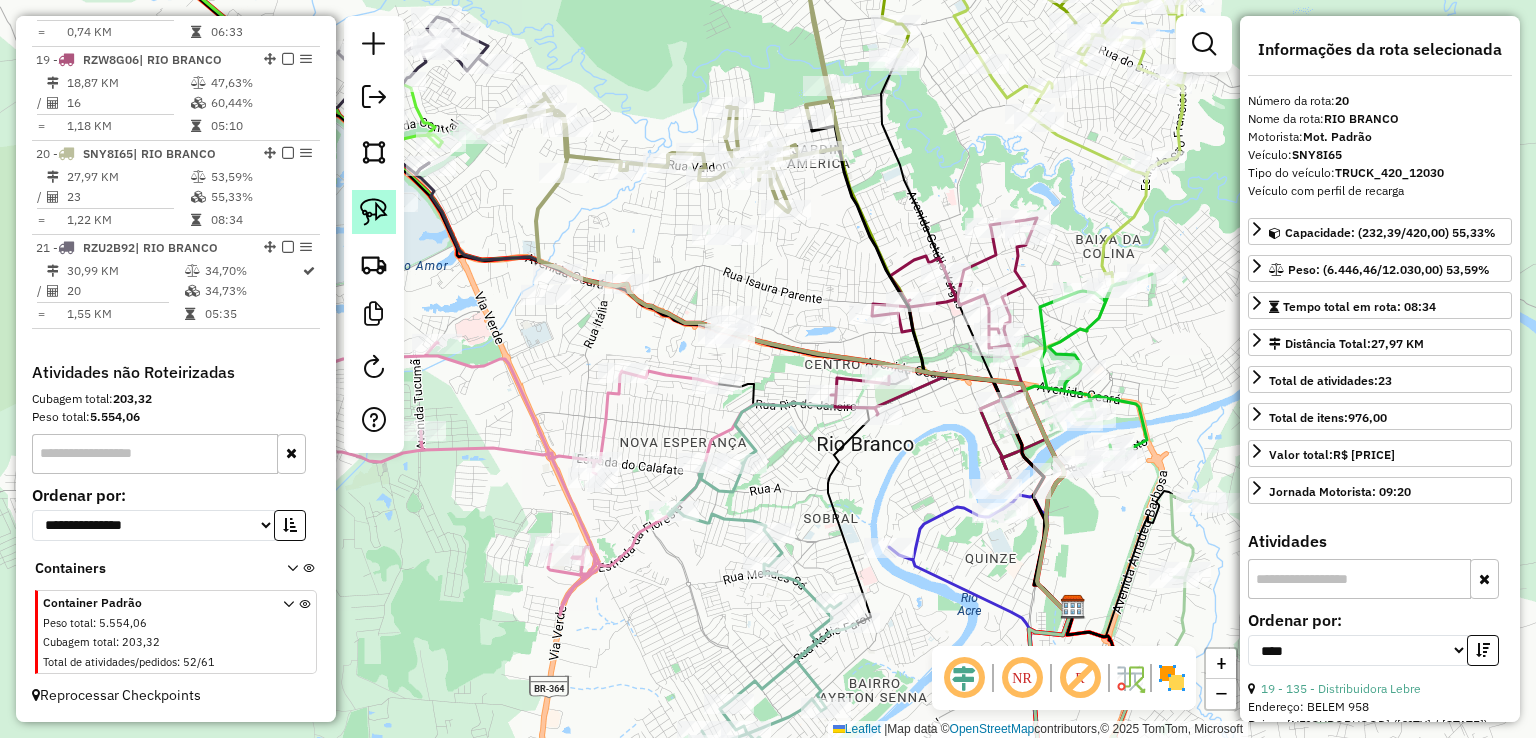 click 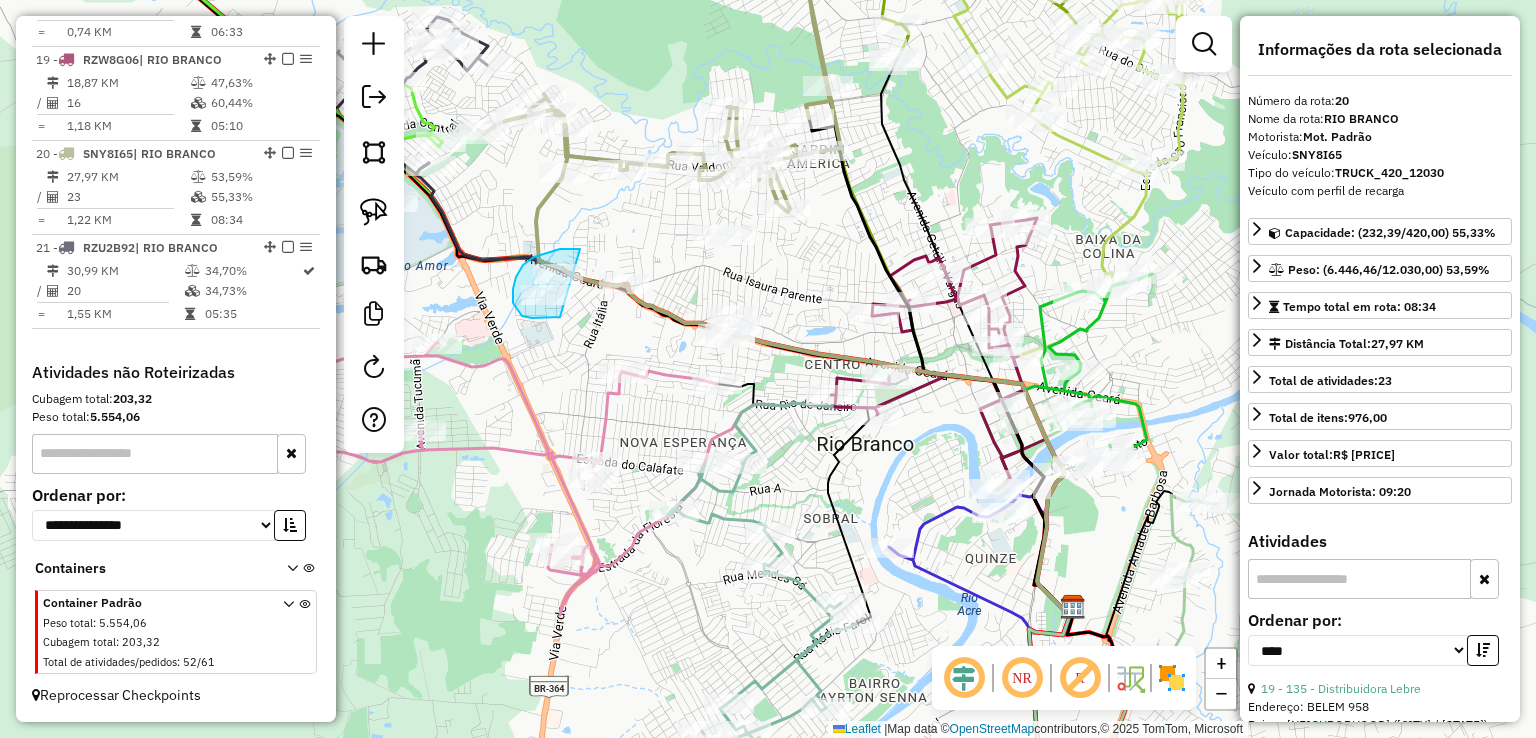 drag, startPoint x: 580, startPoint y: 249, endPoint x: 566, endPoint y: 317, distance: 69.426216 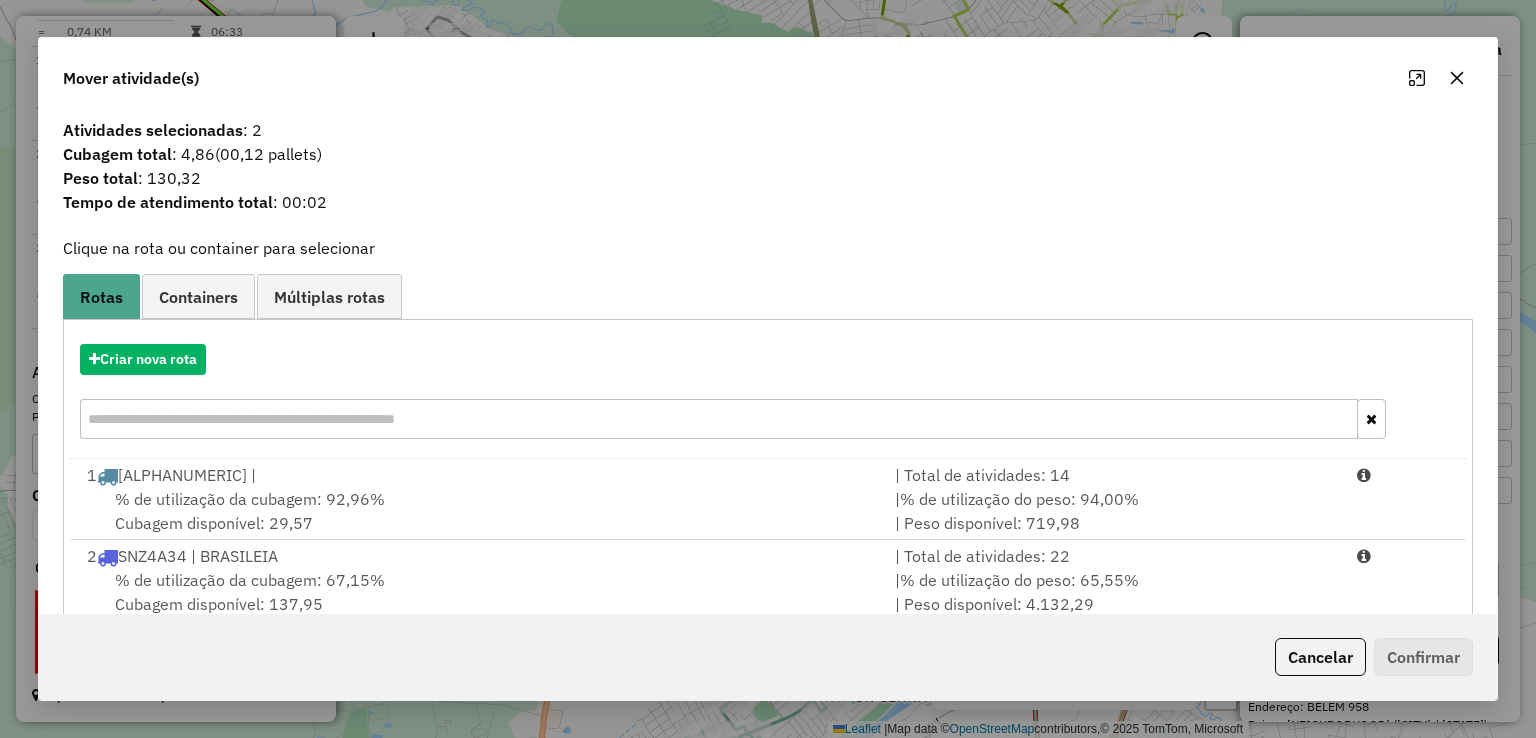 click at bounding box center [718, 419] 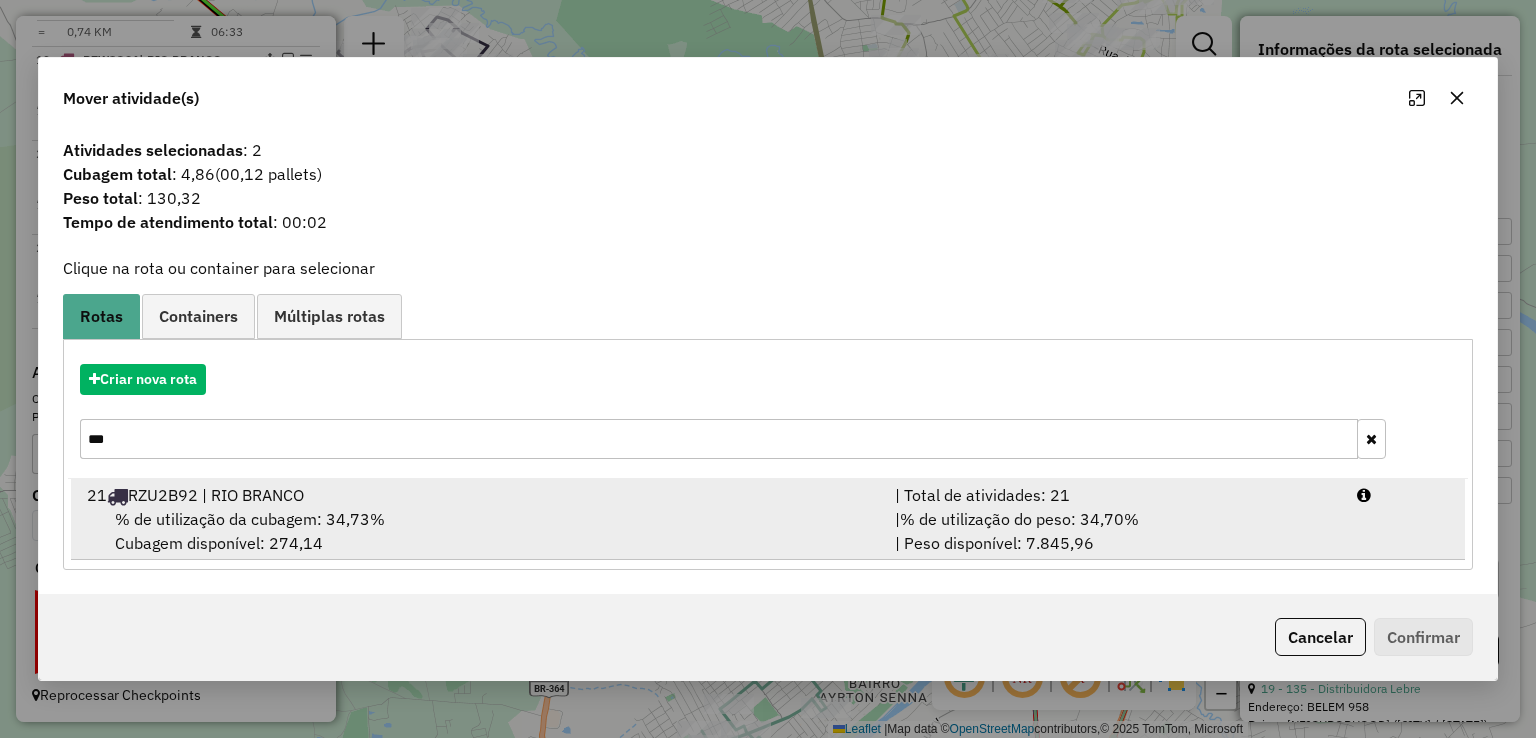 type on "***" 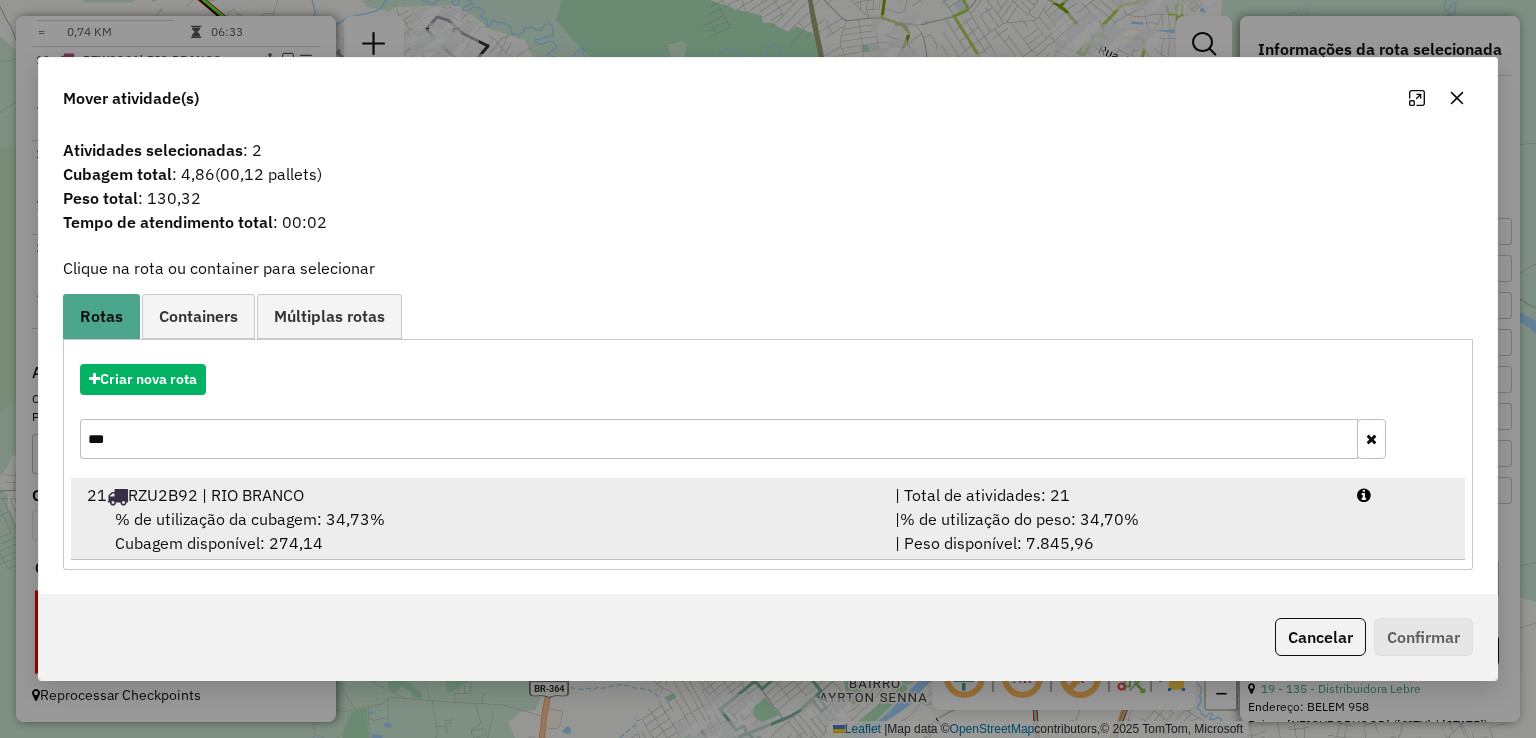 click on "% de utilização da cubagem: 34,73%  Cubagem disponível: 274,14" at bounding box center (479, 531) 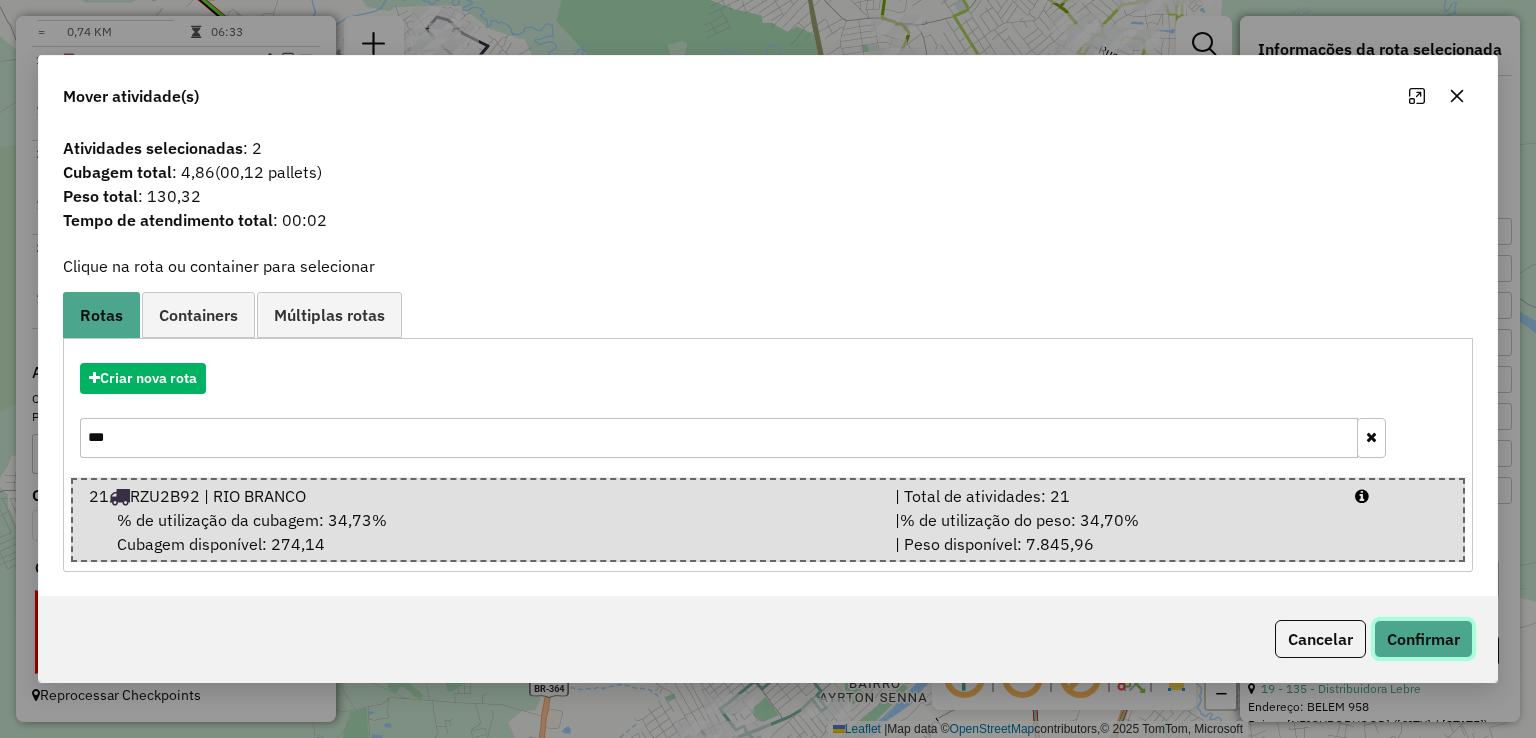 click on "Confirmar" 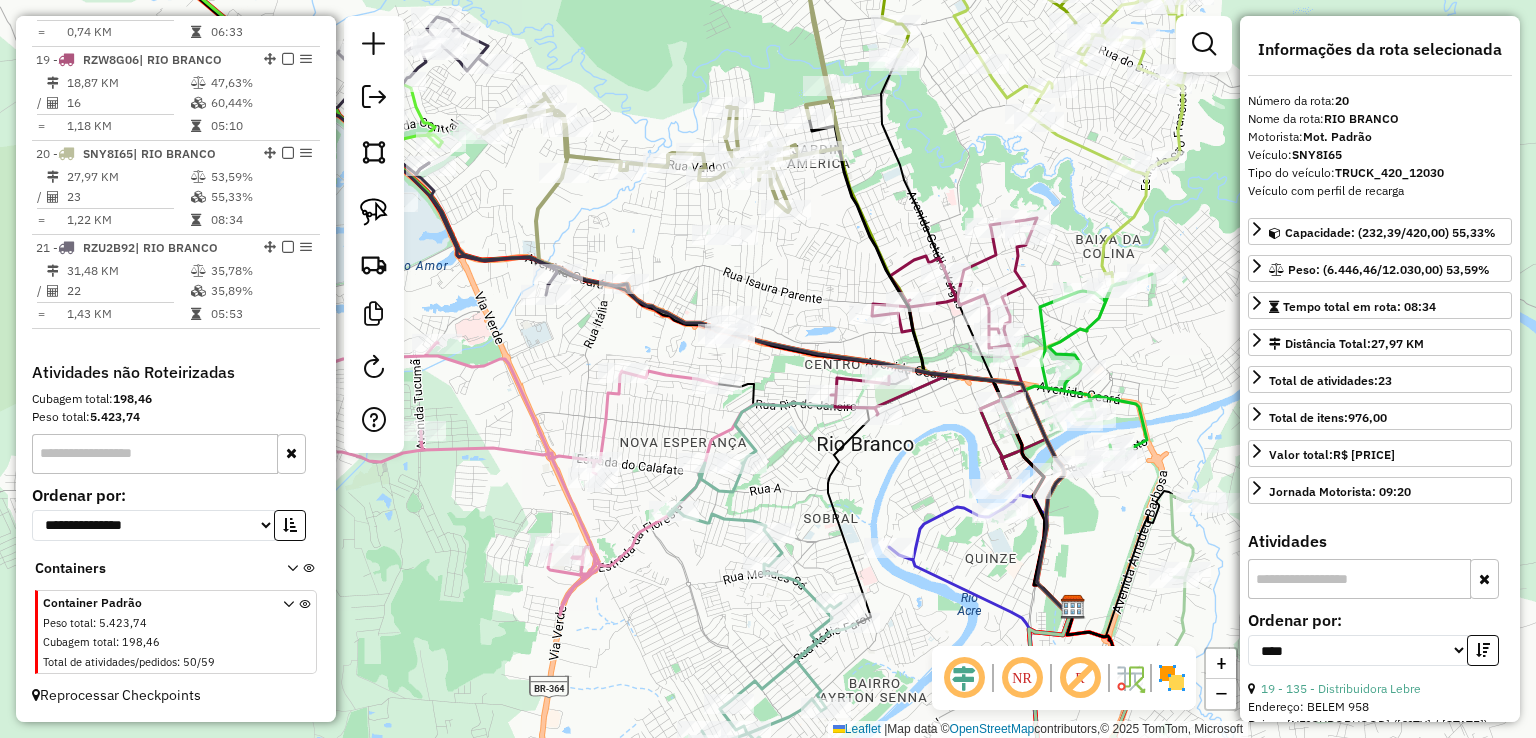 click 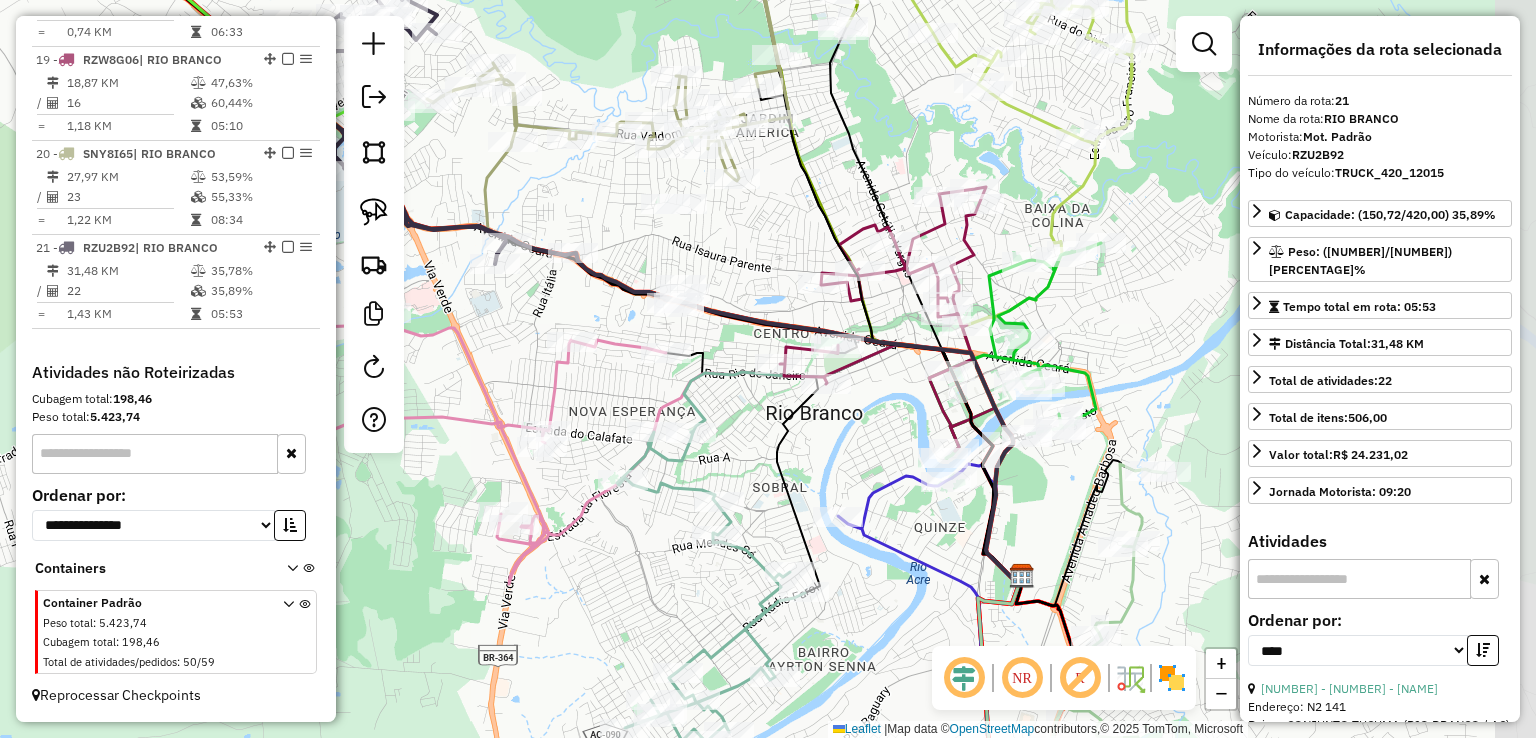 drag, startPoint x: 688, startPoint y: 269, endPoint x: 637, endPoint y: 238, distance: 59.682495 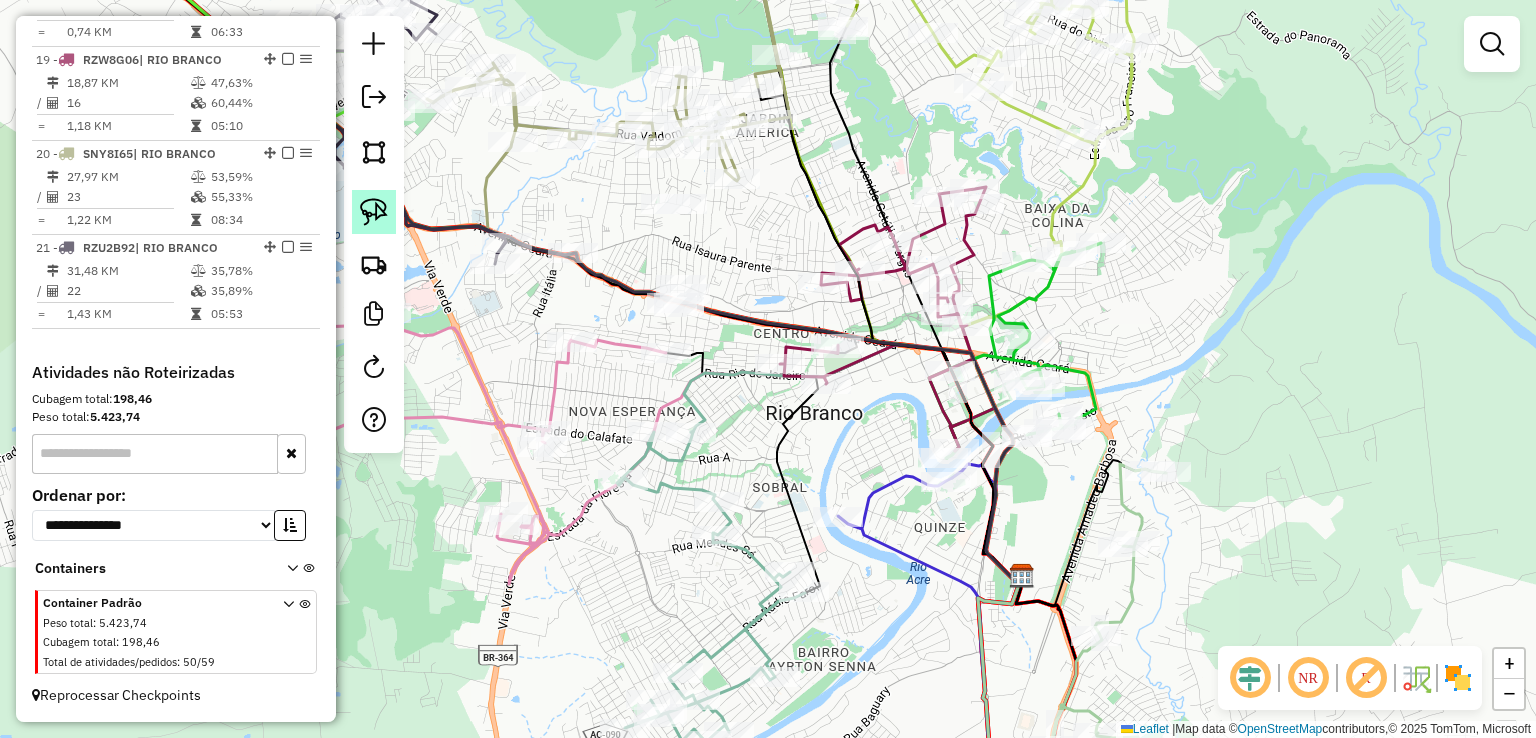 click 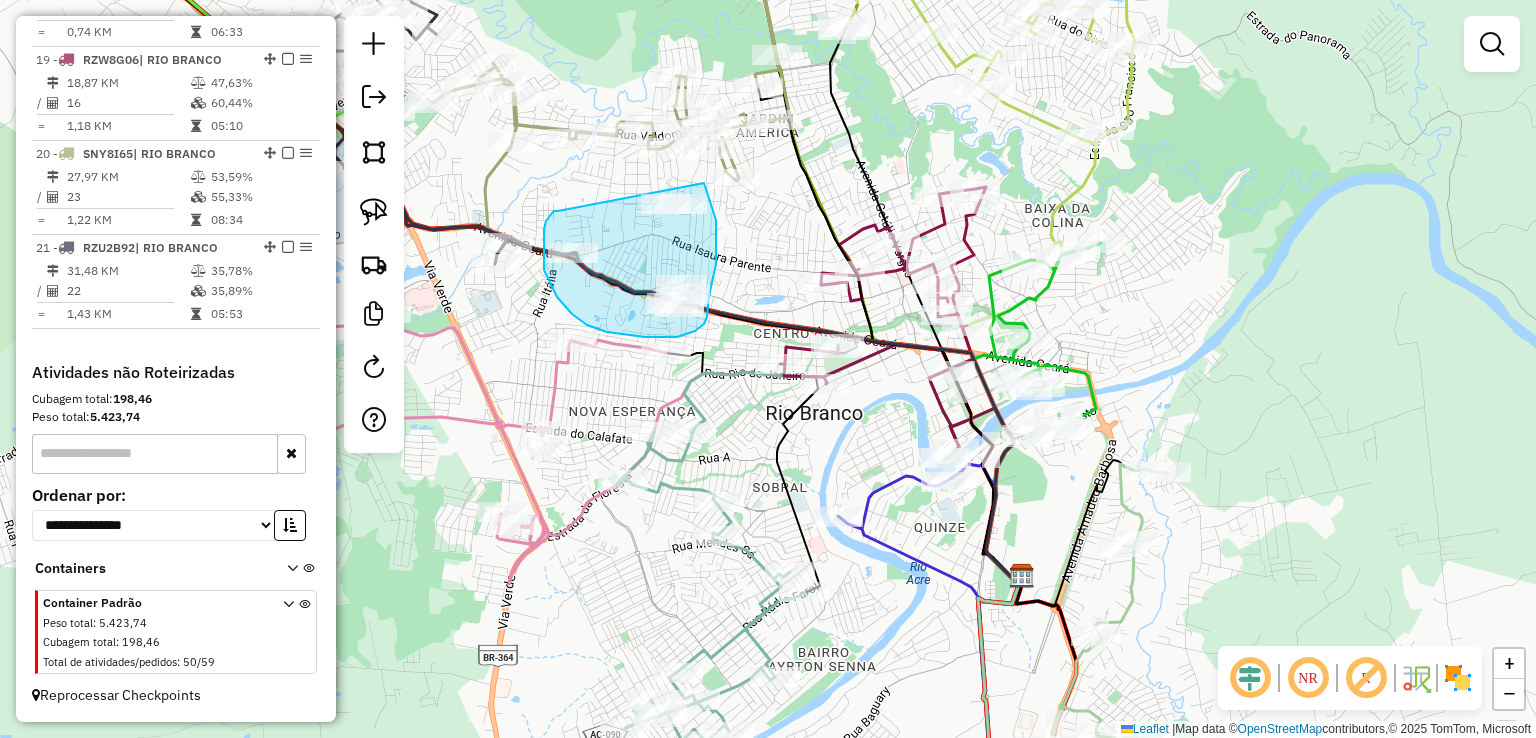drag, startPoint x: 558, startPoint y: 211, endPoint x: 704, endPoint y: 183, distance: 148.66069 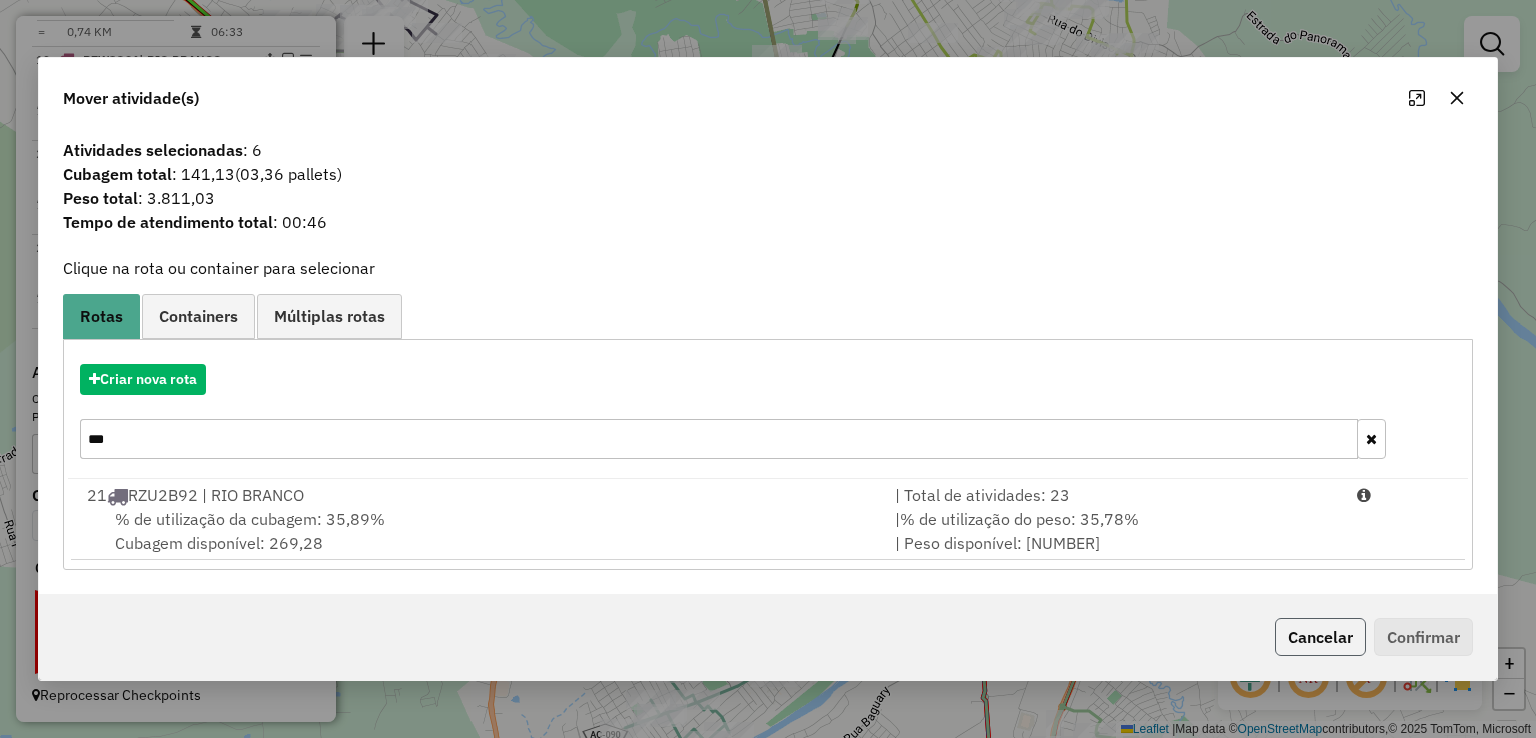 click on "Cancelar" 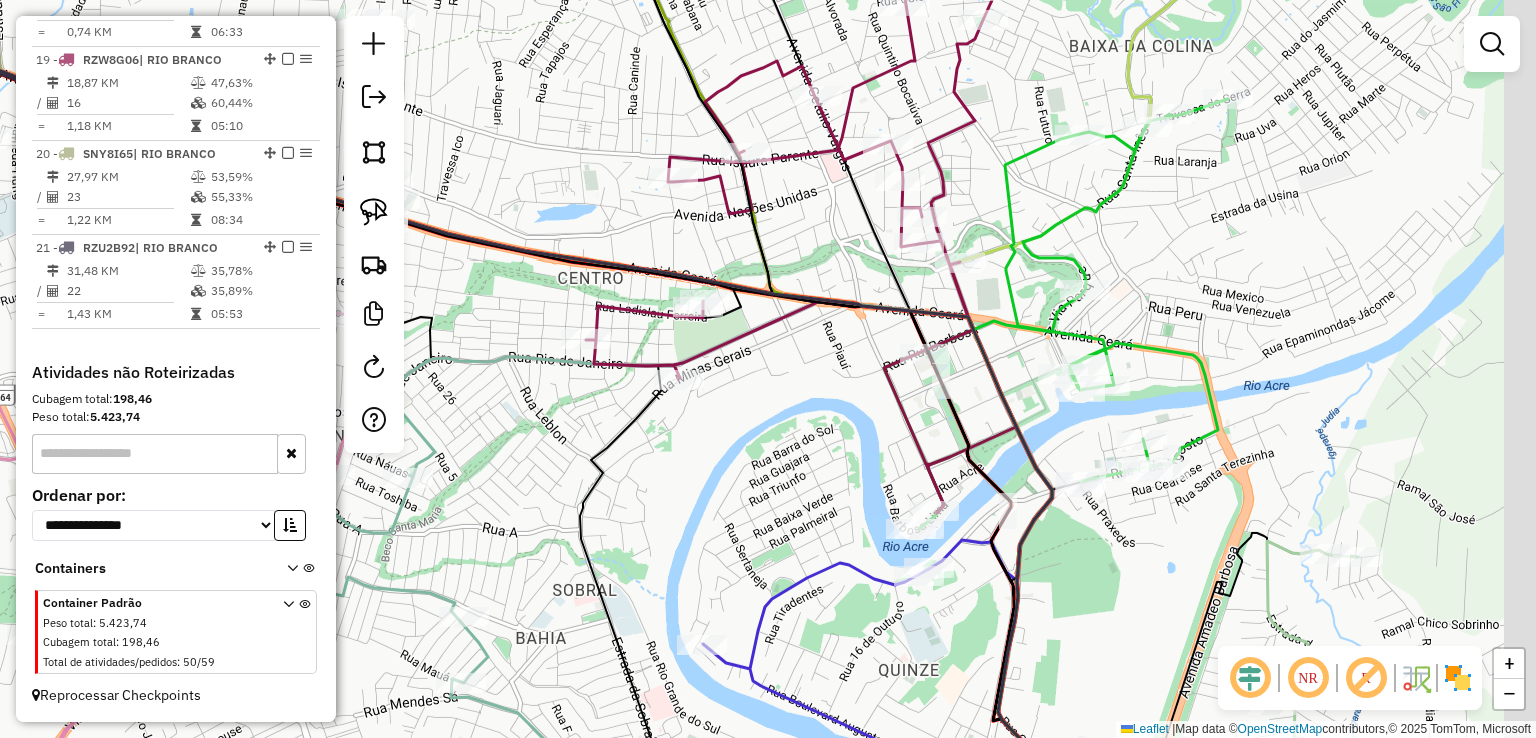 drag, startPoint x: 808, startPoint y: 274, endPoint x: 687, endPoint y: 112, distance: 202.2004 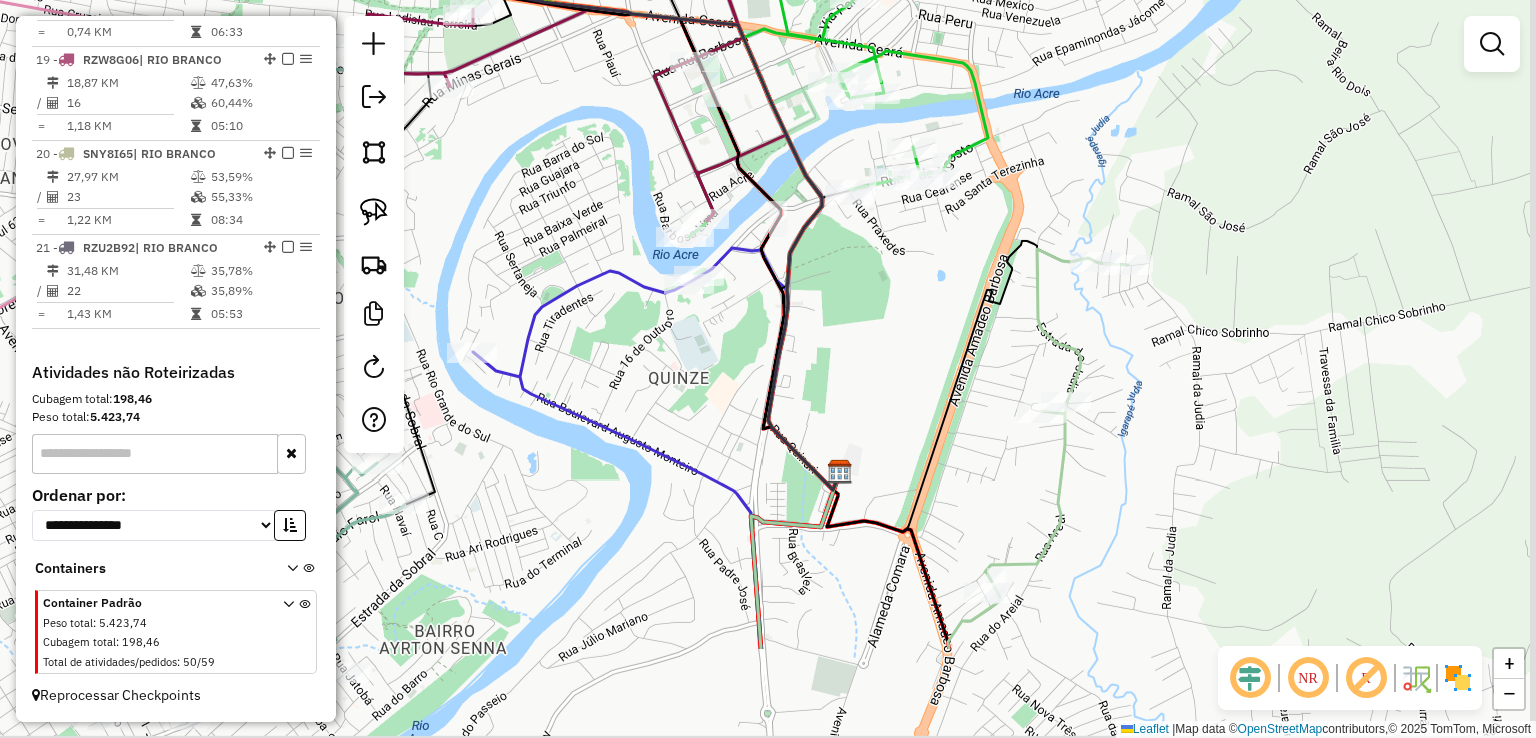 drag, startPoint x: 1012, startPoint y: 407, endPoint x: 865, endPoint y: 232, distance: 228.54759 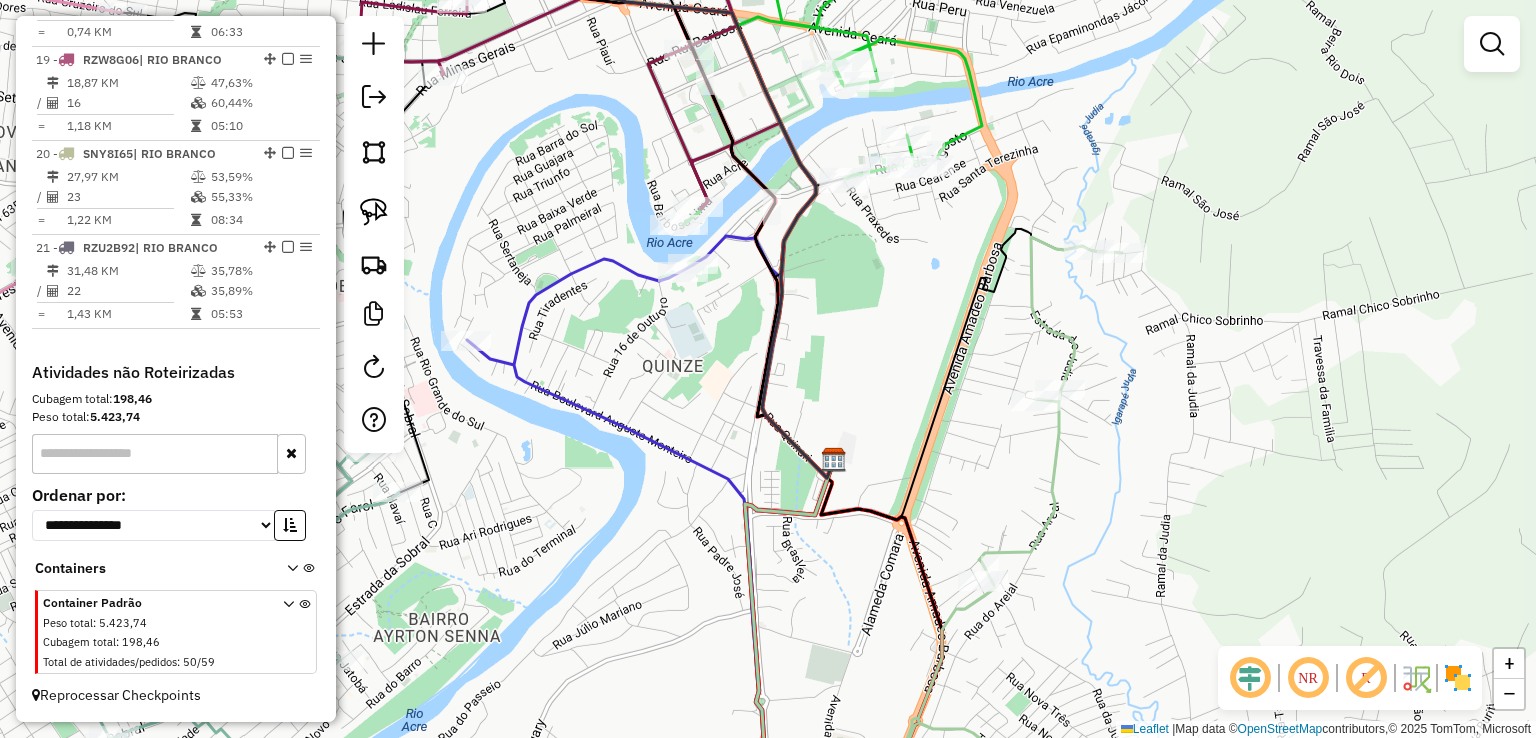 click 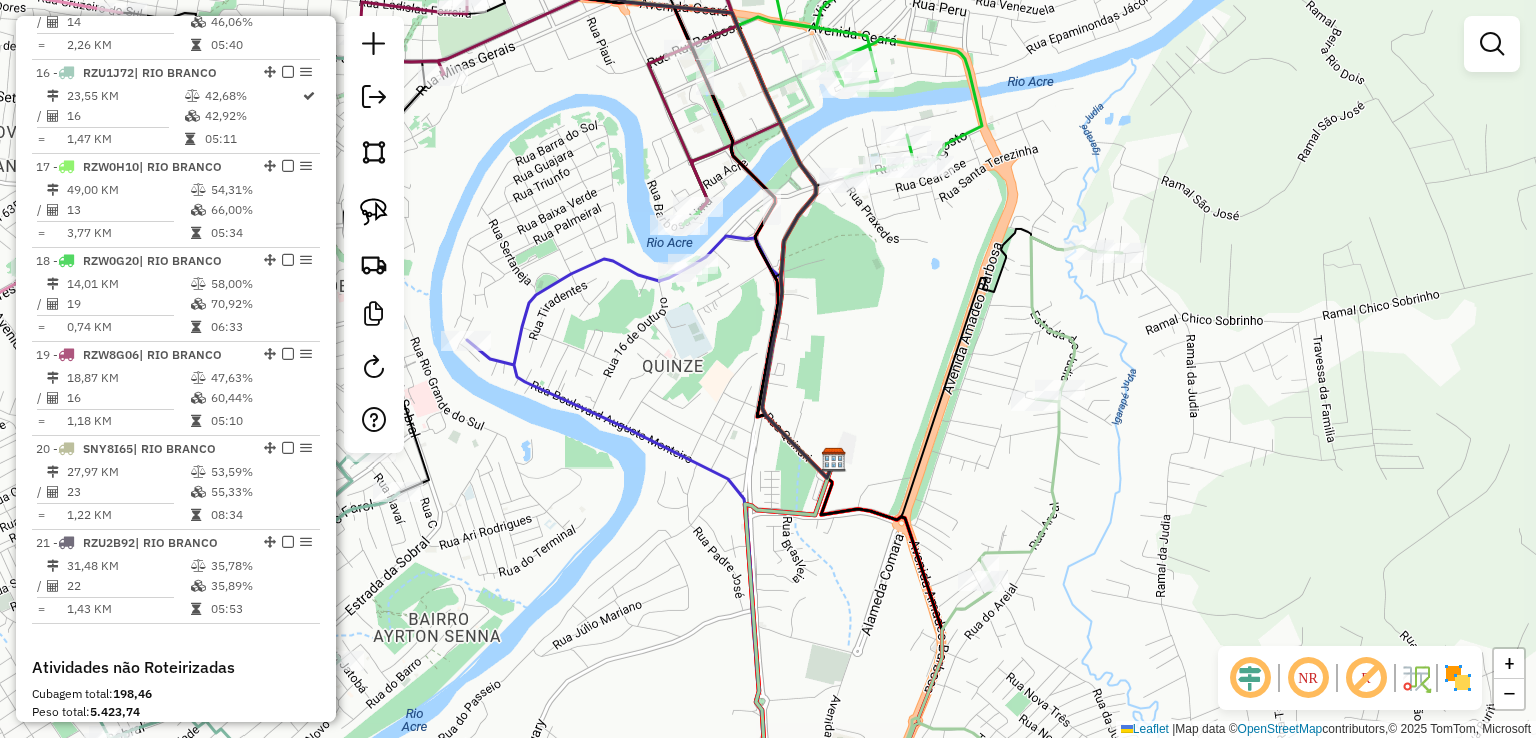 select on "*********" 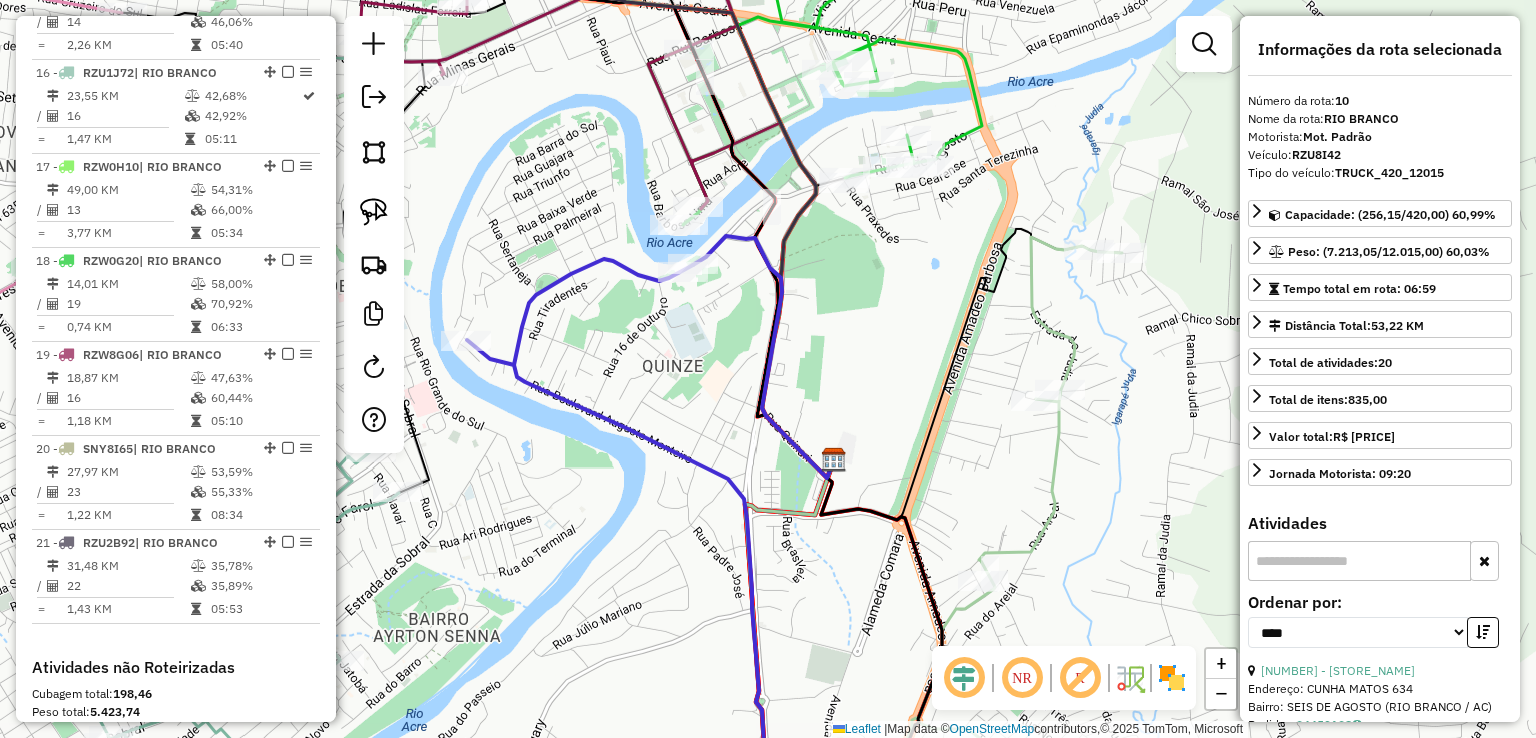 scroll, scrollTop: 1664, scrollLeft: 0, axis: vertical 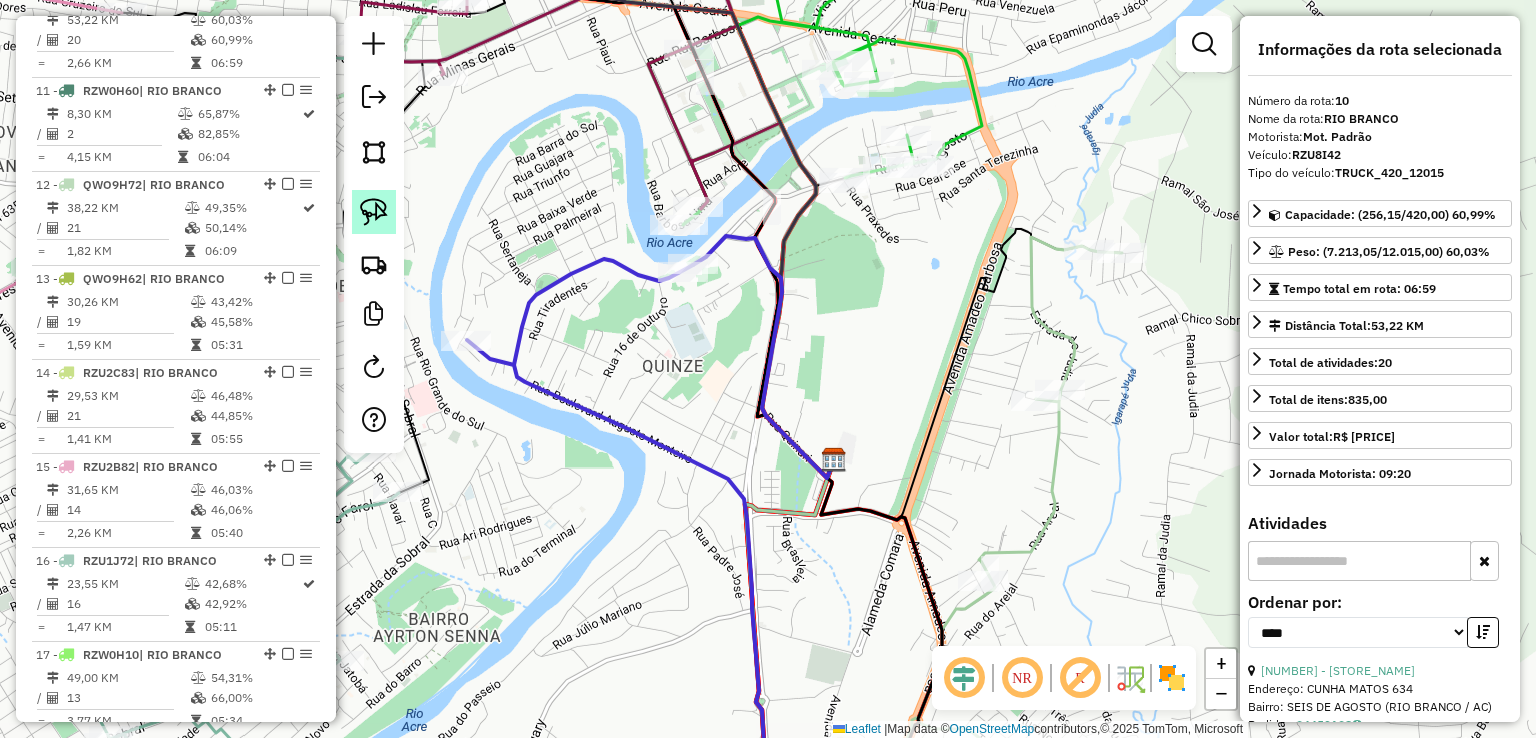 click 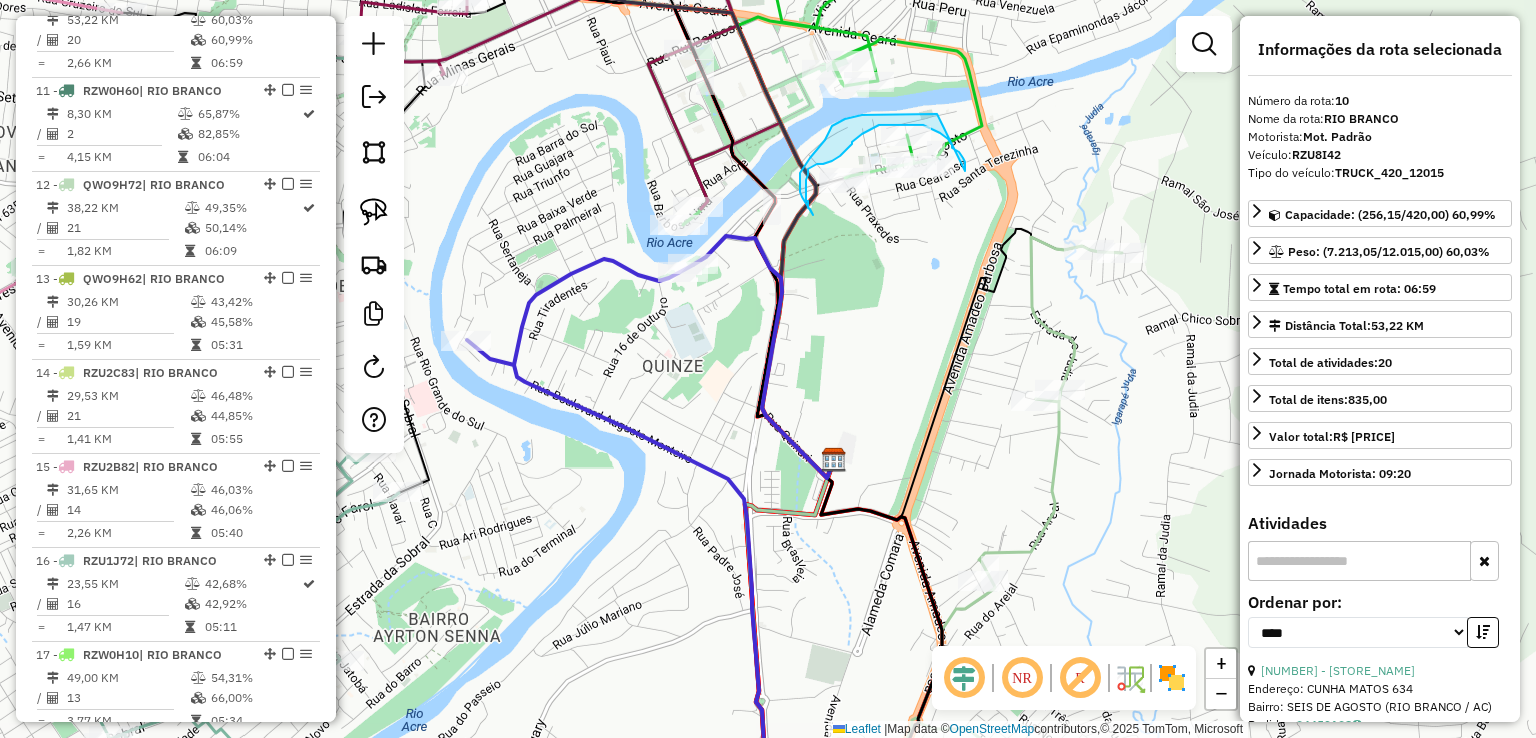 drag, startPoint x: 965, startPoint y: 171, endPoint x: 937, endPoint y: 114, distance: 63.505905 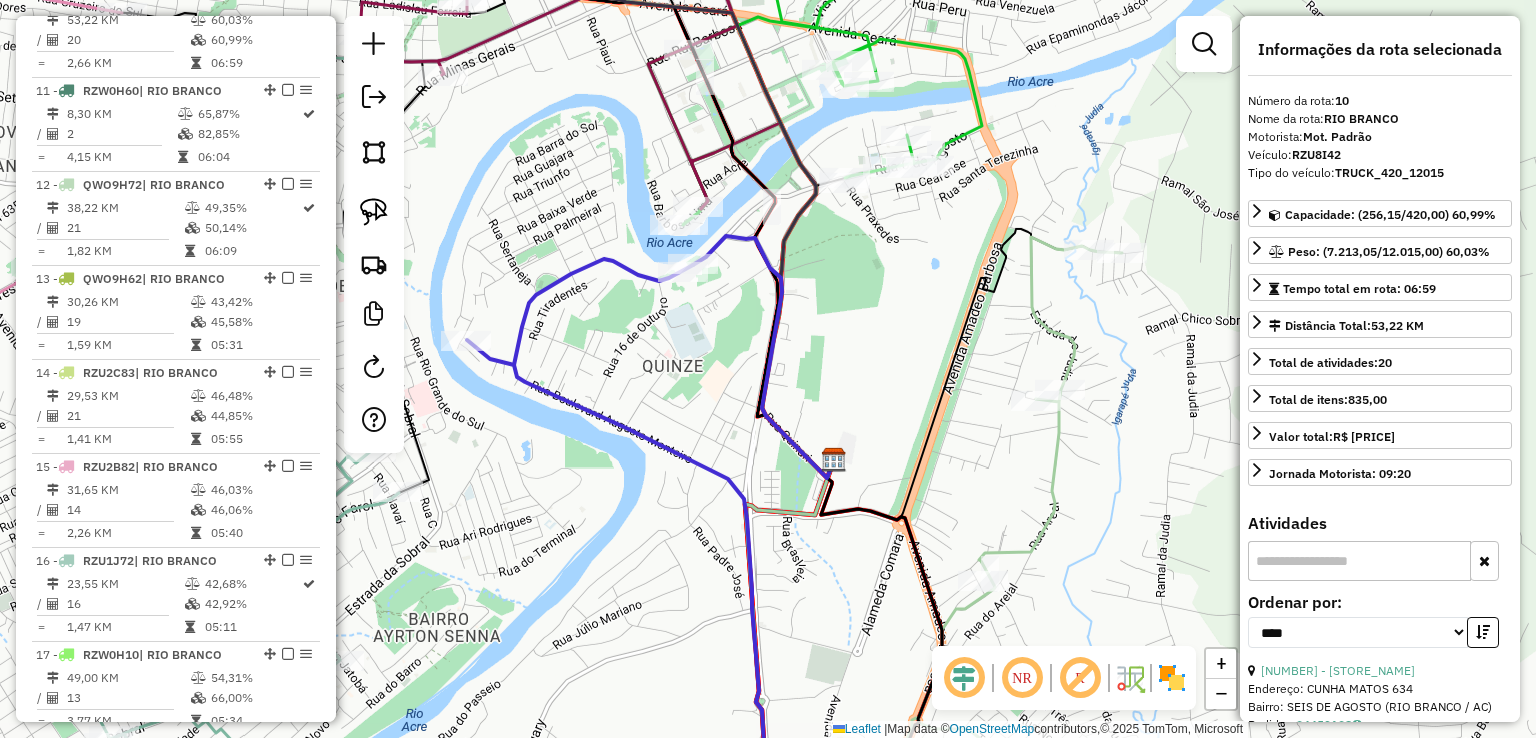 click 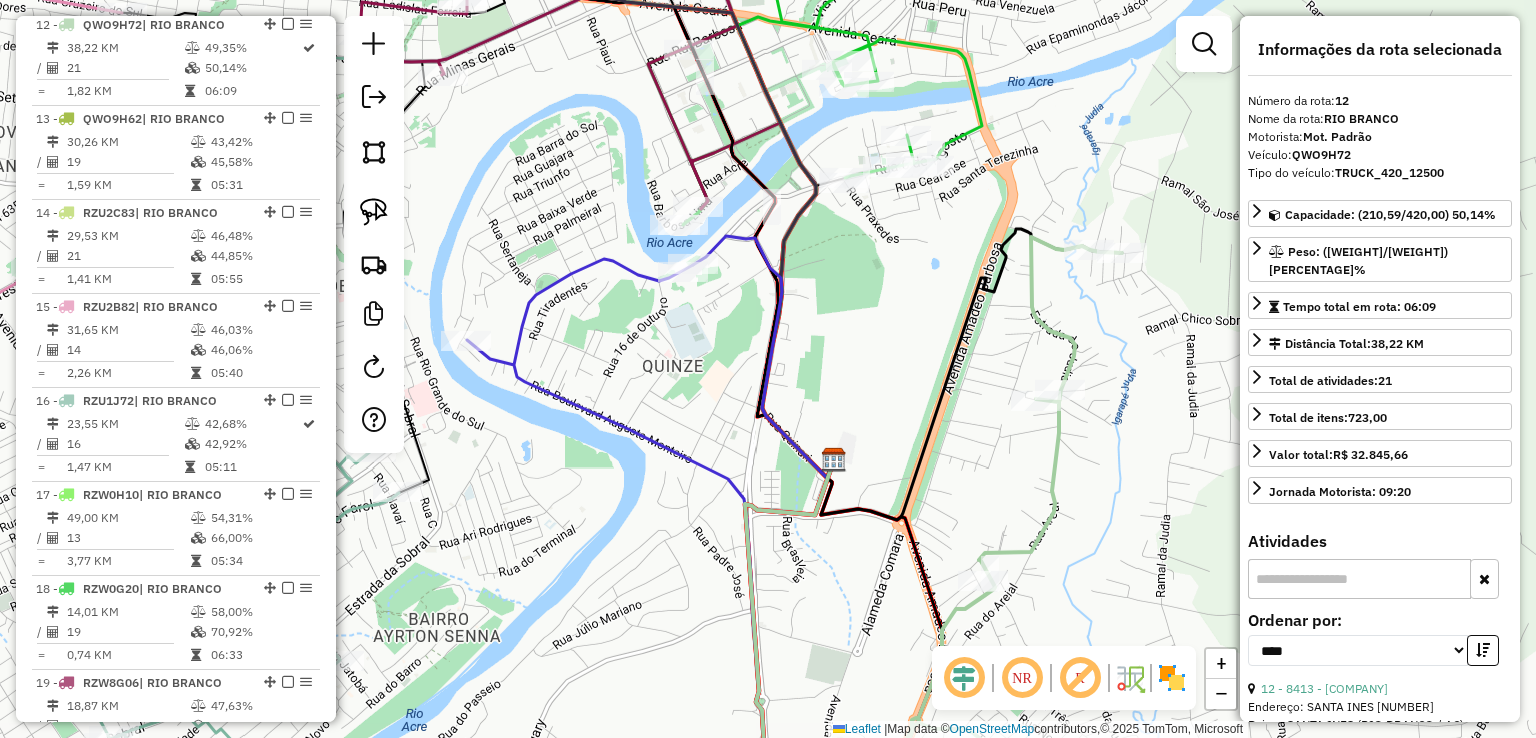 scroll, scrollTop: 1852, scrollLeft: 0, axis: vertical 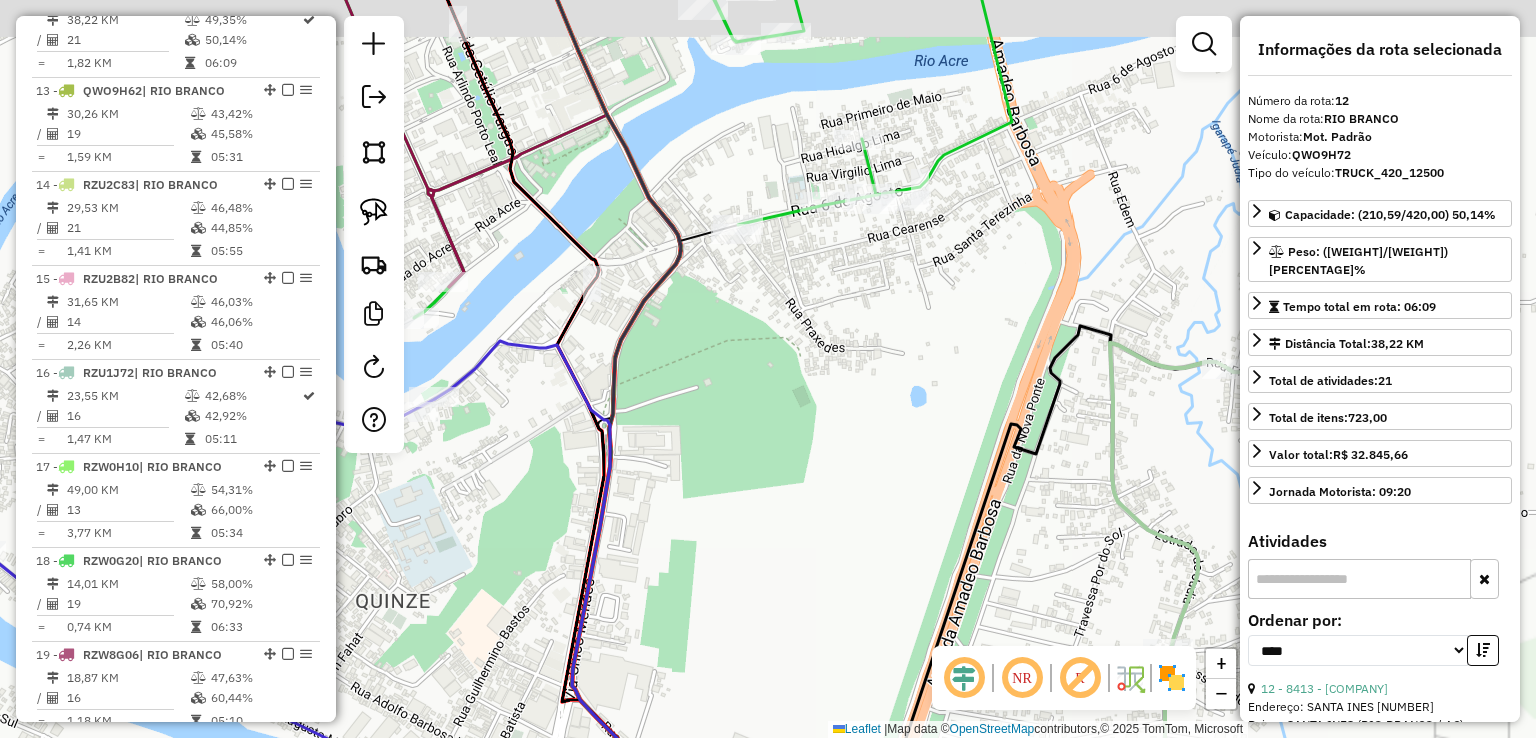 click on "Janela de atendimento Grade de atendimento Capacidade Transportadoras Veículos Cliente Pedidos  Rotas Selecione os dias de semana para filtrar as janelas de atendimento  Seg   Ter   Qua   Qui   Sex   Sáb   Dom  Informe o período da janela de atendimento: De: Até:  Filtrar exatamente a janela do cliente  Considerar janela de atendimento padrão  Selecione os dias de semana para filtrar as grades de atendimento  Seg   Ter   Qua   Qui   Sex   Sáb   Dom   Considerar clientes sem dia de atendimento cadastrado  Clientes fora do dia de atendimento selecionado Filtrar as atividades entre os valores definidos abaixo:  Peso mínimo:   Peso máximo:   Cubagem mínima:   Cubagem máxima:   De:   Até:  Filtrar as atividades entre o tempo de atendimento definido abaixo:  De:   Até:   Considerar capacidade total dos clientes não roteirizados Transportadora: Selecione um ou mais itens Tipo de veículo: Selecione um ou mais itens Veículo: Selecione um ou mais itens Motorista: Selecione um ou mais itens Nome: Rótulo:" 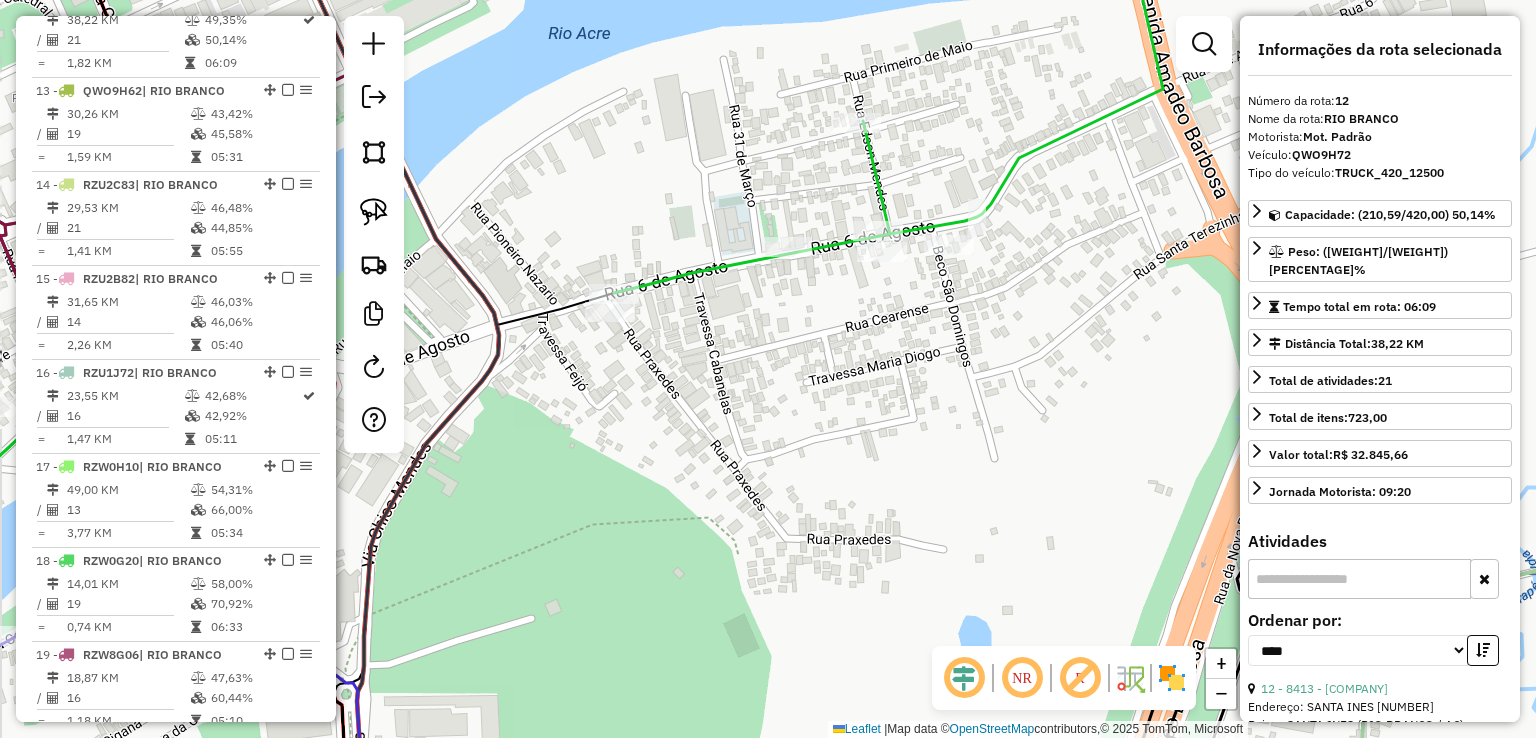 drag, startPoint x: 932, startPoint y: 275, endPoint x: 978, endPoint y: 289, distance: 48.08326 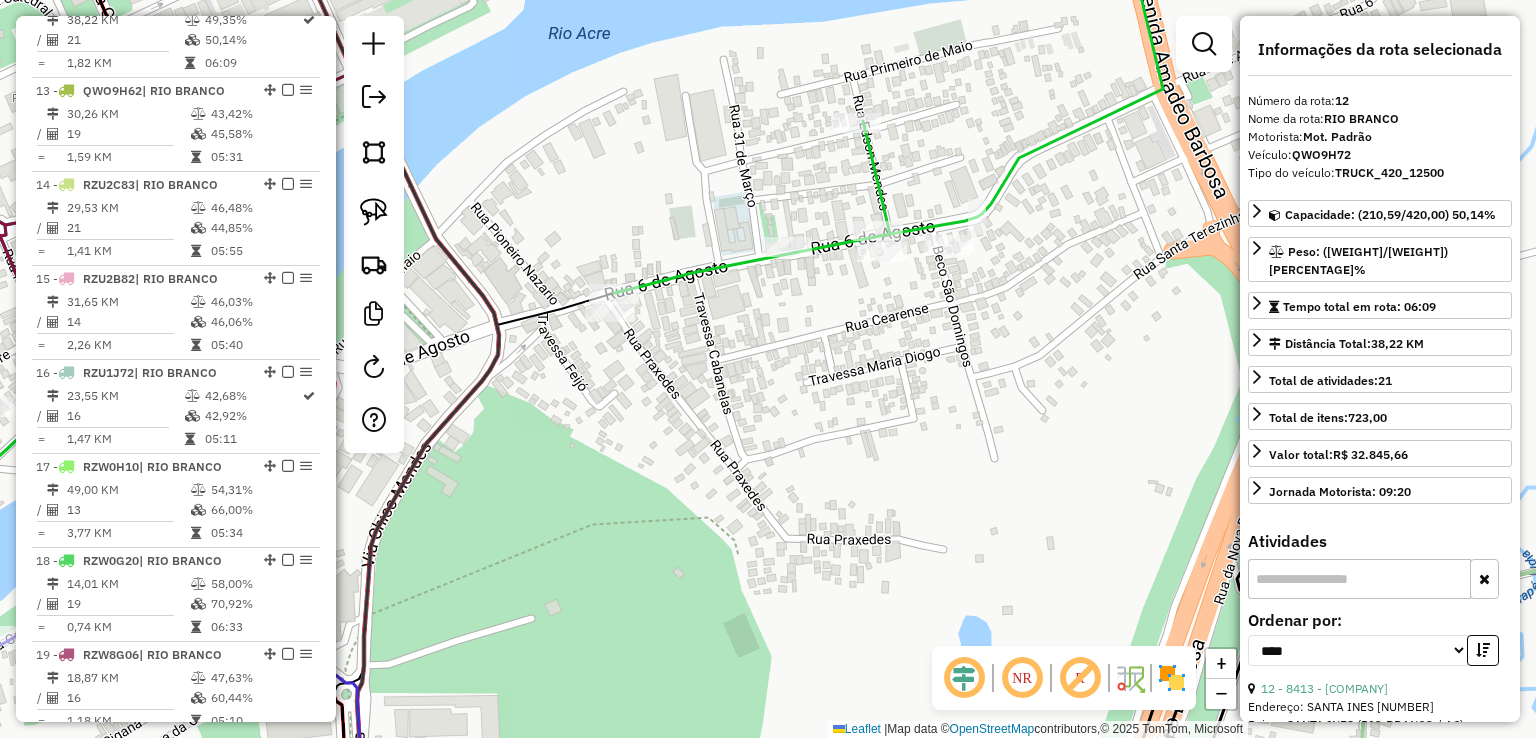 click 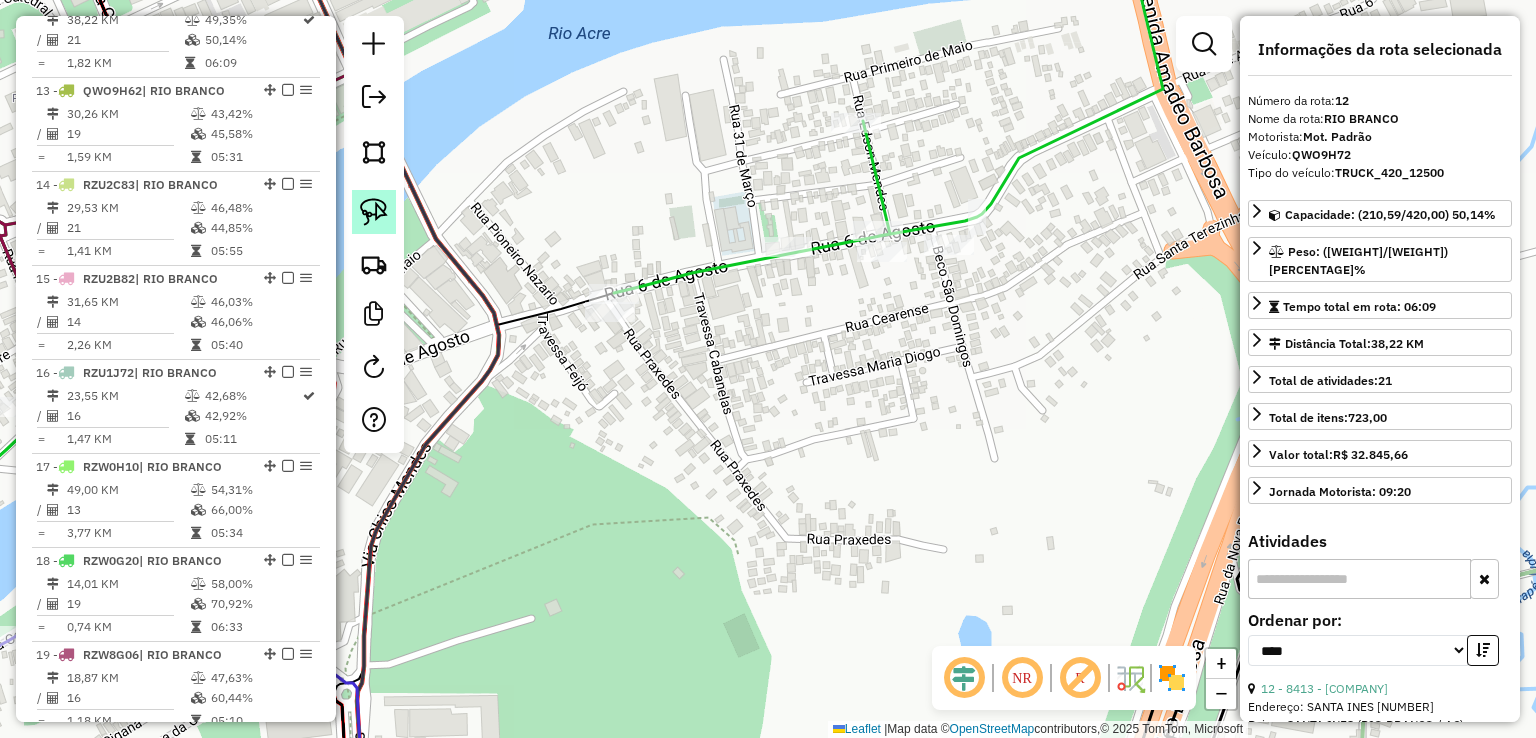 click 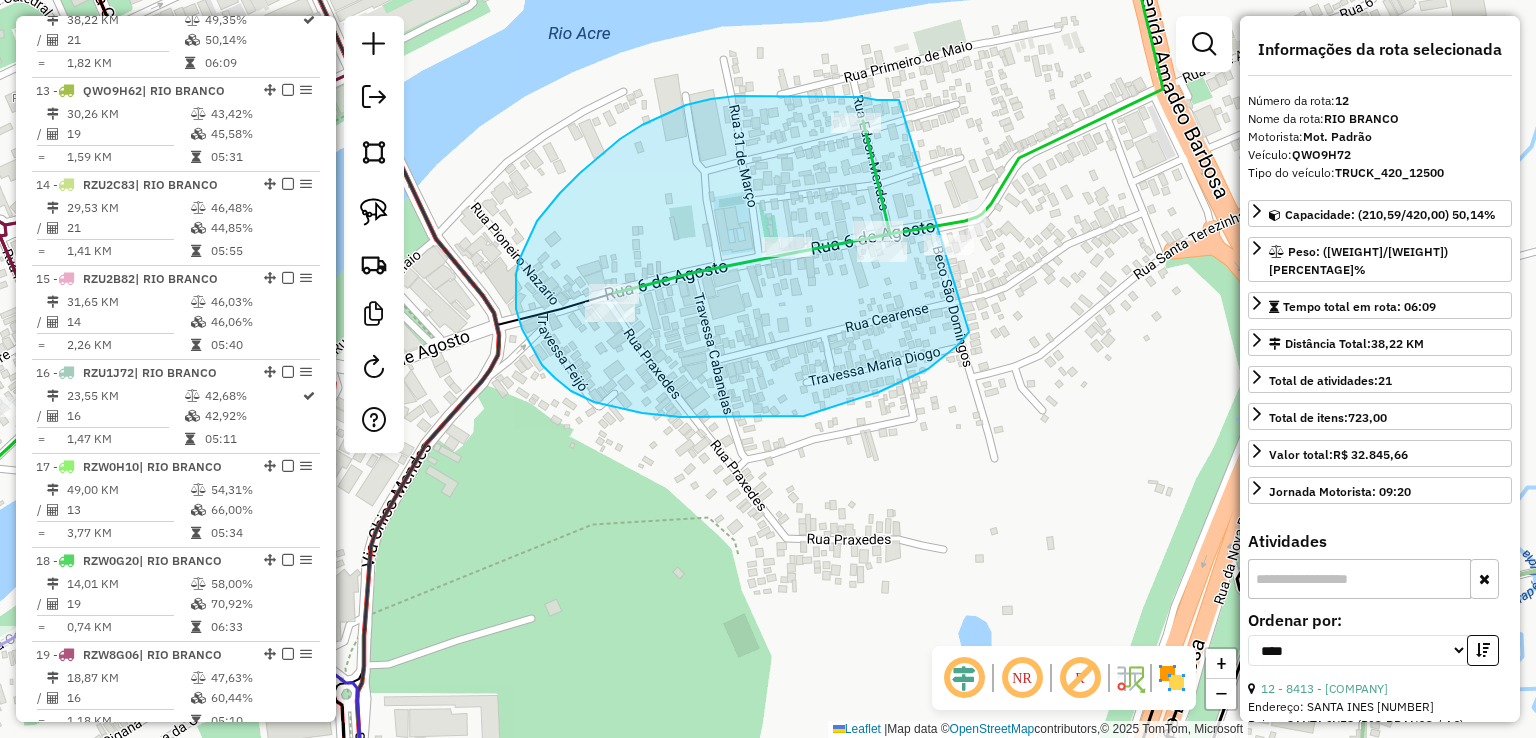 drag, startPoint x: 889, startPoint y: 100, endPoint x: 992, endPoint y: 282, distance: 209.12436 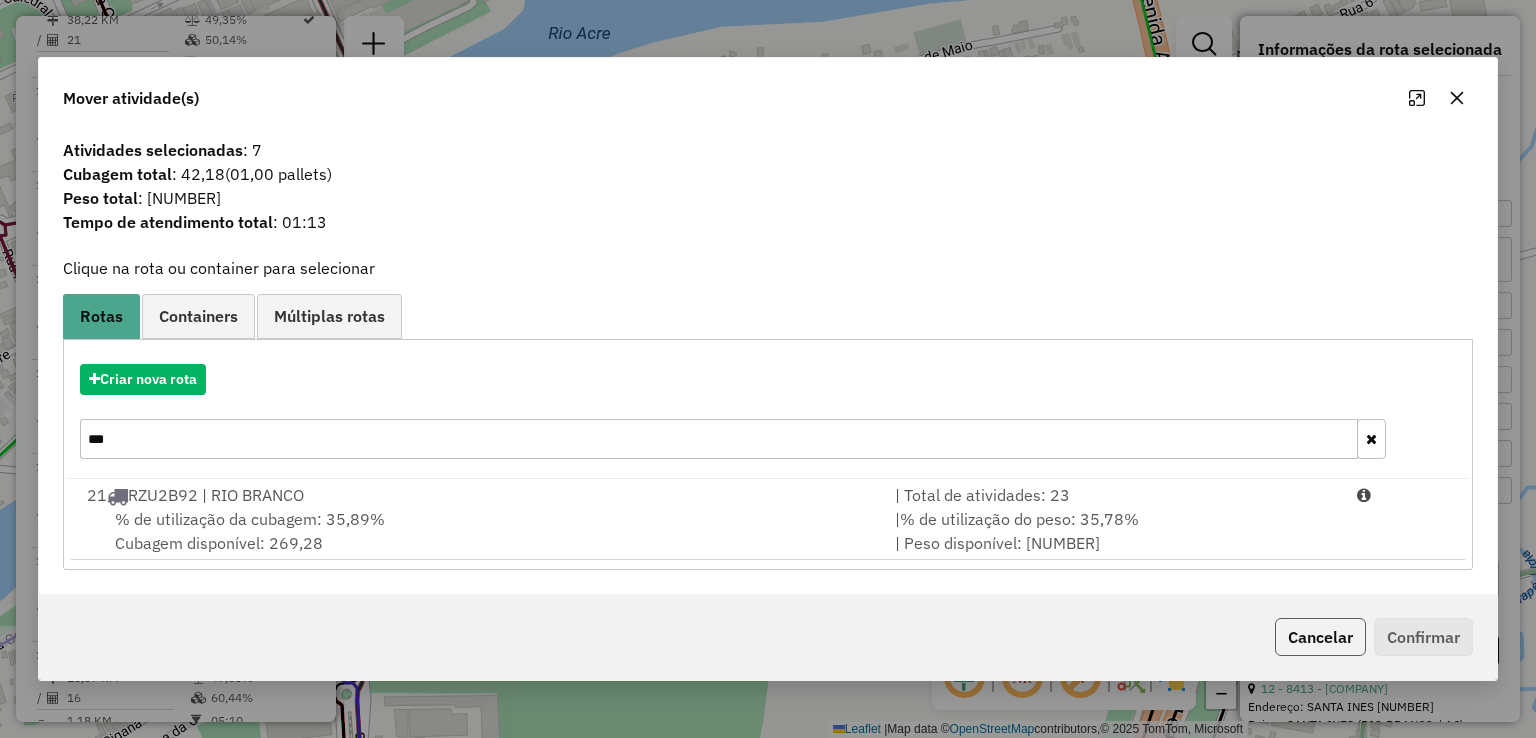 click on "Cancelar" 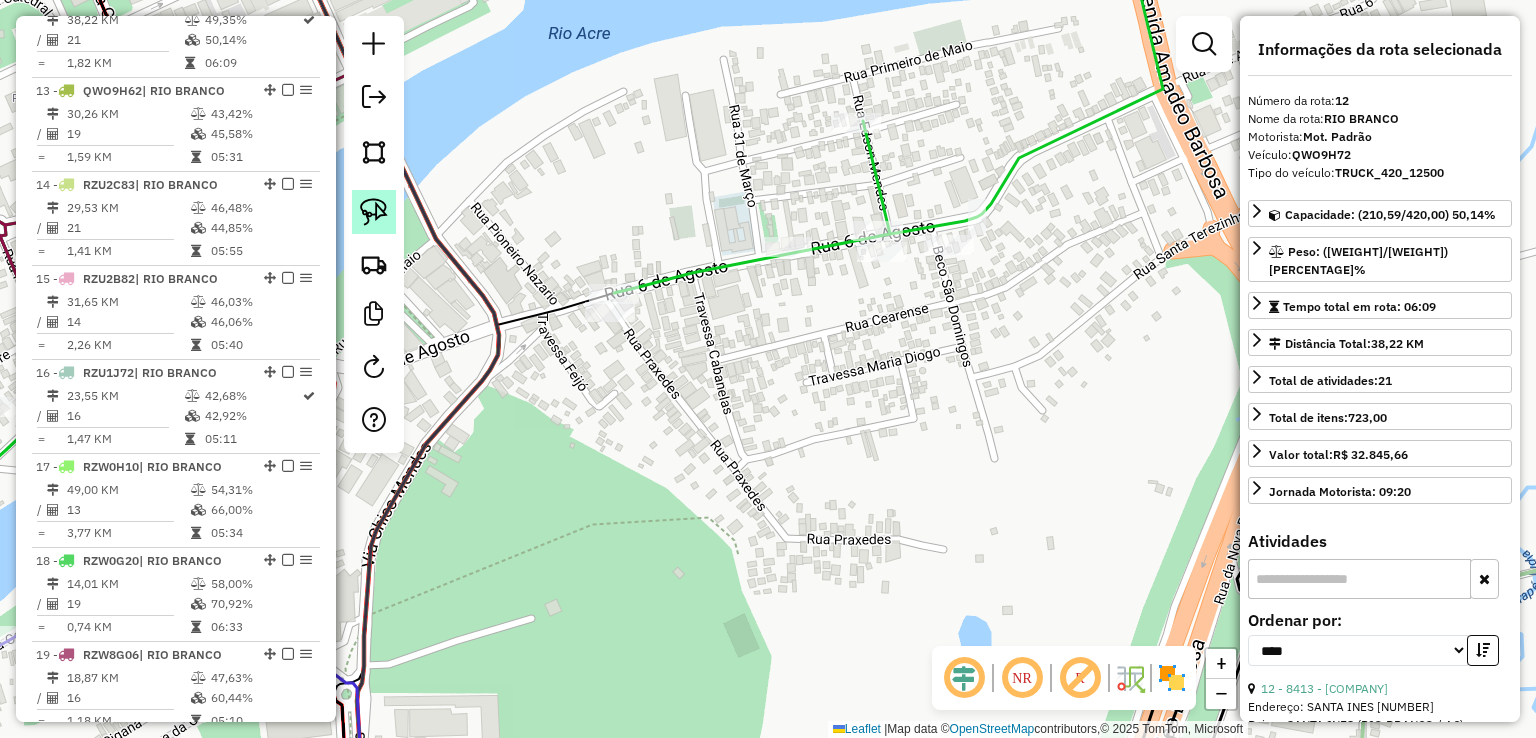 click 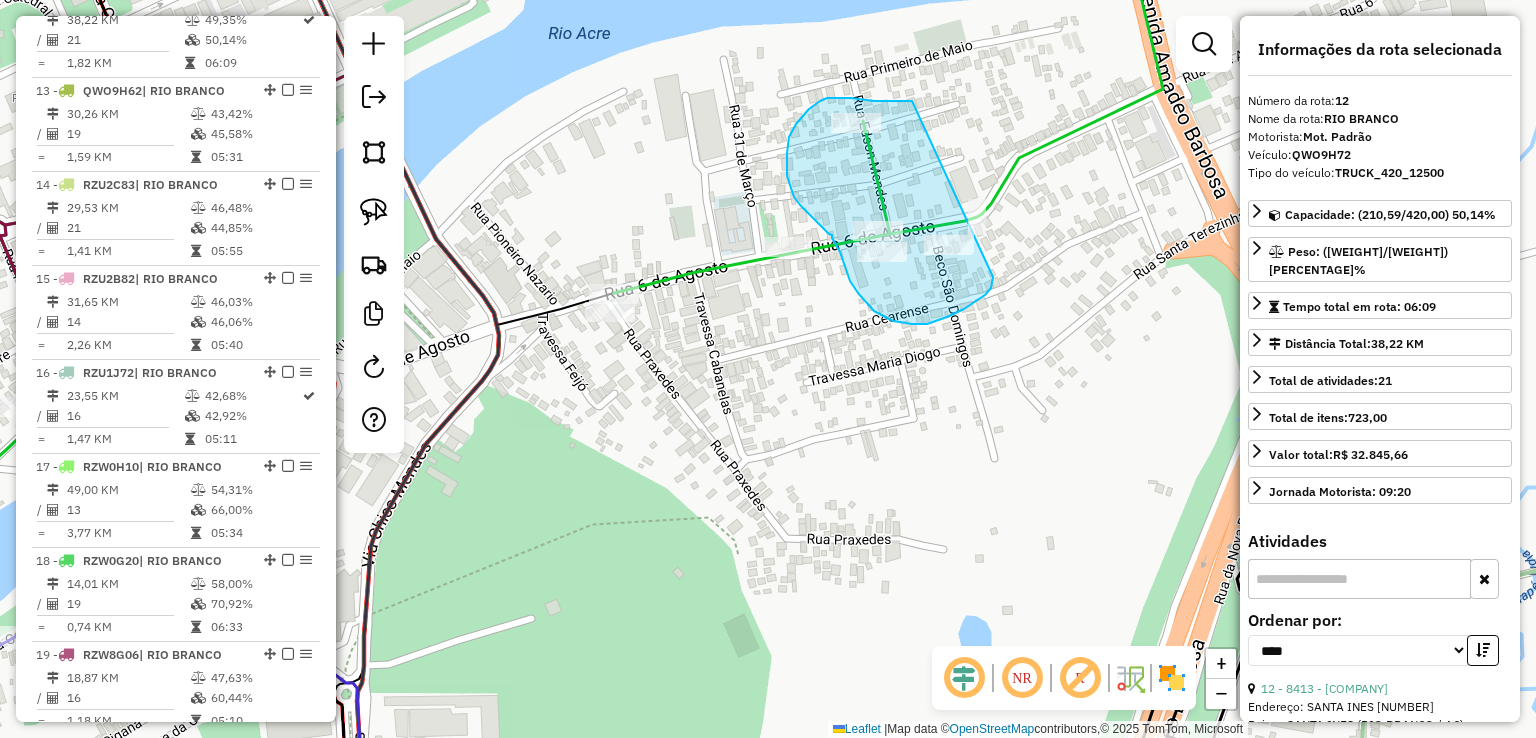 drag, startPoint x: 912, startPoint y: 101, endPoint x: 993, endPoint y: 277, distance: 193.74467 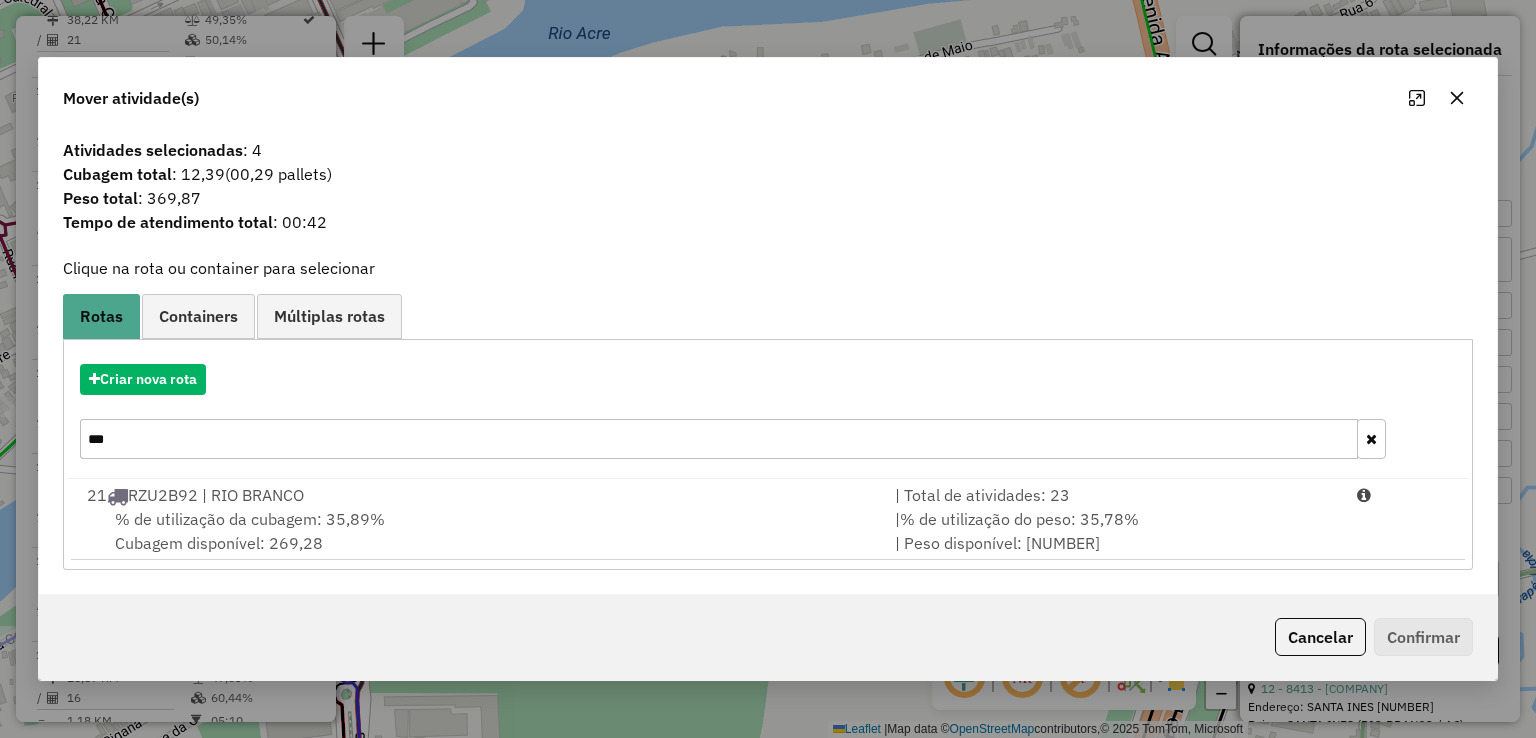 click on "***" at bounding box center (718, 439) 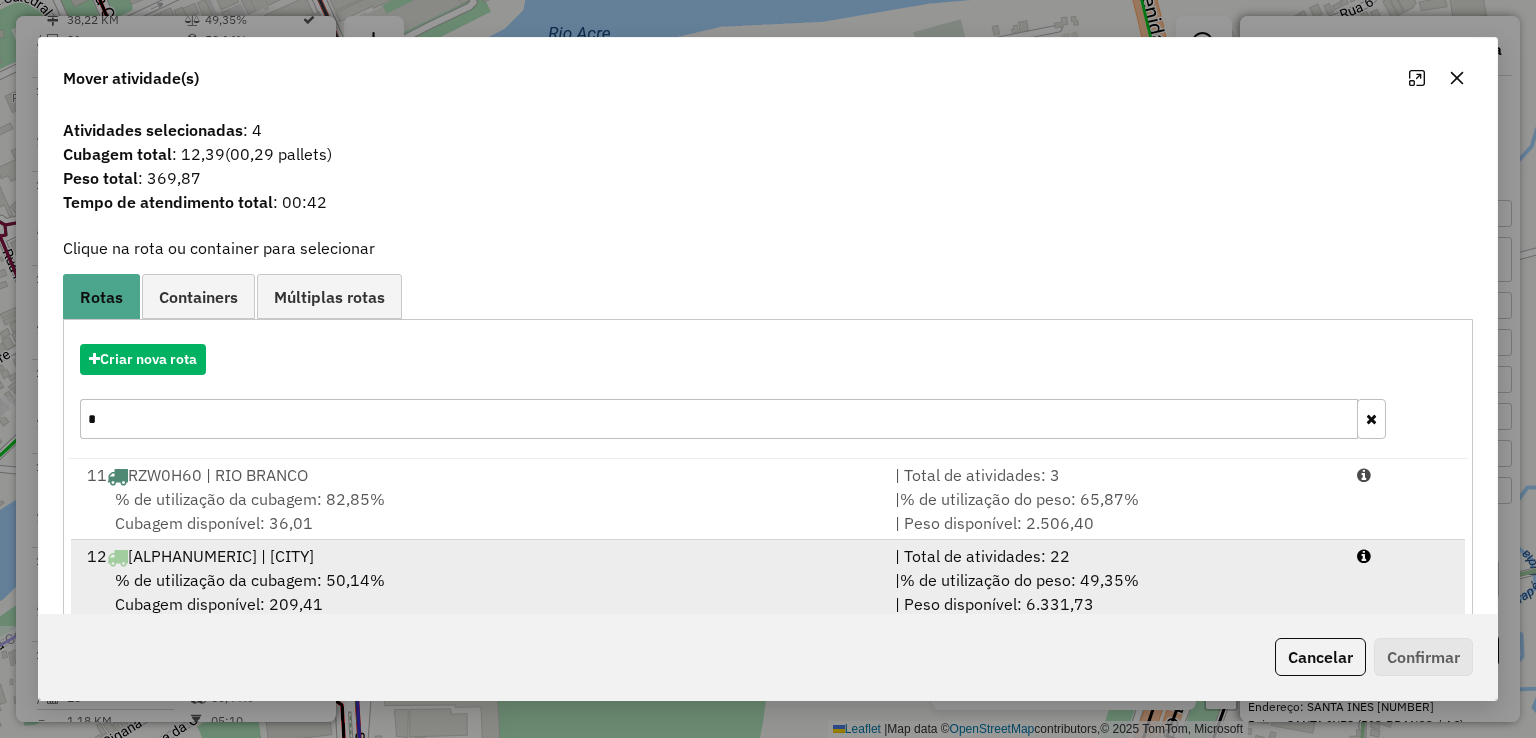 type on "*" 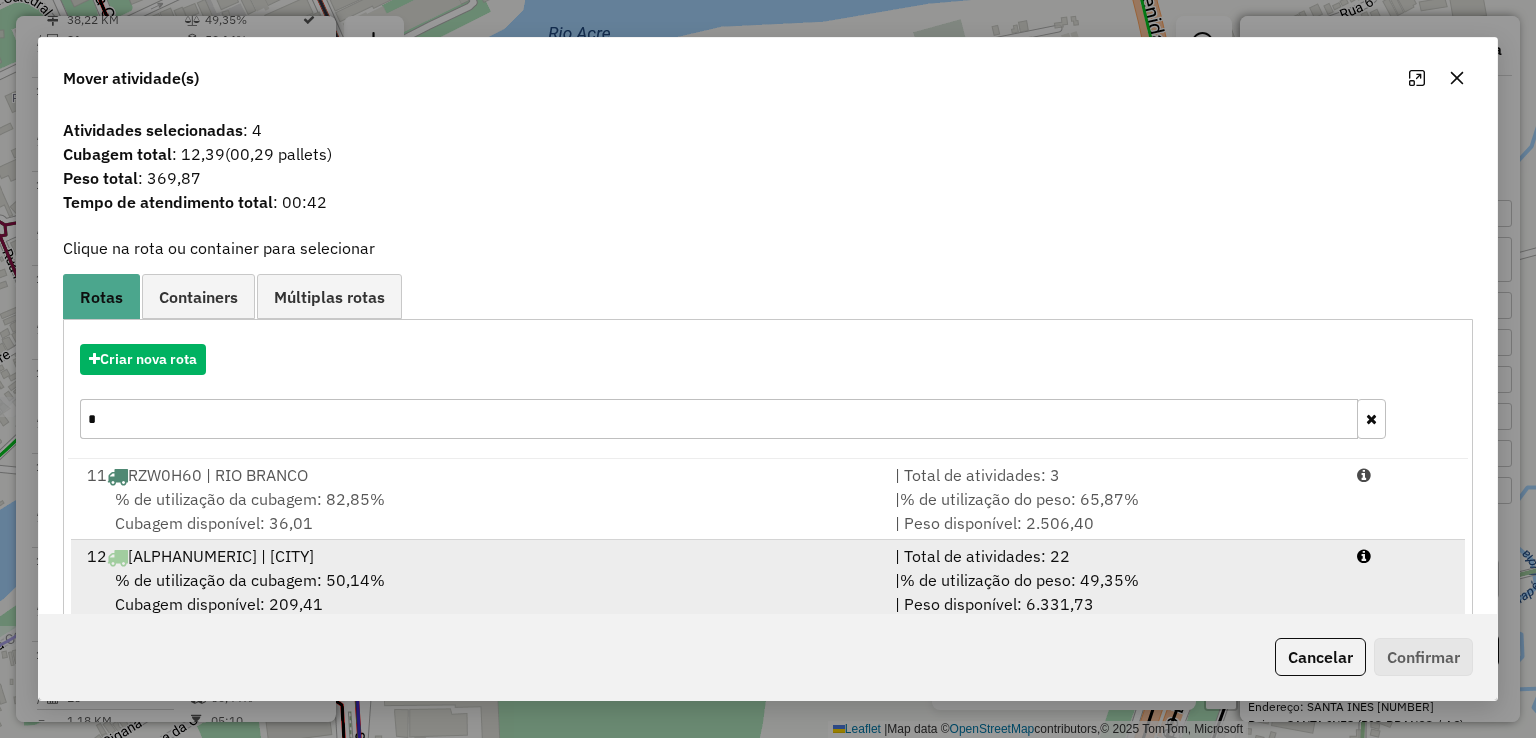 click on "12  QWO9H72 | RIO BRANCO" at bounding box center (479, 556) 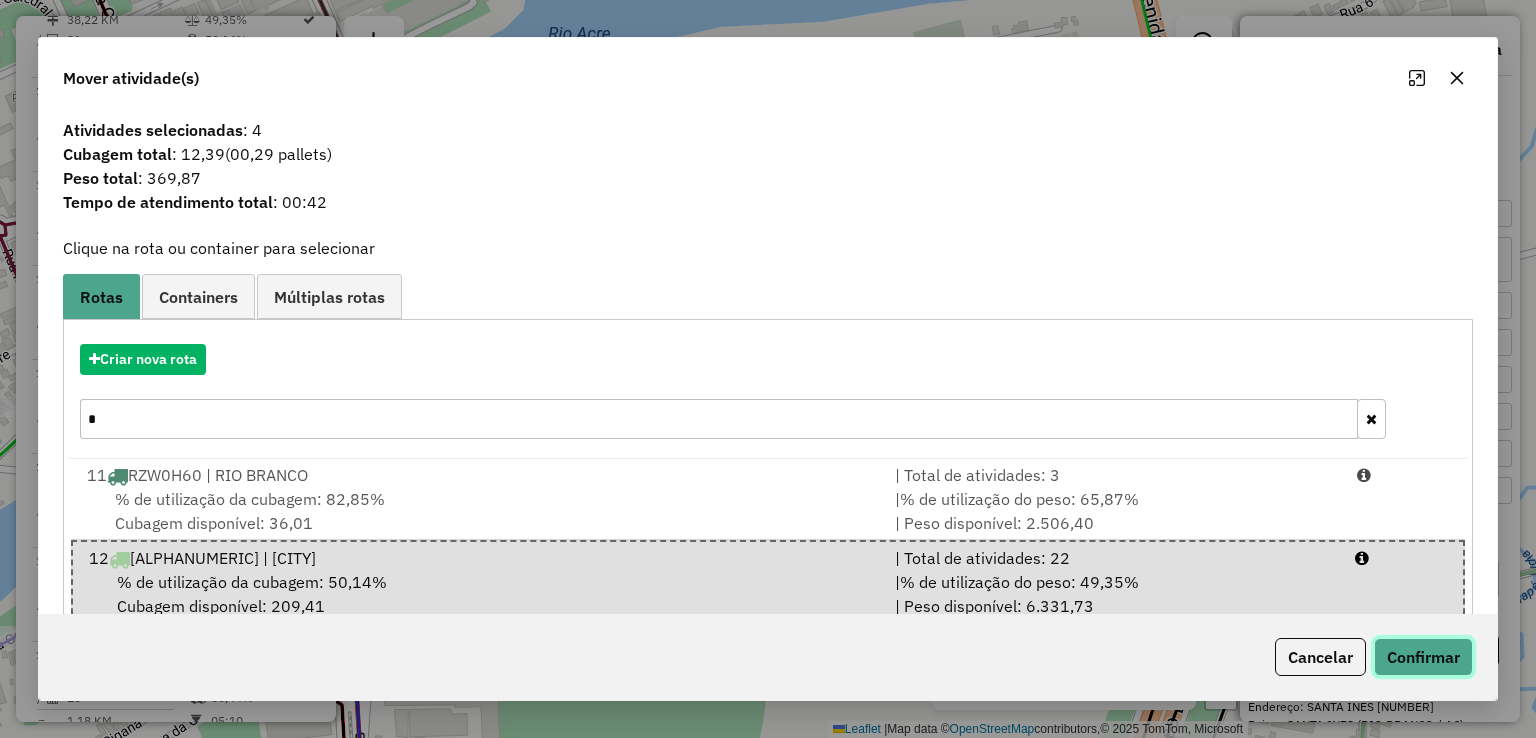 click on "Confirmar" 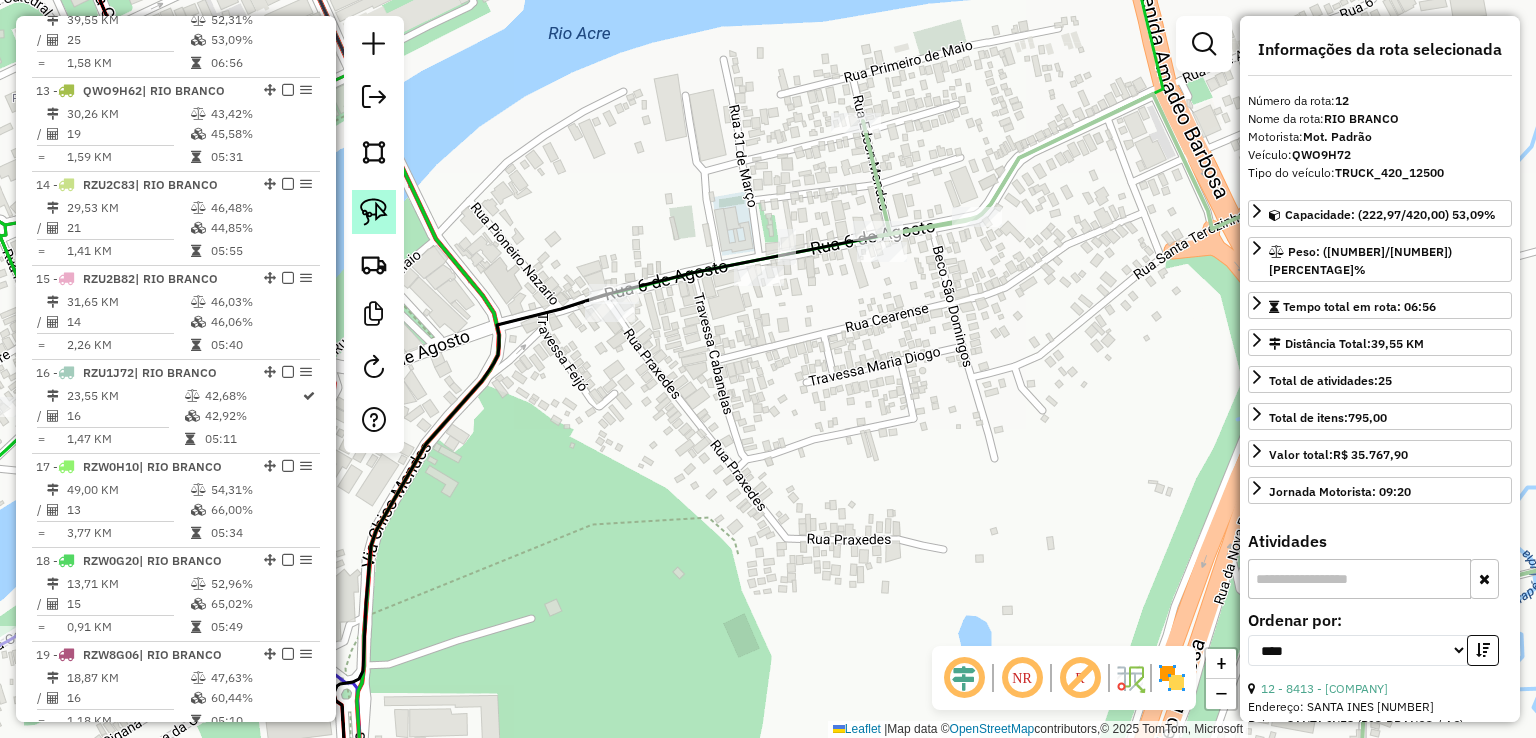 click 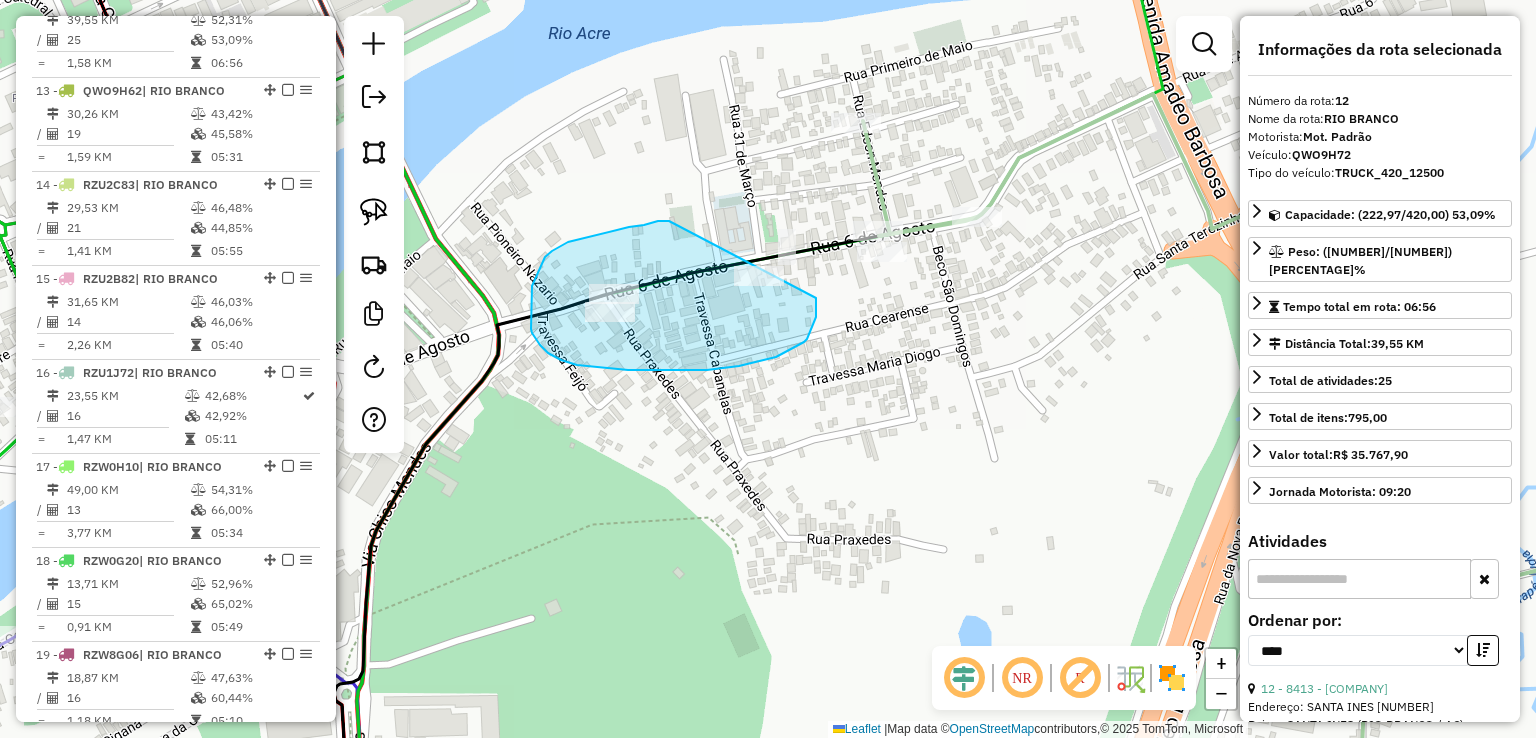 drag, startPoint x: 669, startPoint y: 221, endPoint x: 816, endPoint y: 297, distance: 165.48413 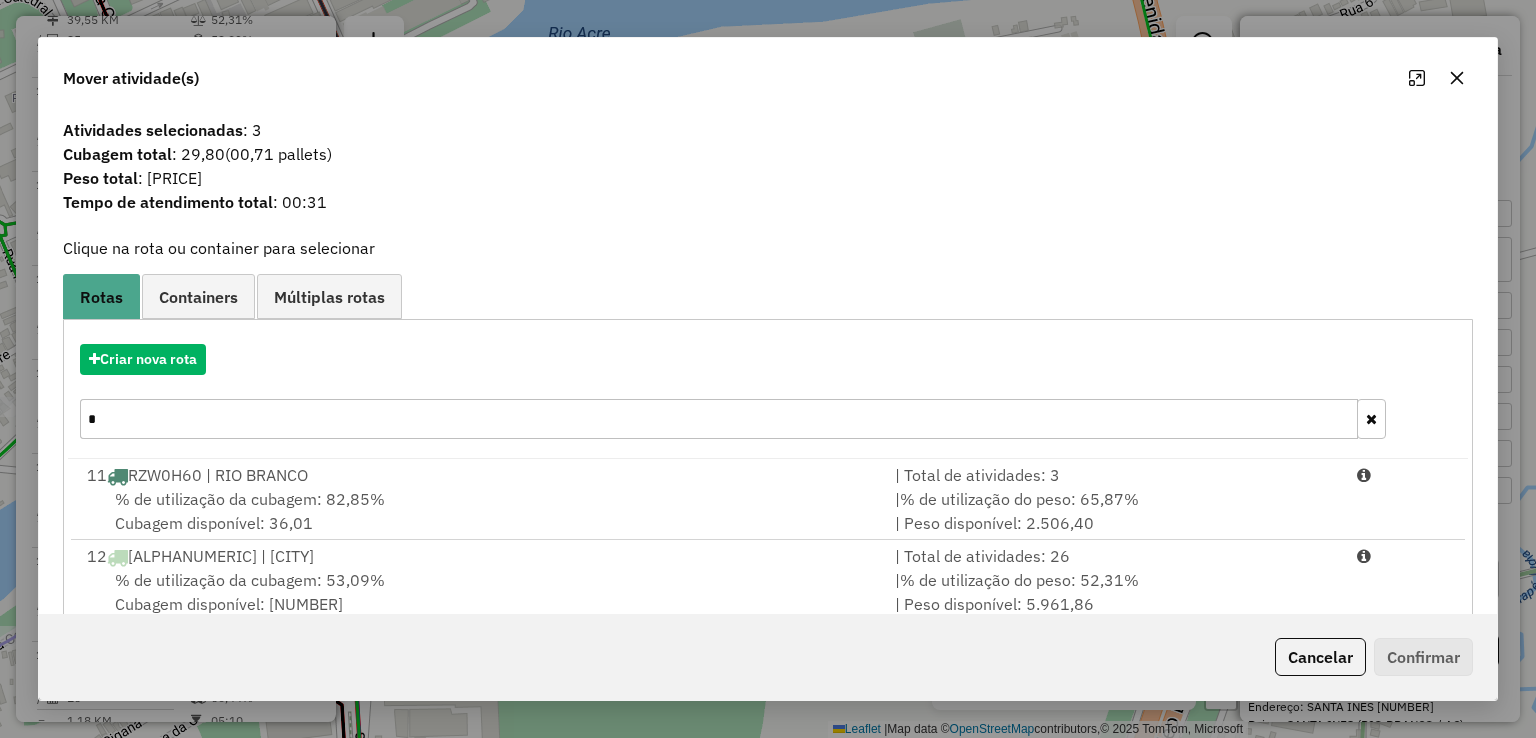 click on "*" at bounding box center (718, 419) 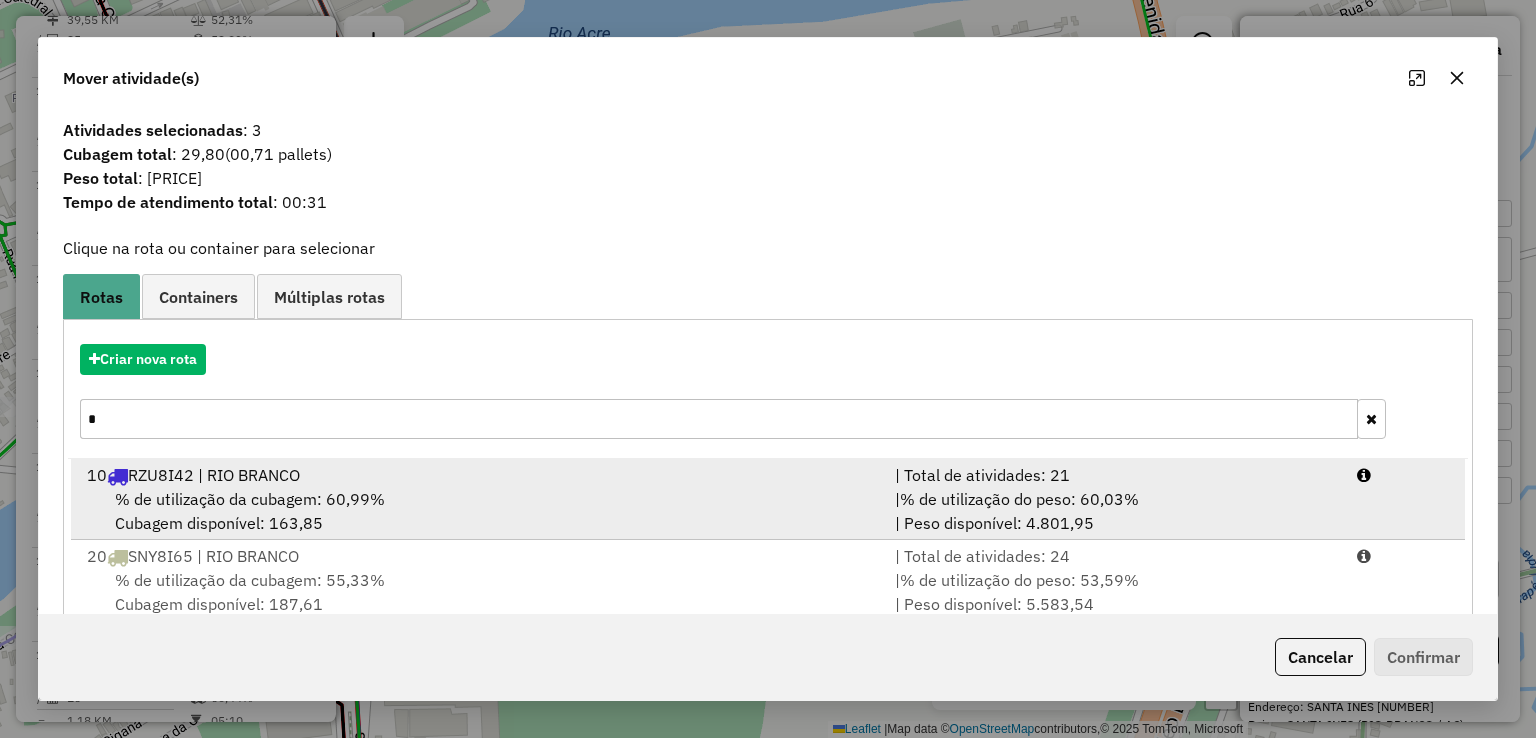 type on "*" 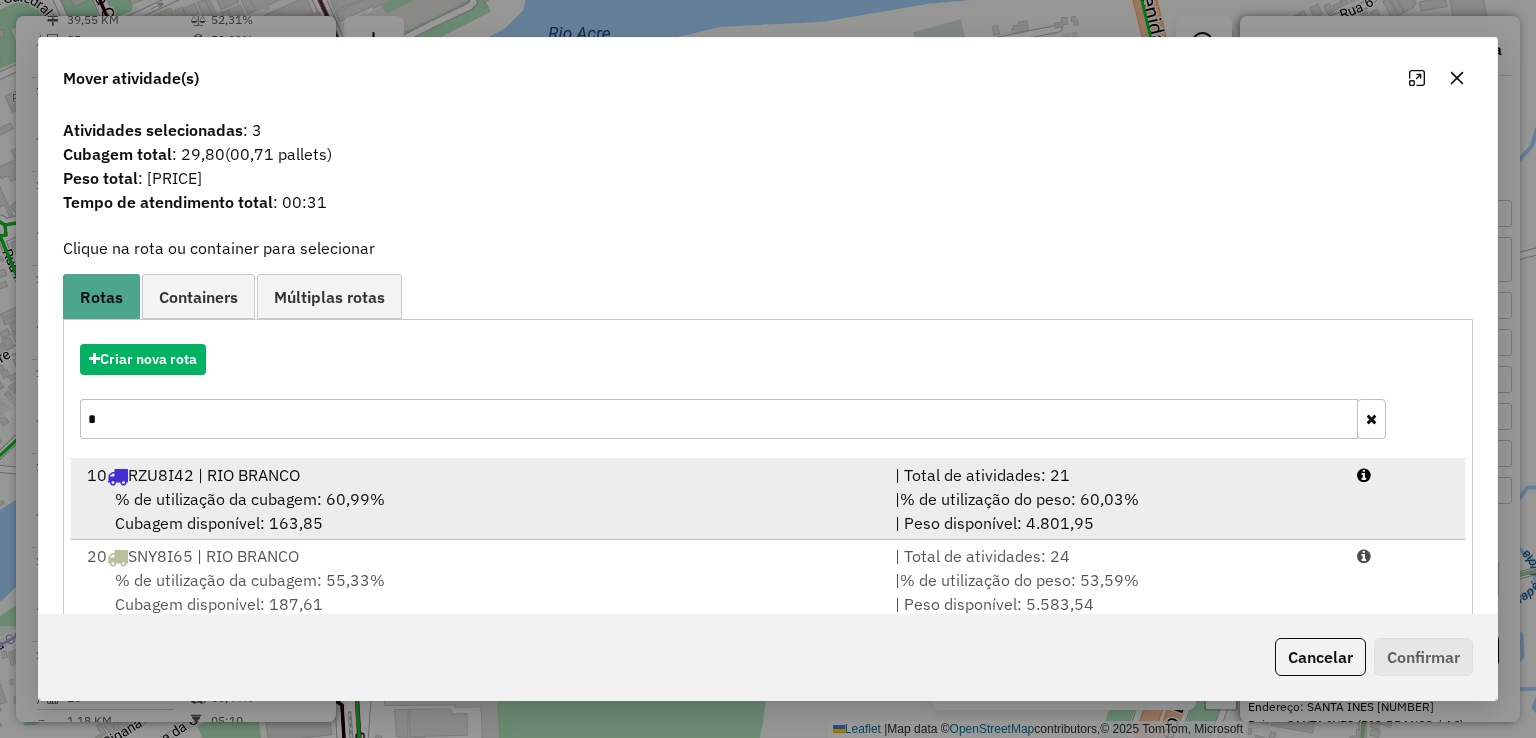 click on "10  RZU8I42 | RIO BRANCO" at bounding box center (479, 475) 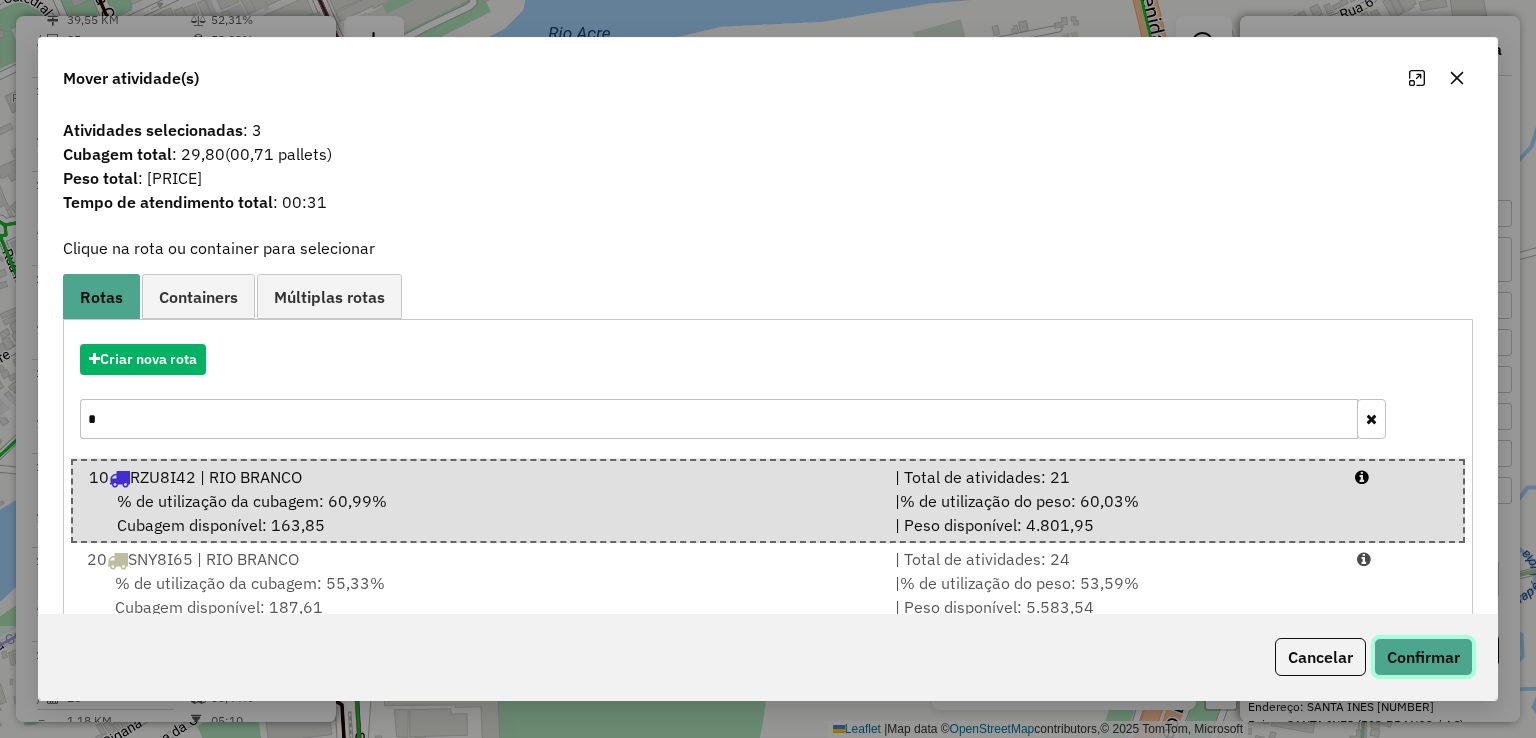 click on "Confirmar" 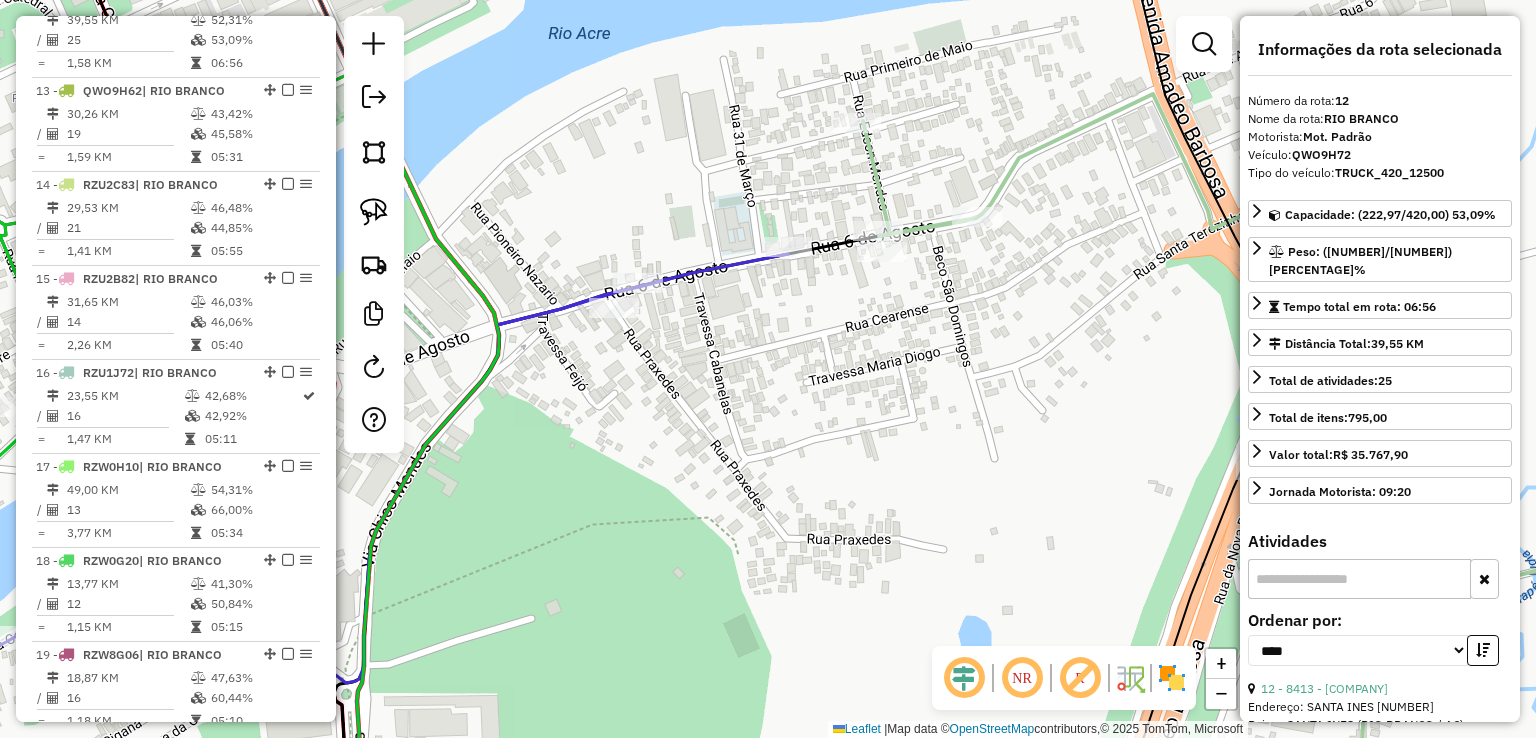 click 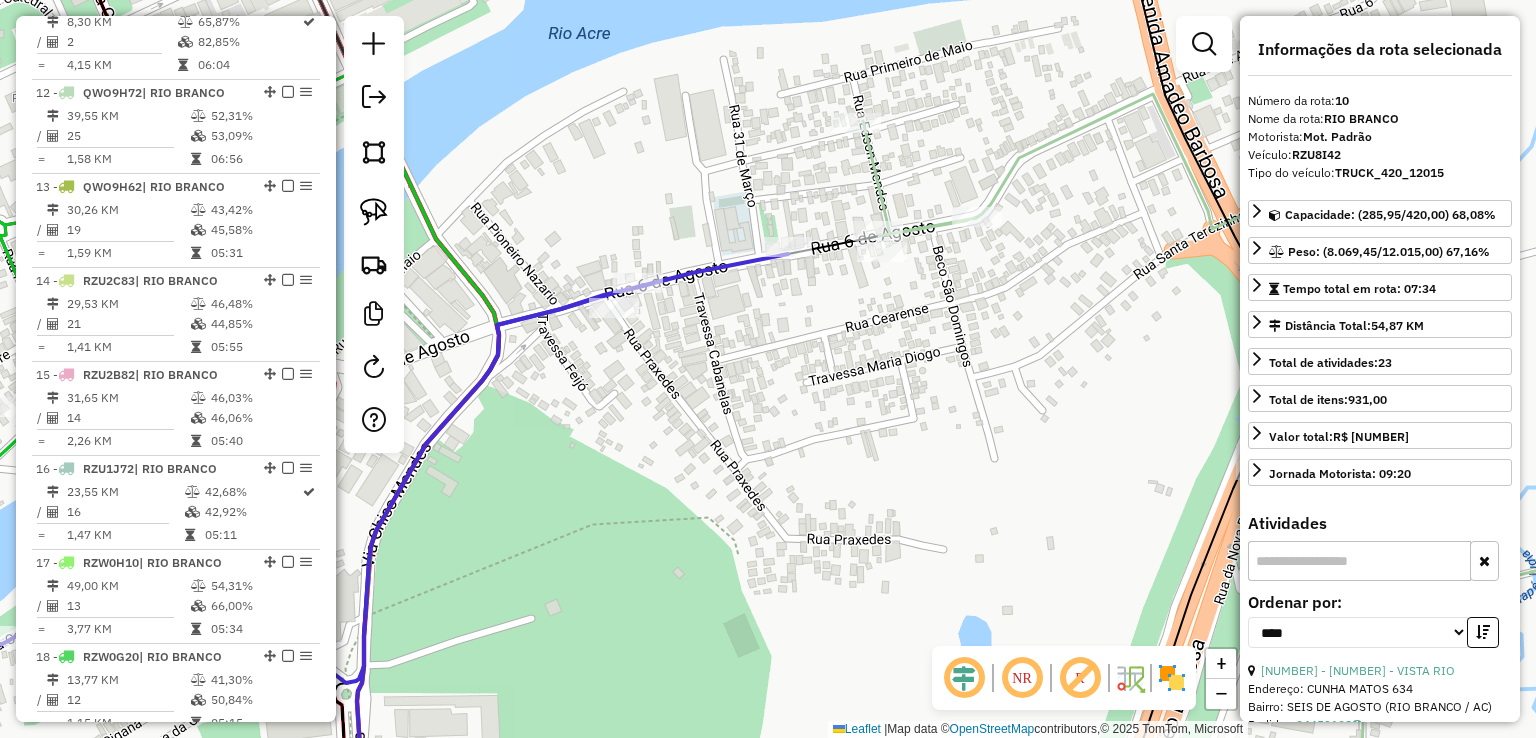 scroll, scrollTop: 1664, scrollLeft: 0, axis: vertical 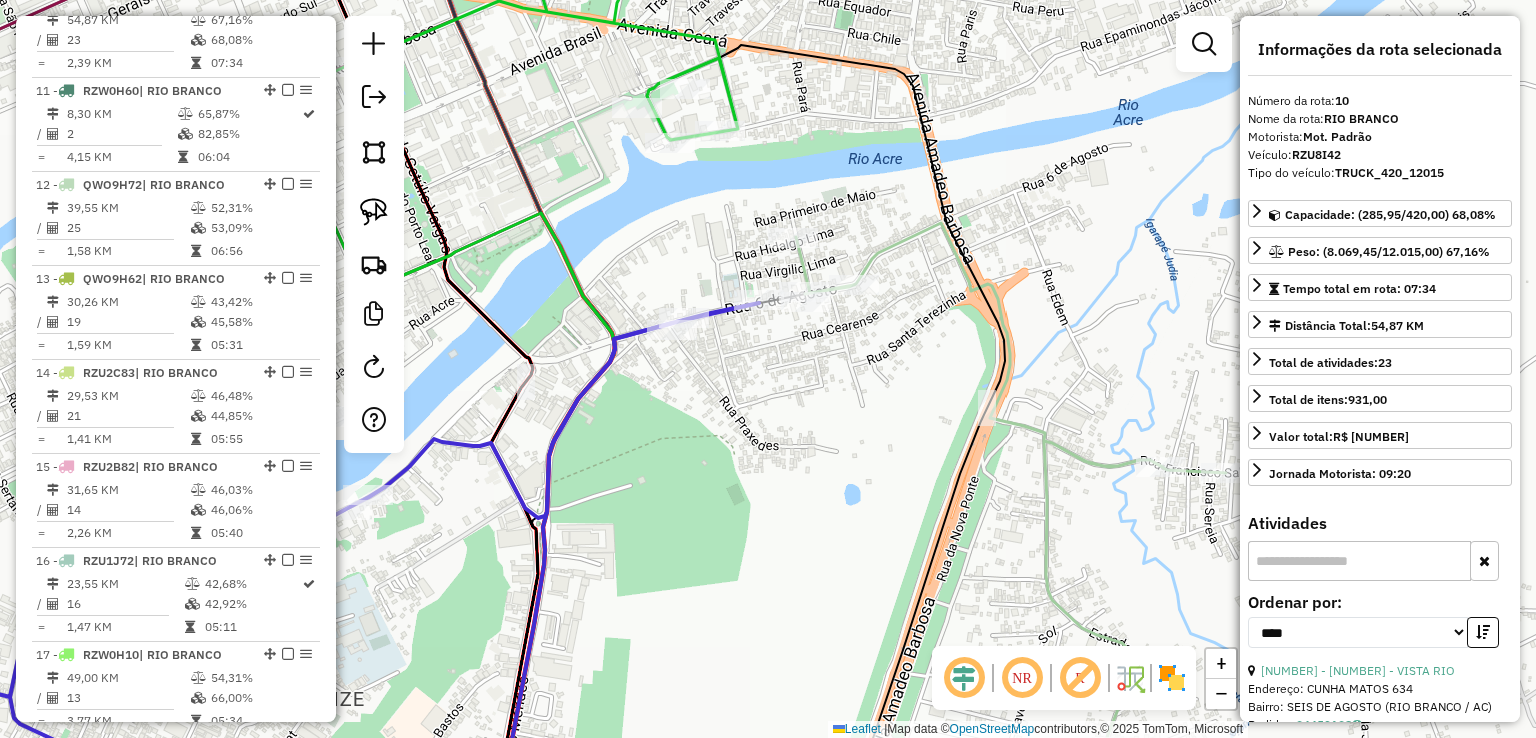 click 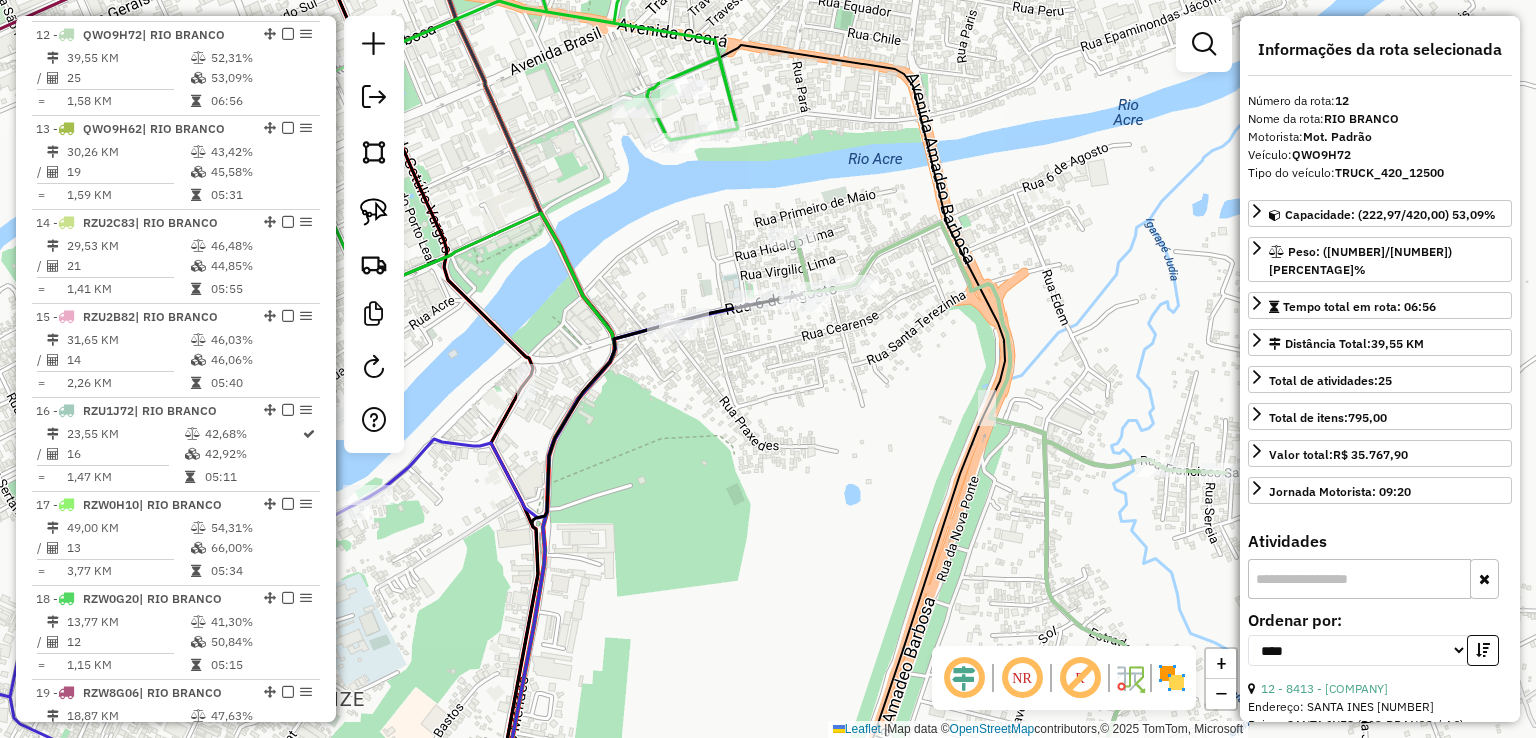 scroll, scrollTop: 1852, scrollLeft: 0, axis: vertical 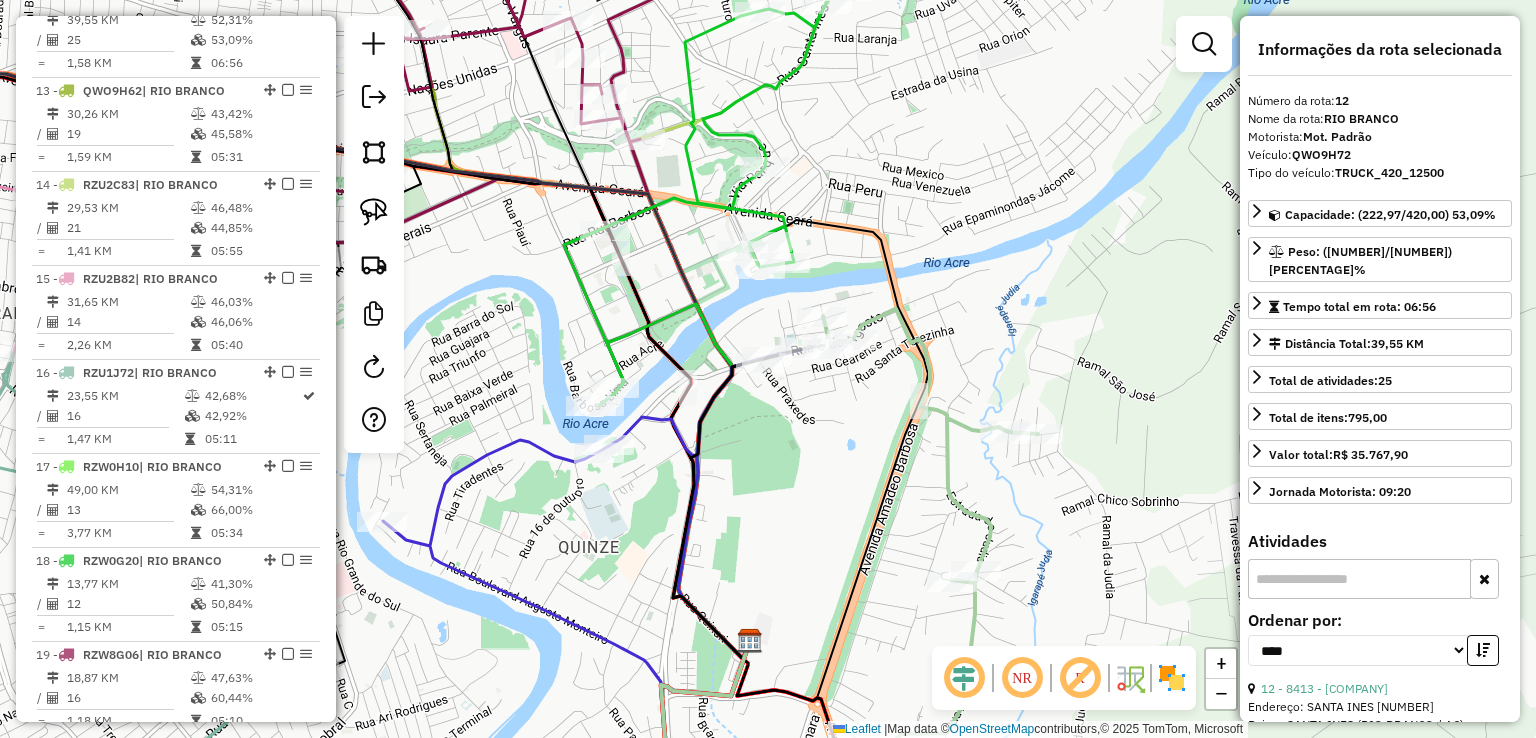 drag, startPoint x: 768, startPoint y: 457, endPoint x: 794, endPoint y: 458, distance: 26.019224 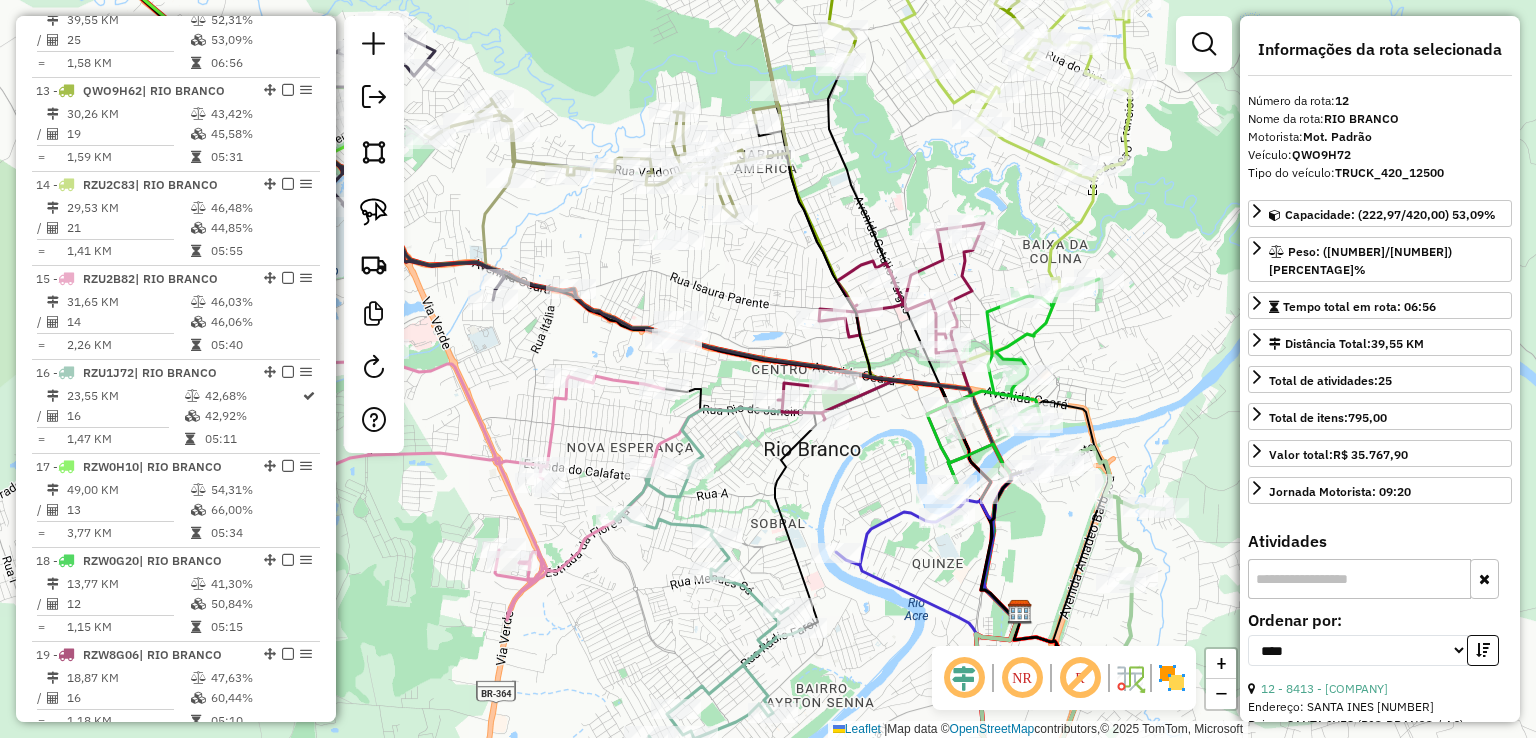 drag, startPoint x: 578, startPoint y: 405, endPoint x: 824, endPoint y: 466, distance: 253.4502 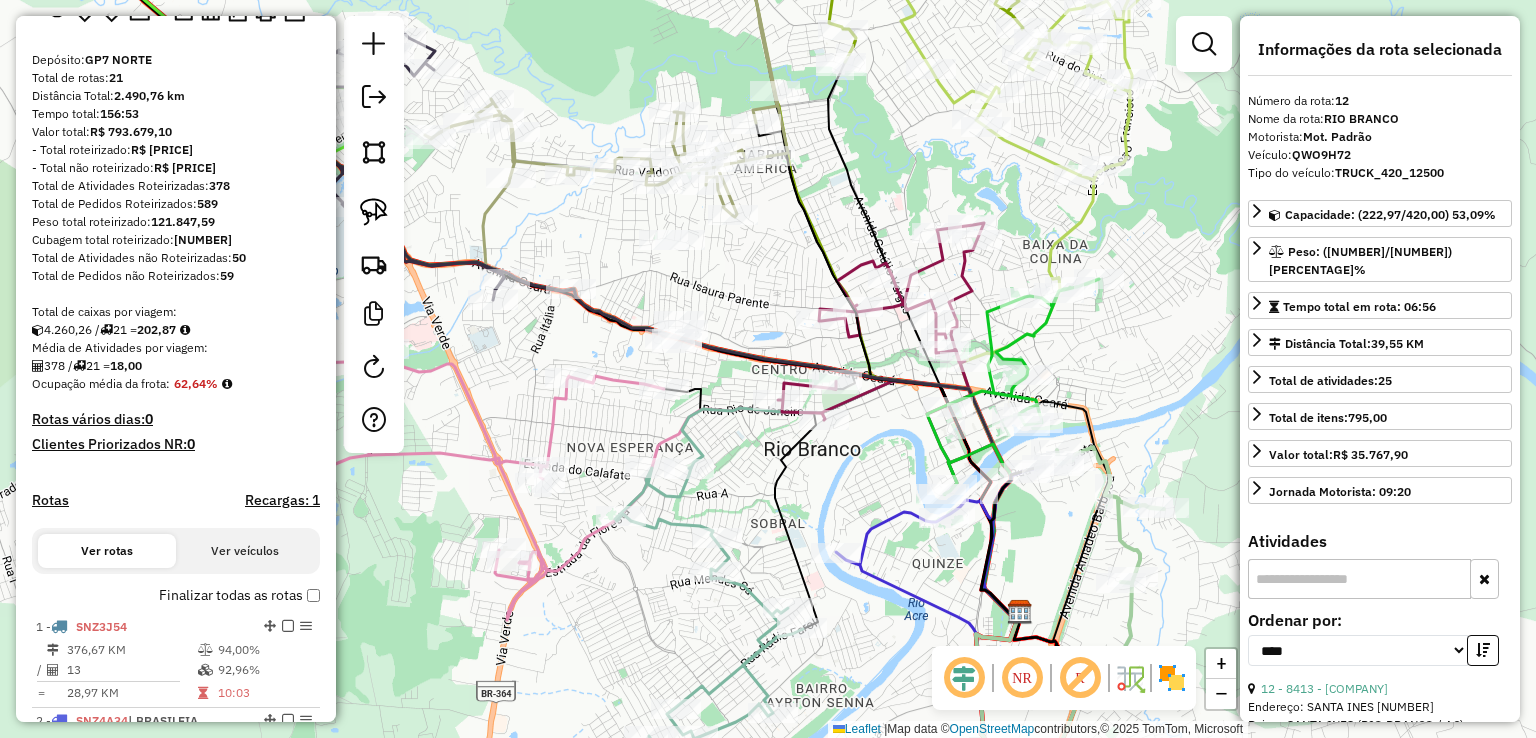 scroll, scrollTop: 252, scrollLeft: 0, axis: vertical 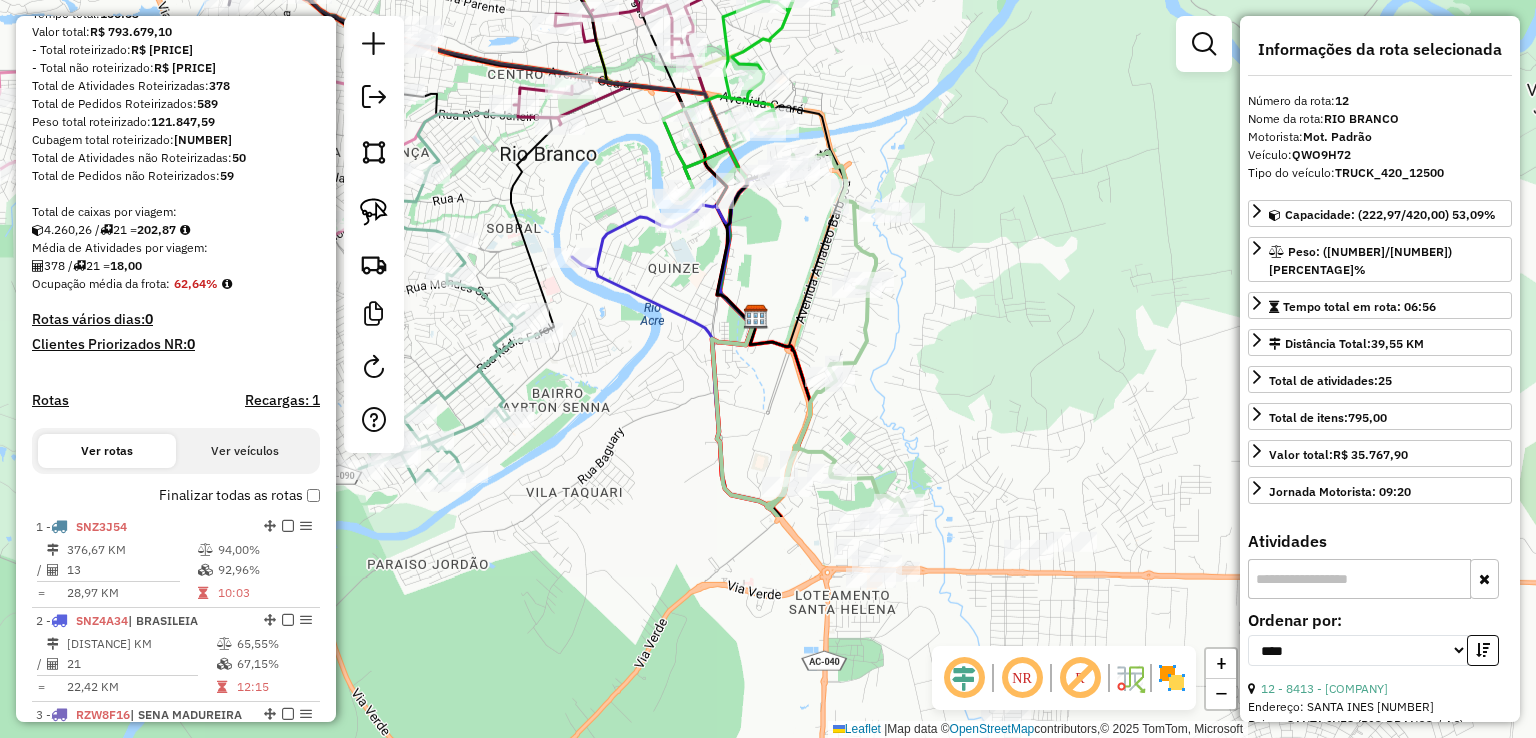 drag, startPoint x: 836, startPoint y: 490, endPoint x: 572, endPoint y: 195, distance: 395.88004 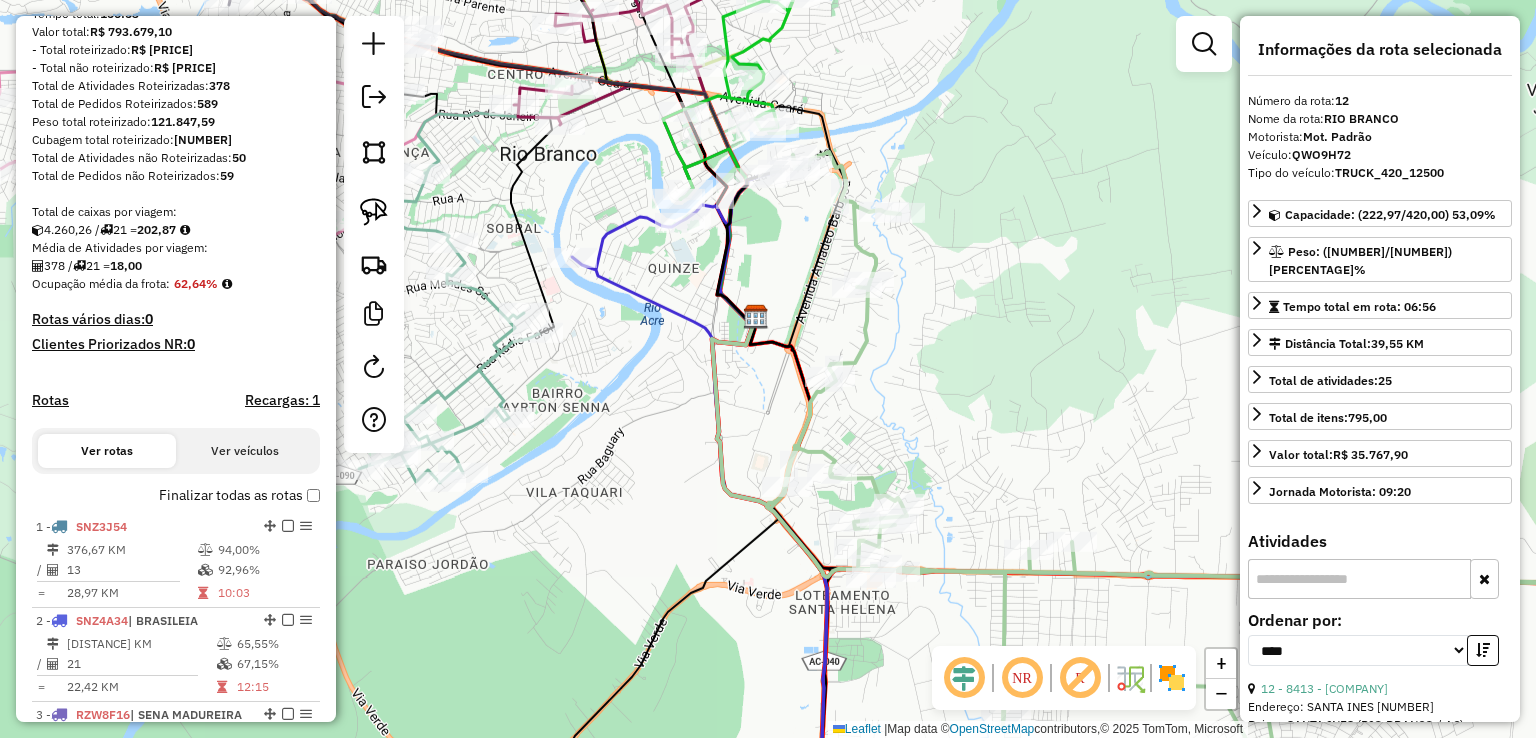 click 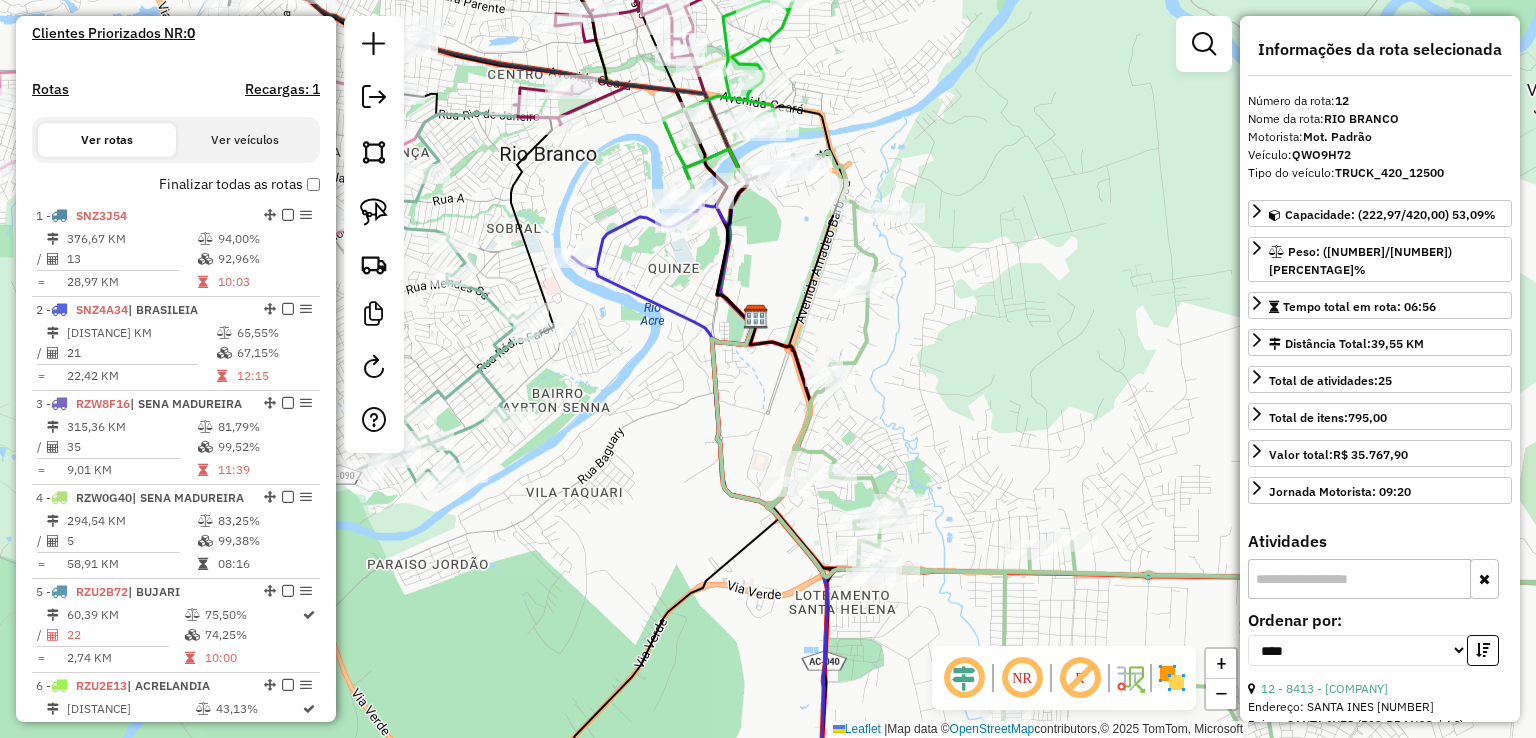 scroll, scrollTop: 452, scrollLeft: 0, axis: vertical 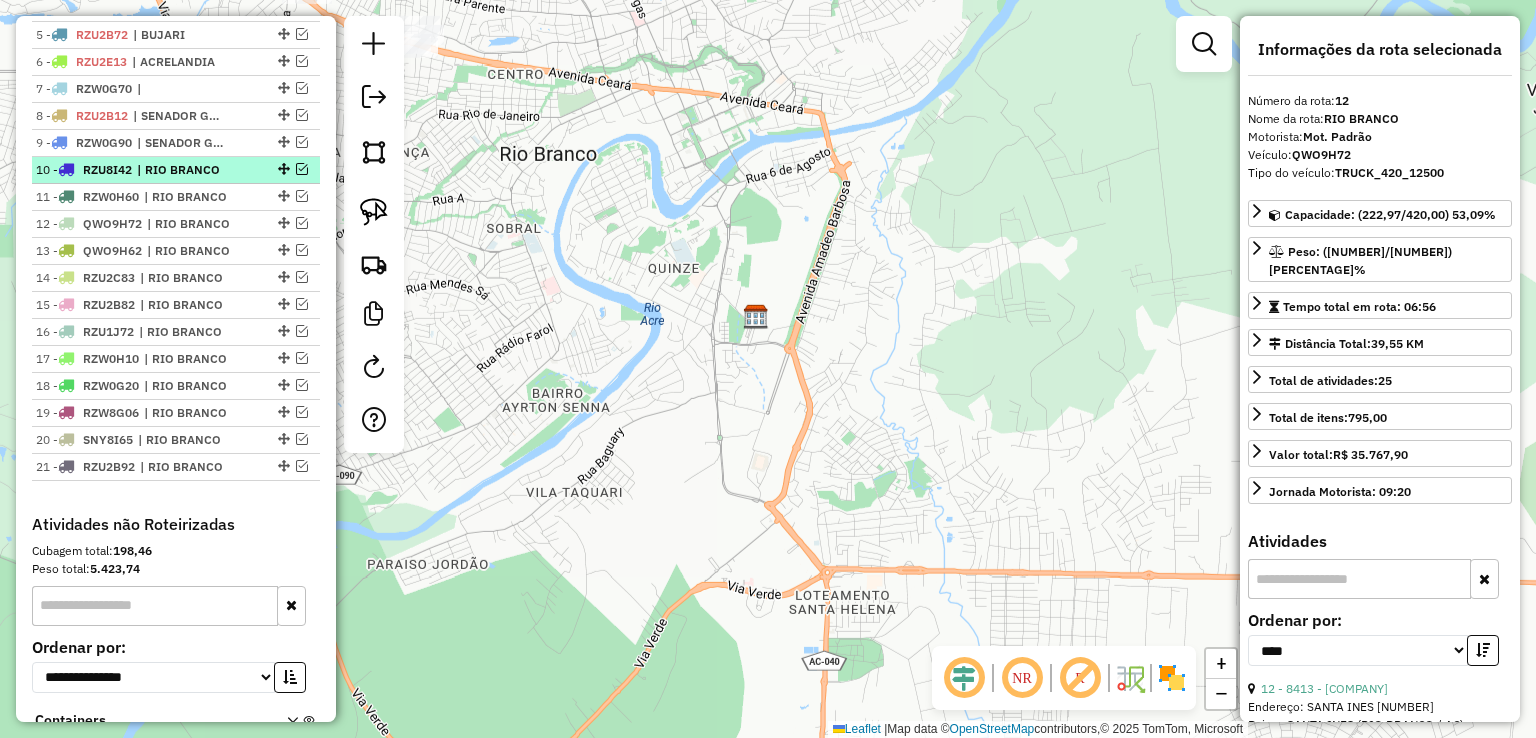 click at bounding box center (302, 169) 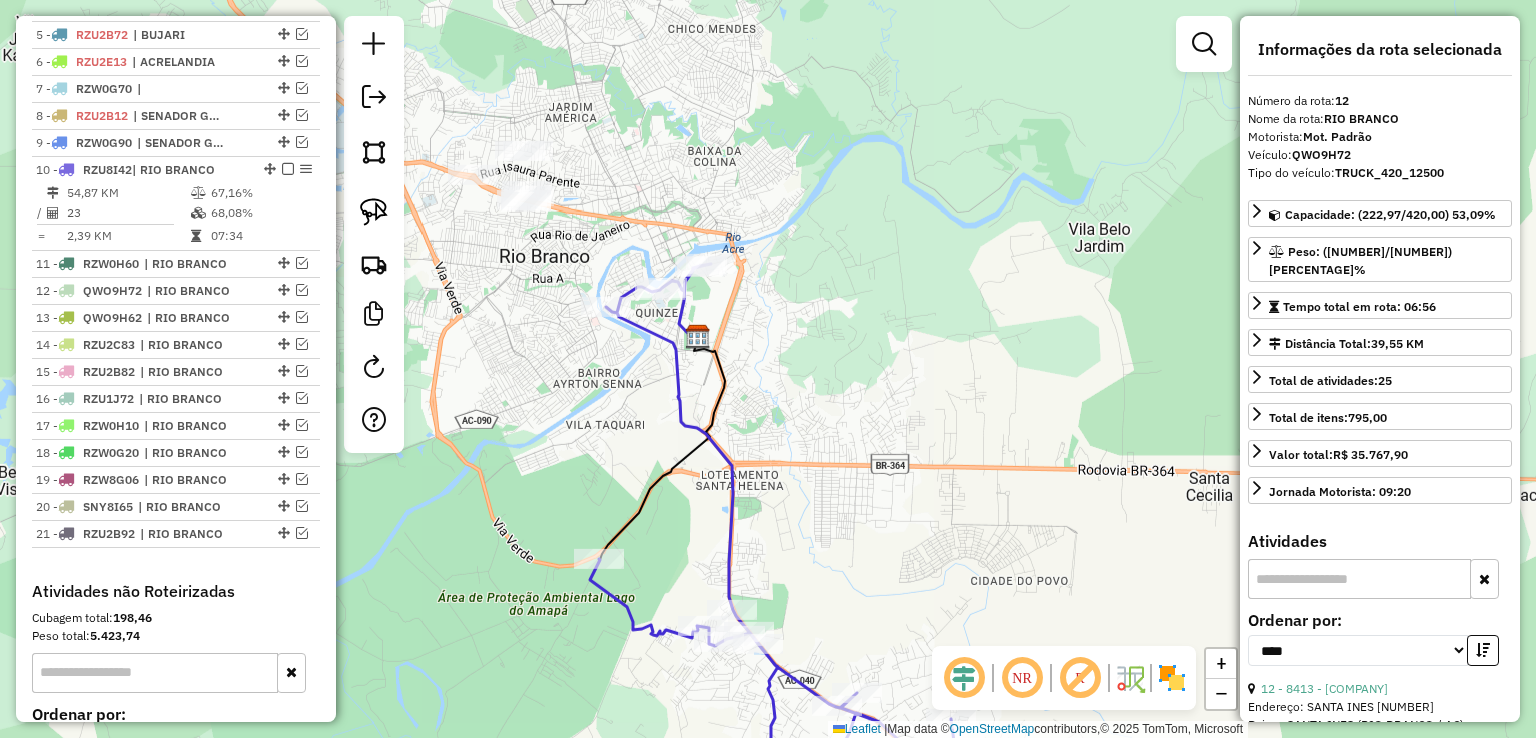 drag, startPoint x: 893, startPoint y: 449, endPoint x: 864, endPoint y: 433, distance: 33.12099 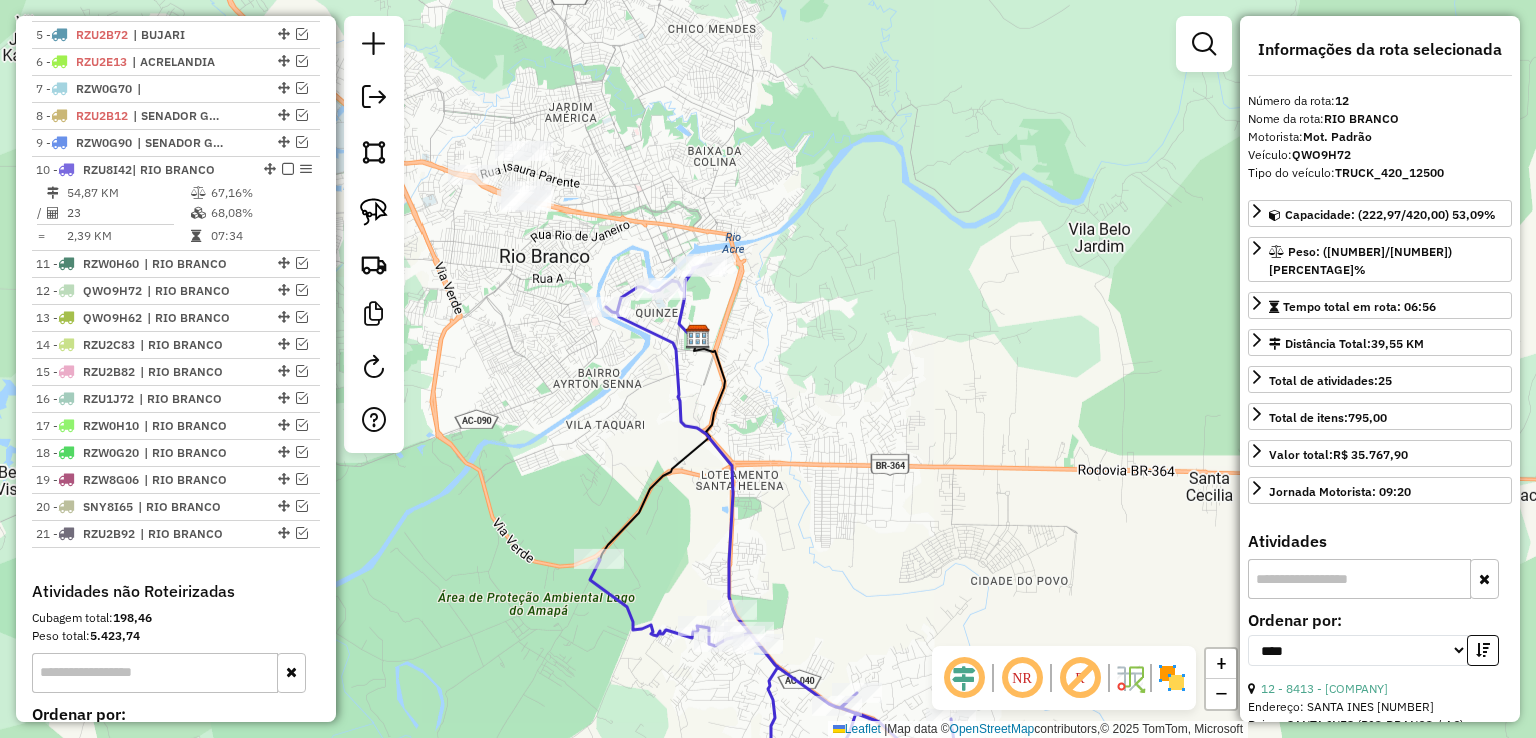 click 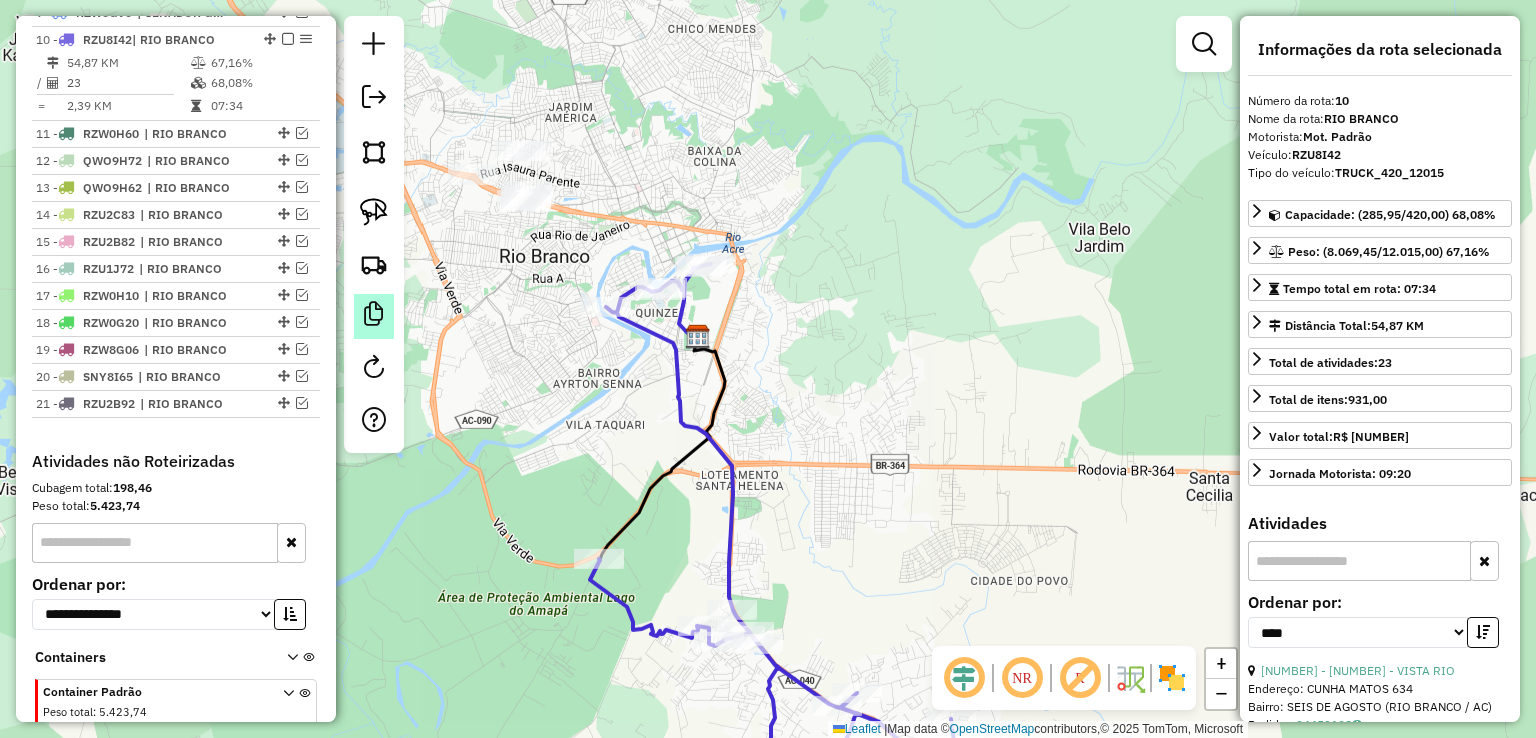 scroll, scrollTop: 989, scrollLeft: 0, axis: vertical 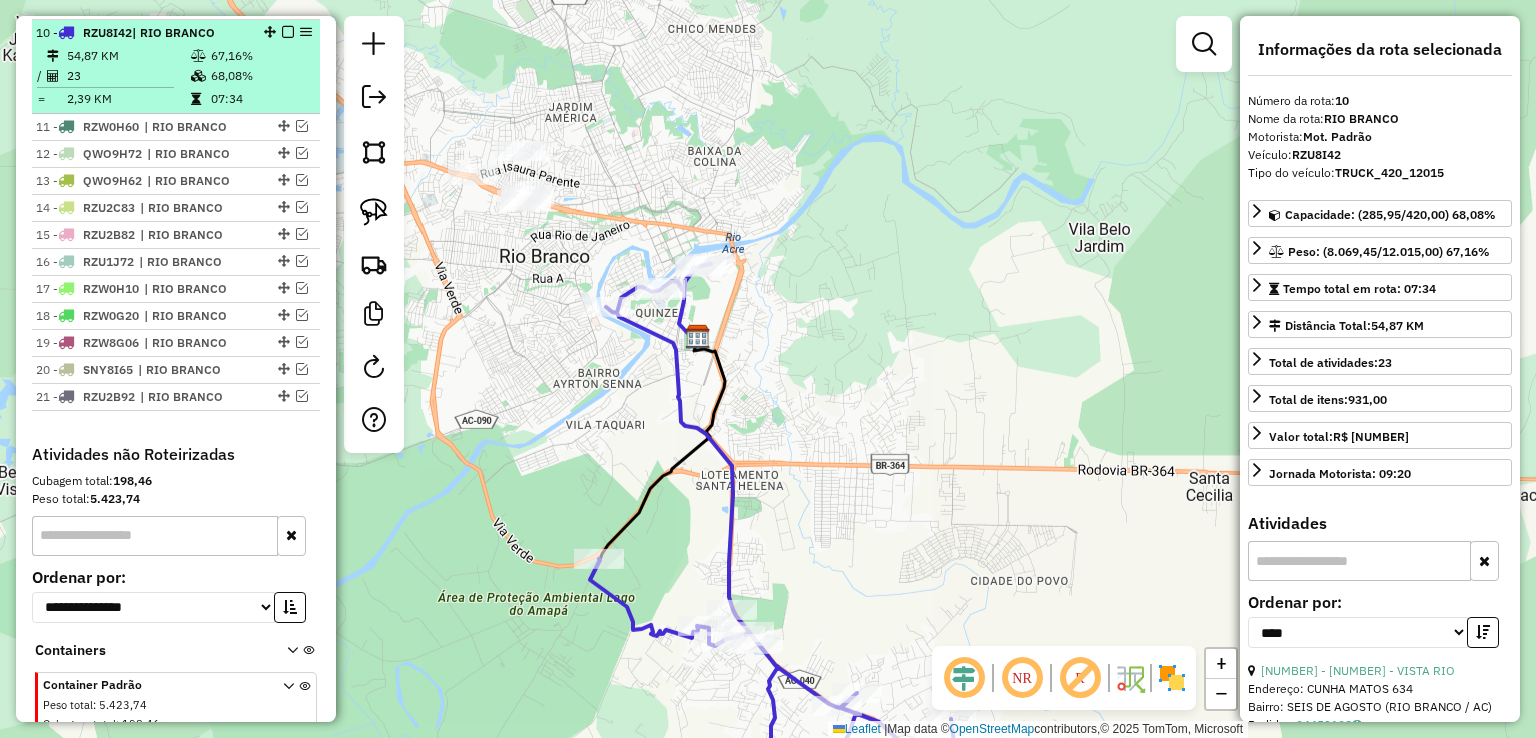 click at bounding box center [288, 32] 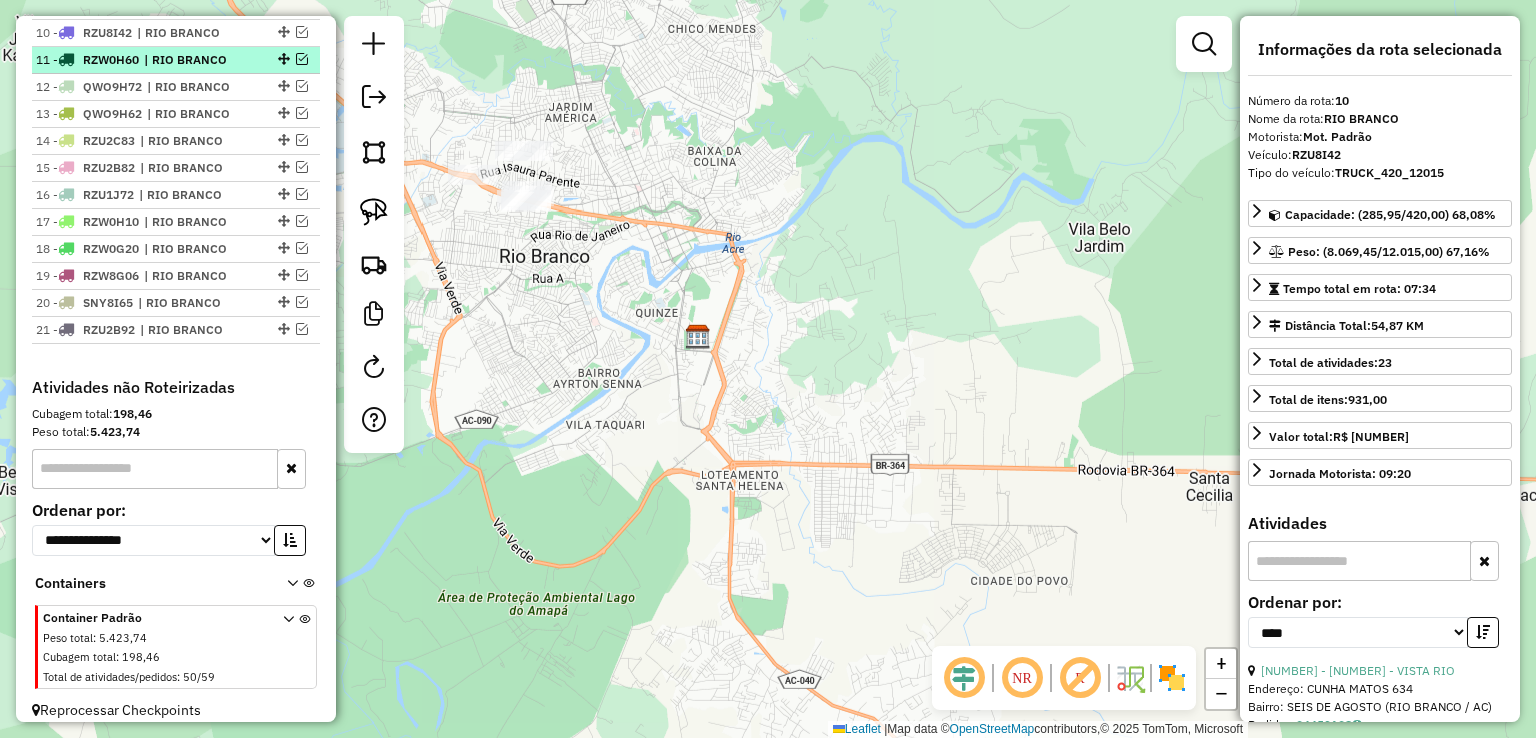 click at bounding box center [302, 59] 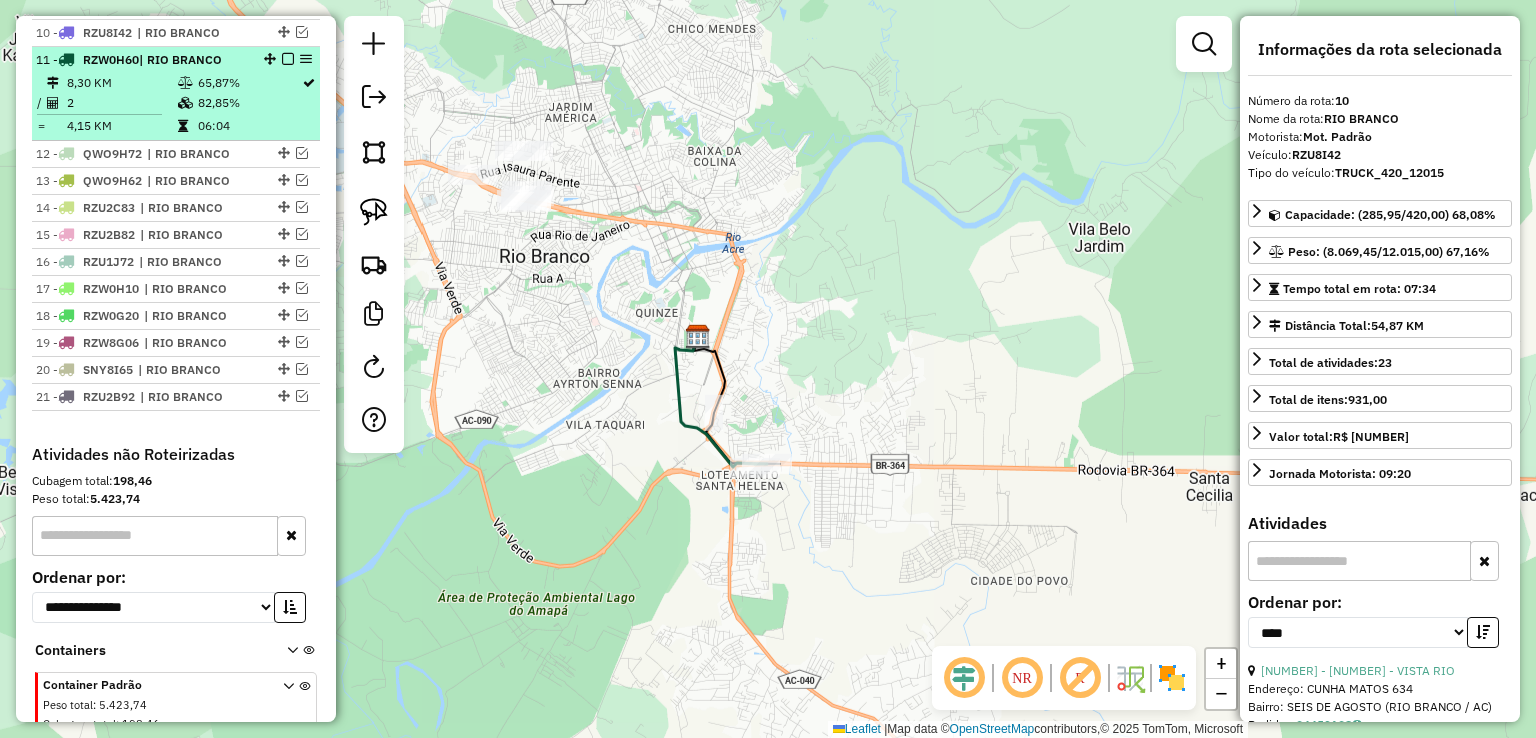 click at bounding box center (288, 59) 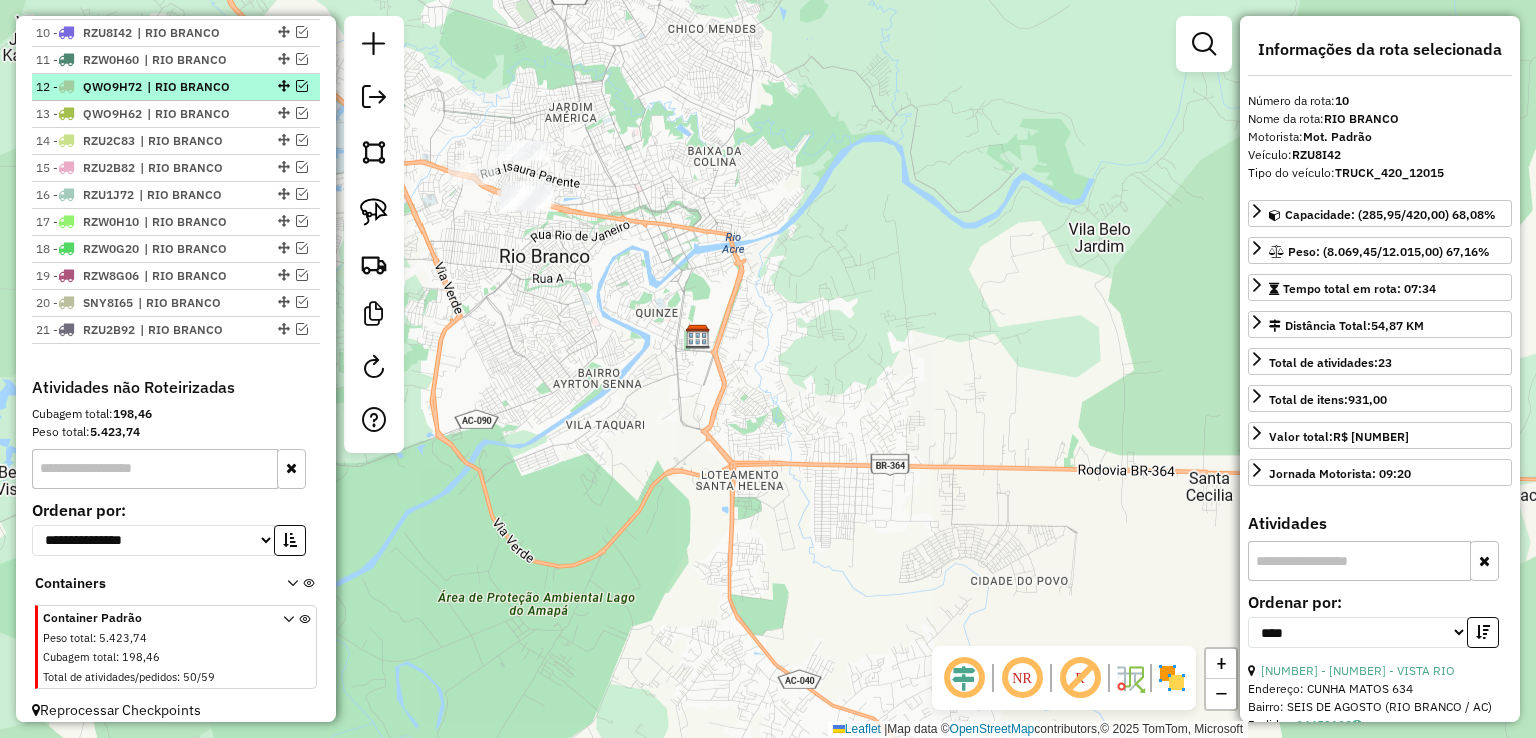 click at bounding box center (302, 86) 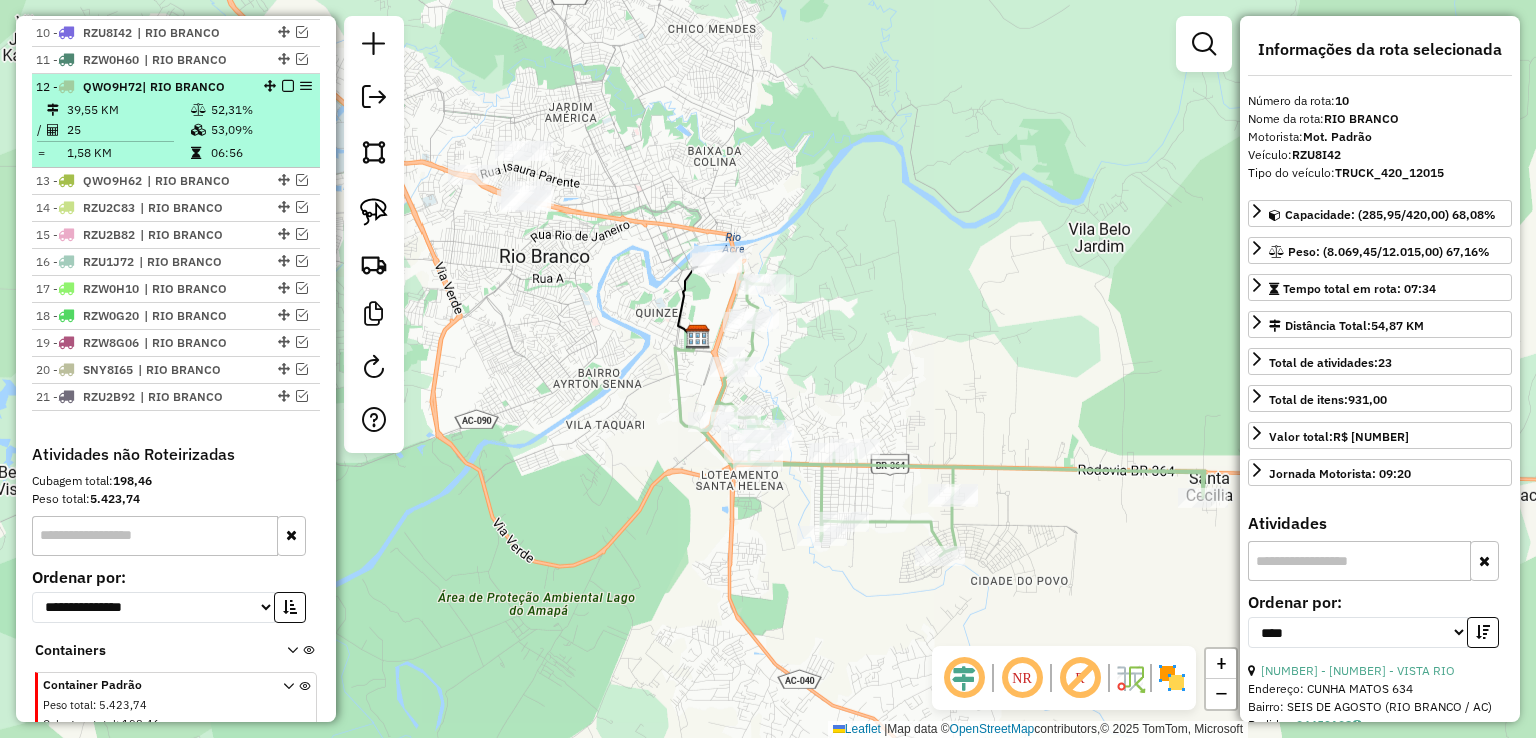 click at bounding box center [288, 86] 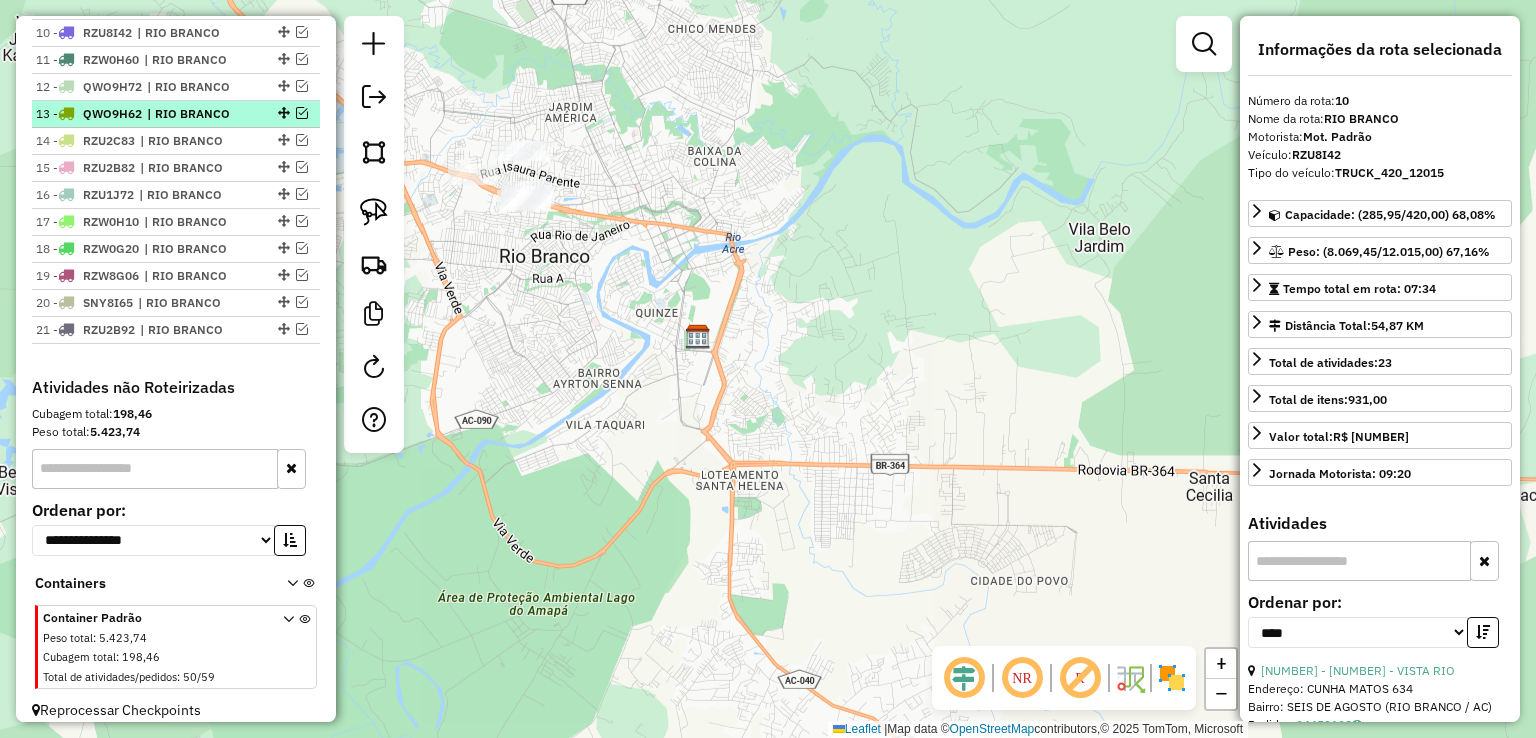 click at bounding box center [302, 113] 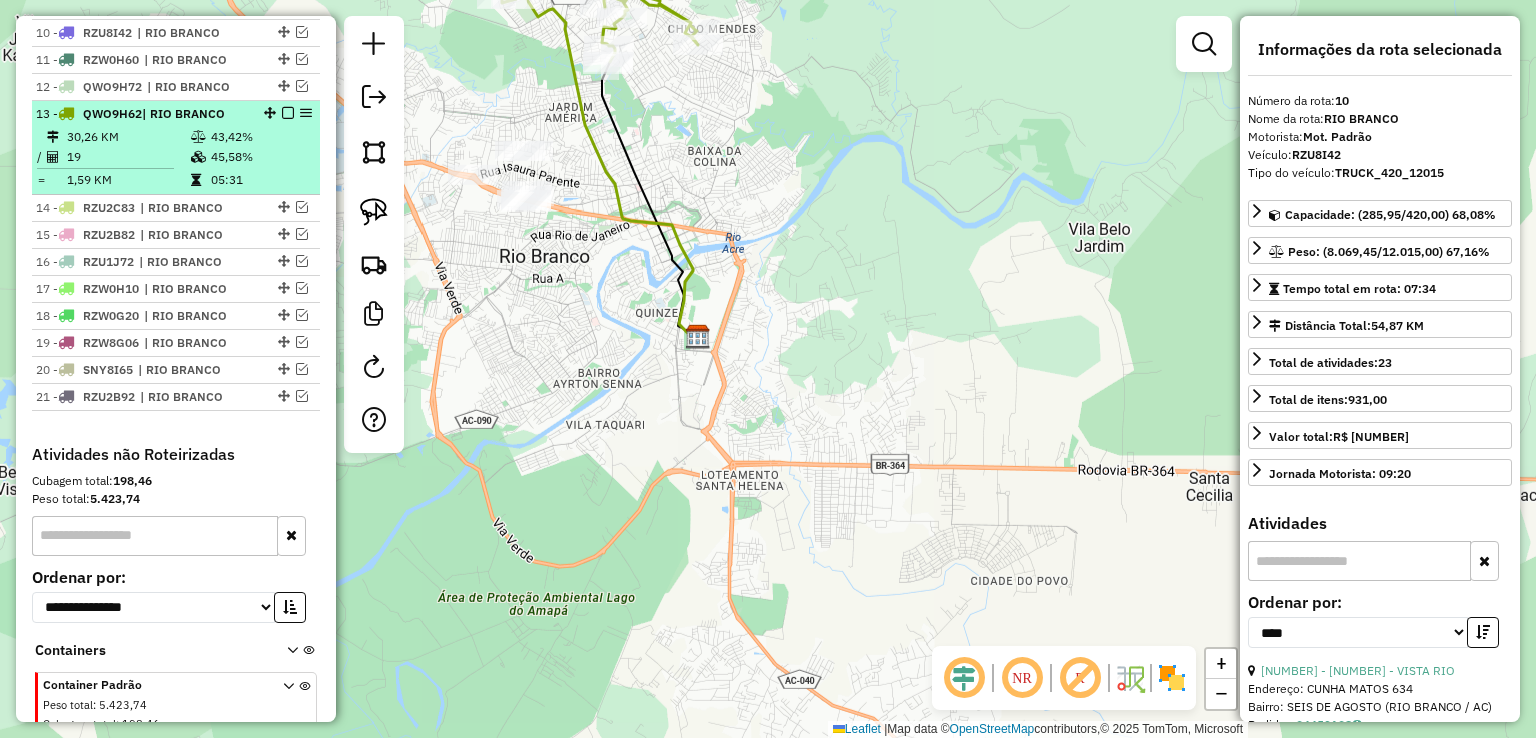 click at bounding box center [288, 113] 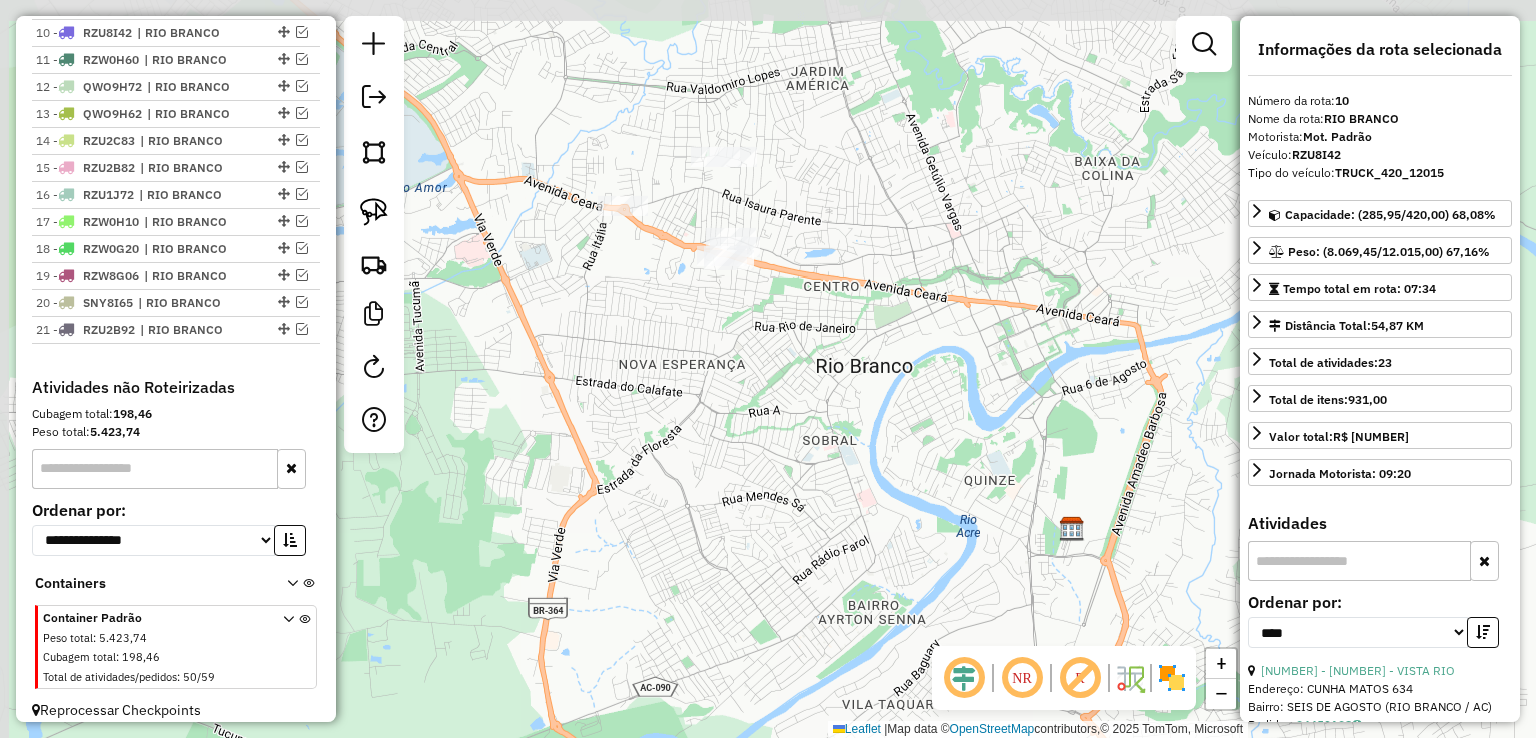 drag, startPoint x: 484, startPoint y: 222, endPoint x: 662, endPoint y: 277, distance: 186.30351 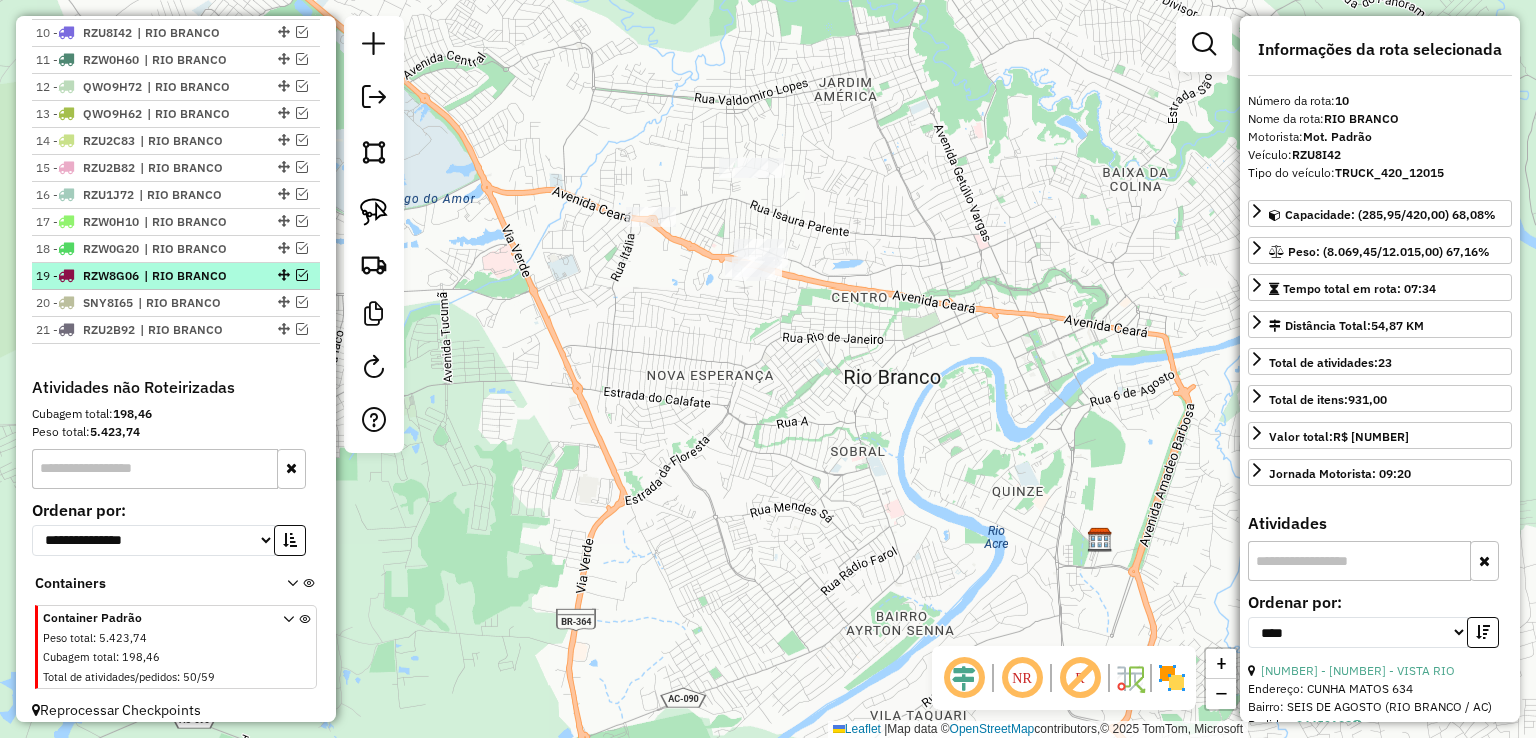 click at bounding box center (282, 275) 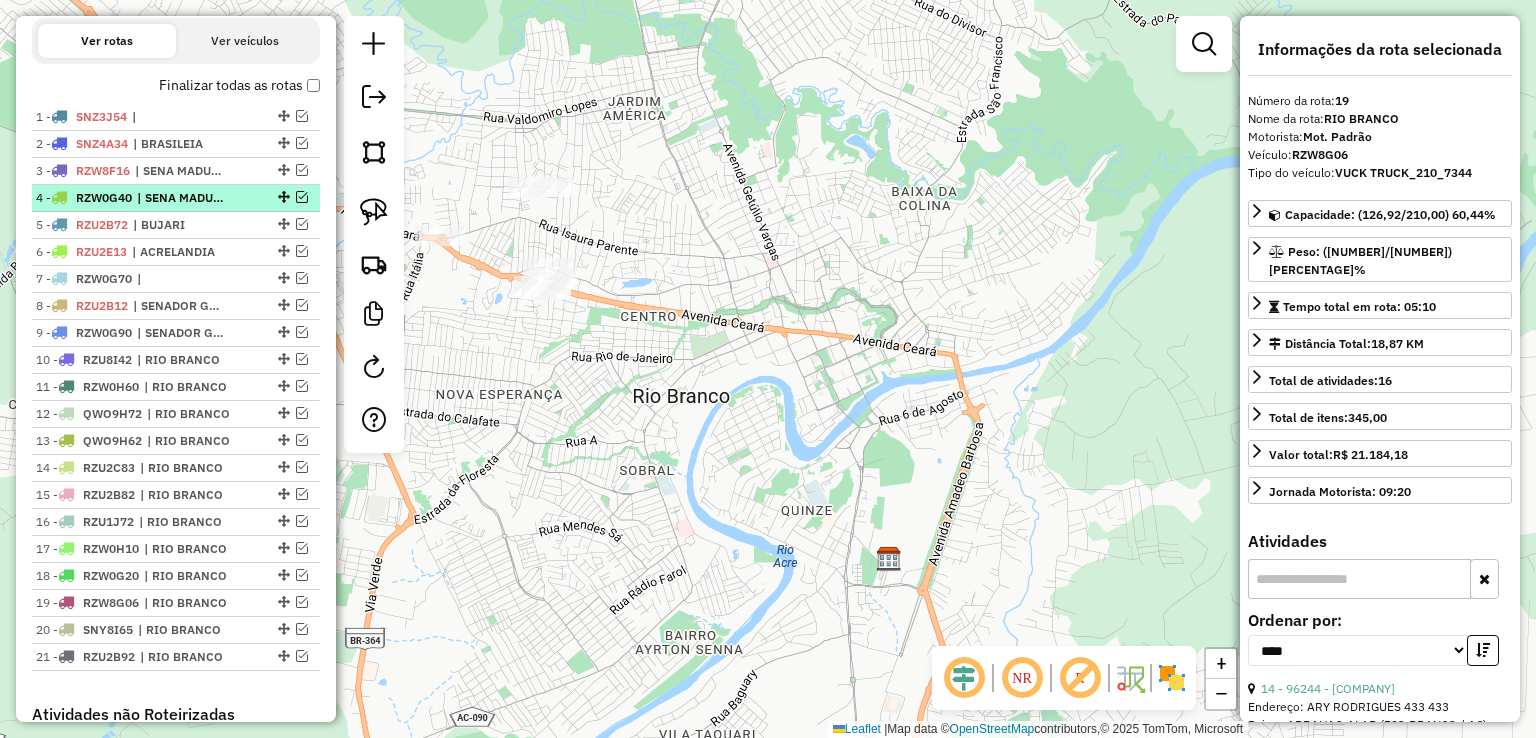 scroll, scrollTop: 689, scrollLeft: 0, axis: vertical 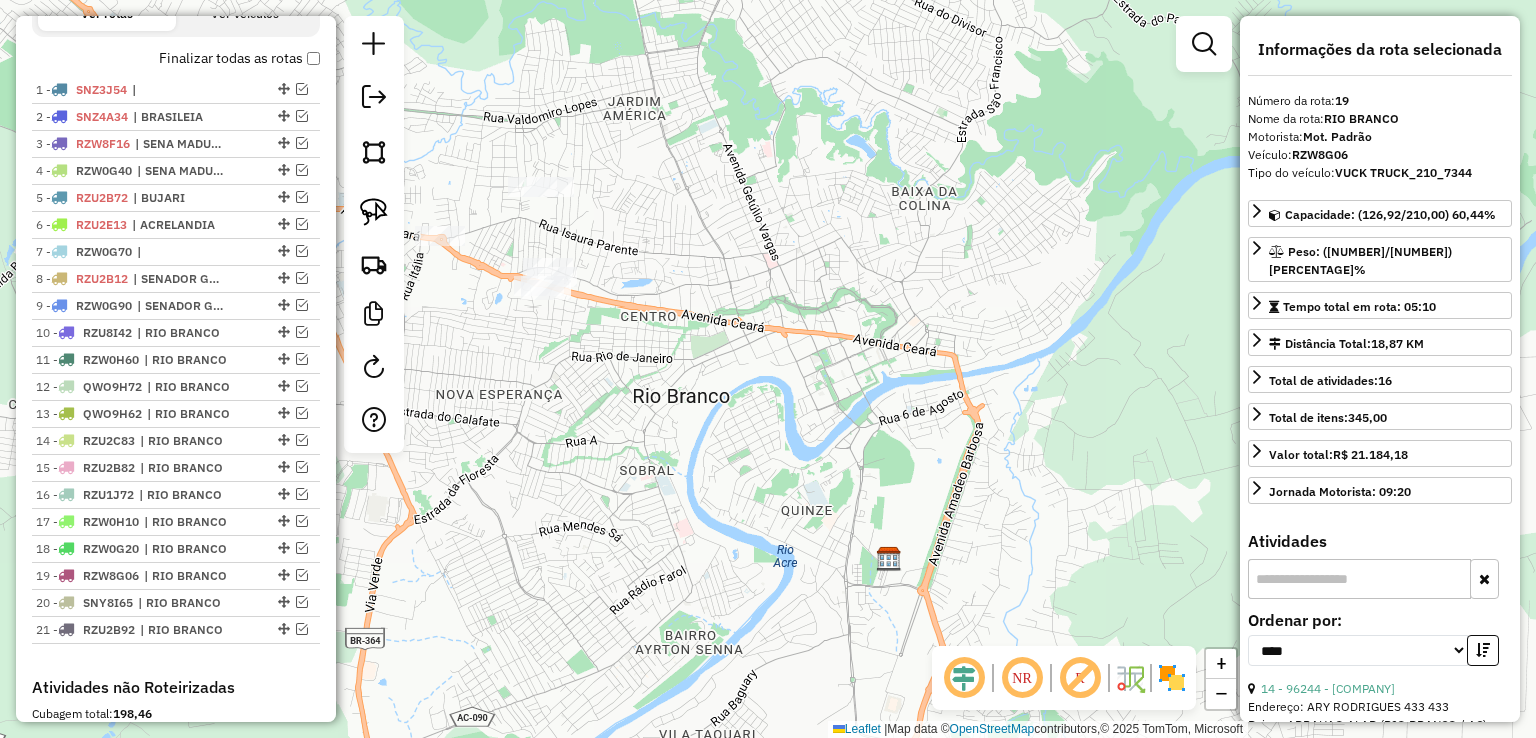 click on "Janela de atendimento Grade de atendimento Capacidade Transportadoras Veículos Cliente Pedidos  Rotas Selecione os dias de semana para filtrar as janelas de atendimento  Seg   Ter   Qua   Qui   Sex   Sáb   Dom  Informe o período da janela de atendimento: De: Até:  Filtrar exatamente a janela do cliente  Considerar janela de atendimento padrão  Selecione os dias de semana para filtrar as grades de atendimento  Seg   Ter   Qua   Qui   Sex   Sáb   Dom   Considerar clientes sem dia de atendimento cadastrado  Clientes fora do dia de atendimento selecionado Filtrar as atividades entre os valores definidos abaixo:  Peso mínimo:   Peso máximo:   Cubagem mínima:   Cubagem máxima:   De:   Até:  Filtrar as atividades entre o tempo de atendimento definido abaixo:  De:   Até:   Considerar capacidade total dos clientes não roteirizados Transportadora: Selecione um ou mais itens Tipo de veículo: Selecione um ou mais itens Veículo: Selecione um ou mais itens Motorista: Selecione um ou mais itens Nome: Rótulo:" 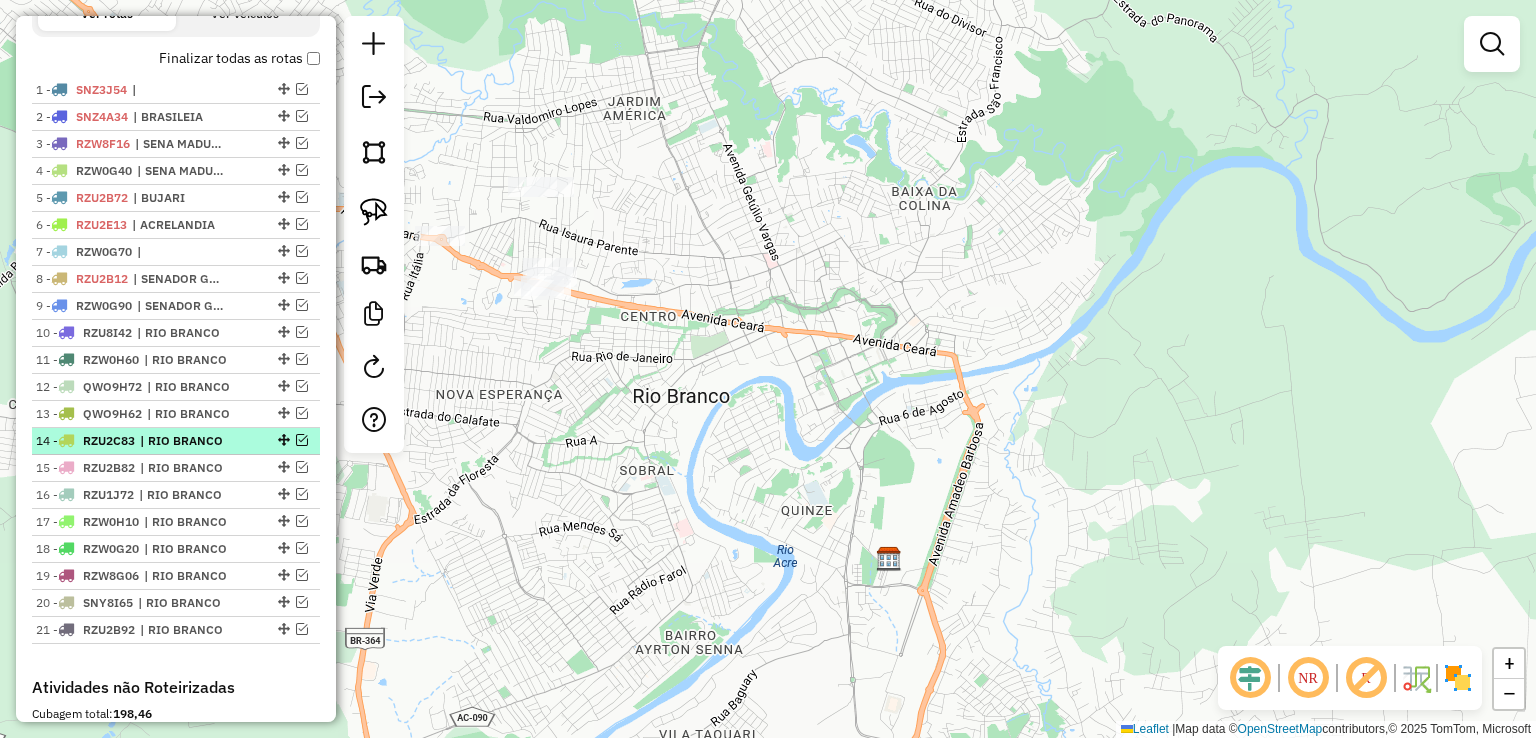 click at bounding box center [302, 440] 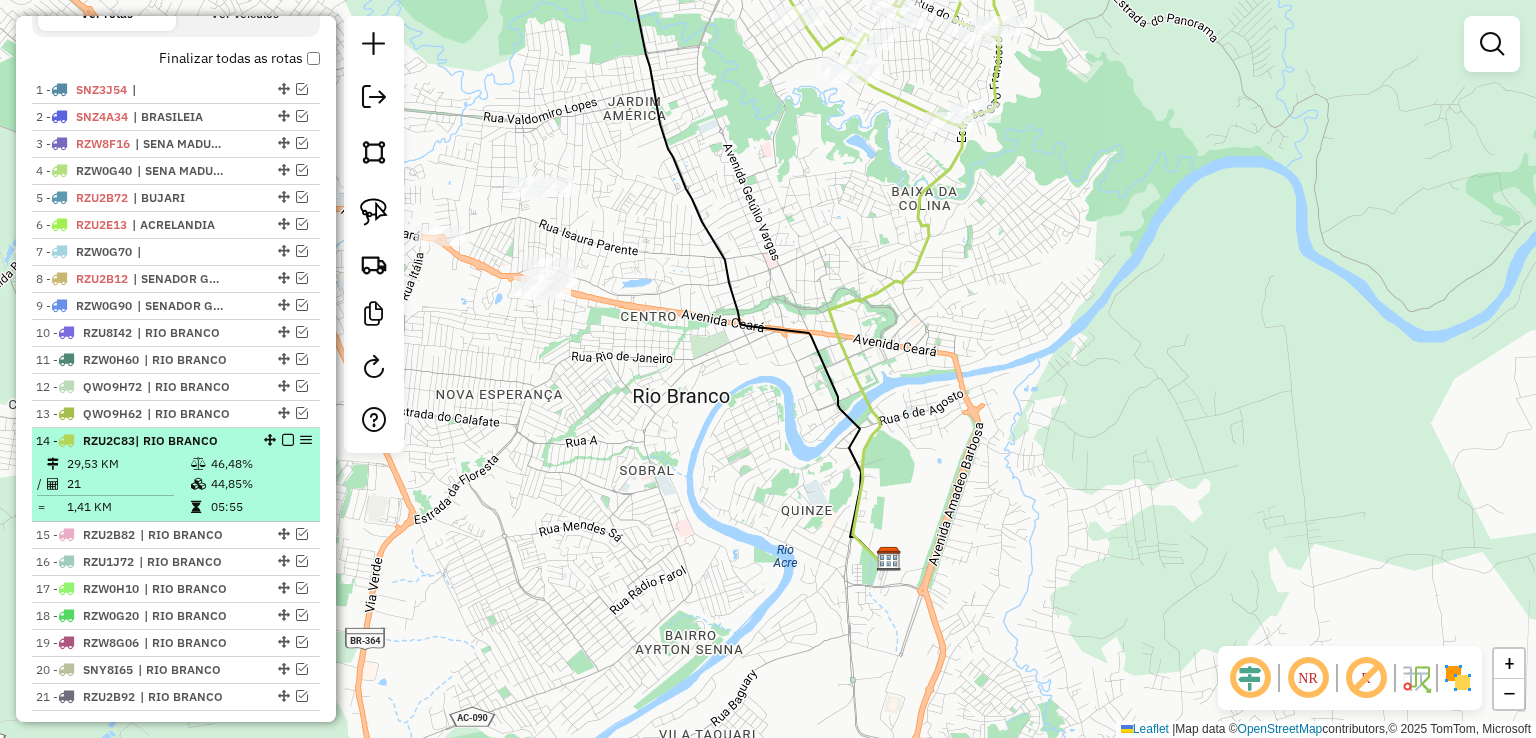 click on "46,48%" at bounding box center [260, 464] 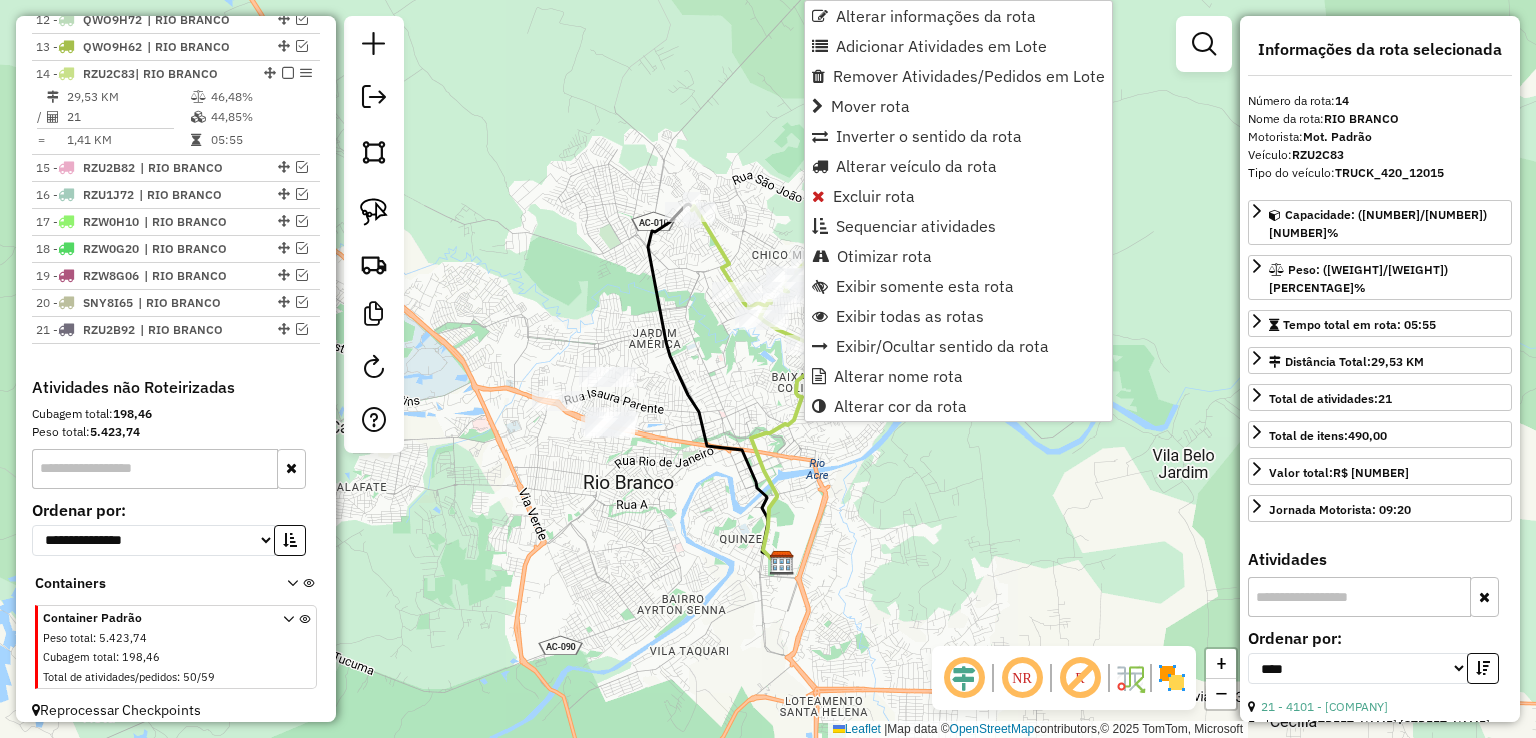 scroll, scrollTop: 1066, scrollLeft: 0, axis: vertical 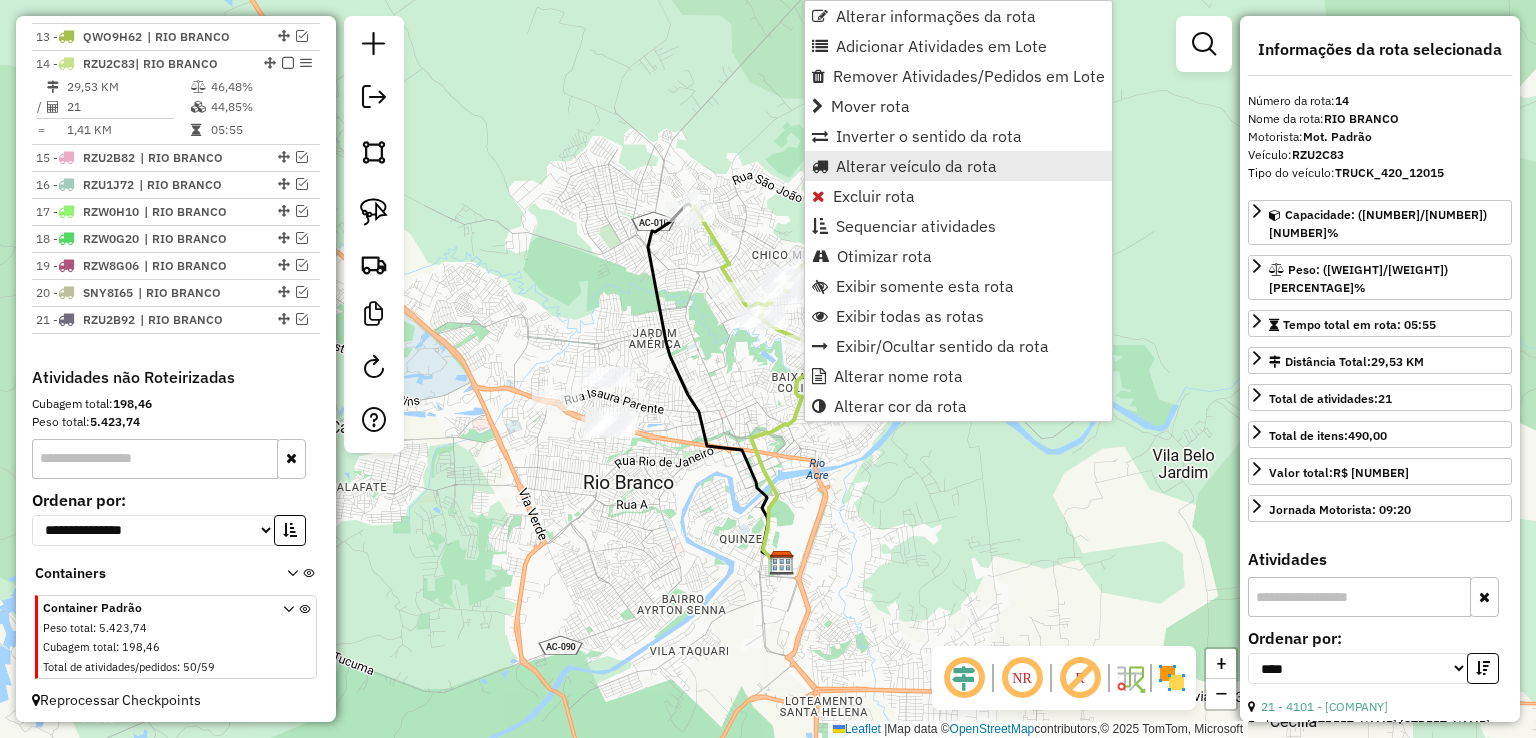 click on "Alterar veículo da rota" at bounding box center (916, 166) 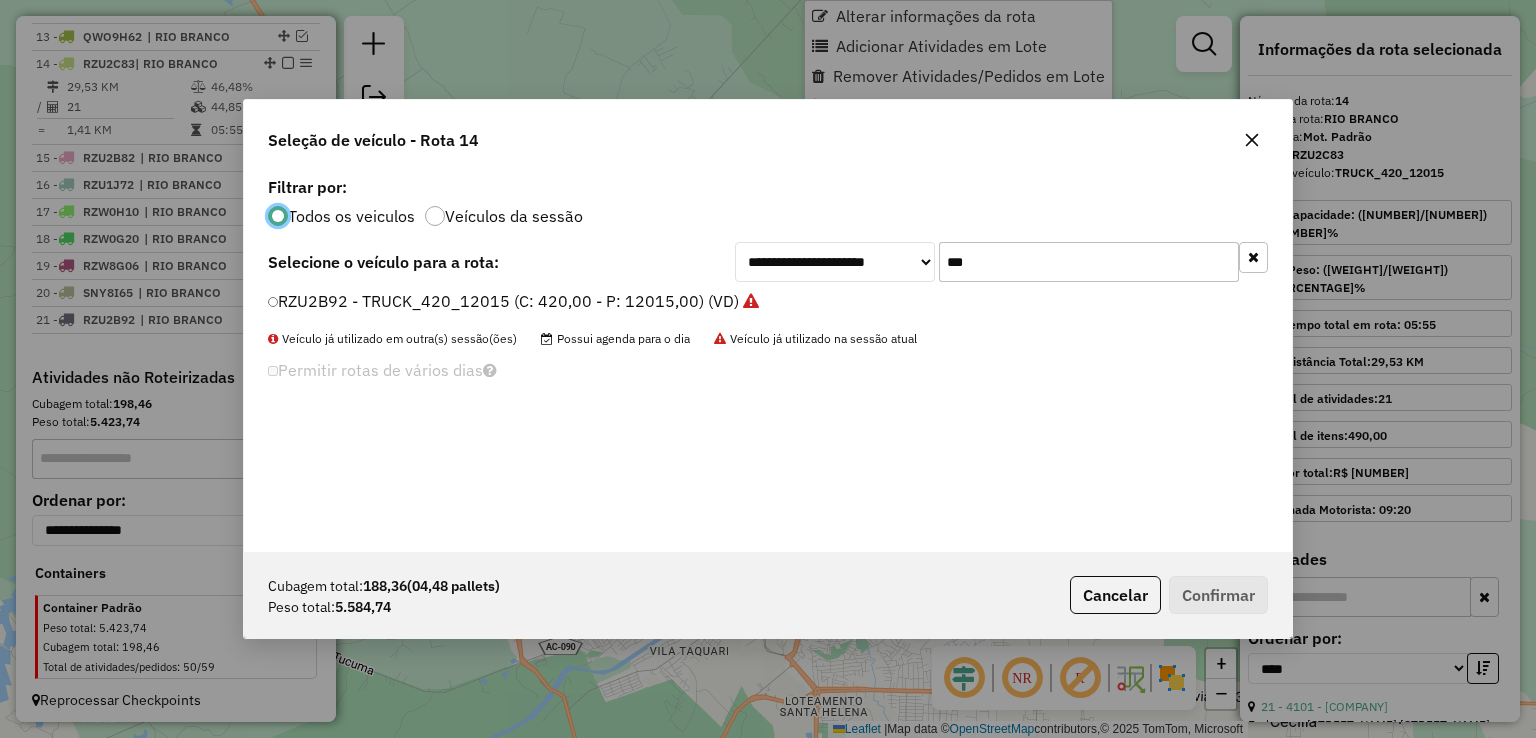 scroll, scrollTop: 10, scrollLeft: 6, axis: both 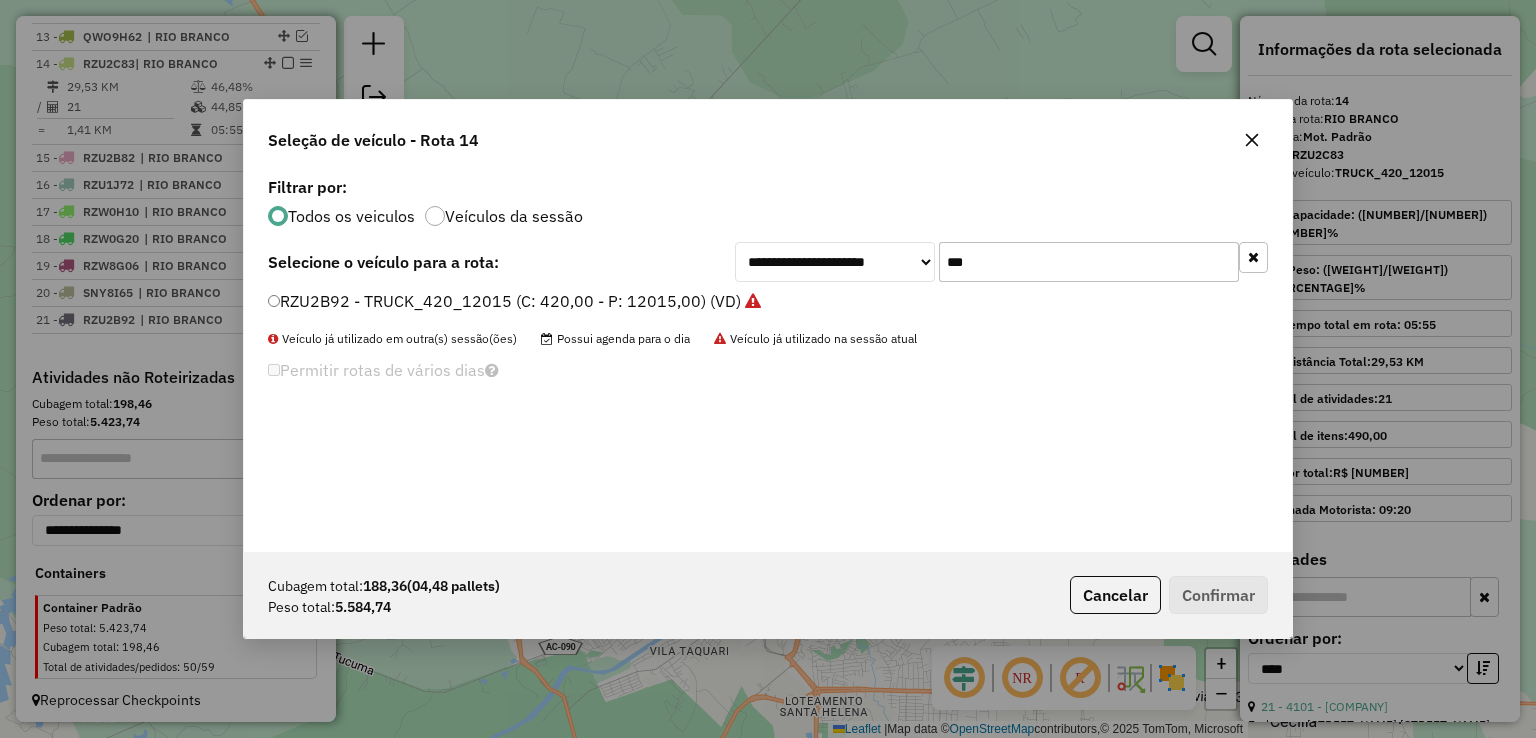 drag, startPoint x: 972, startPoint y: 258, endPoint x: 894, endPoint y: 257, distance: 78.00641 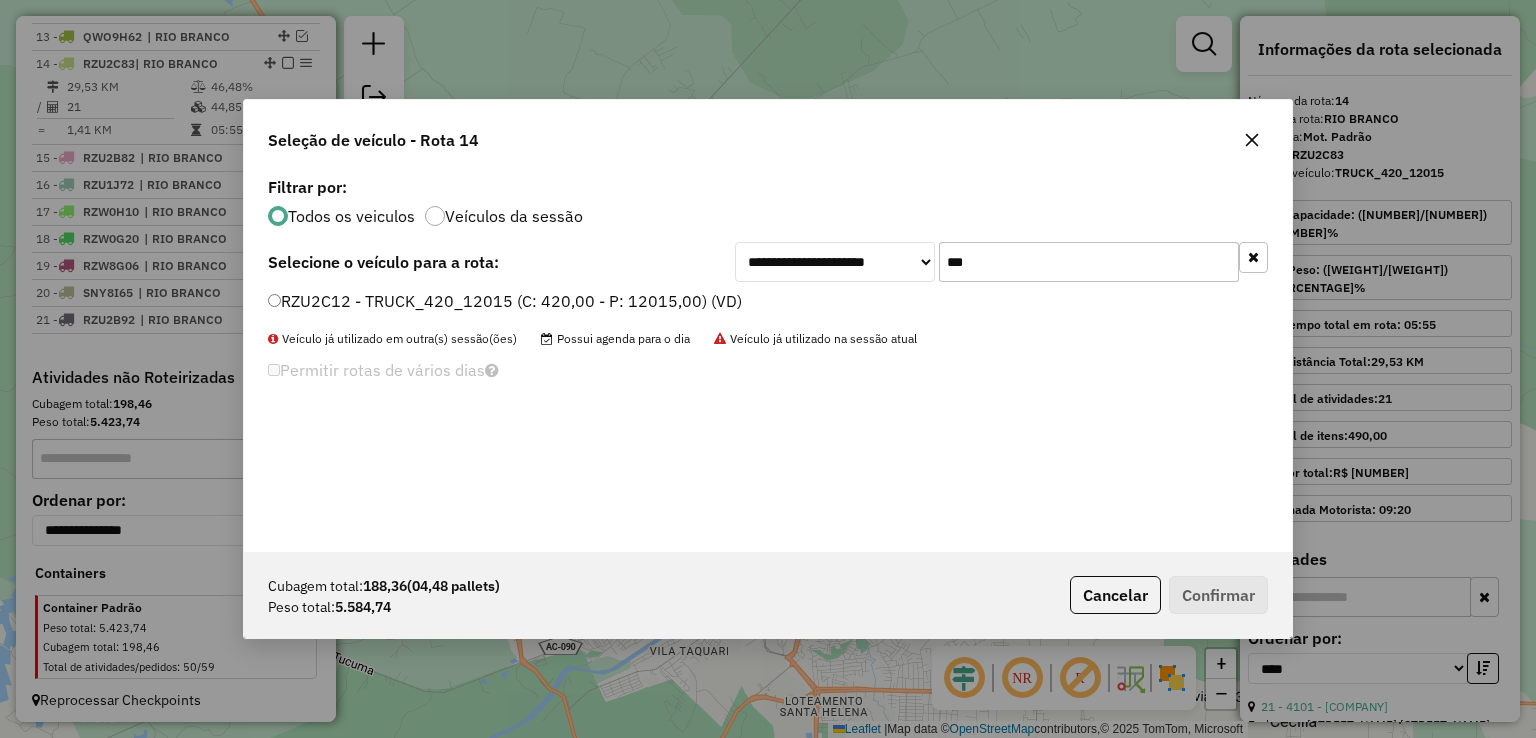 type on "***" 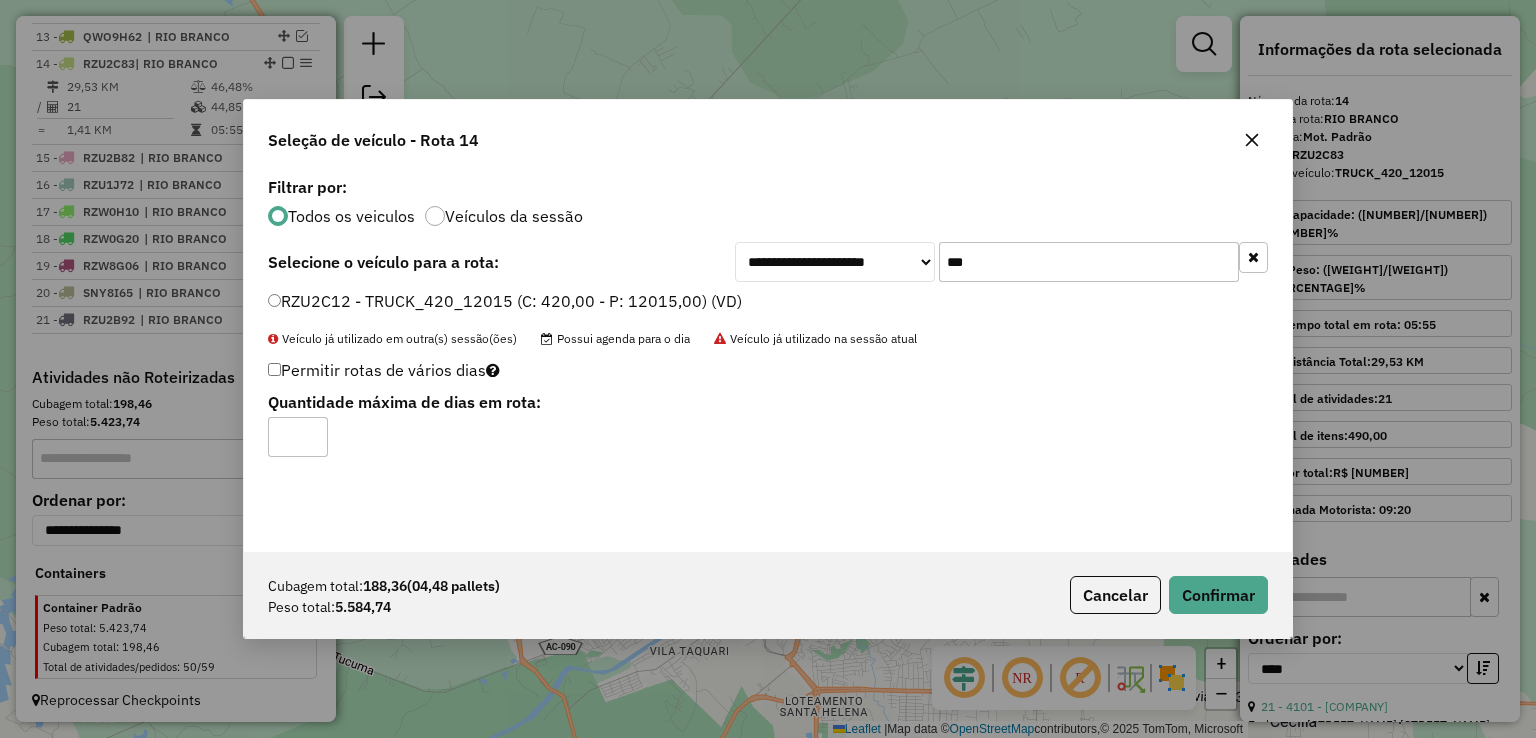 click on "Cubagem total:  188,36   (04,48 pallets)  Peso total: 5.584,74  Cancelar   Confirmar" 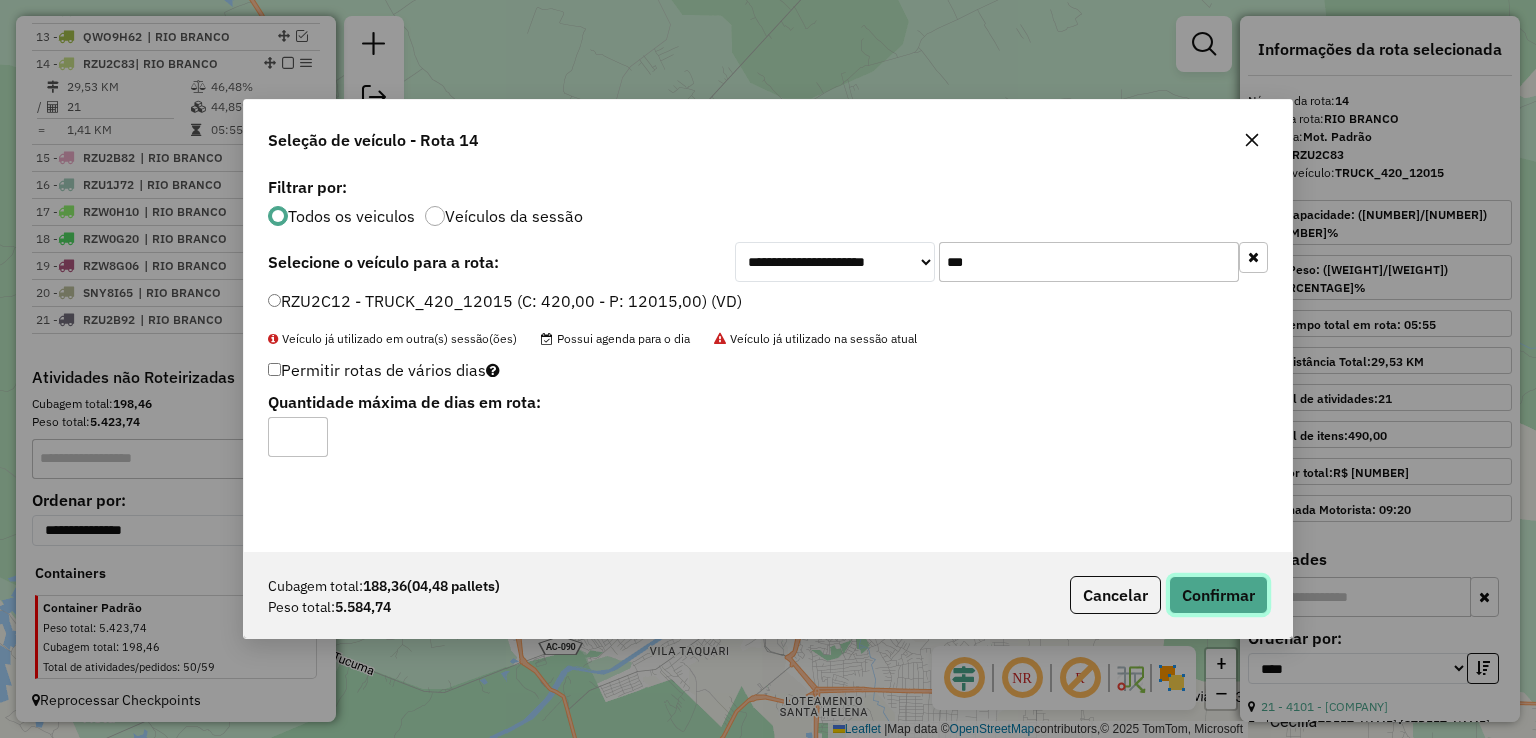 click on "Confirmar" 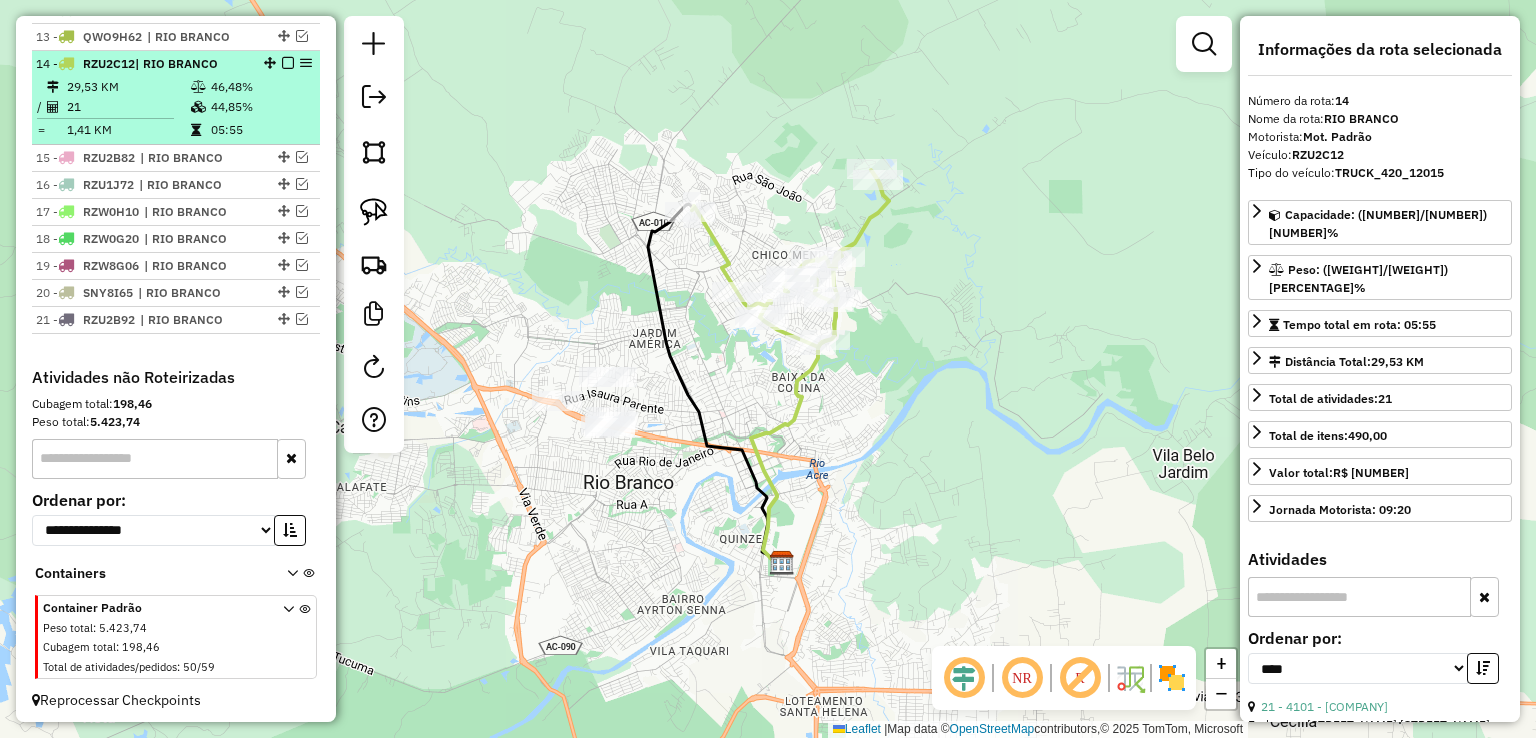 click at bounding box center [288, 63] 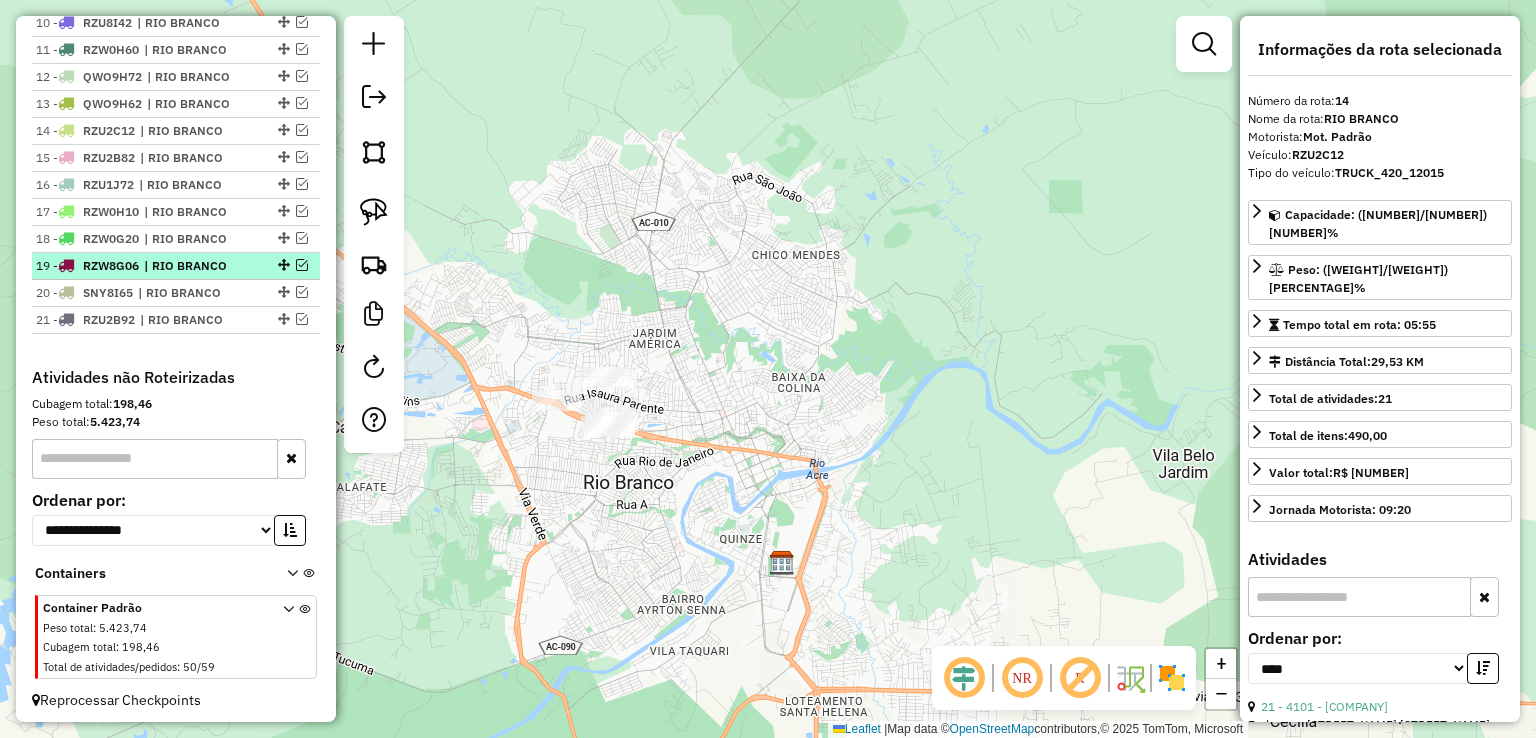 click at bounding box center [302, 265] 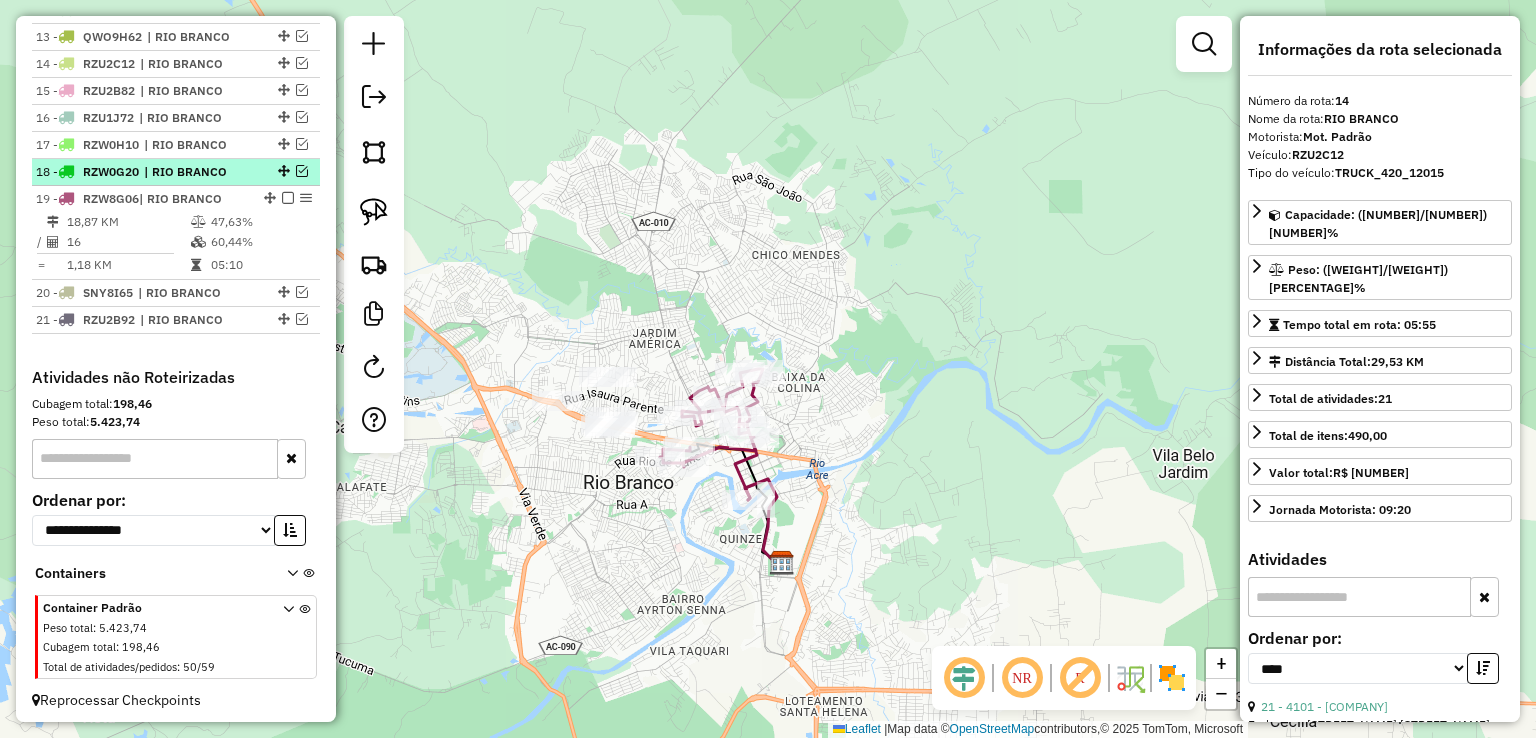 click at bounding box center (302, 171) 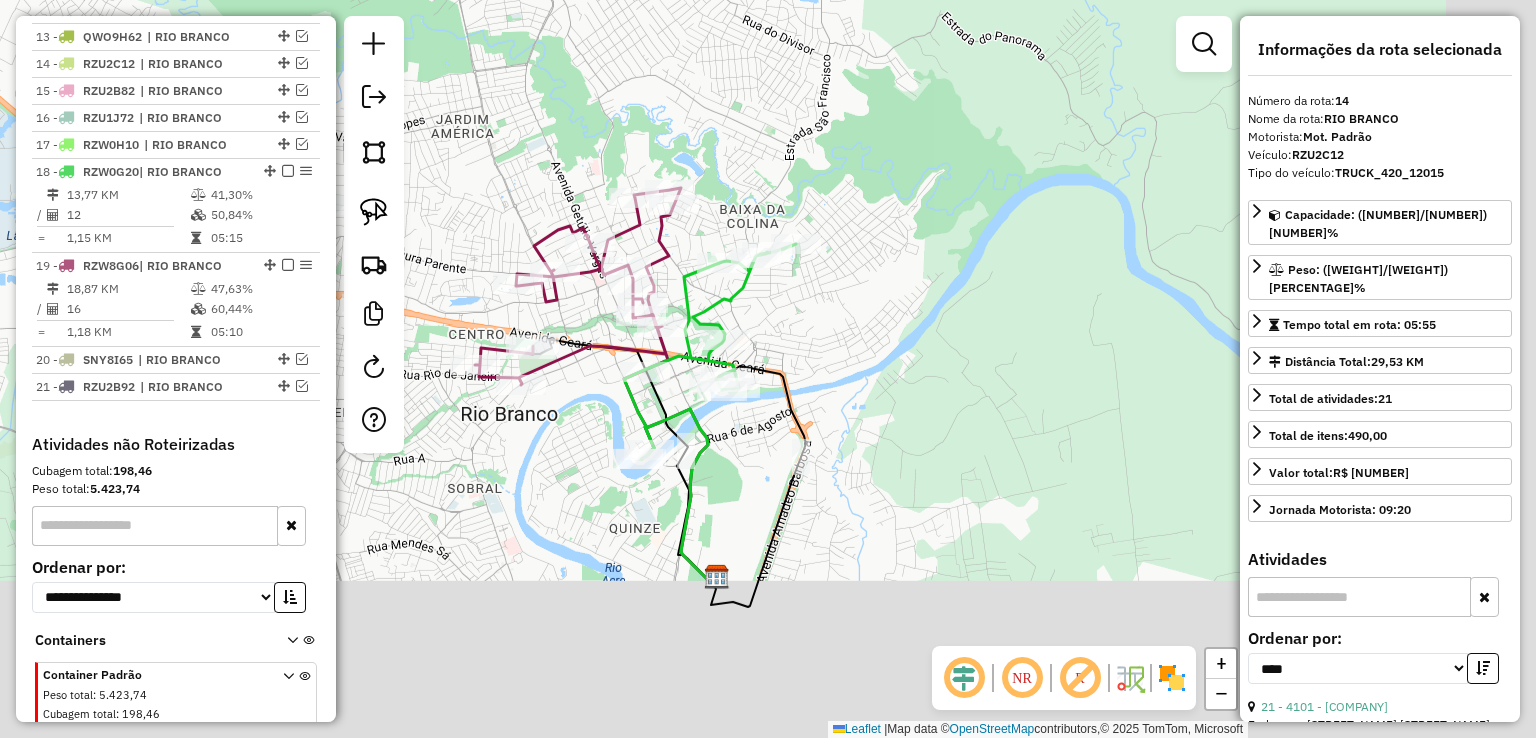 drag, startPoint x: 736, startPoint y: 373, endPoint x: 555, endPoint y: 191, distance: 256.68073 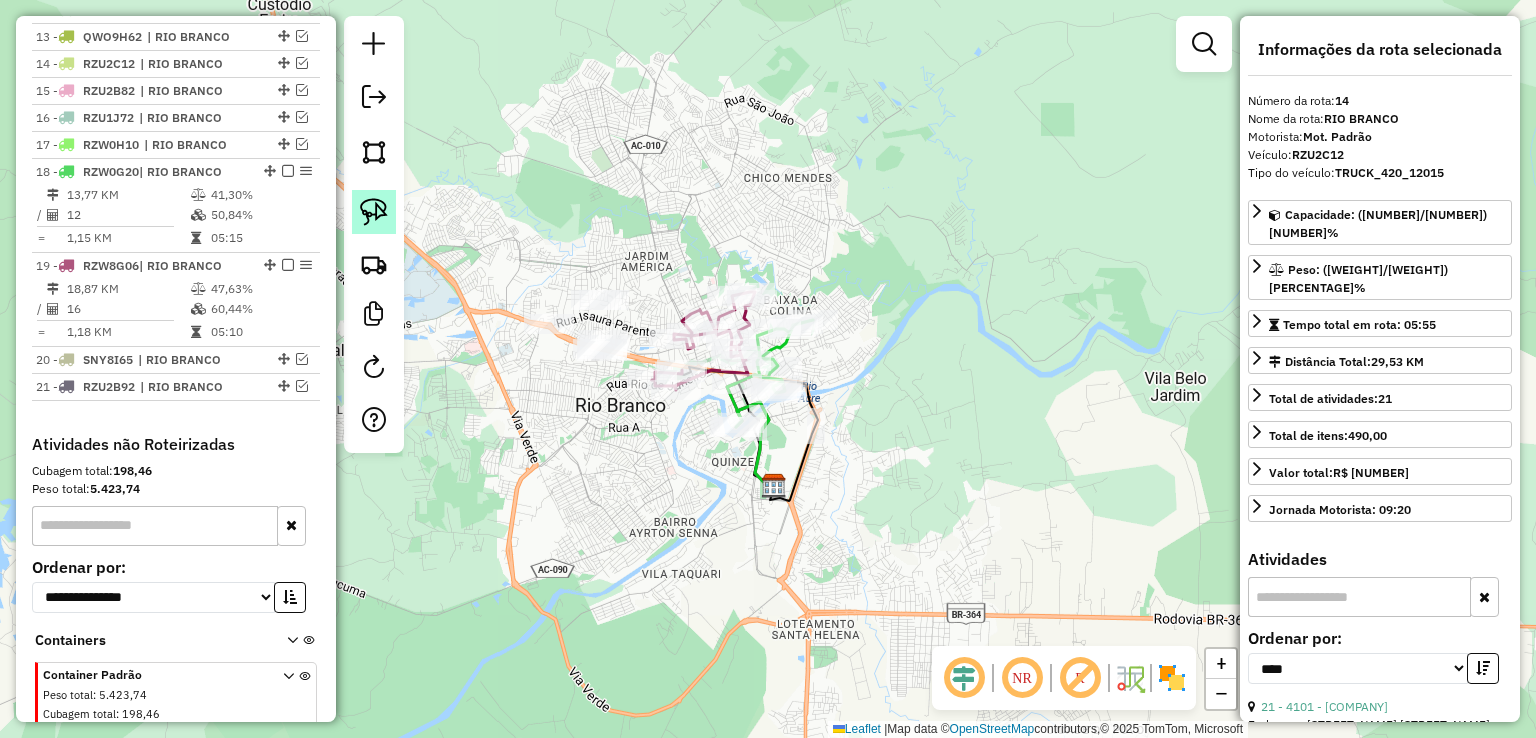 click 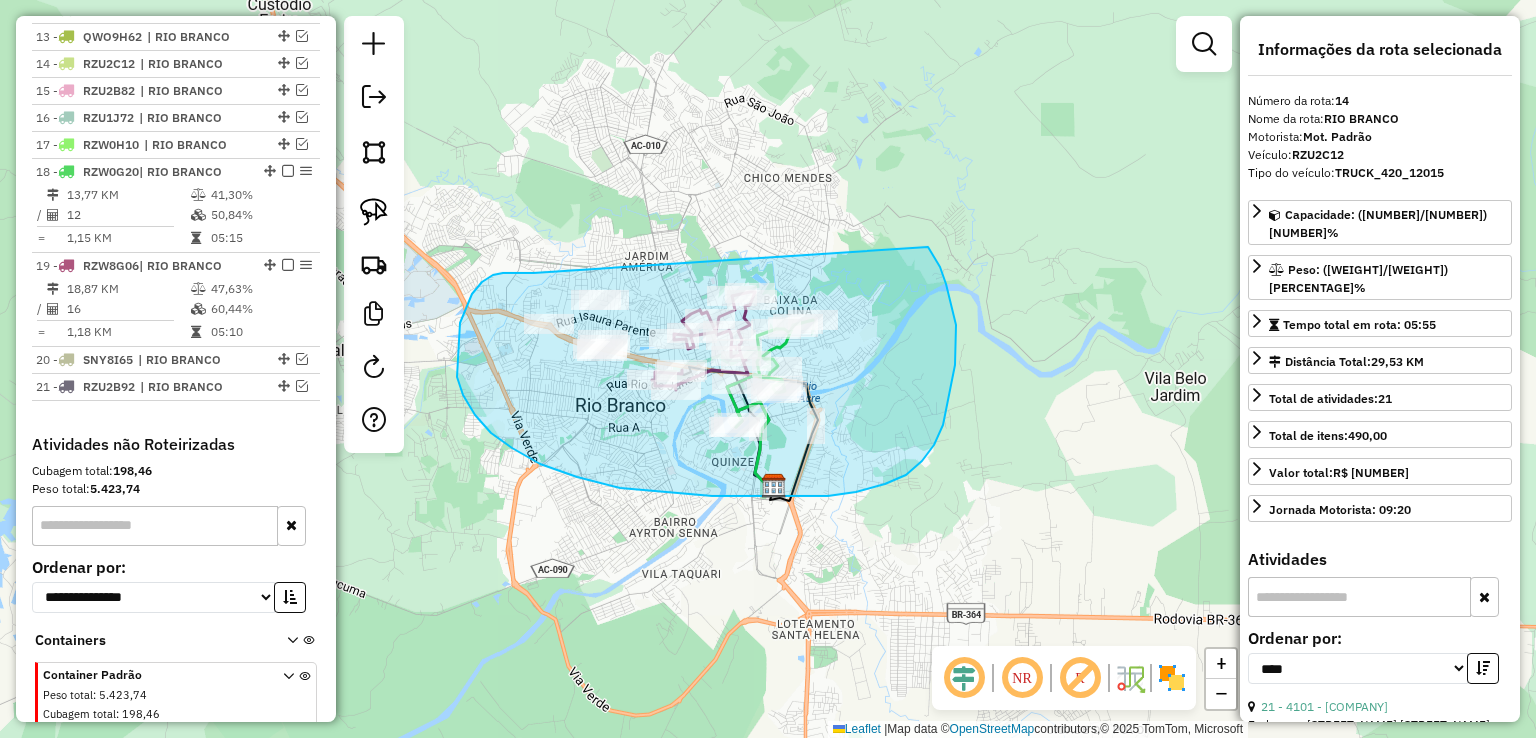 drag, startPoint x: 503, startPoint y: 273, endPoint x: 924, endPoint y: 241, distance: 422.2144 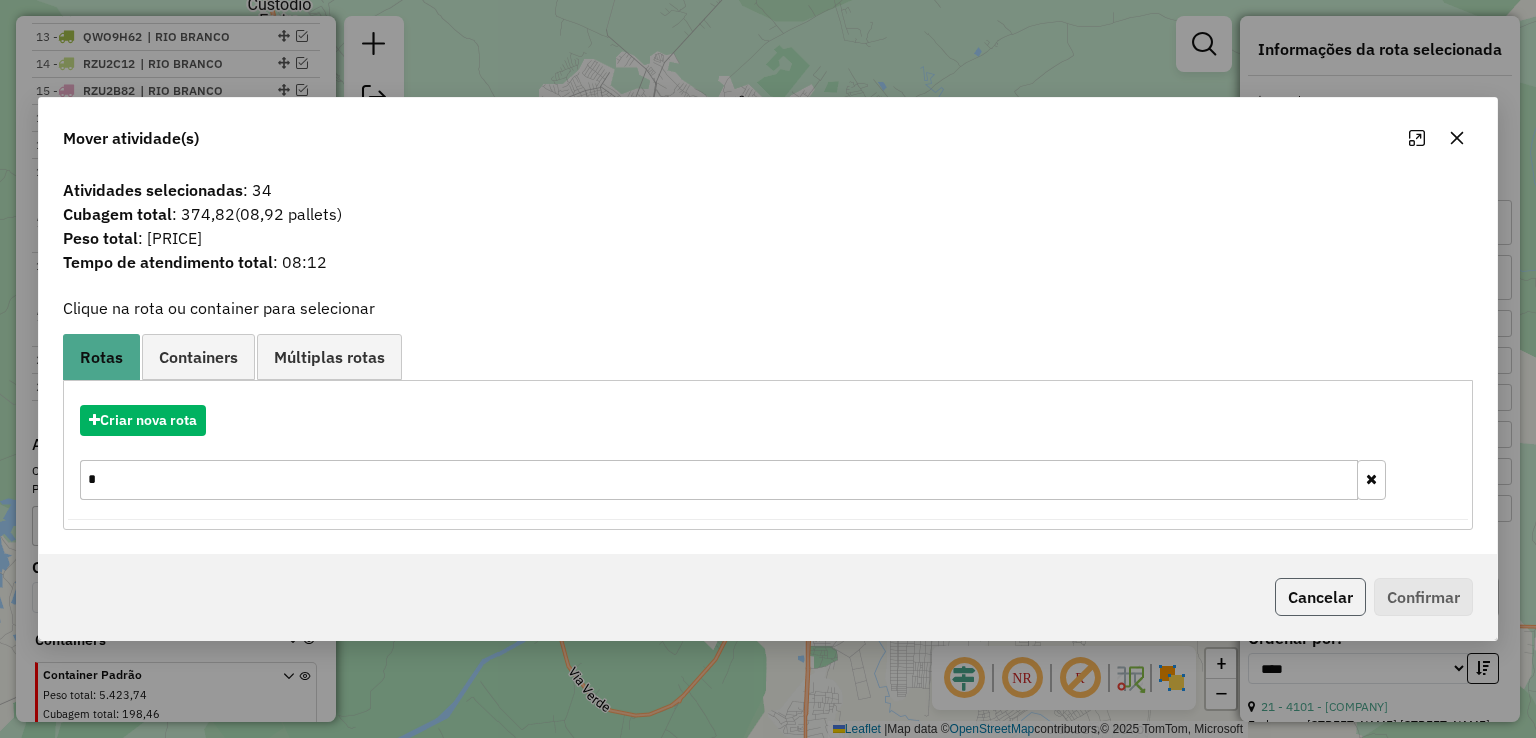click on "Cancelar" 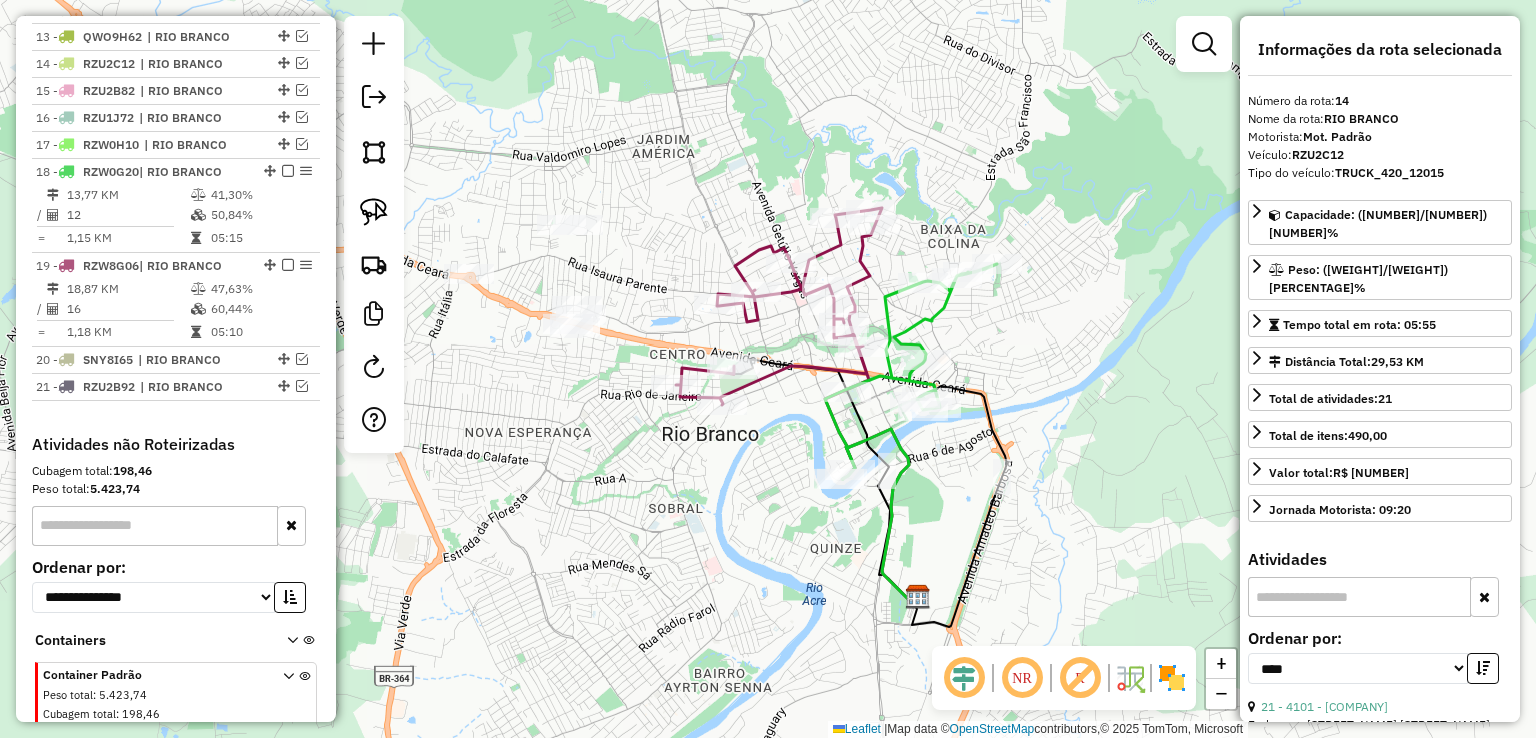 drag, startPoint x: 604, startPoint y: 444, endPoint x: 950, endPoint y: 506, distance: 351.51102 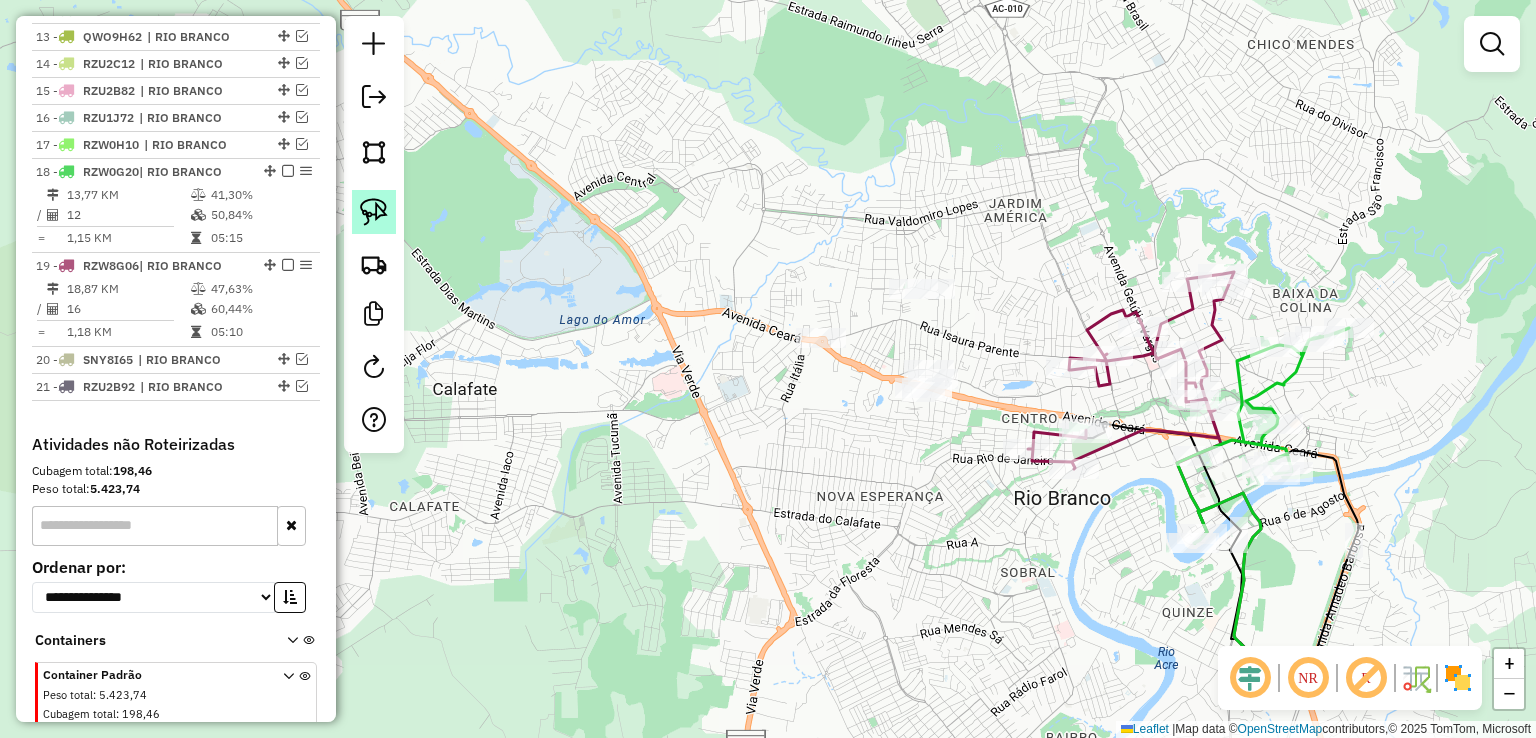 click 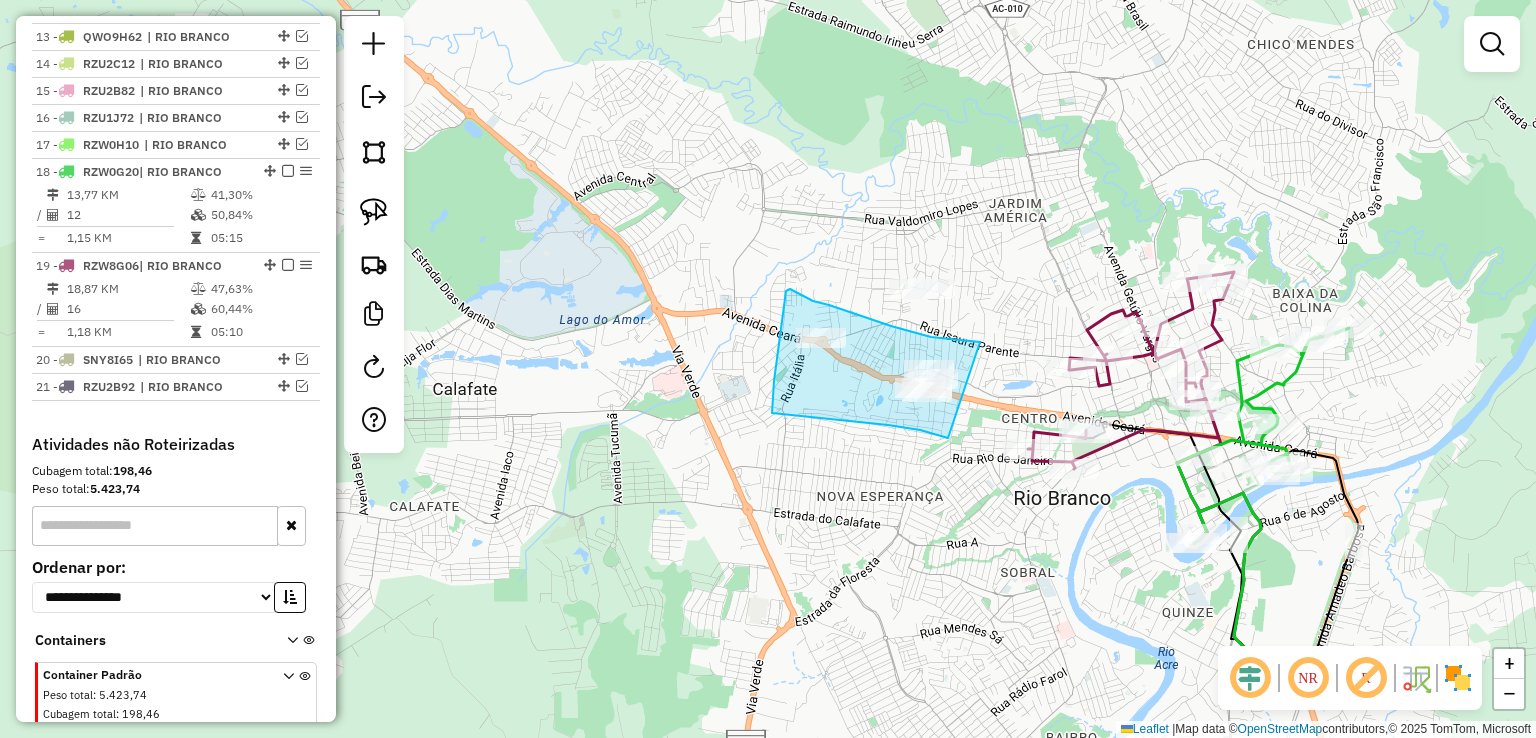 drag, startPoint x: 980, startPoint y: 342, endPoint x: 948, endPoint y: 438, distance: 101.19289 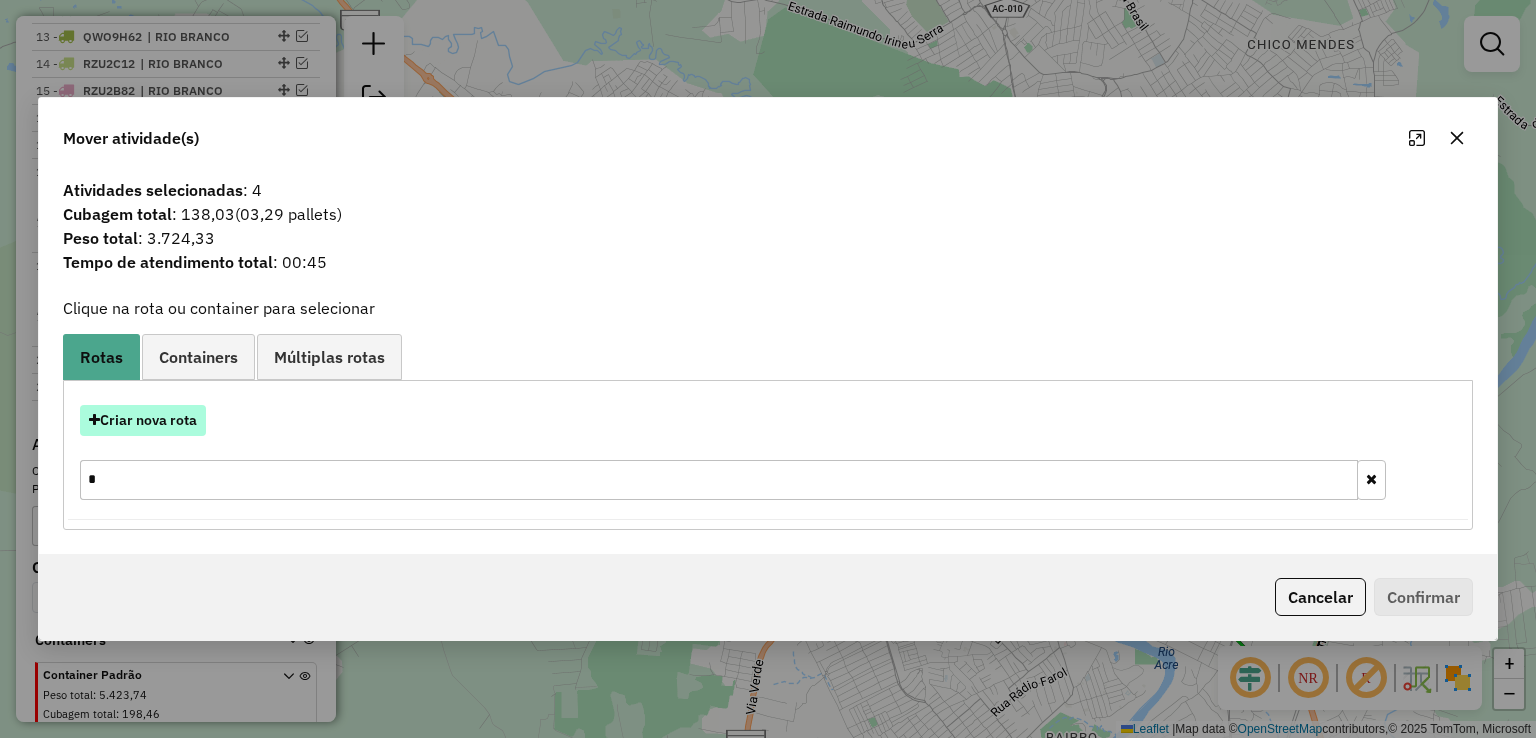 click on "Criar nova rota" at bounding box center [143, 420] 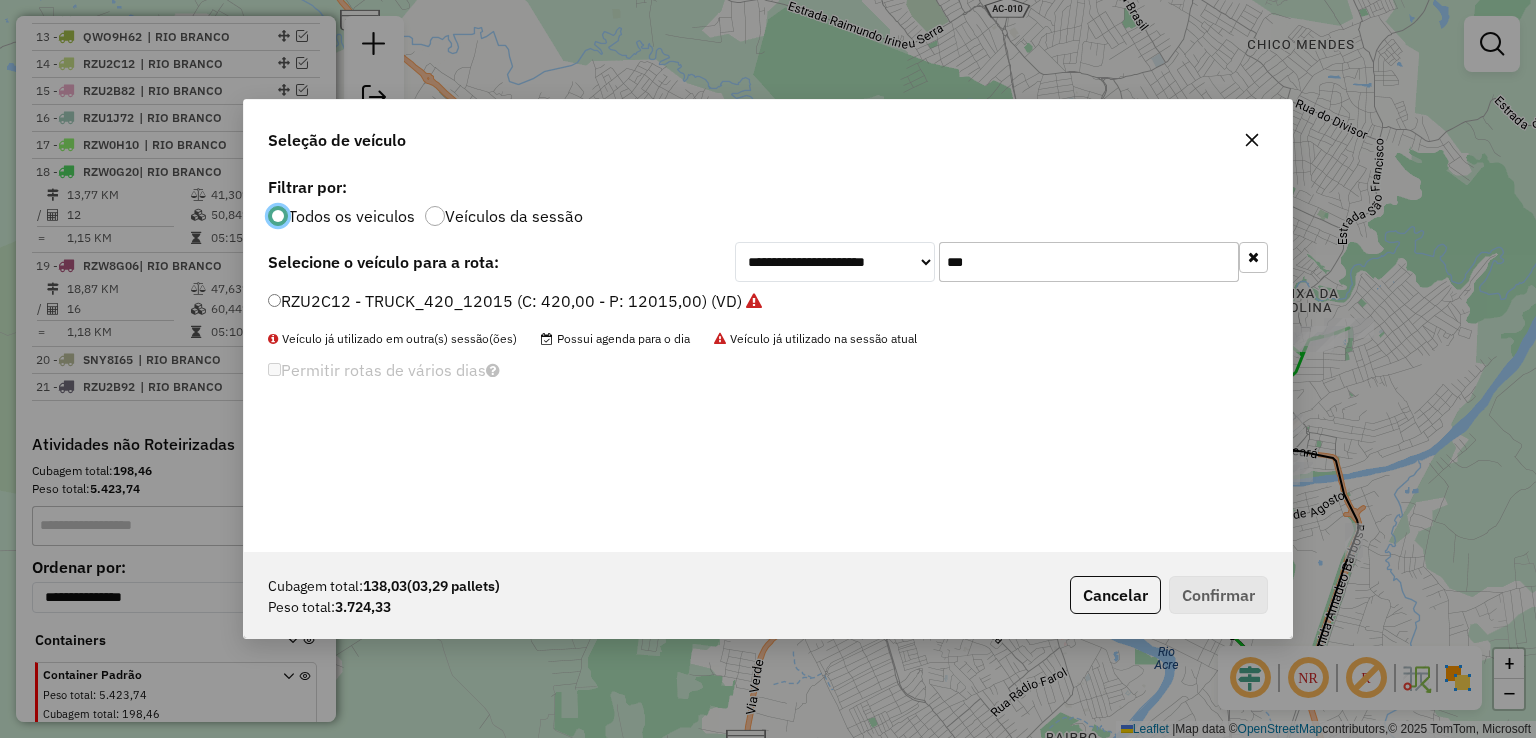 scroll, scrollTop: 10, scrollLeft: 6, axis: both 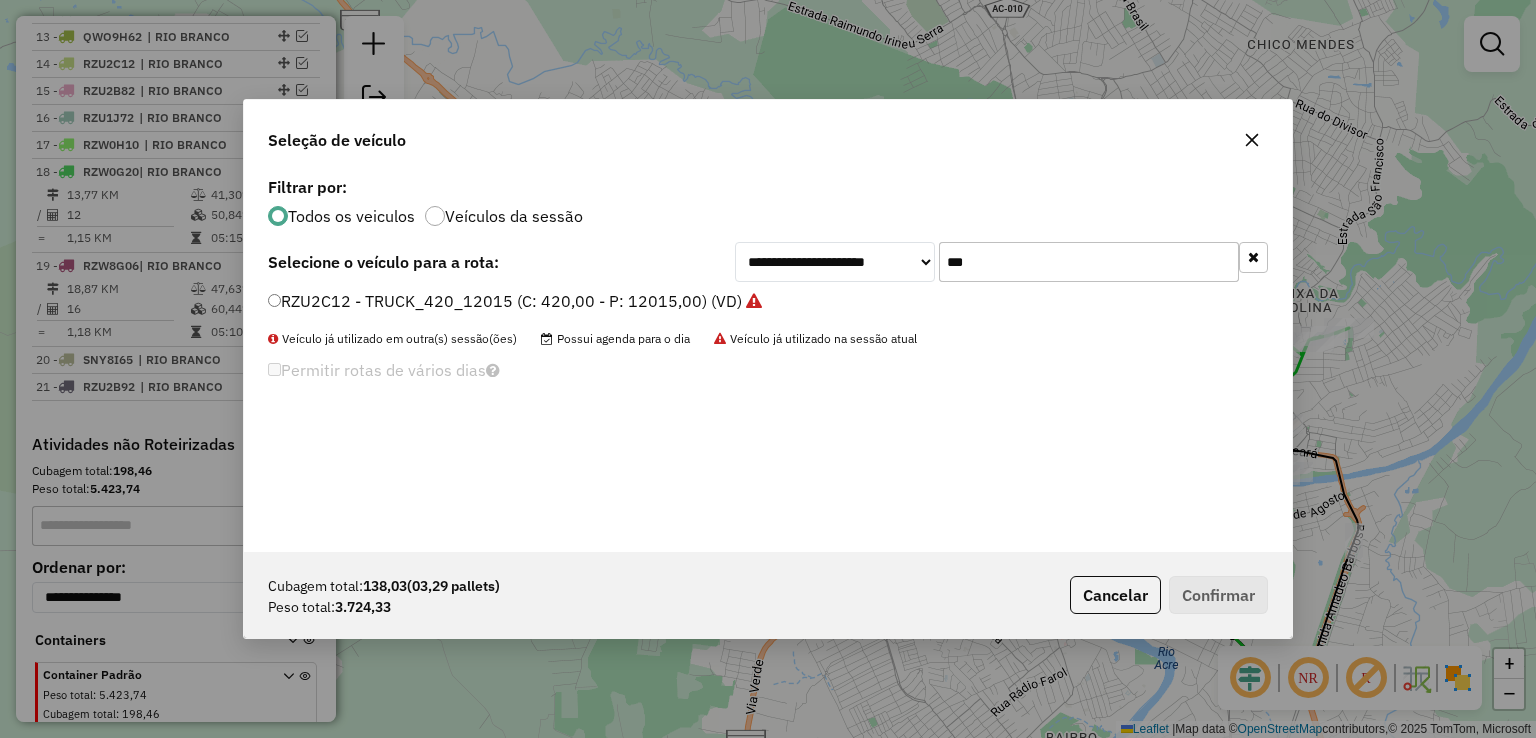 drag, startPoint x: 1004, startPoint y: 261, endPoint x: 851, endPoint y: 258, distance: 153.0294 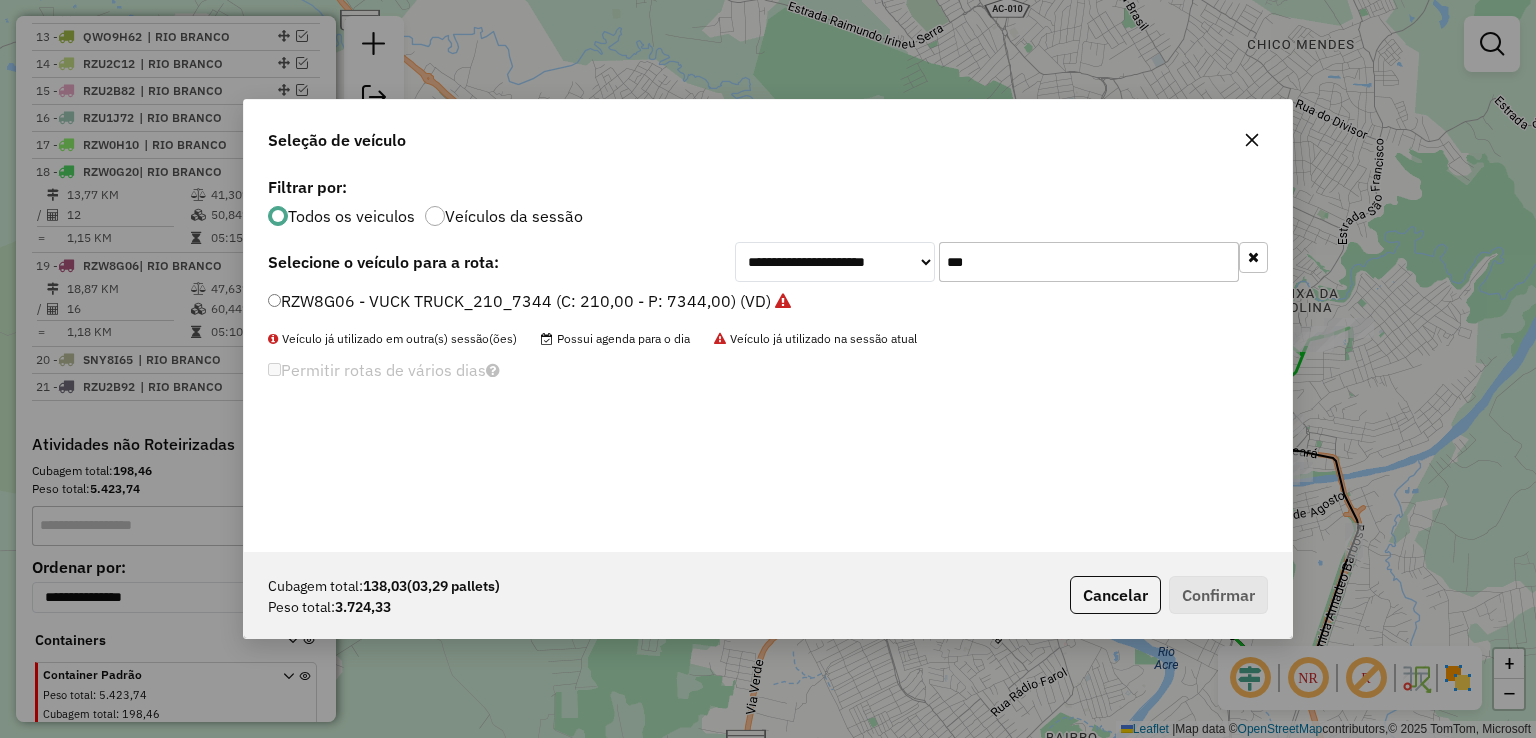 type on "***" 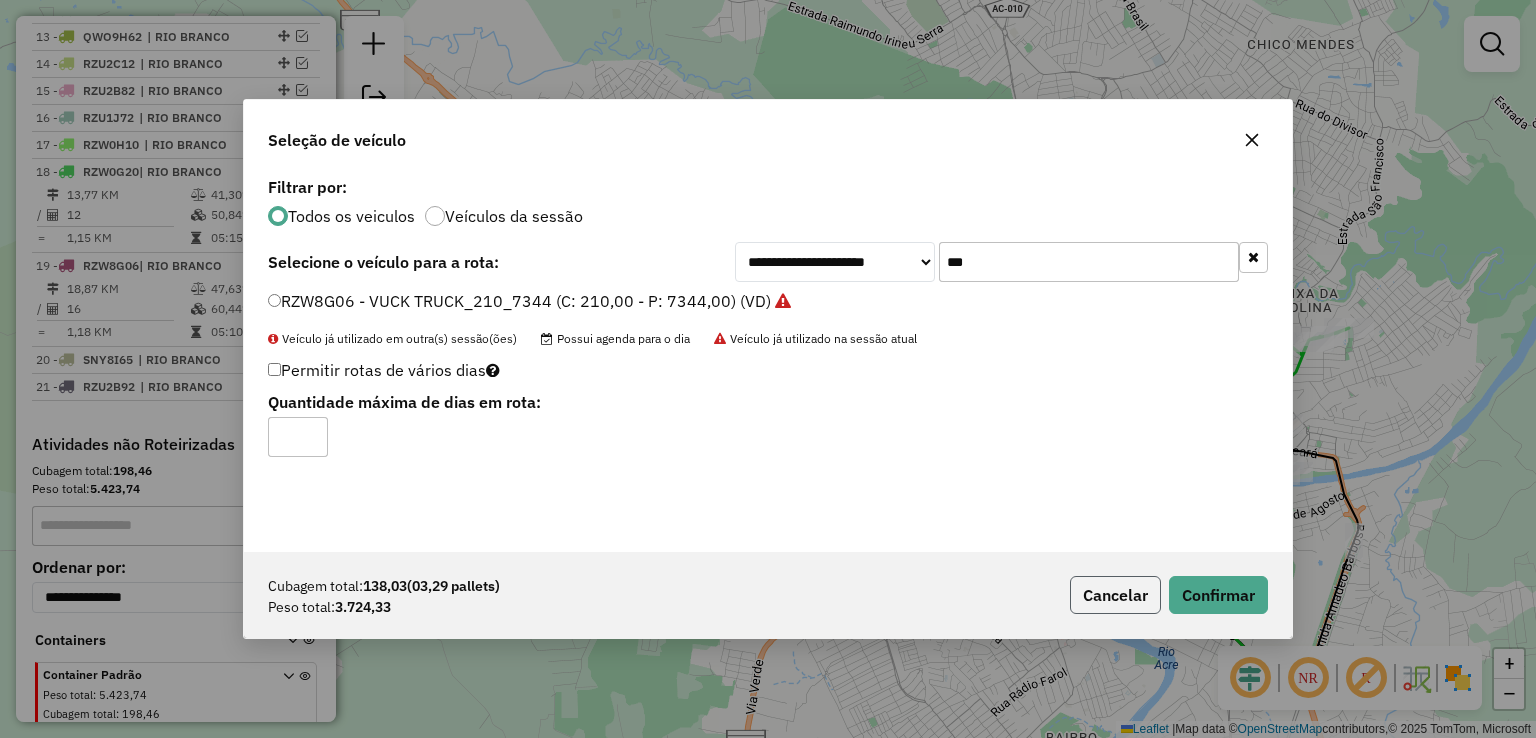 click on "Cancelar" 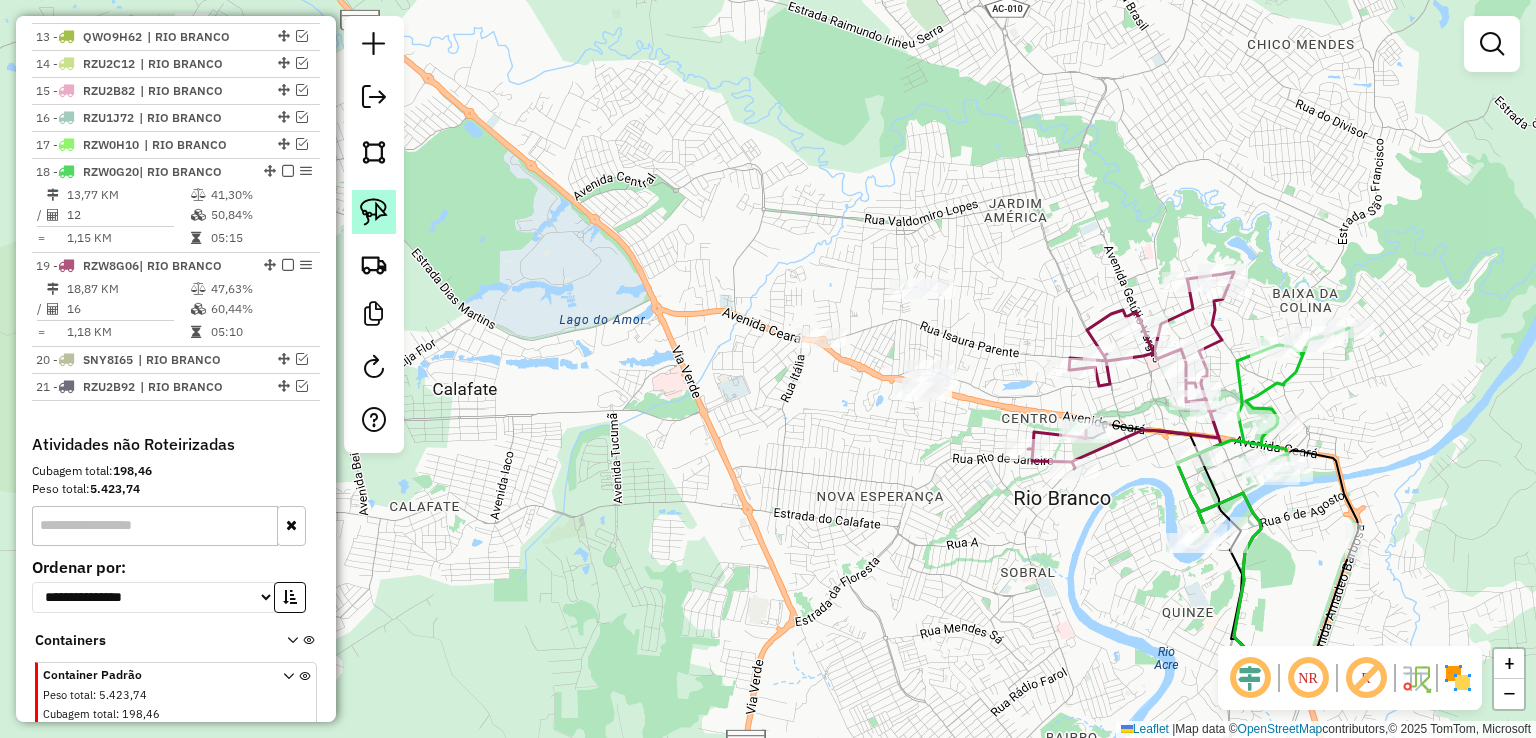 click 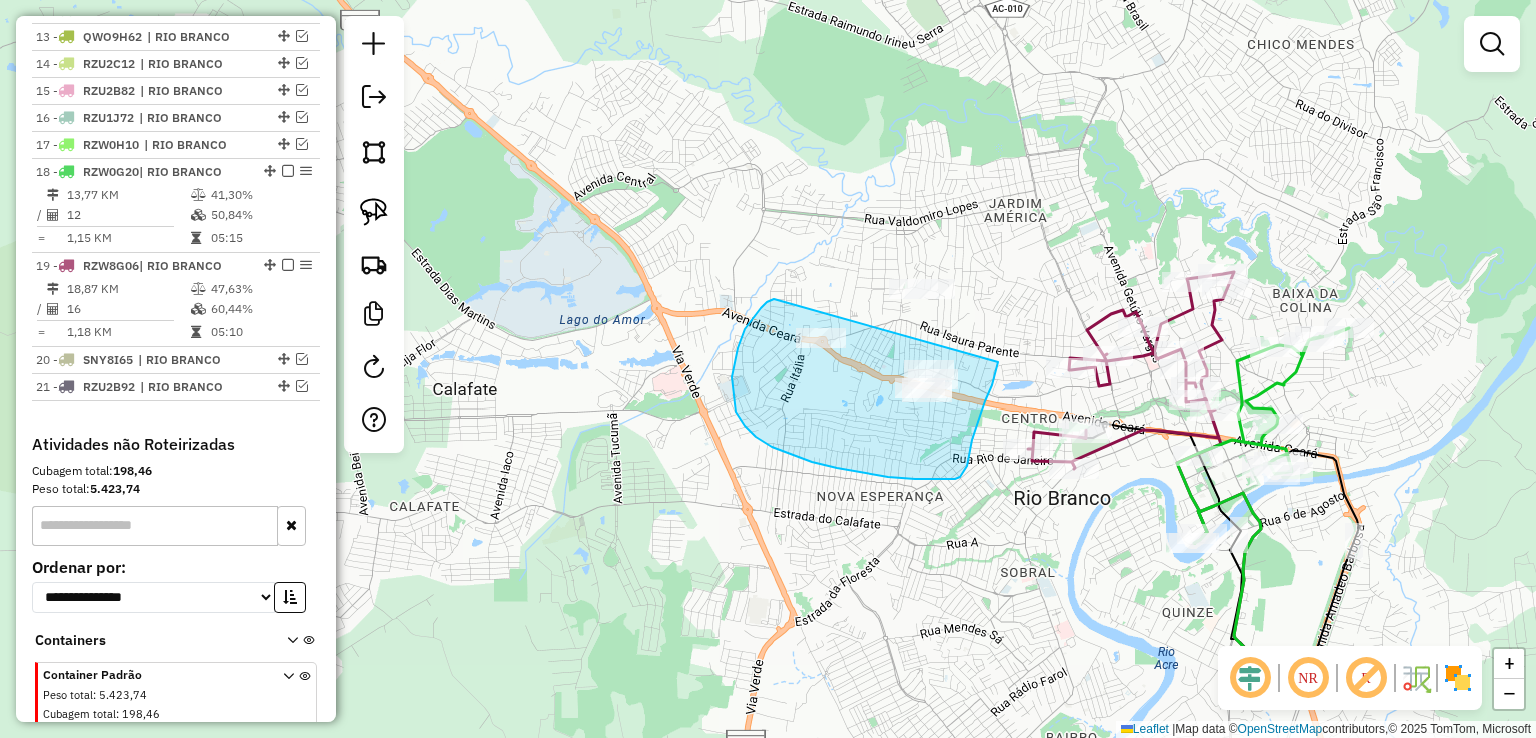 drag, startPoint x: 772, startPoint y: 299, endPoint x: 987, endPoint y: 232, distance: 225.1977 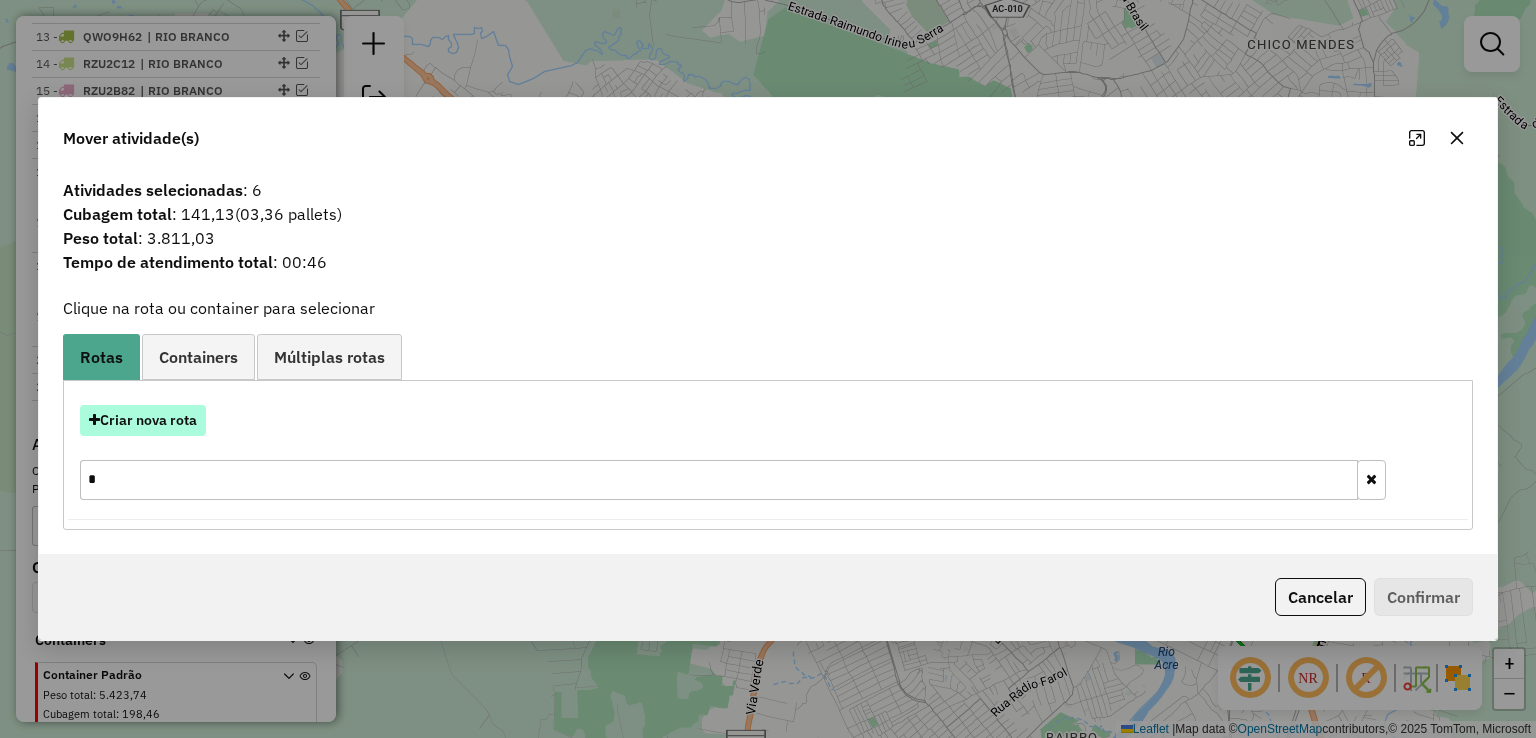 click on "Criar nova rota" at bounding box center (143, 420) 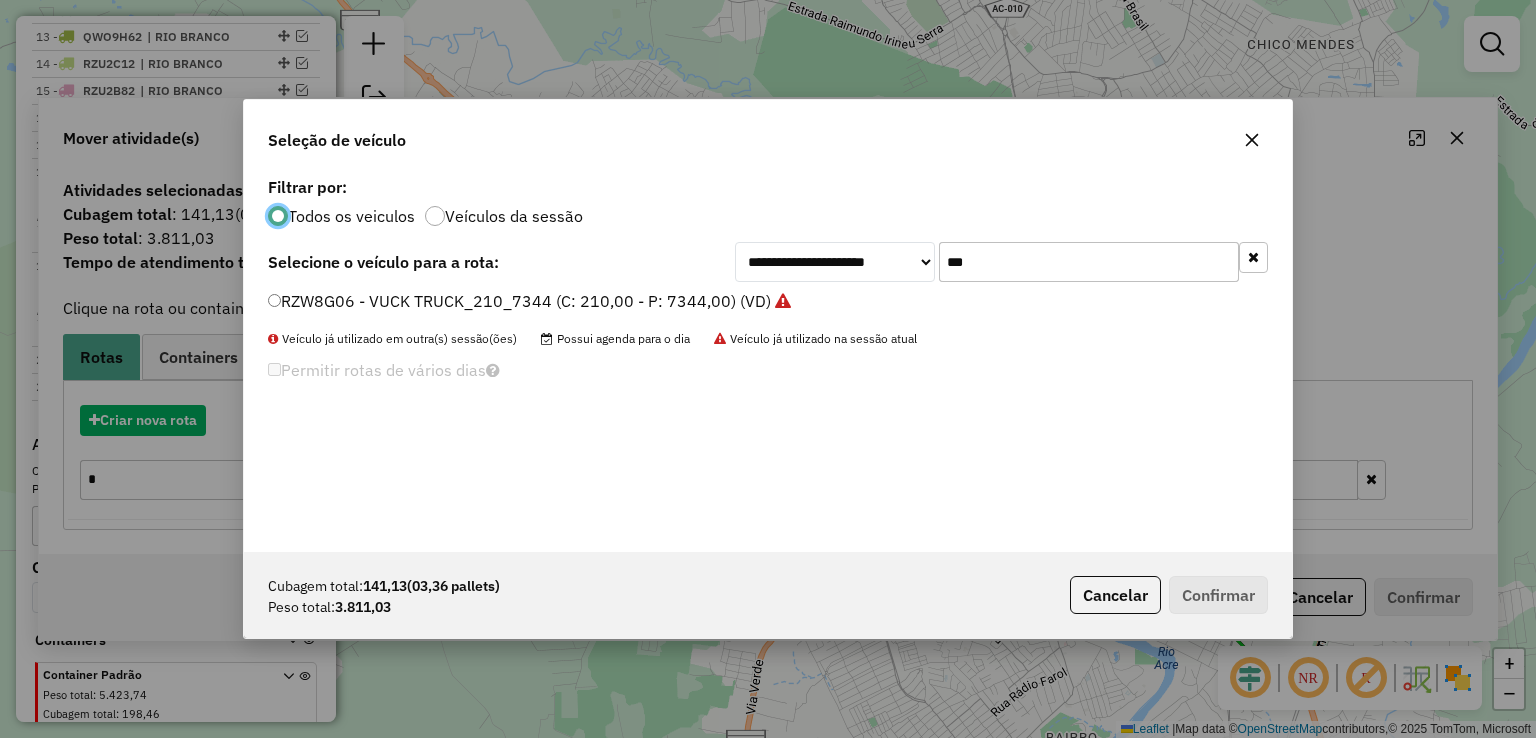 scroll, scrollTop: 10, scrollLeft: 6, axis: both 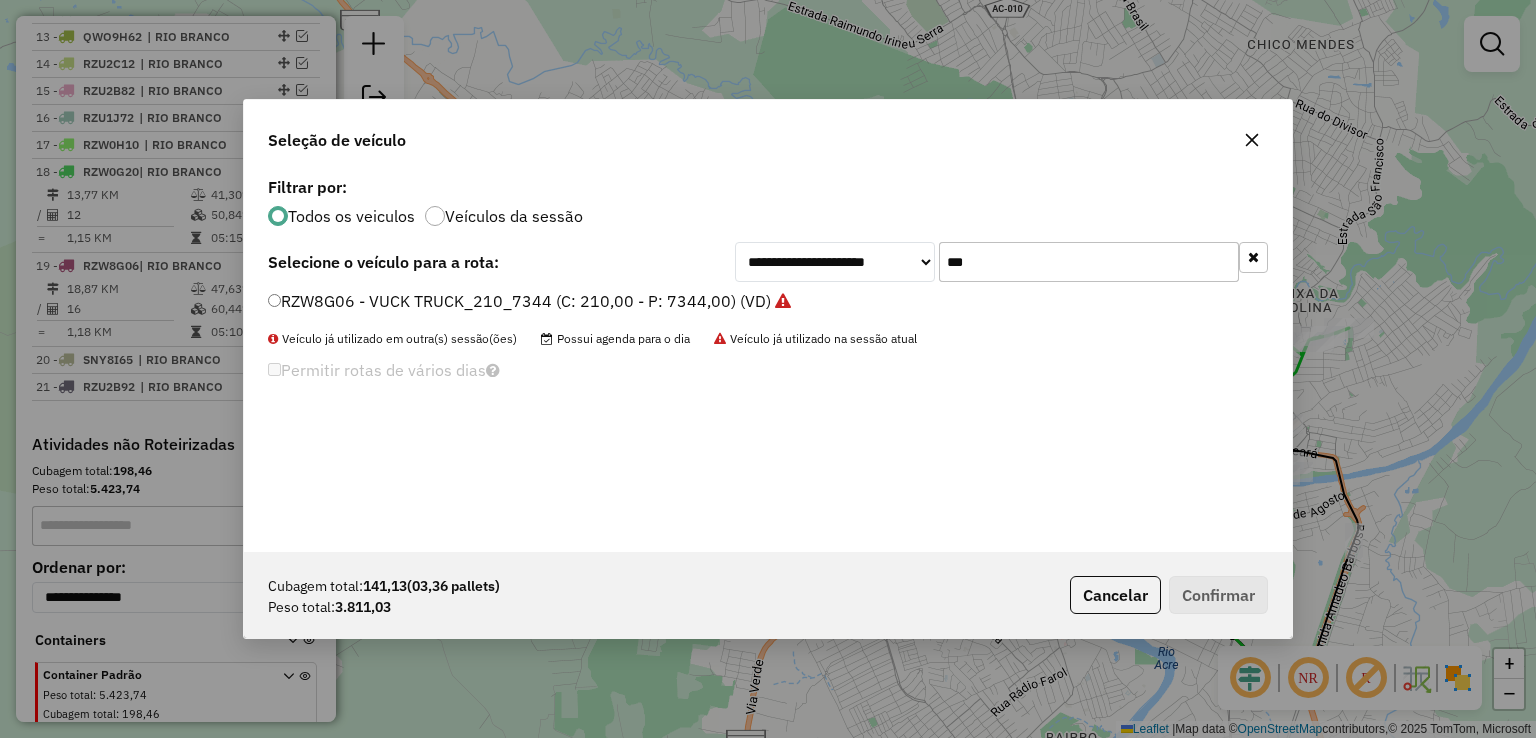 drag, startPoint x: 775, startPoint y: 292, endPoint x: 757, endPoint y: 293, distance: 18.027756 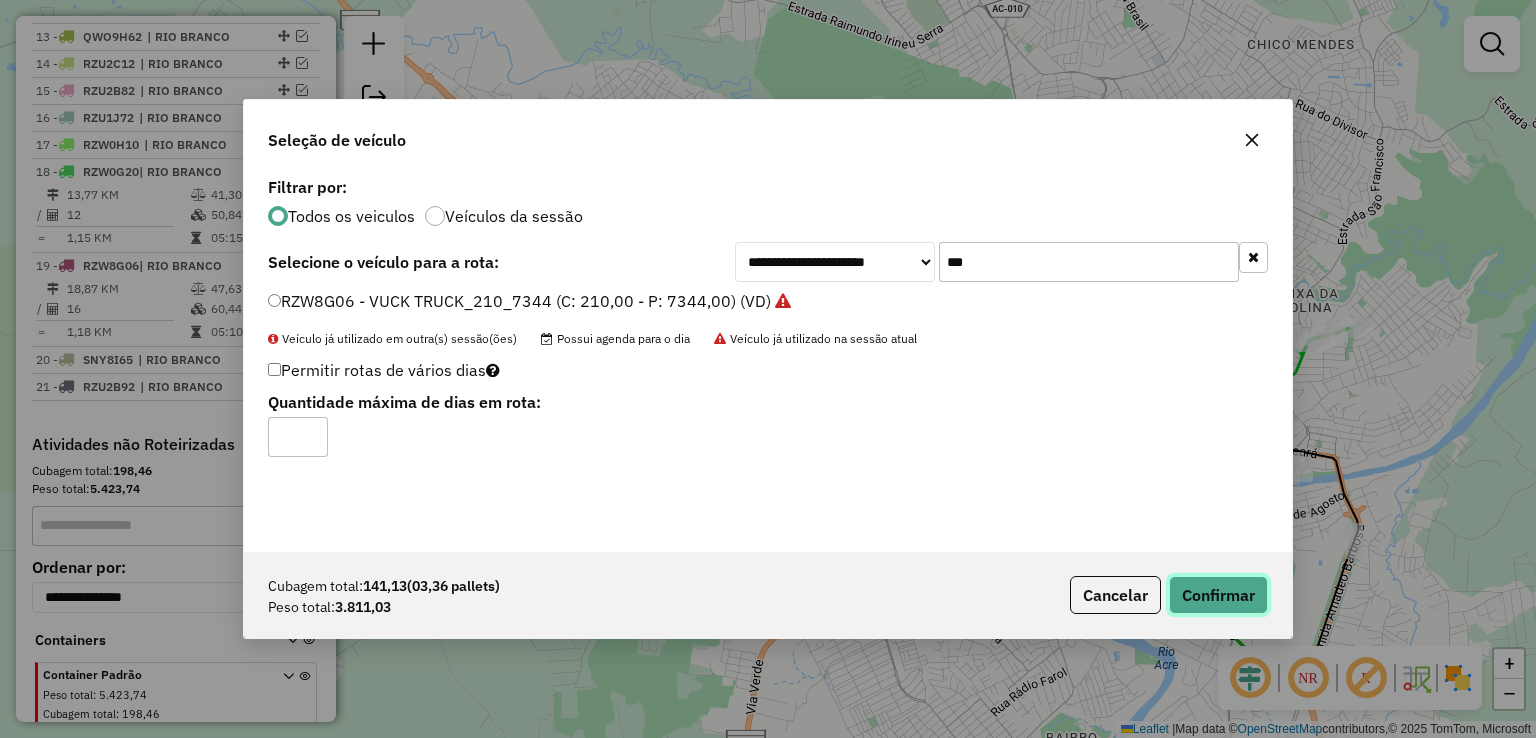 click on "Confirmar" 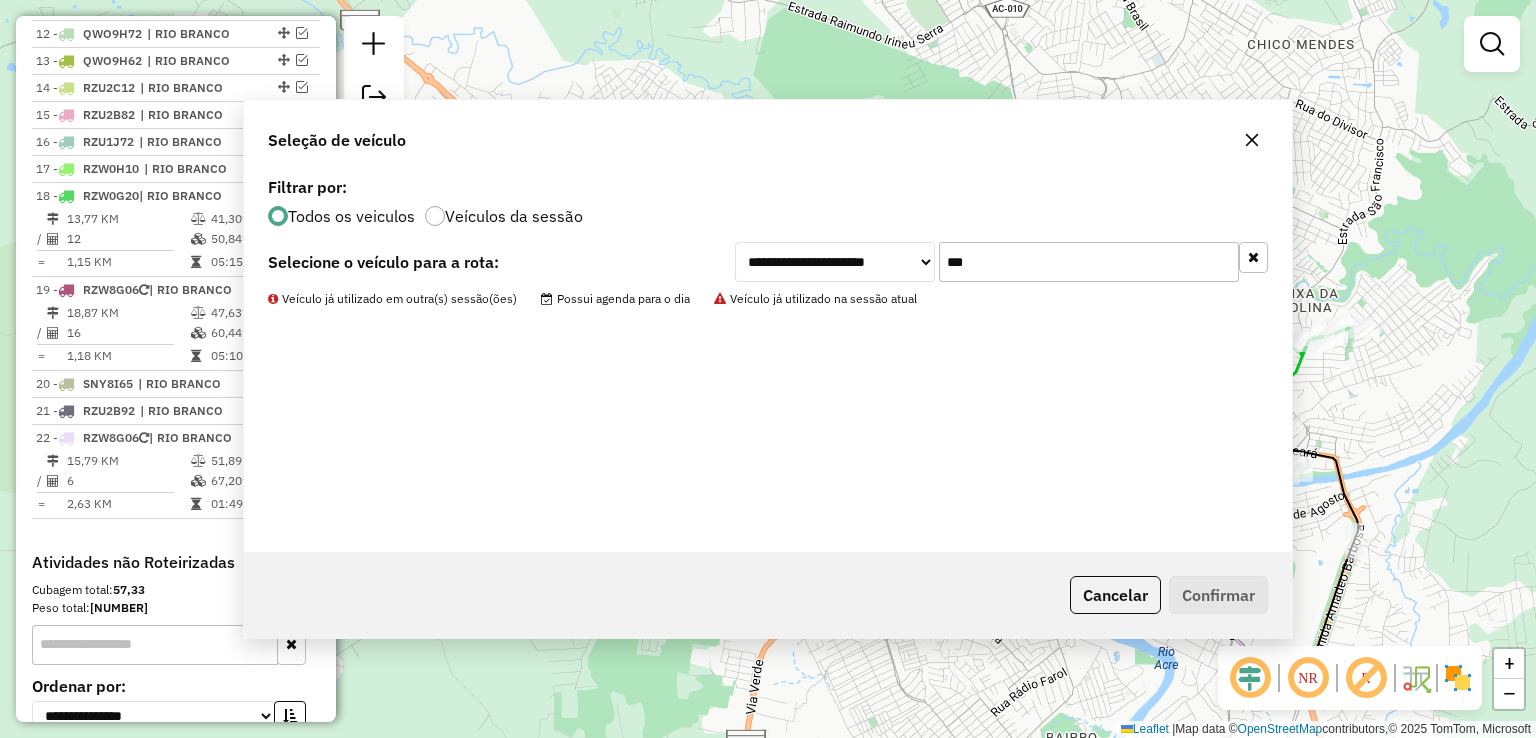 scroll, scrollTop: 1091, scrollLeft: 0, axis: vertical 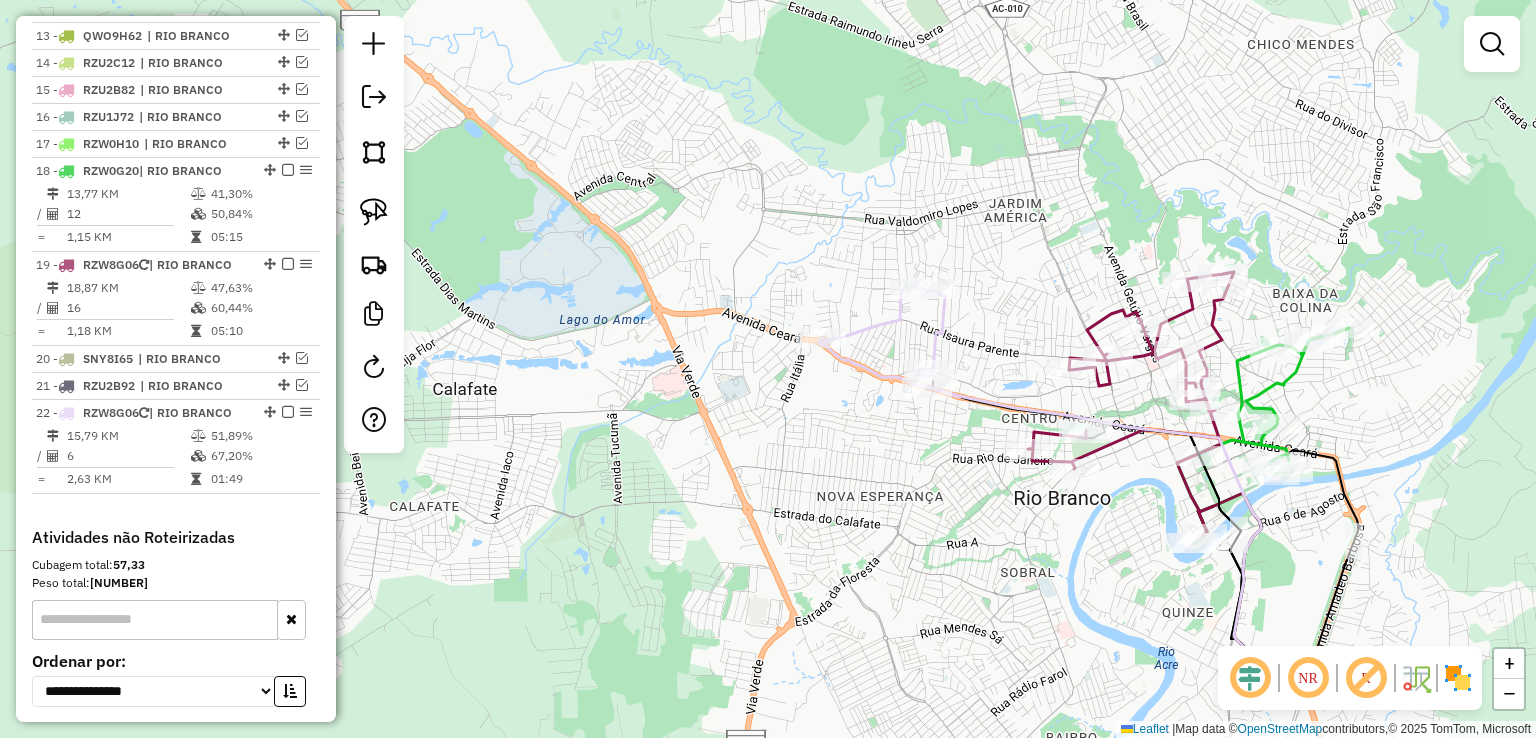 click 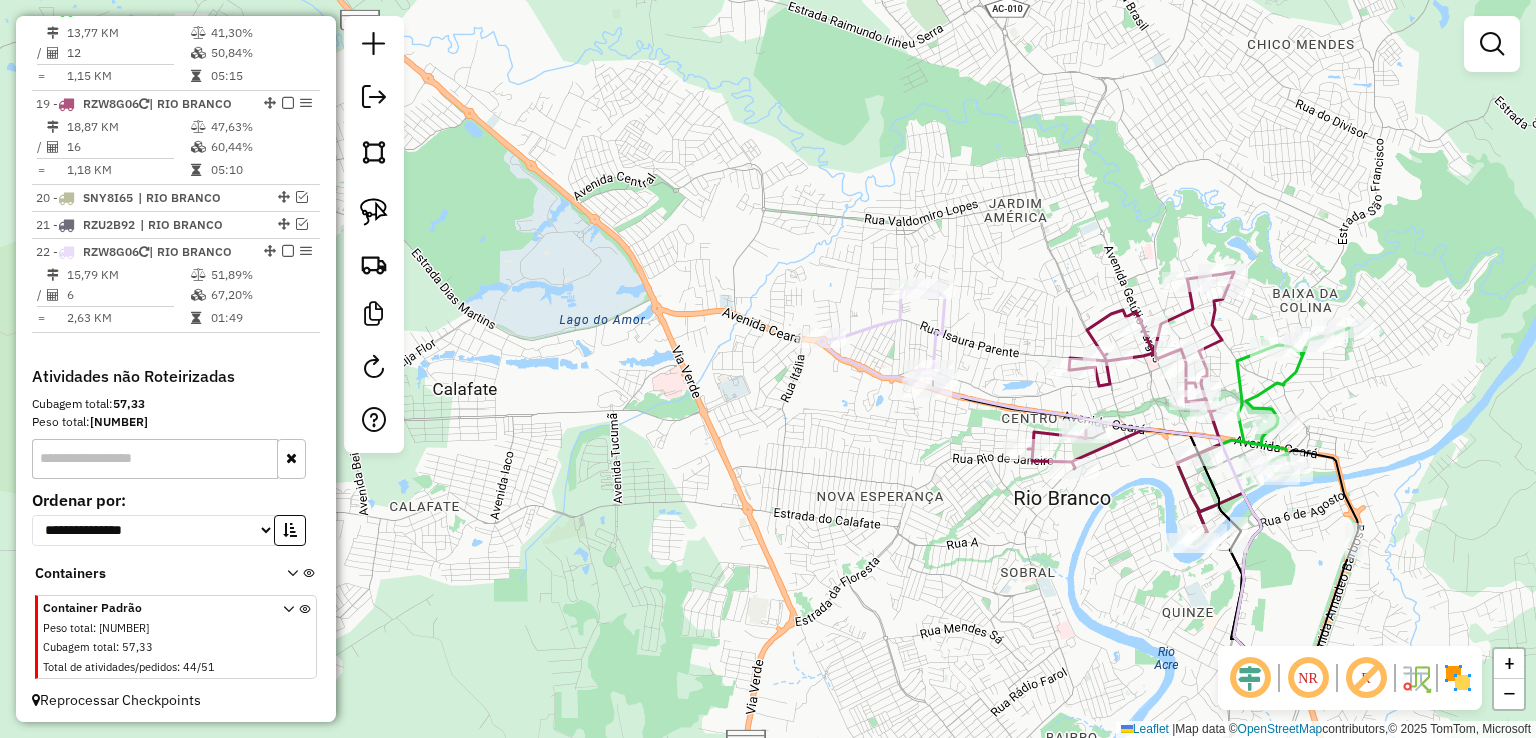 select on "*********" 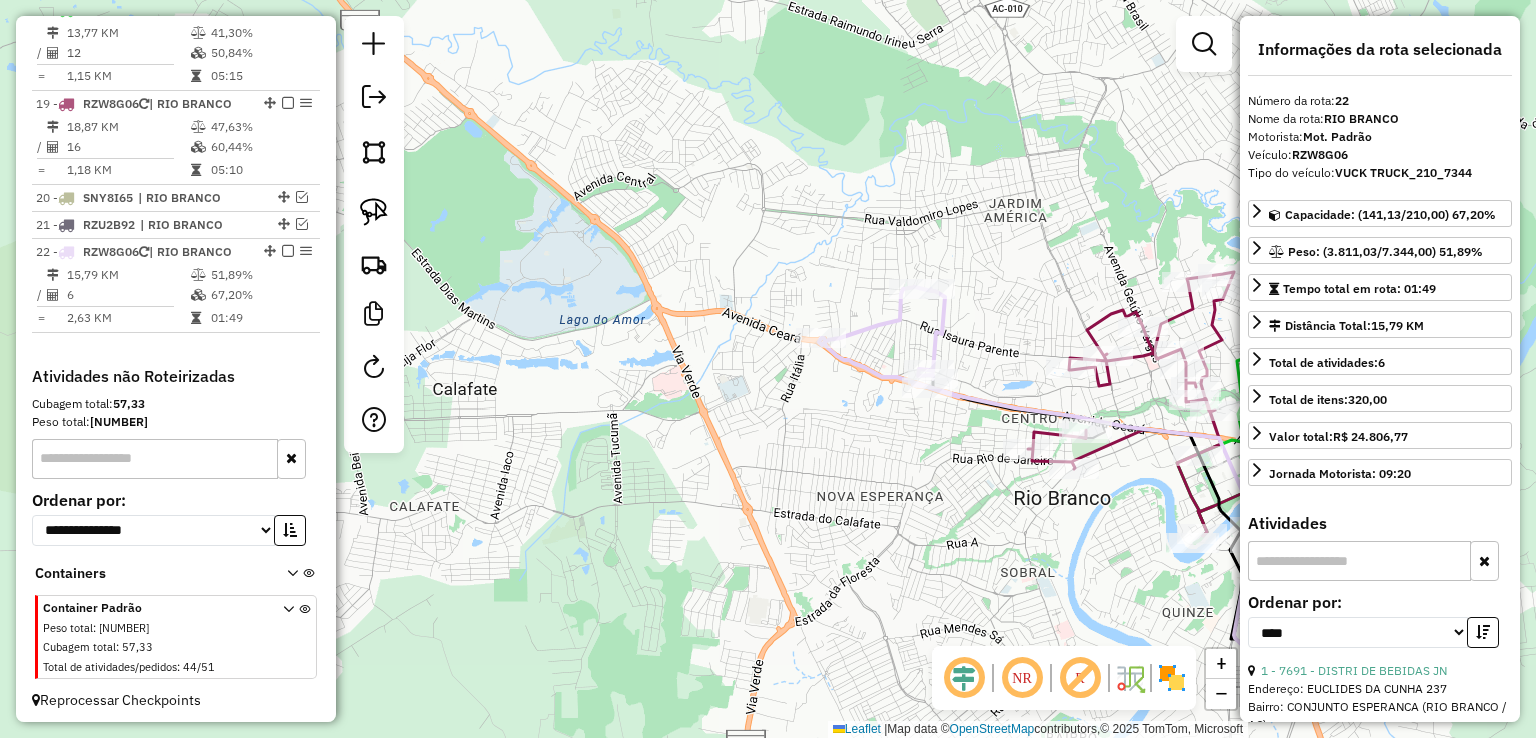 drag, startPoint x: 983, startPoint y: 329, endPoint x: 828, endPoint y: 295, distance: 158.68523 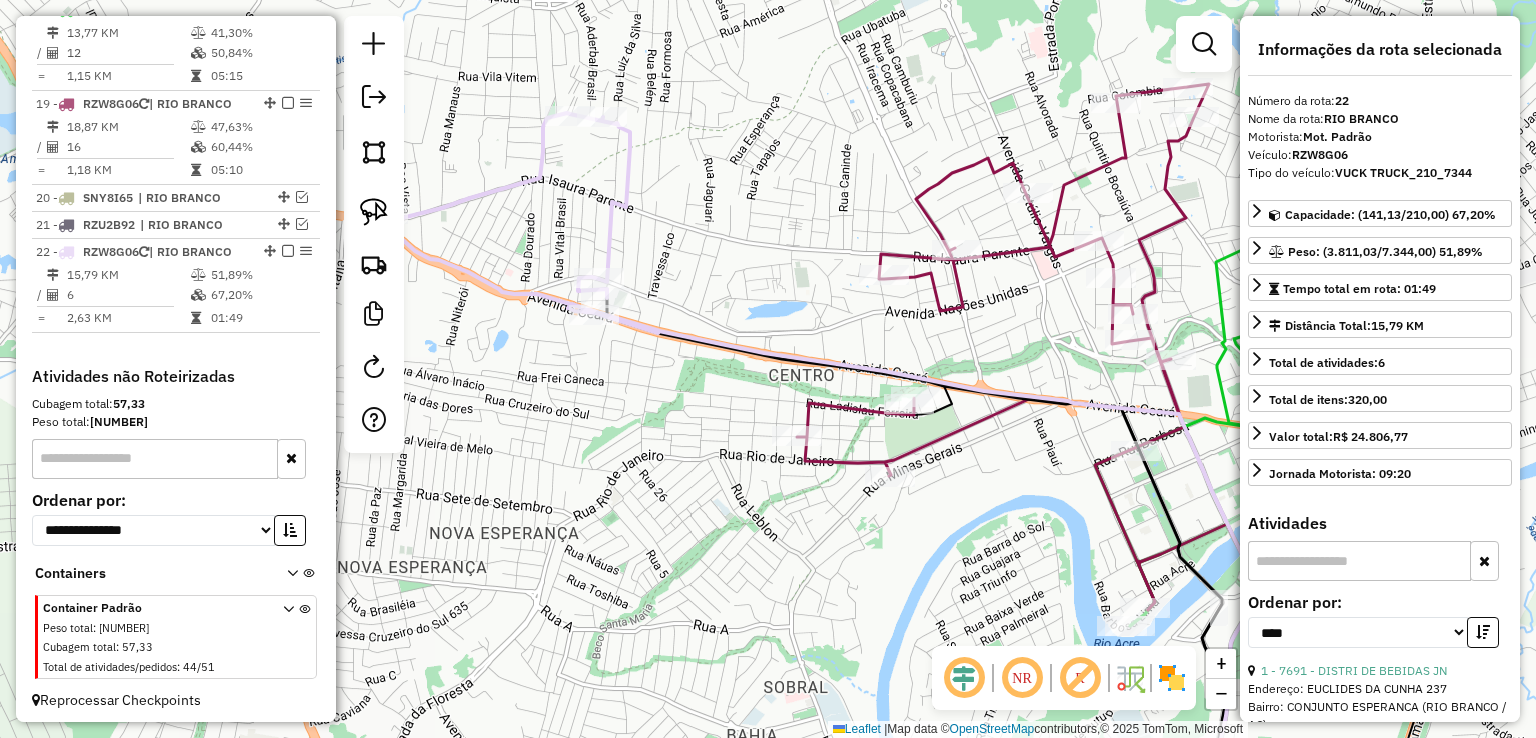 drag, startPoint x: 971, startPoint y: 480, endPoint x: 952, endPoint y: 503, distance: 29.832869 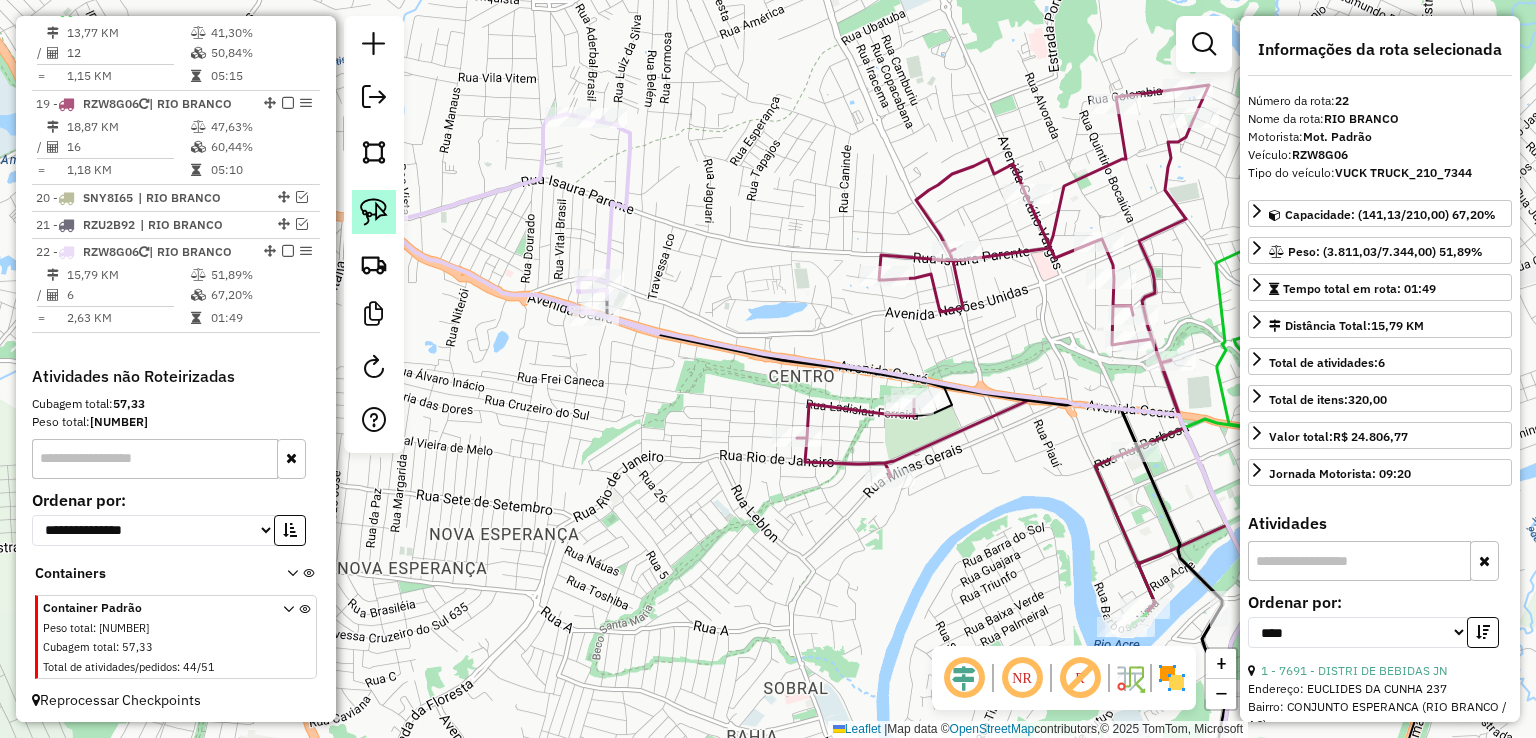 click 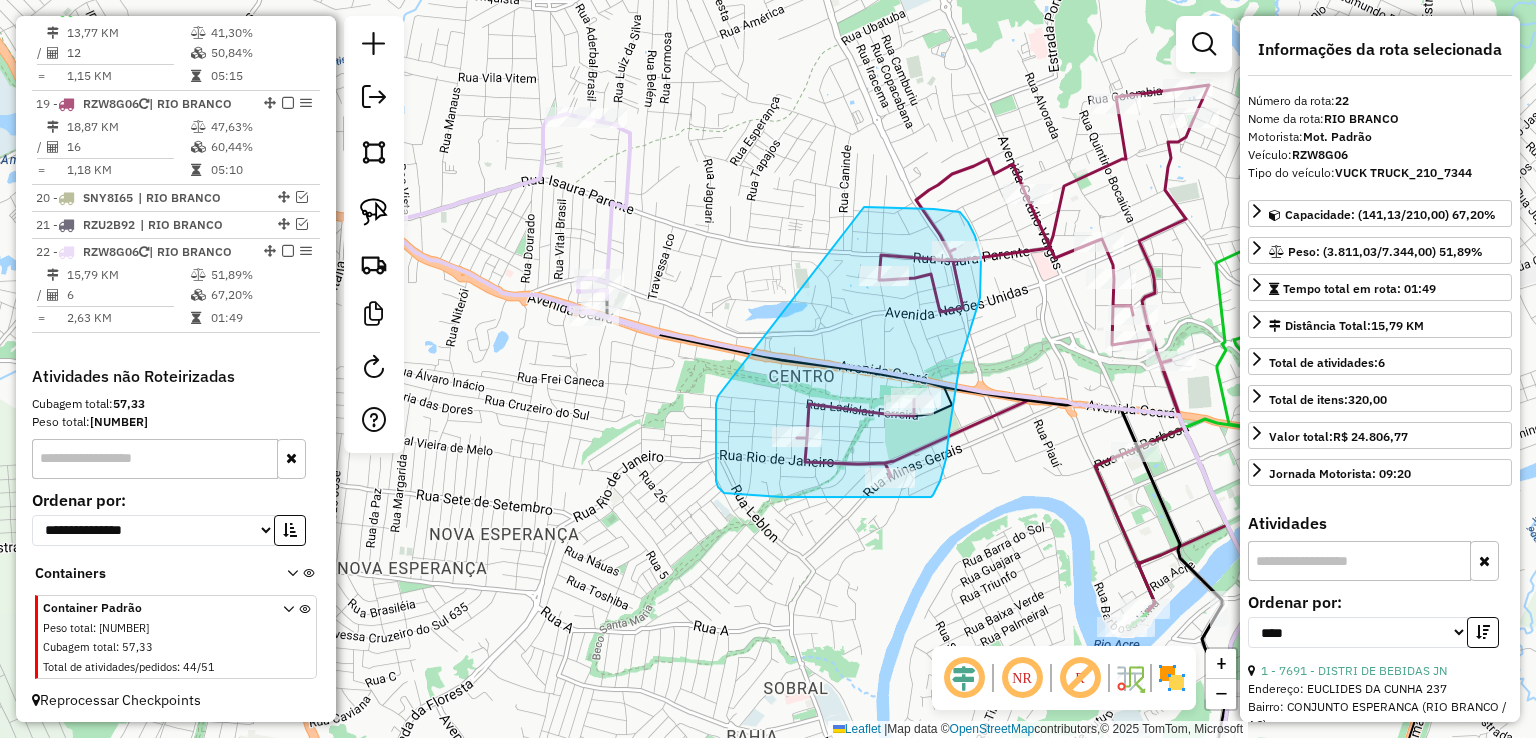 drag, startPoint x: 718, startPoint y: 396, endPoint x: 864, endPoint y: 207, distance: 238.8242 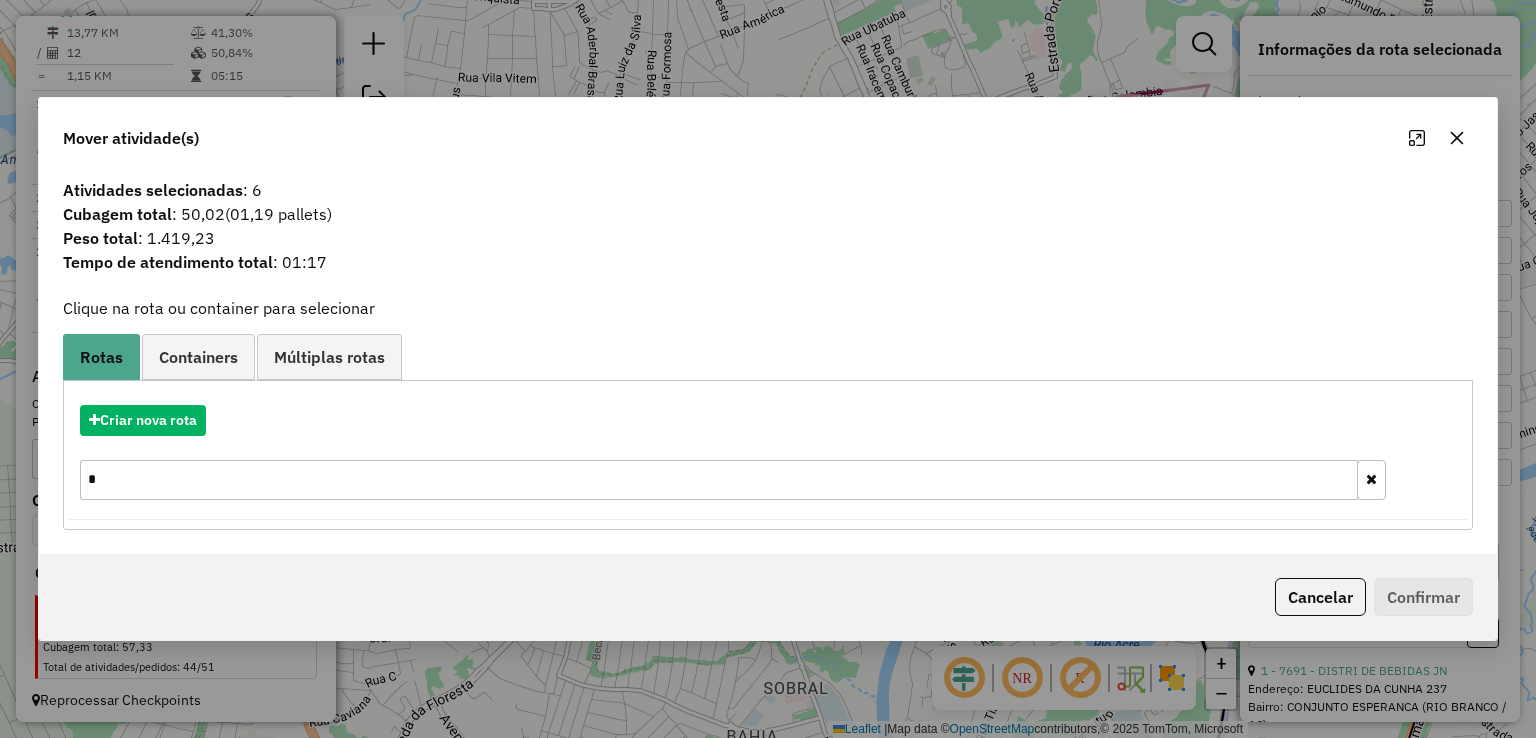 click on "*" at bounding box center [718, 480] 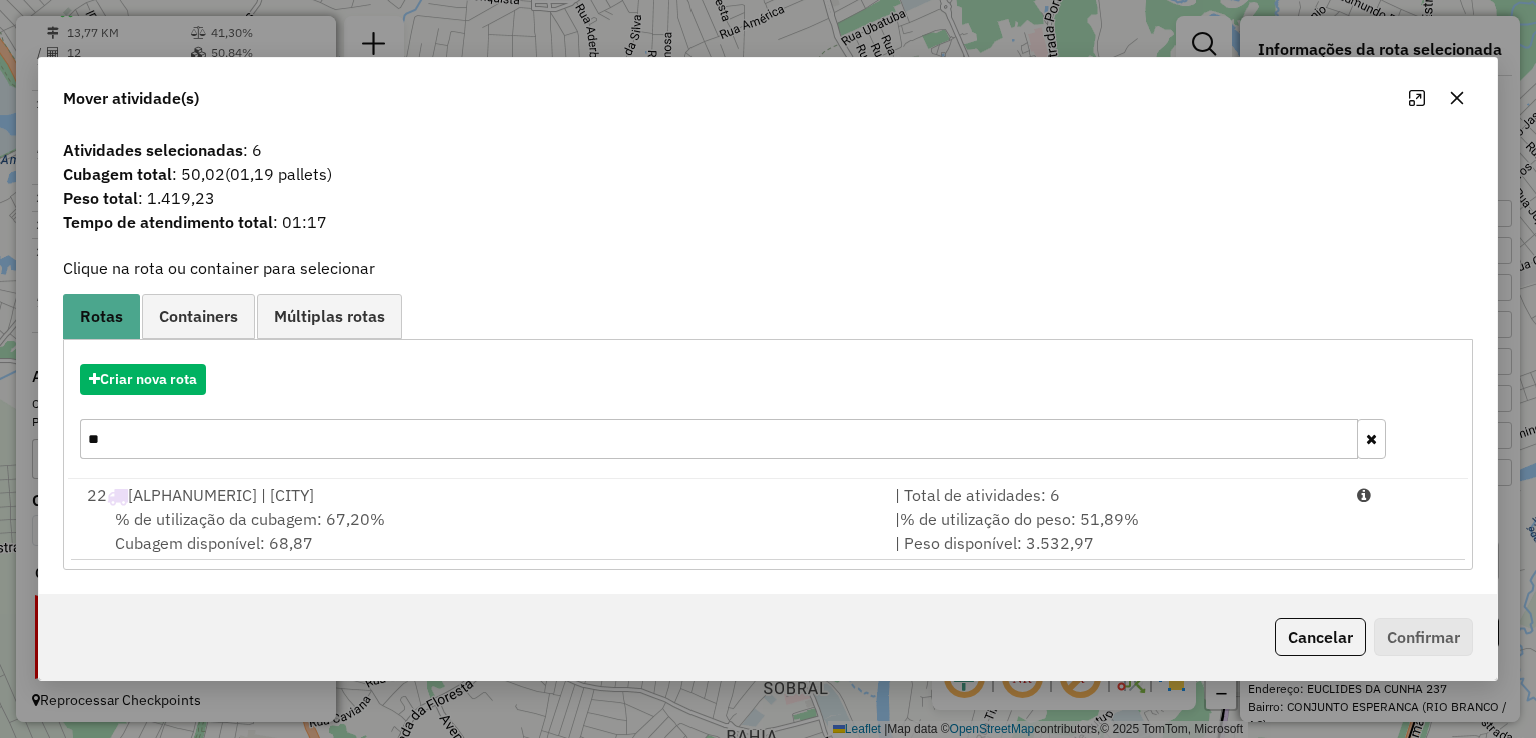 type on "**" 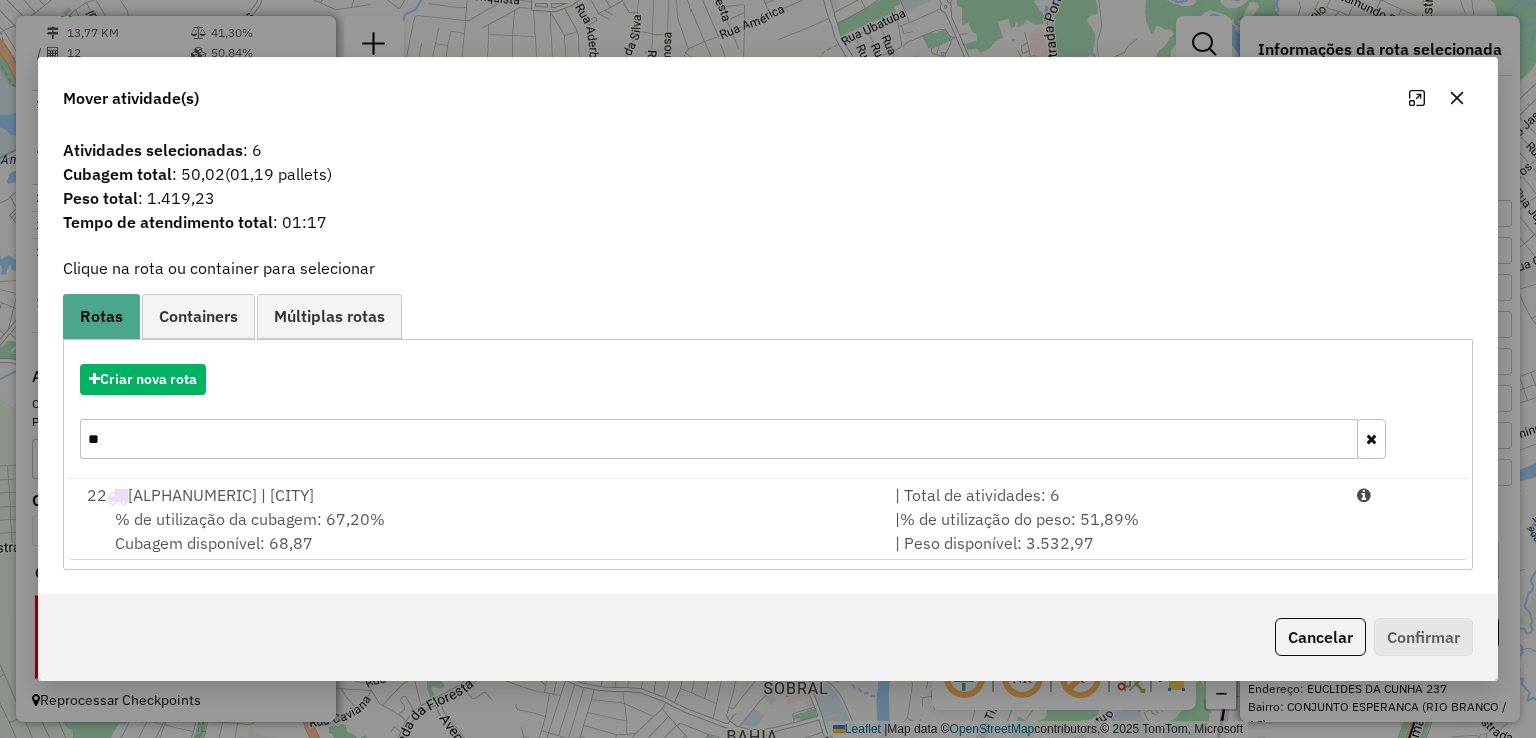 click on "Criar nova rota  **" at bounding box center (767, 414) 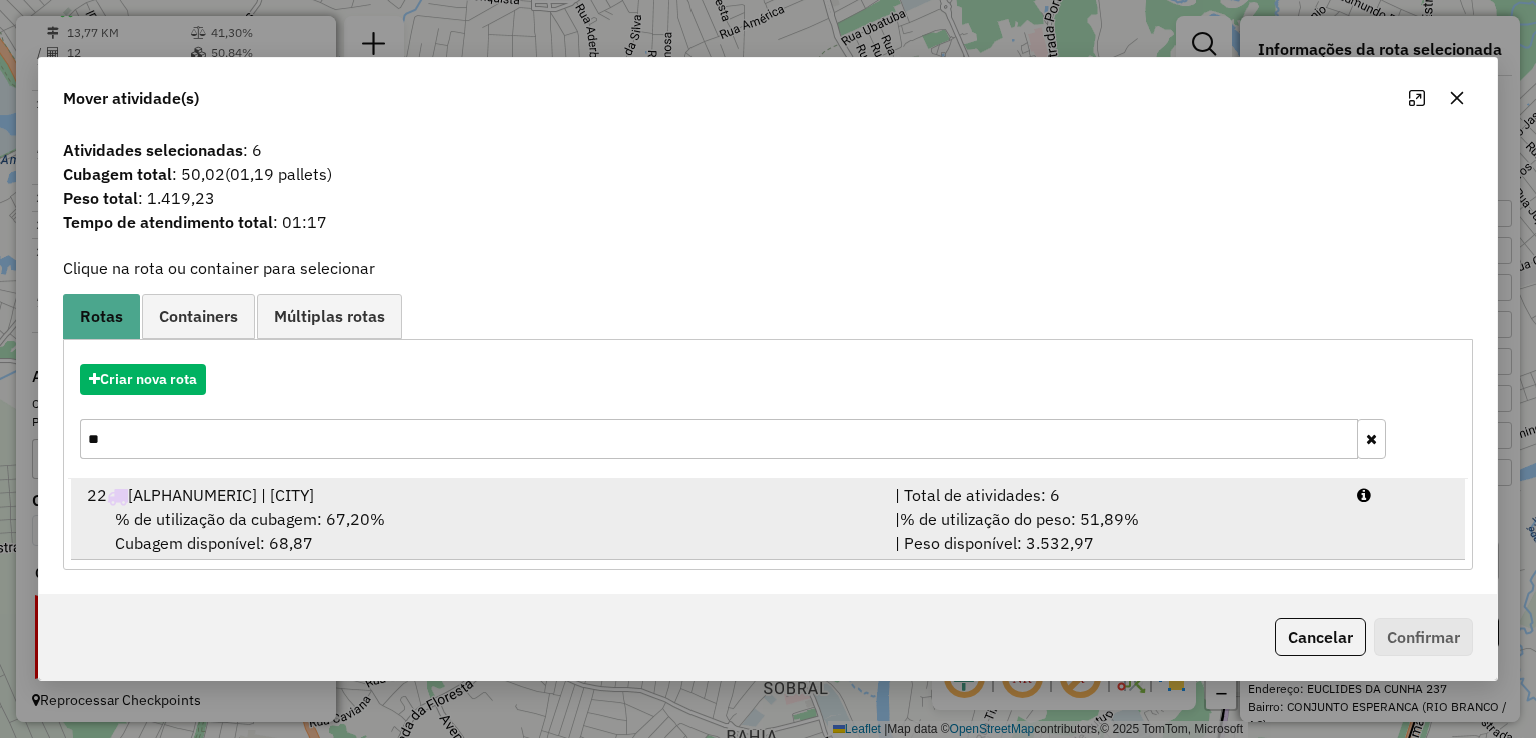 click on "% de utilização da cubagem: 67,20%  Cubagem disponível: 68,87" at bounding box center [479, 531] 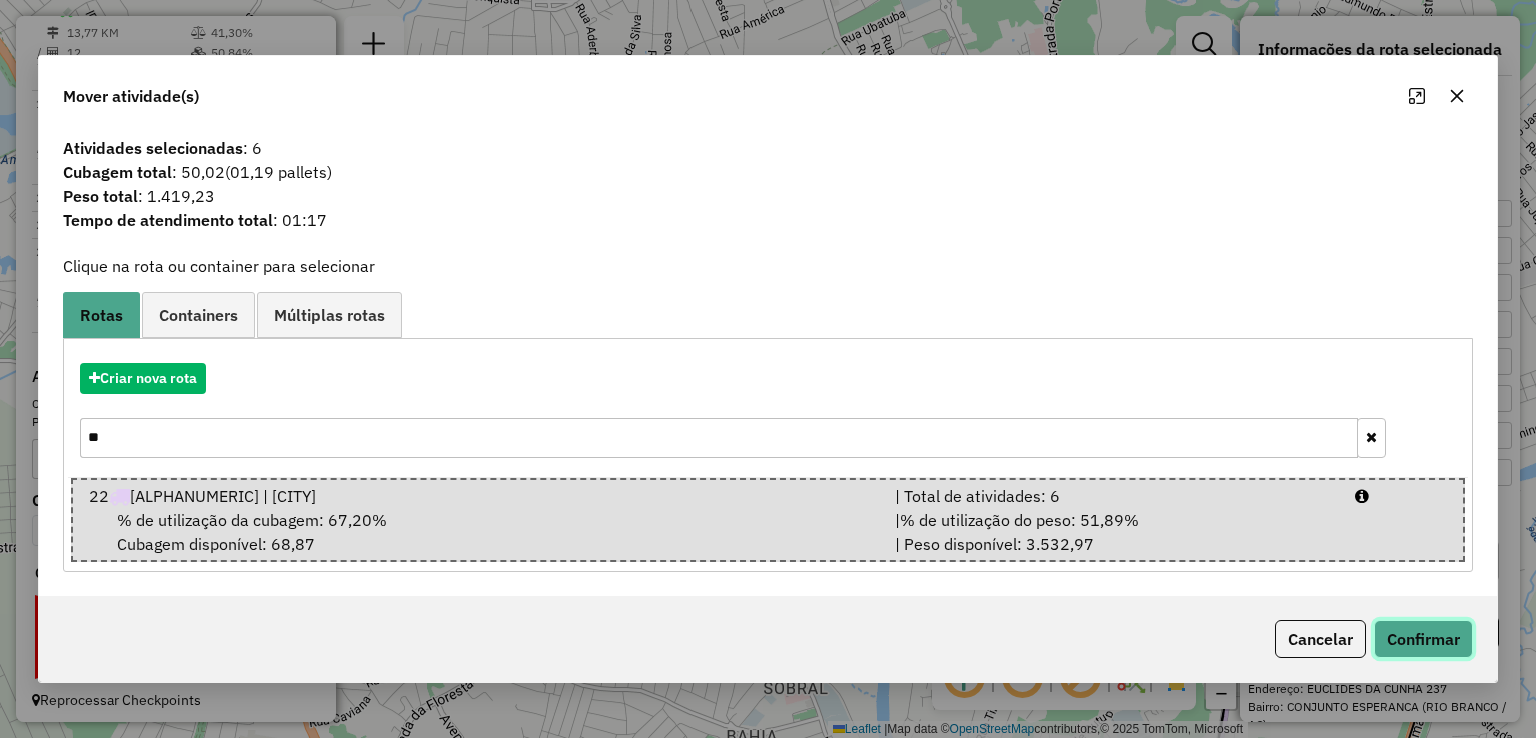 click on "Confirmar" 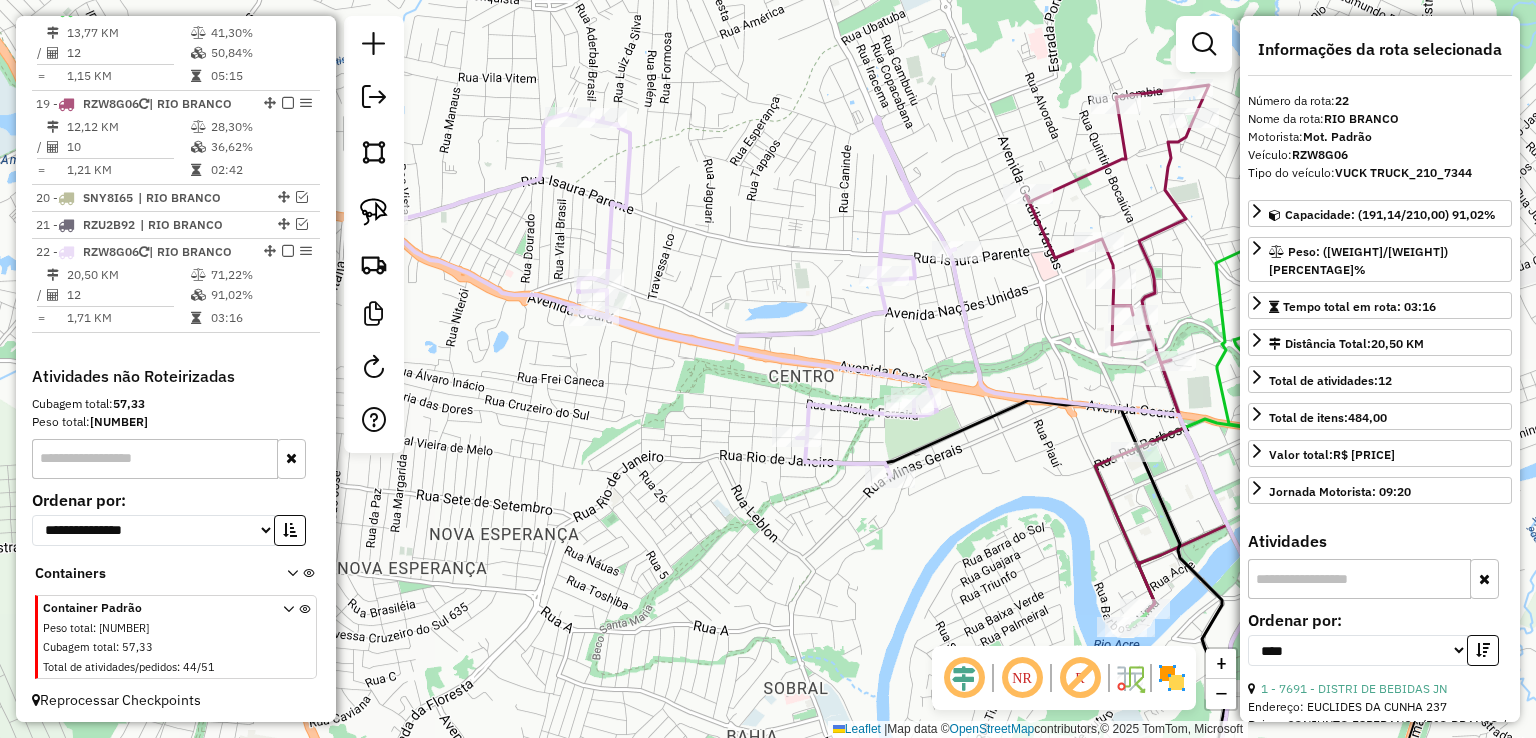 click 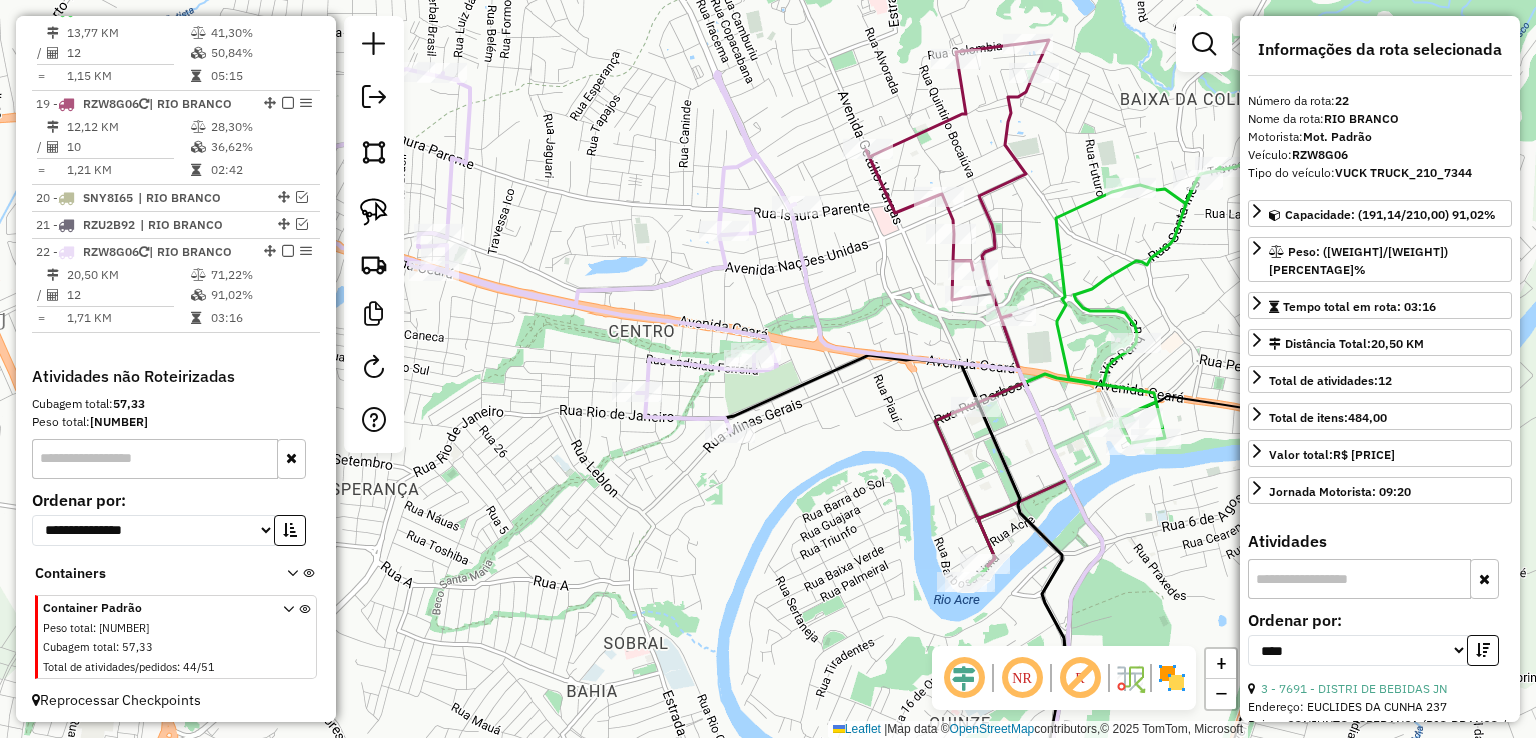 drag, startPoint x: 1011, startPoint y: 330, endPoint x: 827, endPoint y: 277, distance: 191.48106 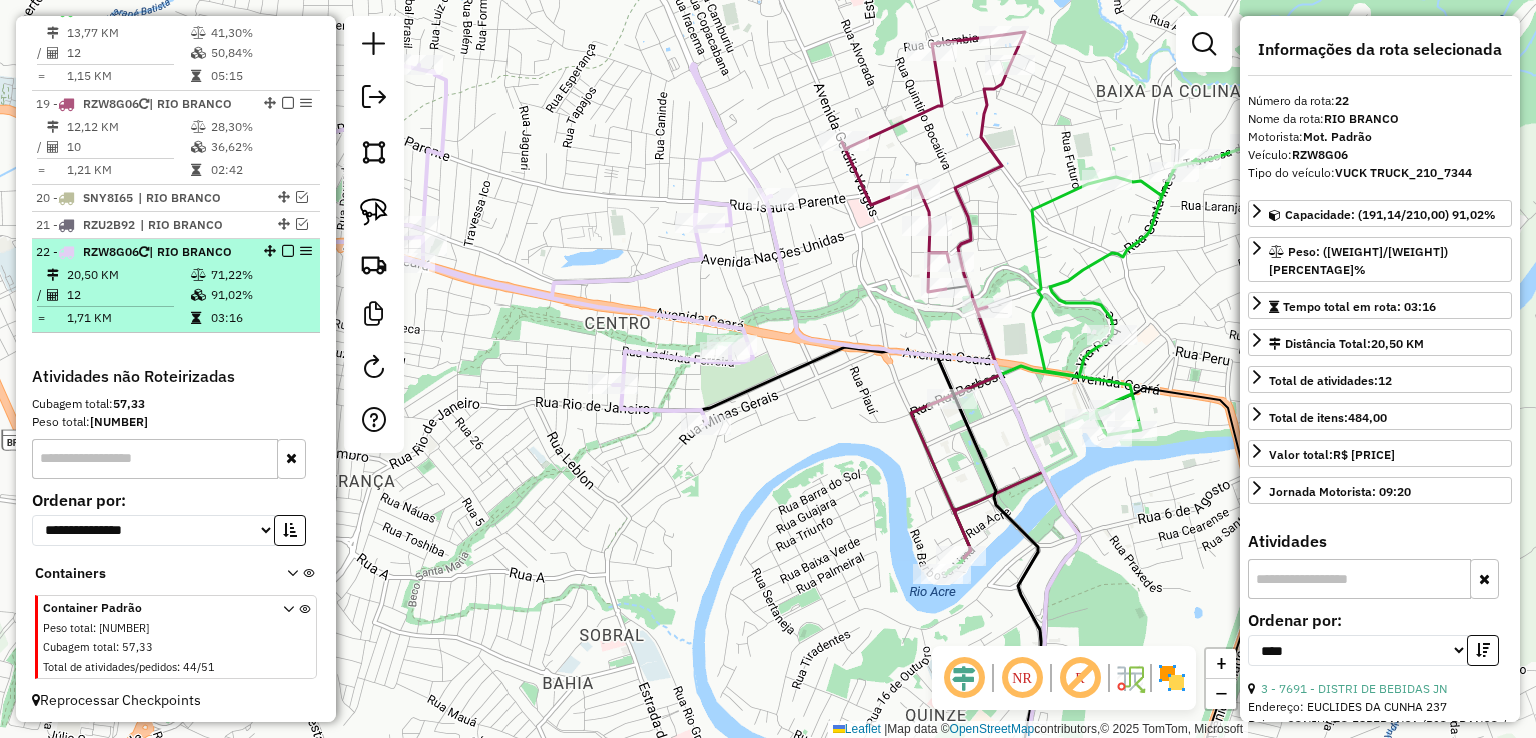 click at bounding box center (288, 251) 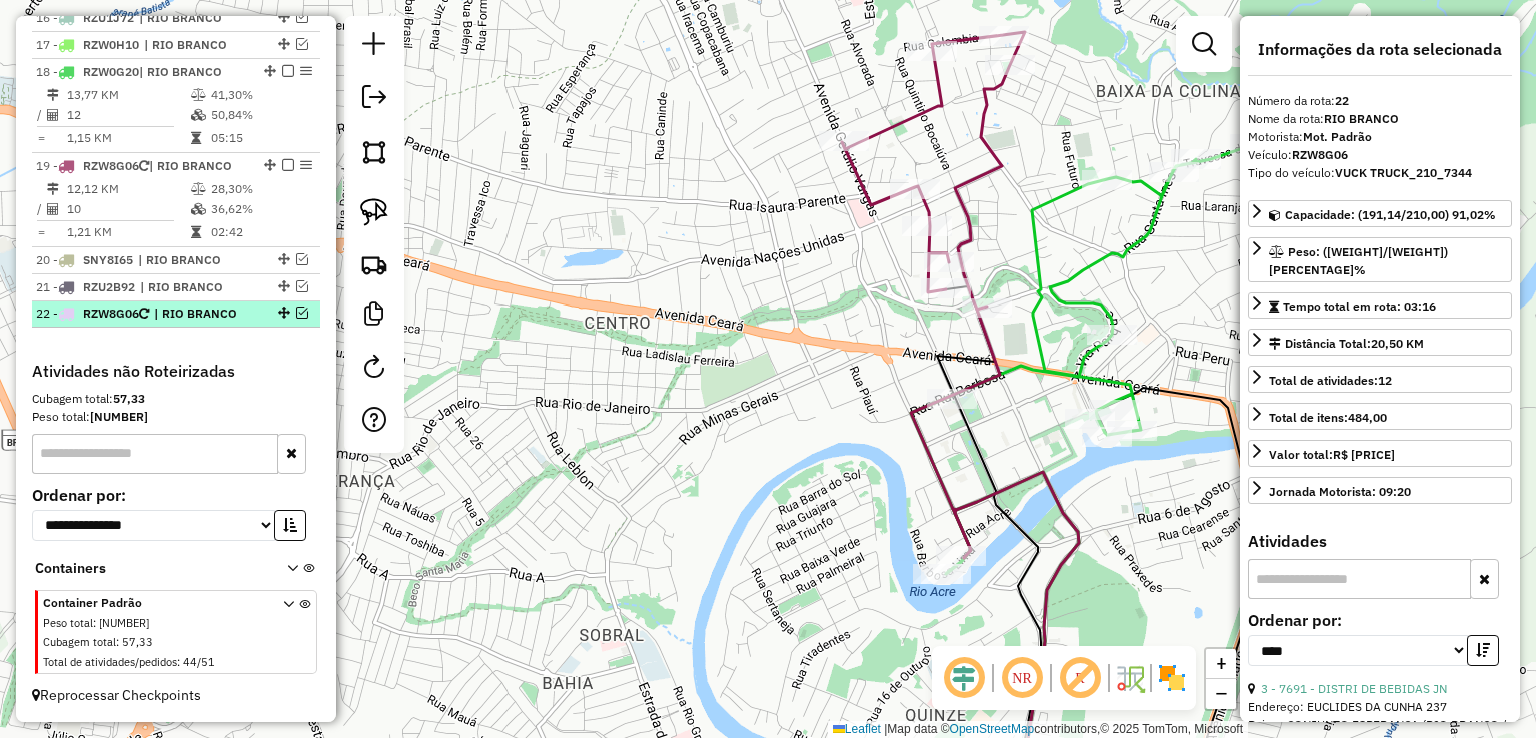 scroll, scrollTop: 1184, scrollLeft: 0, axis: vertical 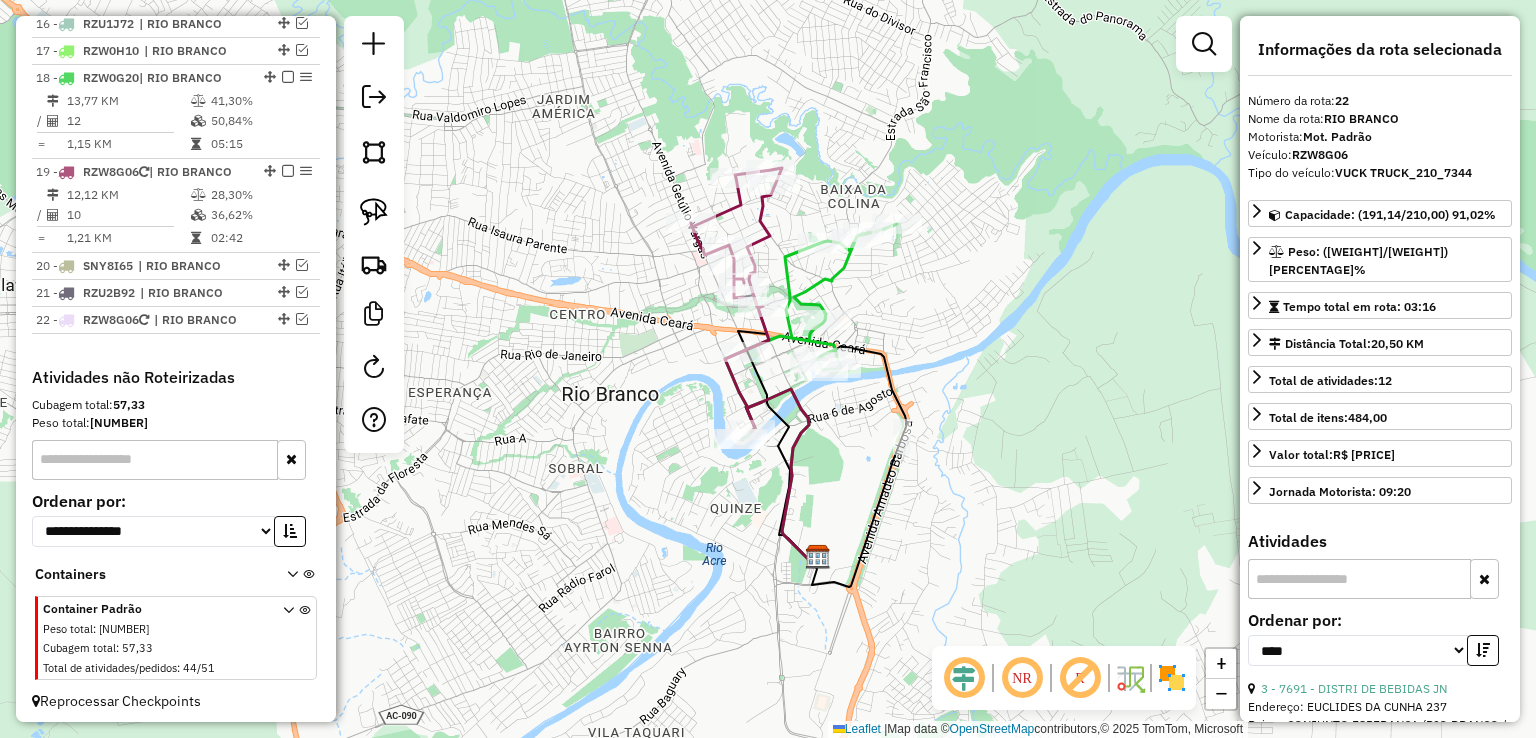 drag, startPoint x: 602, startPoint y: 302, endPoint x: 559, endPoint y: 295, distance: 43.56604 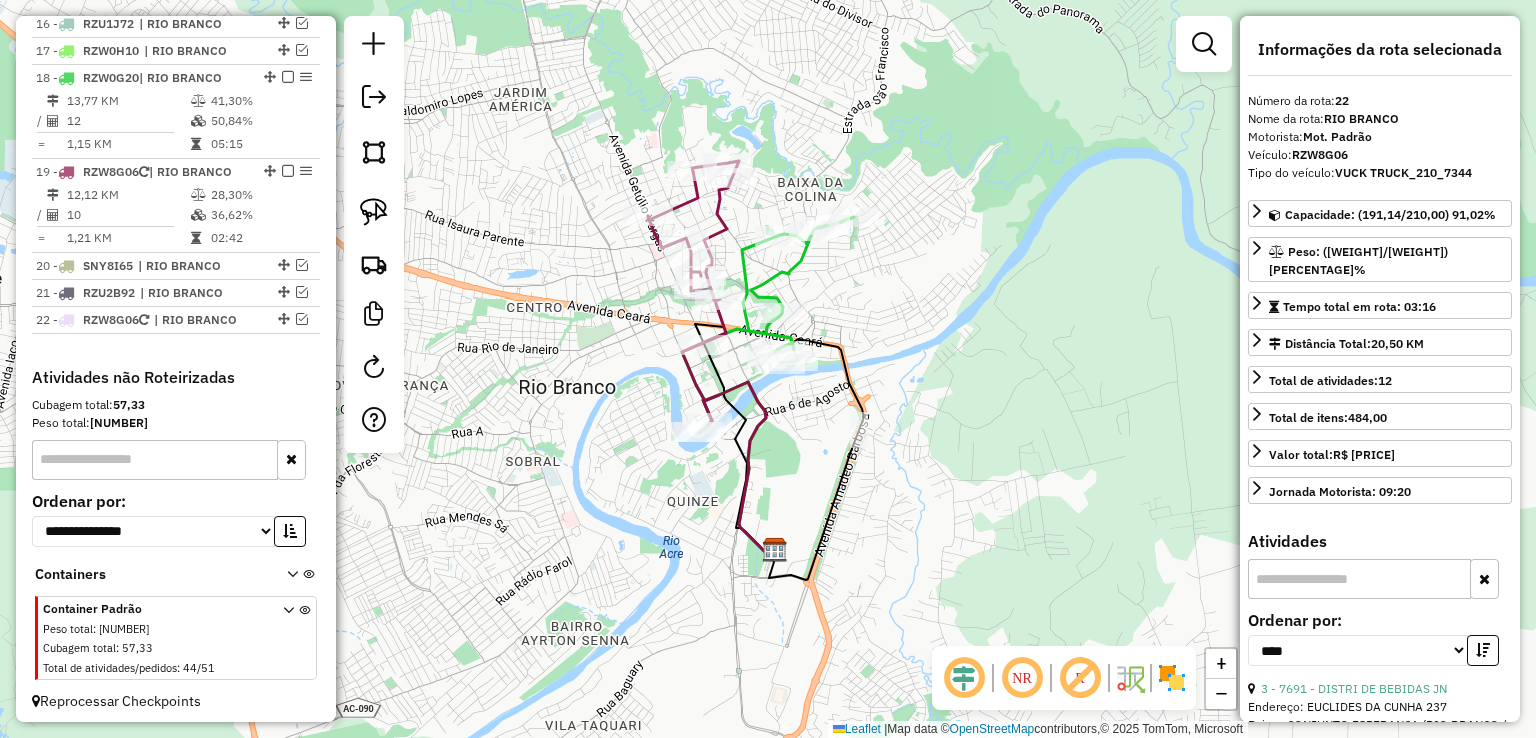 click 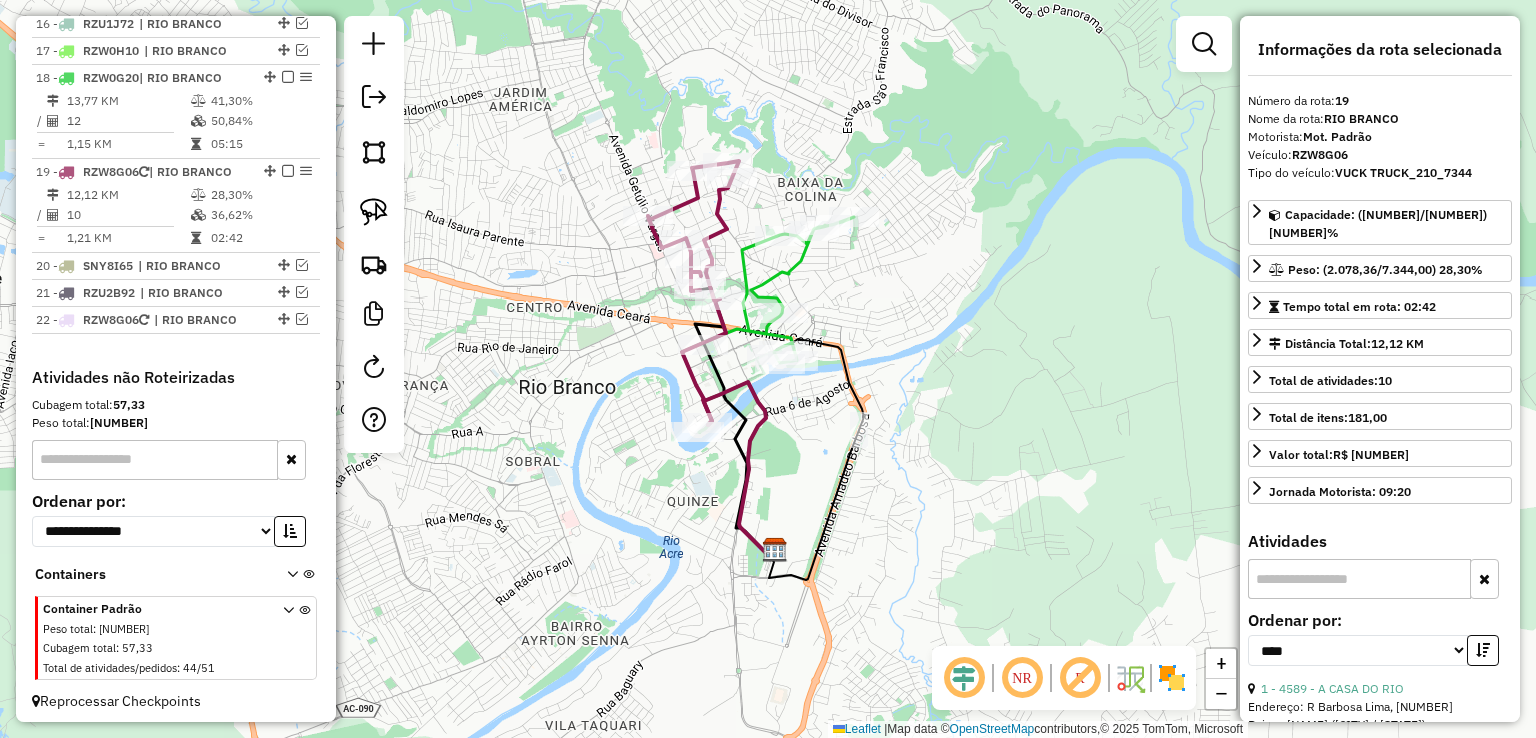 click 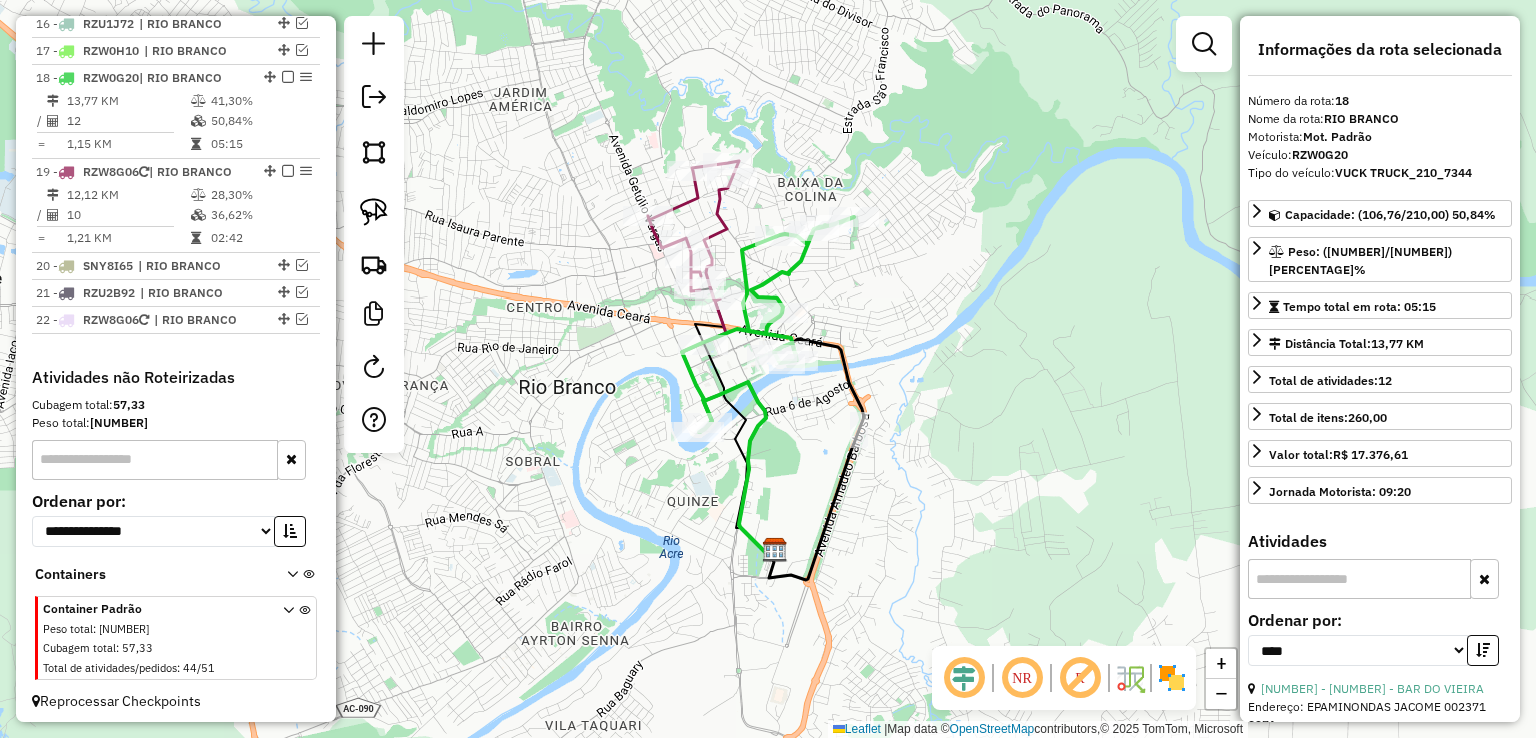 click 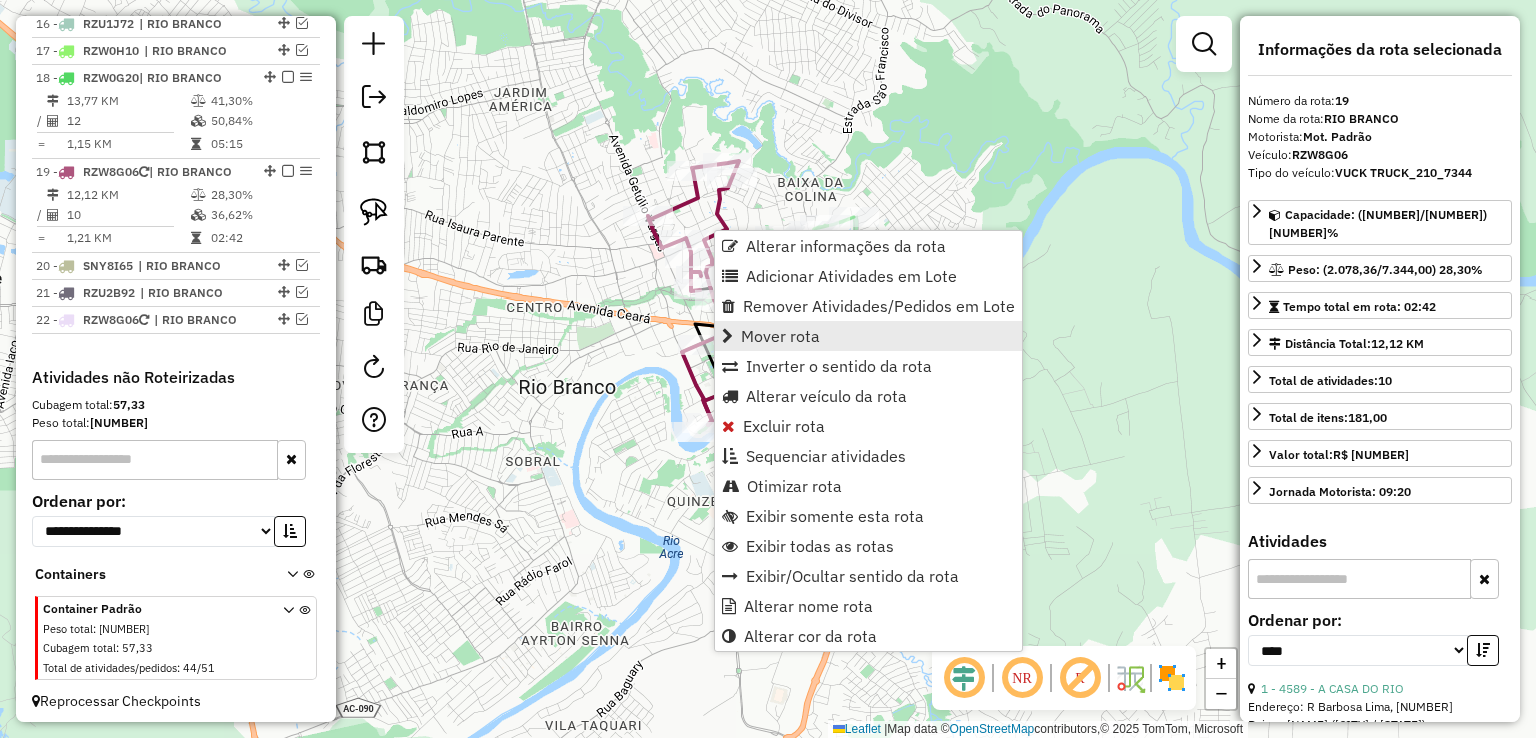 click on "Mover rota" at bounding box center [780, 336] 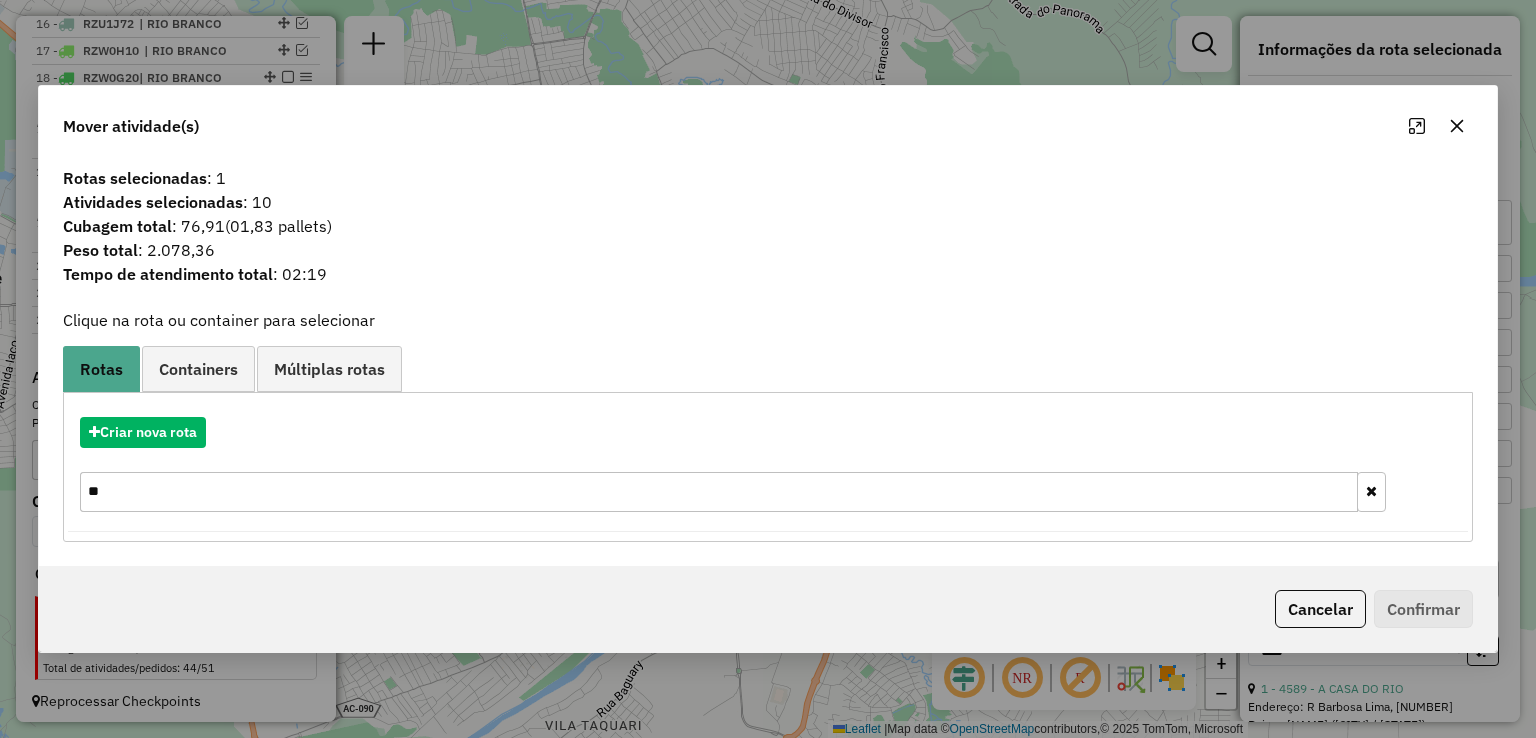 click on "**" at bounding box center (718, 492) 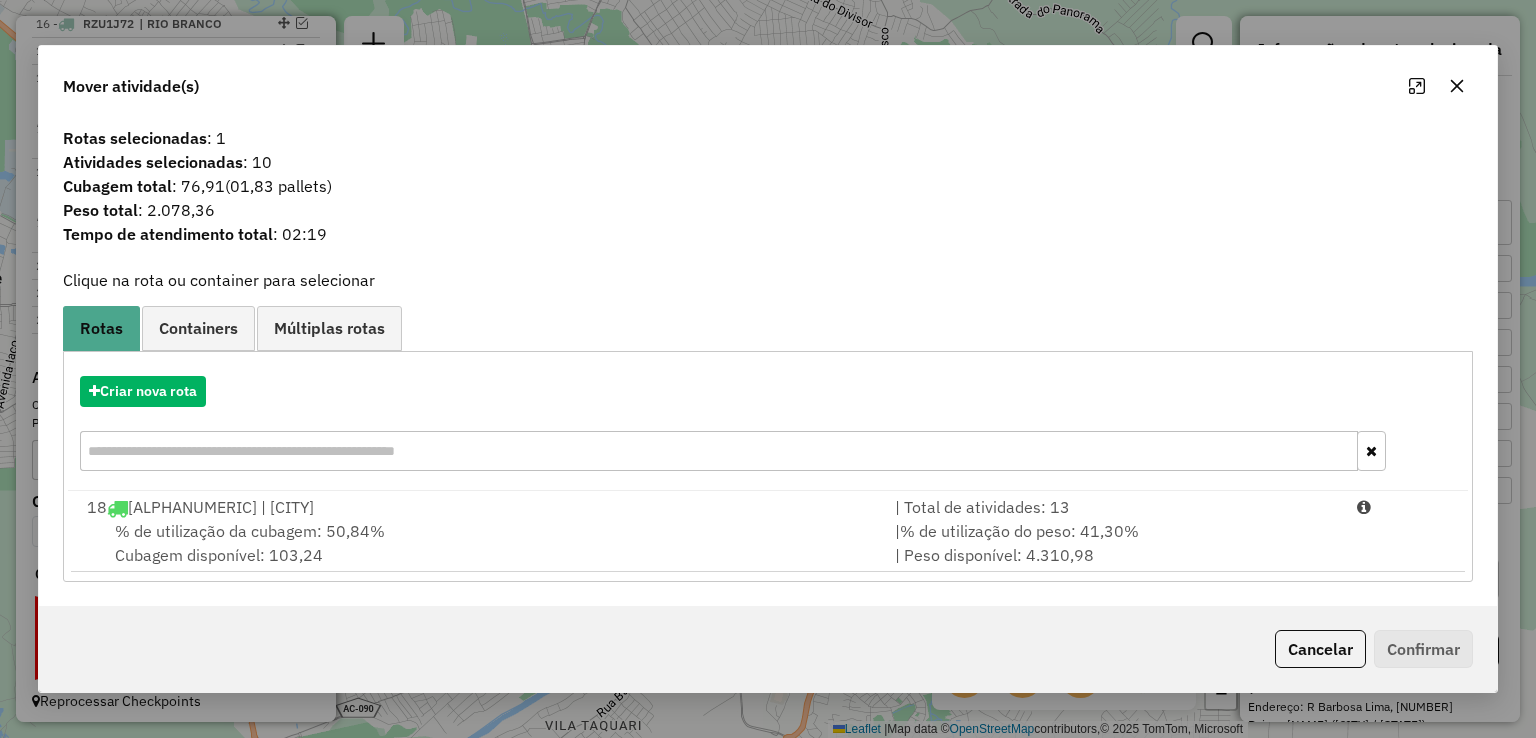 type 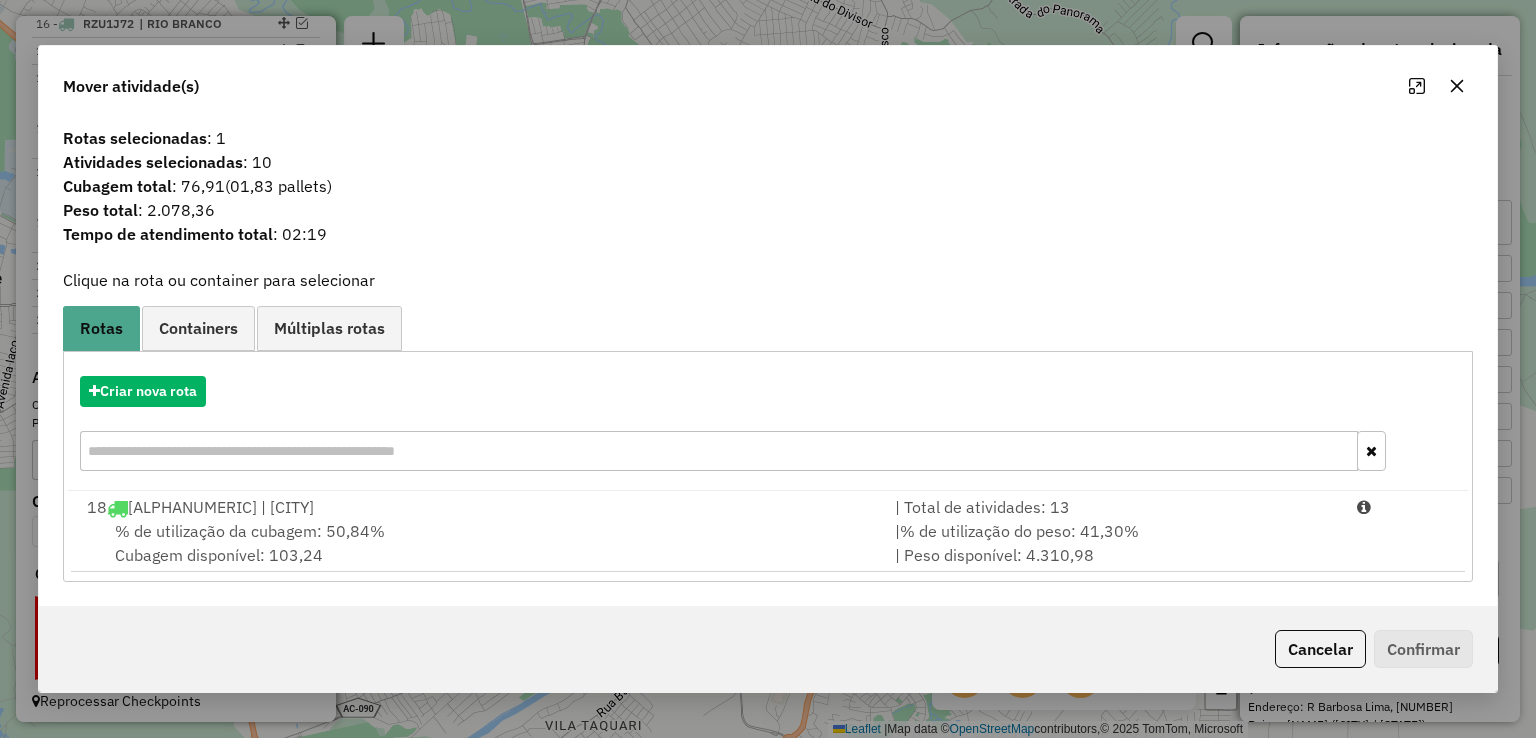 click on "Criar nova rota" at bounding box center [767, 426] 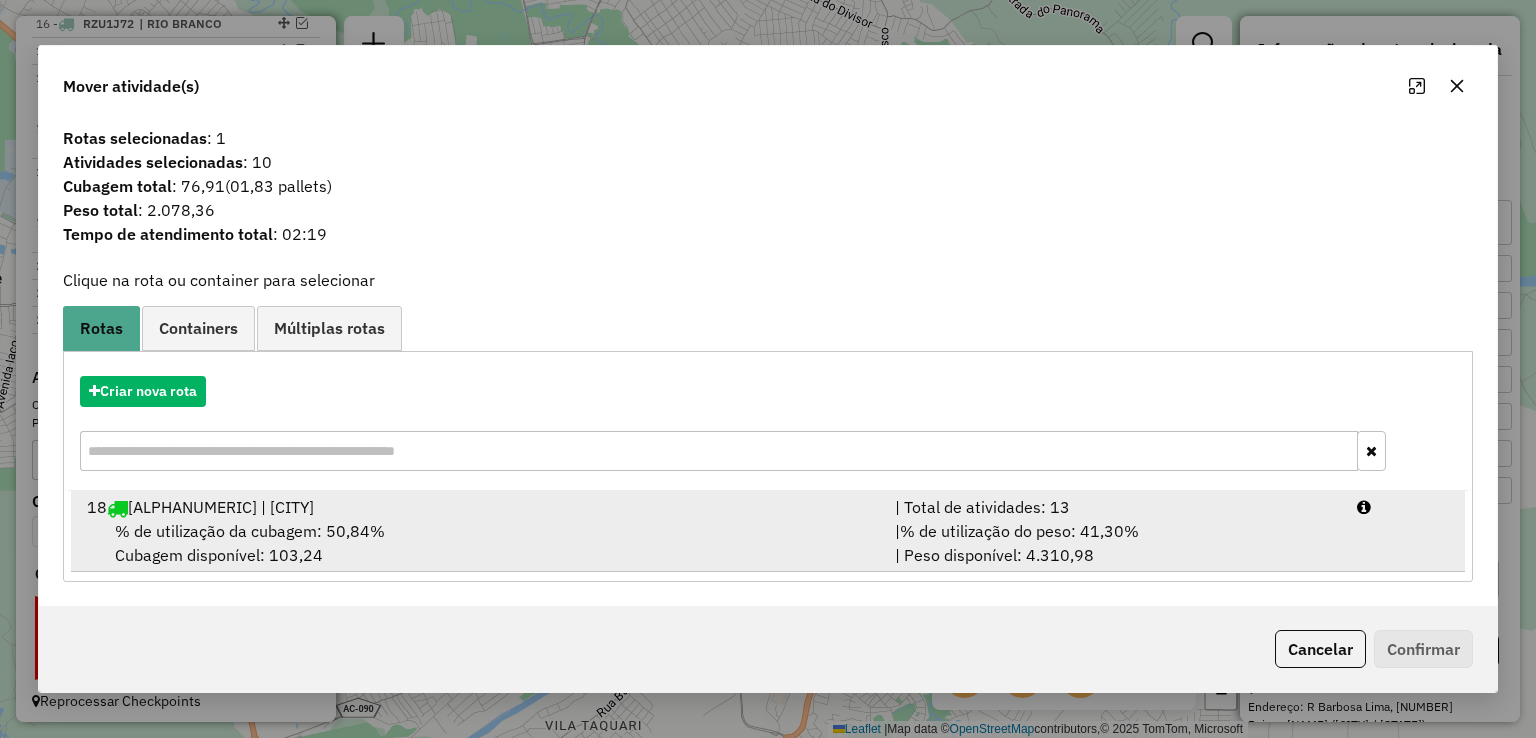 click on "% de utilização da cubagem: 50,84%" at bounding box center [250, 531] 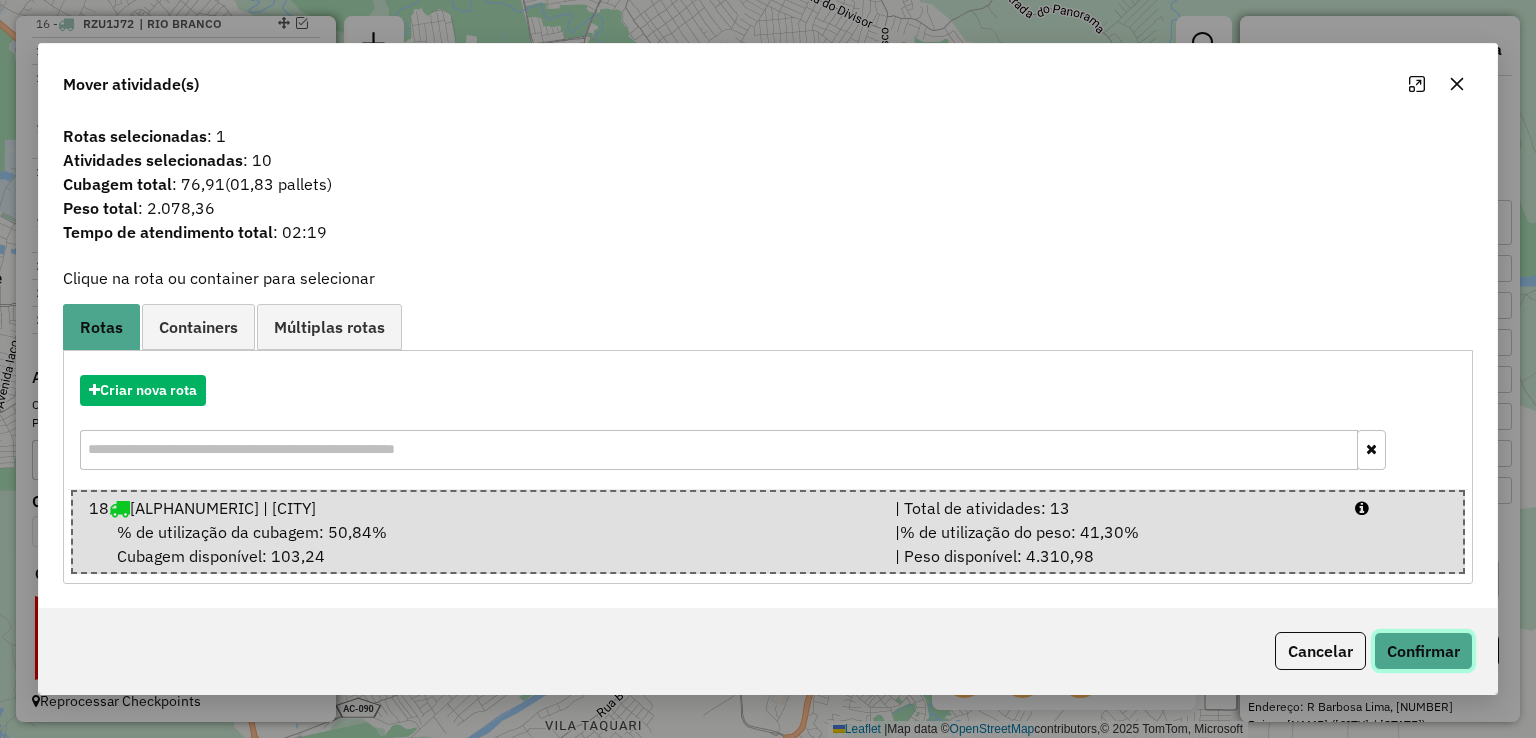 click on "Confirmar" 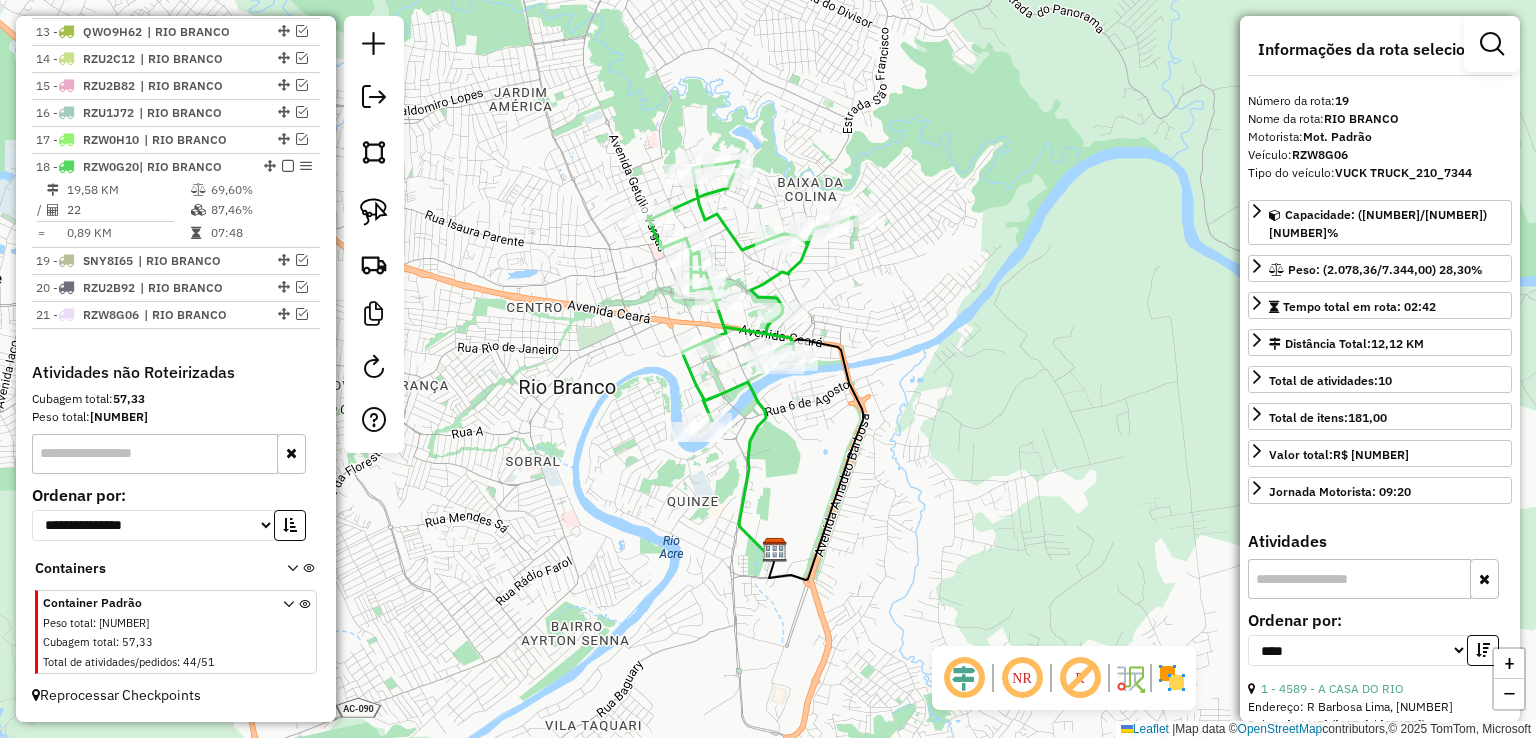 scroll, scrollTop: 1066, scrollLeft: 0, axis: vertical 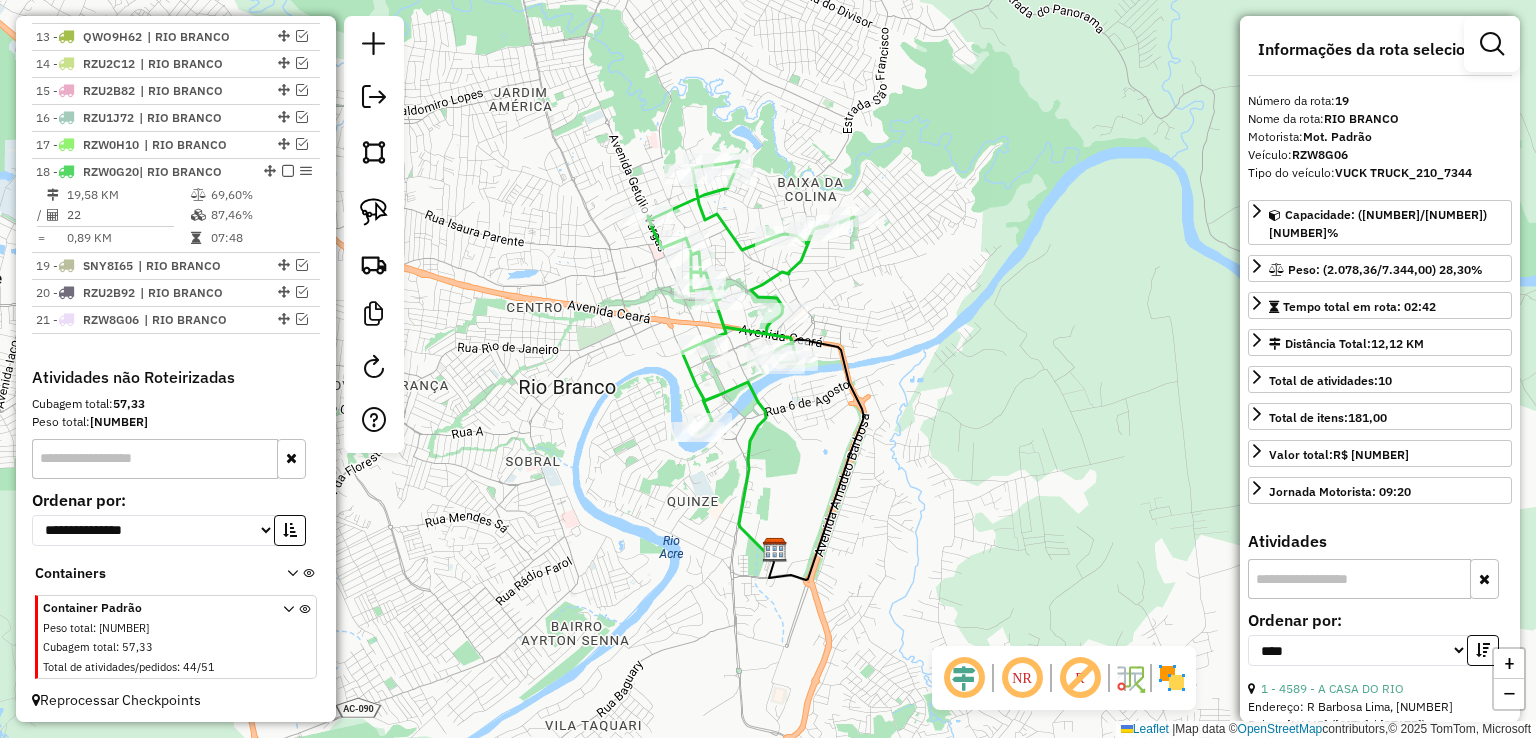 click 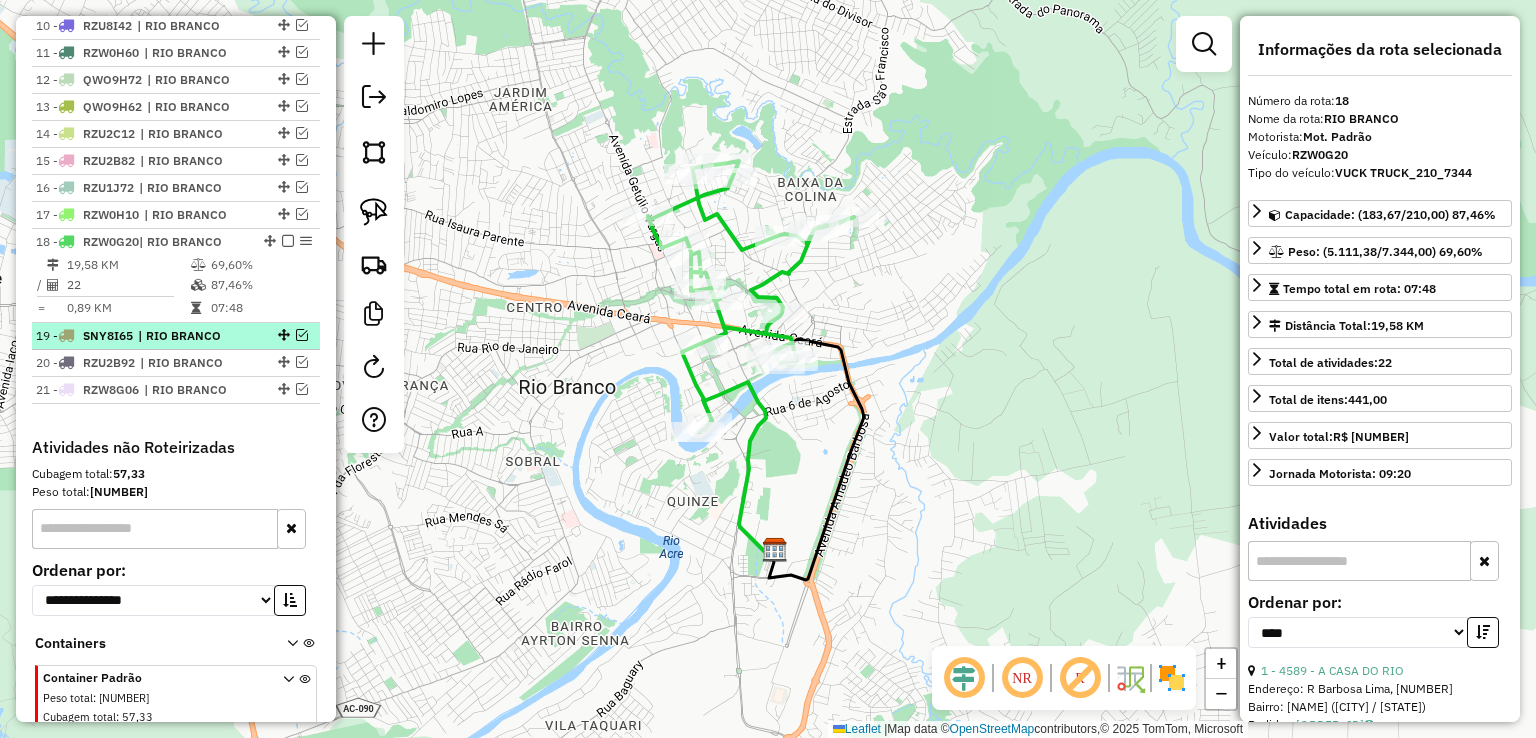 scroll, scrollTop: 966, scrollLeft: 0, axis: vertical 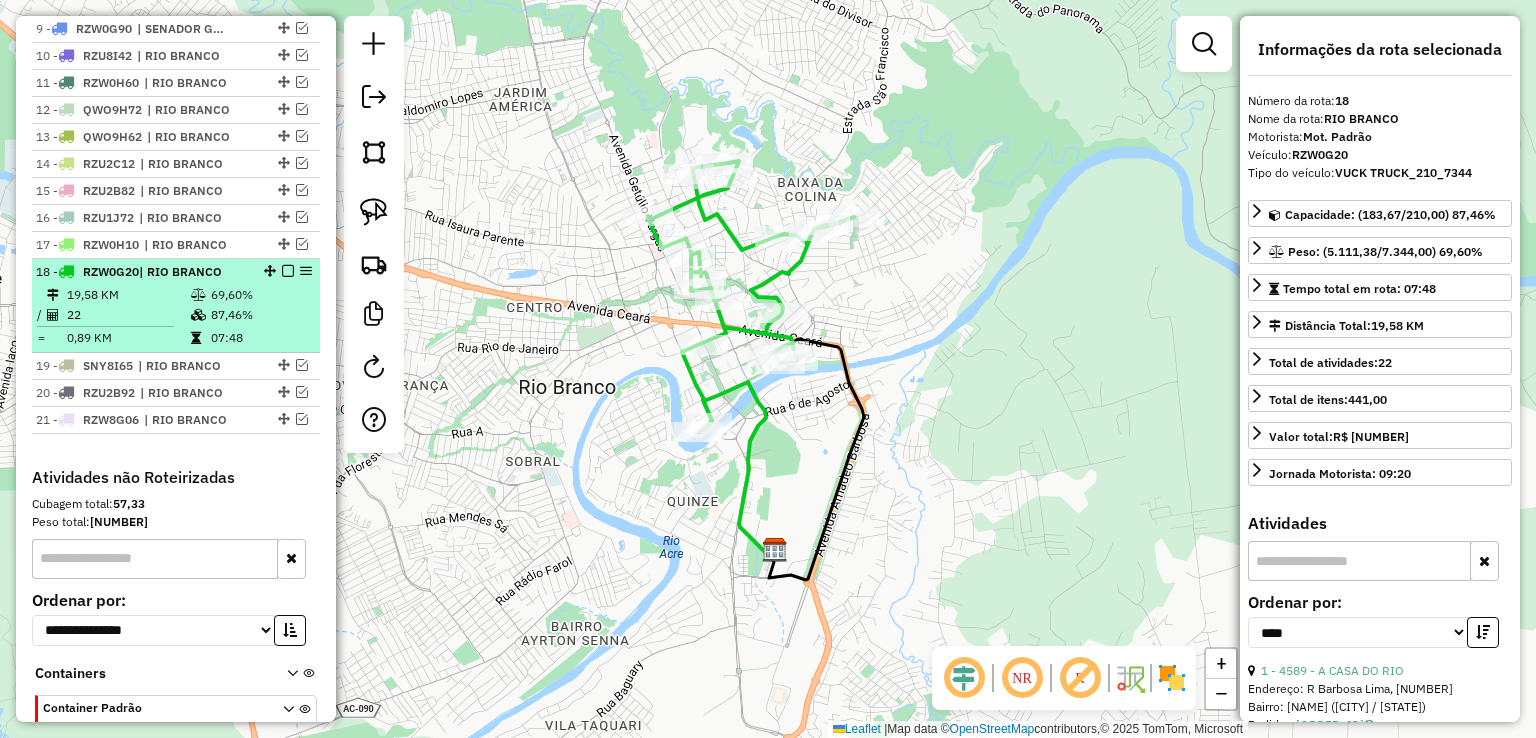 click at bounding box center [288, 271] 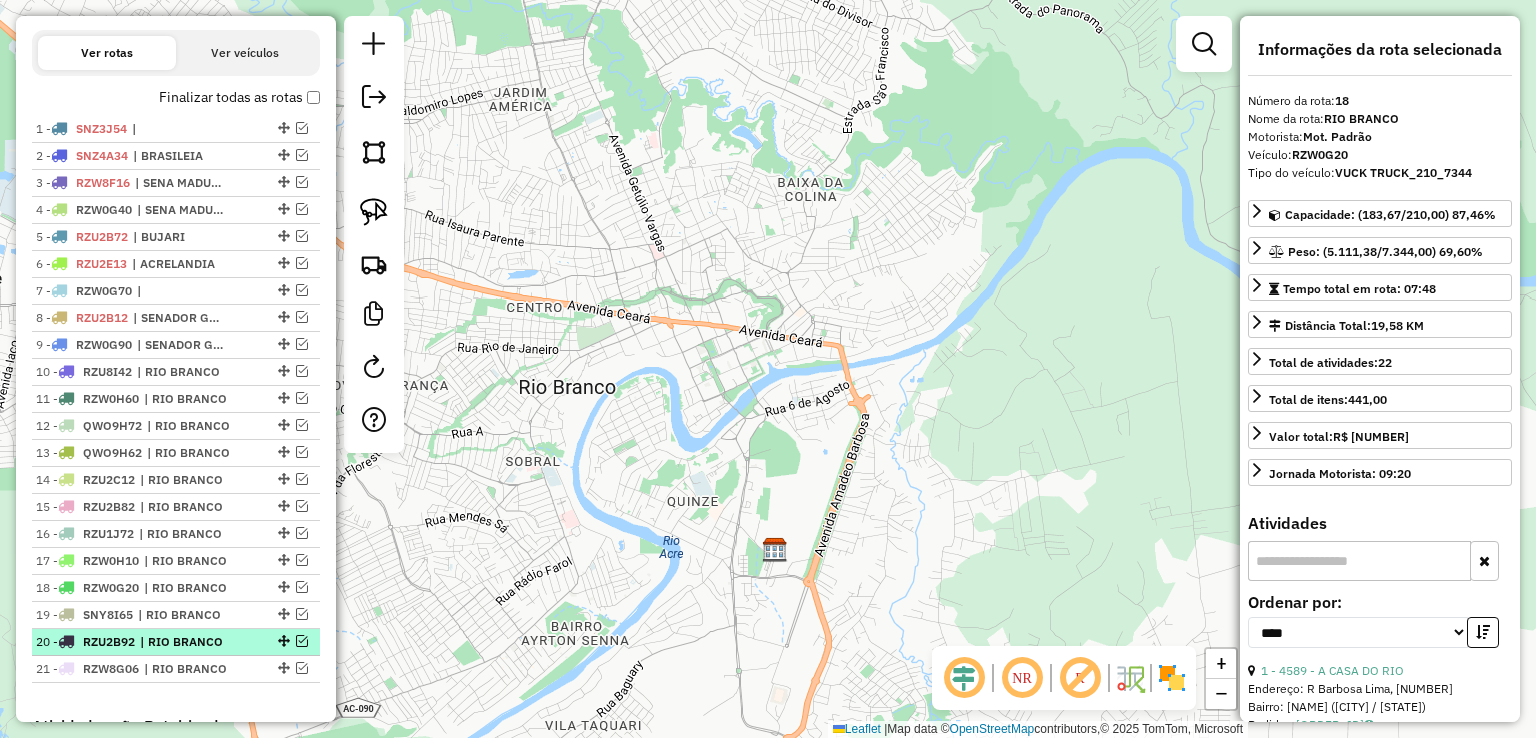 scroll, scrollTop: 666, scrollLeft: 0, axis: vertical 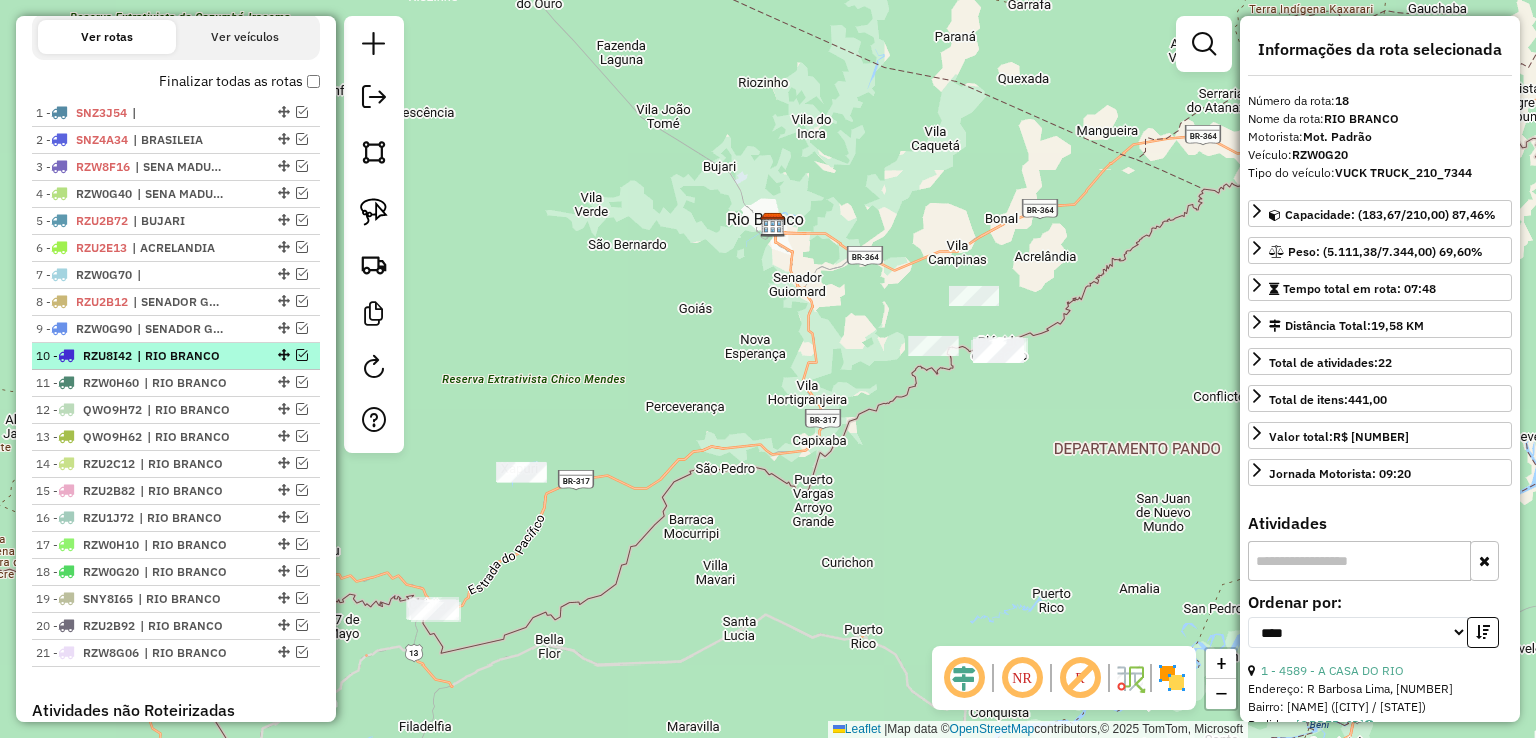 click at bounding box center [302, 355] 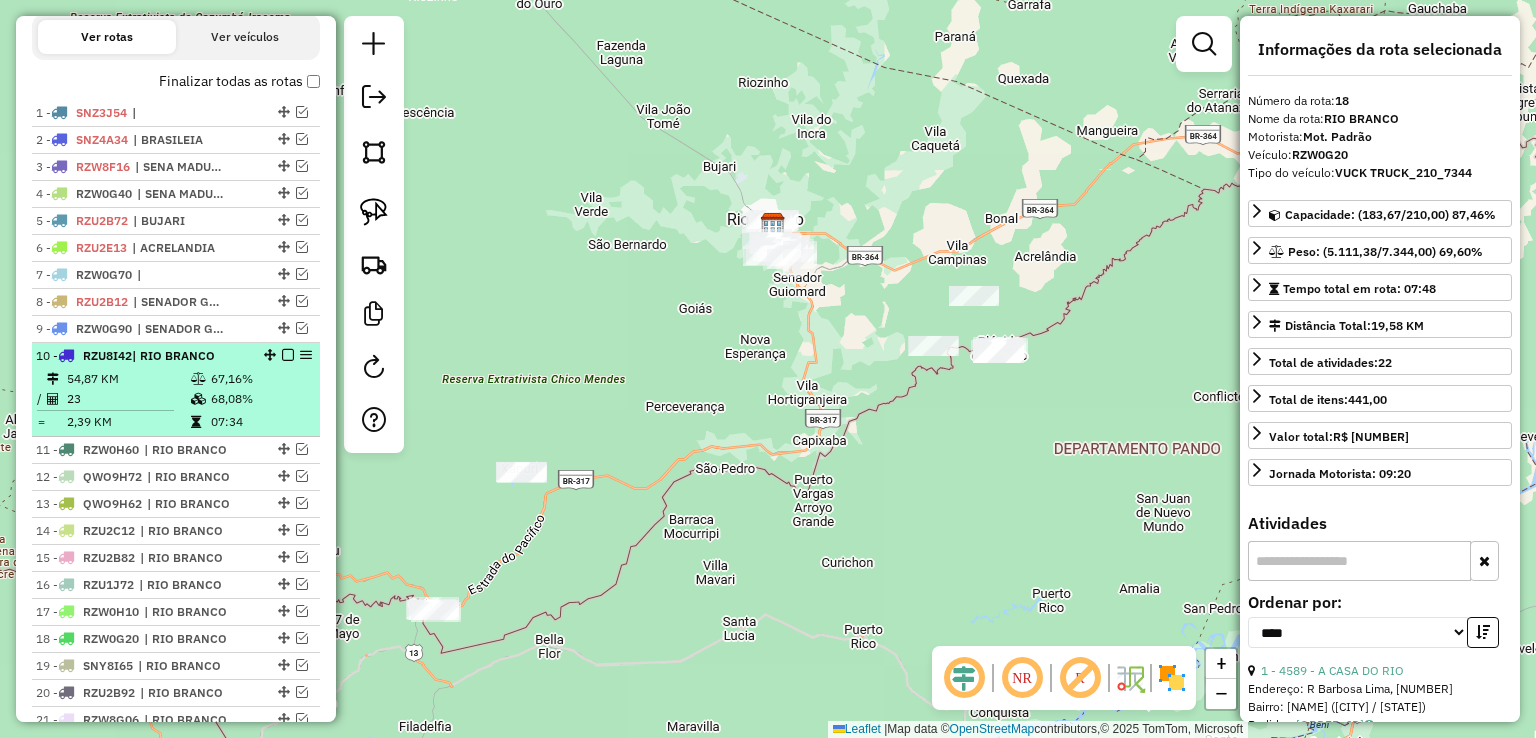 click at bounding box center [198, 379] 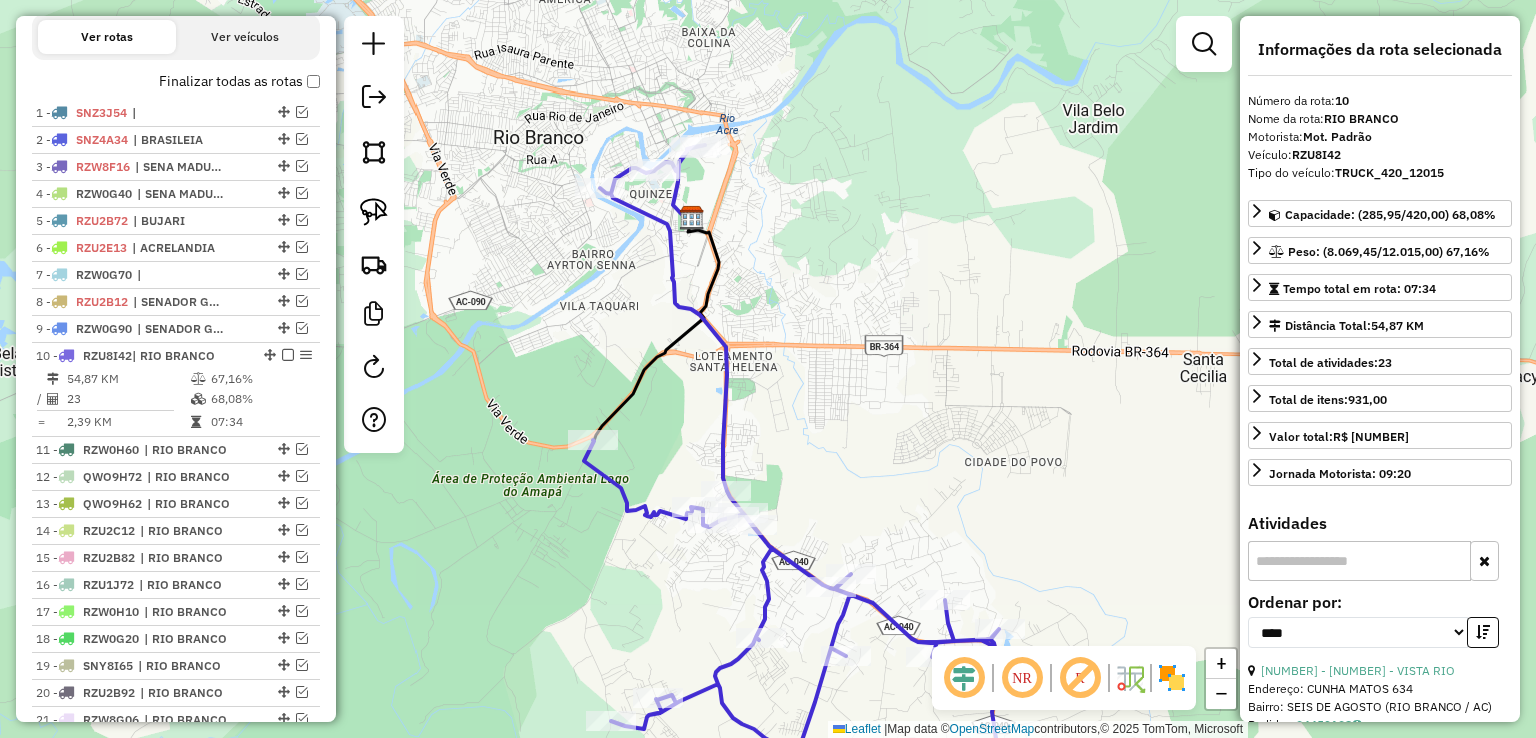 drag, startPoint x: 769, startPoint y: 230, endPoint x: 793, endPoint y: 316, distance: 89.28606 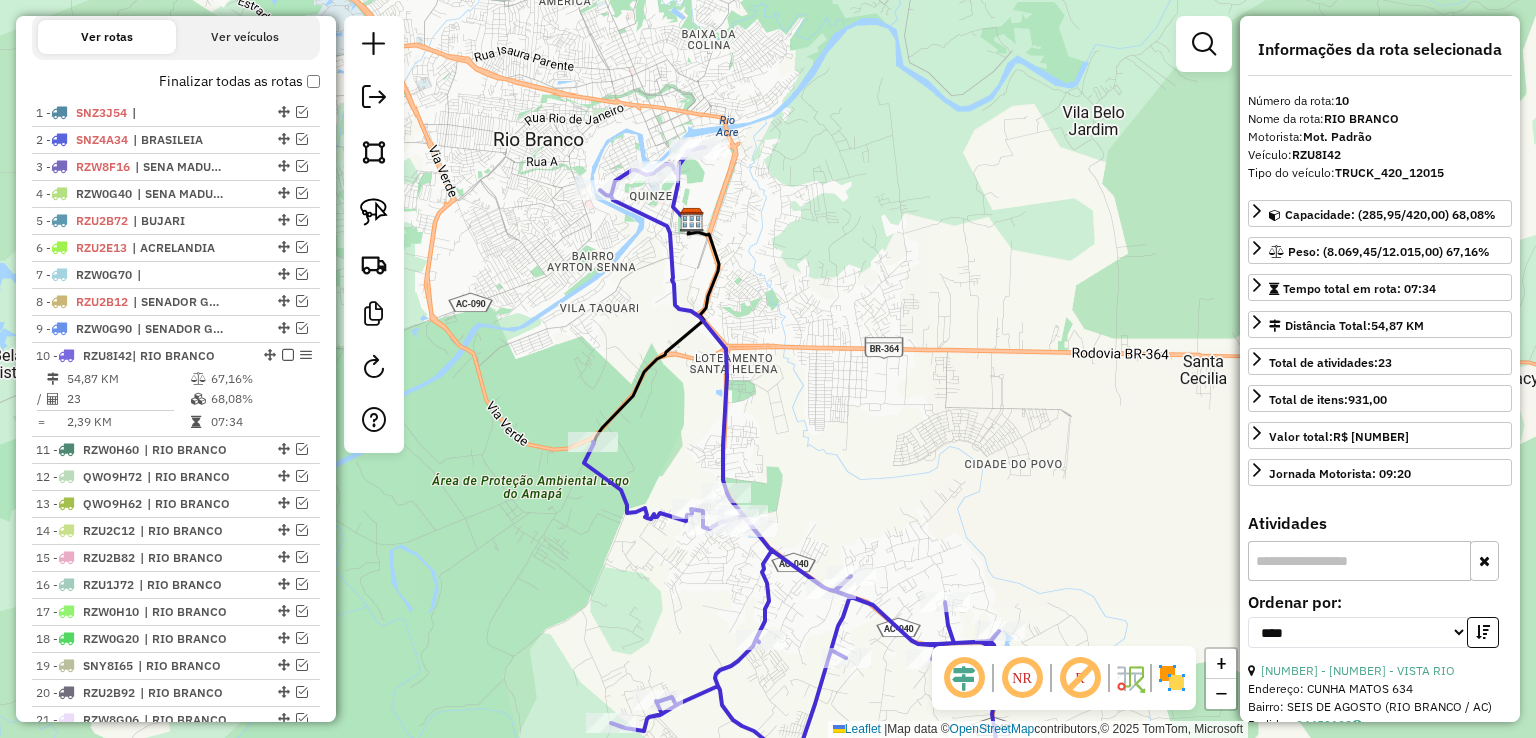 click 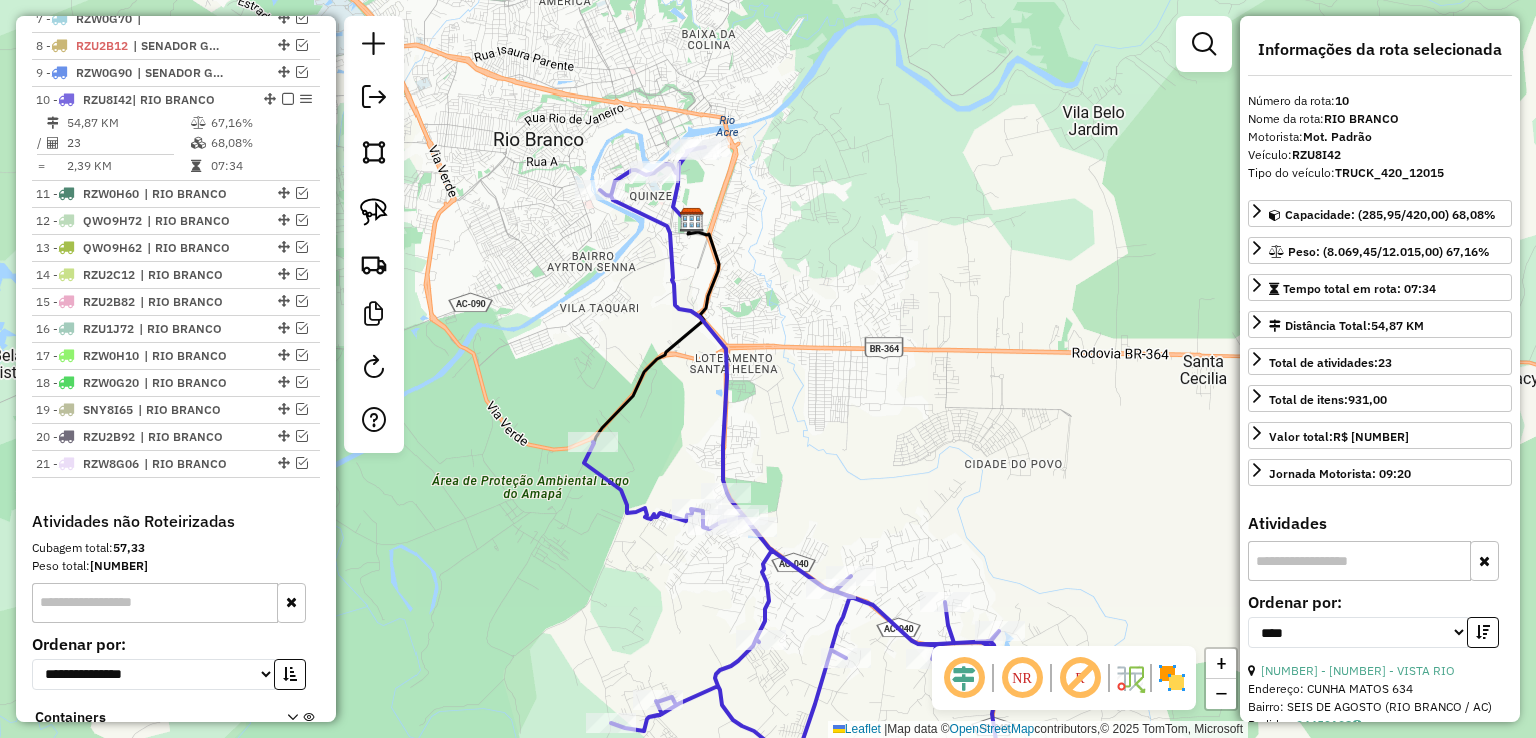 scroll, scrollTop: 989, scrollLeft: 0, axis: vertical 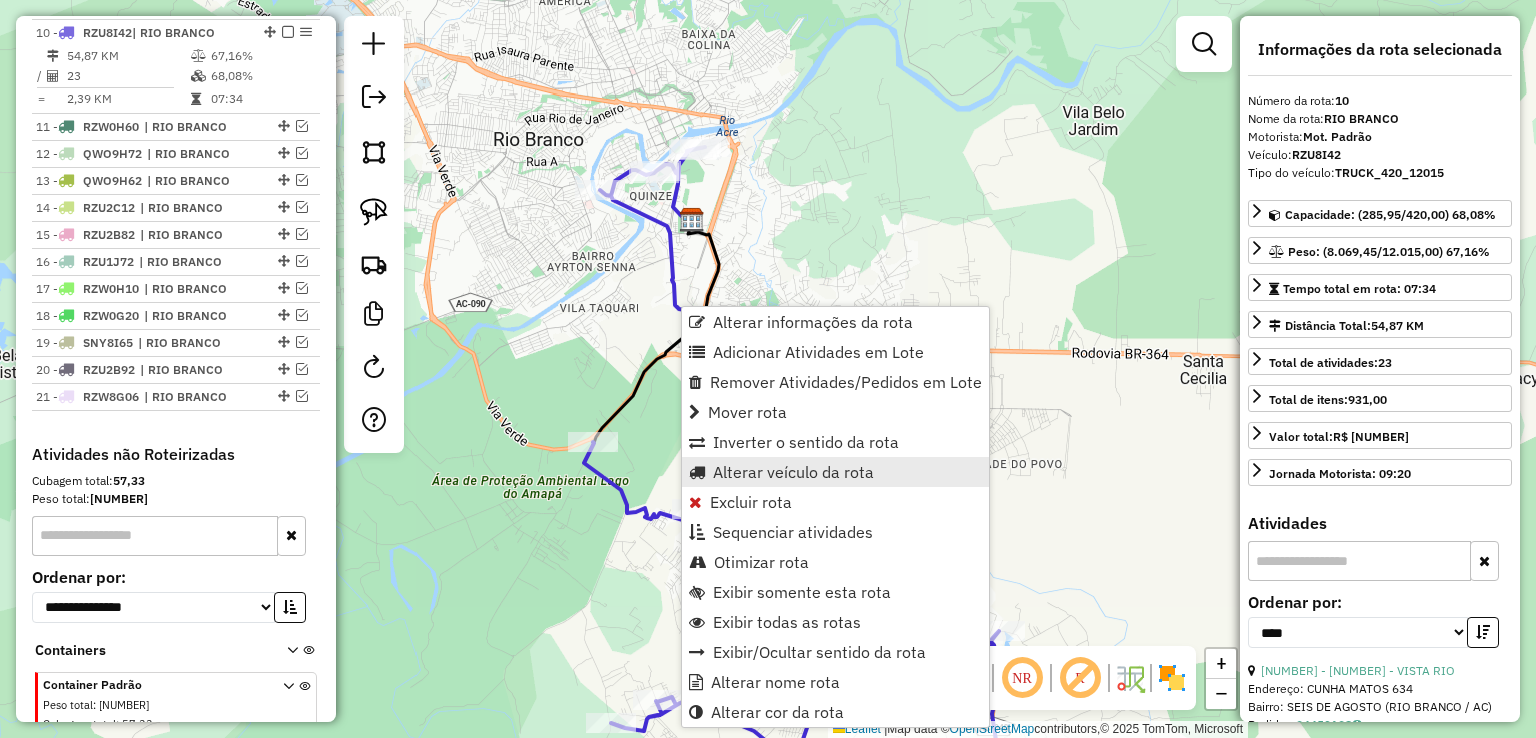 click on "Alterar veículo da rota" at bounding box center [793, 472] 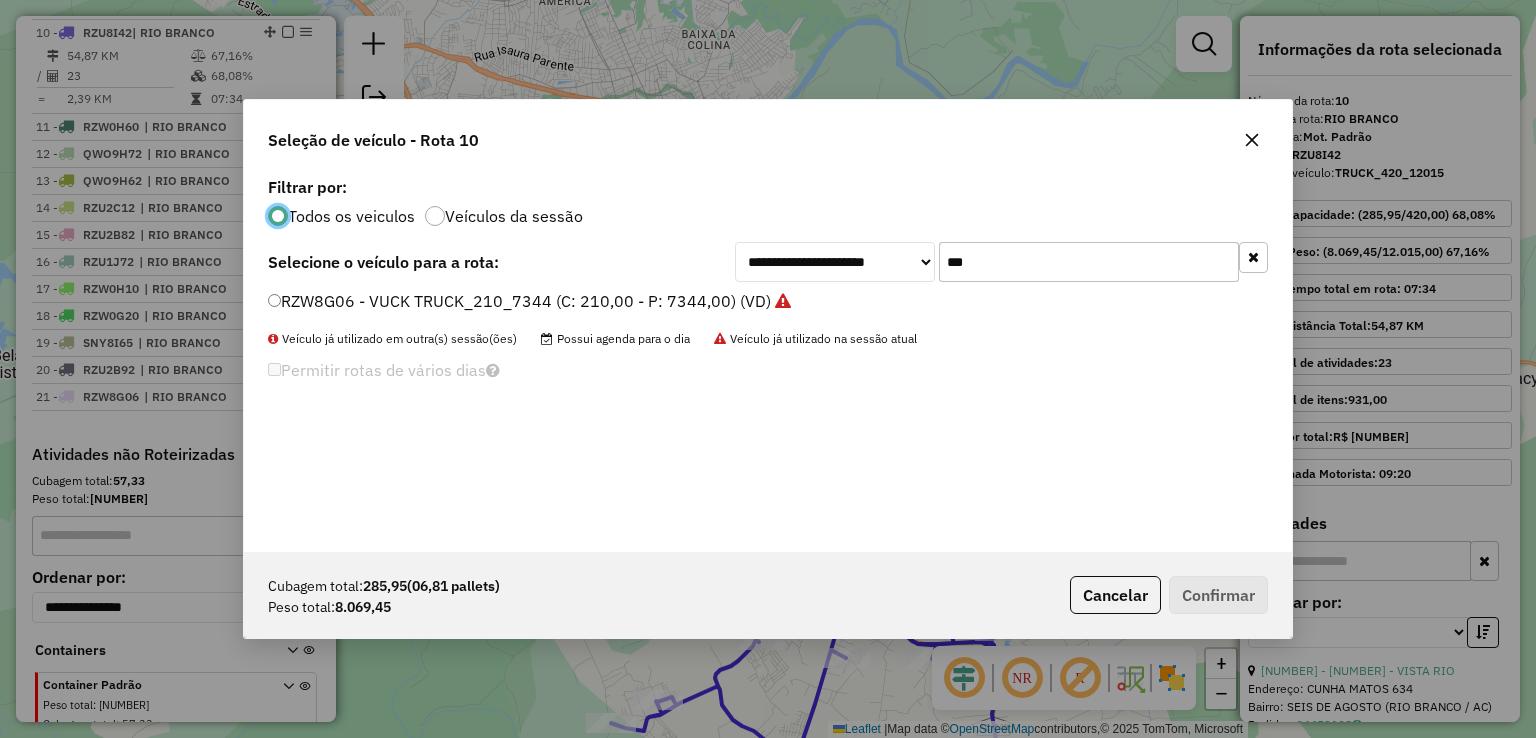 scroll, scrollTop: 10, scrollLeft: 6, axis: both 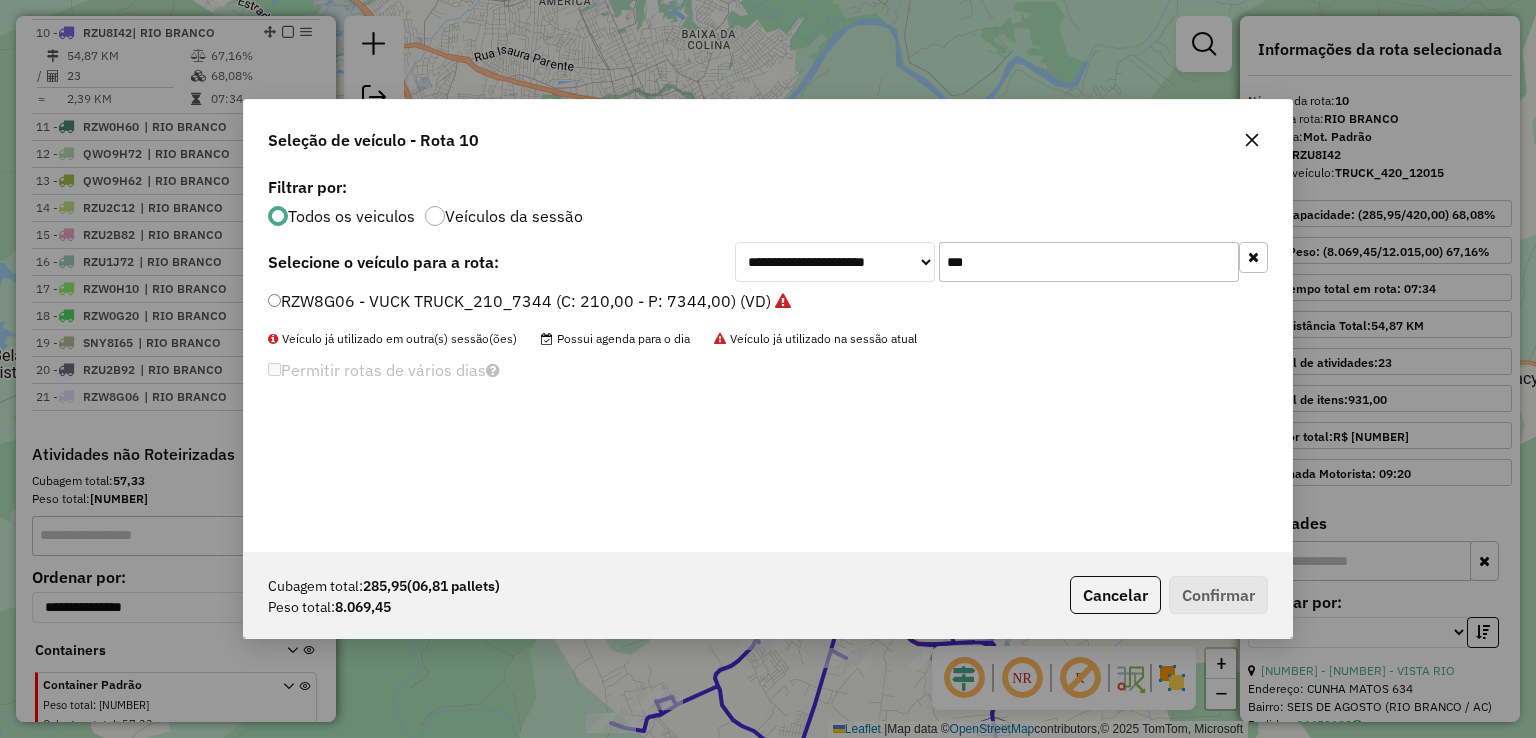 drag, startPoint x: 1006, startPoint y: 255, endPoint x: 765, endPoint y: 251, distance: 241.03319 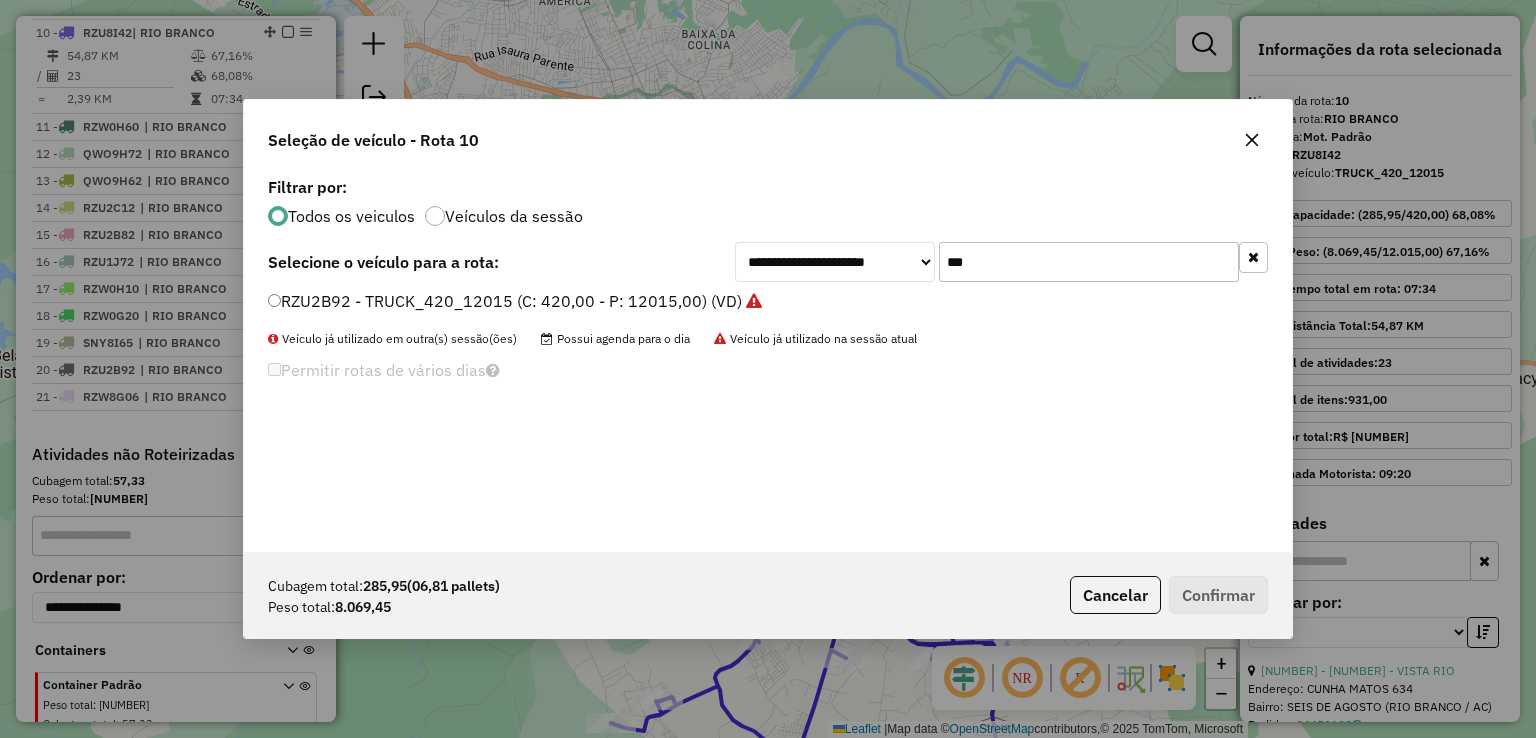 type on "***" 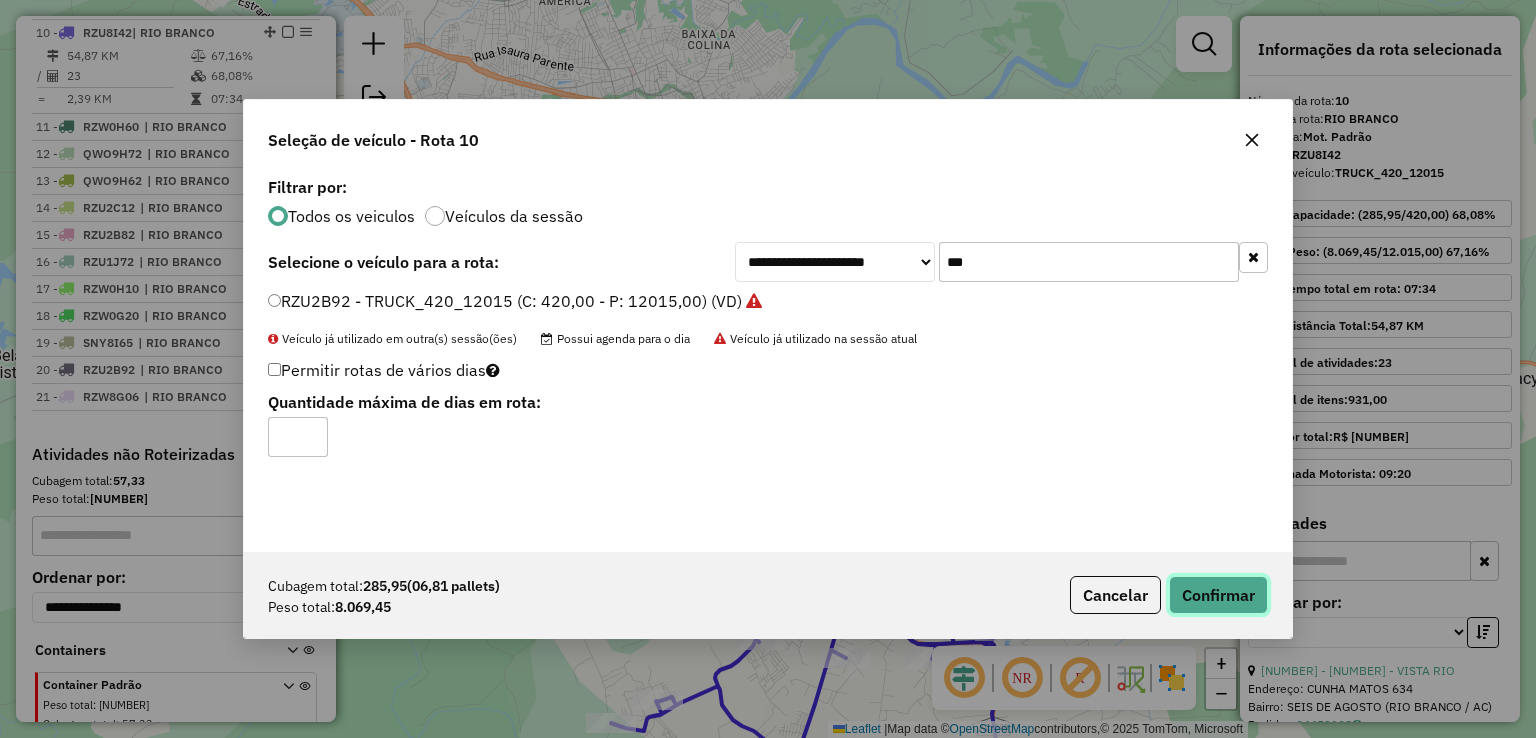 click on "Confirmar" 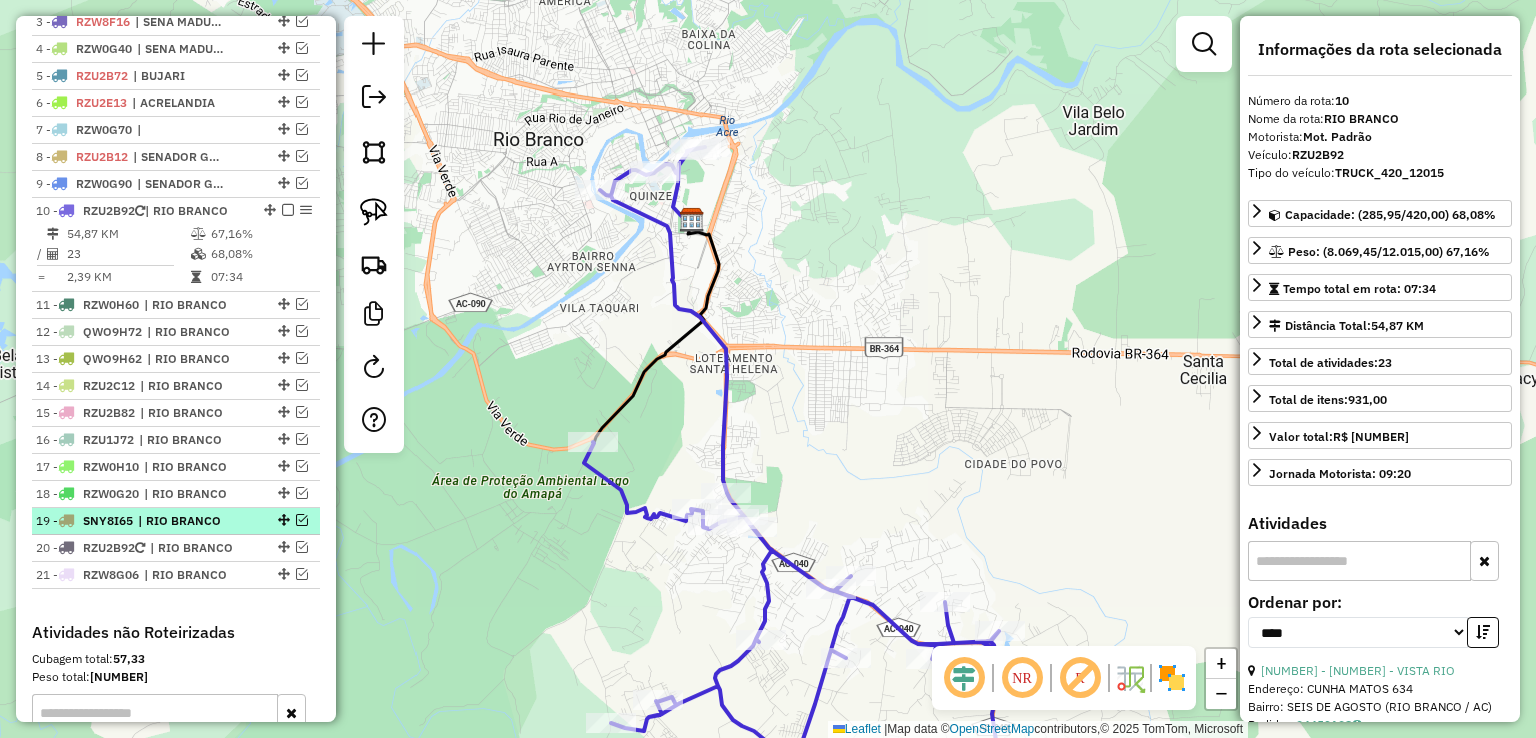 scroll, scrollTop: 789, scrollLeft: 0, axis: vertical 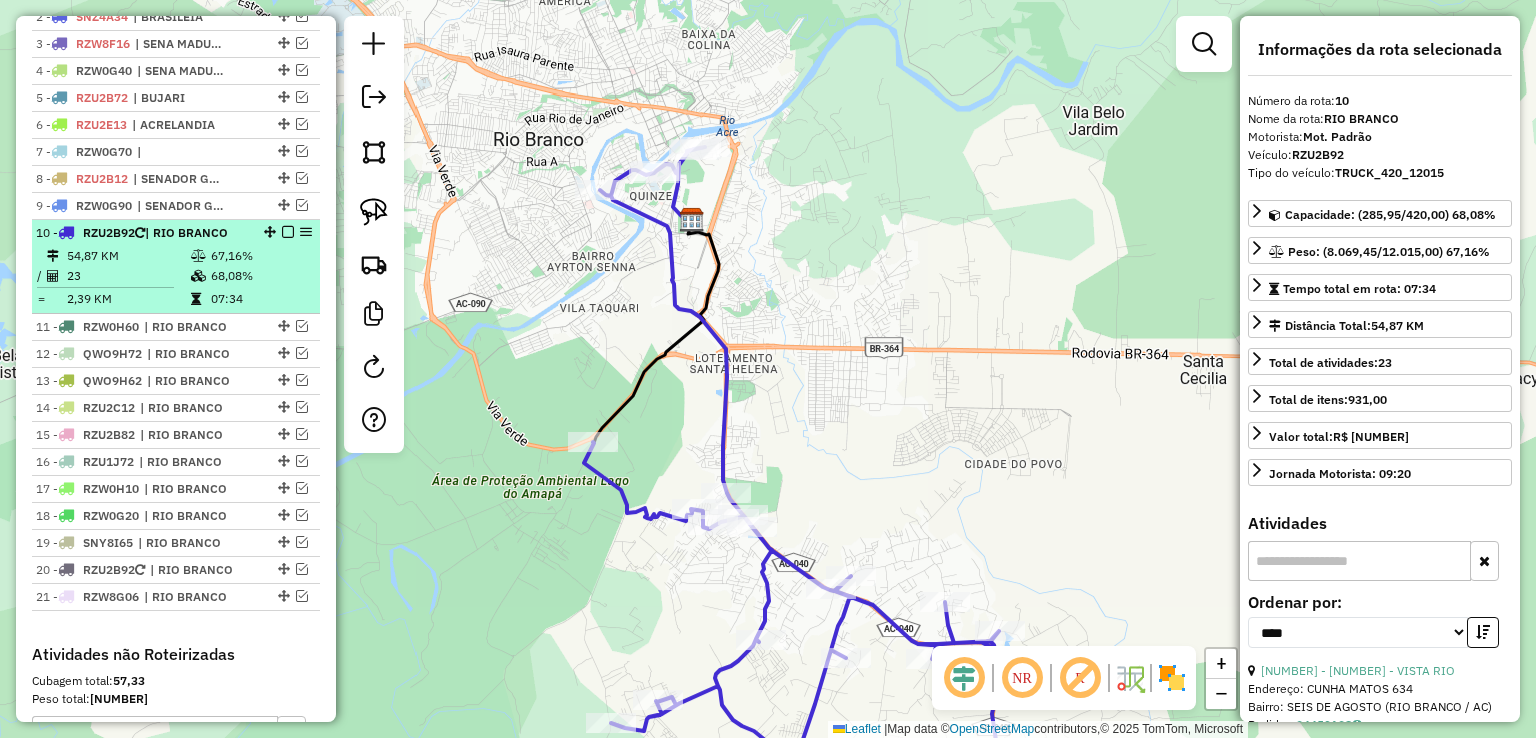 click at bounding box center (288, 232) 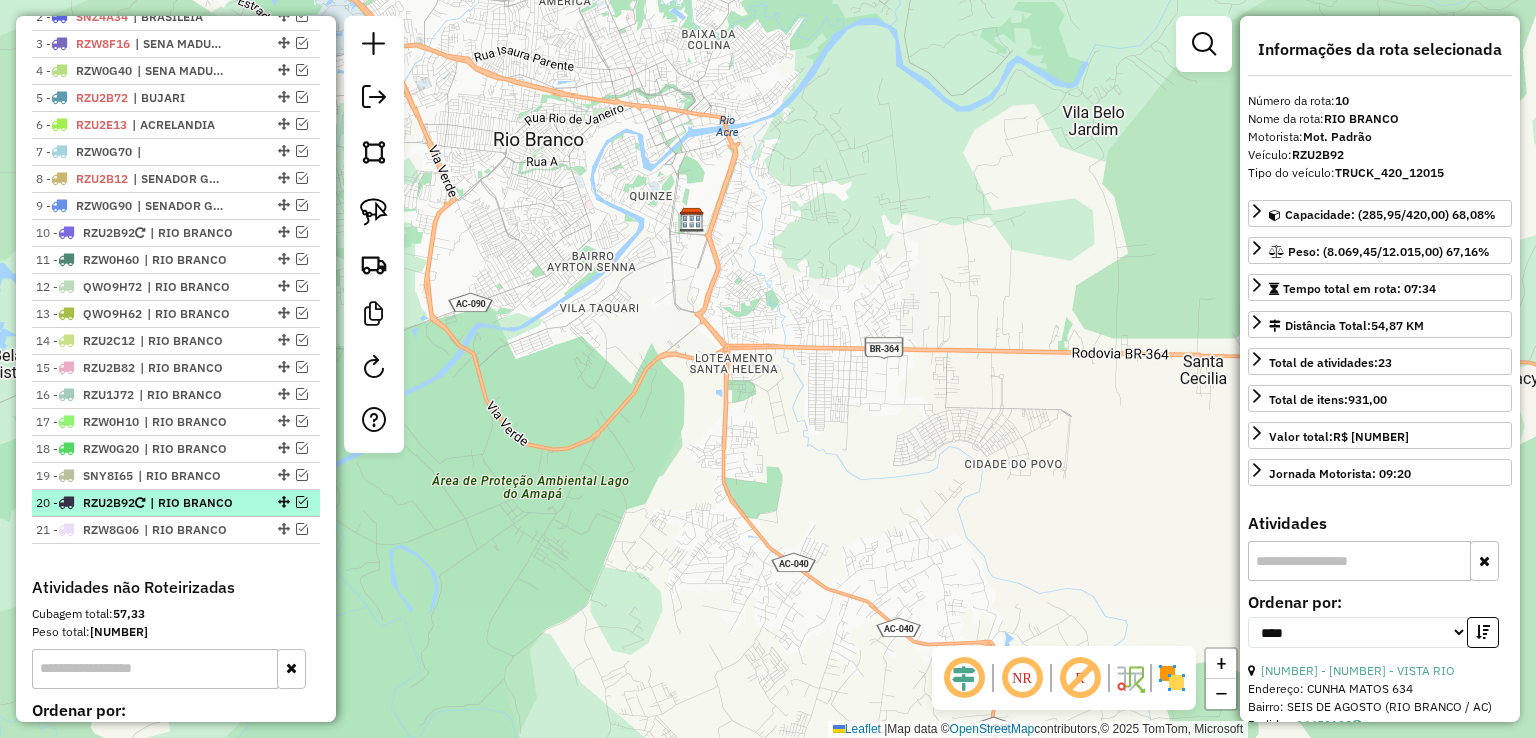 click at bounding box center [282, 502] 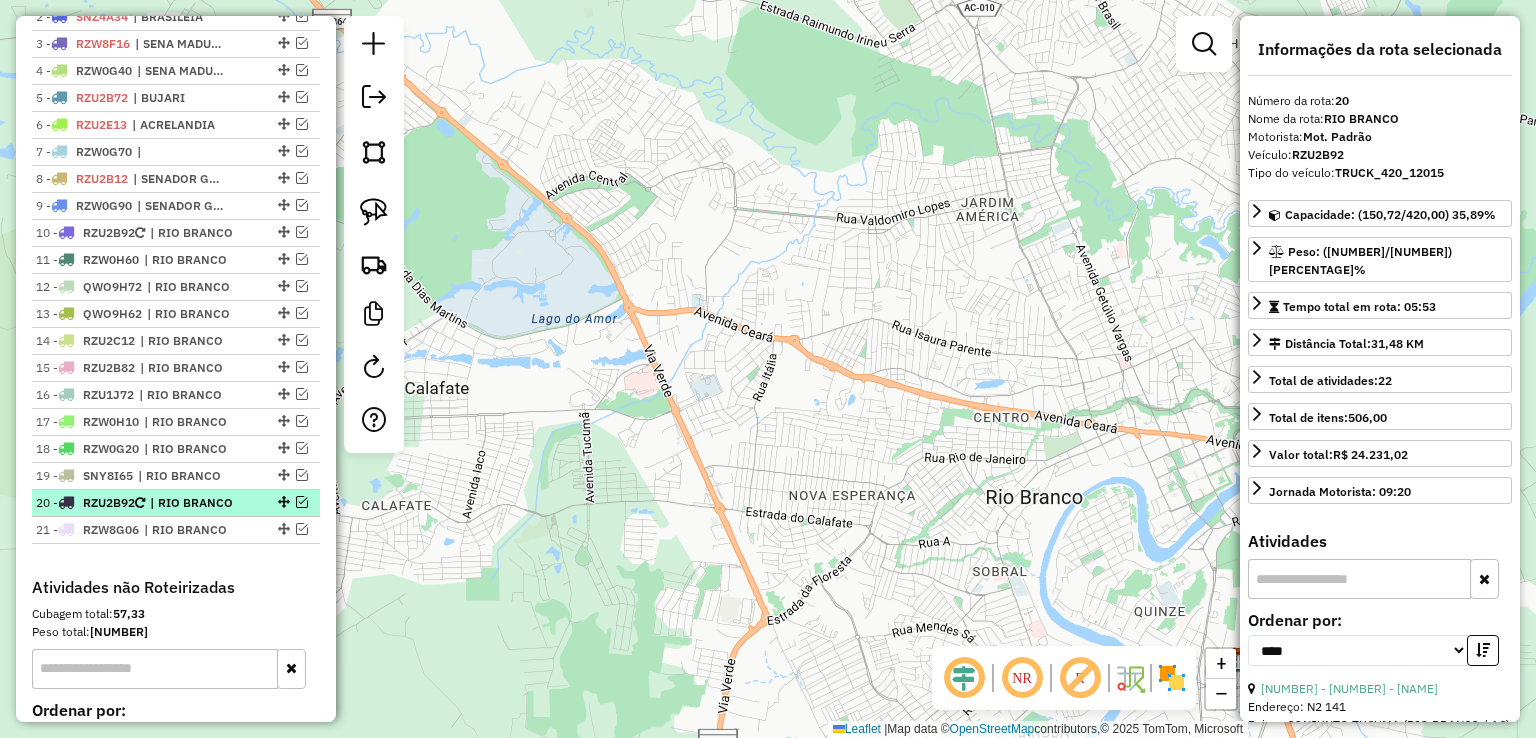 click at bounding box center [302, 502] 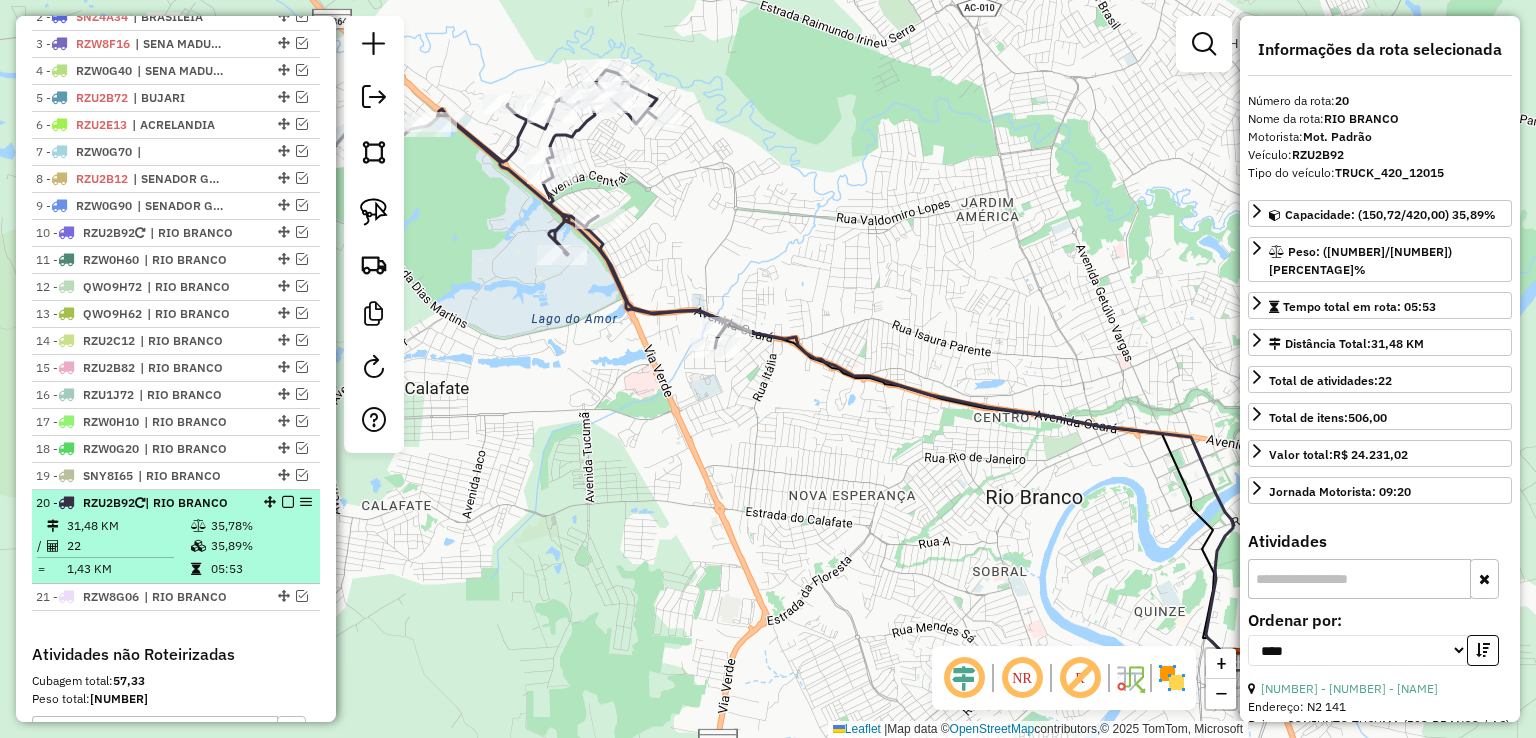 click on "31,48 KM" at bounding box center (128, 526) 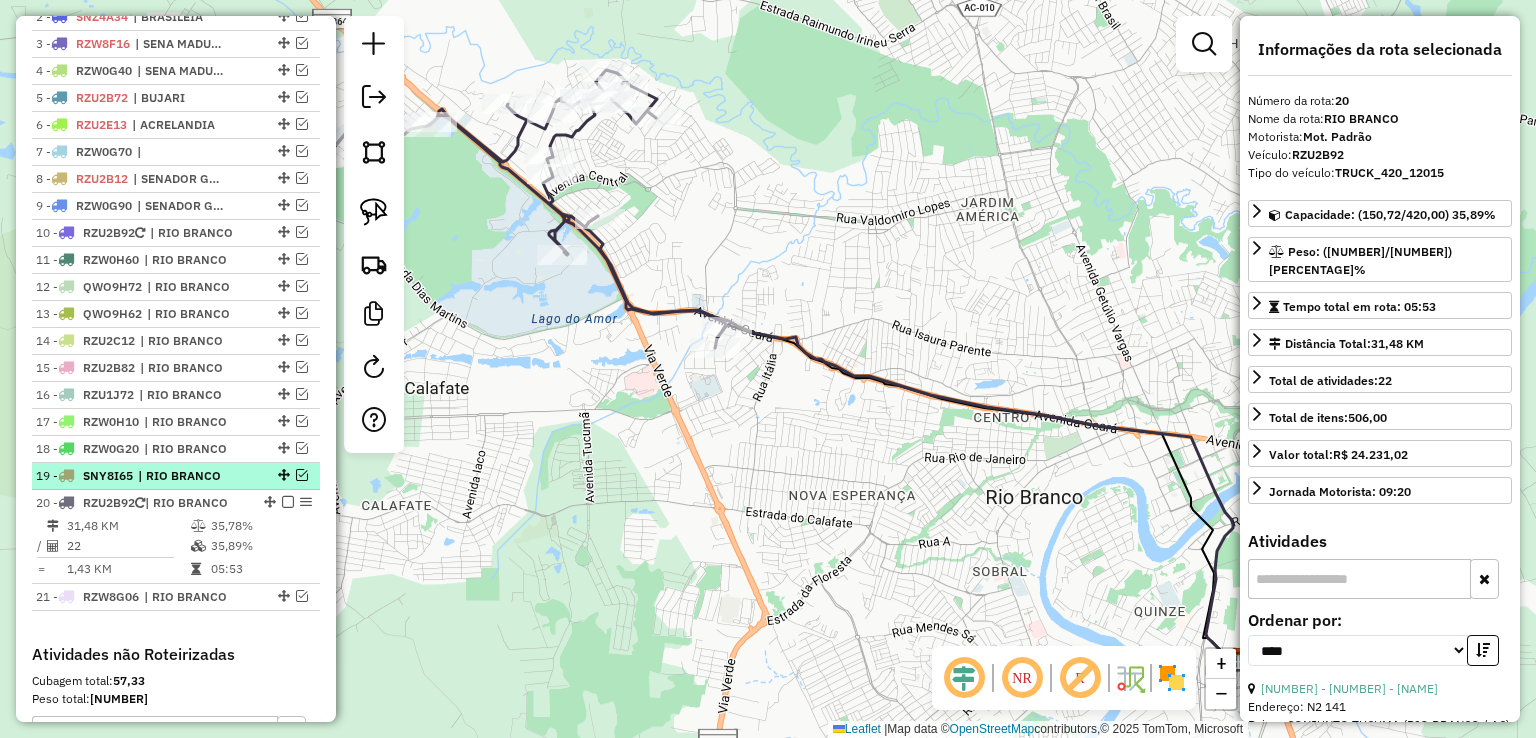 click at bounding box center (302, 475) 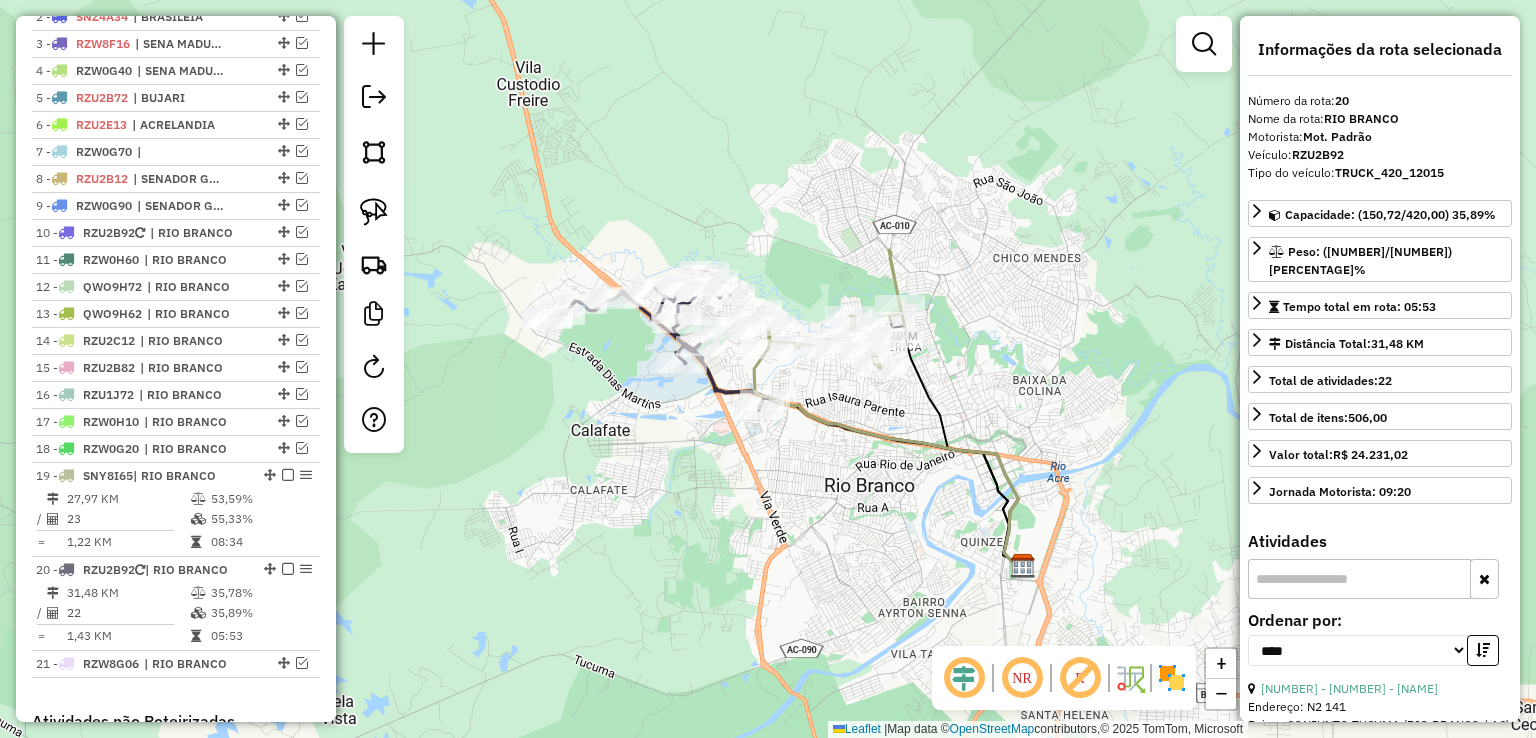 drag, startPoint x: 706, startPoint y: 485, endPoint x: 748, endPoint y: 485, distance: 42 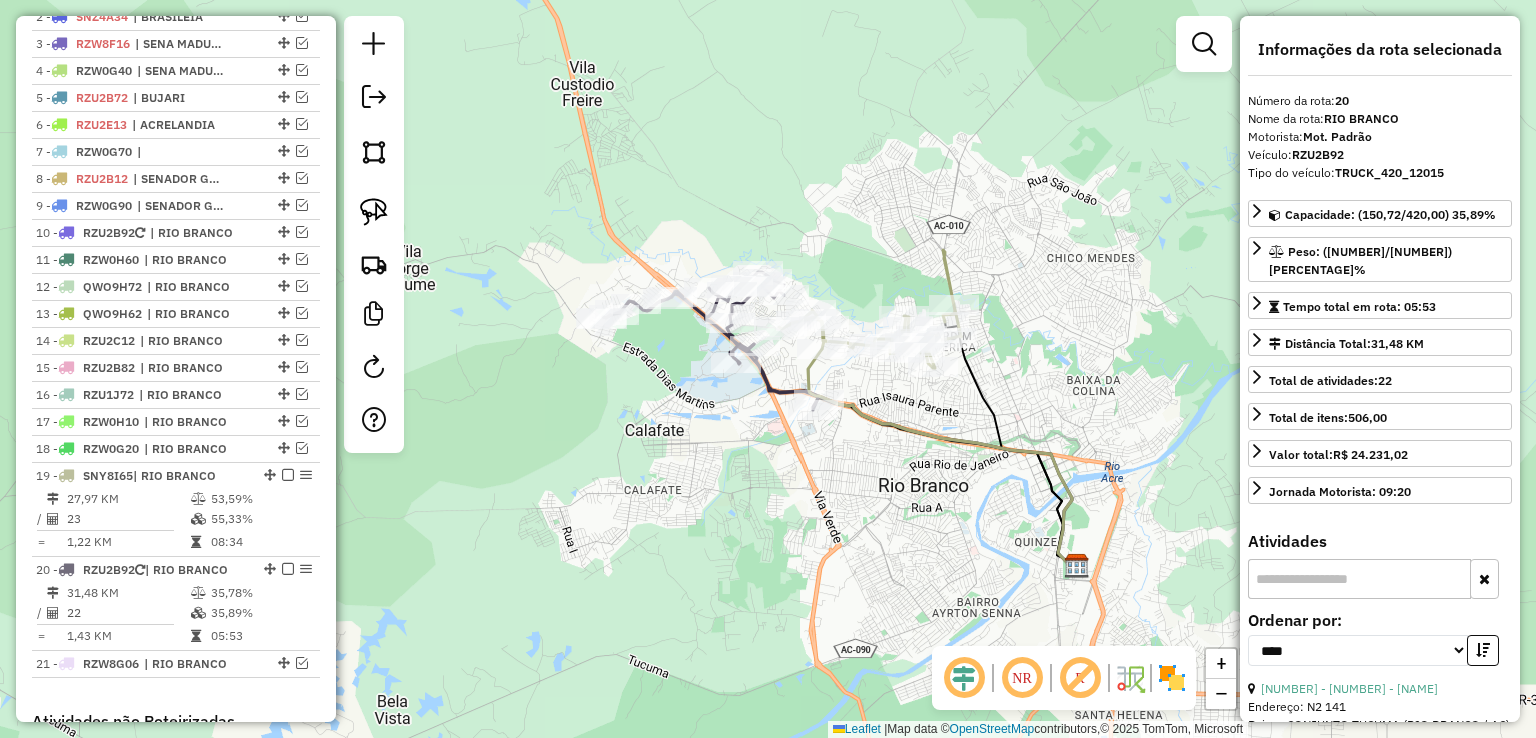 click 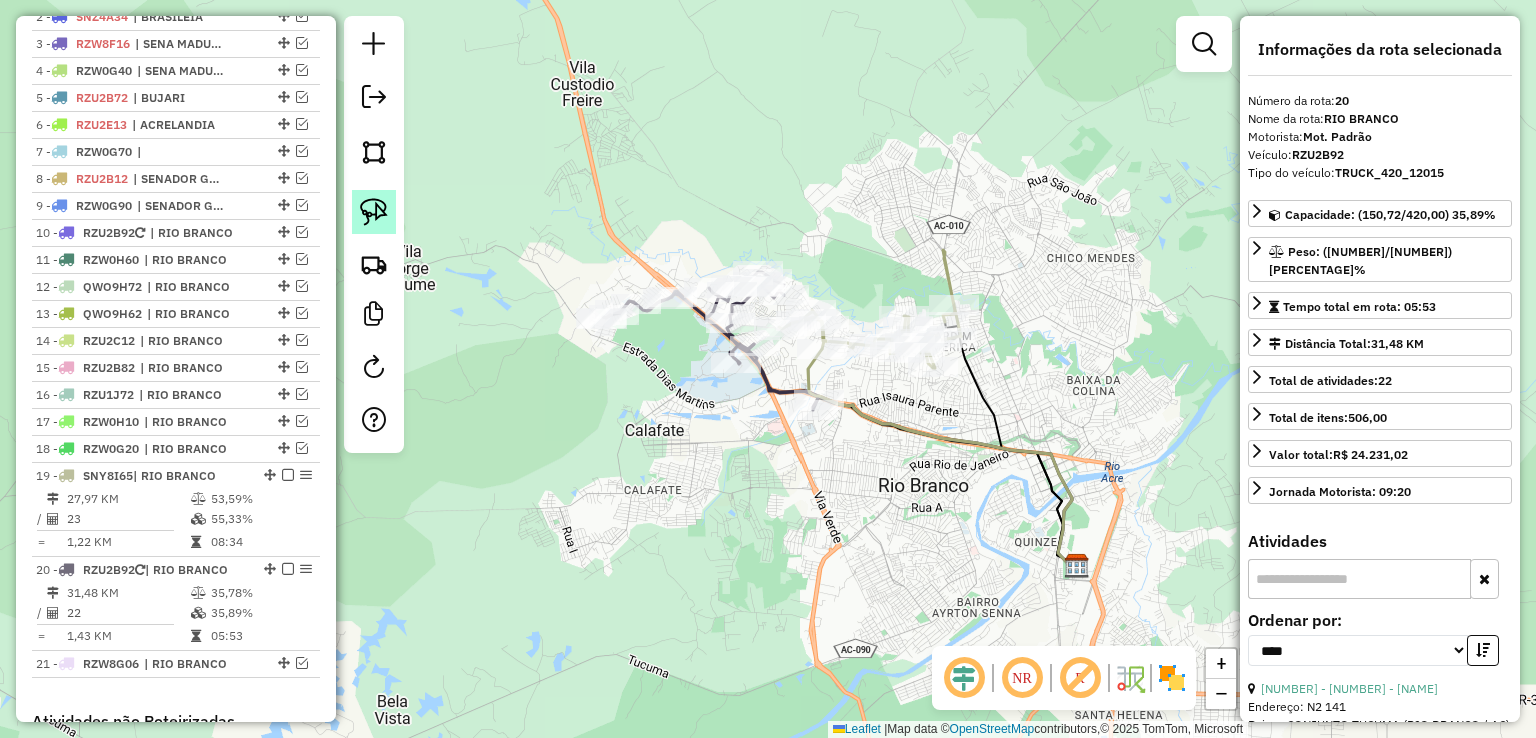 click 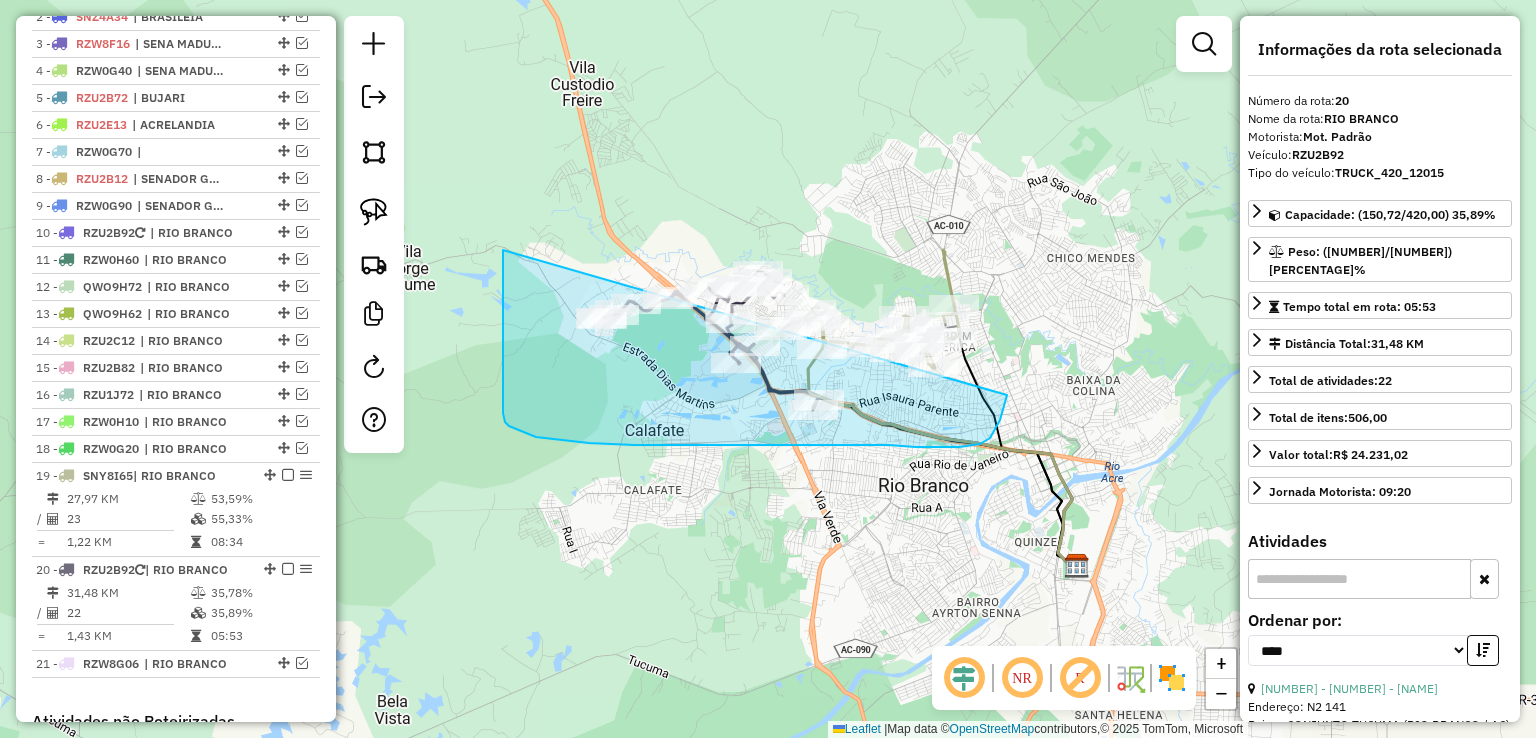 drag, startPoint x: 503, startPoint y: 289, endPoint x: 1018, endPoint y: 249, distance: 516.5511 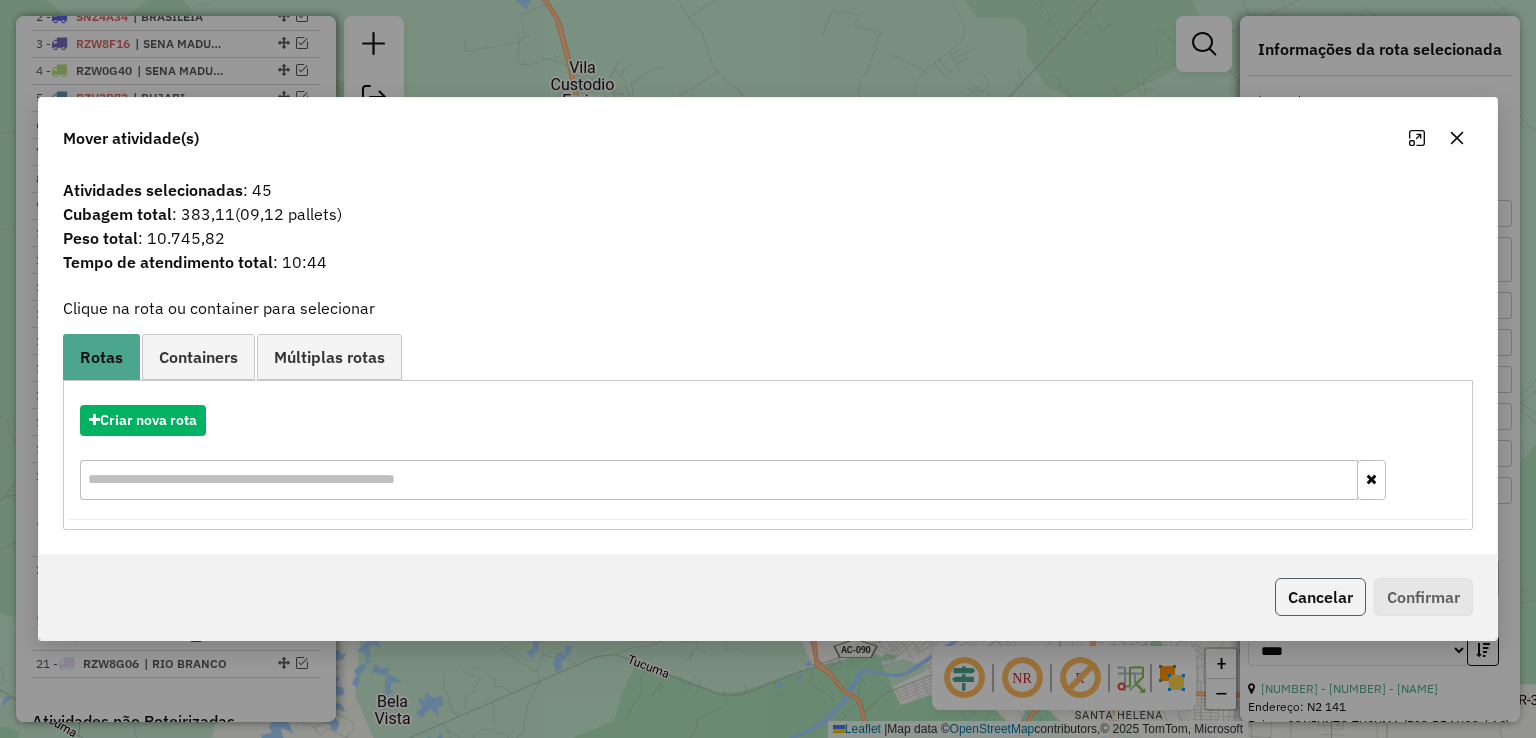click on "Cancelar" 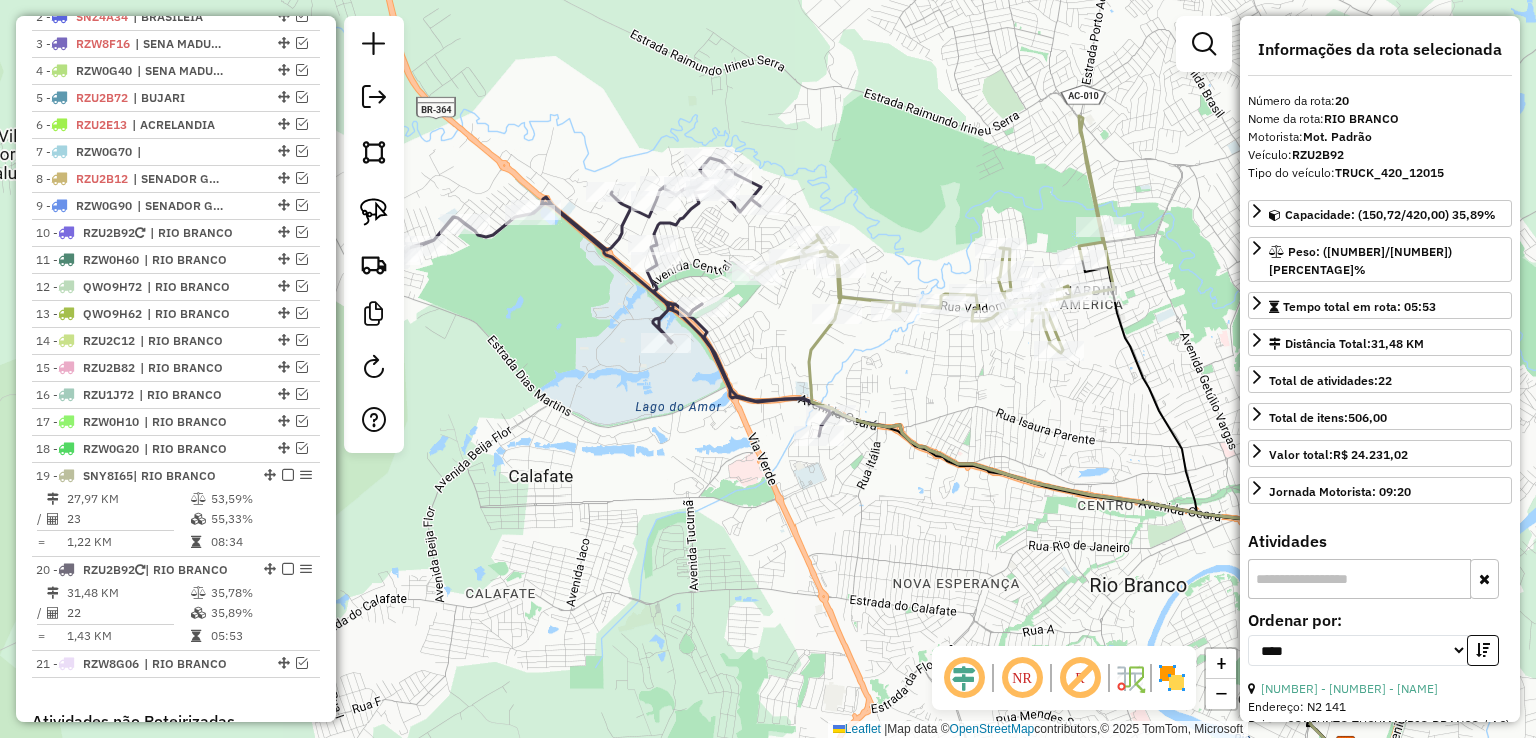 click 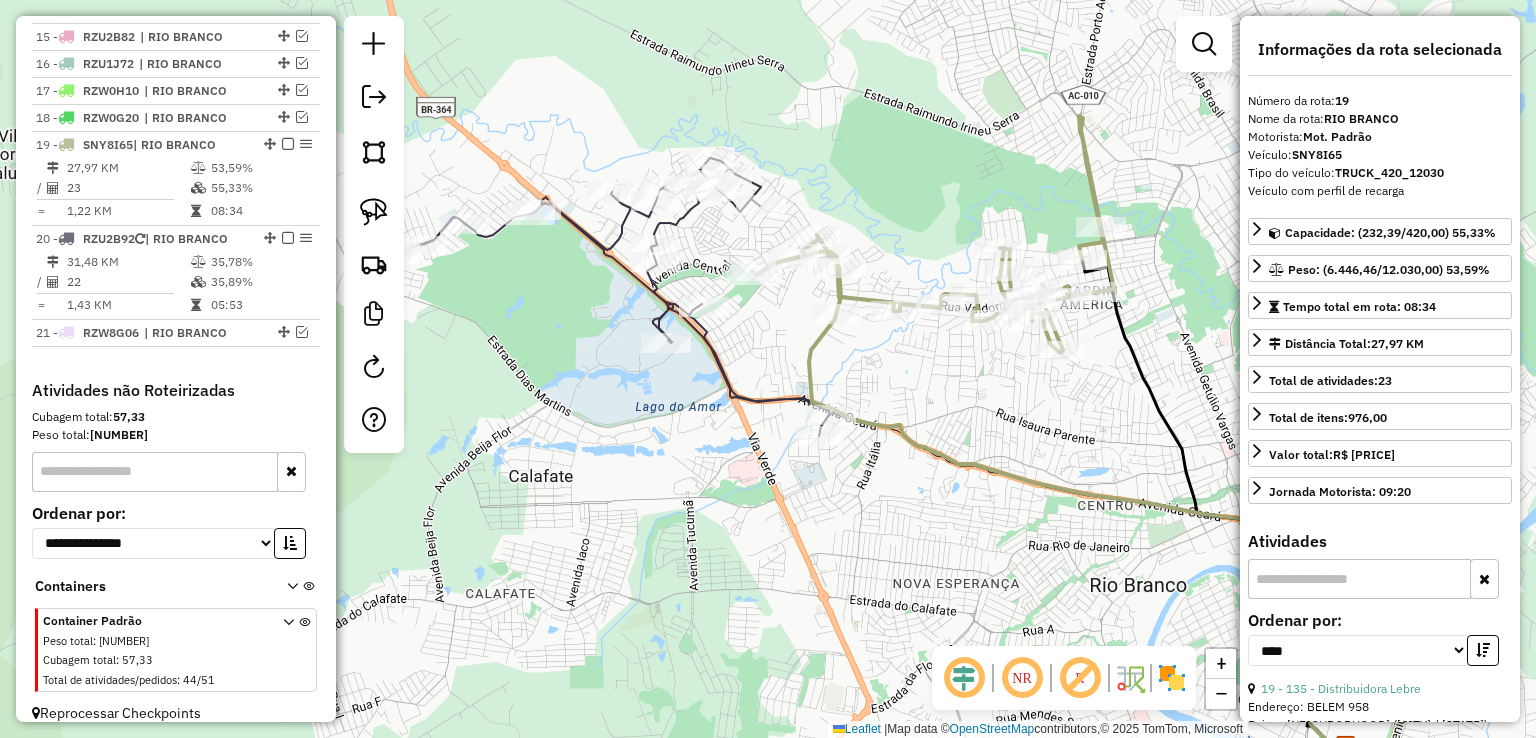 scroll, scrollTop: 1133, scrollLeft: 0, axis: vertical 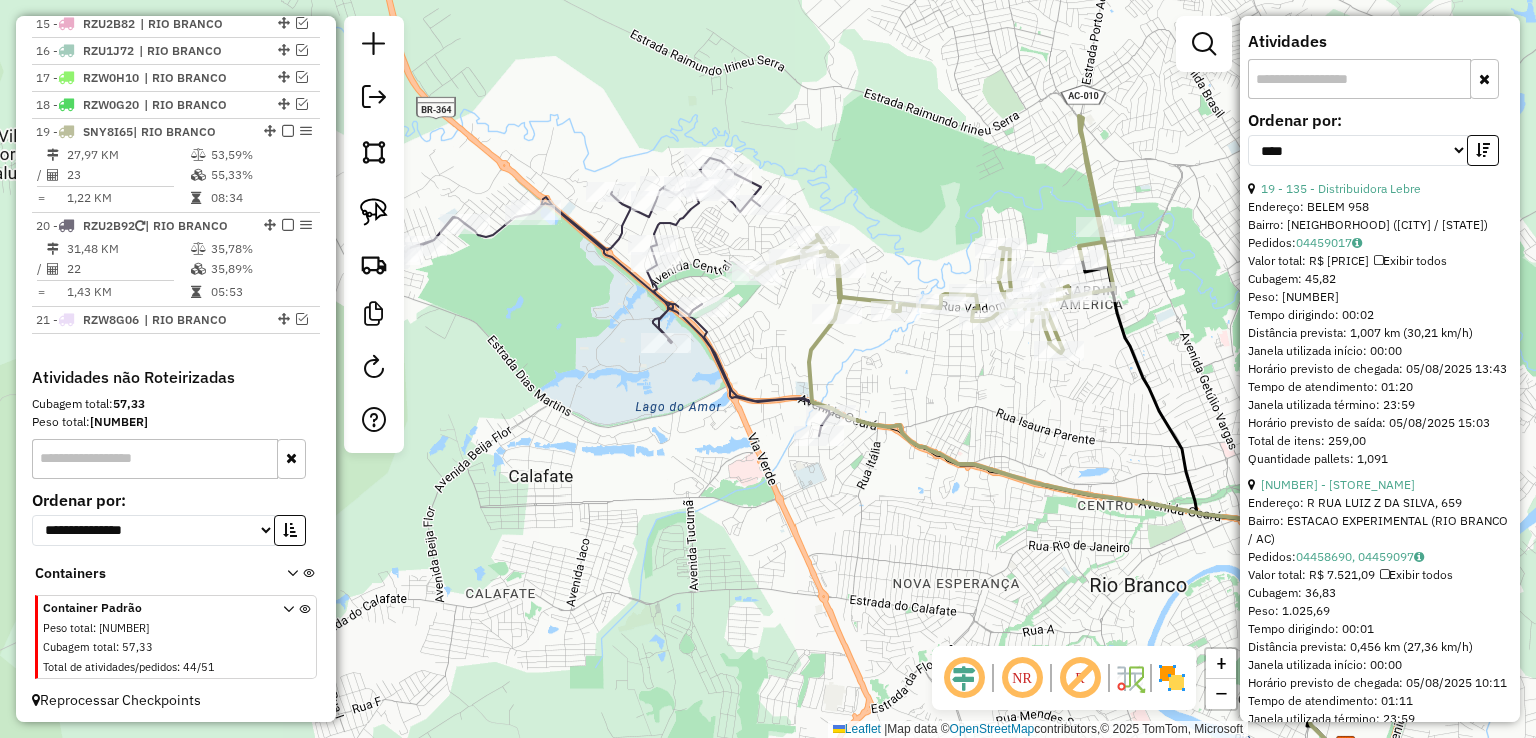 click on "12 - 4563 - DISTRIDUIDORA NORMAN" at bounding box center [1338, 484] 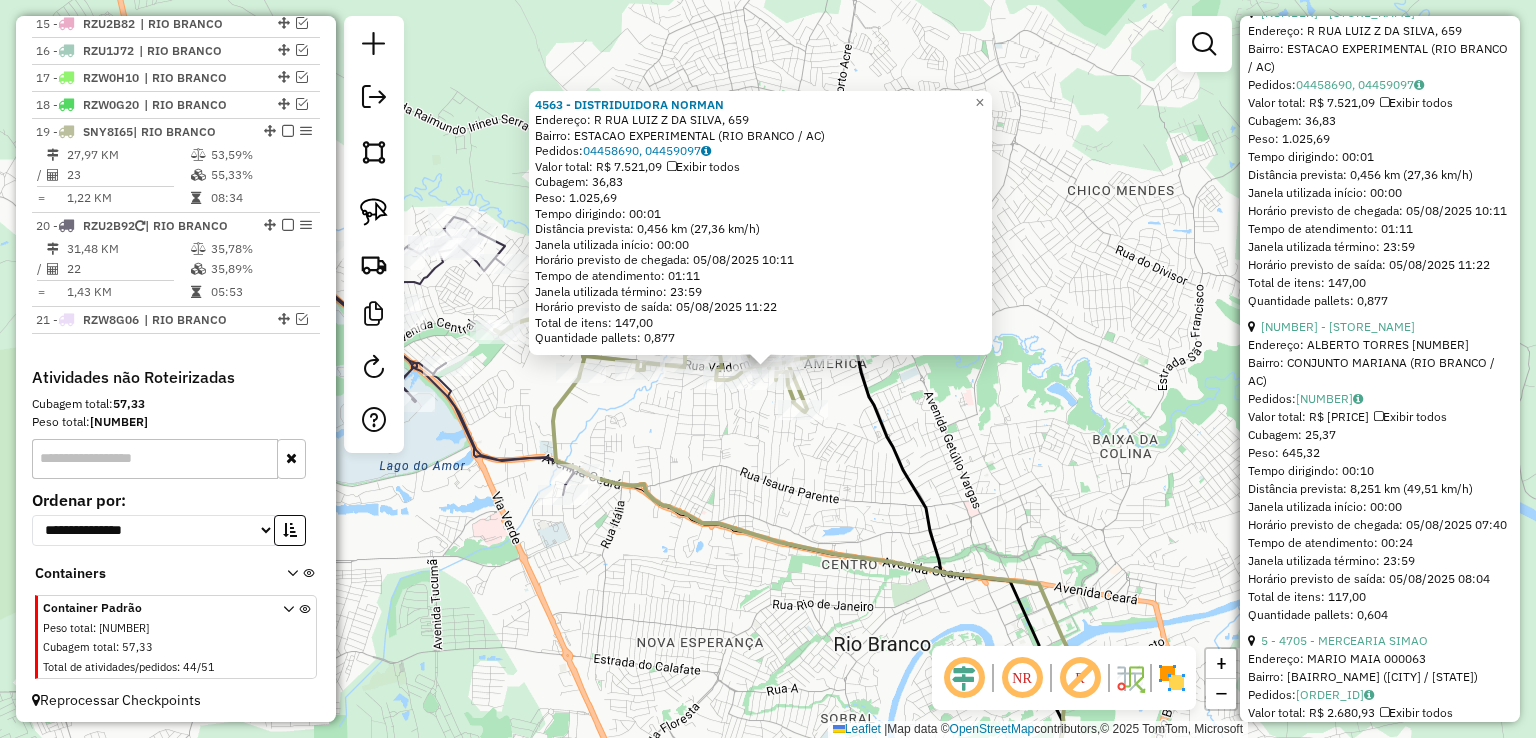 scroll, scrollTop: 1000, scrollLeft: 0, axis: vertical 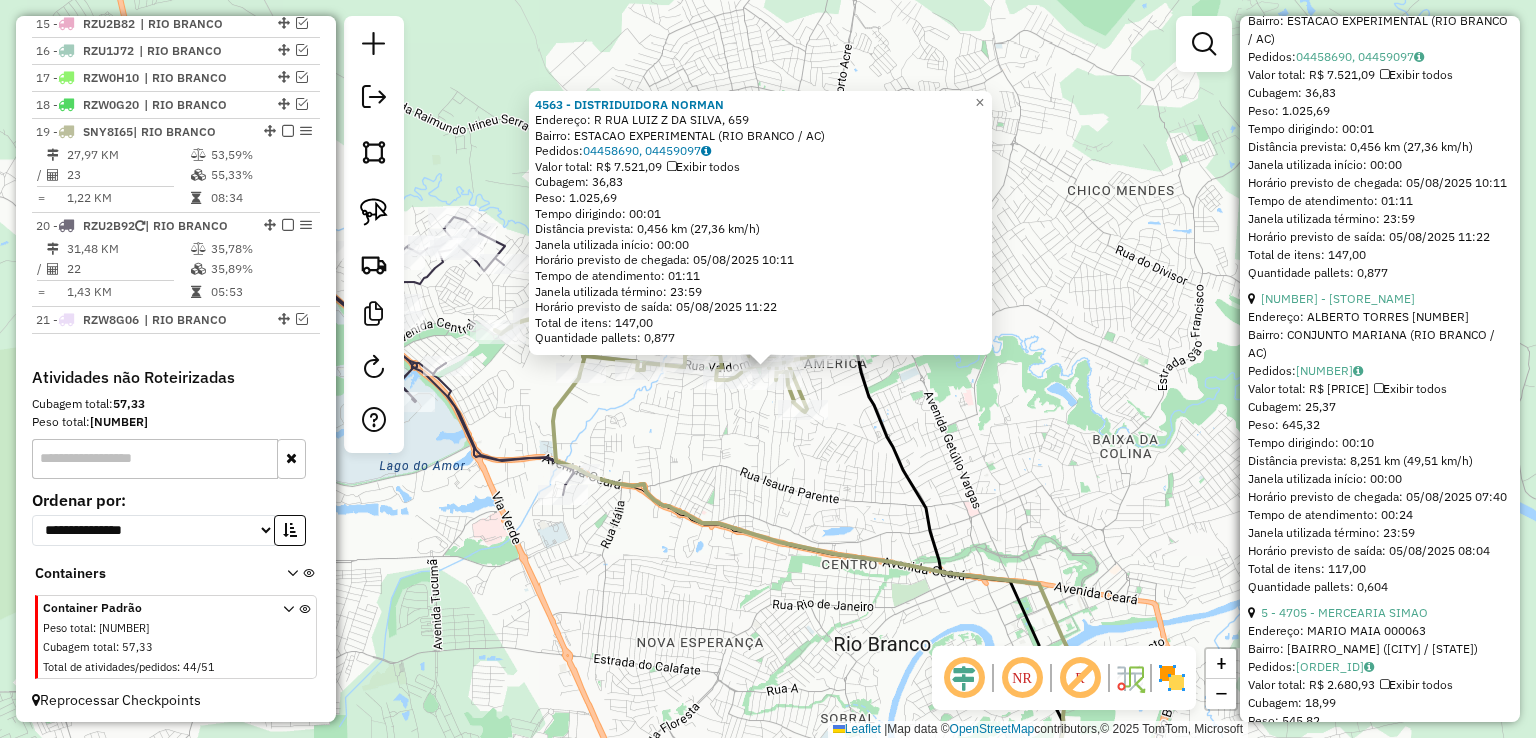 click on "1 - 97956 - LIFE ARENA" at bounding box center (1380, 299) 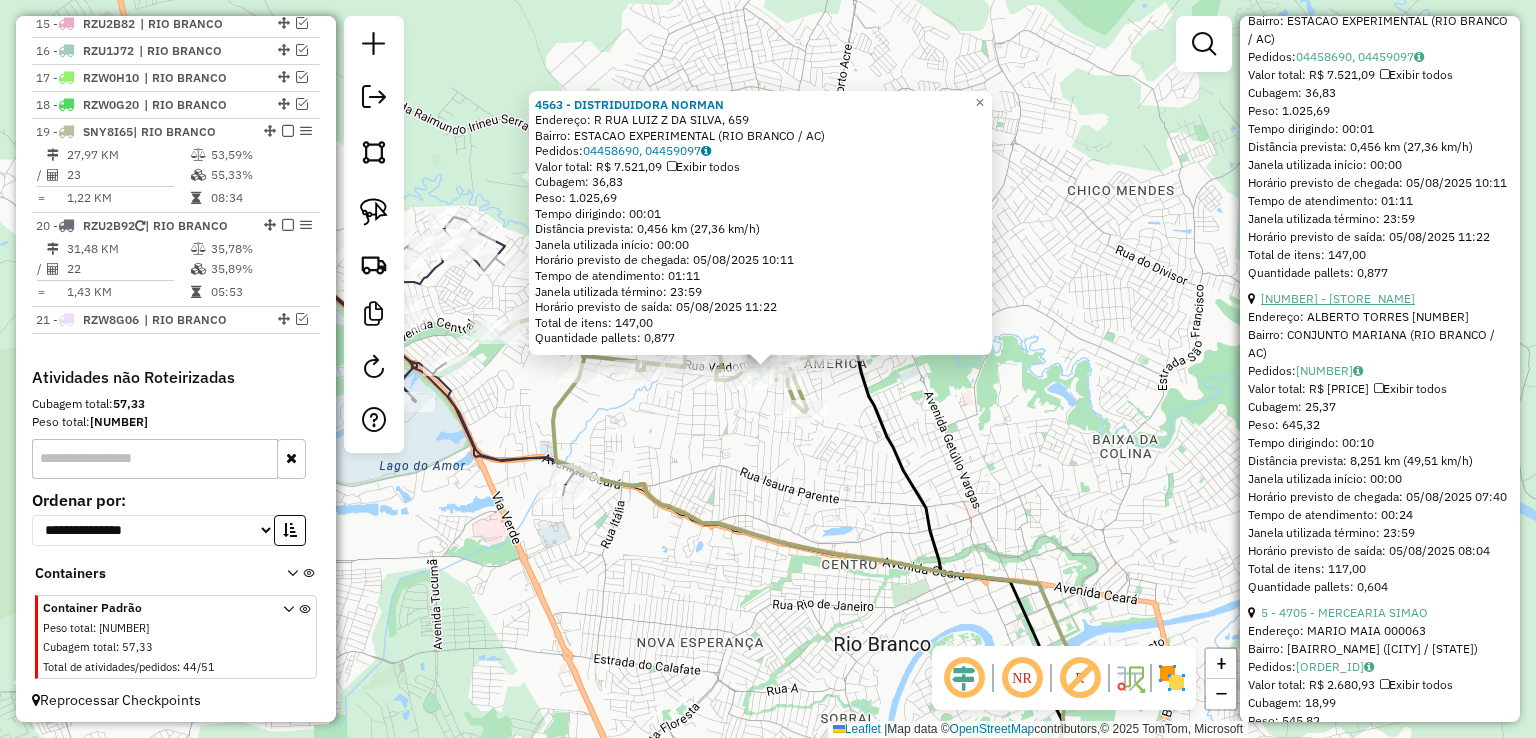 click on "1 - 97956 - LIFE ARENA" at bounding box center [1338, 298] 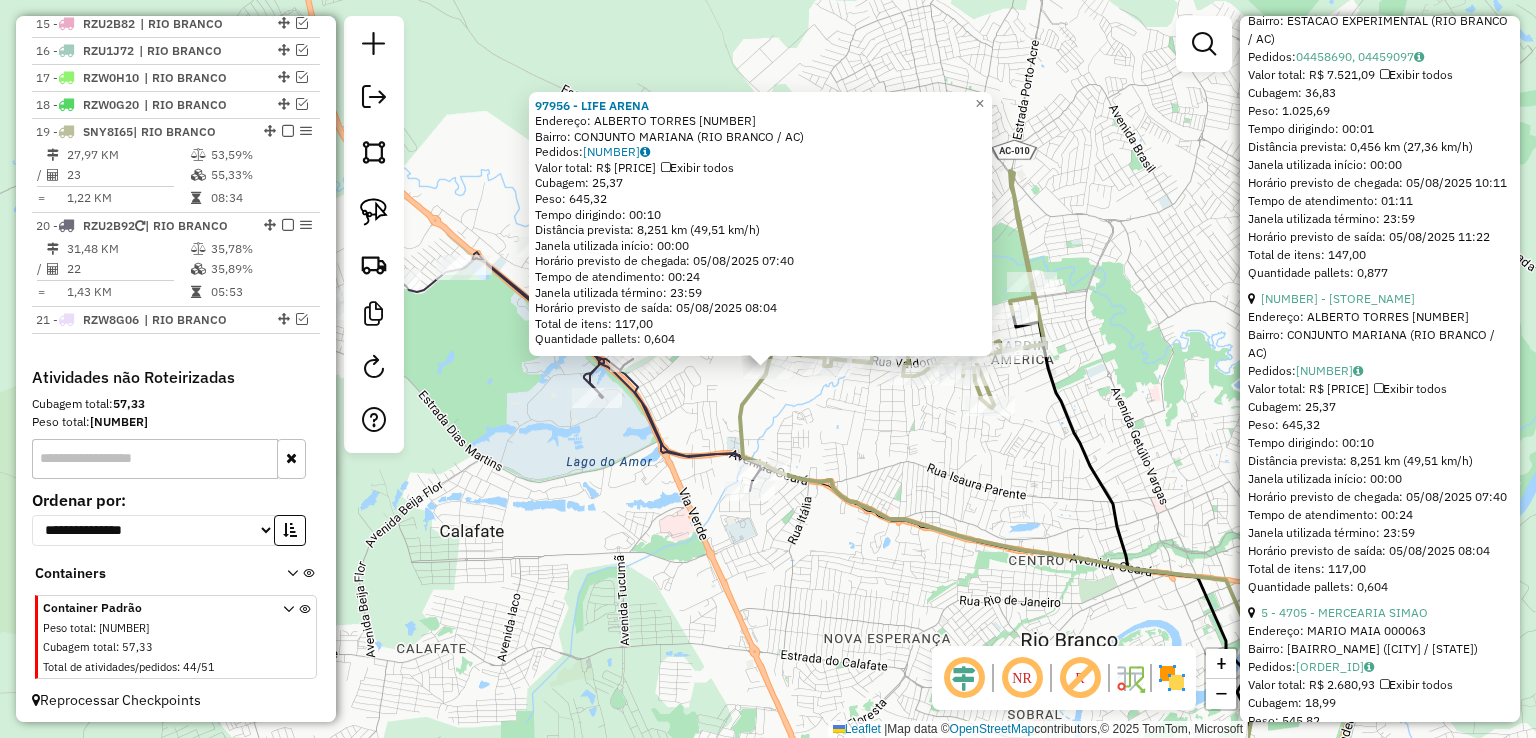 click on "Rota 19 - Placa SNY8I65  97956 - LIFE ARENA 97956 - LIFE ARENA  Endereço:  ALBERTO TORRES 001   Bairro: CONJUNTO MARIANA (RIO BRANCO / AC)   Pedidos:  04458881   Valor total: R$ 6.954,36   Exibir todos   Cubagem: 25,37  Peso: 645,32  Tempo dirigindo: 00:10   Distância prevista: 8,251 km (49,51 km/h)   Janela utilizada início: 00:00   Horário previsto de chegada: 05/08/2025 07:40   Tempo de atendimento: 00:24   Janela utilizada término: 23:59   Horário previsto de saída: 05/08/2025 08:04   Total de itens: 117,00   Quantidade pallets: 0,604  × Janela de atendimento Grade de atendimento Capacidade Transportadoras Veículos Cliente Pedidos  Rotas Selecione os dias de semana para filtrar as janelas de atendimento  Seg   Ter   Qua   Qui   Sex   Sáb   Dom  Informe o período da janela de atendimento: De: Até:  Filtrar exatamente a janela do cliente  Considerar janela de atendimento padrão  Selecione os dias de semana para filtrar as grades de atendimento  Seg   Ter   Qua   Qui   Sex   Sáb   Dom   De:  +" 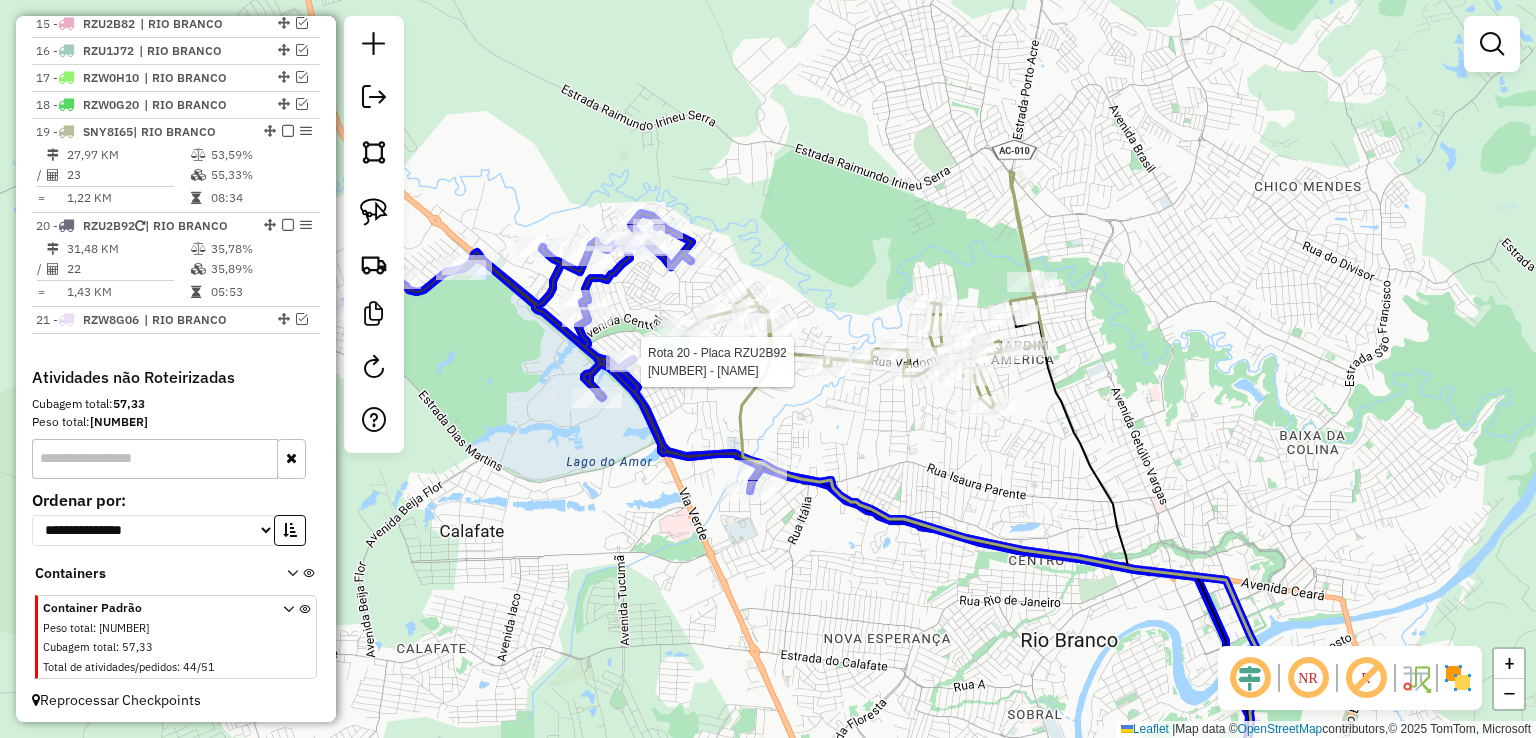 click 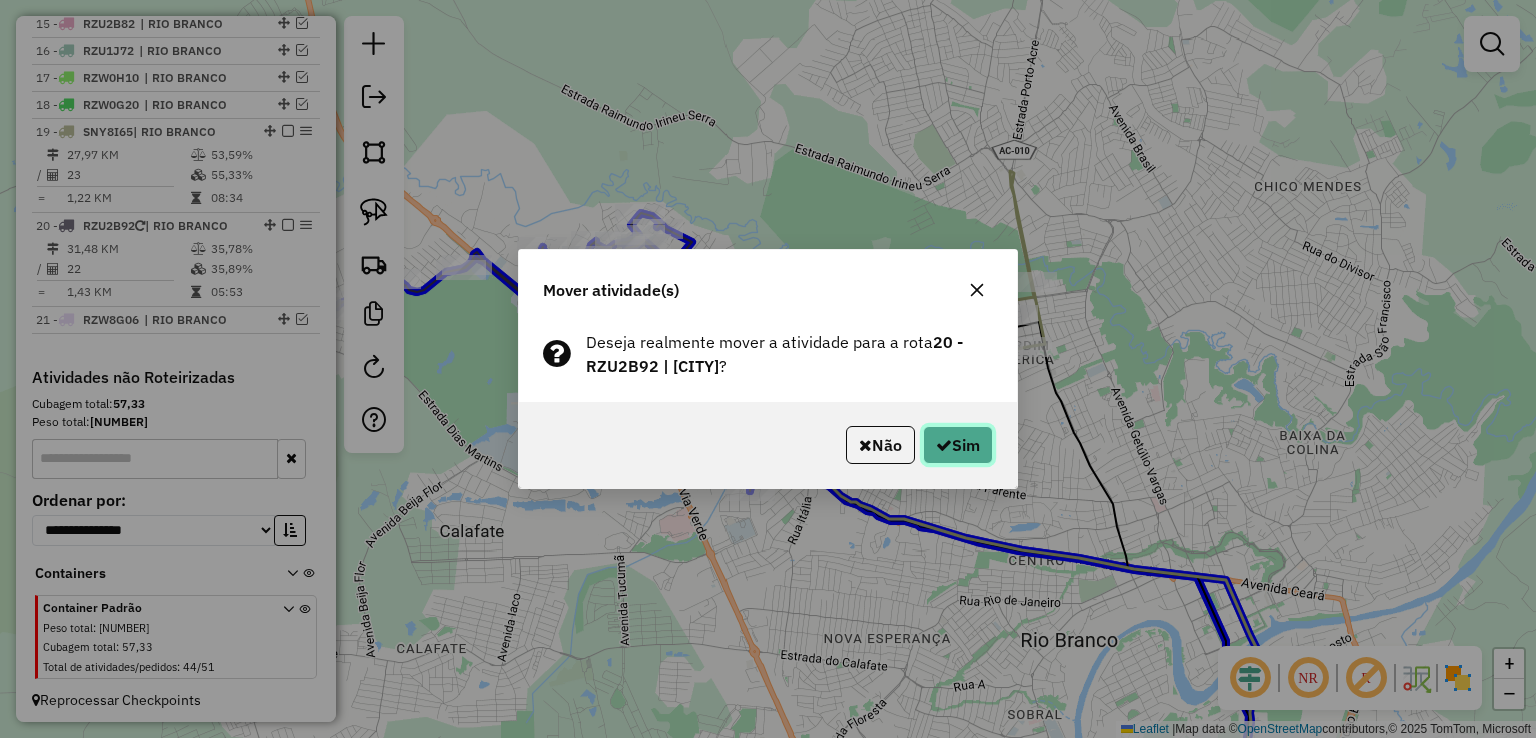 click on "Sim" 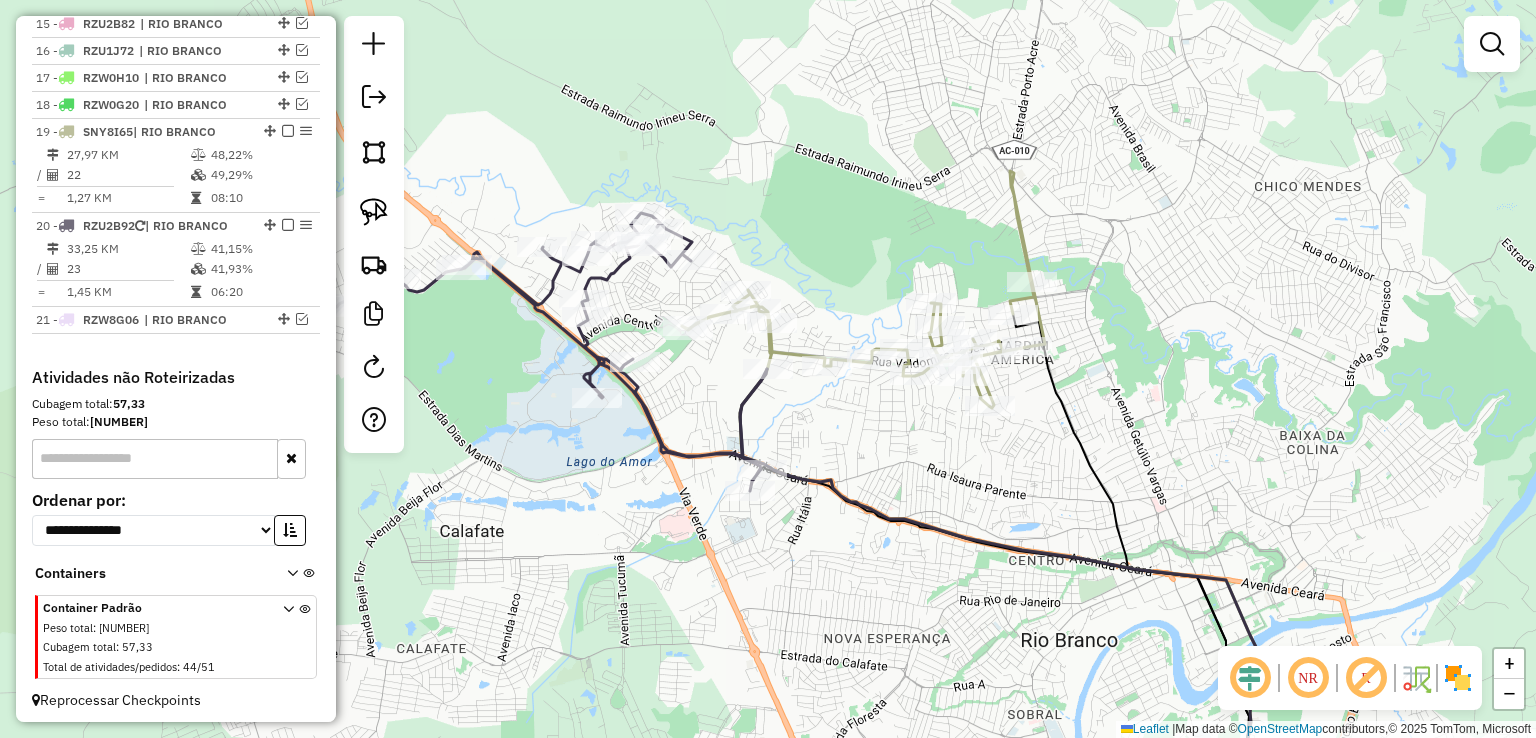 click 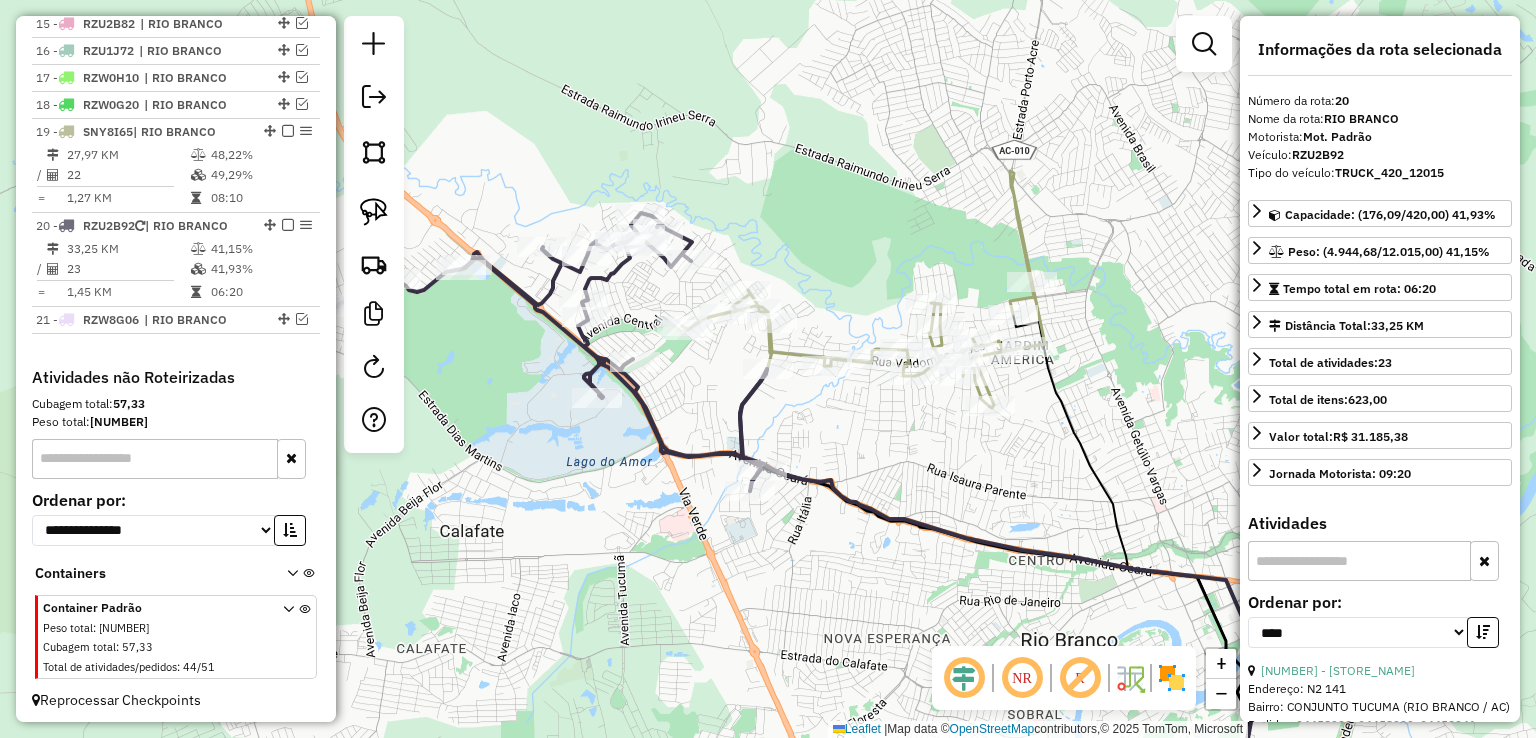 click 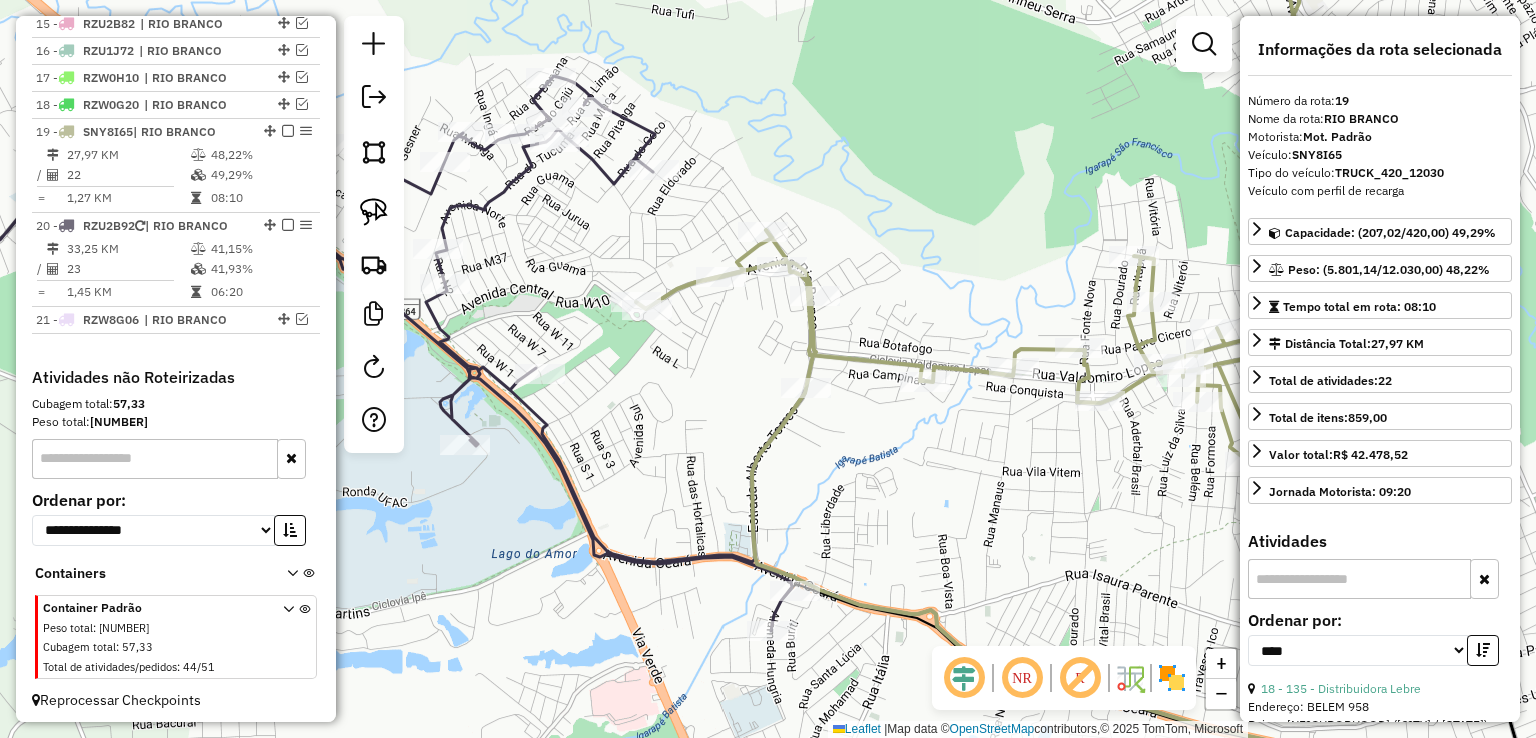click 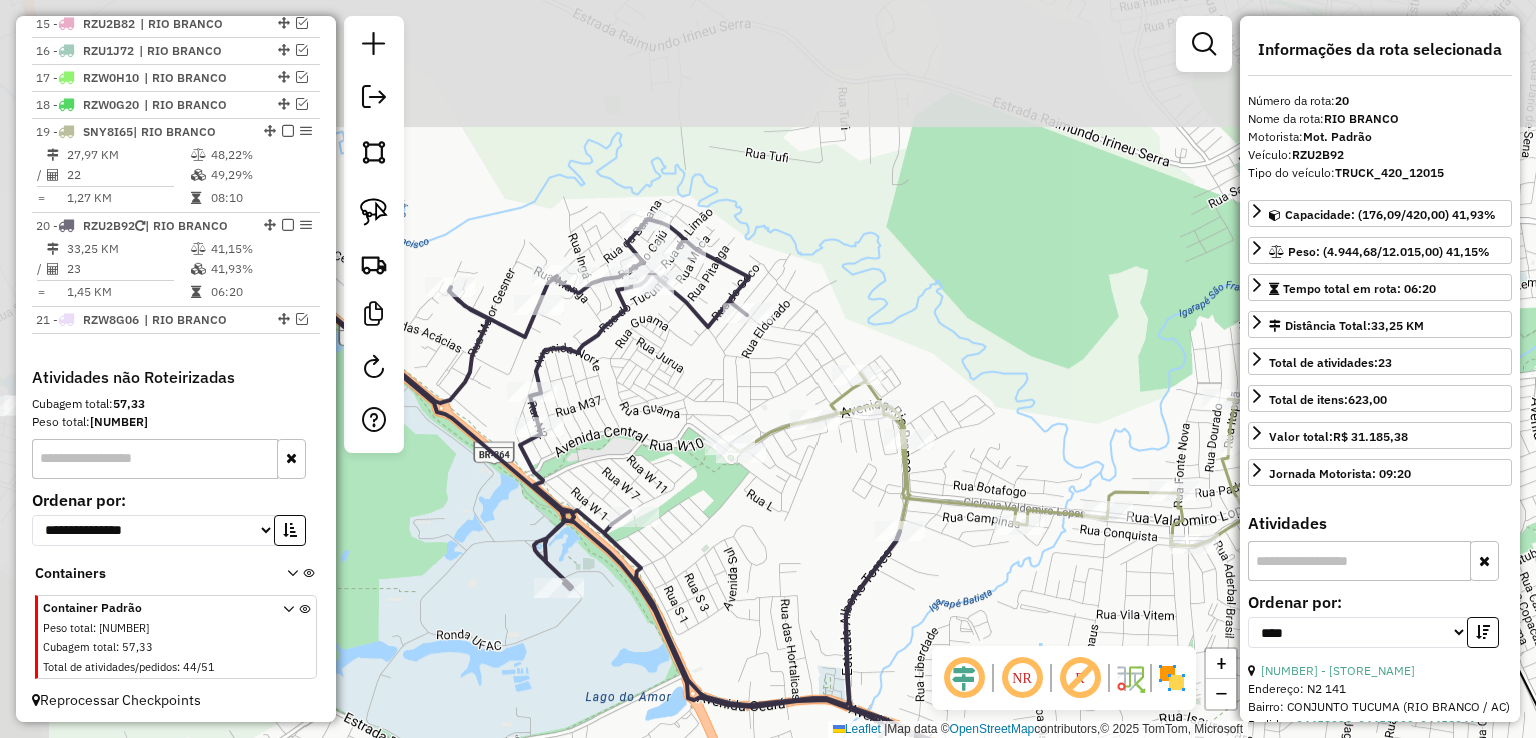 drag, startPoint x: 560, startPoint y: 389, endPoint x: 654, endPoint y: 532, distance: 171.1286 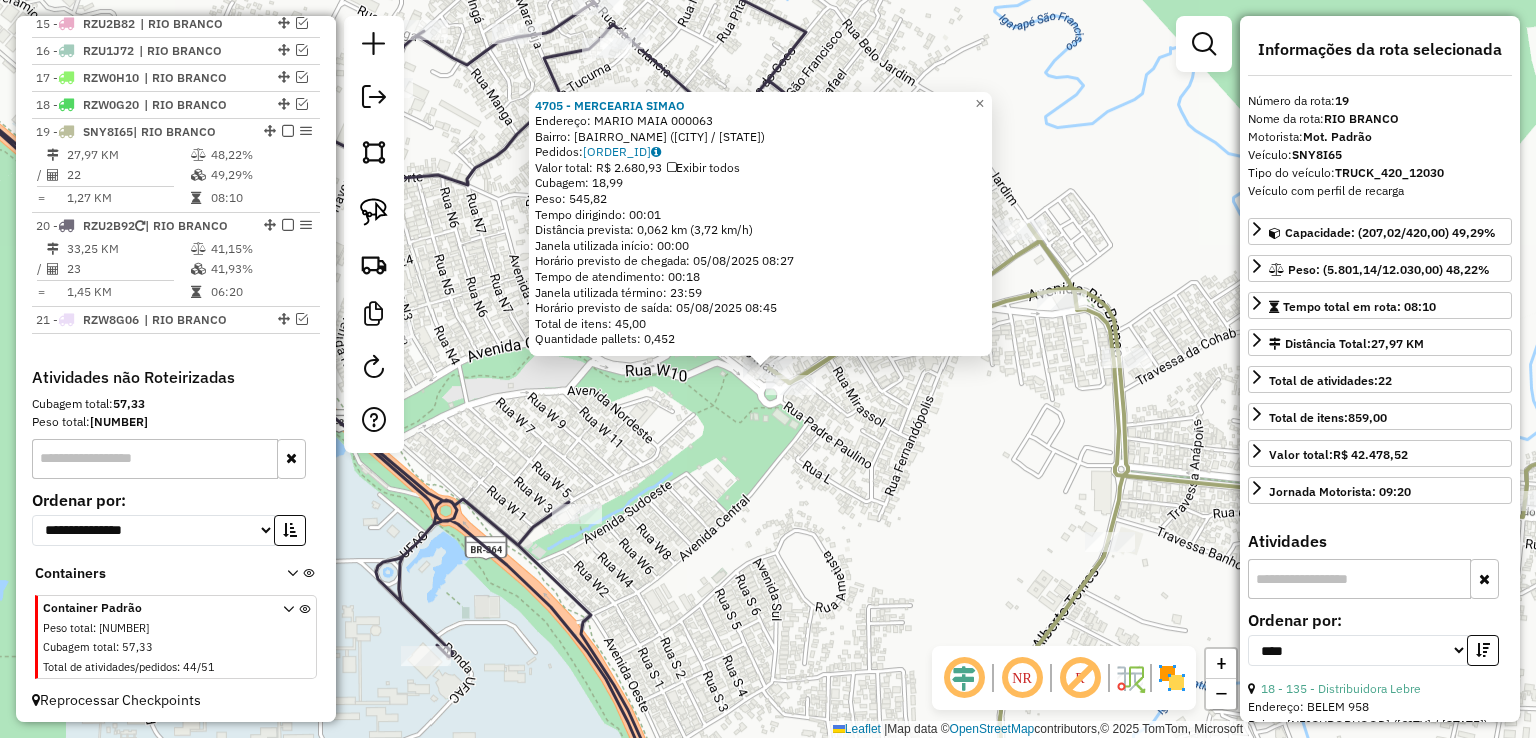 click on "4705 - MERCEARIA SIMAO  Endereço:  MARIO MAIA 000063   Bairro: CJ RUI LINO (RIO BRANCO / AC)   Pedidos:  04459095   Valor total: R$ 2.680,93   Exibir todos   Cubagem: 18,99  Peso: 545,82  Tempo dirigindo: 00:01   Distância prevista: 0,062 km (3,72 km/h)   Janela utilizada início: 00:00   Horário previsto de chegada: 05/08/2025 08:27   Tempo de atendimento: 00:18   Janela utilizada término: 23:59   Horário previsto de saída: 05/08/2025 08:45   Total de itens: 45,00   Quantidade pallets: 0,452  × Janela de atendimento Grade de atendimento Capacidade Transportadoras Veículos Cliente Pedidos  Rotas Selecione os dias de semana para filtrar as janelas de atendimento  Seg   Ter   Qua   Qui   Sex   Sáb   Dom  Informe o período da janela de atendimento: De: Até:  Filtrar exatamente a janela do cliente  Considerar janela de atendimento padrão  Selecione os dias de semana para filtrar as grades de atendimento  Seg   Ter   Qua   Qui   Sex   Sáb   Dom   Considerar clientes sem dia de atendimento cadastrado +" 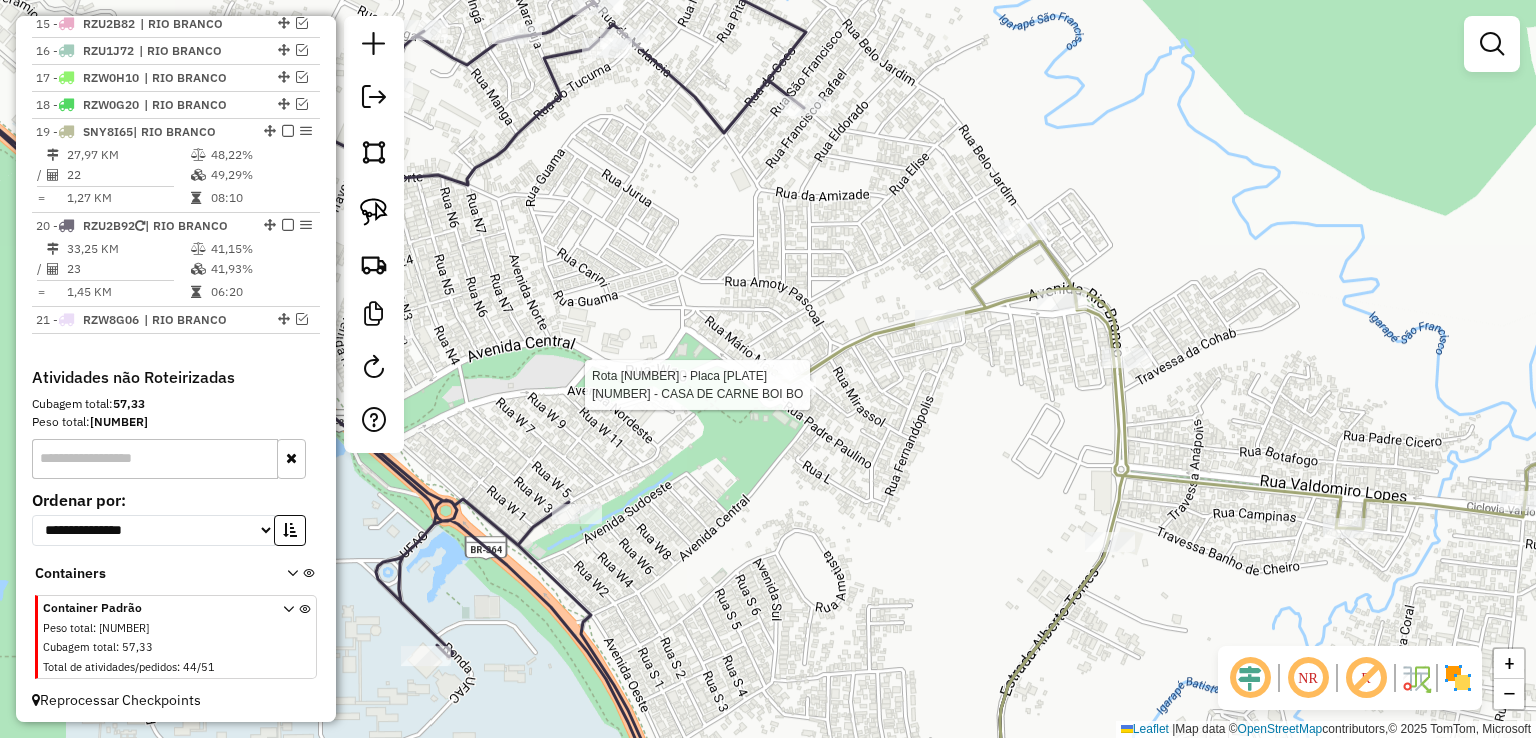 select on "*********" 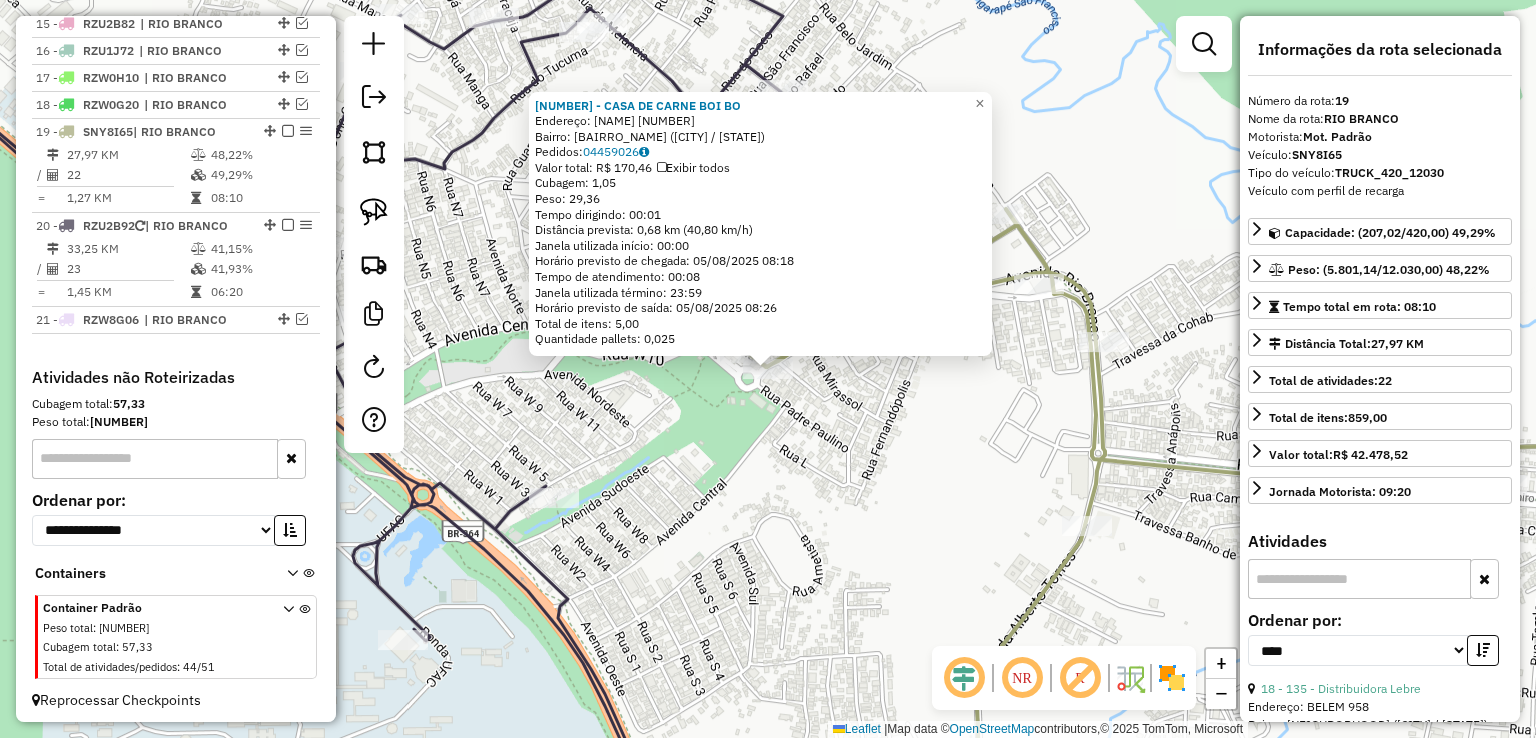 click on "20404 - CASA DE CARNE BOI BO  Endereço:  GOV. EDMUNDO PINTO 002181   Bairro: CJ RUI LINO (RIO BRANCO / AC)   Pedidos:  04459026   Valor total: R$ 170,46   Exibir todos   Cubagem: 1,05  Peso: 29,36  Tempo dirigindo: 00:01   Distância prevista: 0,68 km (40,80 km/h)   Janela utilizada início: 00:00   Horário previsto de chegada: 05/08/2025 08:18   Tempo de atendimento: 00:08   Janela utilizada término: 23:59   Horário previsto de saída: 05/08/2025 08:26   Total de itens: 5,00   Quantidade pallets: 0,025  × Janela de atendimento Grade de atendimento Capacidade Transportadoras Veículos Cliente Pedidos  Rotas Selecione os dias de semana para filtrar as janelas de atendimento  Seg   Ter   Qua   Qui   Sex   Sáb   Dom  Informe o período da janela de atendimento: De: Até:  Filtrar exatamente a janela do cliente  Considerar janela de atendimento padrão  Selecione os dias de semana para filtrar as grades de atendimento  Seg   Ter   Qua   Qui   Sex   Sáb   Dom   Peso mínimo:   Peso máximo:   De:   Até:  +" 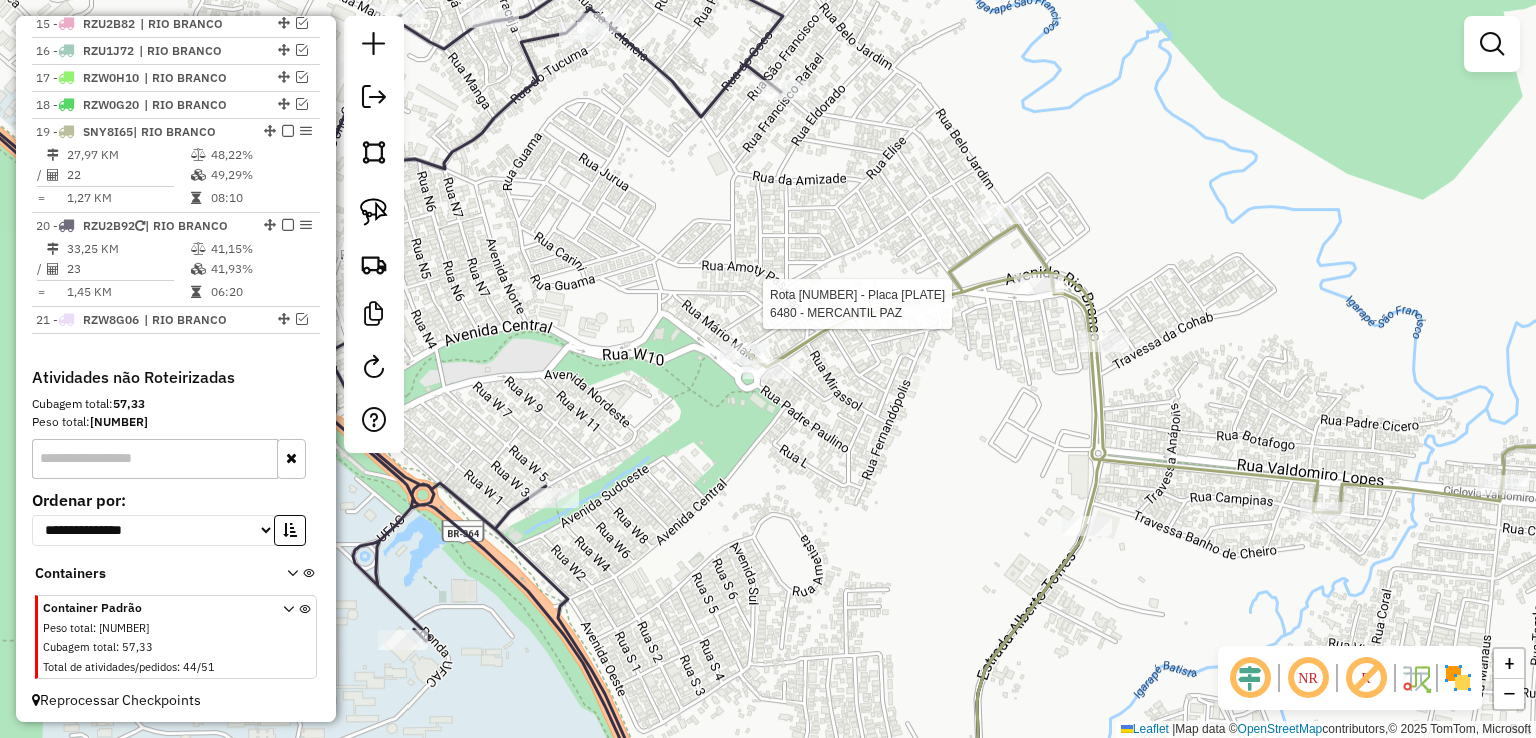 click 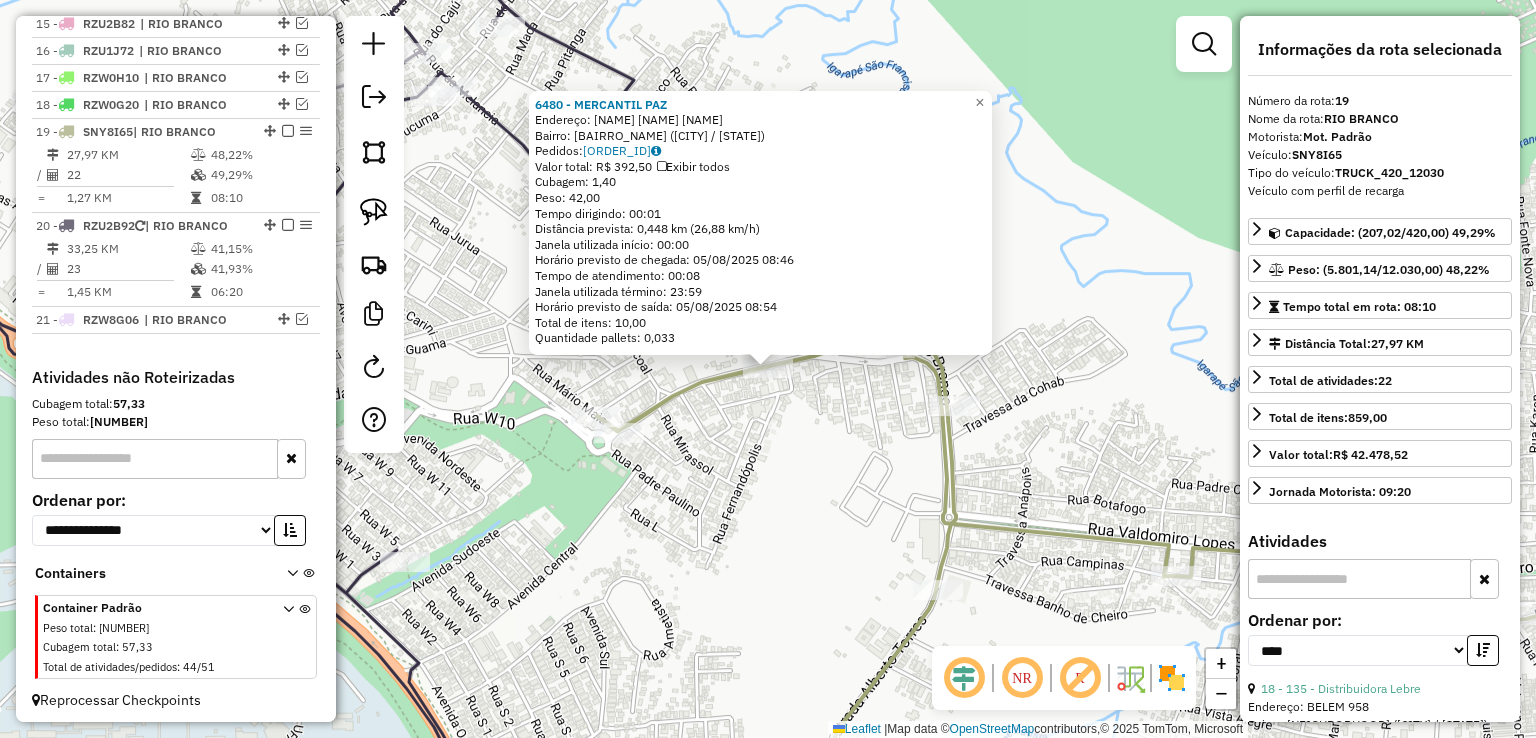 click on "6480 - MERCANTIL PAZ  Endereço: AV GOVERNADOR EDMUNDO PINTO   Bairro: RUI LINO (RIO BRANCO / AC)   Pedidos:  04458959   Valor total: R$ 392,50   Exibir todos   Cubagem: 1,40  Peso: 42,00  Tempo dirigindo: 00:01   Distância prevista: 0,448 km (26,88 km/h)   Janela utilizada início: 00:00   Horário previsto de chegada: 05/08/2025 08:46   Tempo de atendimento: 00:08   Janela utilizada término: 23:59   Horário previsto de saída: 05/08/2025 08:54   Total de itens: 10,00   Quantidade pallets: 0,033  × Janela de atendimento Grade de atendimento Capacidade Transportadoras Veículos Cliente Pedidos  Rotas Selecione os dias de semana para filtrar as janelas de atendimento  Seg   Ter   Qua   Qui   Sex   Sáb   Dom  Informe o período da janela de atendimento: De: Até:  Filtrar exatamente a janela do cliente  Considerar janela de atendimento padrão  Selecione os dias de semana para filtrar as grades de atendimento  Seg   Ter   Qua   Qui   Sex   Sáb   Dom   Considerar clientes sem dia de atendimento cadastrado" 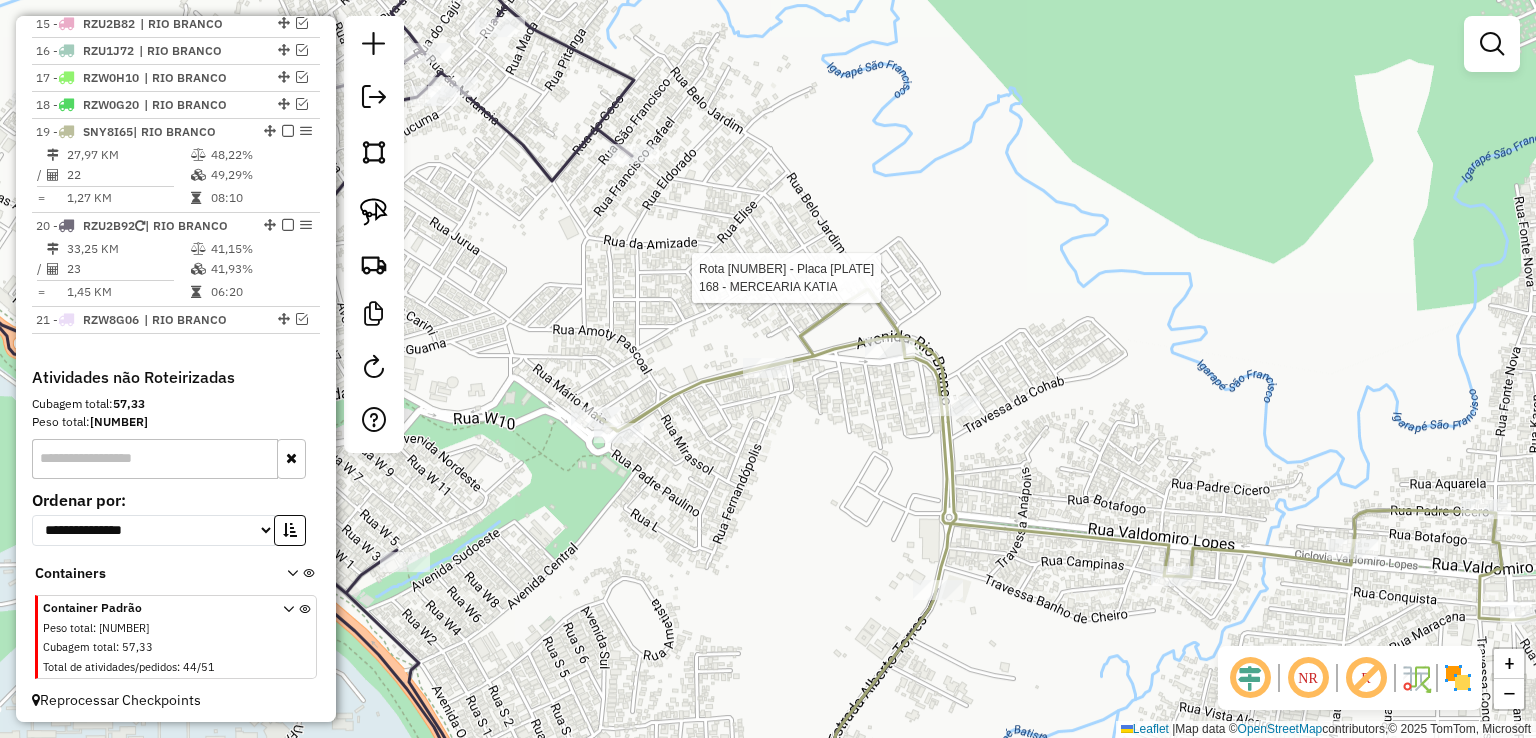 click 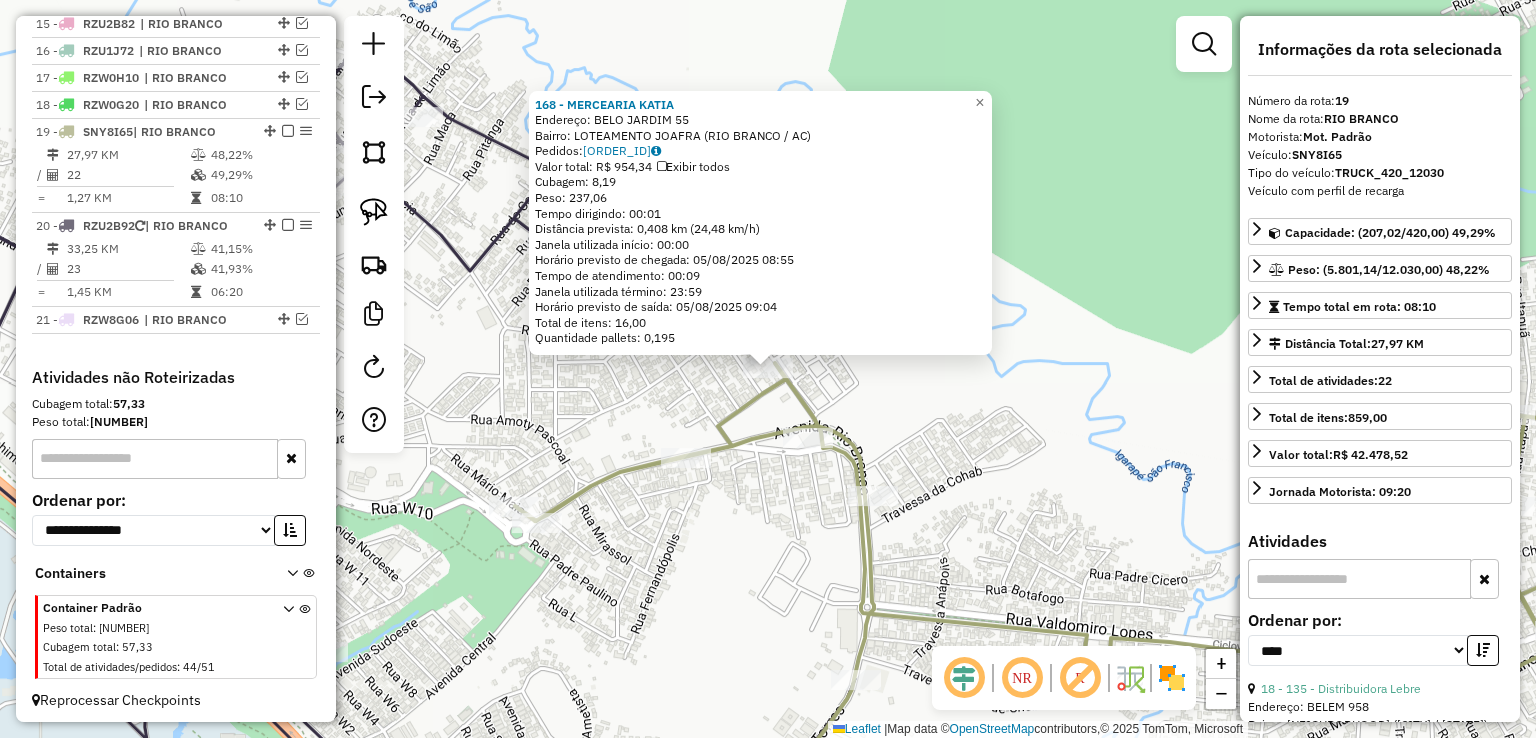 click on "168 - MERCEARIA KATIA  Endereço:  BELO JARDIM 55   Bairro: LOTEAMENTO JOAFRA (RIO BRANCO / AC)   Pedidos:  04458990   Valor total: R$ 954,34   Exibir todos   Cubagem: 8,19  Peso: 237,06  Tempo dirigindo: 00:01   Distância prevista: 0,408 km (24,48 km/h)   Janela utilizada início: 00:00   Horário previsto de chegada: 05/08/2025 08:55   Tempo de atendimento: 00:09   Janela utilizada término: 23:59   Horário previsto de saída: 05/08/2025 09:04   Total de itens: 16,00   Quantidade pallets: 0,195  × Janela de atendimento Grade de atendimento Capacidade Transportadoras Veículos Cliente Pedidos  Rotas Selecione os dias de semana para filtrar as janelas de atendimento  Seg   Ter   Qua   Qui   Sex   Sáb   Dom  Informe o período da janela de atendimento: De: Até:  Filtrar exatamente a janela do cliente  Considerar janela de atendimento padrão  Selecione os dias de semana para filtrar as grades de atendimento  Seg   Ter   Qua   Qui   Sex   Sáb   Dom   Considerar clientes sem dia de atendimento cadastrado +" 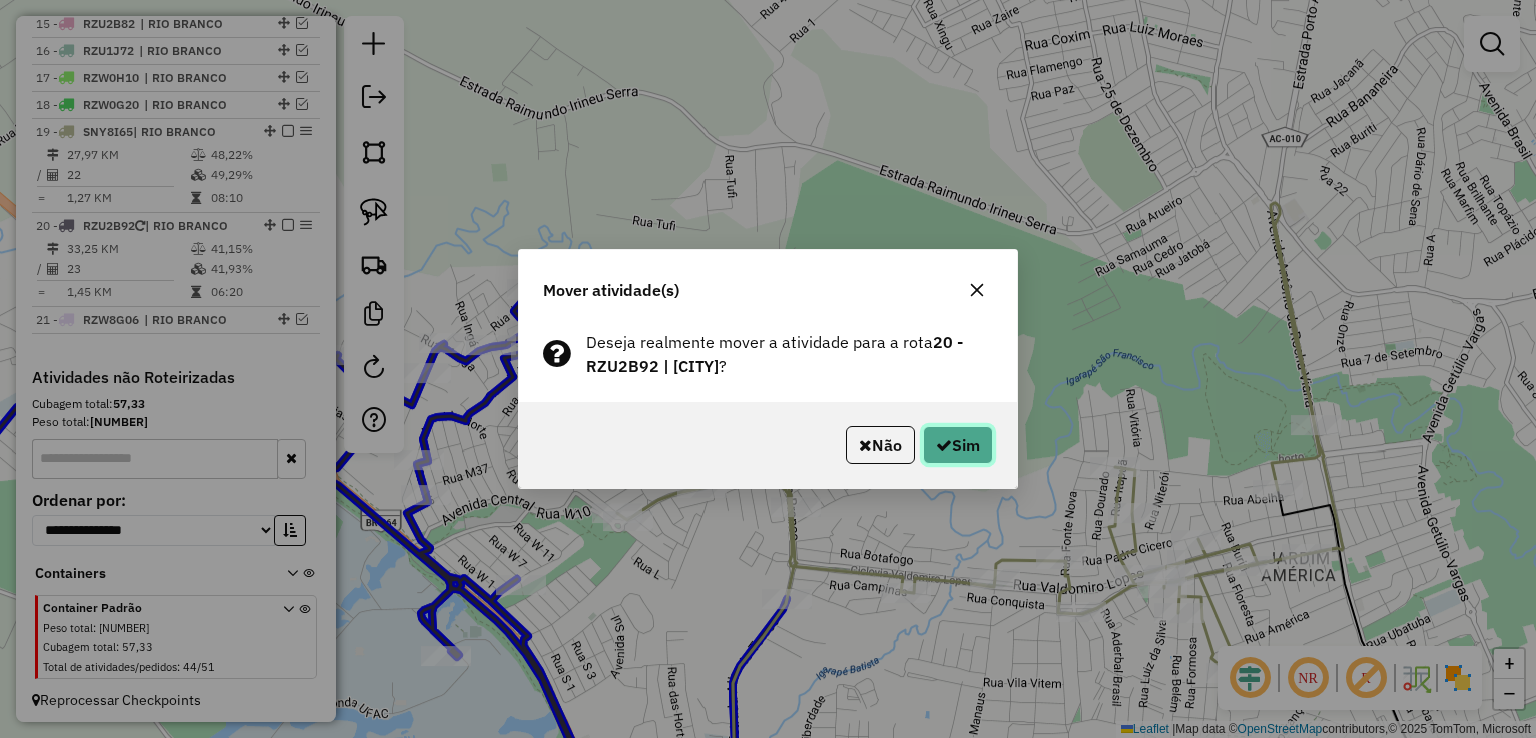 click on "Sim" 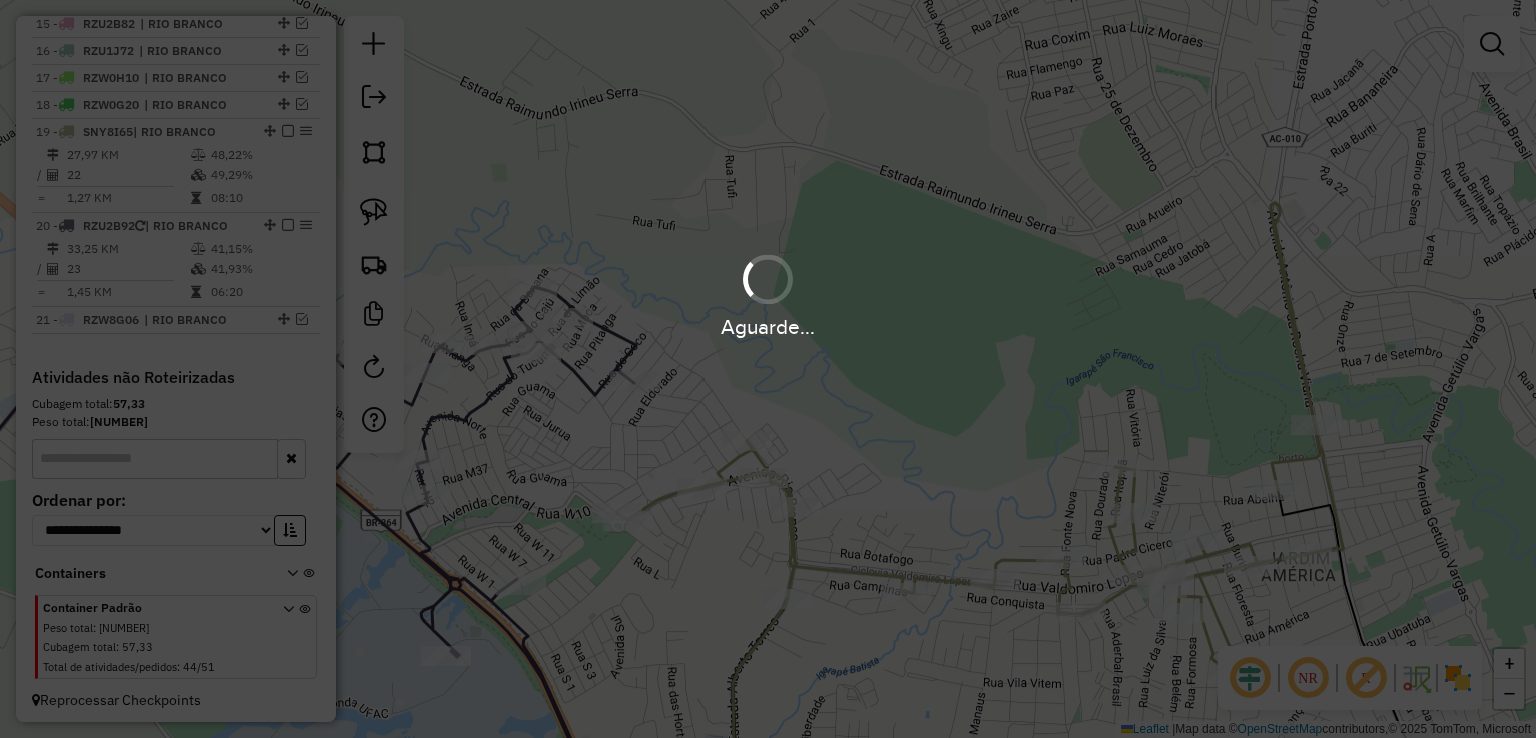 click on "Aguarde..." at bounding box center [768, 369] 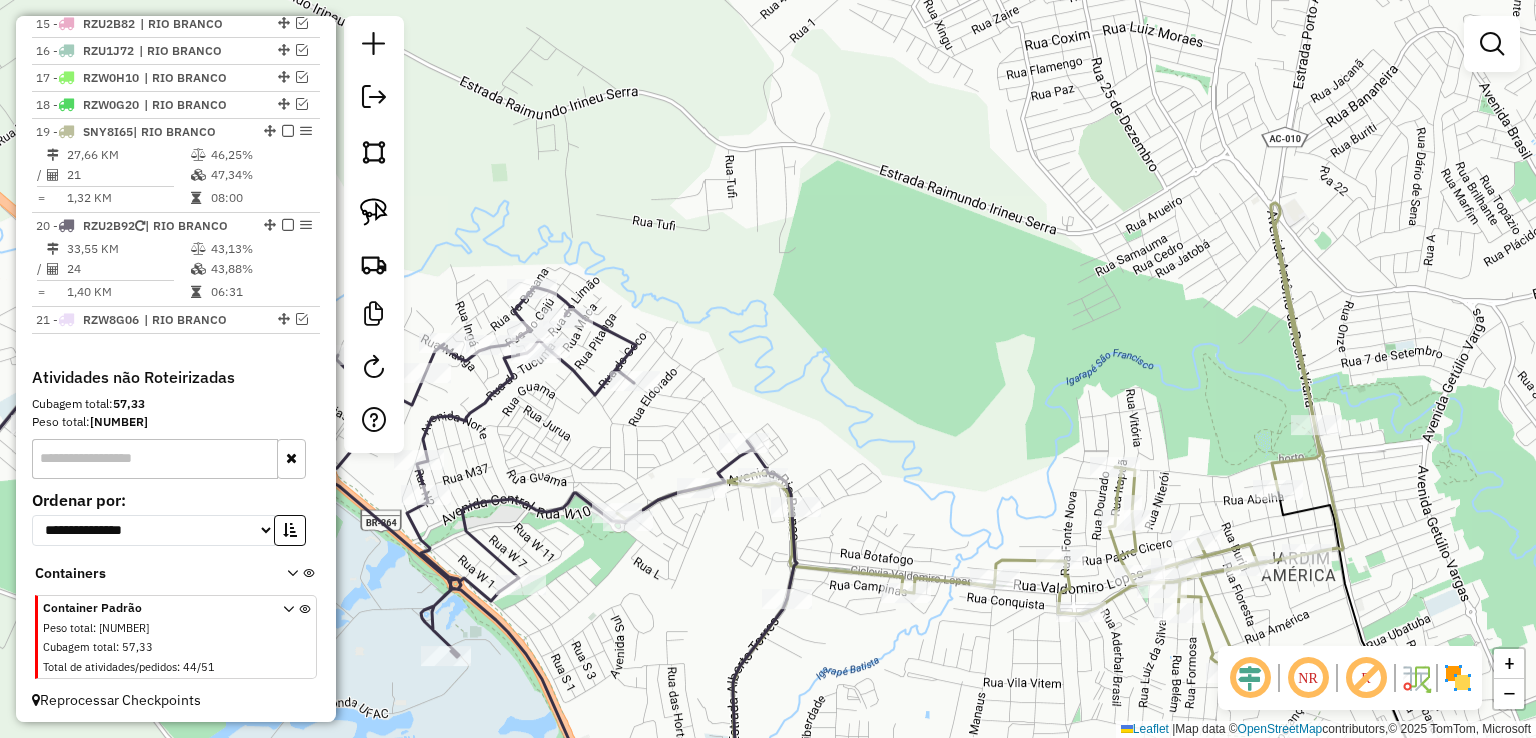click 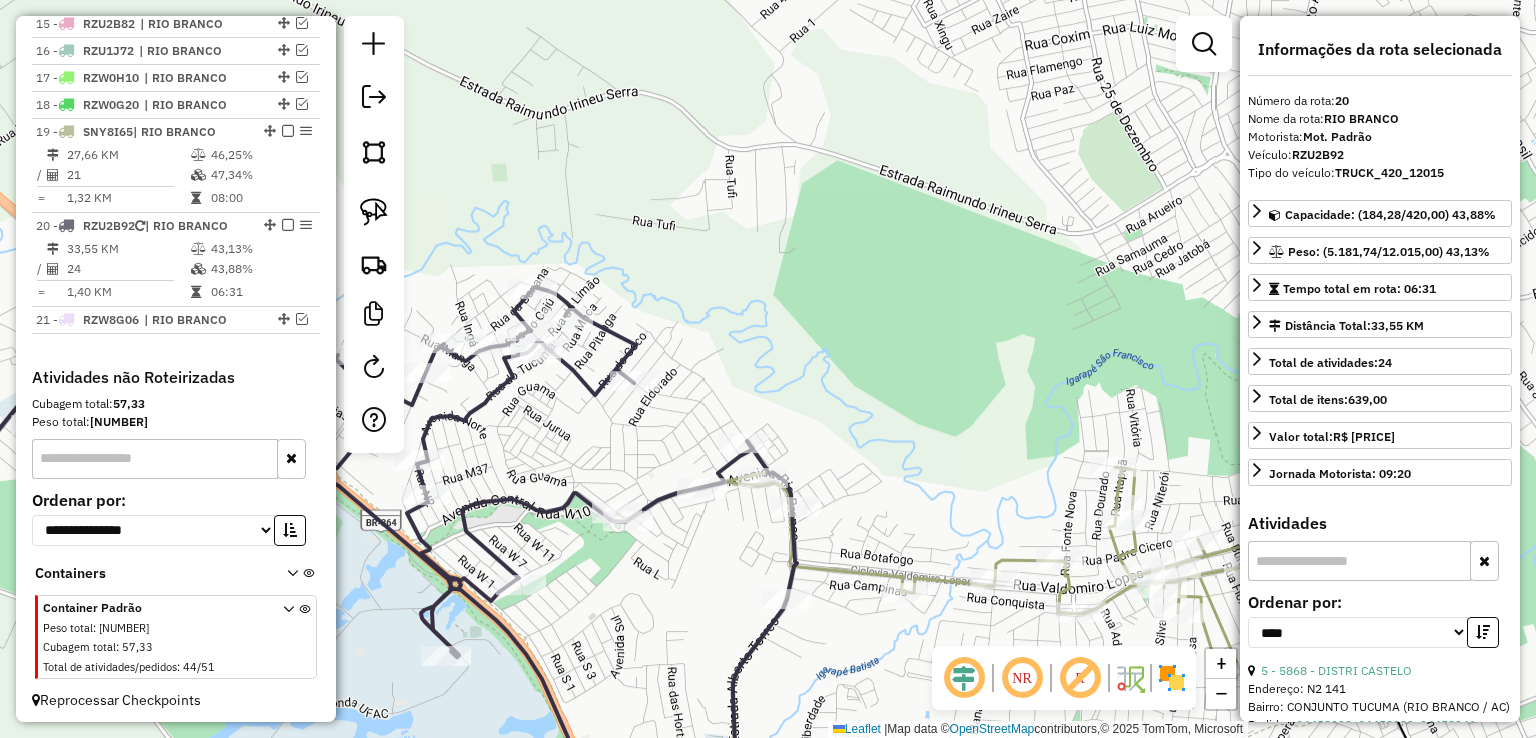 click 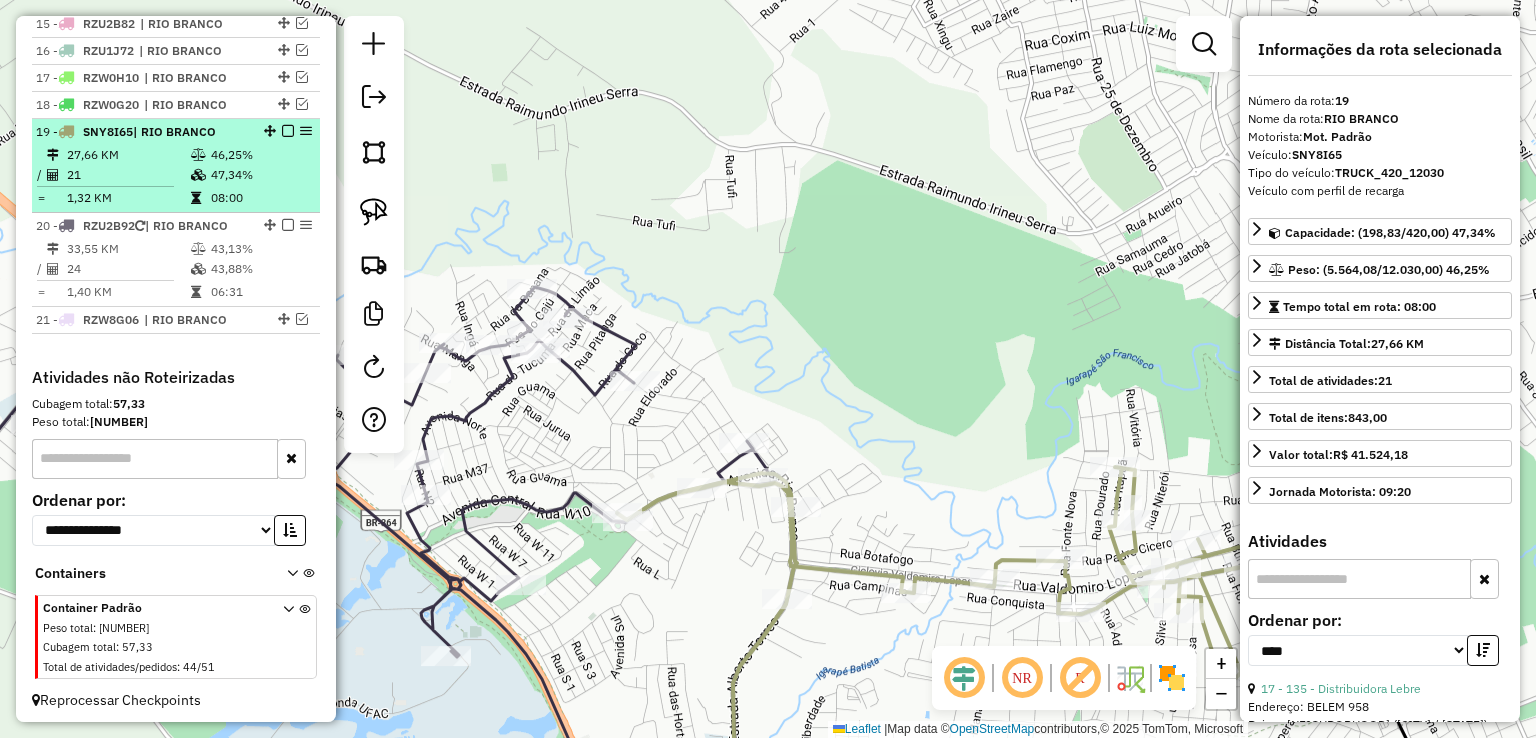 click at bounding box center (288, 131) 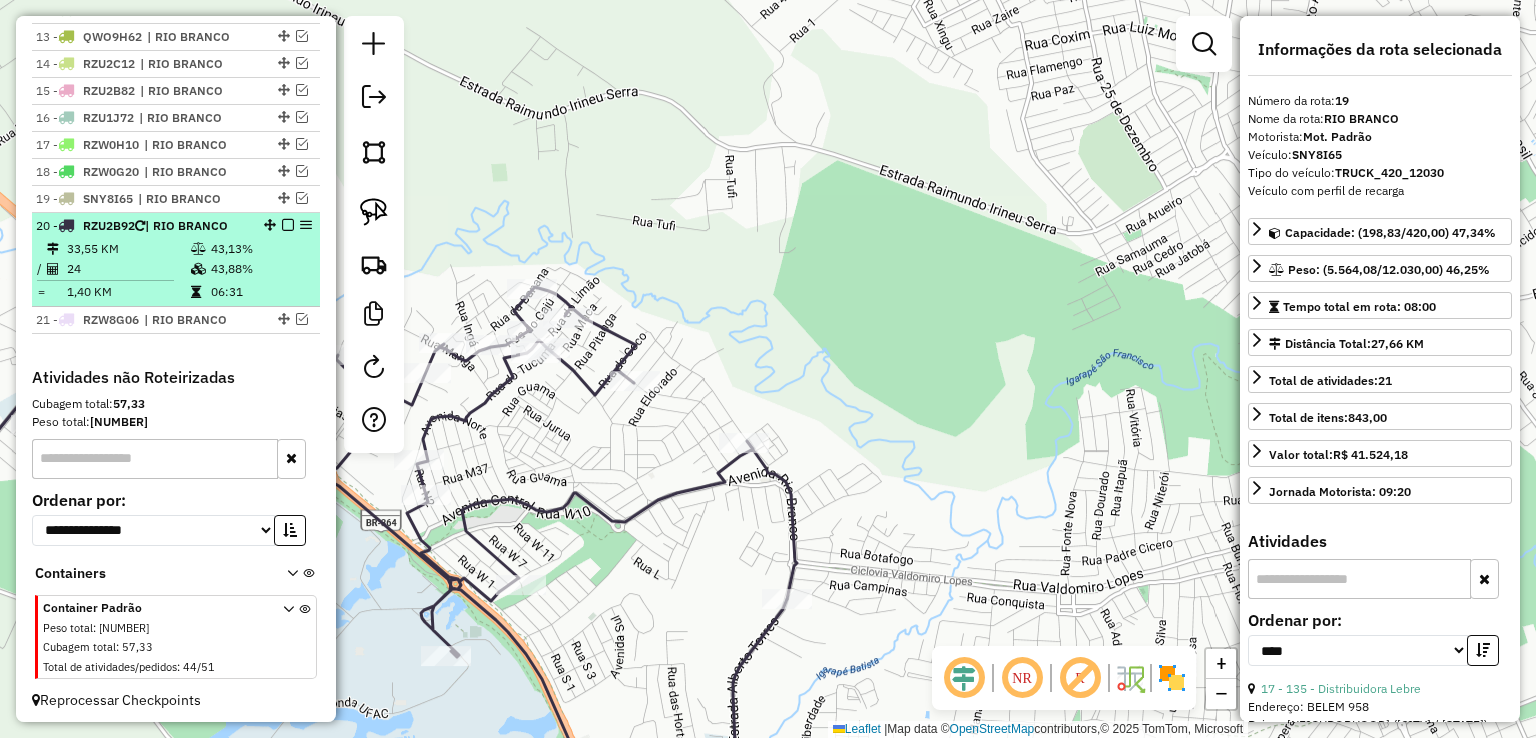 click at bounding box center [288, 225] 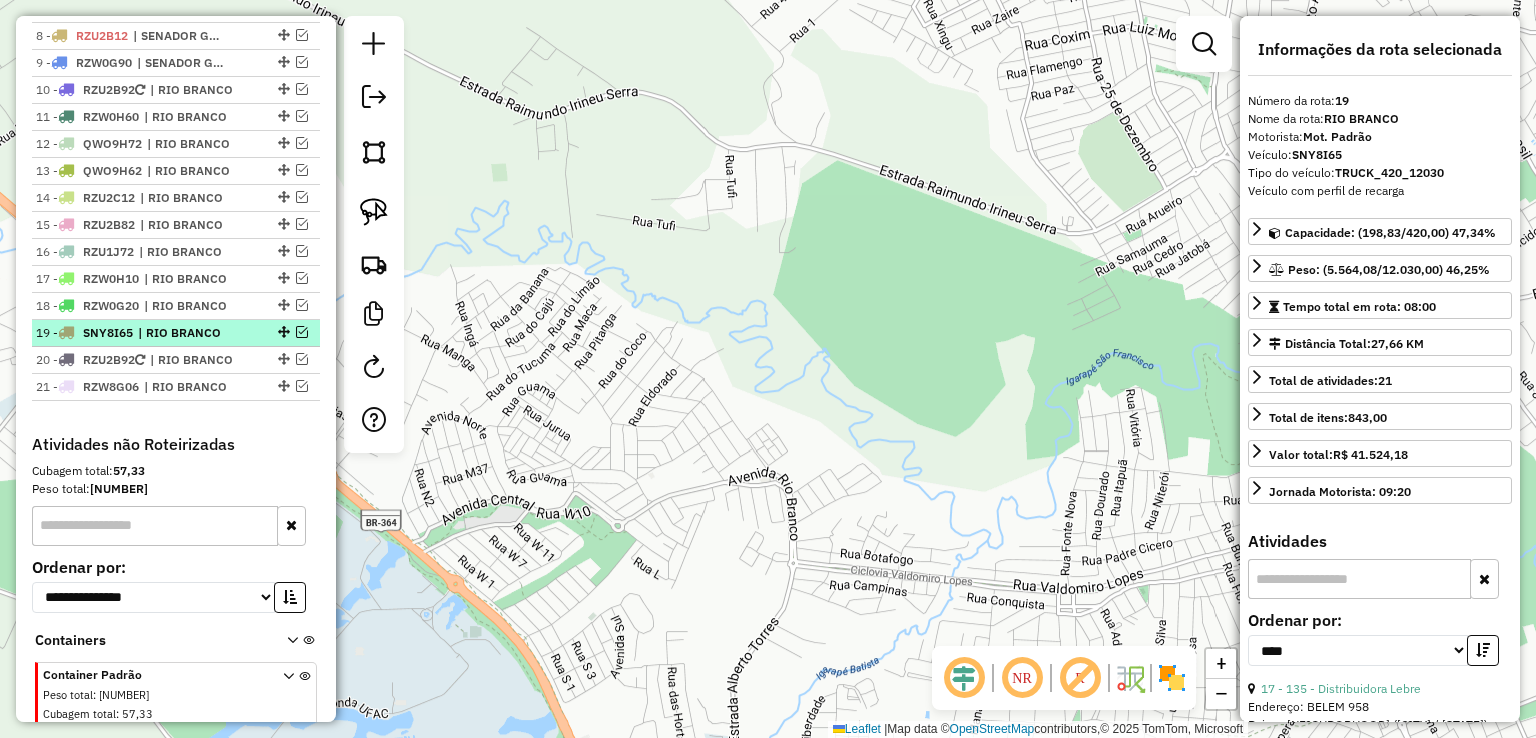 scroll, scrollTop: 899, scrollLeft: 0, axis: vertical 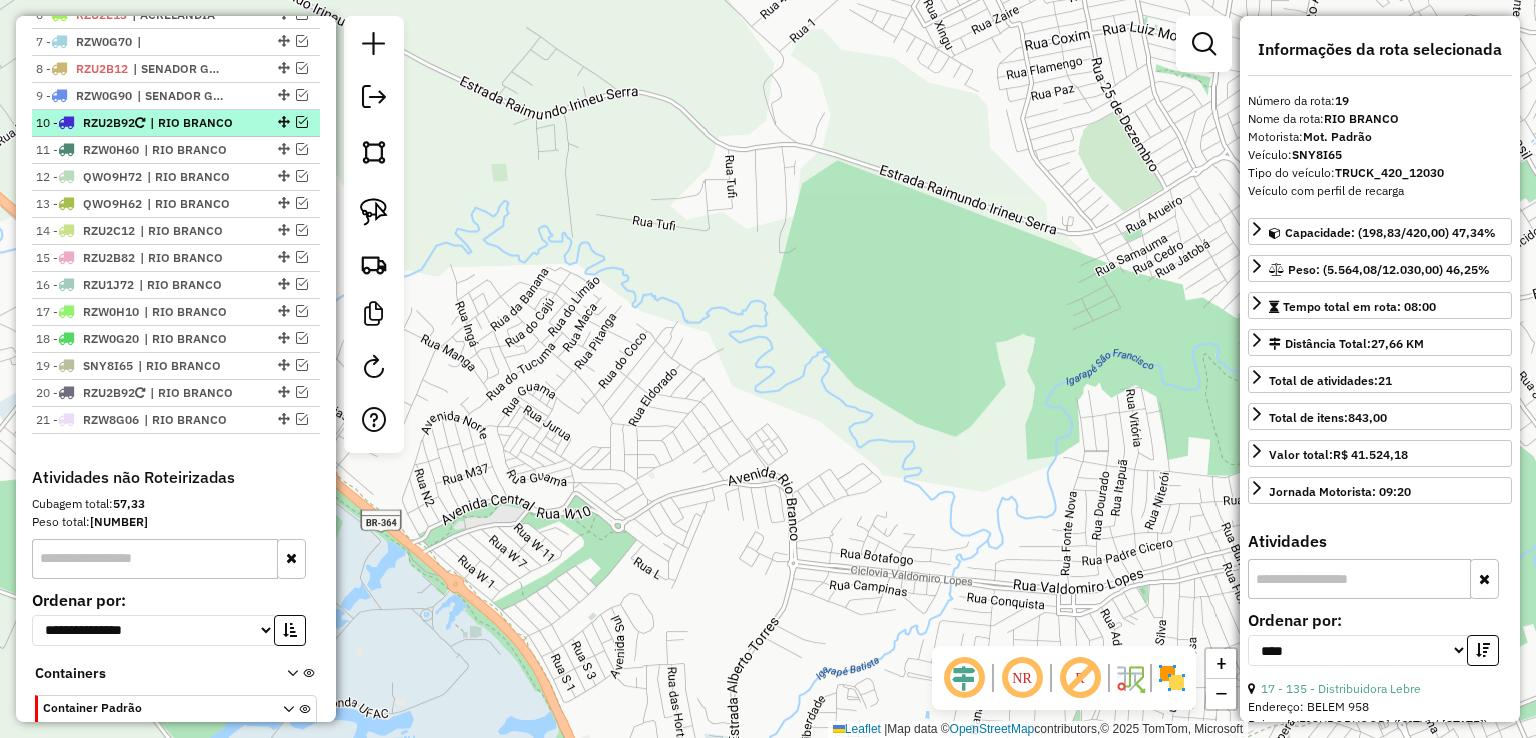 click on "| RIO BRANCO" at bounding box center [196, 123] 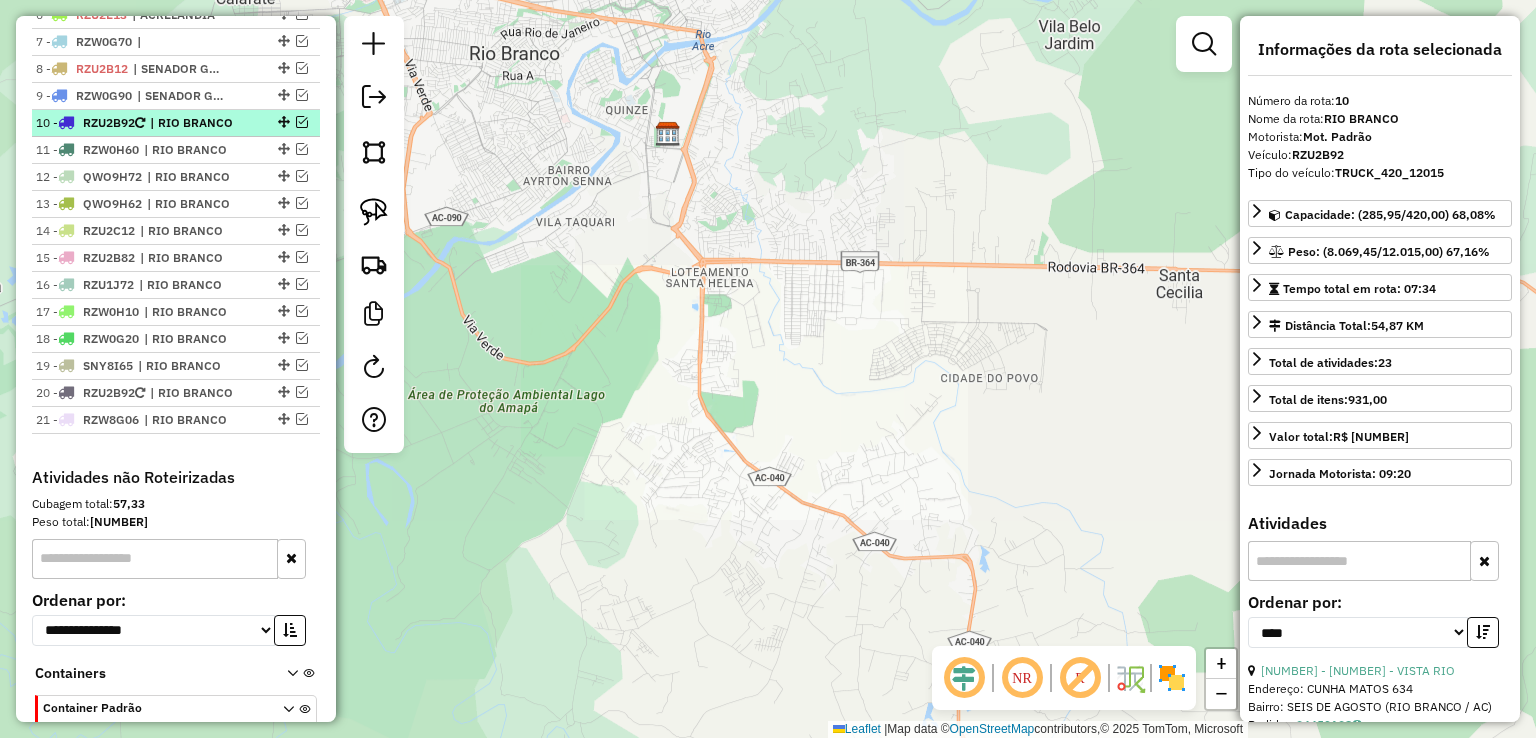 click at bounding box center (302, 122) 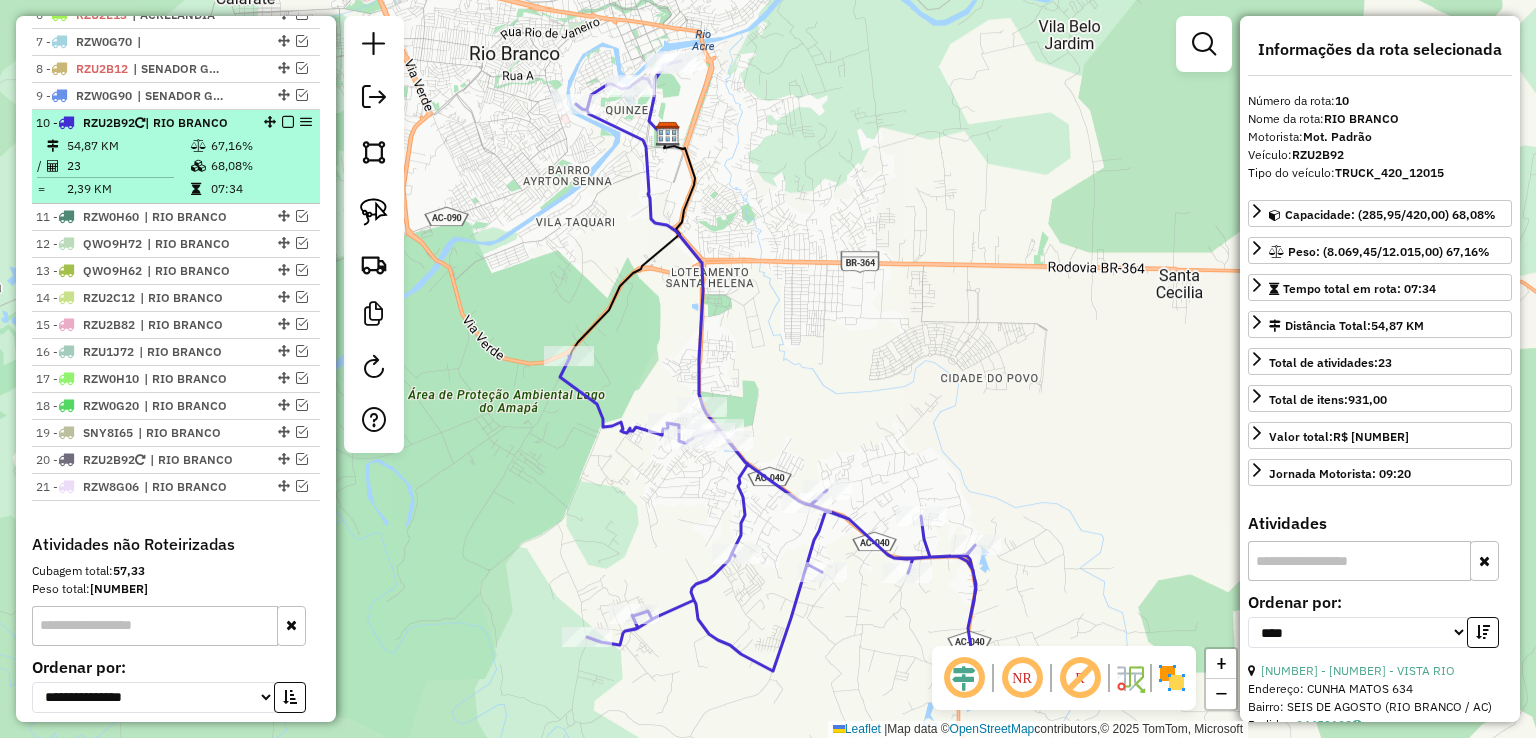 click at bounding box center [288, 122] 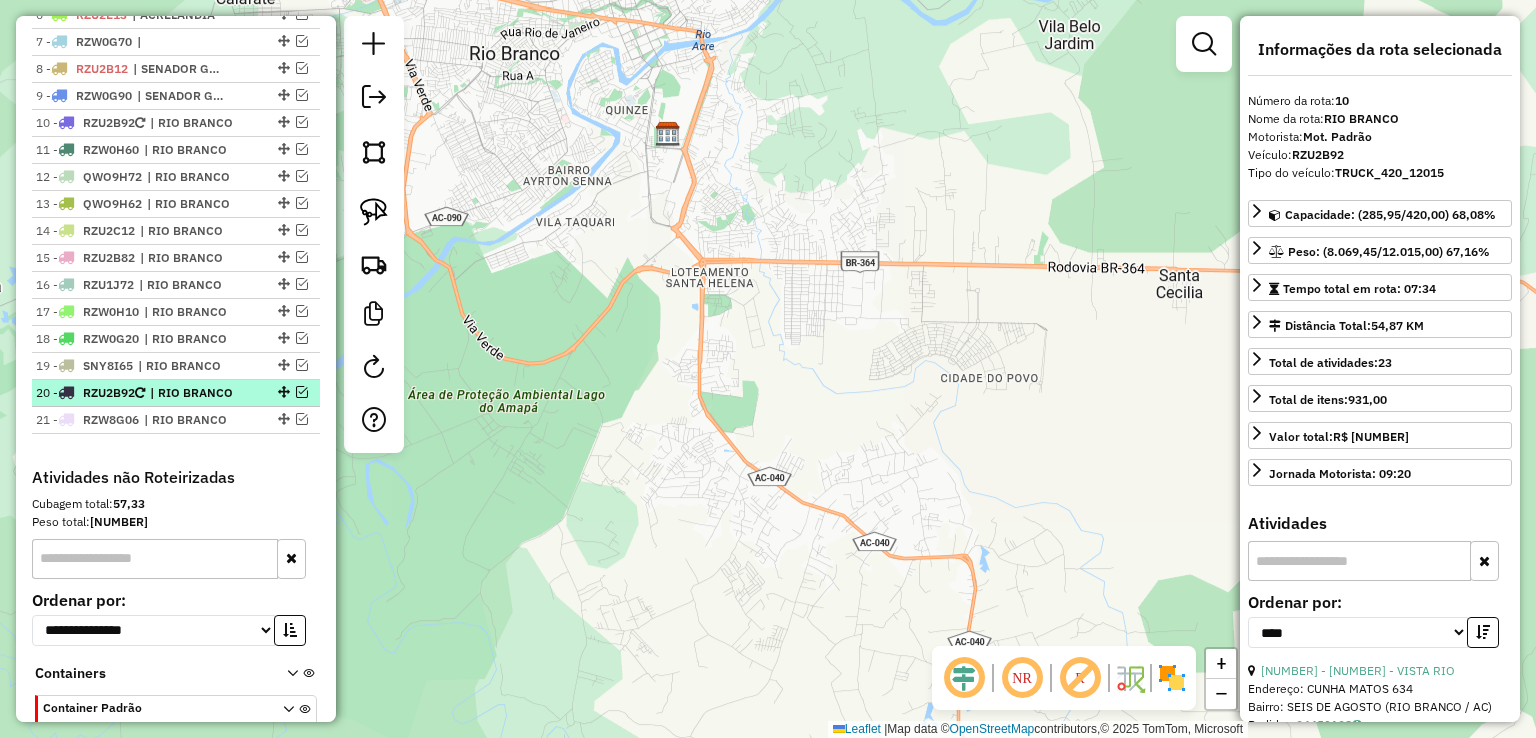 click at bounding box center (302, 392) 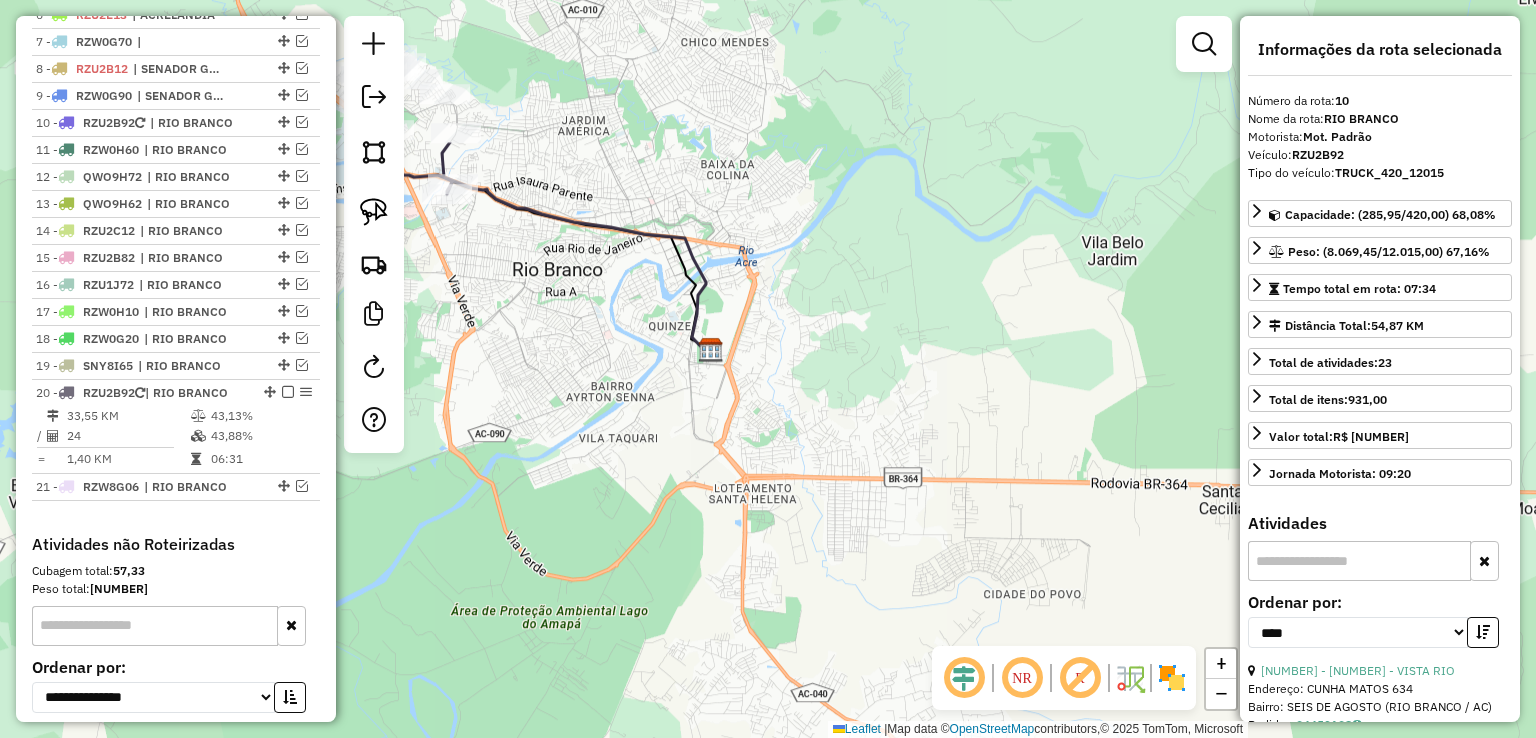 drag, startPoint x: 495, startPoint y: 289, endPoint x: 512, endPoint y: 381, distance: 93.55747 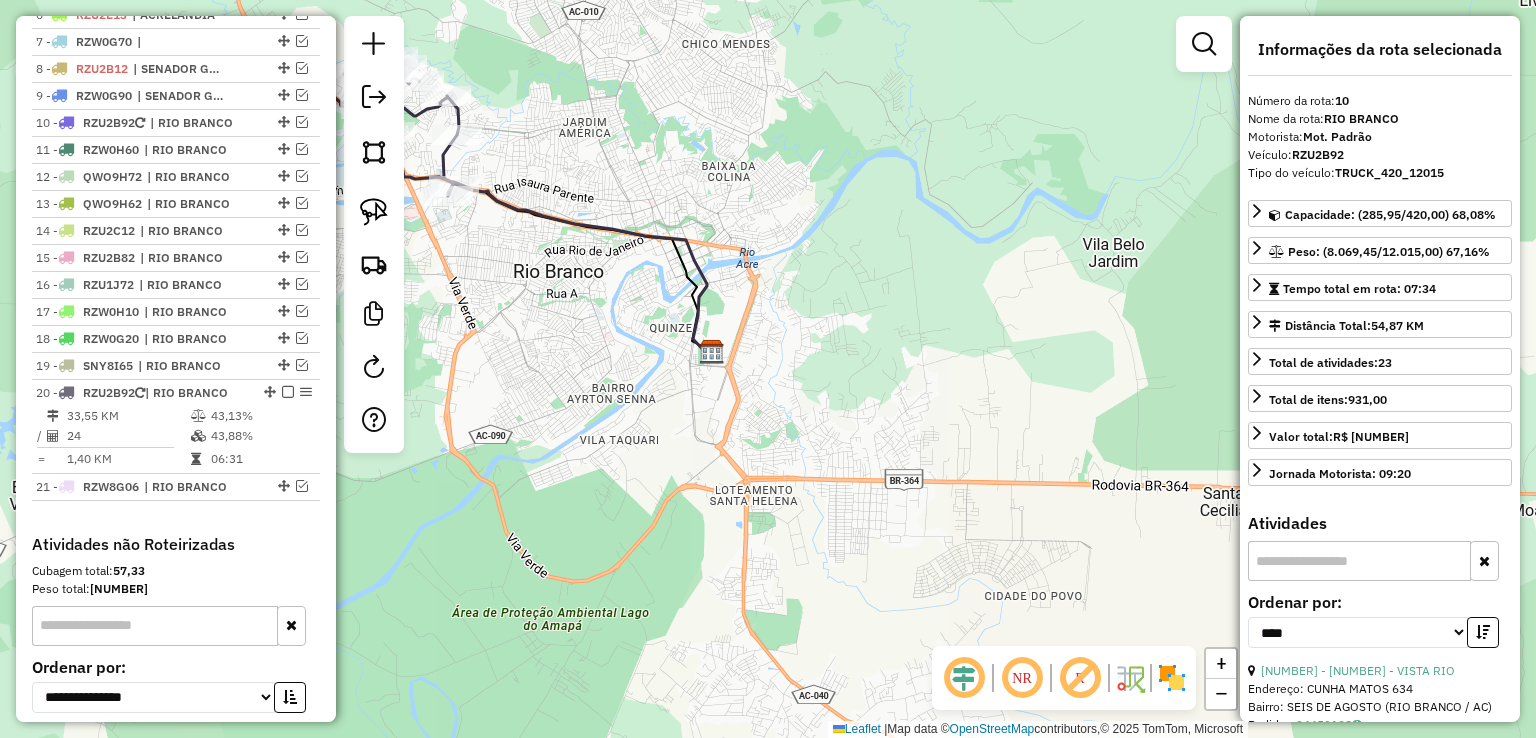 click 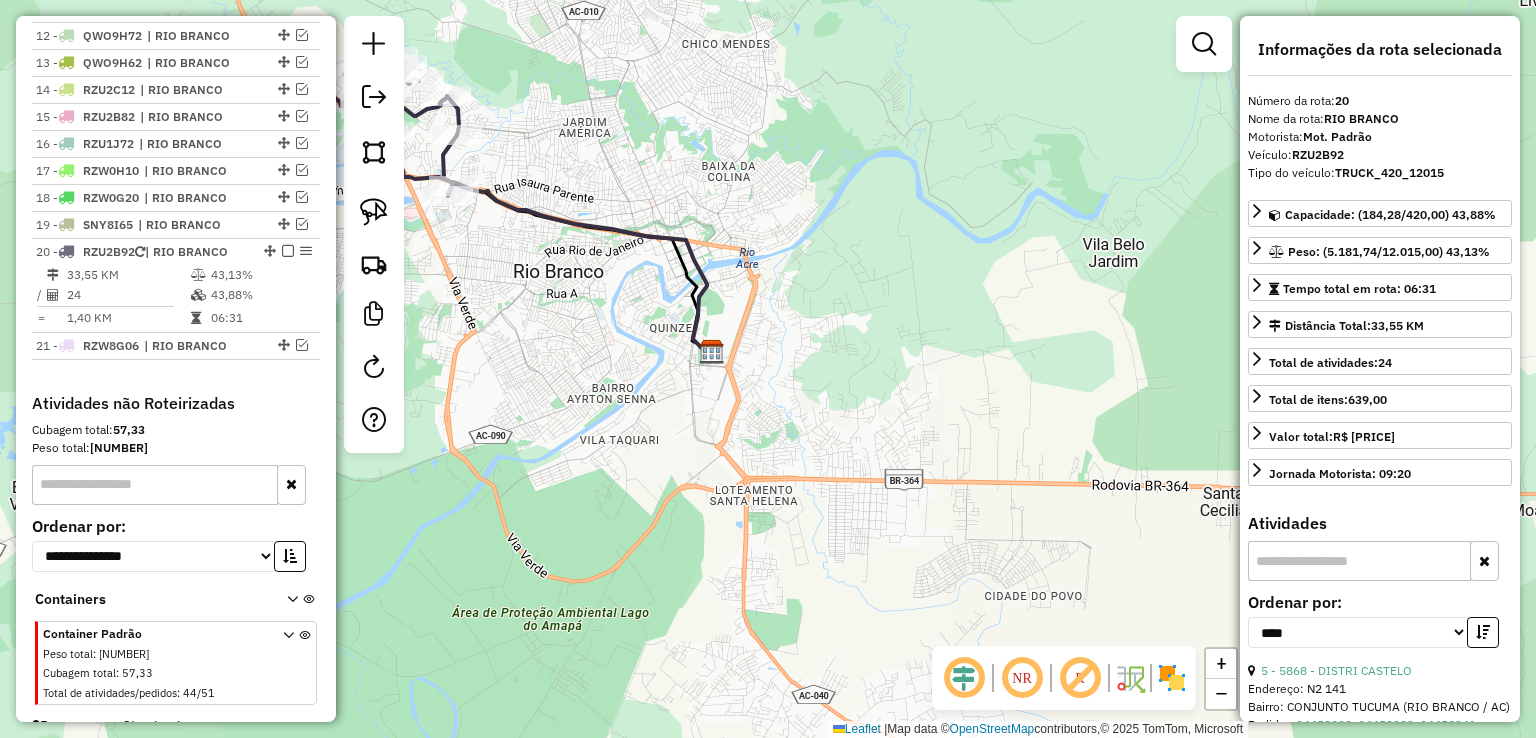 scroll, scrollTop: 1066, scrollLeft: 0, axis: vertical 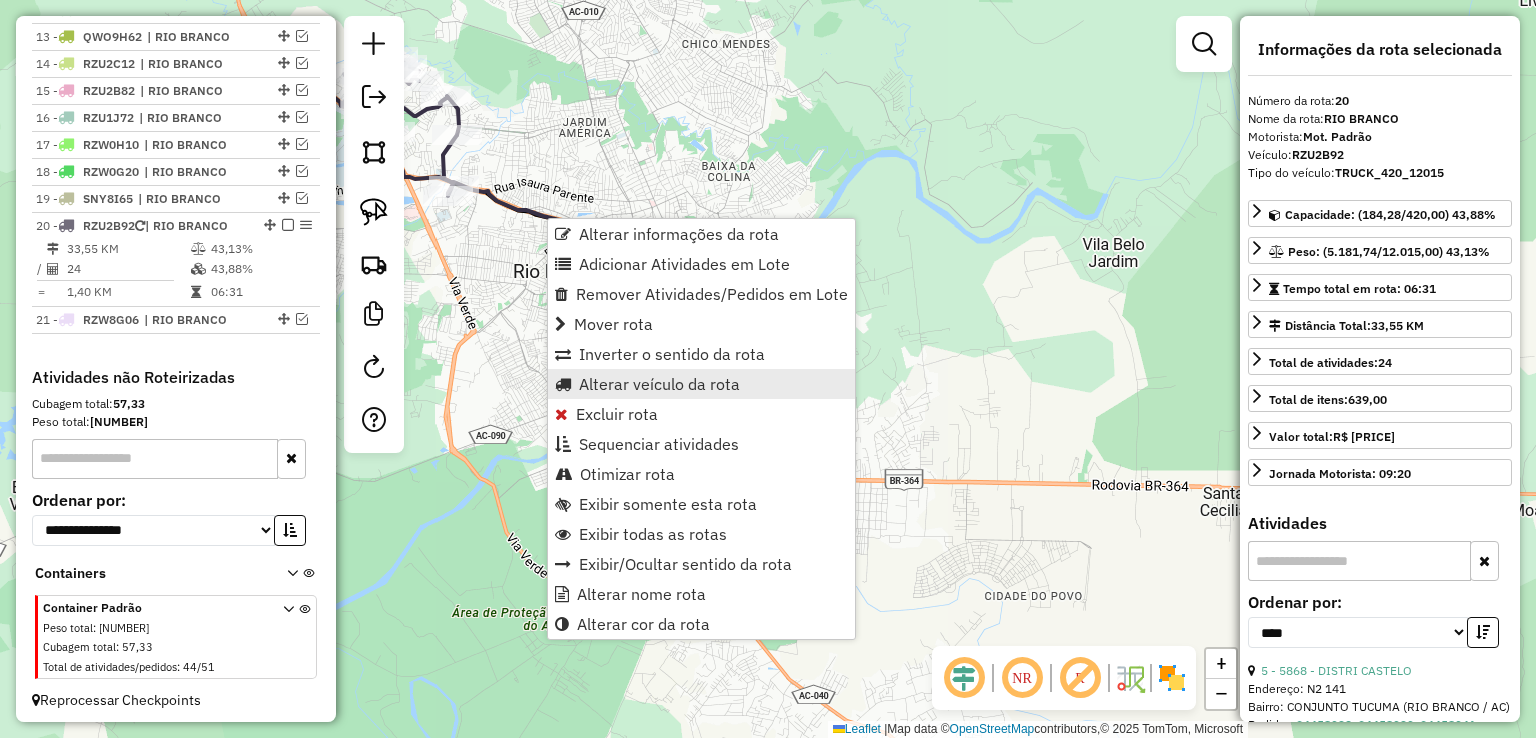 click on "Alterar veículo da rota" at bounding box center (659, 384) 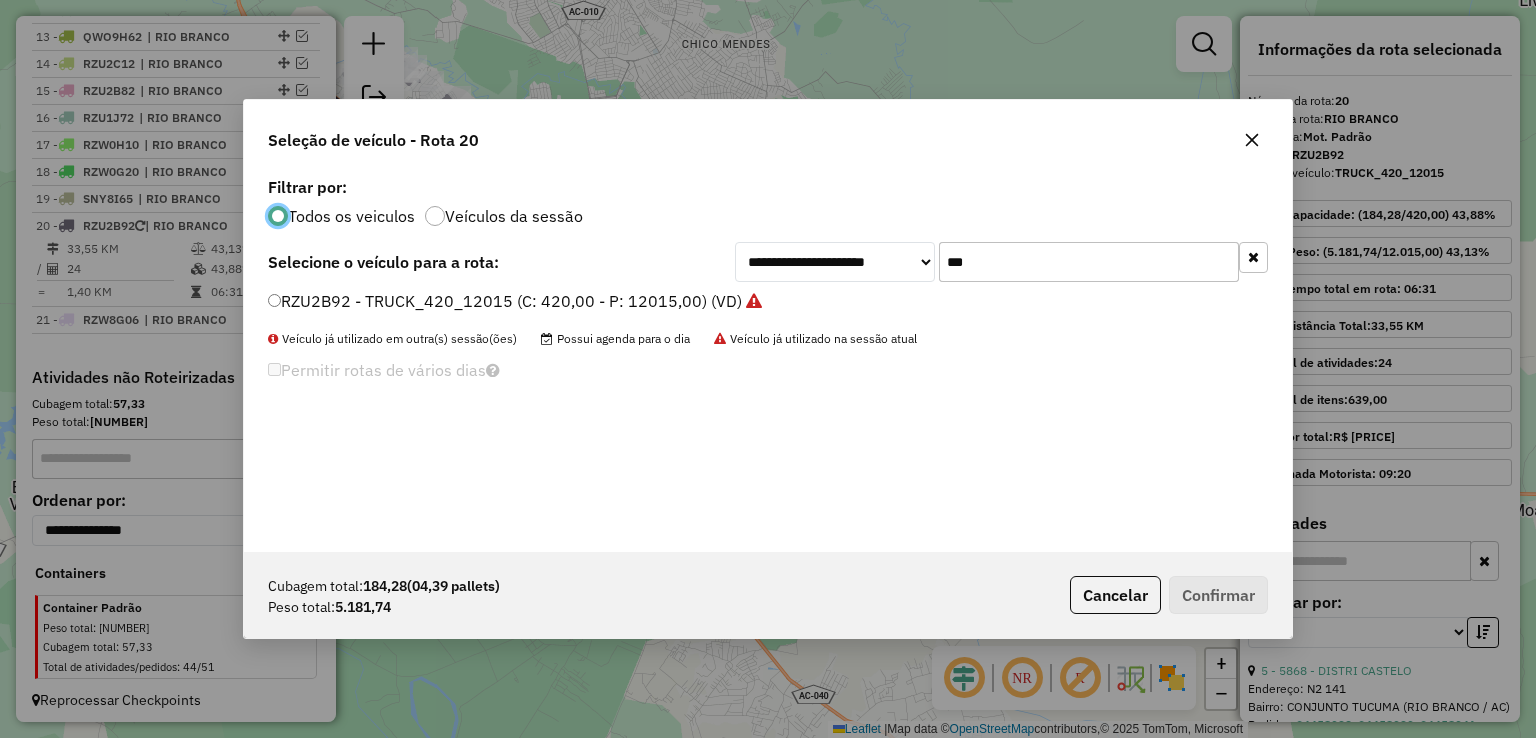 scroll, scrollTop: 10, scrollLeft: 6, axis: both 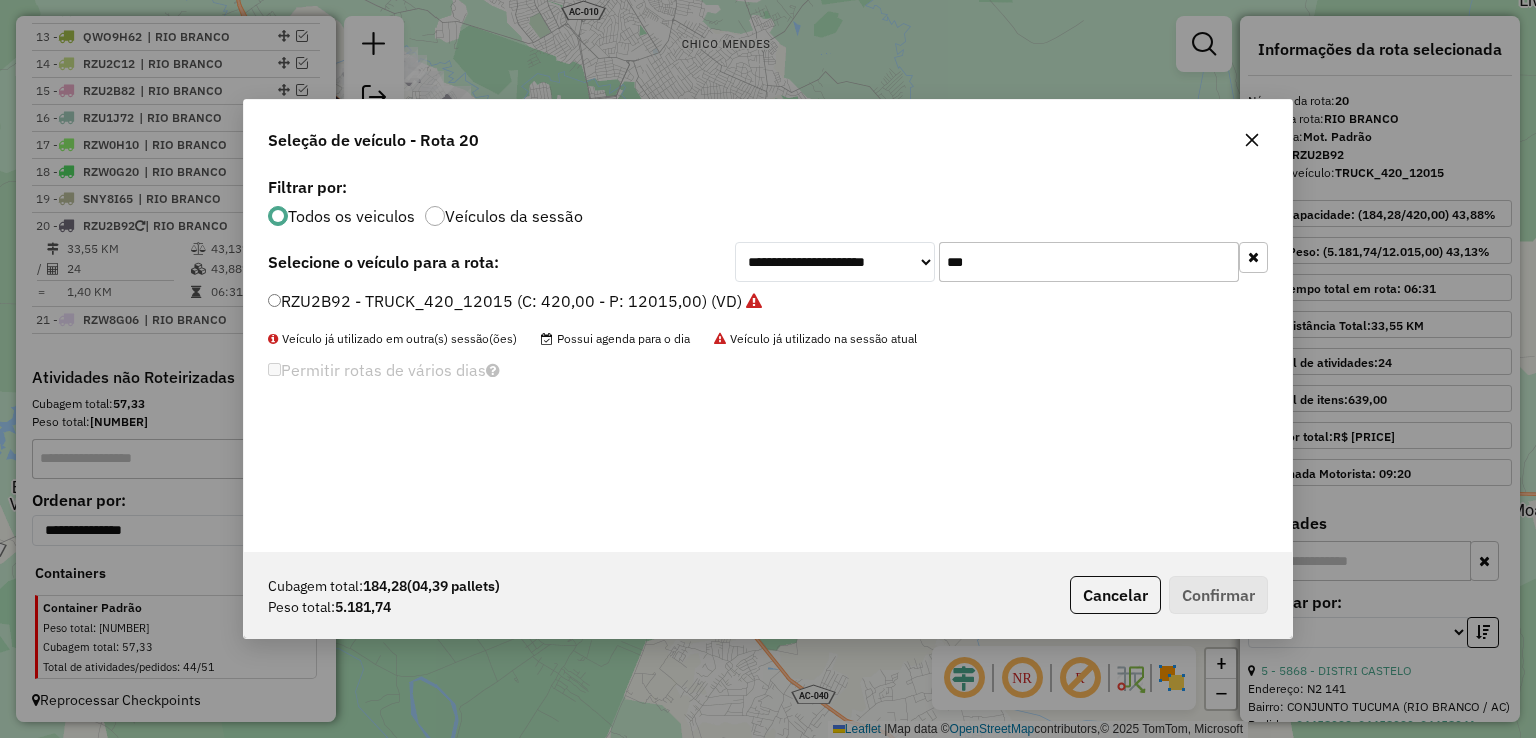 drag, startPoint x: 1031, startPoint y: 278, endPoint x: 864, endPoint y: 255, distance: 168.57639 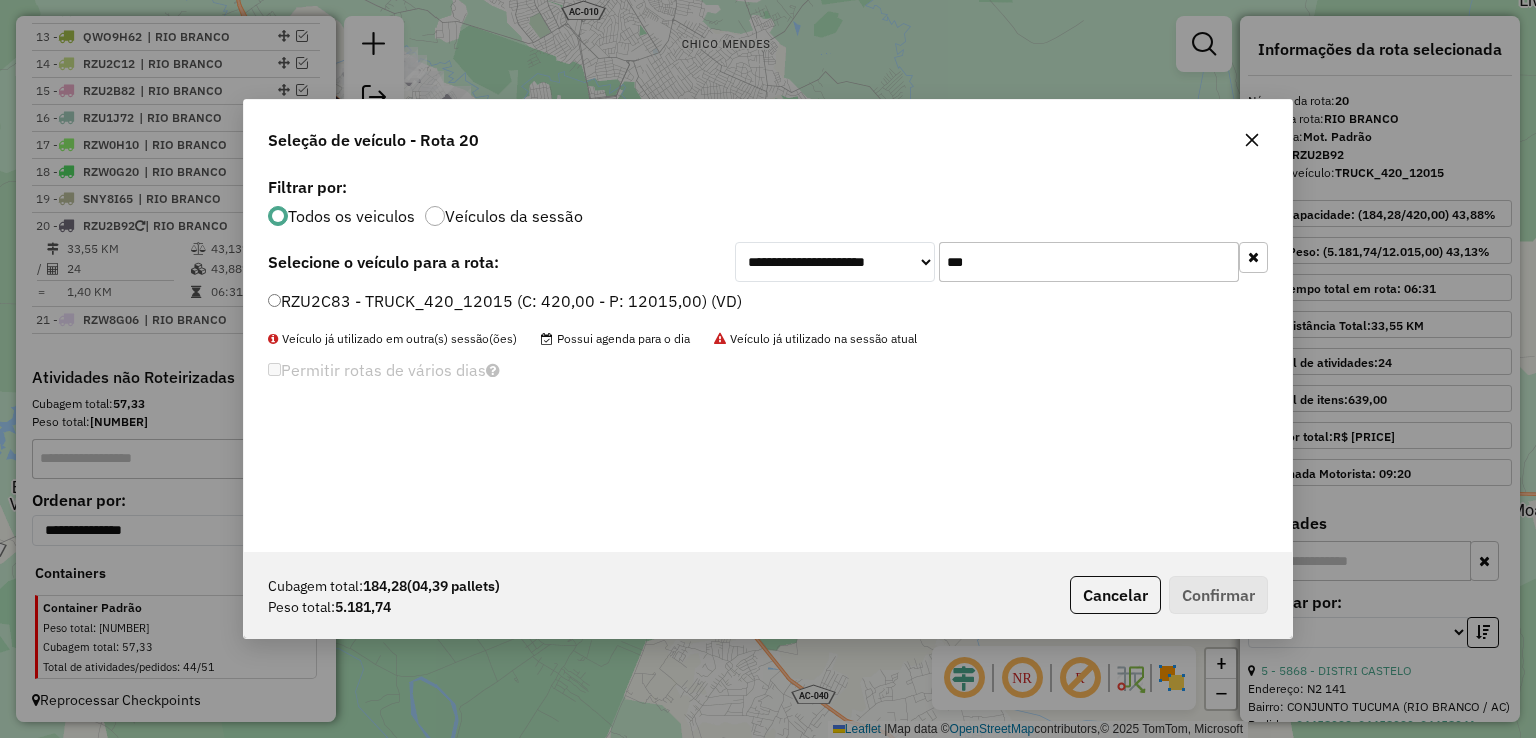 type on "***" 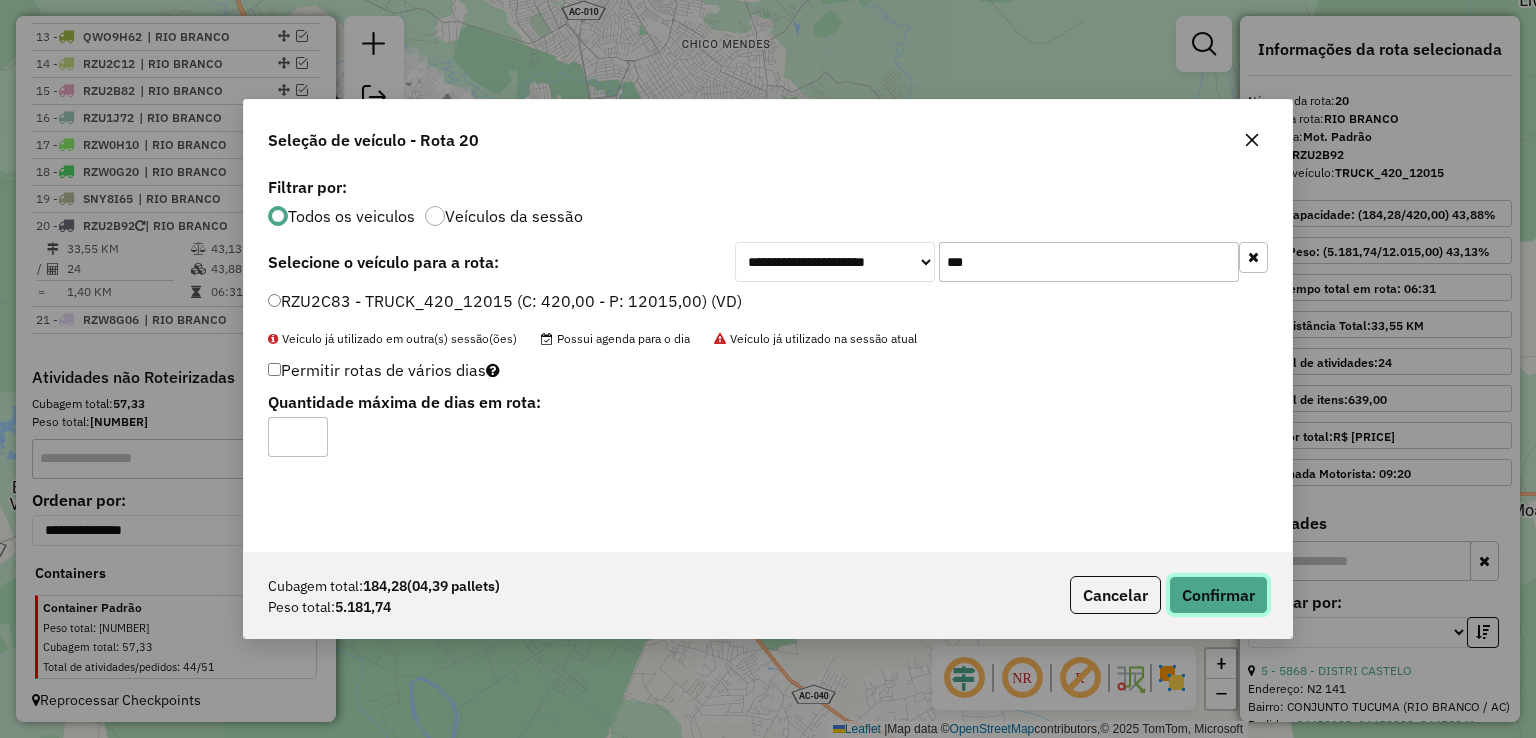 click on "Confirmar" 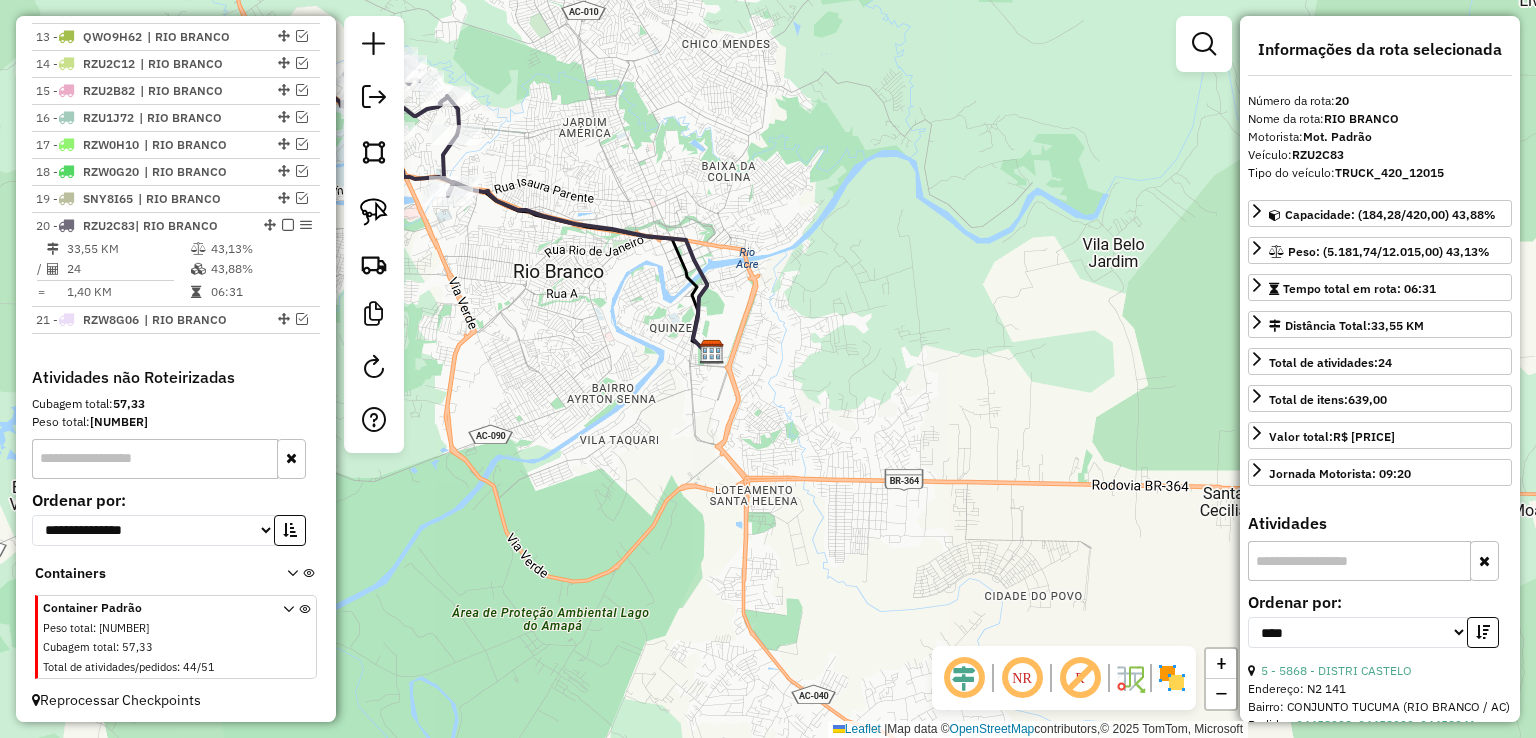 click at bounding box center [288, 225] 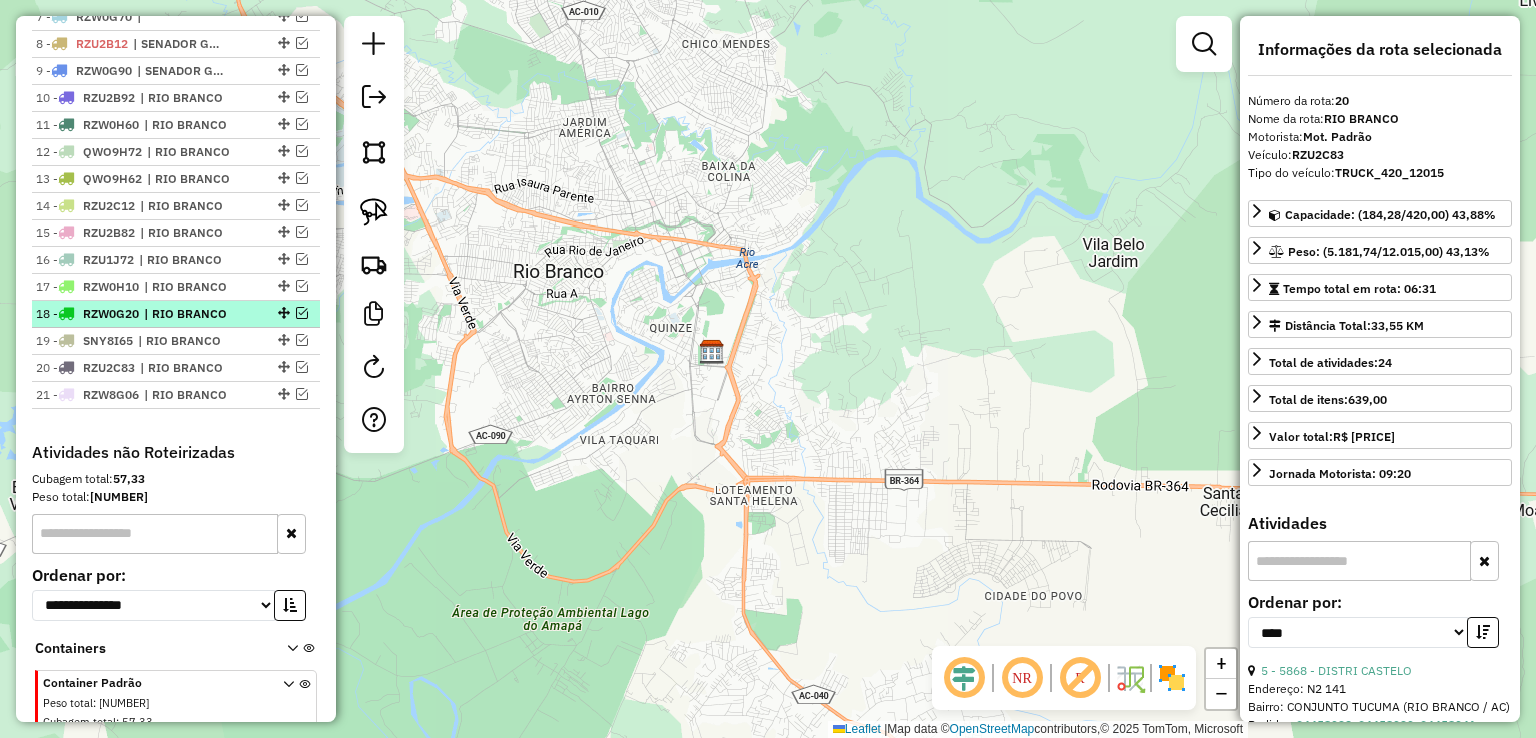 scroll, scrollTop: 899, scrollLeft: 0, axis: vertical 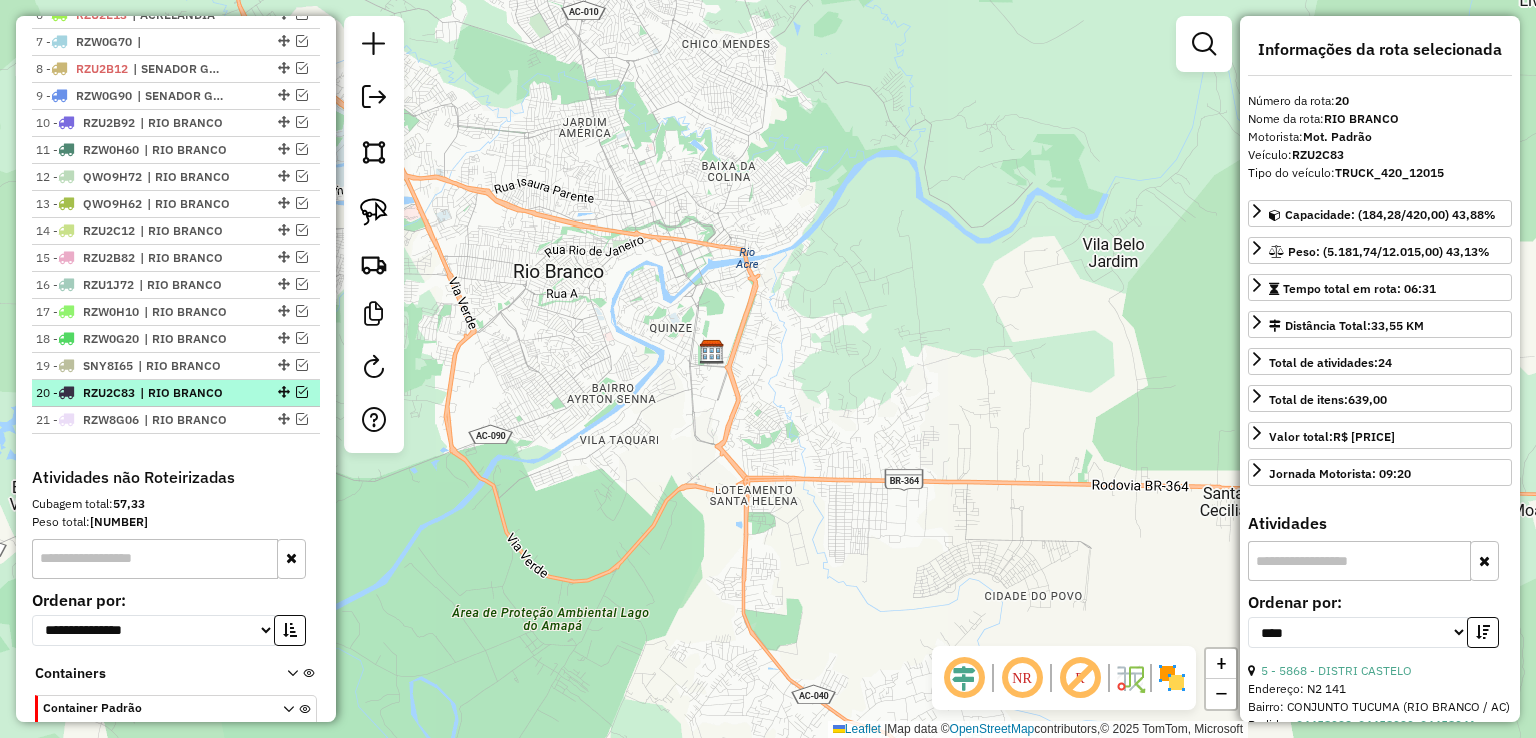click at bounding box center (284, 392) 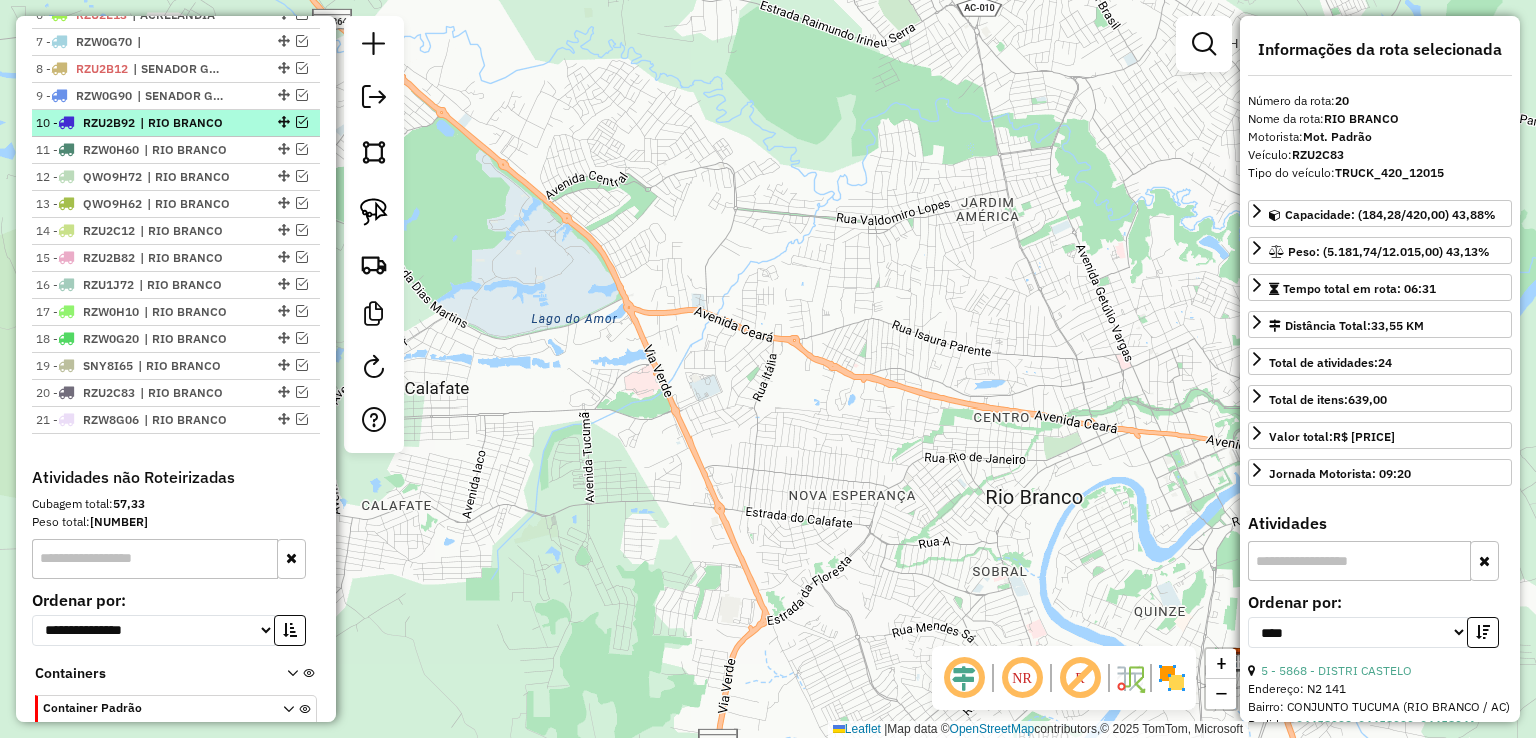 click on "10 -       RZU2B92   | RIO BRANCO" at bounding box center (176, 123) 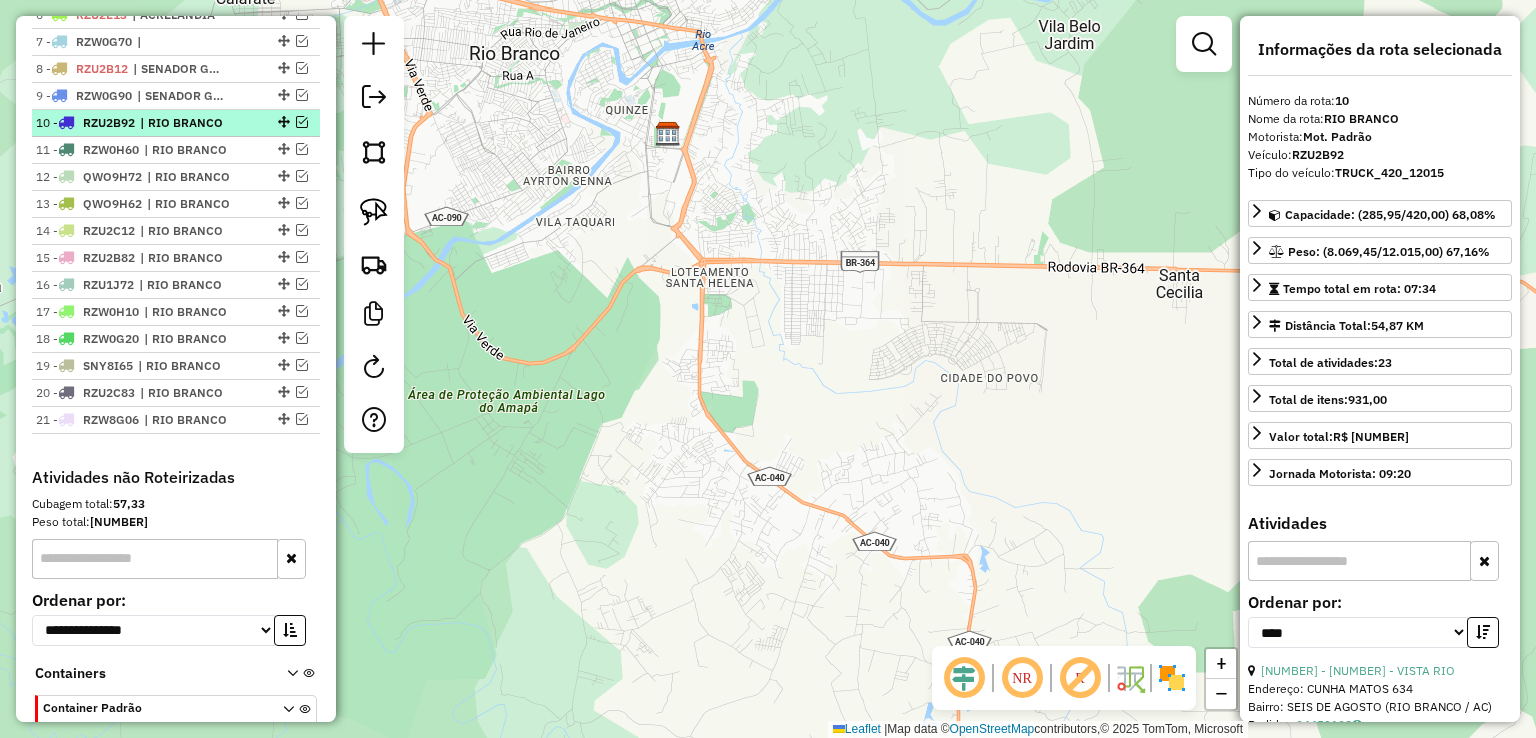 click at bounding box center [282, 122] 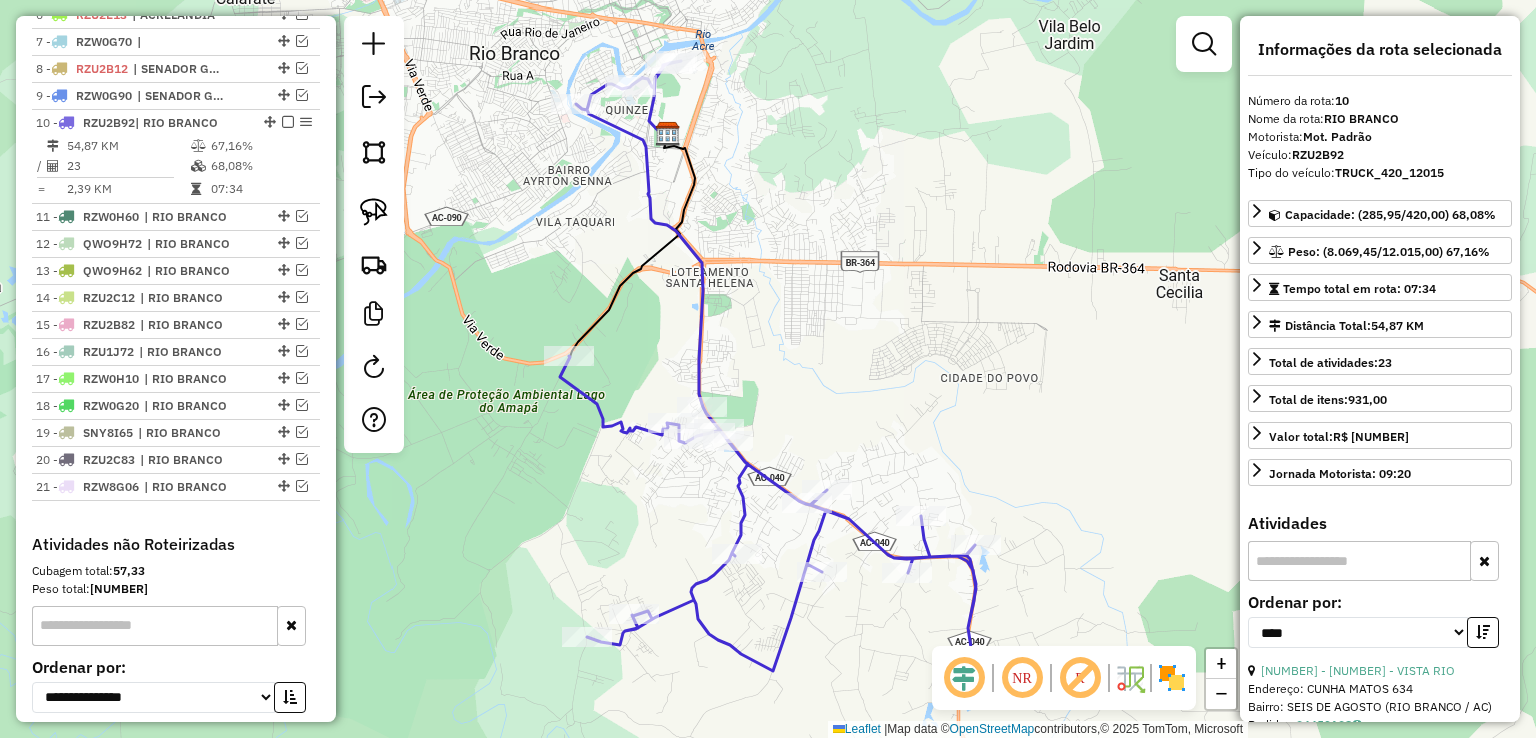 click 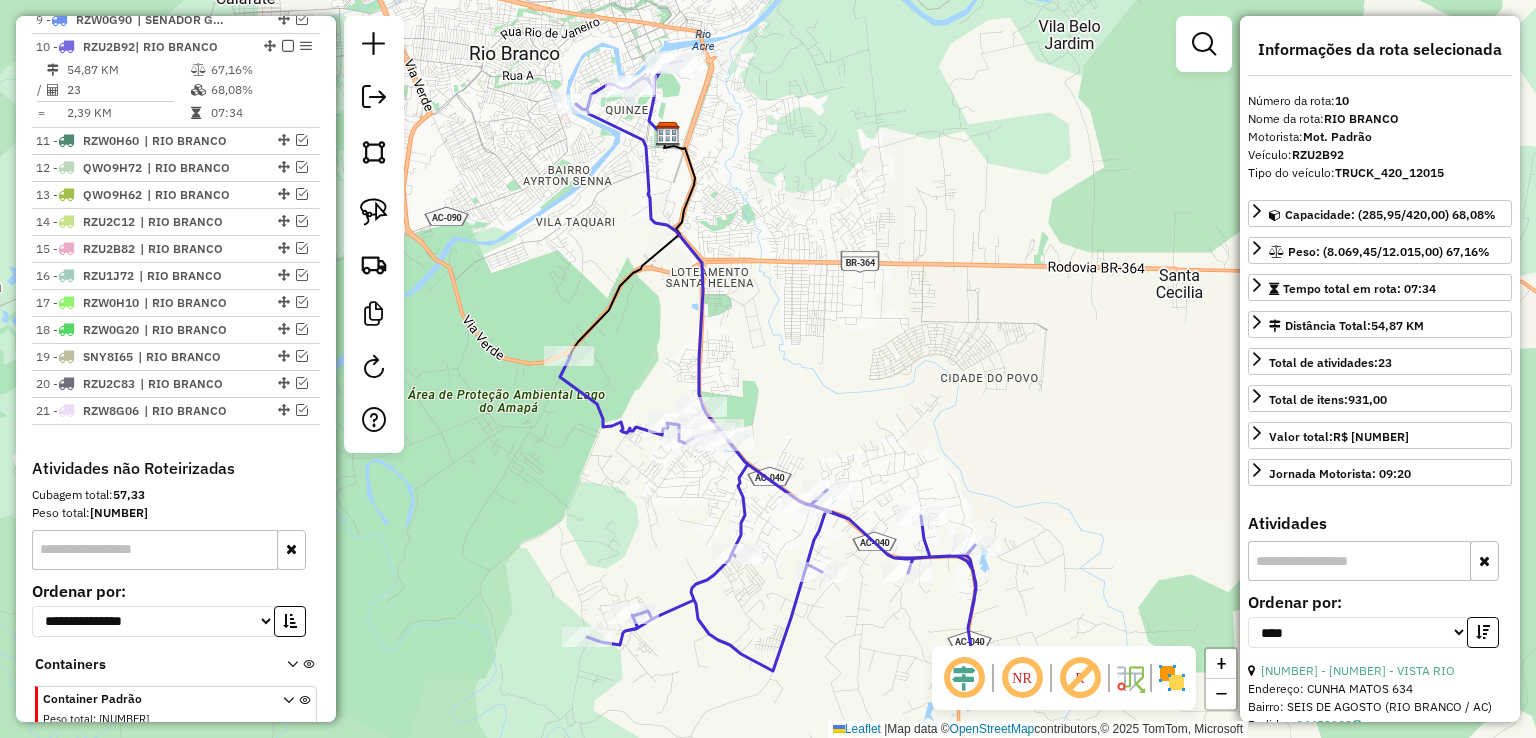 scroll, scrollTop: 989, scrollLeft: 0, axis: vertical 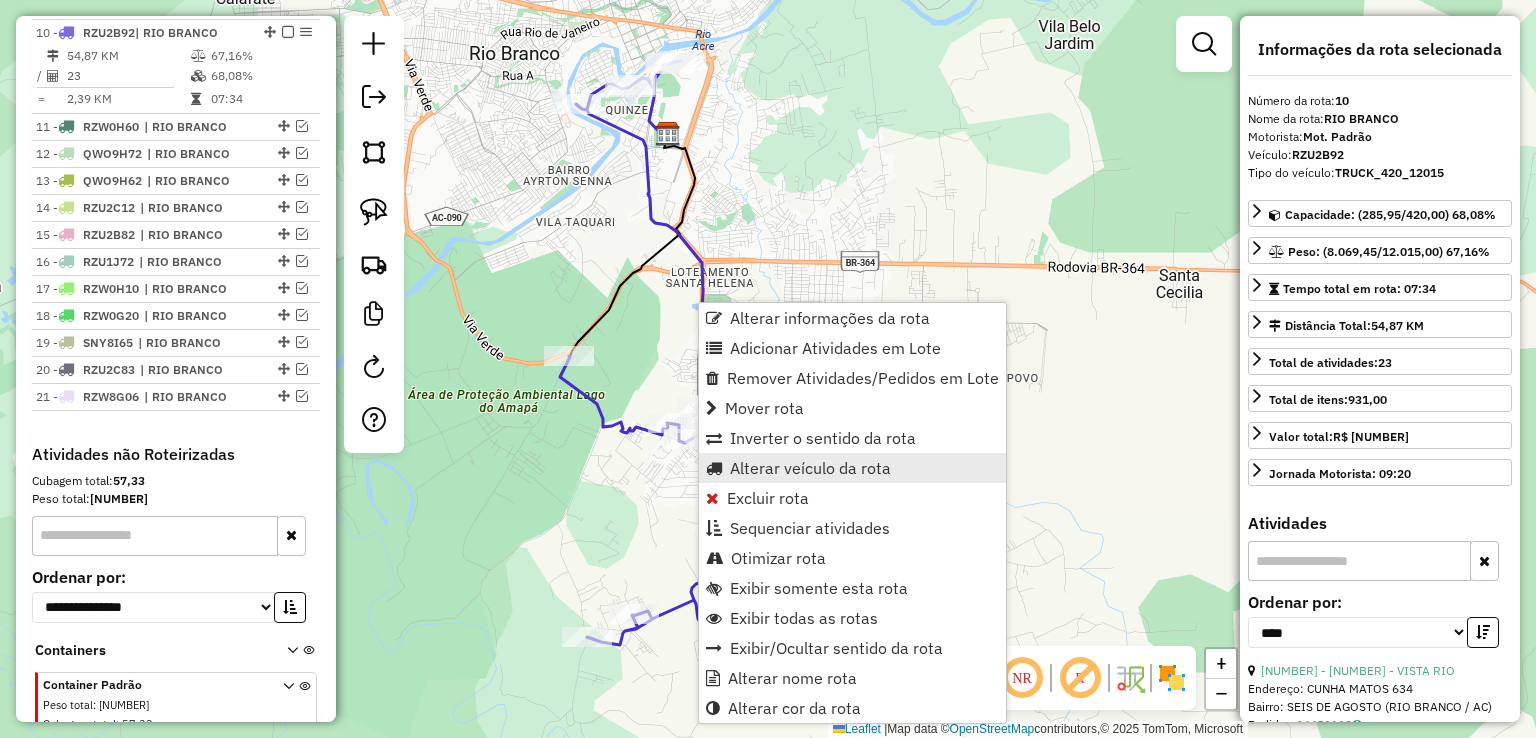 click on "Alterar veículo da rota" at bounding box center (810, 468) 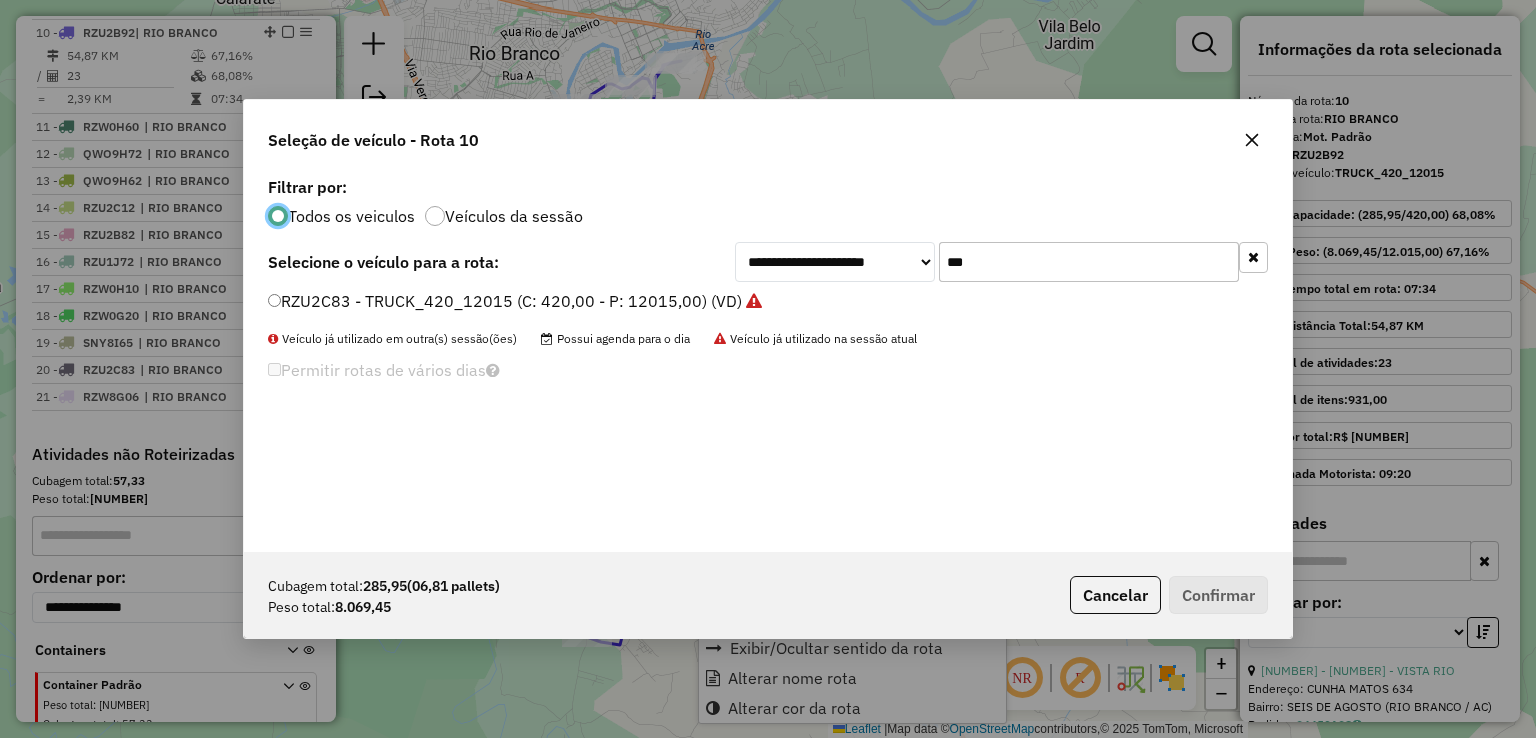 scroll, scrollTop: 10, scrollLeft: 6, axis: both 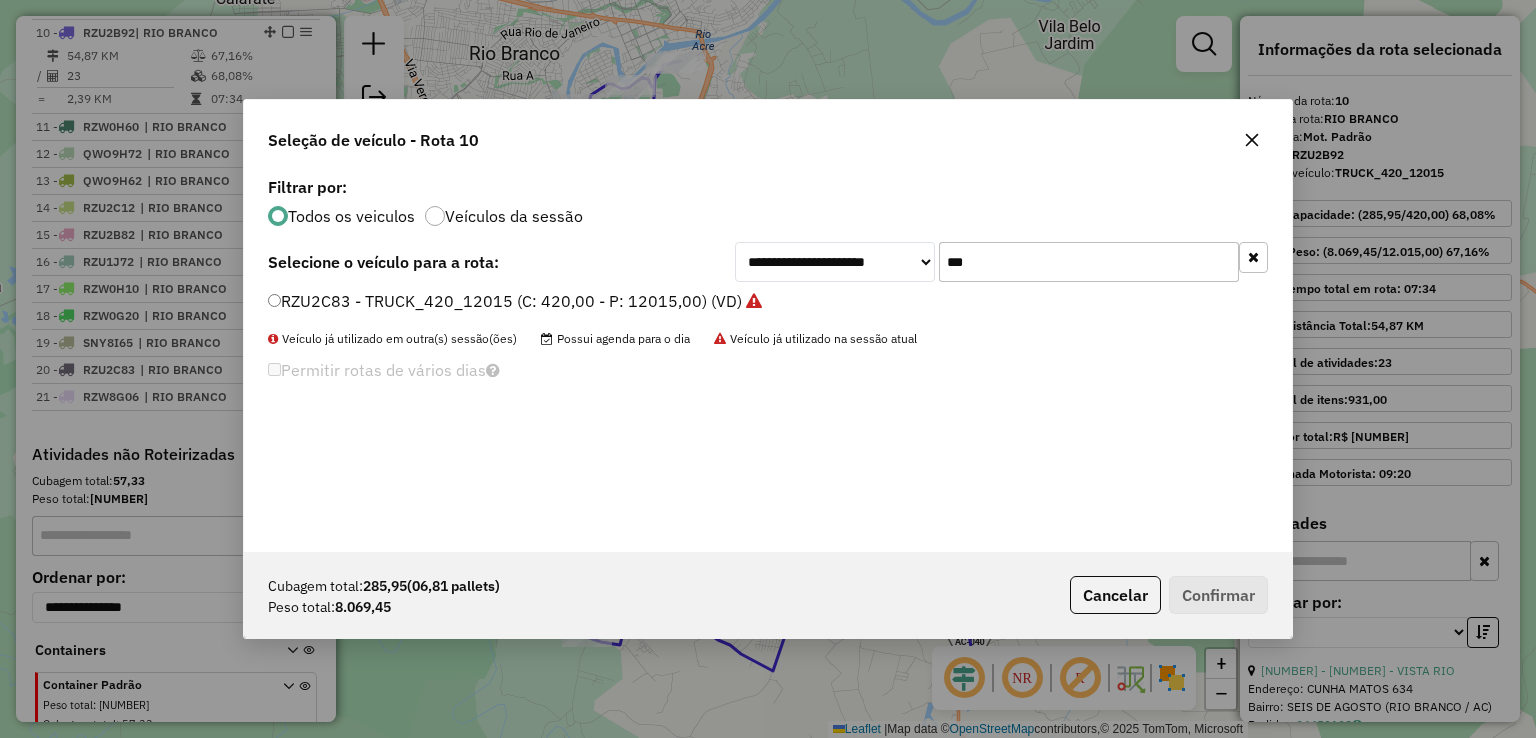 drag, startPoint x: 988, startPoint y: 265, endPoint x: 835, endPoint y: 267, distance: 153.01308 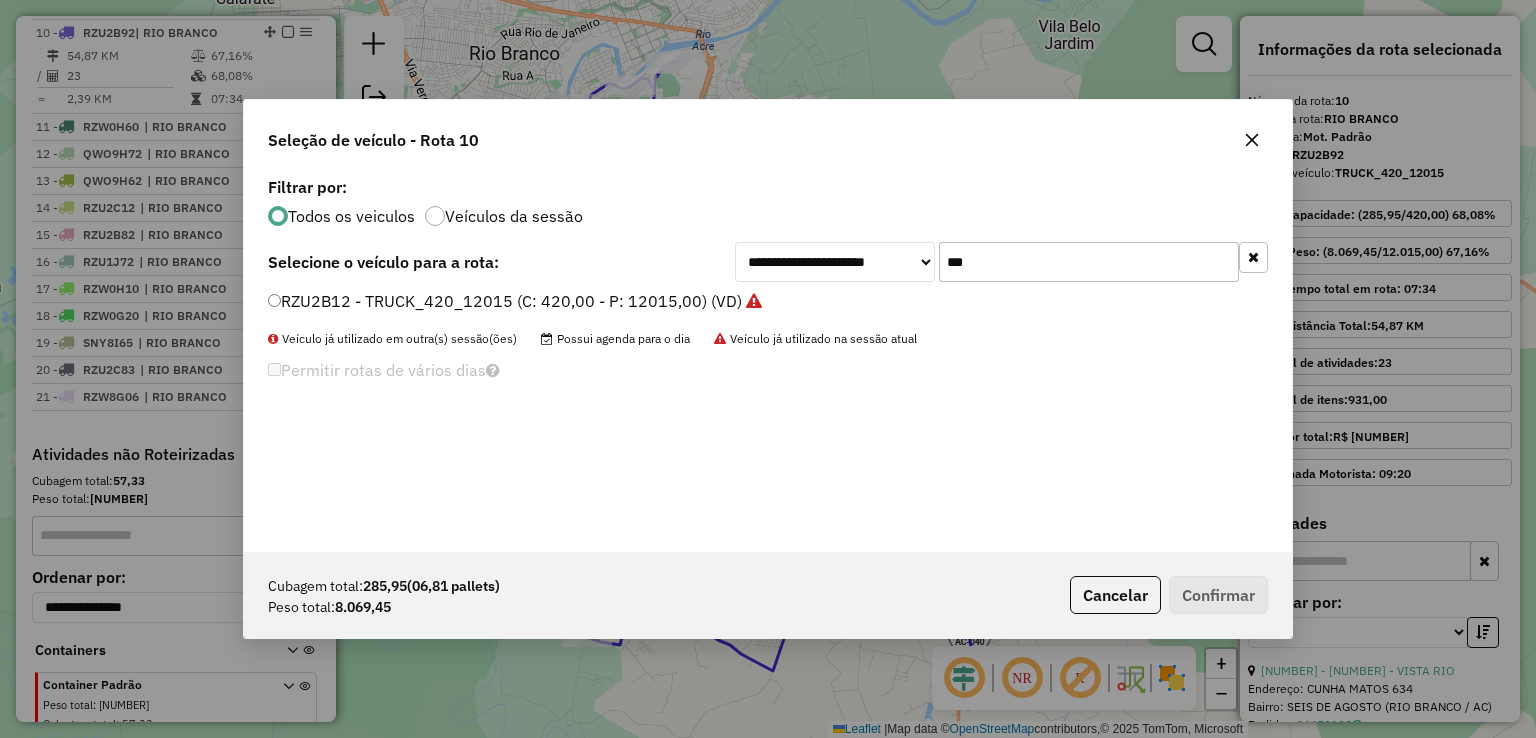 type on "***" 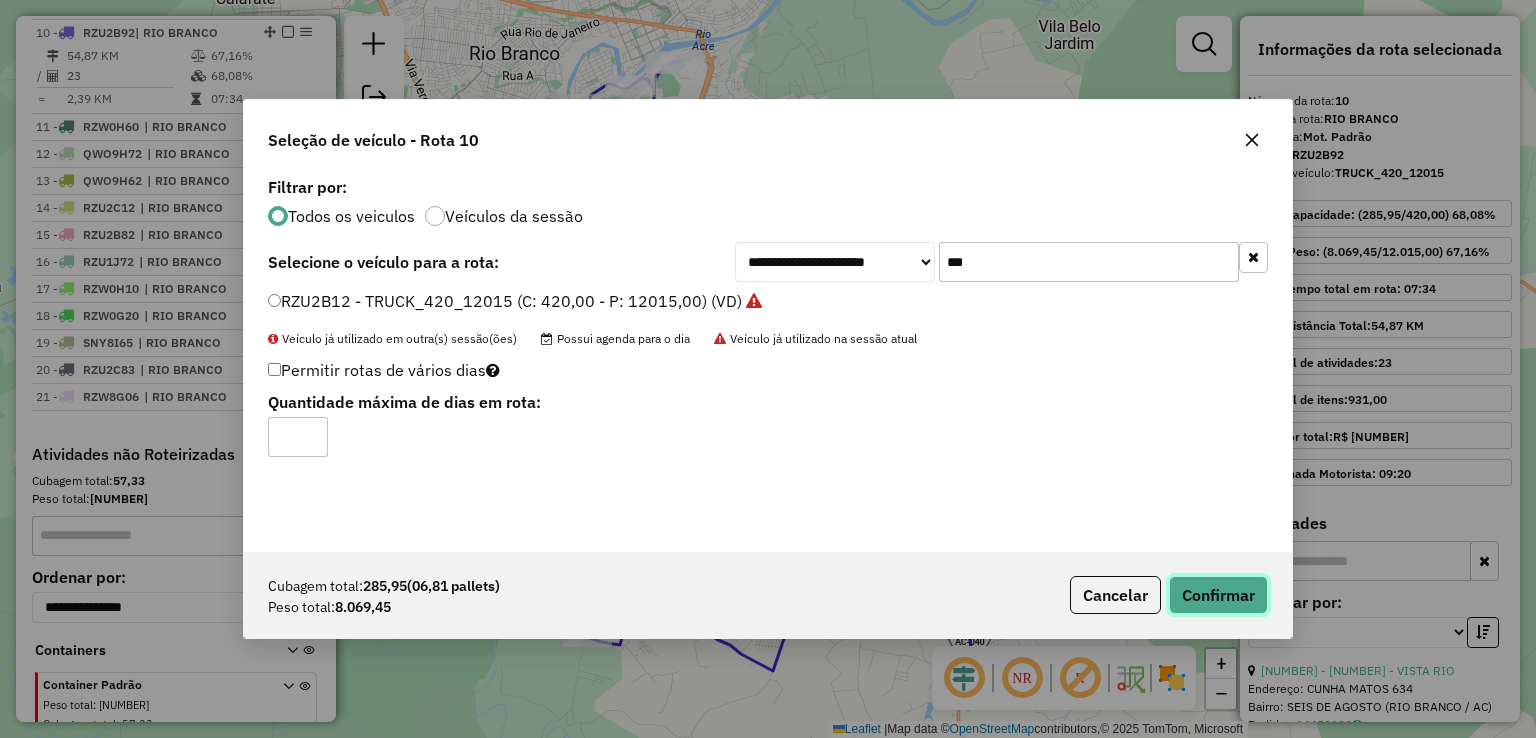 click on "Confirmar" 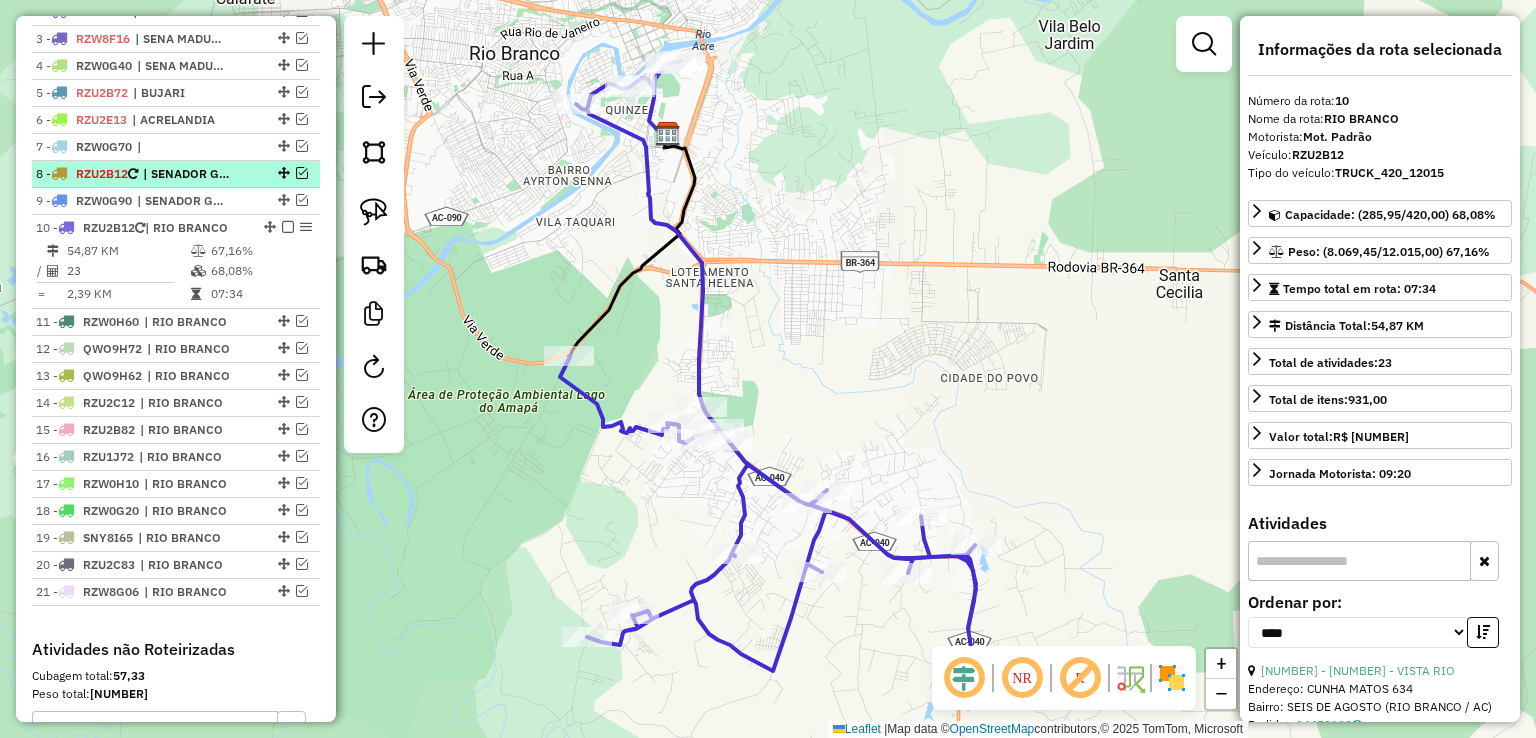scroll, scrollTop: 789, scrollLeft: 0, axis: vertical 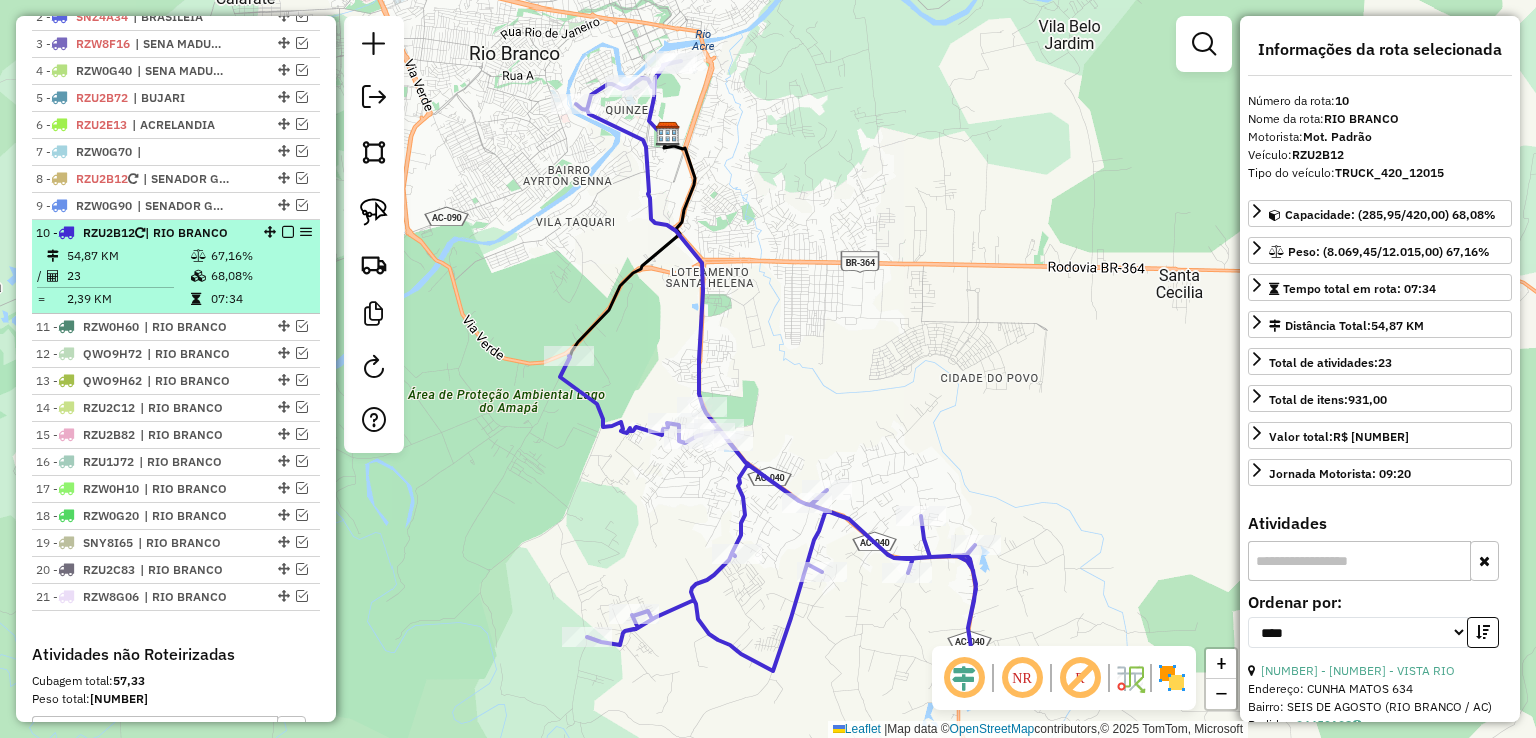 click at bounding box center (288, 232) 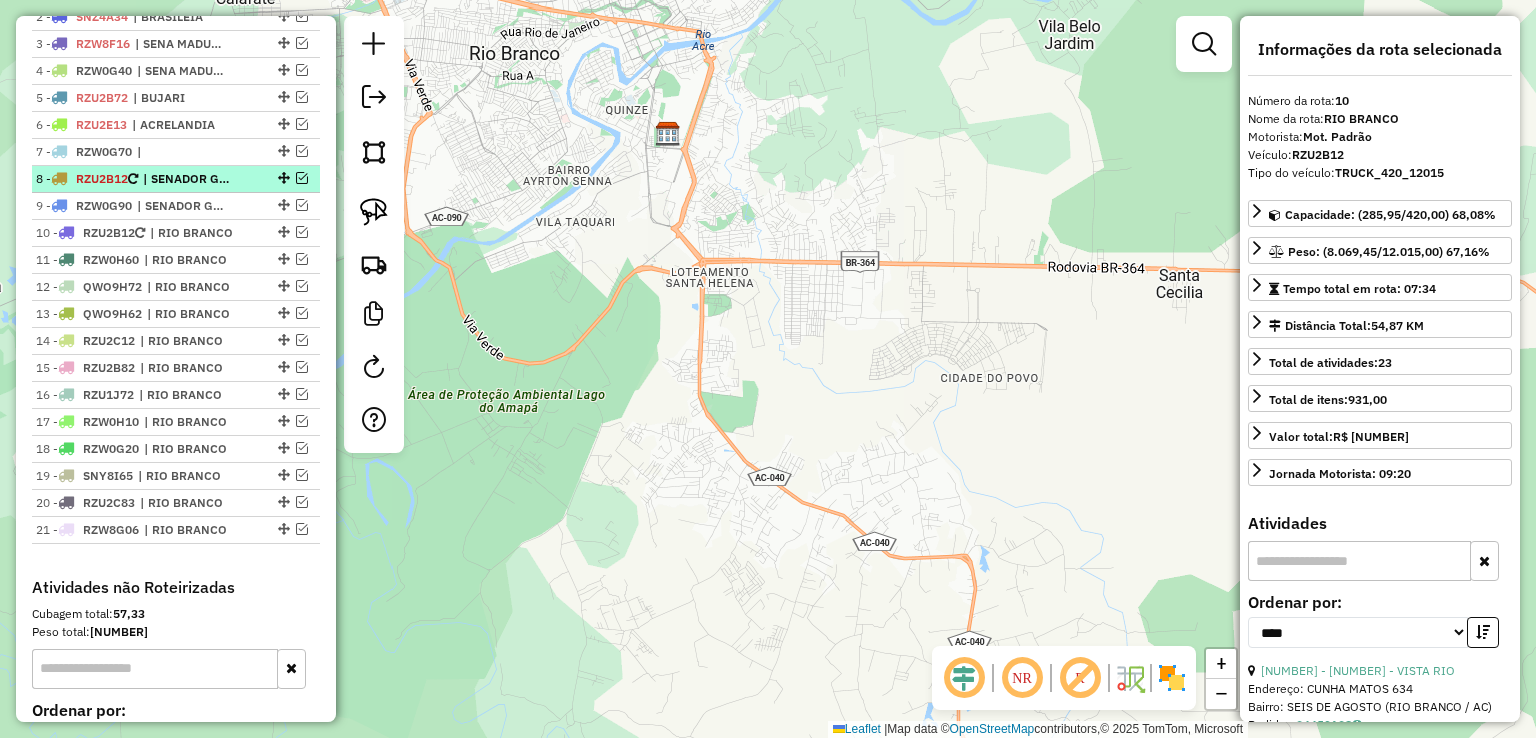 click at bounding box center [302, 178] 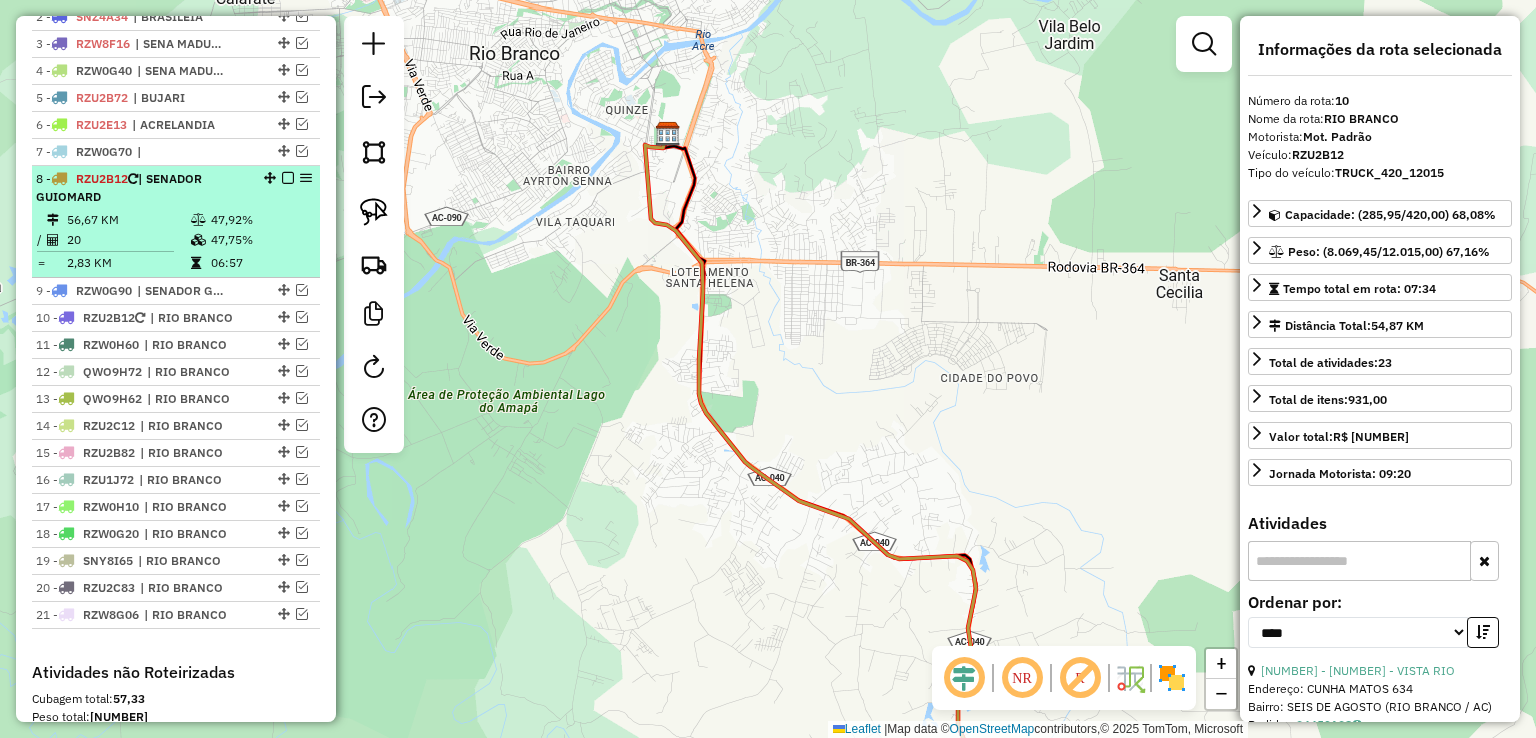 click on "8 -       RZU2B12   | SENADOR GUIOMARD" at bounding box center (176, 188) 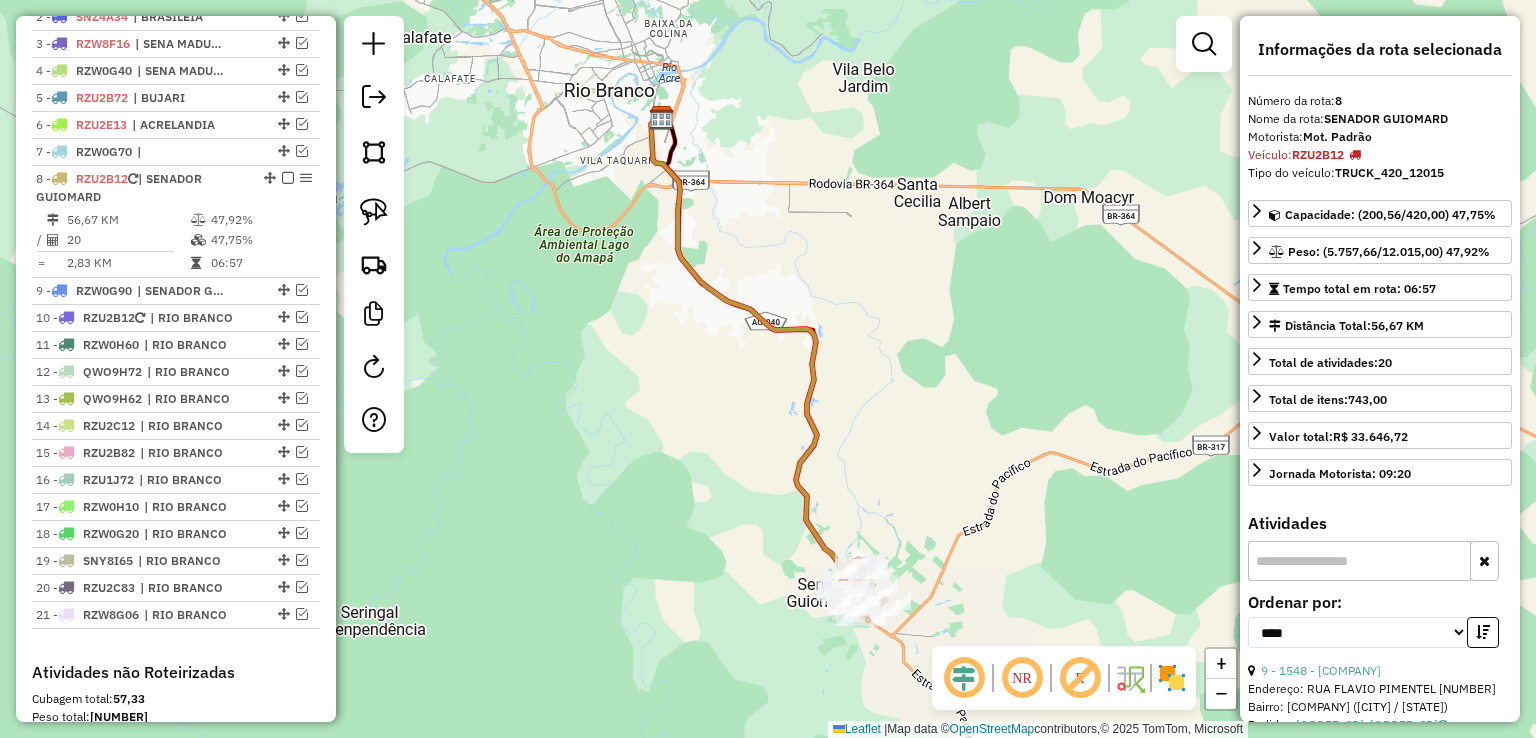 click 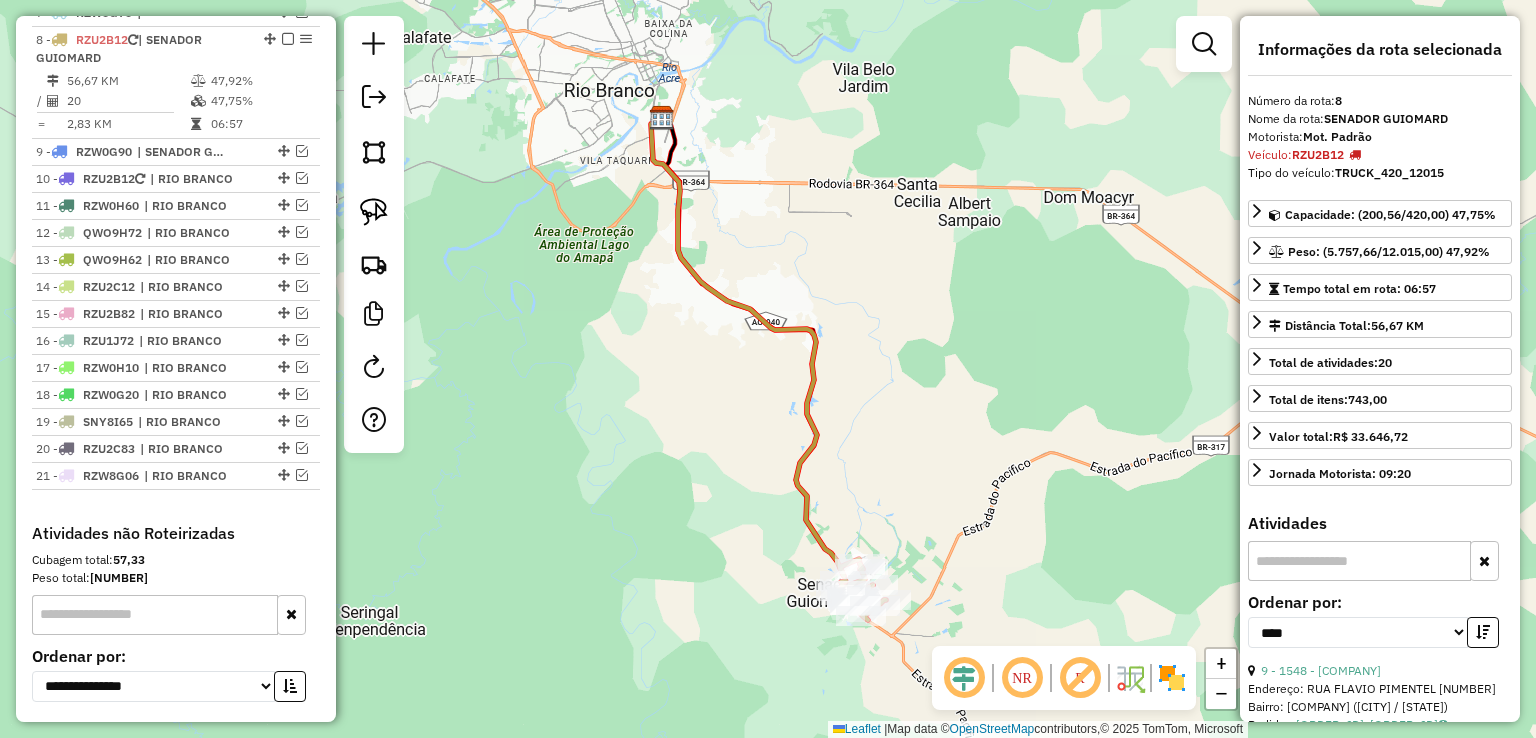 scroll, scrollTop: 936, scrollLeft: 0, axis: vertical 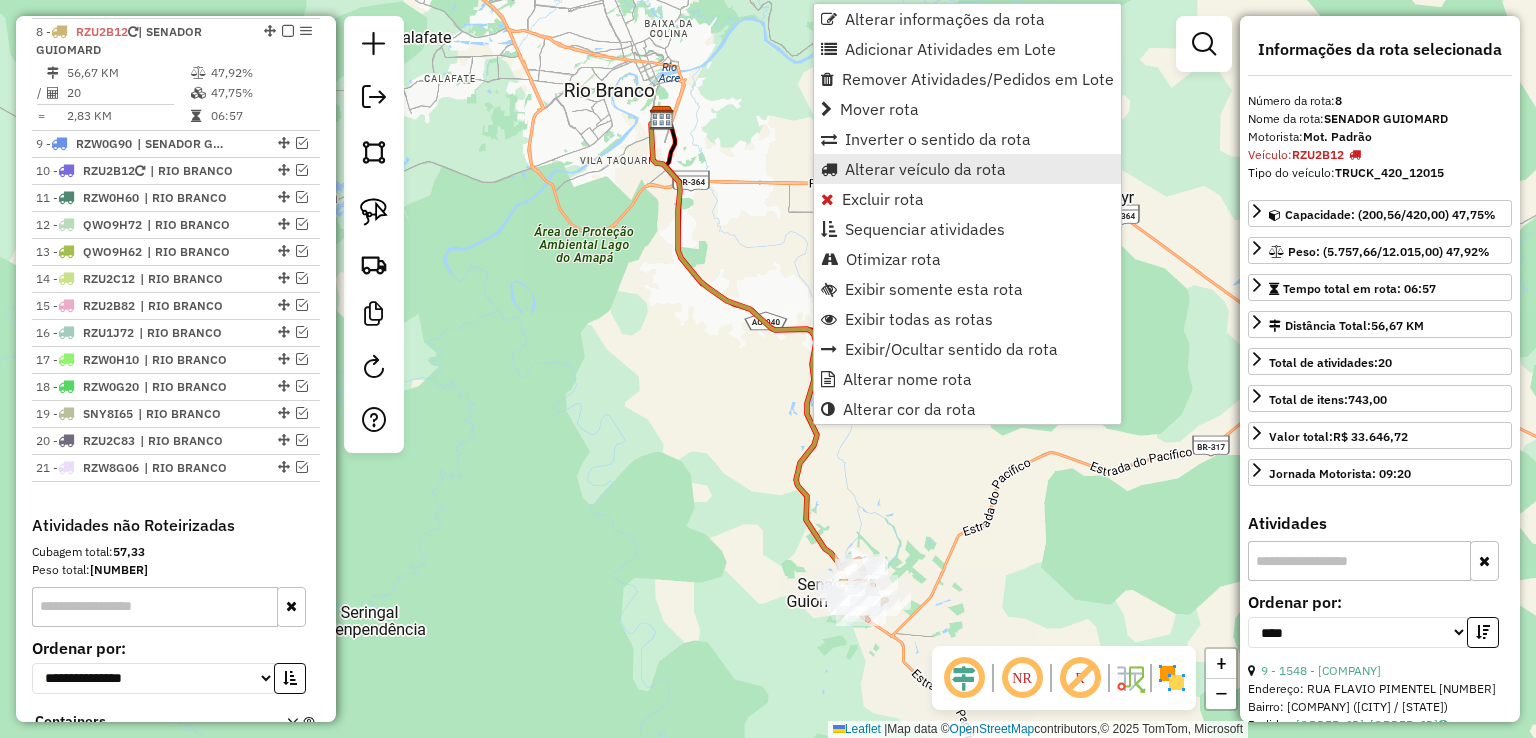 click on "Alterar veículo da rota" at bounding box center (925, 169) 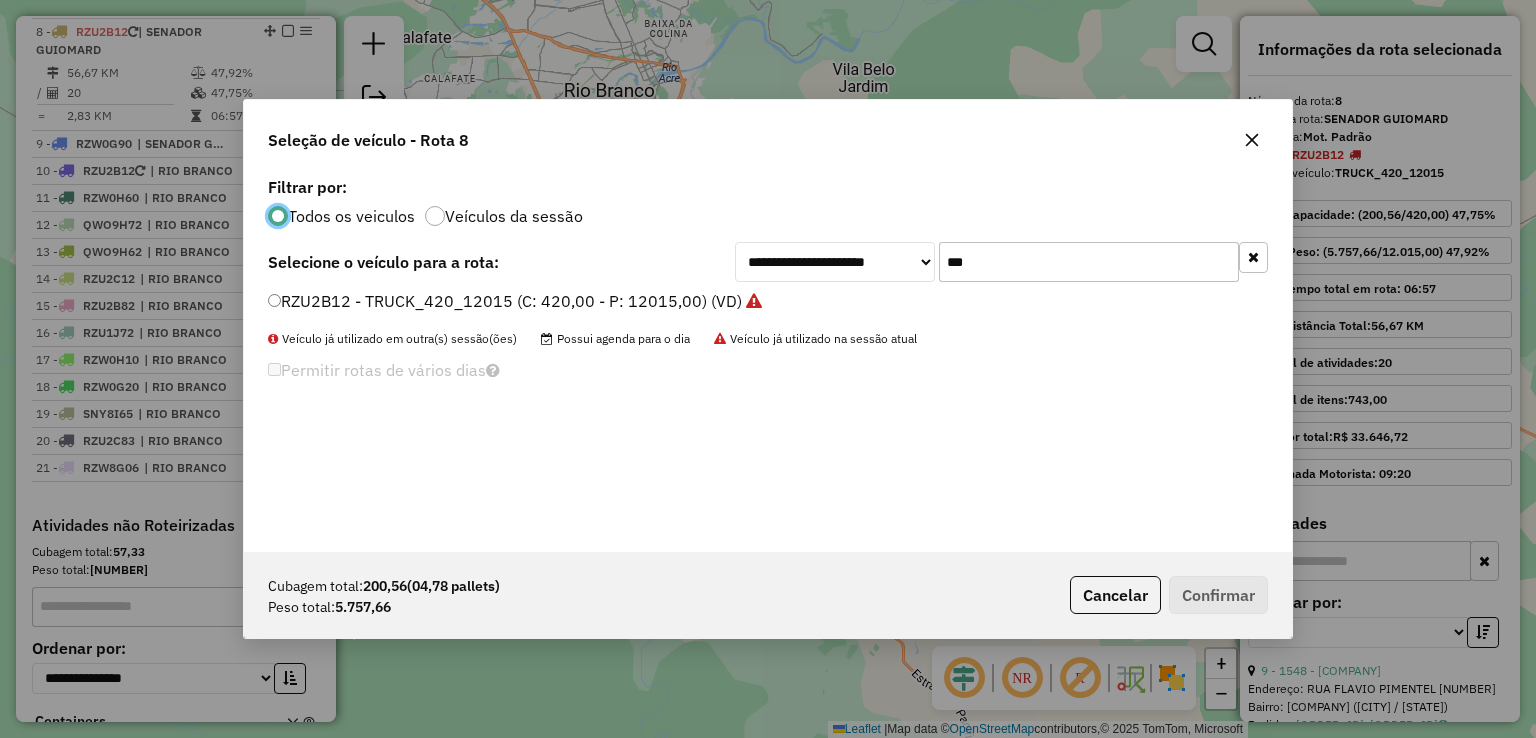 scroll, scrollTop: 10, scrollLeft: 6, axis: both 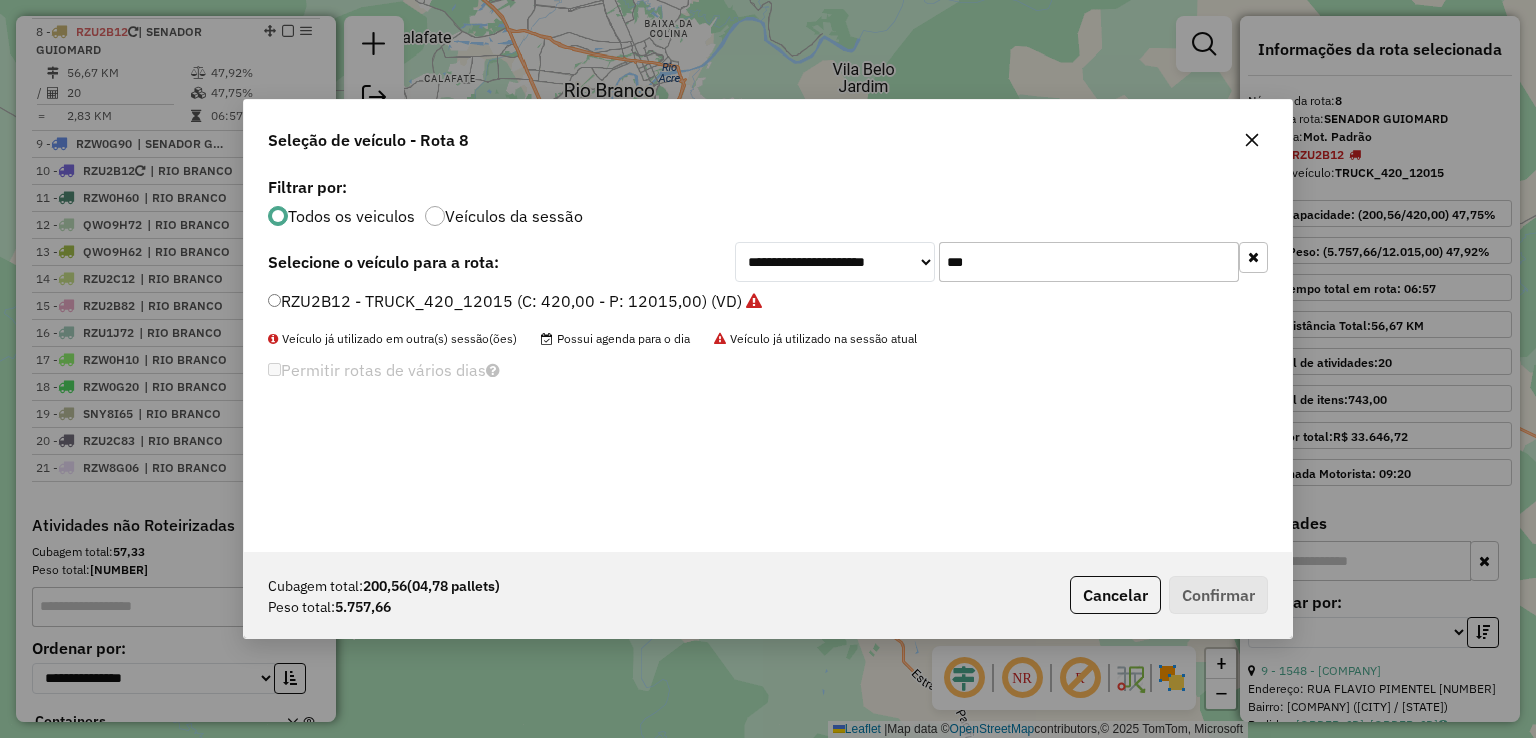 drag, startPoint x: 1022, startPoint y: 265, endPoint x: 839, endPoint y: 265, distance: 183 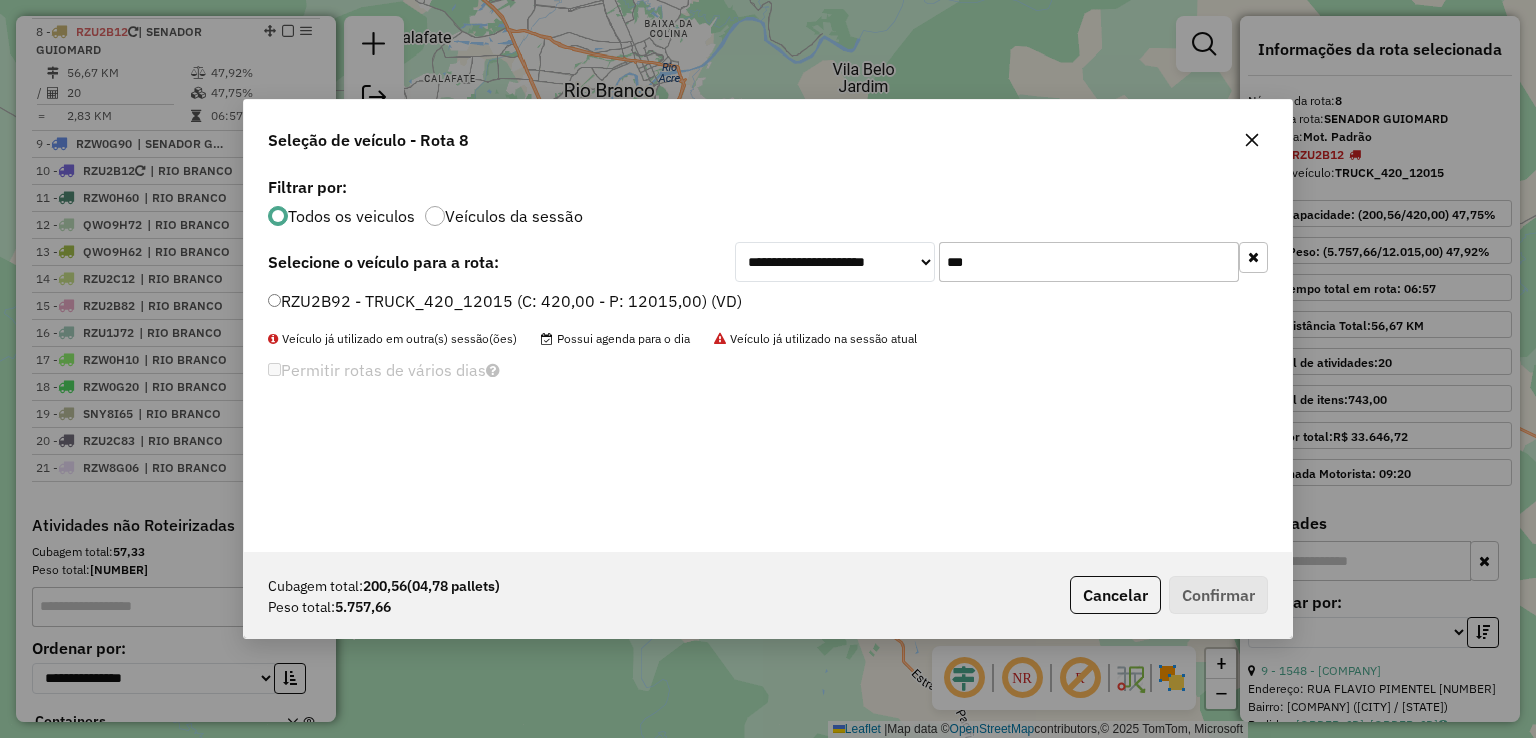 type on "***" 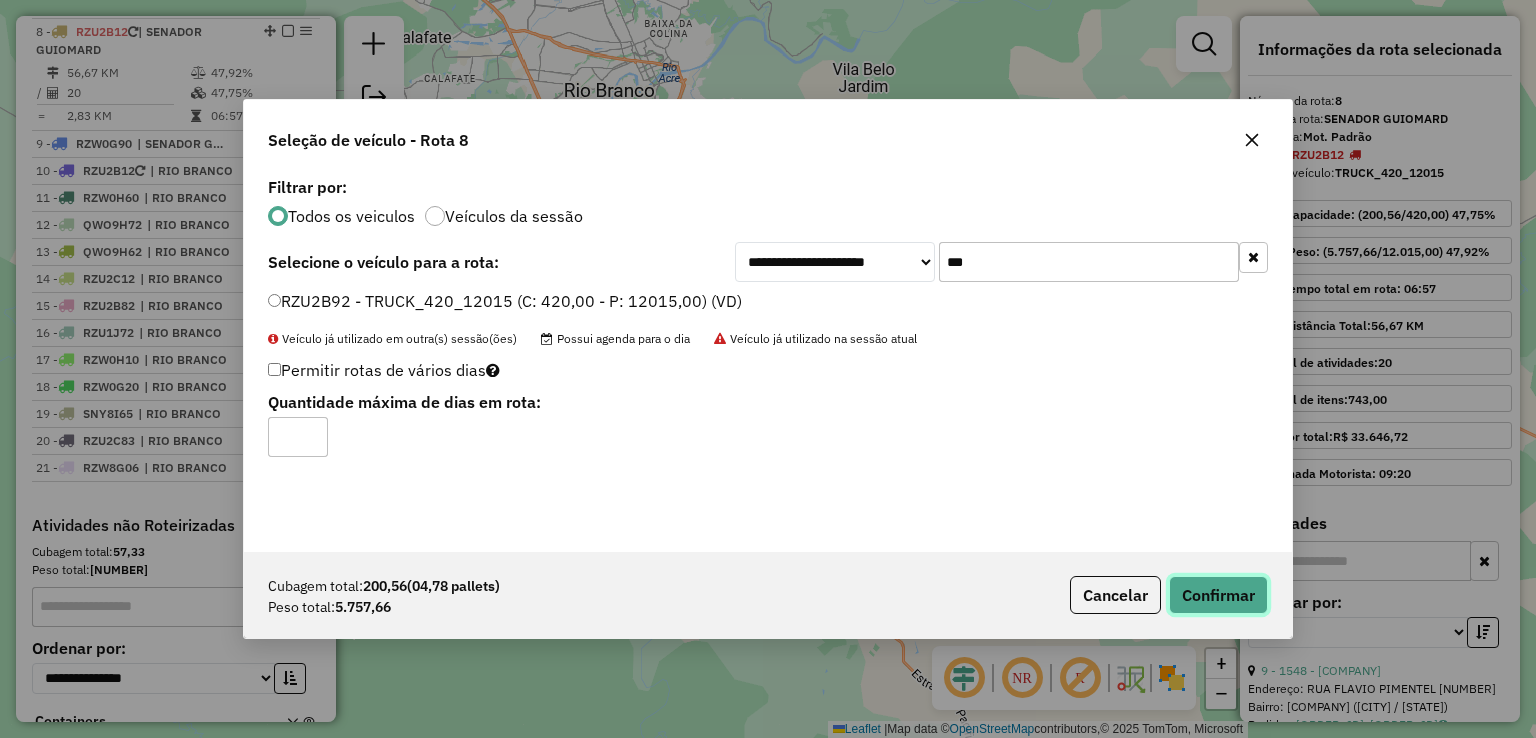 click on "Confirmar" 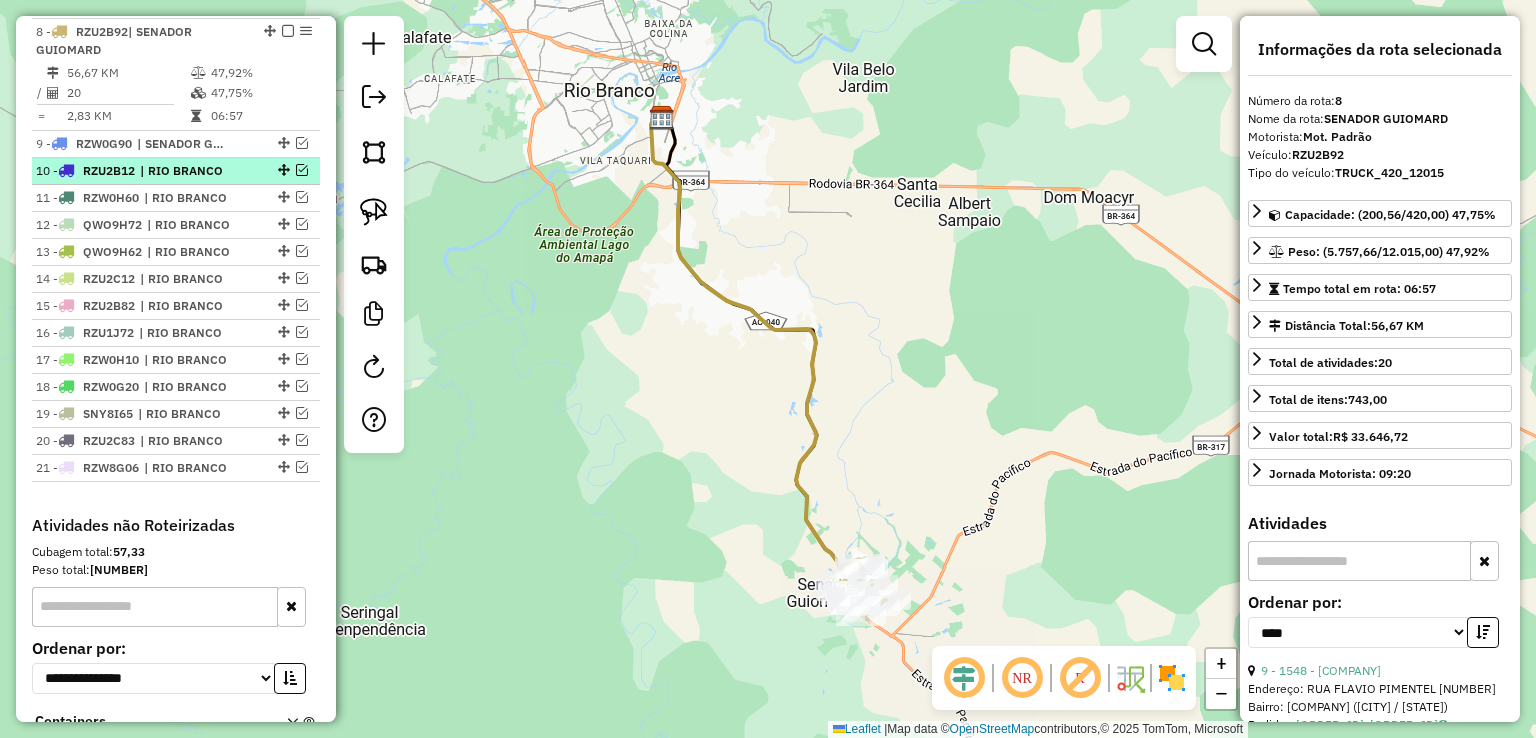 scroll, scrollTop: 836, scrollLeft: 0, axis: vertical 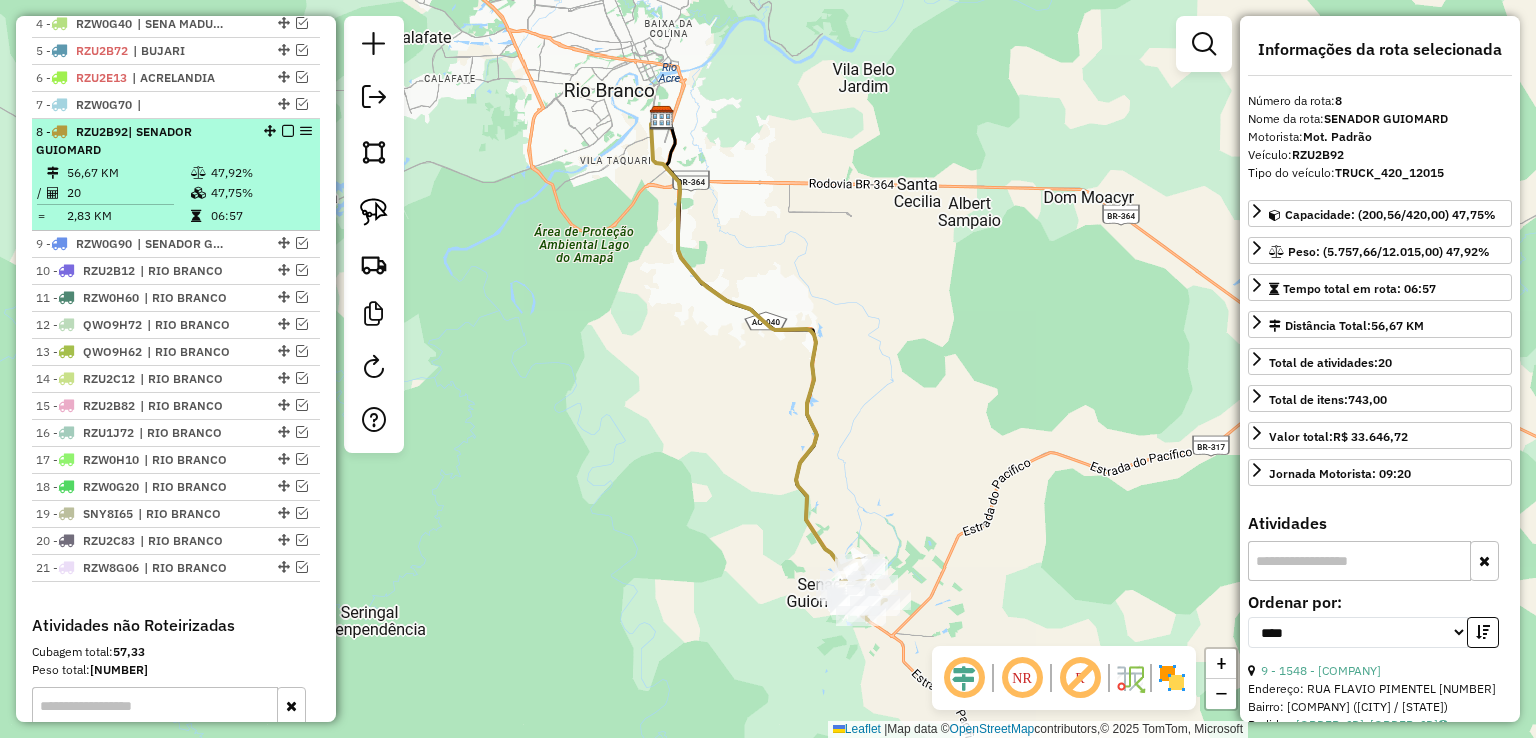 click at bounding box center [288, 131] 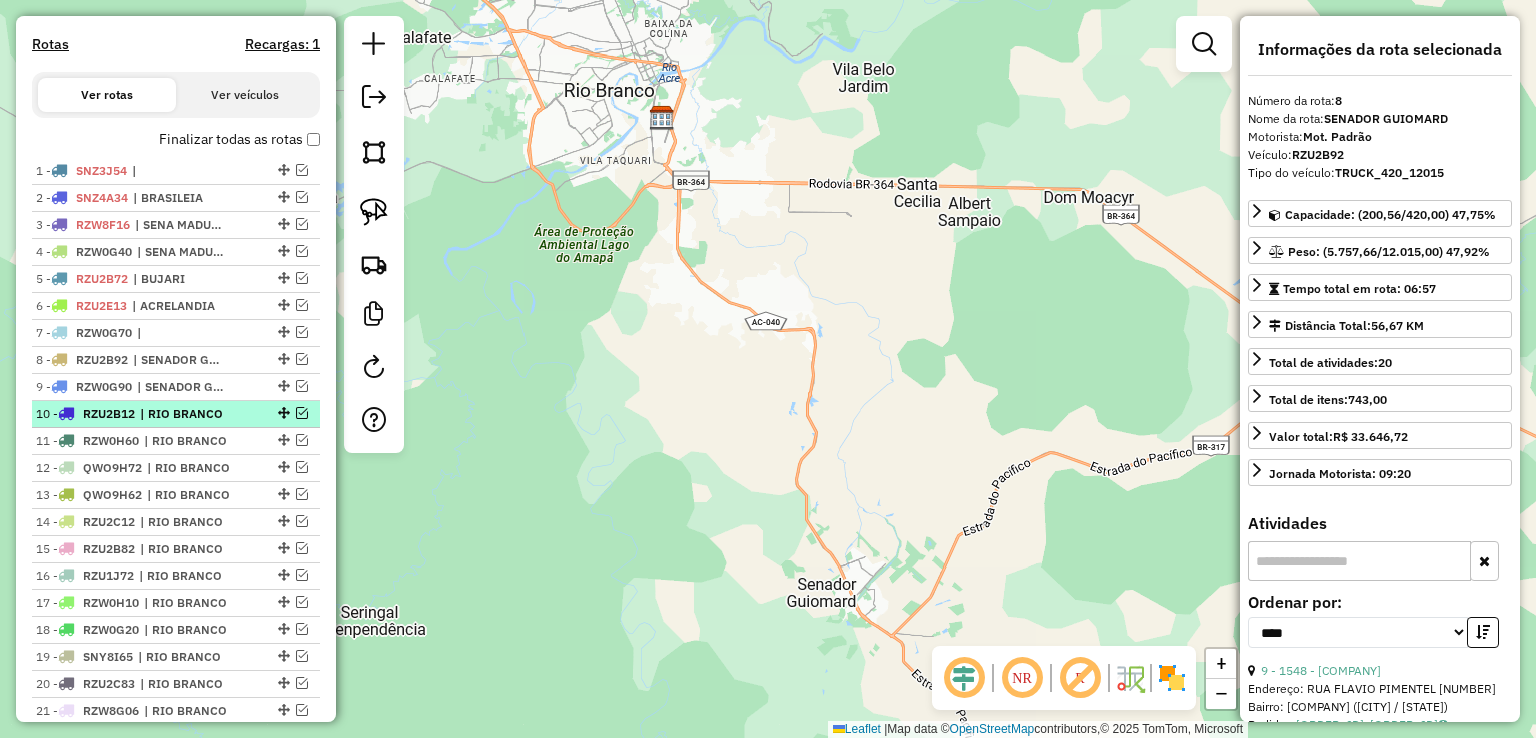 scroll, scrollTop: 636, scrollLeft: 0, axis: vertical 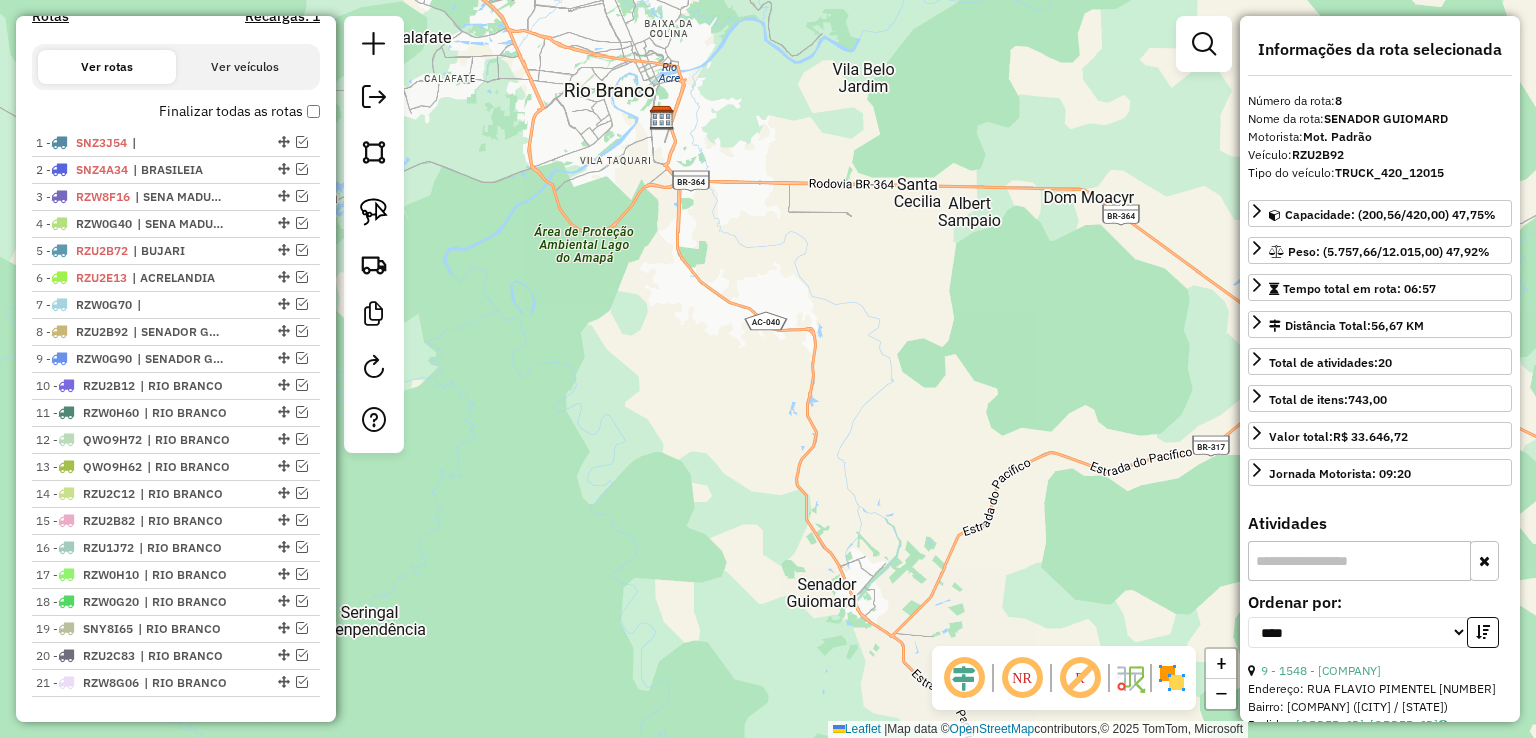 click on "Janela de atendimento Grade de atendimento Capacidade Transportadoras Veículos Cliente Pedidos  Rotas Selecione os dias de semana para filtrar as janelas de atendimento  Seg   Ter   Qua   Qui   Sex   Sáb   Dom  Informe o período da janela de atendimento: De: Até:  Filtrar exatamente a janela do cliente  Considerar janela de atendimento padrão  Selecione os dias de semana para filtrar as grades de atendimento  Seg   Ter   Qua   Qui   Sex   Sáb   Dom   Considerar clientes sem dia de atendimento cadastrado  Clientes fora do dia de atendimento selecionado Filtrar as atividades entre os valores definidos abaixo:  Peso mínimo:   Peso máximo:   Cubagem mínima:   Cubagem máxima:   De:   Até:  Filtrar as atividades entre o tempo de atendimento definido abaixo:  De:   Até:   Considerar capacidade total dos clientes não roteirizados Transportadora: Selecione um ou mais itens Tipo de veículo: Selecione um ou mais itens Veículo: Selecione um ou mais itens Motorista: Selecione um ou mais itens Nome: Rótulo:" 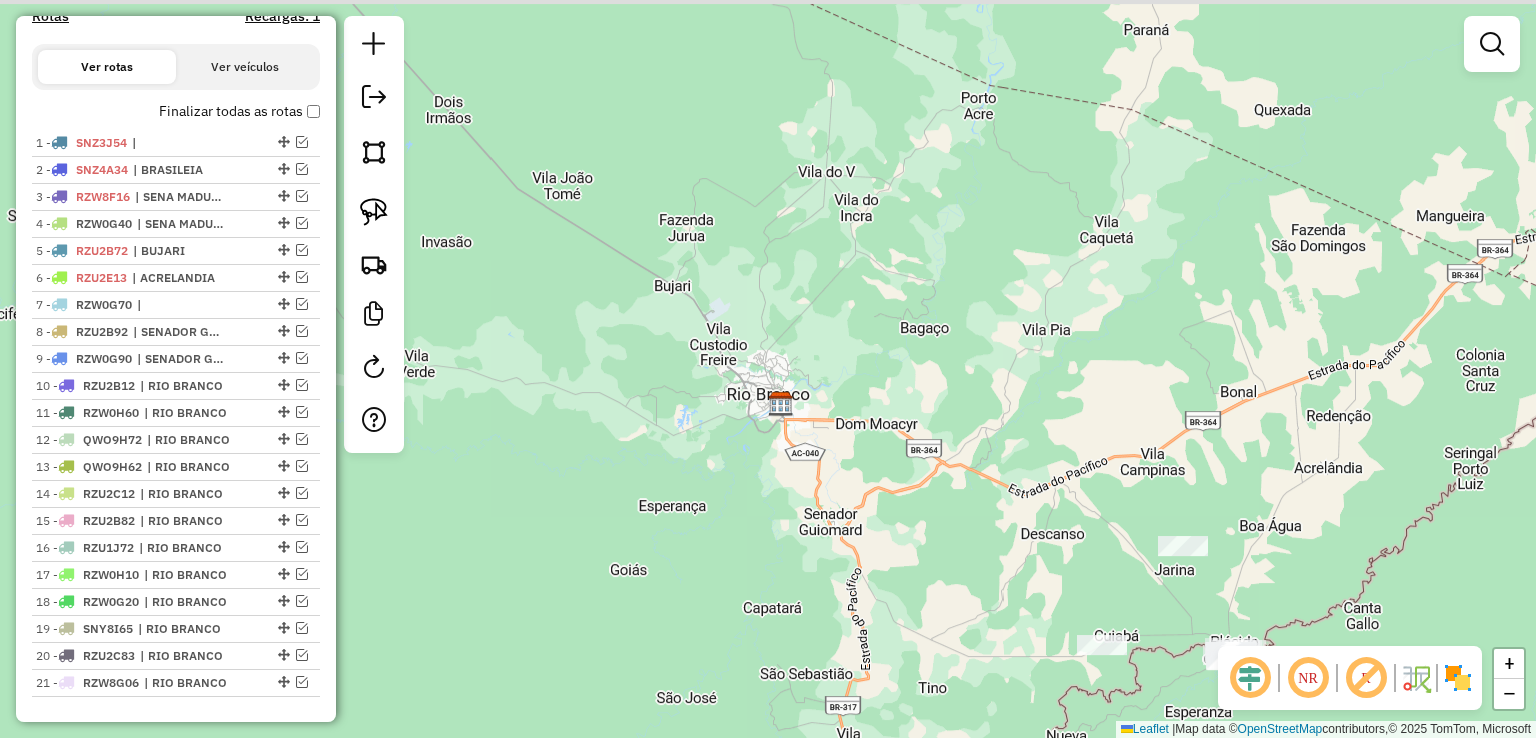 drag, startPoint x: 728, startPoint y: 129, endPoint x: 932, endPoint y: 422, distance: 357.0224 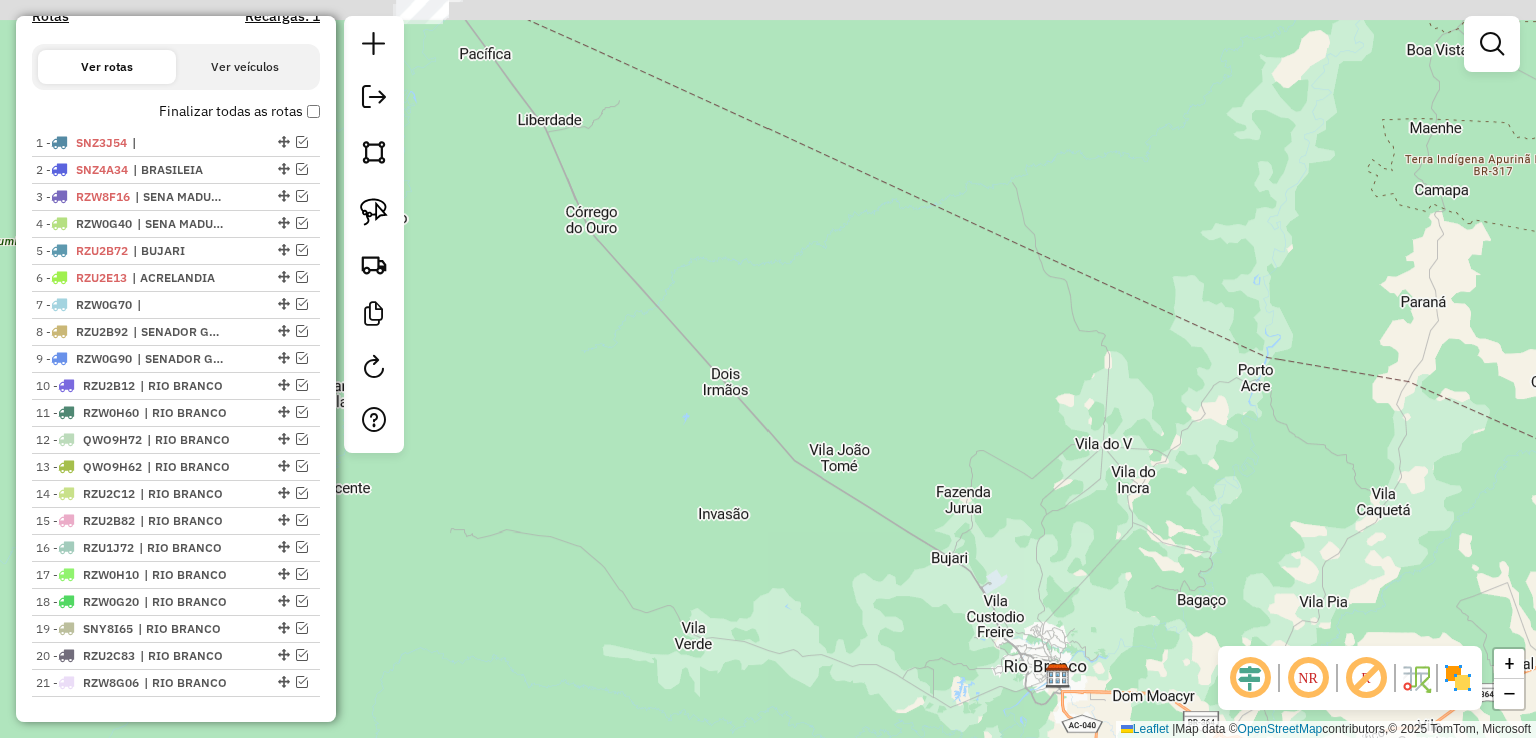 drag, startPoint x: 548, startPoint y: 201, endPoint x: 900, endPoint y: 454, distance: 433.48932 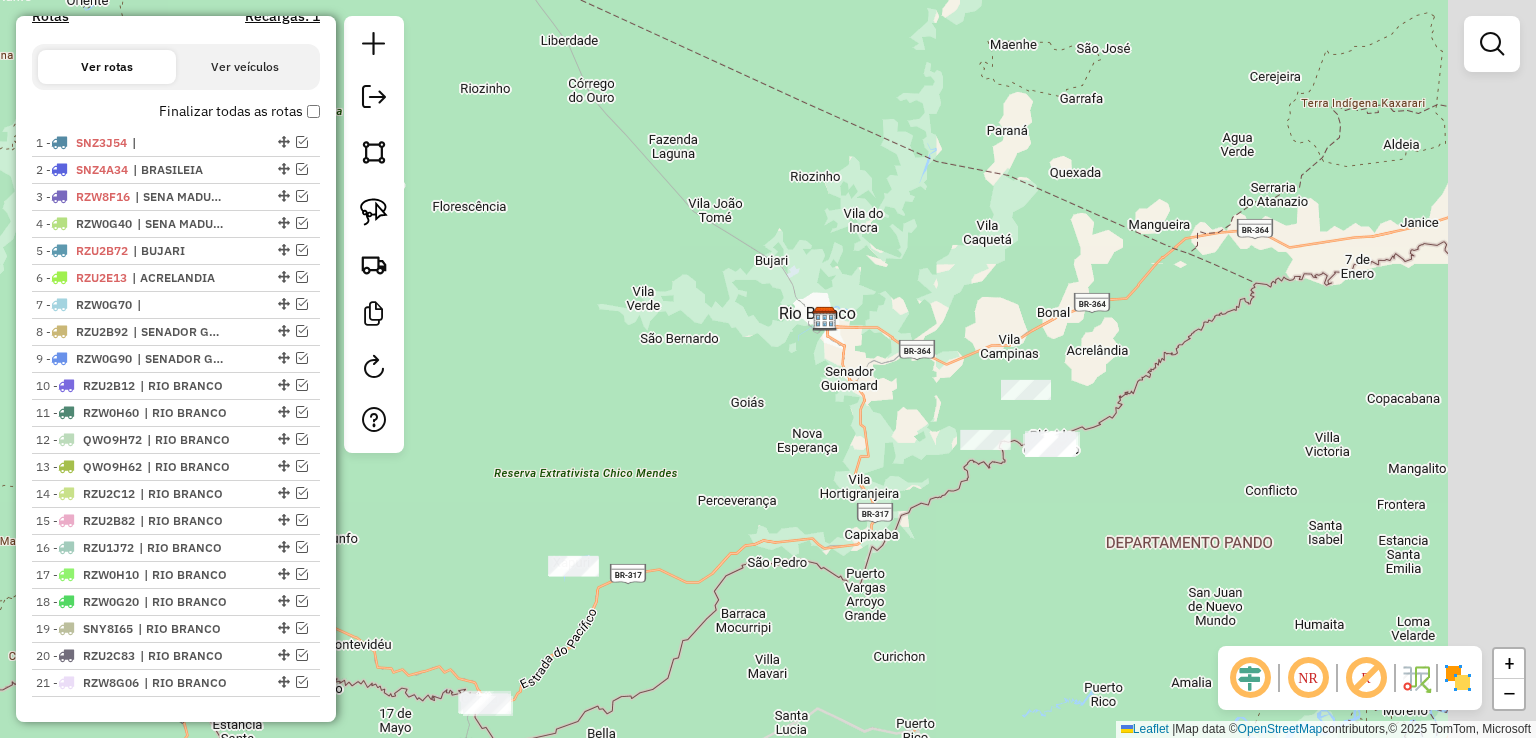 drag, startPoint x: 944, startPoint y: 271, endPoint x: 731, endPoint y: 89, distance: 280.16602 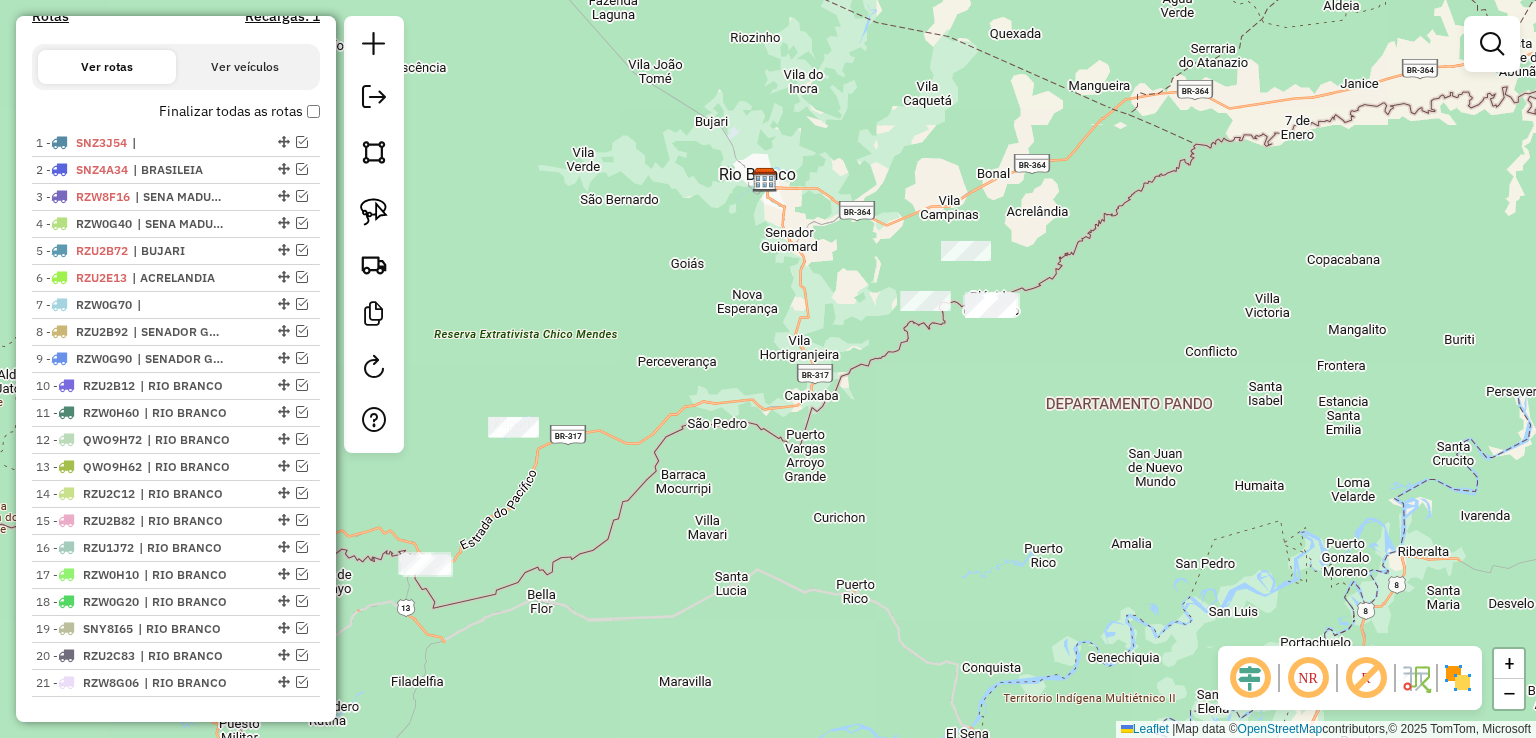 drag, startPoint x: 1046, startPoint y: 374, endPoint x: 1012, endPoint y: 271, distance: 108.46658 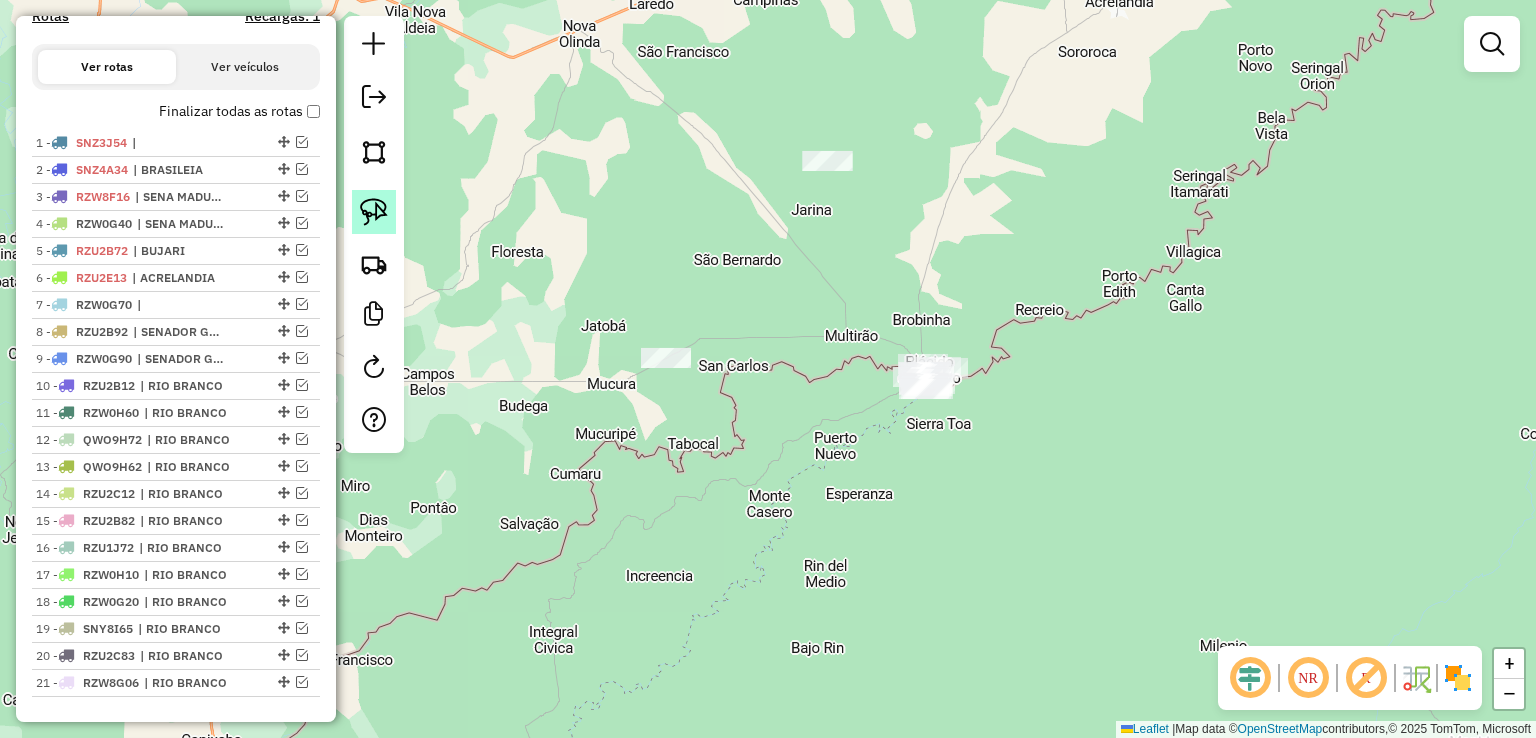 click 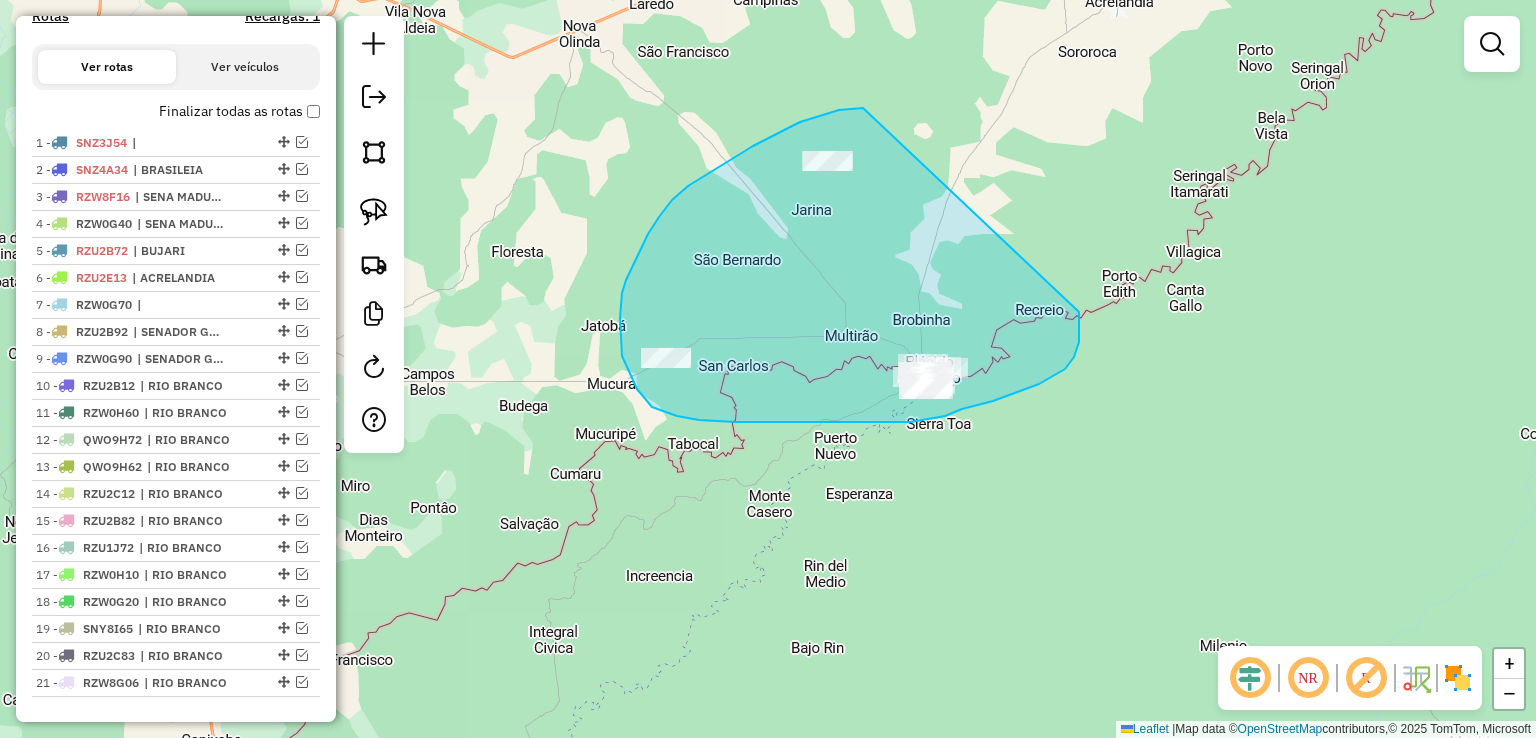 drag, startPoint x: 863, startPoint y: 108, endPoint x: 1079, endPoint y: 277, distance: 274.25717 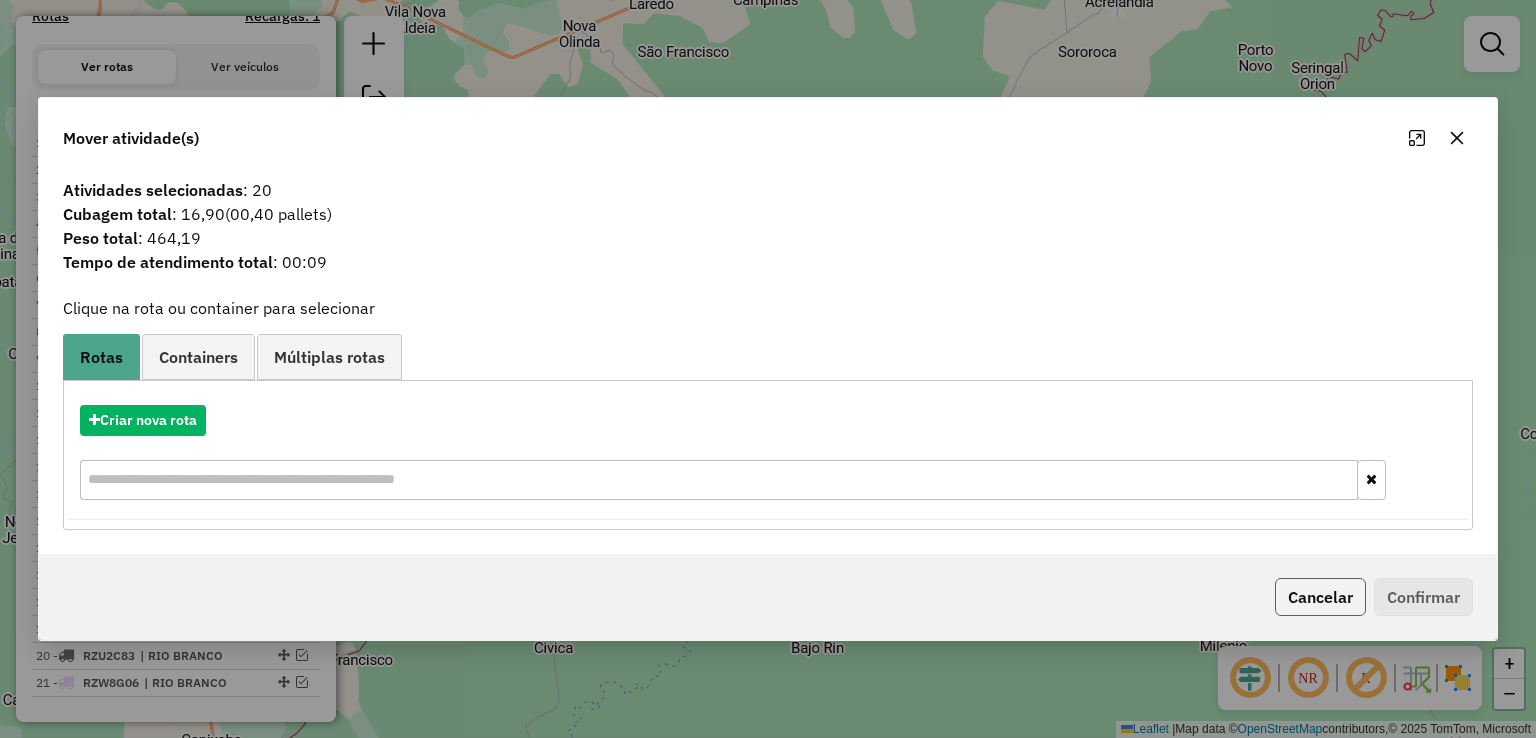 click on "Cancelar" 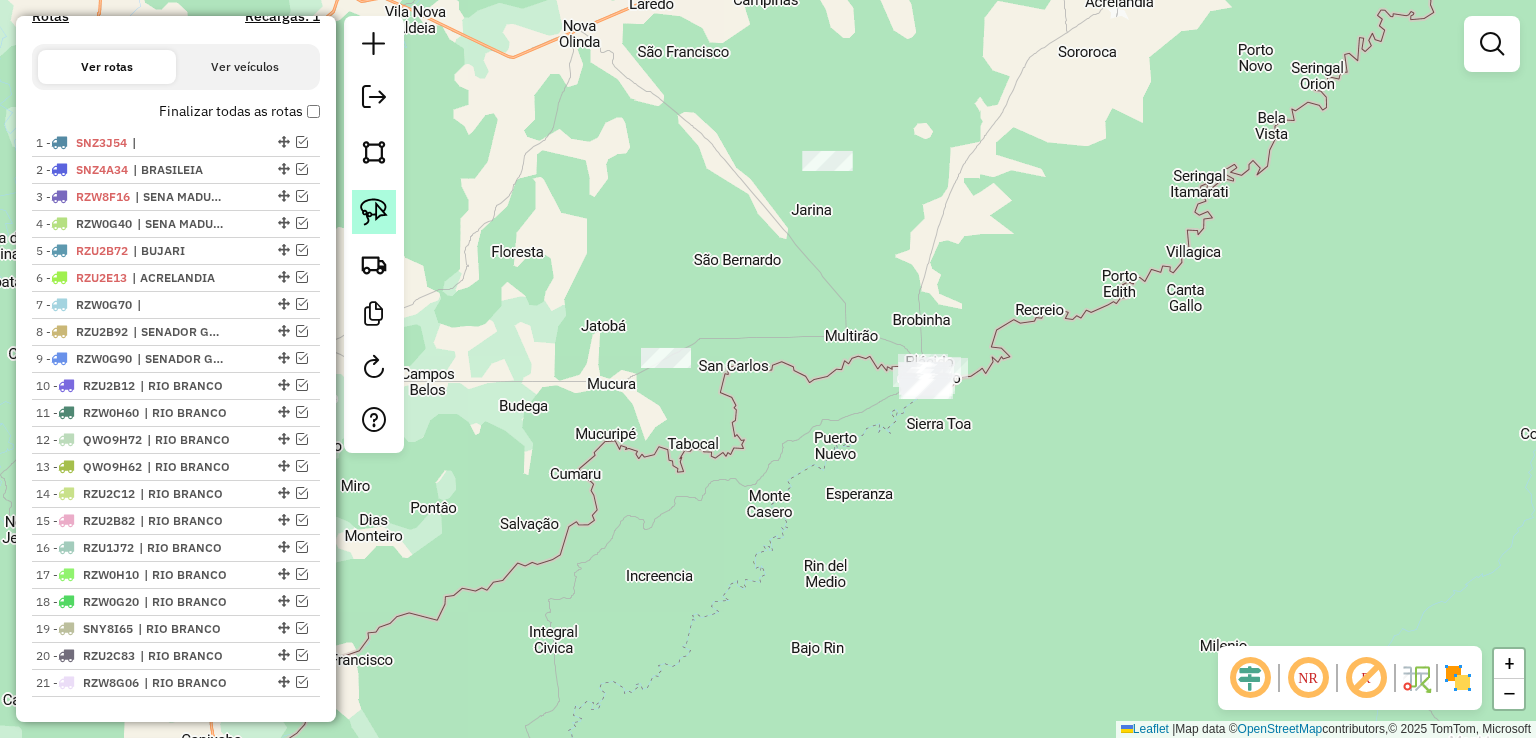 click 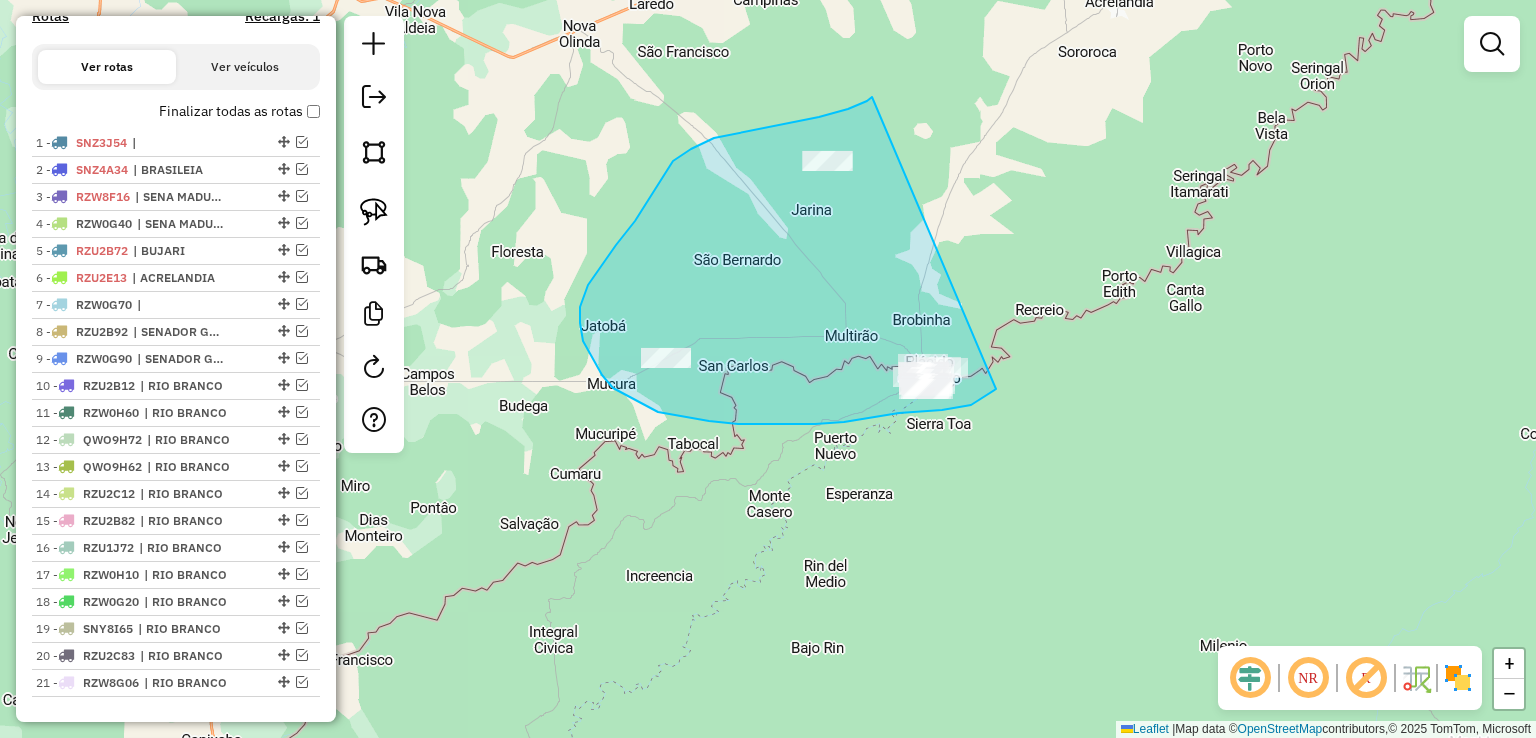 drag, startPoint x: 872, startPoint y: 97, endPoint x: 1001, endPoint y: 374, distance: 305.56506 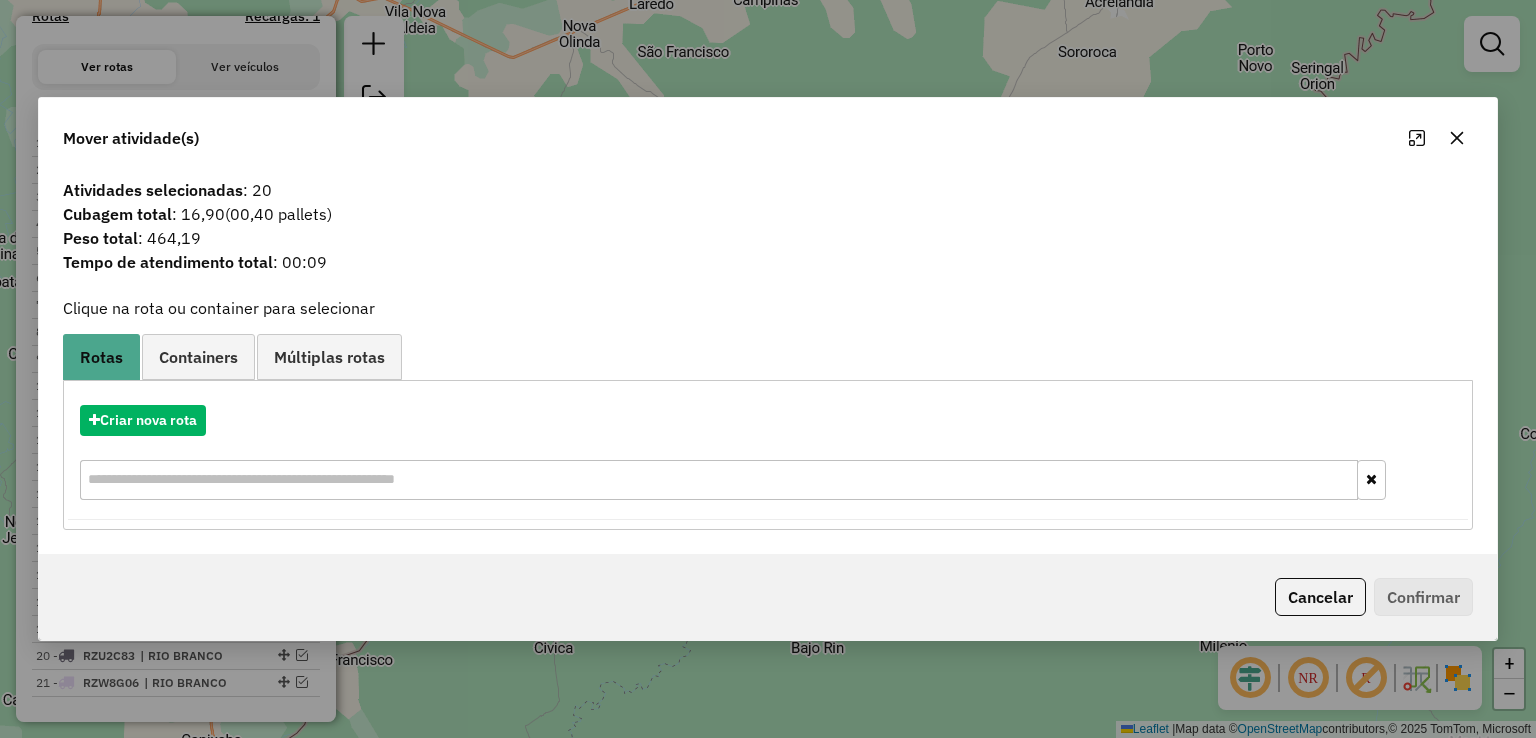 click 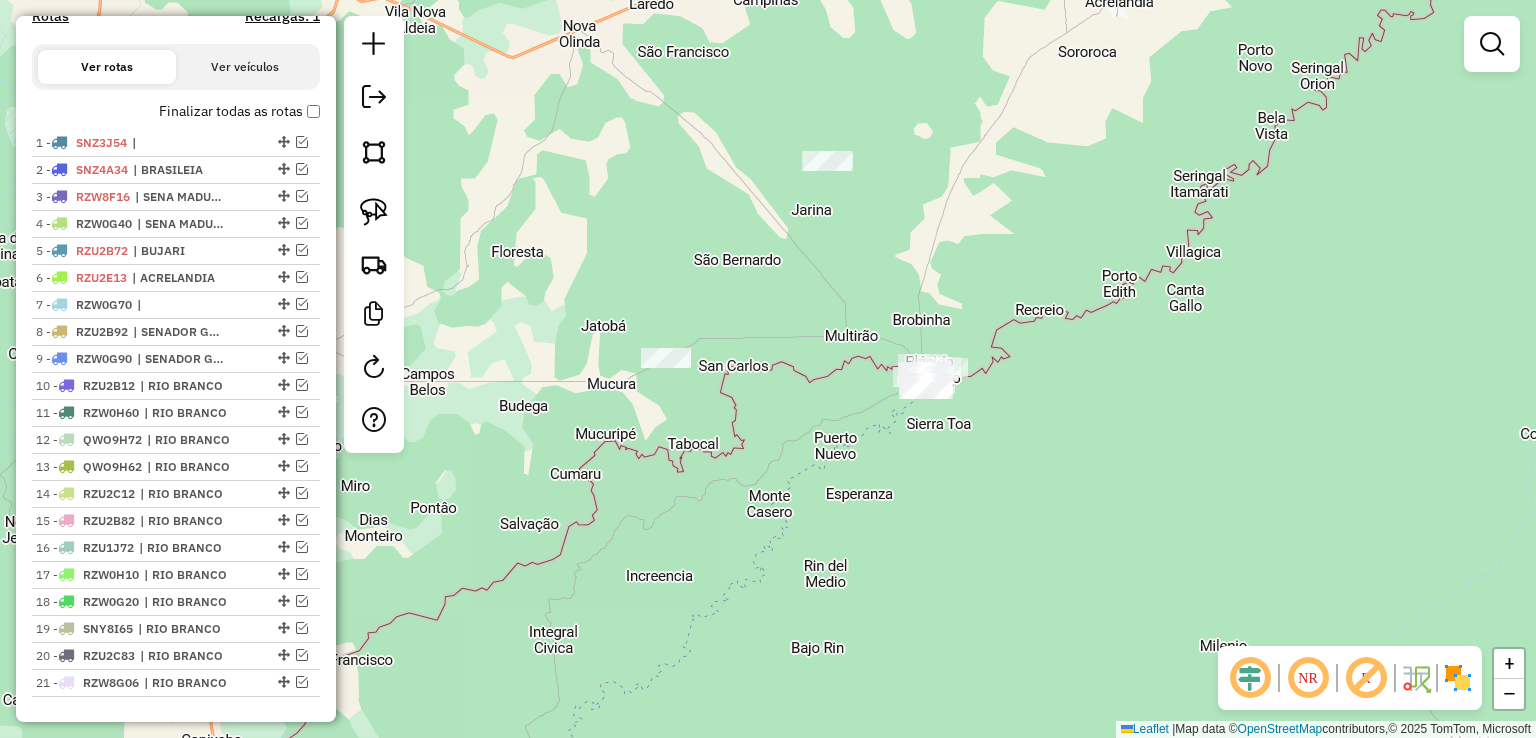 click on "Janela de atendimento Grade de atendimento Capacidade Transportadoras Veículos Cliente Pedidos  Rotas Selecione os dias de semana para filtrar as janelas de atendimento  Seg   Ter   Qua   Qui   Sex   Sáb   Dom  Informe o período da janela de atendimento: De: Até:  Filtrar exatamente a janela do cliente  Considerar janela de atendimento padrão  Selecione os dias de semana para filtrar as grades de atendimento  Seg   Ter   Qua   Qui   Sex   Sáb   Dom   Considerar clientes sem dia de atendimento cadastrado  Clientes fora do dia de atendimento selecionado Filtrar as atividades entre os valores definidos abaixo:  Peso mínimo:   Peso máximo:   Cubagem mínima:   Cubagem máxima:   De:   Até:  Filtrar as atividades entre o tempo de atendimento definido abaixo:  De:   Até:   Considerar capacidade total dos clientes não roteirizados Transportadora: Selecione um ou mais itens Tipo de veículo: Selecione um ou mais itens Veículo: Selecione um ou mais itens Motorista: Selecione um ou mais itens Nome: Rótulo:" 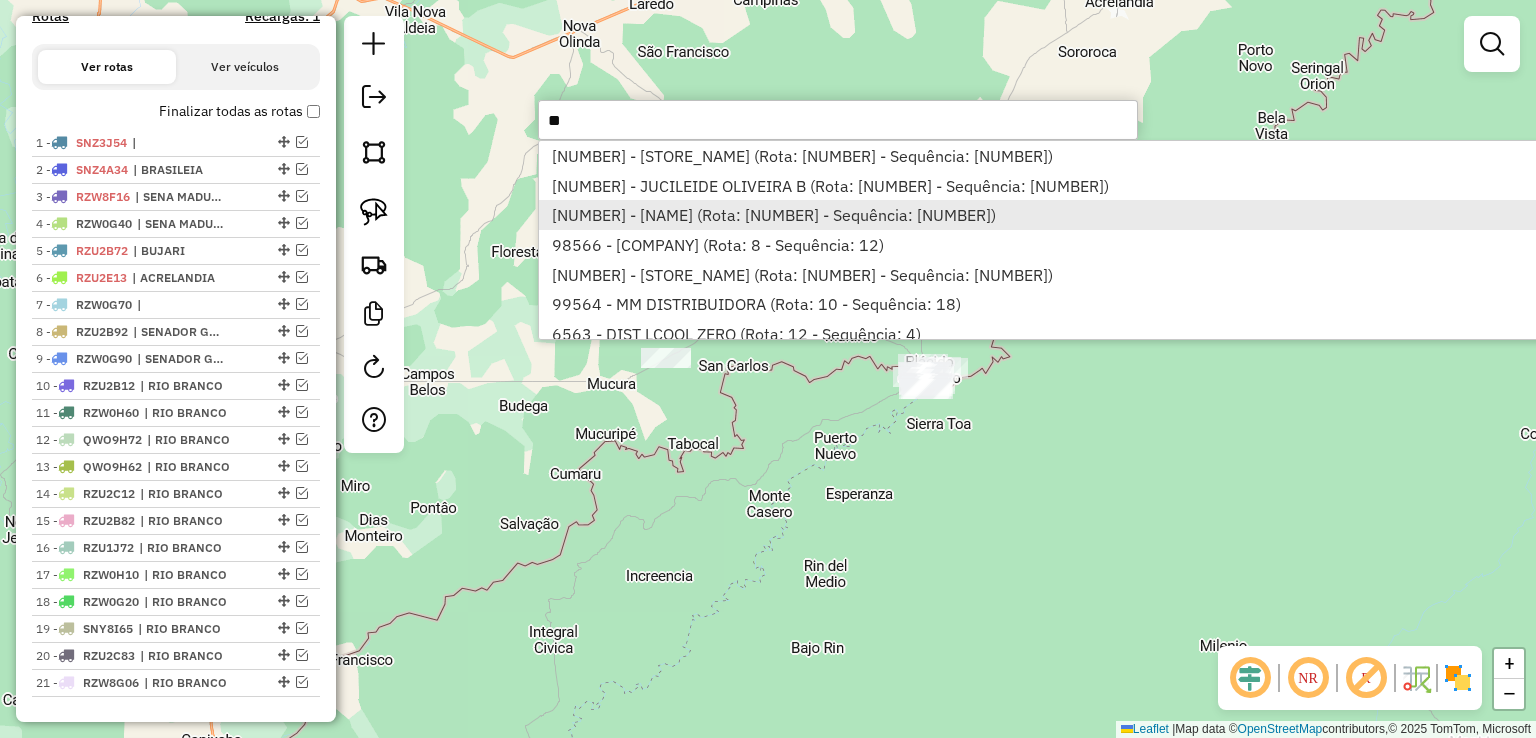 type on "**" 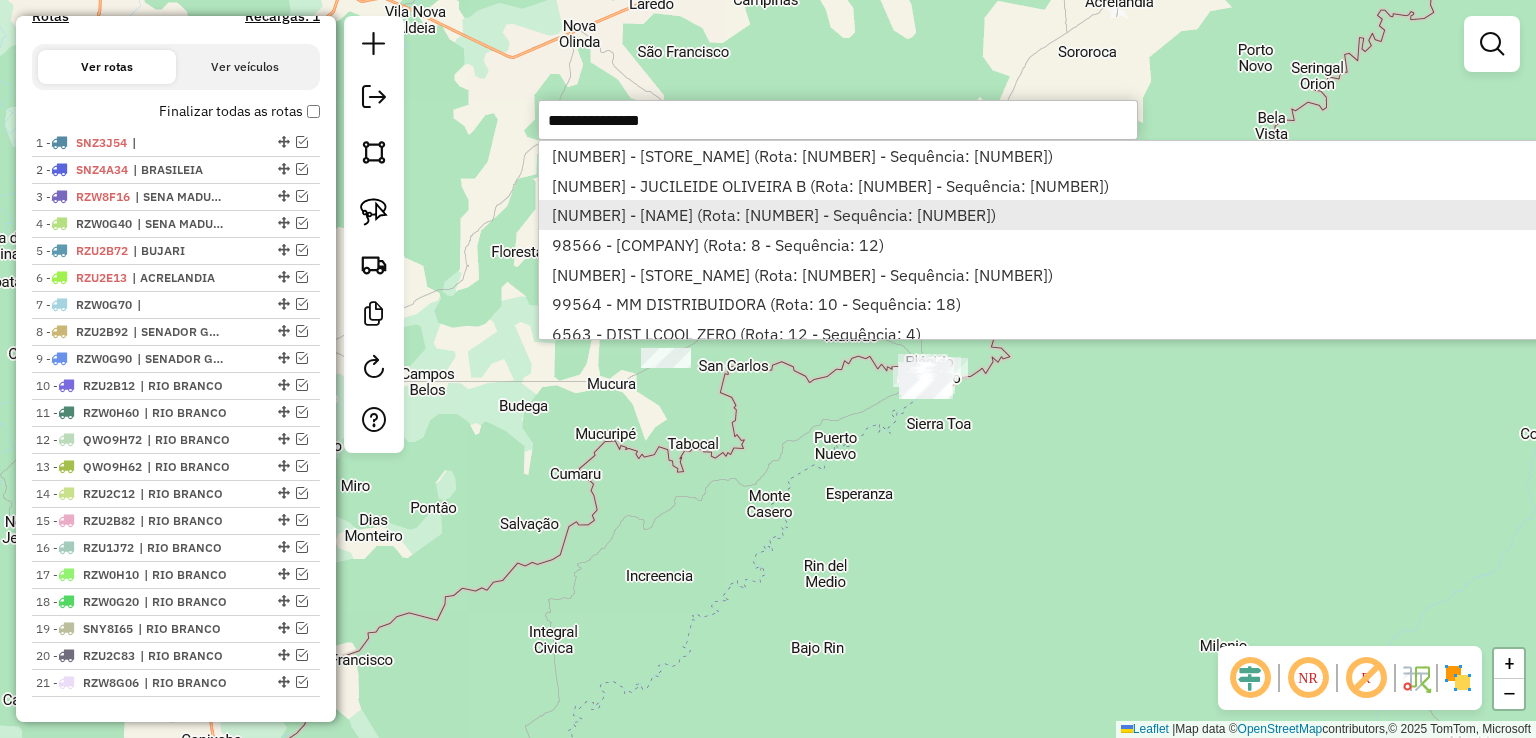 select on "*********" 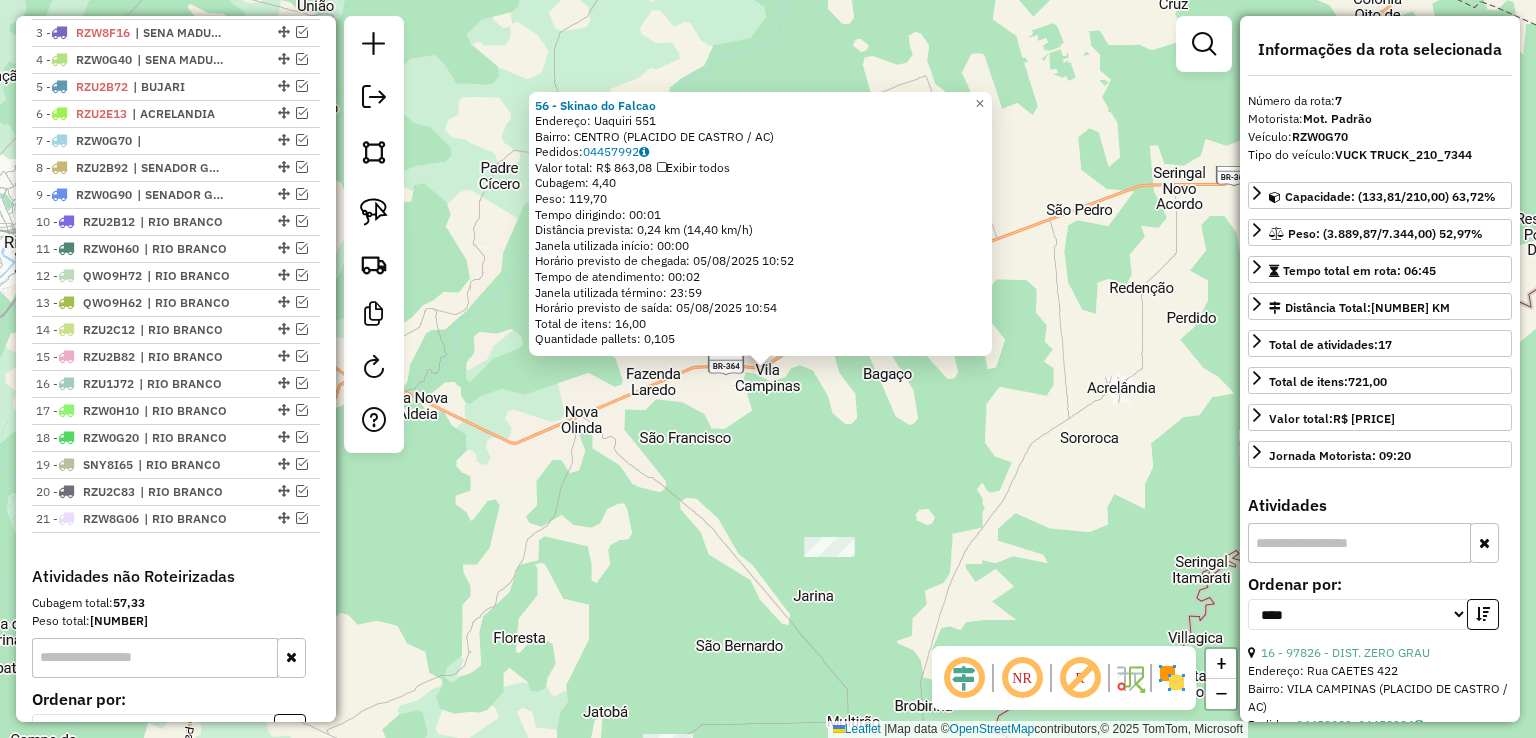 scroll, scrollTop: 909, scrollLeft: 0, axis: vertical 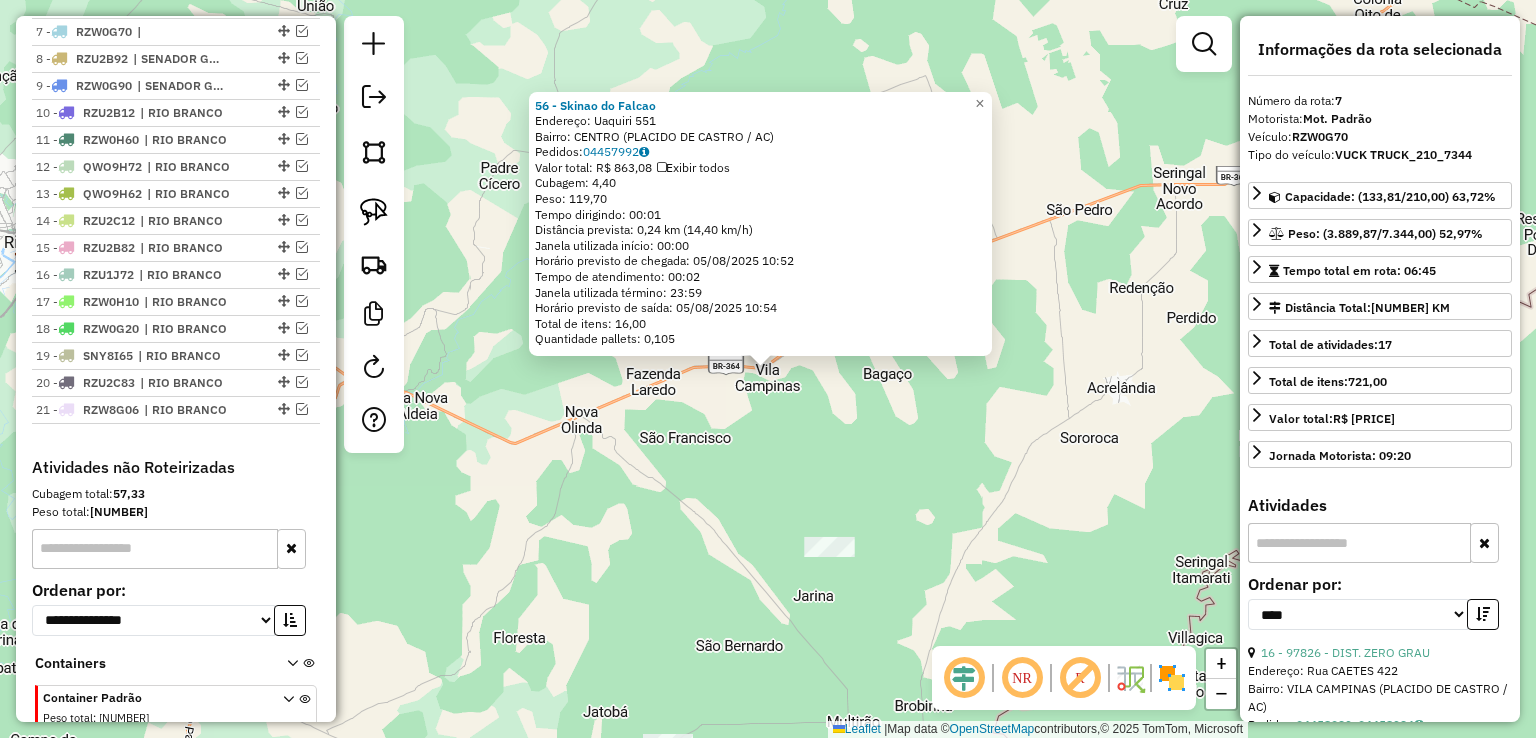 click on "56 - Skinao do Falcao  Endereço:  Uaquiri 551   Bairro: CENTRO (PLACIDO DE CASTRO / AC)   Pedidos:  04457992   Valor total: R$ 863,08   Exibir todos   Cubagem: 4,40  Peso: 119,70  Tempo dirigindo: 00:01   Distância prevista: 0,24 km (14,40 km/h)   Janela utilizada início: 00:00   Horário previsto de chegada: 05/08/2025 10:52   Tempo de atendimento: 00:02   Janela utilizada término: 23:59   Horário previsto de saída: 05/08/2025 10:54   Total de itens: 16,00   Quantidade pallets: 0,105  × Janela de atendimento Grade de atendimento Capacidade Transportadoras Veículos Cliente Pedidos  Rotas Selecione os dias de semana para filtrar as janelas de atendimento  Seg   Ter   Qua   Qui   Sex   Sáb   Dom  Informe o período da janela de atendimento: De: Até:  Filtrar exatamente a janela do cliente  Considerar janela de atendimento padrão  Selecione os dias de semana para filtrar as grades de atendimento  Seg   Ter   Qua   Qui   Sex   Sáb   Dom   Considerar clientes sem dia de atendimento cadastrado  De:  De:" 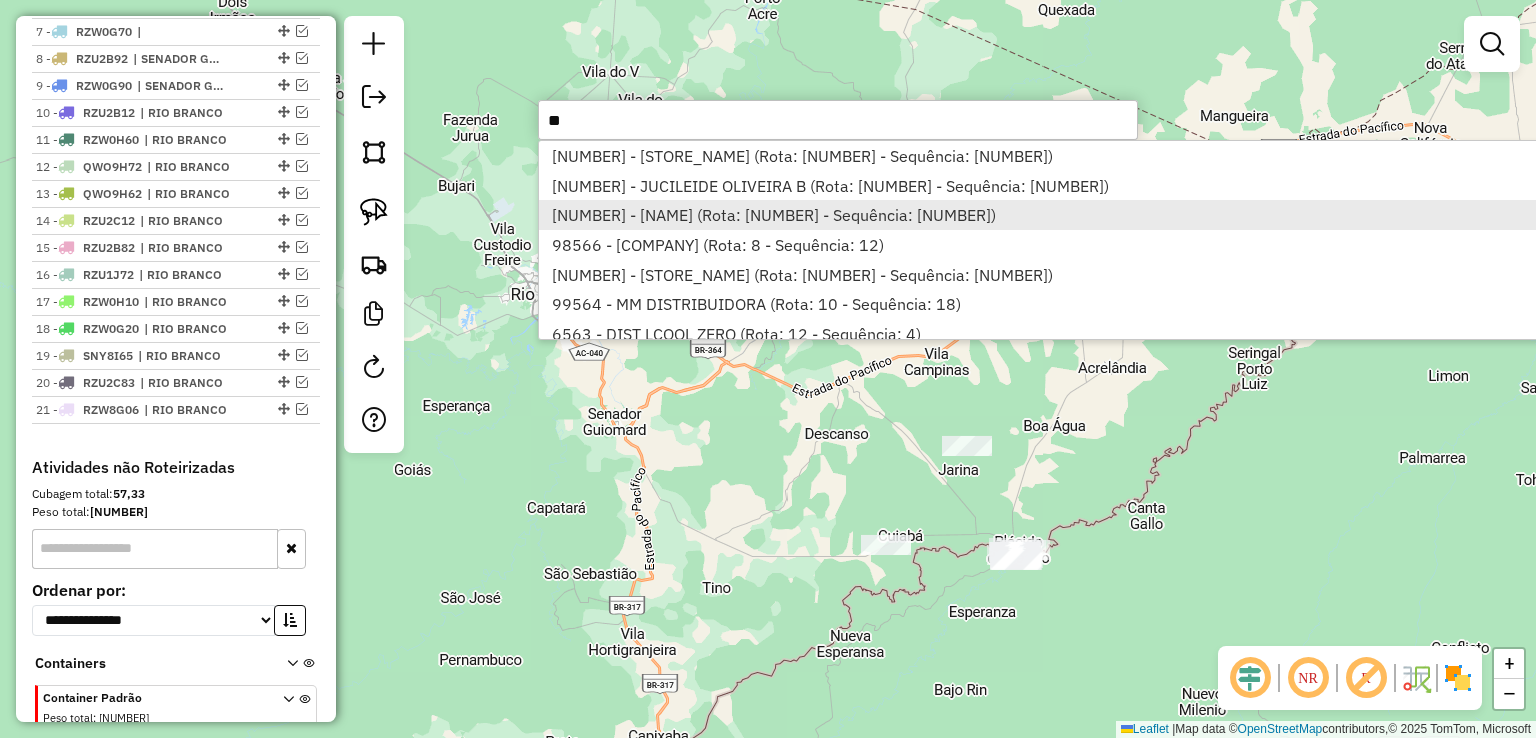type on "**" 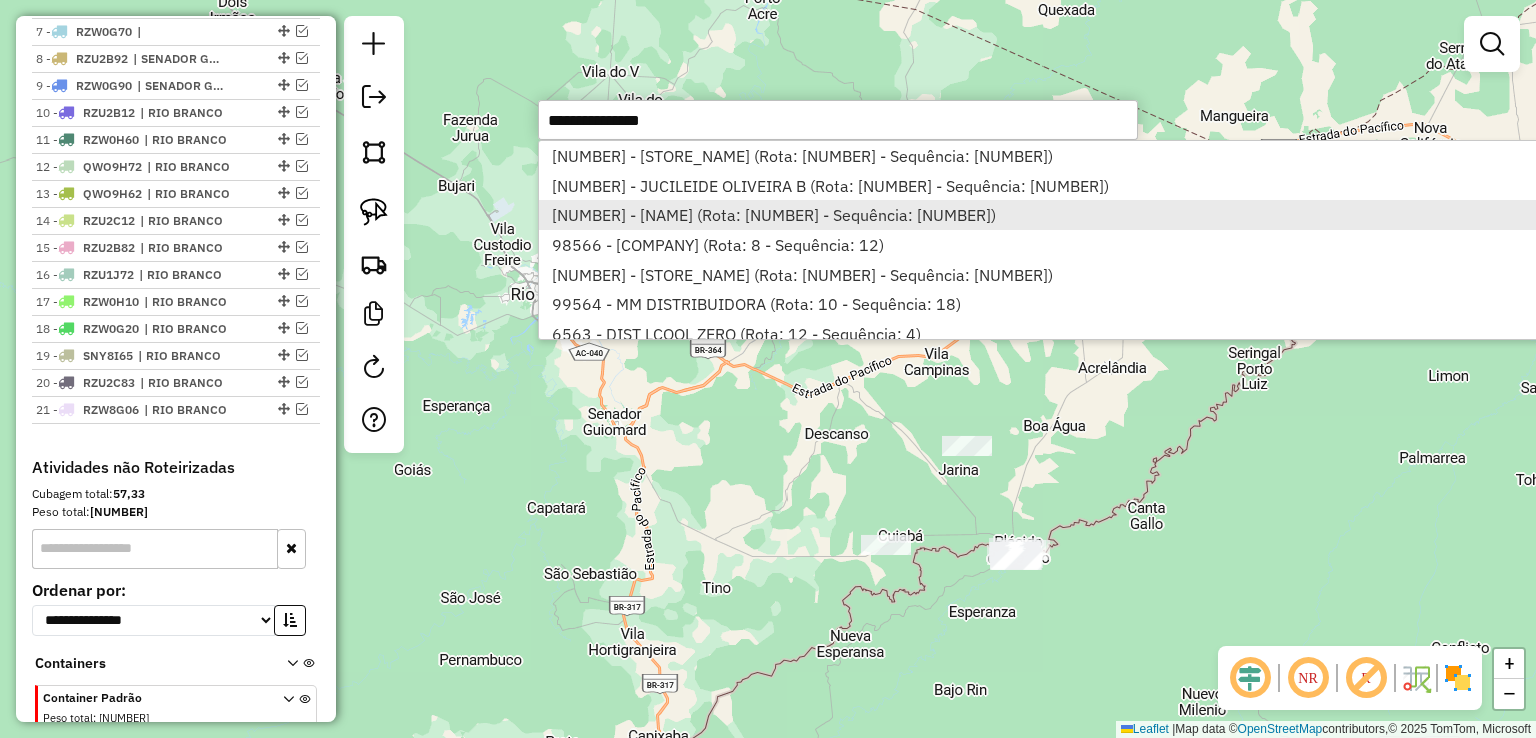select on "*********" 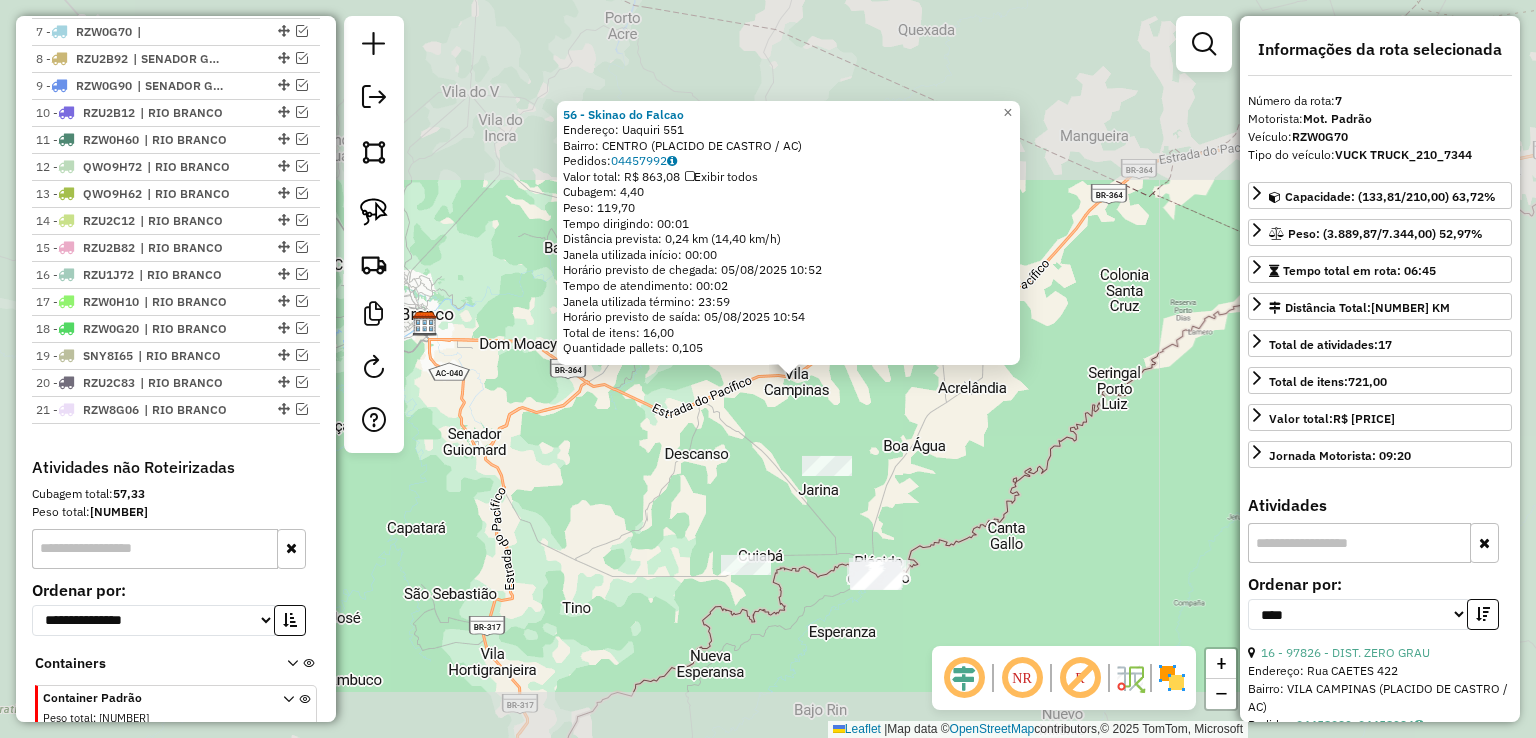 click on "56 - Skinao do Falcao  Endereço:  Uaquiri 551   Bairro: CENTRO (PLACIDO DE CASTRO / AC)   Pedidos:  04457992   Valor total: R$ 863,08   Exibir todos   Cubagem: 4,40  Peso: 119,70  Tempo dirigindo: 00:01   Distância prevista: 0,24 km (14,40 km/h)   Janela utilizada início: 00:00   Horário previsto de chegada: 05/08/2025 10:52   Tempo de atendimento: 00:02   Janela utilizada término: 23:59   Horário previsto de saída: 05/08/2025 10:54   Total de itens: 16,00   Quantidade pallets: 0,105  × Janela de atendimento Grade de atendimento Capacidade Transportadoras Veículos Cliente Pedidos  Rotas Selecione os dias de semana para filtrar as janelas de atendimento  Seg   Ter   Qua   Qui   Sex   Sáb   Dom  Informe o período da janela de atendimento: De: Até:  Filtrar exatamente a janela do cliente  Considerar janela de atendimento padrão  Selecione os dias de semana para filtrar as grades de atendimento  Seg   Ter   Qua   Qui   Sex   Sáb   Dom   Considerar clientes sem dia de atendimento cadastrado  De:  De:" 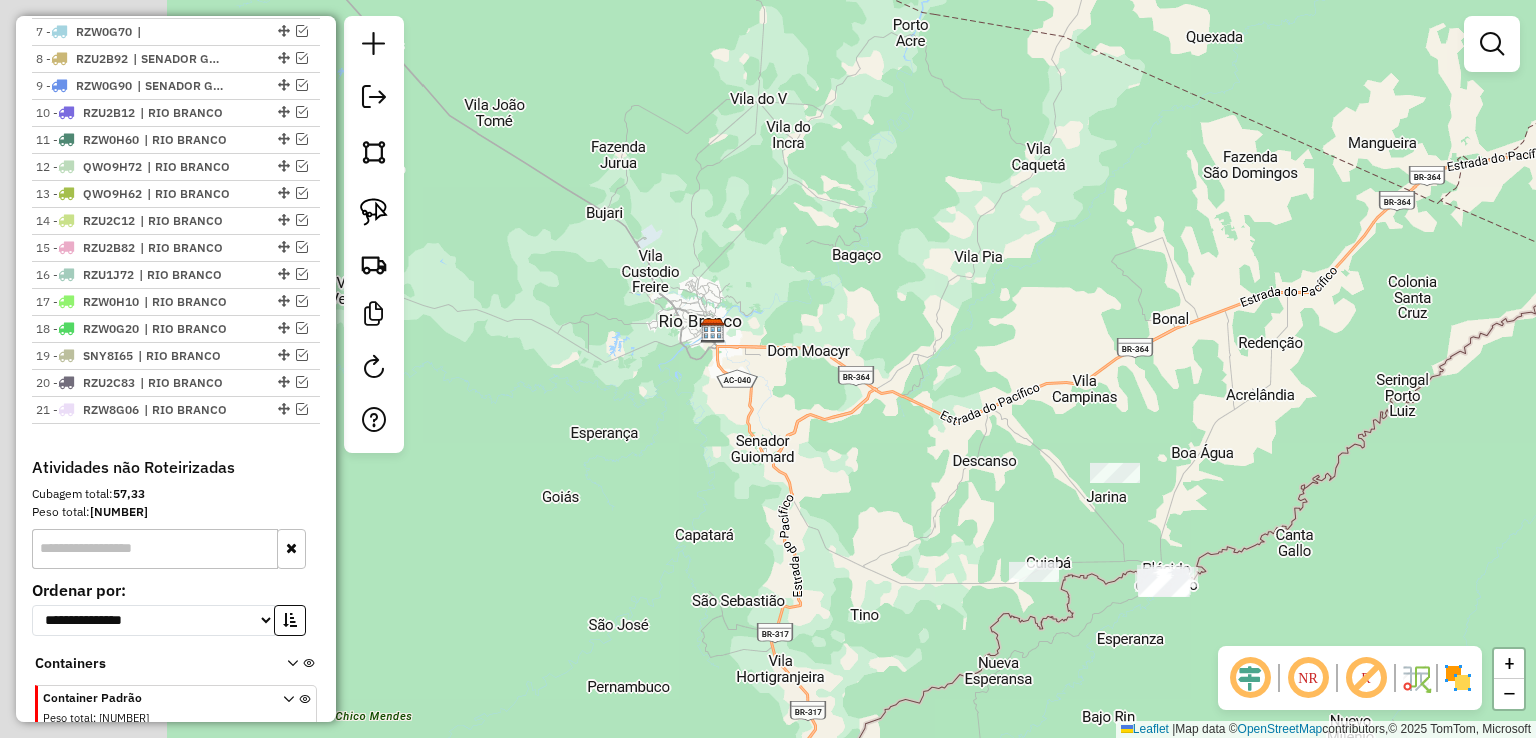 drag, startPoint x: 682, startPoint y: 306, endPoint x: 970, endPoint y: 313, distance: 288.08505 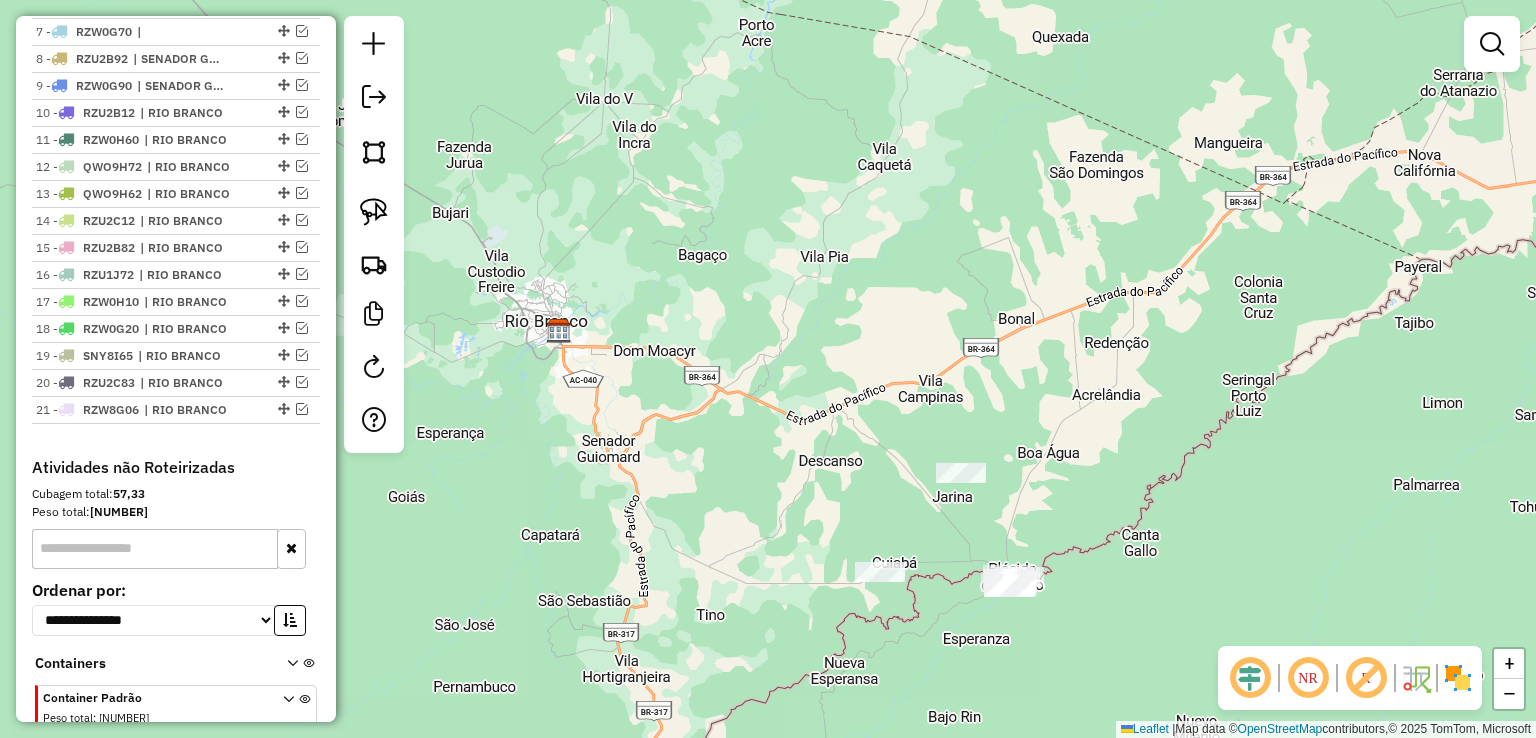 drag, startPoint x: 1129, startPoint y: 257, endPoint x: 957, endPoint y: 255, distance: 172.01163 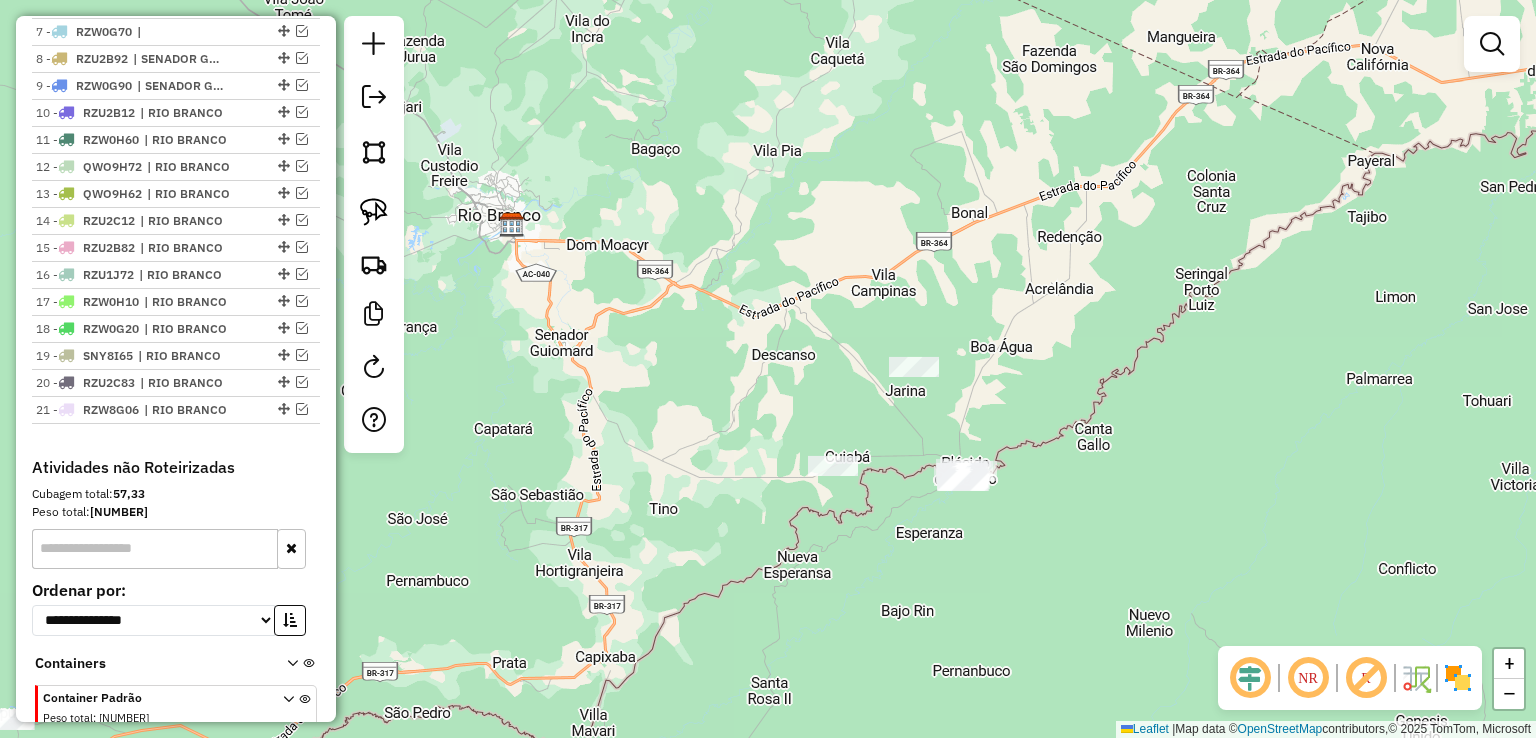 drag, startPoint x: 999, startPoint y: 447, endPoint x: 988, endPoint y: 317, distance: 130.46455 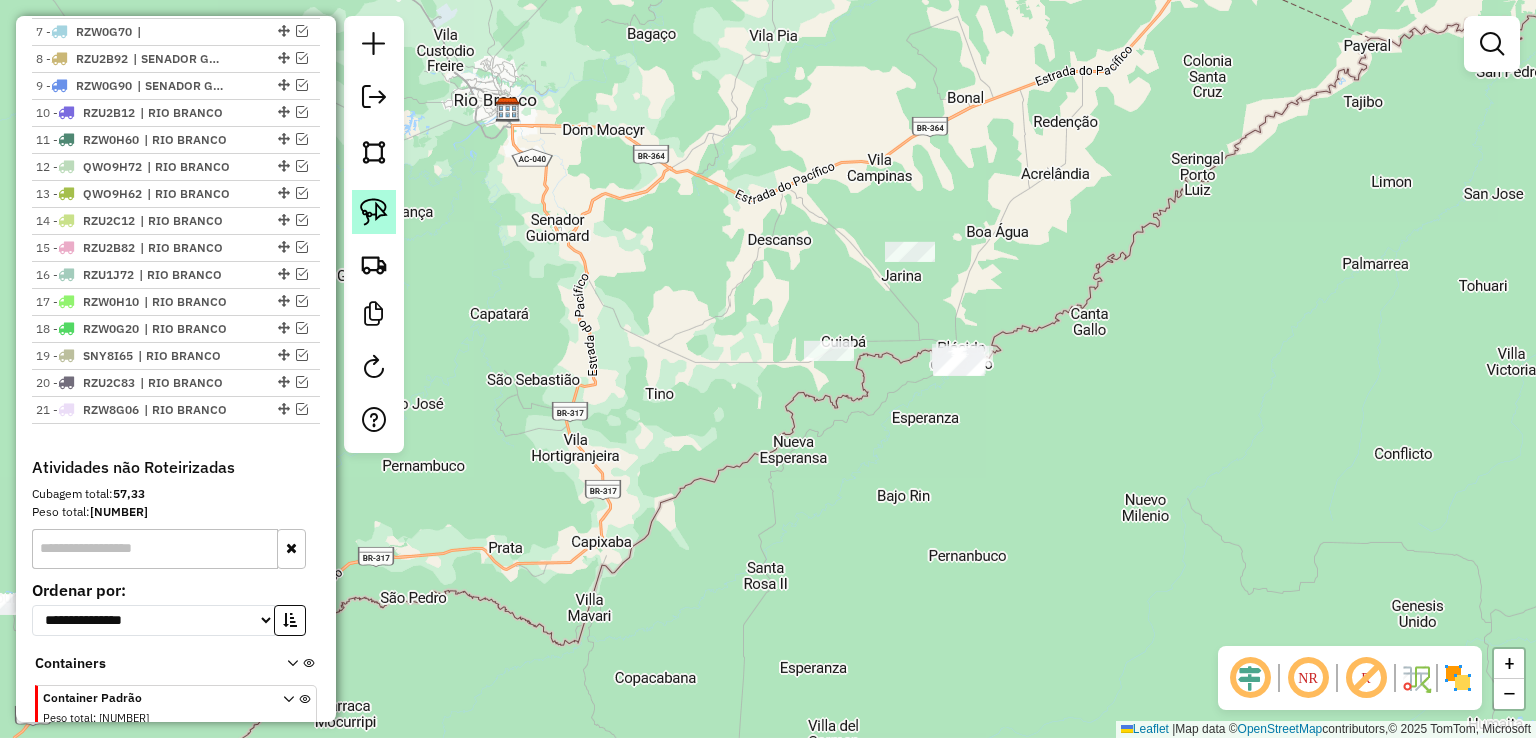 click 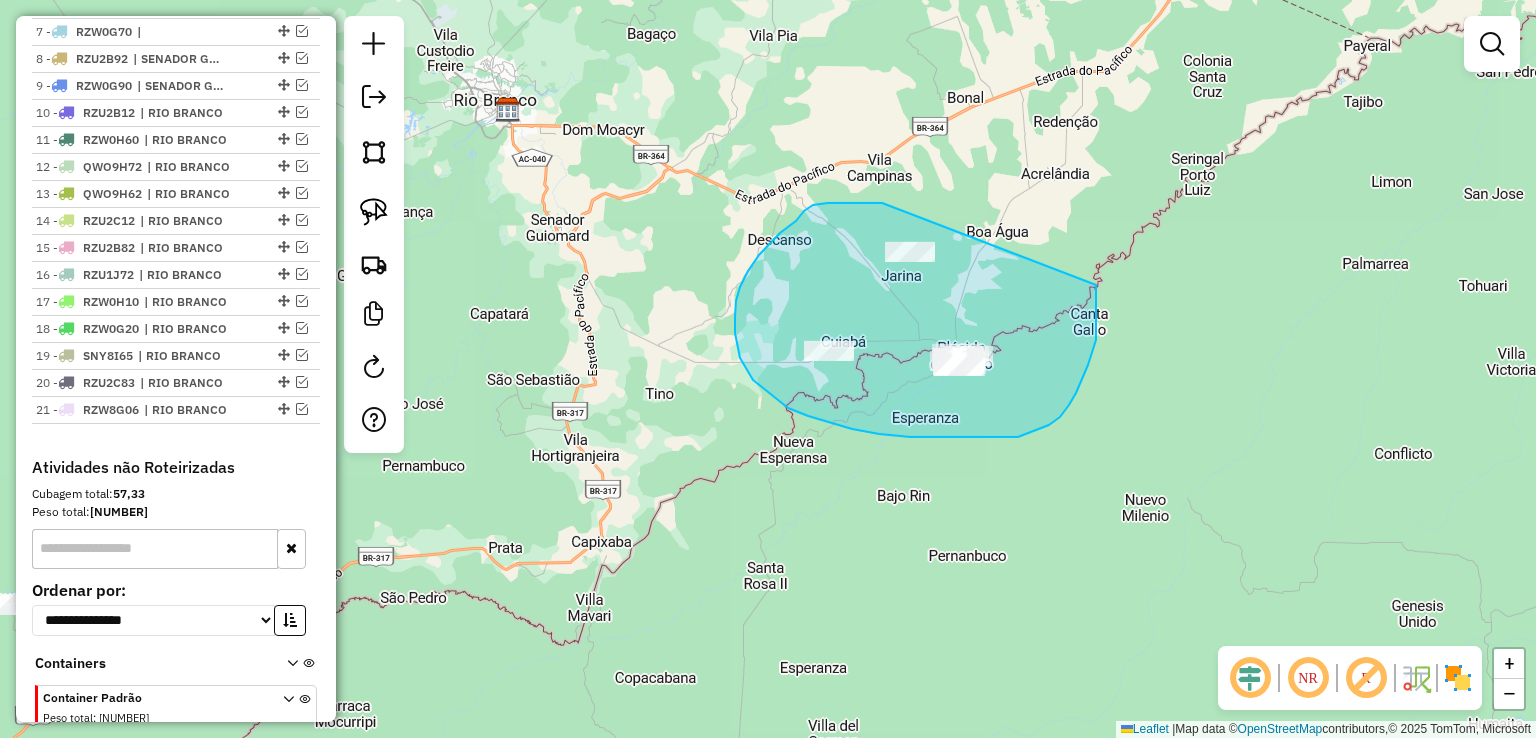 drag, startPoint x: 771, startPoint y: 243, endPoint x: 1096, endPoint y: 285, distance: 327.7026 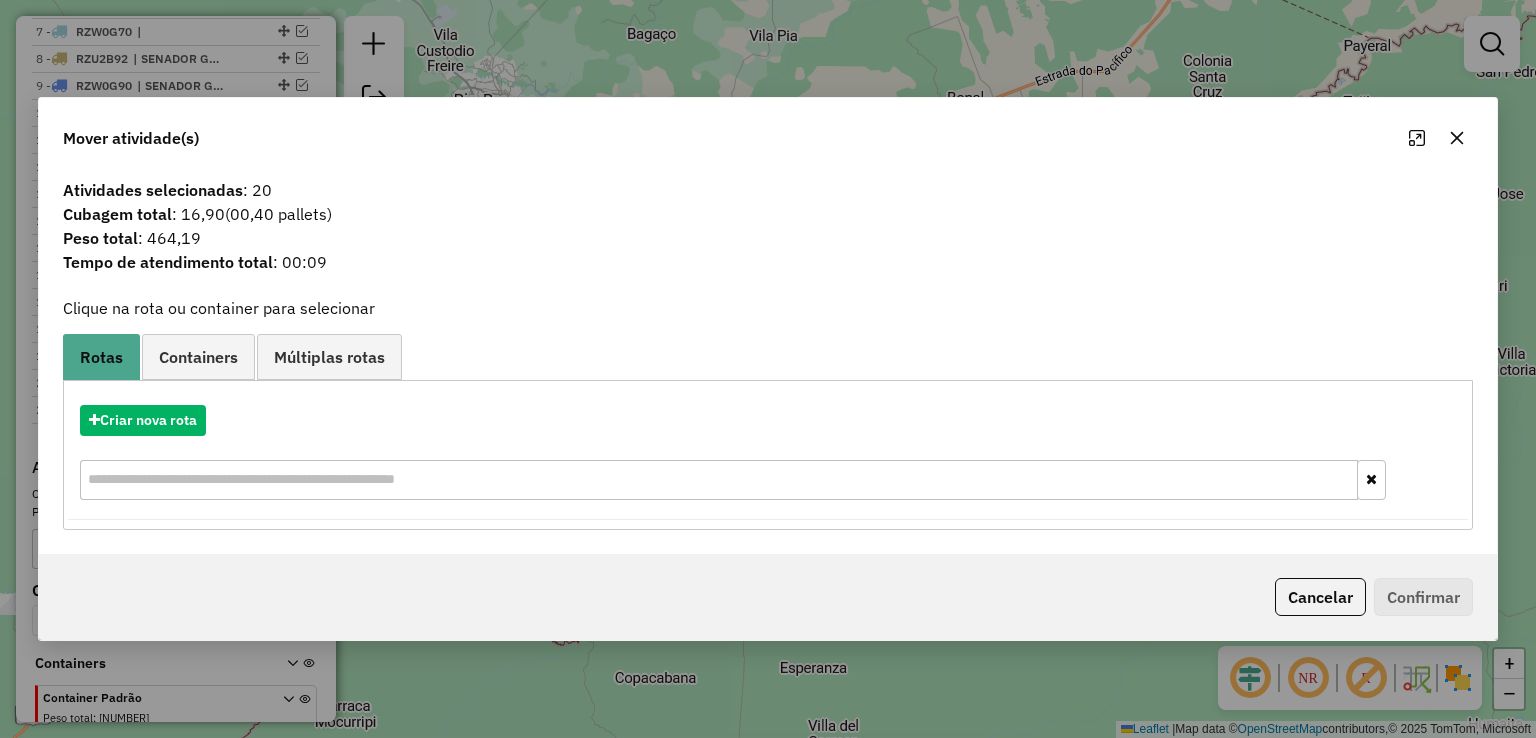 click 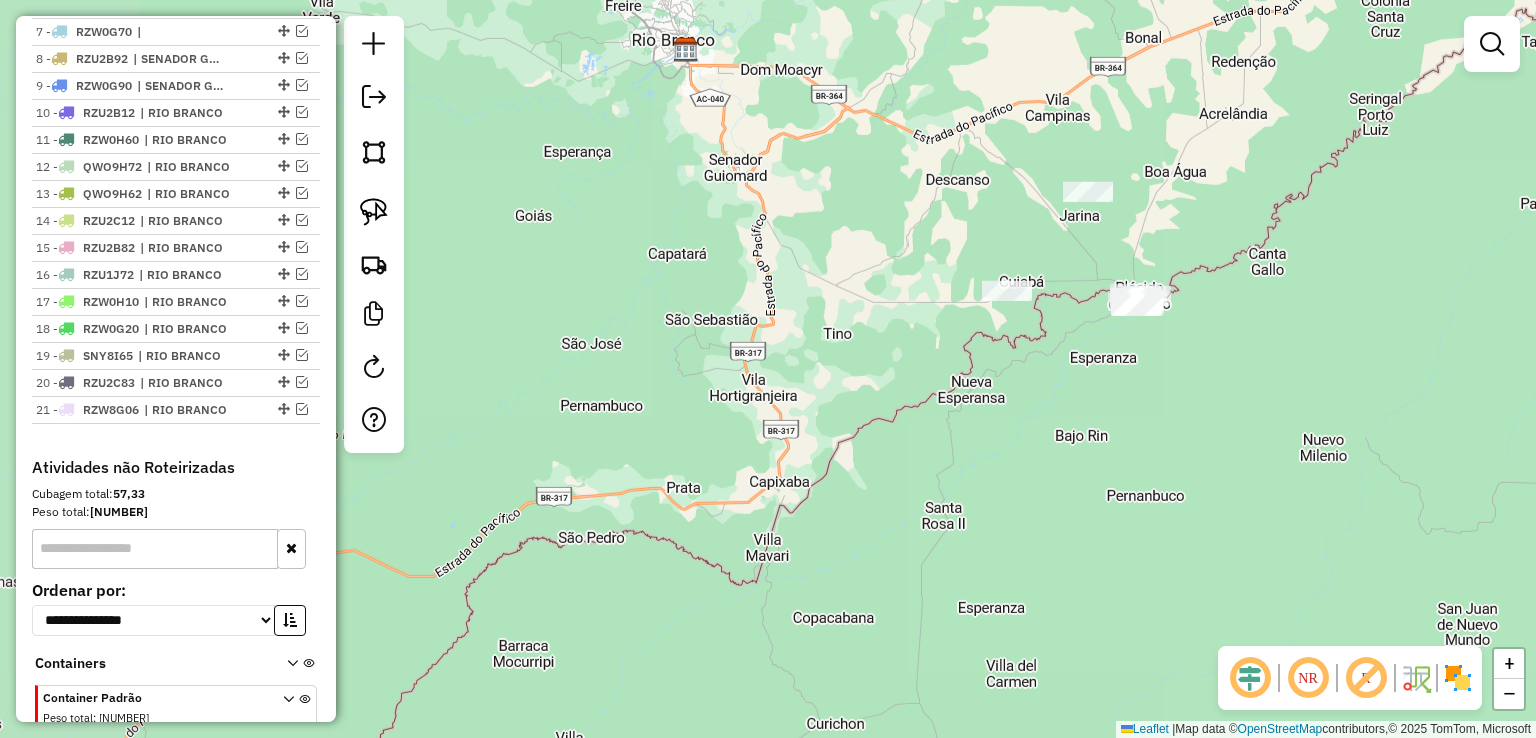 drag, startPoint x: 710, startPoint y: 314, endPoint x: 859, endPoint y: 340, distance: 151.25145 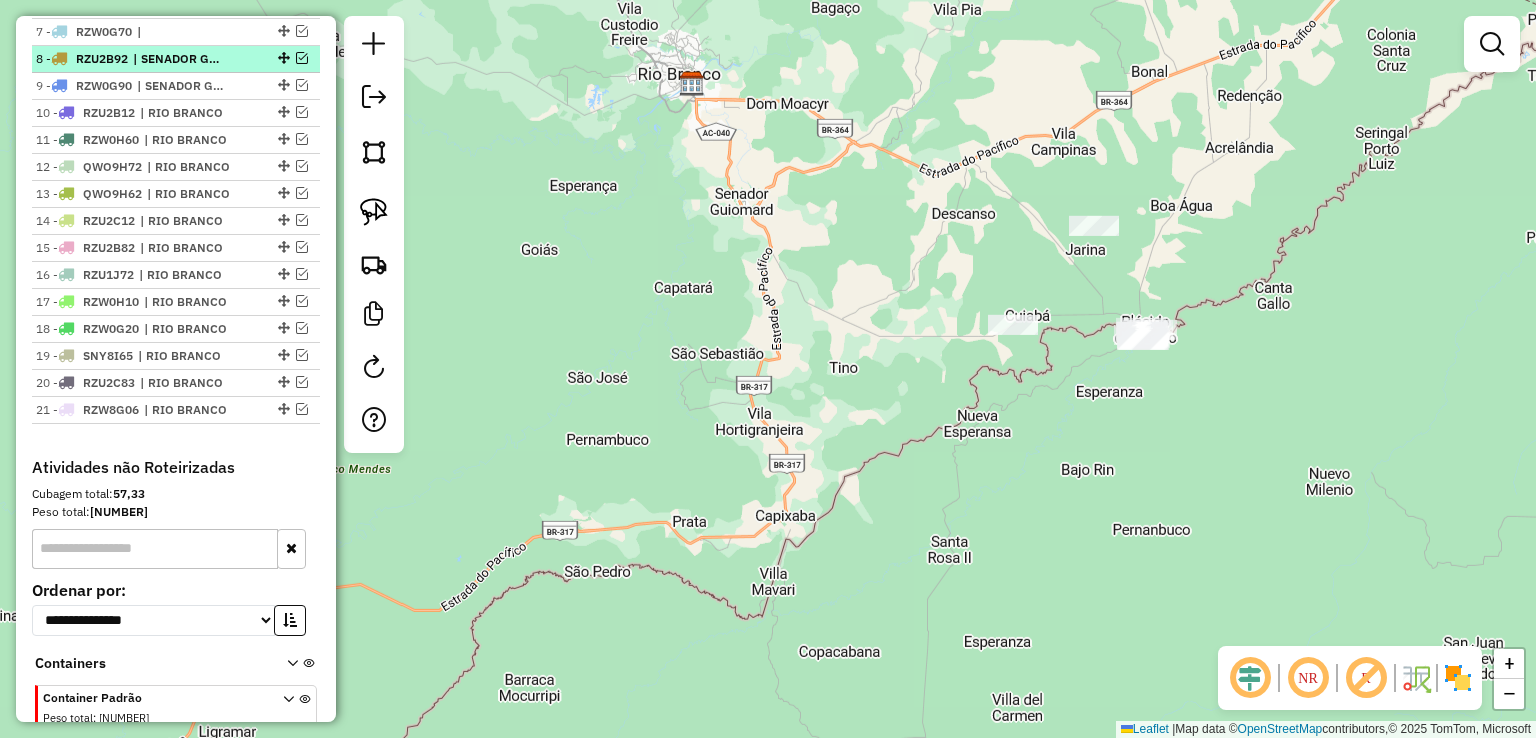 click at bounding box center (302, 58) 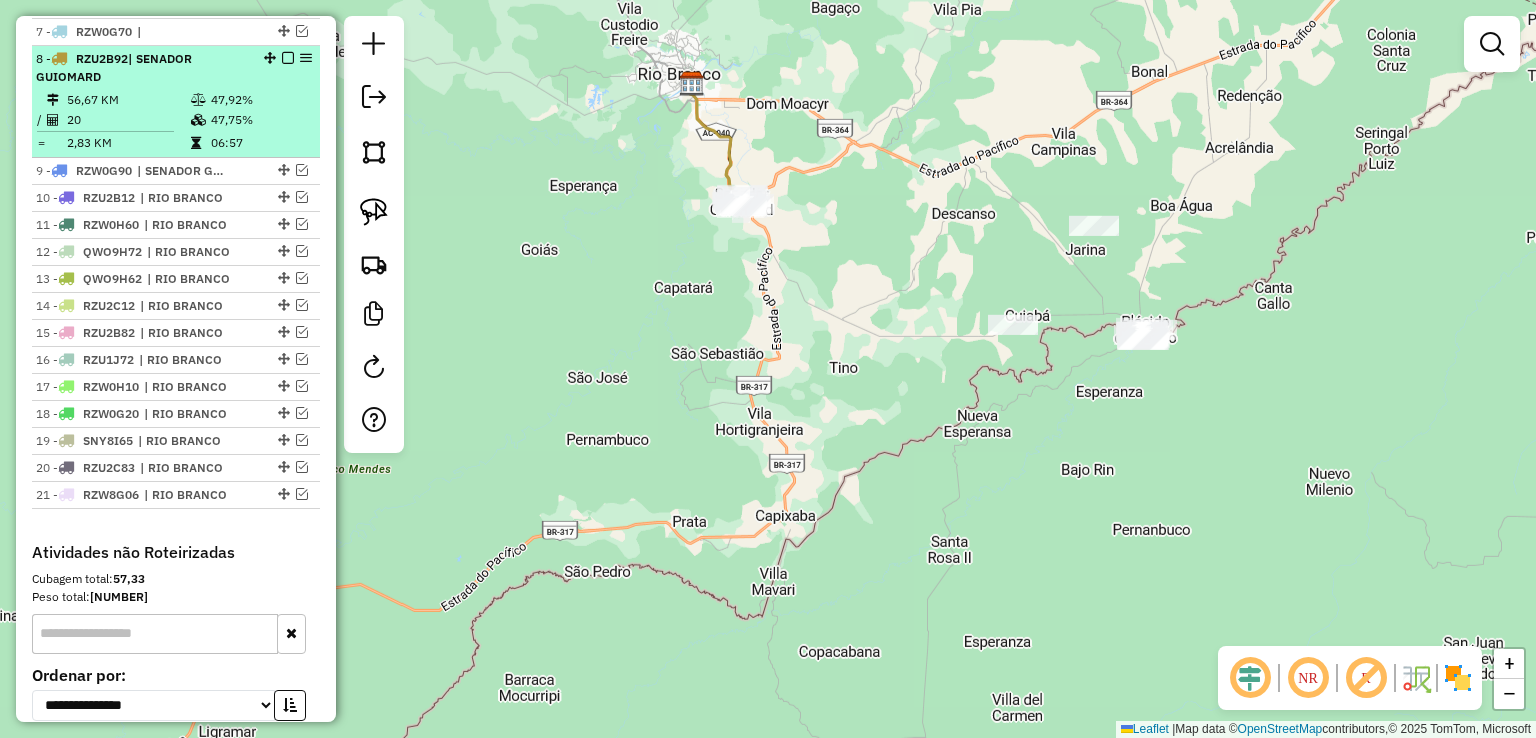click at bounding box center [288, 58] 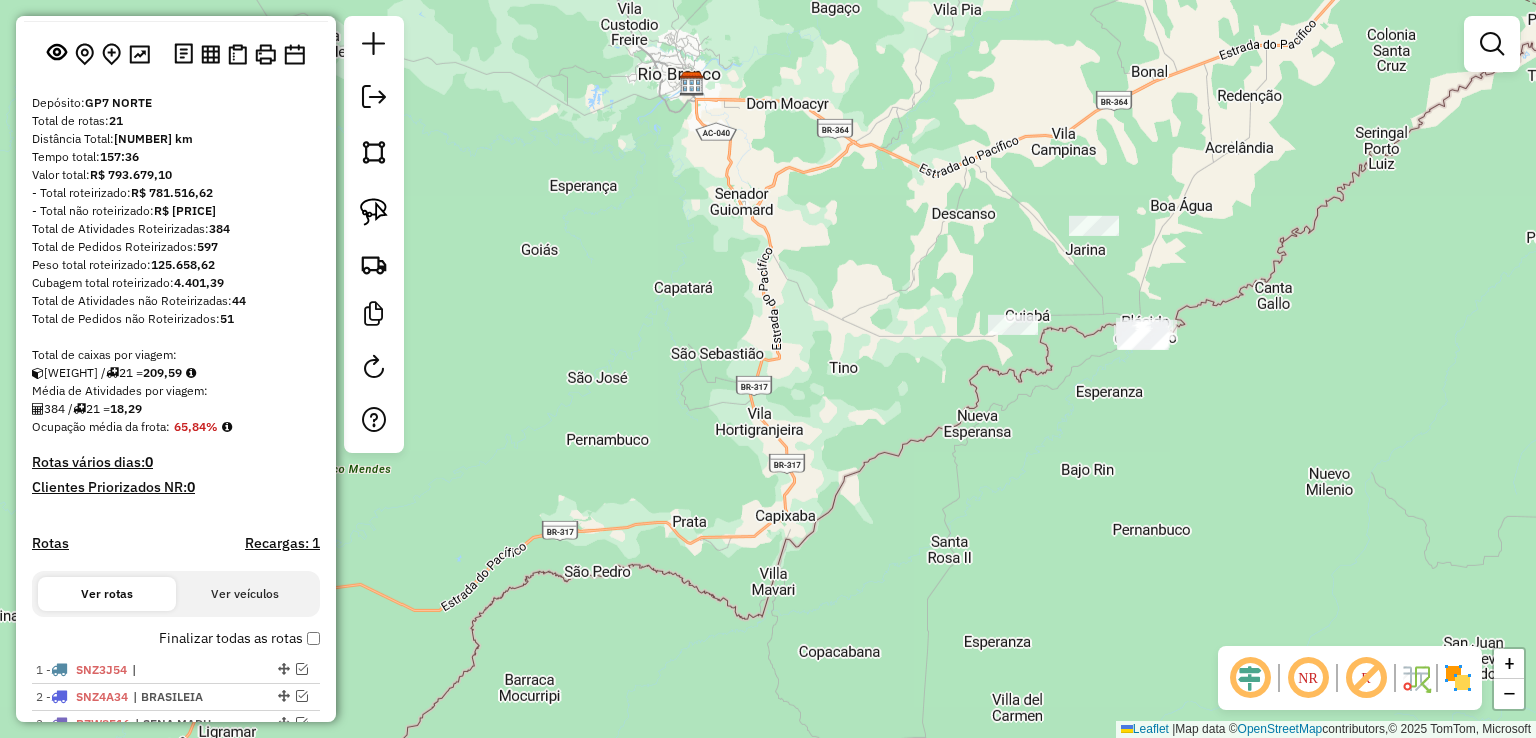 scroll, scrollTop: 209, scrollLeft: 0, axis: vertical 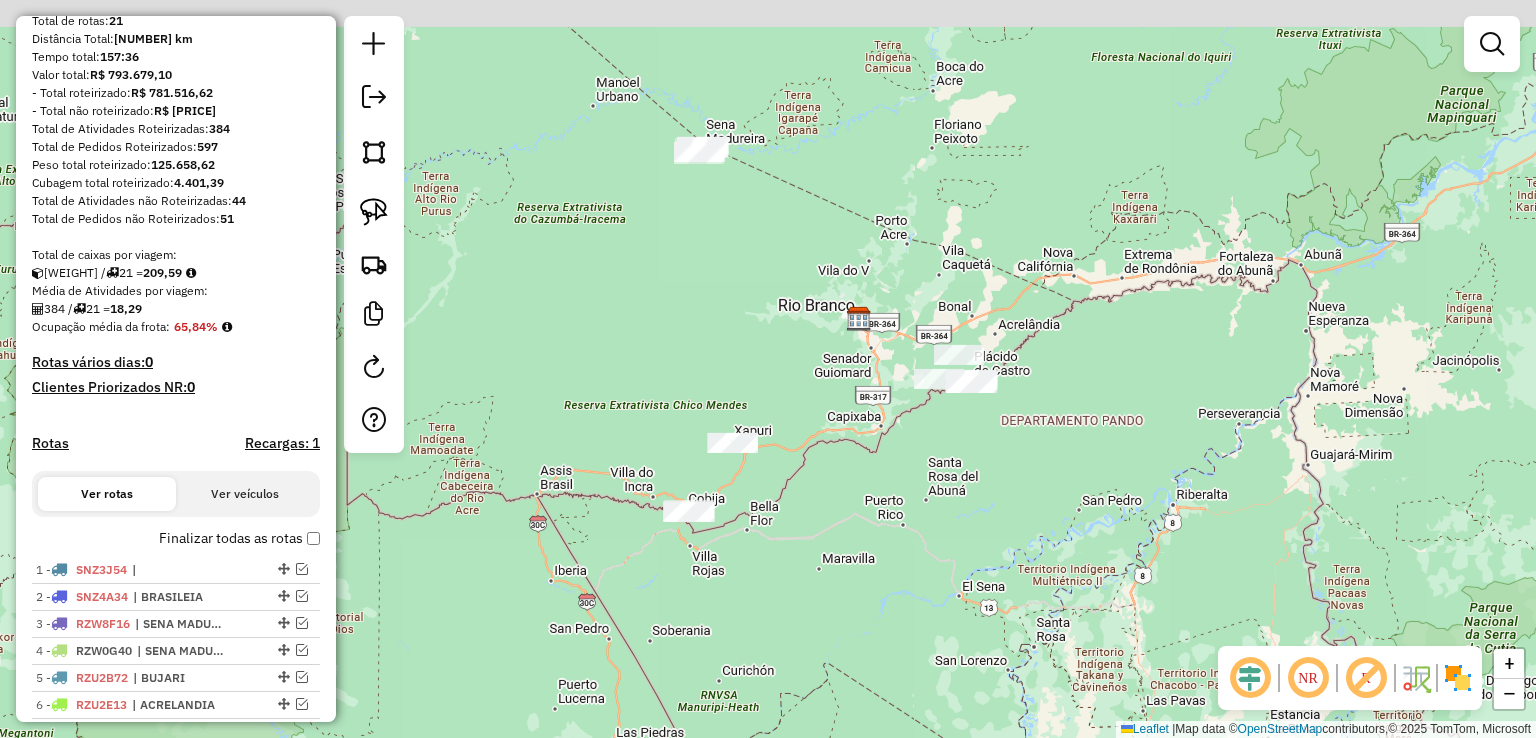 drag, startPoint x: 918, startPoint y: 138, endPoint x: 953, endPoint y: 351, distance: 215.85643 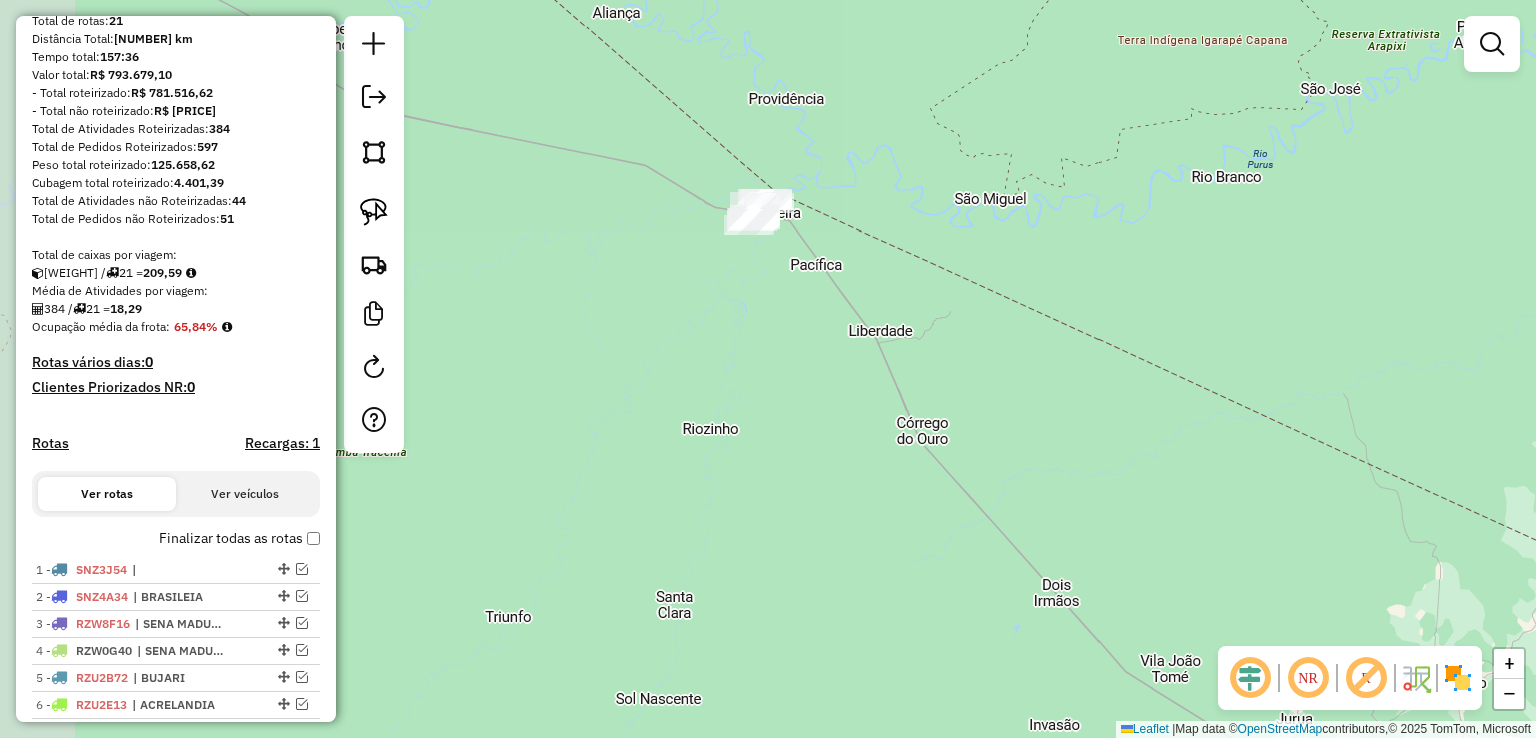 drag, startPoint x: 787, startPoint y: 247, endPoint x: 998, endPoint y: 189, distance: 218.82642 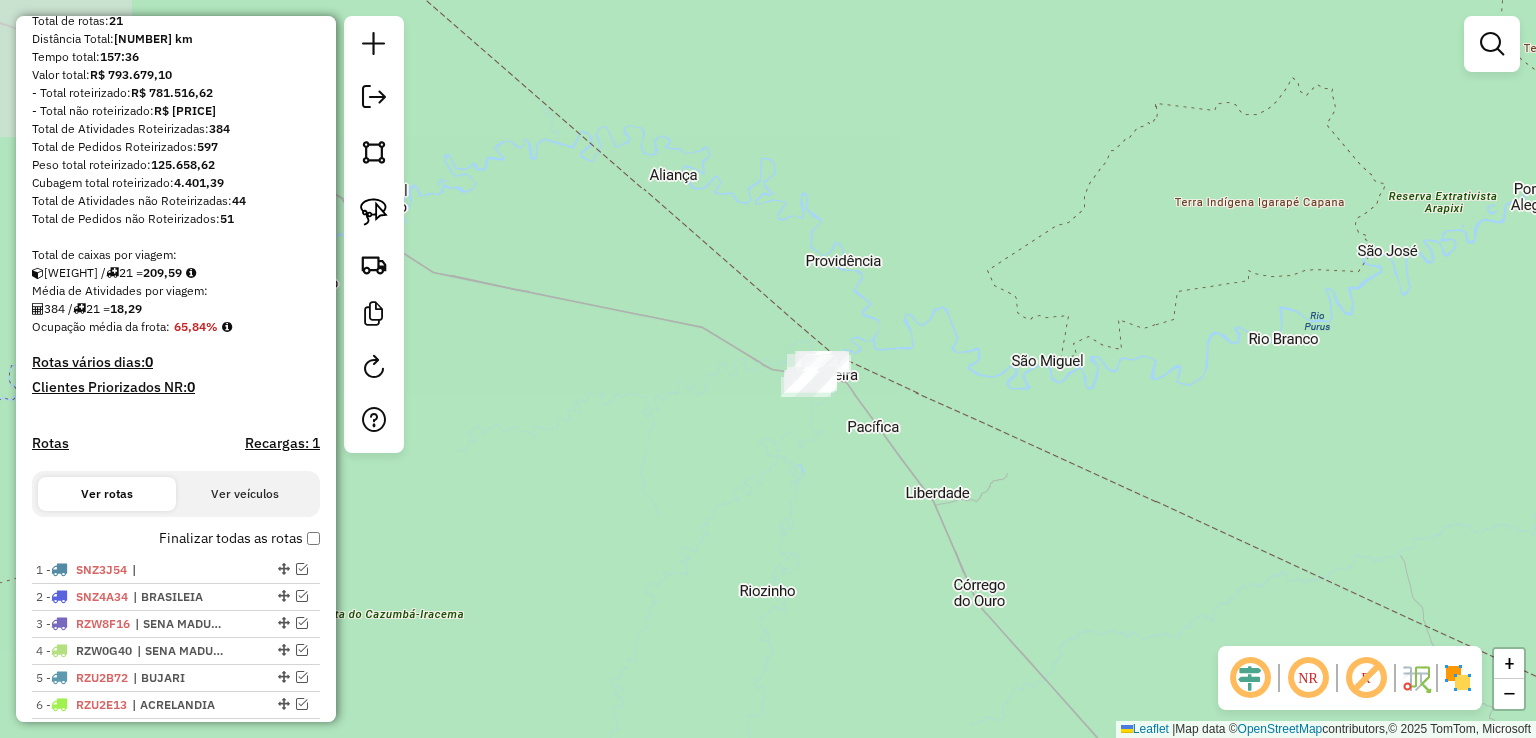 drag, startPoint x: 822, startPoint y: 129, endPoint x: 874, endPoint y: 255, distance: 136.30847 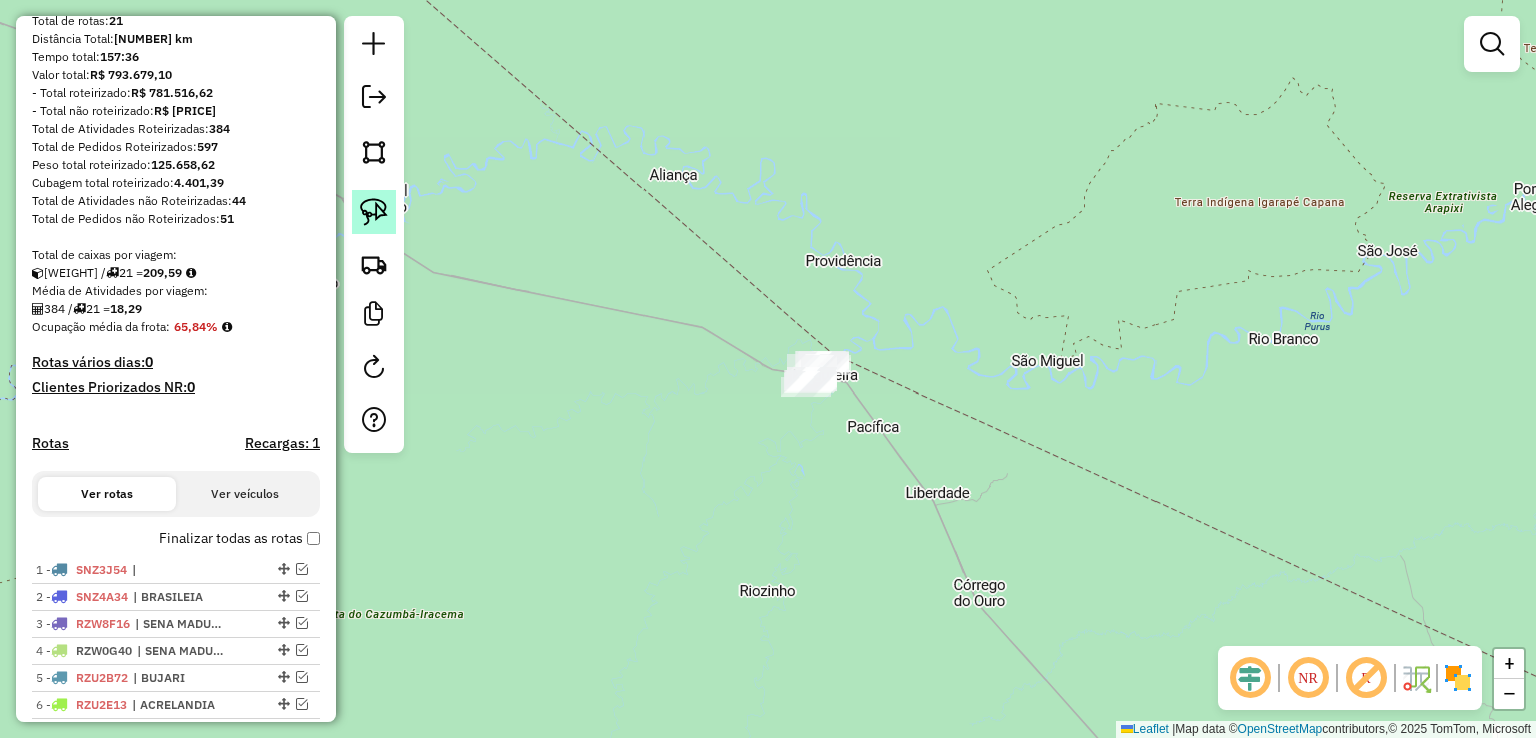 click 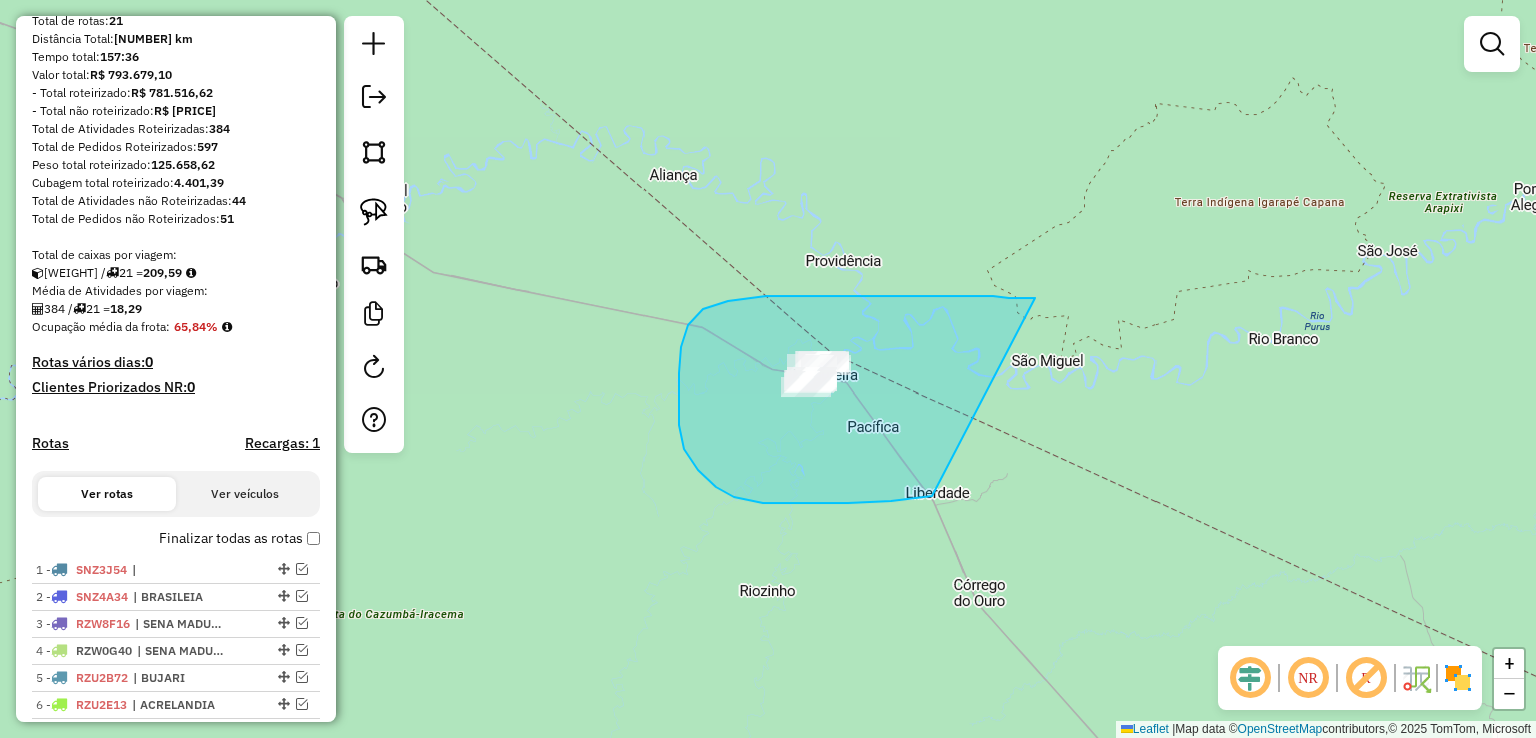 drag, startPoint x: 854, startPoint y: 296, endPoint x: 1000, endPoint y: 477, distance: 232.54462 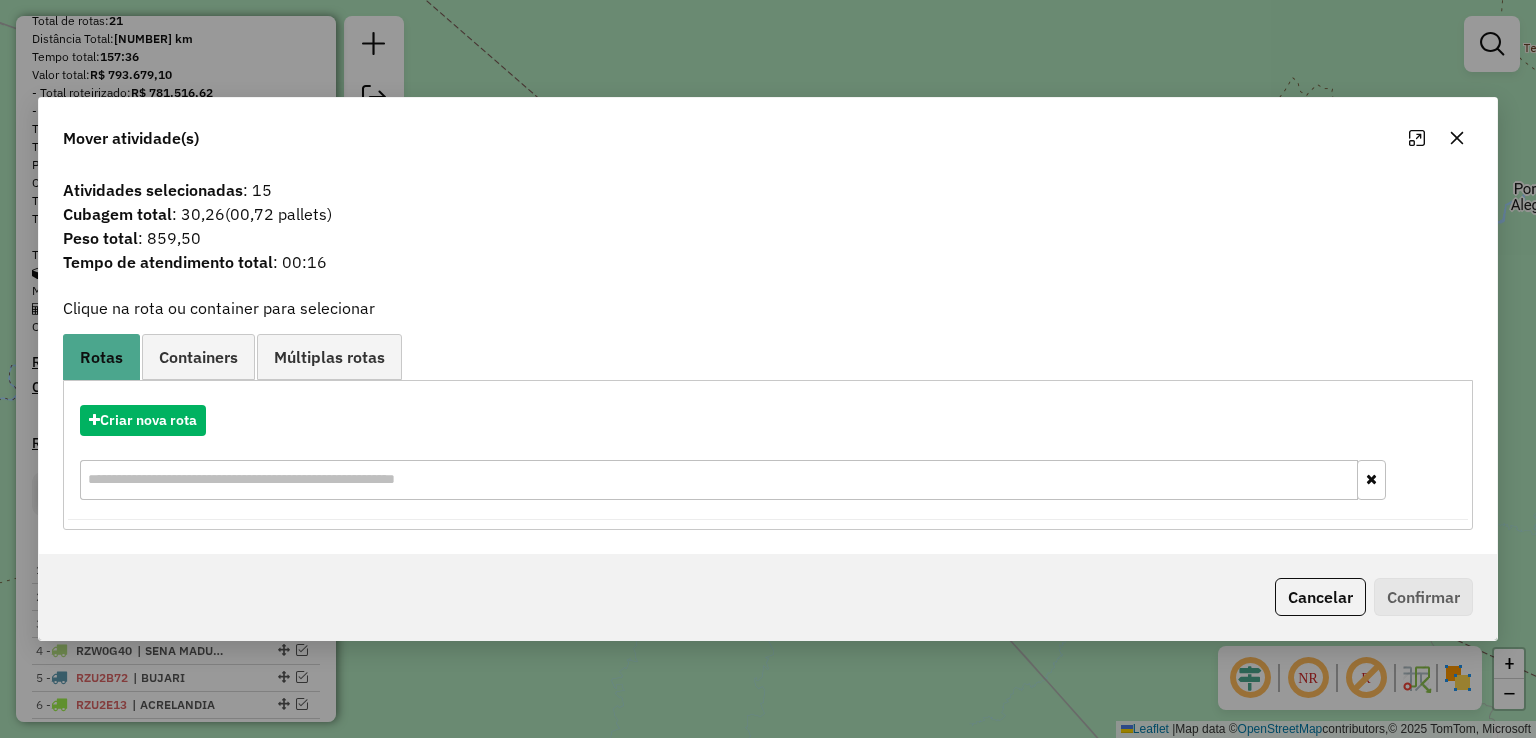 drag, startPoint x: 146, startPoint y: 240, endPoint x: 272, endPoint y: 241, distance: 126.00397 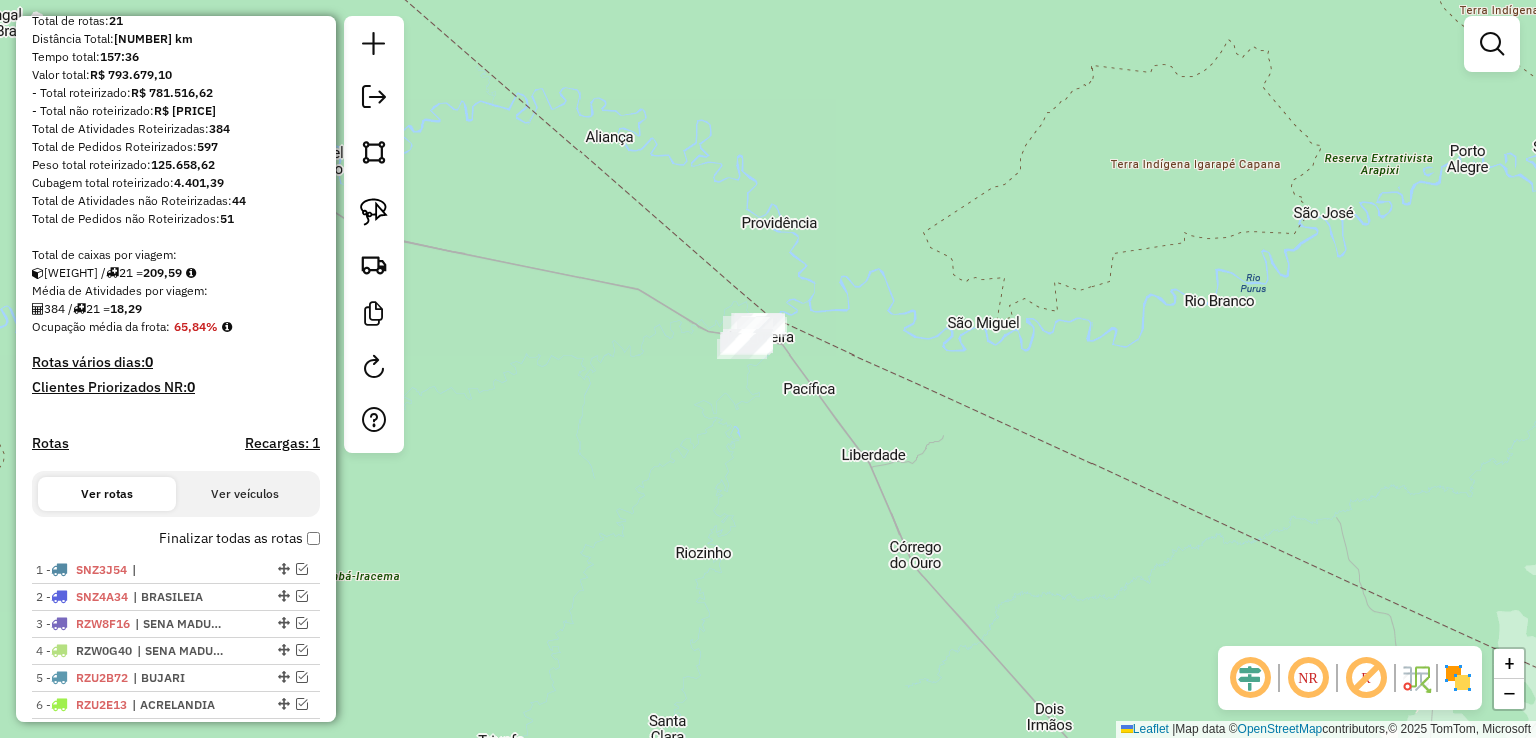 drag, startPoint x: 1256, startPoint y: 407, endPoint x: 821, endPoint y: 21, distance: 581.5677 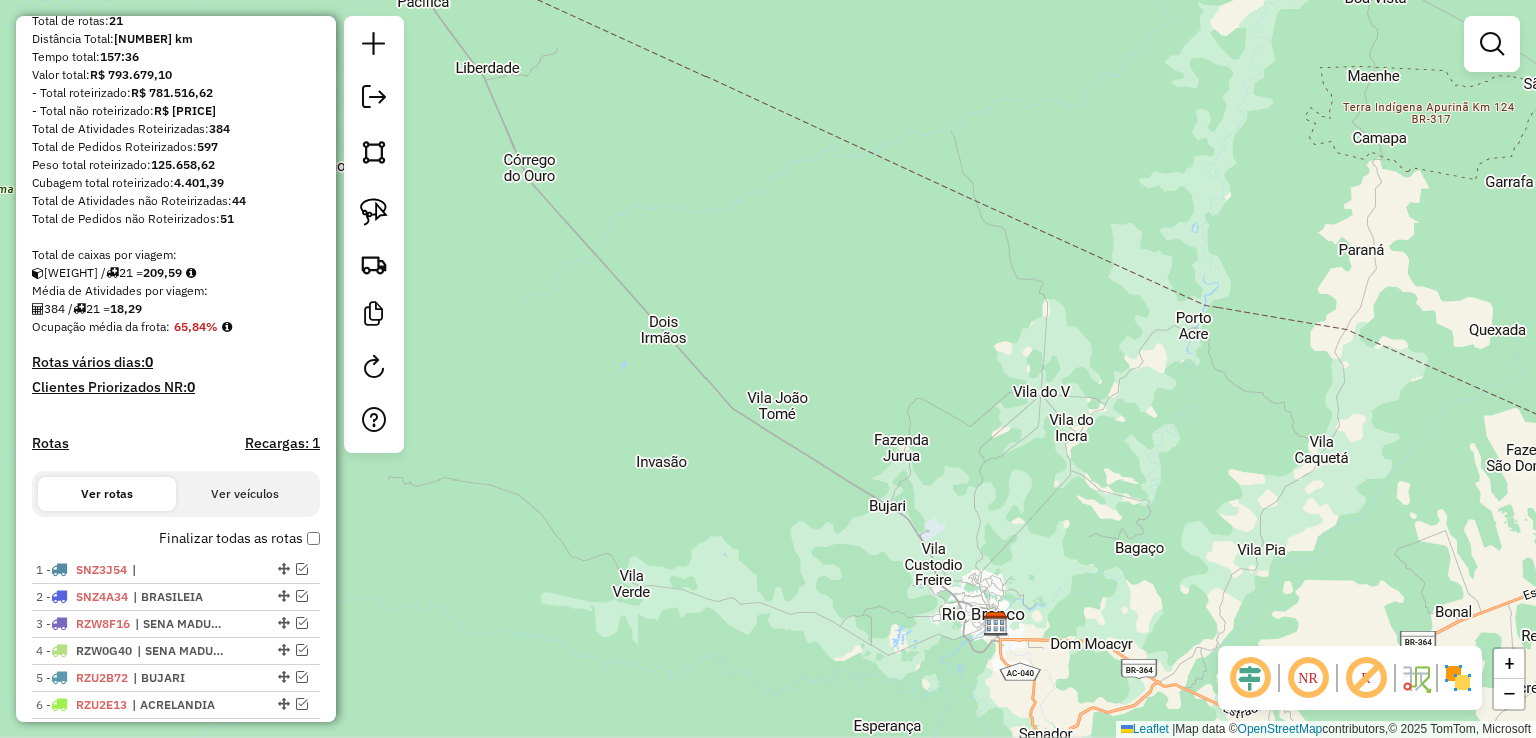 drag, startPoint x: 988, startPoint y: 380, endPoint x: 794, endPoint y: 28, distance: 401.92038 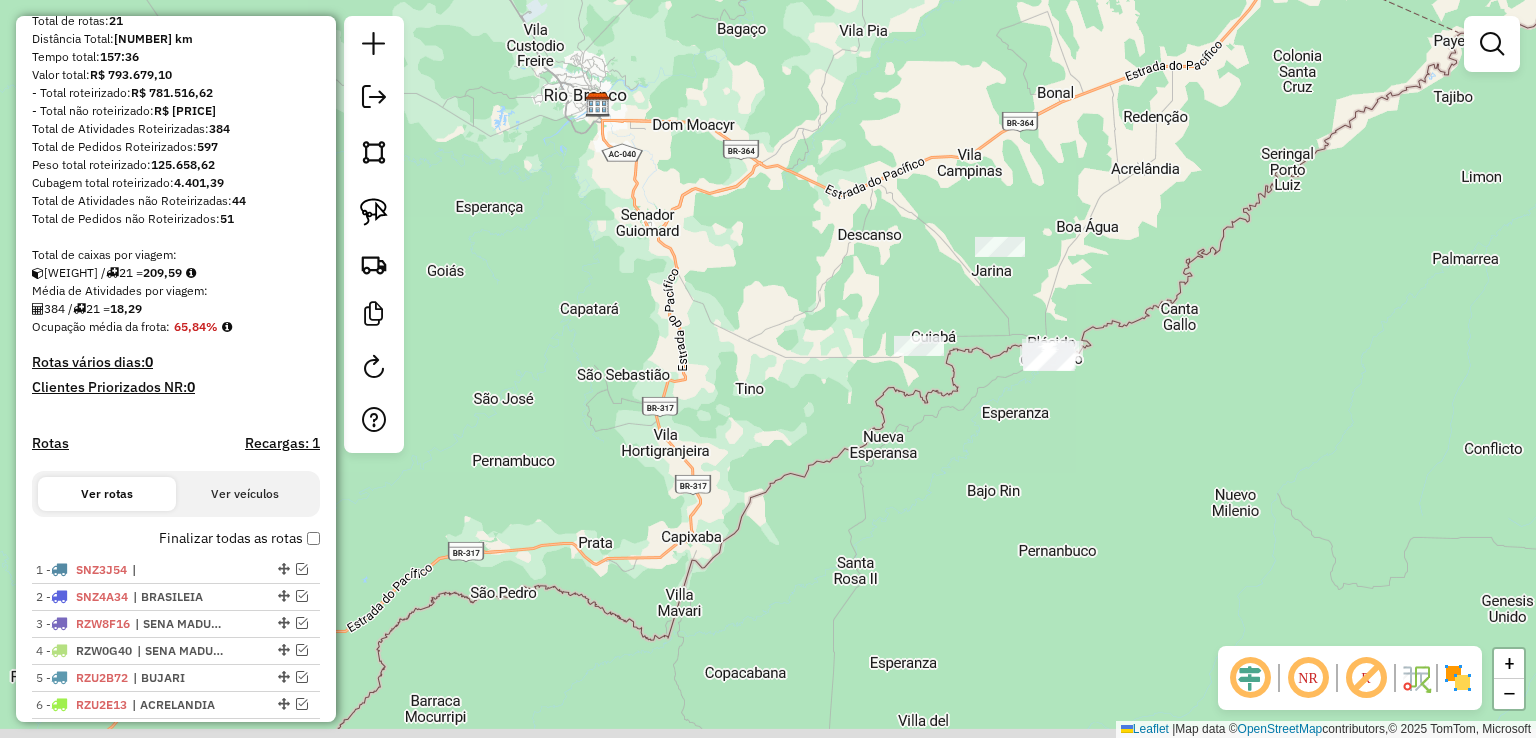 drag, startPoint x: 1114, startPoint y: 340, endPoint x: 832, endPoint y: 149, distance: 340.59506 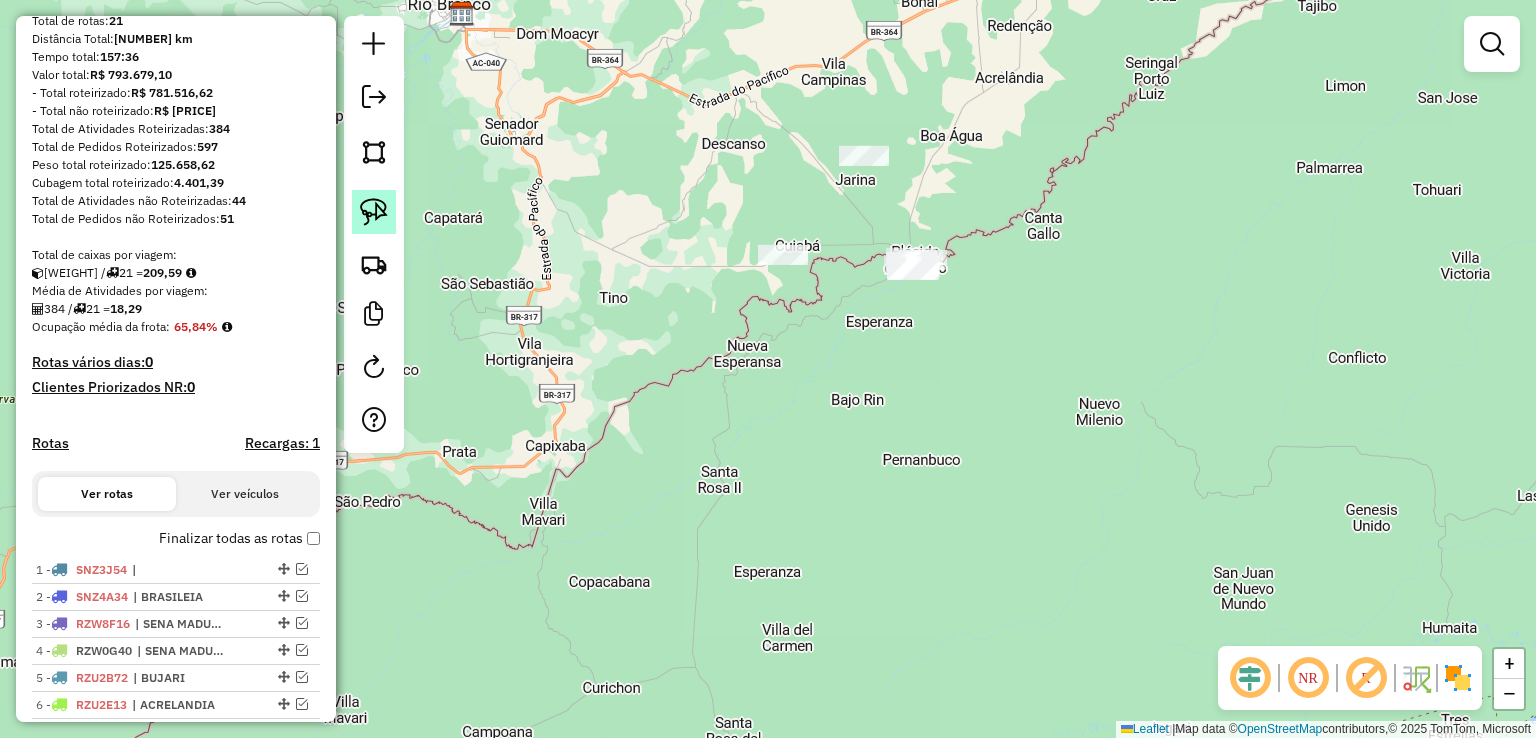 click 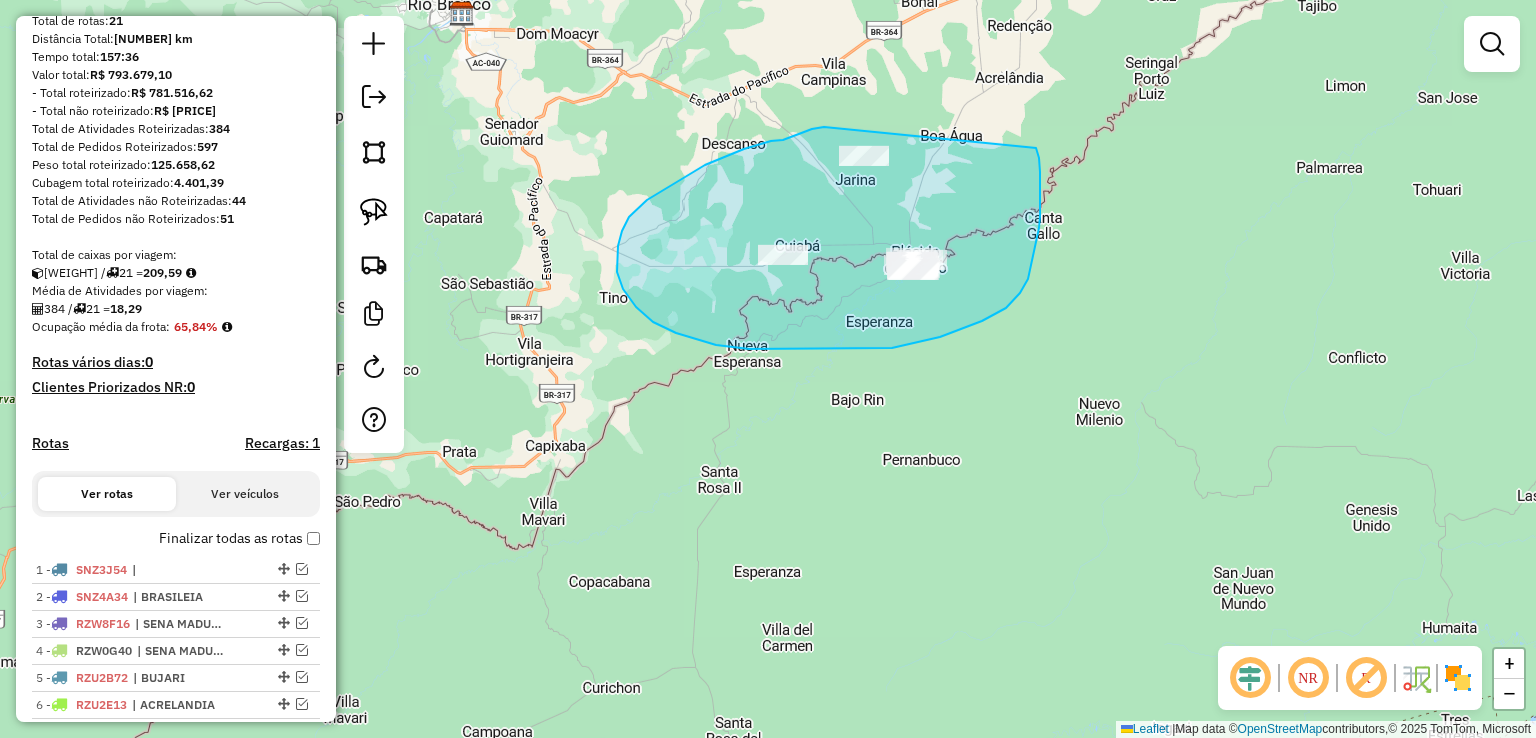 drag, startPoint x: 824, startPoint y: 127, endPoint x: 1036, endPoint y: 148, distance: 213.03755 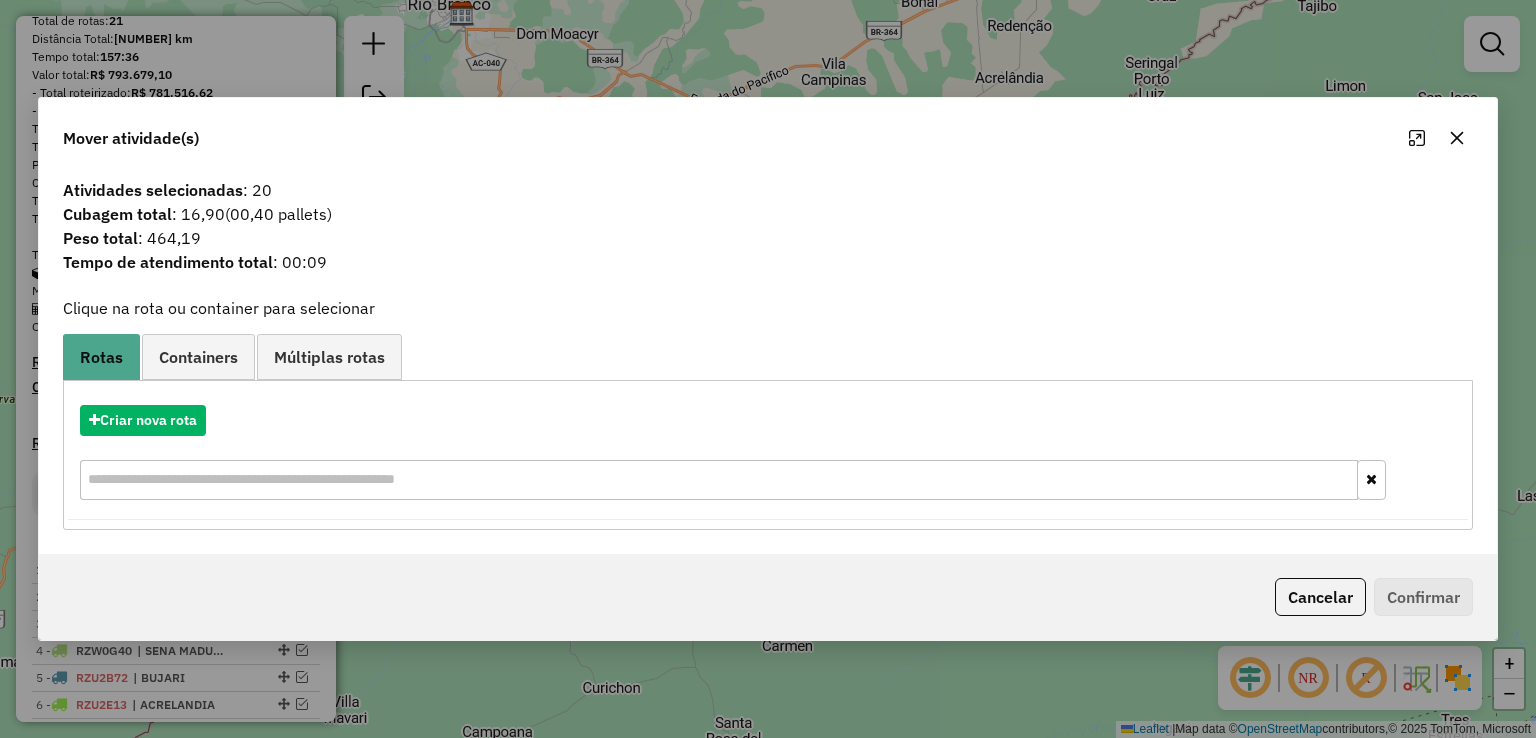 click on "Mover atividade(s)" 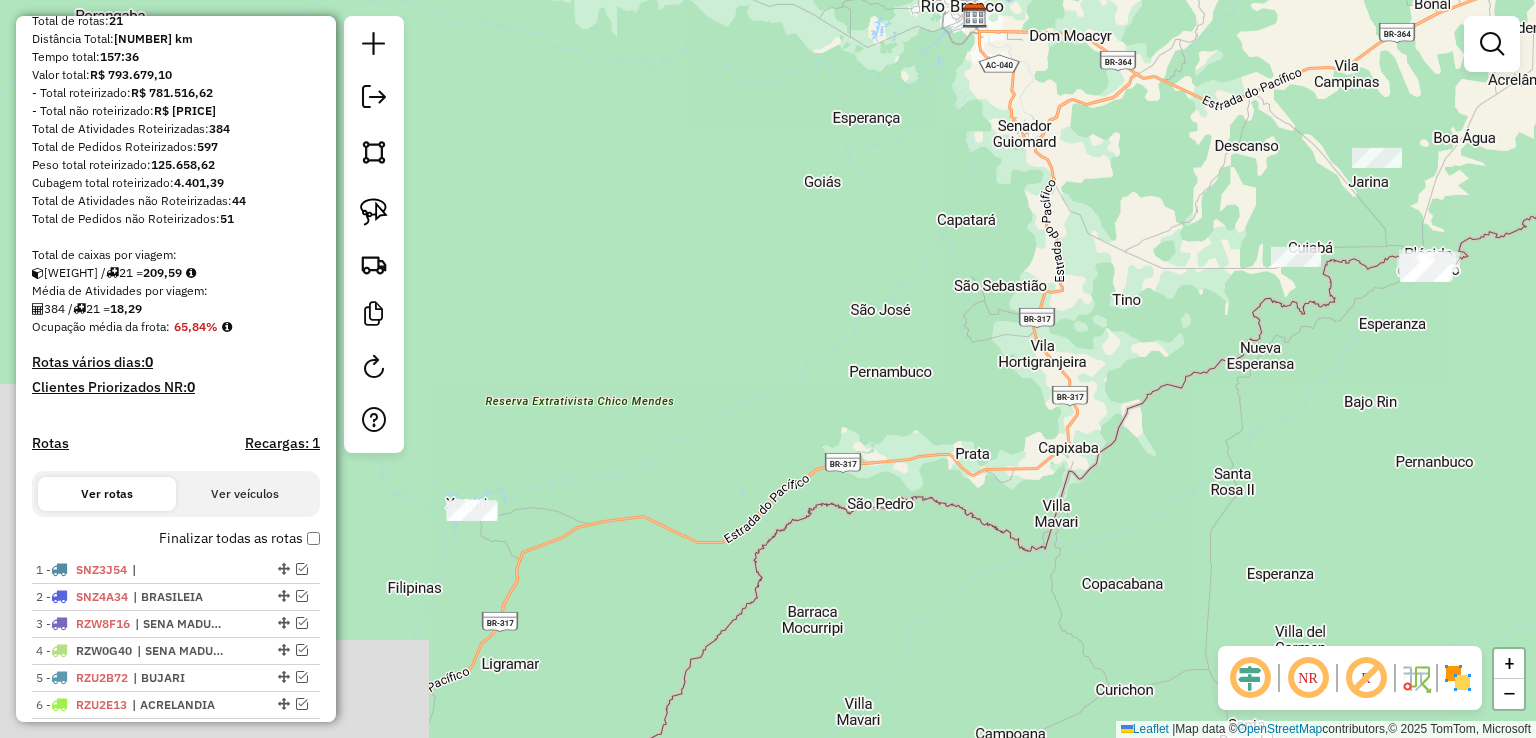 drag, startPoint x: 555, startPoint y: 337, endPoint x: 1335, endPoint y: 335, distance: 780.00256 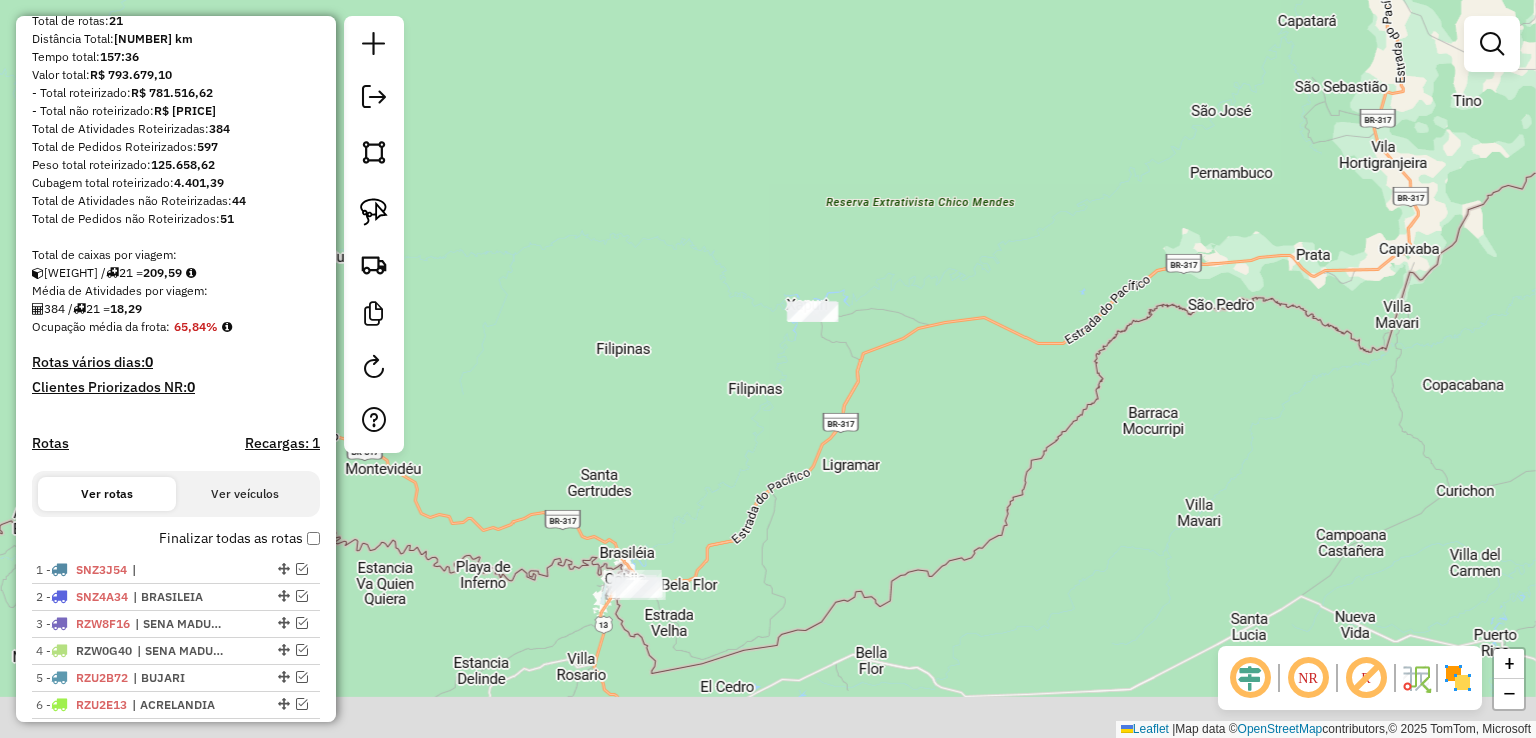 drag, startPoint x: 1080, startPoint y: 444, endPoint x: 1025, endPoint y: 243, distance: 208.38905 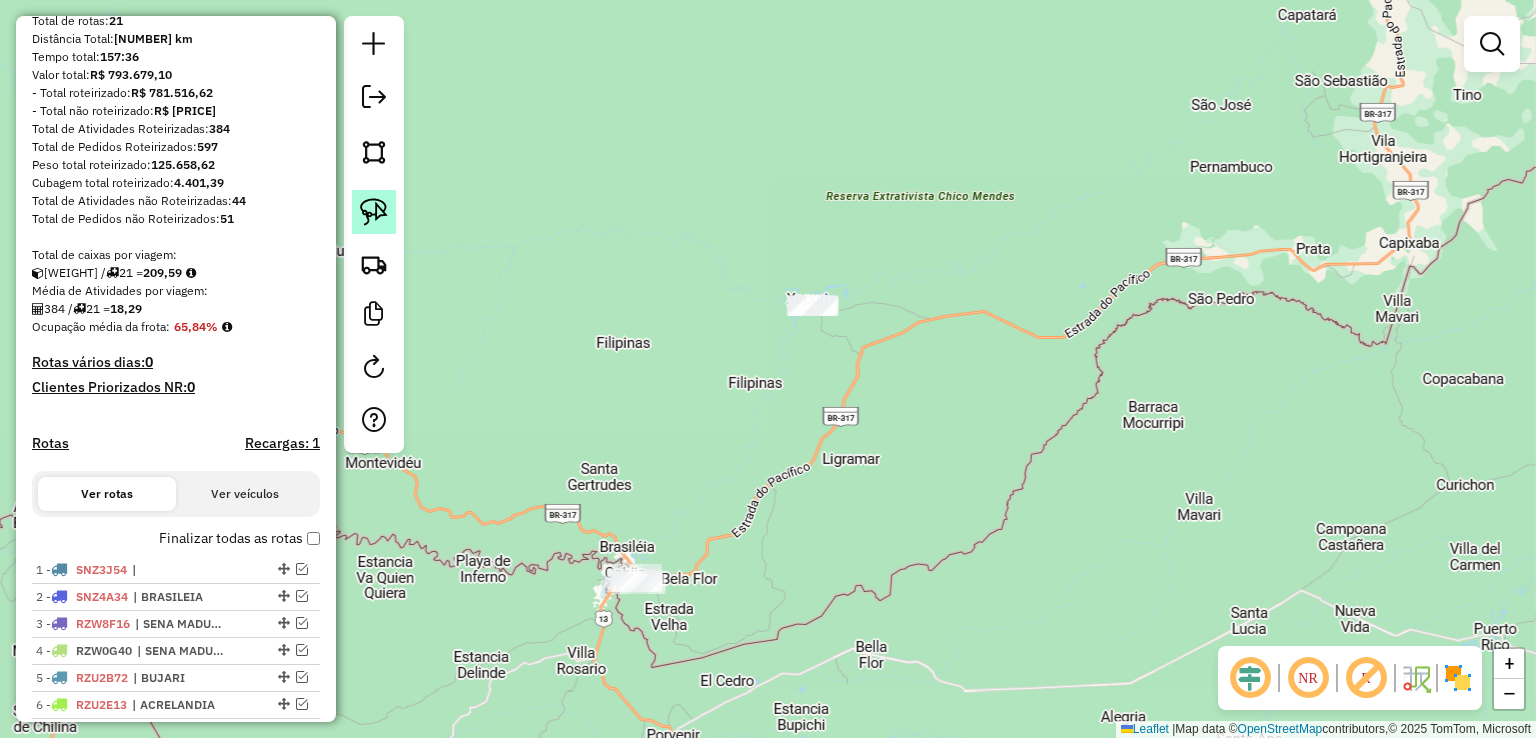 click 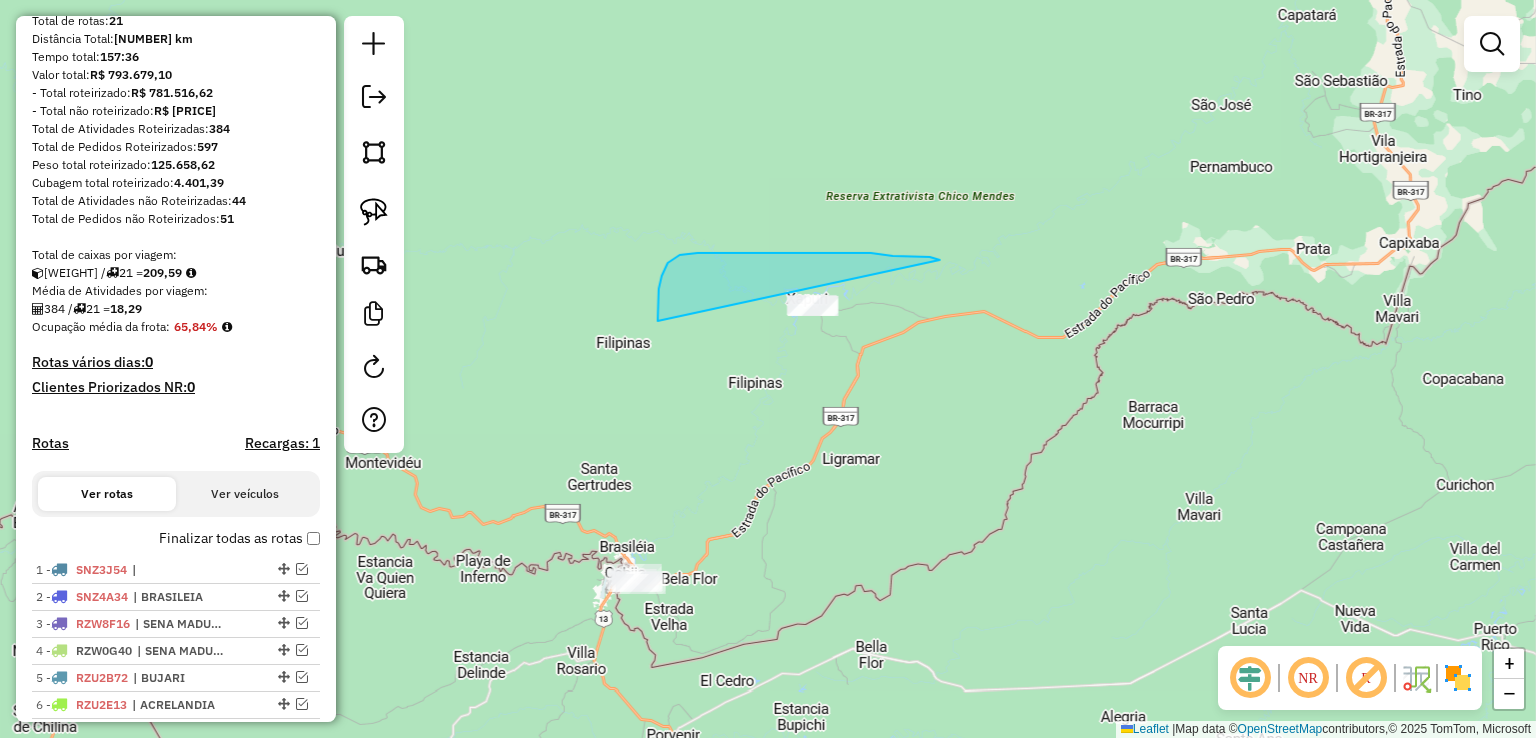 drag, startPoint x: 936, startPoint y: 259, endPoint x: 884, endPoint y: 354, distance: 108.30051 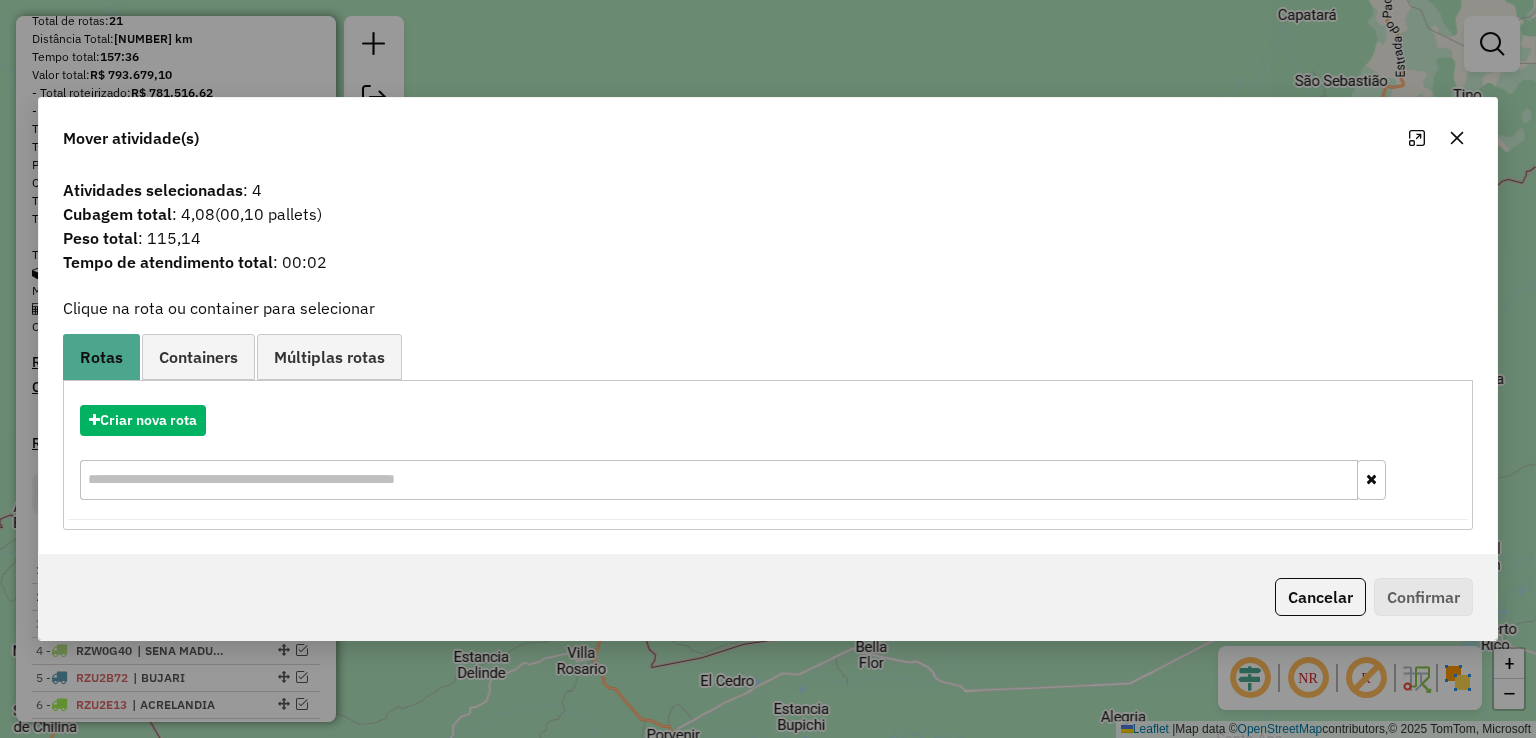 click on "Mover atividade(s)" 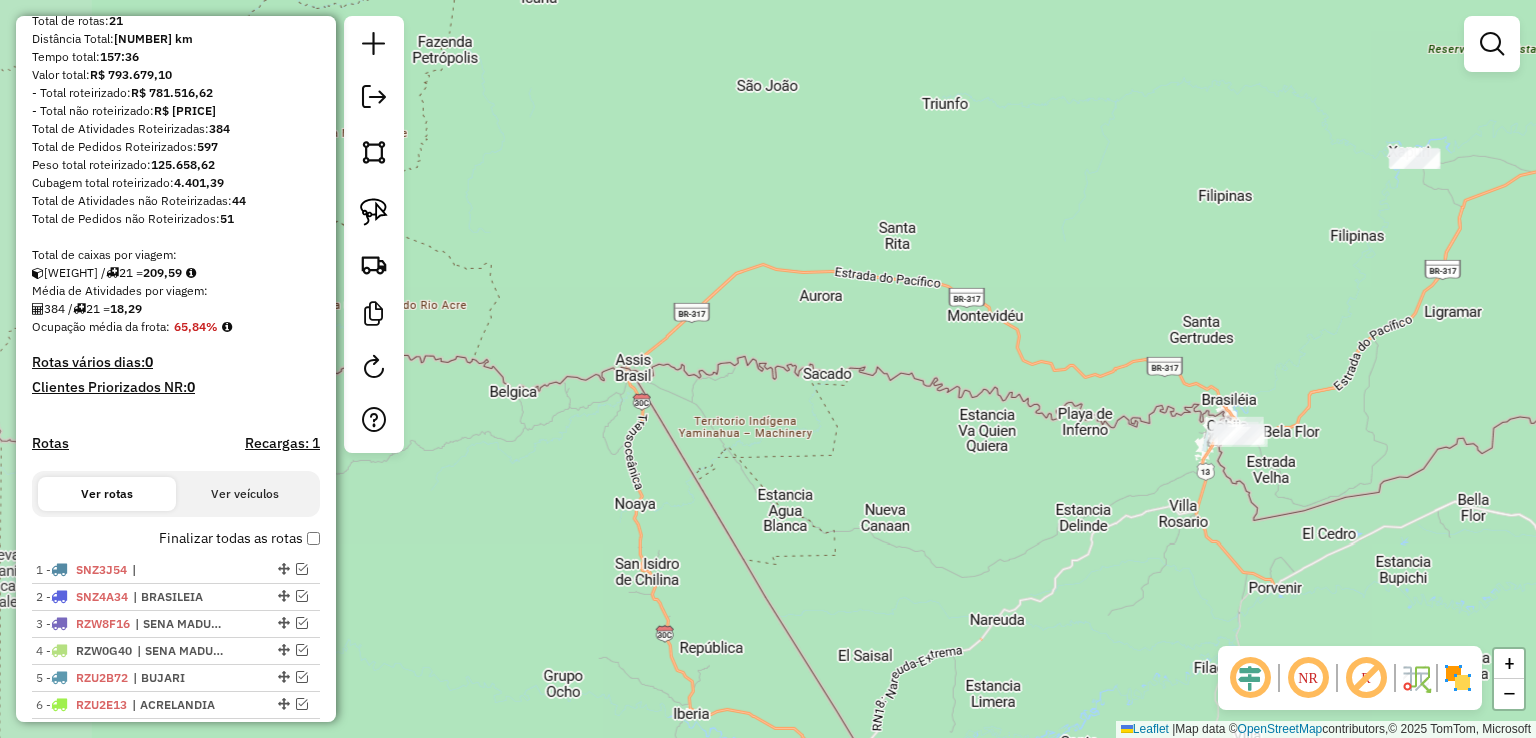 drag, startPoint x: 746, startPoint y: 472, endPoint x: 1124, endPoint y: 301, distance: 414.8795 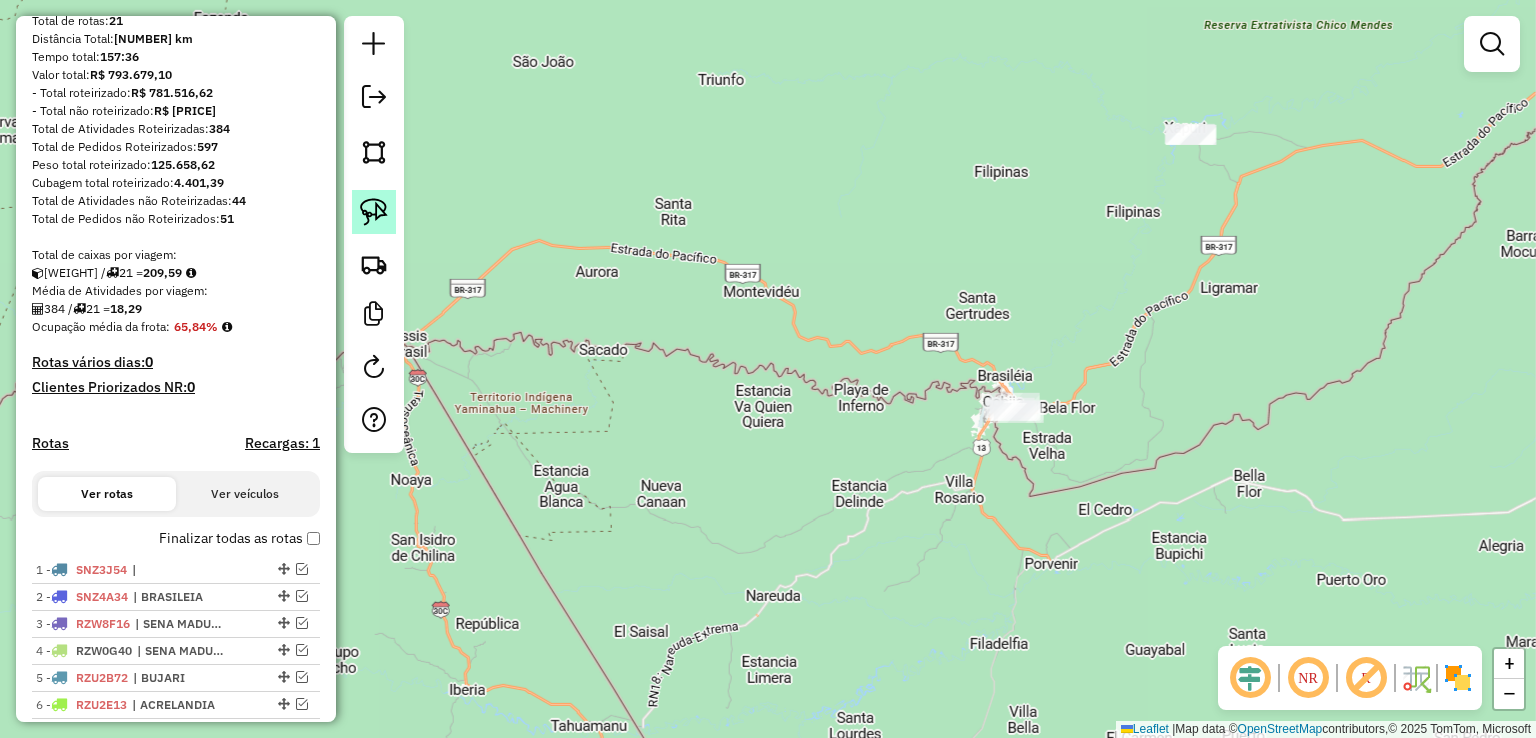 click 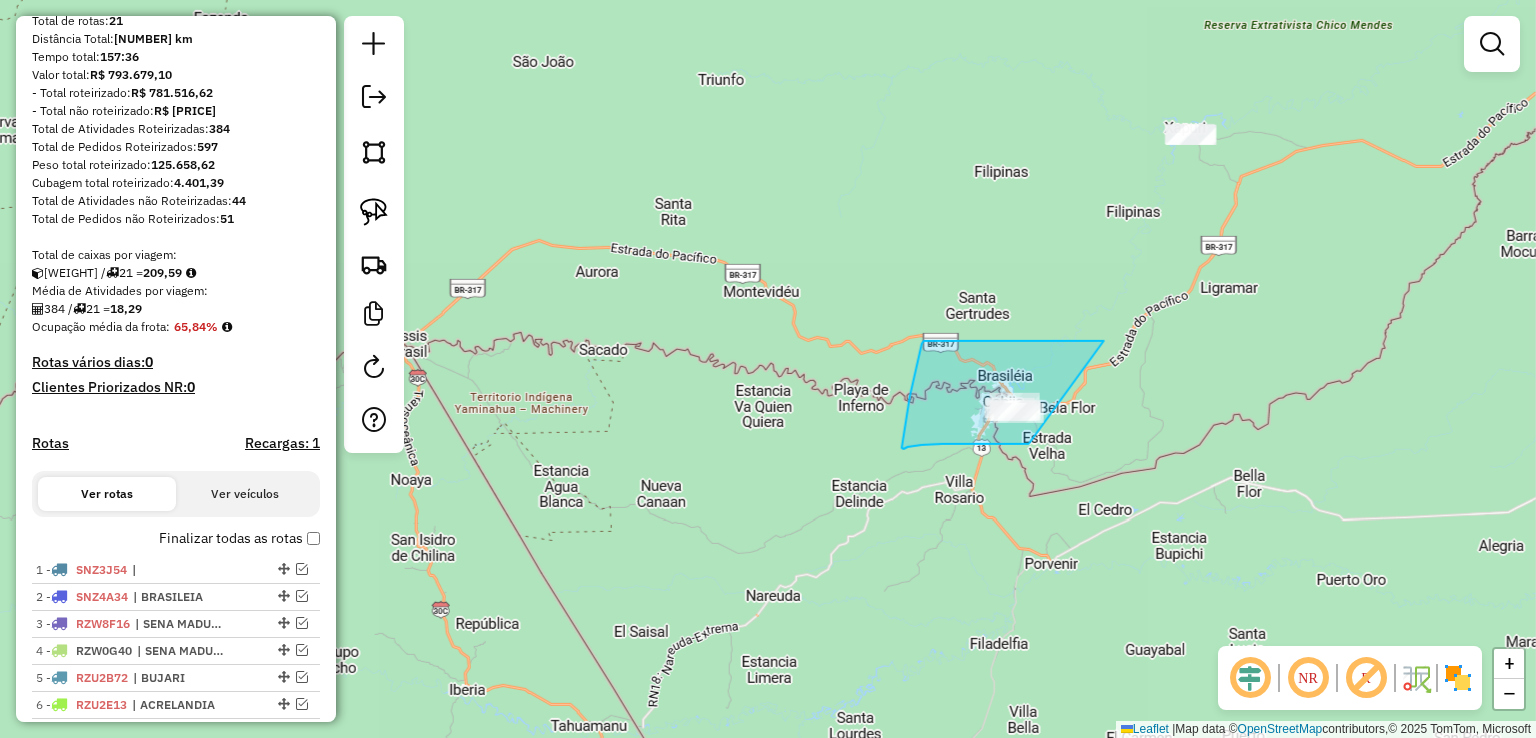 drag, startPoint x: 1104, startPoint y: 341, endPoint x: 1033, endPoint y: 444, distance: 125.09996 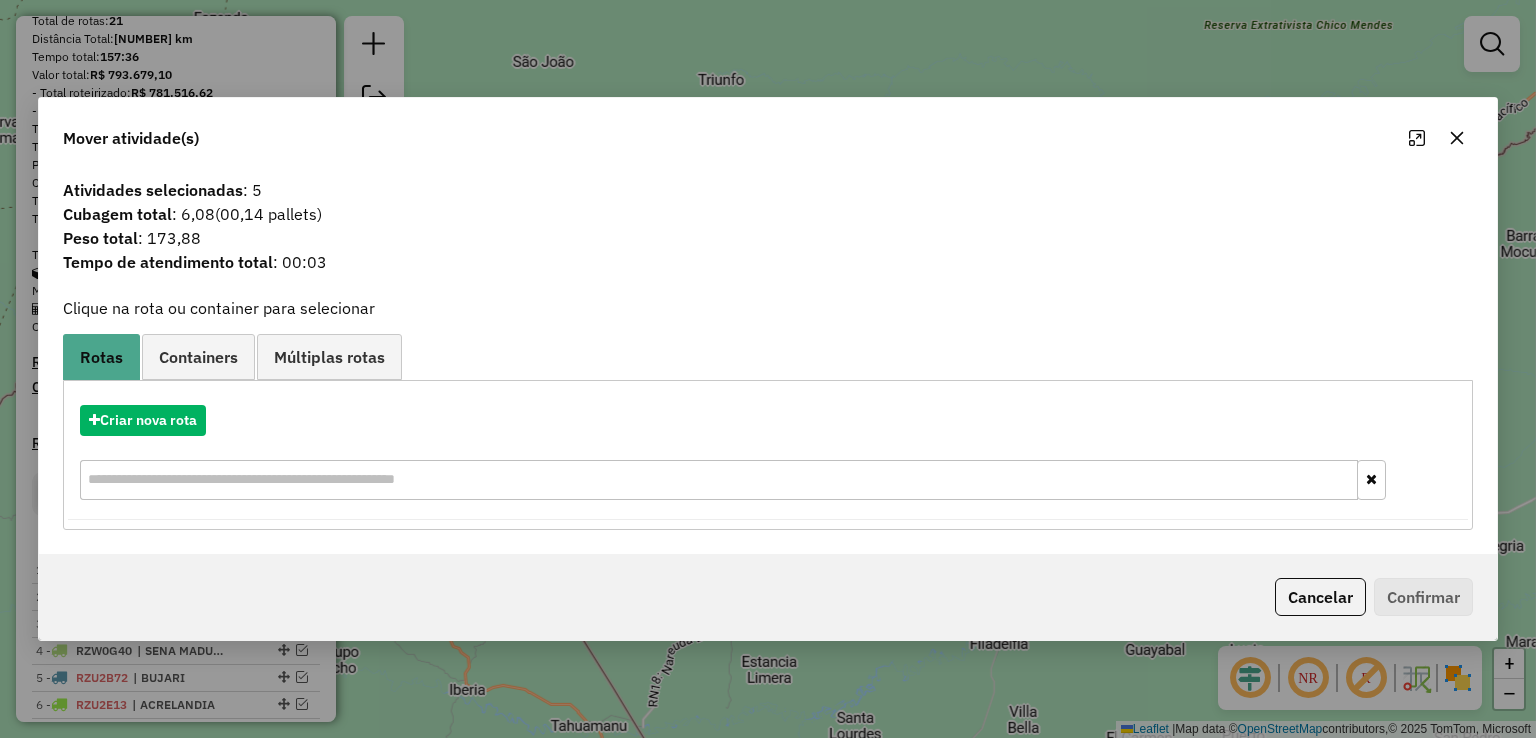 click on "Tempo de atendimento total : 00:03" 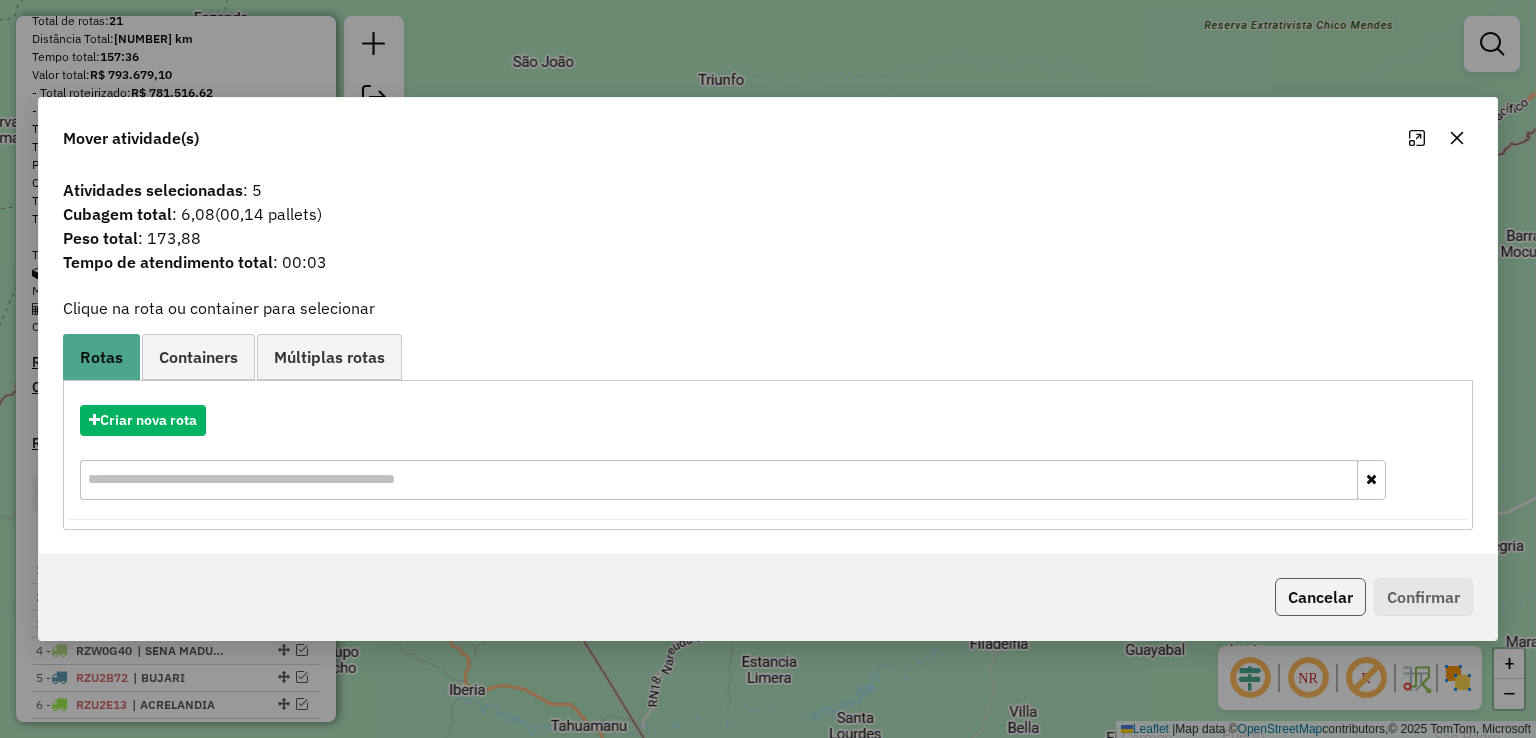 click on "Cancelar" 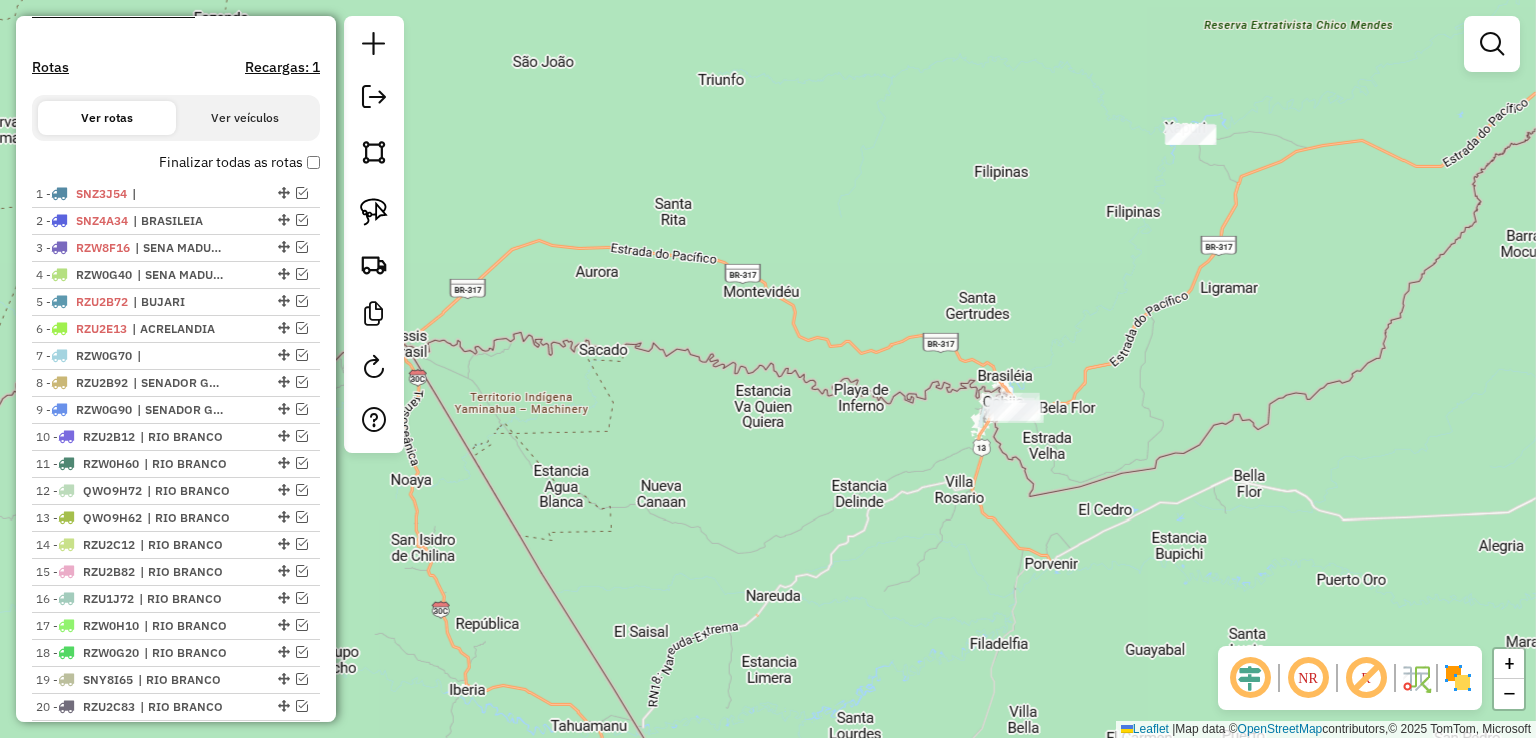 scroll, scrollTop: 809, scrollLeft: 0, axis: vertical 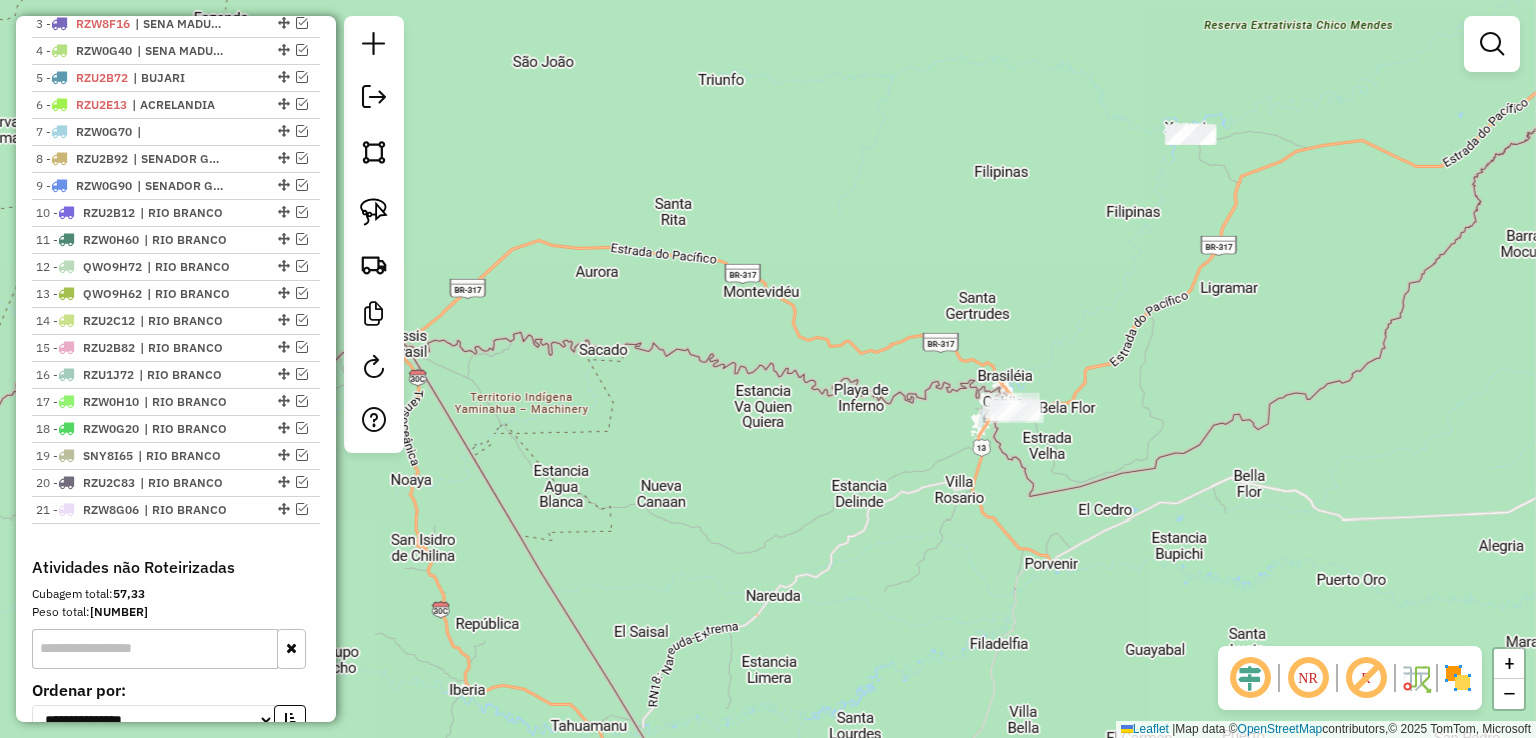 click on "Janela de atendimento Grade de atendimento Capacidade Transportadoras Veículos Cliente Pedidos  Rotas Selecione os dias de semana para filtrar as janelas de atendimento  Seg   Ter   Qua   Qui   Sex   Sáb   Dom  Informe o período da janela de atendimento: De: Até:  Filtrar exatamente a janela do cliente  Considerar janela de atendimento padrão  Selecione os dias de semana para filtrar as grades de atendimento  Seg   Ter   Qua   Qui   Sex   Sáb   Dom   Considerar clientes sem dia de atendimento cadastrado  Clientes fora do dia de atendimento selecionado Filtrar as atividades entre os valores definidos abaixo:  Peso mínimo:   Peso máximo:   Cubagem mínima:   Cubagem máxima:   De:   Até:  Filtrar as atividades entre o tempo de atendimento definido abaixo:  De:   Até:   Considerar capacidade total dos clientes não roteirizados Transportadora: Selecione um ou mais itens Tipo de veículo: Selecione um ou mais itens Veículo: Selecione um ou mais itens Motorista: Selecione um ou mais itens Nome: Rótulo:" 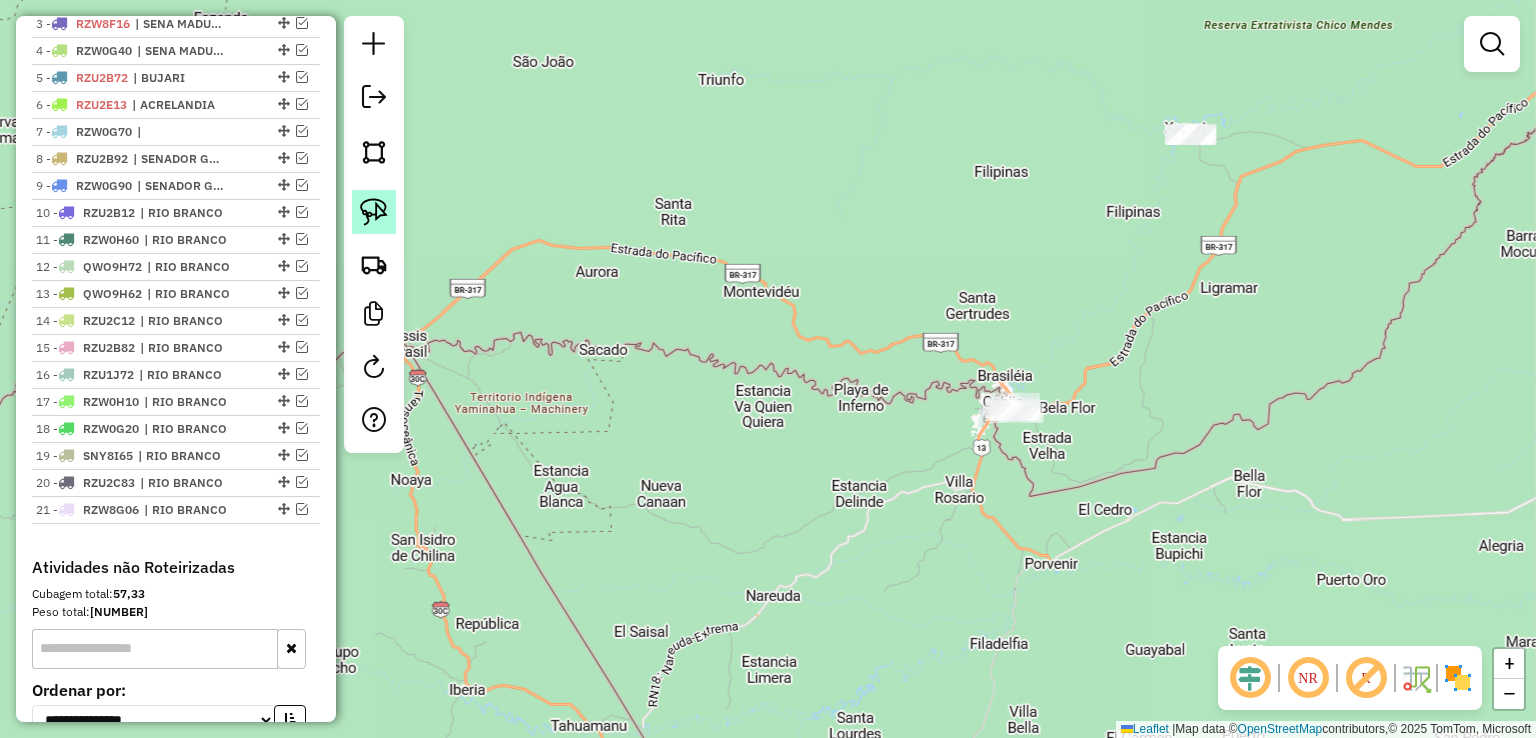 click 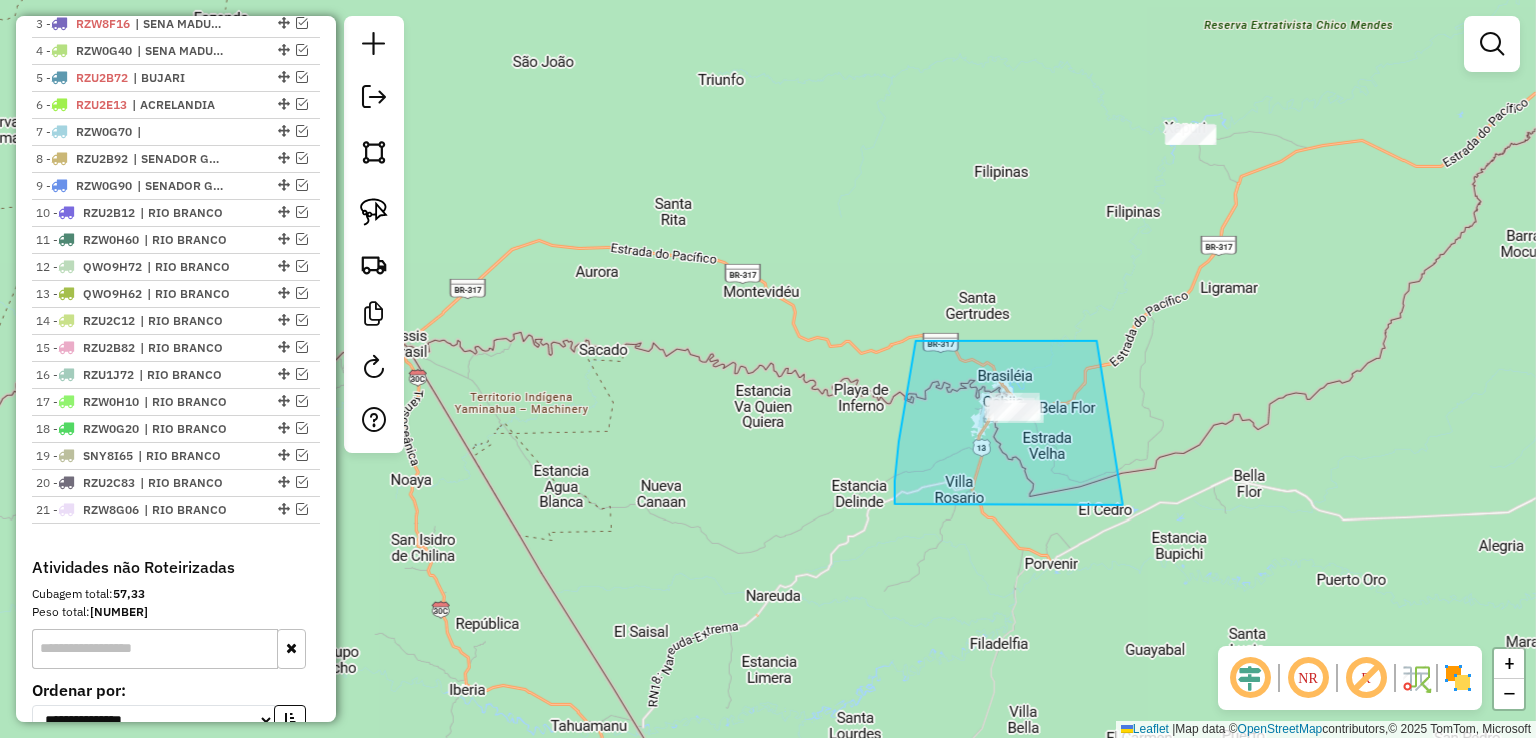 drag, startPoint x: 1097, startPoint y: 341, endPoint x: 1123, endPoint y: 505, distance: 166.04819 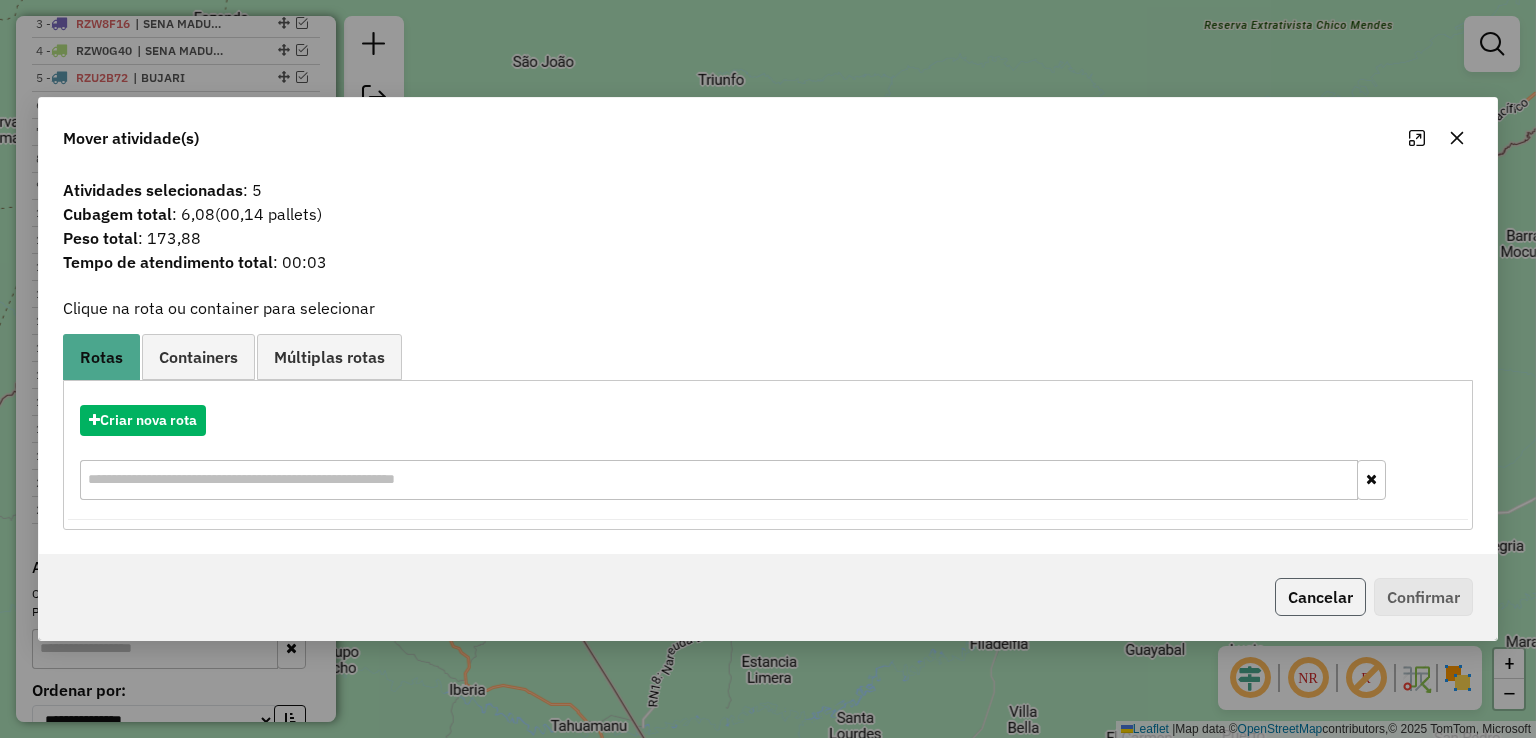 click on "Cancelar" 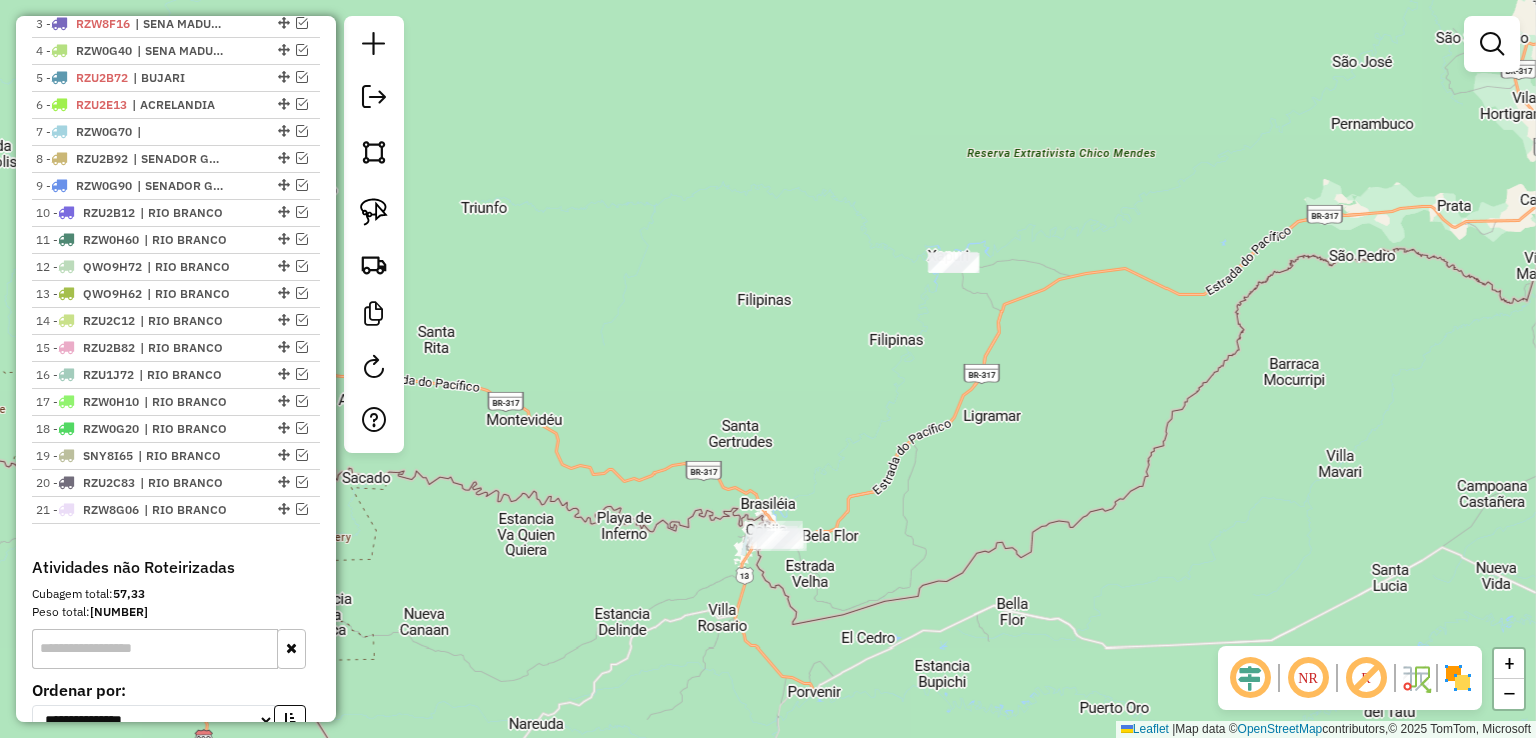 drag, startPoint x: 1208, startPoint y: 333, endPoint x: 904, endPoint y: 488, distance: 341.23453 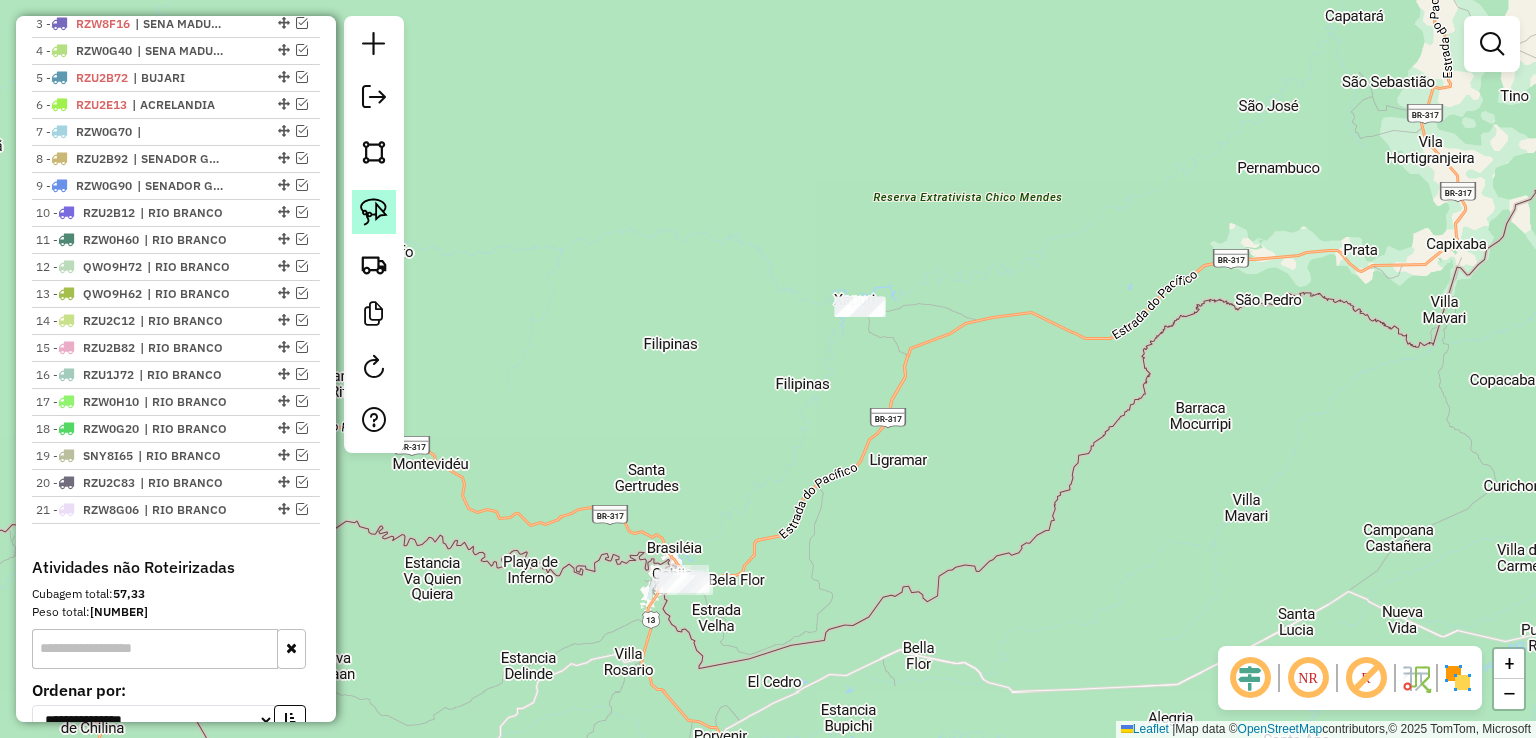 click 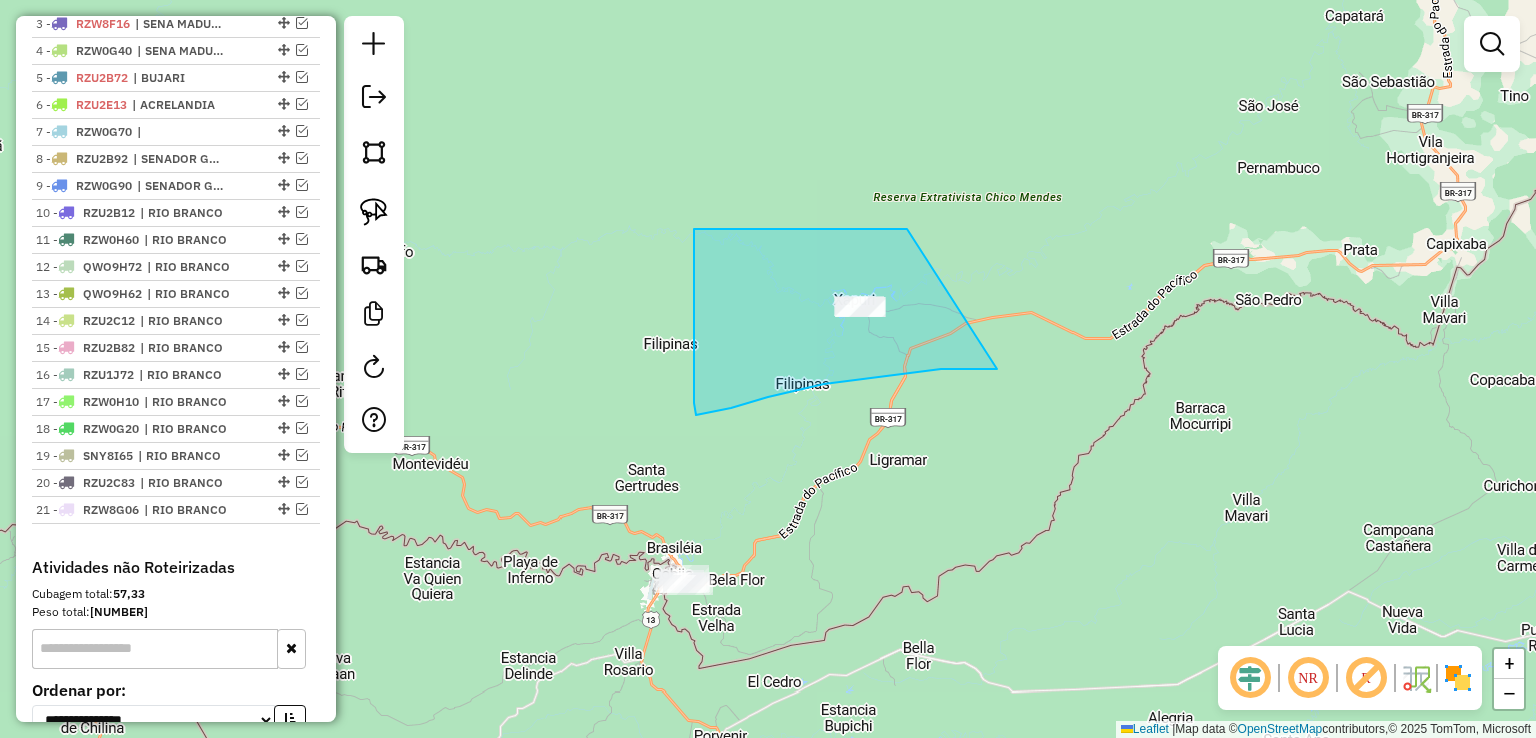 drag, startPoint x: 907, startPoint y: 229, endPoint x: 997, endPoint y: 369, distance: 166.43317 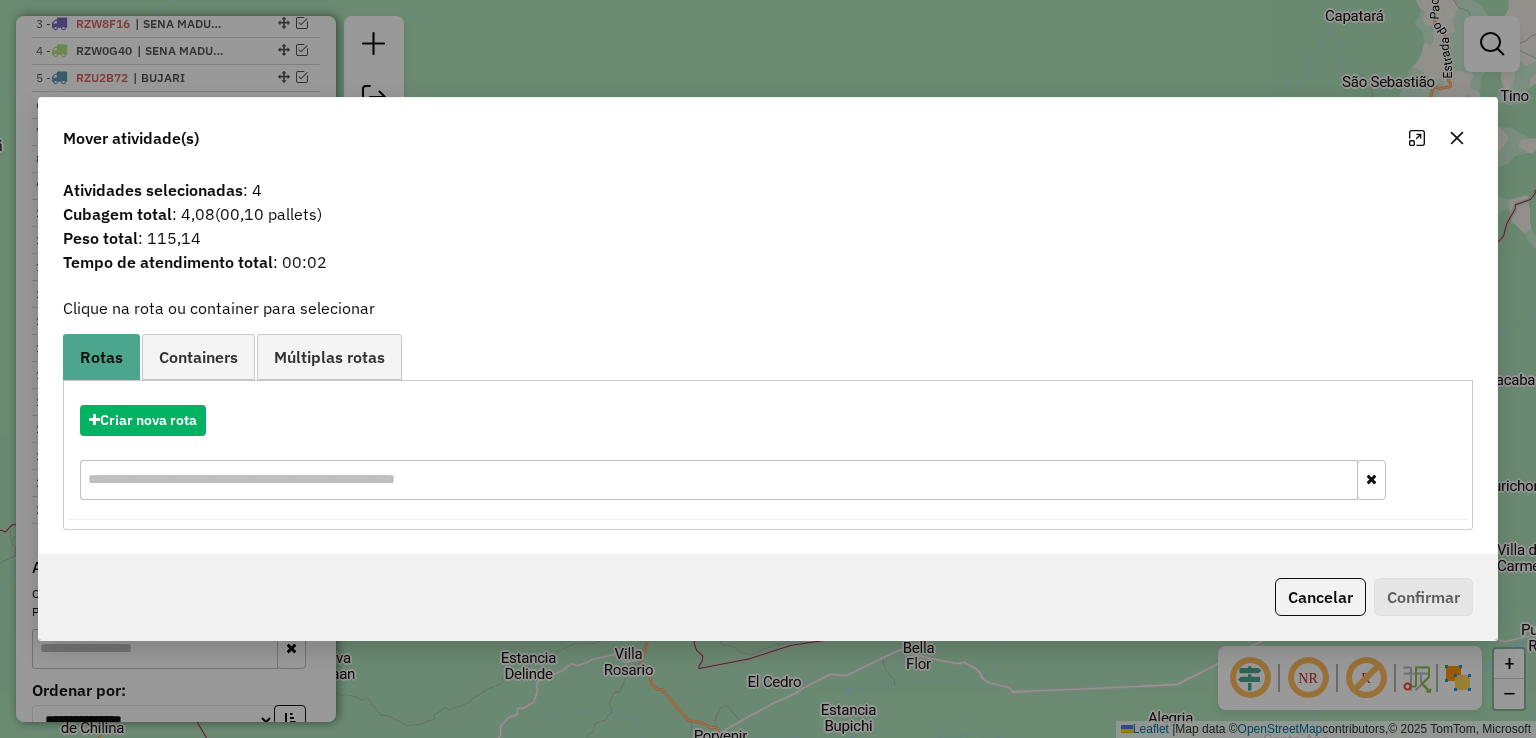 drag, startPoint x: 1288, startPoint y: 602, endPoint x: 1275, endPoint y: 586, distance: 20.615528 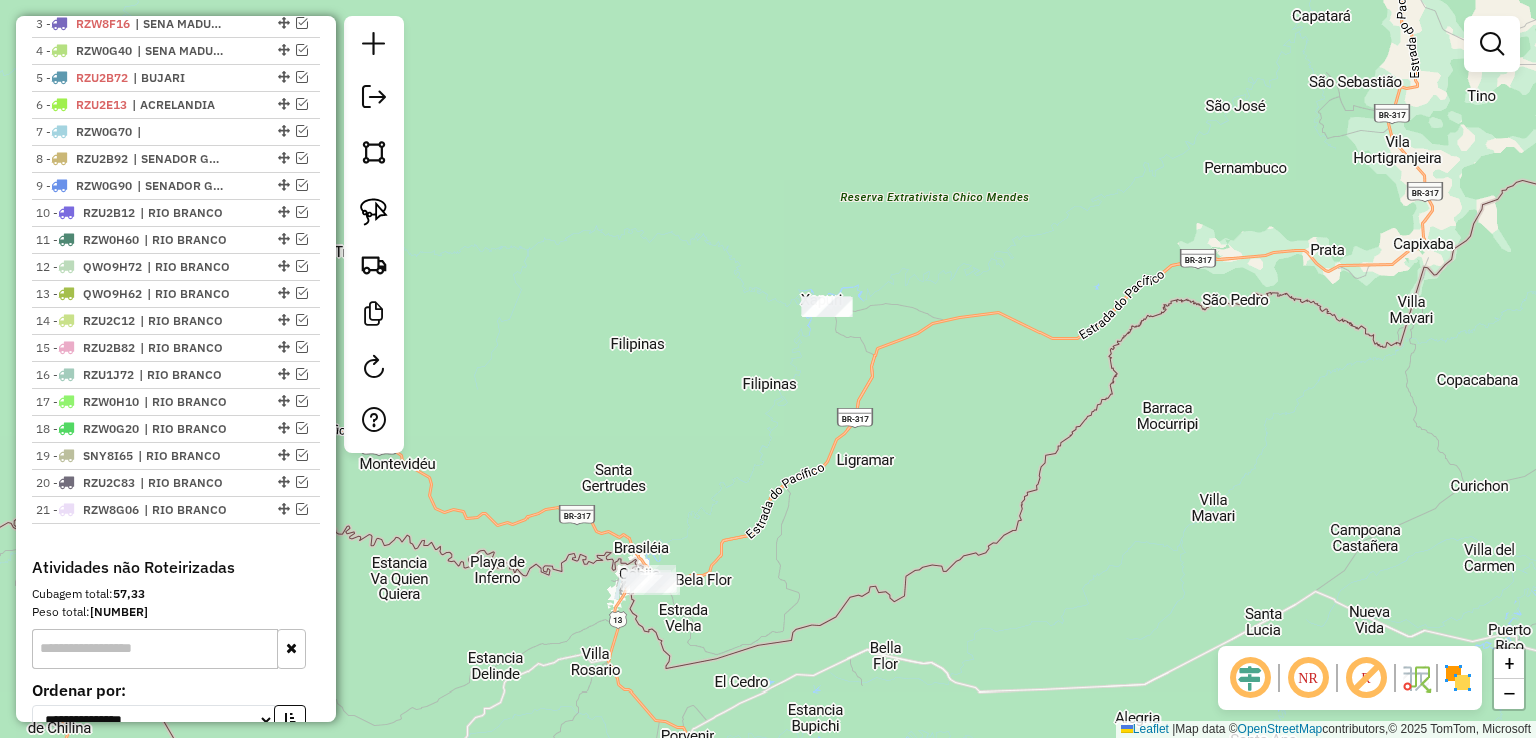drag, startPoint x: 1217, startPoint y: 385, endPoint x: 511, endPoint y: 395, distance: 706.0708 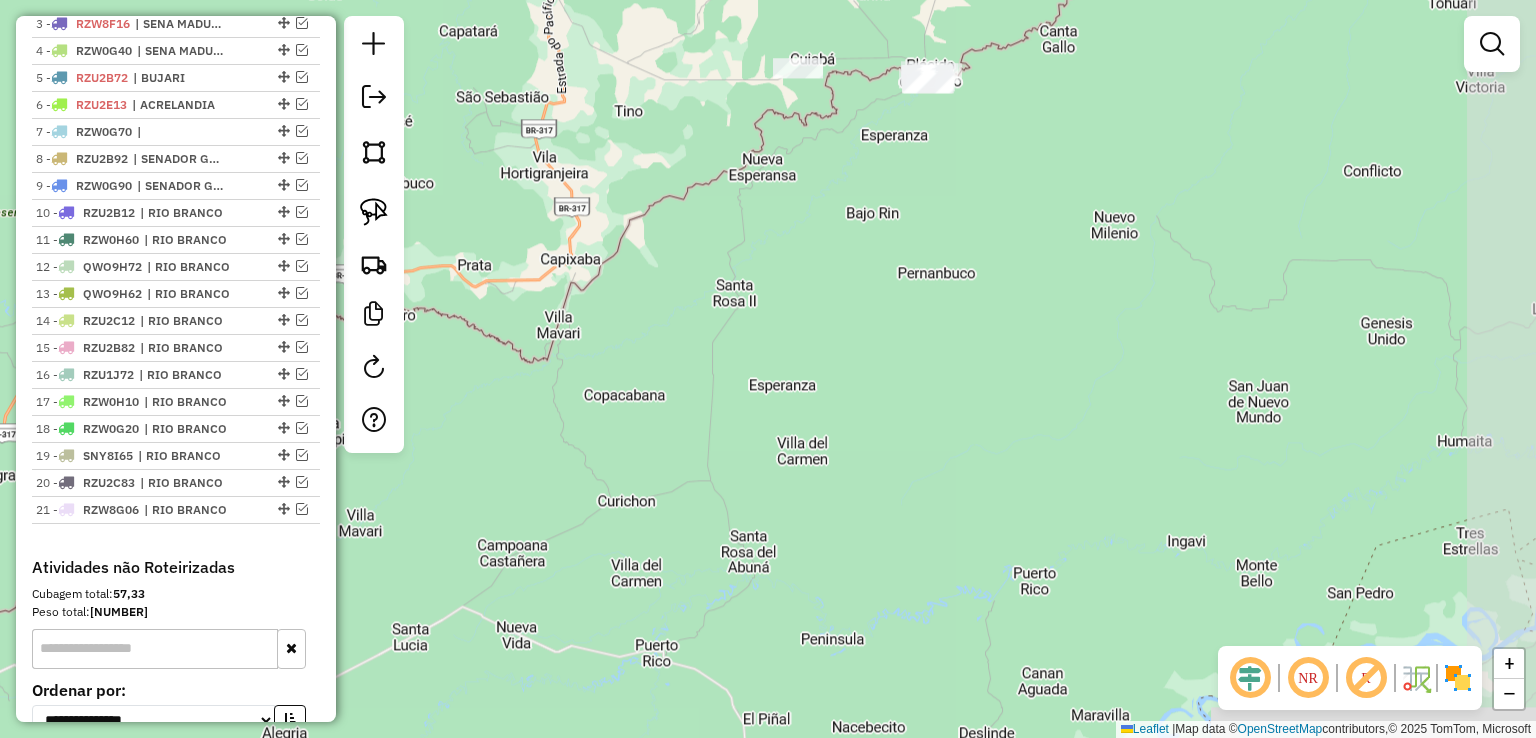 drag, startPoint x: 933, startPoint y: 269, endPoint x: 896, endPoint y: 516, distance: 249.75587 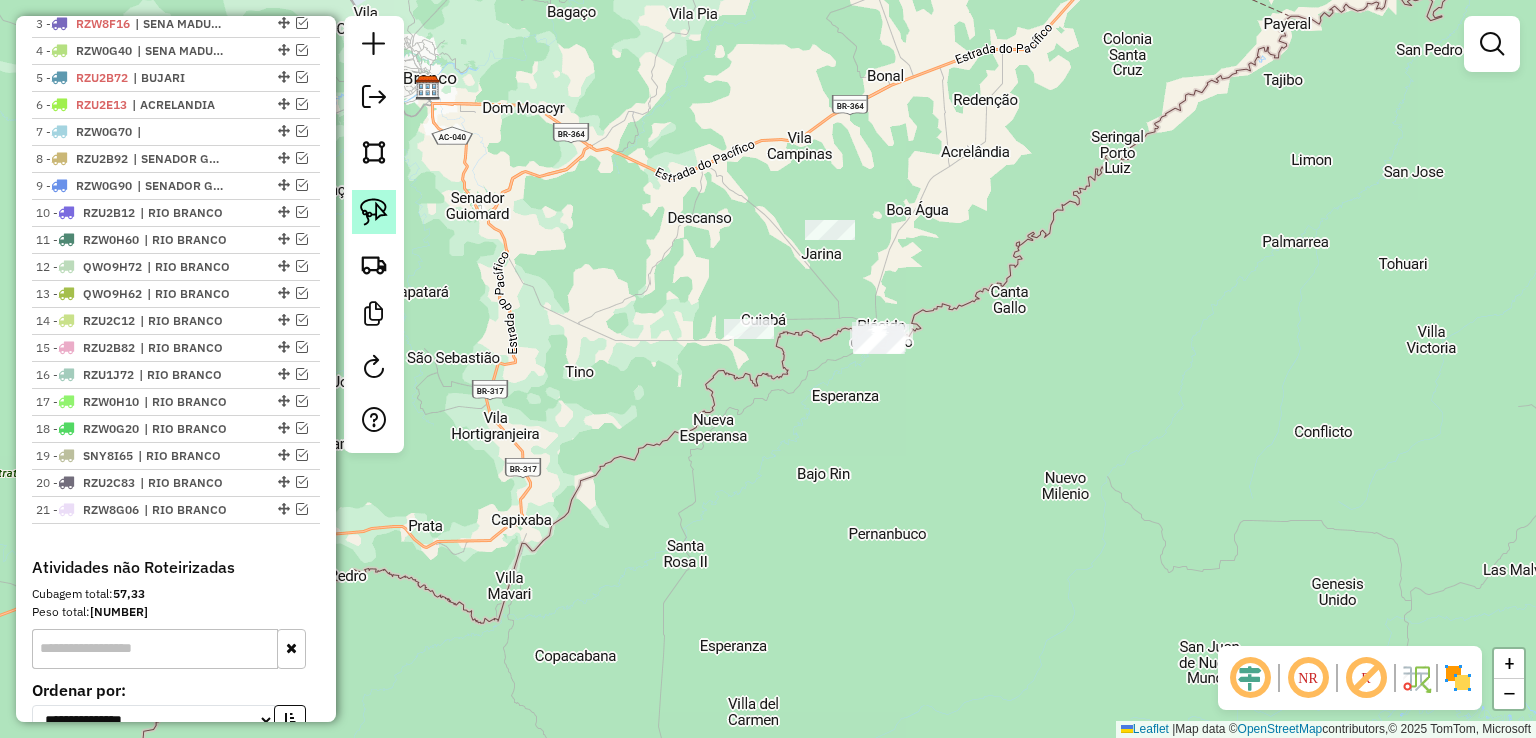 click 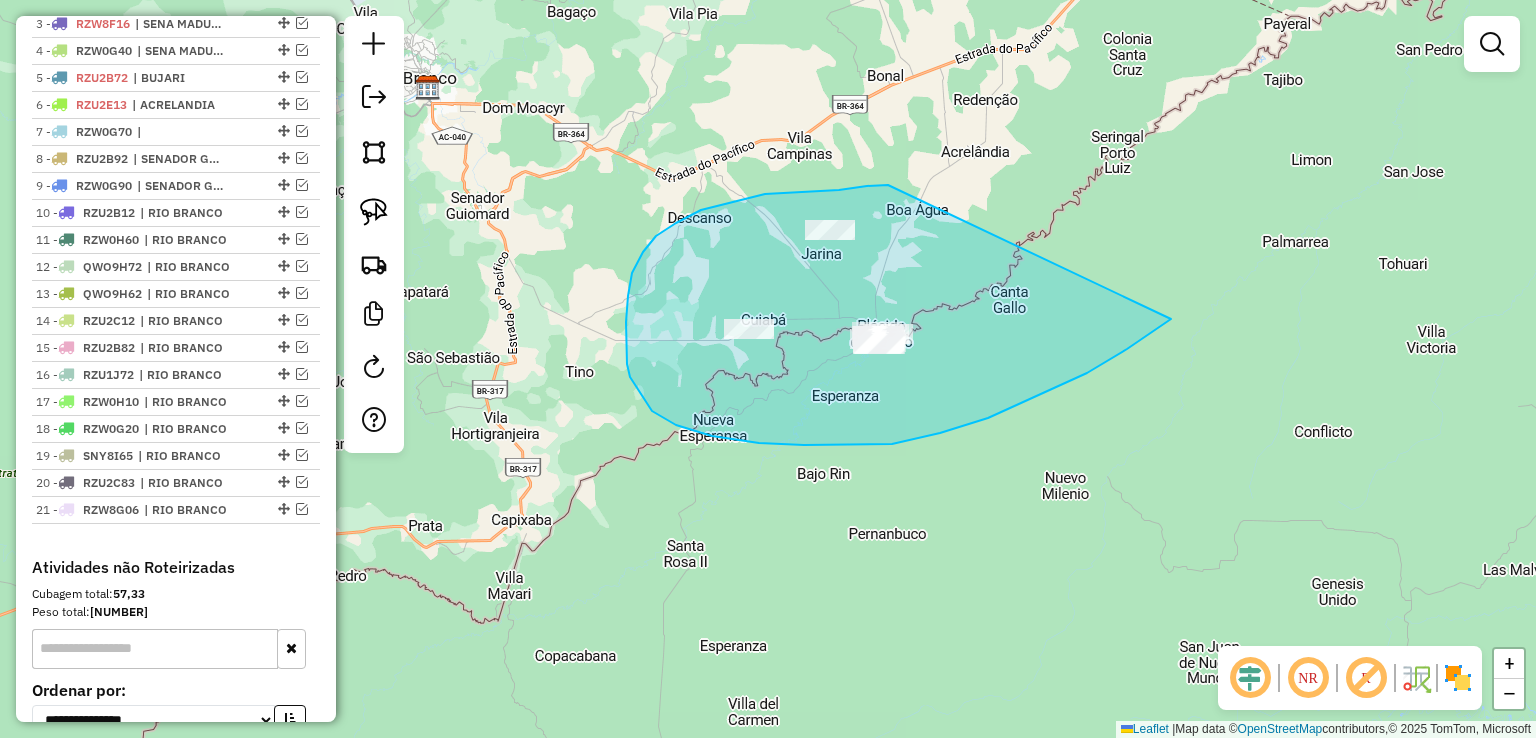 drag, startPoint x: 888, startPoint y: 185, endPoint x: 1228, endPoint y: 266, distance: 349.51538 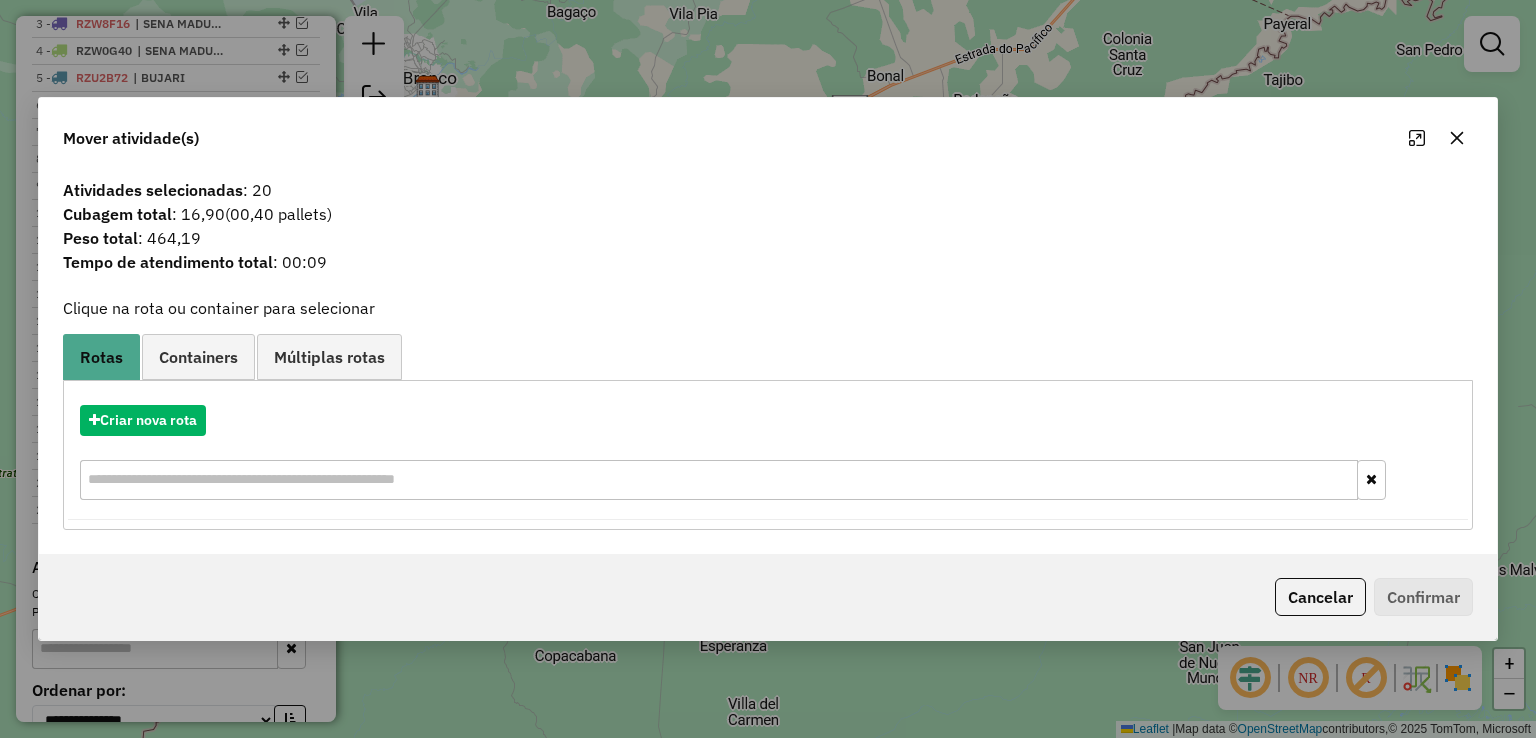 click on "Cancelar   Confirmar" 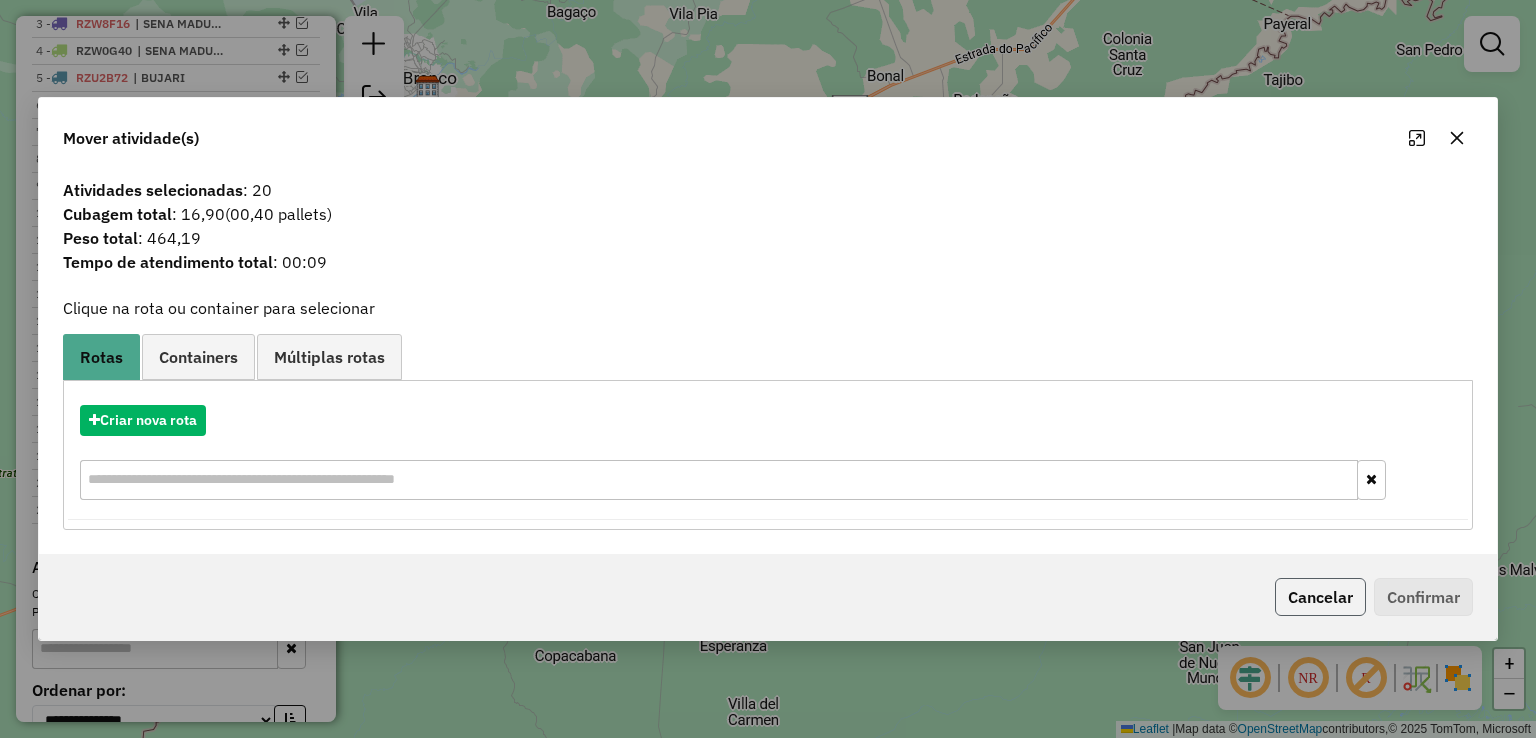 click on "Cancelar" 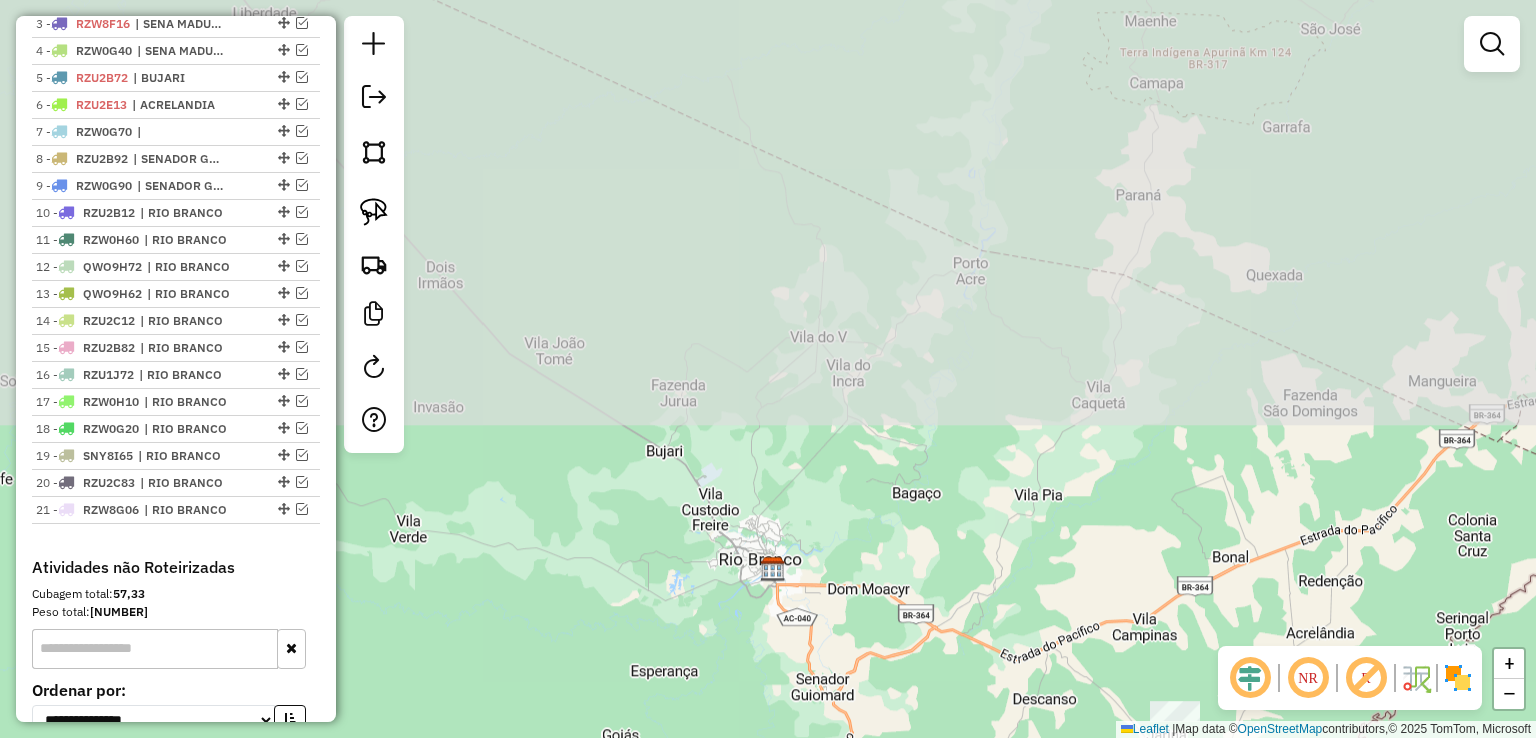 drag, startPoint x: 810, startPoint y: 295, endPoint x: 1176, endPoint y: 776, distance: 604.4146 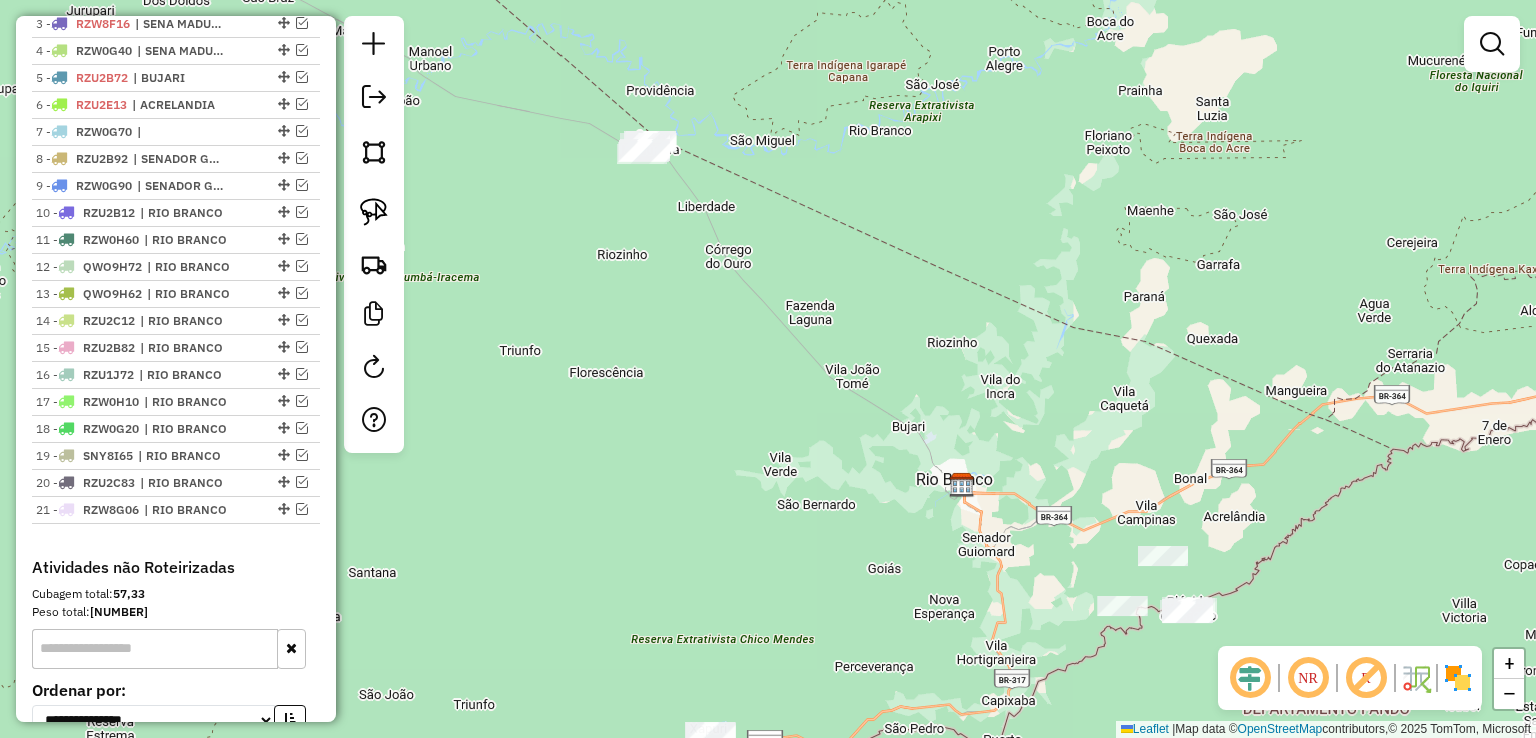 drag, startPoint x: 944, startPoint y: 157, endPoint x: 1023, endPoint y: 357, distance: 215.0372 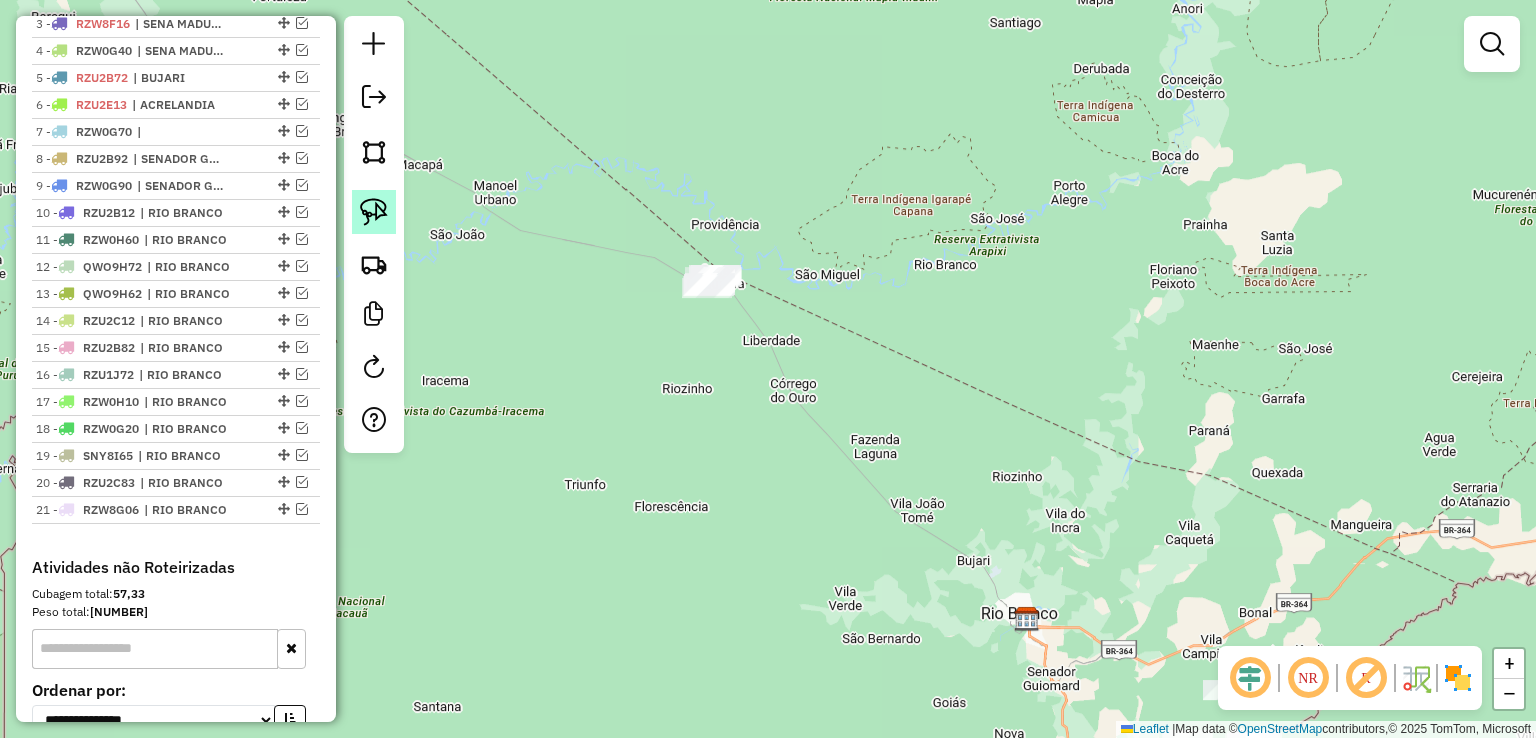click 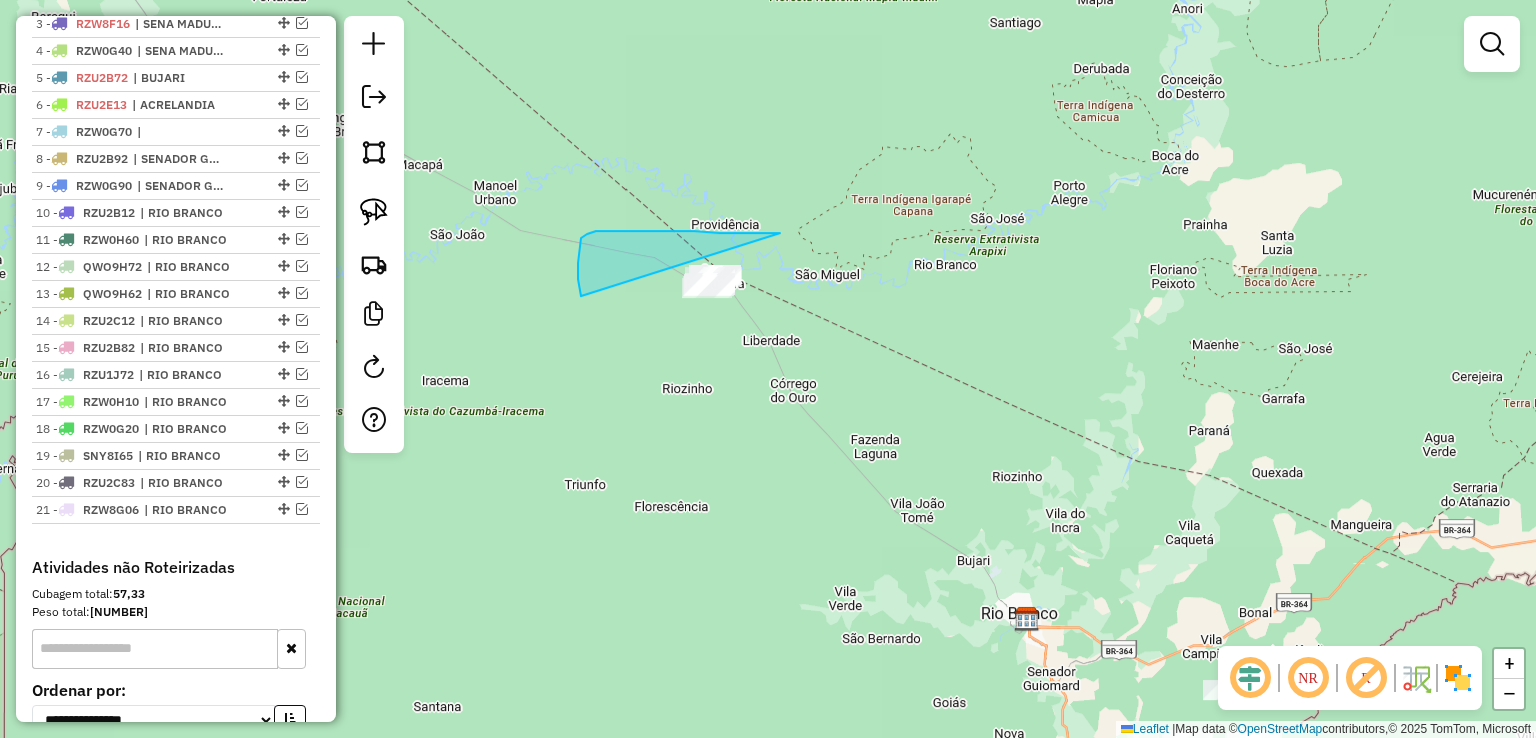drag, startPoint x: 614, startPoint y: 231, endPoint x: 828, endPoint y: 307, distance: 227.0947 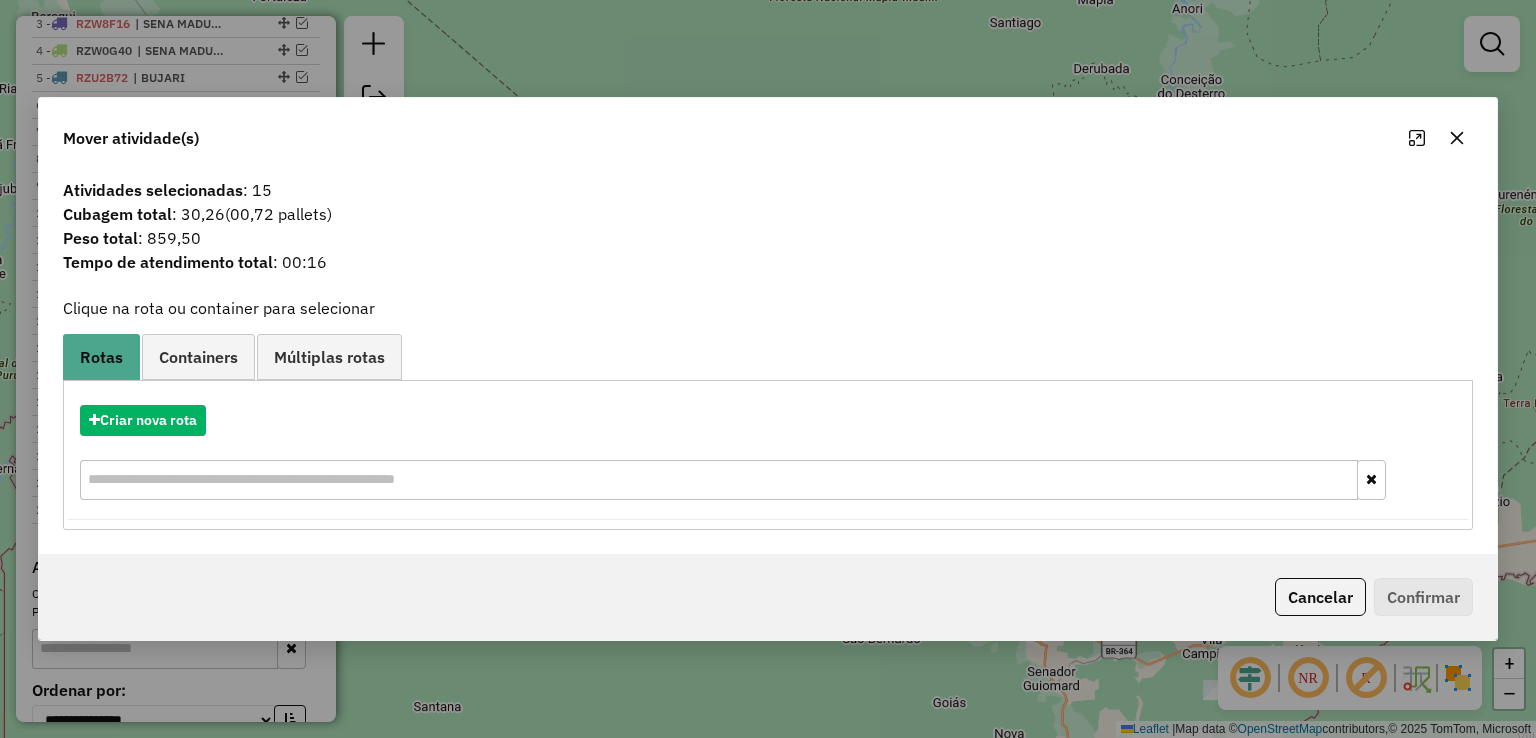 click on "Atividades selecionadas : 15" 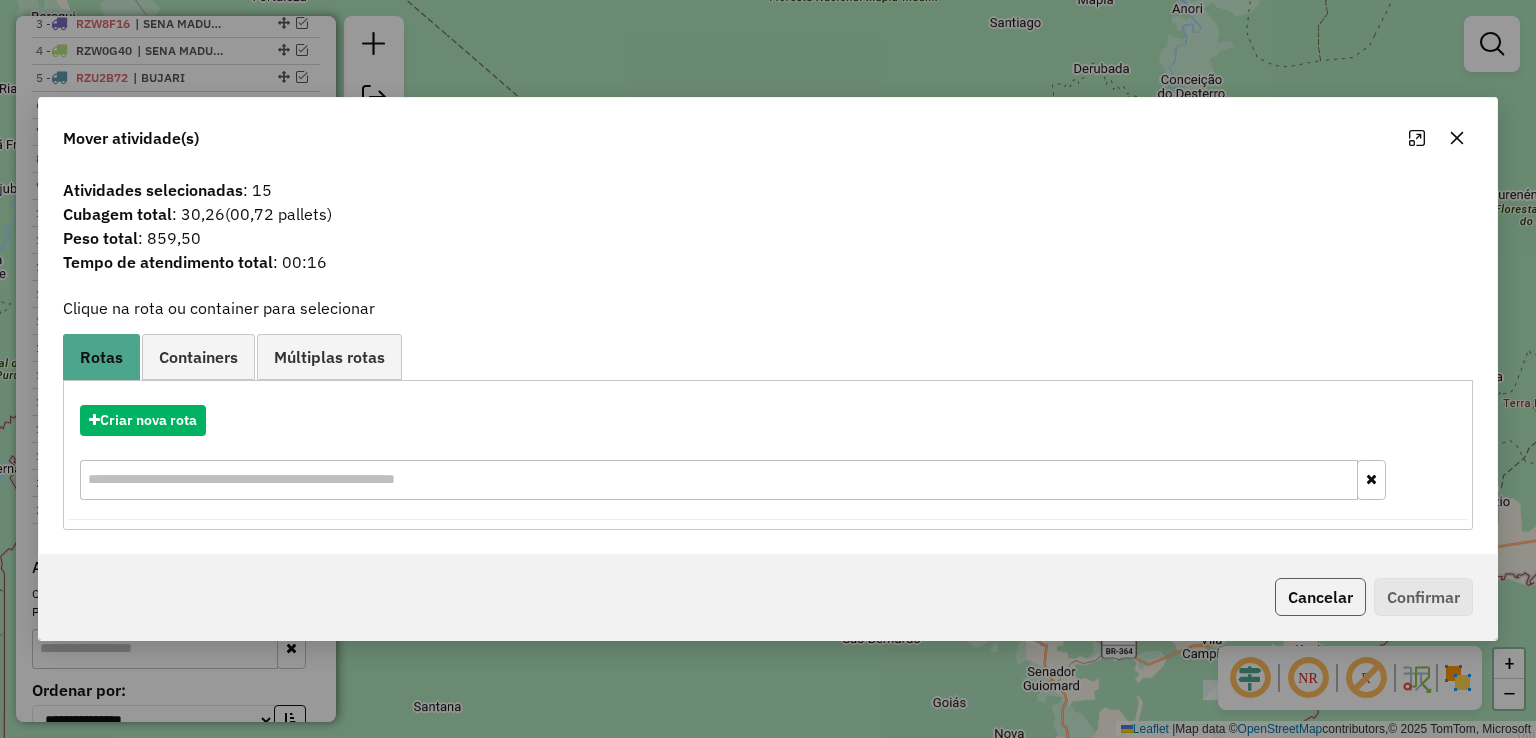 click on "Cancelar" 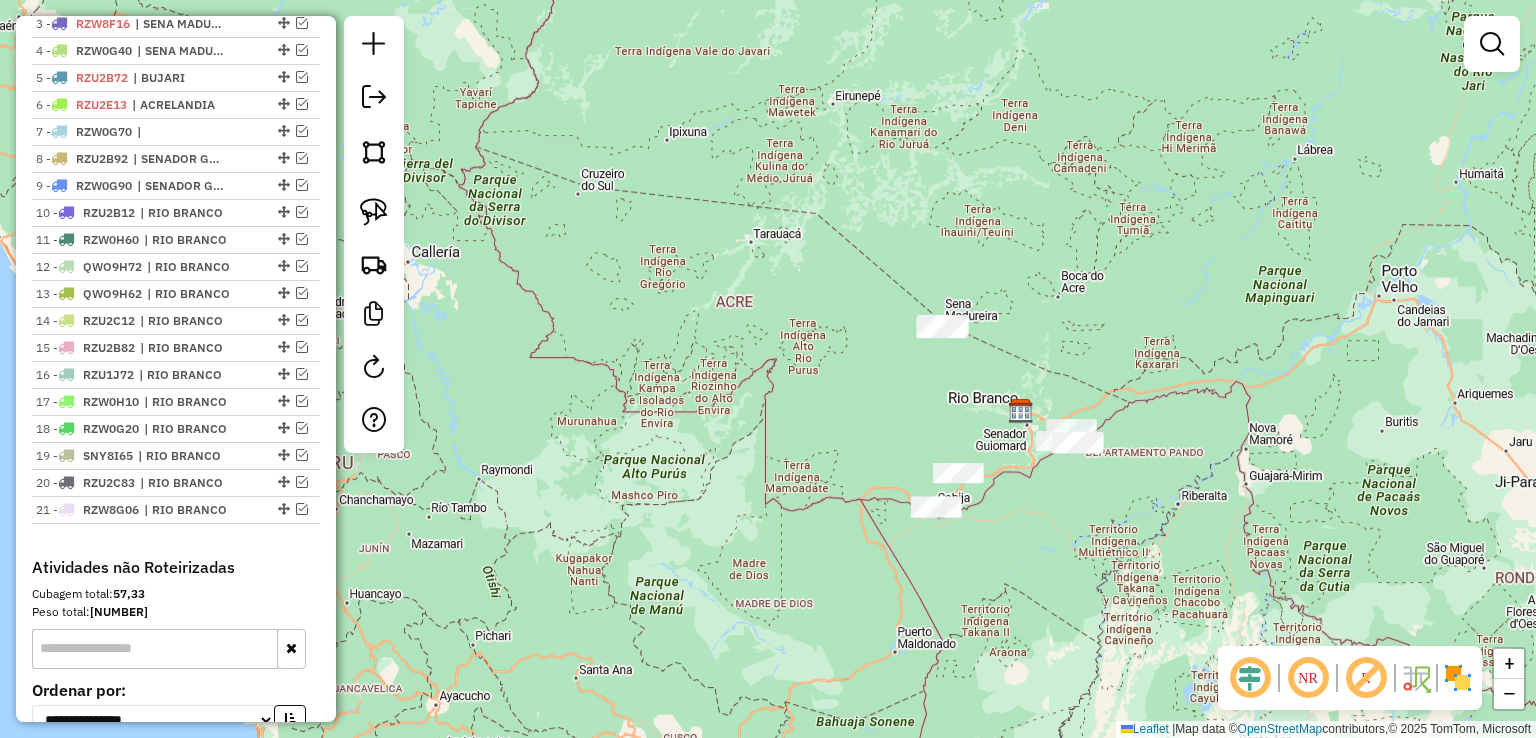 drag, startPoint x: 1072, startPoint y: 424, endPoint x: 979, endPoint y: 202, distance: 240.69275 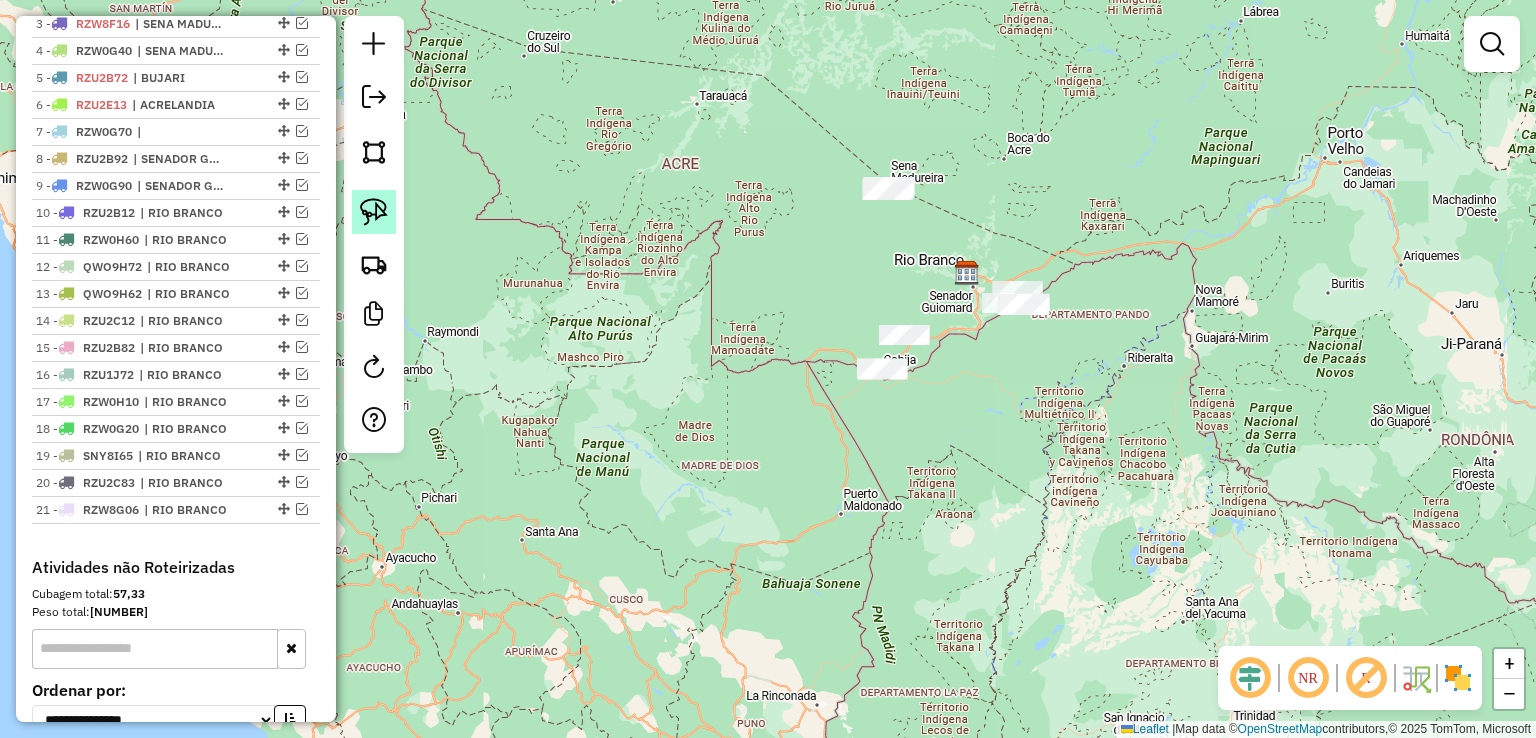 click 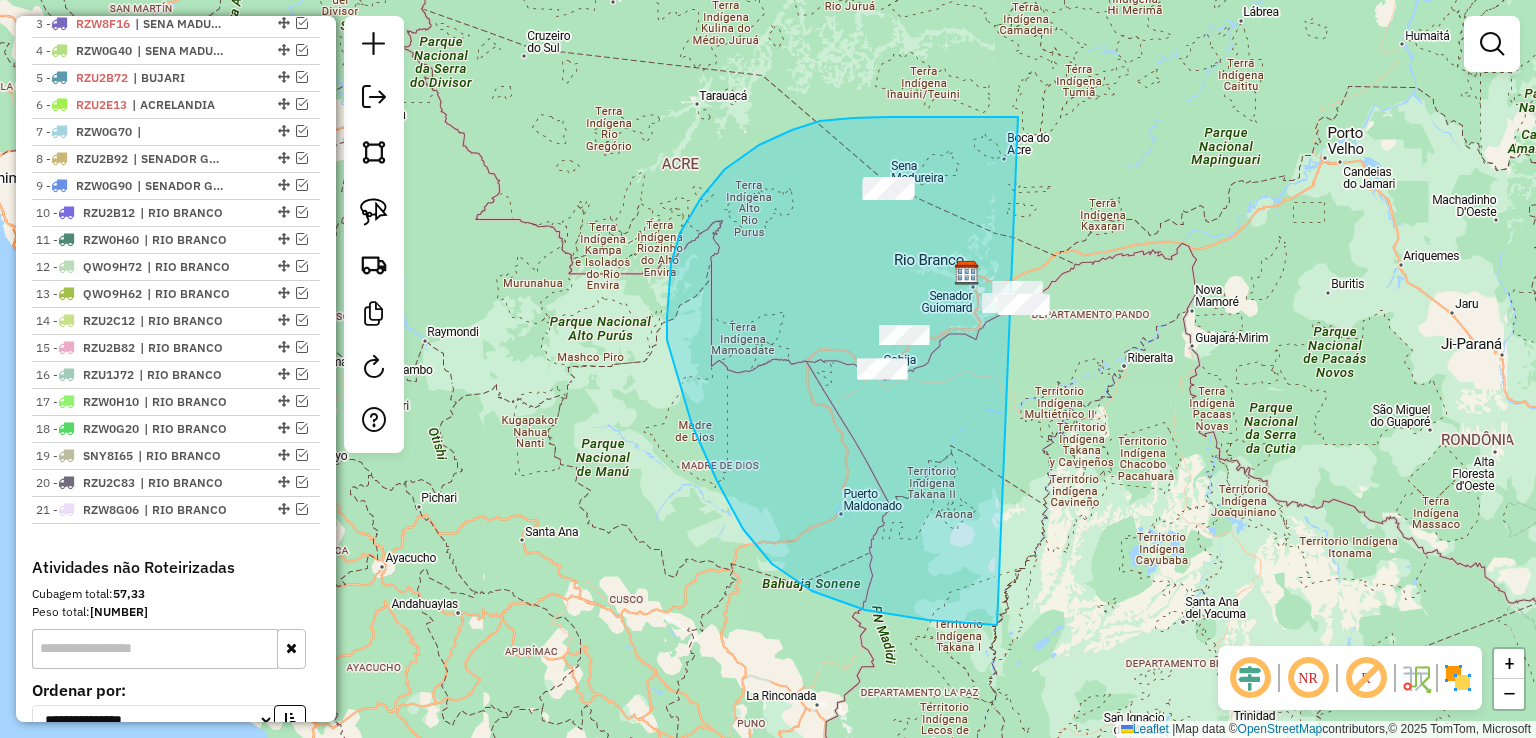 drag, startPoint x: 890, startPoint y: 117, endPoint x: 1452, endPoint y: 446, distance: 651.2181 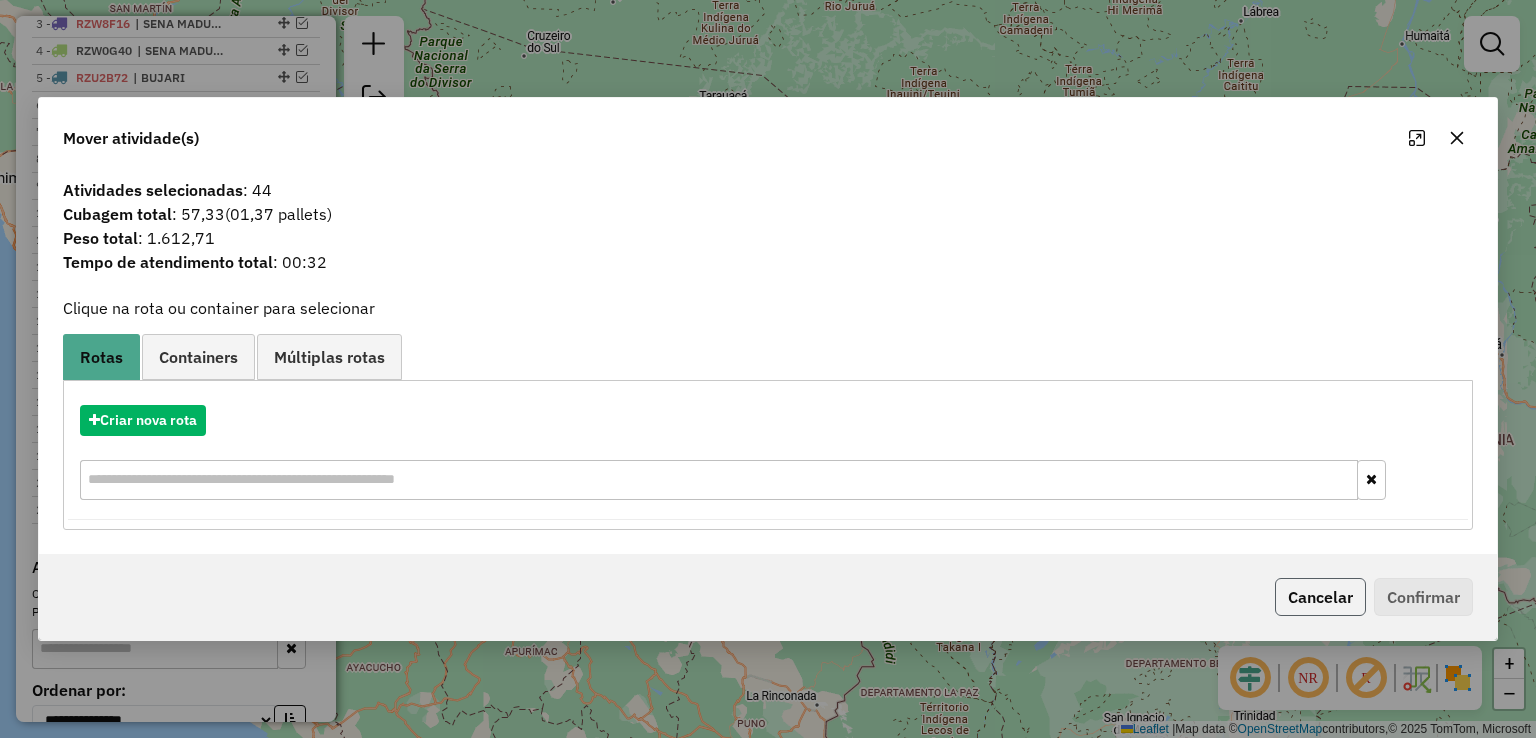 click on "Cancelar" 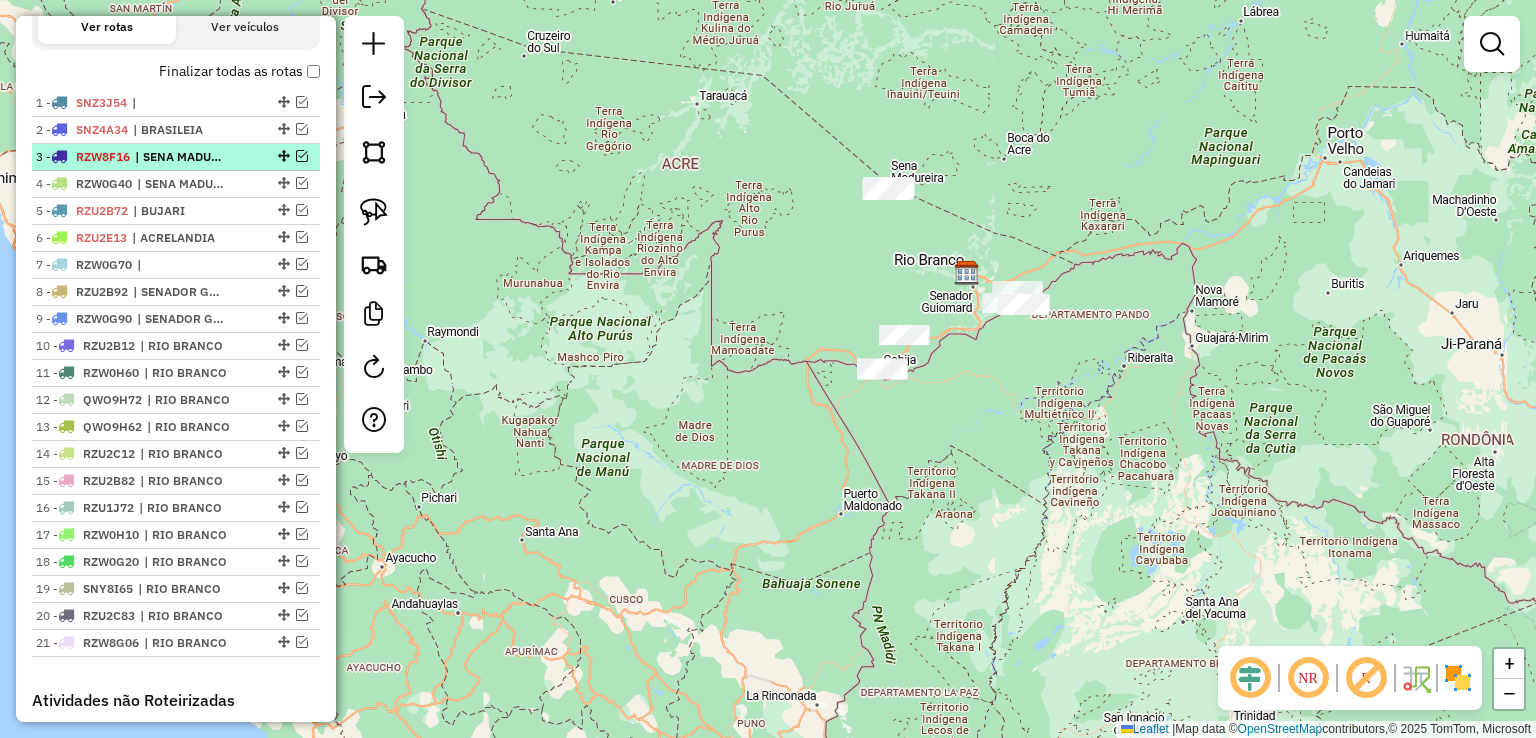 scroll, scrollTop: 509, scrollLeft: 0, axis: vertical 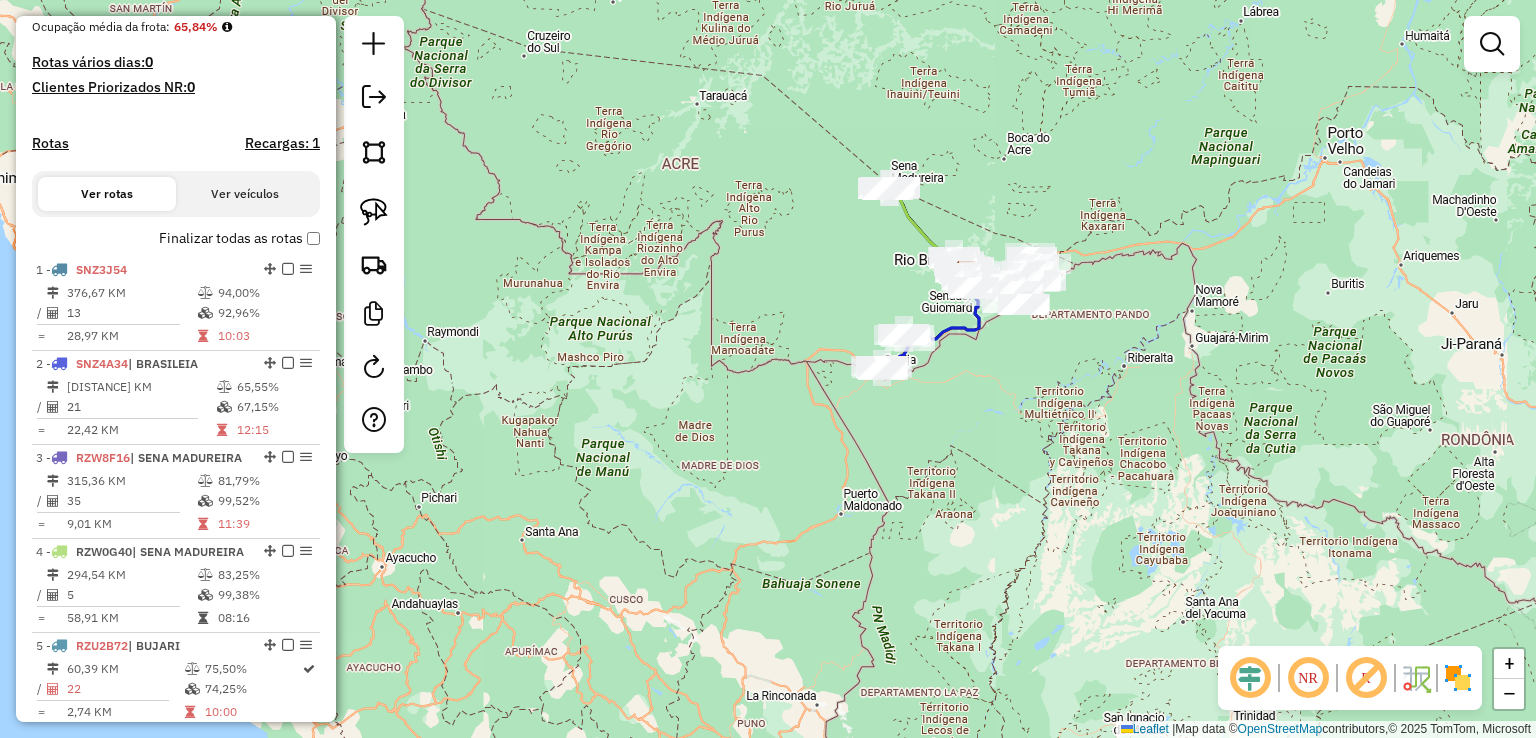 click on "Janela de atendimento Grade de atendimento Capacidade Transportadoras Veículos Cliente Pedidos  Rotas Selecione os dias de semana para filtrar as janelas de atendimento  Seg   Ter   Qua   Qui   Sex   Sáb   Dom  Informe o período da janela de atendimento: De: Até:  Filtrar exatamente a janela do cliente  Considerar janela de atendimento padrão  Selecione os dias de semana para filtrar as grades de atendimento  Seg   Ter   Qua   Qui   Sex   Sáb   Dom   Considerar clientes sem dia de atendimento cadastrado  Clientes fora do dia de atendimento selecionado Filtrar as atividades entre os valores definidos abaixo:  Peso mínimo:   Peso máximo:   Cubagem mínima:   Cubagem máxima:   De:   Até:  Filtrar as atividades entre o tempo de atendimento definido abaixo:  De:   Até:   Considerar capacidade total dos clientes não roteirizados Transportadora: Selecione um ou mais itens Tipo de veículo: Selecione um ou mais itens Veículo: Selecione um ou mais itens Motorista: Selecione um ou mais itens Nome: Rótulo:" 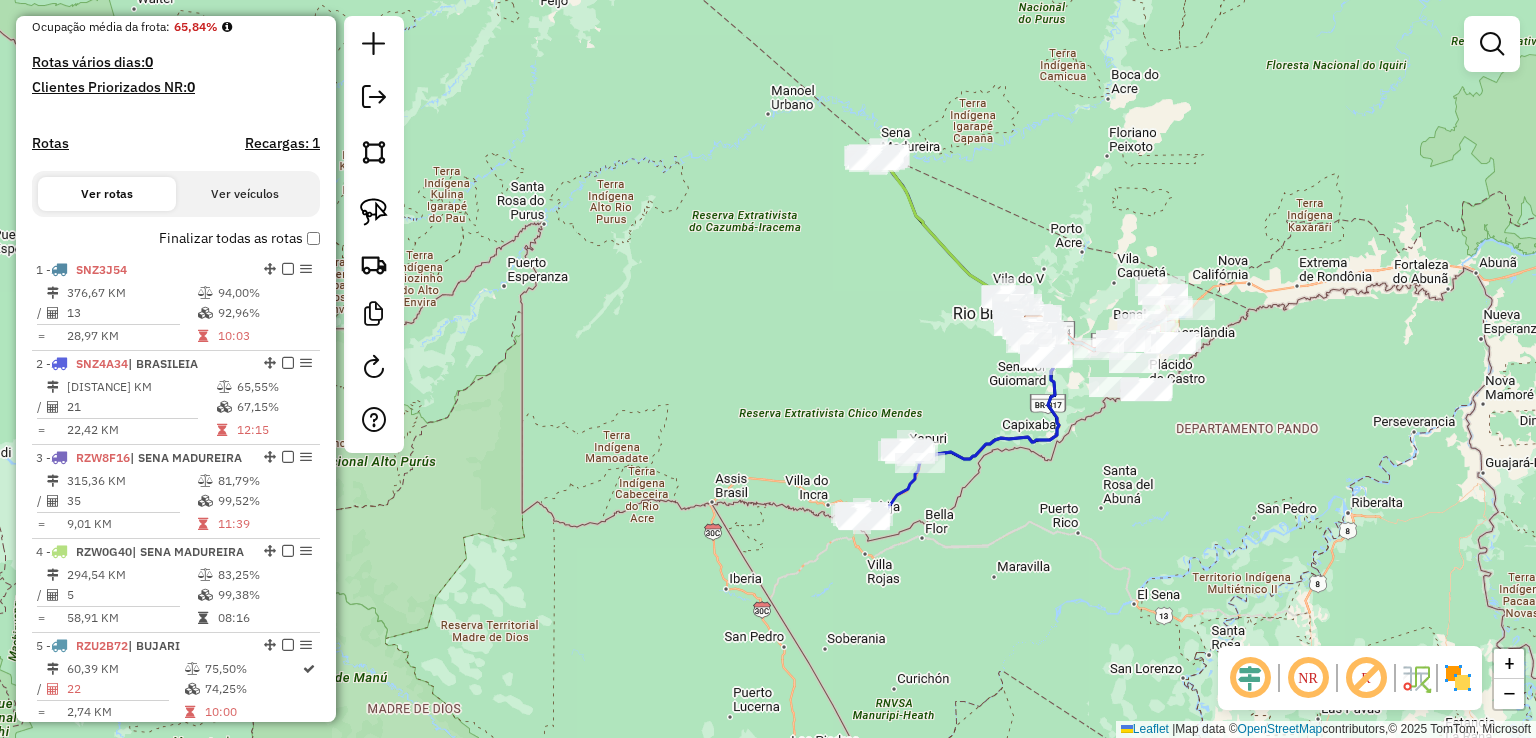 drag, startPoint x: 1012, startPoint y: 114, endPoint x: 952, endPoint y: 251, distance: 149.5627 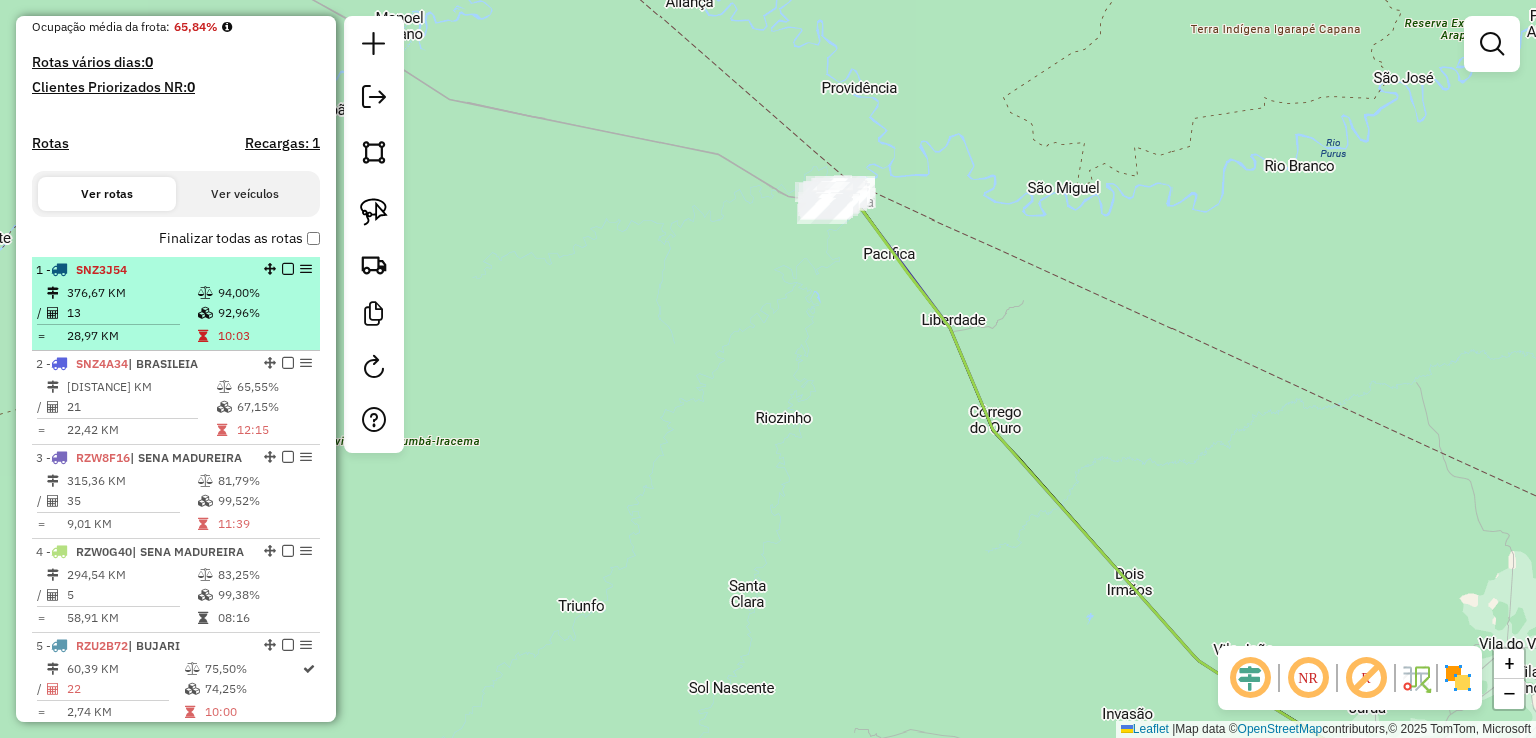 click on "1 -       SNZ3J54   376,67 KM   94,00%  /  13   92,96%     =  28,97 KM   10:03" at bounding box center [176, 304] 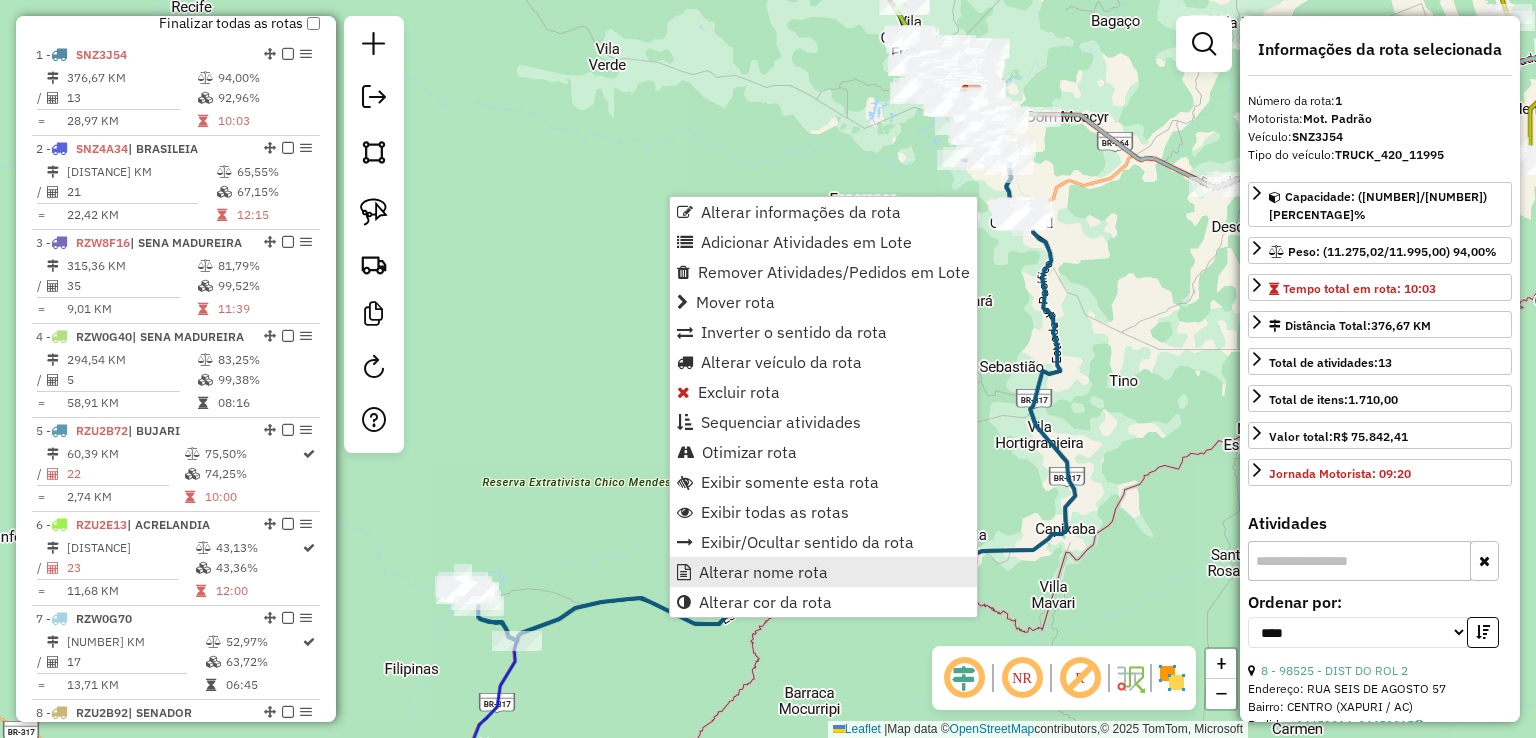 scroll, scrollTop: 748, scrollLeft: 0, axis: vertical 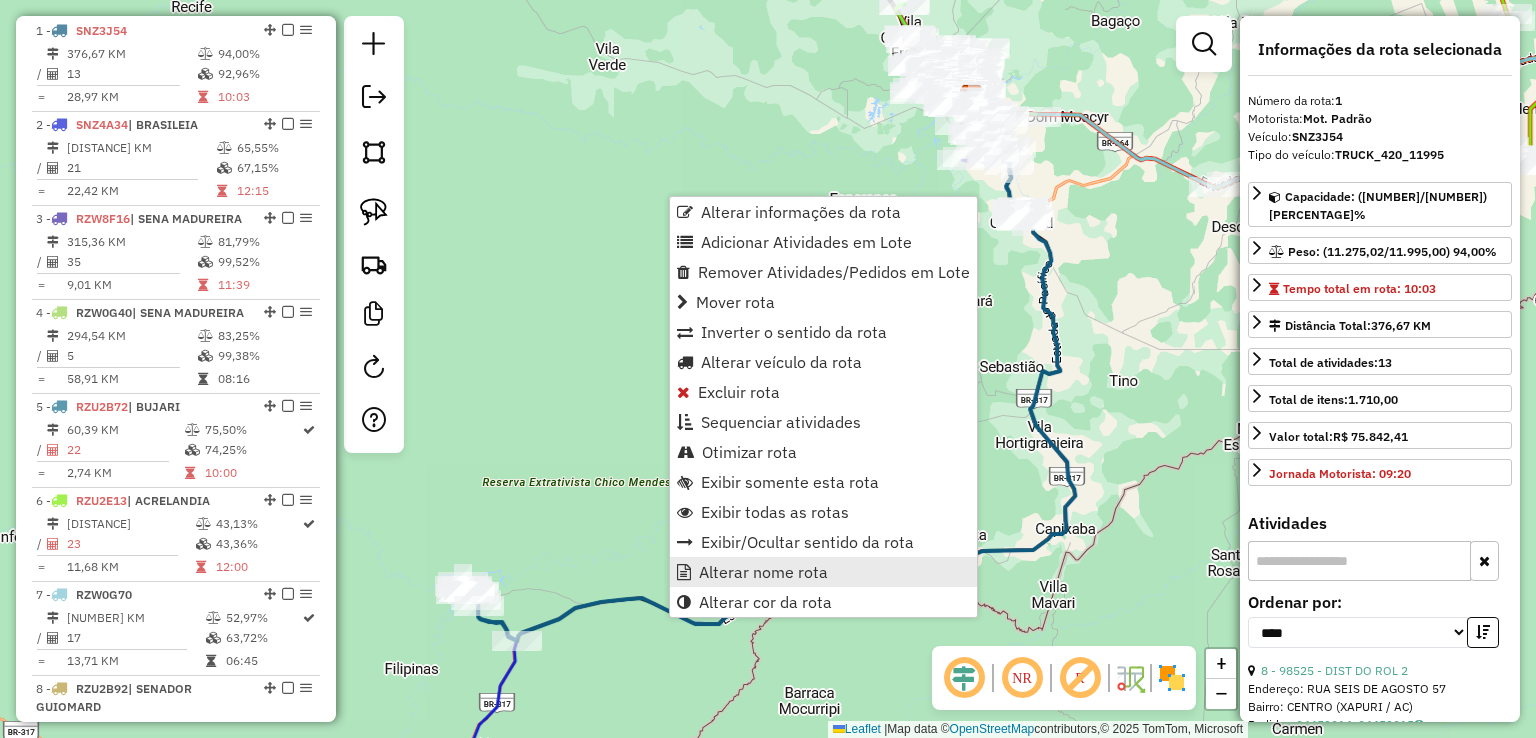 click on "Alterar nome rota" at bounding box center [763, 572] 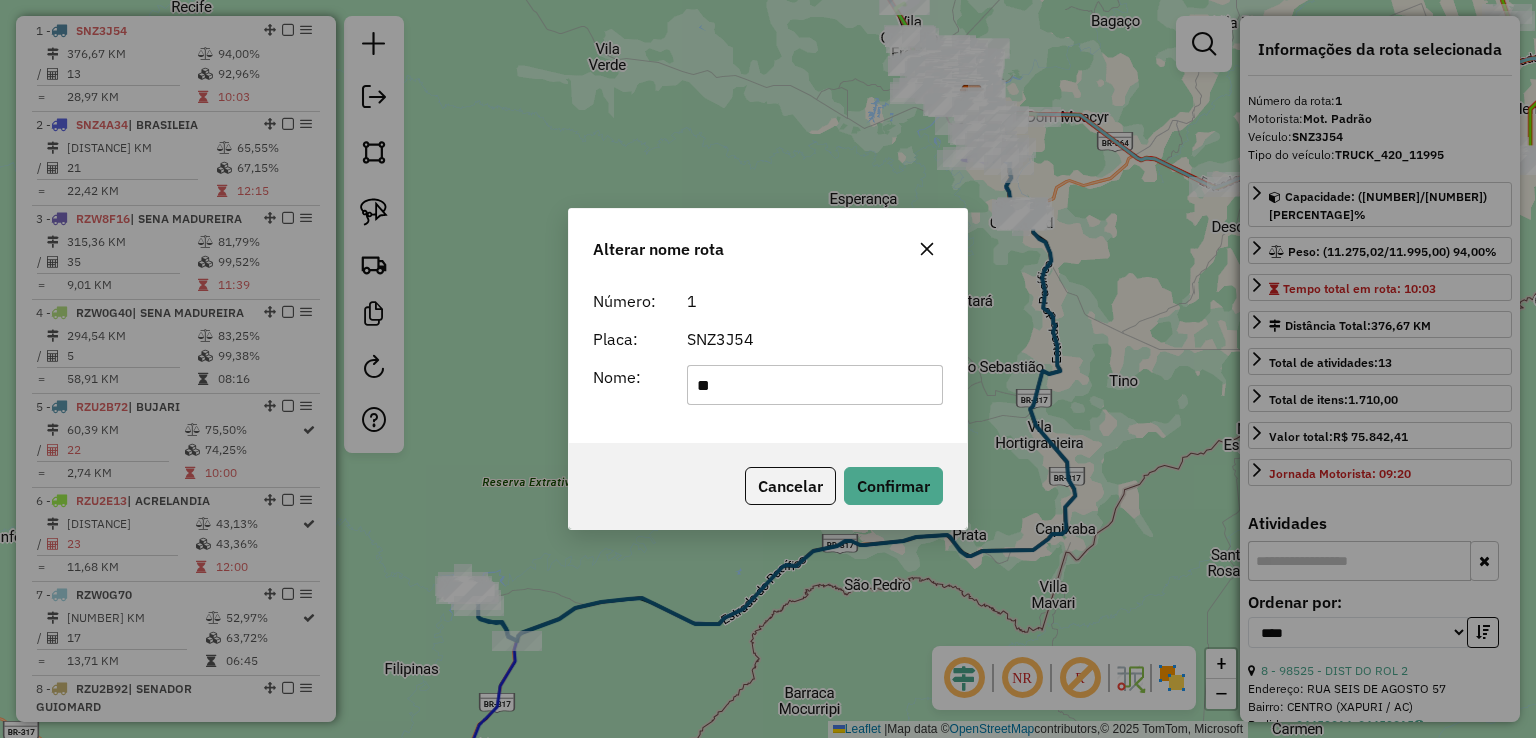type on "******" 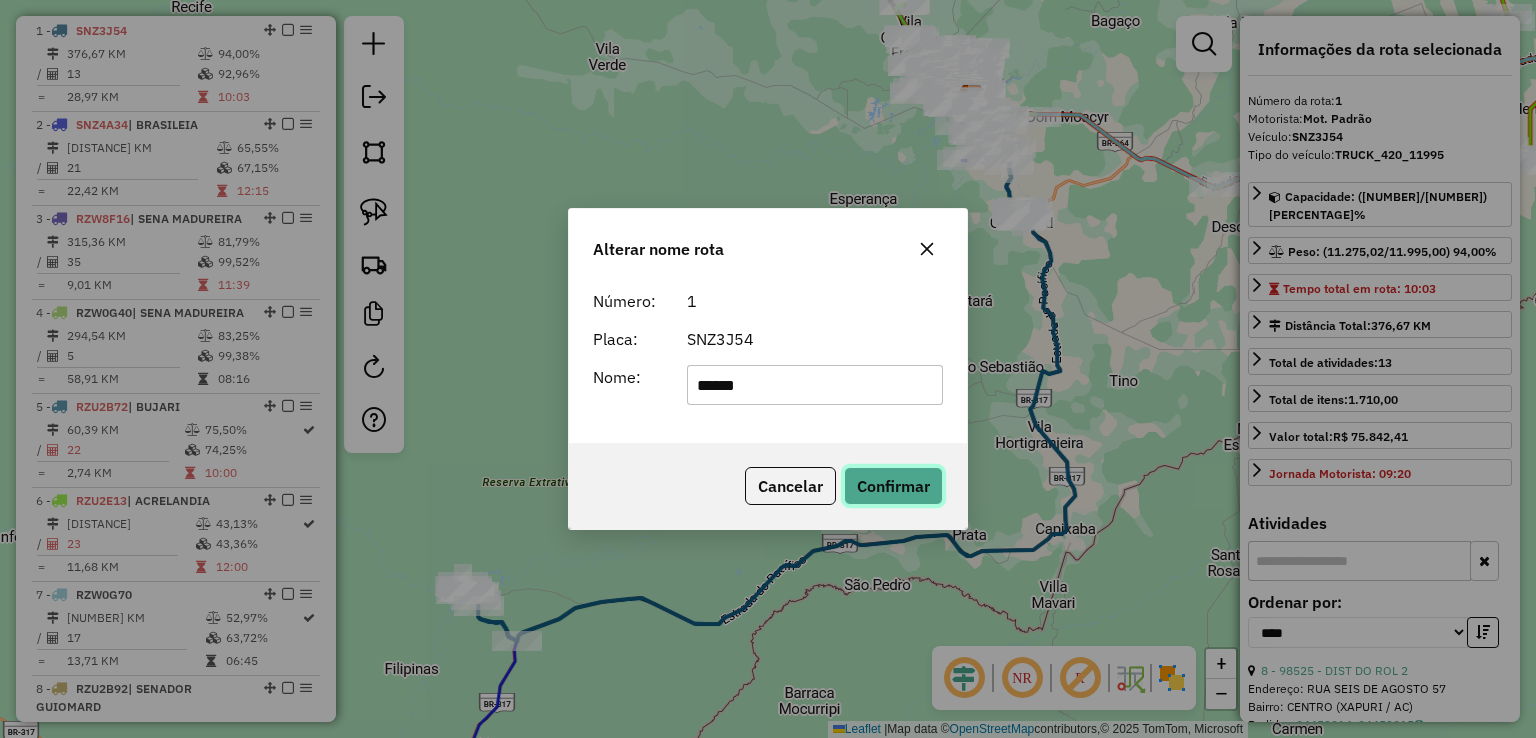 click on "Confirmar" 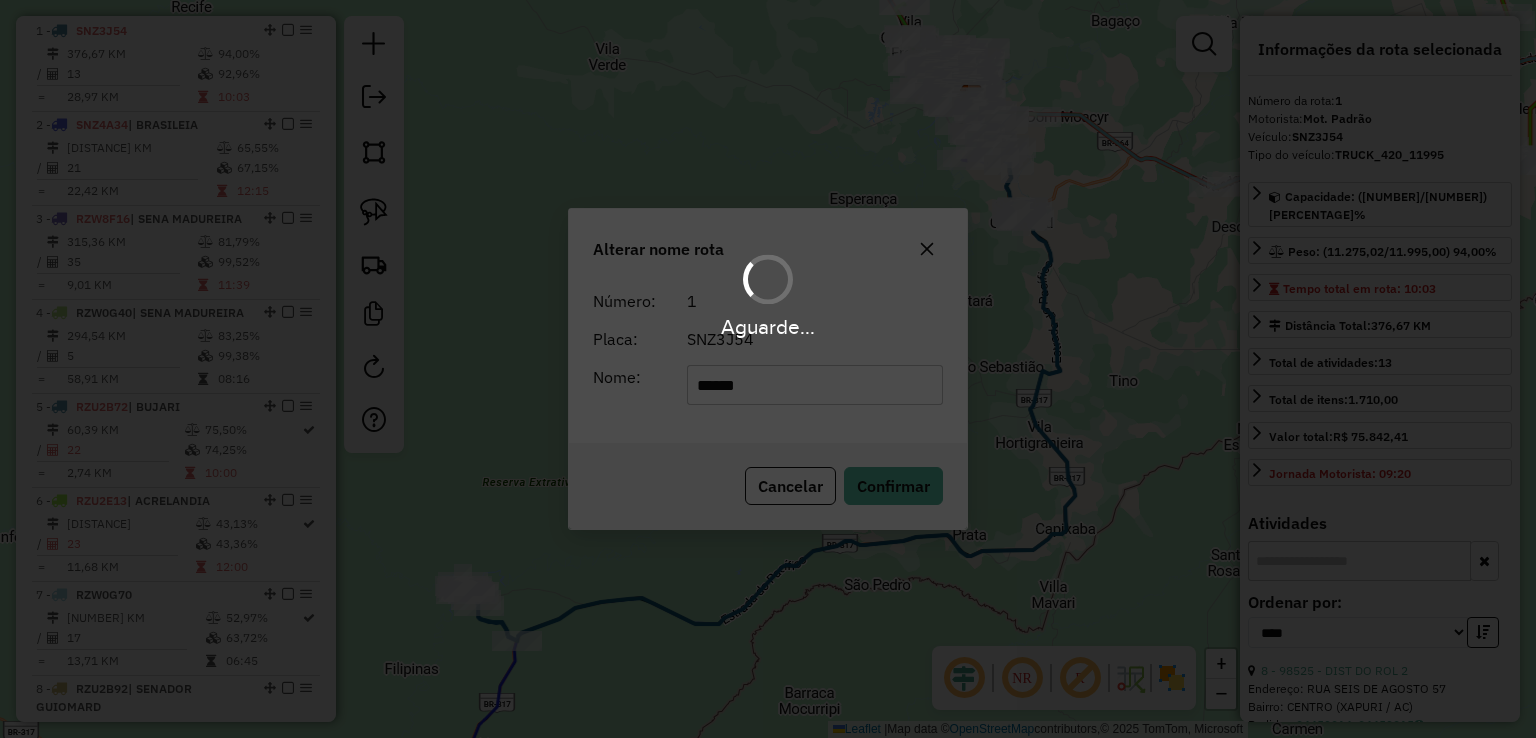 type 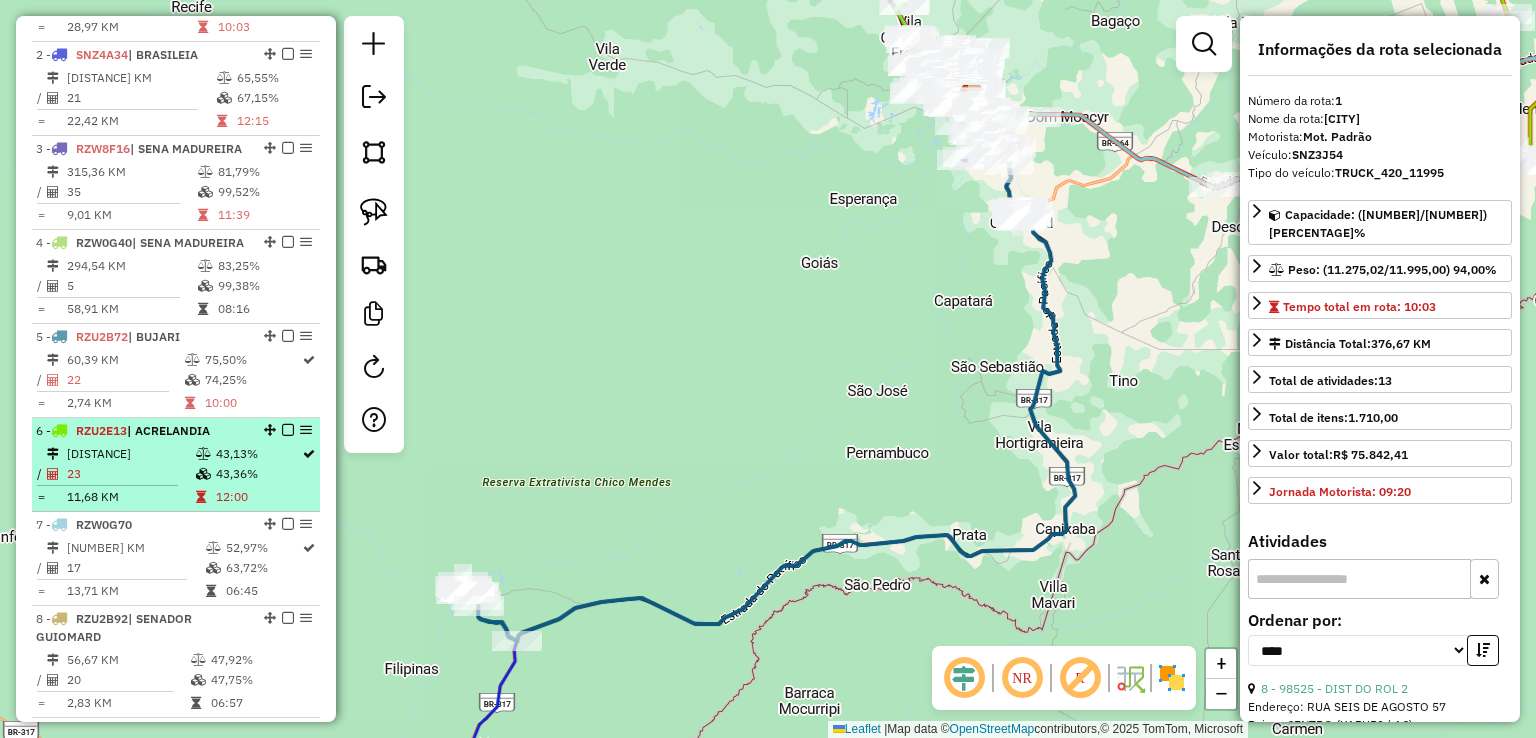 scroll, scrollTop: 848, scrollLeft: 0, axis: vertical 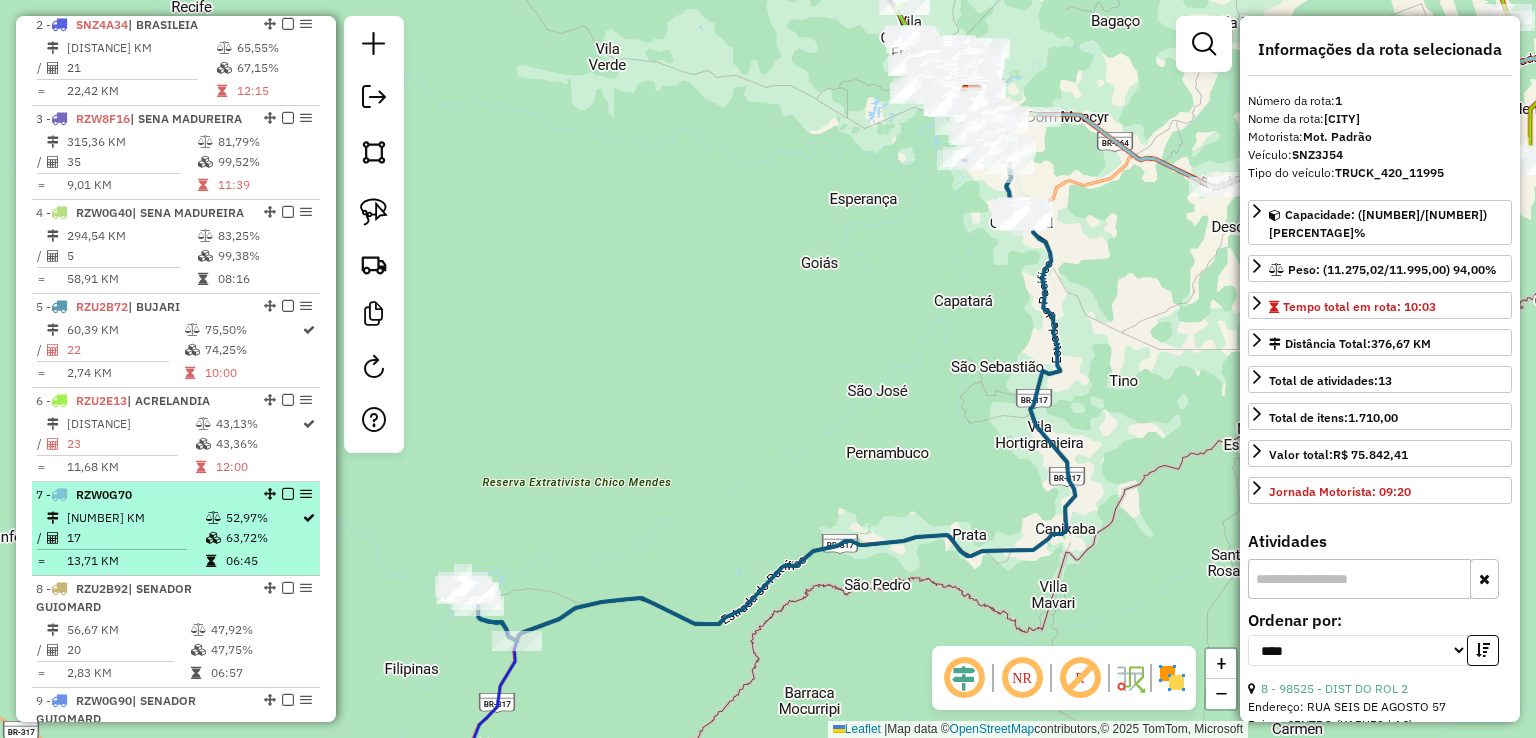 click on "232,99 KM" at bounding box center [135, 518] 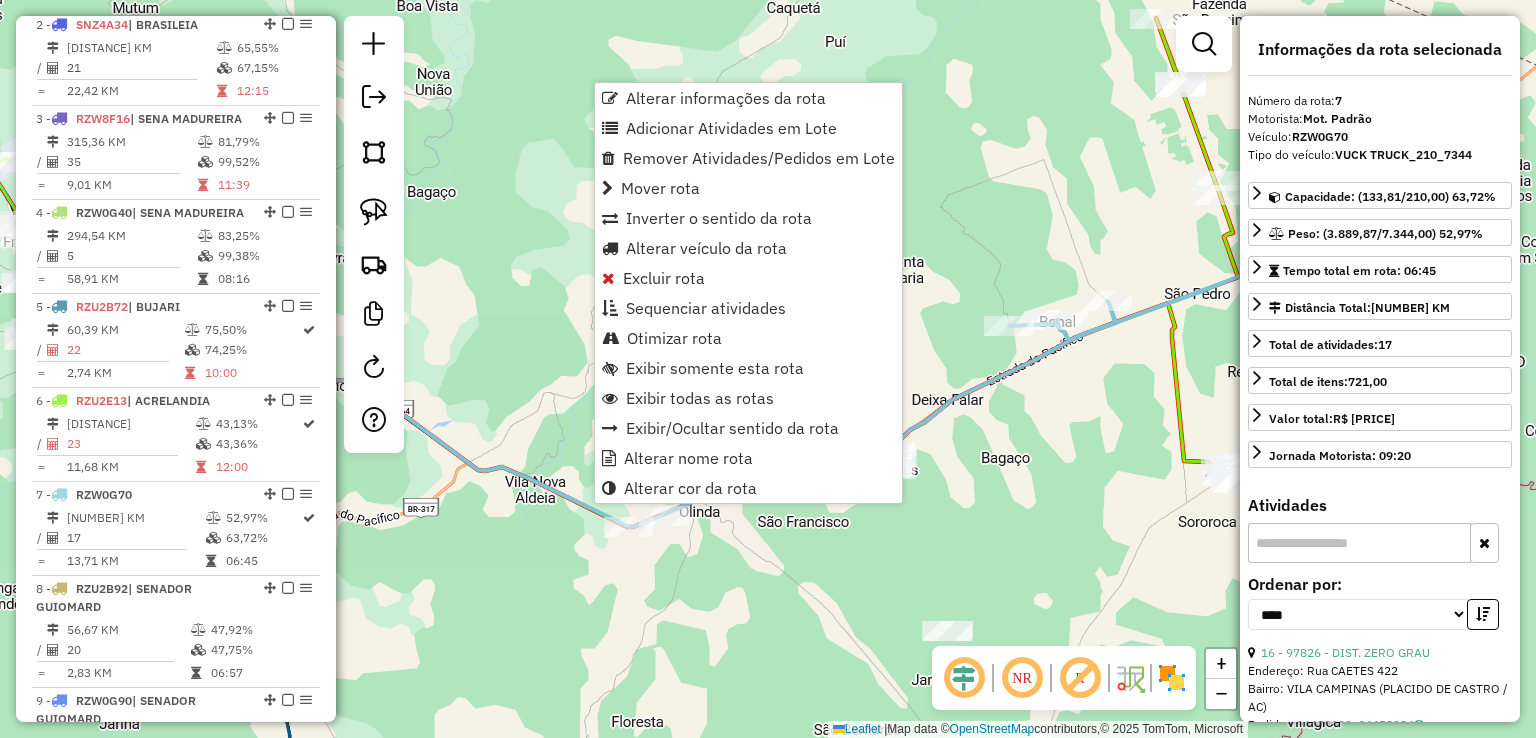 scroll, scrollTop: 1348, scrollLeft: 0, axis: vertical 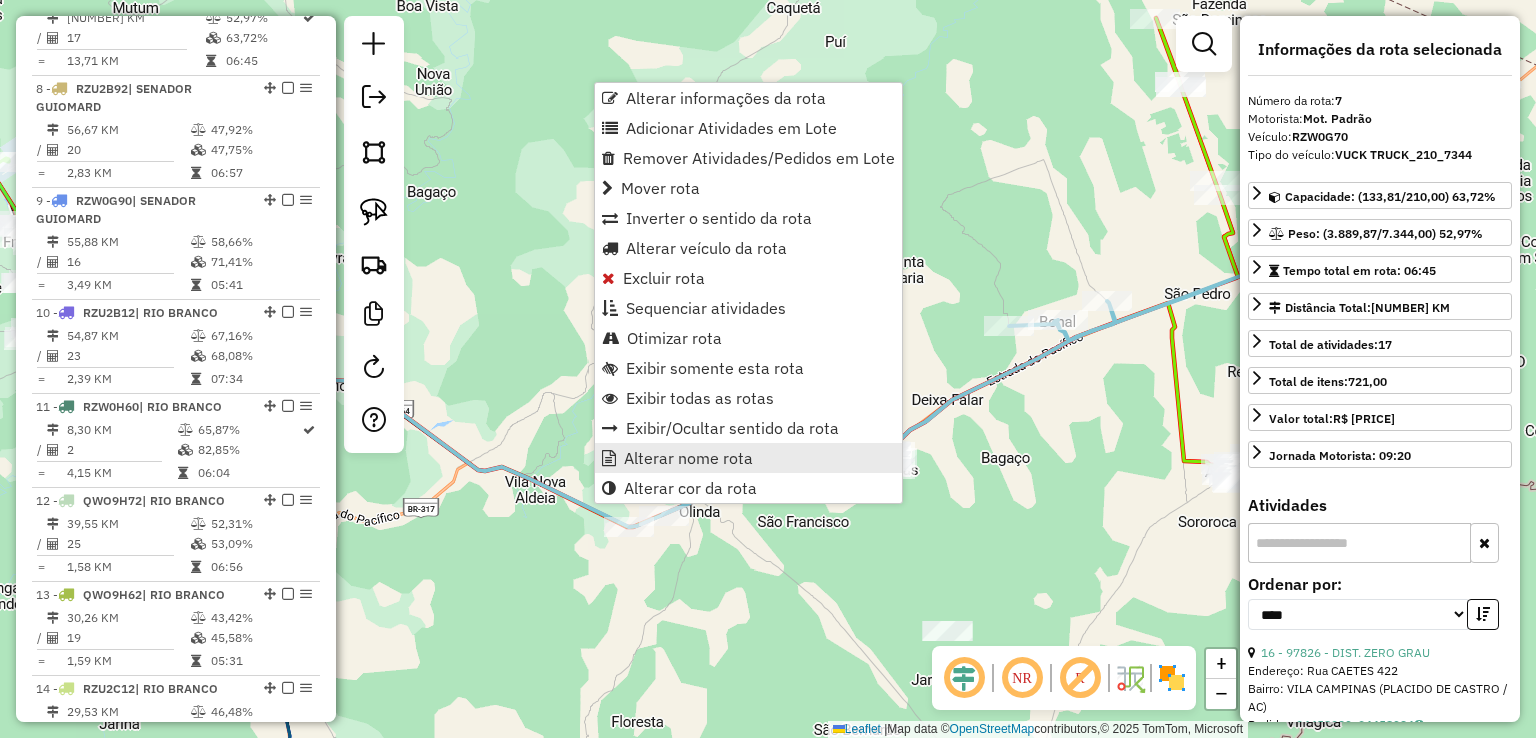 click on "Alterar nome rota" at bounding box center (688, 458) 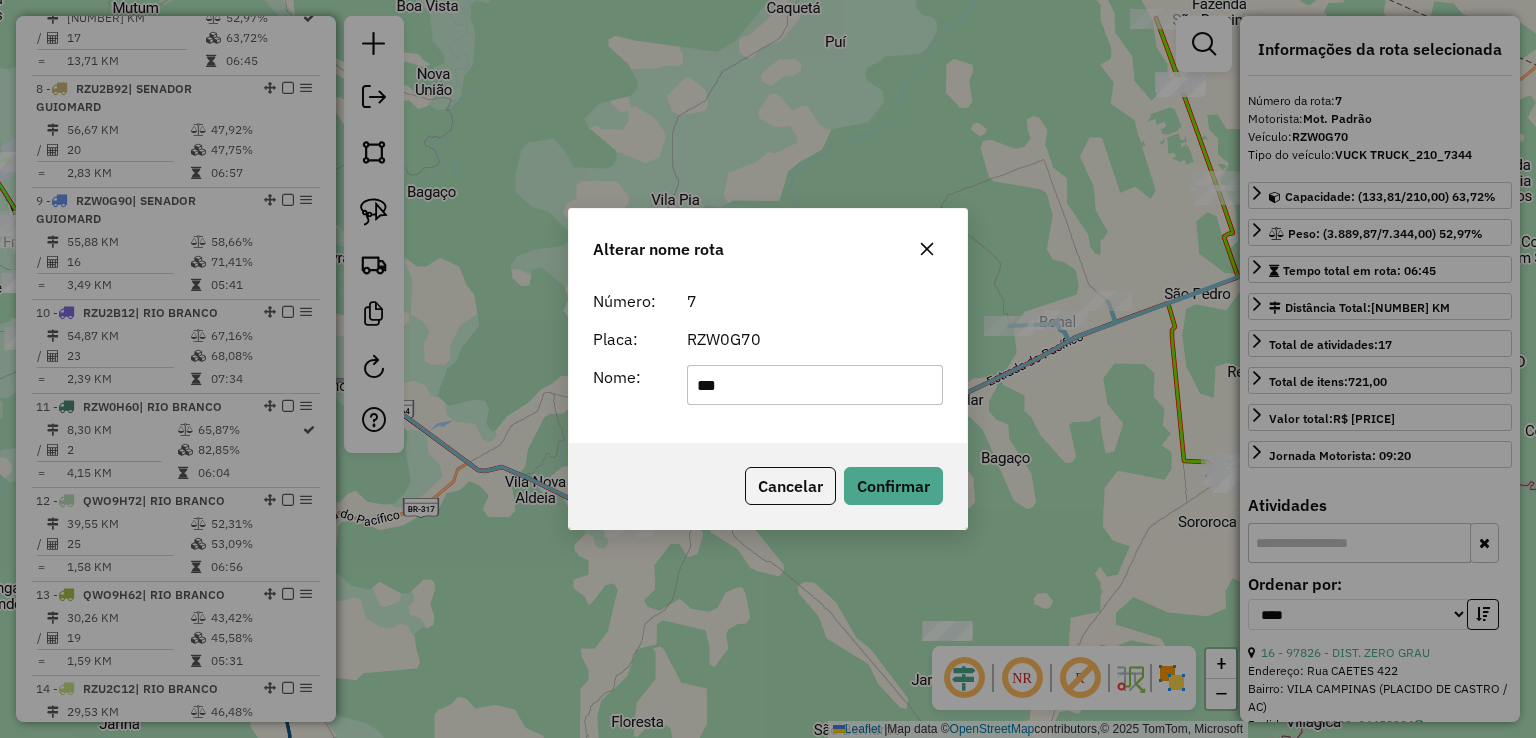 type on "**********" 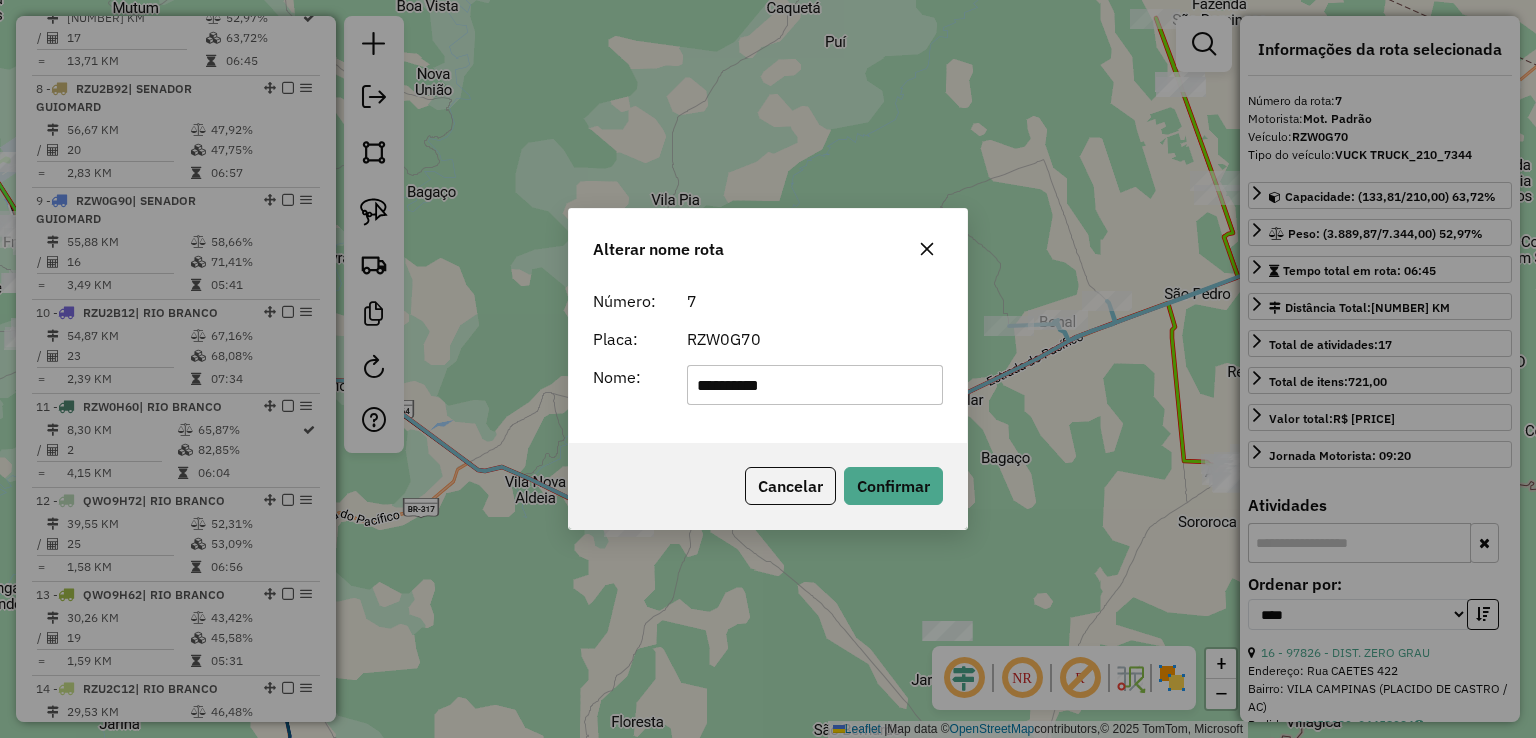 click on "Cancelar   Confirmar" 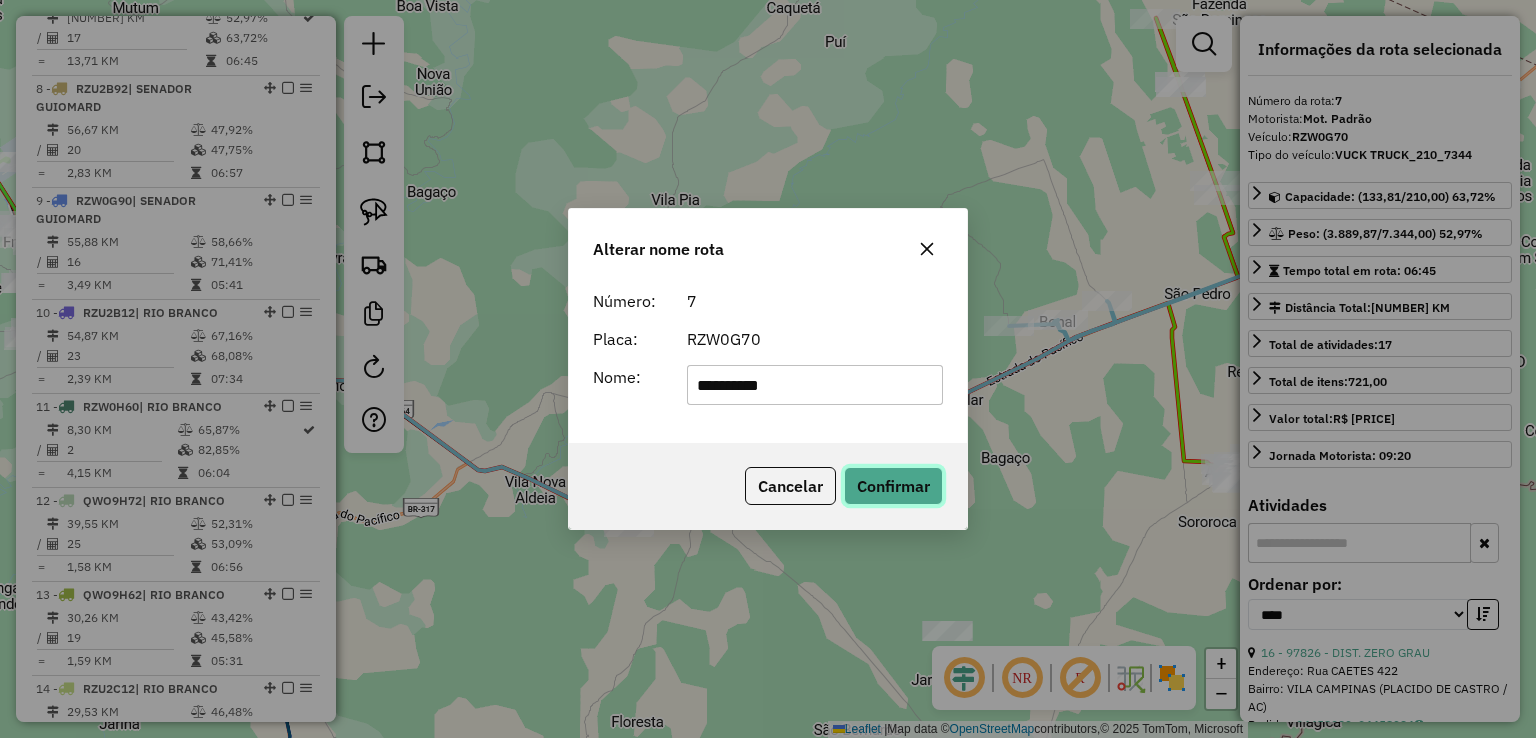 click on "Confirmar" 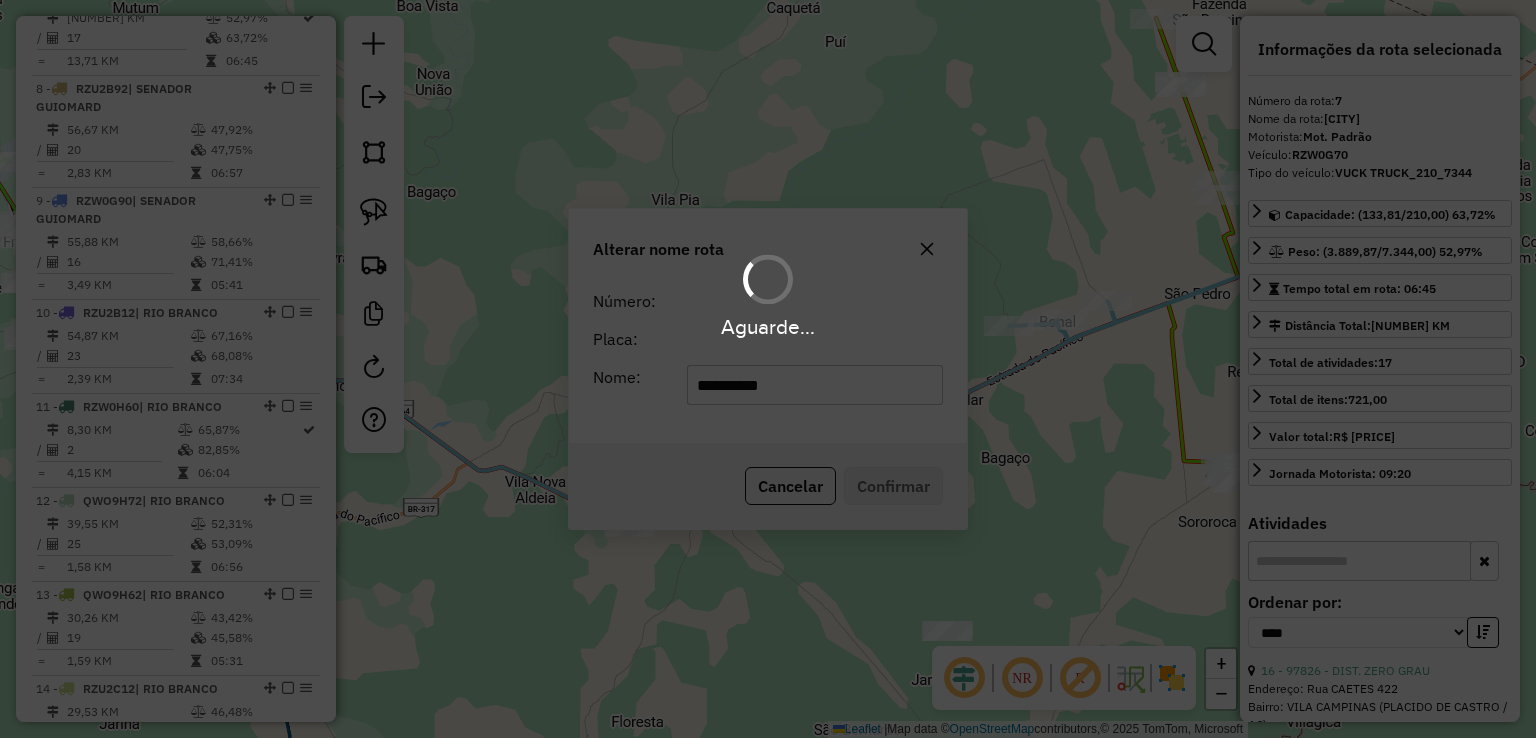 type 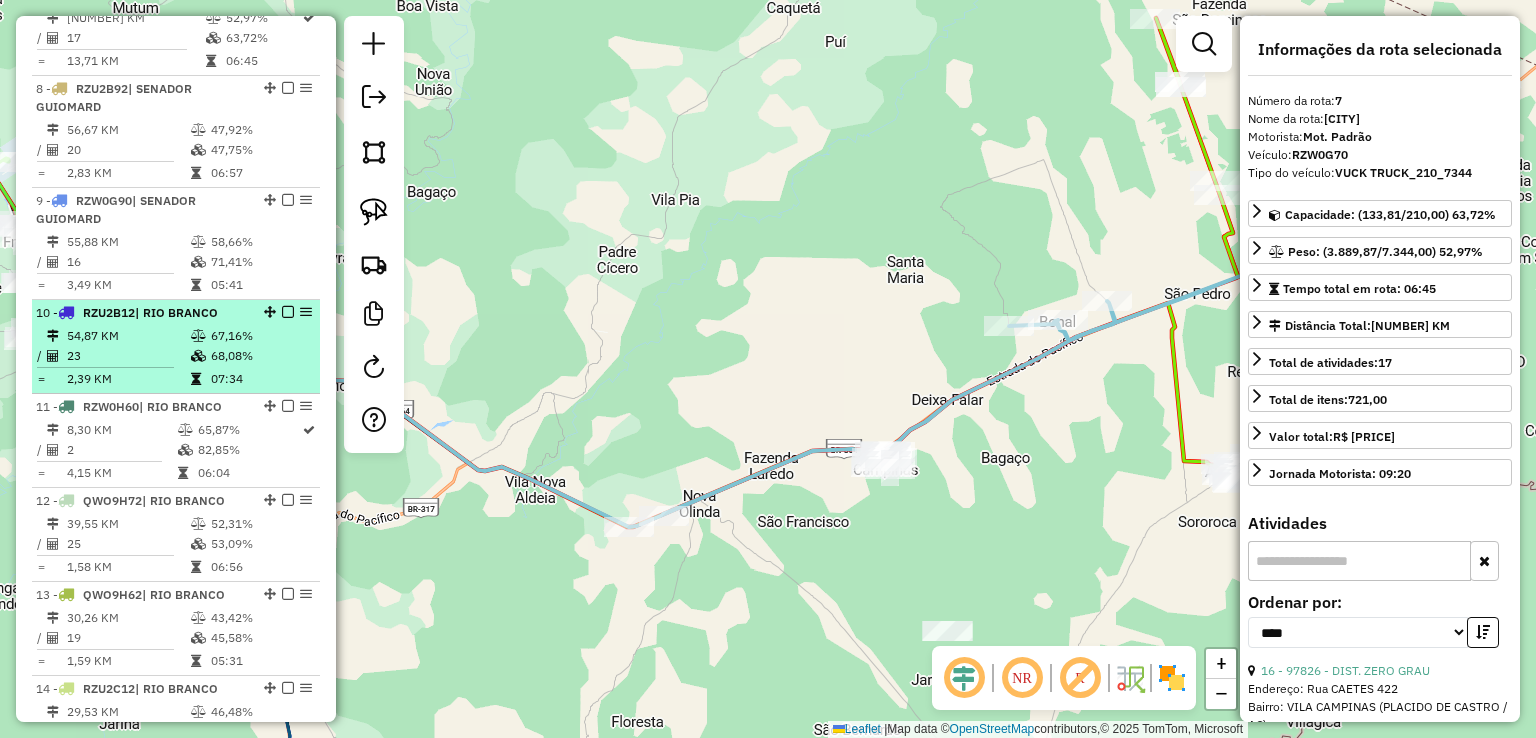 click on "| RIO BRANCO" at bounding box center (176, 312) 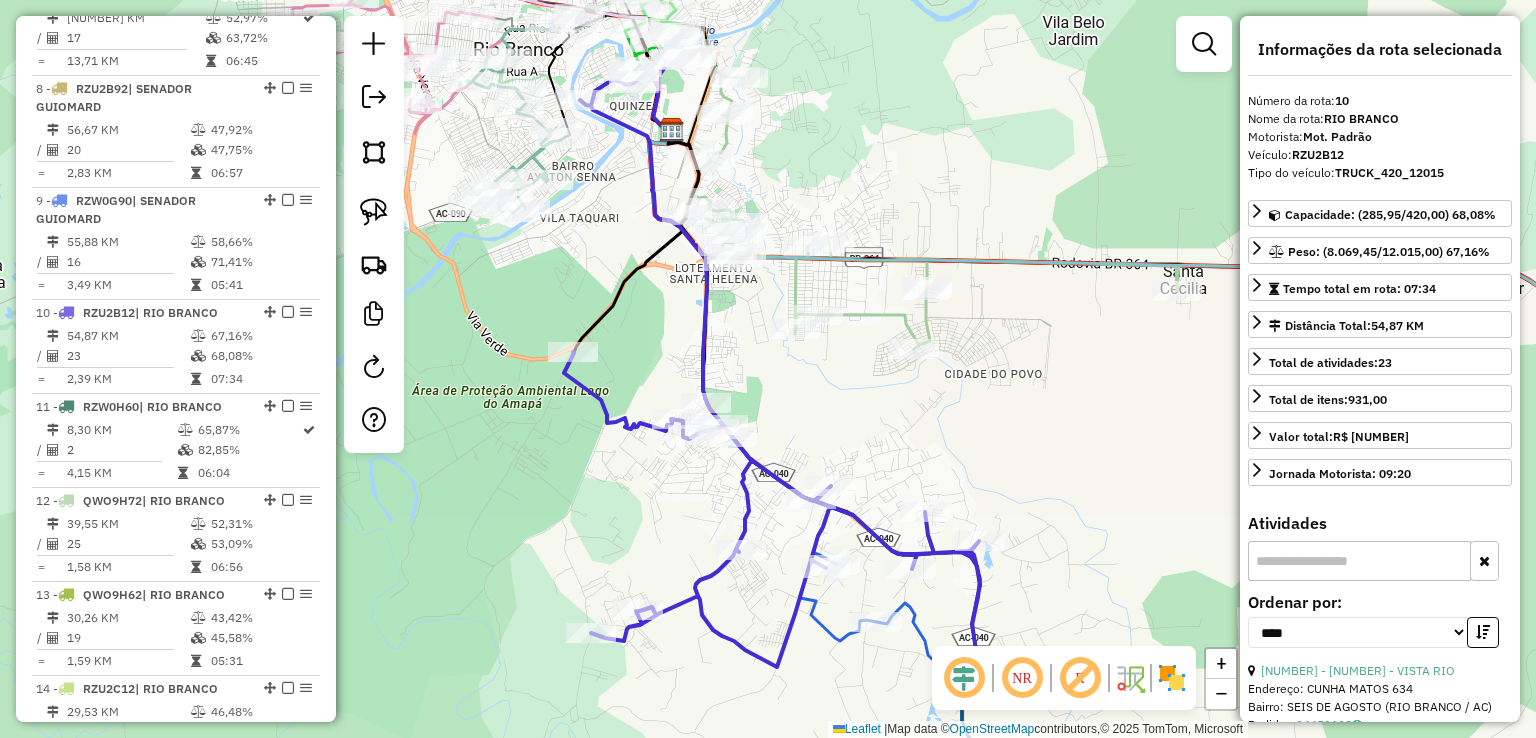 click on "Janela de atendimento Grade de atendimento Capacidade Transportadoras Veículos Cliente Pedidos  Rotas Selecione os dias de semana para filtrar as janelas de atendimento  Seg   Ter   Qua   Qui   Sex   Sáb   Dom  Informe o período da janela de atendimento: De: Até:  Filtrar exatamente a janela do cliente  Considerar janela de atendimento padrão  Selecione os dias de semana para filtrar as grades de atendimento  Seg   Ter   Qua   Qui   Sex   Sáb   Dom   Considerar clientes sem dia de atendimento cadastrado  Clientes fora do dia de atendimento selecionado Filtrar as atividades entre os valores definidos abaixo:  Peso mínimo:   Peso máximo:   Cubagem mínima:   Cubagem máxima:   De:   Até:  Filtrar as atividades entre o tempo de atendimento definido abaixo:  De:   Até:   Considerar capacidade total dos clientes não roteirizados Transportadora: Selecione um ou mais itens Tipo de veículo: Selecione um ou mais itens Veículo: Selecione um ou mais itens Motorista: Selecione um ou mais itens Nome: Rótulo:" 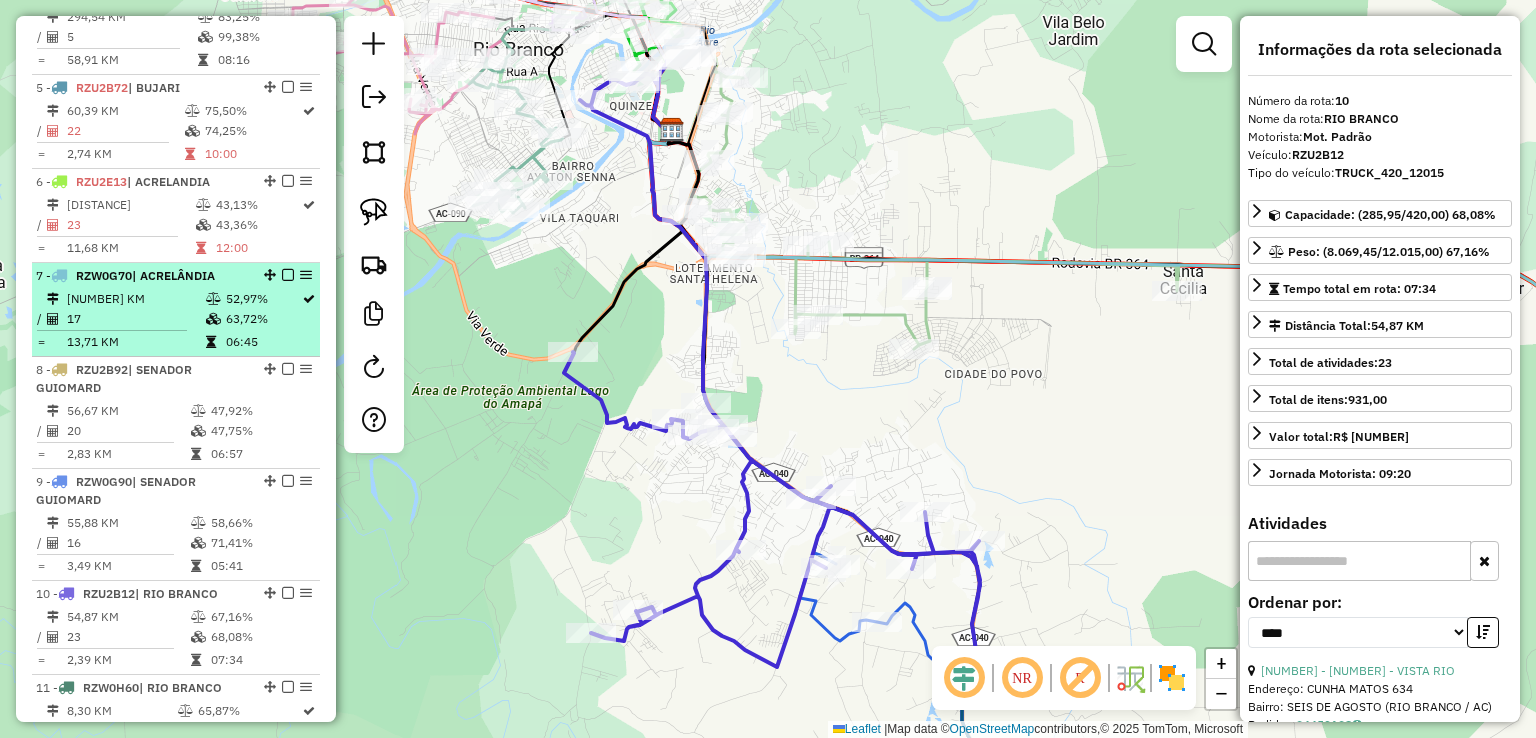 scroll, scrollTop: 848, scrollLeft: 0, axis: vertical 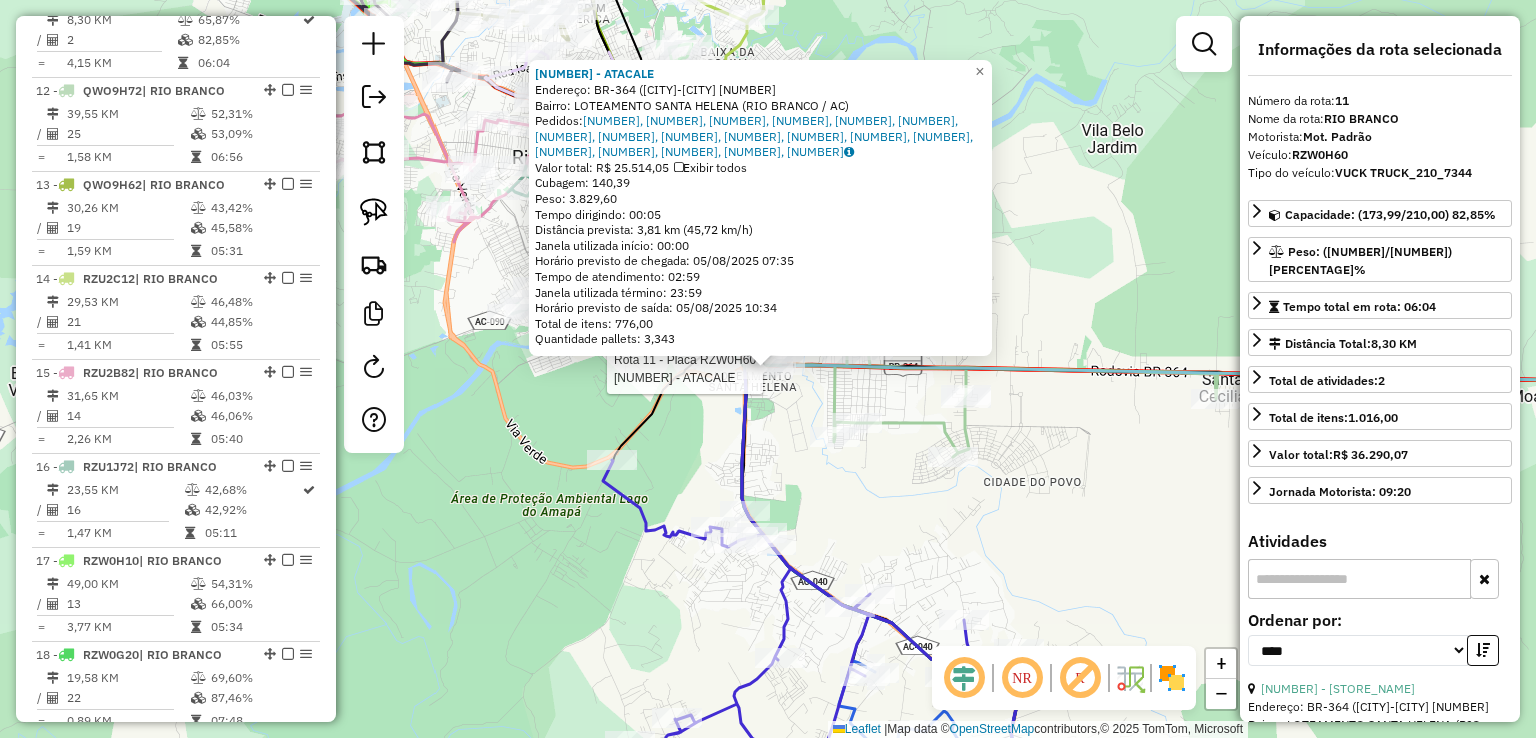 click on "Rota 11 - Placa RZW0H60  8624 - ATACALE 8624 - ATACALE  Endereço:  BR-364 (RIO BRANCO-PORTO VELHO 381   Bairro: LOTEAMENTO SANTA HELENA (RIO BRANCO / AC)   Pedidos:  04458637, 04458649, 04458651, 04458655, 04458658, 04458661, 04458663, 04458668, 04458673, 04458678, 04458679, 04458680, 04458681, 04458683, 04459175, 04459177, 04459179, 04459181, 04459165   Valor total: R$ 25.514,05   Exibir todos   Cubagem: 140,39  Peso: 3.829,60  Tempo dirigindo: 00:05   Distância prevista: 3,81 km (45,72 km/h)   Janela utilizada início: 00:00   Horário previsto de chegada: 05/08/2025 07:35   Tempo de atendimento: 02:59   Janela utilizada término: 23:59   Horário previsto de saída: 05/08/2025 10:34   Total de itens: 776,00   Quantidade pallets: 3,343  × Janela de atendimento Grade de atendimento Capacidade Transportadoras Veículos Cliente Pedidos  Rotas Selecione os dias de semana para filtrar as janelas de atendimento  Seg   Ter   Qua   Qui   Sex   Sáb   Dom  Informe o período da janela de atendimento: De: Até: +" 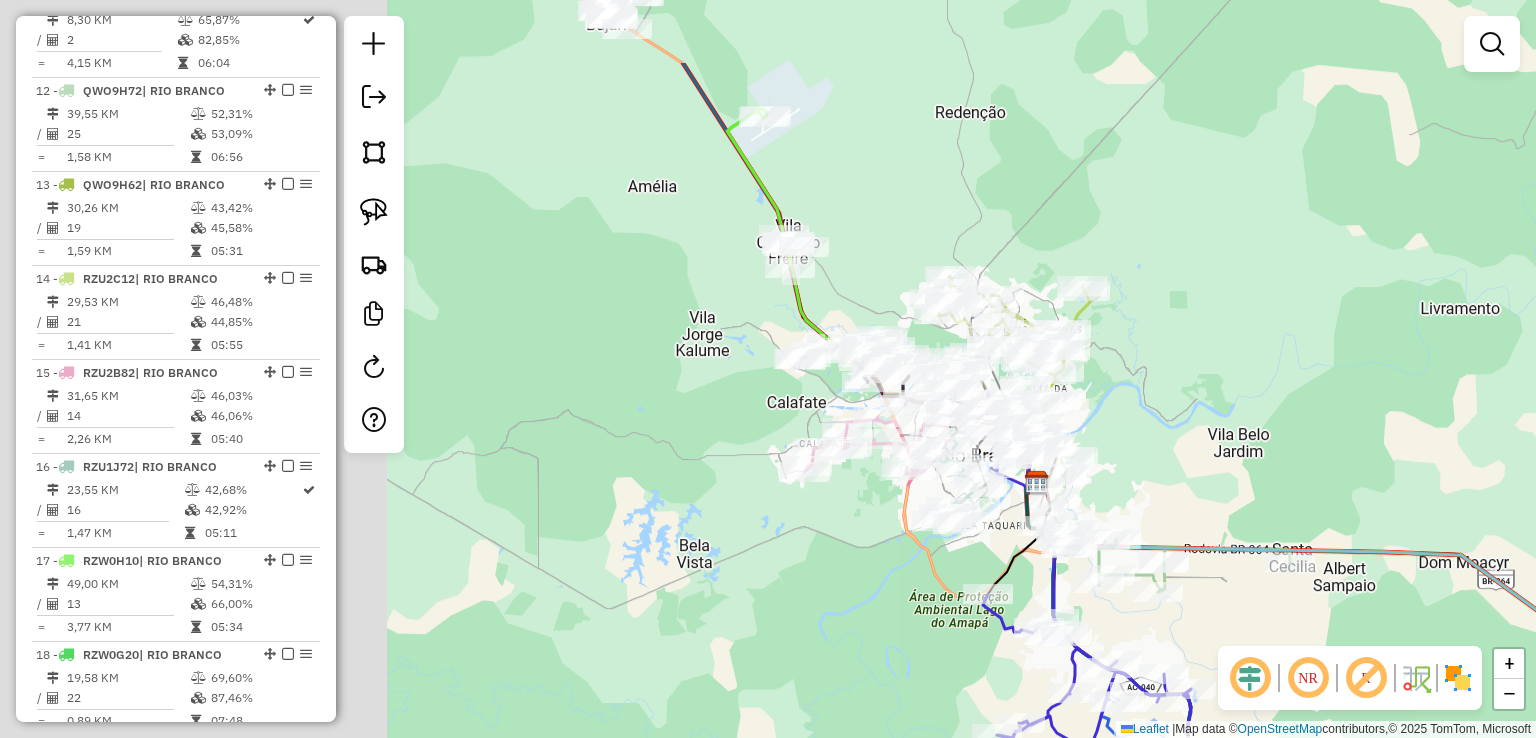 drag, startPoint x: 680, startPoint y: 58, endPoint x: 1112, endPoint y: 196, distance: 453.50635 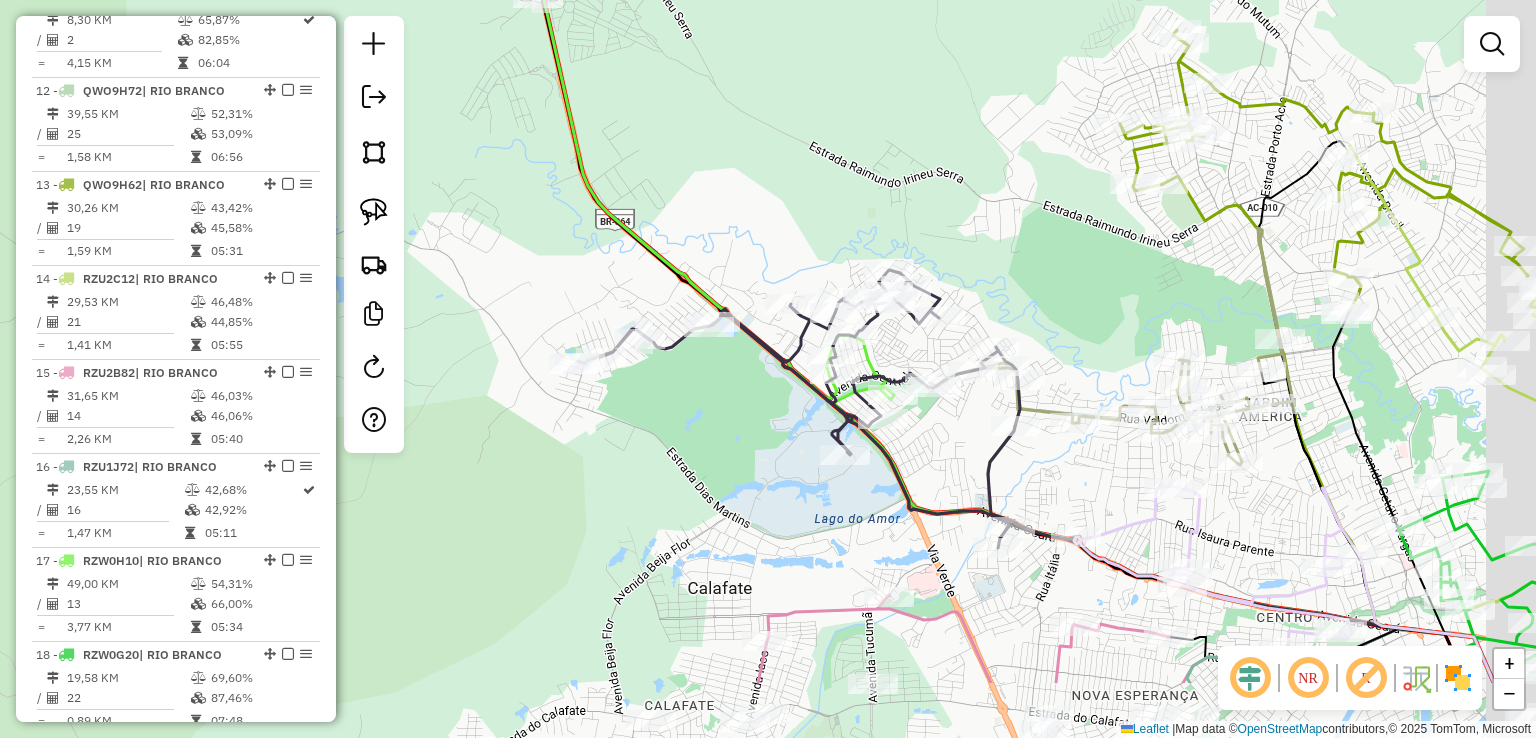 drag, startPoint x: 856, startPoint y: 297, endPoint x: 748, endPoint y: 172, distance: 165.19383 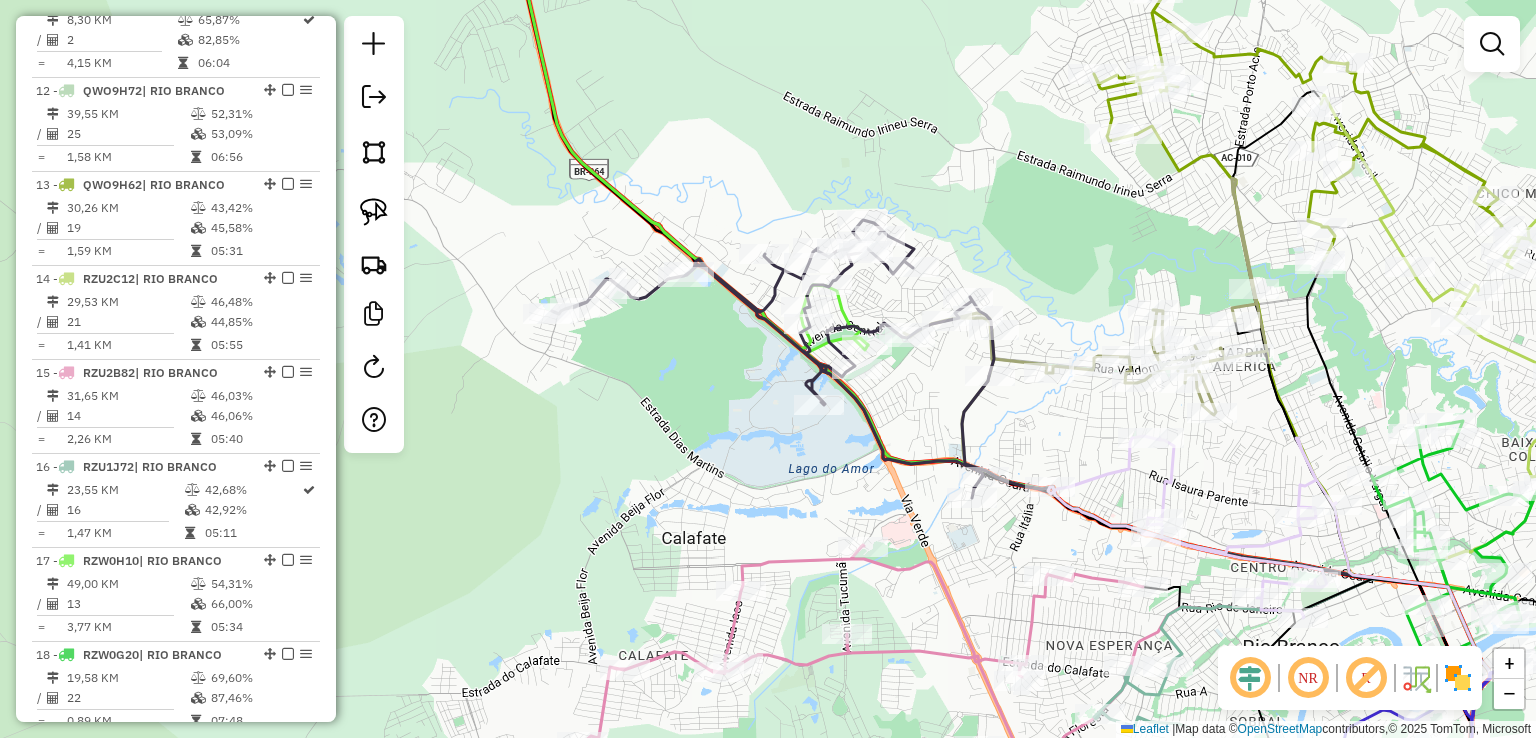 click 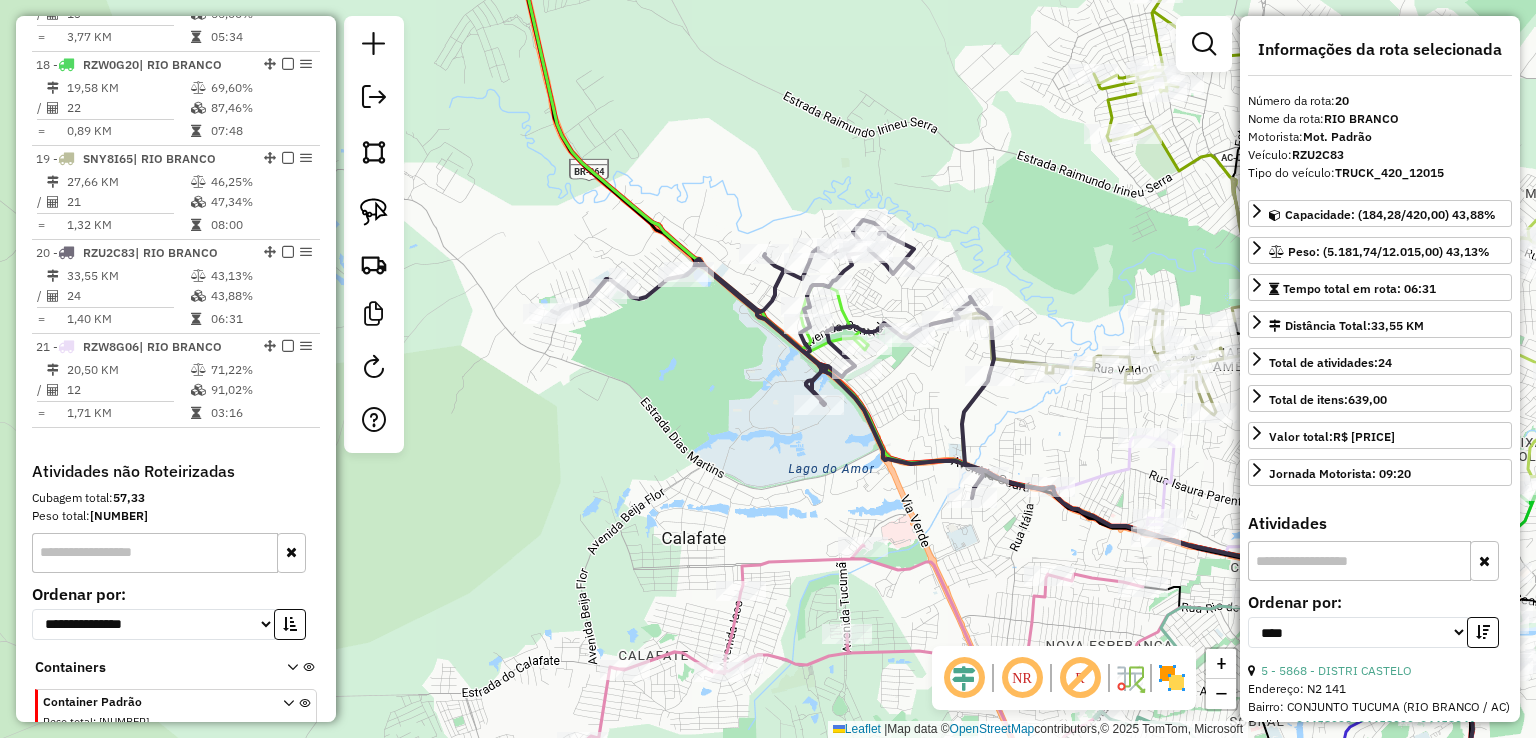 scroll, scrollTop: 2478, scrollLeft: 0, axis: vertical 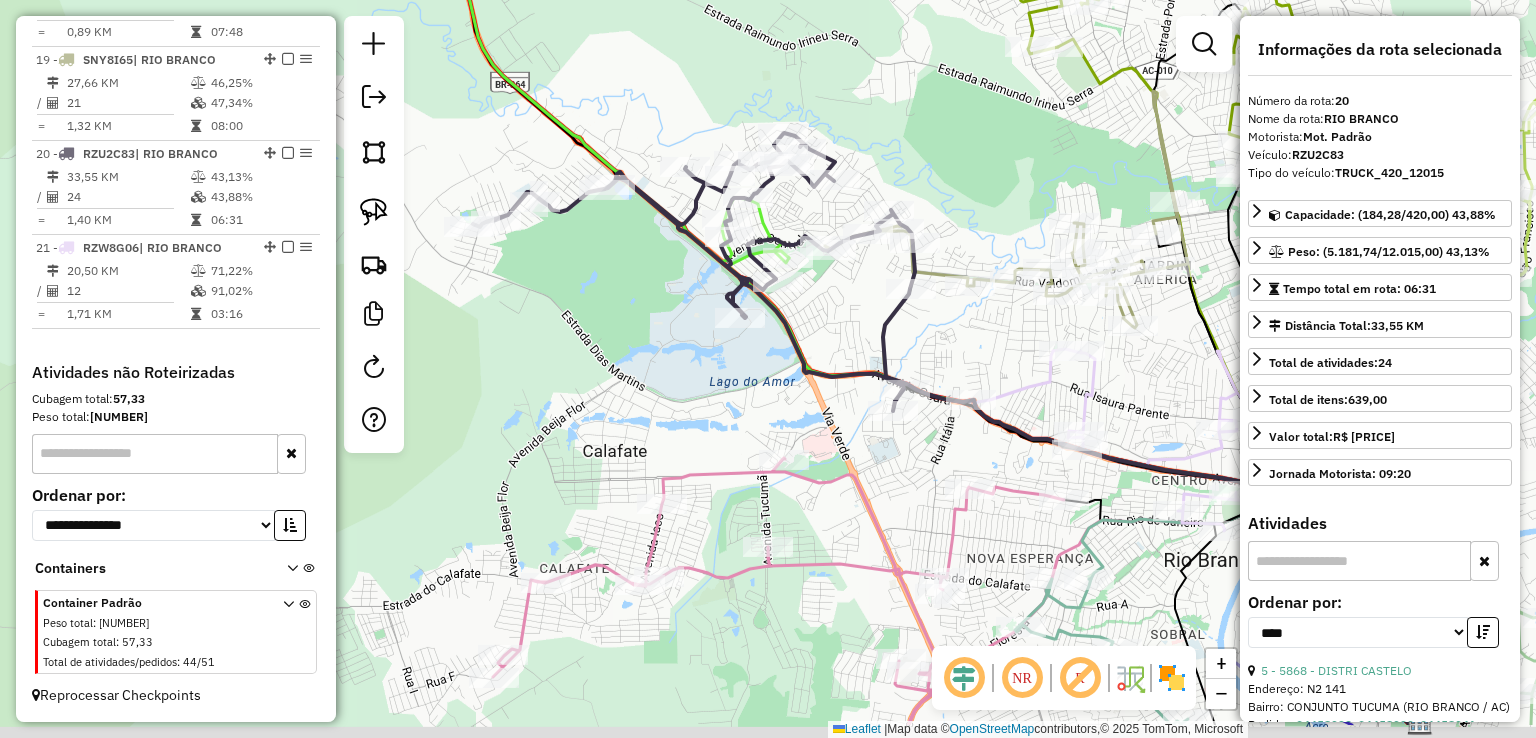 drag, startPoint x: 807, startPoint y: 176, endPoint x: 728, endPoint y: 89, distance: 117.51595 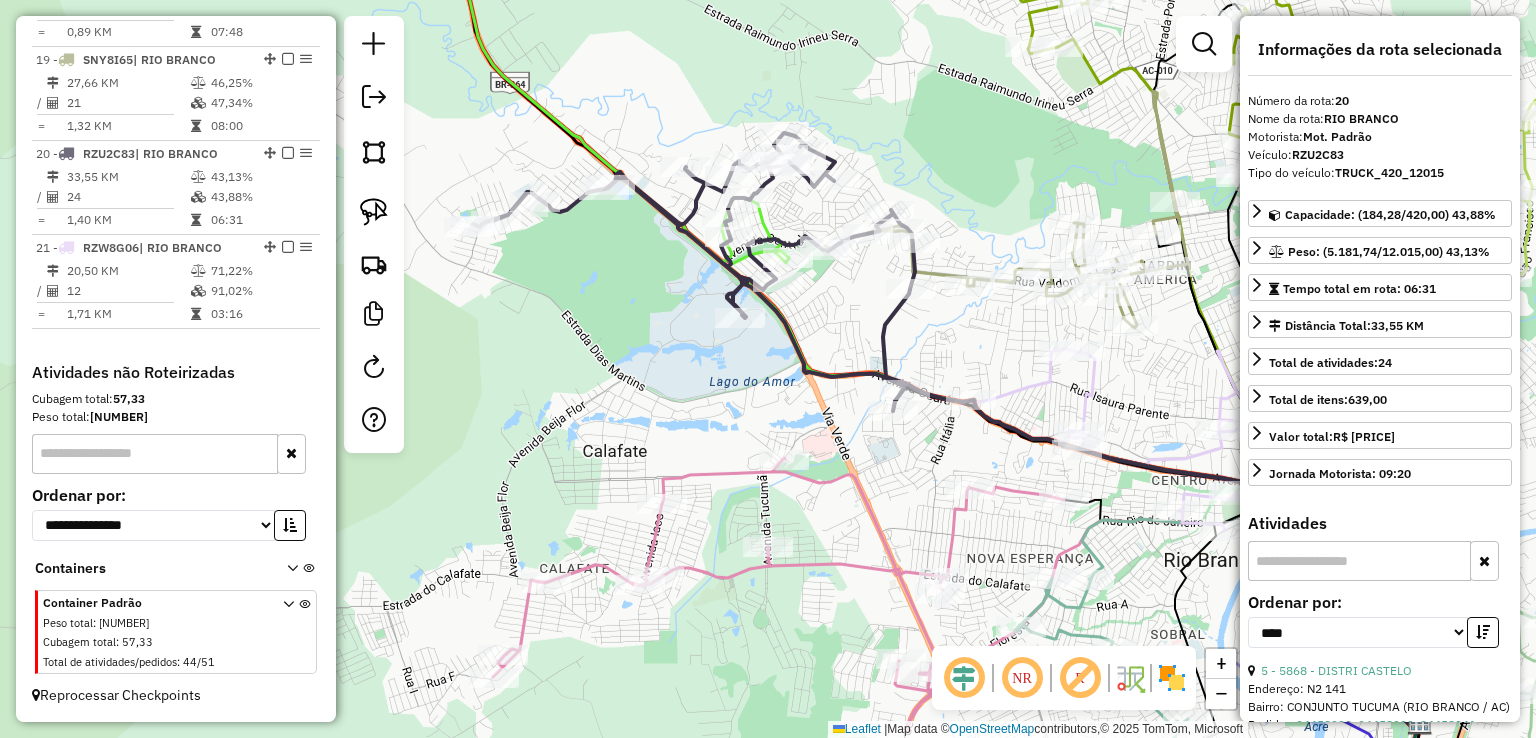 click 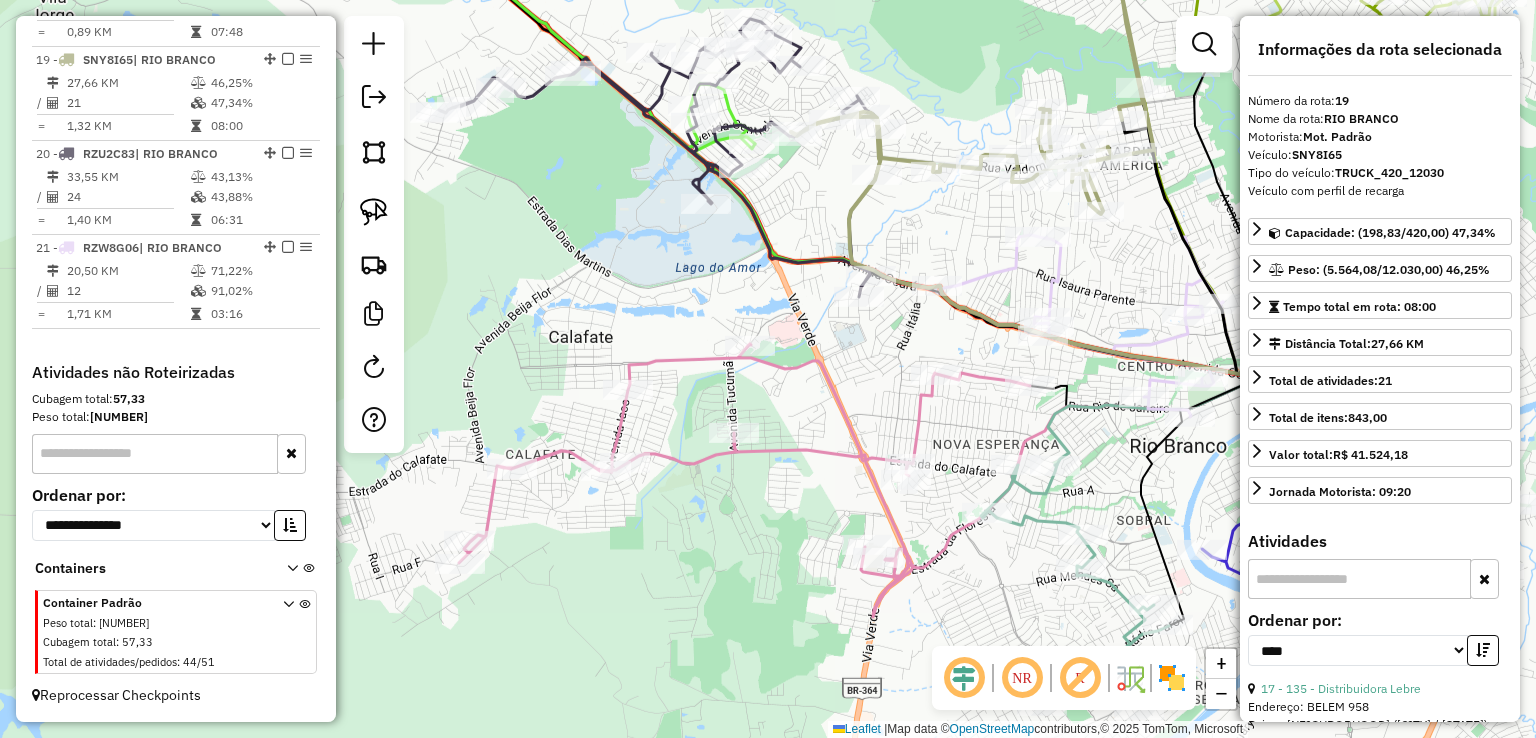 drag, startPoint x: 974, startPoint y: 338, endPoint x: 1018, endPoint y: 227, distance: 119.40268 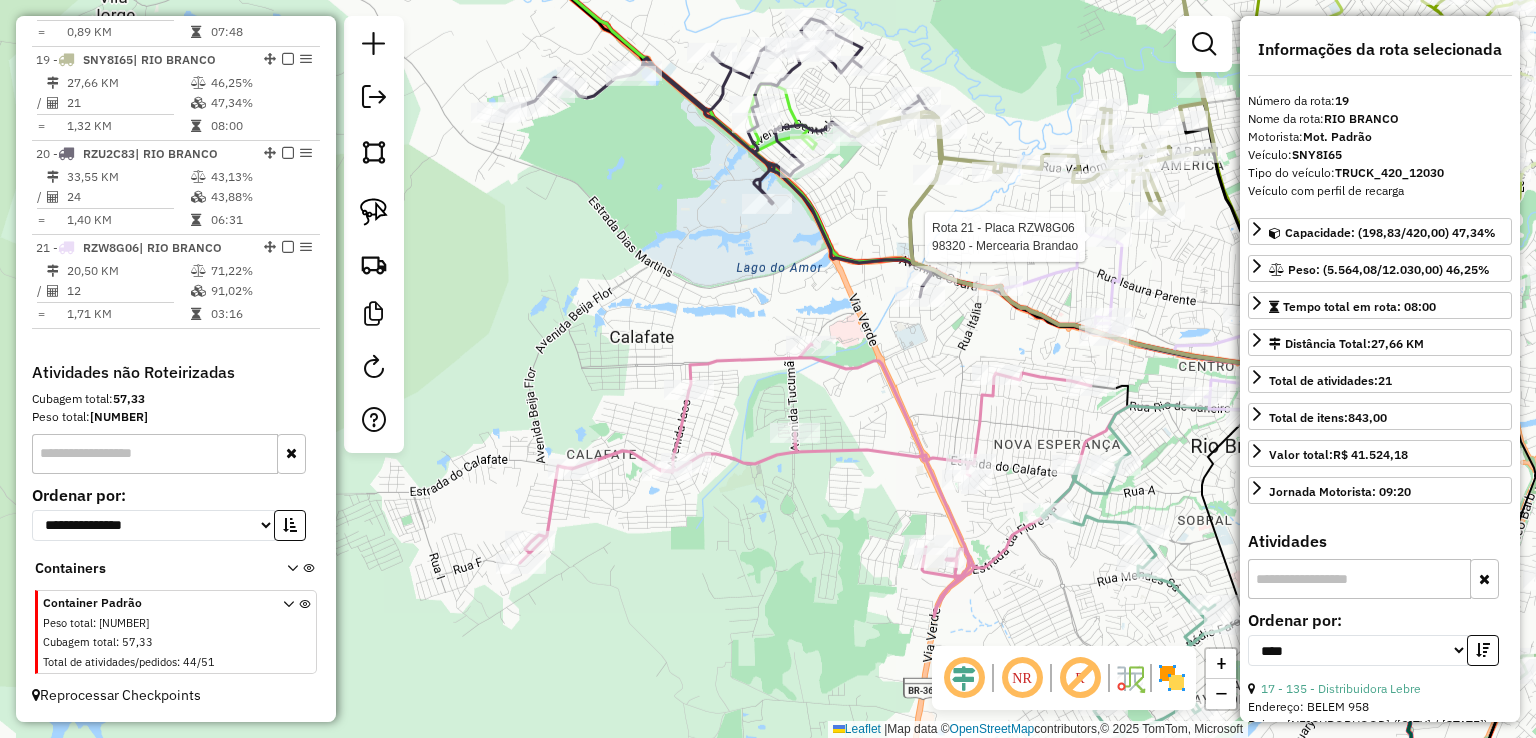 click 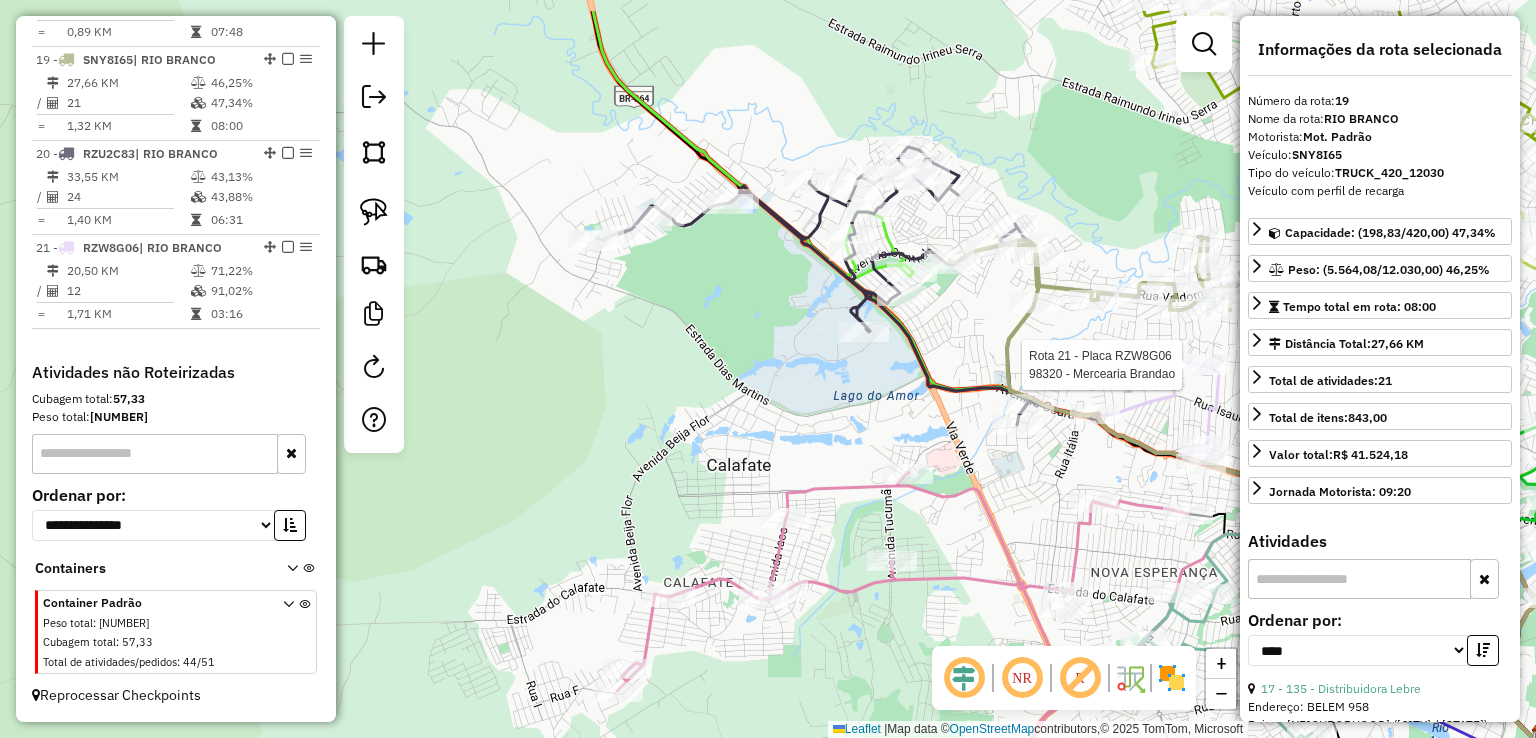 drag, startPoint x: 708, startPoint y: 244, endPoint x: 760, endPoint y: 305, distance: 80.1561 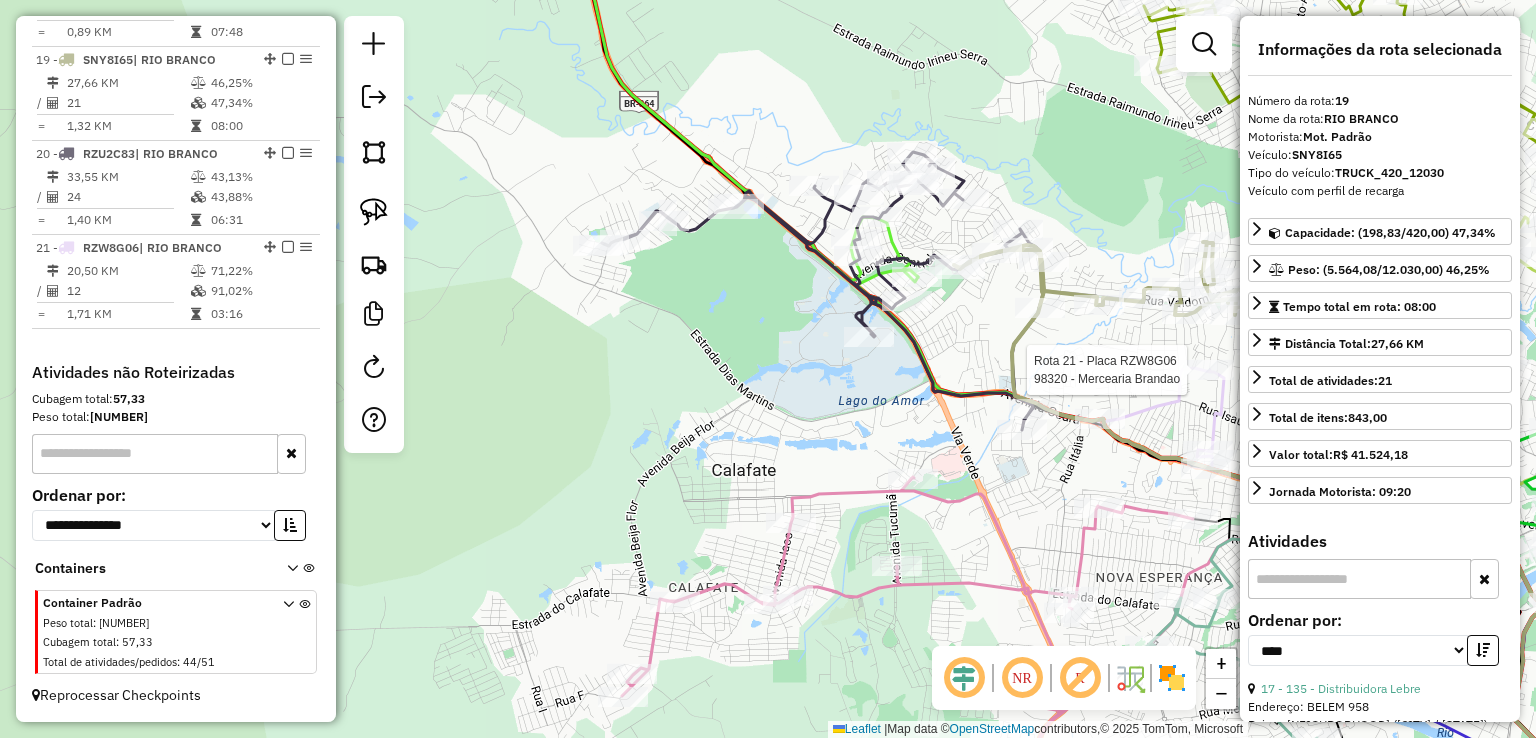 click 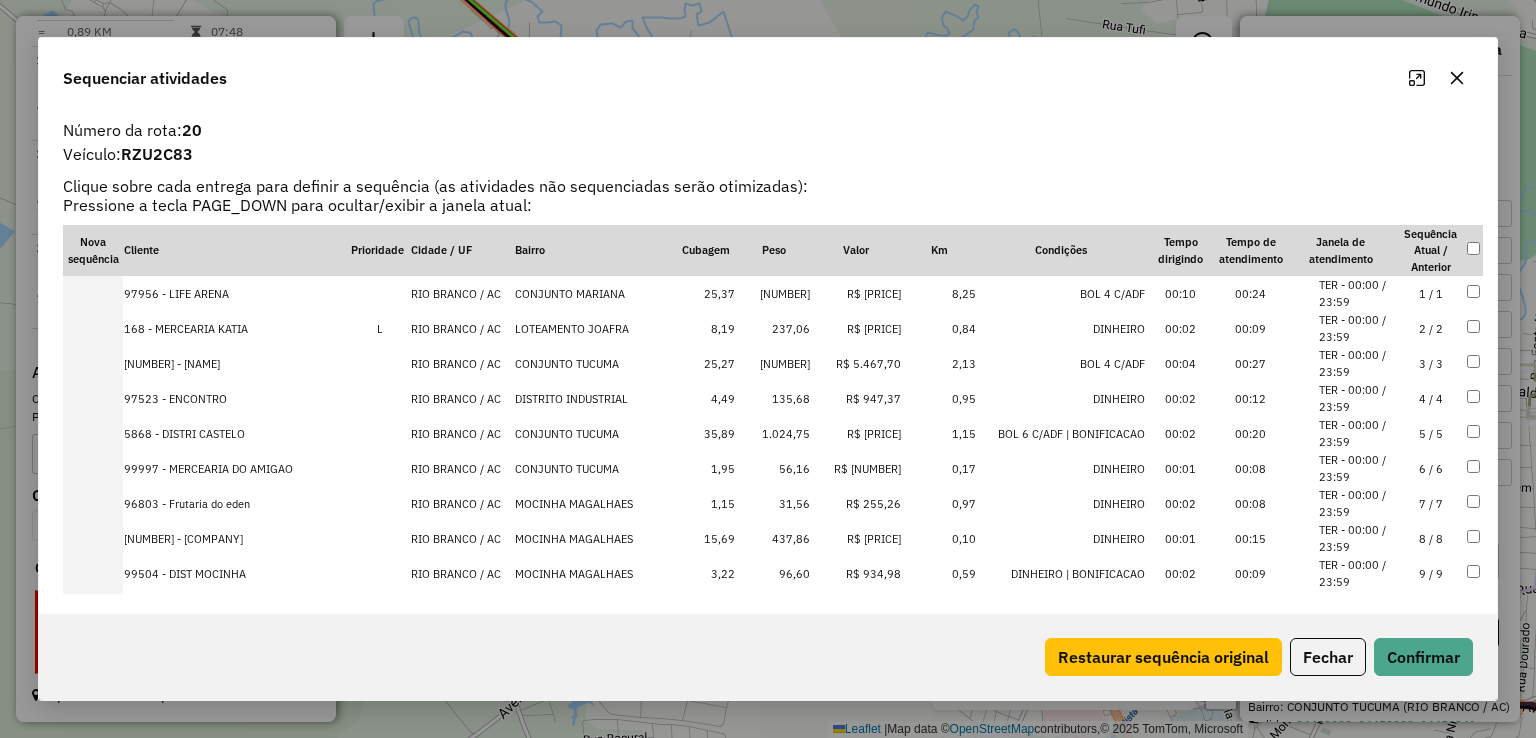 click 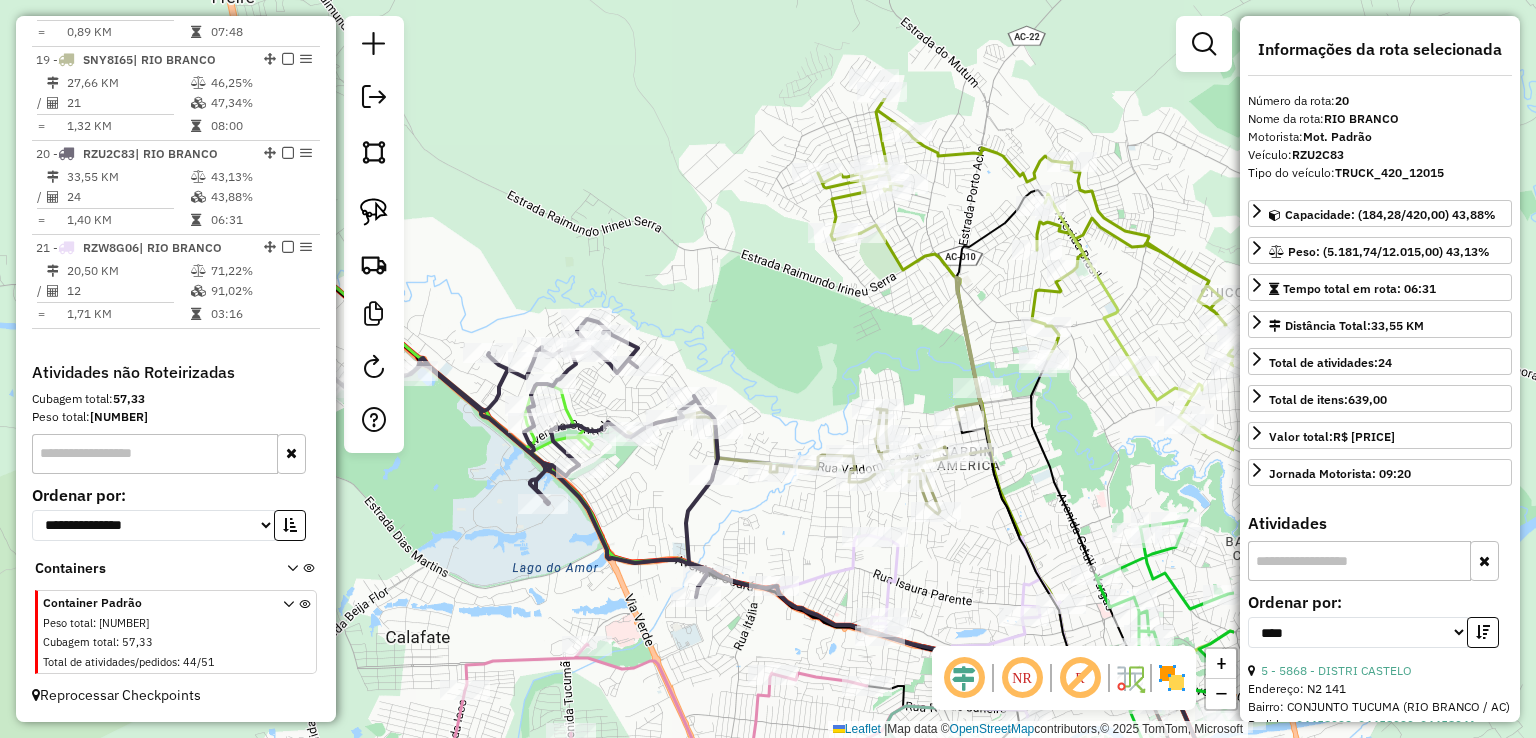 drag, startPoint x: 1152, startPoint y: 146, endPoint x: 747, endPoint y: 309, distance: 436.57074 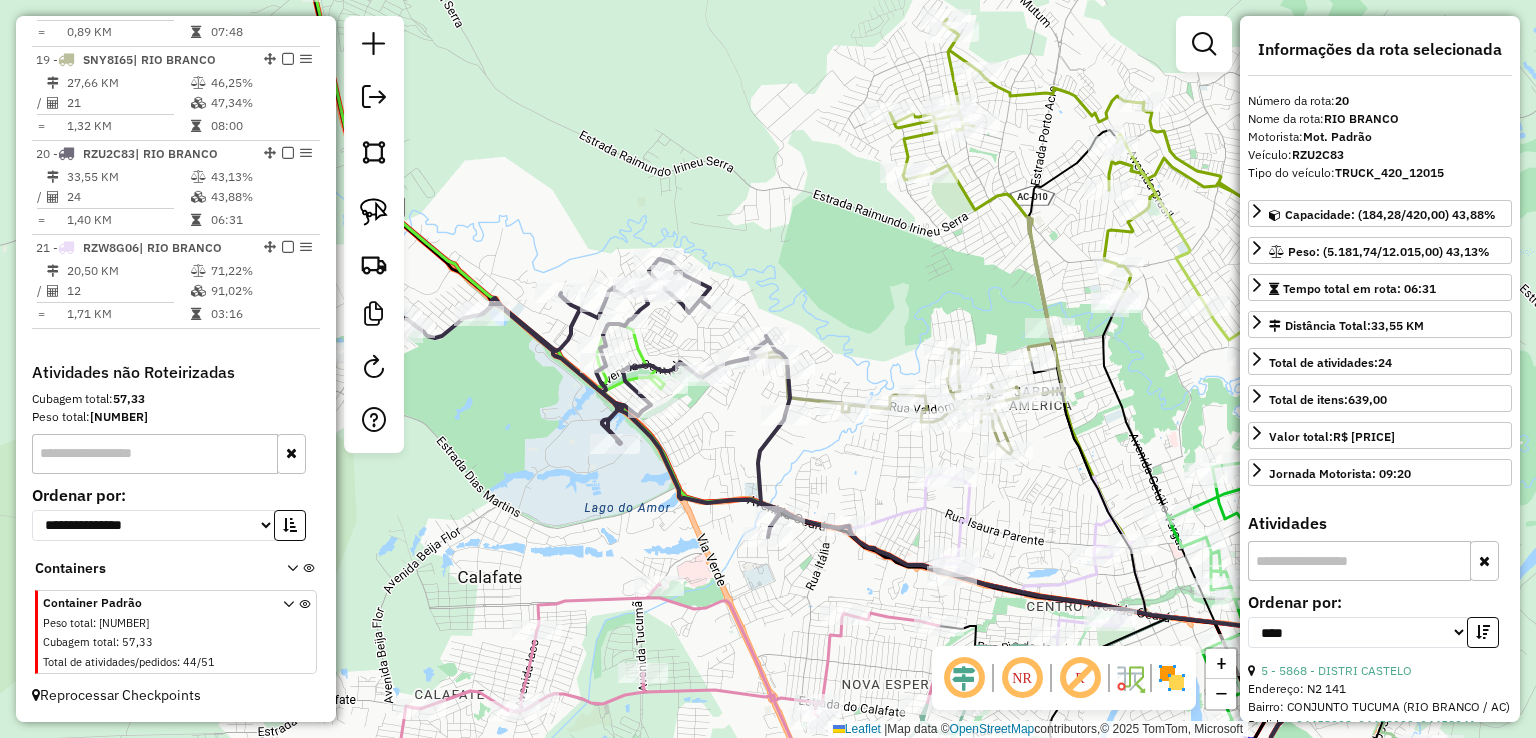 drag, startPoint x: 687, startPoint y: 348, endPoint x: 864, endPoint y: 225, distance: 215.54118 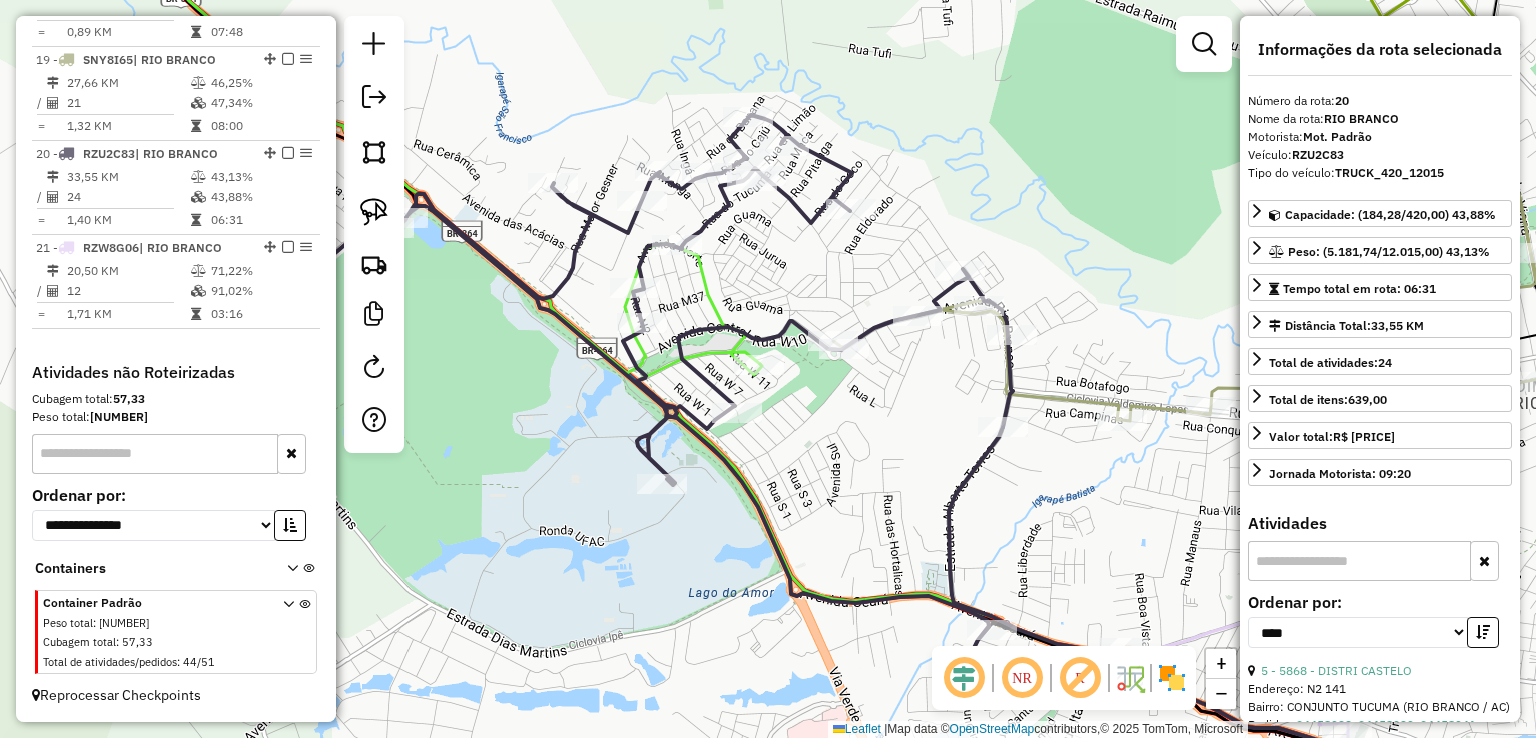 drag, startPoint x: 812, startPoint y: 509, endPoint x: 812, endPoint y: 213, distance: 296 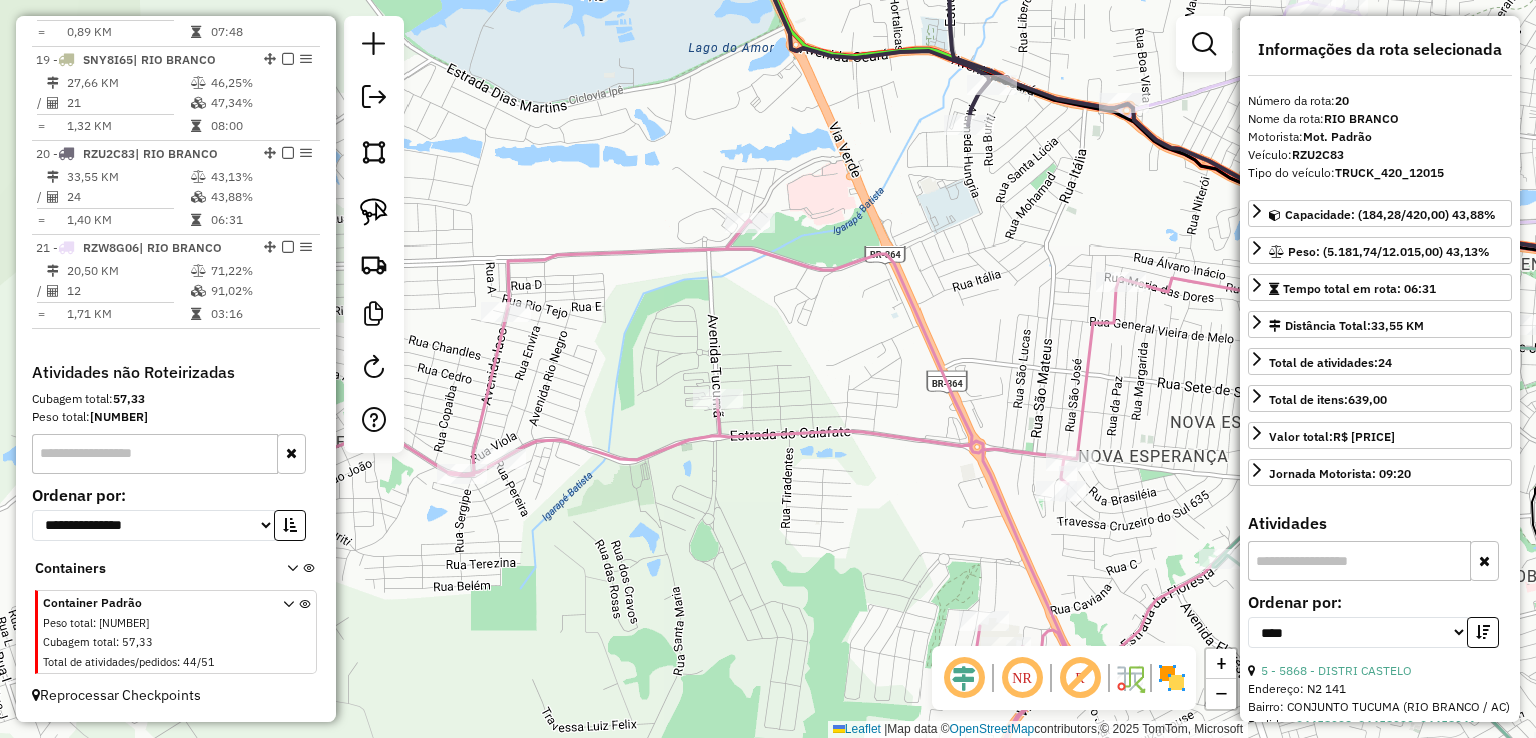 click 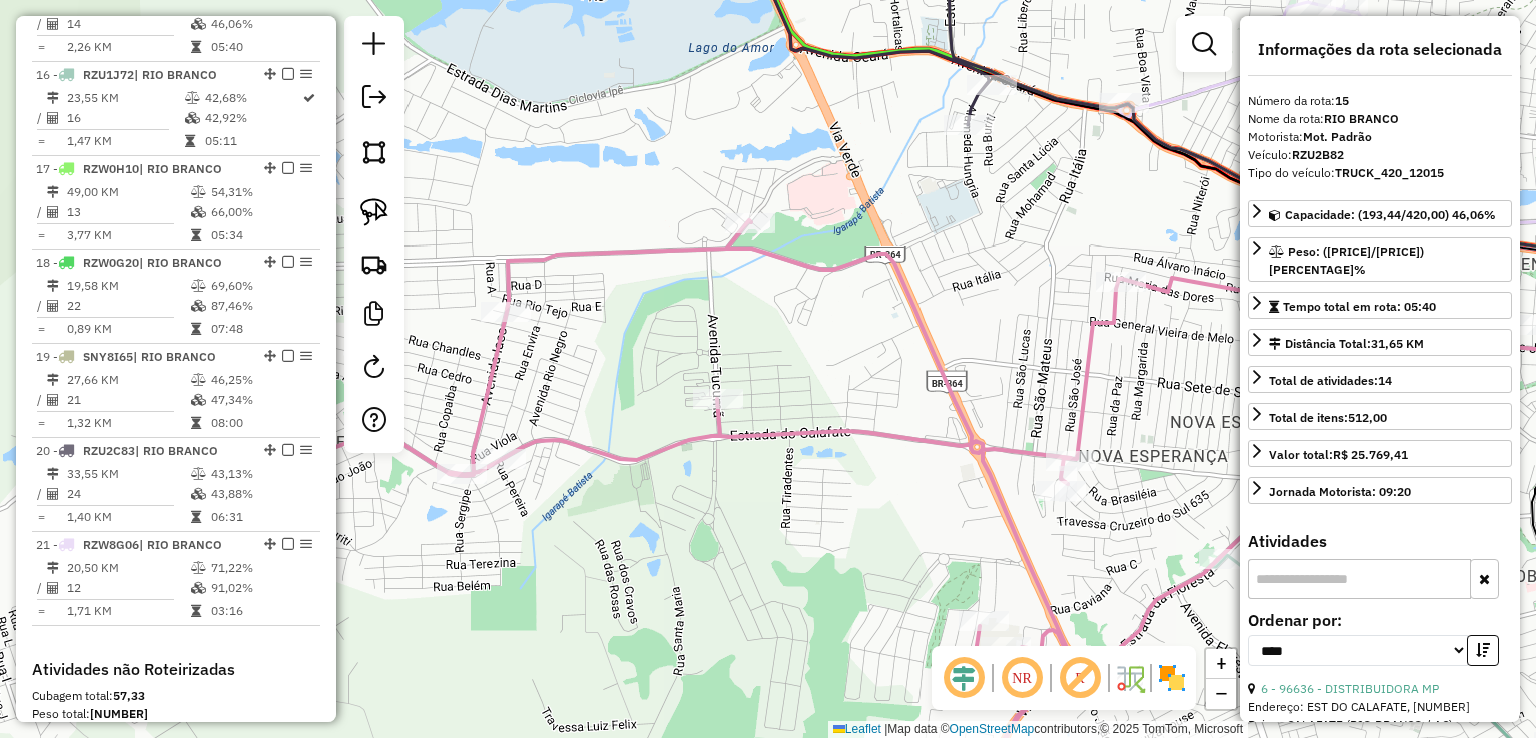 scroll, scrollTop: 2133, scrollLeft: 0, axis: vertical 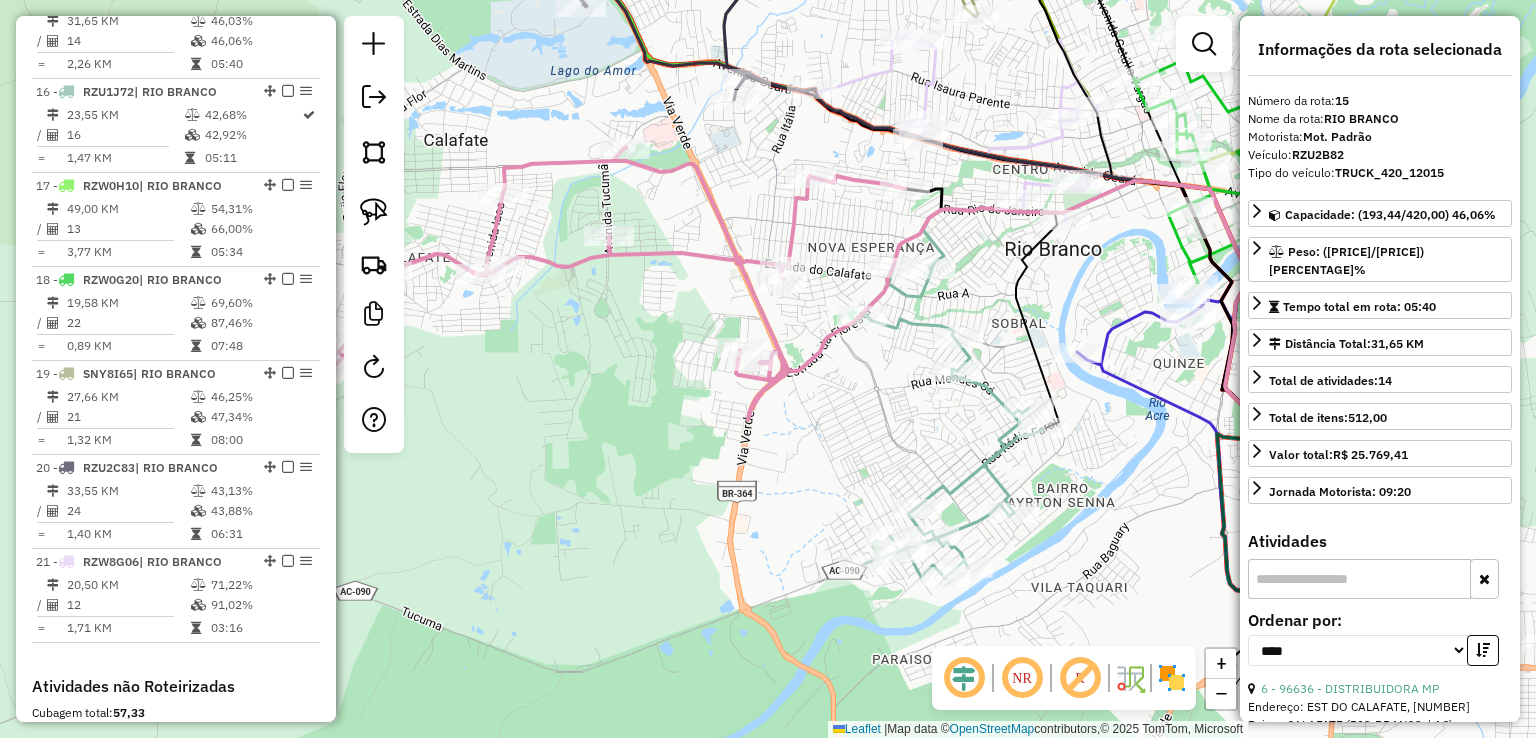 drag, startPoint x: 948, startPoint y: 361, endPoint x: 762, endPoint y: 232, distance: 226.35591 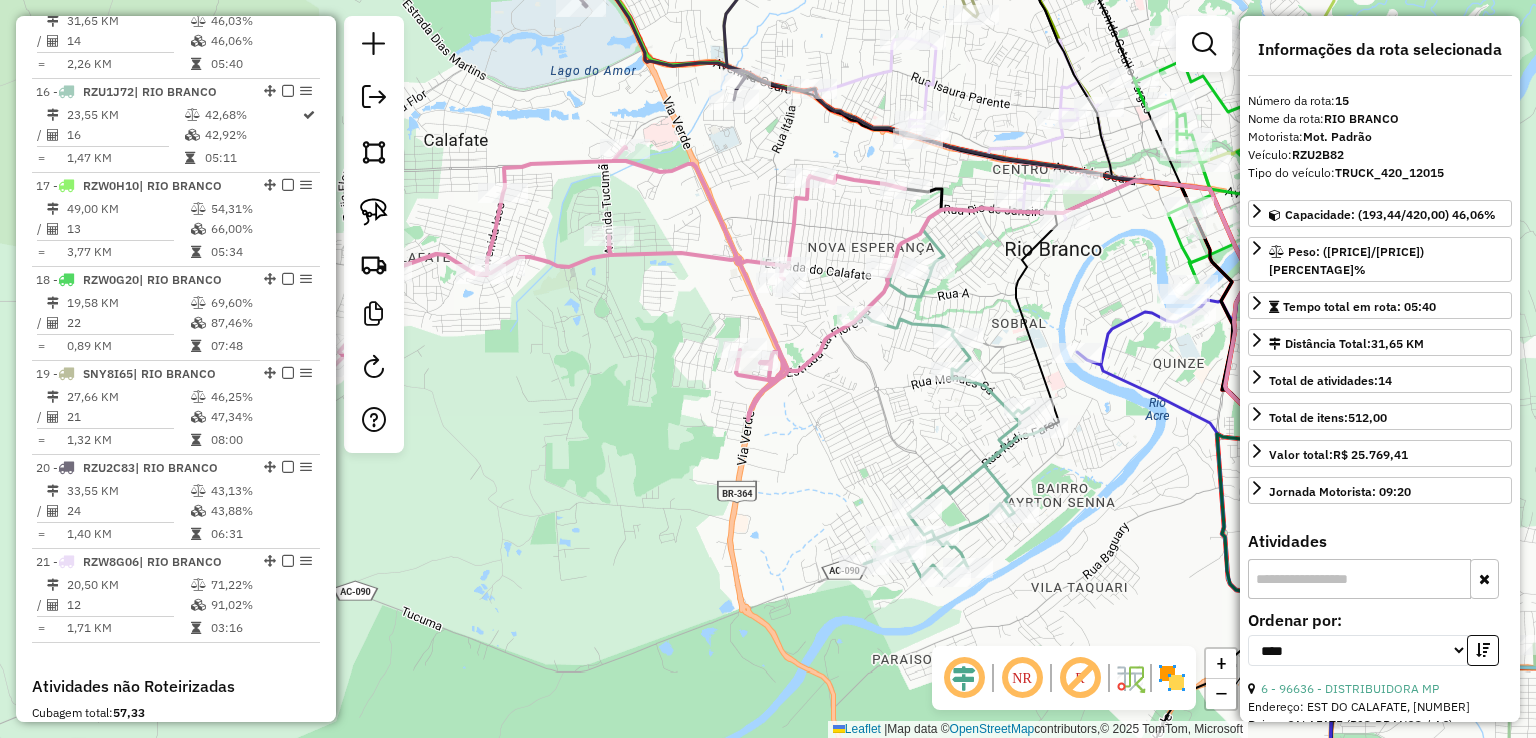 click 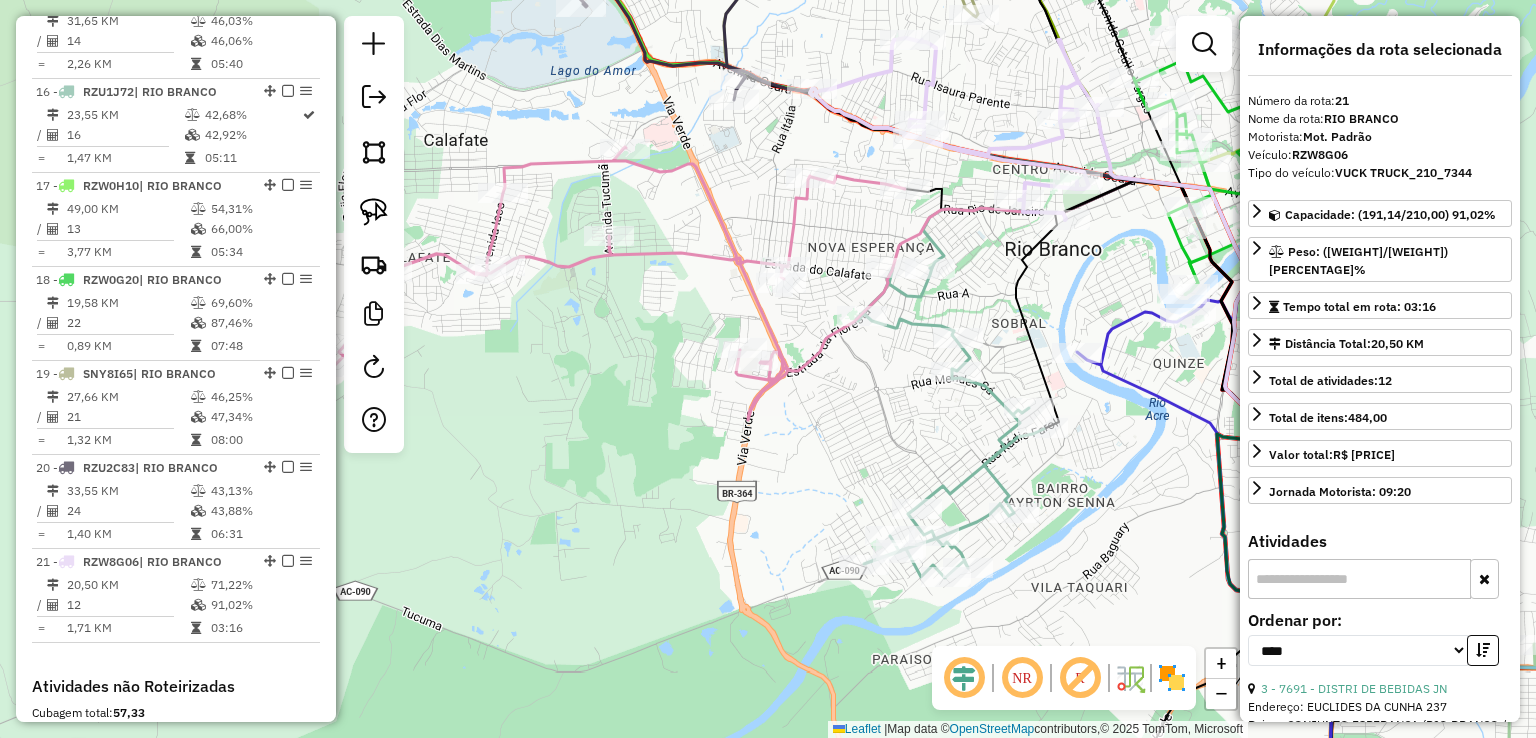 scroll, scrollTop: 2478, scrollLeft: 0, axis: vertical 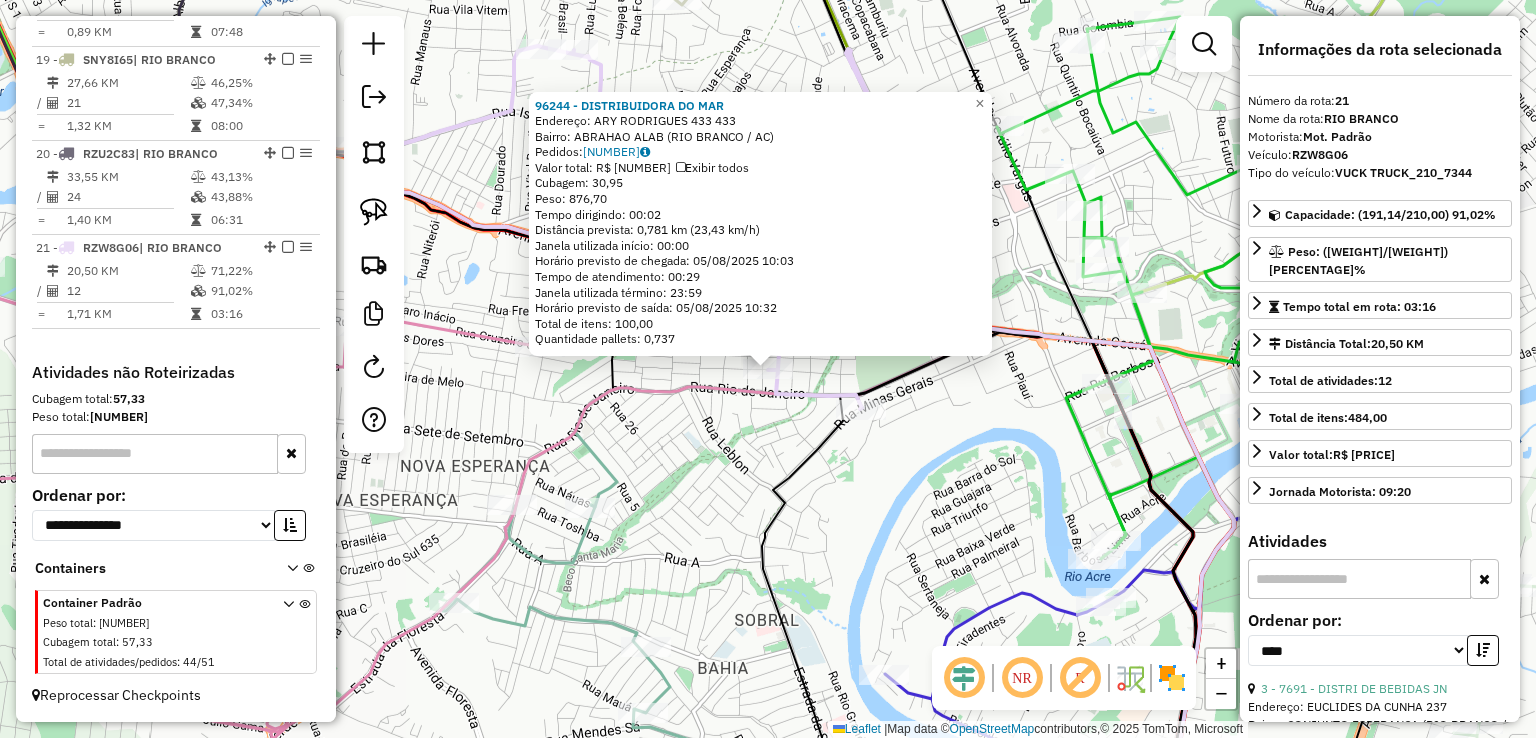 click on "96244 - DISTRIBUIDORA DO MAR  Endereço:  ARY RODRIGUES 433 433   Bairro: ABRAHAO ALAB (RIO BRANCO / AC)   Pedidos:  04459149   Valor total: R$ 5.114,36   Exibir todos   Cubagem: 30,95  Peso: 876,70  Tempo dirigindo: 00:02   Distância prevista: 0,781 km (23,43 km/h)   Janela utilizada início: 00:00   Horário previsto de chegada: 05/08/2025 10:03   Tempo de atendimento: 00:29   Janela utilizada término: 23:59   Horário previsto de saída: 05/08/2025 10:32   Total de itens: 100,00   Quantidade pallets: 0,737  × Janela de atendimento Grade de atendimento Capacidade Transportadoras Veículos Cliente Pedidos  Rotas Selecione os dias de semana para filtrar as janelas de atendimento  Seg   Ter   Qua   Qui   Sex   Sáb   Dom  Informe o período da janela de atendimento: De: Até:  Filtrar exatamente a janela do cliente  Considerar janela de atendimento padrão  Selecione os dias de semana para filtrar as grades de atendimento  Seg   Ter   Qua   Qui   Sex   Sáb   Dom   Peso mínimo:   Peso máximo:   De:   De:" 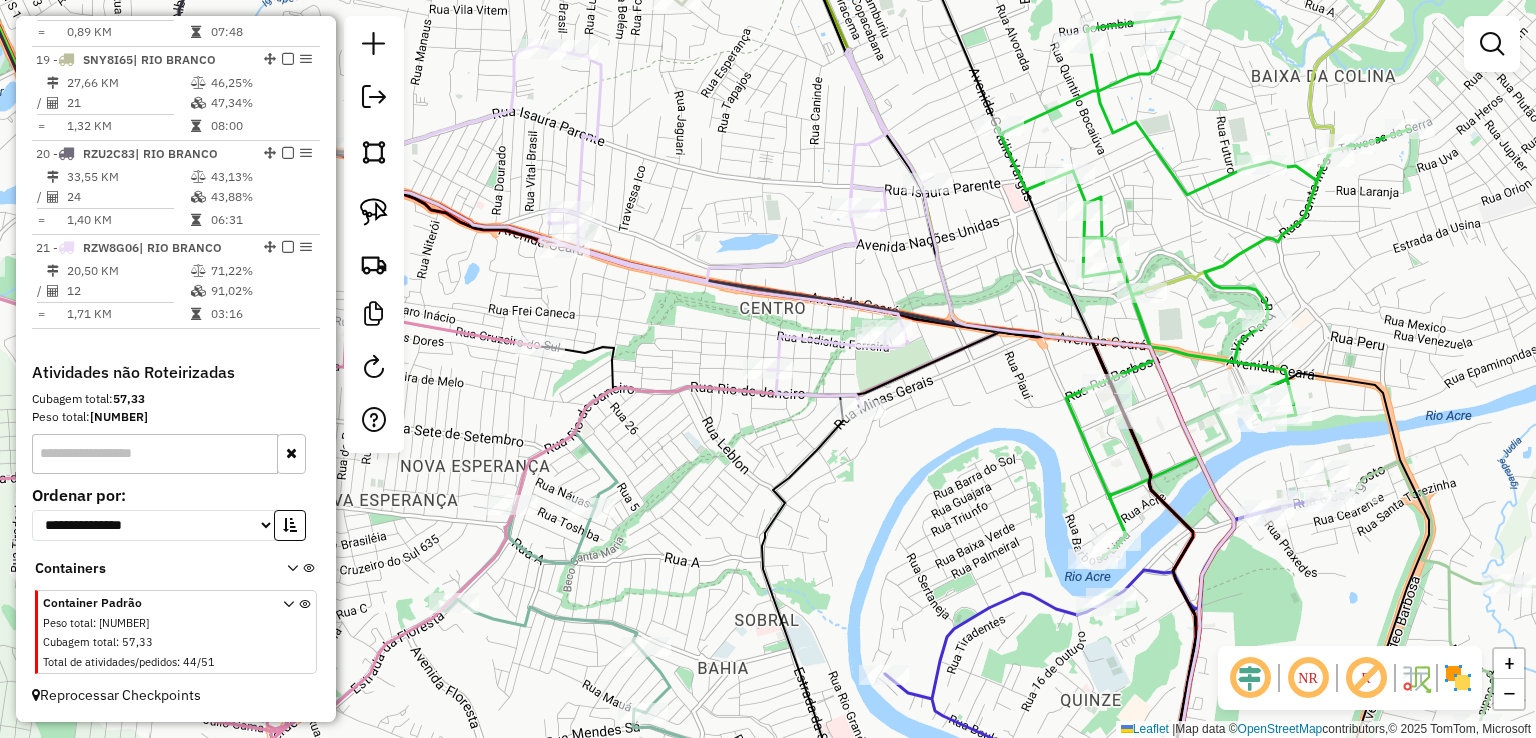 click 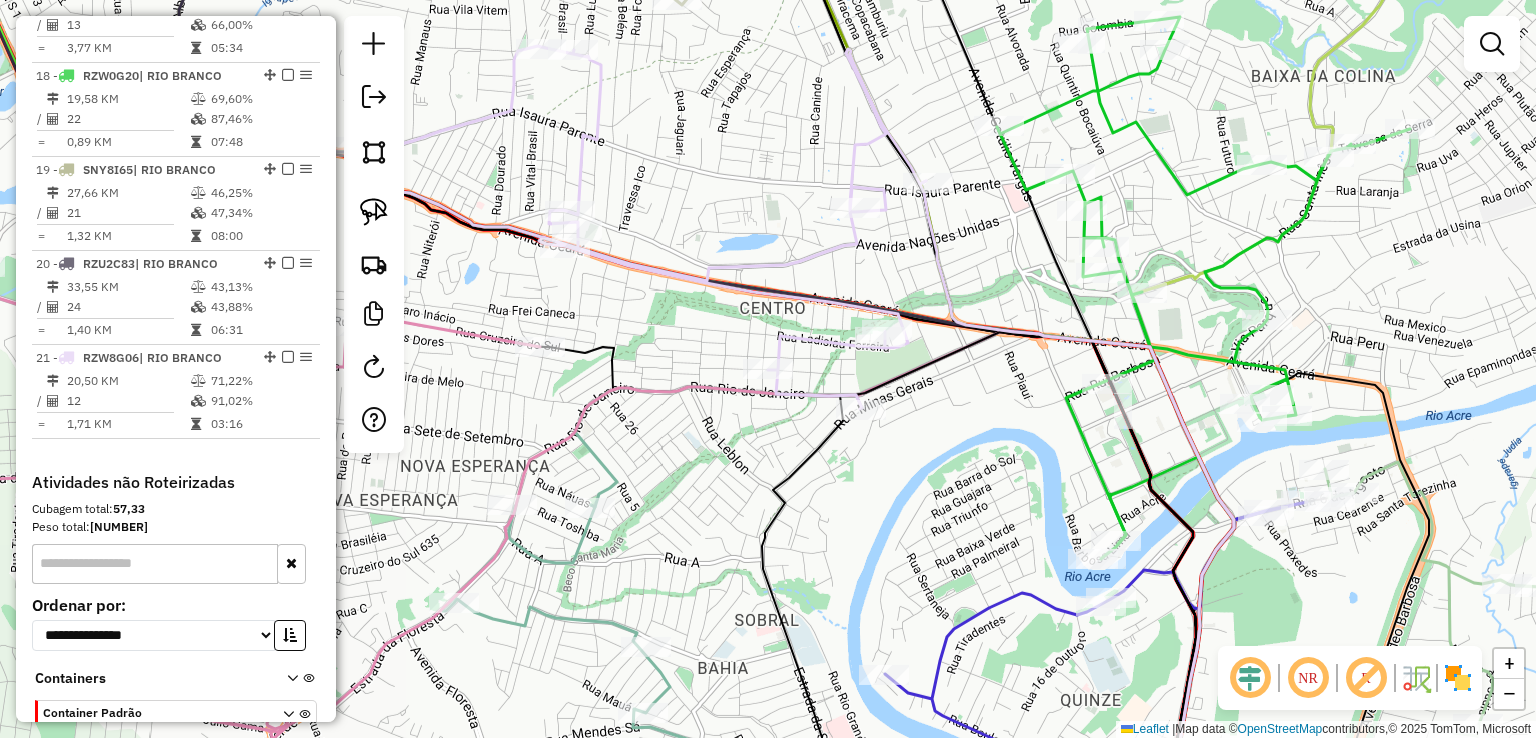 select on "*********" 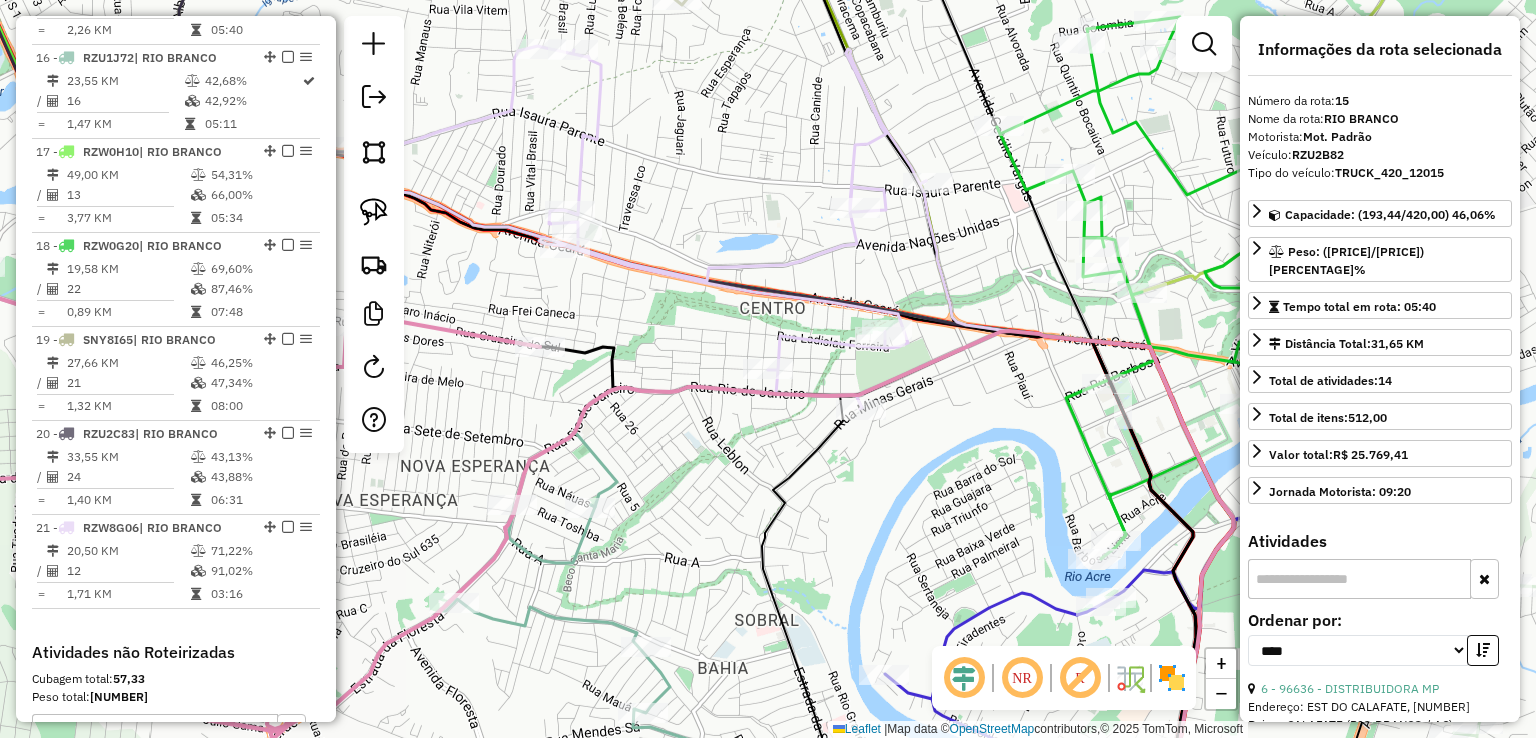 scroll, scrollTop: 2133, scrollLeft: 0, axis: vertical 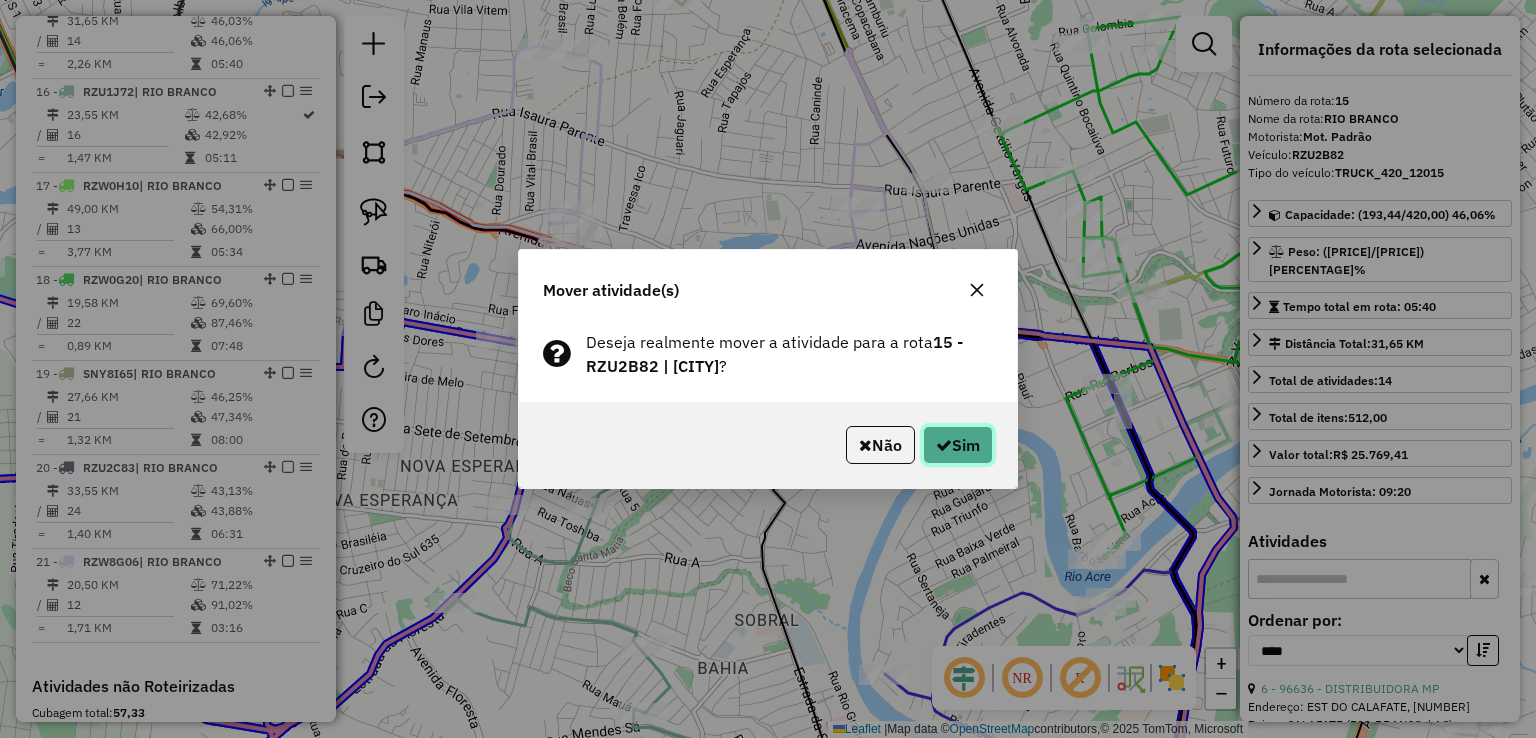 click on "Sim" 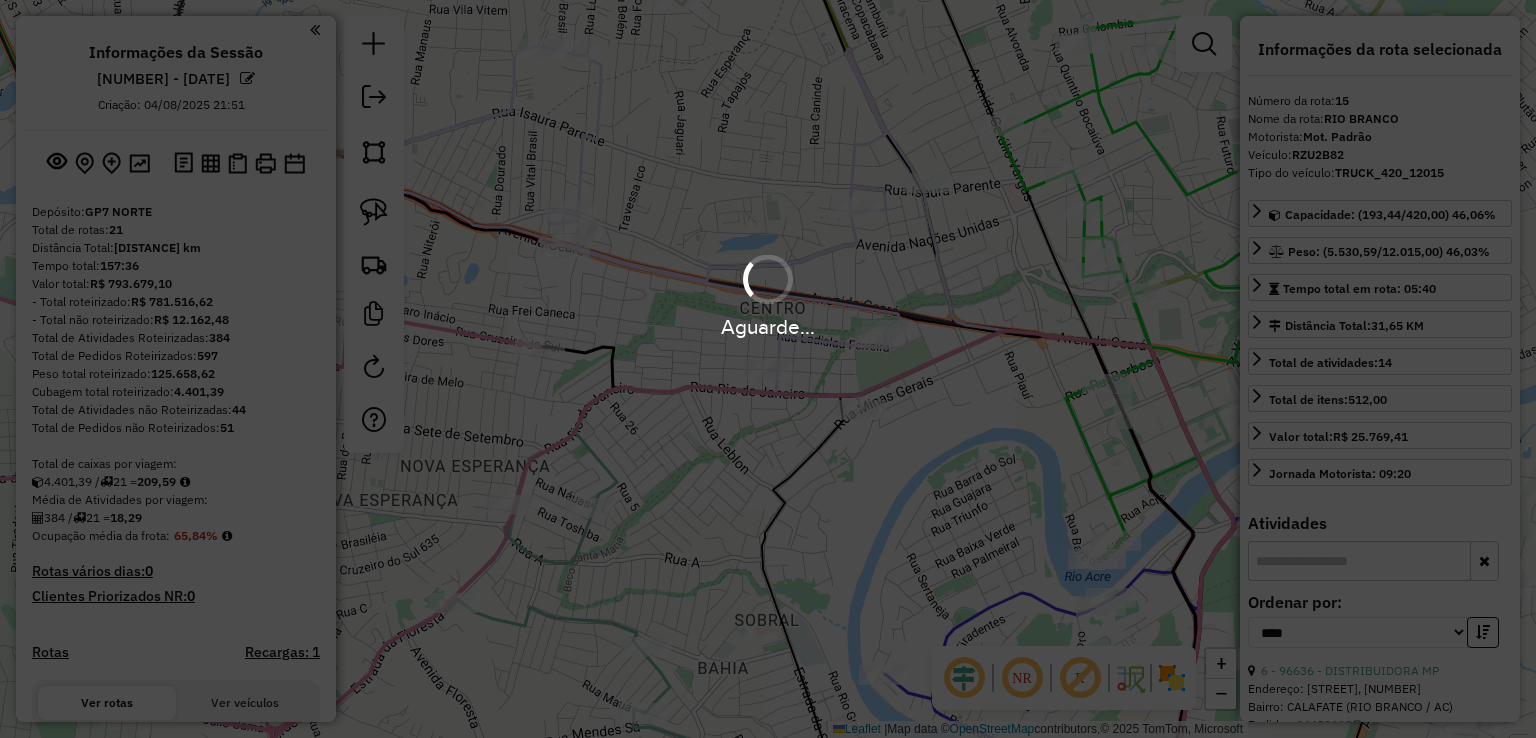 select on "*********" 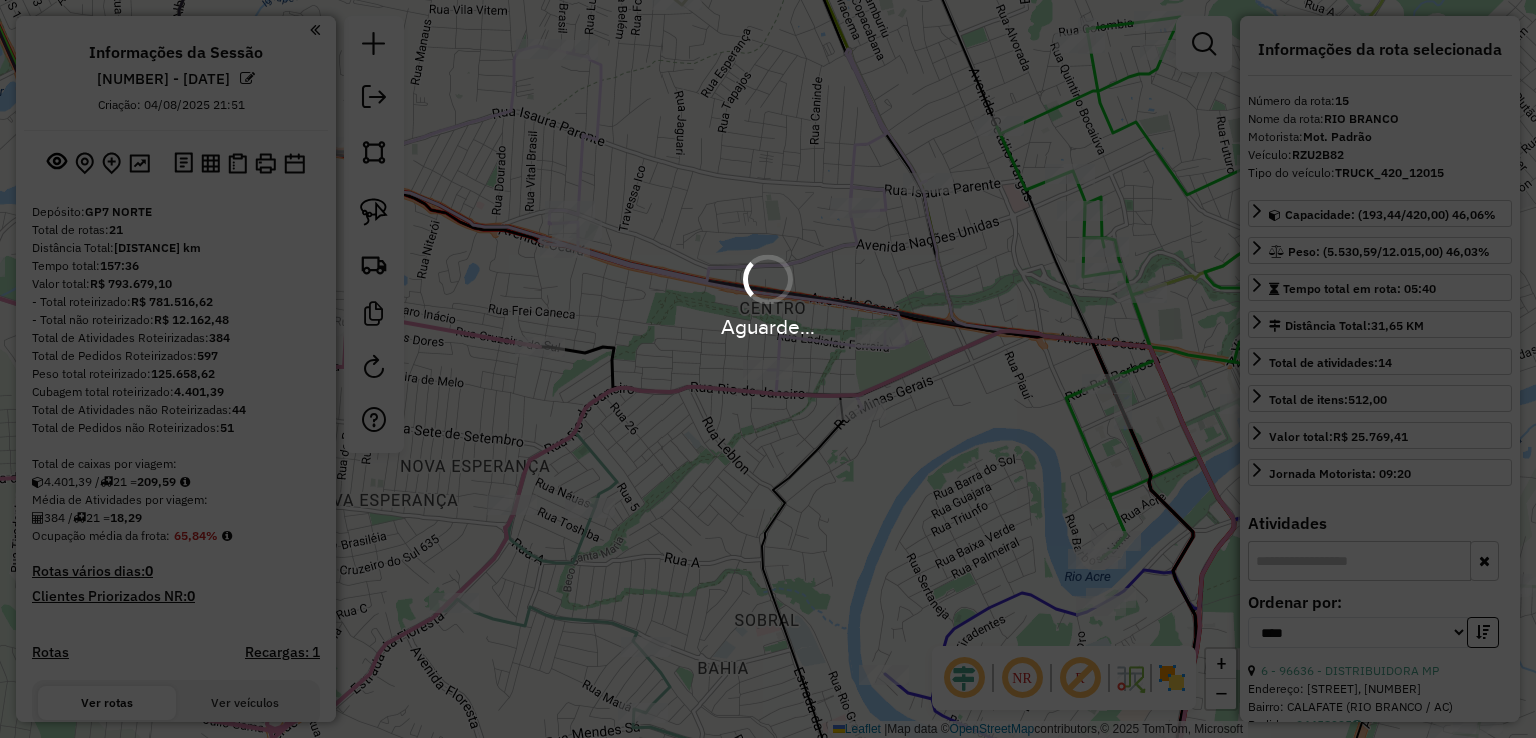 scroll, scrollTop: 0, scrollLeft: 0, axis: both 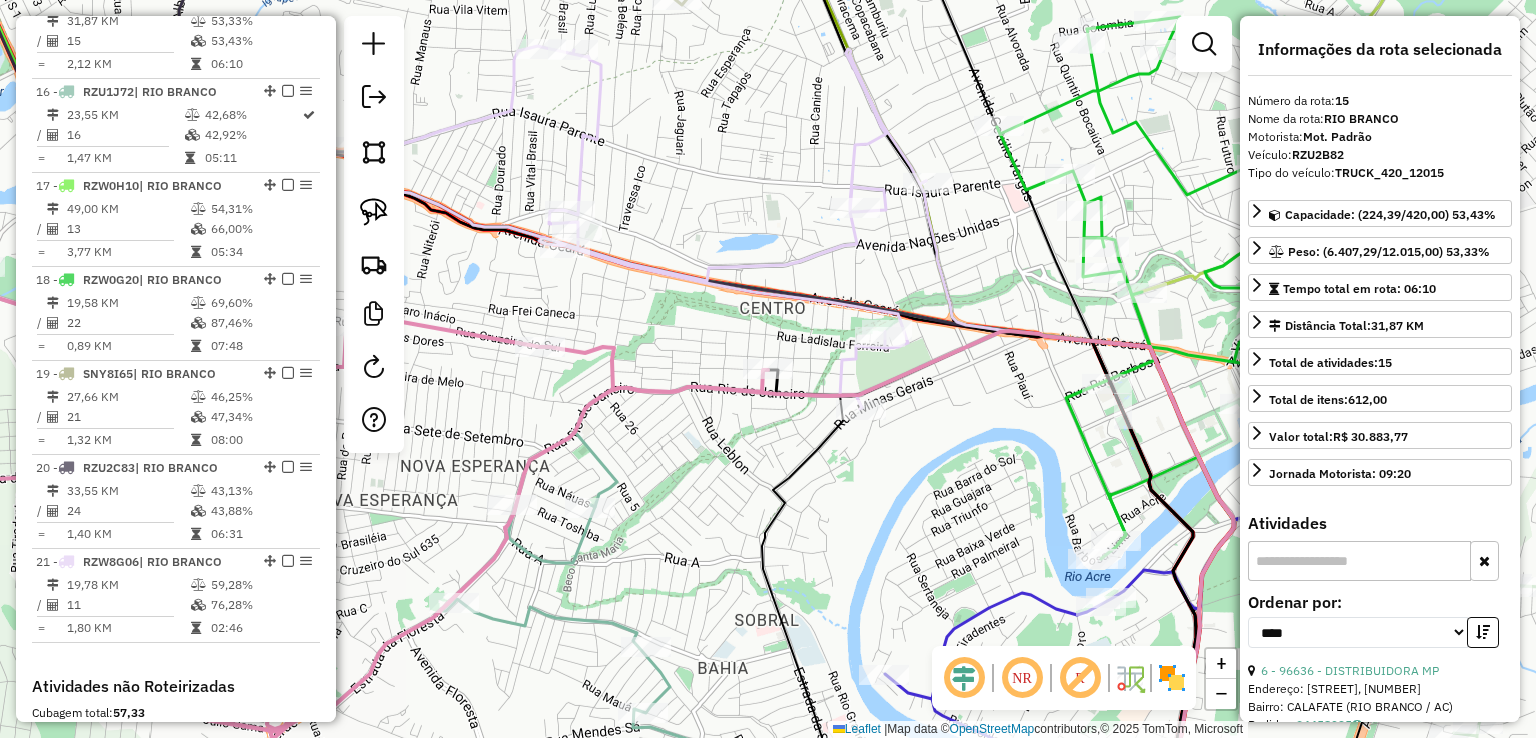 click 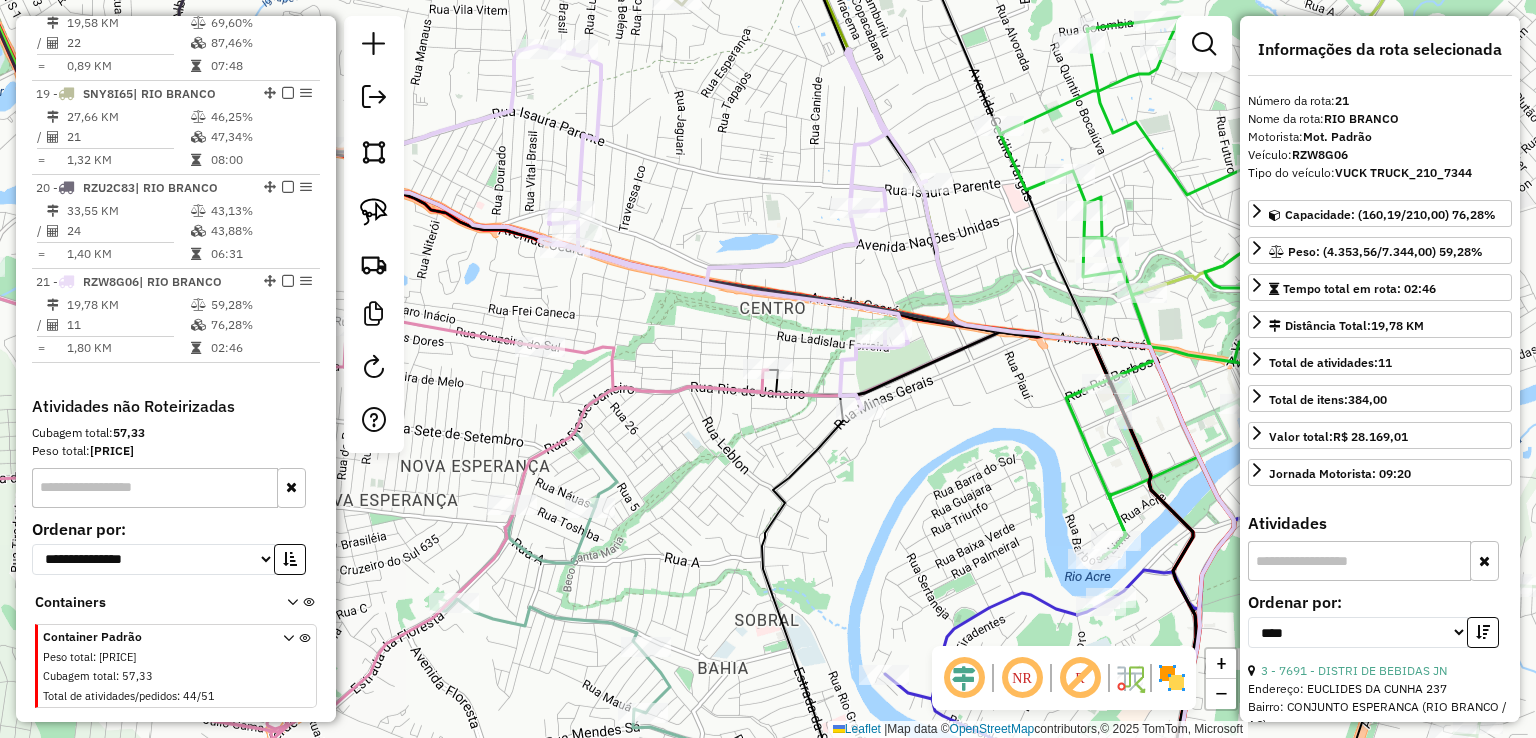 scroll, scrollTop: 2478, scrollLeft: 0, axis: vertical 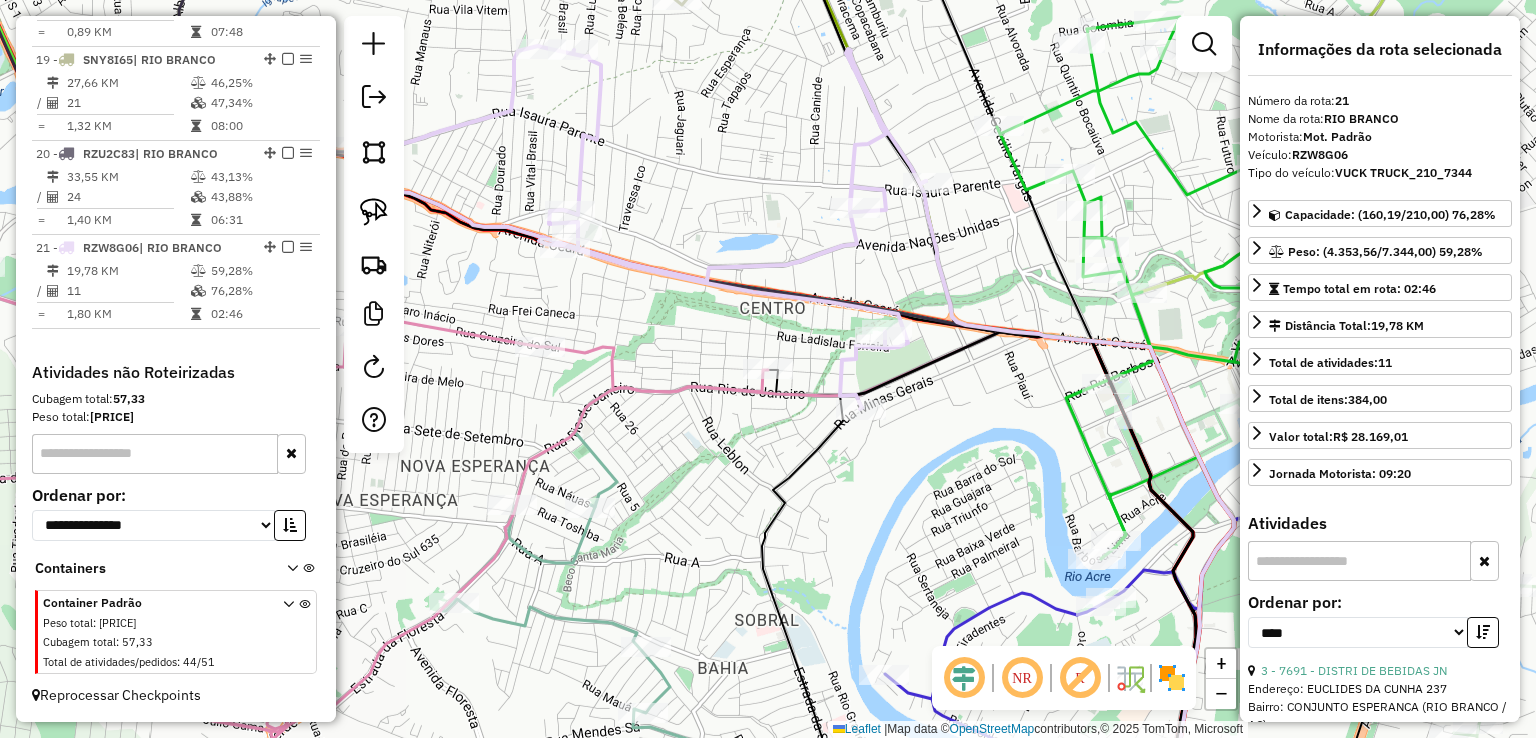click 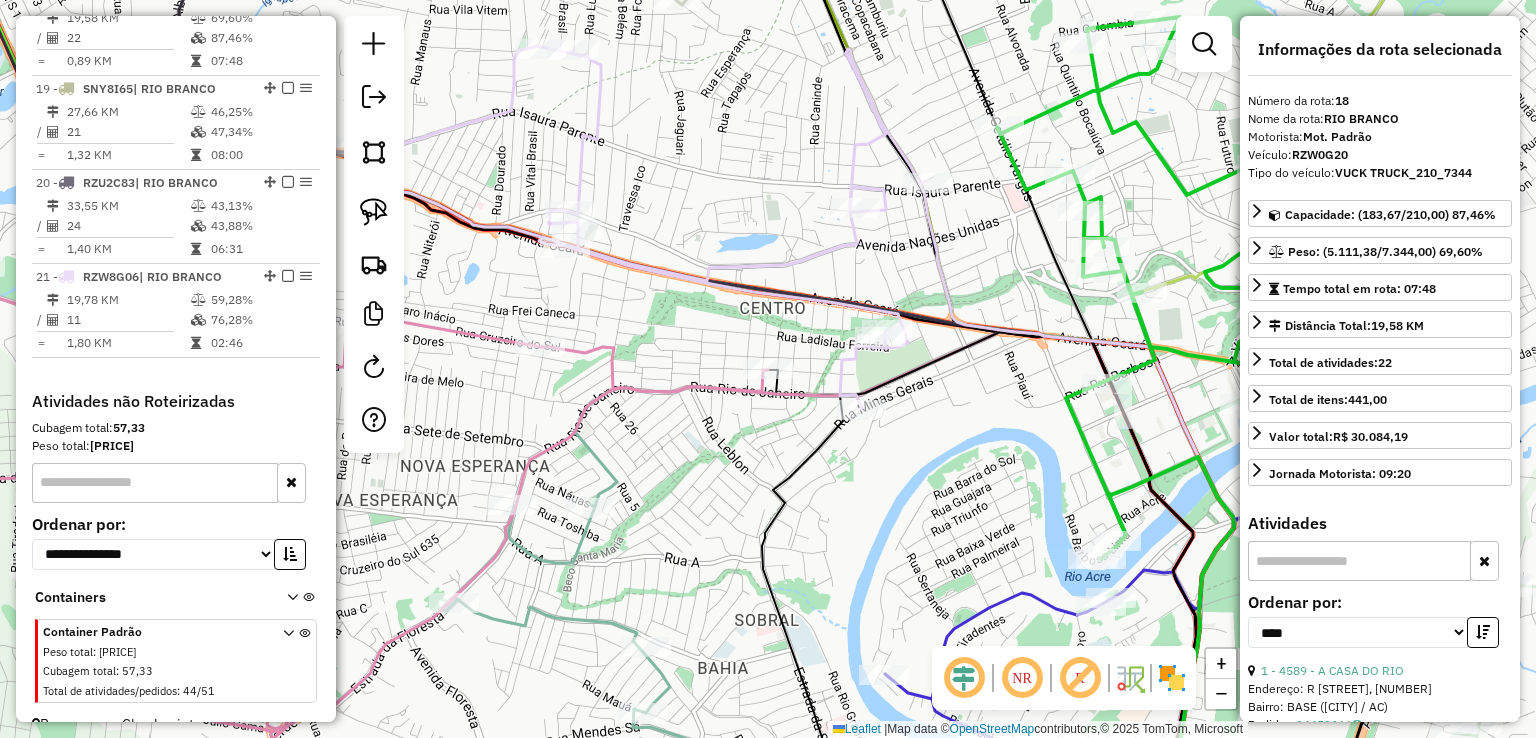 scroll, scrollTop: 2416, scrollLeft: 0, axis: vertical 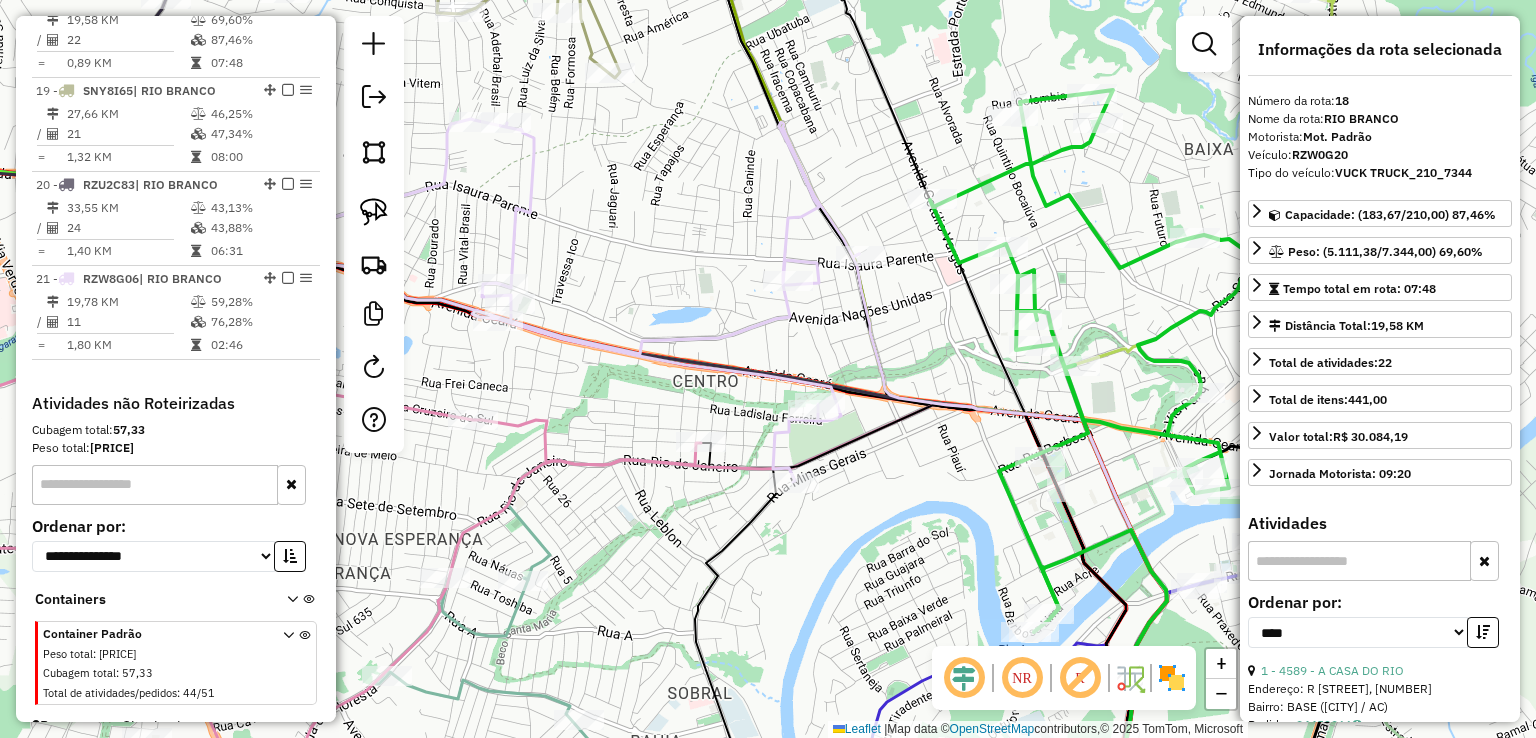 drag, startPoint x: 1070, startPoint y: 137, endPoint x: 944, endPoint y: 257, distance: 174 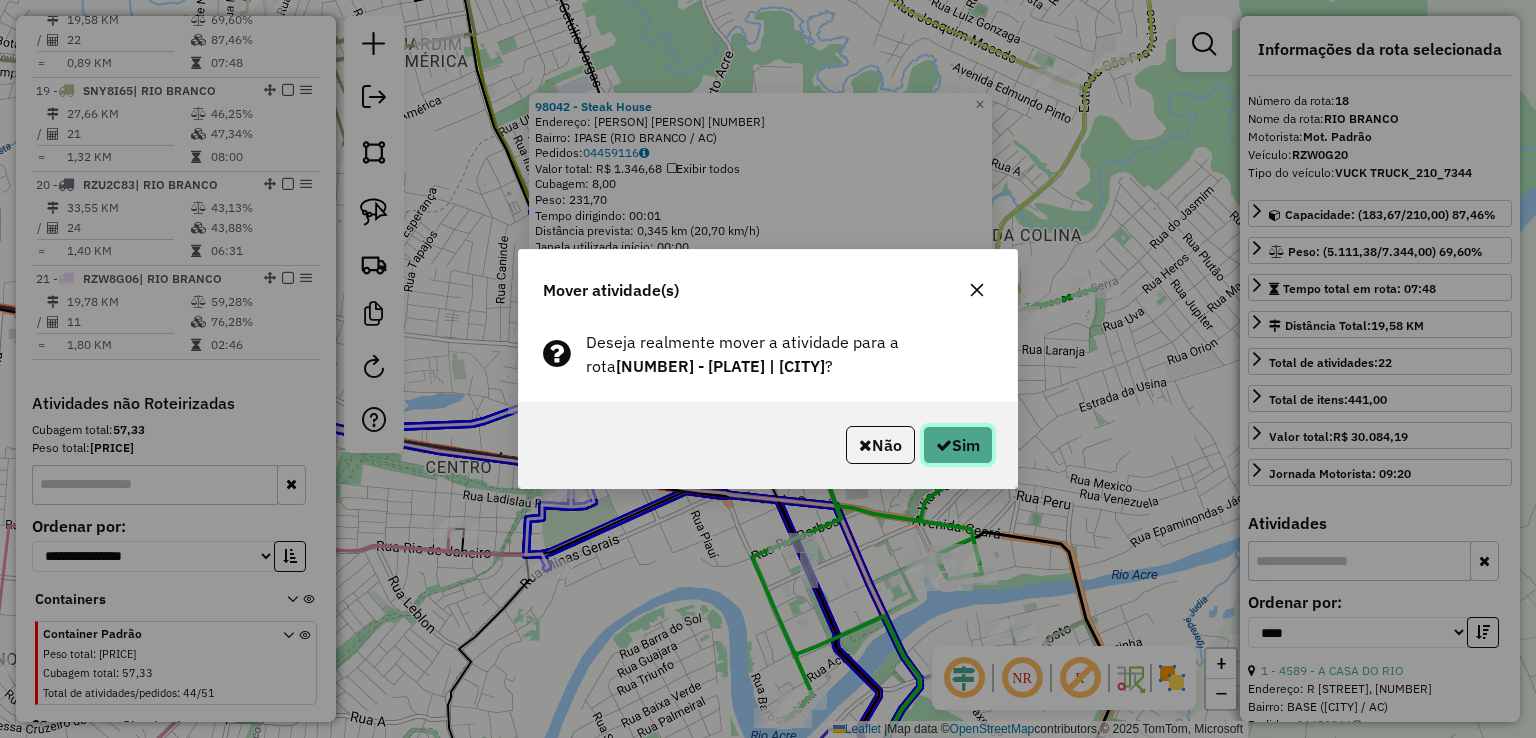 click on "Sim" 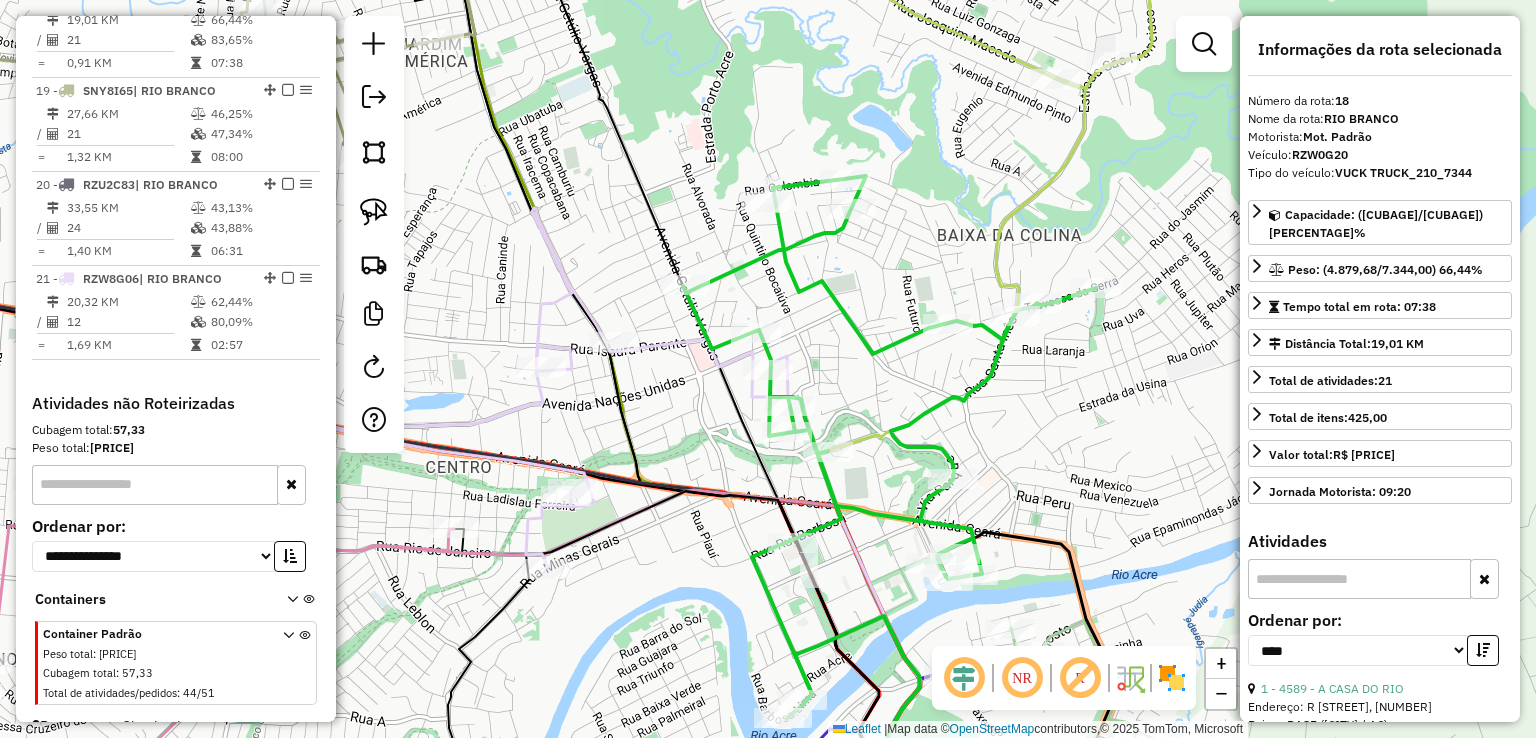 click 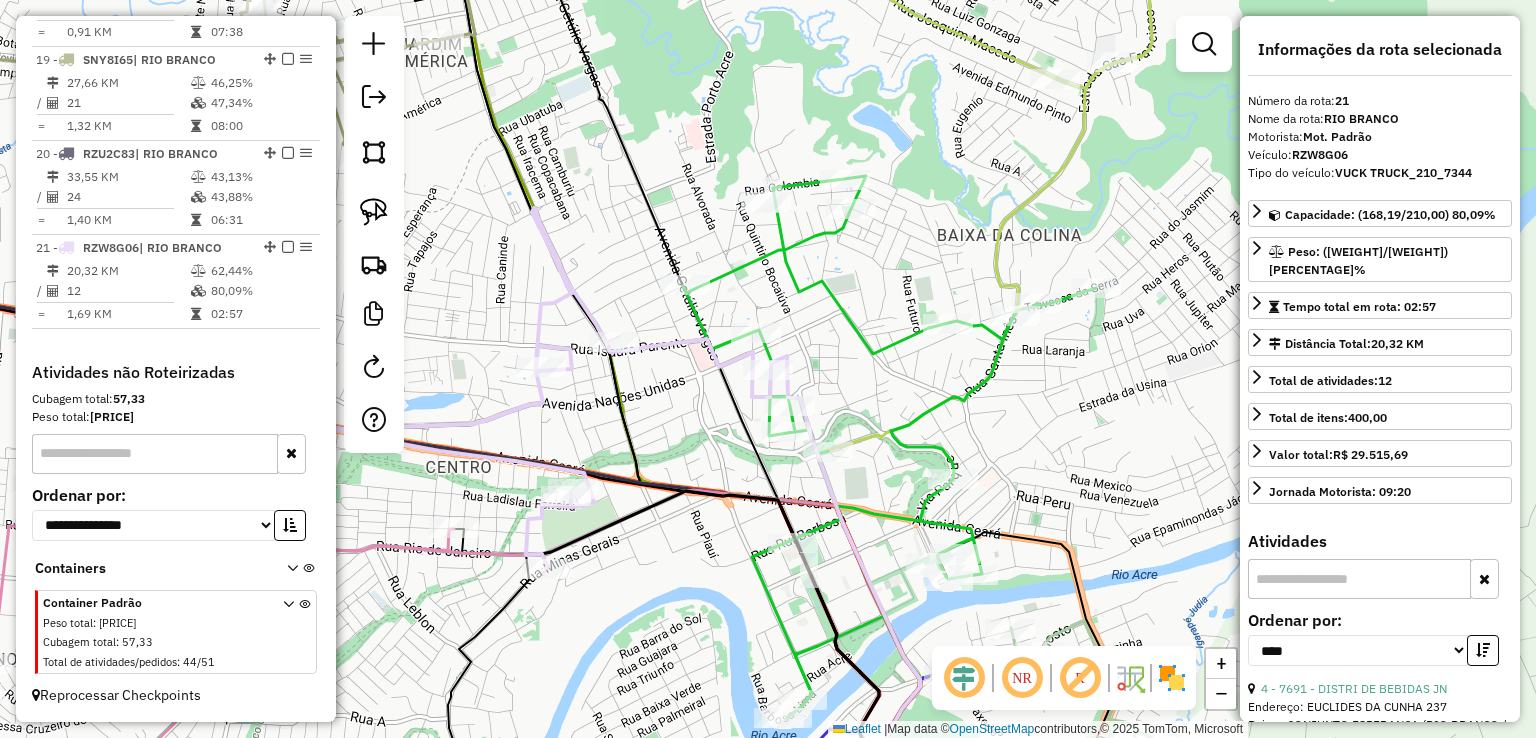 click 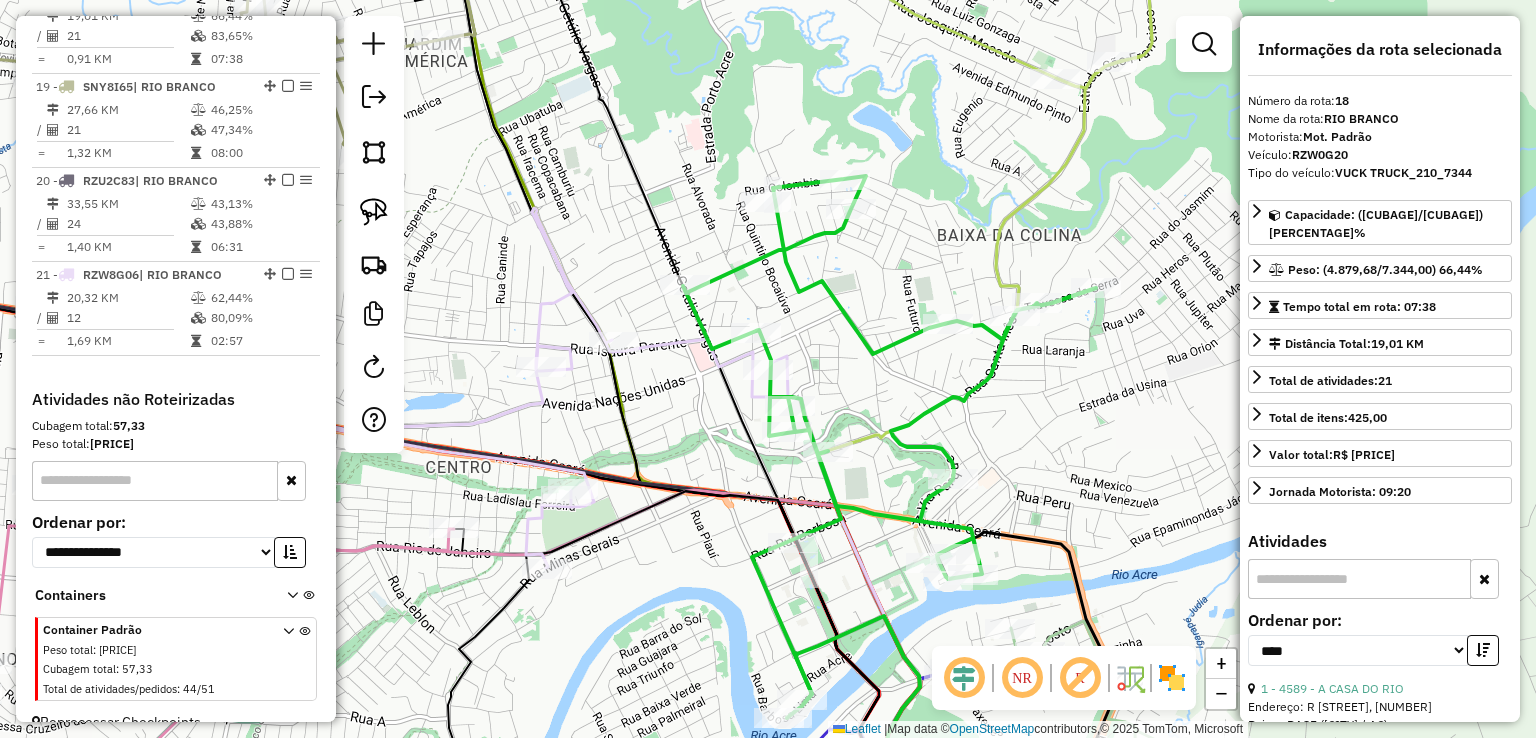 scroll, scrollTop: 2416, scrollLeft: 0, axis: vertical 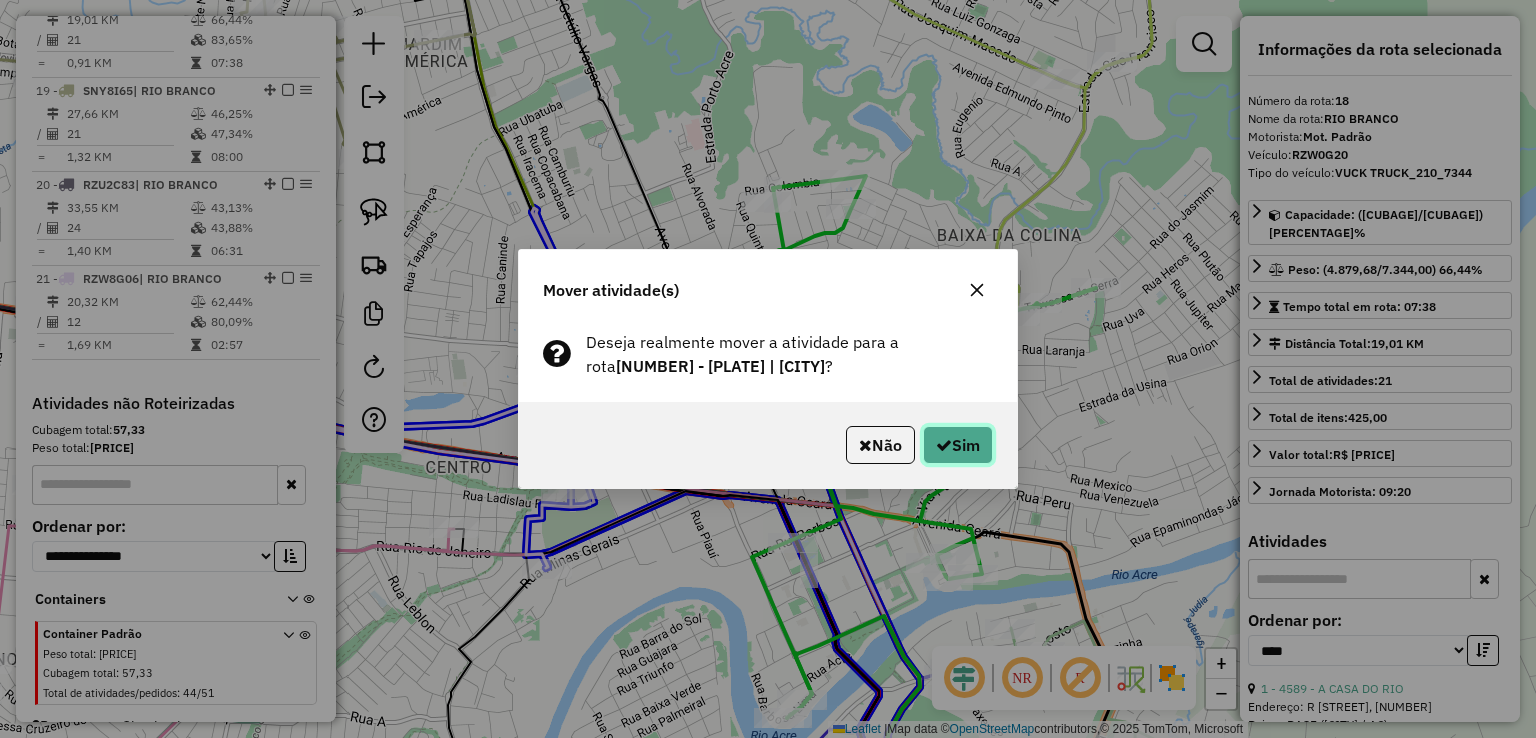 click on "Sim" 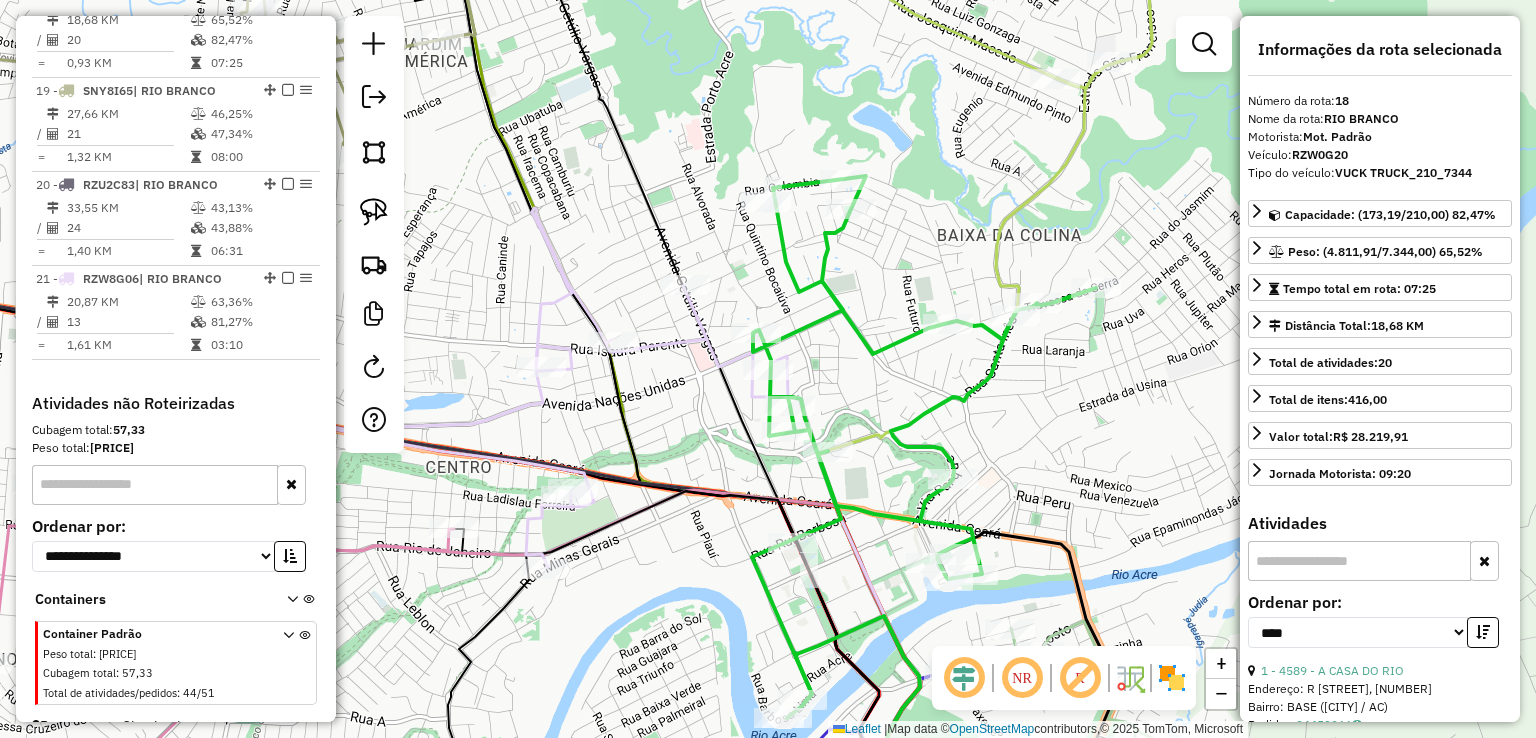 click 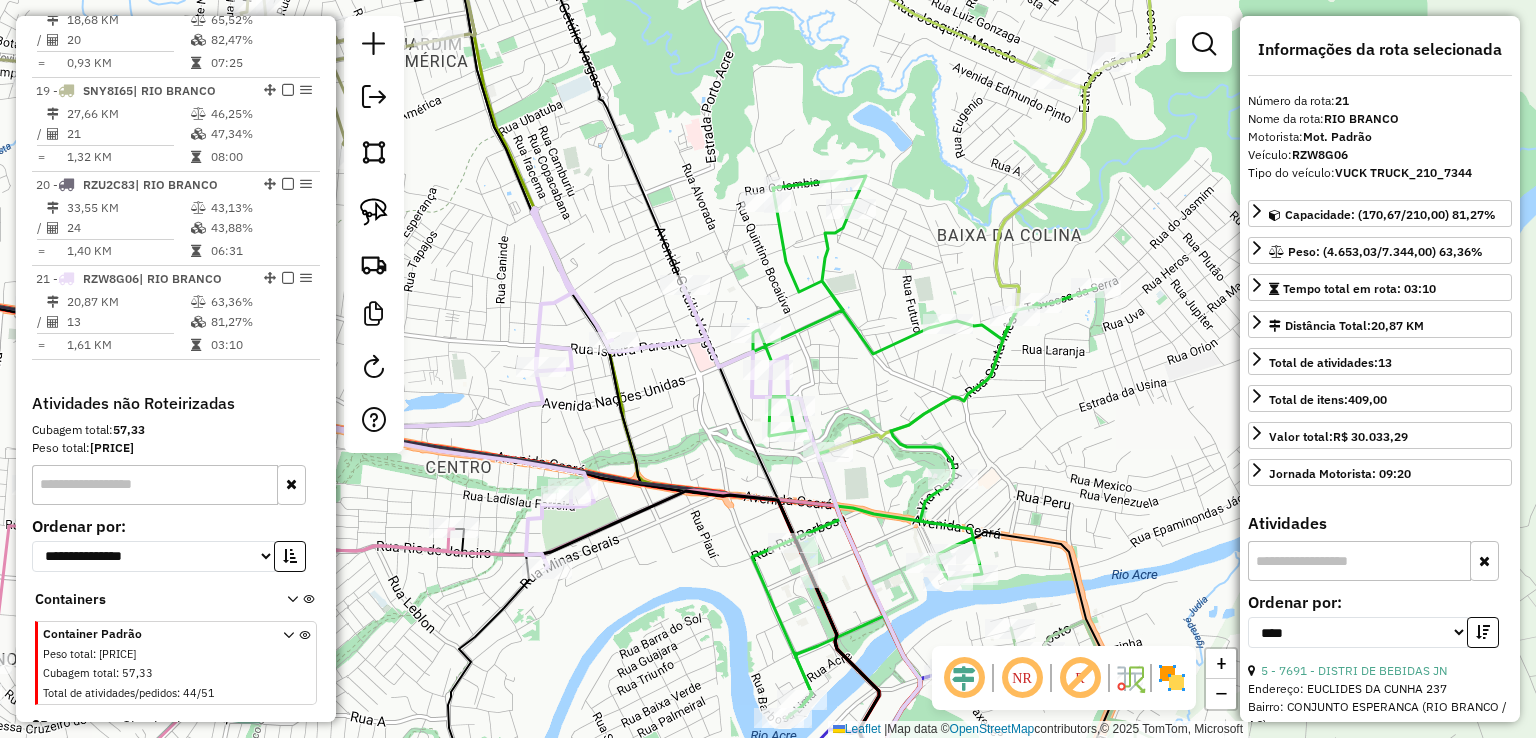 scroll, scrollTop: 2478, scrollLeft: 0, axis: vertical 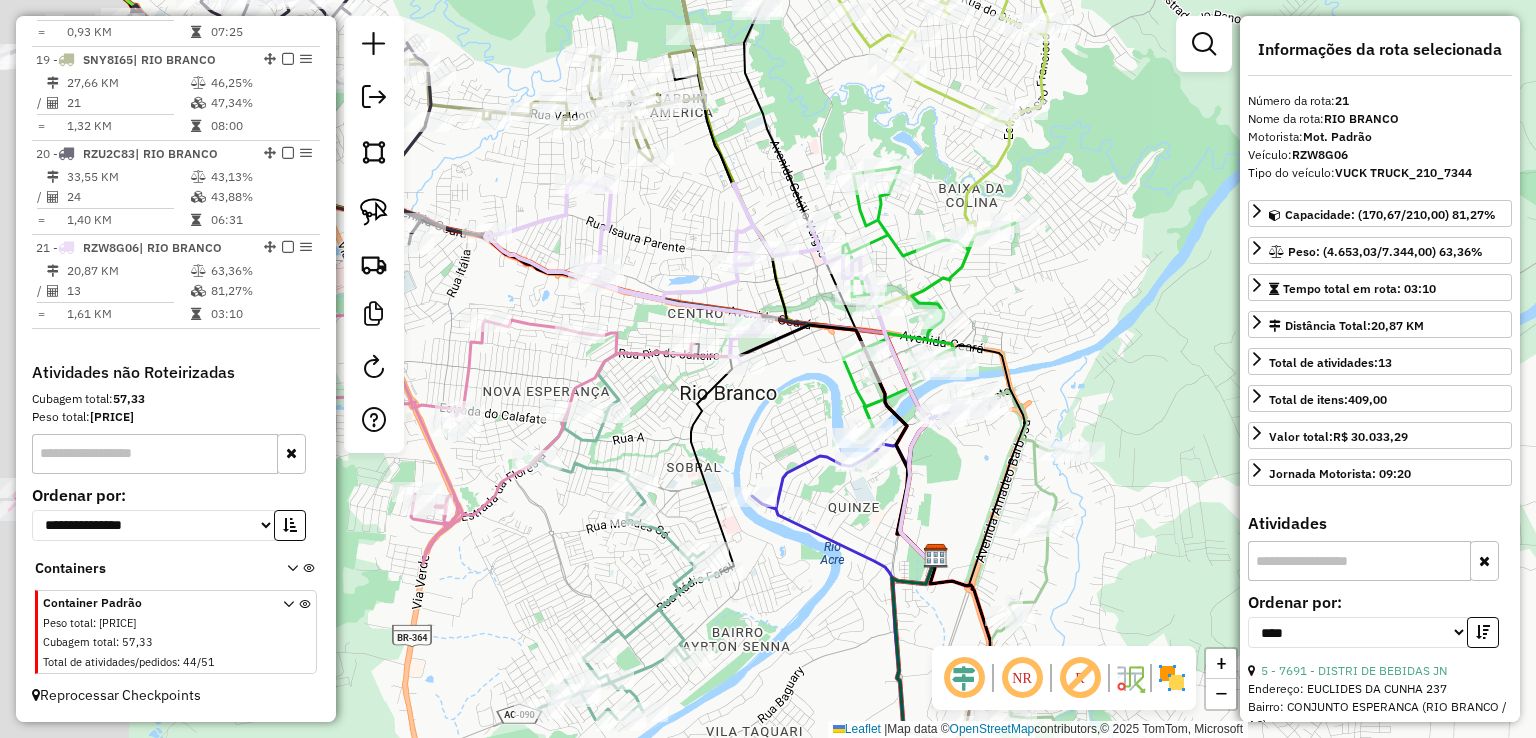 drag, startPoint x: 645, startPoint y: 502, endPoint x: 731, endPoint y: 389, distance: 142.00352 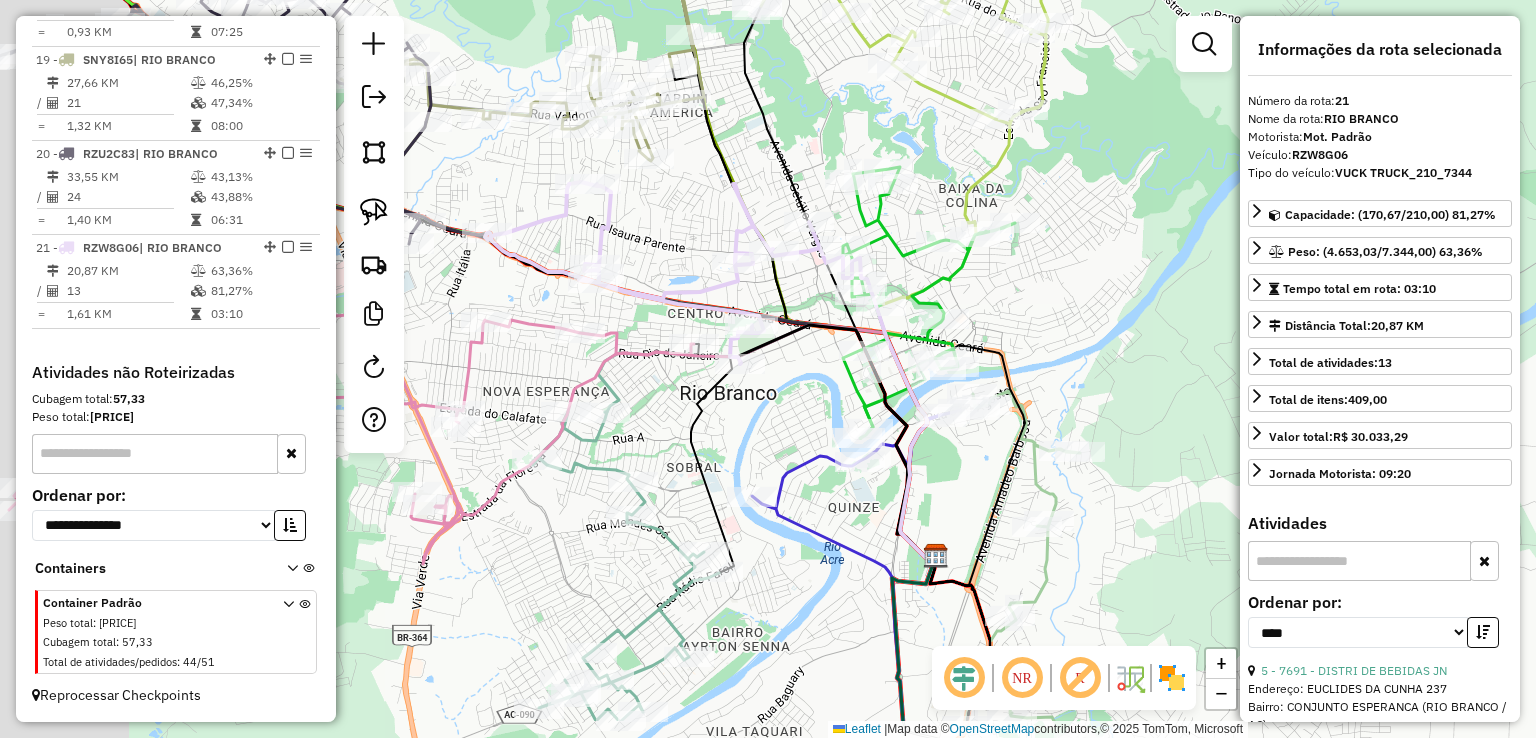 click on "Janela de atendimento Grade de atendimento Capacidade Transportadoras Veículos Cliente Pedidos  Rotas Selecione os dias de semana para filtrar as janelas de atendimento  Seg   Ter   Qua   Qui   Sex   Sáb   Dom  Informe o período da janela de atendimento: De: Até:  Filtrar exatamente a janela do cliente  Considerar janela de atendimento padrão  Selecione os dias de semana para filtrar as grades de atendimento  Seg   Ter   Qua   Qui   Sex   Sáb   Dom   Considerar clientes sem dia de atendimento cadastrado  Clientes fora do dia de atendimento selecionado Filtrar as atividades entre os valores definidos abaixo:  Peso mínimo:   Peso máximo:   Cubagem mínima:   Cubagem máxima:   De:   Até:  Filtrar as atividades entre o tempo de atendimento definido abaixo:  De:   Até:   Considerar capacidade total dos clientes não roteirizados Transportadora: Selecione um ou mais itens Tipo de veículo: Selecione um ou mais itens Veículo: Selecione um ou mais itens Motorista: Selecione um ou mais itens Nome: Rótulo:" 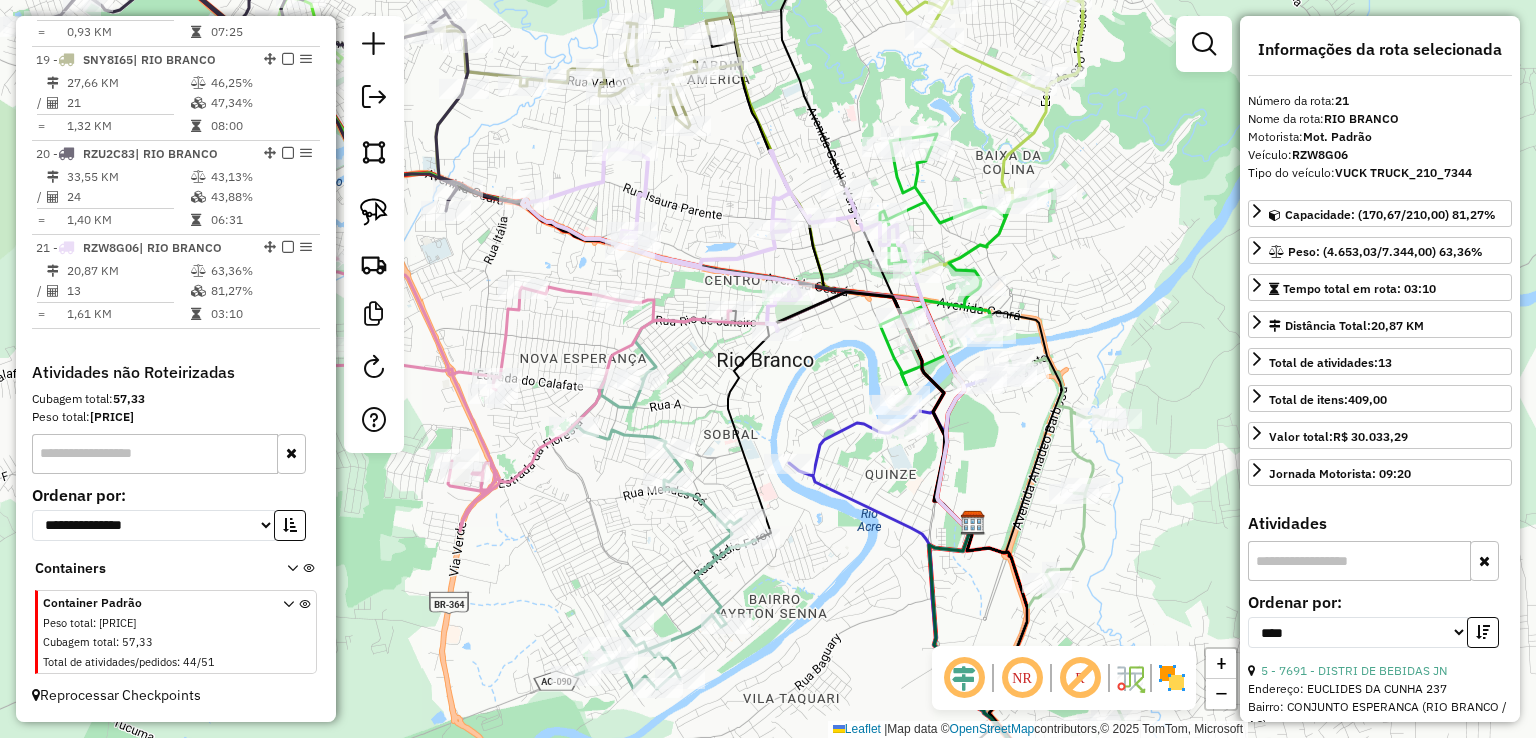 click 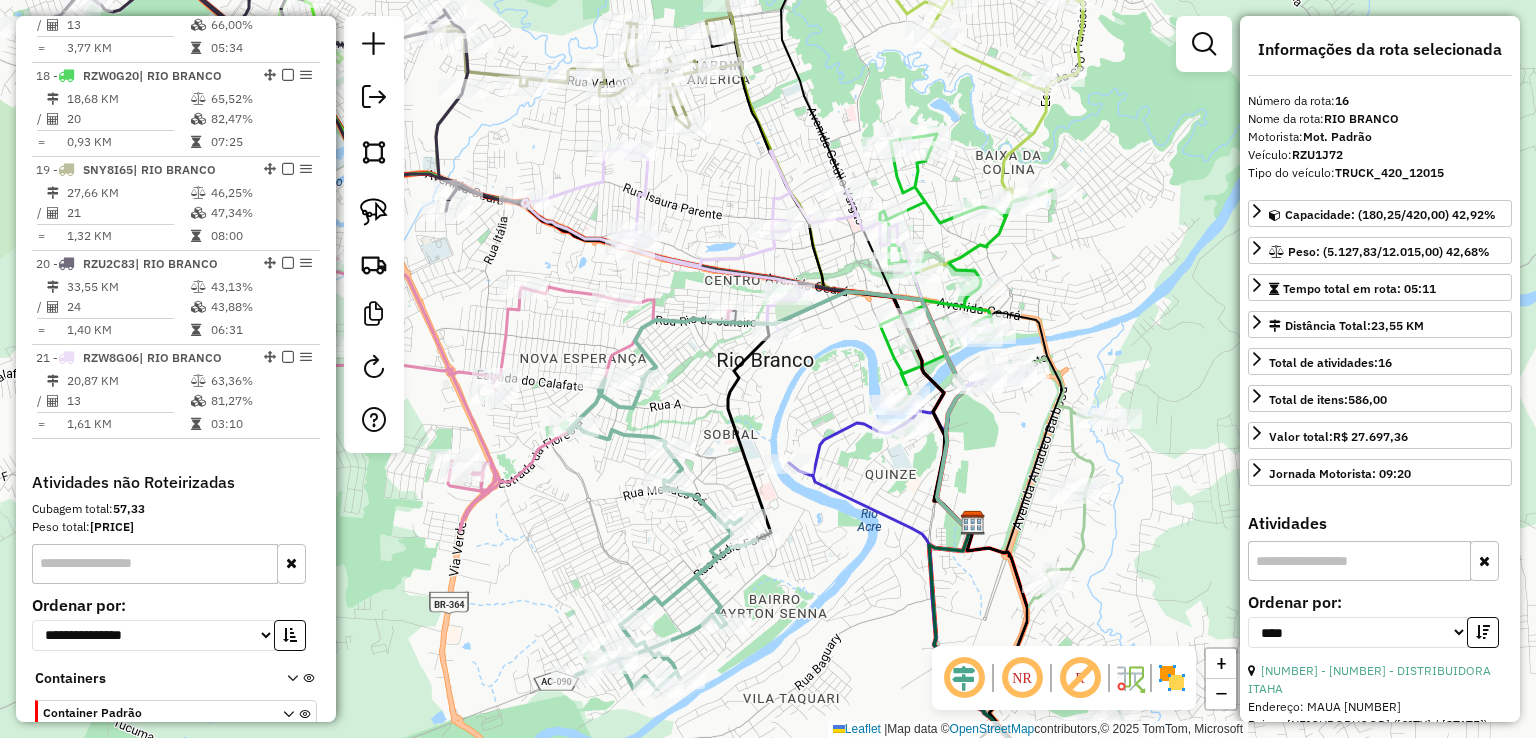 scroll, scrollTop: 2228, scrollLeft: 0, axis: vertical 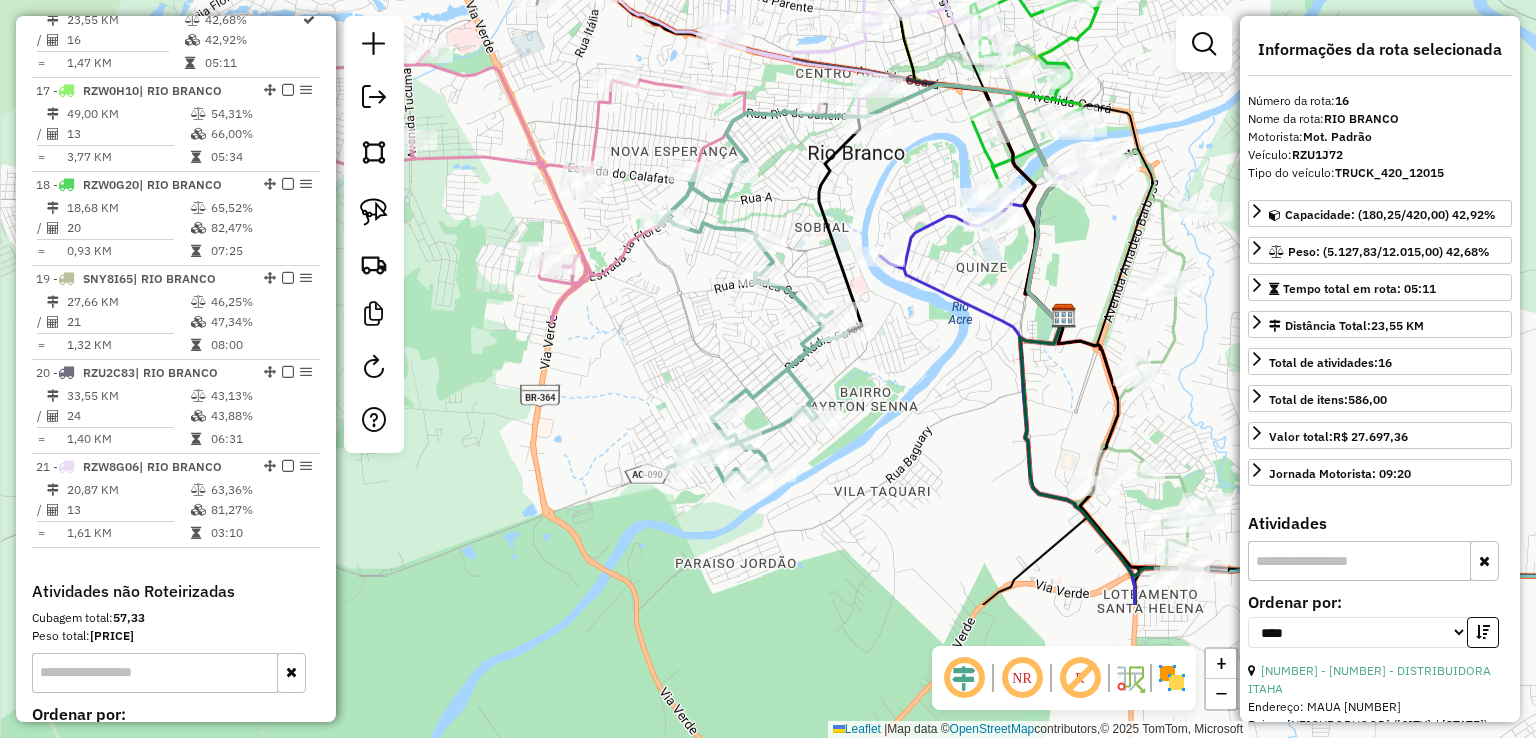 drag, startPoint x: 716, startPoint y: 421, endPoint x: 807, endPoint y: 214, distance: 226.11943 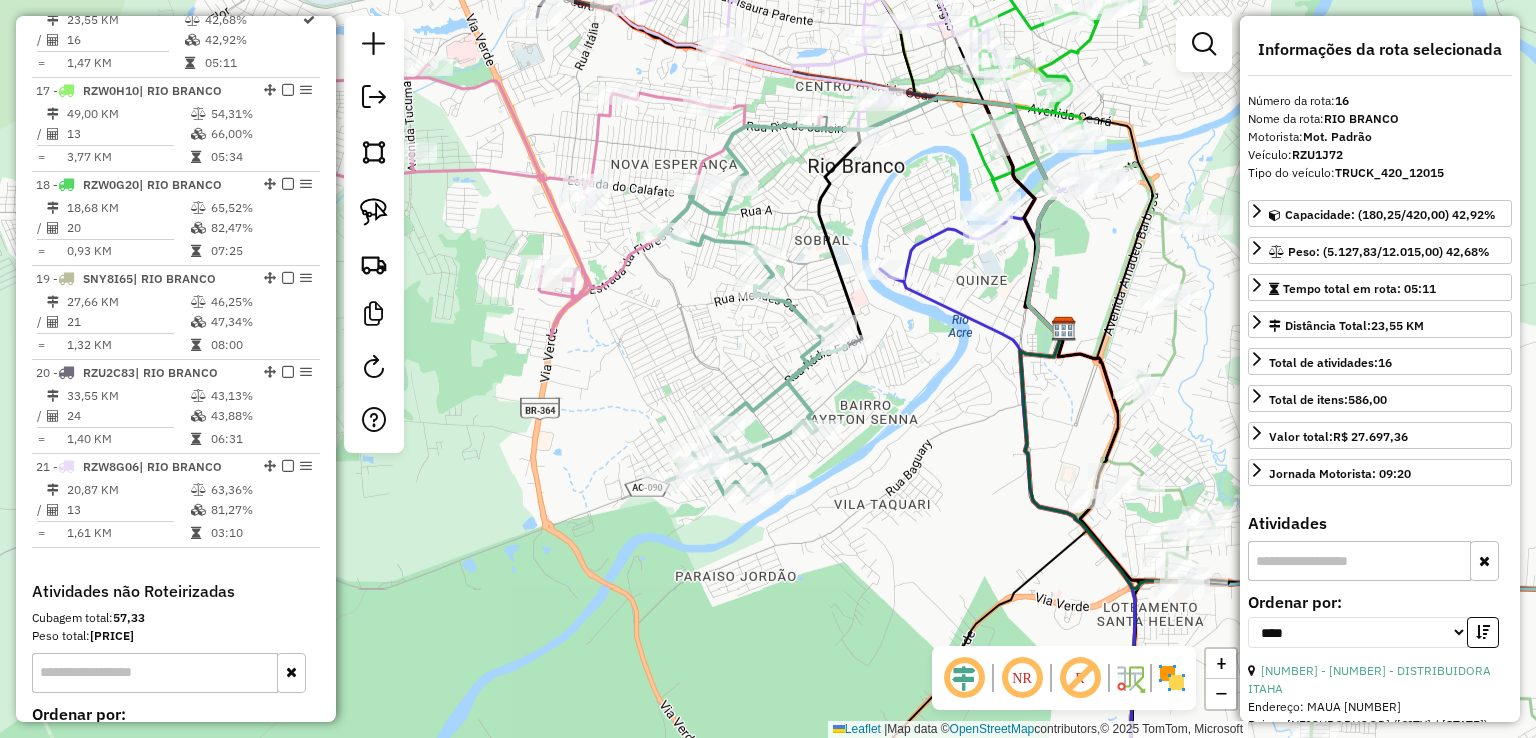 drag, startPoint x: 986, startPoint y: 261, endPoint x: 986, endPoint y: 296, distance: 35 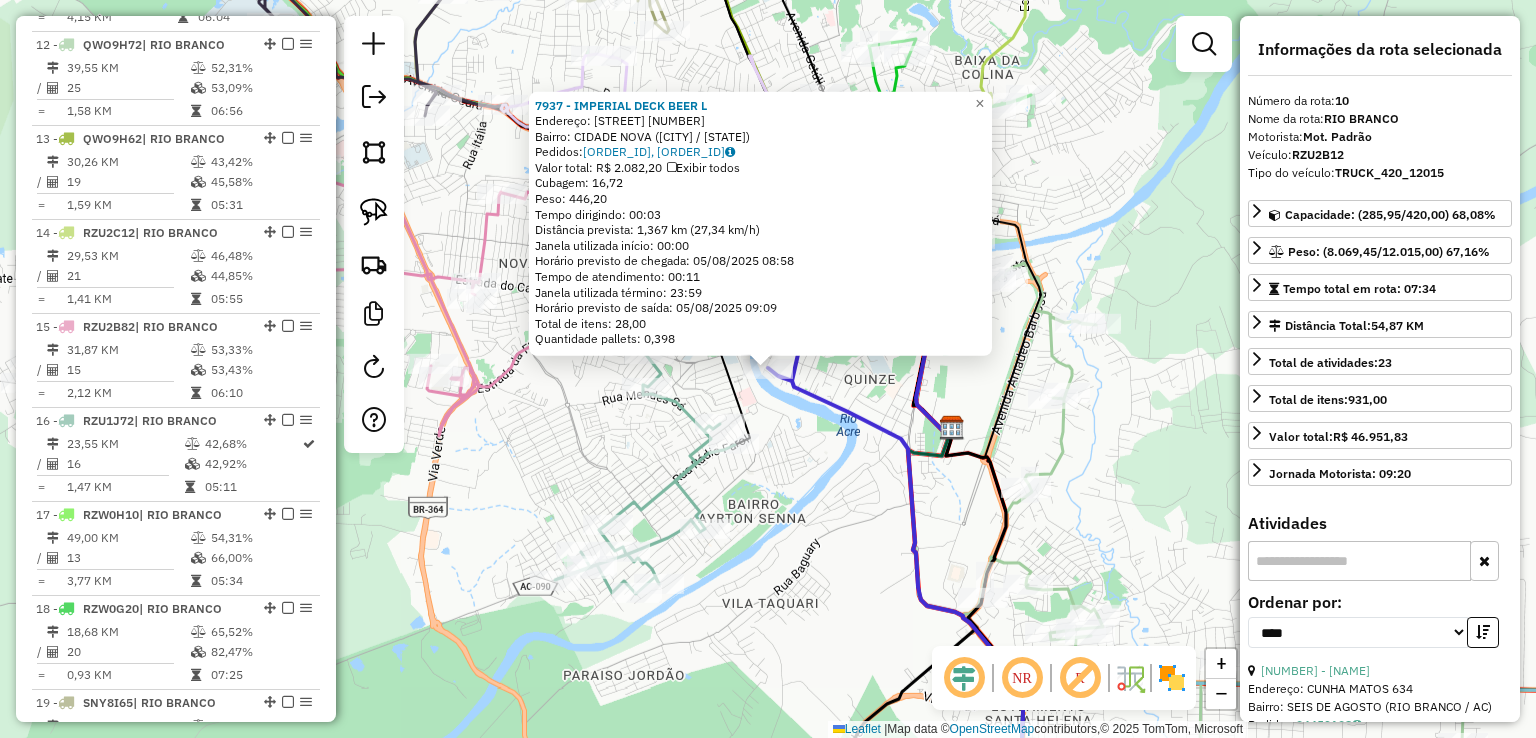 scroll, scrollTop: 1664, scrollLeft: 0, axis: vertical 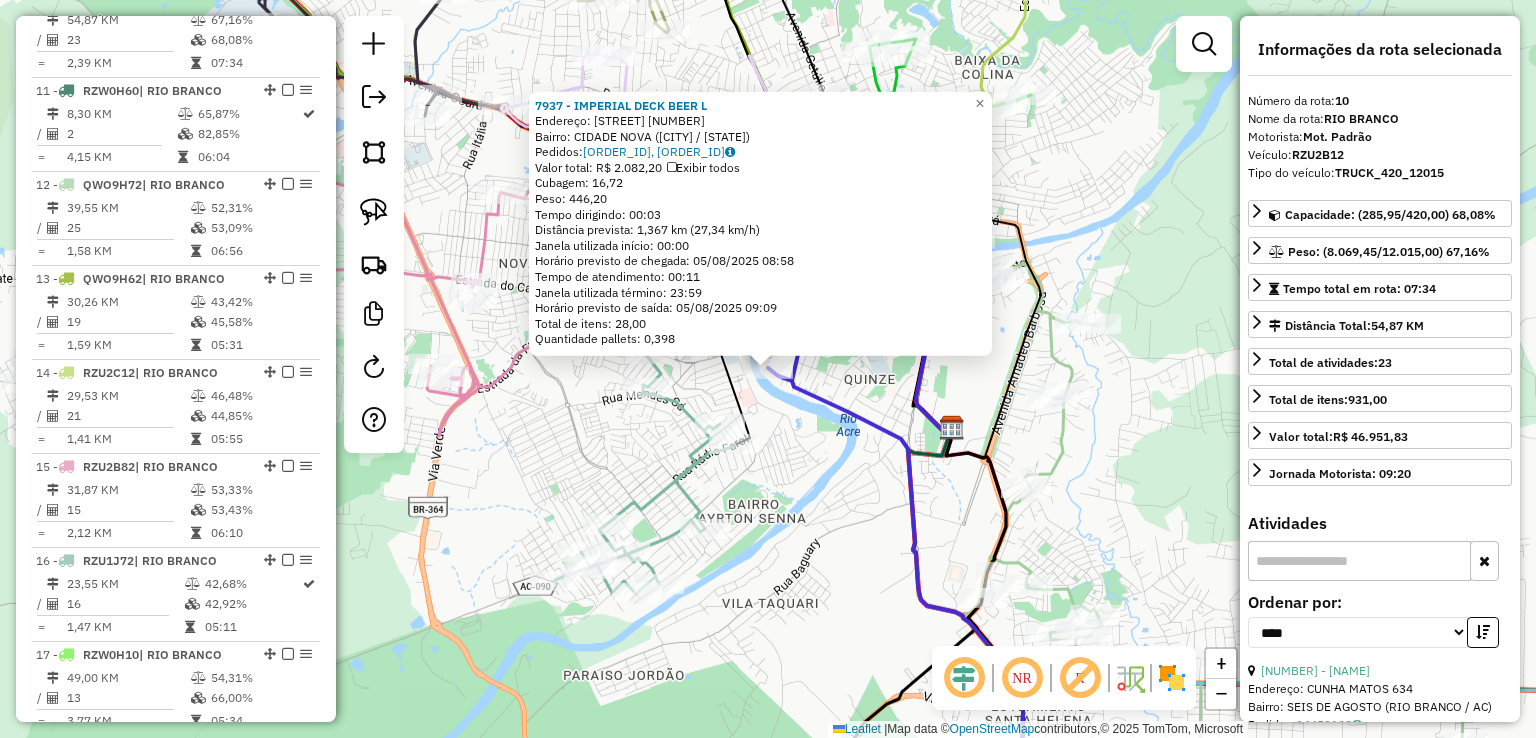click on "[NUMBER] - [NAME]  Endereço:  [STREET] [NUMBER]   Bairro: [NEIGHBORHOOD] ([CITY] / [STATE])   Pedidos:  [ORDER_ID], [ORDER_ID]   Valor total: R$ 2.082,20   Exibir todos   Cubagem: 16,72  Peso: 446,20  Tempo dirigindo: 00:03   Distância prevista: 1,367 km (27,34 km/h)   Janela utilizada início: 00:00   Horário previsto de chegada: 05/08/2025 08:58   Tempo de atendimento: 00:11   Janela utilizada término: 23:59   Horário previsto de saída: 05/08/2025 09:09   Total de itens: 28,00   Quantidade pallets: 0,398  × Janela de atendimento Grade de atendimento Capacidade Transportadoras Veículos Cliente Pedidos  Rotas Selecione os dias de semana para filtrar as janelas de atendimento  Seg   Ter   Qua   Qui   Sex   Sáb   Dom  Informe o período da janela de atendimento: De: Até:  Filtrar exatamente a janela do cliente  Considerar janela de atendimento padrão  Selecione os dias de semana para filtrar as grades de atendimento  Seg   Ter   Qua   Qui   Sex   Sáb   Dom   Peso mínimo:   Peso máximo:   De:   De:" 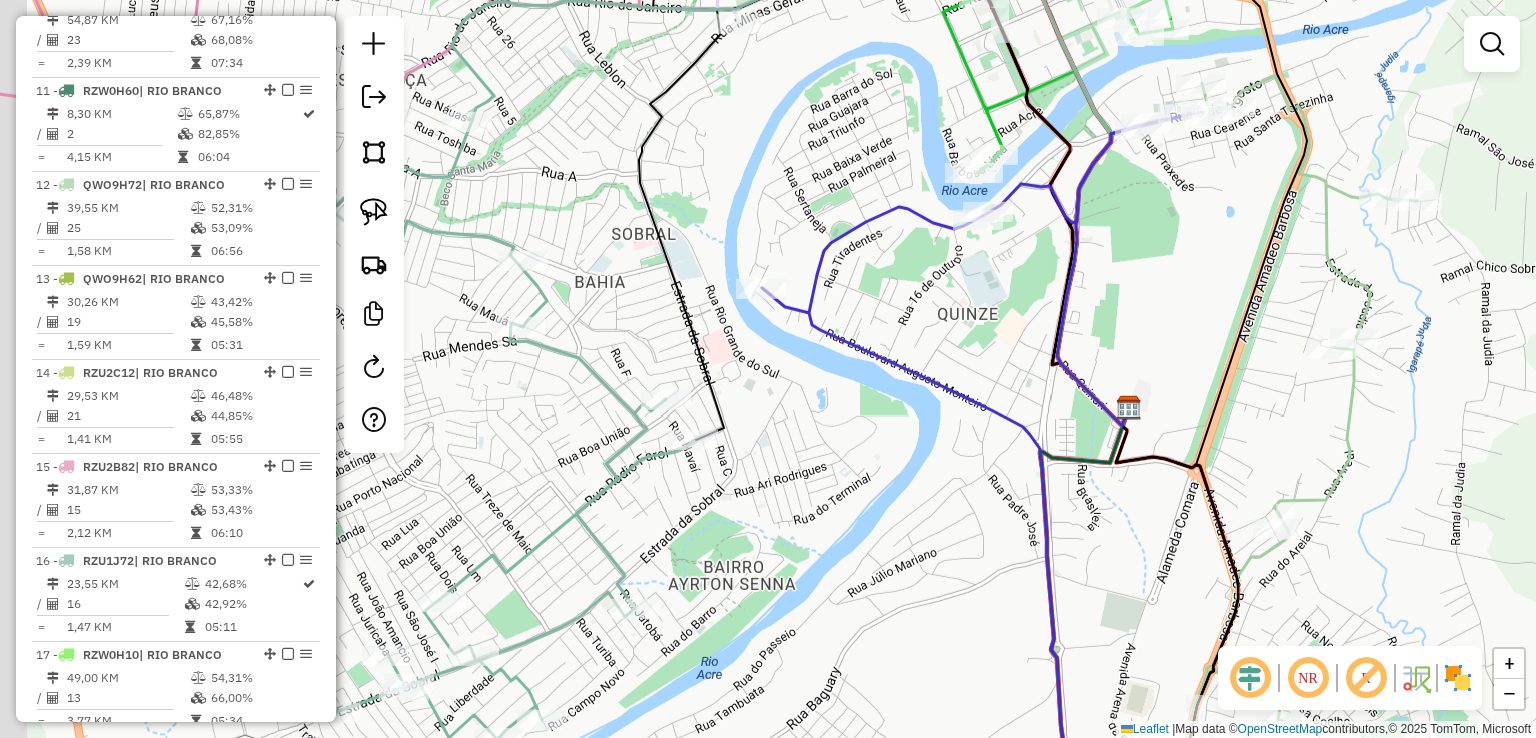 drag, startPoint x: 931, startPoint y: 331, endPoint x: 980, endPoint y: 317, distance: 50.96077 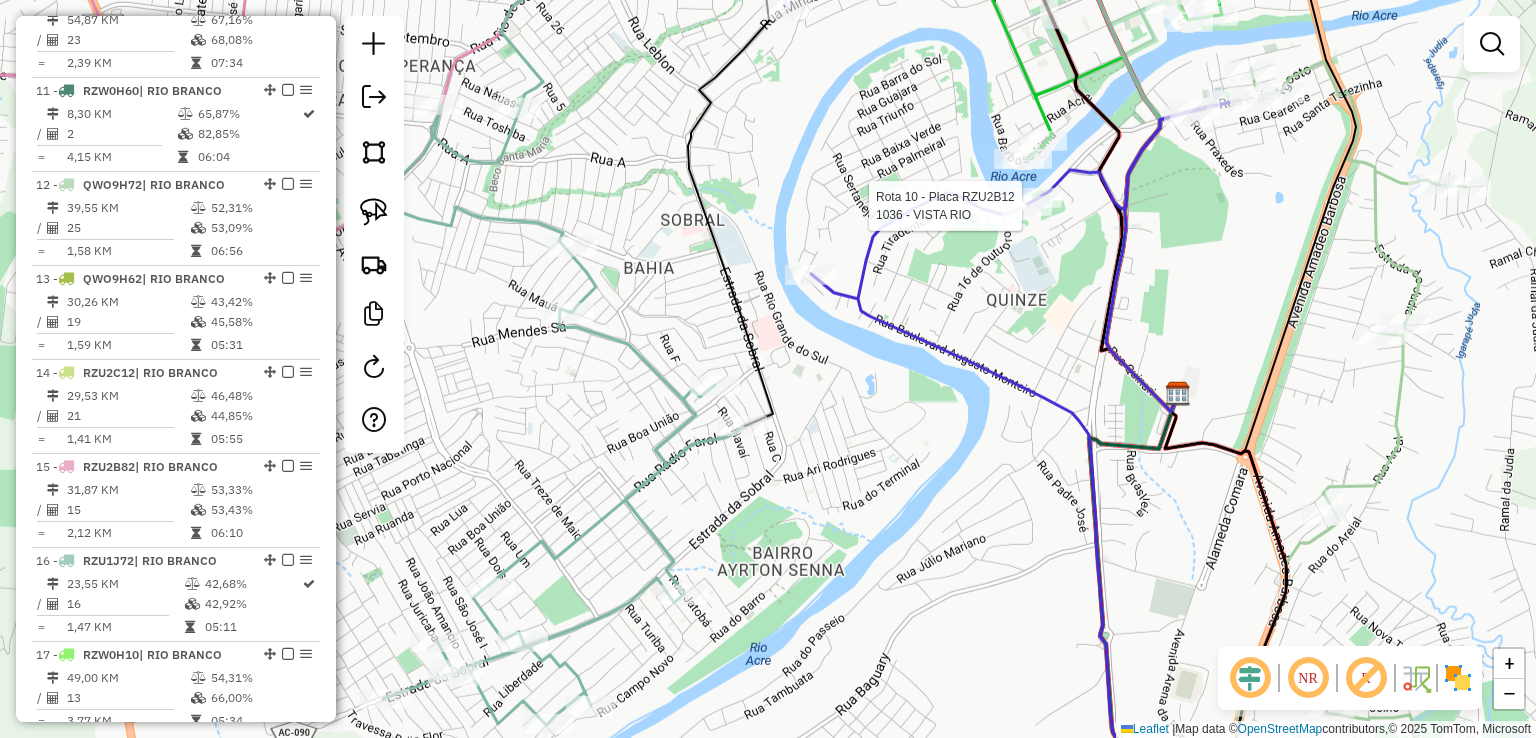 select on "*********" 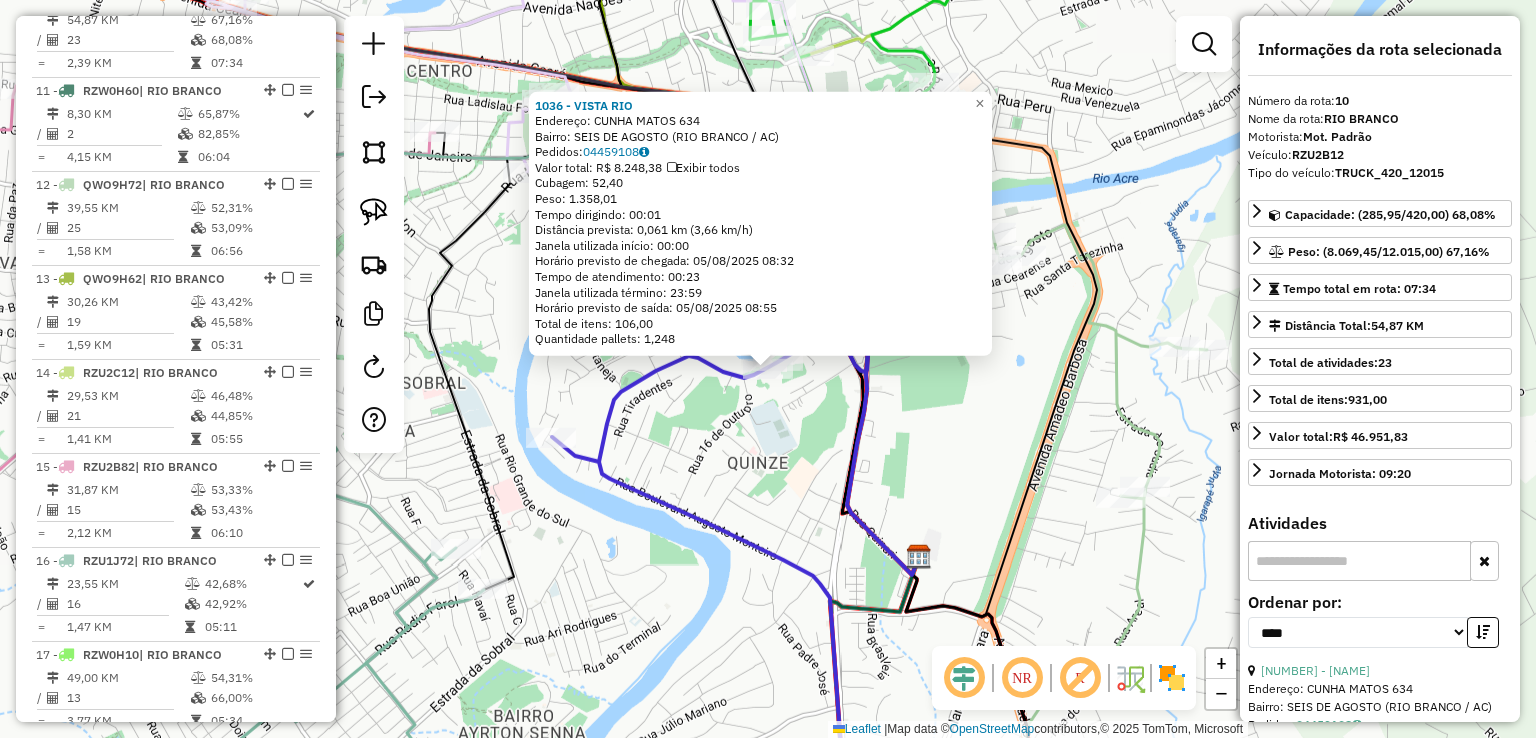 click on "[NUMBER] - VISTA RIO  Endereço:  [STREET] [NUMBER]   Bairro: SEIS DE AGOSTO ([CITY] / [STATE])   Pedidos:  [ORDER_ID]   Valor total: R$ [PRICE]   Exibir todos   Cubagem: [CUBAGE]  Peso: [WEIGHT]  Tempo dirigindo: [TIME]   Distância prevista: [DISTANCE] ([SPEED])   Janela utilizada início: [TIME]   Horário previsto de chegada: [DATE] [TIME]   Tempo de atendimento: [TIME]   Janela utilizada término: [TIME]   Horário previsto de saída: [DATE] [TIME]   Total de itens: [ITEMS]   Quantidade pallets: [PALLETS]  × Janela de atendimento Grade de atendimento Capacidade Transportadoras Veículos Cliente Pedidos  Rotas Selecione os dias de semana para filtrar as janelas de atendimento  Seg   Ter   Qua   Qui   Sex   Sáb   Dom  Informe o período da janela de atendimento: De: [DATE] Até: [DATE]  Filtrar exatamente a janela do cliente  Considerar janela de atendimento padrão  Selecione os dias de semana para filtrar as grades de atendimento  Seg   Ter   Qua   Qui   Sex   Sáb   Dom   Considerar clientes sem dia de atendimento cadastrado De:" 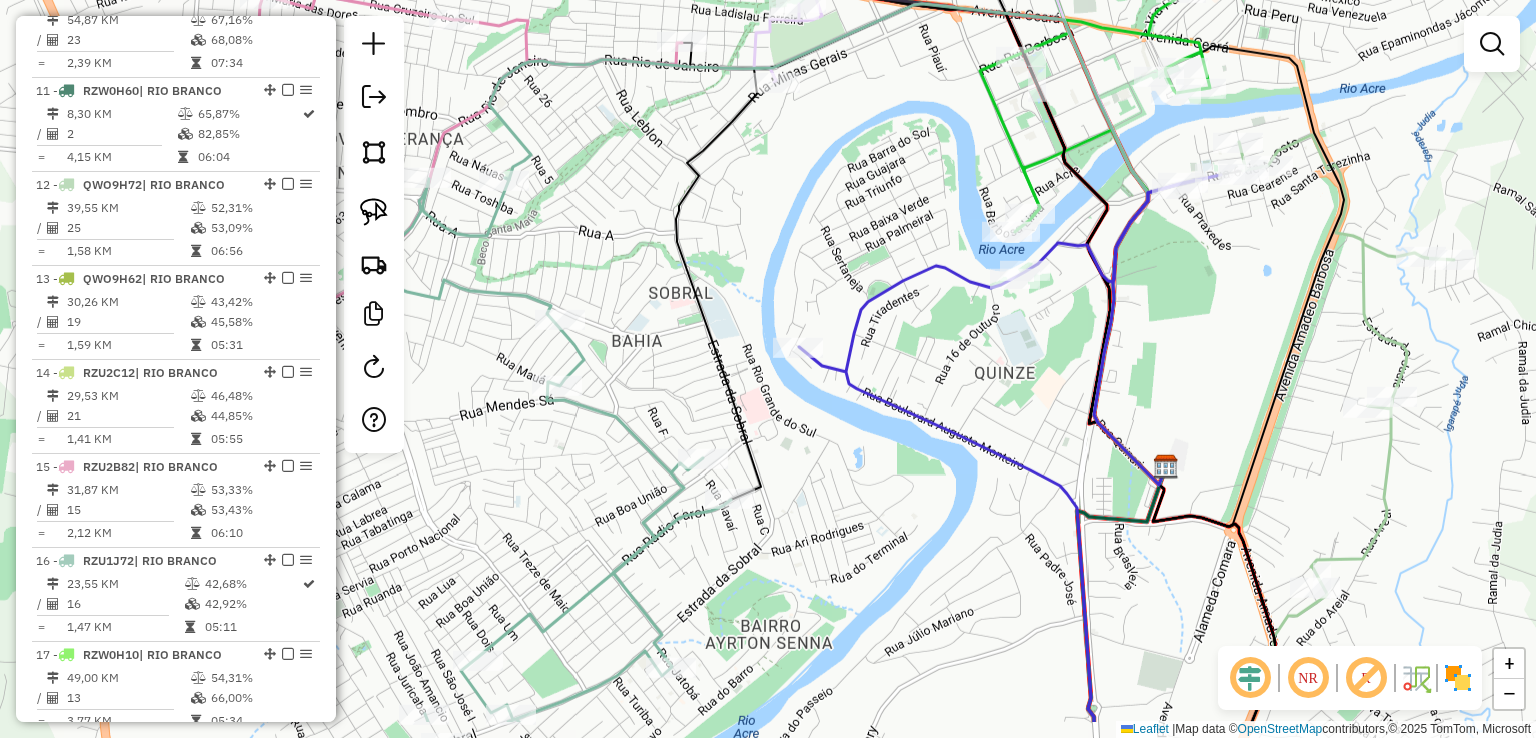 drag, startPoint x: 752, startPoint y: 454, endPoint x: 1108, endPoint y: 325, distance: 378.65155 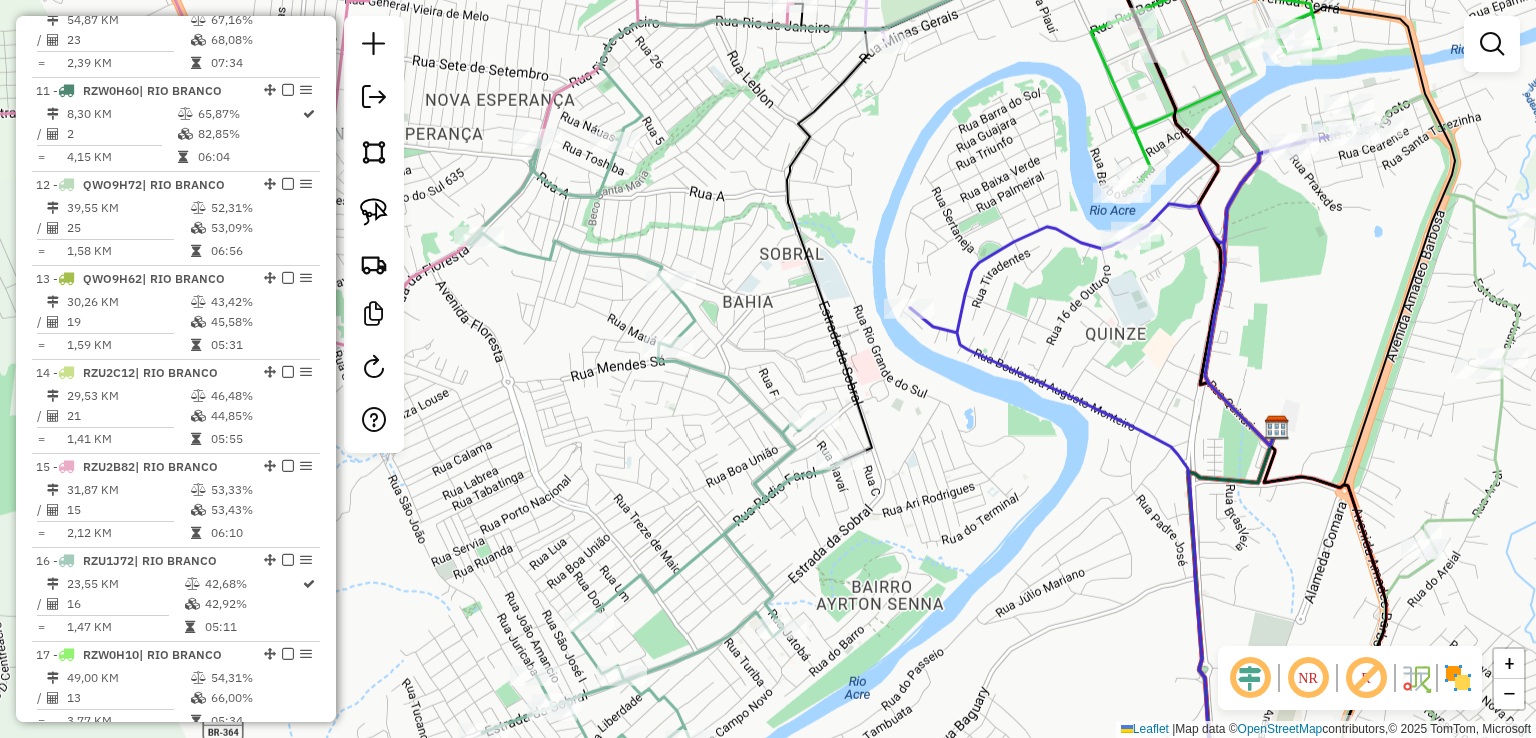 click 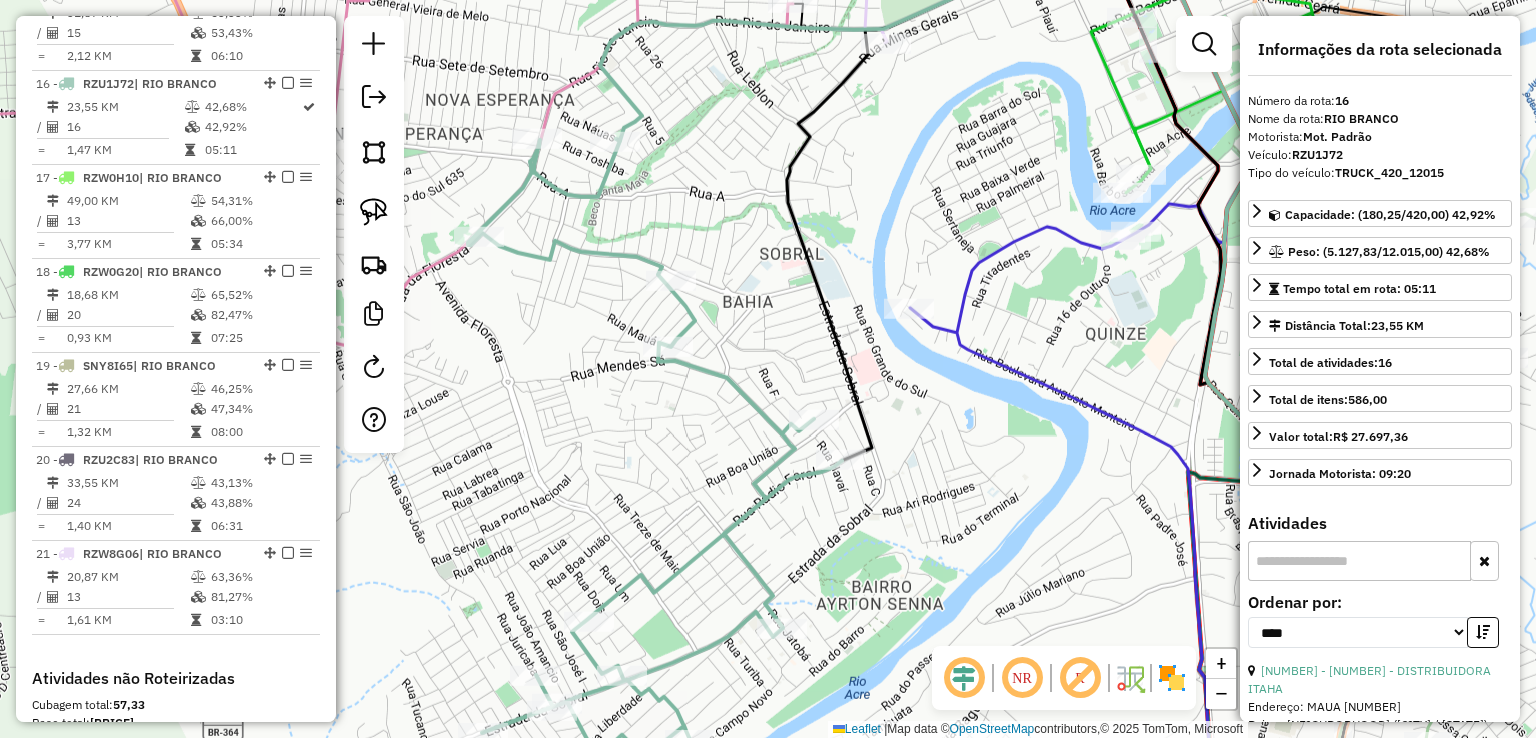 scroll, scrollTop: 2228, scrollLeft: 0, axis: vertical 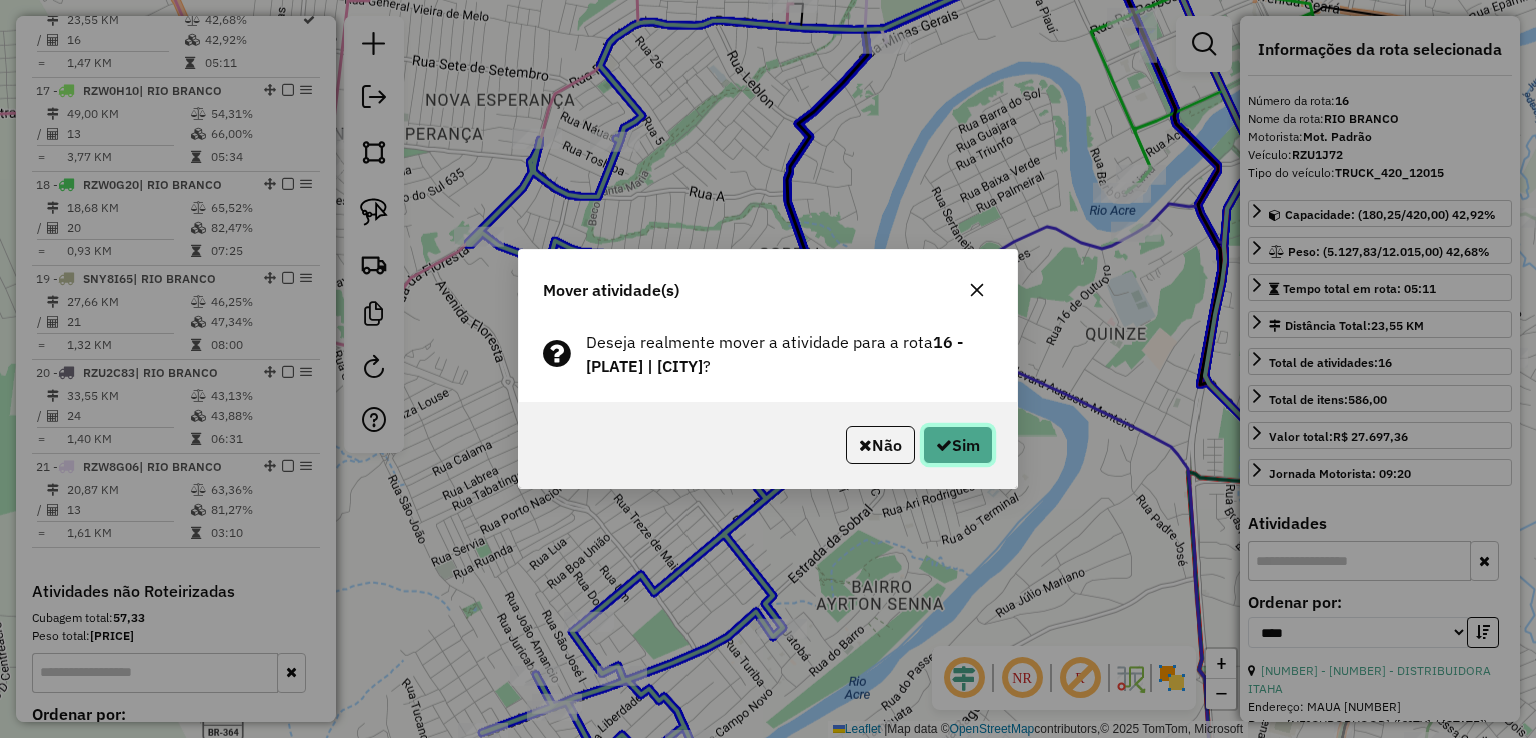 click on "Sim" 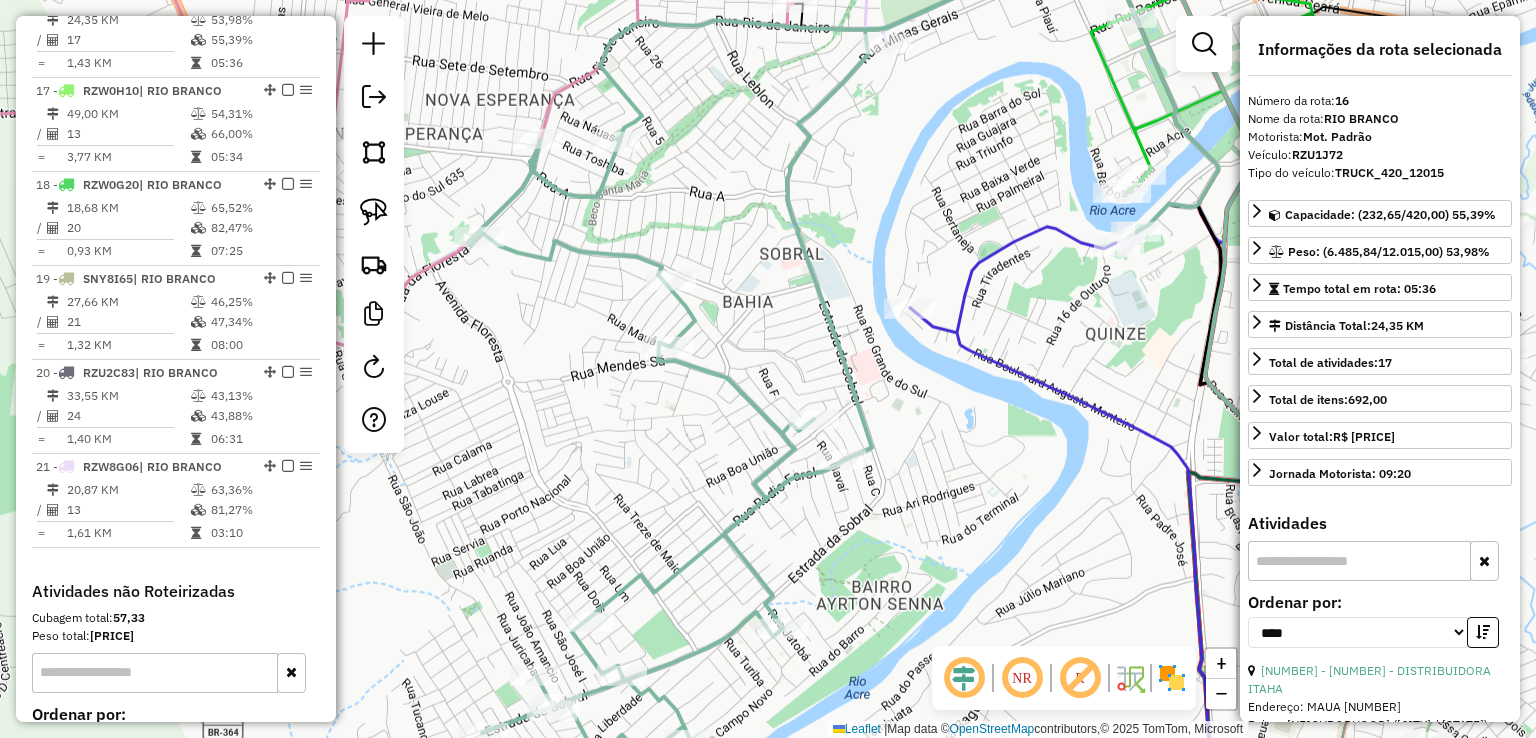 click 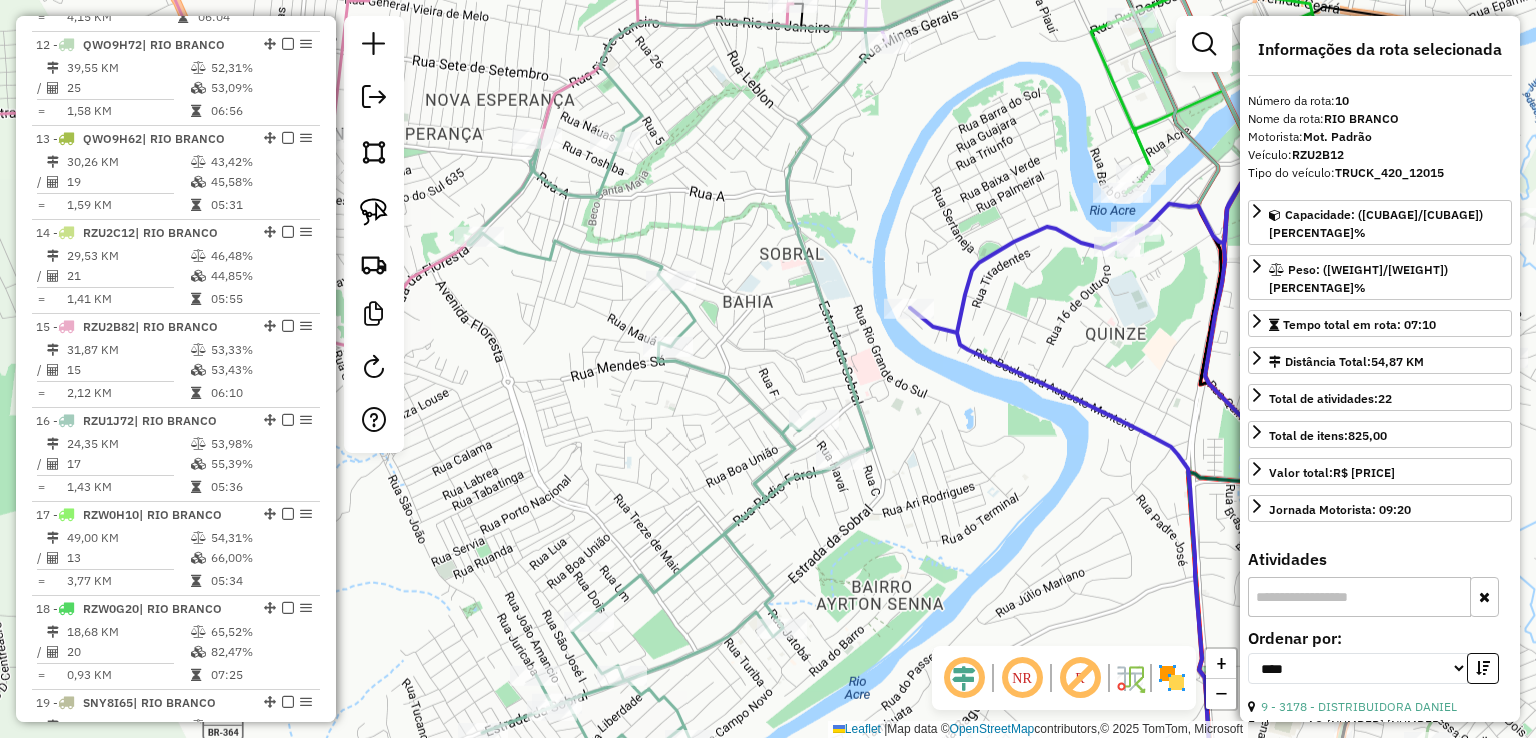 scroll, scrollTop: 1664, scrollLeft: 0, axis: vertical 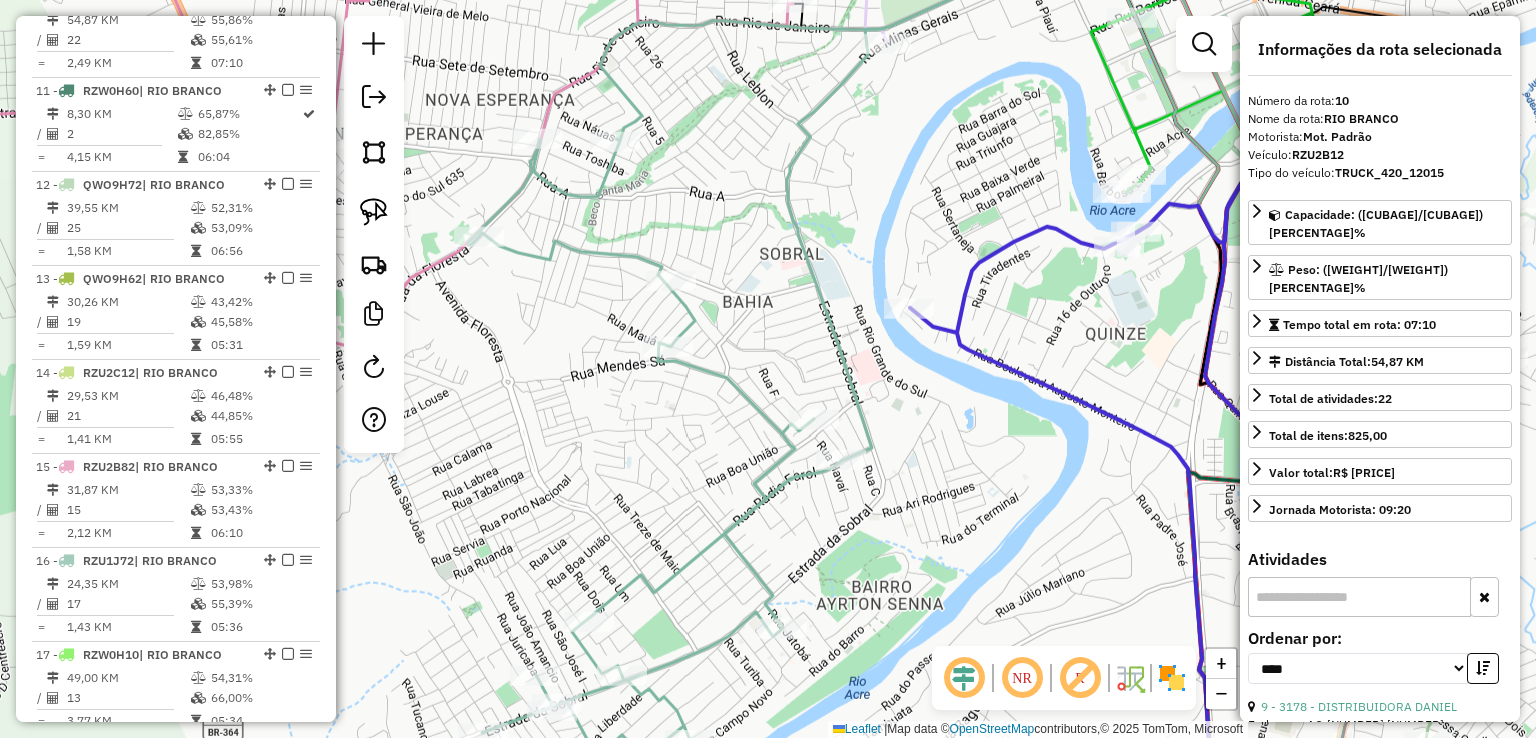 click 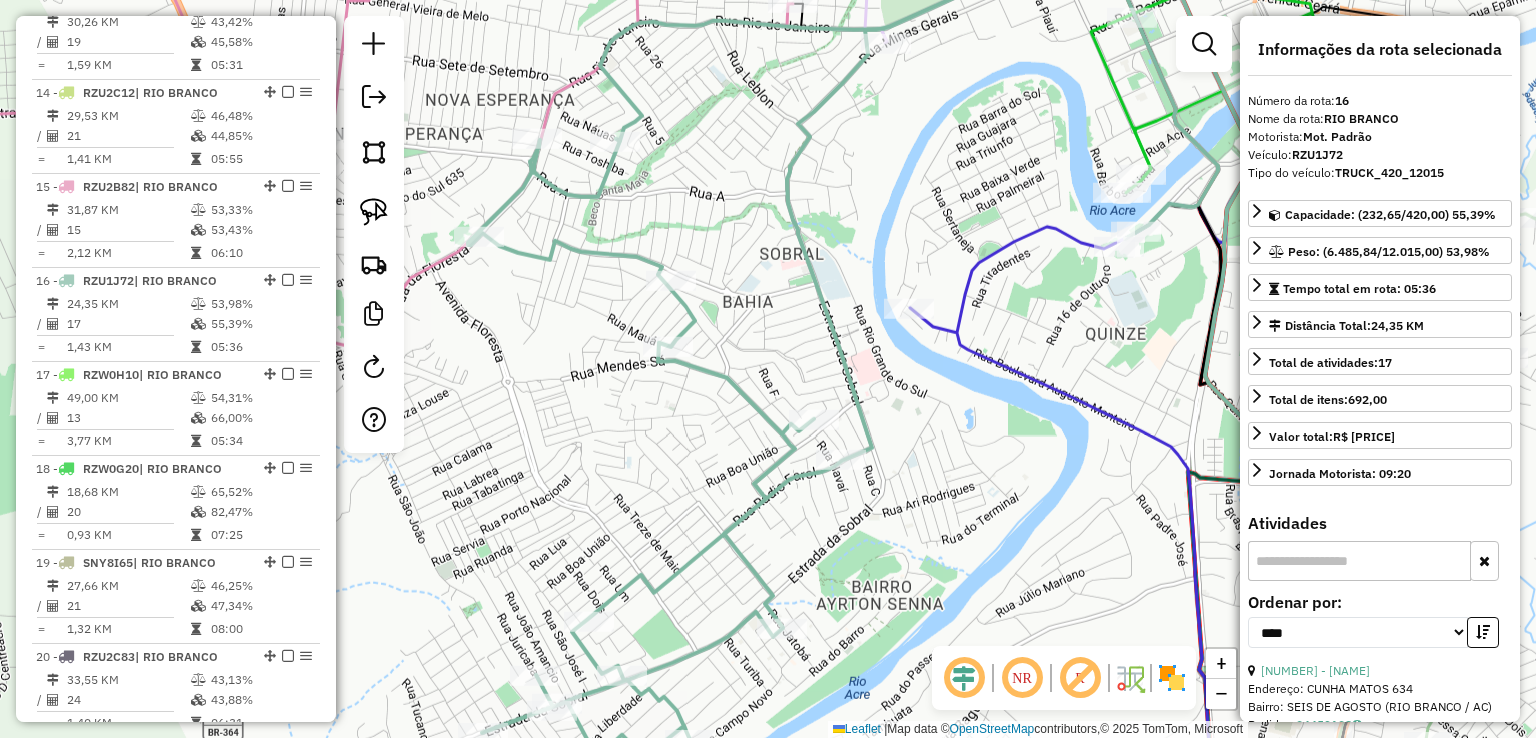 scroll, scrollTop: 2228, scrollLeft: 0, axis: vertical 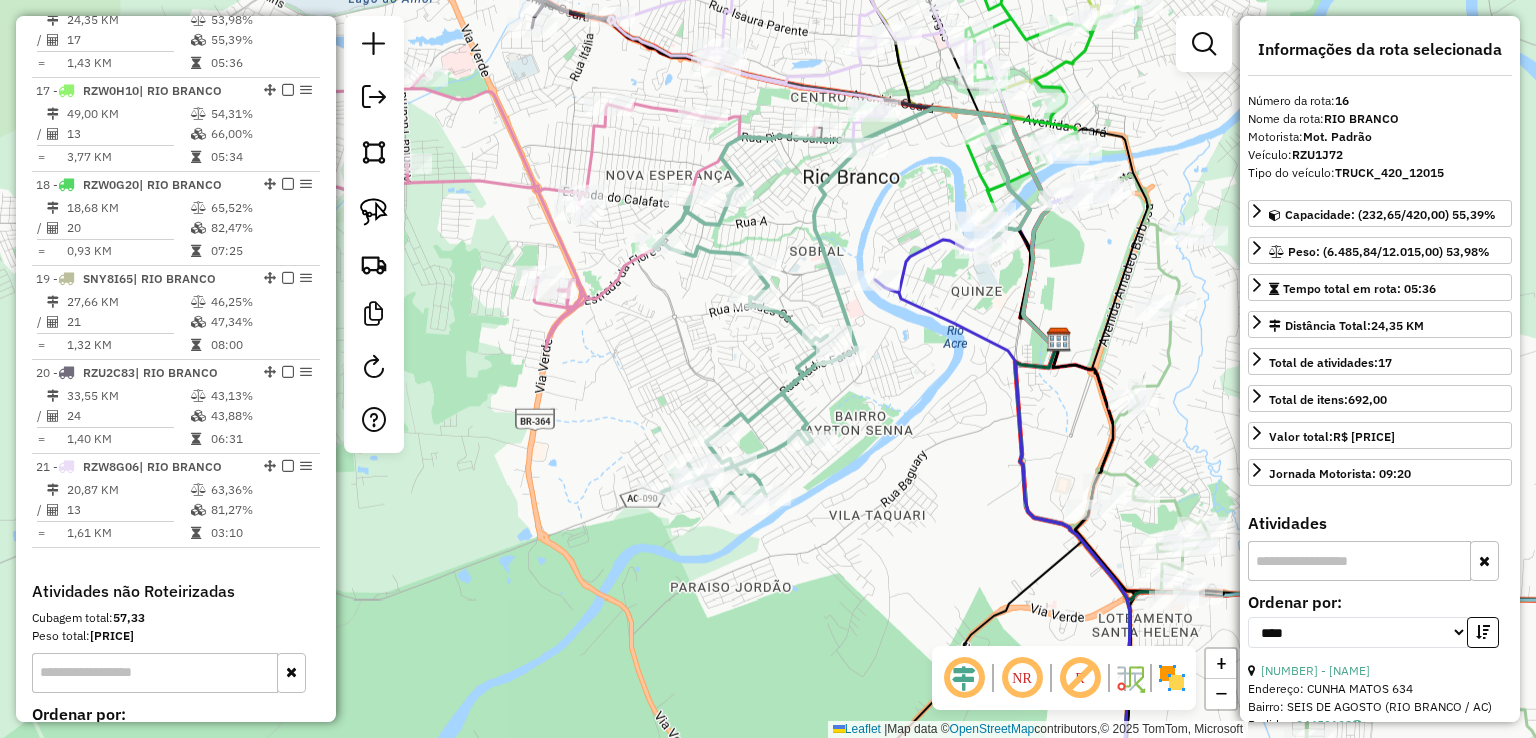 drag, startPoint x: 682, startPoint y: 392, endPoint x: 709, endPoint y: 351, distance: 49.09175 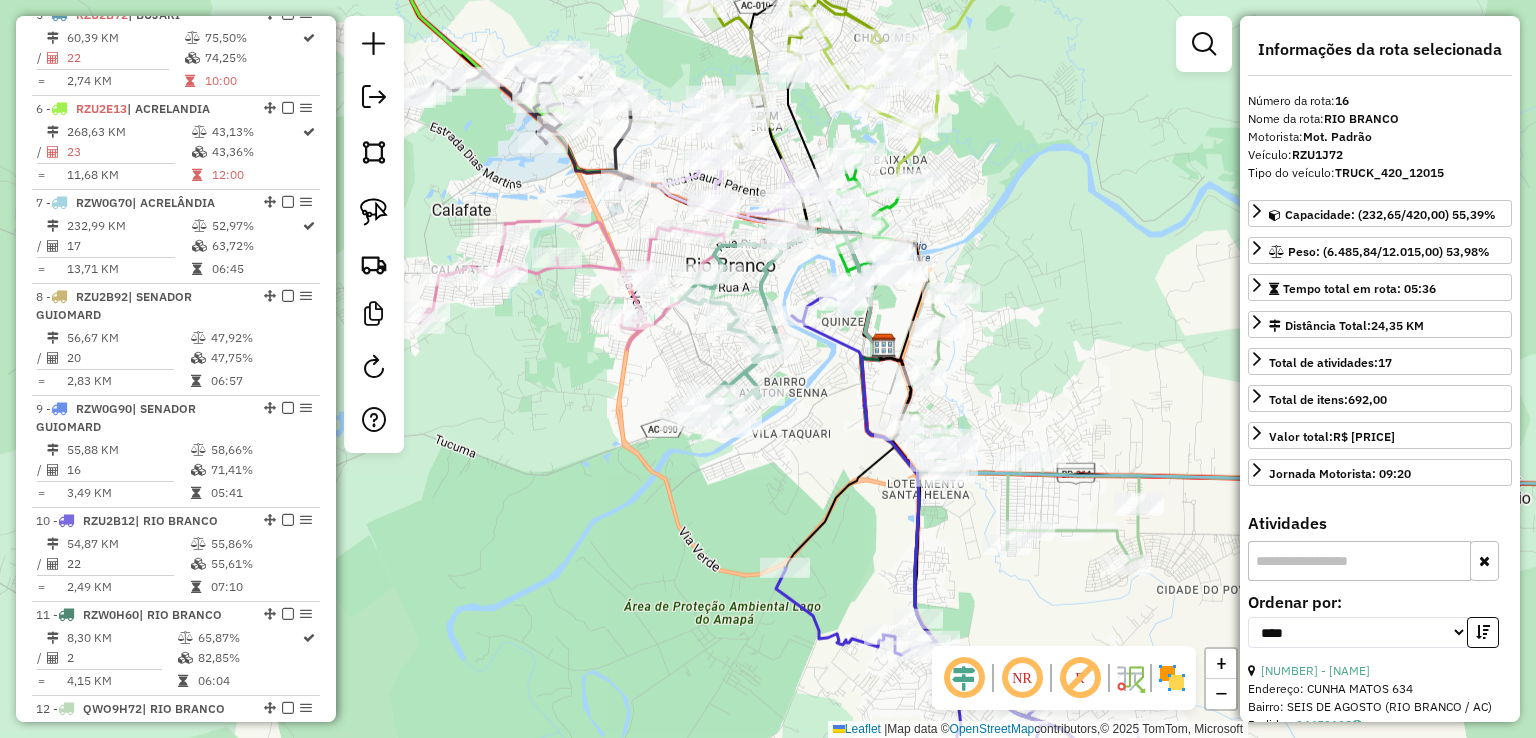 scroll, scrollTop: 1128, scrollLeft: 0, axis: vertical 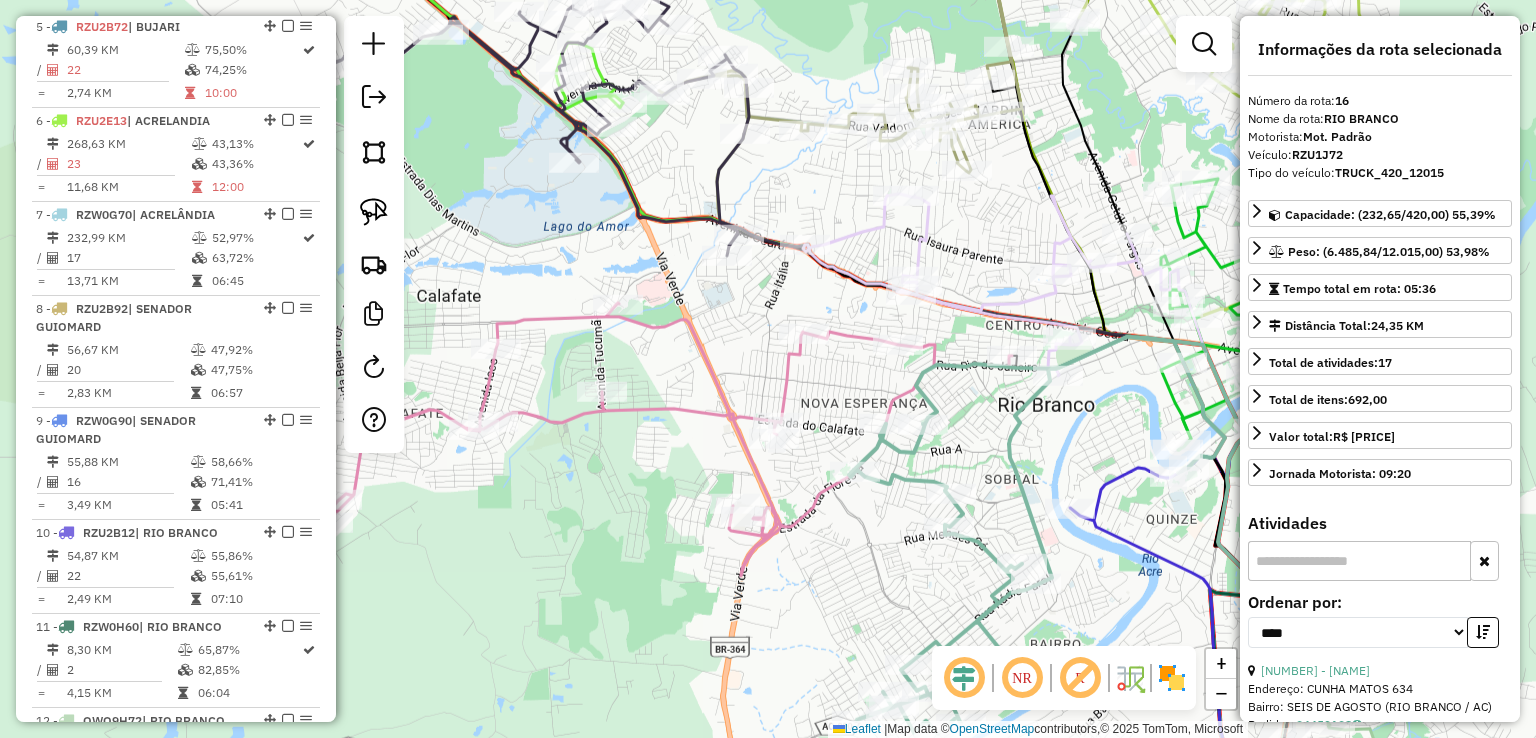 drag, startPoint x: 667, startPoint y: 128, endPoint x: 681, endPoint y: 237, distance: 109.89541 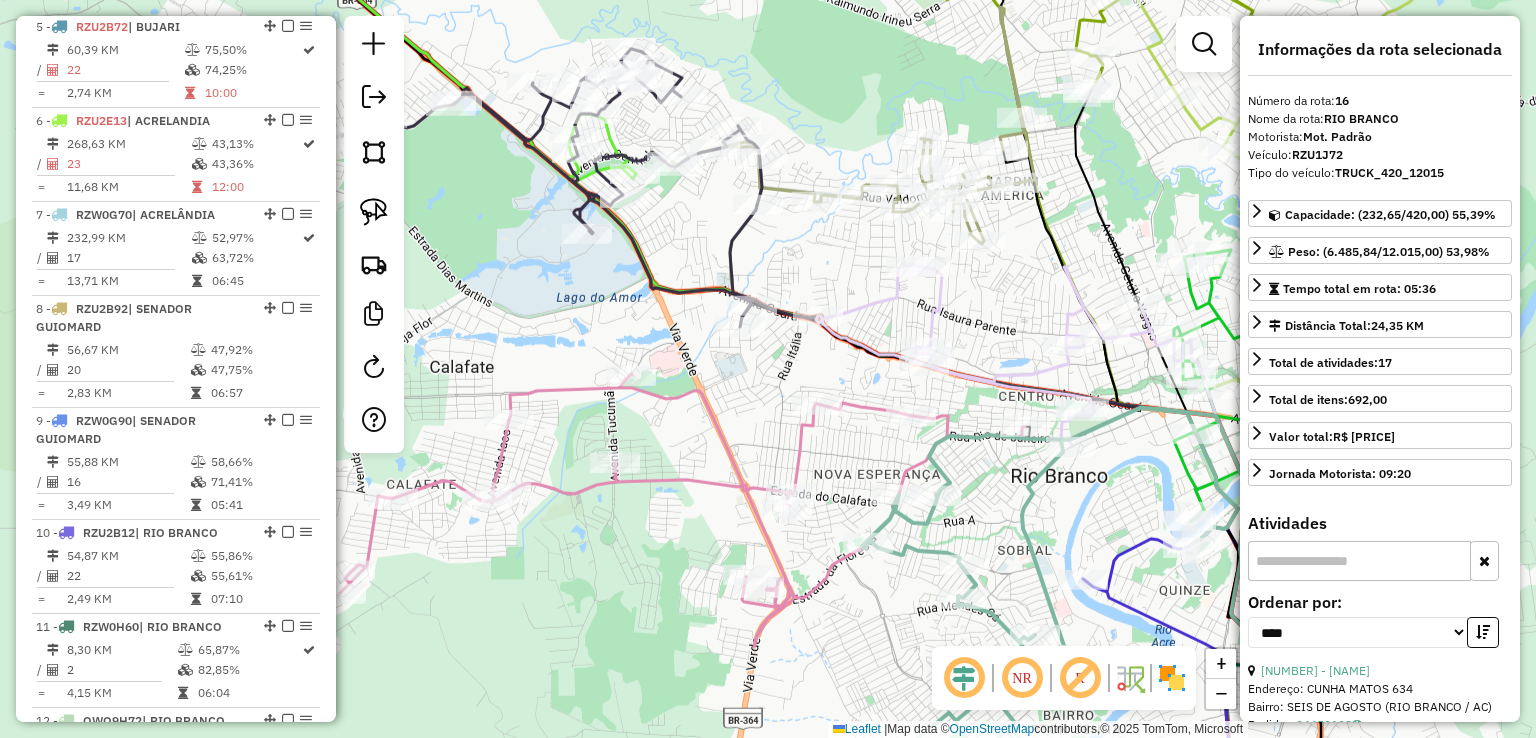 click 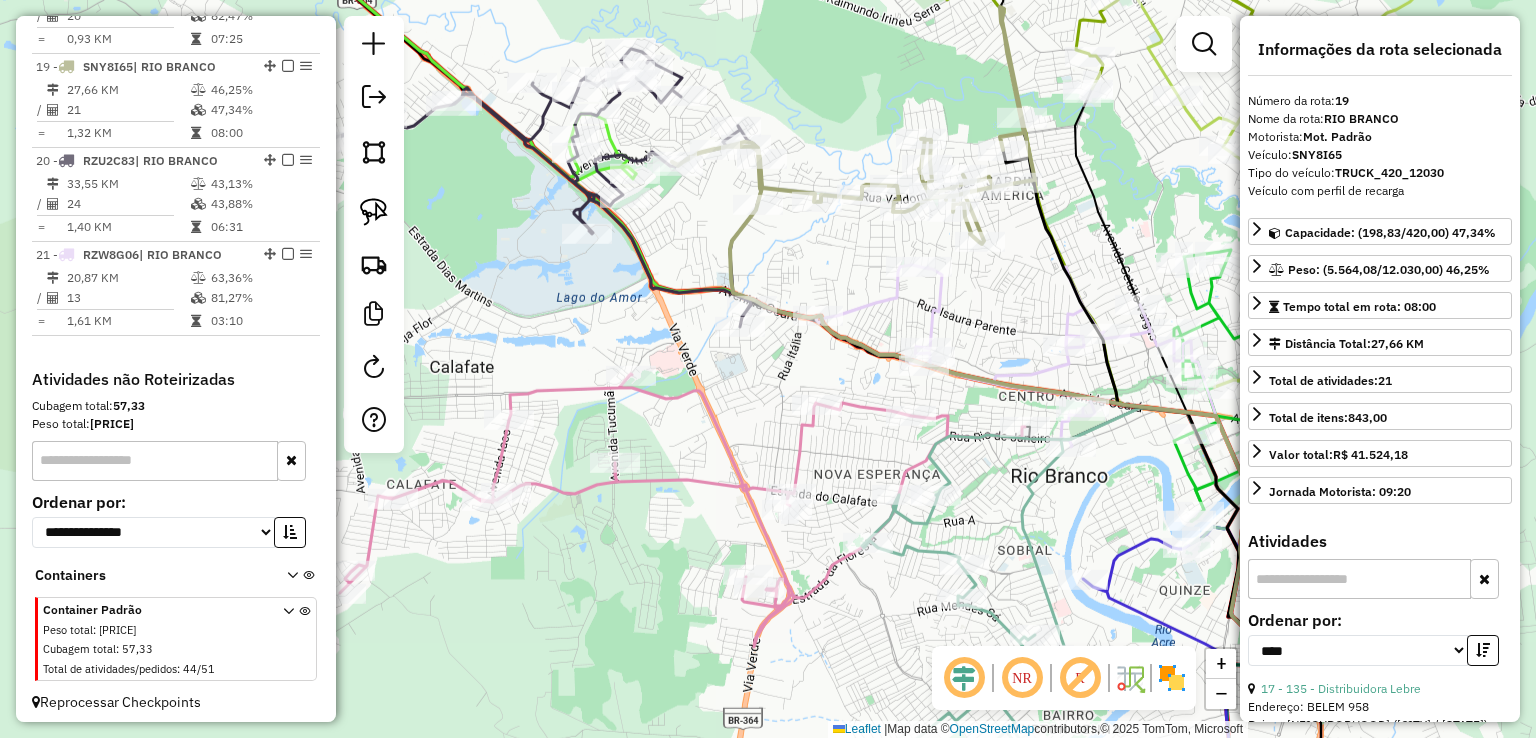 scroll, scrollTop: 2478, scrollLeft: 0, axis: vertical 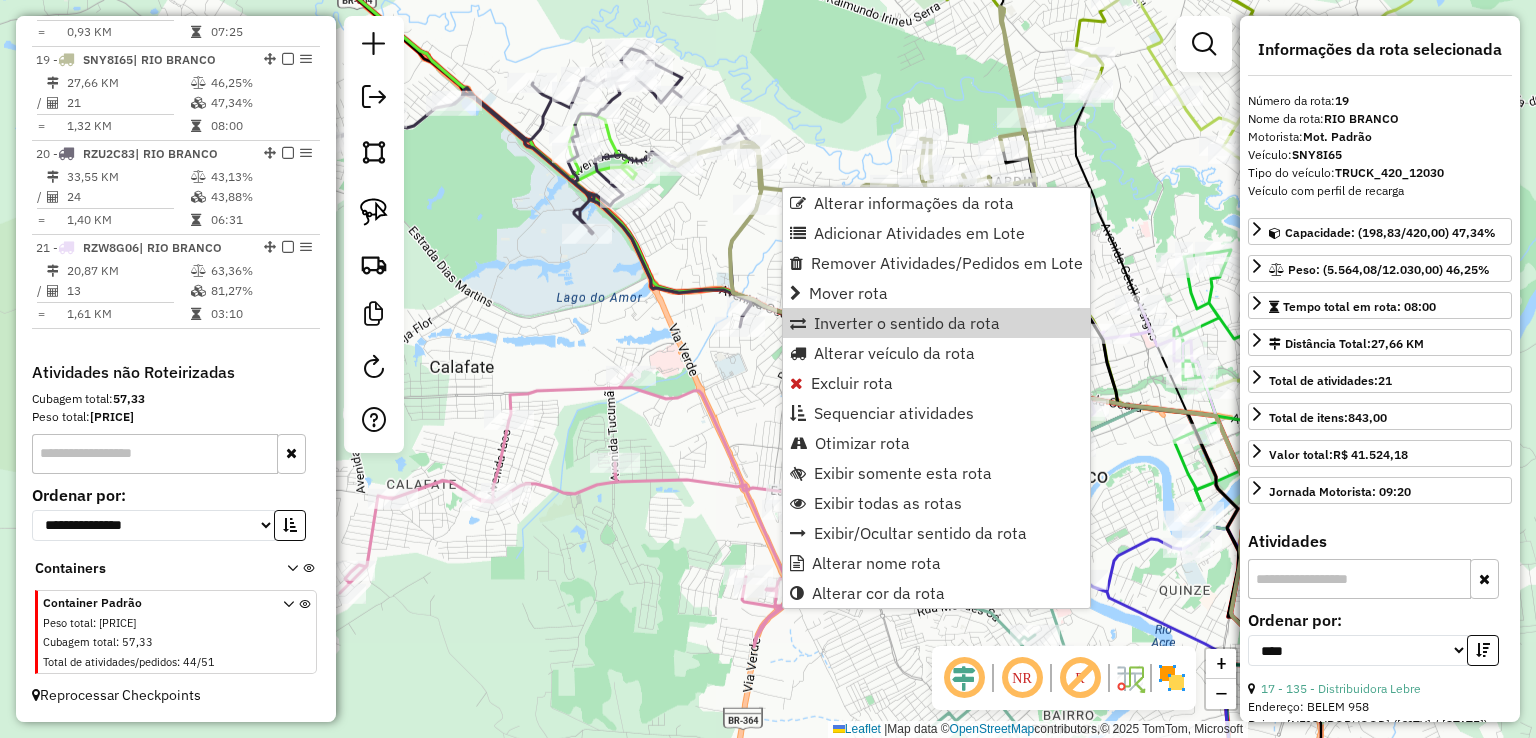 click on "Janela de atendimento Grade de atendimento Capacidade Transportadoras Veículos Cliente Pedidos  Rotas Selecione os dias de semana para filtrar as janelas de atendimento  Seg   Ter   Qua   Qui   Sex   Sáb   Dom  Informe o período da janela de atendimento: De: Até:  Filtrar exatamente a janela do cliente  Considerar janela de atendimento padrão  Selecione os dias de semana para filtrar as grades de atendimento  Seg   Ter   Qua   Qui   Sex   Sáb   Dom   Considerar clientes sem dia de atendimento cadastrado  Clientes fora do dia de atendimento selecionado Filtrar as atividades entre os valores definidos abaixo:  Peso mínimo:   Peso máximo:   Cubagem mínima:   Cubagem máxima:   De:   Até:  Filtrar as atividades entre o tempo de atendimento definido abaixo:  De:   Até:   Considerar capacidade total dos clientes não roteirizados Transportadora: Selecione um ou mais itens Tipo de veículo: Selecione um ou mais itens Veículo: Selecione um ou mais itens Motorista: Selecione um ou mais itens Nome: Rótulo:" 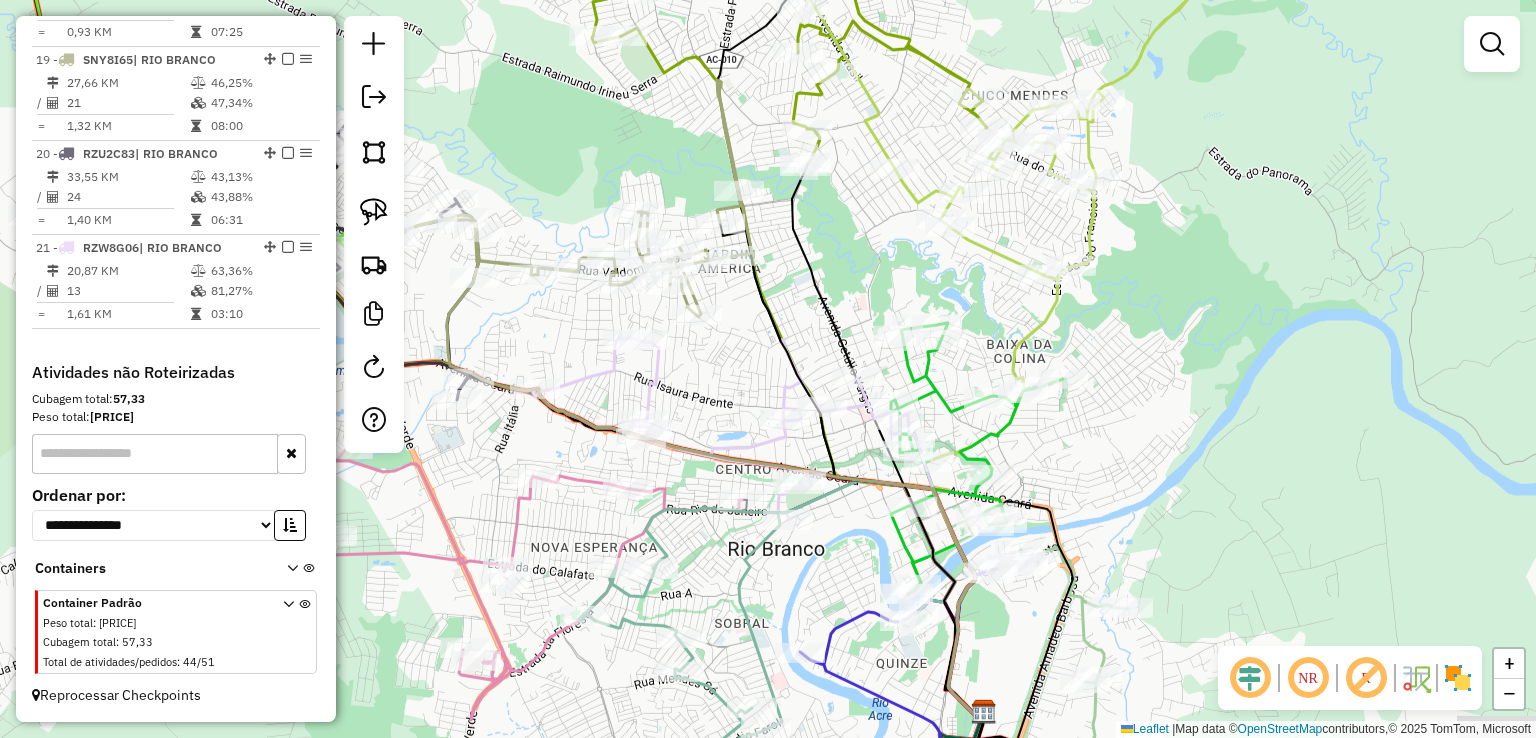 drag, startPoint x: 1095, startPoint y: 185, endPoint x: 852, endPoint y: 210, distance: 244.28262 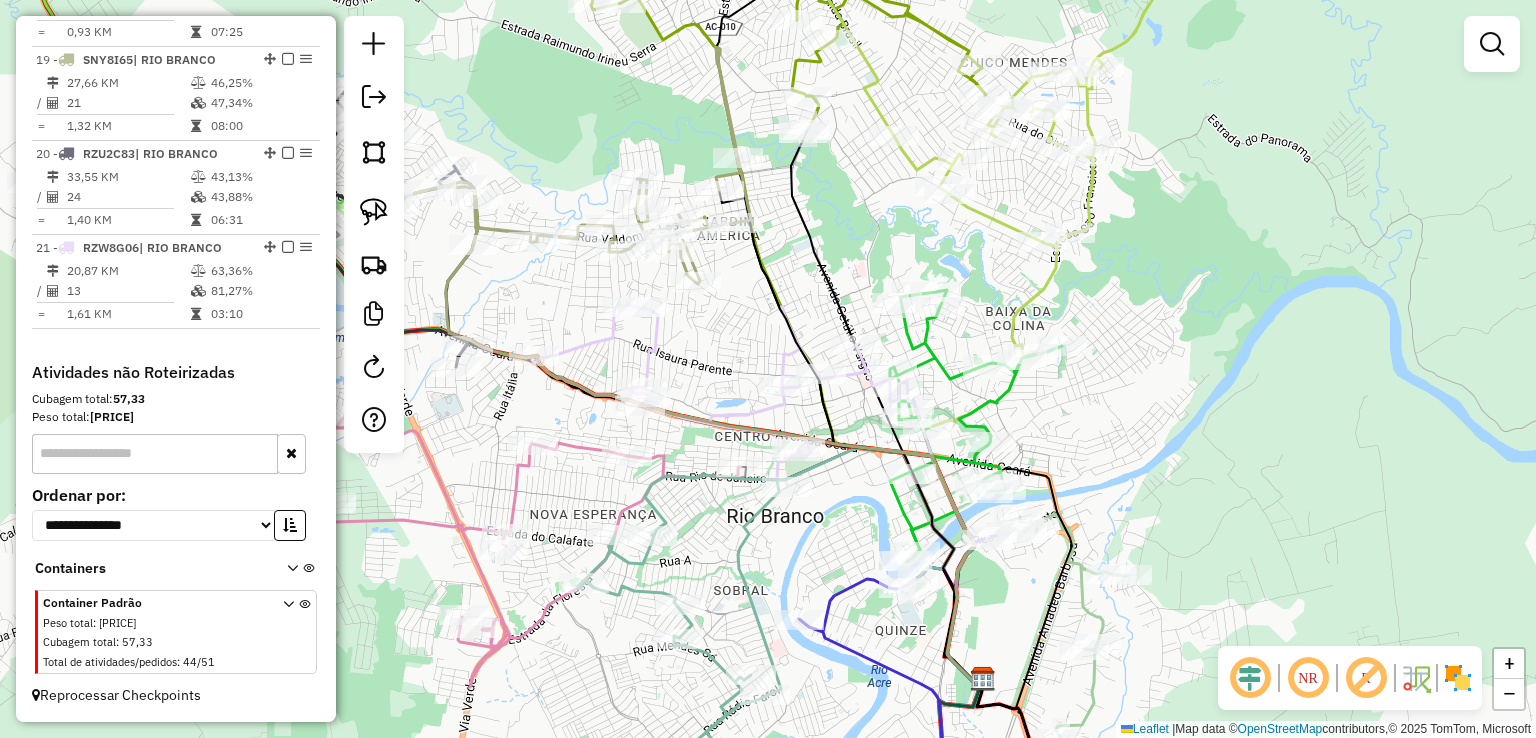 click 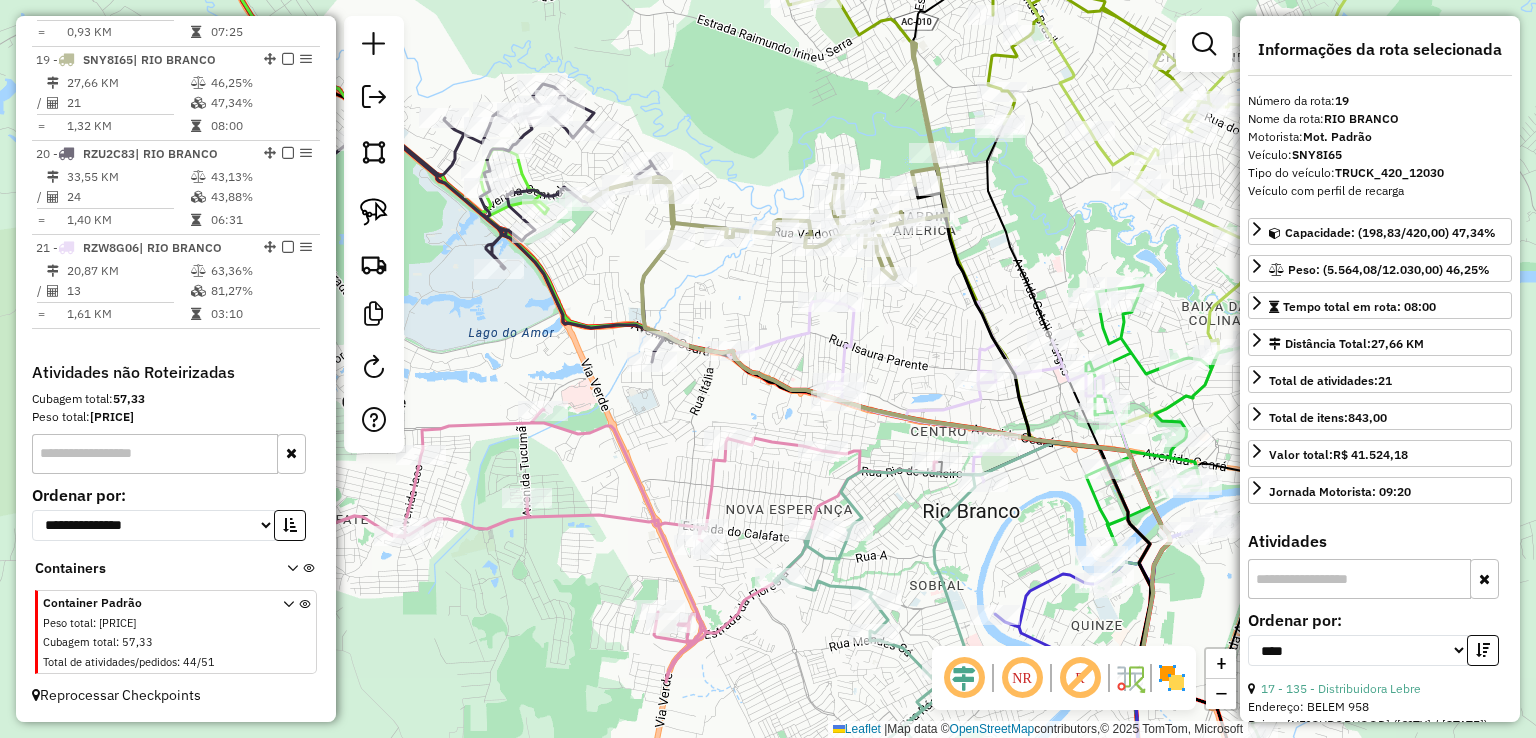 drag, startPoint x: 552, startPoint y: 182, endPoint x: 748, endPoint y: 177, distance: 196.06377 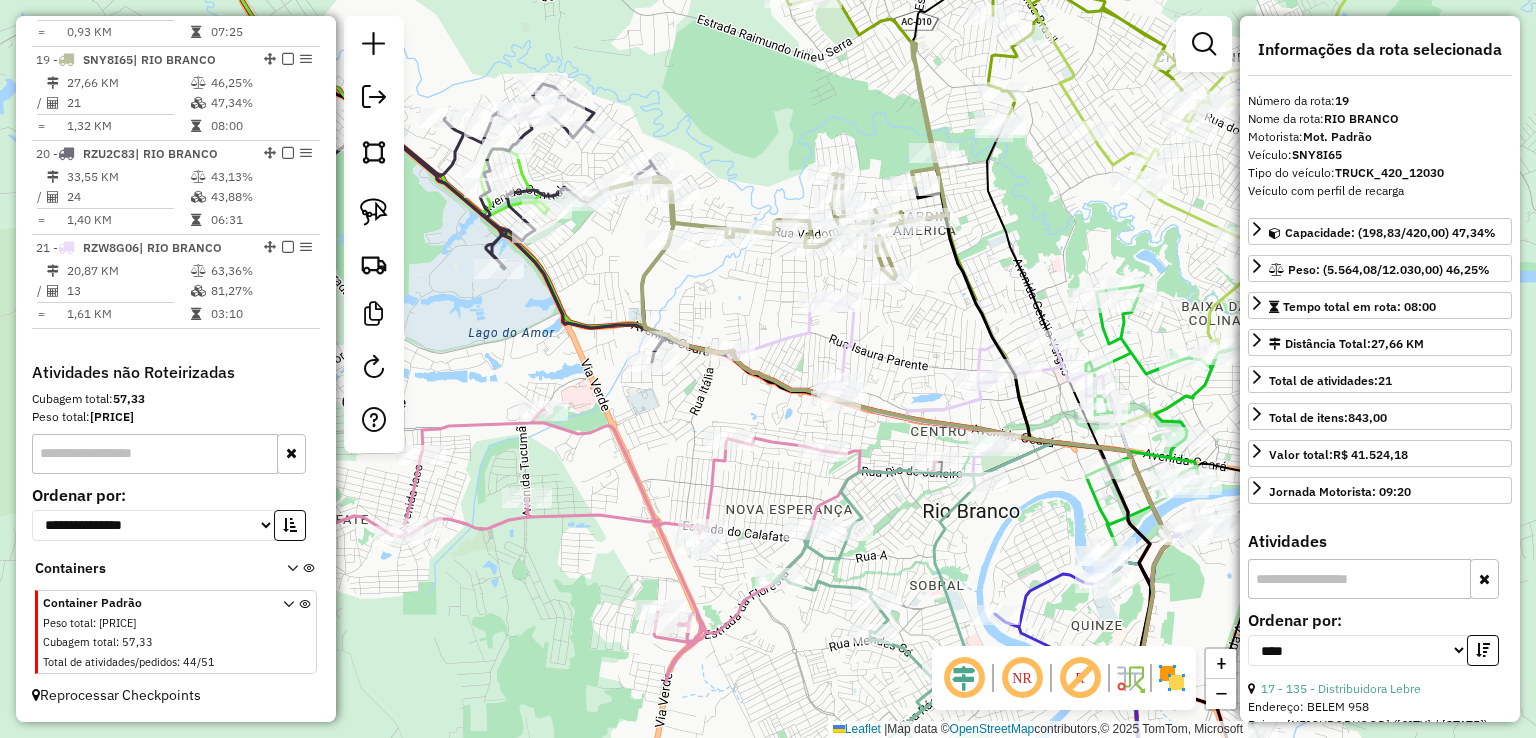 click 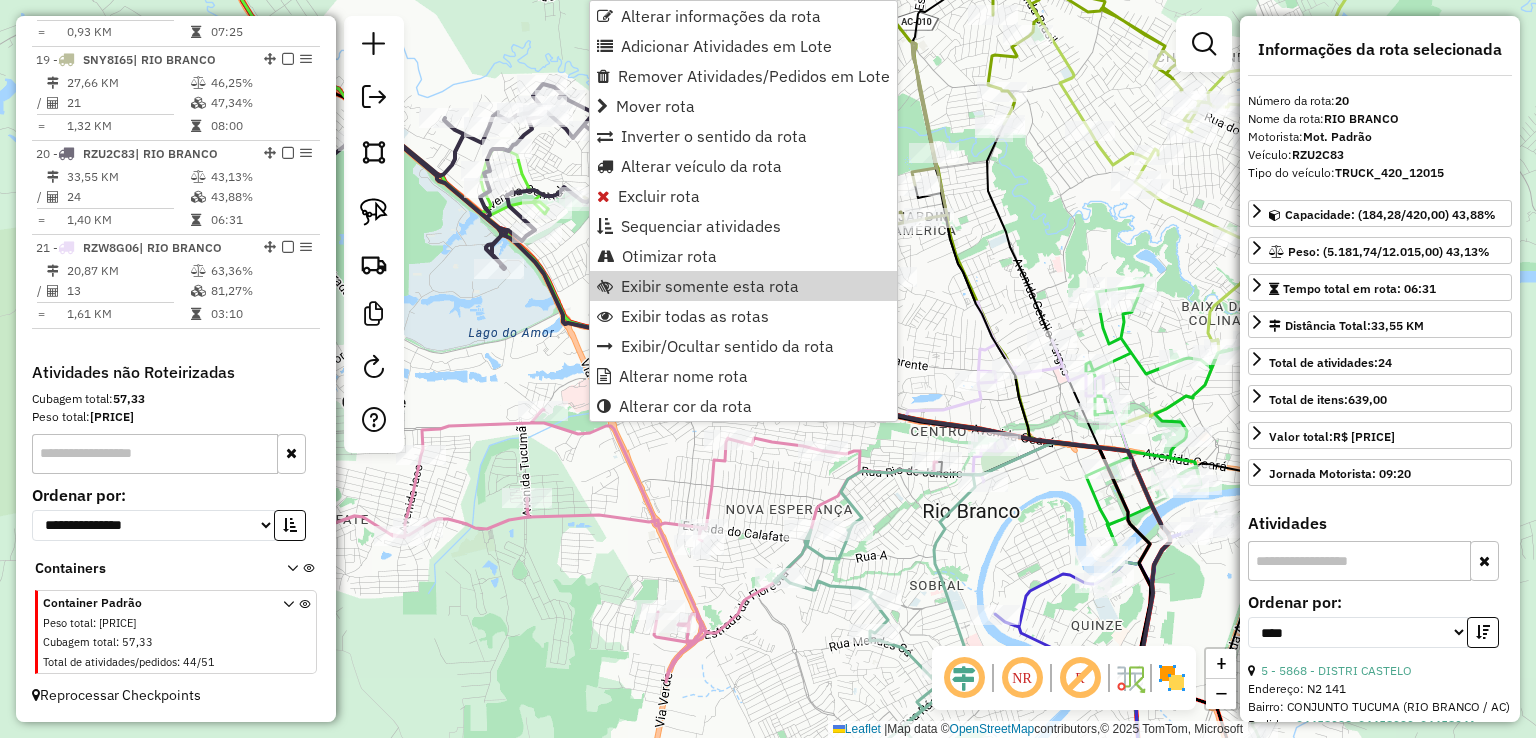 click on "Janela de atendimento Grade de atendimento Capacidade Transportadoras Veículos Cliente Pedidos  Rotas Selecione os dias de semana para filtrar as janelas de atendimento  Seg   Ter   Qua   Qui   Sex   Sáb   Dom  Informe o período da janela de atendimento: De: Até:  Filtrar exatamente a janela do cliente  Considerar janela de atendimento padrão  Selecione os dias de semana para filtrar as grades de atendimento  Seg   Ter   Qua   Qui   Sex   Sáb   Dom   Considerar clientes sem dia de atendimento cadastrado  Clientes fora do dia de atendimento selecionado Filtrar as atividades entre os valores definidos abaixo:  Peso mínimo:   Peso máximo:   Cubagem mínima:   Cubagem máxima:   De:   Até:  Filtrar as atividades entre o tempo de atendimento definido abaixo:  De:   Até:   Considerar capacidade total dos clientes não roteirizados Transportadora: Selecione um ou mais itens Tipo de veículo: Selecione um ou mais itens Veículo: Selecione um ou mais itens Motorista: Selecione um ou mais itens Nome: Rótulo:" 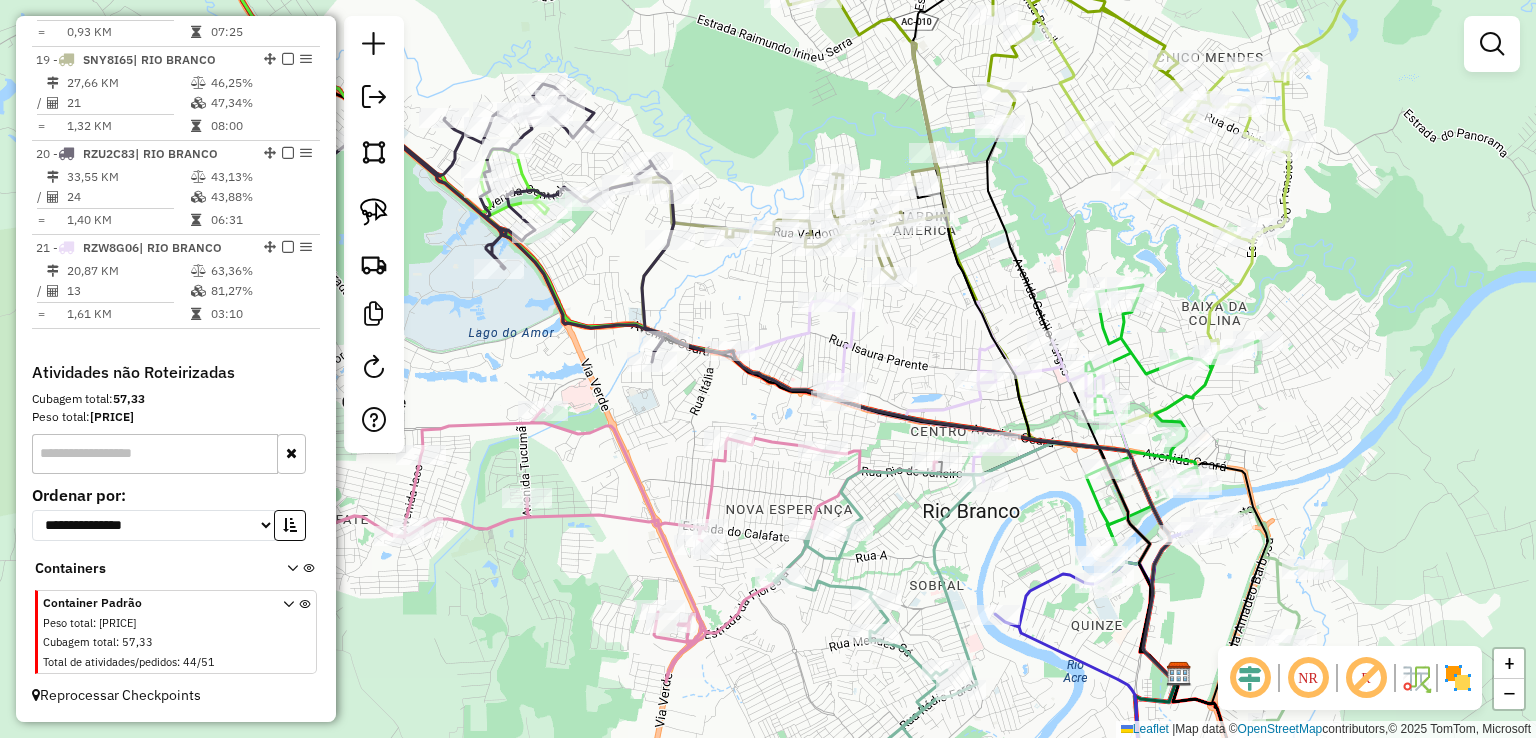 click 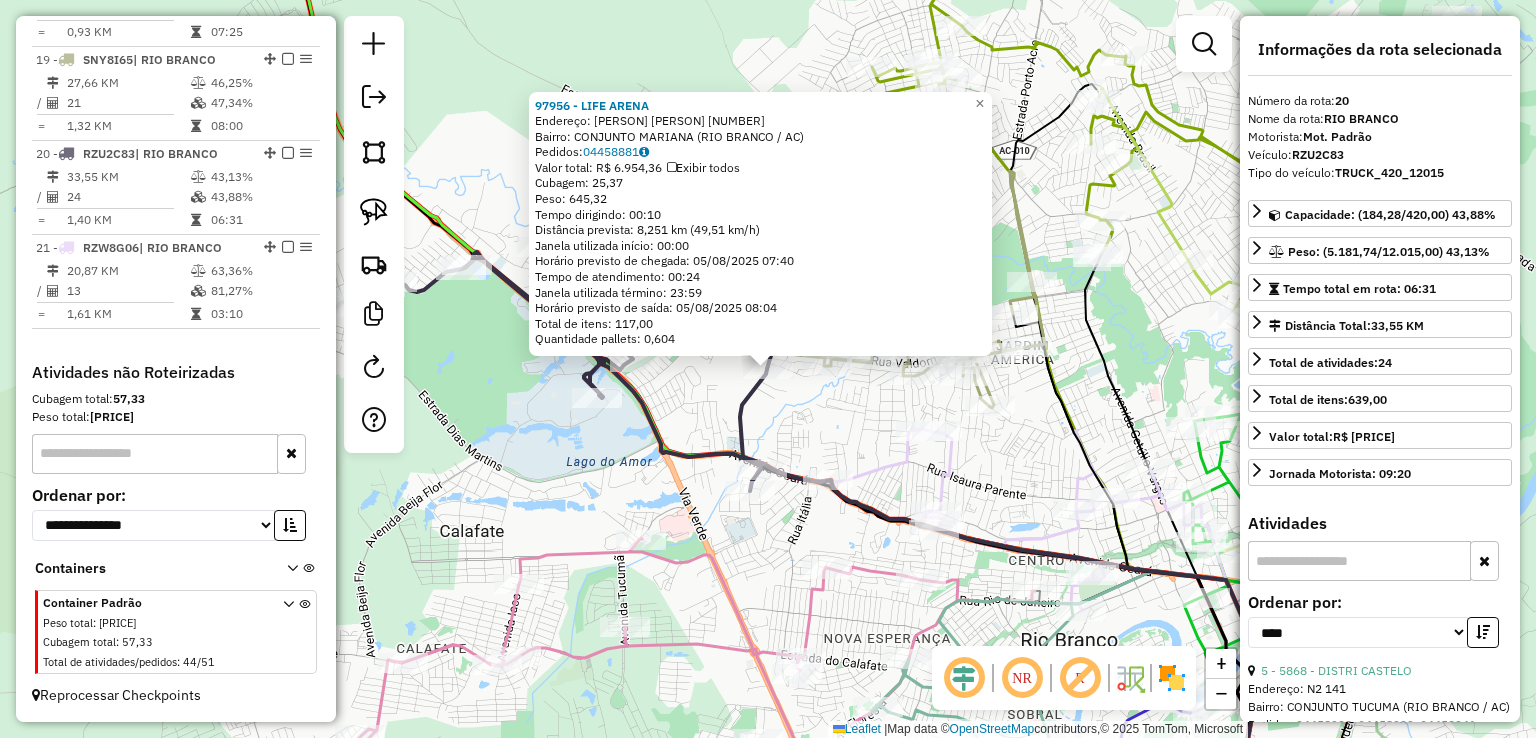 click on "[POSTAL_CODE] - LIFE ARENA Endereço: ALBERTO TORRES [NUMBER] Bairro: CONJUNTO MARIANA ([CITY] / [STATE]) Pedidos: [ORDER_ID] Valor total: R$ [PRICE] Exibir todos Cubagem: [CUBAGE] Peso: [WEIGHT] Tempo dirigindo: [TIME] Distância prevista: [DISTANCE] km ([SPEED] km/h) Janela utilizada início: [TIME] Horário previsto de chegada: [DATE] [TIME] Tempo de atendimento: [TIME] Janela utilizada término: [TIME] Horário previsto de saída: [DATE] [TIME] Total de itens: [ITEMS] Quantidade pallets: [PALLETS] × Janela de atendimento Grade de atendimento Capacidade Transportadoras Veículos Cliente Pedidos Rotas Selecione os dias de semana para filtrar as janelas de atendimento Seg Ter Qua Qui Sex Sáb Dom Informe o período da janela de atendimento: De: [TIME] Até: [TIME] Filtrar exatamente a janela do cliente Considerar janela de atendimento padrão Selecione os dias de semana para filtrar as grades de atendimento Seg Ter Qua Qui Sex Sáb Dom Clientes fora do dia de atendimento selecionado De:" 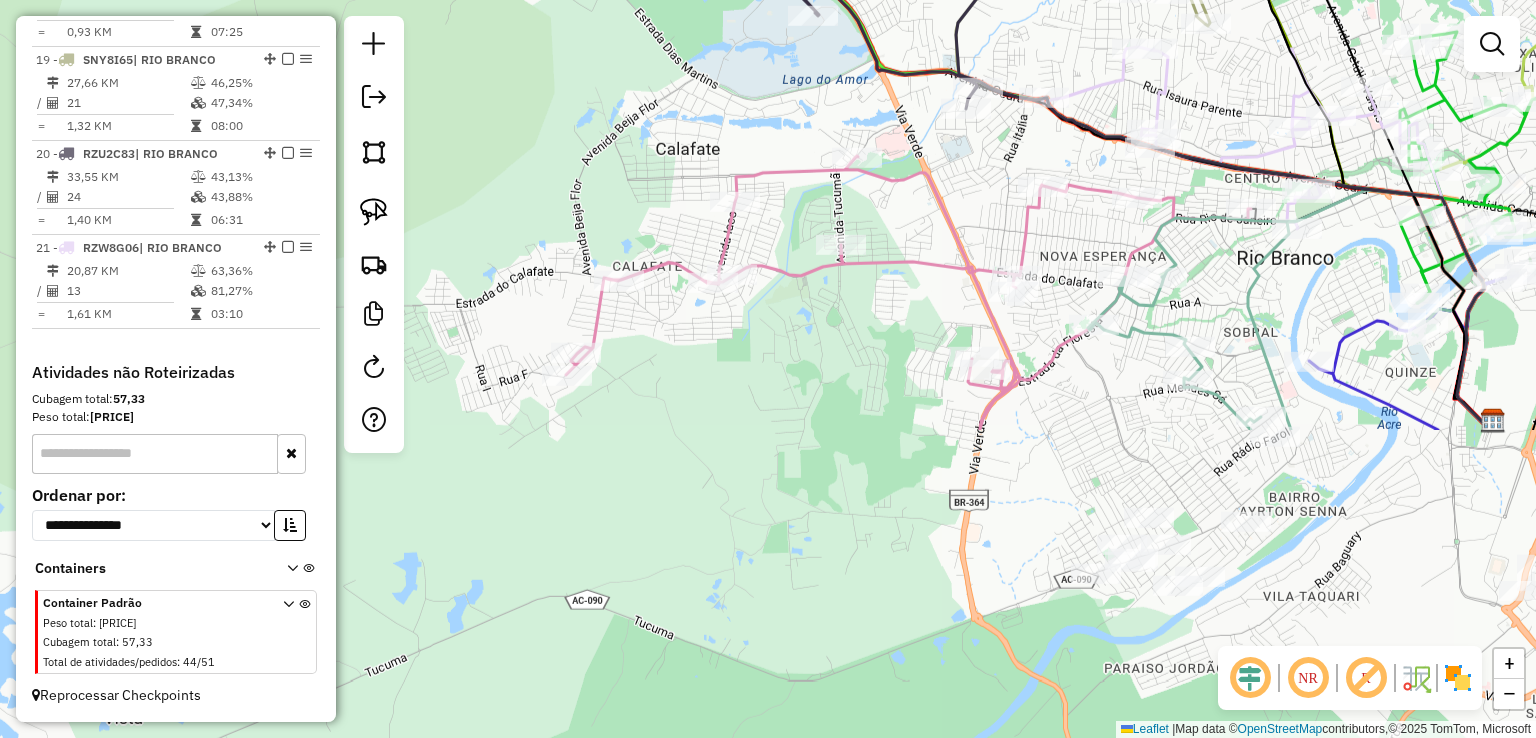 drag, startPoint x: 668, startPoint y: 399, endPoint x: 894, endPoint y: 14, distance: 446.4314 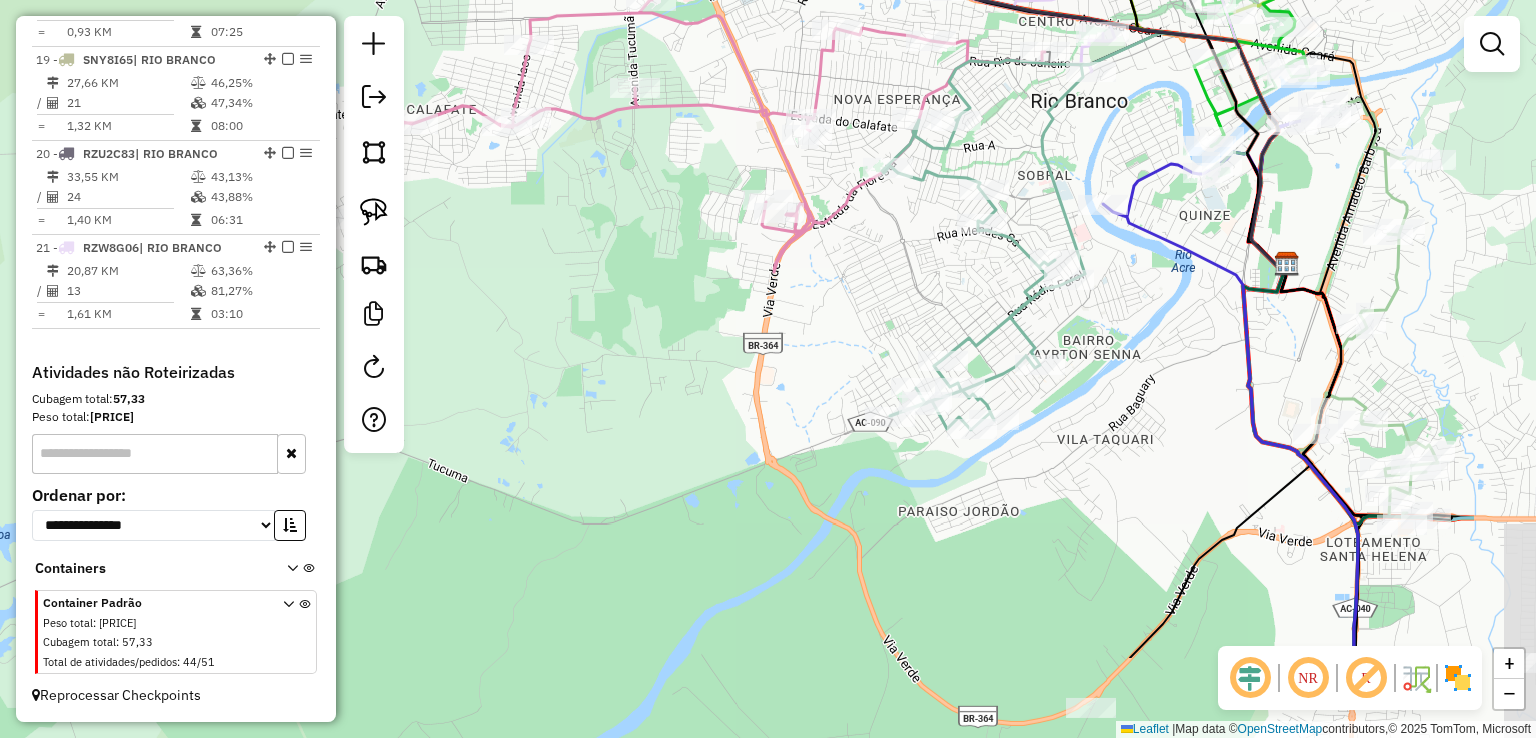 drag, startPoint x: 900, startPoint y: 325, endPoint x: 675, endPoint y: 146, distance: 287.51697 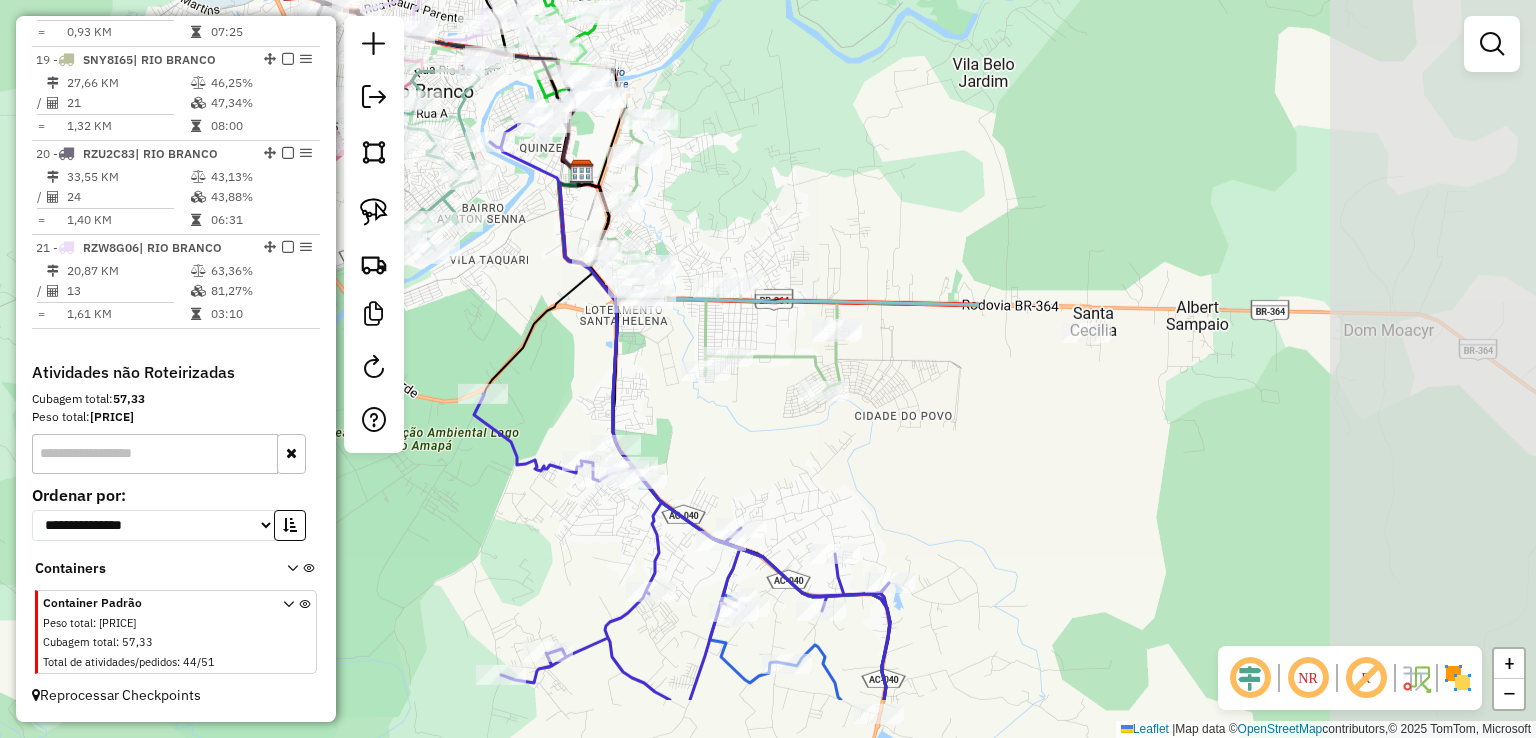 drag, startPoint x: 1500, startPoint y: 275, endPoint x: 791, endPoint y: 164, distance: 717.6364 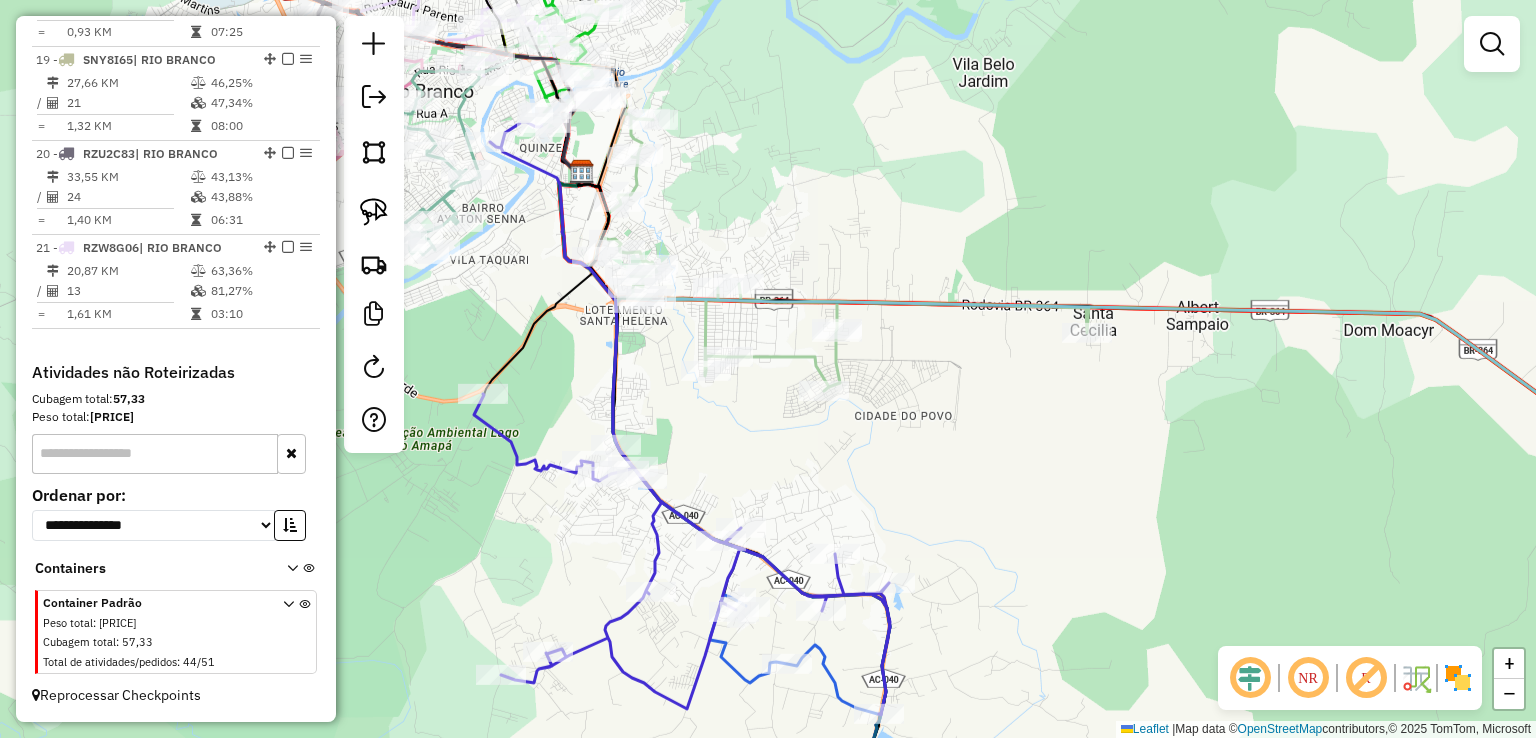 click 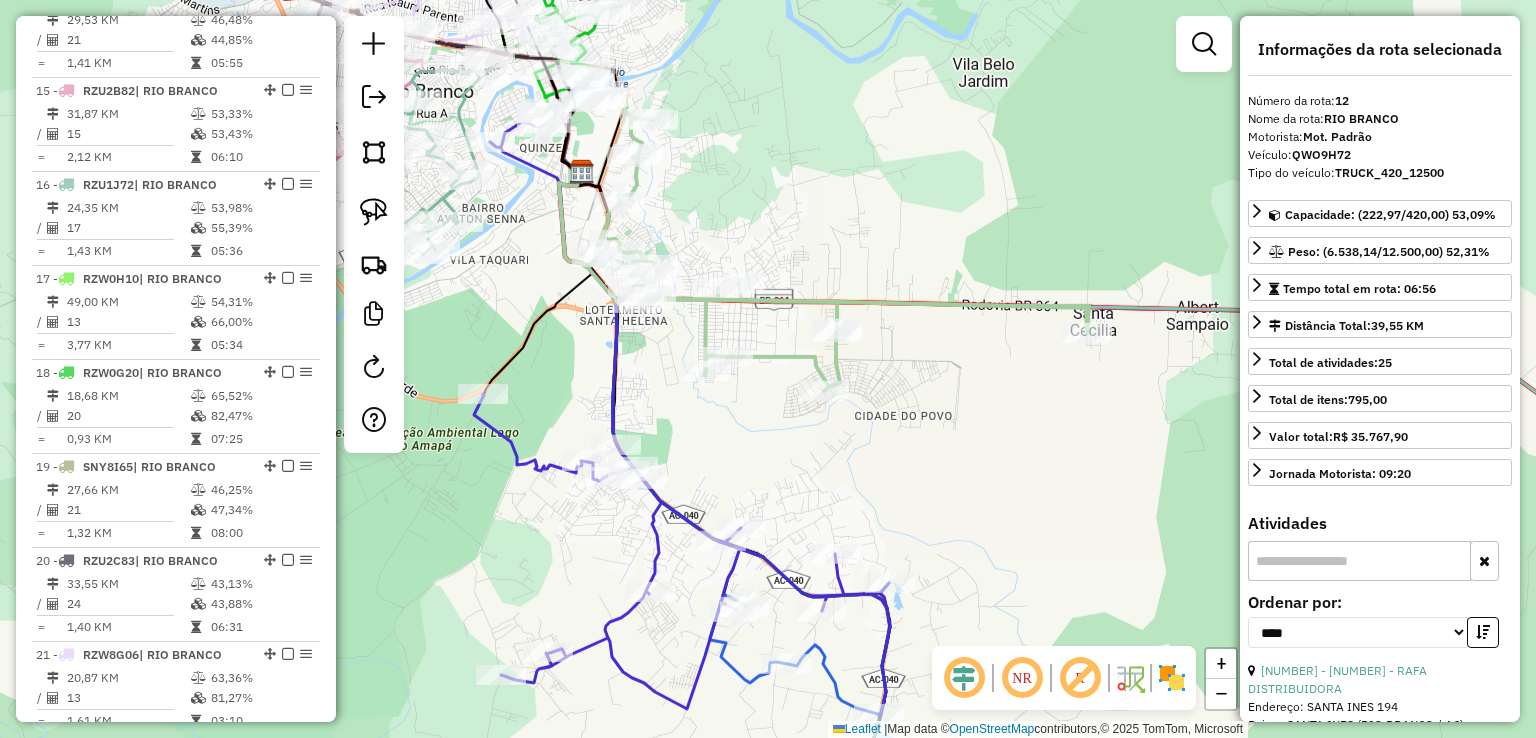 scroll, scrollTop: 1852, scrollLeft: 0, axis: vertical 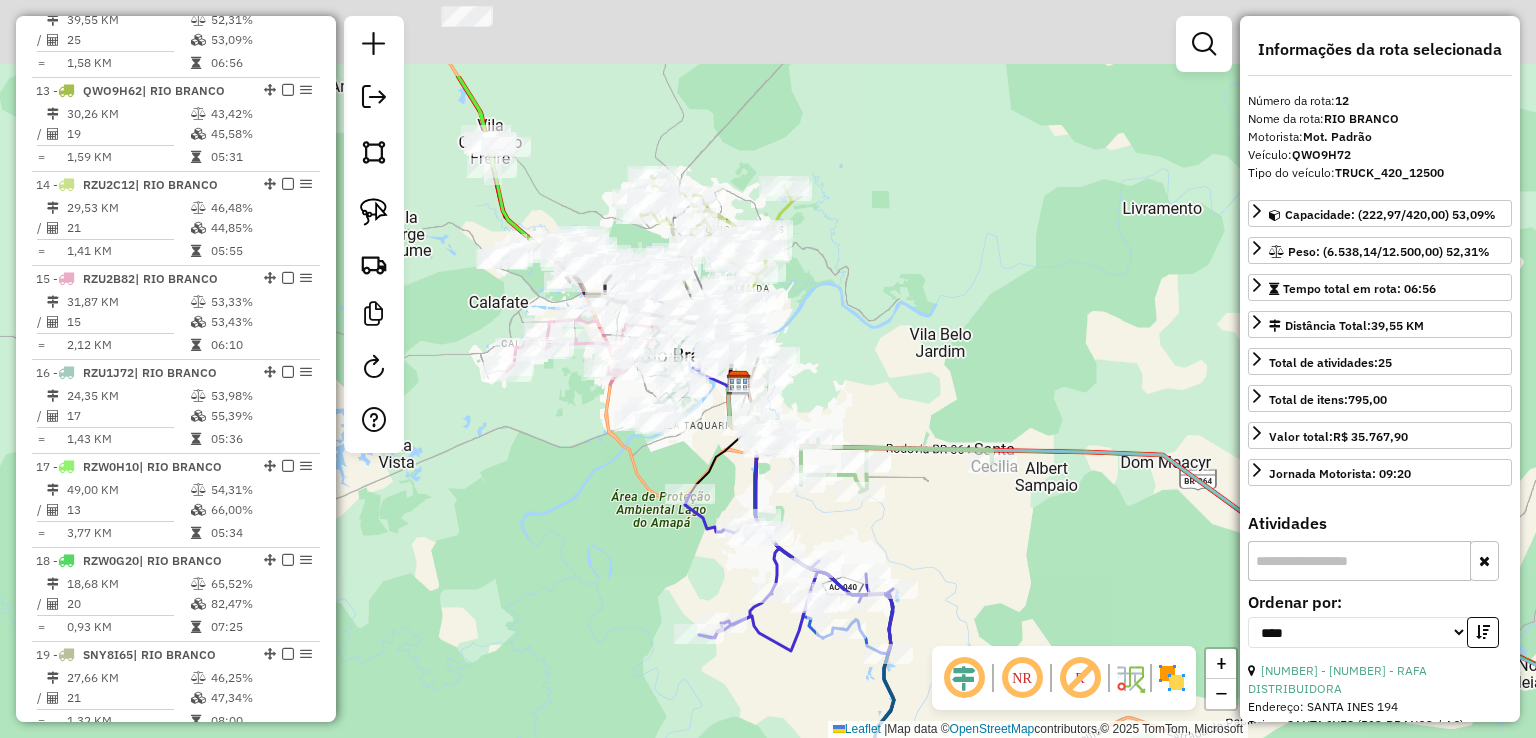 drag, startPoint x: 810, startPoint y: 316, endPoint x: 841, endPoint y: 351, distance: 46.75468 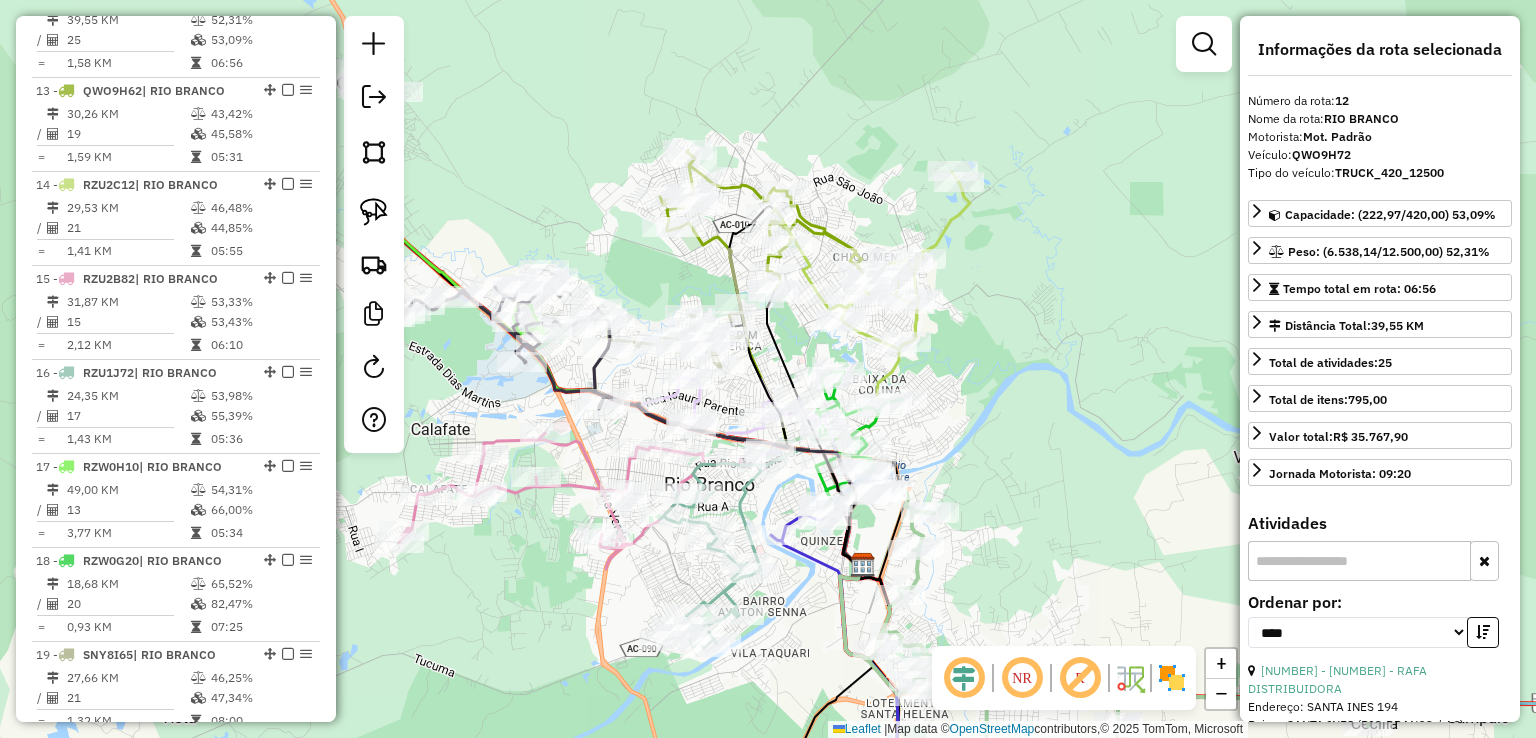 drag, startPoint x: 787, startPoint y: 311, endPoint x: 967, endPoint y: 465, distance: 236.88815 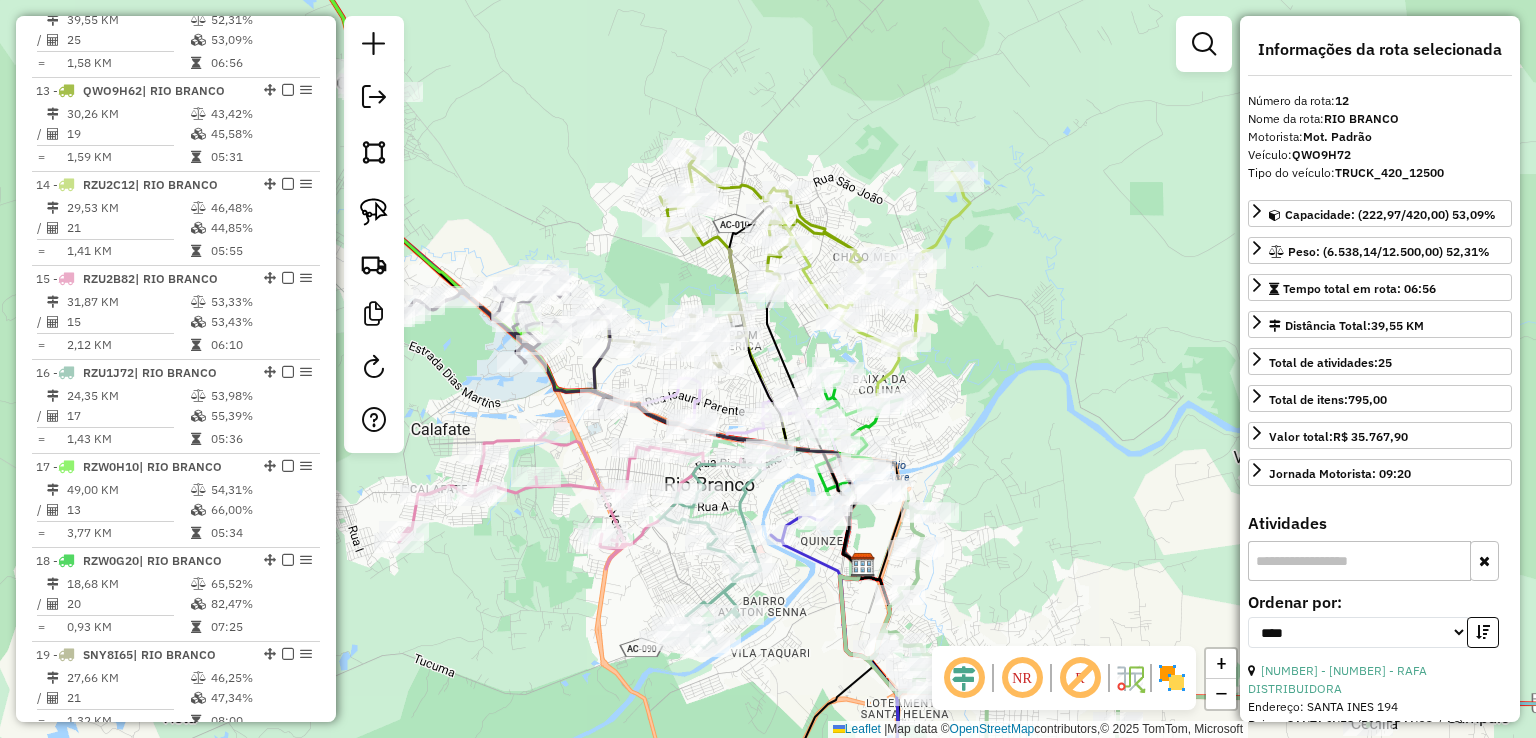 click 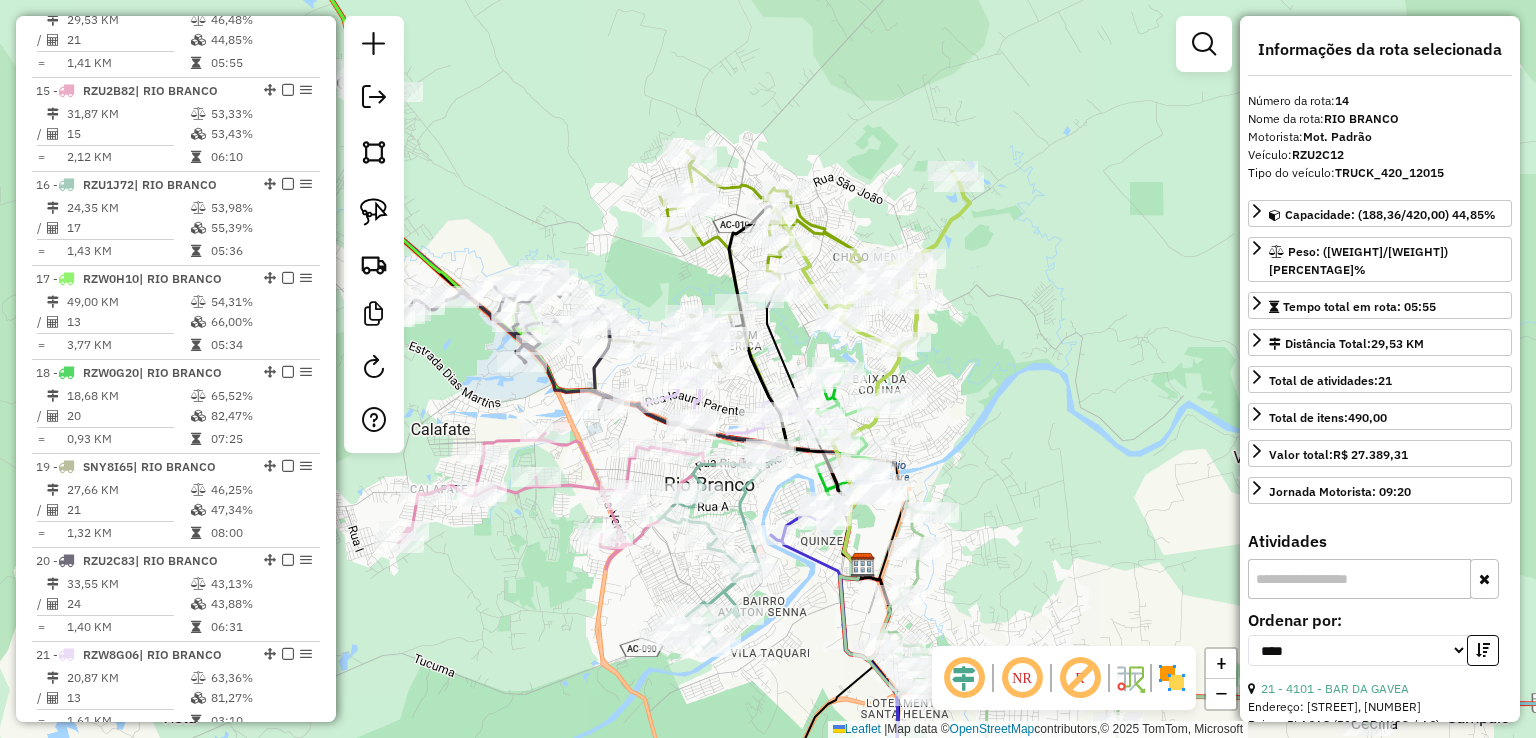 scroll, scrollTop: 2040, scrollLeft: 0, axis: vertical 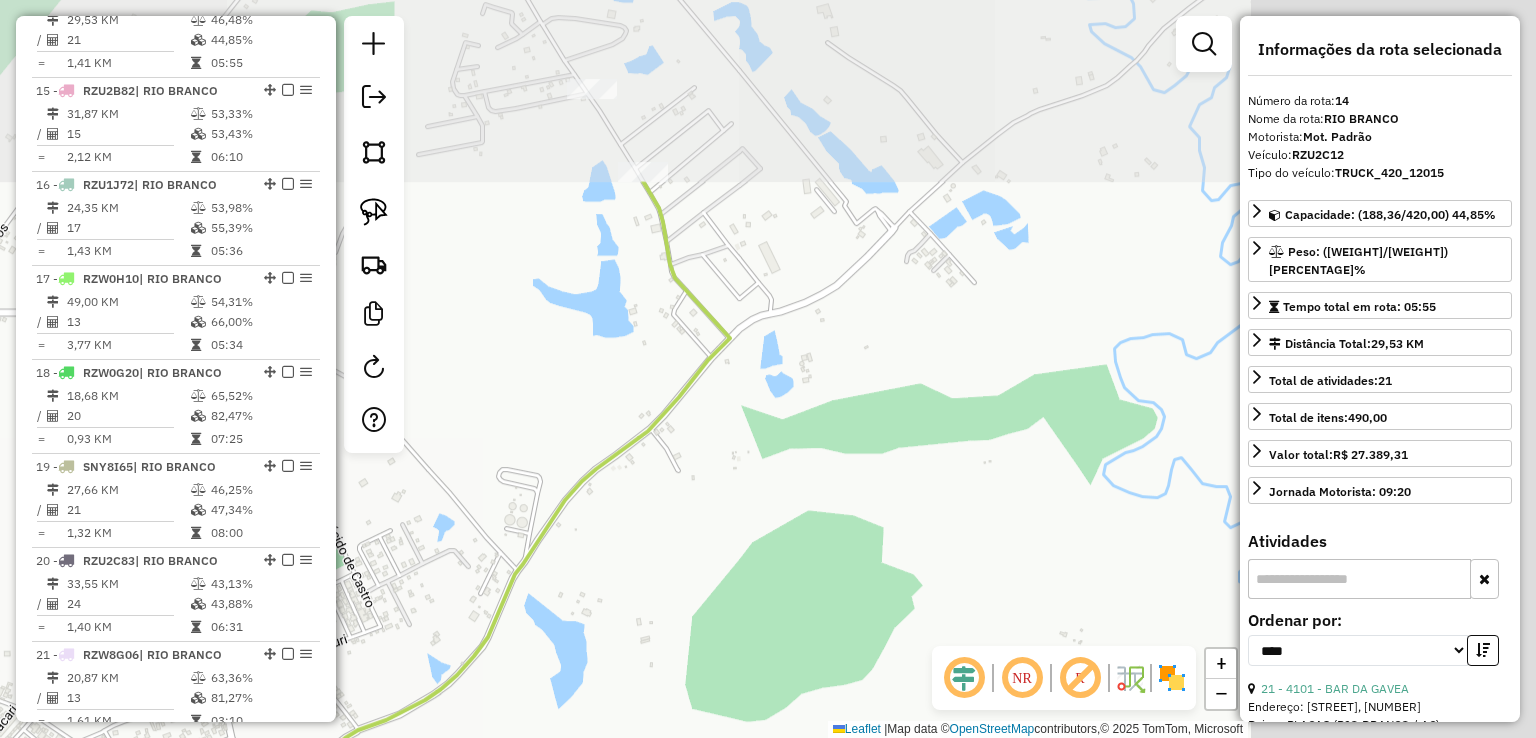 drag, startPoint x: 968, startPoint y: 179, endPoint x: 582, endPoint y: 394, distance: 441.8382 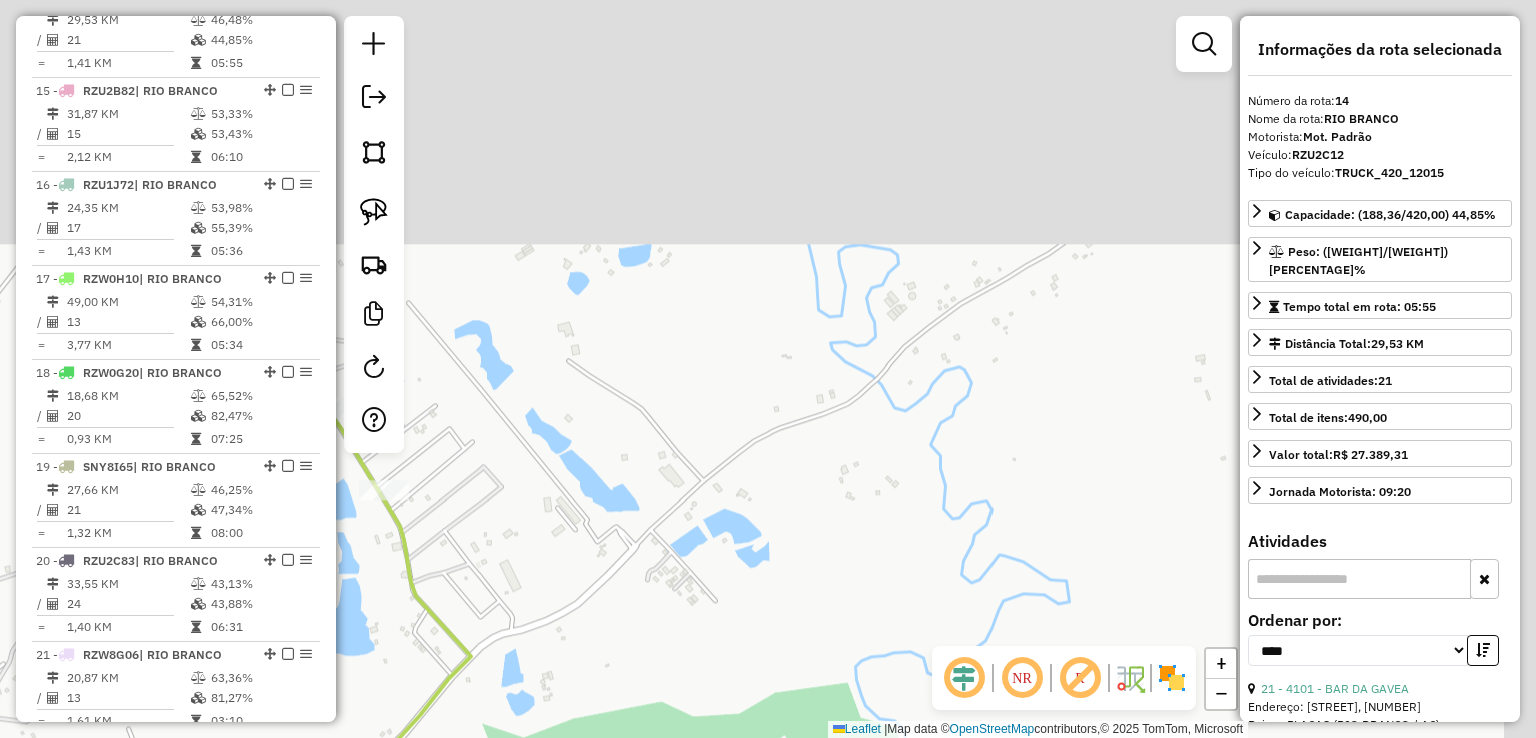 drag, startPoint x: 851, startPoint y: 254, endPoint x: 590, endPoint y: 579, distance: 416.8285 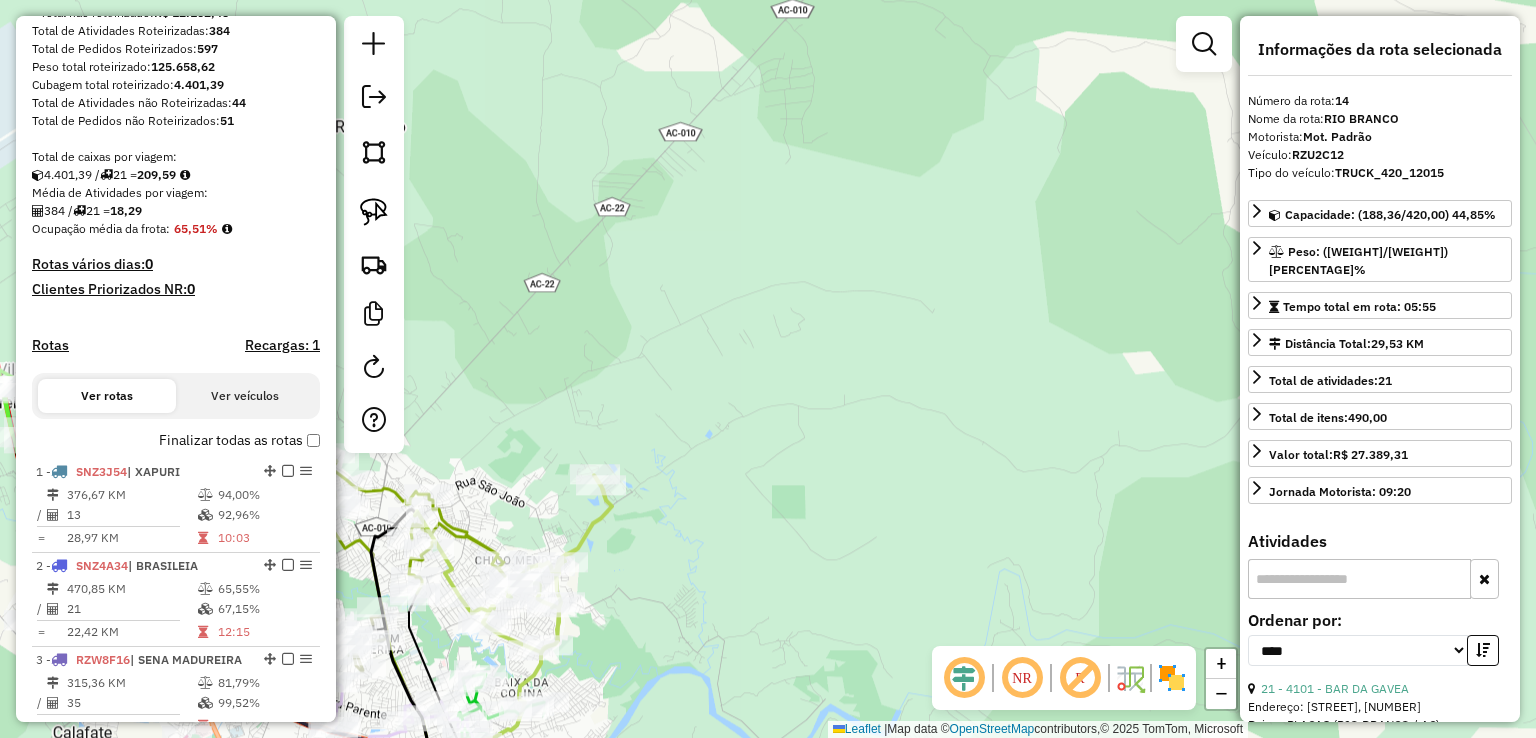 scroll, scrollTop: 400, scrollLeft: 0, axis: vertical 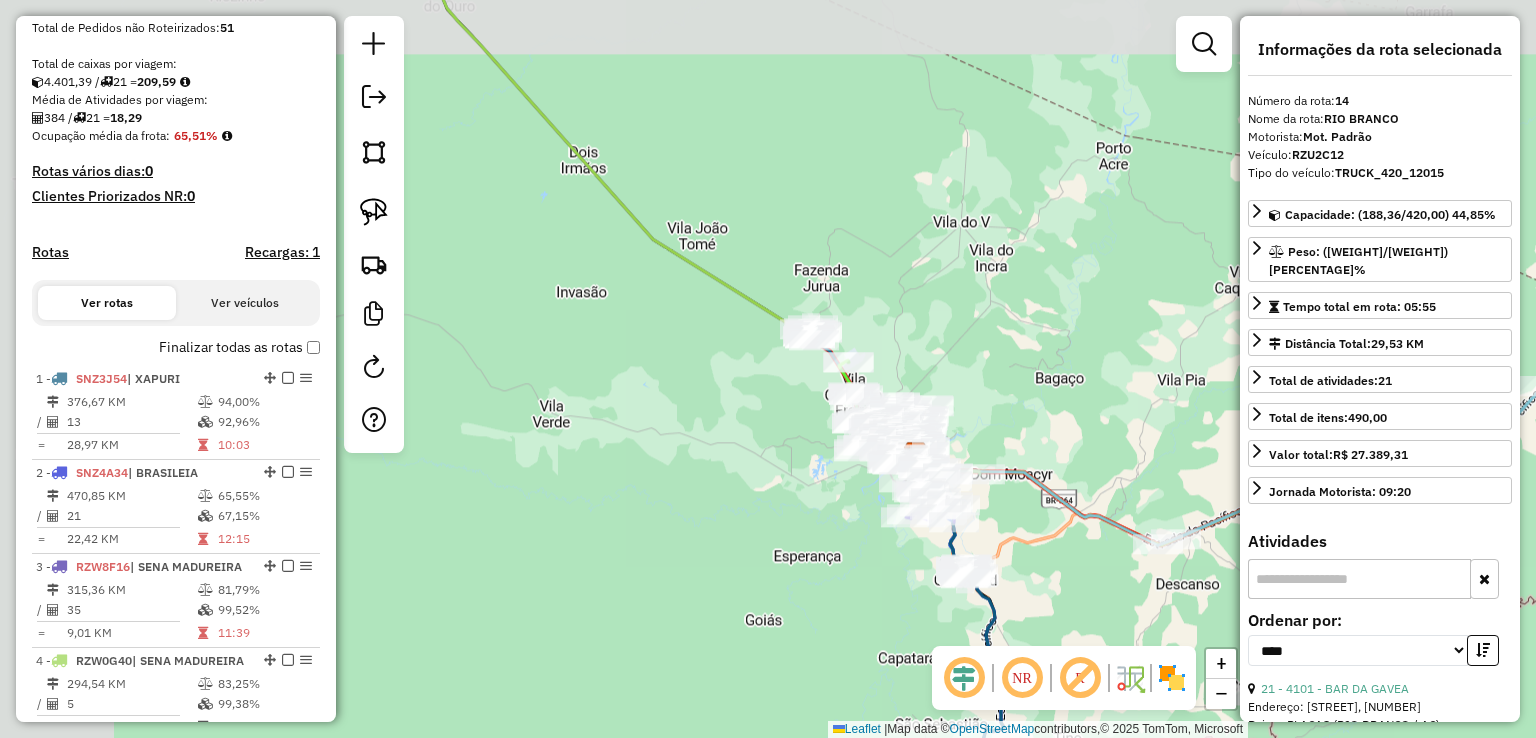 drag, startPoint x: 718, startPoint y: 201, endPoint x: 1085, endPoint y: 272, distance: 373.80475 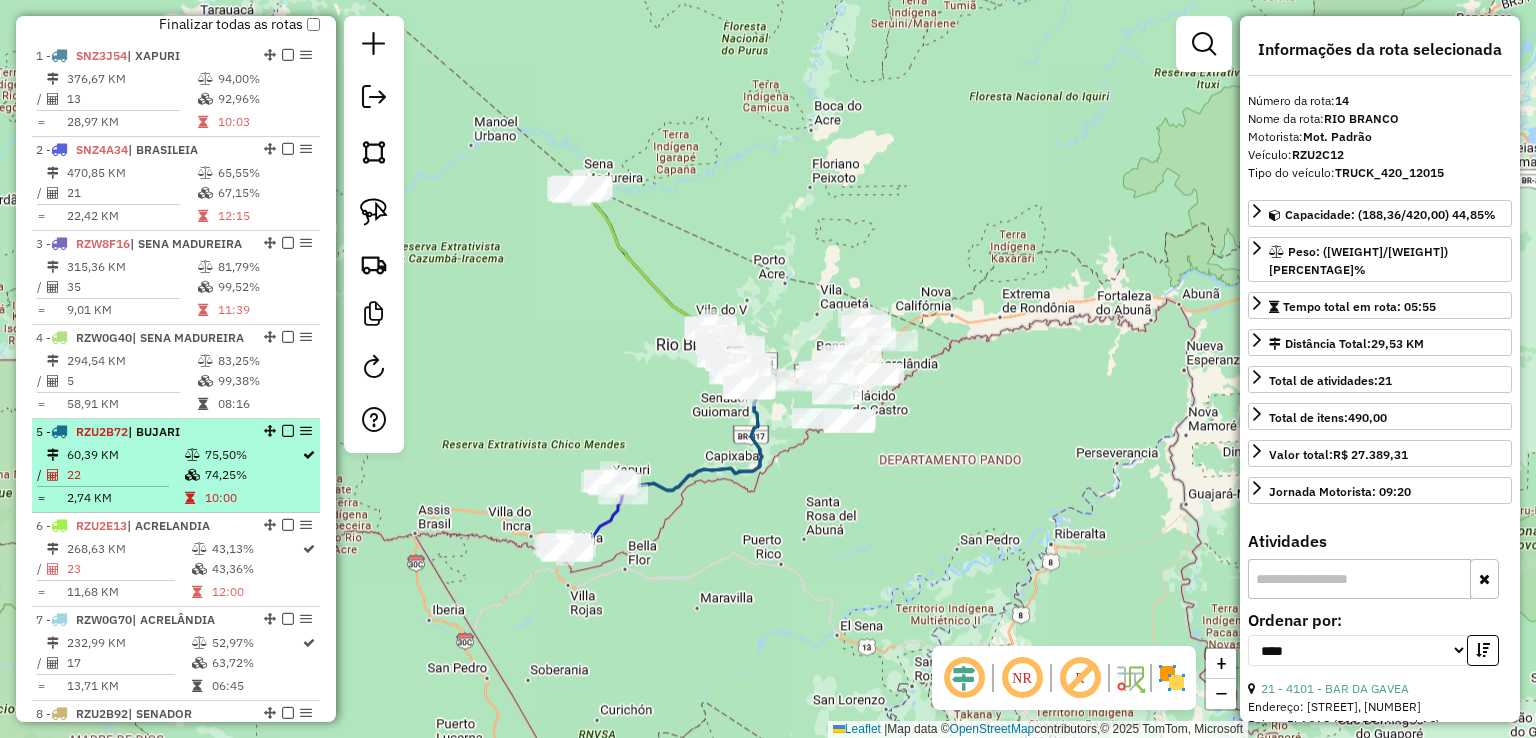 scroll, scrollTop: 900, scrollLeft: 0, axis: vertical 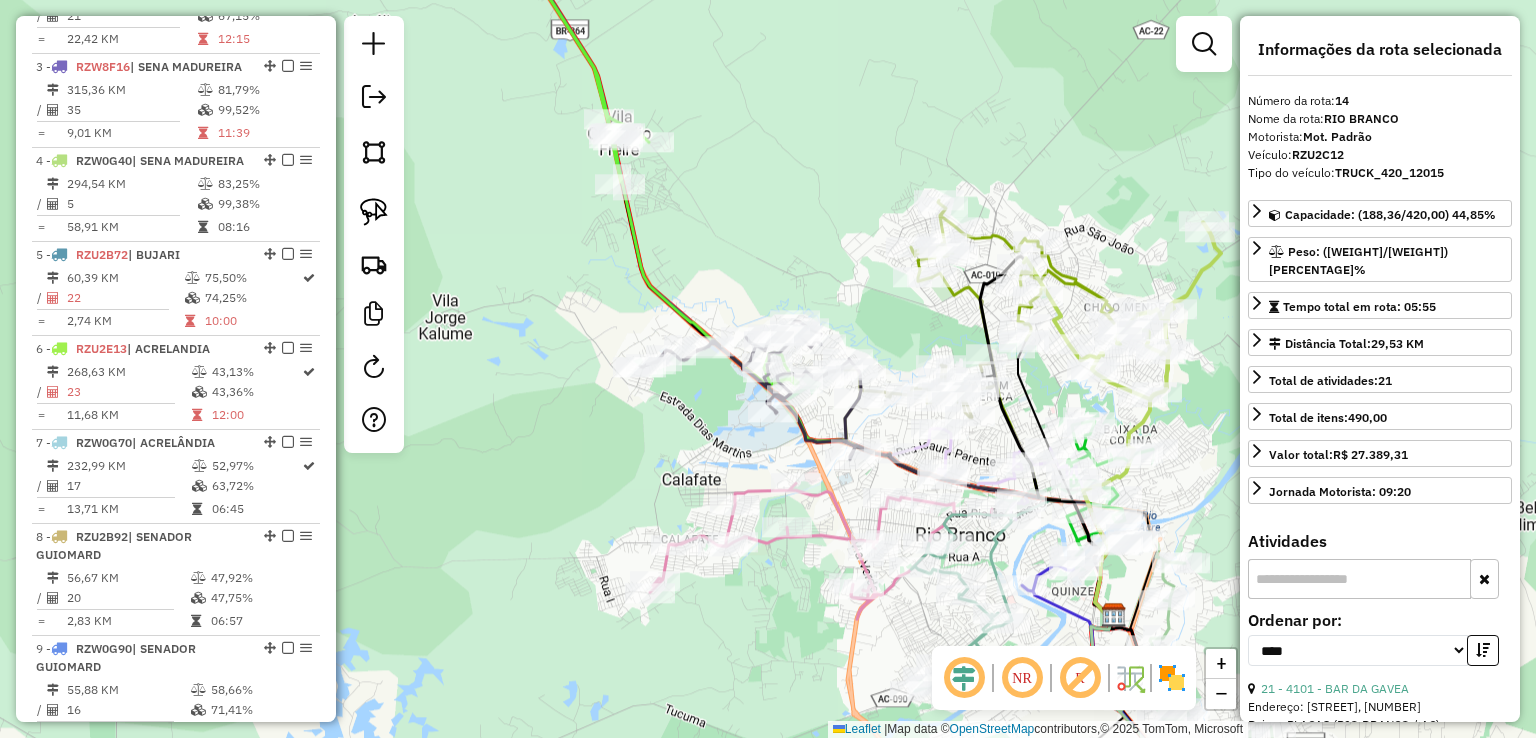 drag, startPoint x: 785, startPoint y: 327, endPoint x: 744, endPoint y: 190, distance: 143.0035 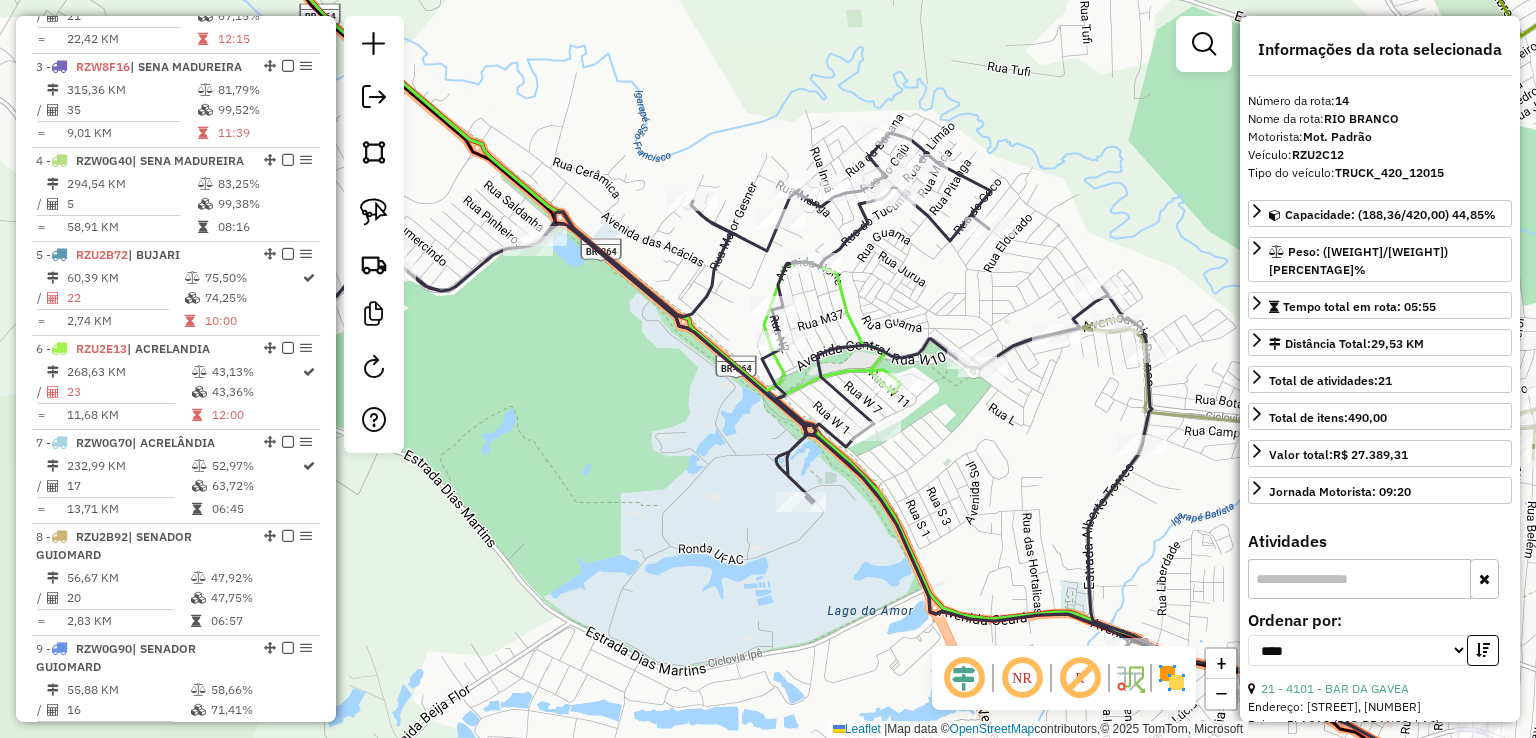 click 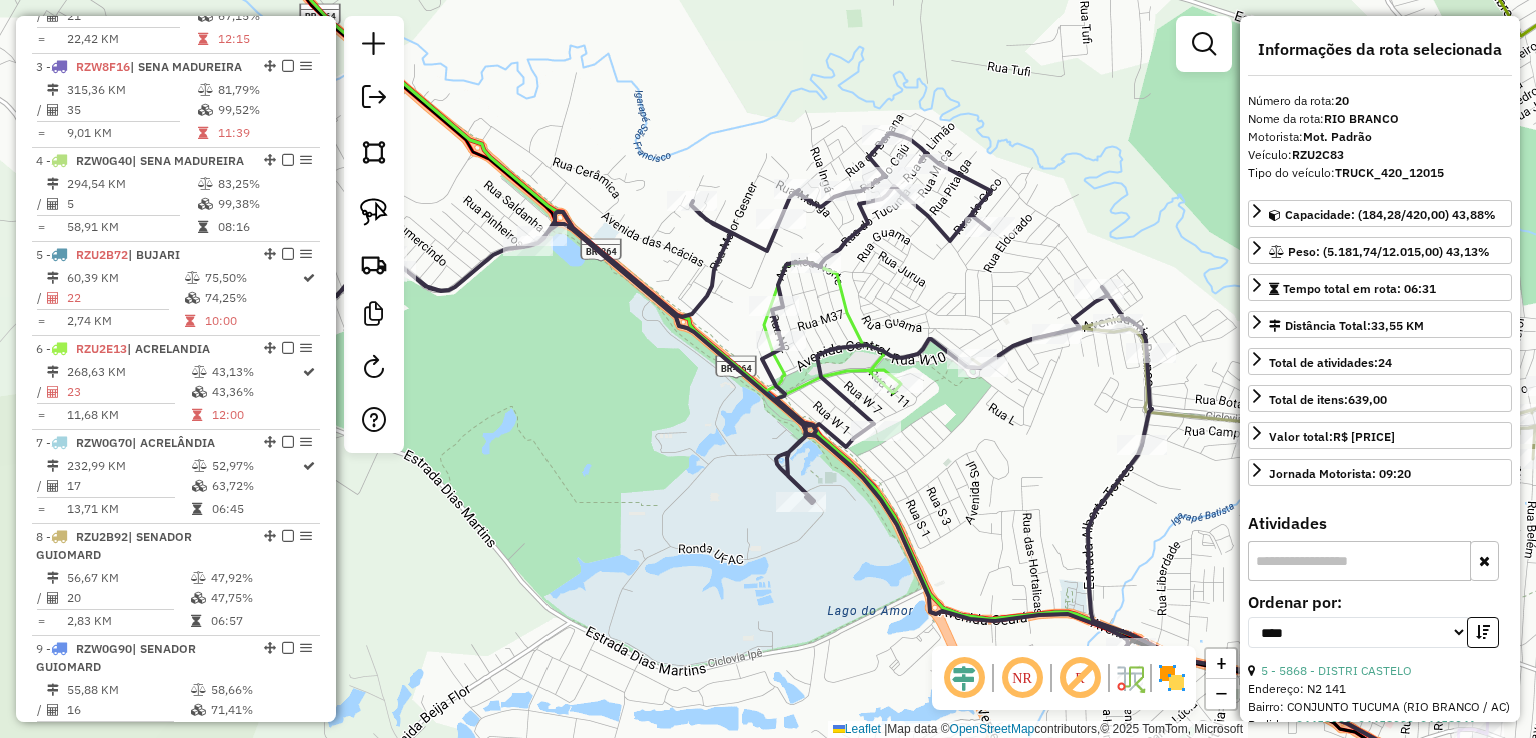 scroll, scrollTop: 2478, scrollLeft: 0, axis: vertical 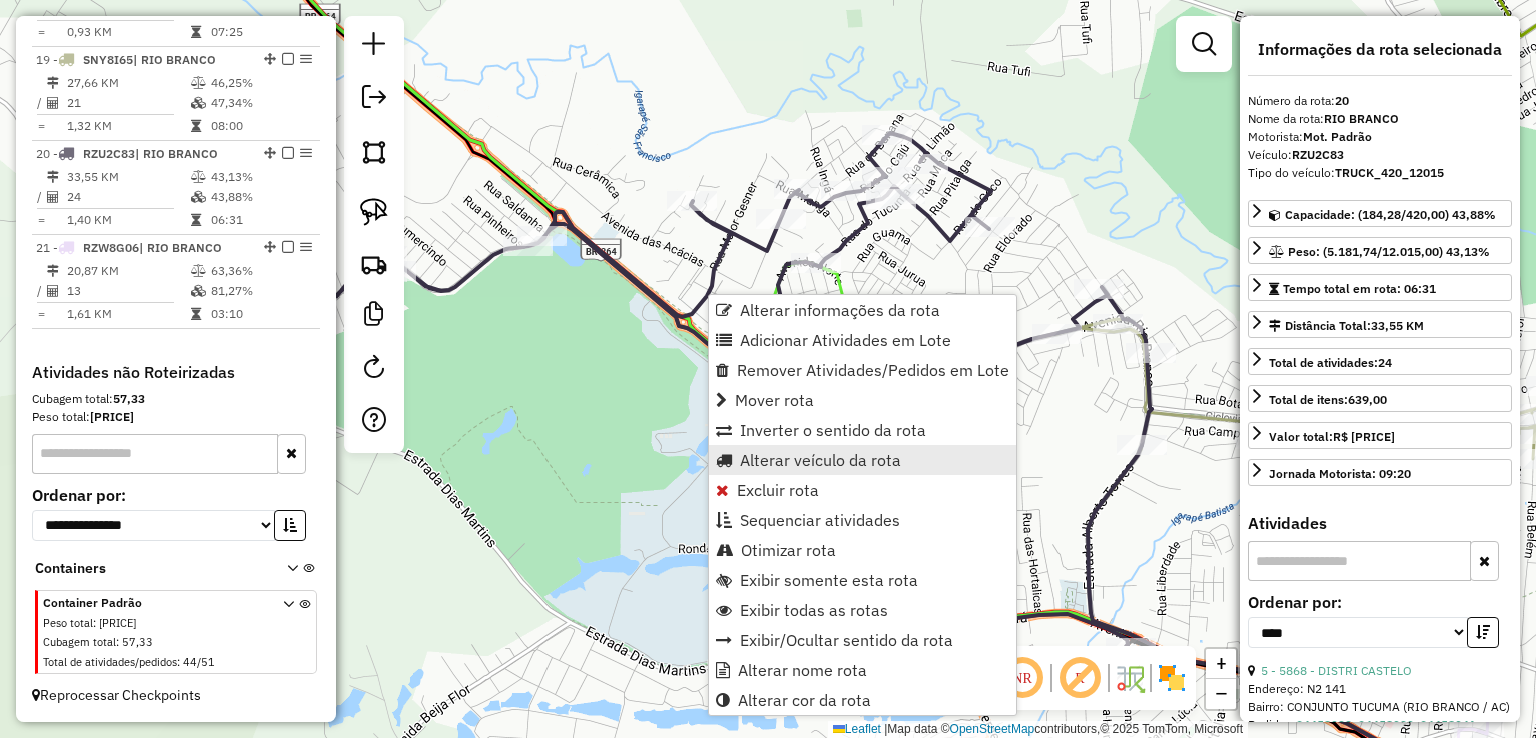 click on "Alterar veículo da rota" at bounding box center [820, 460] 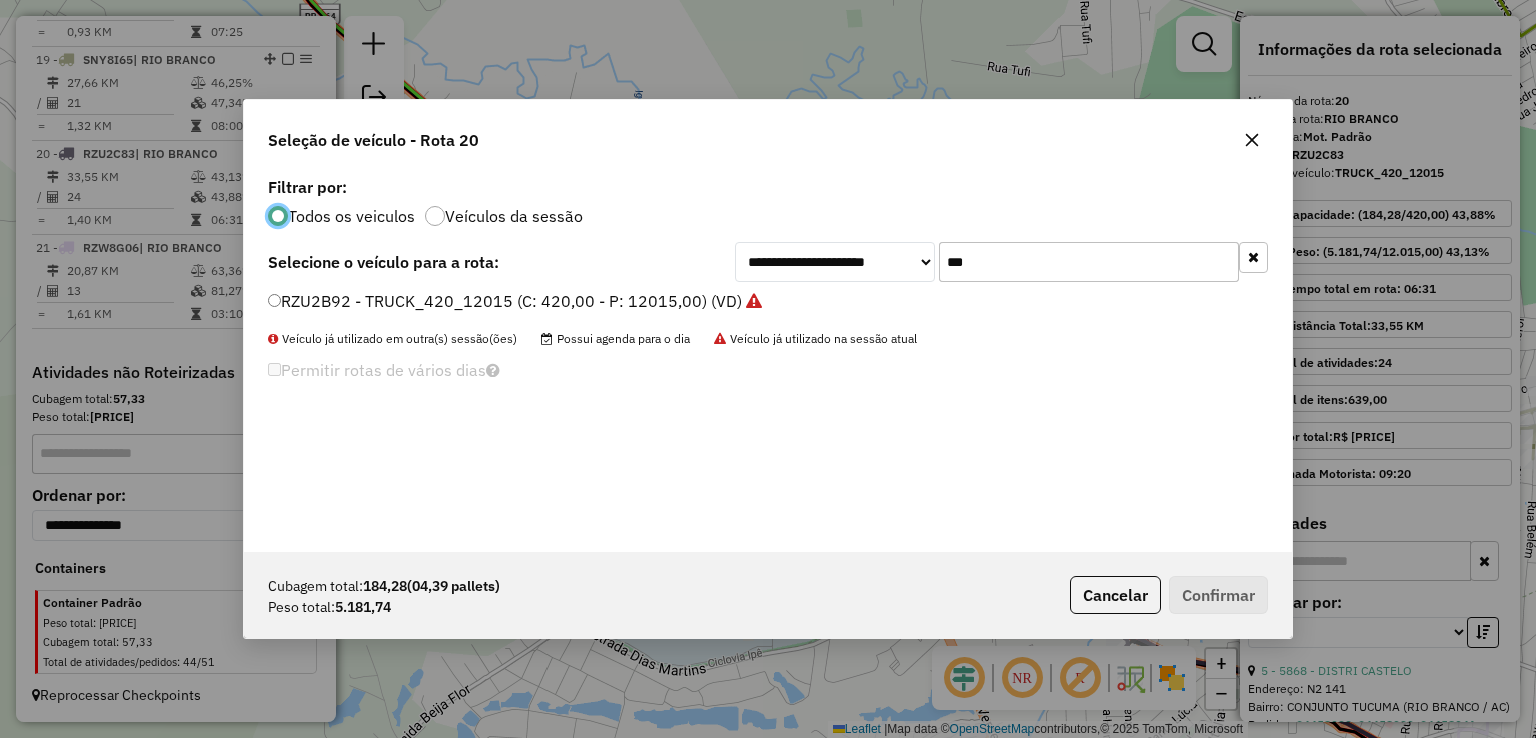 scroll, scrollTop: 10, scrollLeft: 6, axis: both 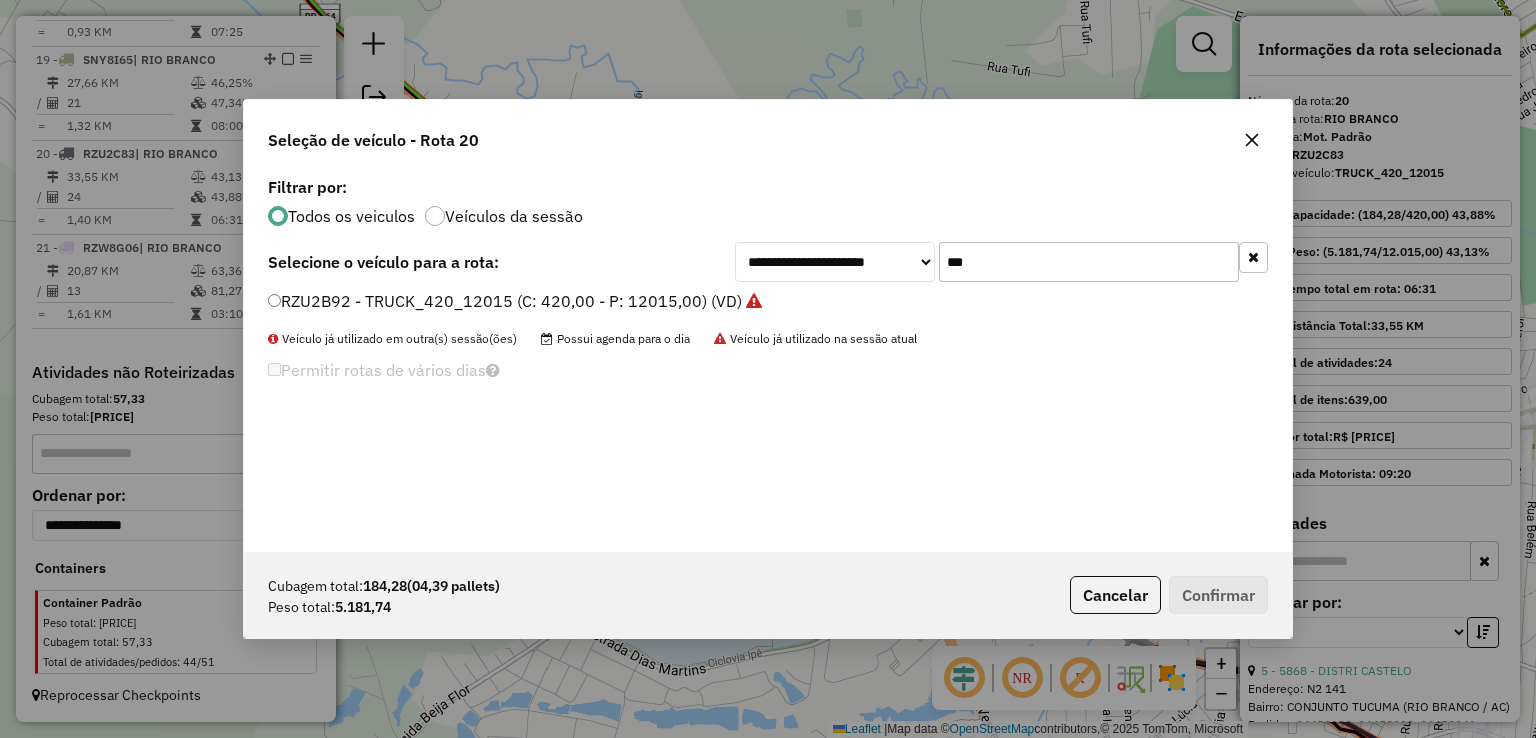drag, startPoint x: 1004, startPoint y: 273, endPoint x: 840, endPoint y: 266, distance: 164.14932 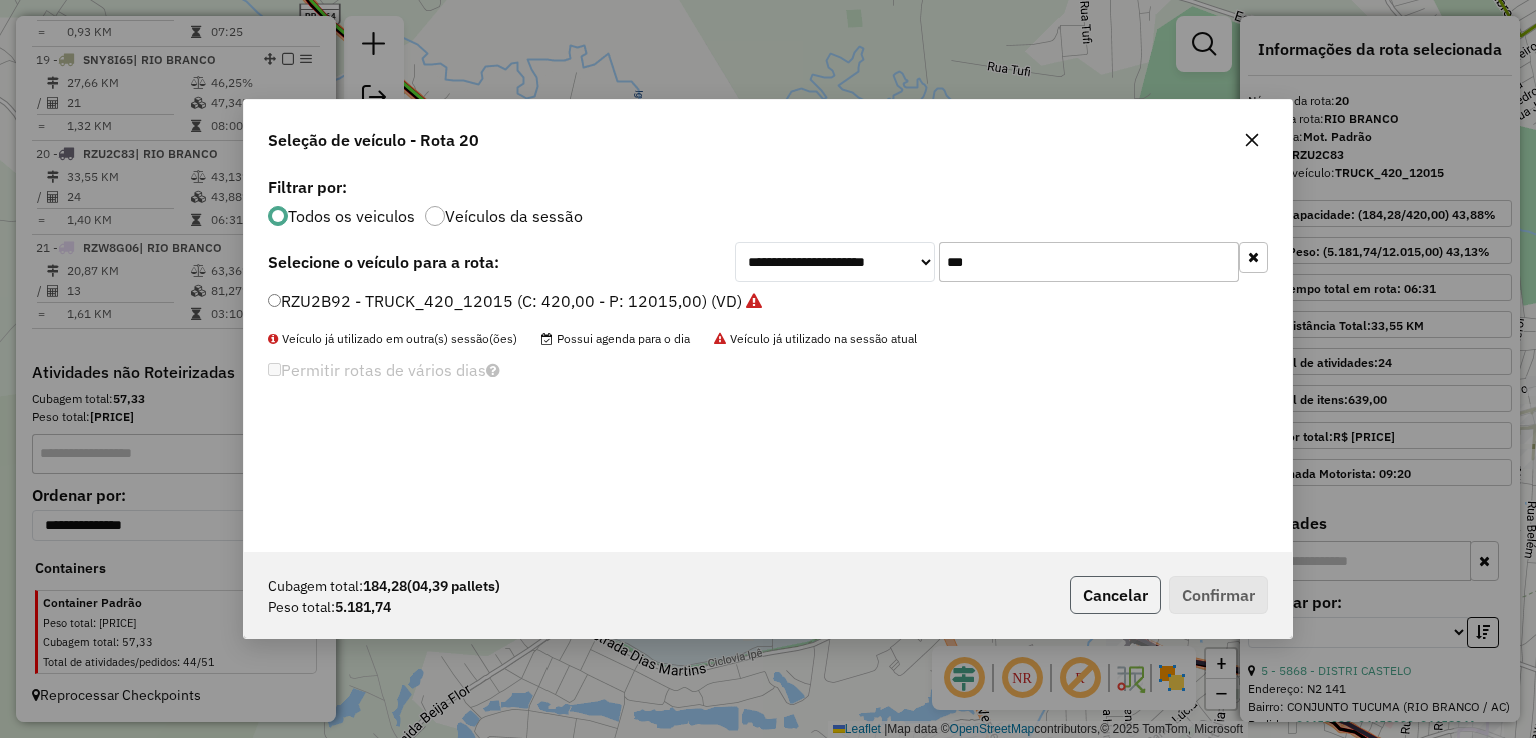 click on "Cancelar" 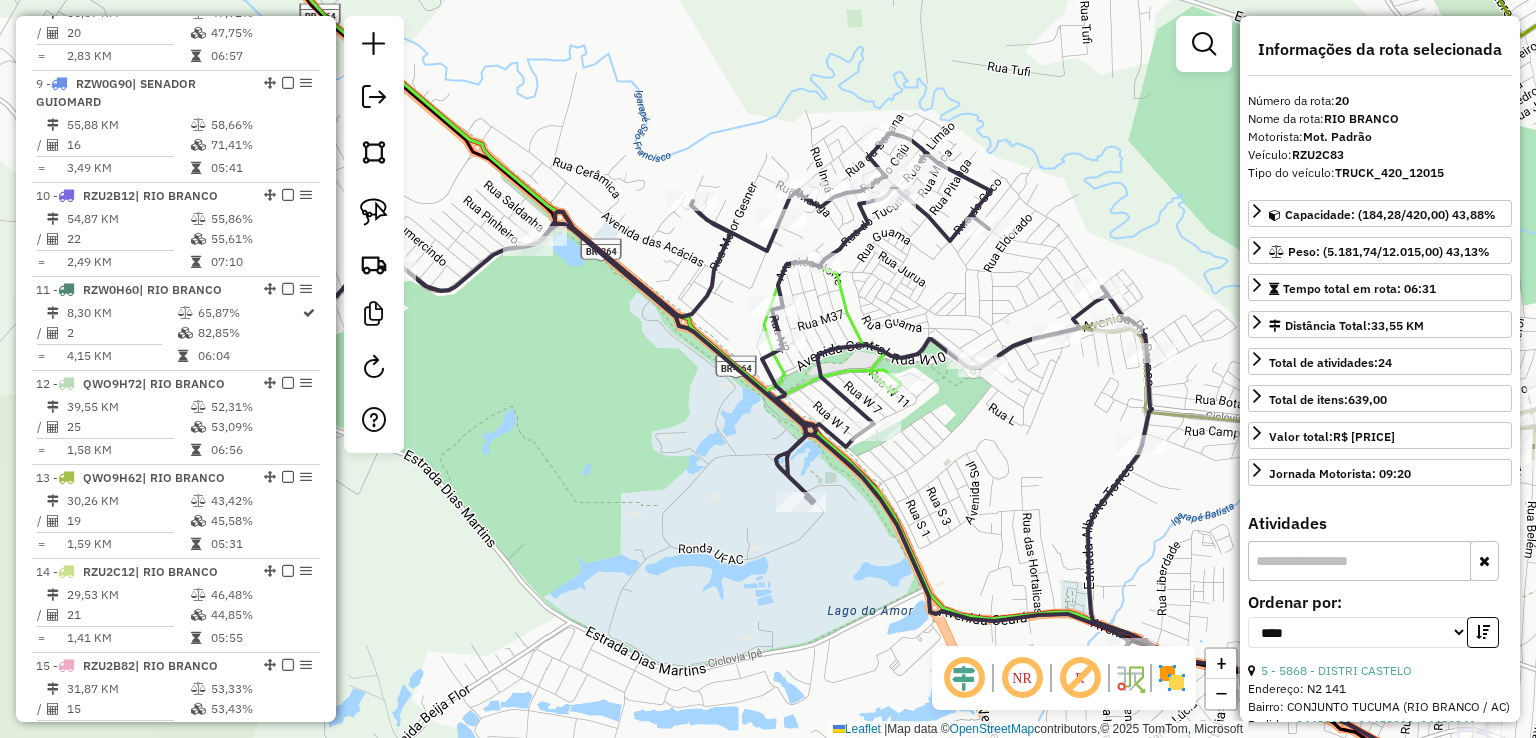 scroll, scrollTop: 1478, scrollLeft: 0, axis: vertical 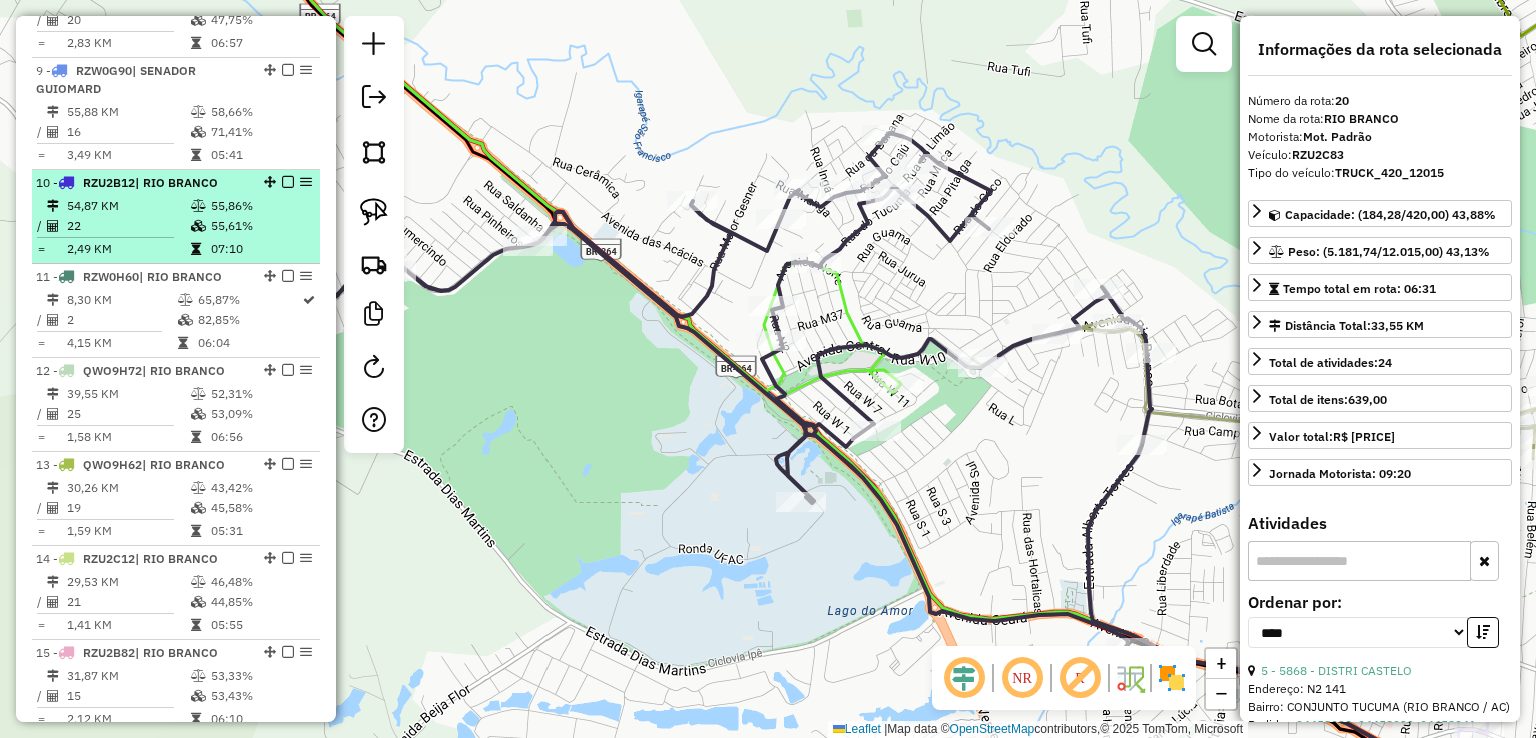 click on "55,86%" at bounding box center (260, 206) 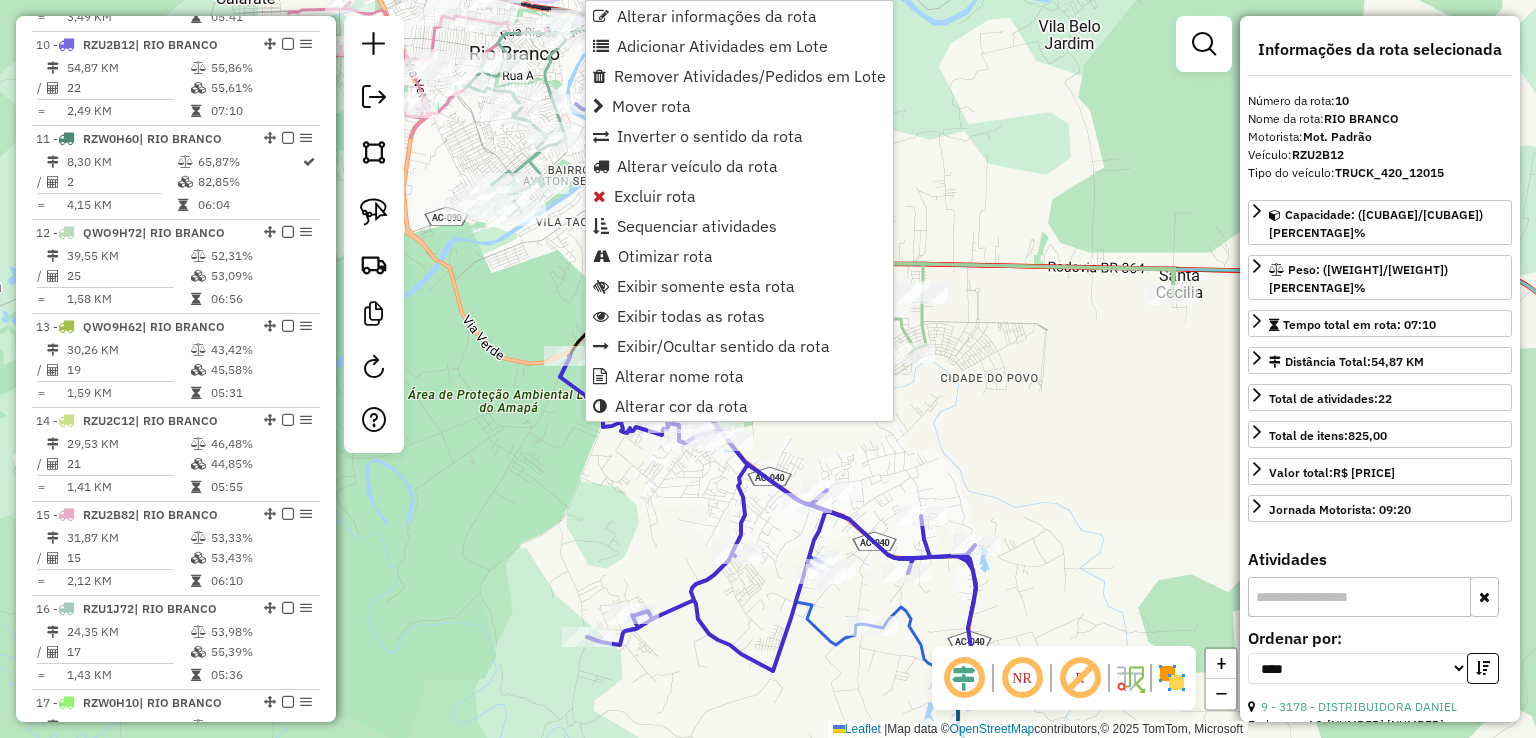 scroll, scrollTop: 1664, scrollLeft: 0, axis: vertical 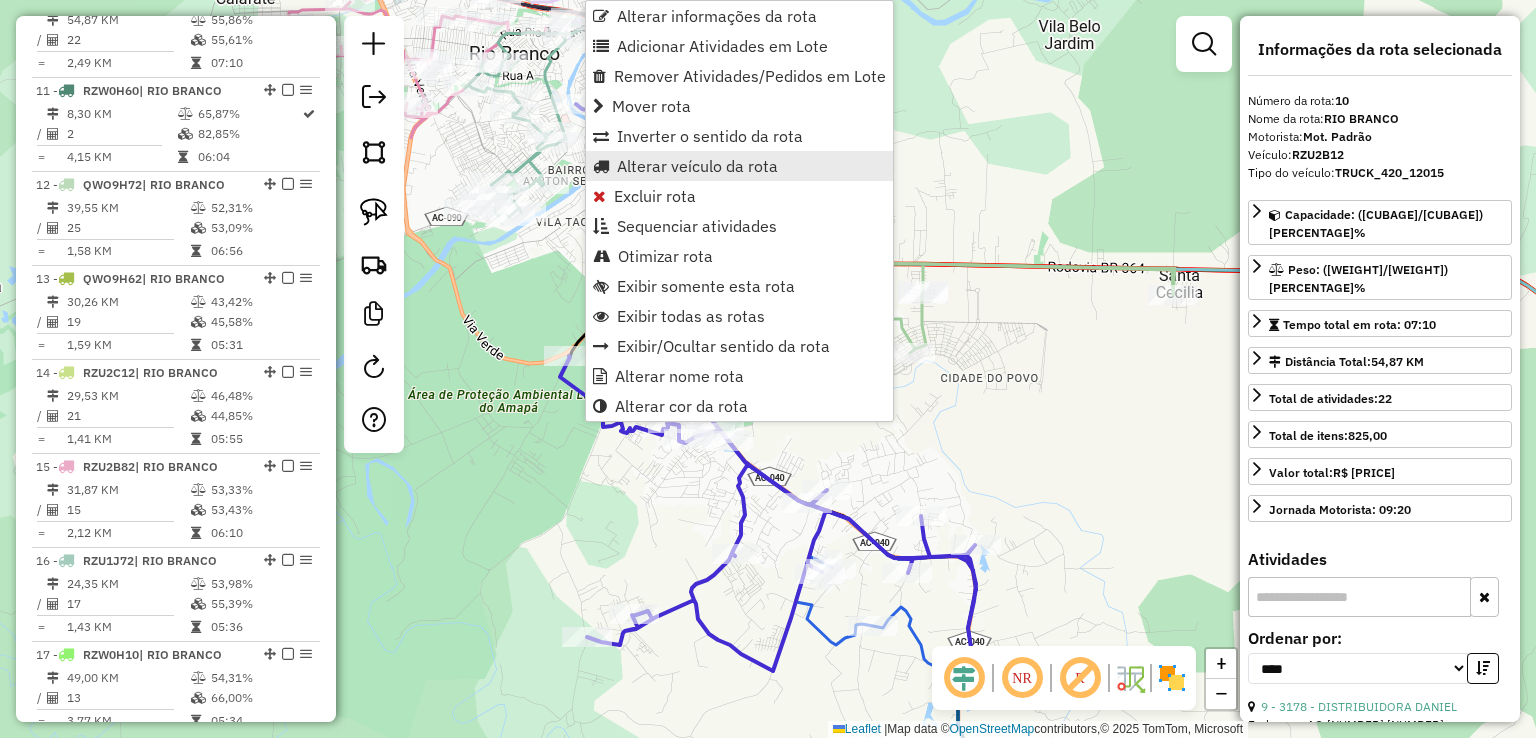 click on "Alterar veículo da rota" at bounding box center (739, 166) 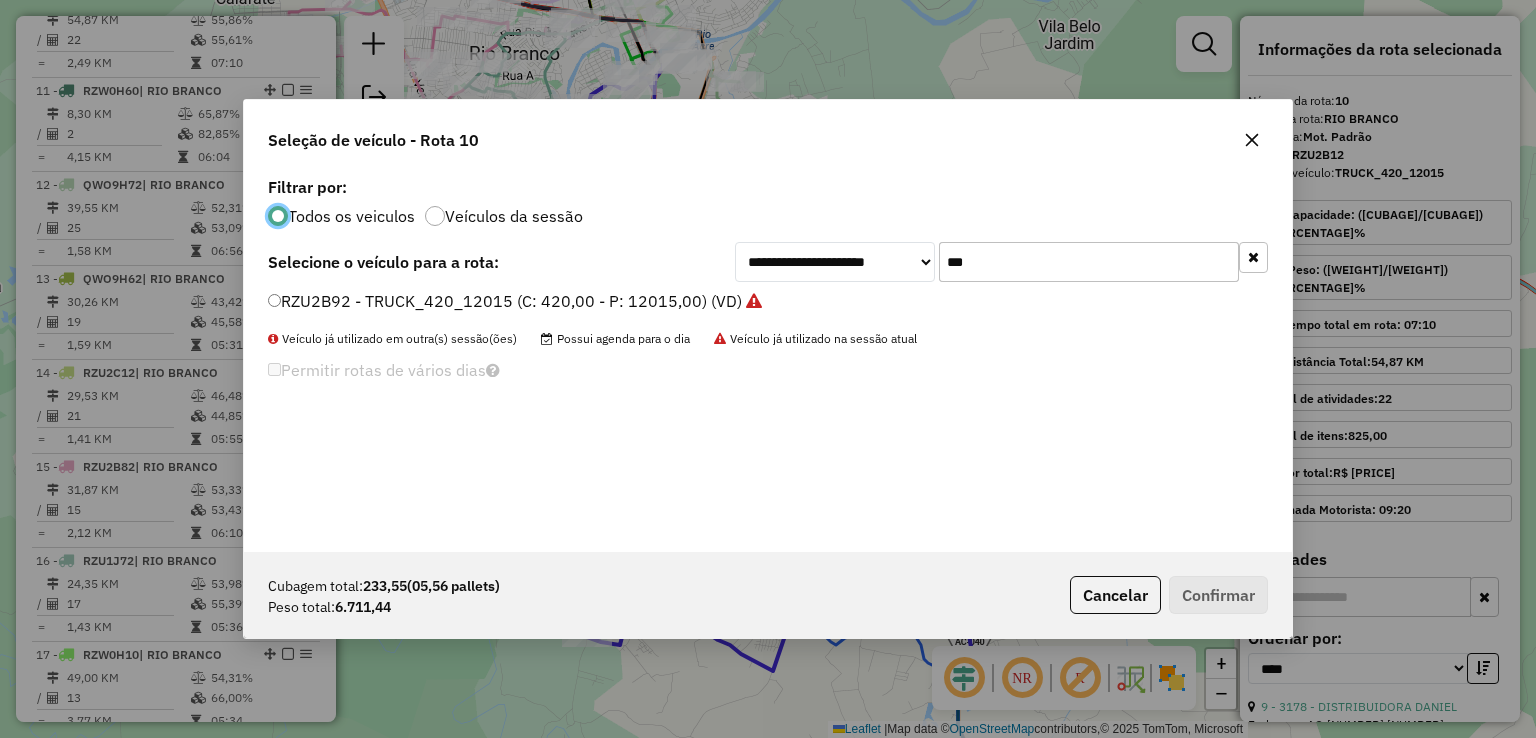 scroll, scrollTop: 10, scrollLeft: 6, axis: both 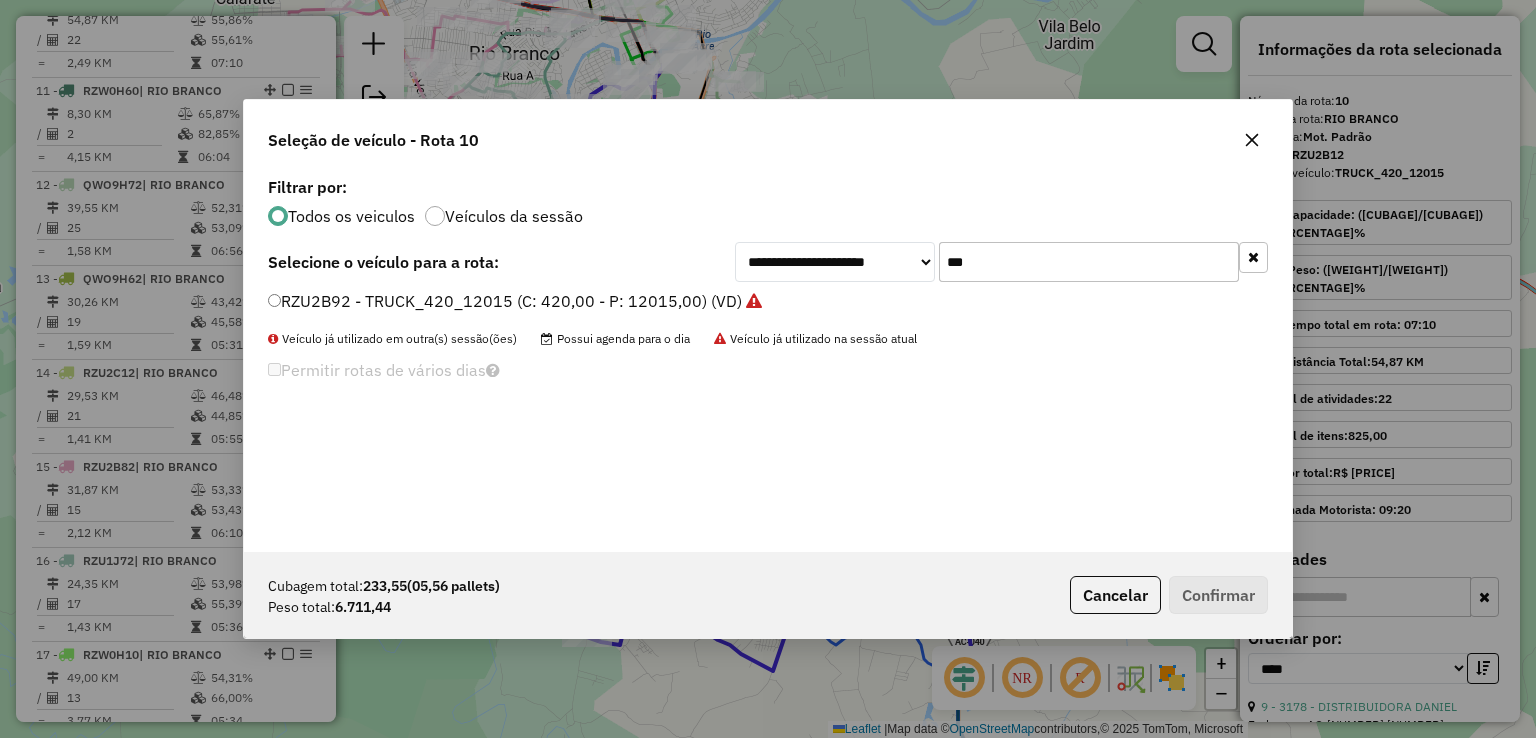 drag, startPoint x: 977, startPoint y: 260, endPoint x: 883, endPoint y: 256, distance: 94.08507 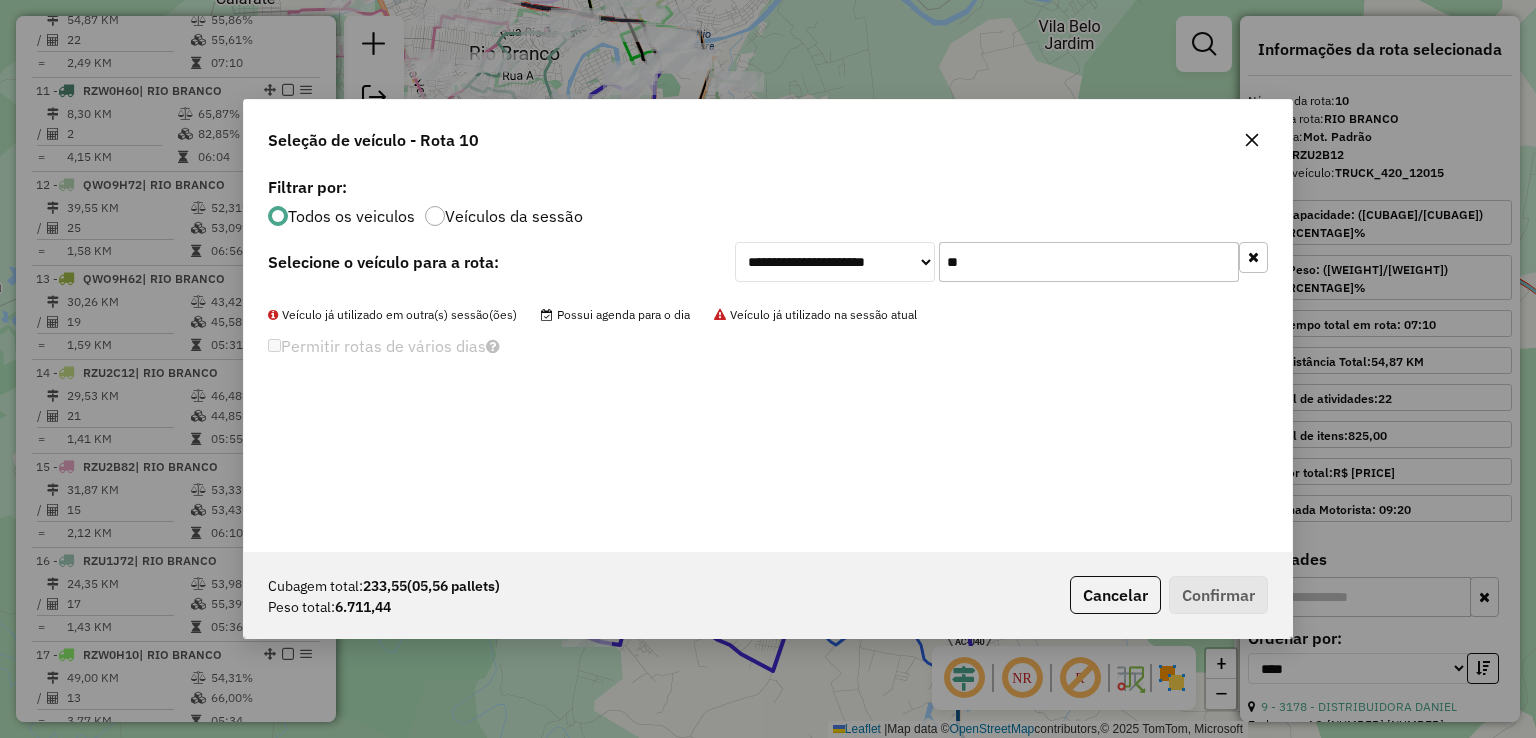 type on "*" 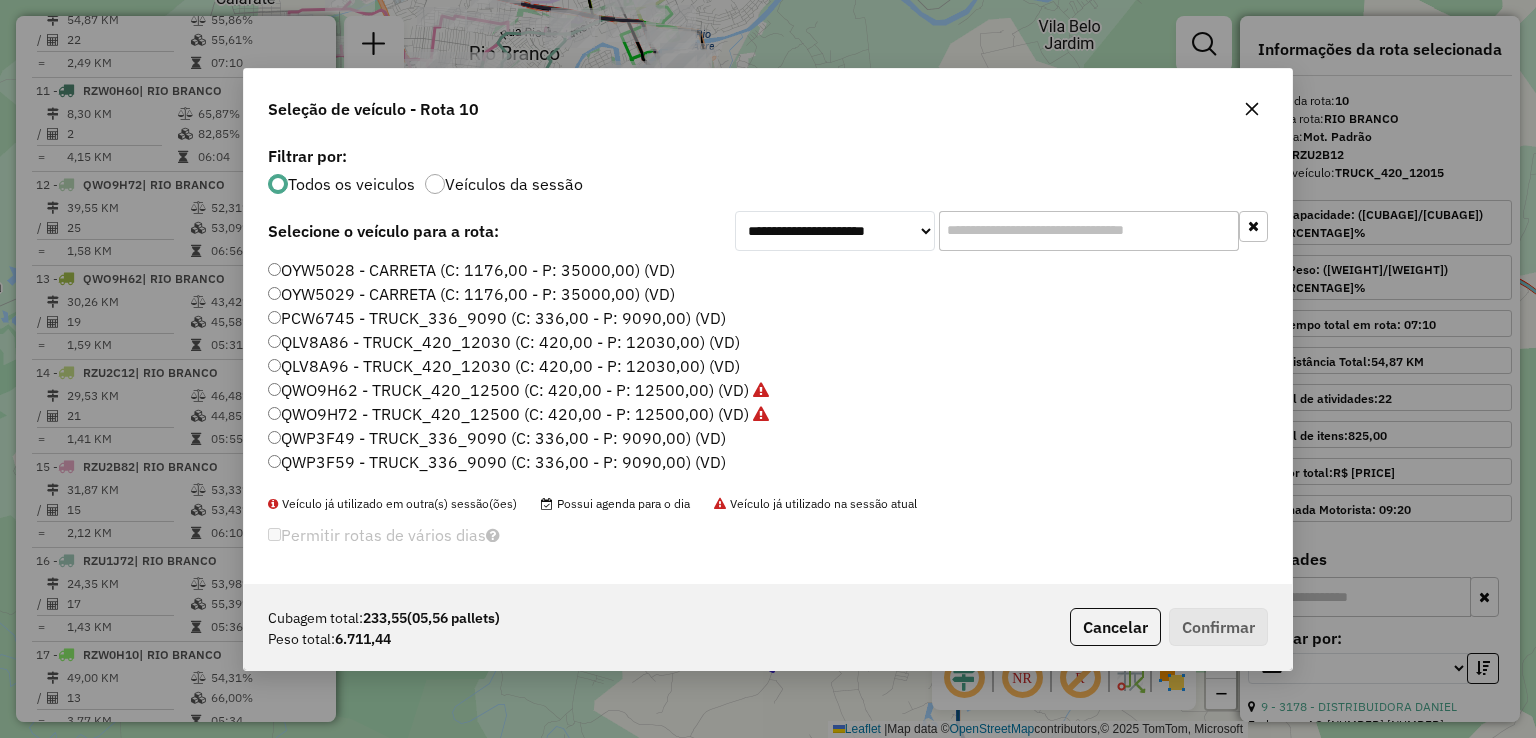 type 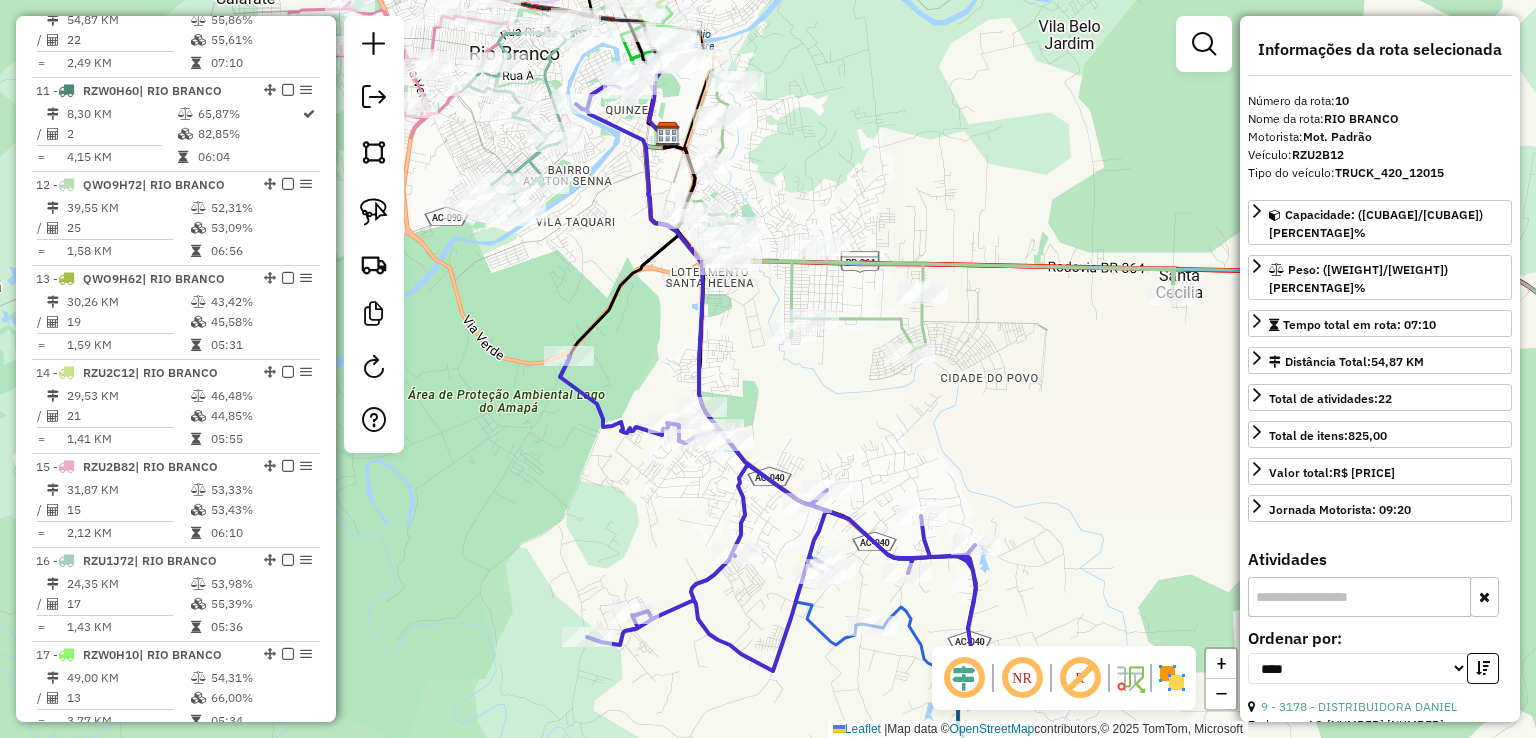 click 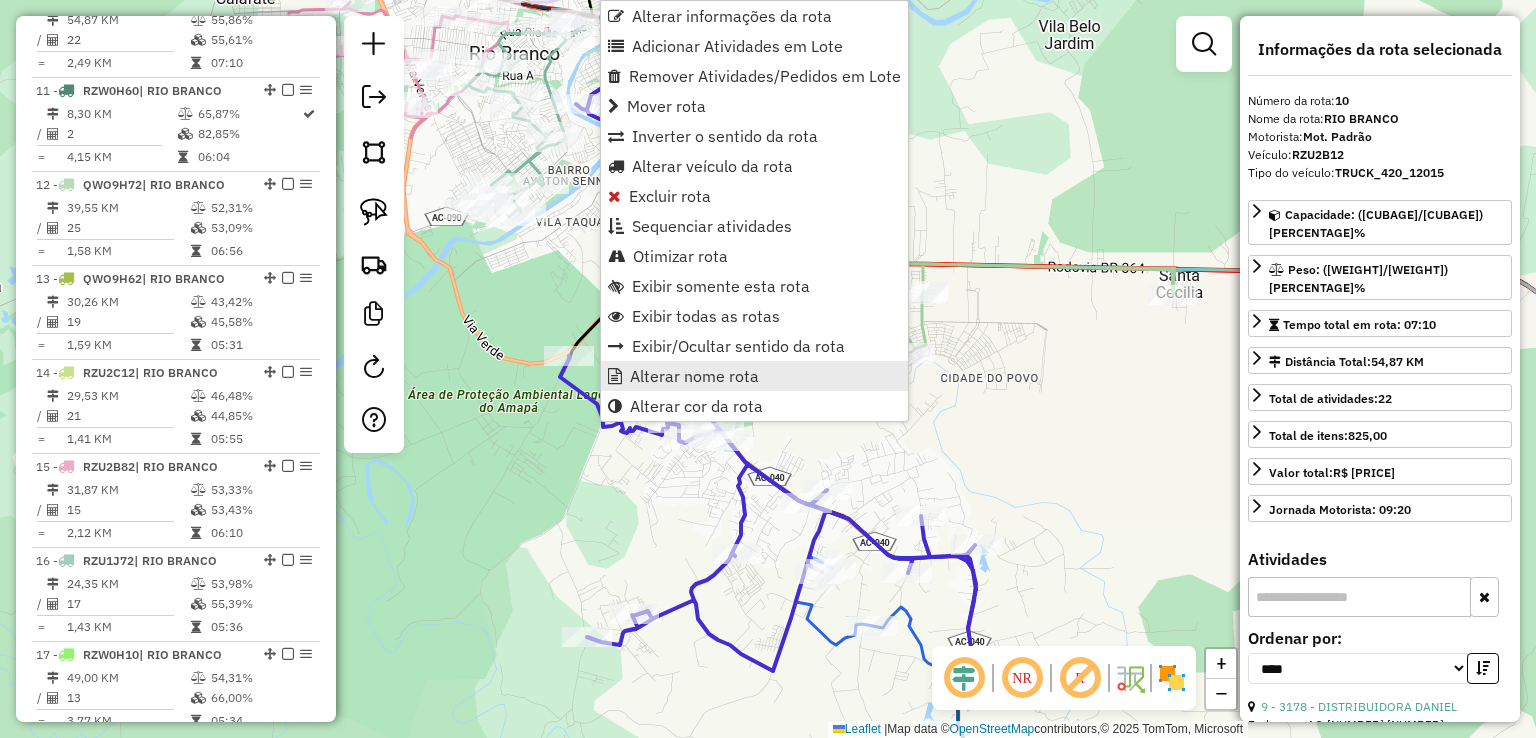 click on "Alterar nome rota" at bounding box center (694, 376) 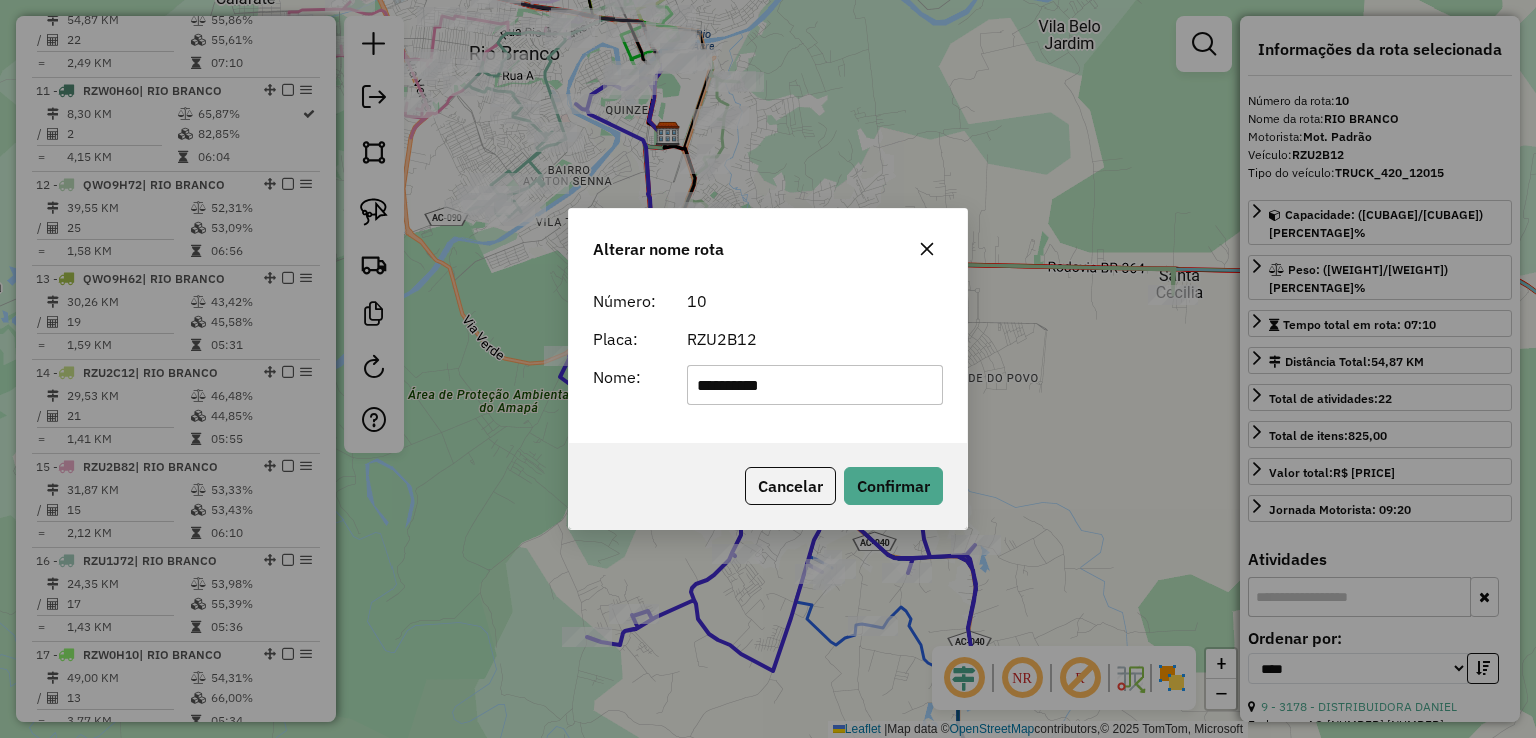 drag, startPoint x: 838, startPoint y: 373, endPoint x: 643, endPoint y: 385, distance: 195.36888 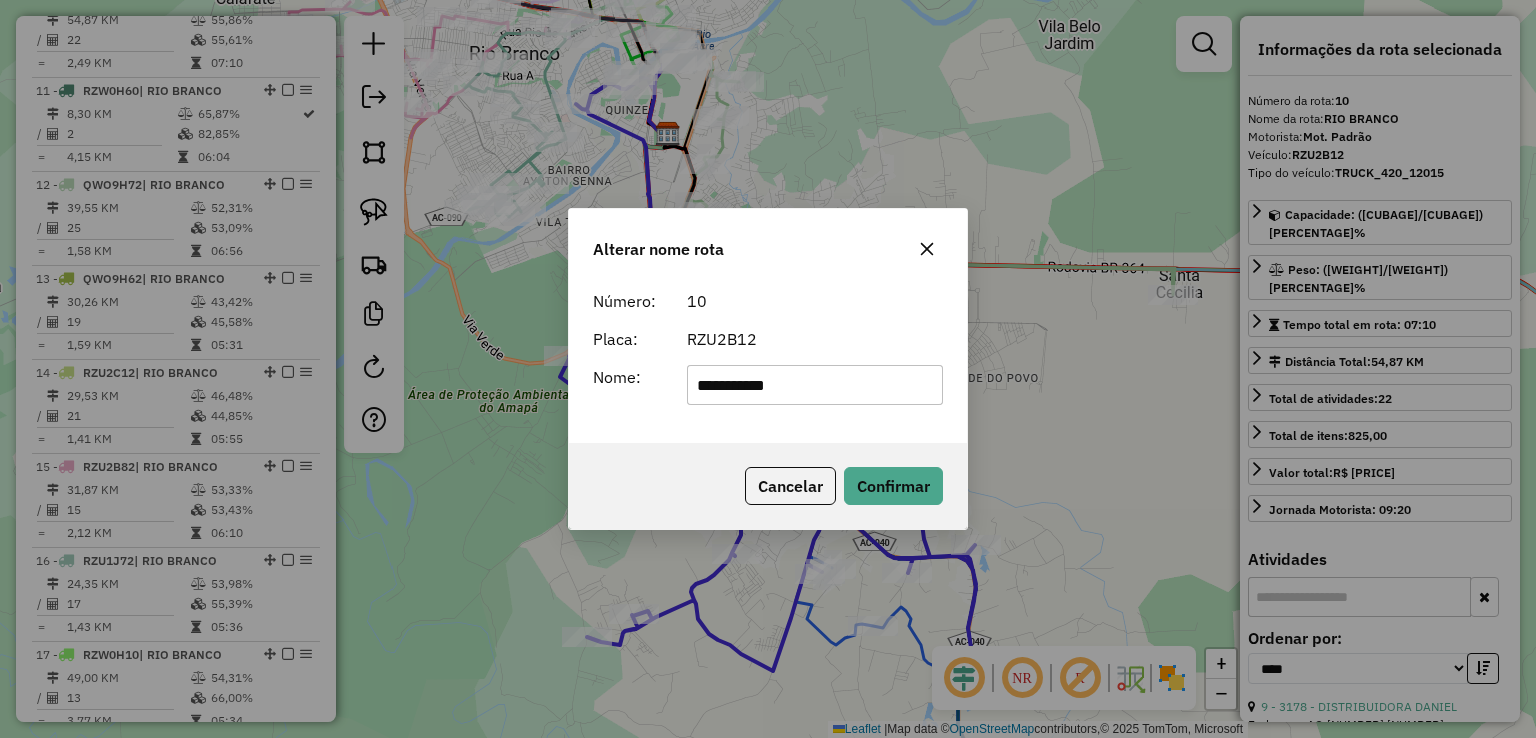 type on "**********" 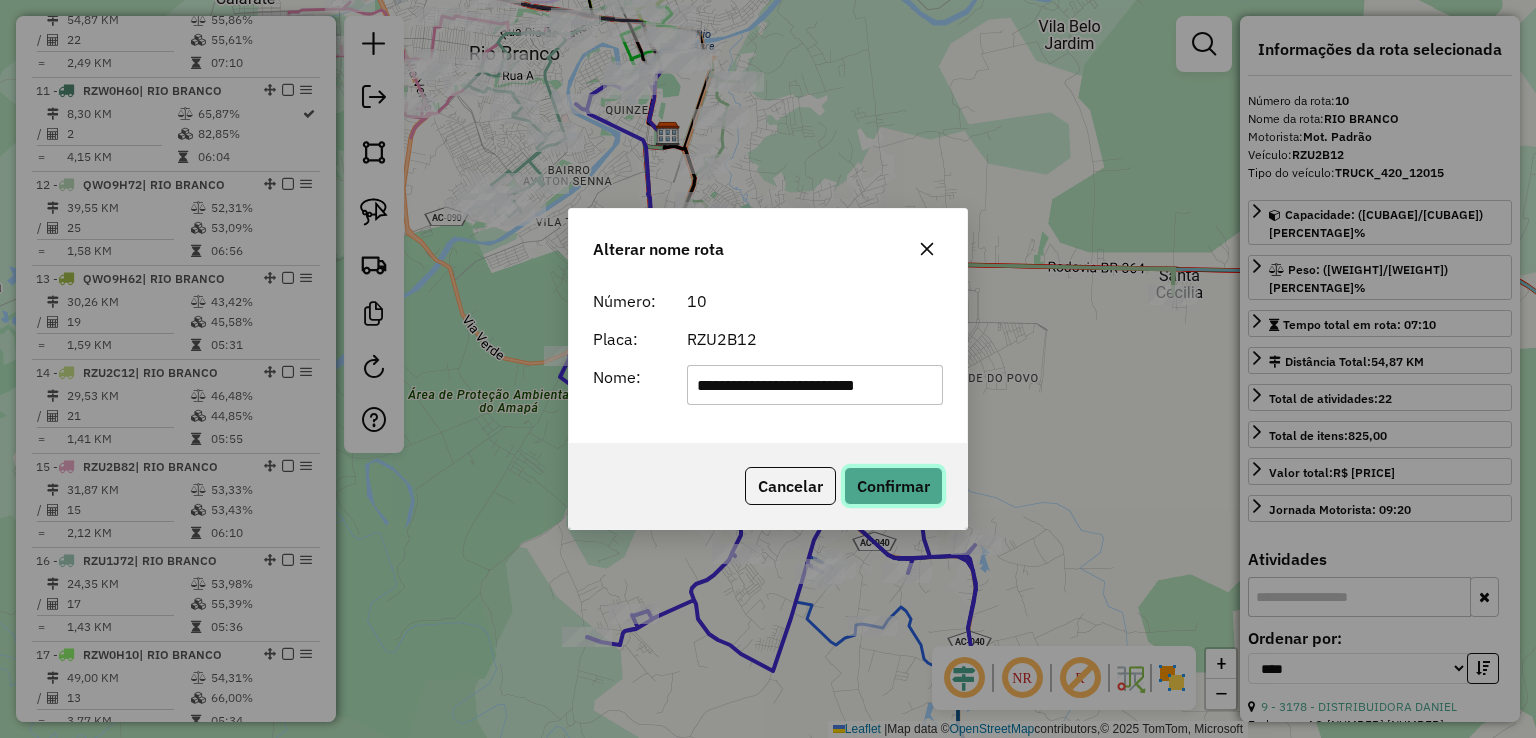 click on "Confirmar" 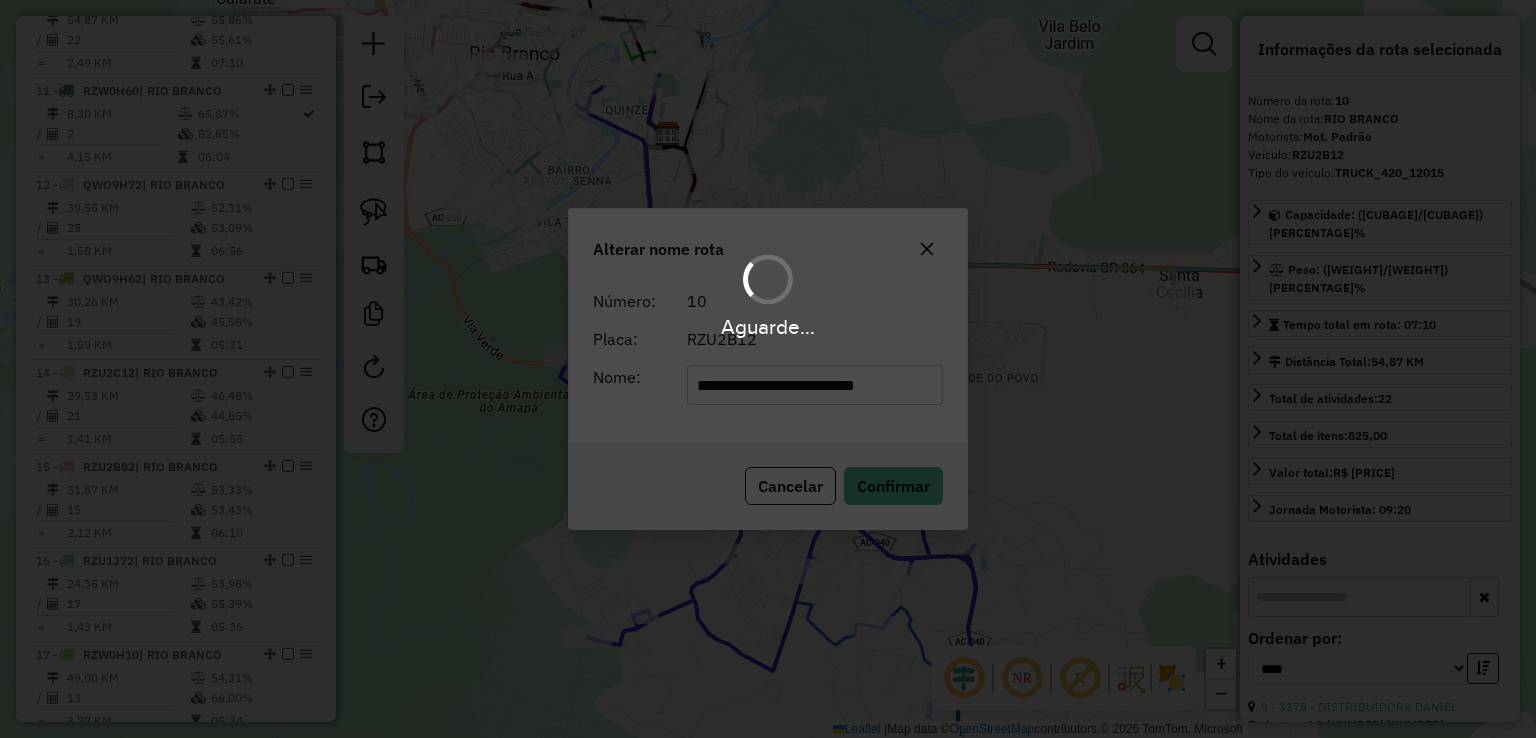type 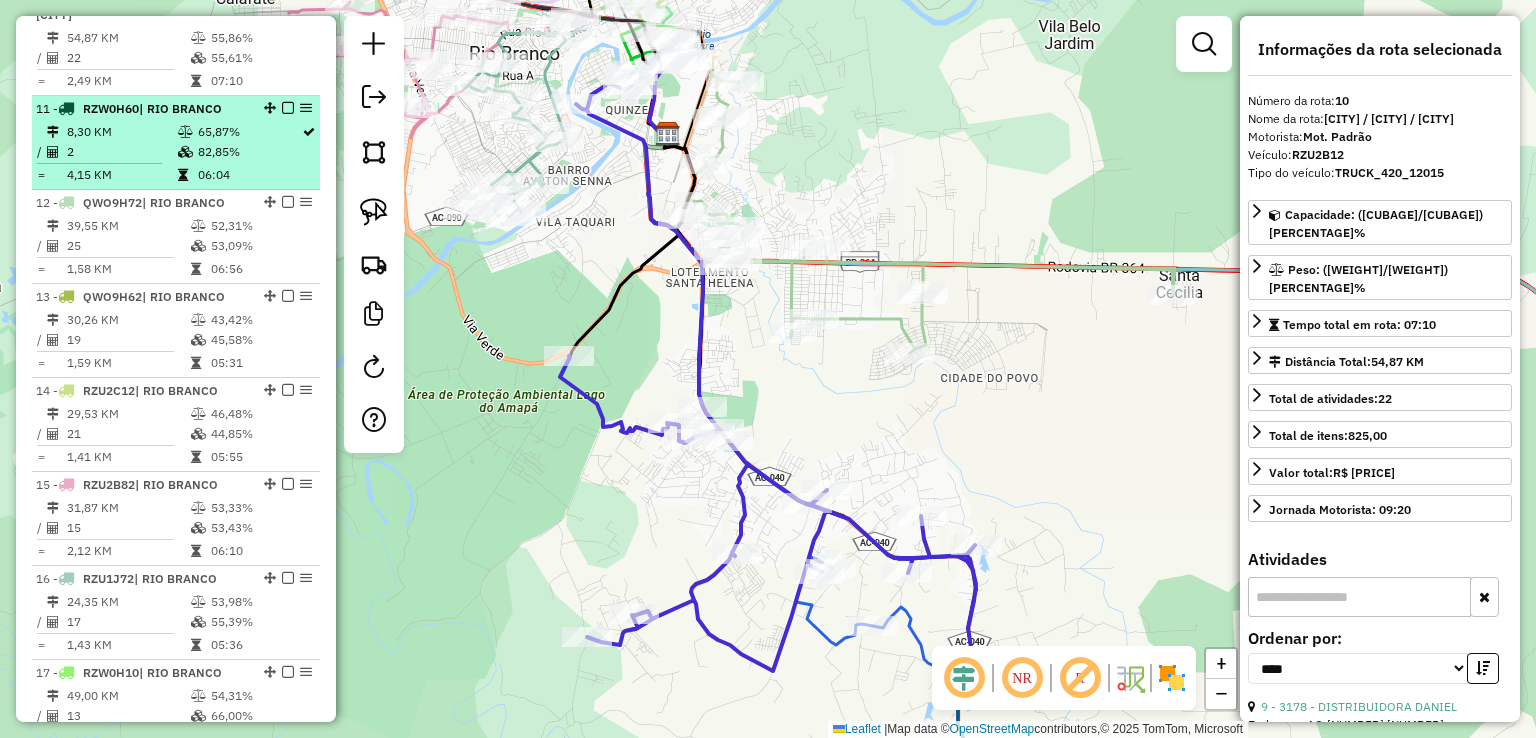 click on "06:04" at bounding box center [249, 175] 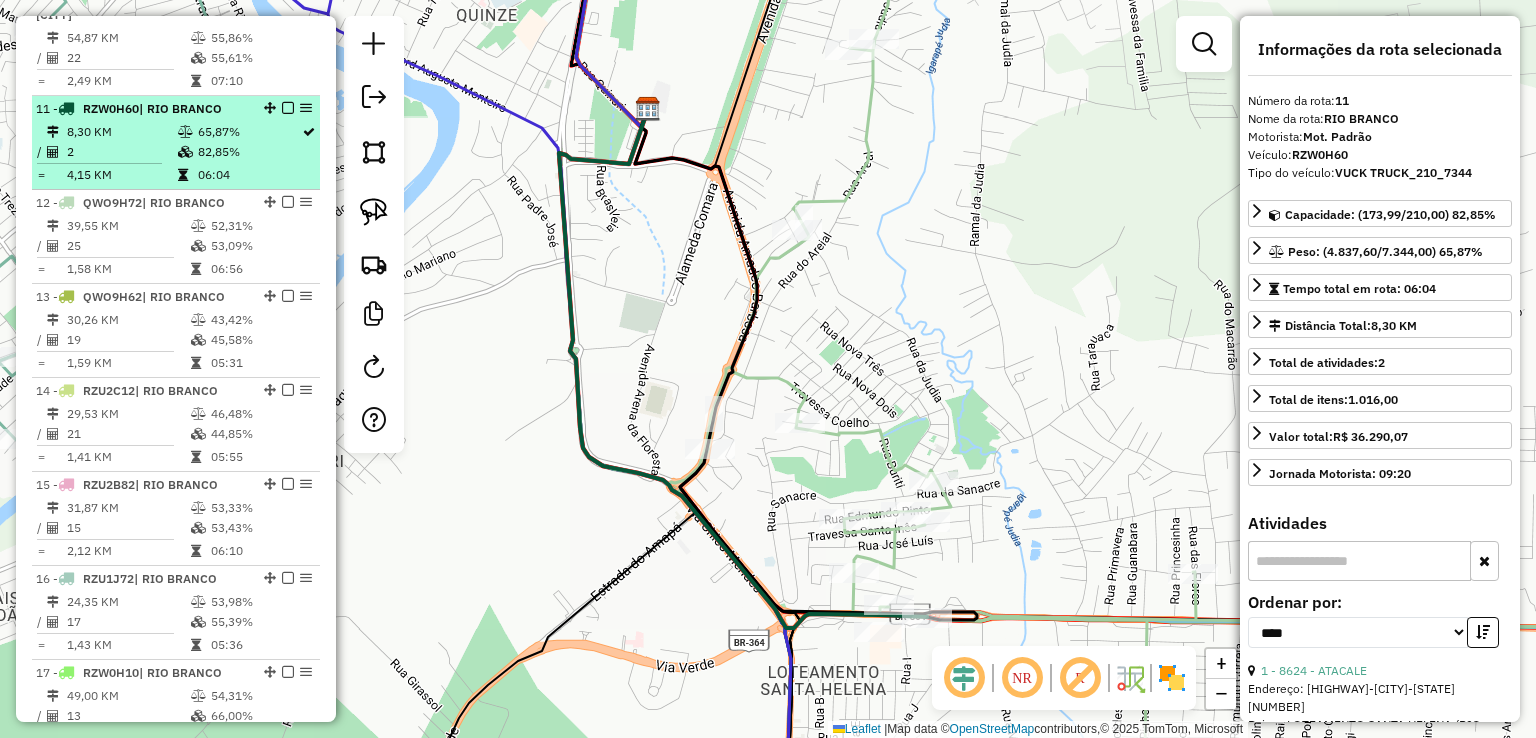 click on "2" at bounding box center (121, 152) 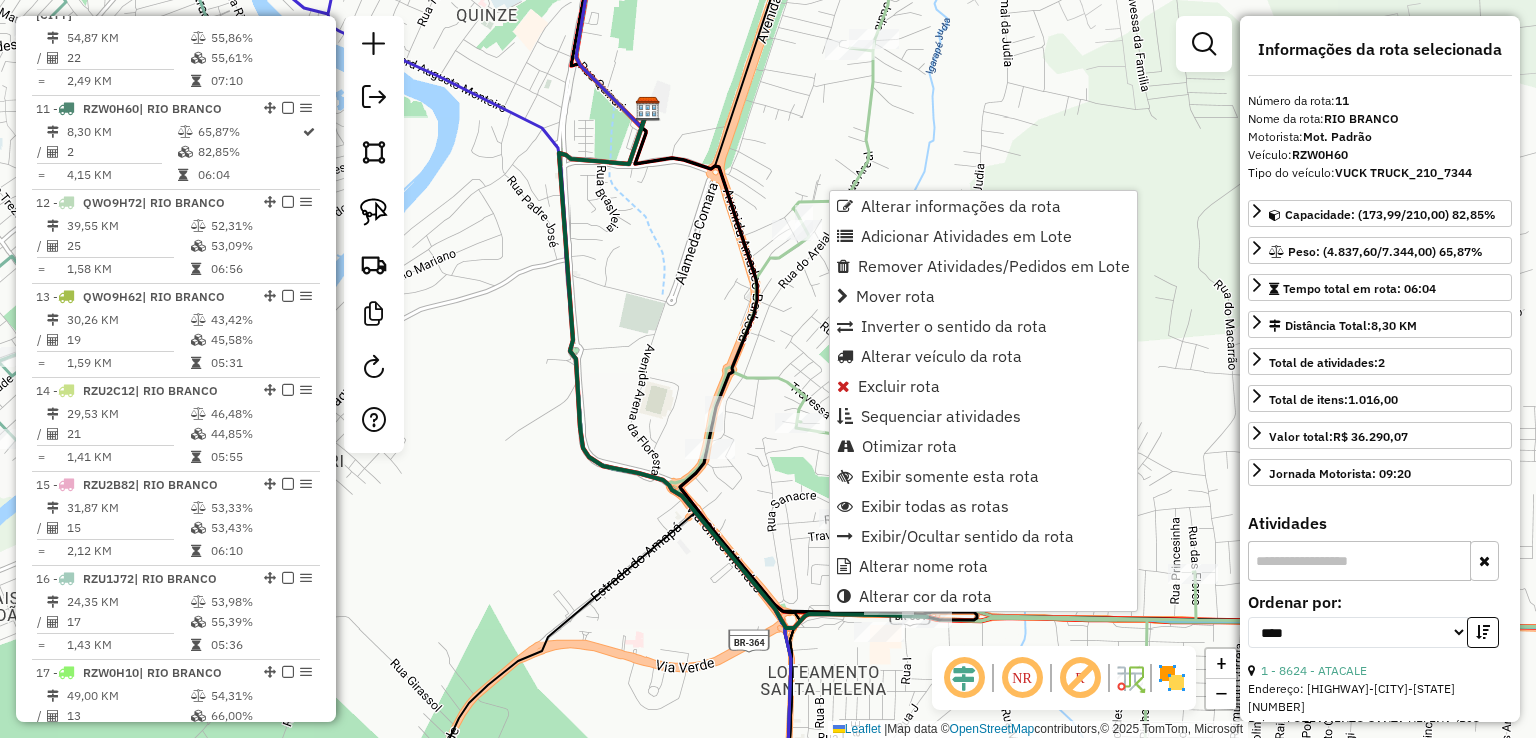 scroll, scrollTop: 1776, scrollLeft: 0, axis: vertical 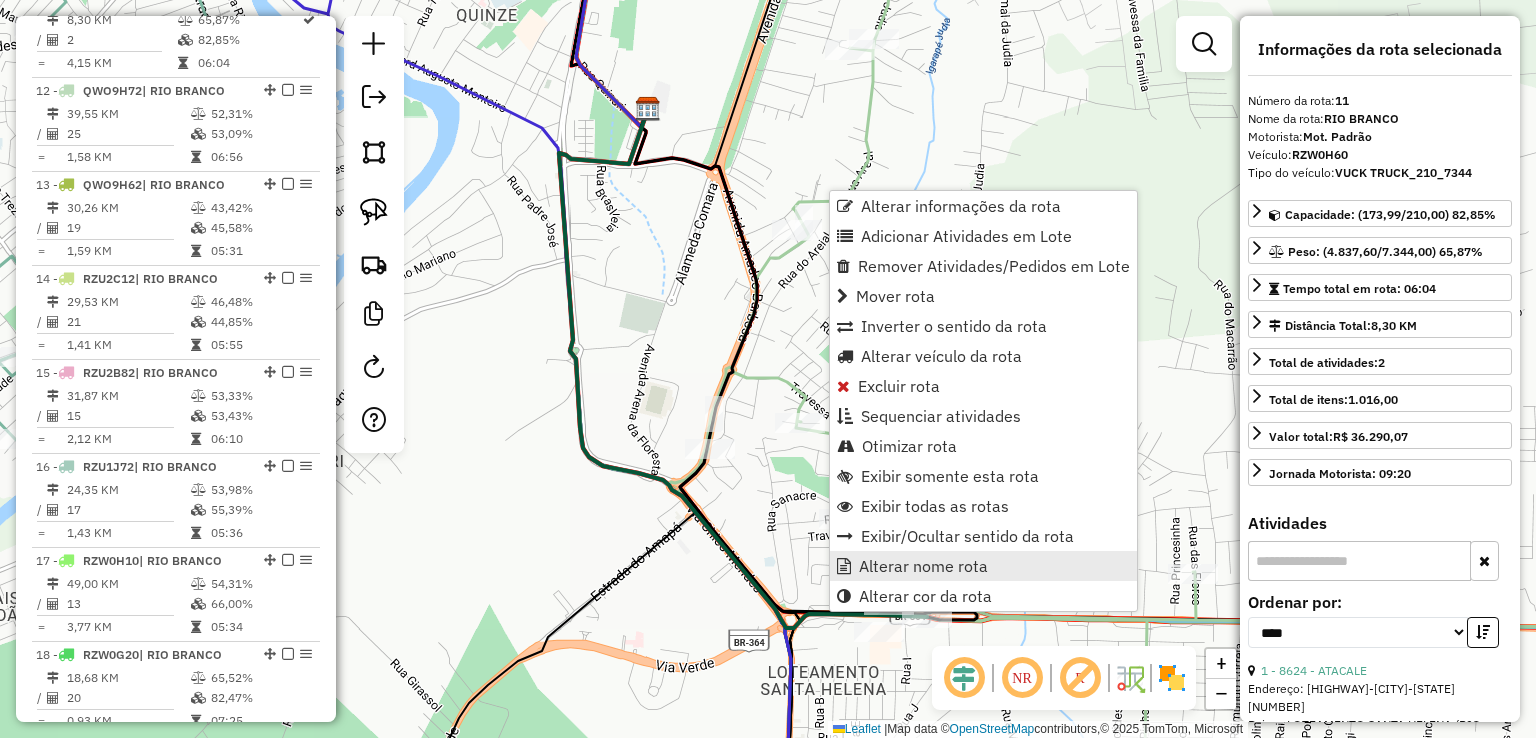 click on "Alterar nome rota" at bounding box center (983, 566) 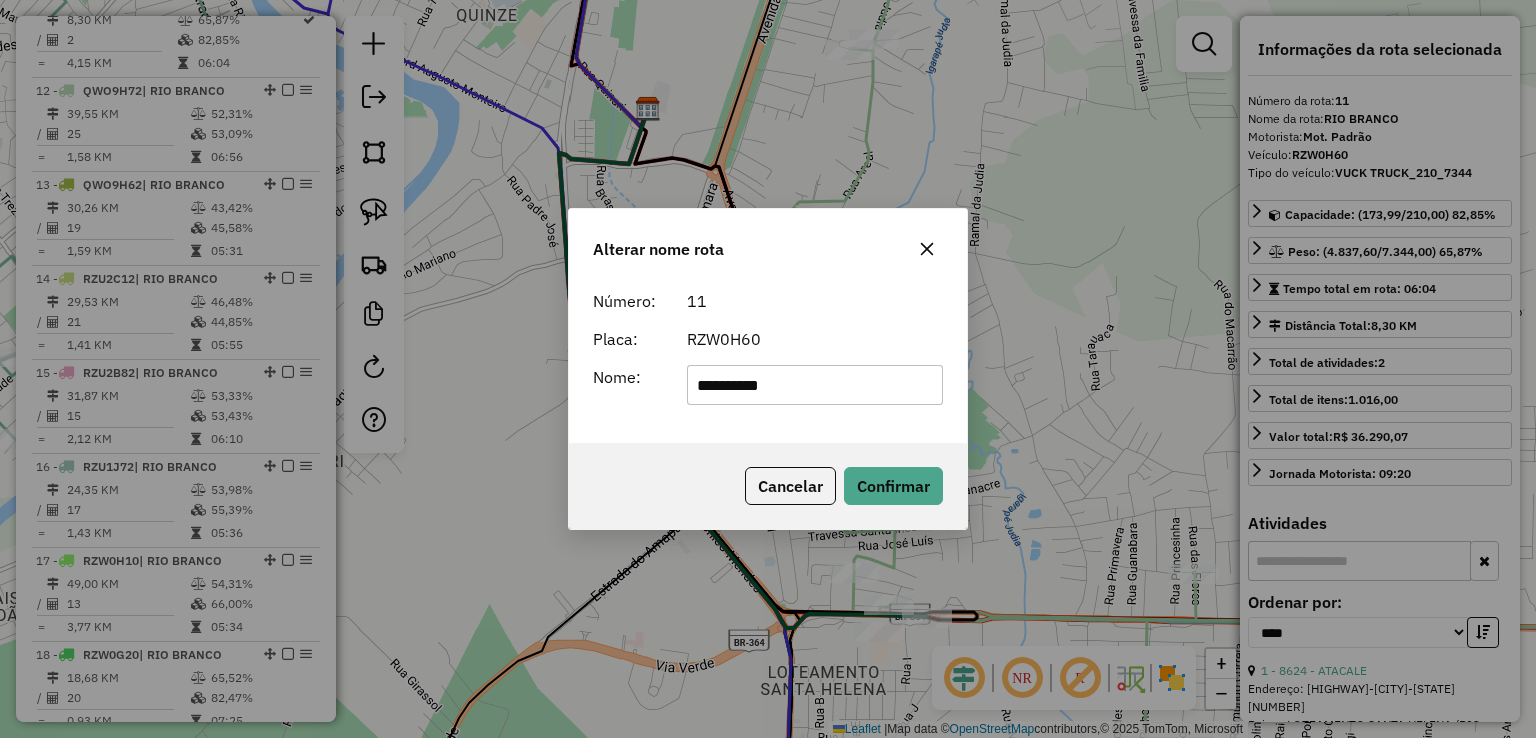 drag, startPoint x: 784, startPoint y: 375, endPoint x: 541, endPoint y: 378, distance: 243.01852 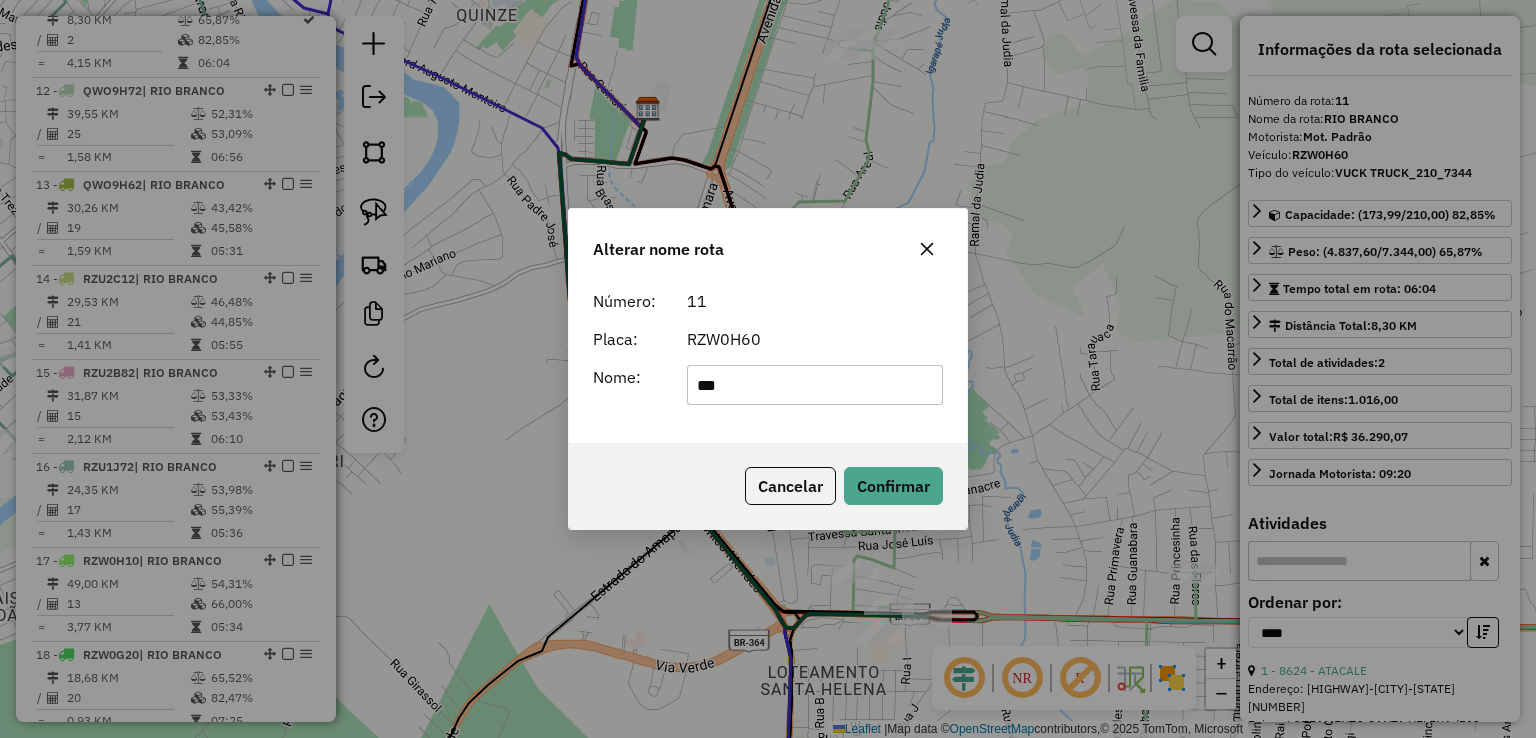 type on "*******" 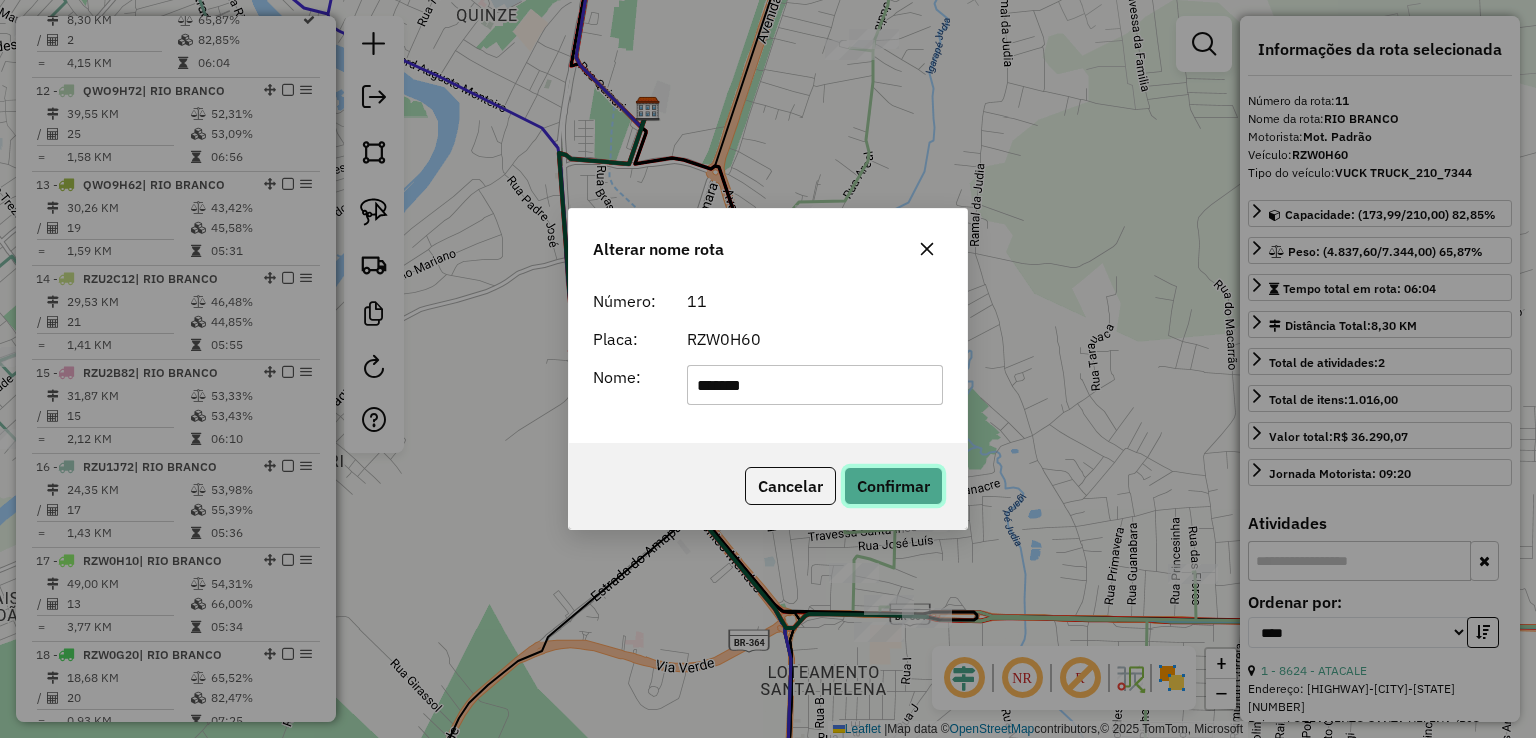 click on "Confirmar" 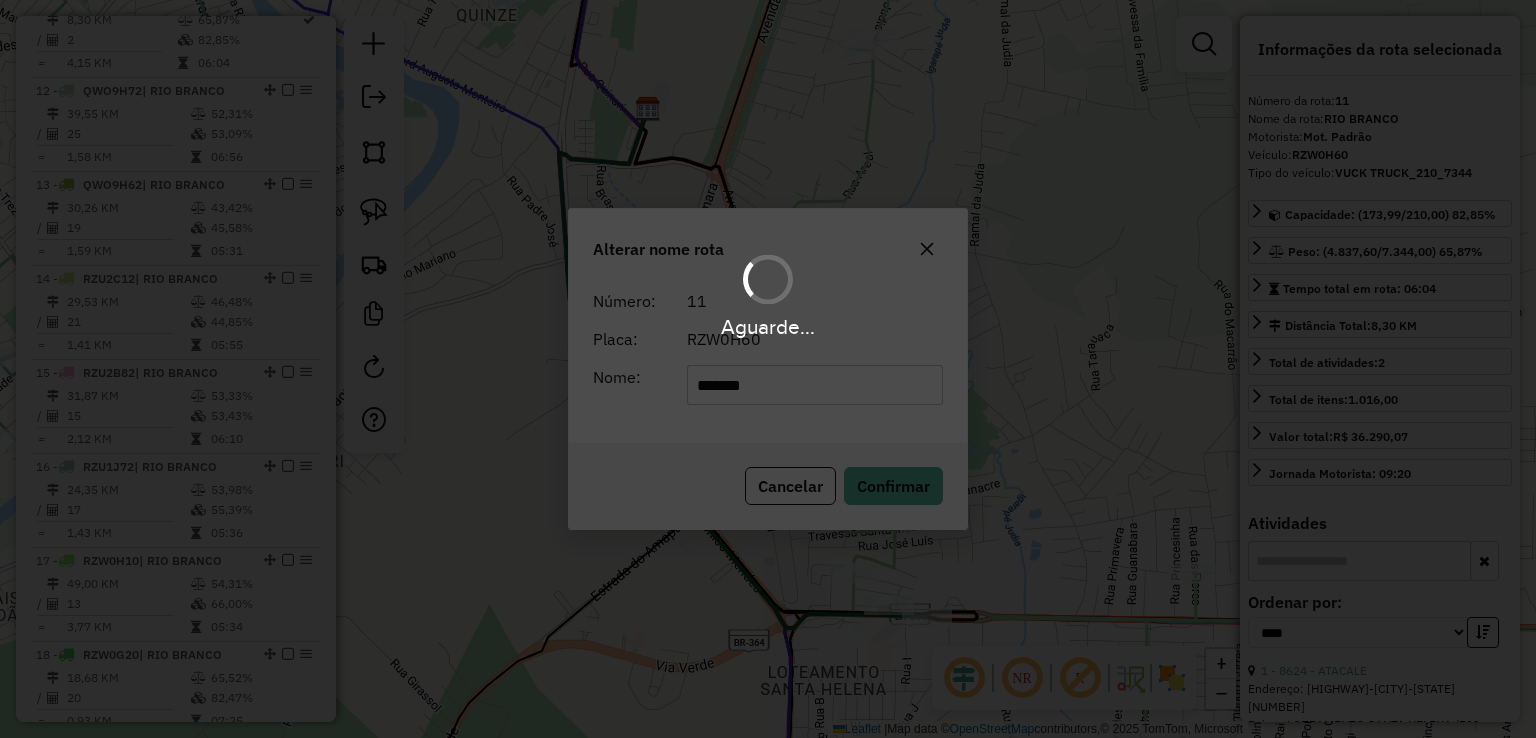 type 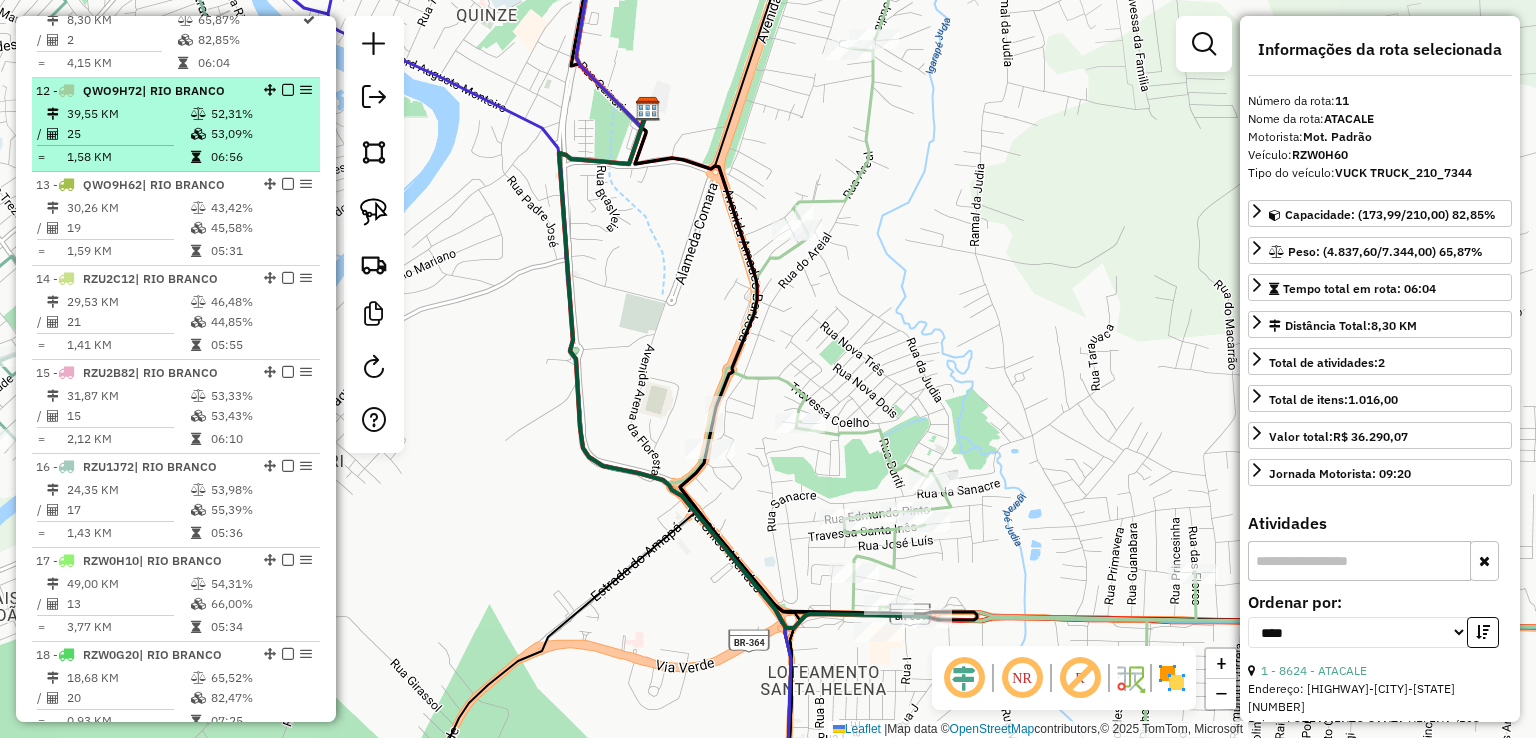 click on "25" at bounding box center (128, 134) 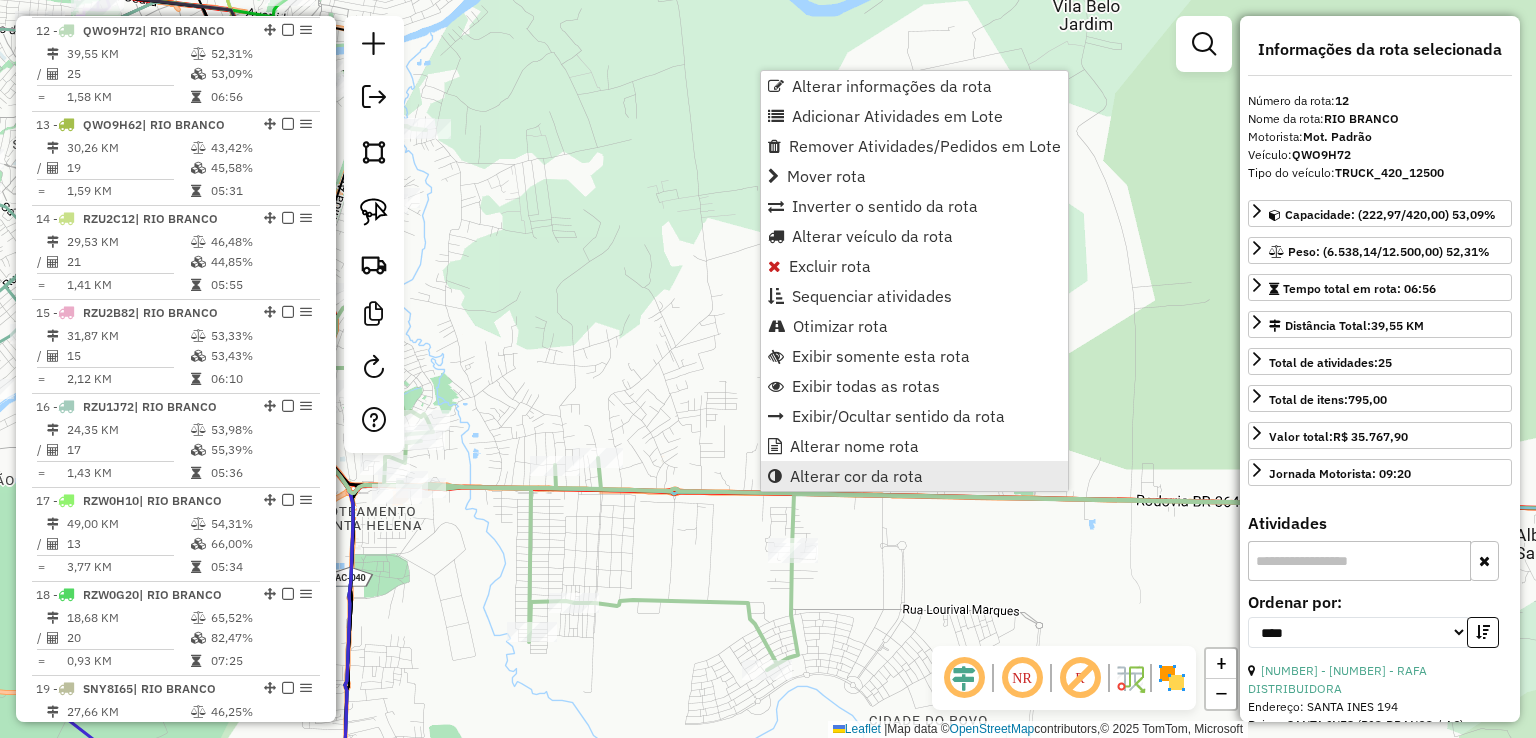 scroll, scrollTop: 1870, scrollLeft: 0, axis: vertical 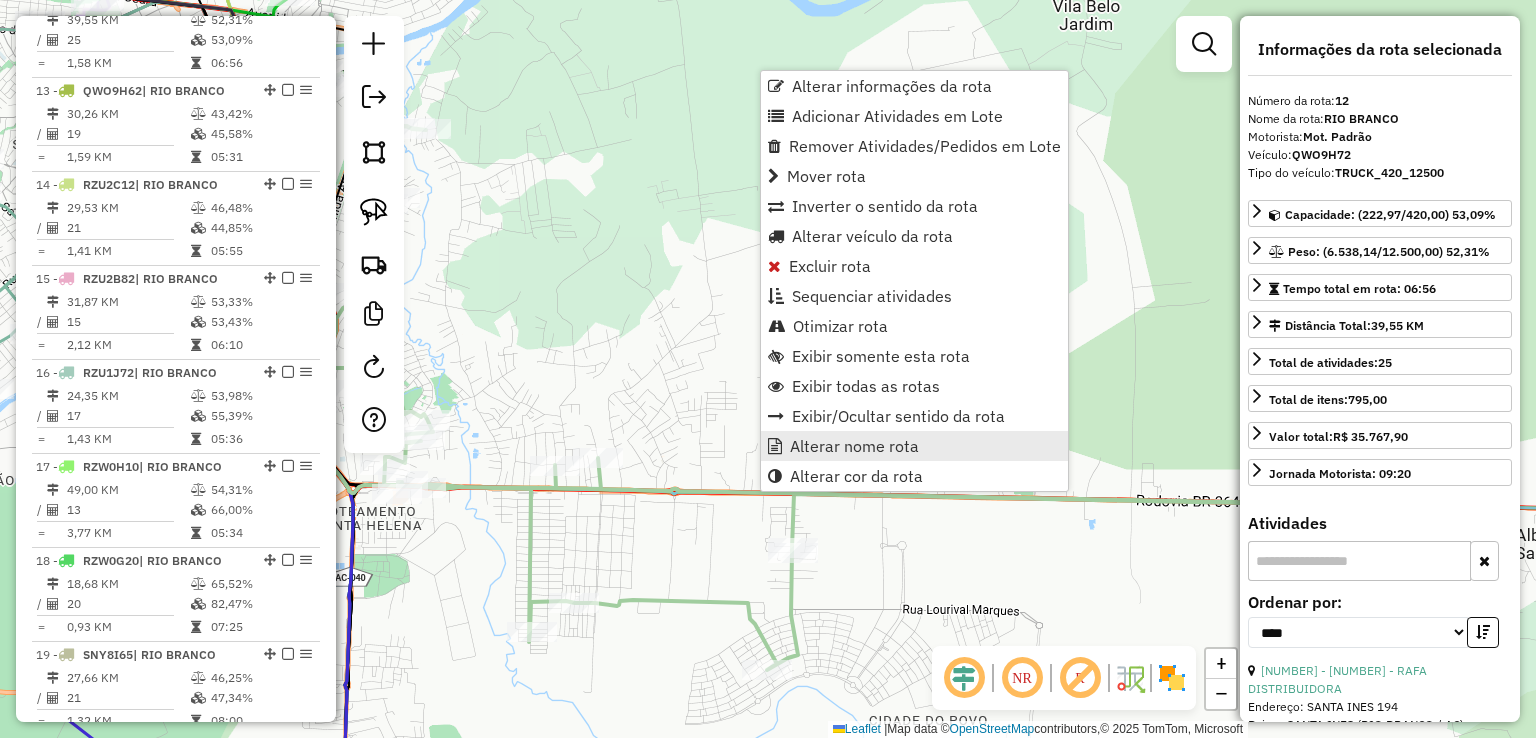 click on "Alterar nome rota" at bounding box center (854, 446) 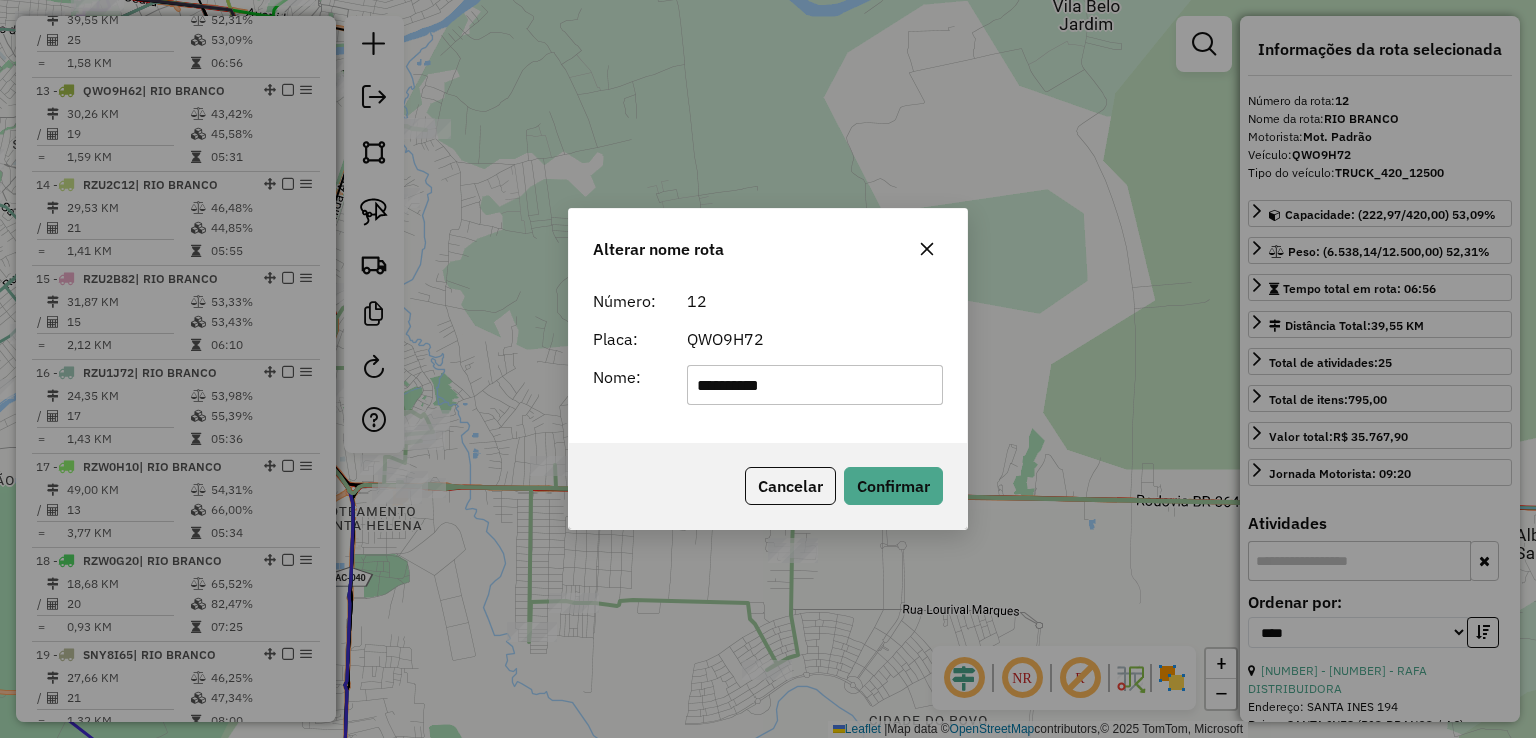 drag, startPoint x: 816, startPoint y: 385, endPoint x: 297, endPoint y: 369, distance: 519.2466 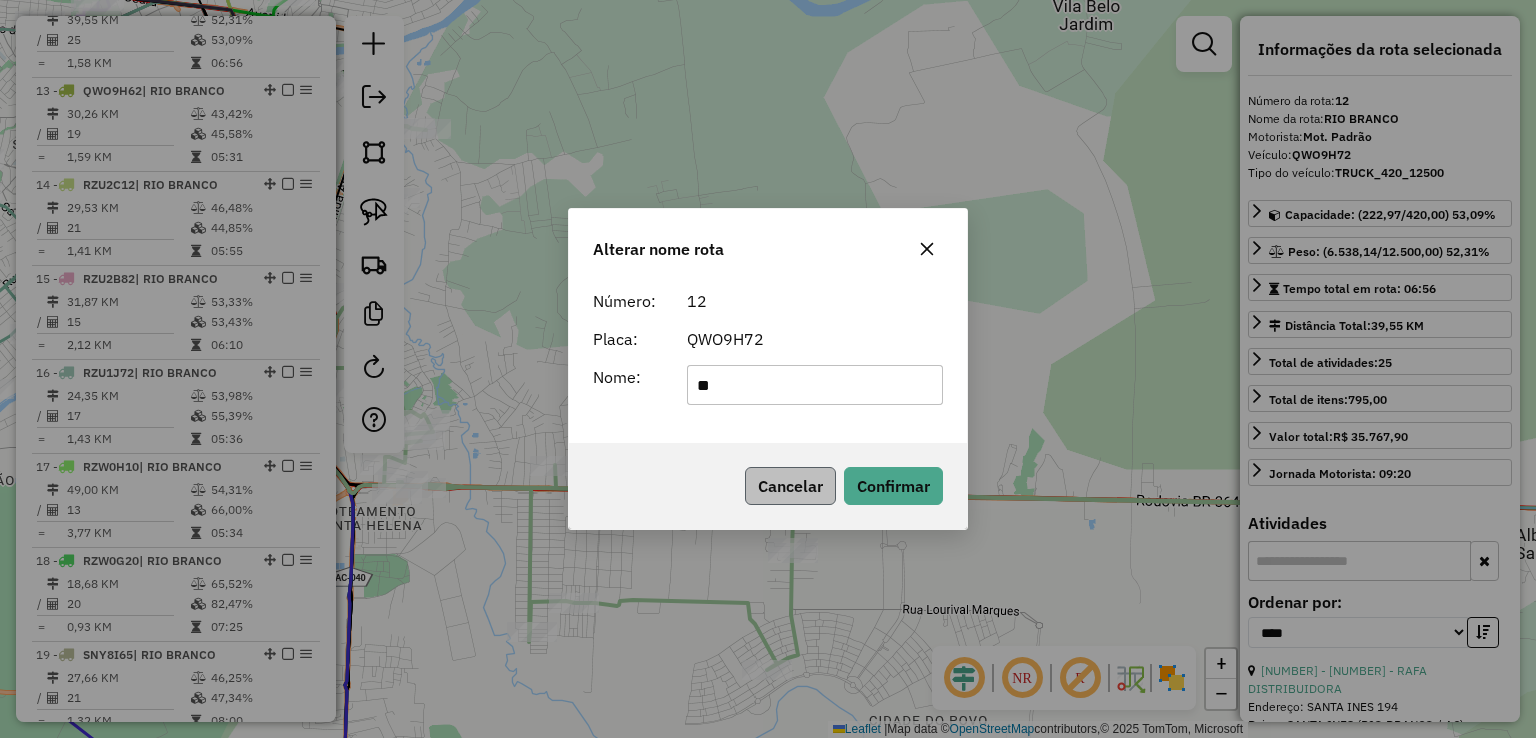 type on "**********" 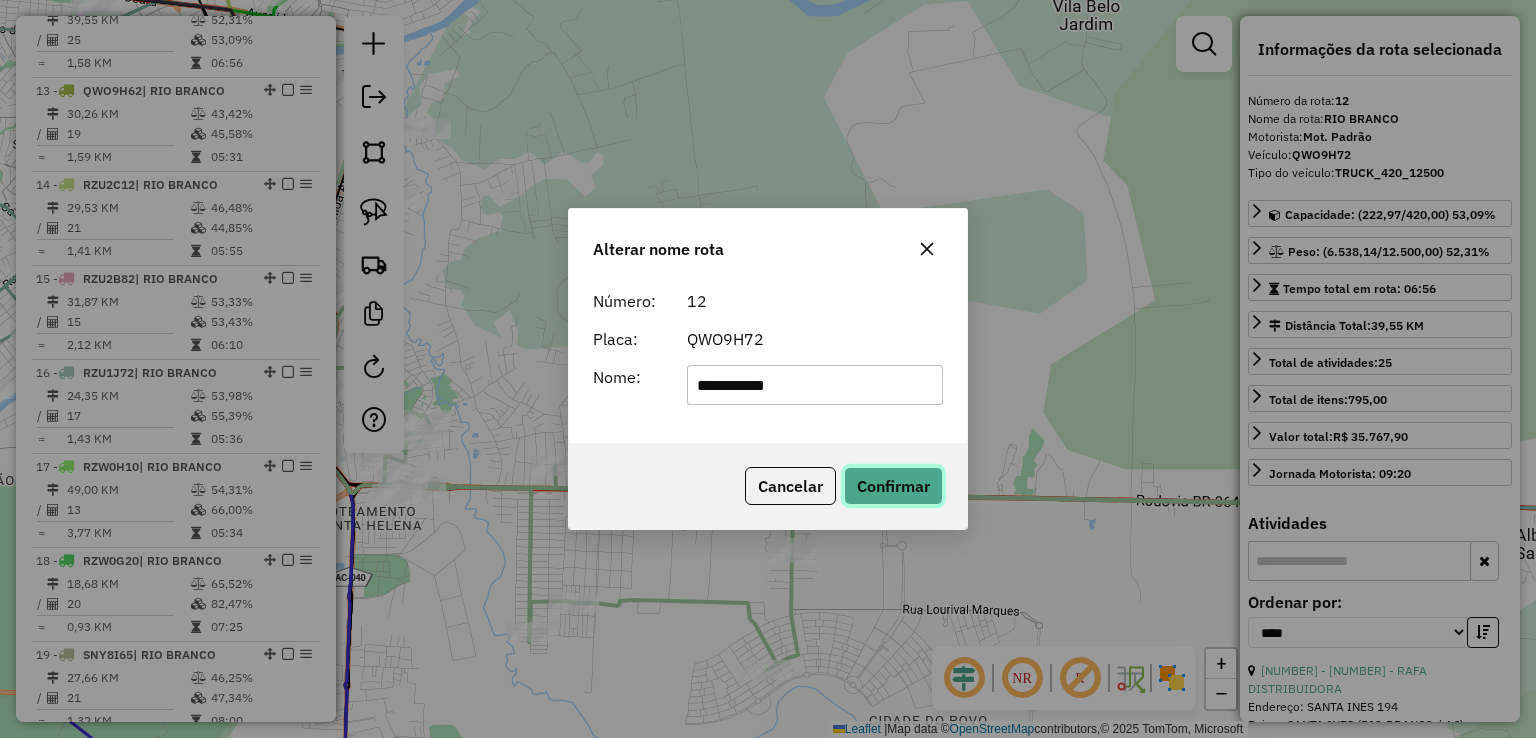 click on "Confirmar" 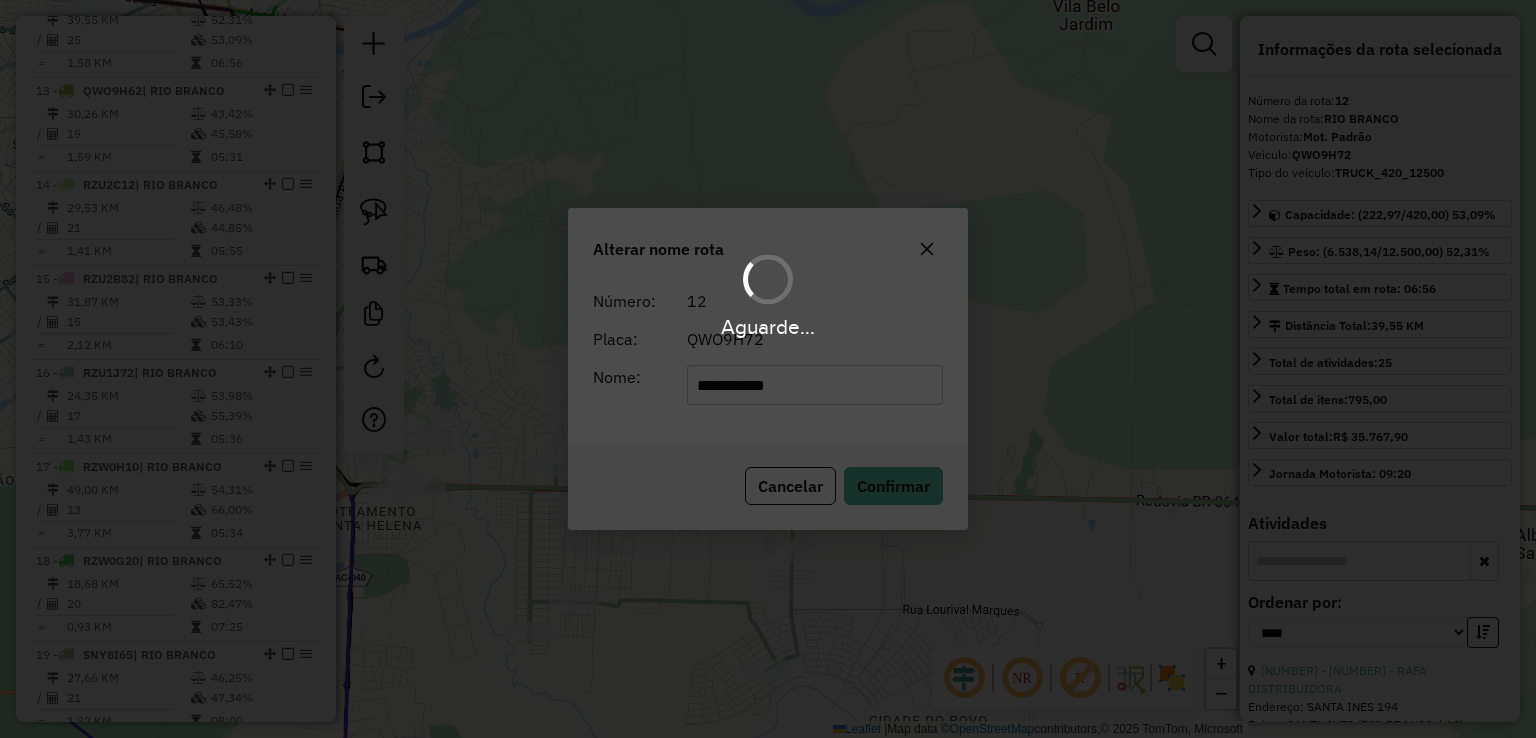 type 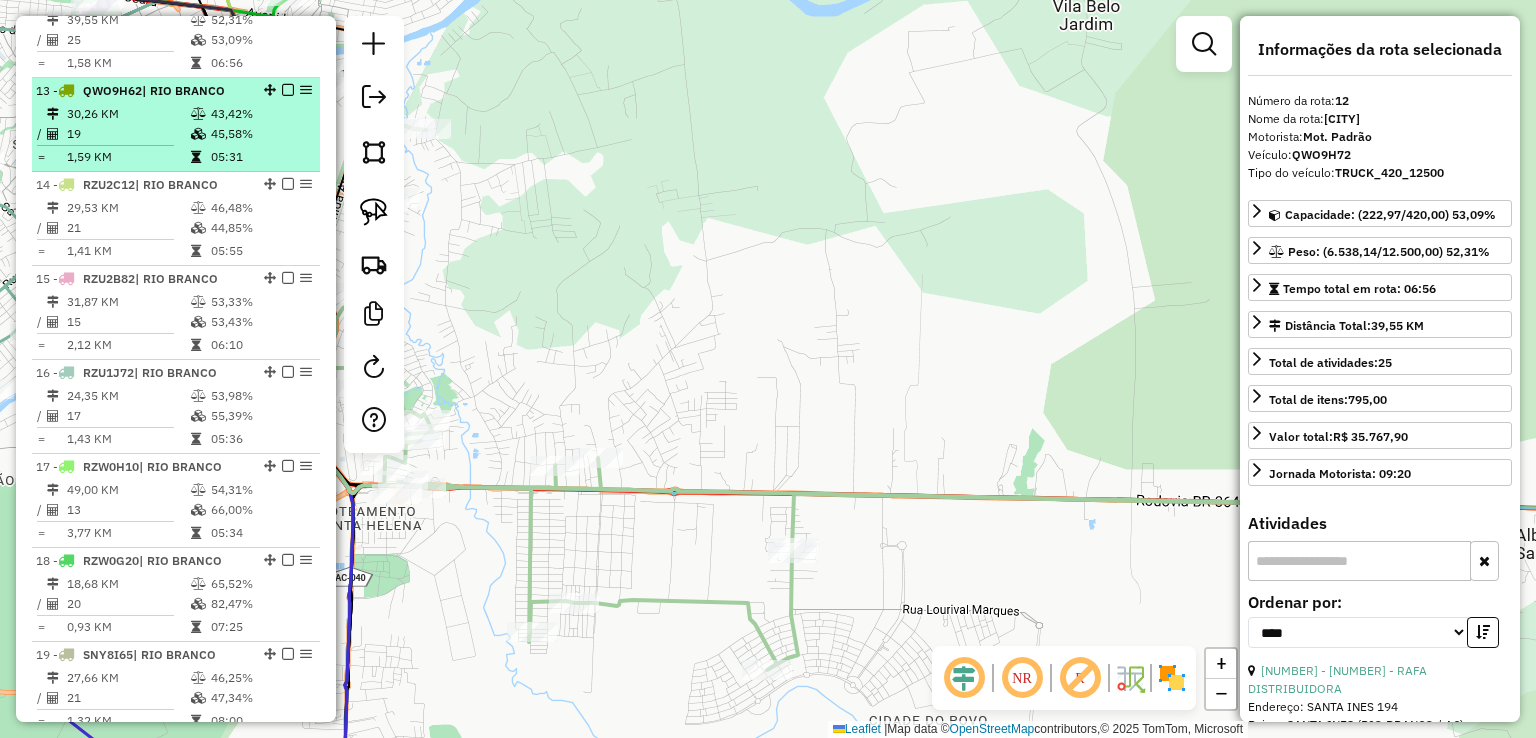 click on "19" at bounding box center (128, 134) 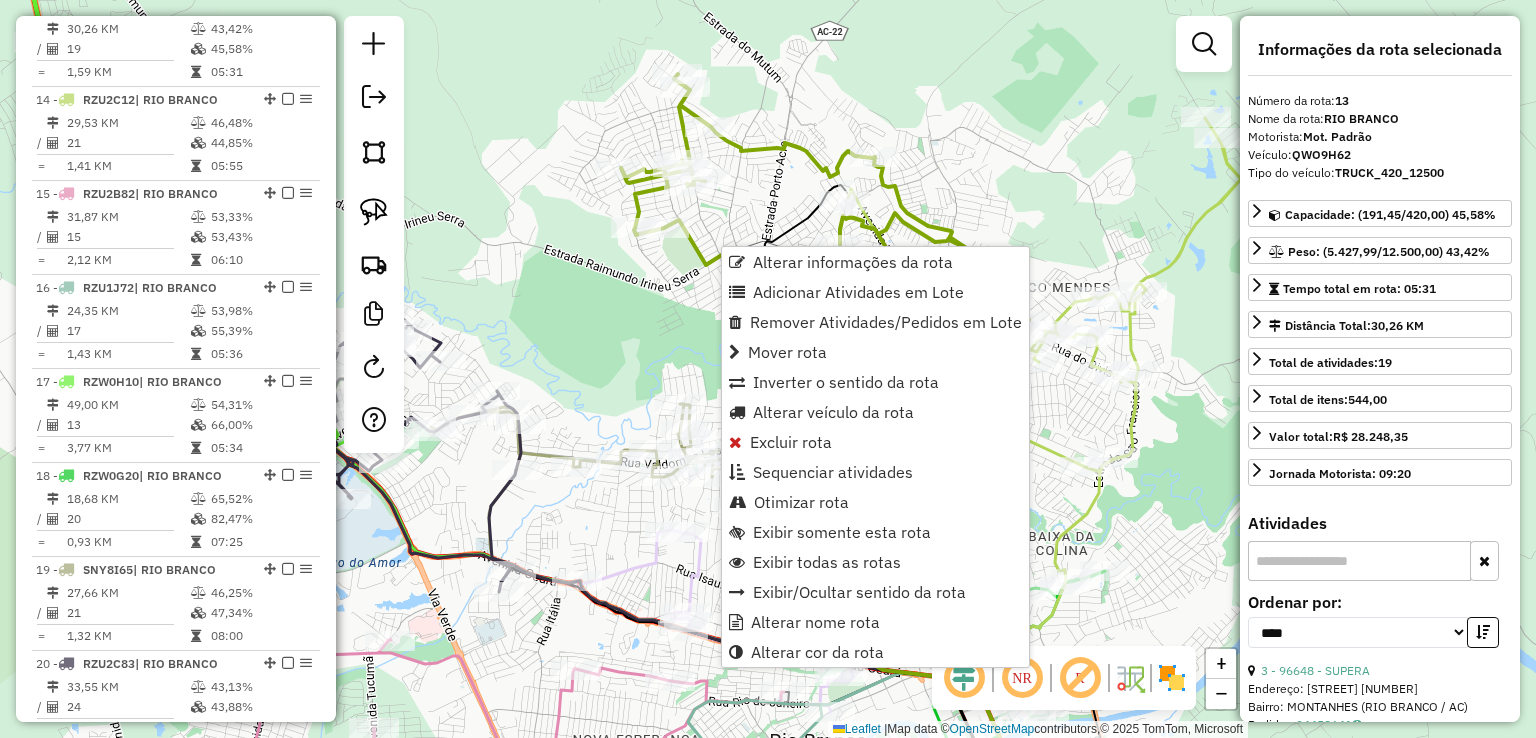 scroll, scrollTop: 1964, scrollLeft: 0, axis: vertical 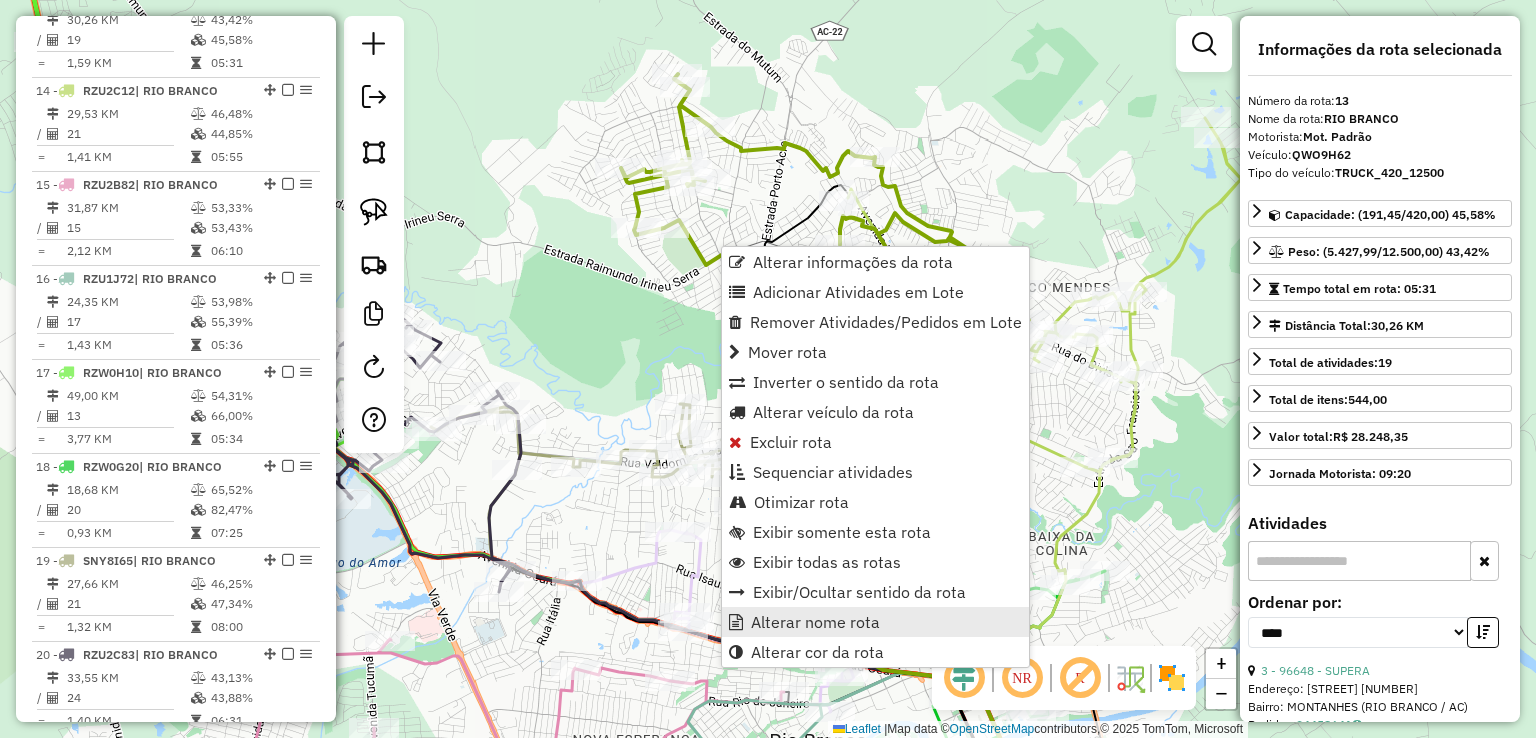 click on "Alterar nome rota" at bounding box center [815, 622] 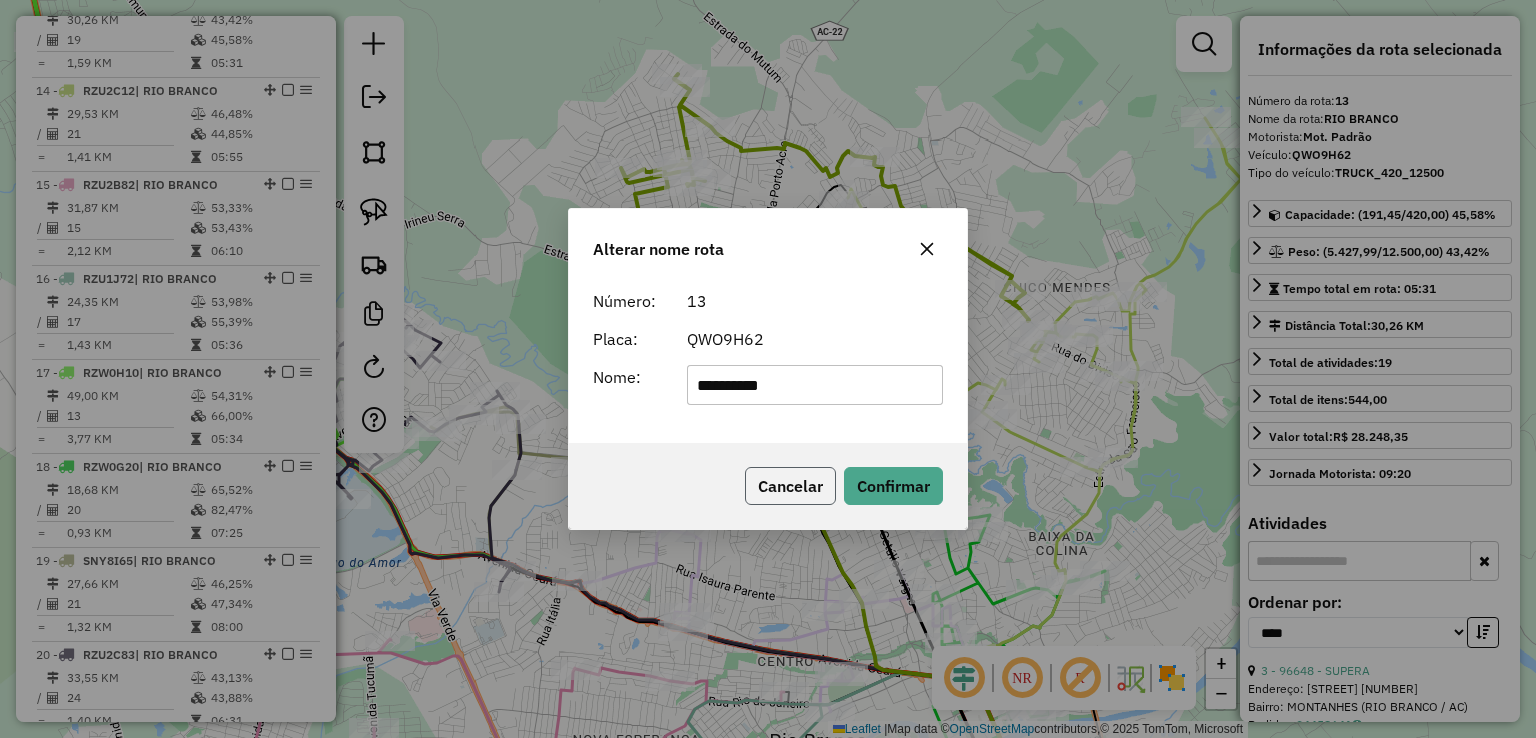 click on "Cancelar" 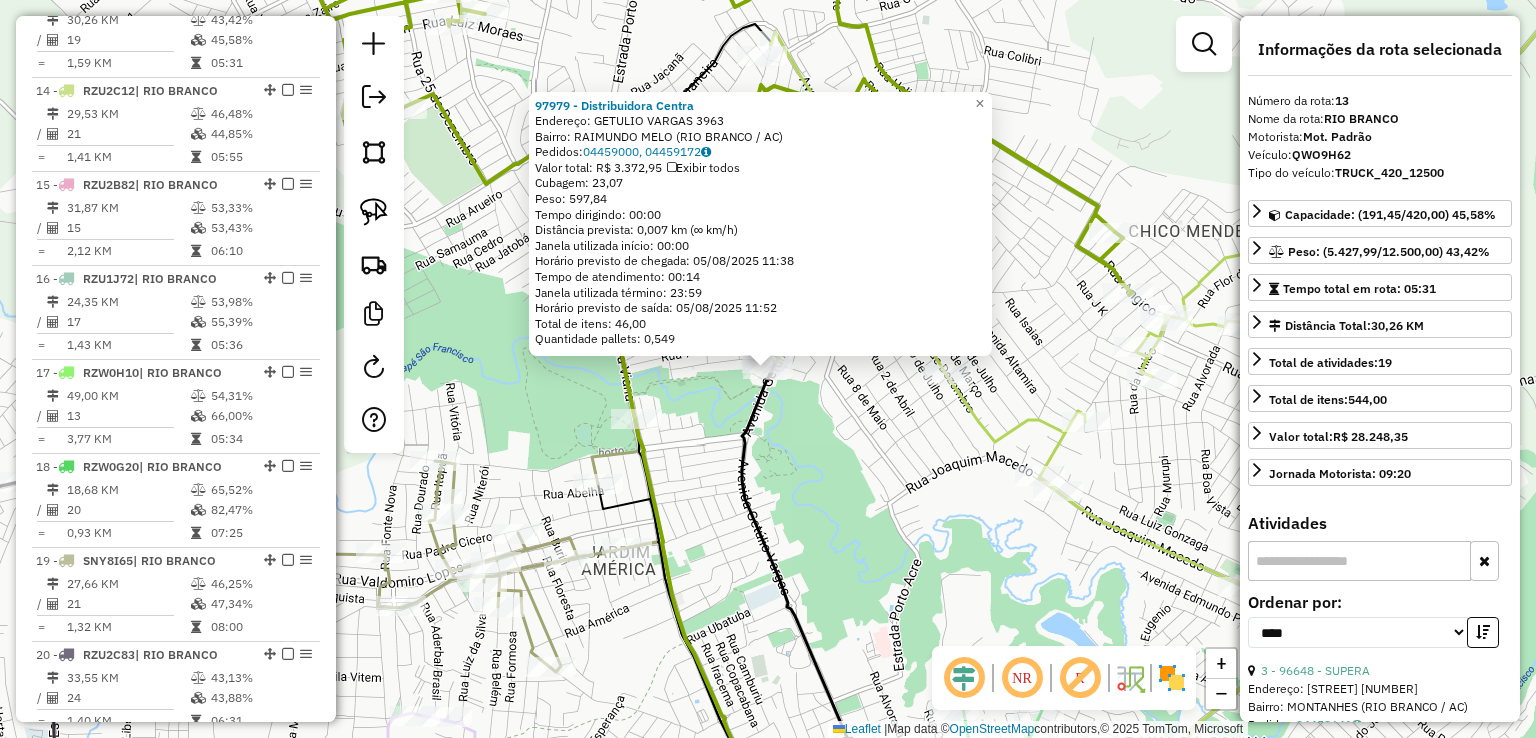 click on "97979 - Distribuidora Centra  Endereço:  GETULIO VARGAS 3963   Bairro: RAIMUNDO MELO (RIO BRANCO / AC)   Pedidos:  04459000, 04459172   Valor total: R$ 3.372,95   Exibir todos   Cubagem: 23,07  Peso: 597,84  Tempo dirigindo: 00:00   Distância prevista: 0,007 km (∞ km/h)   Janela utilizada início: 00:00   Horário previsto de chegada: 05/08/2025 11:38   Tempo de atendimento: 00:14   Janela utilizada término: 23:59   Horário previsto de saída: 05/08/2025 11:52   Total de itens: 46,00   Quantidade pallets: 0,549  × Janela de atendimento Grade de atendimento Capacidade Transportadoras Veículos Cliente Pedidos  Rotas Selecione os dias de semana para filtrar as janelas de atendimento  Seg   Ter   Qua   Qui   Sex   Sáb   Dom  Informe o período da janela de atendimento: De: Até:  Filtrar exatamente a janela do cliente  Considerar janela de atendimento padrão  Selecione os dias de semana para filtrar as grades de atendimento  Seg   Ter   Qua   Qui   Sex   Sáb   Dom   Peso mínimo:   Peso máximo:   De:" 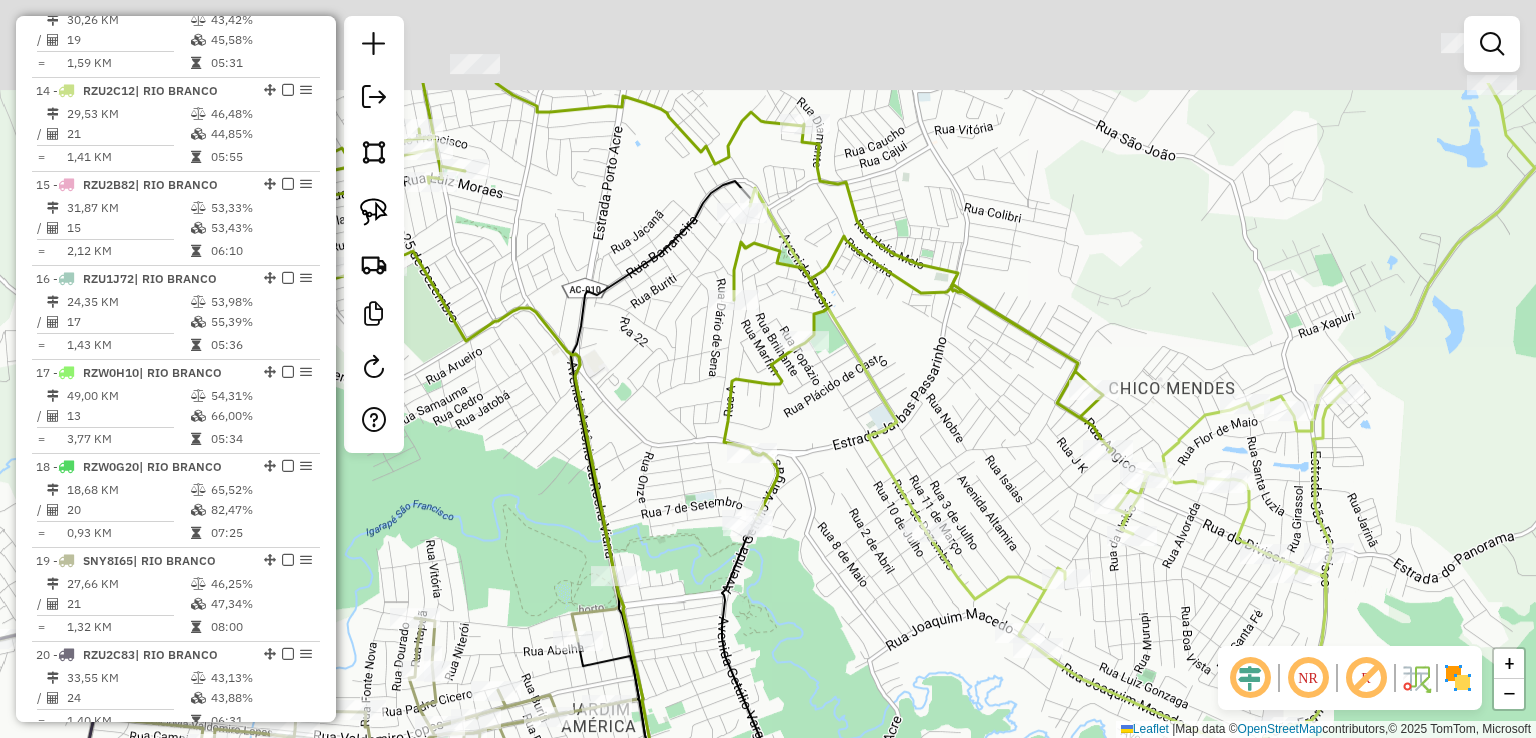drag, startPoint x: 888, startPoint y: 409, endPoint x: 866, endPoint y: 545, distance: 137.76791 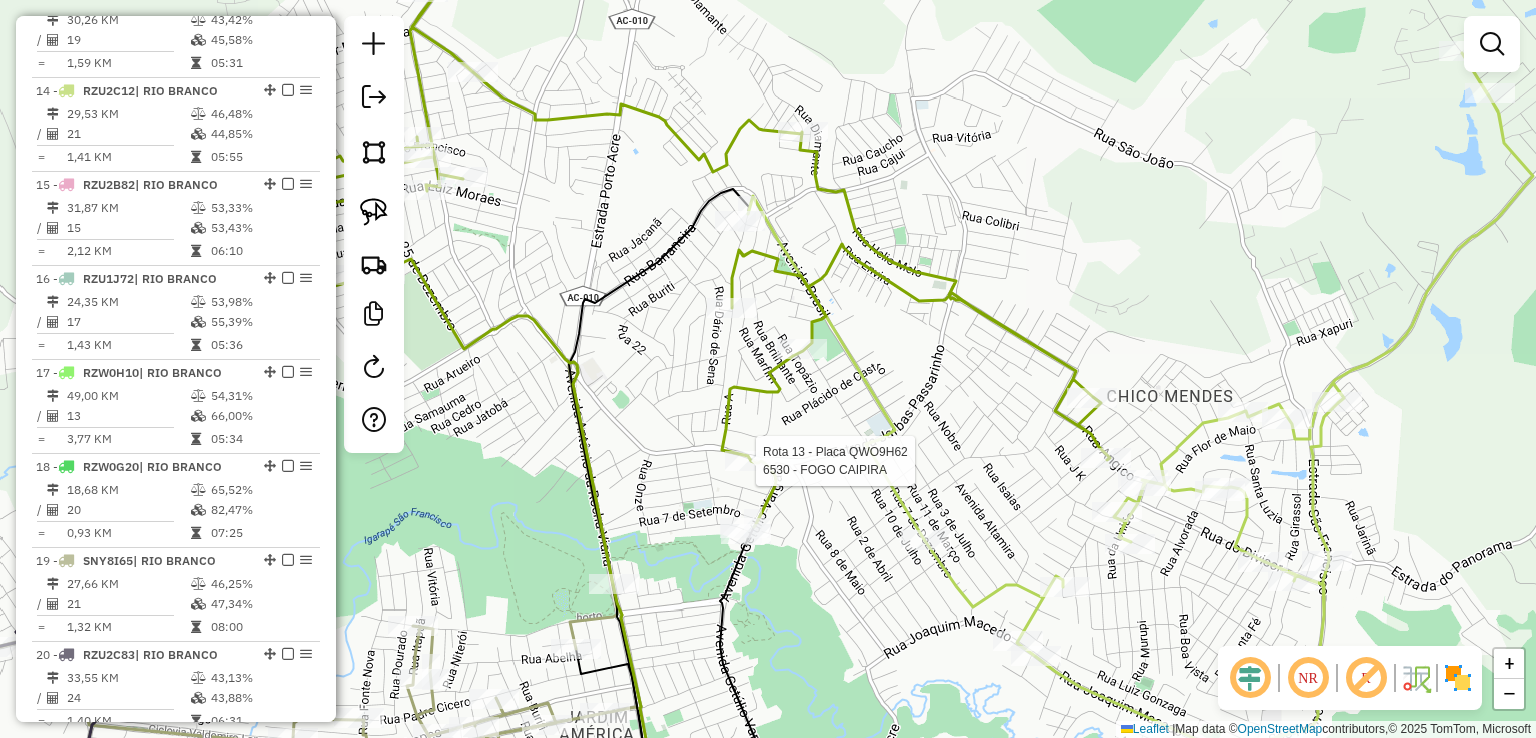 select on "*********" 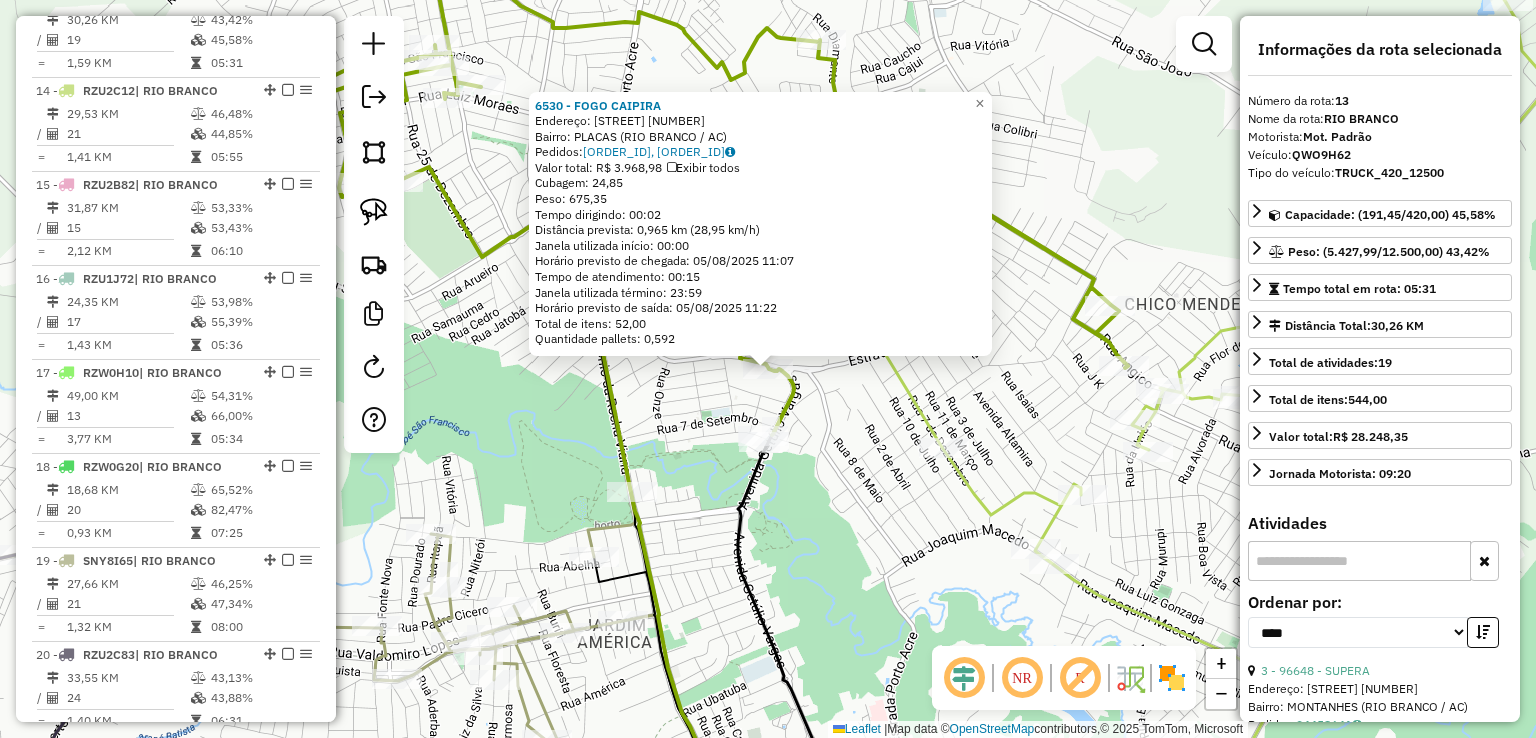 click on "6530 - FOGO CAIPIRA  Endereço:  ESTRADA DAS PLACAS 1502   Bairro: PLACAS (RIO BRANCO / AC)   Pedidos:  04458925, 04459162   Valor total: R$ 3.968,98   Exibir todos   Cubagem: 24,85  Peso: 675,35  Tempo dirigindo: 00:02   Distância prevista: 0,965 km (28,95 km/h)   Janela utilizada início: 00:00   Horário previsto de chegada: 05/08/2025 11:07   Tempo de atendimento: 00:15   Janela utilizada término: 23:59   Horário previsto de saída: 05/08/2025 11:22   Total de itens: 52,00   Quantidade pallets: 0,592  × Janela de atendimento Grade de atendimento Capacidade Transportadoras Veículos Cliente Pedidos  Rotas Selecione os dias de semana para filtrar as janelas de atendimento  Seg   Ter   Qua   Qui   Sex   Sáb   Dom  Informe o período da janela de atendimento: De: Até:  Filtrar exatamente a janela do cliente  Considerar janela de atendimento padrão  Selecione os dias de semana para filtrar as grades de atendimento  Seg   Ter   Qua   Qui   Sex   Sáb   Dom   Peso mínimo:   Peso máximo:   De:   Até:  +" 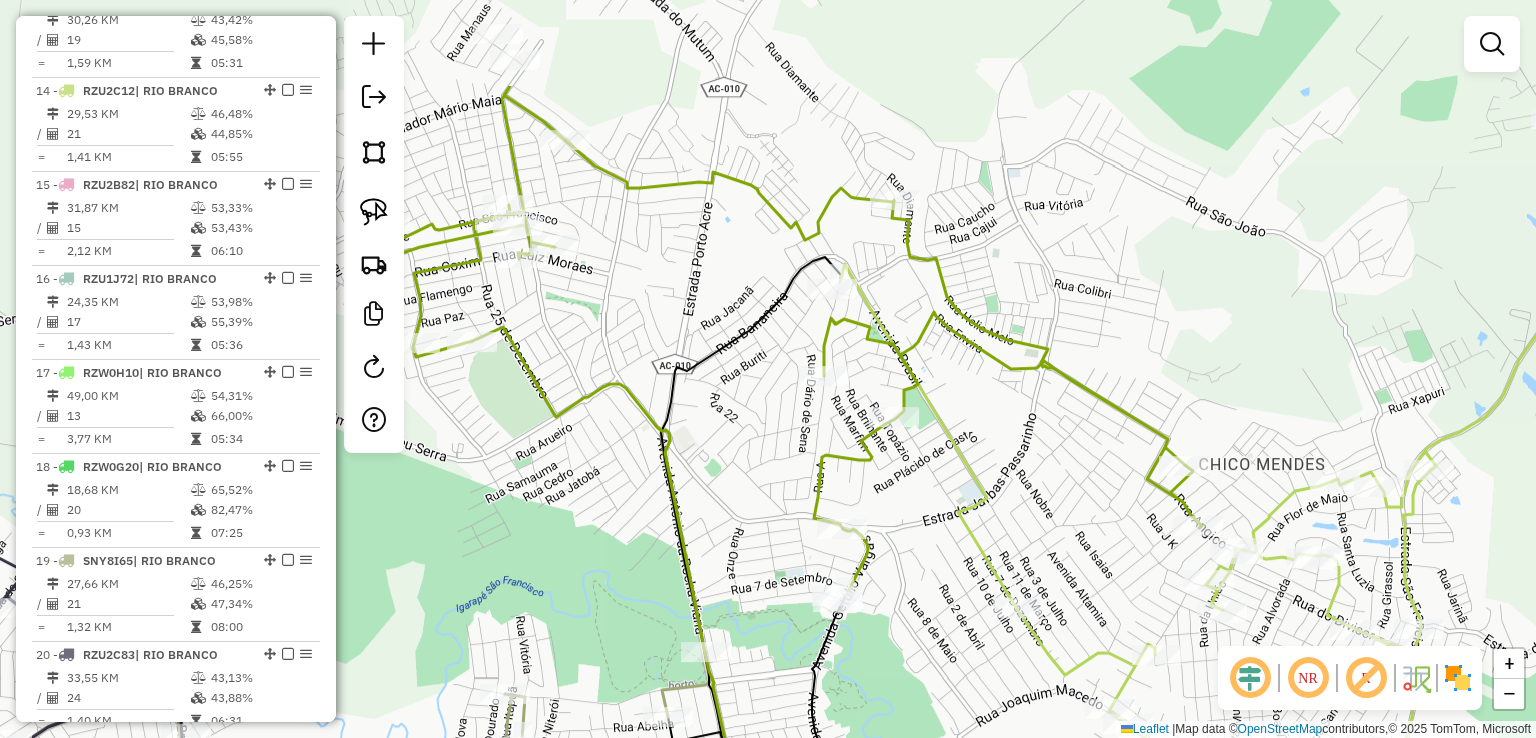 drag, startPoint x: 645, startPoint y: 317, endPoint x: 766, endPoint y: 589, distance: 297.69952 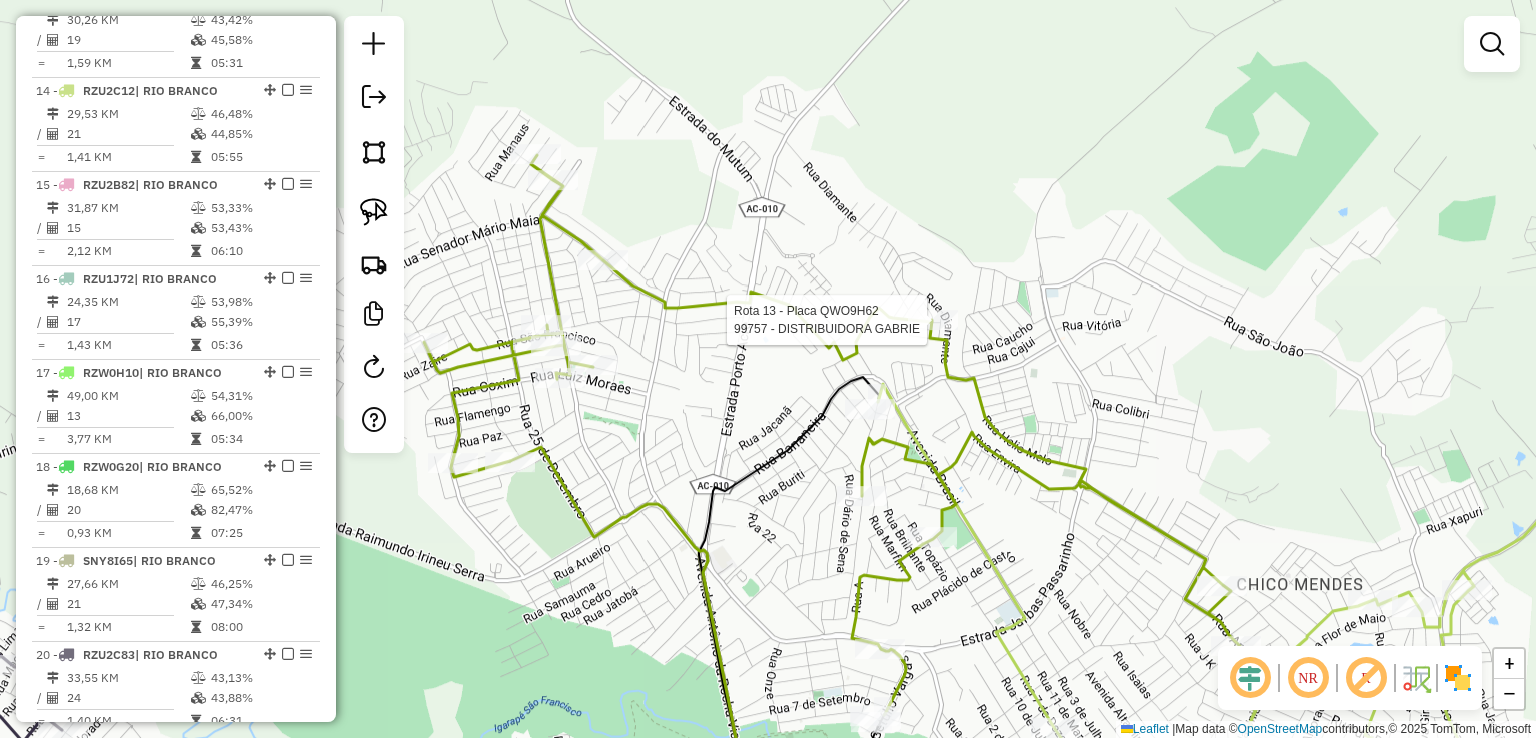 select on "*********" 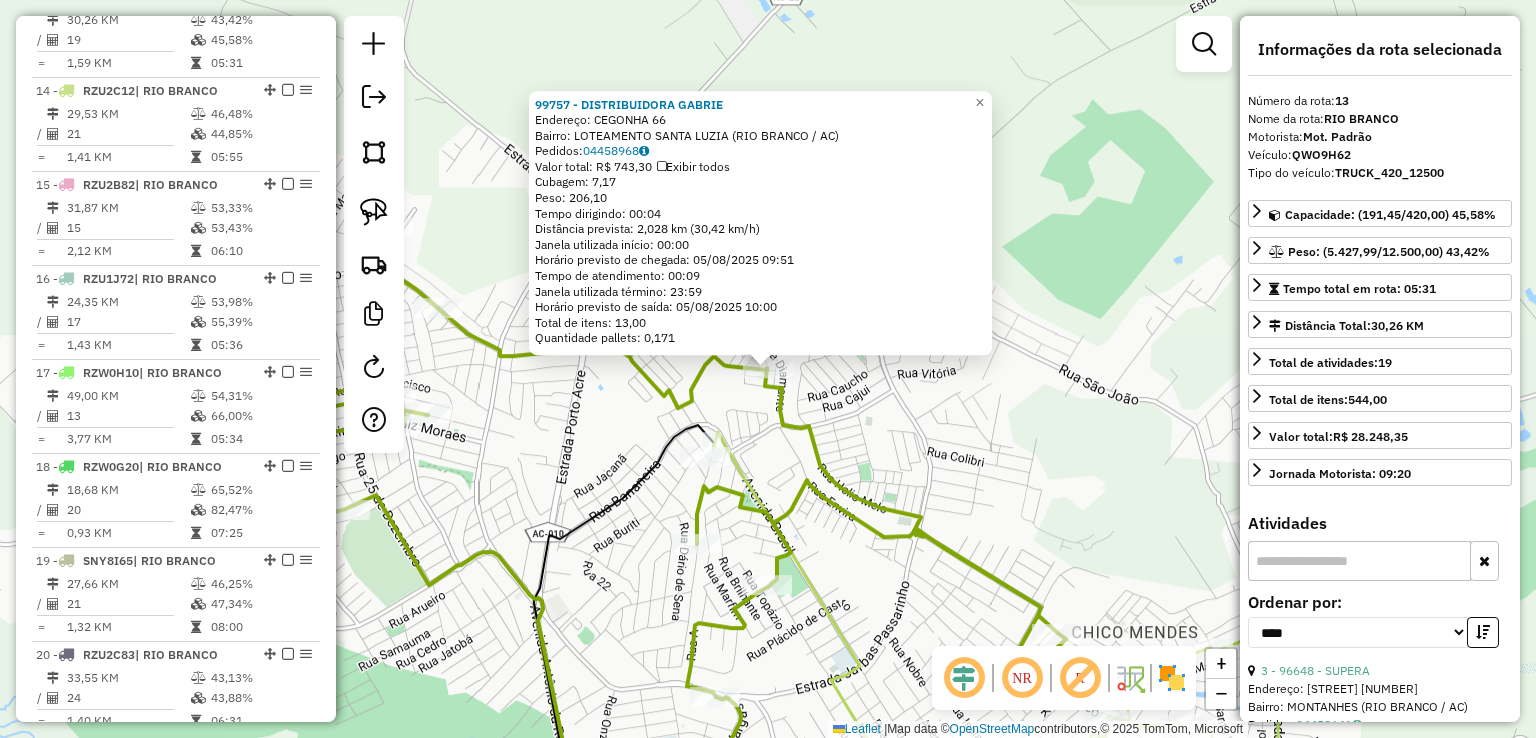 click on "99757 - DISTRIBUIDORA GABRIE  Endereço:  CEGONHA 66   Bairro: LOTEAMENTO SANTA LUZIA (RIO BRANCO / AC)   Pedidos:  04458968   Valor total: R$ 743,30   Exibir todos   Cubagem: 7,17  Peso: 206,10  Tempo dirigindo: 00:04   Distância prevista: 2,028 km (30,42 km/h)   Janela utilizada início: 00:00   Horário previsto de chegada: 05/08/2025 09:51   Tempo de atendimento: 00:09   Janela utilizada término: 23:59   Horário previsto de saída: 05/08/2025 10:00   Total de itens: 13,00   Quantidade pallets: 0,171  × Janela de atendimento Grade de atendimento Capacidade Transportadoras Veículos Cliente Pedidos  Rotas Selecione os dias de semana para filtrar as janelas de atendimento  Seg   Ter   Qua   Qui   Sex   Sáb   Dom  Informe o período da janela de atendimento: De: Até:  Filtrar exatamente a janela do cliente  Considerar janela de atendimento padrão  Selecione os dias de semana para filtrar as grades de atendimento  Seg   Ter   Qua   Qui   Sex   Sáb   Dom   Clientes fora do dia de atendimento selecionado" 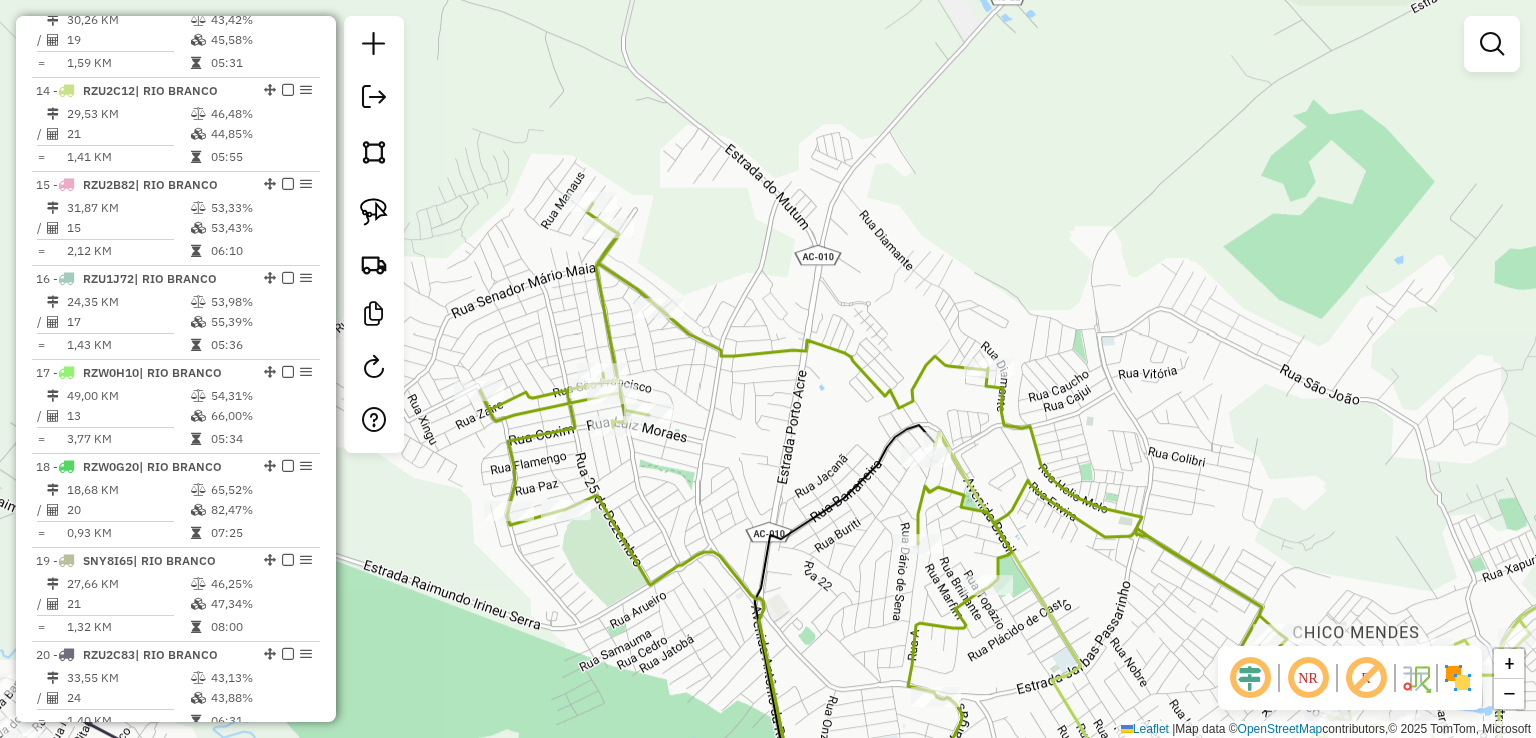 drag, startPoint x: 675, startPoint y: 268, endPoint x: 865, endPoint y: 268, distance: 190 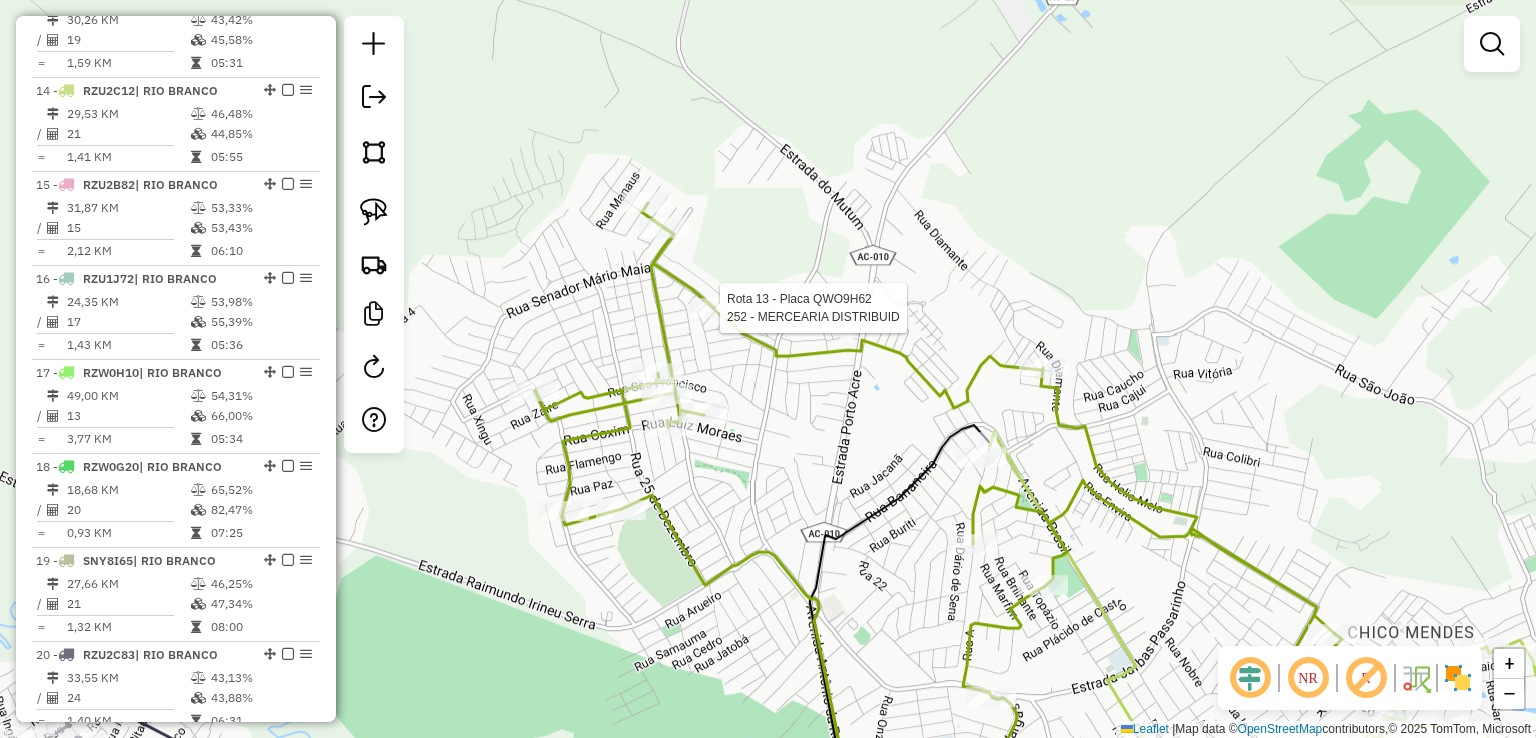 select on "*********" 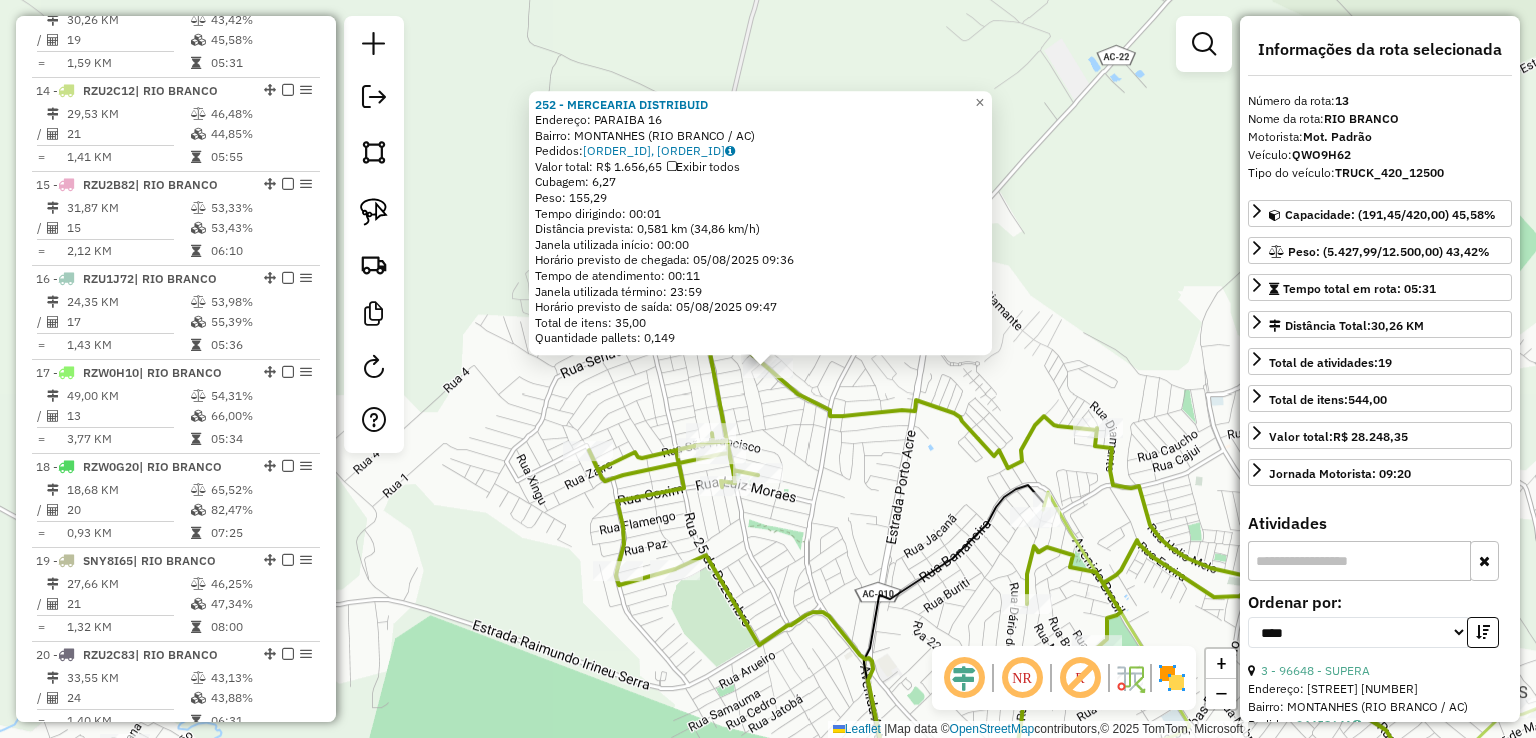 click 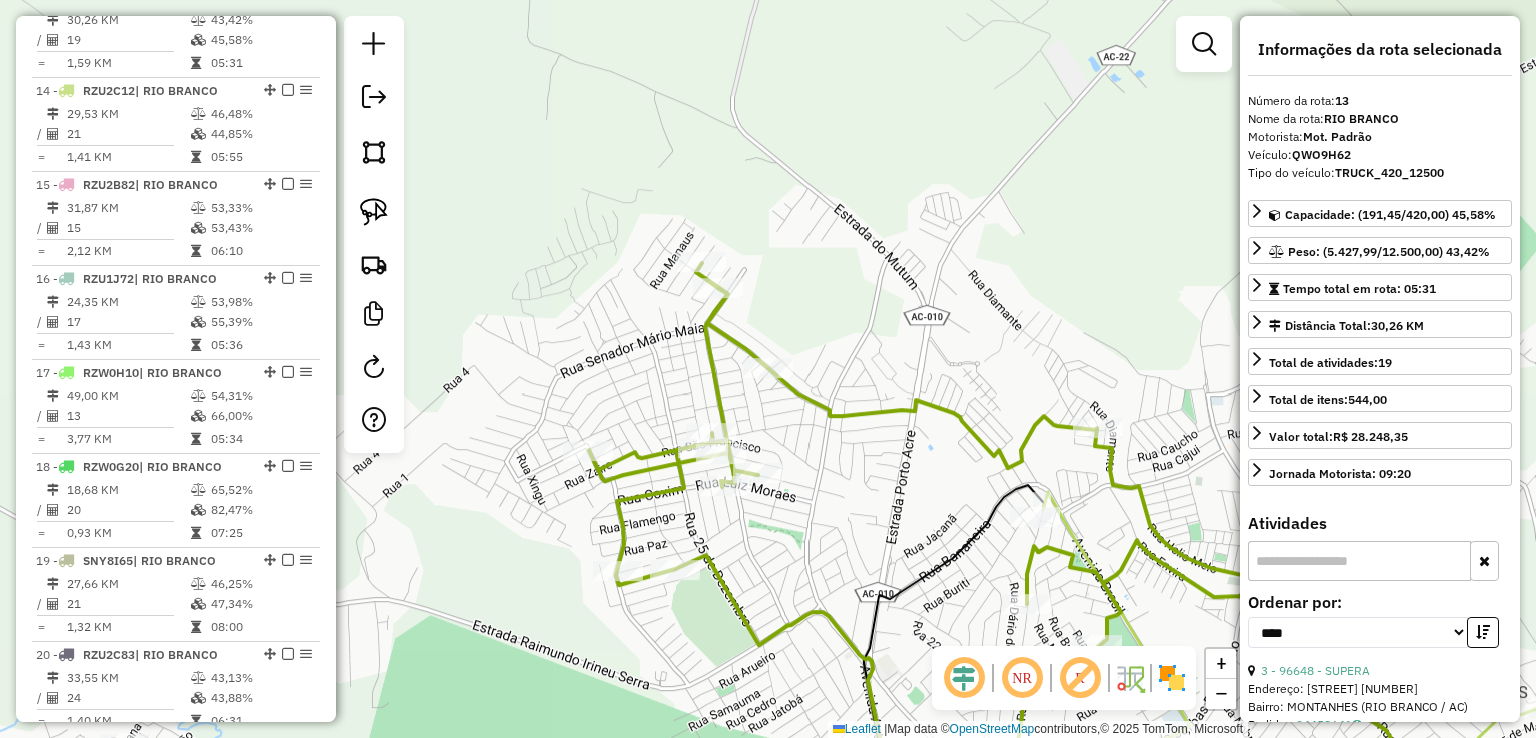 click 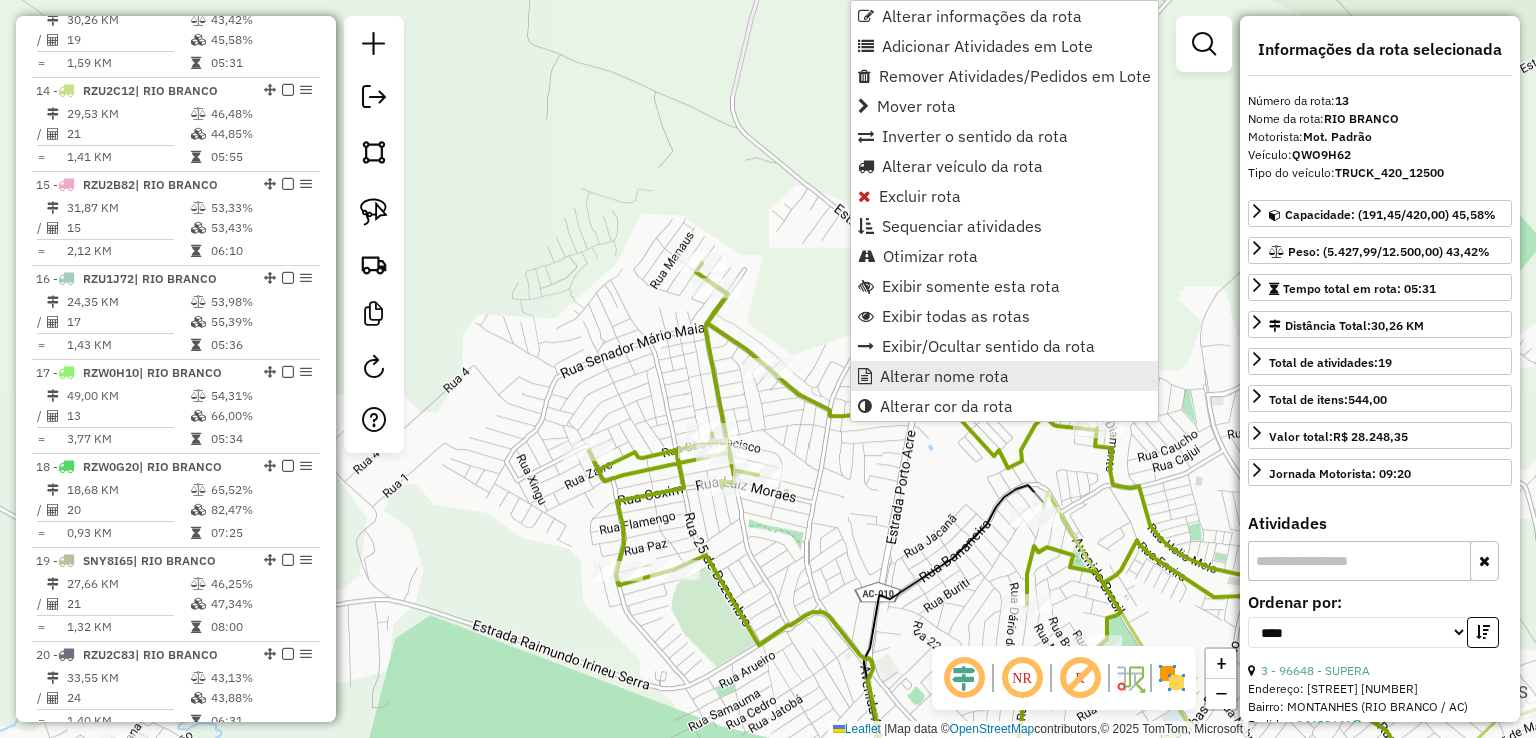 click on "Alterar nome rota" at bounding box center (944, 376) 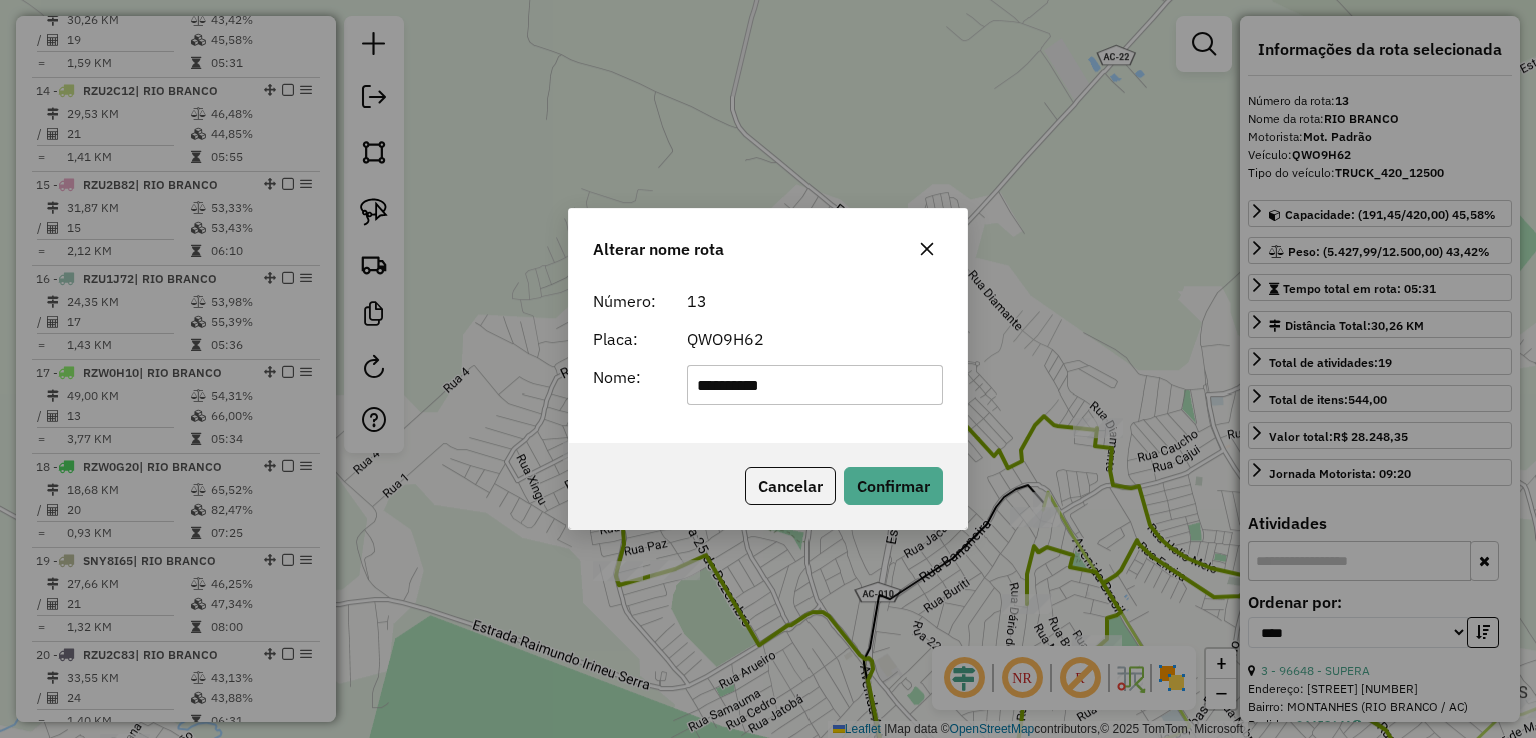 drag, startPoint x: 886, startPoint y: 389, endPoint x: 553, endPoint y: 356, distance: 334.63113 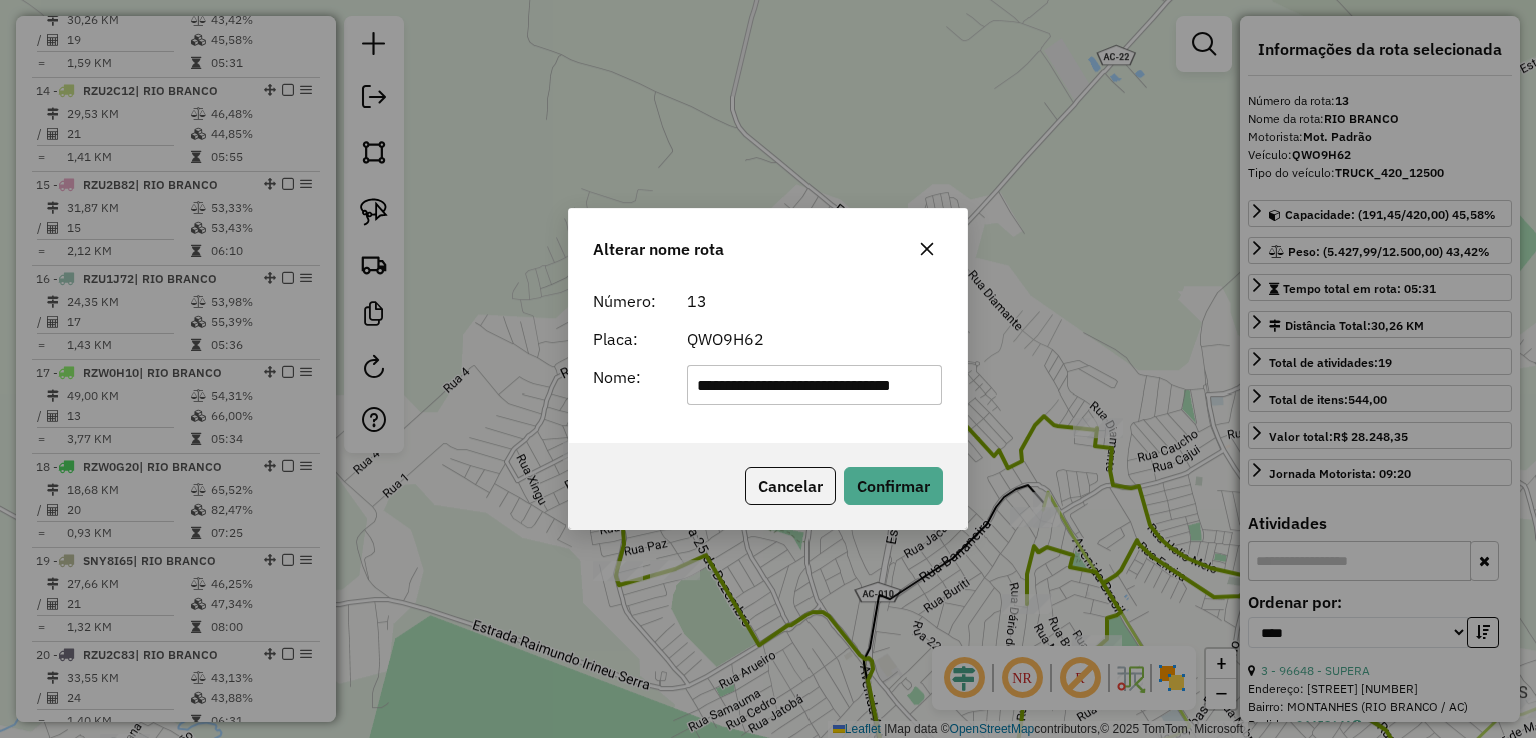 scroll, scrollTop: 0, scrollLeft: 43, axis: horizontal 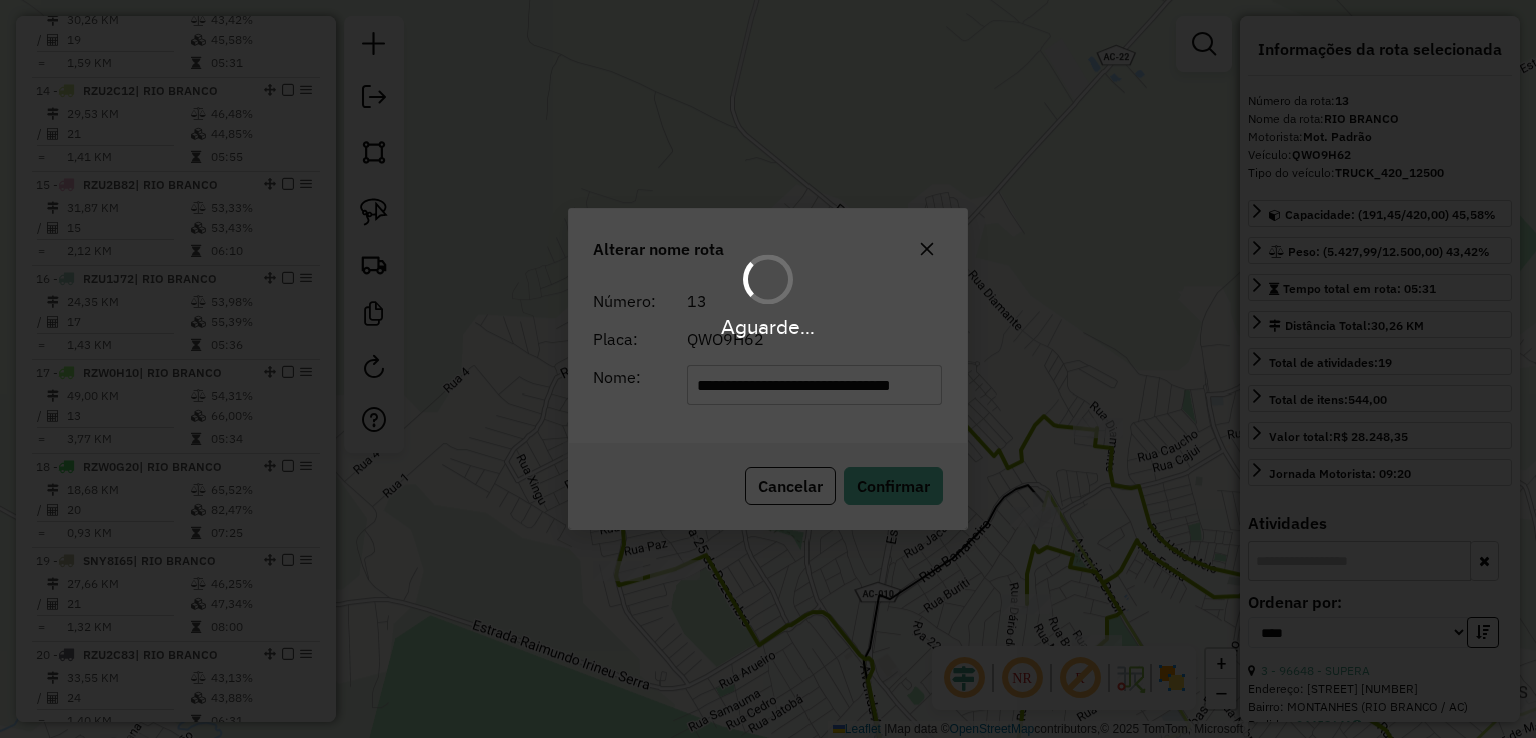 type 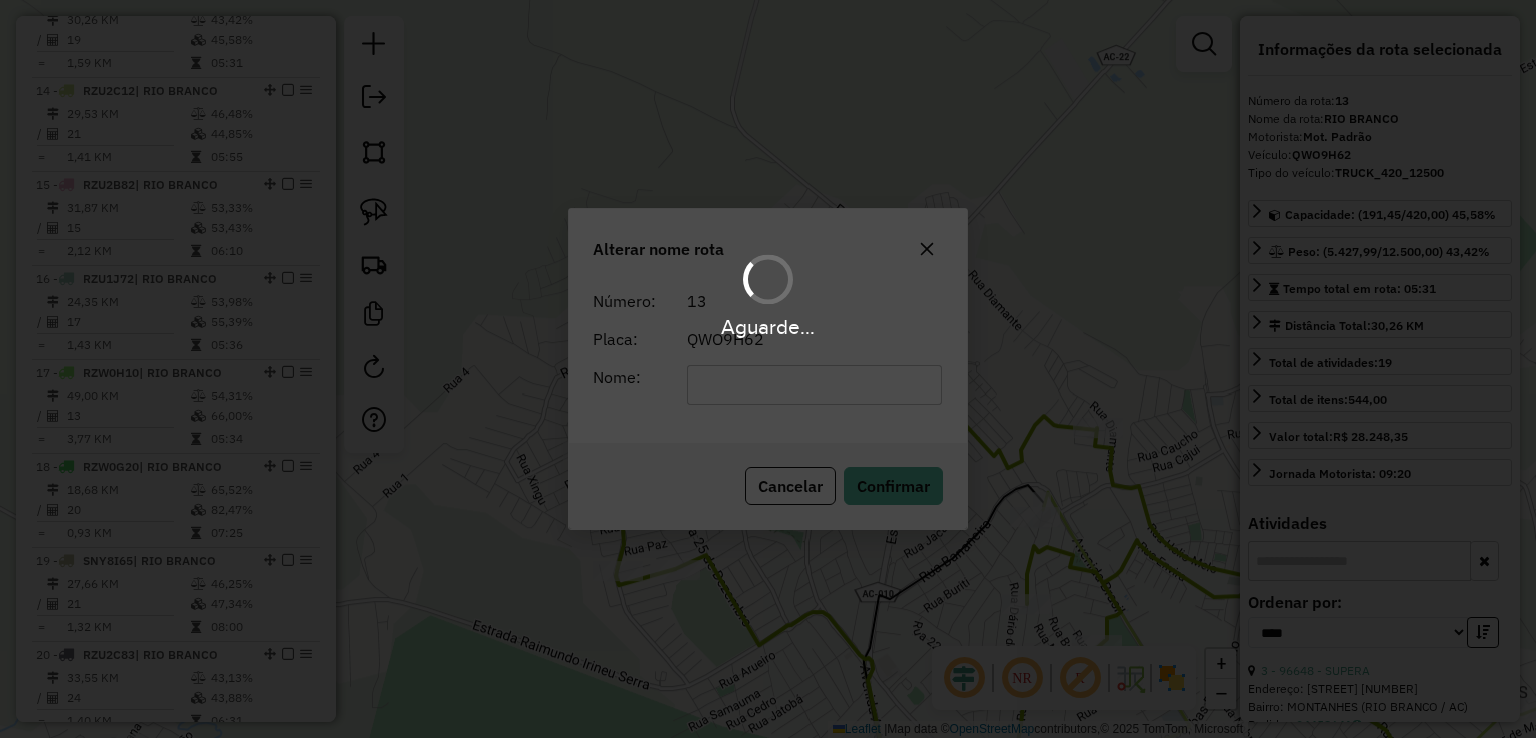 scroll, scrollTop: 0, scrollLeft: 0, axis: both 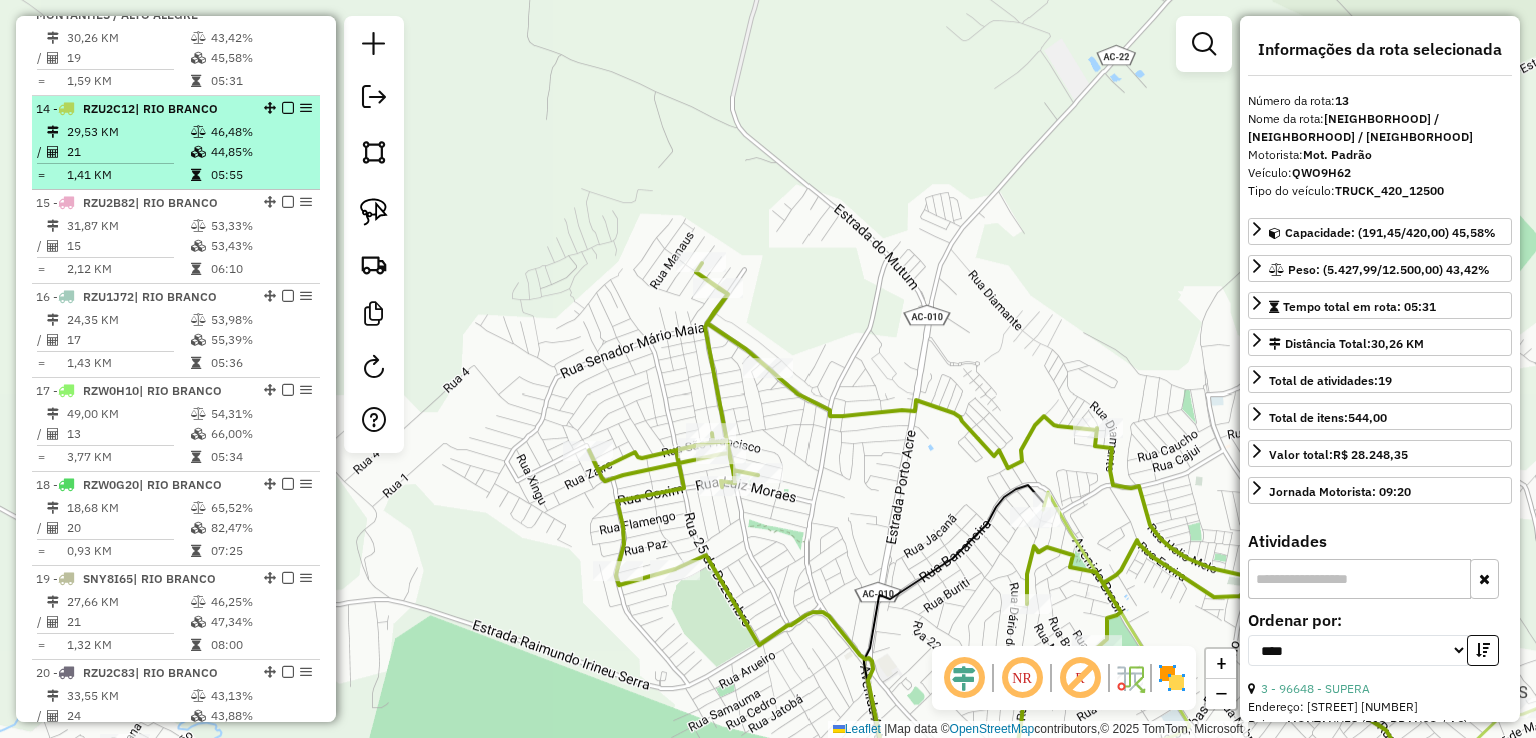 click on "RZU2C12" at bounding box center (109, 108) 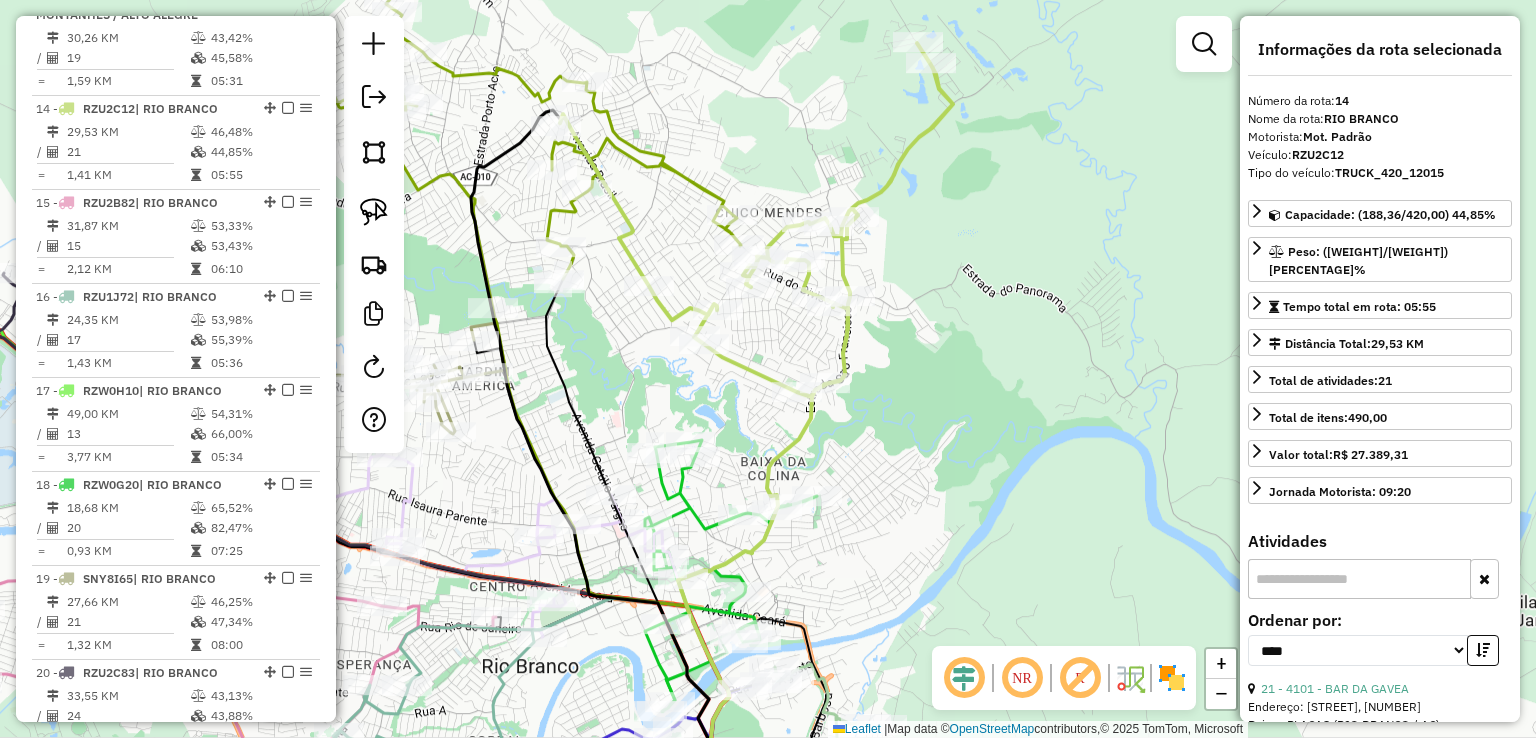 click 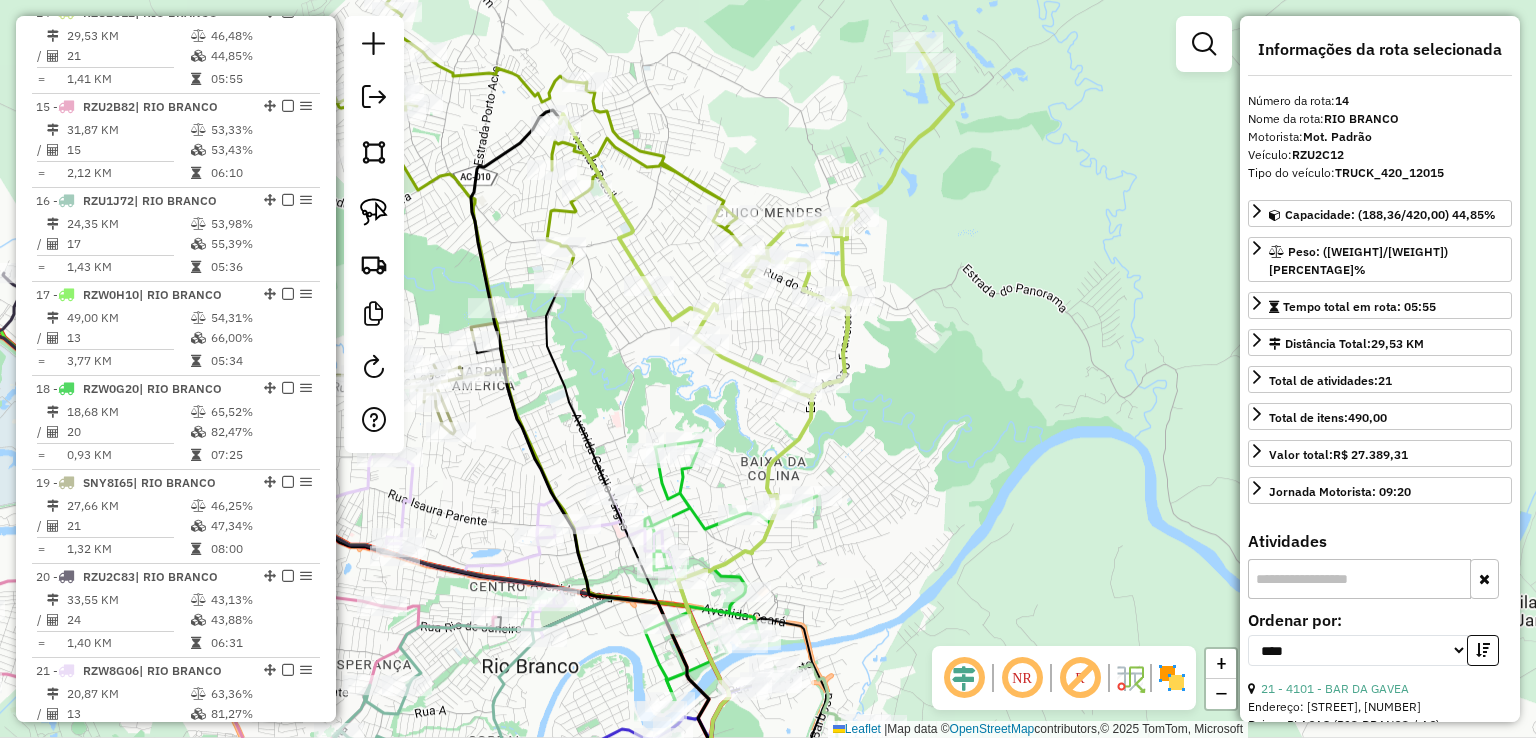 scroll, scrollTop: 2076, scrollLeft: 0, axis: vertical 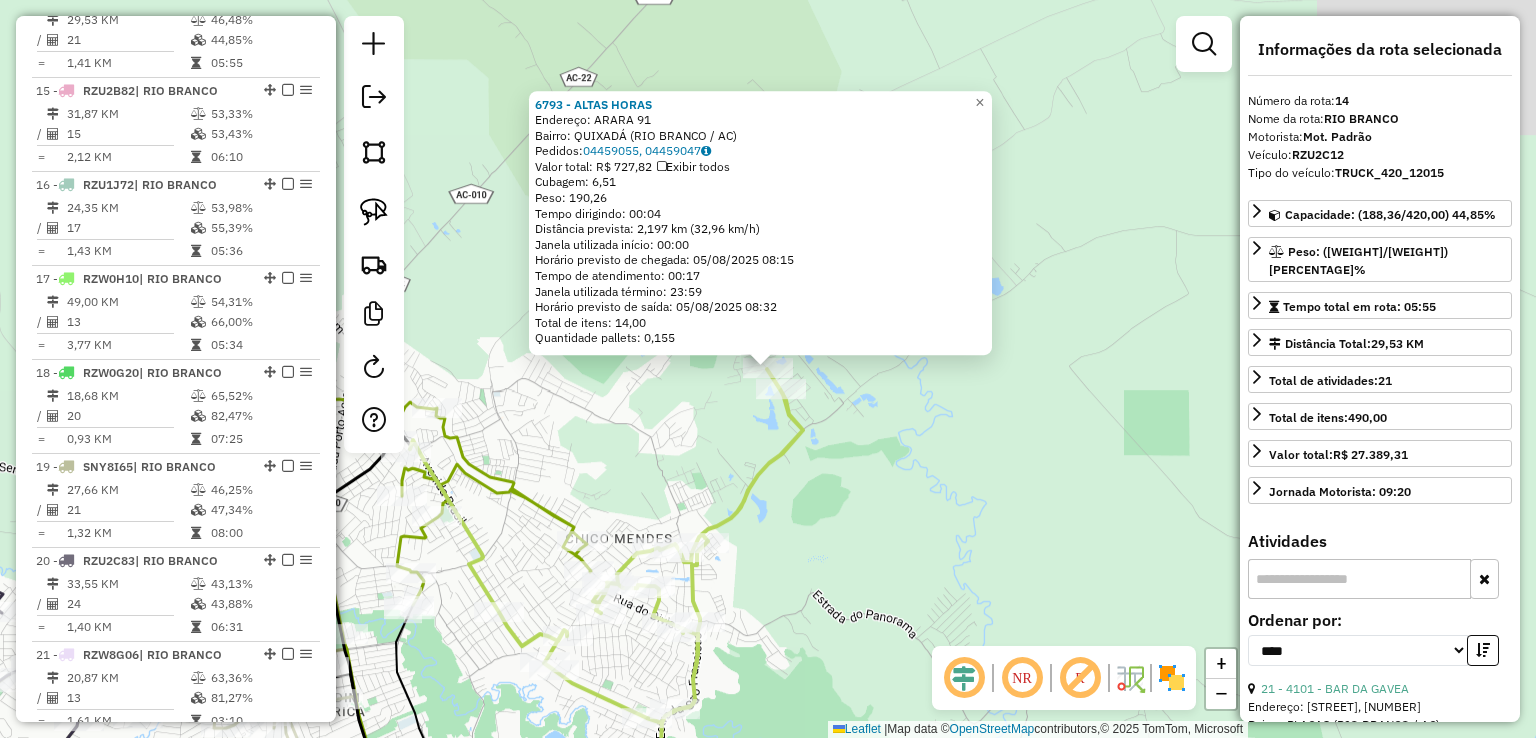 click on "6793 - ALTAS HORAS  Endereço:  ARARA 91   Bairro: QUIXADÁ (RIO BRANCO / AC)   Pedidos:  04459055, 04459047   Valor total: R$ 727,82   Exibir todos   Cubagem: 6,51  Peso: 190,26  Tempo dirigindo: 00:04   Distância prevista: 2,197 km (32,96 km/h)   Janela utilizada início: 00:00   Horário previsto de chegada: 05/08/2025 08:15   Tempo de atendimento: 00:17   Janela utilizada término: 23:59   Horário previsto de saída: 05/08/2025 08:32   Total de itens: 14,00   Quantidade pallets: 0,155  × Janela de atendimento Grade de atendimento Capacidade Transportadoras Veículos Cliente Pedidos  Rotas Selecione os dias de semana para filtrar as janelas de atendimento  Seg   Ter   Qua   Qui   Sex   Sáb   Dom  Informe o período da janela de atendimento: De: Até:  Filtrar exatamente a janela do cliente  Considerar janela de atendimento padrão  Selecione os dias de semana para filtrar as grades de atendimento  Seg   Ter   Qua   Qui   Sex   Sáb   Dom   Considerar clientes sem dia de atendimento cadastrado  De:  De:" 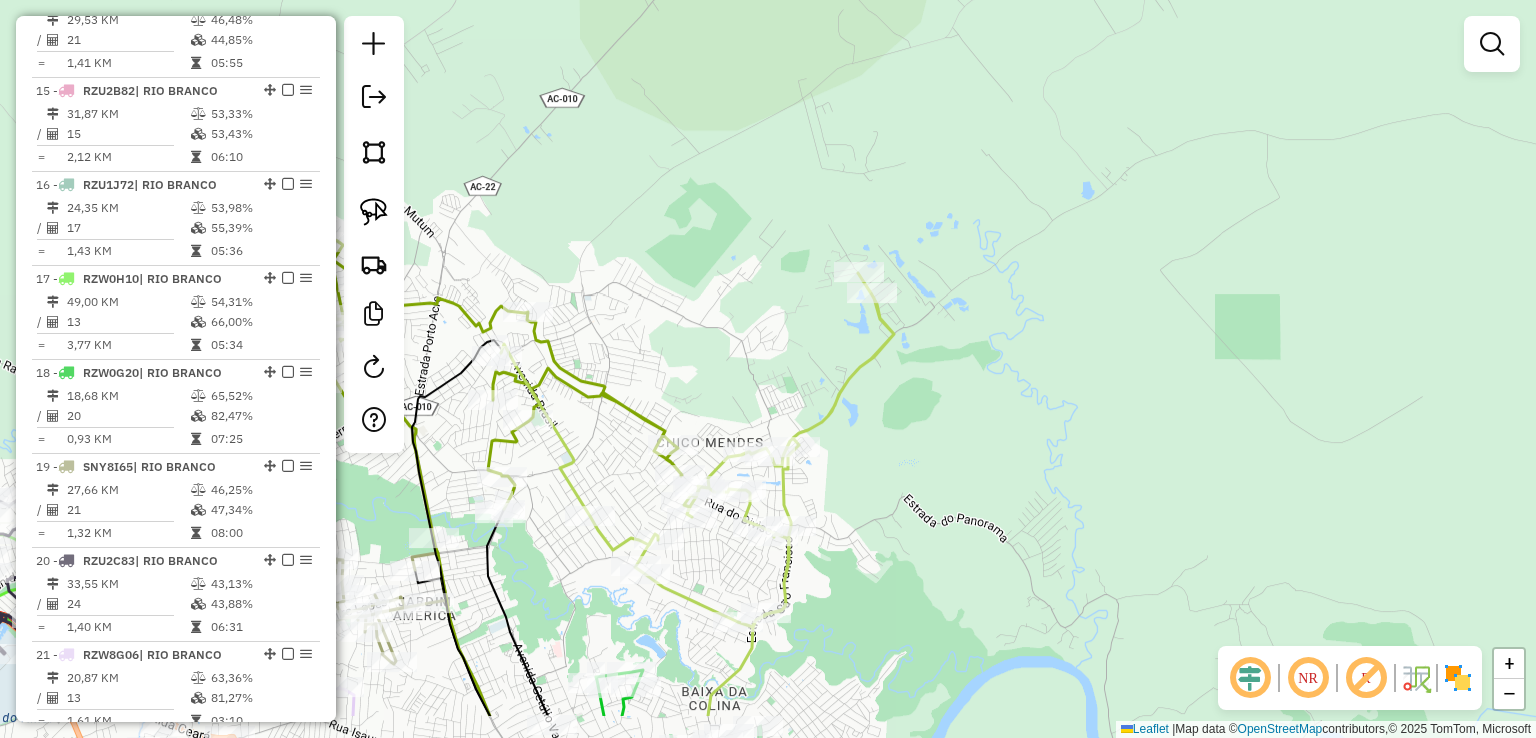 drag, startPoint x: 829, startPoint y: 515, endPoint x: 961, endPoint y: 373, distance: 193.87625 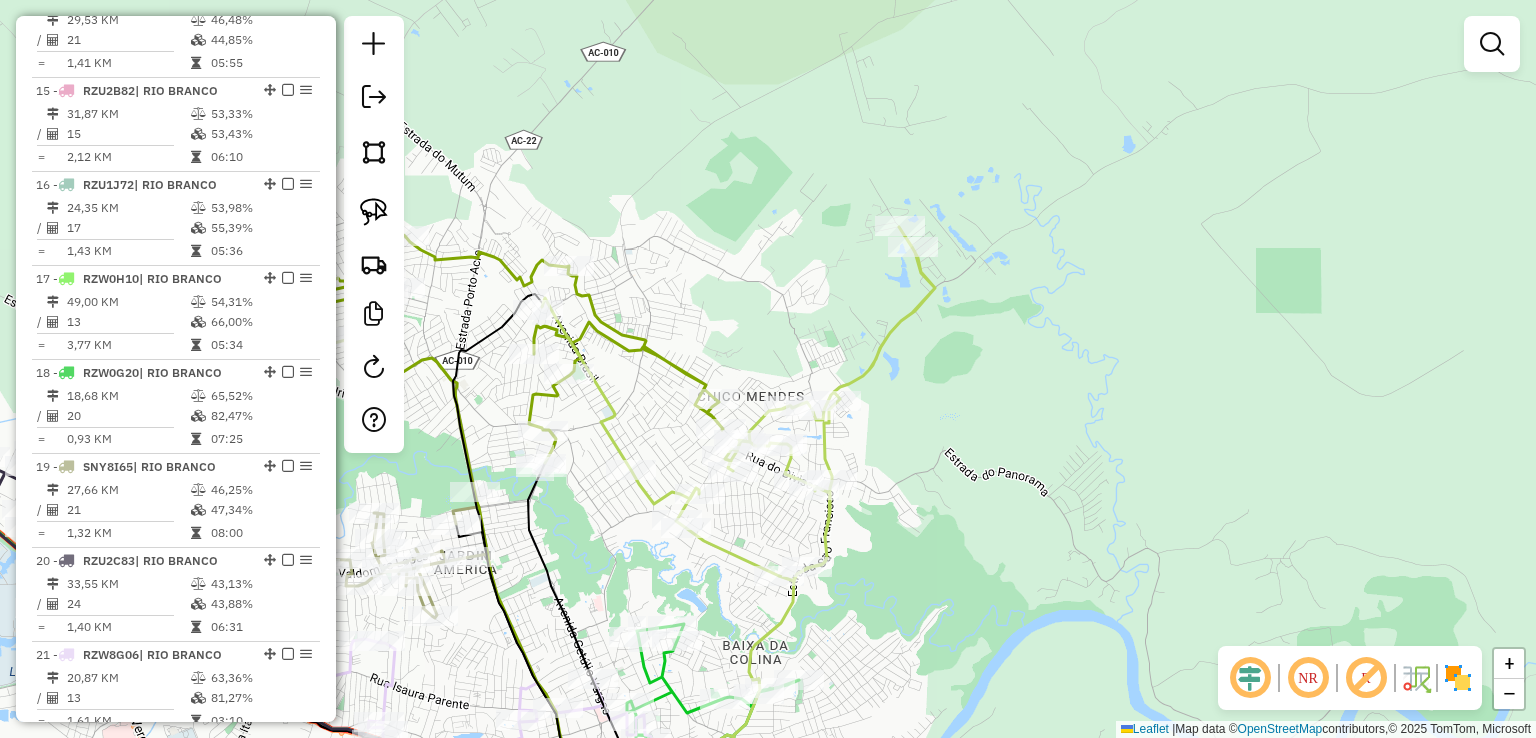 click 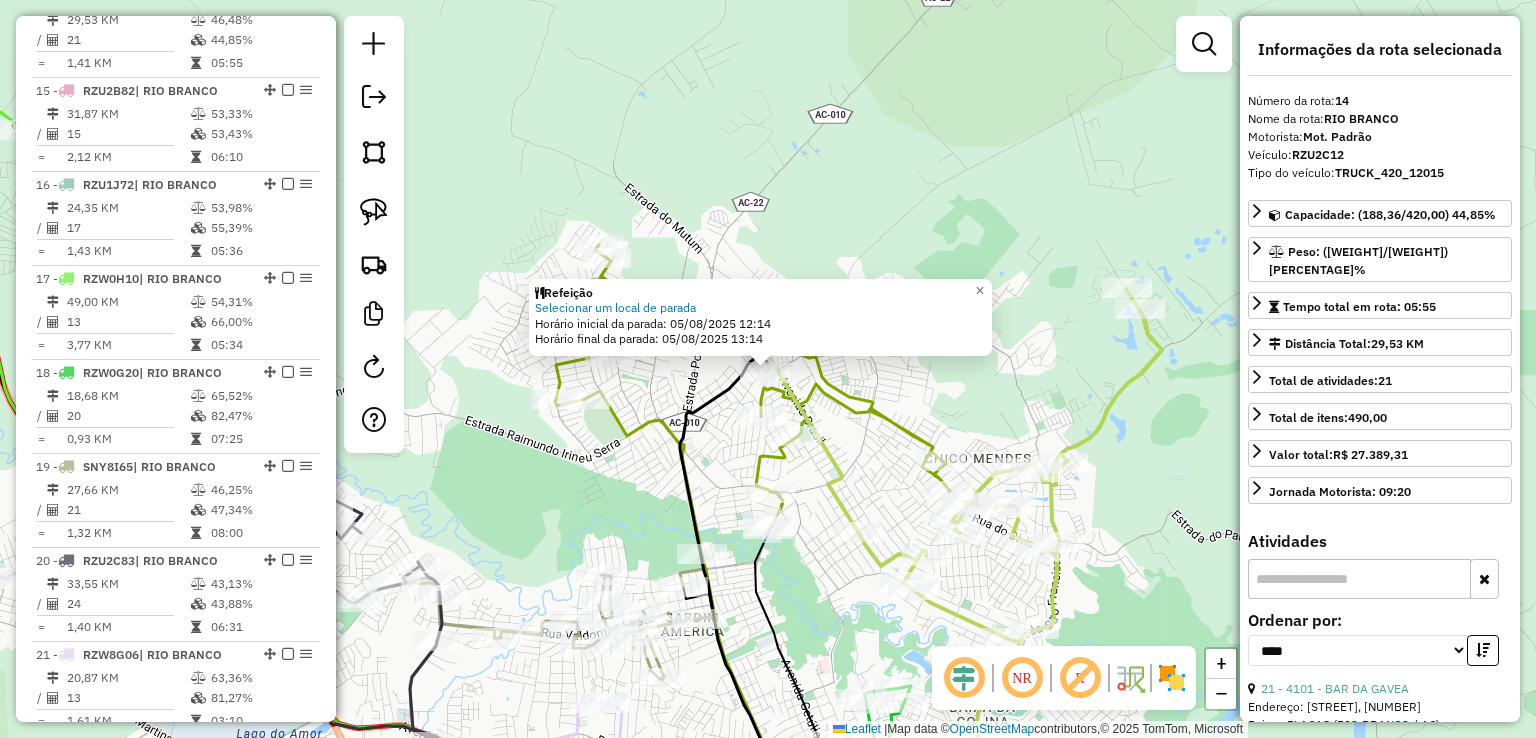 click 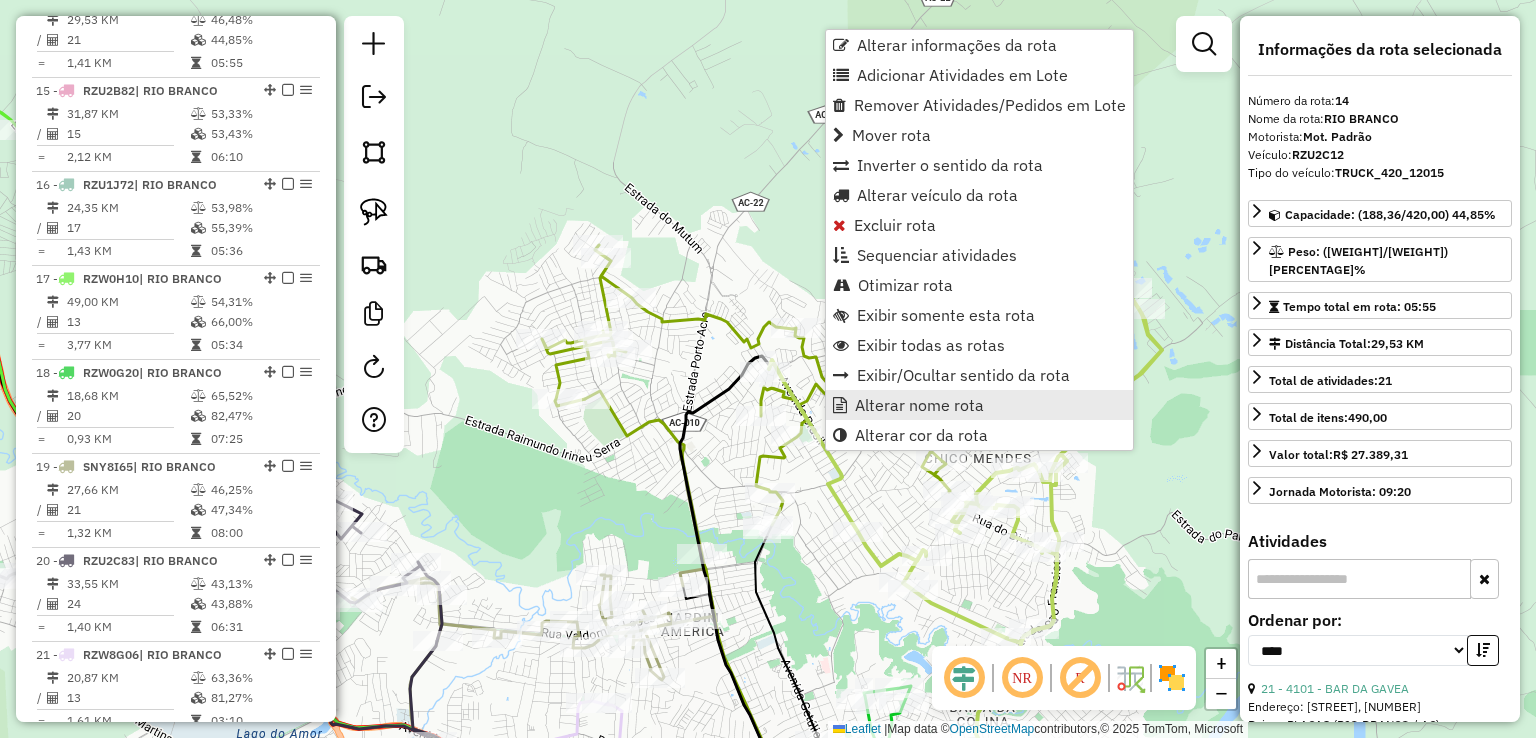 click on "Alterar nome rota" at bounding box center [919, 405] 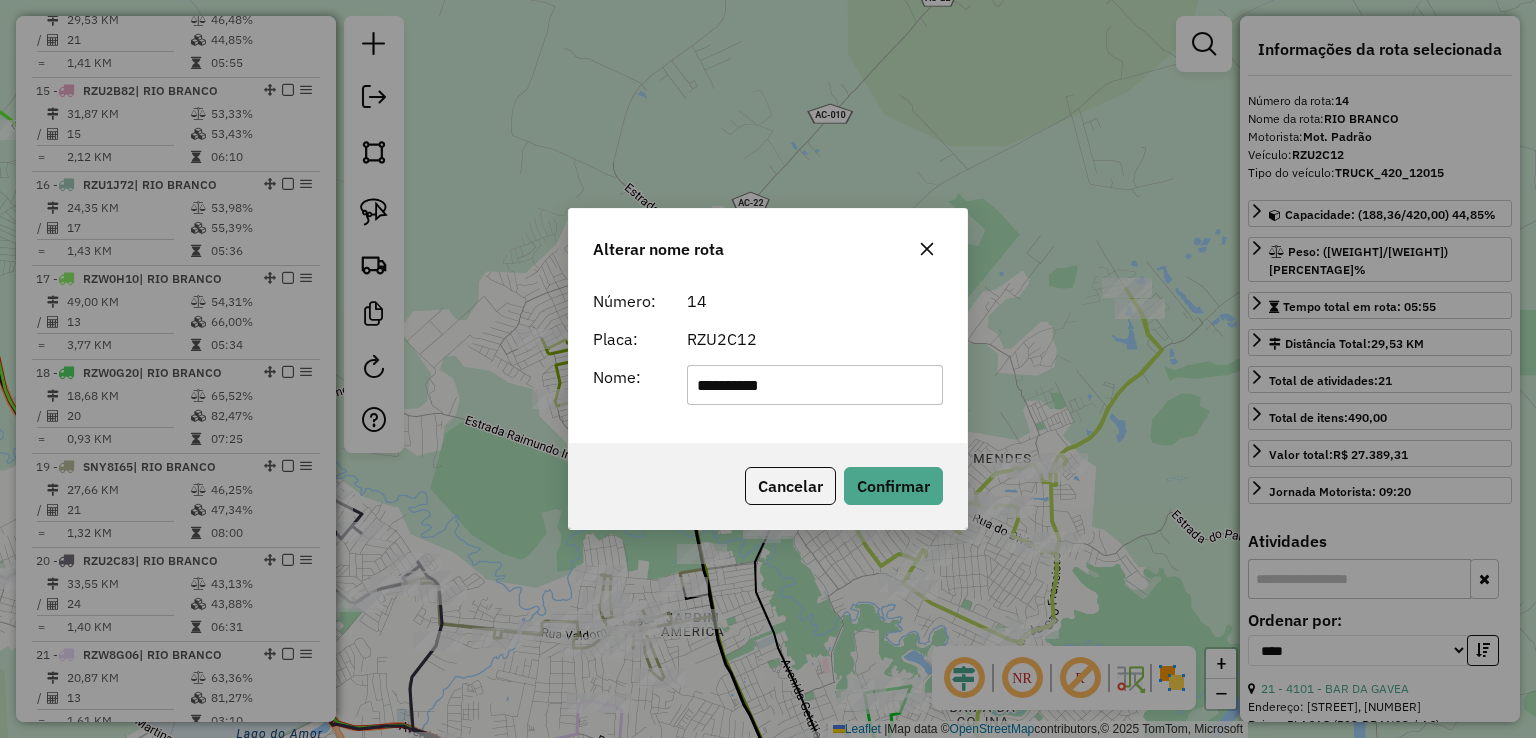 drag, startPoint x: 785, startPoint y: 380, endPoint x: 647, endPoint y: 385, distance: 138.09055 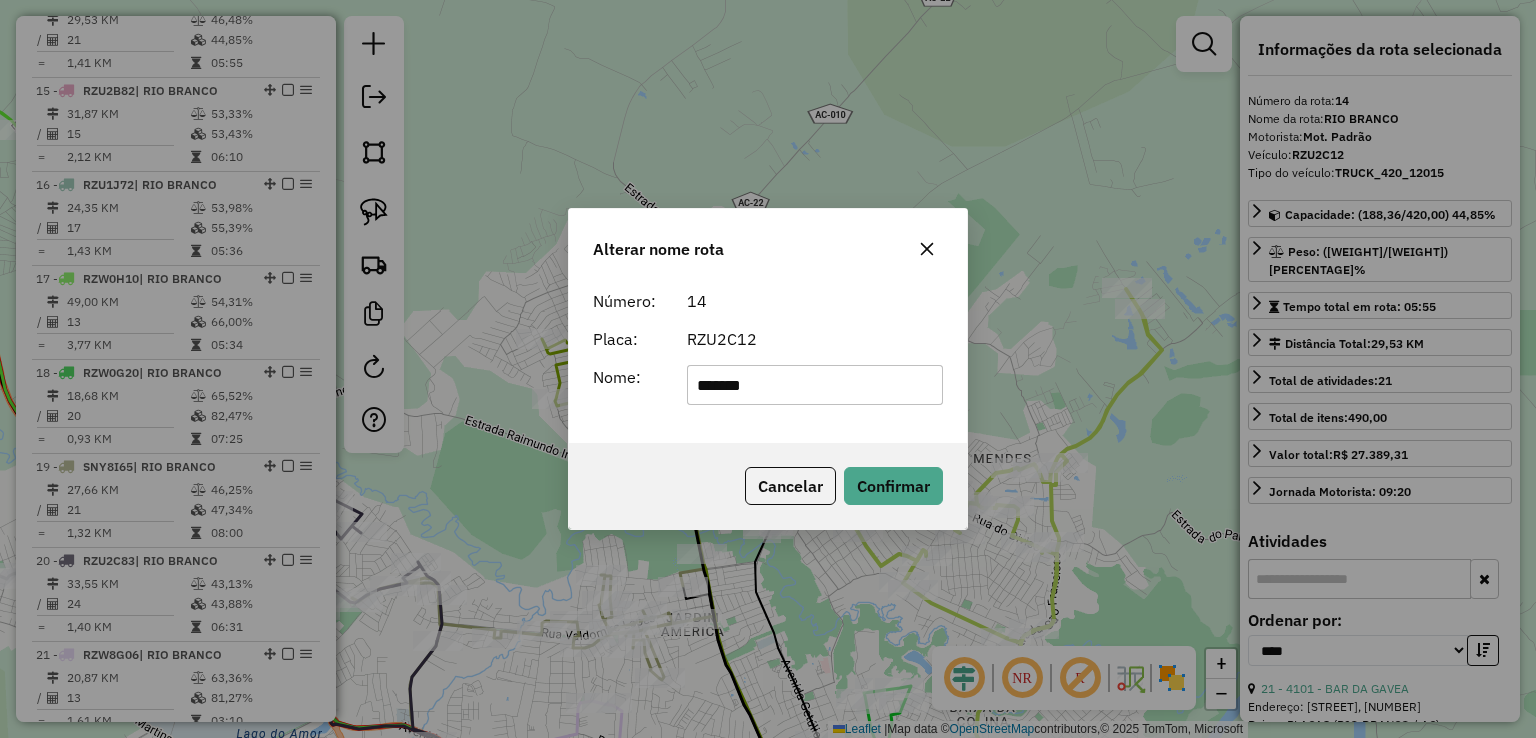 type on "**********" 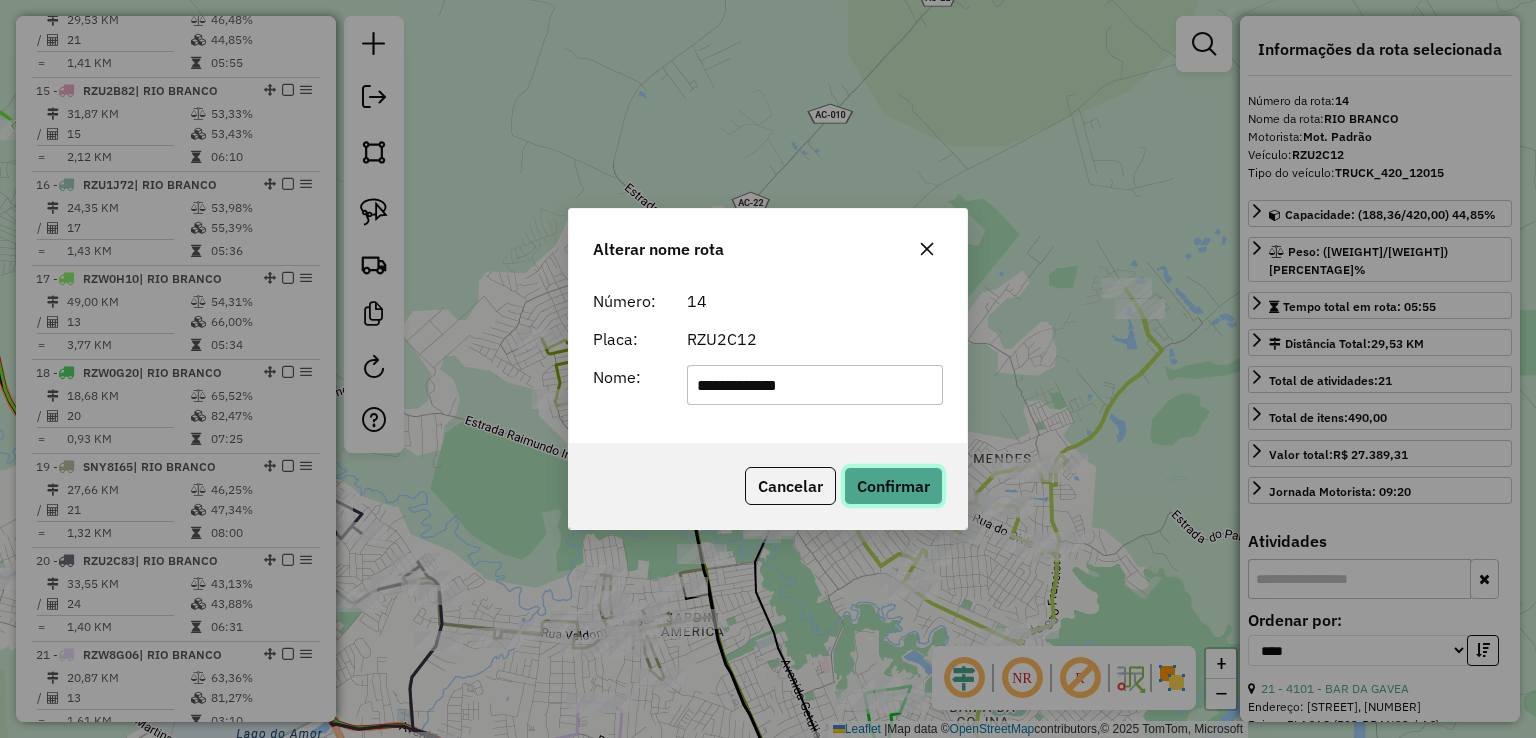 click on "Confirmar" 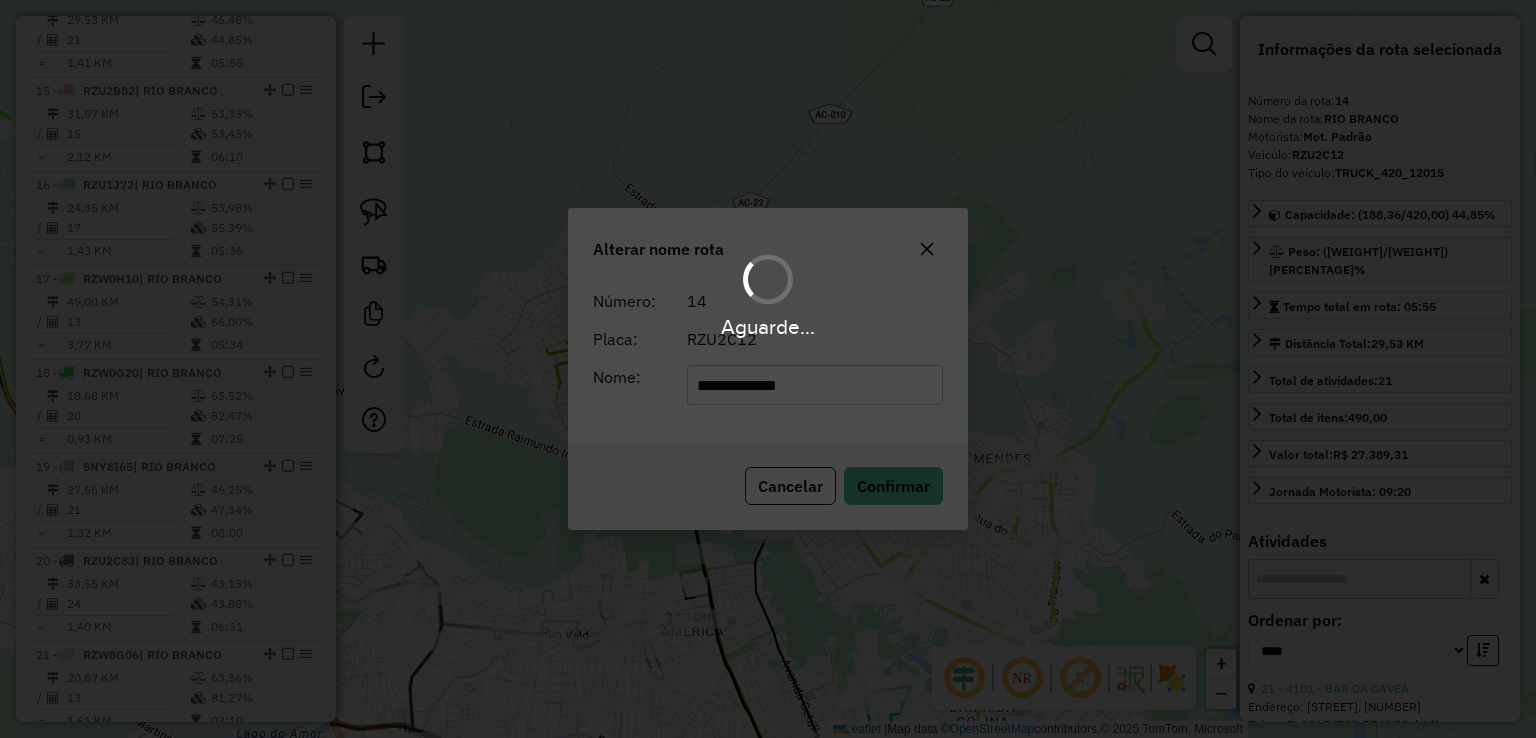 type 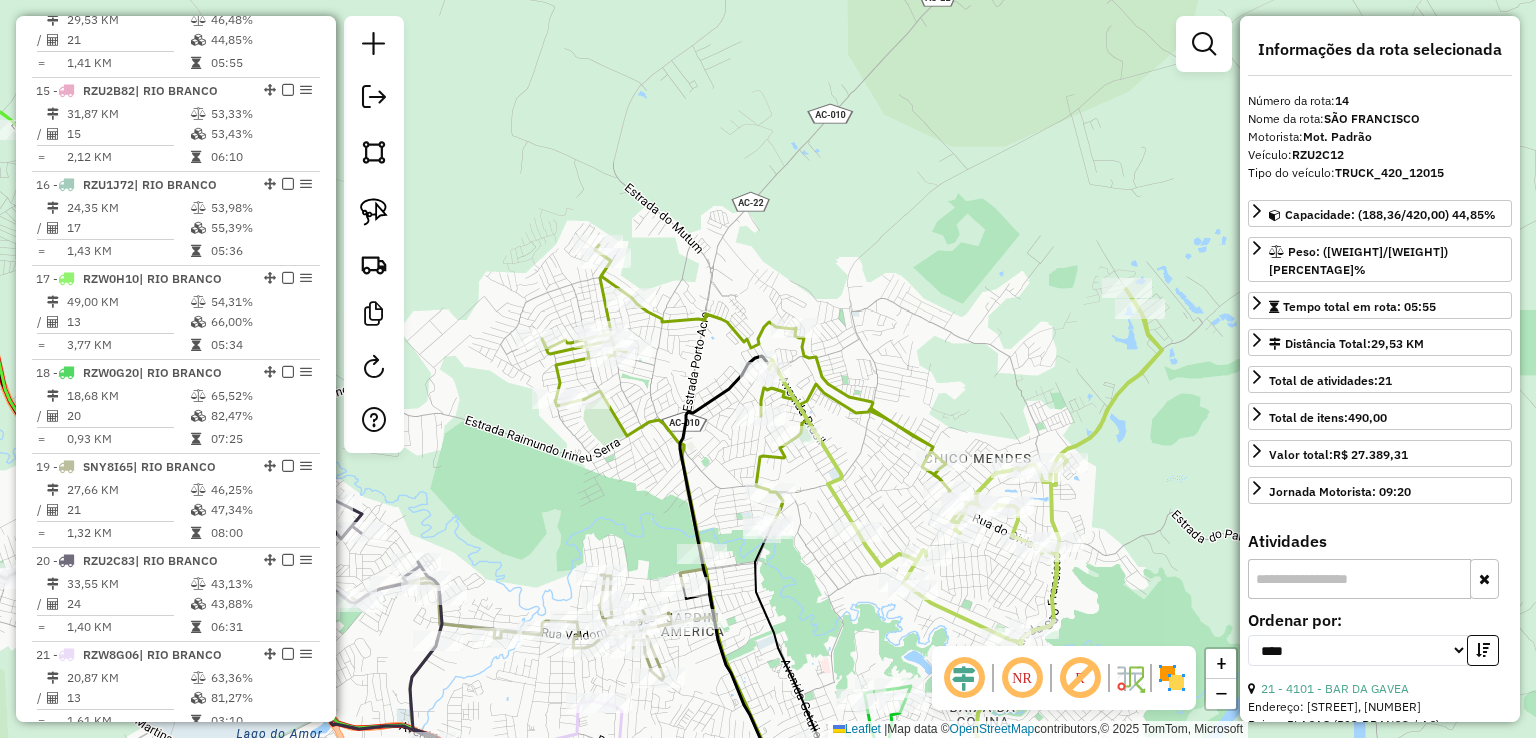 click on "Aguarde...  Pop-up bloqueado!  Seu navegador bloqueou automáticamente a abertura de uma nova janela.   Acesse as configurações e adicione o endereço do sistema a lista de permissão.   Fechar  Informações da Sessão 975120 - 05/08/2025     Criação: 04/08/2025 21:51   Depósito:  GP7 NORTE  Total de rotas:  21  Distância Total:  2.500,46 km  Tempo total:  157:38  Valor total:  R$ 793.679,10  - Total roteirizado:  R$ 781.516,62  - Total não roteirizado:  R$ 12.162,48  Total de Atividades Roteirizadas:  384  Total de Pedidos Roteirizados:  597  Peso total roteirizado:  125.658,62  Cubagem total roteirizado:  4.401,39  Total de Atividades não Roteirizadas:  44  Total de Pedidos não Roteirizados:  51 Total de caixas por viagem:  4.401,39 /   21 =  209,59 Média de Atividades por viagem:  384 /   21 =  18,29 Ocupação média da frota:  65,51%   Rotas vários dias:  0  Clientes Priorizados NR:  0 Rotas  Recargas: 1   Ver rotas   Ver veículos  Finalizar todas as rotas   1 -       SNZ3J54   | XAPURI /" at bounding box center (768, 369) 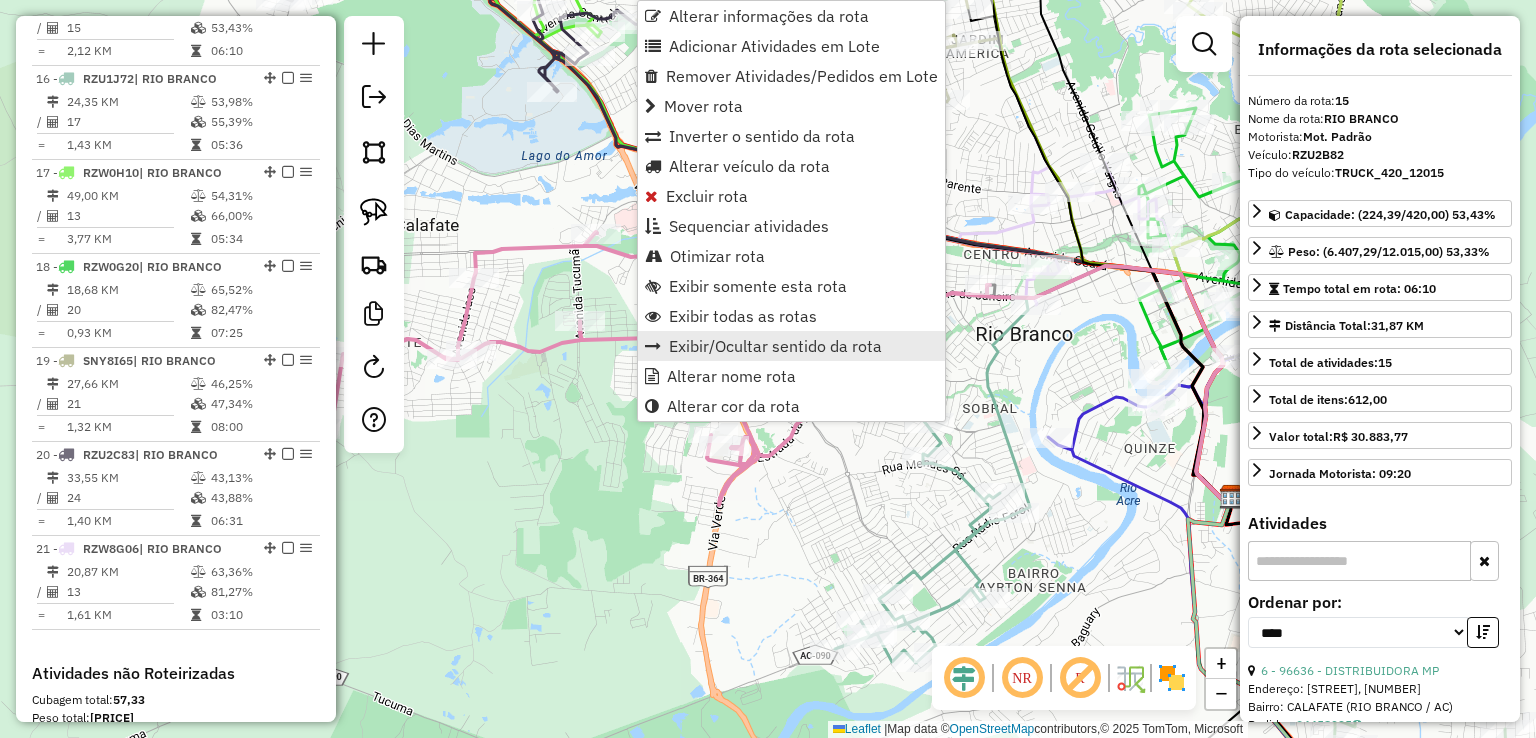 scroll, scrollTop: 2188, scrollLeft: 0, axis: vertical 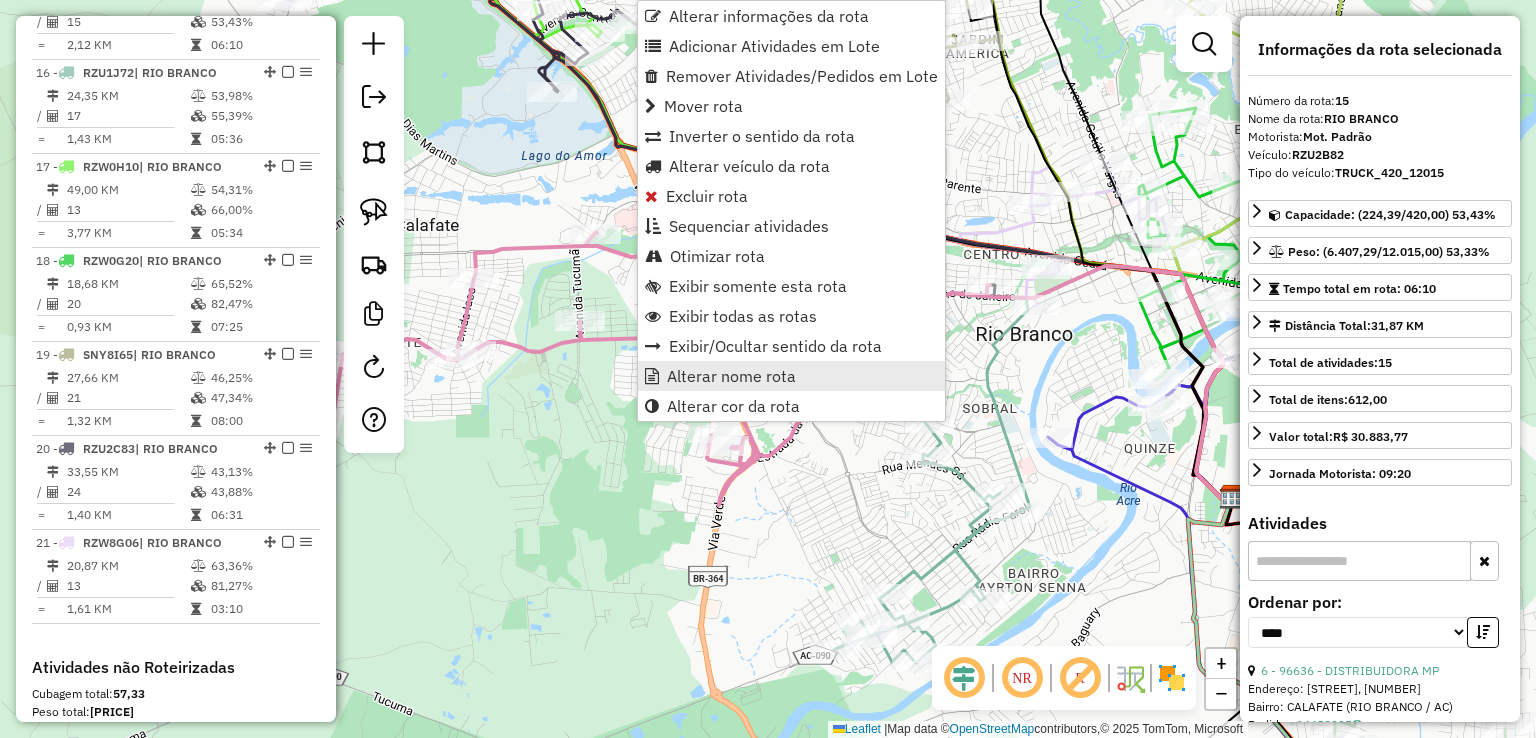 click on "Alterar nome rota" at bounding box center [791, 376] 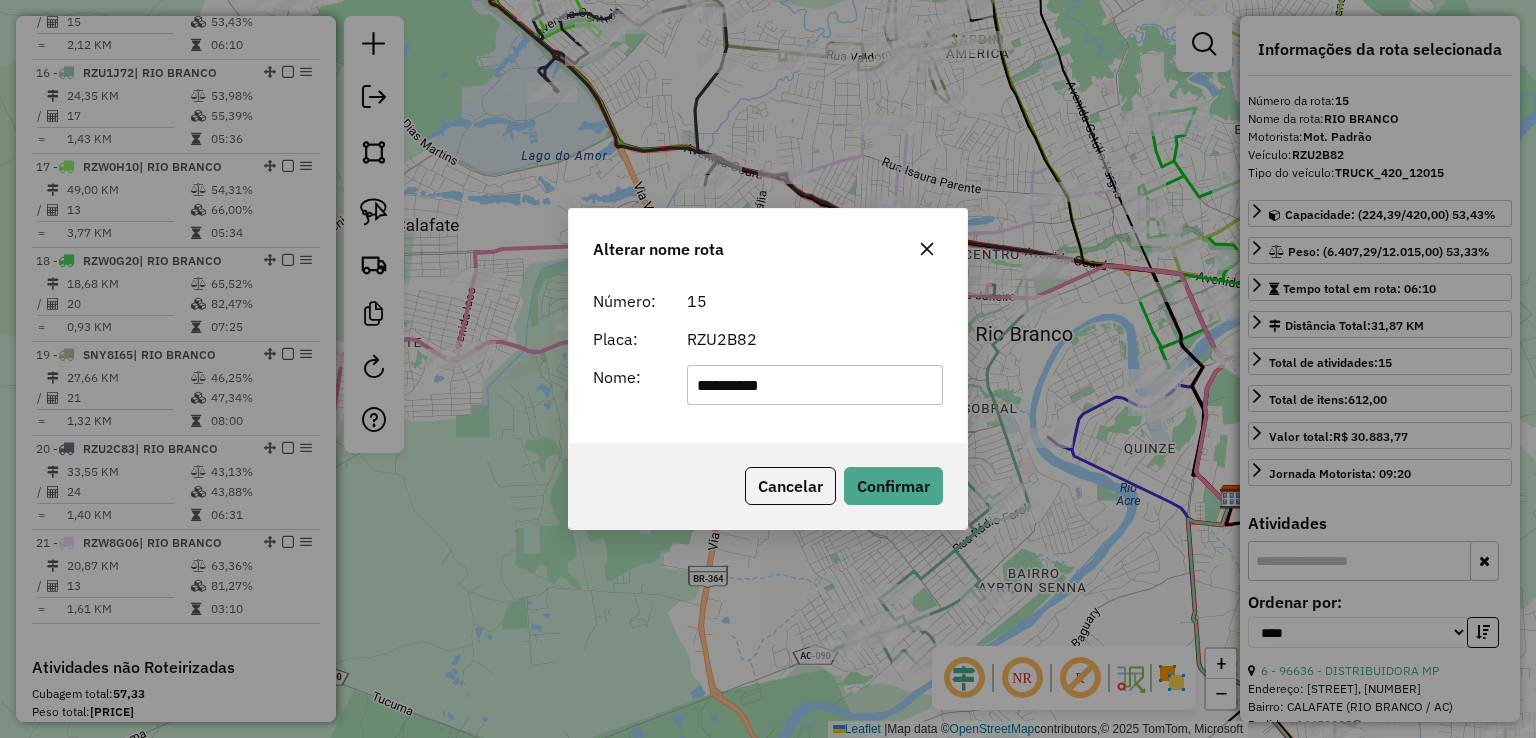 drag, startPoint x: 855, startPoint y: 368, endPoint x: 485, endPoint y: 345, distance: 370.71417 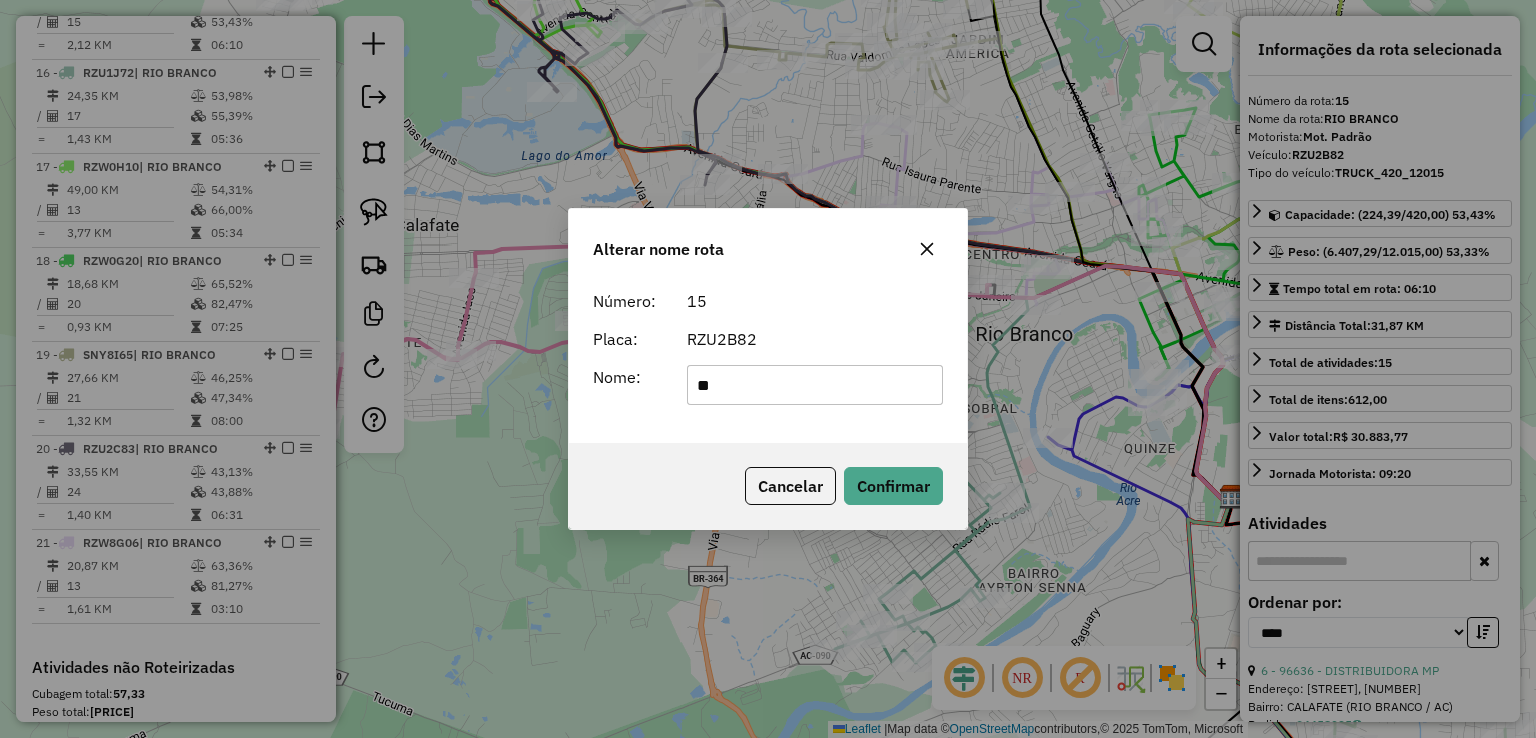 type on "**********" 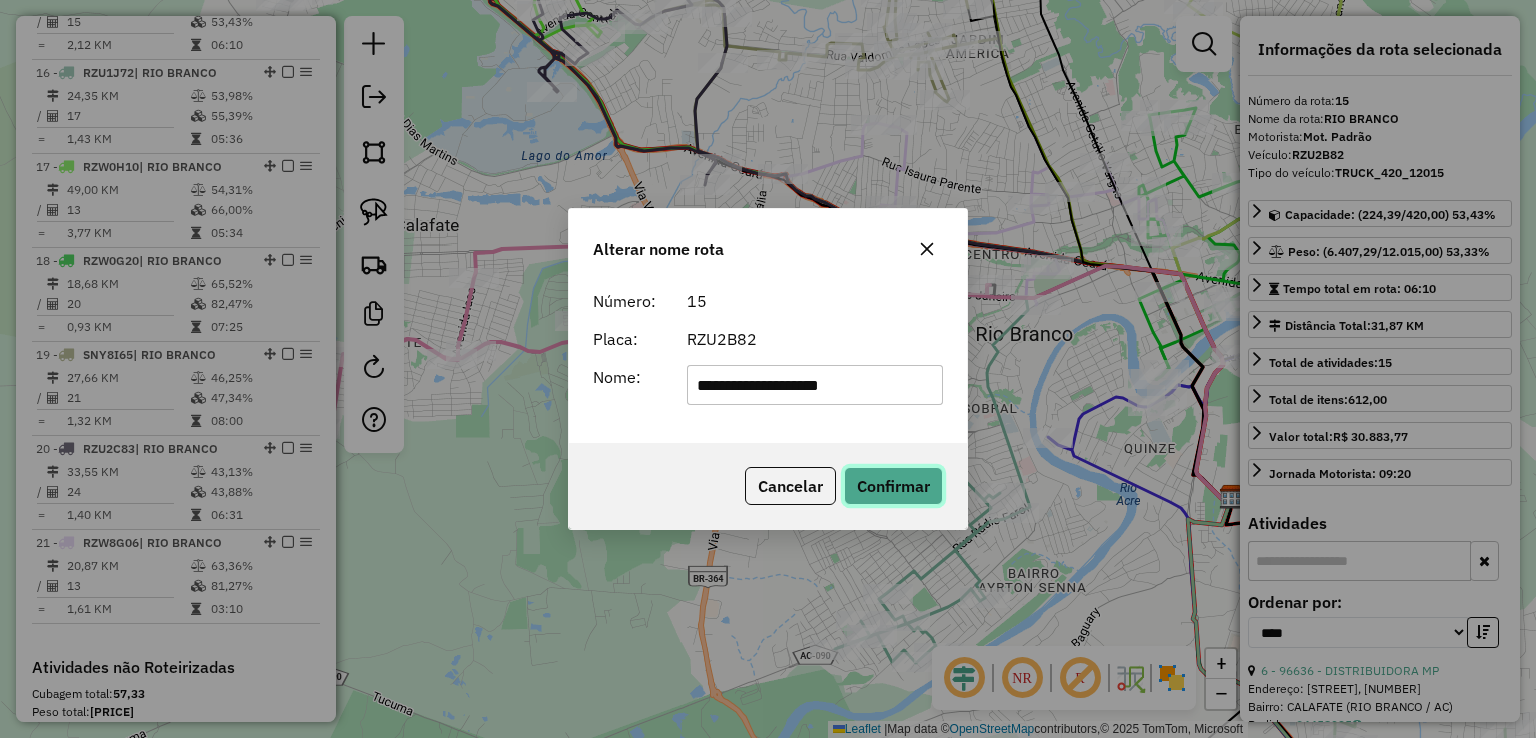 click on "Confirmar" 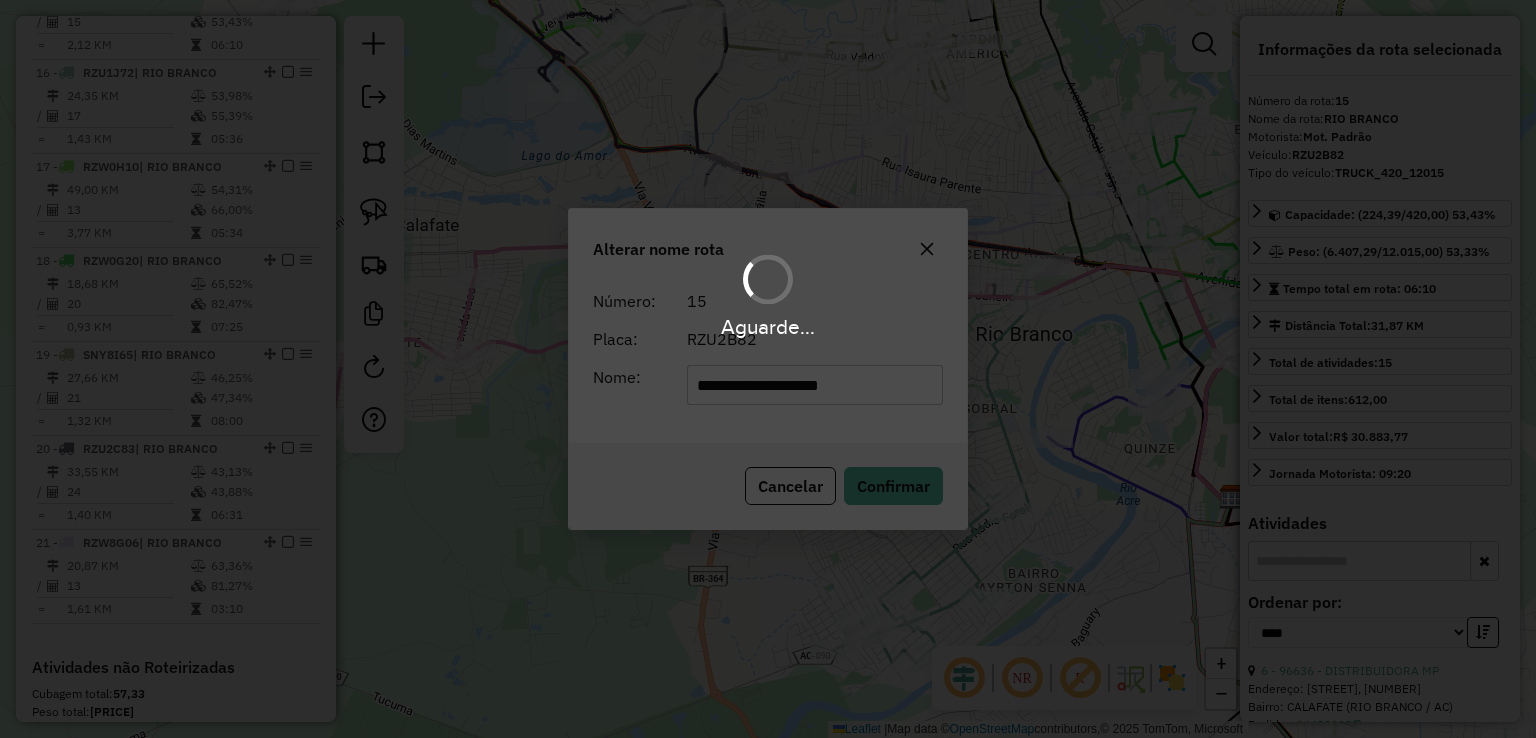 type 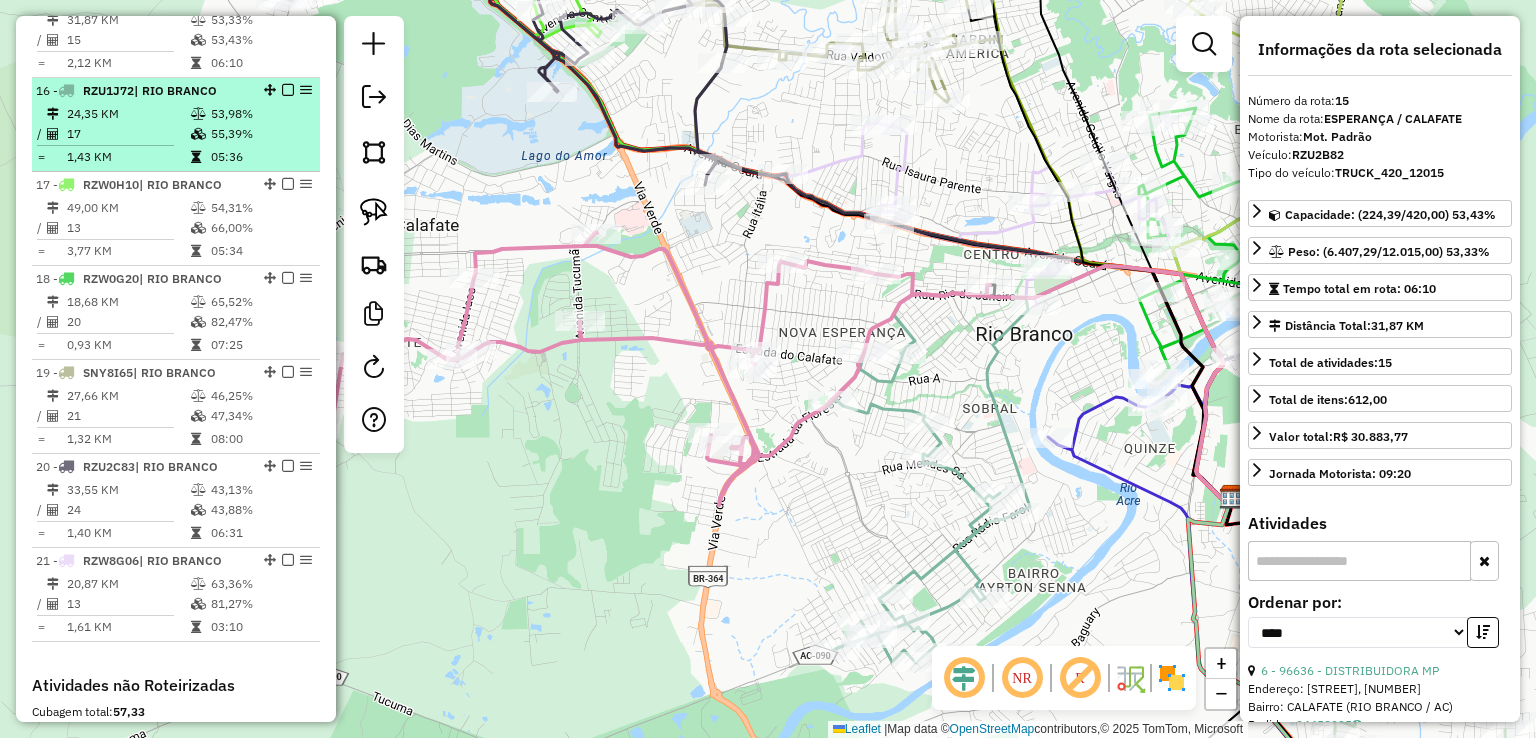 click on "1,43 KM" at bounding box center (128, 157) 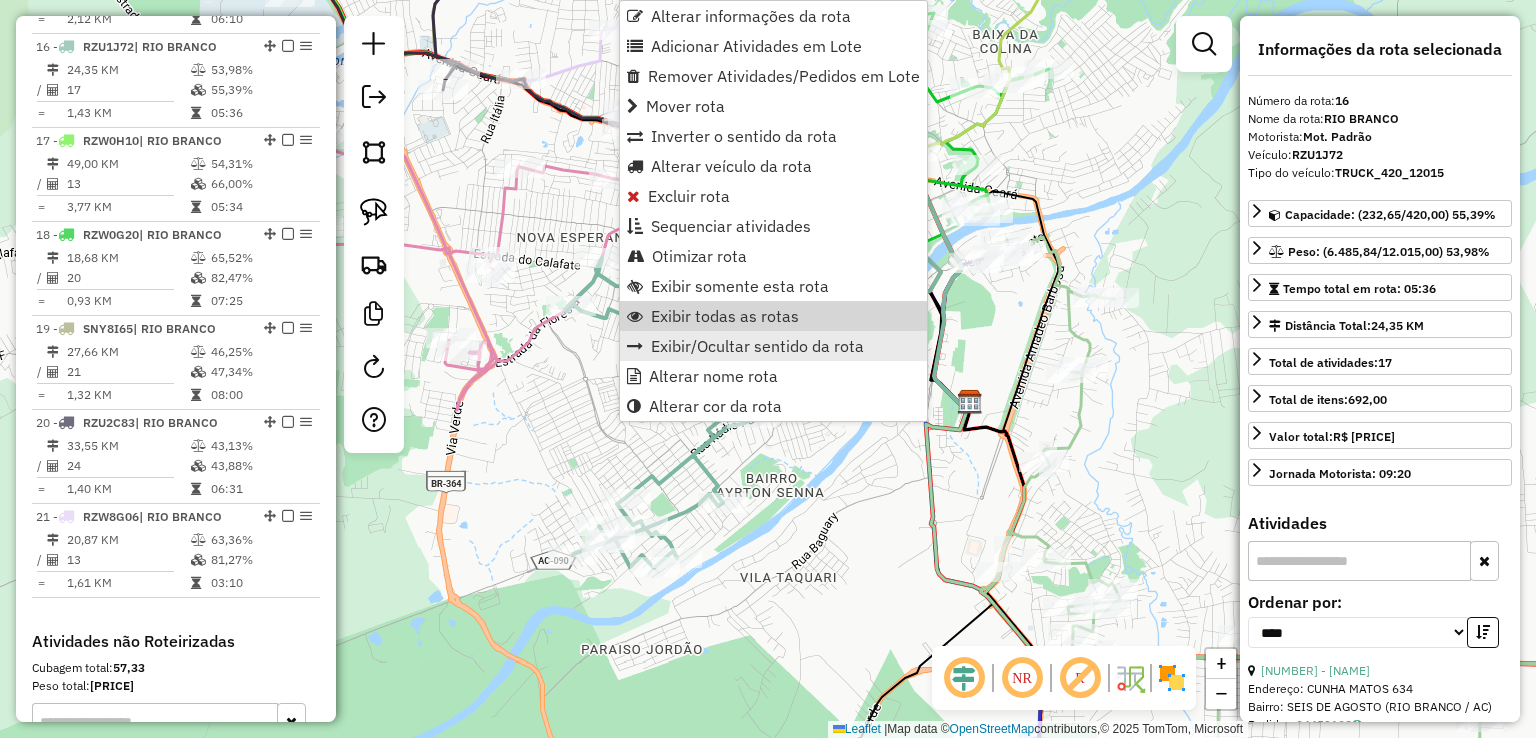 scroll, scrollTop: 2300, scrollLeft: 0, axis: vertical 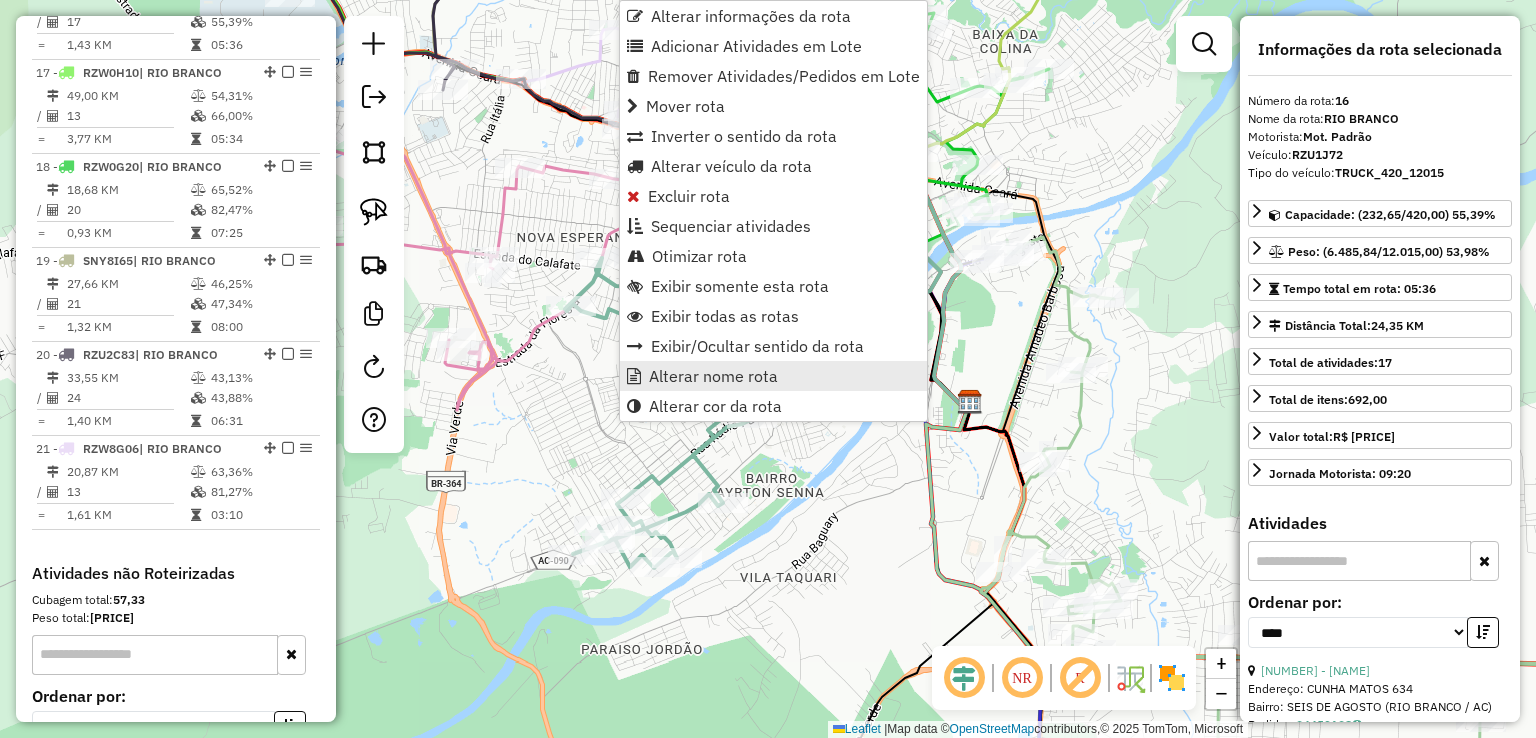 click on "Alterar nome rota" at bounding box center (773, 376) 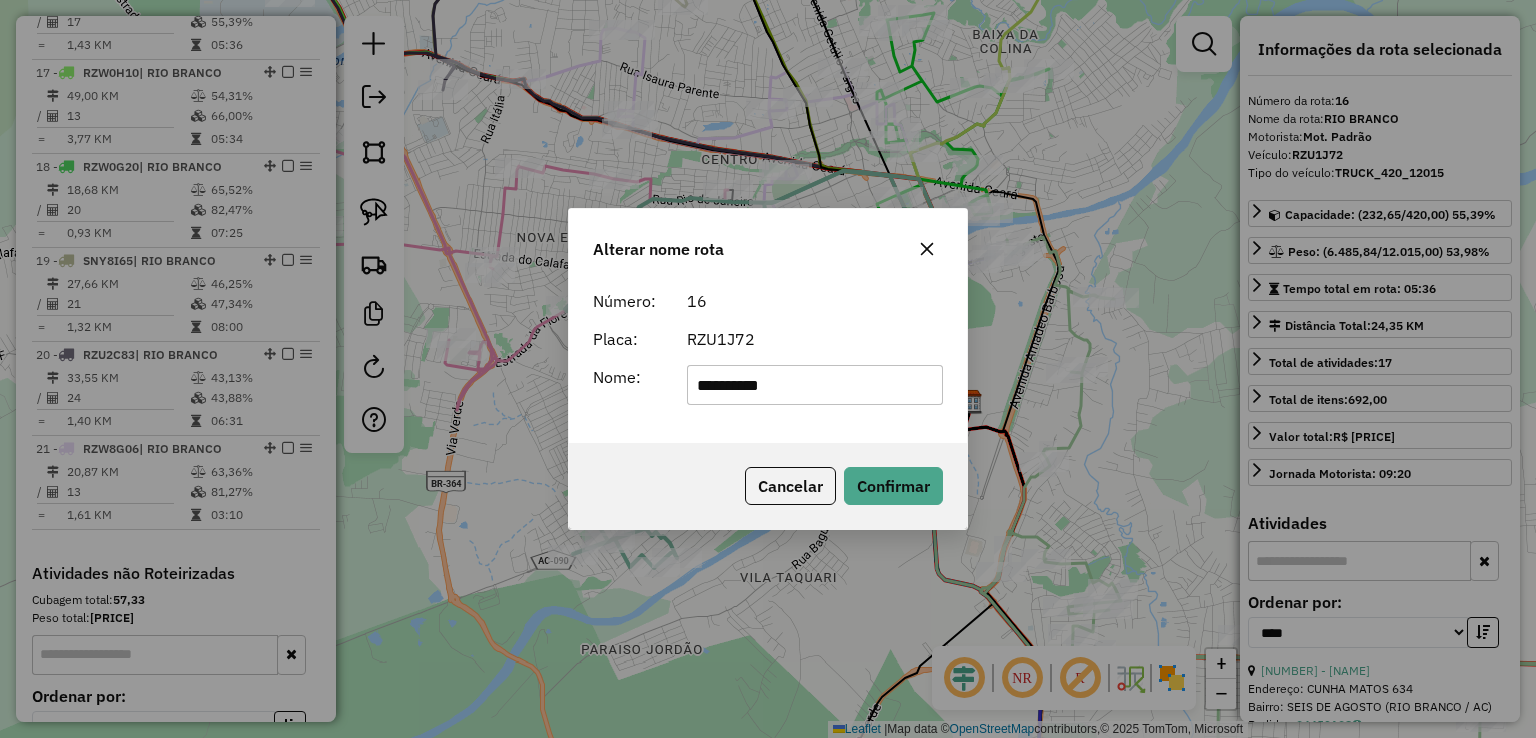 drag, startPoint x: 826, startPoint y: 378, endPoint x: 420, endPoint y: 390, distance: 406.1773 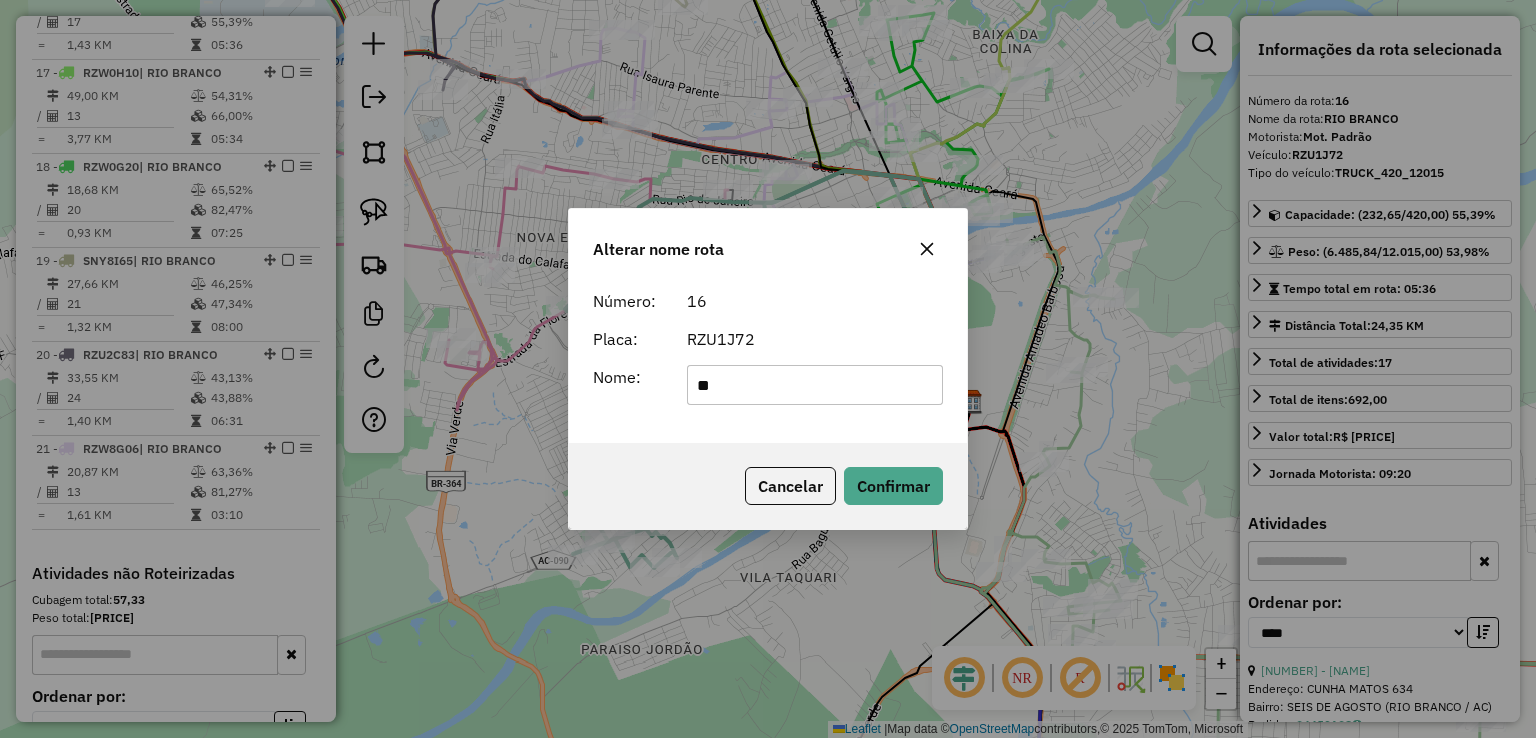 type on "**********" 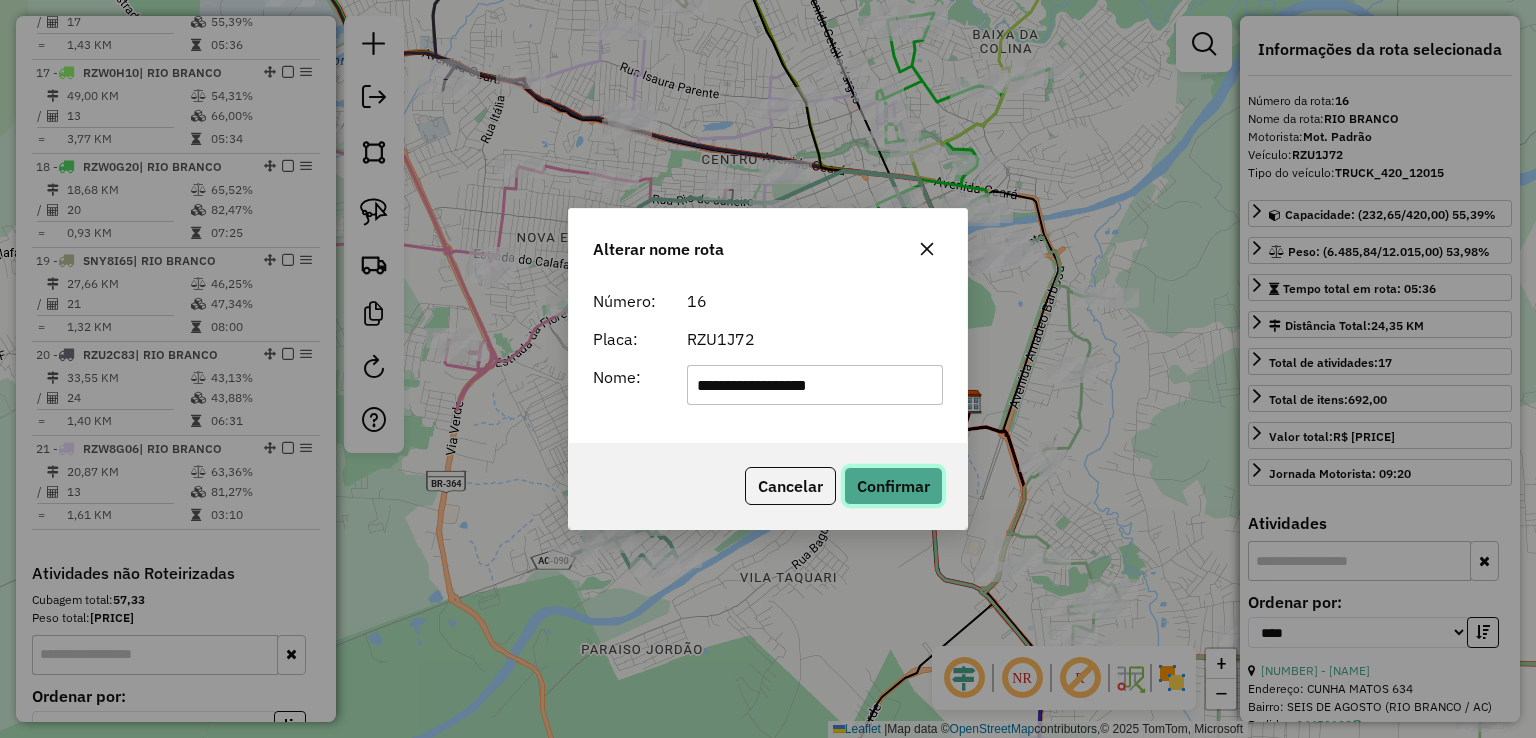click on "Confirmar" 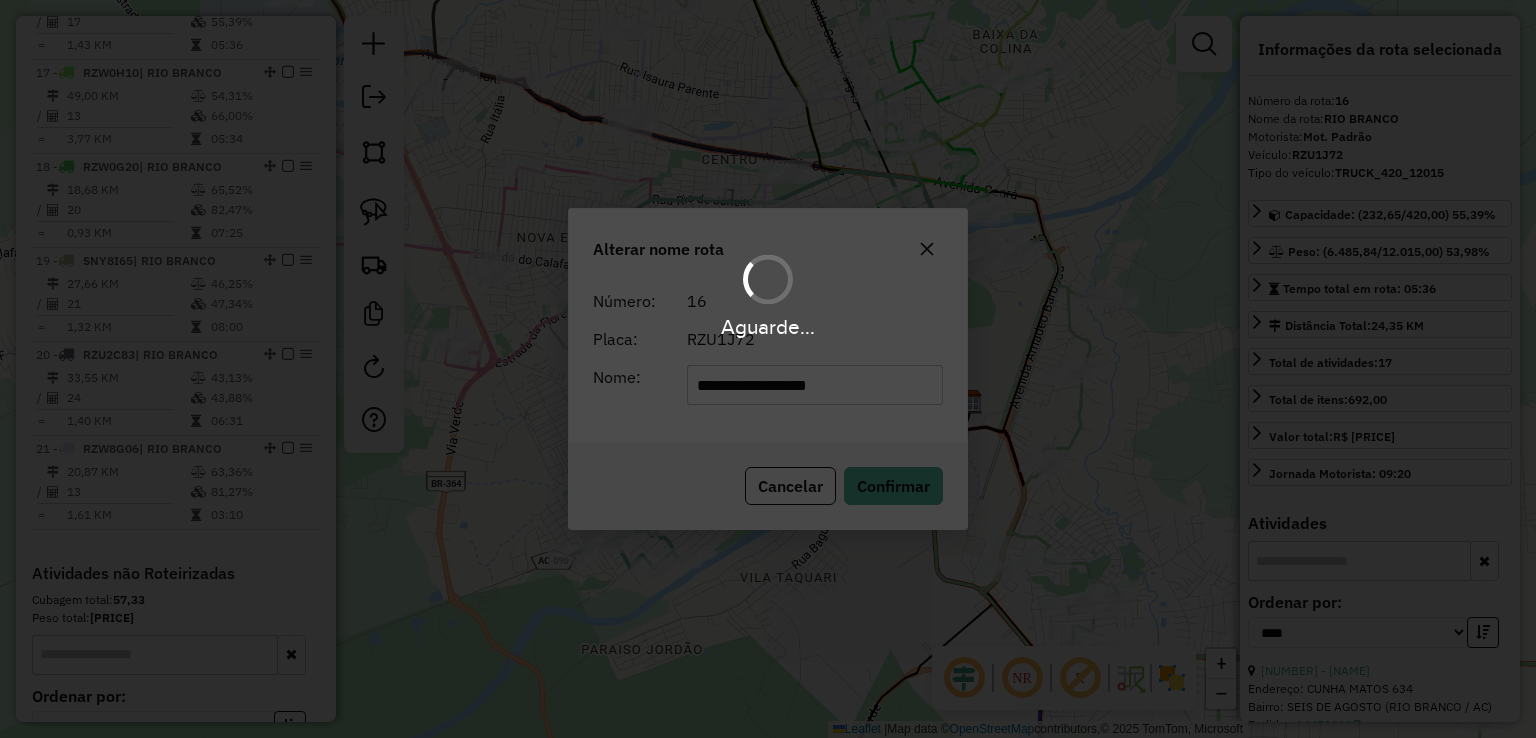 type 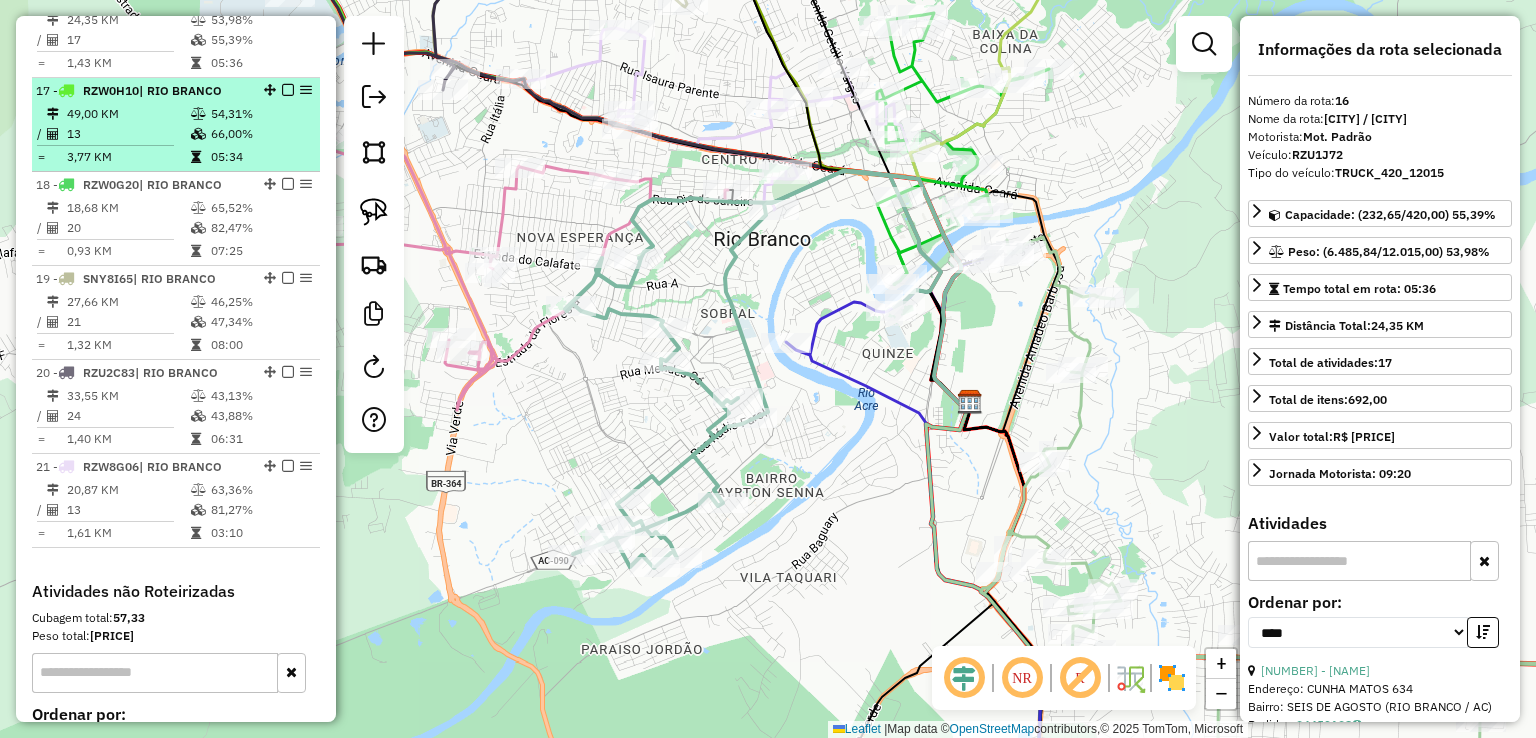 click on "13" at bounding box center (128, 134) 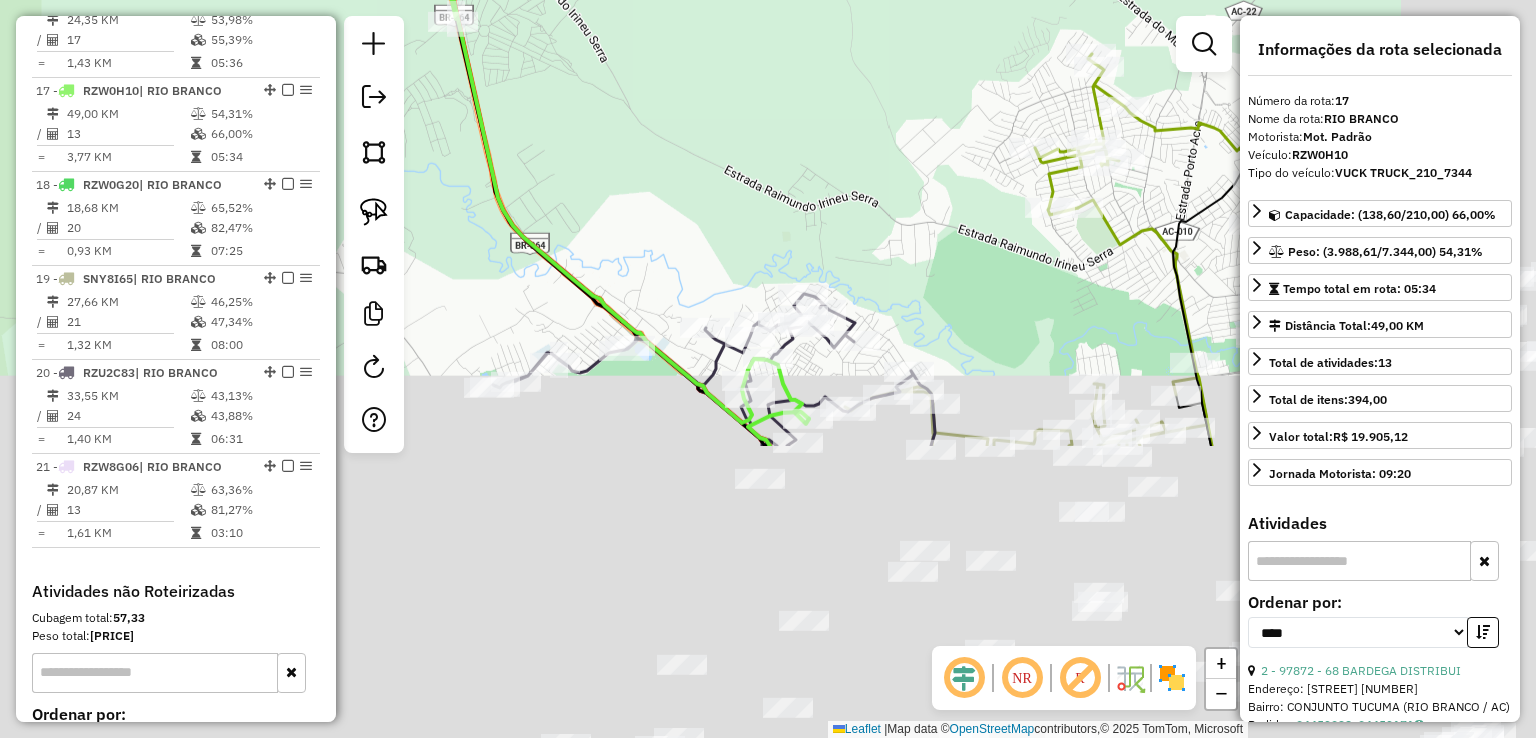 drag, startPoint x: 924, startPoint y: 505, endPoint x: 645, endPoint y: 103, distance: 489.33118 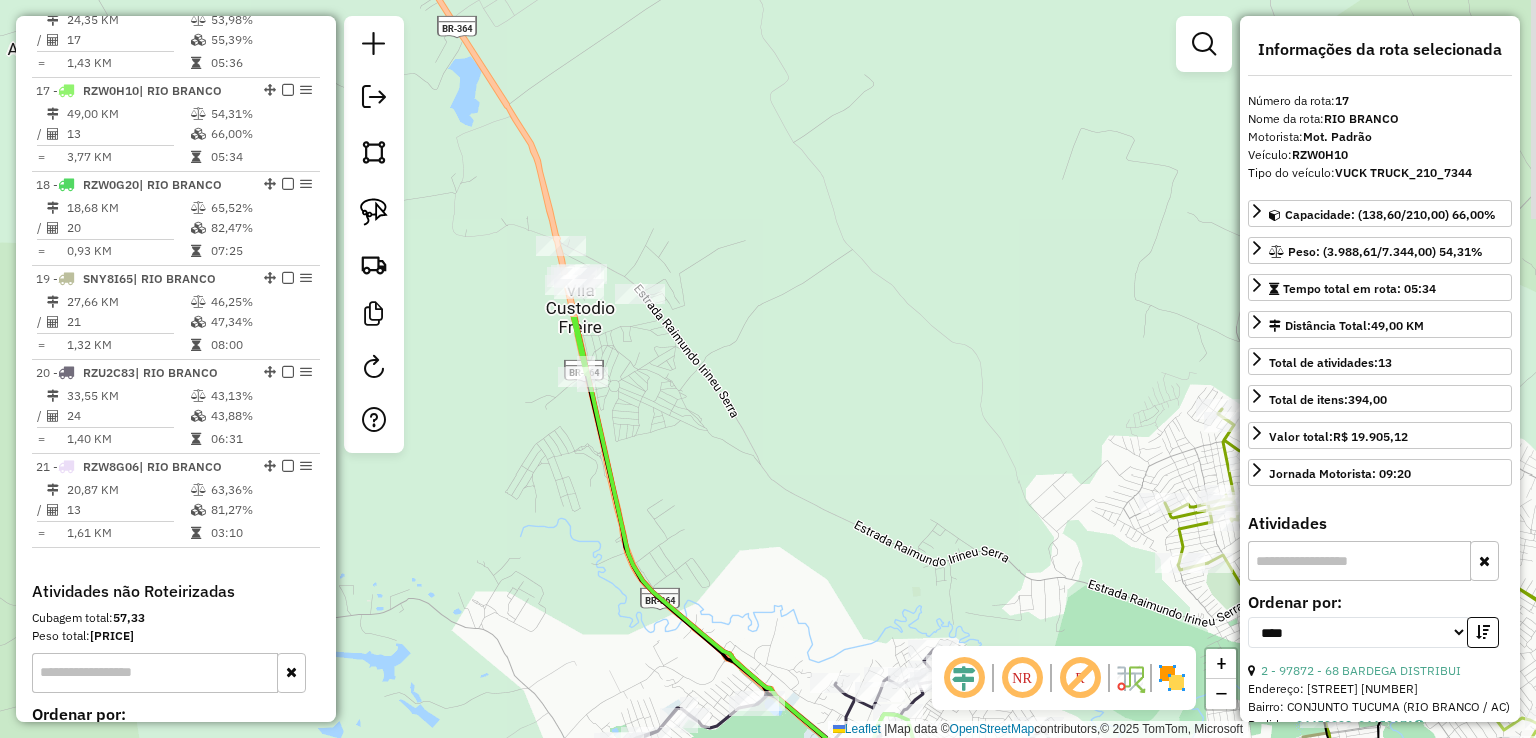 drag, startPoint x: 634, startPoint y: 98, endPoint x: 784, endPoint y: 499, distance: 428.13666 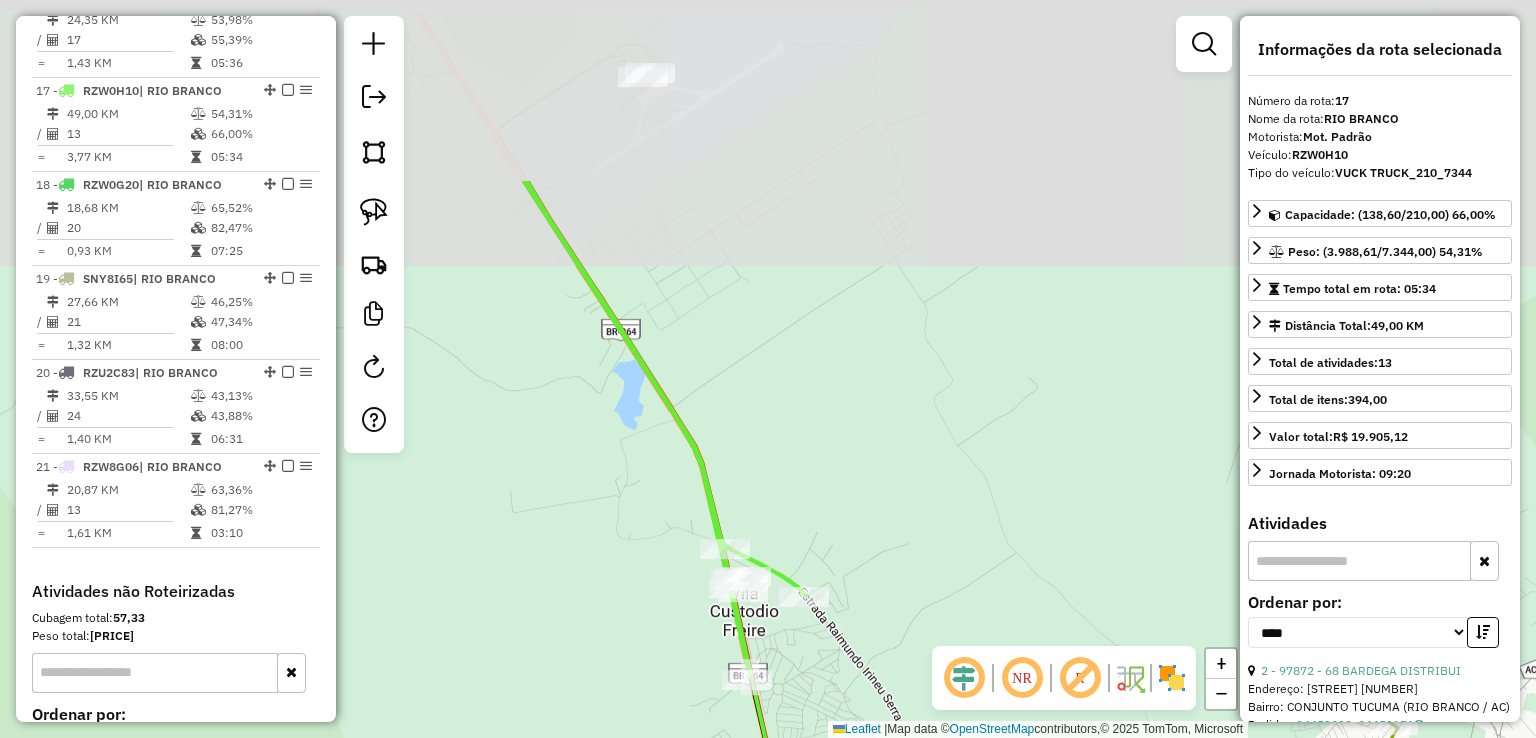drag, startPoint x: 661, startPoint y: 209, endPoint x: 836, endPoint y: 458, distance: 304.34518 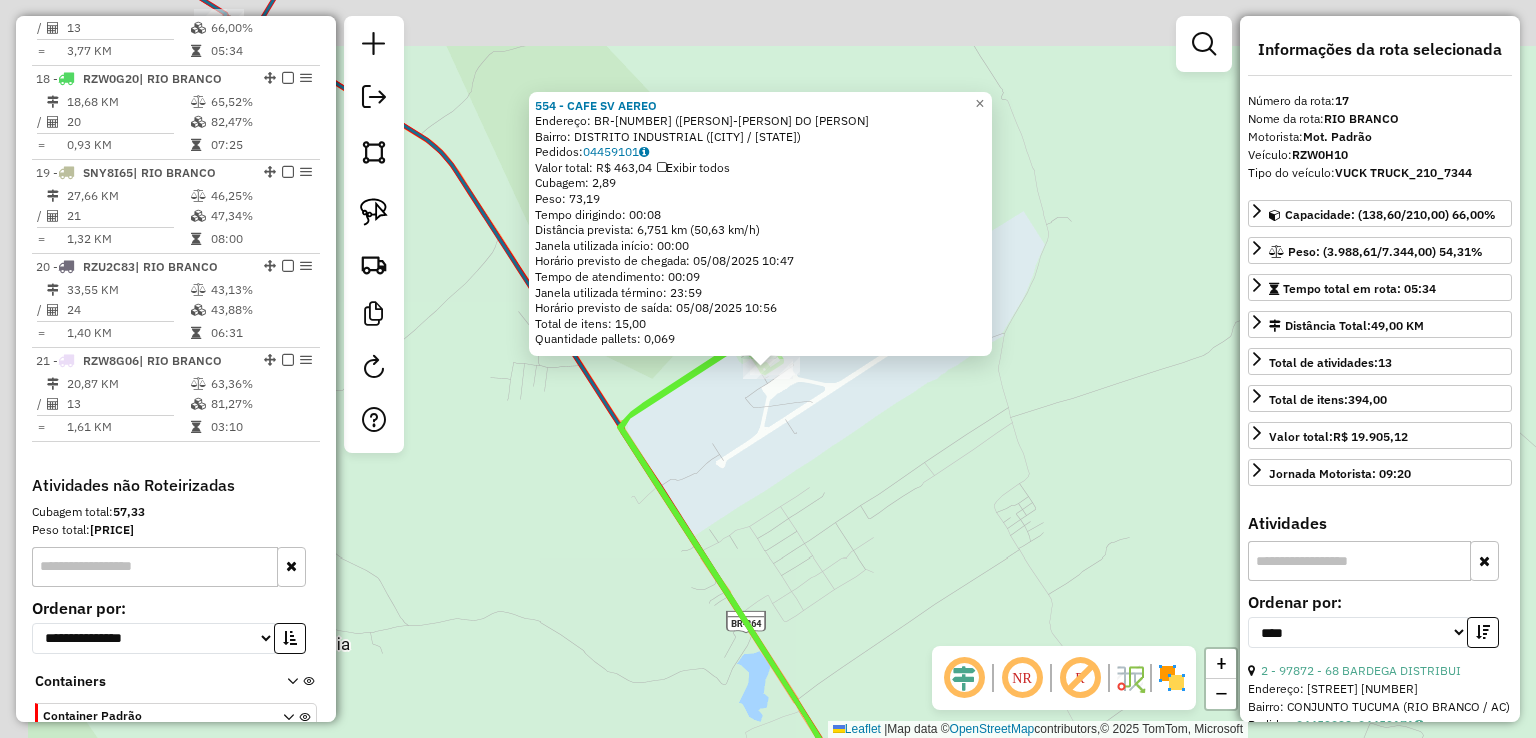 scroll, scrollTop: 2412, scrollLeft: 0, axis: vertical 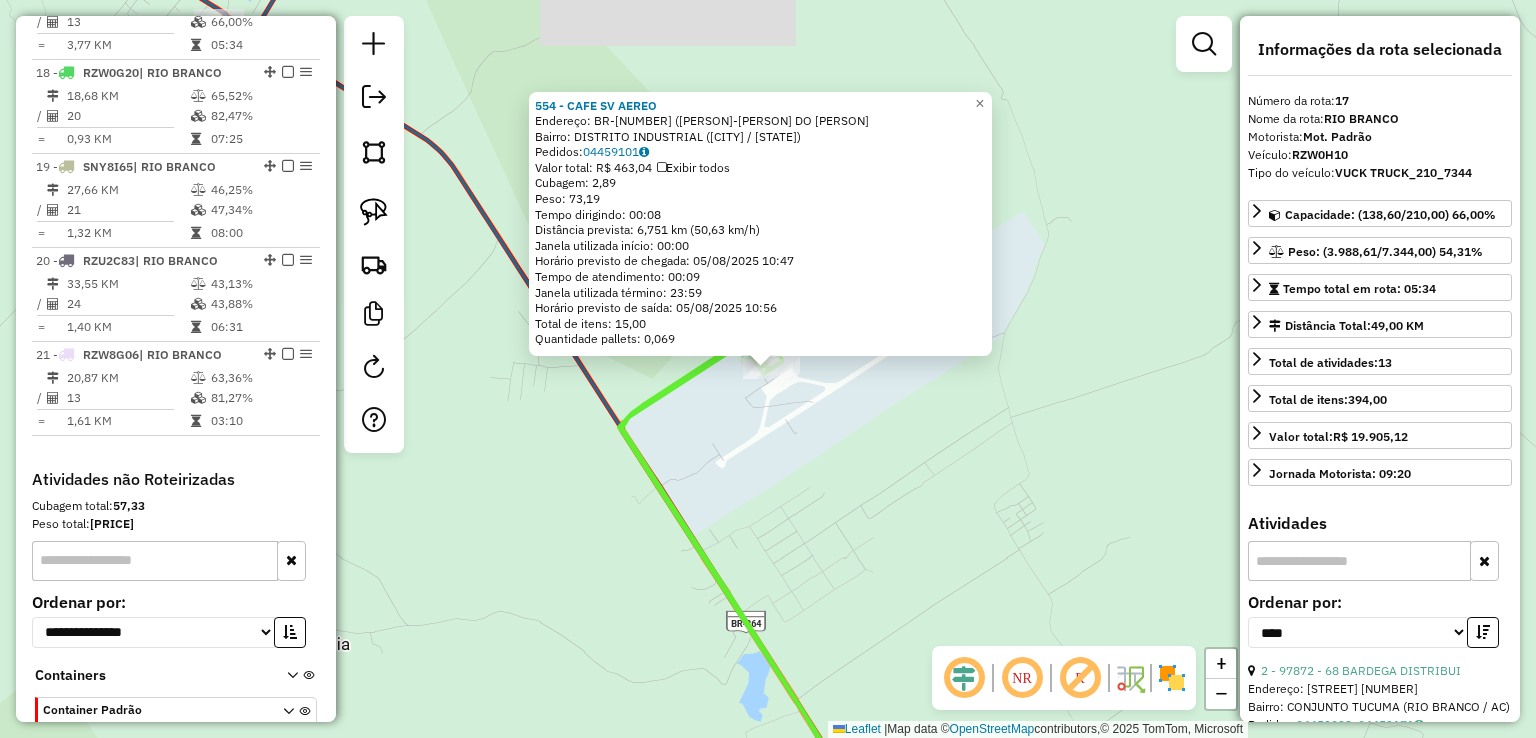 click on "554 - CAFE SV AEREO  Endereço:  BR-364 (RIO BRANCO-CRUZEIRO DO SN   Bairro: DISTRITO INDUSTRIAL (RIO BRANCO / AC)   Pedidos:  04459101   Valor total: R$ 463,04   Exibir todos   Cubagem: 2,89  Peso: 73,19  Tempo dirigindo: 00:08   Distância prevista: 6,751 km (50,63 km/h)   Janela utilizada início: 00:00   Horário previsto de chegada: 05/08/2025 10:47   Tempo de atendimento: 00:09   Janela utilizada término: 23:59   Horário previsto de saída: 05/08/2025 10:56   Total de itens: 15,00   Quantidade pallets: 0,069  × Janela de atendimento Grade de atendimento Capacidade Transportadoras Veículos Cliente Pedidos  Rotas Selecione os dias de semana para filtrar as janelas de atendimento  Seg   Ter   Qua   Qui   Sex   Sáb   Dom  Informe o período da janela de atendimento: De: Até:  Filtrar exatamente a janela do cliente  Considerar janela de atendimento padrão  Selecione os dias de semana para filtrar as grades de atendimento  Seg   Ter   Qua   Qui   Sex   Sáb   Dom   Peso mínimo:   Peso máximo:   De:" 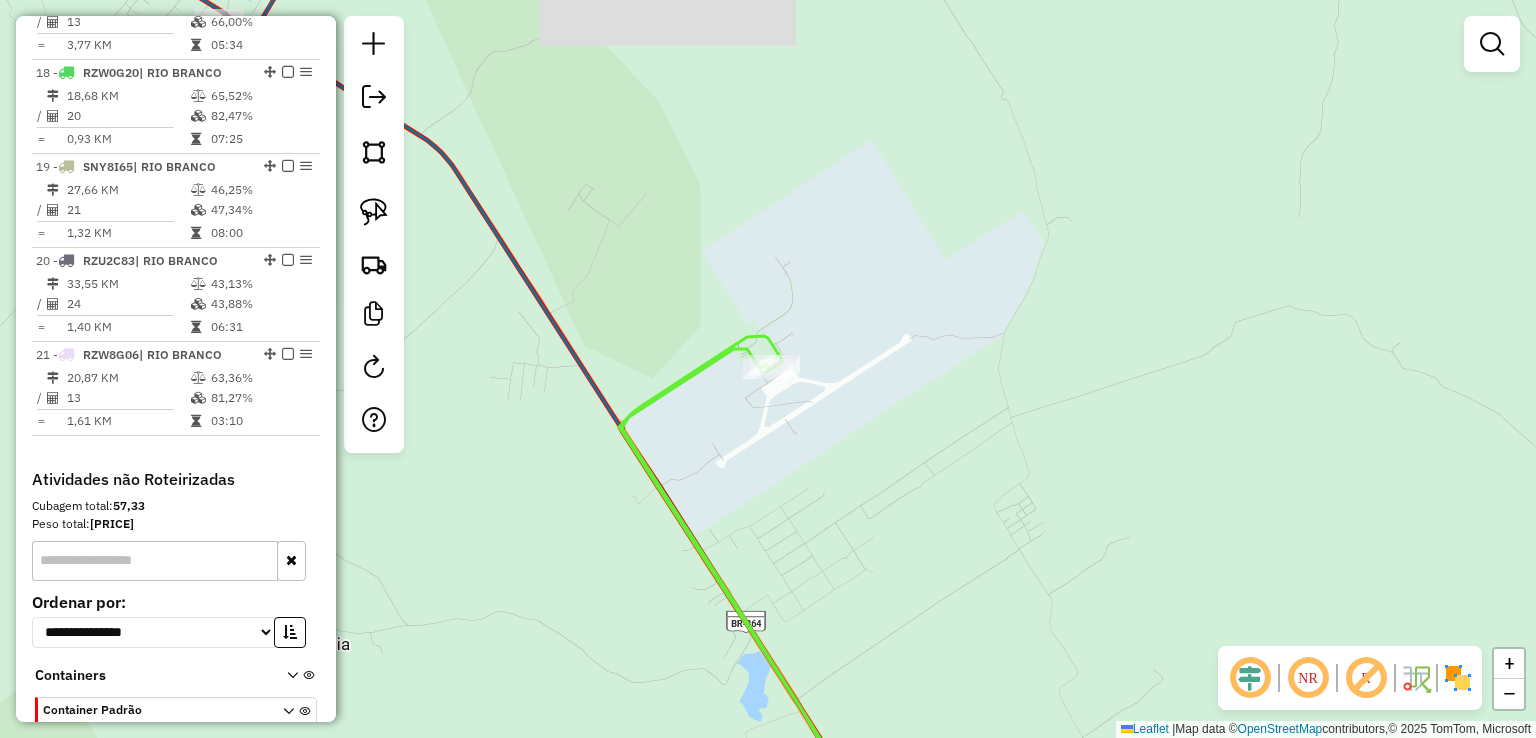 select on "*********" 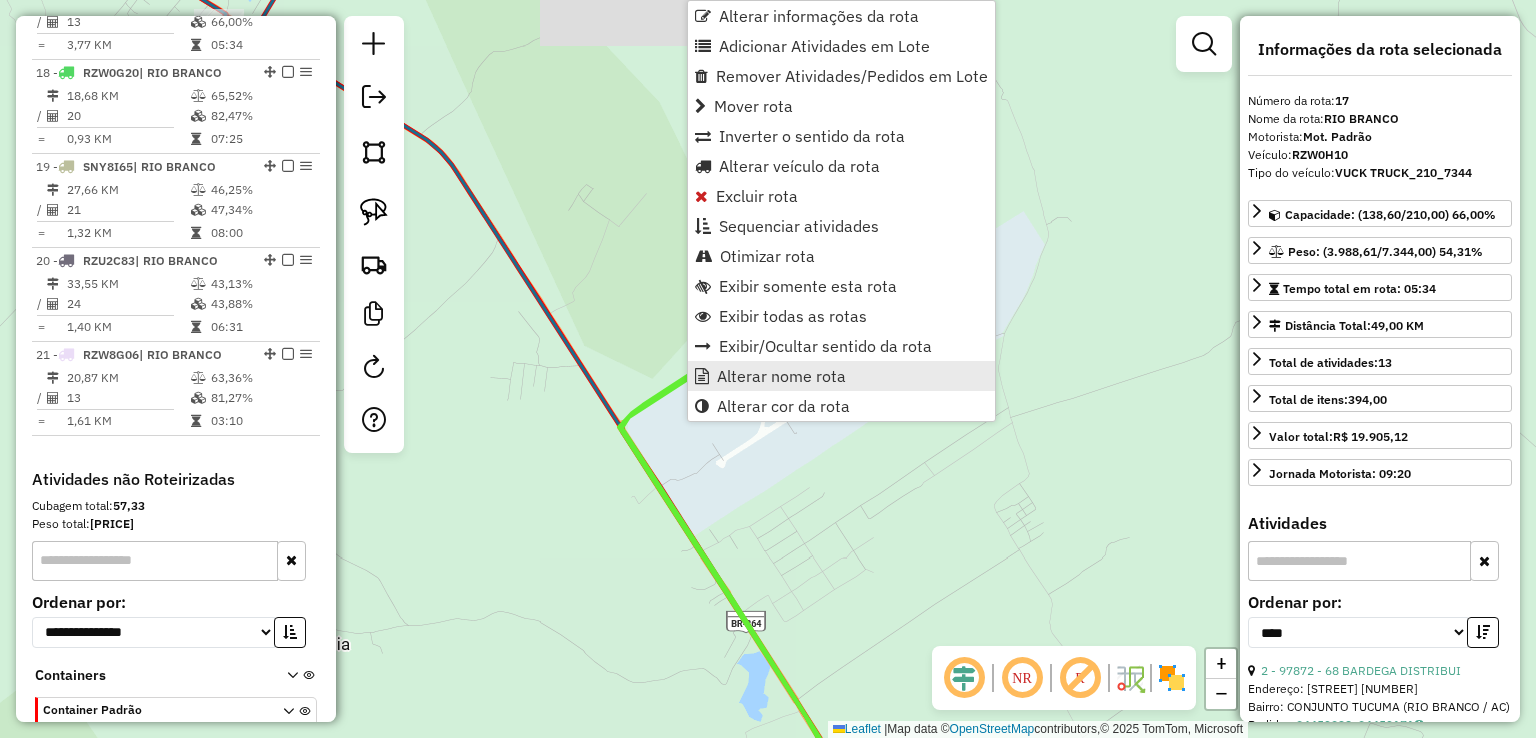 click on "Alterar nome rota" at bounding box center [781, 376] 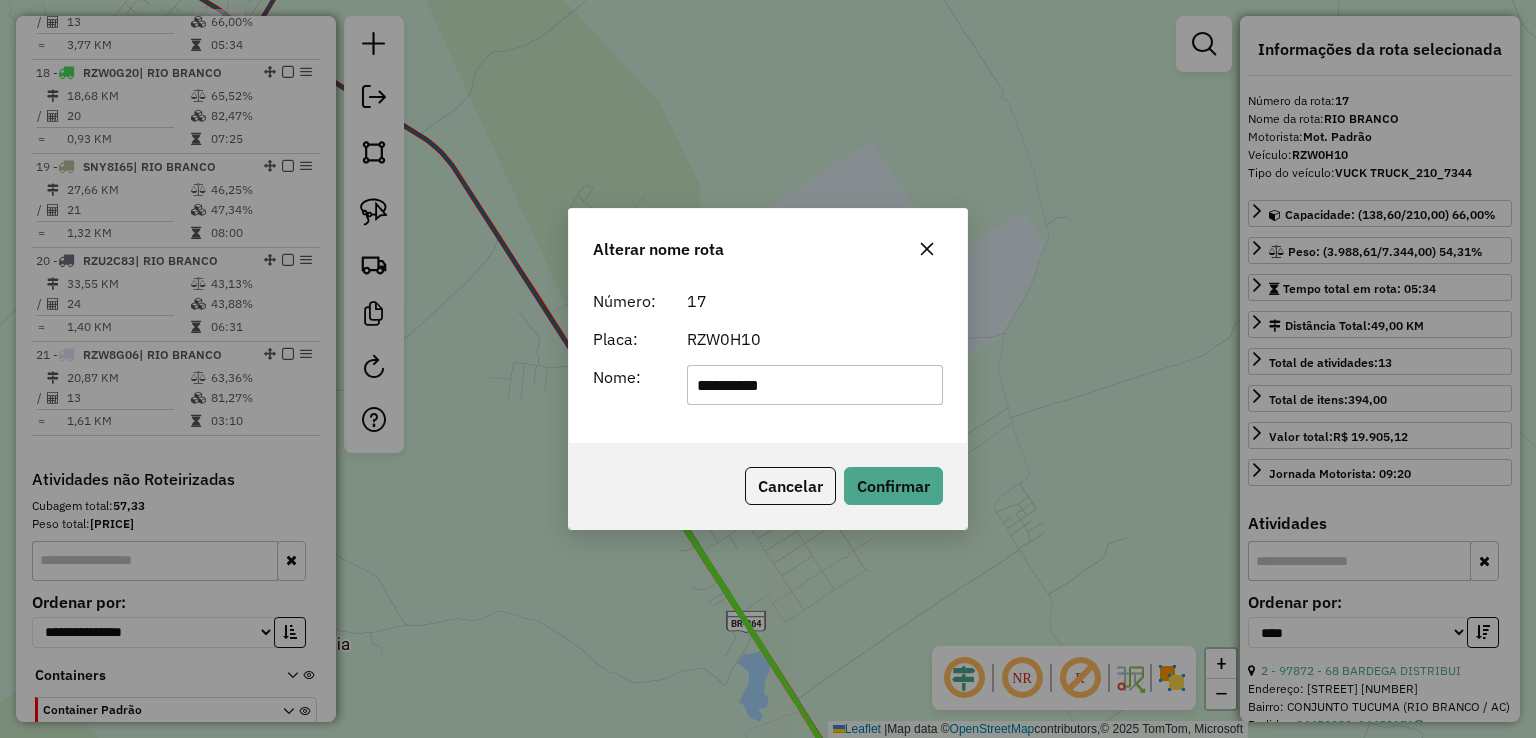 drag, startPoint x: 781, startPoint y: 381, endPoint x: 611, endPoint y: 381, distance: 170 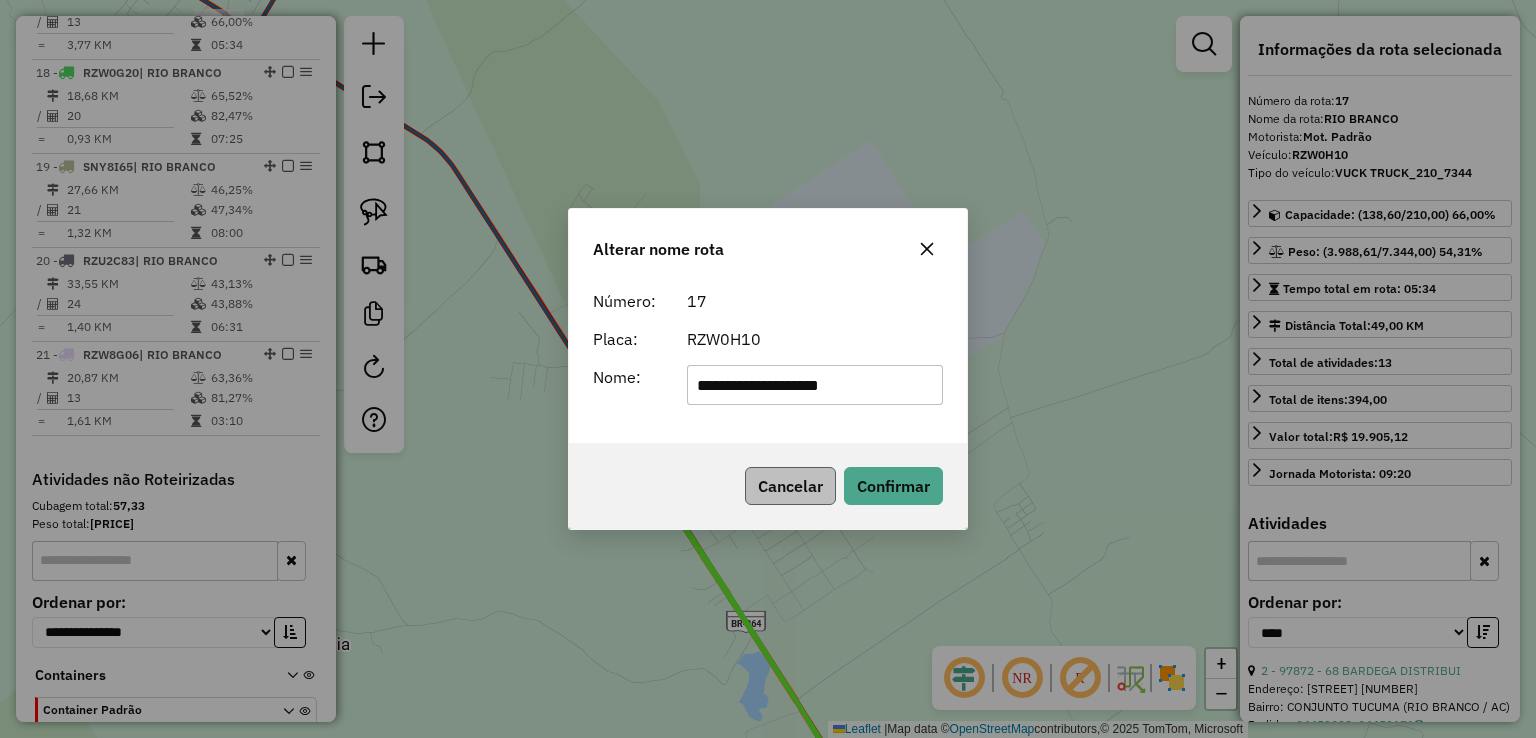 type on "**********" 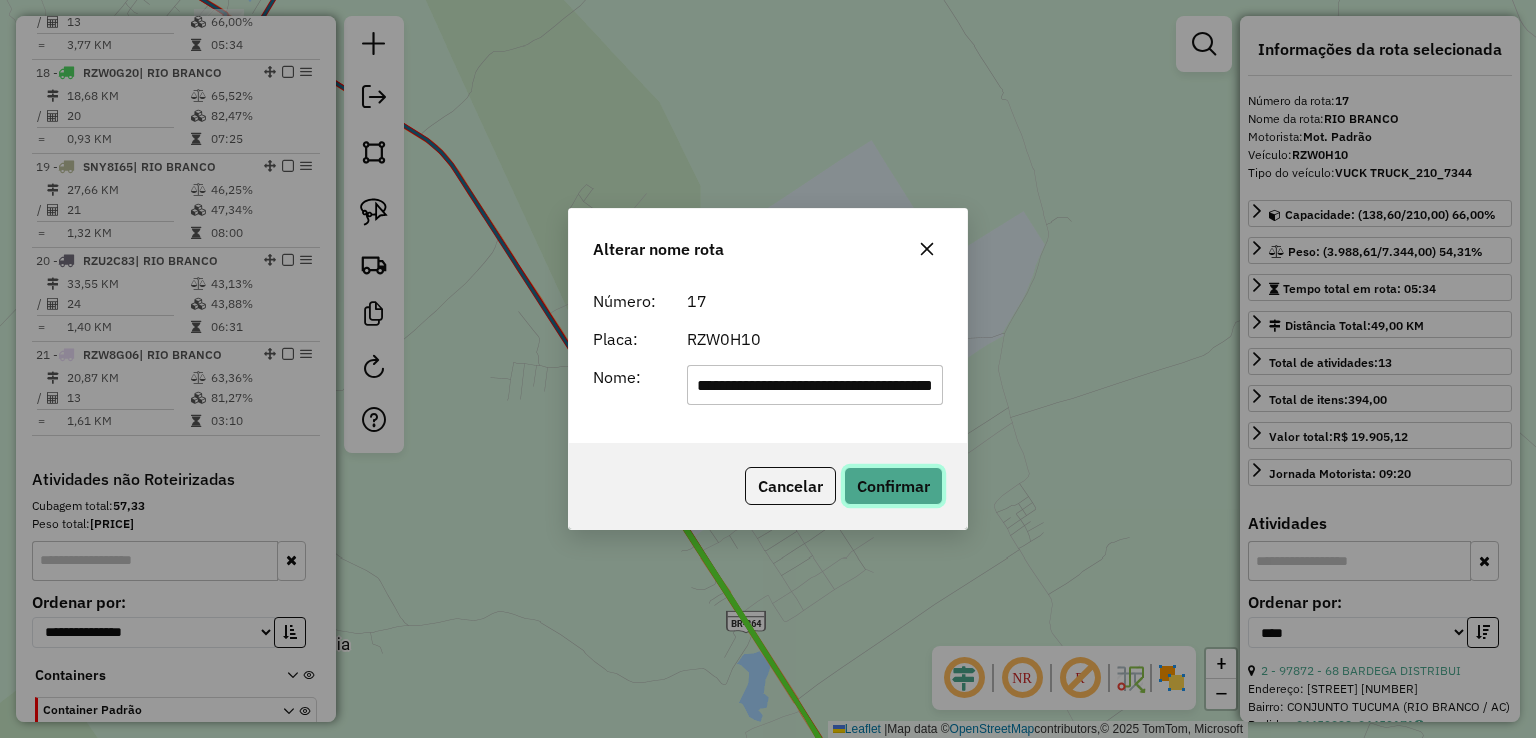 click on "Confirmar" 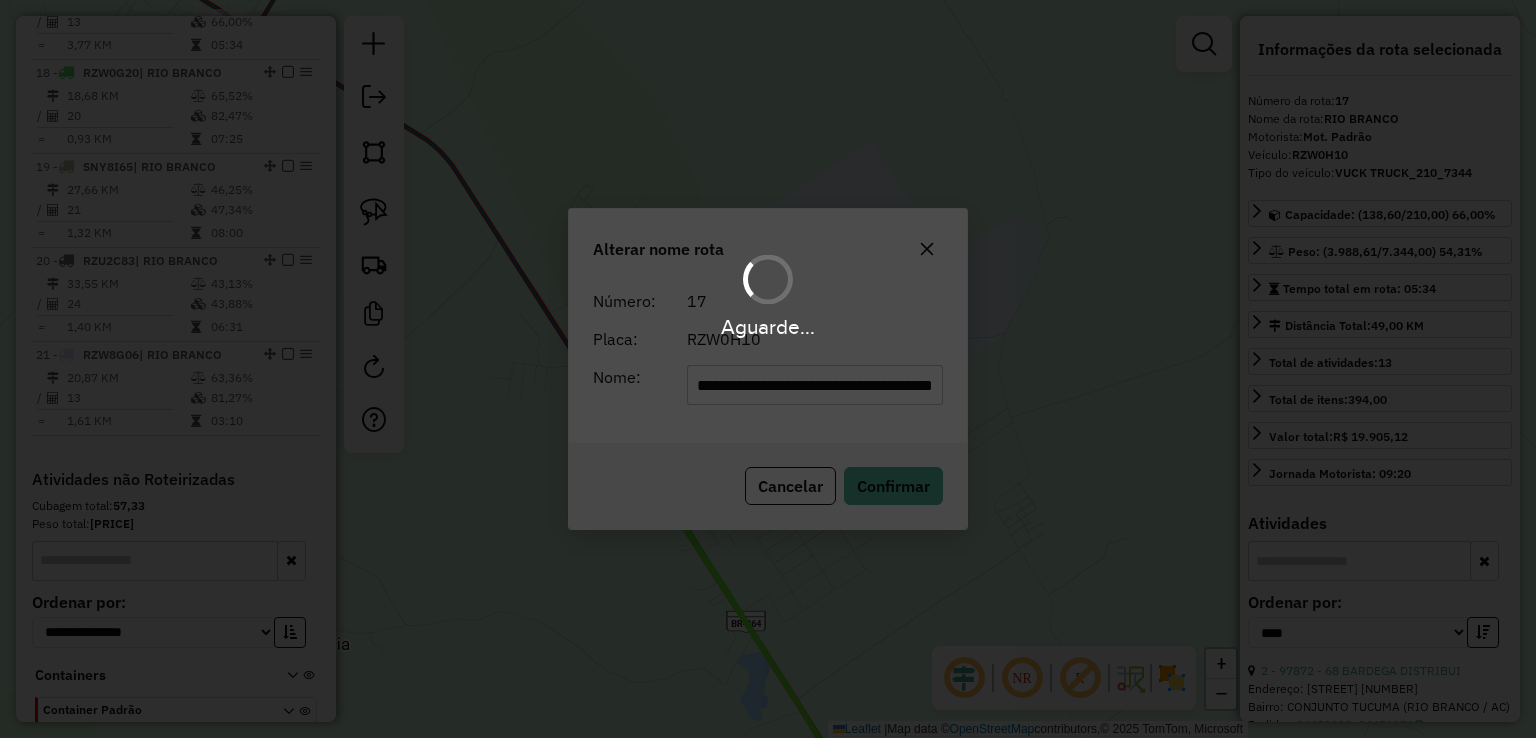 type 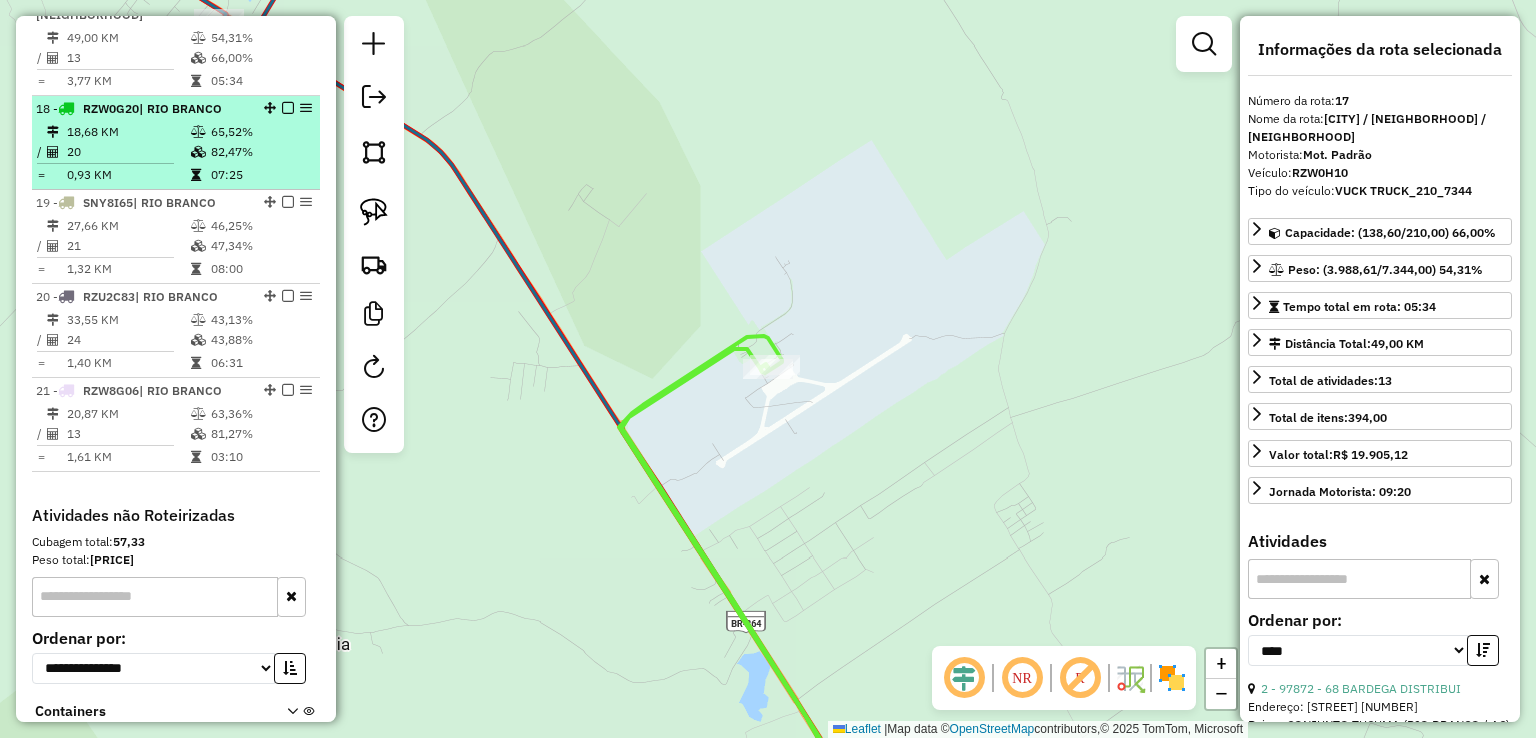 click on "18,68 KM" at bounding box center [128, 132] 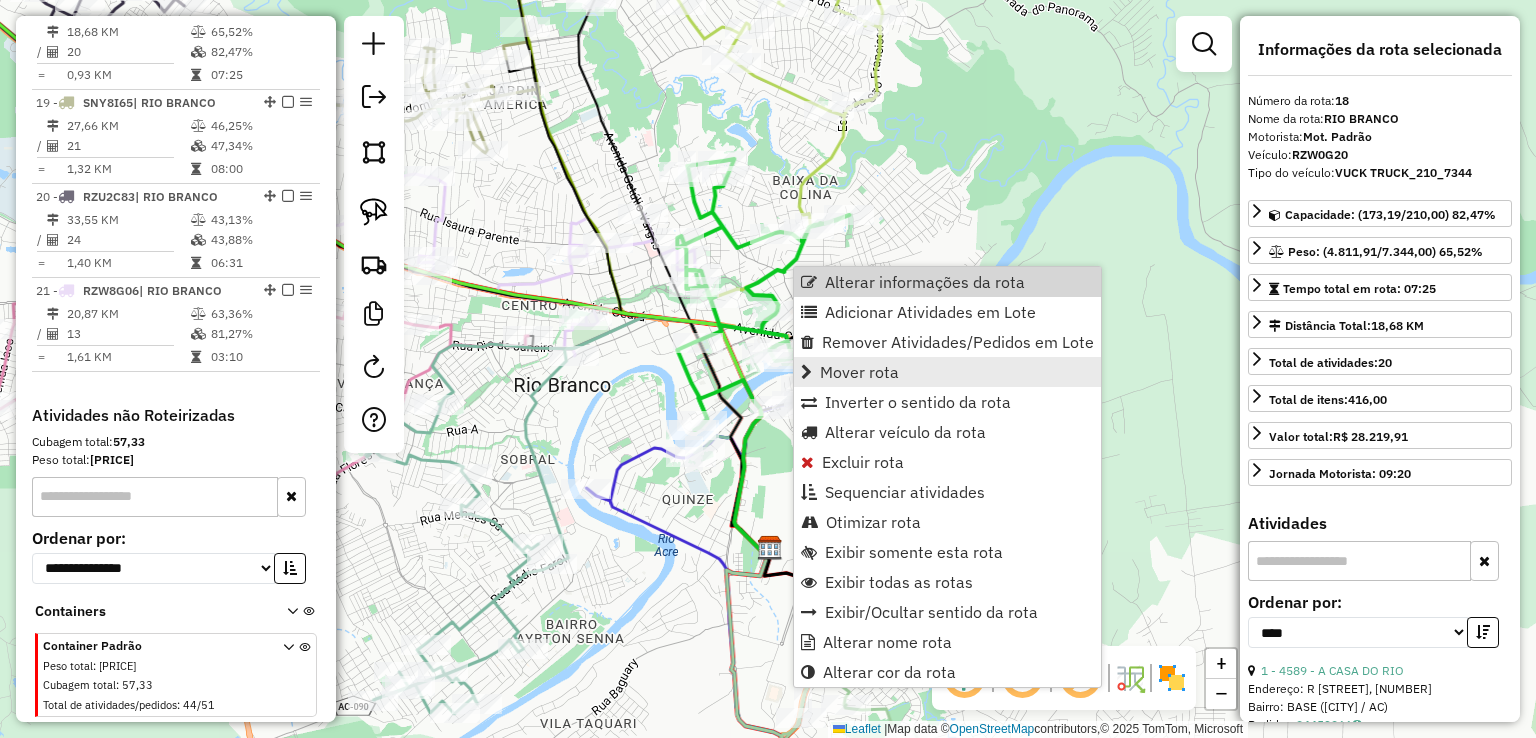 scroll, scrollTop: 2524, scrollLeft: 0, axis: vertical 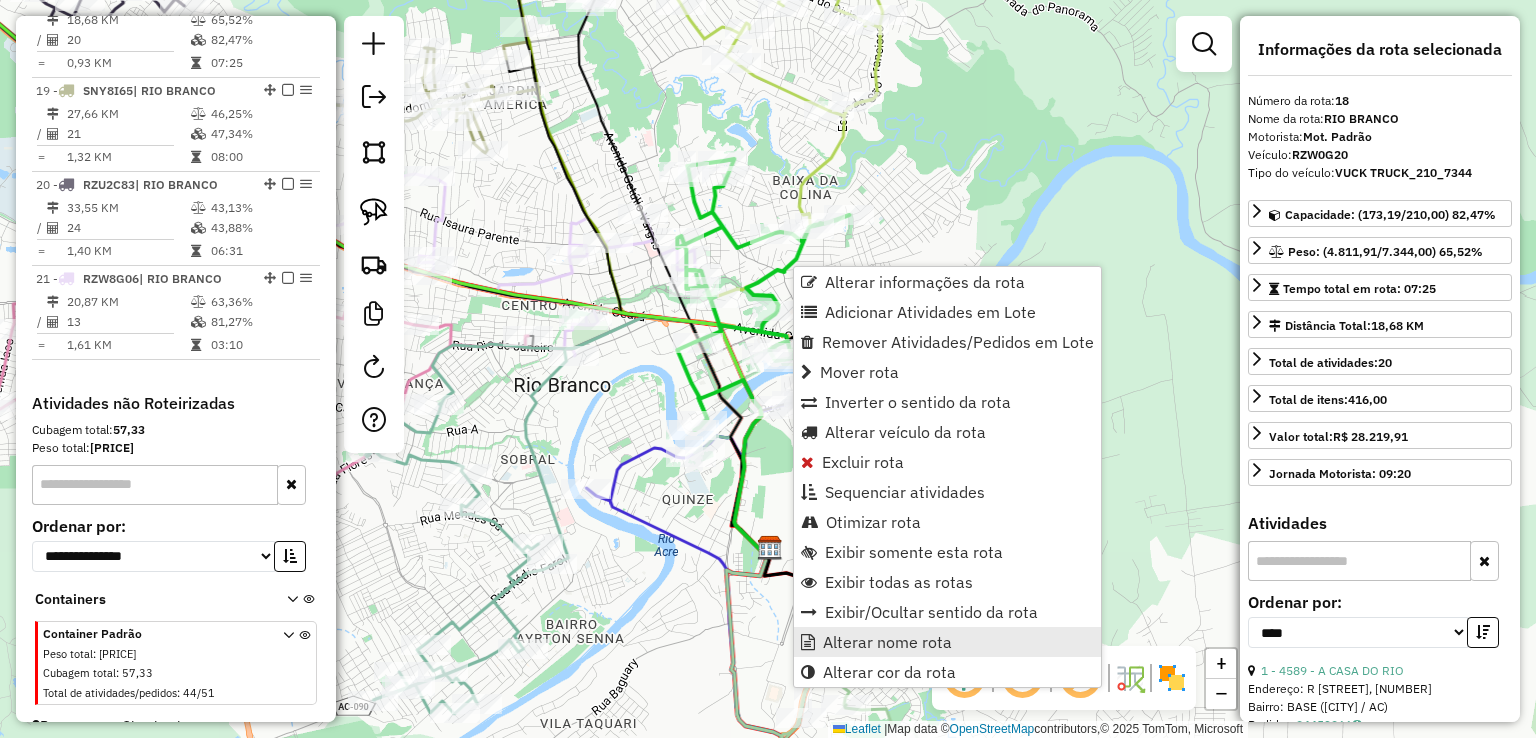 click on "Alterar nome rota" at bounding box center [947, 642] 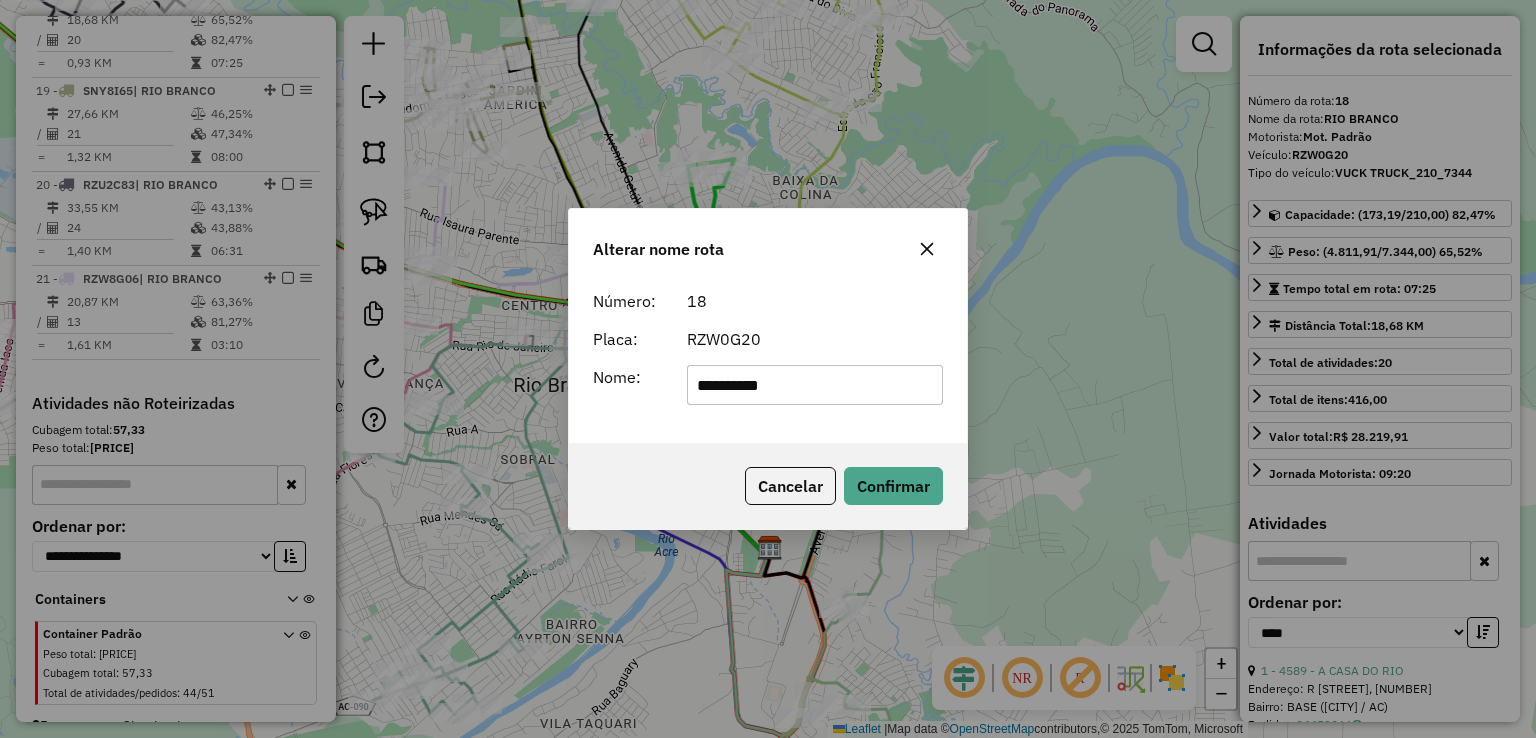 drag, startPoint x: 875, startPoint y: 386, endPoint x: 559, endPoint y: 410, distance: 316.9101 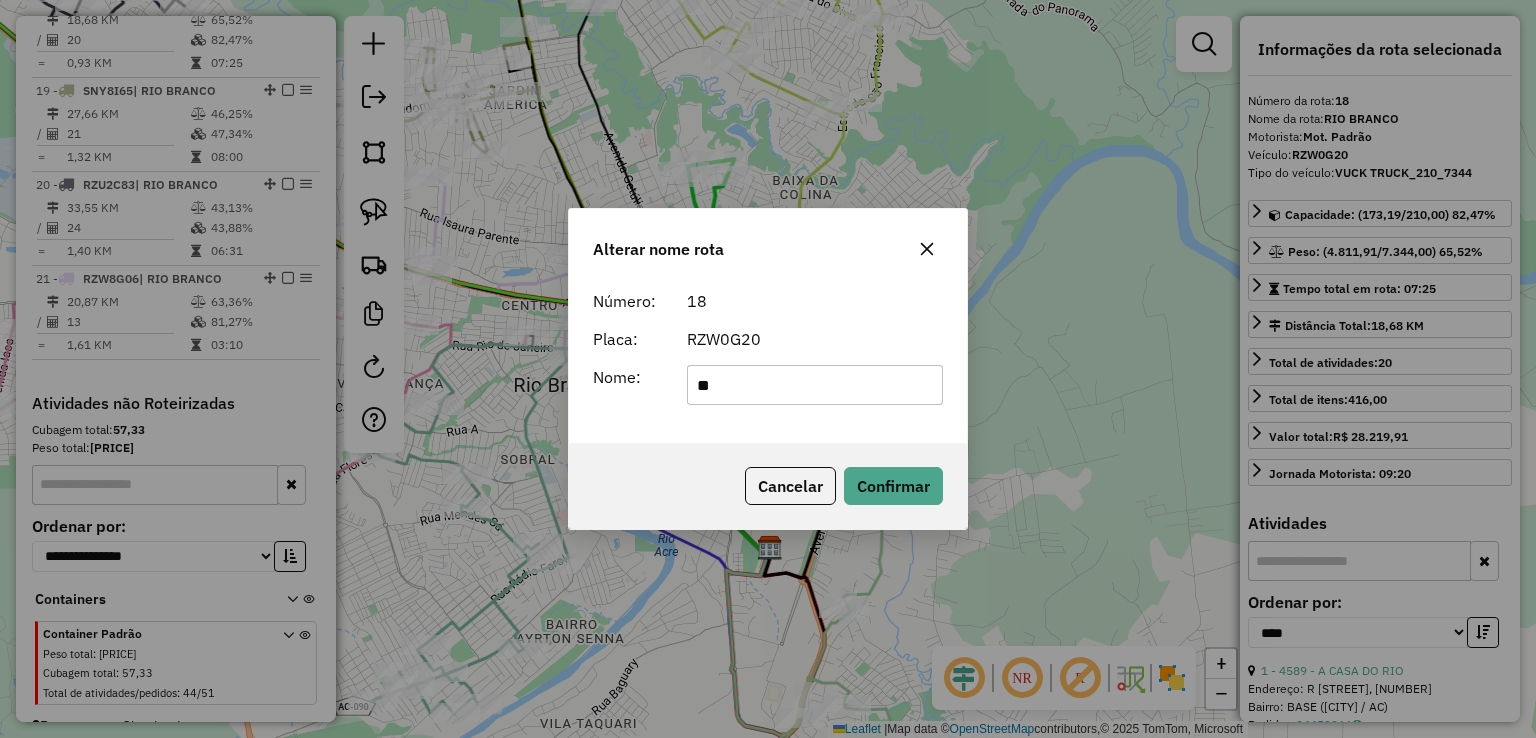 type on "**********" 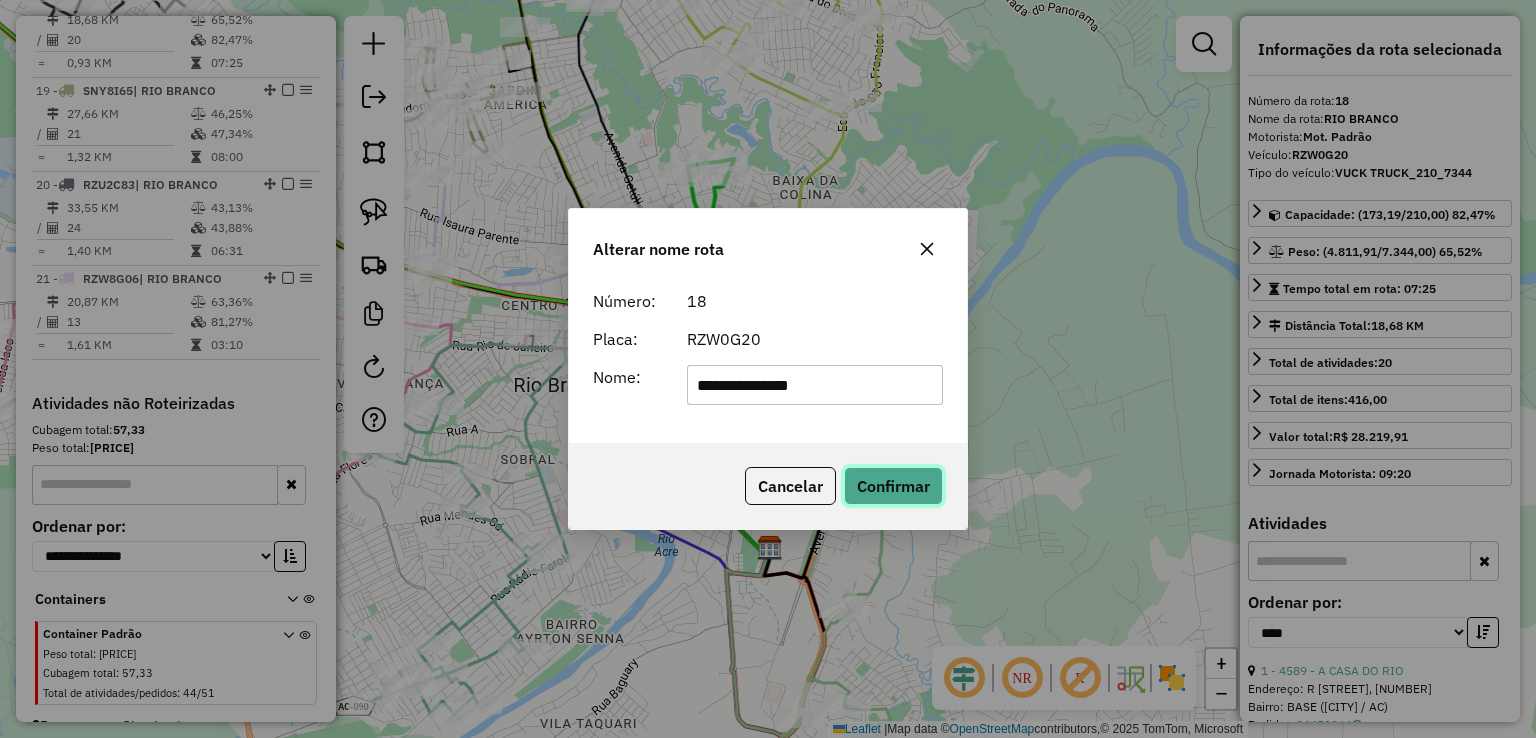 click on "Confirmar" 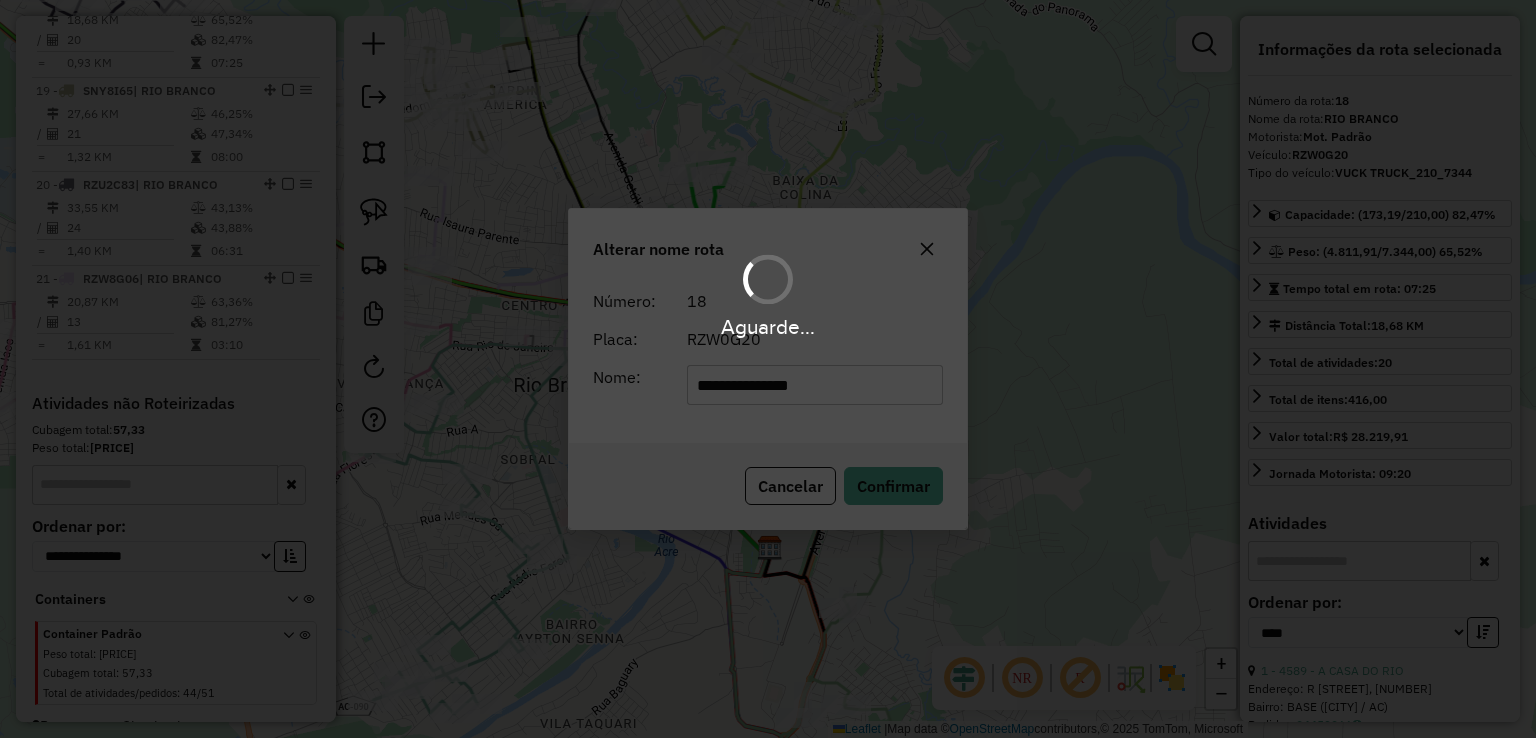 type 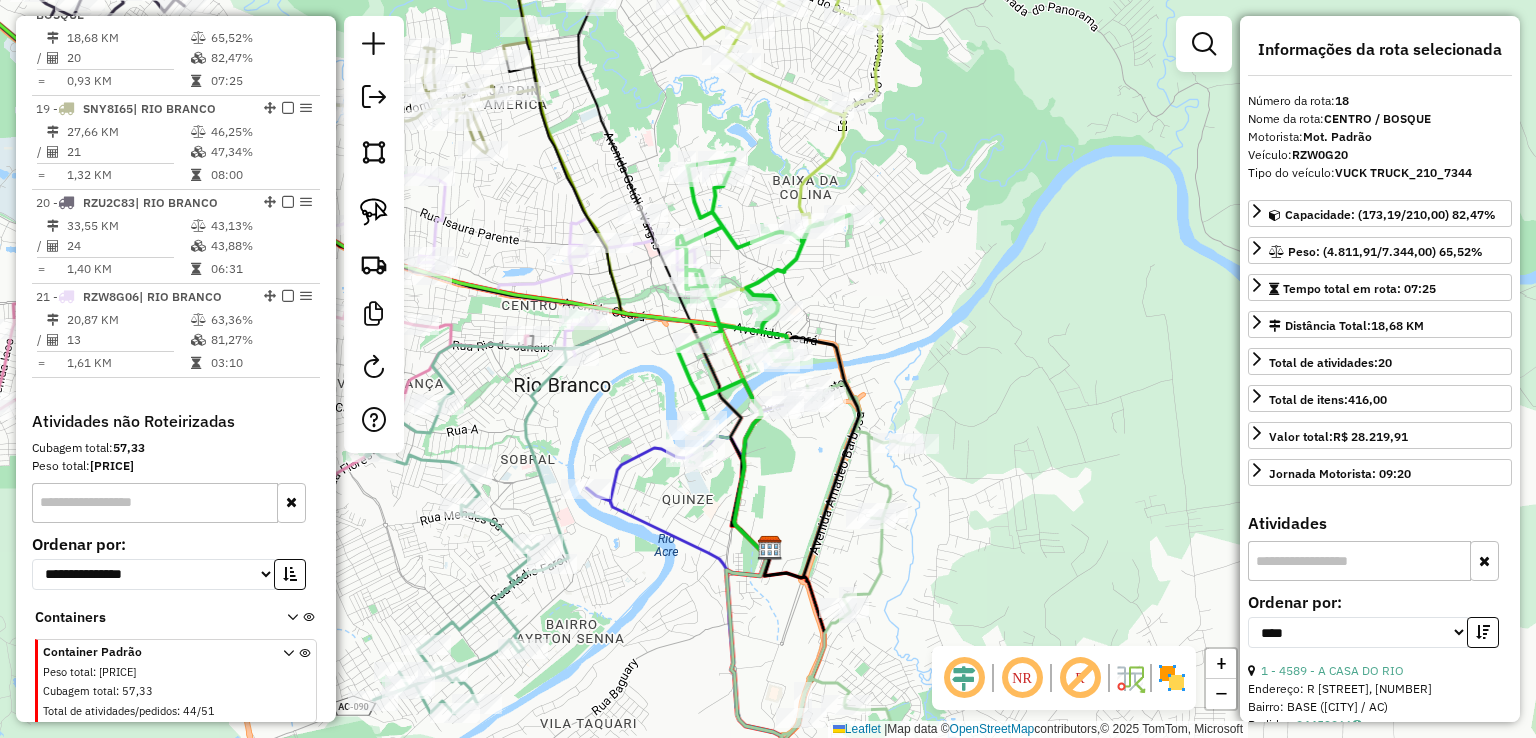 click at bounding box center (200, 132) 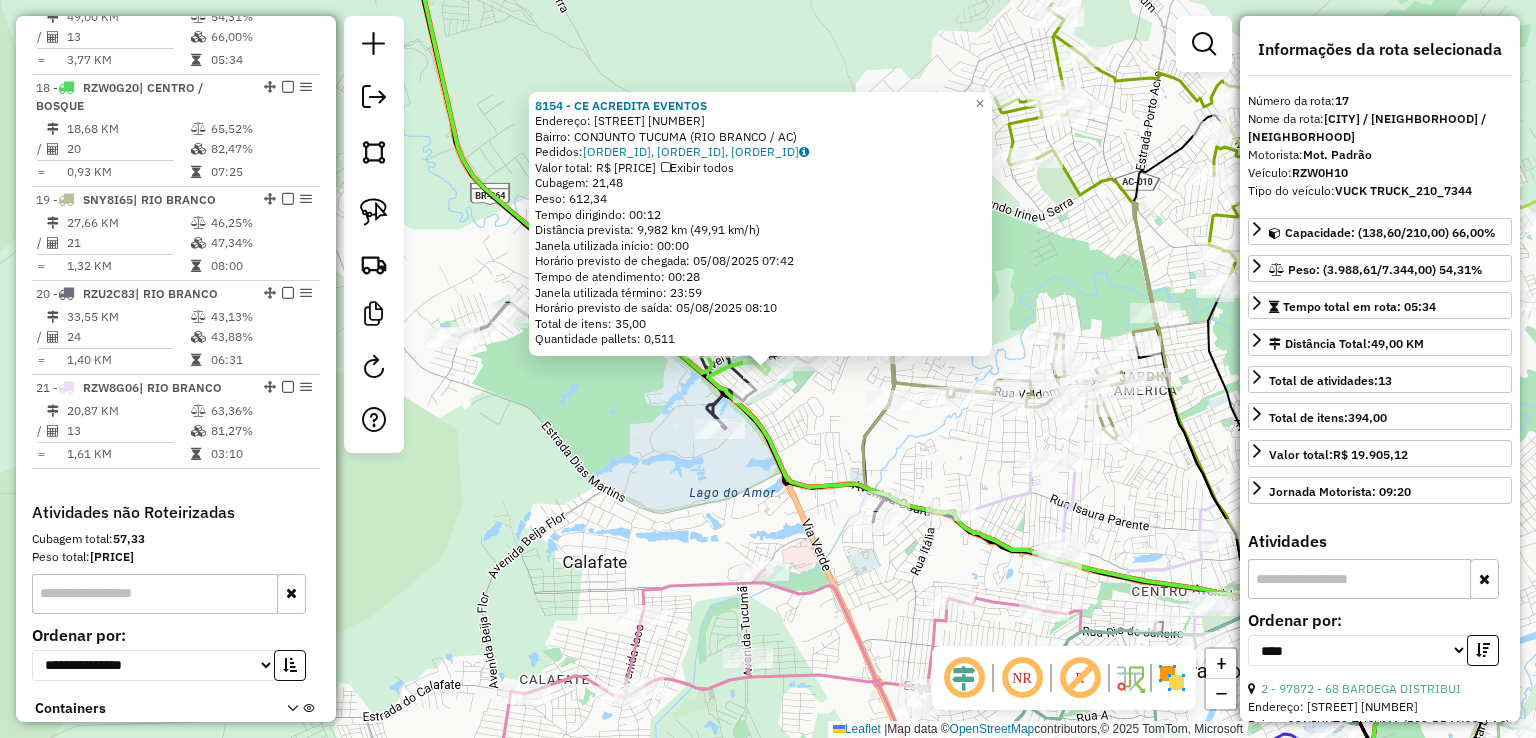 scroll, scrollTop: 2412, scrollLeft: 0, axis: vertical 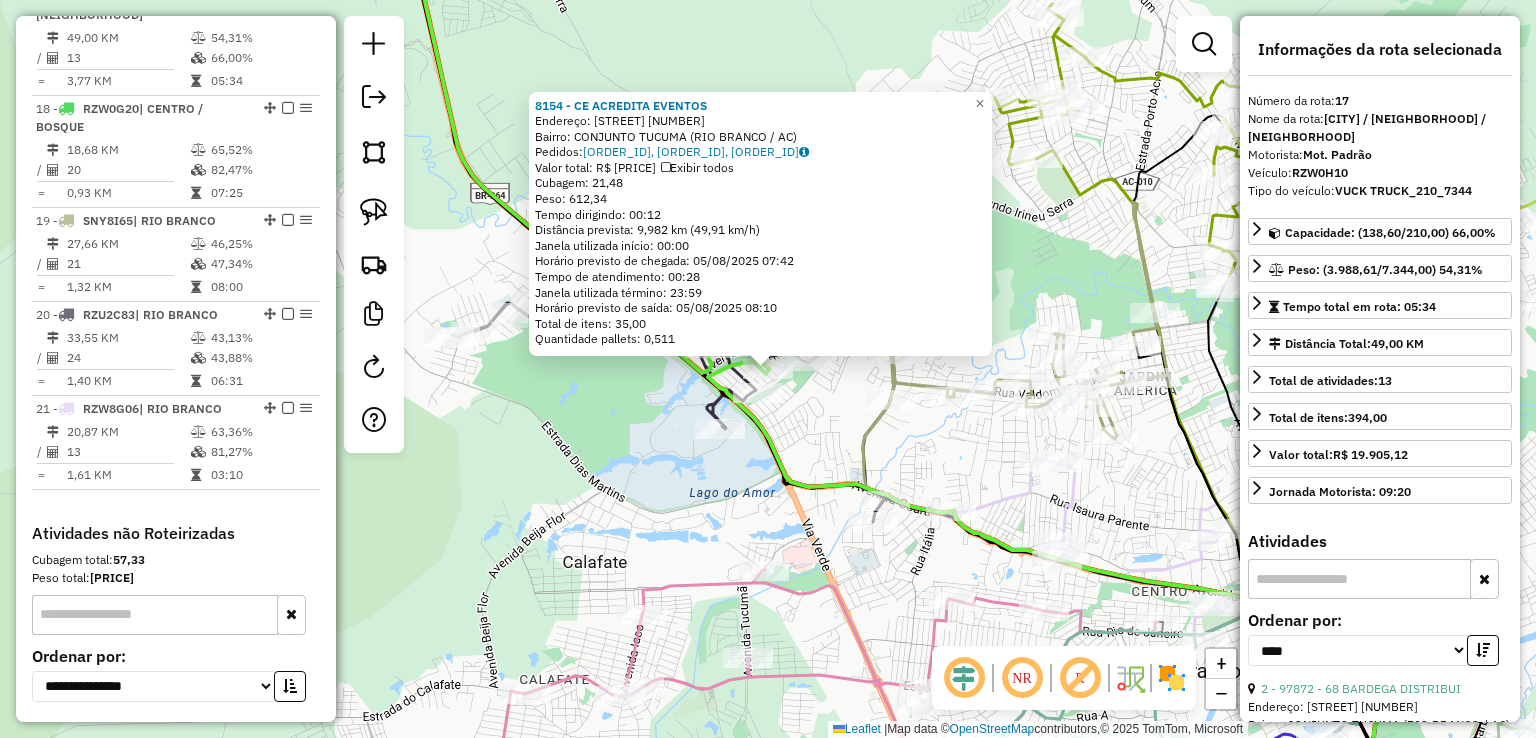 click on "8154 - CE ACREDITA EVENTOS  Endereço:  NORDESTE 511   Bairro: CONJUNTO TUCUMA (RIO BRANCO / AC)   Pedidos:  04459013, 04459008, 04459009   Valor total: R$ 2.695,04   Exibir todos   Cubagem: 21,48  Peso: 612,34  Tempo dirigindo: 00:12   Distância prevista: 9,982 km (49,91 km/h)   Janela utilizada início: 00:00   Horário previsto de chegada: 05/08/2025 07:42   Tempo de atendimento: 00:28   Janela utilizada término: 23:59   Horário previsto de saída: 05/08/2025 08:10   Total de itens: 35,00   Quantidade pallets: 0,511  × Janela de atendimento Grade de atendimento Capacidade Transportadoras Veículos Cliente Pedidos  Rotas Selecione os dias de semana para filtrar as janelas de atendimento  Seg   Ter   Qua   Qui   Sex   Sáb   Dom  Informe o período da janela de atendimento: De: Até:  Filtrar exatamente a janela do cliente  Considerar janela de atendimento padrão  Selecione os dias de semana para filtrar as grades de atendimento  Seg   Ter   Qua   Qui   Sex   Sáb   Dom   Peso mínimo:   Peso máximo:" 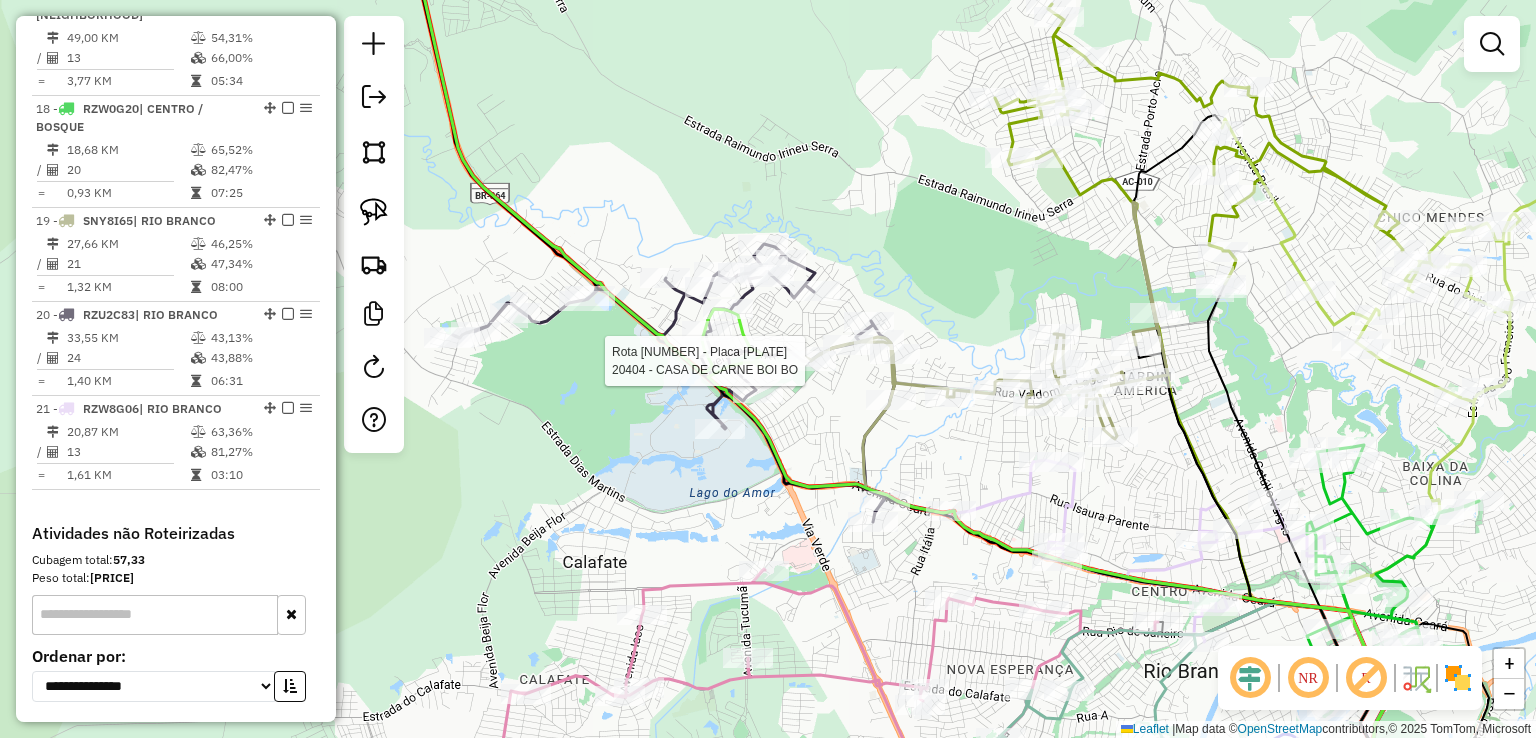 select on "*********" 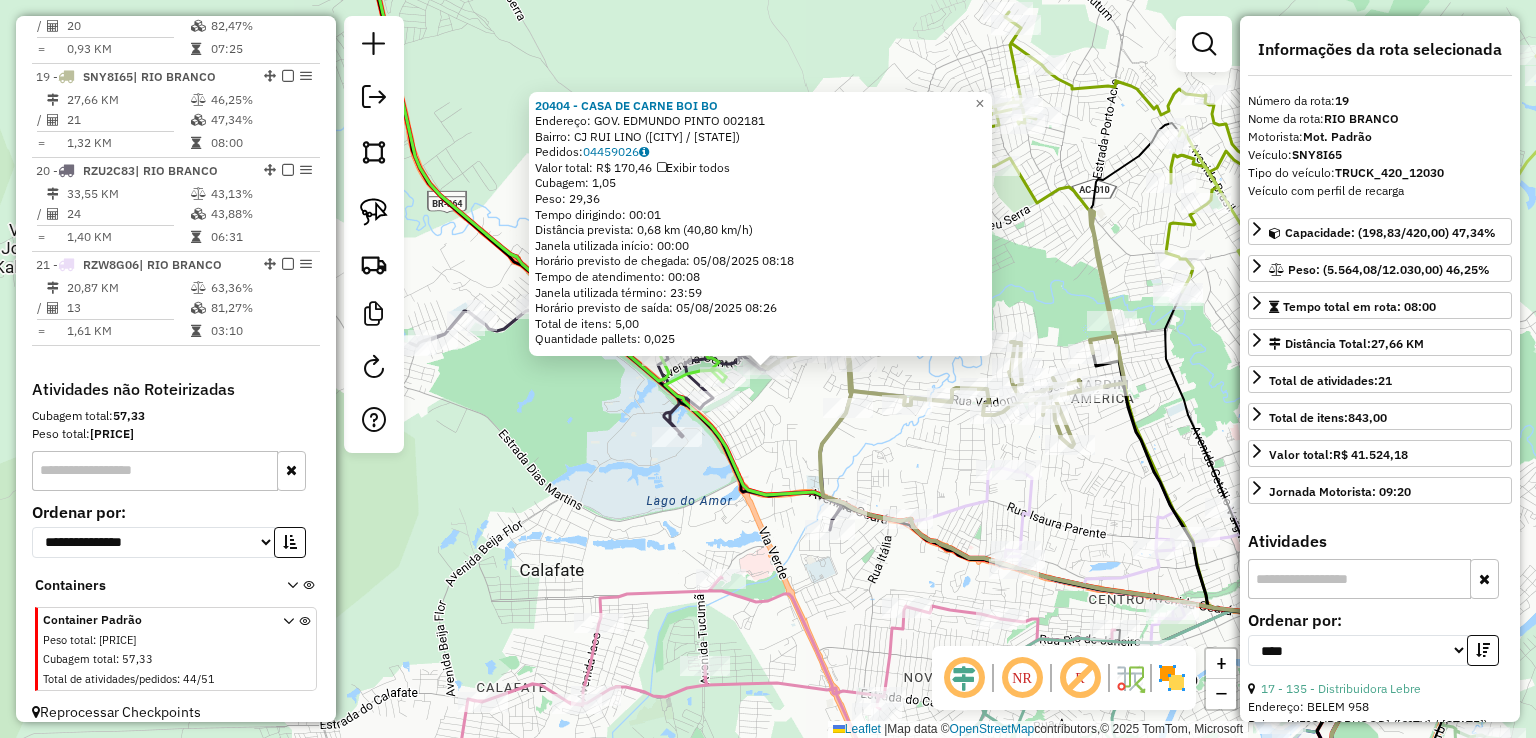 scroll, scrollTop: 2604, scrollLeft: 0, axis: vertical 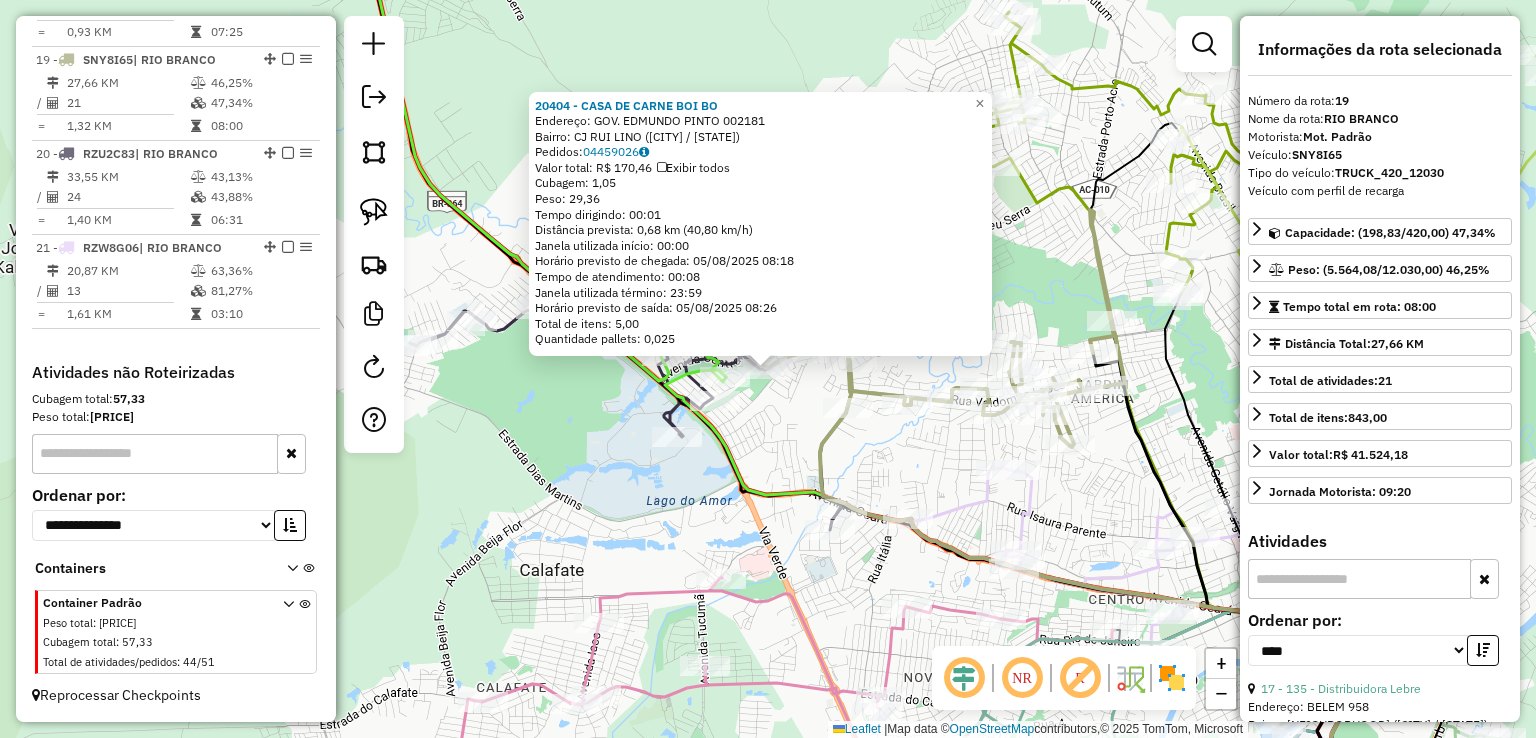 click on "20404 - CASA DE CARNE BOI BO  Endereço:  GOV. EDMUNDO PINTO 002181   Bairro: CJ RUI LINO (RIO BRANCO / AC)   Pedidos:  04459026   Valor total: R$ 170,46   Exibir todos   Cubagem: 1,05  Peso: 29,36  Tempo dirigindo: 00:01   Distância prevista: 0,68 km (40,80 km/h)   Janela utilizada início: 00:00   Horário previsto de chegada: 05/08/2025 08:18   Tempo de atendimento: 00:08   Janela utilizada término: 23:59   Horário previsto de saída: 05/08/2025 08:26   Total de itens: 5,00   Quantidade pallets: 0,025  × Janela de atendimento Grade de atendimento Capacidade Transportadoras Veículos Cliente Pedidos  Rotas Selecione os dias de semana para filtrar as janelas de atendimento  Seg   Ter   Qua   Qui   Sex   Sáb   Dom  Informe o período da janela de atendimento: De: Até:  Filtrar exatamente a janela do cliente  Considerar janela de atendimento padrão  Selecione os dias de semana para filtrar as grades de atendimento  Seg   Ter   Qua   Qui   Sex   Sáb   Dom   Peso mínimo:   Peso máximo:   De:   Até:  +" 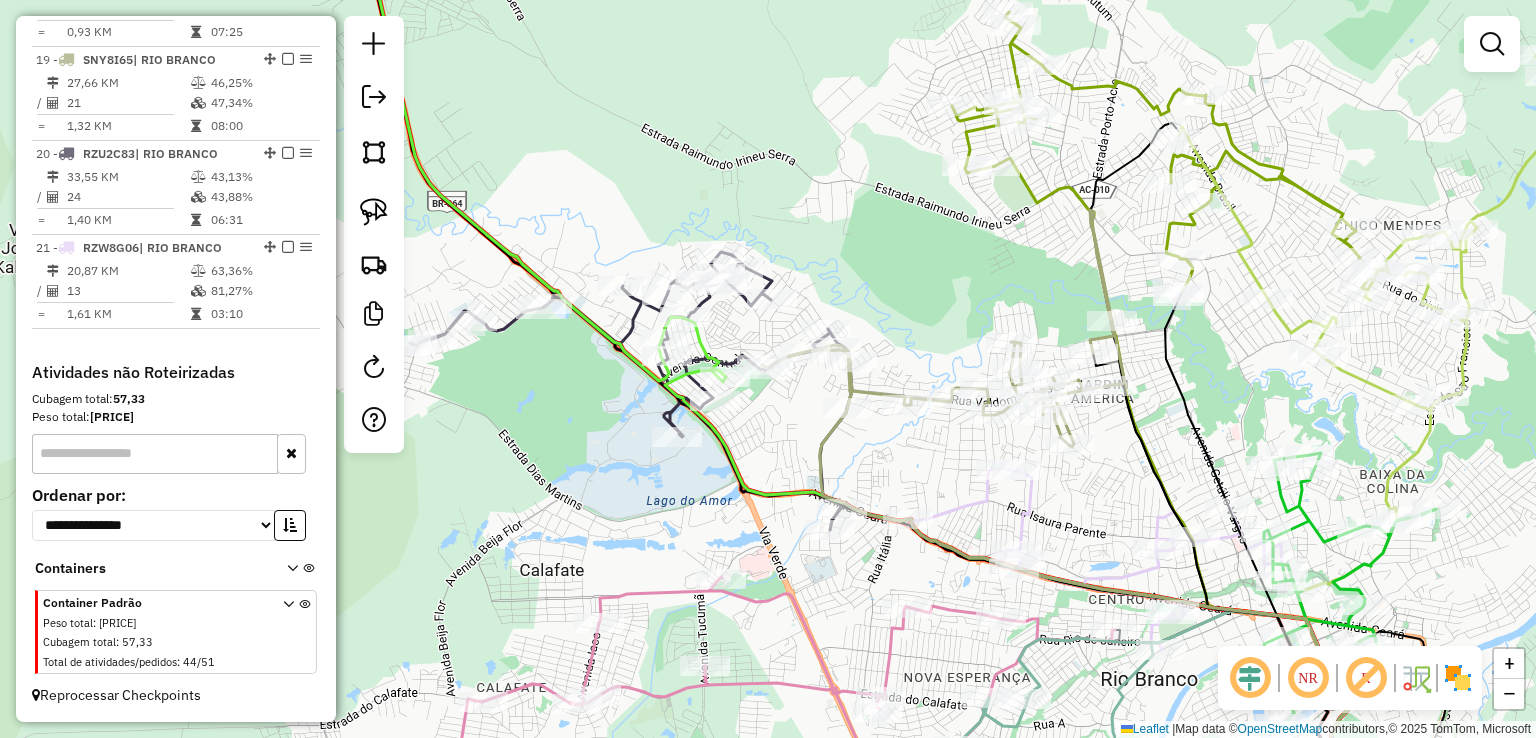 click 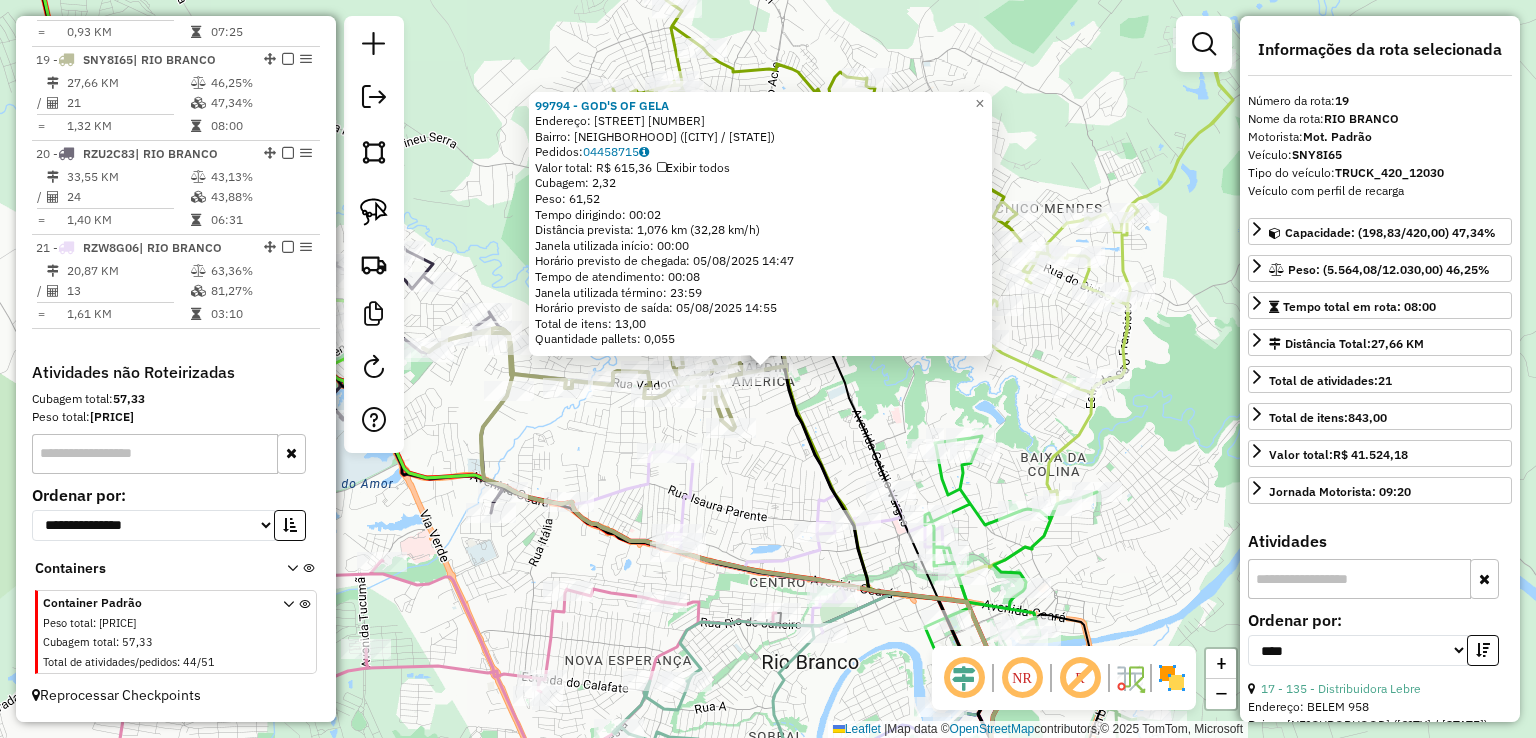 click on "99794 - GOD'S OF GELA  Endereço:  OTAVIO ROLA 522   Bairro: NOVA ESTACAO (RIO BRANCO / AC)   Pedidos:  04458715   Valor total: R$ 615,36   Exibir todos   Cubagem: 2,32  Peso: 61,52  Tempo dirigindo: 00:02   Distância prevista: 1,076 km (32,28 km/h)   Janela utilizada início: 00:00   Horário previsto de chegada: 05/08/2025 14:47   Tempo de atendimento: 00:08   Janela utilizada término: 23:59   Horário previsto de saída: 05/08/2025 14:55   Total de itens: 13,00   Quantidade pallets: 0,055  × Janela de atendimento Grade de atendimento Capacidade Transportadoras Veículos Cliente Pedidos  Rotas Selecione os dias de semana para filtrar as janelas de atendimento  Seg   Ter   Qua   Qui   Sex   Sáb   Dom  Informe o período da janela de atendimento: De: Até:  Filtrar exatamente a janela do cliente  Considerar janela de atendimento padrão  Selecione os dias de semana para filtrar as grades de atendimento  Seg   Ter   Qua   Qui   Sex   Sáb   Dom   Considerar clientes sem dia de atendimento cadastrado  De:" 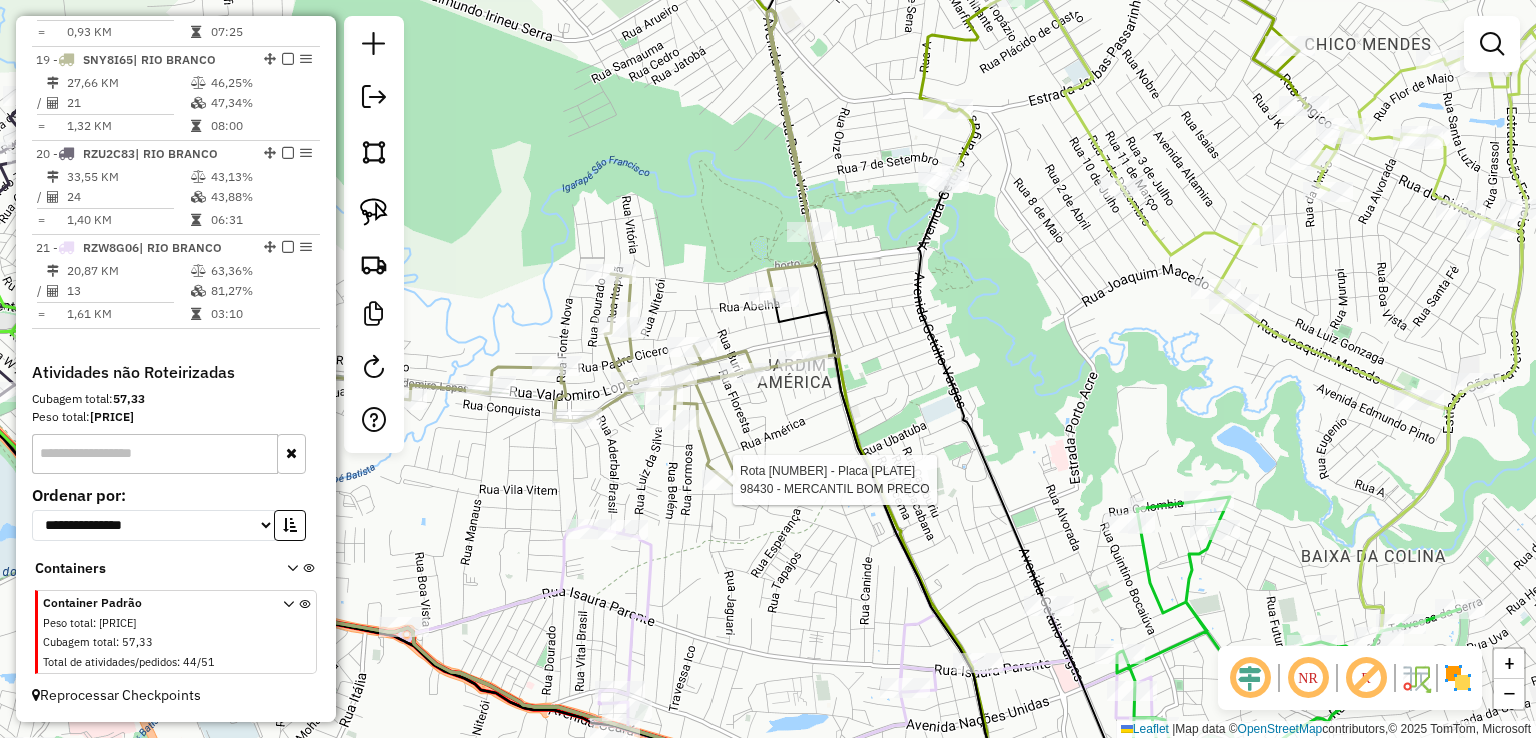 select on "*********" 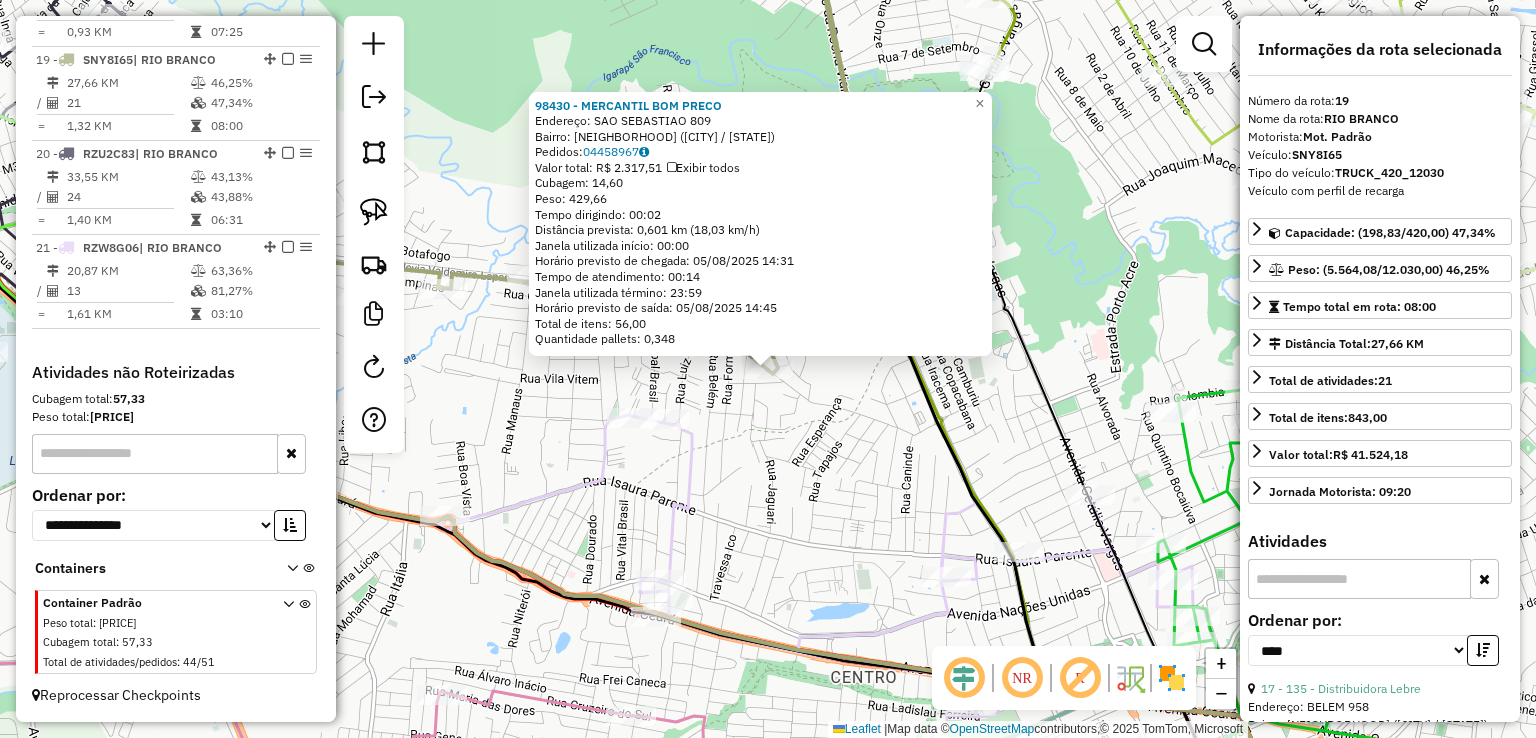 click on "98430 - MERCANTIL BOM PRECO  Endereço:  SAO SEBASTIAO 809   Bairro: NOVA ESTACAO (RIO BRANCO / AC)   Pedidos:  04458967   Valor total: R$ 2.317,51   Exibir todos   Cubagem: 14,60  Peso: 429,66  Tempo dirigindo: 00:02   Distância prevista: 0,601 km (18,03 km/h)   Janela utilizada início: 00:00   Horário previsto de chegada: 05/08/2025 14:31   Tempo de atendimento: 00:14   Janela utilizada término: 23:59   Horário previsto de saída: 05/08/2025 14:45   Total de itens: 56,00   Quantidade pallets: 0,348  × Janela de atendimento Grade de atendimento Capacidade Transportadoras Veículos Cliente Pedidos  Rotas Selecione os dias de semana para filtrar as janelas de atendimento  Seg   Ter   Qua   Qui   Sex   Sáb   Dom  Informe o período da janela de atendimento: De: Até:  Filtrar exatamente a janela do cliente  Considerar janela de atendimento padrão  Selecione os dias de semana para filtrar as grades de atendimento  Seg   Ter   Qua   Qui   Sex   Sáb   Dom   Clientes fora do dia de atendimento selecionado" 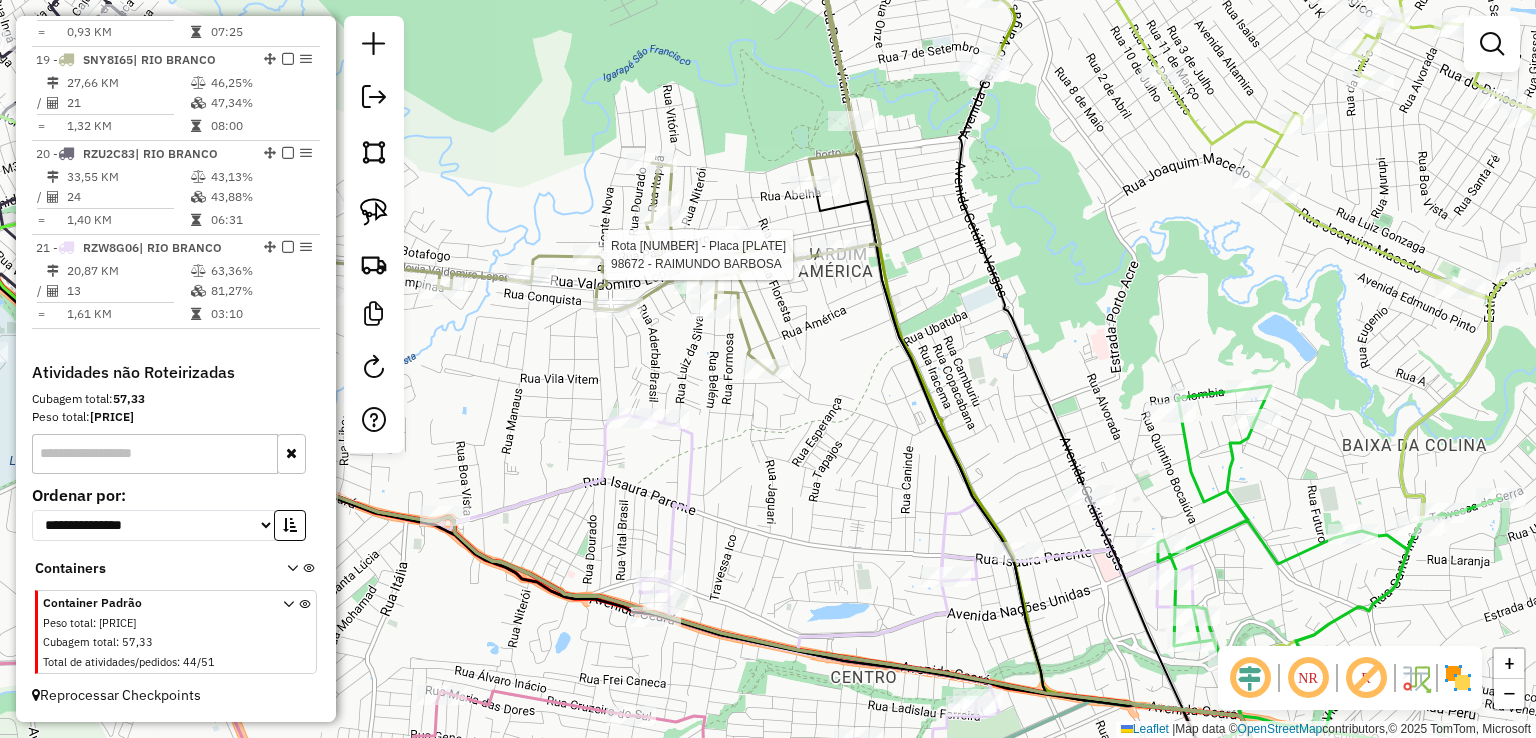 select on "*********" 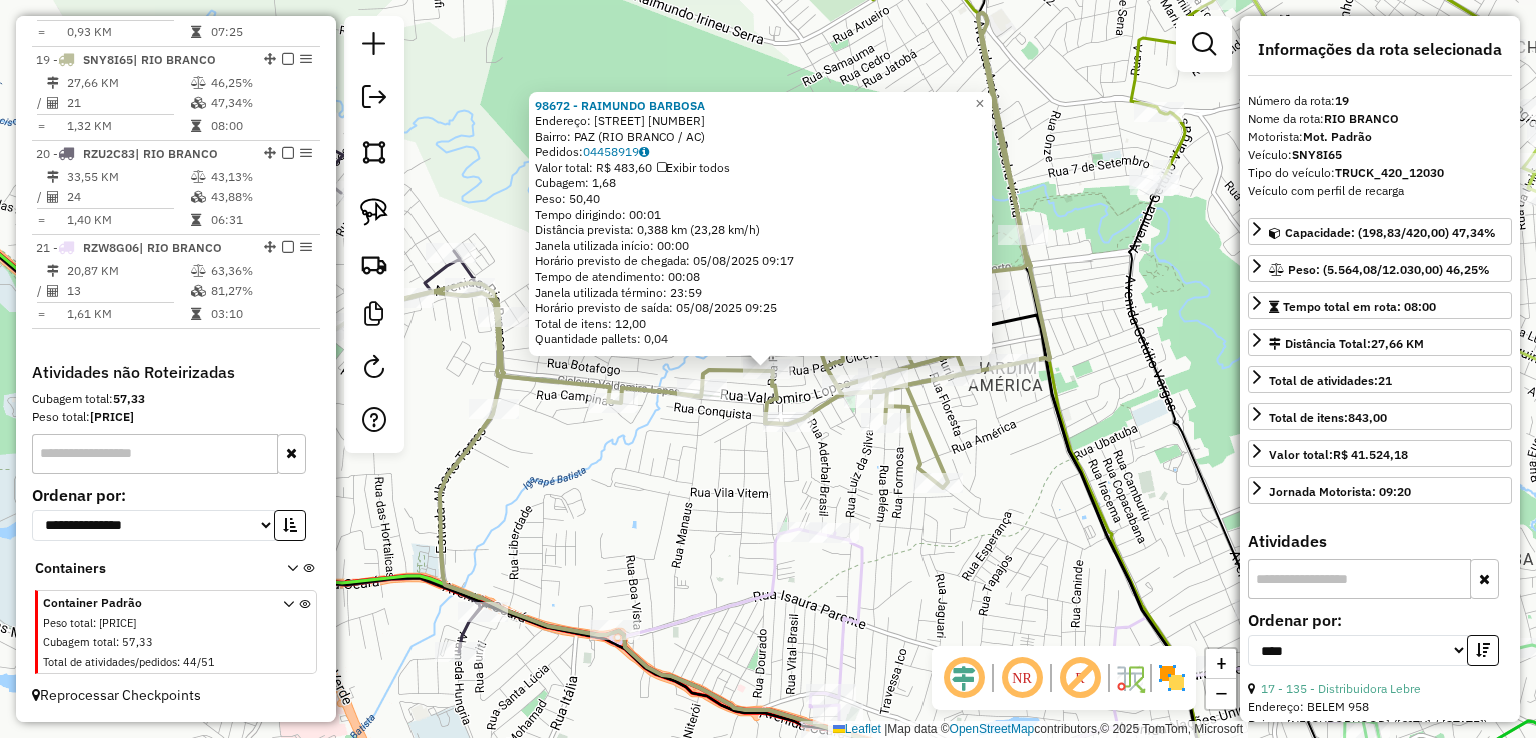 drag, startPoint x: 652, startPoint y: 454, endPoint x: 648, endPoint y: 403, distance: 51.156624 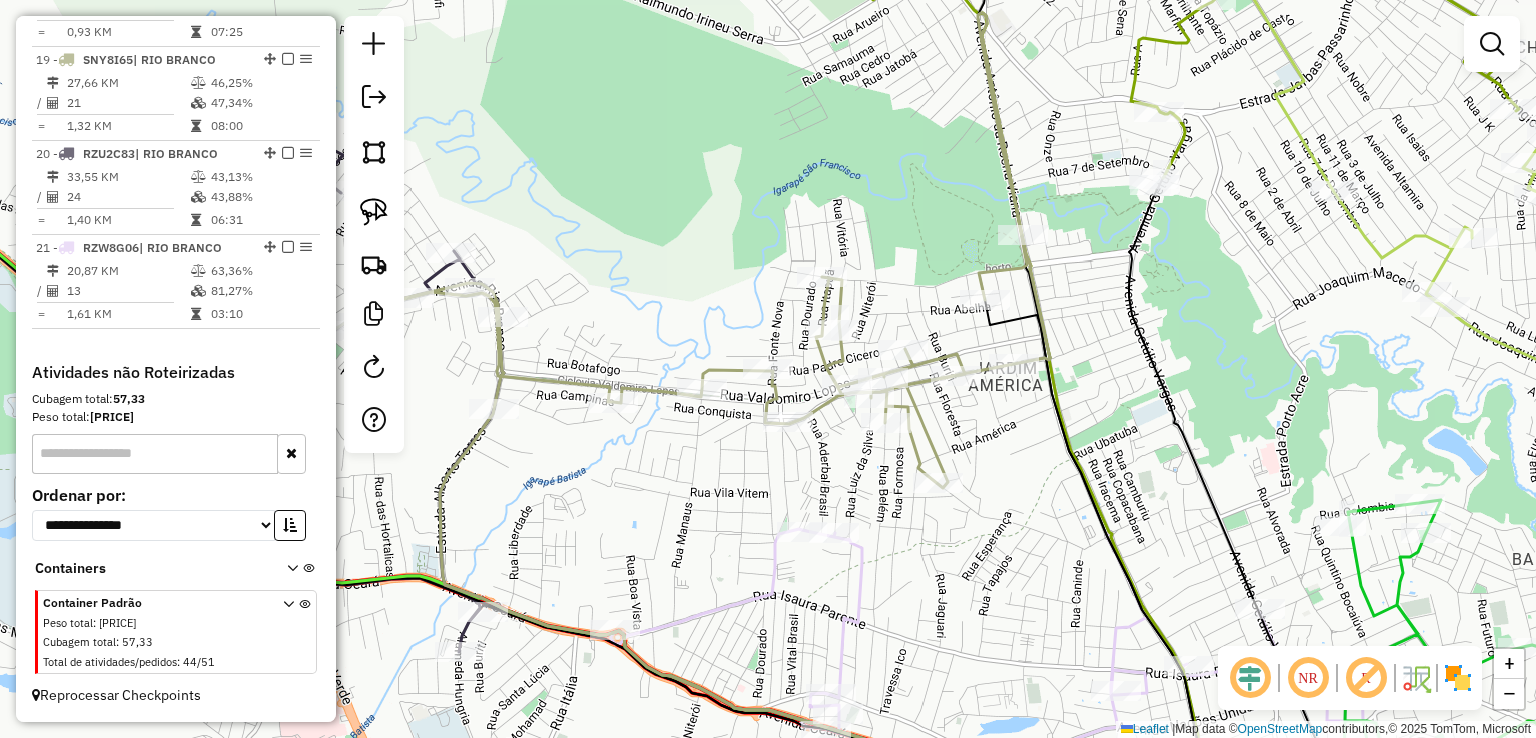 select on "*********" 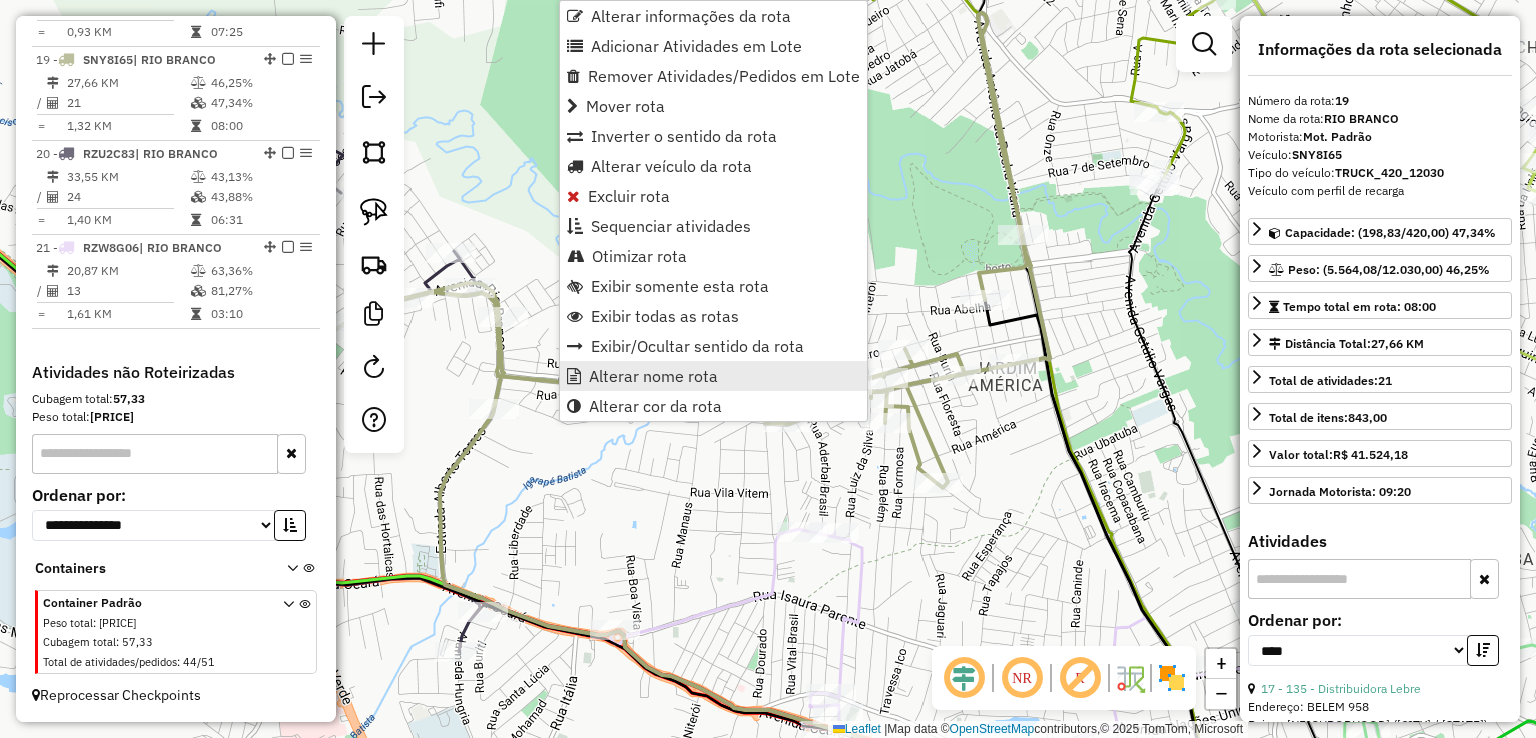 click on "Alterar nome rota" at bounding box center (653, 376) 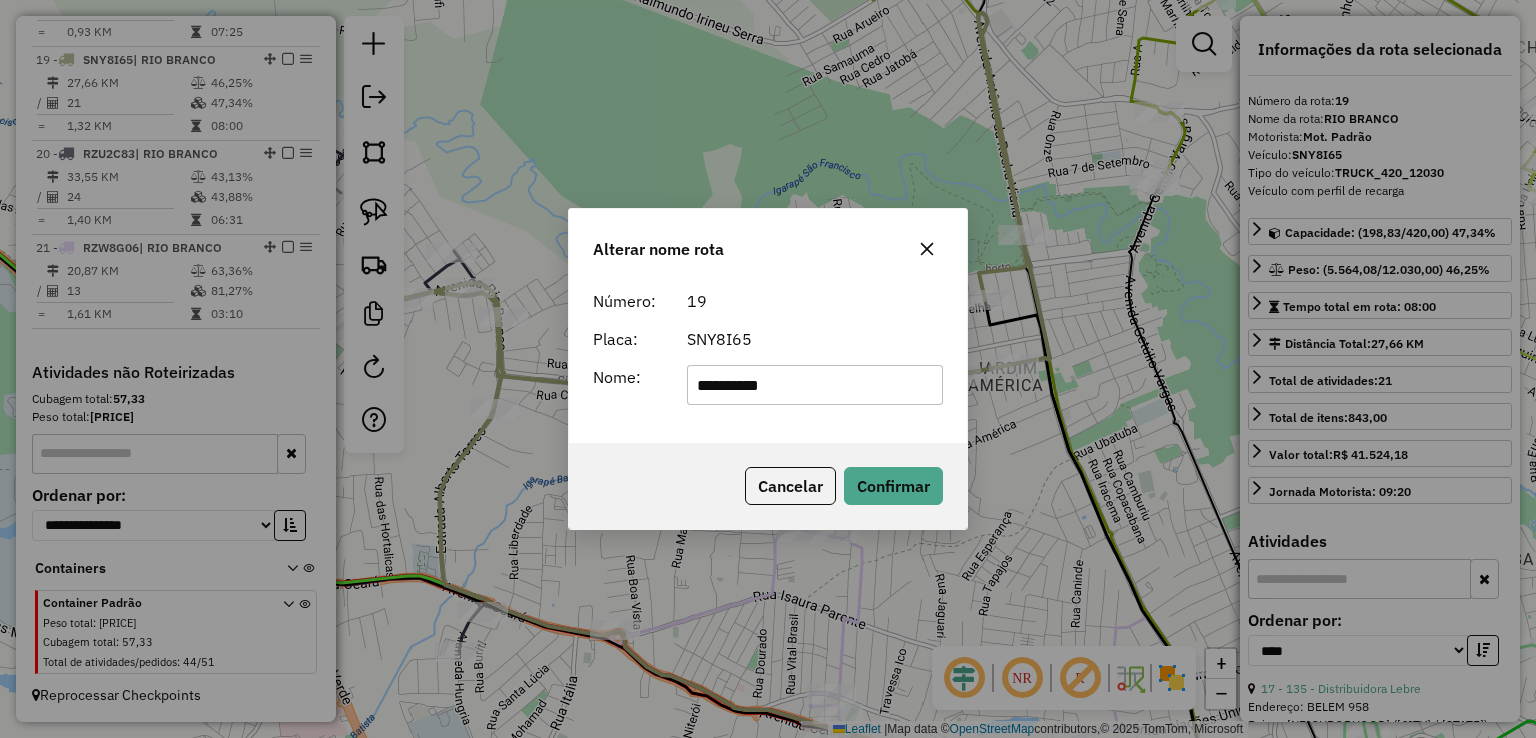 drag, startPoint x: 812, startPoint y: 376, endPoint x: 578, endPoint y: 378, distance: 234.00854 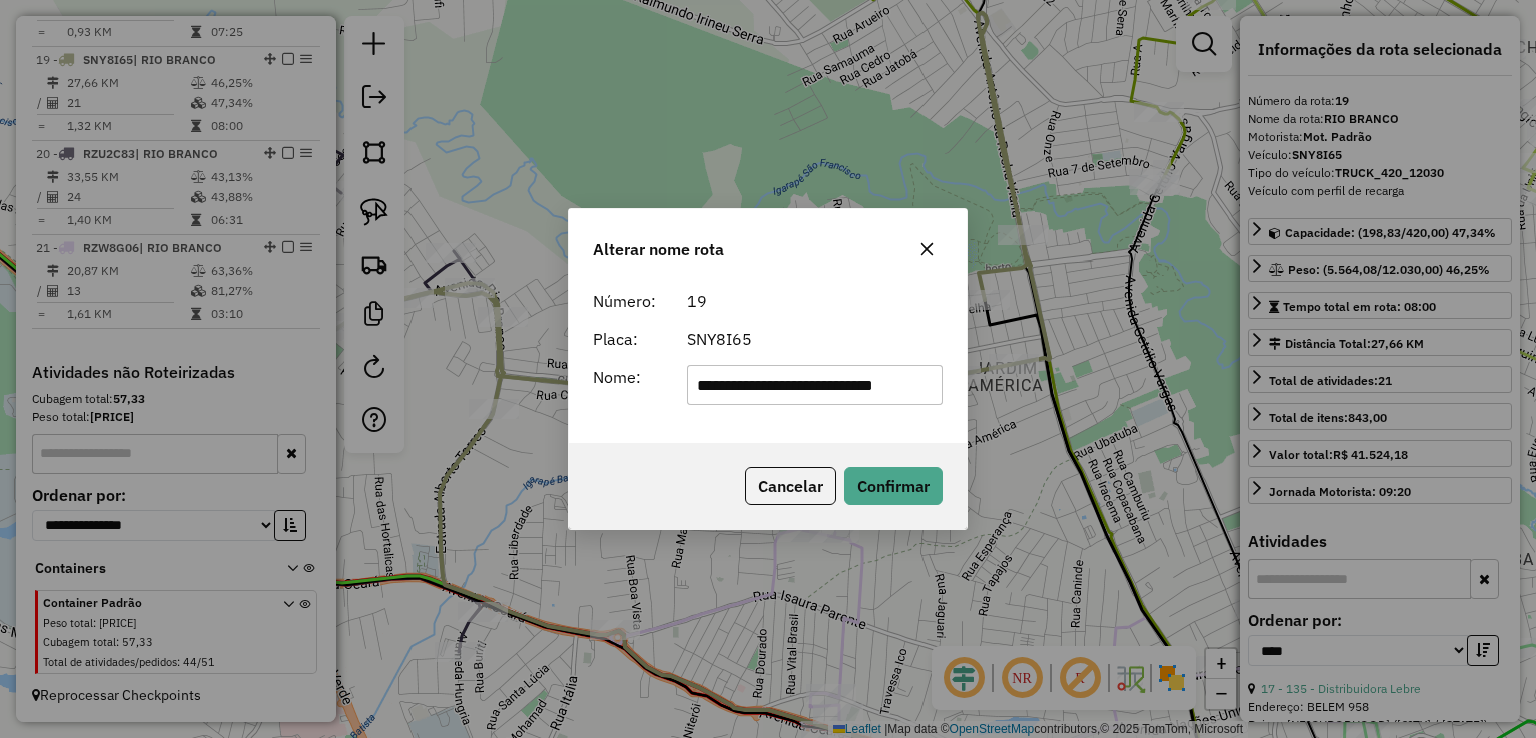 scroll, scrollTop: 0, scrollLeft: 1, axis: horizontal 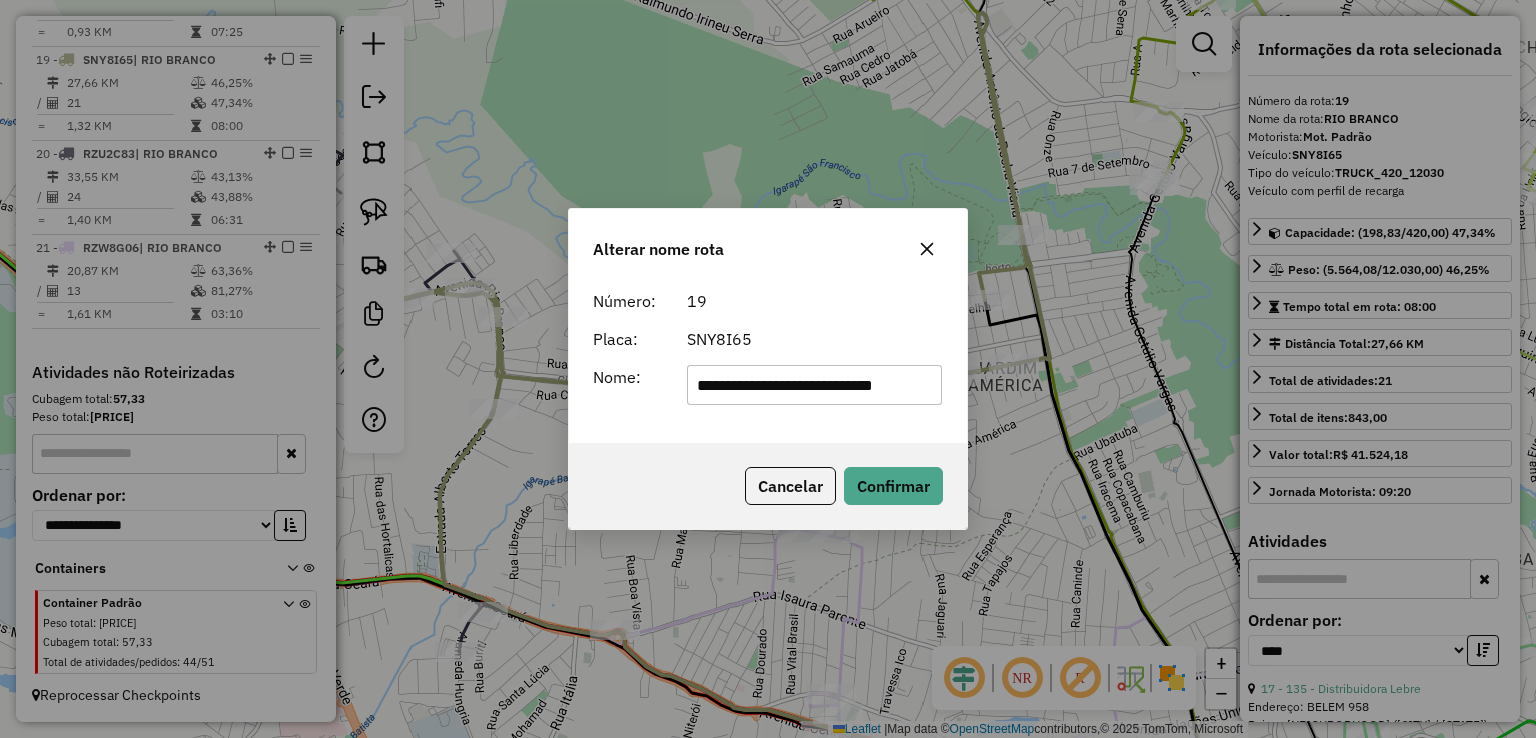 type on "**********" 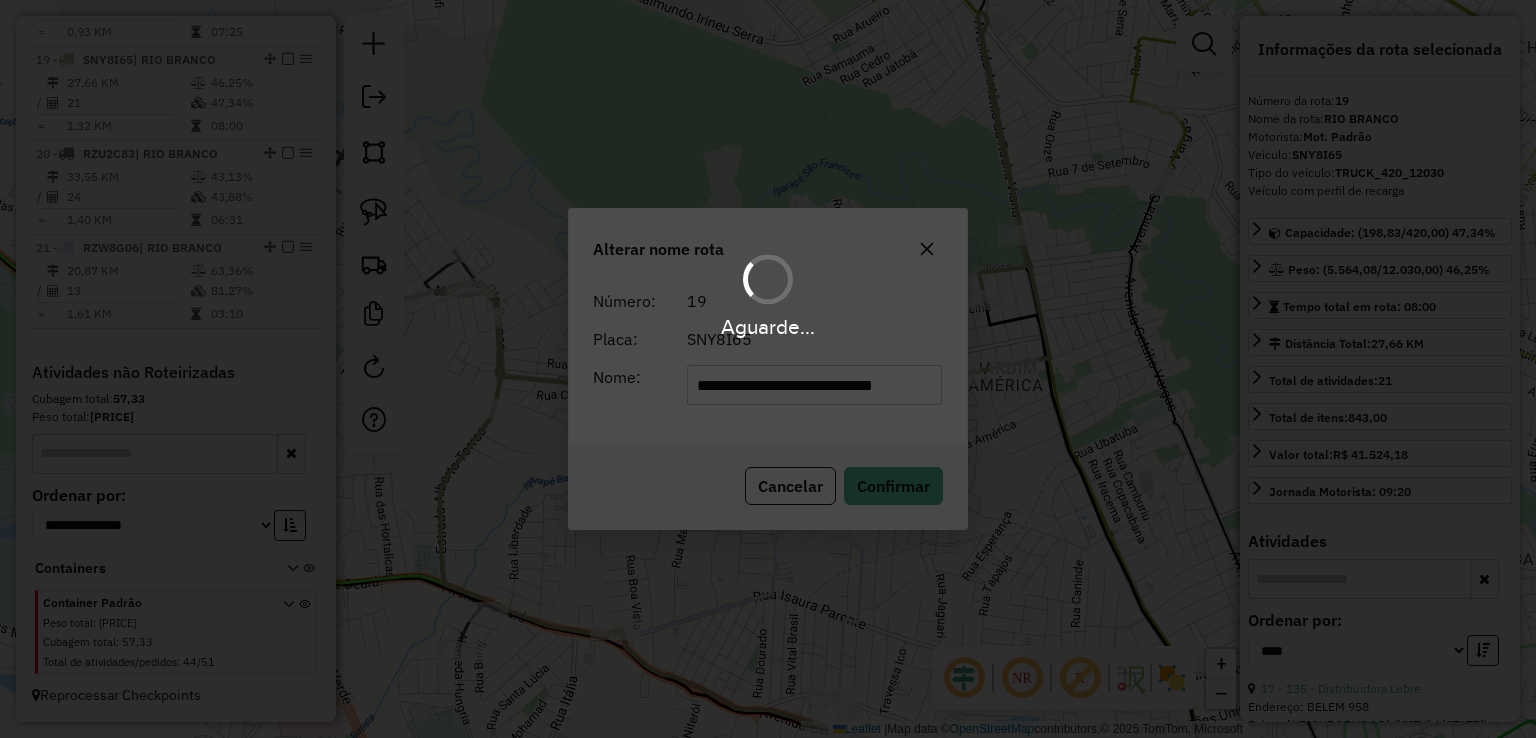 type 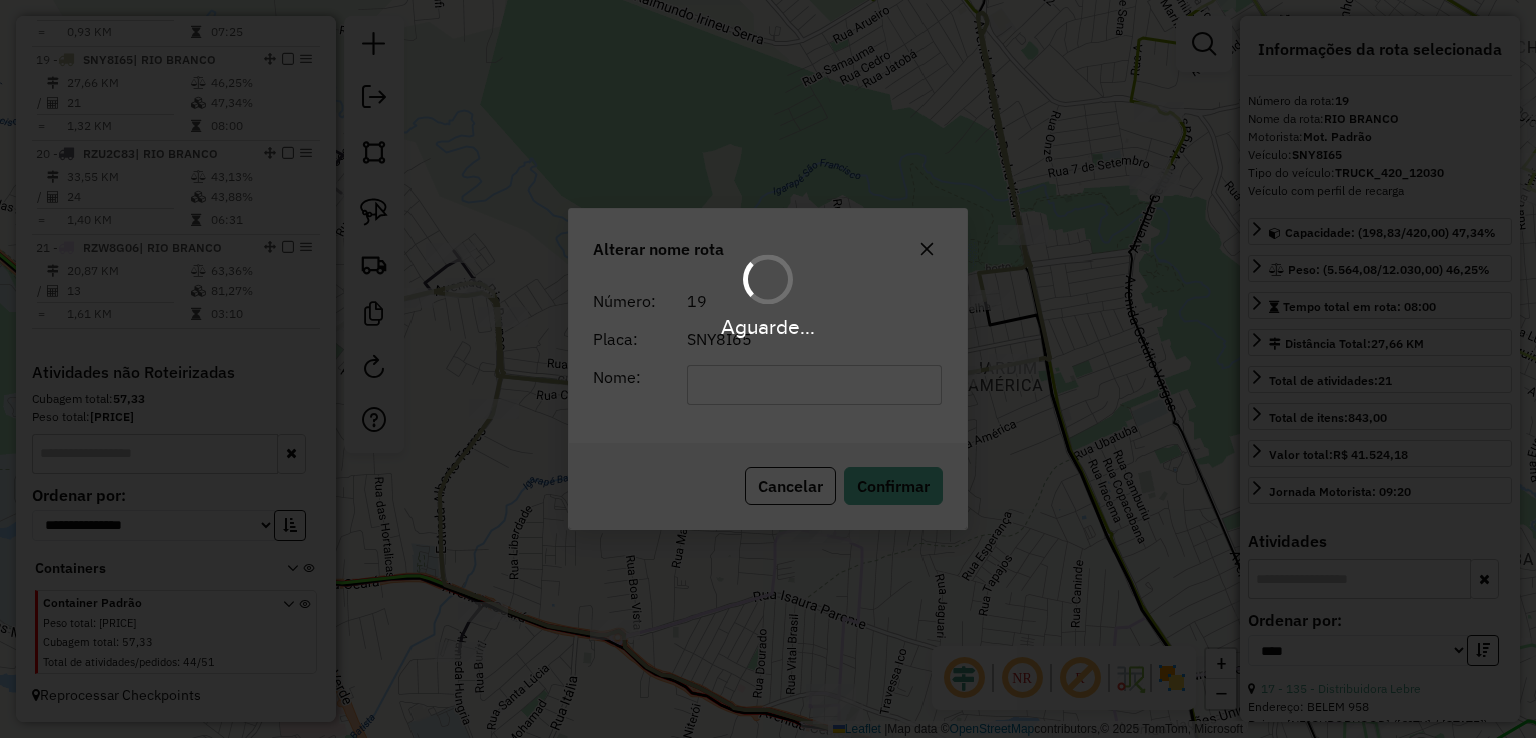 scroll, scrollTop: 0, scrollLeft: 0, axis: both 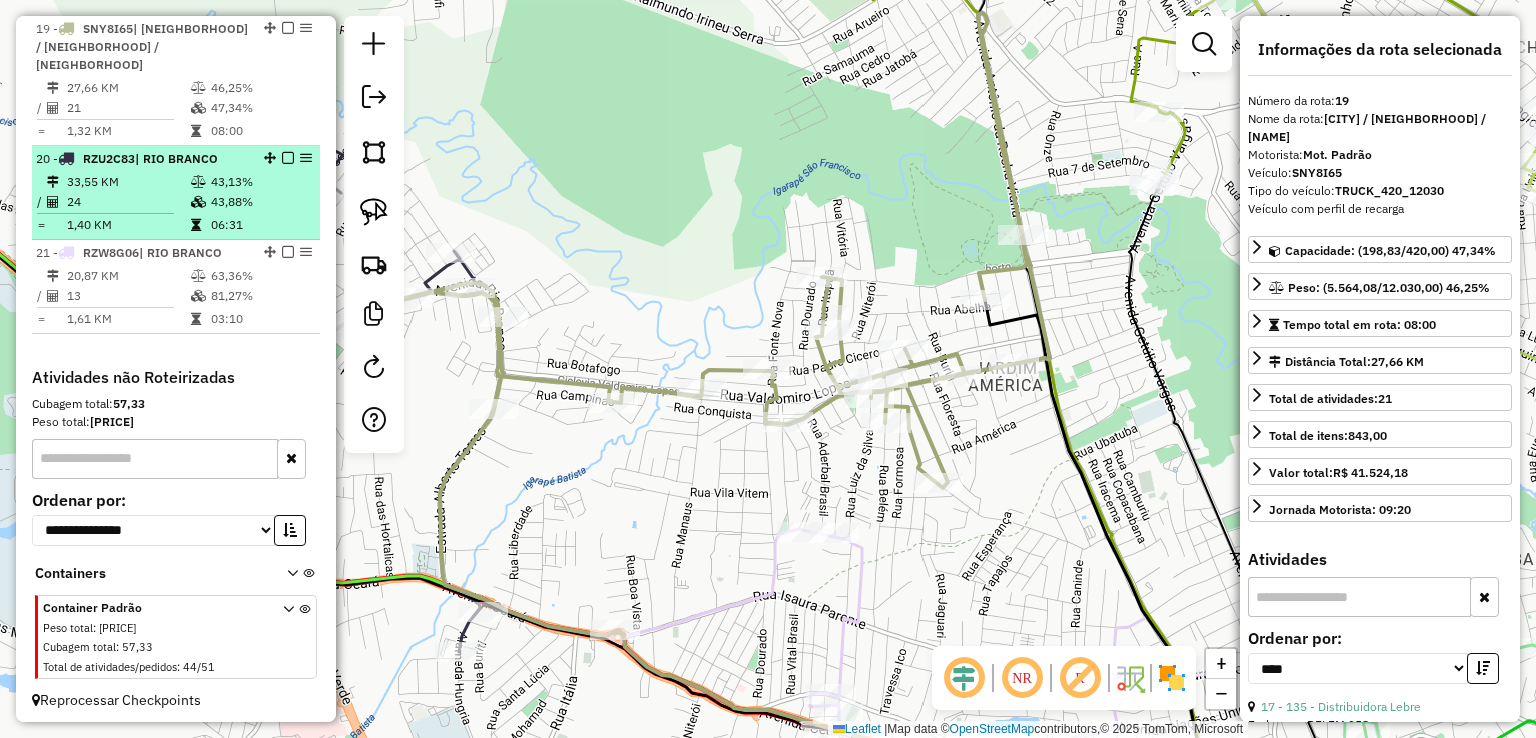 click on "33,55 KM" at bounding box center (128, 182) 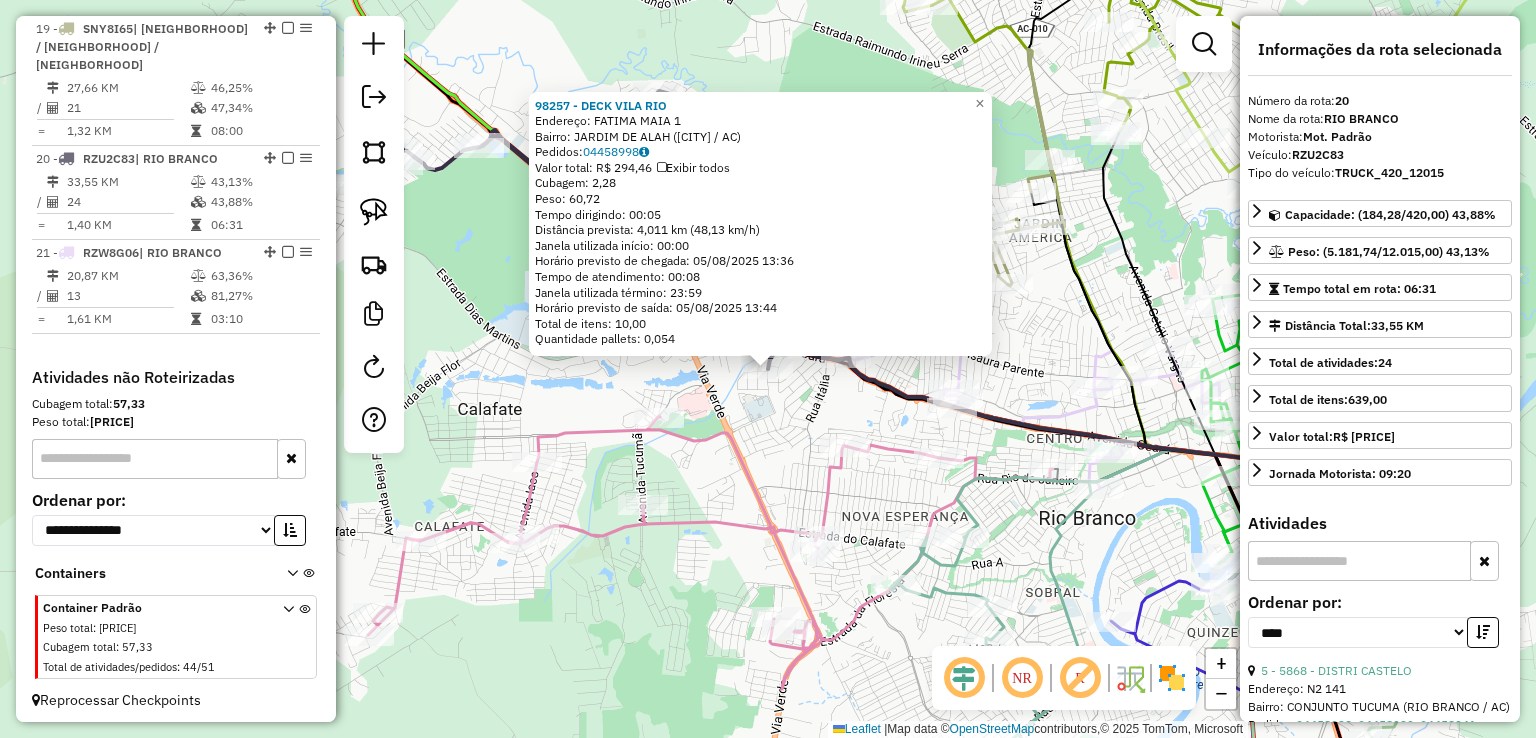 scroll, scrollTop: 2622, scrollLeft: 0, axis: vertical 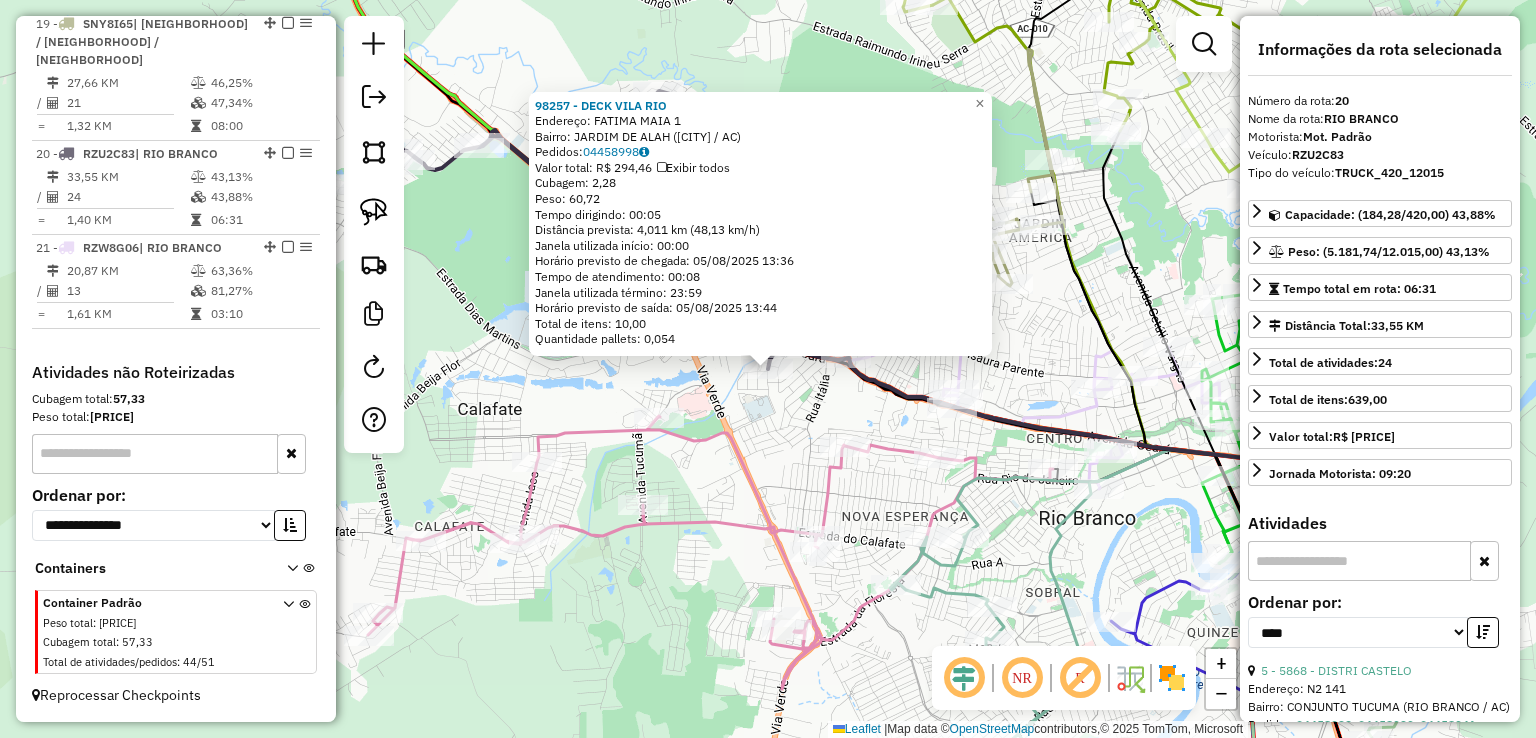 click on "98257 - DECK VILA RIO  Endereço:  FATIMA MAIA 1   Bairro: JARDIM DE ALAH (RIO BRANCO / AC)   Pedidos:  04458998   Valor total: R$ 294,46   Exibir todos   Cubagem: 2,28  Peso: 60,72  Tempo dirigindo: 00:05   Distância prevista: 4,011 km (48,13 km/h)   Janela utilizada início: 00:00   Horário previsto de chegada: 05/08/2025 13:36   Tempo de atendimento: 00:08   Janela utilizada término: 23:59   Horário previsto de saída: 05/08/2025 13:44   Total de itens: 10,00   Quantidade pallets: 0,054  × Janela de atendimento Grade de atendimento Capacidade Transportadoras Veículos Cliente Pedidos  Rotas Selecione os dias de semana para filtrar as janelas de atendimento  Seg   Ter   Qua   Qui   Sex   Sáb   Dom  Informe o período da janela de atendimento: De: Até:  Filtrar exatamente a janela do cliente  Considerar janela de atendimento padrão  Selecione os dias de semana para filtrar as grades de atendimento  Seg   Ter   Qua   Qui   Sex   Sáb   Dom   Considerar clientes sem dia de atendimento cadastrado  De:" 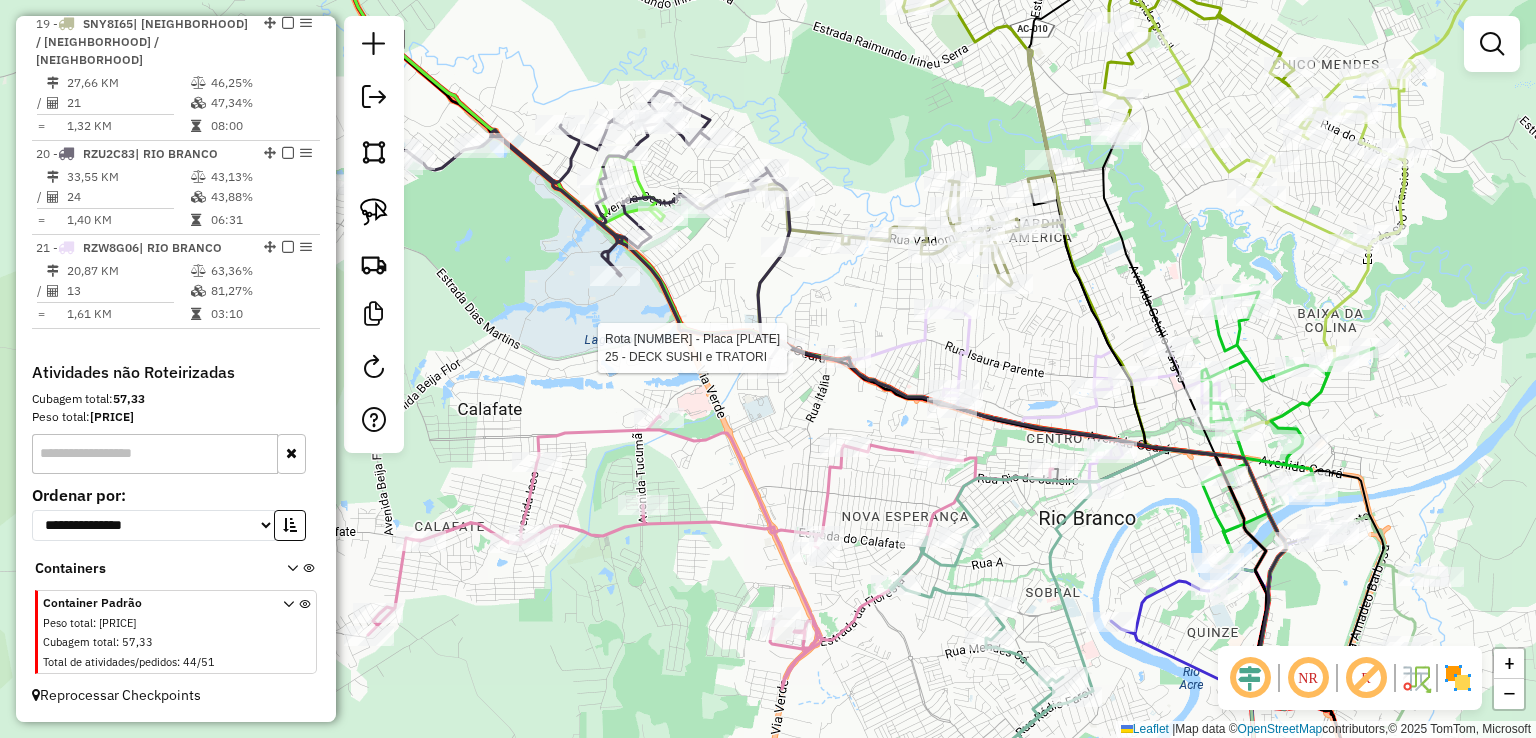 select on "*********" 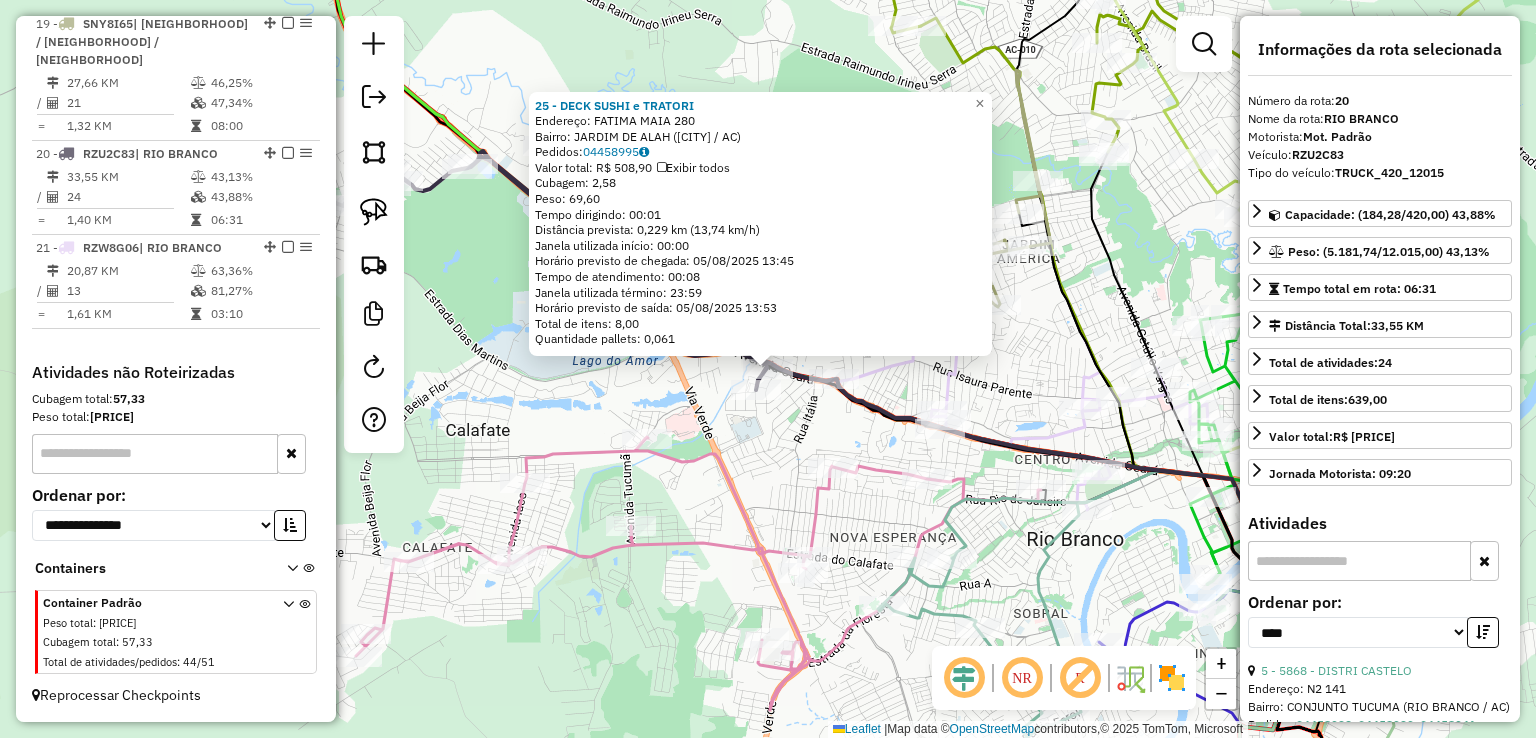 click on "25 - DECK SUSHI e TRATORI  Endereço:  FATIMA MAIA 280   Bairro: JARDIM DE ALAH (RIO BRANCO / AC)   Pedidos:  04458995   Valor total: R$ 508,90   Exibir todos   Cubagem: 2,58  Peso: 69,60  Tempo dirigindo: 00:01   Distância prevista: 0,229 km (13,74 km/h)   Janela utilizada início: 00:00   Horário previsto de chegada: 05/08/2025 13:45   Tempo de atendimento: 00:08   Janela utilizada término: 23:59   Horário previsto de saída: 05/08/2025 13:53   Total de itens: 8,00   Quantidade pallets: 0,061  × Janela de atendimento Grade de atendimento Capacidade Transportadoras Veículos Cliente Pedidos  Rotas Selecione os dias de semana para filtrar as janelas de atendimento  Seg   Ter   Qua   Qui   Sex   Sáb   Dom  Informe o período da janela de atendimento: De: Até:  Filtrar exatamente a janela do cliente  Considerar janela de atendimento padrão  Selecione os dias de semana para filtrar as grades de atendimento  Seg   Ter   Qua   Qui   Sex   Sáb   Dom   Considerar clientes sem dia de atendimento cadastrado +" 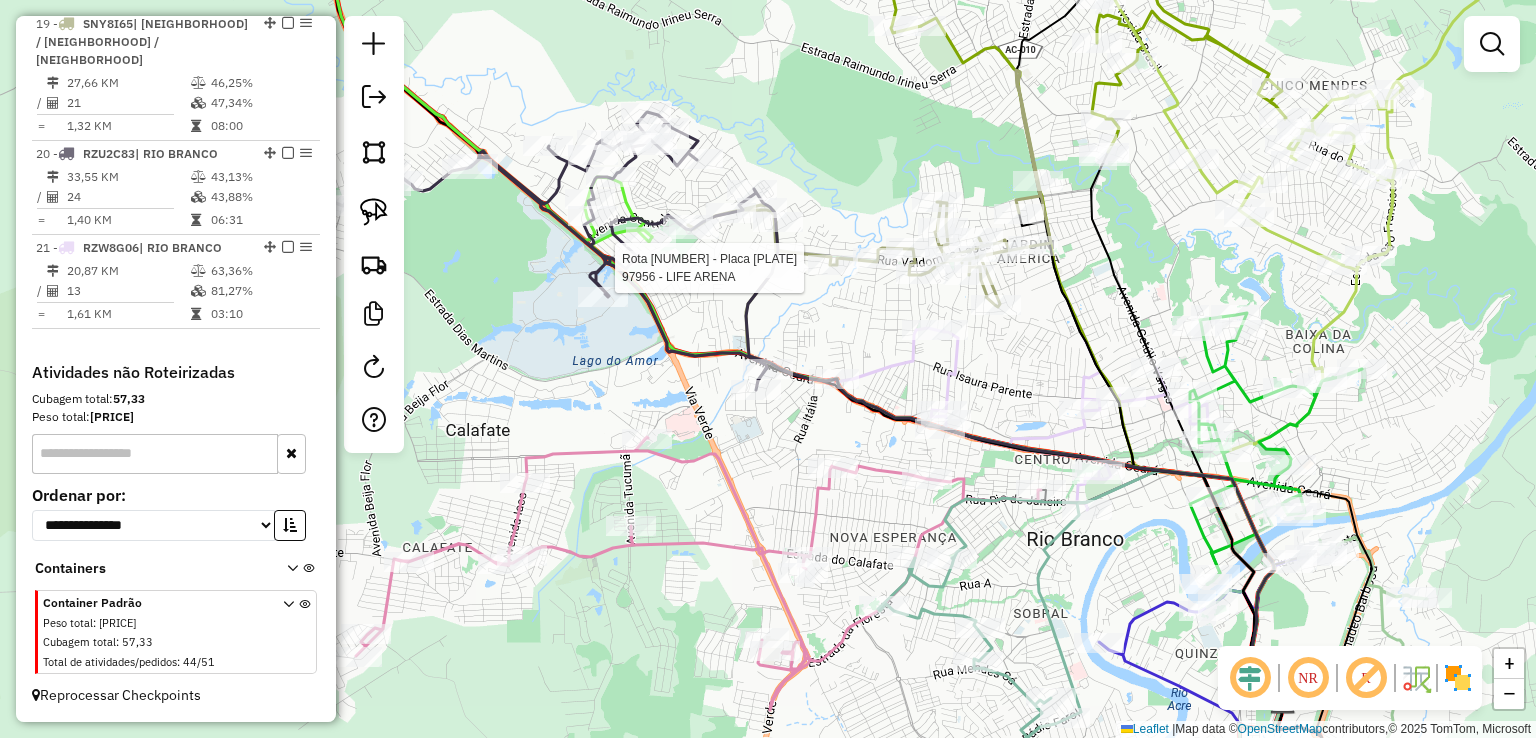 select on "*********" 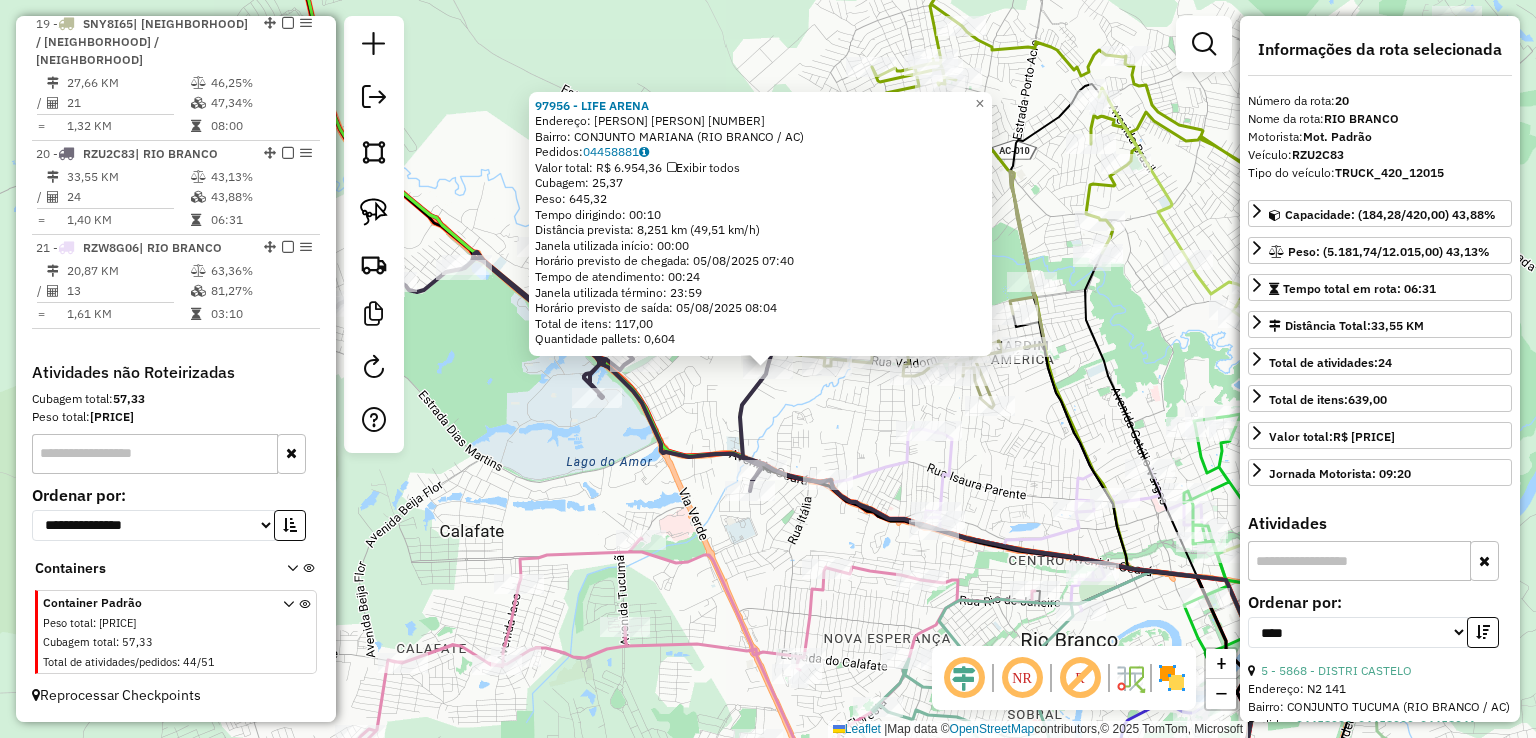 click on "97956 - LIFE ARENA  Endereço:  ALBERTO TORRES 001   Bairro: CONJUNTO MARIANA (RIO BRANCO / AC)   Pedidos:  04458881   Valor total: R$ 6.954,36   Exibir todos   Cubagem: 25,37  Peso: 645,32  Tempo dirigindo: 00:10   Distância prevista: 8,251 km (49,51 km/h)   Janela utilizada início: 00:00   Horário previsto de chegada: 05/08/2025 07:40   Tempo de atendimento: 00:24   Janela utilizada término: 23:59   Horário previsto de saída: 05/08/2025 08:04   Total de itens: 117,00   Quantidade pallets: 0,604  × Janela de atendimento Grade de atendimento Capacidade Transportadoras Veículos Cliente Pedidos  Rotas Selecione os dias de semana para filtrar as janelas de atendimento  Seg   Ter   Qua   Qui   Sex   Sáb   Dom  Informe o período da janela de atendimento: De: Até:  Filtrar exatamente a janela do cliente  Considerar janela de atendimento padrão  Selecione os dias de semana para filtrar as grades de atendimento  Seg   Ter   Qua   Qui   Sex   Sáb   Dom   Clientes fora do dia de atendimento selecionado De:" 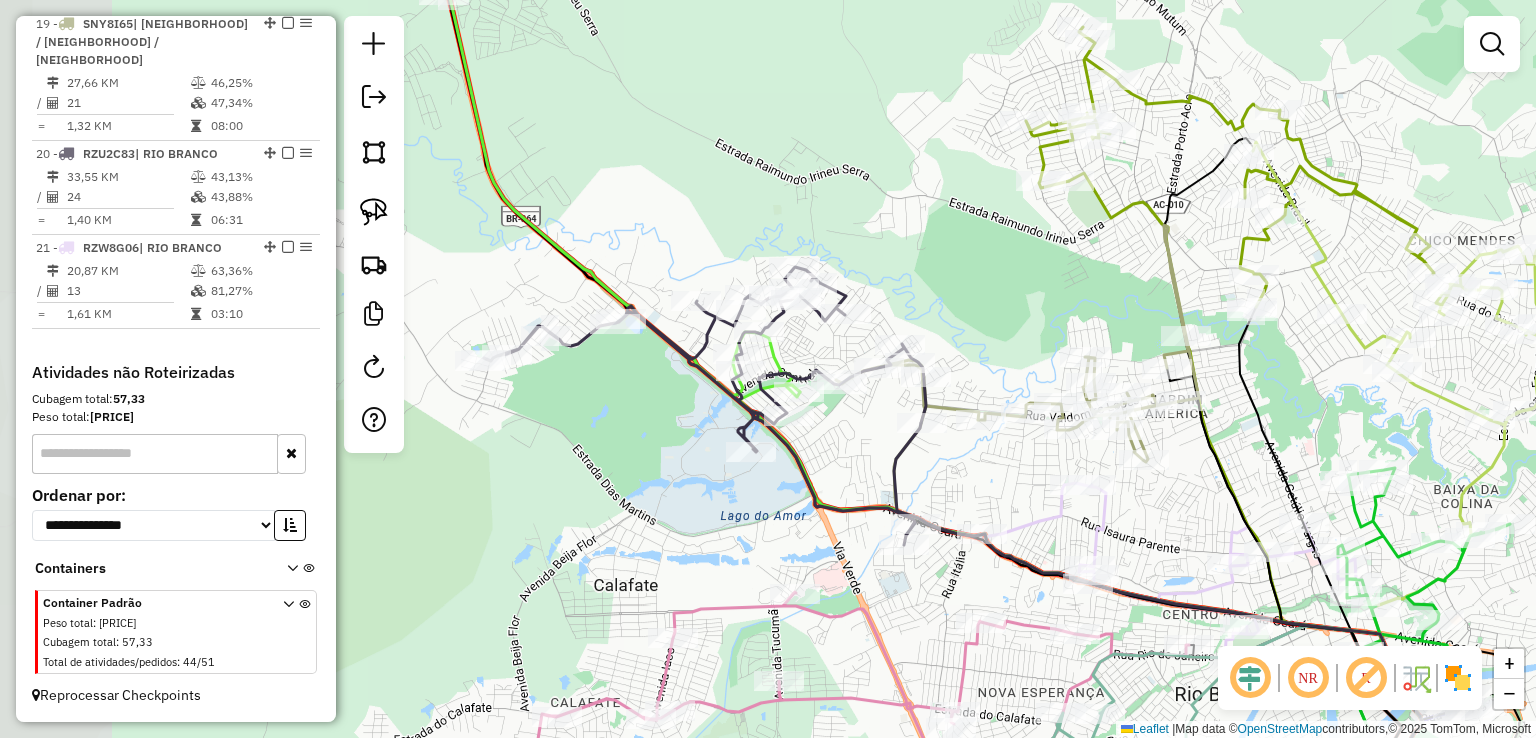 drag, startPoint x: 702, startPoint y: 377, endPoint x: 856, endPoint y: 431, distance: 163.19313 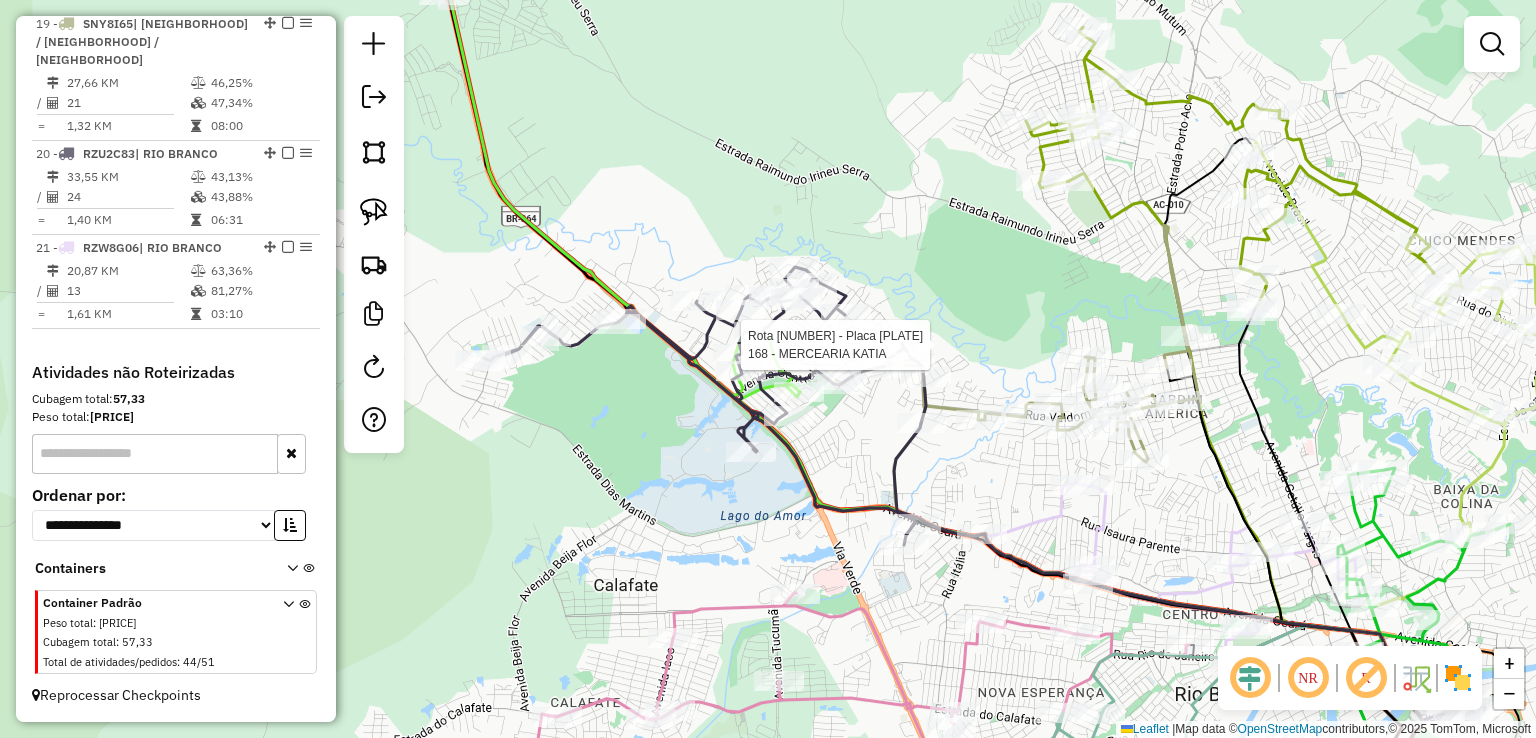 select on "*********" 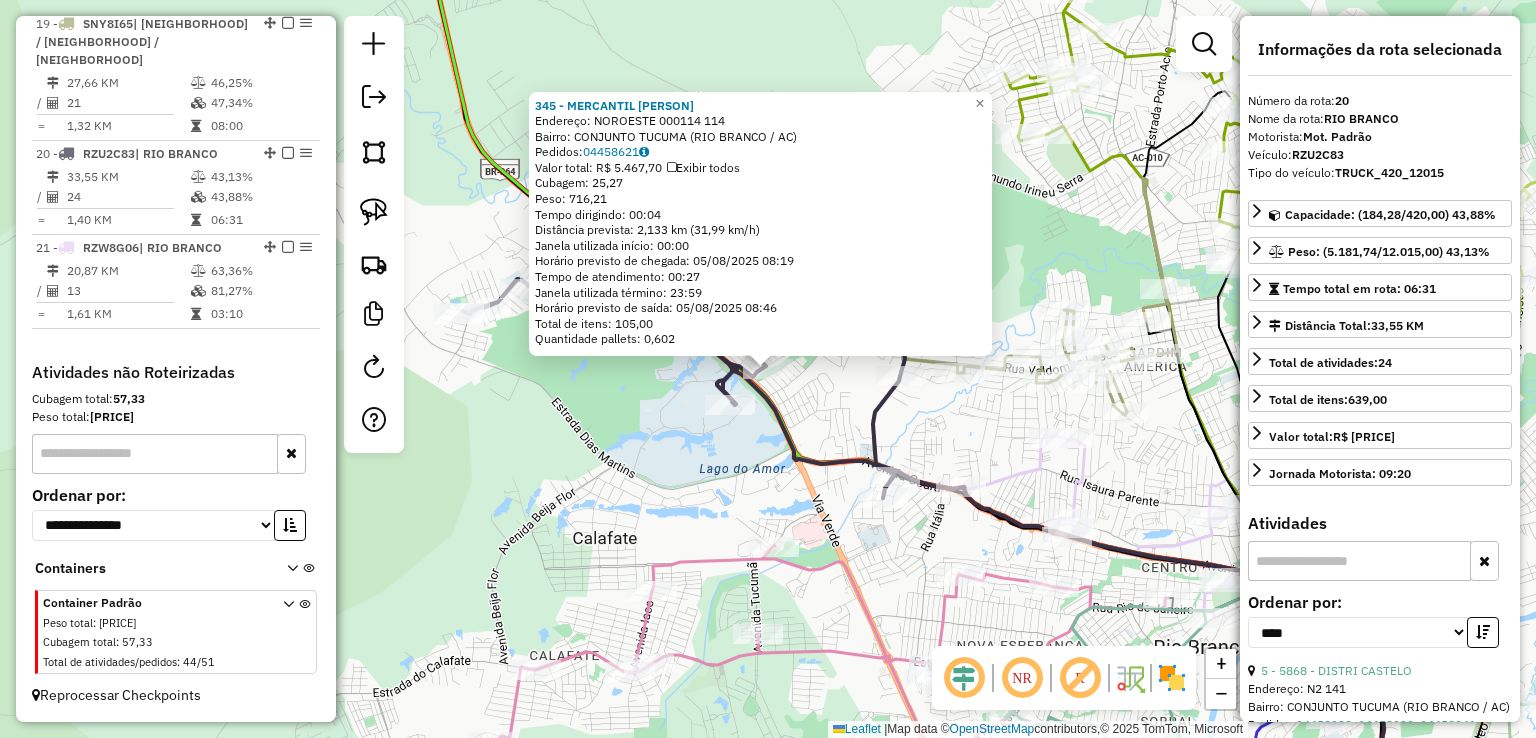 click on "345 - MERCANTIL MESQUITA  Endereço:  NOROESTE 000114 114   Bairro: CONJUNTO TUCUMA (RIO BRANCO / AC)   Pedidos:  04458621   Valor total: R$ 5.467,70   Exibir todos   Cubagem: 25,27  Peso: 716,21  Tempo dirigindo: 00:04   Distância prevista: 2,133 km (31,99 km/h)   Janela utilizada início: 00:00   Horário previsto de chegada: 05/08/2025 08:19   Tempo de atendimento: 00:27   Janela utilizada término: 23:59   Horário previsto de saída: 05/08/2025 08:46   Total de itens: 105,00   Quantidade pallets: 0,602  × Janela de atendimento Grade de atendimento Capacidade Transportadoras Veículos Cliente Pedidos  Rotas Selecione os dias de semana para filtrar as janelas de atendimento  Seg   Ter   Qua   Qui   Sex   Sáb   Dom  Informe o período da janela de atendimento: De: Até:  Filtrar exatamente a janela do cliente  Considerar janela de atendimento padrão  Selecione os dias de semana para filtrar as grades de atendimento  Seg   Ter   Qua   Qui   Sex   Sáb   Dom   Peso mínimo:   Peso máximo:   De:   Até:" 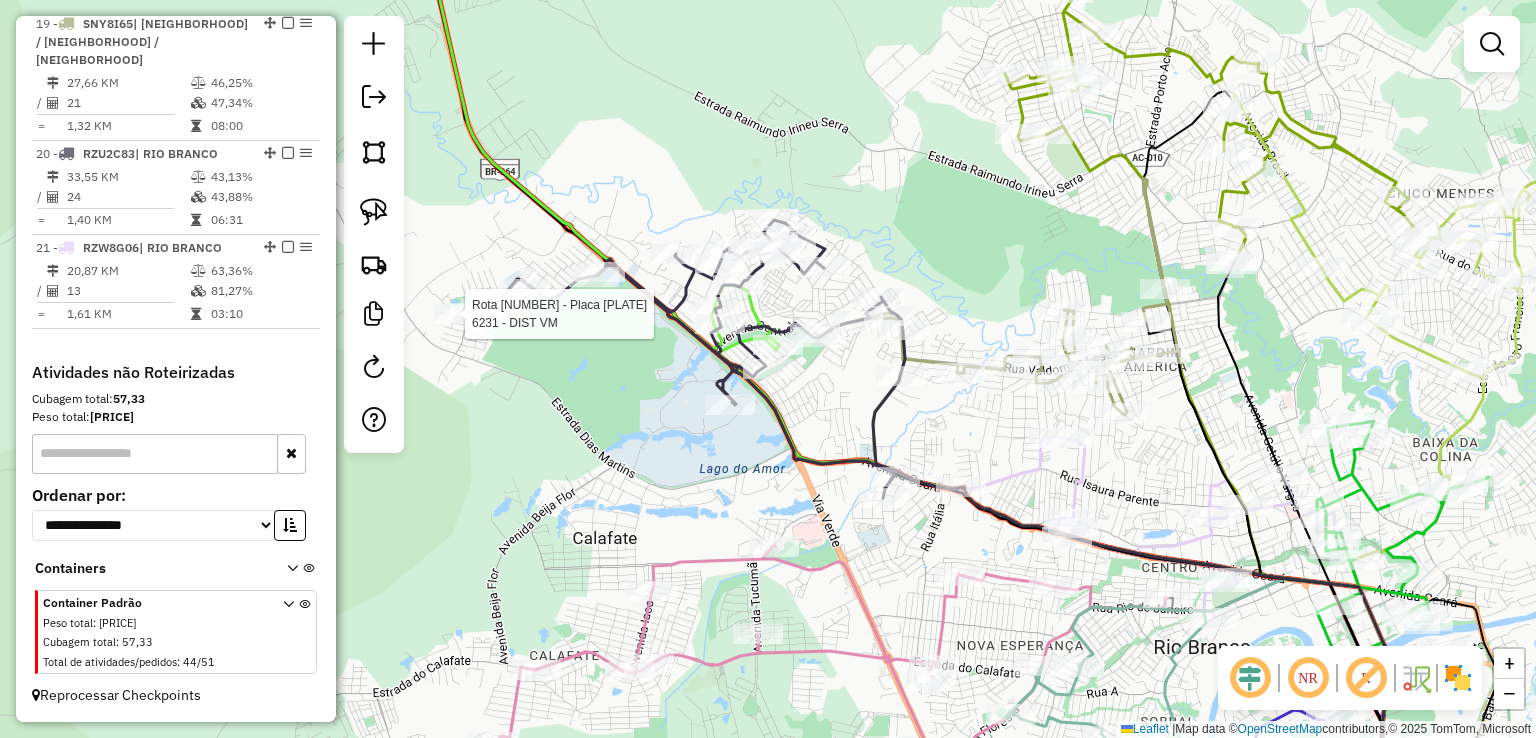 select on "*********" 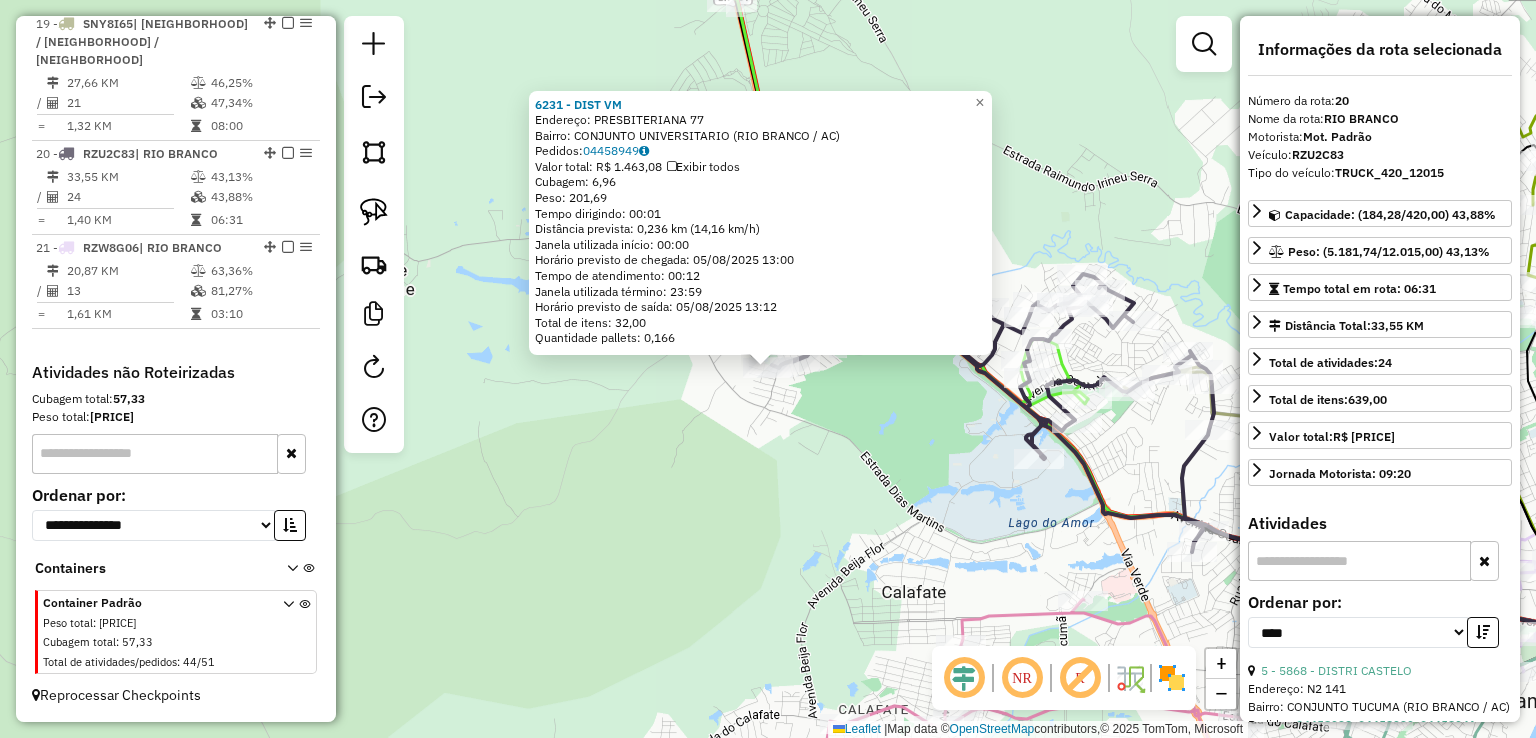 click on "6231 - DIST VM  Endereço:  PRESBITERIANA 77   Bairro: CONJUNTO UNIVERSITARIO (RIO BRANCO / AC)   Pedidos:  04458949   Valor total: R$ 1.463,08   Exibir todos   Cubagem: 6,96  Peso: 201,69  Tempo dirigindo: 00:01   Distância prevista: 0,236 km (14,16 km/h)   Janela utilizada início: 00:00   Horário previsto de chegada: 05/08/2025 13:00   Tempo de atendimento: 00:12   Janela utilizada término: 23:59   Horário previsto de saída: 05/08/2025 13:12   Total de itens: 32,00   Quantidade pallets: 0,166  × Janela de atendimento Grade de atendimento Capacidade Transportadoras Veículos Cliente Pedidos  Rotas Selecione os dias de semana para filtrar as janelas de atendimento  Seg   Ter   Qua   Qui   Sex   Sáb   Dom  Informe o período da janela de atendimento: De: Até:  Filtrar exatamente a janela do cliente  Considerar janela de atendimento padrão  Selecione os dias de semana para filtrar as grades de atendimento  Seg   Ter   Qua   Qui   Sex   Sáb   Dom   Considerar clientes sem dia de atendimento cadastrado" 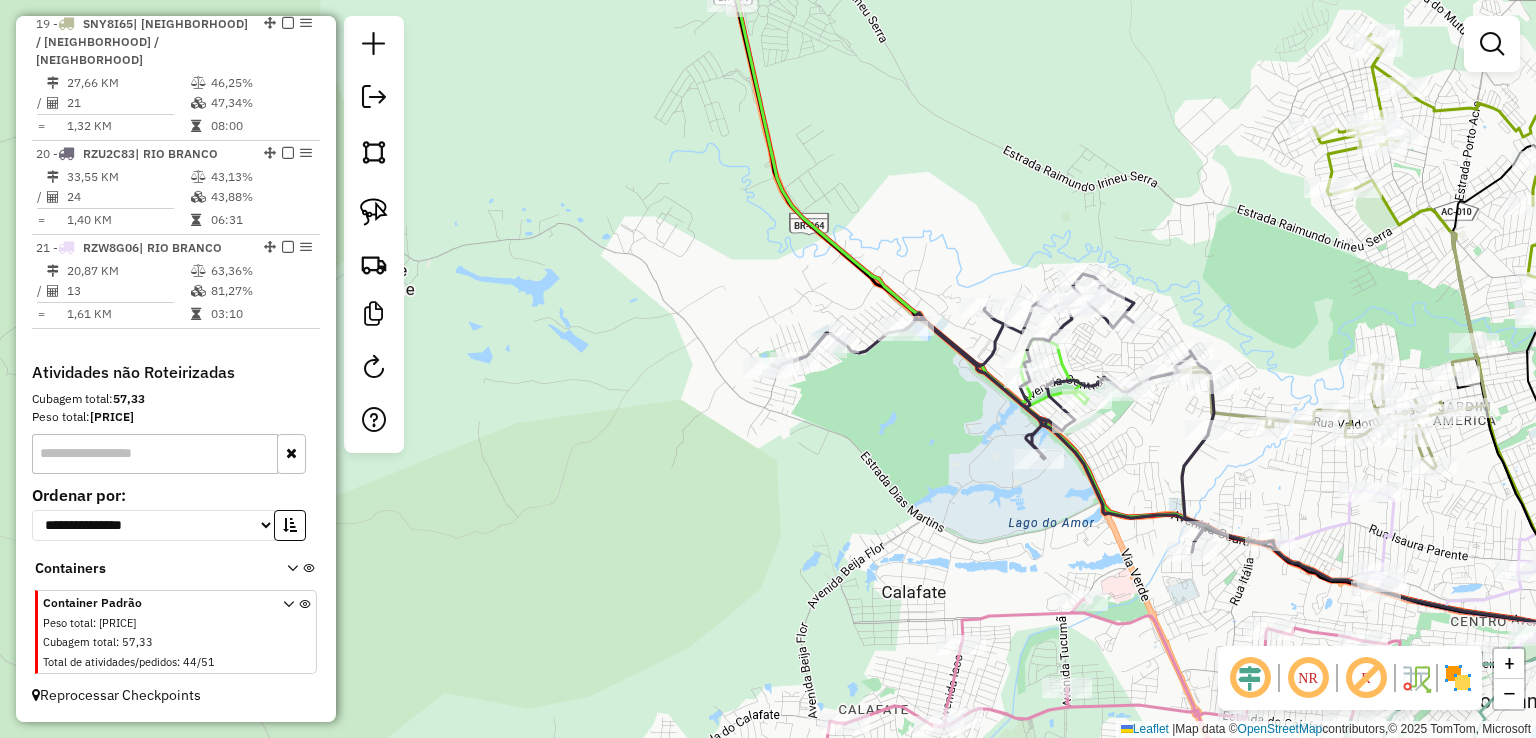 select on "*********" 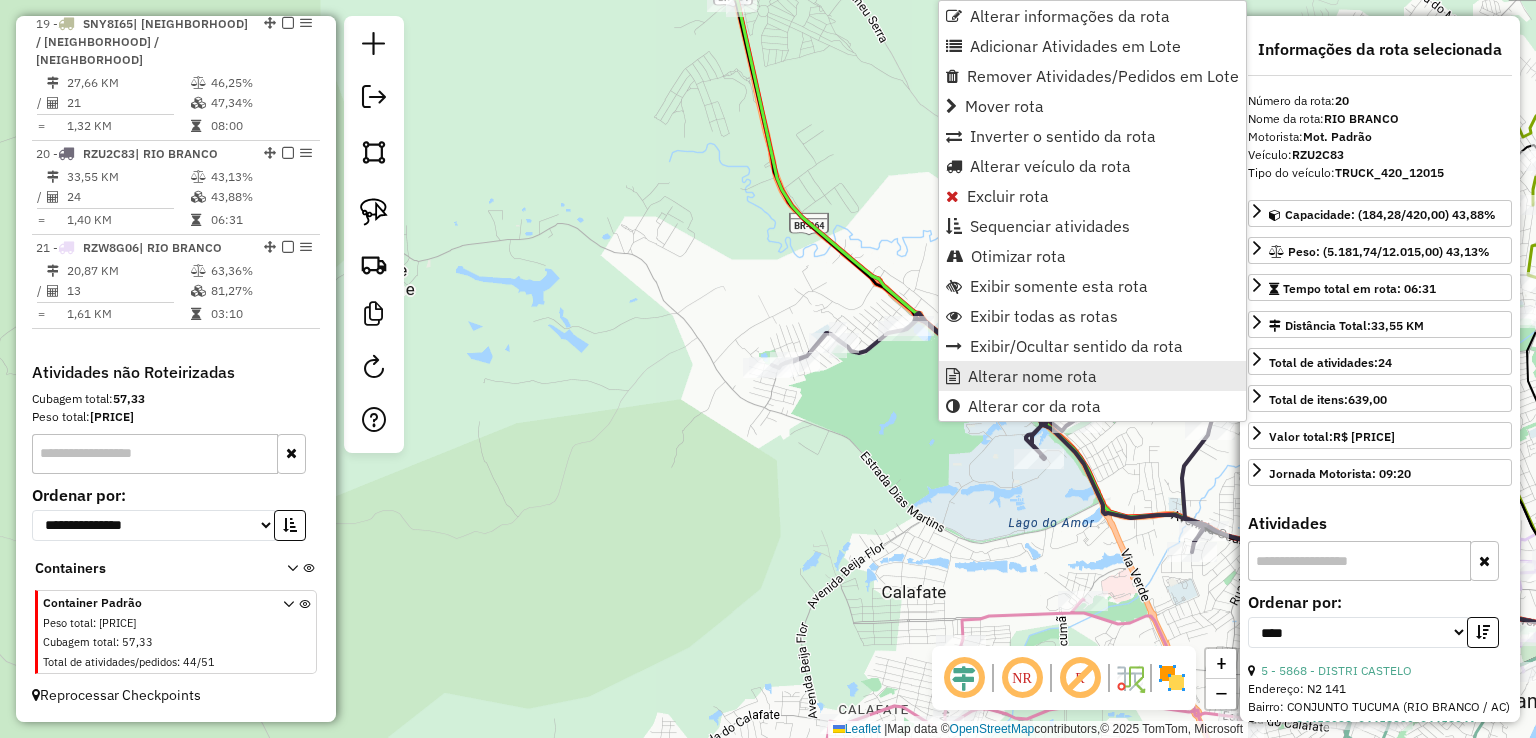 click on "Alterar nome rota" at bounding box center [1032, 376] 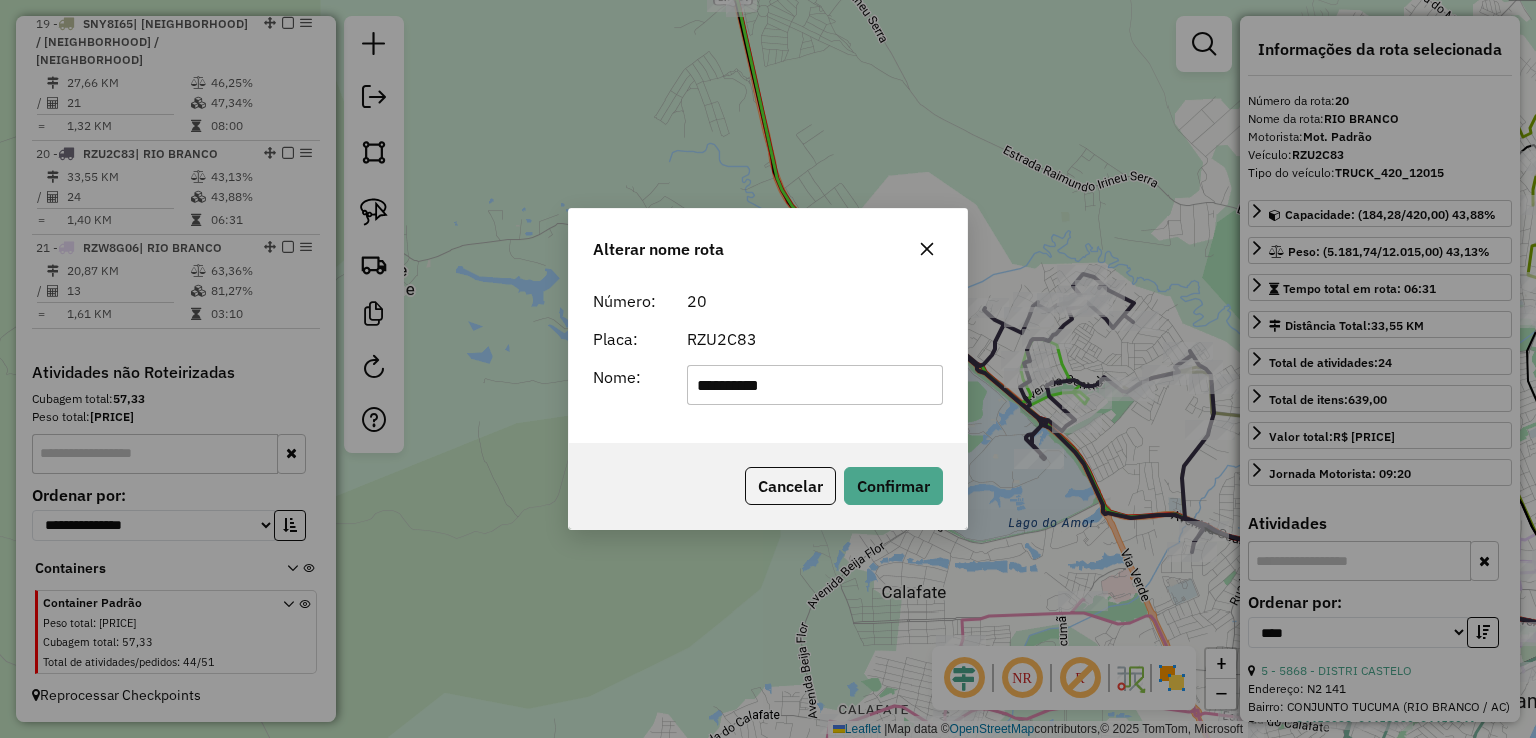drag, startPoint x: 797, startPoint y: 397, endPoint x: 544, endPoint y: 377, distance: 253.78928 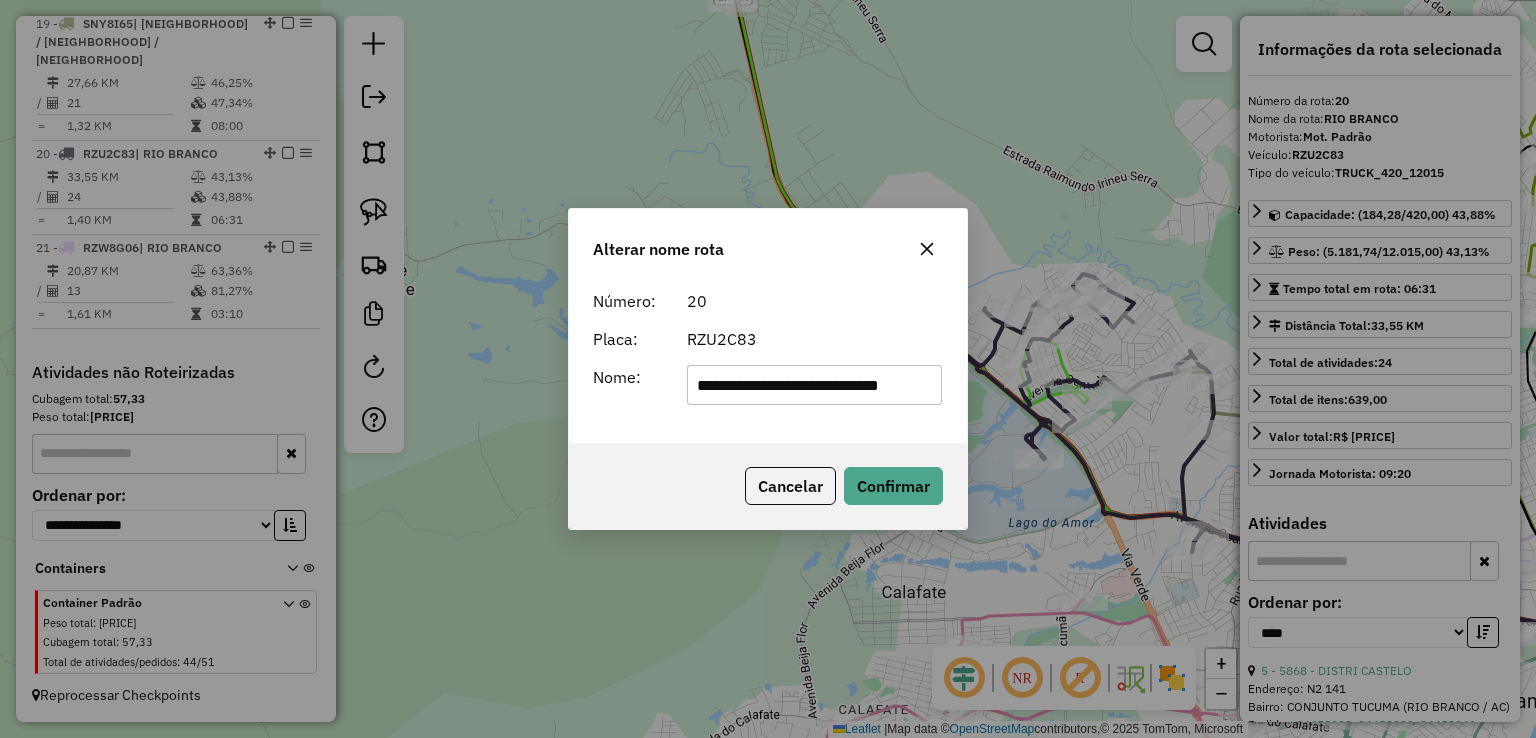 scroll, scrollTop: 0, scrollLeft: 34, axis: horizontal 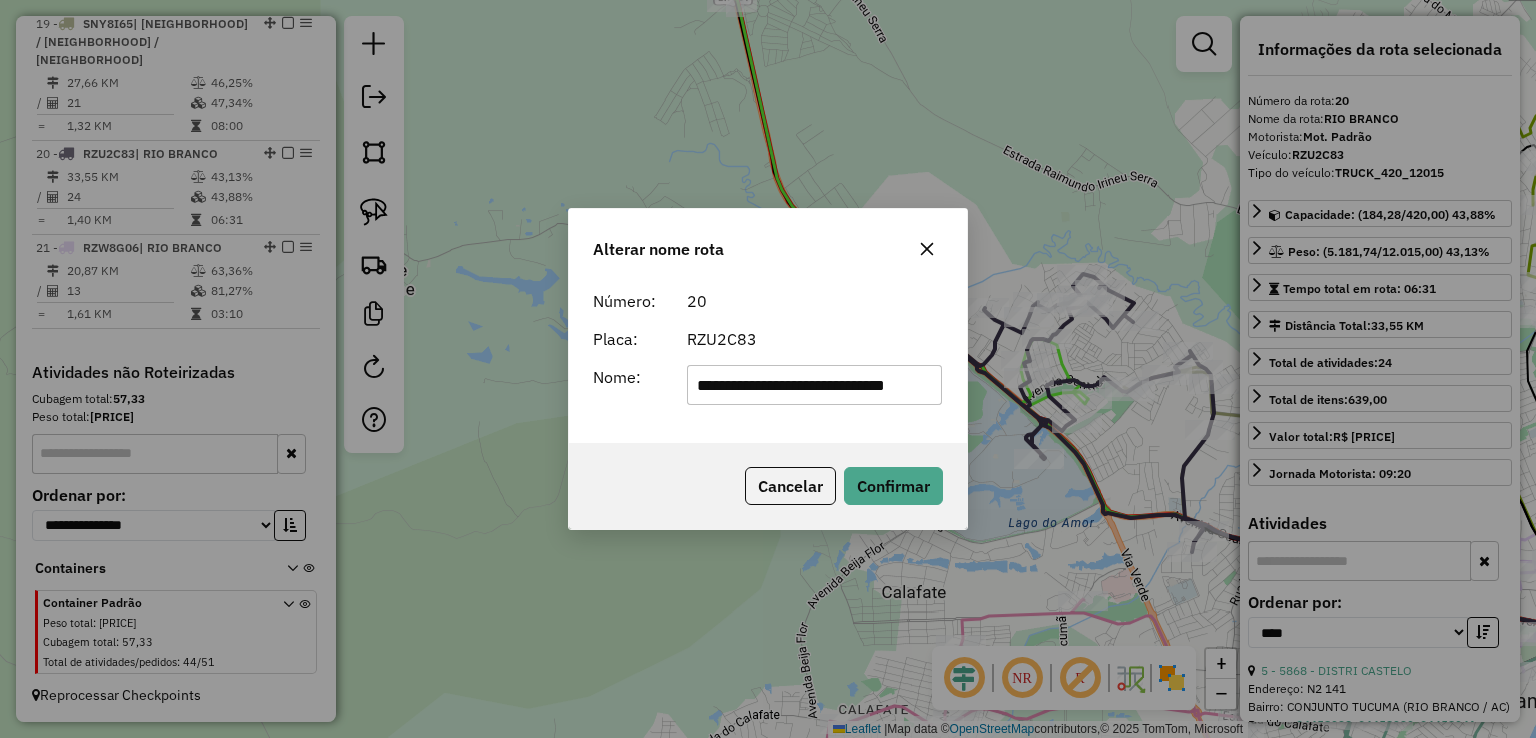 type on "**********" 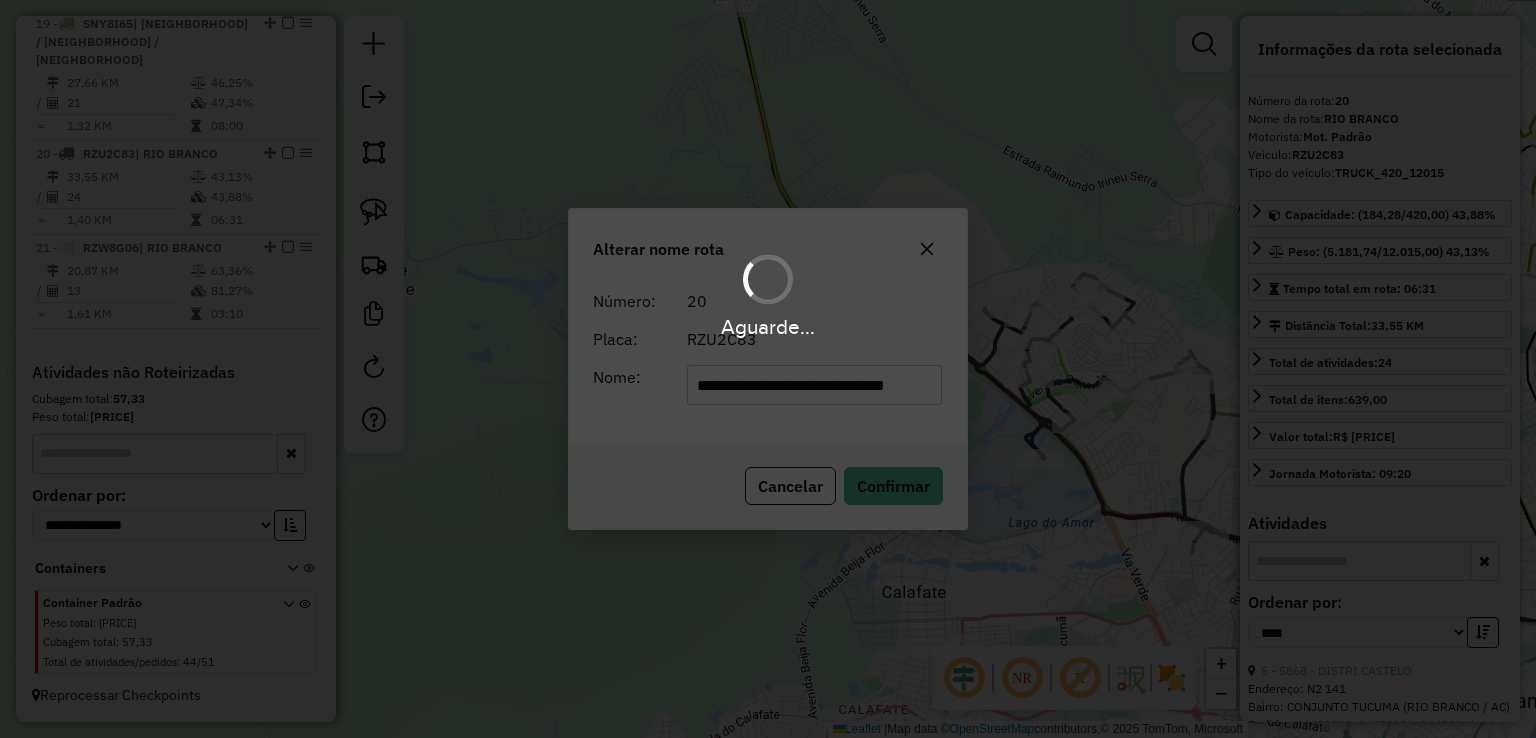 type 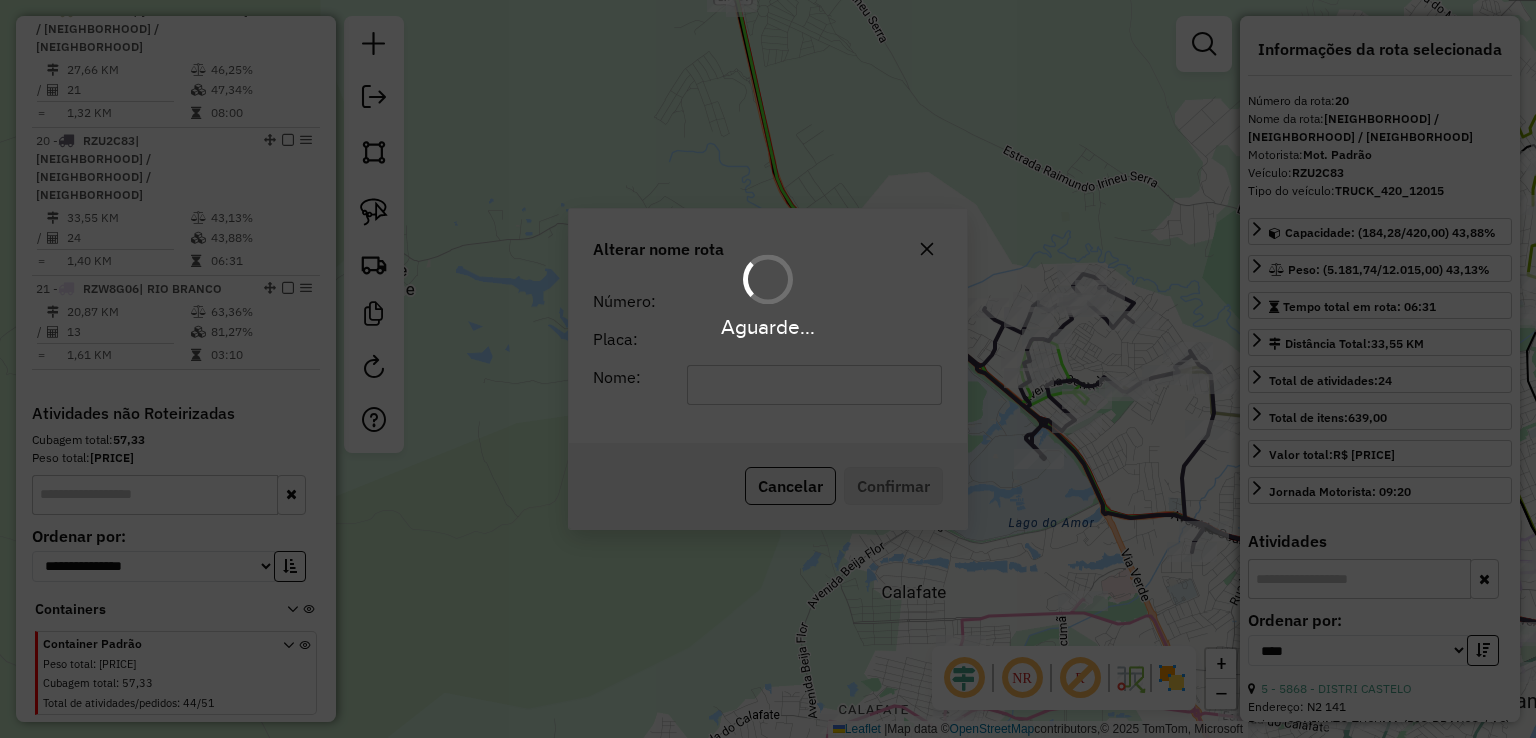 scroll, scrollTop: 0, scrollLeft: 0, axis: both 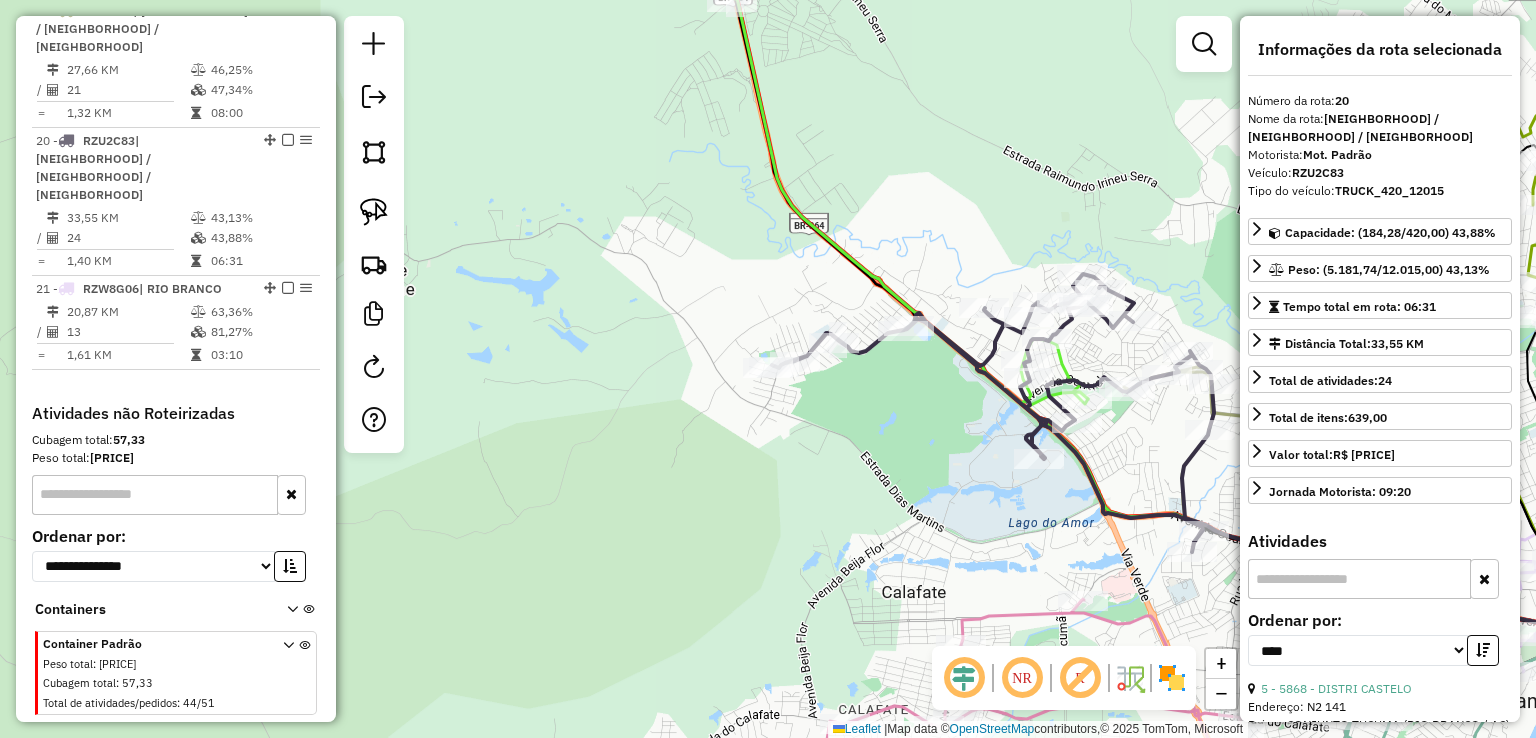 drag, startPoint x: 766, startPoint y: 193, endPoint x: 681, endPoint y: 155, distance: 93.10747 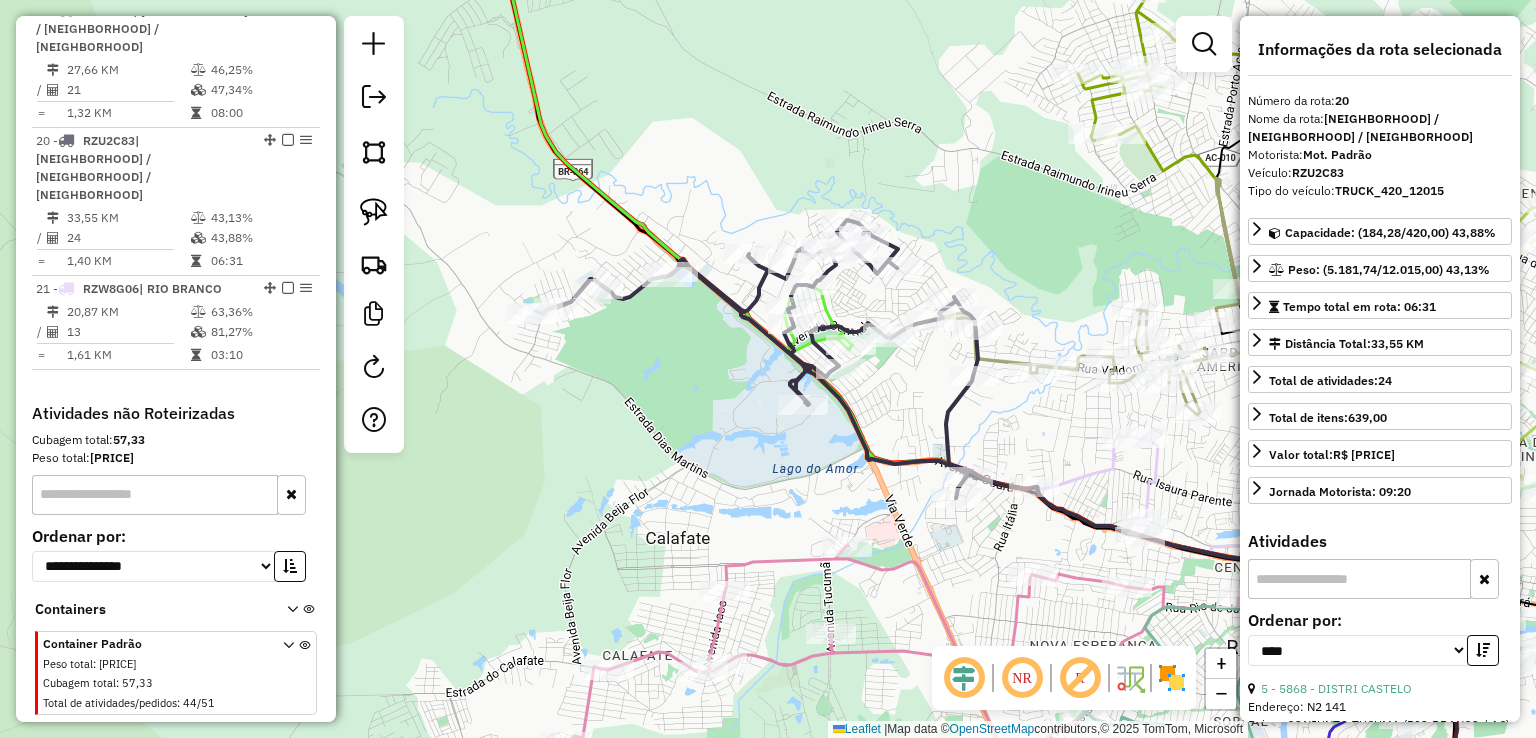 click 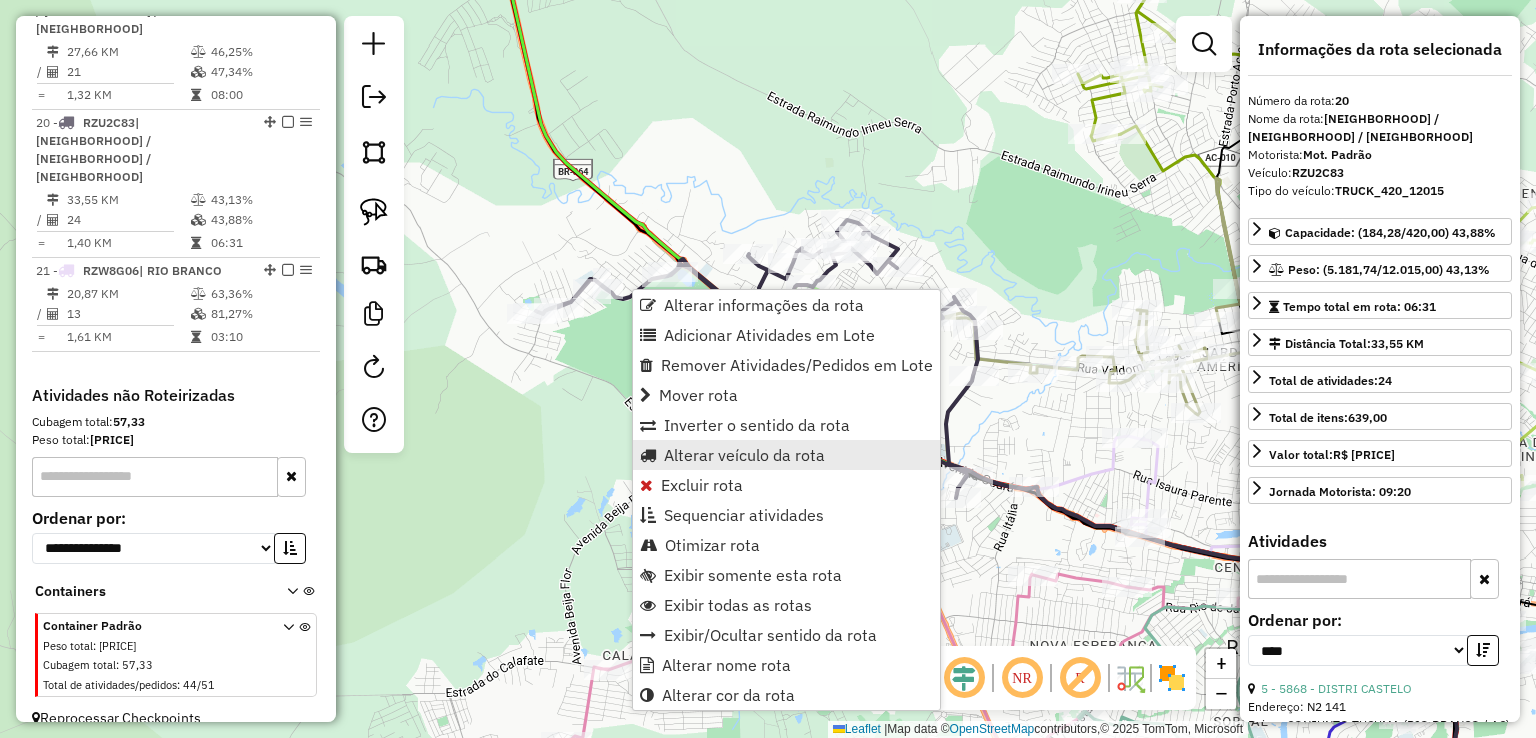click on "Alterar veículo da rota" at bounding box center [744, 455] 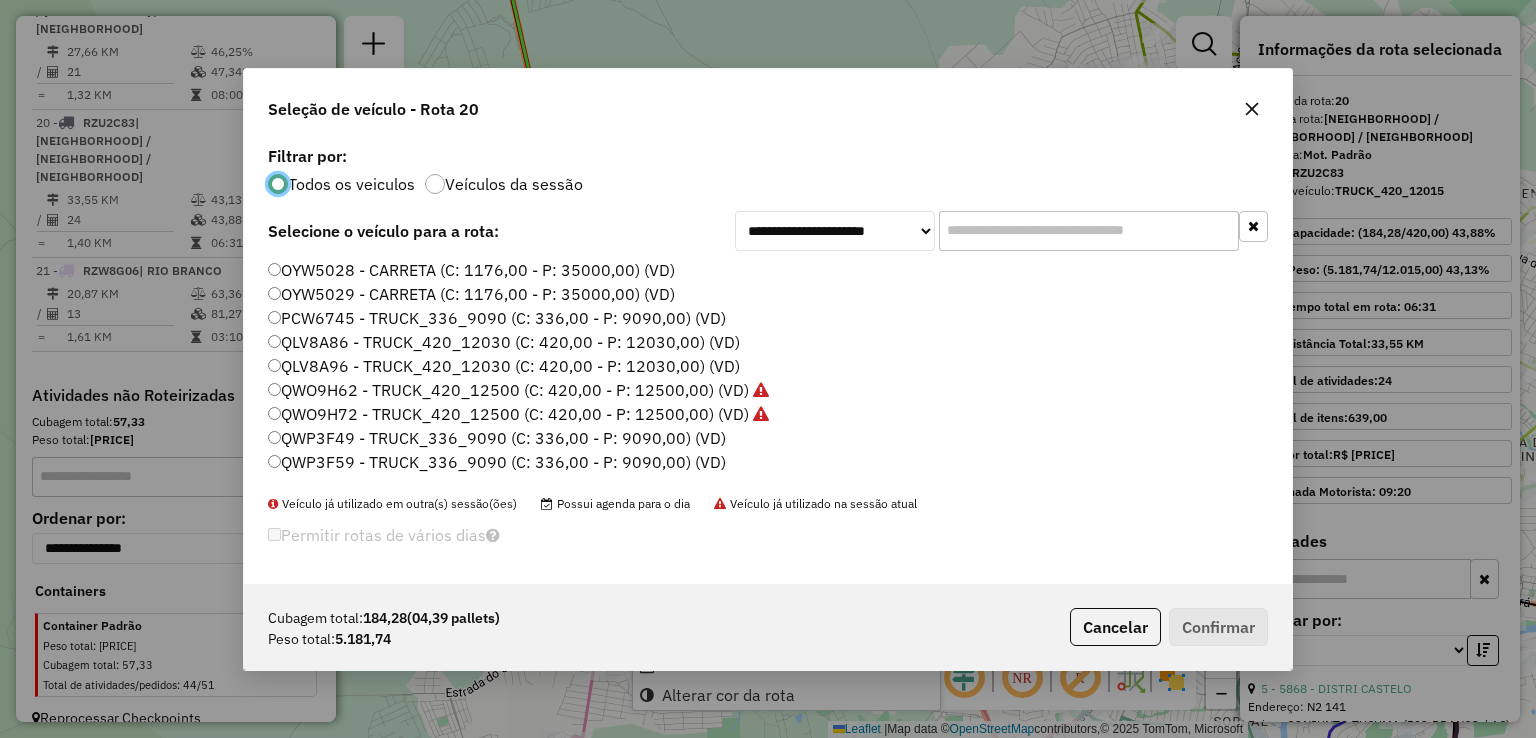 scroll, scrollTop: 10, scrollLeft: 6, axis: both 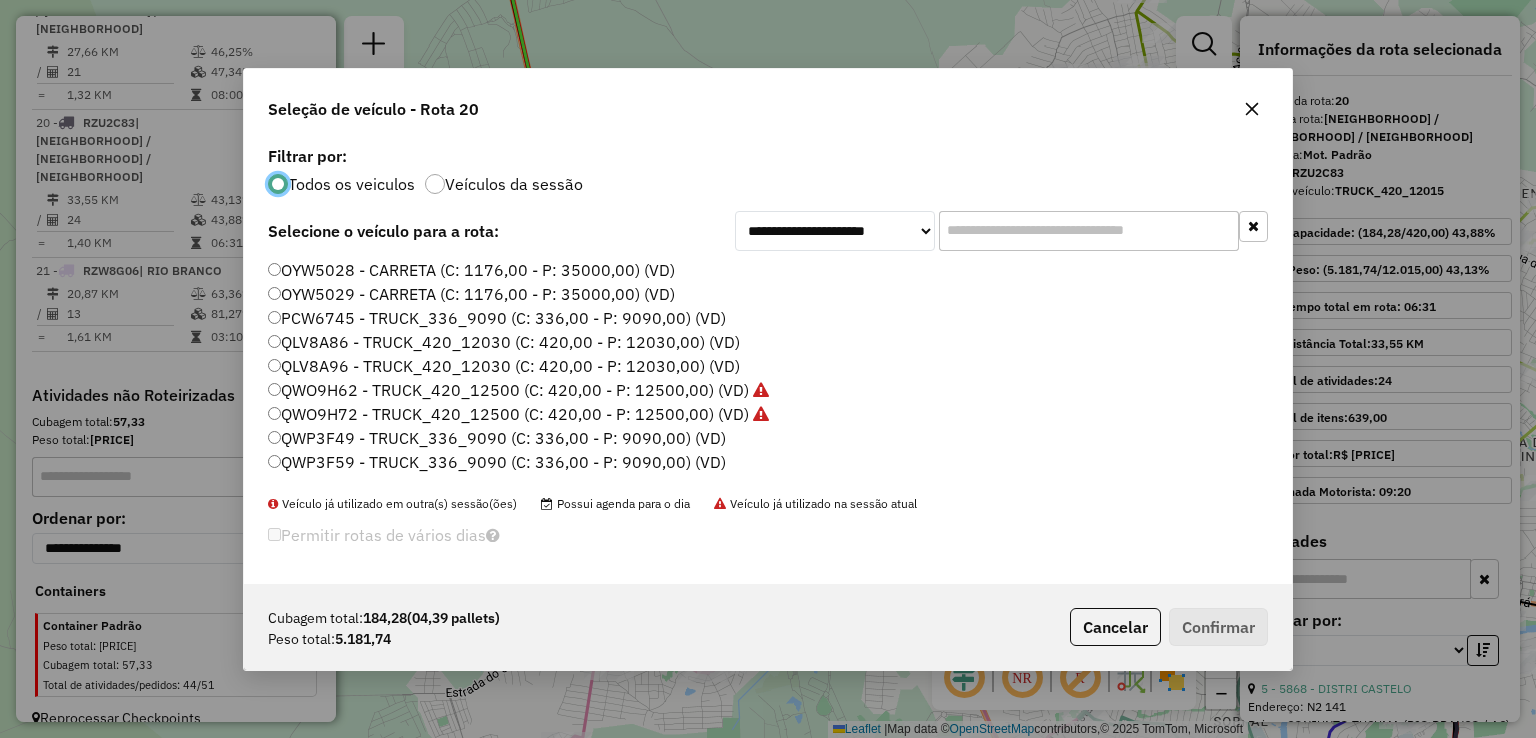 click 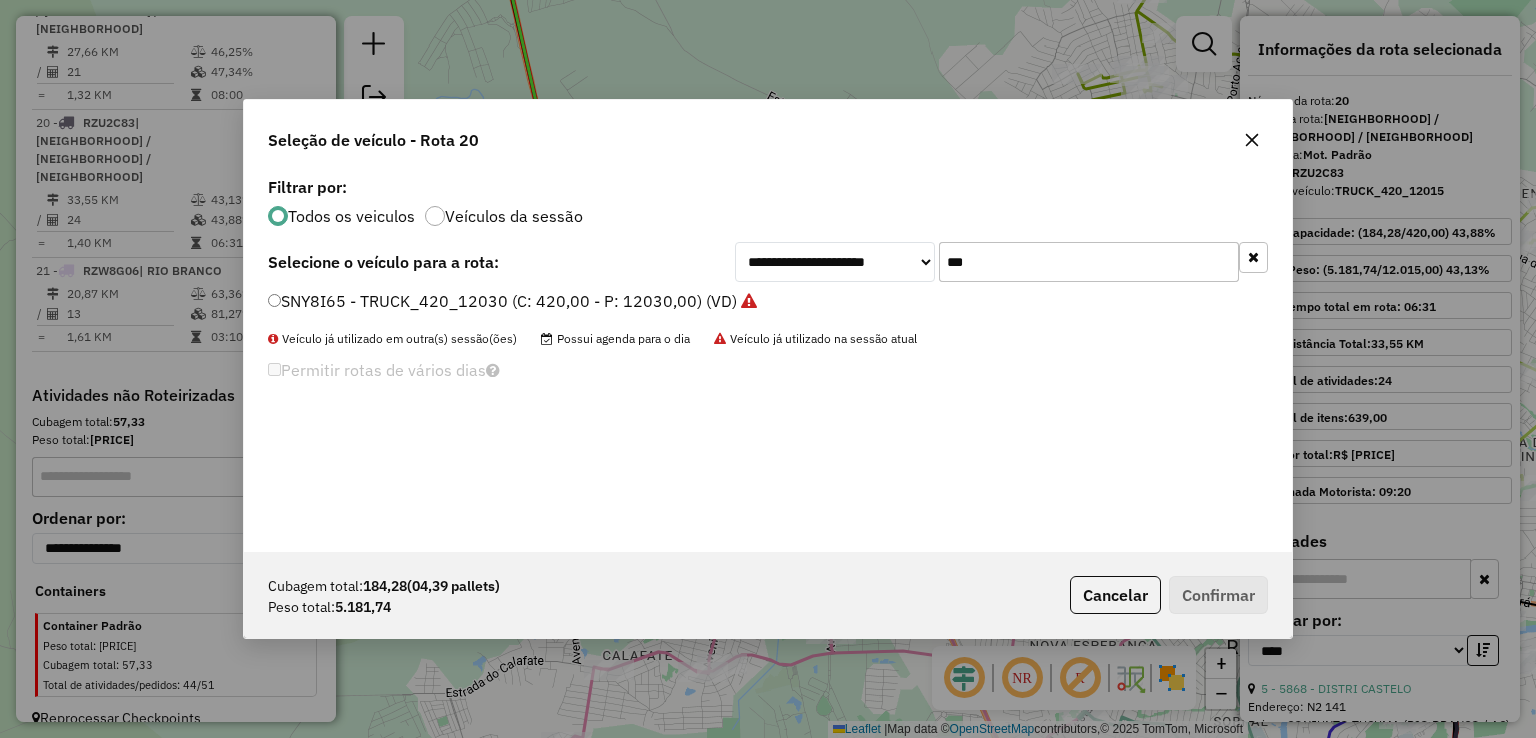 type on "***" 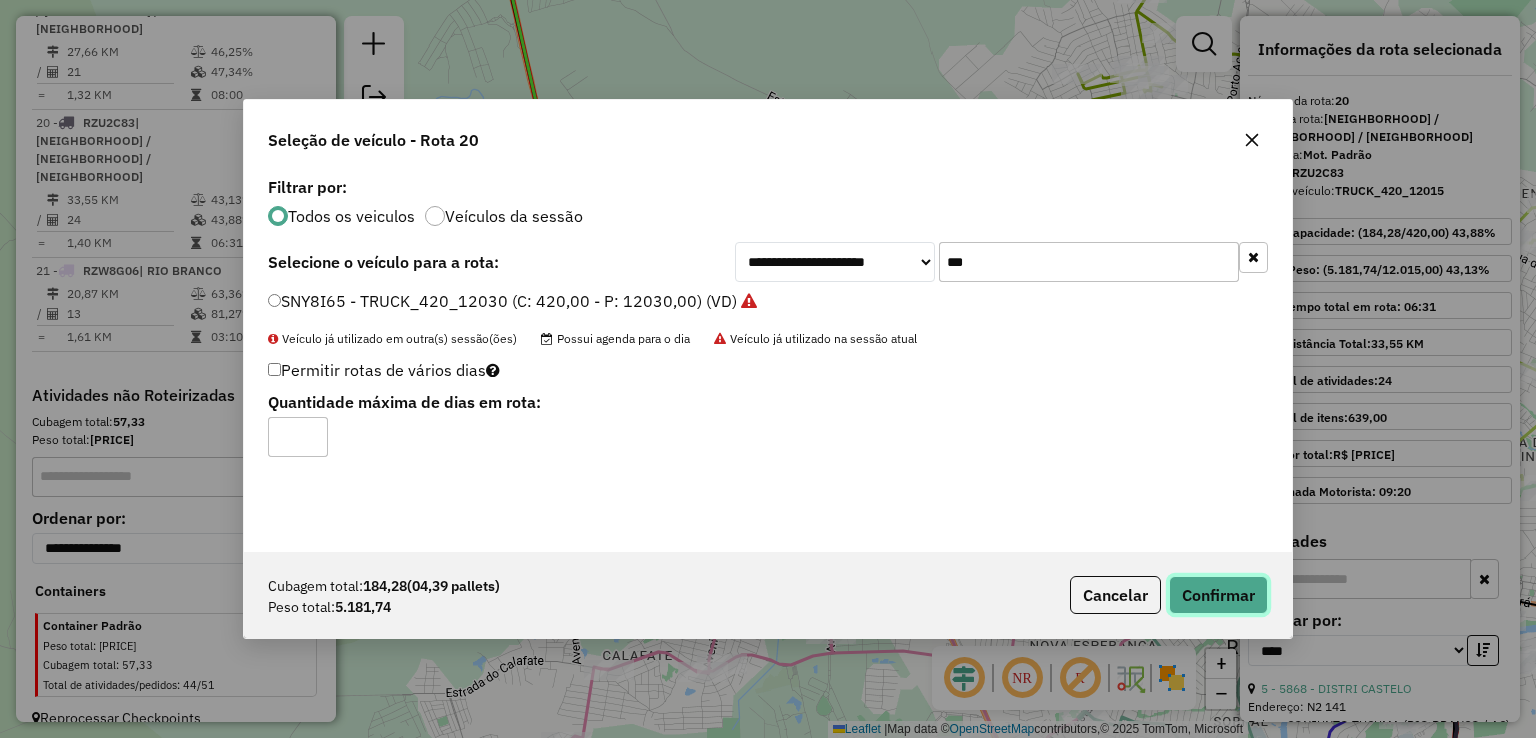 click on "Confirmar" 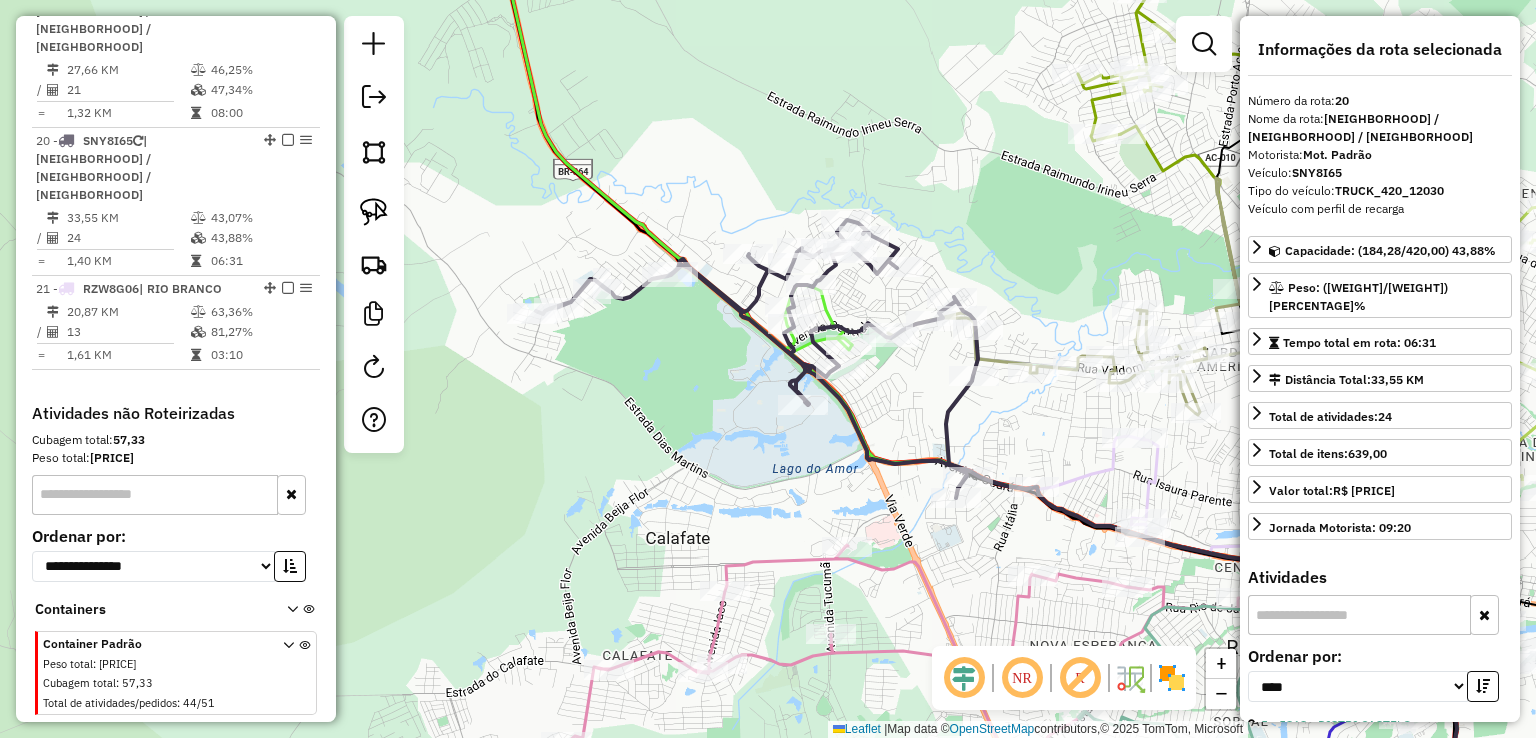 click 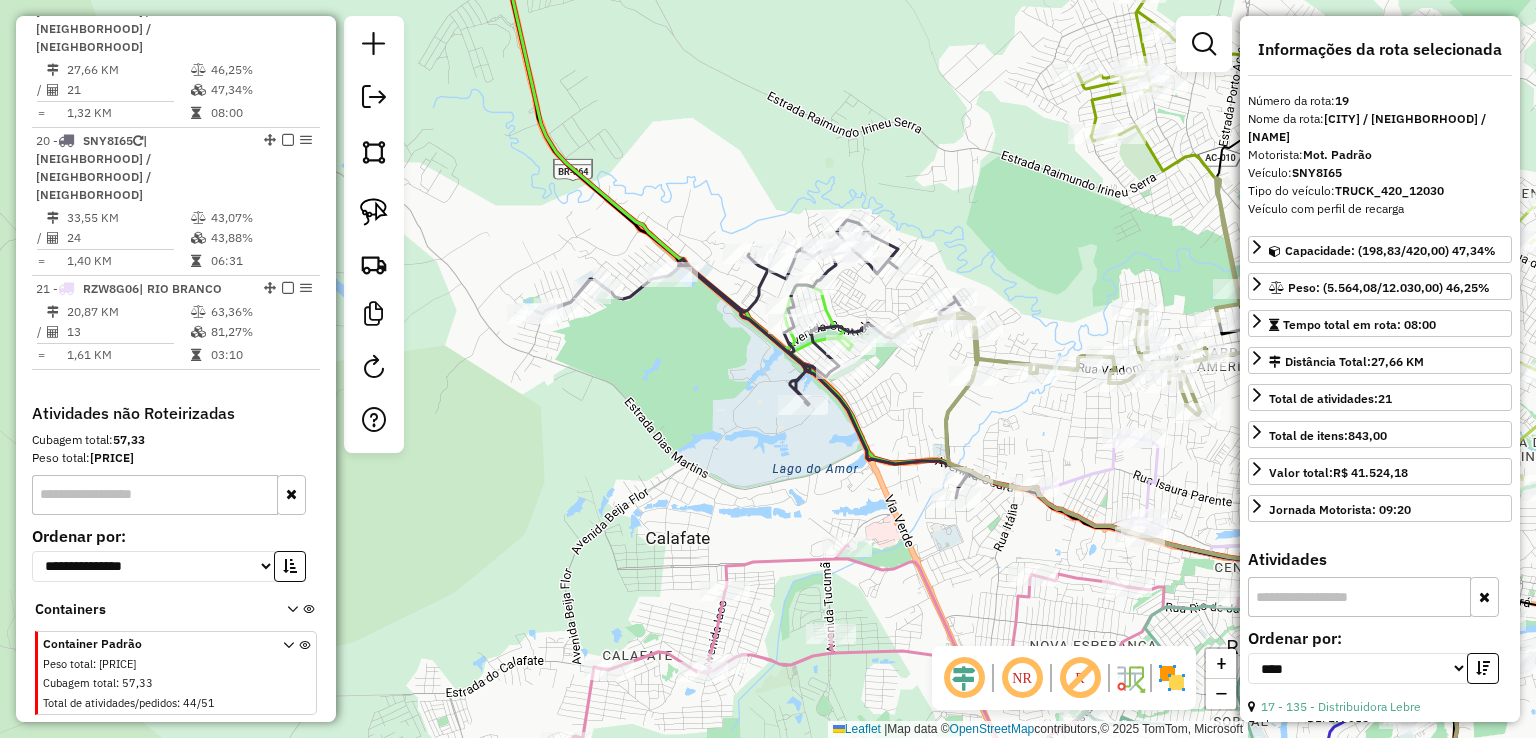 scroll, scrollTop: 2636, scrollLeft: 0, axis: vertical 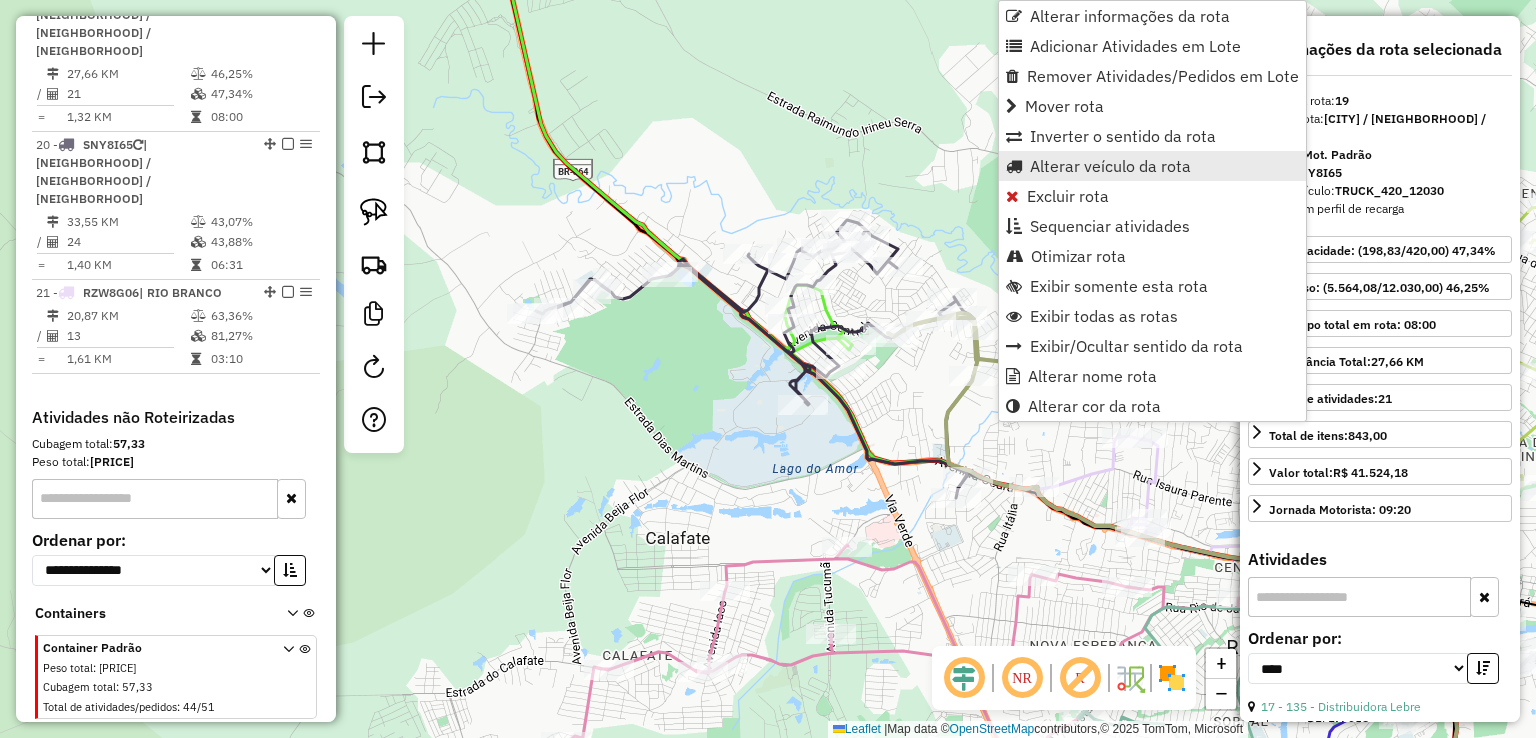 click on "Alterar veículo da rota" at bounding box center (1110, 166) 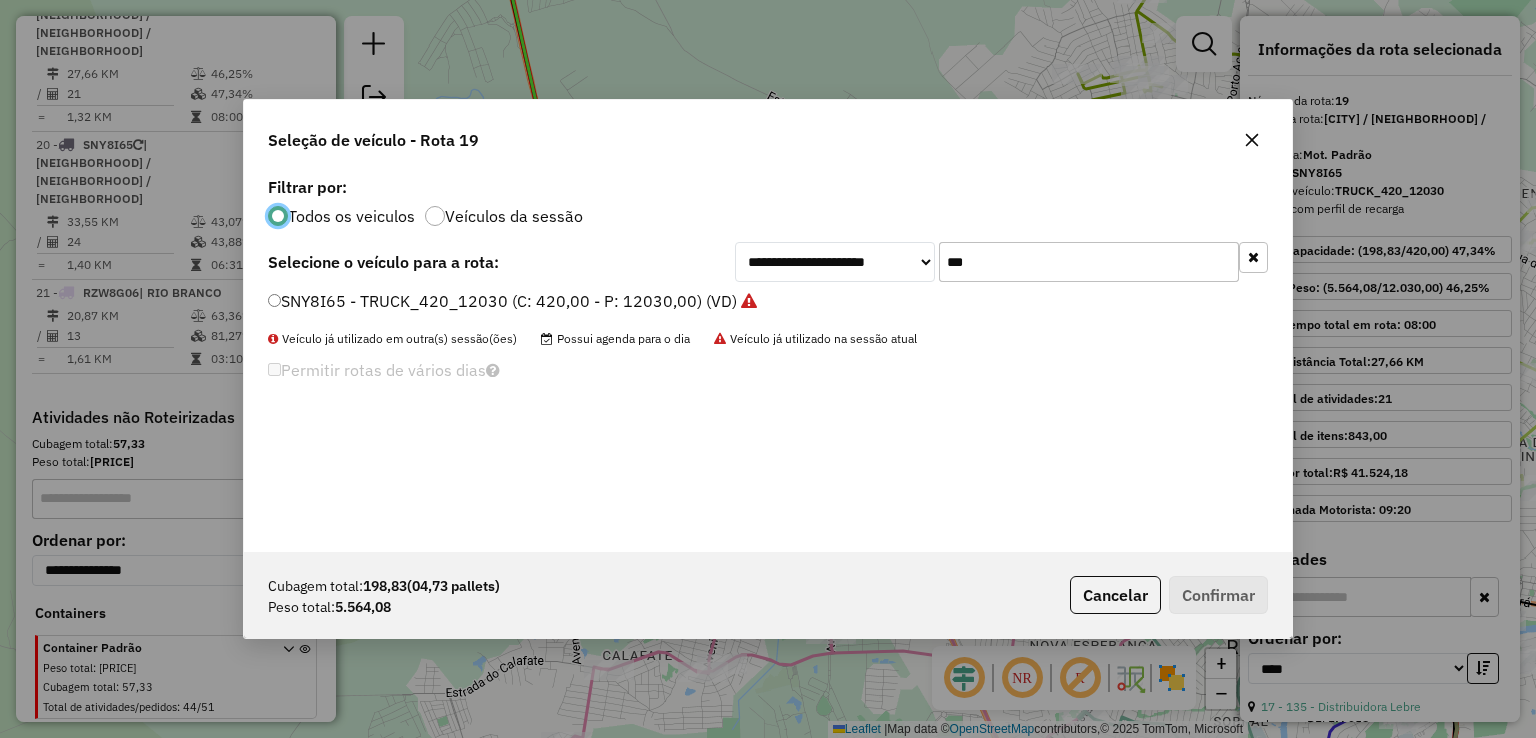scroll, scrollTop: 10, scrollLeft: 5, axis: both 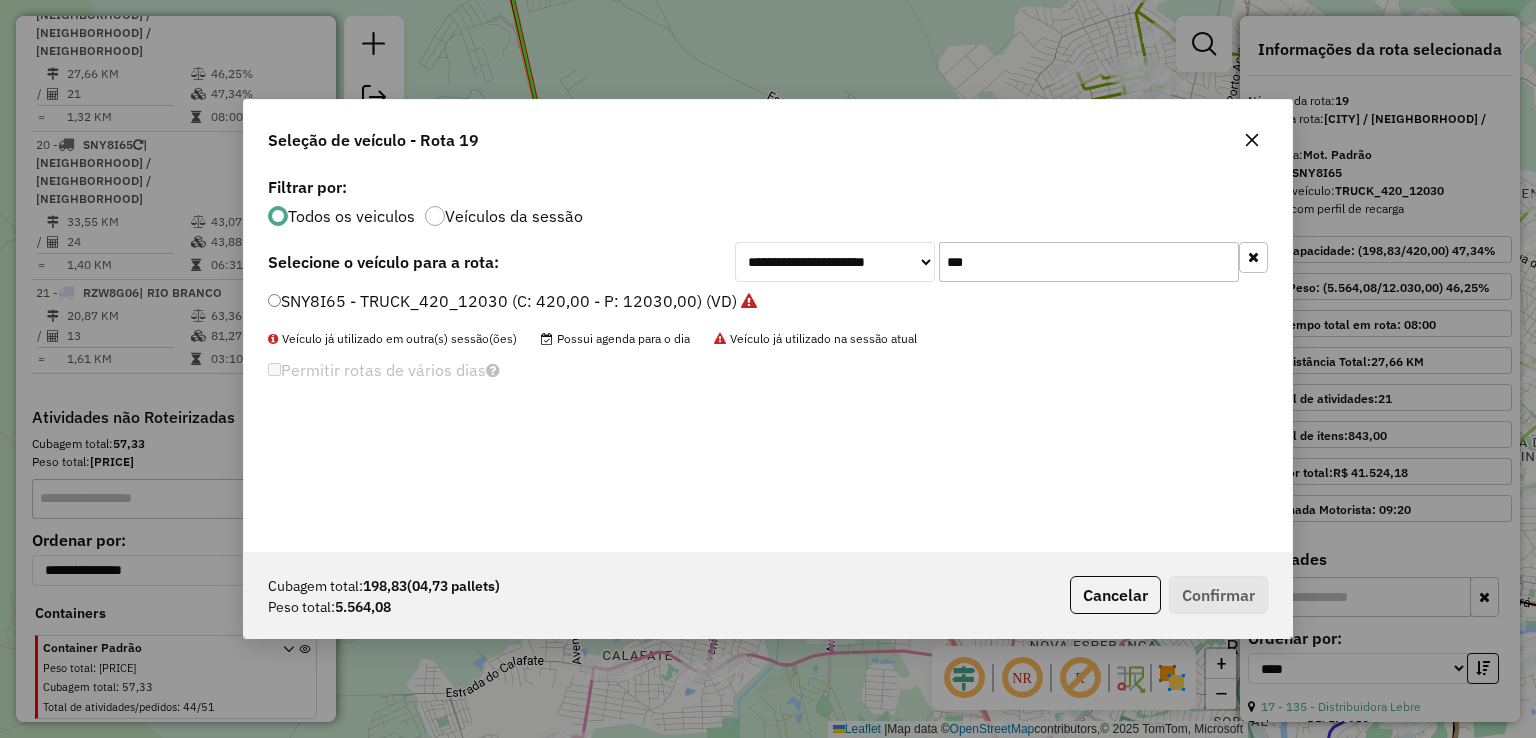 drag, startPoint x: 1052, startPoint y: 253, endPoint x: 732, endPoint y: 253, distance: 320 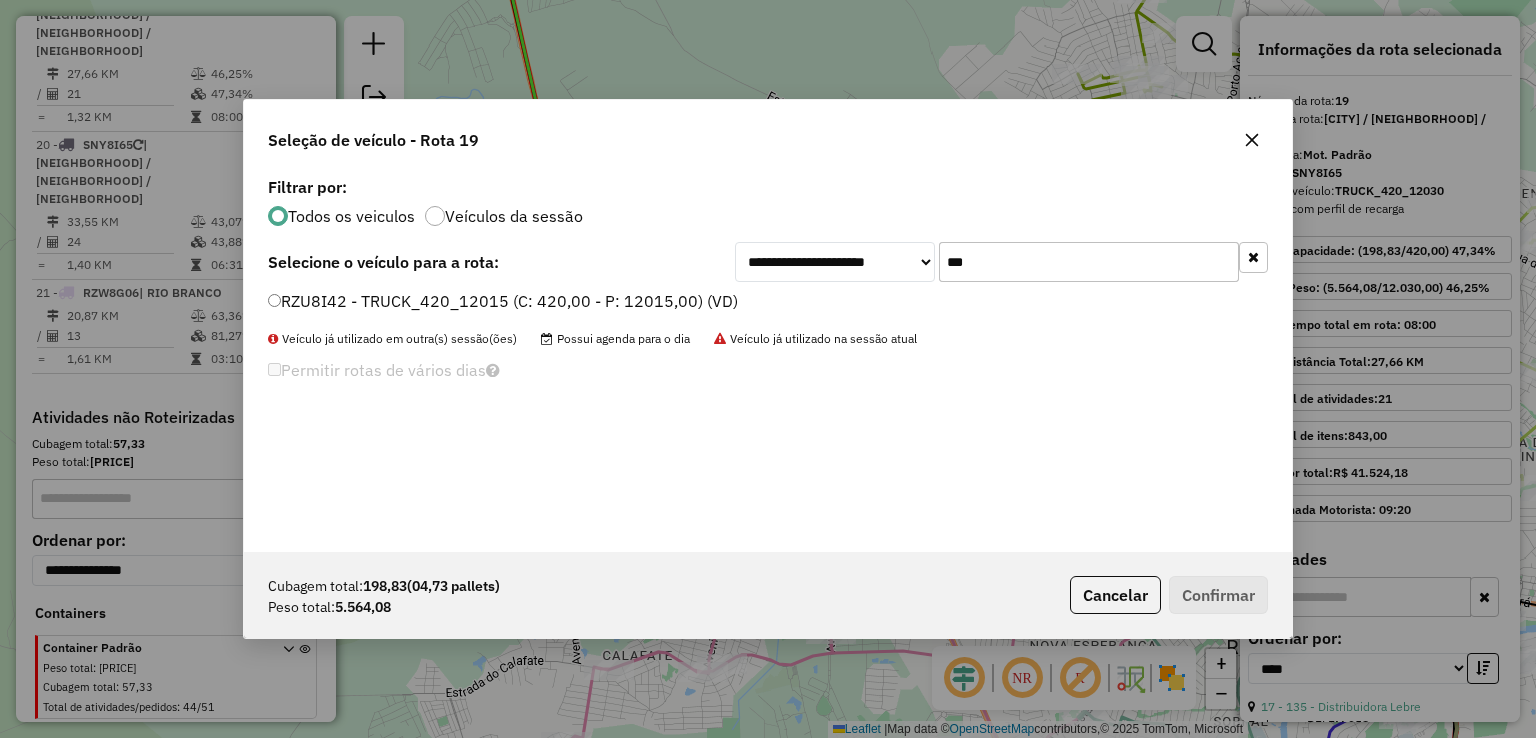 type on "***" 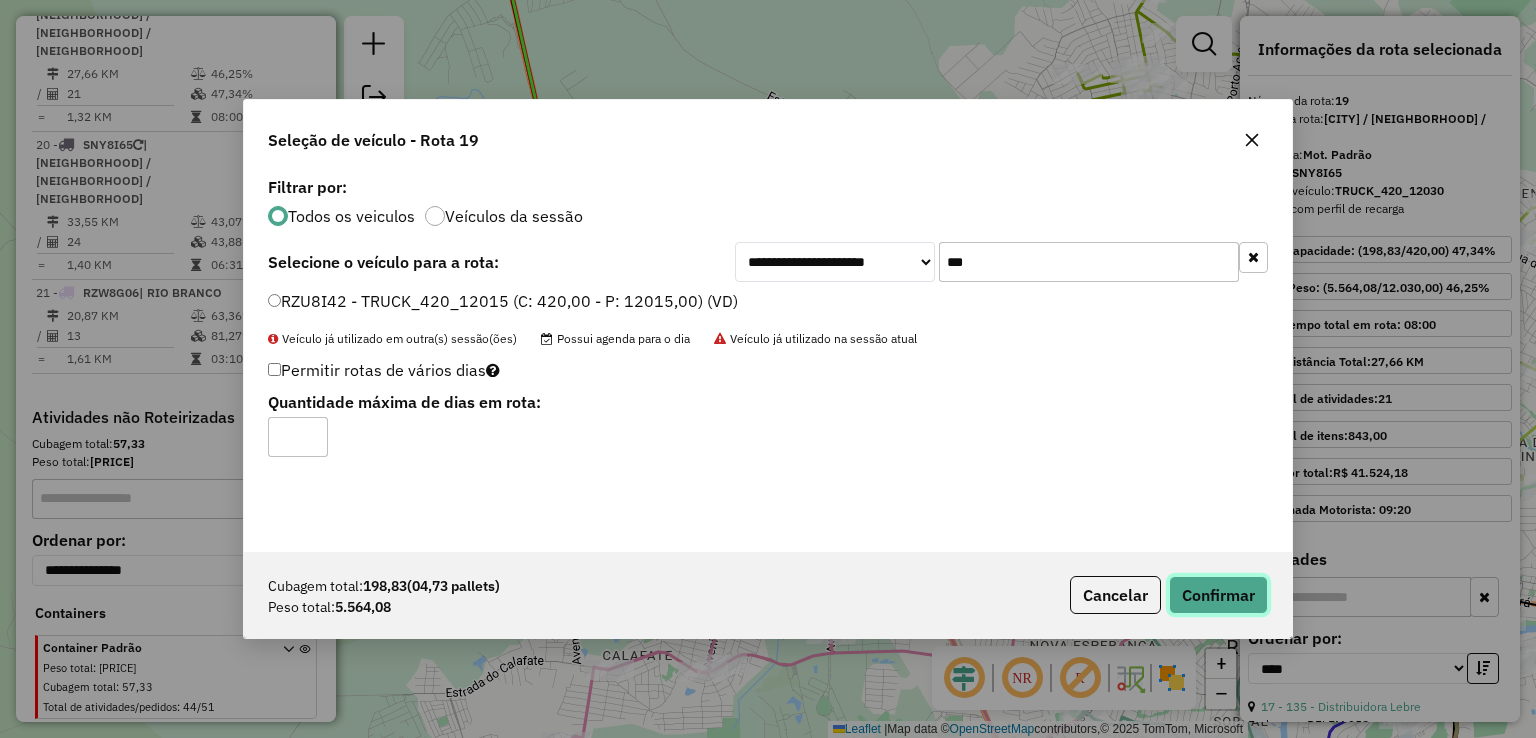 click on "Confirmar" 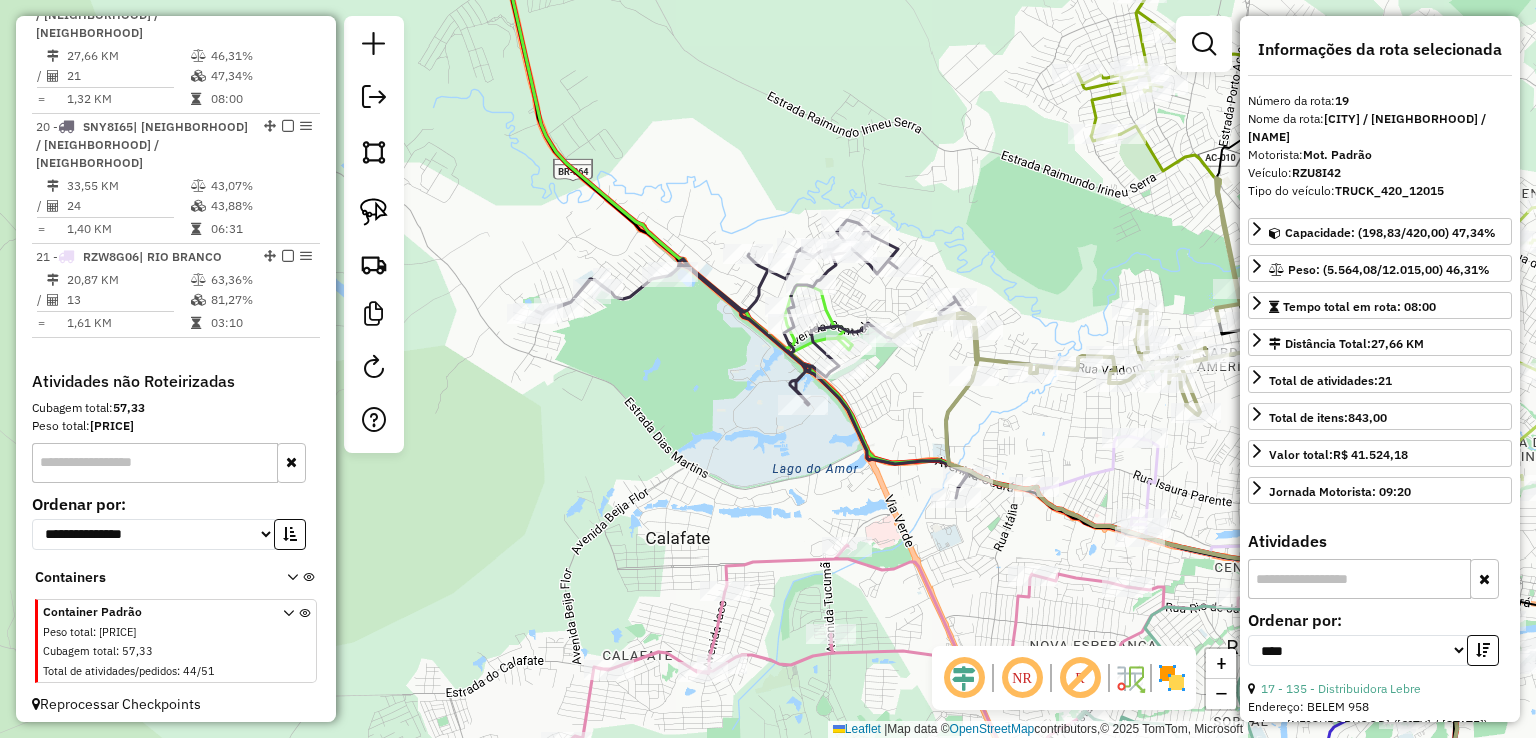 click 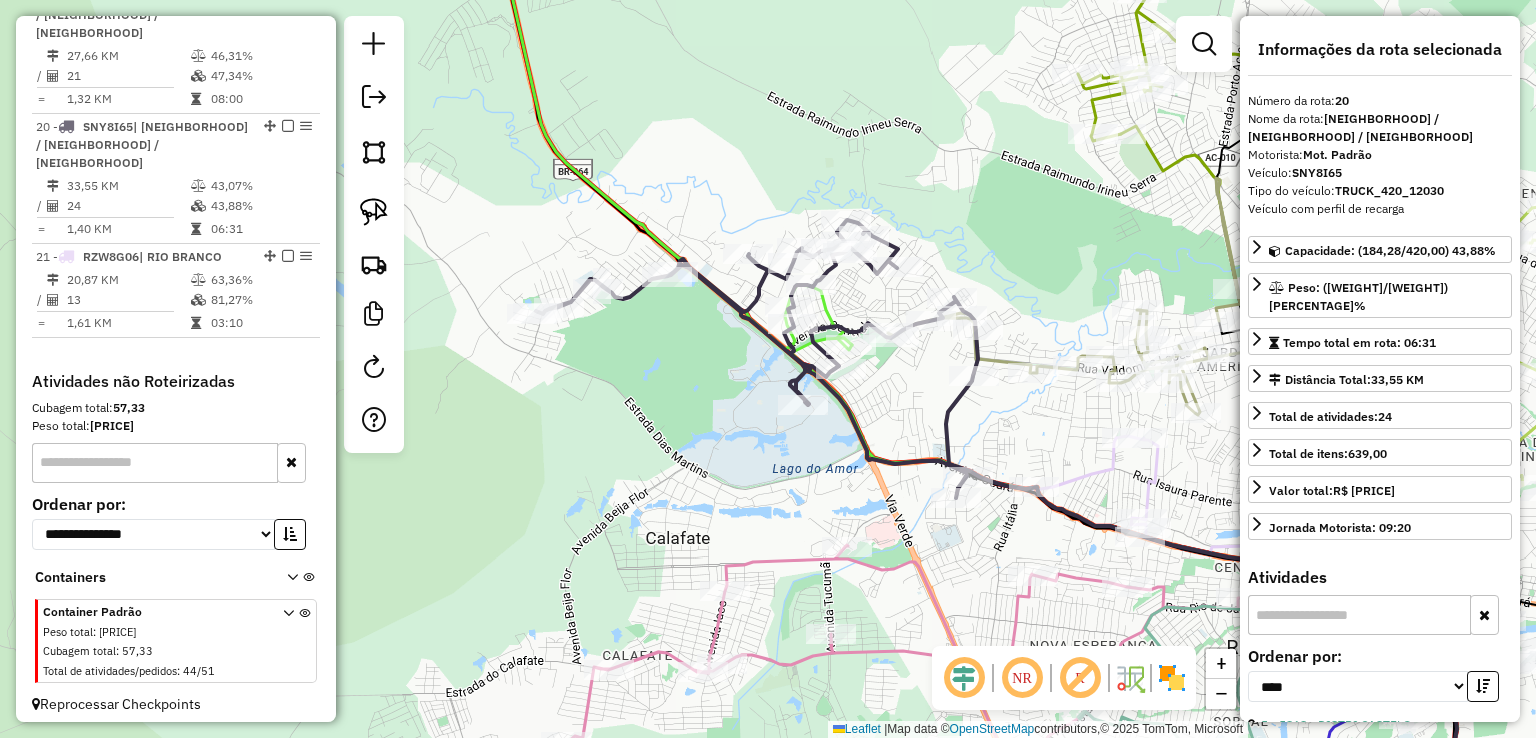 scroll, scrollTop: 2640, scrollLeft: 0, axis: vertical 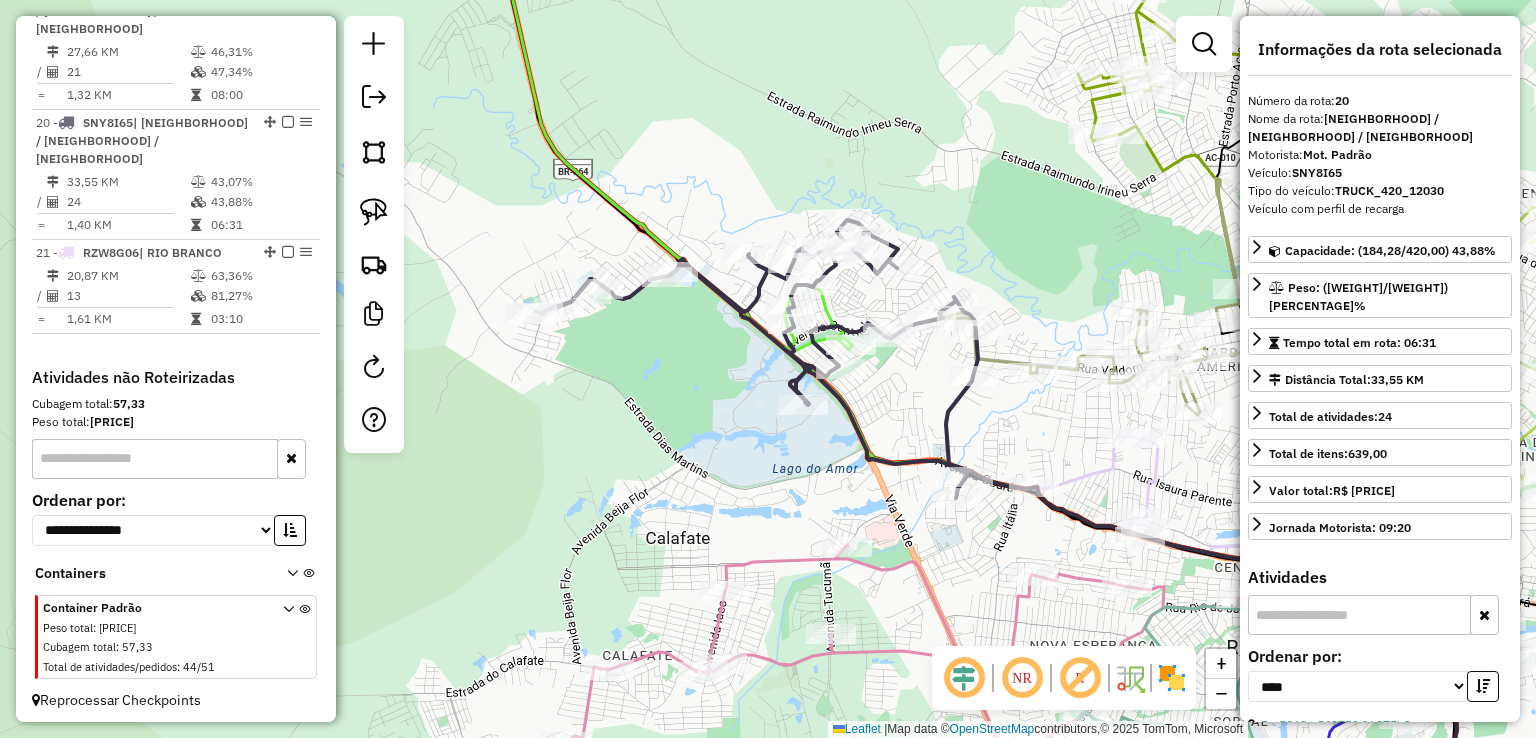 click 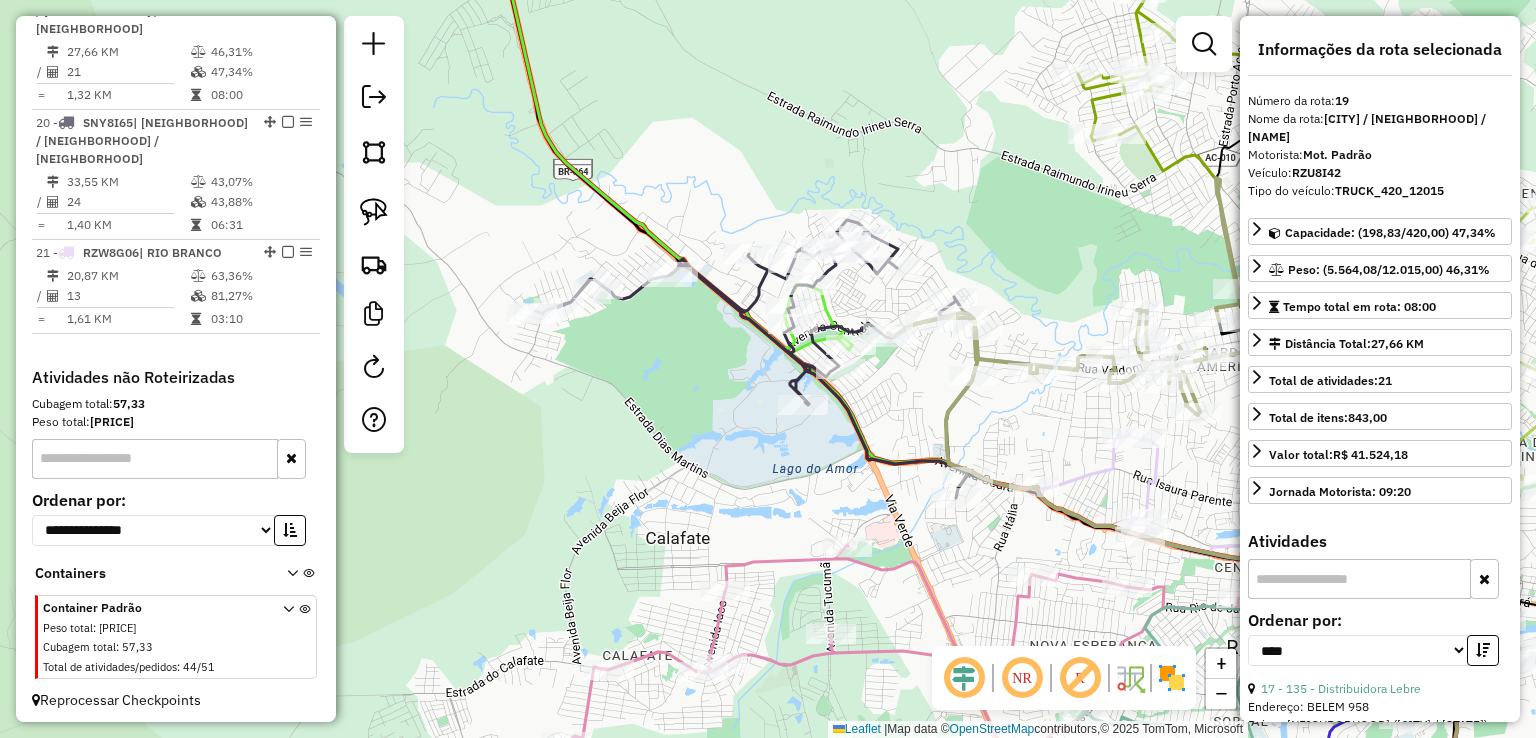 scroll, scrollTop: 2636, scrollLeft: 0, axis: vertical 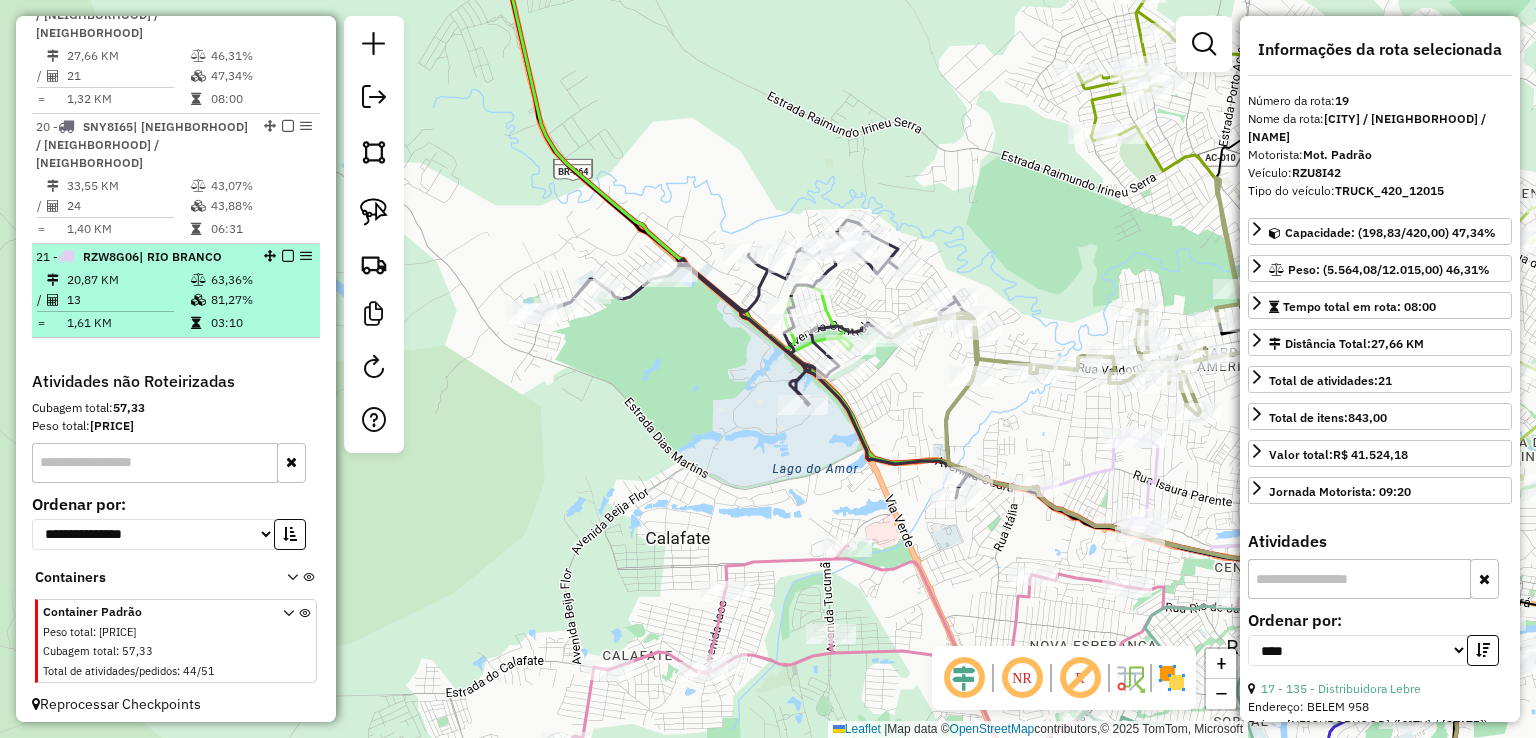 click on "13" at bounding box center [128, 300] 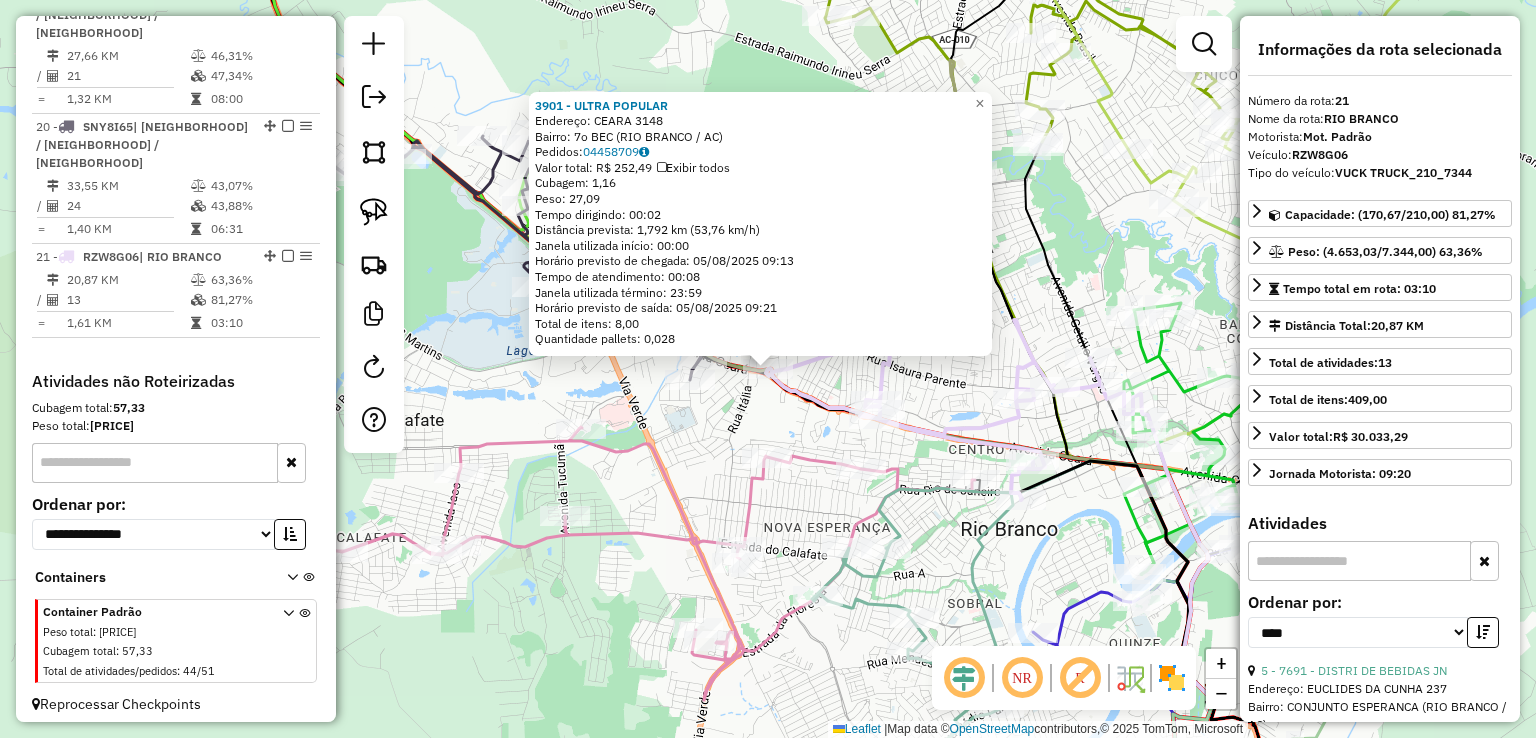 scroll, scrollTop: 2640, scrollLeft: 0, axis: vertical 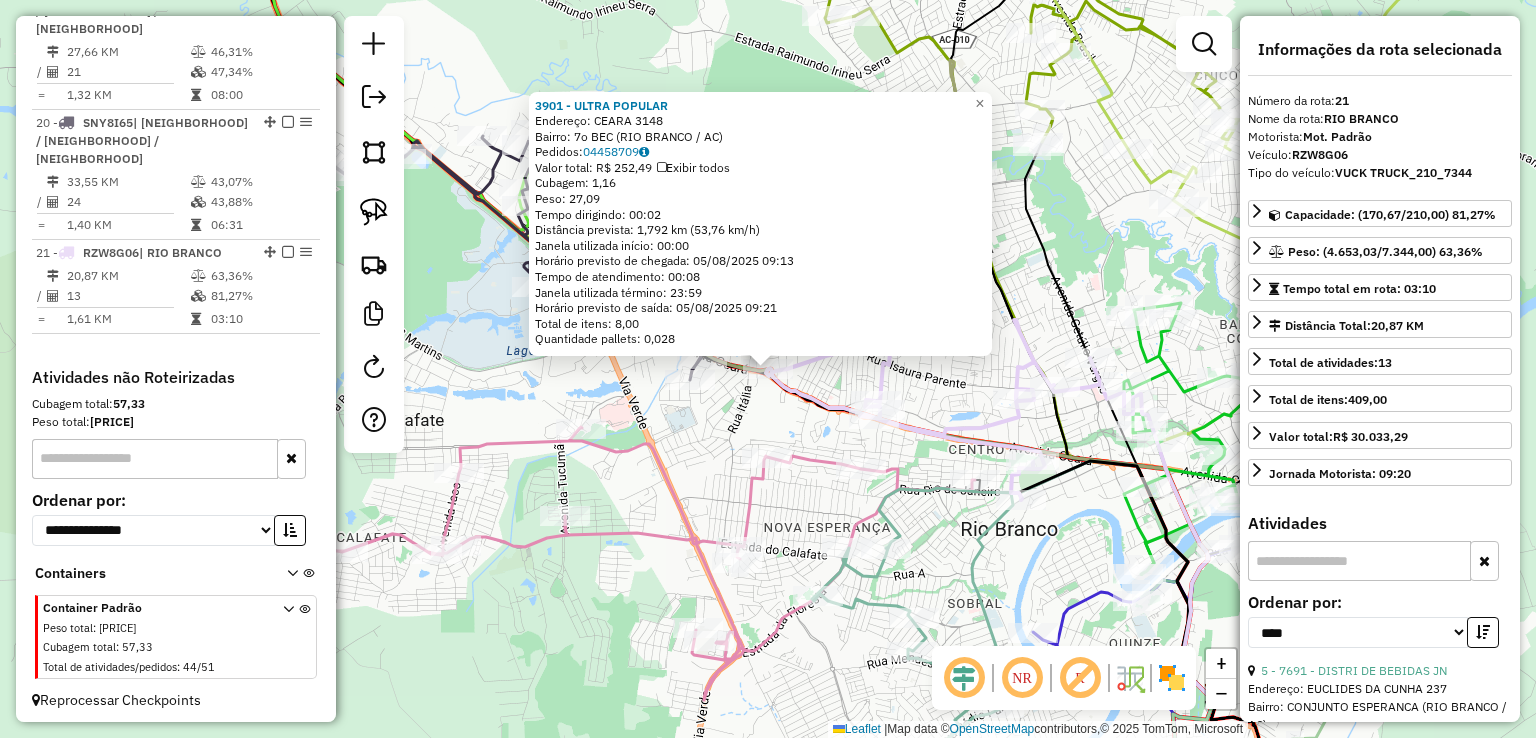 click on "3901 - ULTRA POPULAR  Endereço:  CEARA 3148   Bairro: 7o BEC (RIO BRANCO / AC)   Pedidos:  04458709   Valor total: R$ 252,49   Exibir todos   Cubagem: 1,16  Peso: 27,09  Tempo dirigindo: 00:02   Distância prevista: 1,792 km (53,76 km/h)   Janela utilizada início: 00:00   Horário previsto de chegada: 05/08/2025 09:13   Tempo de atendimento: 00:08   Janela utilizada término: 23:59   Horário previsto de saída: 05/08/2025 09:21   Total de itens: 8,00   Quantidade pallets: 0,028  × Janela de atendimento Grade de atendimento Capacidade Transportadoras Veículos Cliente Pedidos  Rotas Selecione os dias de semana para filtrar as janelas de atendimento  Seg   Ter   Qua   Qui   Sex   Sáb   Dom  Informe o período da janela de atendimento: De: Até:  Filtrar exatamente a janela do cliente  Considerar janela de atendimento padrão  Selecione os dias de semana para filtrar as grades de atendimento  Seg   Ter   Qua   Qui   Sex   Sáb   Dom   Considerar clientes sem dia de atendimento cadastrado  Peso mínimo:  De:" 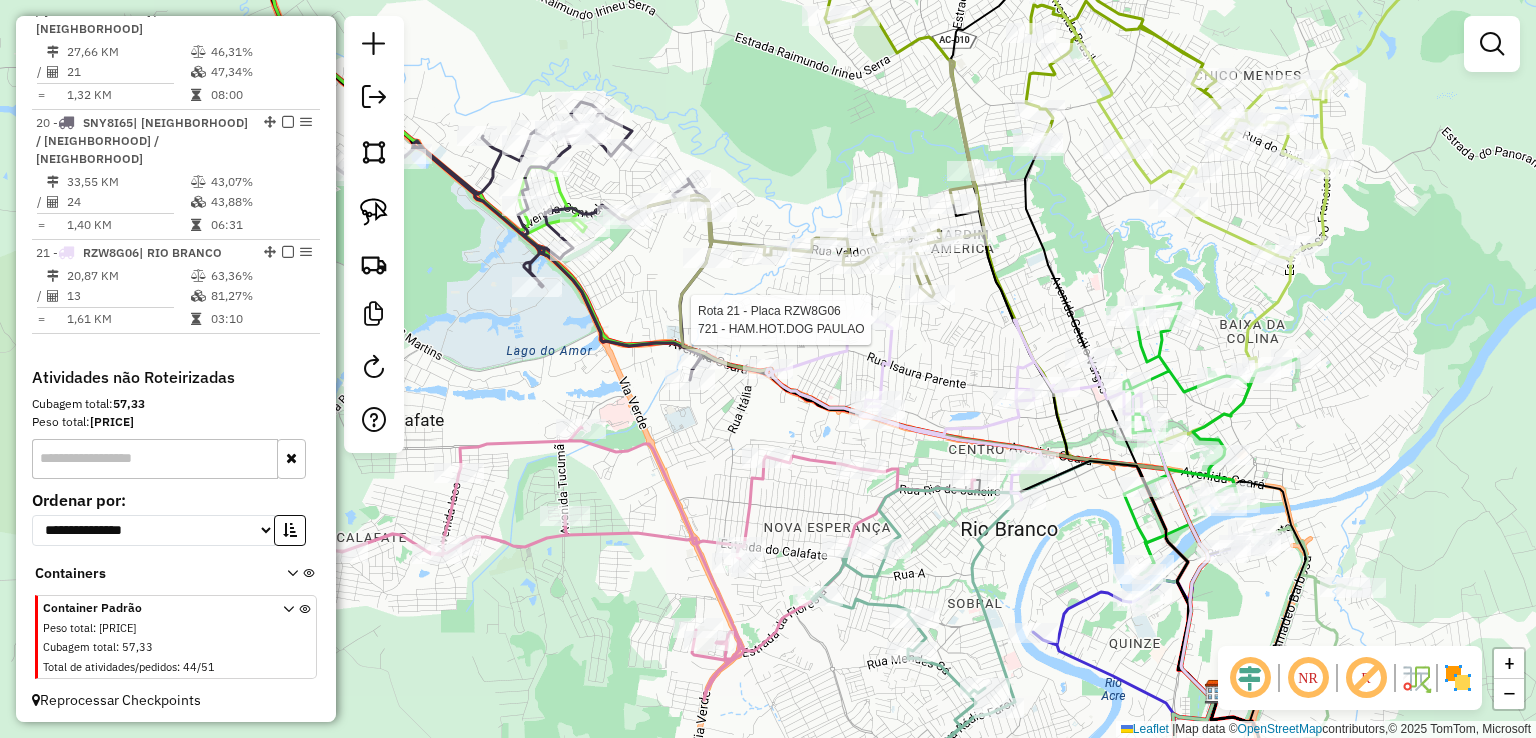 select on "*********" 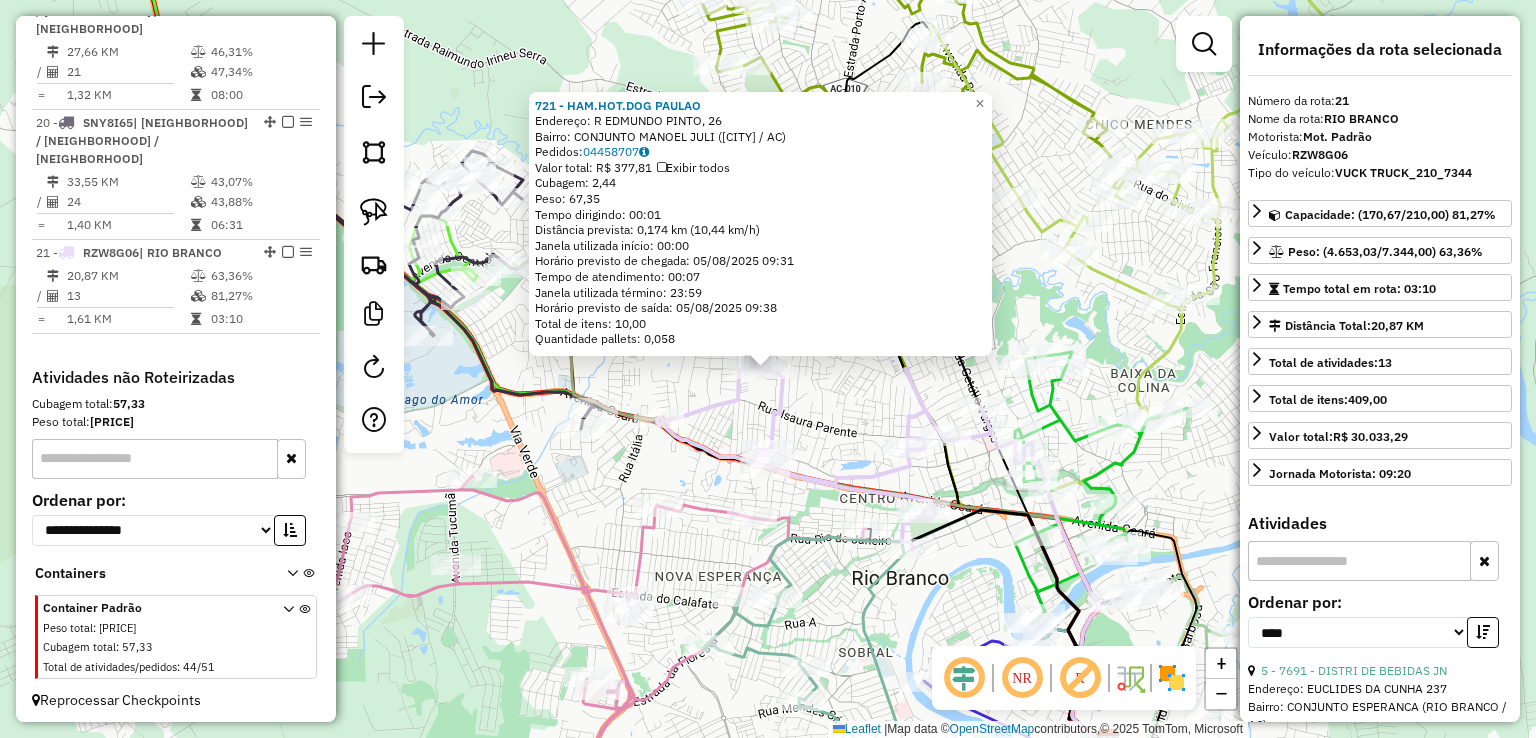 click on "721 - HAM.HOT.DOG PAULAO  Endereço: R   EDMUNDO PINTO, 26   Bairro: CONJUNTO MANOEL JULI (RIO BRANCO / AC)   Pedidos:  04458707   Valor total: R$ 377,81   Exibir todos   Cubagem: 2,44  Peso: 67,35  Tempo dirigindo: 00:01   Distância prevista: 0,174 km (10,44 km/h)   Janela utilizada início: 00:00   Horário previsto de chegada: 05/08/2025 09:31   Tempo de atendimento: 00:07   Janela utilizada término: 23:59   Horário previsto de saída: 05/08/2025 09:38   Total de itens: 10,00   Quantidade pallets: 0,058  × Janela de atendimento Grade de atendimento Capacidade Transportadoras Veículos Cliente Pedidos  Rotas Selecione os dias de semana para filtrar as janelas de atendimento  Seg   Ter   Qua   Qui   Sex   Sáb   Dom  Informe o período da janela de atendimento: De: Até:  Filtrar exatamente a janela do cliente  Considerar janela de atendimento padrão  Selecione os dias de semana para filtrar as grades de atendimento  Seg   Ter   Qua   Qui   Sex   Sáb   Dom   Peso mínimo:   Peso máximo:   De:   Até:" 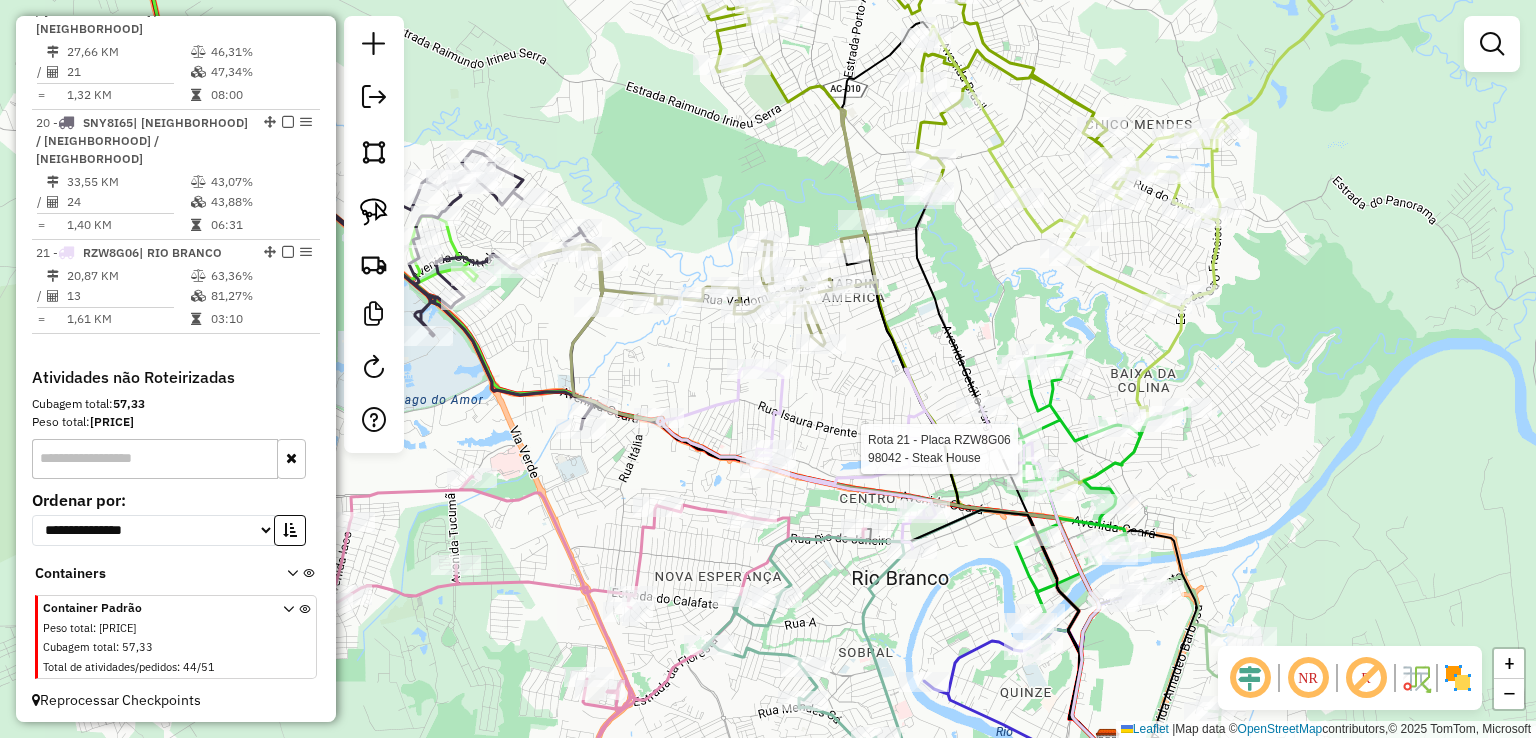 select on "*********" 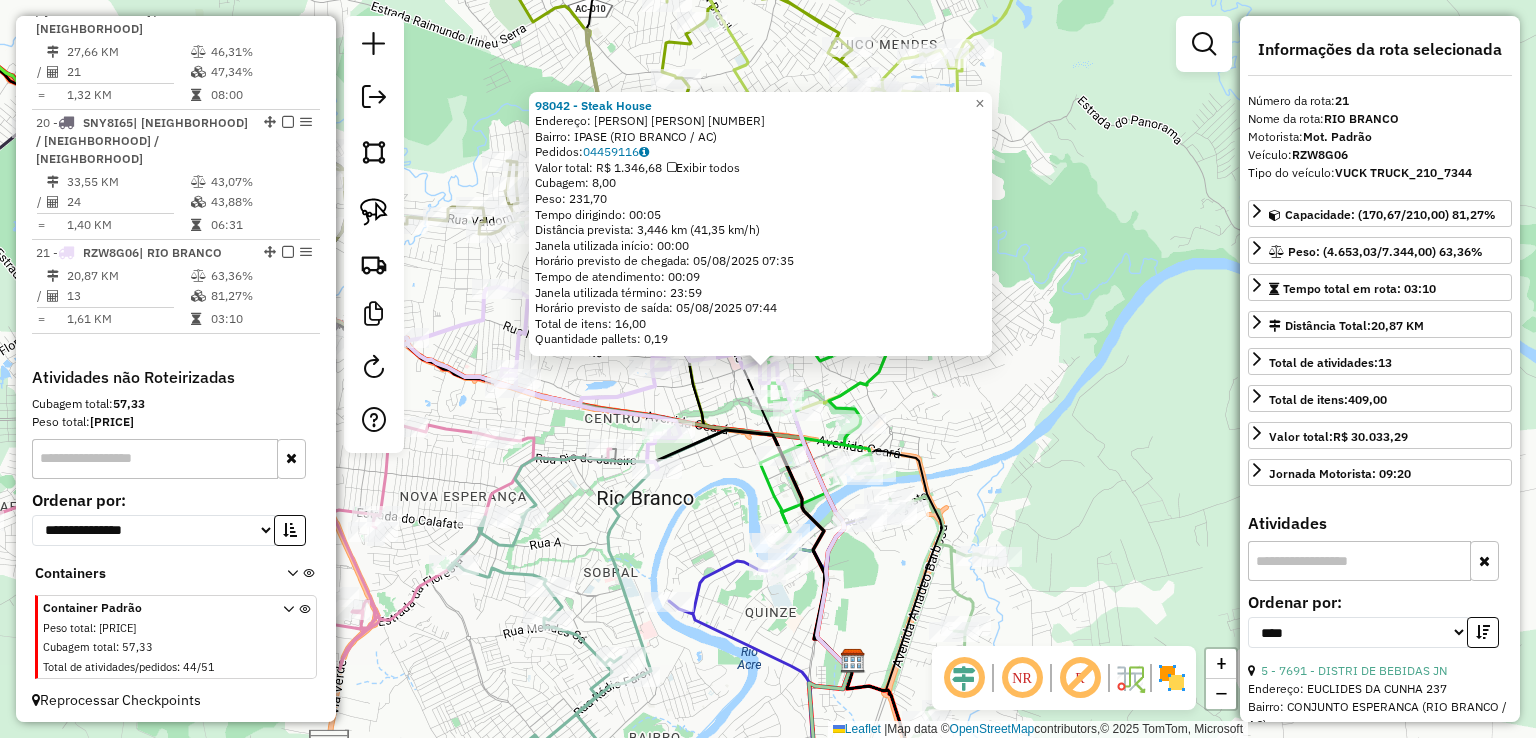 click on "98042 - Steak House  Endereço:  SILVESTRE COELHO 290   Bairro: IPASE (RIO BRANCO / AC)   Pedidos:  04459116   Valor total: R$ 1.346,68   Exibir todos   Cubagem: 8,00  Peso: 231,70  Tempo dirigindo: 00:05   Distância prevista: 3,446 km (41,35 km/h)   Janela utilizada início: 00:00   Horário previsto de chegada: 05/08/2025 07:35   Tempo de atendimento: 00:09   Janela utilizada término: 23:59   Horário previsto de saída: 05/08/2025 07:44   Total de itens: 16,00   Quantidade pallets: 0,19  × Janela de atendimento Grade de atendimento Capacidade Transportadoras Veículos Cliente Pedidos  Rotas Selecione os dias de semana para filtrar as janelas de atendimento  Seg   Ter   Qua   Qui   Sex   Sáb   Dom  Informe o período da janela de atendimento: De: Até:  Filtrar exatamente a janela do cliente  Considerar janela de atendimento padrão  Selecione os dias de semana para filtrar as grades de atendimento  Seg   Ter   Qua   Qui   Sex   Sáb   Dom   Considerar clientes sem dia de atendimento cadastrado  De:  +" 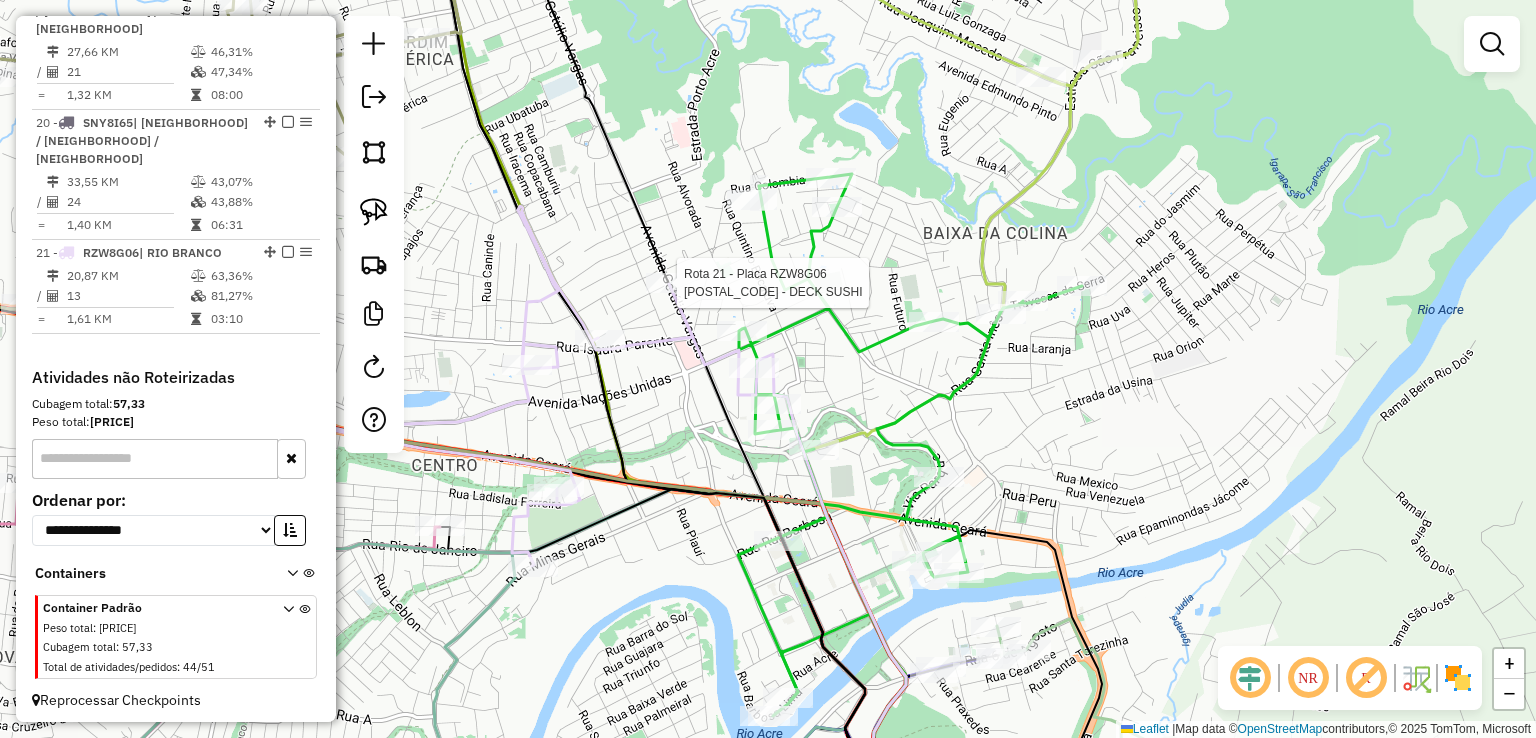 select on "*********" 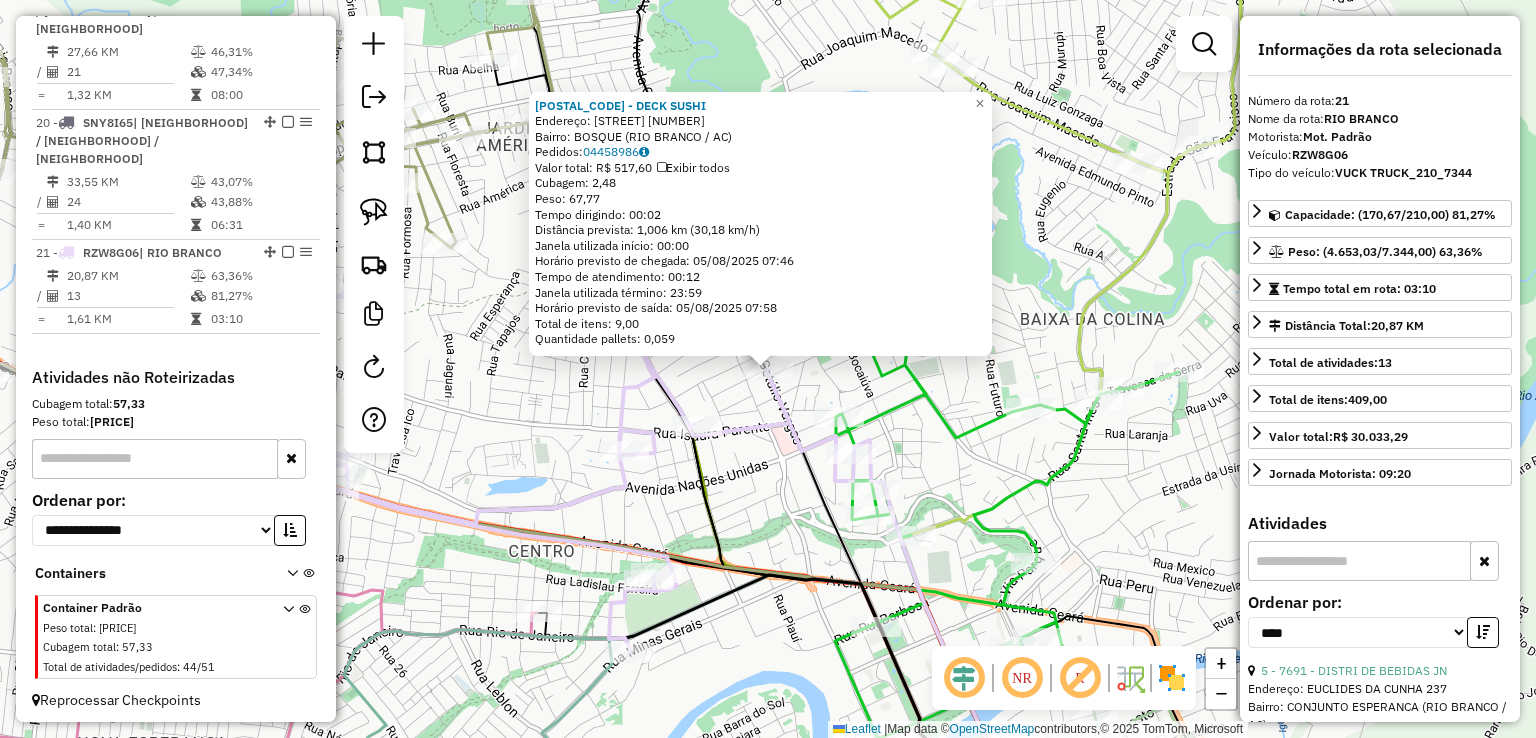 click on "7416 - DECK SUSHI  Endereço:  GETULIO VARGAS 1782   Bairro: BOSQUE (RIO BRANCO / AC)   Pedidos:  04458986   Valor total: R$ 517,60   Exibir todos   Cubagem: 2,48  Peso: 67,77  Tempo dirigindo: 00:02   Distância prevista: 1,006 km (30,18 km/h)   Janela utilizada início: 00:00   Horário previsto de chegada: 05/08/2025 07:46   Tempo de atendimento: 00:12   Janela utilizada término: 23:59   Horário previsto de saída: 05/08/2025 07:58   Total de itens: 9,00   Quantidade pallets: 0,059  × Janela de atendimento Grade de atendimento Capacidade Transportadoras Veículos Cliente Pedidos  Rotas Selecione os dias de semana para filtrar as janelas de atendimento  Seg   Ter   Qua   Qui   Sex   Sáb   Dom  Informe o período da janela de atendimento: De: Até:  Filtrar exatamente a janela do cliente  Considerar janela de atendimento padrão  Selecione os dias de semana para filtrar as grades de atendimento  Seg   Ter   Qua   Qui   Sex   Sáb   Dom   Considerar clientes sem dia de atendimento cadastrado  De:   Até:" 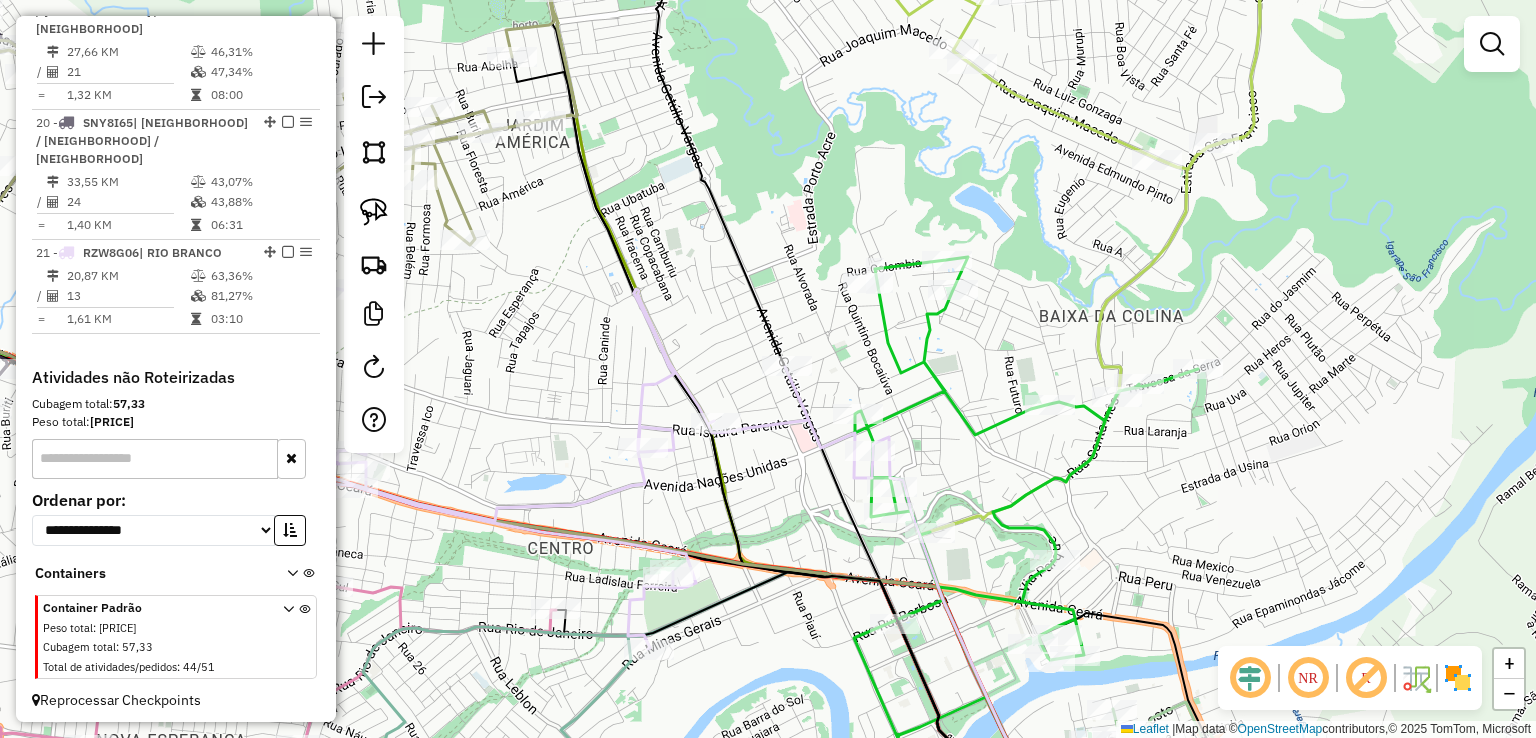 drag, startPoint x: 554, startPoint y: 391, endPoint x: 777, endPoint y: 371, distance: 223.89507 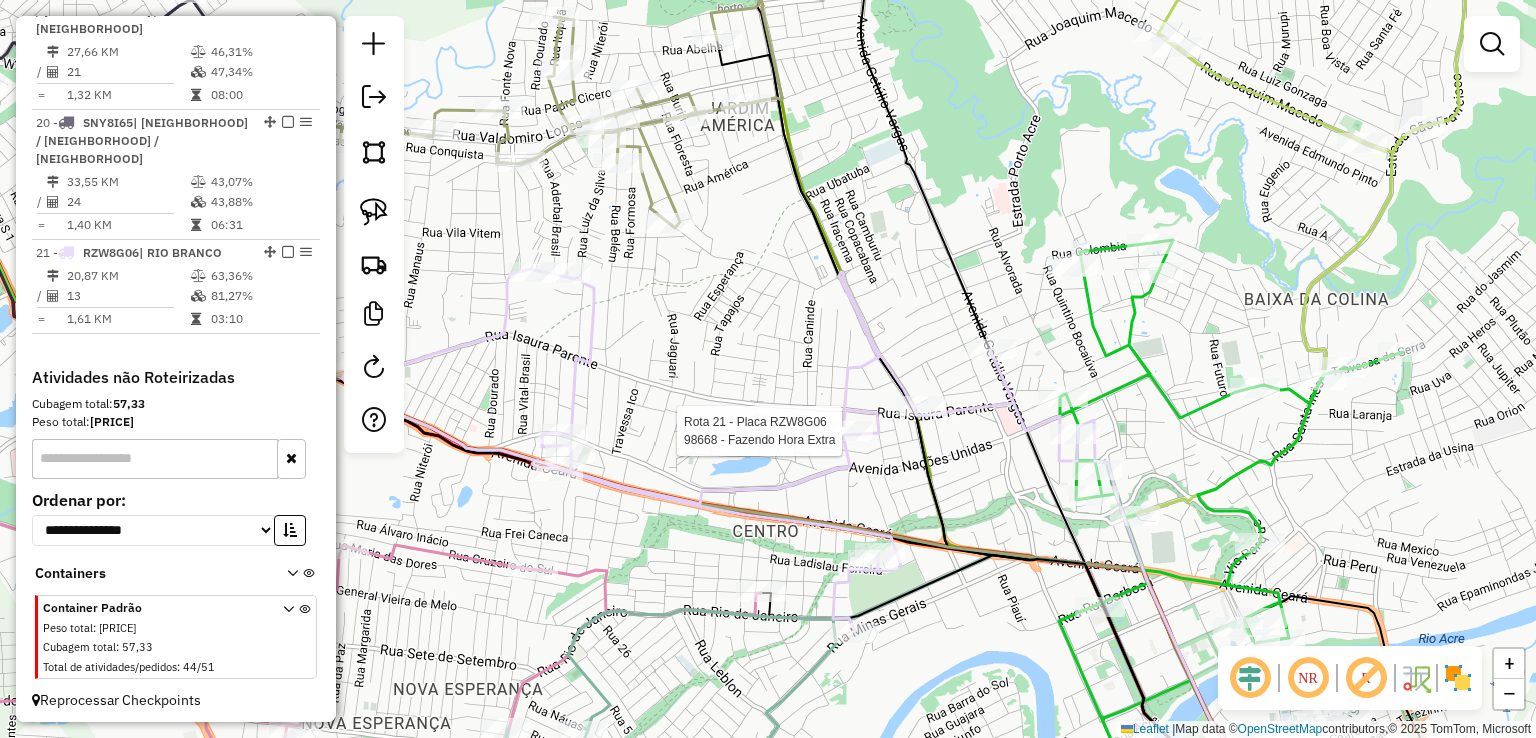click 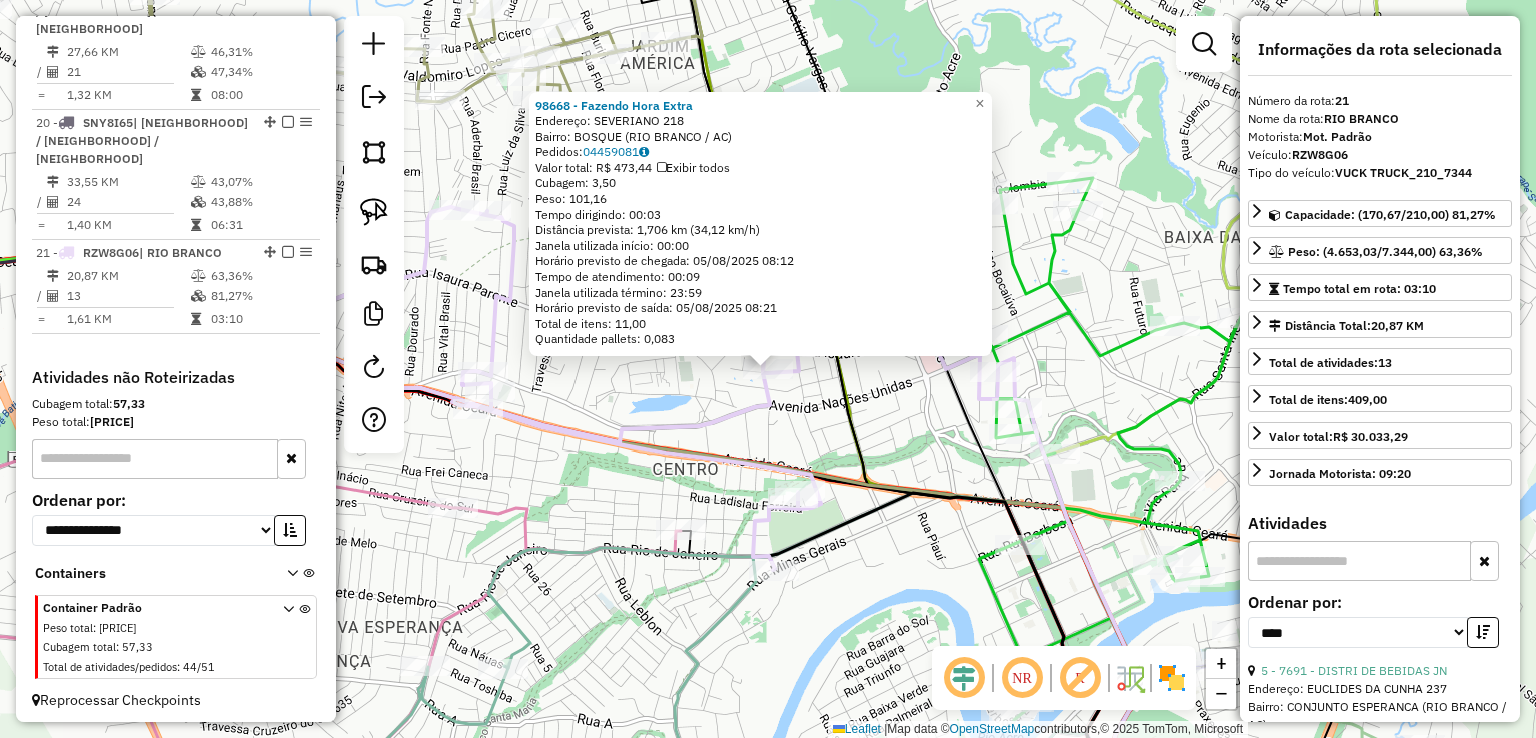click on "98668 - Fazendo Hora Extra  Endereço:  SEVERIANO 218   Bairro: BOSQUE (RIO BRANCO / AC)   Pedidos:  04459081   Valor total: R$ 473,44   Exibir todos   Cubagem: 3,50  Peso: 101,16  Tempo dirigindo: 00:03   Distância prevista: 1,706 km (34,12 km/h)   Janela utilizada início: 00:00   Horário previsto de chegada: 05/08/2025 08:12   Tempo de atendimento: 00:09   Janela utilizada término: 23:59   Horário previsto de saída: 05/08/2025 08:21   Total de itens: 11,00   Quantidade pallets: 0,083  × Janela de atendimento Grade de atendimento Capacidade Transportadoras Veículos Cliente Pedidos  Rotas Selecione os dias de semana para filtrar as janelas de atendimento  Seg   Ter   Qua   Qui   Sex   Sáb   Dom  Informe o período da janela de atendimento: De: Até:  Filtrar exatamente a janela do cliente  Considerar janela de atendimento padrão  Selecione os dias de semana para filtrar as grades de atendimento  Seg   Ter   Qua   Qui   Sex   Sáb   Dom   Considerar clientes sem dia de atendimento cadastrado  De:  +" 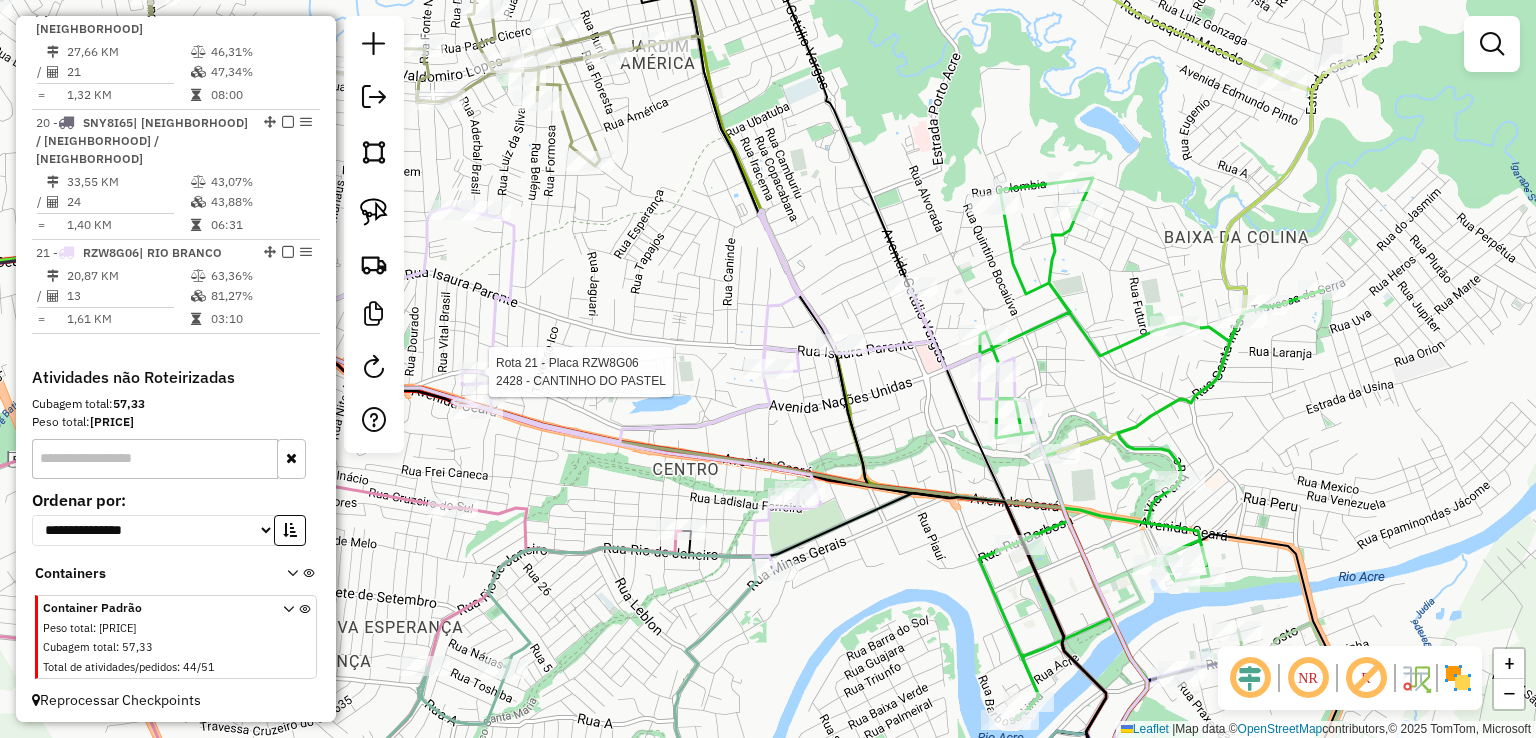 select on "*********" 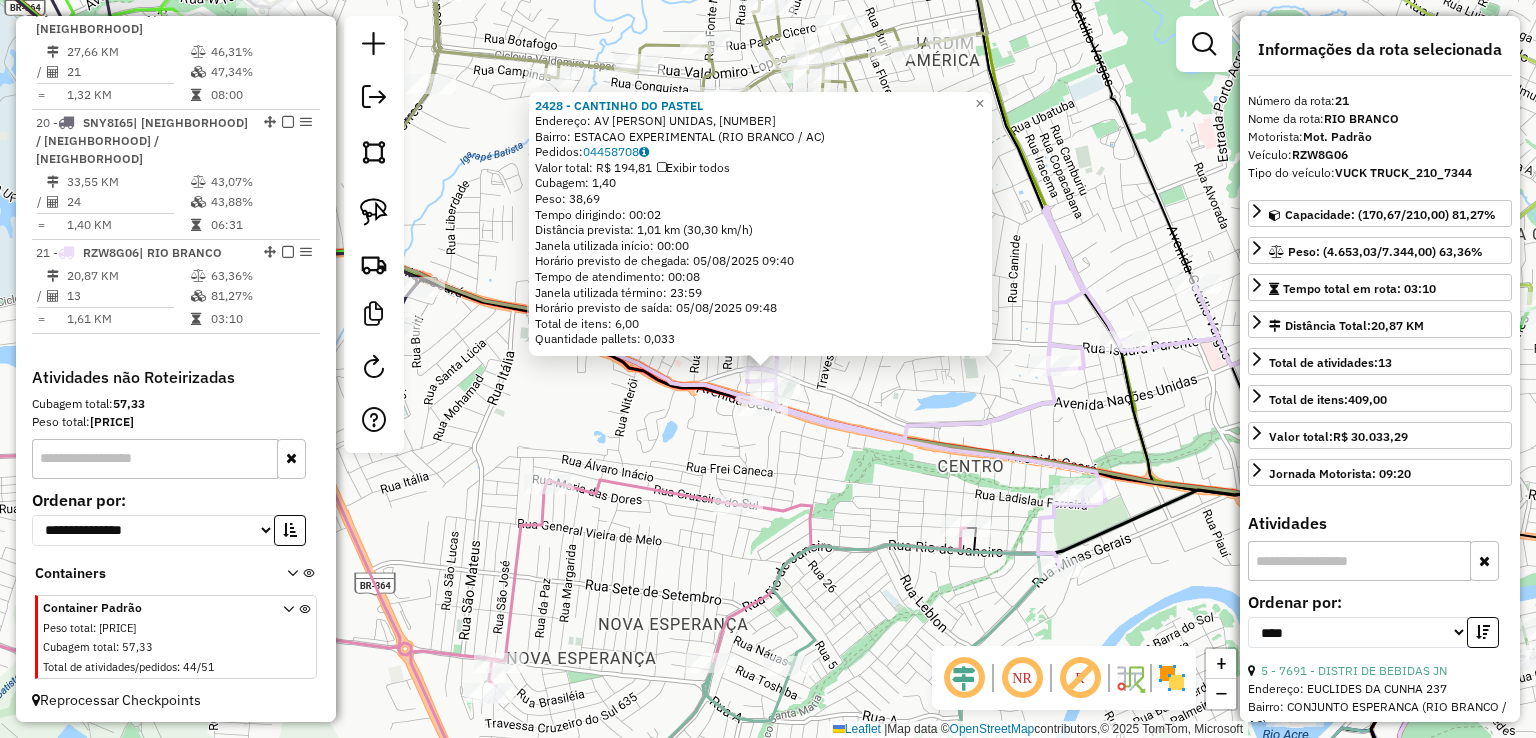 click on "2428 - CANTINHO DO PASTEL  Endereço: AV  NACOES UNIDAS, 2897   Bairro: ESTACAO EXPERIMENTAL (RIO BRANCO / AC)   Pedidos:  04458708   Valor total: R$ 194,81   Exibir todos   Cubagem: 1,40  Peso: 38,69  Tempo dirigindo: 00:02   Distância prevista: 1,01 km (30,30 km/h)   Janela utilizada início: 00:00   Horário previsto de chegada: 05/08/2025 09:40   Tempo de atendimento: 00:08   Janela utilizada término: 23:59   Horário previsto de saída: 05/08/2025 09:48   Total de itens: 6,00   Quantidade pallets: 0,033  × Janela de atendimento Grade de atendimento Capacidade Transportadoras Veículos Cliente Pedidos  Rotas Selecione os dias de semana para filtrar as janelas de atendimento  Seg   Ter   Qua   Qui   Sex   Sáb   Dom  Informe o período da janela de atendimento: De: Até:  Filtrar exatamente a janela do cliente  Considerar janela de atendimento padrão  Selecione os dias de semana para filtrar as grades de atendimento  Seg   Ter   Qua   Qui   Sex   Sáb   Dom   Peso mínimo:   Peso máximo:   De:   De:" 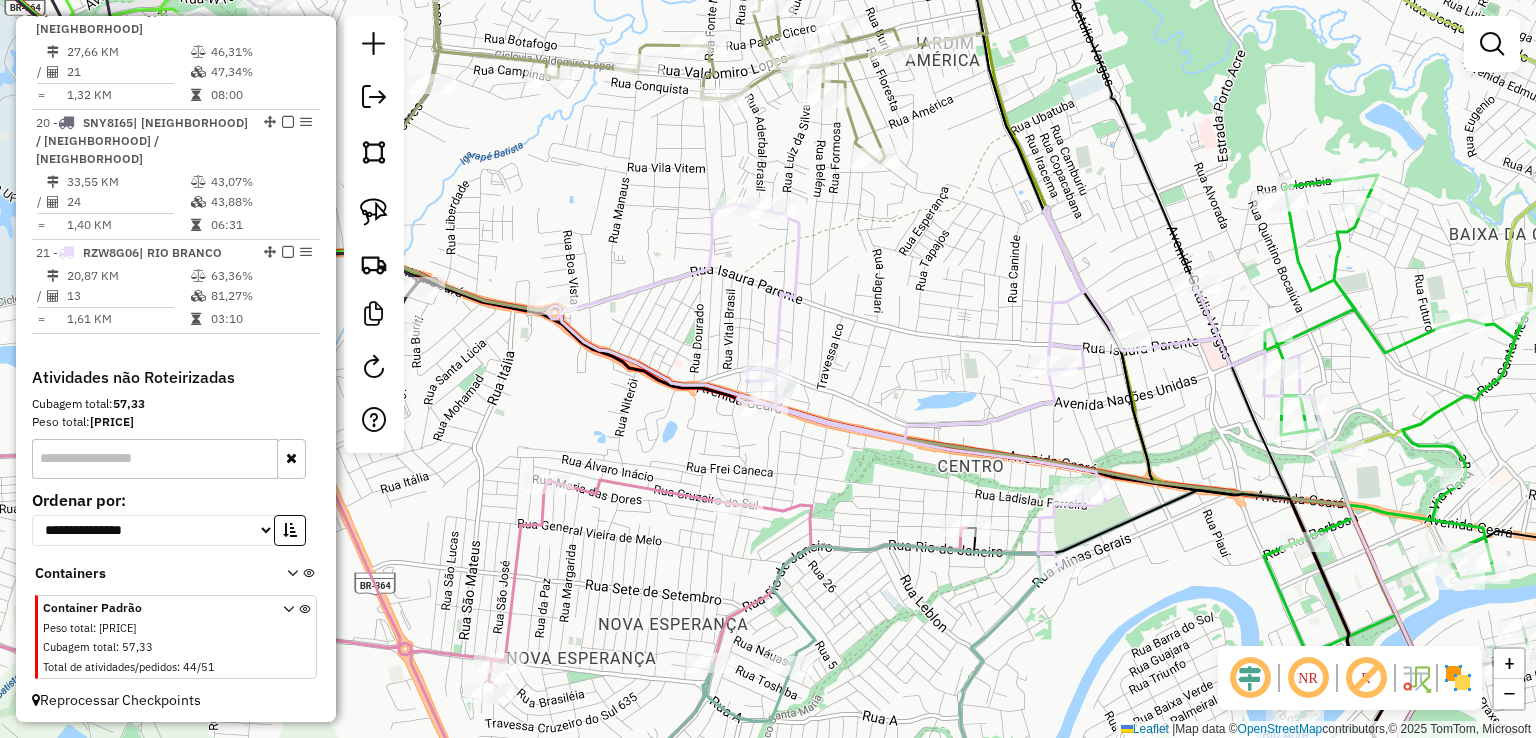 select on "*********" 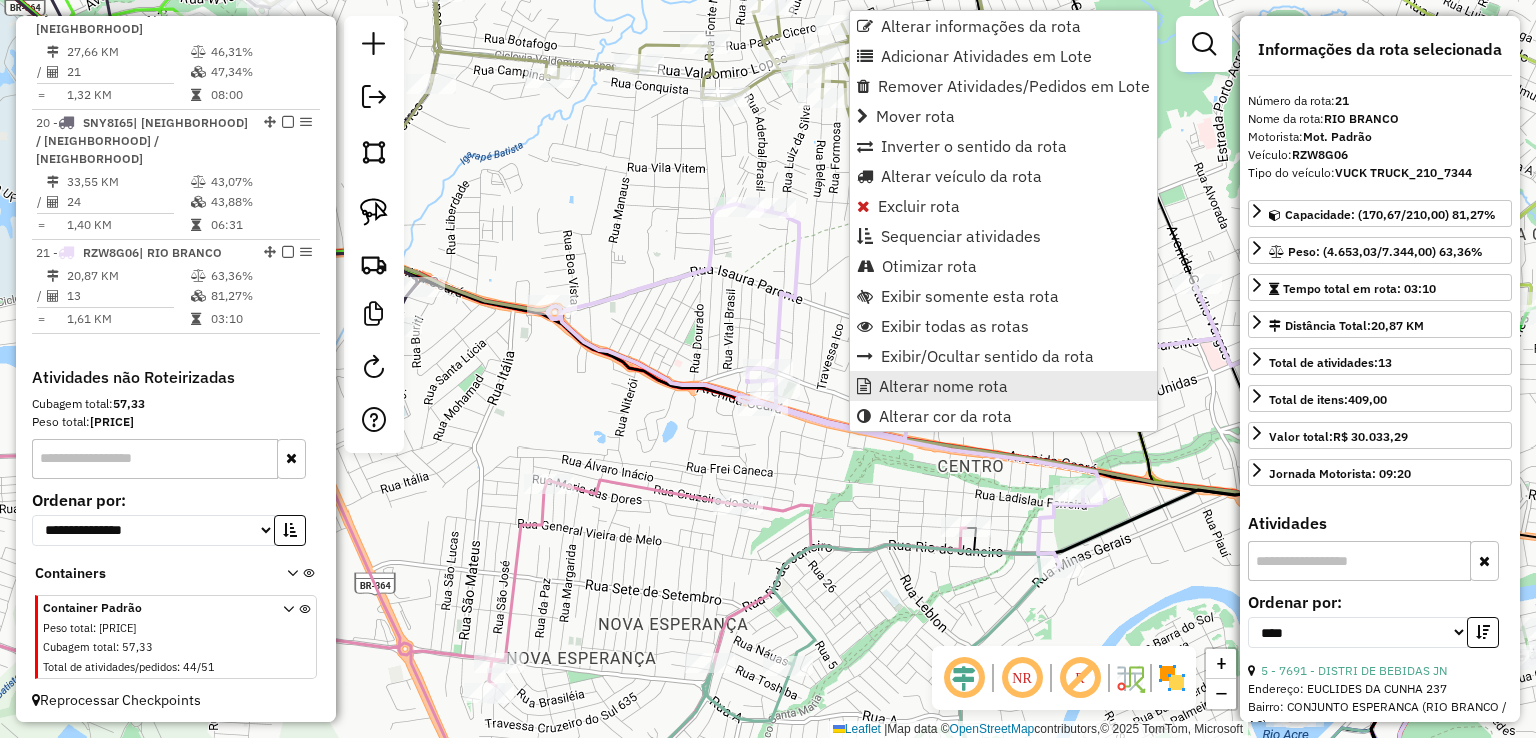 click on "Alterar nome rota" at bounding box center (943, 386) 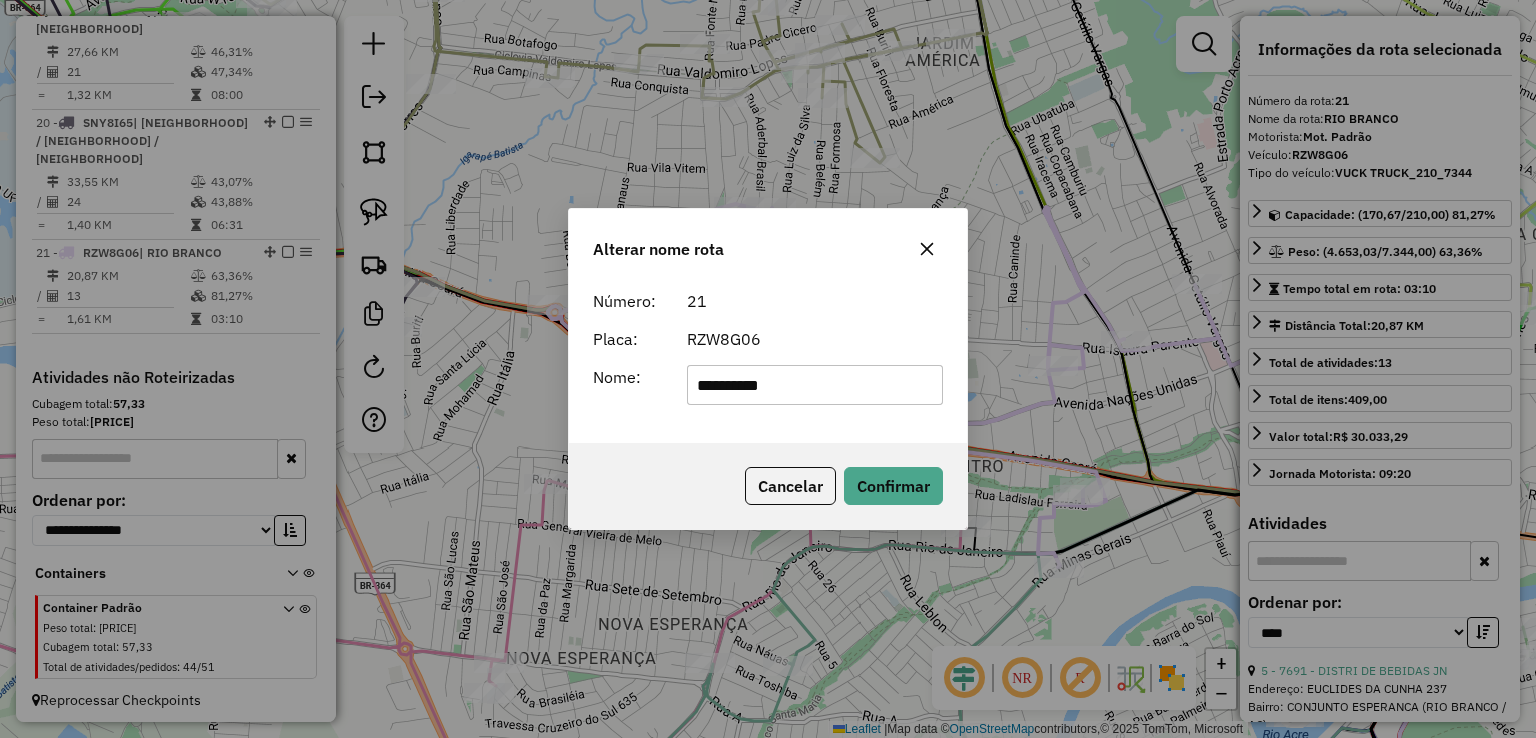 drag, startPoint x: 868, startPoint y: 362, endPoint x: 560, endPoint y: 363, distance: 308.00162 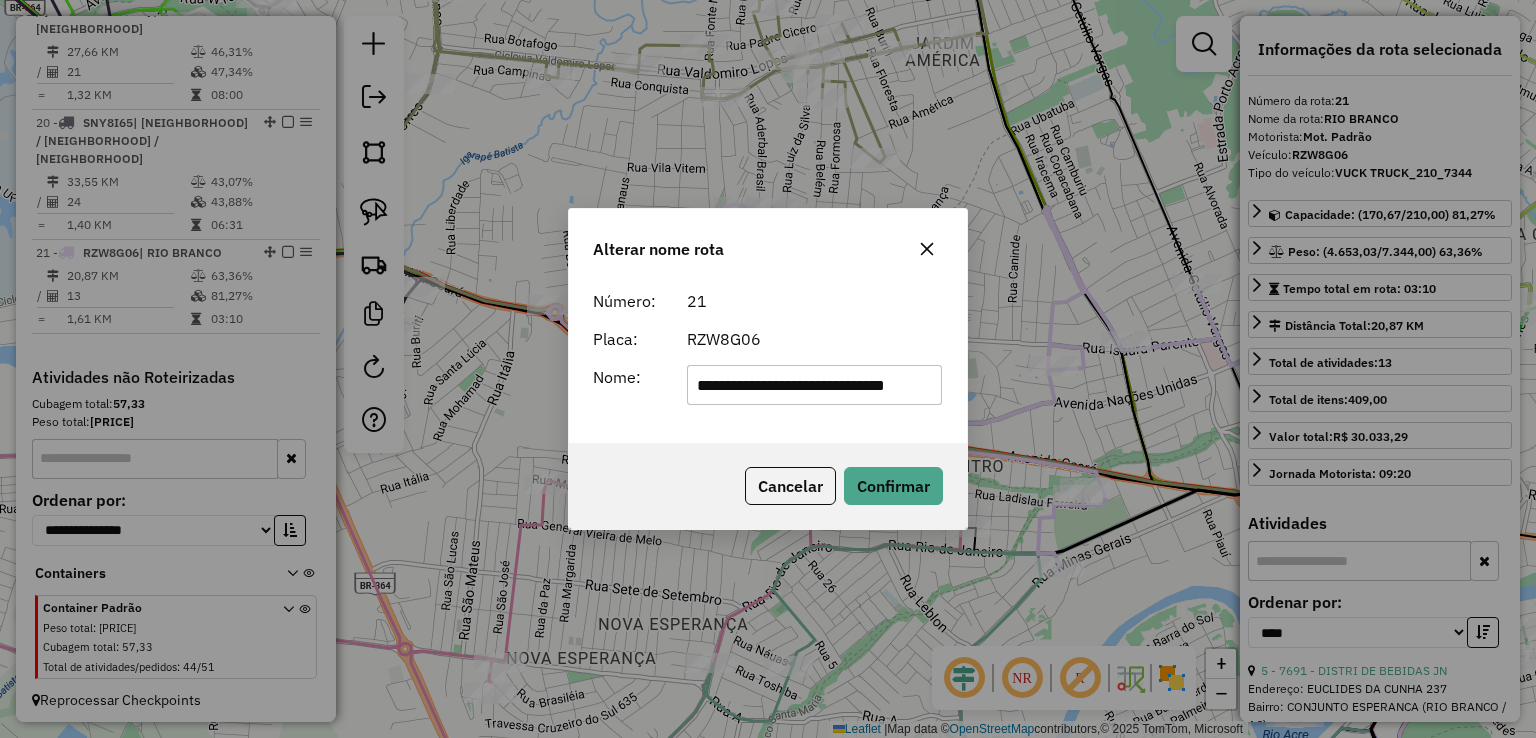 scroll, scrollTop: 0, scrollLeft: 42, axis: horizontal 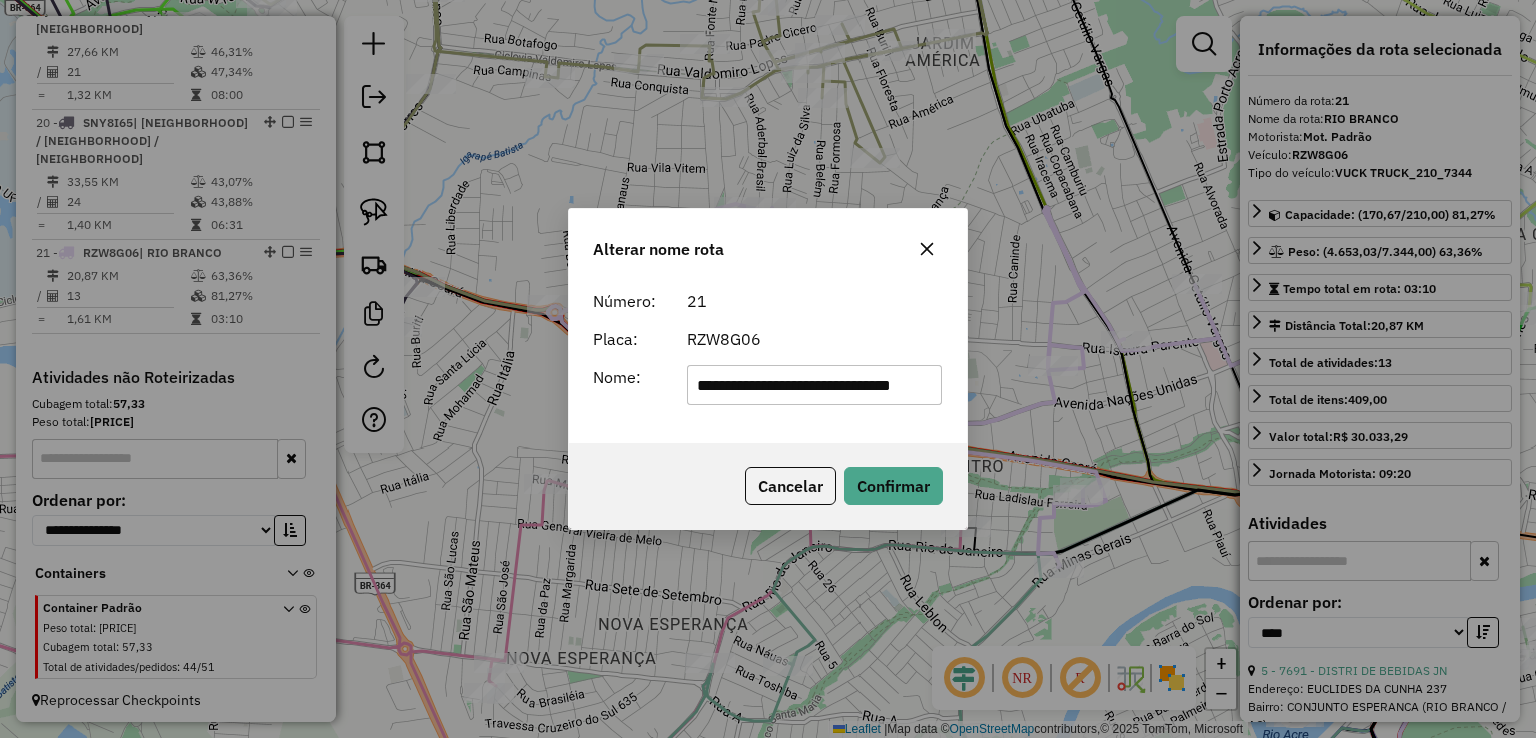 type on "**********" 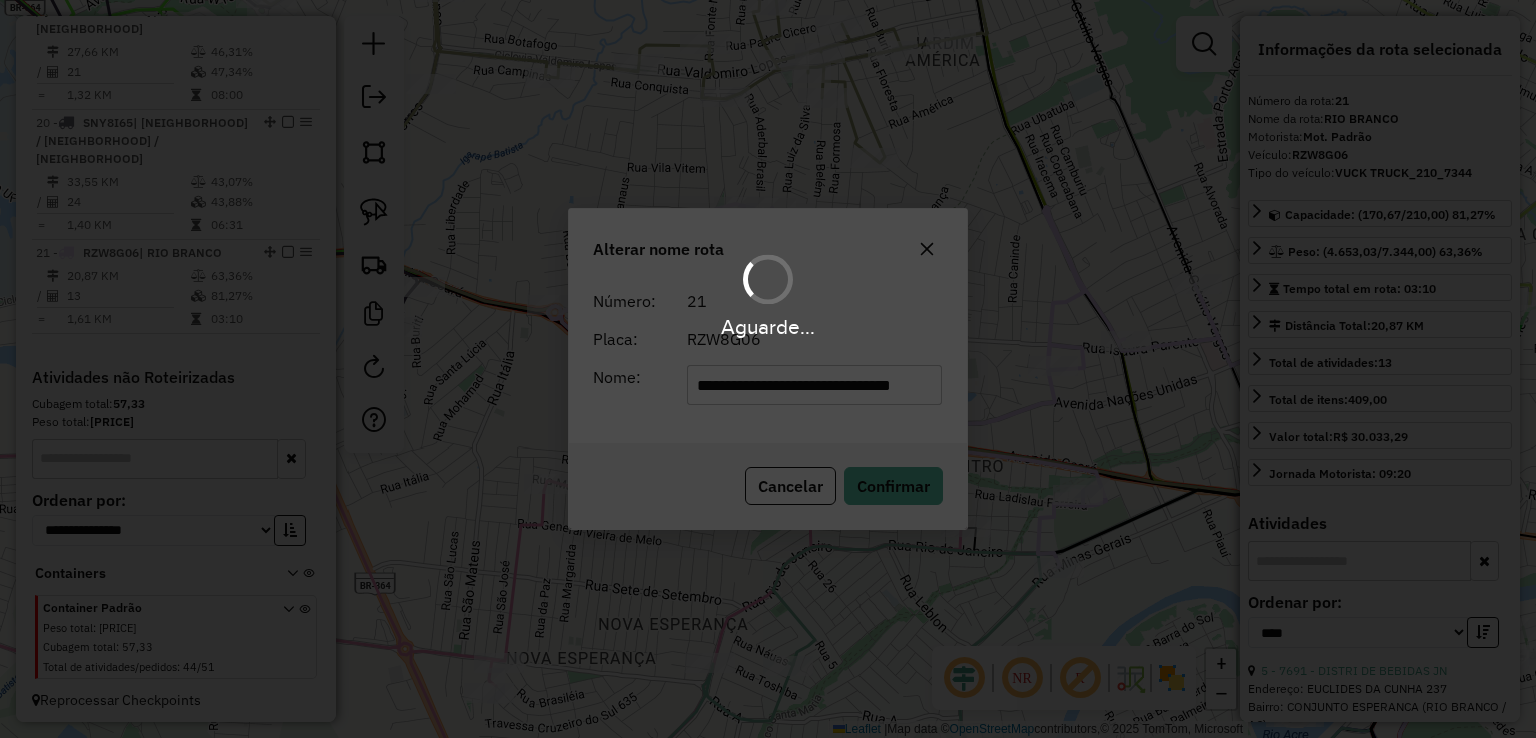 type 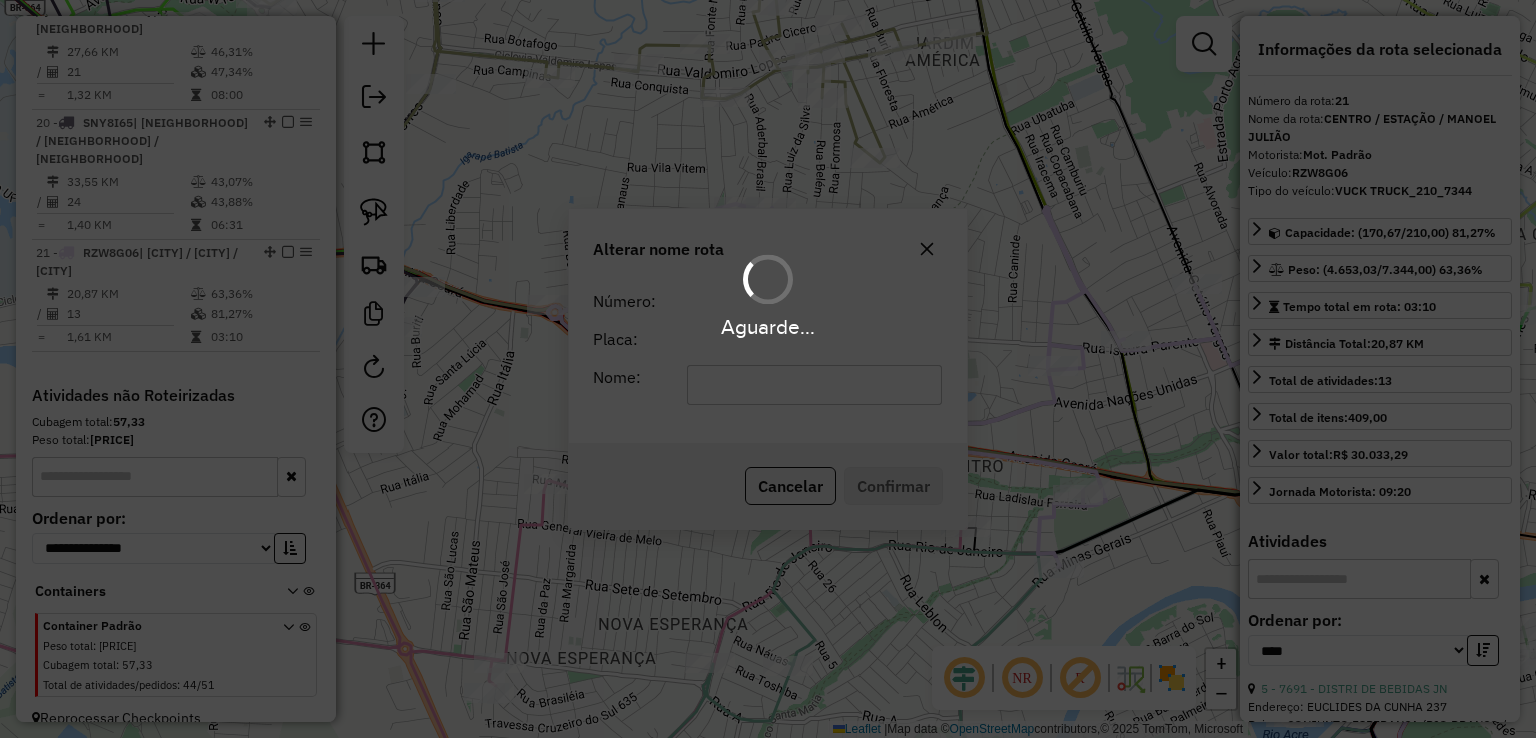 scroll, scrollTop: 0, scrollLeft: 0, axis: both 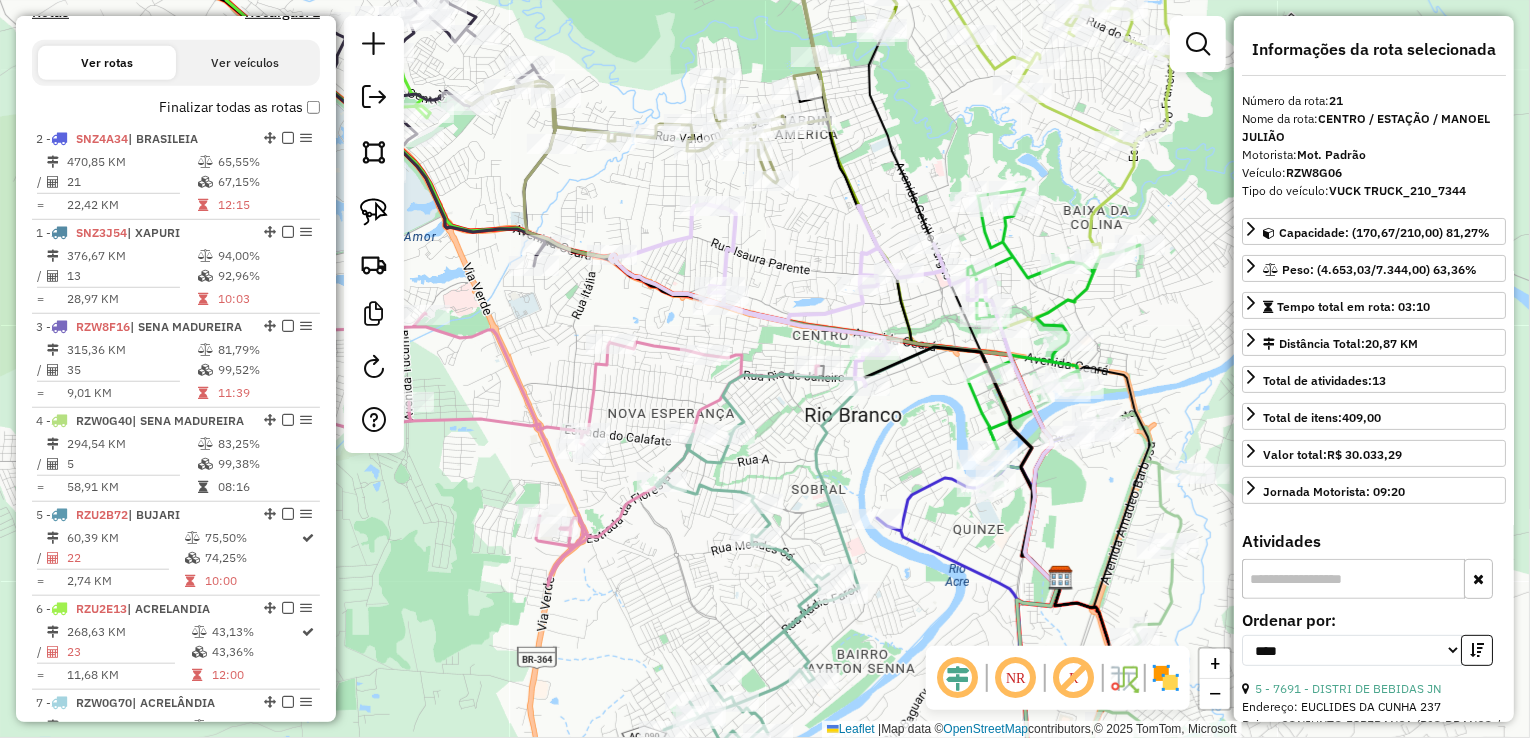 drag, startPoint x: 261, startPoint y: 229, endPoint x: 255, endPoint y: 159, distance: 70.256676 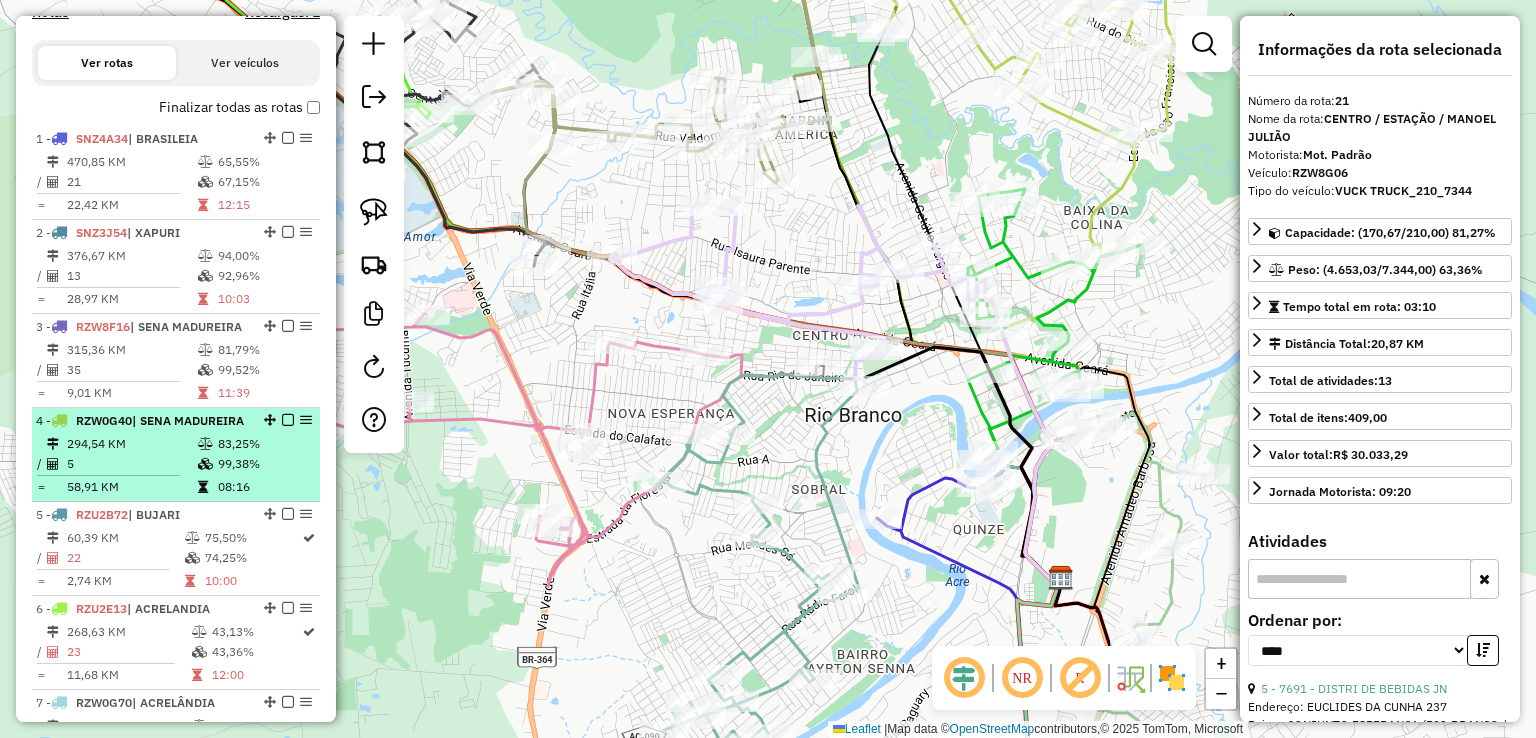 scroll, scrollTop: 740, scrollLeft: 0, axis: vertical 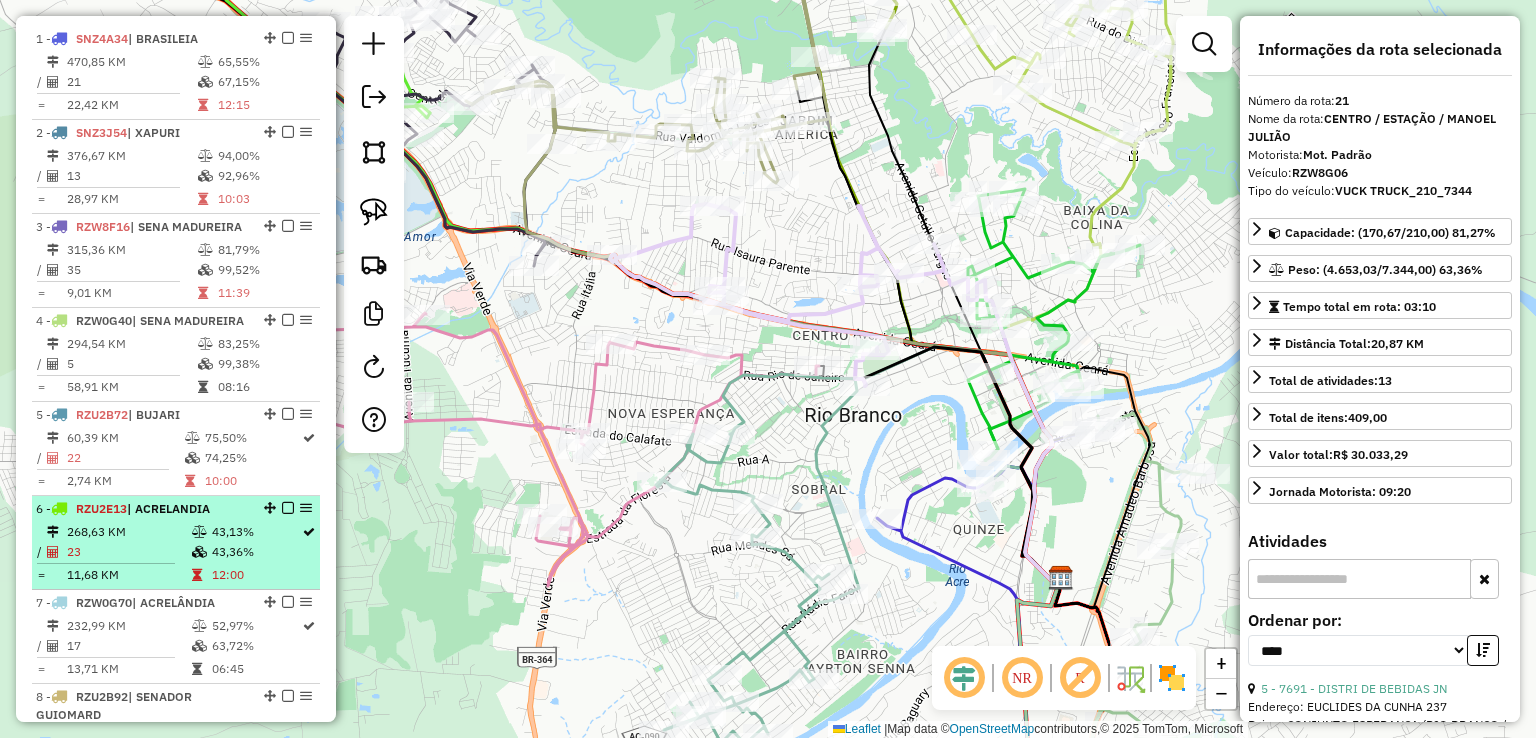 click on "6 -       RZU2E13   | ACRELANDIA" at bounding box center (176, 509) 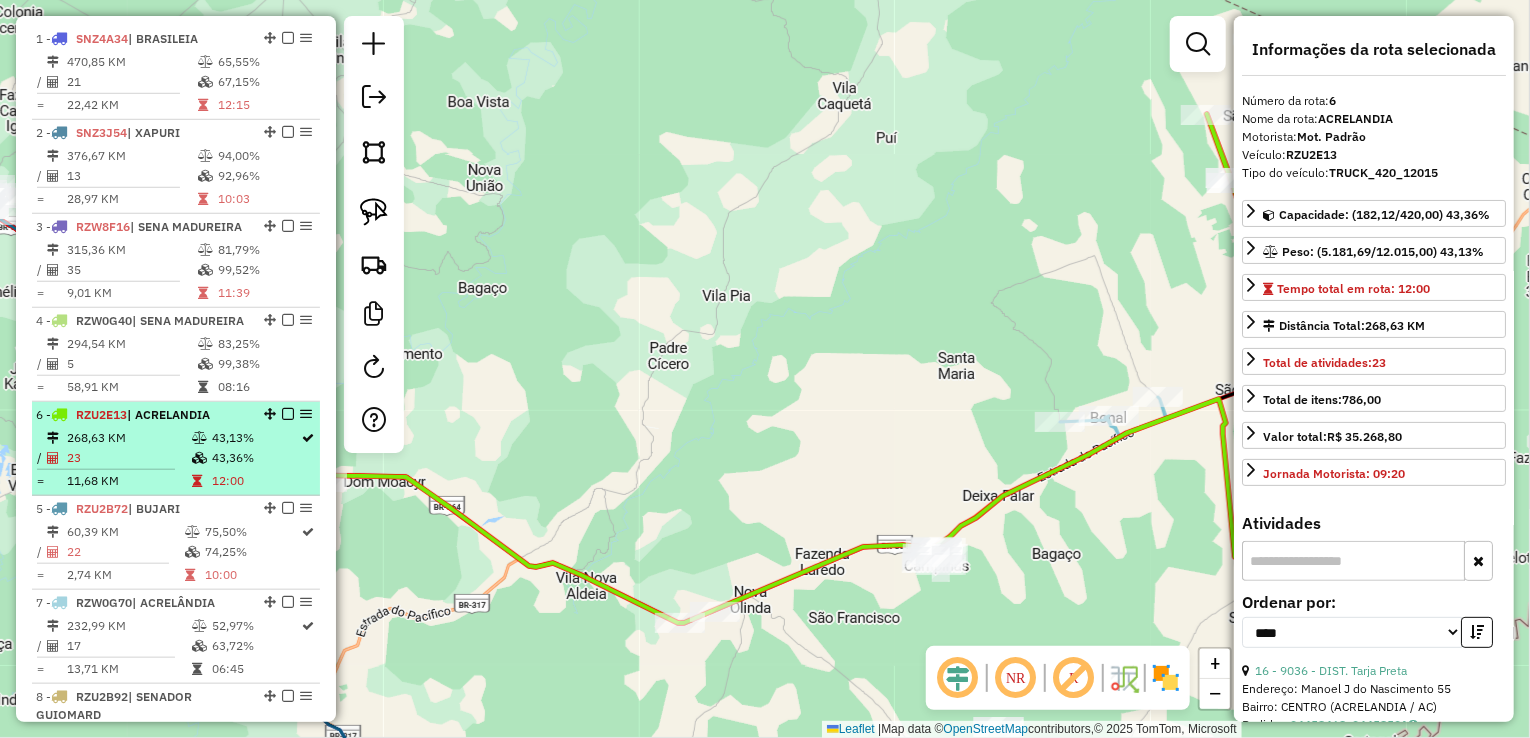 drag, startPoint x: 263, startPoint y: 544, endPoint x: 260, endPoint y: 478, distance: 66.068146 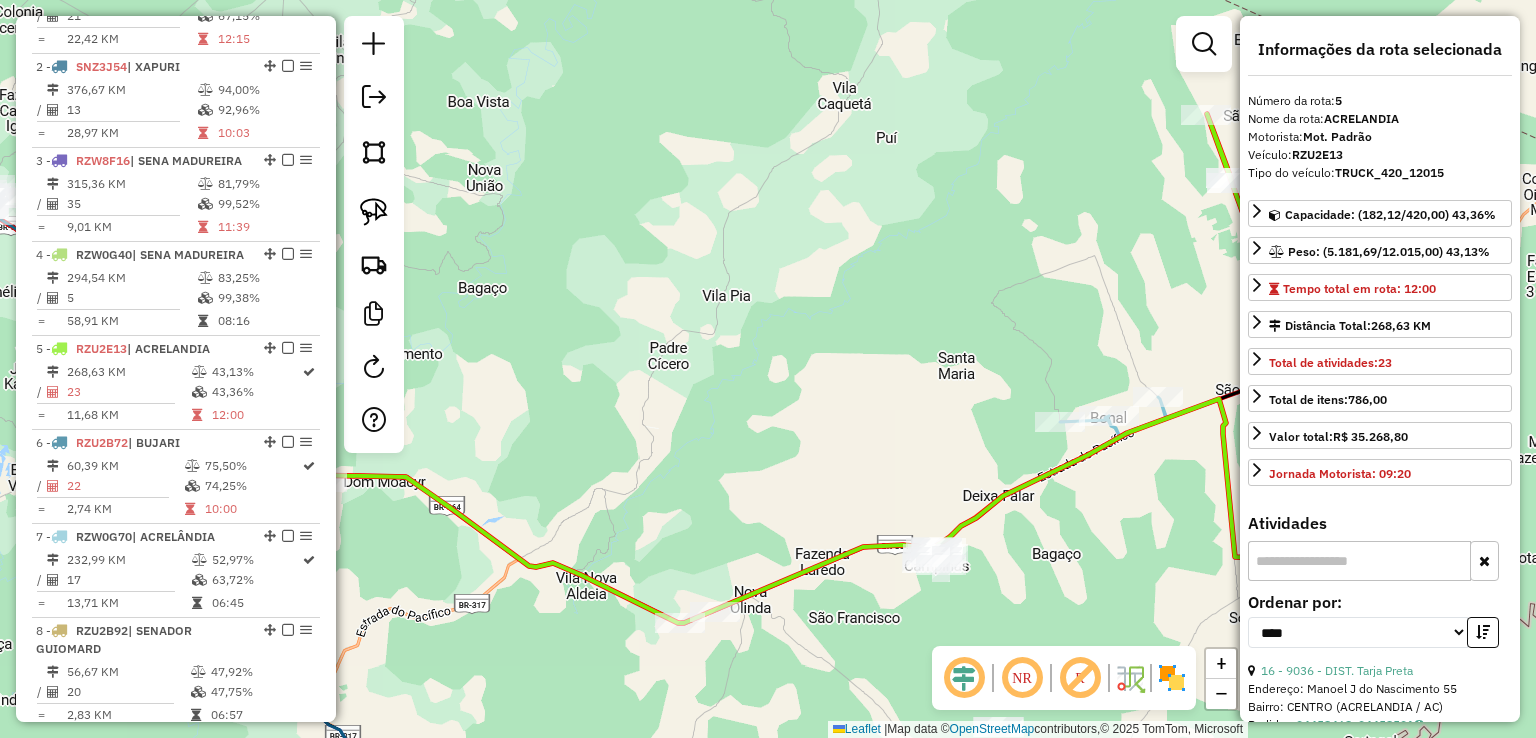 scroll, scrollTop: 840, scrollLeft: 0, axis: vertical 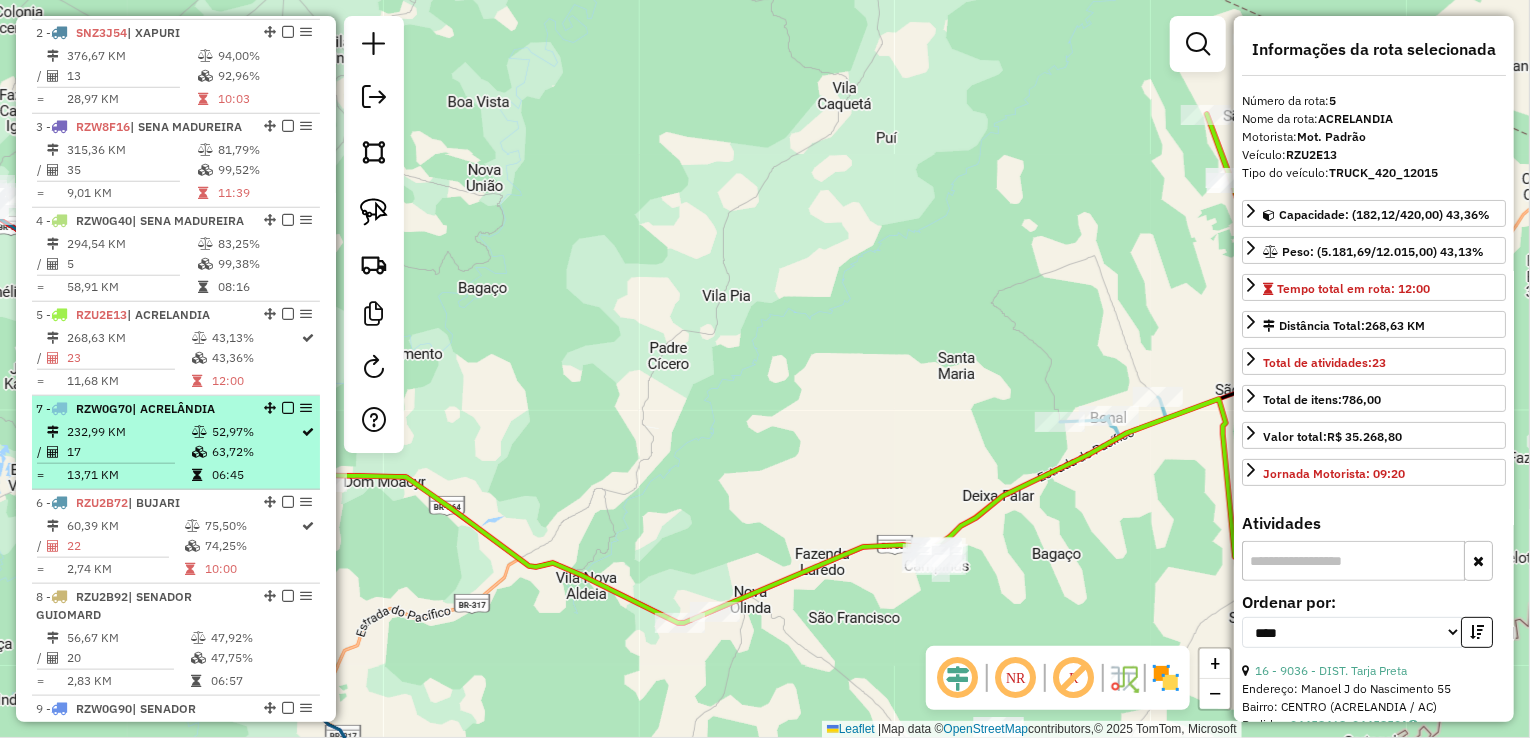drag, startPoint x: 266, startPoint y: 536, endPoint x: 252, endPoint y: 461, distance: 76.29548 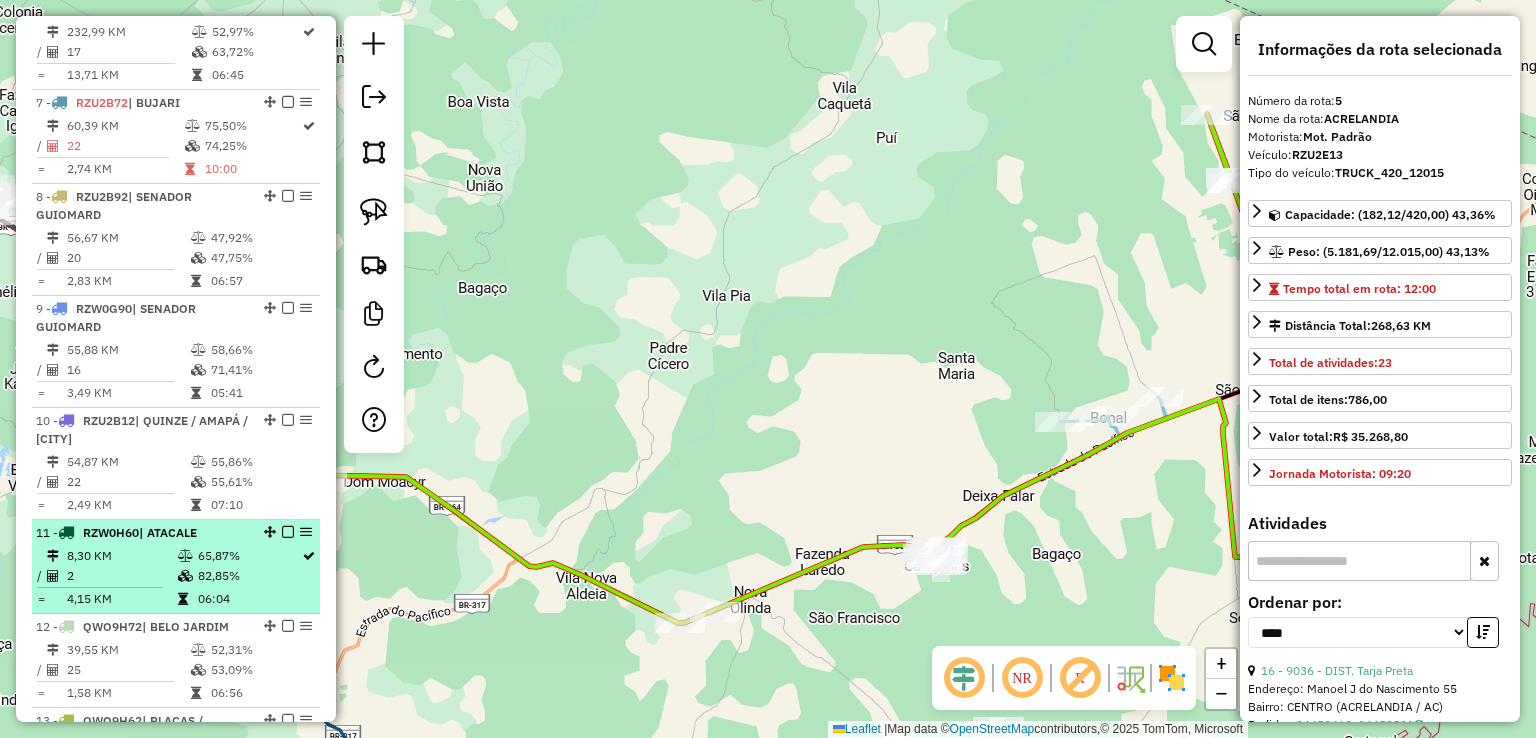 scroll, scrollTop: 1340, scrollLeft: 0, axis: vertical 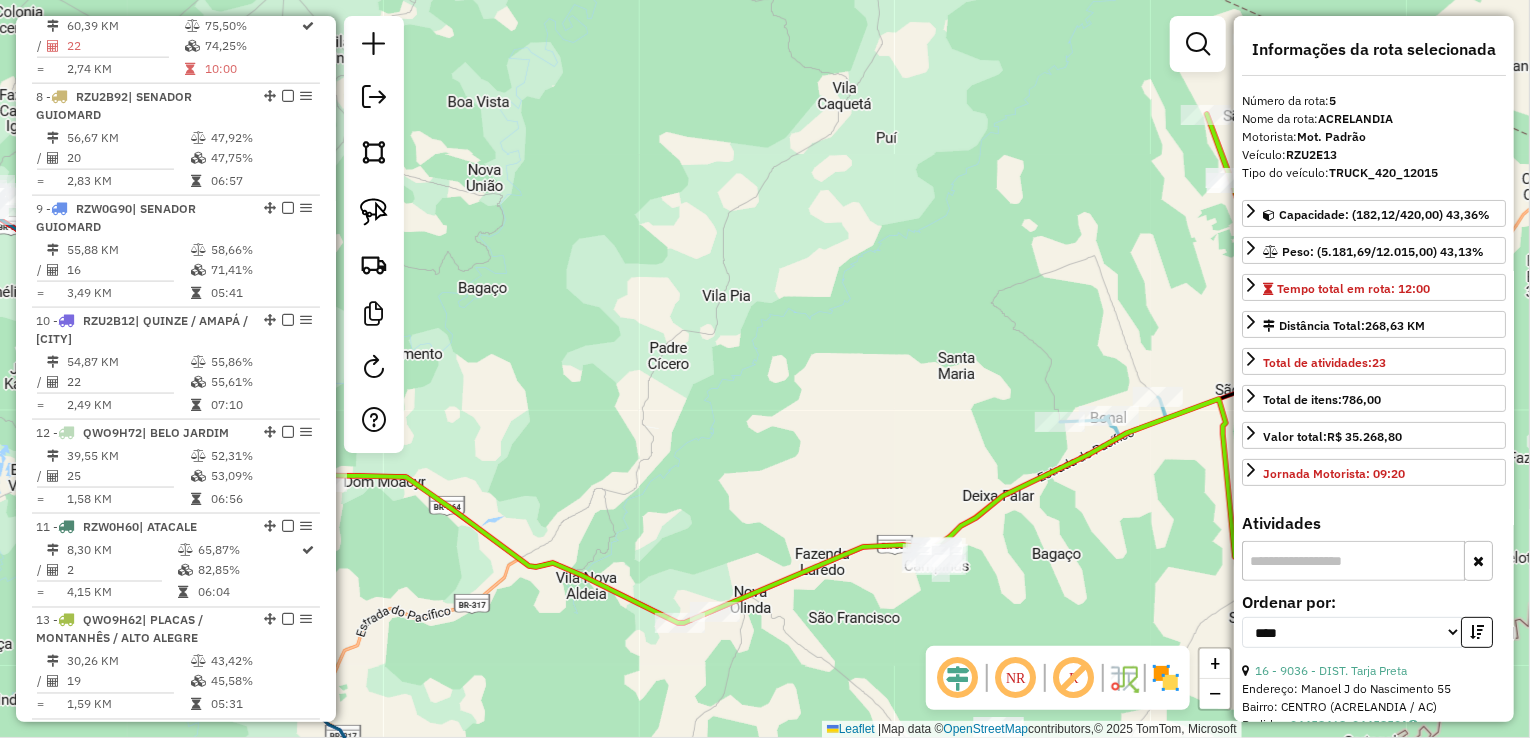 drag, startPoint x: 258, startPoint y: 561, endPoint x: 250, endPoint y: 493, distance: 68.46897 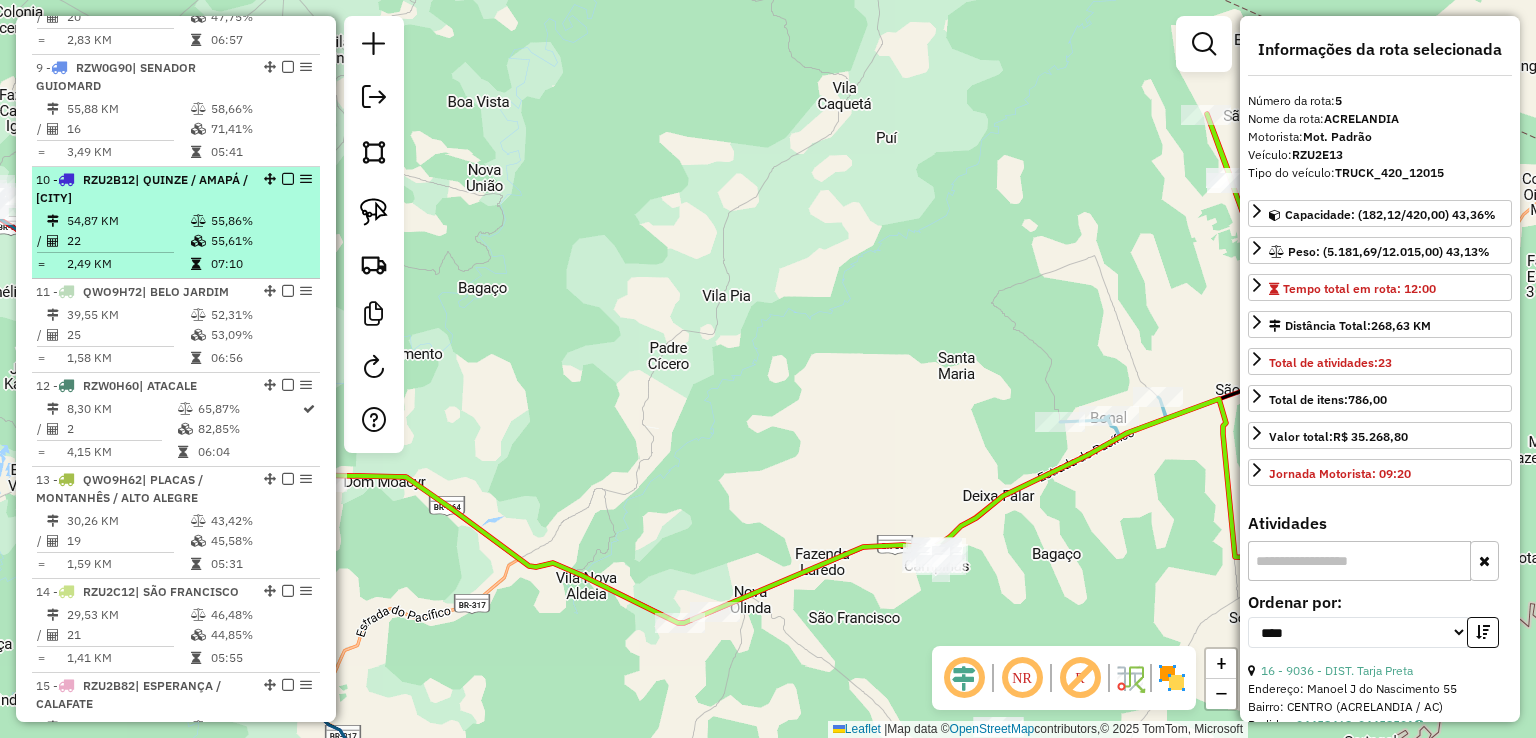 scroll, scrollTop: 1540, scrollLeft: 0, axis: vertical 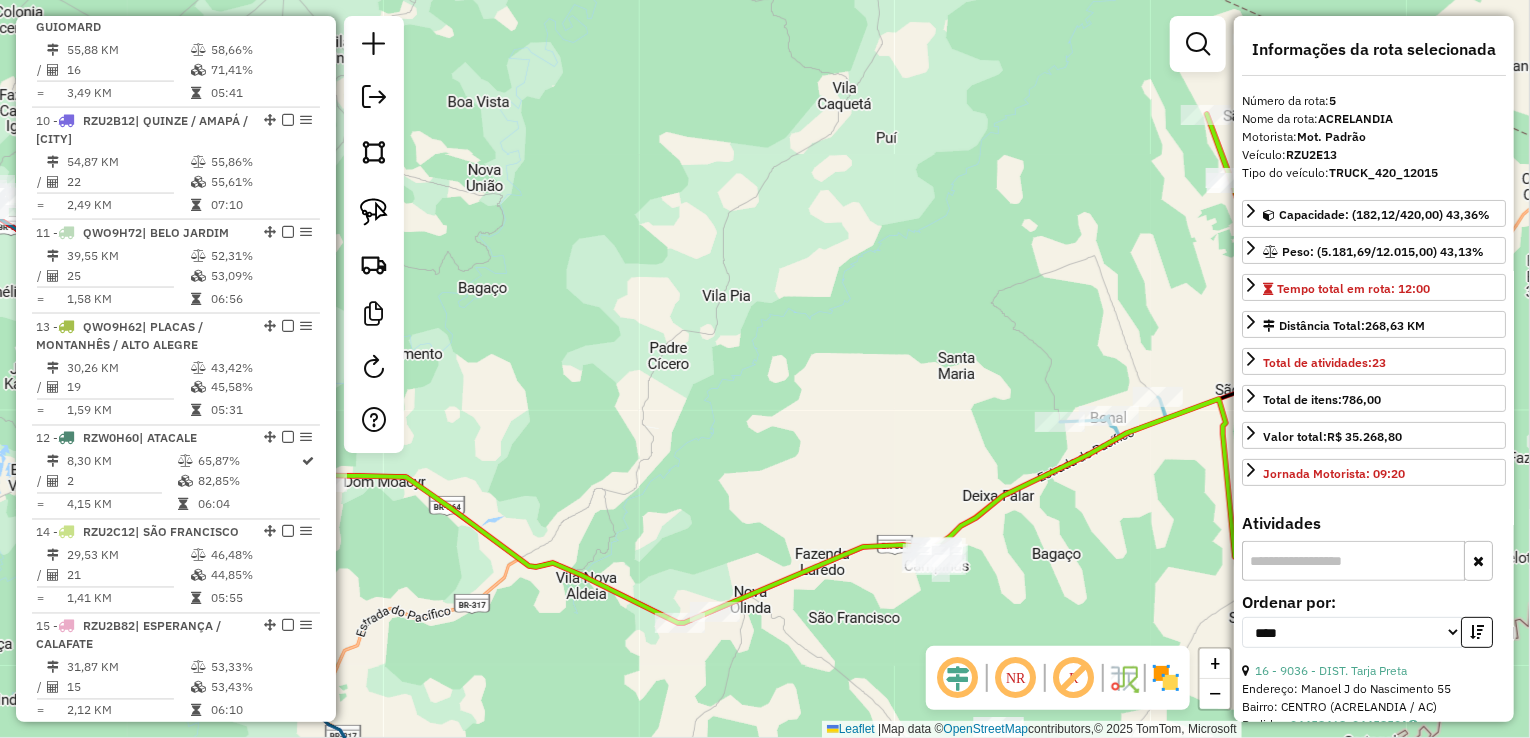 drag, startPoint x: 267, startPoint y: 453, endPoint x: 263, endPoint y: 389, distance: 64.12488 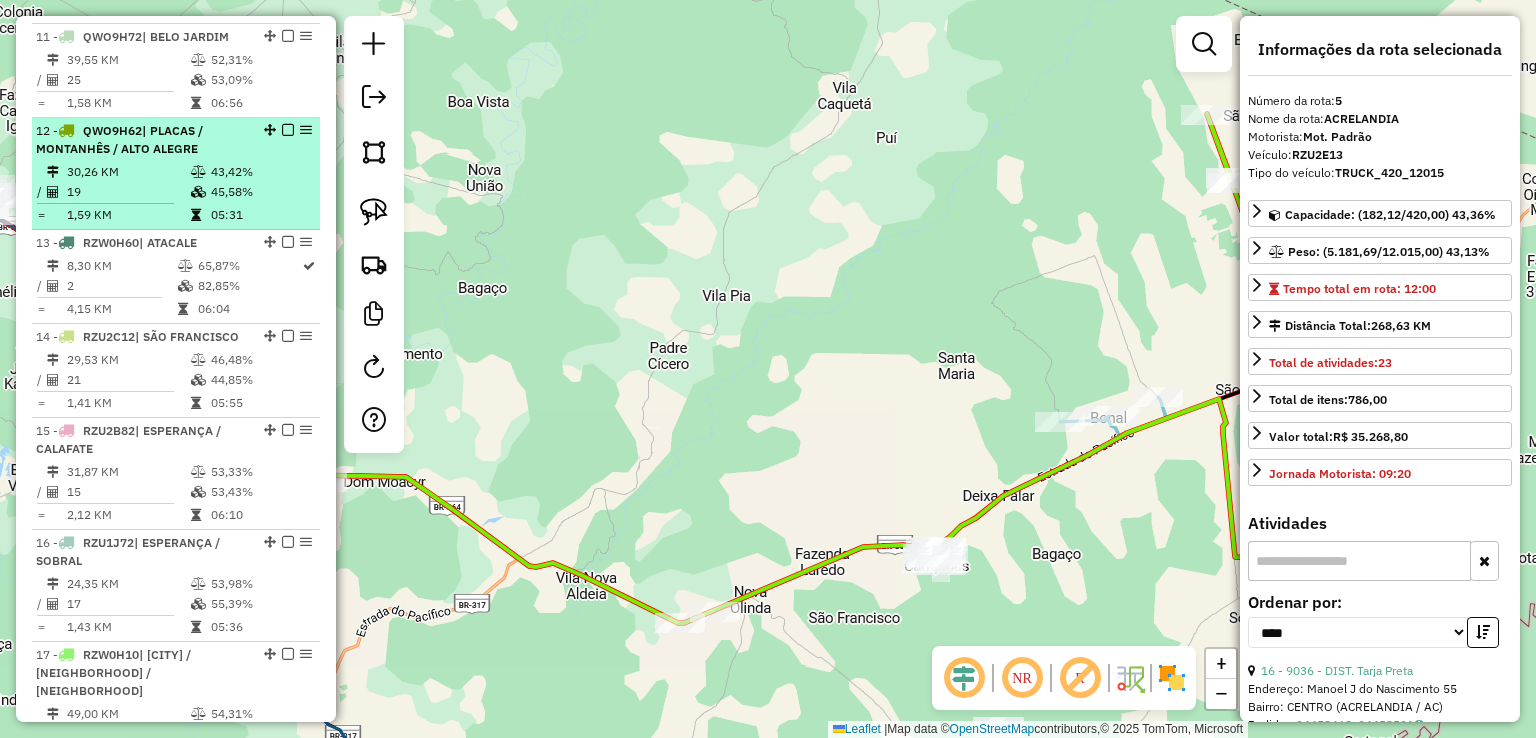 scroll, scrollTop: 1740, scrollLeft: 0, axis: vertical 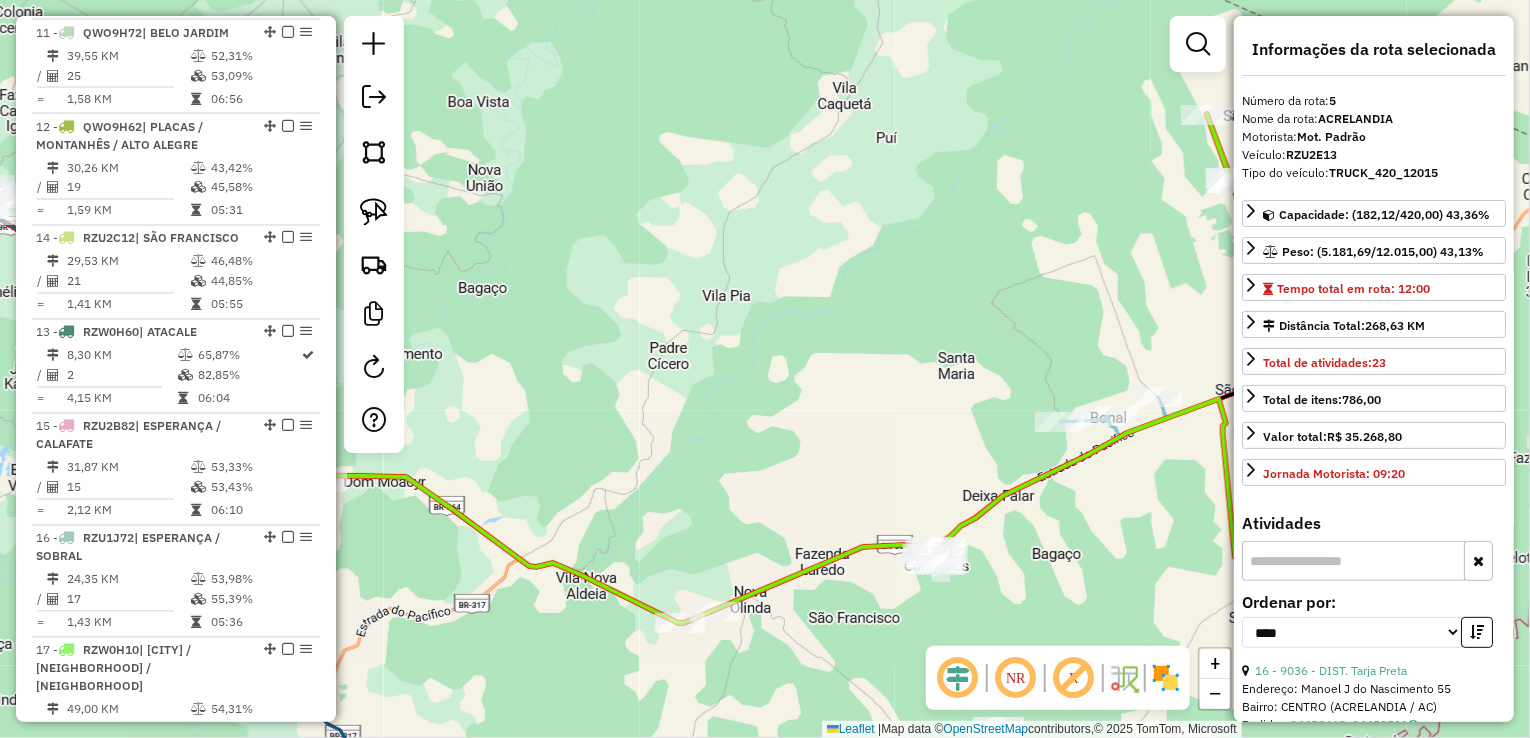 drag, startPoint x: 262, startPoint y: 365, endPoint x: 233, endPoint y: 291, distance: 79.47956 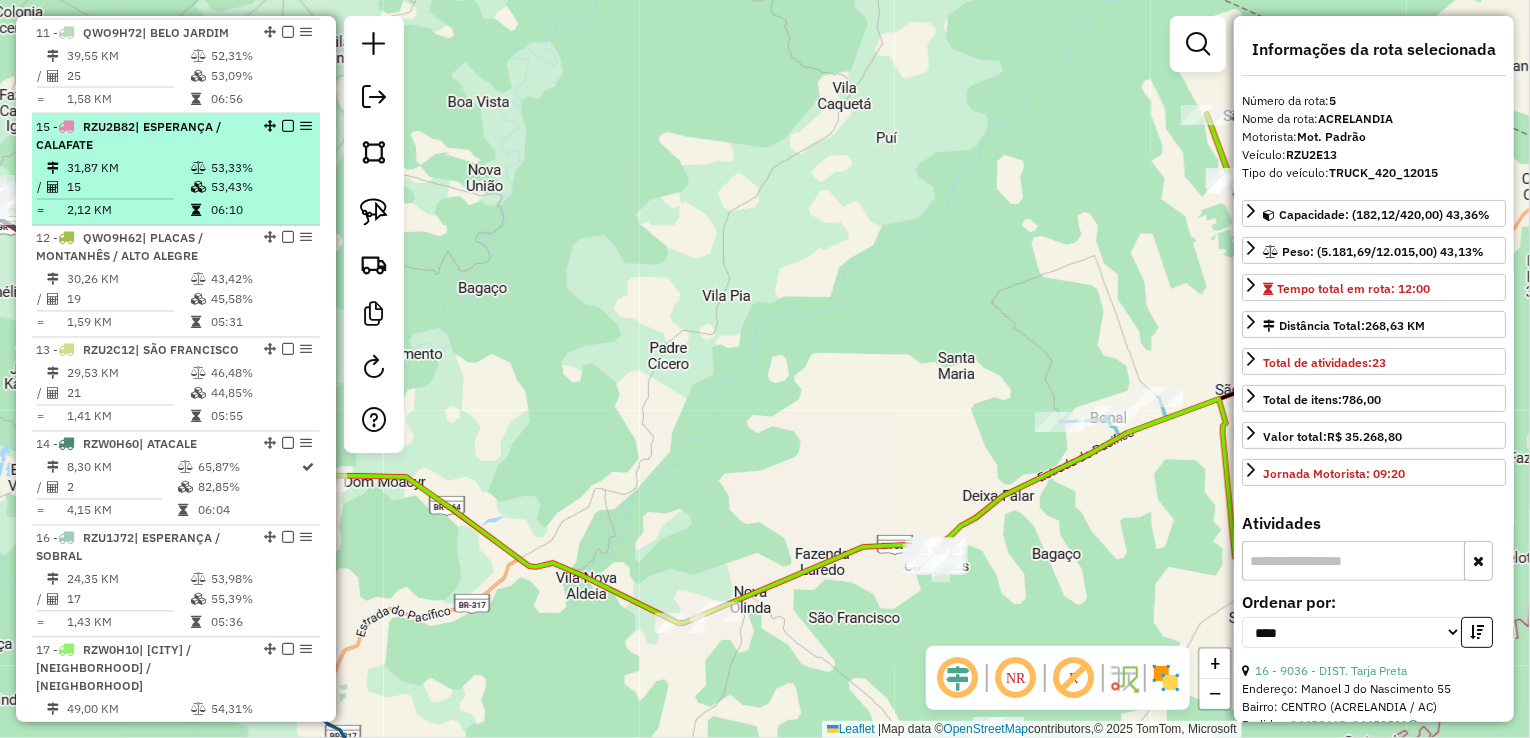 drag, startPoint x: 260, startPoint y: 473, endPoint x: 250, endPoint y: 173, distance: 300.16663 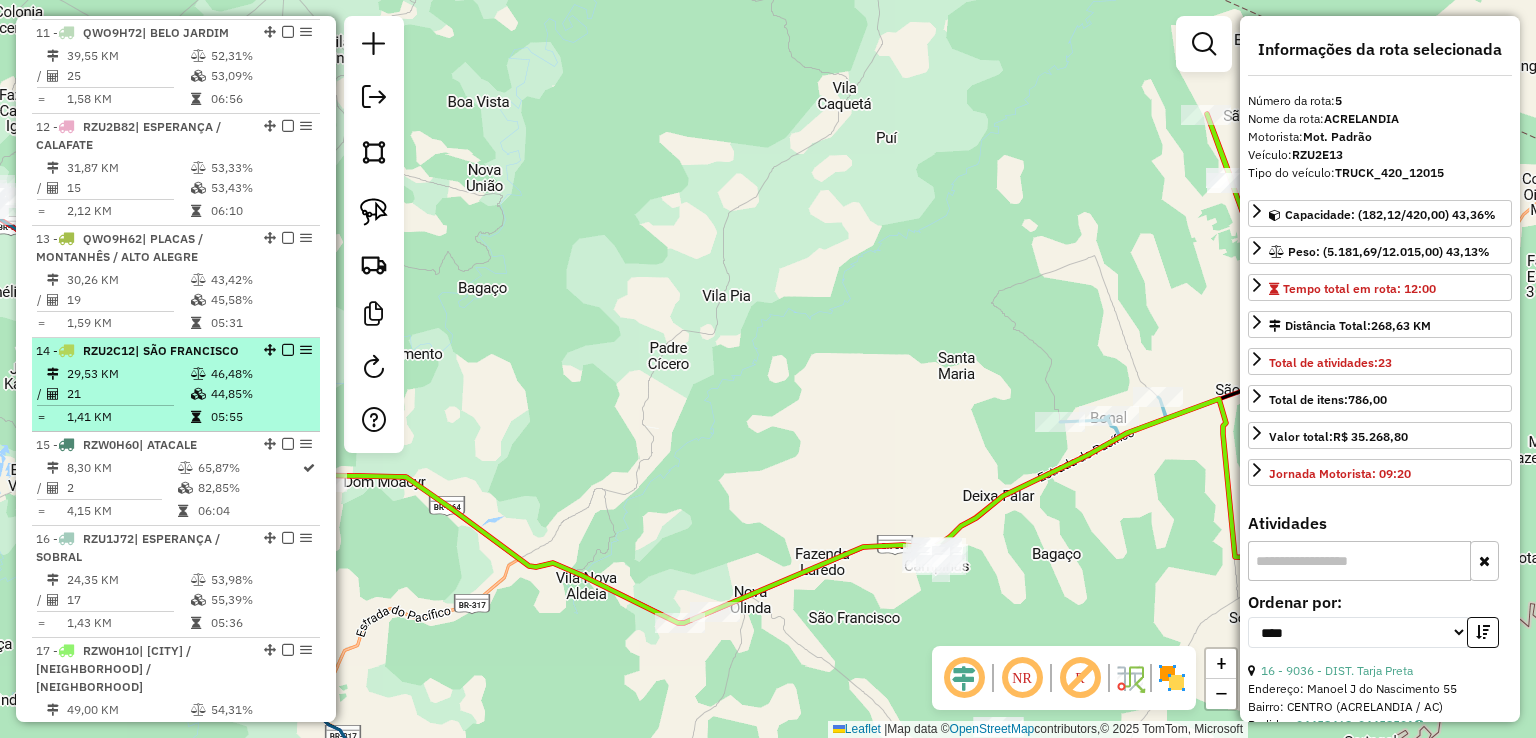 scroll, scrollTop: 1840, scrollLeft: 0, axis: vertical 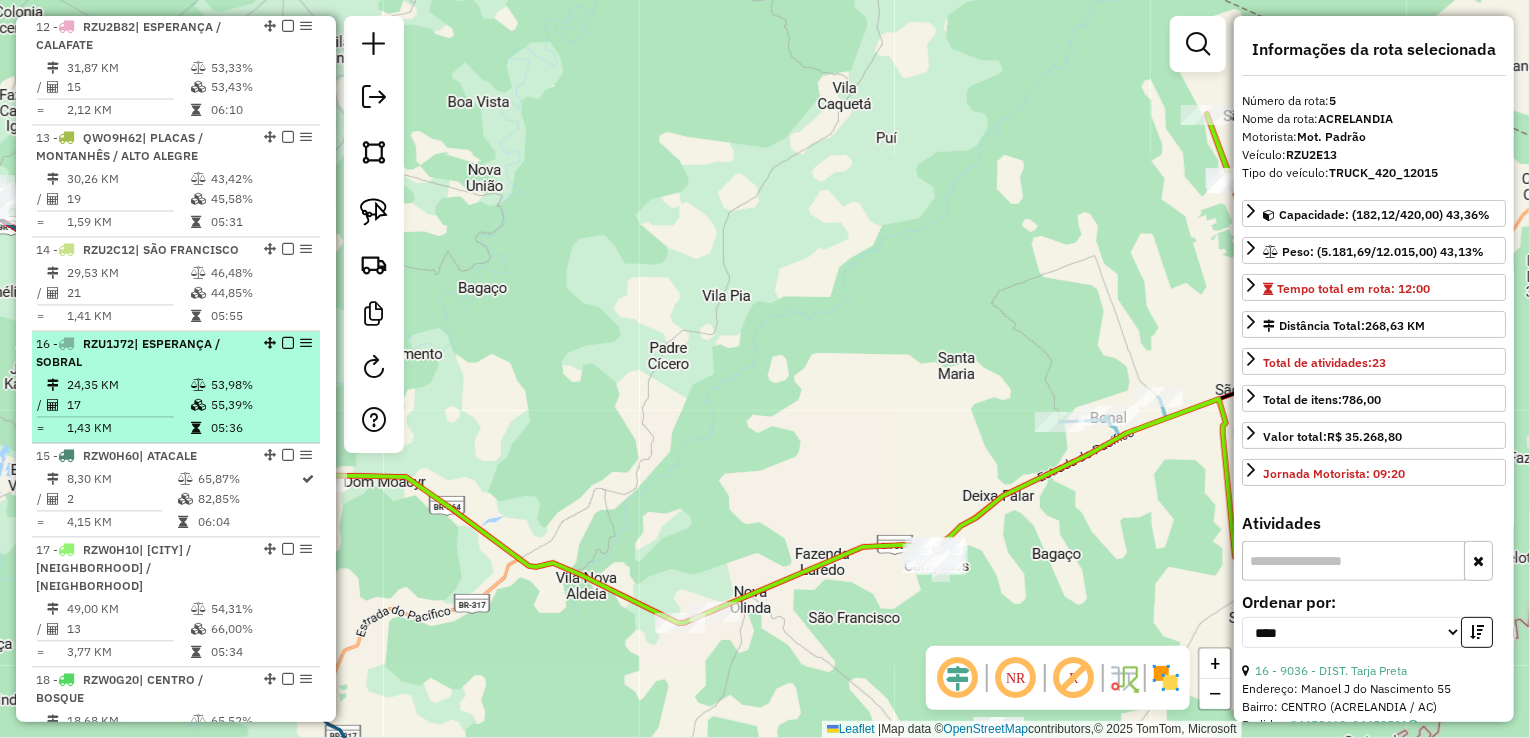 drag, startPoint x: 267, startPoint y: 486, endPoint x: 254, endPoint y: 415, distance: 72.18033 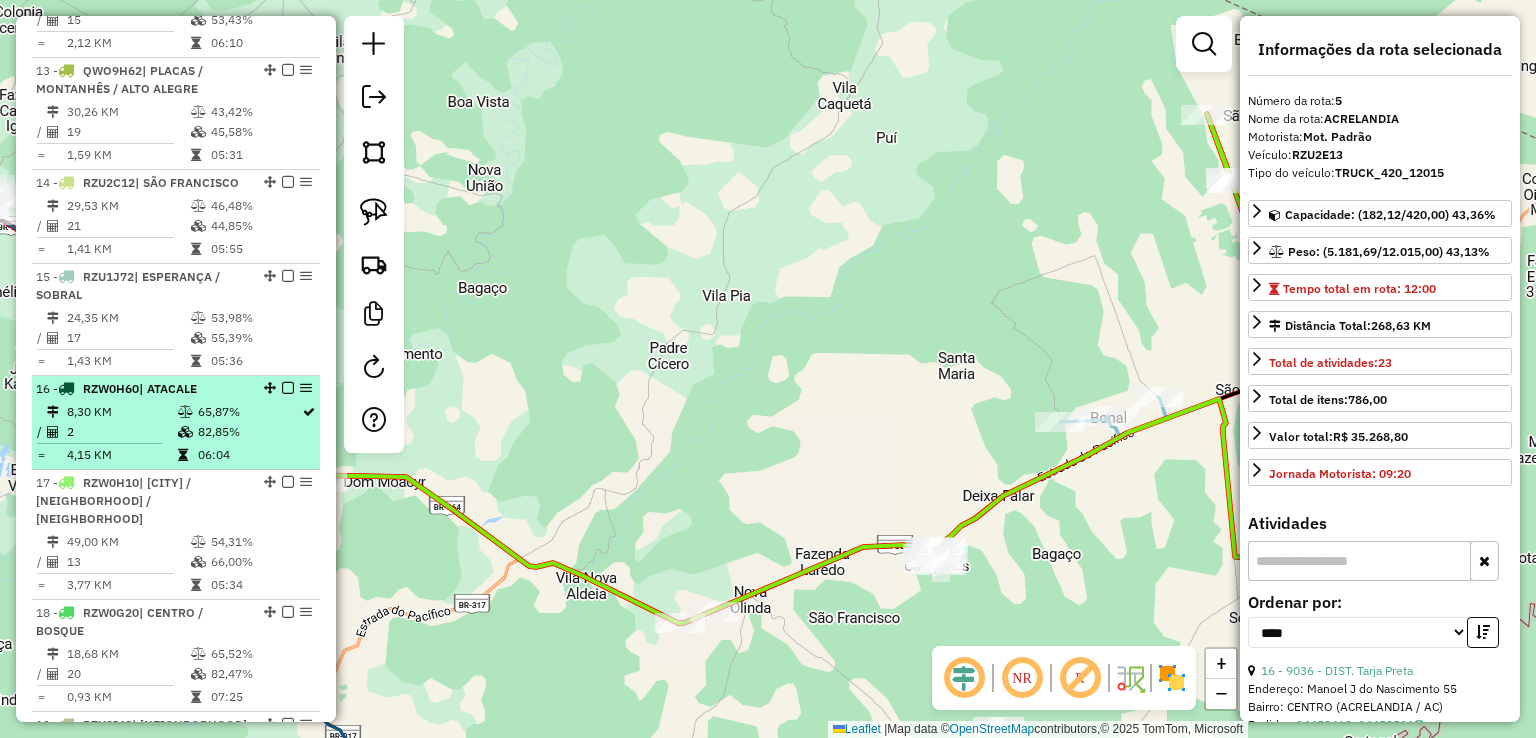 scroll, scrollTop: 1940, scrollLeft: 0, axis: vertical 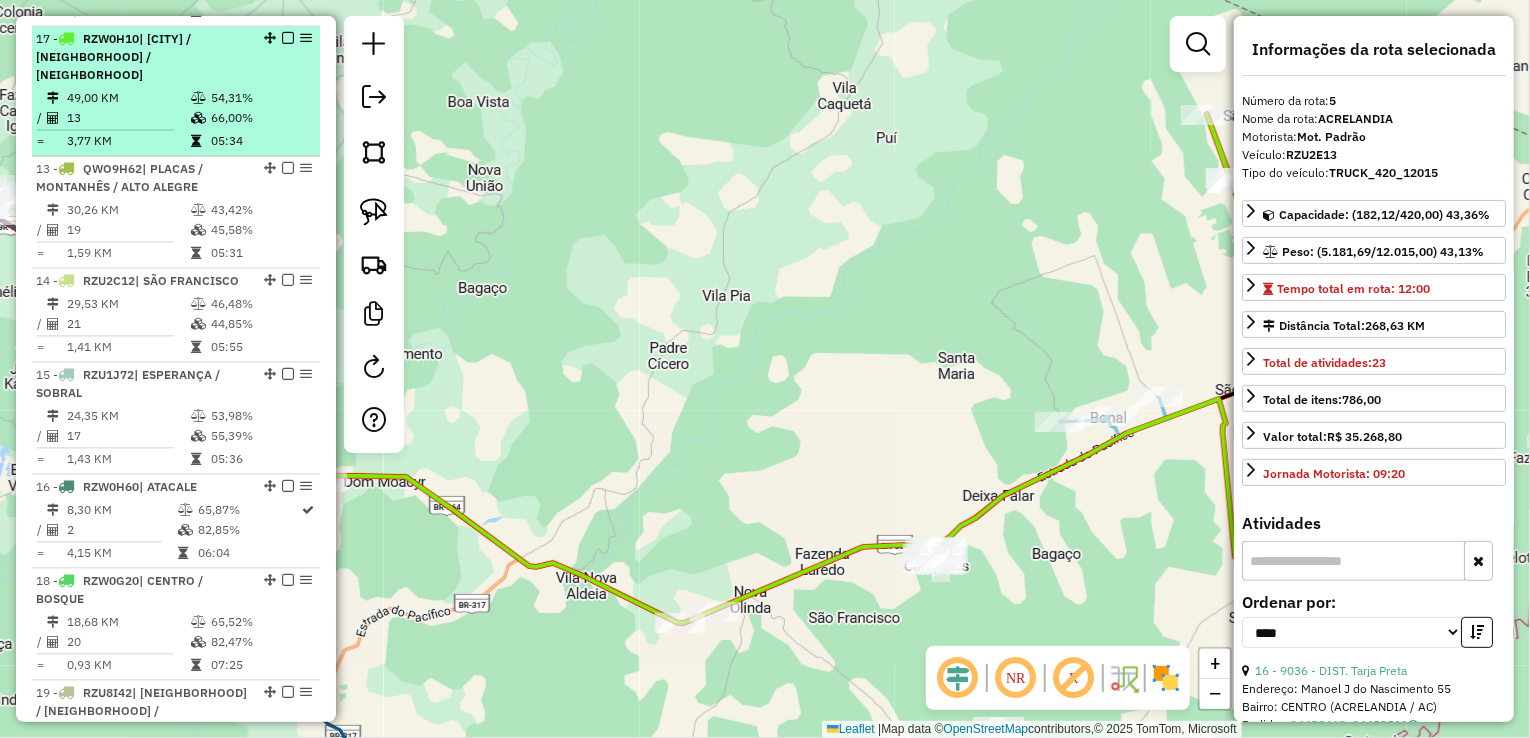 drag, startPoint x: 263, startPoint y: 505, endPoint x: 196, endPoint y: 61, distance: 449.02673 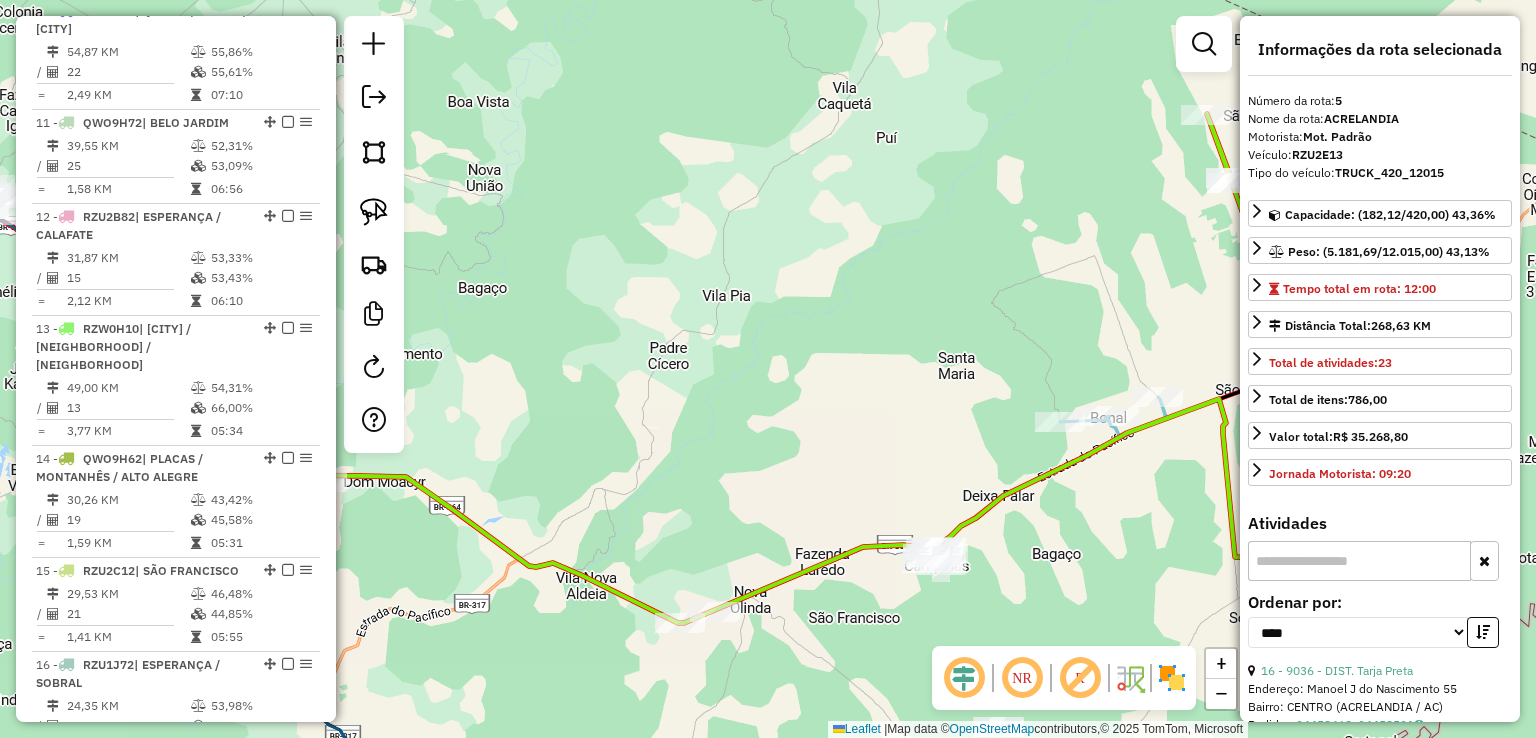 scroll, scrollTop: 1540, scrollLeft: 0, axis: vertical 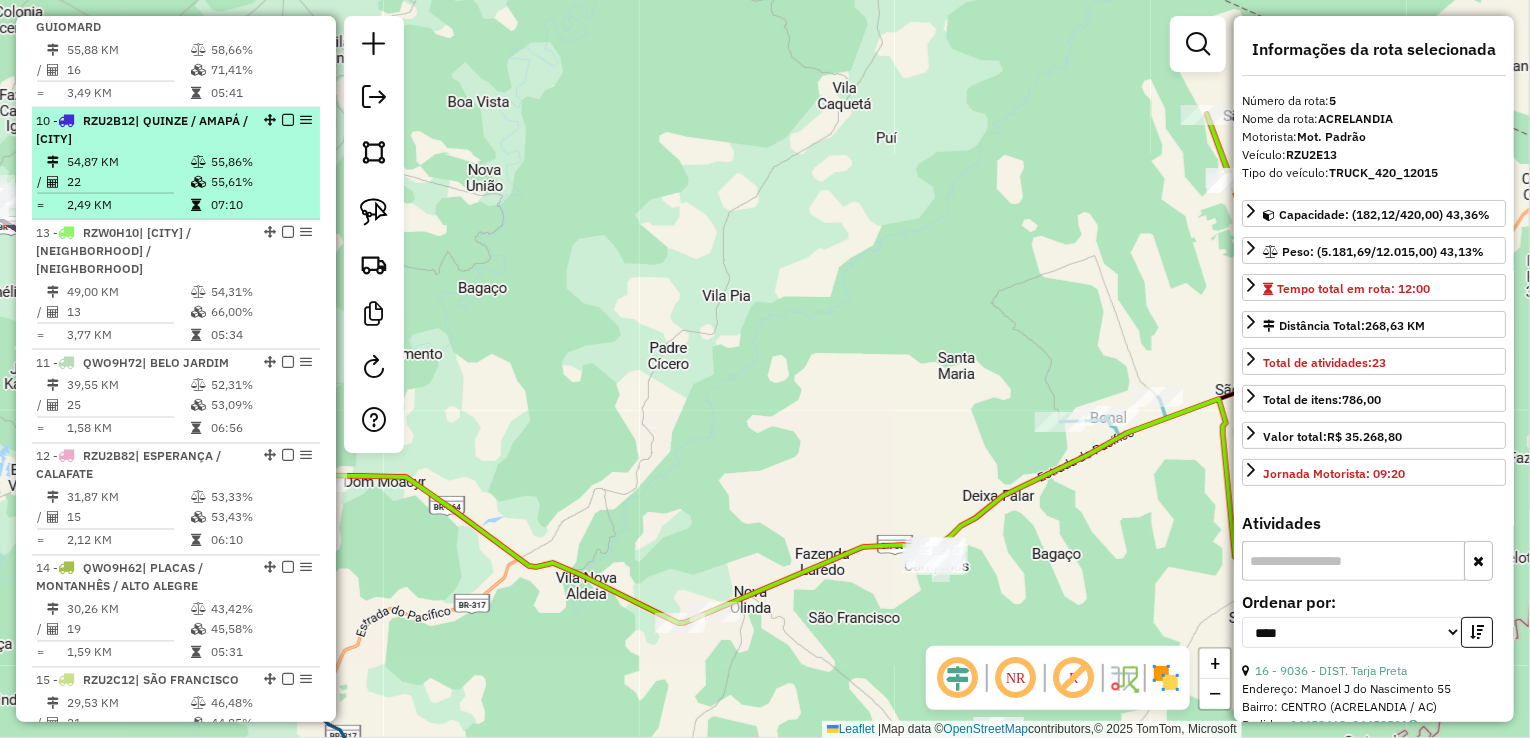 drag, startPoint x: 261, startPoint y: 471, endPoint x: 216, endPoint y: 228, distance: 247.13155 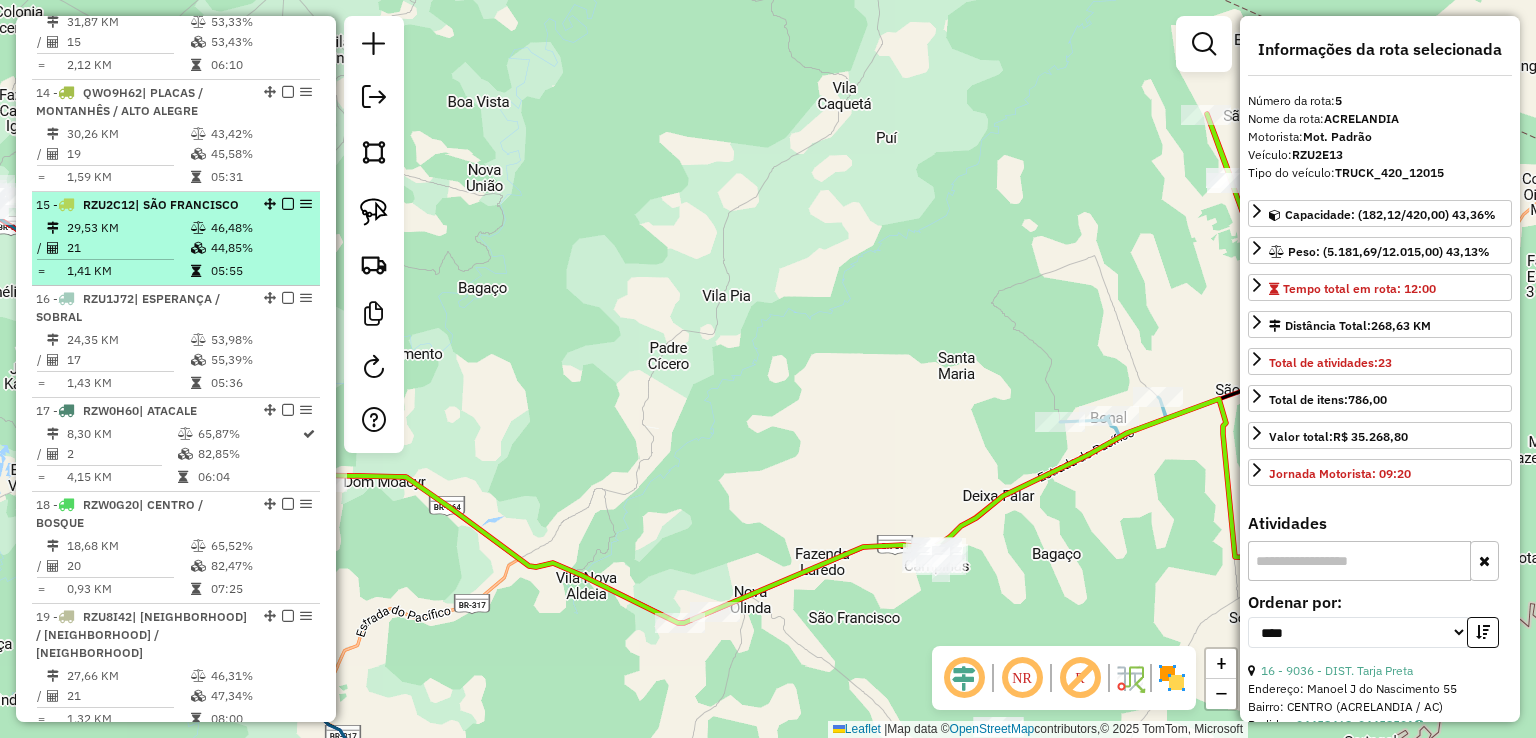 scroll, scrollTop: 2040, scrollLeft: 0, axis: vertical 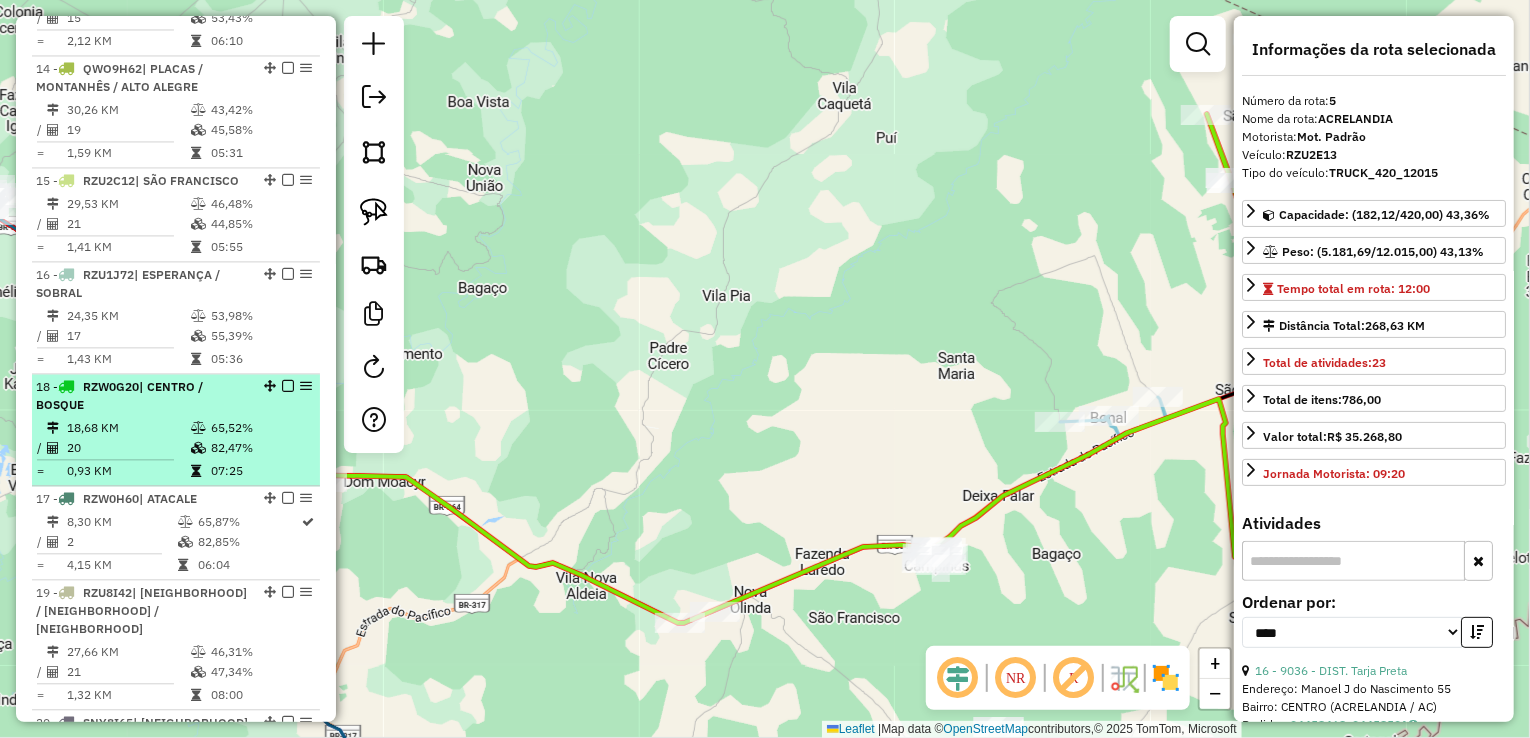drag, startPoint x: 259, startPoint y: 511, endPoint x: 245, endPoint y: 425, distance: 87.13208 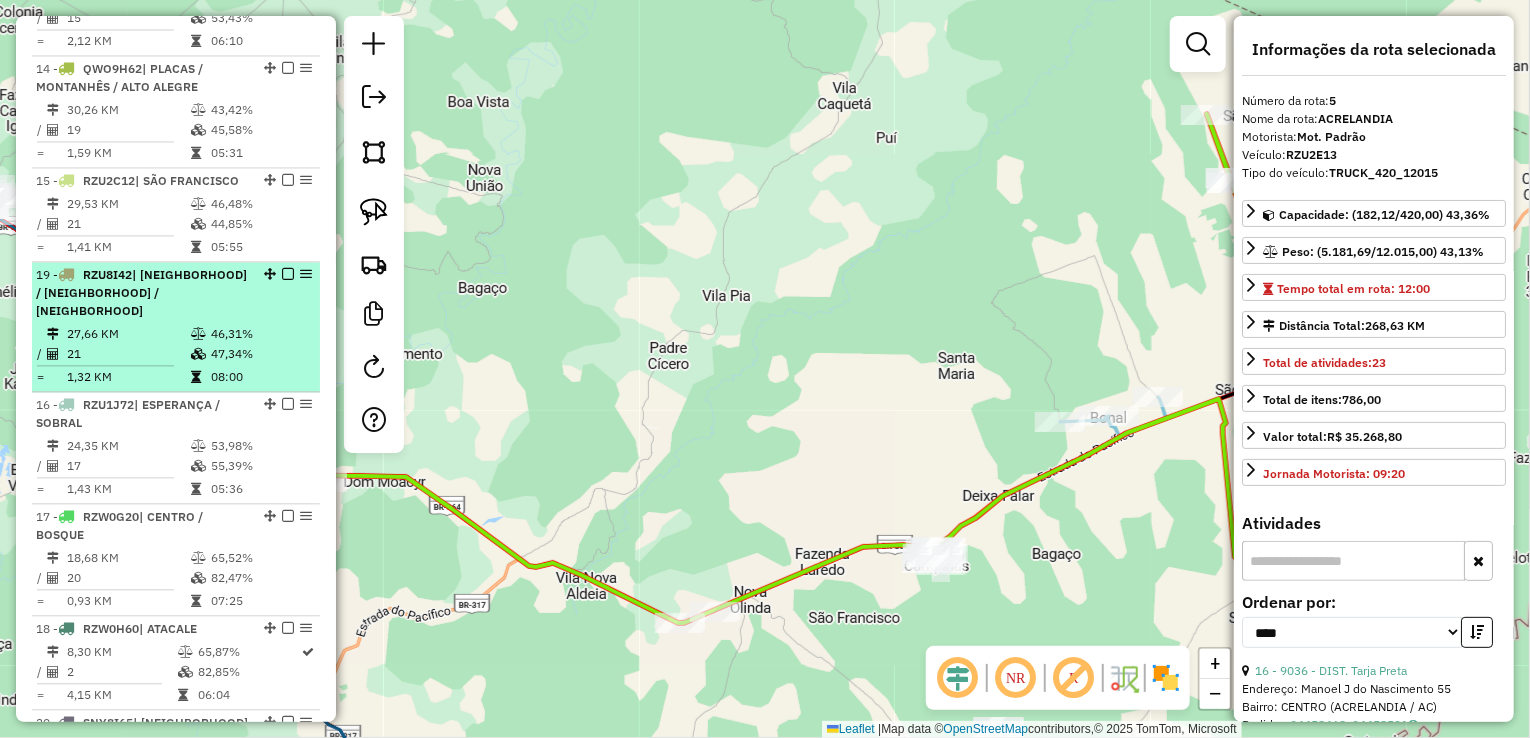 drag, startPoint x: 268, startPoint y: 627, endPoint x: 215, endPoint y: 337, distance: 294.8033 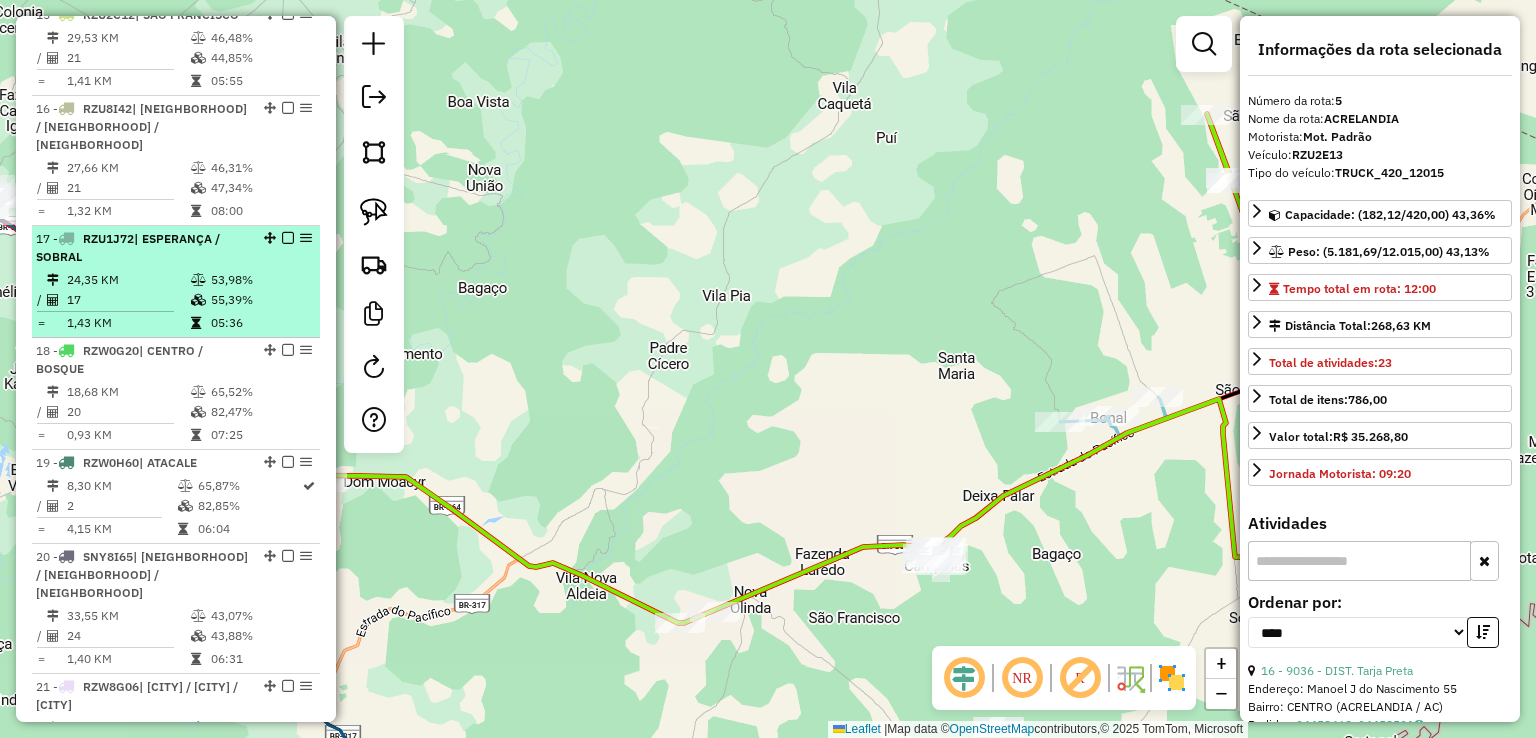 scroll, scrollTop: 2240, scrollLeft: 0, axis: vertical 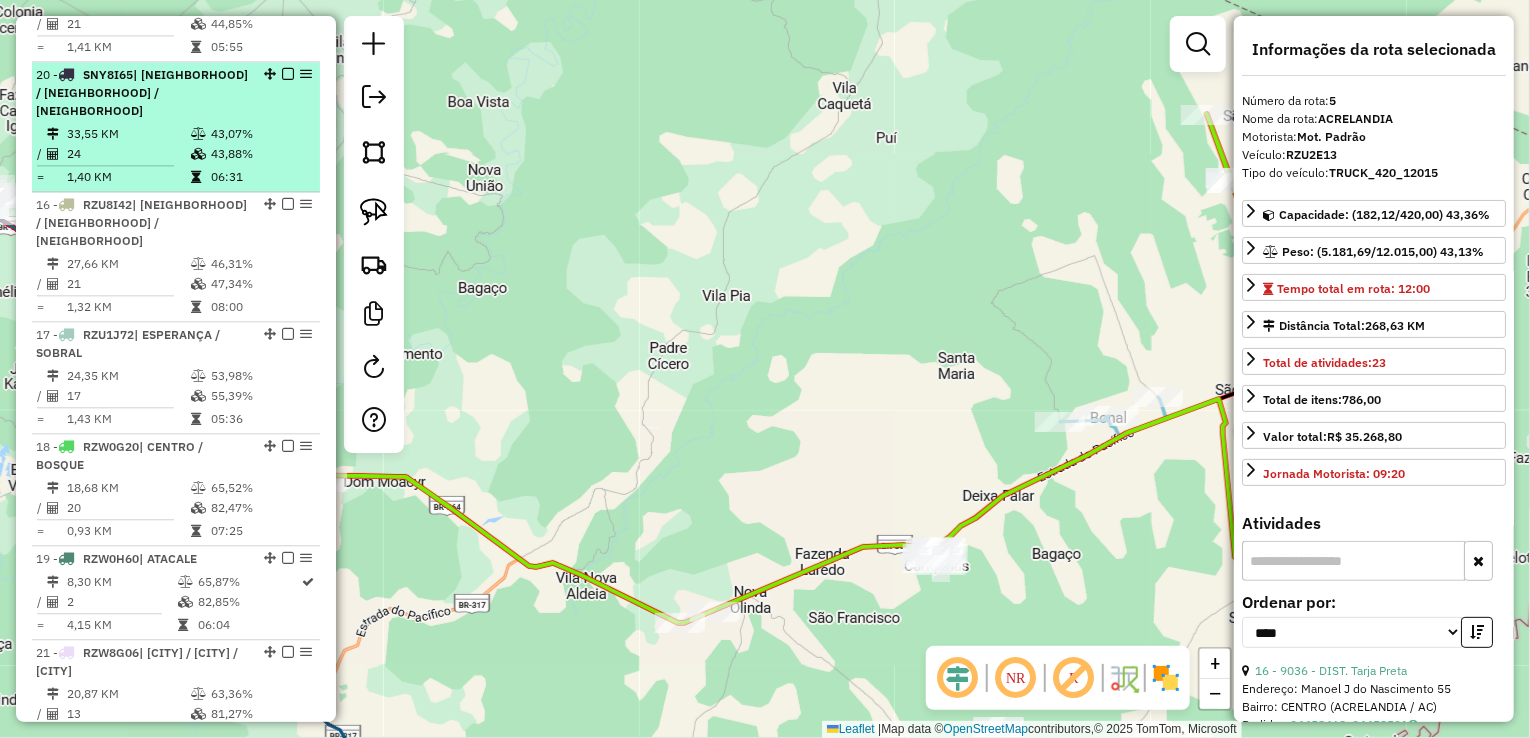drag, startPoint x: 263, startPoint y: 534, endPoint x: 229, endPoint y: 138, distance: 397.4569 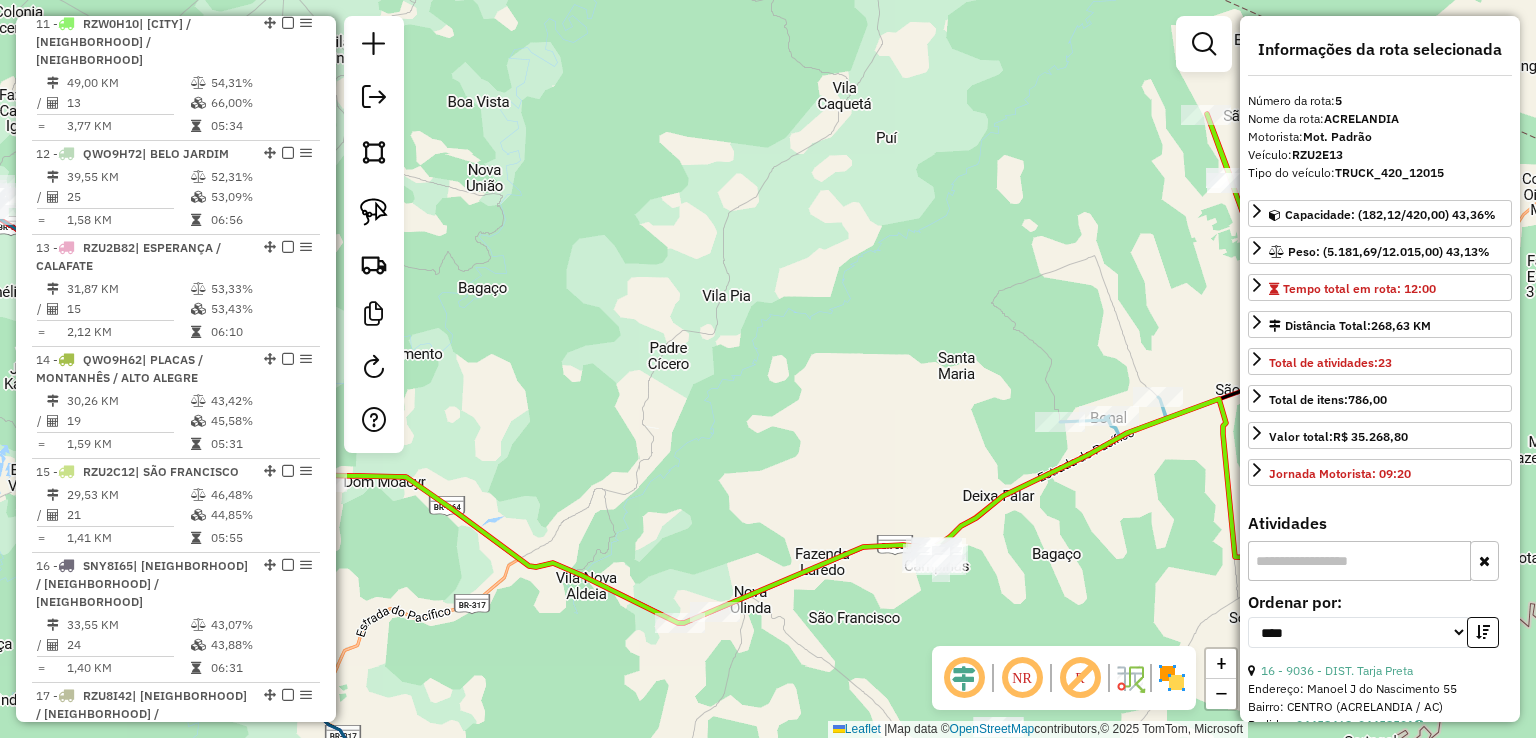 scroll, scrollTop: 1740, scrollLeft: 0, axis: vertical 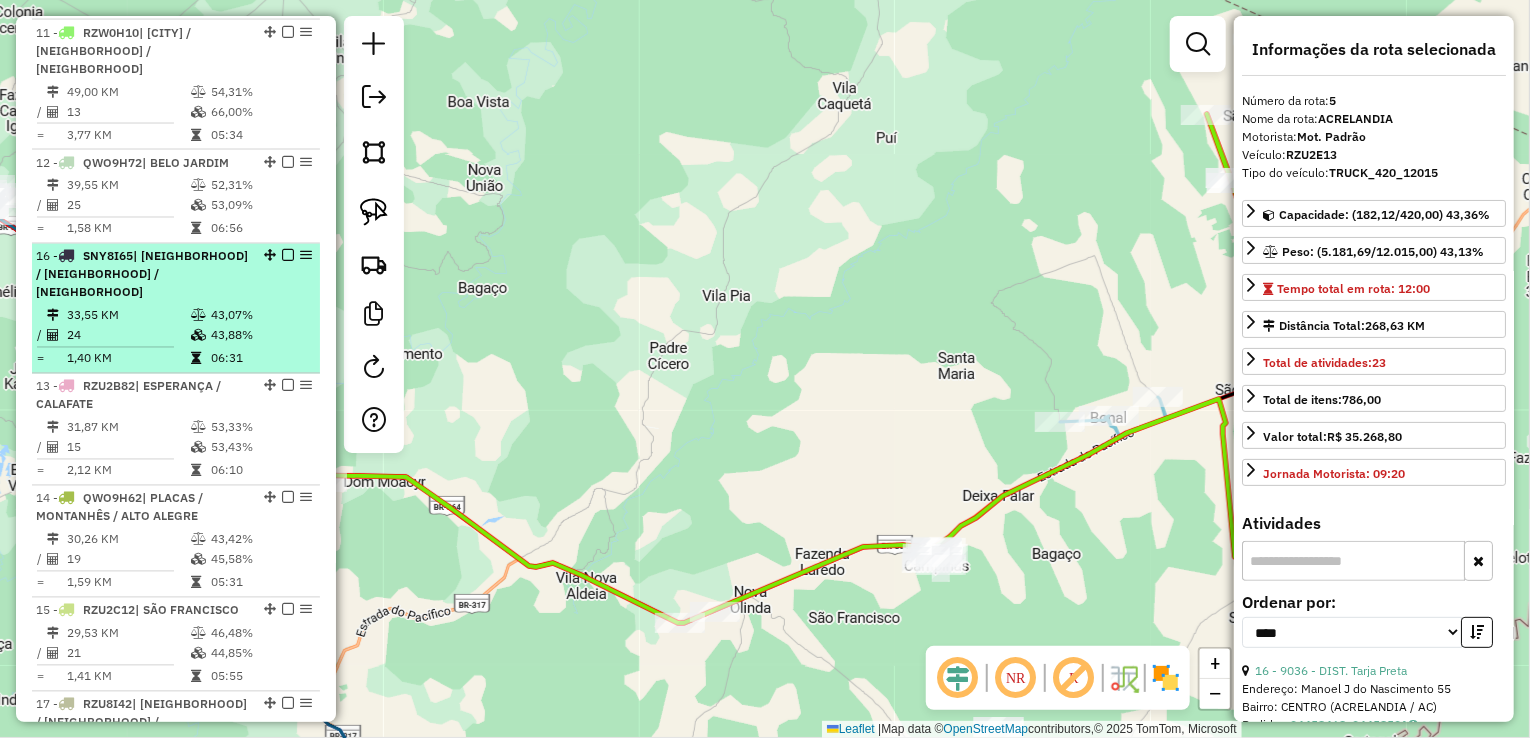 drag, startPoint x: 261, startPoint y: 603, endPoint x: 217, endPoint y: 285, distance: 321.0296 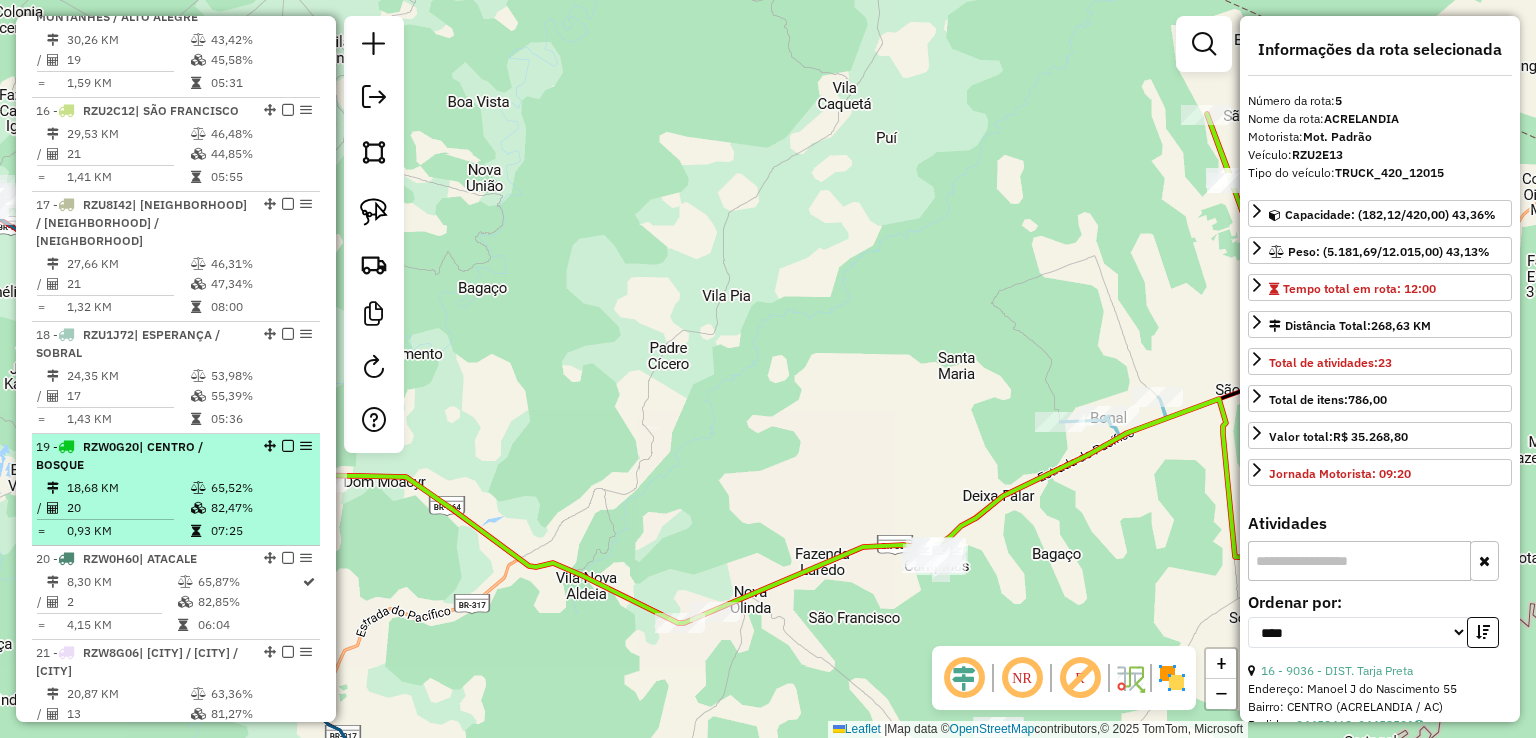 scroll, scrollTop: 2340, scrollLeft: 0, axis: vertical 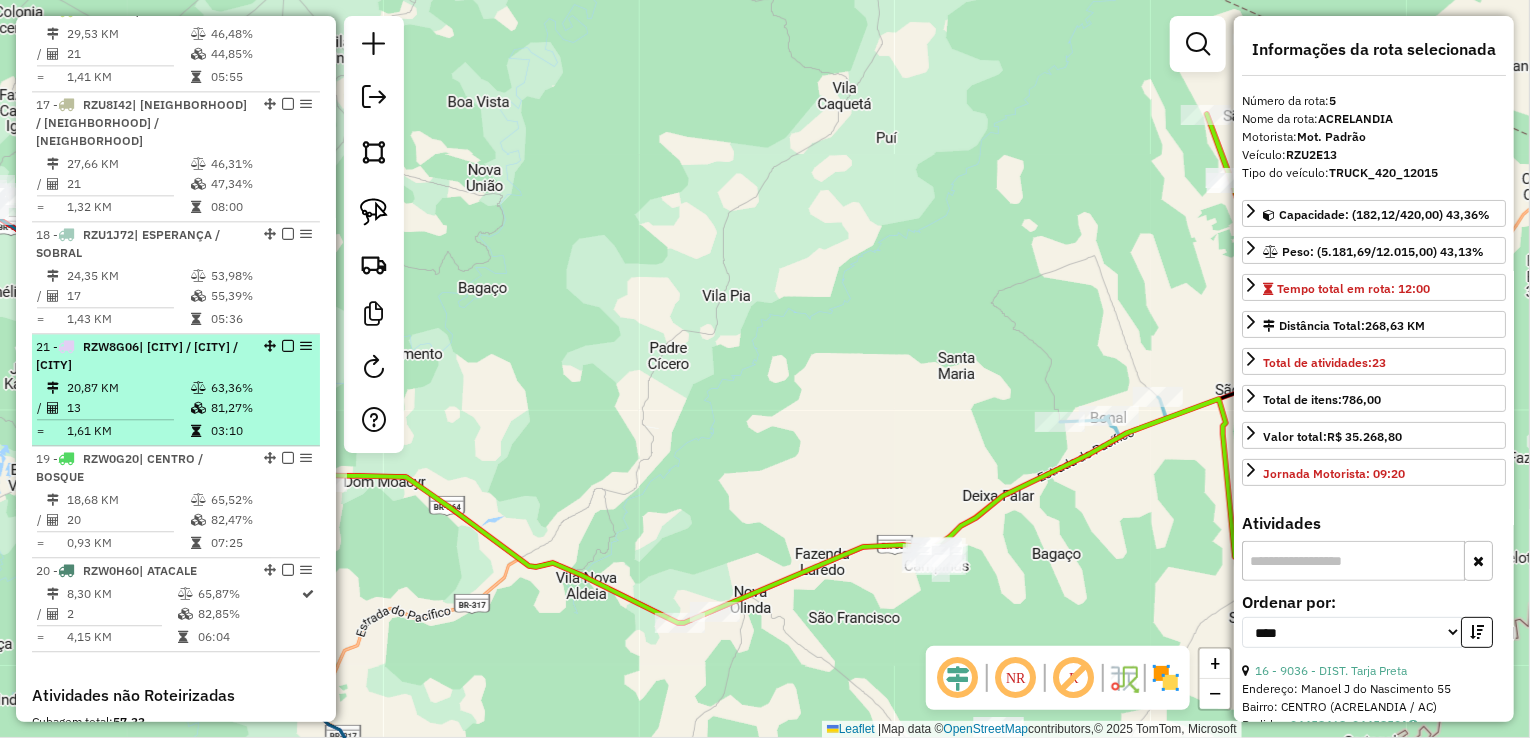 drag, startPoint x: 264, startPoint y: 549, endPoint x: 221, endPoint y: 382, distance: 172.4471 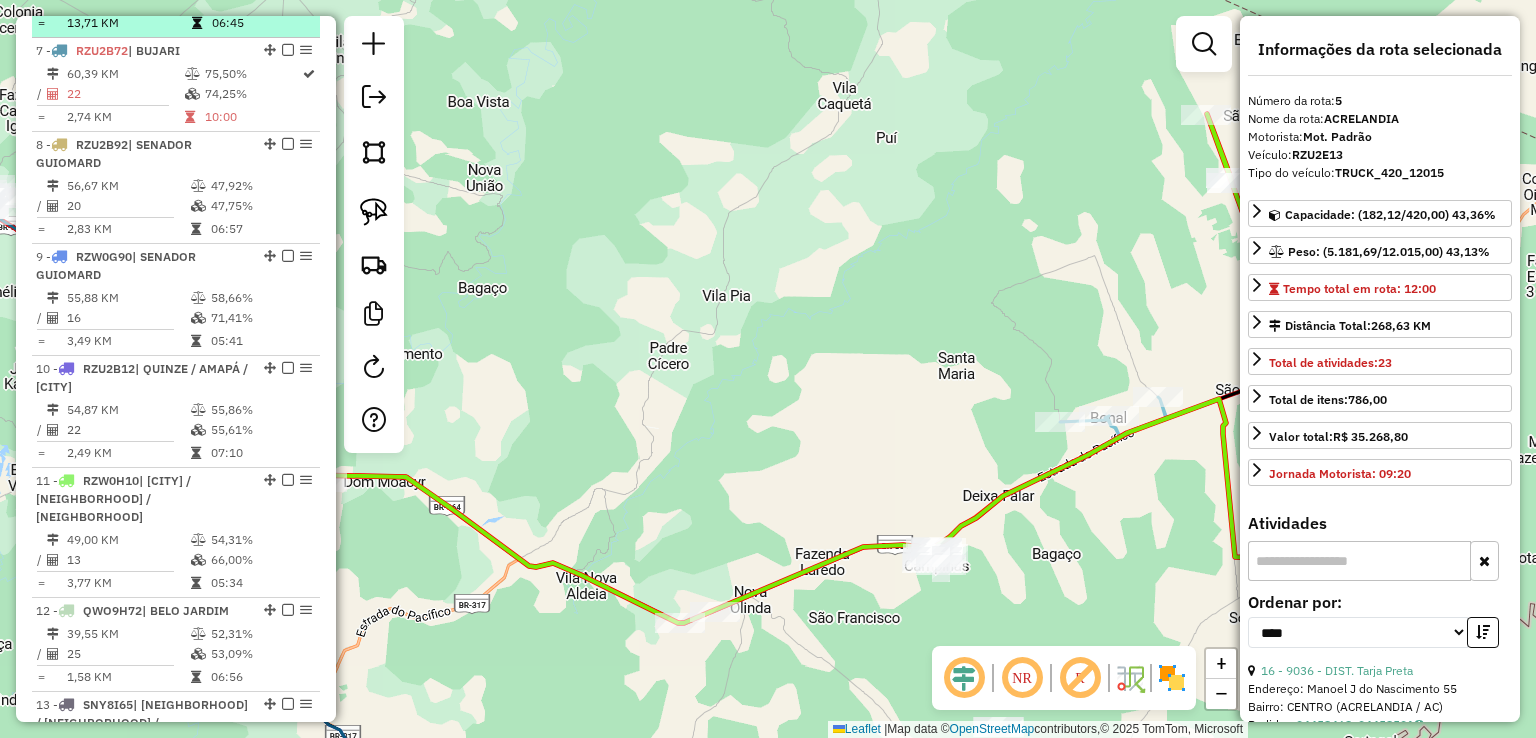 scroll, scrollTop: 1040, scrollLeft: 0, axis: vertical 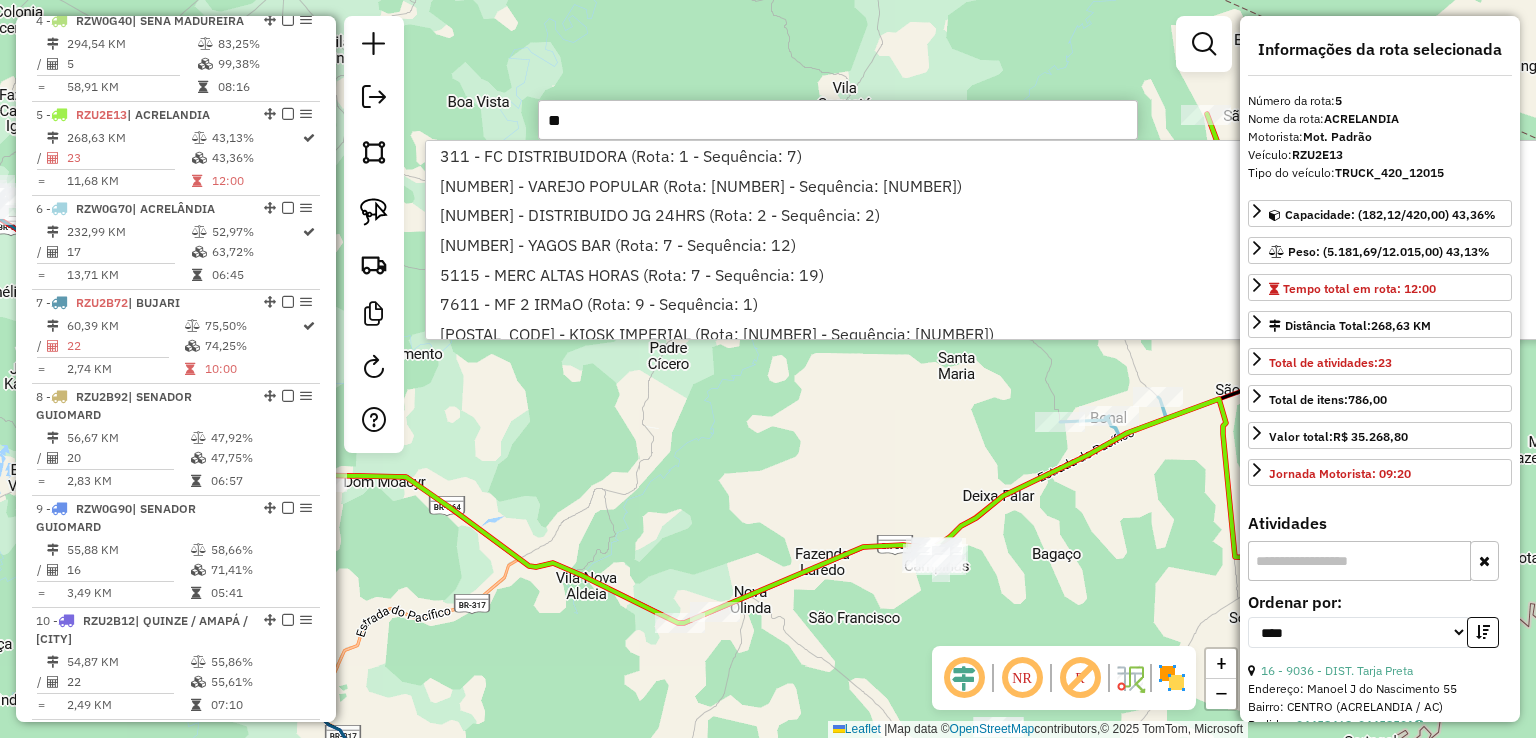 type on "*" 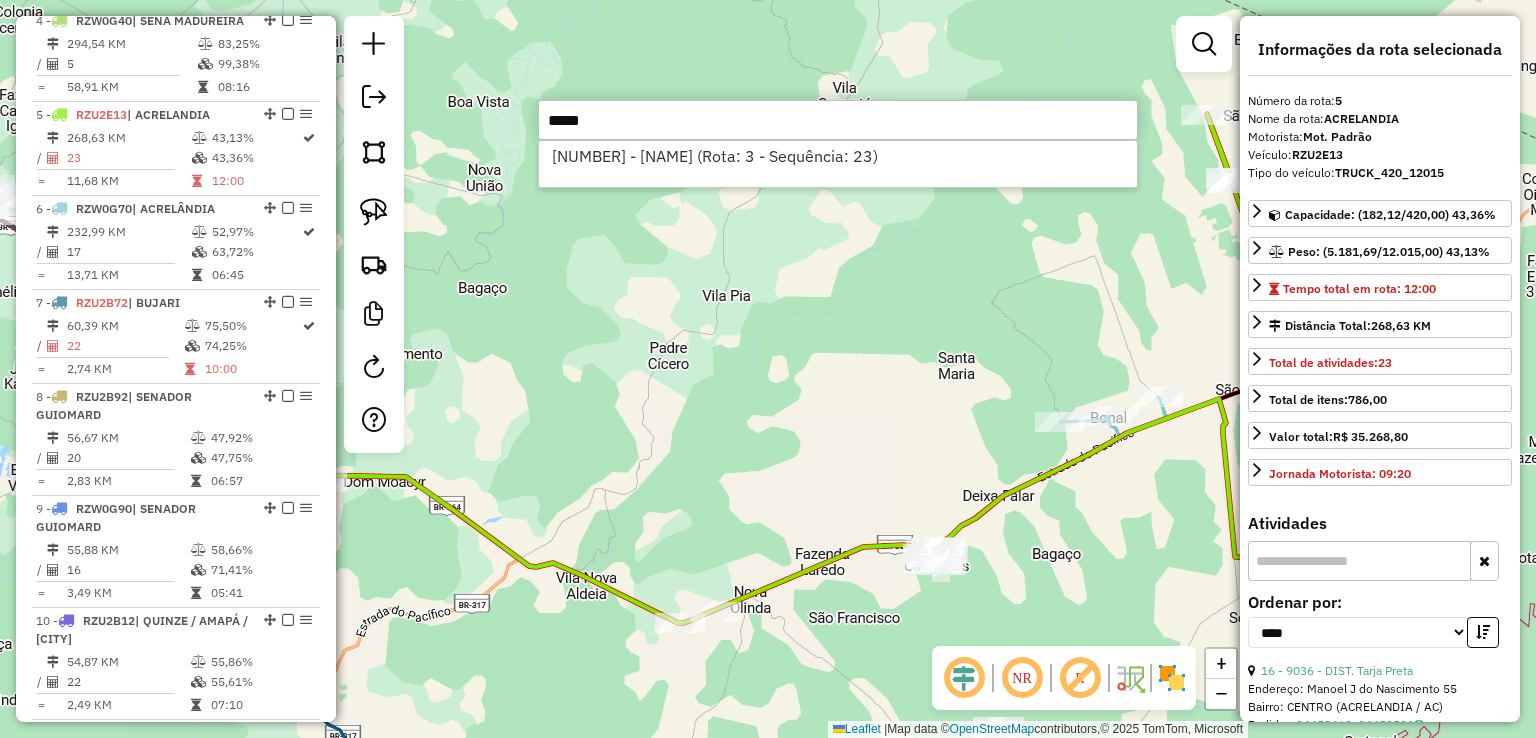 drag, startPoint x: 618, startPoint y: 127, endPoint x: 472, endPoint y: 118, distance: 146.27713 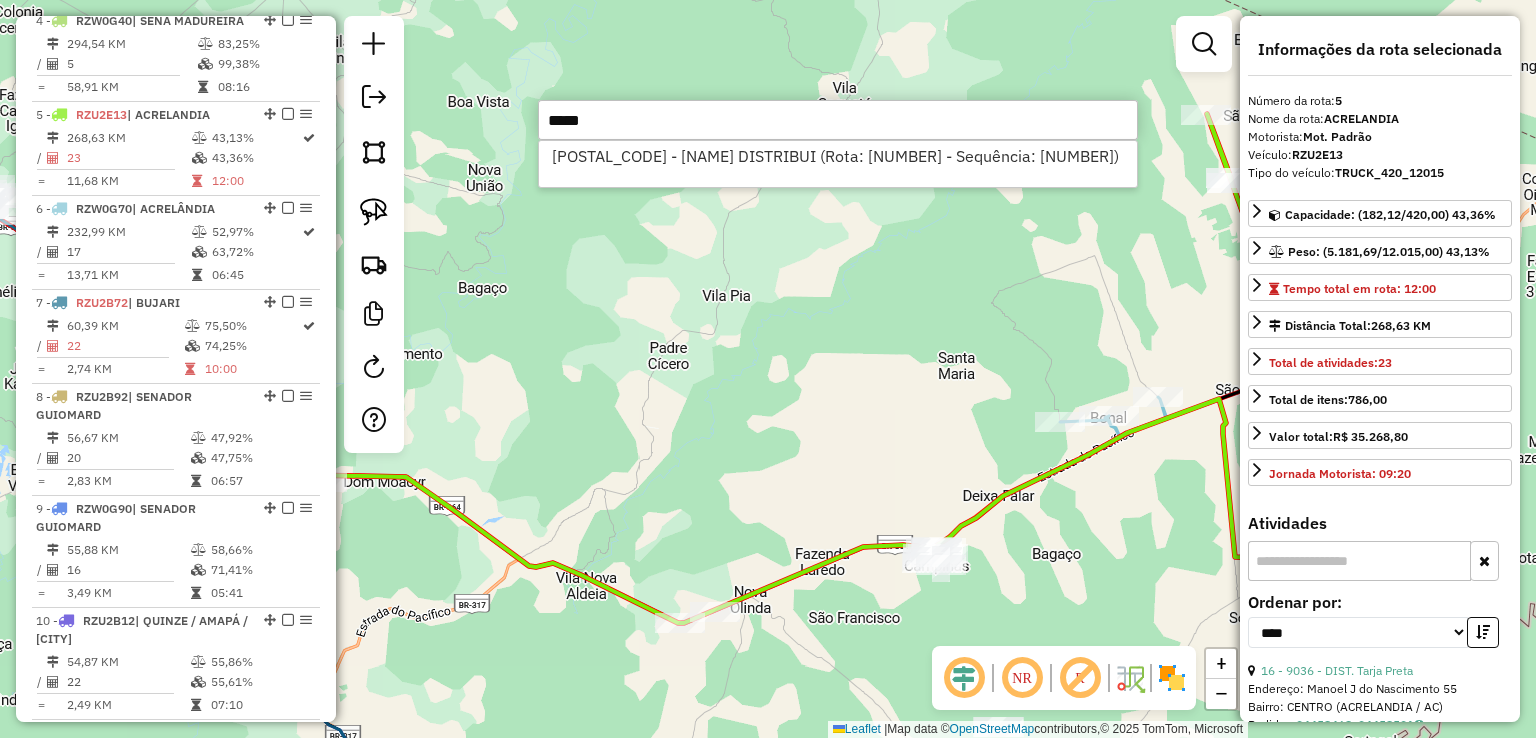 drag, startPoint x: 612, startPoint y: 121, endPoint x: 444, endPoint y: 113, distance: 168.19037 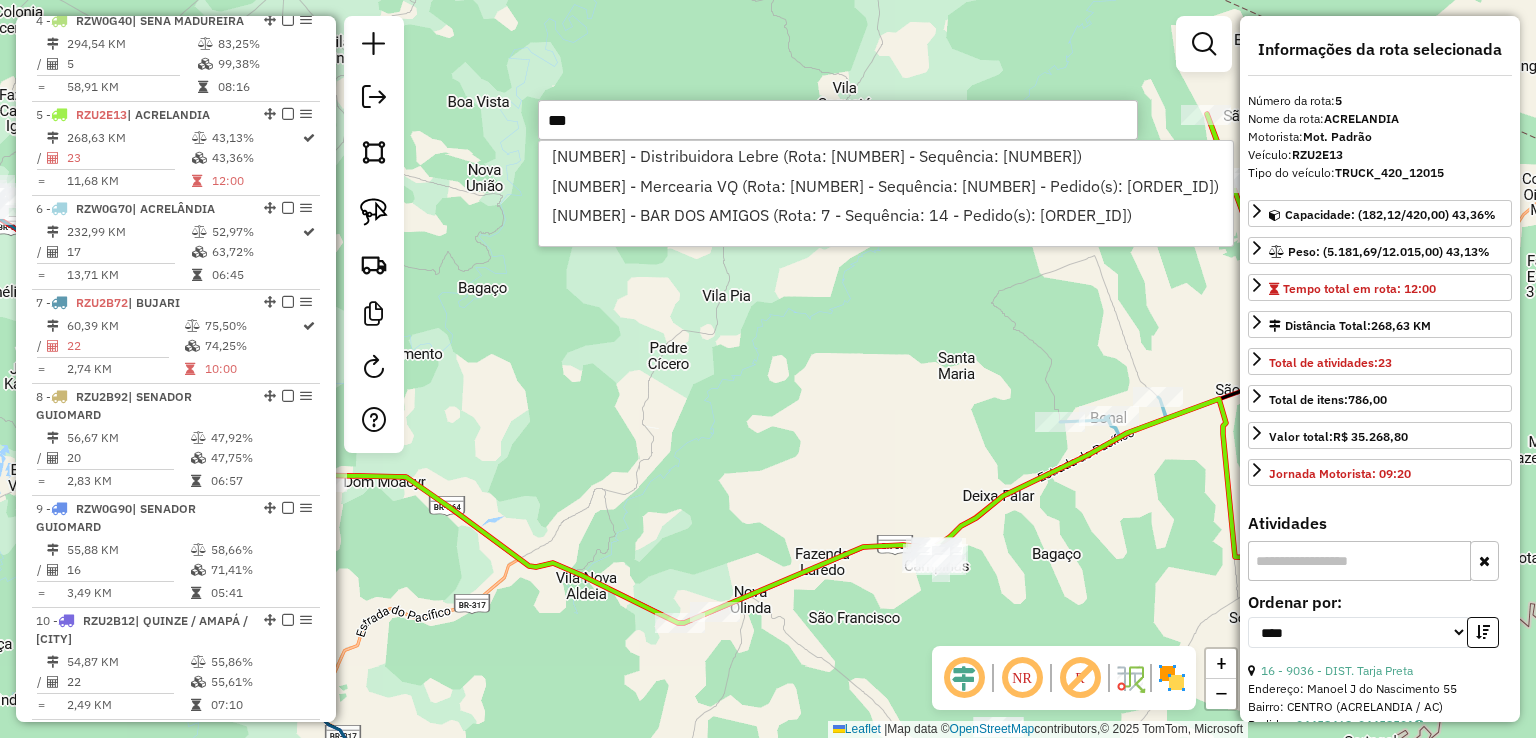 drag, startPoint x: 613, startPoint y: 121, endPoint x: 536, endPoint y: 121, distance: 77 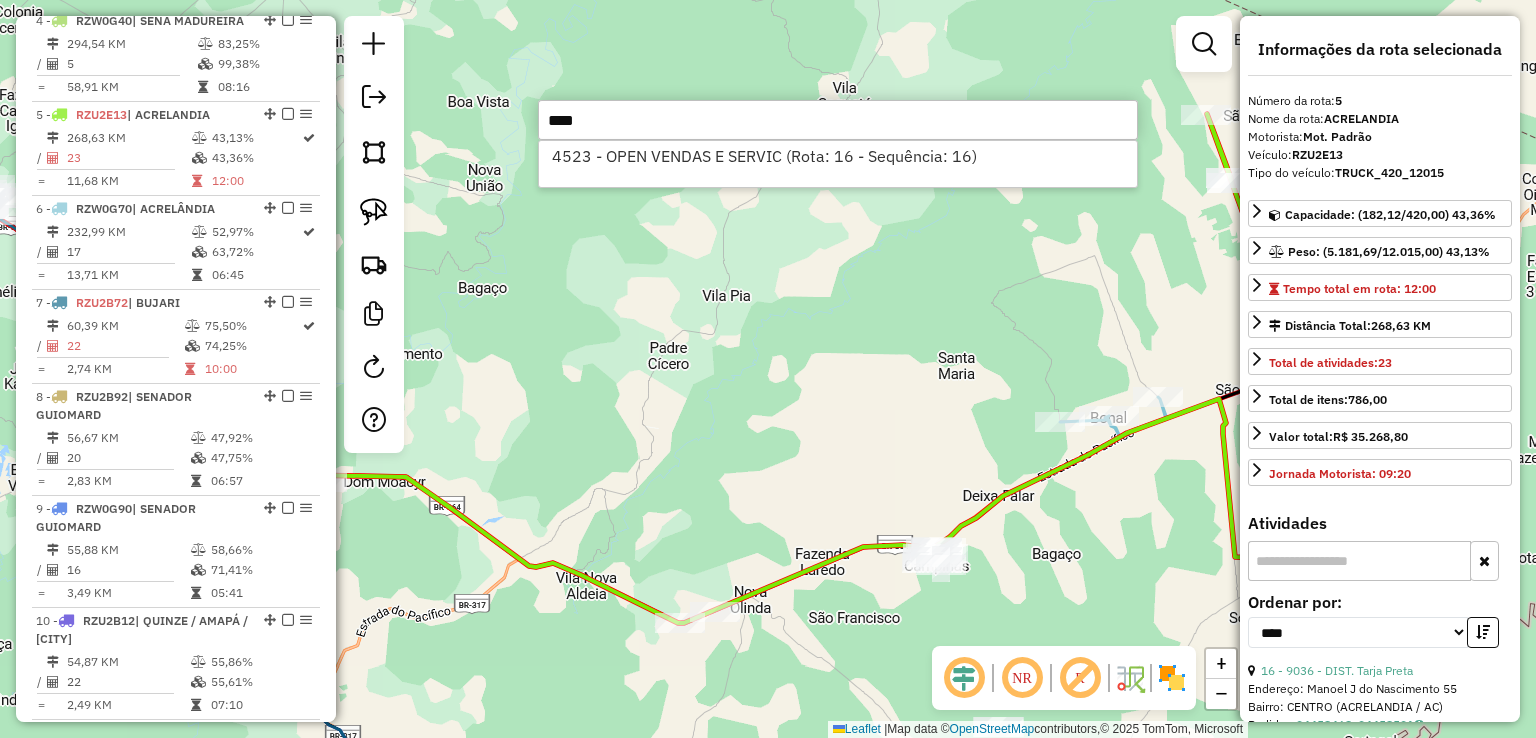 drag, startPoint x: 606, startPoint y: 127, endPoint x: 476, endPoint y: 122, distance: 130.09612 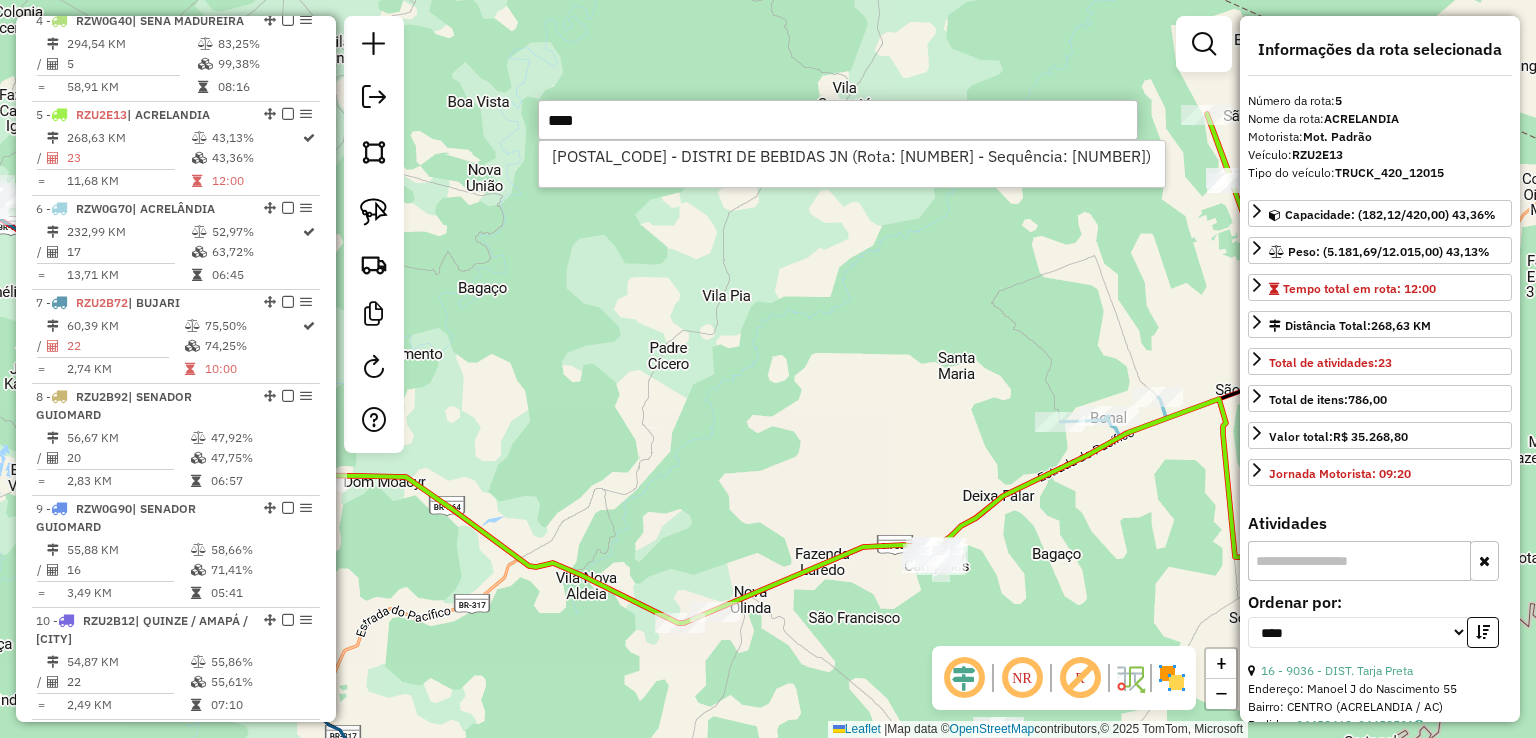 type on "****" 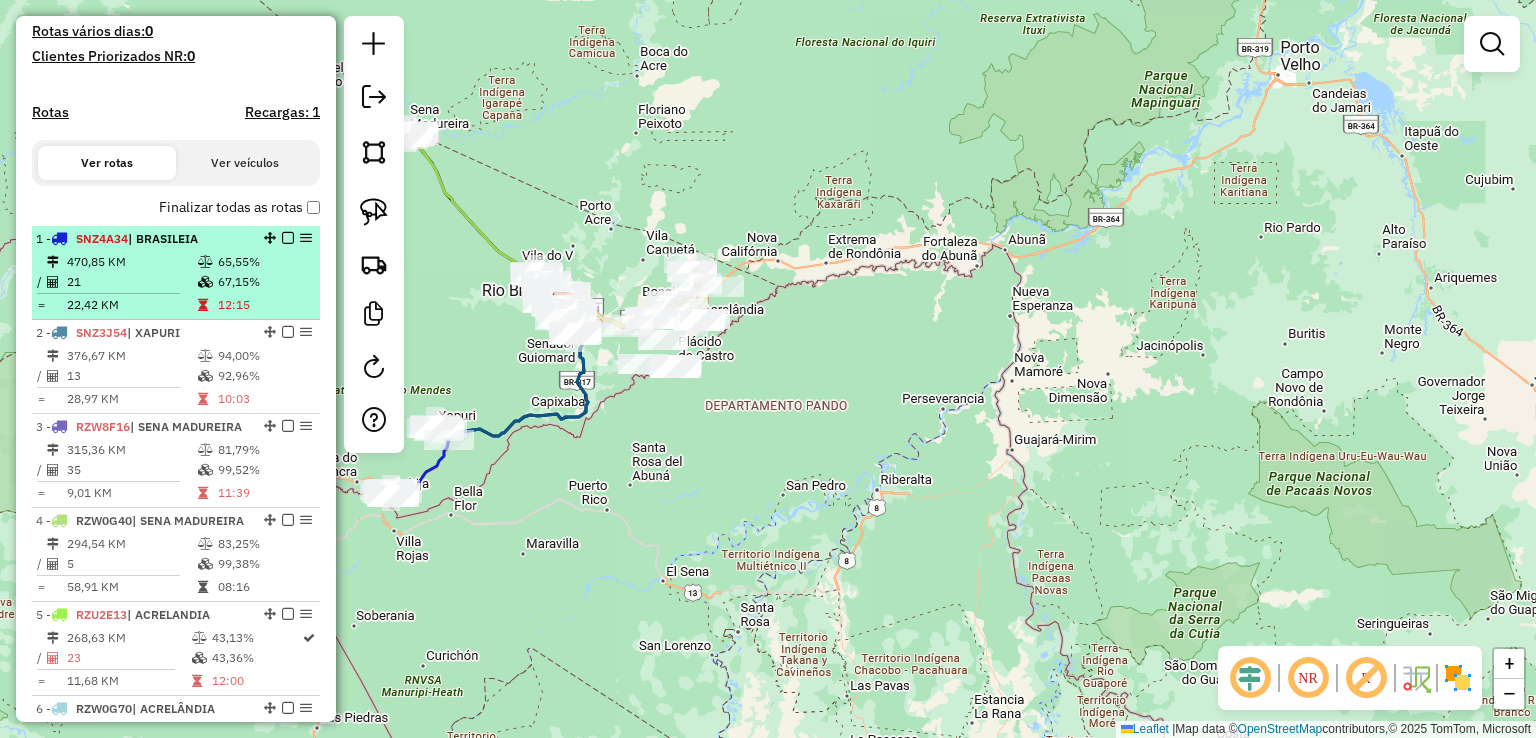 scroll, scrollTop: 140, scrollLeft: 0, axis: vertical 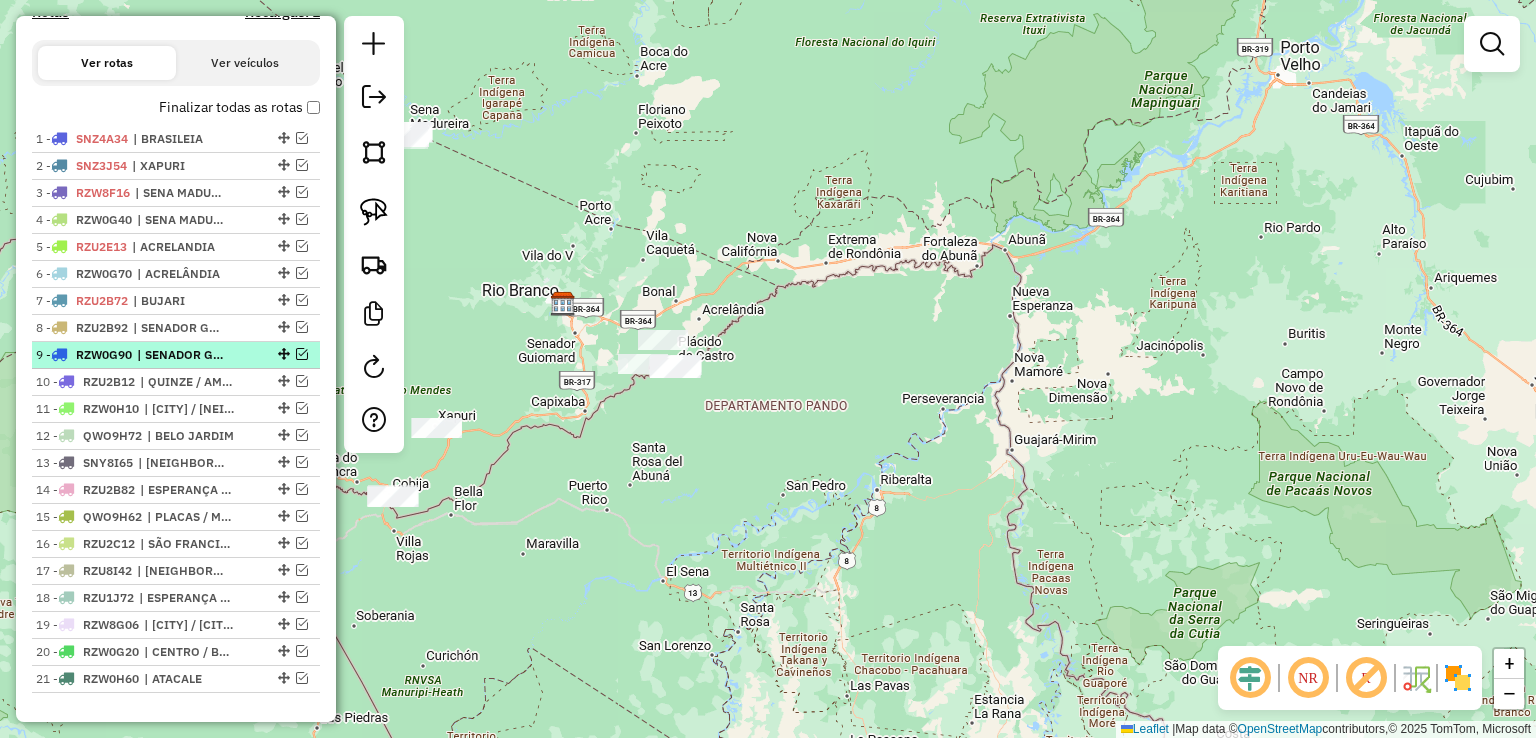 click at bounding box center (302, 354) 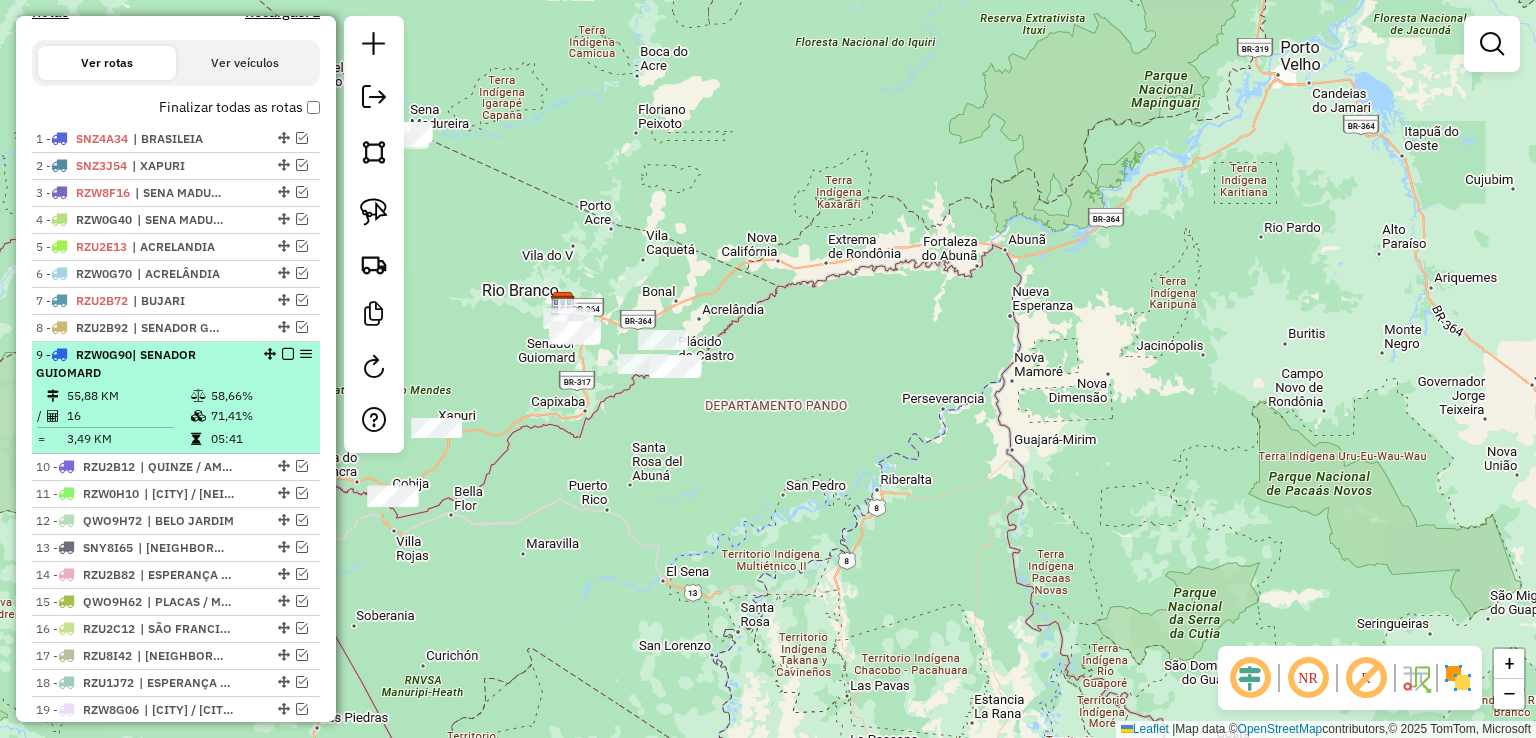 click at bounding box center [288, 354] 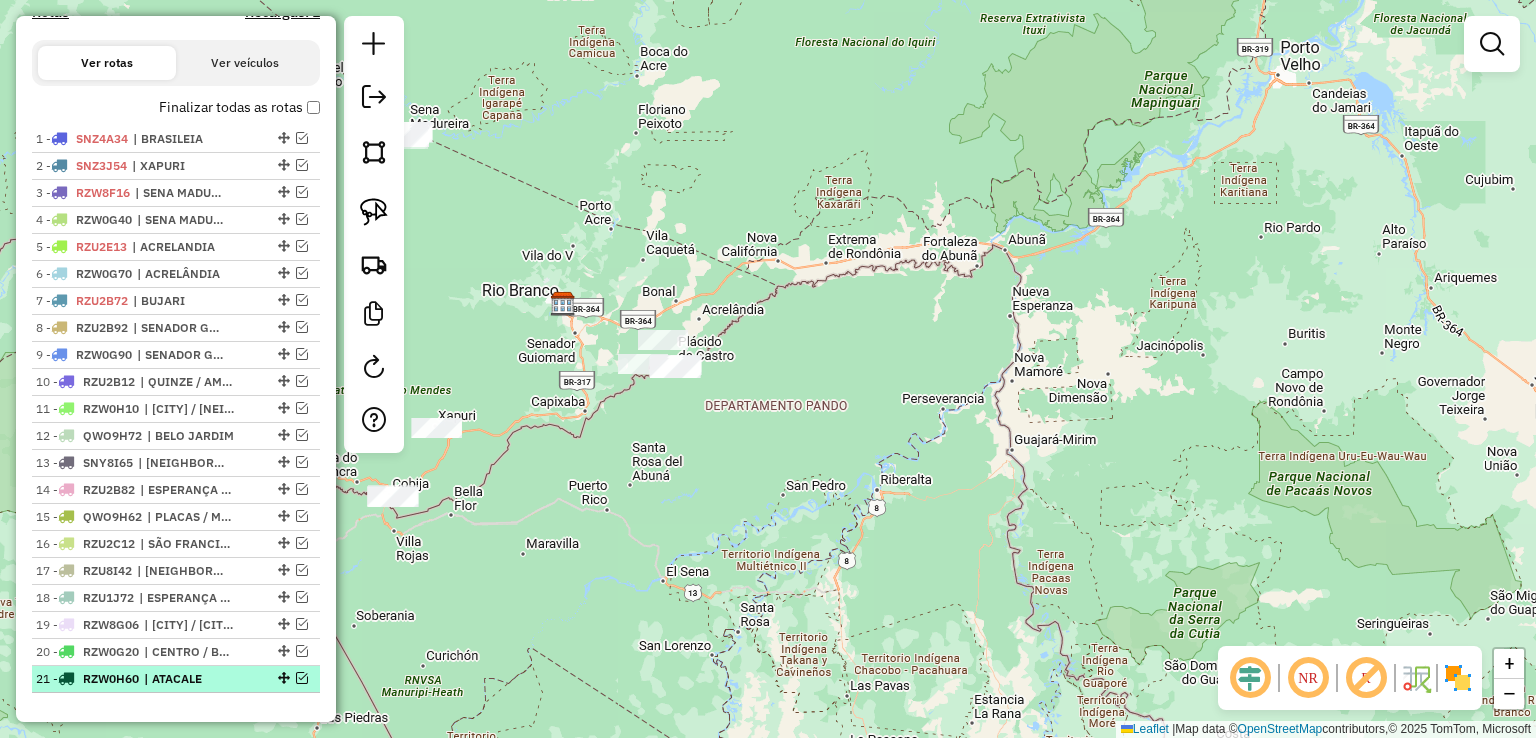click at bounding box center [302, 678] 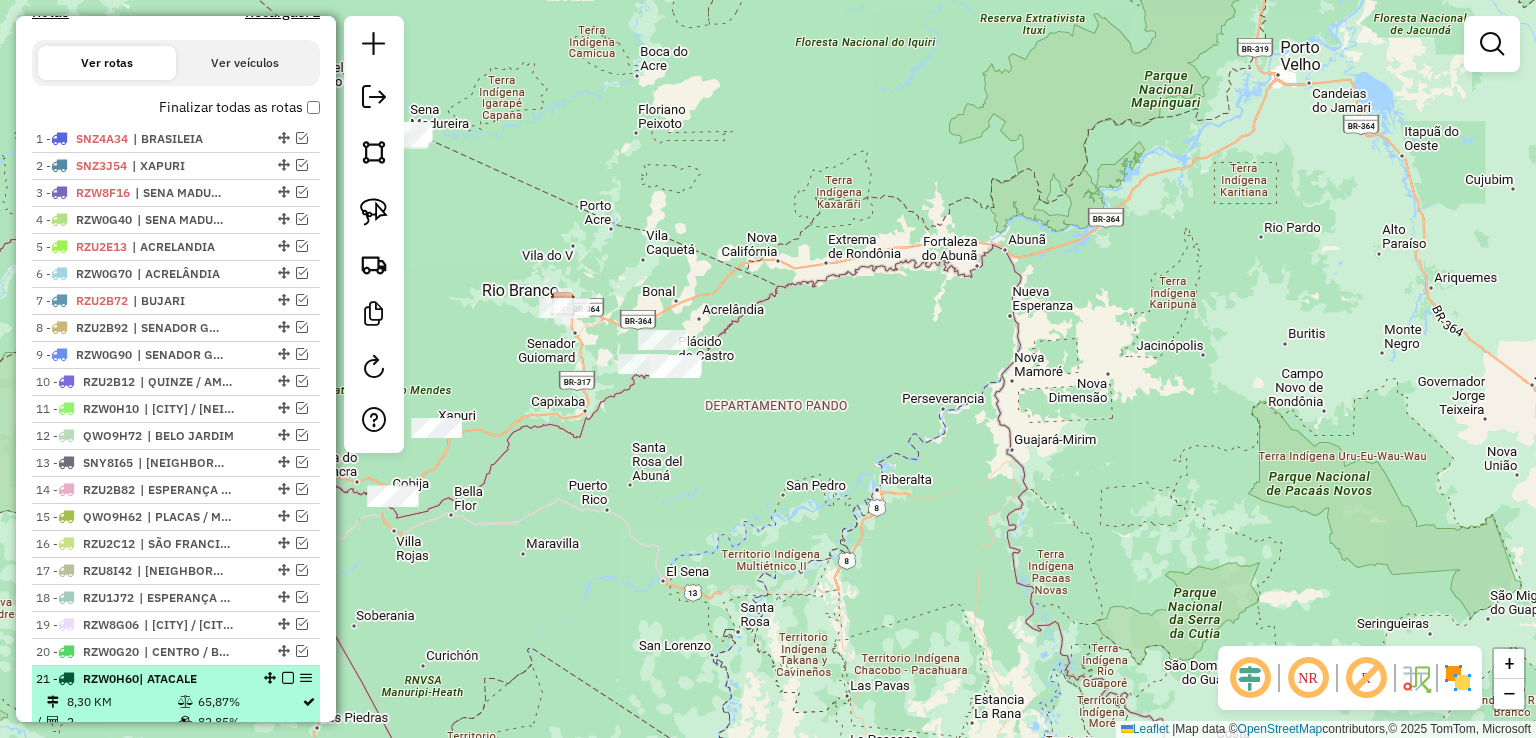 click on "65,87%" at bounding box center [249, 702] 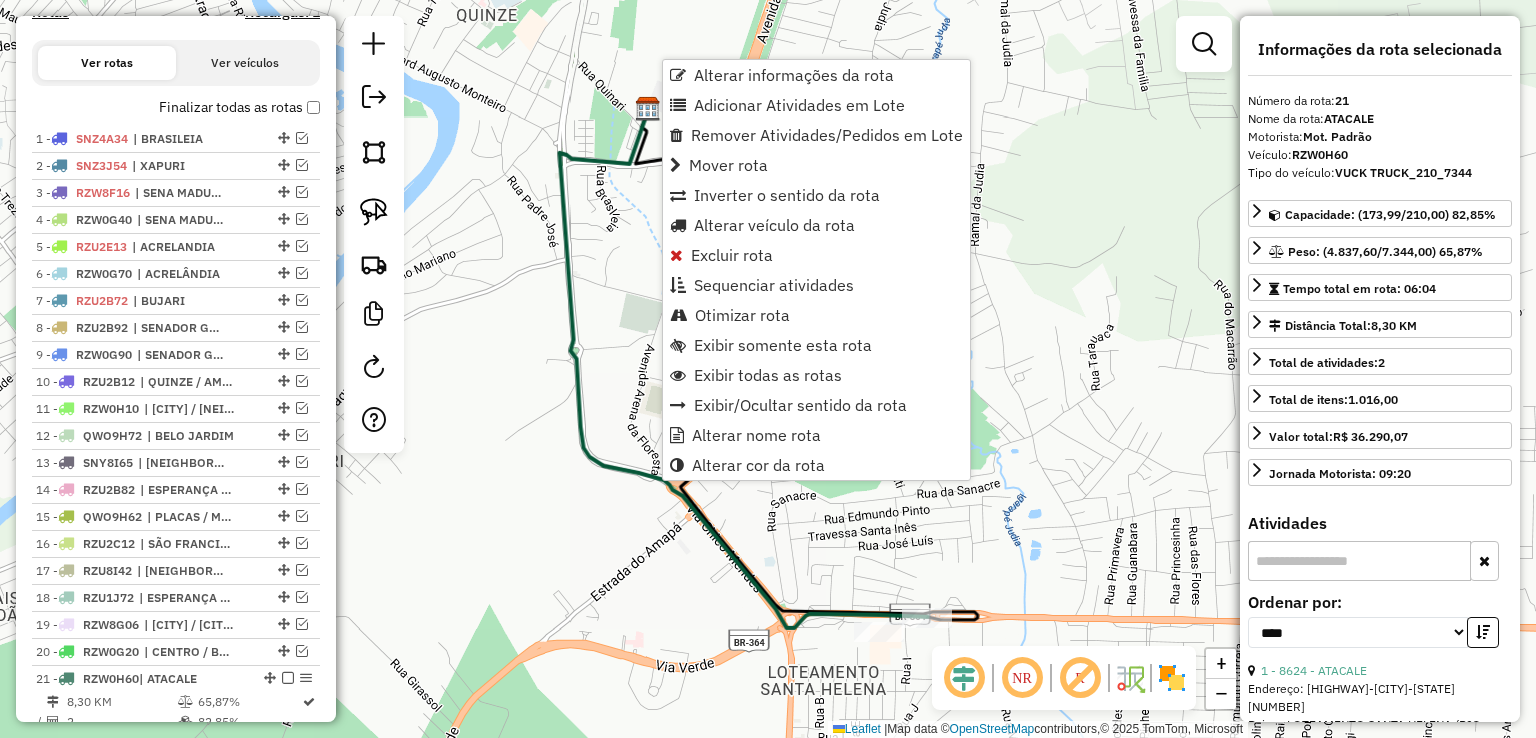 scroll, scrollTop: 1066, scrollLeft: 0, axis: vertical 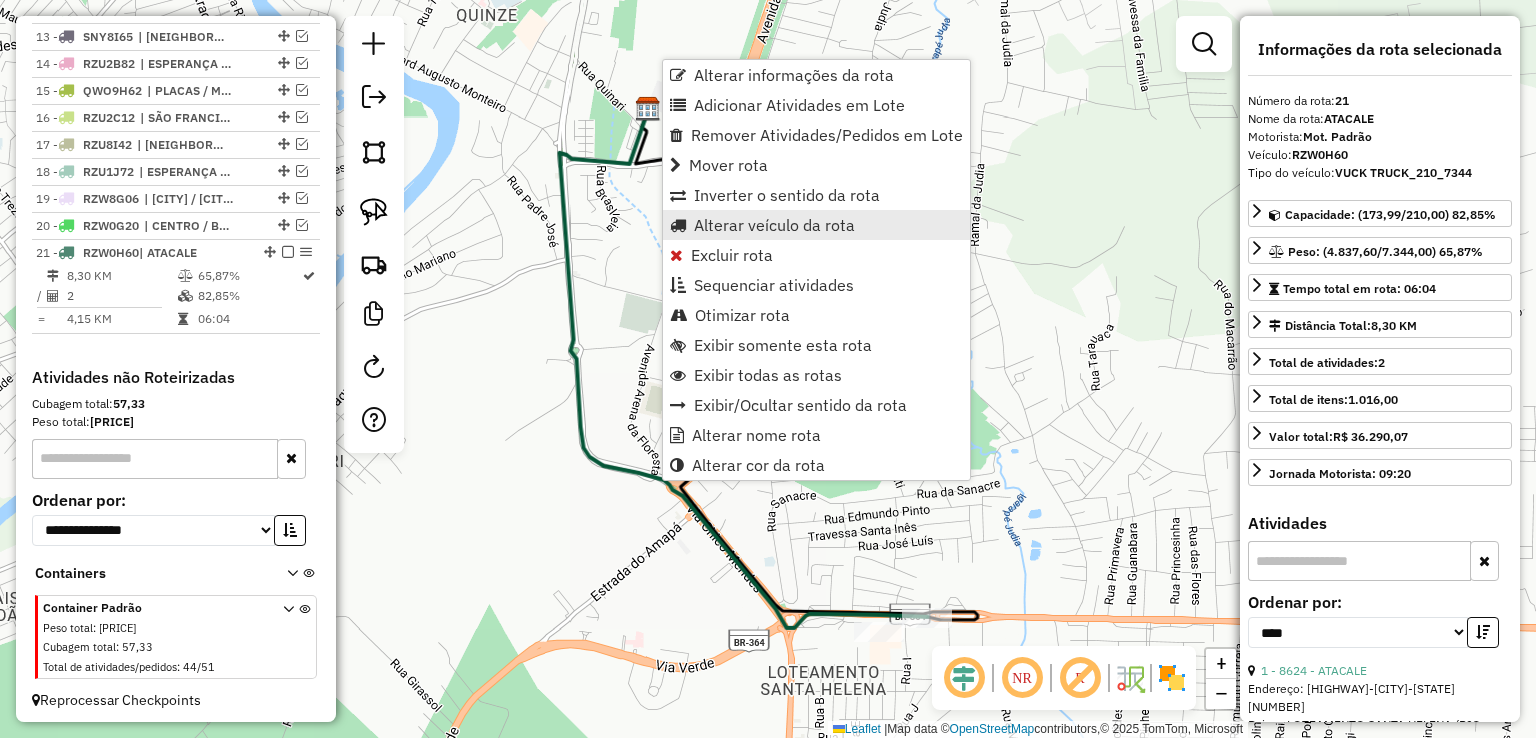 click on "Alterar veículo da rota" at bounding box center (774, 225) 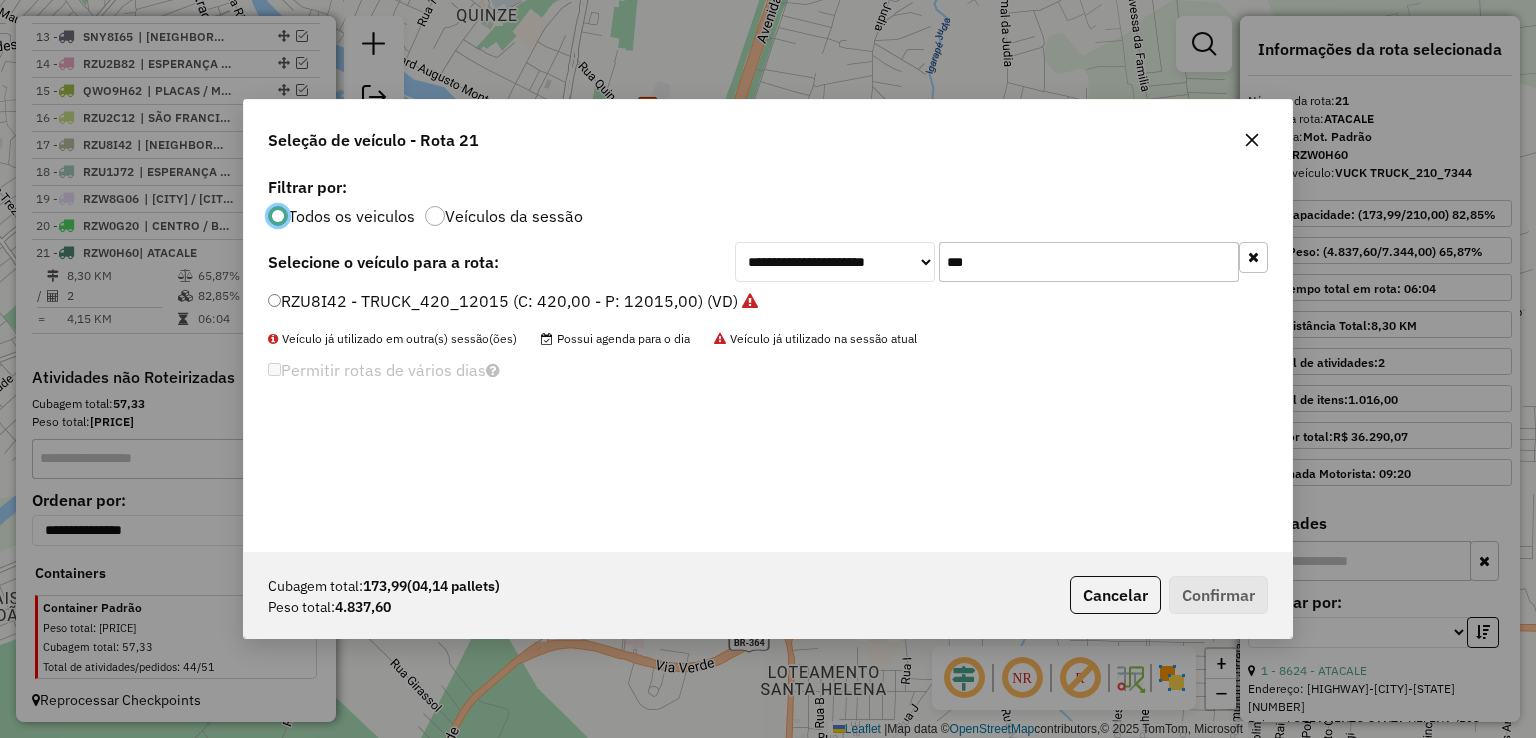 scroll, scrollTop: 10, scrollLeft: 6, axis: both 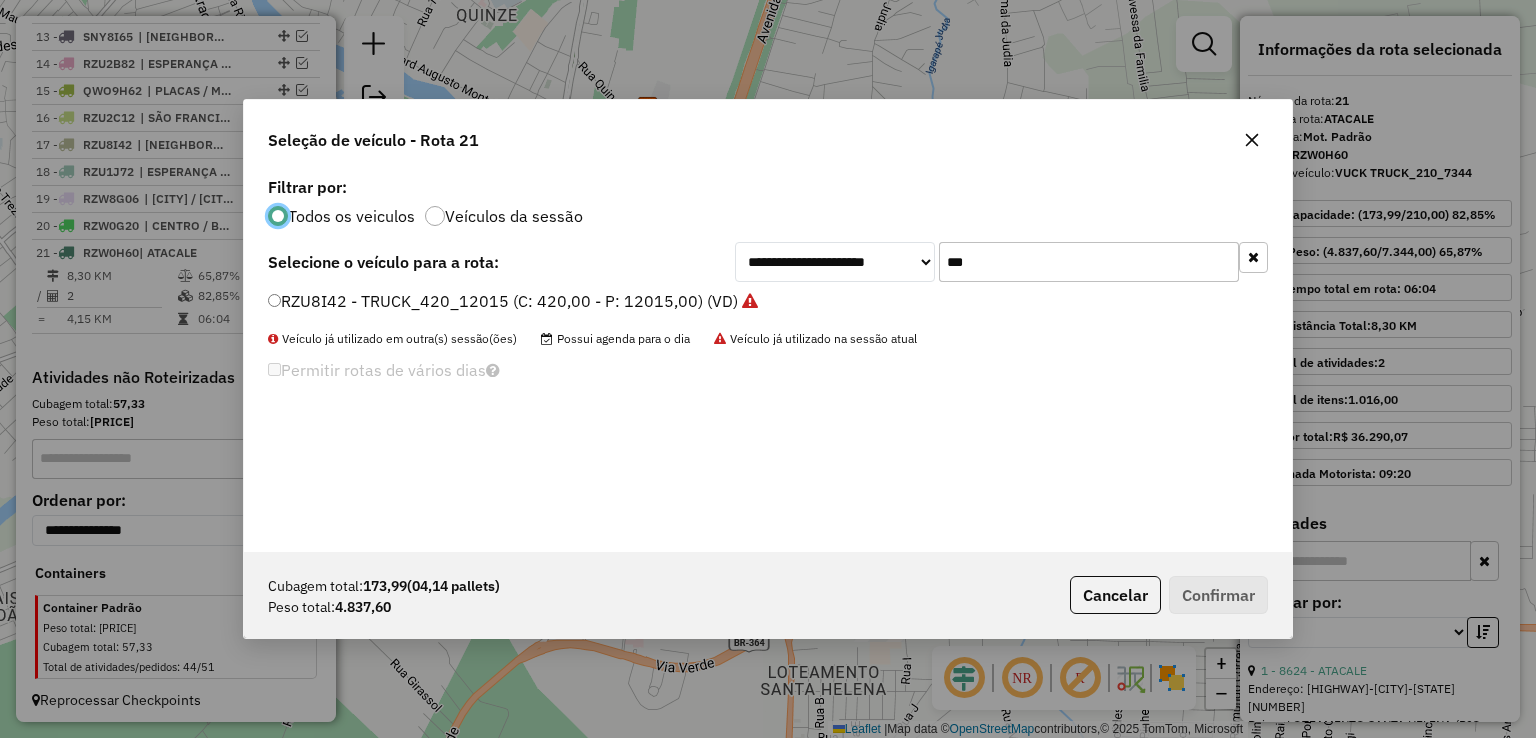 drag, startPoint x: 1036, startPoint y: 265, endPoint x: 828, endPoint y: 230, distance: 210.92416 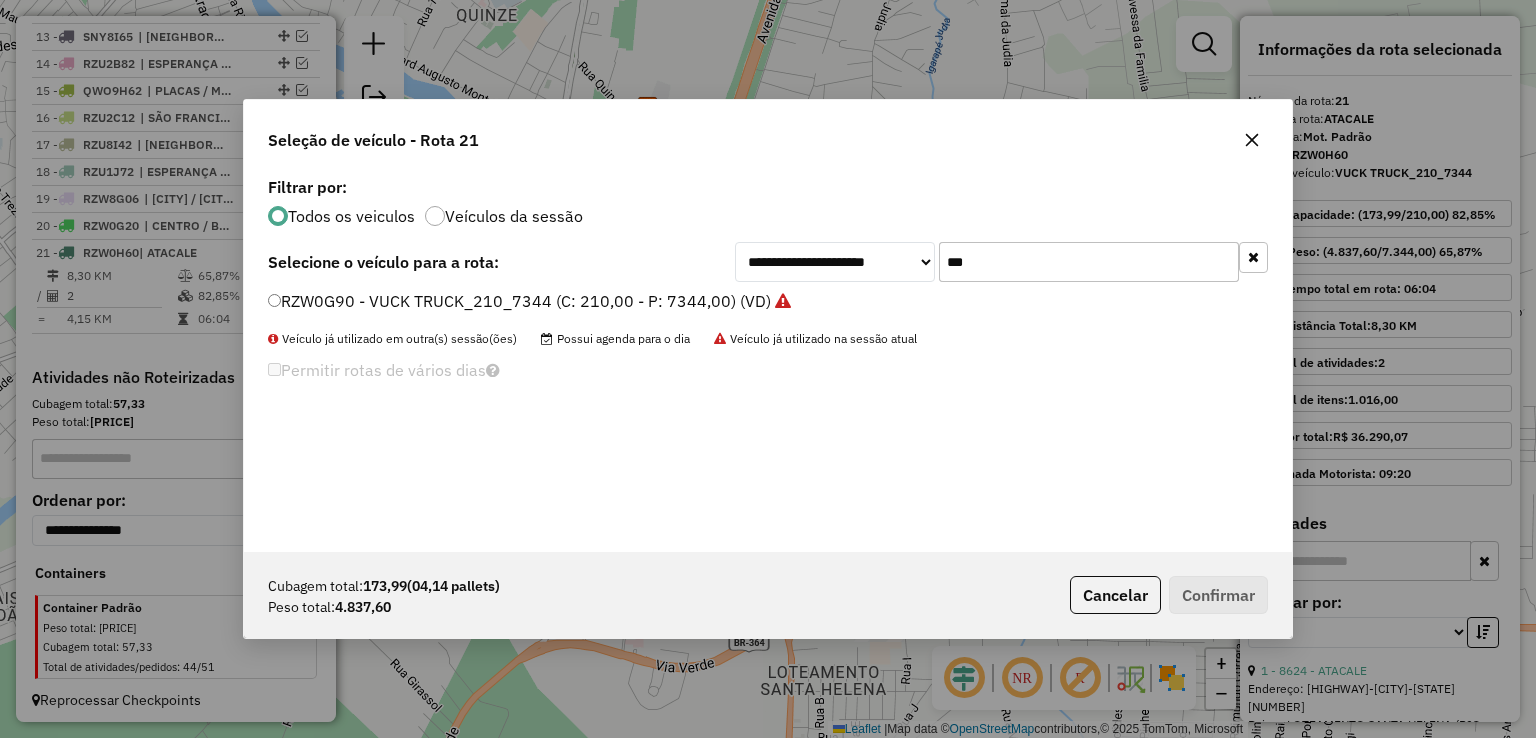 type on "***" 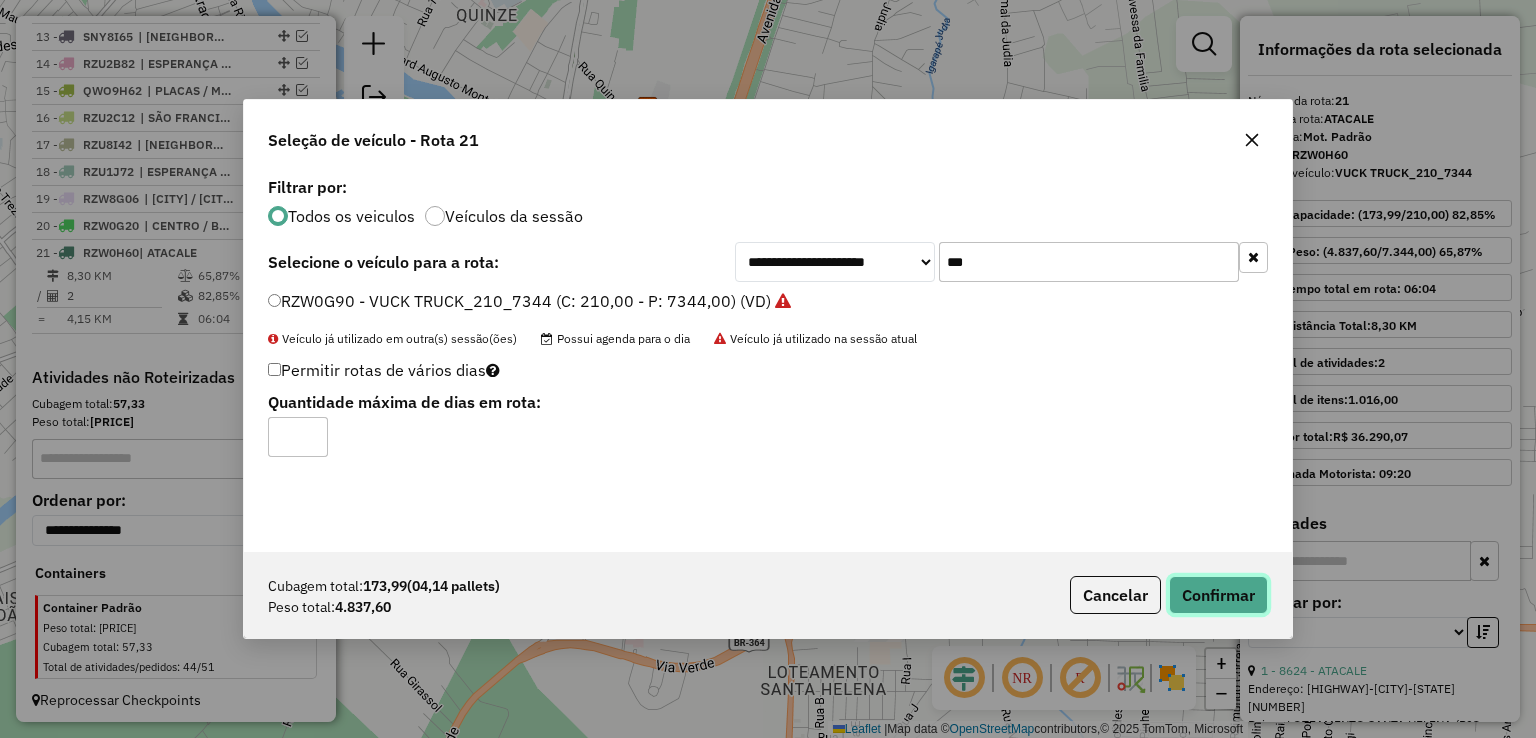 click on "Confirmar" 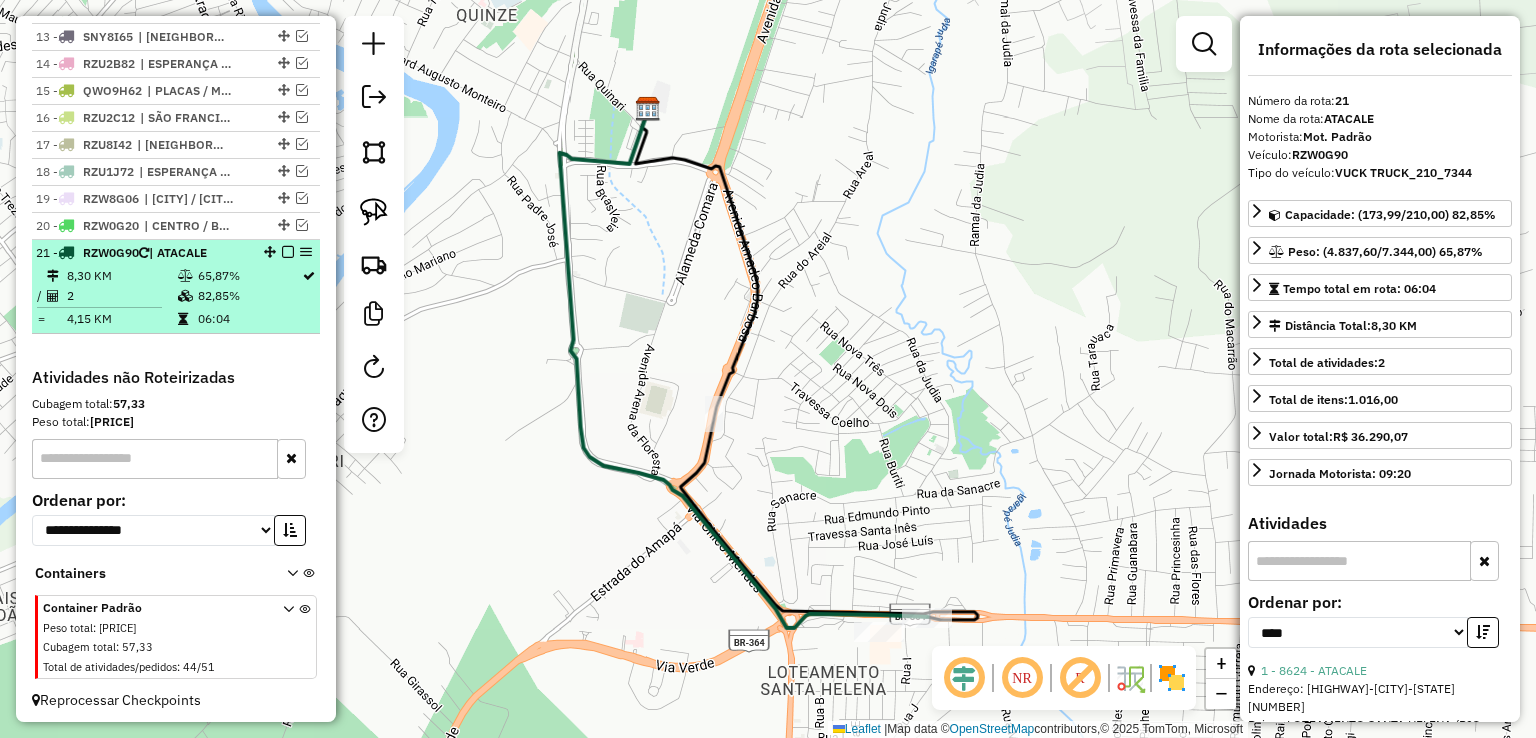 click at bounding box center (288, 252) 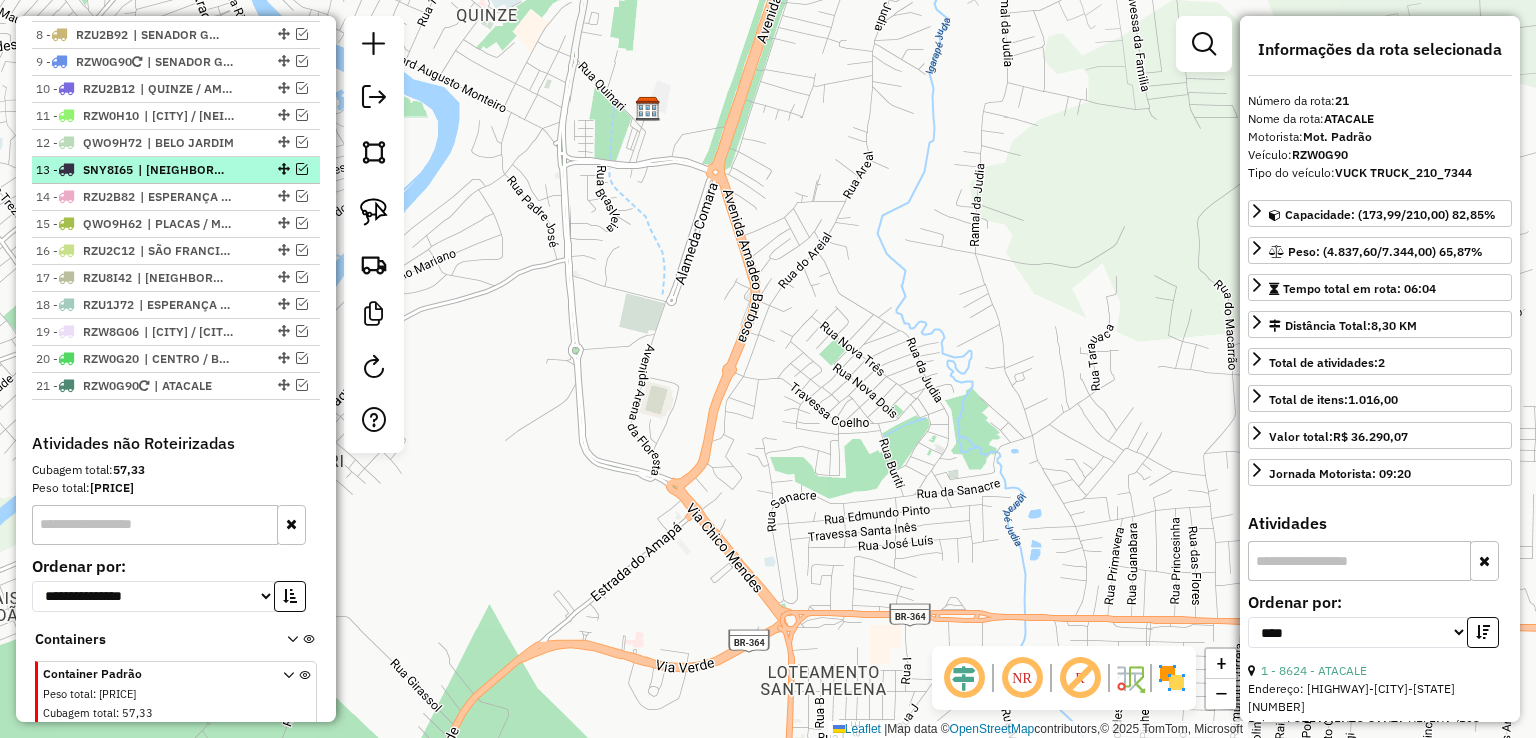 scroll, scrollTop: 899, scrollLeft: 0, axis: vertical 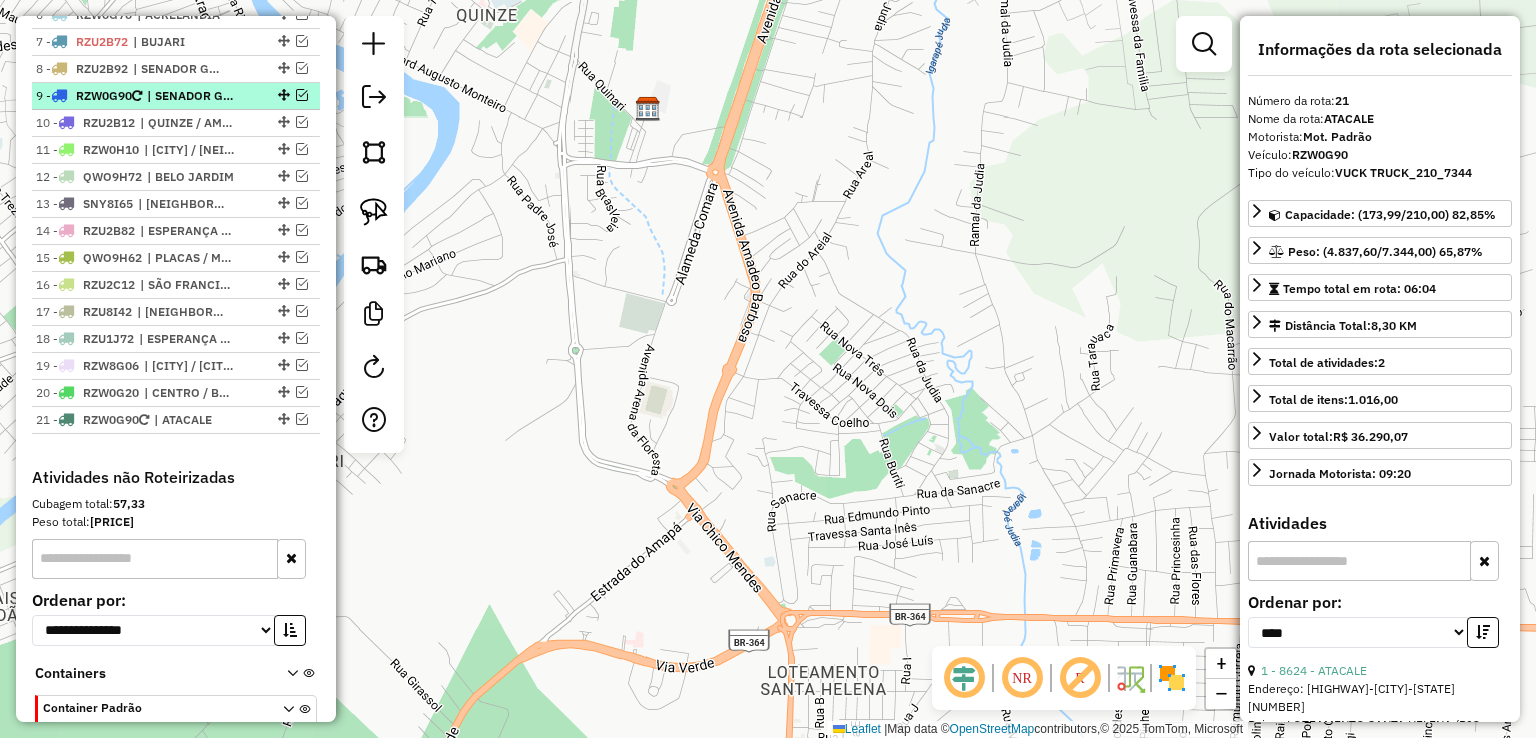 click at bounding box center (302, 95) 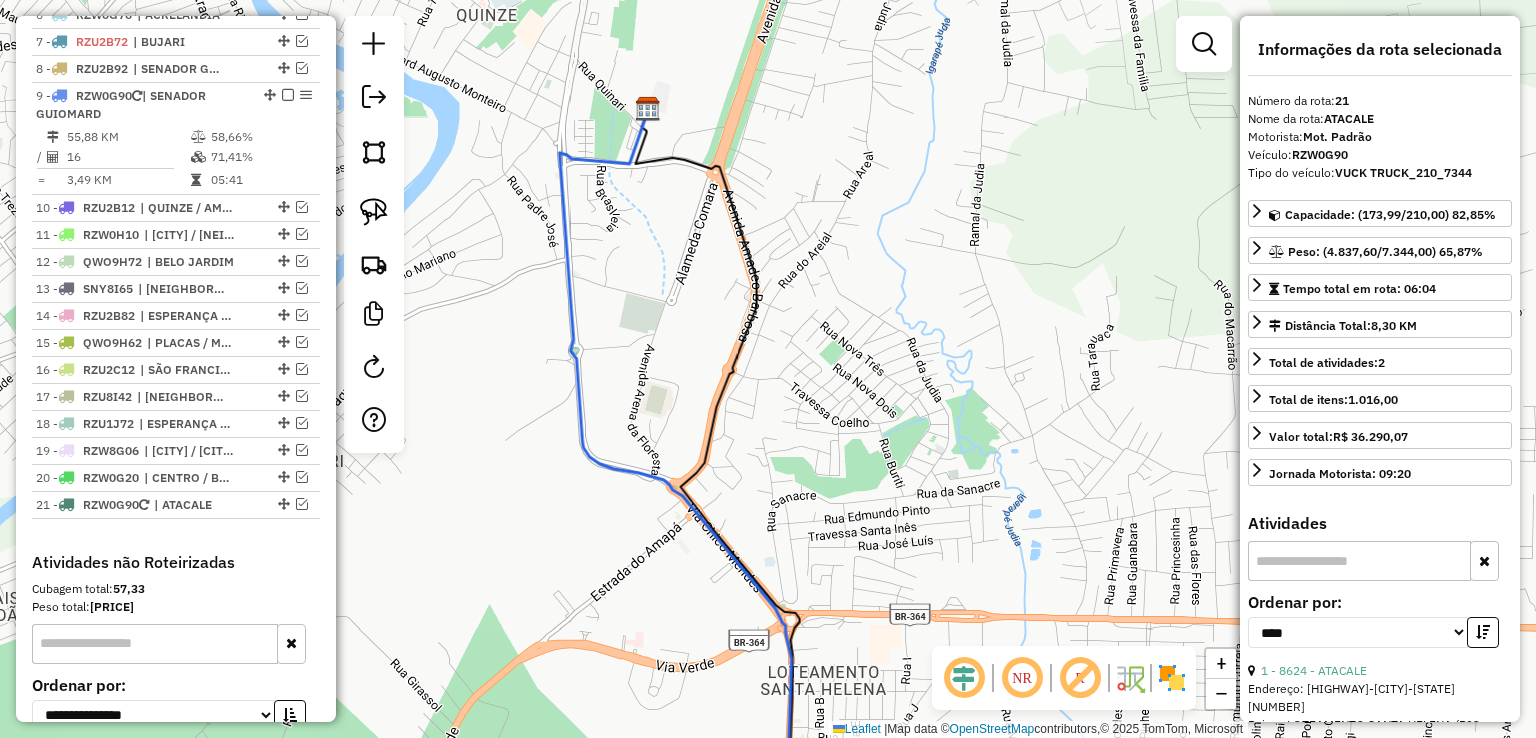 click 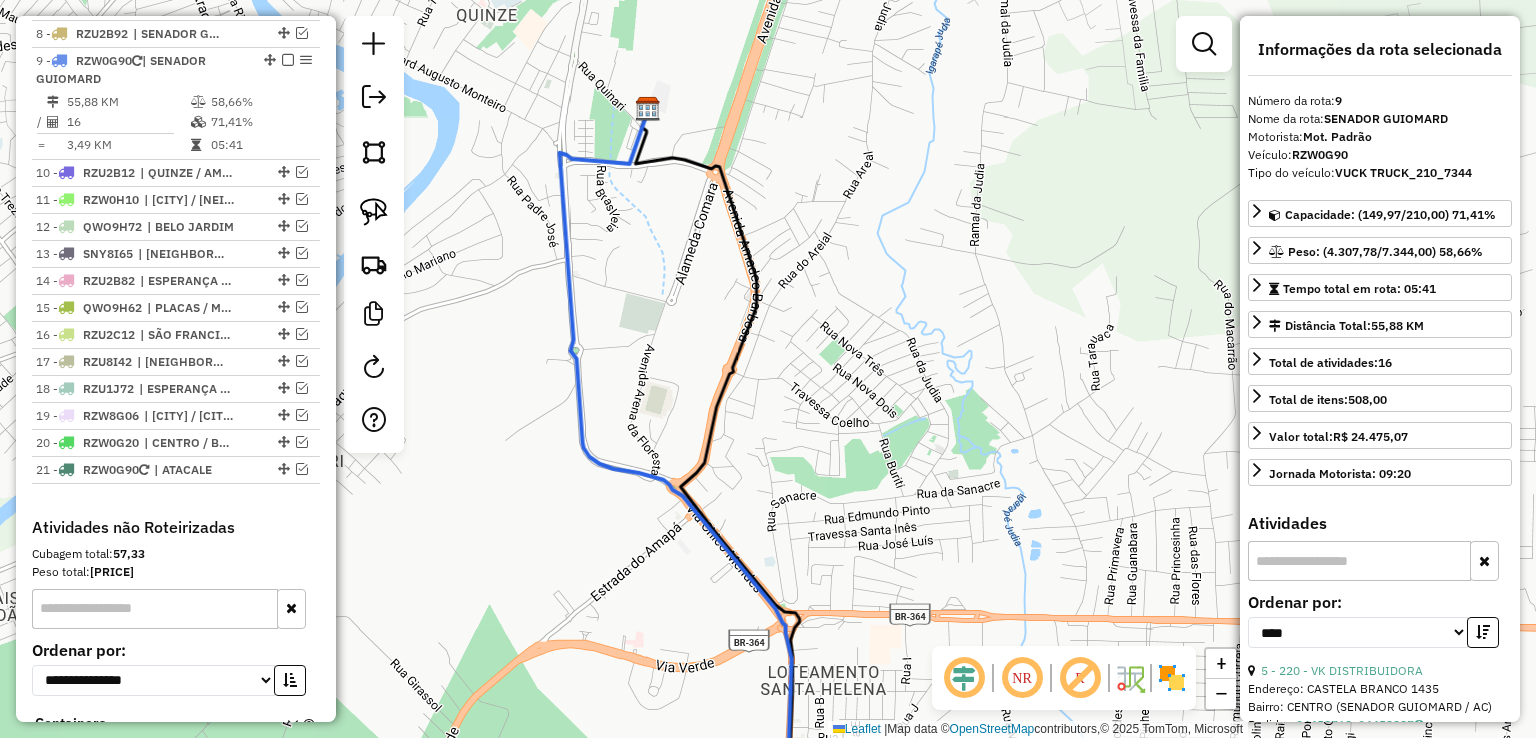 scroll, scrollTop: 964, scrollLeft: 0, axis: vertical 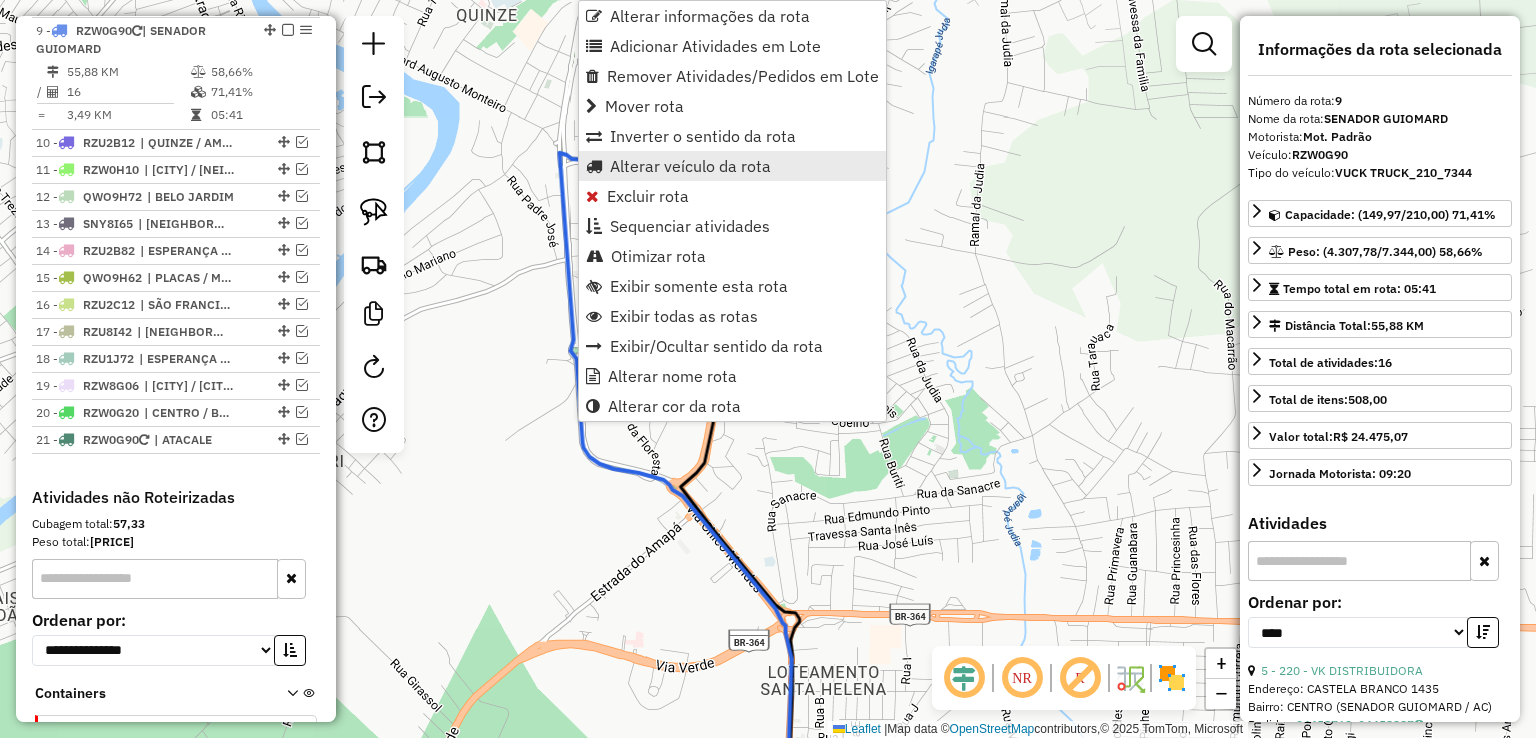 click on "Alterar veículo da rota" at bounding box center (690, 166) 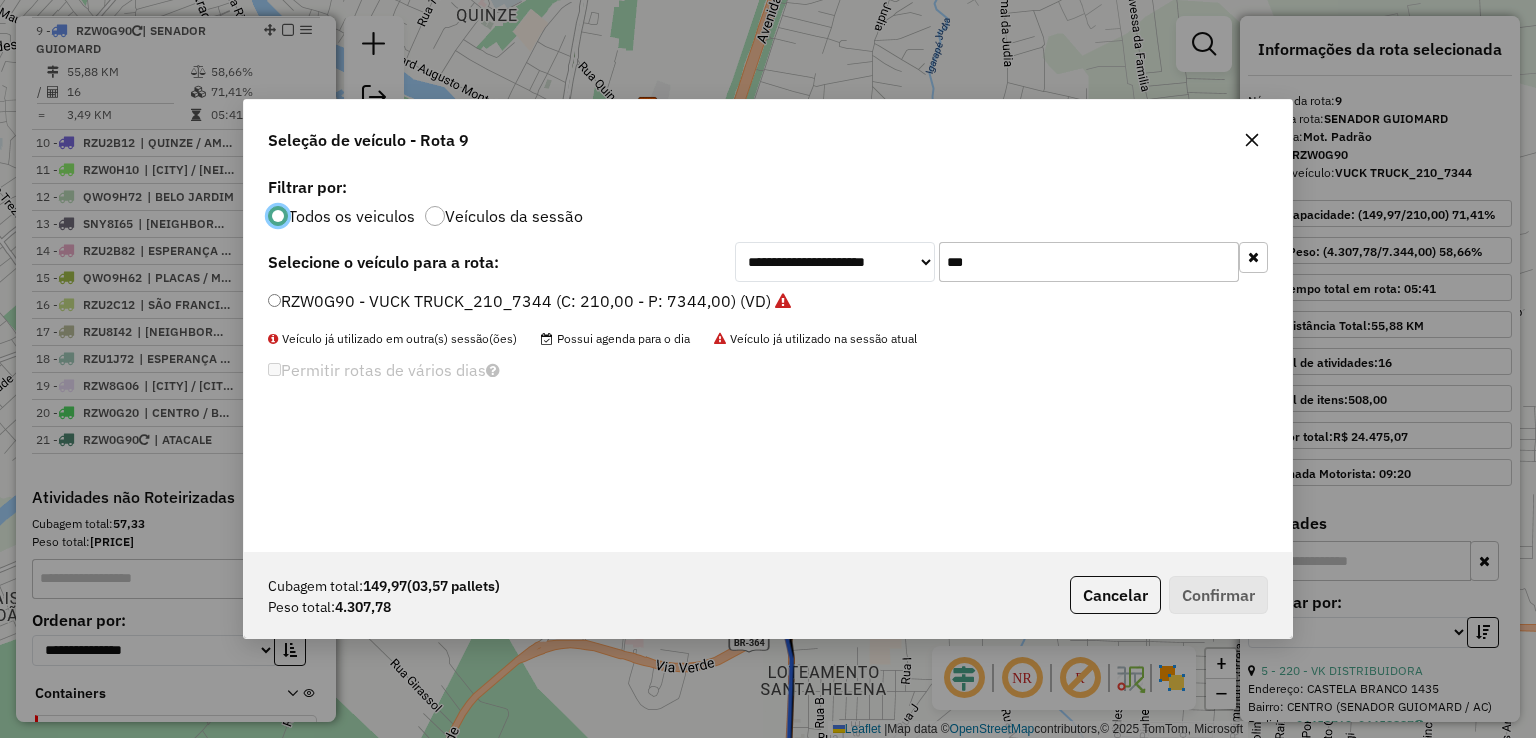 scroll, scrollTop: 10, scrollLeft: 6, axis: both 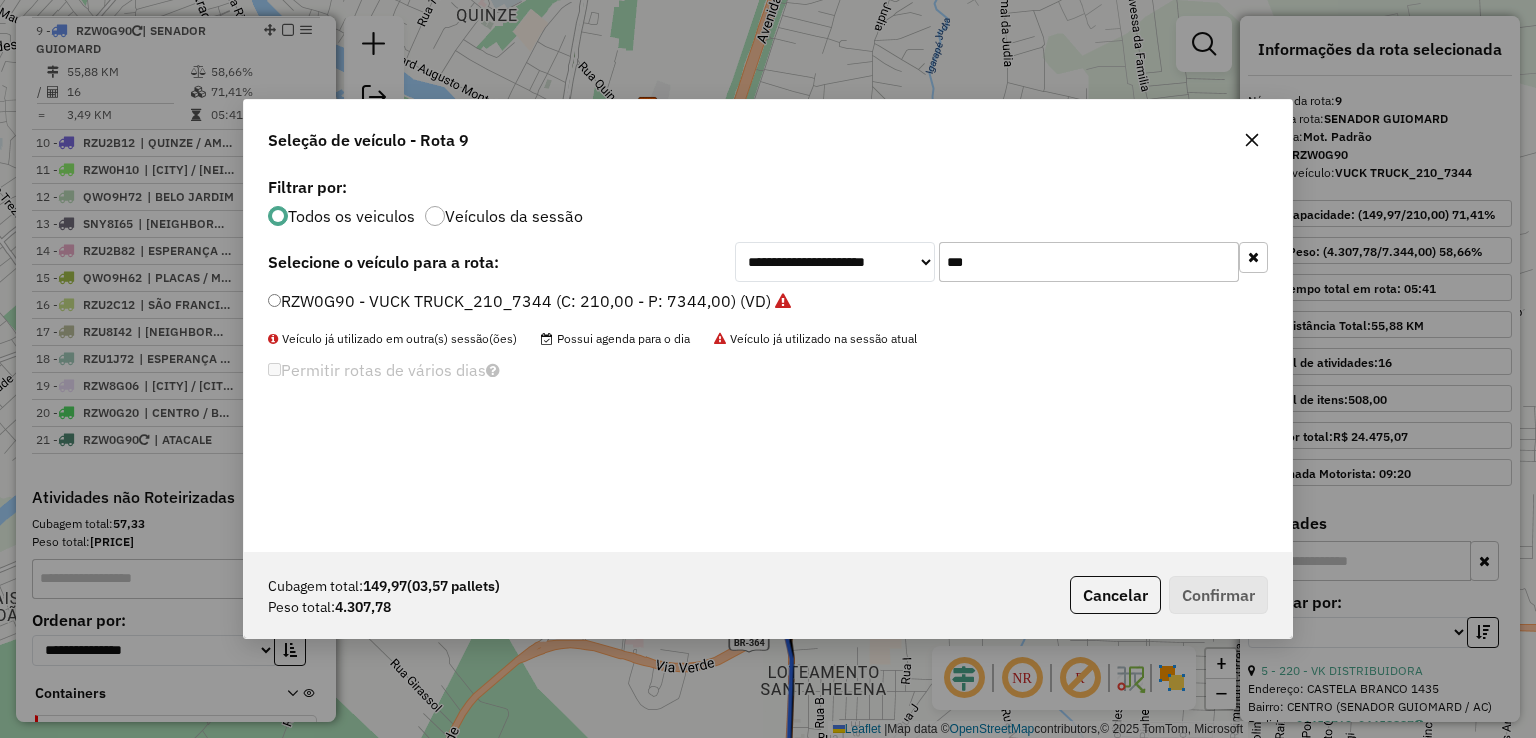 drag, startPoint x: 1036, startPoint y: 263, endPoint x: 836, endPoint y: 256, distance: 200.12247 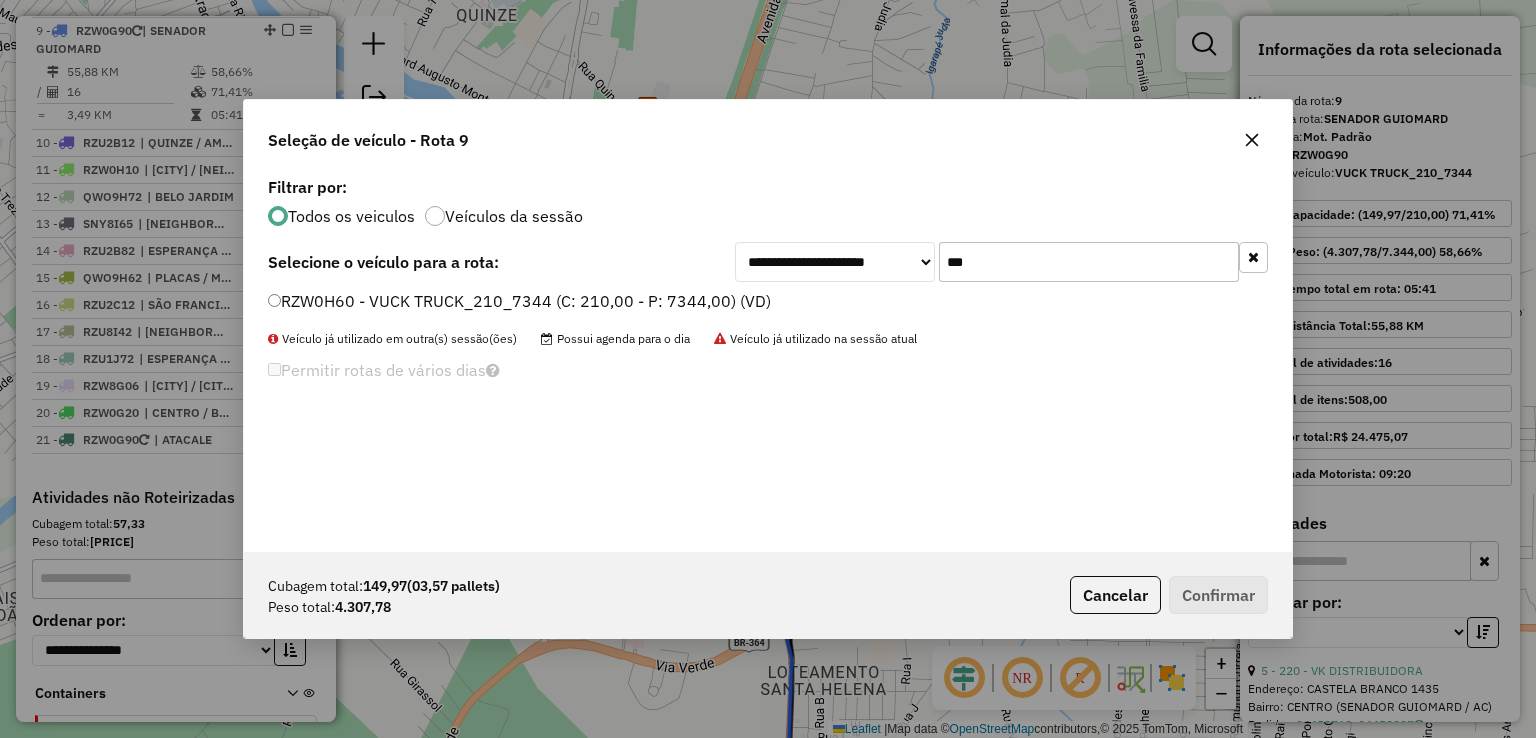 type on "***" 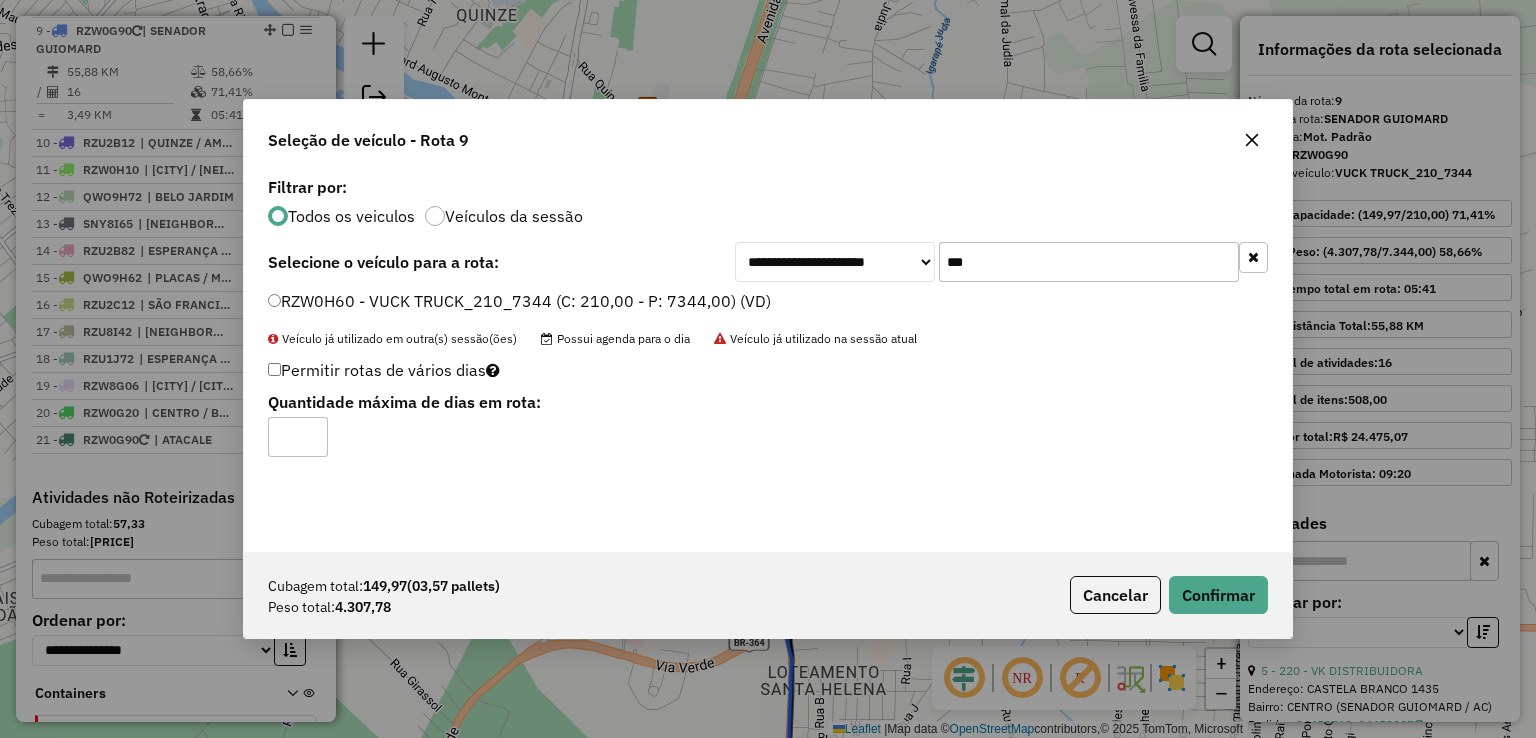 click on "Cubagem total:  149,97   (03,57 pallets)  Peso total: 4.307,78  Cancelar   Confirmar" 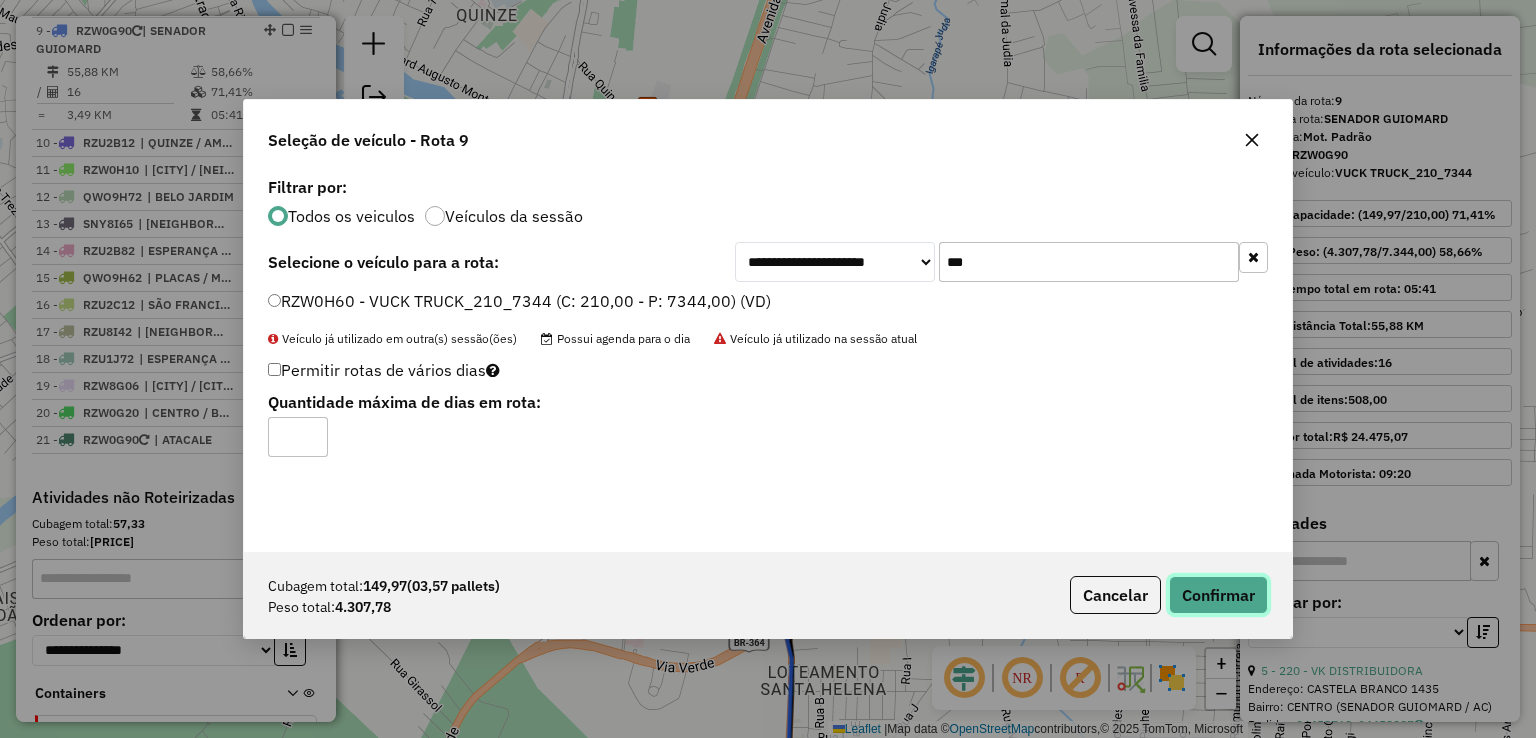 click on "Confirmar" 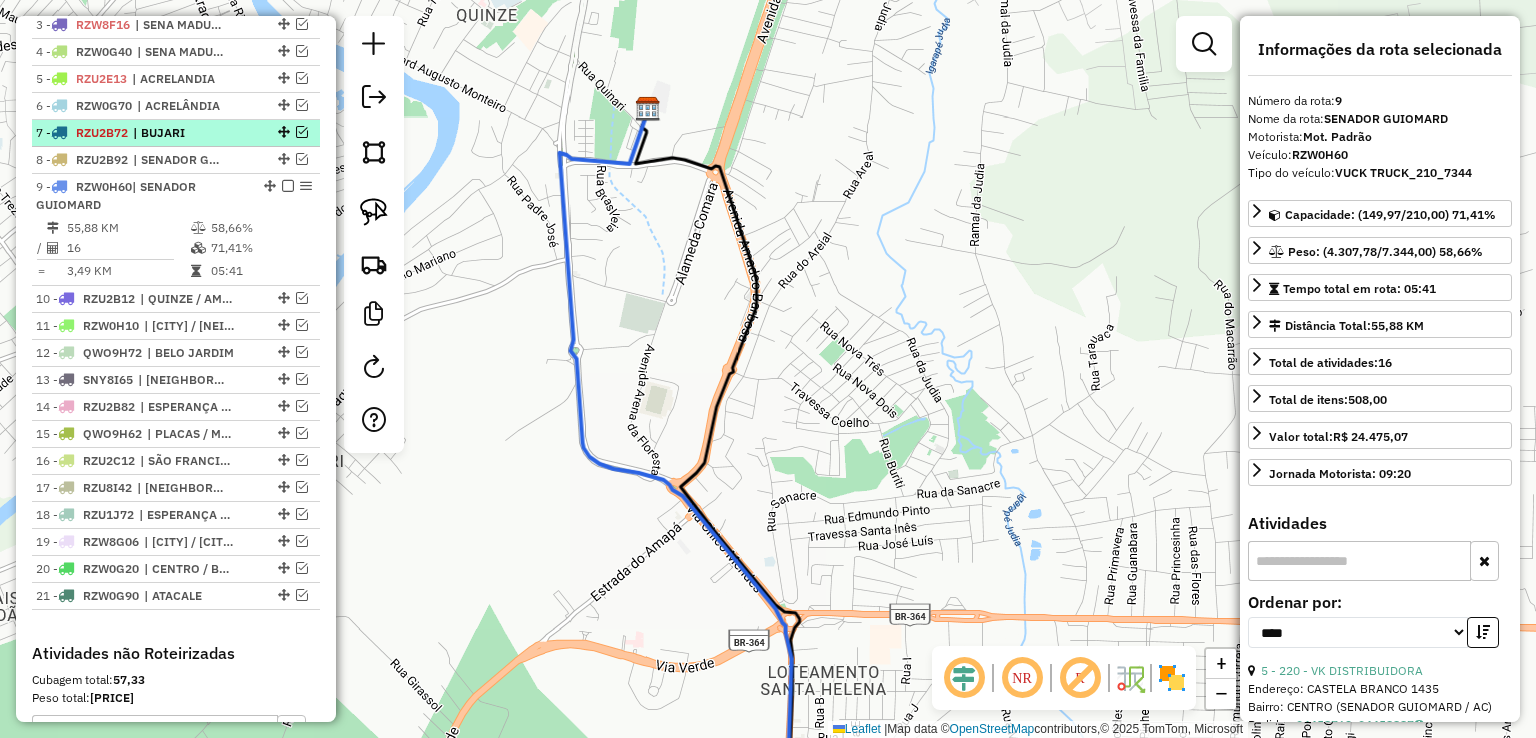 scroll, scrollTop: 764, scrollLeft: 0, axis: vertical 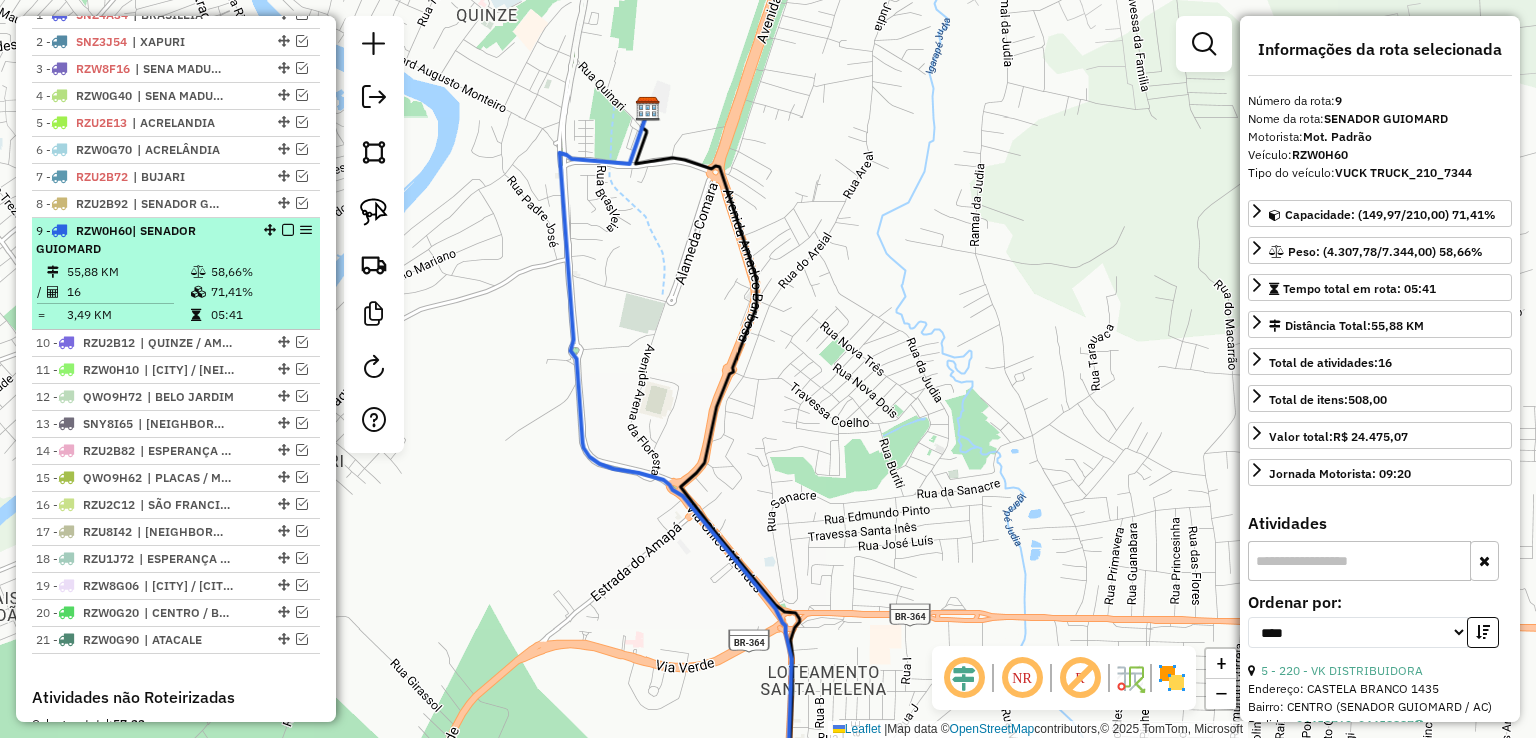 click at bounding box center [288, 230] 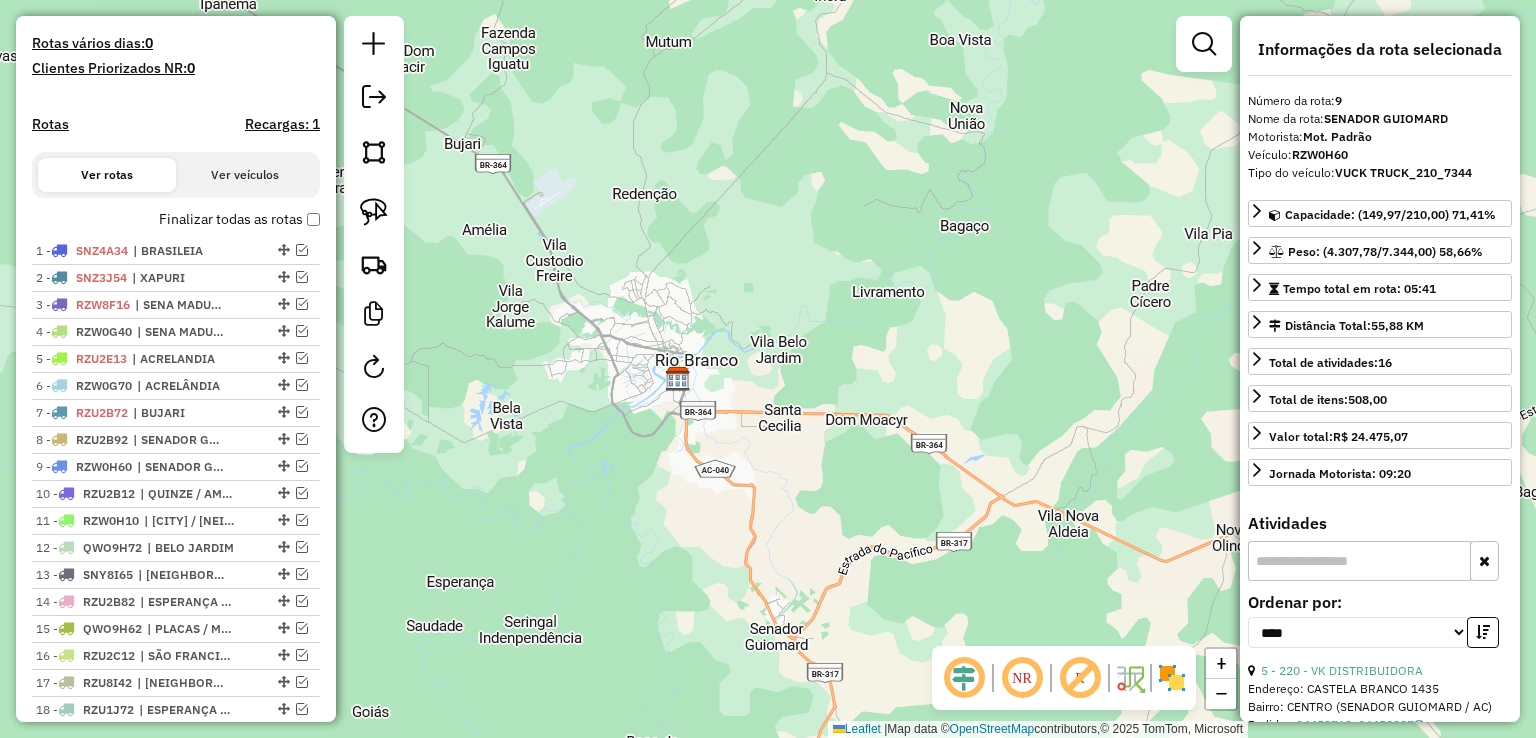 scroll, scrollTop: 464, scrollLeft: 0, axis: vertical 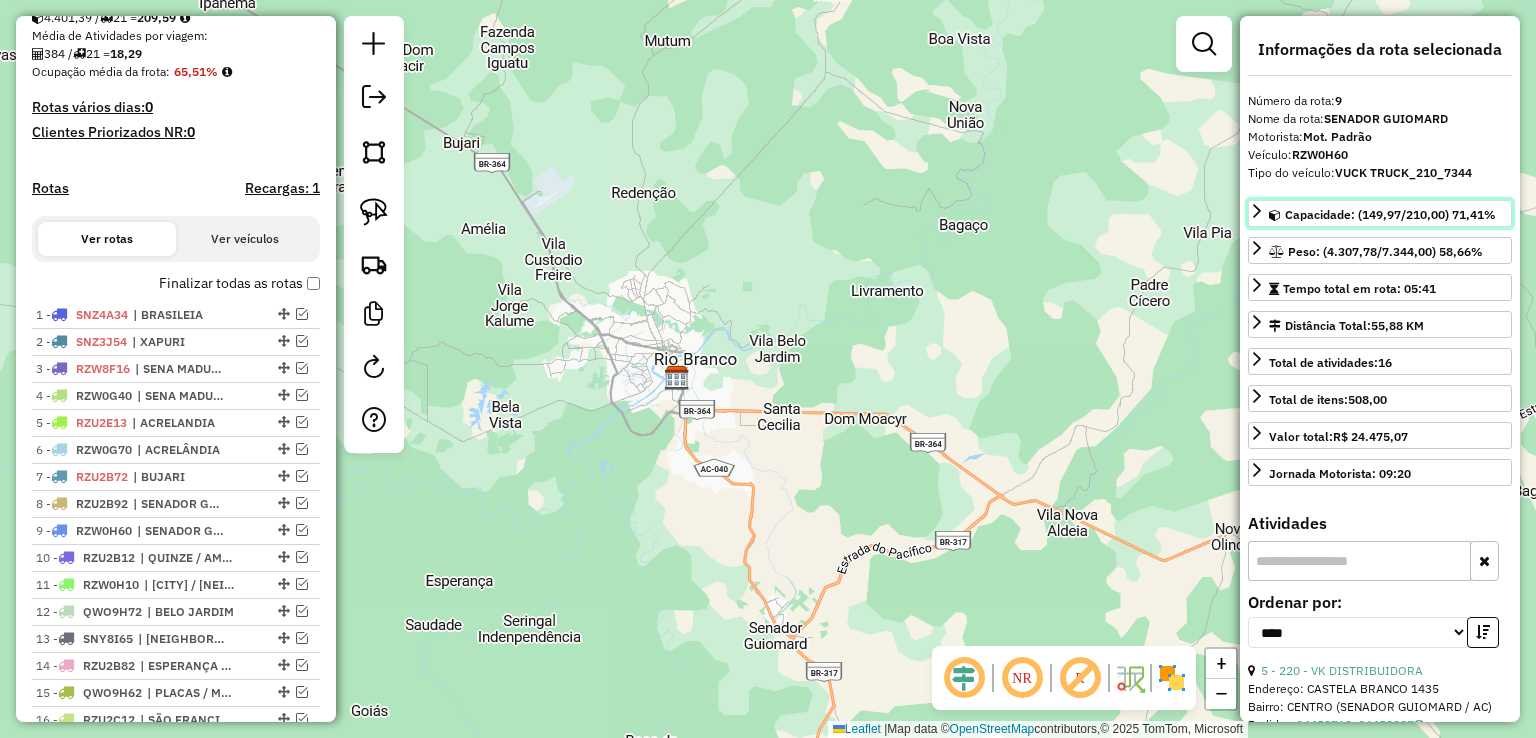 click on "Capacidade: (149,97/210,00) 71,41%" at bounding box center (1390, 214) 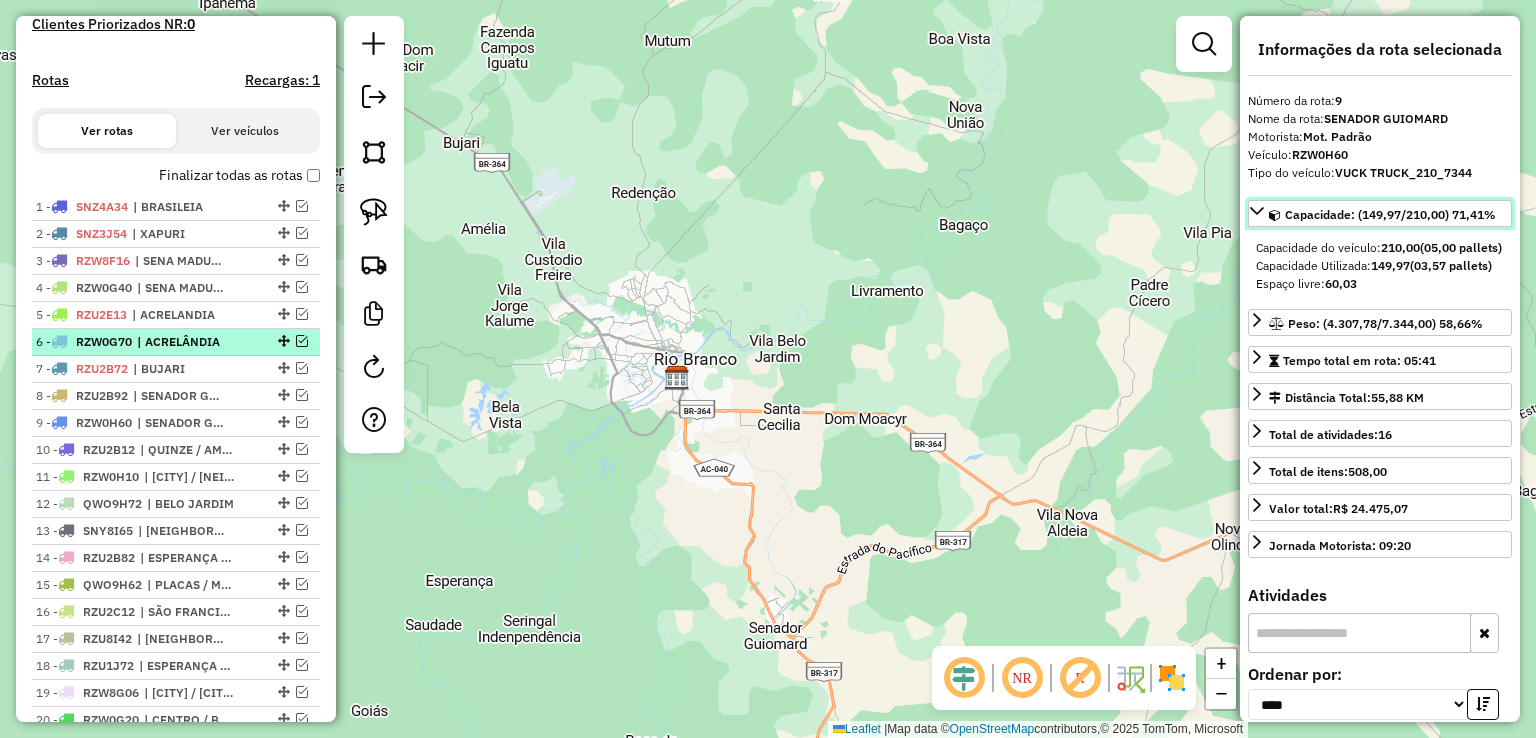 scroll, scrollTop: 664, scrollLeft: 0, axis: vertical 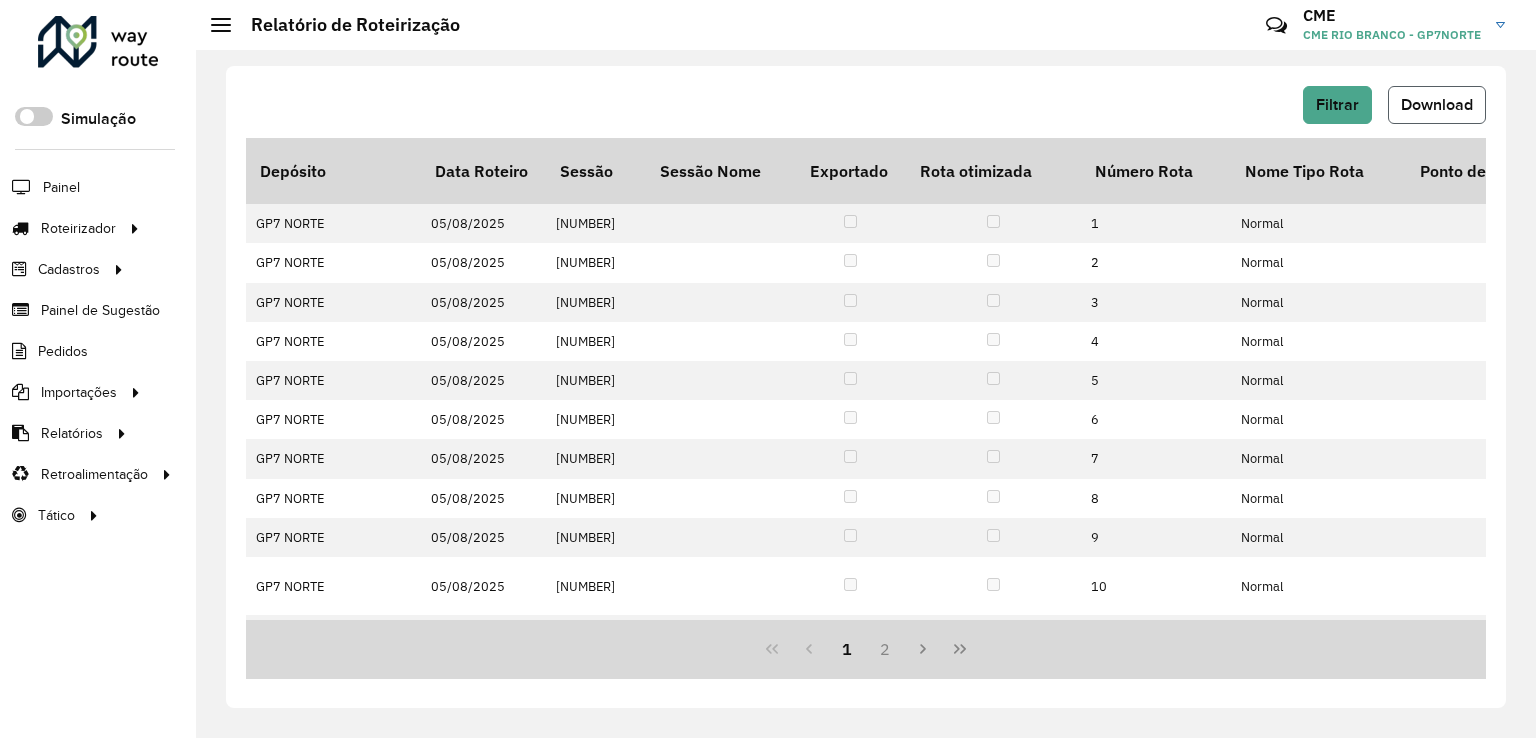 click on "Download" 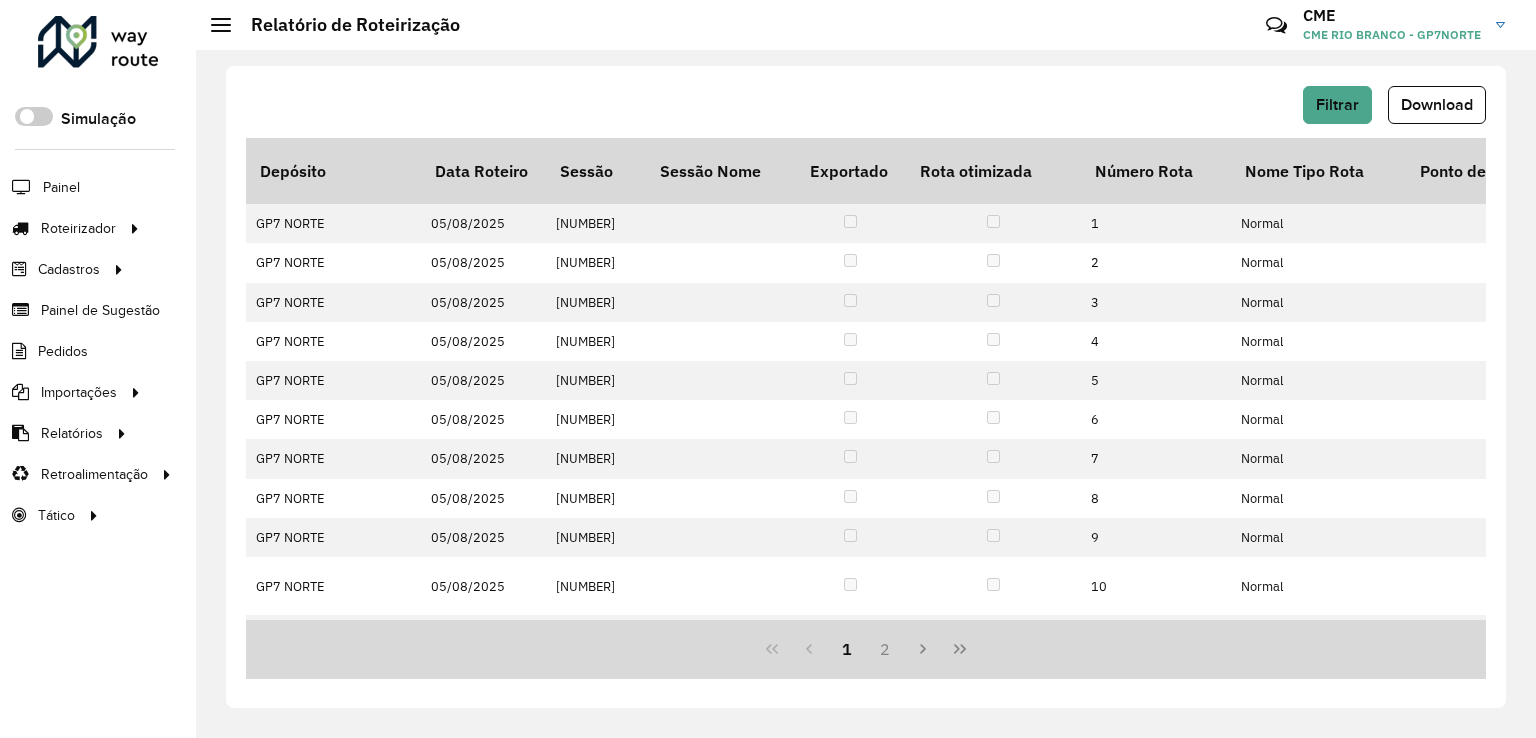drag, startPoint x: 1535, startPoint y: 528, endPoint x: 1487, endPoint y: 565, distance: 60.60528 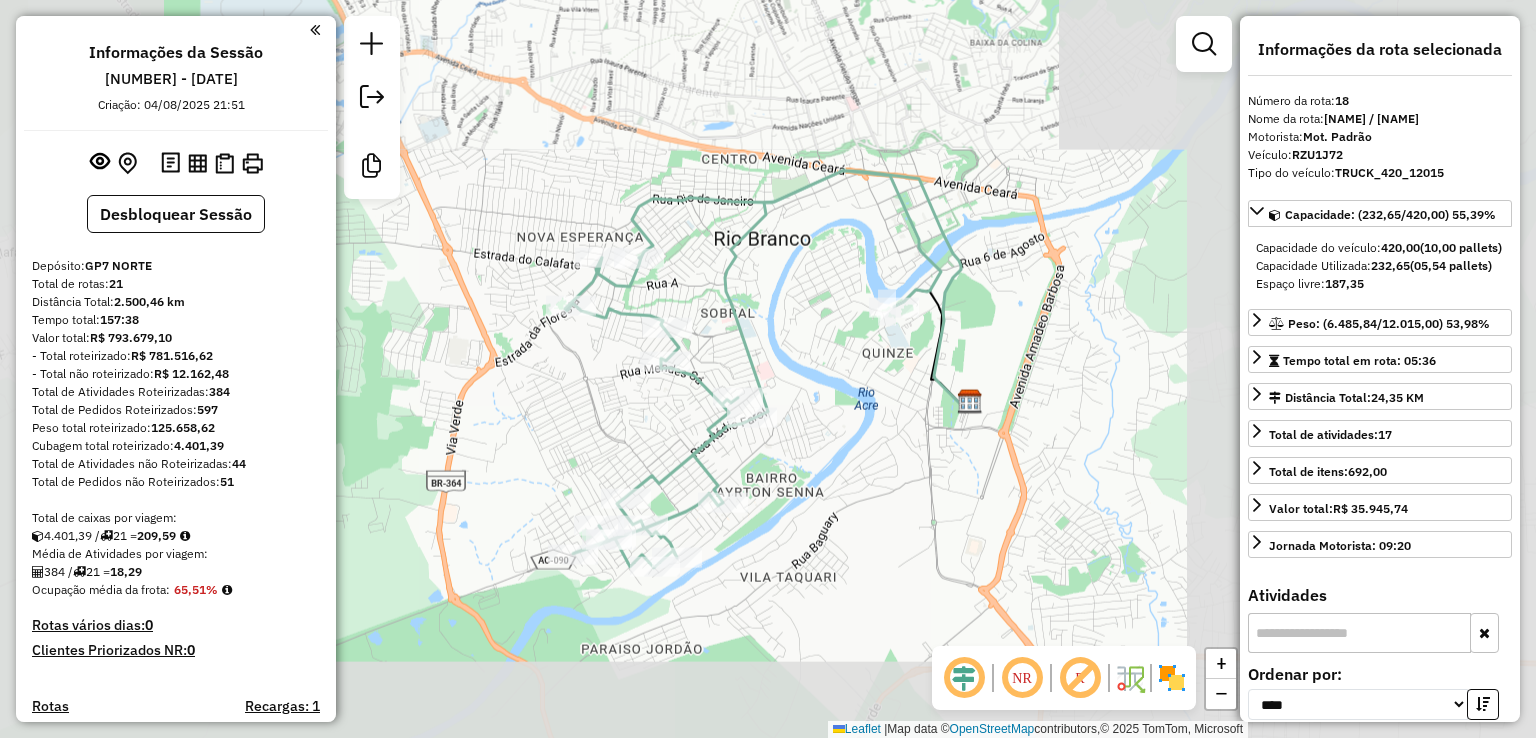 select on "*********" 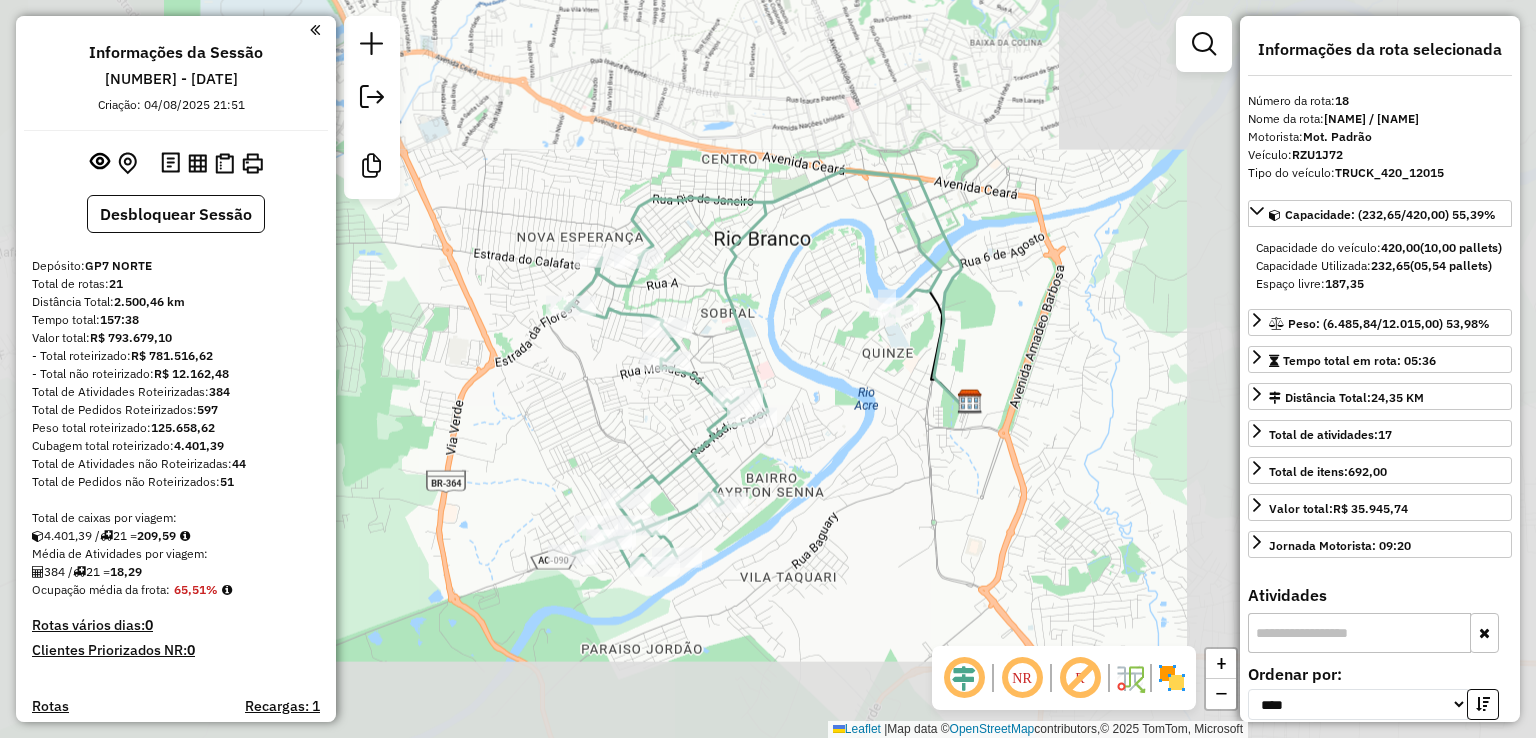 scroll, scrollTop: 0, scrollLeft: 0, axis: both 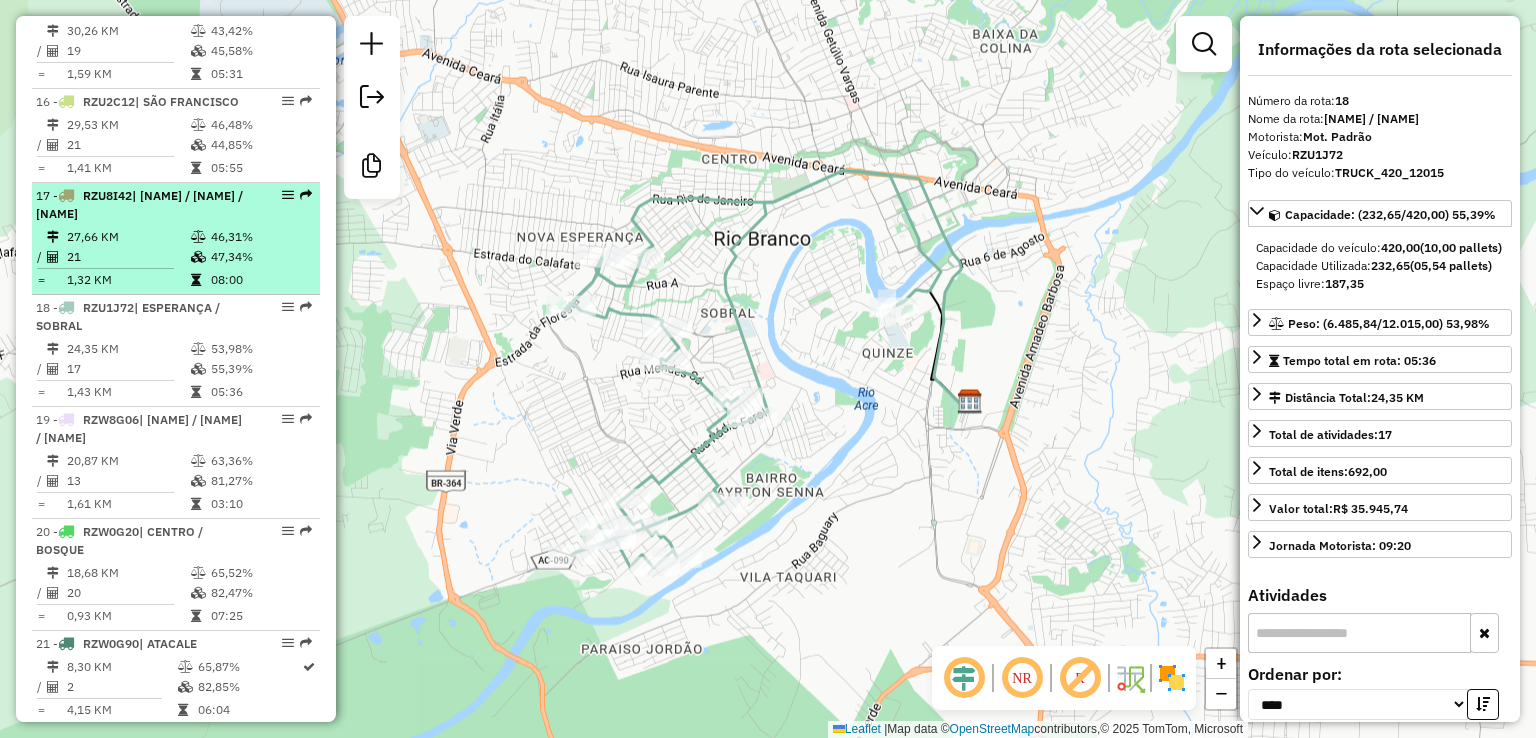click on "21" at bounding box center [128, 257] 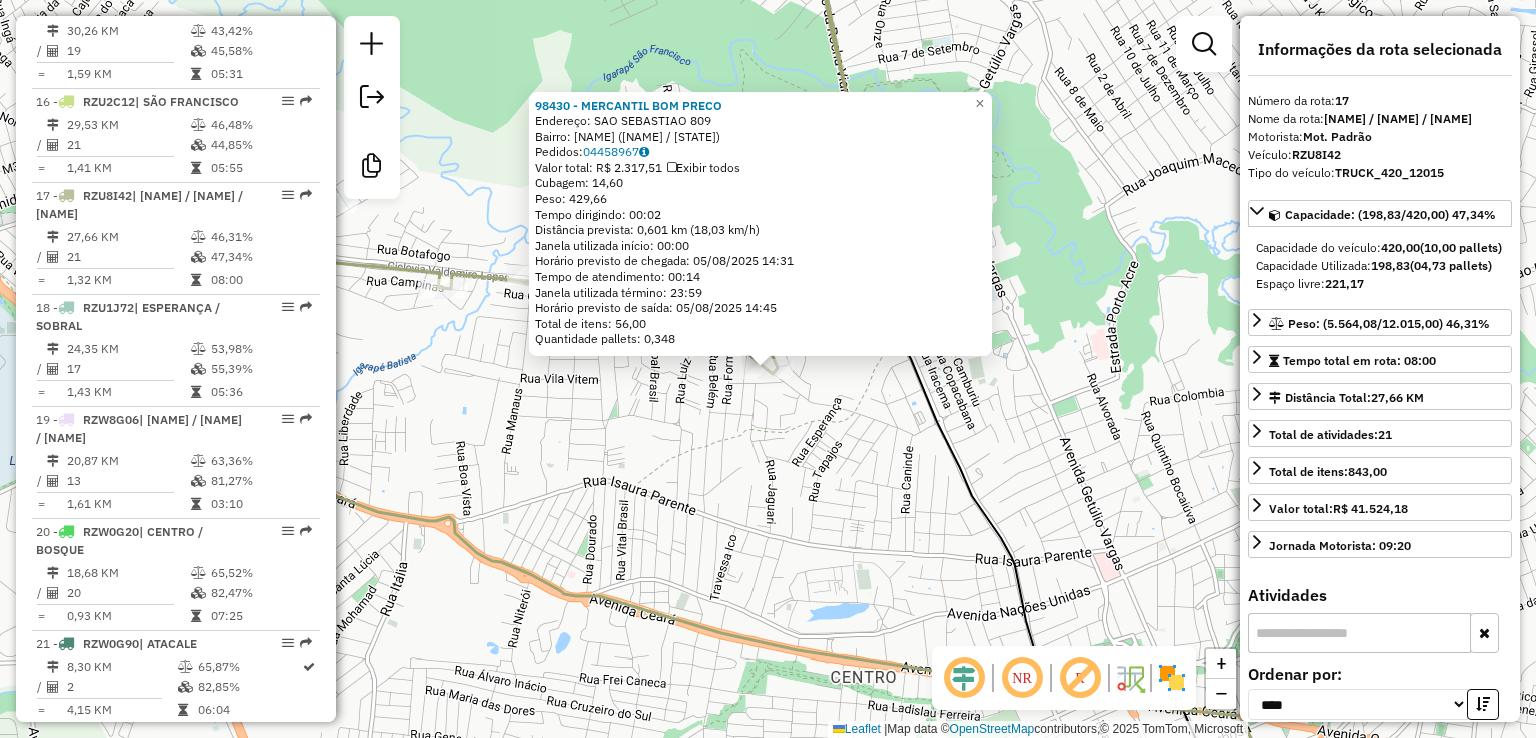 scroll, scrollTop: 2444, scrollLeft: 0, axis: vertical 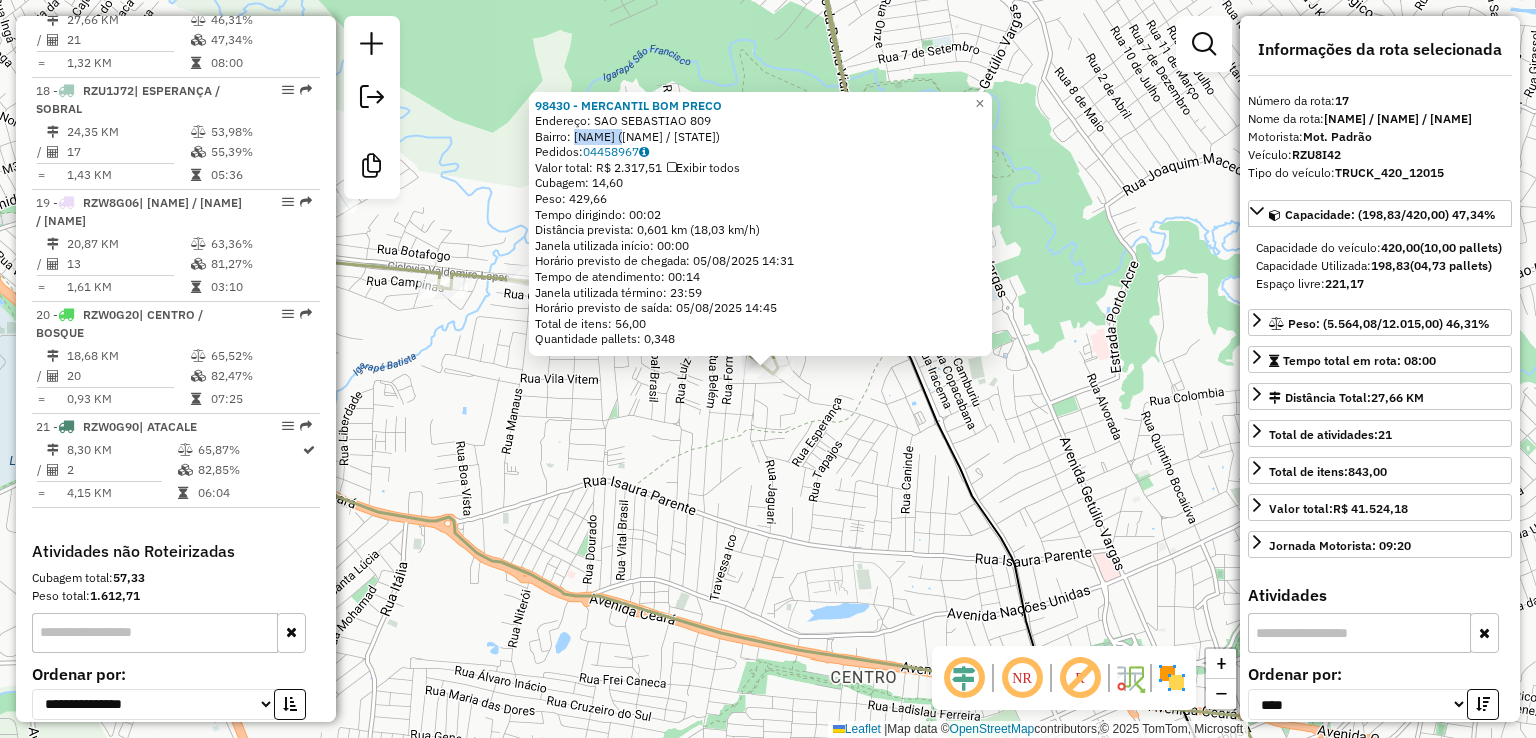 drag, startPoint x: 577, startPoint y: 141, endPoint x: 719, endPoint y: 141, distance: 142 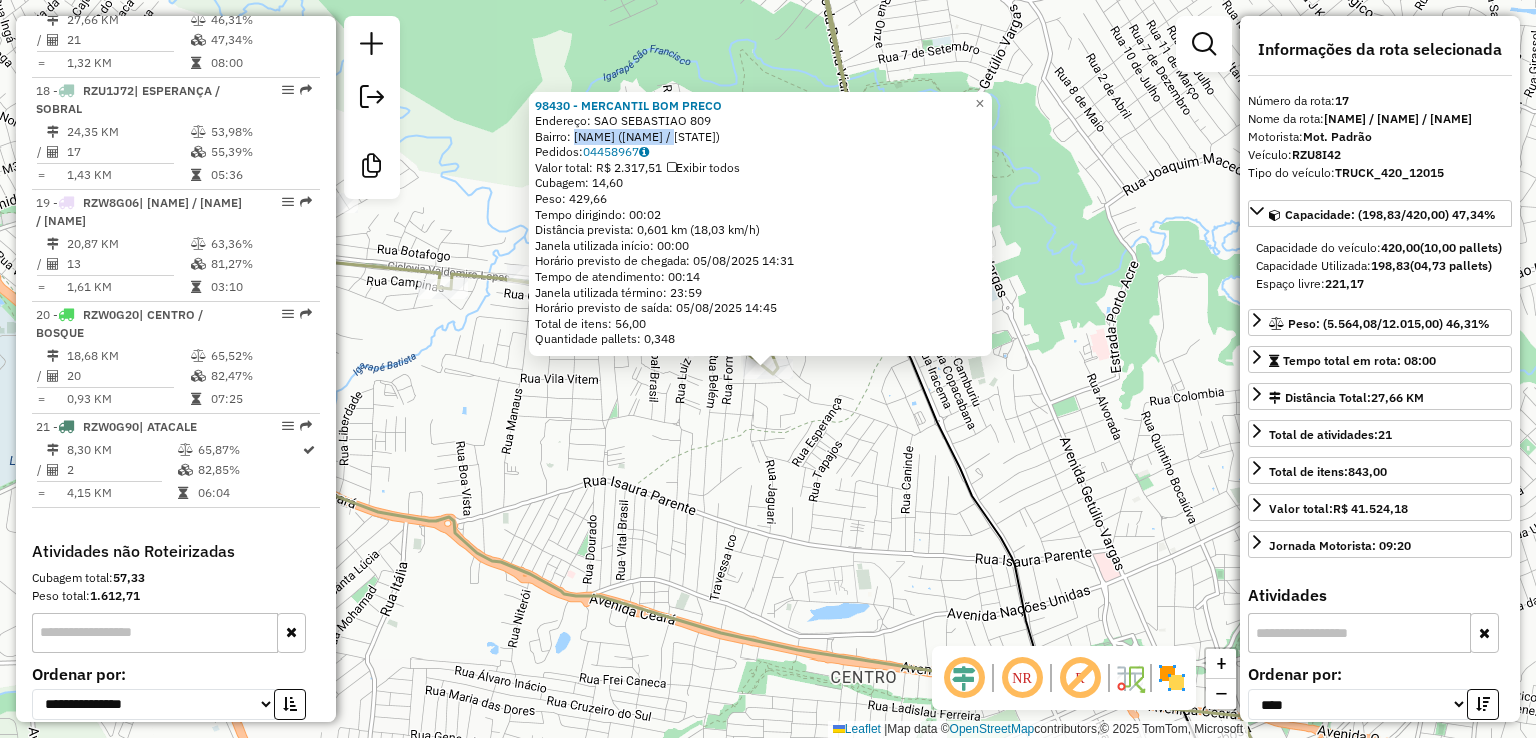 click on "[NUMBER] - [NAME] [NAME]  Endereço:  [NAME] [NUMBER]   Bairro: [NAME] ([NAME] / [STATE])   Pedidos:  [NUMBER]   Valor total: [PRICE]   Exibir todos   Cubagem: [NUMBER]  Peso: [NUMBER]  Tempo dirigindo: [TIME]   Distância prevista: [NUMBER] km ([NUMBER] km/h)   Janela utilizada início: [TIME]   Horário previsto de chegada: [DATE] [TIME]   Tempo de atendimento: [TIME]   Janela utilizada término: [TIME]   Horário previsto de saída: [DATE] [TIME]   Total de itens: [NUMBER]   Quantidade pallets: [NUMBER]  × Janela de atendimento Grade de atendimento Capacidade Transportadoras Veículos Cliente Pedidos  Rotas Selecione os dias de semana para filtrar as janelas de atendimento  Seg   Ter   Qua   Qui   Sex   Sáb   Dom  Informe o período da janela de atendimento: De: Até:  Filtrar exatamente a janela do cliente  Considerar janela de atendimento padrão  Selecione os dias de semana para filtrar as grades de atendimento  Seg   Ter   Qua   Qui   Sex   Sáb   Dom   Clientes fora do dia de atendimento selecionado" 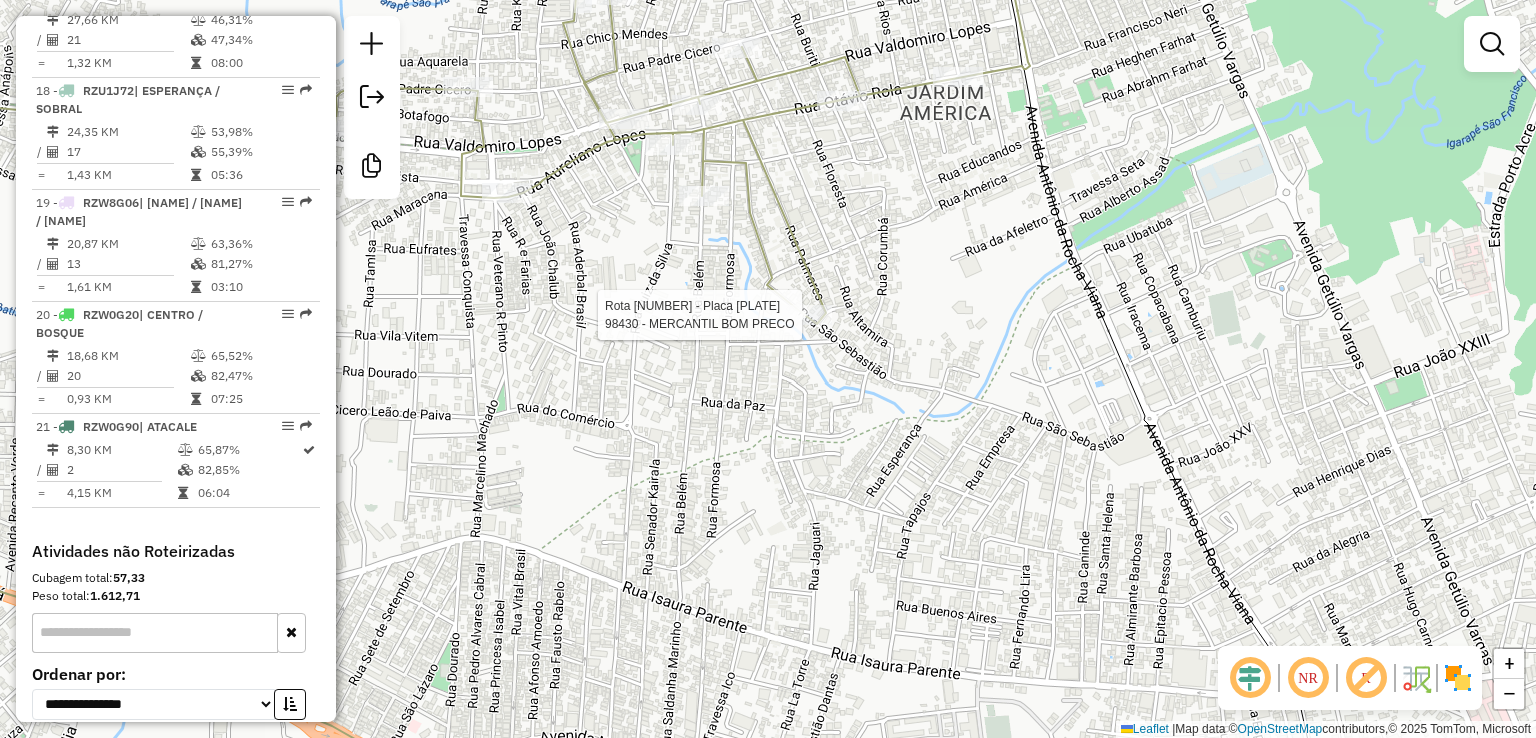 select on "*********" 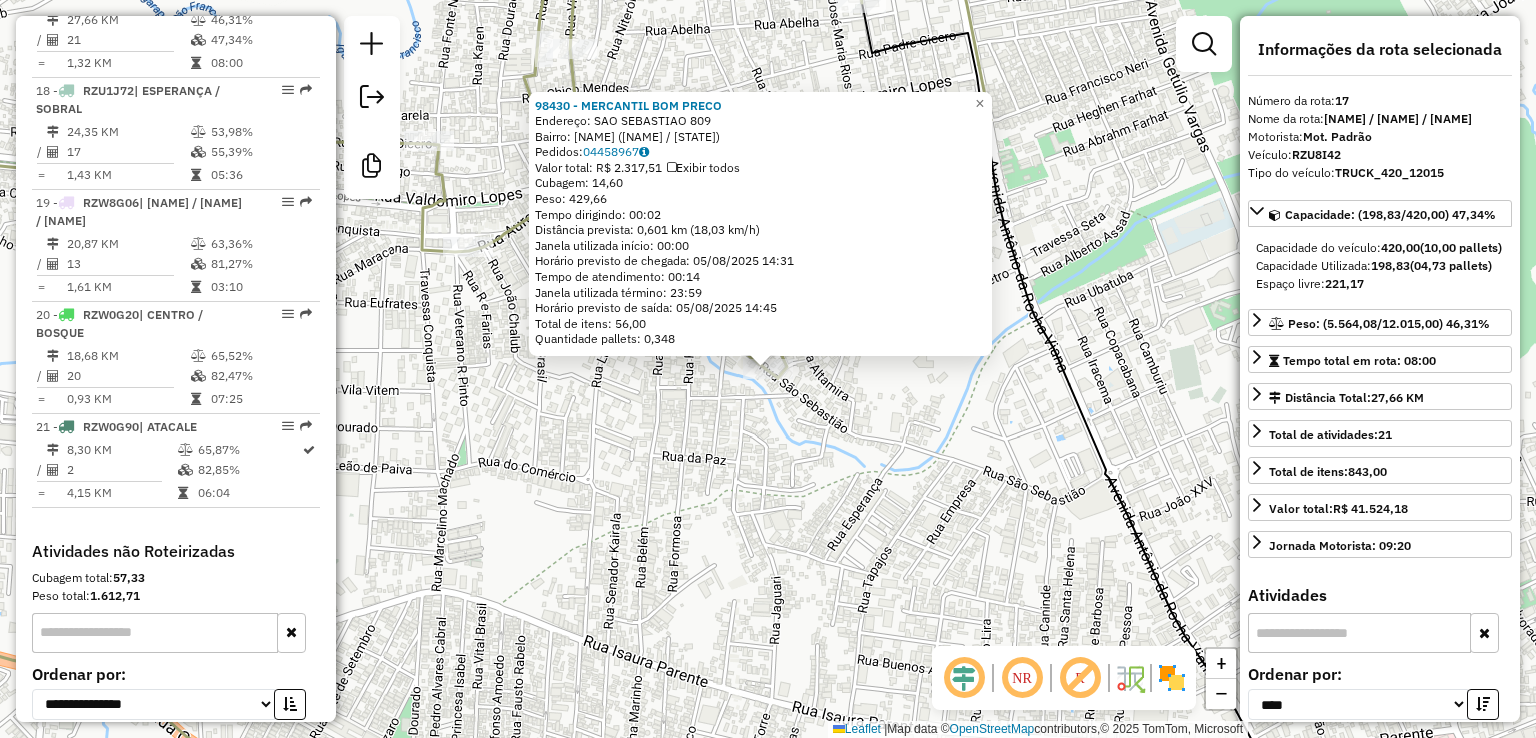 click on "[NUMBER] - [NAME] [NAME]  Endereço:  [NAME] [NUMBER]   Bairro: [NAME] ([NAME] / [STATE])   Pedidos:  [NUMBER]   Valor total: [PRICE]   Exibir todos   Cubagem: [NUMBER]  Peso: [NUMBER]  Tempo dirigindo: [TIME]   Distância prevista: [NUMBER] km ([NUMBER] km/h)   Janela utilizada início: [TIME]   Horário previsto de chegada: [DATE] [TIME]   Tempo de atendimento: [TIME]   Janela utilizada término: [TIME]   Horário previsto de saída: [DATE] [TIME]   Total de itens: [NUMBER]   Quantidade pallets: [NUMBER]  × Janela de atendimento Grade de atendimento Capacidade Transportadoras Veículos Cliente Pedidos  Rotas Selecione os dias de semana para filtrar as janelas de atendimento  Seg   Ter   Qua   Qui   Sex   Sáb   Dom  Informe o período da janela de atendimento: De: Até:  Filtrar exatamente a janela do cliente  Considerar janela de atendimento padrão  Selecione os dias de semana para filtrar as grades de atendimento  Seg   Ter   Qua   Qui   Sex   Sáb   Dom   Clientes fora do dia de atendimento selecionado" 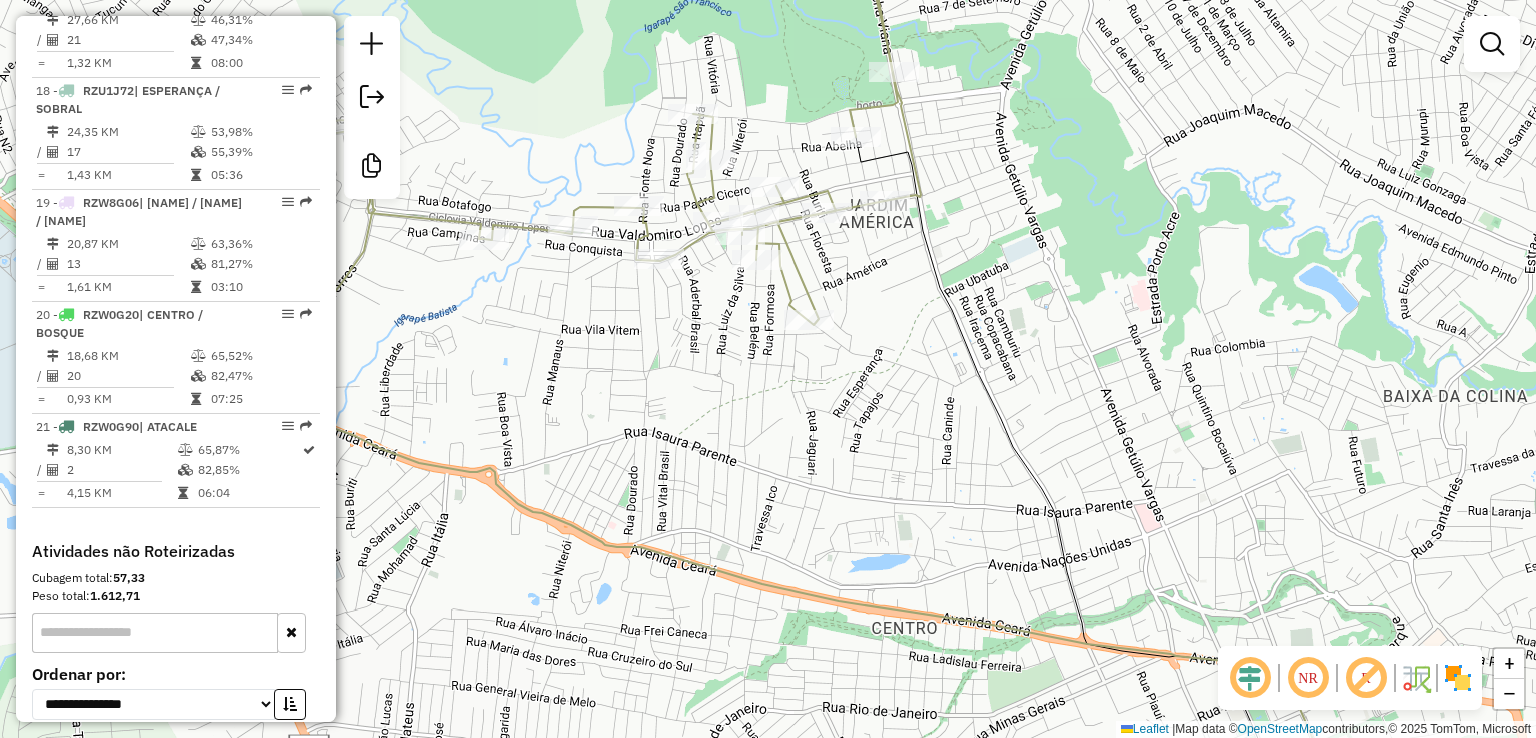 drag, startPoint x: 860, startPoint y: 307, endPoint x: 983, endPoint y: 307, distance: 123 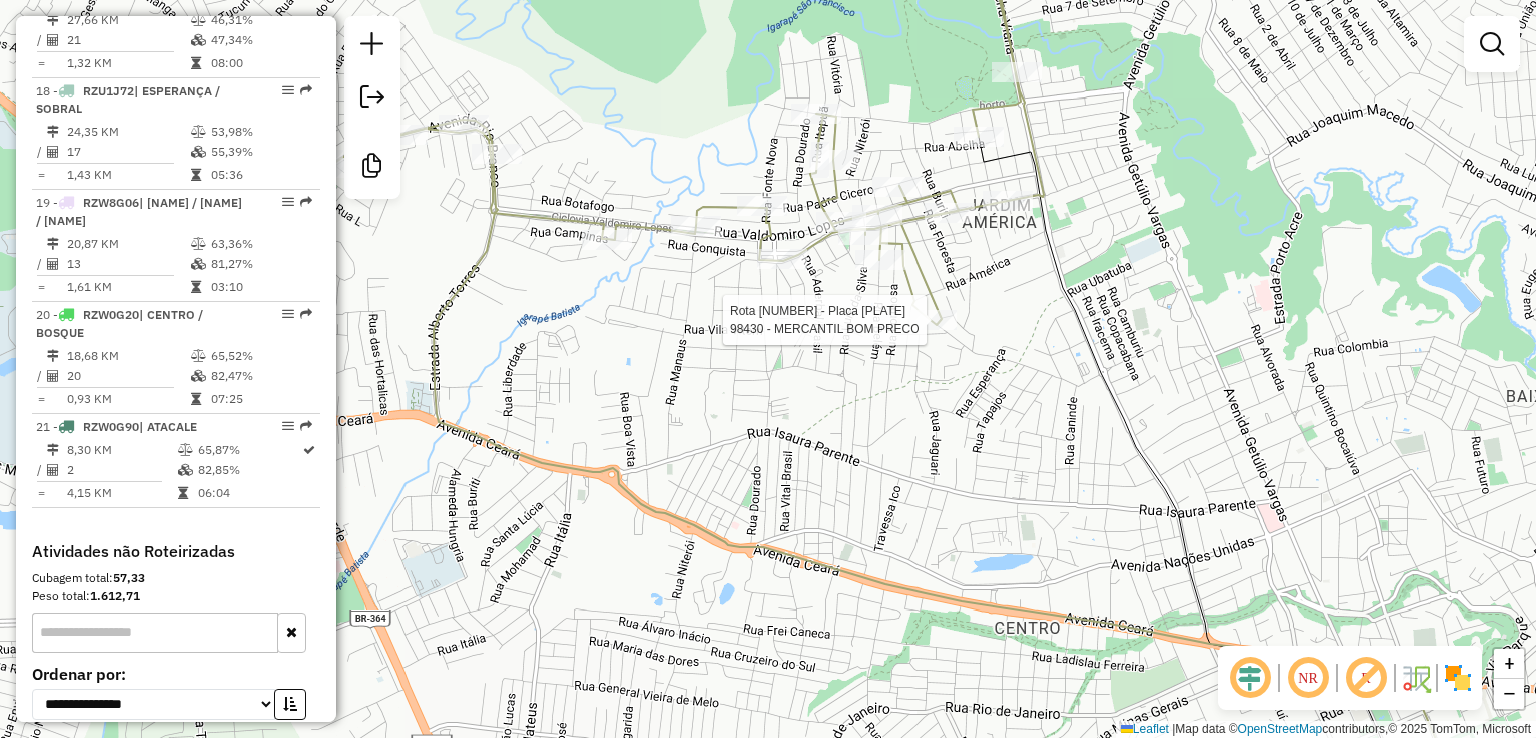 select on "*********" 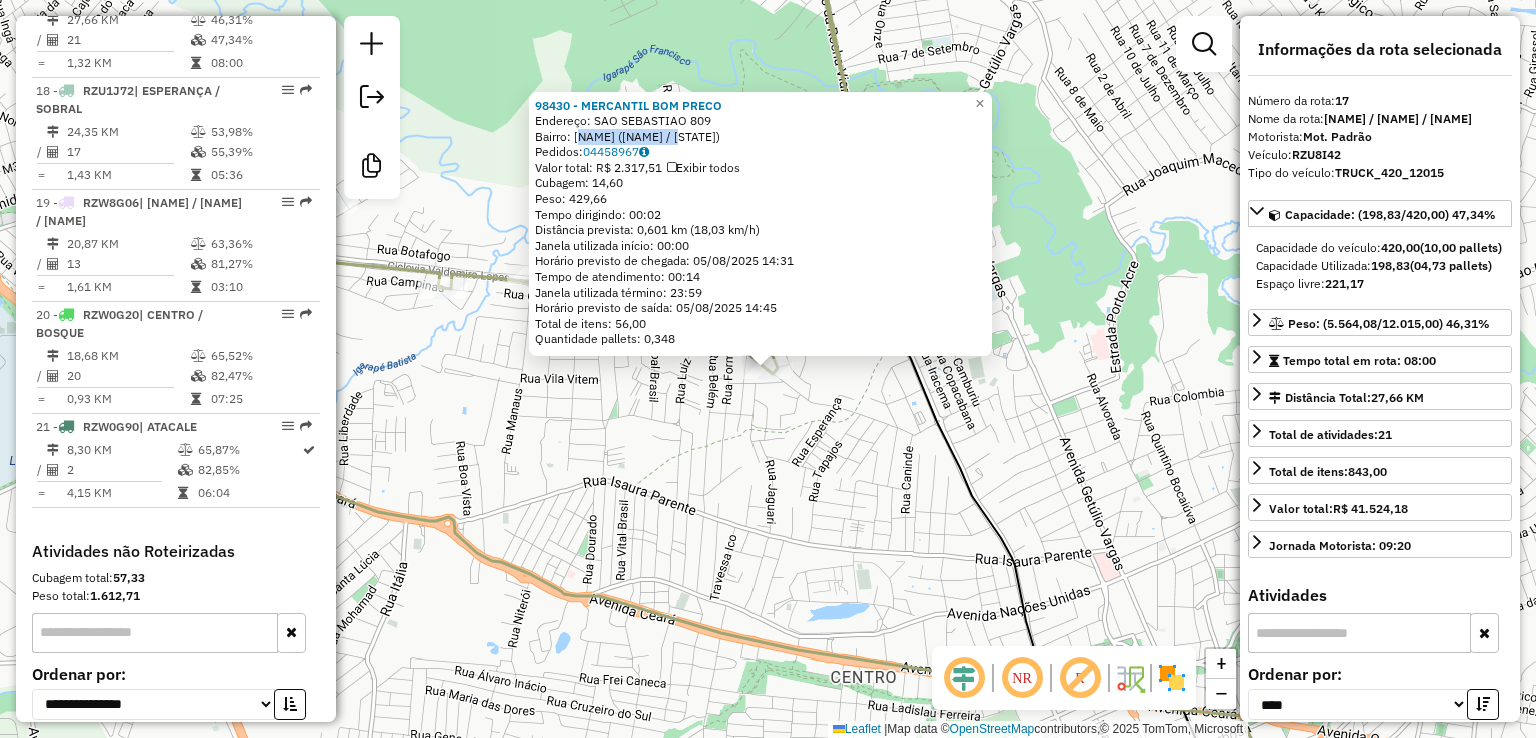drag, startPoint x: 580, startPoint y: 134, endPoint x: 686, endPoint y: 135, distance: 106.004715 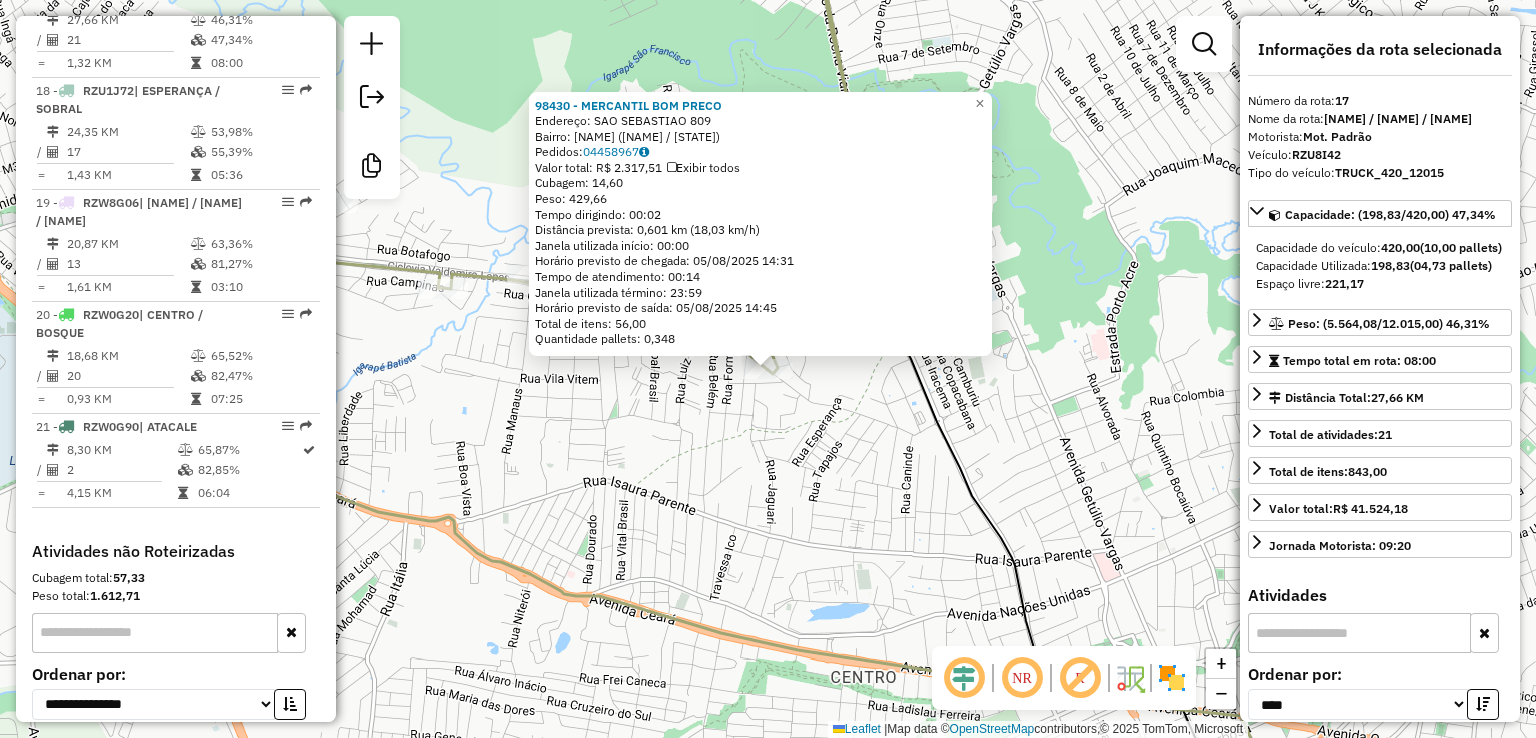 click on "Endereço:  SAO SEBASTIAO 809" 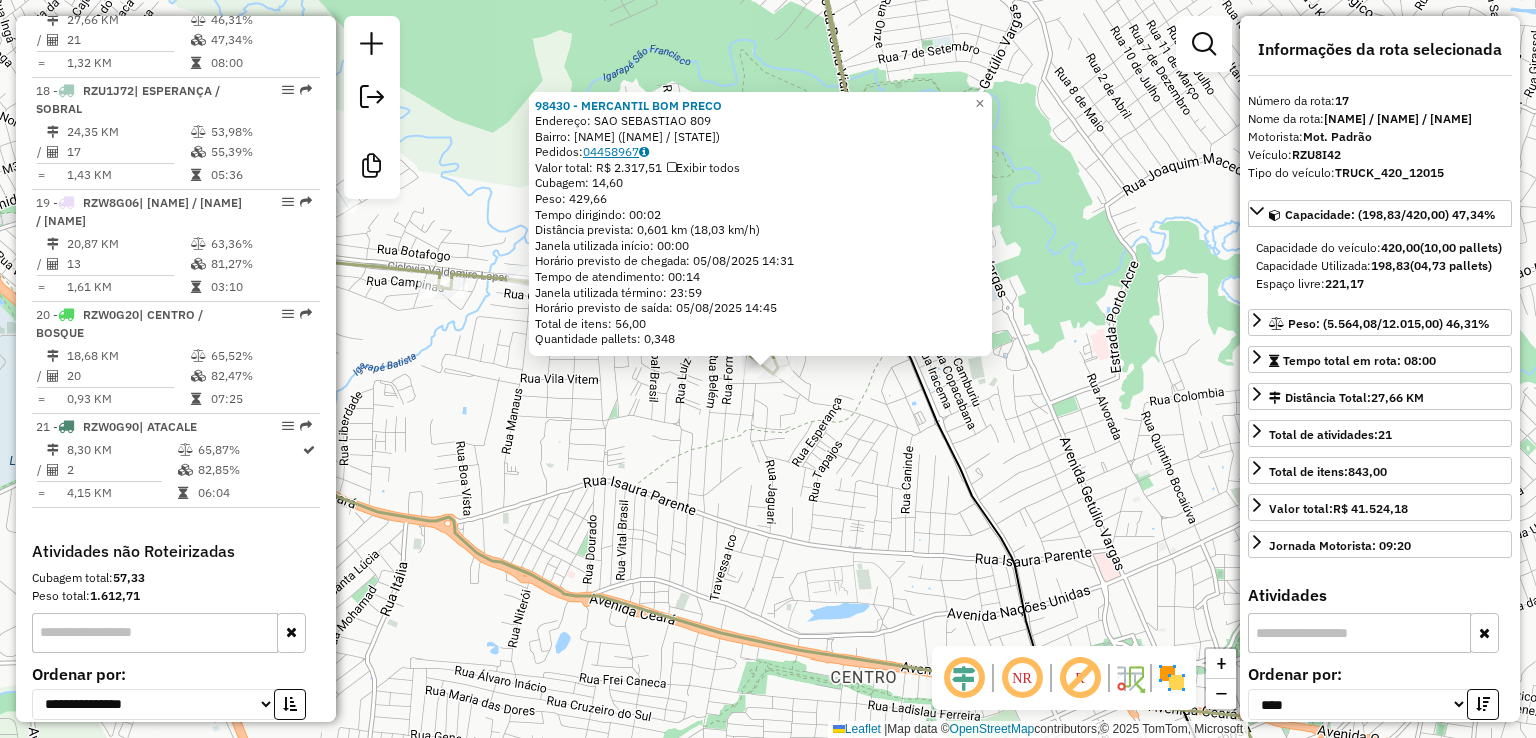 click on "04458967" 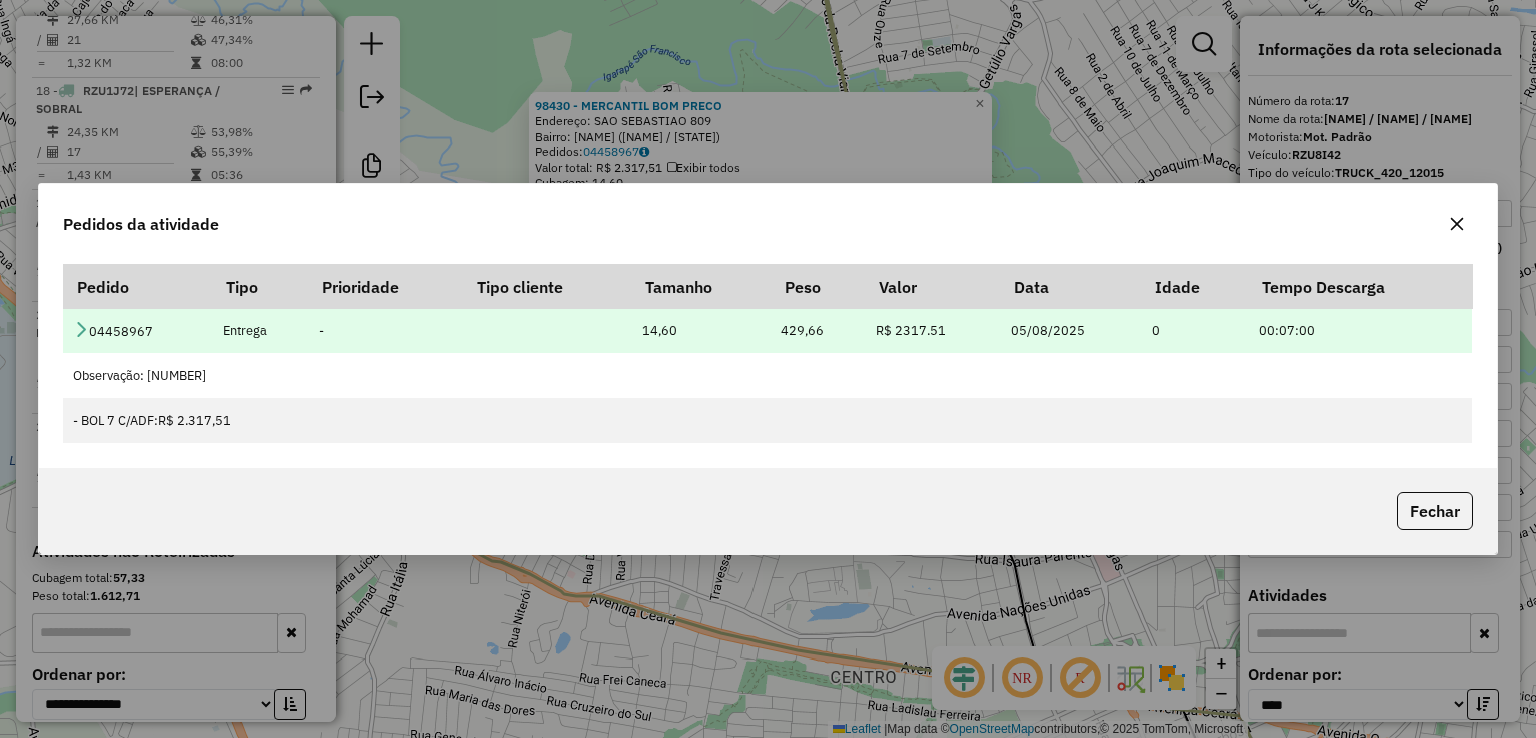 click at bounding box center [81, 329] 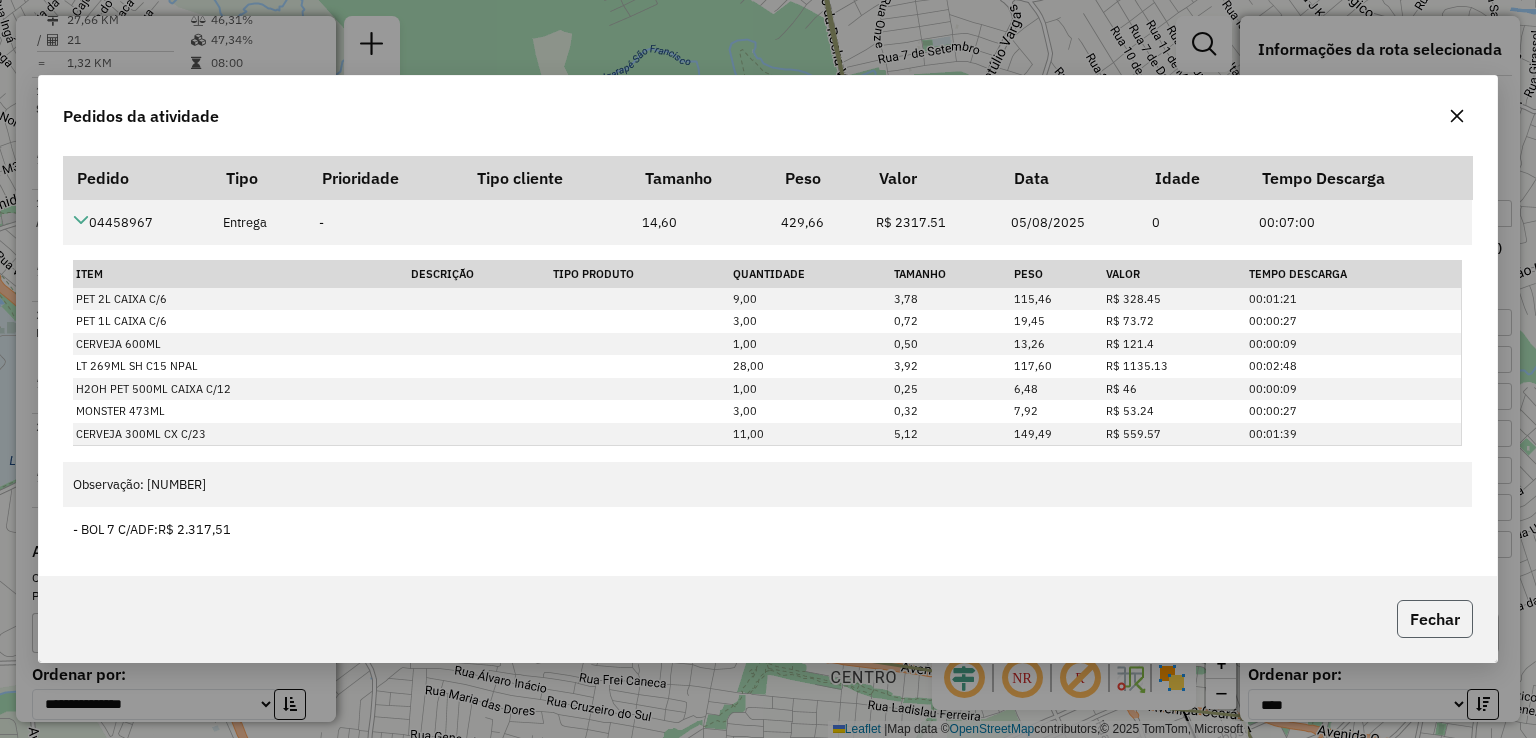 click on "Fechar" 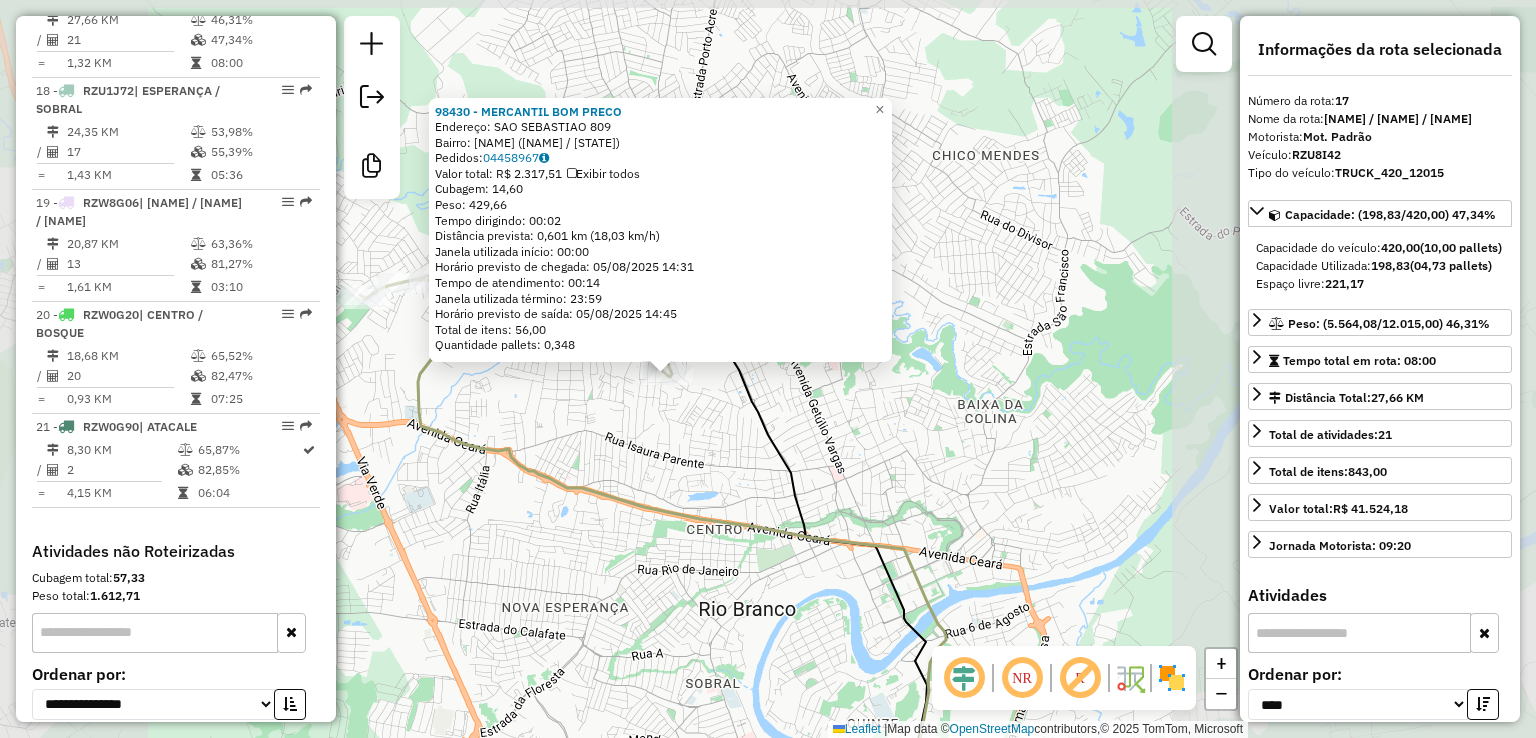 click on "[NUMBER] - [NAME] [NAME]  Endereço:  [NAME] [NUMBER]   Bairro: [NAME] ([NAME] / [STATE])   Pedidos:  [NUMBER]   Valor total: [PRICE]   Exibir todos   Cubagem: [NUMBER]  Peso: [NUMBER]  Tempo dirigindo: [TIME]   Distância prevista: [NUMBER] km ([NUMBER] km/h)   Janela utilizada início: [TIME]   Horário previsto de chegada: [DATE] [TIME]   Tempo de atendimento: [TIME]   Janela utilizada término: [TIME]   Horário previsto de saída: [DATE] [TIME]   Total de itens: [NUMBER]   Quantidade pallets: [NUMBER]  × Janela de atendimento Grade de atendimento Capacidade Transportadoras Veículos Cliente Pedidos  Rotas Selecione os dias de semana para filtrar as janelas de atendimento  Seg   Ter   Qua   Qui   Sex   Sáb   Dom  Informe o período da janela de atendimento: De: Até:  Filtrar exatamente a janela do cliente  Considerar janela de atendimento padrão  Selecione os dias de semana para filtrar as grades de atendimento  Seg   Ter   Qua   Qui   Sex   Sáb   Dom   Clientes fora do dia de atendimento selecionado" 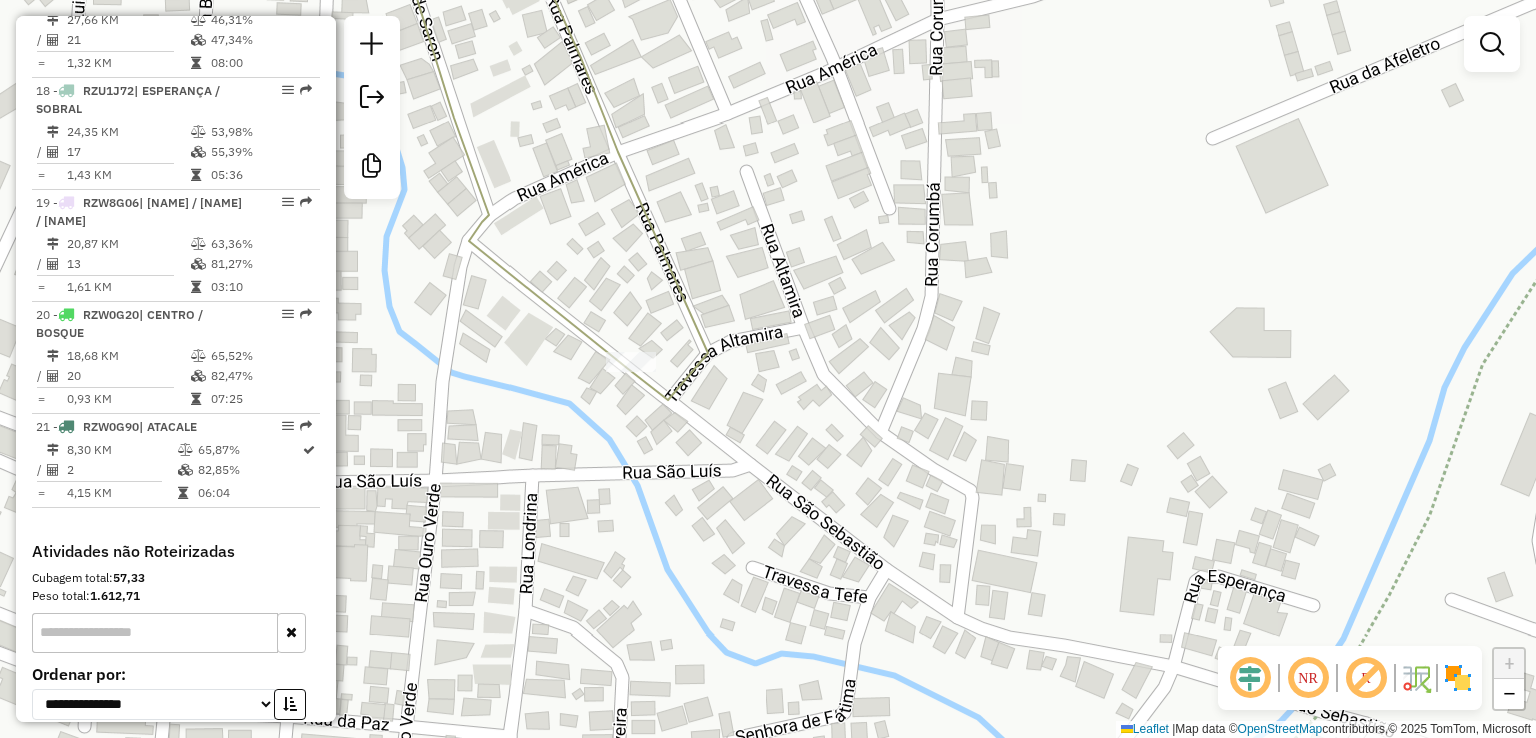 drag, startPoint x: 774, startPoint y: 549, endPoint x: 816, endPoint y: 583, distance: 54.037025 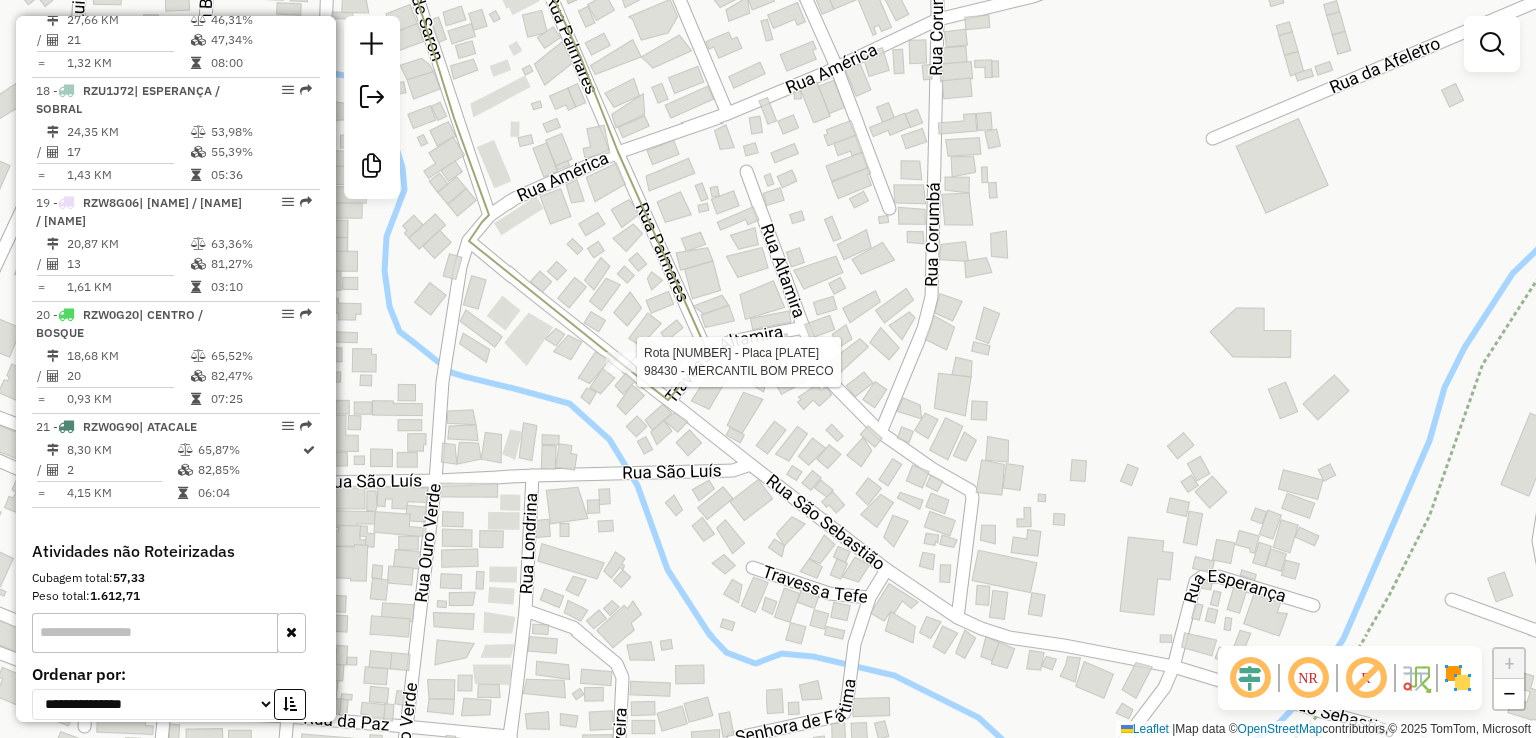 click 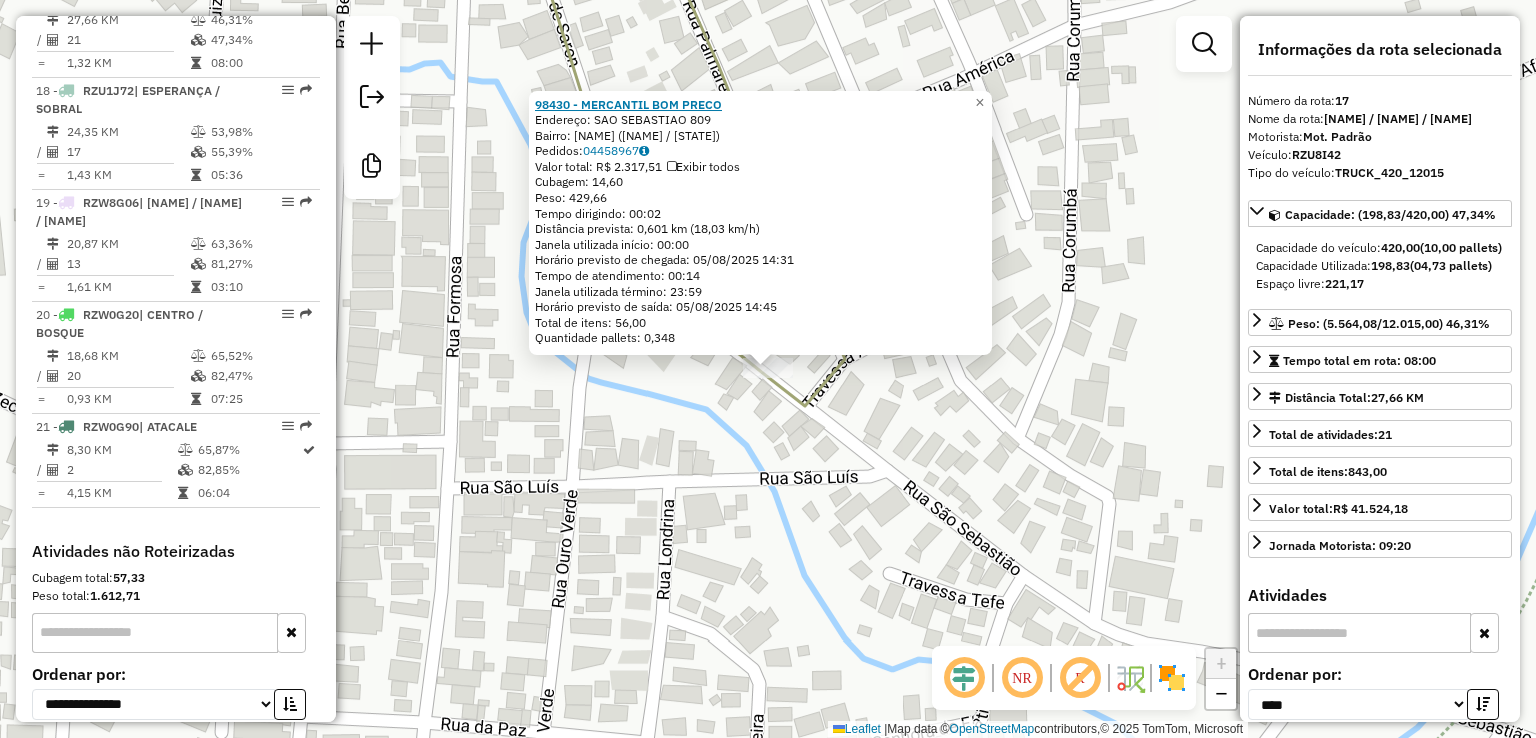 click on "98430 - MERCANTIL BOM PRECO" 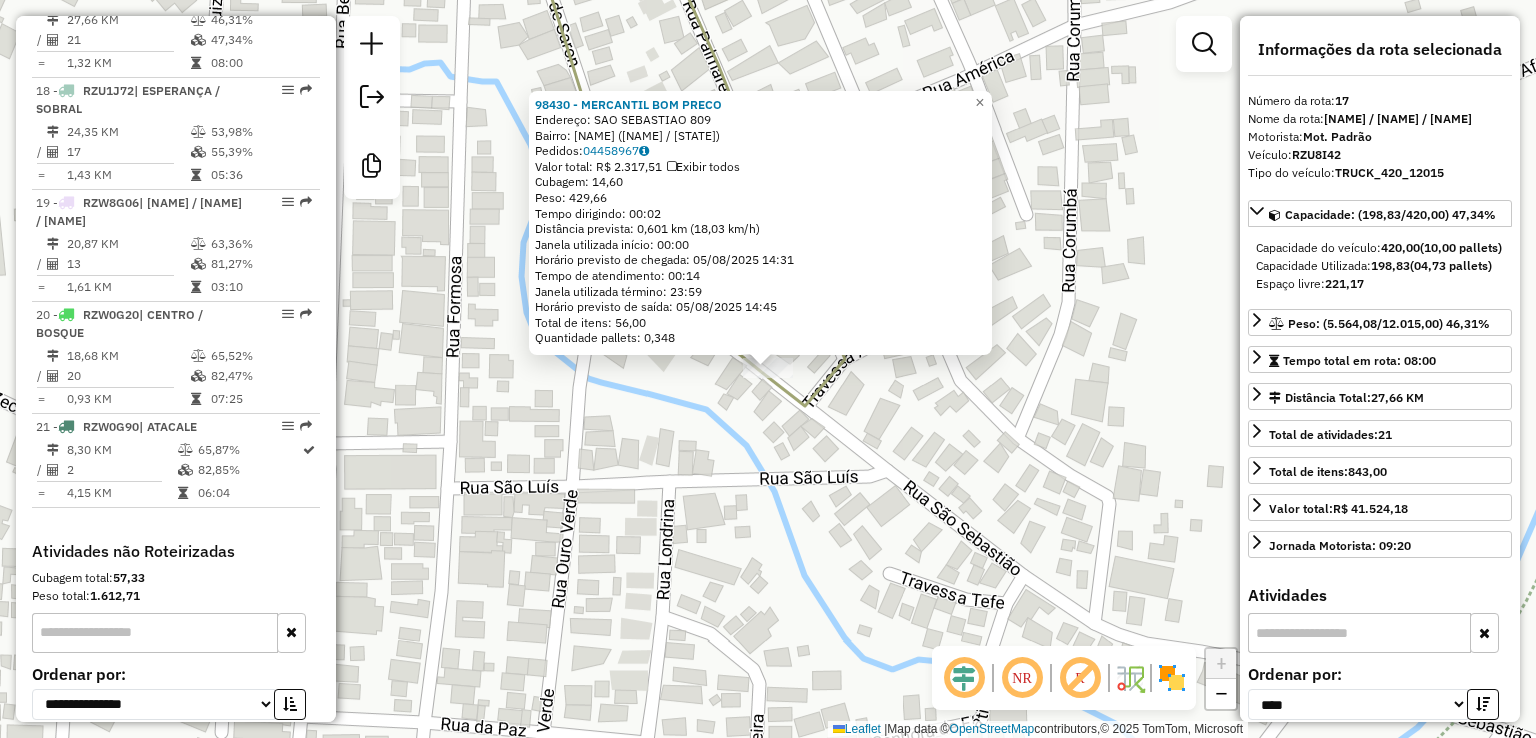 click on "[NUMBER] - [NAME] [NAME]  Endereço:  [NAME] [NUMBER]   Bairro: [NAME] ([NAME] / [STATE])   Pedidos:  [NUMBER]   Valor total: [PRICE]   Exibir todos   Cubagem: [NUMBER]  Peso: [NUMBER]  Tempo dirigindo: [TIME]   Distância prevista: [NUMBER] km ([NUMBER] km/h)   Janela utilizada início: [TIME]   Horário previsto de chegada: [DATE] [TIME]   Tempo de atendimento: [TIME]   Janela utilizada término: [TIME]   Horário previsto de saída: [DATE] [TIME]   Total de itens: [NUMBER]   Quantidade pallets: [NUMBER]  × Janela de atendimento Grade de atendimento Capacidade Transportadoras Veículos Cliente Pedidos  Rotas Selecione os dias de semana para filtrar as janelas de atendimento  Seg   Ter   Qua   Qui   Sex   Sáb   Dom  Informe o período da janela de atendimento: De: Até:  Filtrar exatamente a janela do cliente  Considerar janela de atendimento padrão  Selecione os dias de semana para filtrar as grades de atendimento  Seg   Ter   Qua   Qui   Sex   Sáb   Dom   Clientes fora do dia de atendimento selecionado" 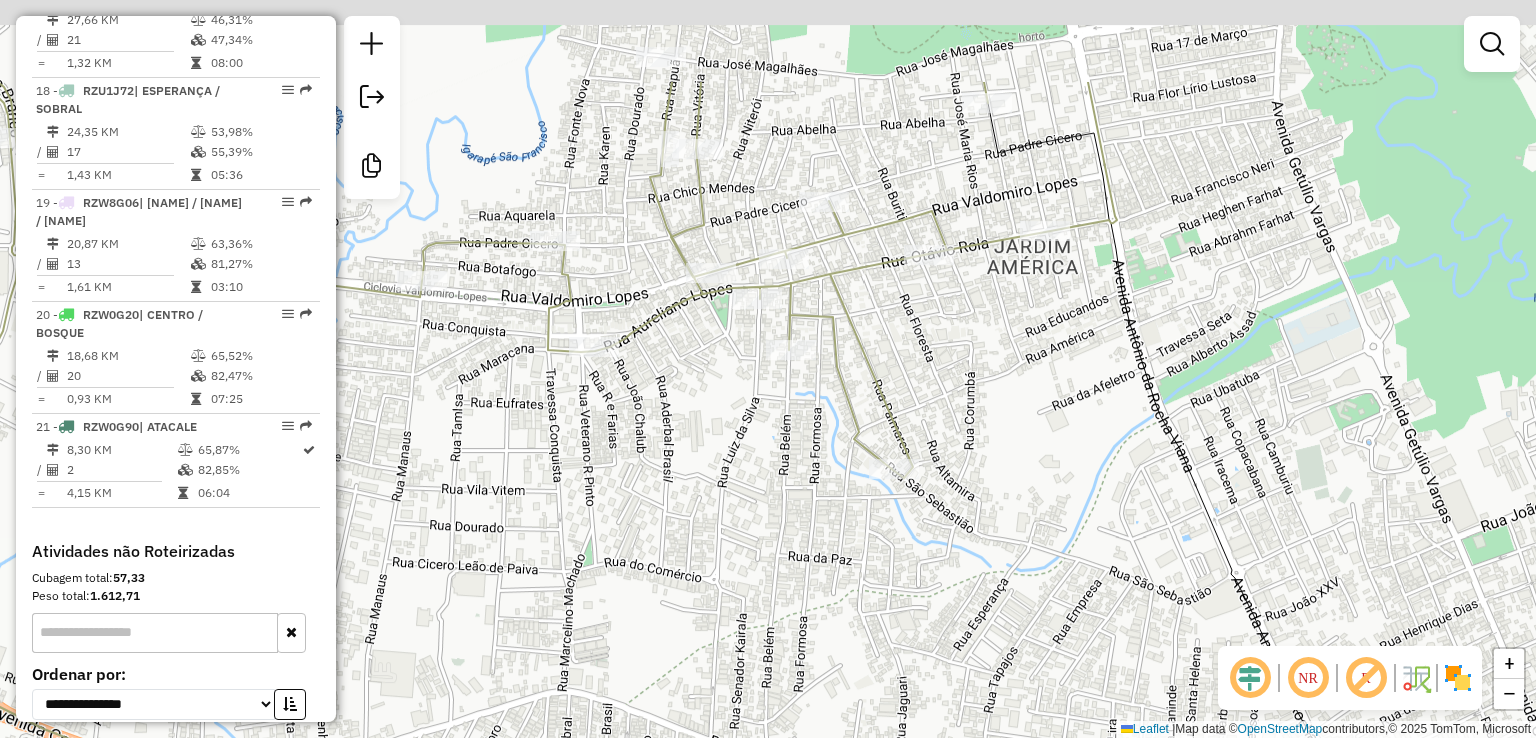 drag, startPoint x: 956, startPoint y: 325, endPoint x: 956, endPoint y: 362, distance: 37 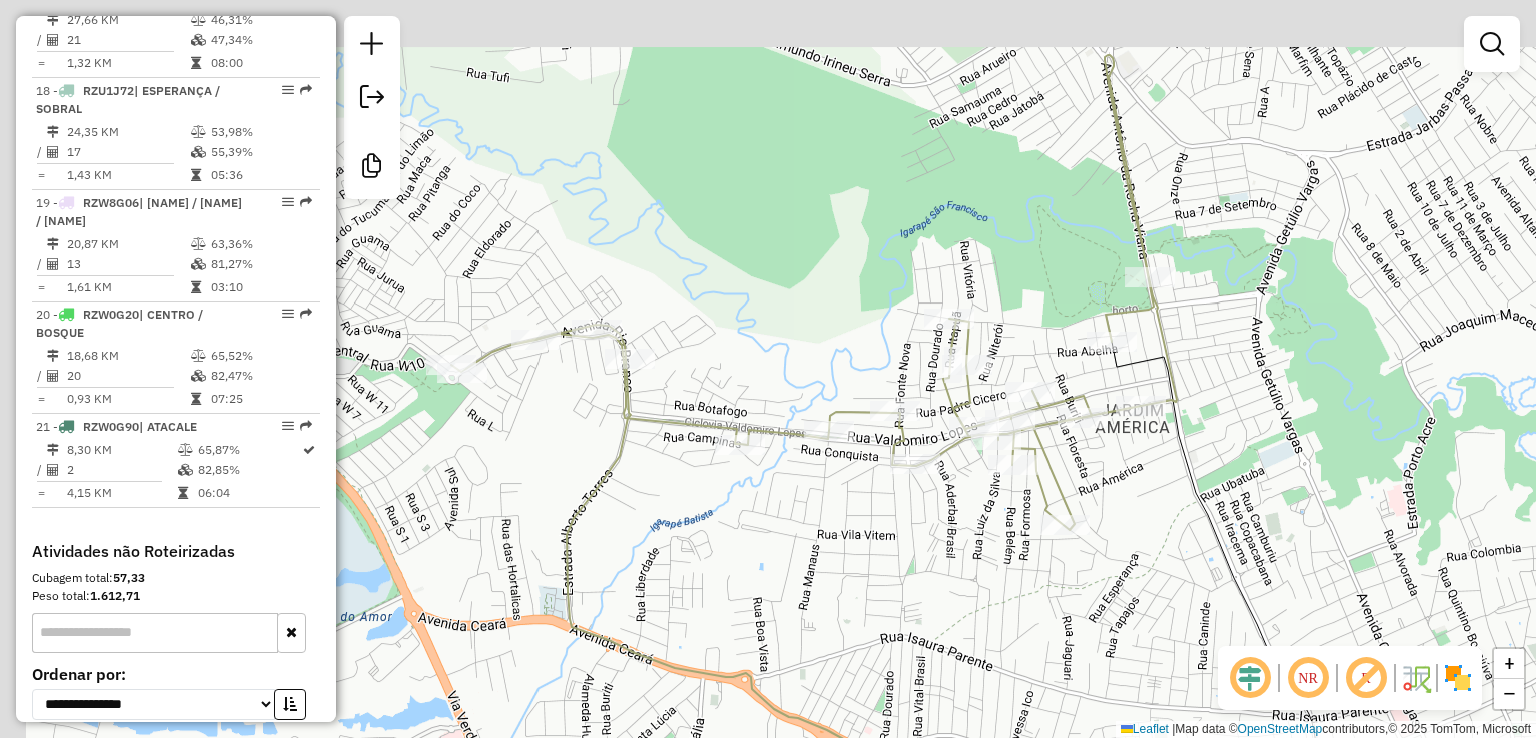 drag, startPoint x: 856, startPoint y: 93, endPoint x: 929, endPoint y: 186, distance: 118.22859 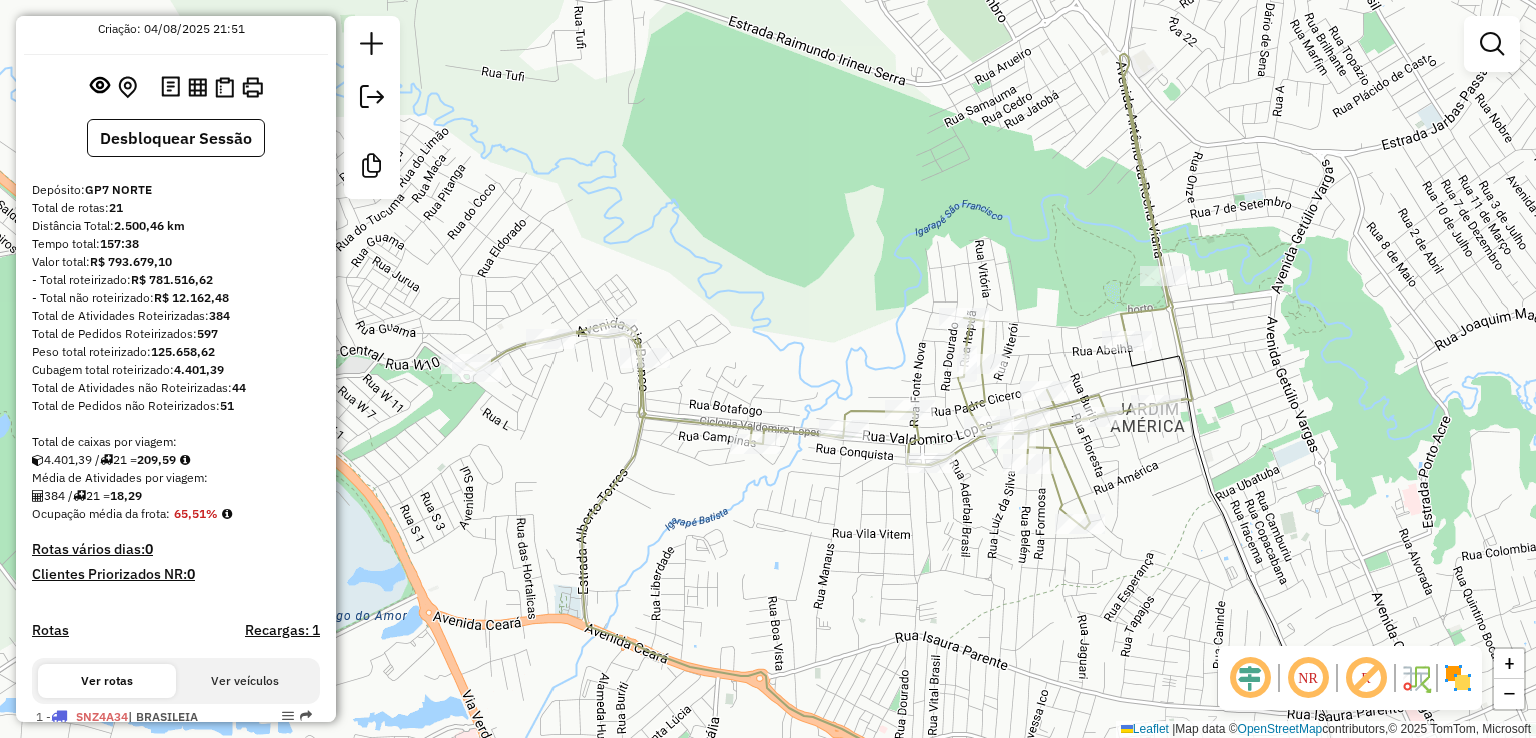 scroll, scrollTop: 0, scrollLeft: 0, axis: both 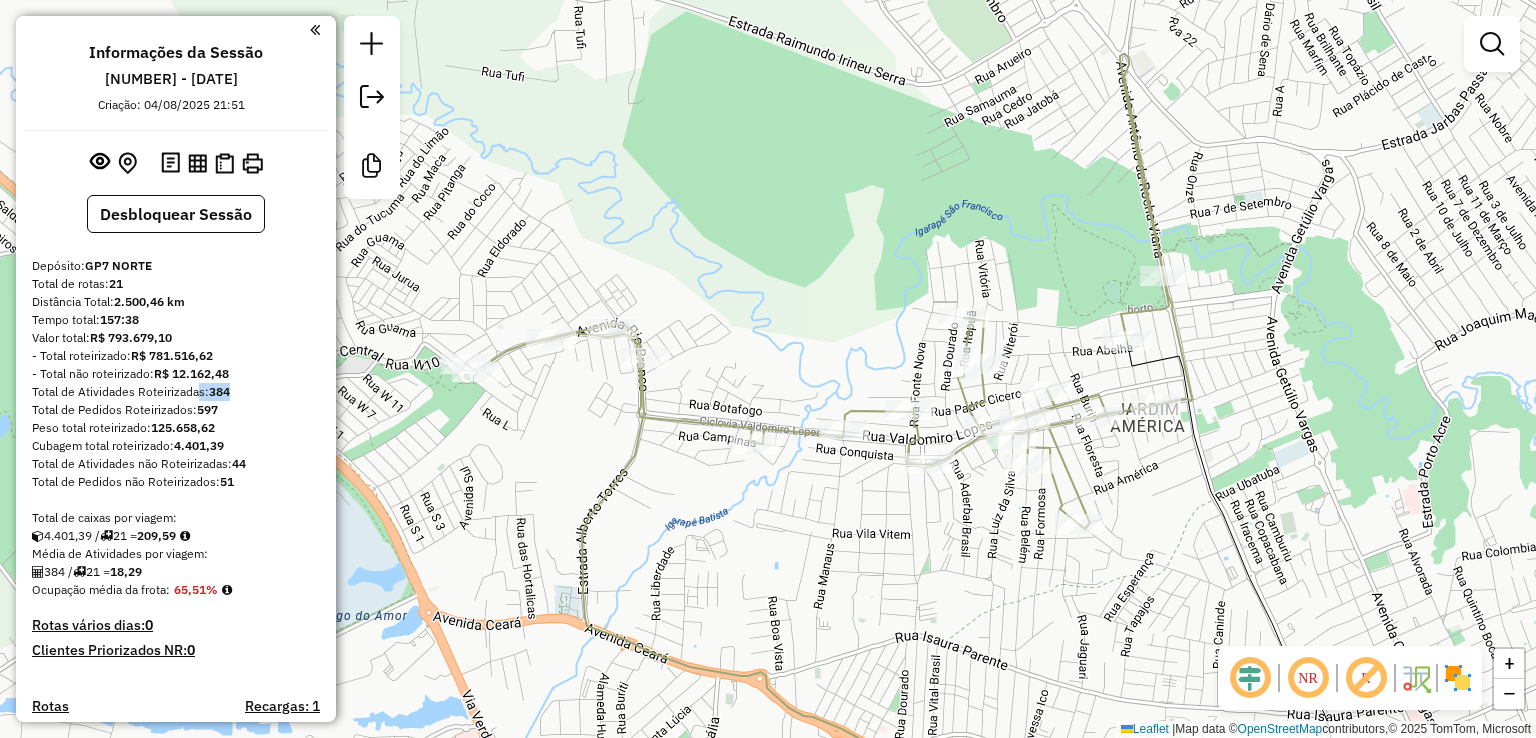 drag, startPoint x: 243, startPoint y: 391, endPoint x: 184, endPoint y: 391, distance: 59 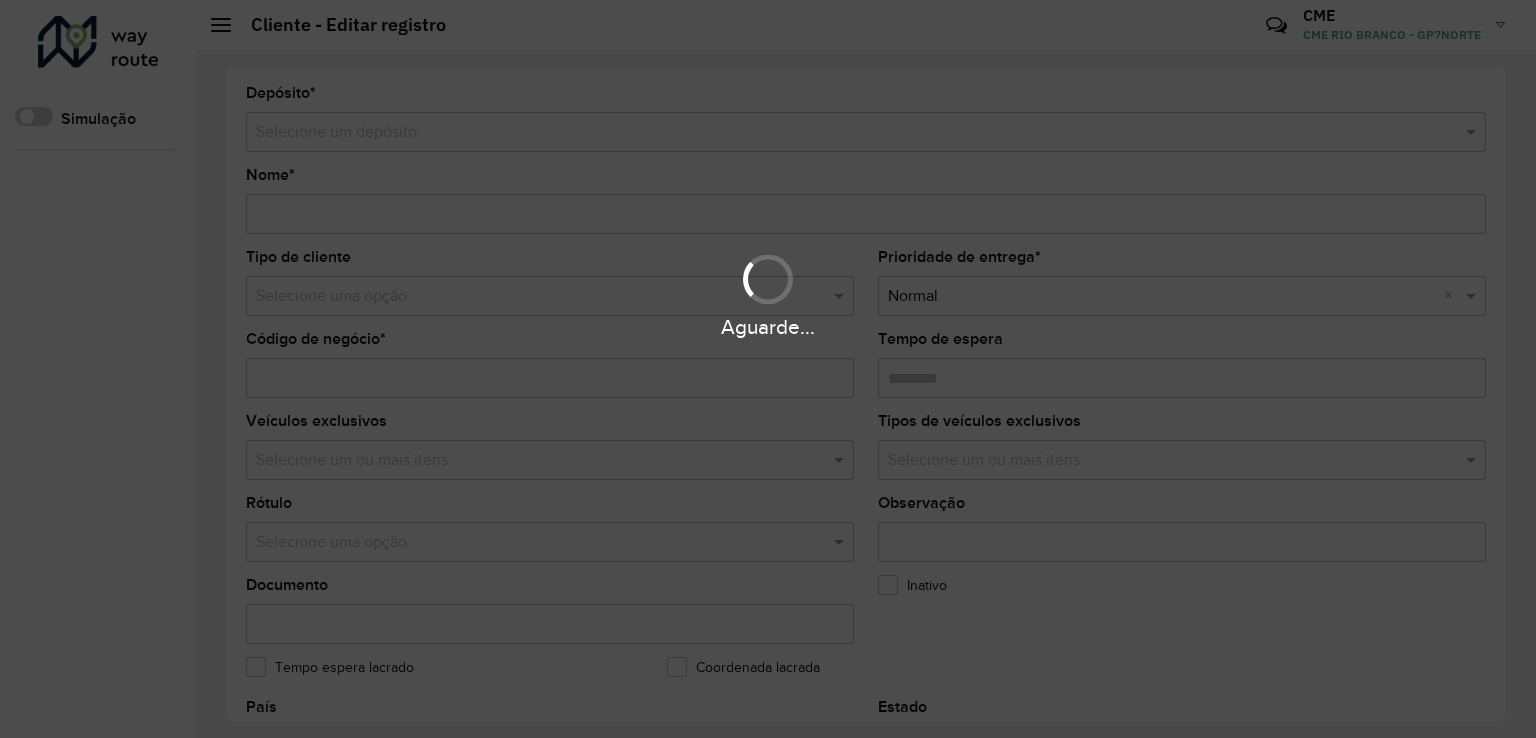 scroll, scrollTop: 0, scrollLeft: 0, axis: both 